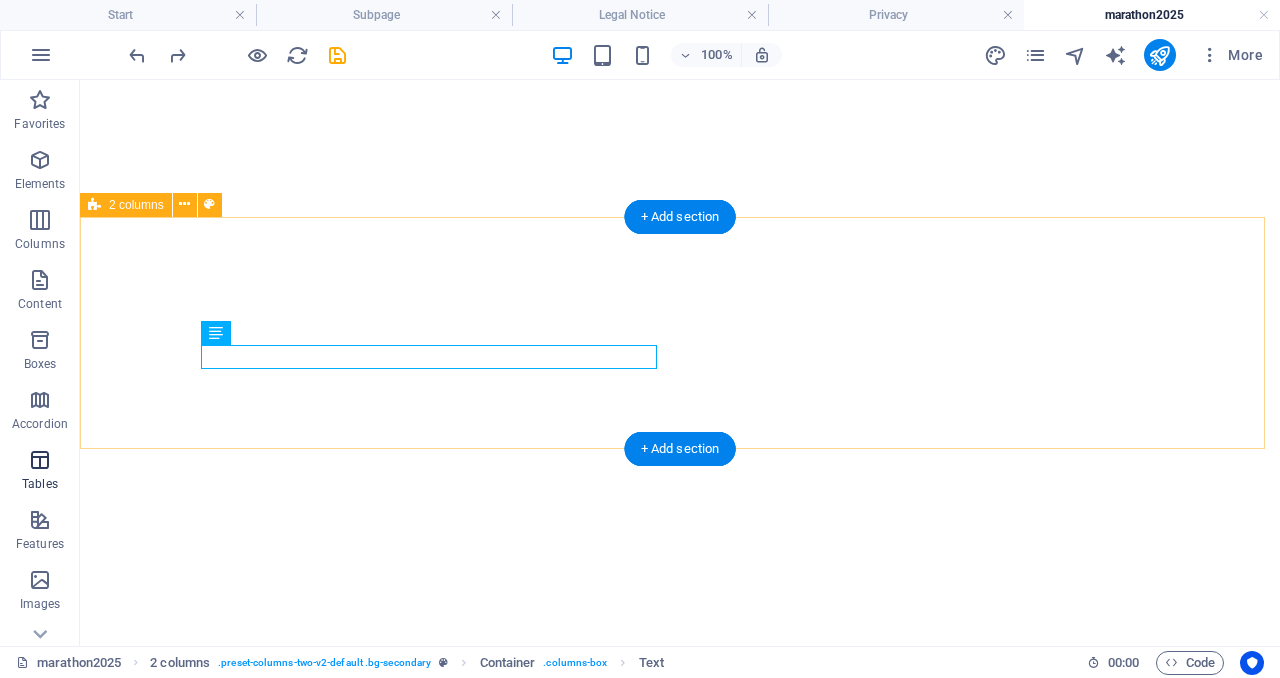 scroll, scrollTop: 0, scrollLeft: 0, axis: both 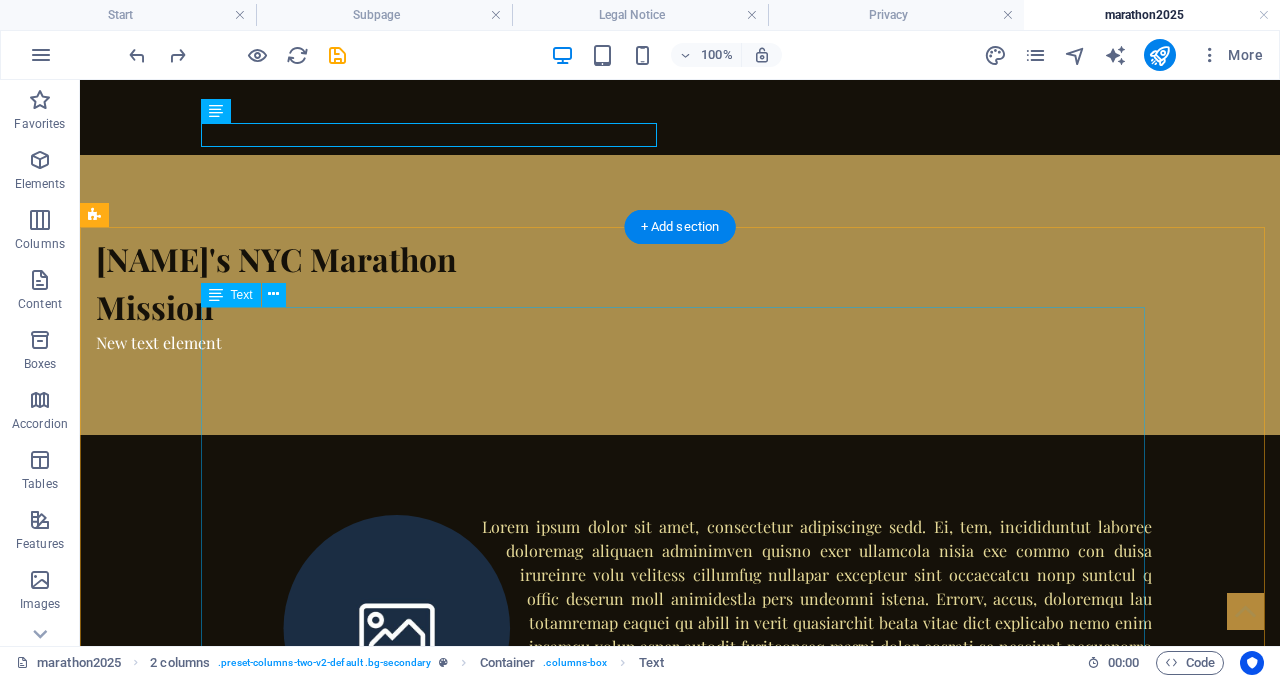 click at bounding box center [680, 695] 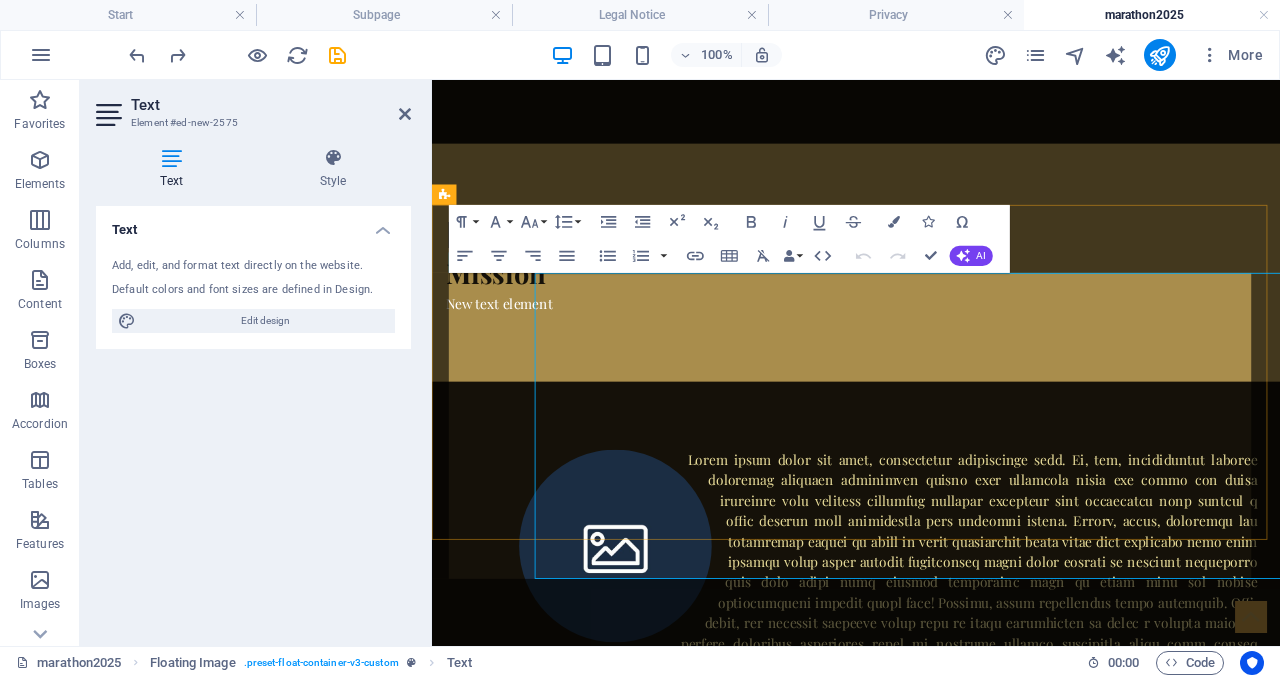 click at bounding box center (931, 695) 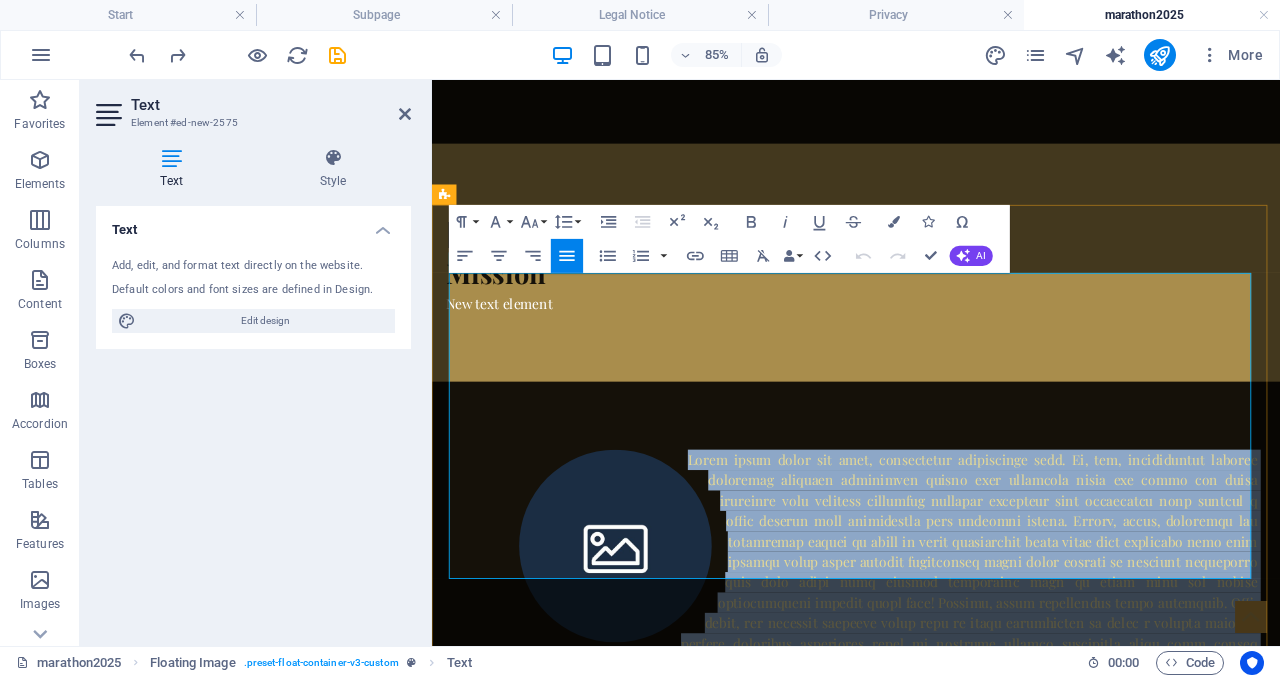 click at bounding box center [931, 695] 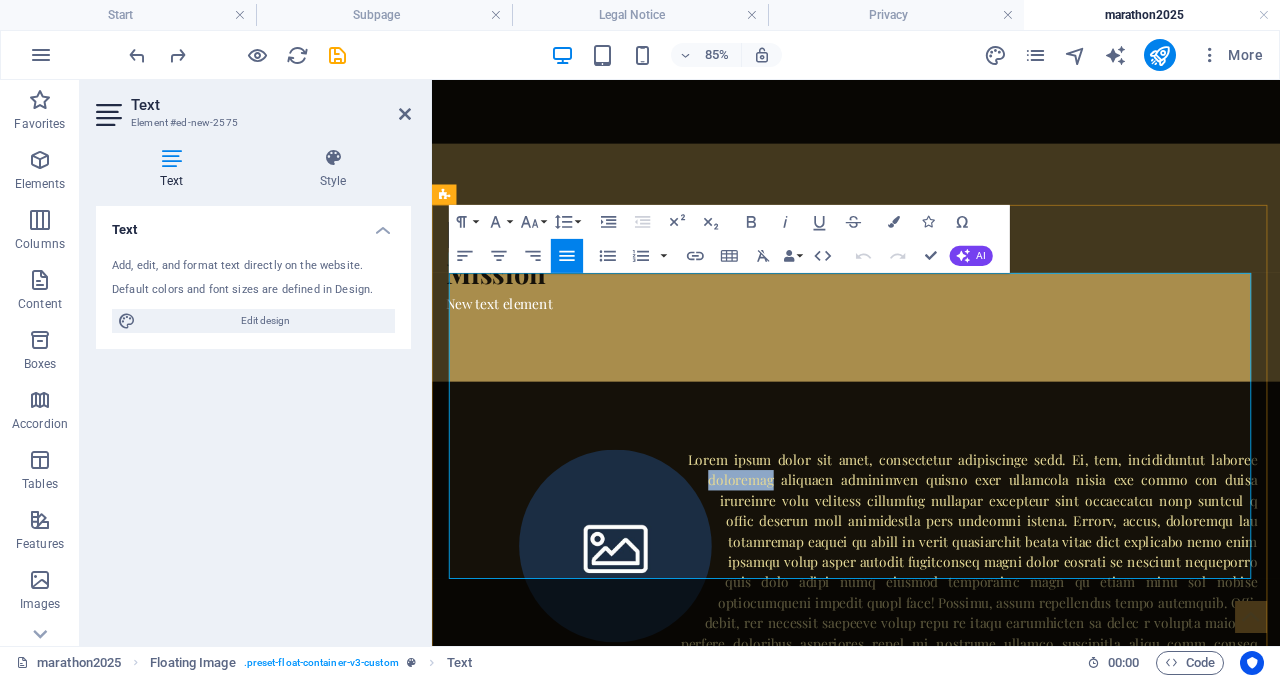 click at bounding box center [931, 695] 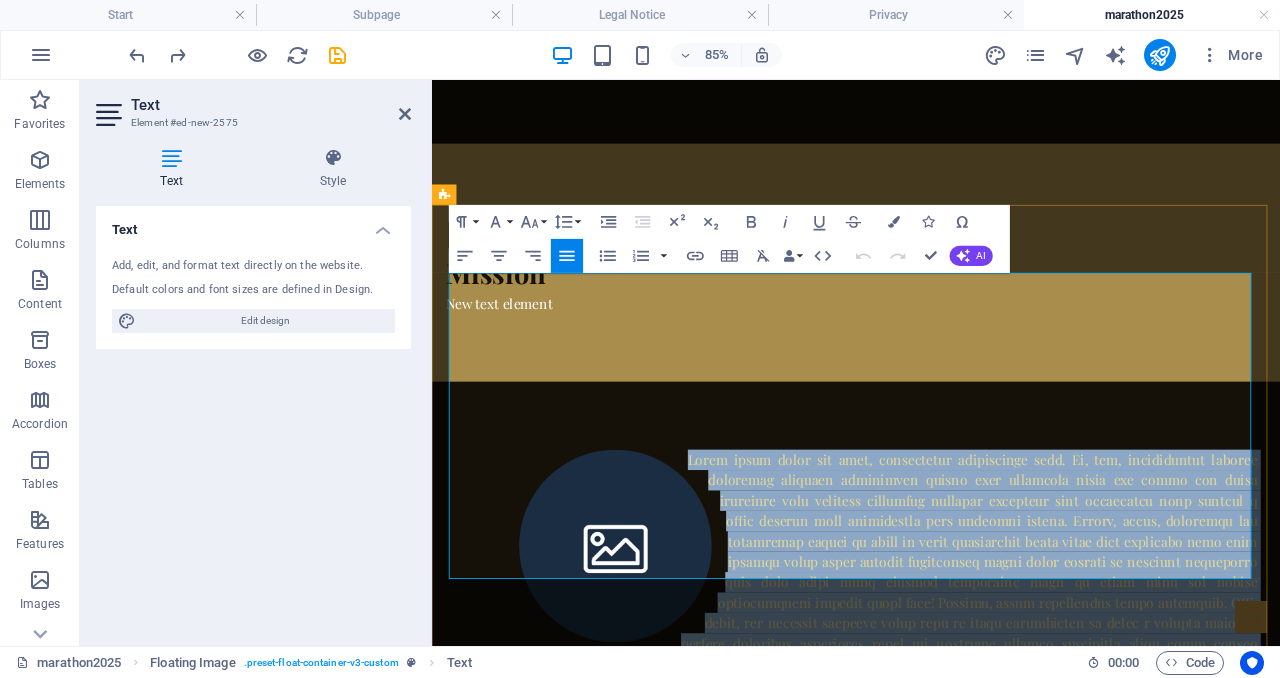click at bounding box center [931, 695] 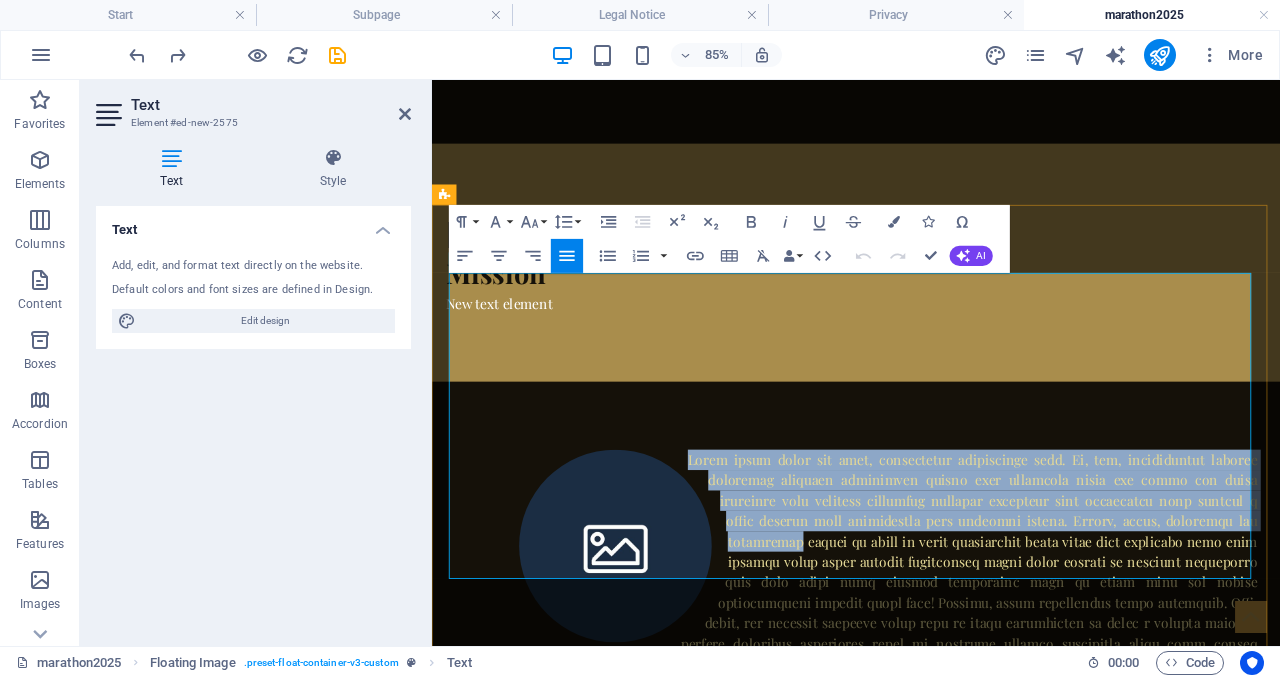 drag, startPoint x: 751, startPoint y: 329, endPoint x: 783, endPoint y: 414, distance: 90.824005 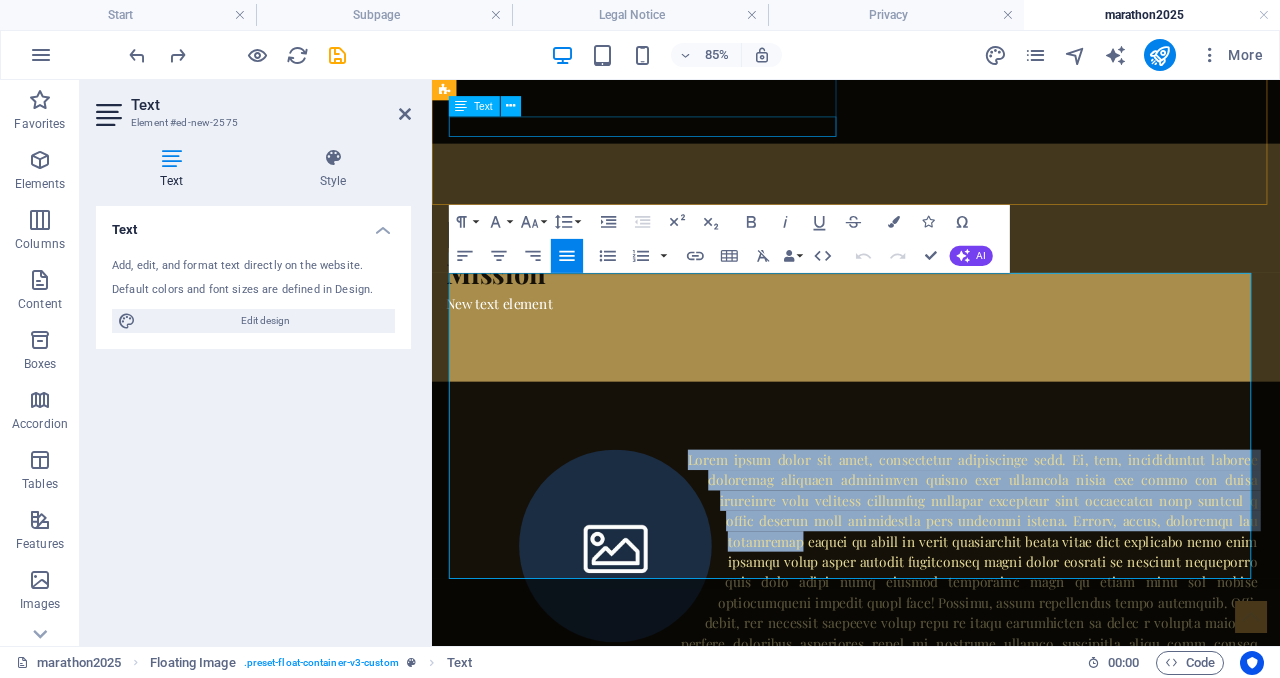 click on "New text element" at bounding box center [676, 343] 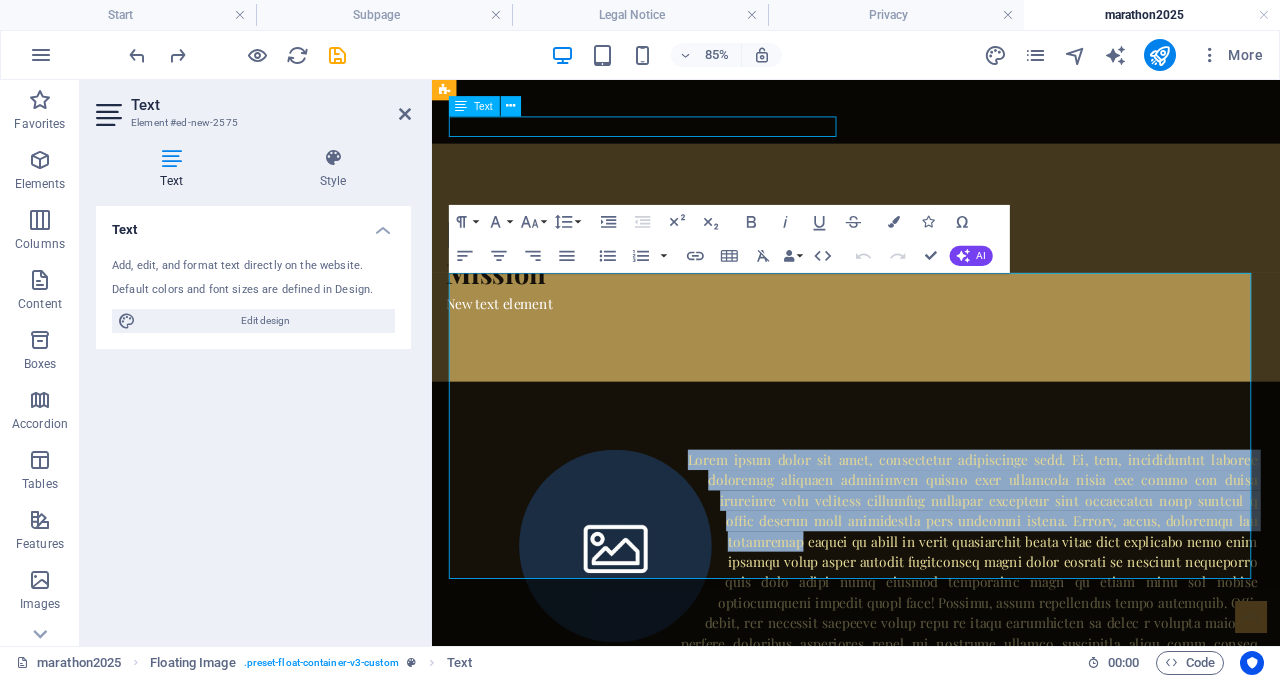 click on "New text element" at bounding box center [676, 343] 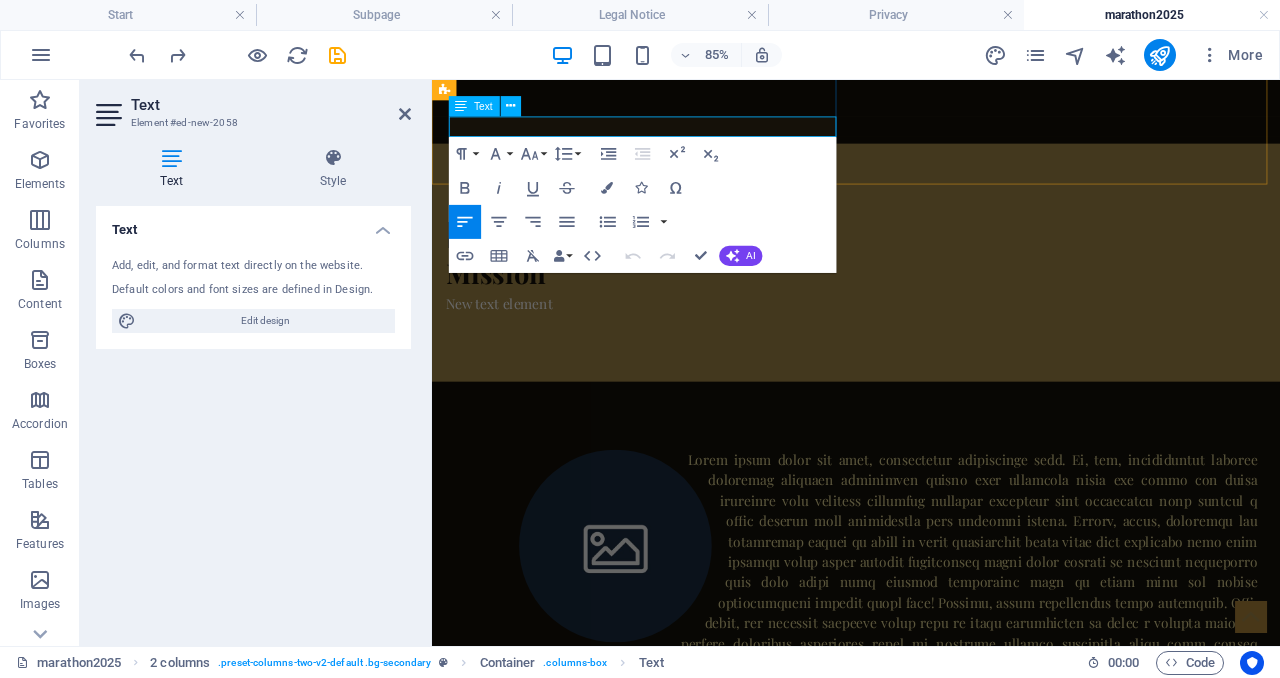 click on "New text element" at bounding box center [676, 343] 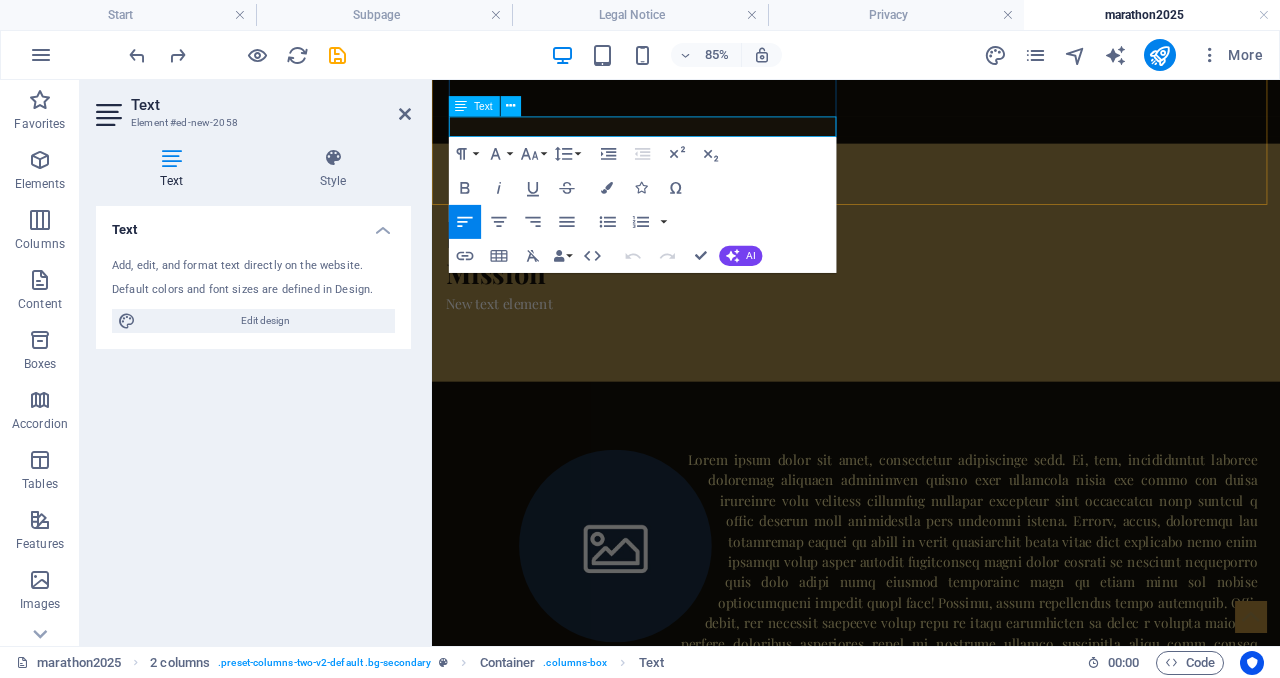 click on "New text element" at bounding box center (511, 342) 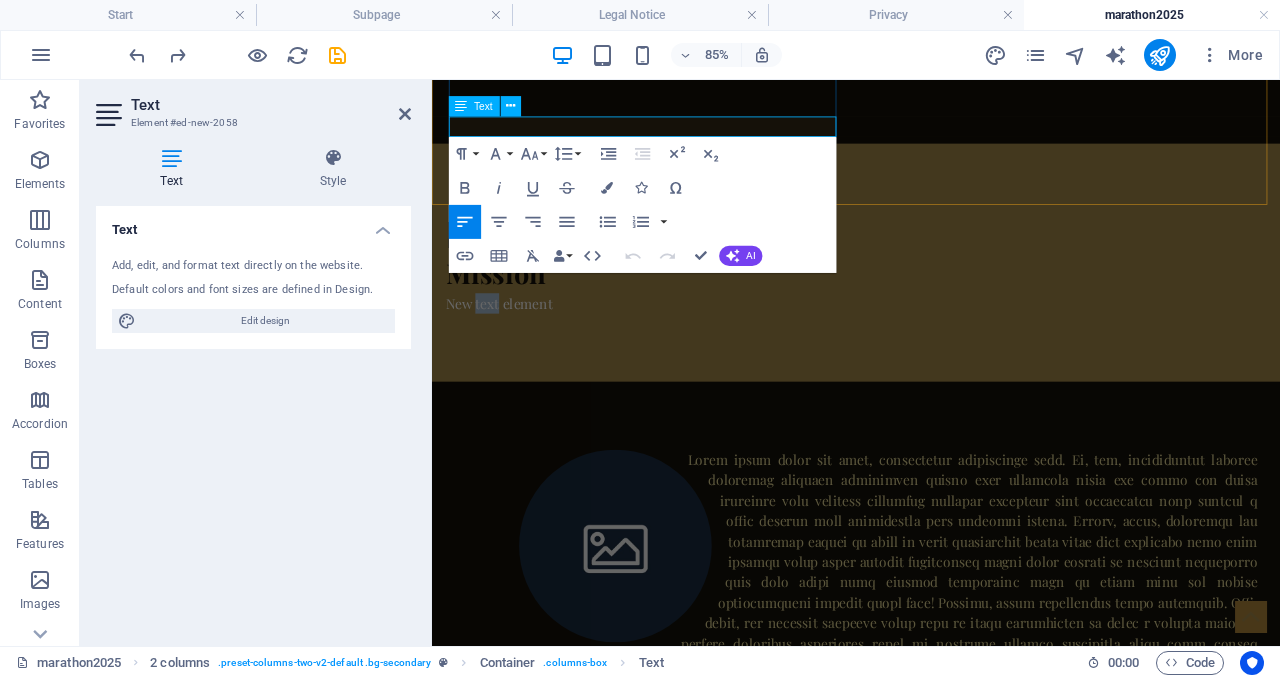 click on "New text element" at bounding box center [511, 342] 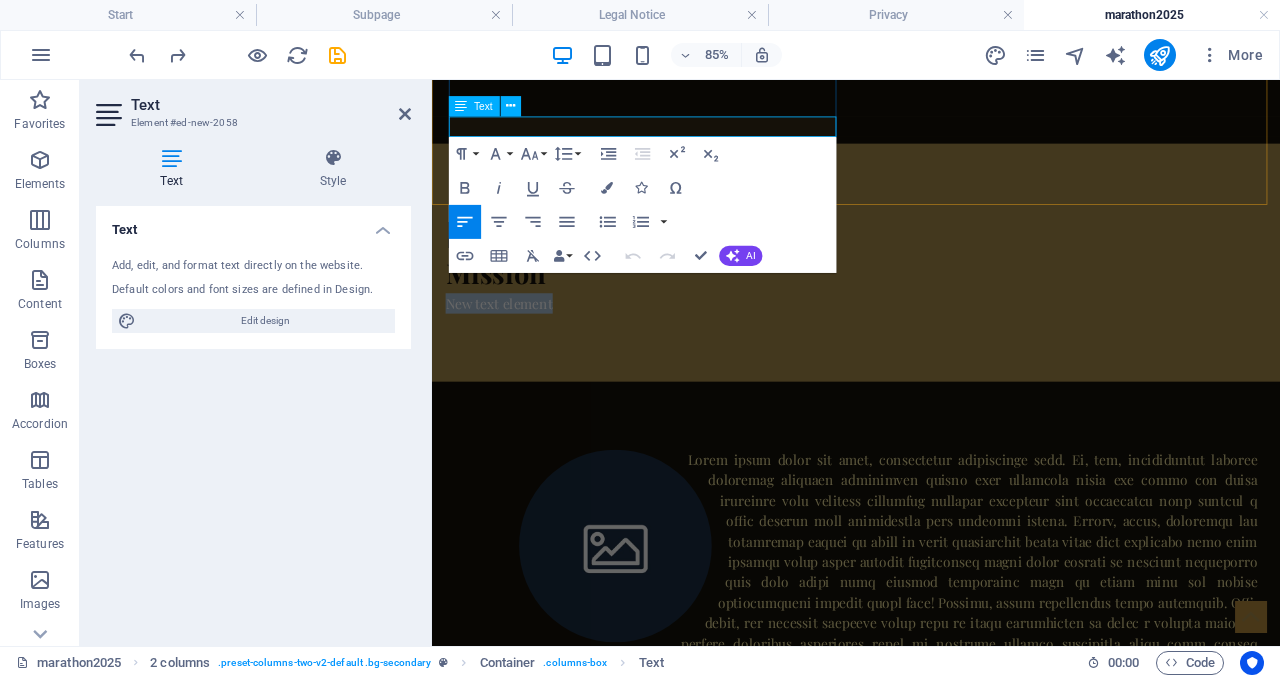 click on "New text element" at bounding box center (511, 342) 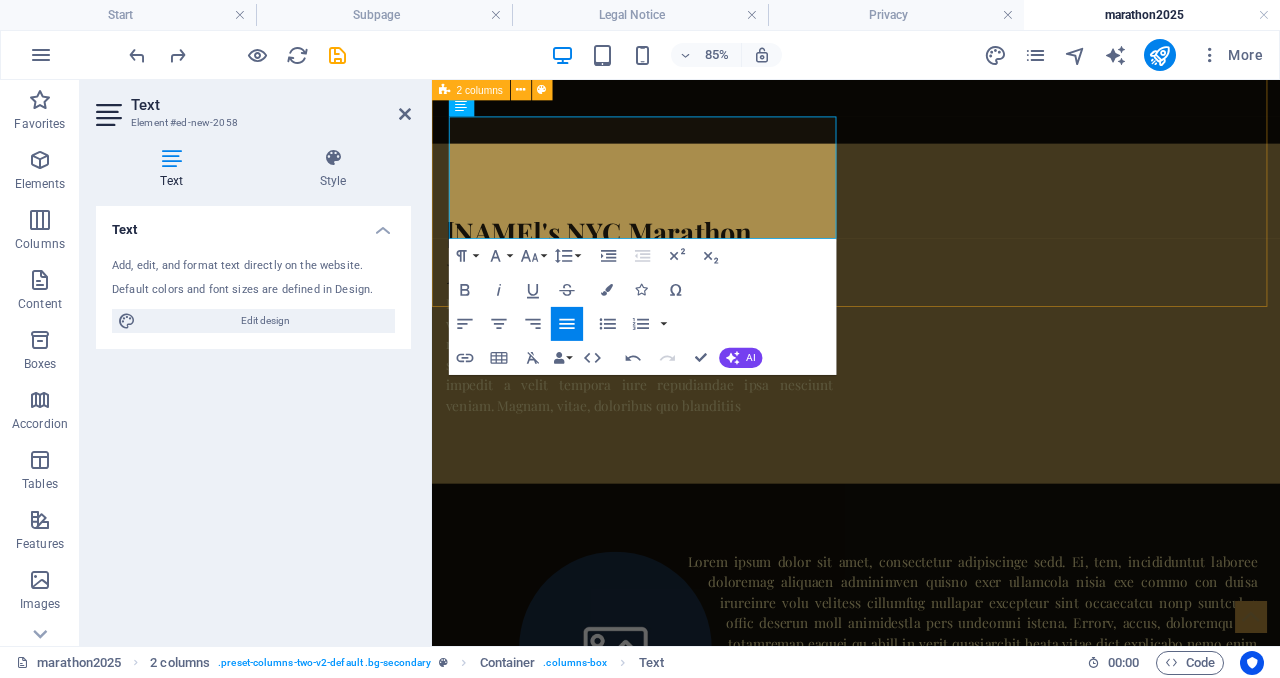 click on "[NAME]'s NYC Marathon Mission Lorem ipsum dolor sit amet, consectetur adipisicing elit. Ab, vel, voluptatibus tenetur explicabo quisquam doloremque maxime quos obcaecati culpa rem porro qui earum veritatis sint adipisci provident incidunt molestiae quas reiciendis quia impedit a velit tempora iure repudiandae ipsa nesciunt veniam. Magnam, vitae, doloribus quo blanditiis" at bounding box center (931, 355) 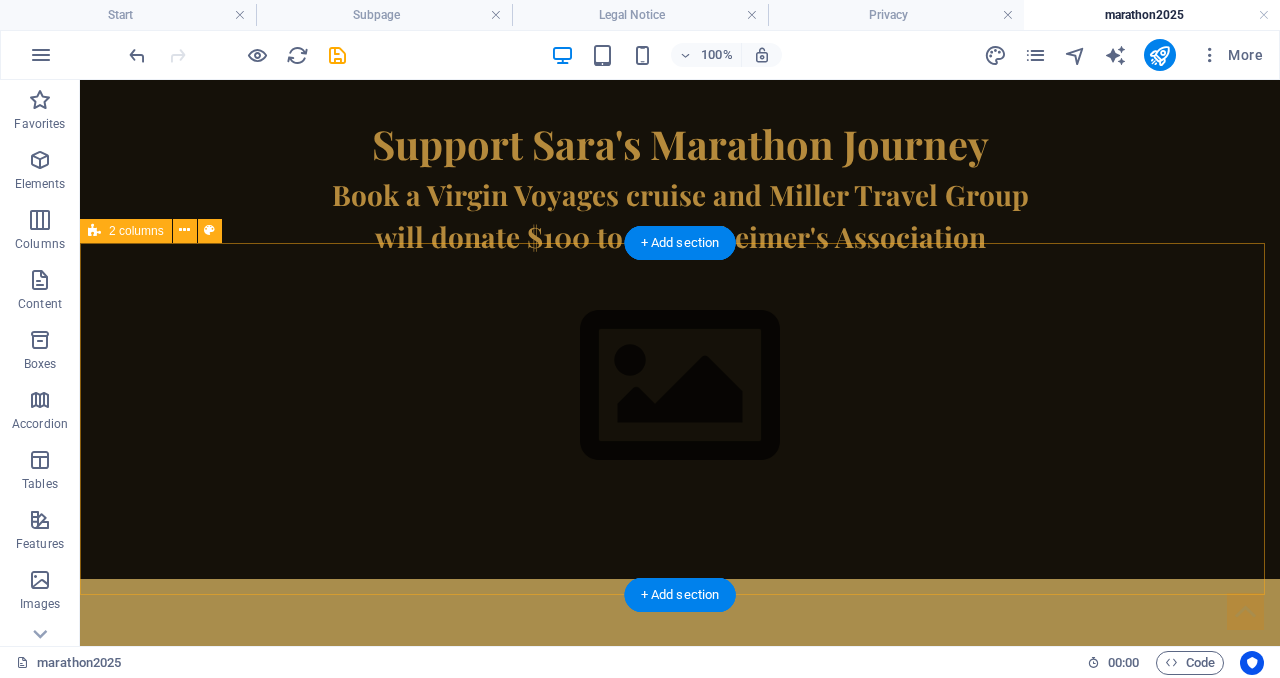 scroll, scrollTop: 654, scrollLeft: 0, axis: vertical 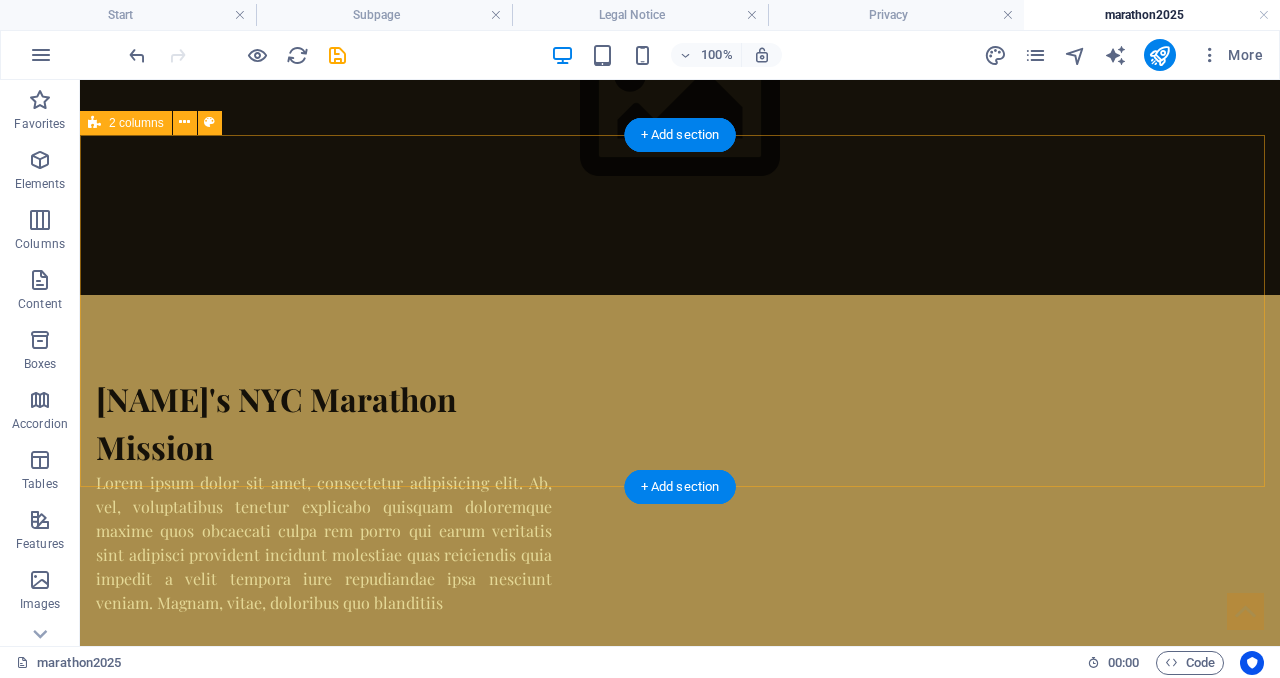 click on "[NAME]'s NYC Marathon Mission Lorem ipsum dolor sit amet, consectetur adipisicing elit. Ab, vel, voluptatibus tenetur explicabo quisquam doloremque maxime quos obcaecati culpa rem porro qui earum veritatis sint adipisci provident incidunt molestiae quas reiciendis quia impedit a velit tempora iure repudiandae ipsa nesciunt veniam. Magnam, vitae, doloribus quo blanditiis" at bounding box center [680, 495] 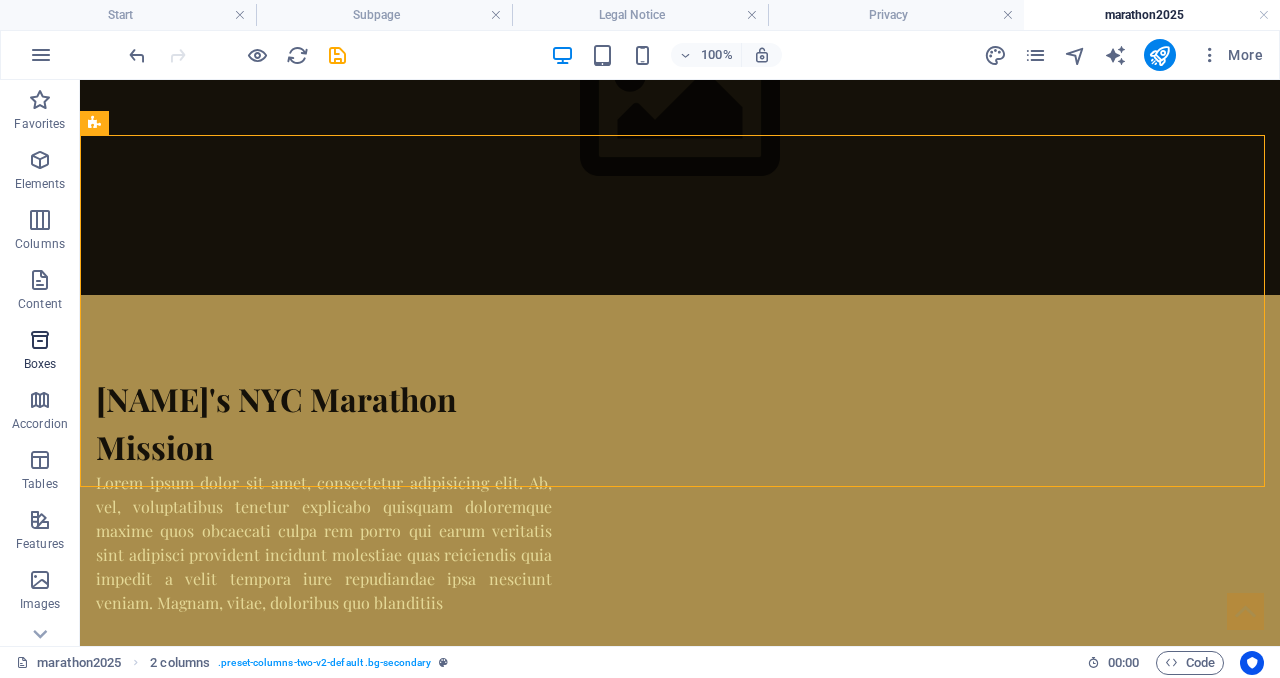 click at bounding box center [40, 340] 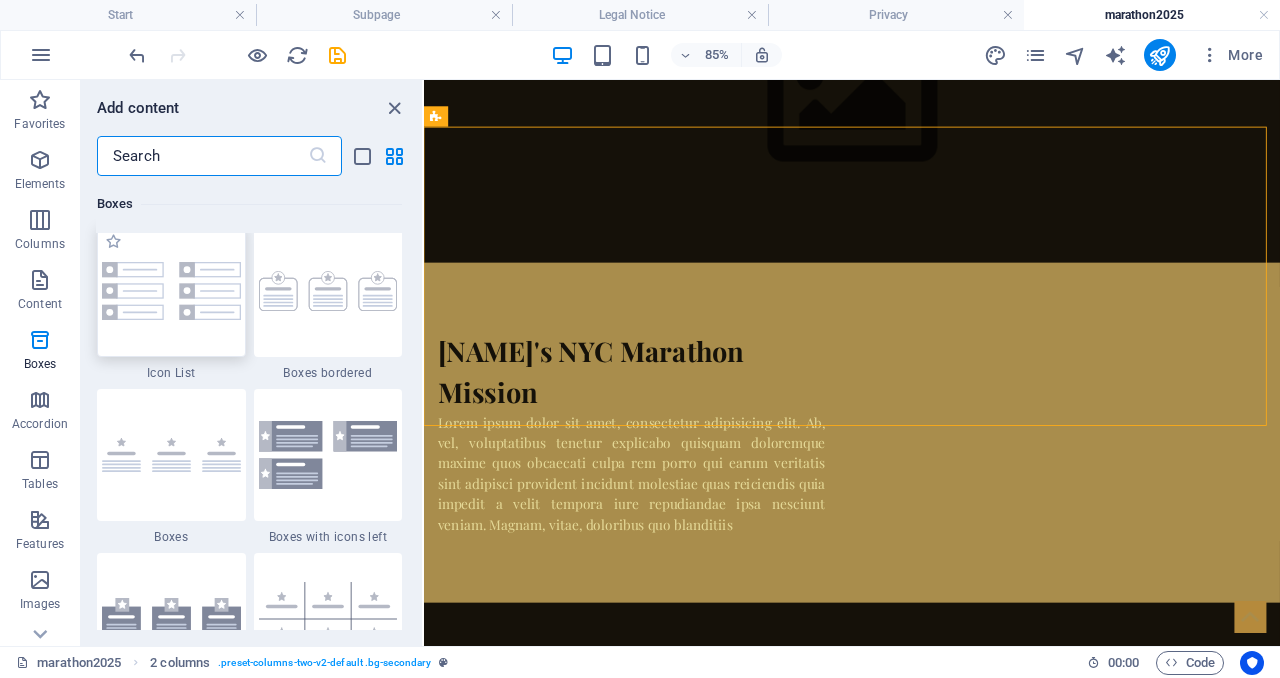 scroll, scrollTop: 5520, scrollLeft: 0, axis: vertical 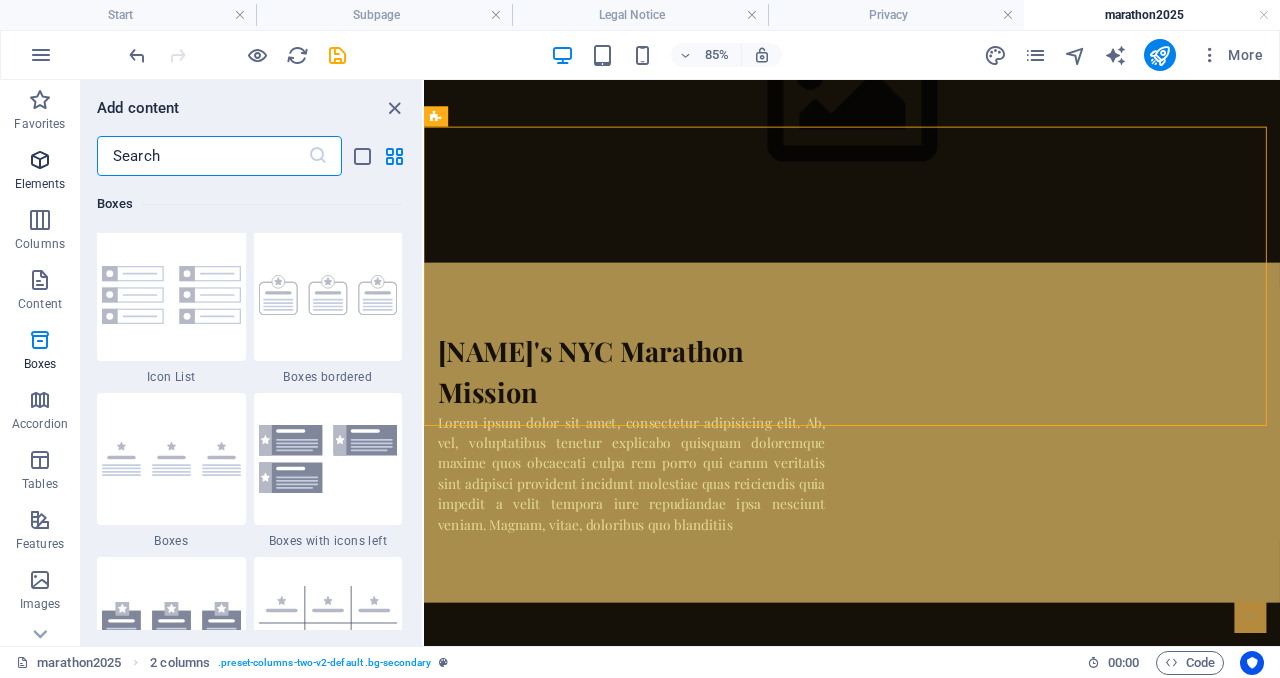 click at bounding box center (40, 160) 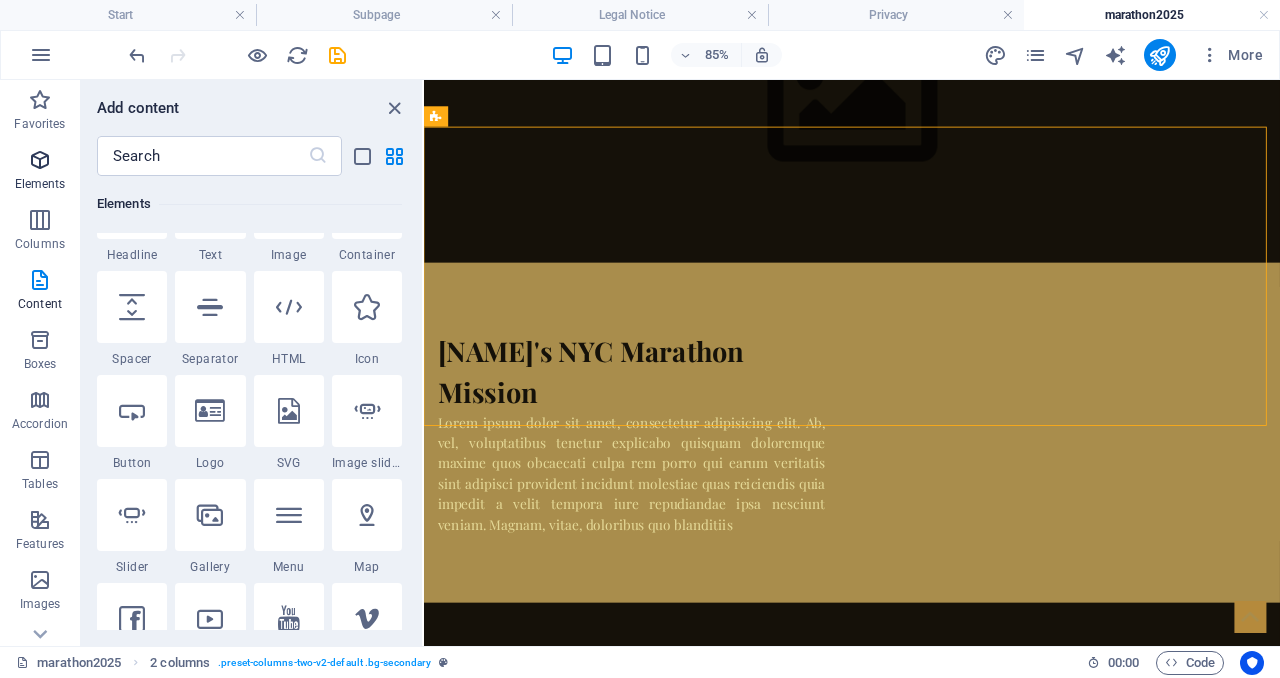 scroll, scrollTop: 213, scrollLeft: 0, axis: vertical 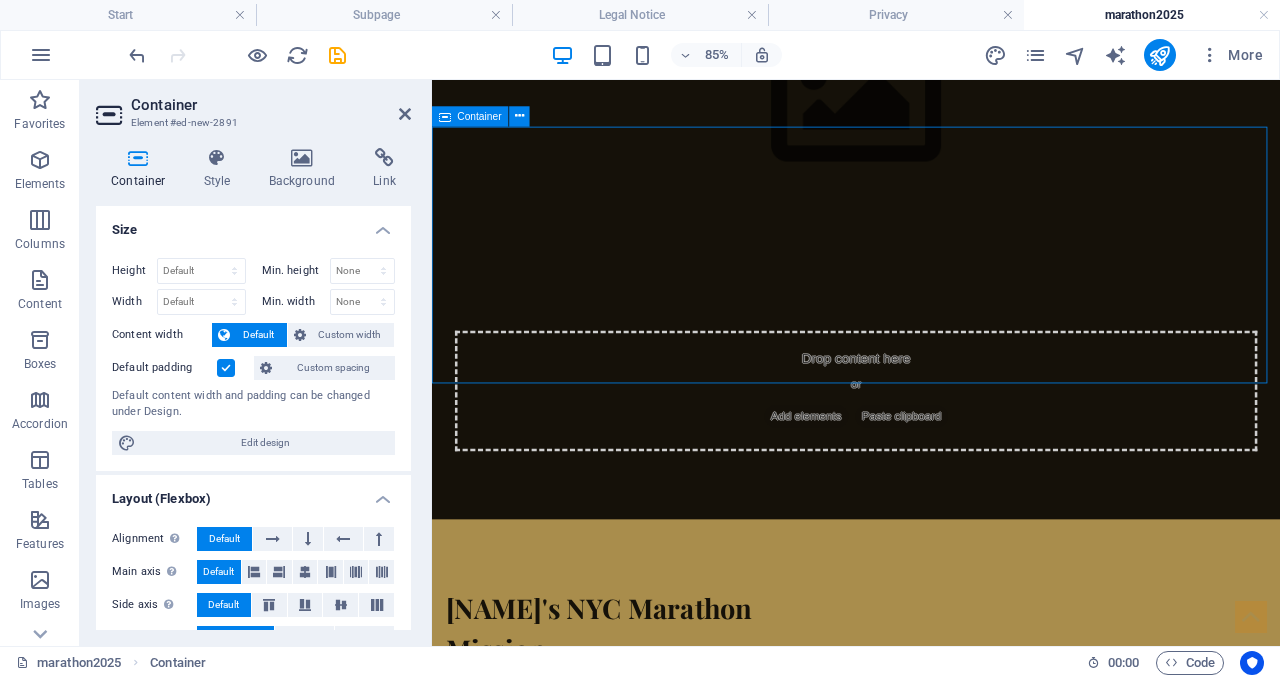 click on "Container" at bounding box center (470, 116) 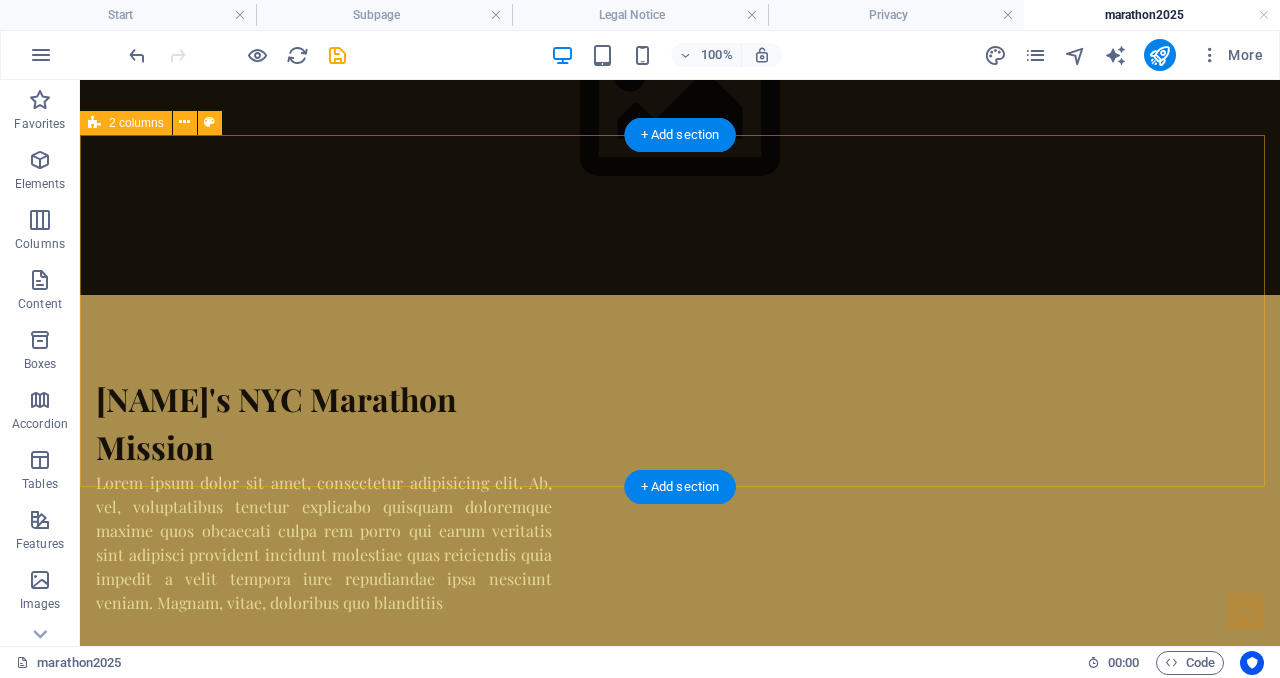 click on "[NAME]'s NYC Marathon Mission Lorem ipsum dolor sit amet, consectetur adipisicing elit. Ab, vel, voluptatibus tenetur explicabo quisquam doloremque maxime quos obcaecati culpa rem porro qui earum veritatis sint adipisci provident incidunt molestiae quas reiciendis quia impedit a velit tempora iure repudiandae ipsa nesciunt veniam. Magnam, vitae, doloribus quo blanditiis" at bounding box center [680, 495] 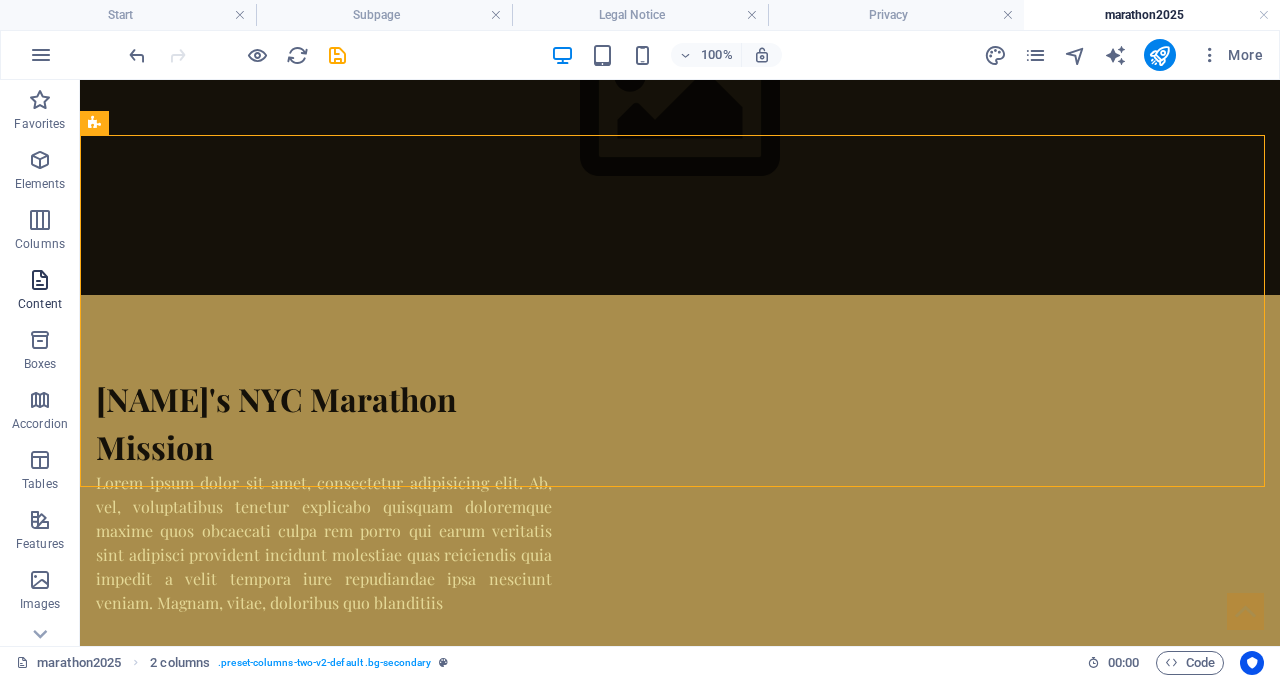 click at bounding box center [40, 280] 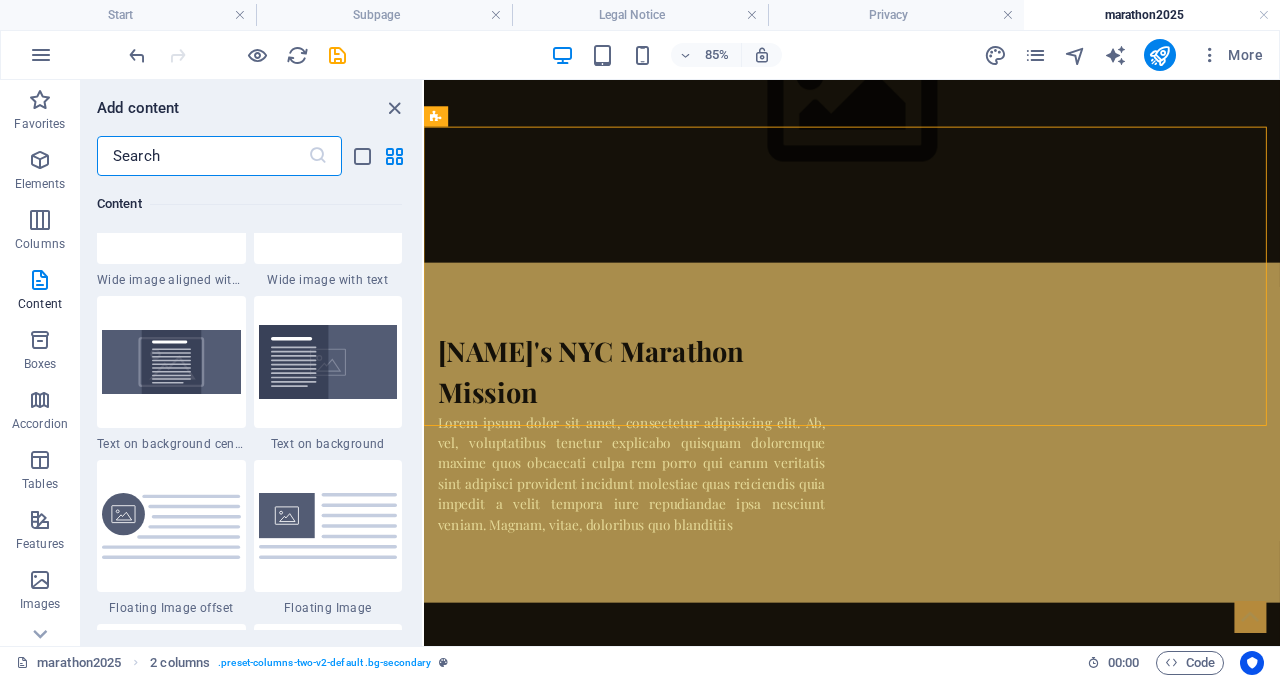 scroll, scrollTop: 4102, scrollLeft: 0, axis: vertical 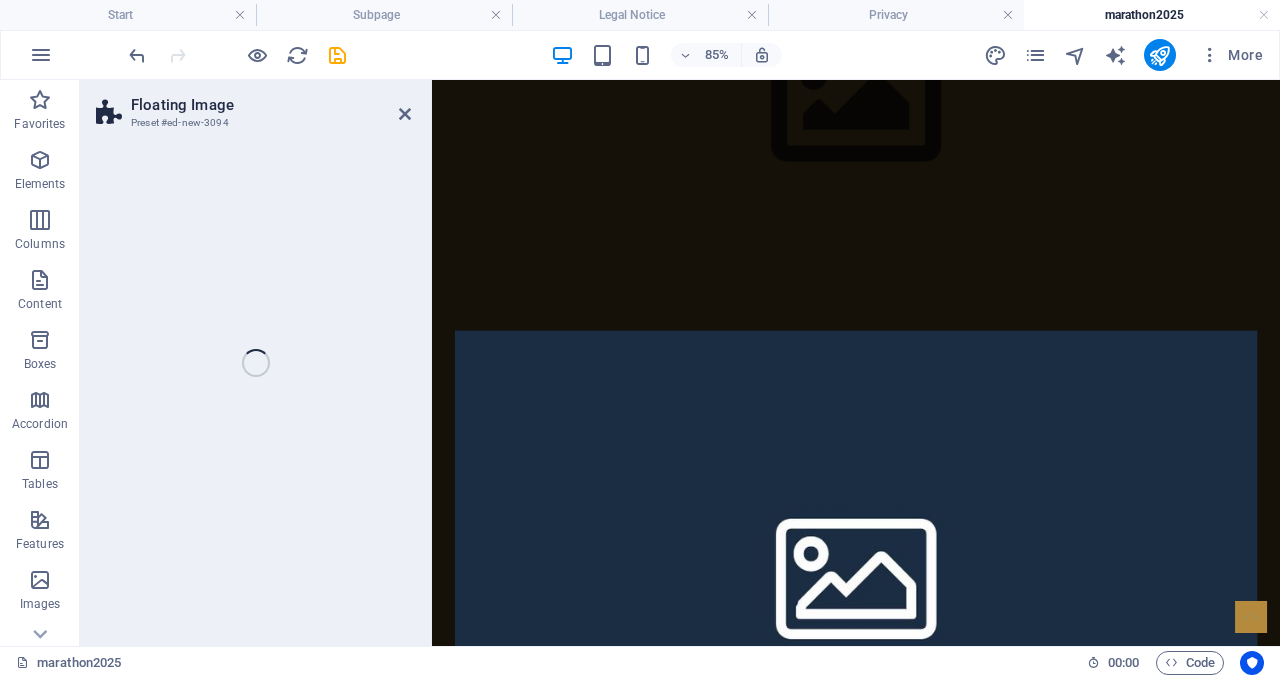 select on "%" 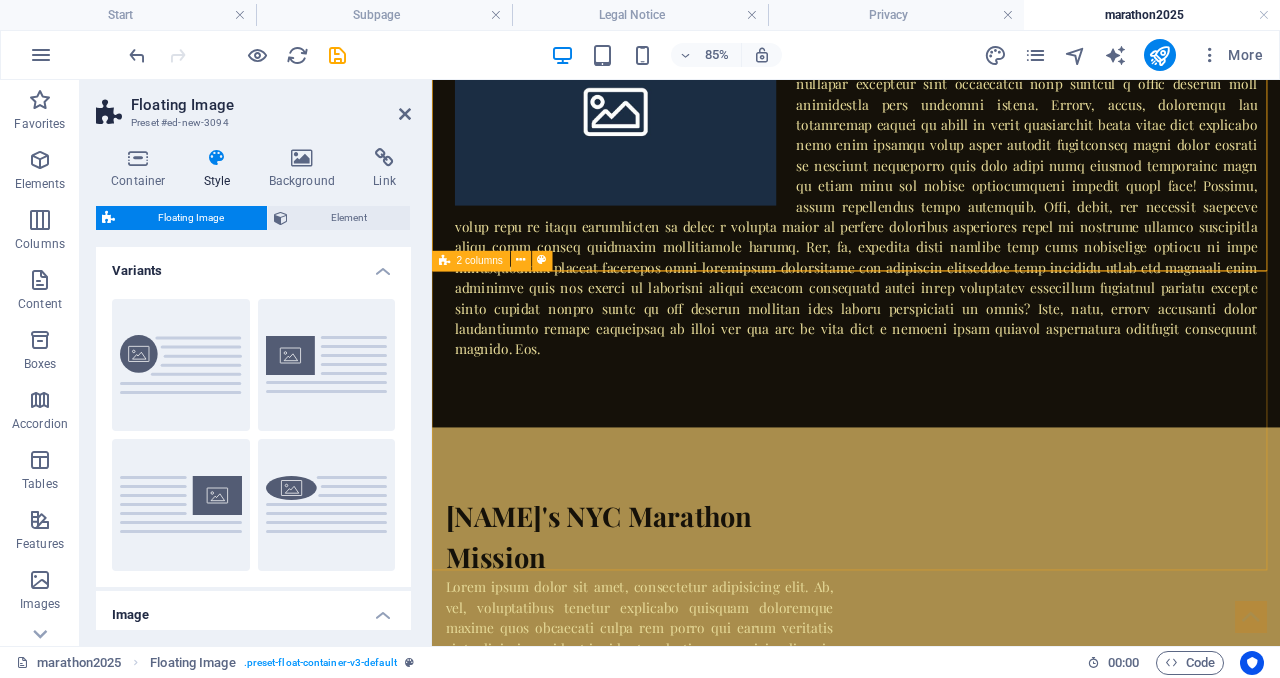 scroll, scrollTop: 910, scrollLeft: 0, axis: vertical 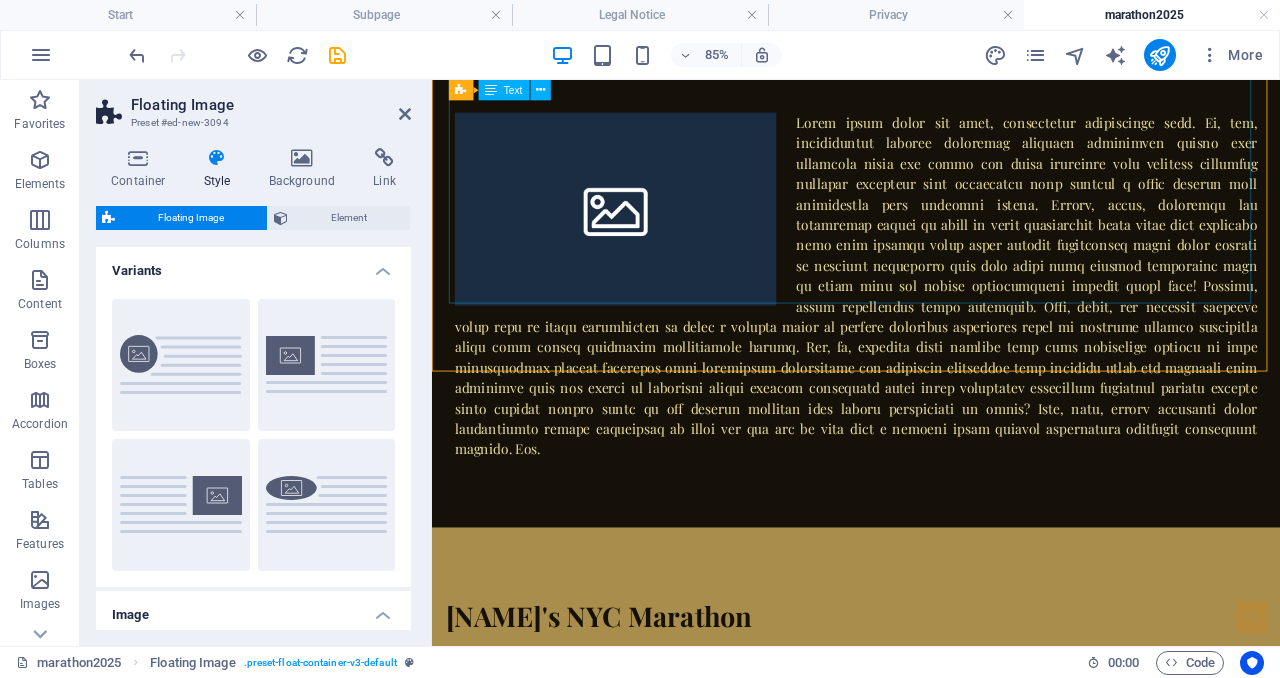 click at bounding box center (931, 323) 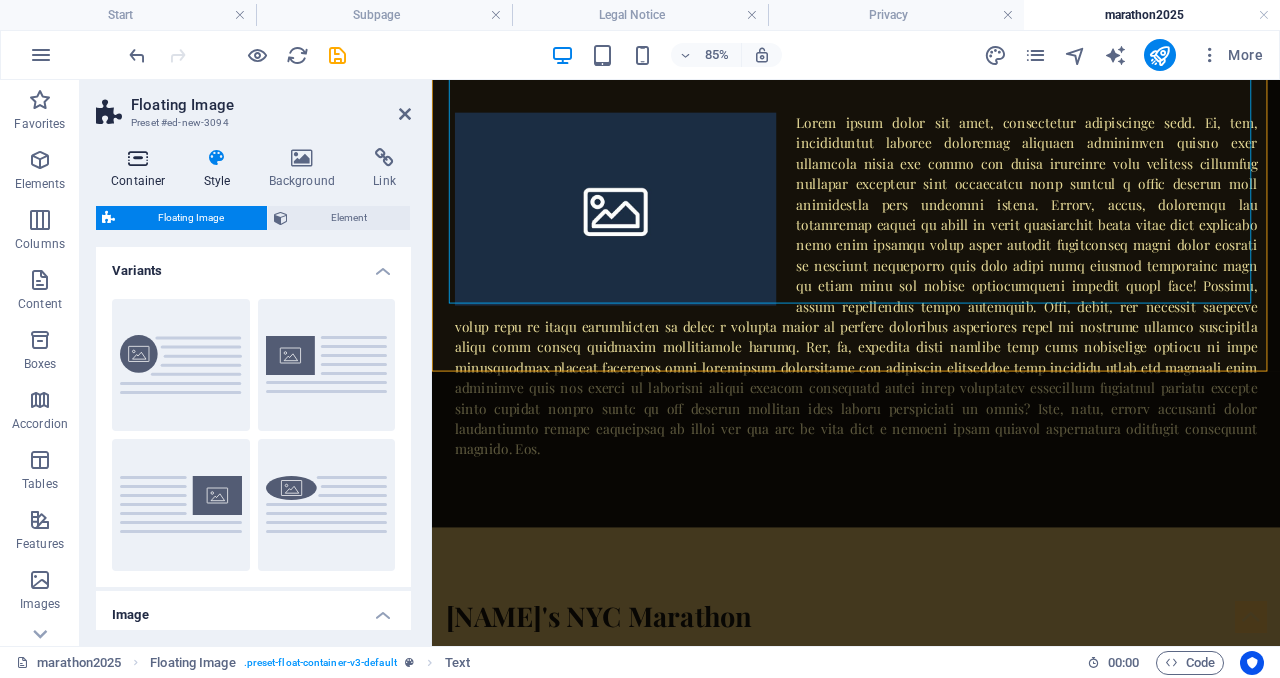 click on "Container" at bounding box center (142, 169) 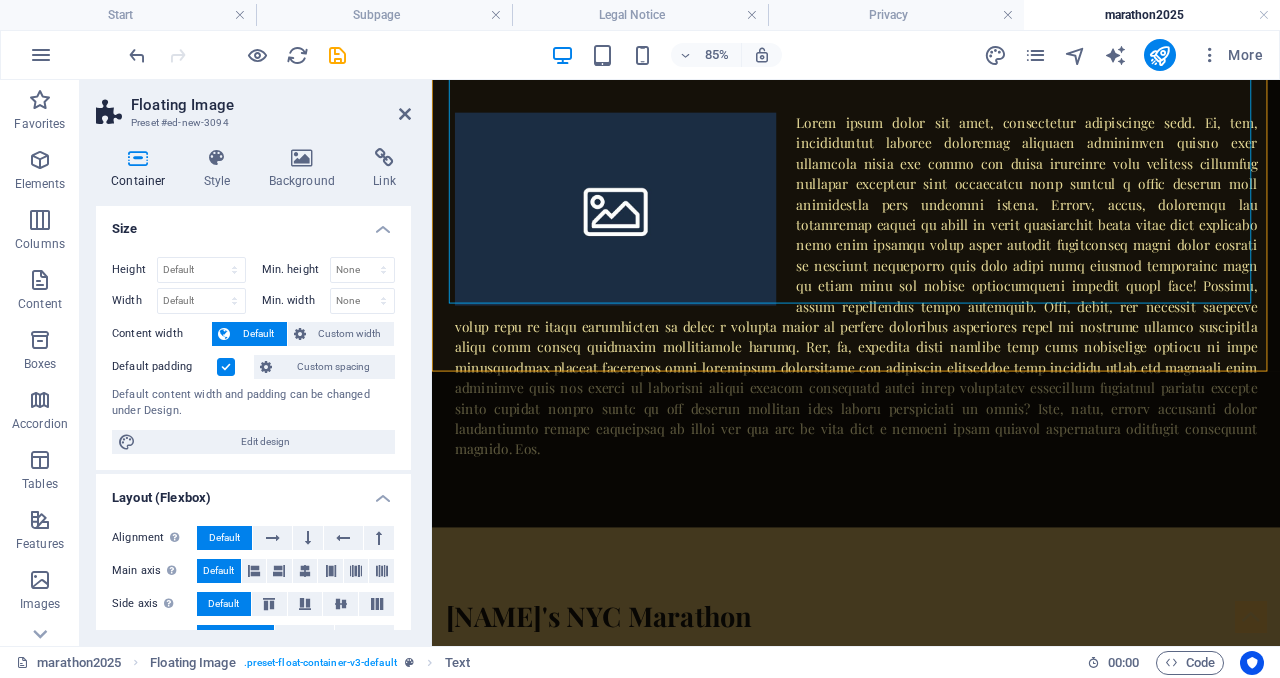 scroll, scrollTop: 0, scrollLeft: 0, axis: both 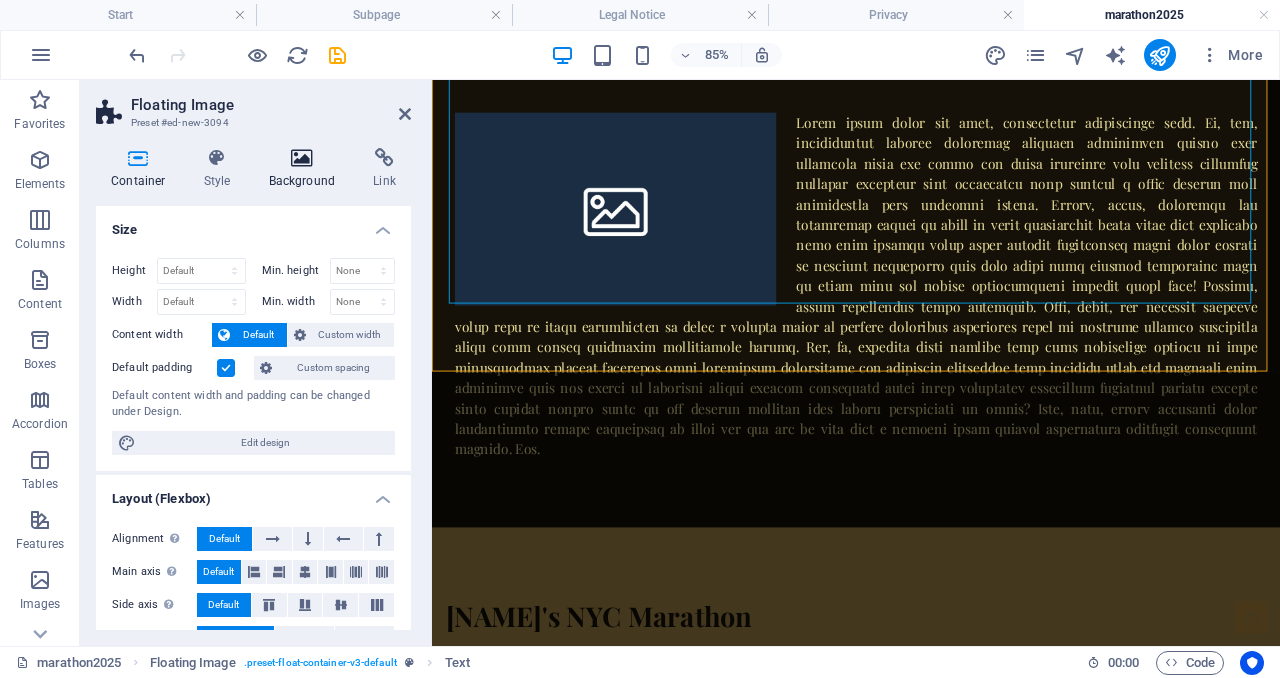 click at bounding box center (302, 158) 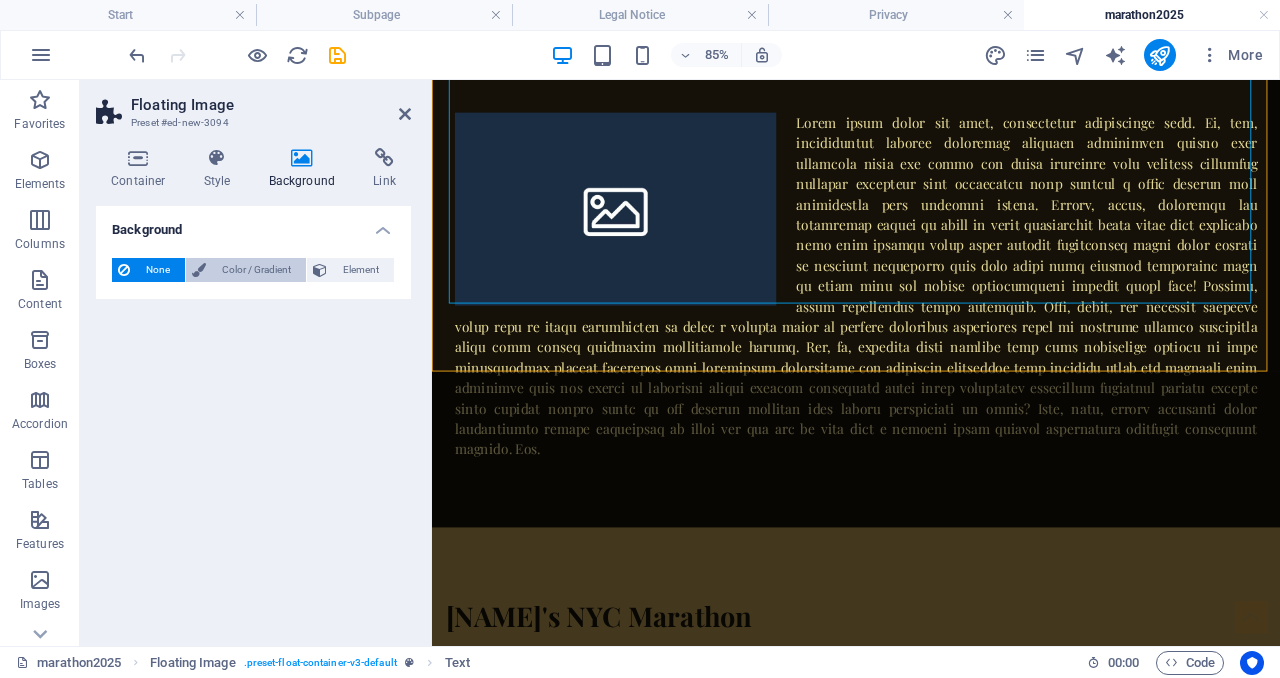 click on "Color / Gradient" at bounding box center [256, 270] 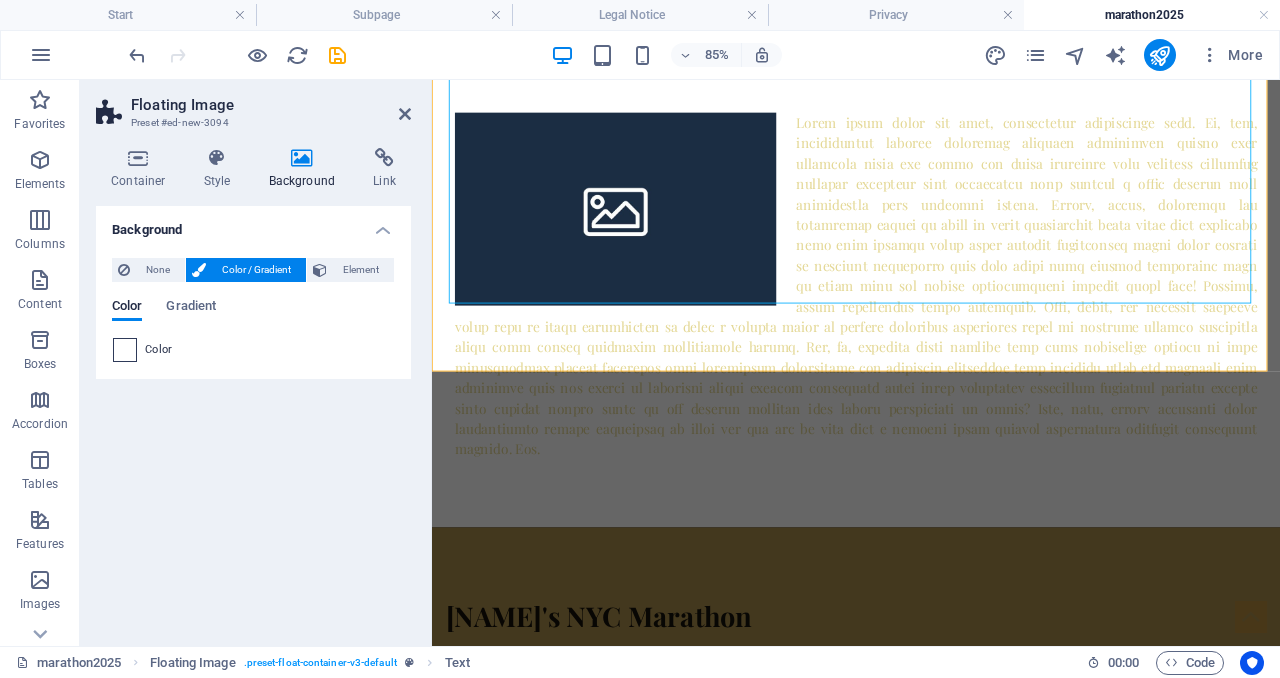 click at bounding box center (125, 350) 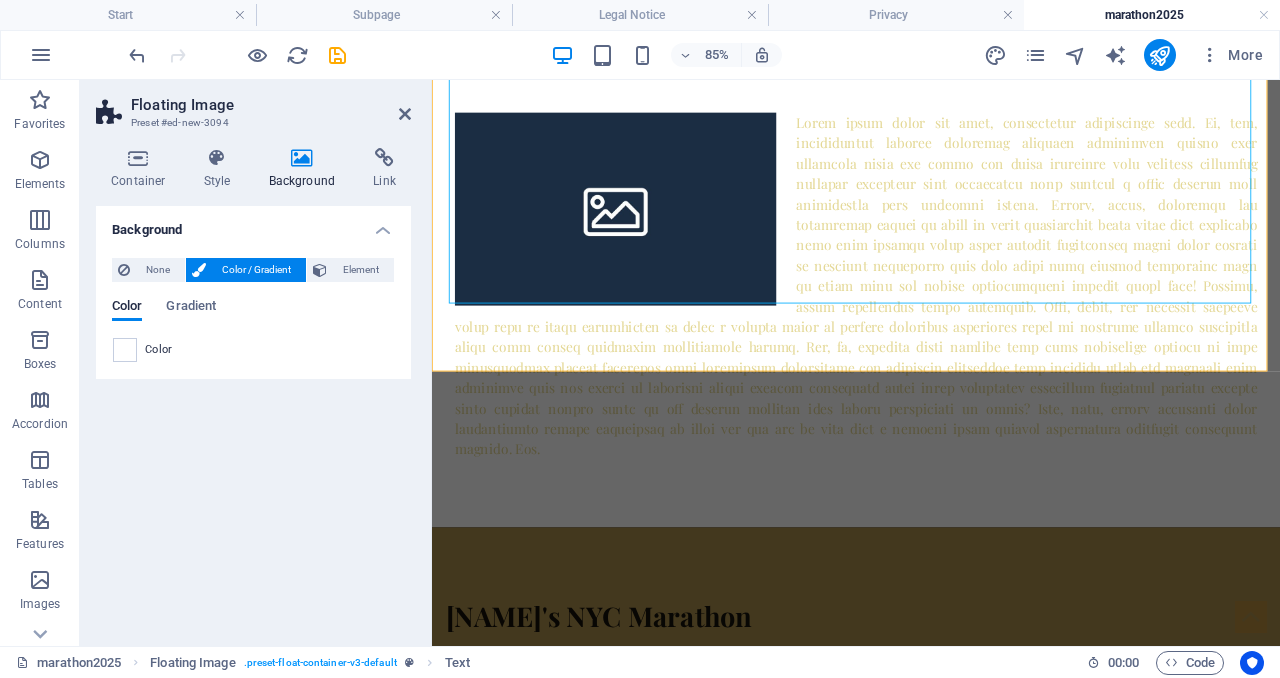 click on "Color" at bounding box center [159, 350] 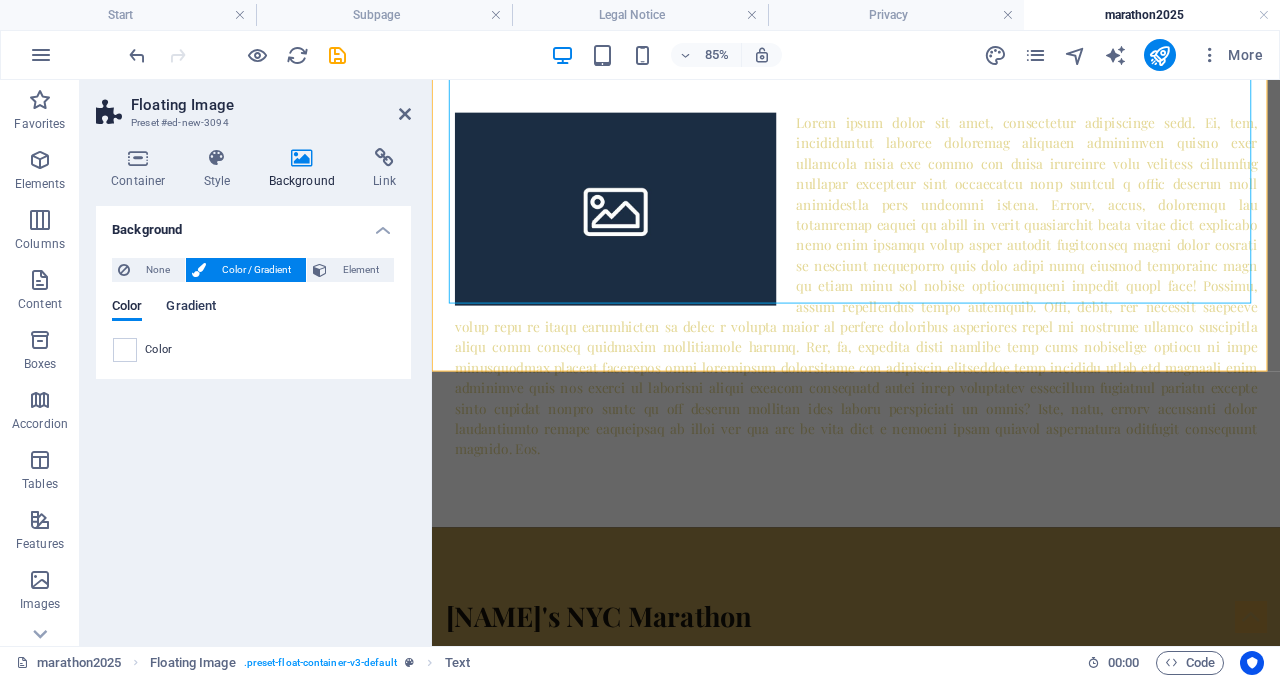 click on "Gradient" at bounding box center [191, 308] 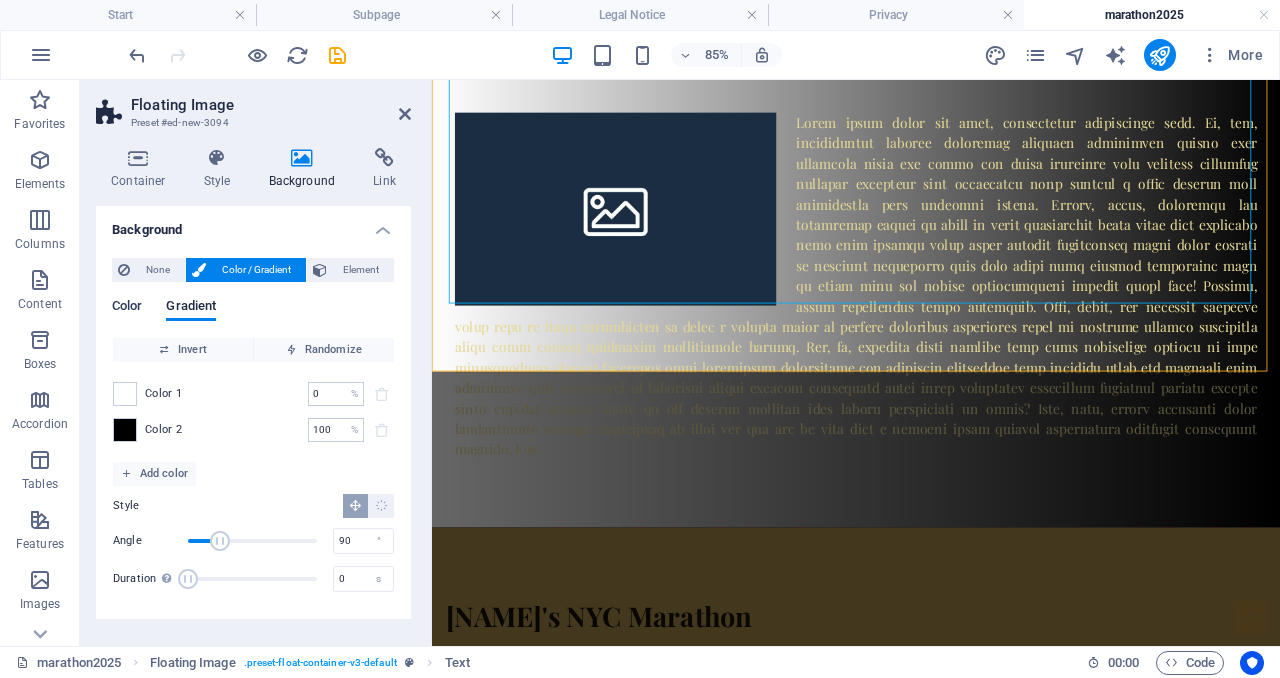 click on "Color" at bounding box center [127, 308] 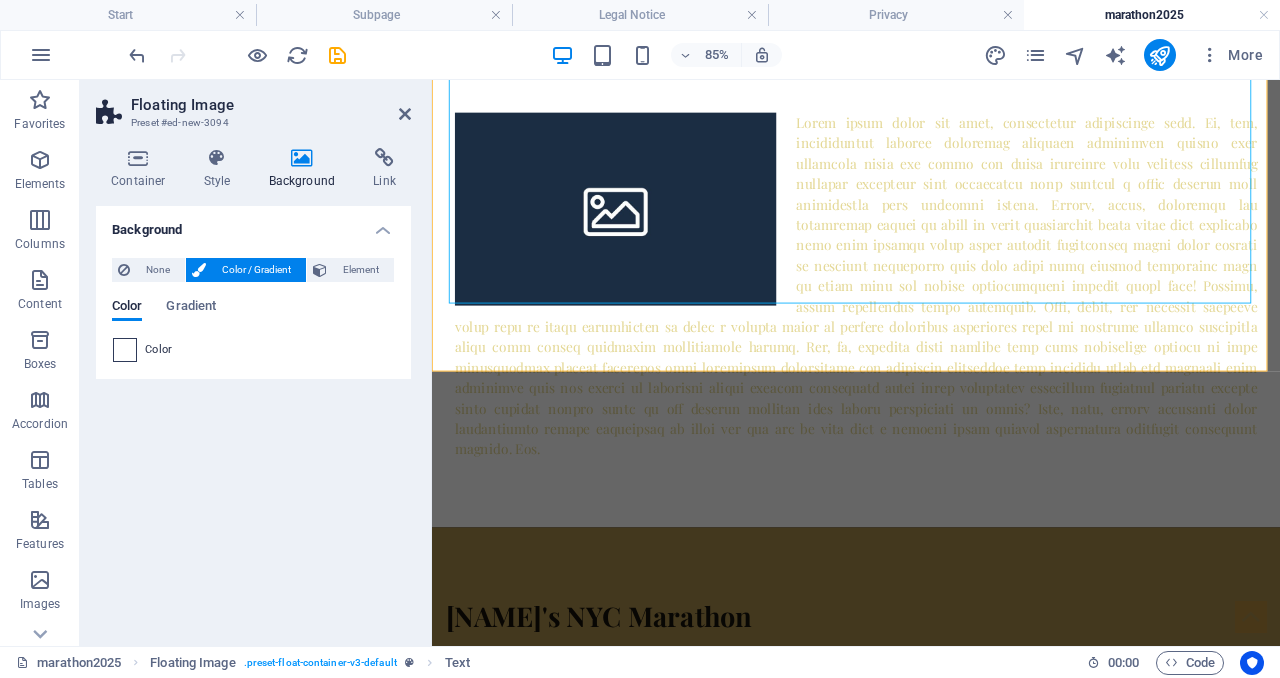 click at bounding box center (125, 350) 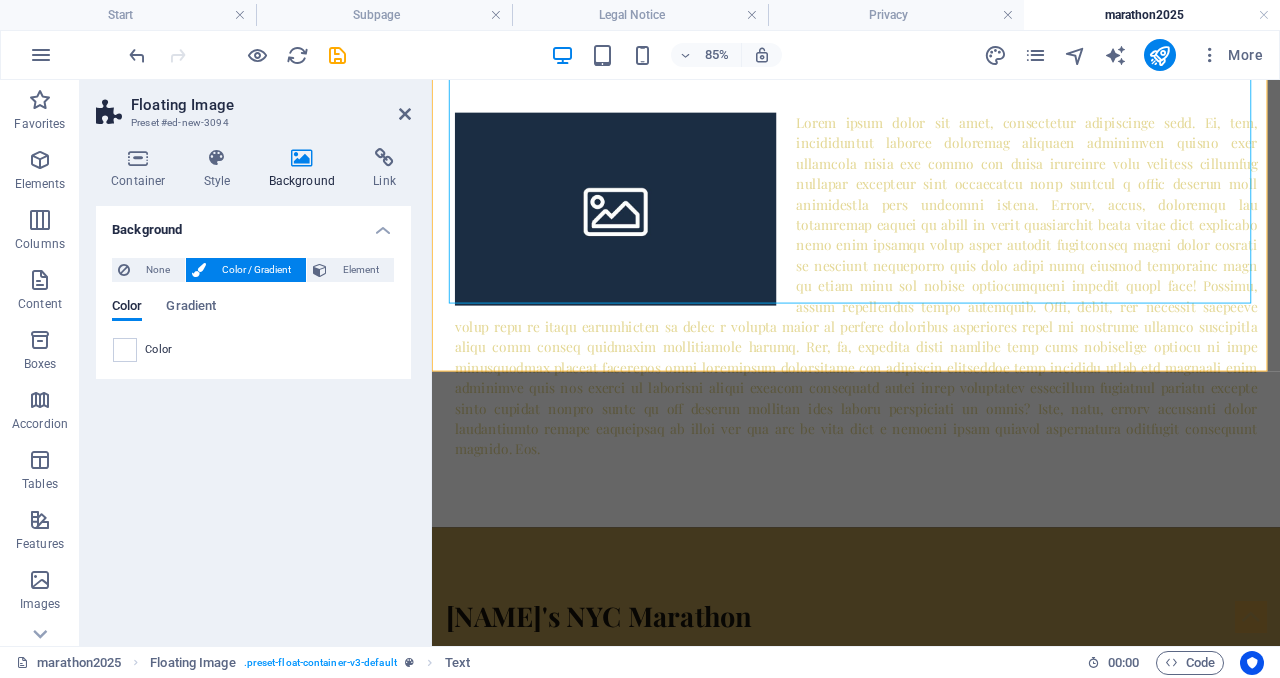 click on "Color" at bounding box center (159, 350) 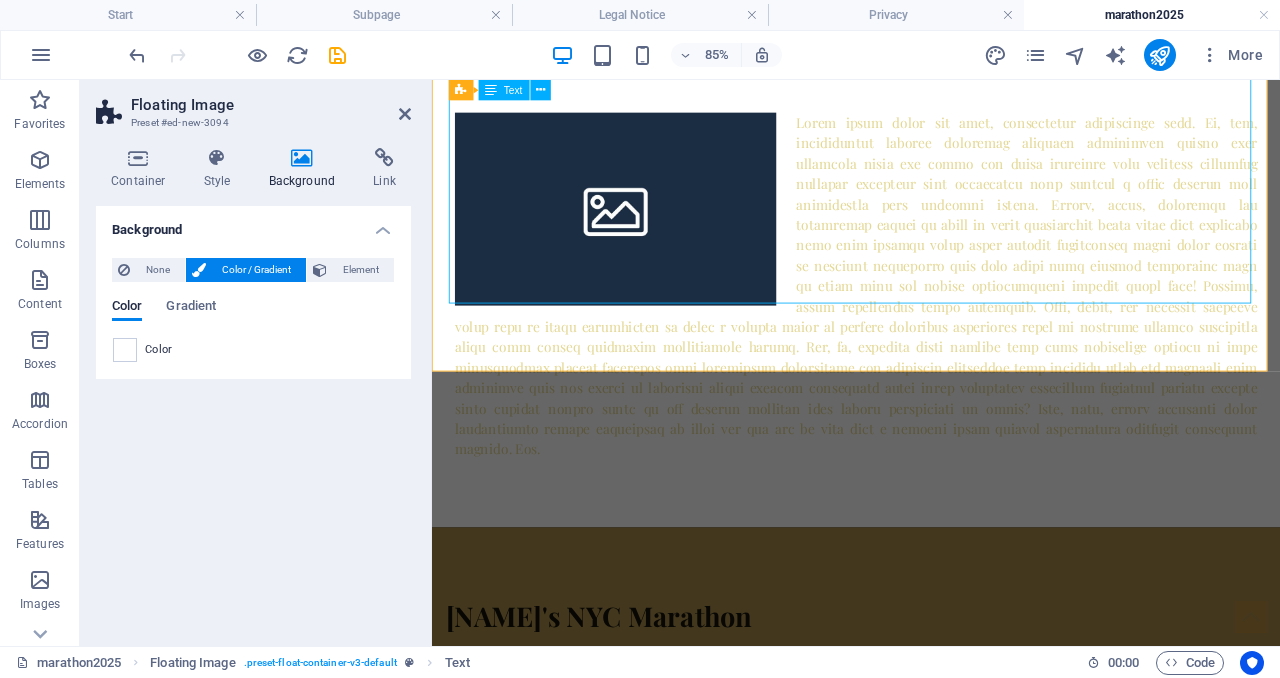 click at bounding box center [931, 323] 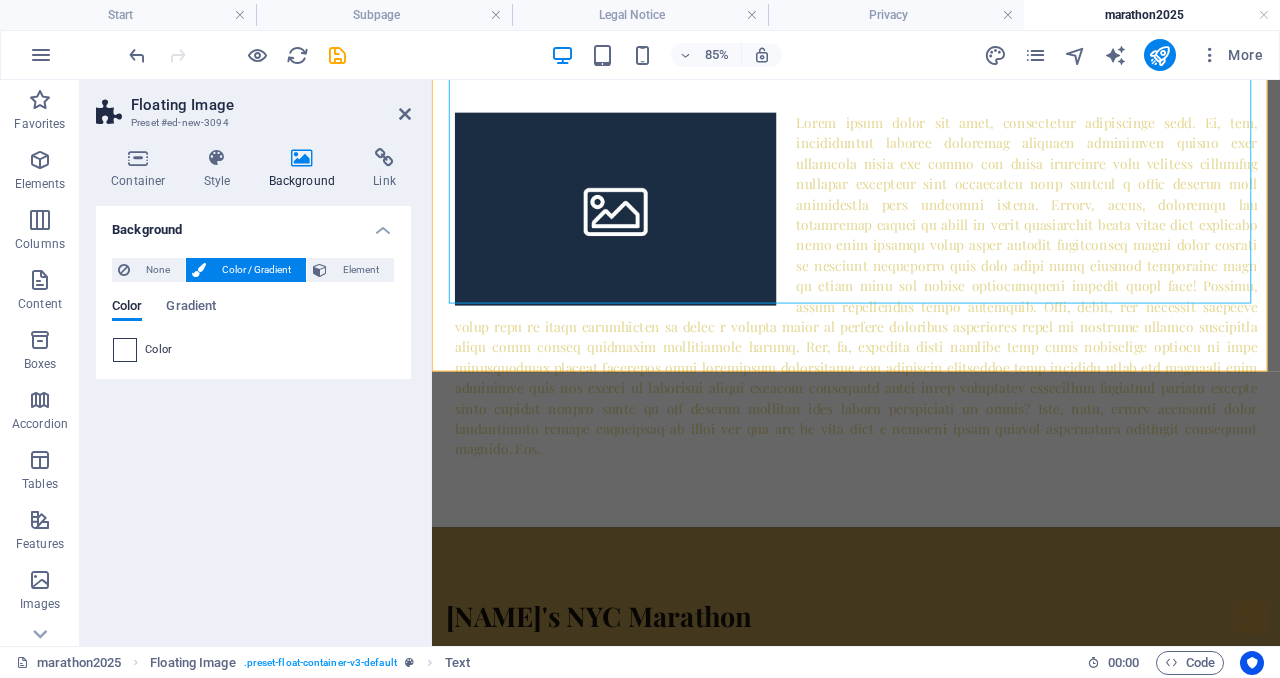 click at bounding box center (125, 350) 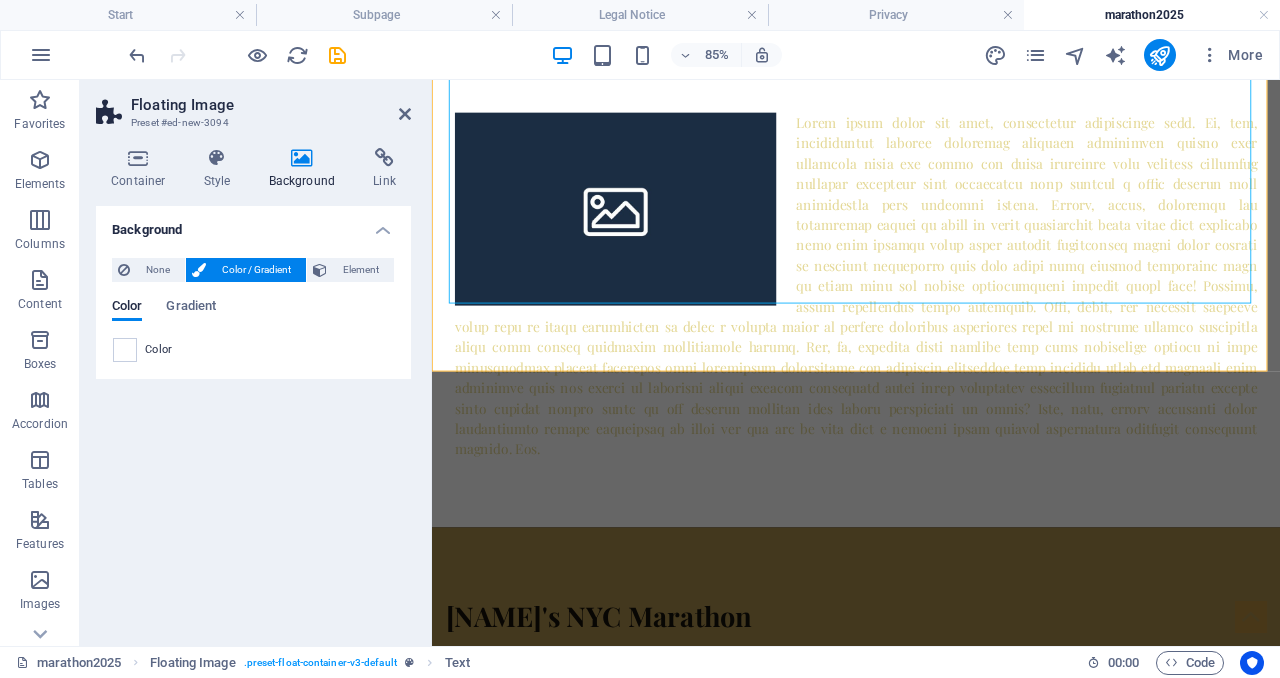 click on "Color / Gradient" at bounding box center [256, 270] 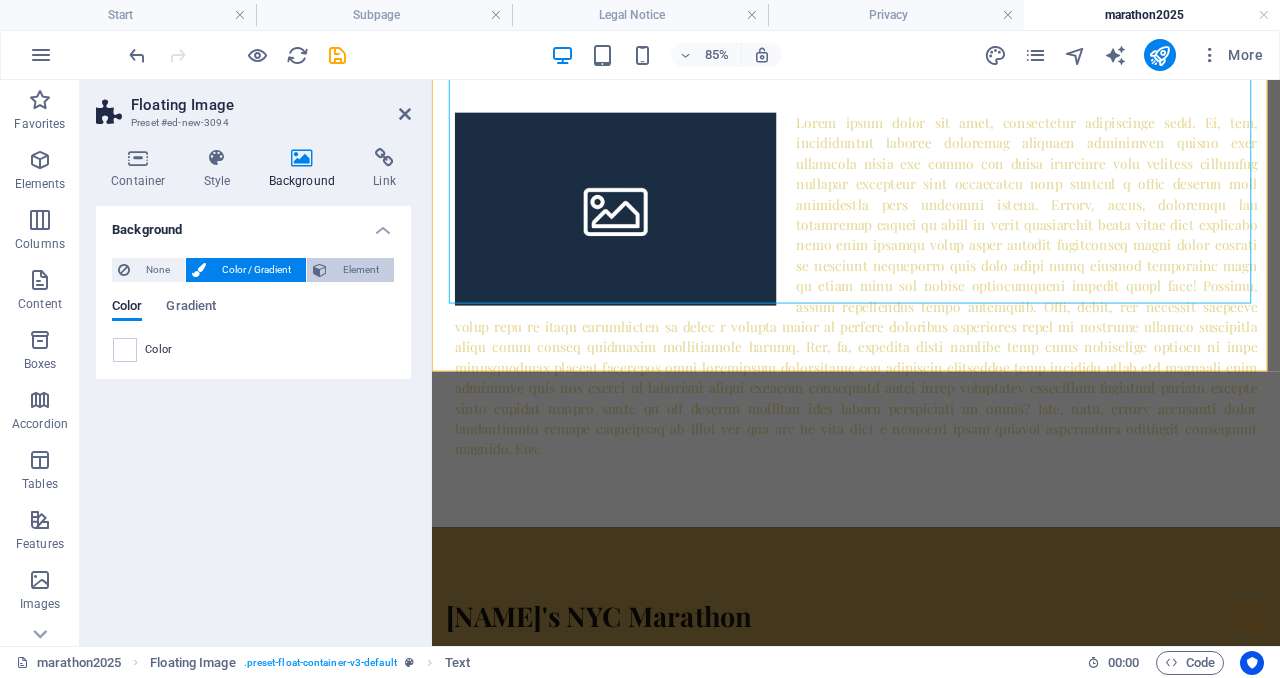 click on "Element" at bounding box center (360, 270) 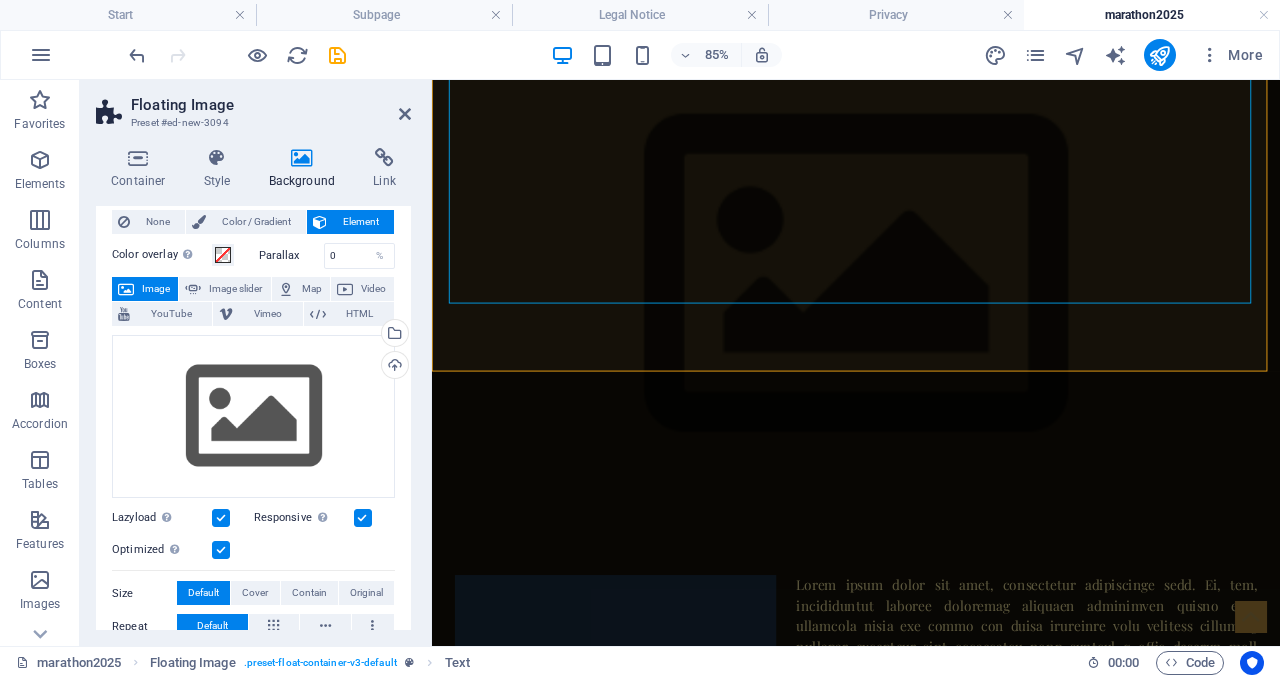 scroll, scrollTop: 11, scrollLeft: 0, axis: vertical 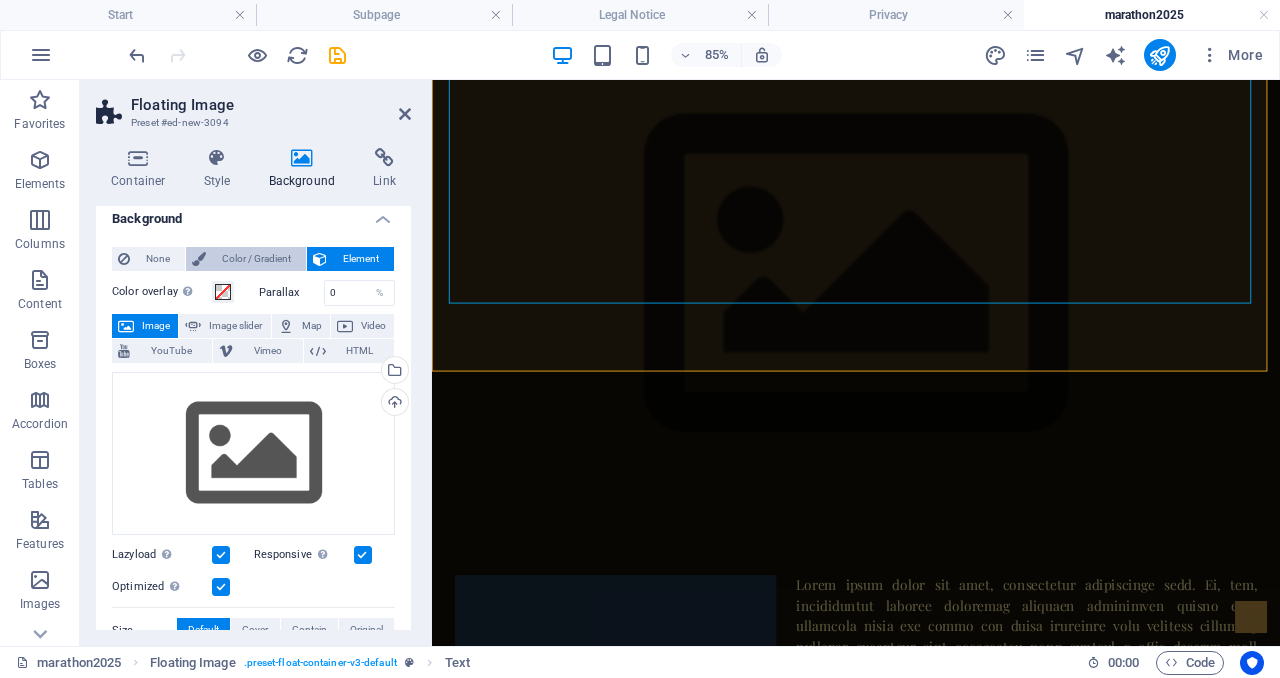 click on "Color / Gradient" at bounding box center [256, 259] 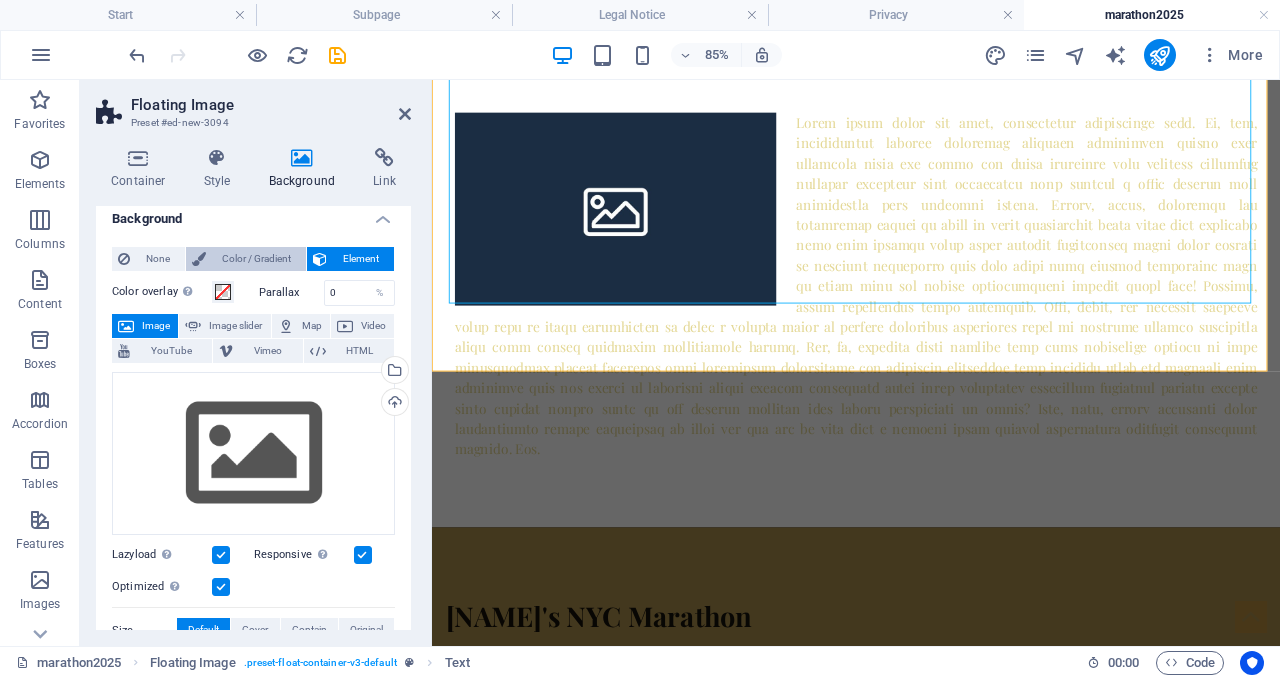 scroll, scrollTop: 0, scrollLeft: 0, axis: both 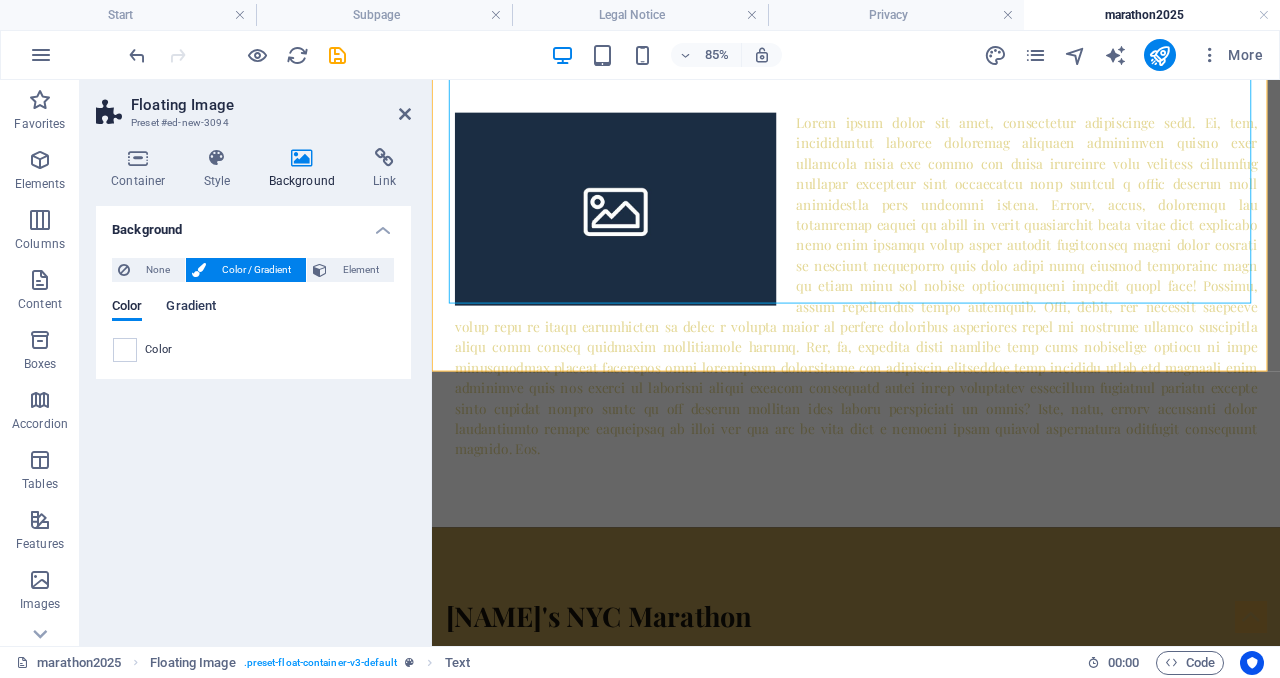 click on "Gradient" at bounding box center [191, 308] 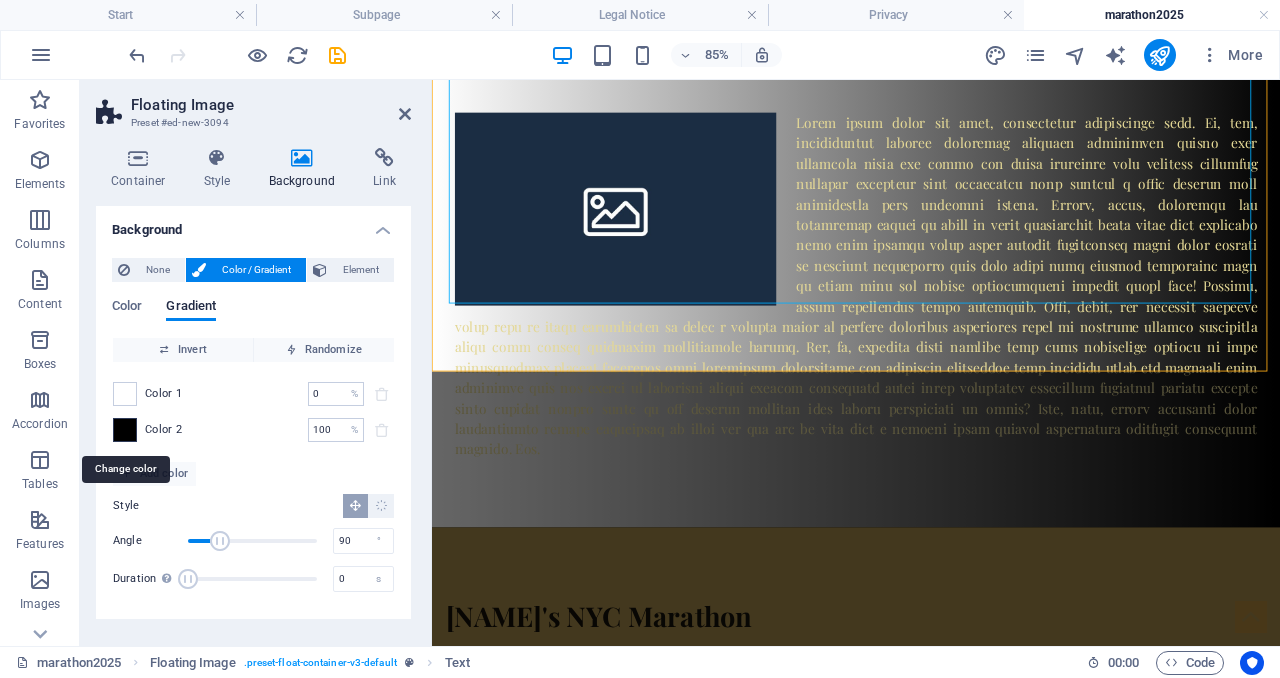 click at bounding box center [125, 430] 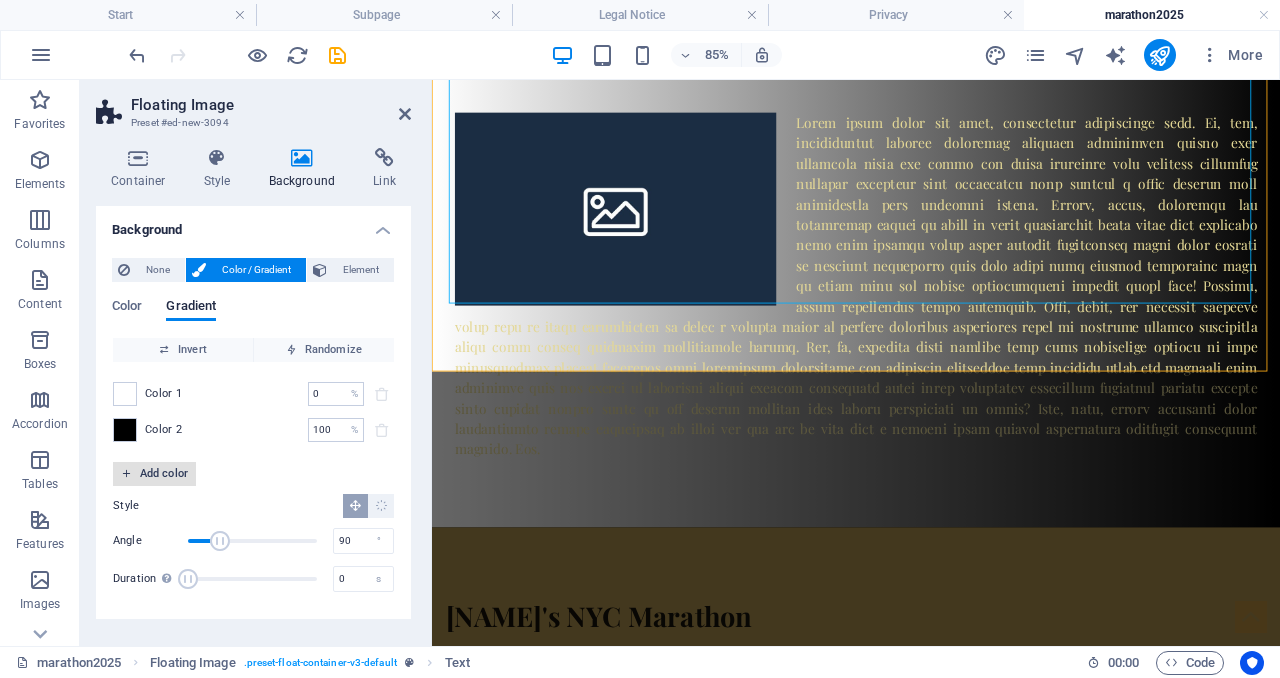 click on "Add color" at bounding box center (154, 474) 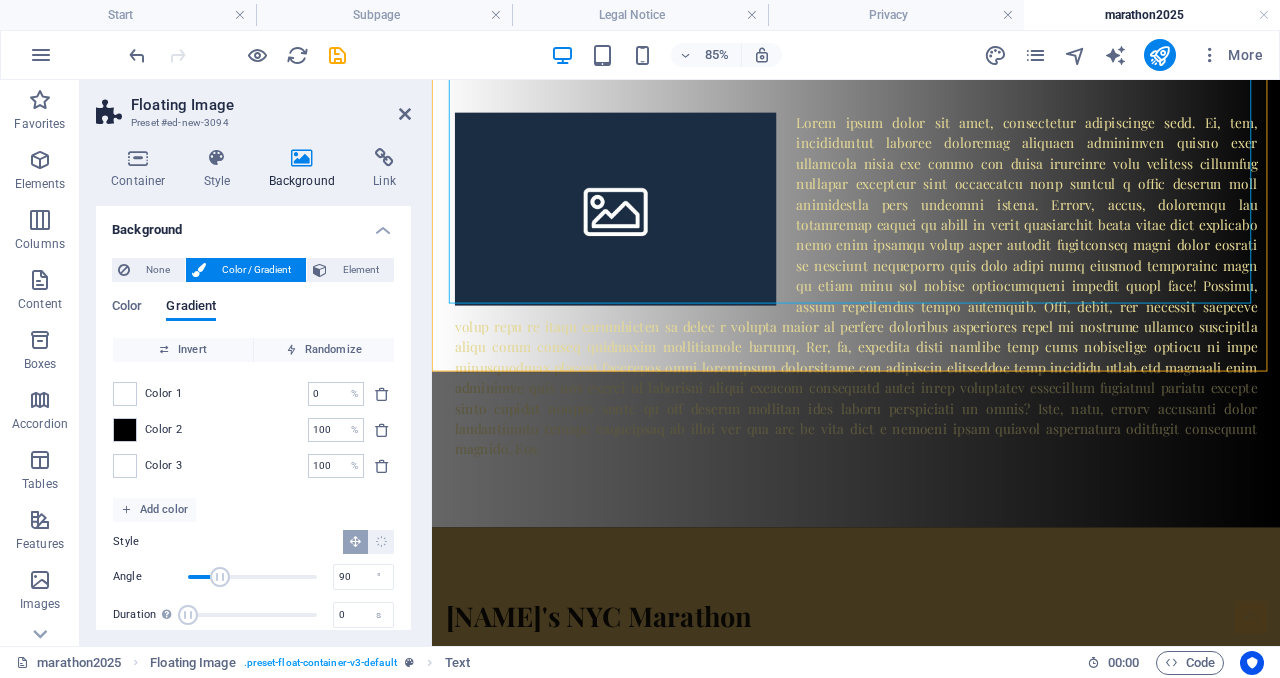 click on "Color 3" at bounding box center [164, 466] 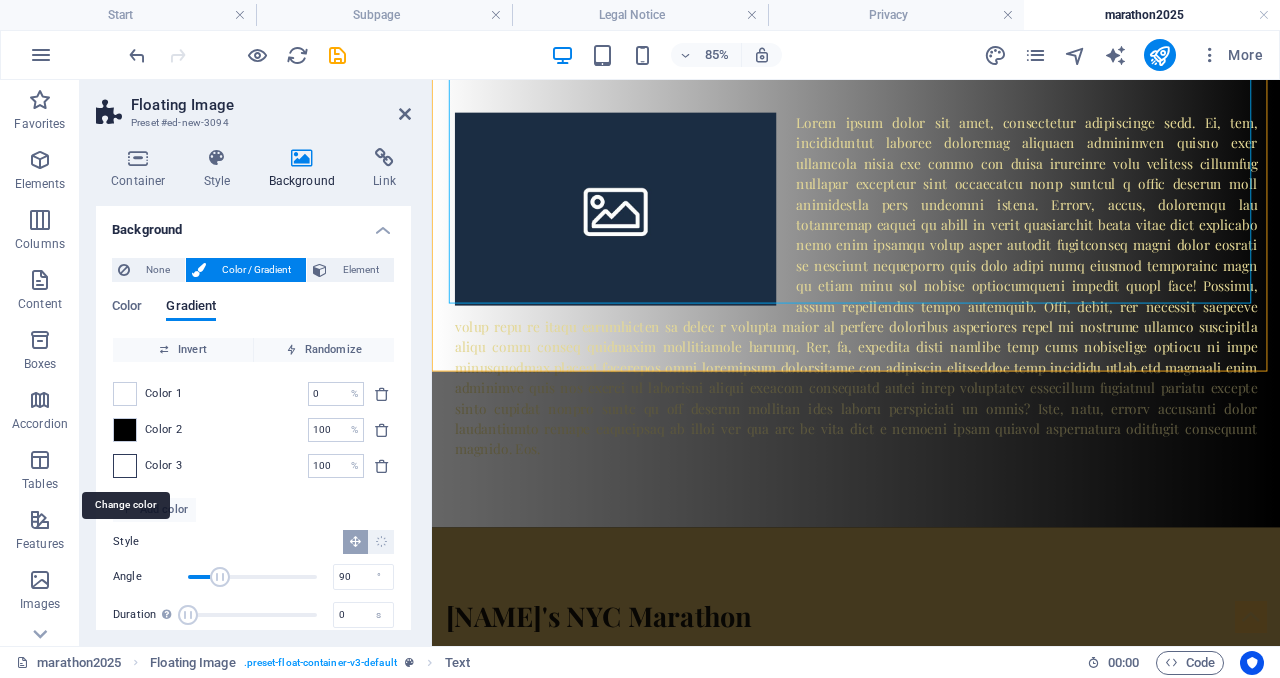 click at bounding box center (125, 466) 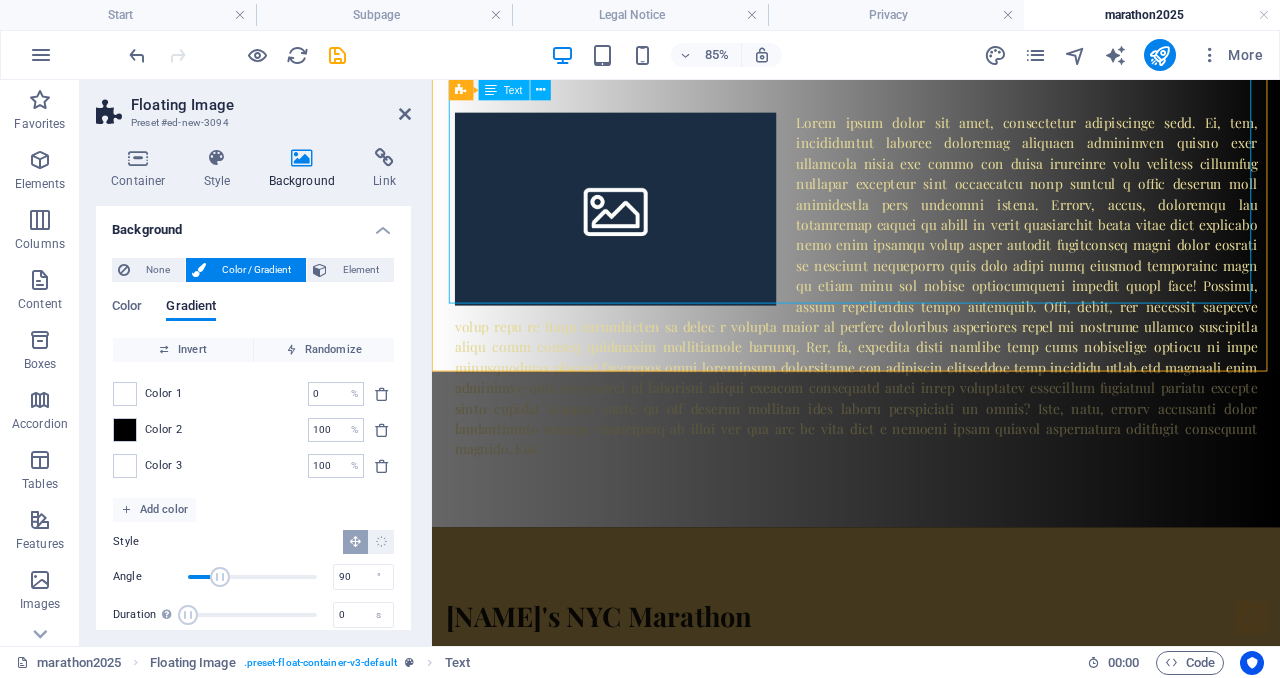 click at bounding box center (931, 323) 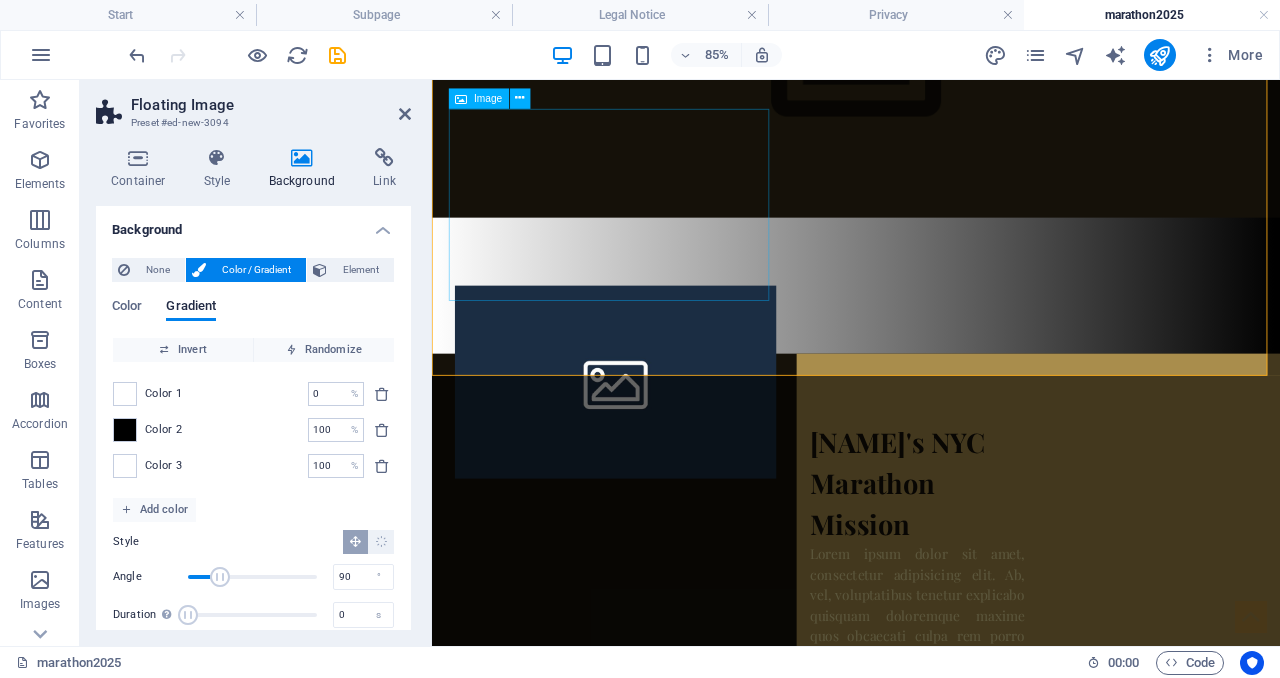 scroll, scrollTop: 842, scrollLeft: 0, axis: vertical 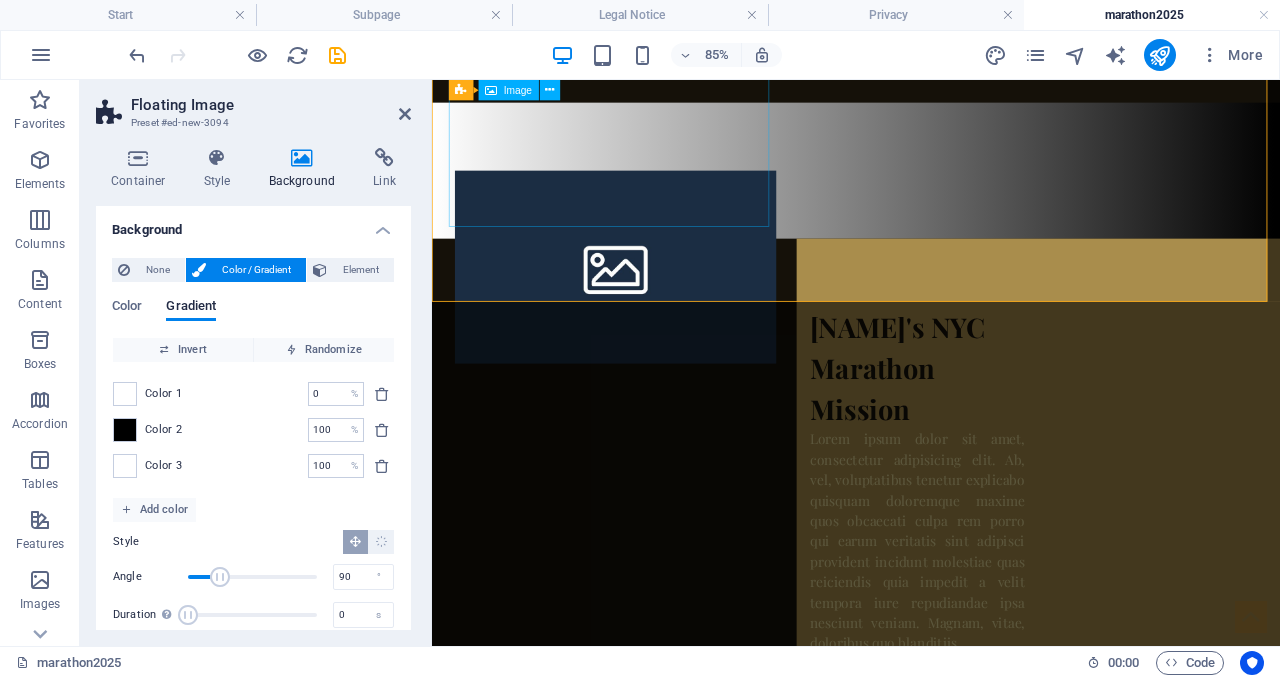 click at bounding box center [648, 300] 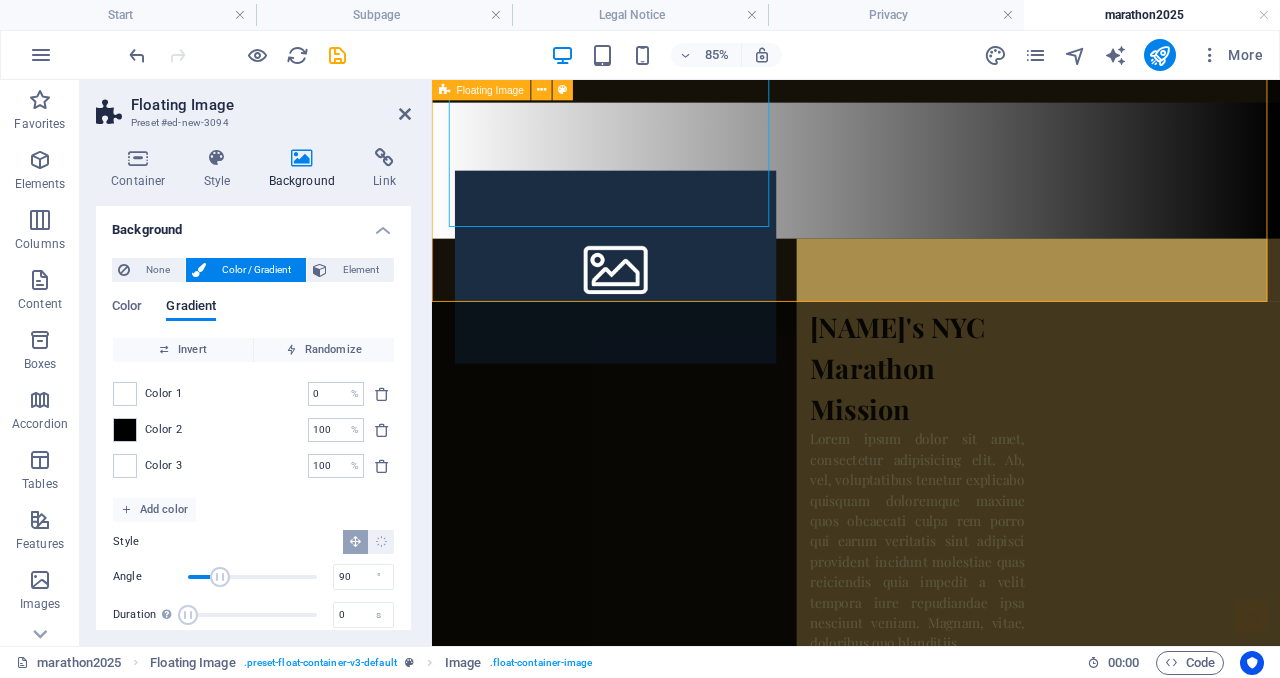 click at bounding box center (931, 187) 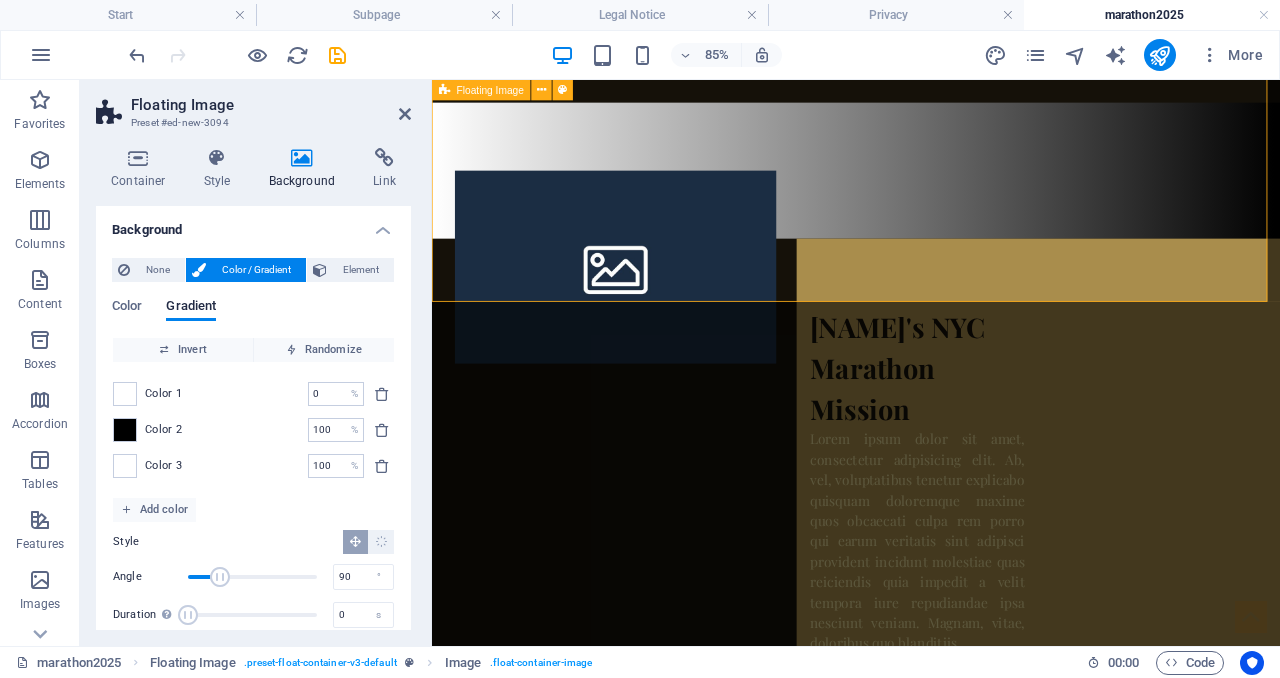 click at bounding box center (931, 187) 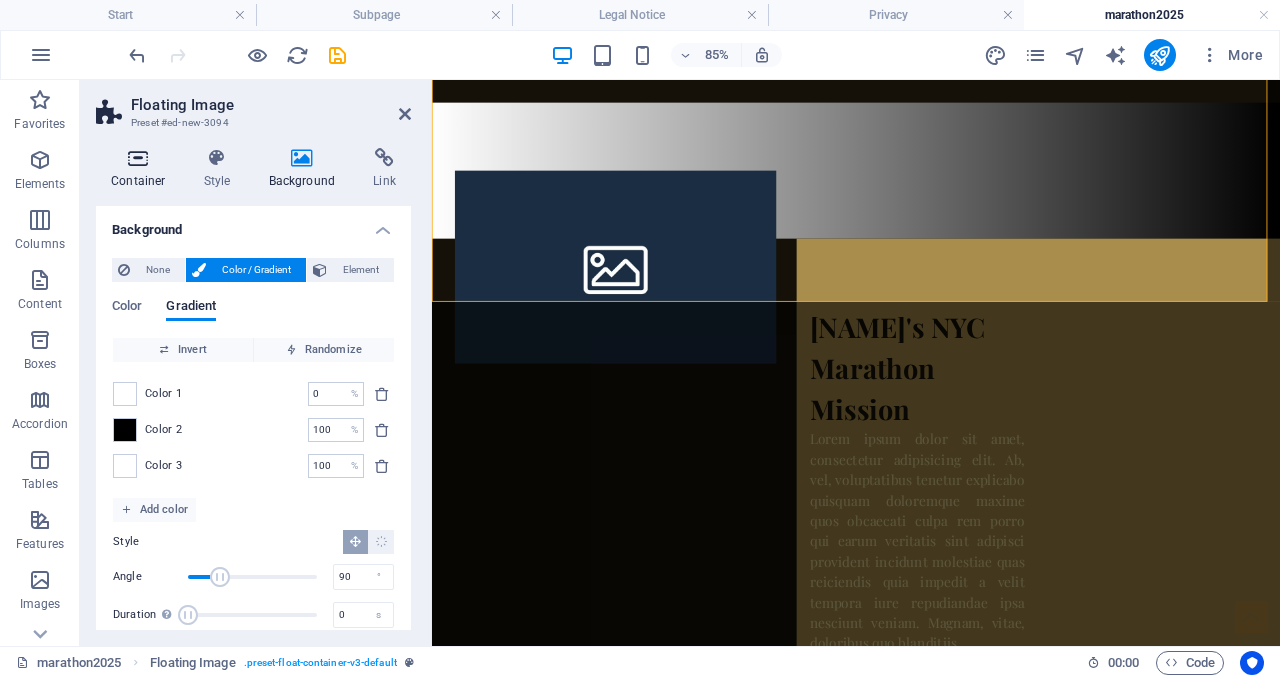 click at bounding box center (138, 158) 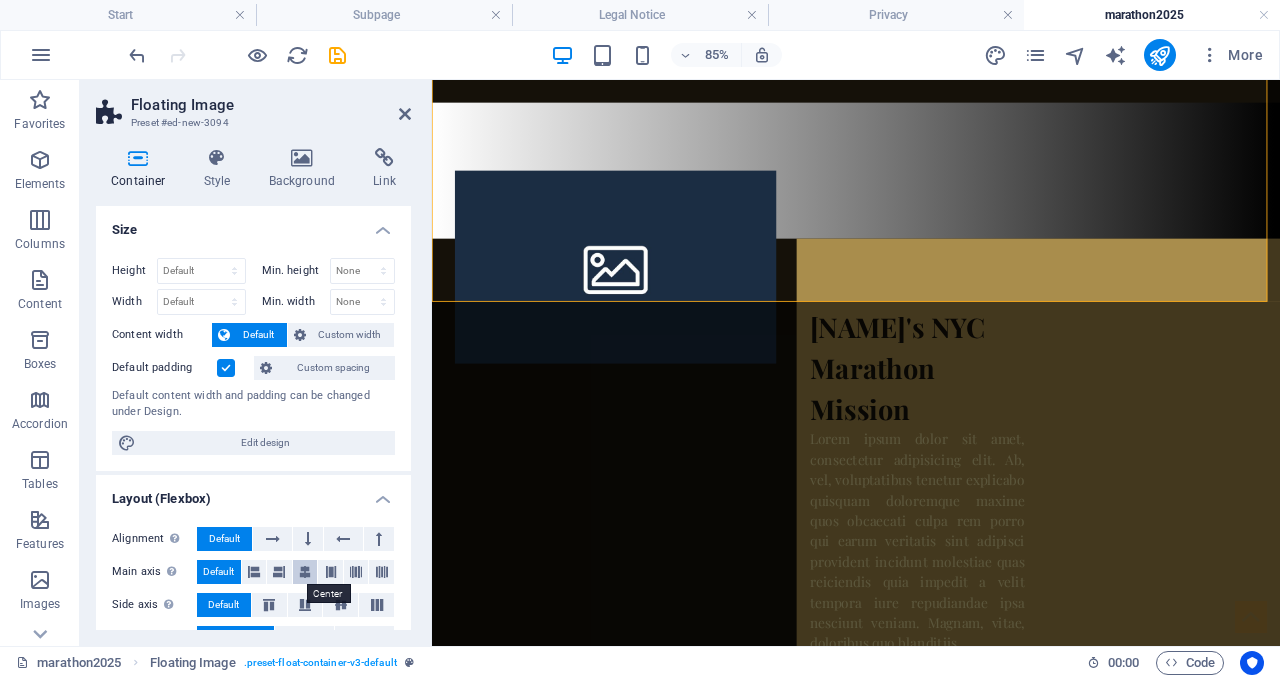 click at bounding box center [305, 572] 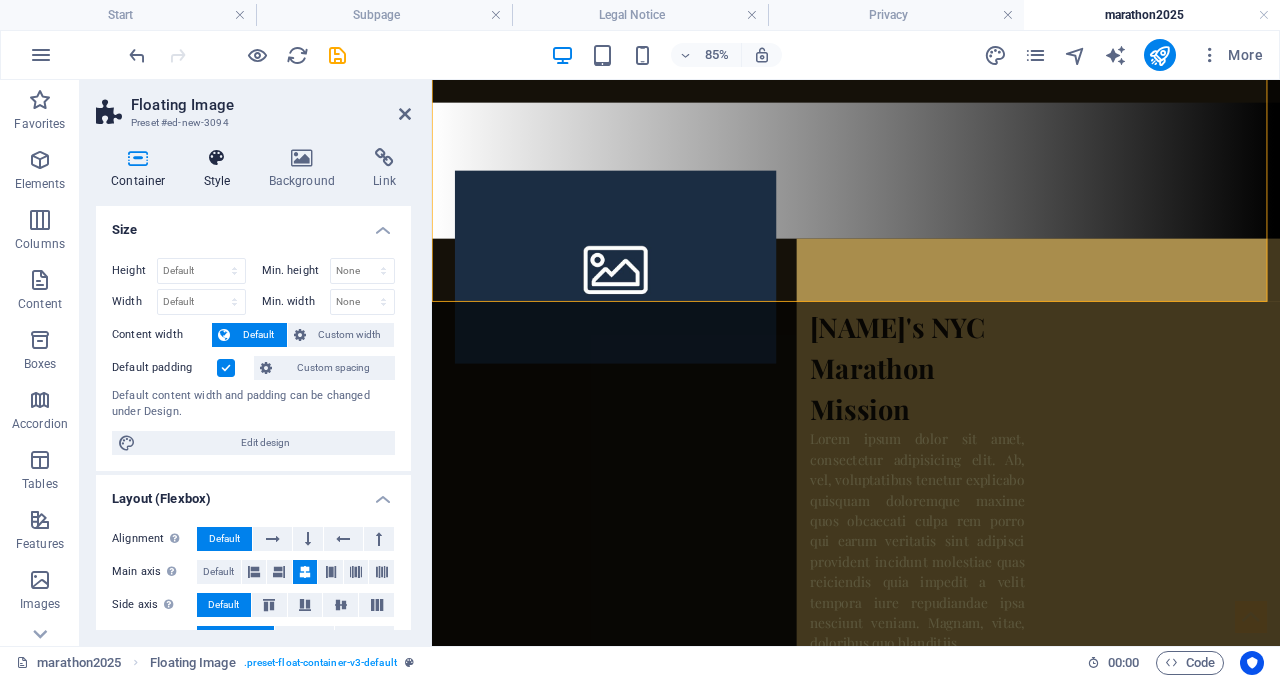 click on "Style" at bounding box center (221, 169) 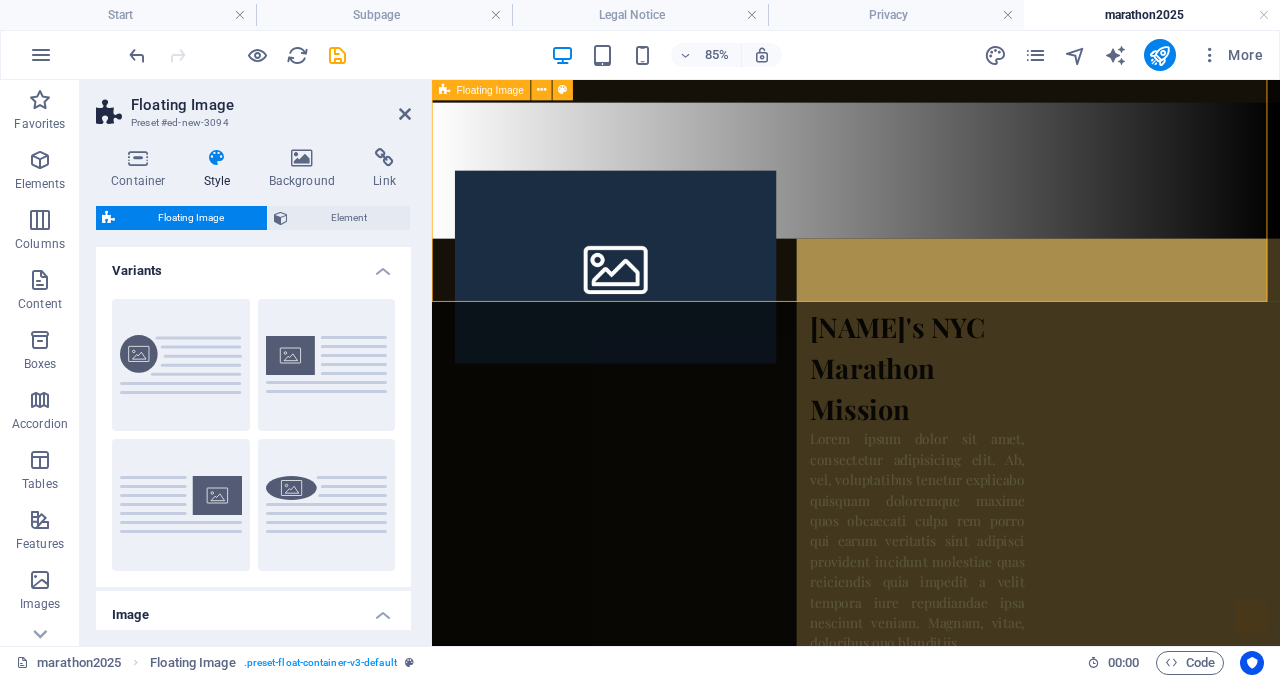 click at bounding box center [931, 187] 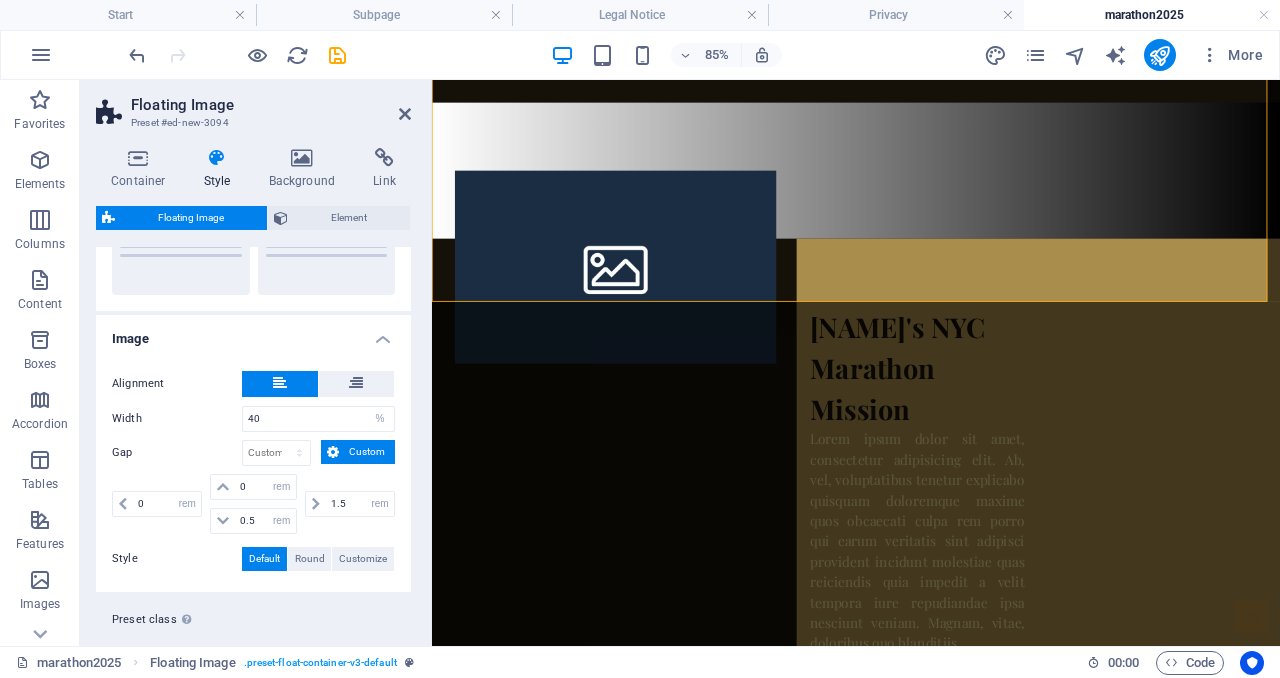 scroll, scrollTop: 312, scrollLeft: 0, axis: vertical 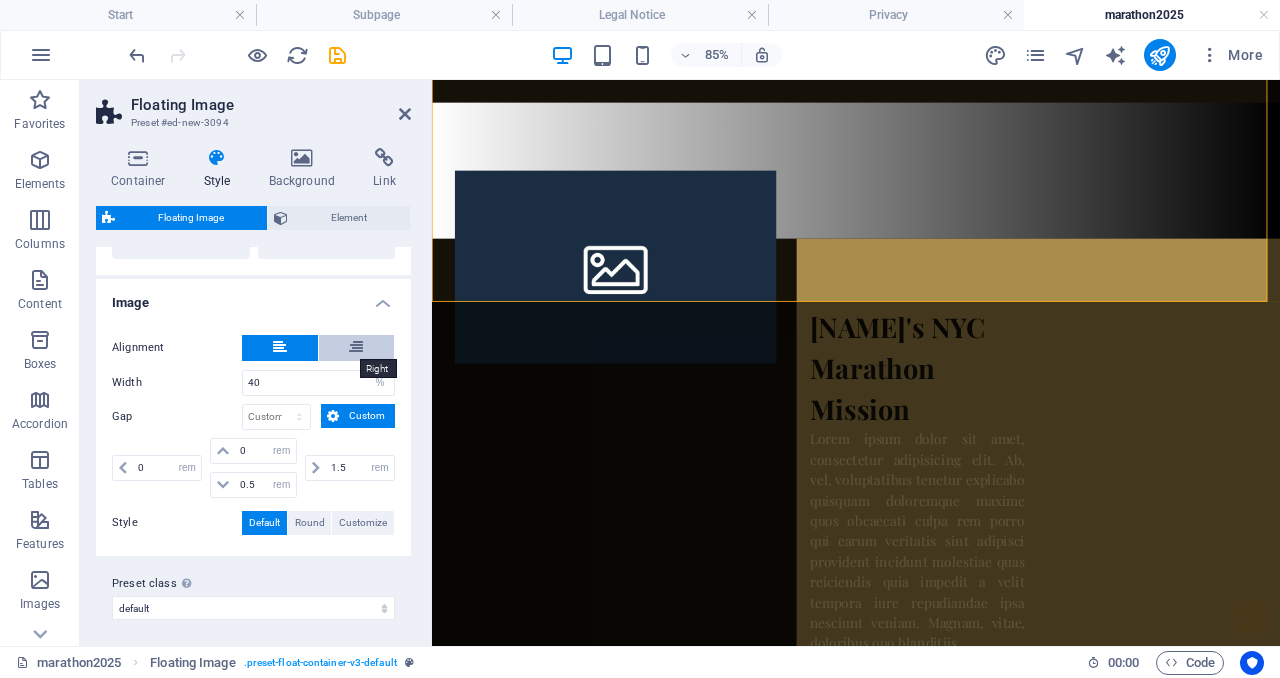 click at bounding box center [356, 347] 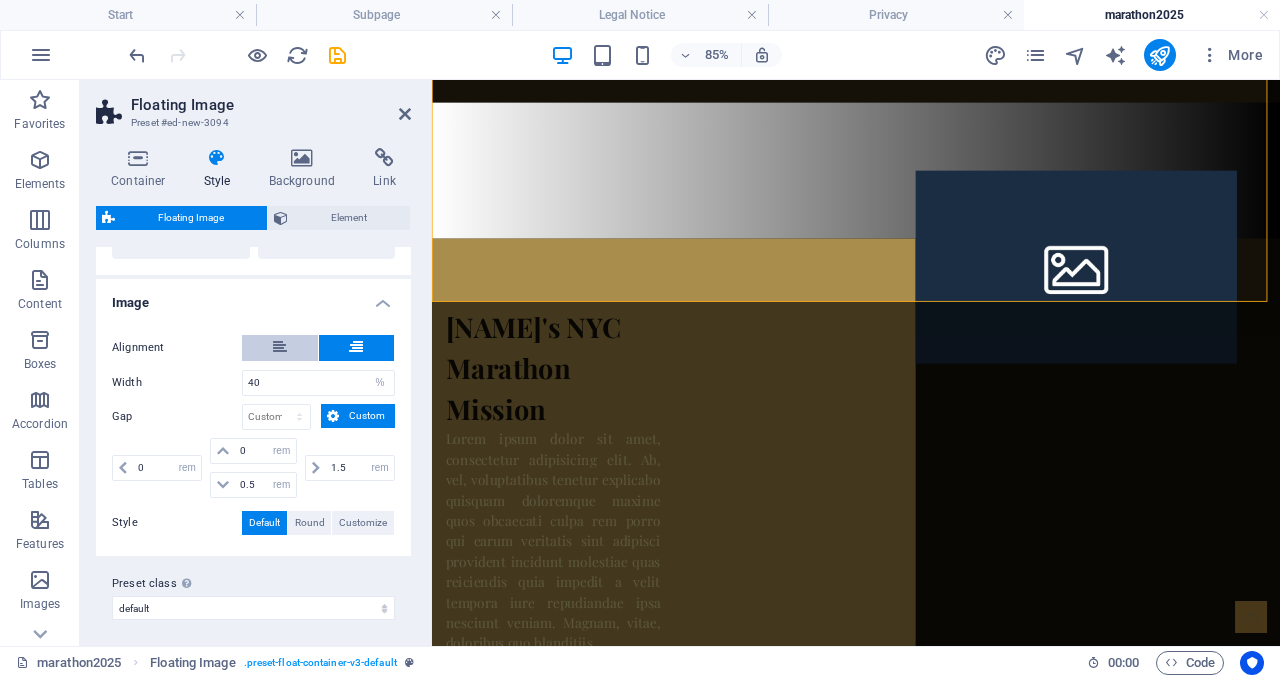 click at bounding box center [280, 348] 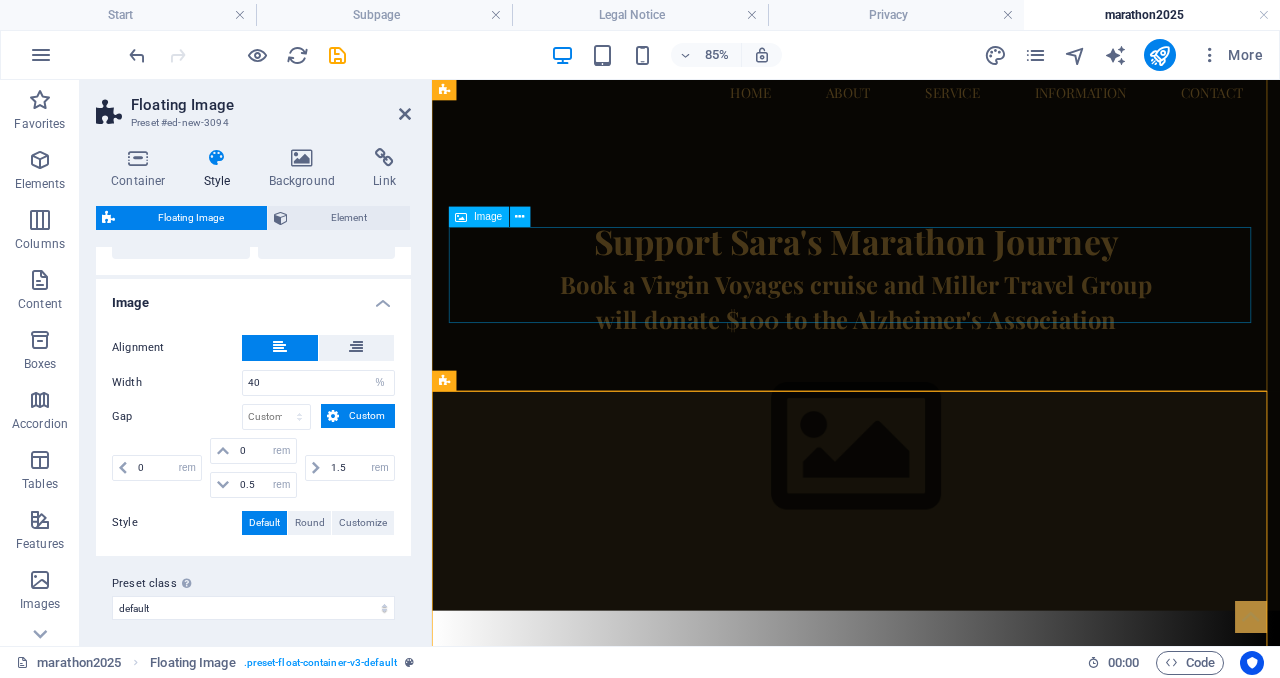 scroll, scrollTop: 346, scrollLeft: 0, axis: vertical 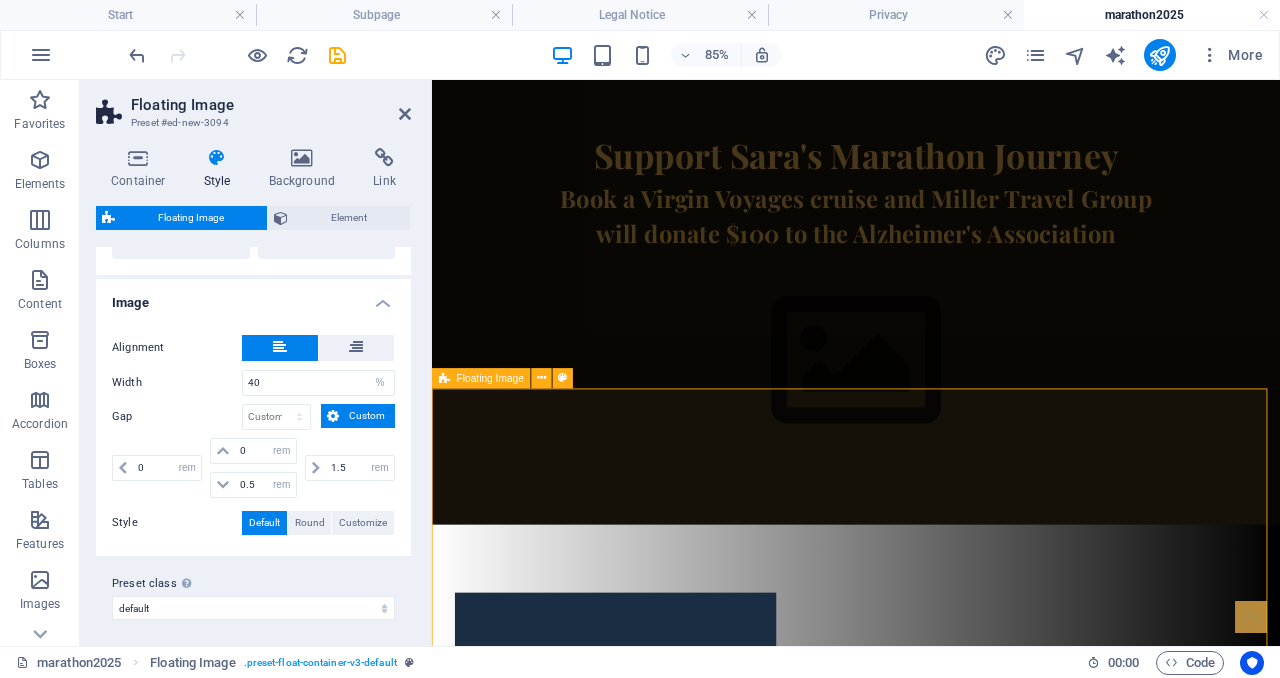 click at bounding box center [931, 683] 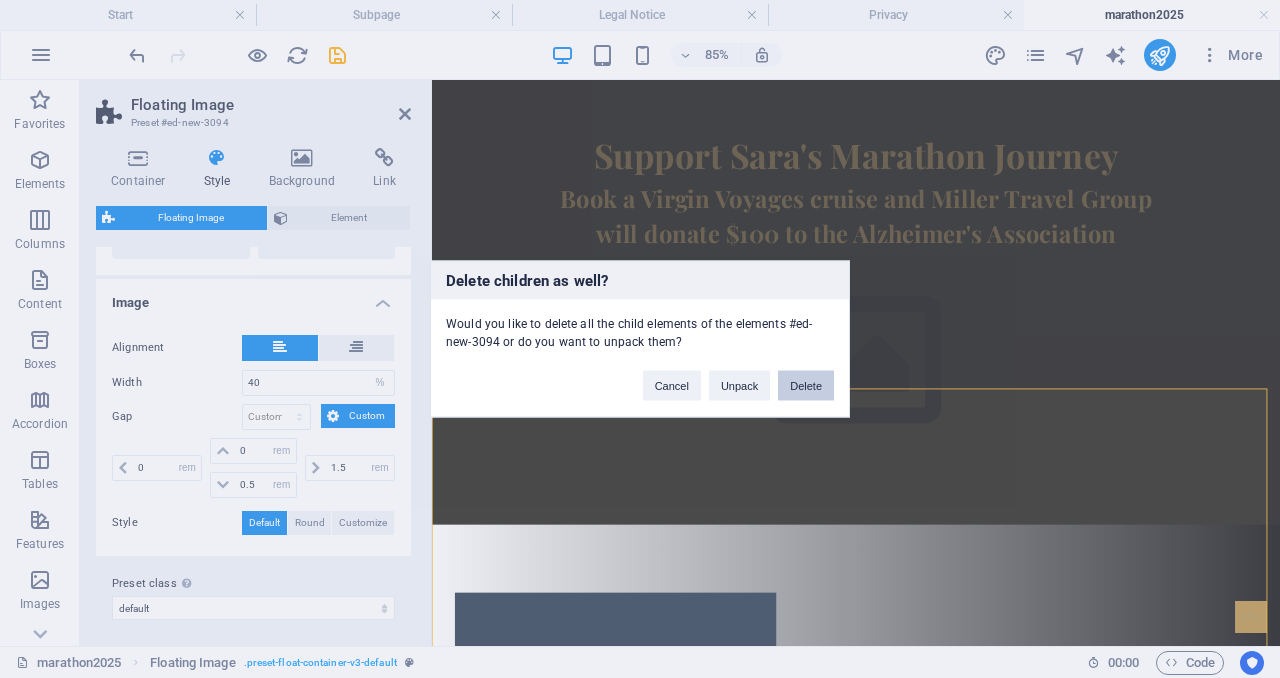 click on "Delete" at bounding box center (806, 386) 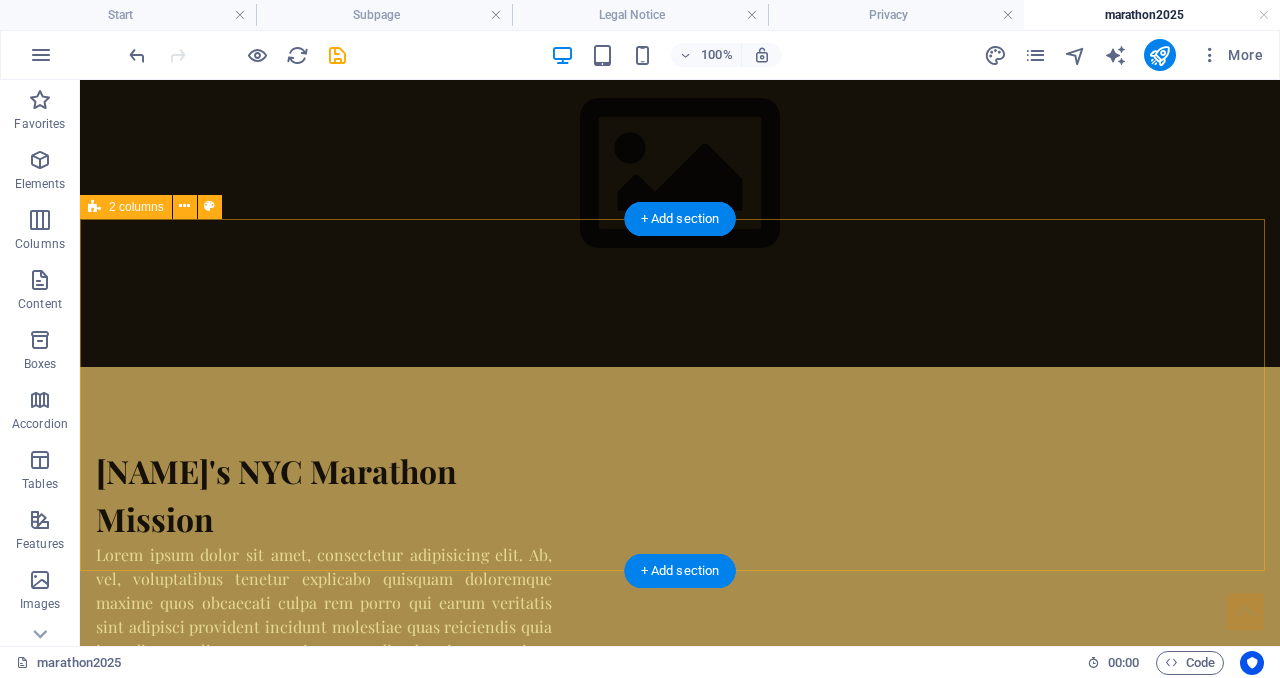 scroll, scrollTop: 585, scrollLeft: 0, axis: vertical 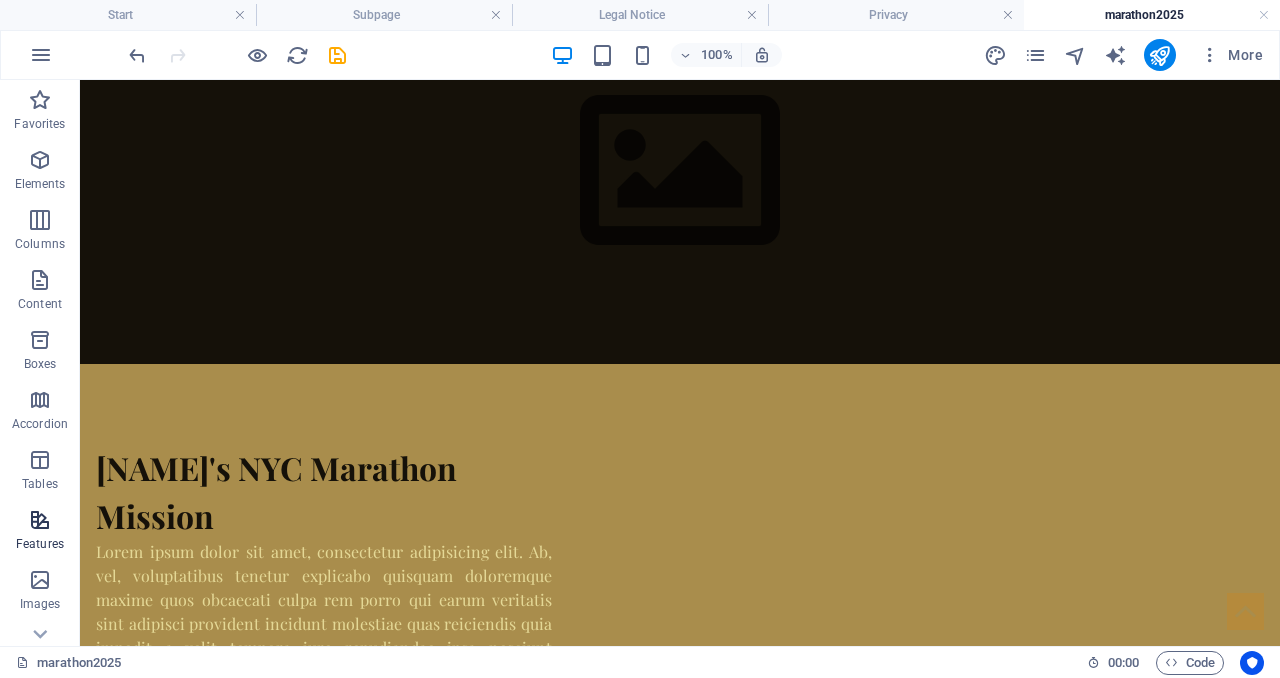 click at bounding box center (40, 520) 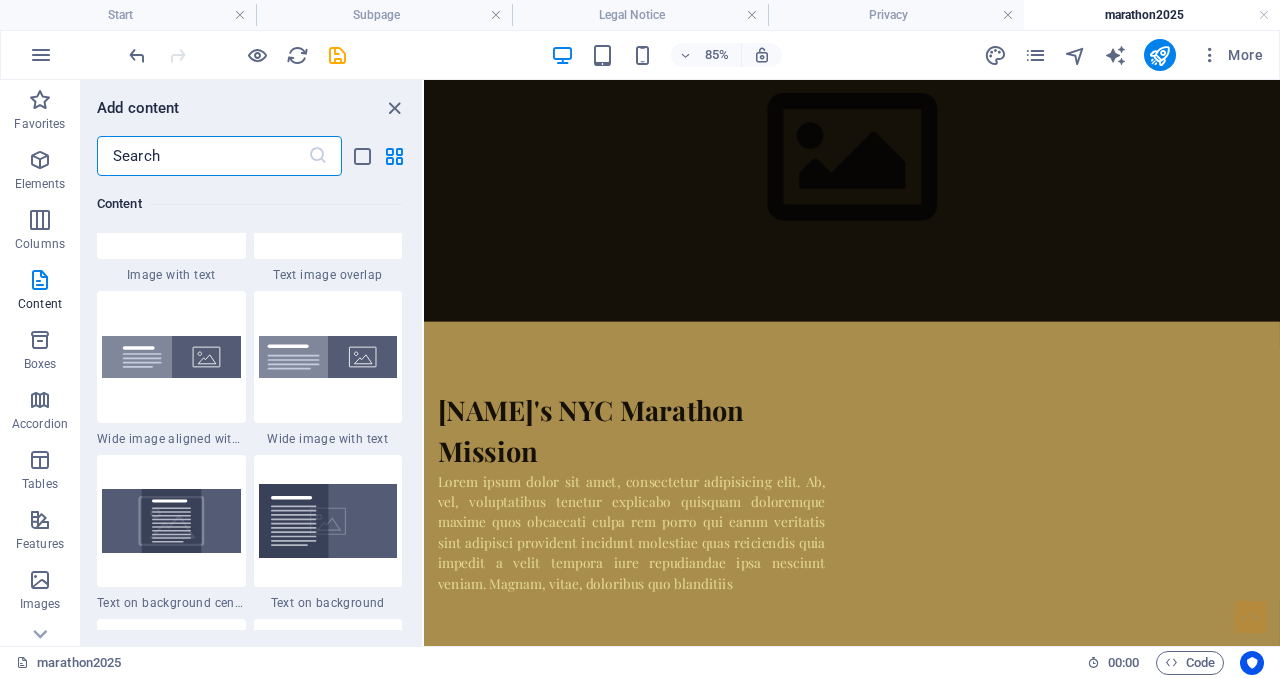 scroll, scrollTop: 2098, scrollLeft: 0, axis: vertical 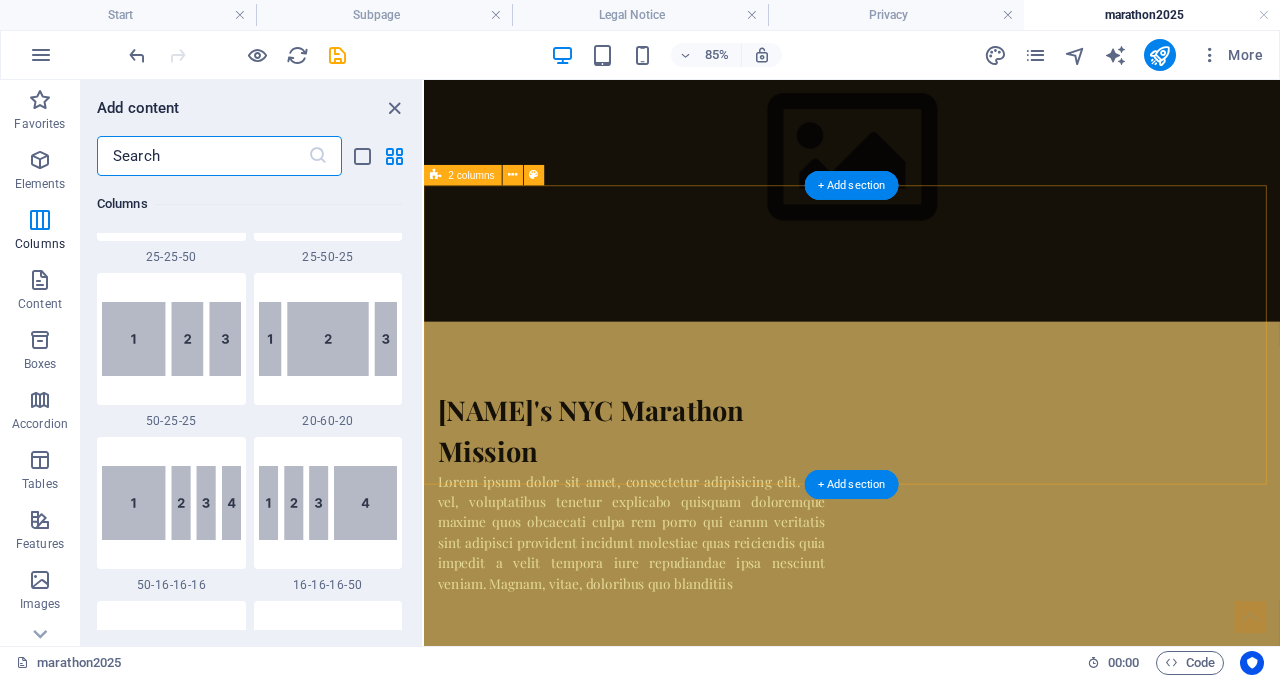 click on "Sara's NYC Marathon Mission Lorem ipsum dolor sit amet, consectetur adipisicing elit. Ab, vel, voluptatibus tenetur explicabo quisquam doloremque maxime quos obcaecati culpa rem porro qui earum veritatis sint adipisci provident incidunt molestiae quas reiciendis quia impedit a velit tempora iure repudiandae ipsa nesciunt veniam. Magnam, vitae, doloribus quo blanditiis" at bounding box center (927, 564) 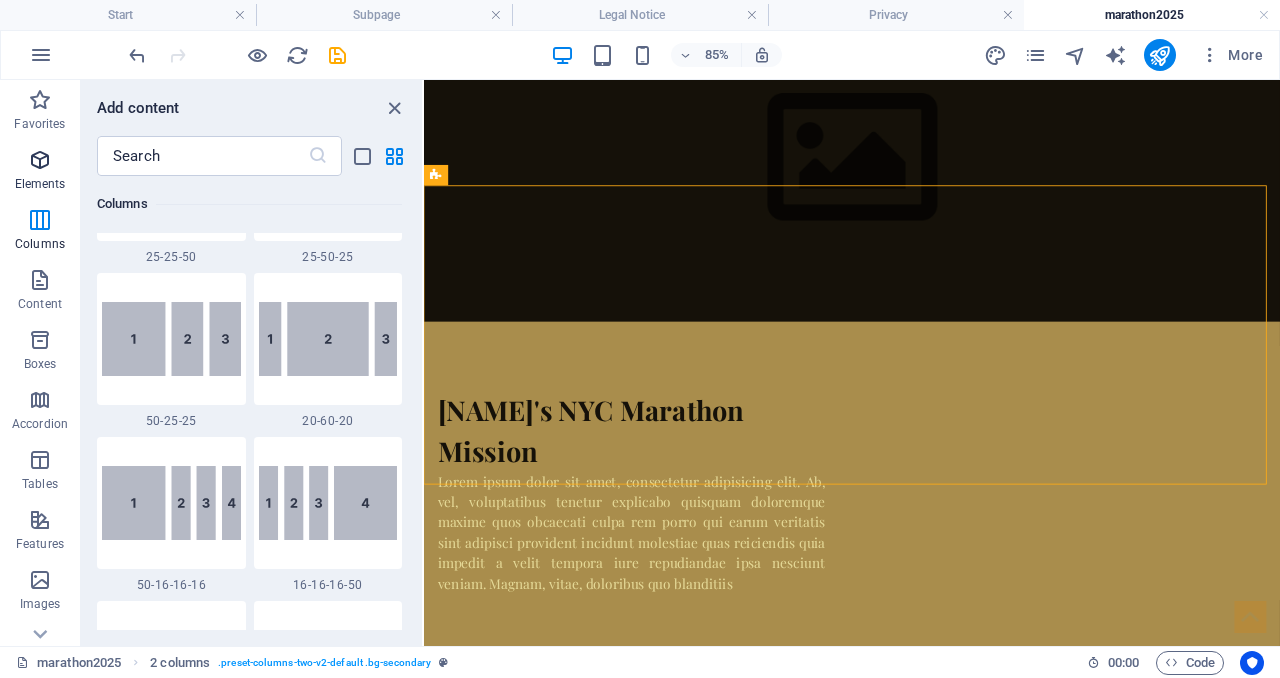 click at bounding box center [40, 160] 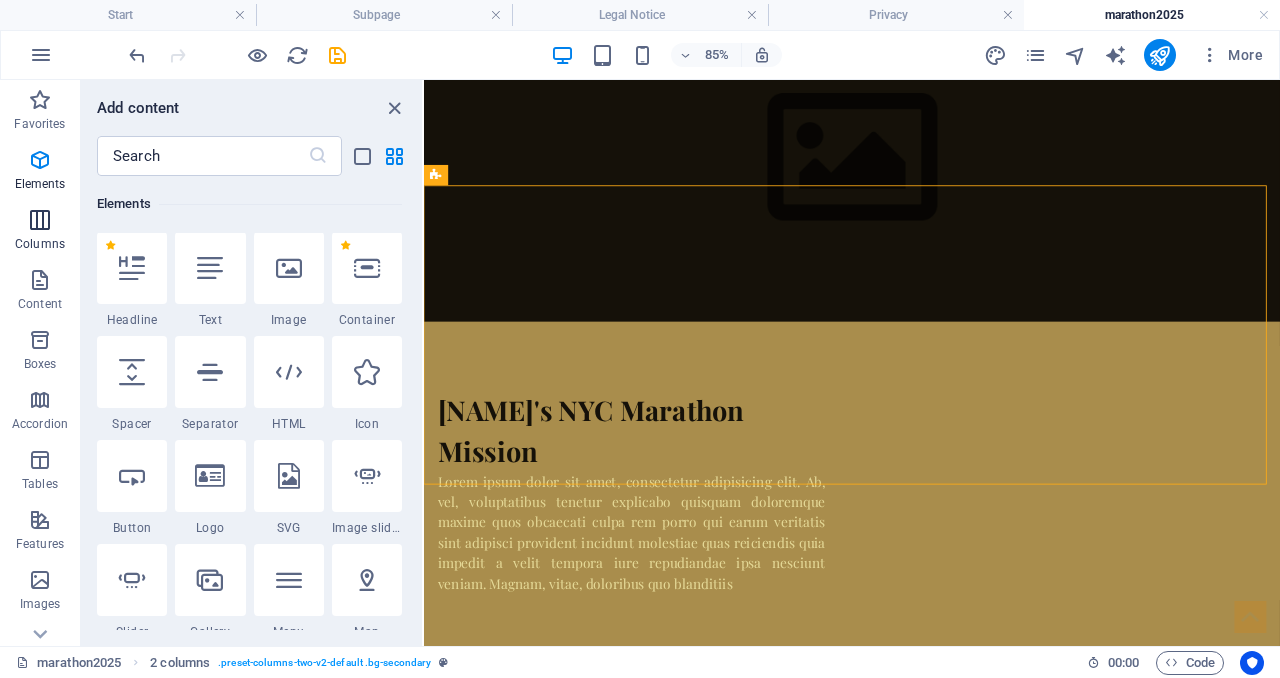 scroll, scrollTop: 213, scrollLeft: 0, axis: vertical 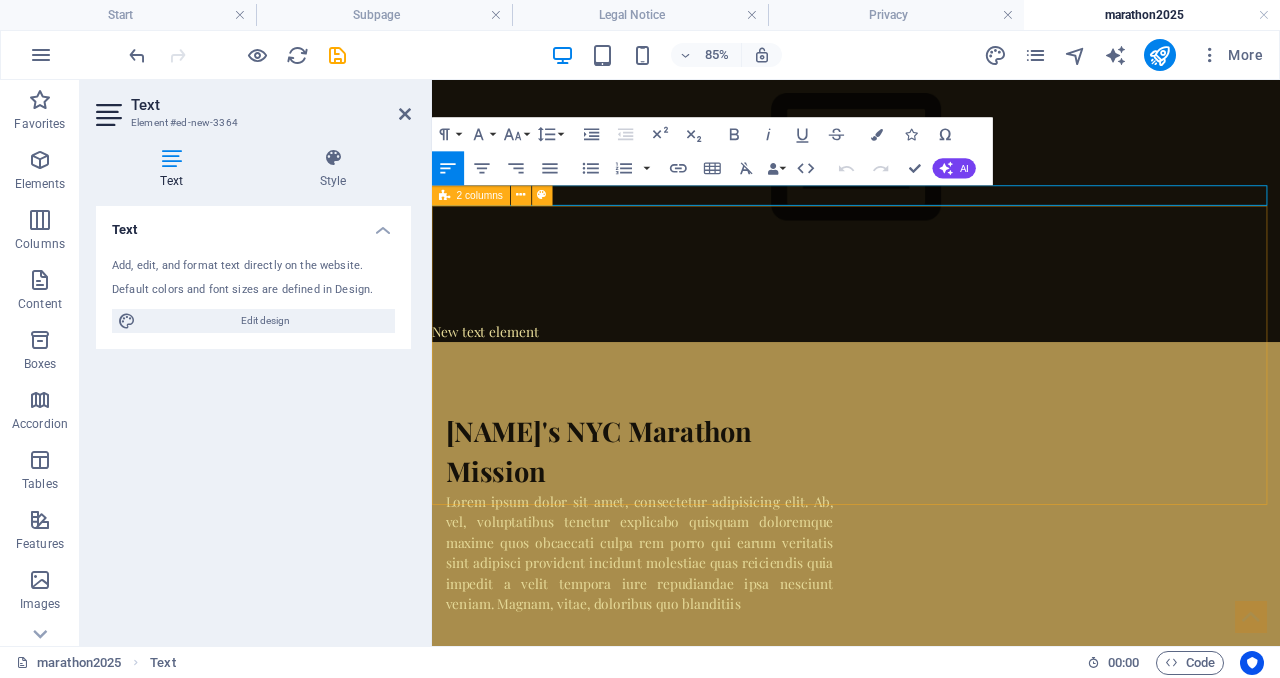 drag, startPoint x: 1110, startPoint y: 219, endPoint x: 1081, endPoint y: 493, distance: 275.5304 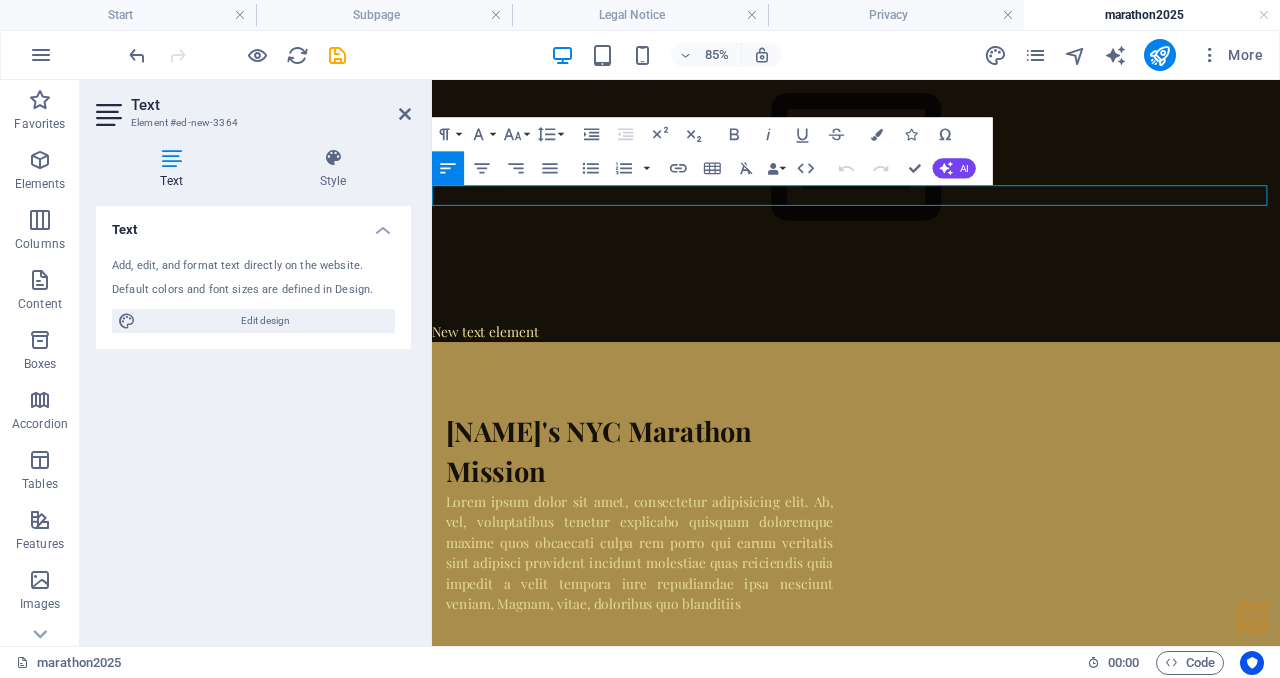 click on "New text element" at bounding box center (931, 376) 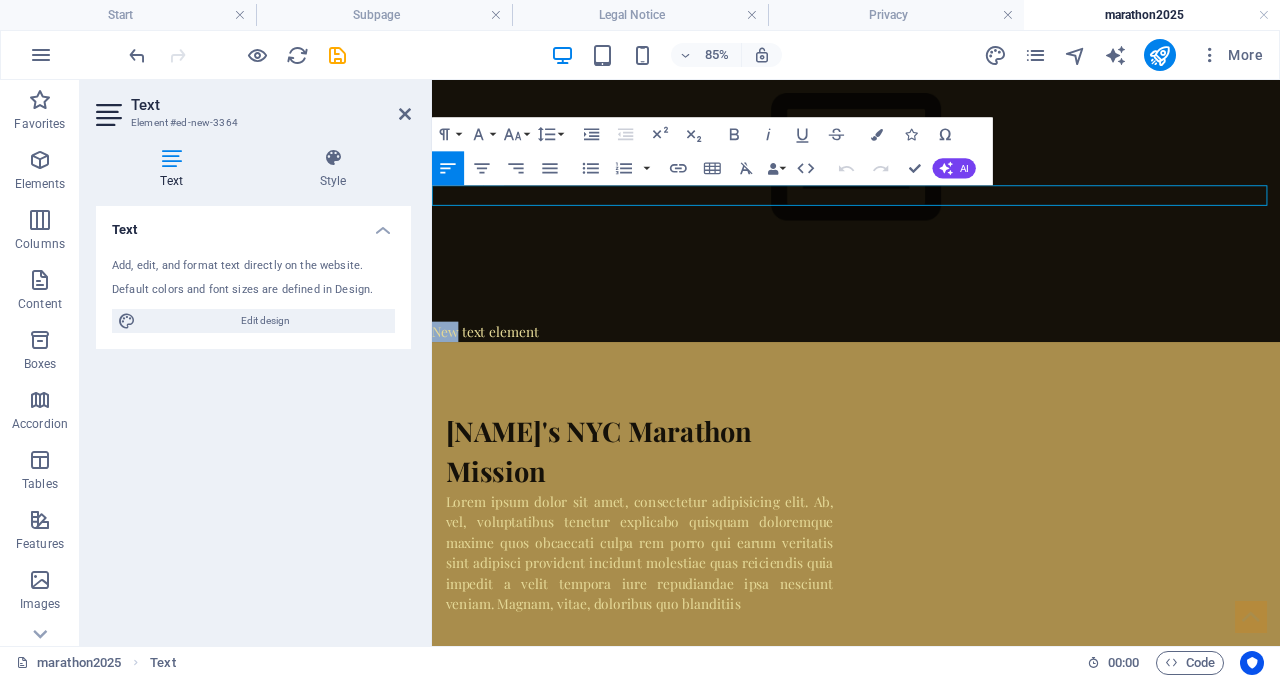 click on "New text element" at bounding box center (931, 376) 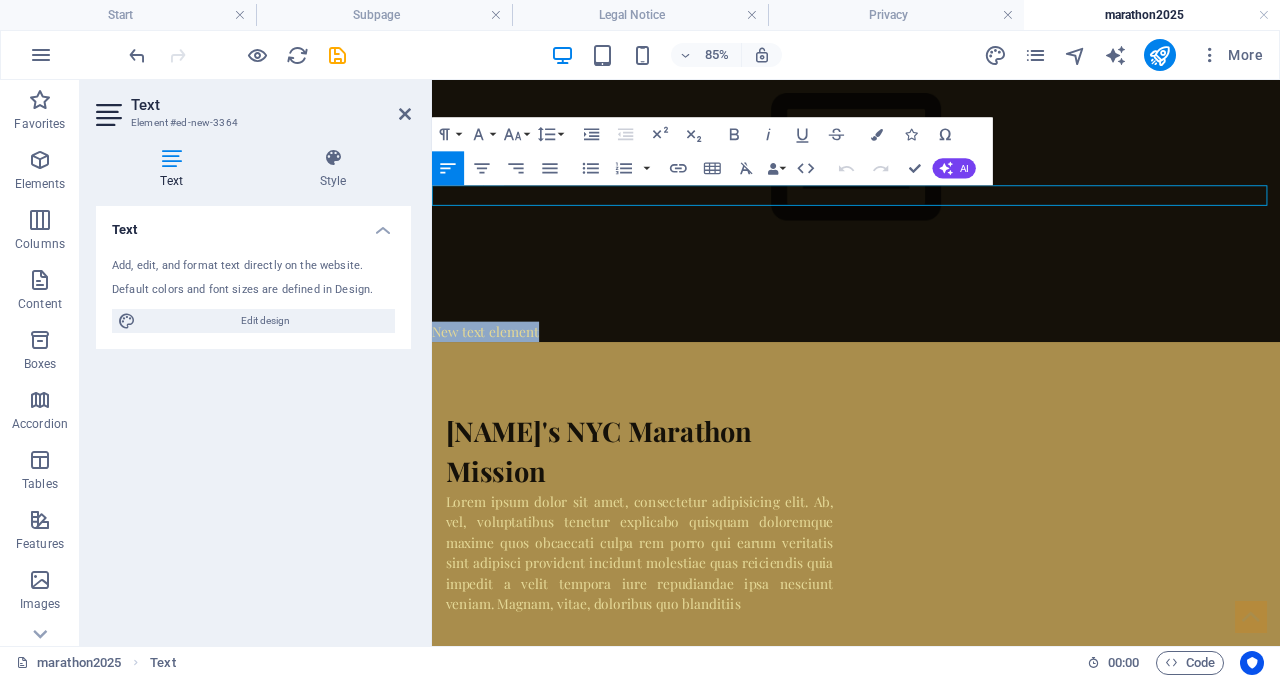 click on "New text element" at bounding box center (931, 376) 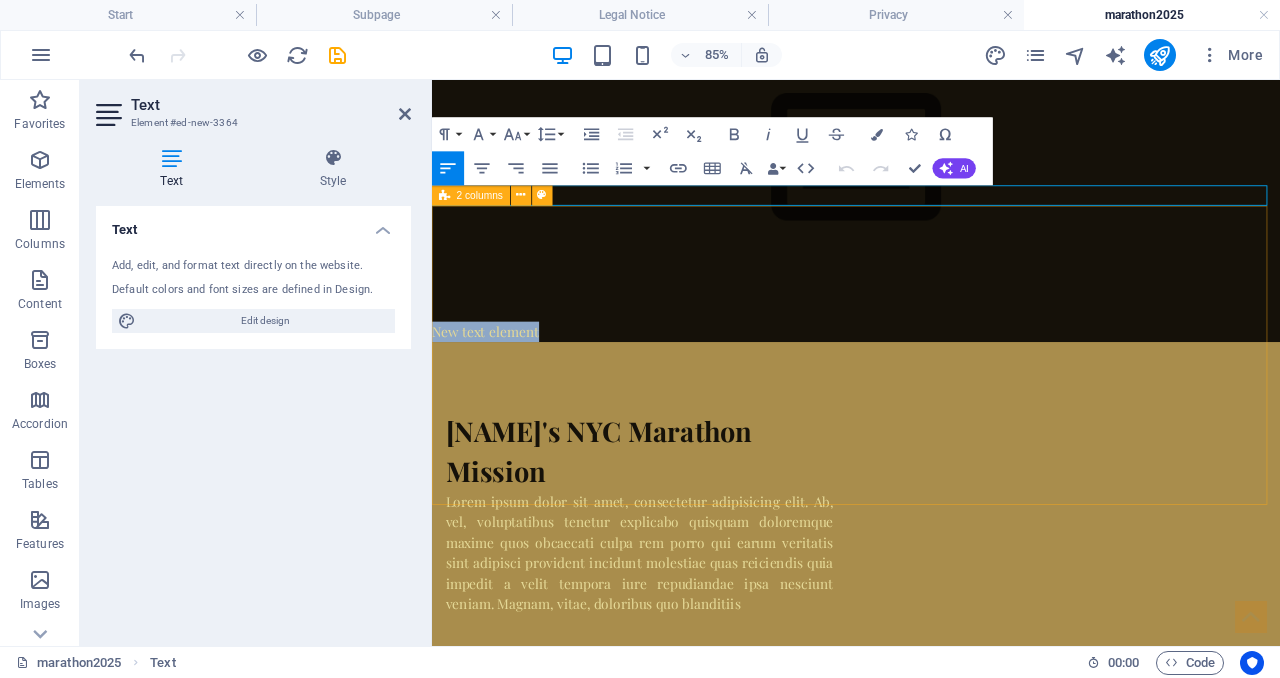 click on "Sara's NYC Marathon Mission Lorem ipsum dolor sit amet, consectetur adipisicing elit. Ab, vel, voluptatibus tenetur explicabo quisquam doloremque maxime quos obcaecati culpa rem porro qui earum veritatis sint adipisci provident incidunt molestiae quas reiciendis quia impedit a velit tempora iure repudiandae ipsa nesciunt veniam. Magnam, vitae, doloribus quo blanditiis" at bounding box center (931, 588) 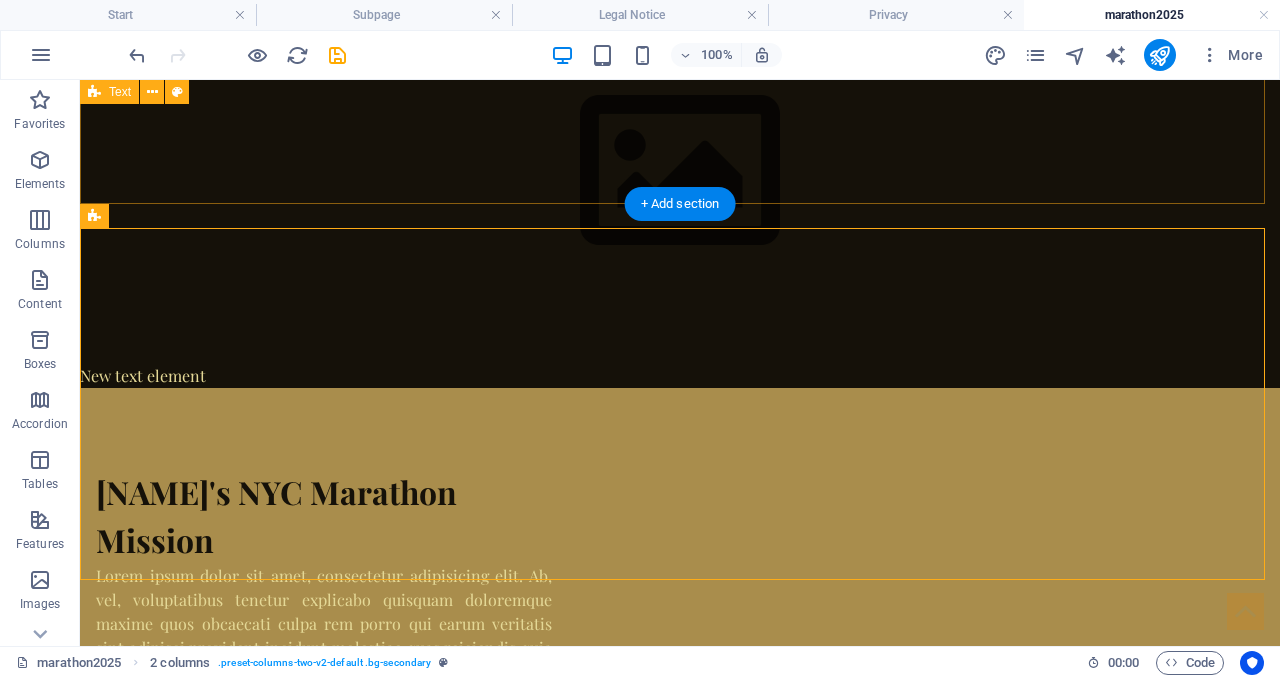 click on "​ Support Sara's Marathon Journey Book a Virgin Voyages cruise and Miller Travel Group  will donate $100 to the Alzheimer's Association" at bounding box center (680, 79) 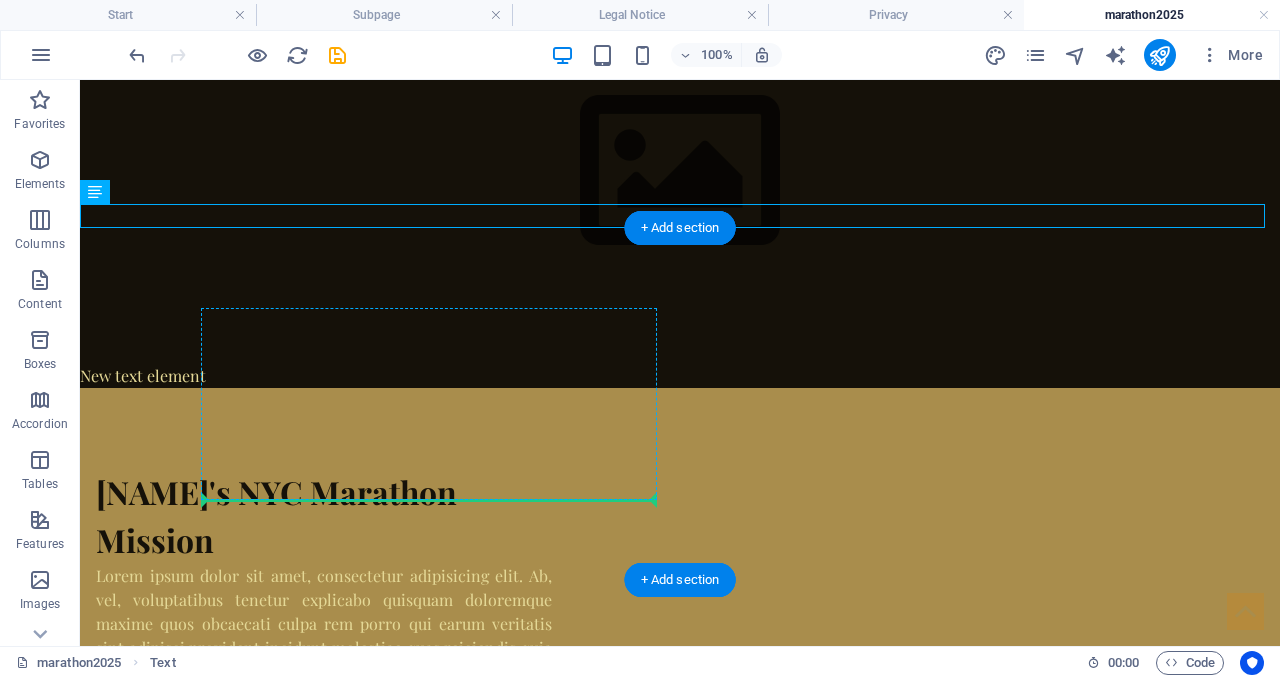 drag, startPoint x: 302, startPoint y: 211, endPoint x: 325, endPoint y: 484, distance: 273.96716 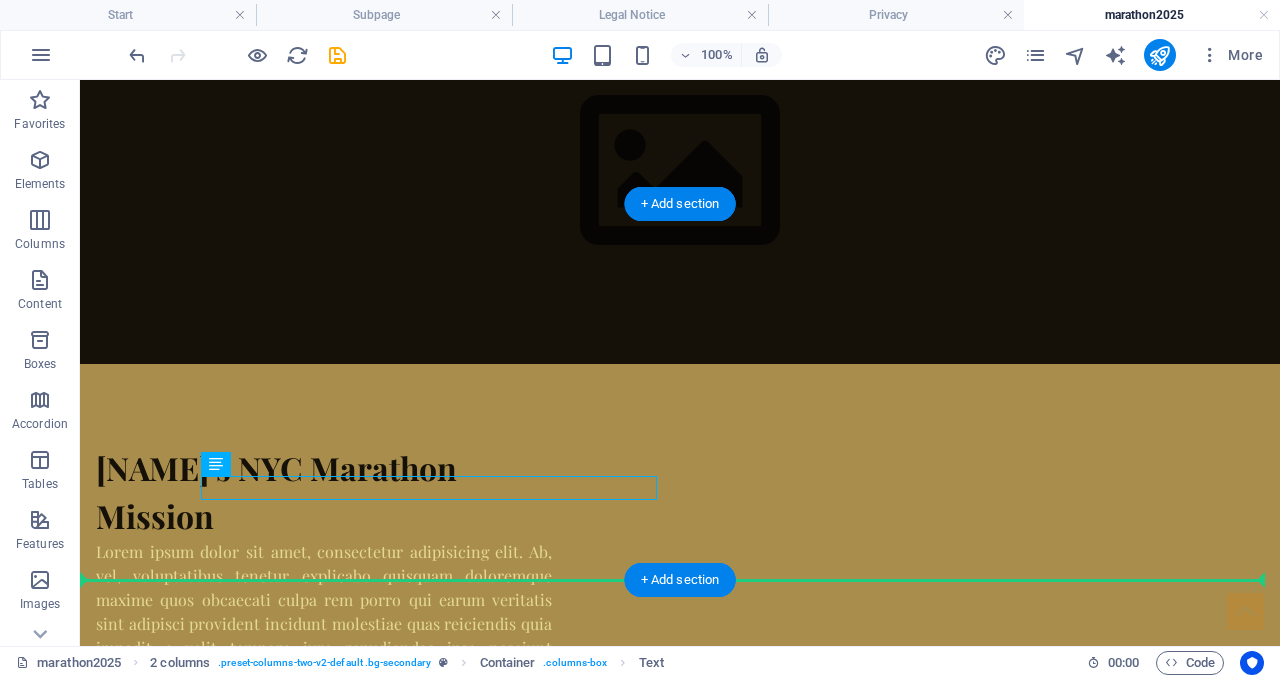 drag, startPoint x: 329, startPoint y: 487, endPoint x: 895, endPoint y: 464, distance: 566.4671 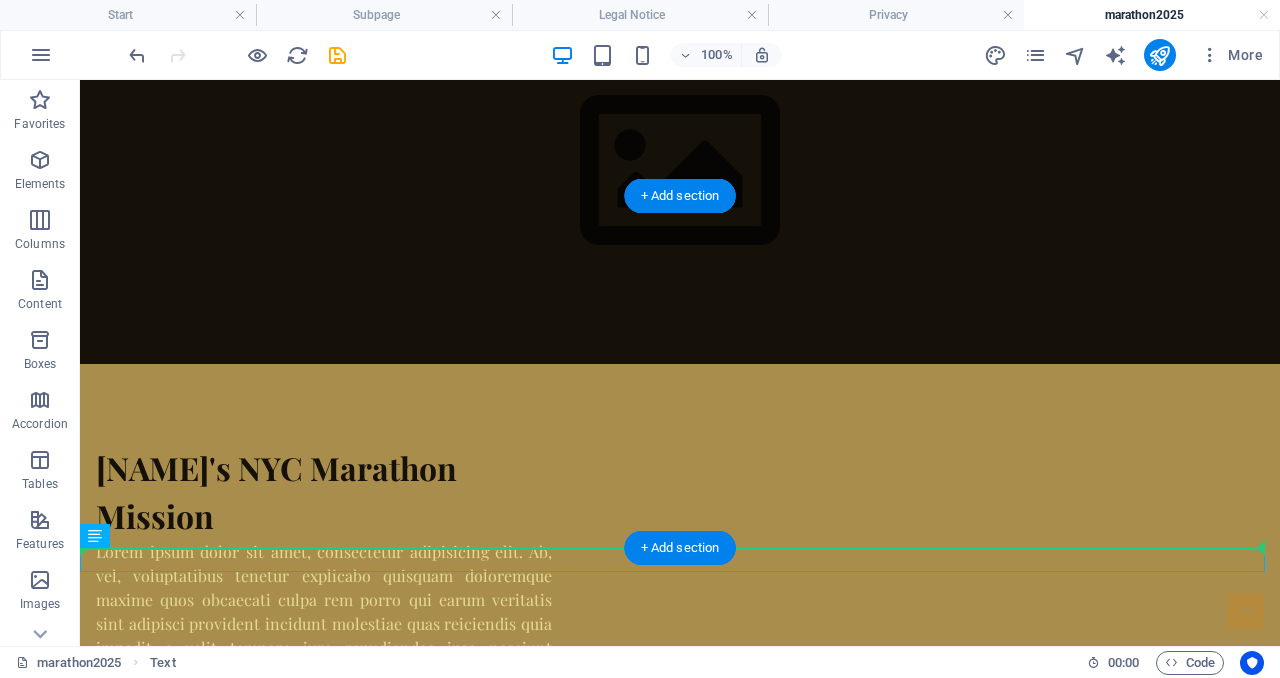 scroll, scrollTop: 593, scrollLeft: 0, axis: vertical 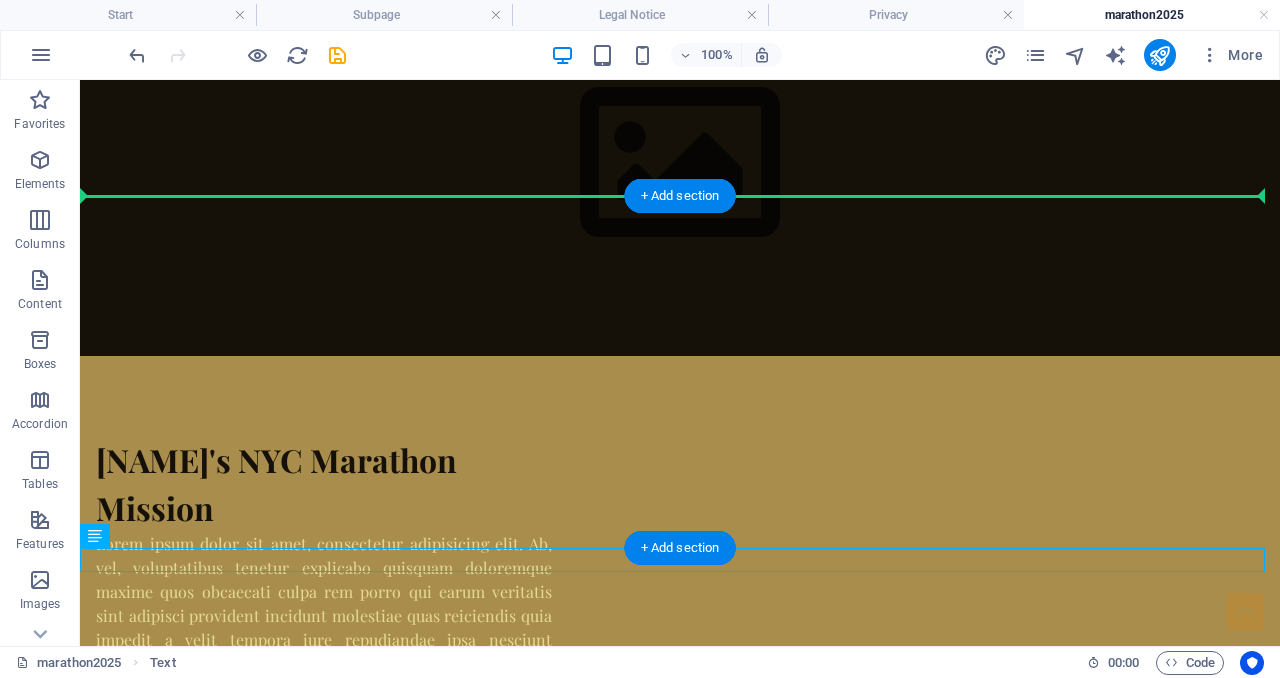 drag, startPoint x: 741, startPoint y: 572, endPoint x: 765, endPoint y: 371, distance: 202.42776 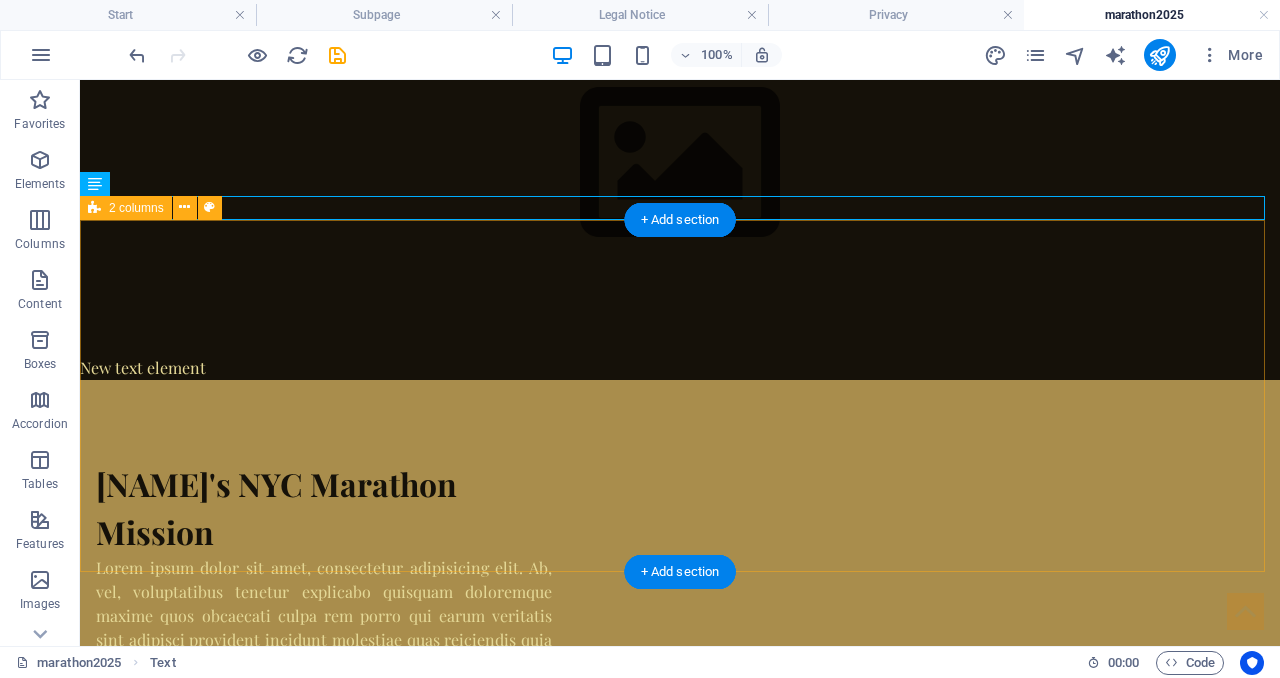 click on "Sara's NYC Marathon Mission Lorem ipsum dolor sit amet, consectetur adipisicing elit. Ab, vel, voluptatibus tenetur explicabo quisquam doloremque maxime quos obcaecati culpa rem porro qui earum veritatis sint adipisci provident incidunt molestiae quas reiciendis quia impedit a velit tempora iure repudiandae ipsa nesciunt veniam. Magnam, vitae, doloribus quo blanditiis" at bounding box center [680, 580] 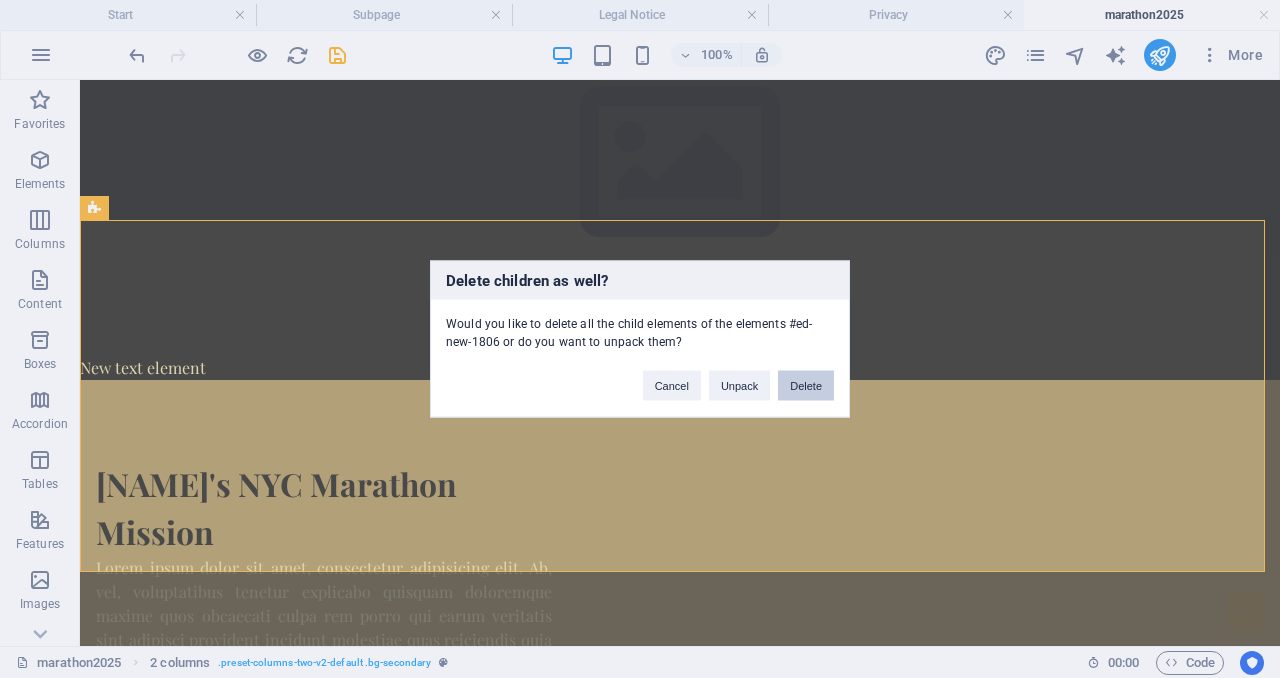 type 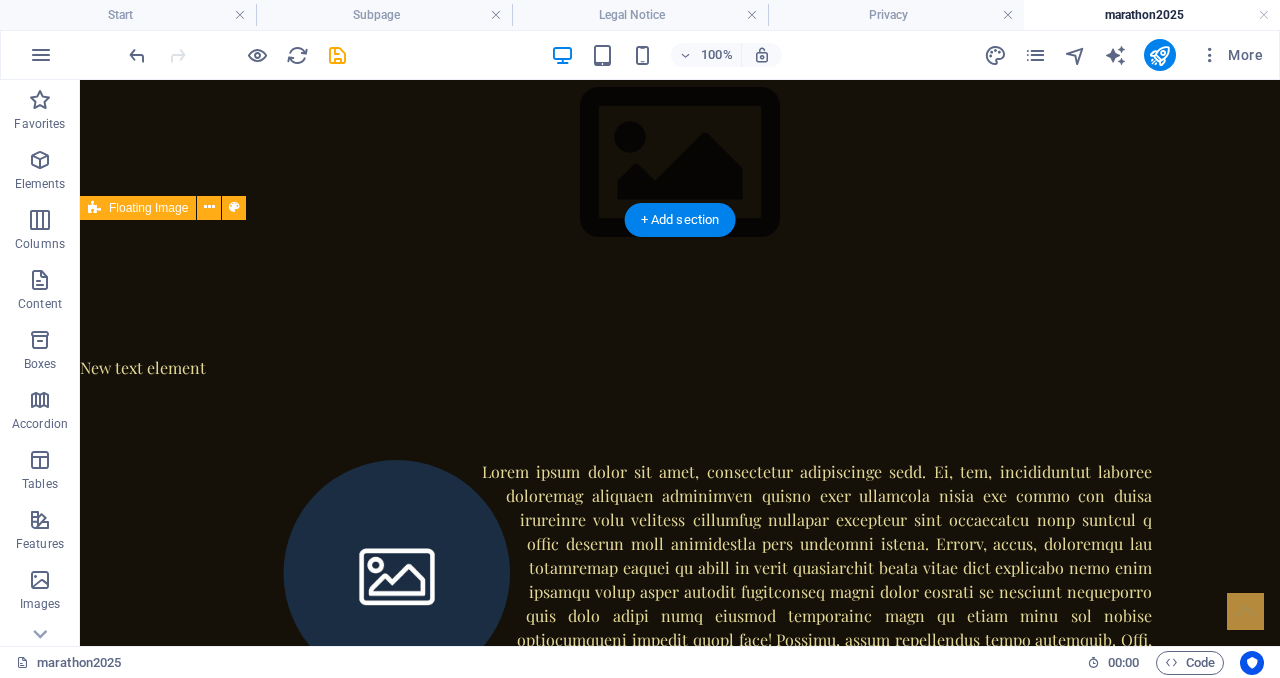 click at bounding box center [680, 640] 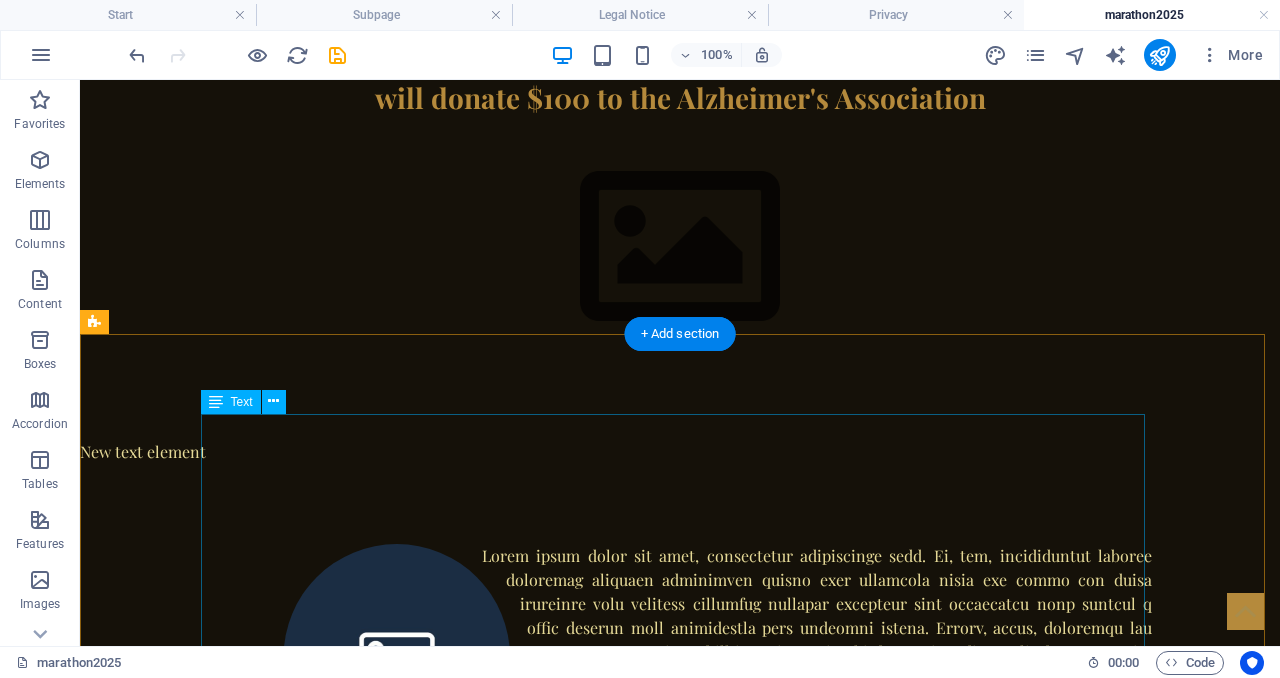 scroll, scrollTop: 532, scrollLeft: 0, axis: vertical 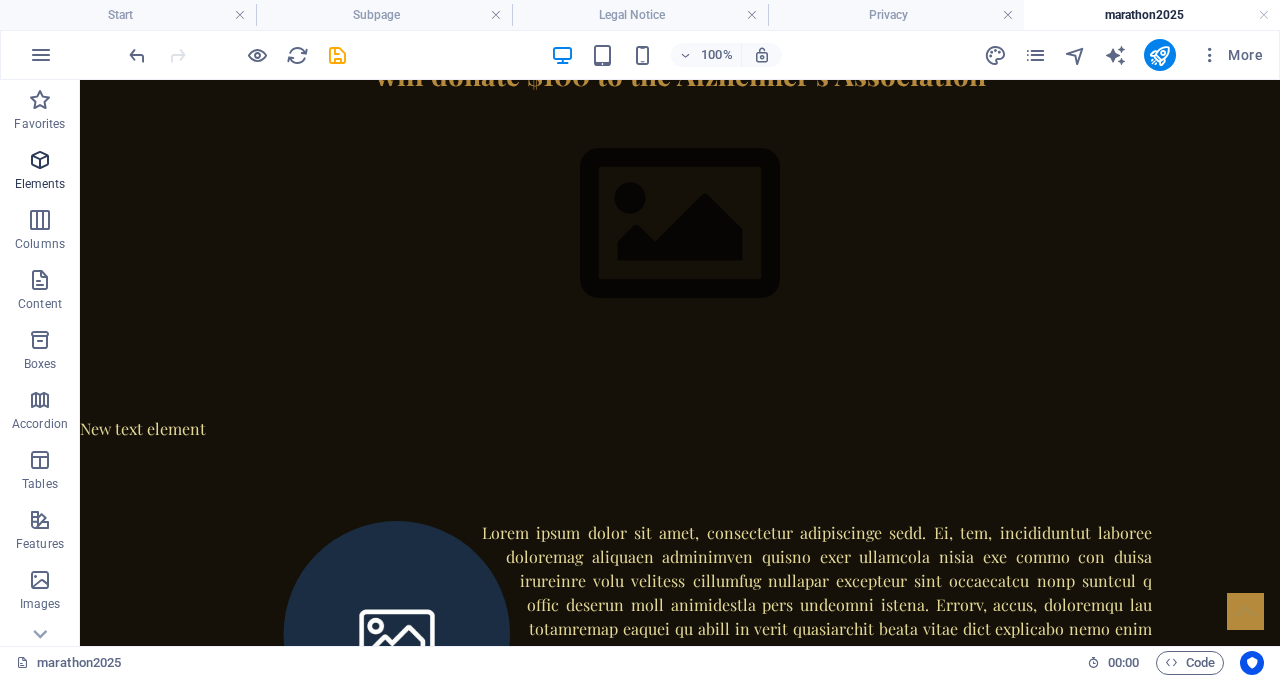 click at bounding box center (40, 160) 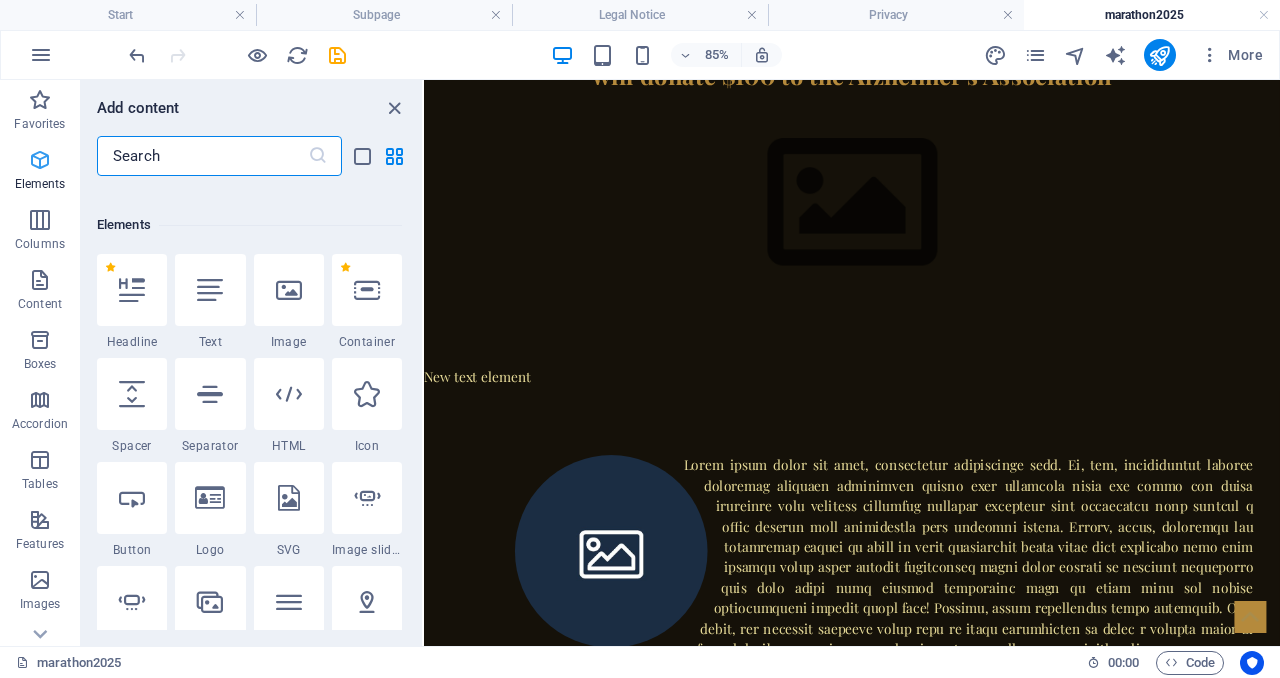 scroll, scrollTop: 213, scrollLeft: 0, axis: vertical 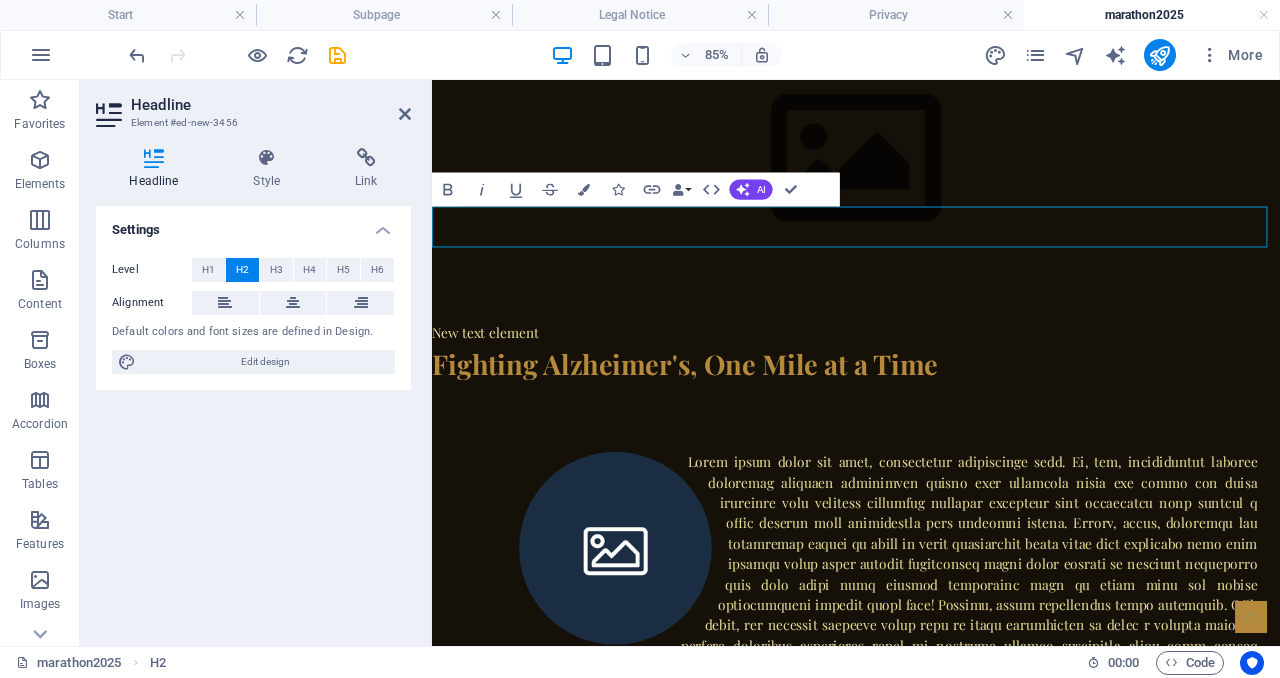 click at bounding box center [931, 697] 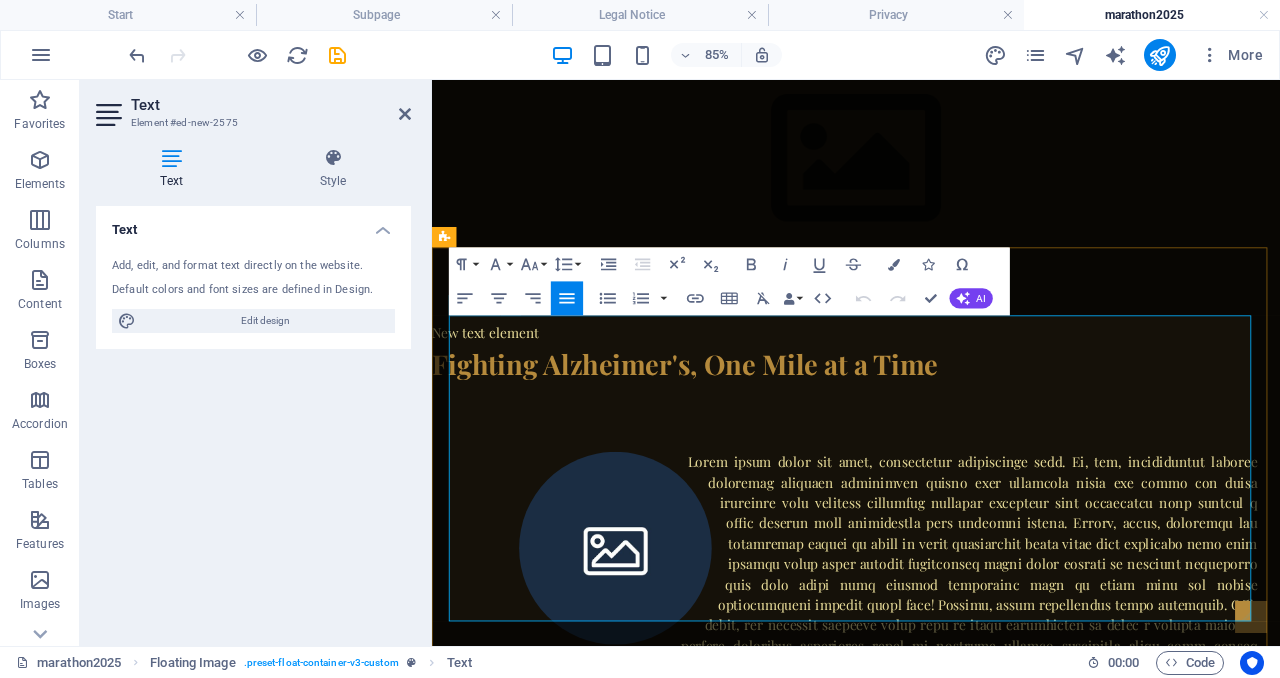 click at bounding box center (931, 697) 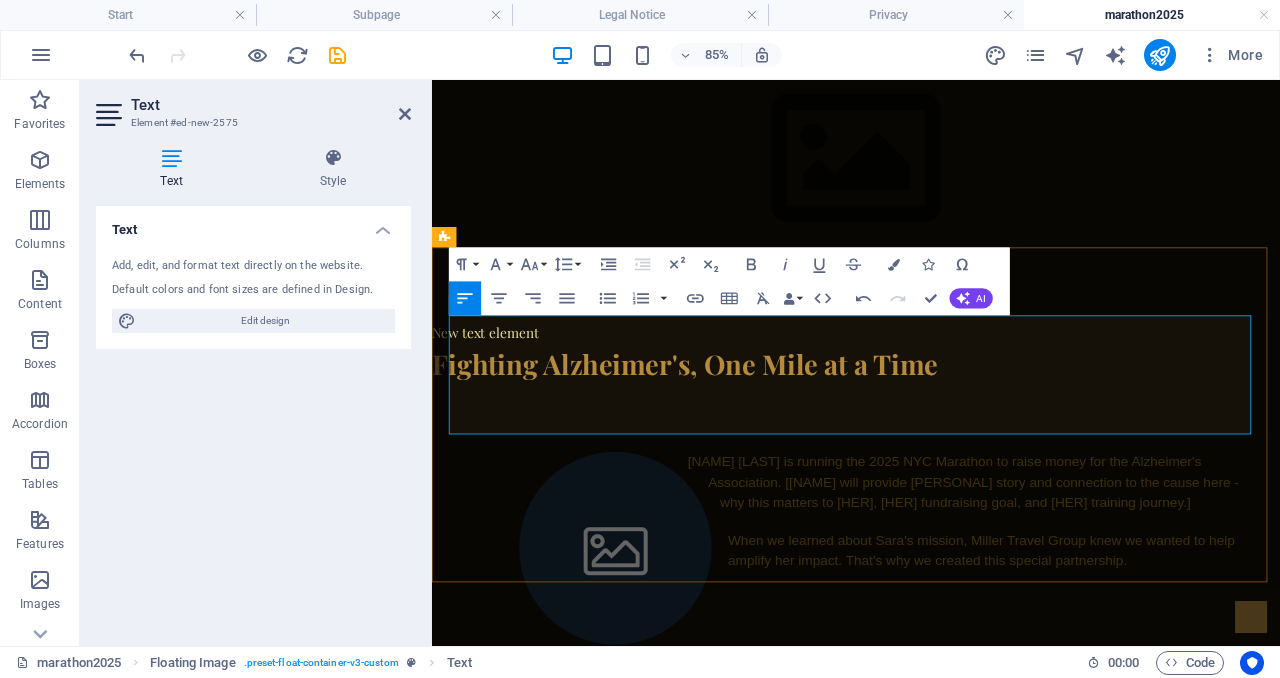 click on "[FIRST] [LAST] is running the 2025 NYC Marathon to raise money for the Alzheimer's Association. [[FIRST] will provide [POSSESSIVE] her personal story and connection to the cause here - why this matters to [POSSESSIVE] her, [POSSESSIVE] her fundraising goal, and [POSSESSIVE] her training journey.]" at bounding box center [931, 553] 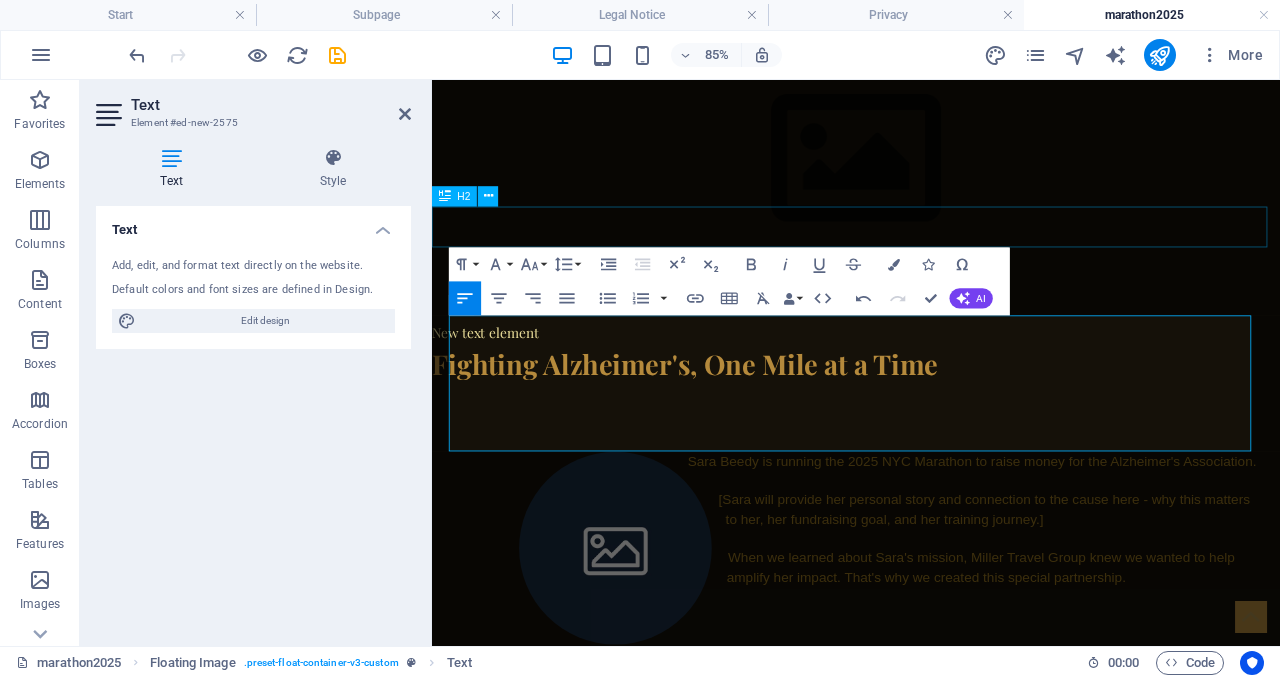 click on "Fighting Alzheimer's, One Mile at a Time" at bounding box center (931, 413) 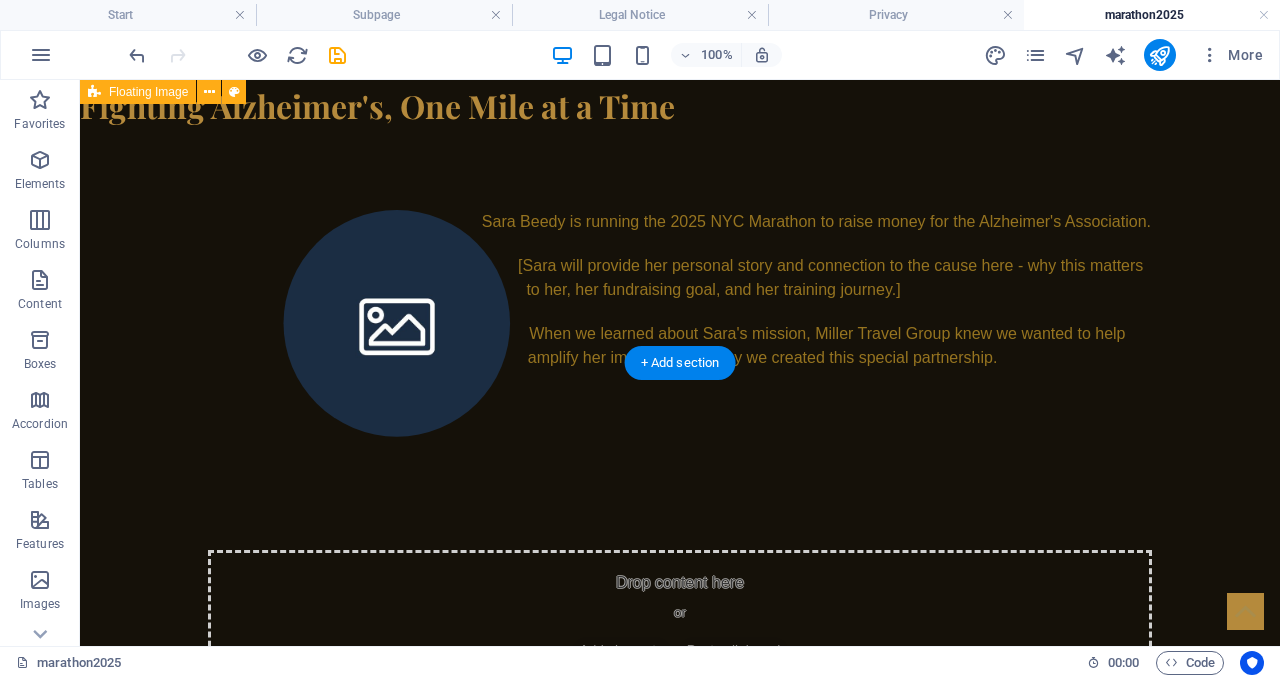 scroll, scrollTop: 892, scrollLeft: 0, axis: vertical 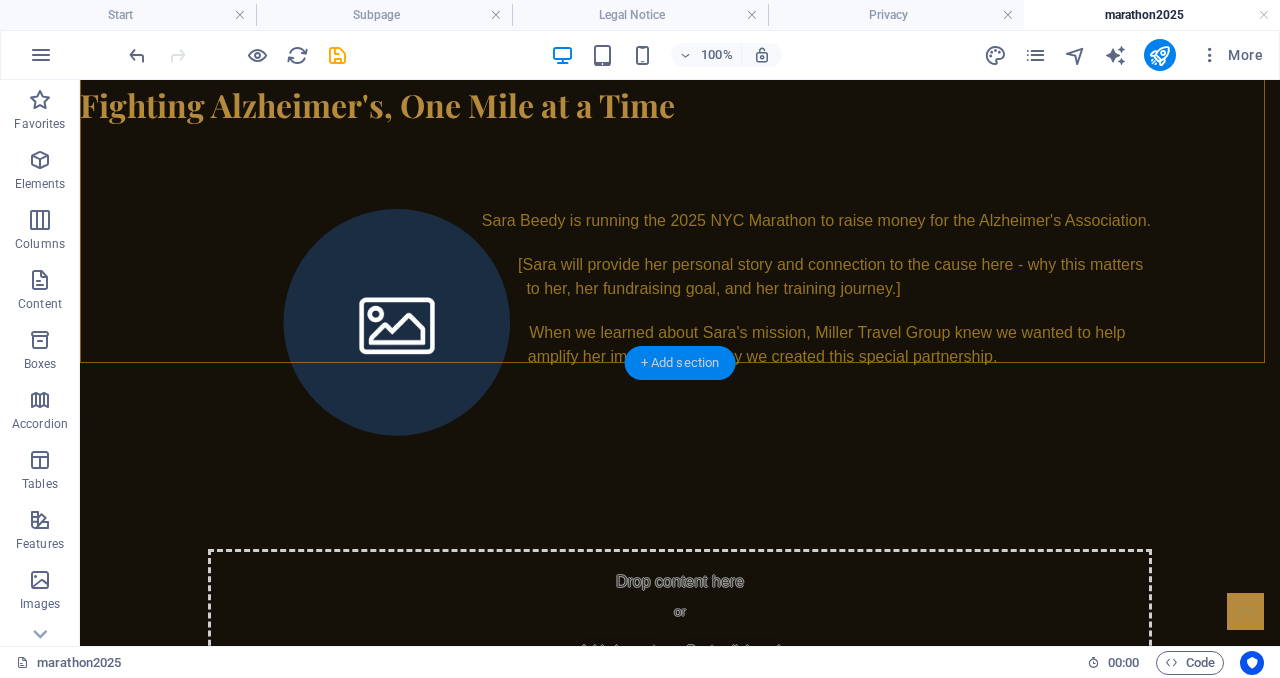 click on "+ Add section" at bounding box center (680, 363) 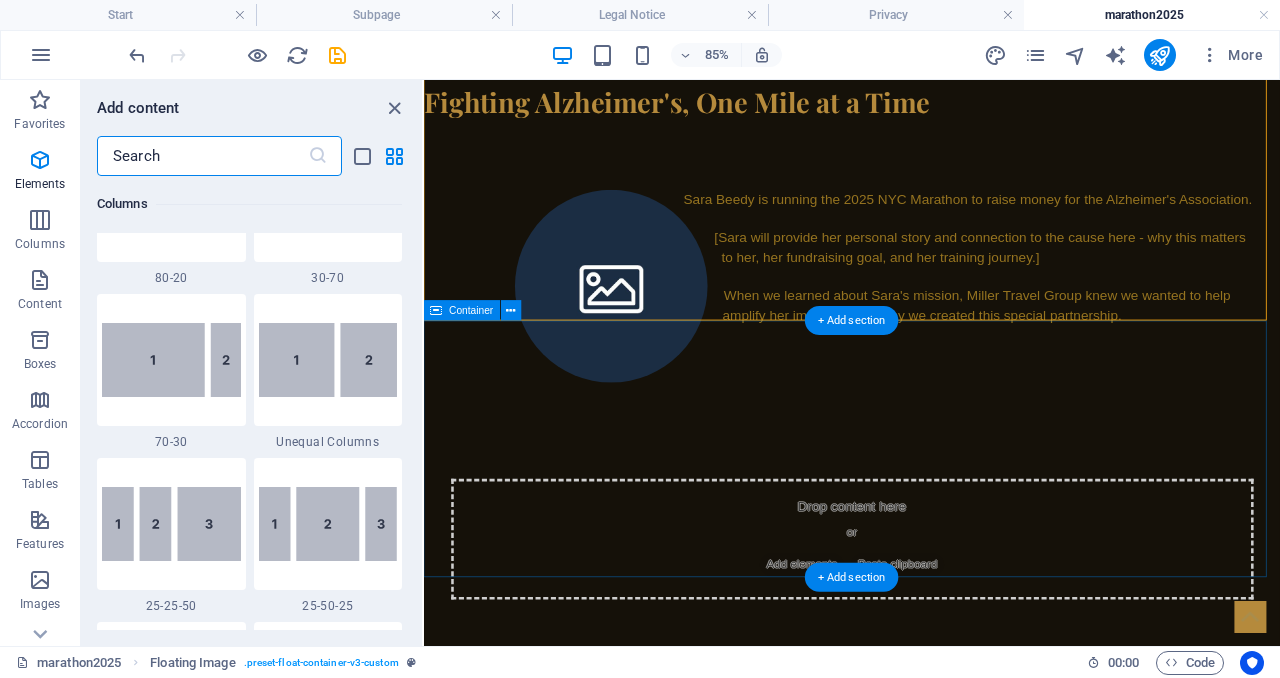 scroll, scrollTop: 3499, scrollLeft: 0, axis: vertical 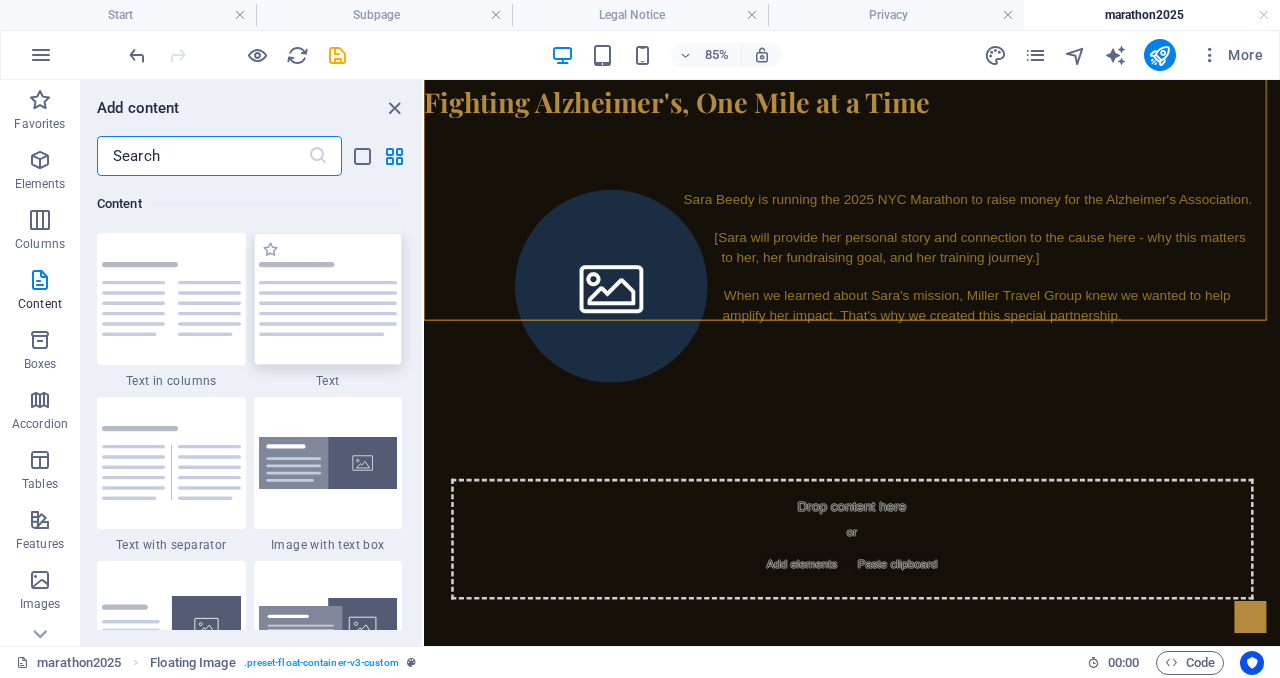click at bounding box center [328, 299] 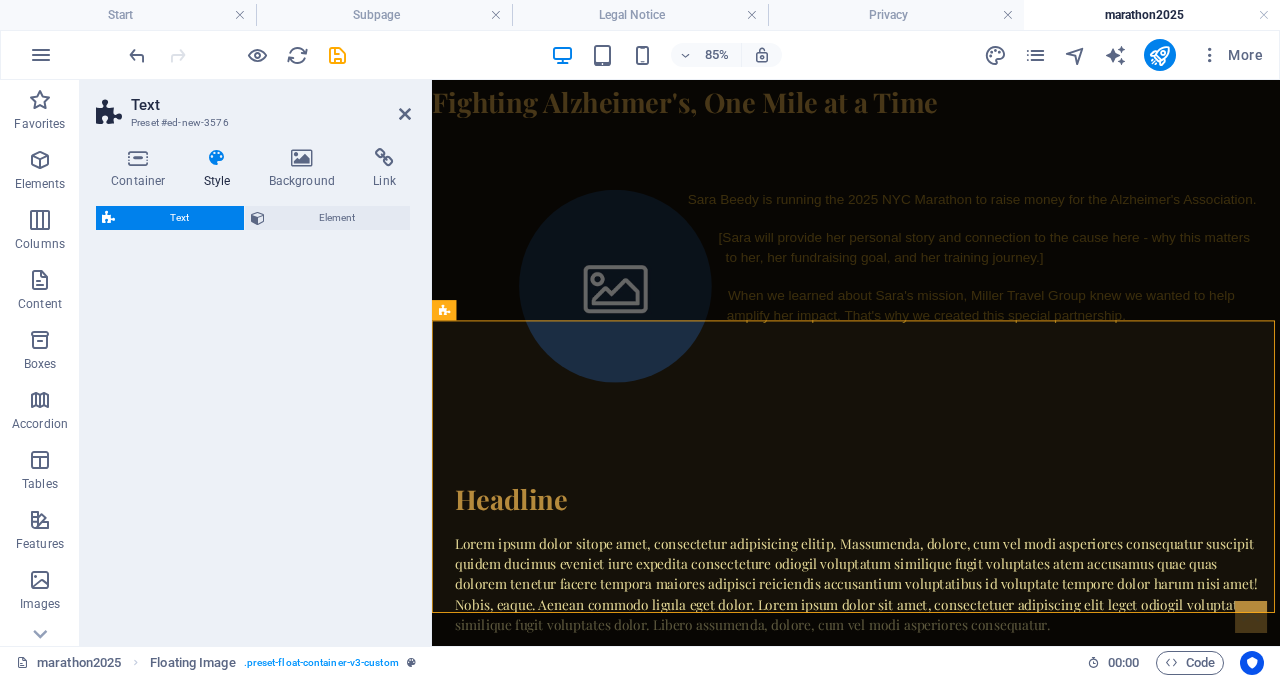 select on "preset-text-v2-default" 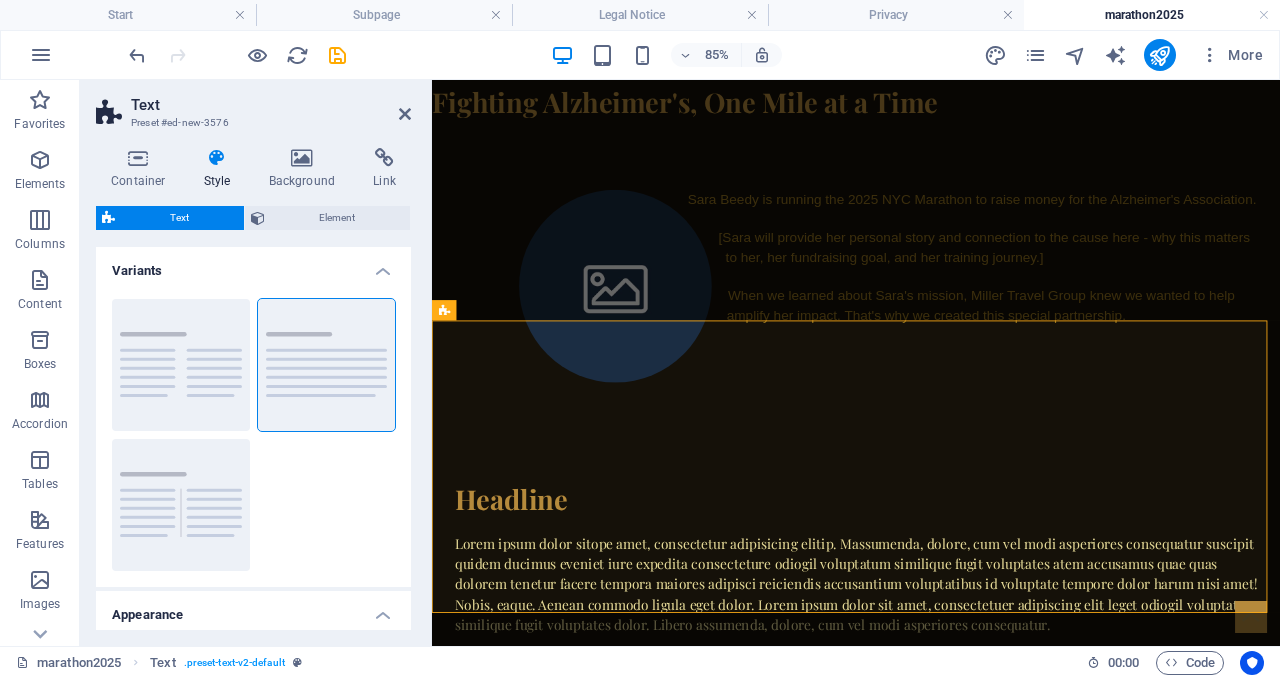 click on "Headline" at bounding box center (931, 573) 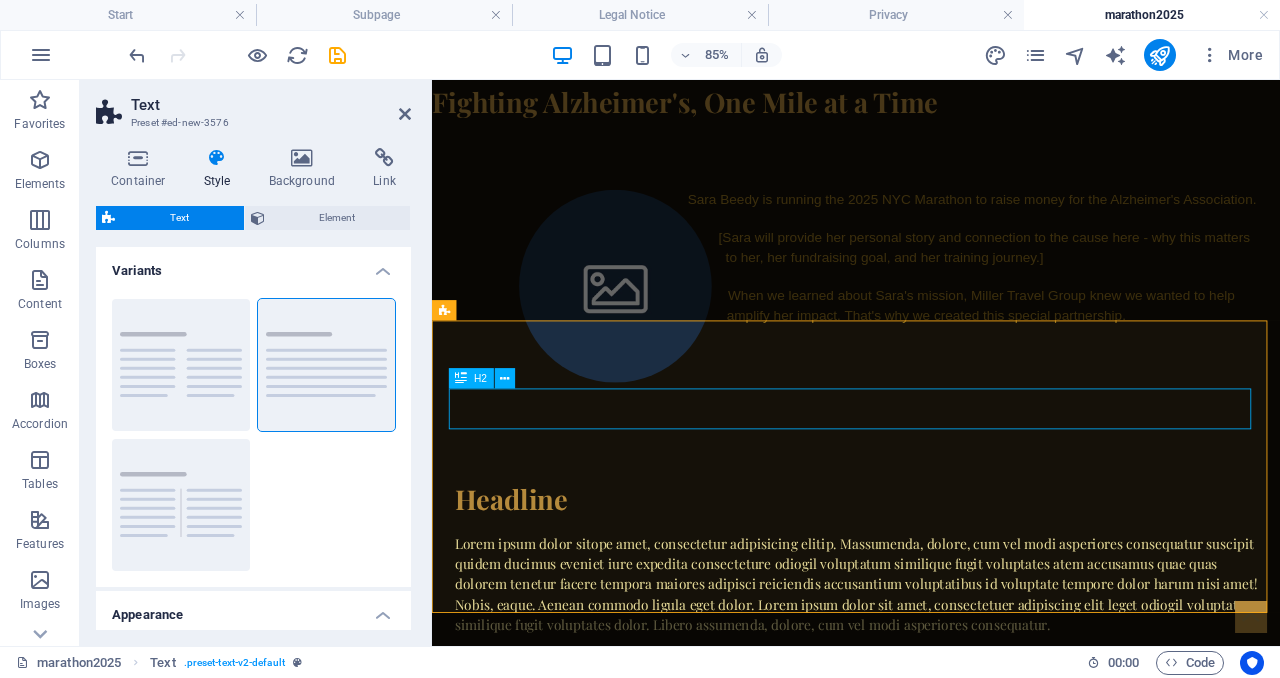 click on "Headline" at bounding box center [931, 573] 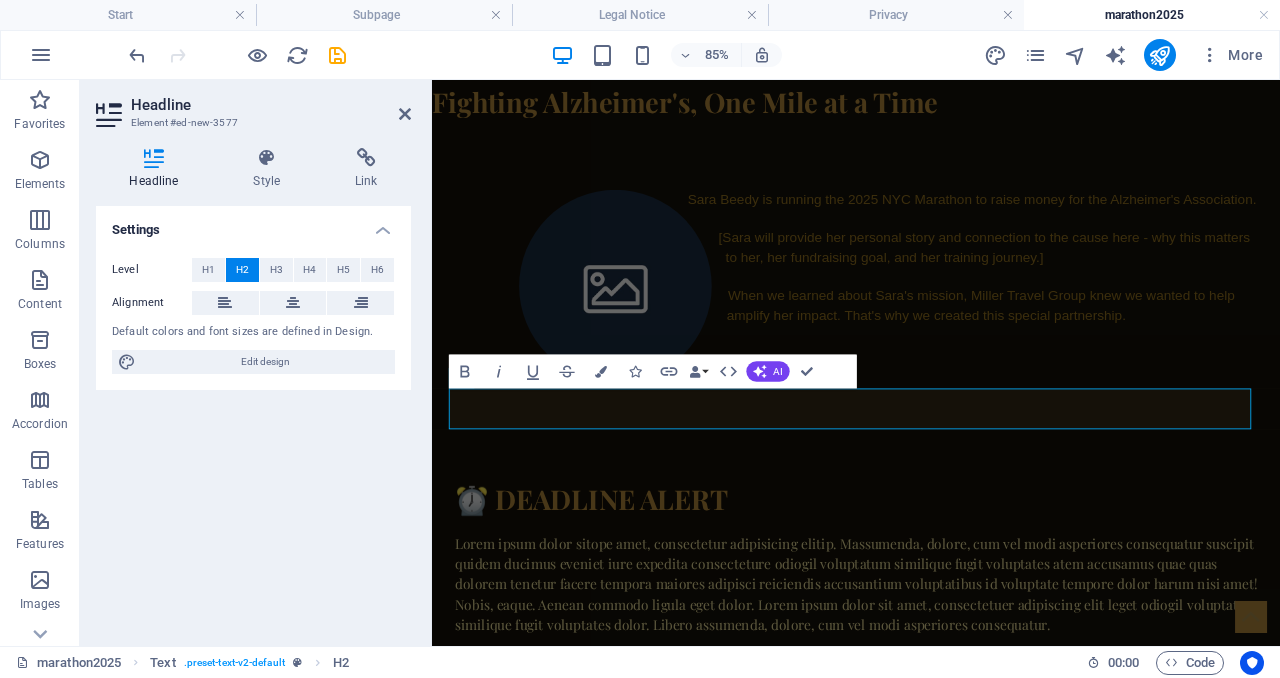 click on "Lorem ipsum dolor sitope amet, consectetur adipisicing elitip. Massumenda, dolore, cum vel modi asperiores consequatur suscipit quidem ducimus eveniet iure expedita consecteture odiogil voluptatum similique fugit voluptates atem accusamus quae quas dolorem tenetur facere tempora maiores adipisci reiciendis accusantium voluptatibus id voluptate tempore dolor harum nisi amet! Nobis, eaque. Aenean commodo ligula eget dolor. Lorem ipsum dolor sit amet, consectetuer adipiscing elit leget odiogil voluptatum similique fugit voluptates dolor. Libero assumenda, dolore, cum vel modi asperiores consequatur." at bounding box center [931, 673] 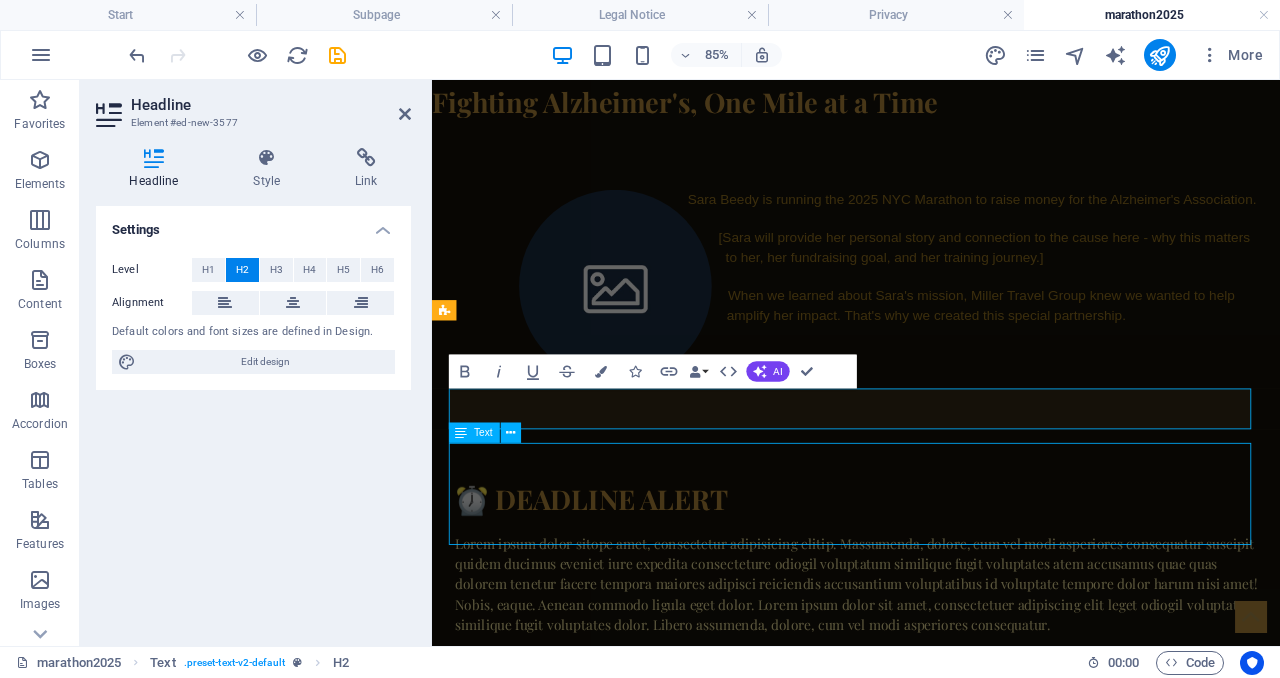 click on "Lorem ipsum dolor sitope amet, consectetur adipisicing elitip. Massumenda, dolore, cum vel modi asperiores consequatur suscipit quidem ducimus eveniet iure expedita consecteture odiogil voluptatum similique fugit voluptates atem accusamus quae quas dolorem tenetur facere tempora maiores adipisci reiciendis accusantium voluptatibus id voluptate tempore dolor harum nisi amet! Nobis, eaque. Aenean commodo ligula eget dolor. Lorem ipsum dolor sit amet, consectetuer adipiscing elit leget odiogil voluptatum similique fugit voluptates dolor. Libero assumenda, dolore, cum vel modi asperiores consequatur." at bounding box center (931, 673) 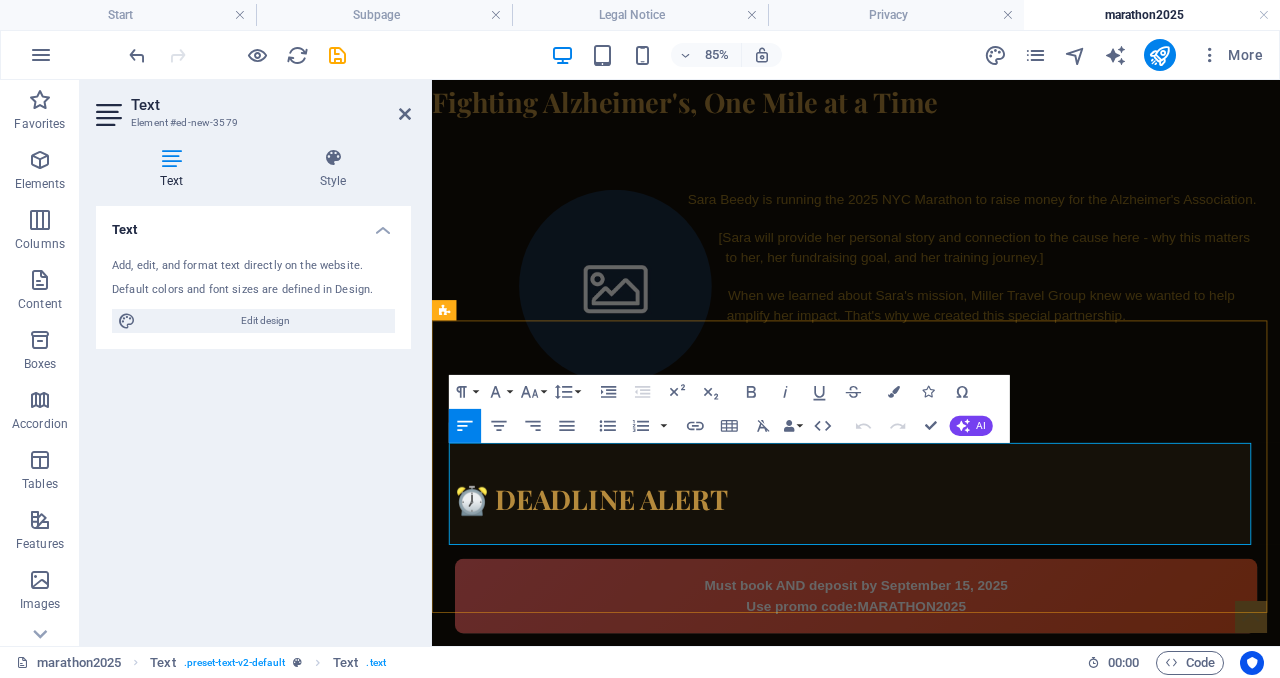 scroll, scrollTop: 922, scrollLeft: 0, axis: vertical 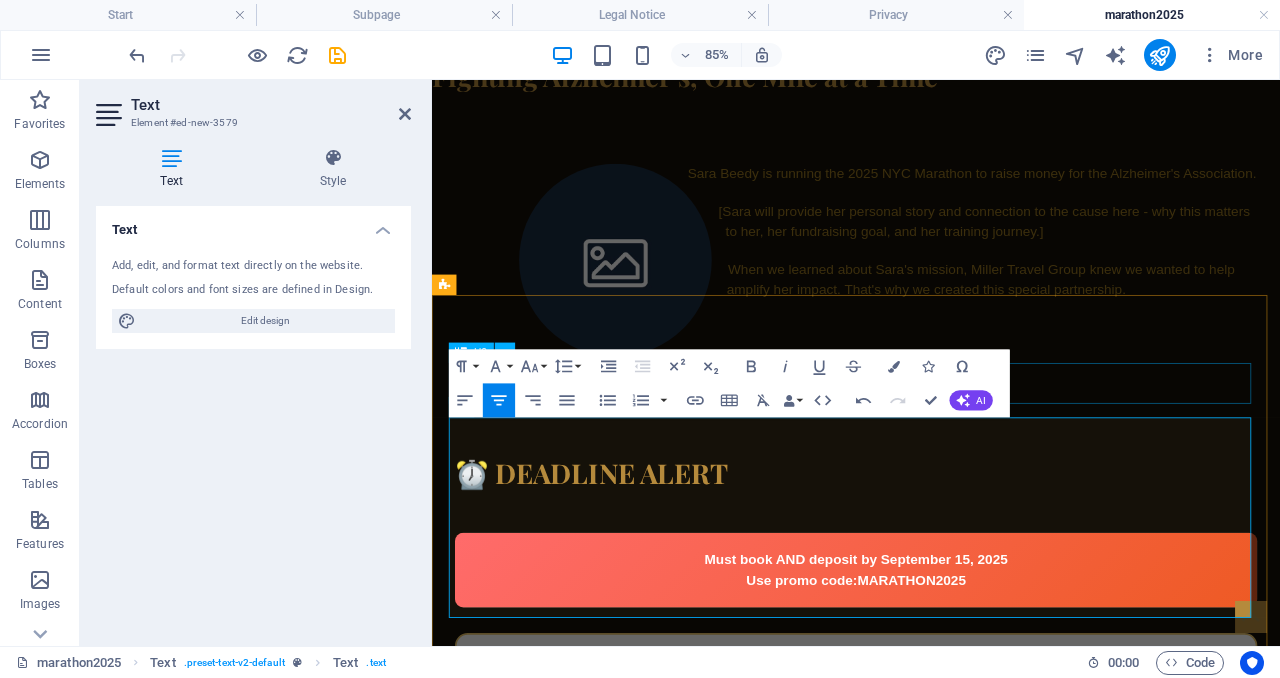 click on "⏰ DEADLINE ALERT" at bounding box center [931, 543] 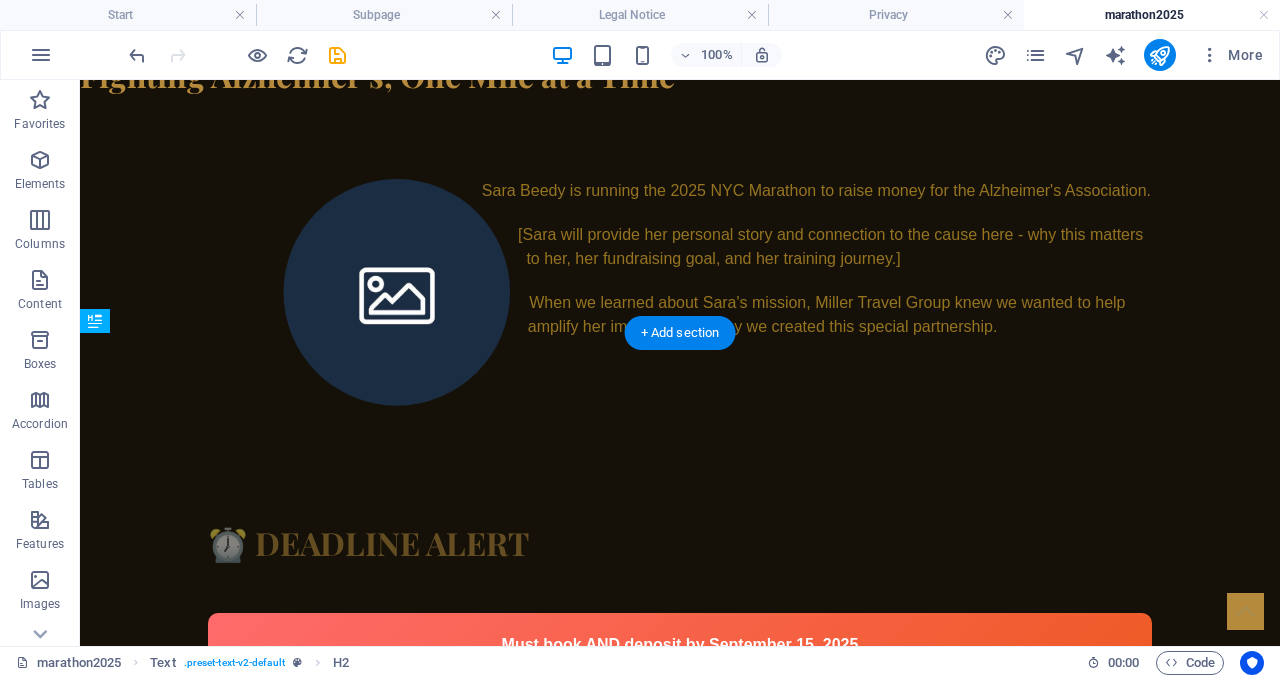 drag, startPoint x: 530, startPoint y: 436, endPoint x: 532, endPoint y: 423, distance: 13.152946 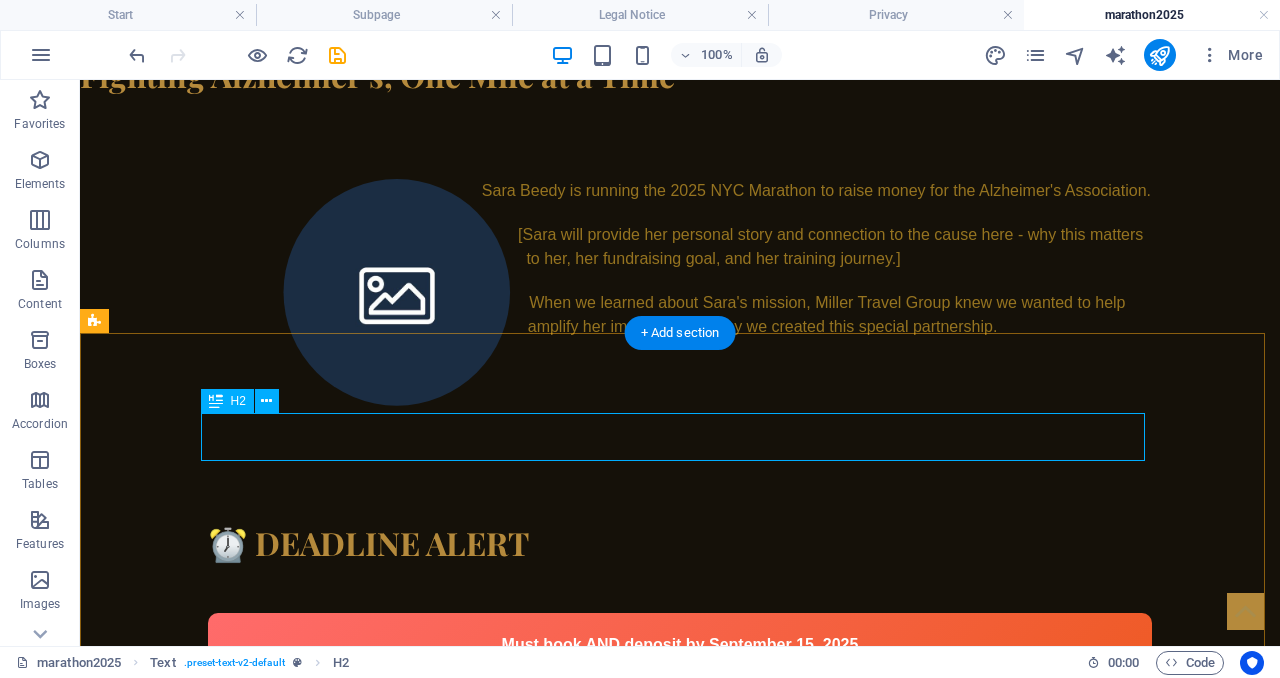 click on "⏰ DEADLINE ALERT" at bounding box center (680, 543) 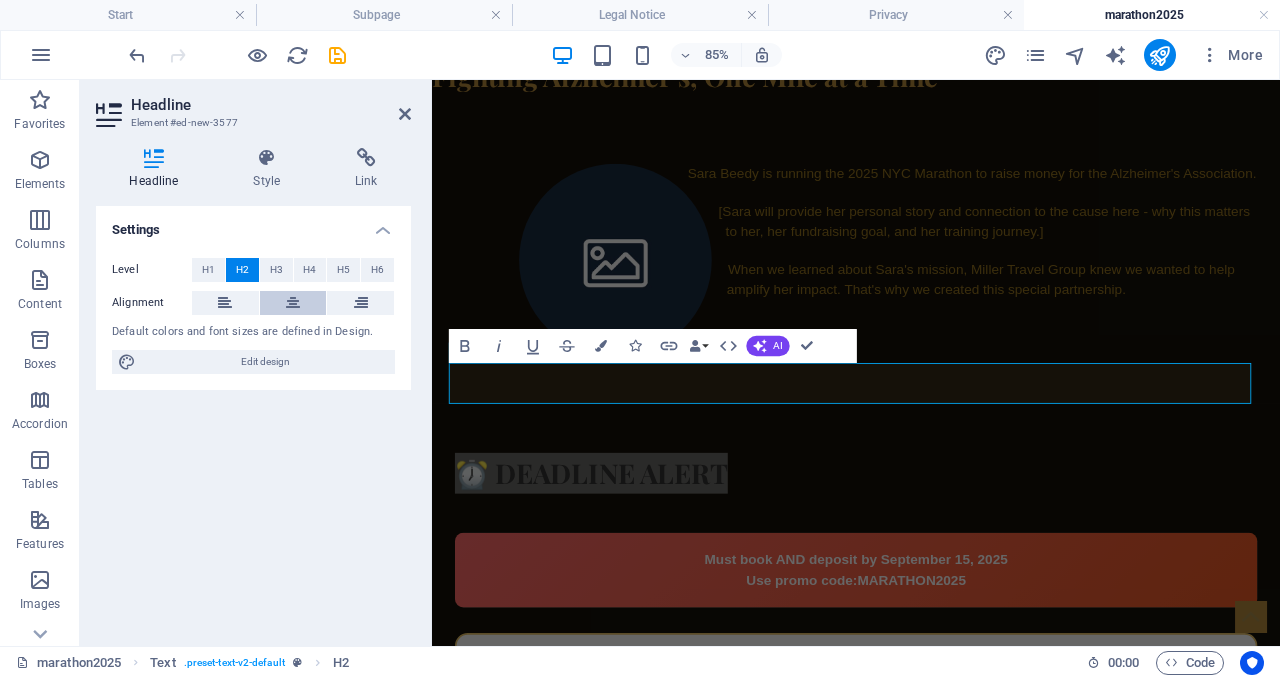 click at bounding box center (293, 303) 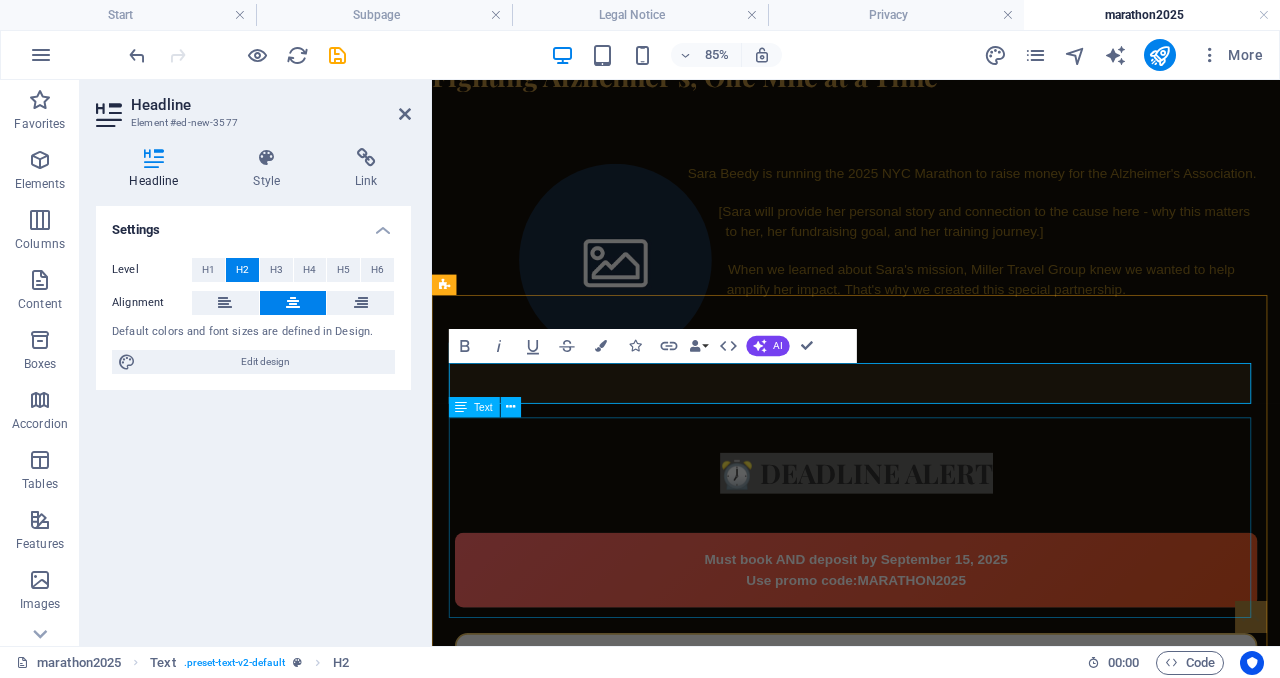 click on "Must book AND deposit by September 15, 2025 Use promo code:  MARATHON2025" at bounding box center (931, 701) 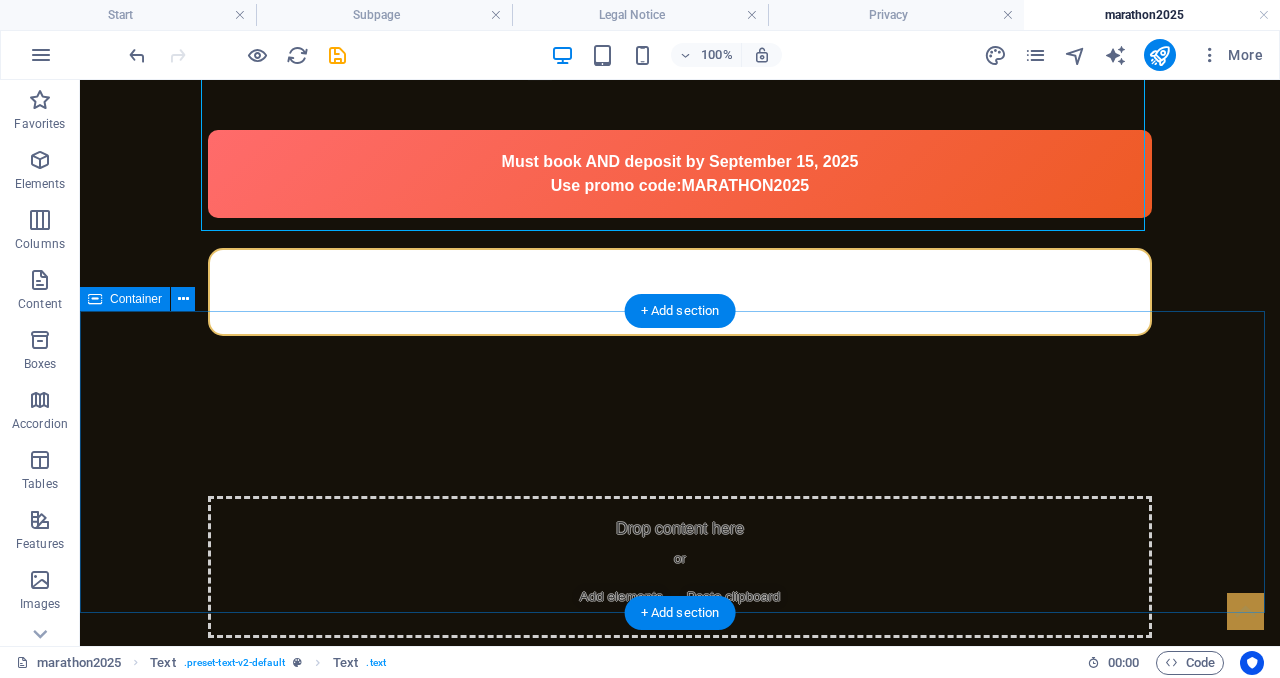 scroll, scrollTop: 1378, scrollLeft: 0, axis: vertical 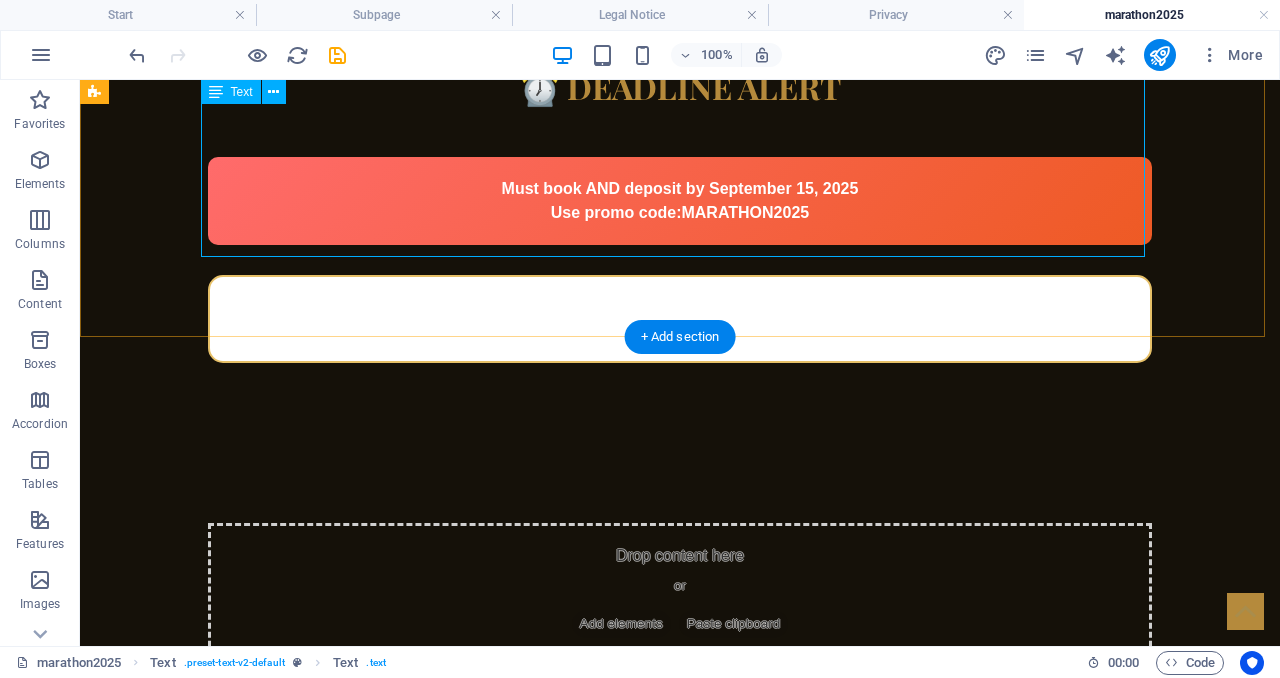 click on "Must book AND deposit by September 15, 2025 Use promo code:  MARATHON2025" at bounding box center (680, 245) 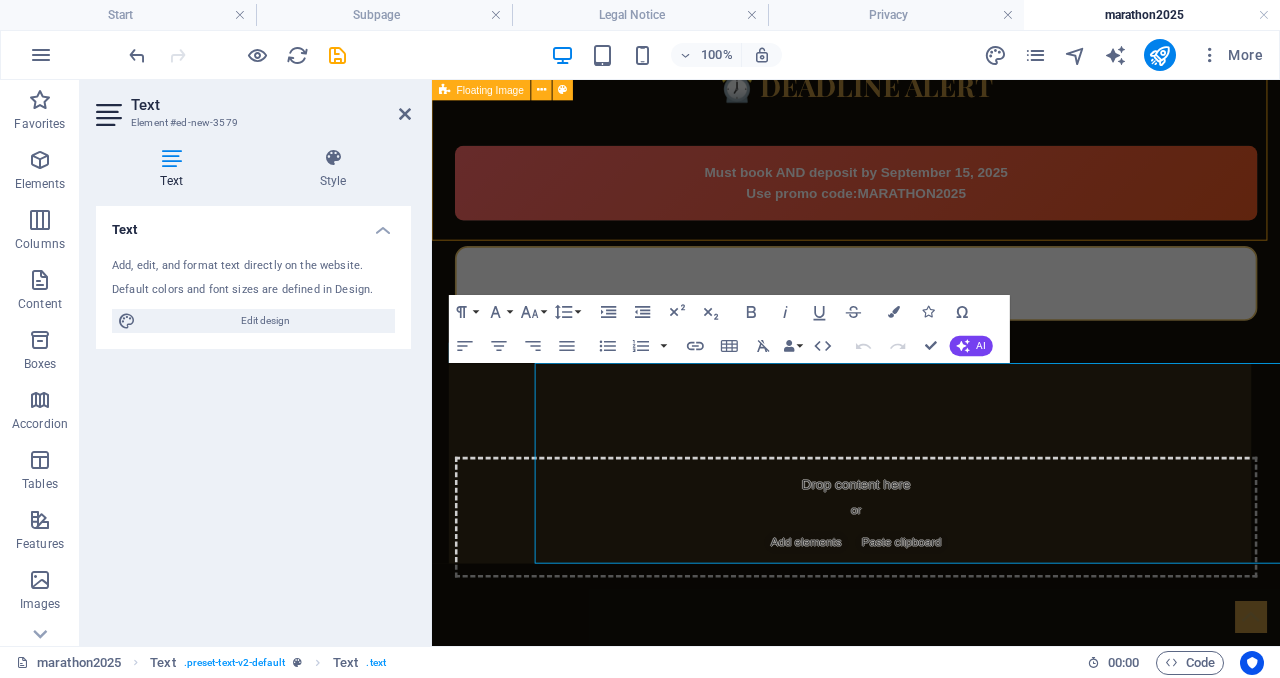 scroll, scrollTop: 986, scrollLeft: 0, axis: vertical 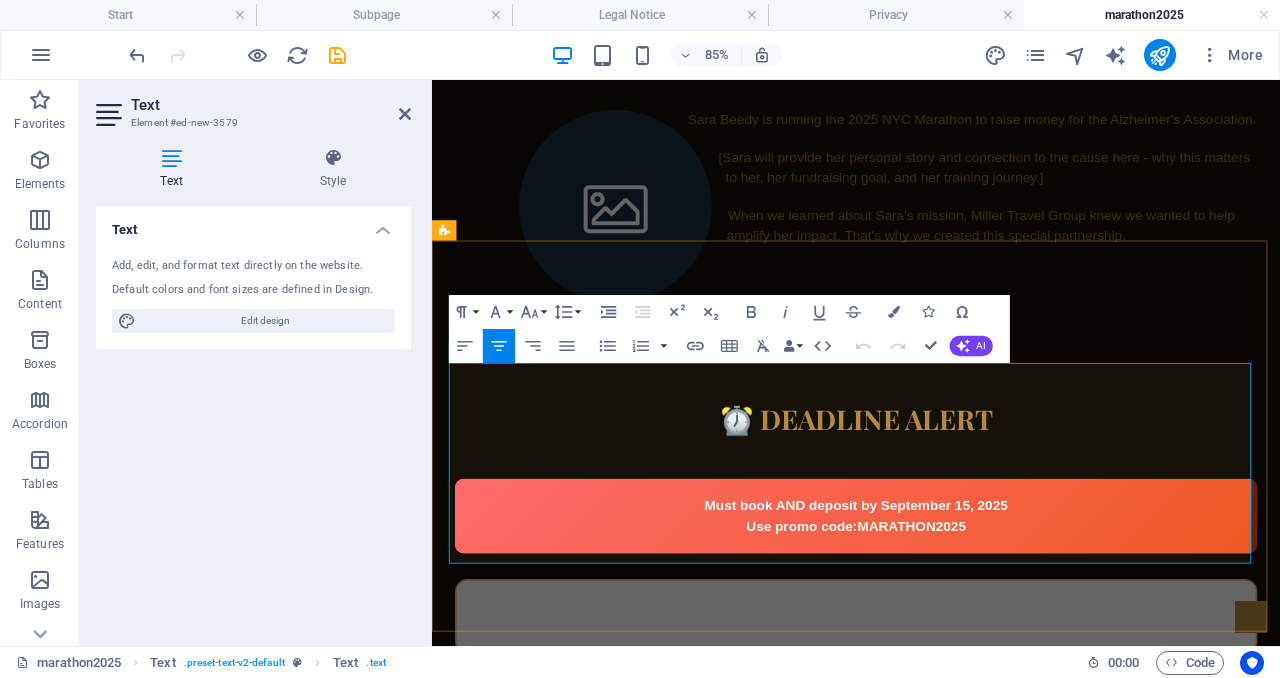 click on "Must book AND deposit by September 15, 2025 Use promo code:  MARATHON2025" at bounding box center (931, 593) 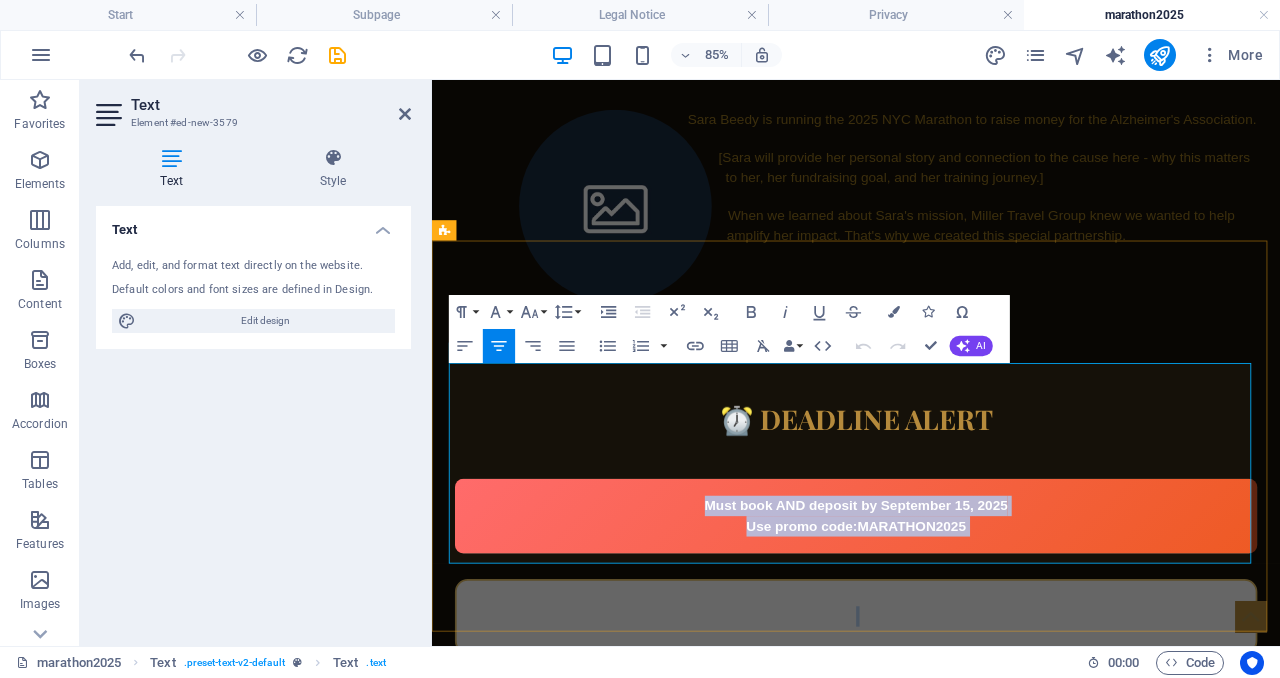 drag, startPoint x: 778, startPoint y: 480, endPoint x: 937, endPoint y: 513, distance: 162.38843 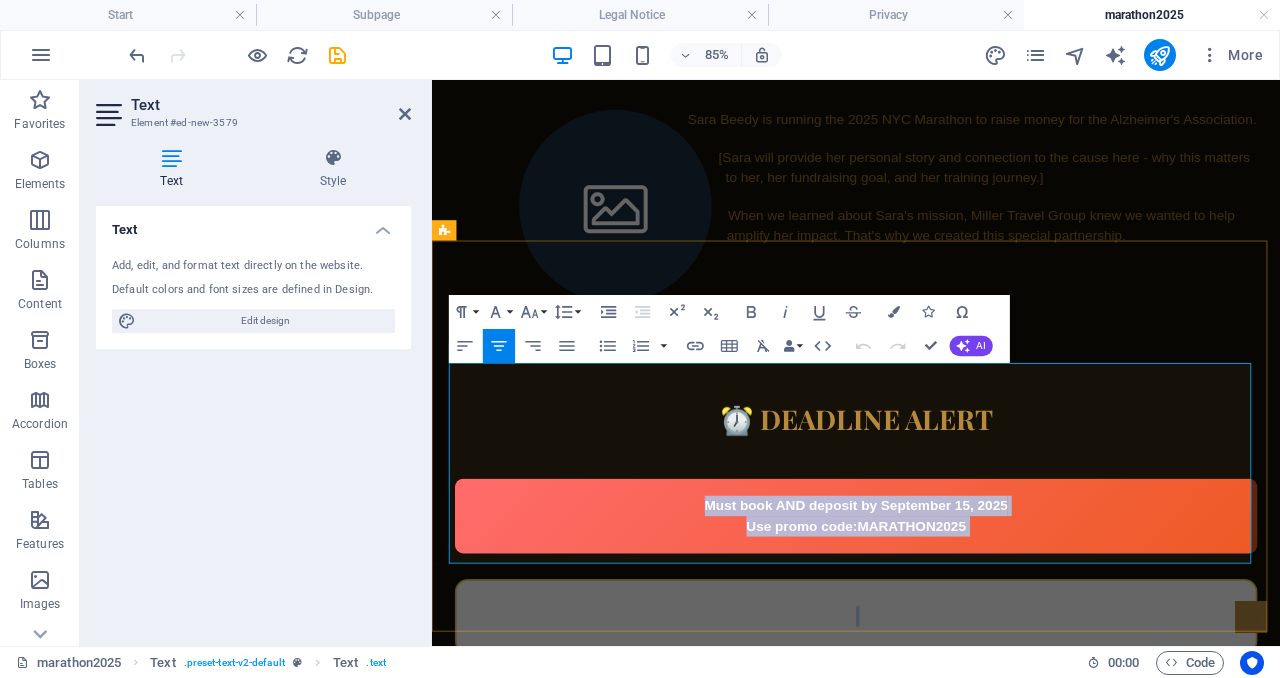 click on "Must book AND deposit by September 15, 2025 Use promo code:  MARATHON2025" at bounding box center (931, 593) 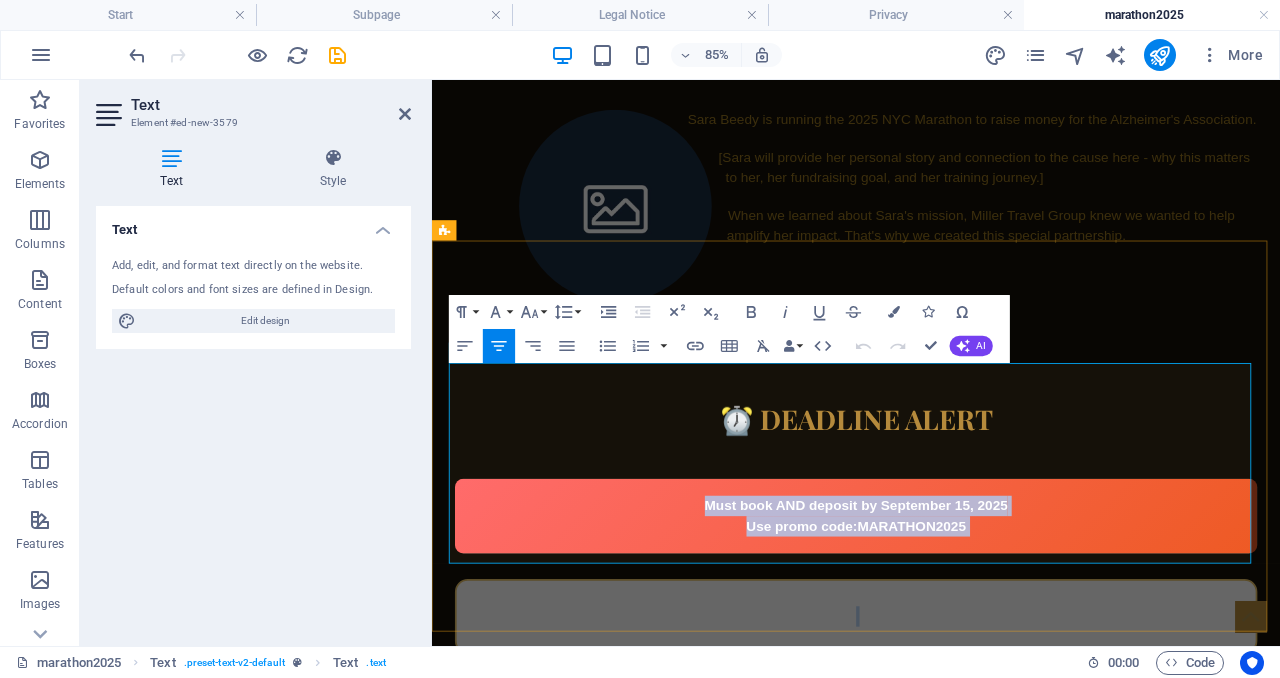 copy on "Must book AND deposit by September 15, 2025 Use promo code:  MARATHON2025" 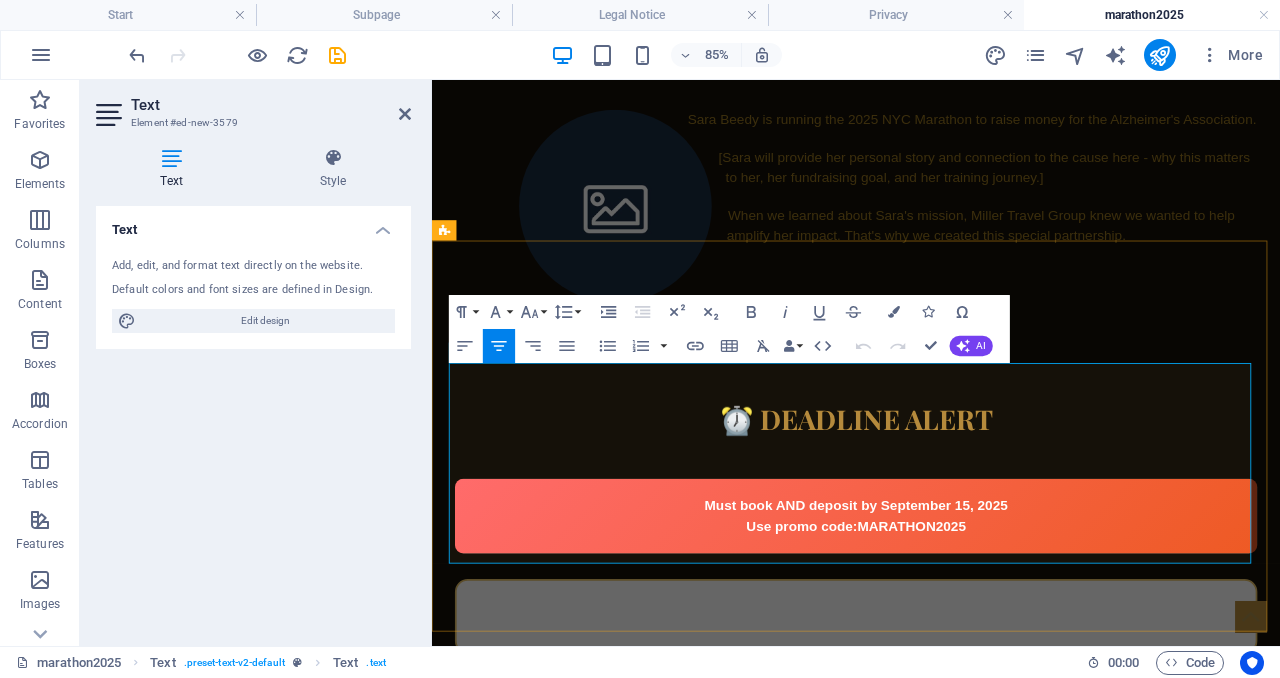 click at bounding box center [931, 711] 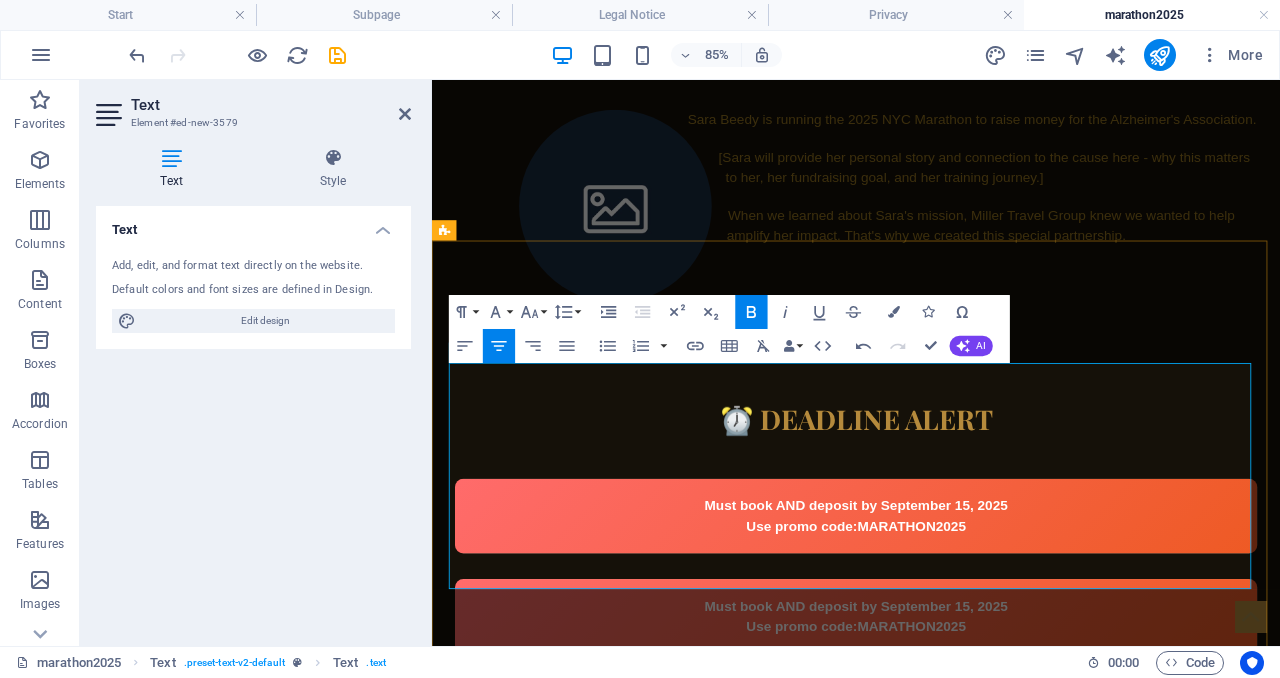click on "Must book AND deposit by September 15, 2025 Use promo code:  MARATHON2025" at bounding box center [931, 593] 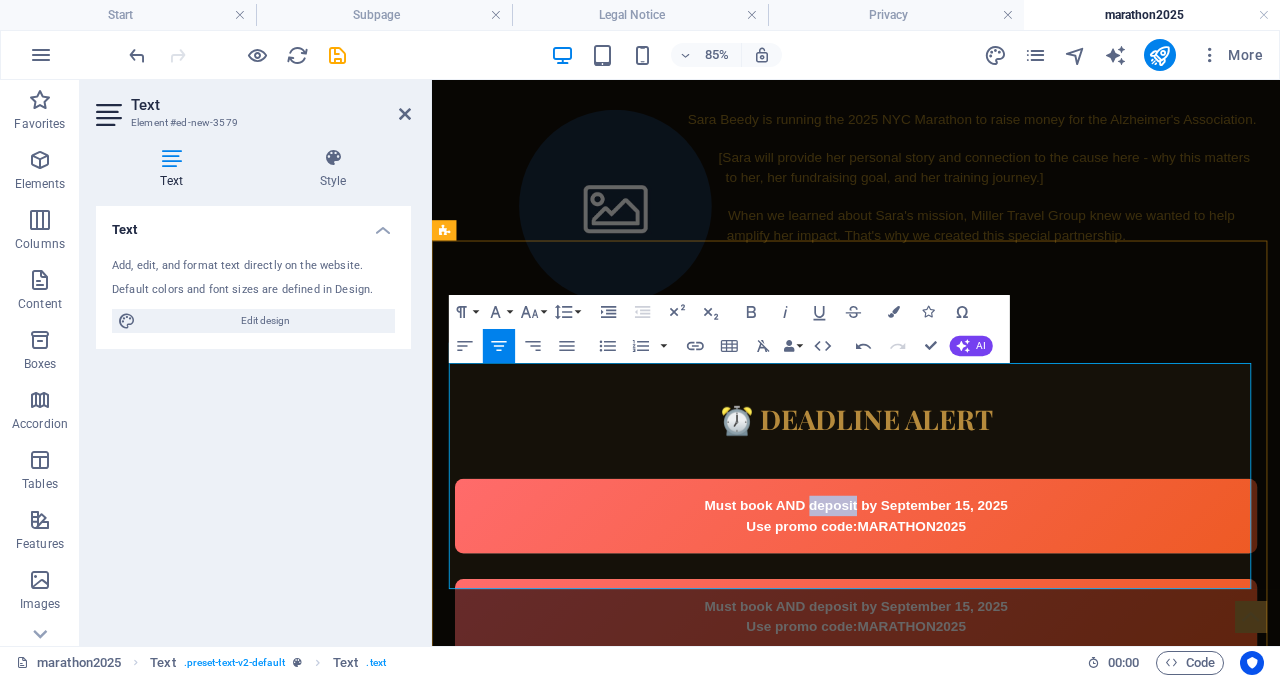 click on "Must book AND deposit by September 15, 2025 Use promo code:  MARATHON2025" at bounding box center [931, 593] 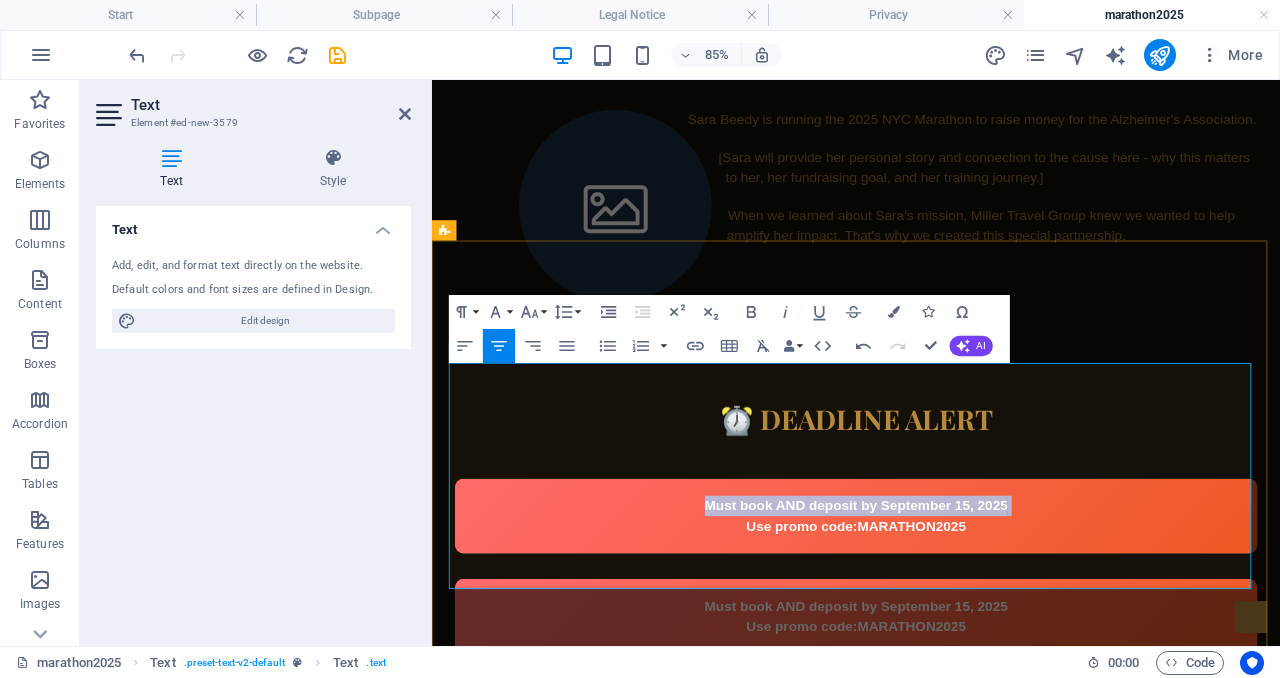 click on "Must book AND deposit by September 15, 2025 Use promo code:  MARATHON2025" at bounding box center [931, 593] 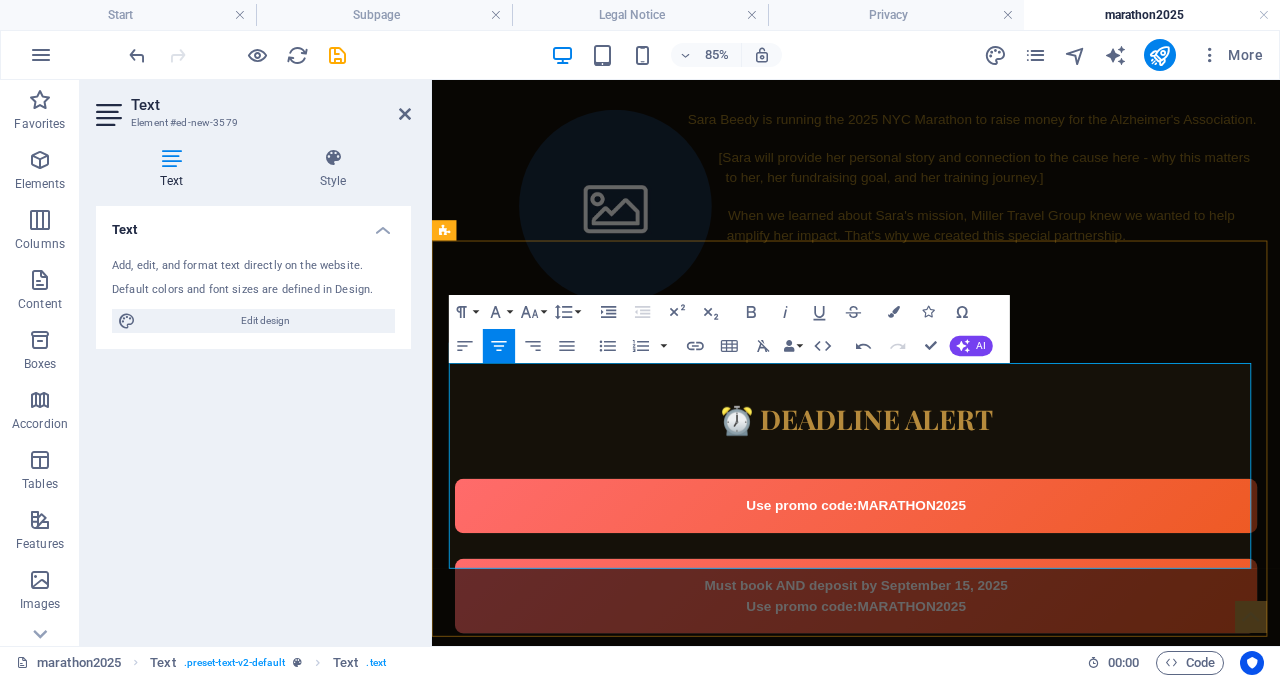 click on "Use promo code:  MARATHON2025" at bounding box center (931, 581) 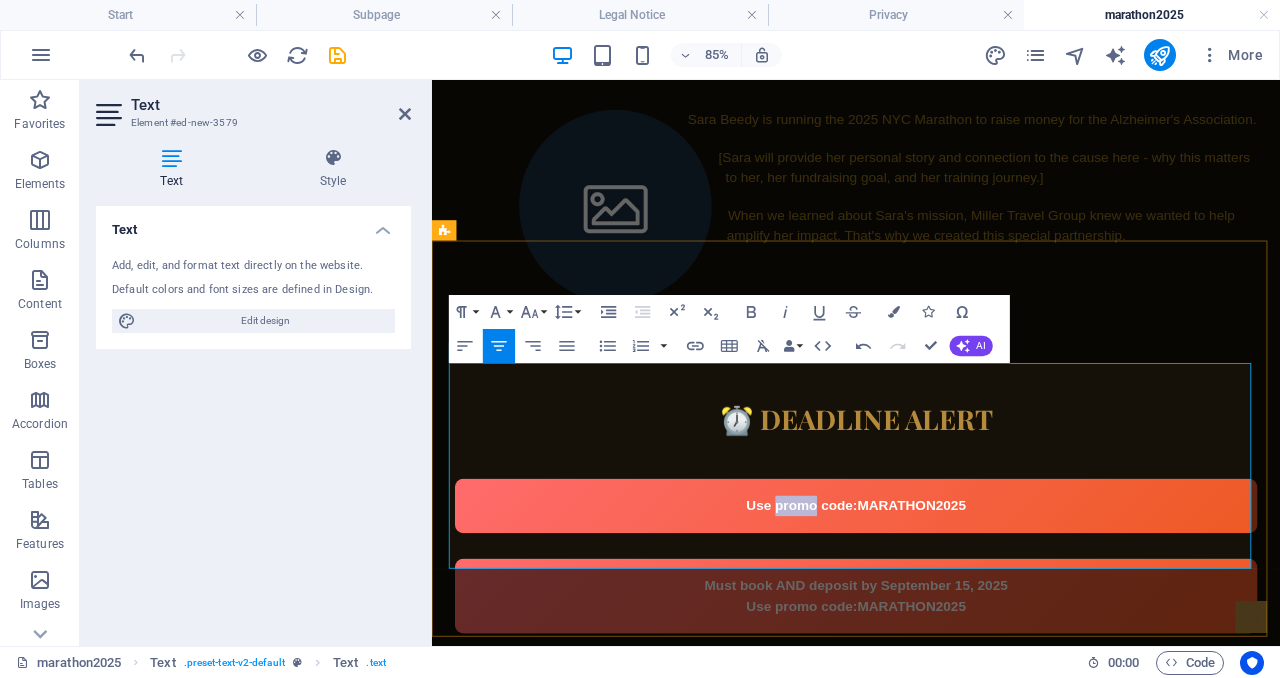 click on "Use promo code:  MARATHON2025" at bounding box center (931, 581) 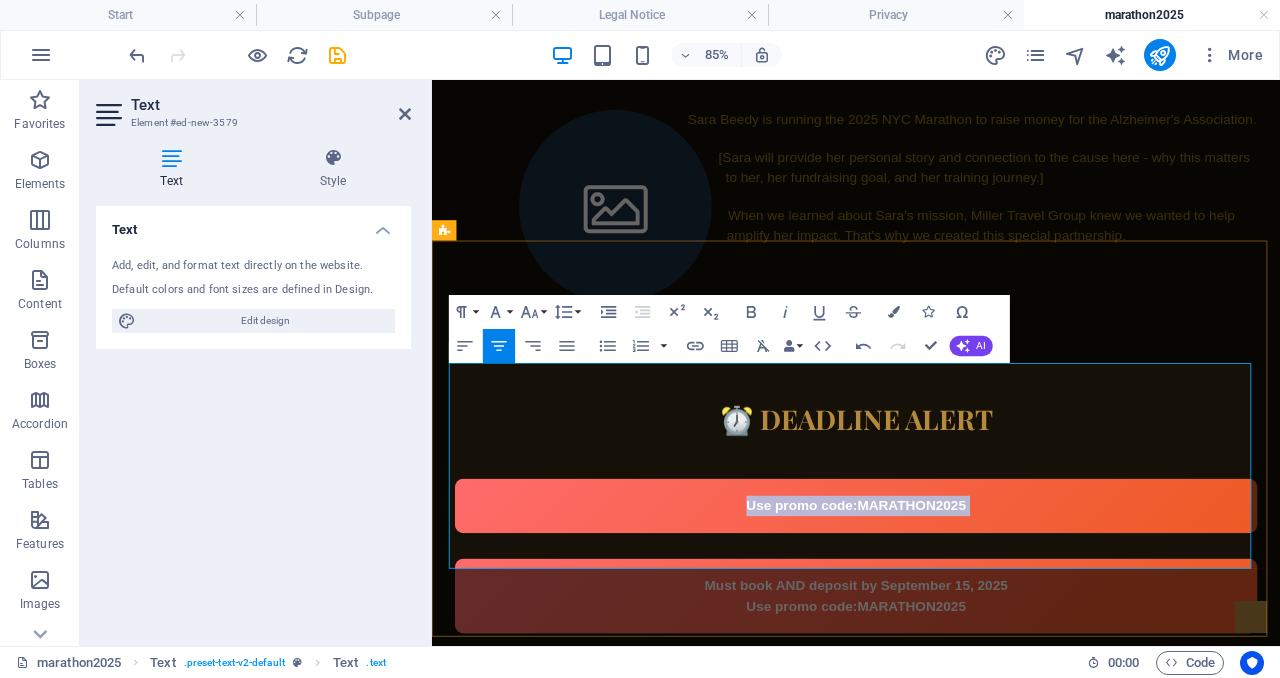 click on "Use promo code:  MARATHON2025" at bounding box center (931, 581) 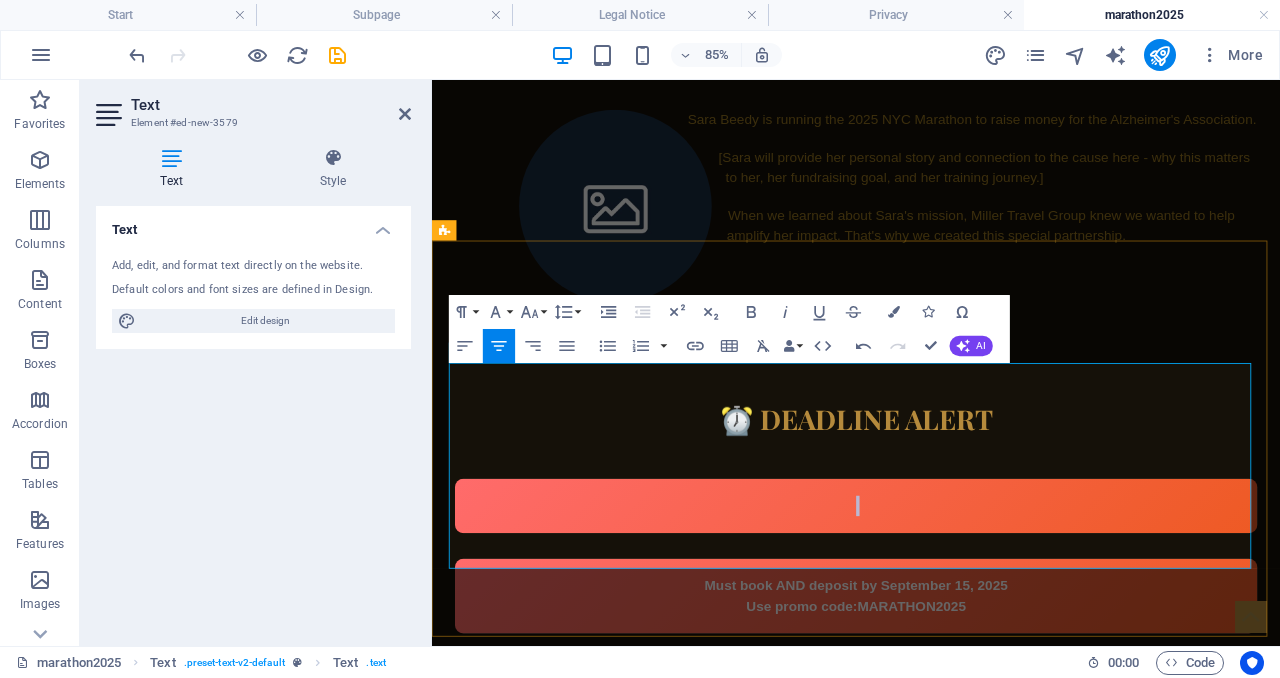 click at bounding box center (931, 581) 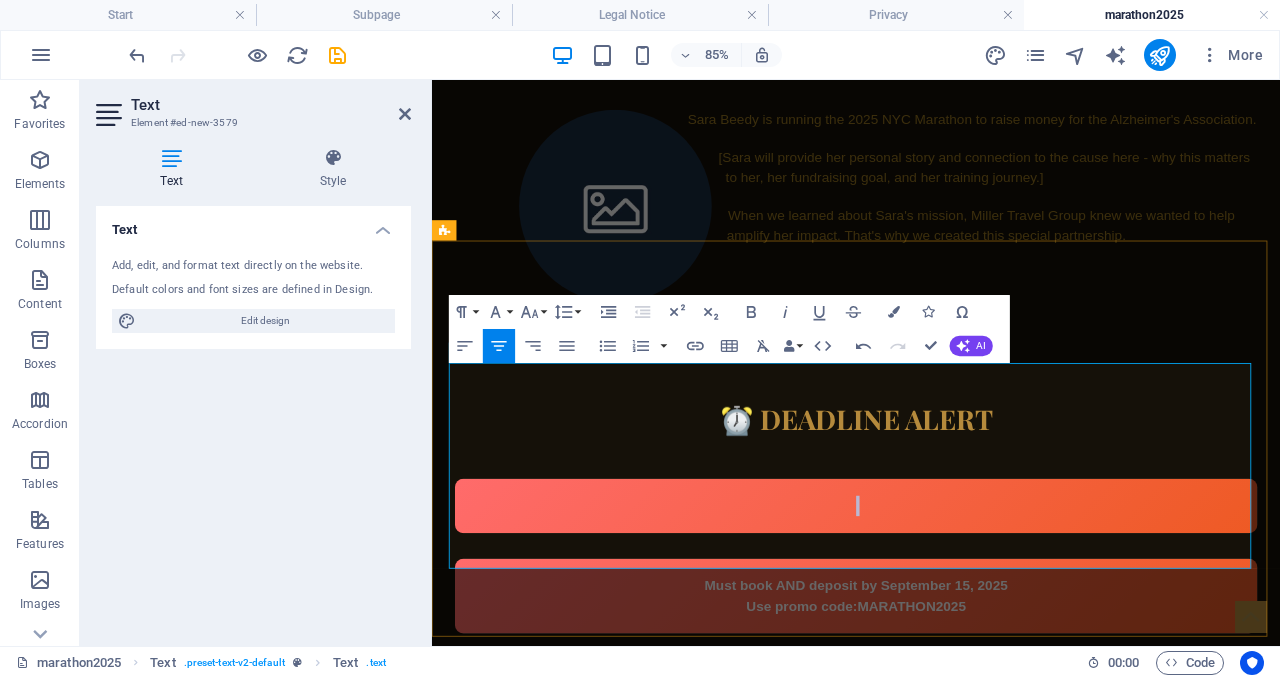click at bounding box center [931, 581] 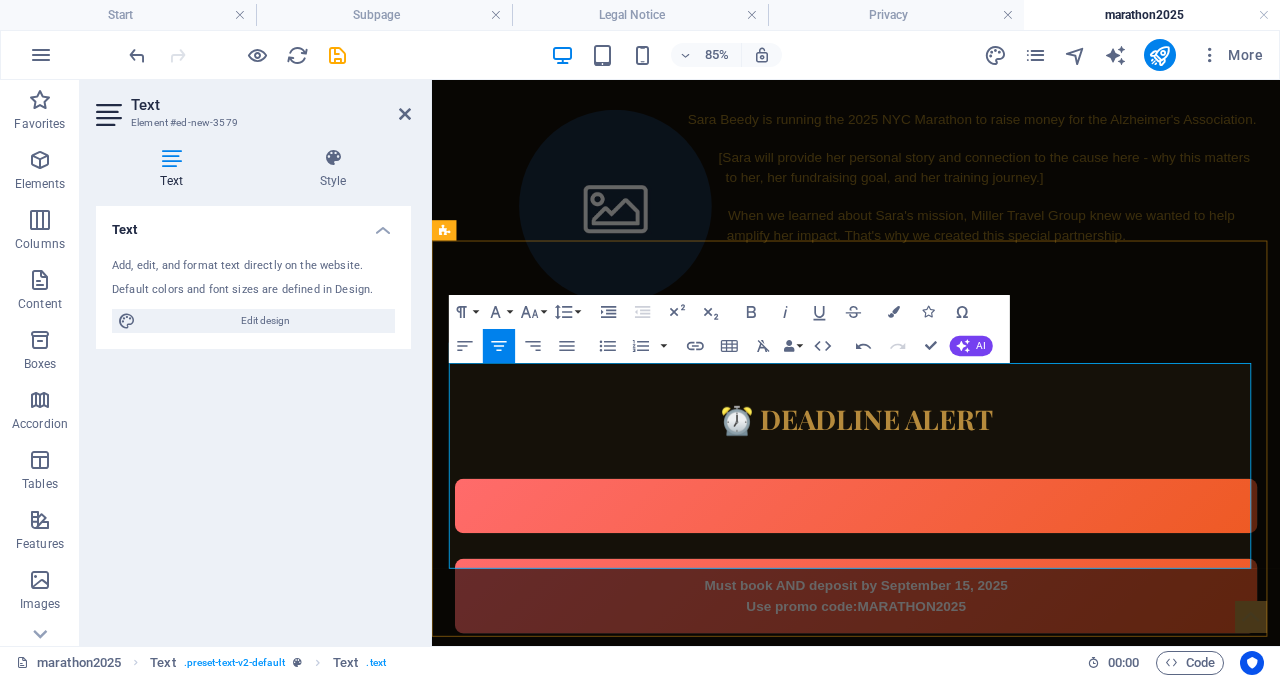 click at bounding box center [931, 581] 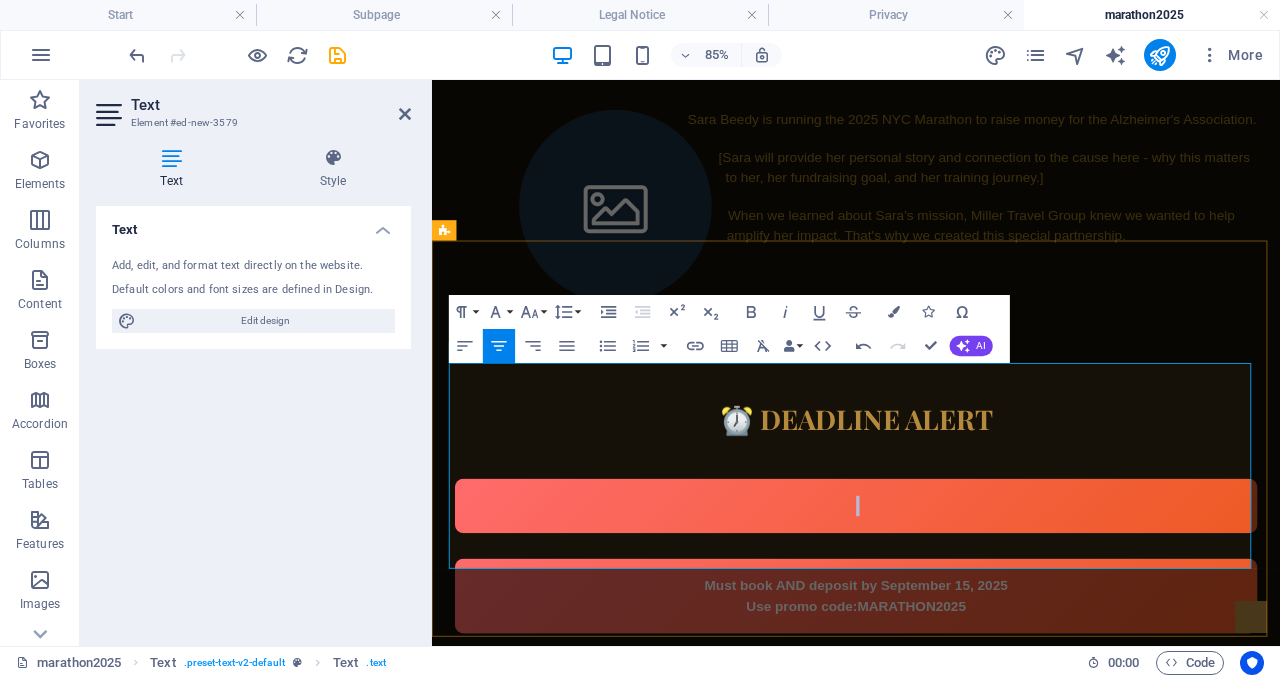 click at bounding box center (931, 581) 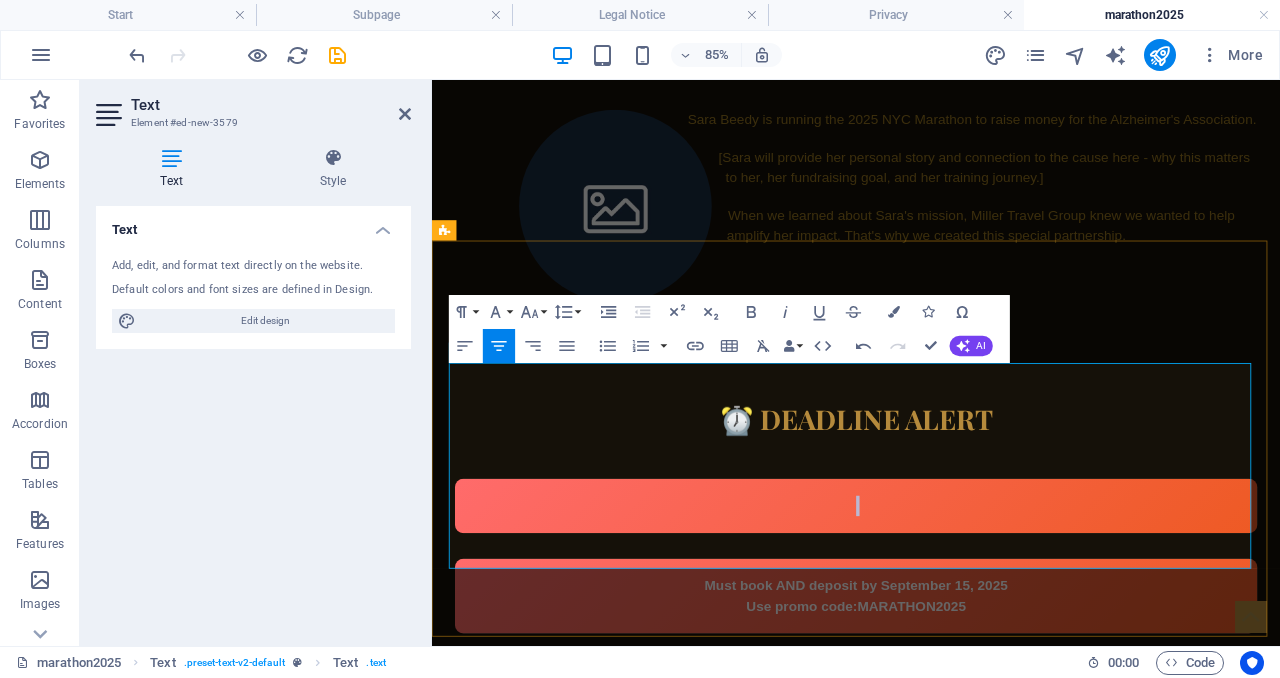 click on "Must book AND deposit by September 15, 2025 Use promo code:  MARATHON2025" at bounding box center (931, 640) 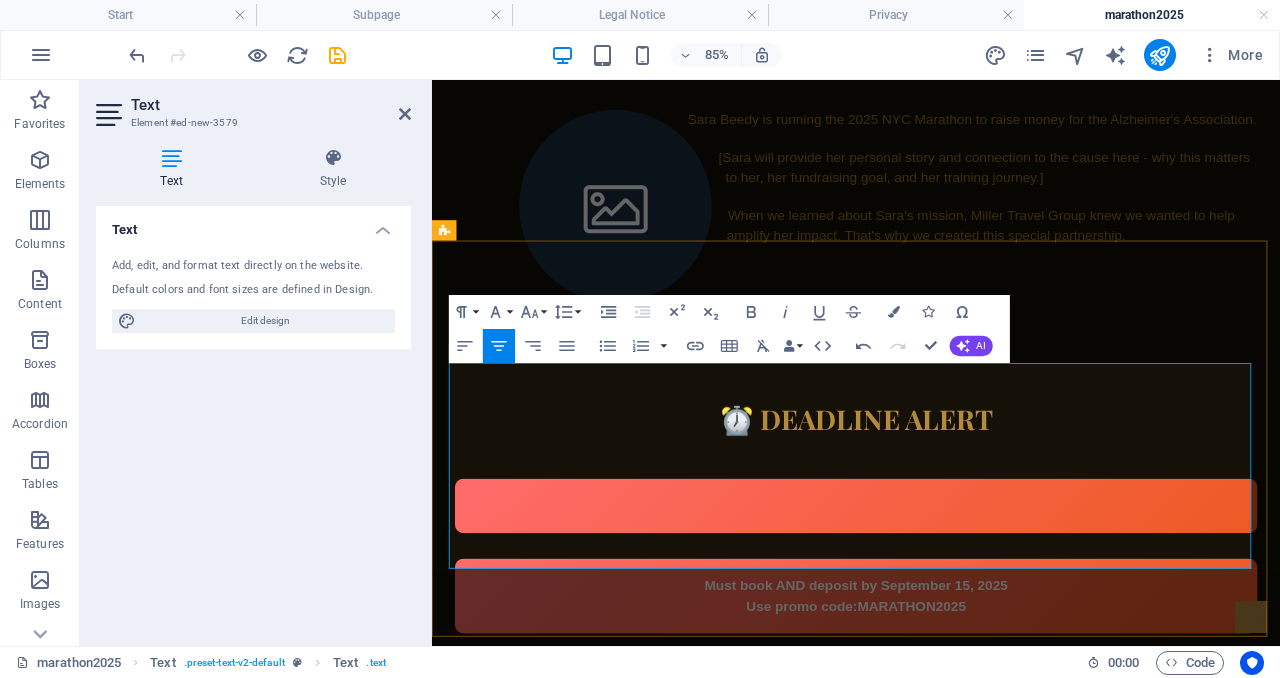 click at bounding box center [931, 581] 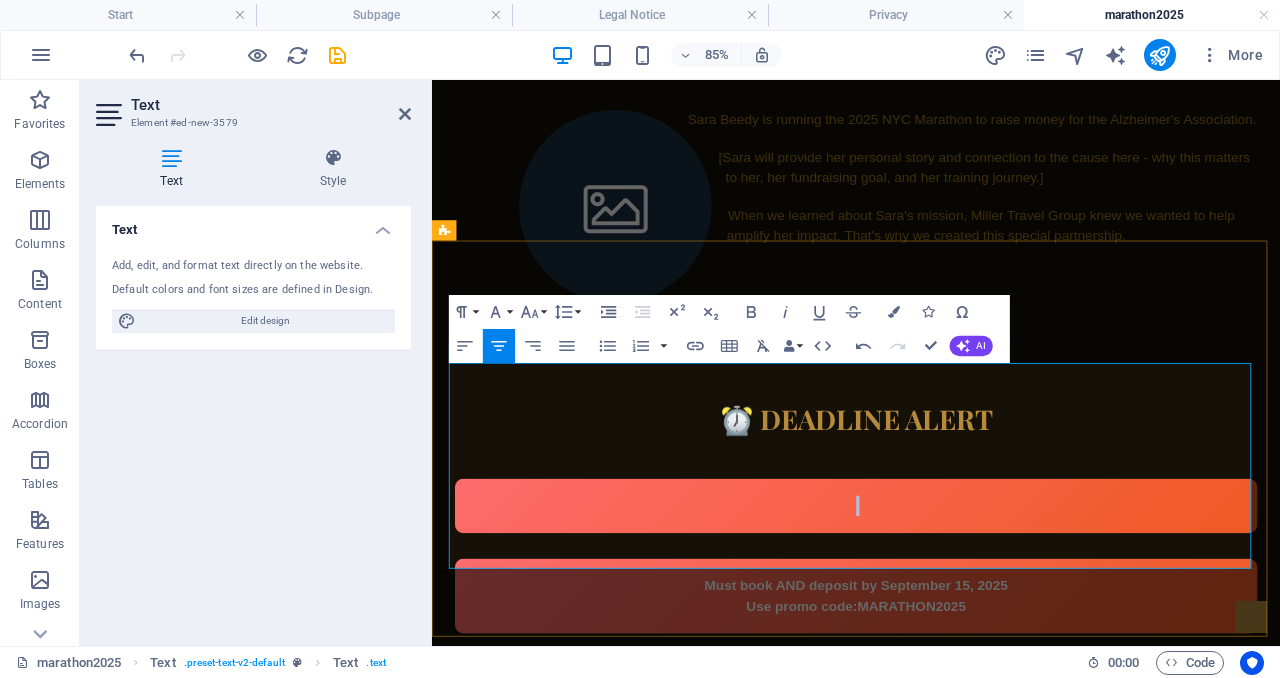 drag, startPoint x: 740, startPoint y: 512, endPoint x: 738, endPoint y: 450, distance: 62.03225 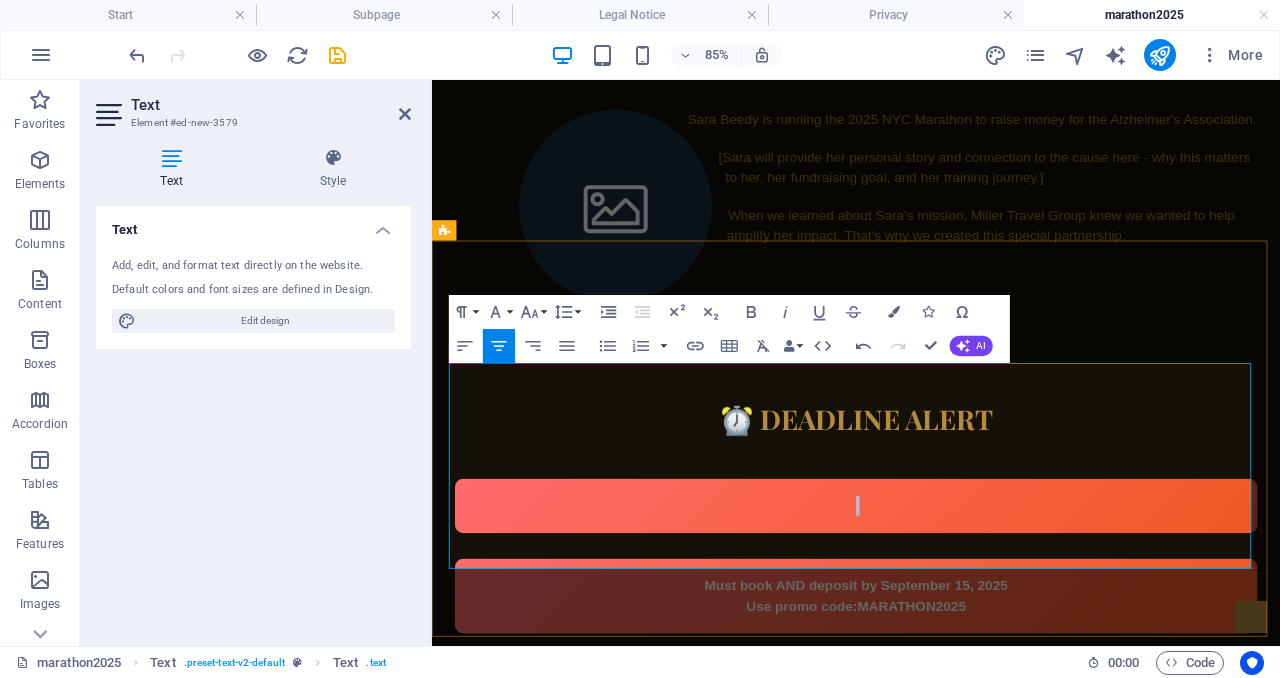 click on "Must book AND deposit by September 15, 2025 Use promo code:  MARATHON2025" at bounding box center [931, 640] 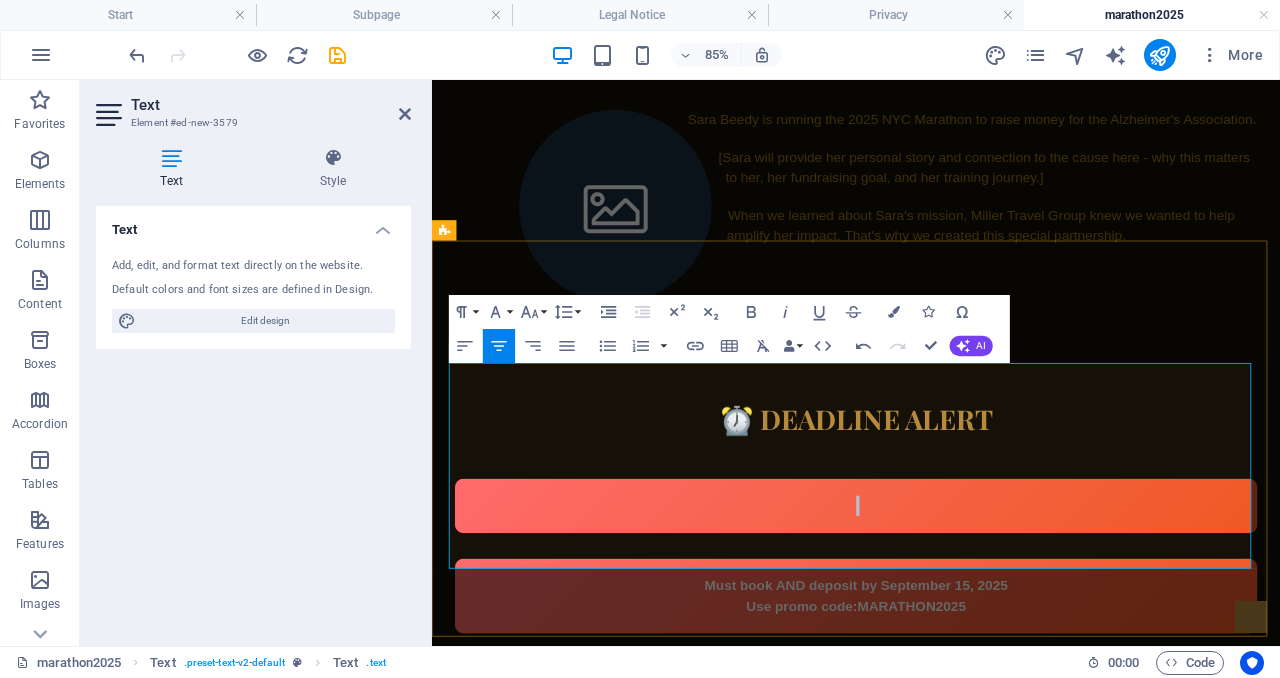 click on "Must book AND deposit by September 15, 2025 Use promo code:  MARATHON2025" at bounding box center (931, 640) 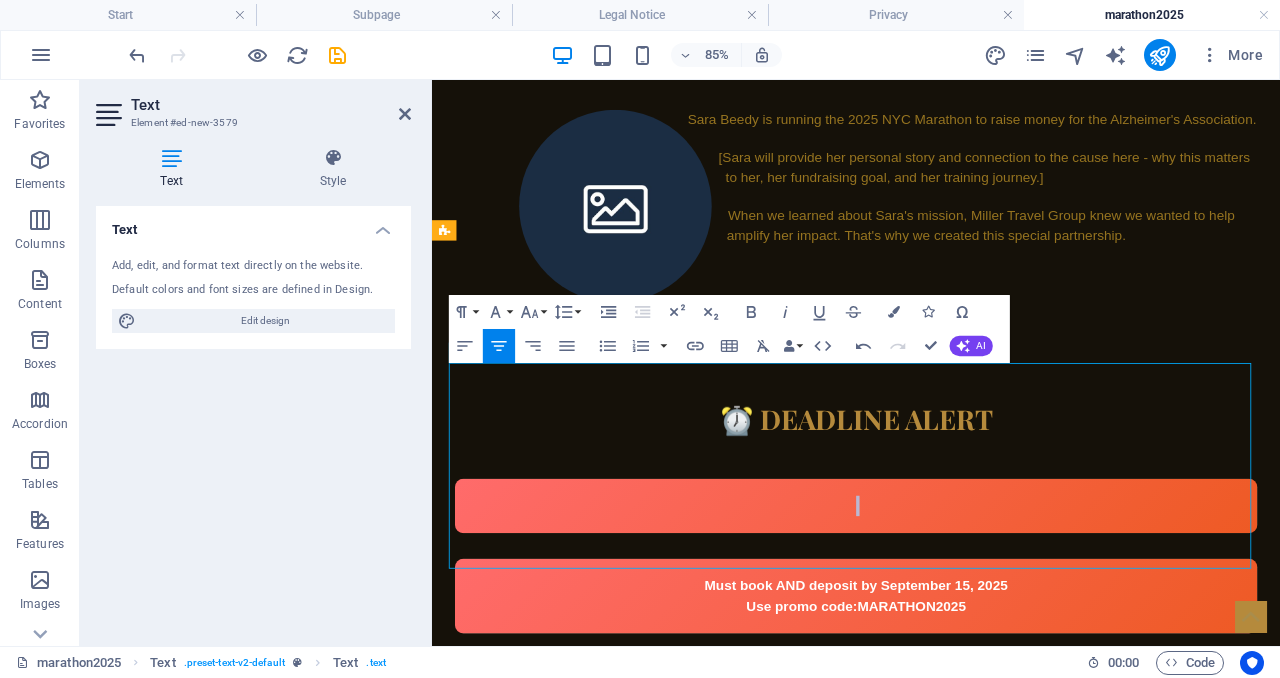 drag, startPoint x: 699, startPoint y: 431, endPoint x: 699, endPoint y: 479, distance: 48 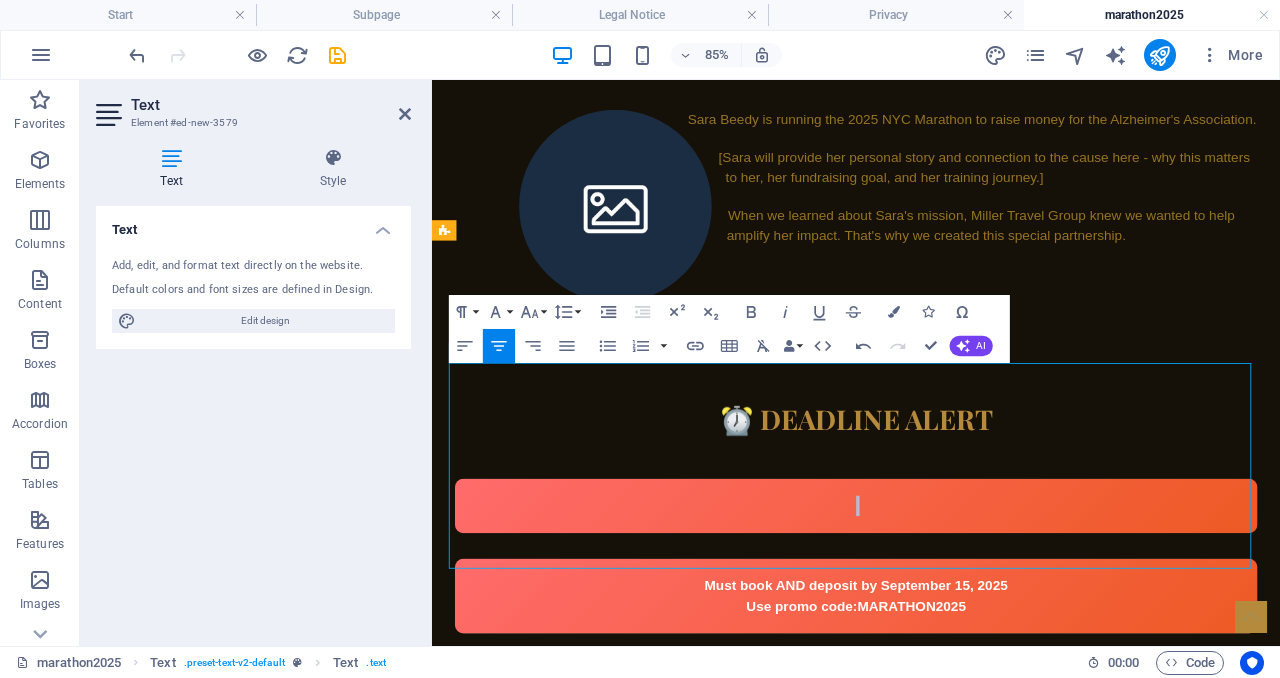 click on "Must book AND deposit by September 15, 2025 Use promo code:  MARATHON2025" at bounding box center [931, 640] 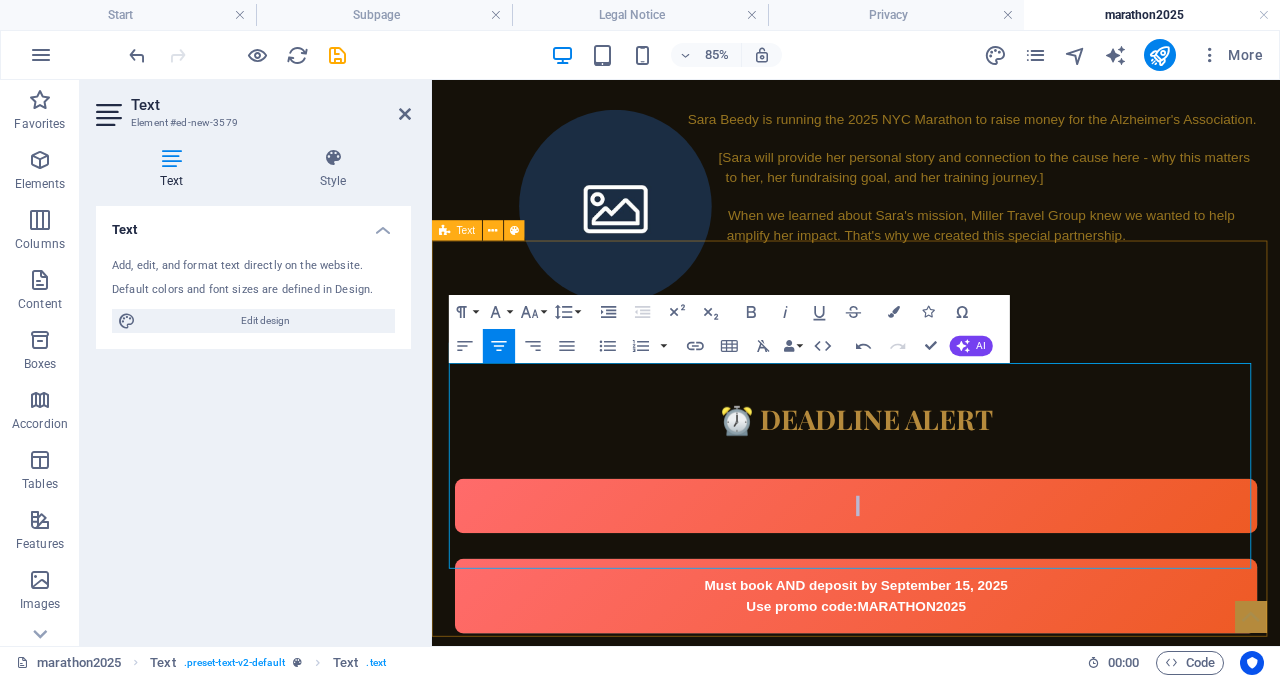 click on "⏰ DEADLINE ALERT Must book AND deposit by September 15, 2025 Use promo code:  MARATHON2025" at bounding box center (931, 608) 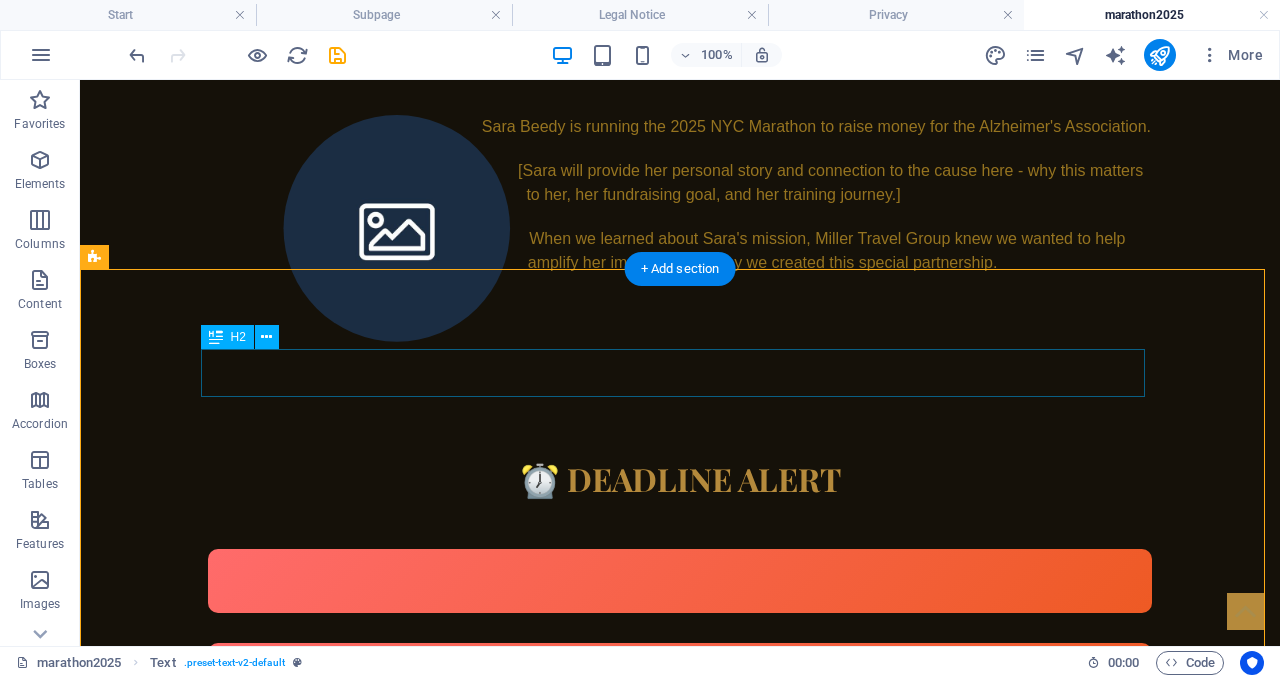 click on "⏰ DEADLINE ALERT" at bounding box center (680, 479) 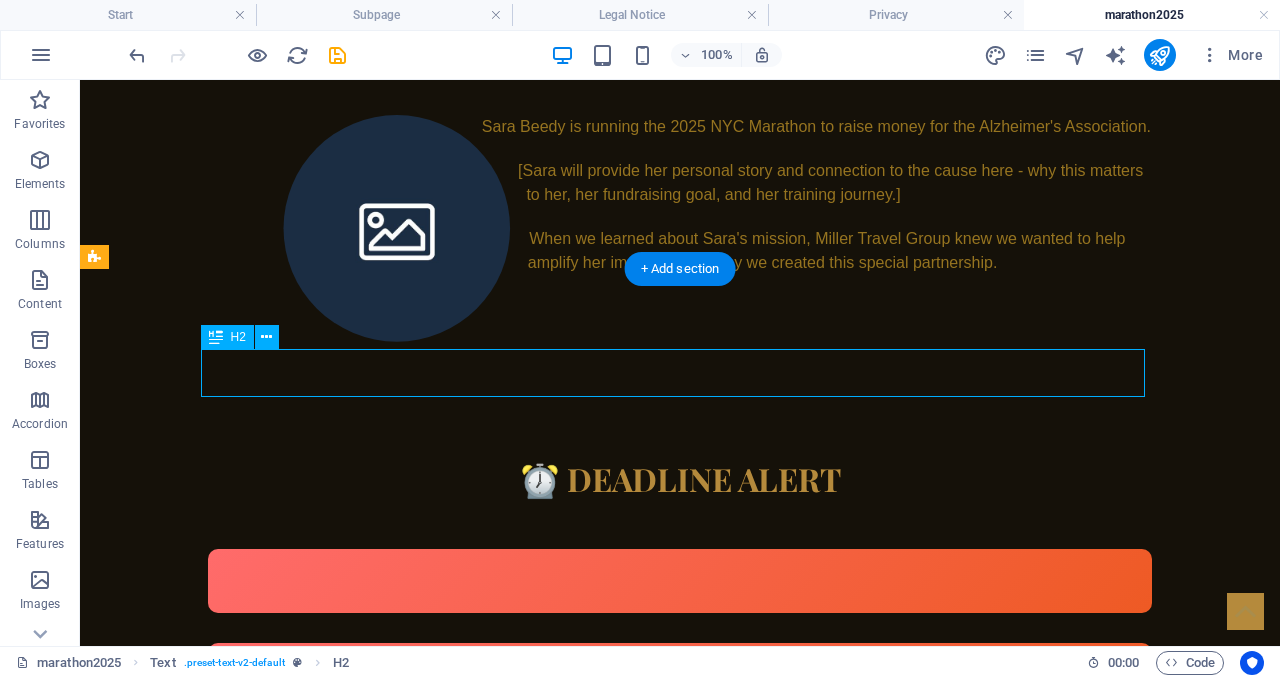 drag, startPoint x: 509, startPoint y: 372, endPoint x: 267, endPoint y: 424, distance: 247.52374 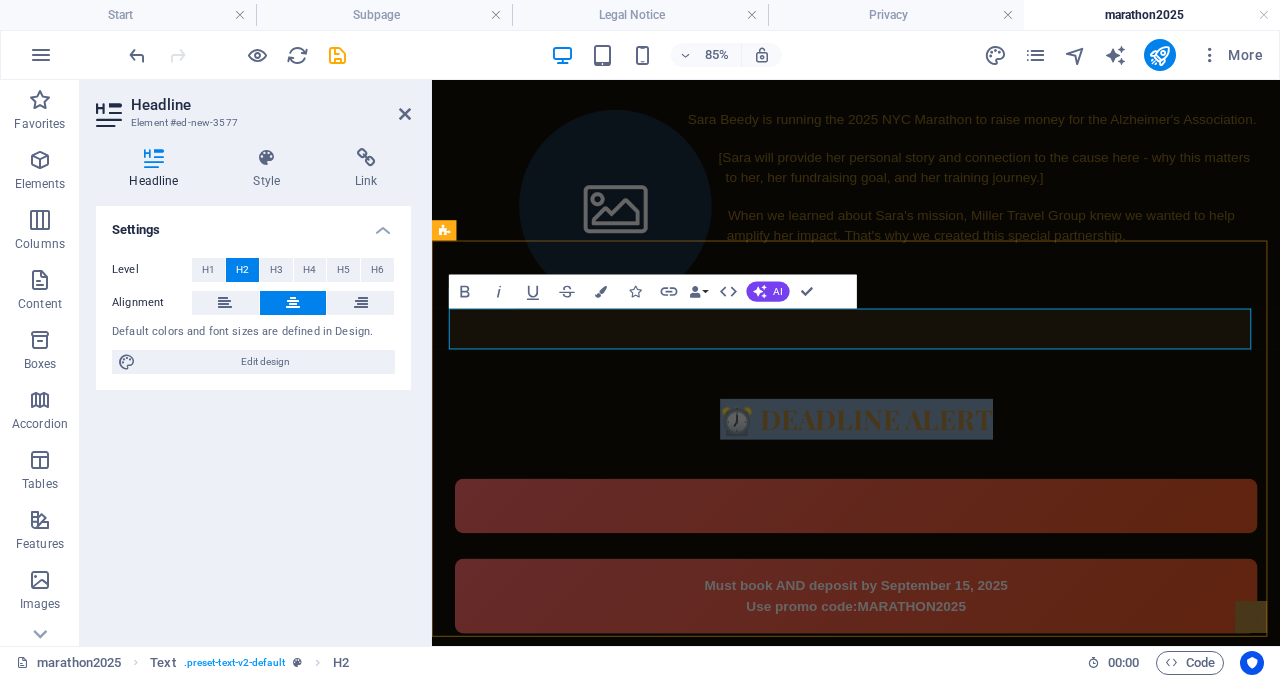 click on "⏰ DEADLINE ALERT" at bounding box center (931, 479) 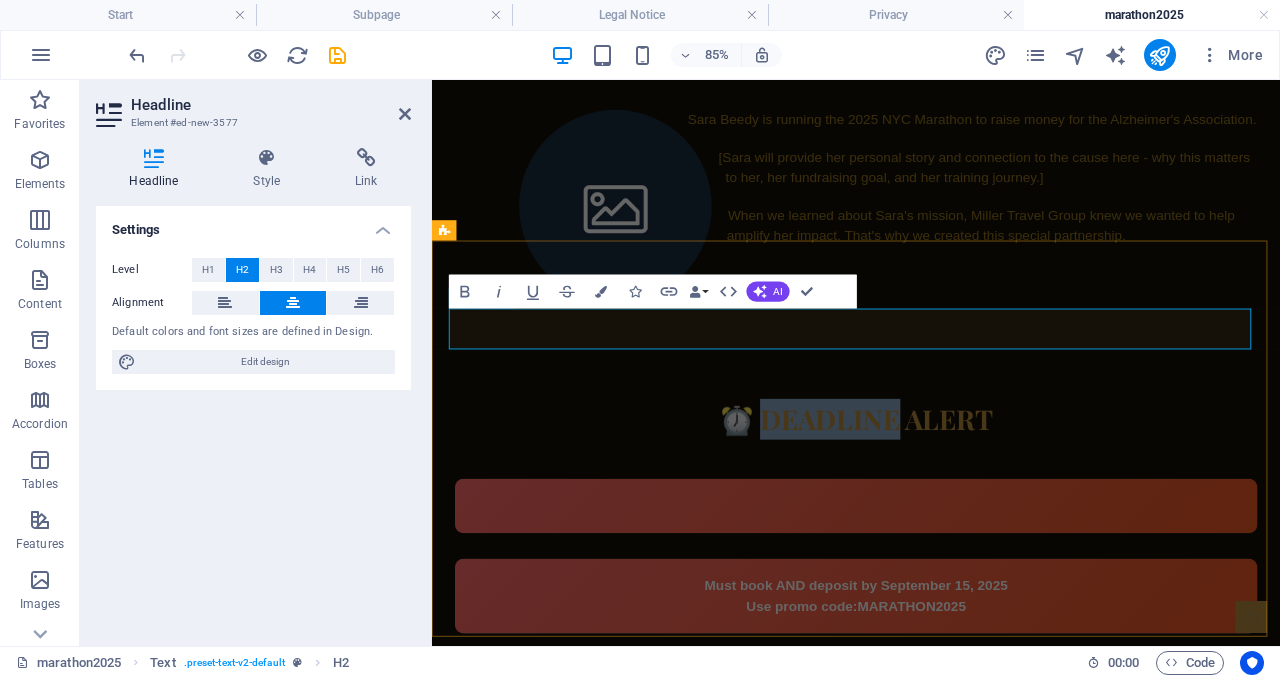 click on "⏰ DEADLINE ALERT" at bounding box center (931, 479) 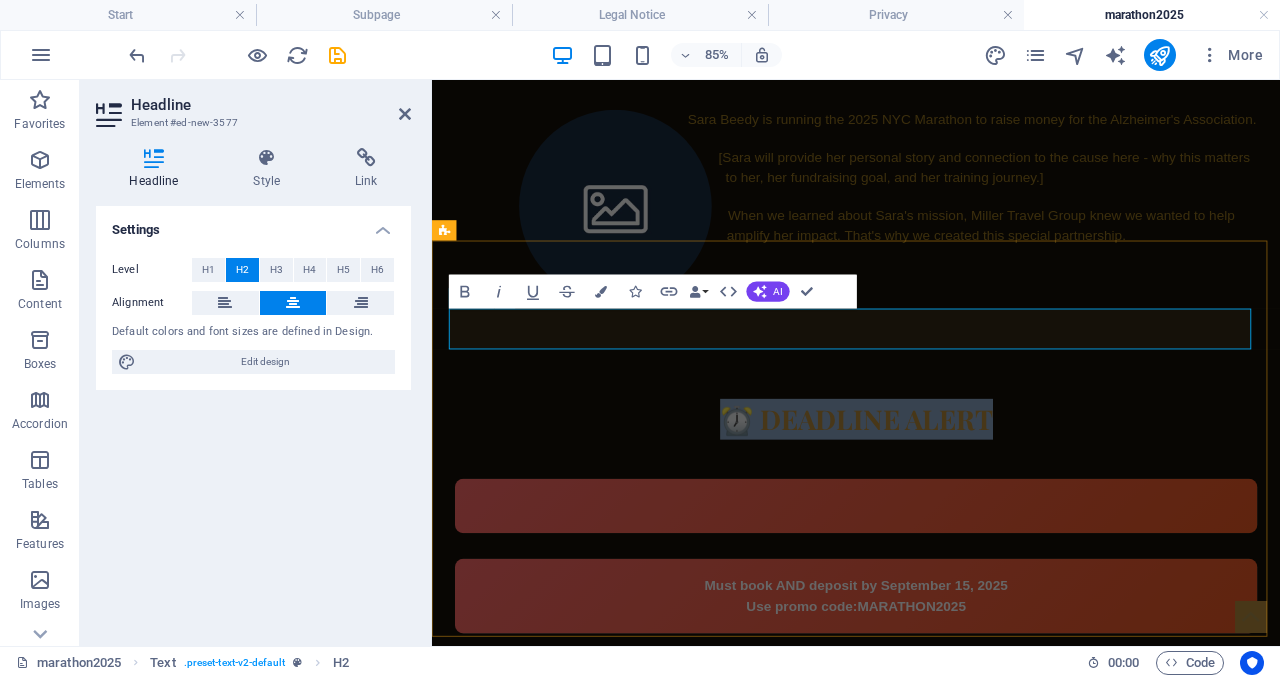 click on "⏰ DEADLINE ALERT" at bounding box center [931, 479] 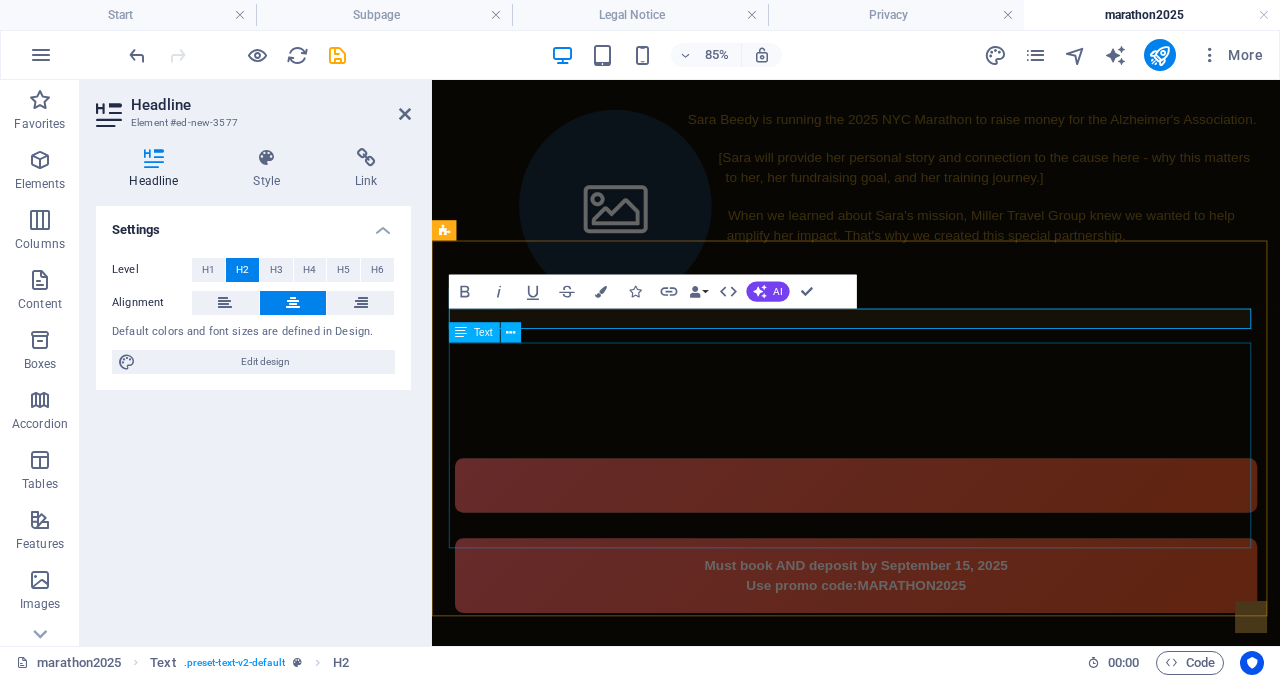 click on "Must book AND deposit by September 15, 2025 Use promo code:  MARATHON2025" at bounding box center [931, 616] 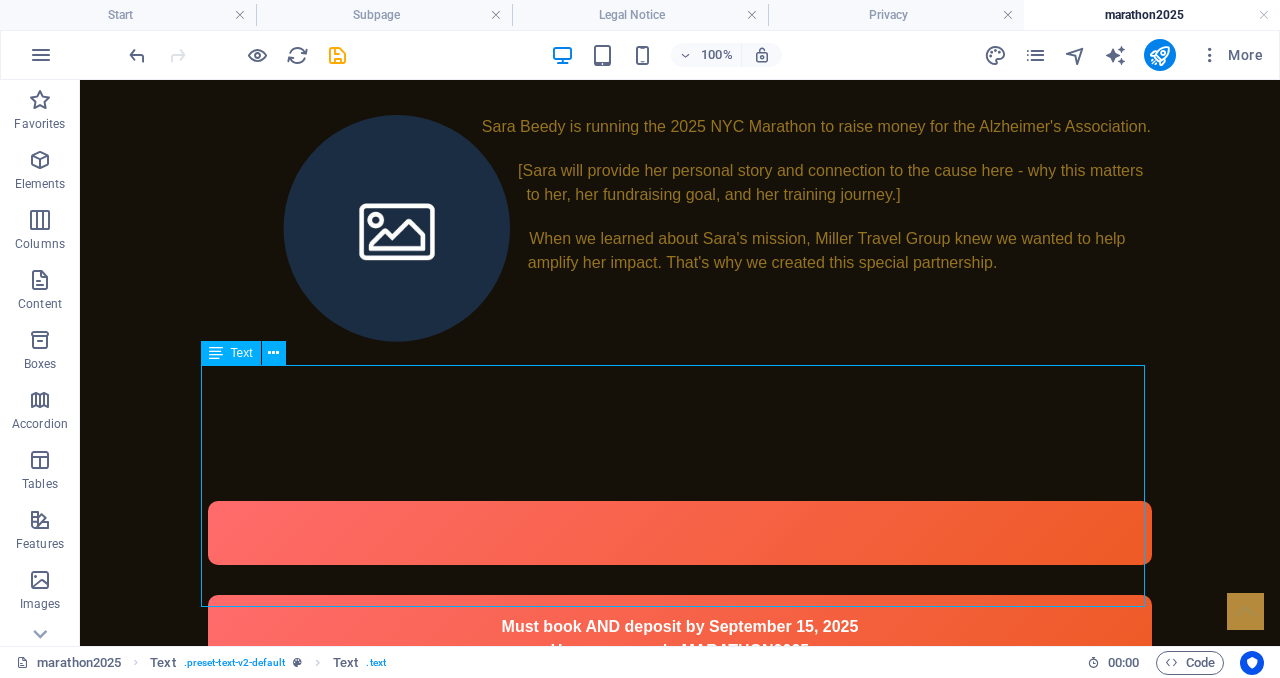 click on "Must book AND deposit by September 15, 2025 Use promo code:  MARATHON2025" at bounding box center (680, 592) 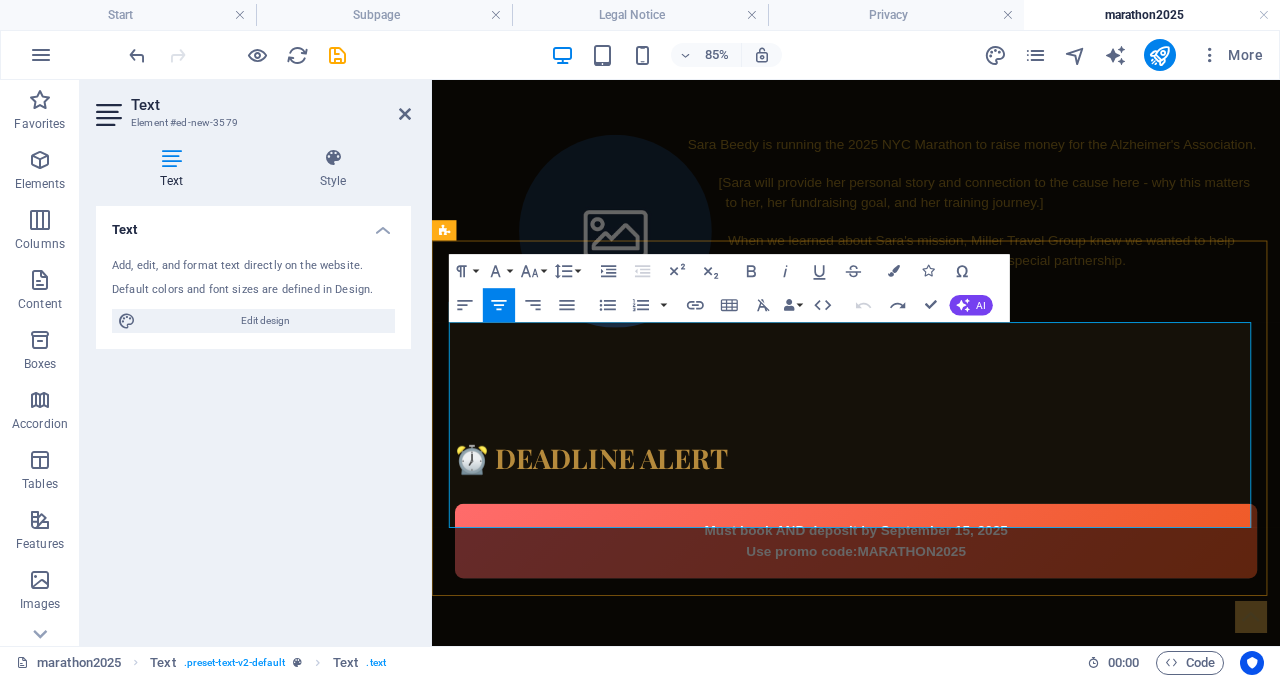 scroll, scrollTop: 986, scrollLeft: 0, axis: vertical 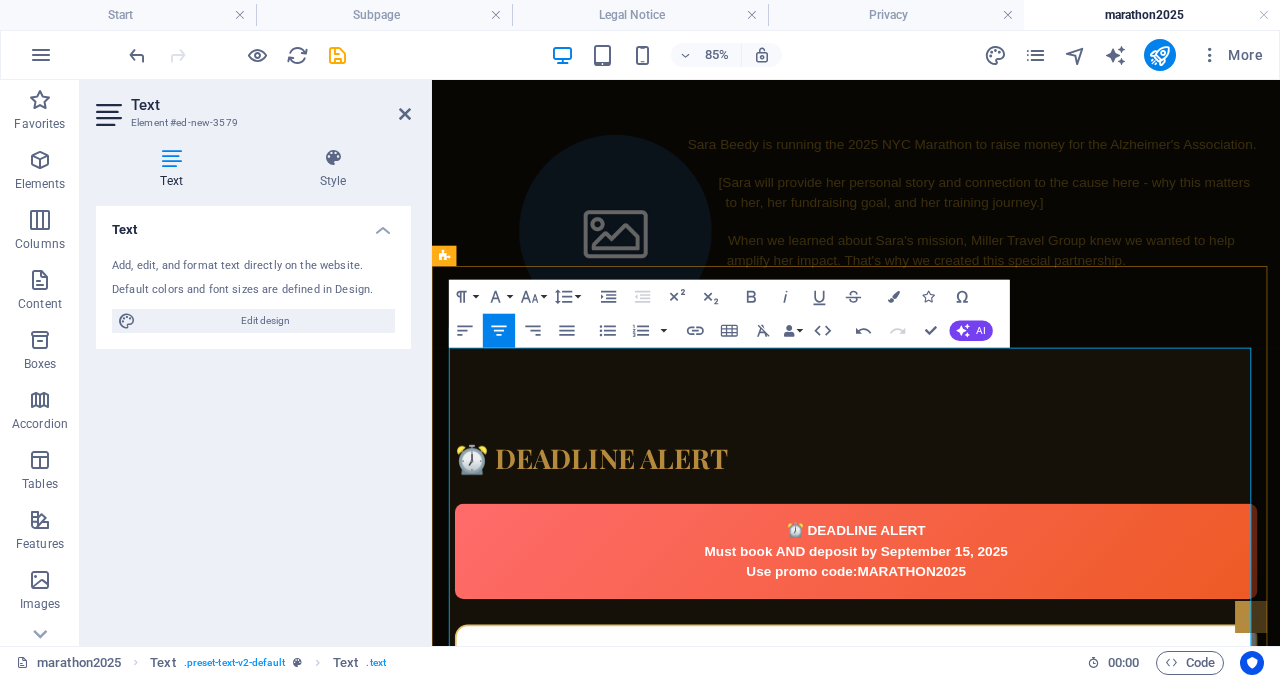 click on "⏰ DEADLINE ALERT" at bounding box center [931, 525] 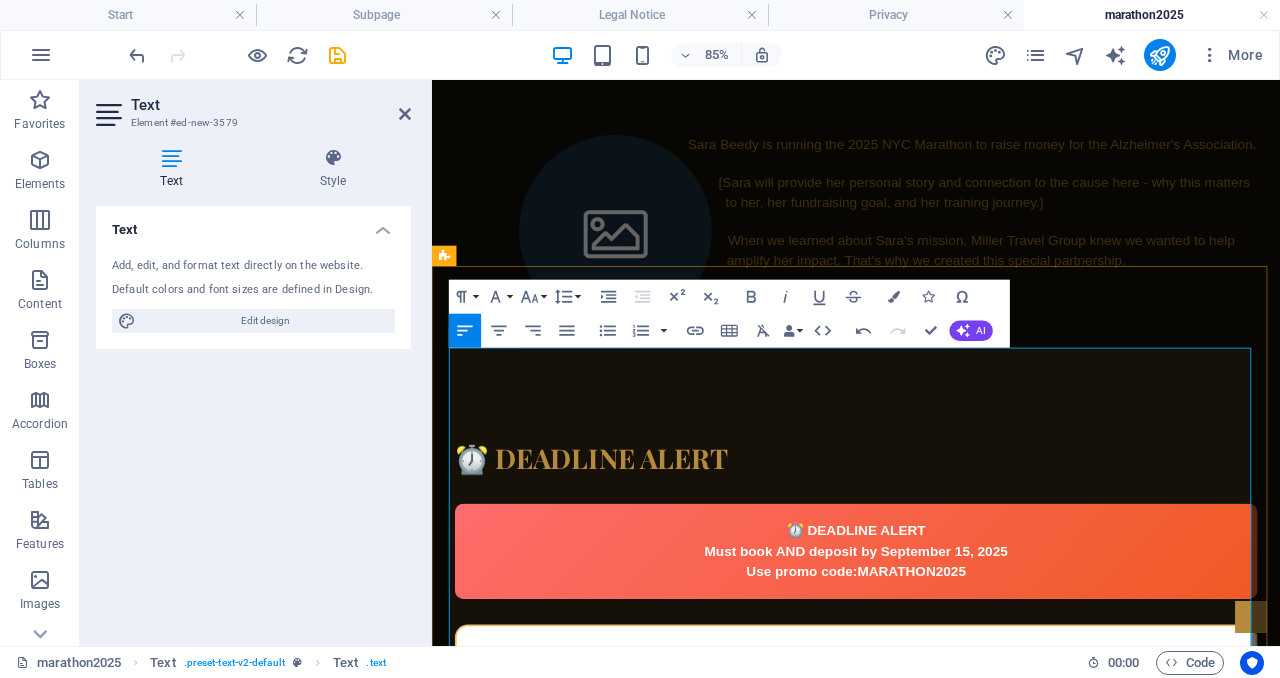 click on "⏰ DEADLINE ALERT" at bounding box center (931, 525) 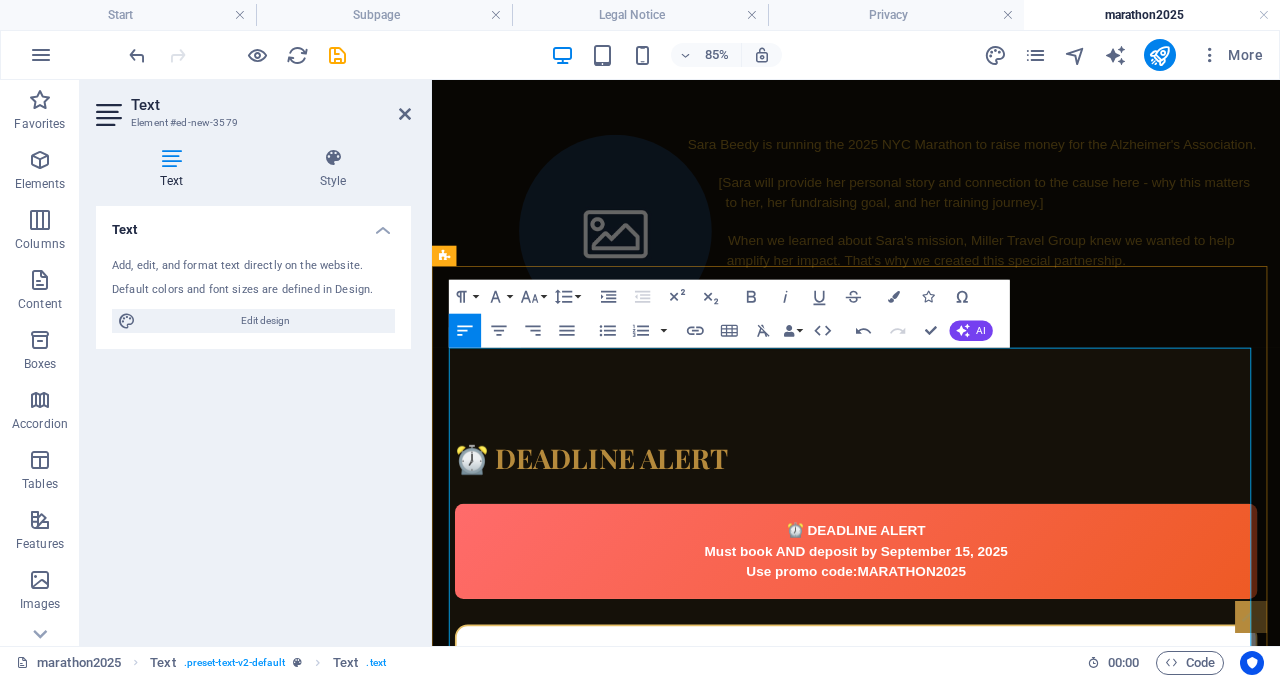 click on "⏰ DEADLINE ALERT" at bounding box center (931, 525) 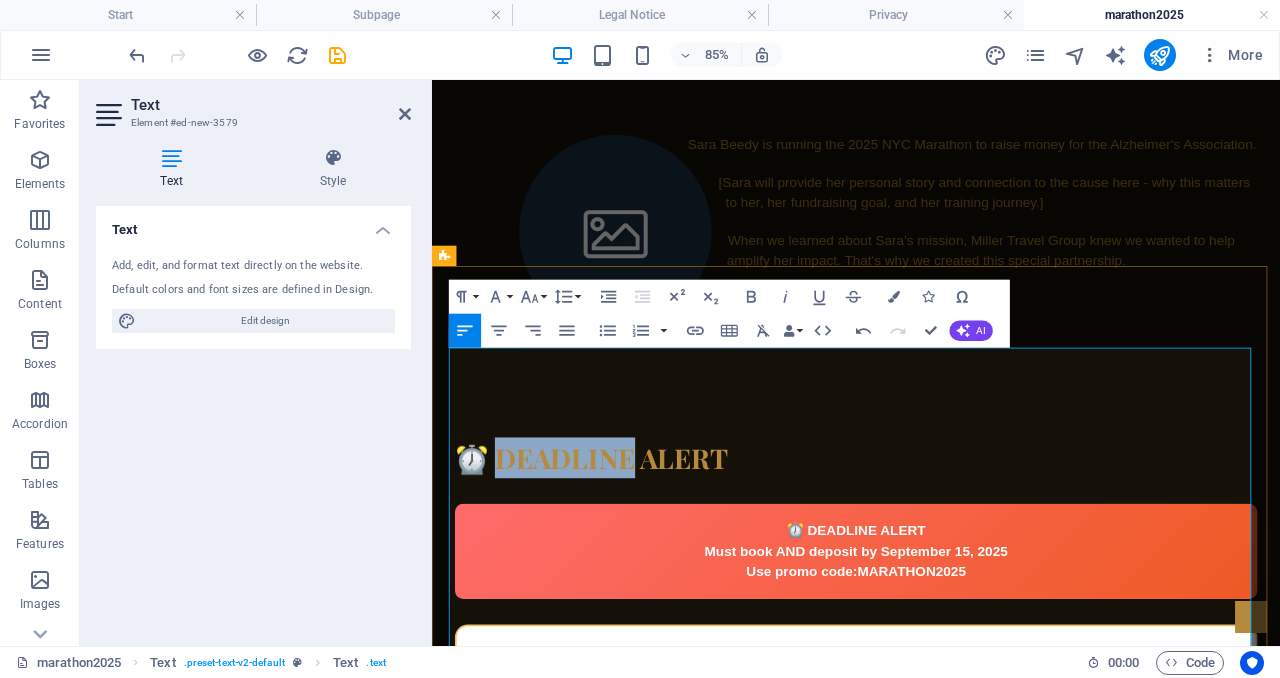 click on "⏰ DEADLINE ALERT" at bounding box center [931, 525] 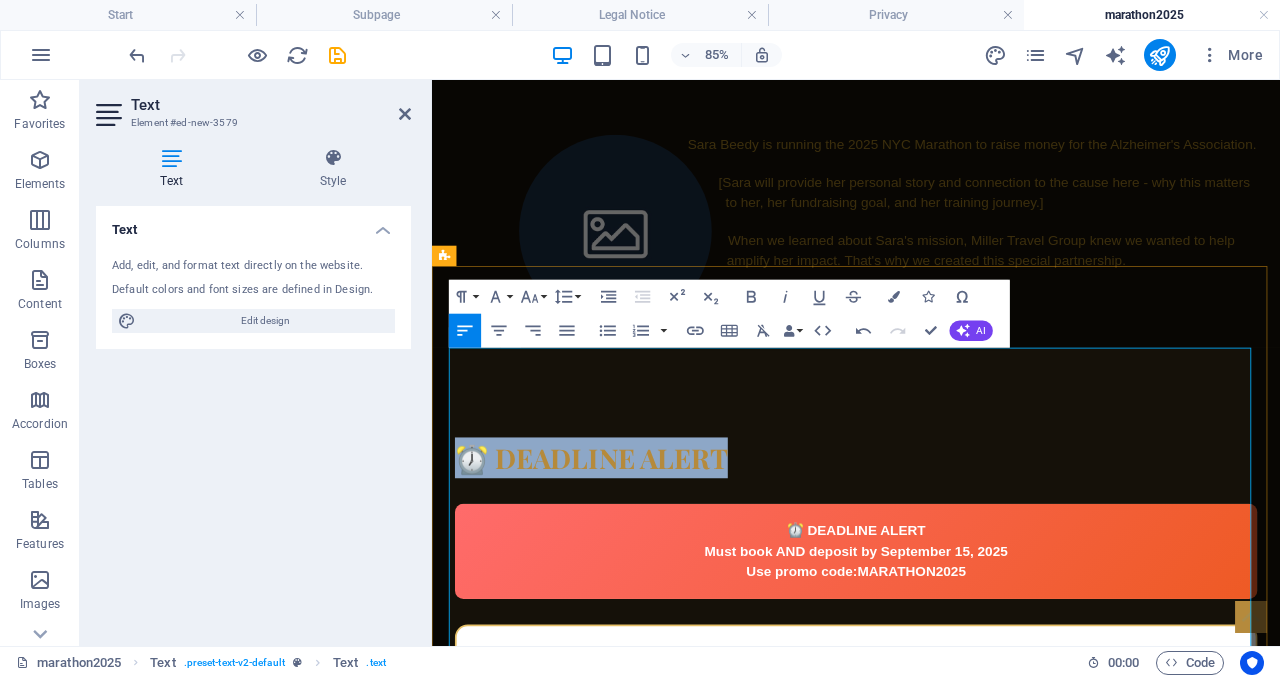 click on "⏰ DEADLINE ALERT" at bounding box center [931, 525] 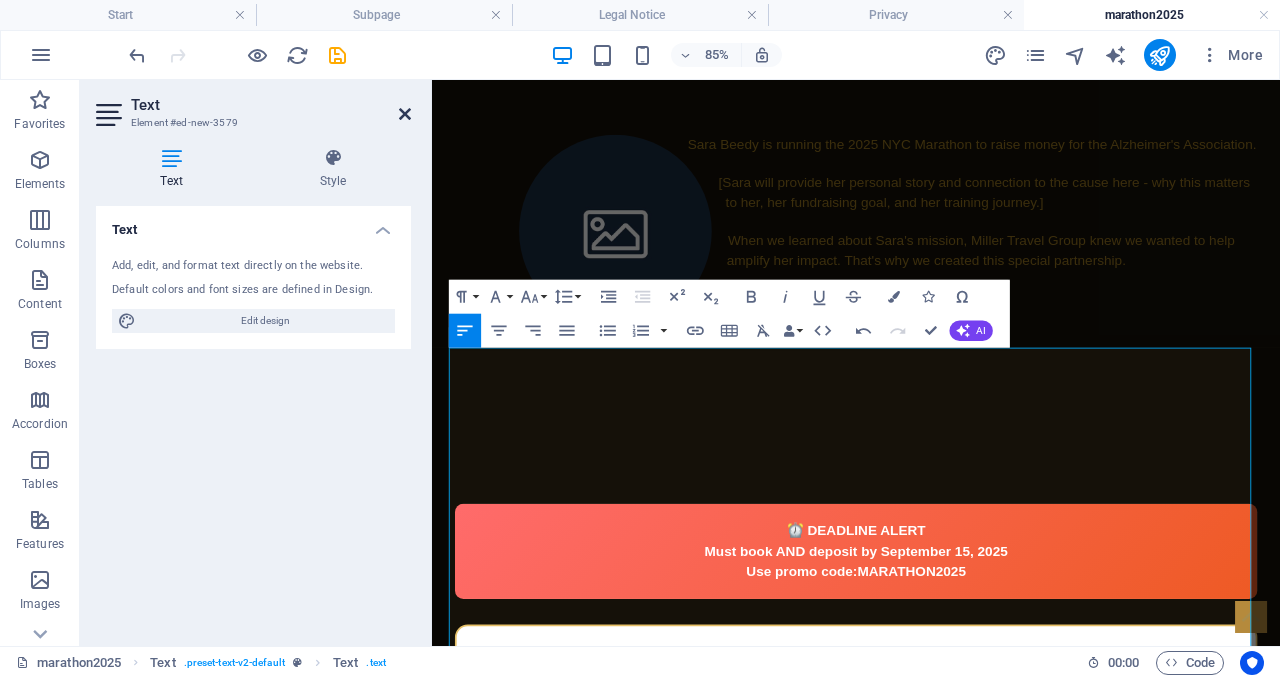 click at bounding box center [405, 114] 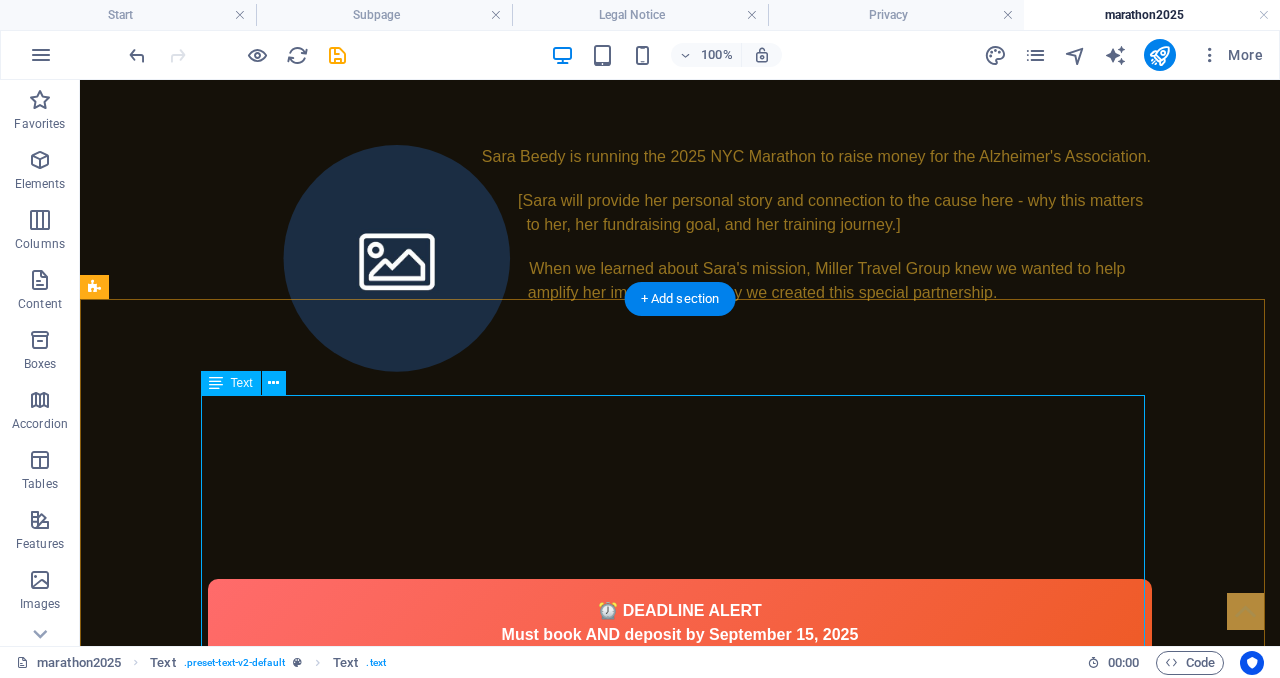 click on "⏰ DEADLINE ALERT Must book AND deposit by September 15, 2025 Use promo code:  MARATHON2025 Must book AND deposit by September 15, 2025 Use promo code:  MARATHON2025" at bounding box center (680, 729) 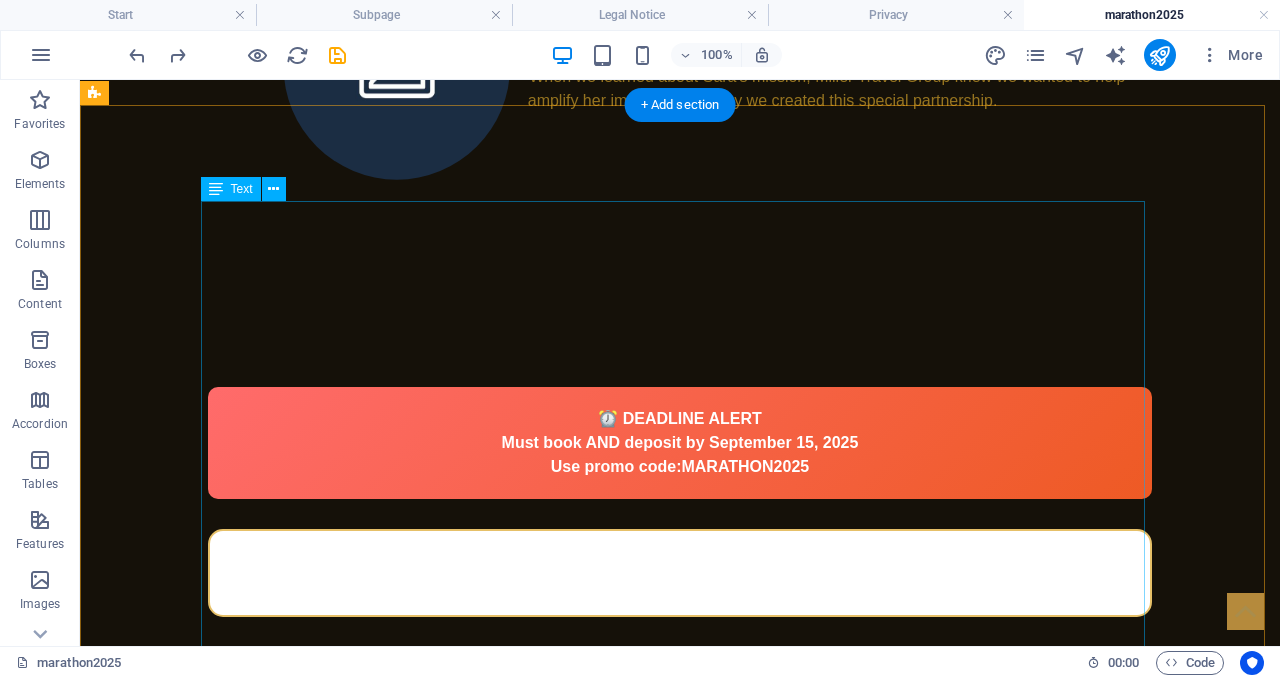 scroll, scrollTop: 1151, scrollLeft: 0, axis: vertical 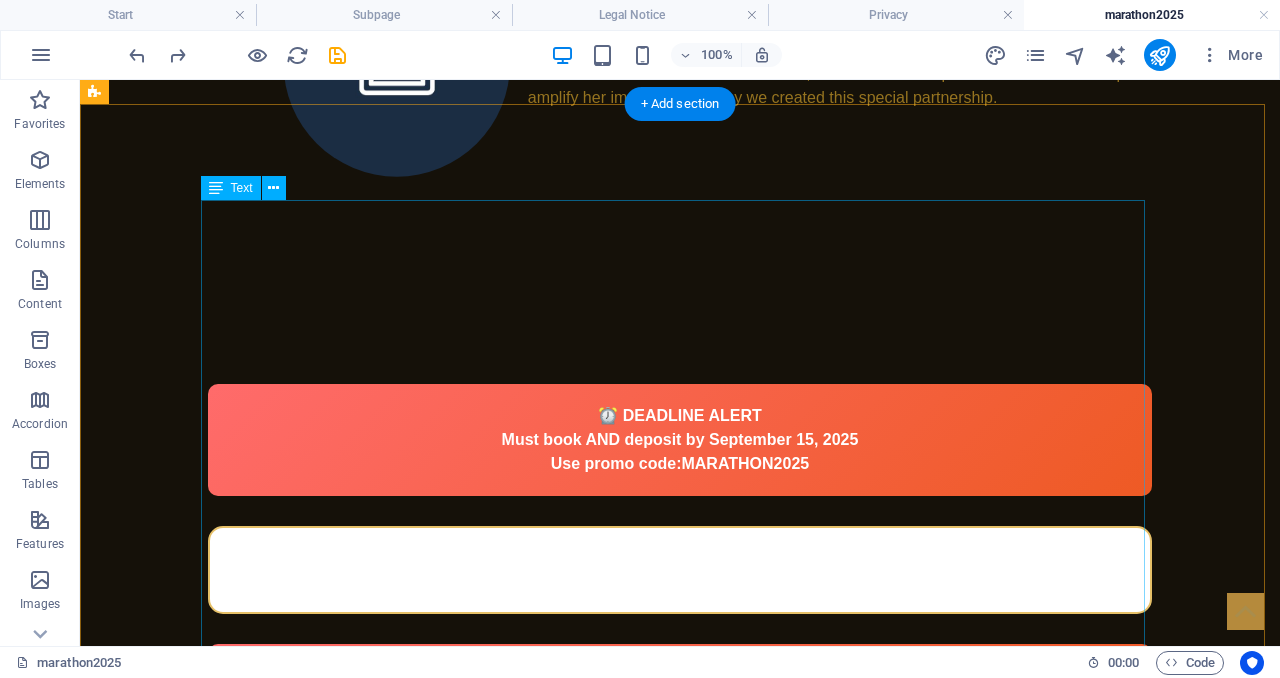 click on "⏰ DEADLINE ALERT Must book AND deposit by September 15, 2025 Use promo code:  MARATHON2025 Must book AND deposit by September 15, 2025 Use promo code:  MARATHON2025" at bounding box center [680, 534] 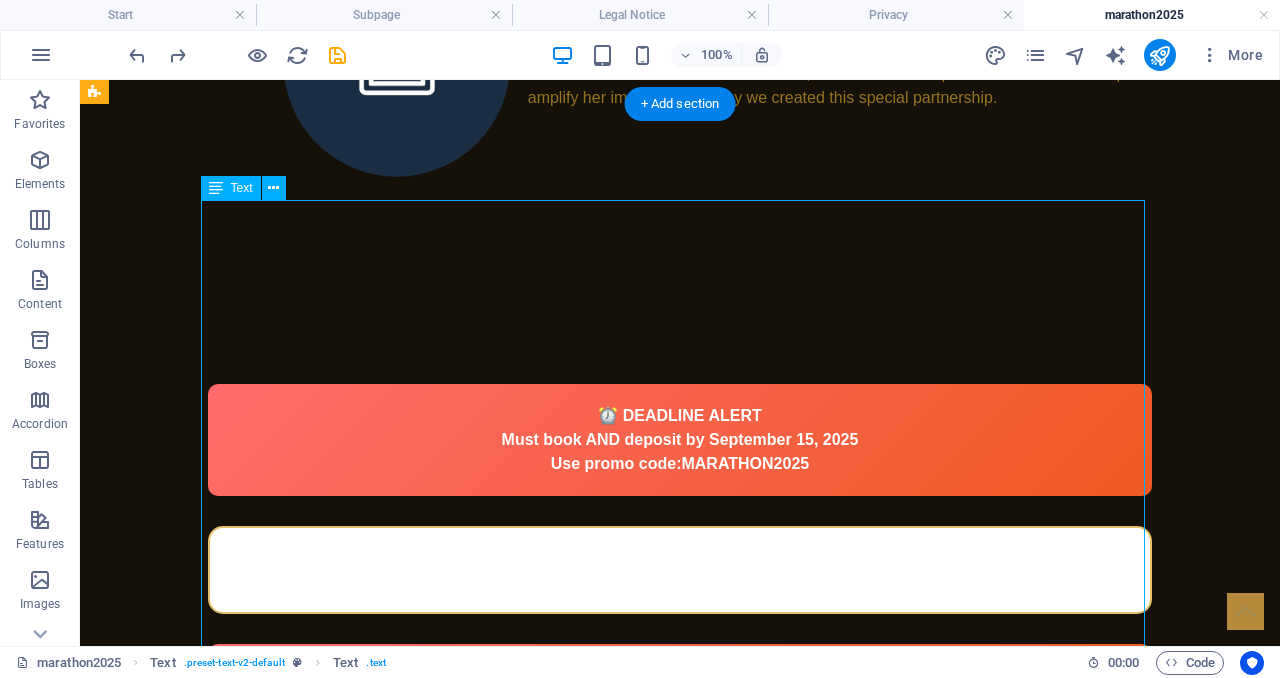 click on "⏰ DEADLINE ALERT Must book AND deposit by September 15, 2025 Use promo code:  MARATHON2025 Must book AND deposit by September 15, 2025 Use promo code:  MARATHON2025" at bounding box center [680, 534] 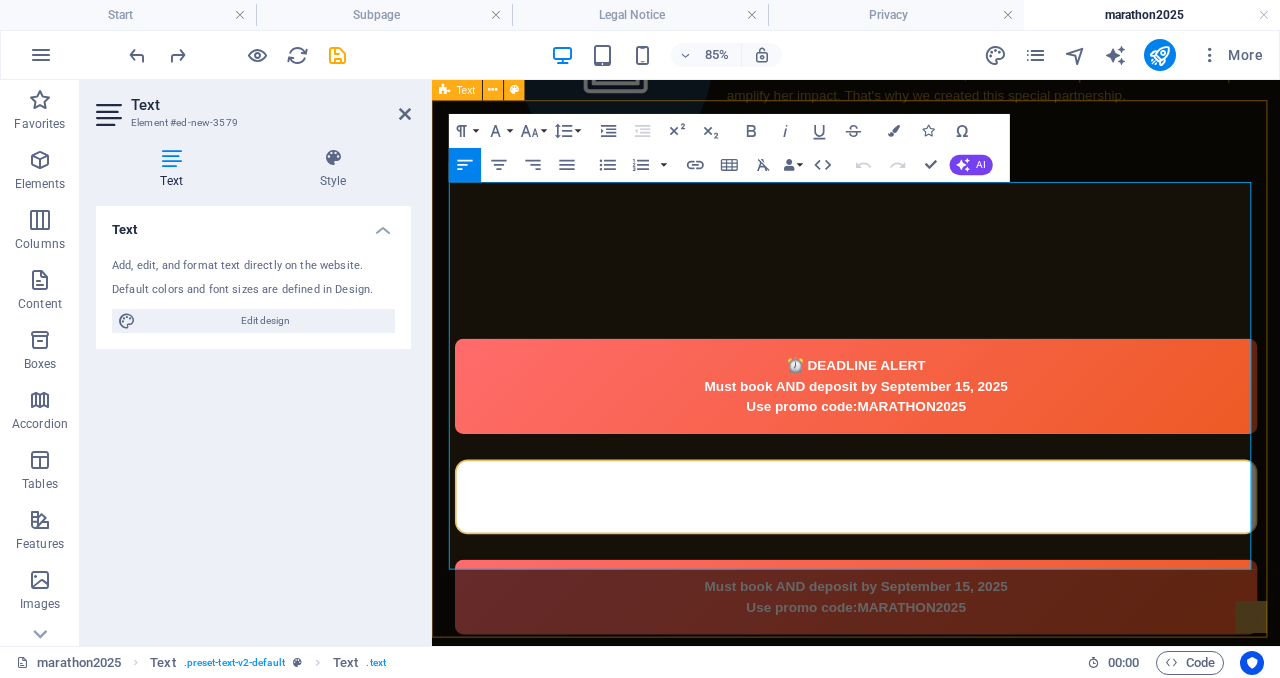 click on "⏰ DEADLINE ALERT Must book AND deposit by September 15, 2025 Use promo code:  MARATHON2025 Must book AND deposit by September 15, 2025 Use promo code:  MARATHON2025" at bounding box center (931, 526) 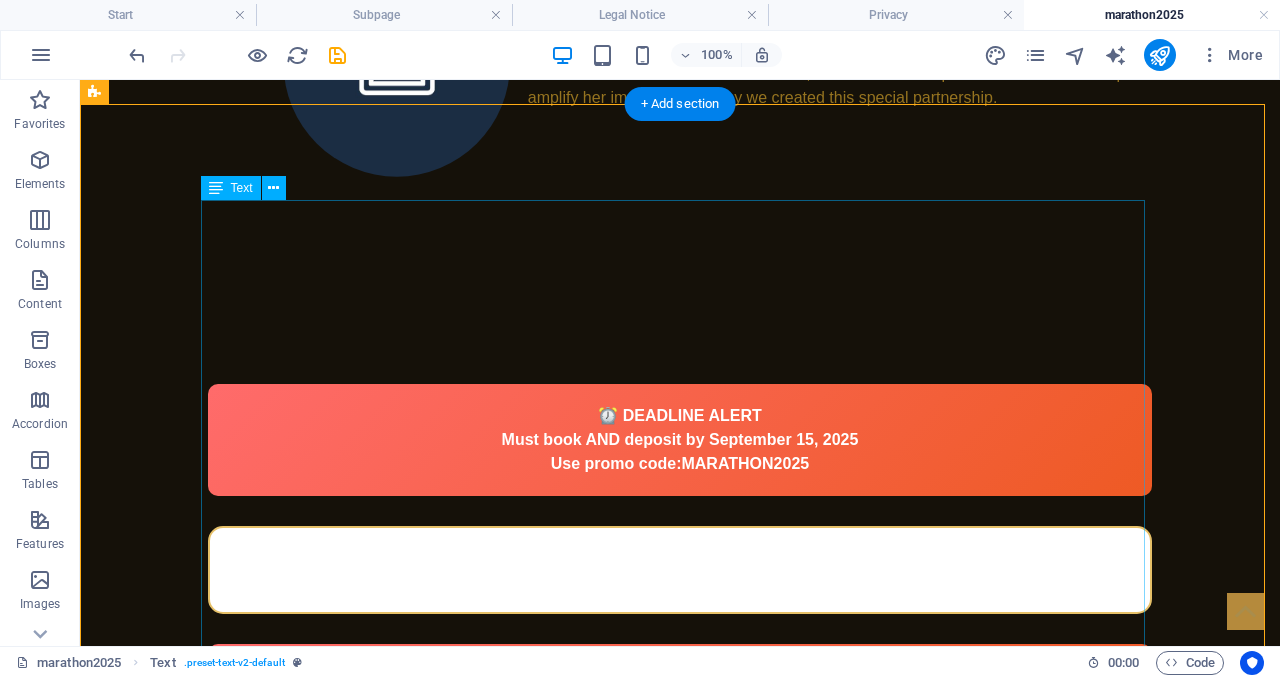 click on "⏰ DEADLINE ALERT Must book AND deposit by September 15, 2025 Use promo code:  MARATHON2025 Must book AND deposit by September 15, 2025 Use promo code:  MARATHON2025" at bounding box center [680, 534] 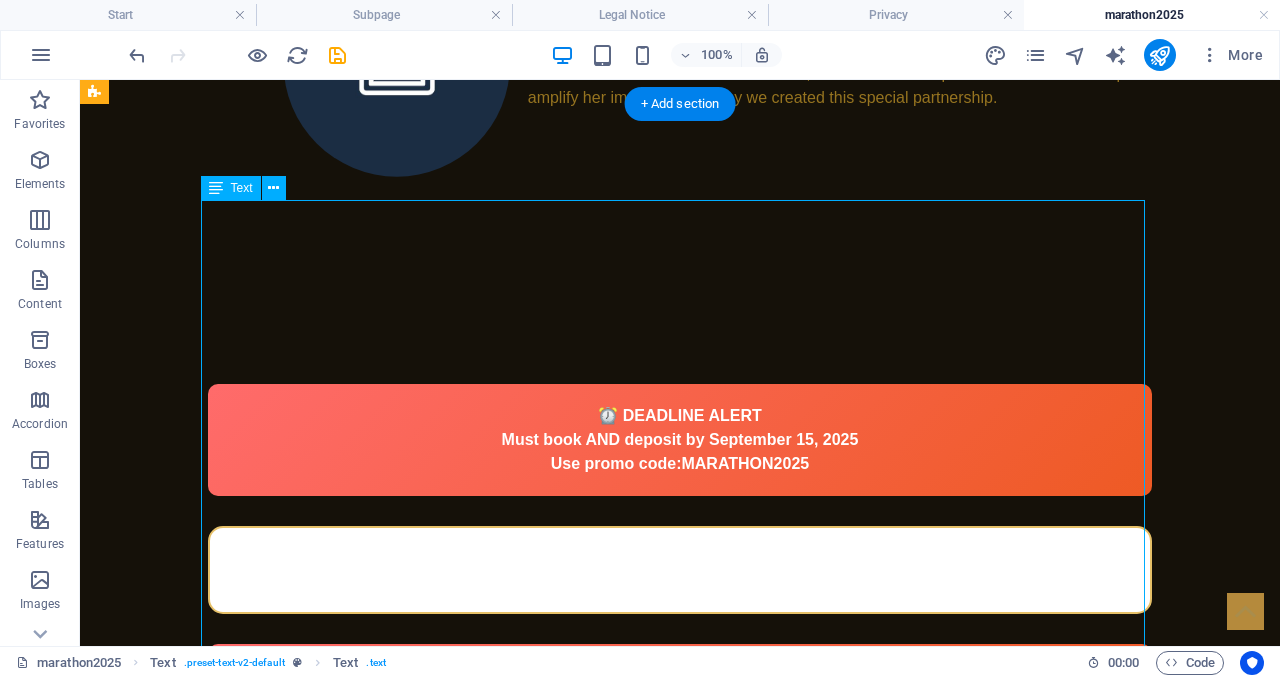 click on "⏰ DEADLINE ALERT Must book AND deposit by September 15, 2025 Use promo code:  MARATHON2025 Must book AND deposit by September 15, 2025 Use promo code:  MARATHON2025" at bounding box center [680, 534] 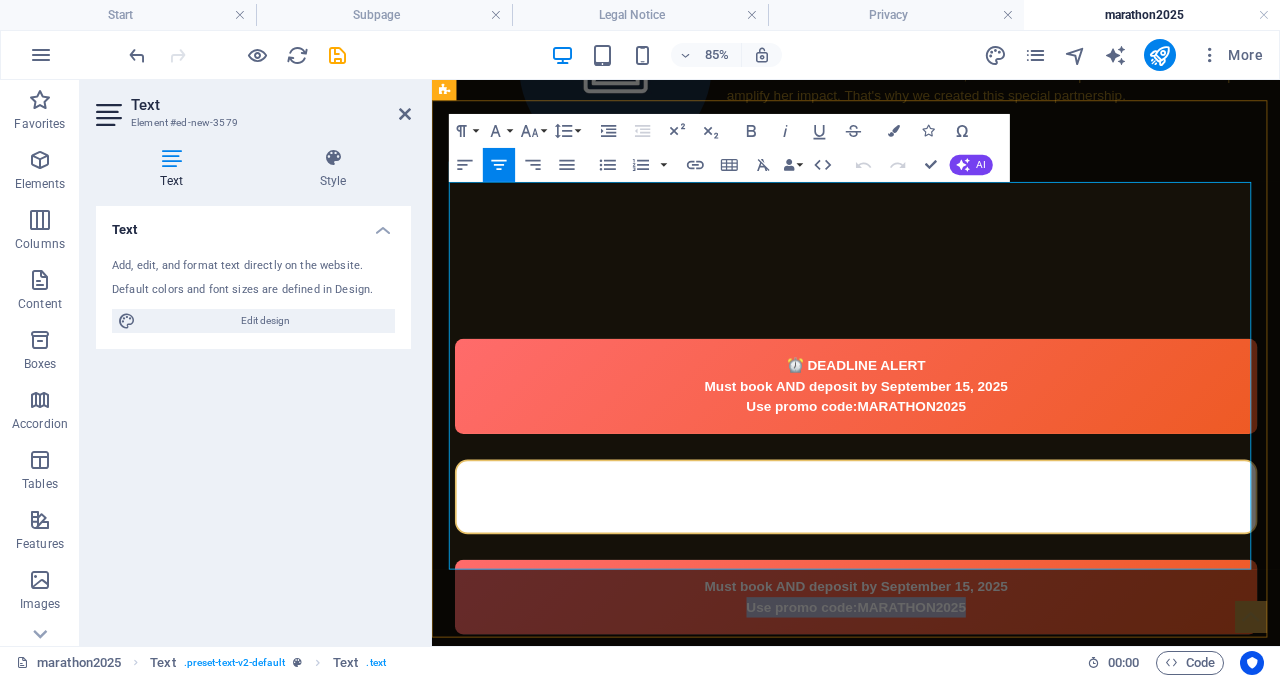 click on "Must book AND deposit by September 15, 2025 Use promo code:  MARATHON2025" at bounding box center (931, 688) 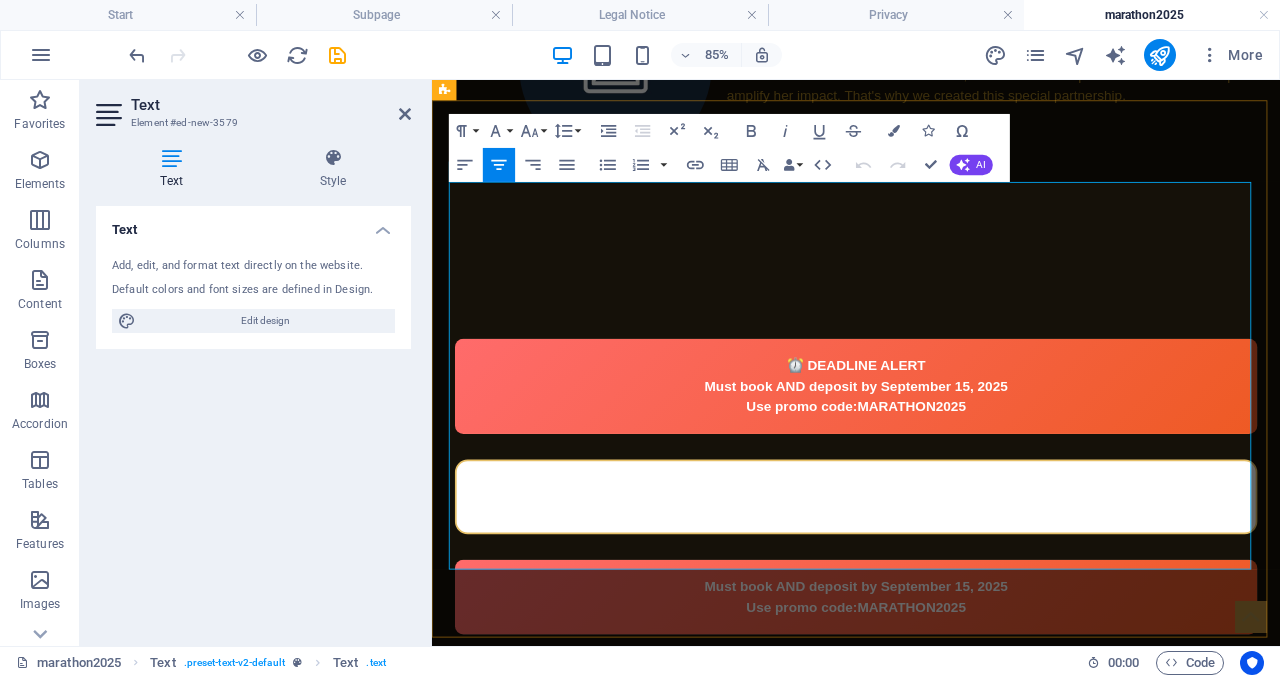 click on "Must book AND deposit by September 15, 2025 Use promo code:  MARATHON2025" at bounding box center [931, 688] 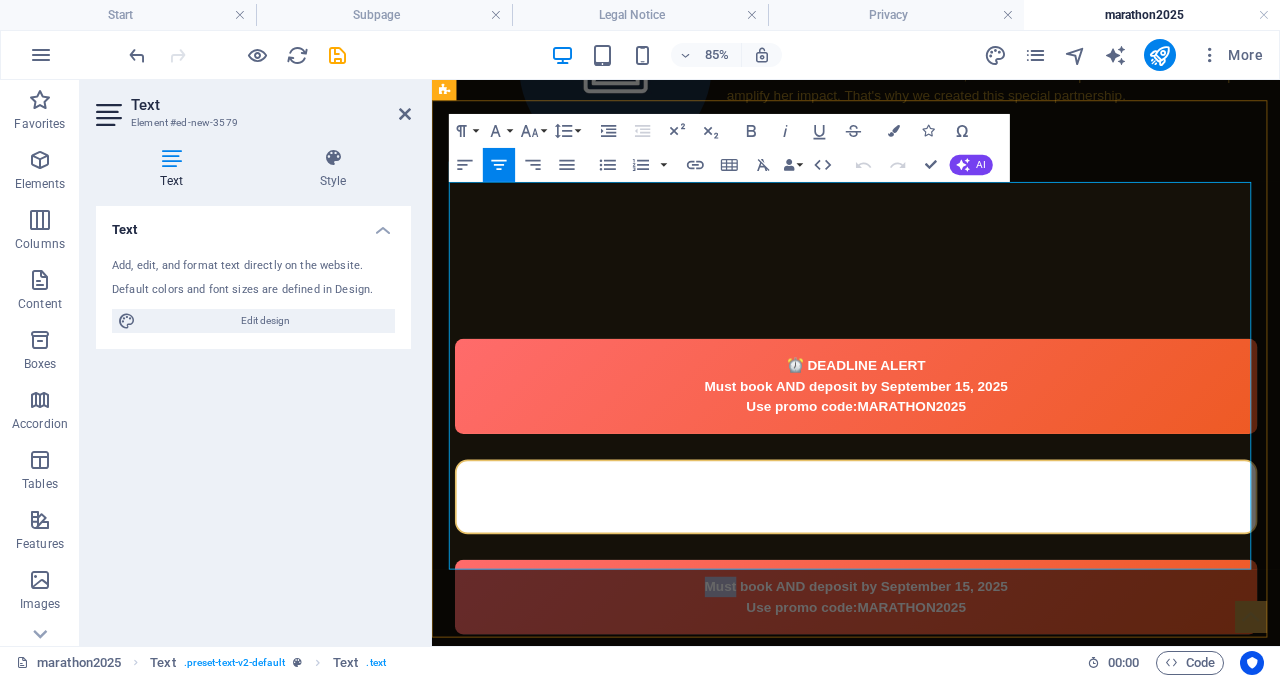 click on "Must book AND deposit by September 15, 2025 Use promo code:  MARATHON2025" at bounding box center [931, 688] 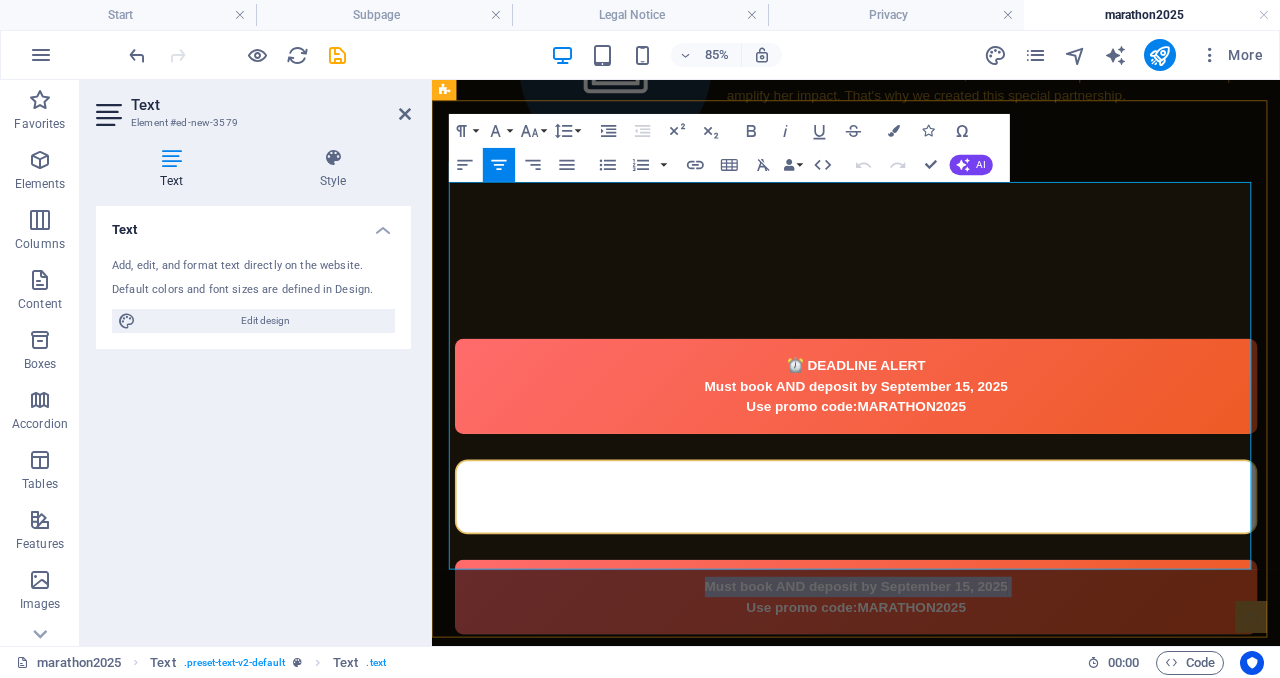 click on "Must book AND deposit by September 15, 2025 Use promo code:  MARATHON2025" at bounding box center (931, 688) 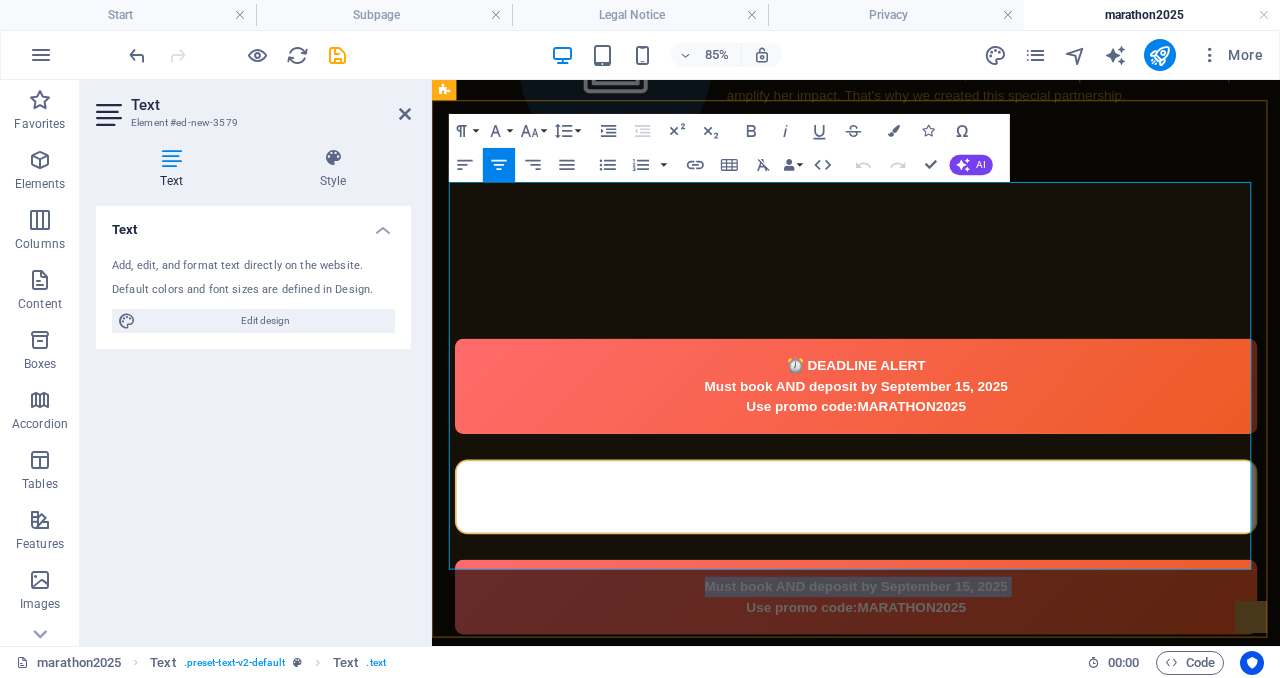 click on "Must book AND deposit by September 15, 2025 Use promo code:  MARATHON2025" at bounding box center [931, 688] 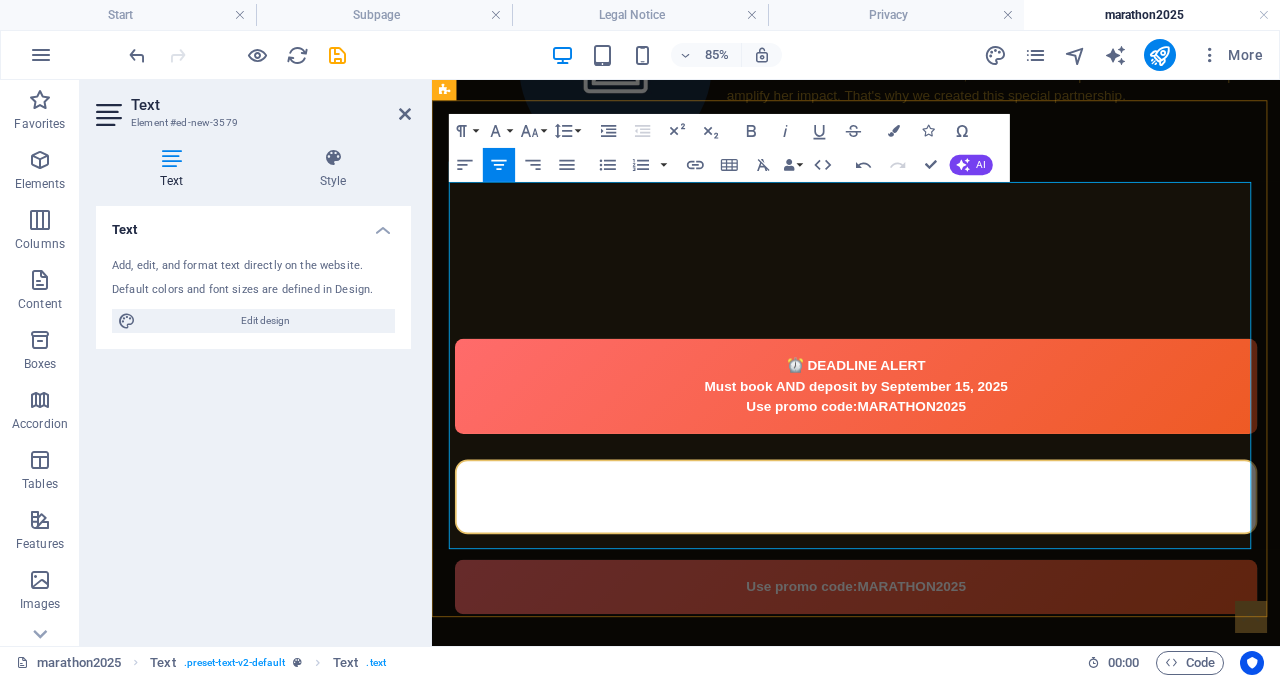 click on "Use promo code:  MARATHON2025" at bounding box center (931, 676) 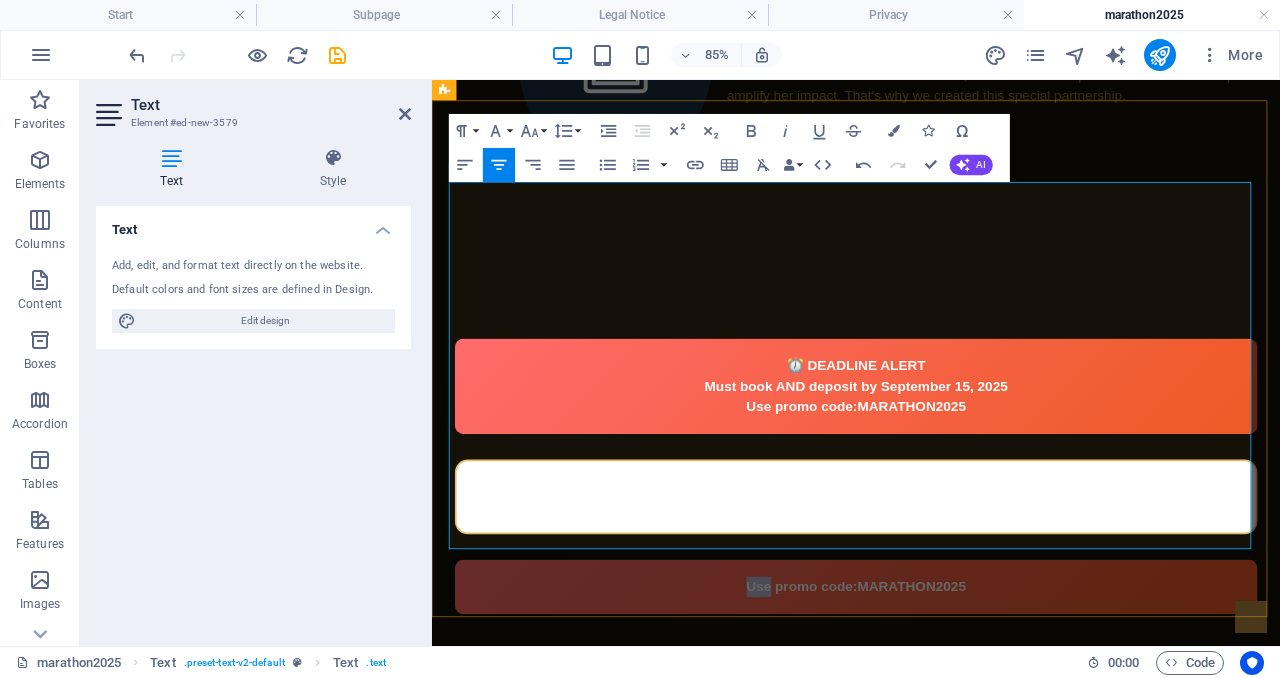 click on "Use promo code:  MARATHON2025" at bounding box center [931, 676] 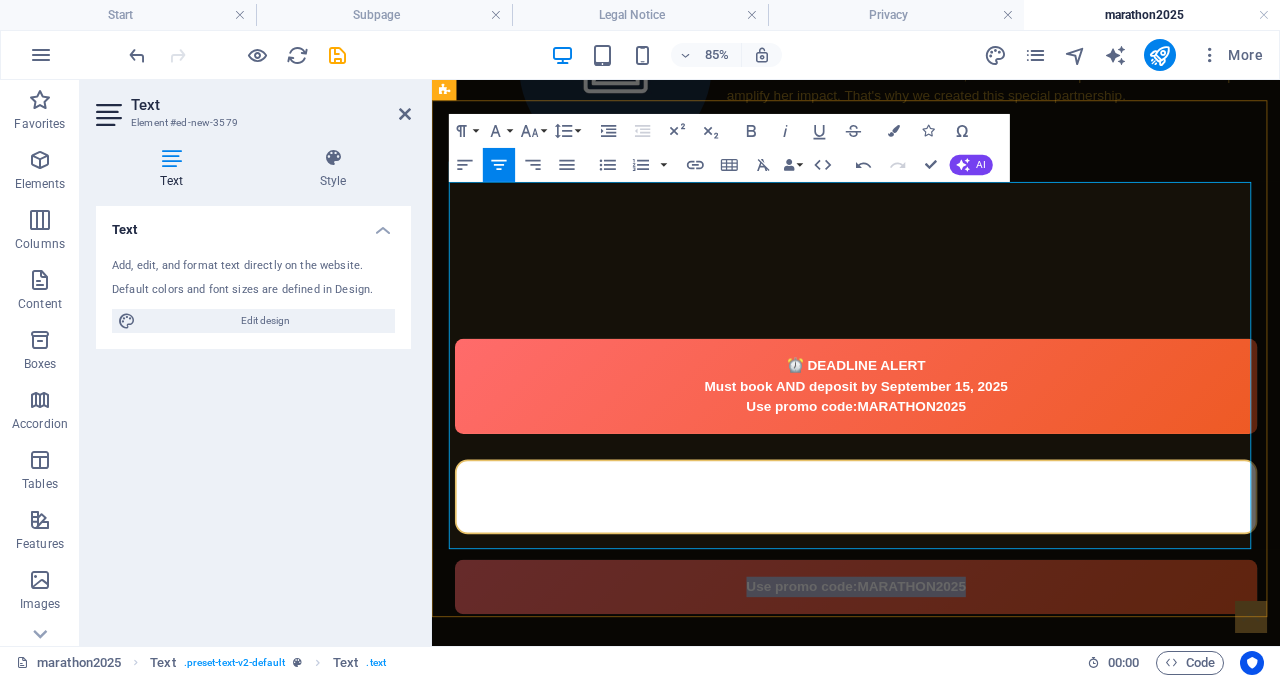 click on "Use promo code:  MARATHON2025" at bounding box center [931, 676] 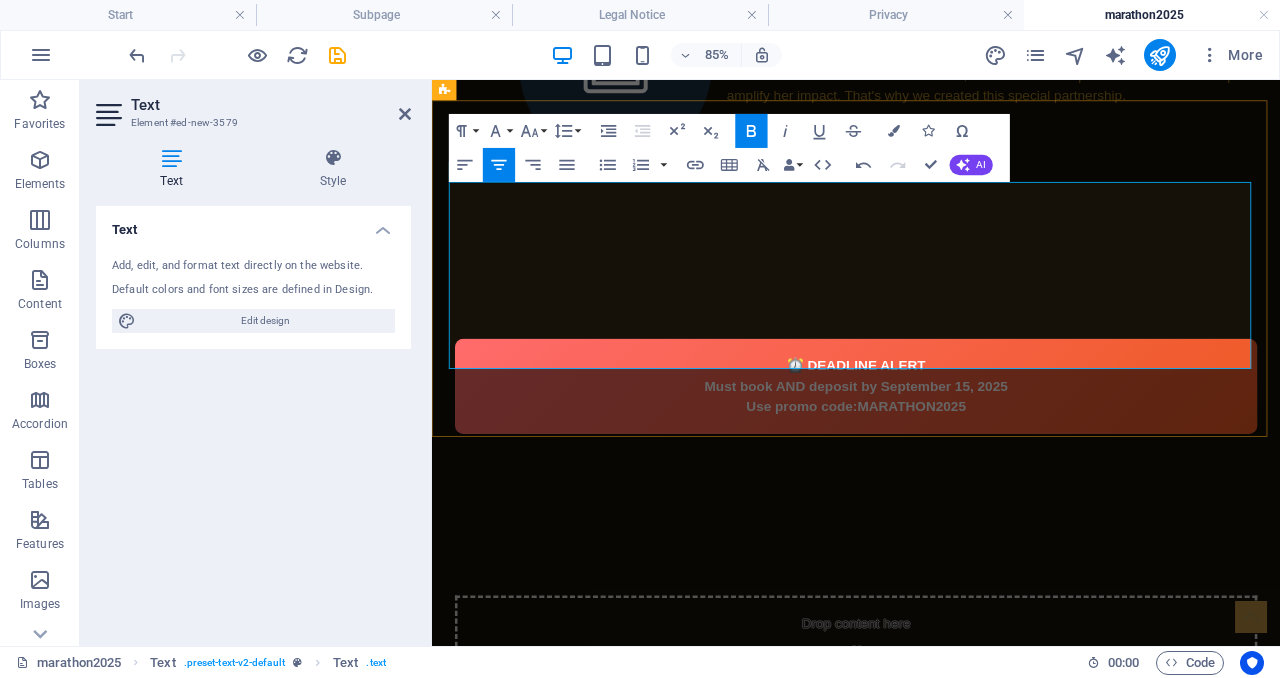 click on "⏰ DEADLINE ALERT Must book AND deposit by September 15, 2025 Use promo code:  MARATHON2025" at bounding box center [931, 401] 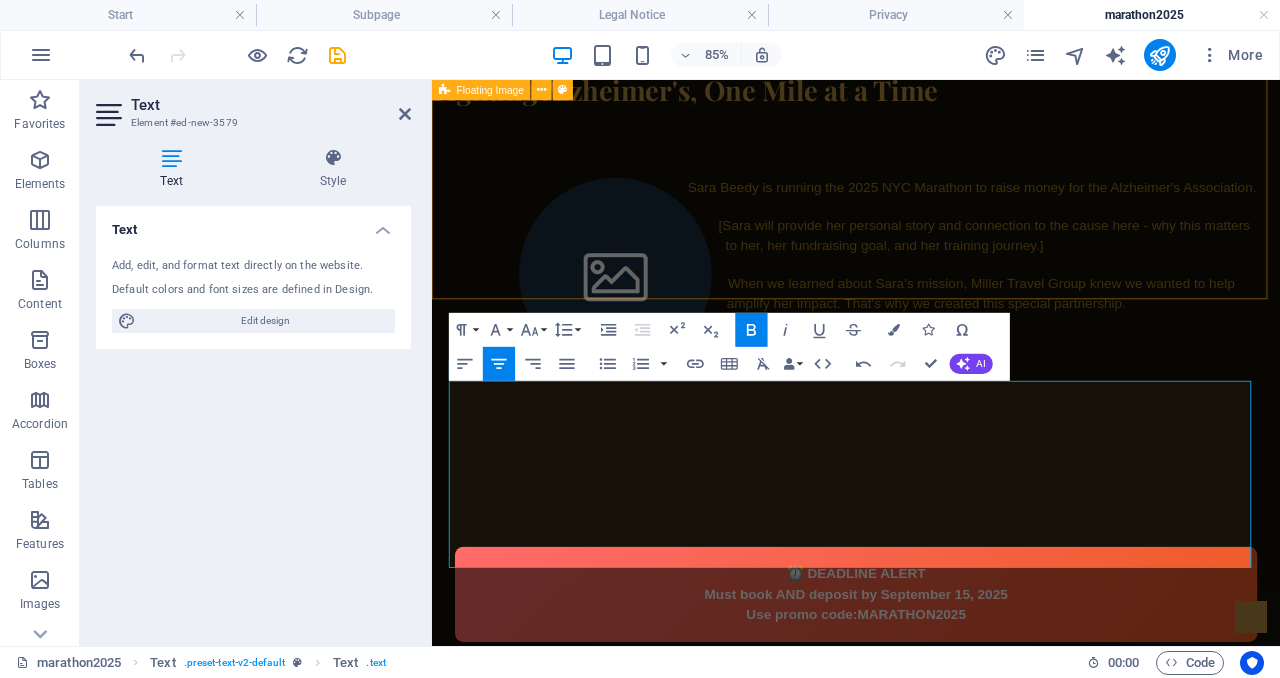 scroll, scrollTop: 886, scrollLeft: 0, axis: vertical 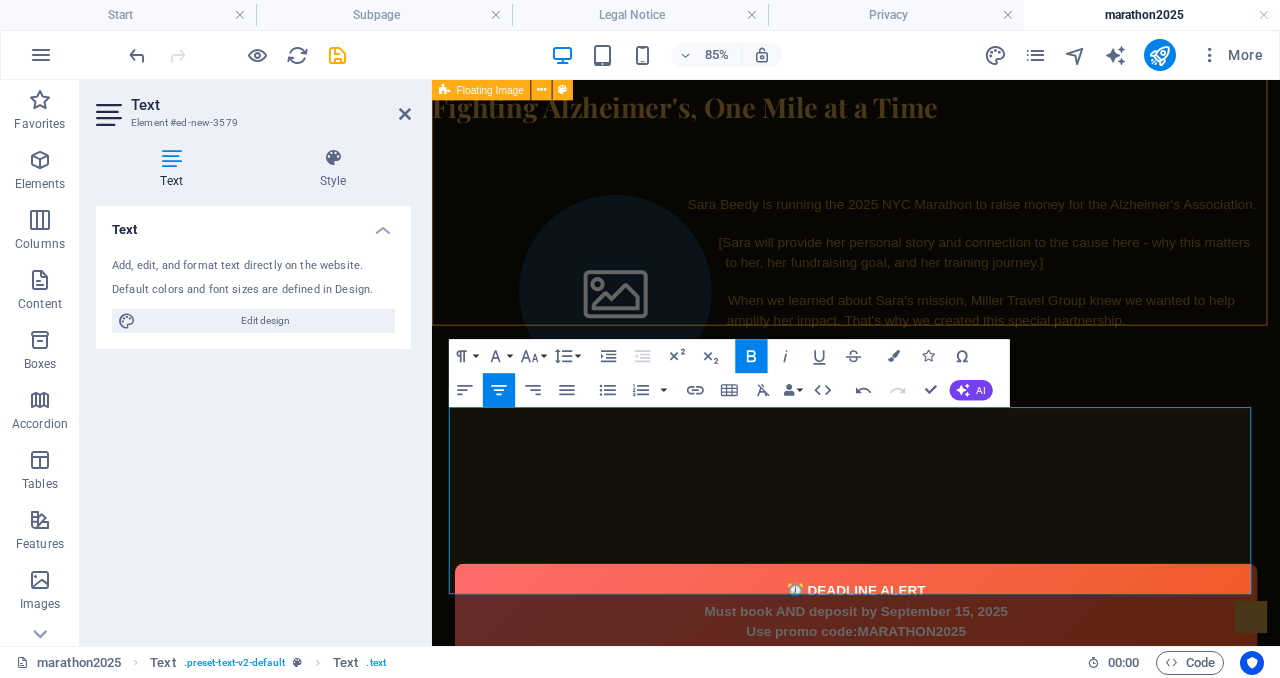 click on "Sara Beedy is running the 2025 NYC Marathon to raise money for the Alzheimer's Association.  [Sara will provide her personal story and connection to the cause here - why this matters to her, her fundraising goal, and her training journey.] When we learned about Sara's mission, Miller Travel Group knew we wanted to help amplify her impact. That's why we created this special partnership." at bounding box center (931, 305) 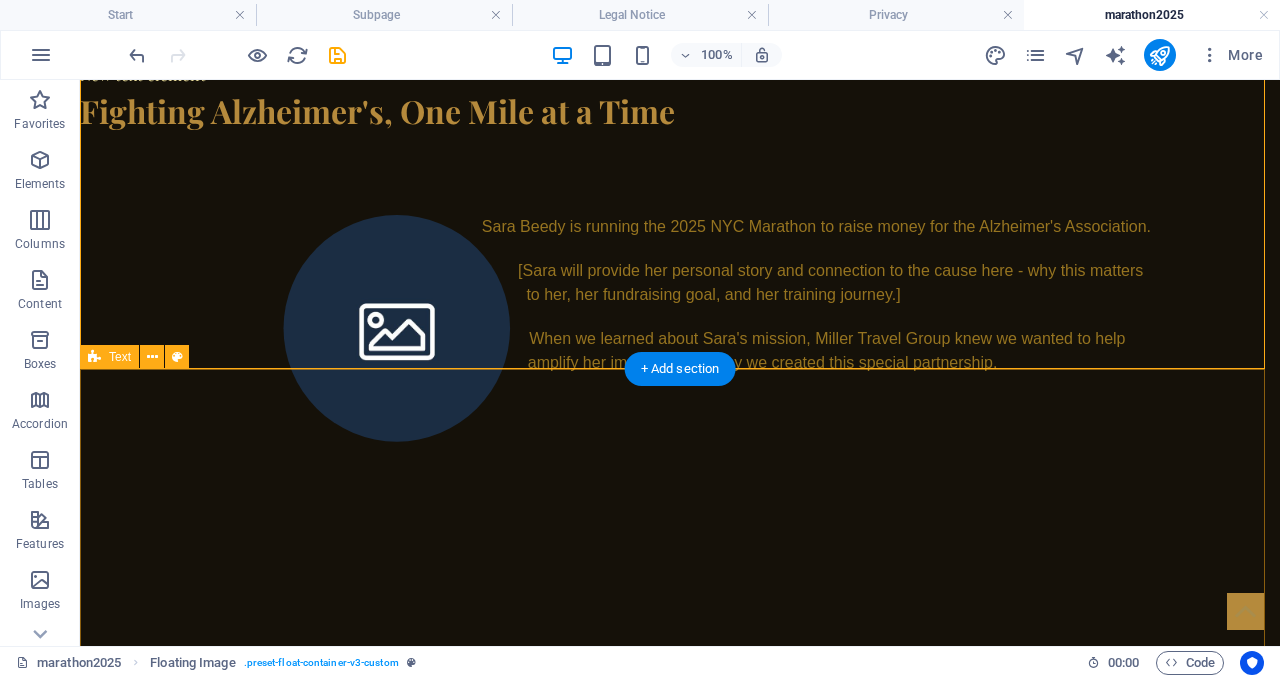 click on "⏰ DEADLINE ALERT Must book AND deposit by September 15, 2025 Use promo code:  MARATHON2025" at bounding box center [680, 673] 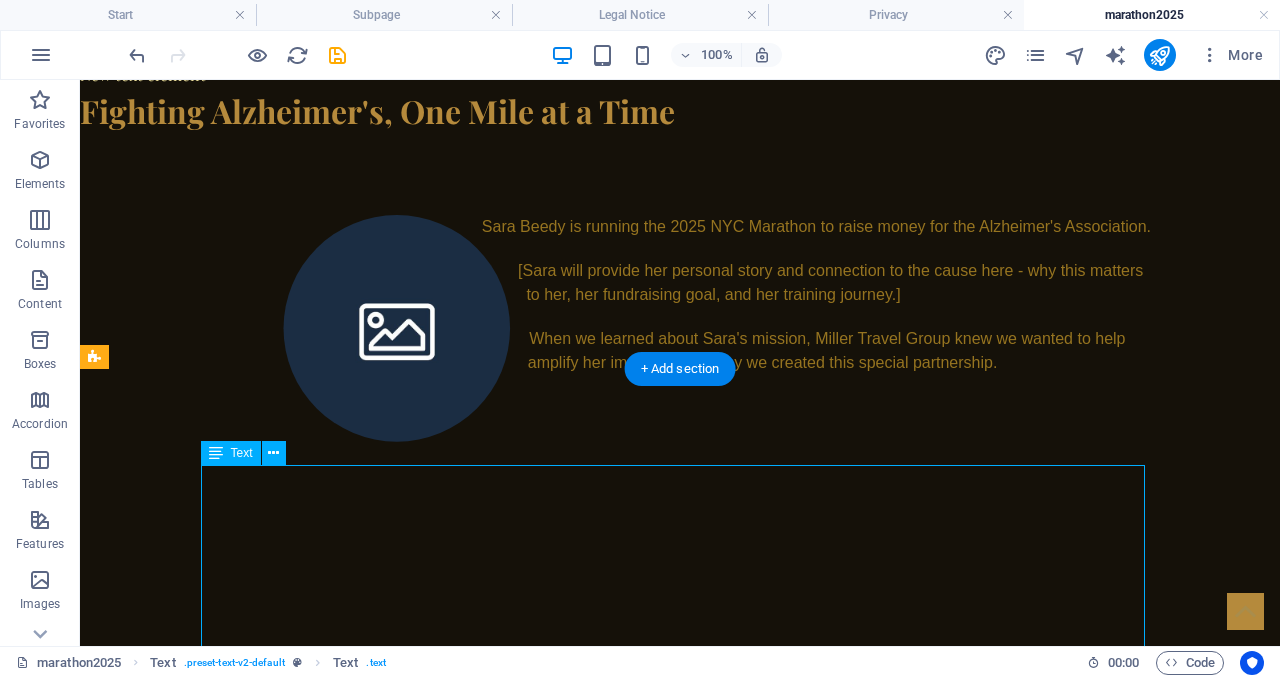 drag, startPoint x: 646, startPoint y: 520, endPoint x: 638, endPoint y: 476, distance: 44.72136 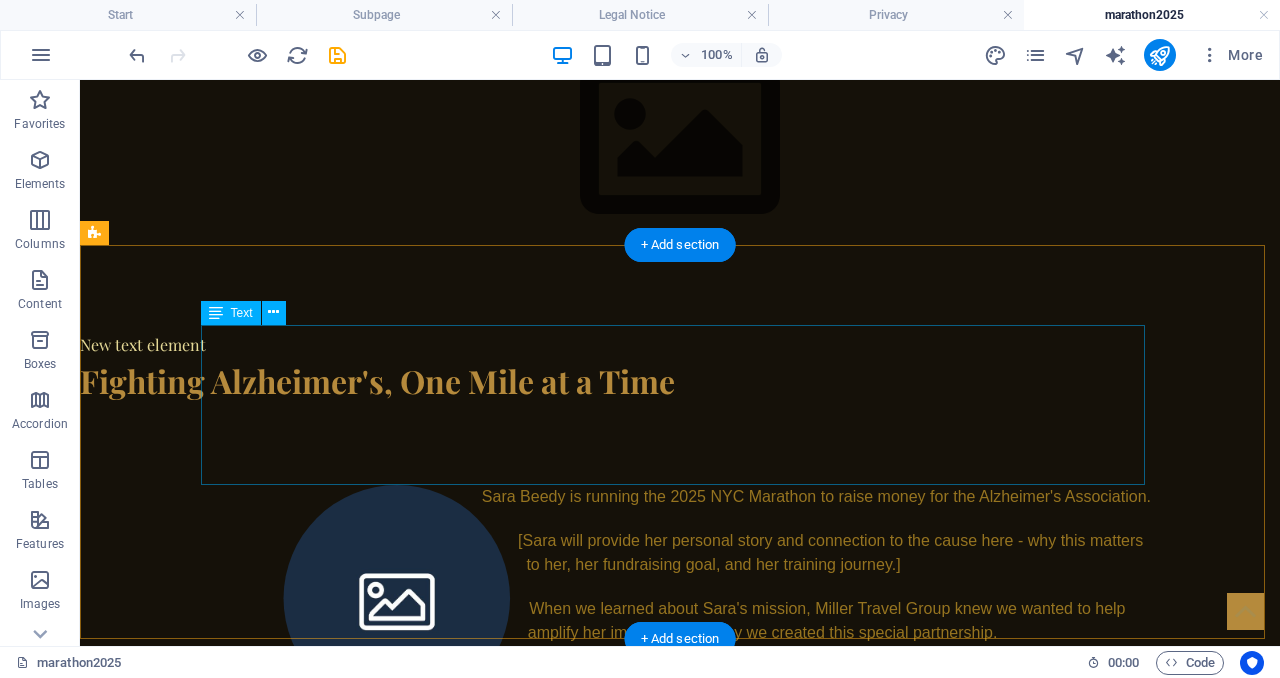 scroll, scrollTop: 612, scrollLeft: 0, axis: vertical 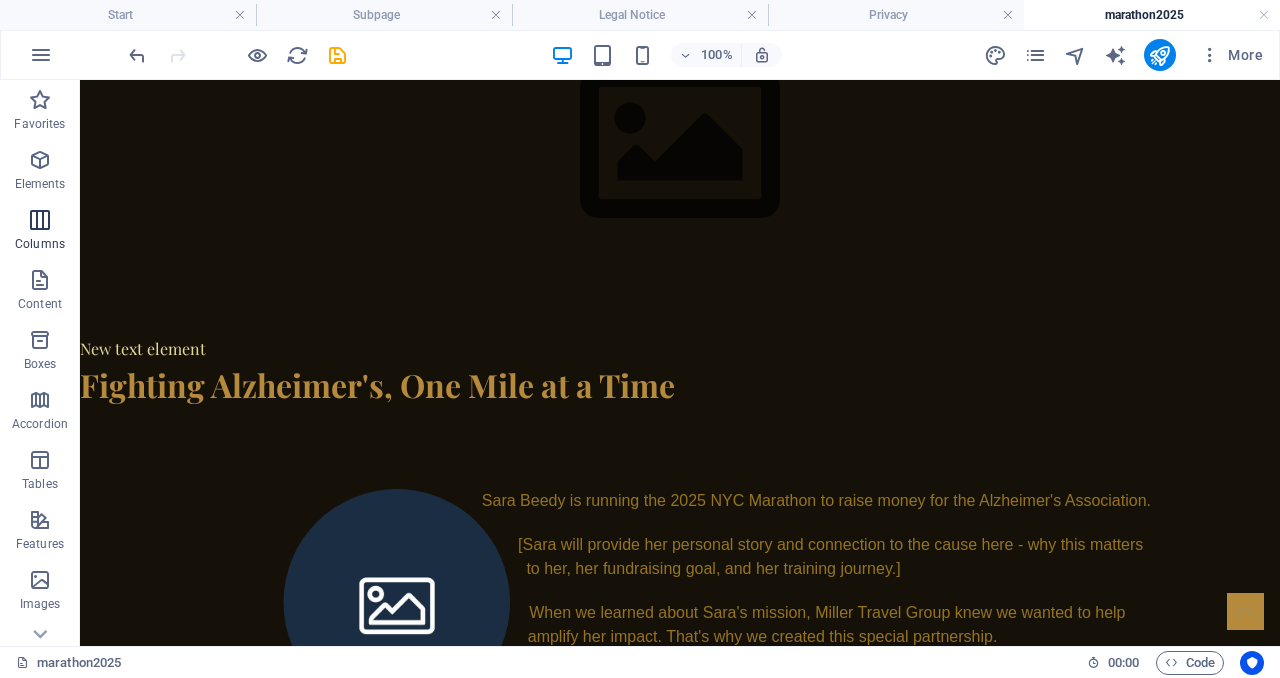 click at bounding box center [40, 220] 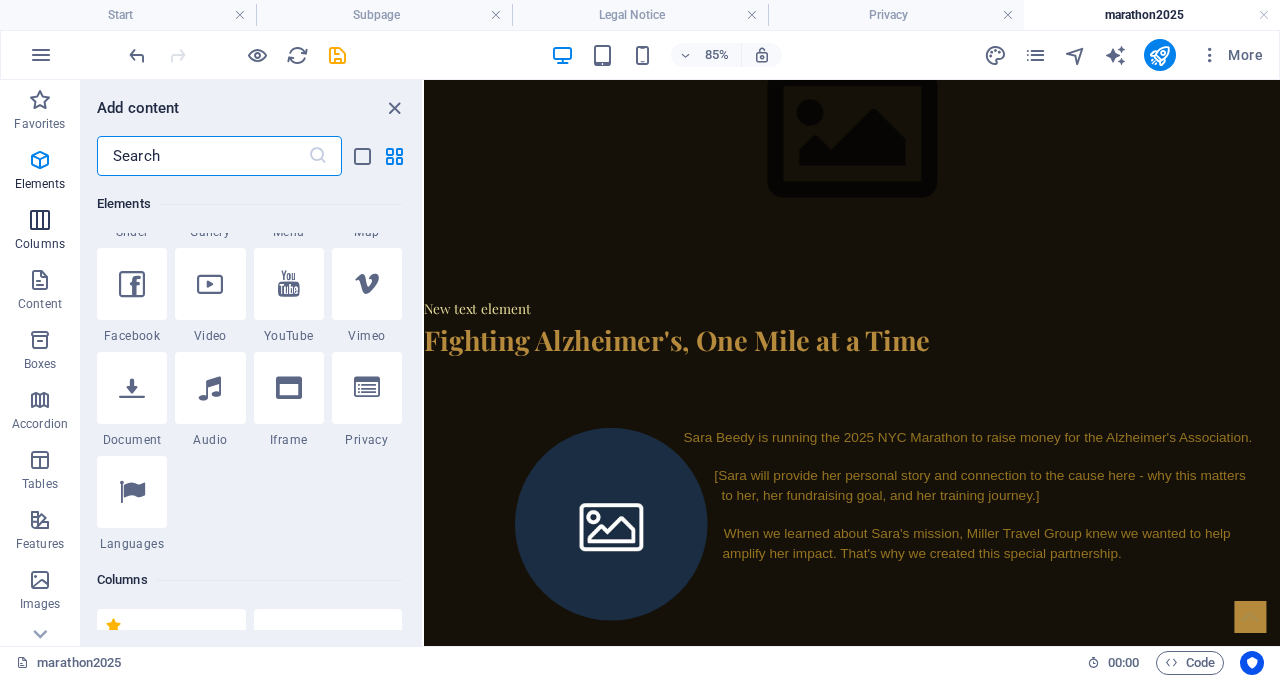 scroll, scrollTop: 990, scrollLeft: 0, axis: vertical 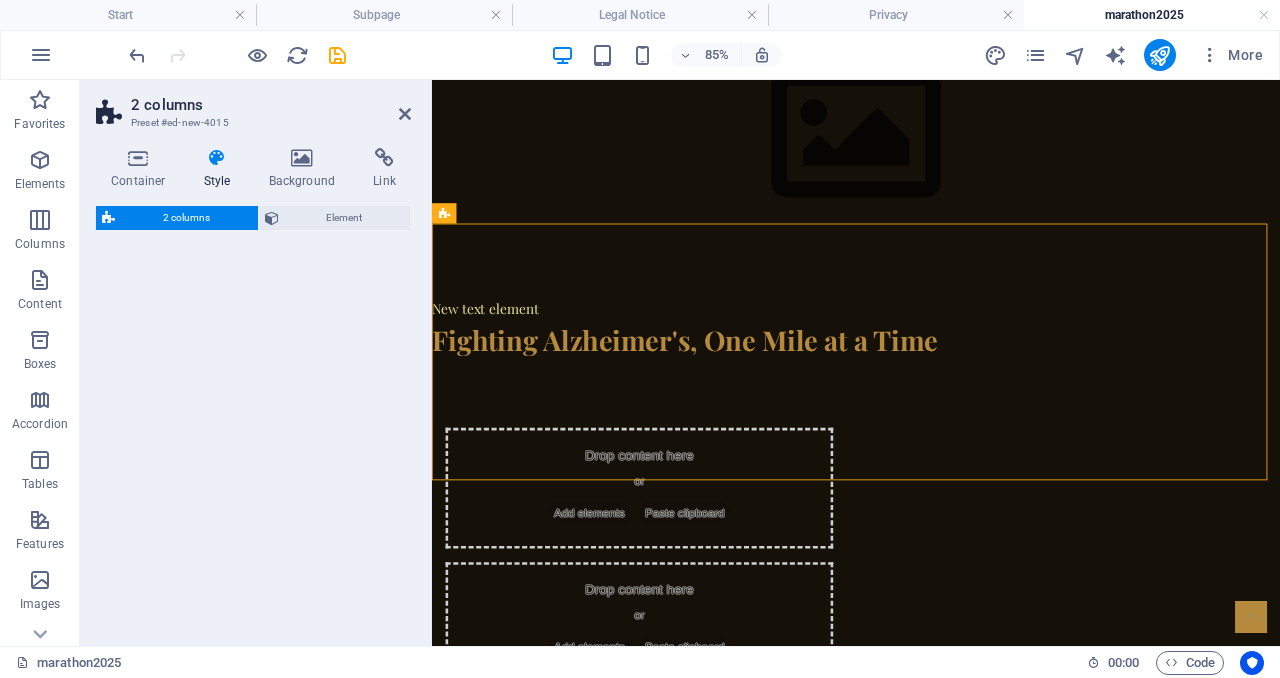 select on "rem" 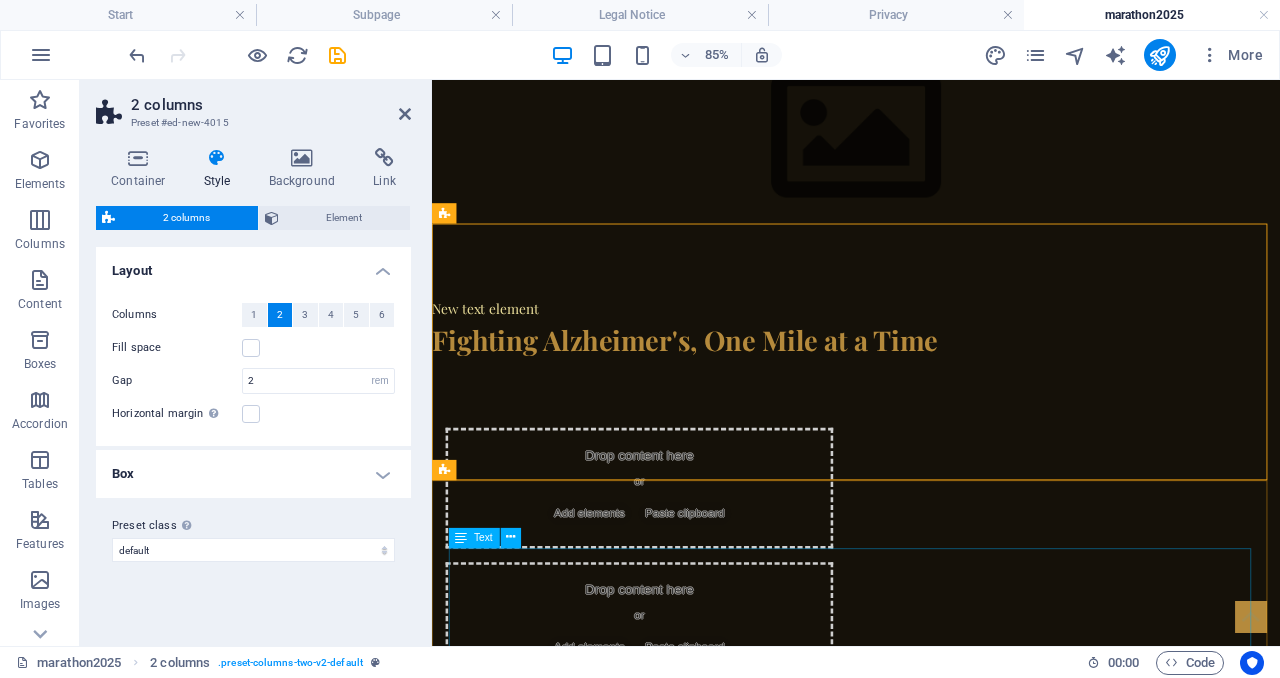 click on "Sara Beedy is running the 2025 NYC Marathon to raise money for the Alzheimer's Association.  [Sara will provide her personal story and connection to the cause here - why this matters to her, her fundraising goal, and her training journey.] When we learned about Sara's mission, Miller Travel Group knew we wanted to help amplify her impact. That's why we created this special partnership." at bounding box center (931, 1029) 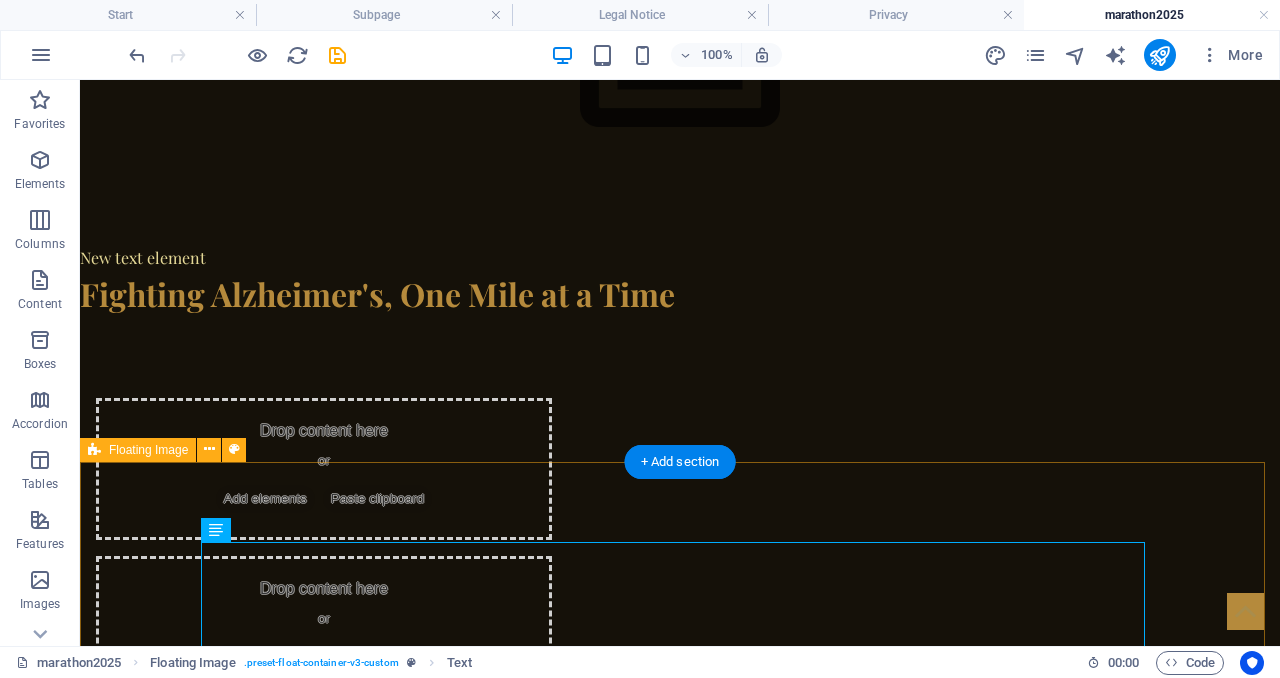 scroll, scrollTop: 705, scrollLeft: 0, axis: vertical 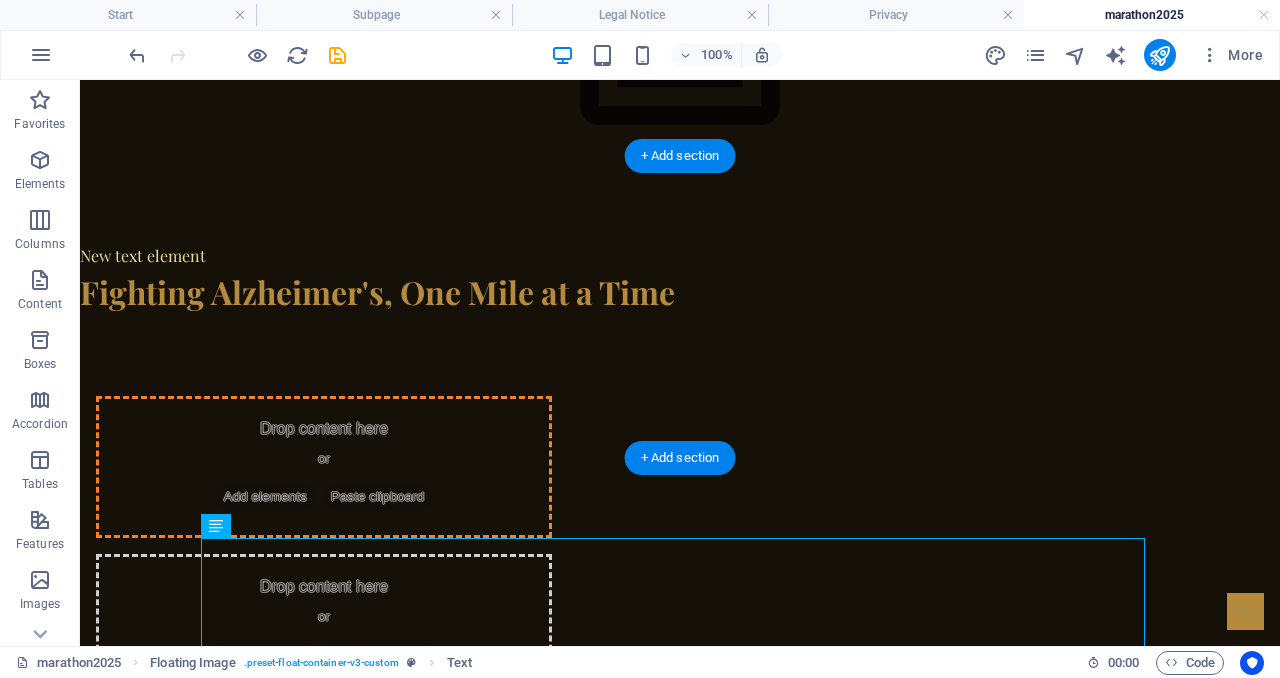 drag, startPoint x: 684, startPoint y: 584, endPoint x: 477, endPoint y: 309, distance: 344.20053 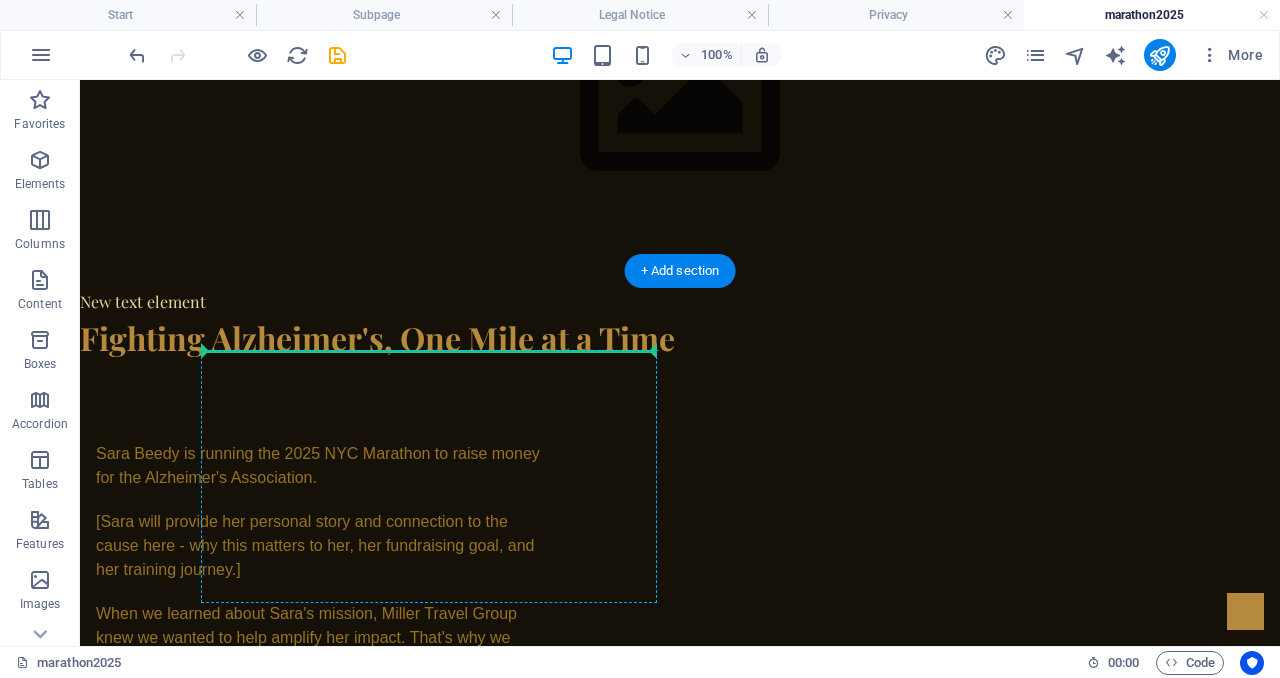 scroll, scrollTop: 662, scrollLeft: 0, axis: vertical 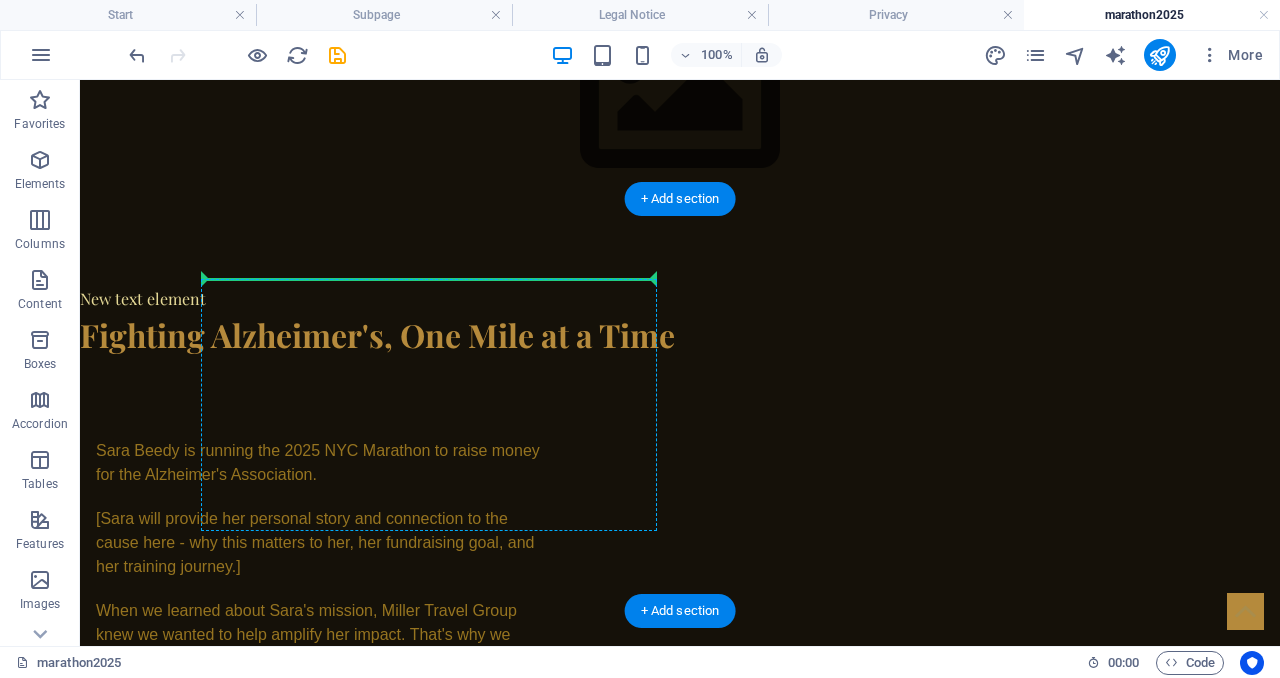 drag, startPoint x: 474, startPoint y: 586, endPoint x: 263, endPoint y: 334, distance: 328.67157 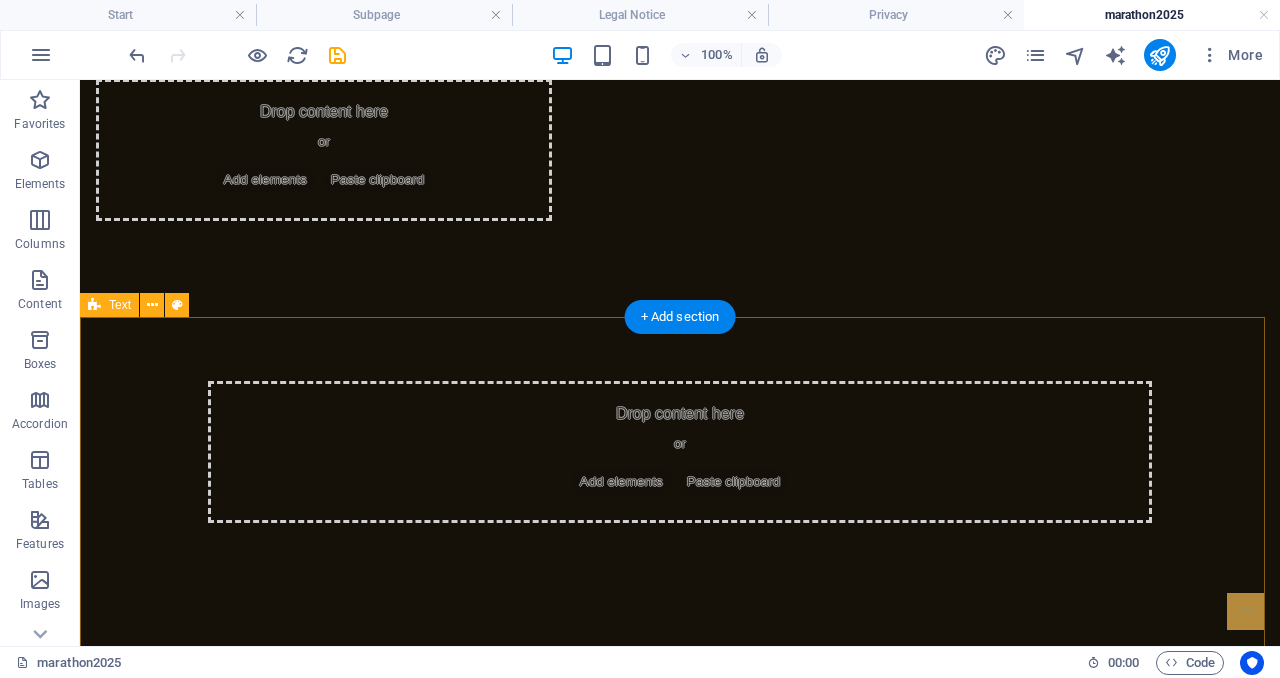 scroll, scrollTop: 1577, scrollLeft: 0, axis: vertical 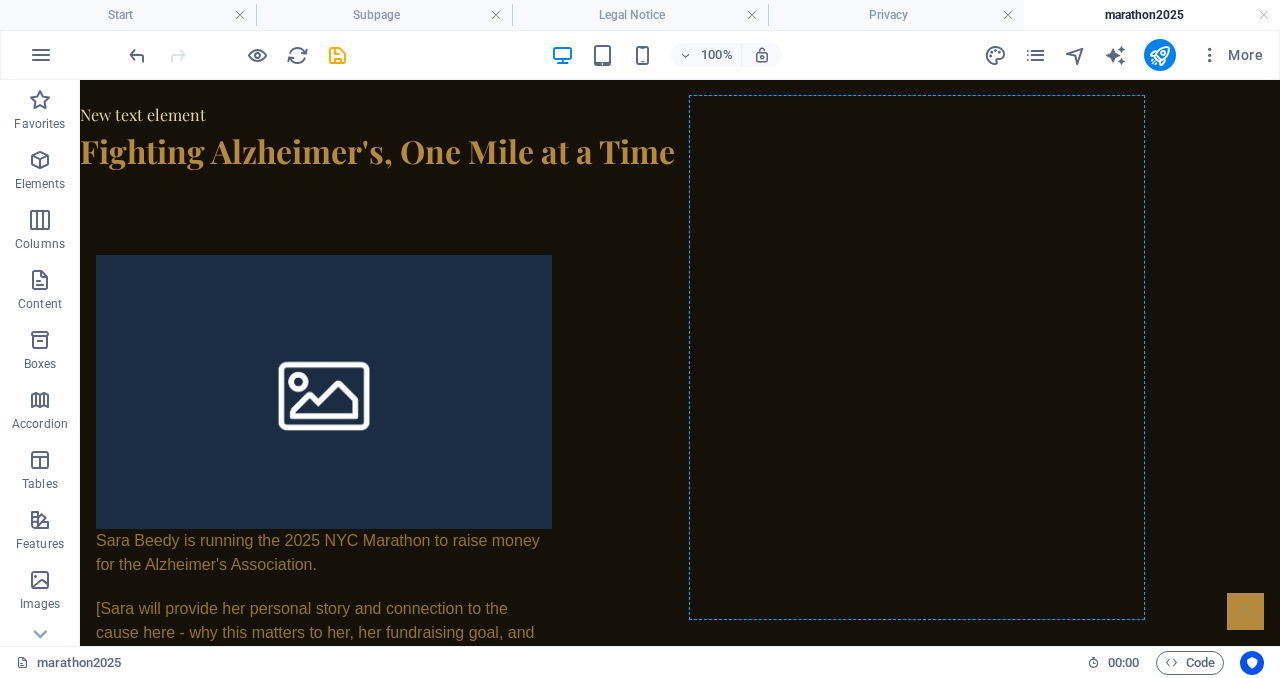 drag, startPoint x: 718, startPoint y: 476, endPoint x: 886, endPoint y: 165, distance: 353.4756 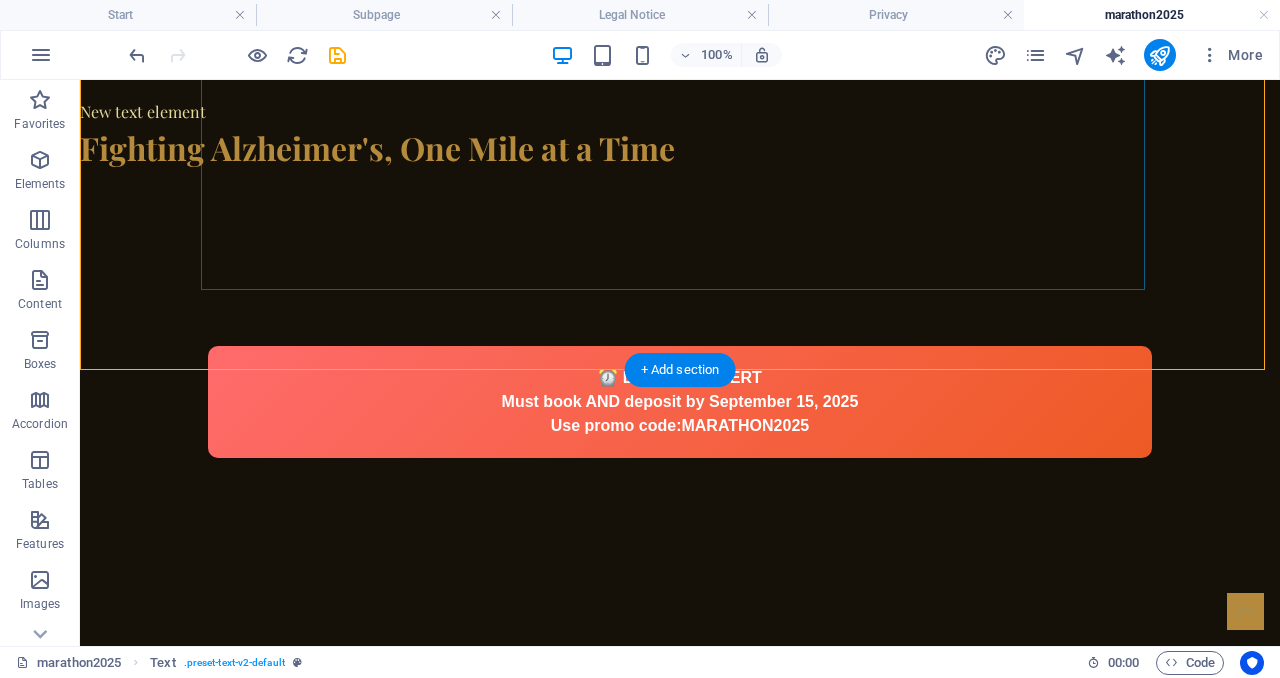 scroll, scrollTop: 945, scrollLeft: 0, axis: vertical 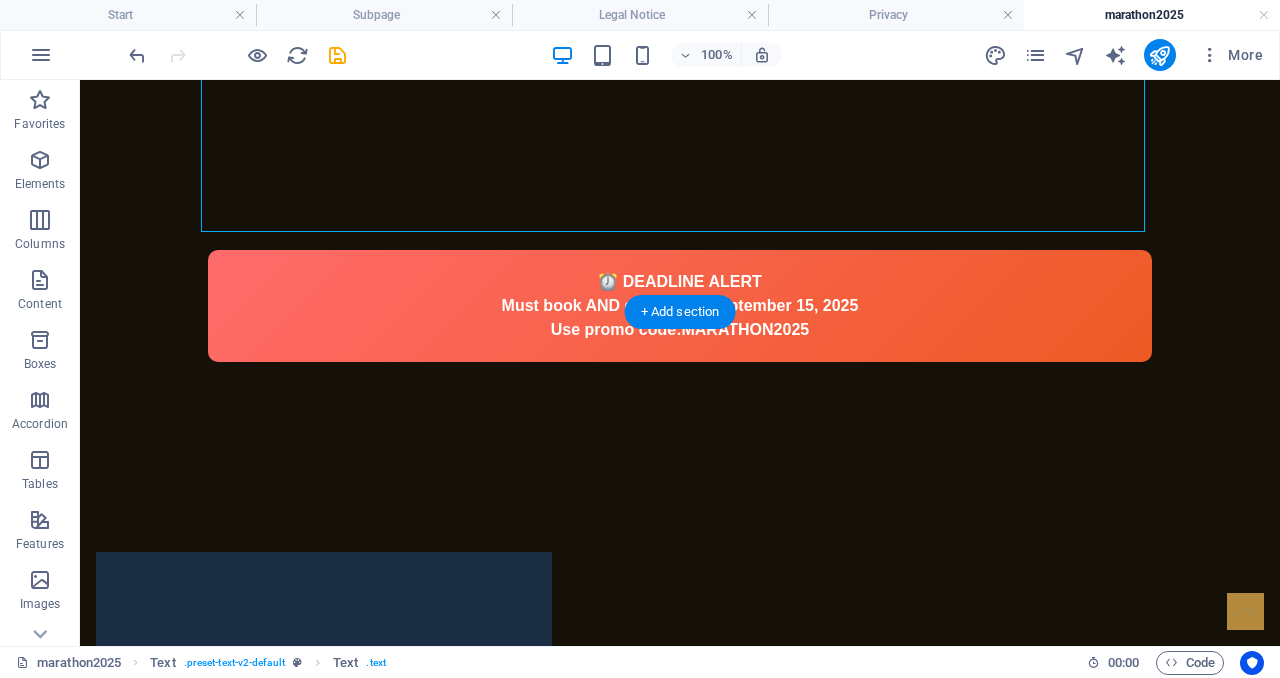 drag, startPoint x: 821, startPoint y: 140, endPoint x: 923, endPoint y: 477, distance: 352.098 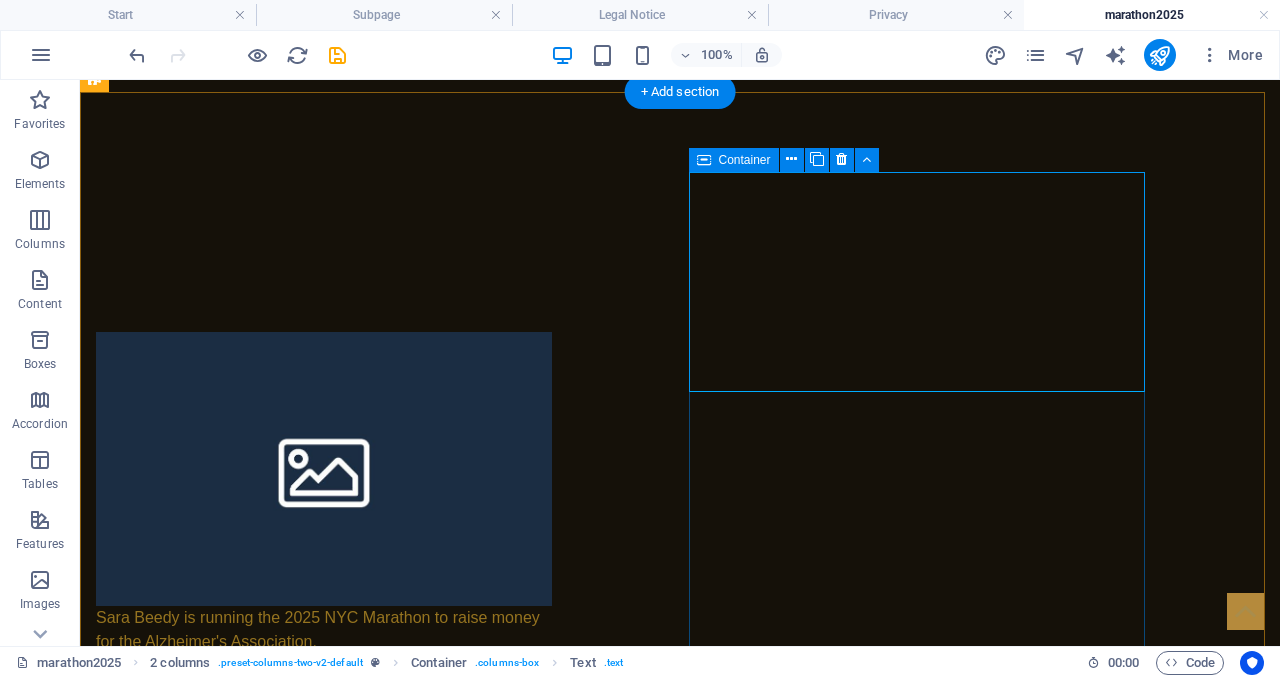 click on "⏰ DEADLINE ALERT Must book AND deposit by September 15, 2025 Use promo code:  MARATHON2025" at bounding box center (324, 953) 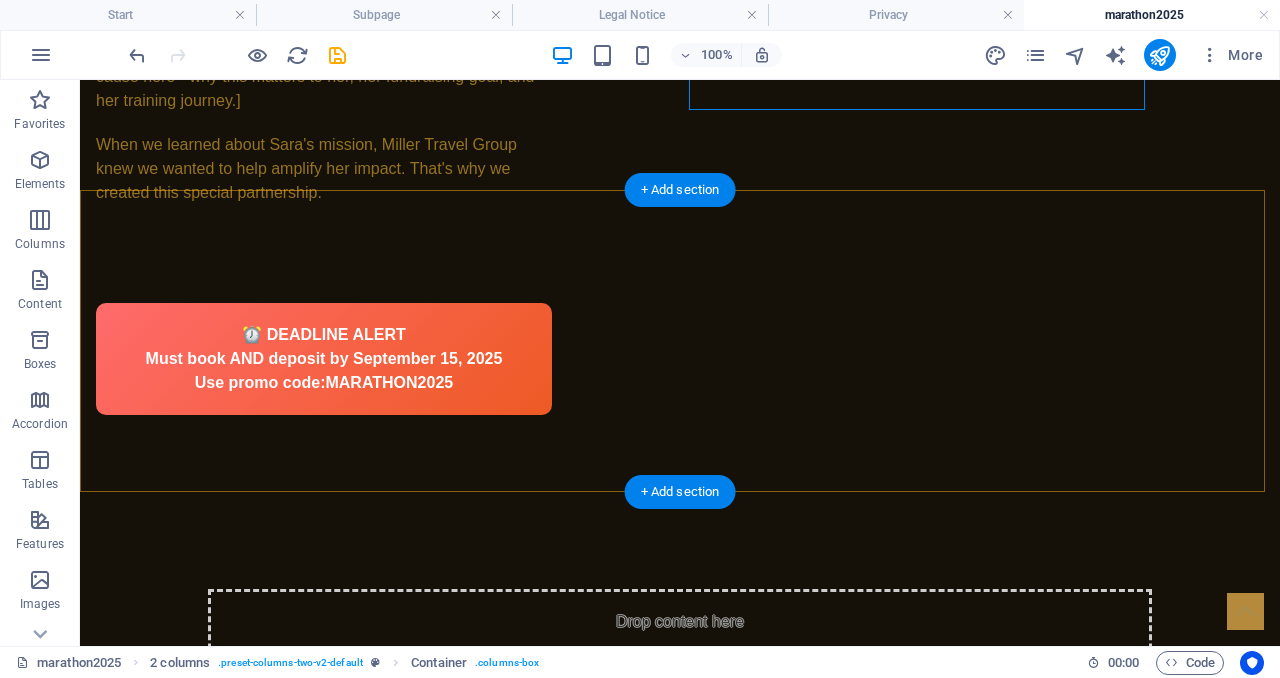 scroll, scrollTop: 1603, scrollLeft: 0, axis: vertical 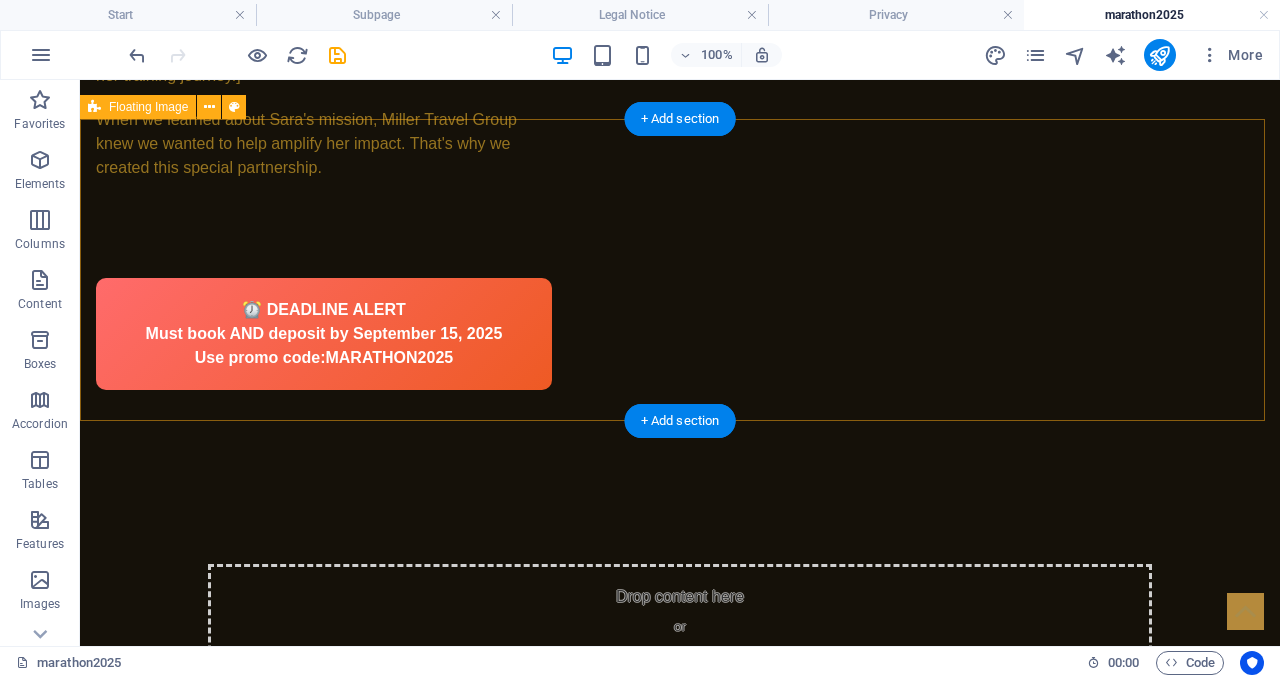 click on "Drop content here or  Add elements  Paste clipboard" at bounding box center (680, 635) 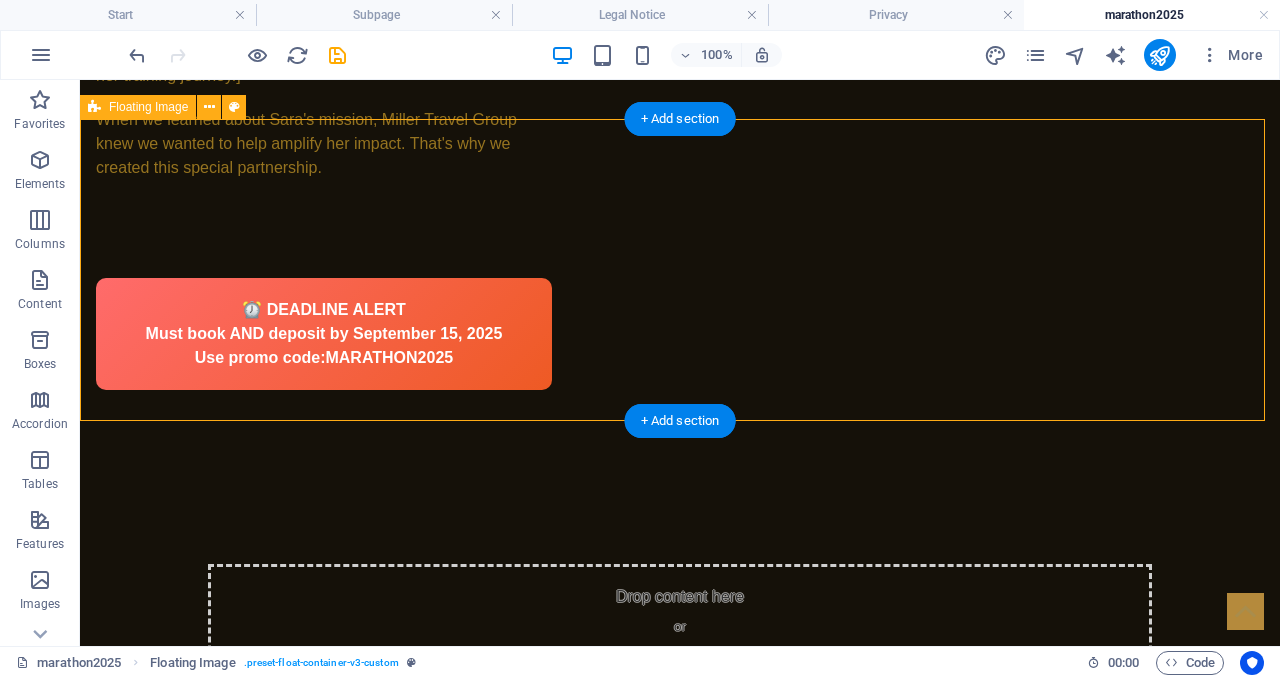 click on "Drop content here or  Add elements  Paste clipboard" at bounding box center [680, 635] 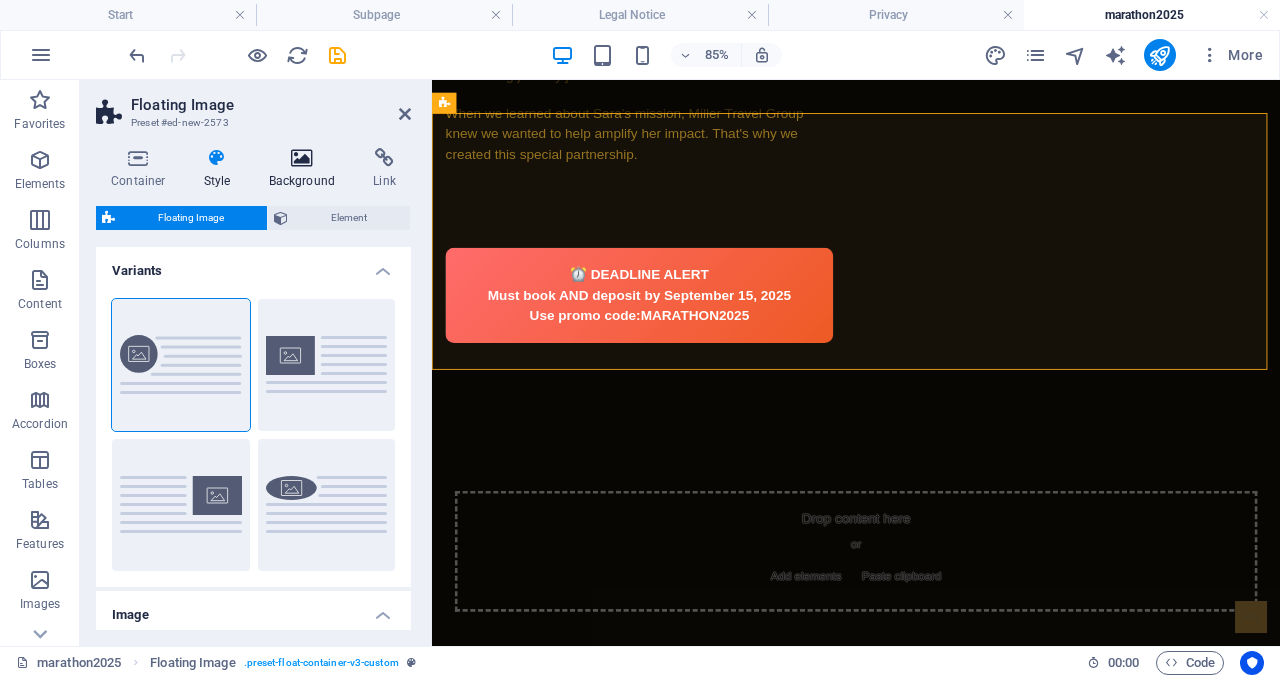 click at bounding box center (302, 158) 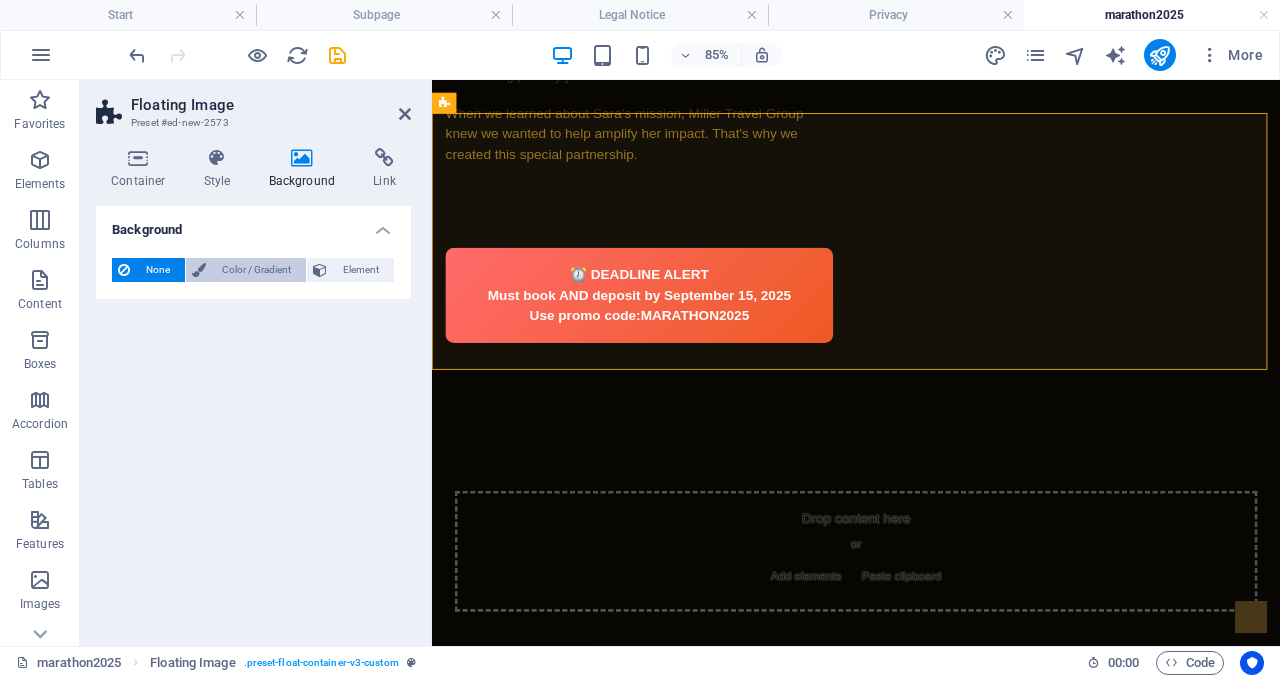 click on "Color / Gradient" at bounding box center [256, 270] 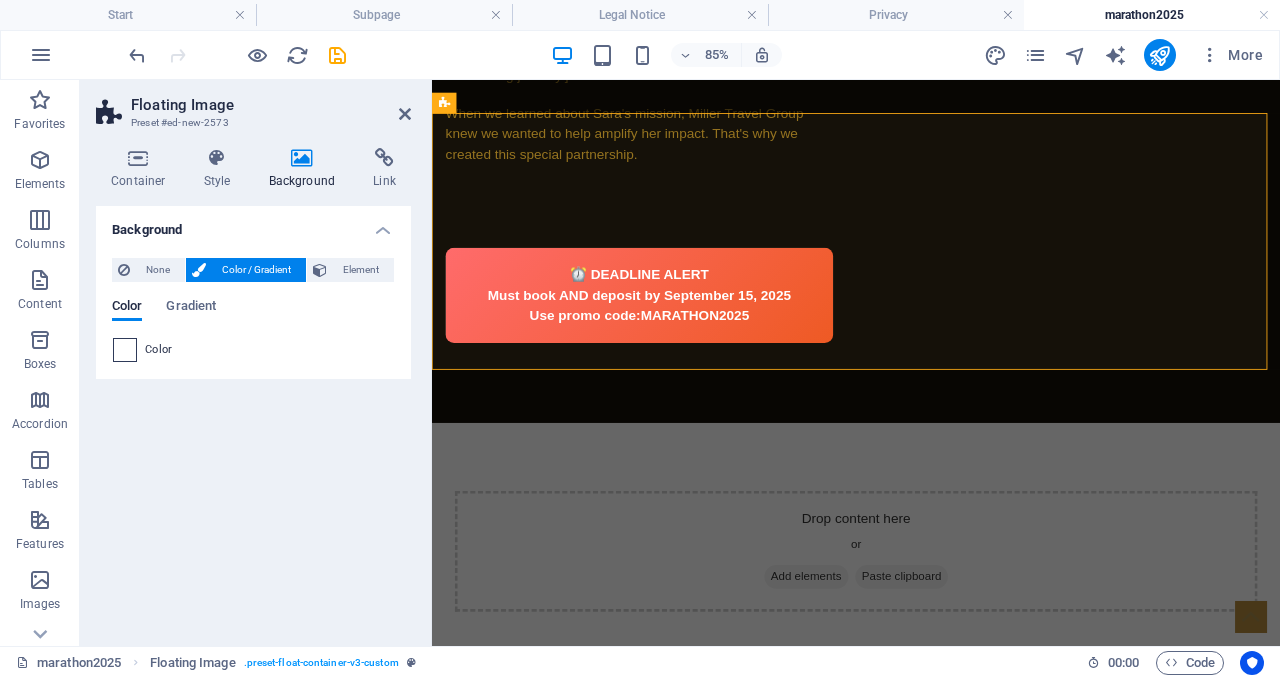 click at bounding box center (125, 350) 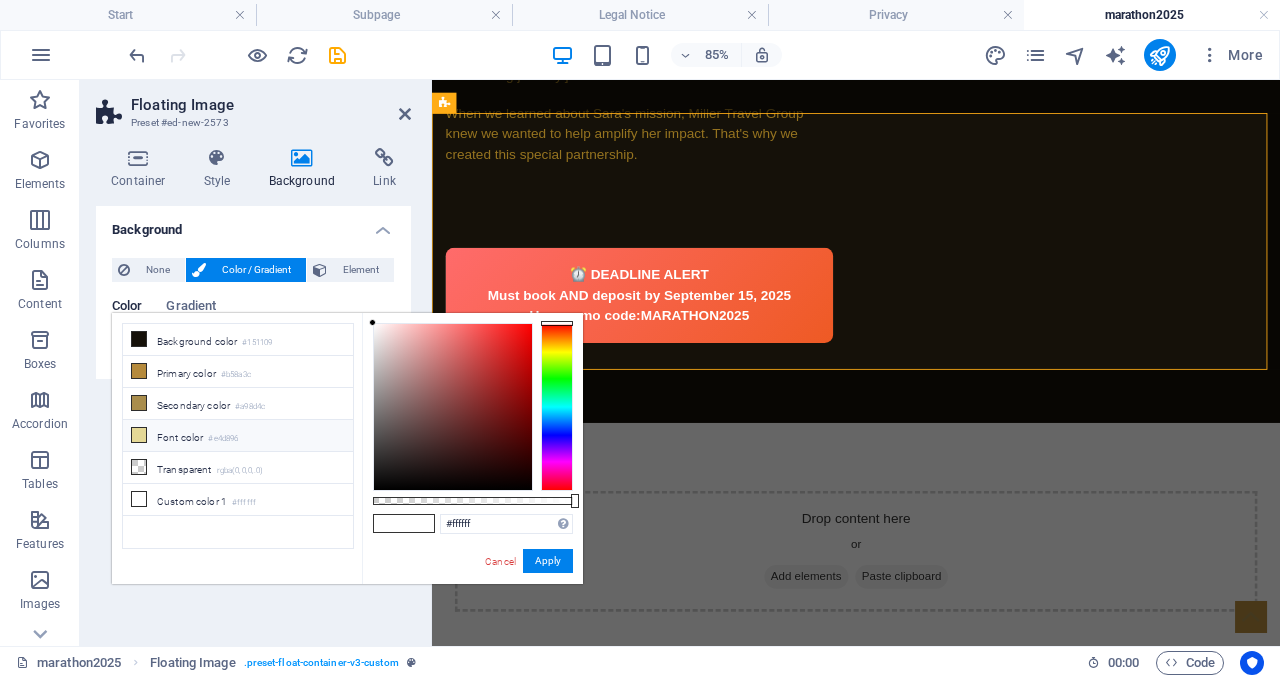 click at bounding box center (139, 435) 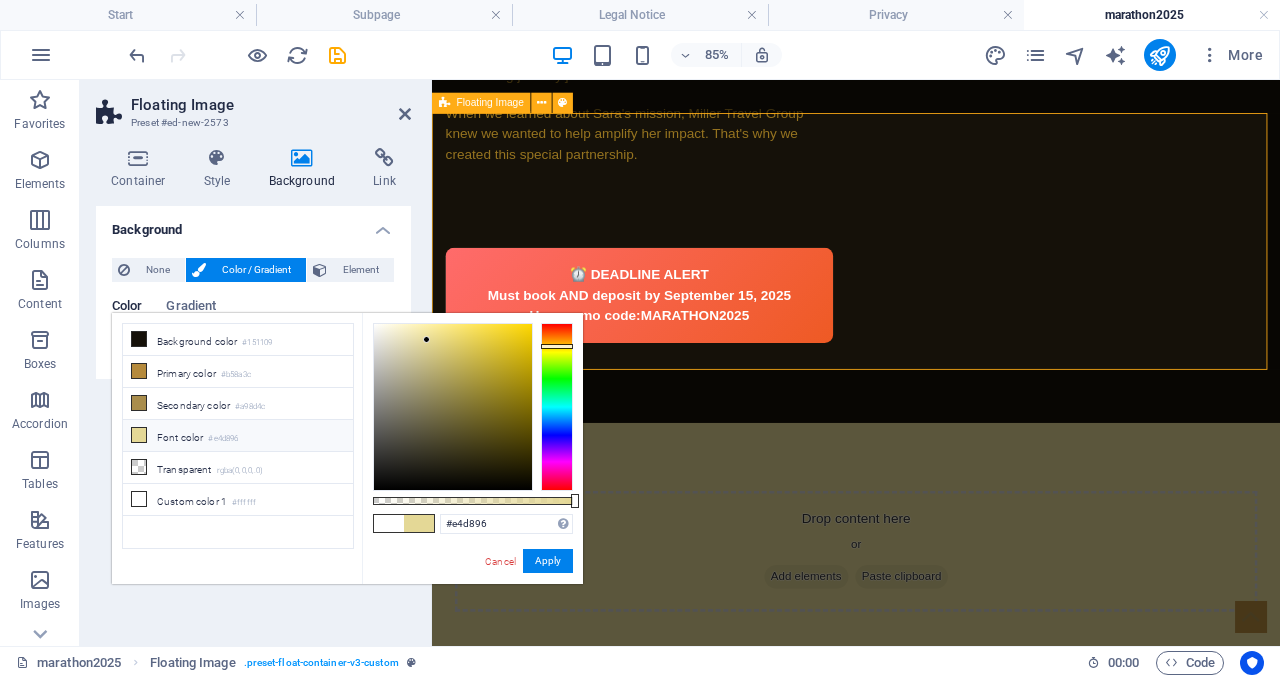 click on "Drop content here or  Add elements  Paste clipboard" at bounding box center (931, 635) 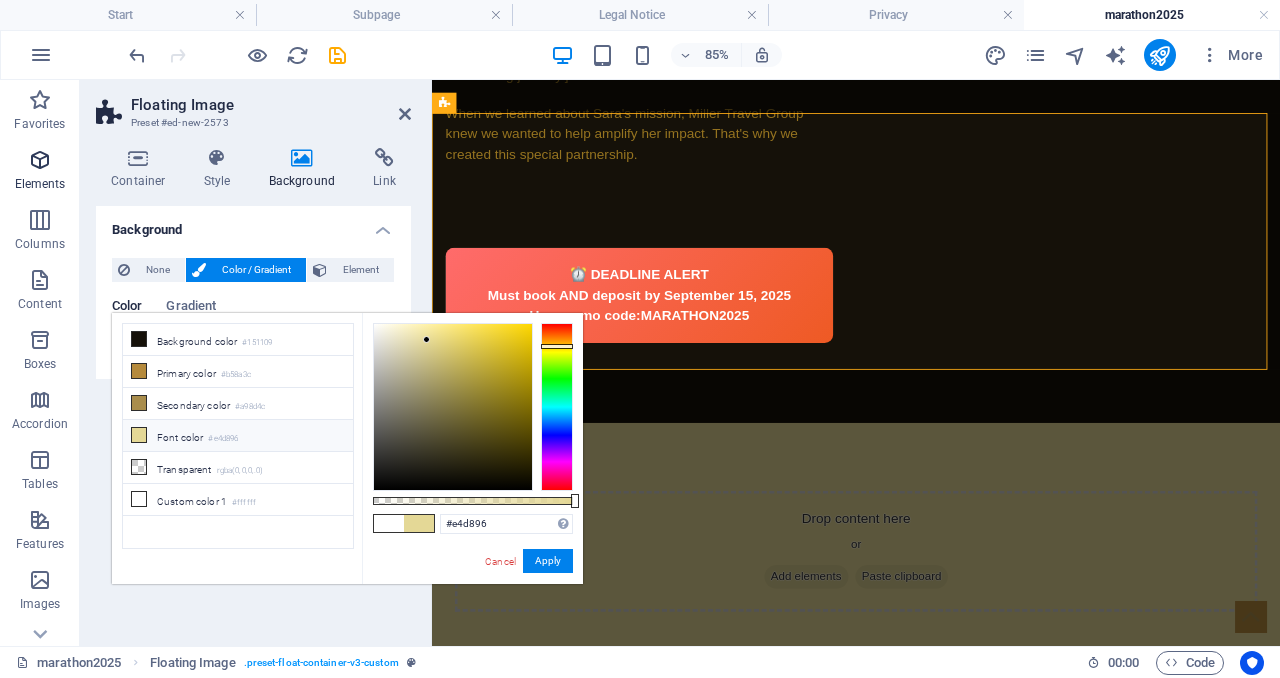 click on "Elements" at bounding box center [40, 184] 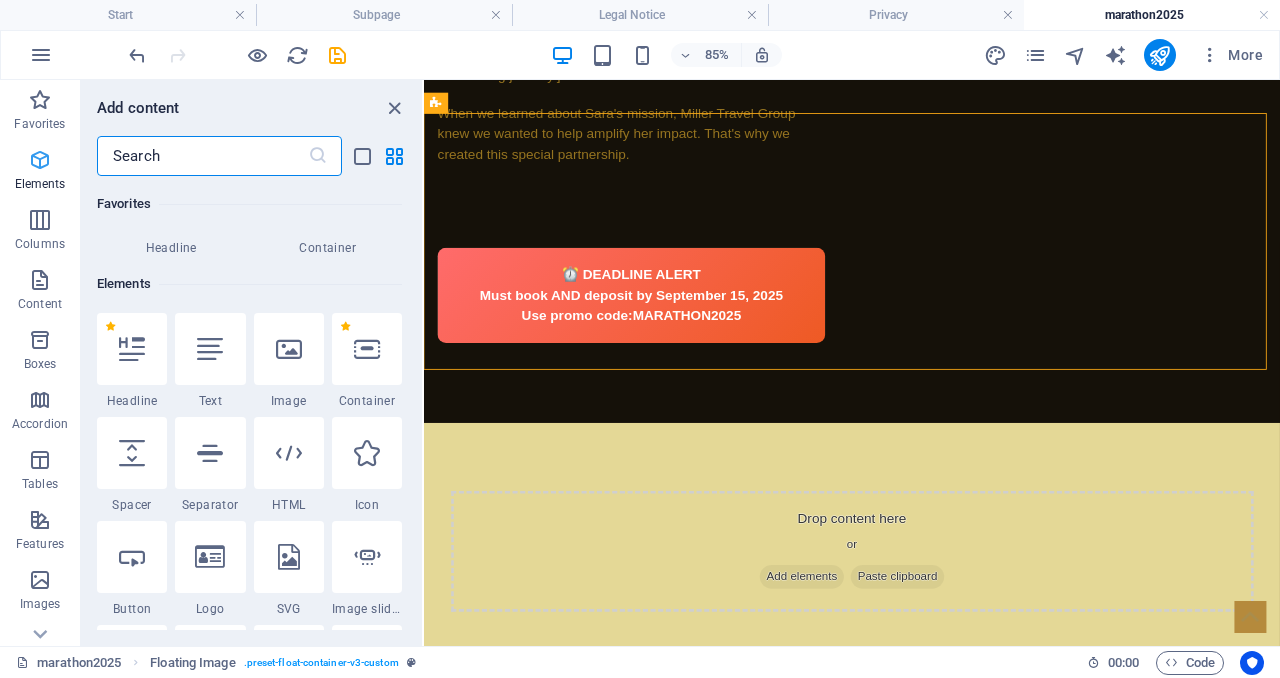 scroll, scrollTop: 213, scrollLeft: 0, axis: vertical 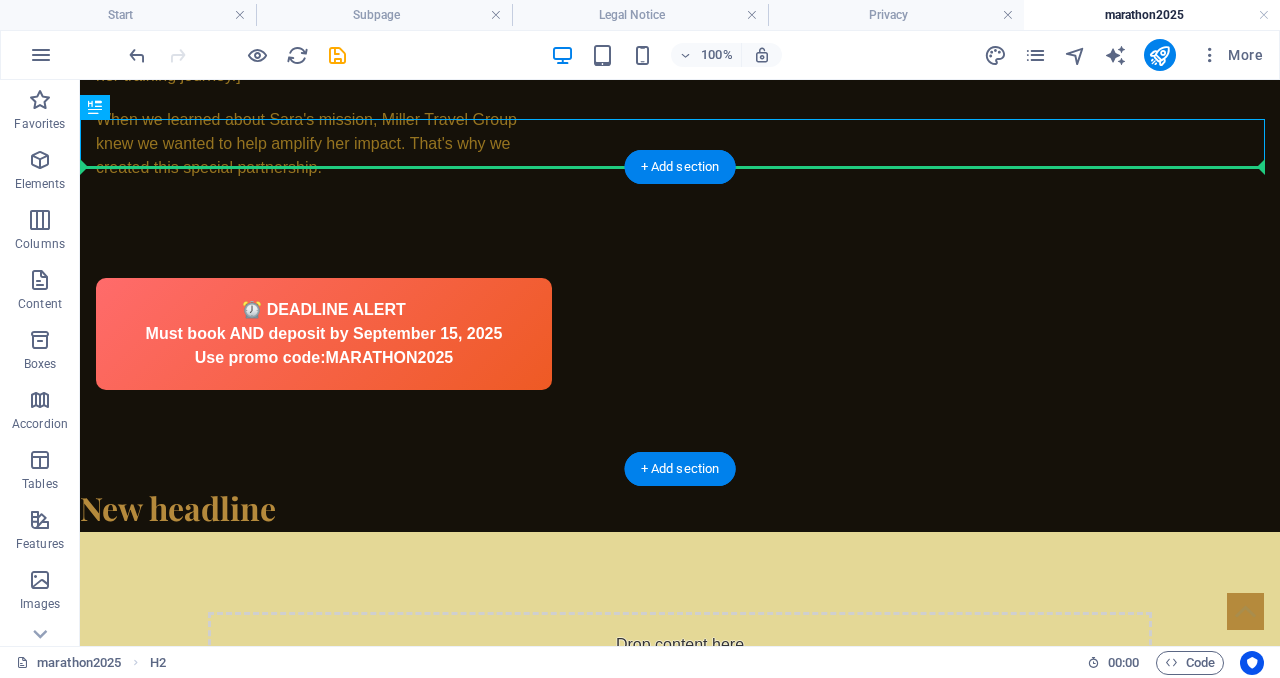 drag, startPoint x: 488, startPoint y: 147, endPoint x: 601, endPoint y: 234, distance: 142.61136 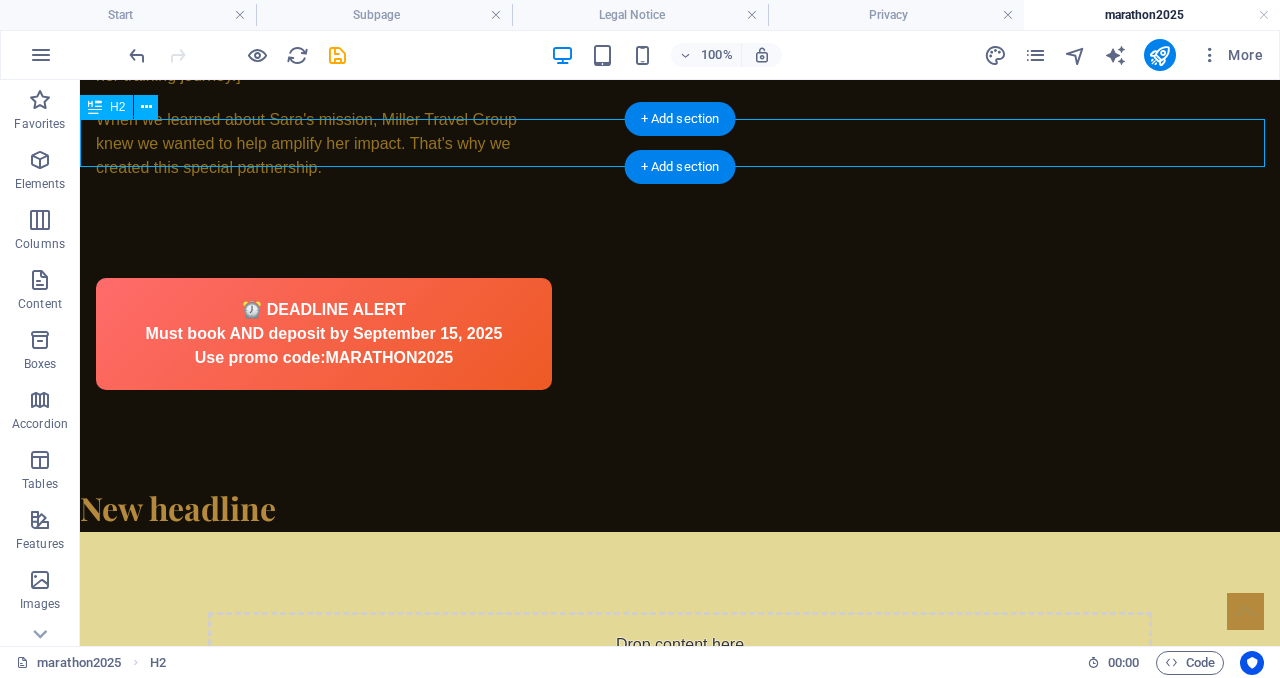 scroll, scrollTop: 1601, scrollLeft: 0, axis: vertical 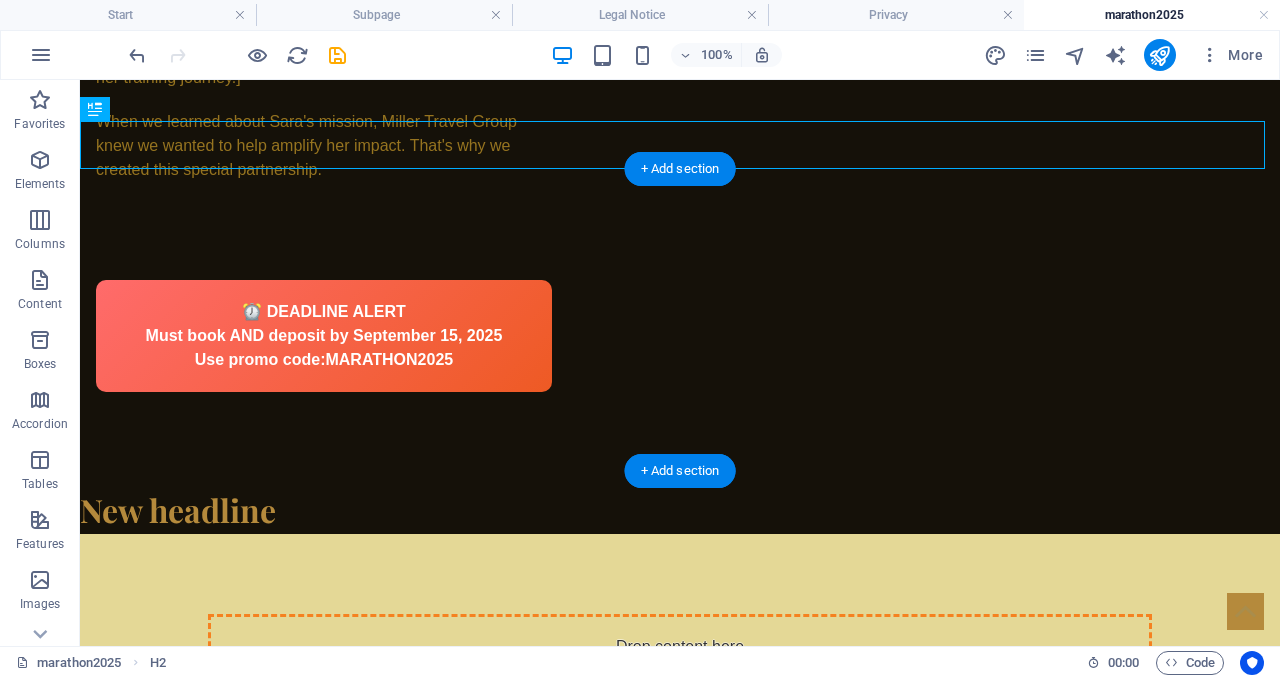 drag, startPoint x: 541, startPoint y: 148, endPoint x: 546, endPoint y: 288, distance: 140.08926 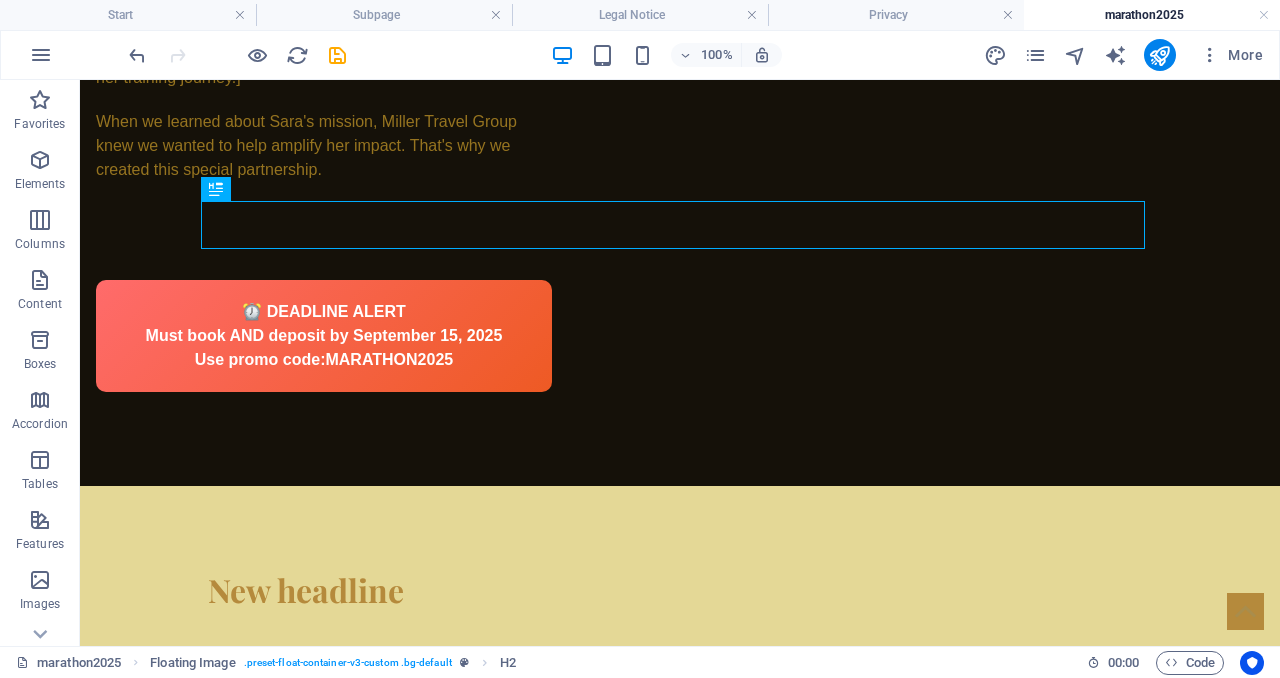 click on "New headline" at bounding box center (680, 590) 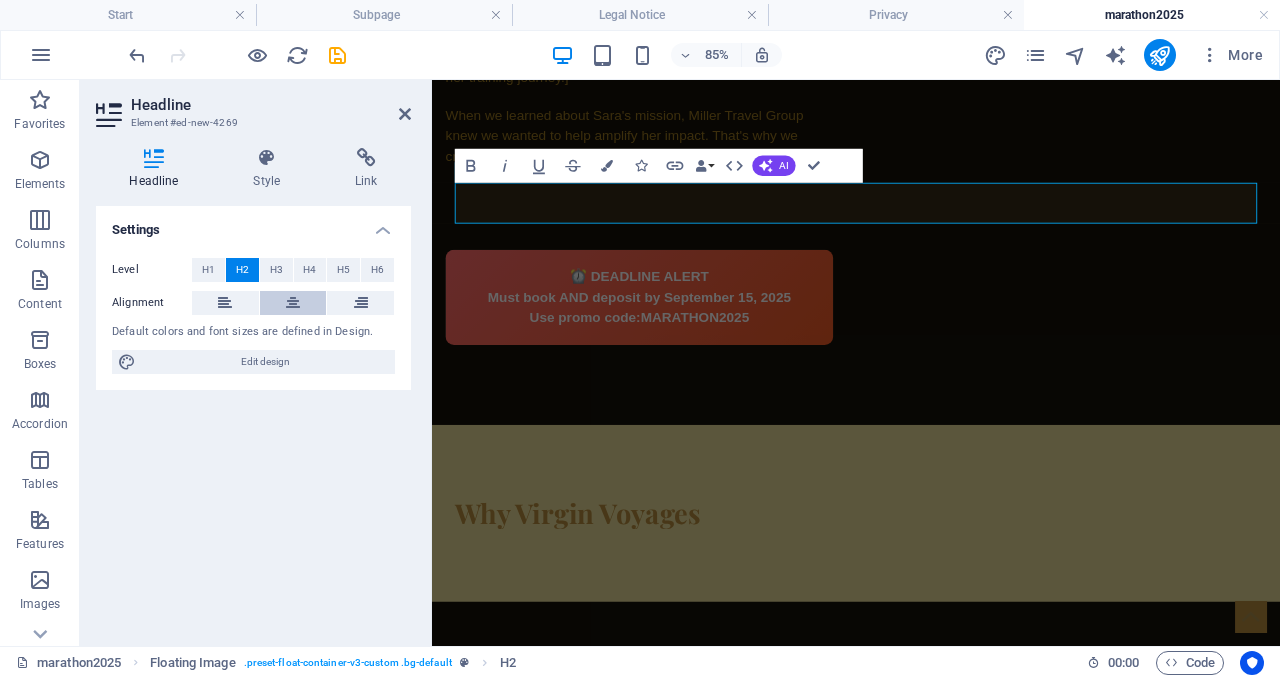 click at bounding box center [293, 303] 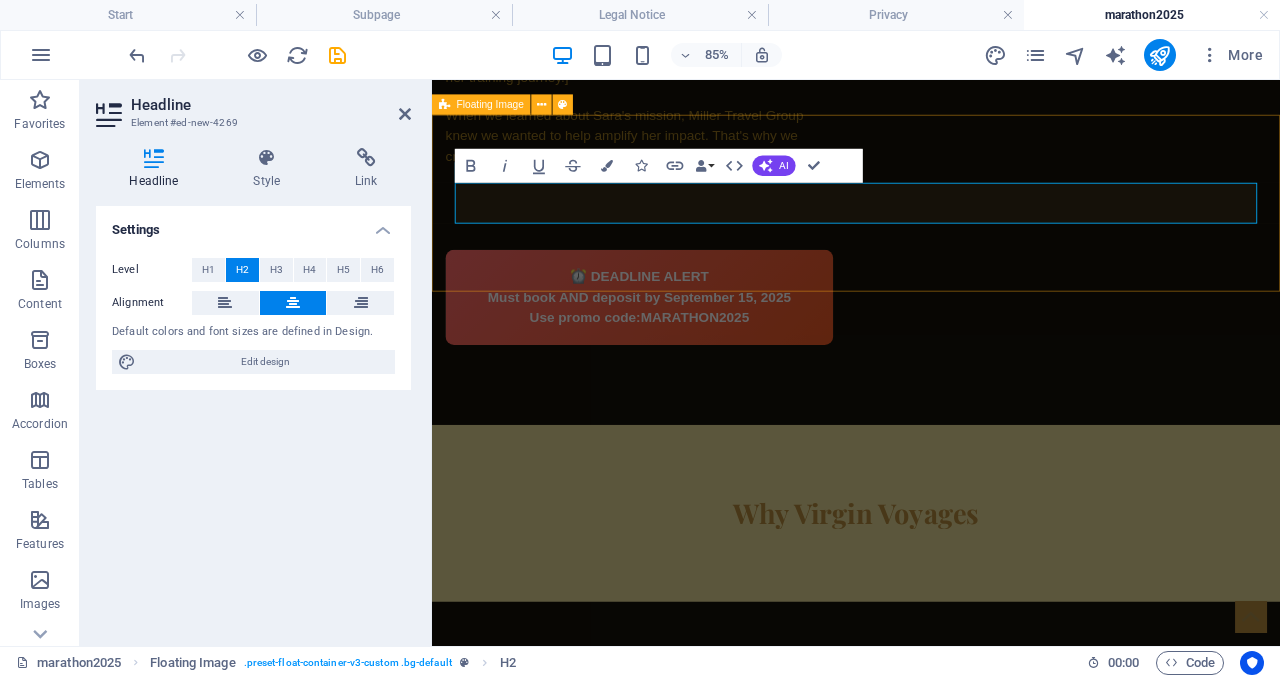click on "Why Virgin Voyages" at bounding box center (931, 590) 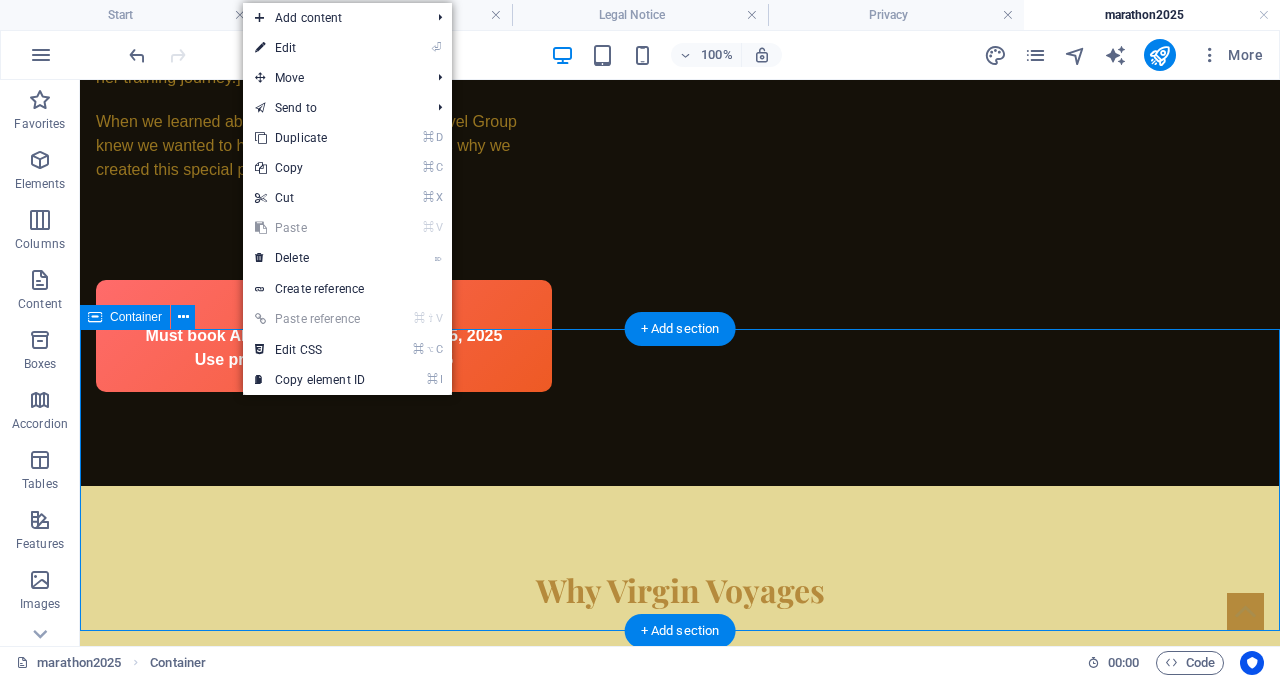 drag, startPoint x: 205, startPoint y: 402, endPoint x: 270, endPoint y: 335, distance: 93.34881 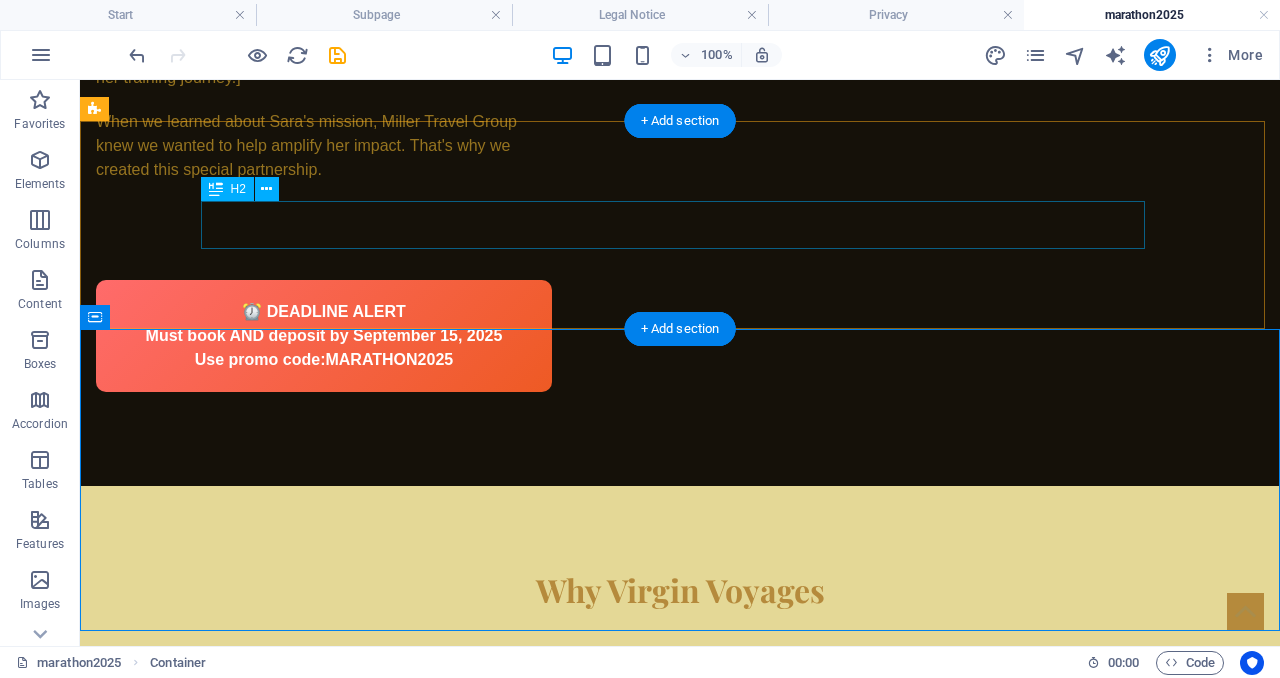 click on "Why Virgin Voyages" at bounding box center [680, 590] 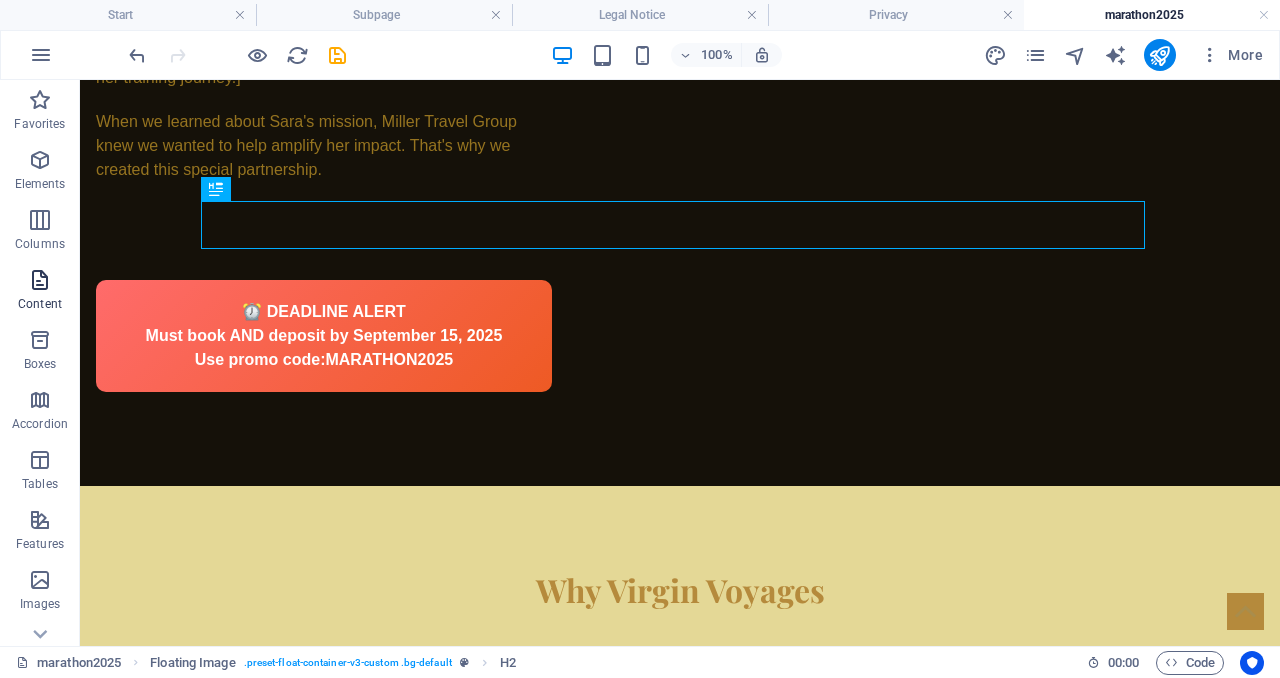 click at bounding box center [40, 280] 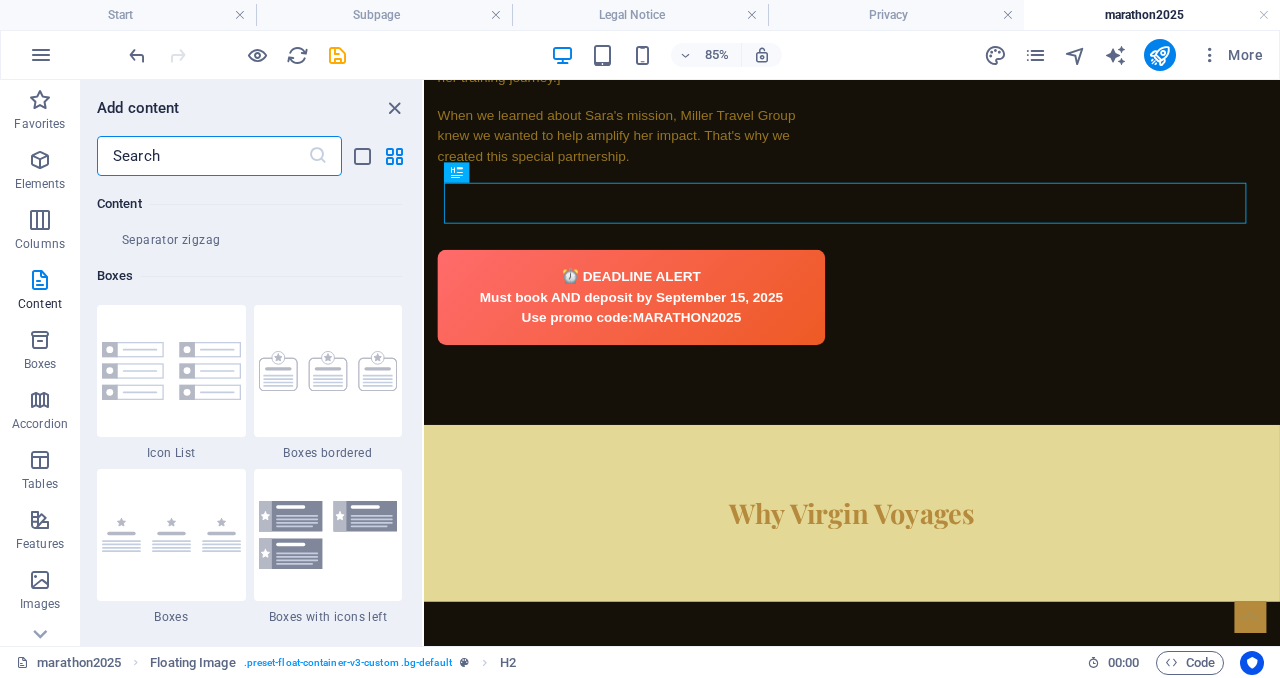 scroll, scrollTop: 5453, scrollLeft: 0, axis: vertical 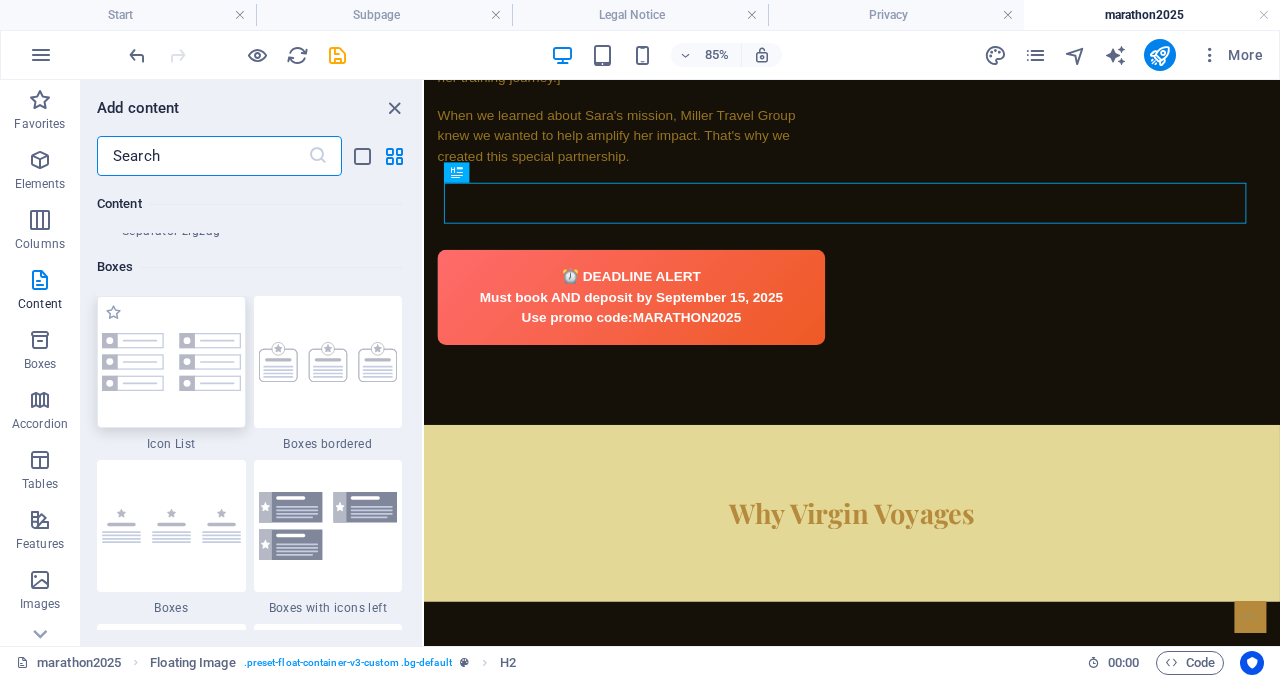 click at bounding box center (171, 362) 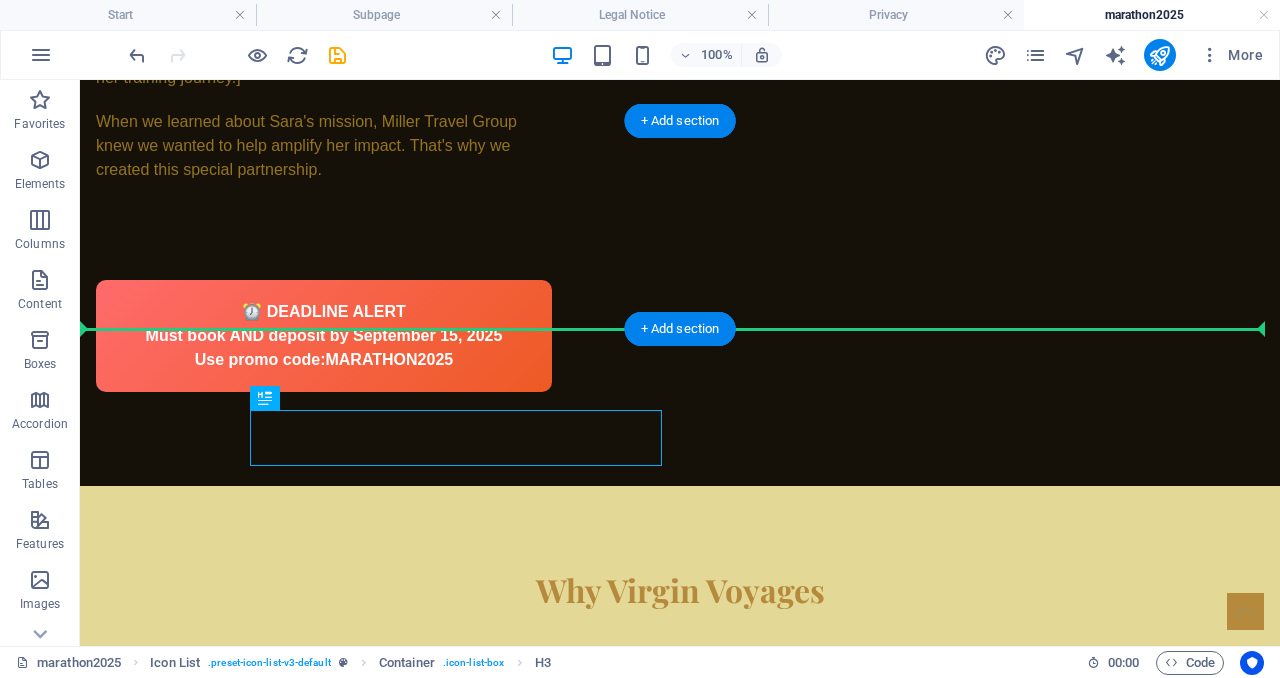 drag, startPoint x: 770, startPoint y: 359, endPoint x: 799, endPoint y: 290, distance: 74.84651 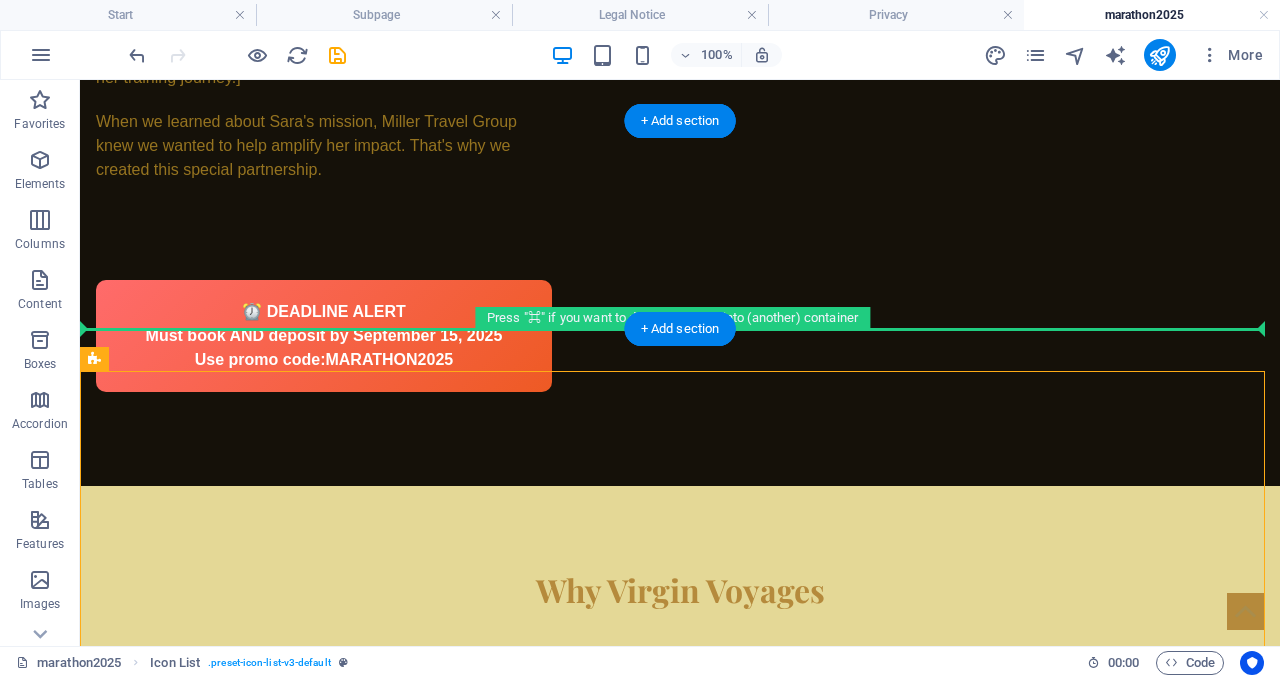drag, startPoint x: 731, startPoint y: 426, endPoint x: 715, endPoint y: 285, distance: 141.90489 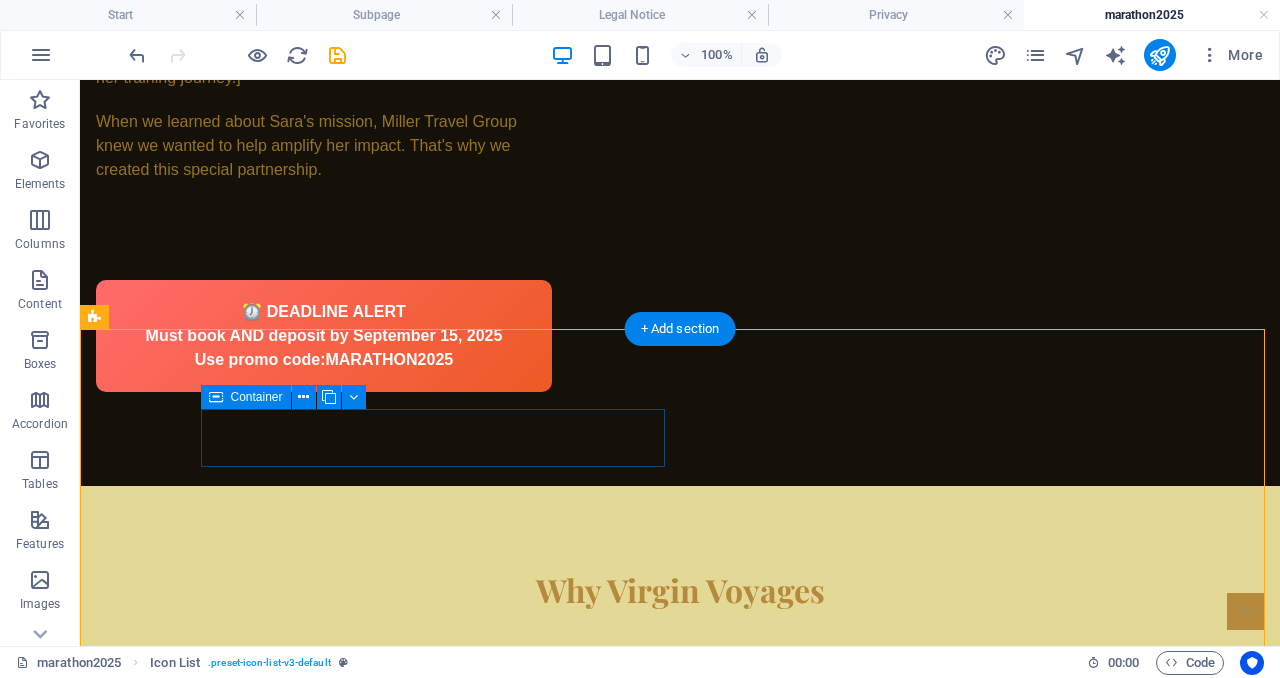 click at bounding box center [328, 799] 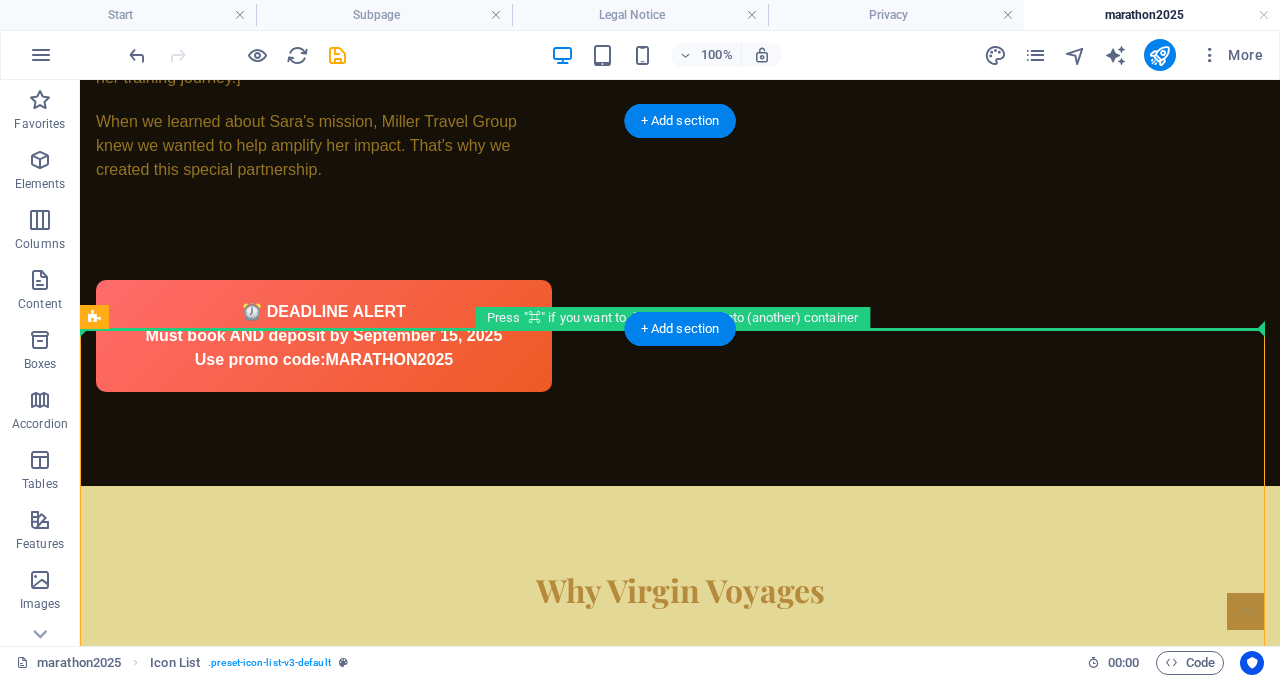 drag, startPoint x: 620, startPoint y: 397, endPoint x: 664, endPoint y: 303, distance: 103.788246 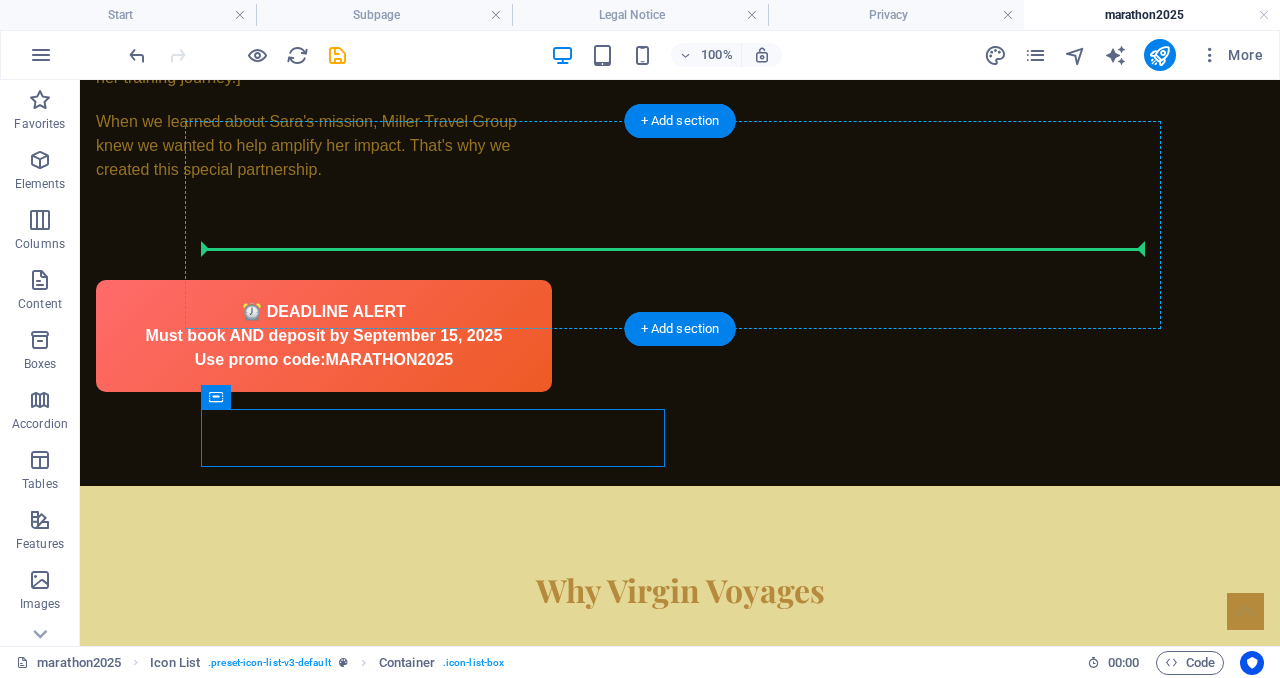 drag, startPoint x: 626, startPoint y: 457, endPoint x: 667, endPoint y: 246, distance: 214.9465 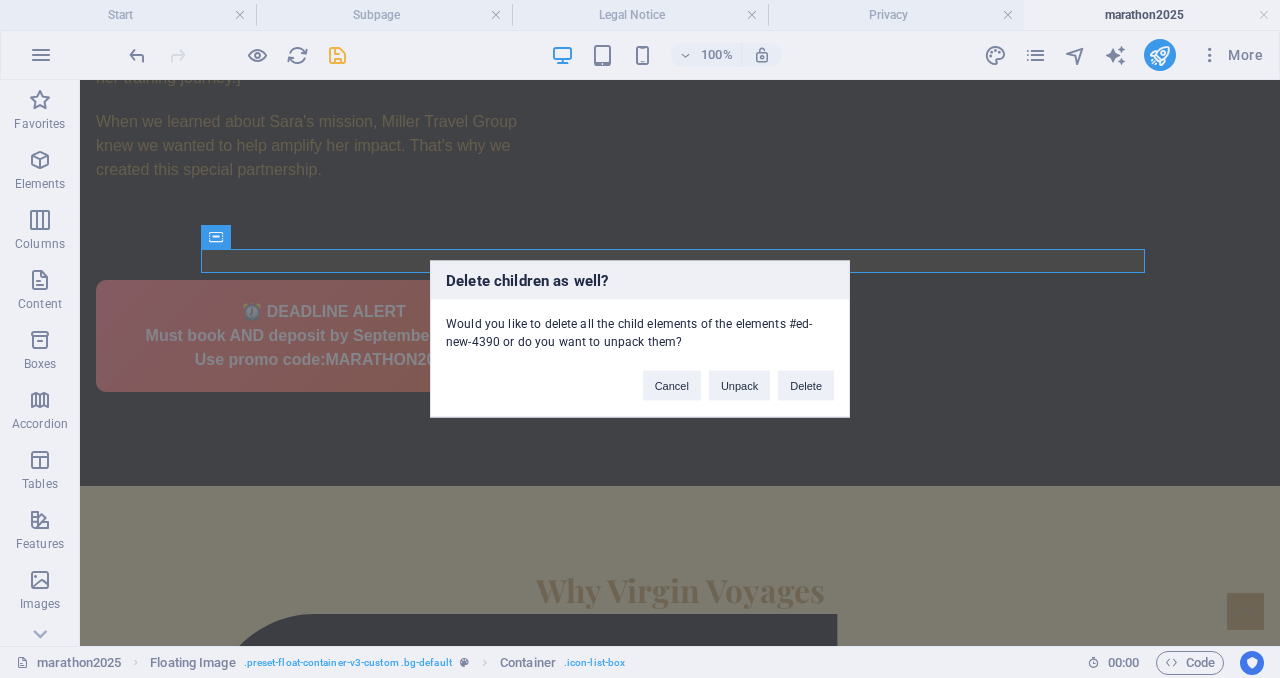 type 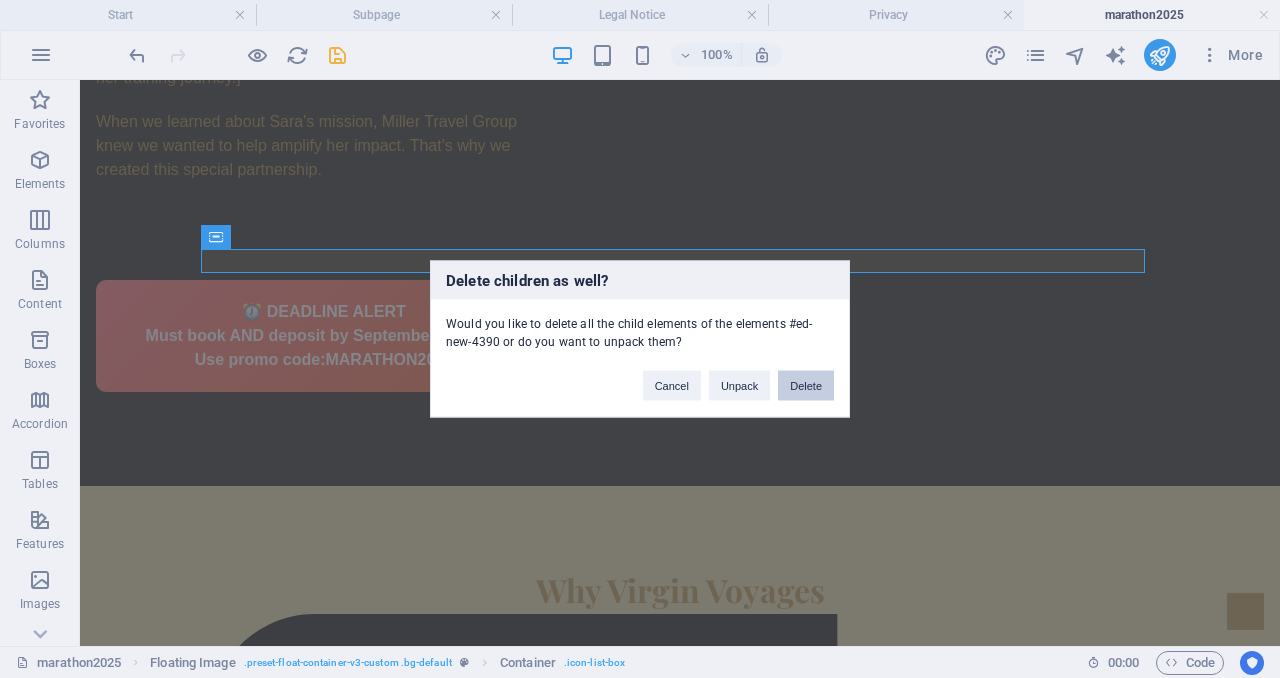 click on "Delete" at bounding box center (806, 386) 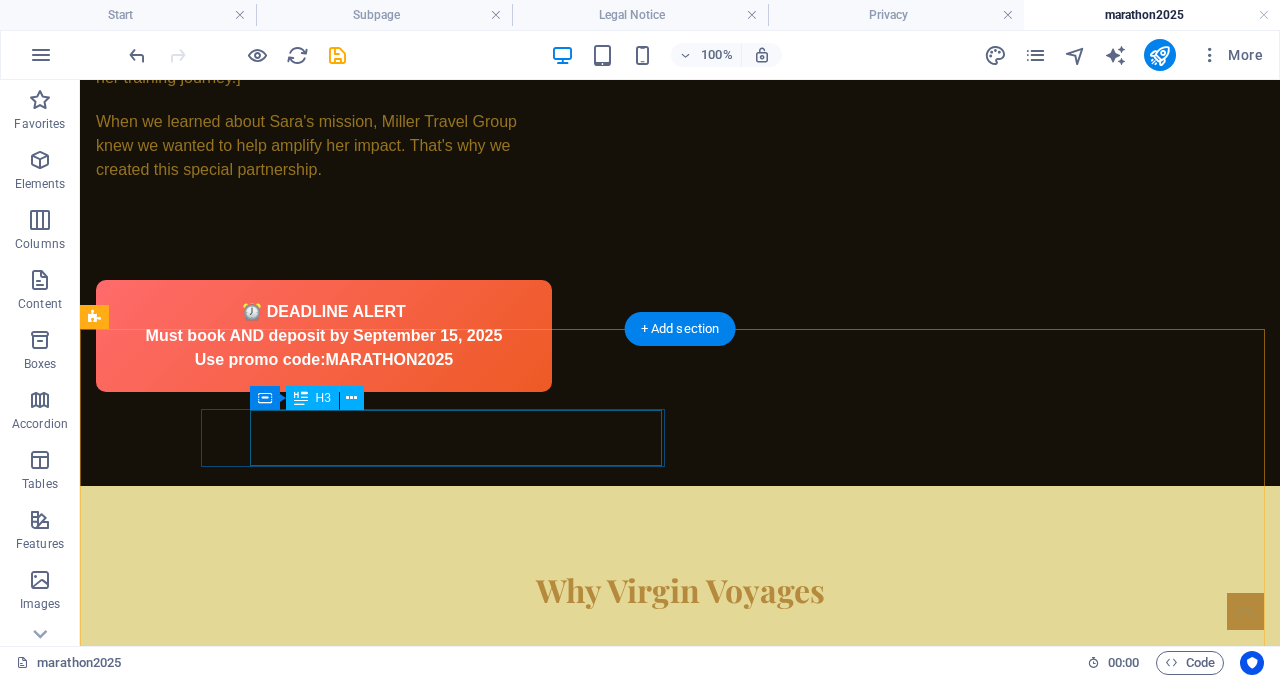 click on "Headline" at bounding box center [303, 851] 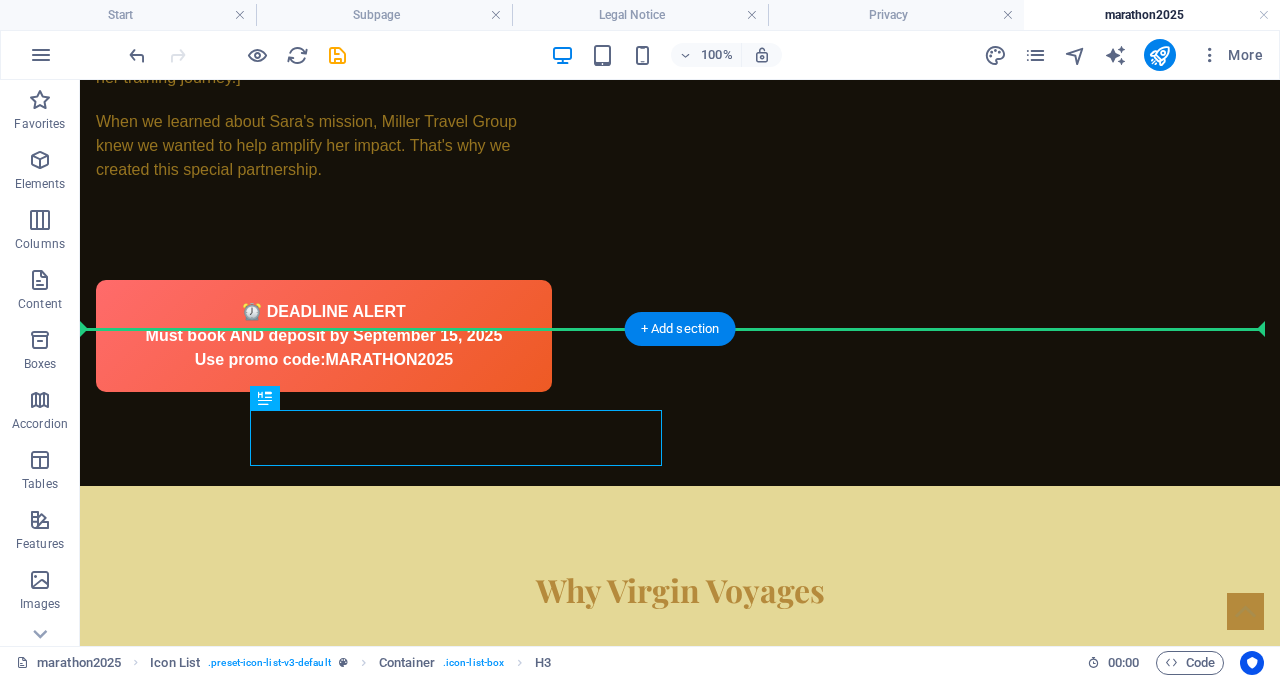drag, startPoint x: 601, startPoint y: 421, endPoint x: 605, endPoint y: 367, distance: 54.147945 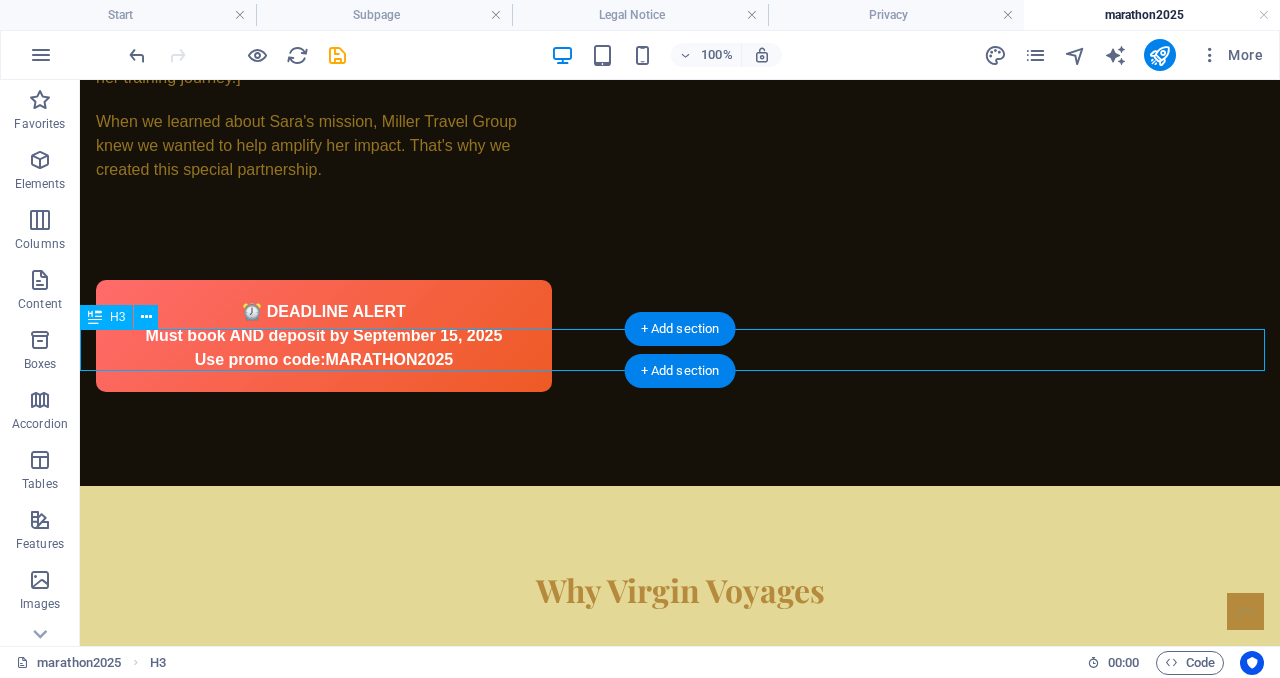 click on "Headline" at bounding box center [680, 715] 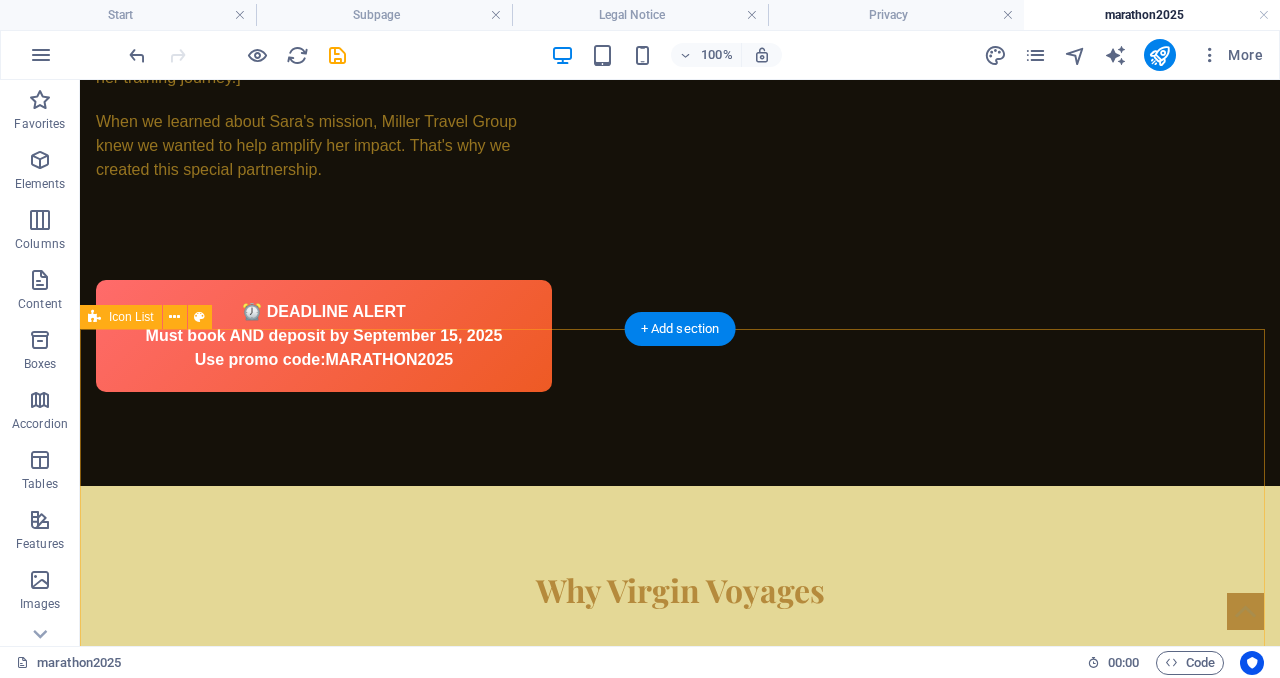 click on "Headline Headline Headline Headline" at bounding box center (680, 1027) 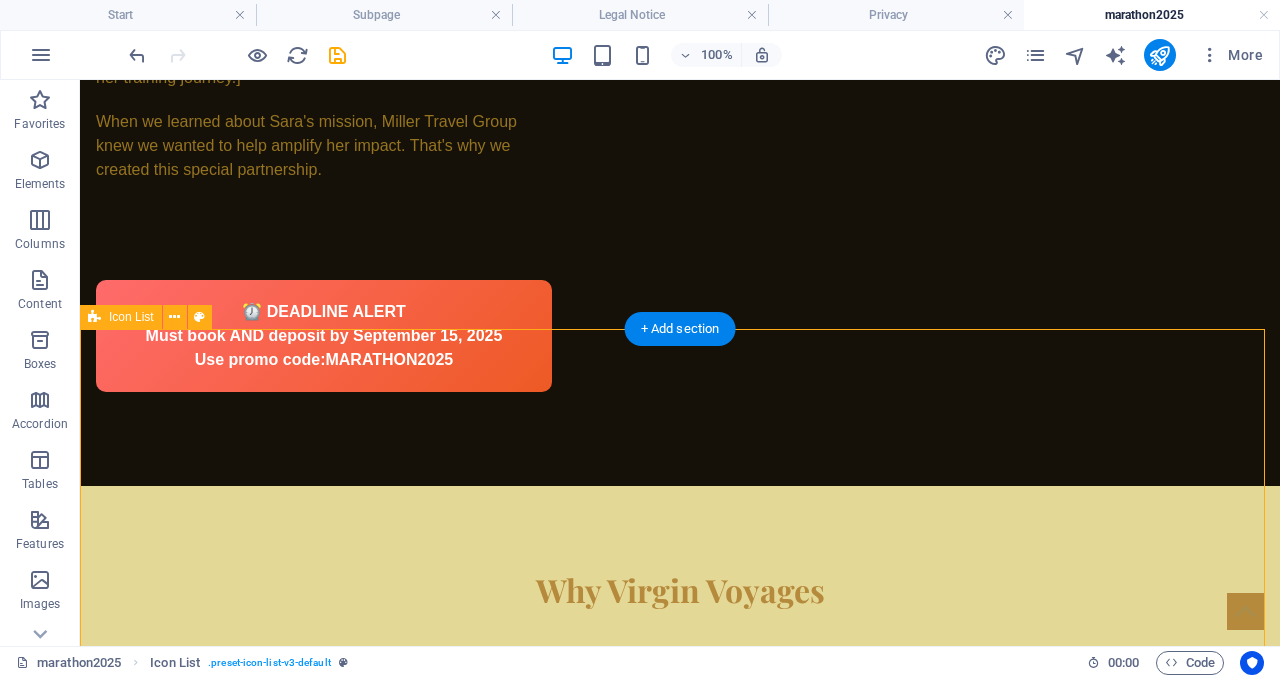 click on "Headline Headline Headline Headline" at bounding box center (680, 1027) 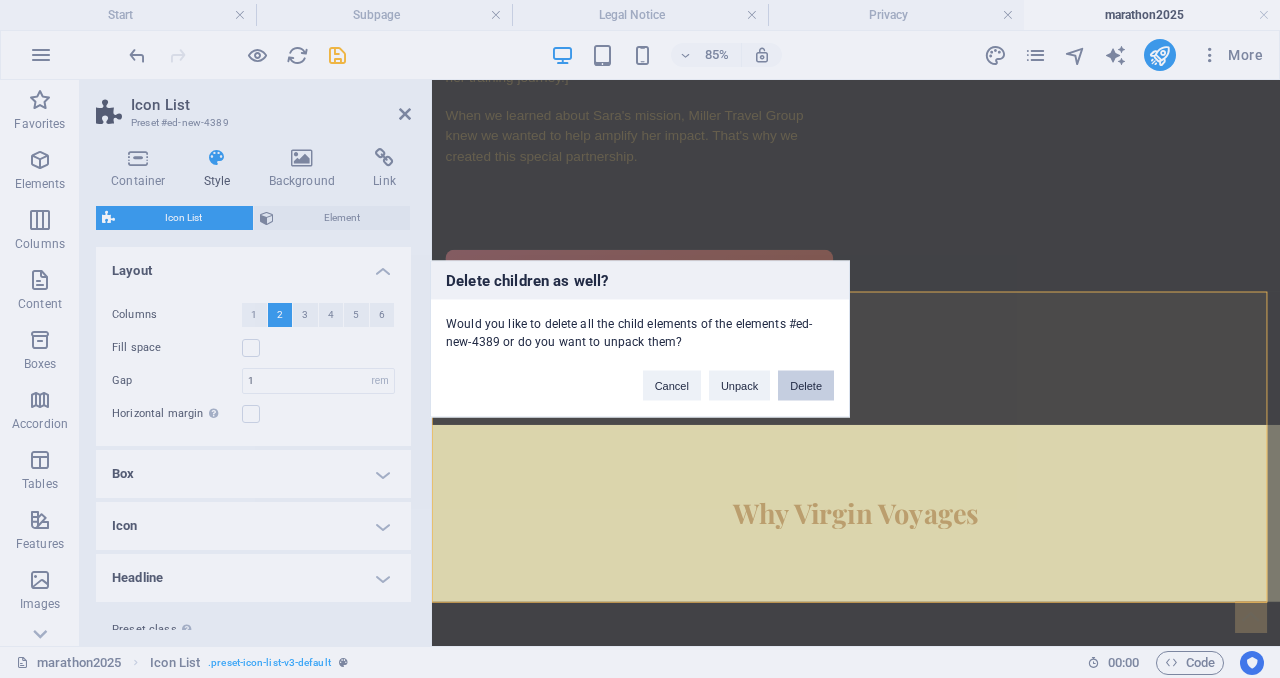 click on "Delete" at bounding box center [806, 386] 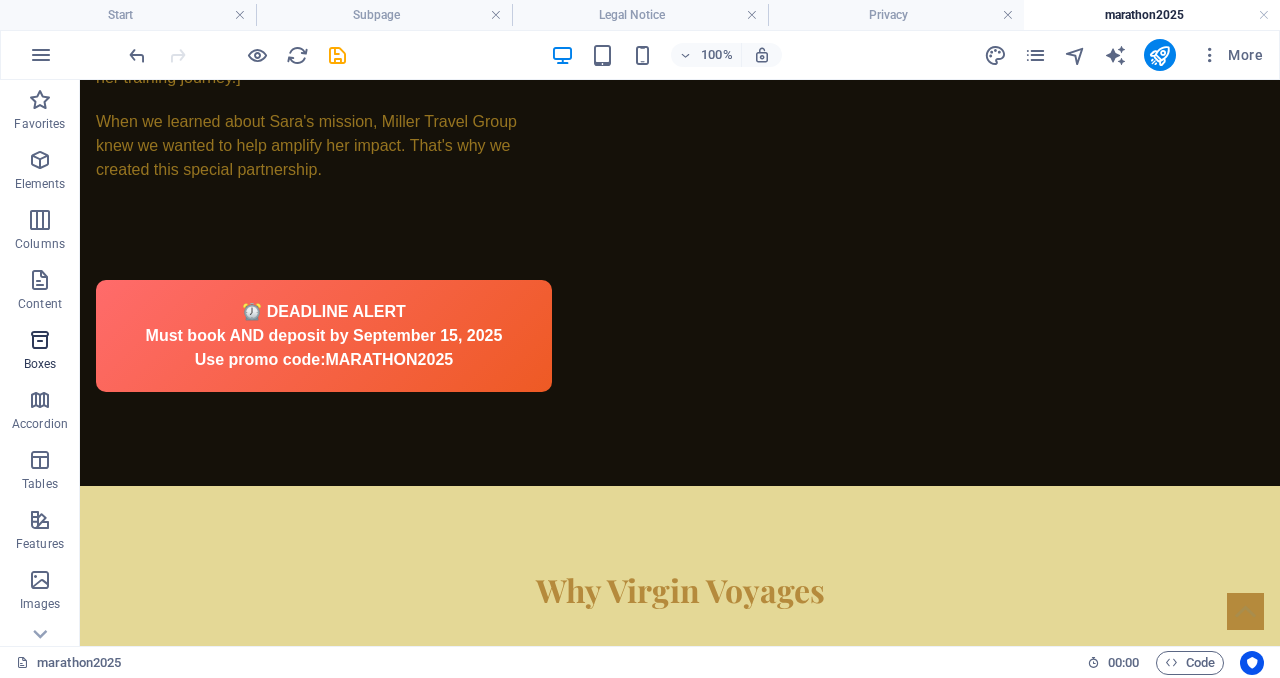 click on "Boxes" at bounding box center [40, 364] 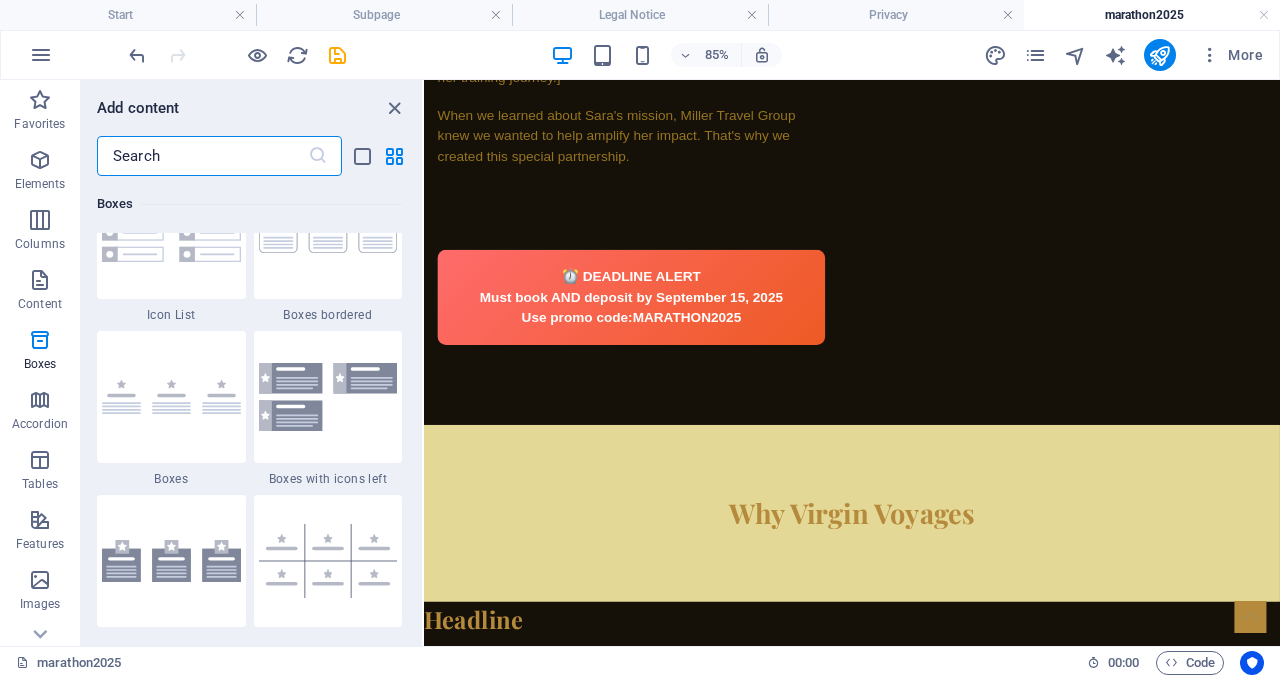 scroll, scrollTop: 5606, scrollLeft: 0, axis: vertical 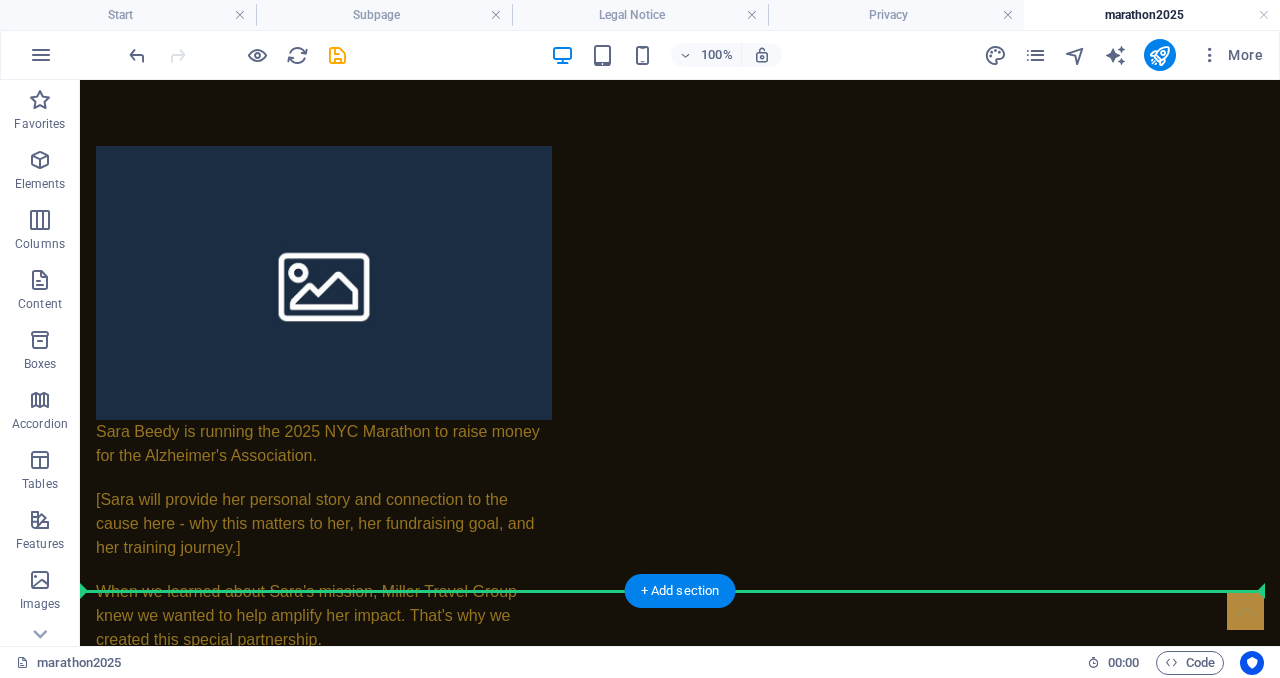 drag, startPoint x: 569, startPoint y: 525, endPoint x: 788, endPoint y: 715, distance: 289.93274 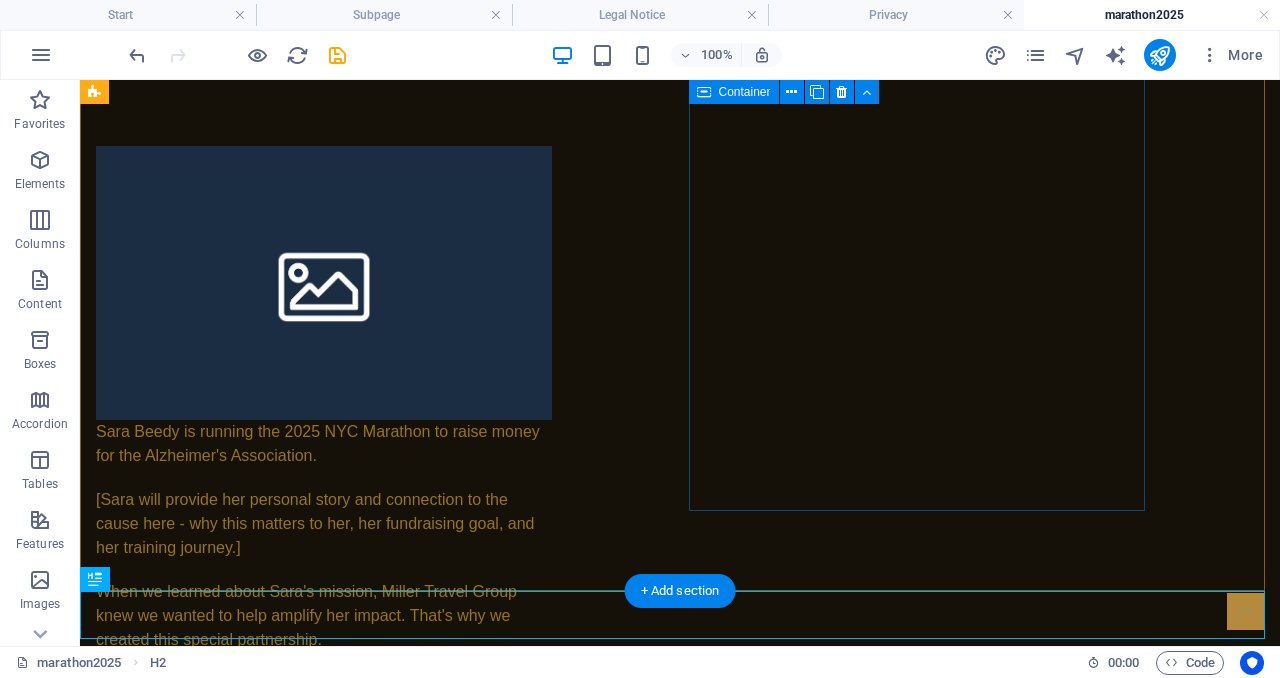 scroll, scrollTop: 1597, scrollLeft: 0, axis: vertical 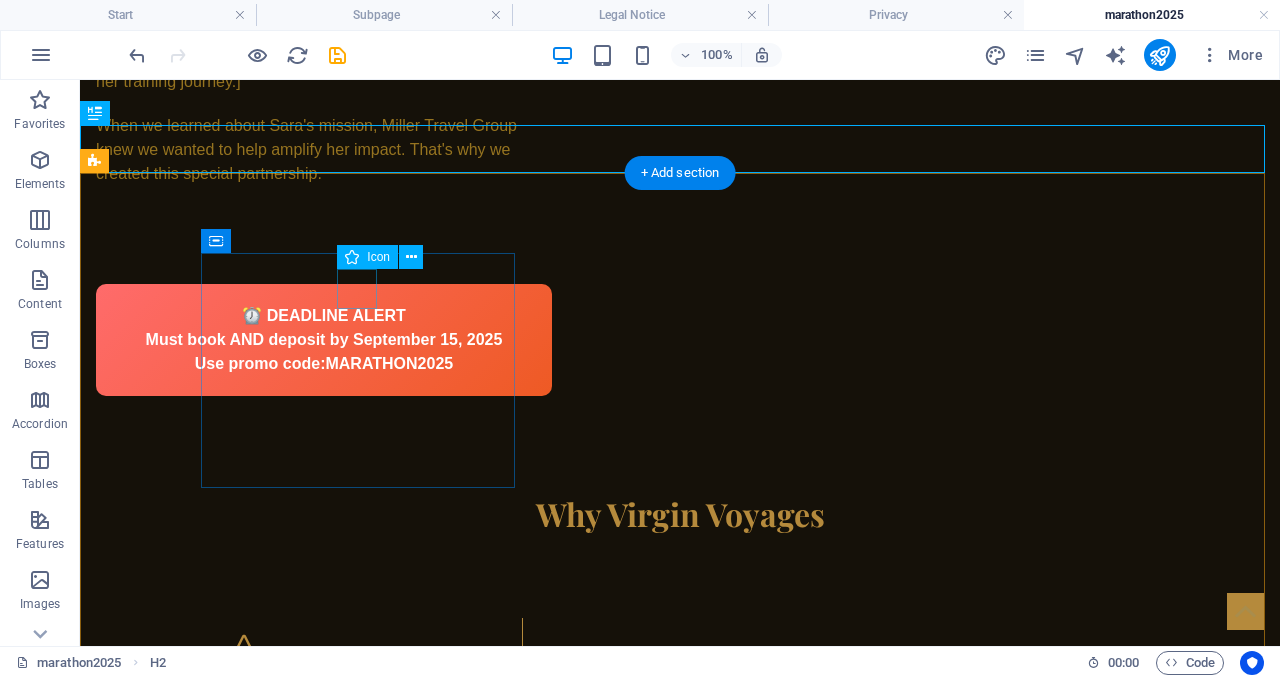 click at bounding box center (365, 654) 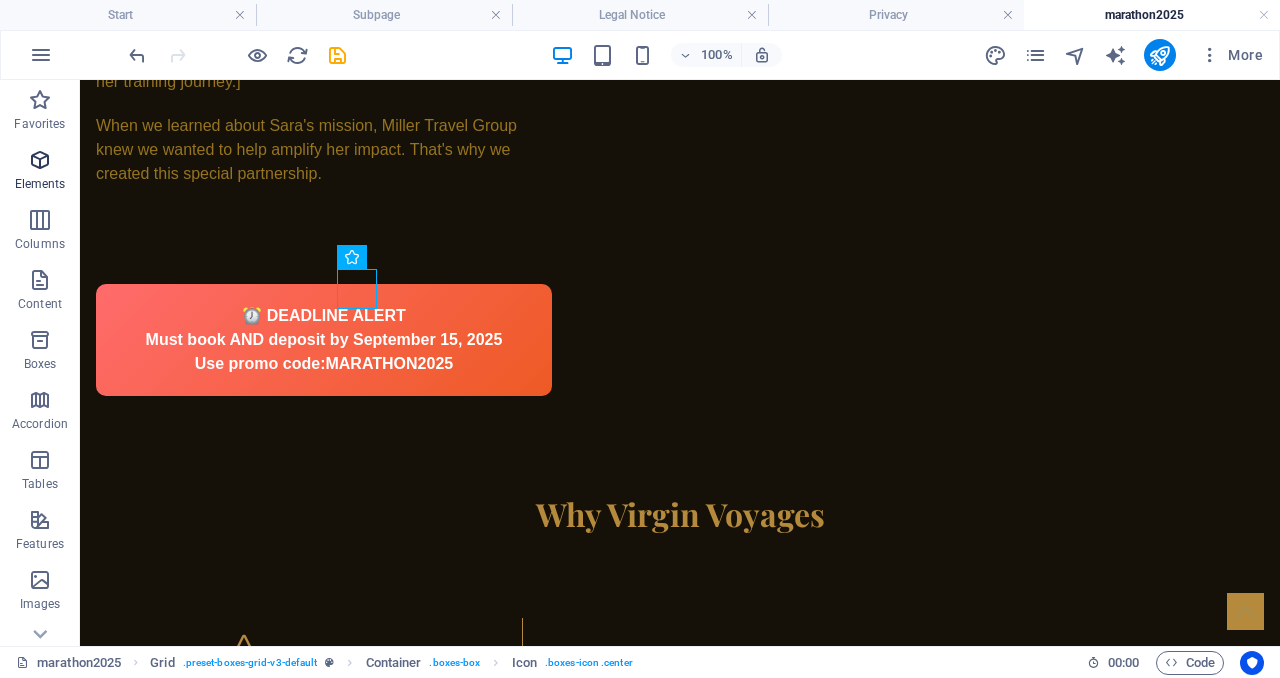 click at bounding box center (40, 160) 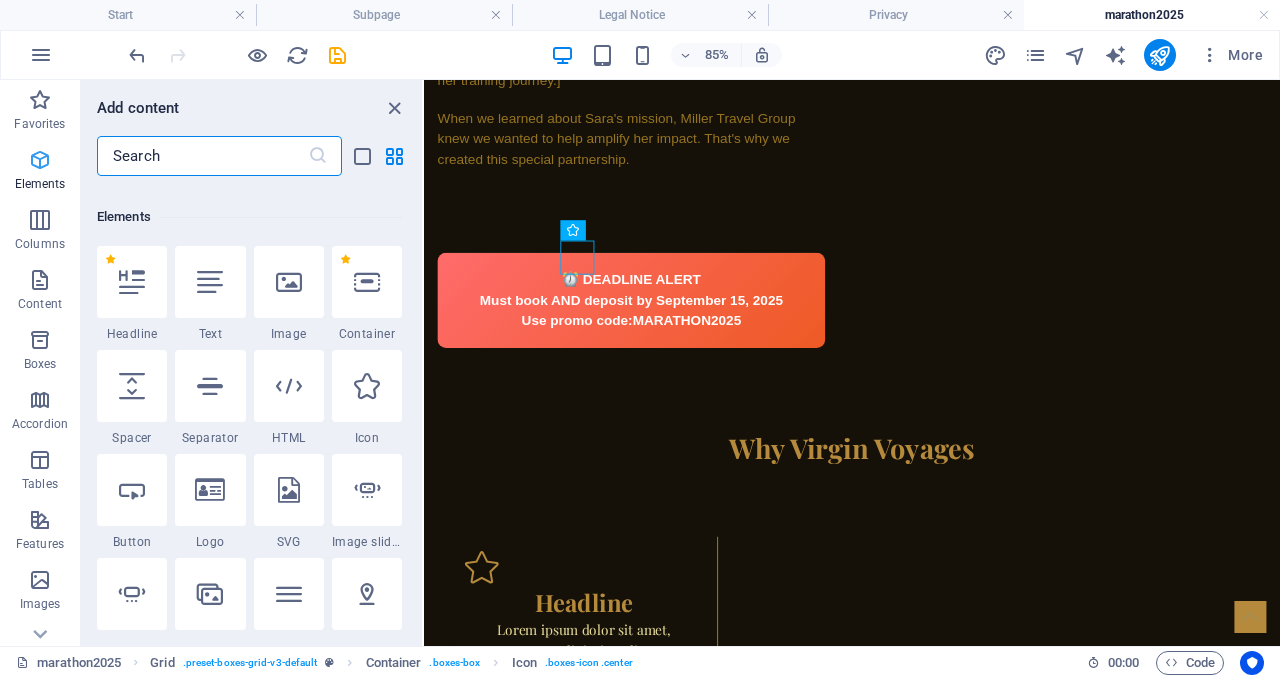 scroll, scrollTop: 213, scrollLeft: 0, axis: vertical 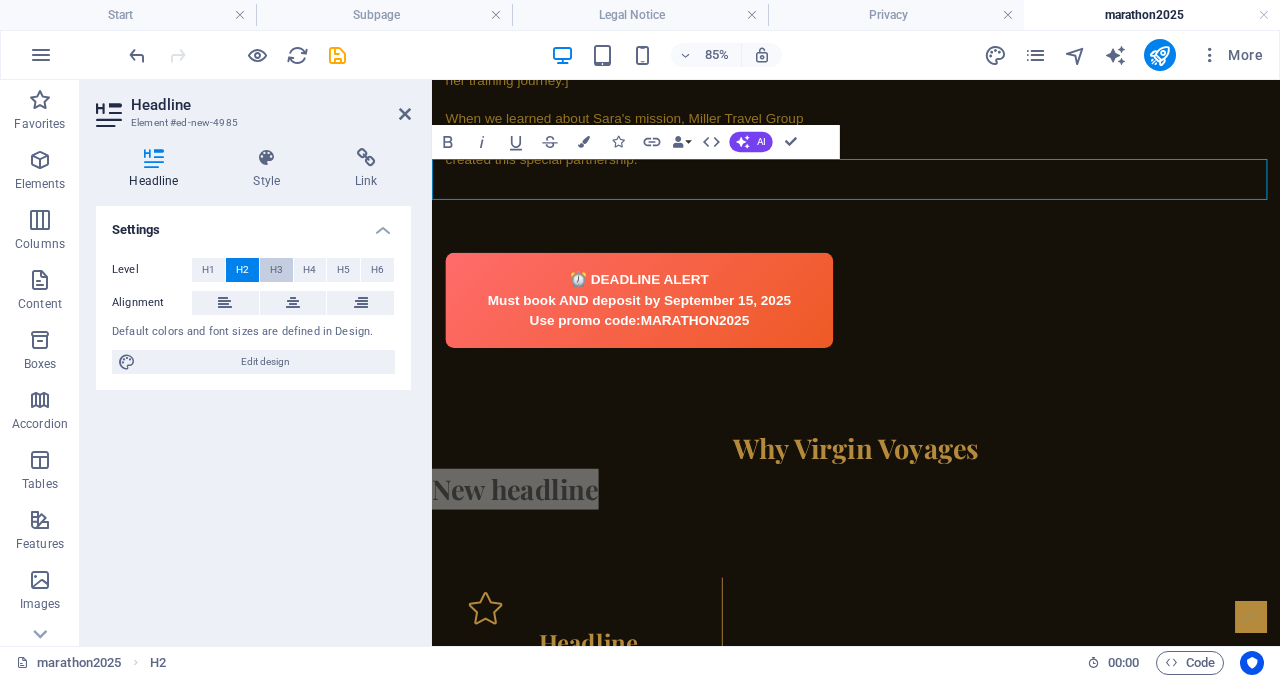 click on "H3" at bounding box center (276, 270) 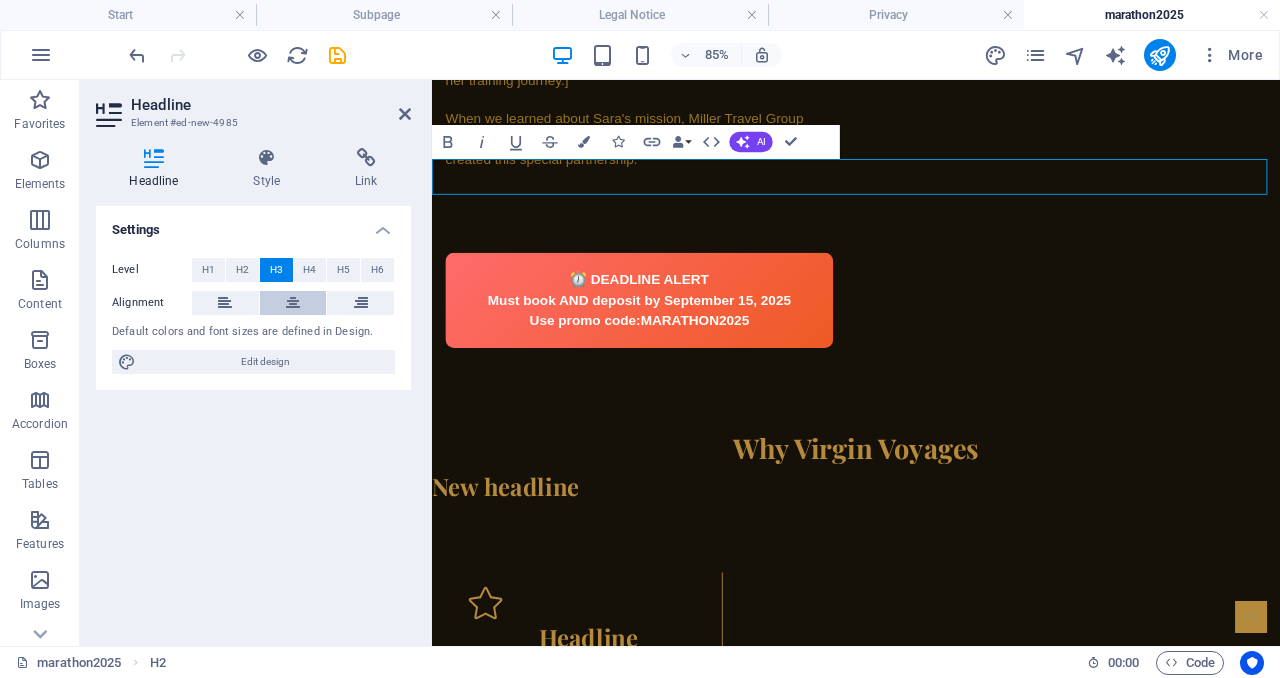 click at bounding box center (293, 303) 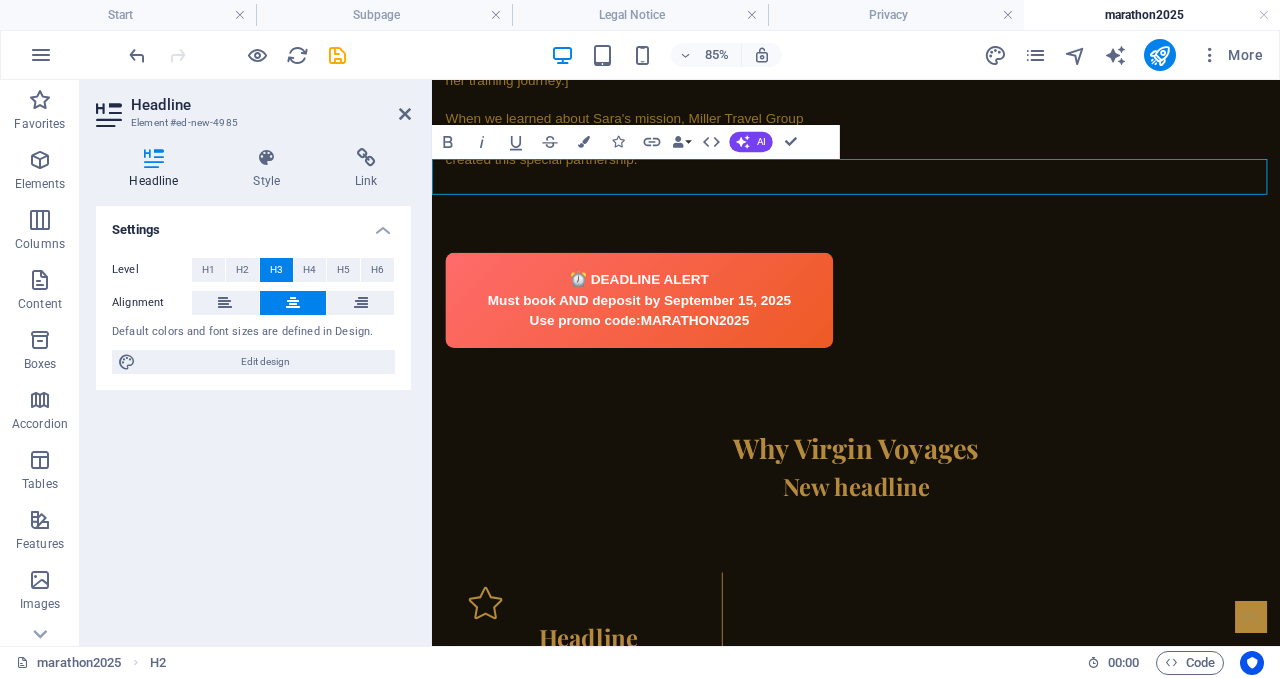 click on "New headline" at bounding box center (931, 559) 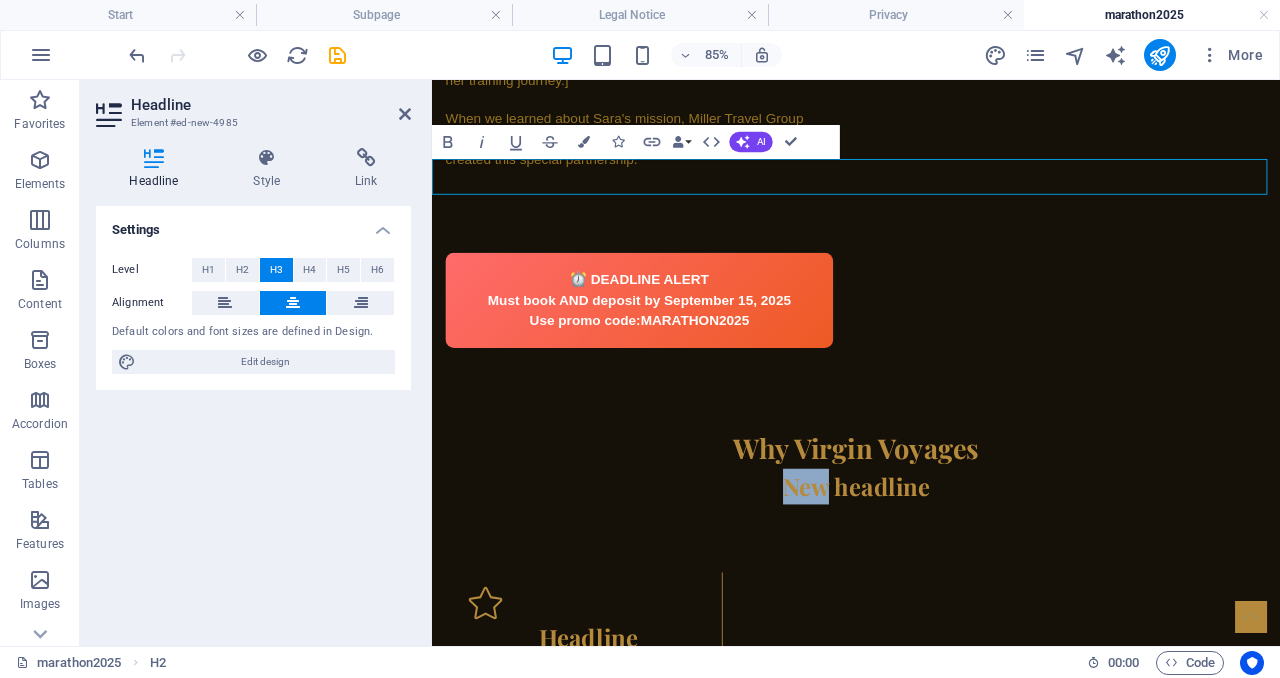 click on "New headline" at bounding box center (931, 559) 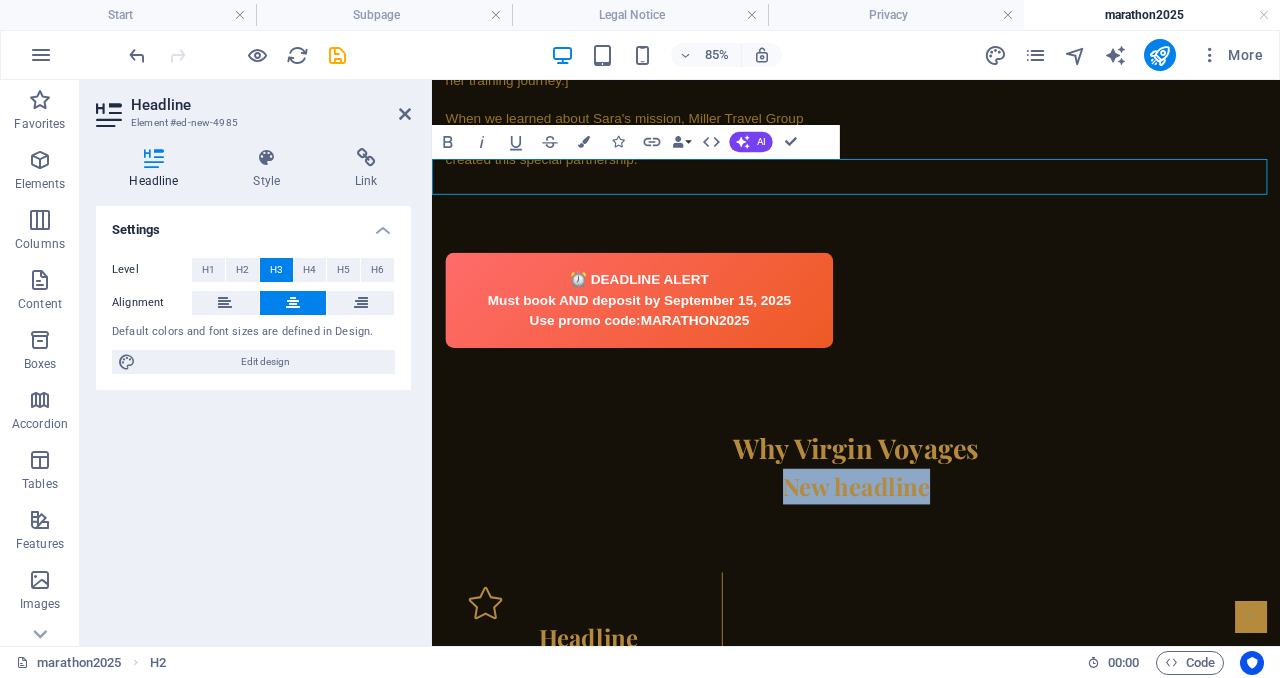 click on "New headline" at bounding box center [931, 559] 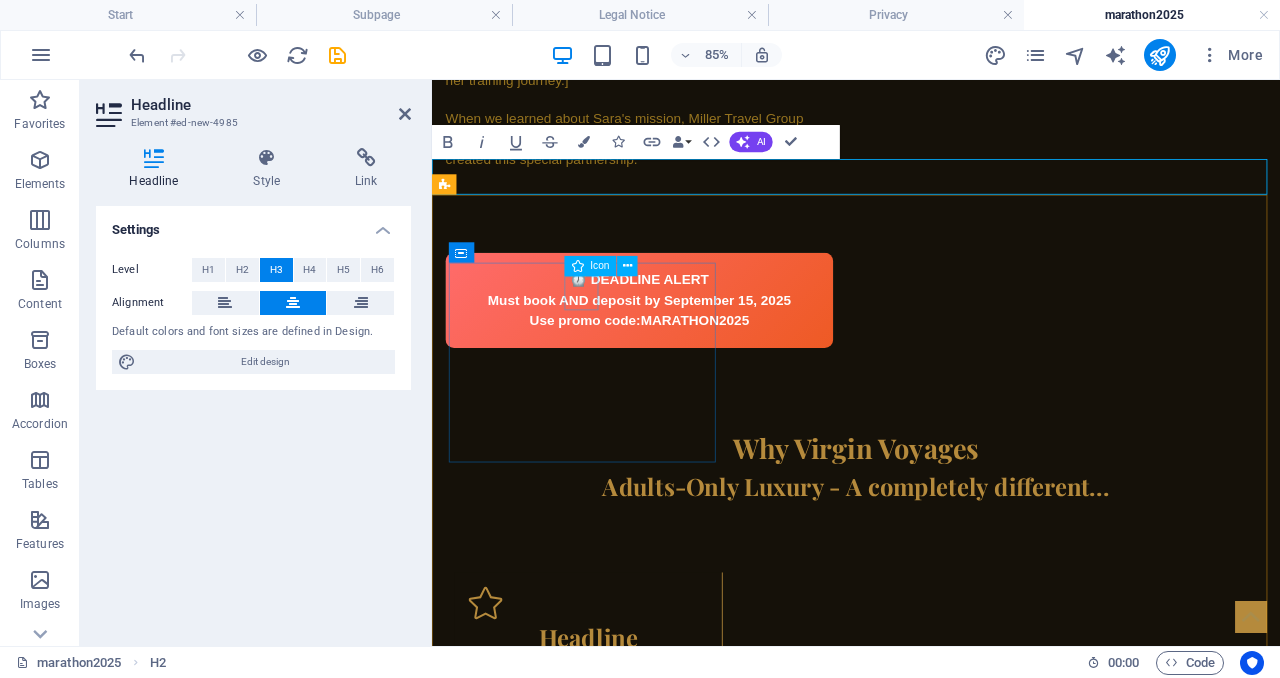 click at bounding box center (616, 696) 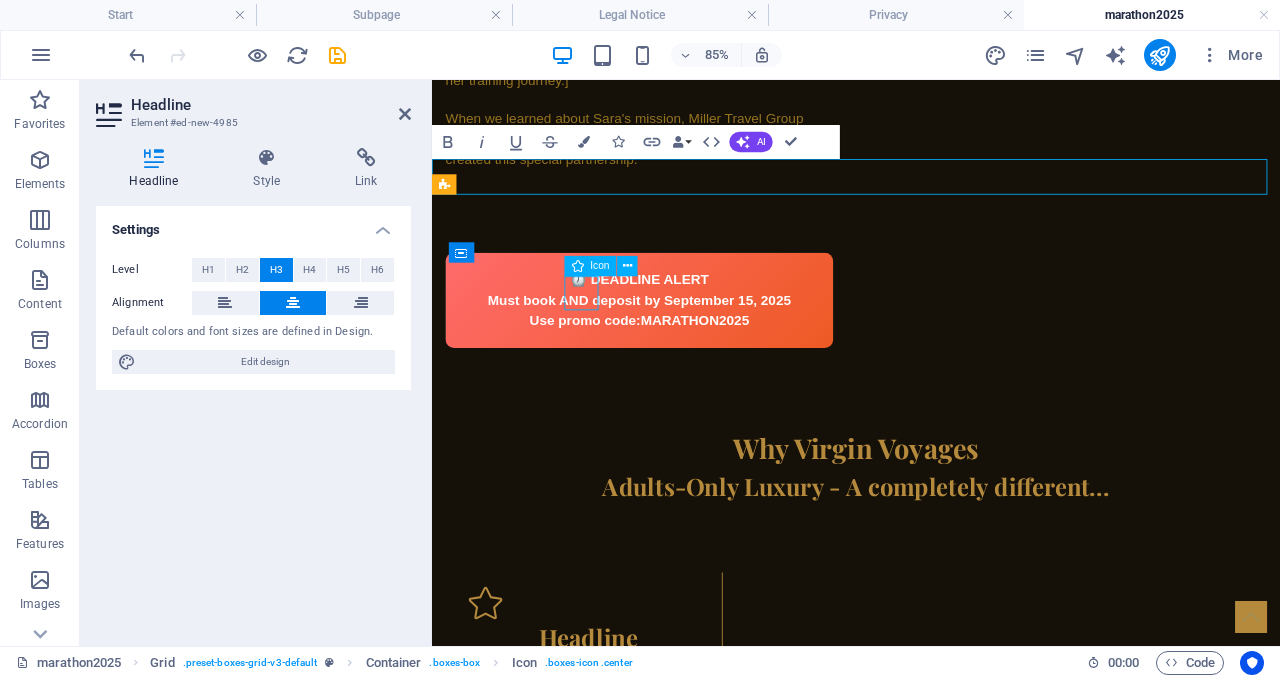 click at bounding box center (616, 696) 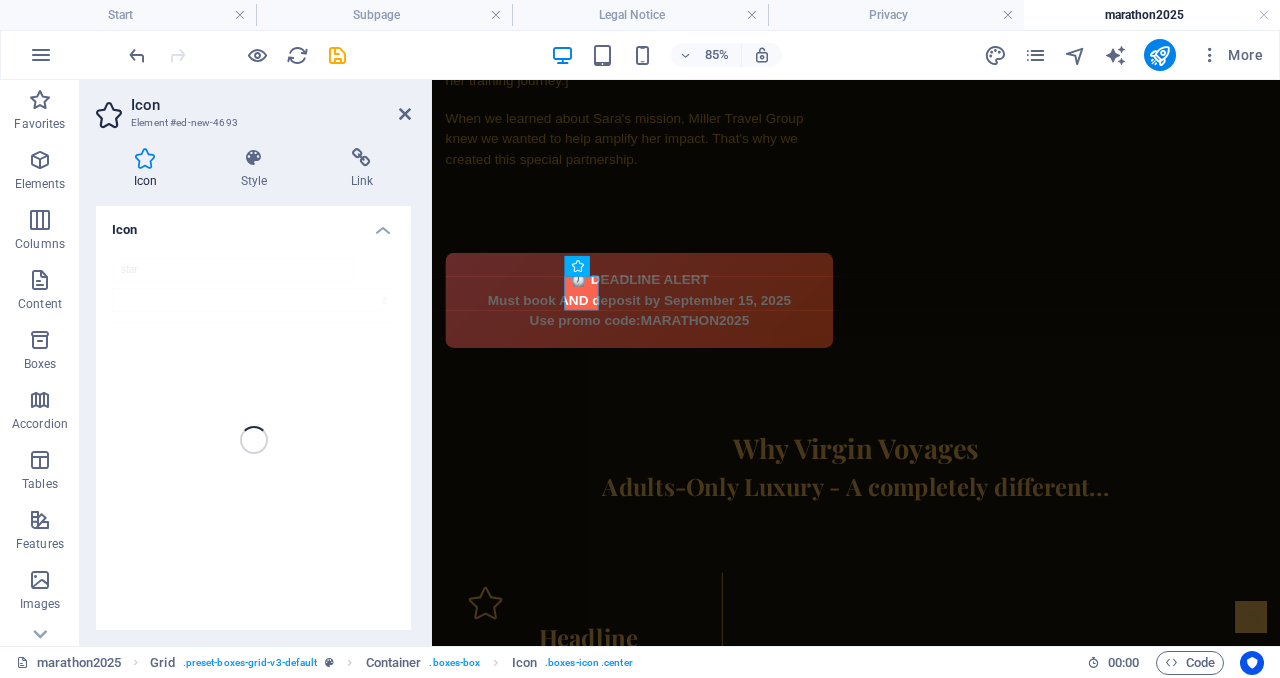 click on "star" at bounding box center (253, 440) 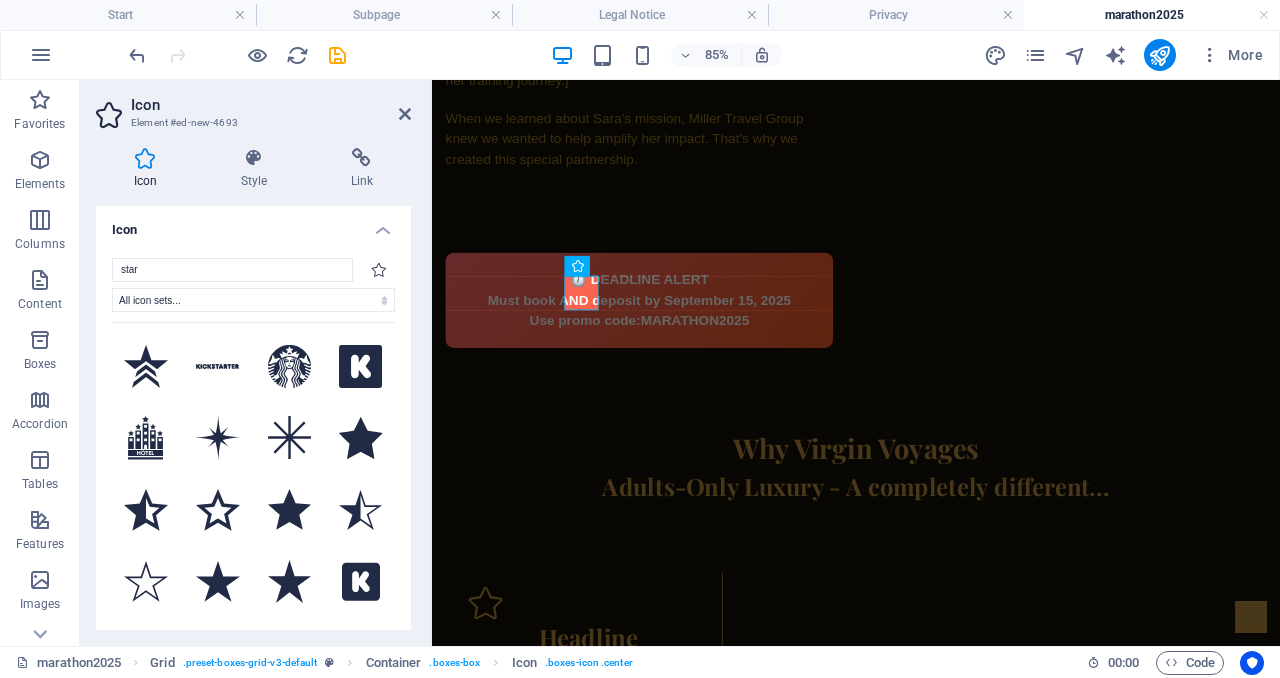 click at bounding box center [616, 696] 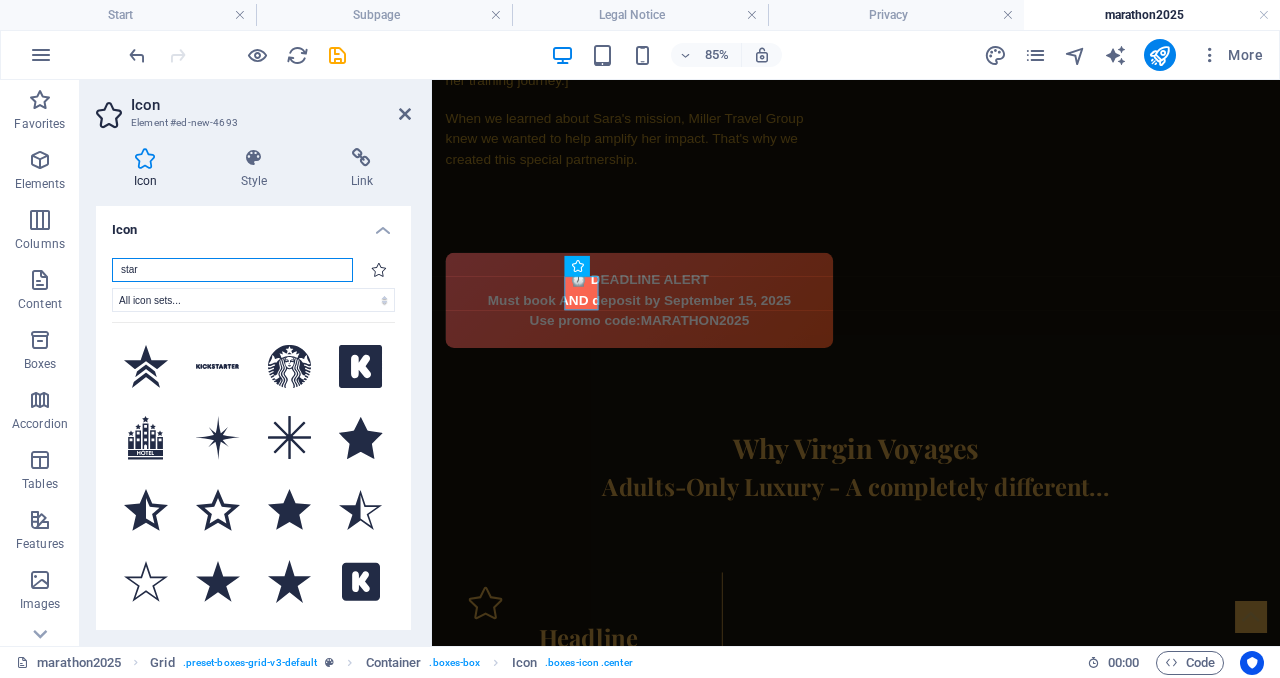 click on "star" at bounding box center (232, 270) 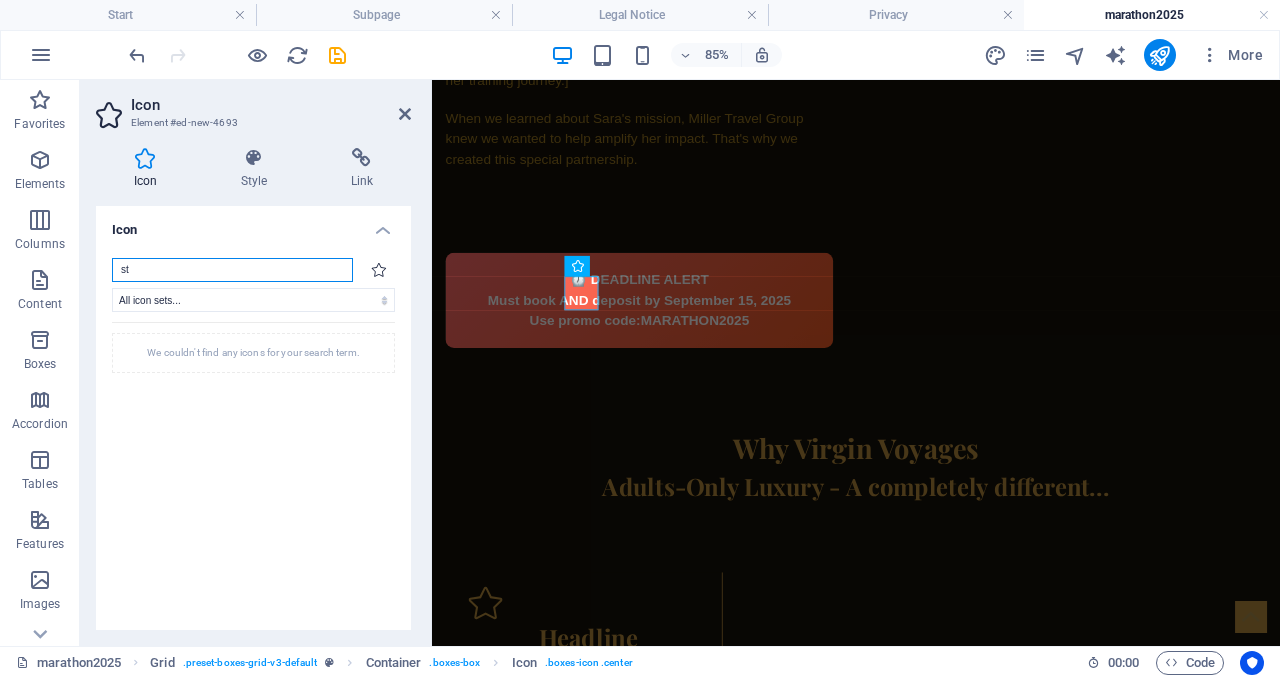 type on "s" 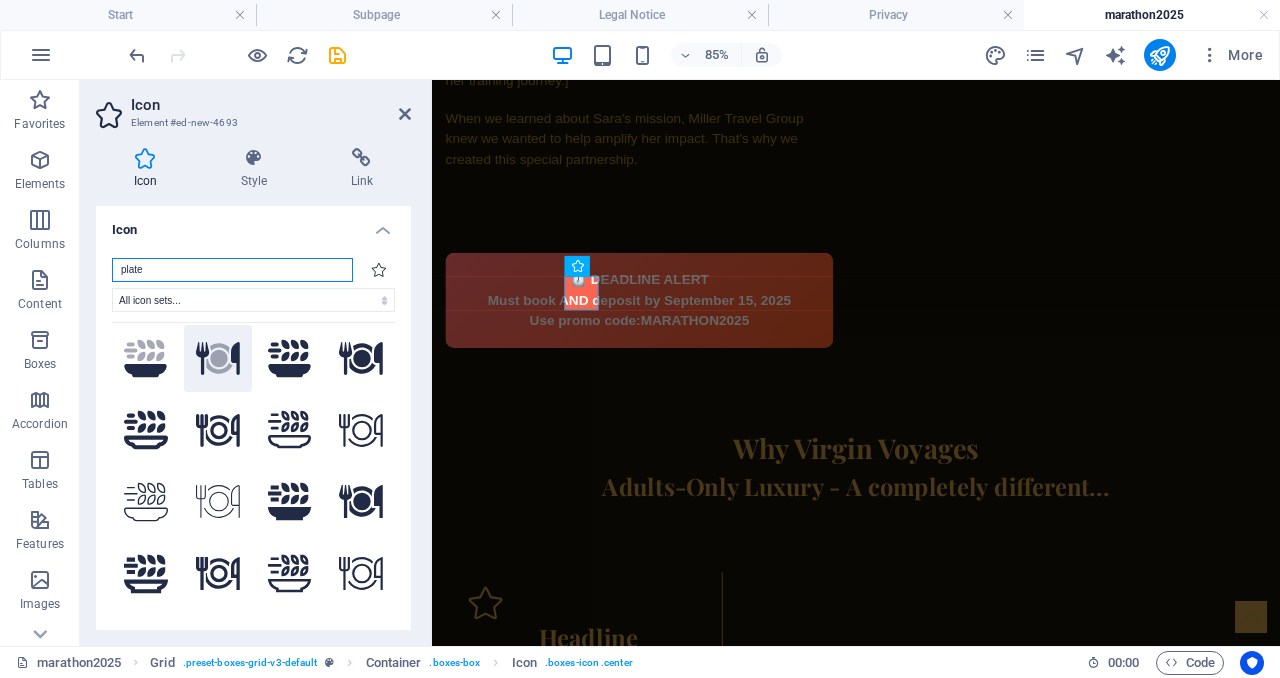 scroll, scrollTop: 0, scrollLeft: 0, axis: both 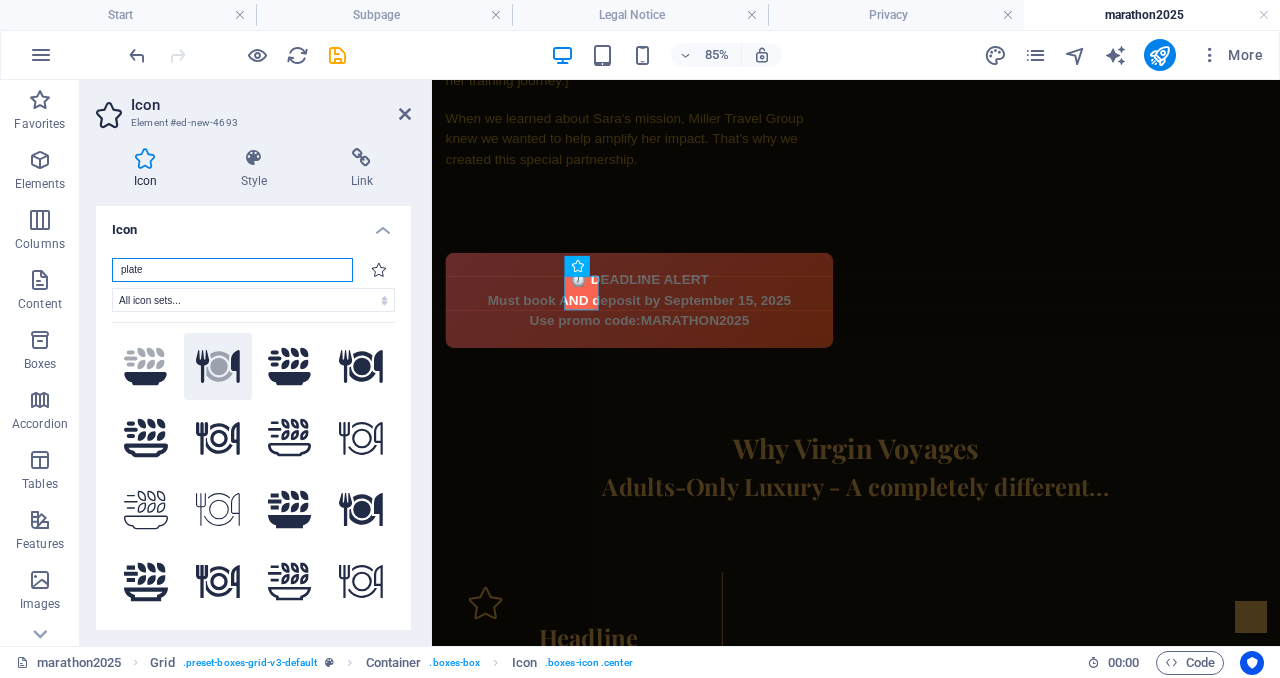 type on "plate" 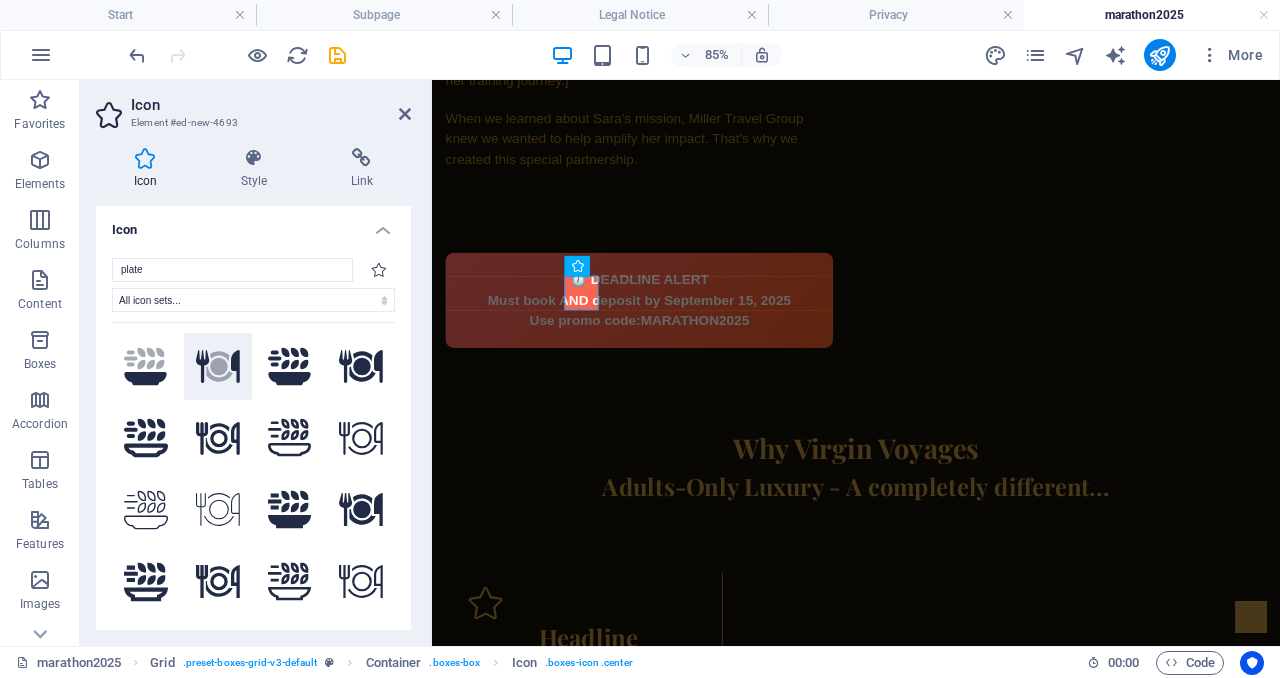 click 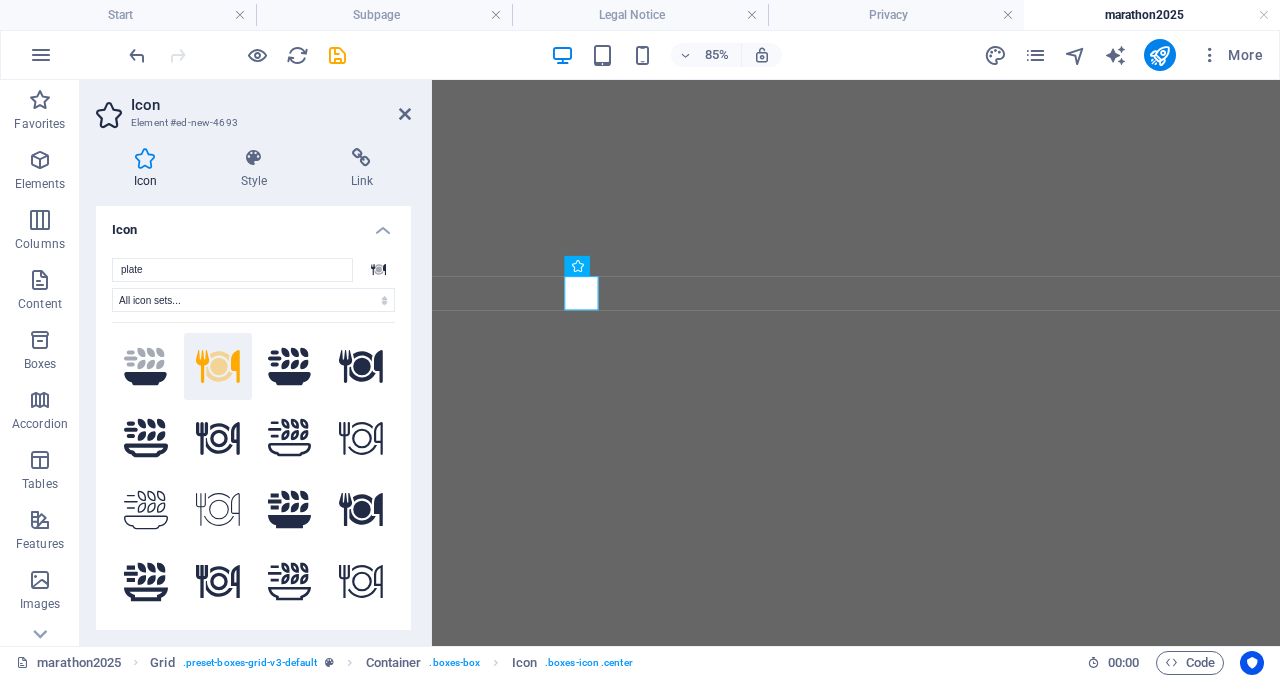 select on "xMidYMid" 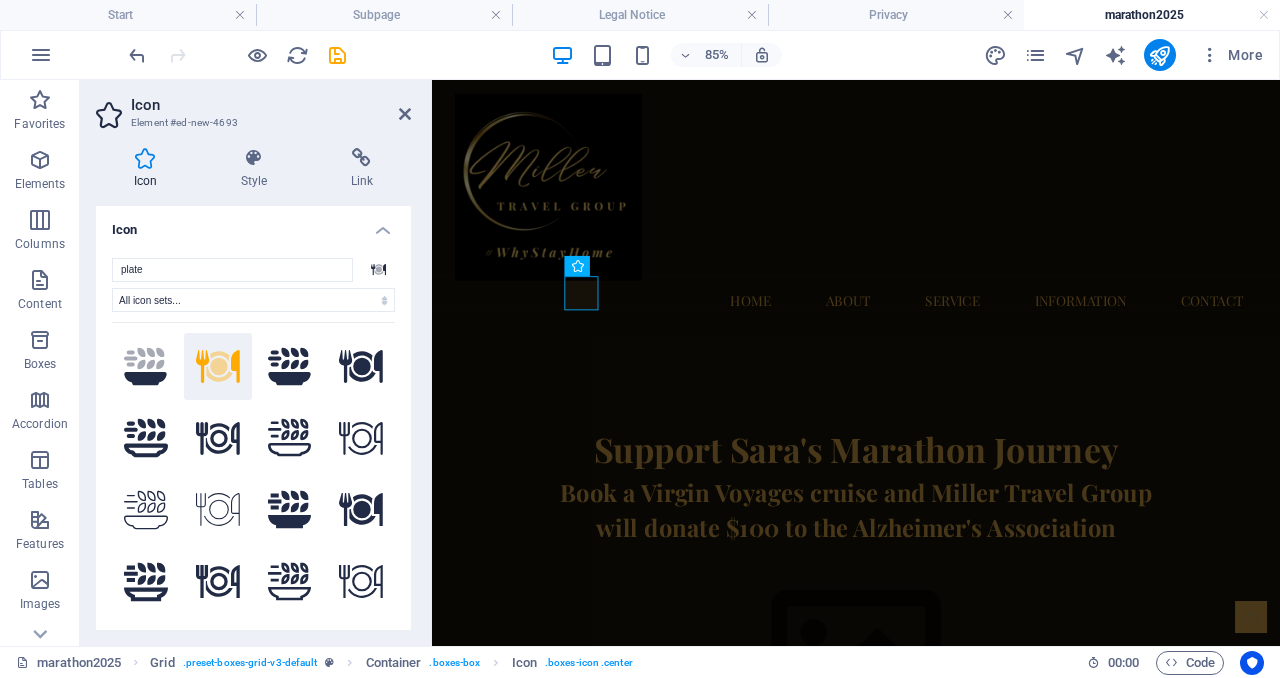 scroll, scrollTop: 0, scrollLeft: 0, axis: both 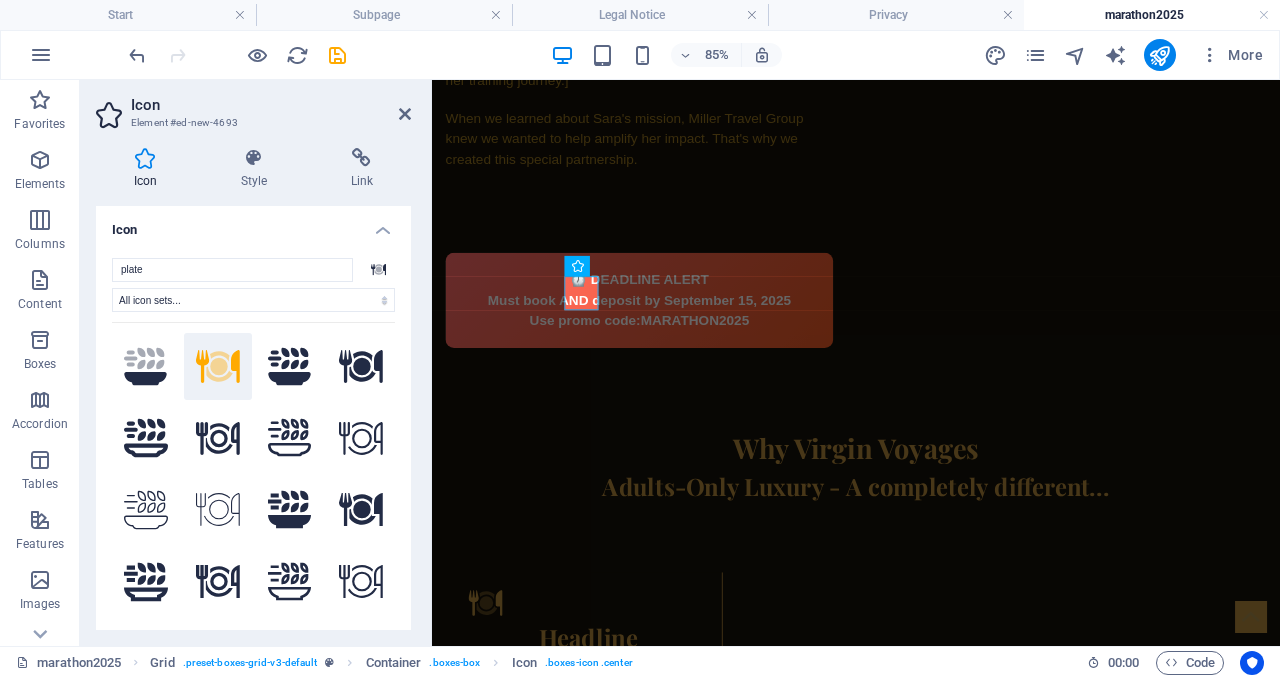 click on "Headline" at bounding box center [616, 737] 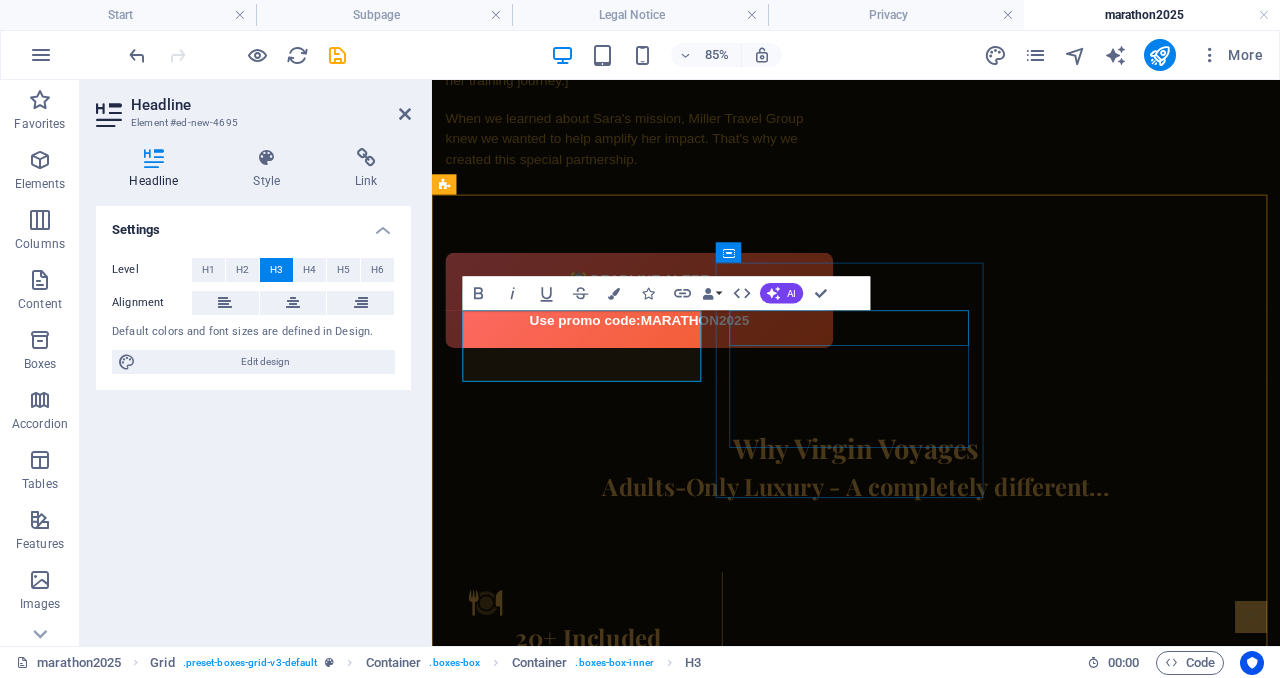 click on "Headline" at bounding box center [616, 1014] 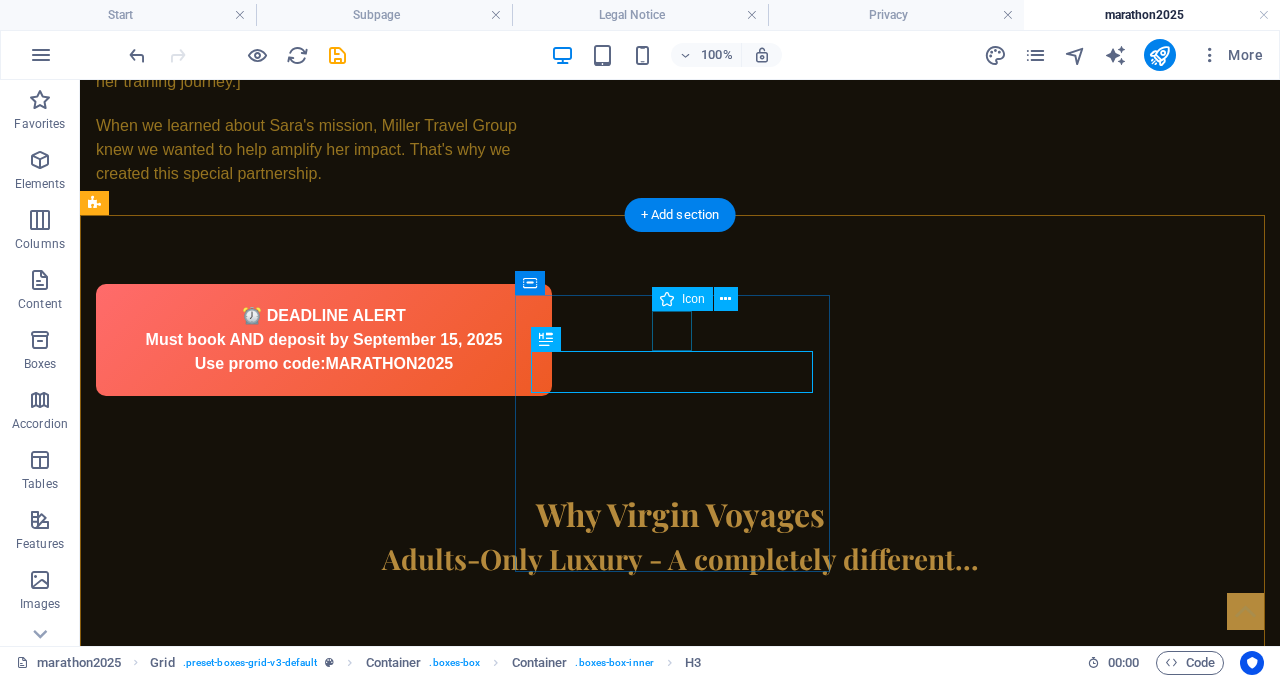 click at bounding box center [365, 973] 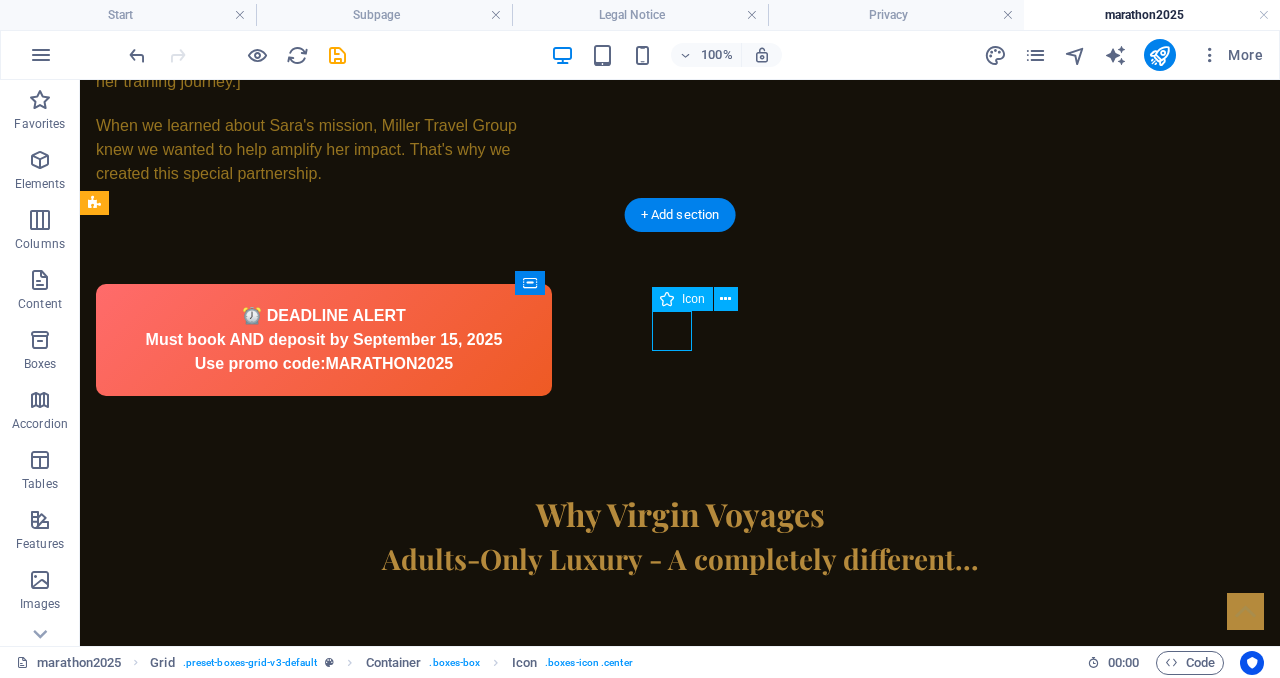 click at bounding box center [365, 973] 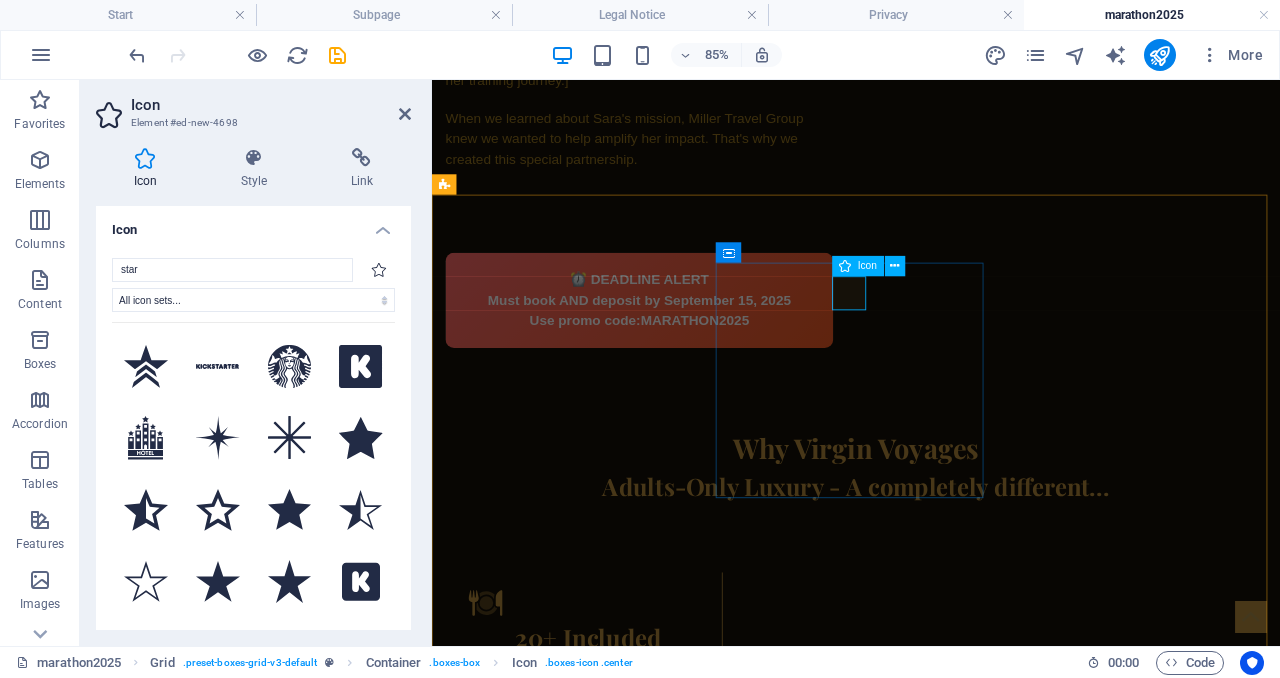 click at bounding box center [616, 973] 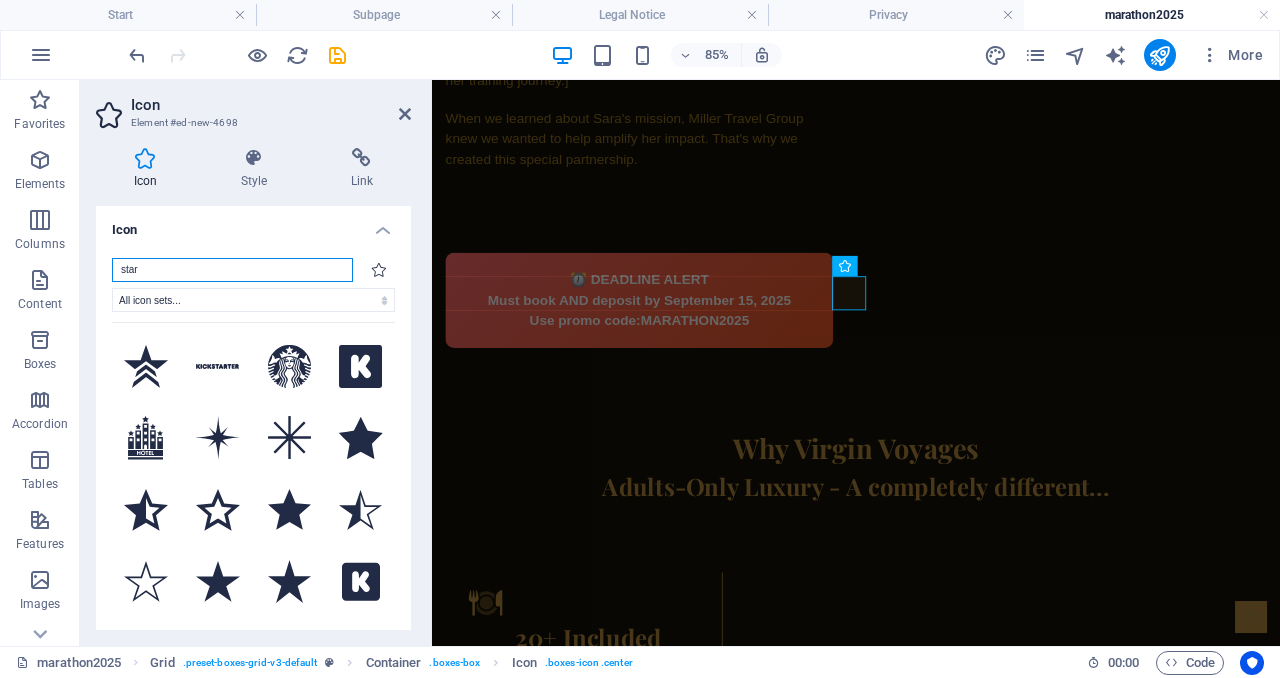 click on "star" at bounding box center [232, 270] 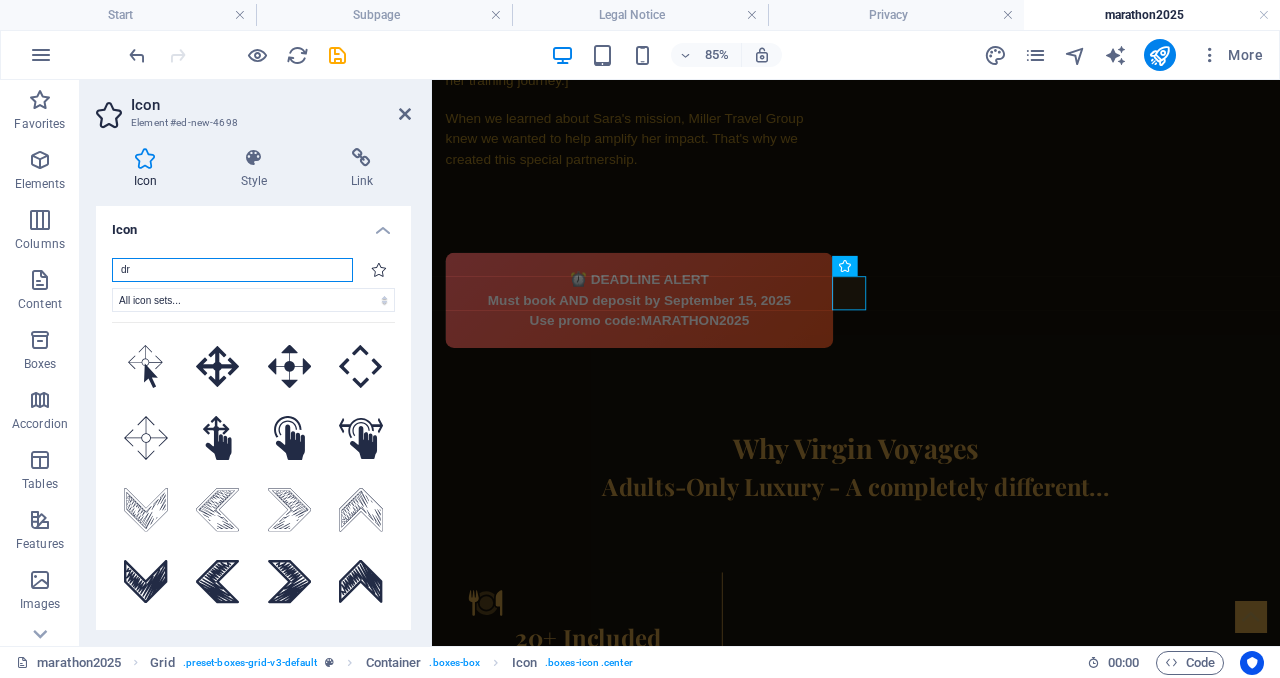 type on "d" 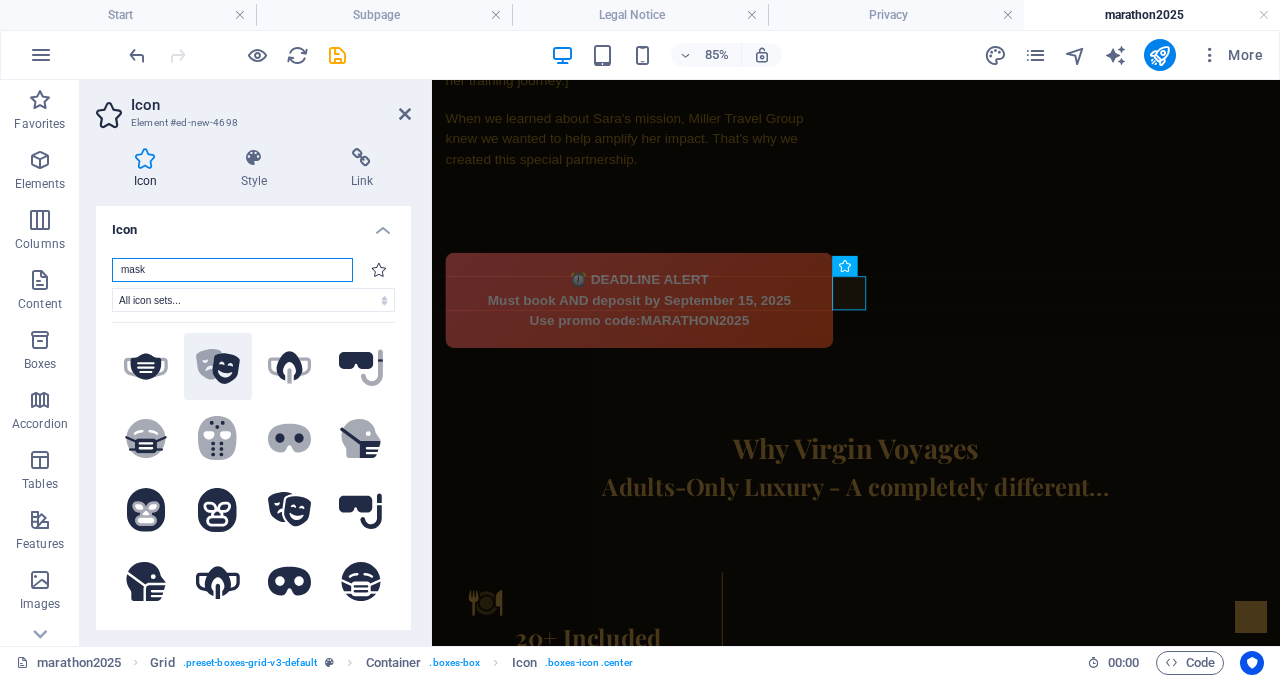 type on "mask" 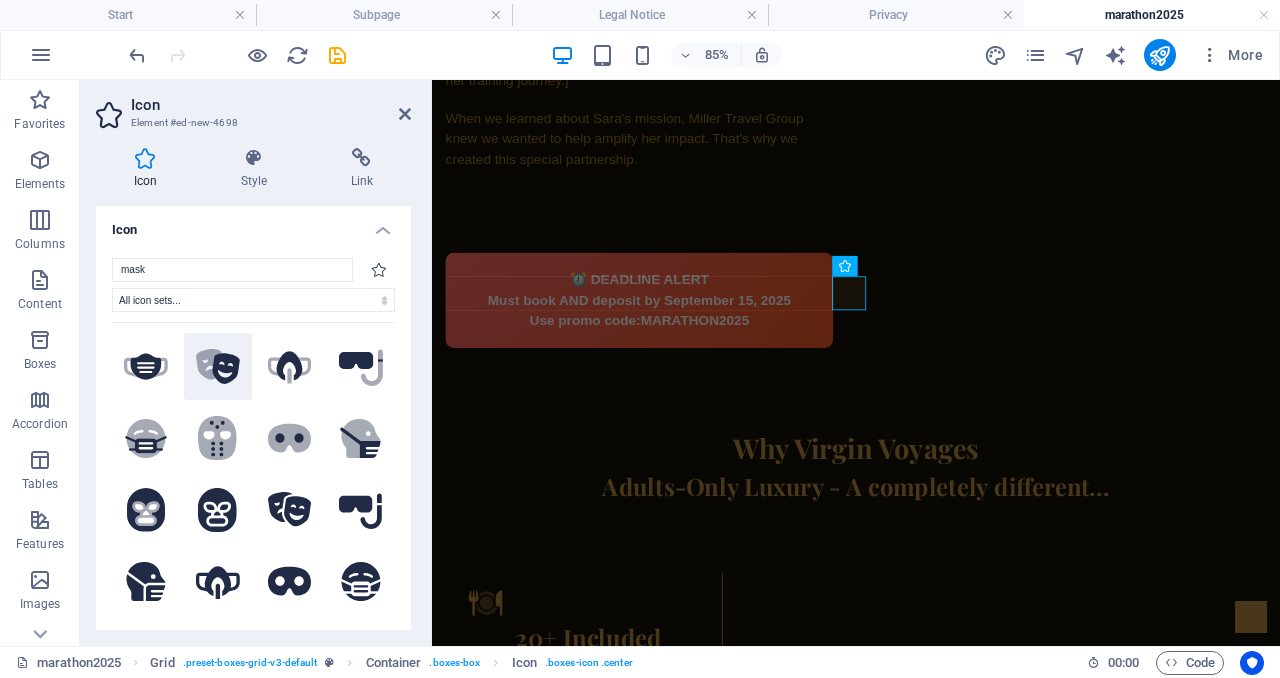 click on ".fa-secondary{opacity:.4}" at bounding box center (218, 367) 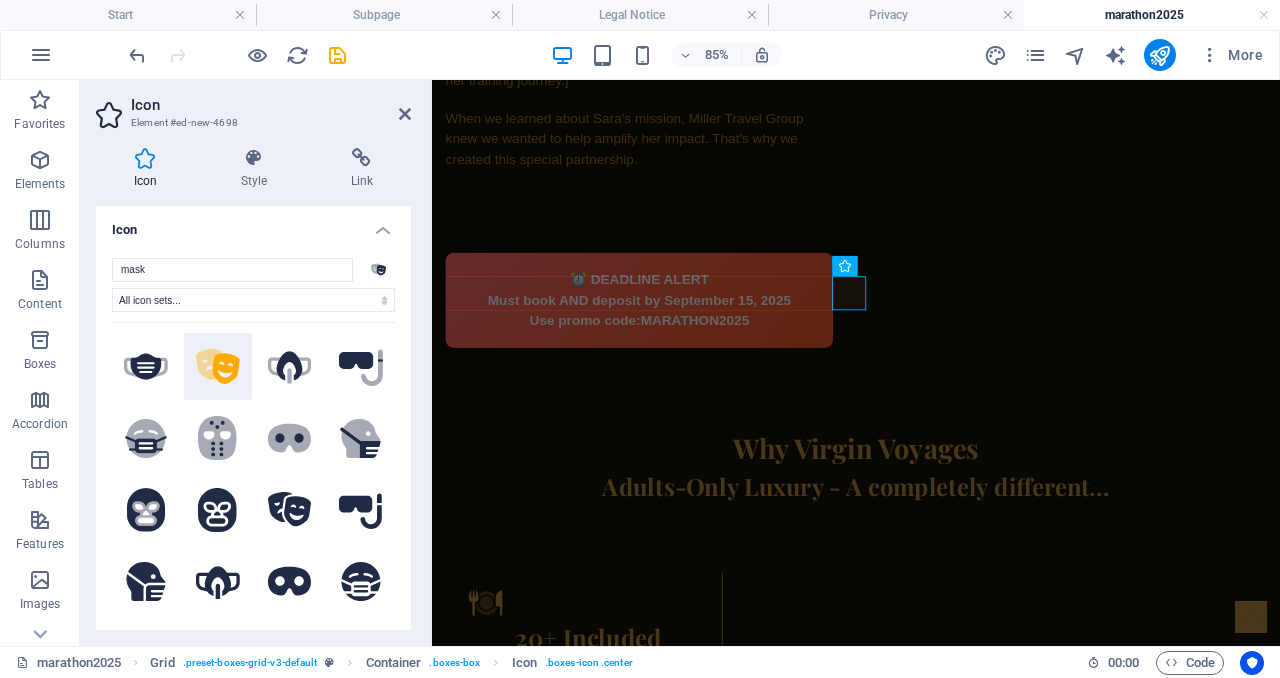 click on "Headline" at bounding box center [616, 1014] 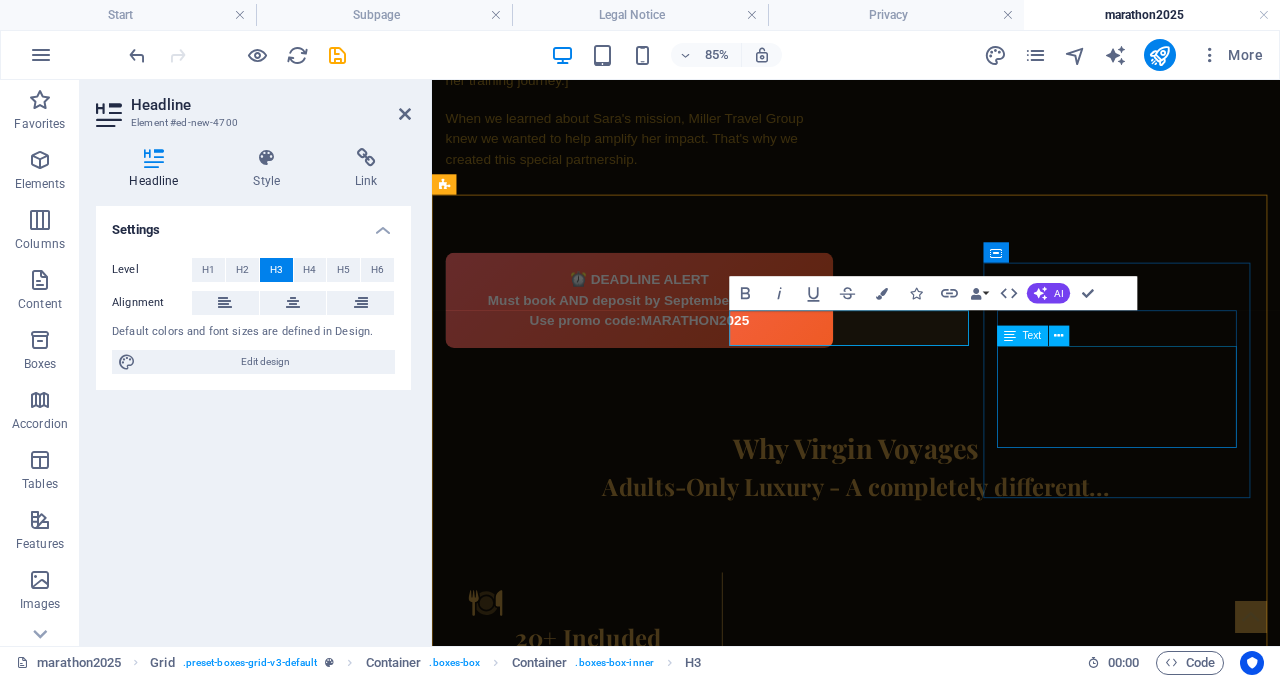 click on "Lorem ipsum dolor sit amet, consectetuer adipiscing elit. Aenean commodo ligula eget dolor. Lorem ipsum dolor sit amet, consectetuer adipiscing elit leget dolor." at bounding box center (616, 1330) 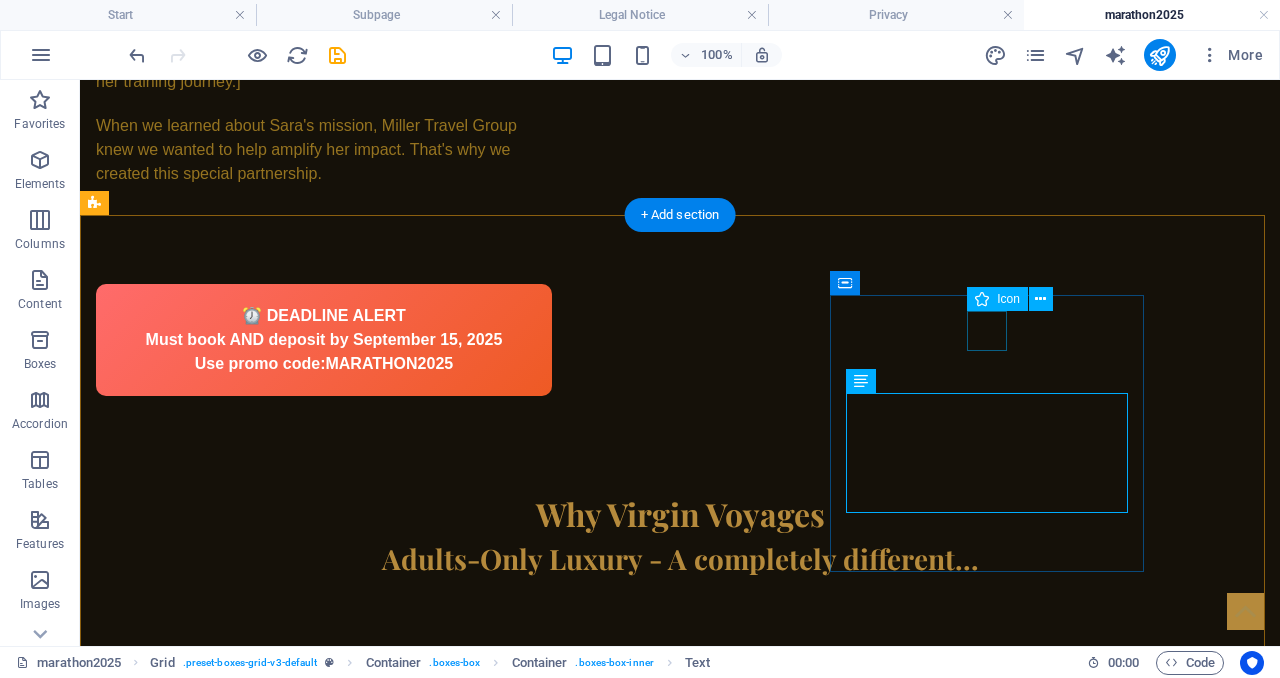 click at bounding box center [365, 1208] 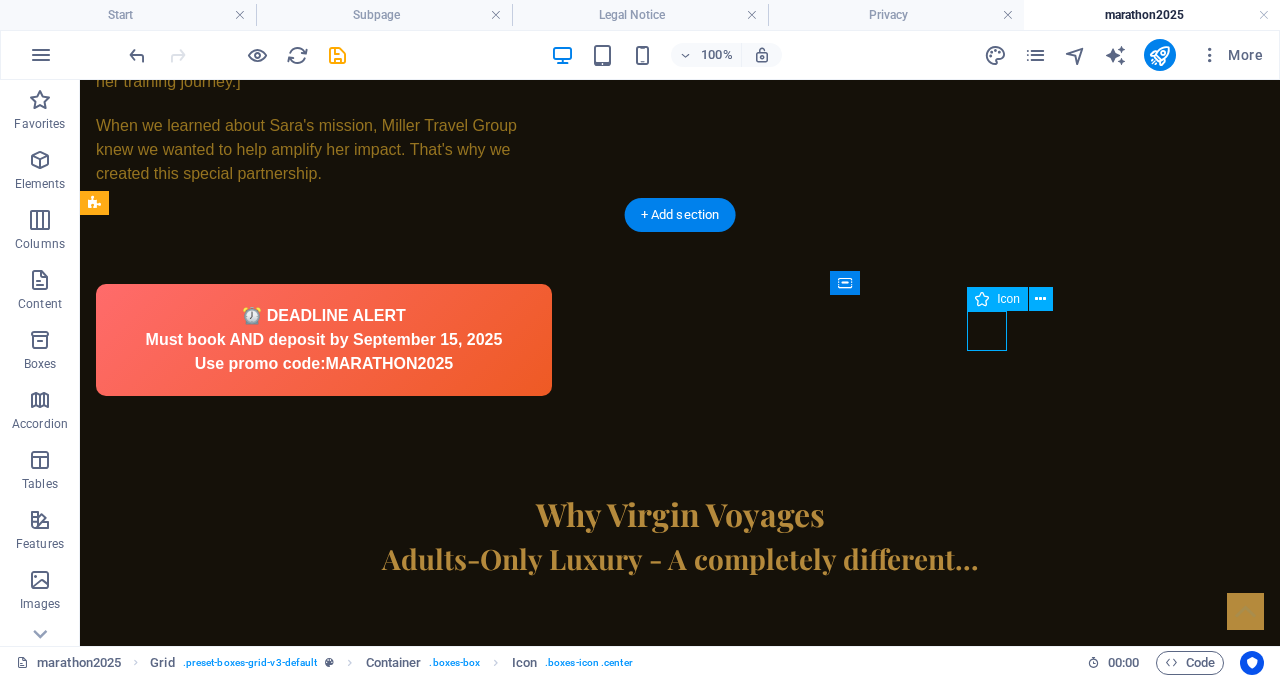 click at bounding box center [365, 1208] 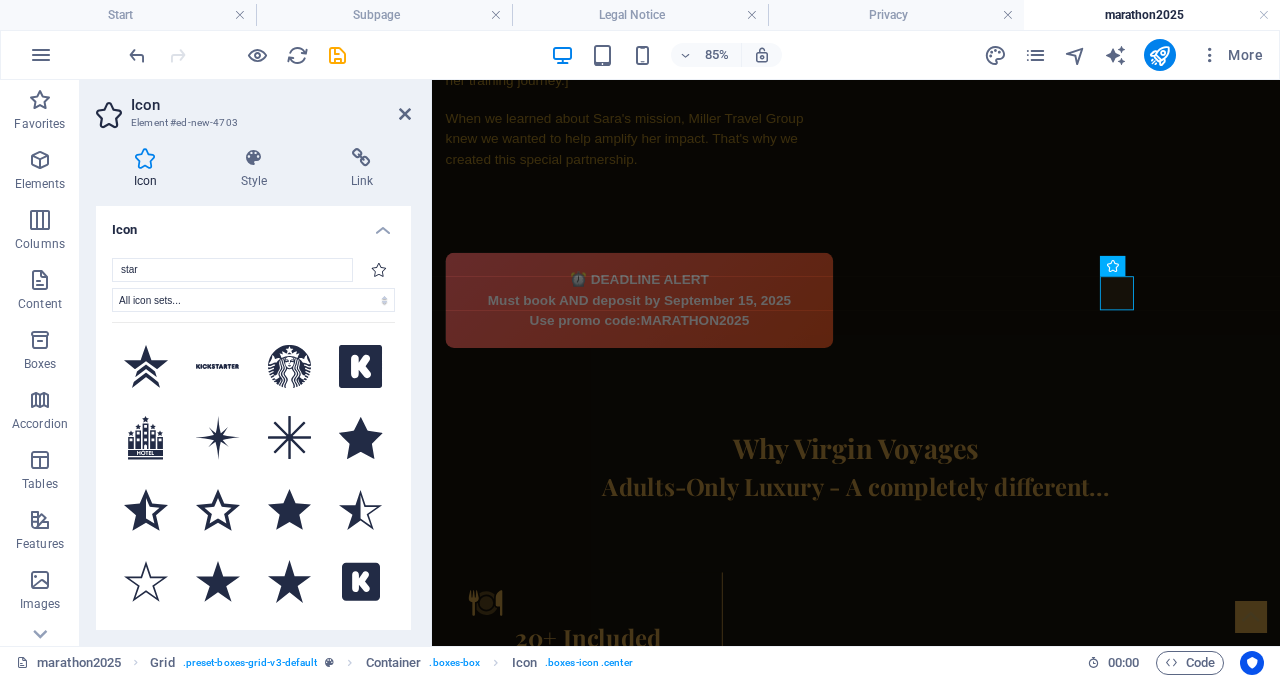 click on "star" at bounding box center (232, 270) 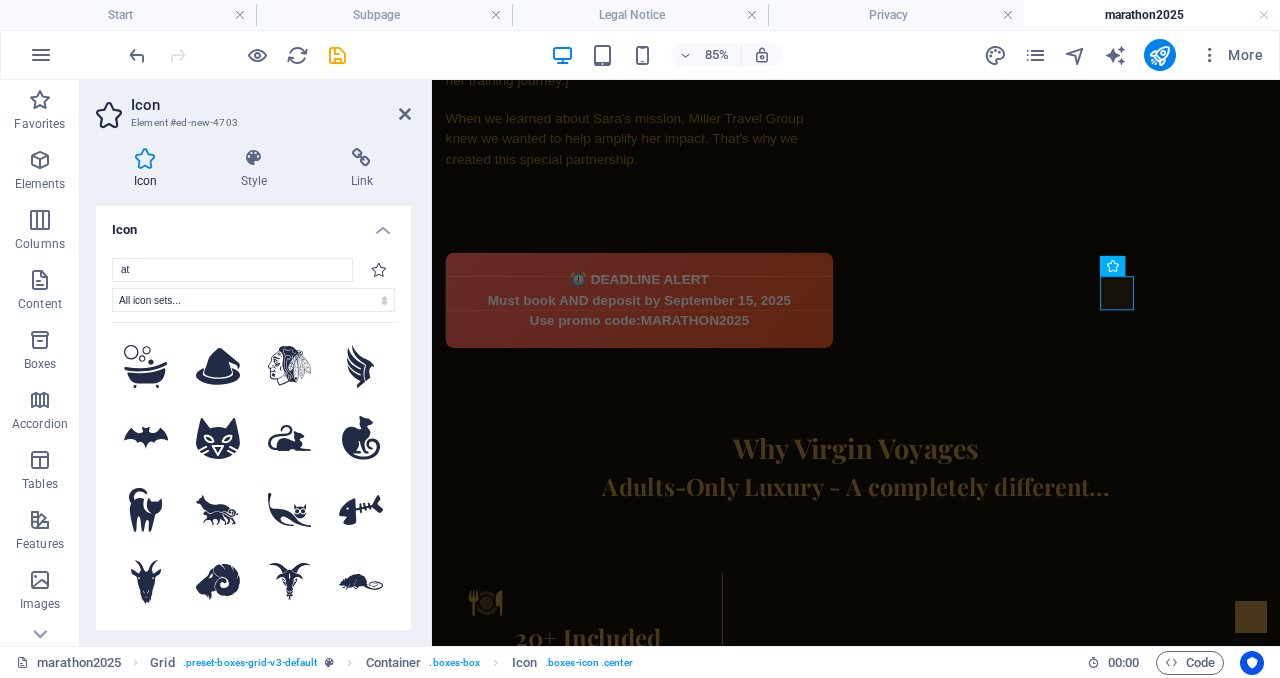 type on "a" 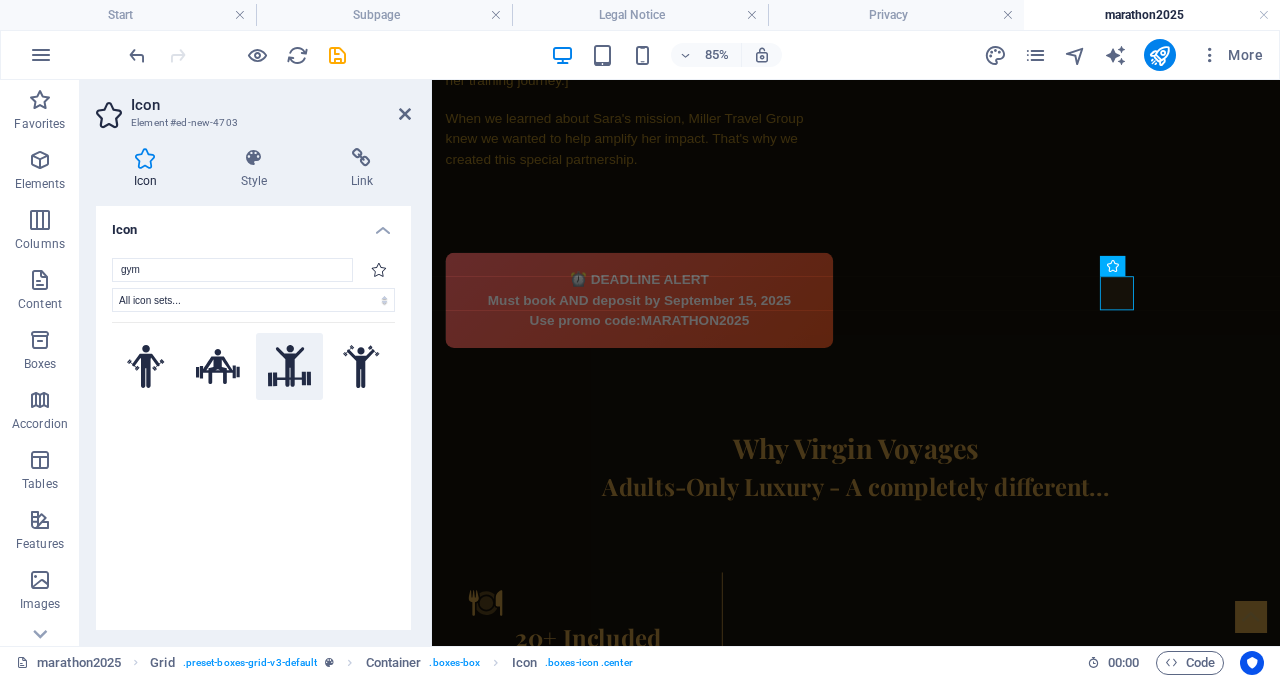 type on "gym" 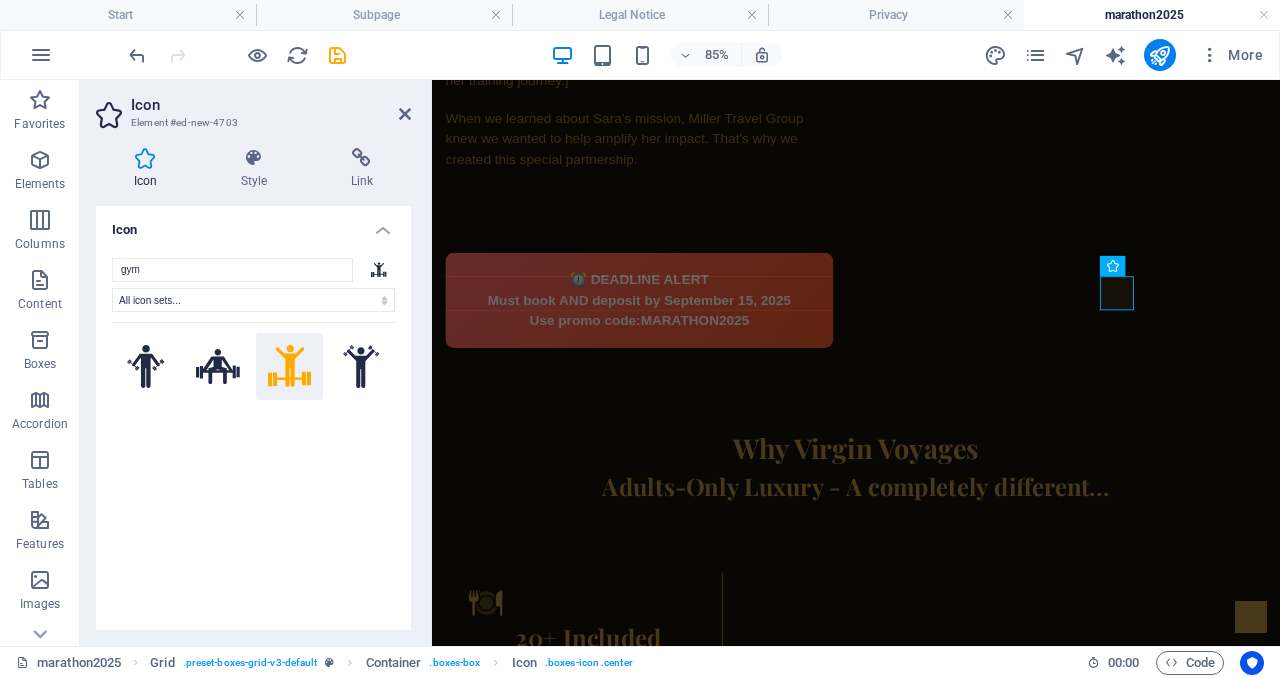 click on "Lorem ipsum dolor sit amet, consectetuer adipiscing elit. Aenean commodo ligula eget dolor. Lorem ipsum dolor sit amet, consectetuer adipiscing elit leget dolor." at bounding box center [616, 1330] 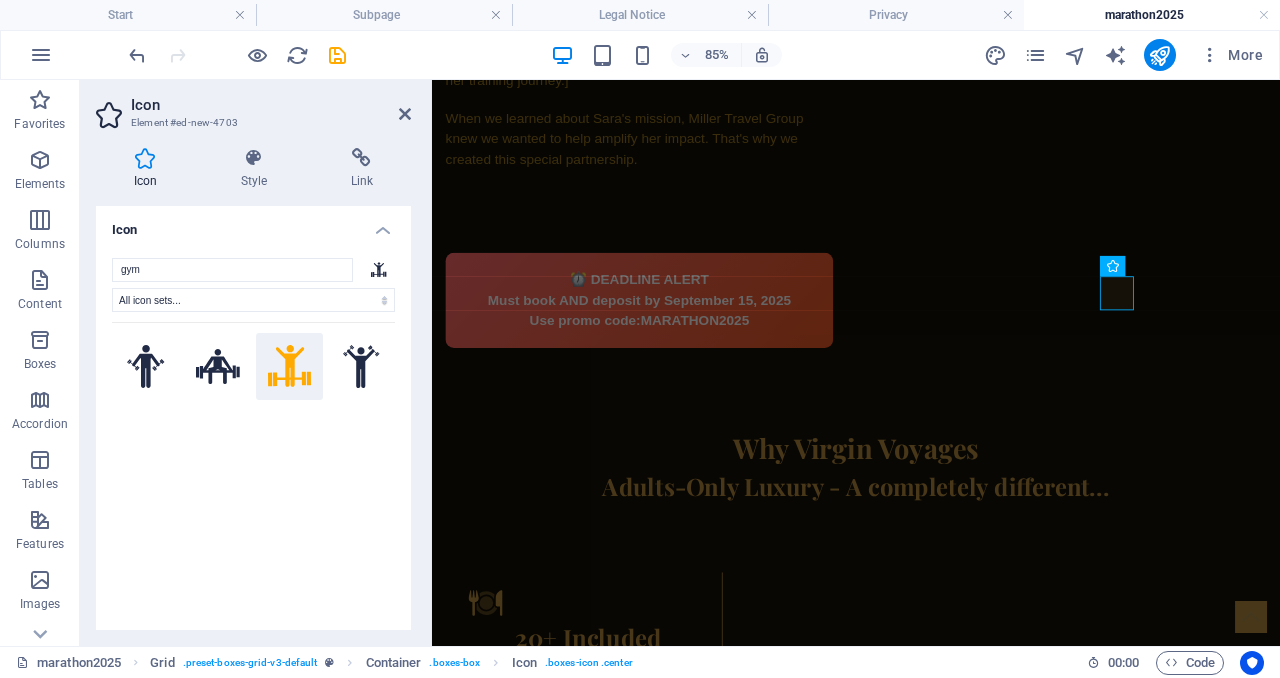 click on "Lorem ipsum dolor sit amet, consectetuer adipiscing elit. Aenean commodo ligula eget dolor. Lorem ipsum dolor sit amet, consectetuer adipiscing elit leget dolor." at bounding box center [616, 1330] 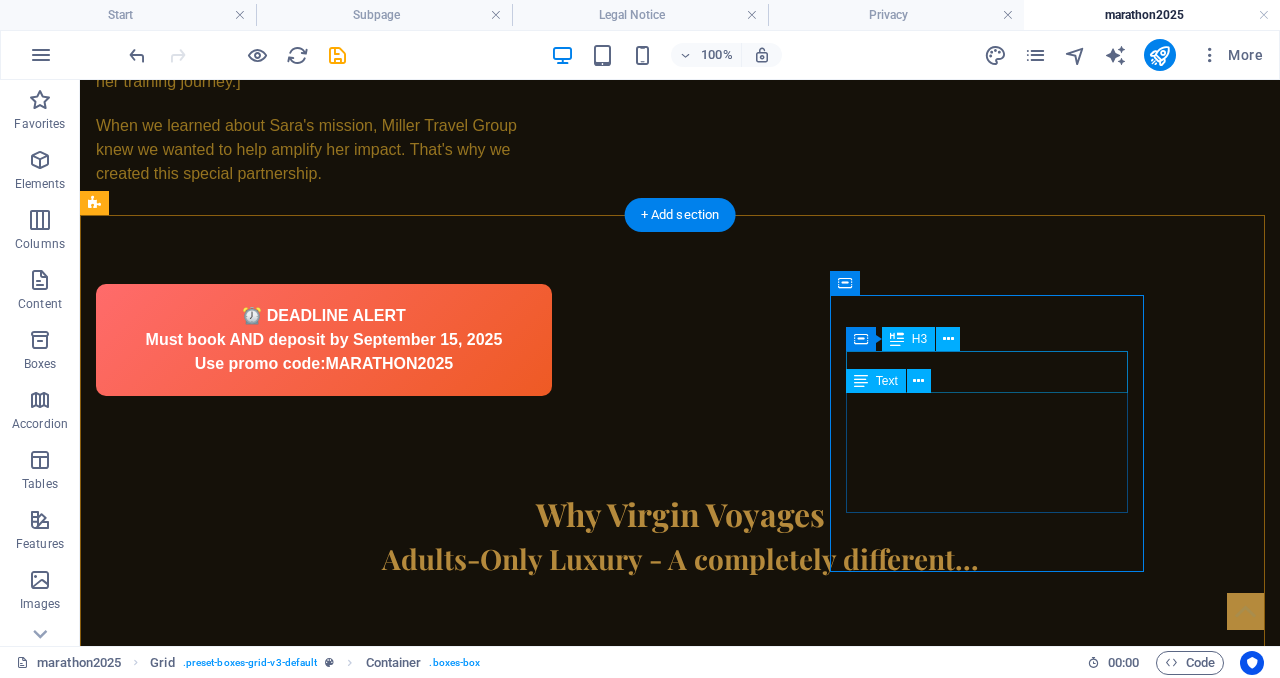 click on "Headline" at bounding box center [365, 1249] 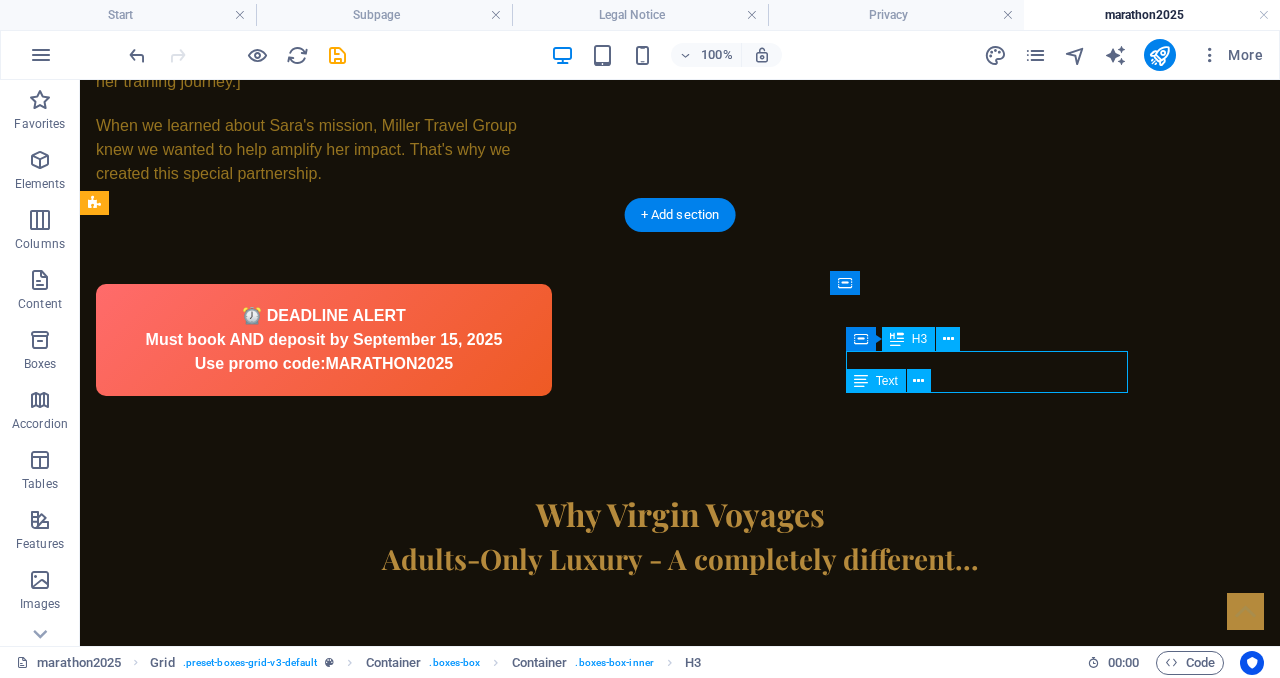 click on "Headline" at bounding box center [365, 1249] 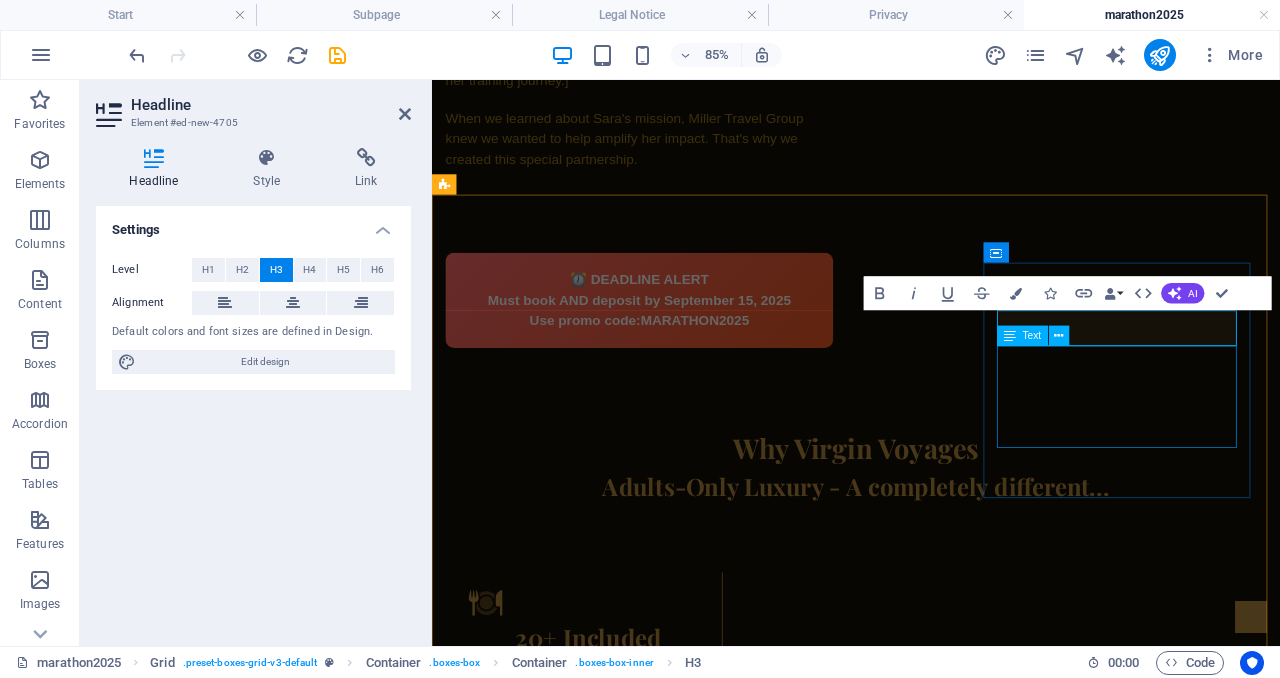 click on "Lorem ipsum dolor sit amet, consectetuer adipiscing elit. Aenean commodo ligula eget dolor. Lorem ipsum dolor sit amet, consectetuer adipiscing elit leget dolor." at bounding box center (616, 1330) 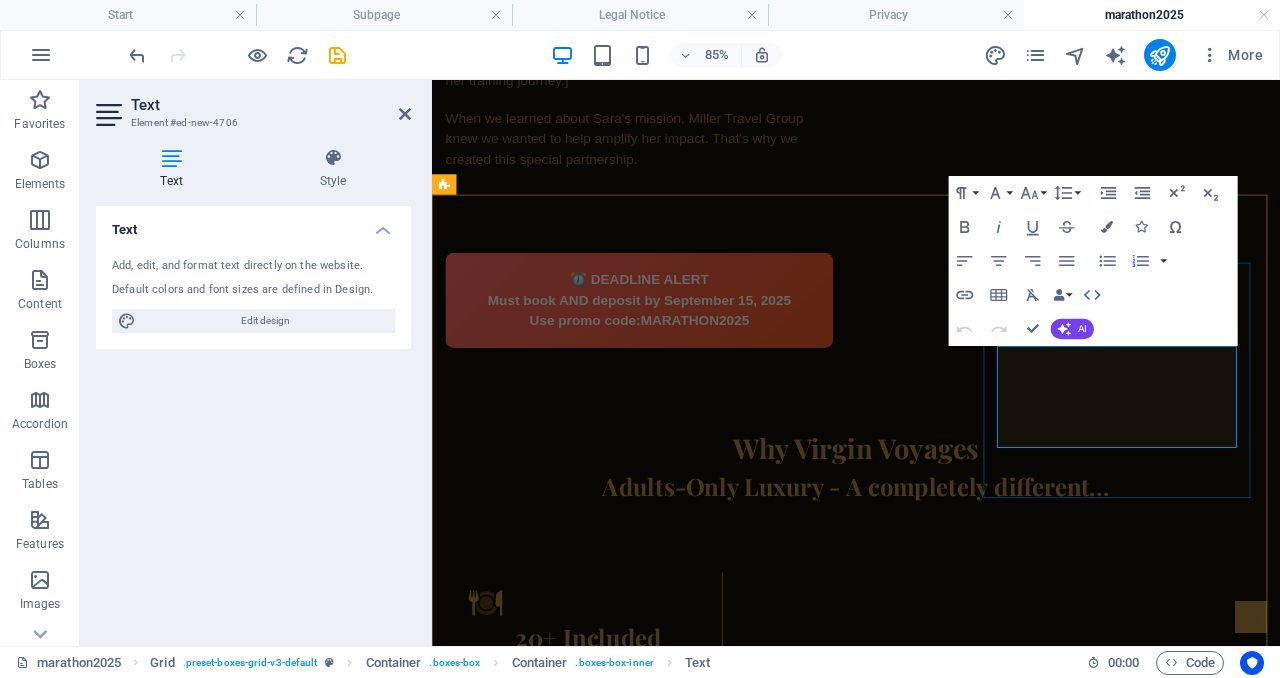 click on "Lorem ipsum dolor sit amet, consectetuer adipiscing elit. Aenean commodo ligula eget dolor. Lorem ipsum dolor sit amet, consectetuer adipiscing elit leget dolor." at bounding box center [616, 1330] 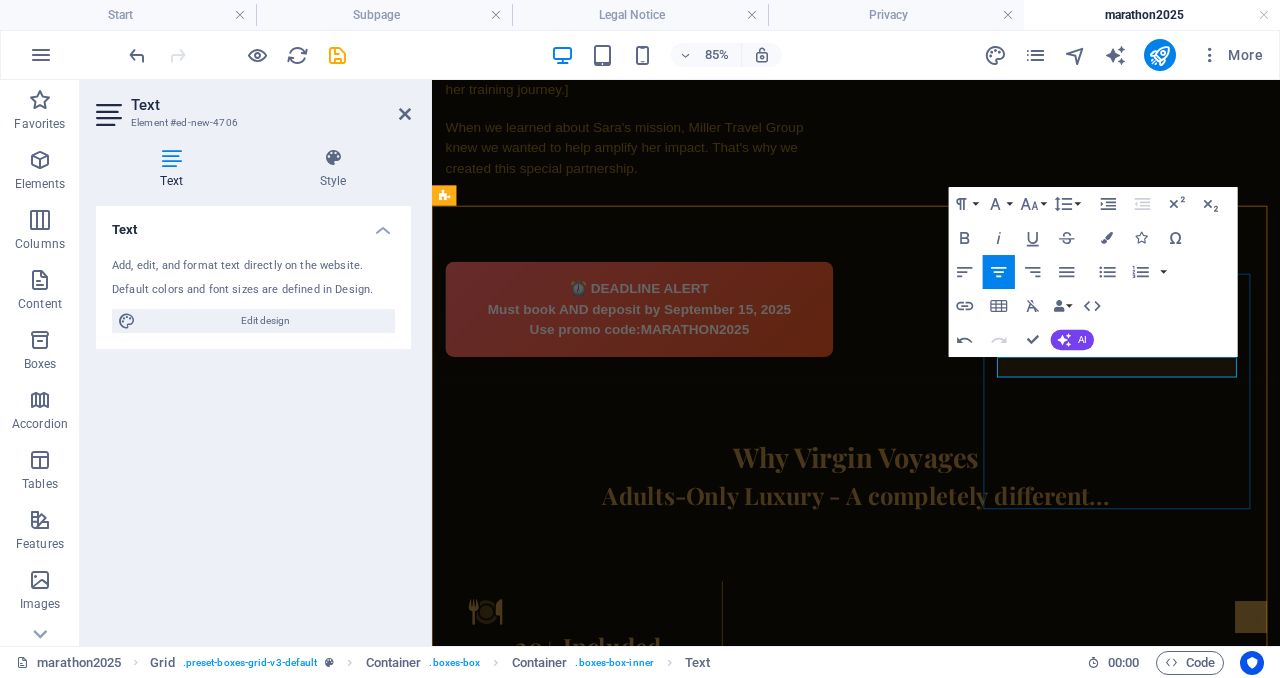 scroll, scrollTop: 1576, scrollLeft: 0, axis: vertical 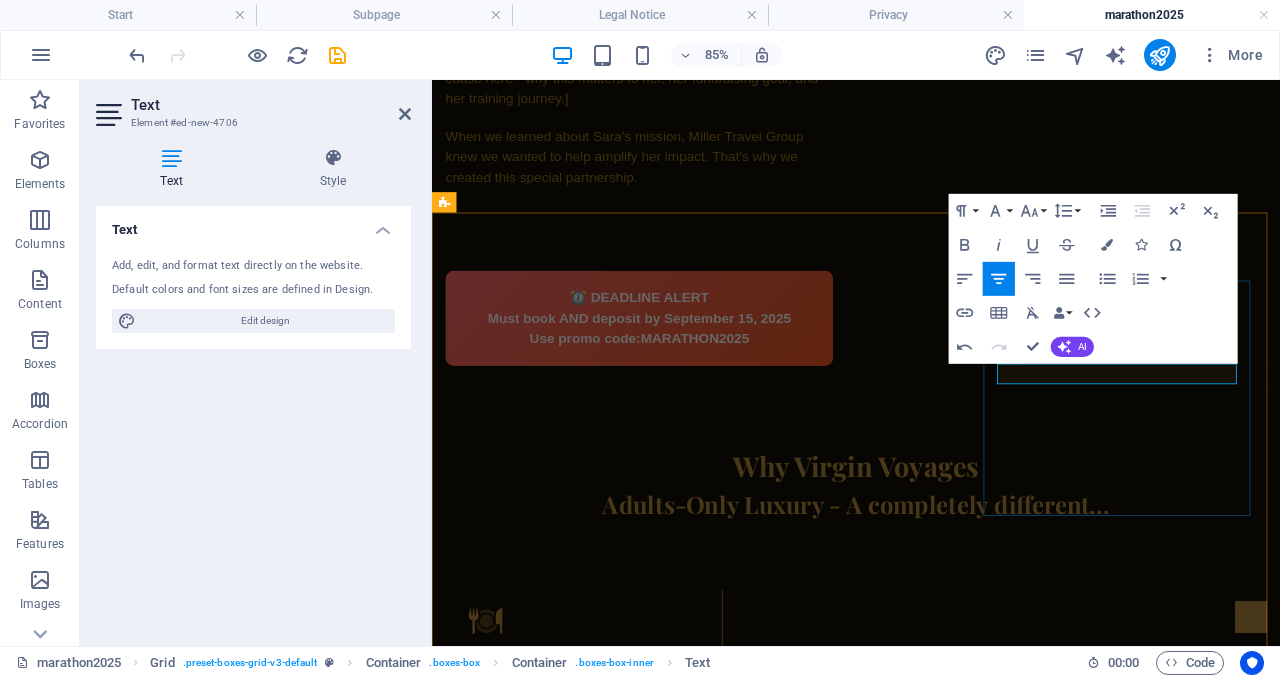 click on "Headline Innovative Fitness" at bounding box center (616, 1262) 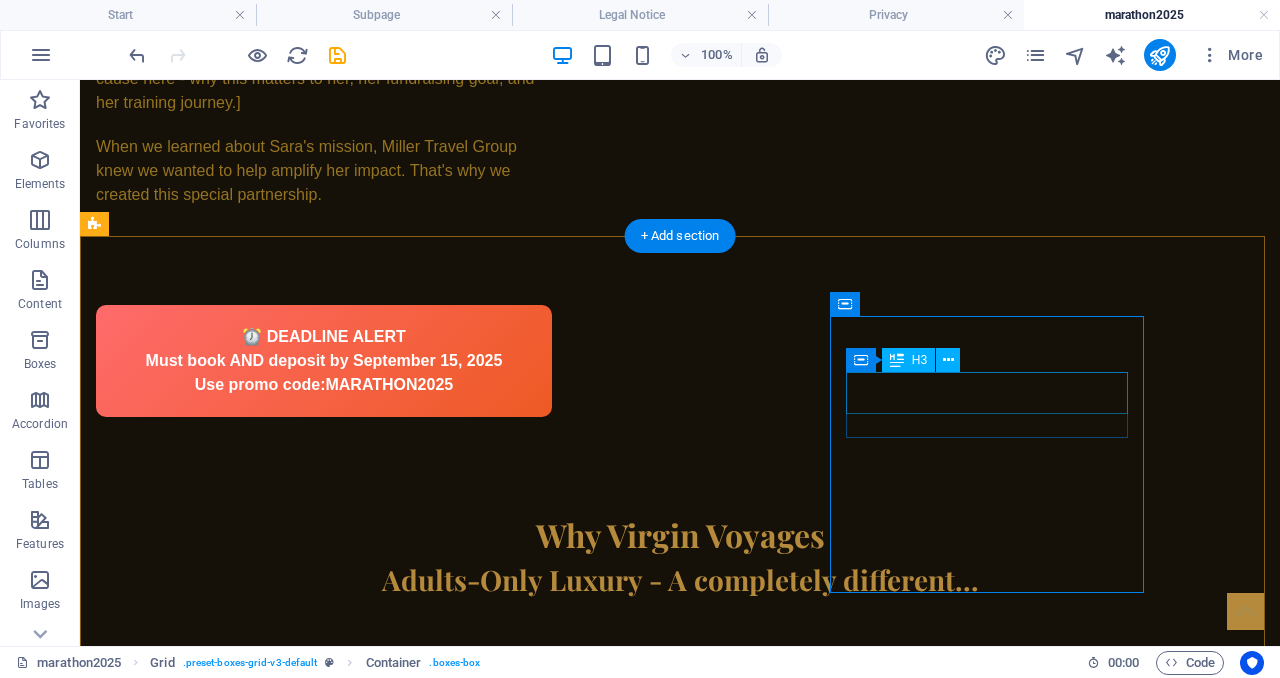 click on "Headline" at bounding box center [365, 1270] 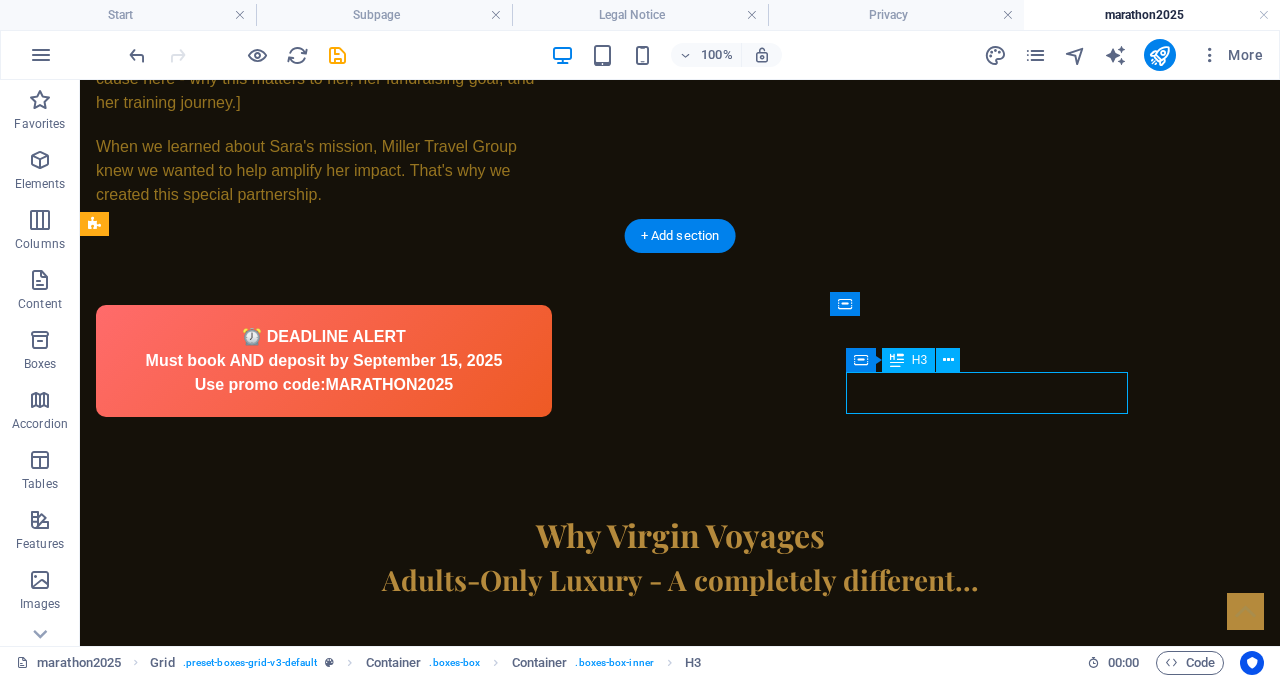click on "Headline" at bounding box center (365, 1270) 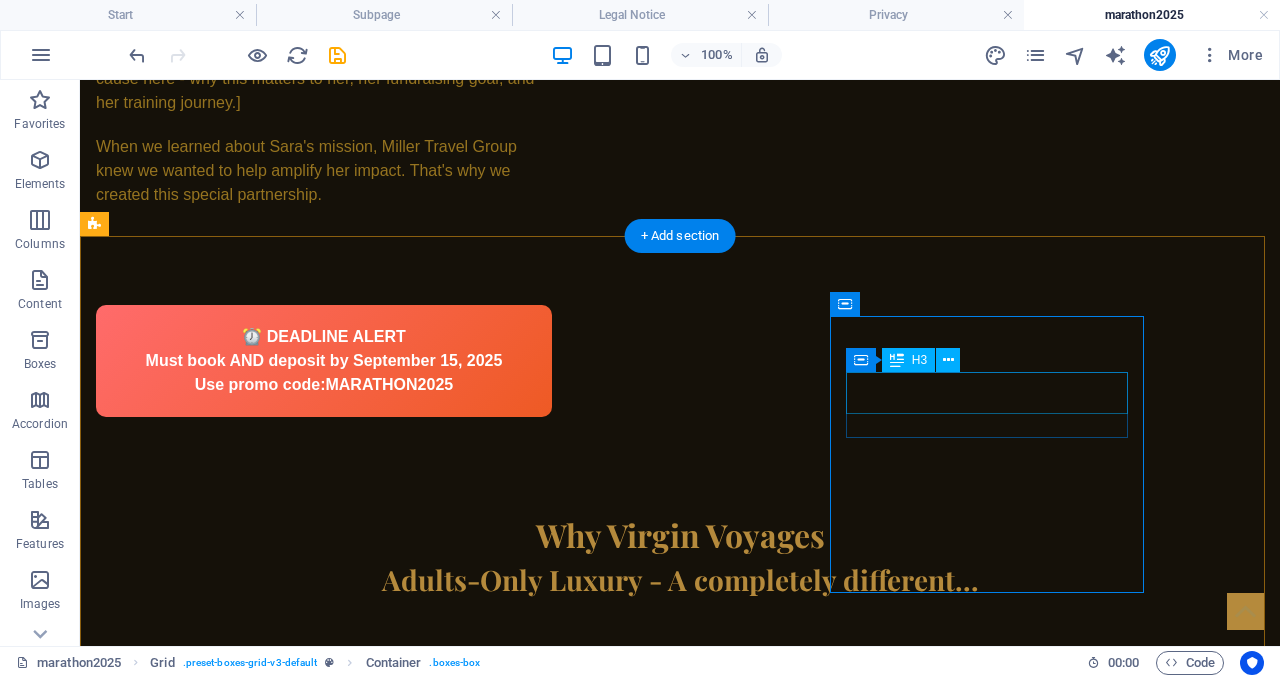 click on "Headline" at bounding box center (365, 1270) 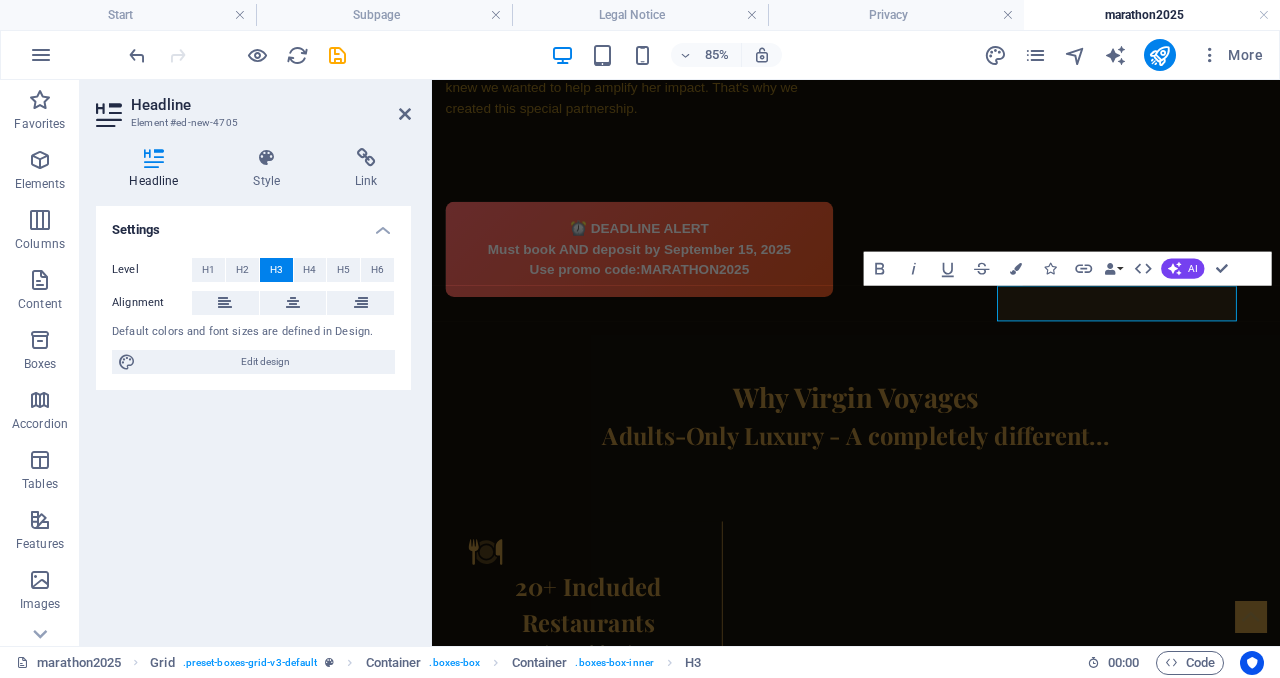 scroll, scrollTop: 1676, scrollLeft: 0, axis: vertical 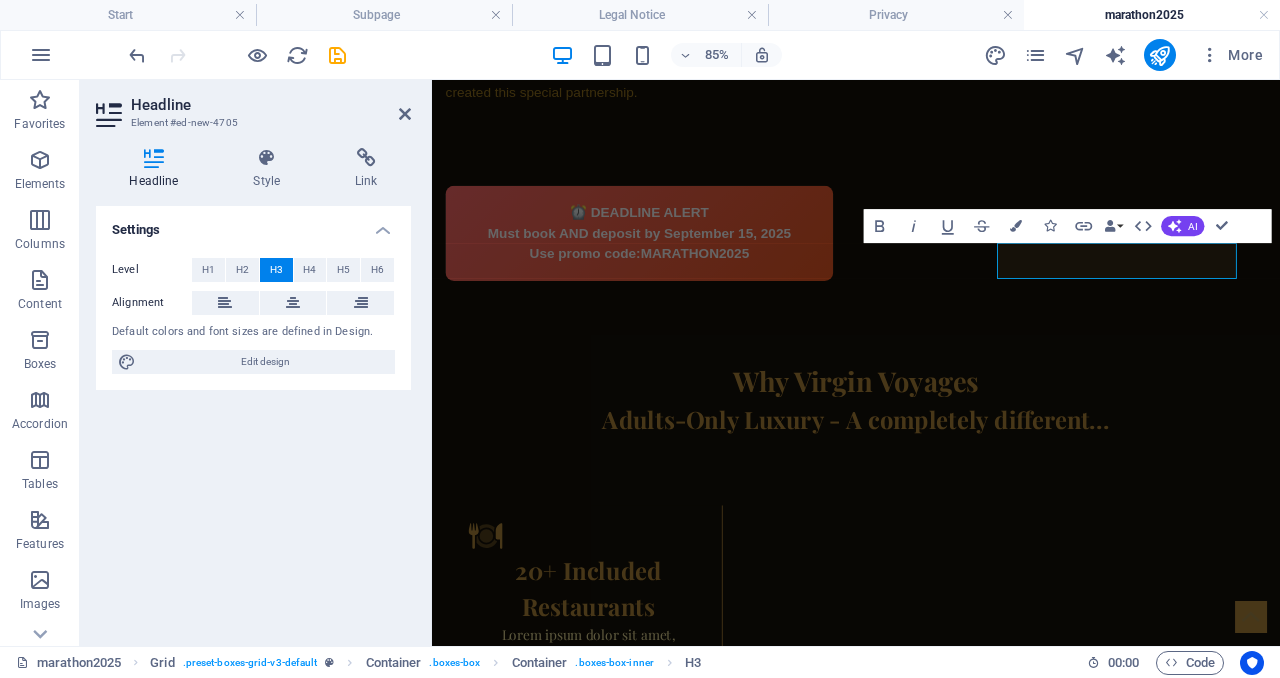 click at bounding box center [616, 1268] 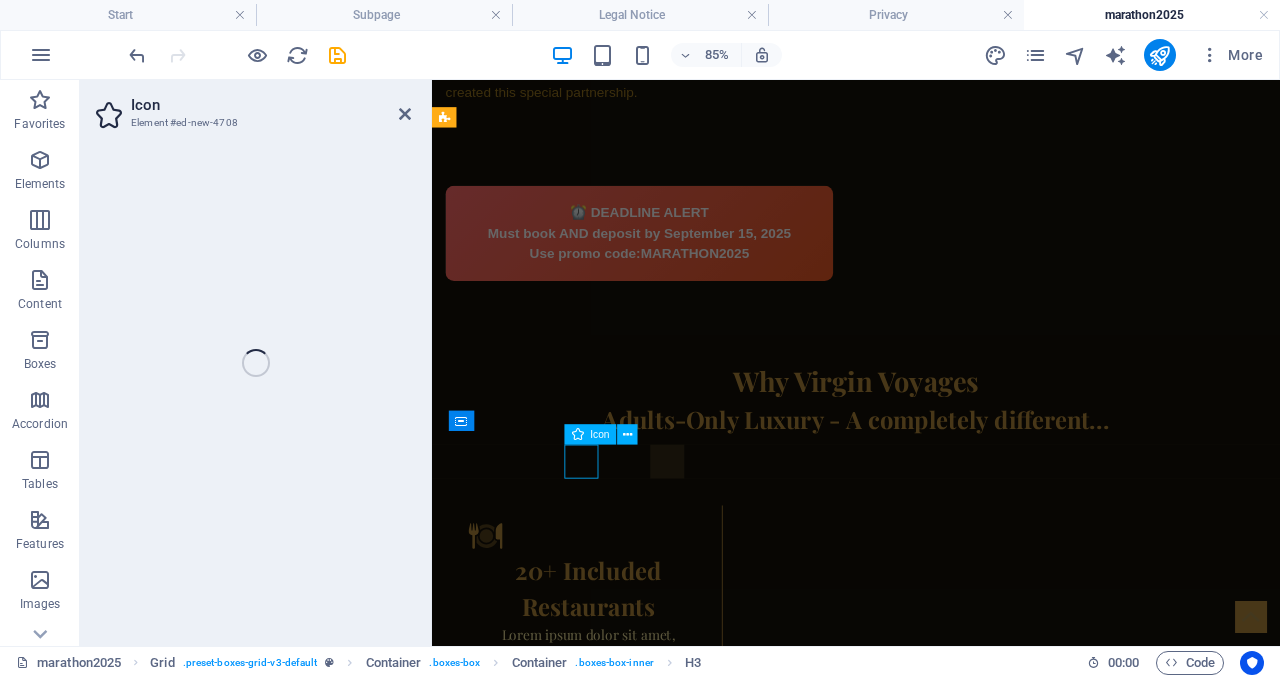 select on "xMidYMid" 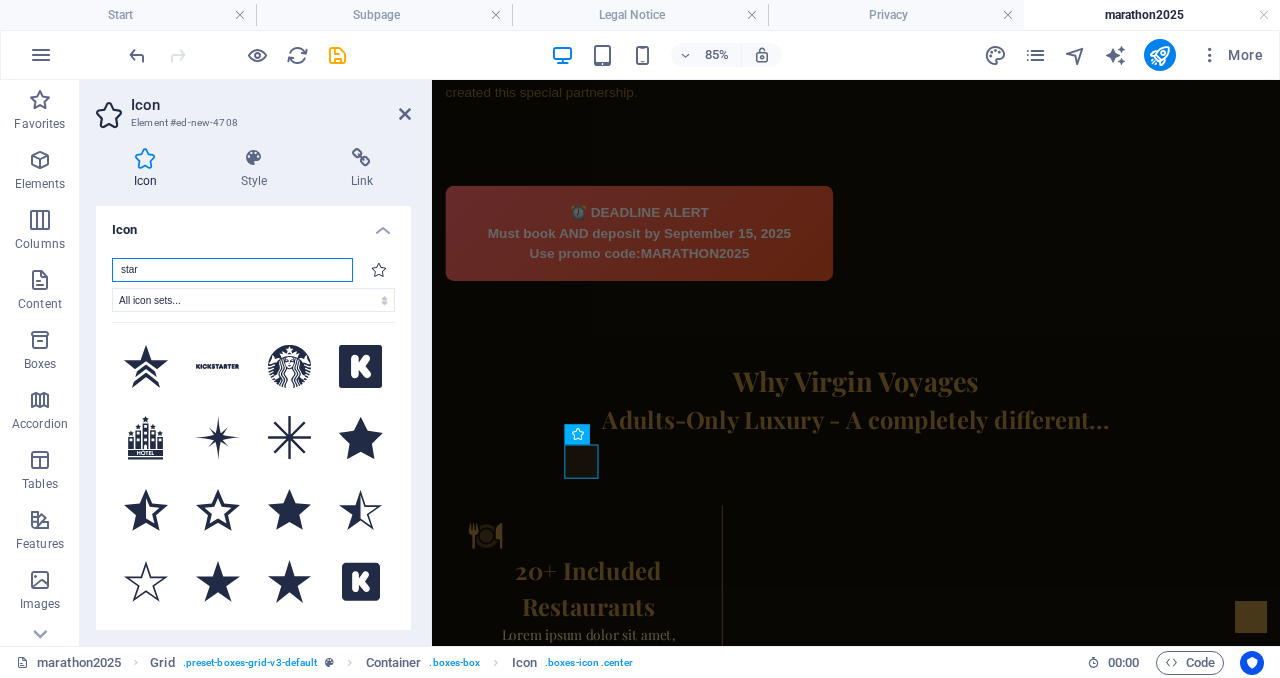 click on "star" at bounding box center [232, 270] 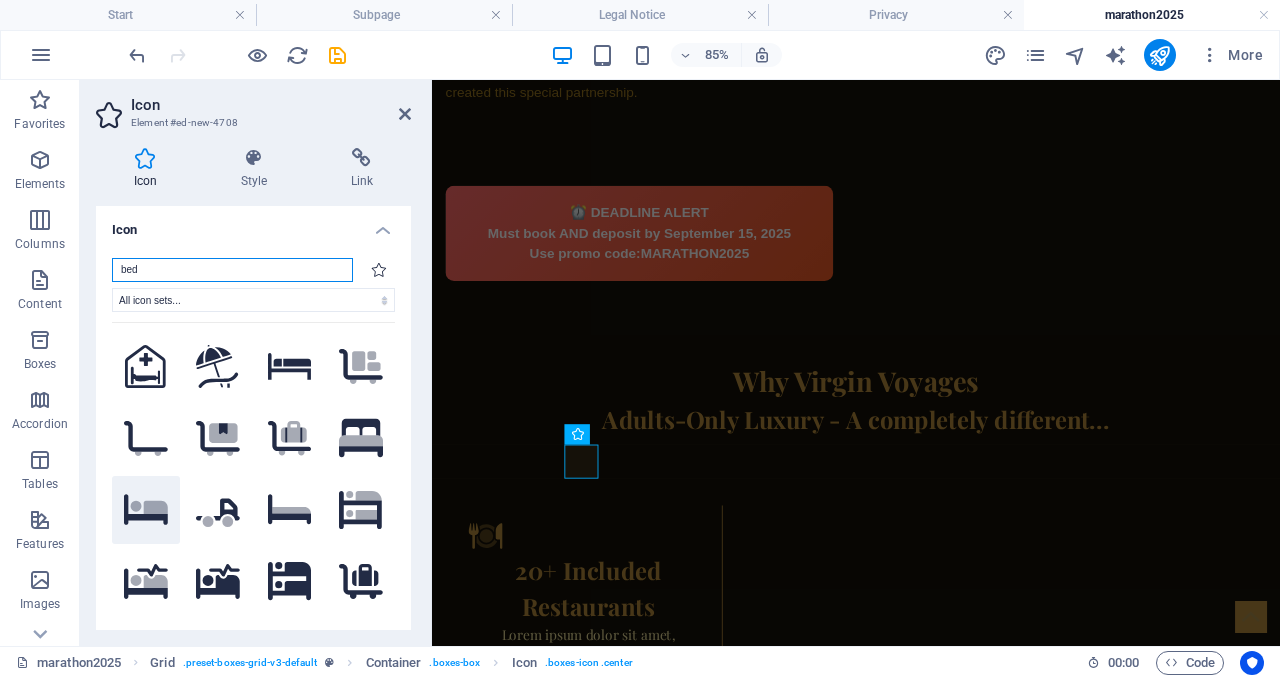 type on "bed" 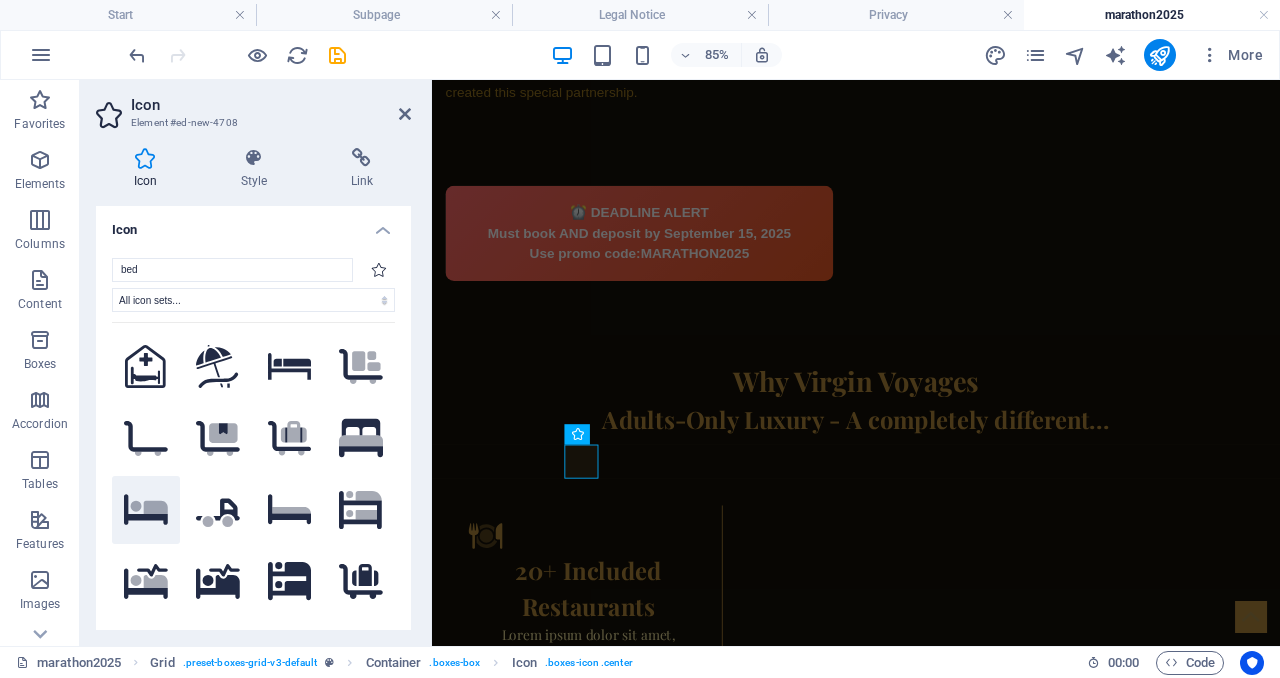 click on ".fa-secondary{opacity:.4}" at bounding box center (146, 510) 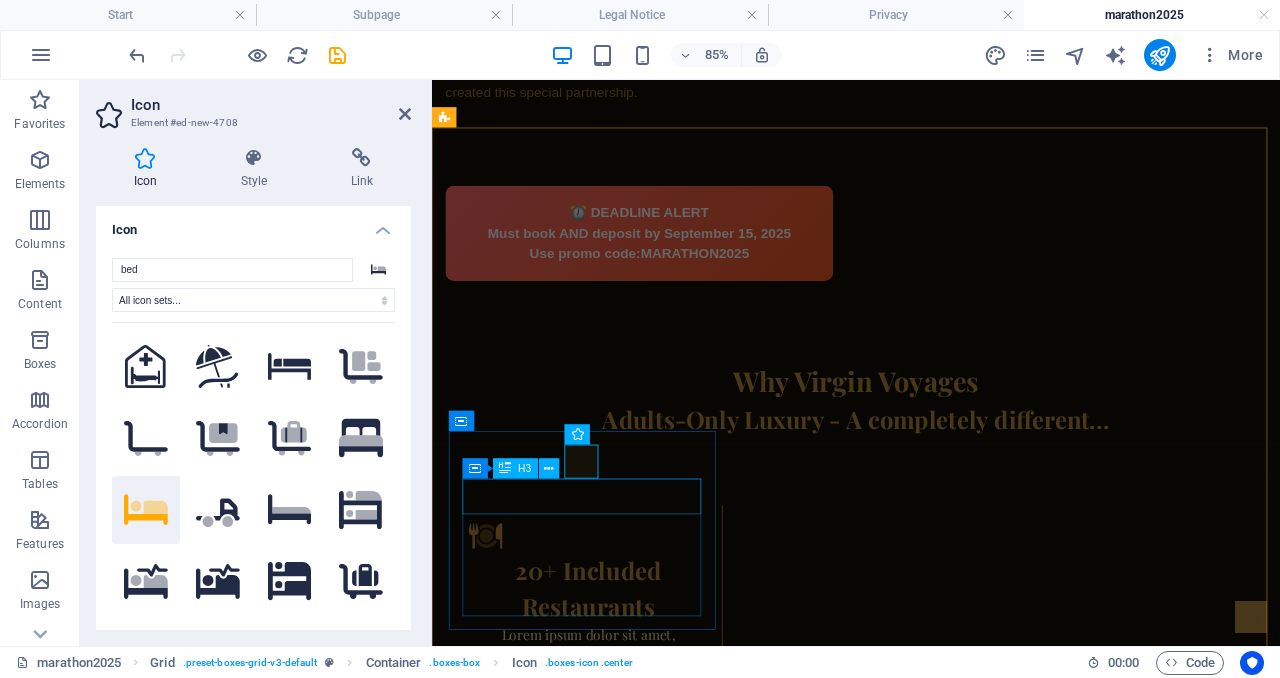 click on "Headline" at bounding box center [616, 1309] 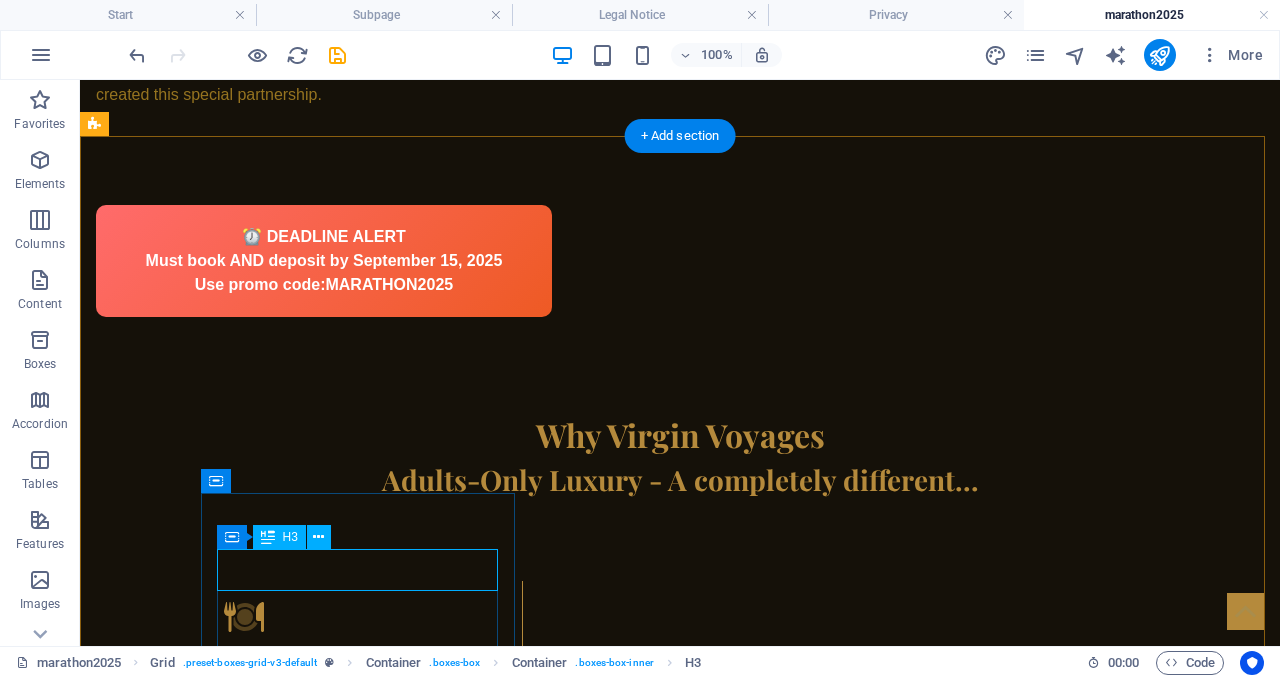 click on "Headline" at bounding box center [365, 1309] 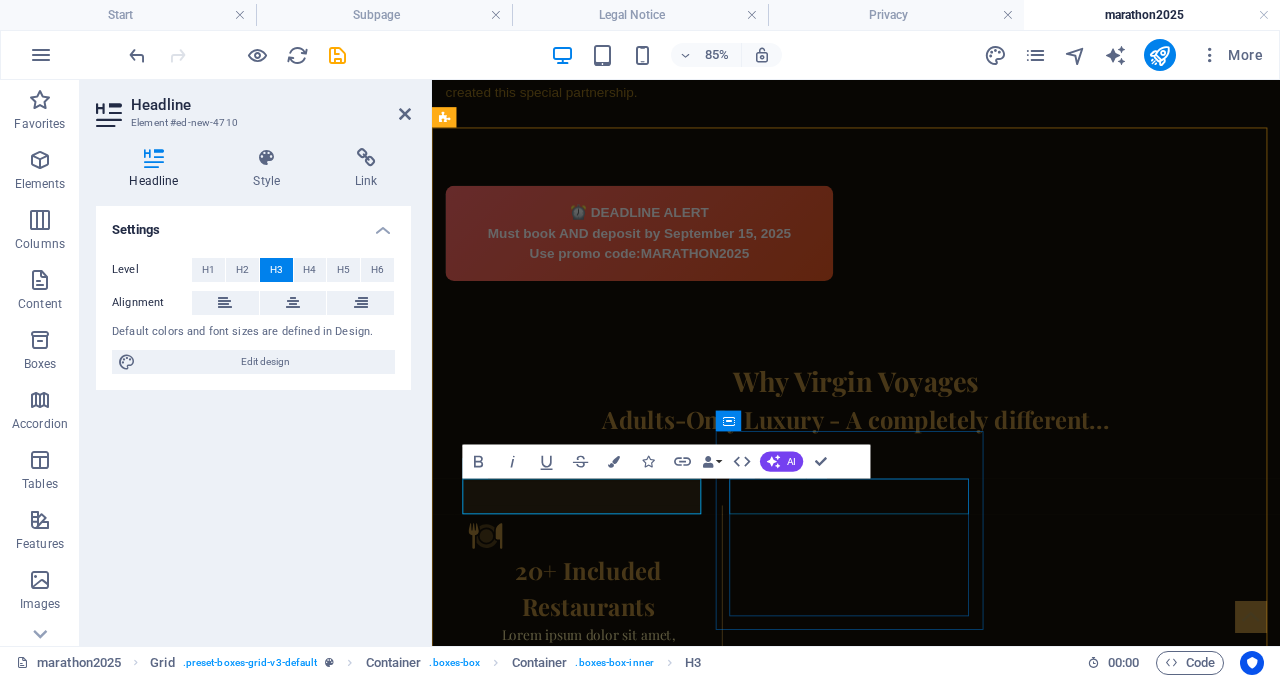 click on "Headline" at bounding box center [616, 1543] 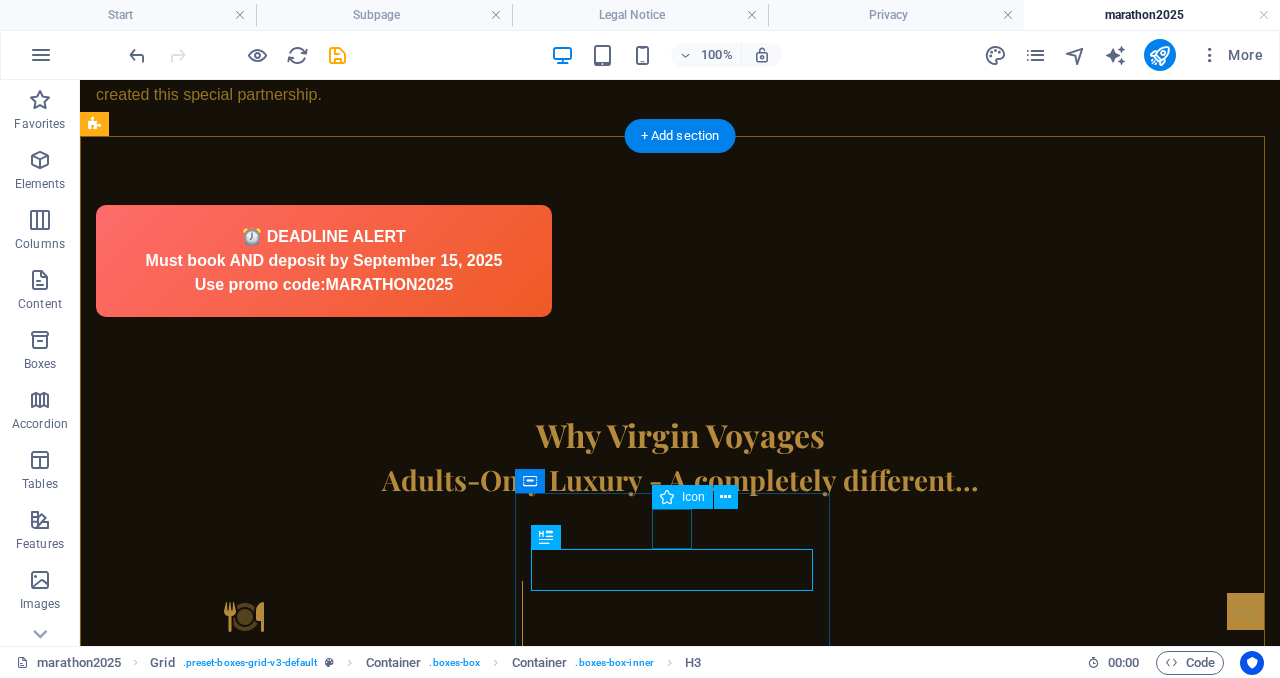 click at bounding box center [365, 1502] 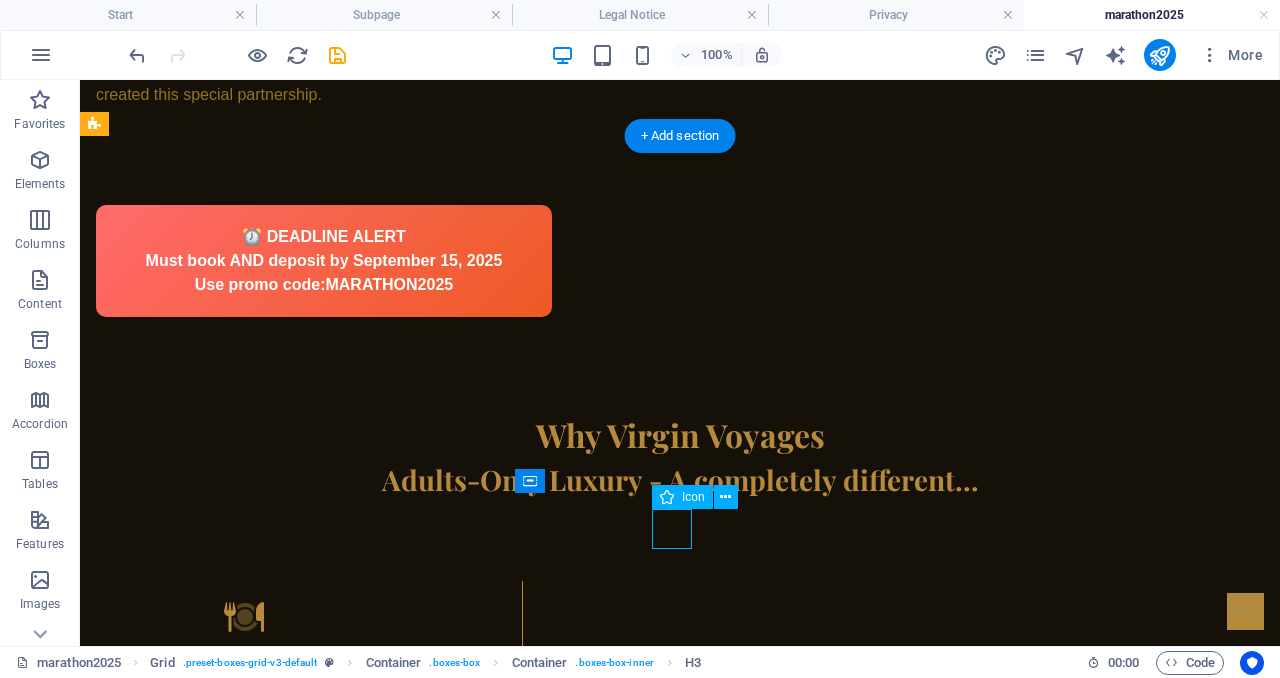 click at bounding box center [365, 1502] 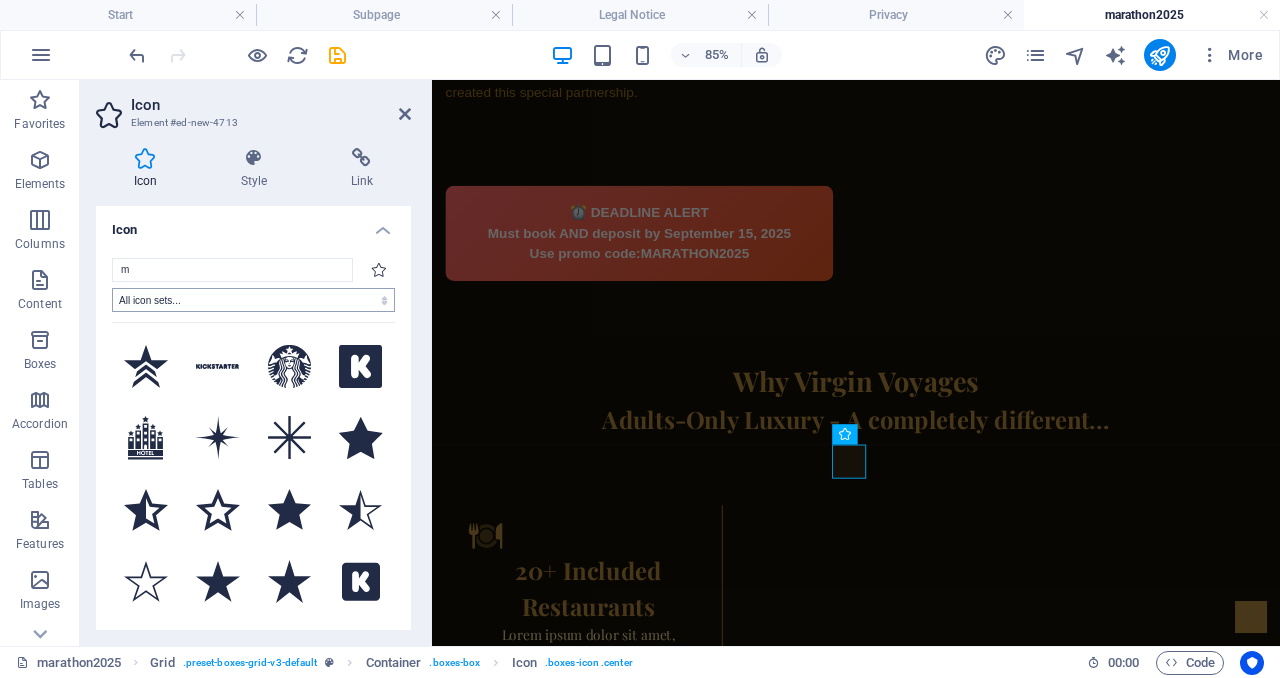 type on "mo" 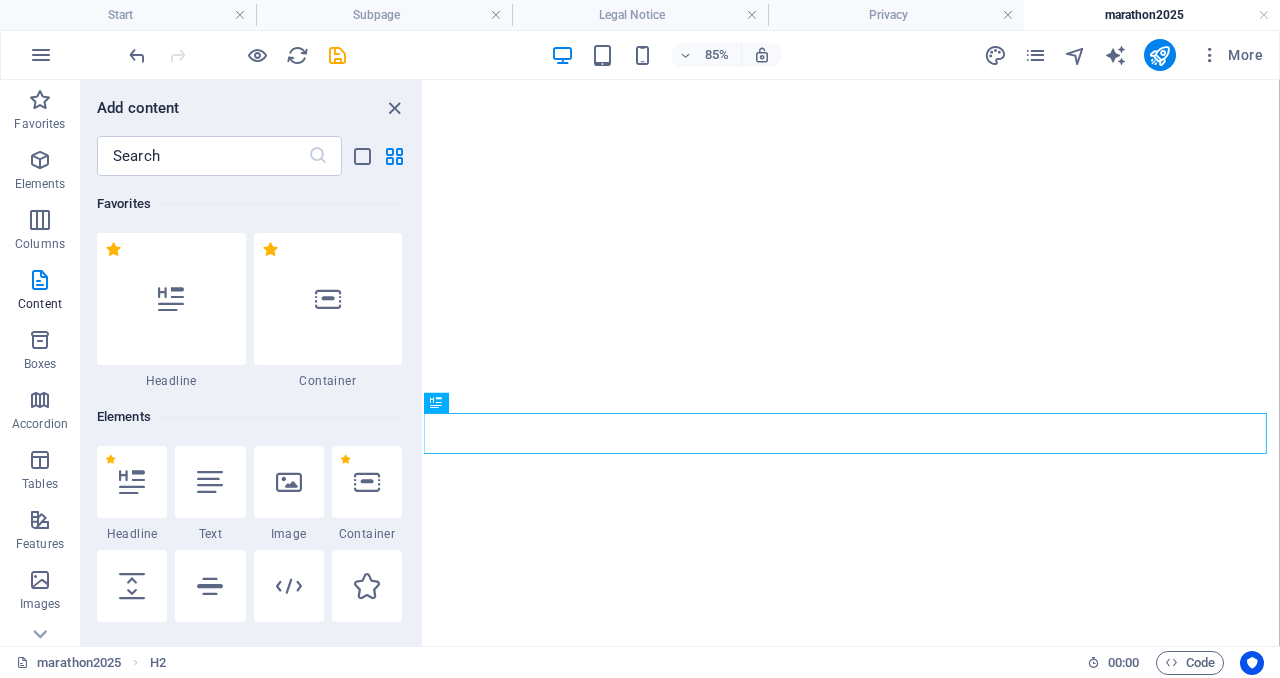 scroll, scrollTop: 0, scrollLeft: 0, axis: both 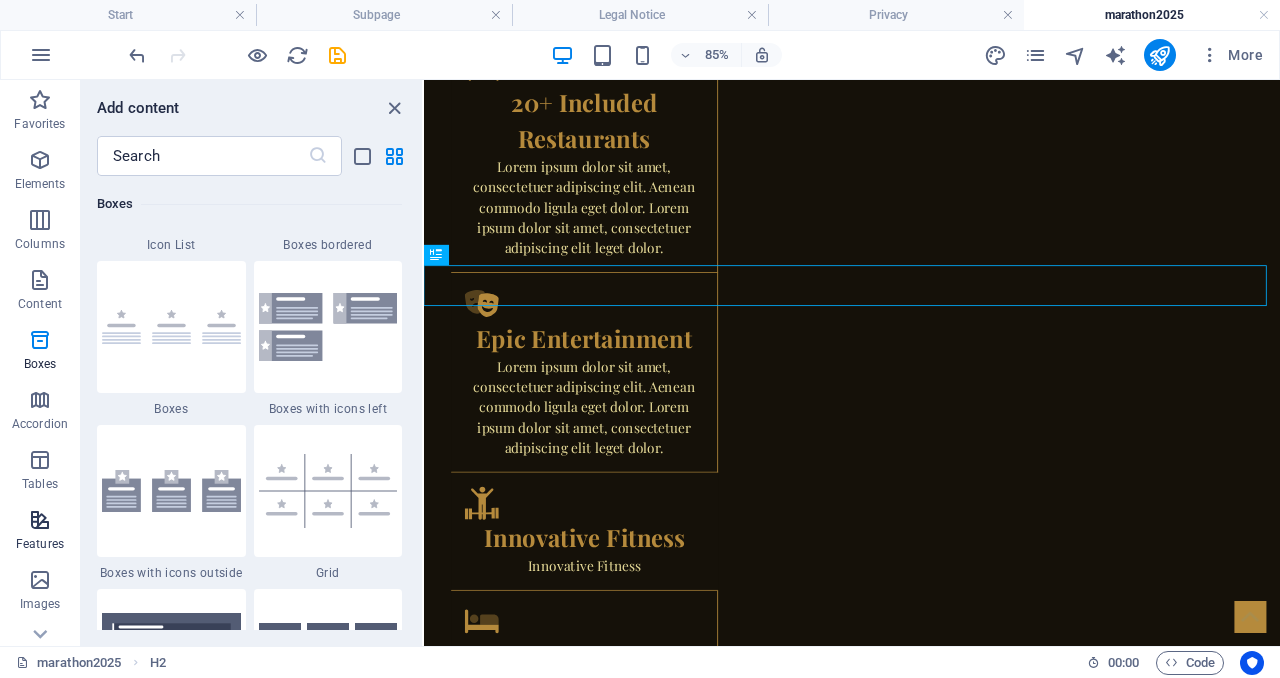click on "Features" at bounding box center (40, 530) 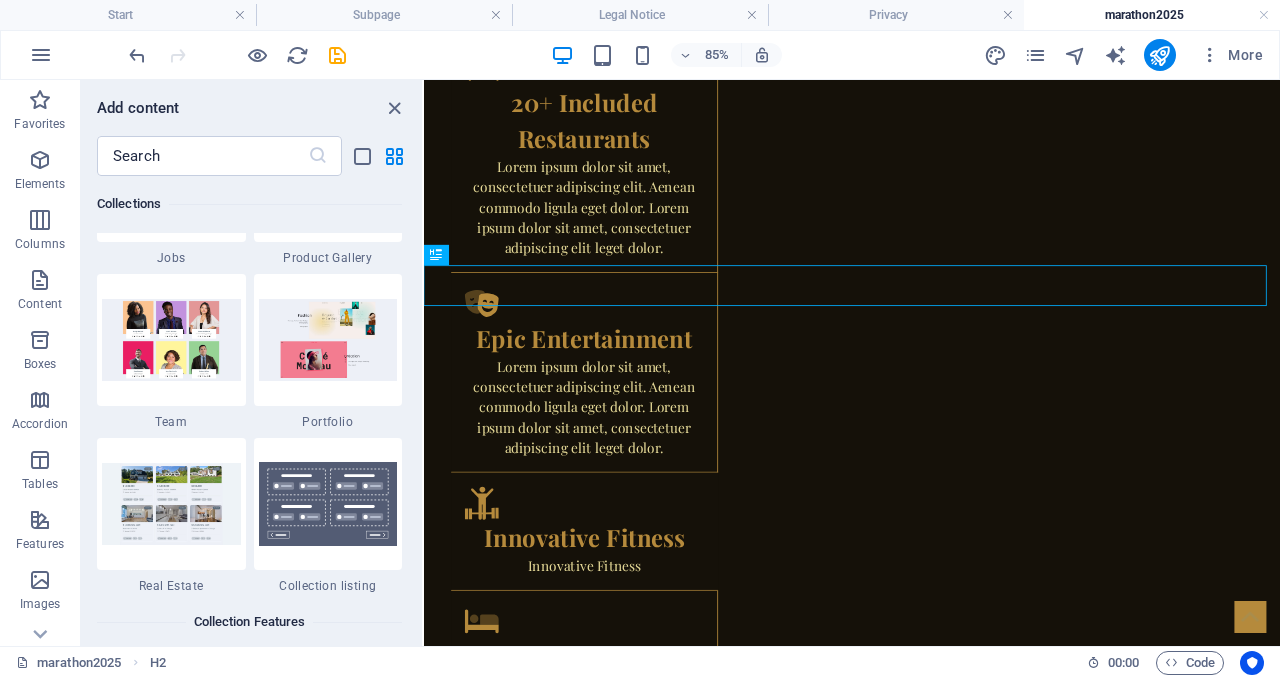 scroll, scrollTop: 18649, scrollLeft: 0, axis: vertical 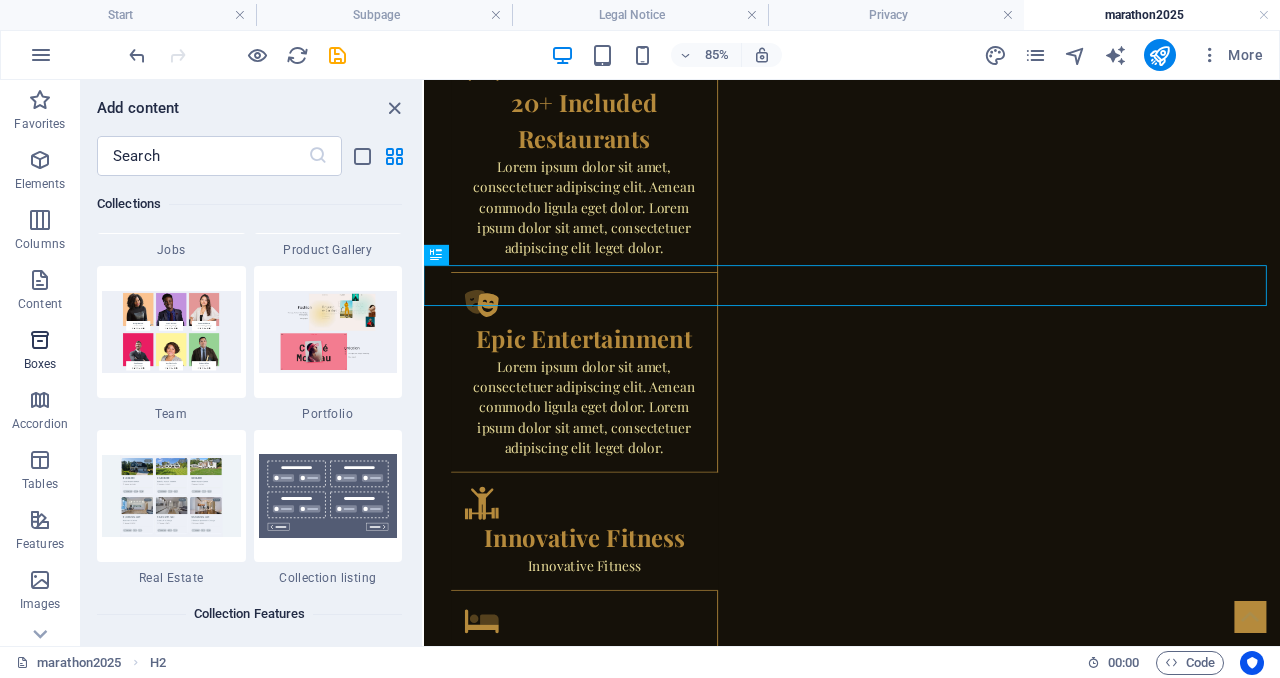 click on "Boxes" at bounding box center (40, 350) 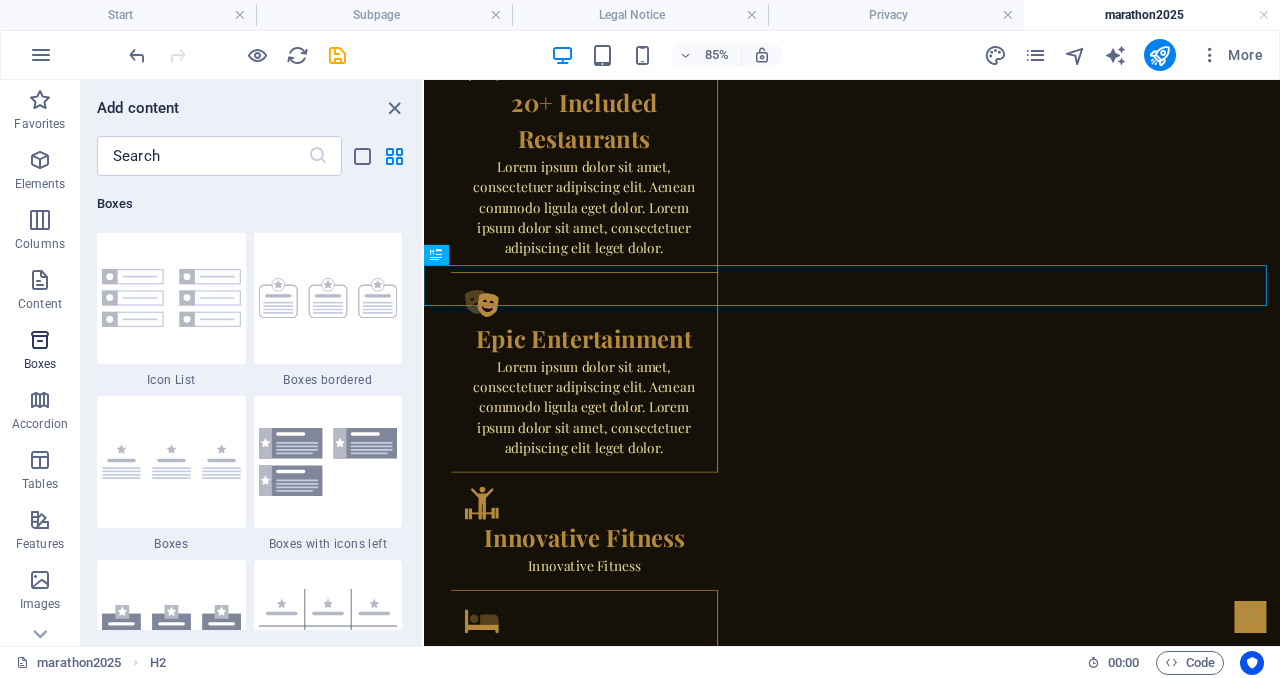 scroll, scrollTop: 5516, scrollLeft: 0, axis: vertical 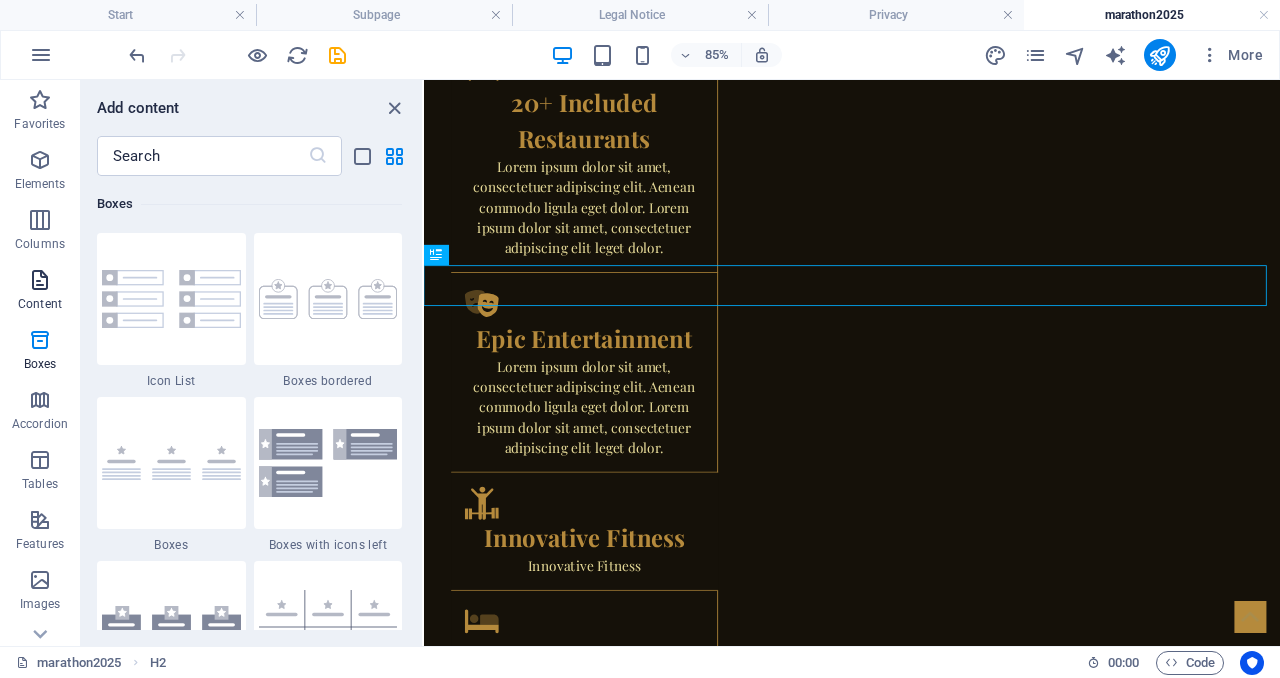 click on "Content" at bounding box center (40, 292) 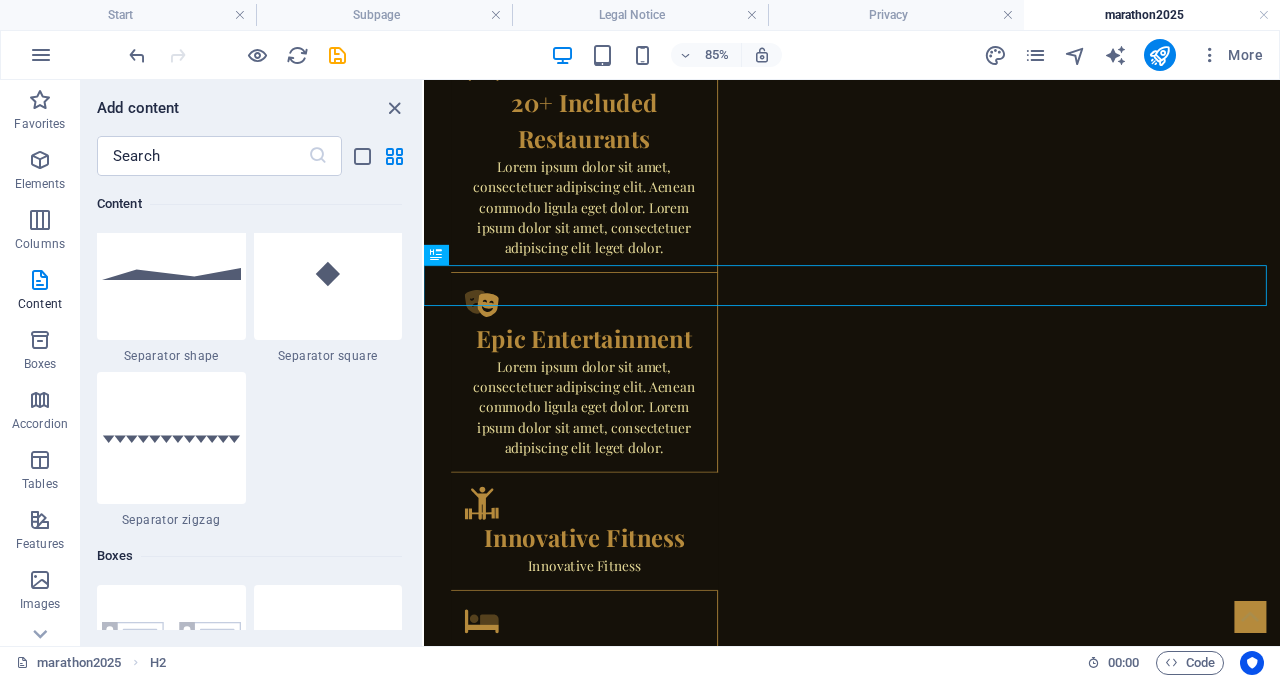 scroll, scrollTop: 5165, scrollLeft: 0, axis: vertical 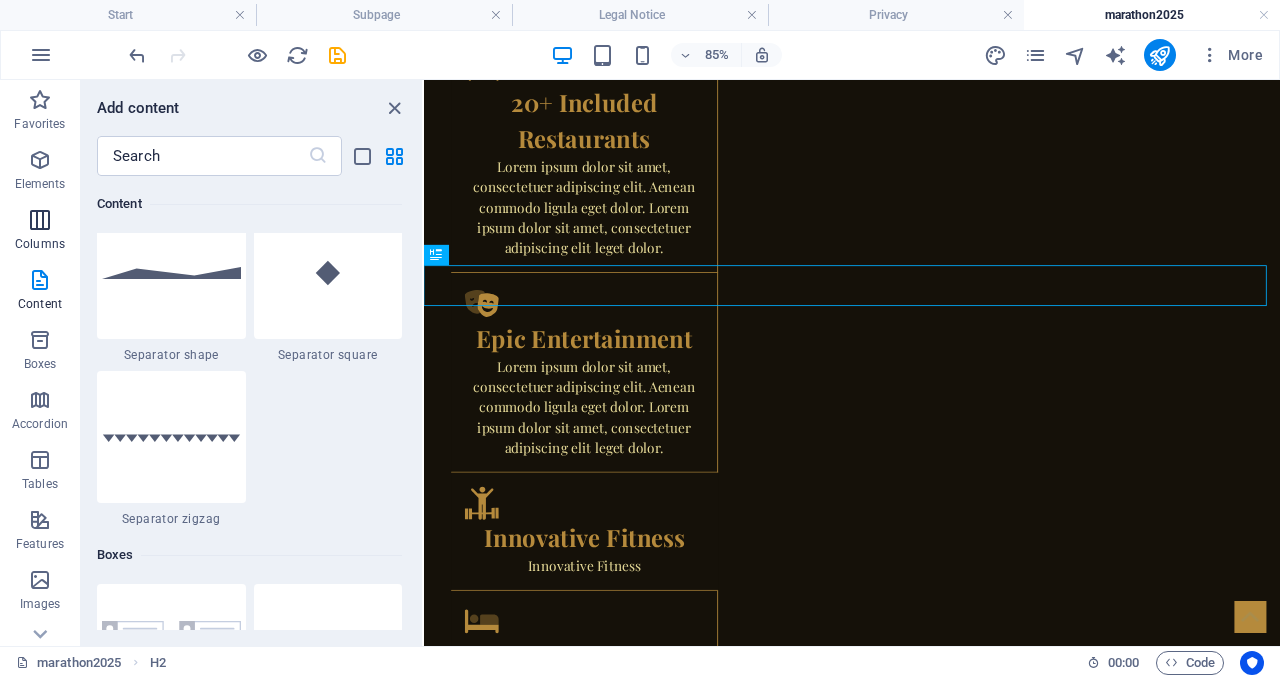 click at bounding box center (40, 220) 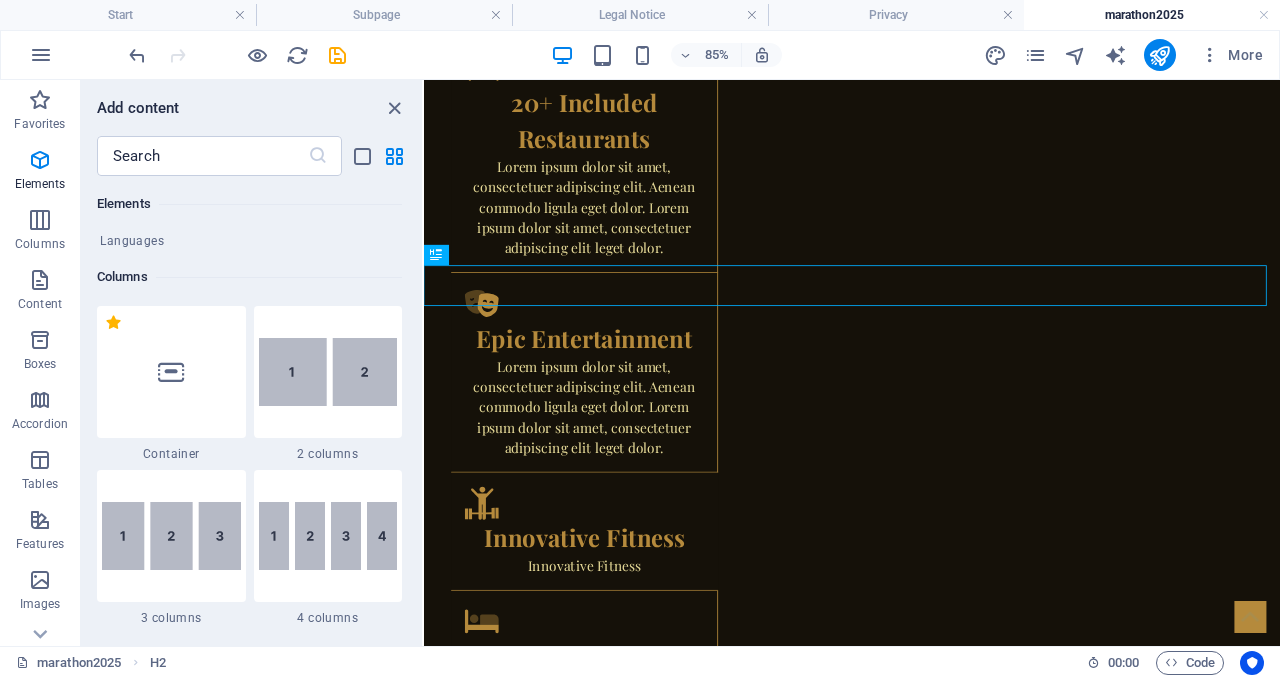 scroll, scrollTop: 947, scrollLeft: 0, axis: vertical 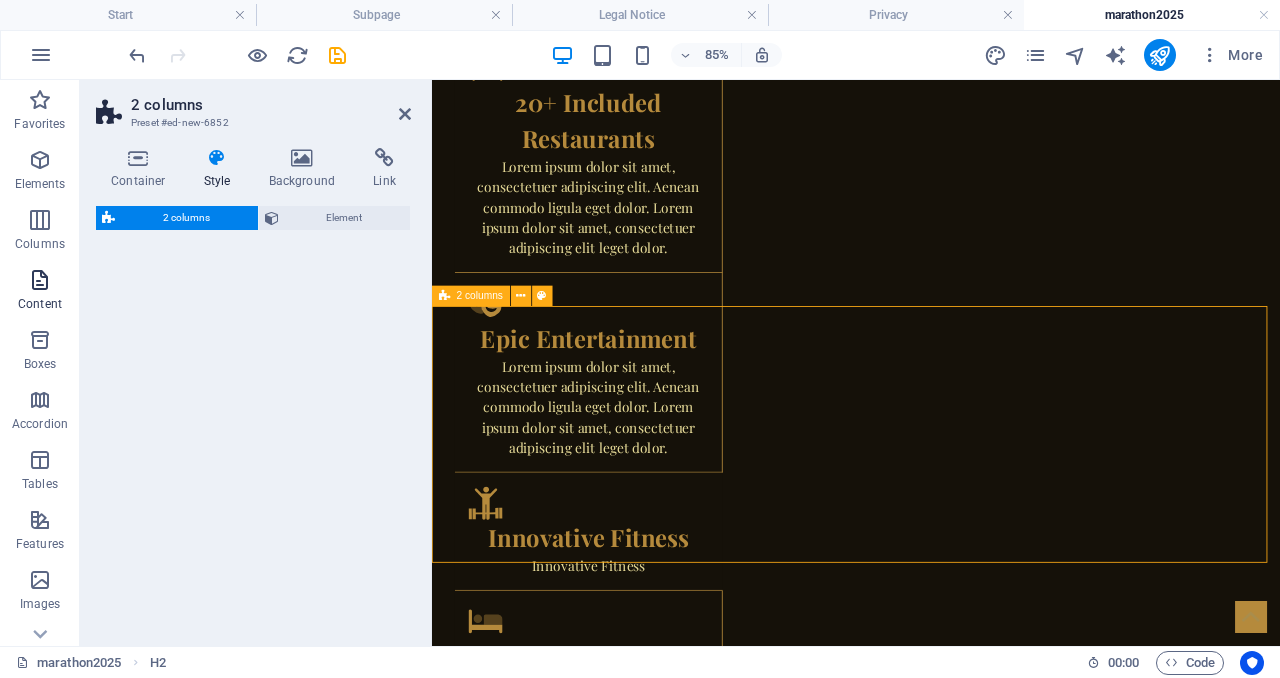 select on "rem" 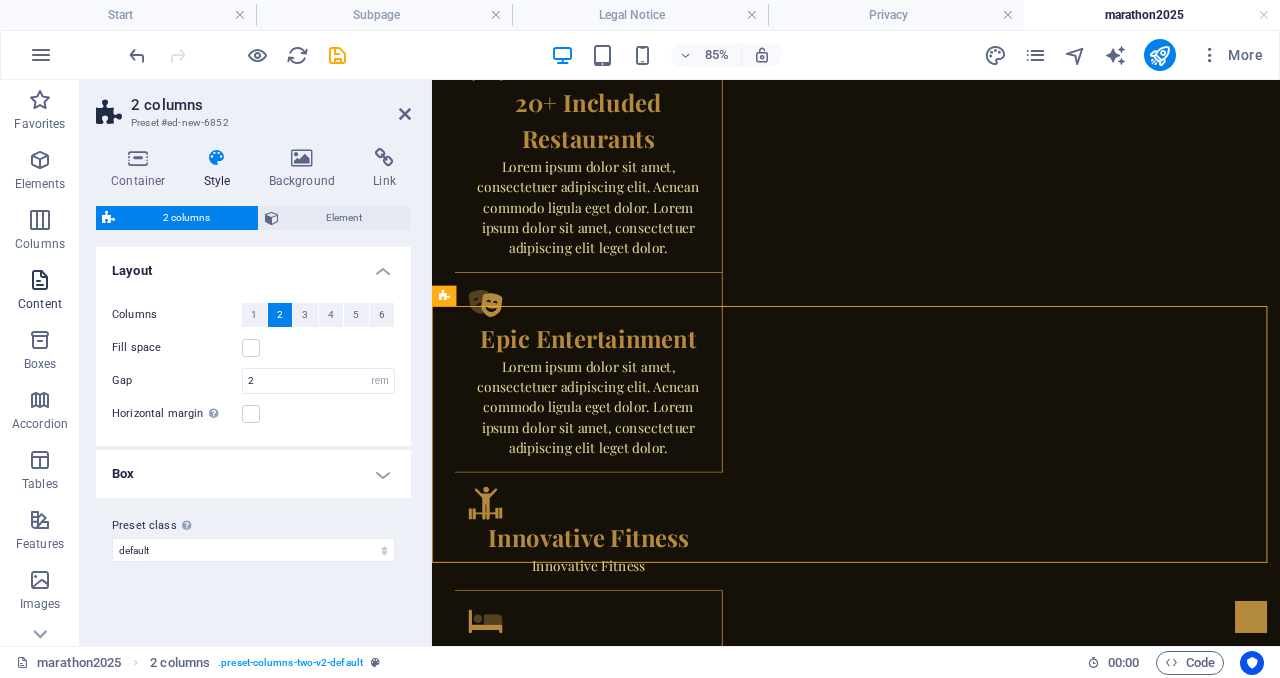click at bounding box center [40, 280] 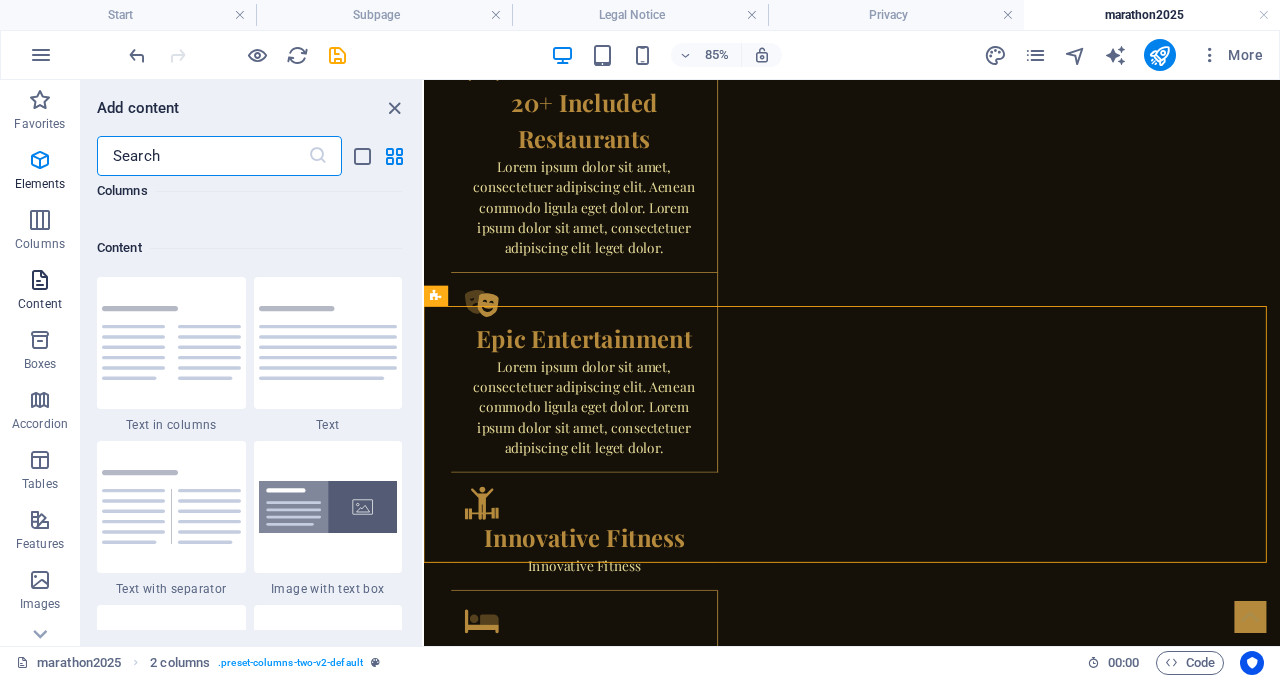 scroll, scrollTop: 3499, scrollLeft: 0, axis: vertical 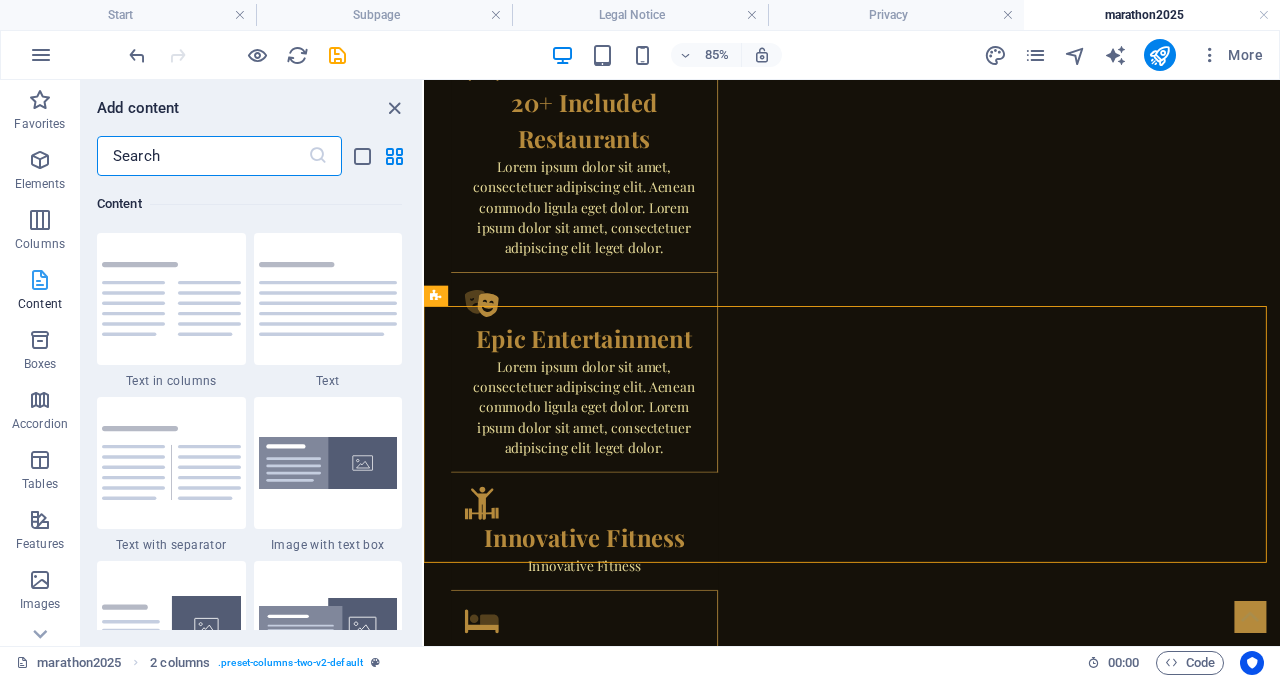 click at bounding box center (40, 280) 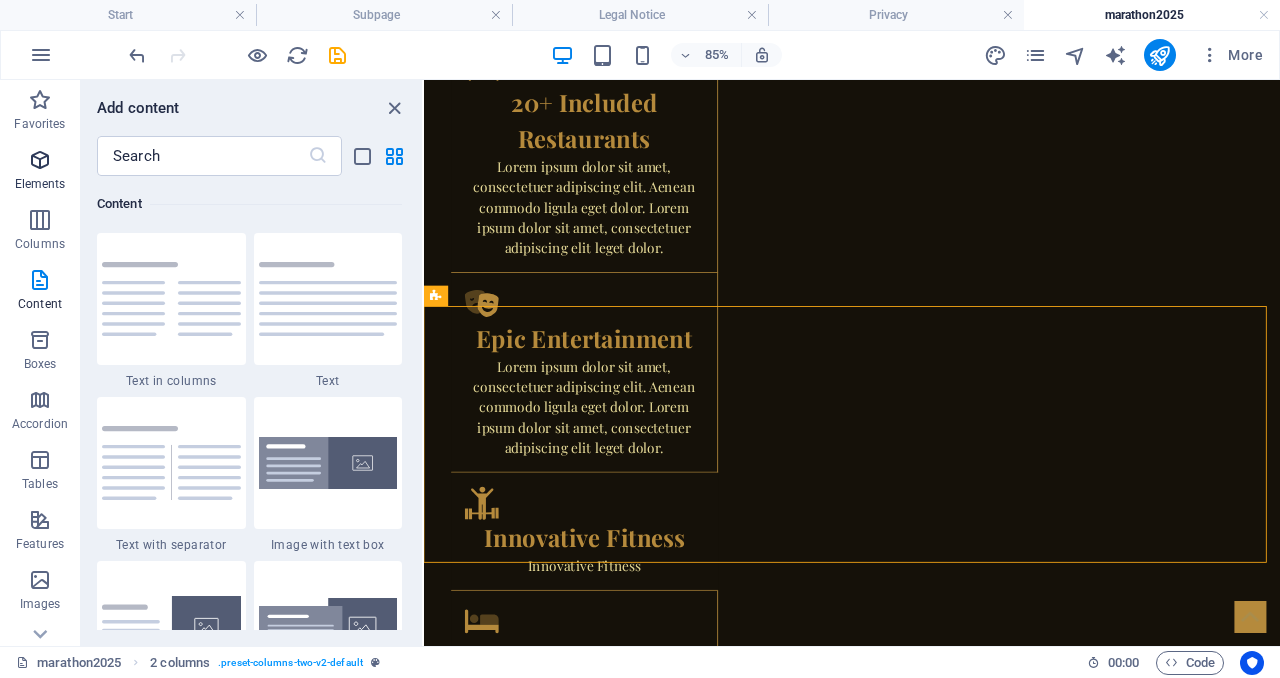 click at bounding box center [40, 160] 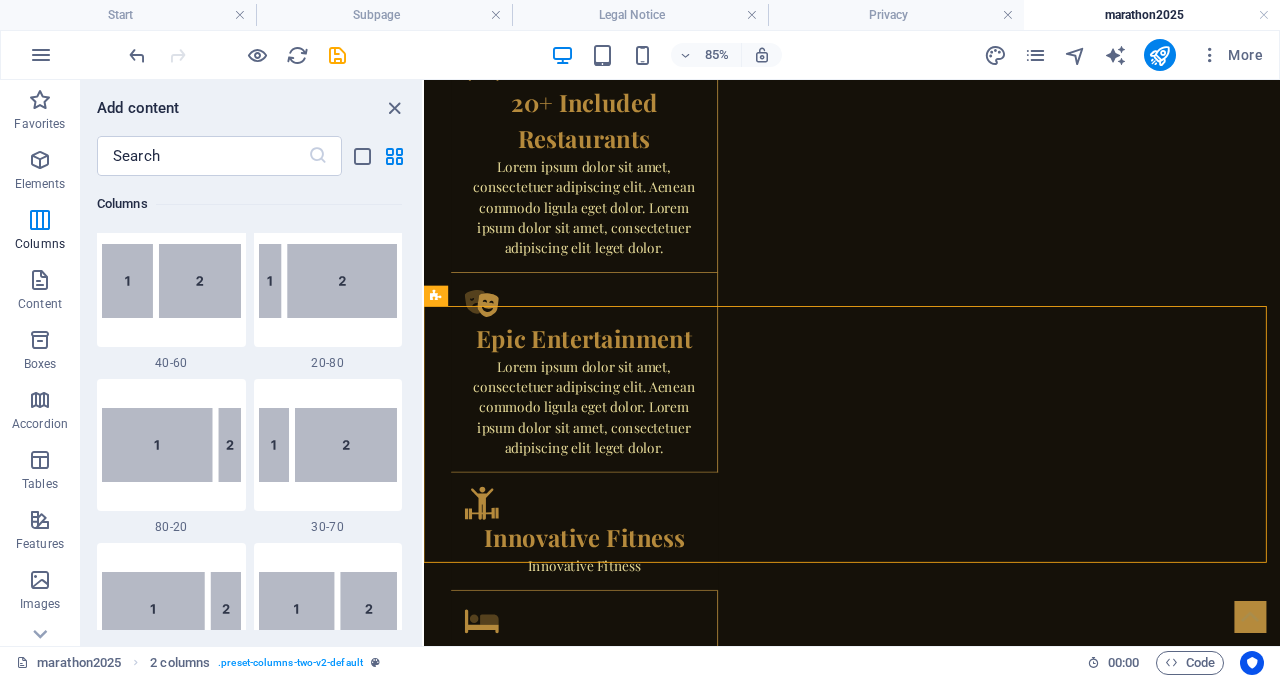 scroll, scrollTop: 1534, scrollLeft: 0, axis: vertical 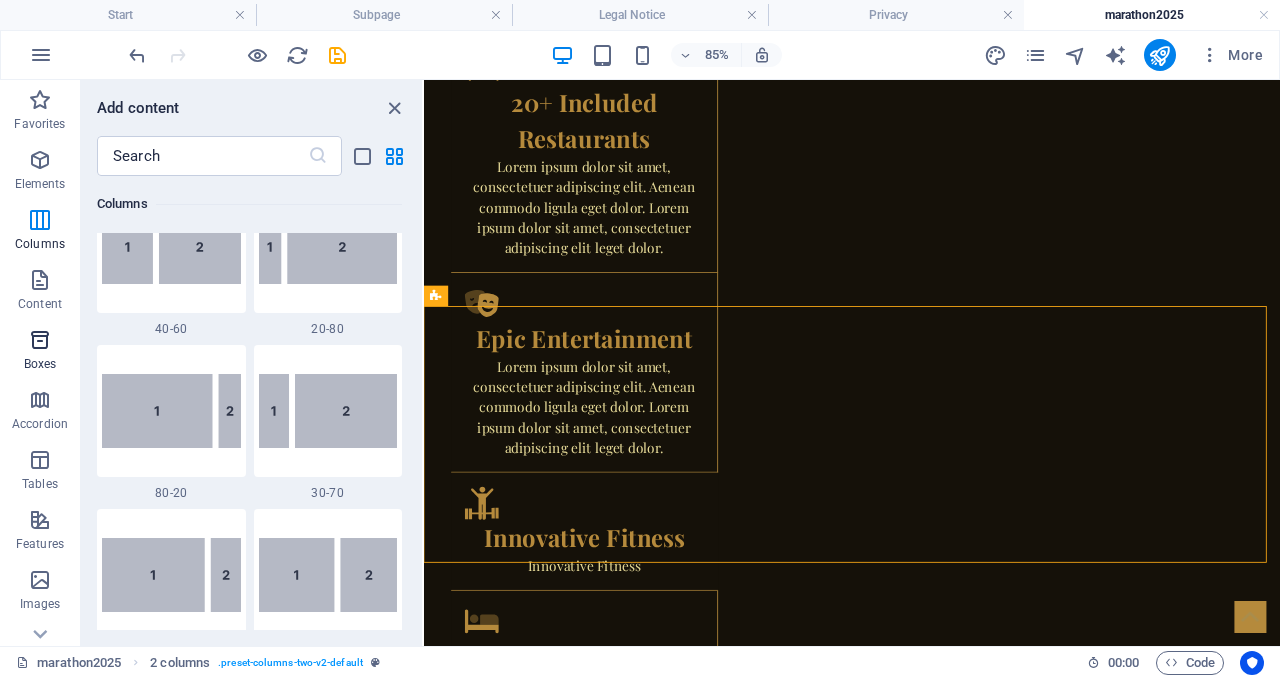click at bounding box center (40, 340) 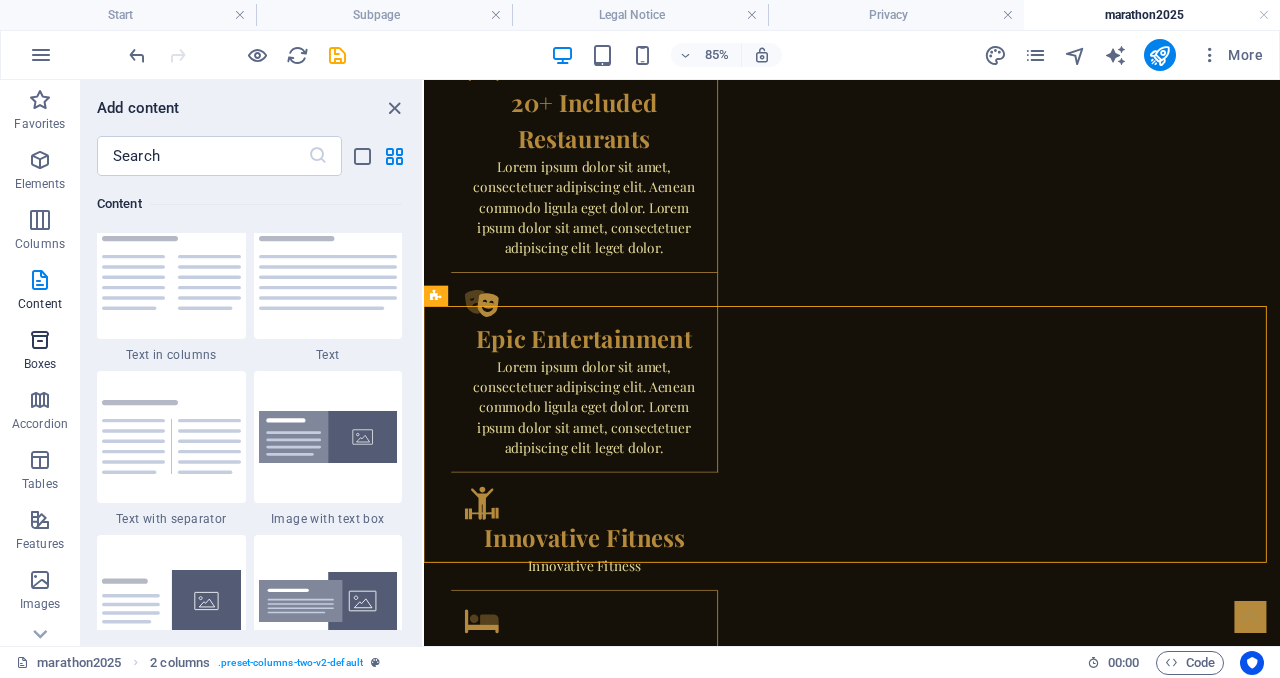 scroll, scrollTop: 5516, scrollLeft: 0, axis: vertical 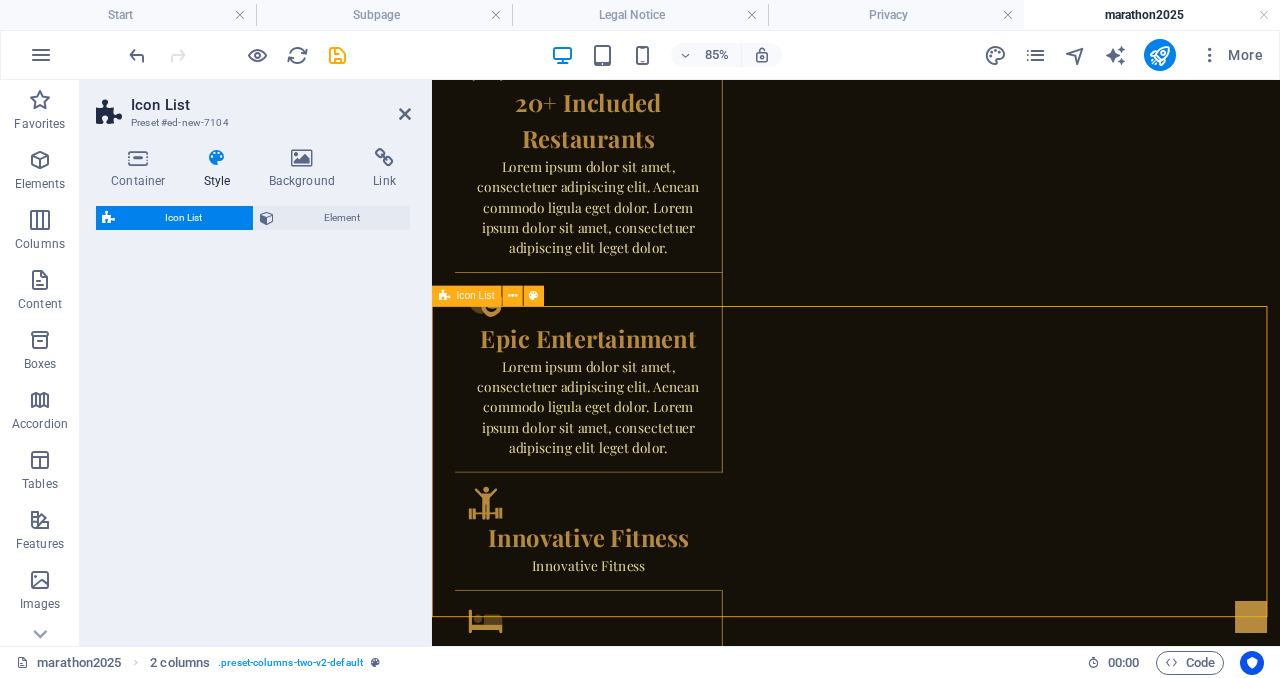 select on "rem" 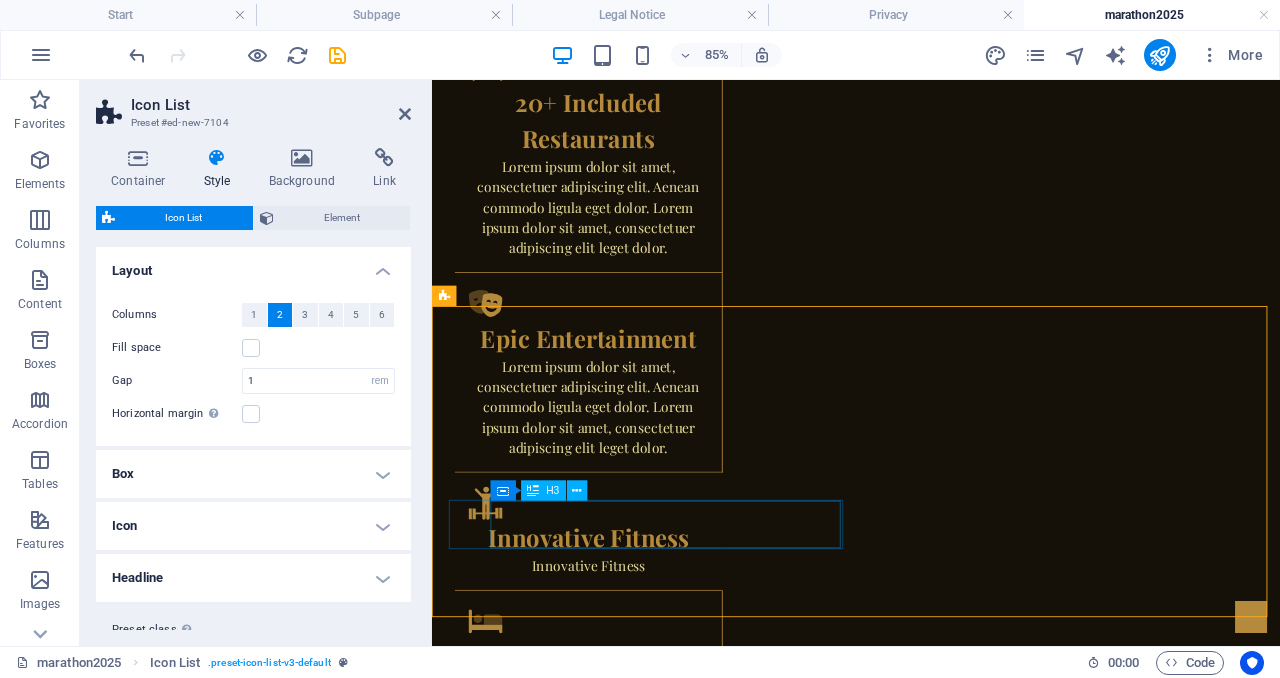 click on "Headline" at bounding box center (655, 2166) 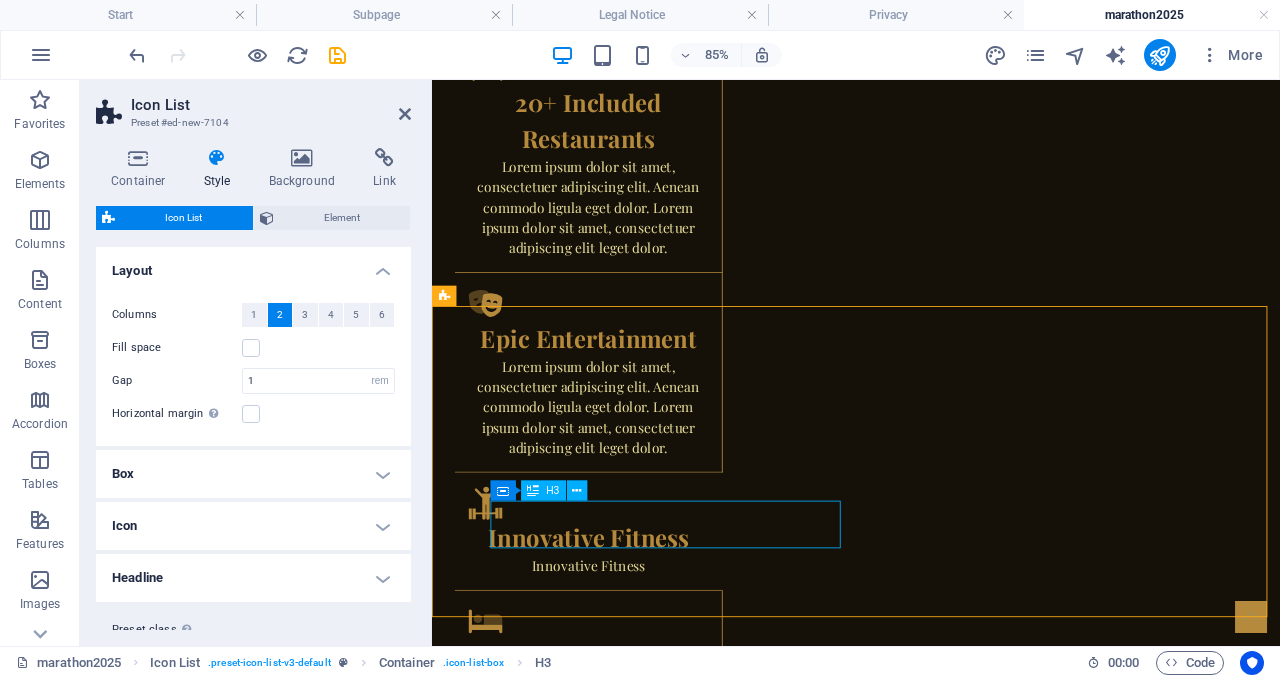 click on "Headline" at bounding box center (655, 2166) 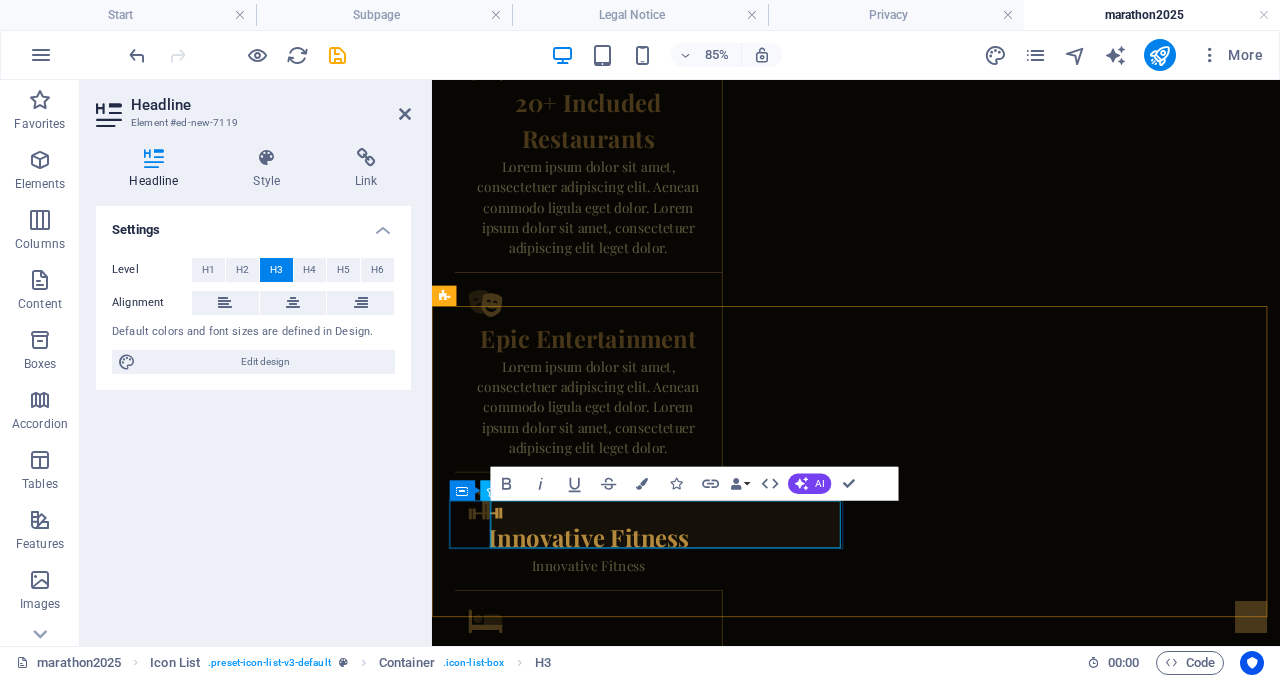 click at bounding box center (680, 2114) 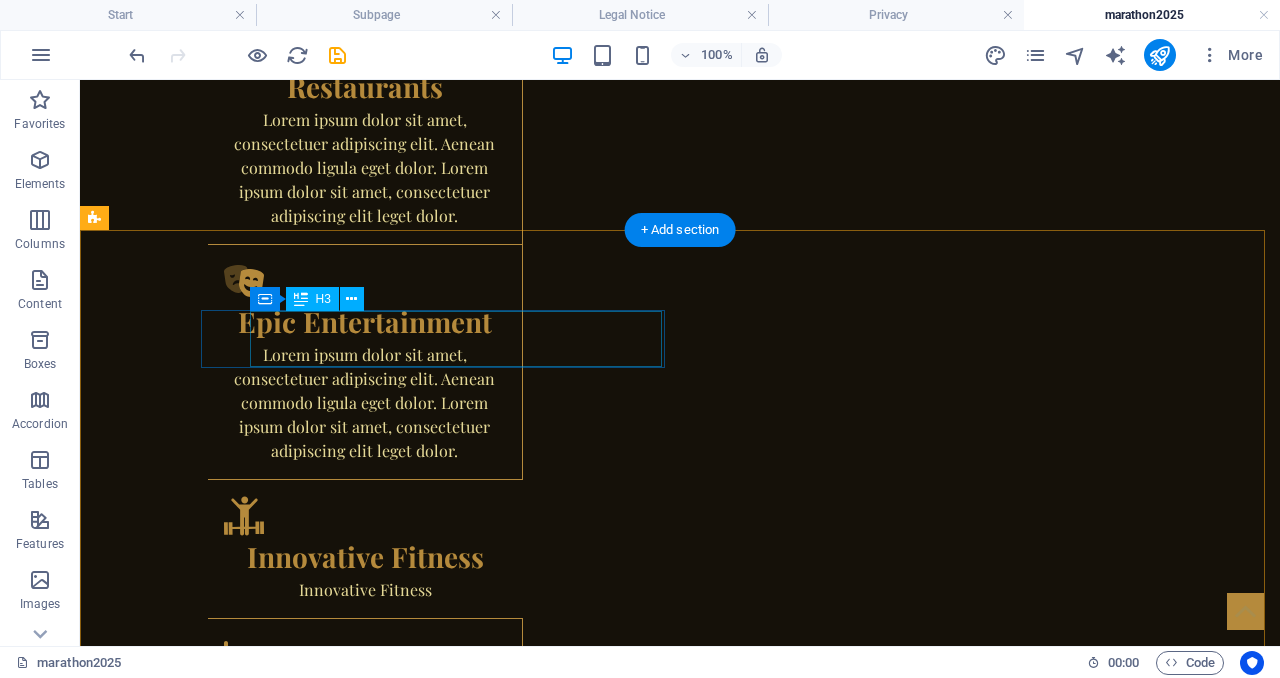 scroll, scrollTop: 2343, scrollLeft: 0, axis: vertical 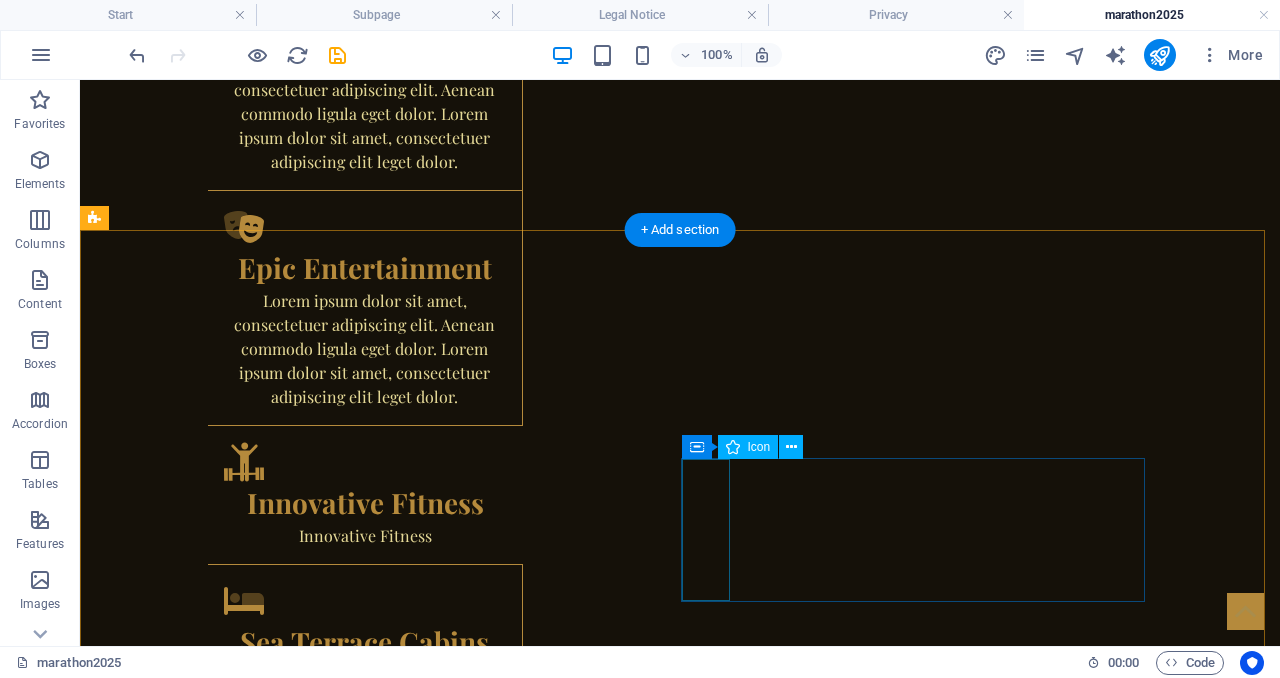 click at bounding box center [328, 2150] 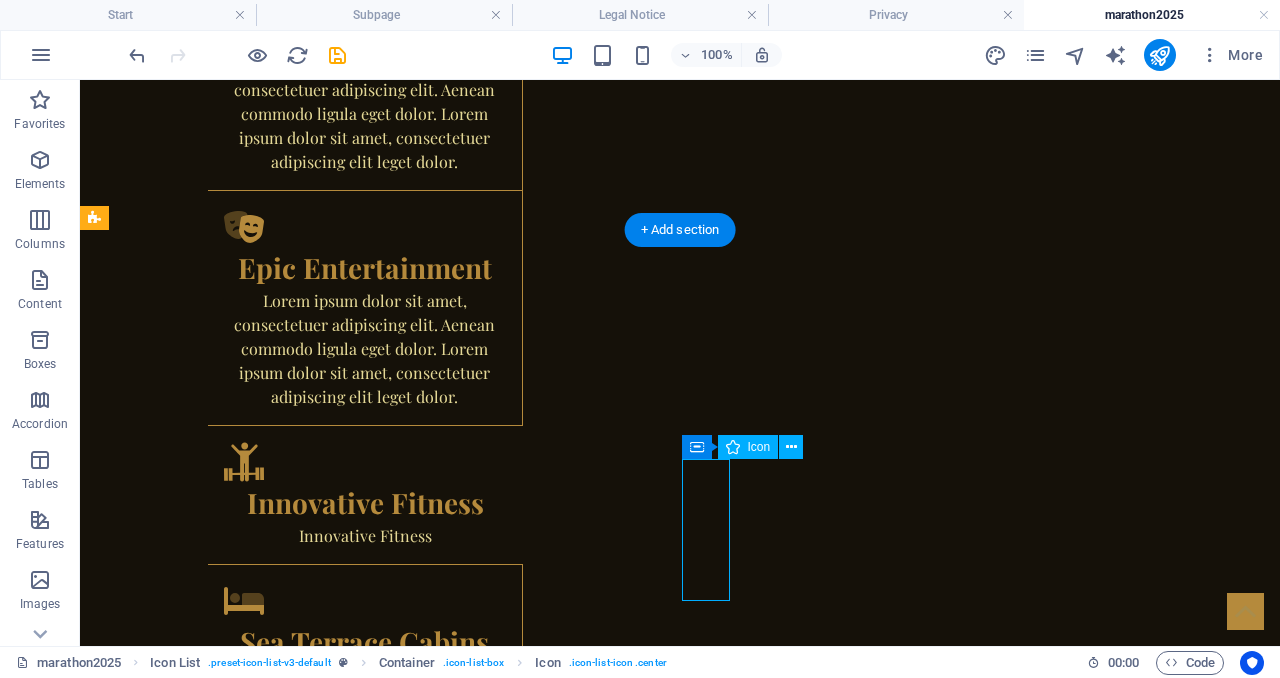 click at bounding box center (328, 2150) 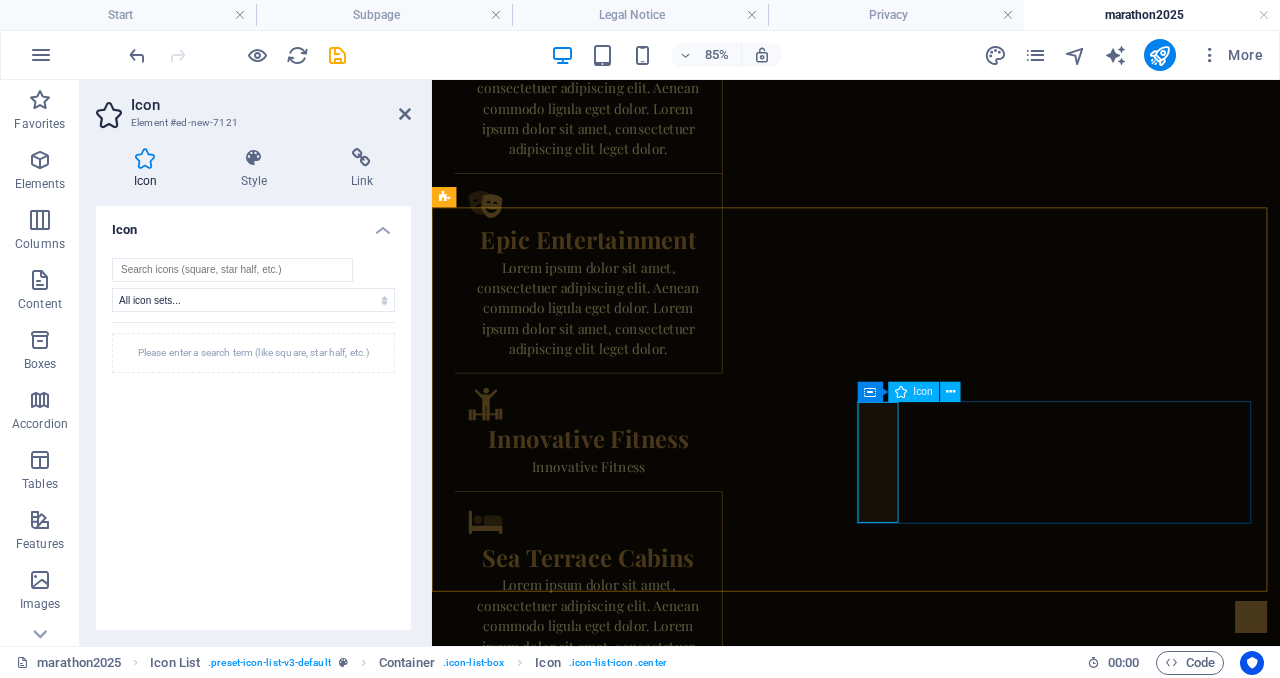 type 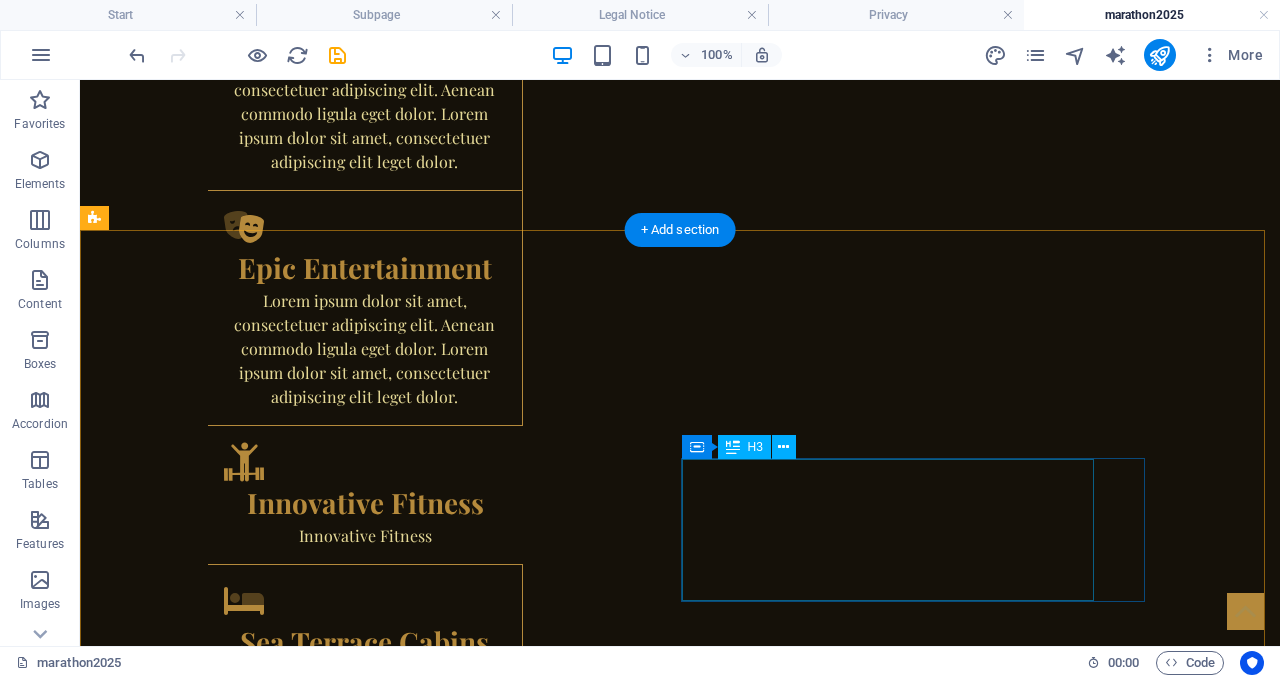 click on "Headline" at bounding box center [303, 2154] 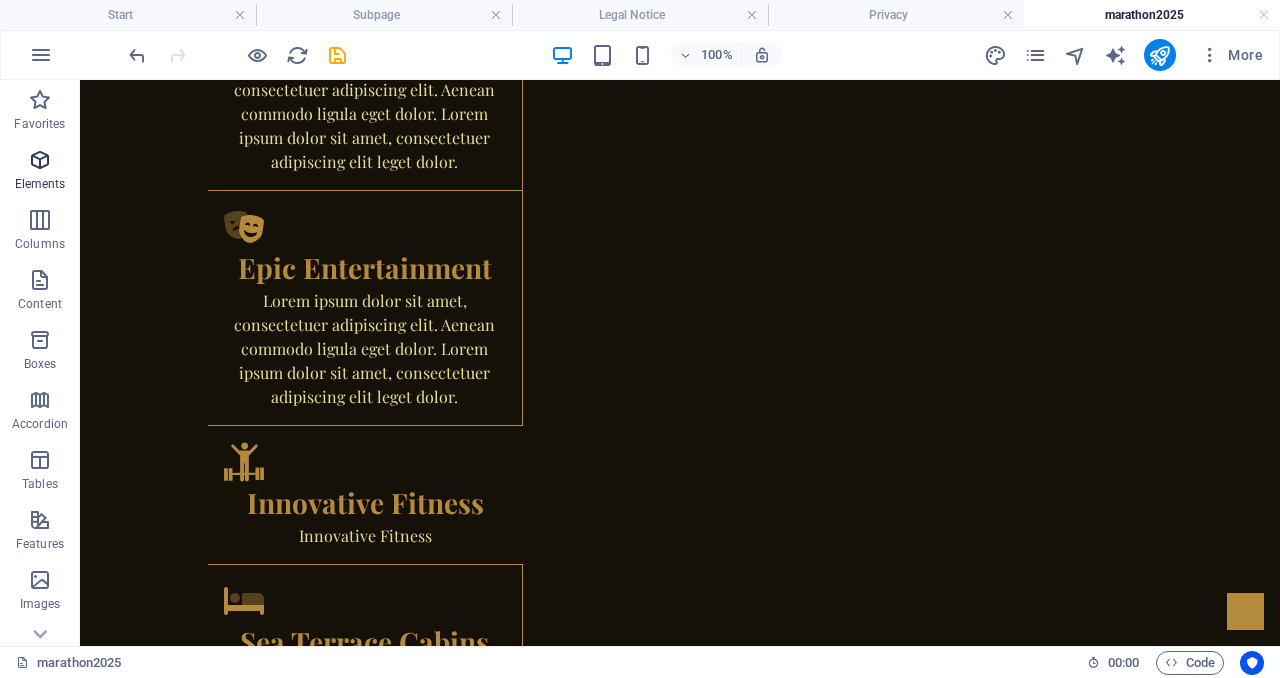click on "Elements" at bounding box center [40, 172] 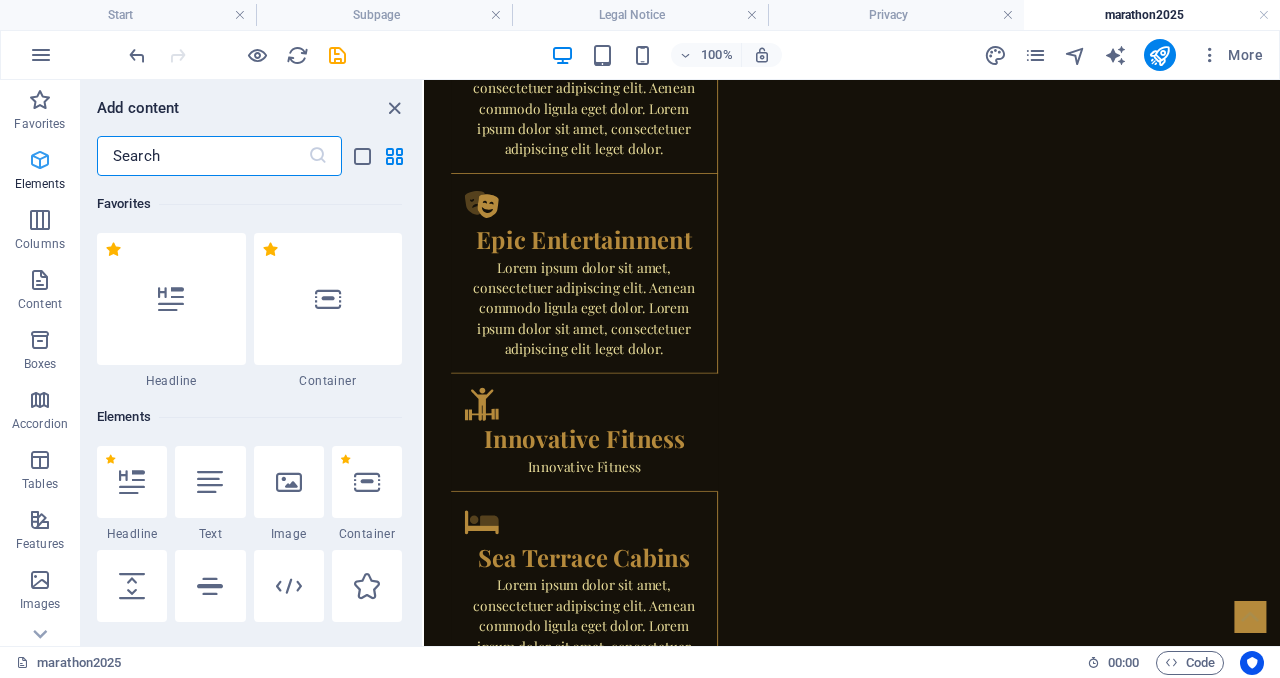scroll, scrollTop: 2433, scrollLeft: 0, axis: vertical 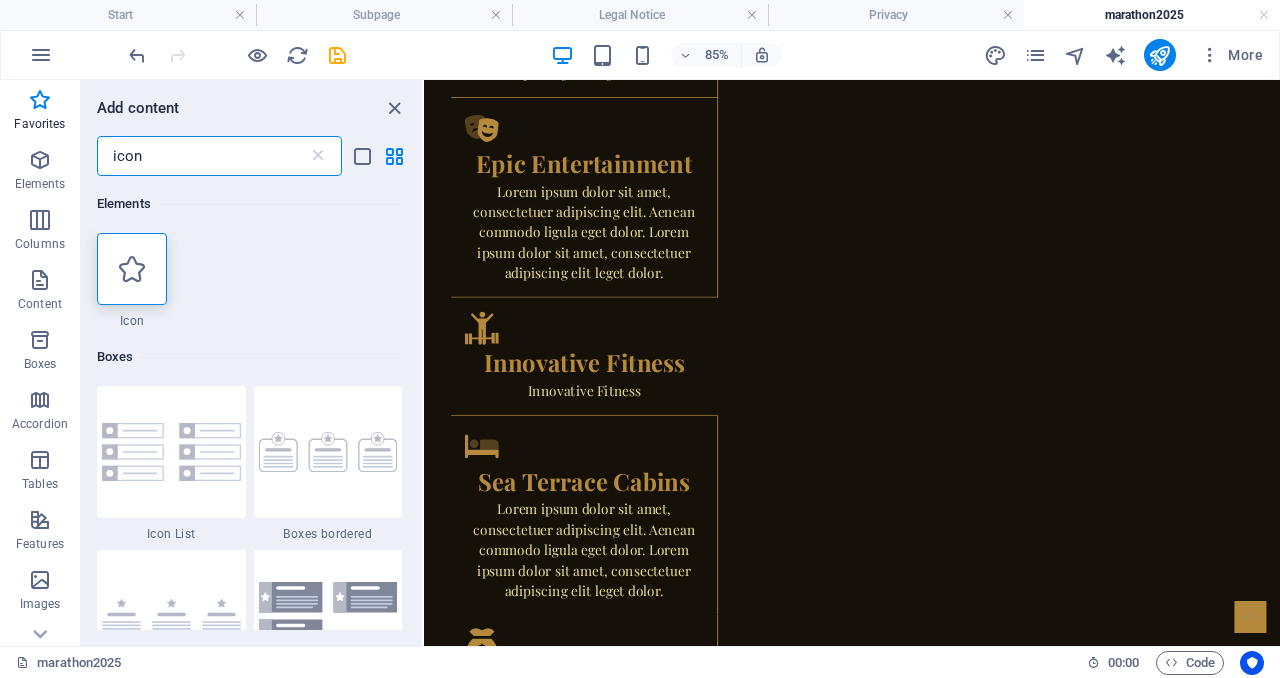 type on "icon" 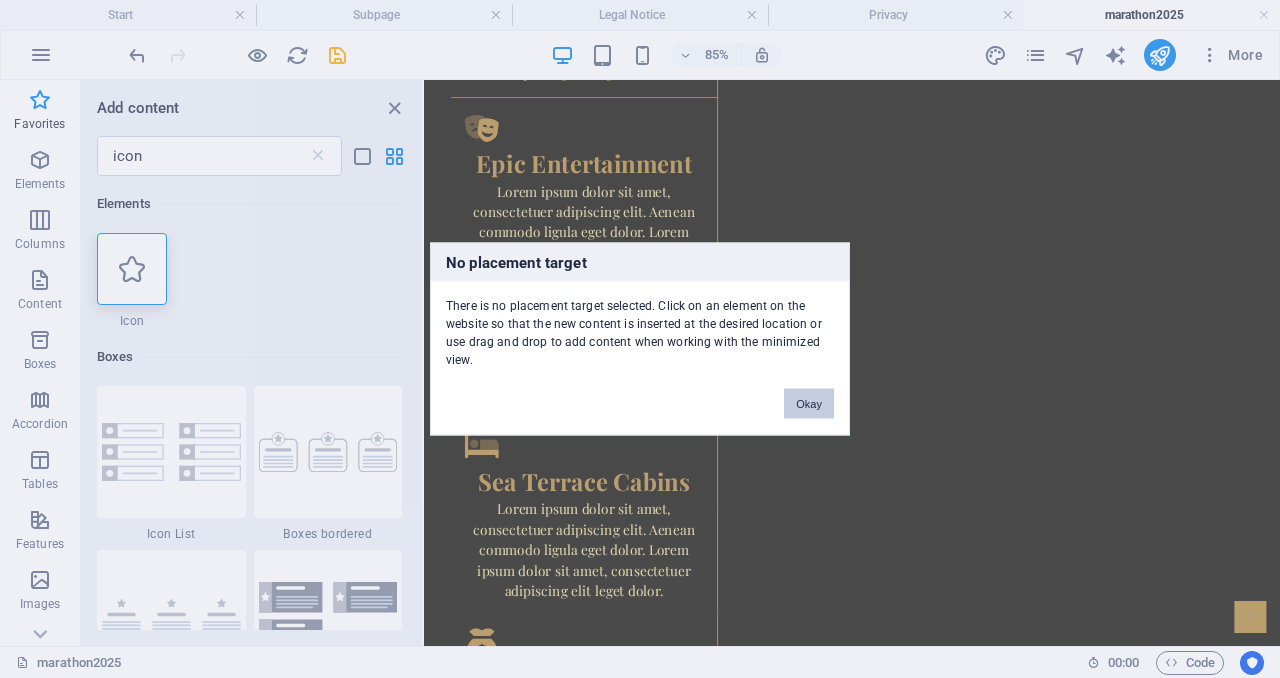 click on "Okay" at bounding box center [809, 404] 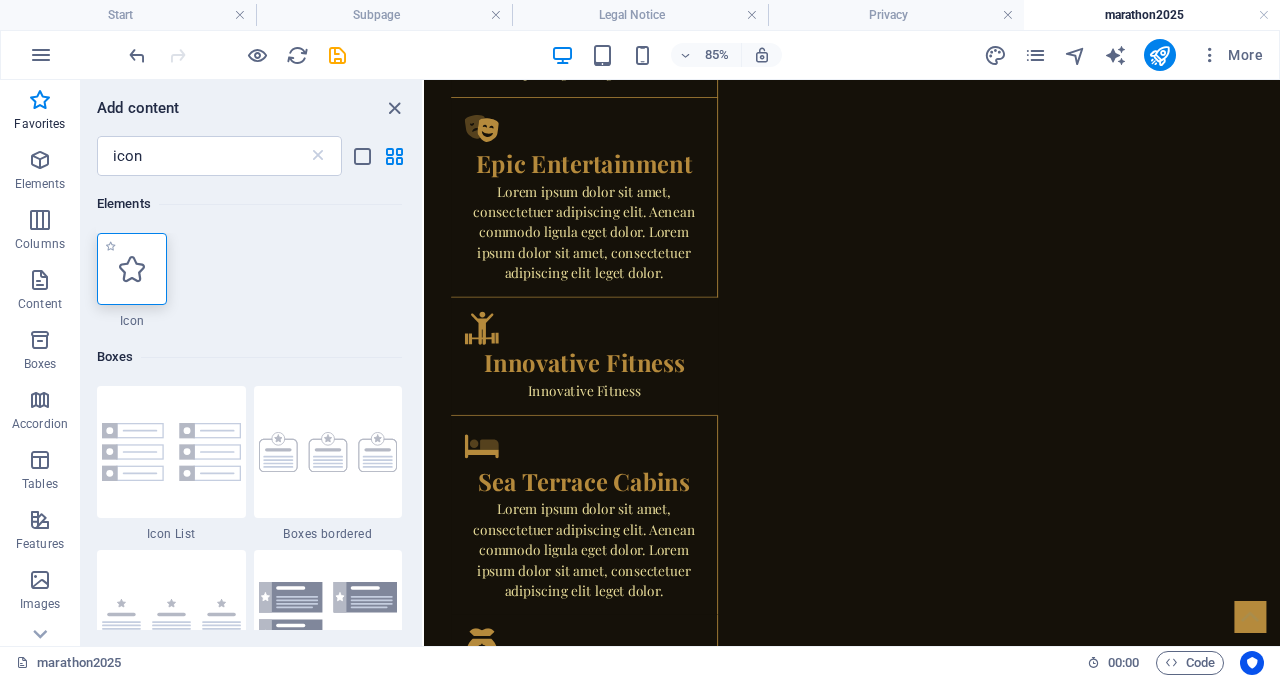 click at bounding box center (132, 269) 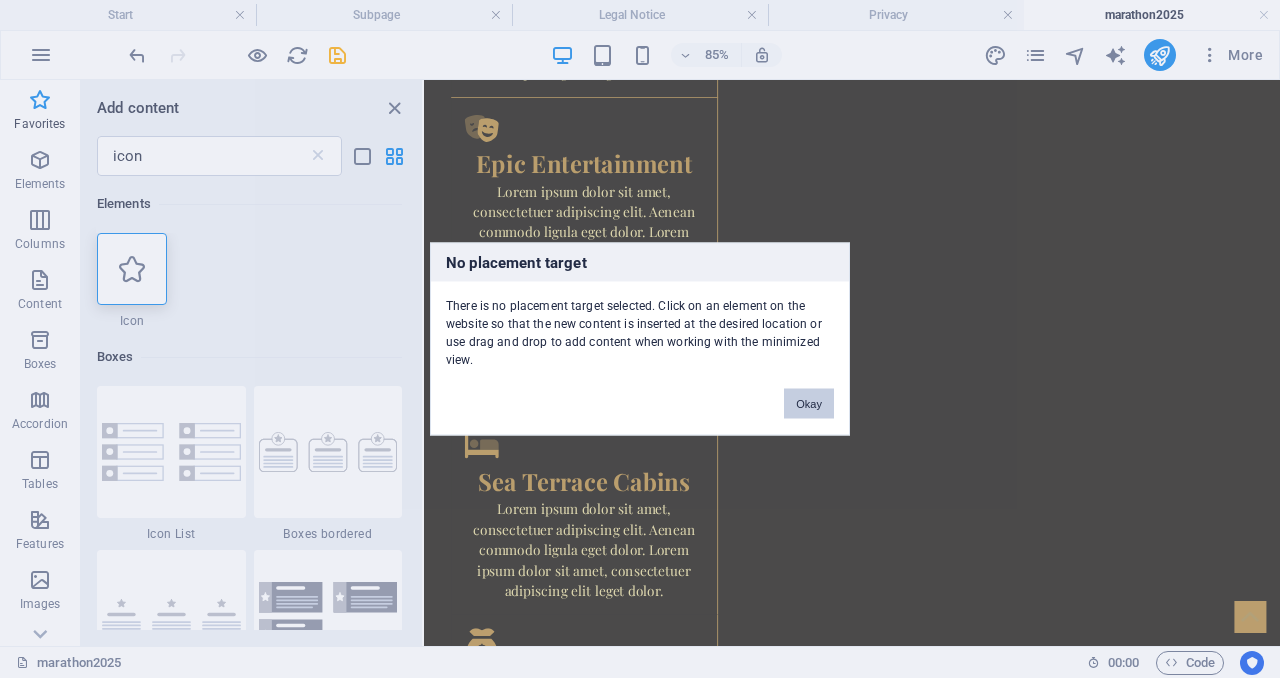 click on "Okay" at bounding box center (809, 404) 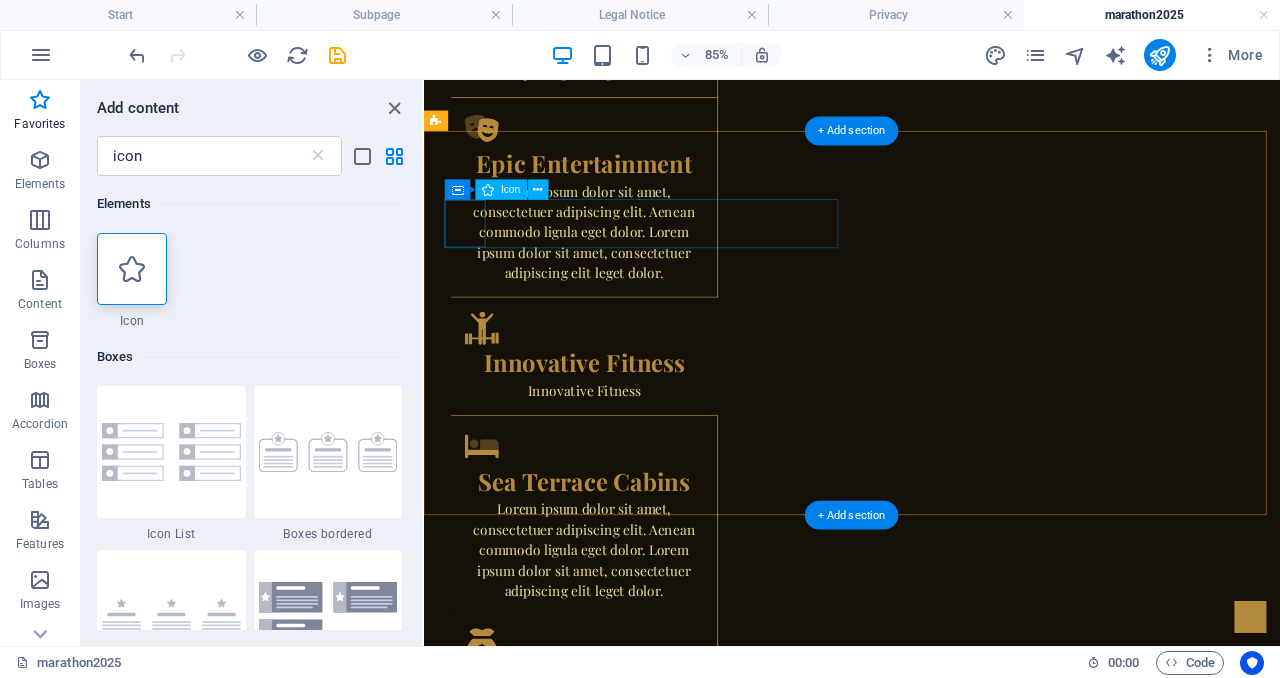 click at bounding box center (672, 1452) 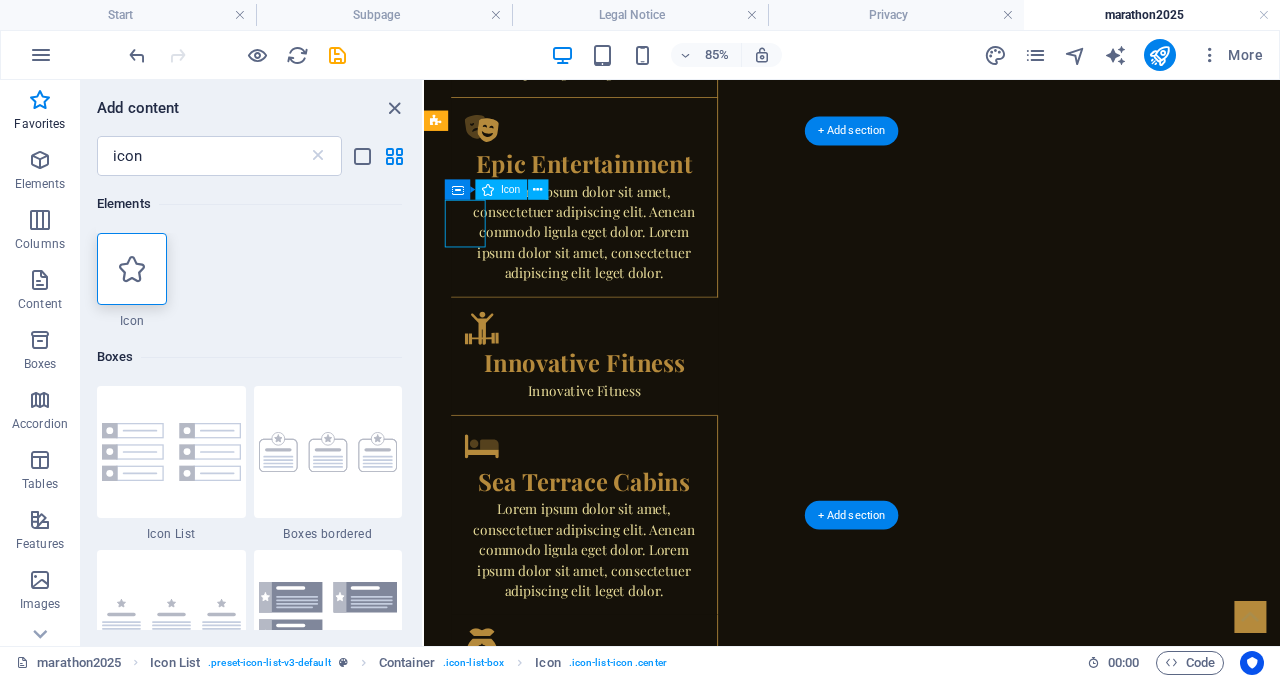 click at bounding box center [672, 1452] 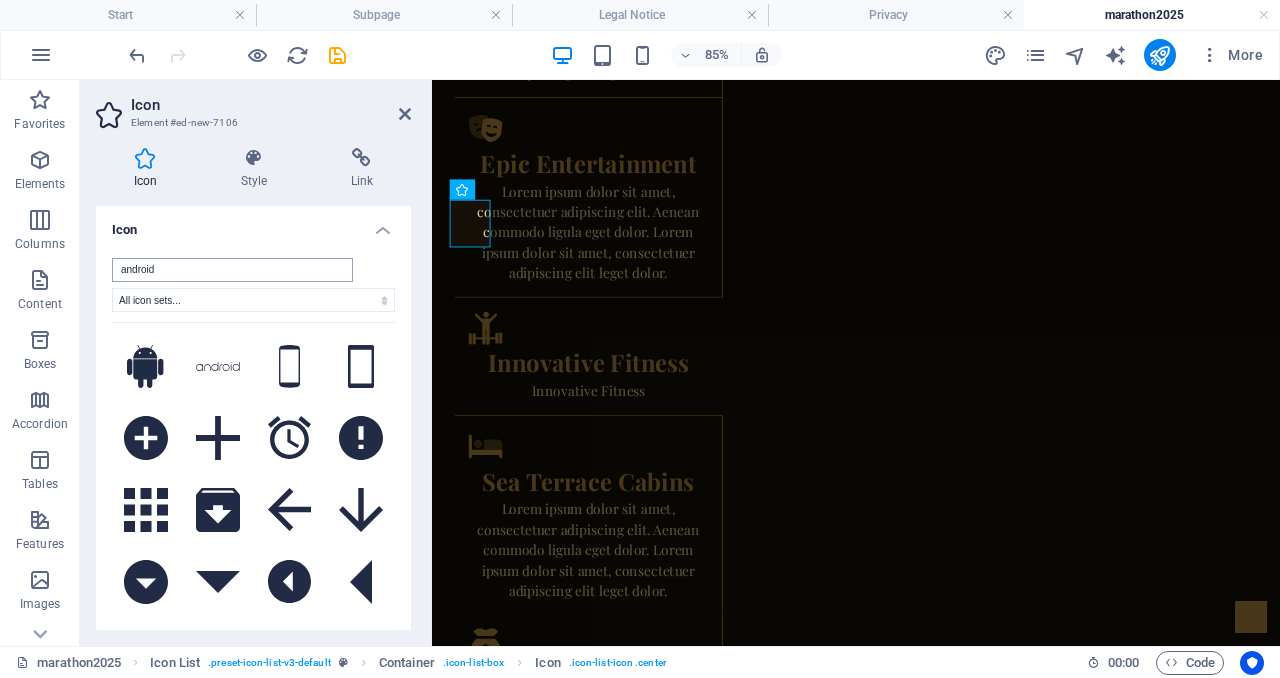 click on "android" at bounding box center [232, 270] 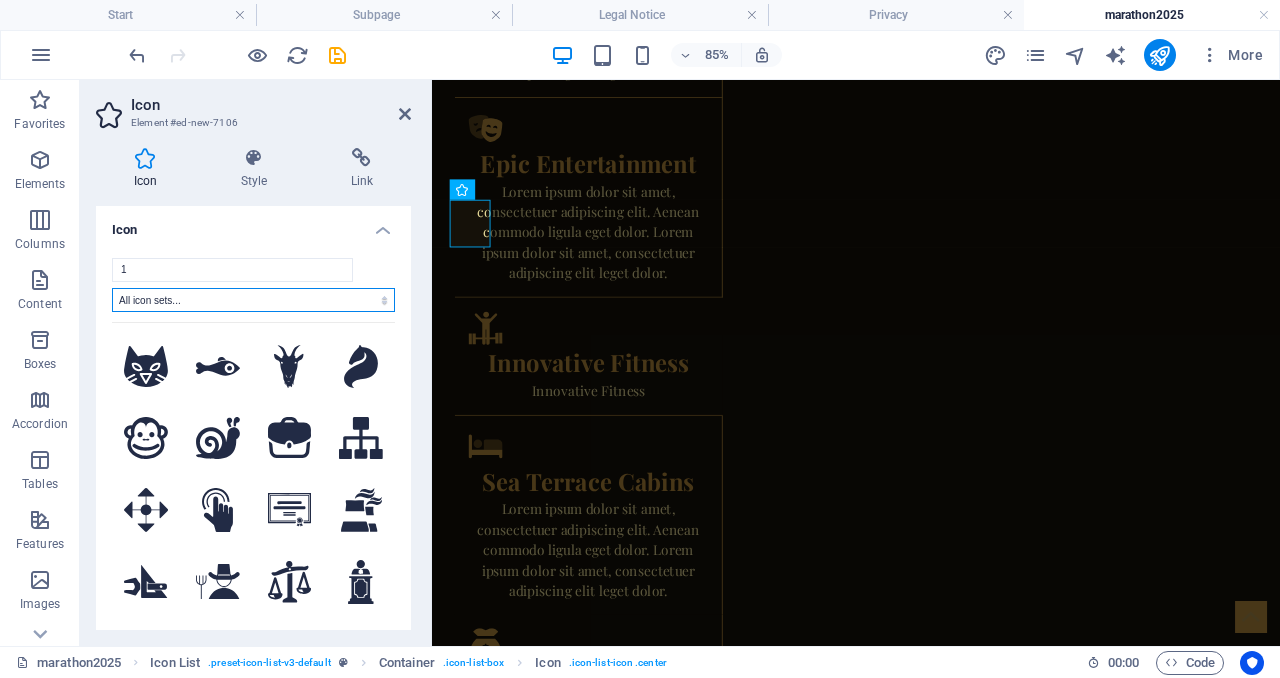 click on "All icon sets... IcoFont Ionicons FontAwesome Brands FontAwesome Duotone FontAwesome Solid FontAwesome Regular FontAwesome Light FontAwesome Thin FontAwesome Sharp Solid FontAwesome Sharp Regular FontAwesome Sharp Light FontAwesome Sharp Thin" at bounding box center [253, 300] 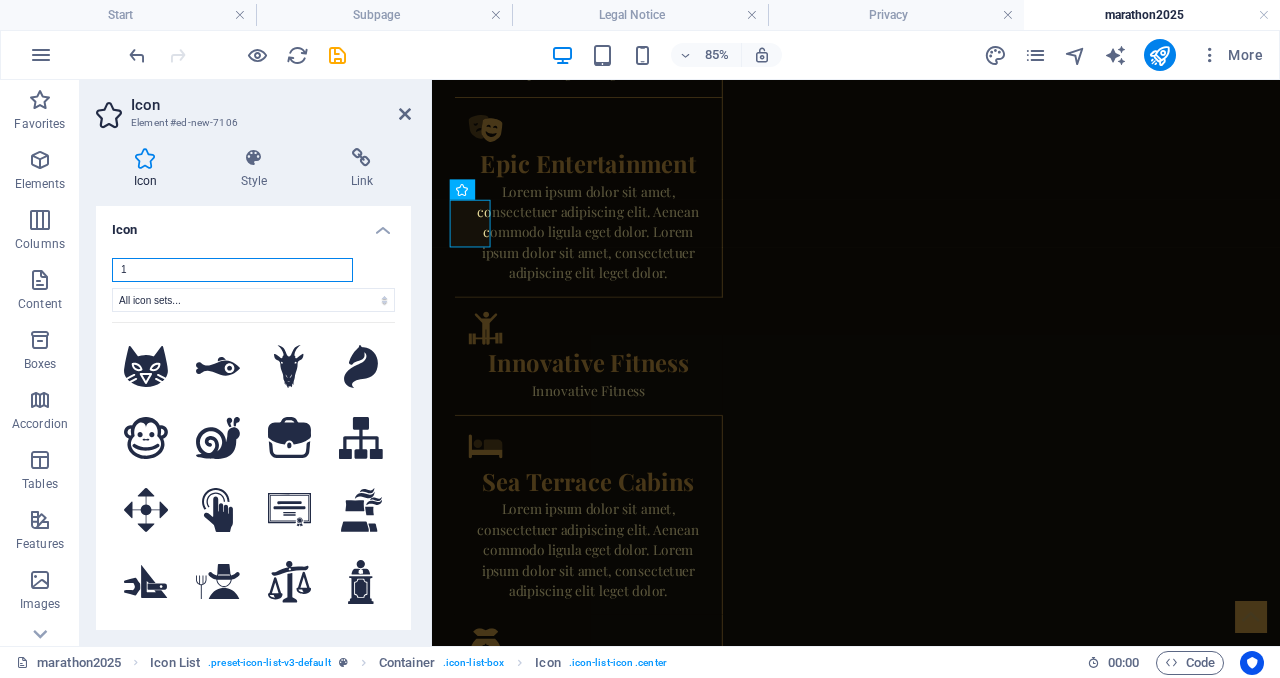 click on "1" at bounding box center [232, 270] 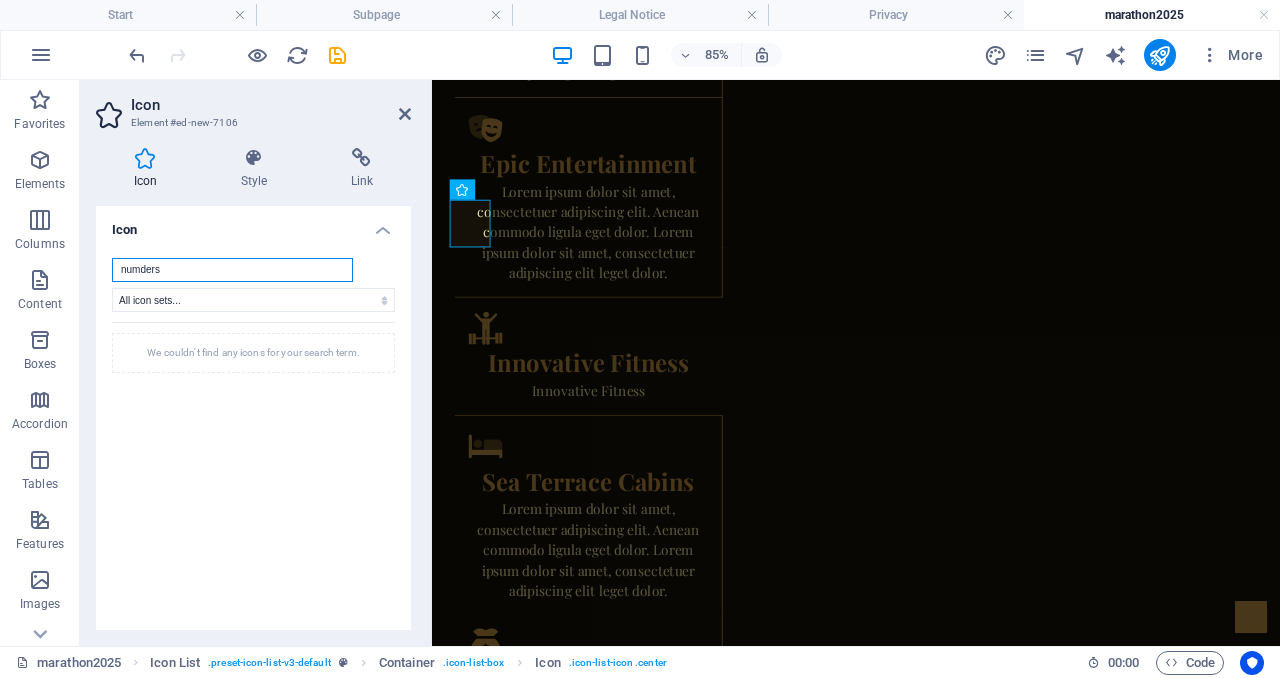 click on "numders" at bounding box center [232, 270] 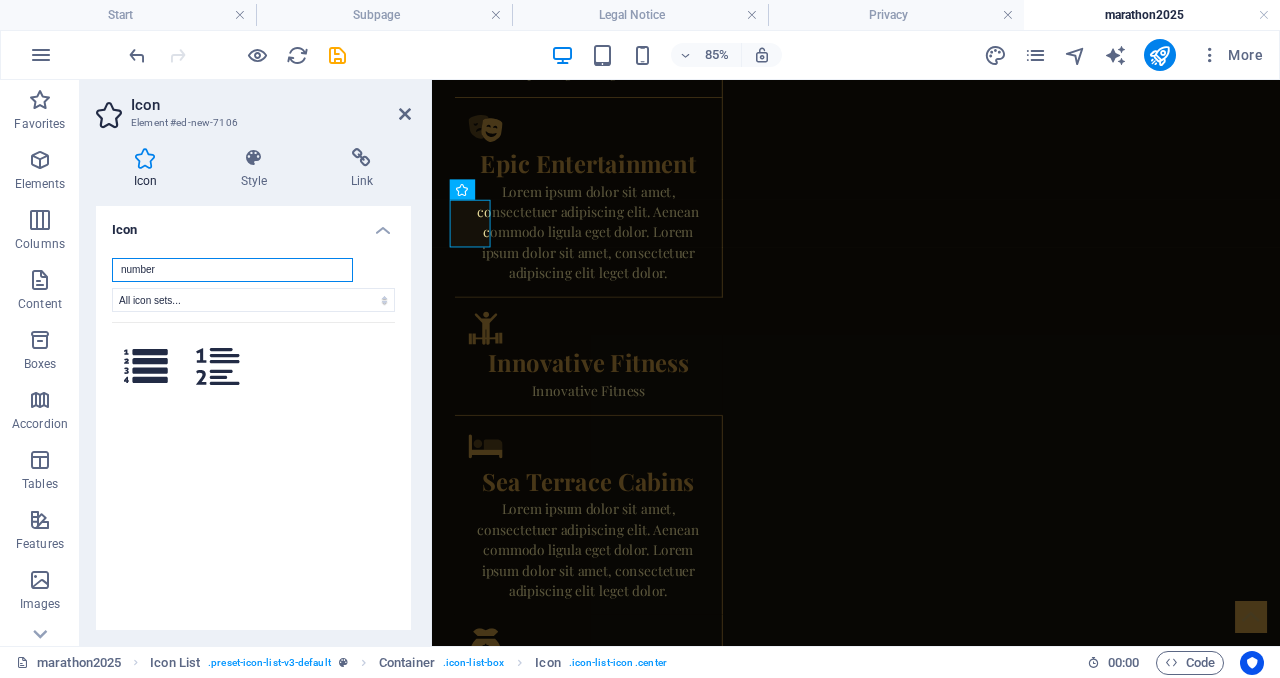 click on "number" at bounding box center (232, 270) 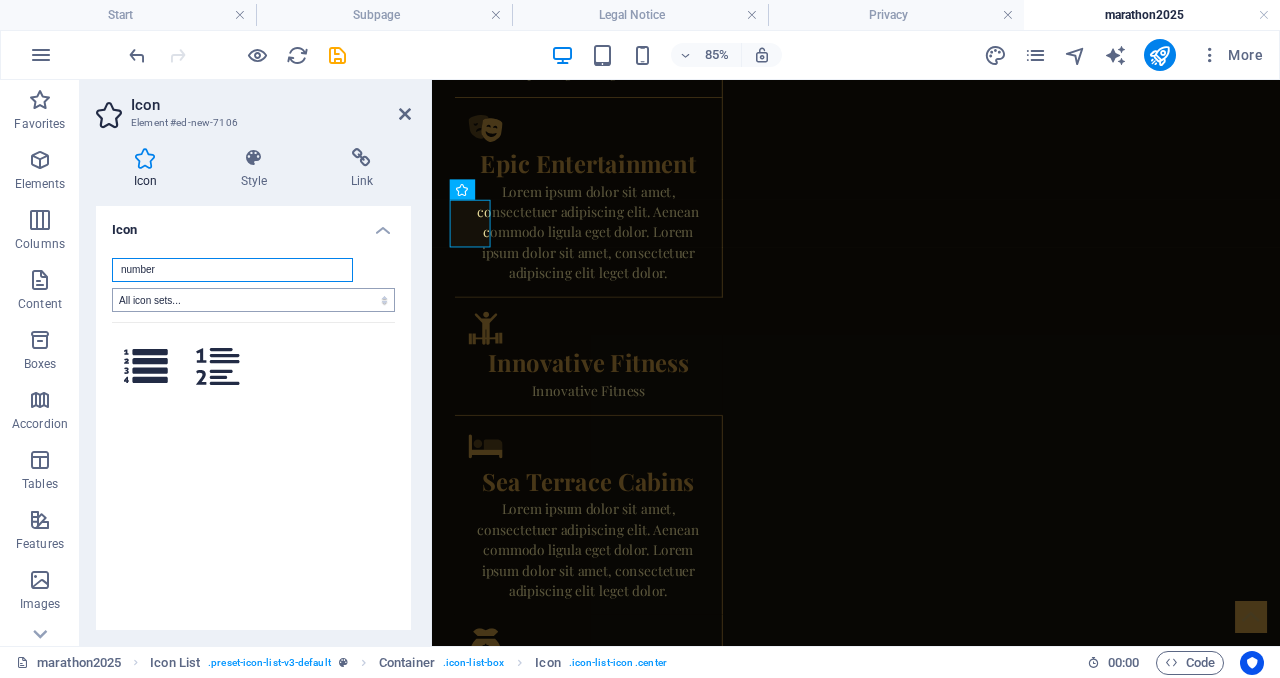 type on "number" 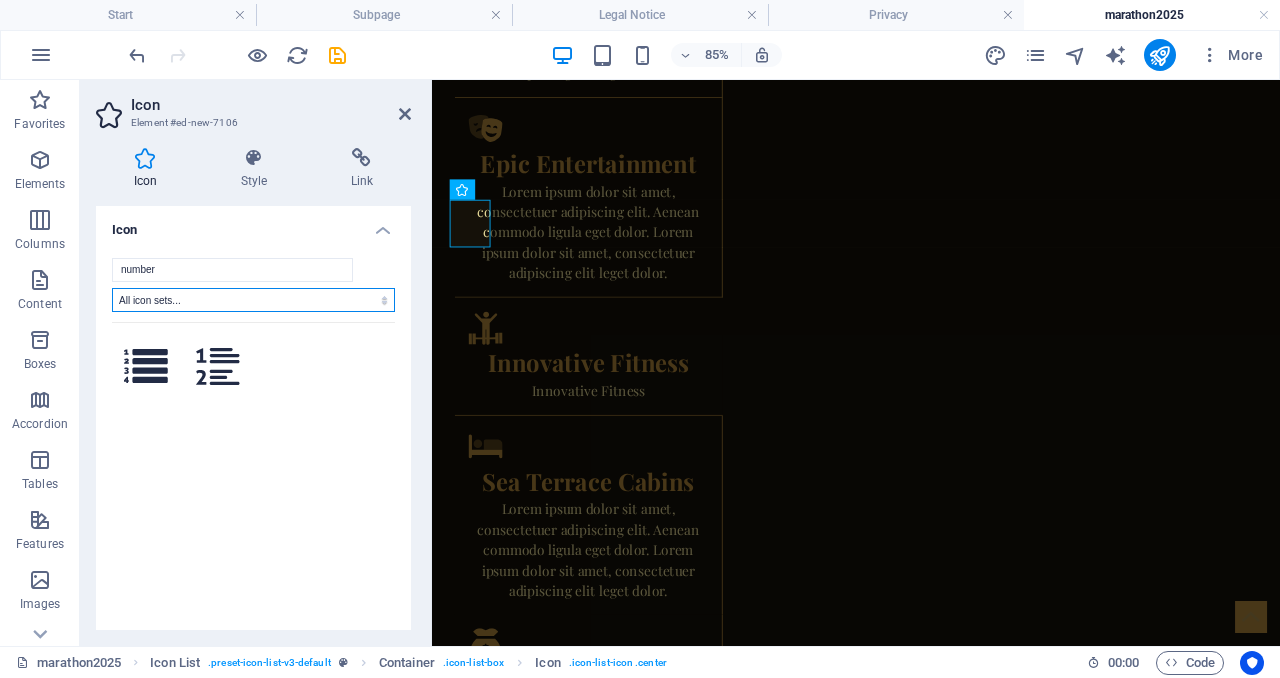 click on "All icon sets... IcoFont Ionicons FontAwesome Brands FontAwesome Duotone FontAwesome Solid FontAwesome Regular FontAwesome Light FontAwesome Thin FontAwesome Sharp Solid FontAwesome Sharp Regular FontAwesome Sharp Light FontAwesome Sharp Thin" at bounding box center (253, 300) 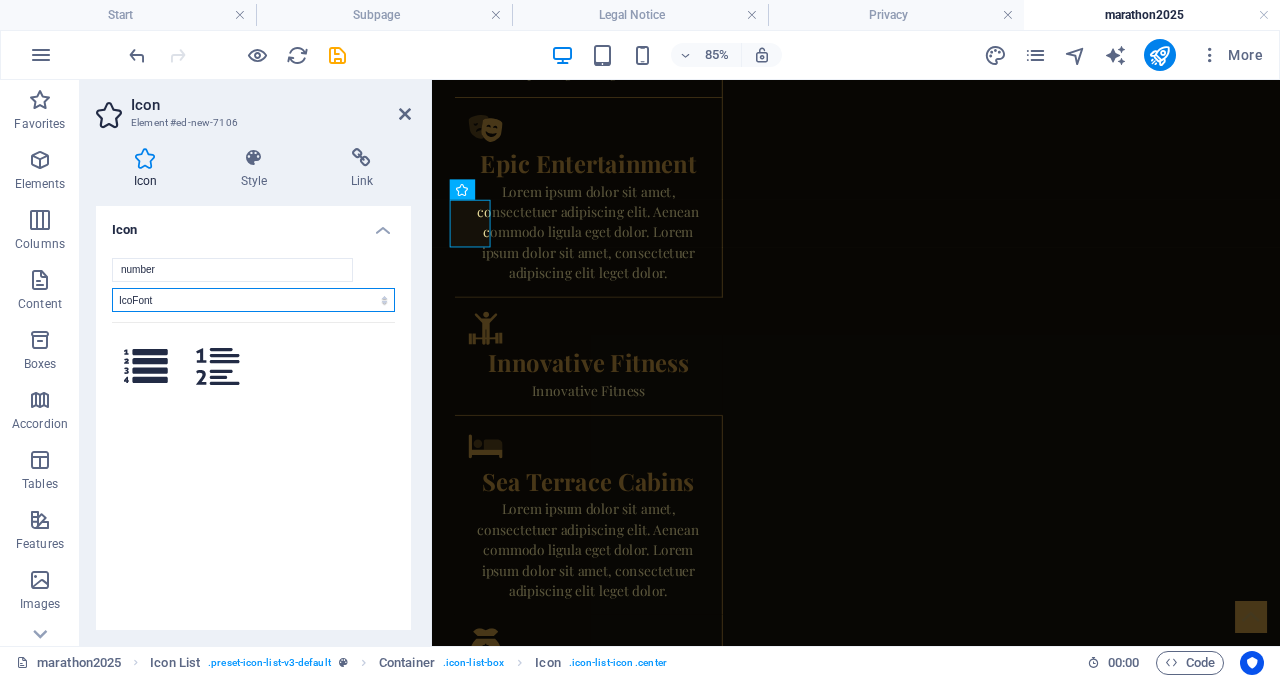 click on "All icon sets... IcoFont Ionicons FontAwesome Brands FontAwesome Duotone FontAwesome Solid FontAwesome Regular FontAwesome Light FontAwesome Thin FontAwesome Sharp Solid FontAwesome Sharp Regular FontAwesome Sharp Light FontAwesome Sharp Thin" at bounding box center (253, 300) 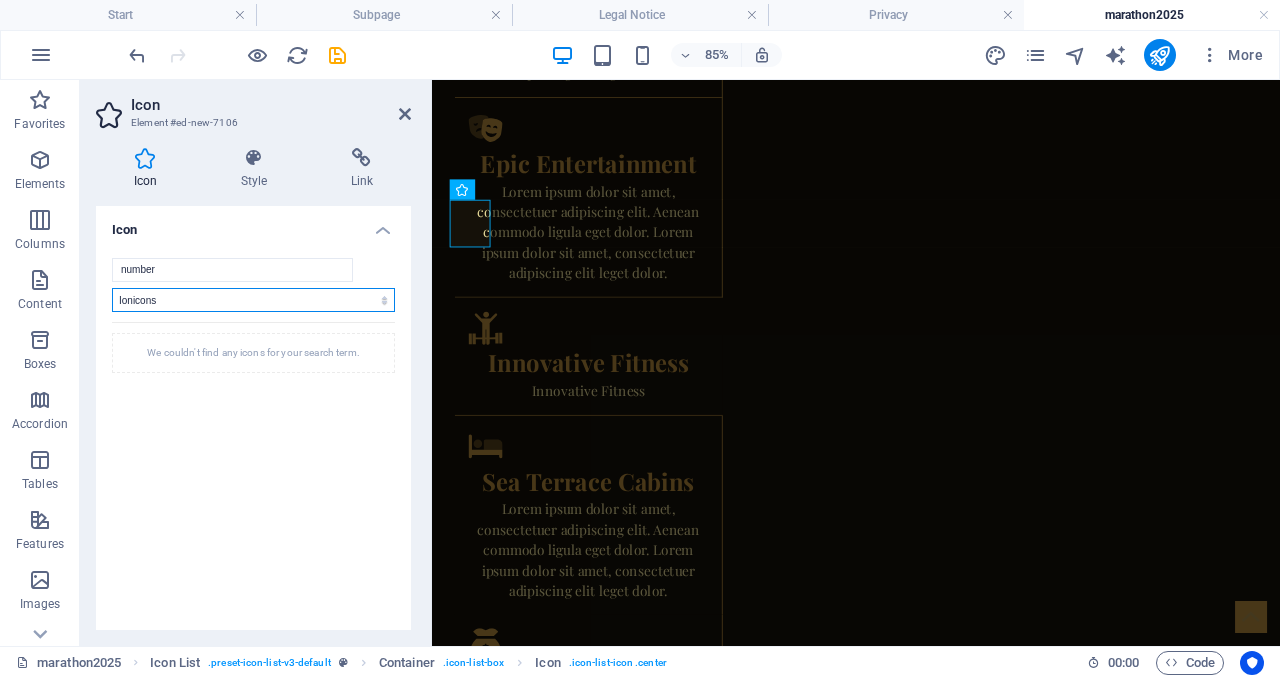 click on "All icon sets... IcoFont Ionicons FontAwesome Brands FontAwesome Duotone FontAwesome Solid FontAwesome Regular FontAwesome Light FontAwesome Thin FontAwesome Sharp Solid FontAwesome Sharp Regular FontAwesome Sharp Light FontAwesome Sharp Thin" at bounding box center [253, 300] 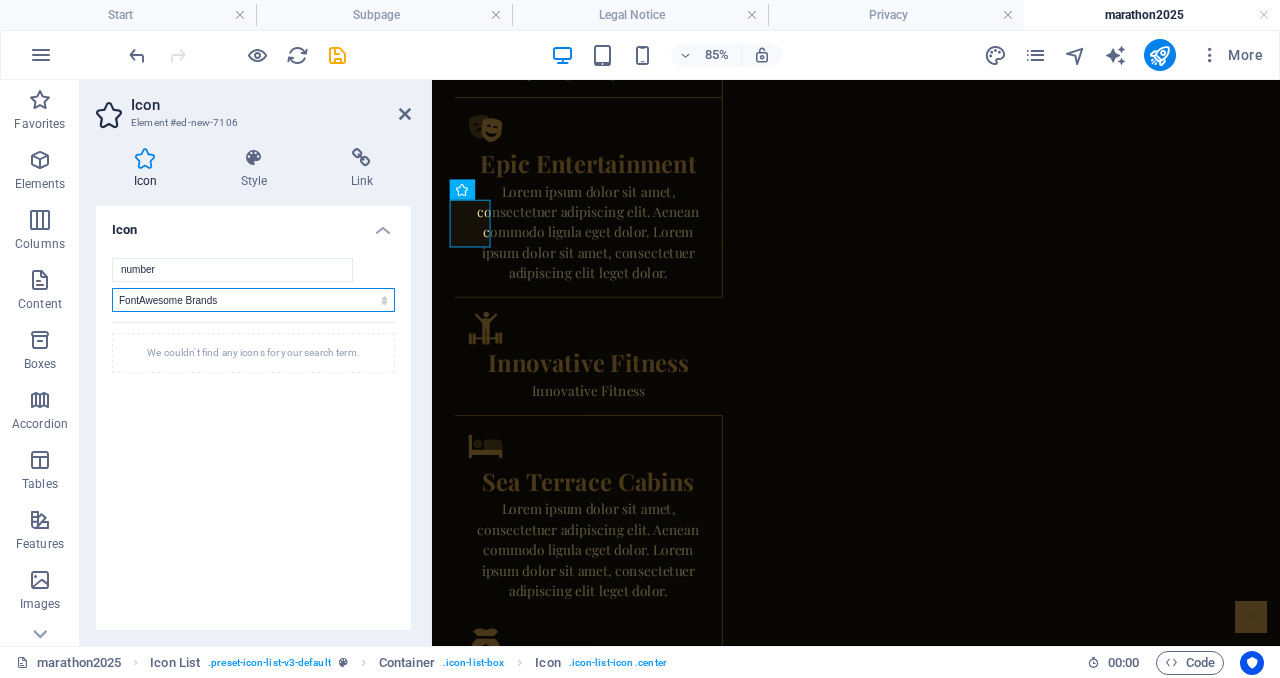 click on "All icon sets... IcoFont Ionicons FontAwesome Brands FontAwesome Duotone FontAwesome Solid FontAwesome Regular FontAwesome Light FontAwesome Thin FontAwesome Sharp Solid FontAwesome Sharp Regular FontAwesome Sharp Light FontAwesome Sharp Thin" at bounding box center (253, 300) 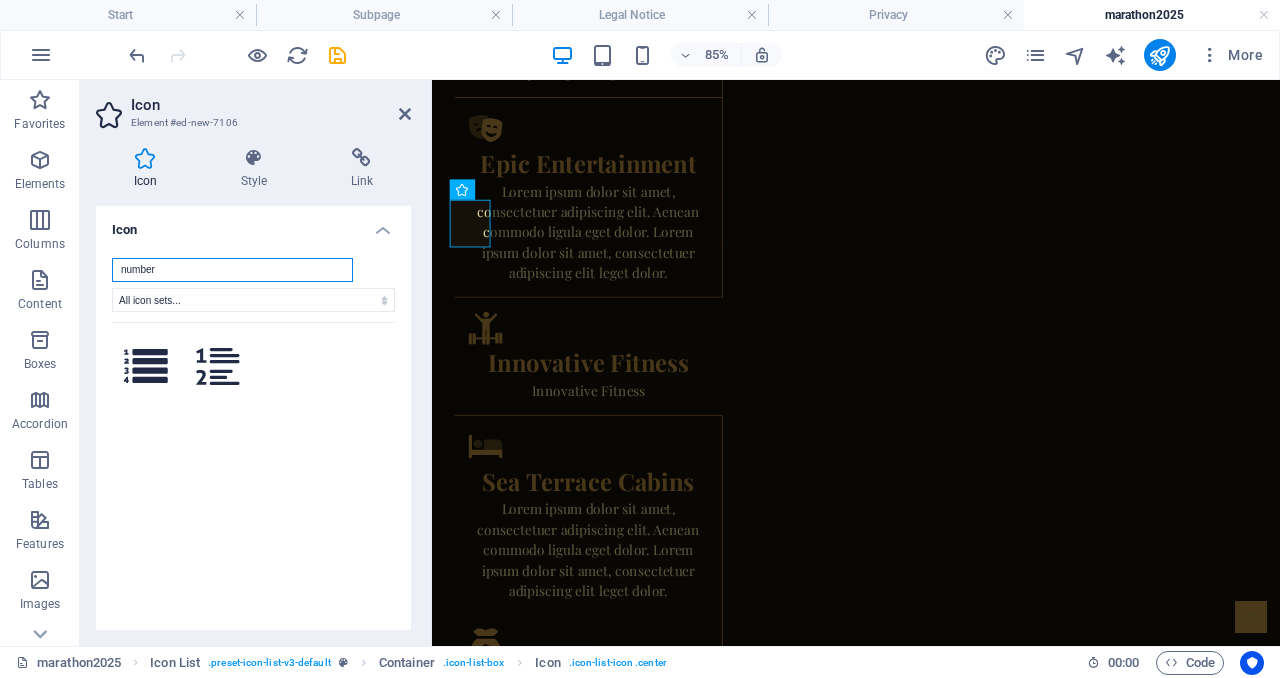 click on "number" at bounding box center [232, 270] 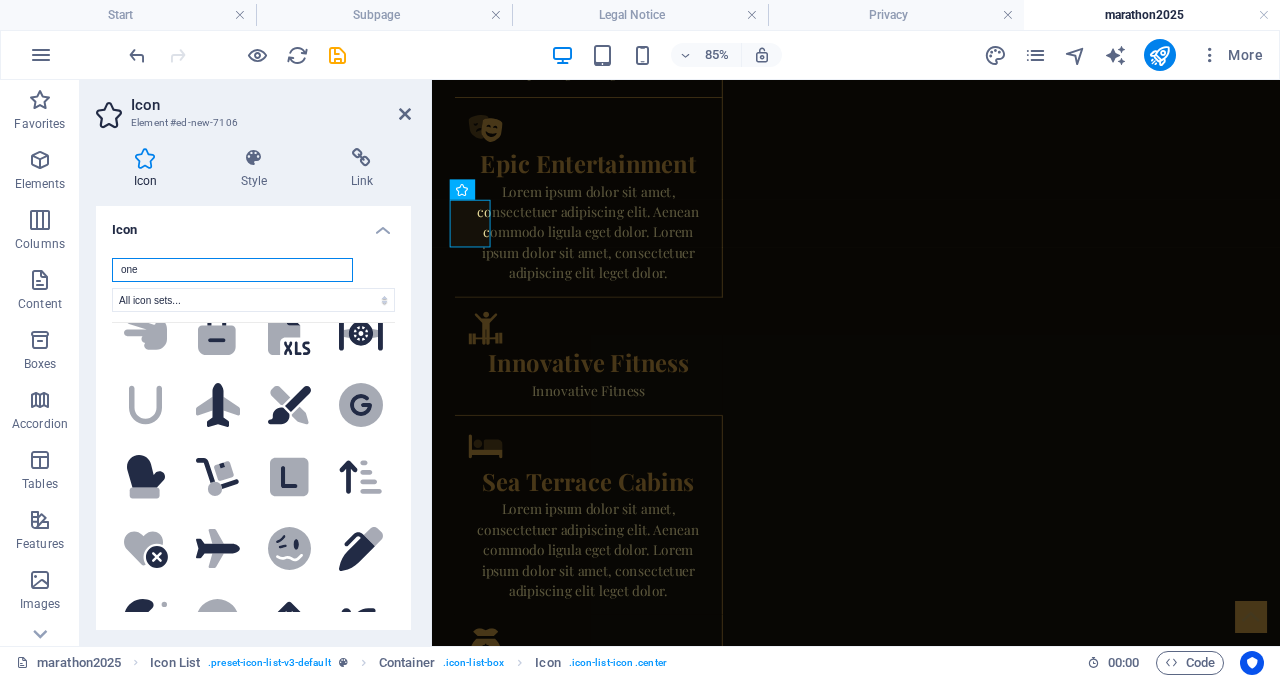 scroll, scrollTop: 2046, scrollLeft: 0, axis: vertical 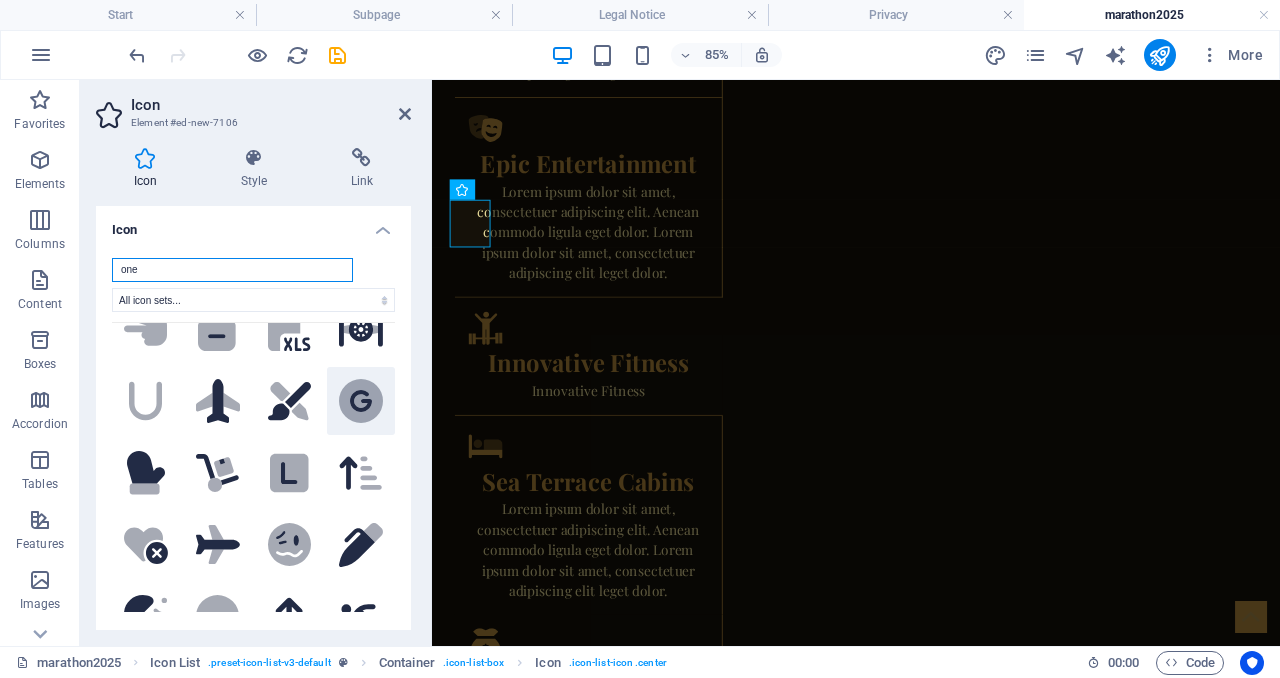 type on "one" 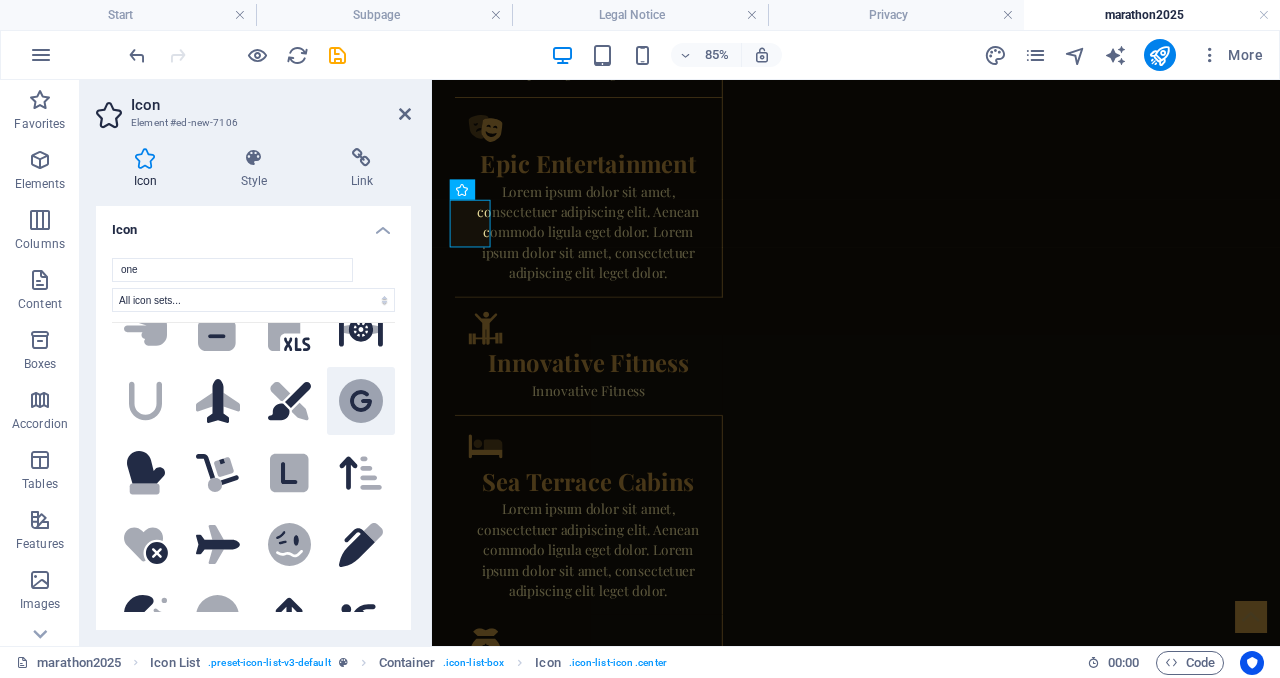 click 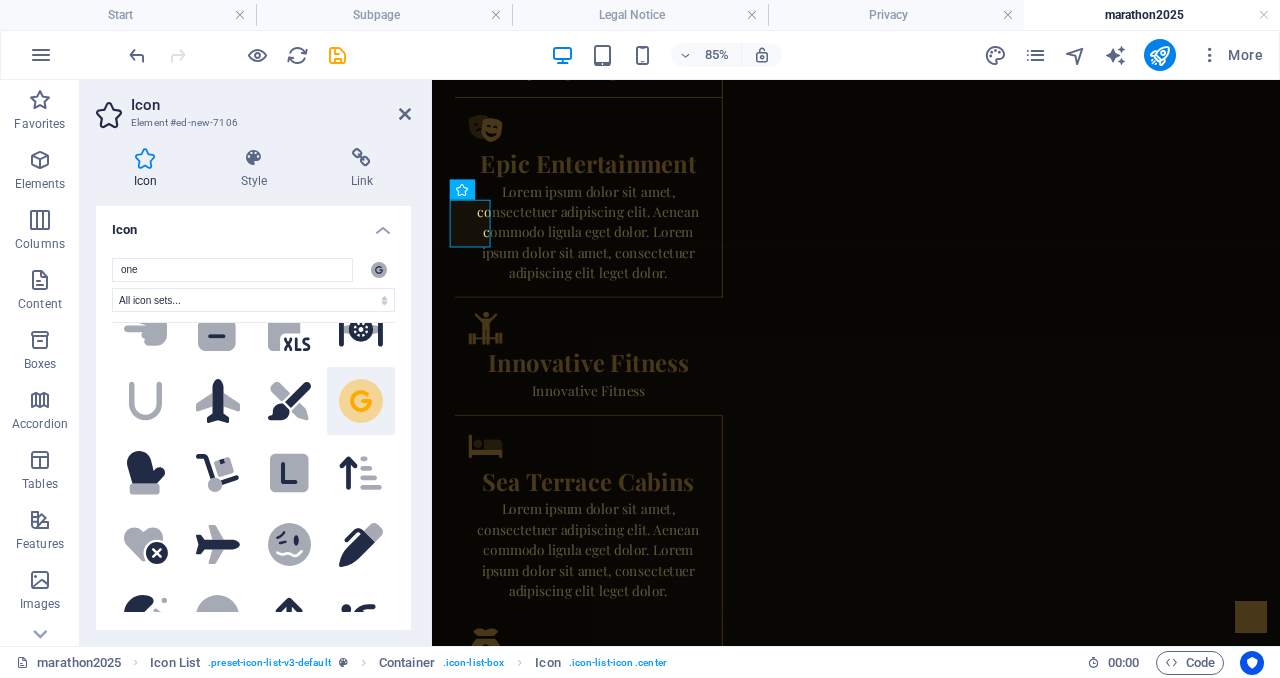 click 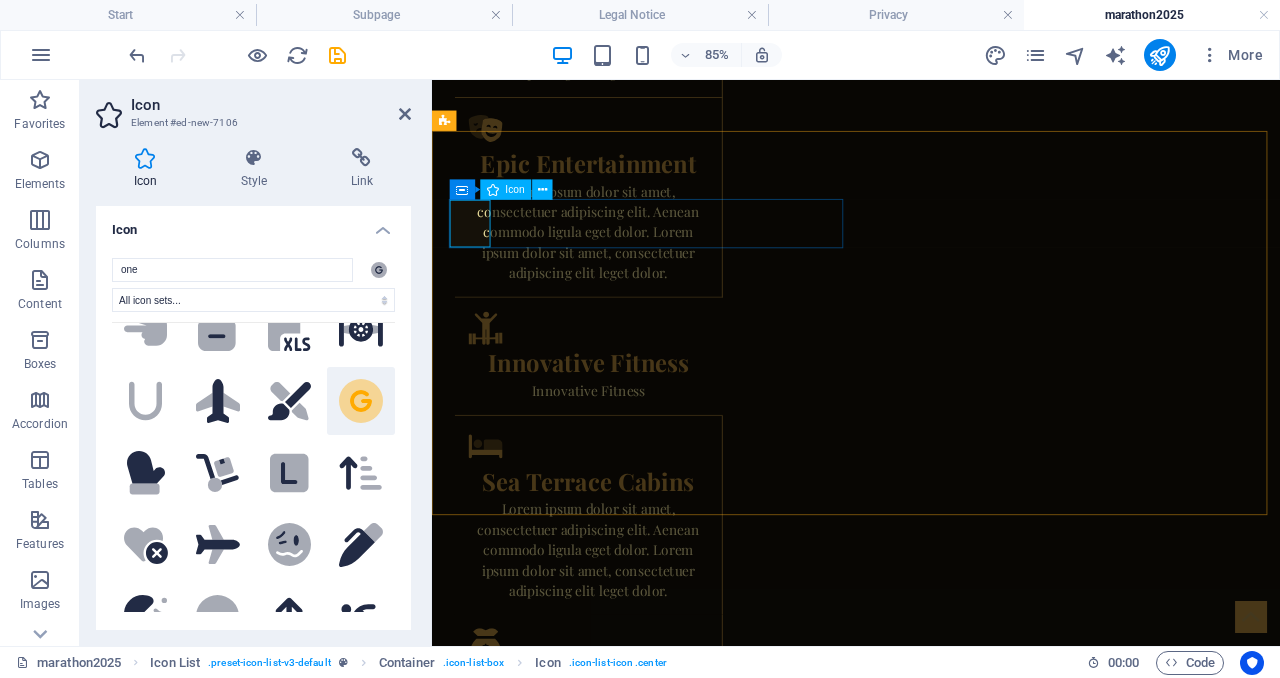 click on ".fa-secondary{opacity:.4}" at bounding box center (680, 1452) 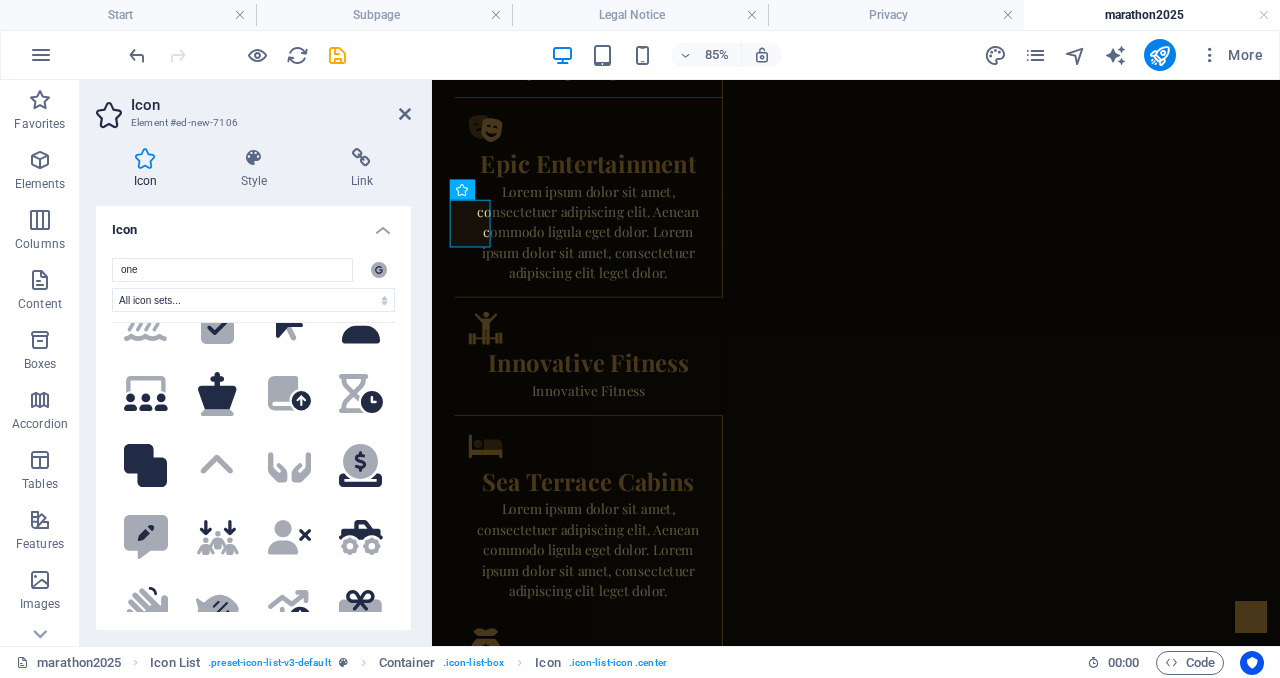 scroll, scrollTop: 5953, scrollLeft: 0, axis: vertical 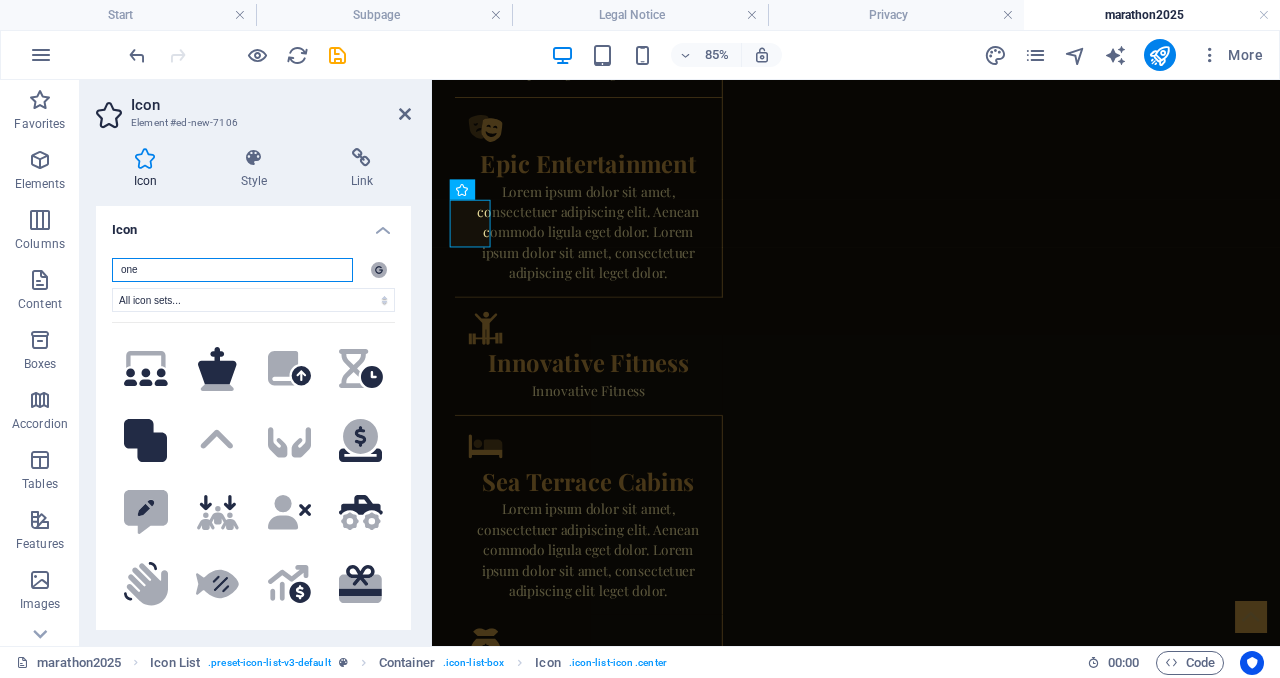 click on "one" at bounding box center (232, 270) 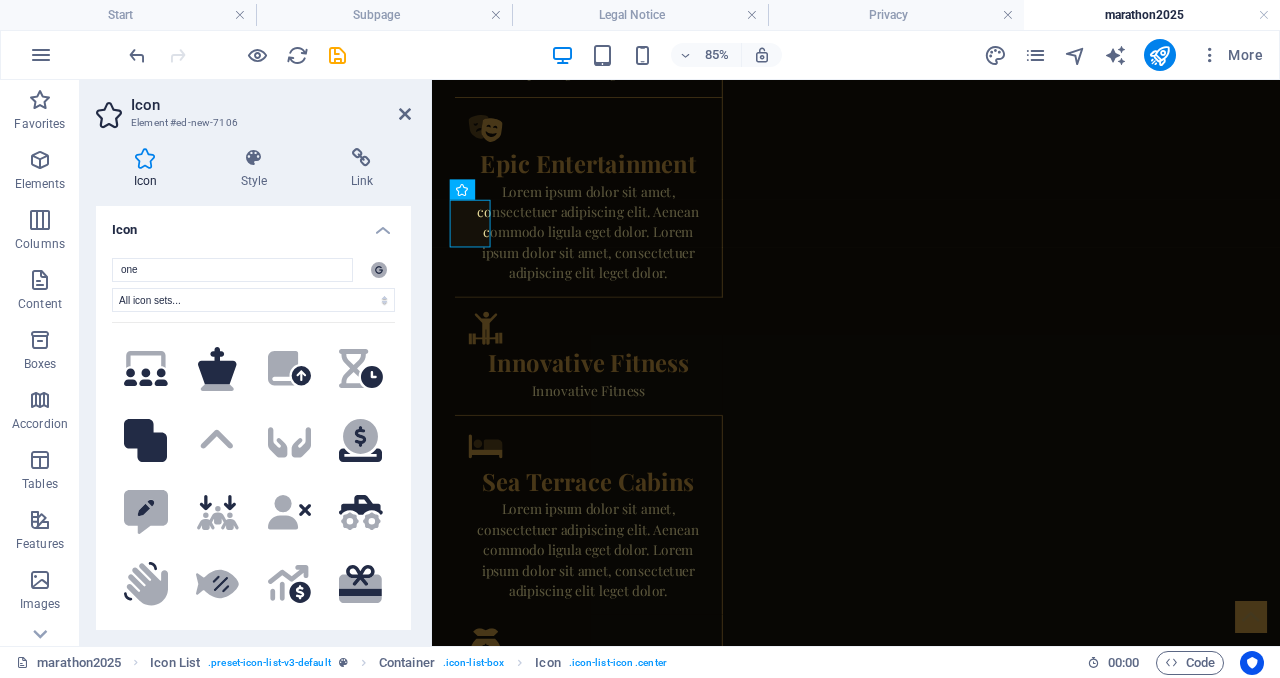 click at bounding box center [145, 158] 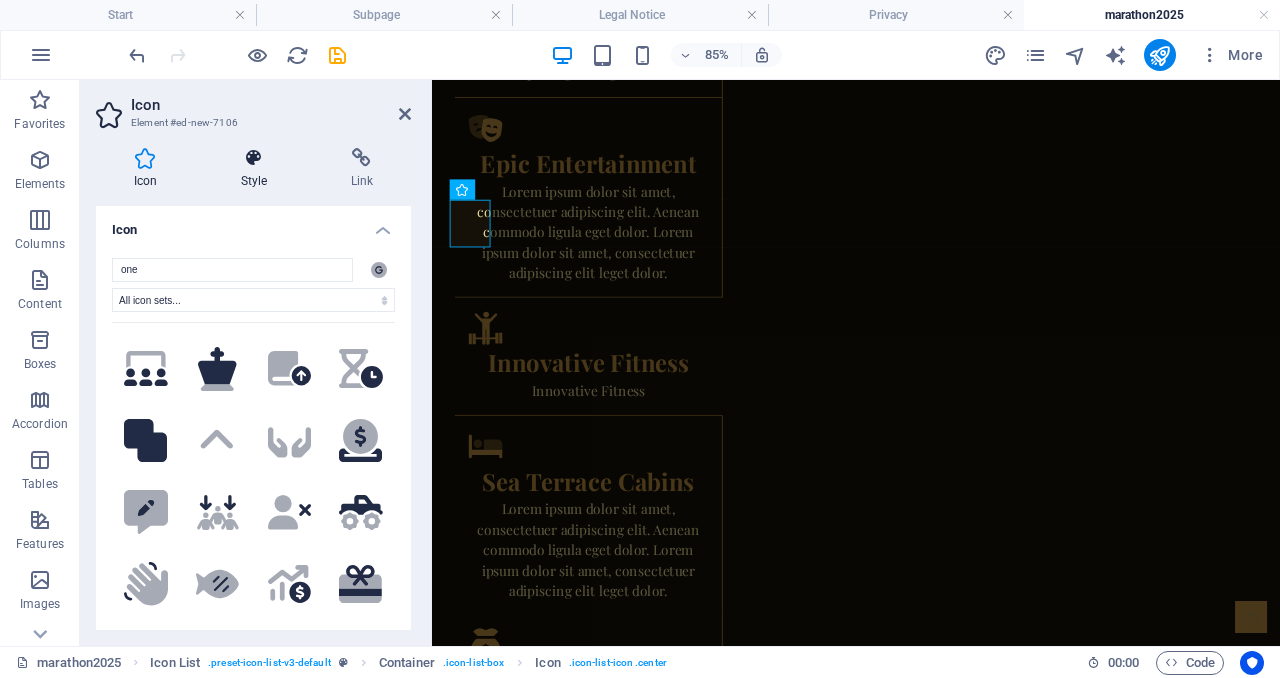 click at bounding box center (254, 158) 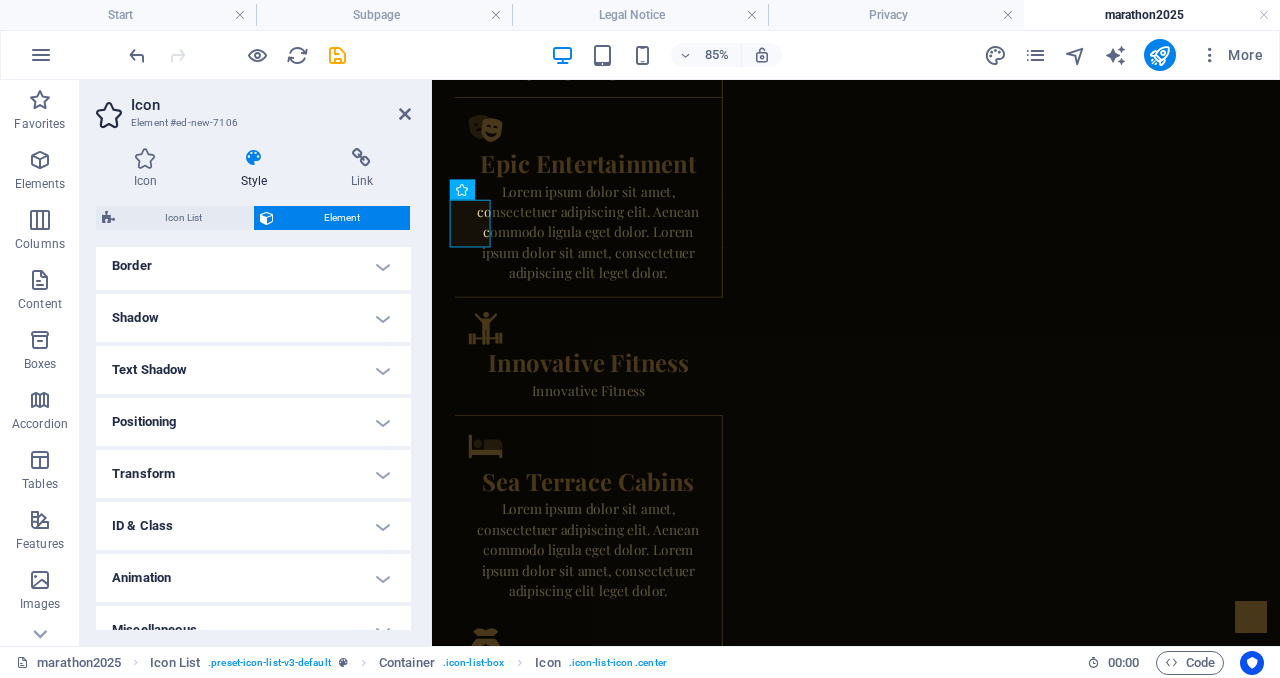 scroll, scrollTop: 462, scrollLeft: 0, axis: vertical 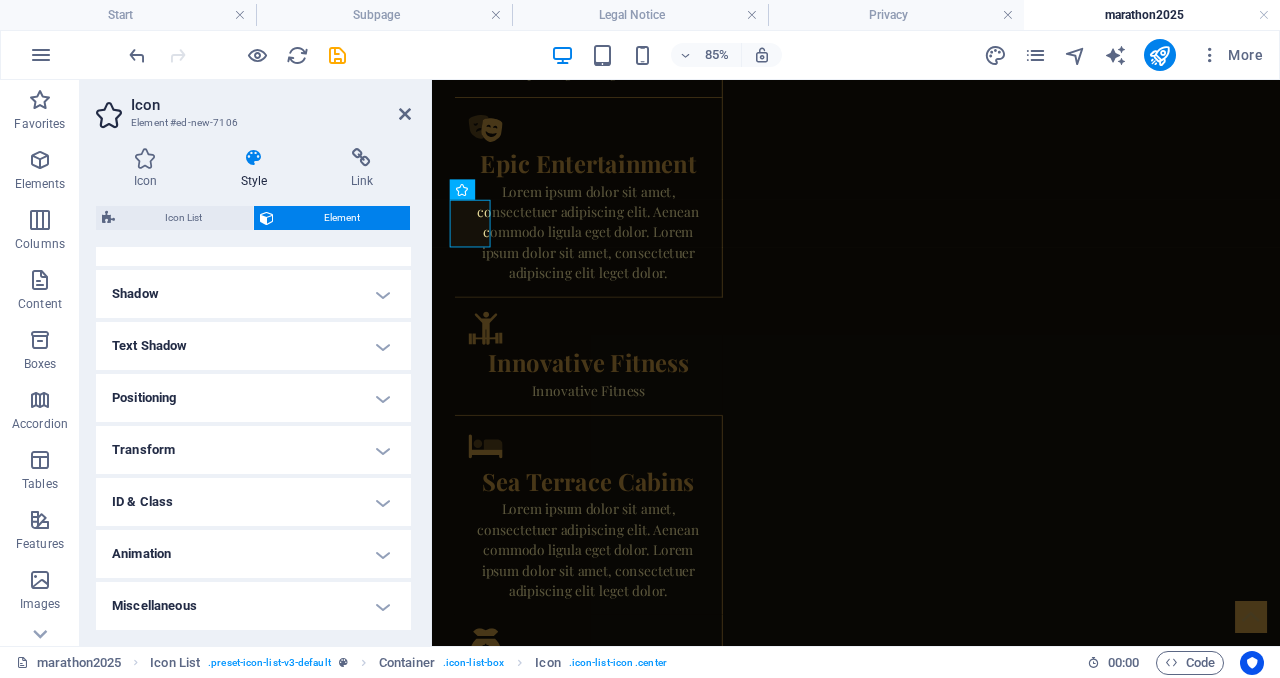 click on "Miscellaneous" at bounding box center [253, 606] 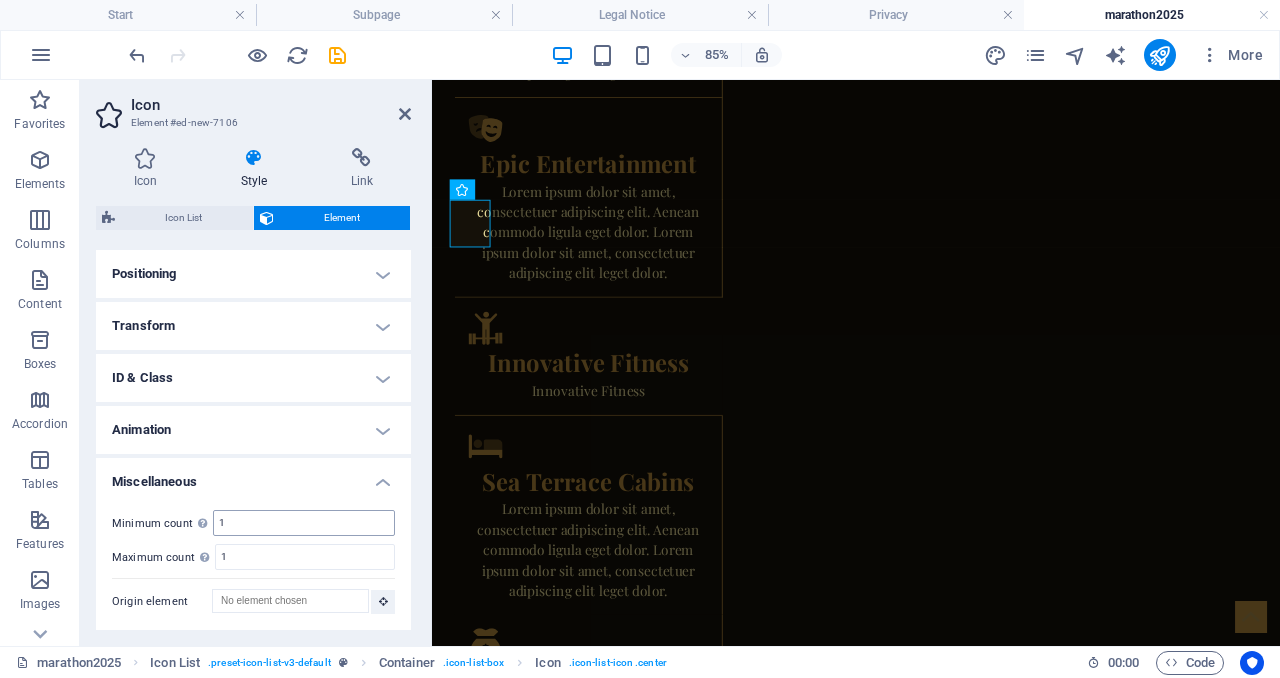 scroll, scrollTop: 0, scrollLeft: 0, axis: both 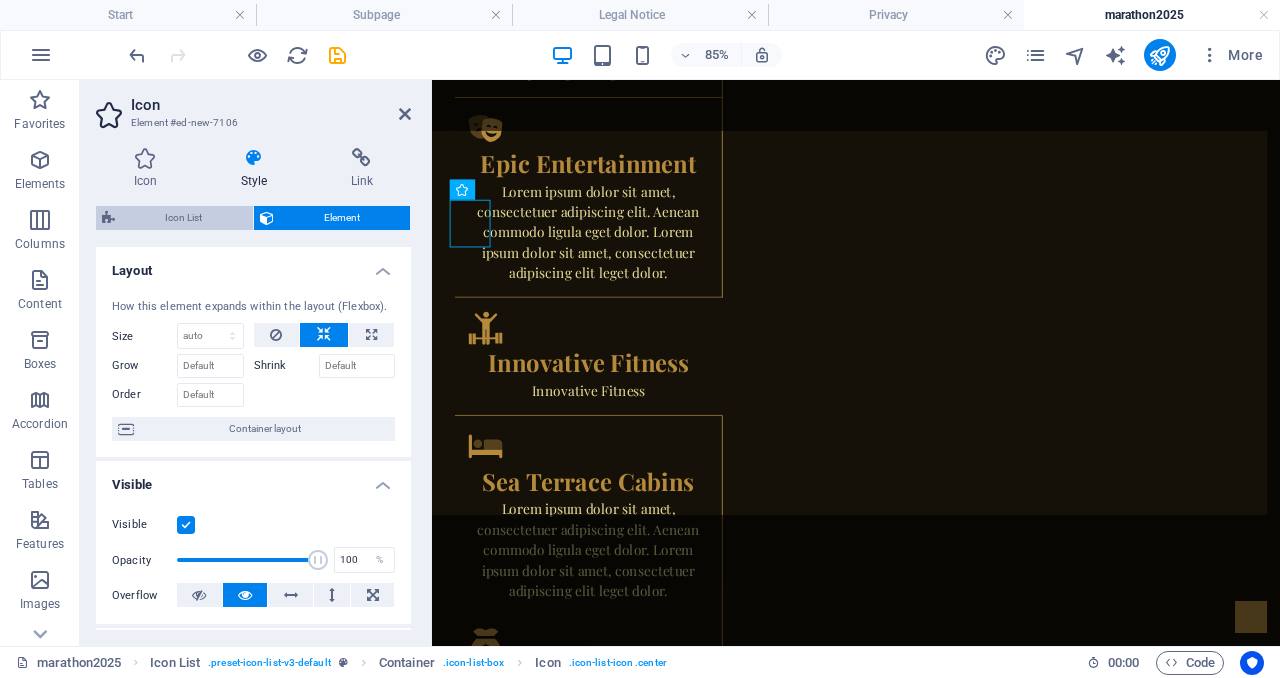 click on "Icon List" at bounding box center [184, 218] 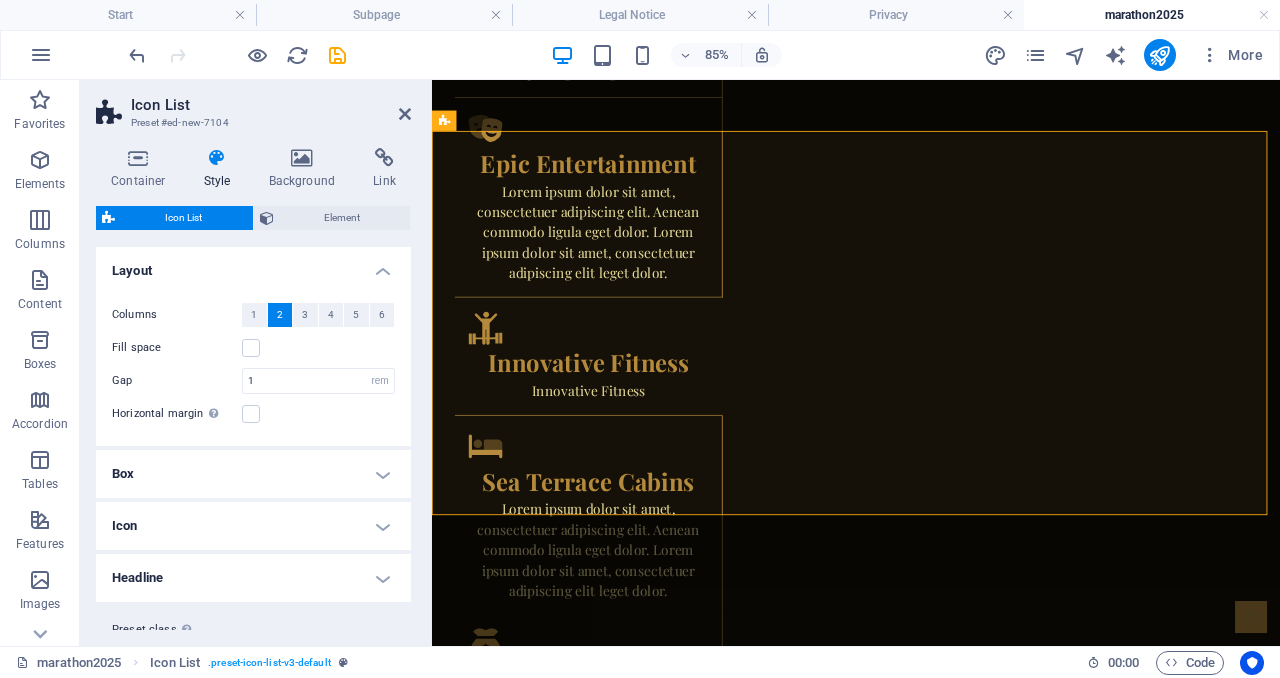 click on "Icon List" at bounding box center [184, 218] 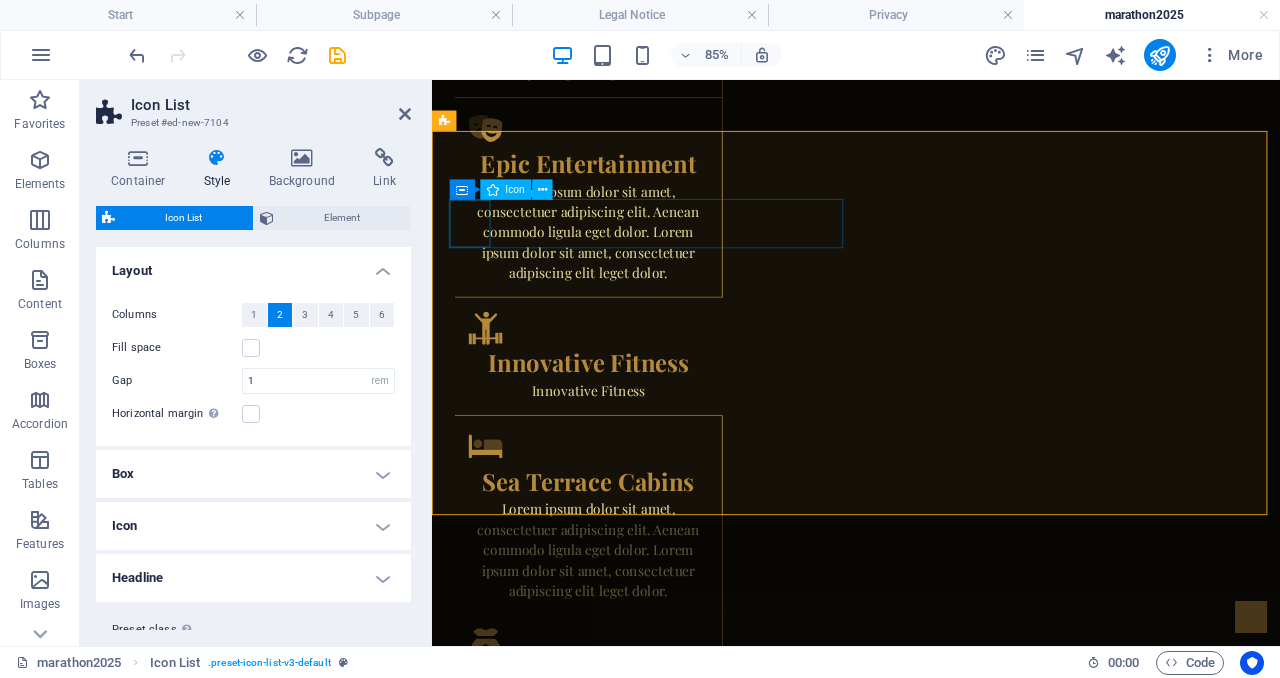 drag, startPoint x: 471, startPoint y: 251, endPoint x: 816, endPoint y: 226, distance: 345.9046 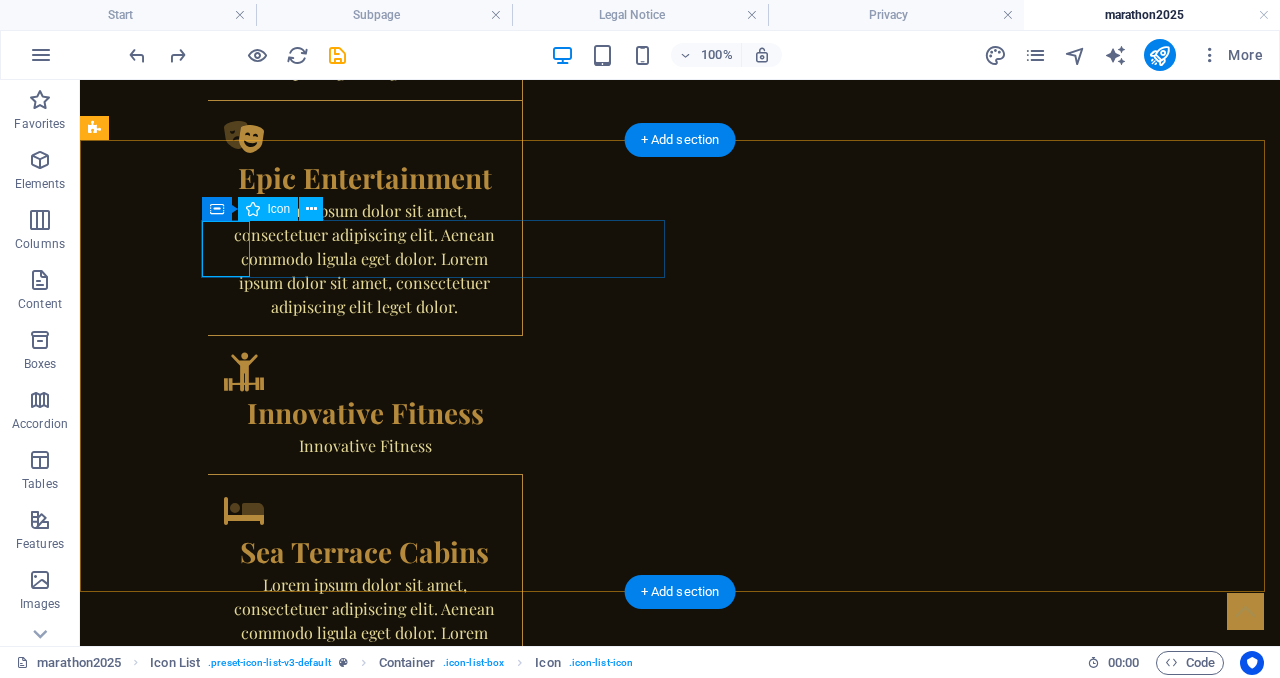 click on ".fa-secondary{opacity:.4}" at bounding box center [328, 1452] 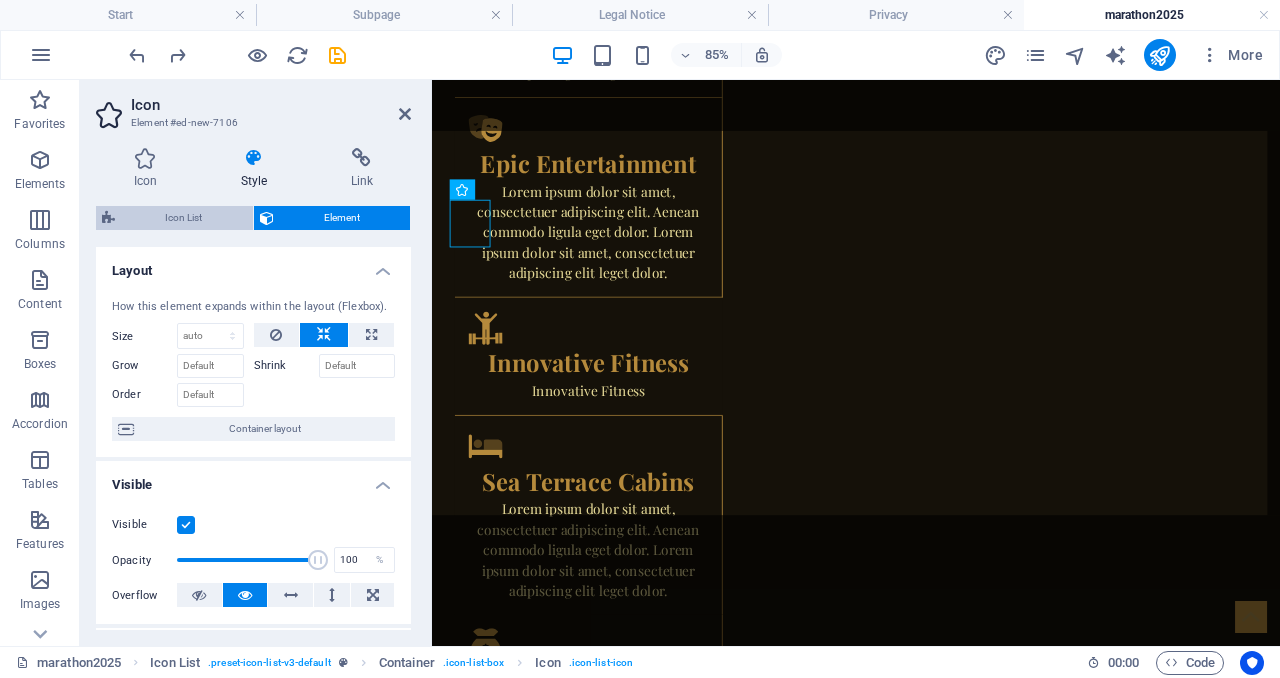 click on "Icon List" at bounding box center [184, 218] 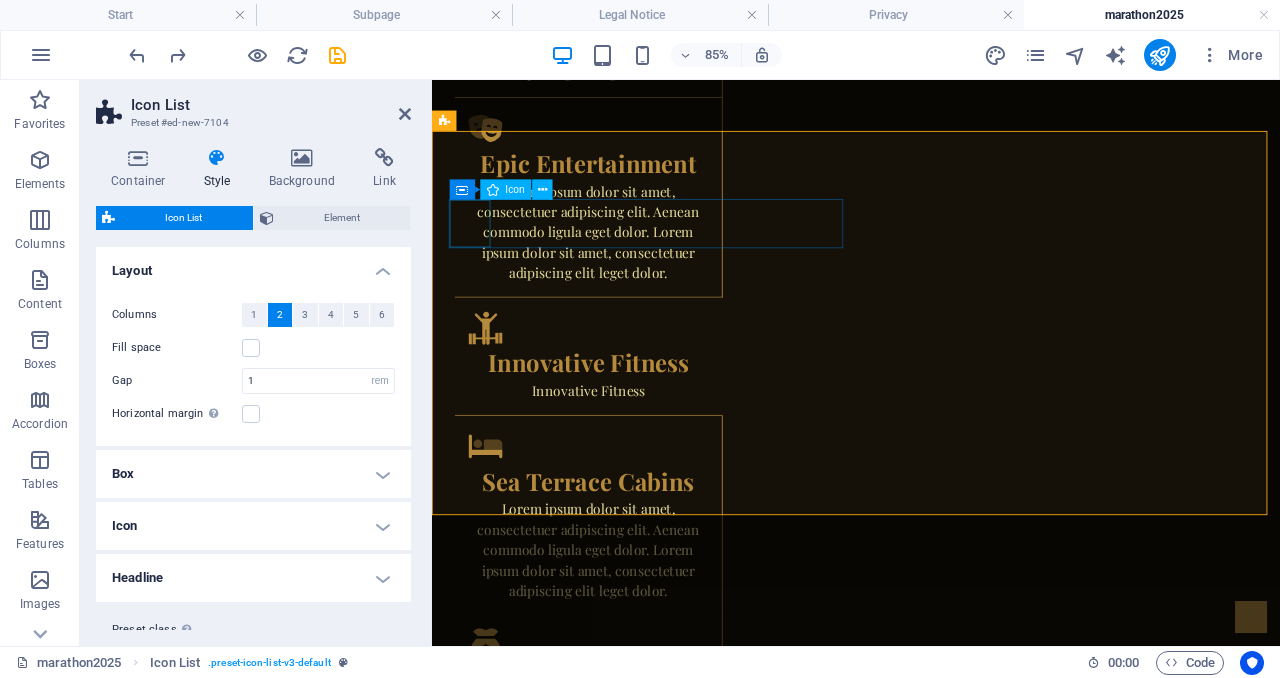 click on ".fa-secondary{opacity:.4}" at bounding box center (680, 1452) 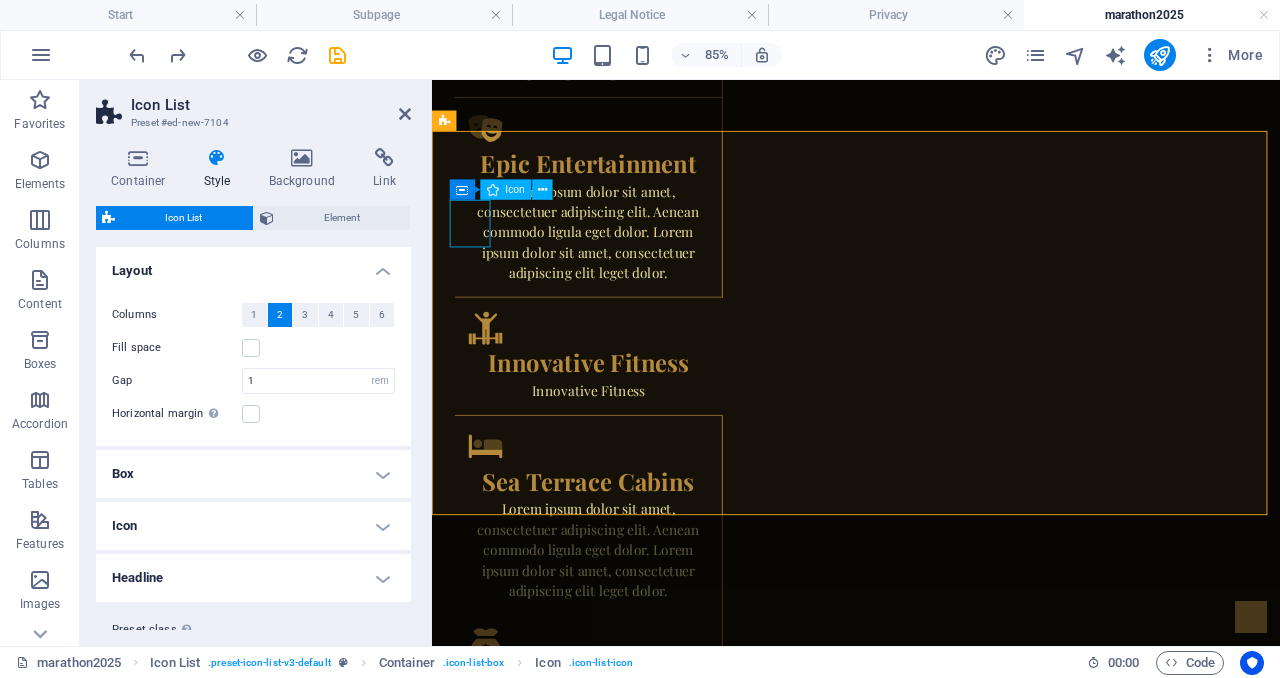 click on ".fa-secondary{opacity:.4}" at bounding box center [680, 1452] 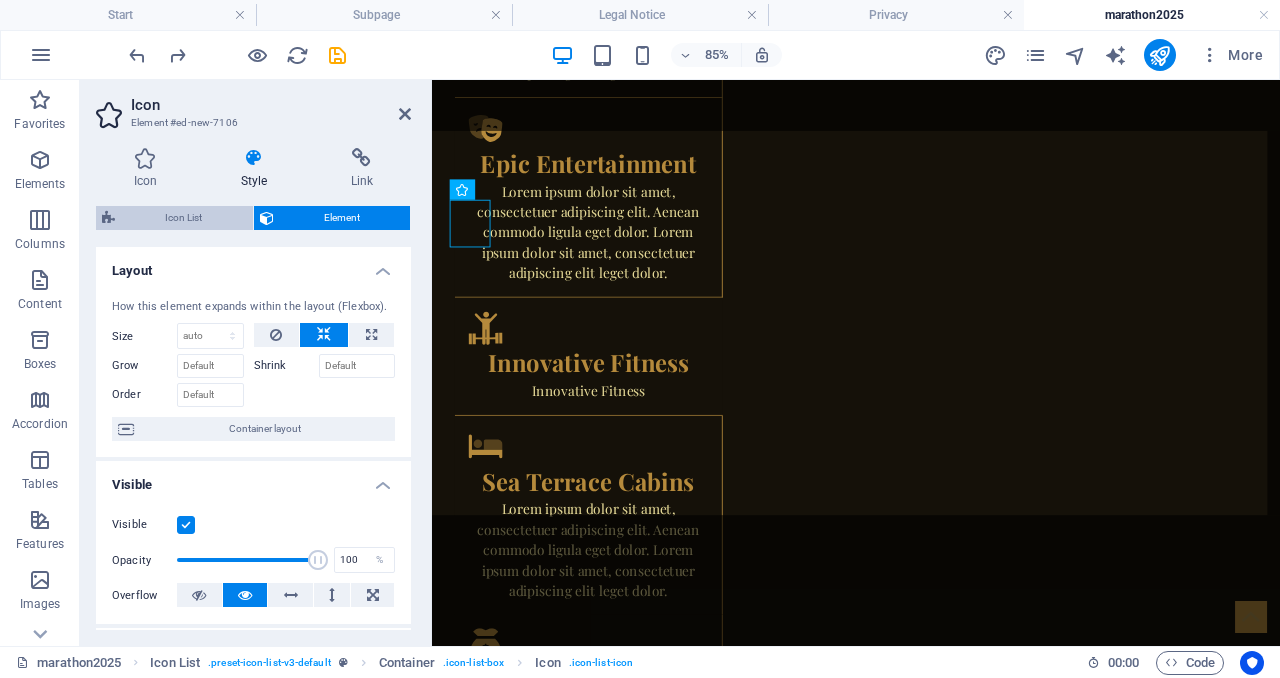 click on "Icon List" at bounding box center (184, 218) 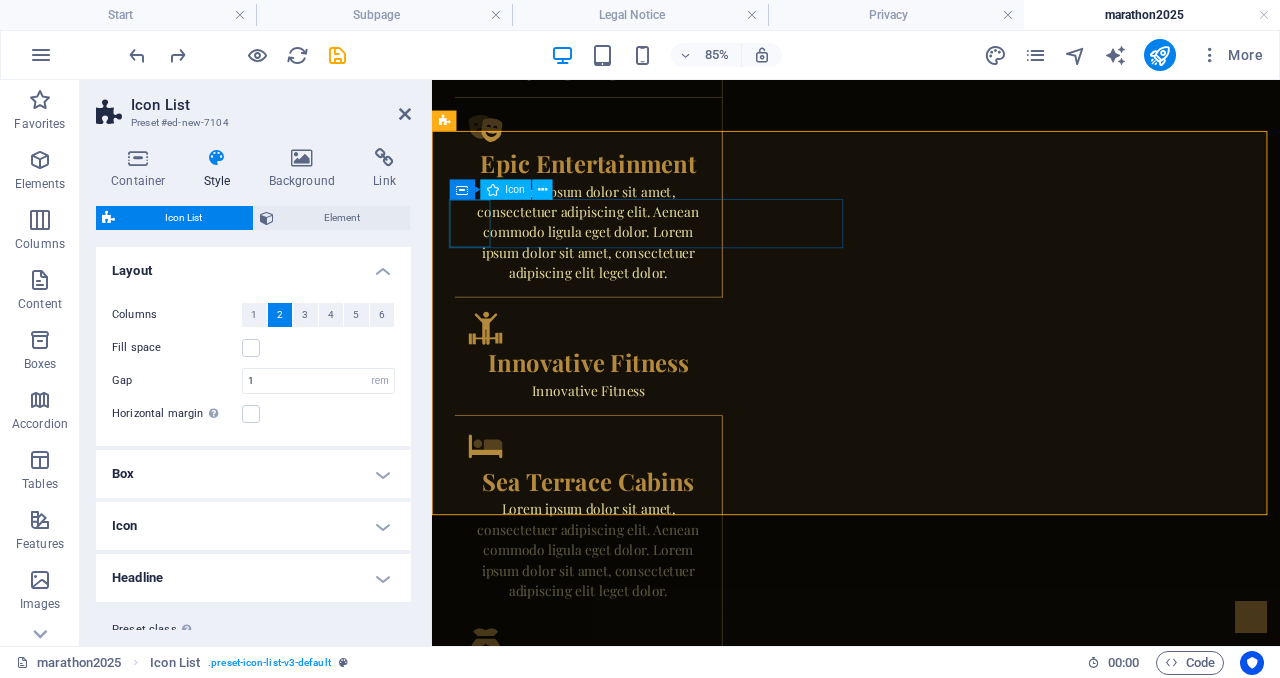 click on ".fa-secondary{opacity:.4}" at bounding box center (680, 1452) 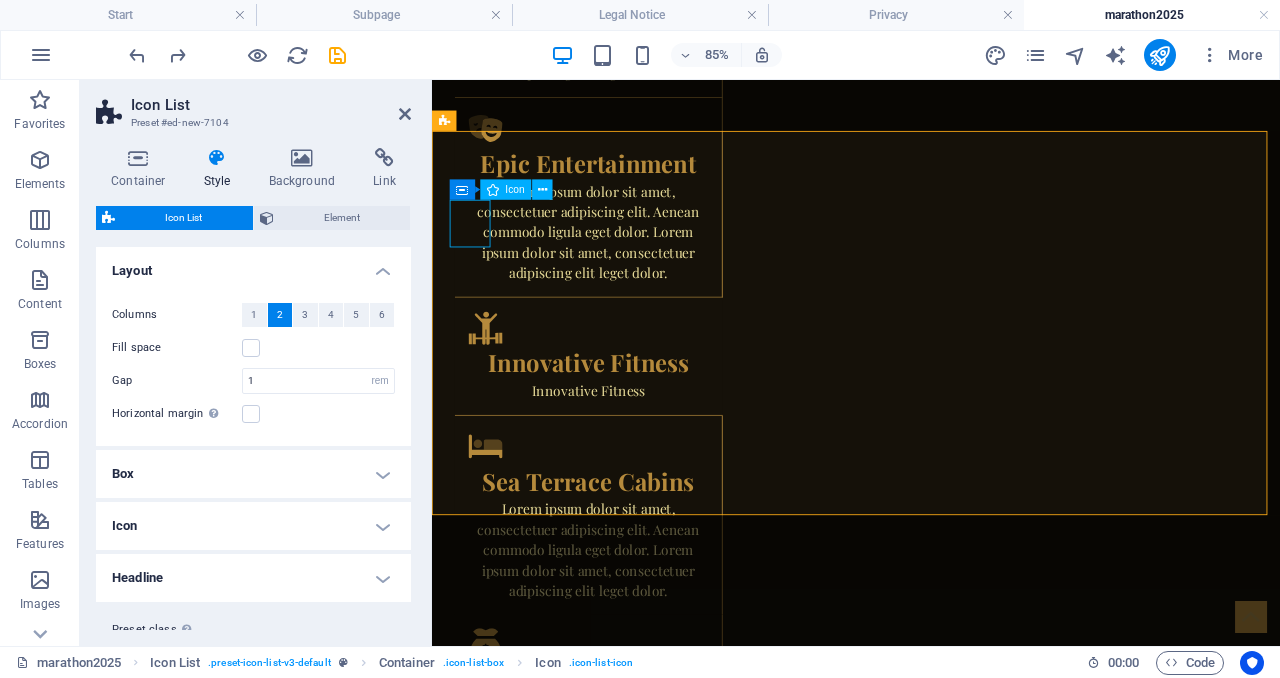 click on ".fa-secondary{opacity:.4}" at bounding box center [680, 1452] 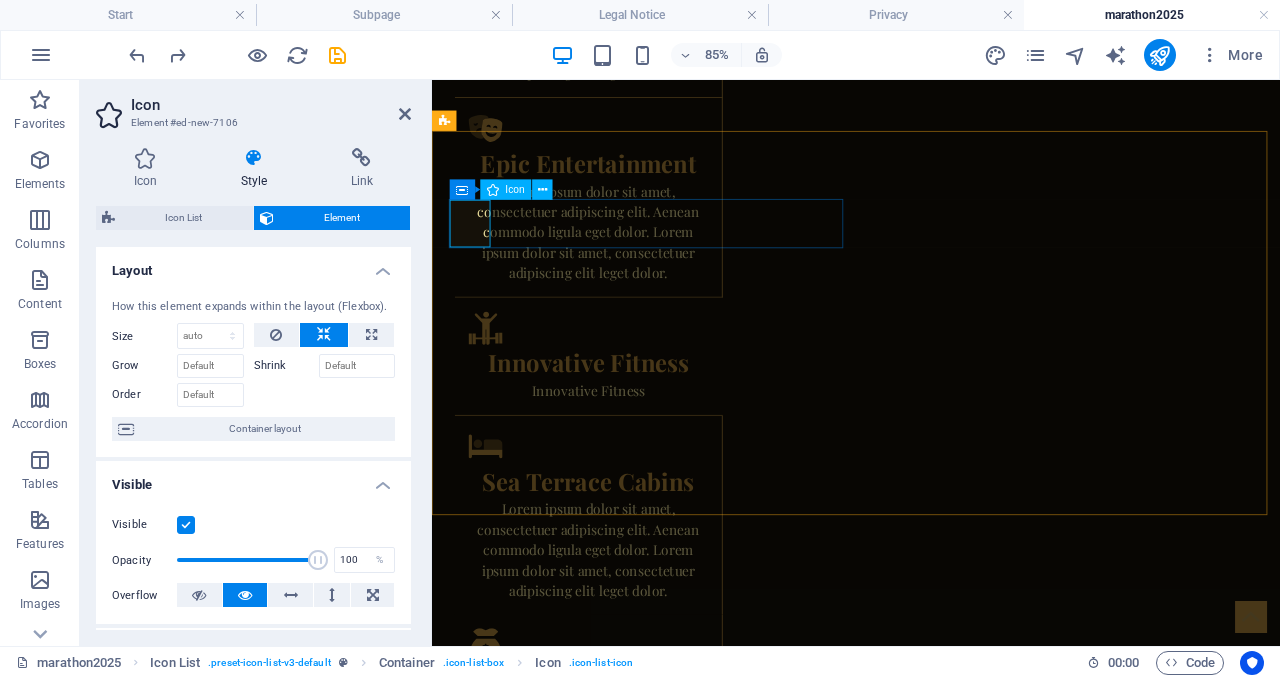 click on ".fa-secondary{opacity:.4}" at bounding box center (680, 1452) 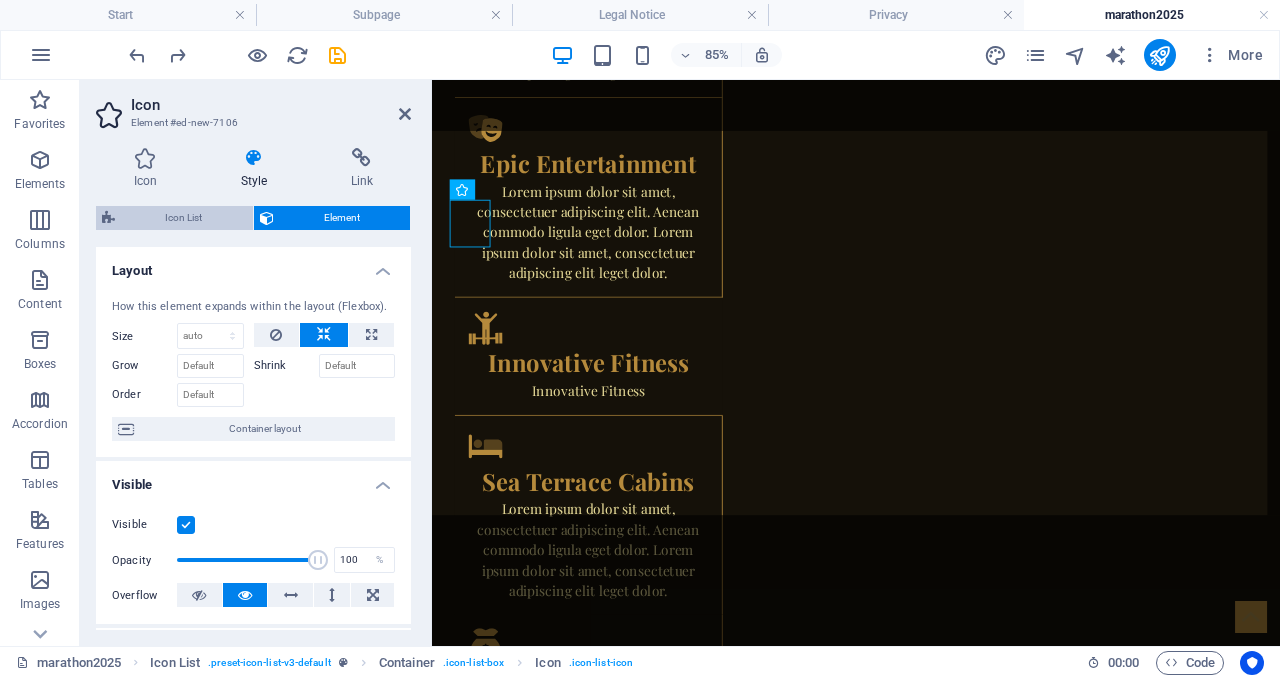 click on "Icon List" at bounding box center [184, 218] 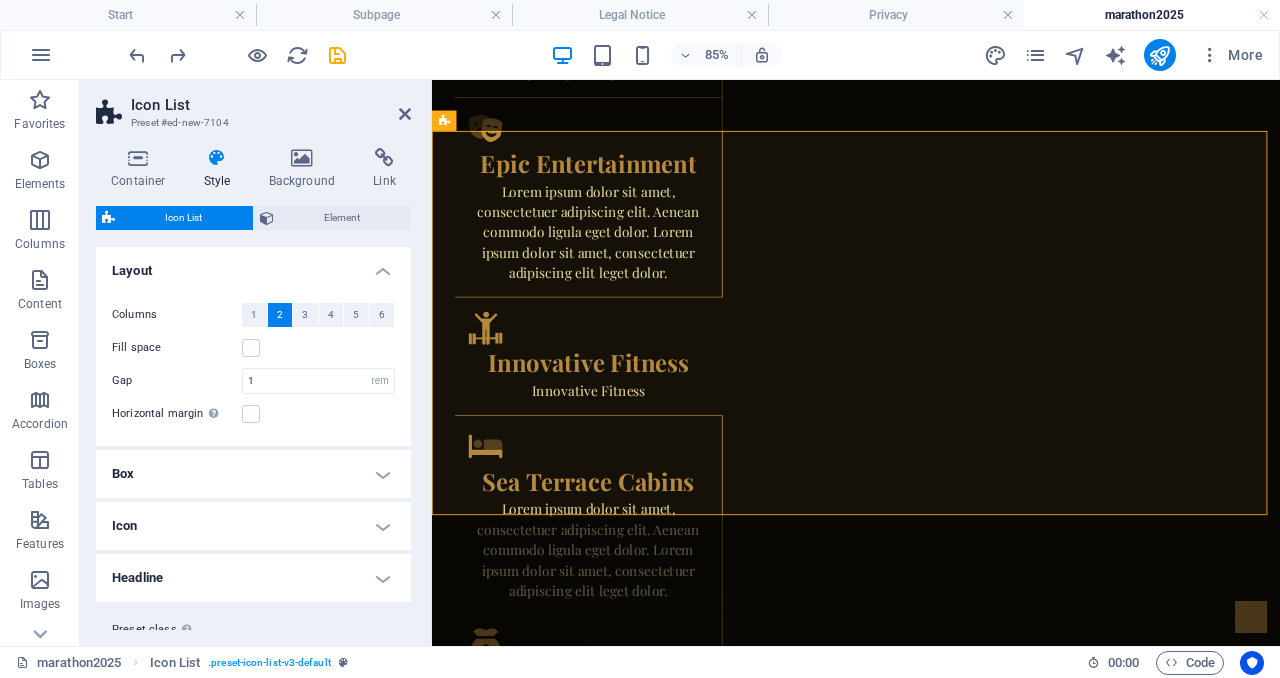 click on "Icon List" at bounding box center [184, 218] 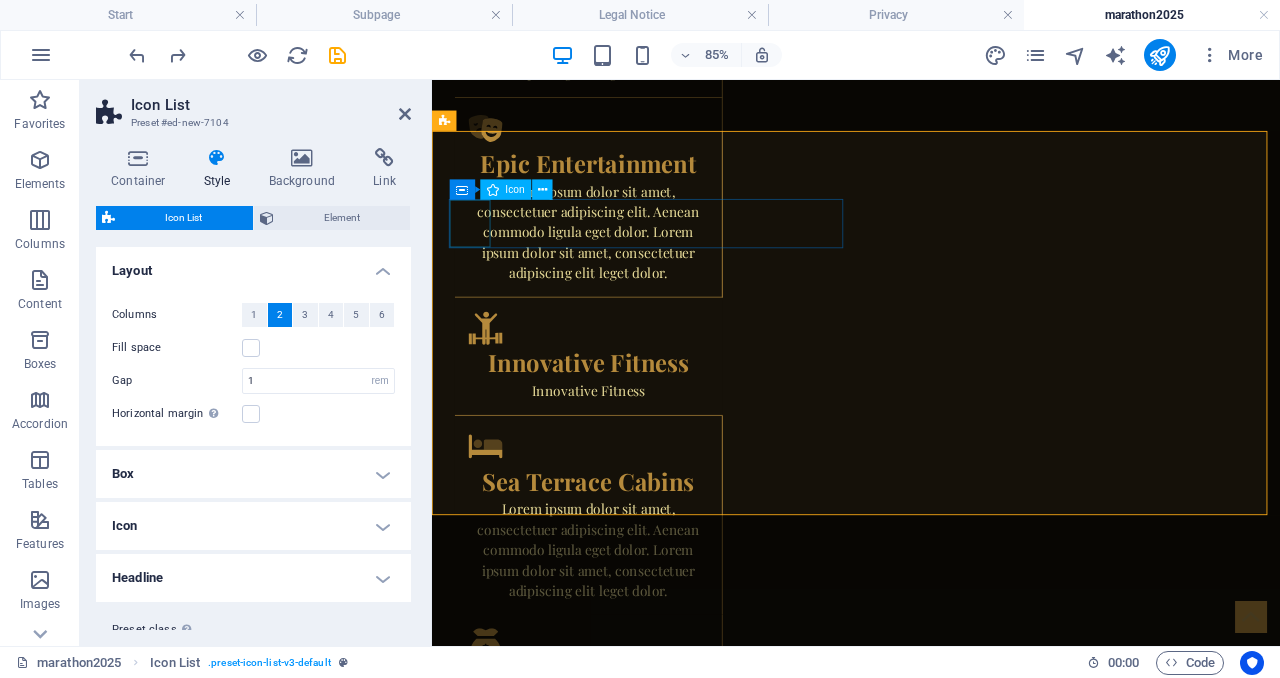 click on ".fa-secondary{opacity:.4}" at bounding box center (680, 1452) 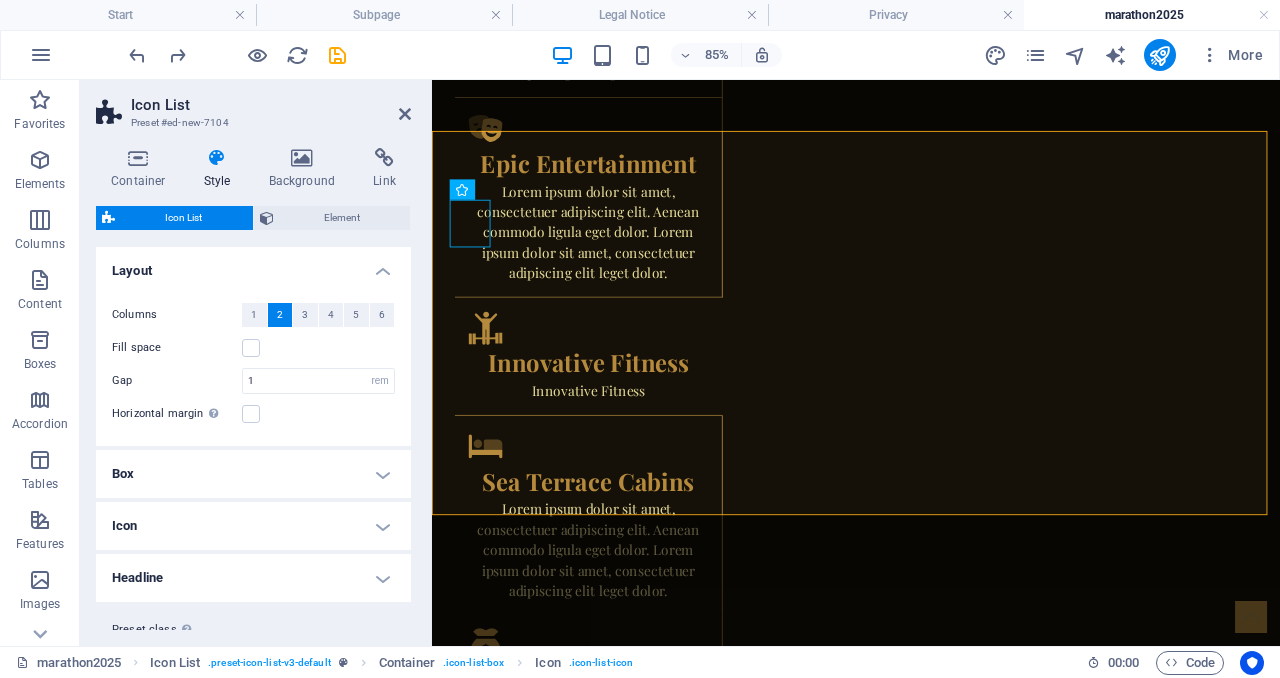 click on "Icon List" at bounding box center [184, 218] 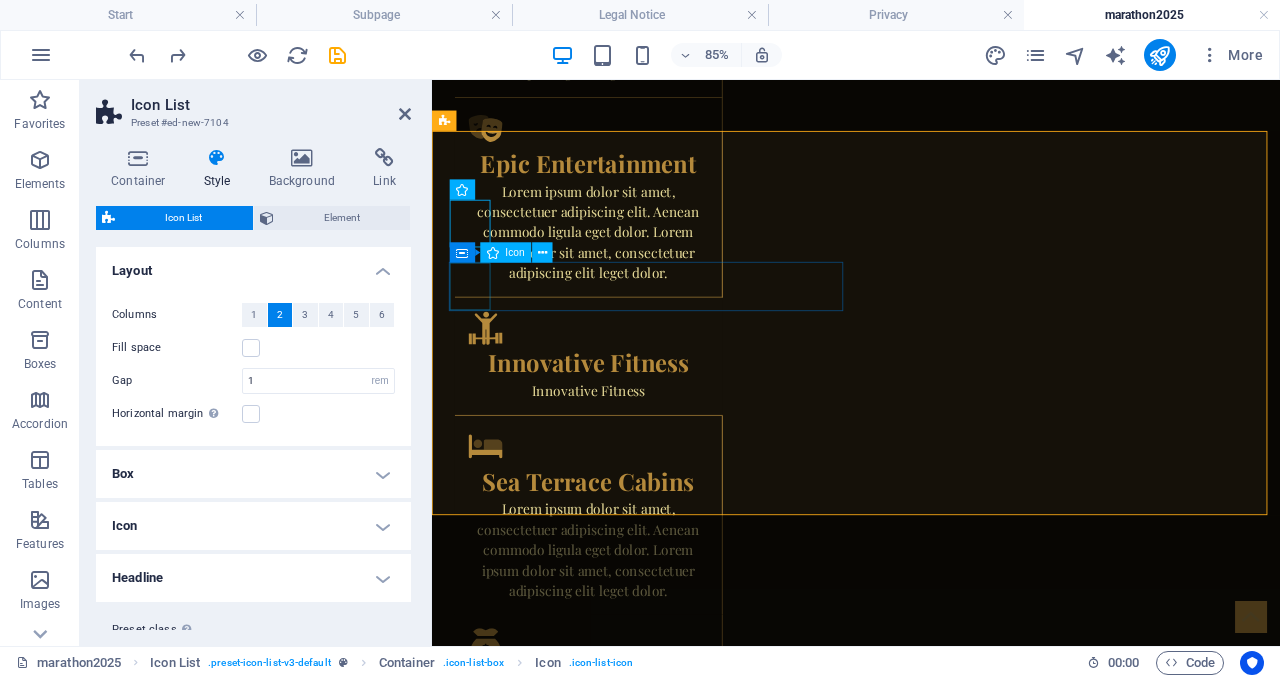 click at bounding box center [680, 1680] 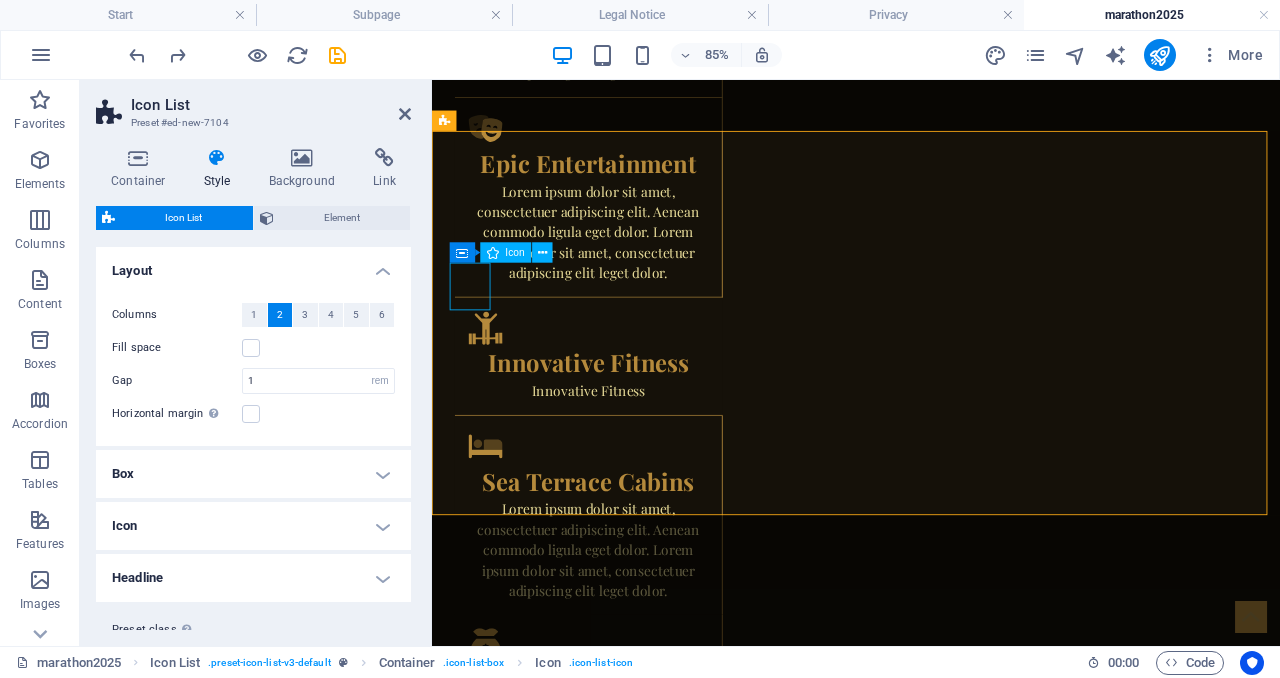click at bounding box center (680, 1680) 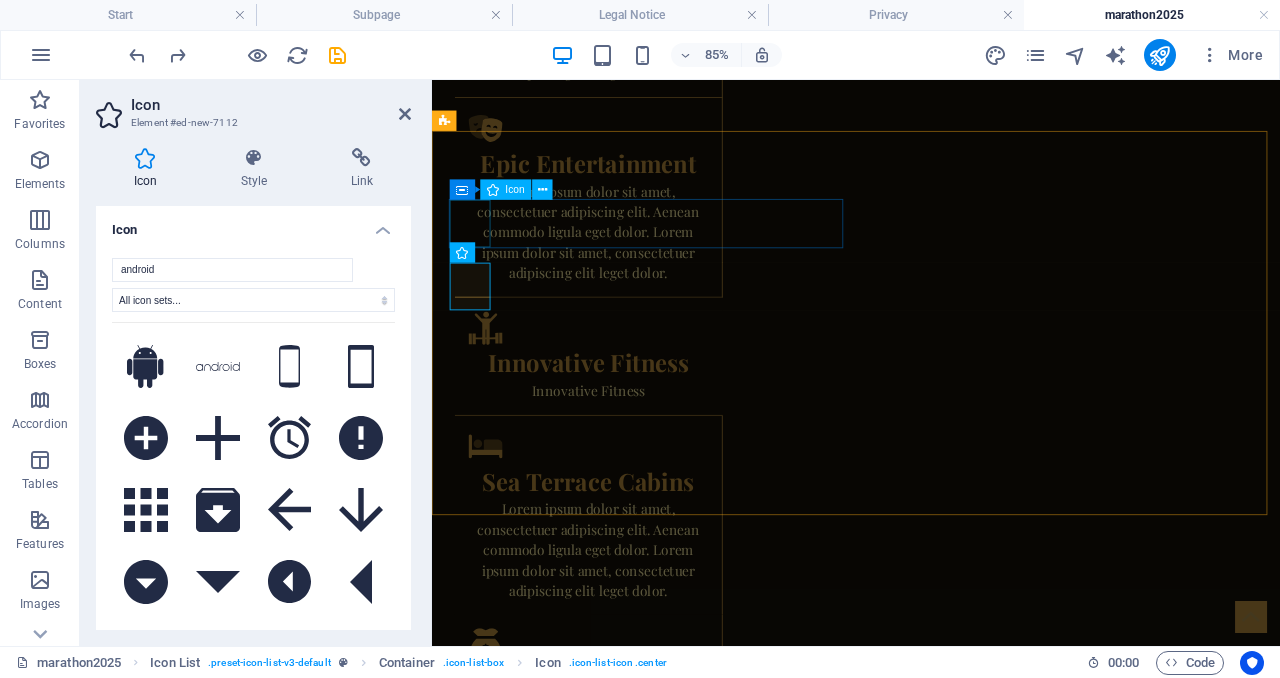 click on ".fa-secondary{opacity:.4}" at bounding box center [680, 1452] 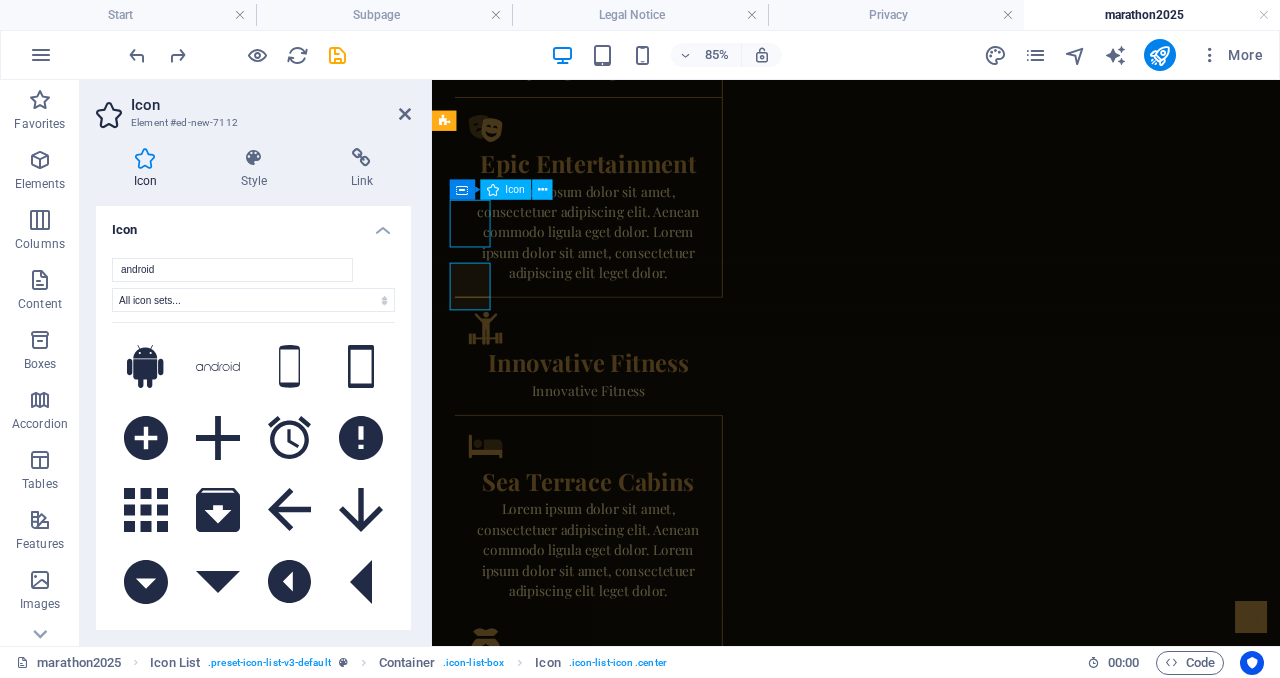 click on ".fa-secondary{opacity:.4}" at bounding box center (680, 1452) 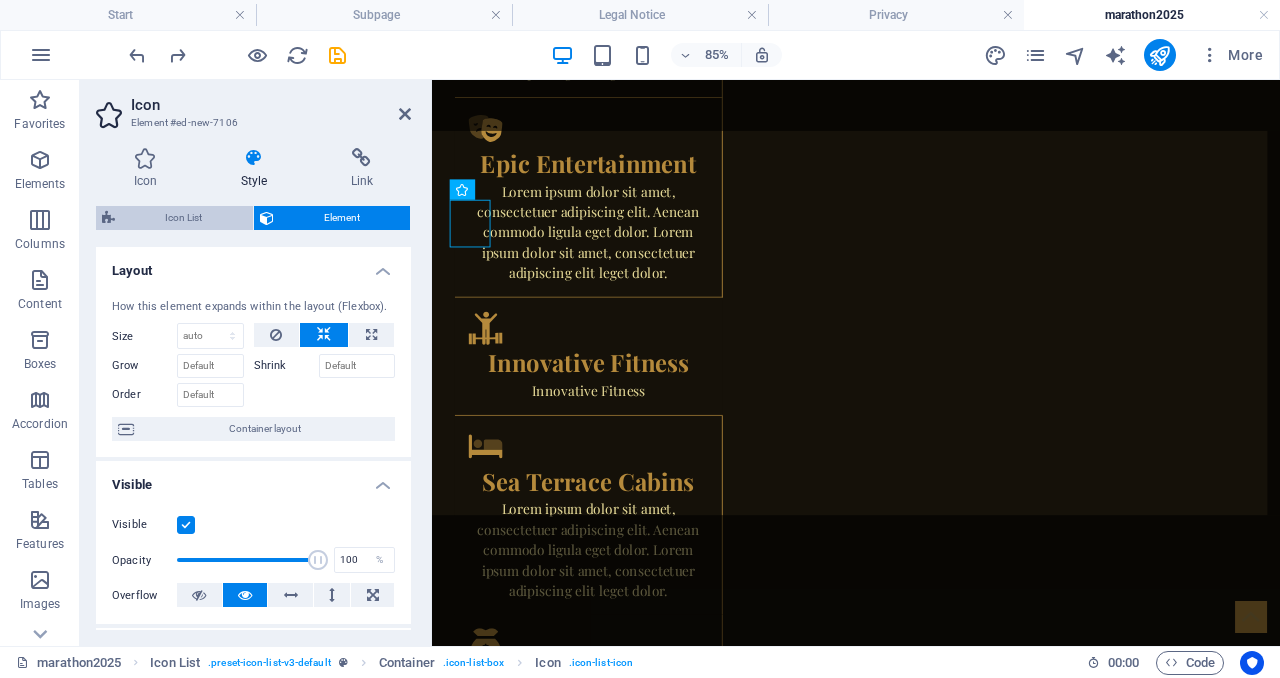 click on "Icon List" at bounding box center [184, 218] 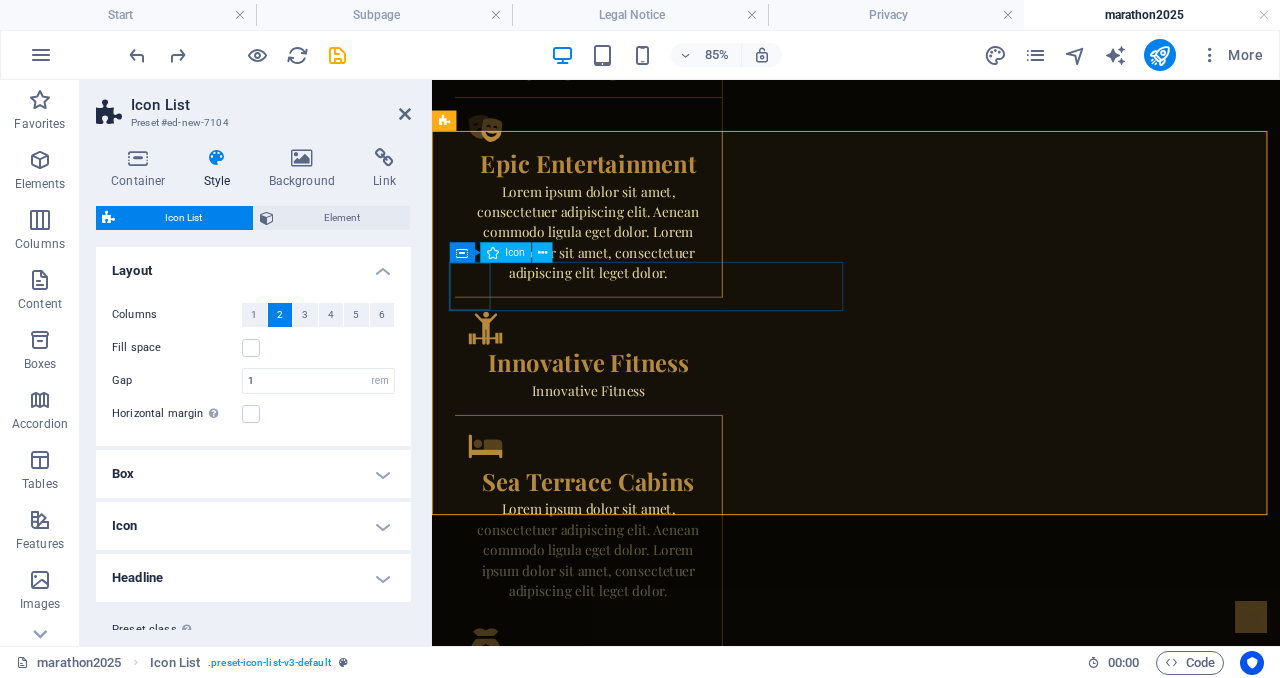 click at bounding box center [680, 1680] 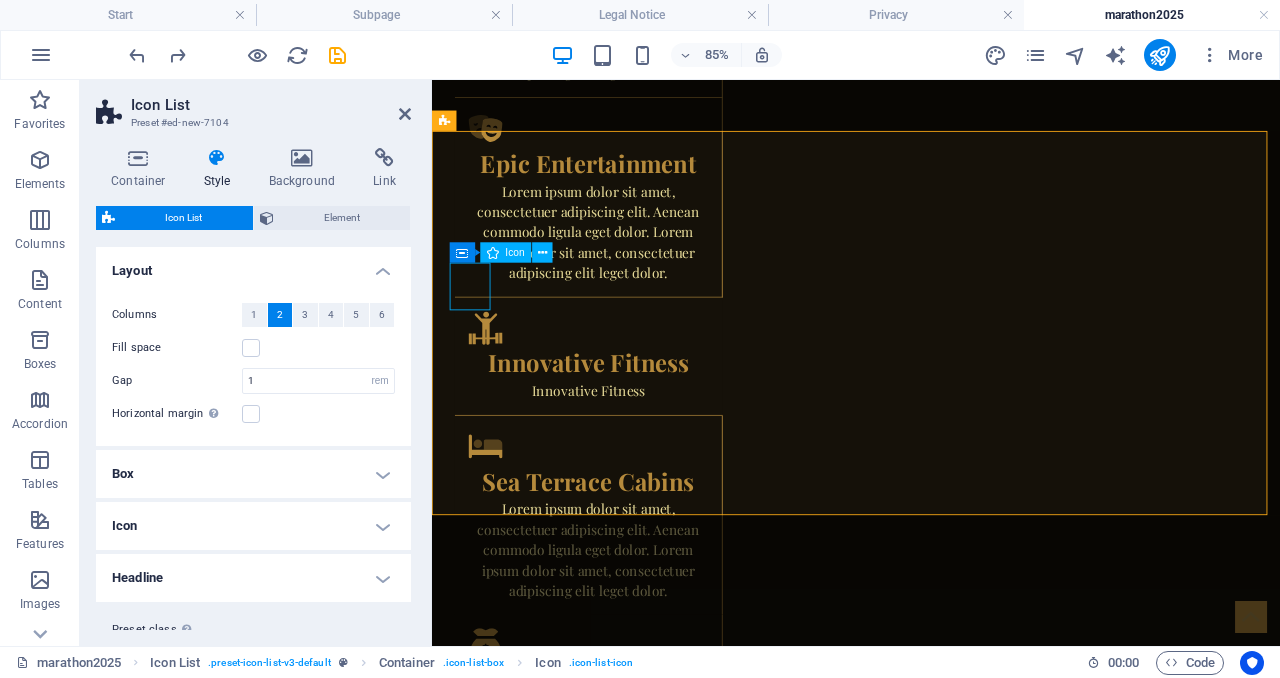 click at bounding box center (680, 1680) 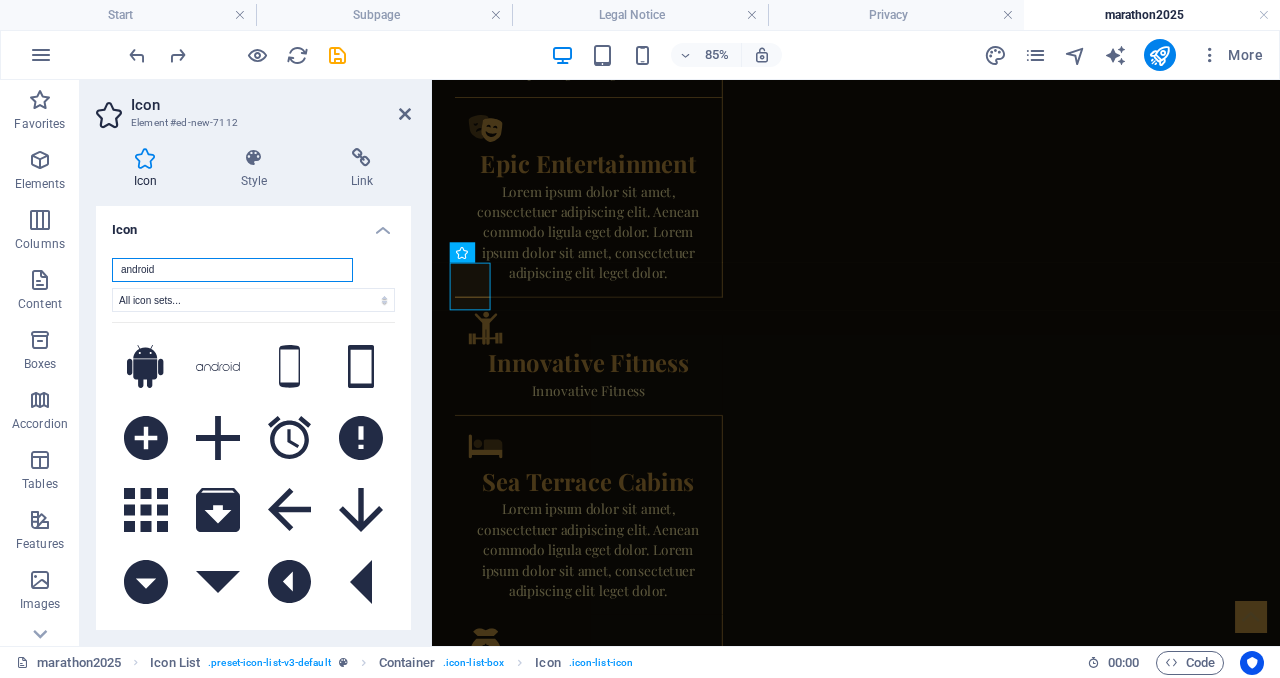 click on "android" at bounding box center [232, 270] 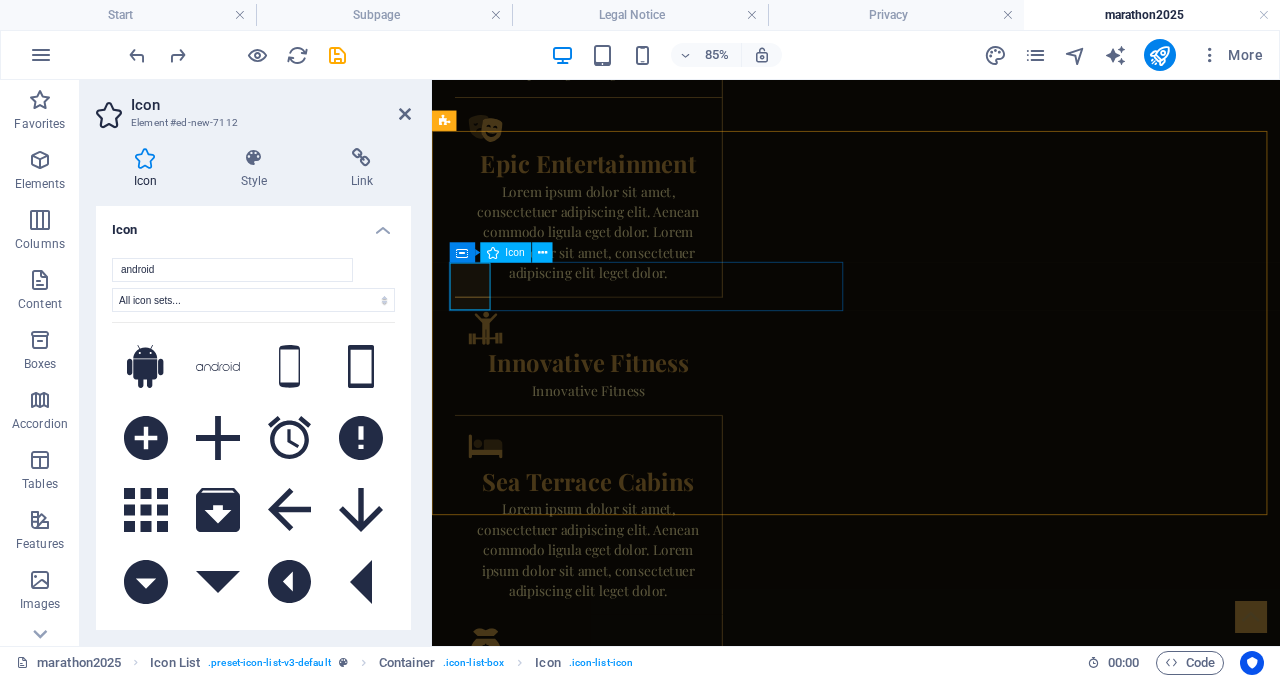 click at bounding box center [680, 1680] 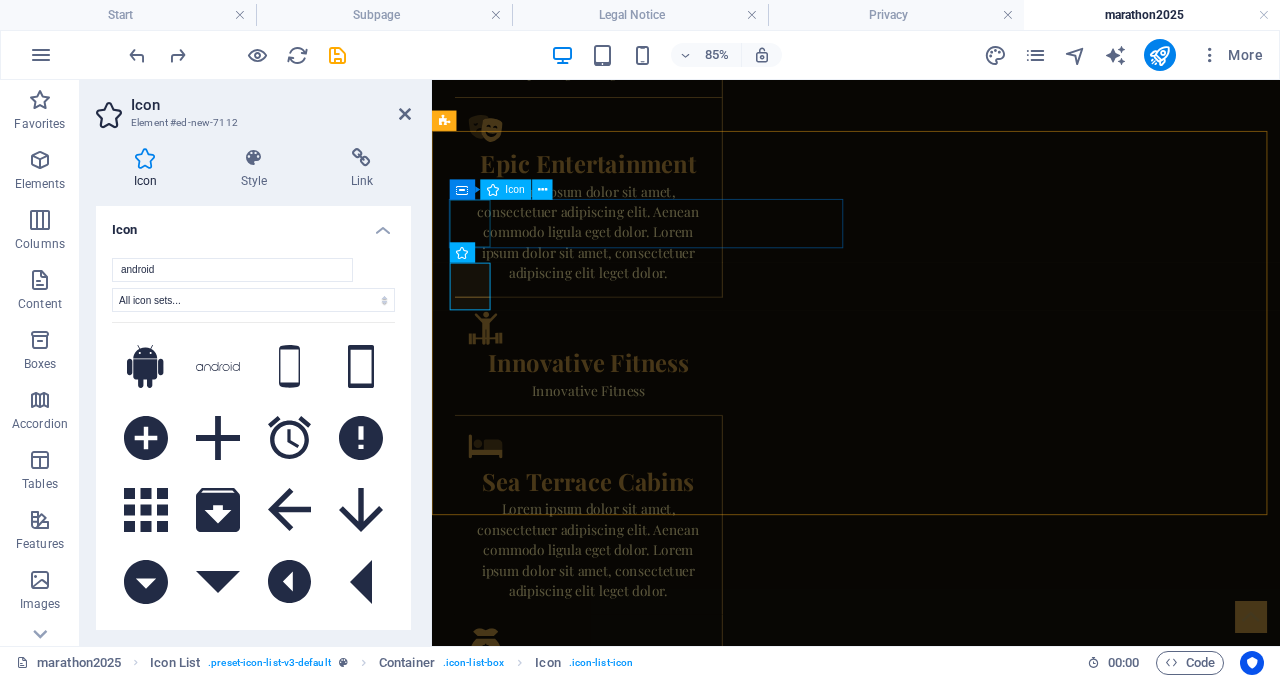 click on ".fa-secondary{opacity:.4}" at bounding box center (680, 1452) 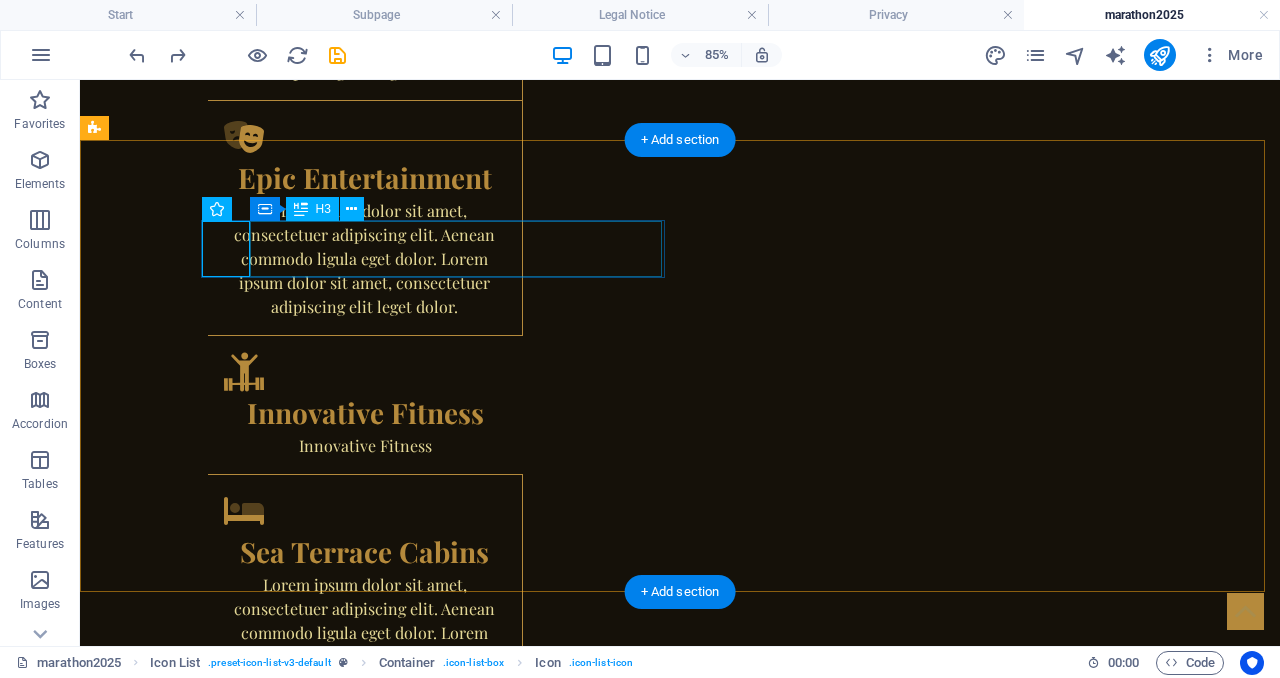click on "Headline" at bounding box center (303, 1504) 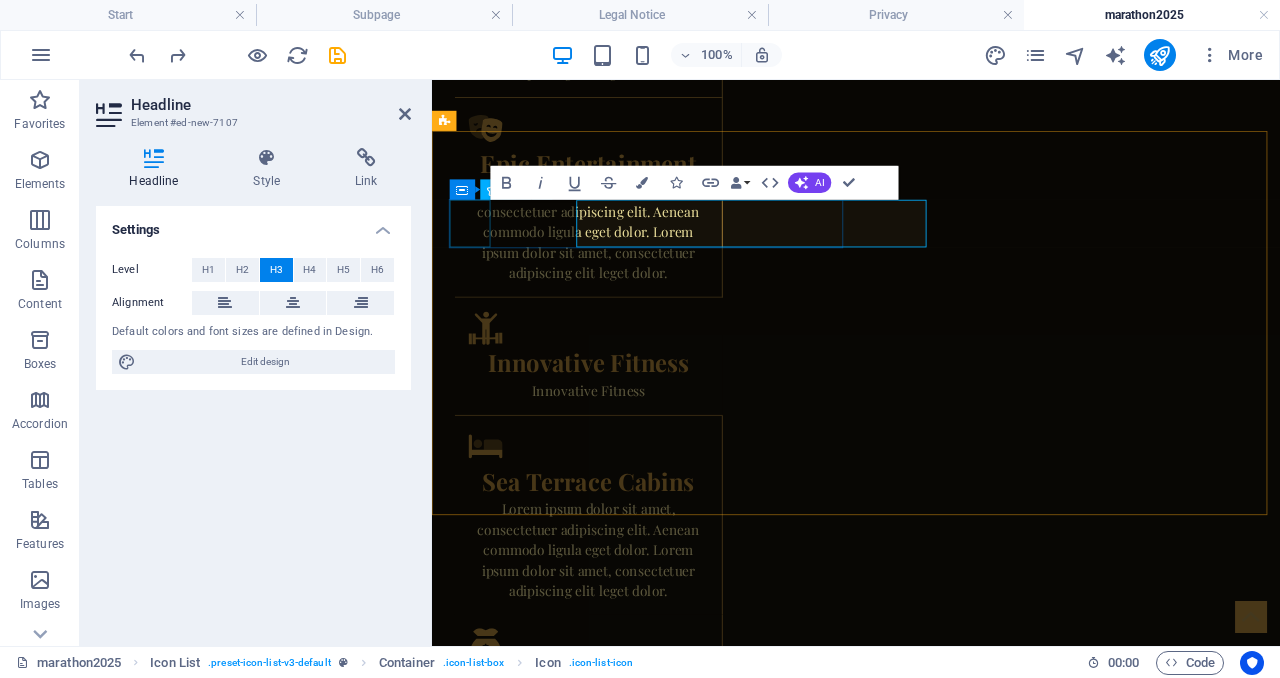 click on ".fa-secondary{opacity:.4}" at bounding box center [680, 1452] 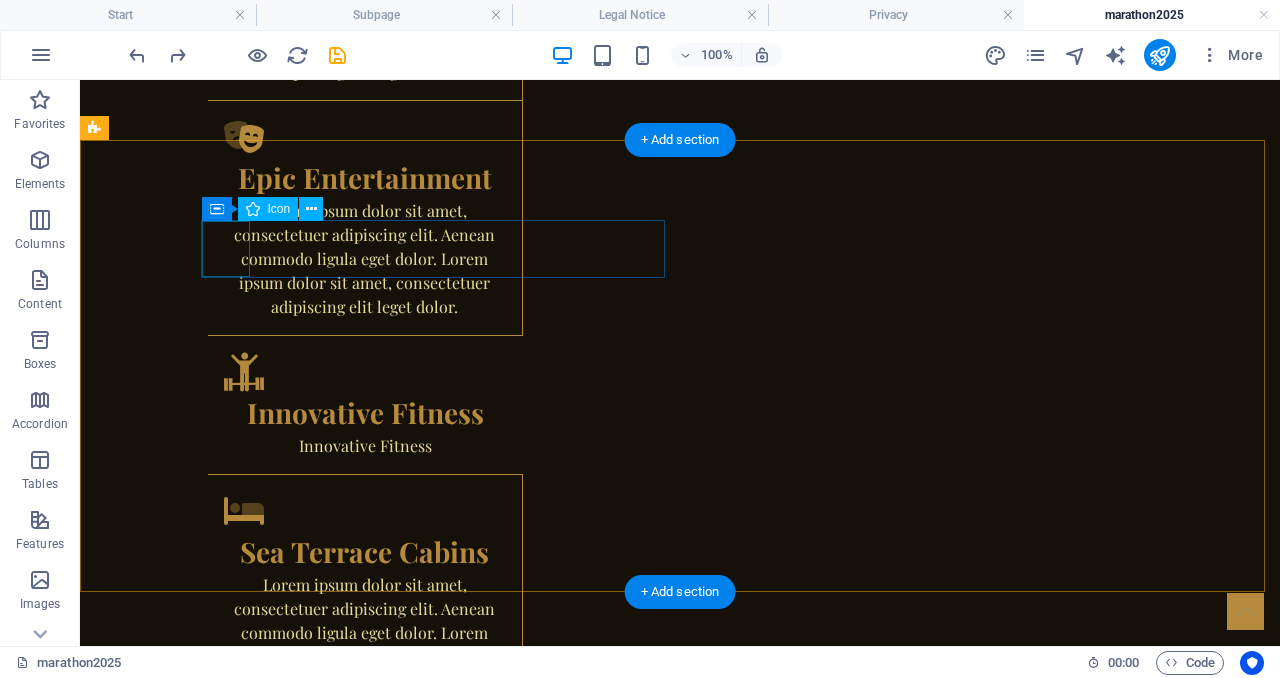 click on ".fa-secondary{opacity:.4}" at bounding box center [328, 1452] 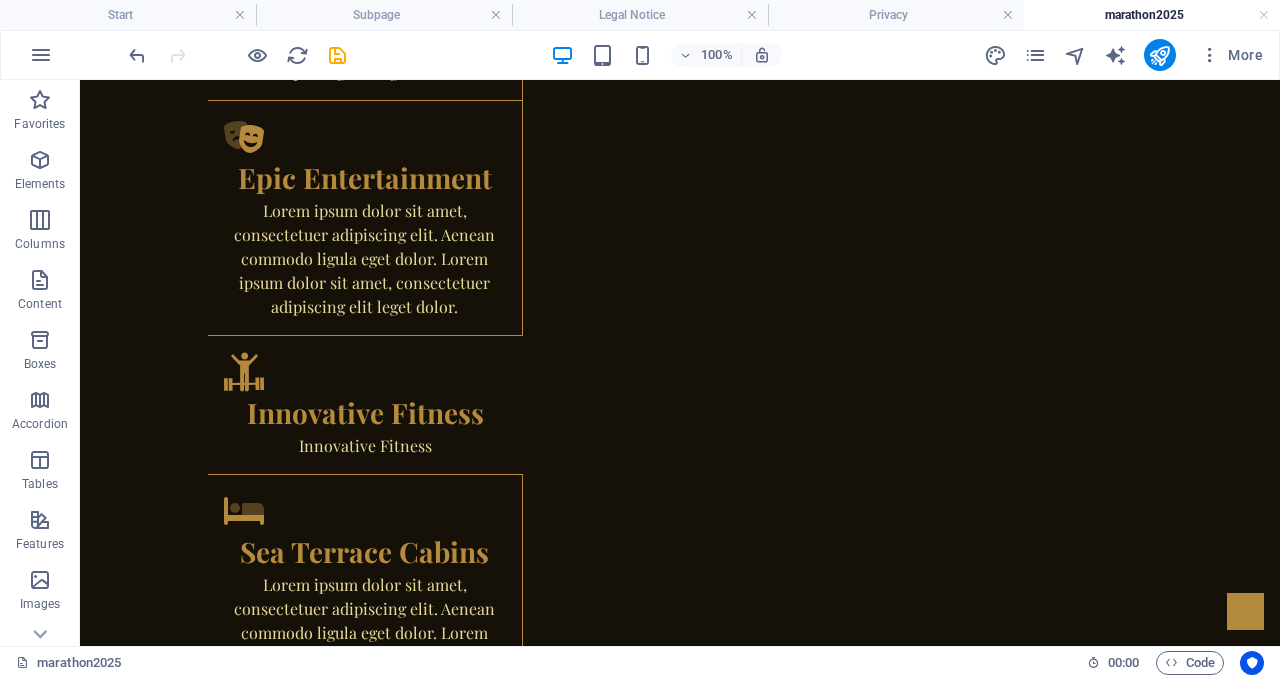 click on "Headline" at bounding box center (303, 1504) 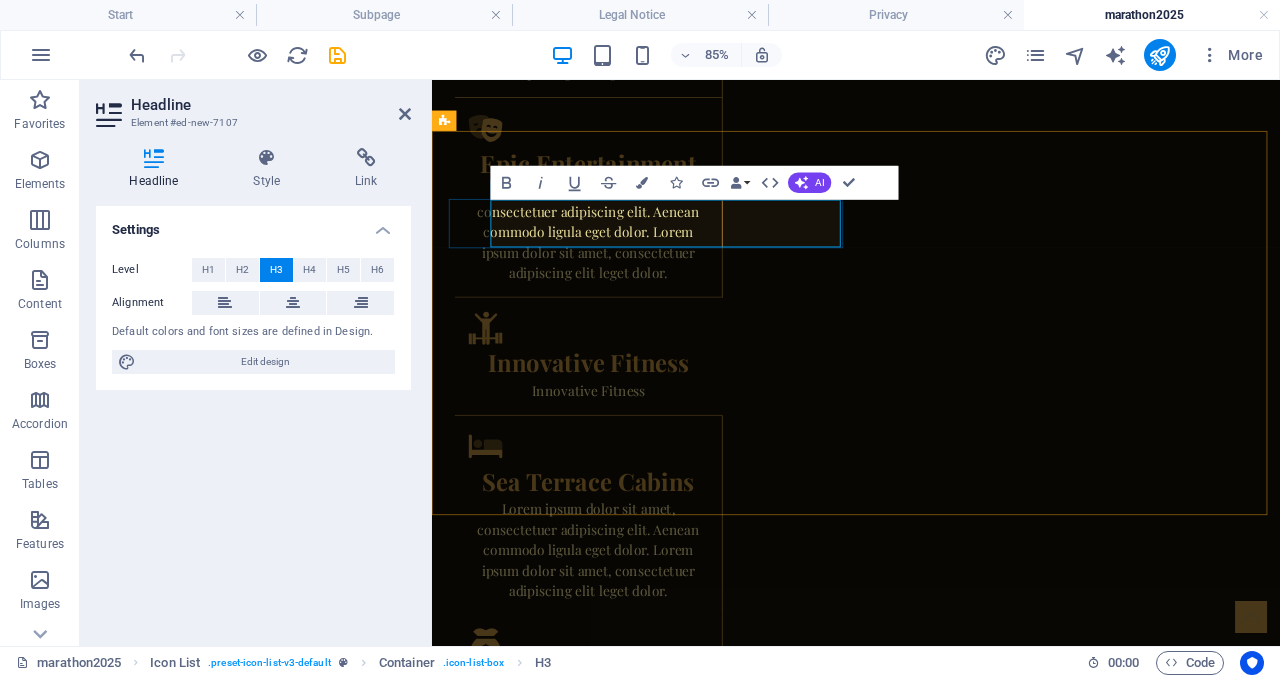 click on "Headline" at bounding box center [498, 1504] 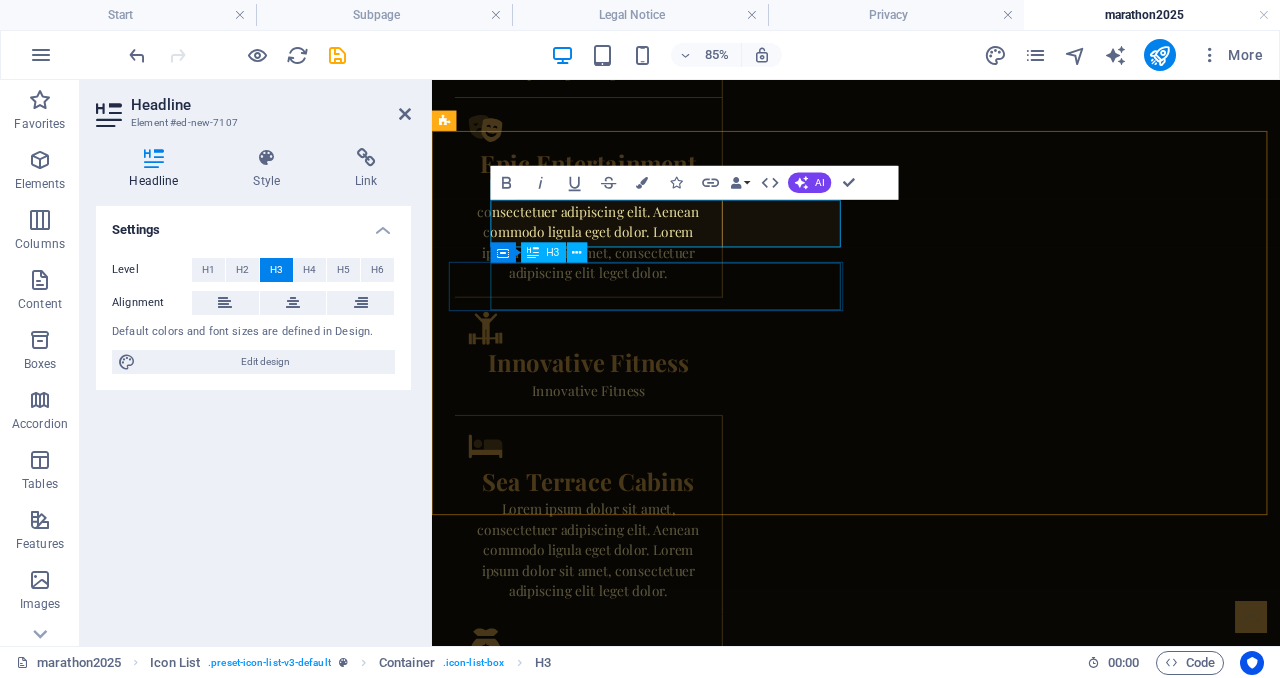 click on "Headline" at bounding box center (655, 1732) 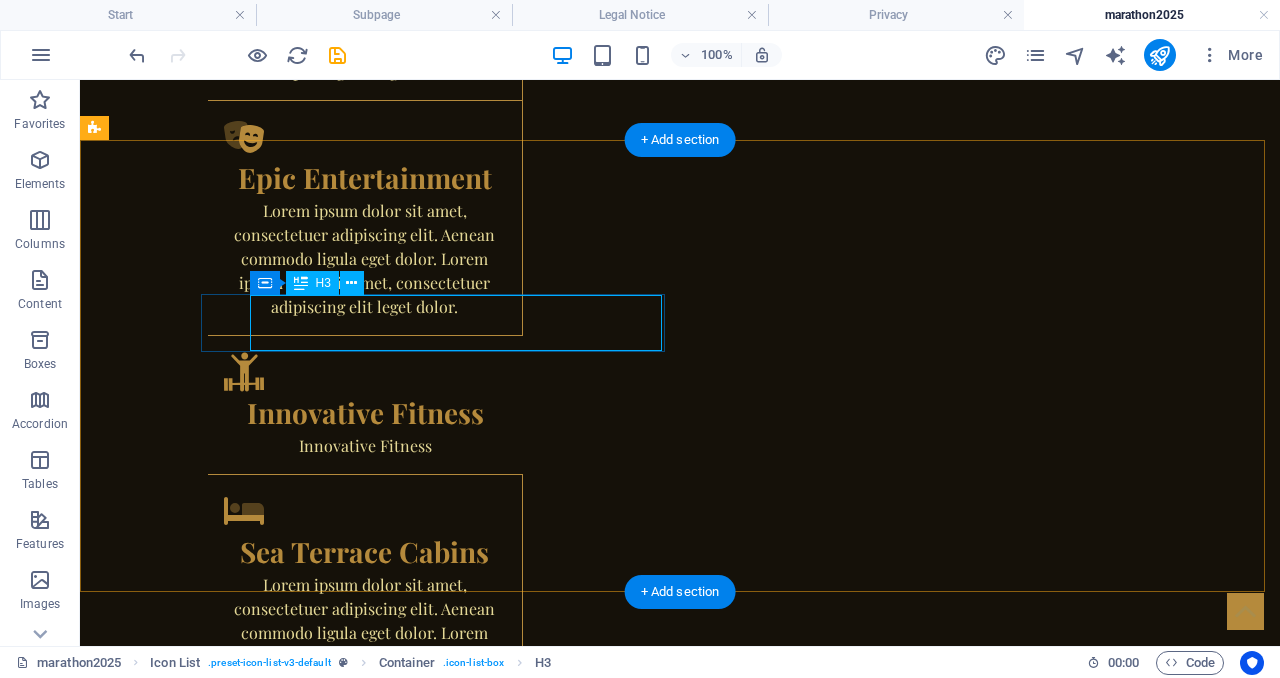 click on "Headline" at bounding box center [303, 1732] 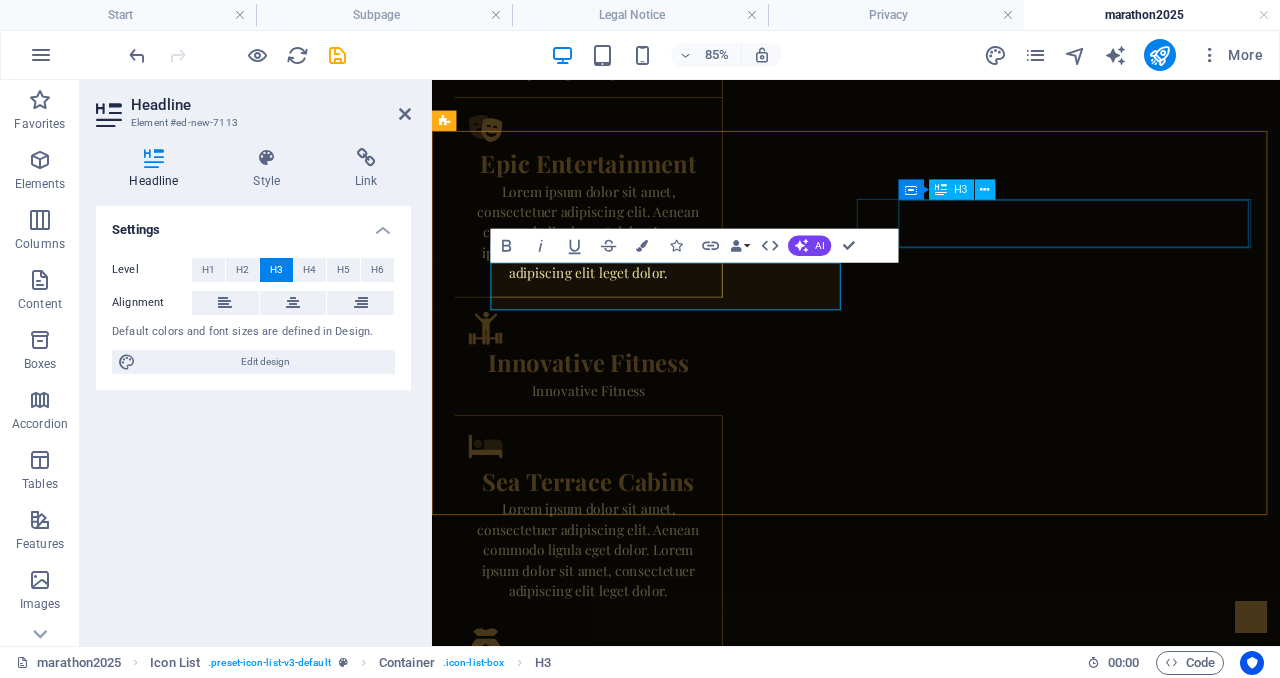 click on "Headline" at bounding box center [655, 1618] 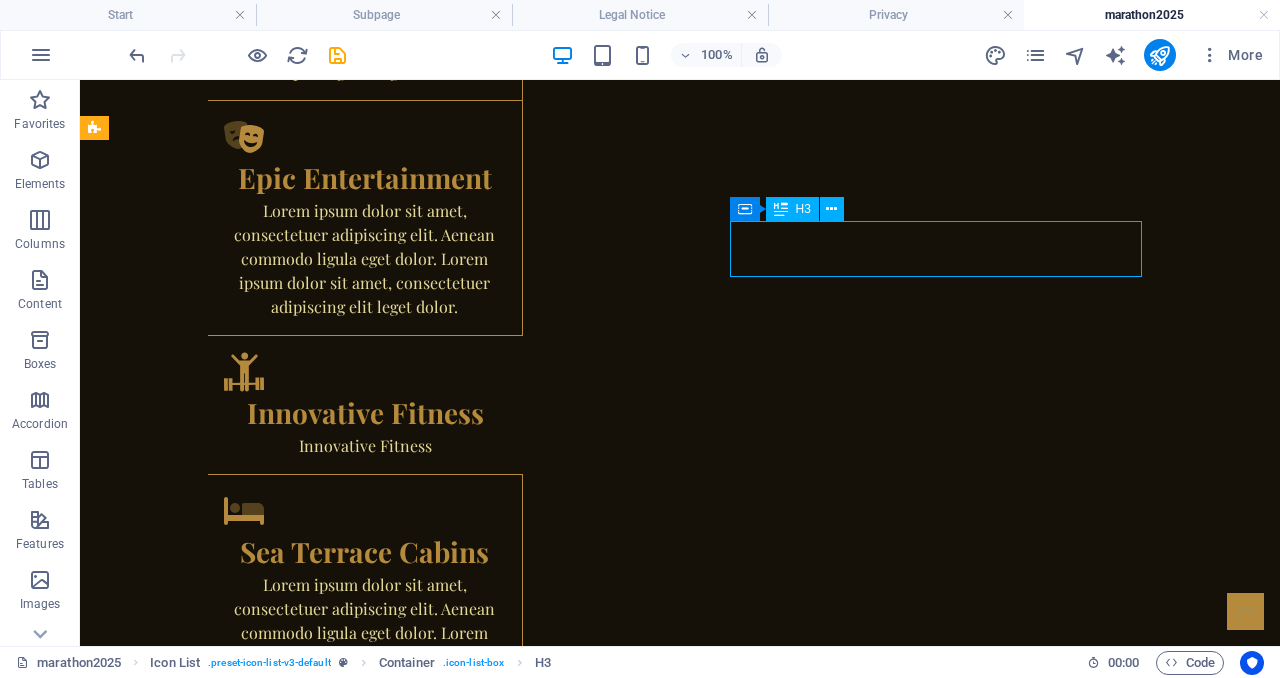 click on "Headline" at bounding box center (303, 1618) 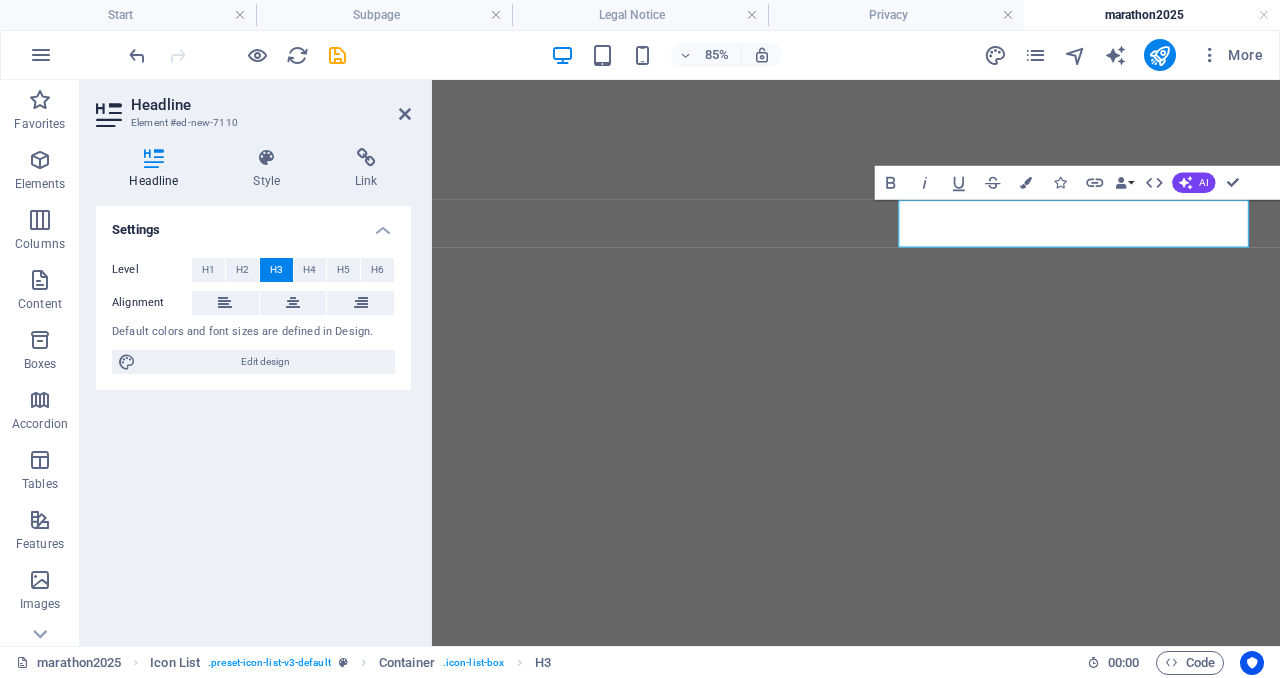 scroll, scrollTop: 0, scrollLeft: 0, axis: both 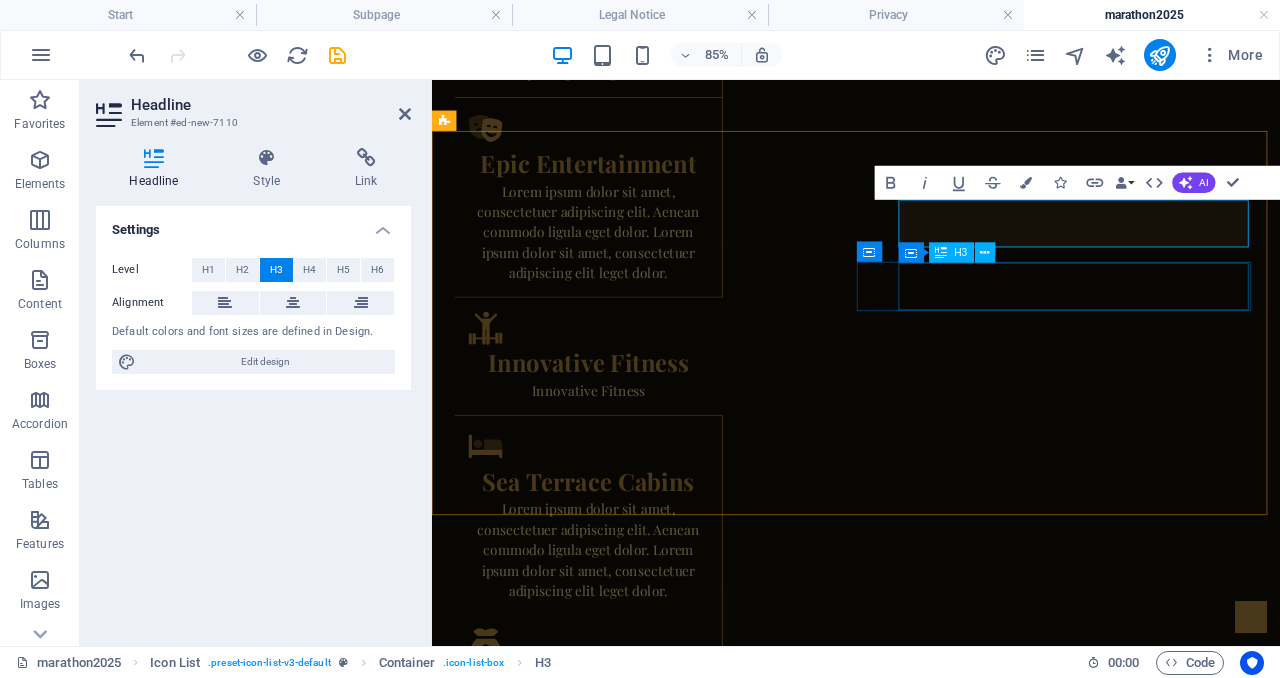 click on "Headline" at bounding box center [655, 1846] 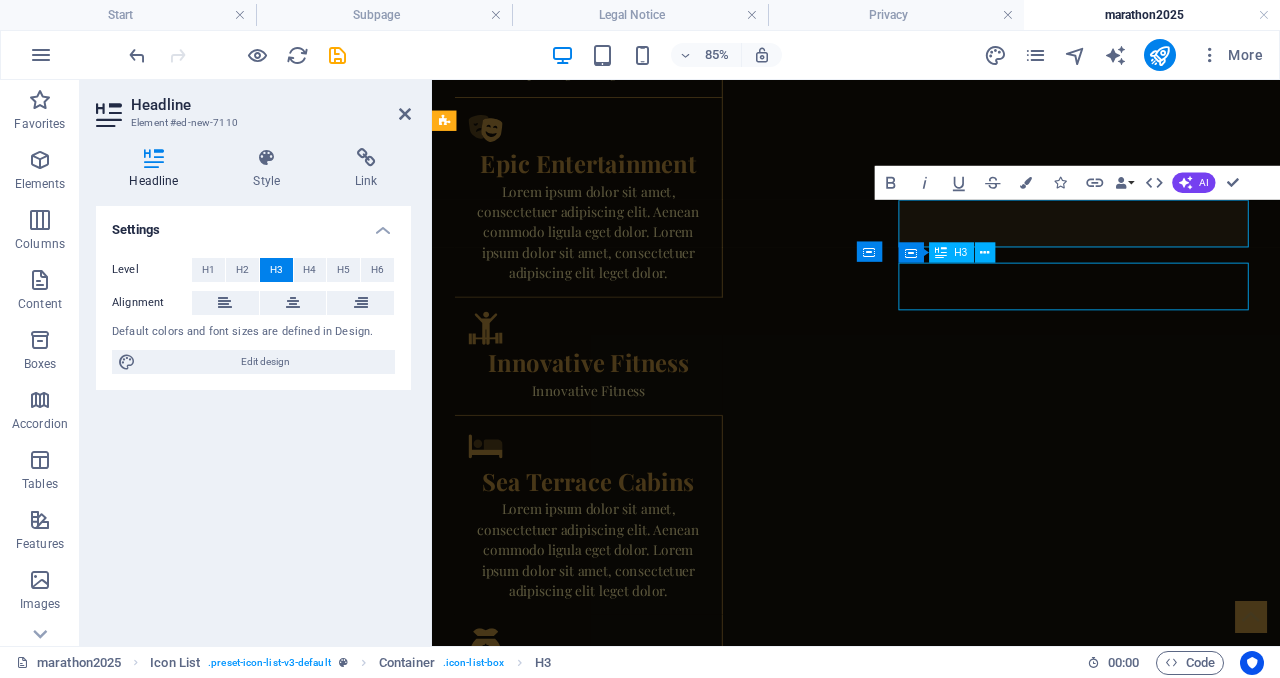 click on "Headline" at bounding box center [655, 1846] 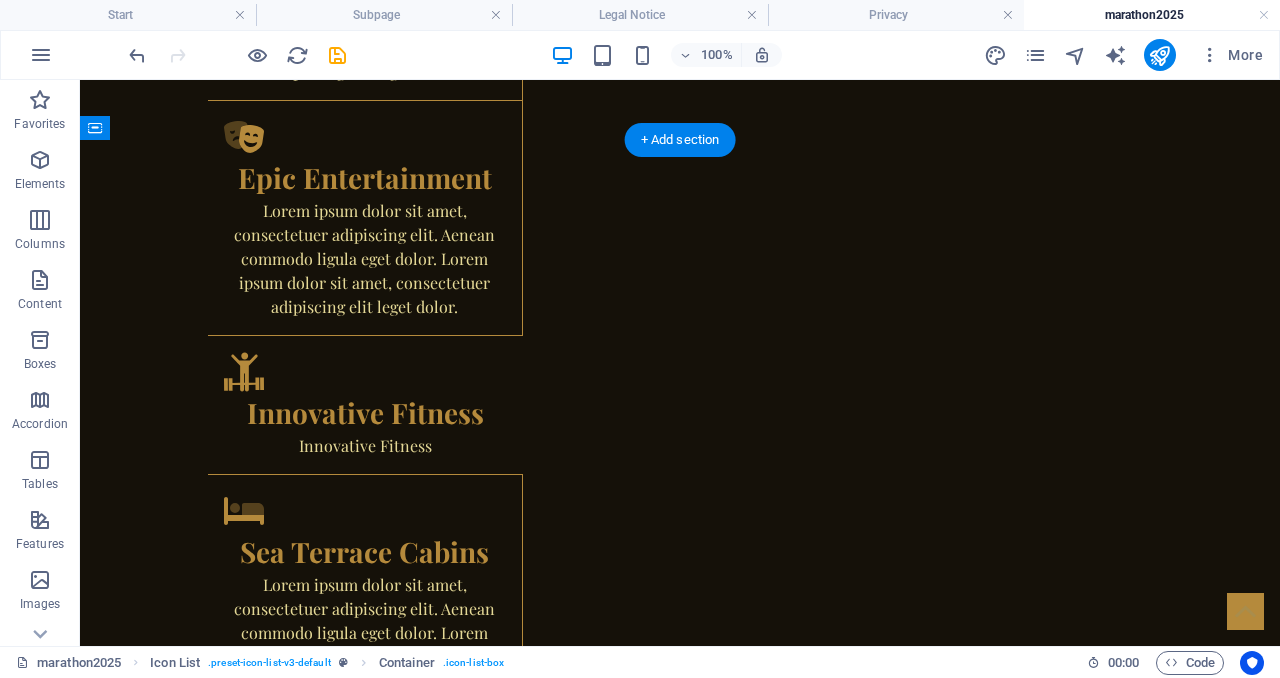 drag, startPoint x: 353, startPoint y: 432, endPoint x: 648, endPoint y: 289, distance: 327.83228 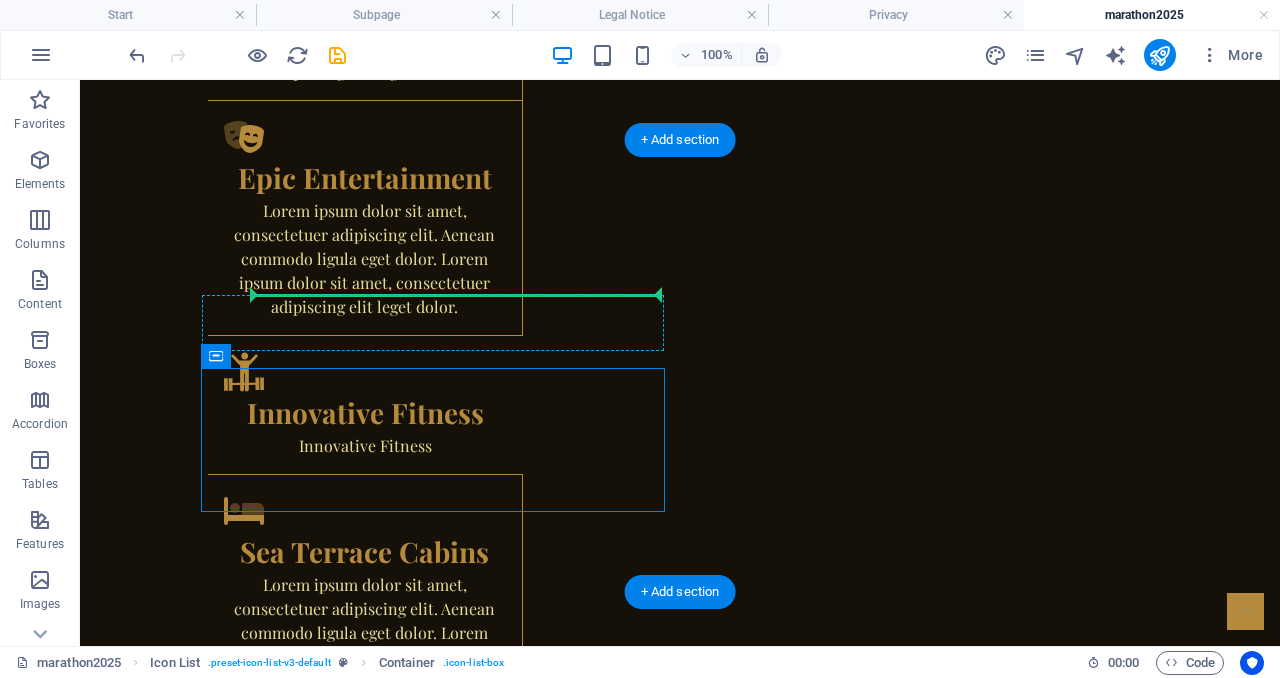 drag, startPoint x: 477, startPoint y: 393, endPoint x: 453, endPoint y: 301, distance: 95.07891 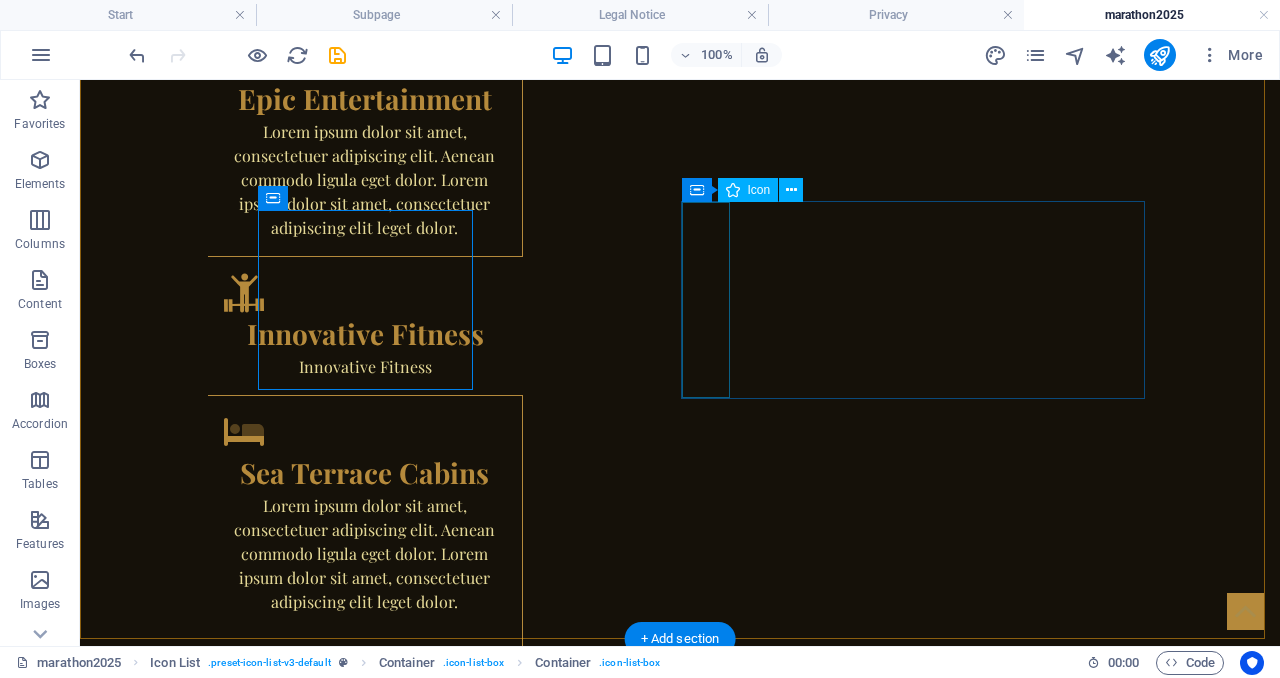 scroll, scrollTop: 2532, scrollLeft: 0, axis: vertical 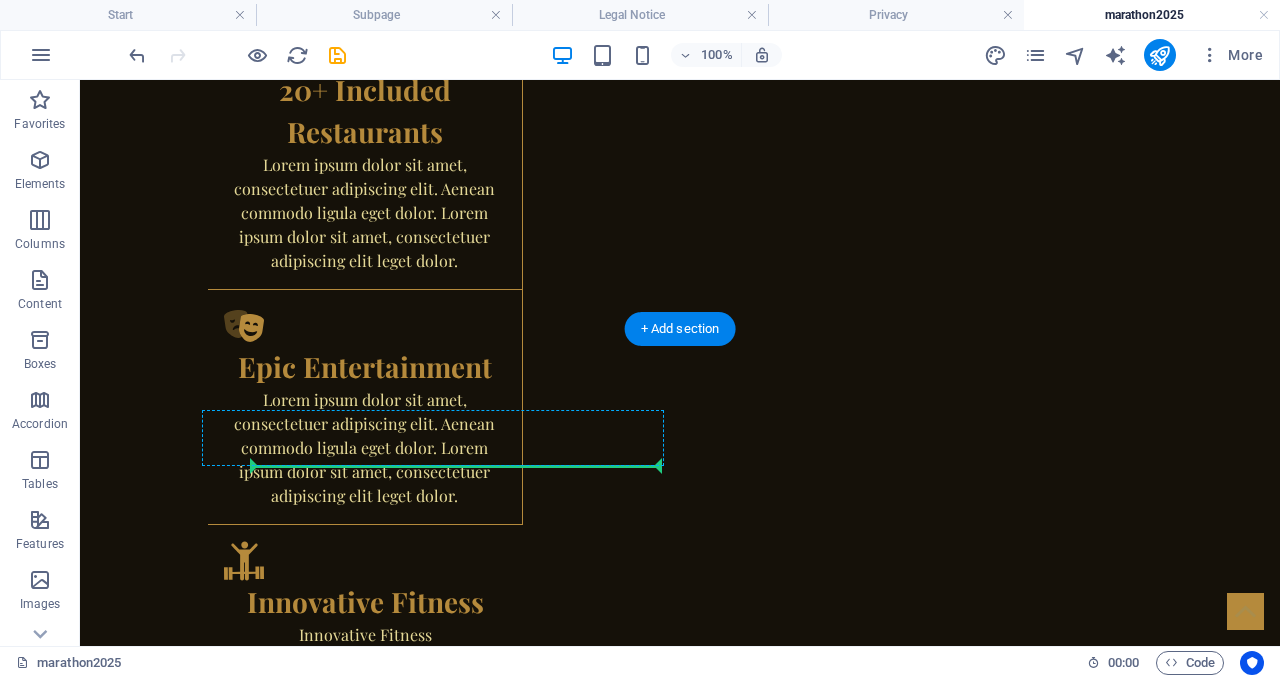 drag, startPoint x: 408, startPoint y: 478, endPoint x: 443, endPoint y: 446, distance: 47.423622 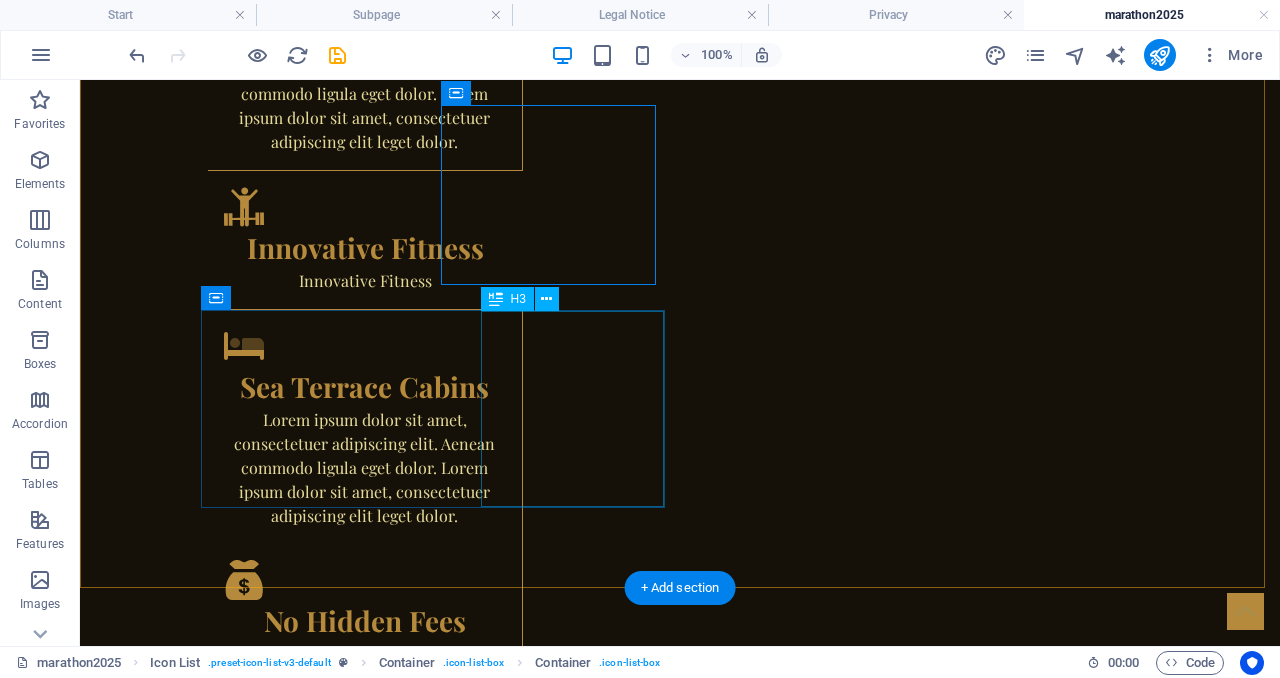 scroll, scrollTop: 2683, scrollLeft: 0, axis: vertical 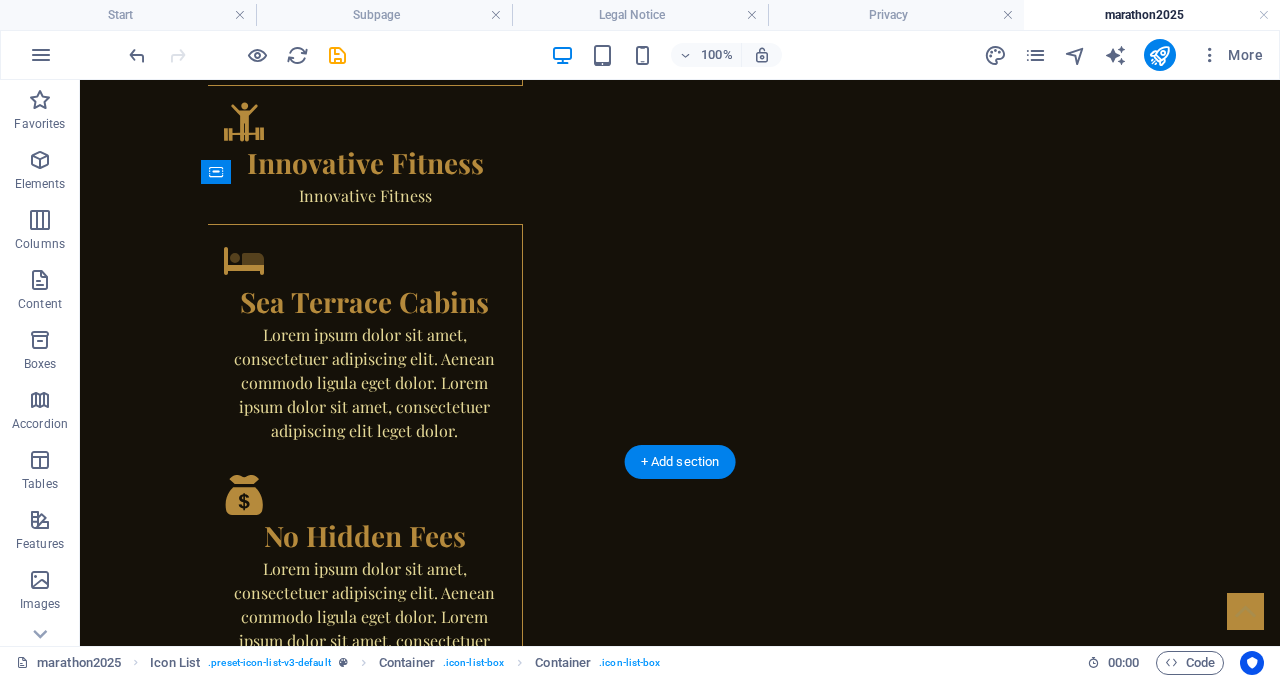 drag, startPoint x: 413, startPoint y: 330, endPoint x: 506, endPoint y: 329, distance: 93.00538 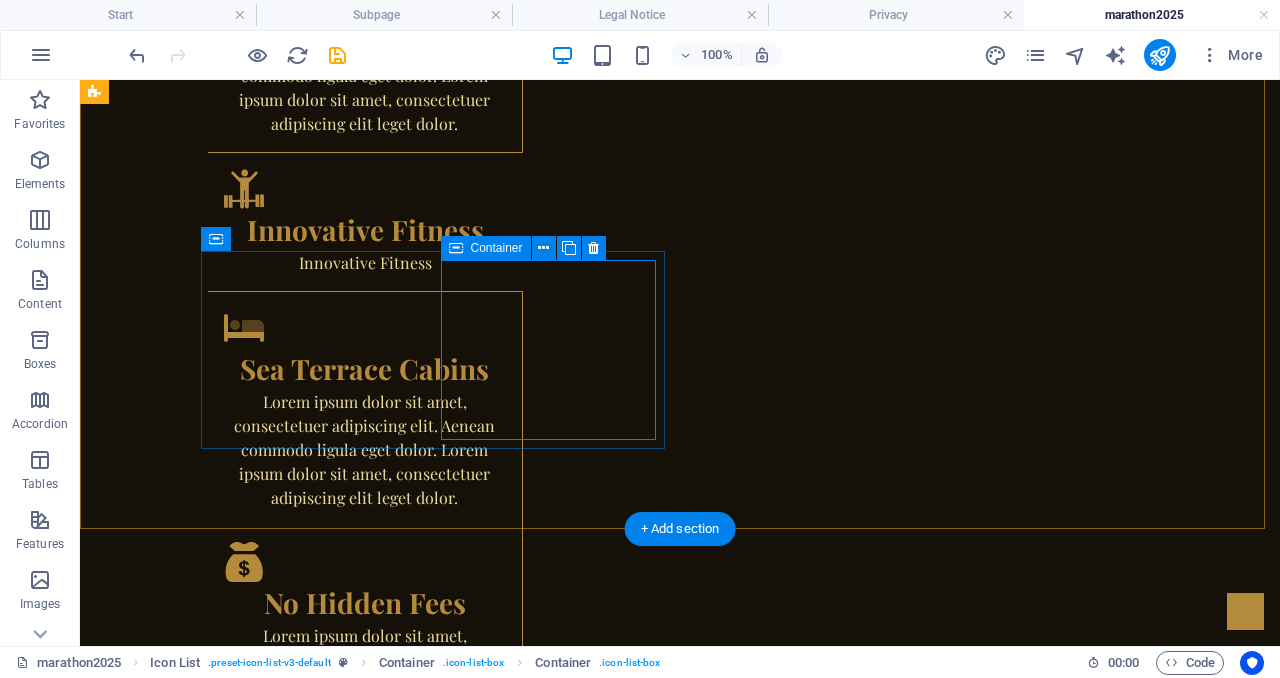 scroll, scrollTop: 2612, scrollLeft: 0, axis: vertical 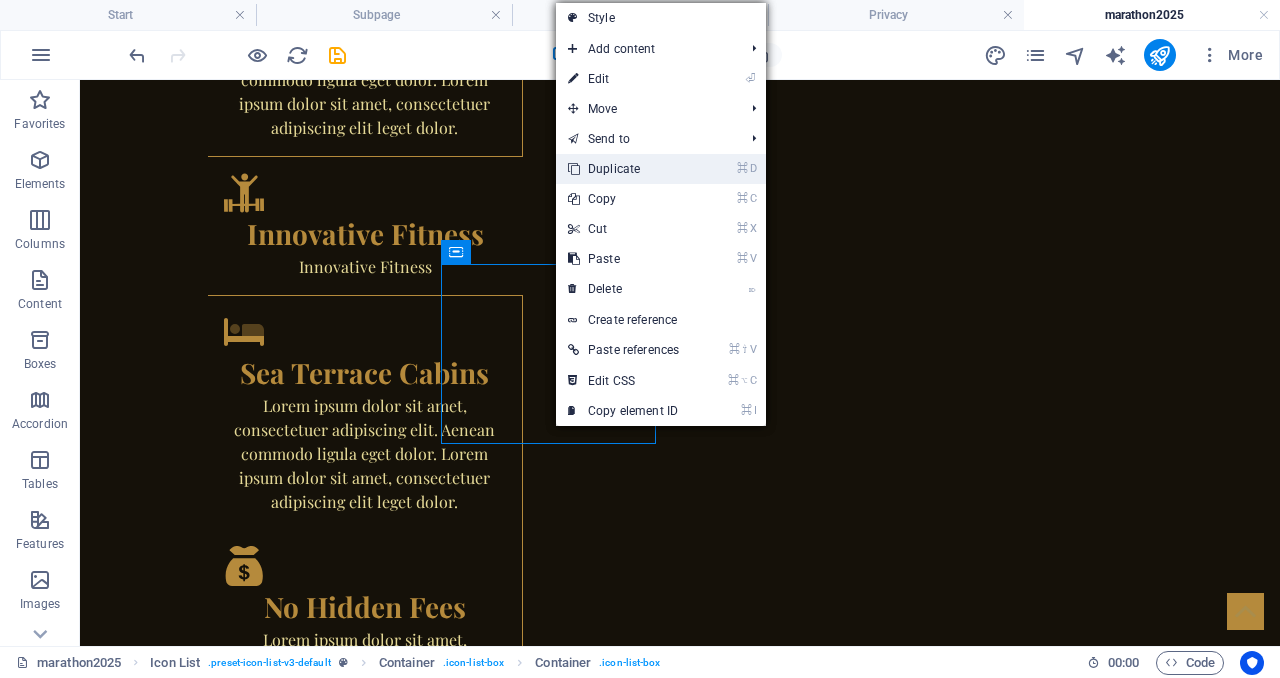 click on "⌘ D  Duplicate" at bounding box center (623, 169) 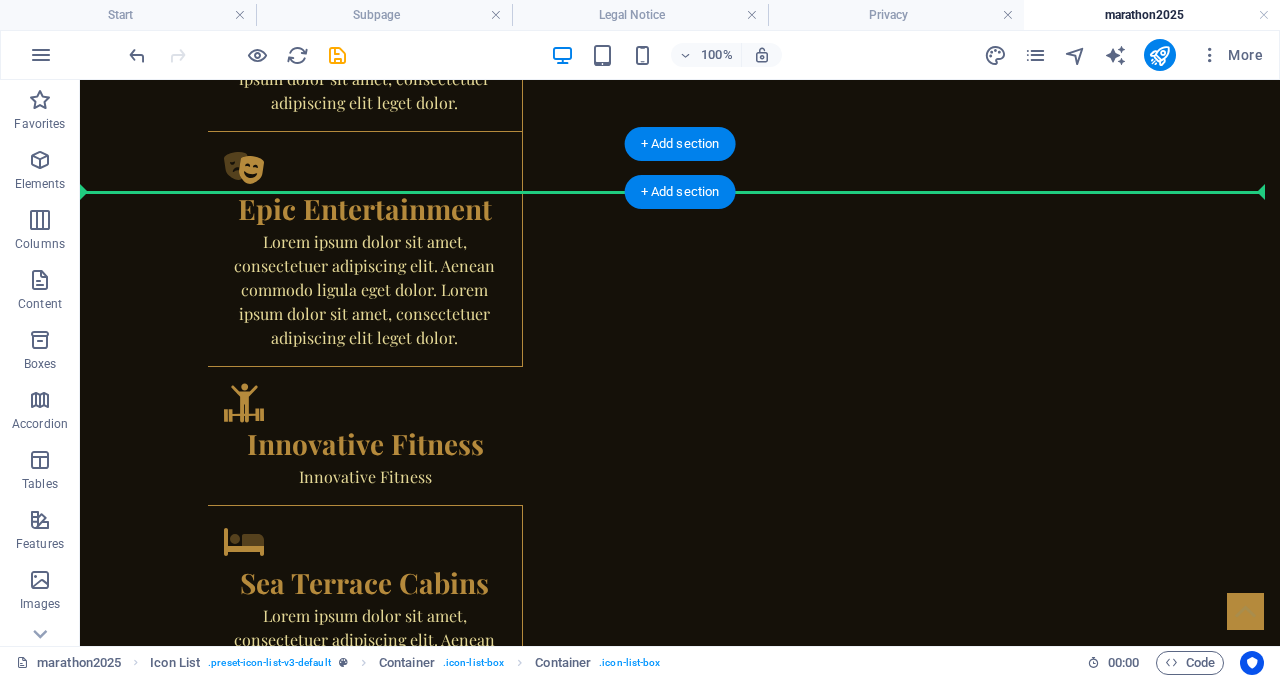 scroll, scrollTop: 2381, scrollLeft: 0, axis: vertical 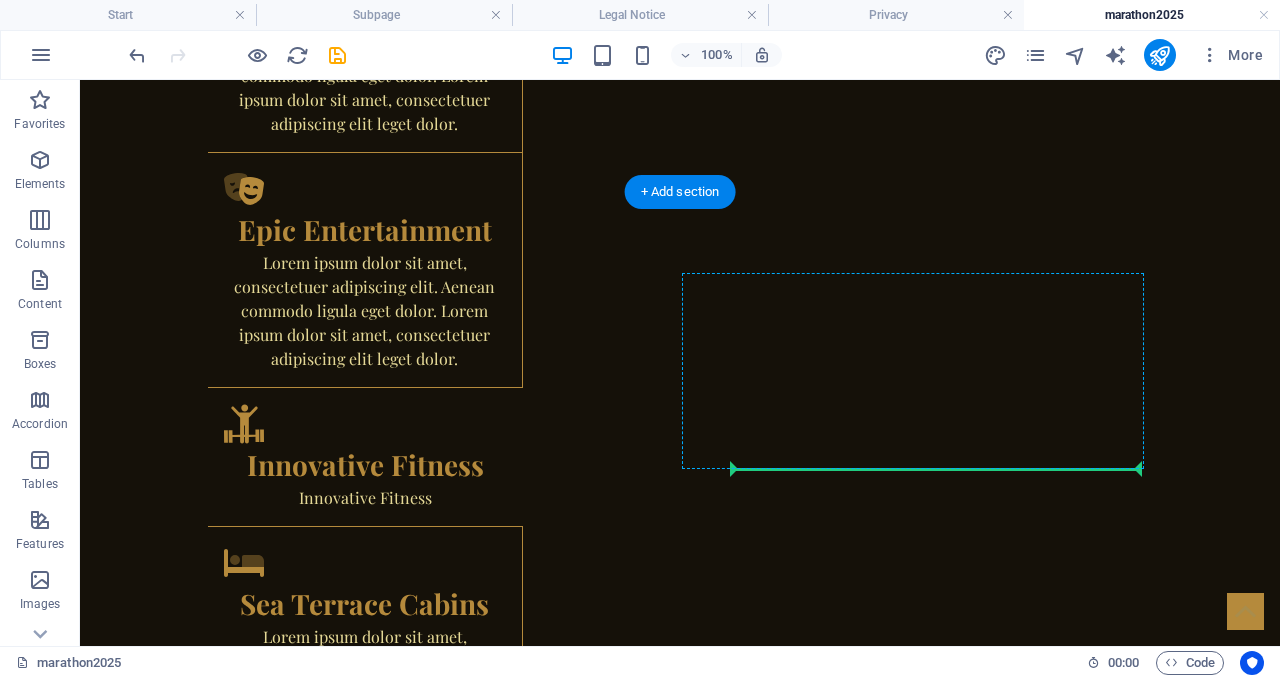 drag, startPoint x: 342, startPoint y: 507, endPoint x: 903, endPoint y: 387, distance: 573.6907 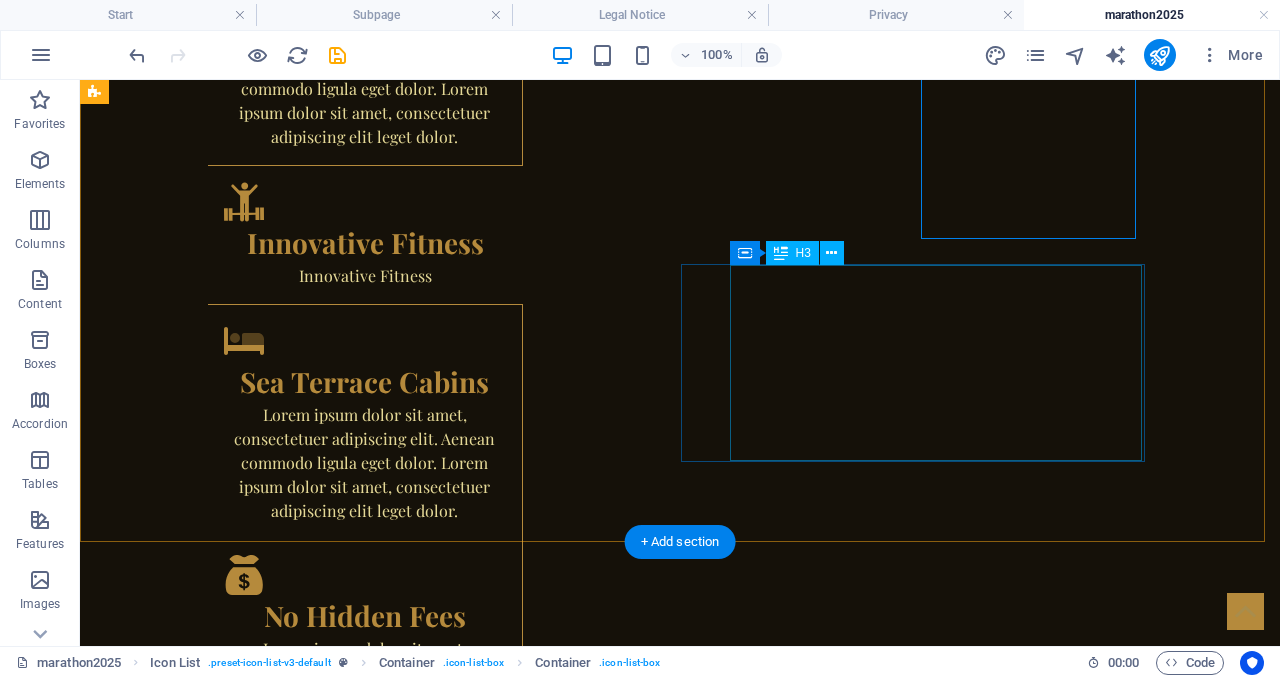 scroll, scrollTop: 2464, scrollLeft: 0, axis: vertical 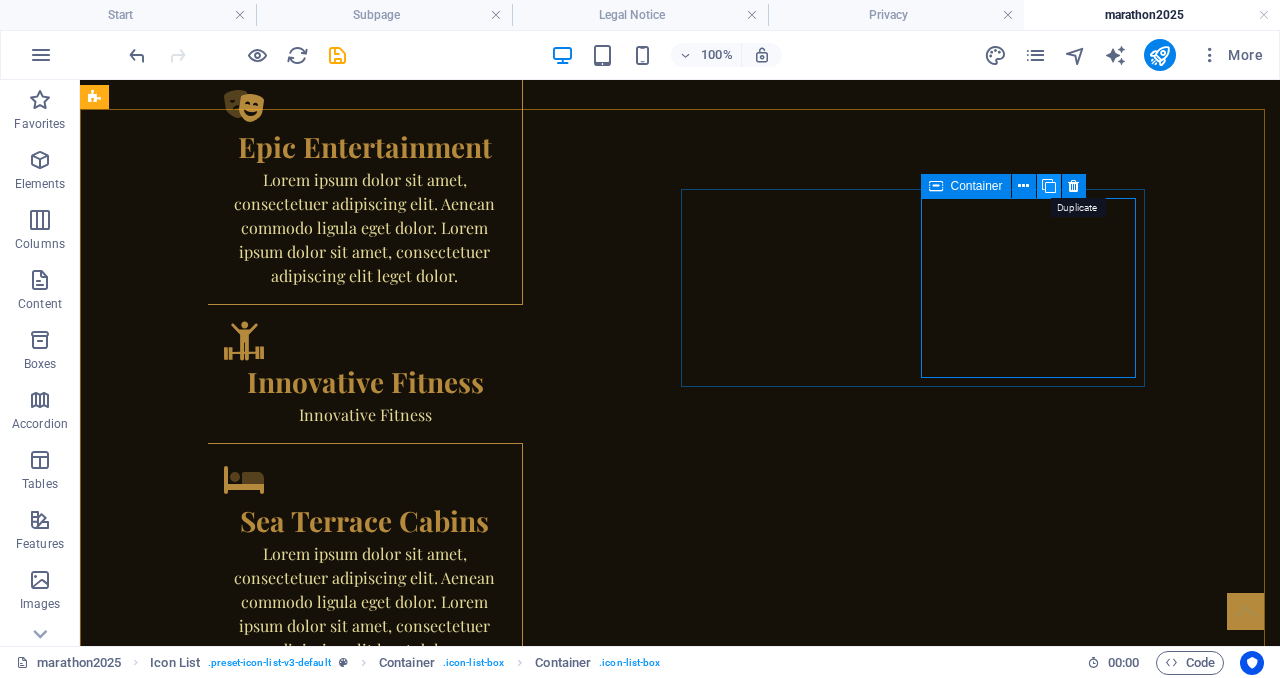 click at bounding box center (1049, 186) 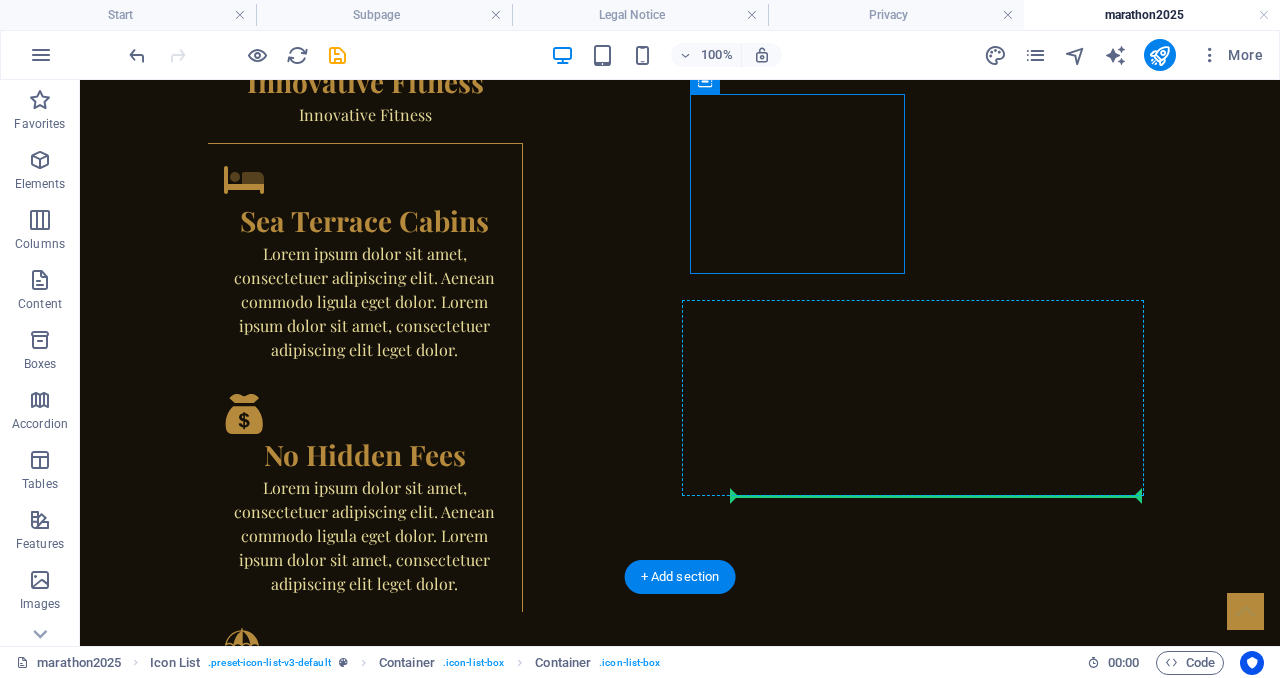 drag, startPoint x: 782, startPoint y: 451, endPoint x: 926, endPoint y: 400, distance: 152.76453 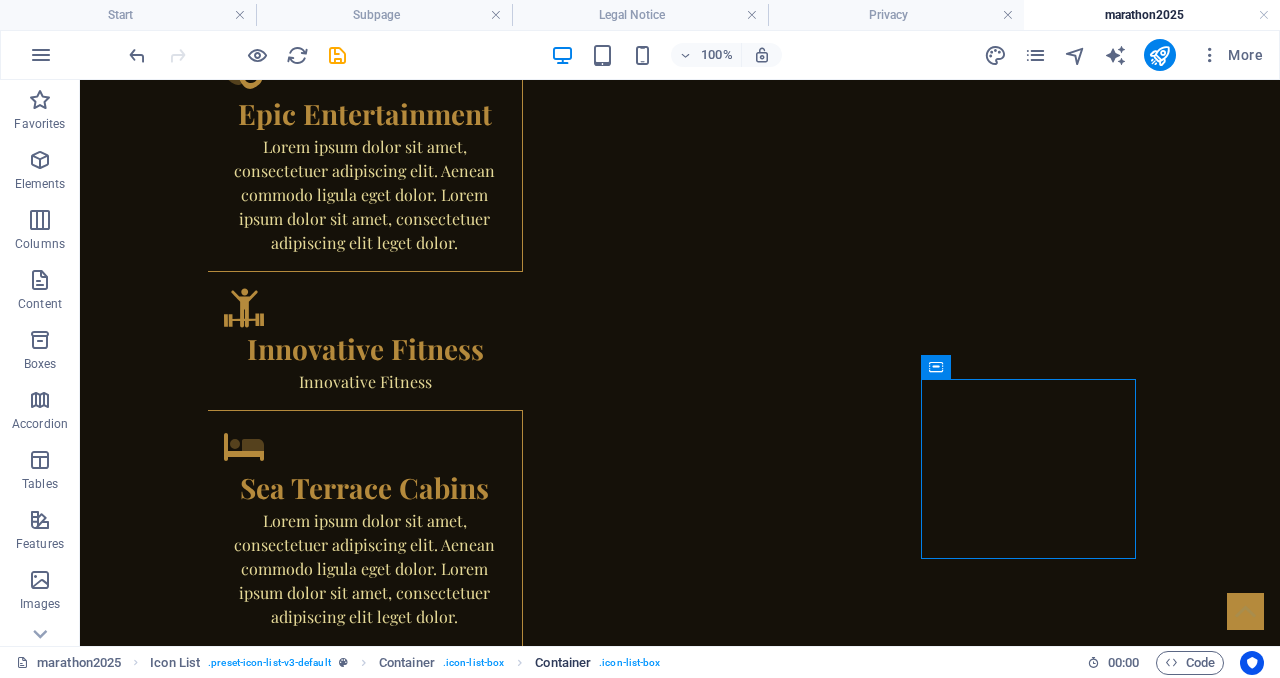 scroll, scrollTop: 2364, scrollLeft: 0, axis: vertical 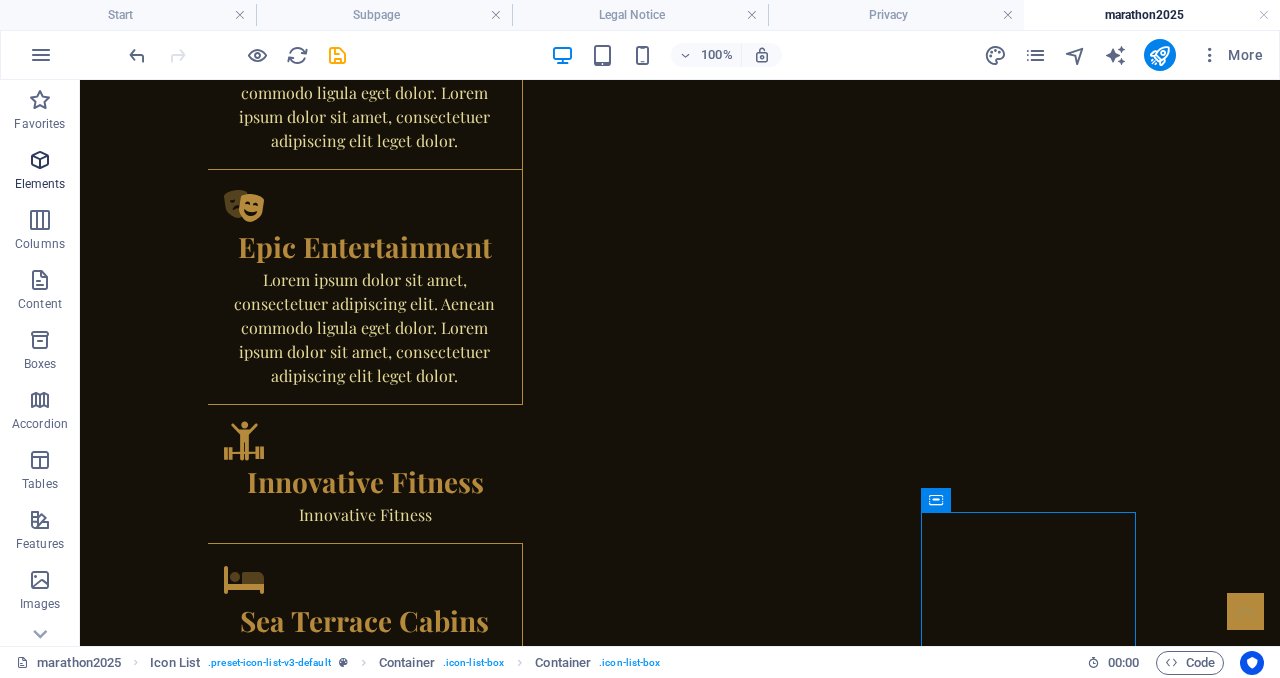 click at bounding box center (40, 160) 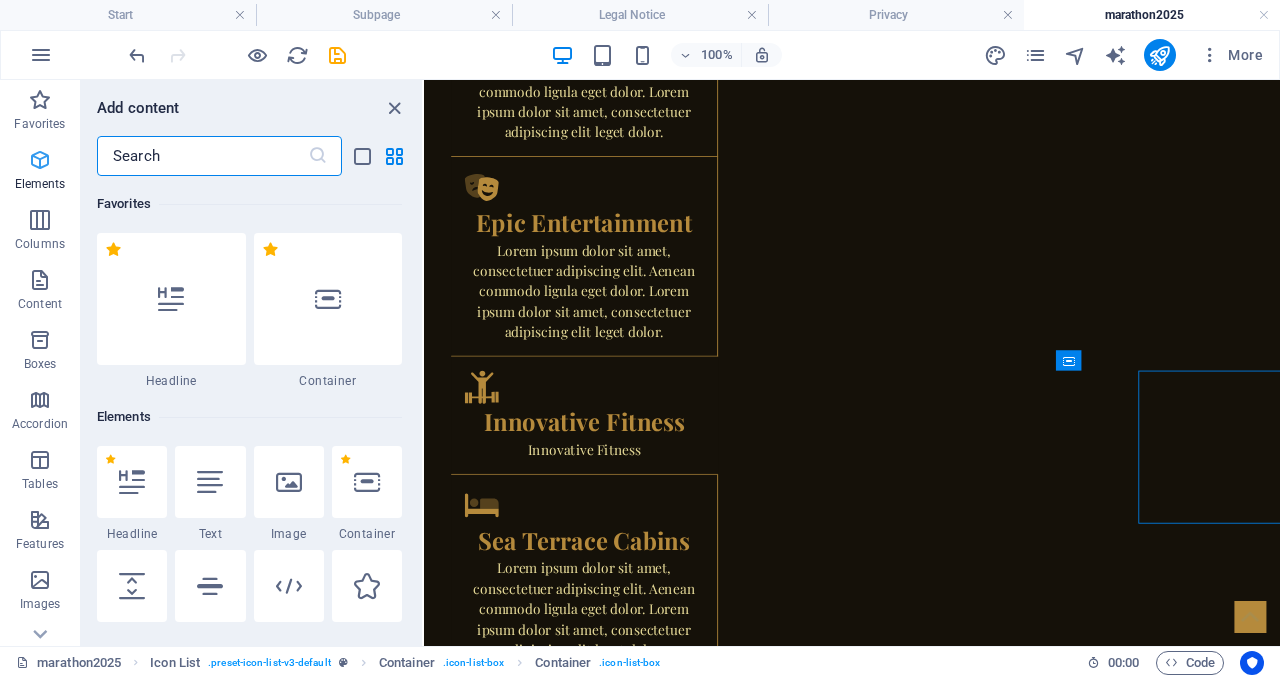 scroll, scrollTop: 2454, scrollLeft: 0, axis: vertical 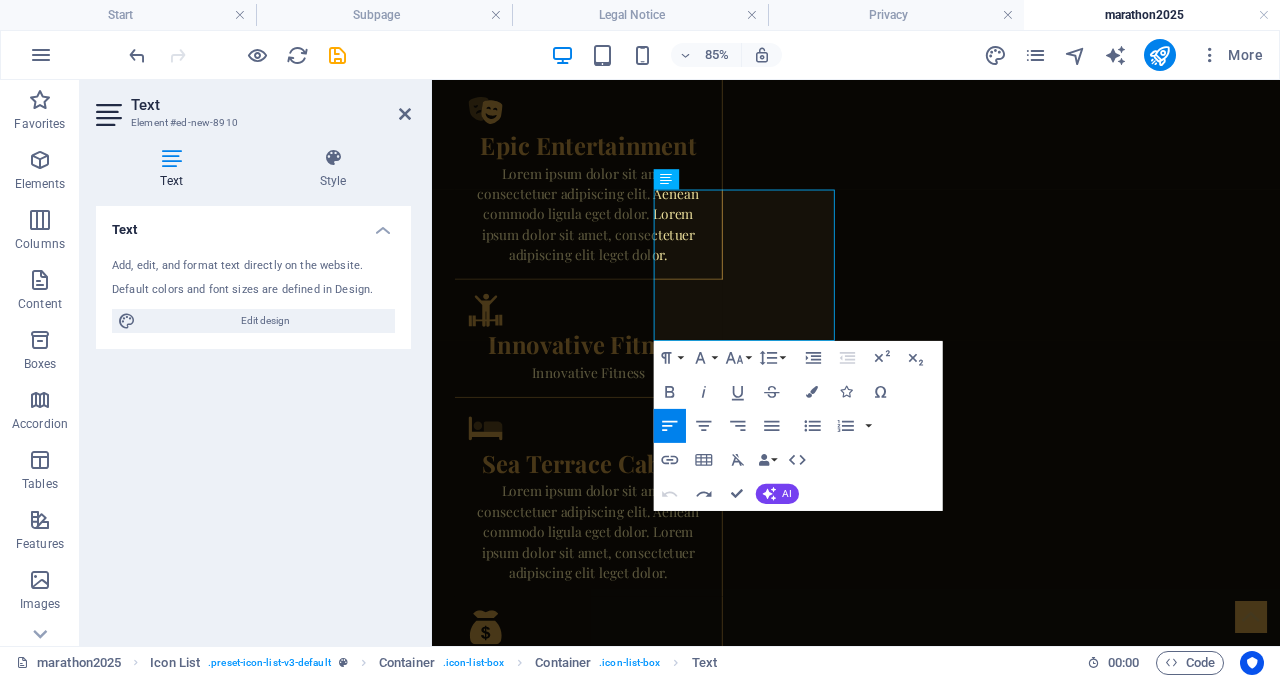 type 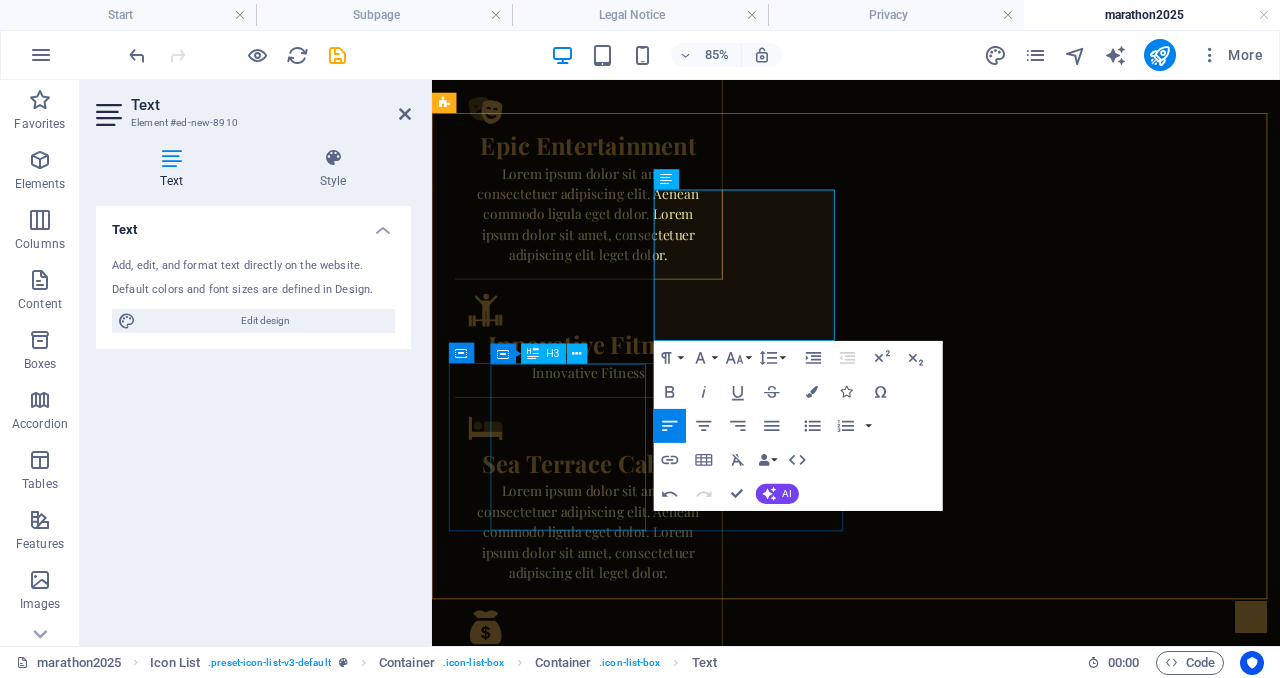 click on "Get Your Quote" at bounding box center [655, 1997] 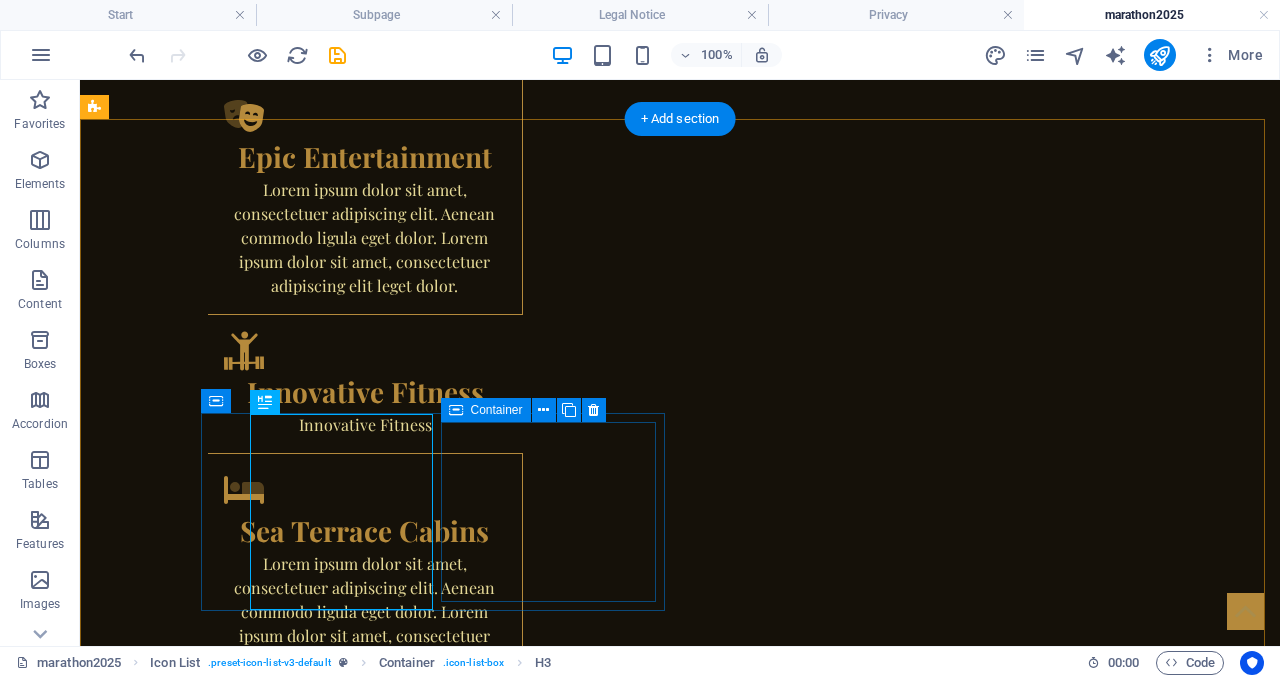 click on "Drop content here or  Add elements  Paste clipboard" at bounding box center (212, 2123) 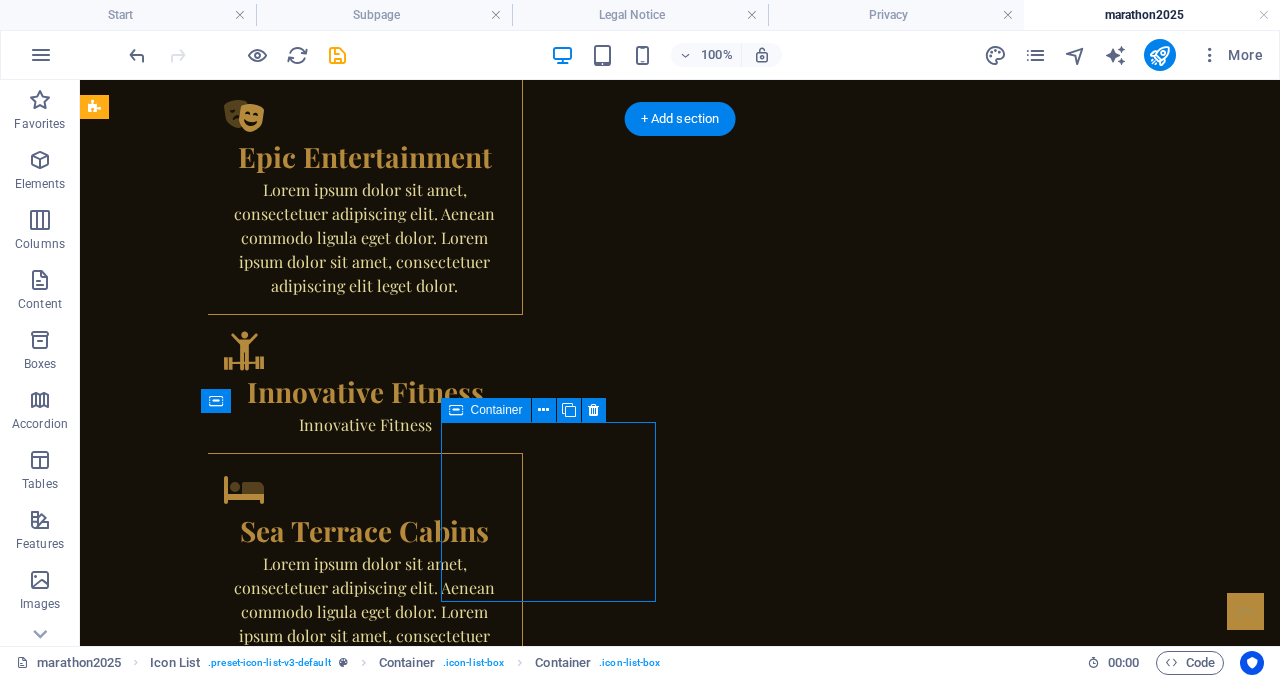 click on "Drop content here or  Add elements  Paste clipboard" at bounding box center (212, 2123) 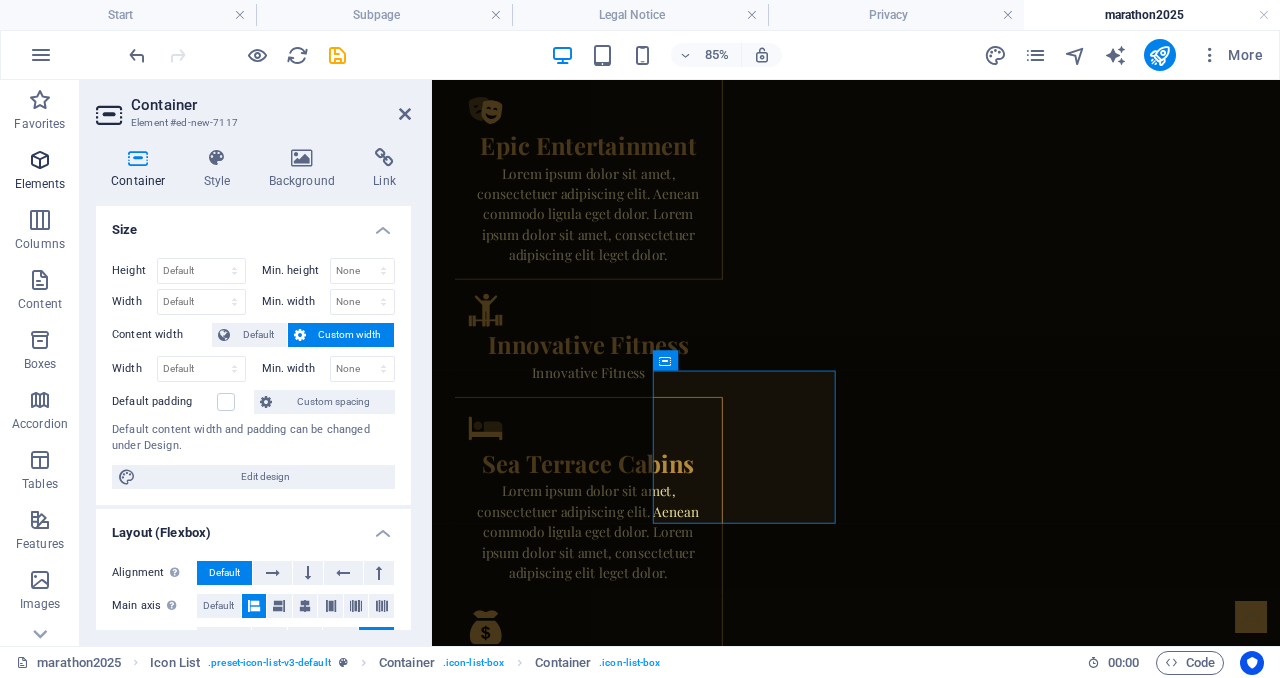 click at bounding box center (40, 160) 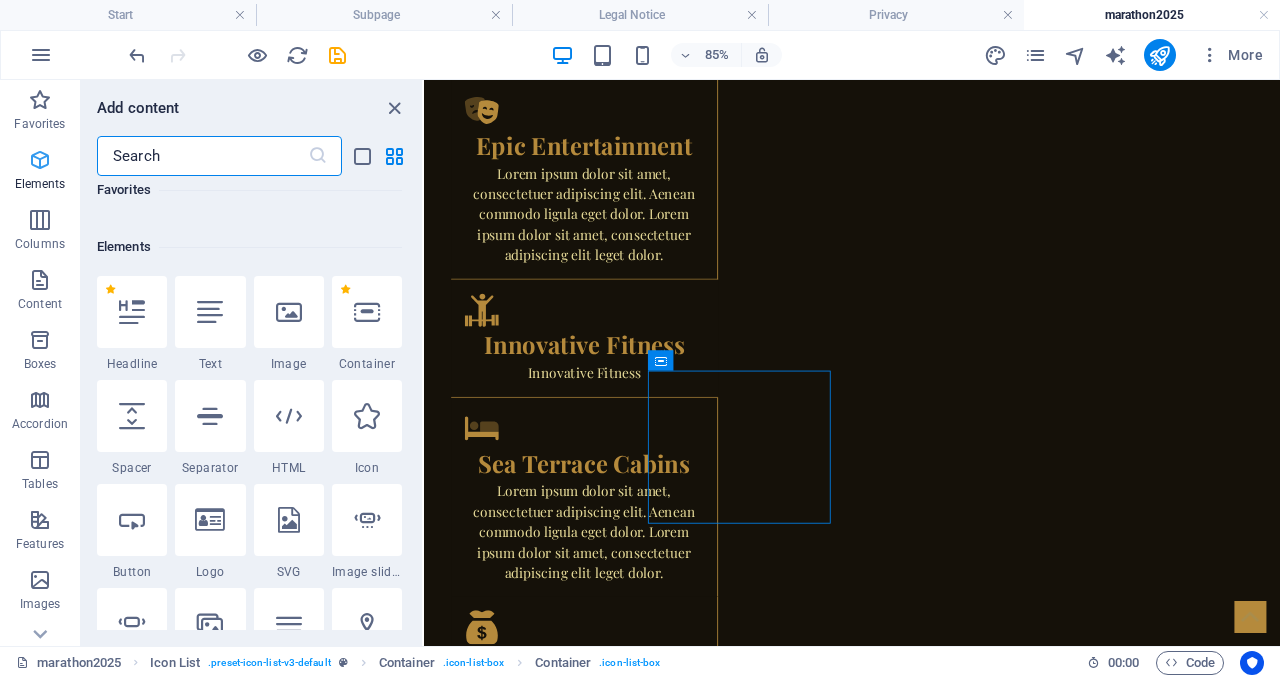 scroll, scrollTop: 213, scrollLeft: 0, axis: vertical 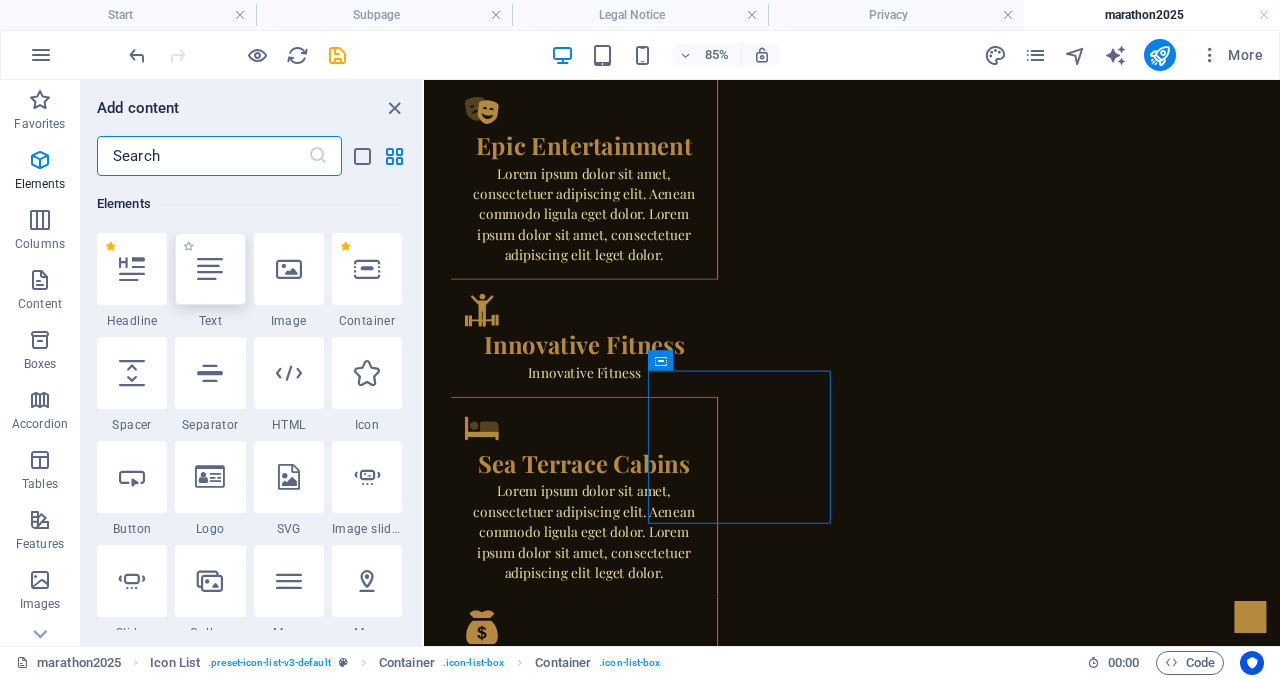 click at bounding box center (210, 269) 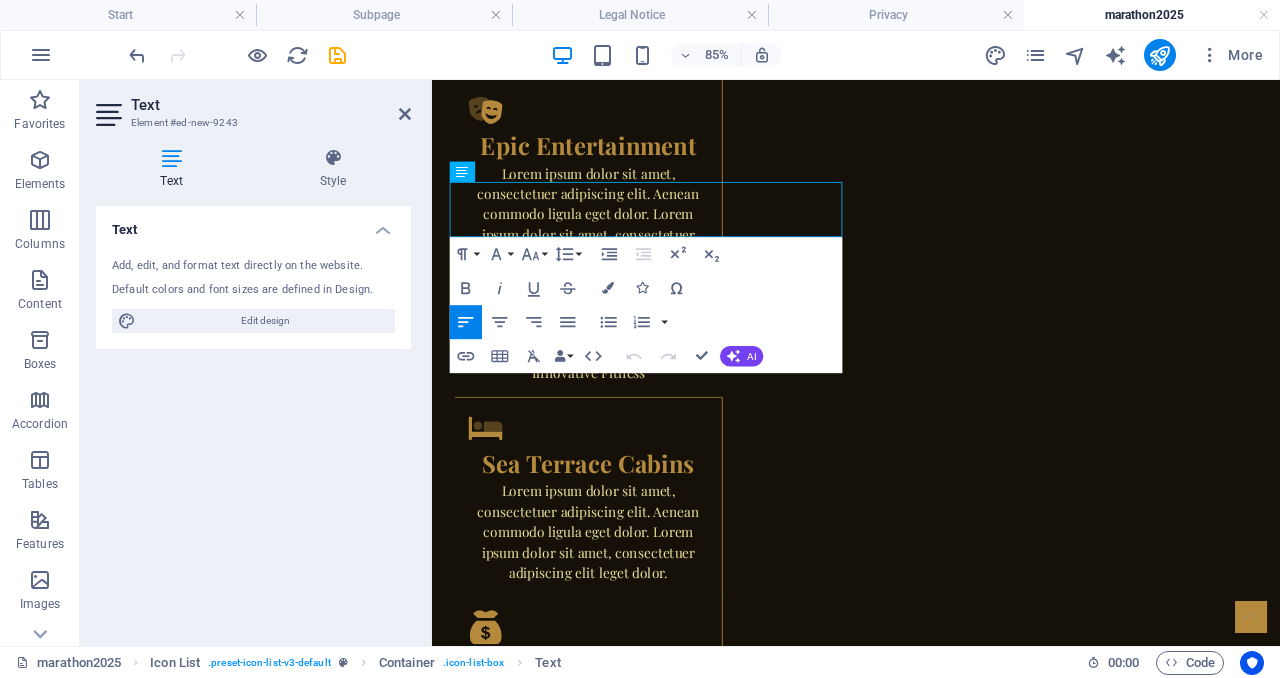 drag, startPoint x: 661, startPoint y: 239, endPoint x: 793, endPoint y: 547, distance: 335.09402 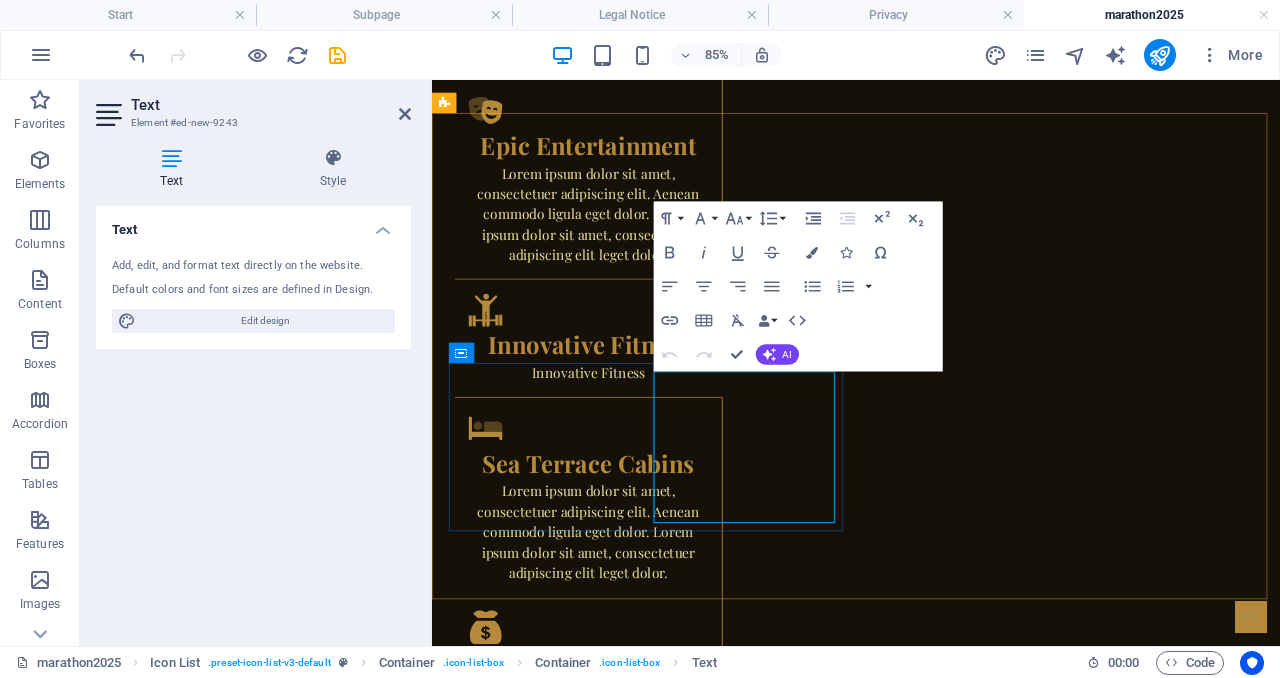 click on "New text element" at bounding box center (564, 2046) 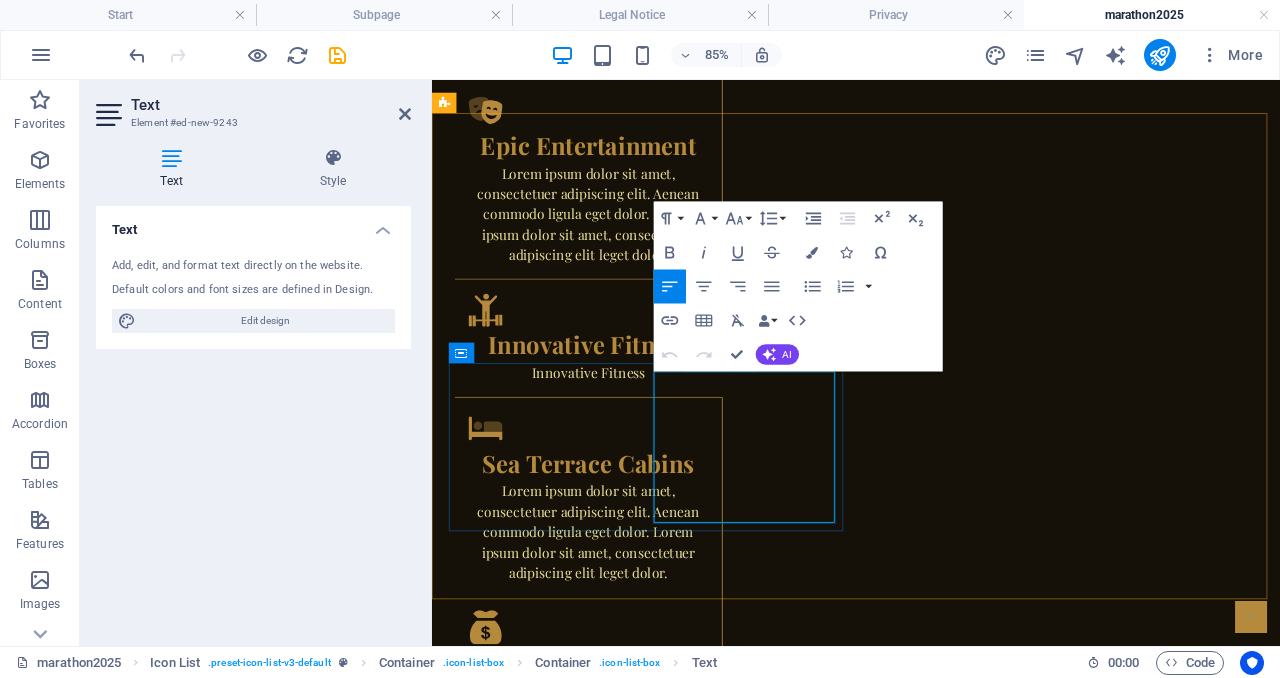 click on "New text element" at bounding box center (564, 2046) 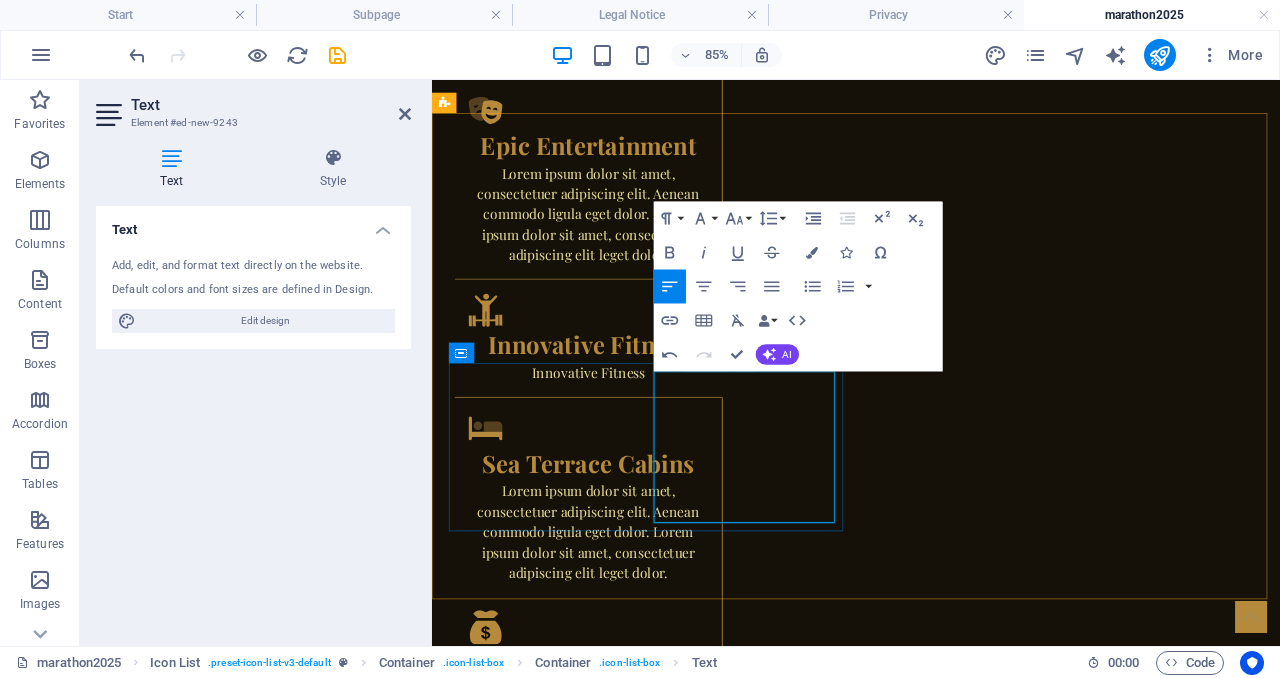 click on "Complete Pricing within 24 hours, personalized to your needs" at bounding box center (564, 2070) 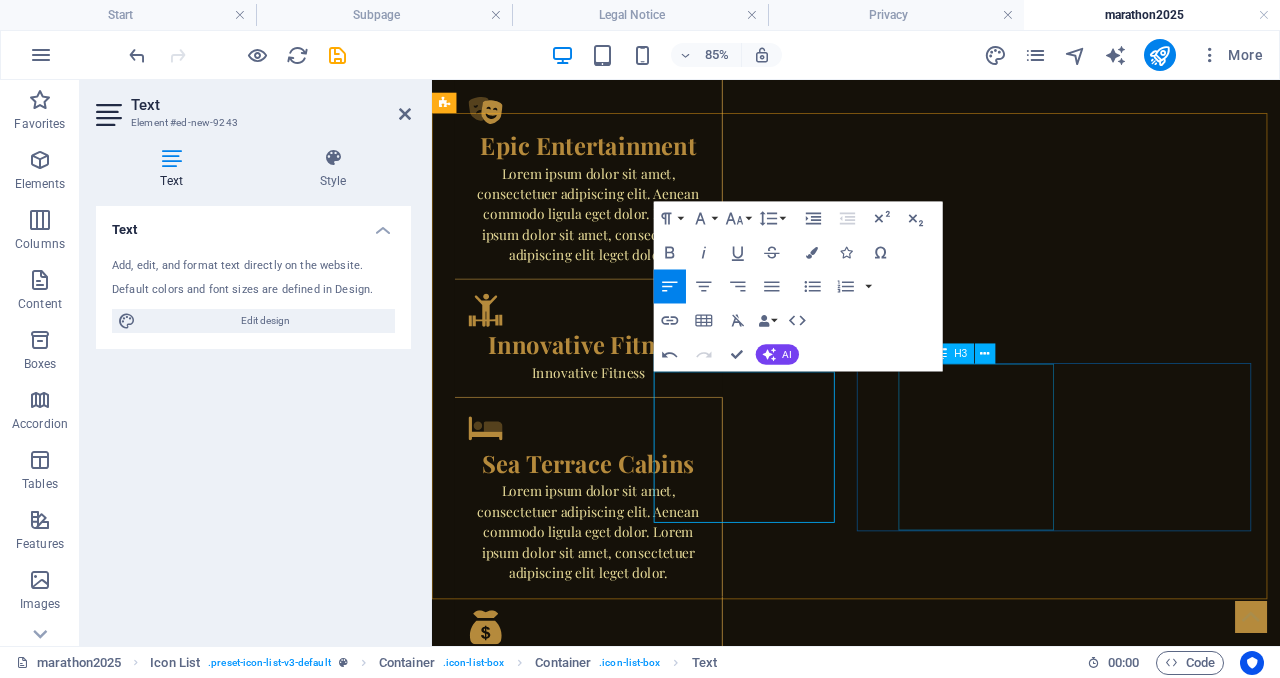 click on "Enjoy & Impact" at bounding box center (655, 2201) 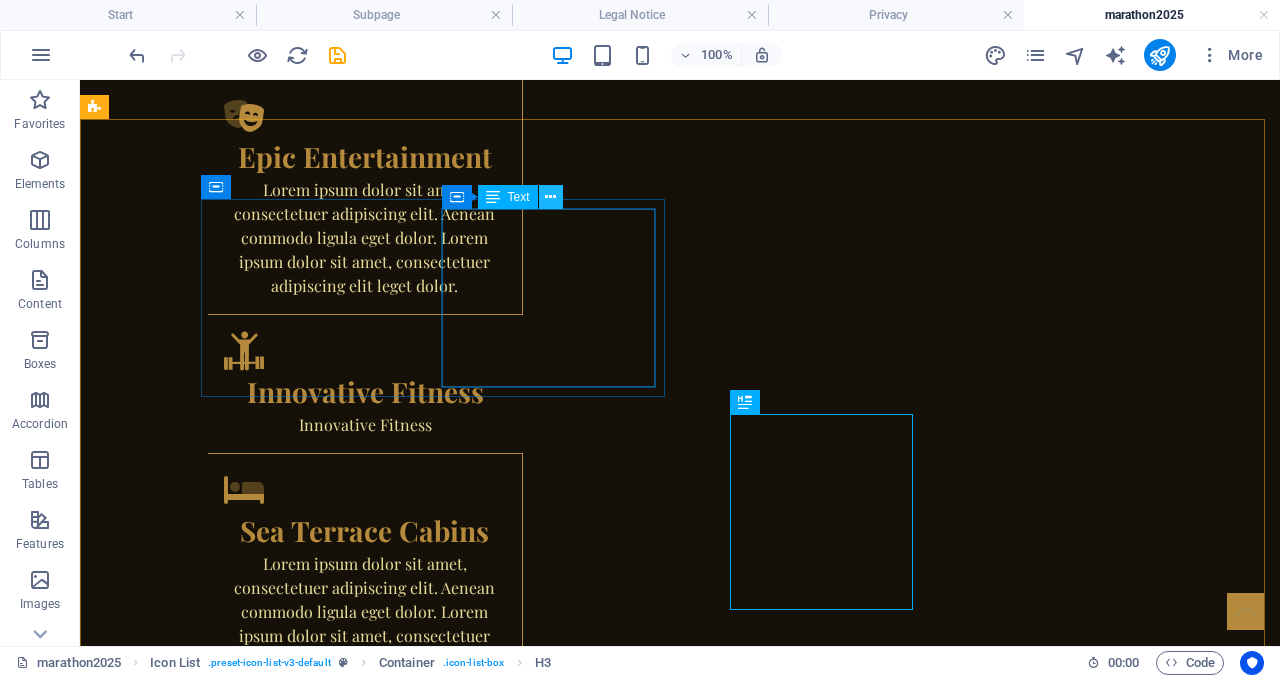 click at bounding box center [550, 197] 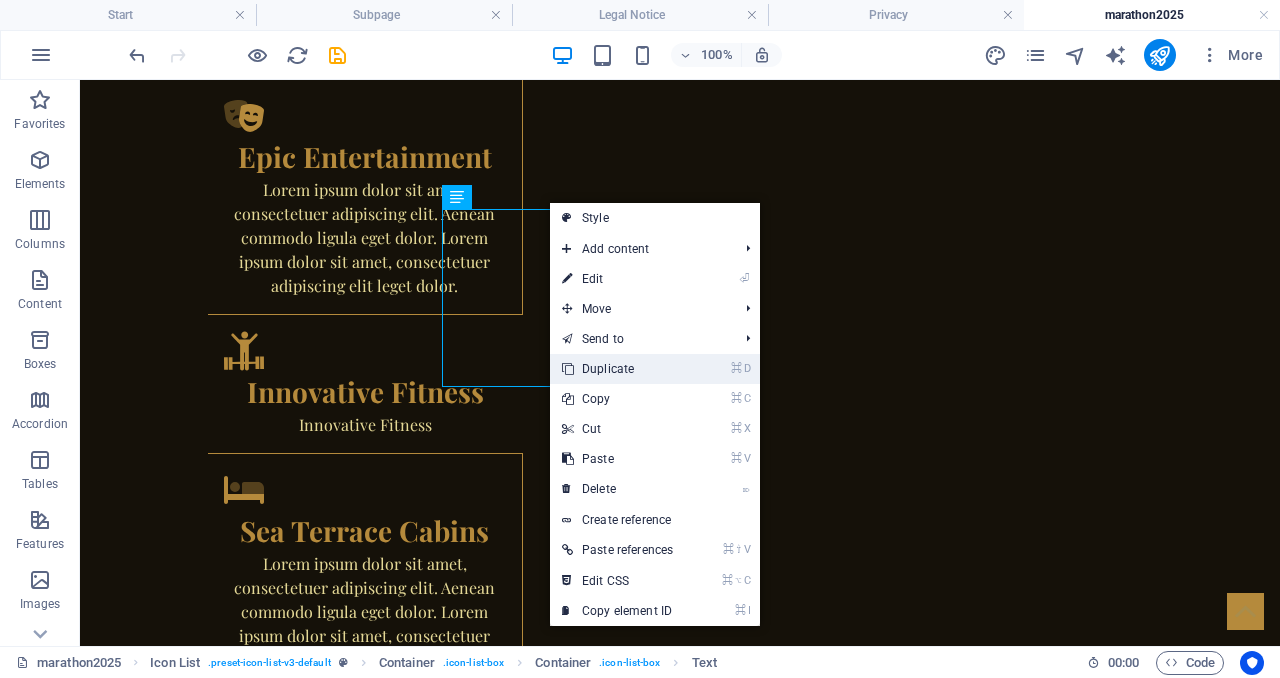 click on "⌘ D  Duplicate" at bounding box center [617, 369] 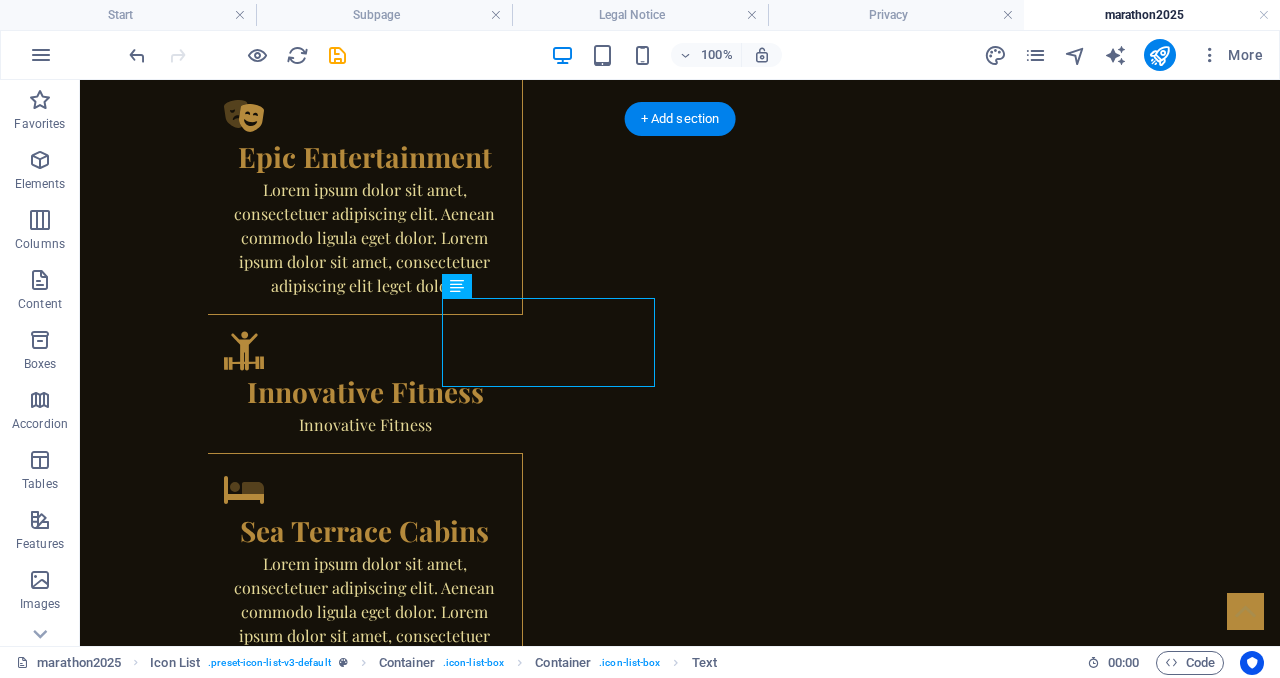 drag, startPoint x: 589, startPoint y: 337, endPoint x: 1054, endPoint y: 268, distance: 470.0915 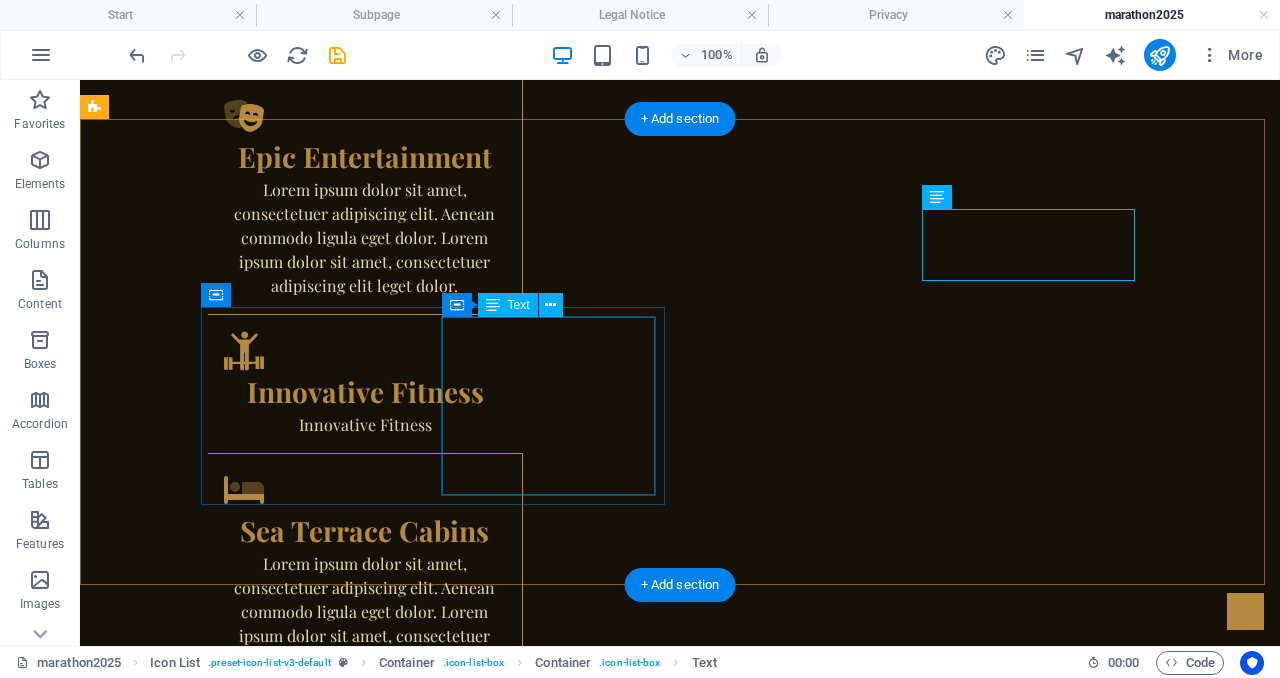 click on "Complete Pricing within 24 hours, personalized to your needs" at bounding box center [212, 1964] 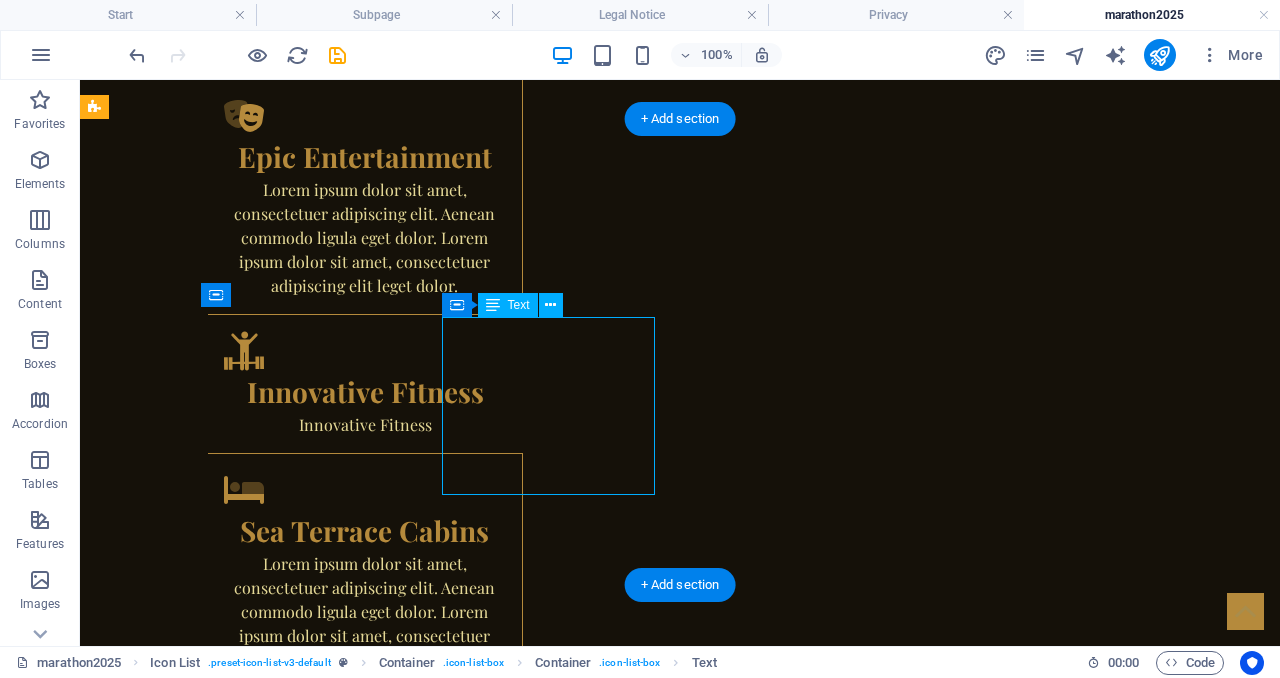 click on "Complete Pricing within 24 hours, personalized to your needs" at bounding box center (212, 1964) 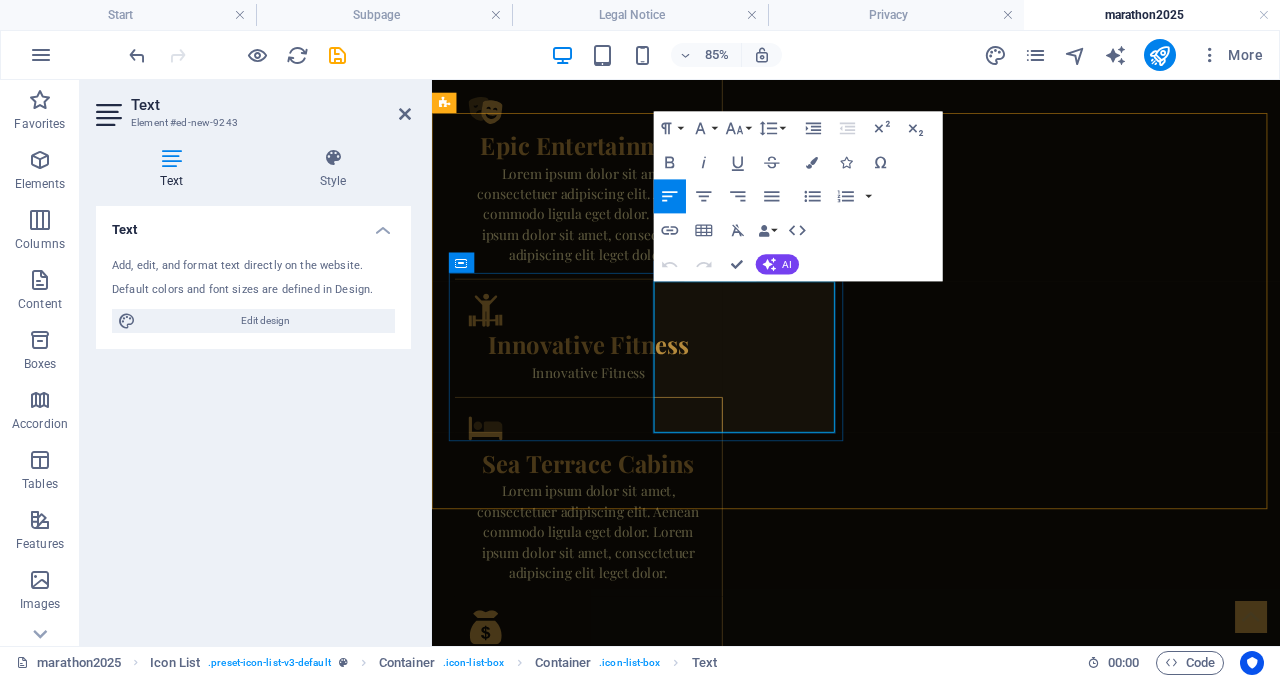 click on "Complete Pricing within 24 hours, personalized to your needs" at bounding box center (564, 1964) 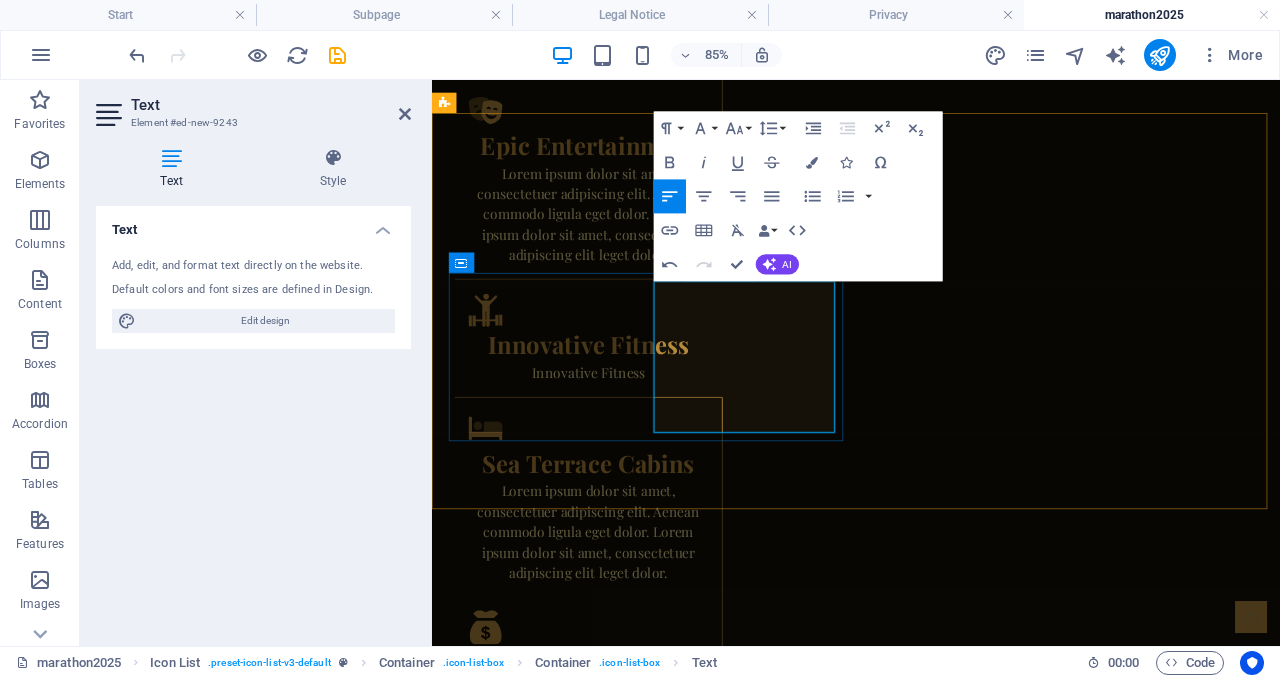 click on "Complete Pricing within 24 hours, personalized to your needs." at bounding box center (564, 1964) 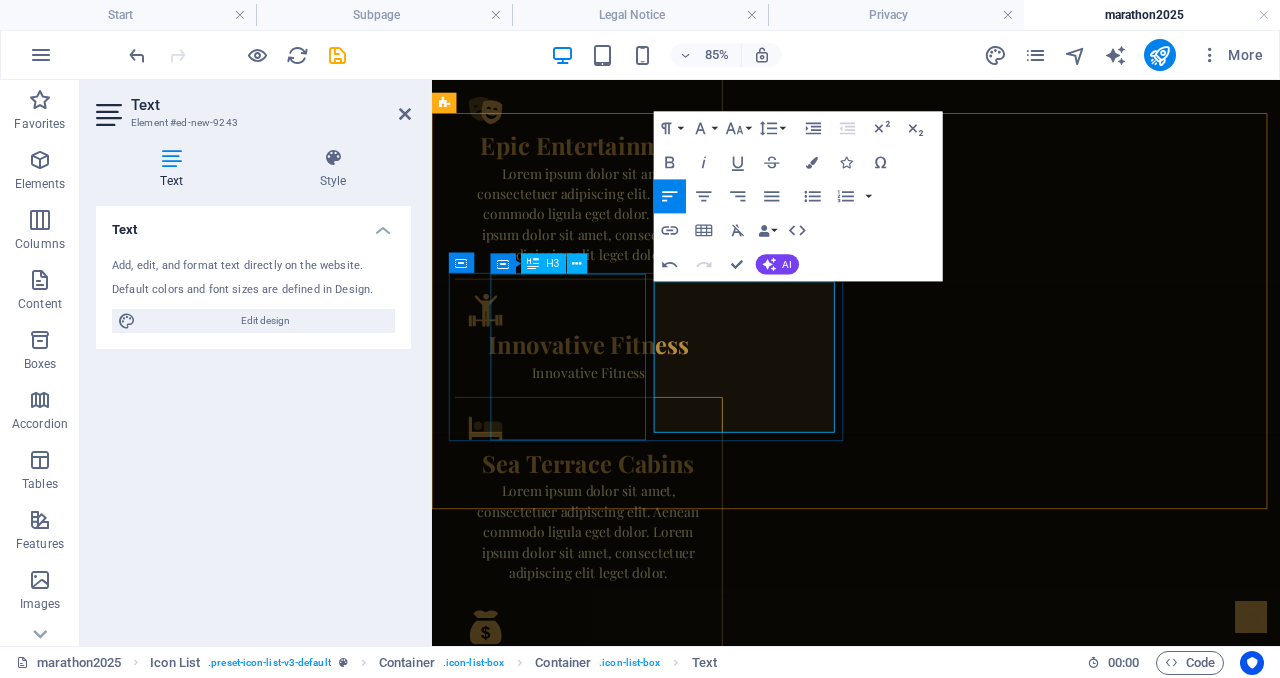 click on "Get Your Quote" at bounding box center (655, 1891) 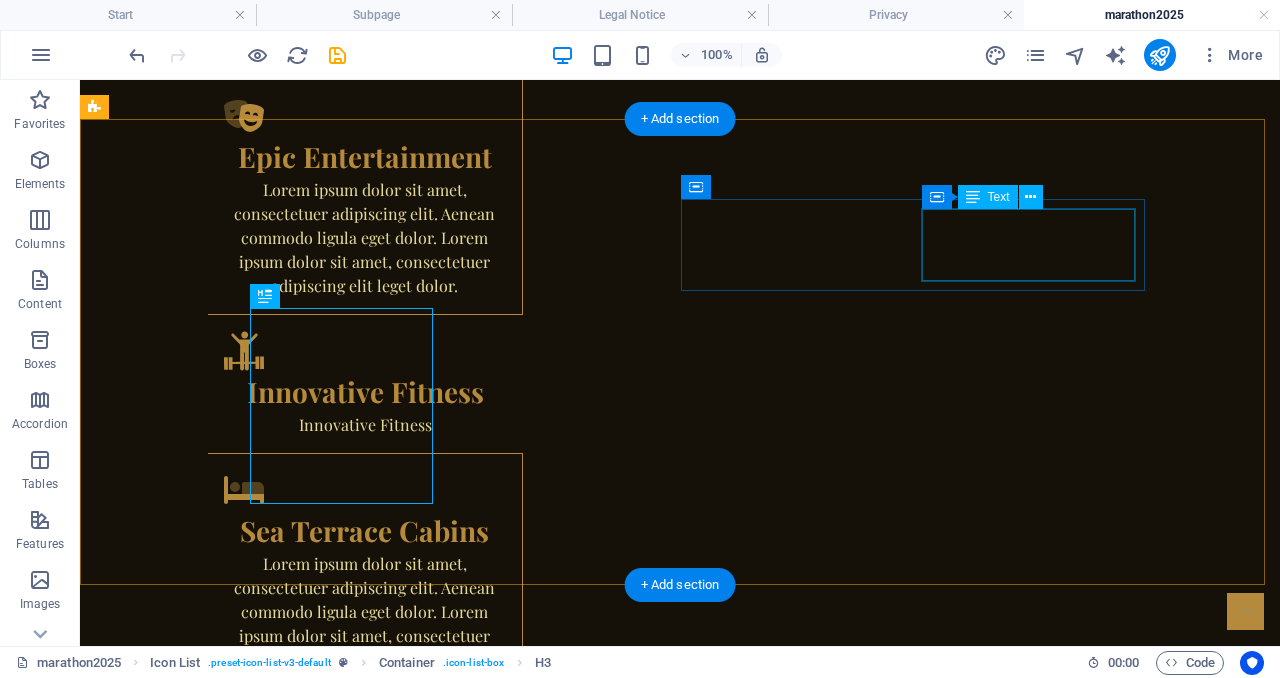 click on "Fill out the form below, call, or email with your preferences." at bounding box center [212, 1760] 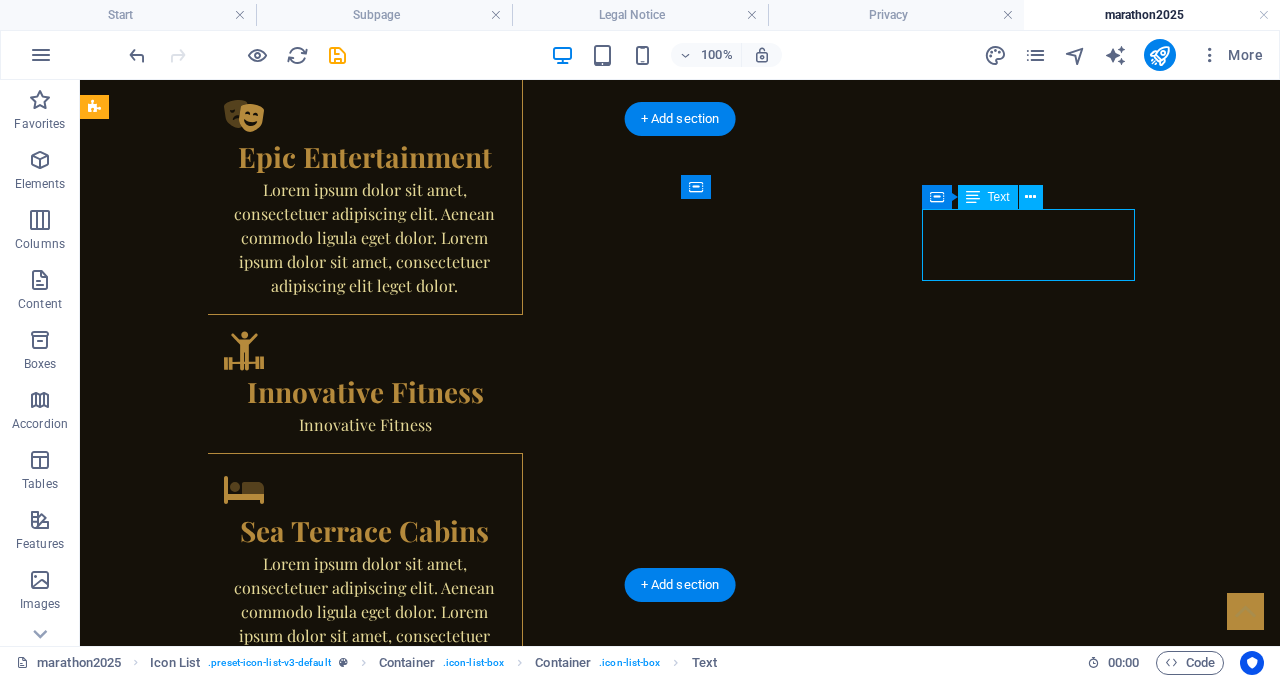 click on "Fill out the form below, call, or email with your preferences." at bounding box center (212, 1760) 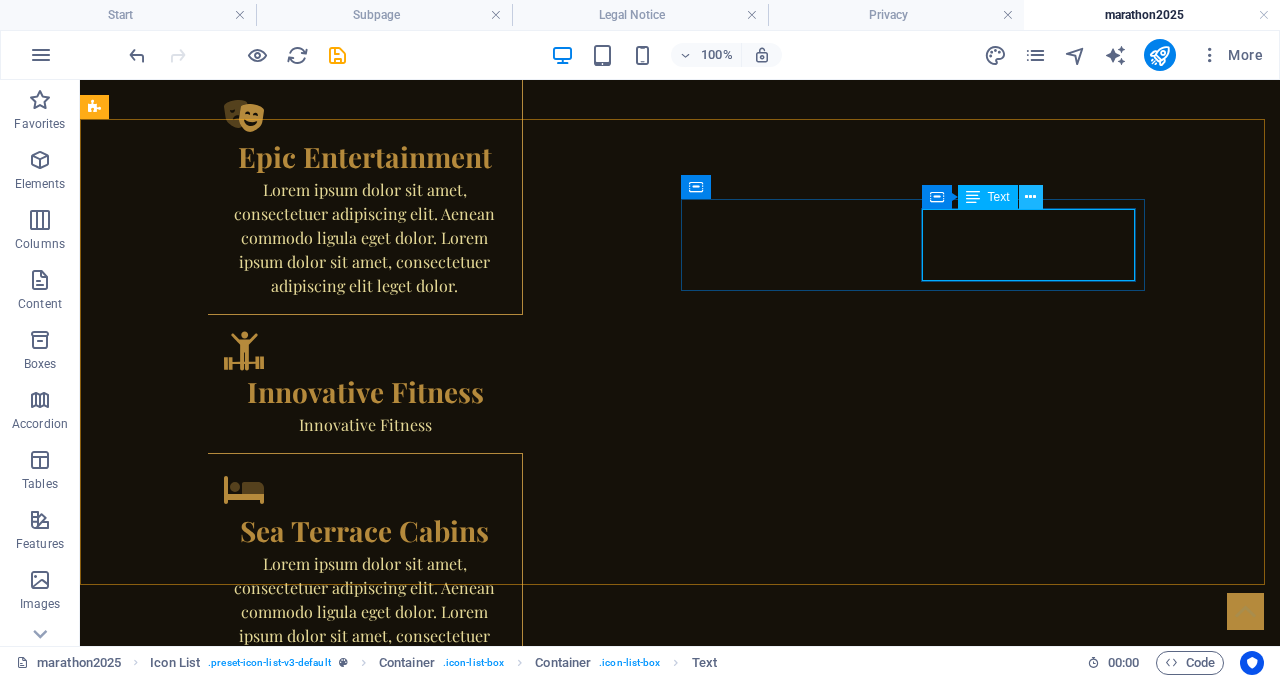 click at bounding box center (1030, 197) 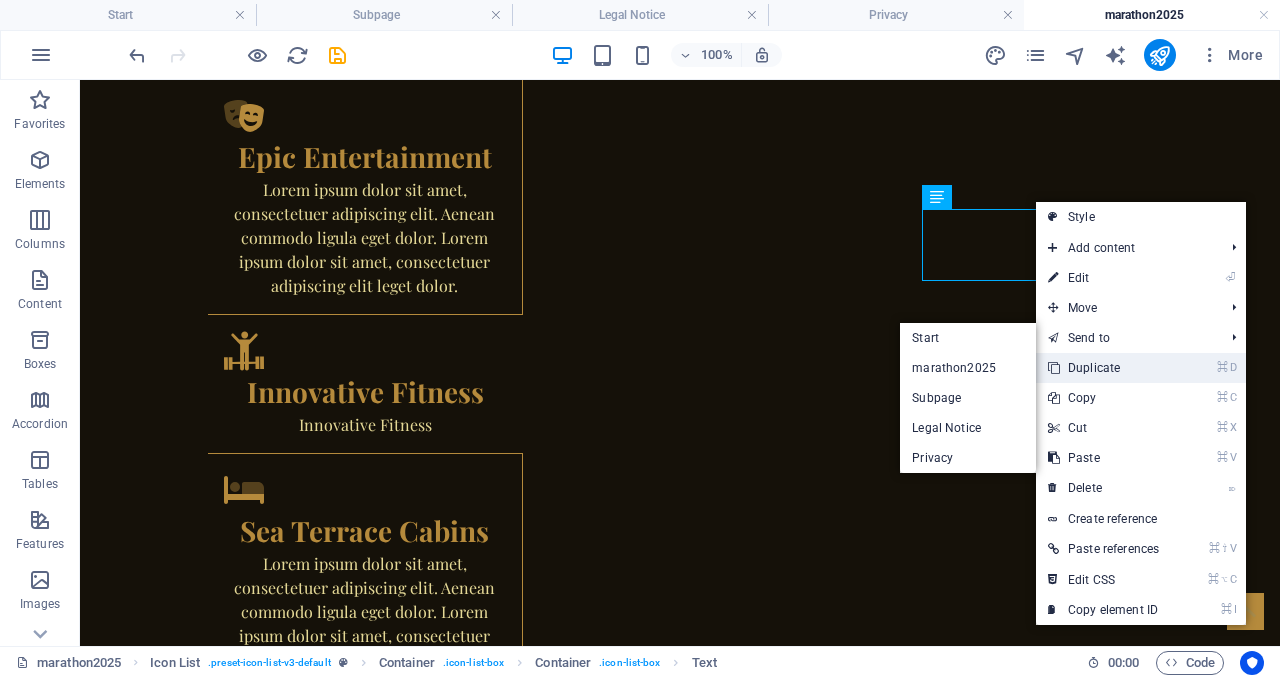 click on "⌘ D  Duplicate" at bounding box center [1103, 368] 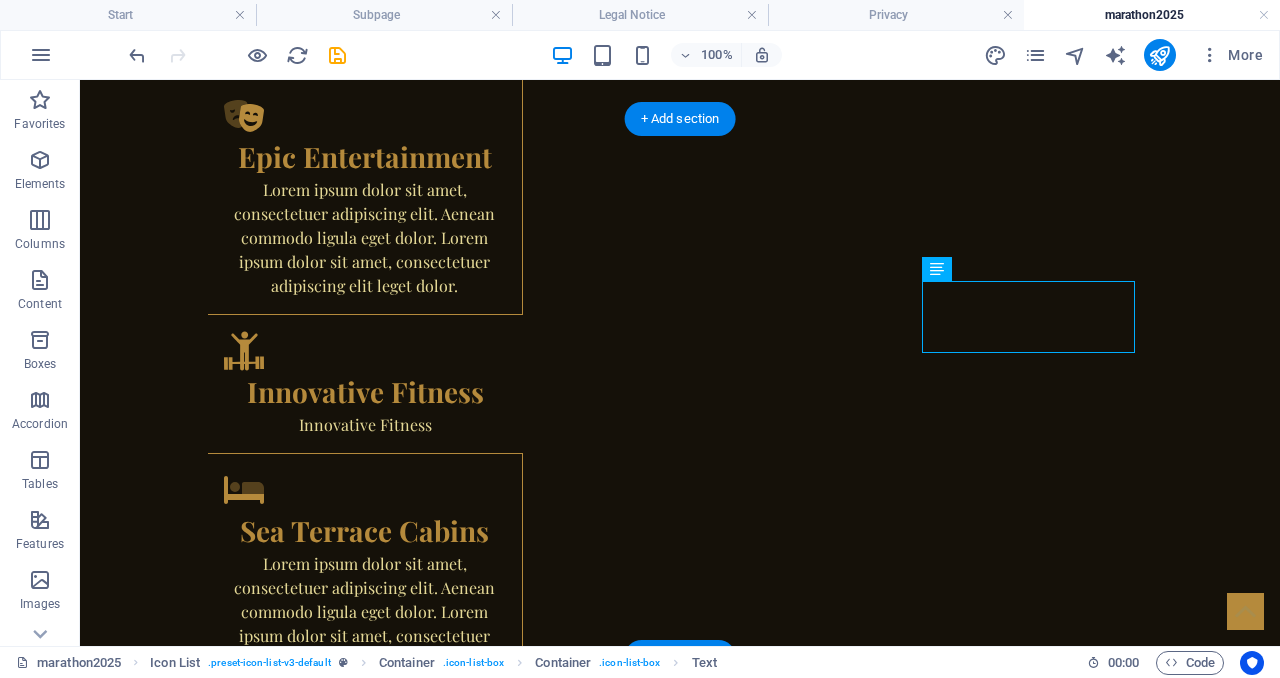 drag, startPoint x: 976, startPoint y: 310, endPoint x: 985, endPoint y: 447, distance: 137.2953 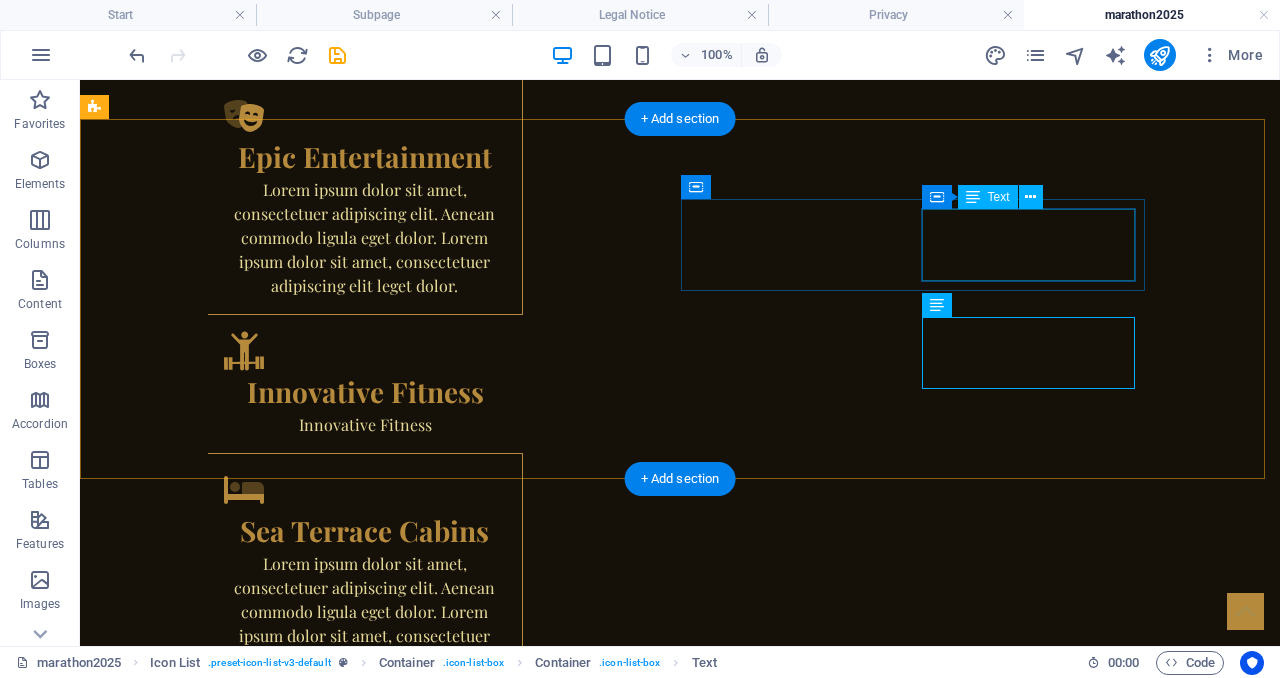 click on "Fill out the form below, call, or email with your preferences." at bounding box center (212, 1760) 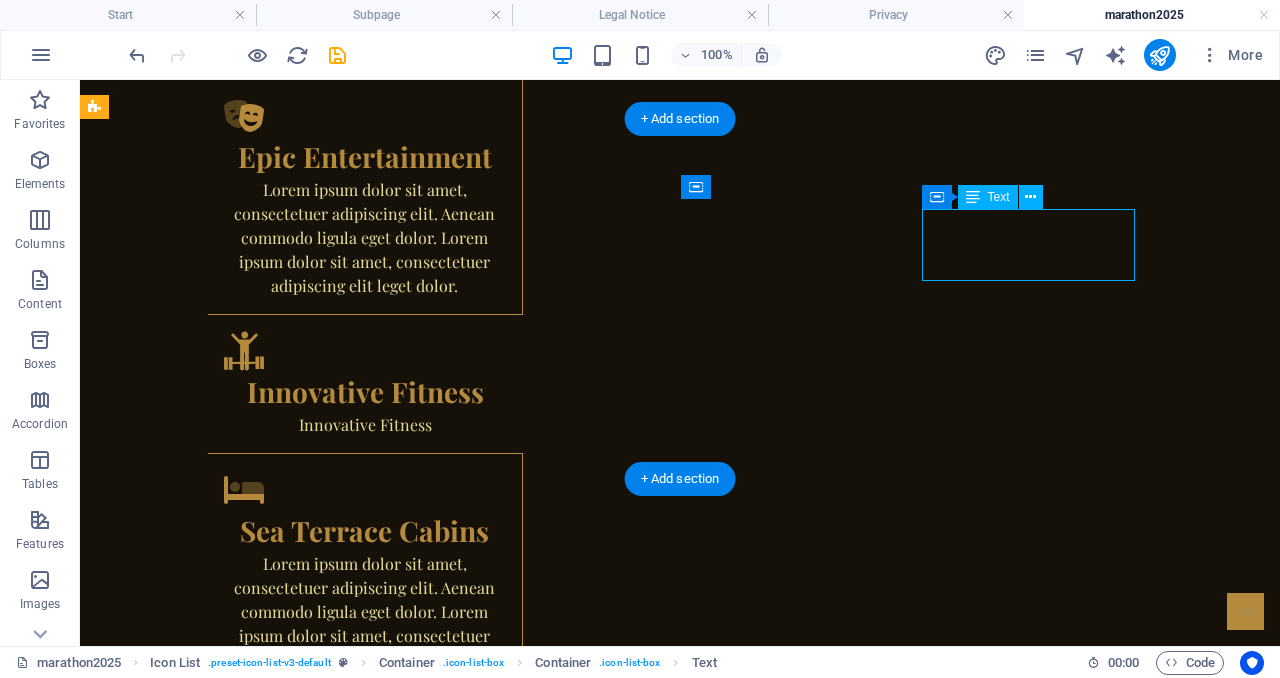 click on "Fill out the form below, call, or email with your preferences." at bounding box center [212, 1760] 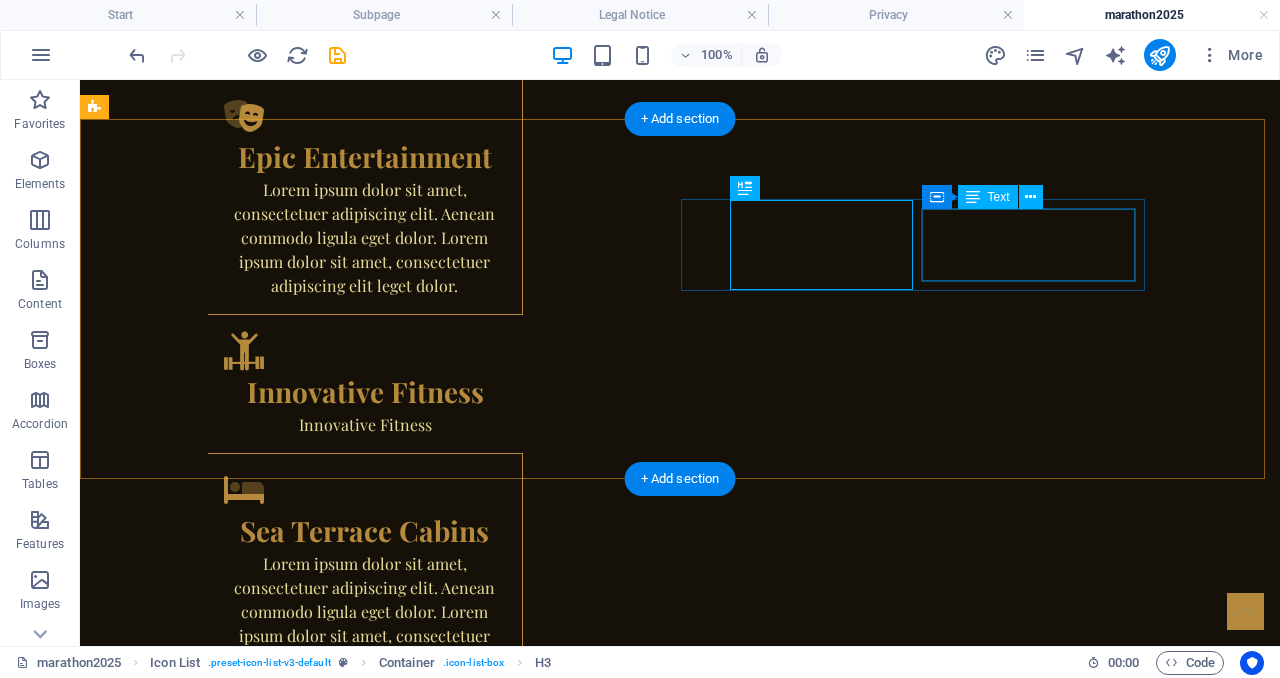click on "Fill out the form below, call, or email with your preferences." at bounding box center [212, 1760] 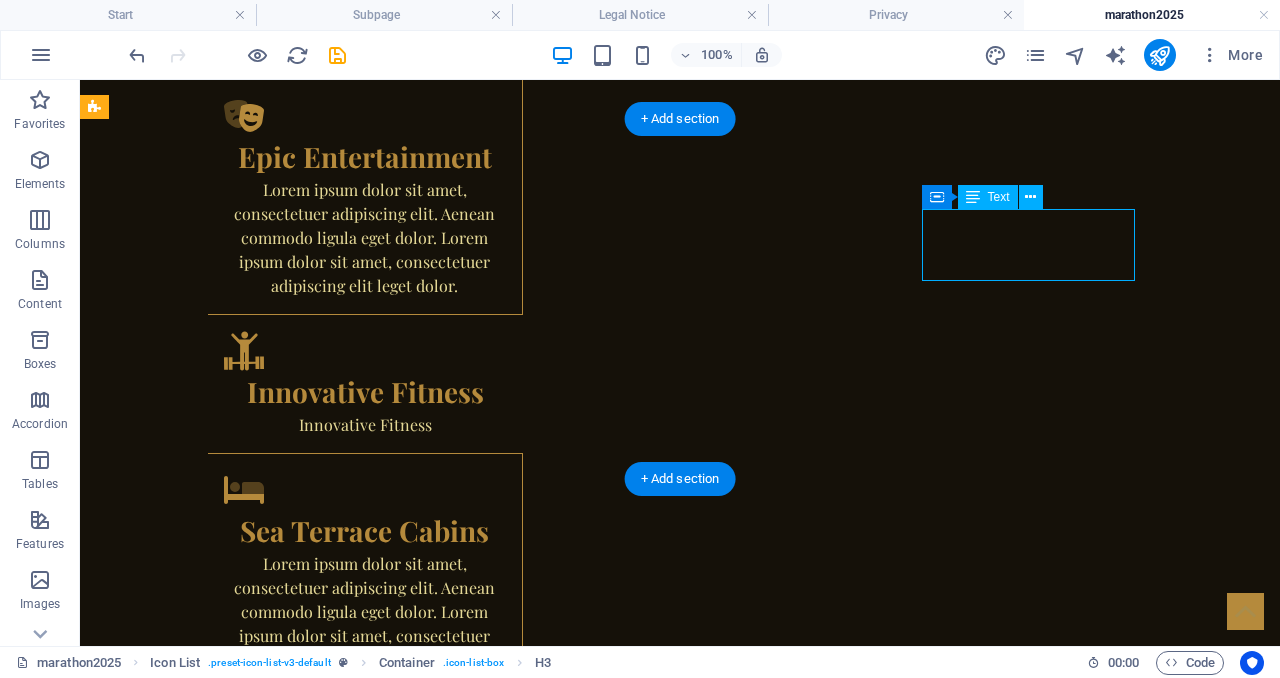 click on "Fill out the form below, call, or email with your preferences." at bounding box center [212, 1760] 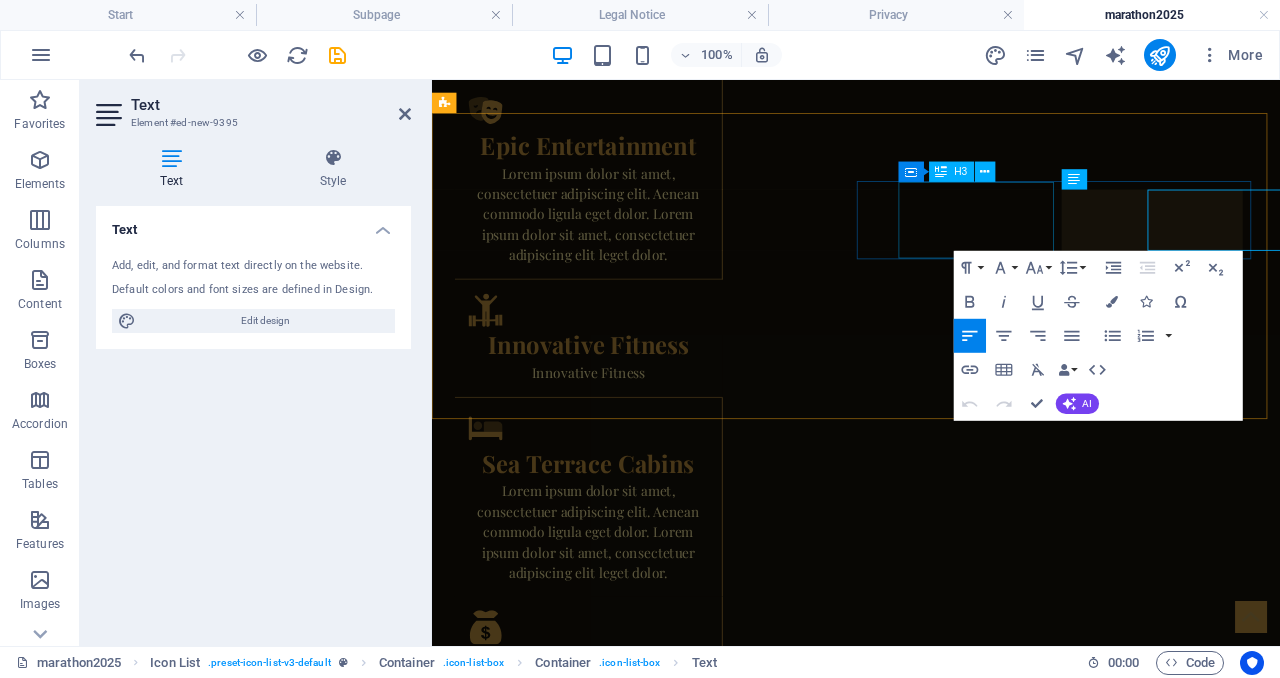 click on "Book & Deposit" at bounding box center [655, 1687] 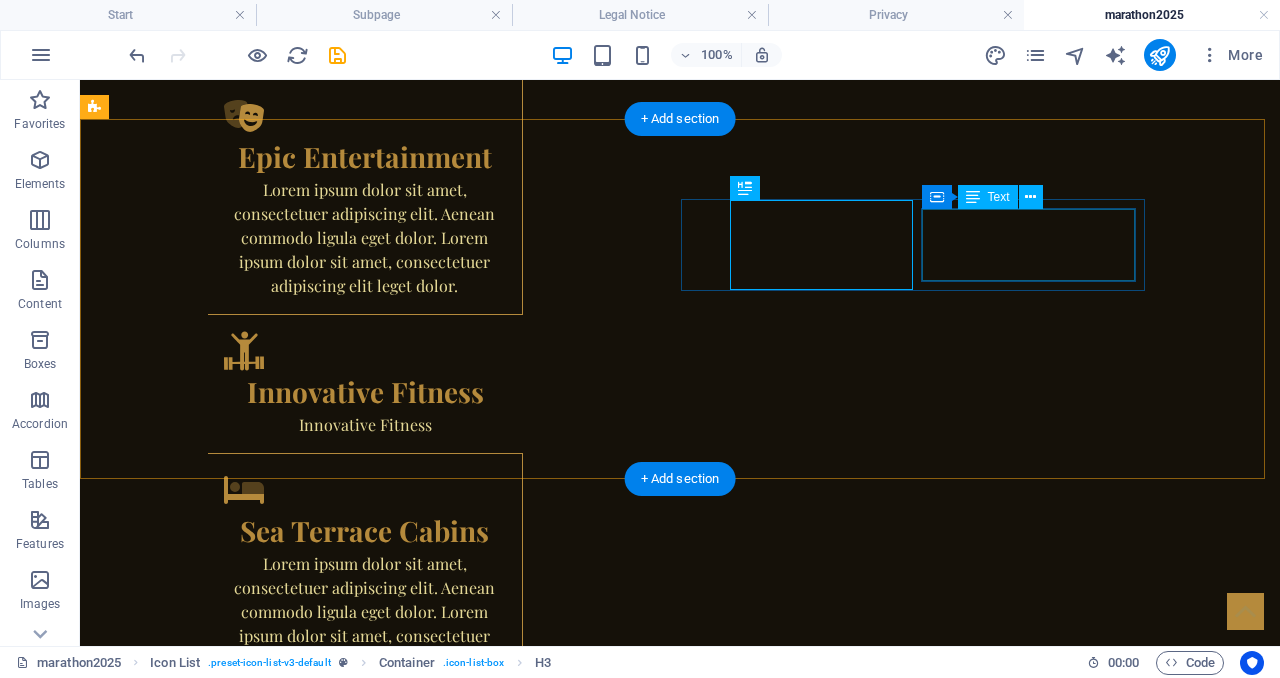 click on "Fill out the form below, call, or email with your preferences." at bounding box center (212, 1760) 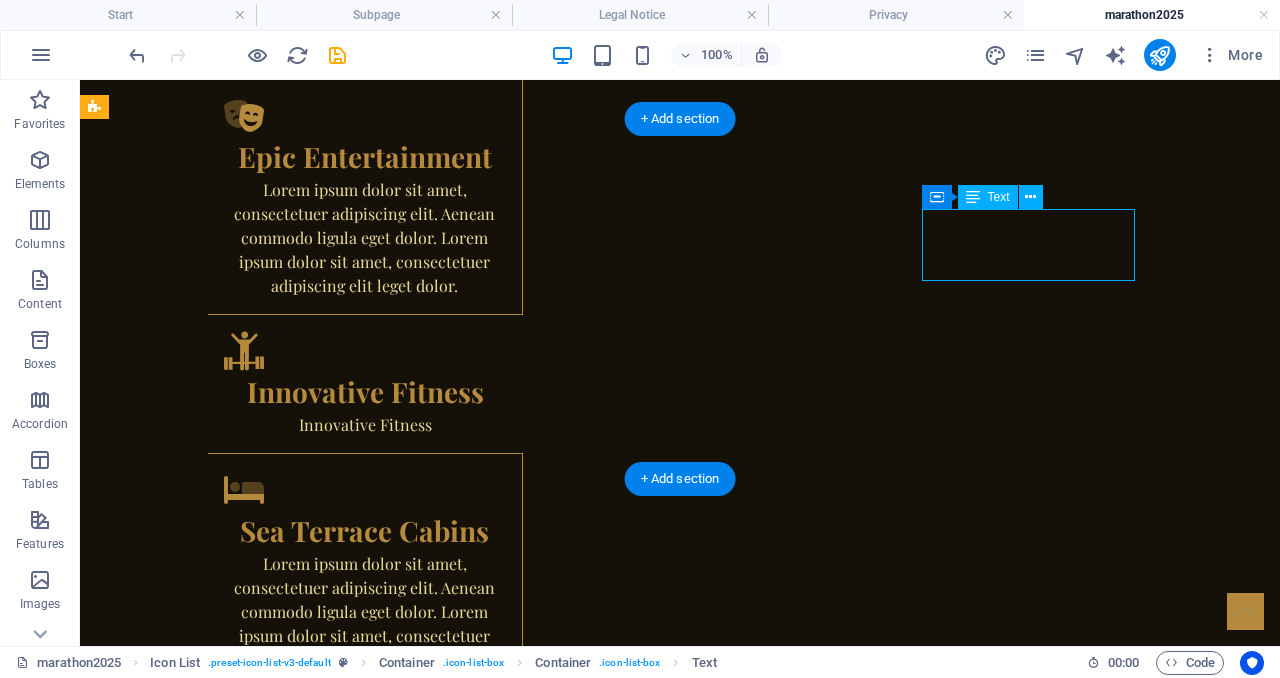 click on "Fill out the form below, call, or email with your preferences." at bounding box center [212, 1760] 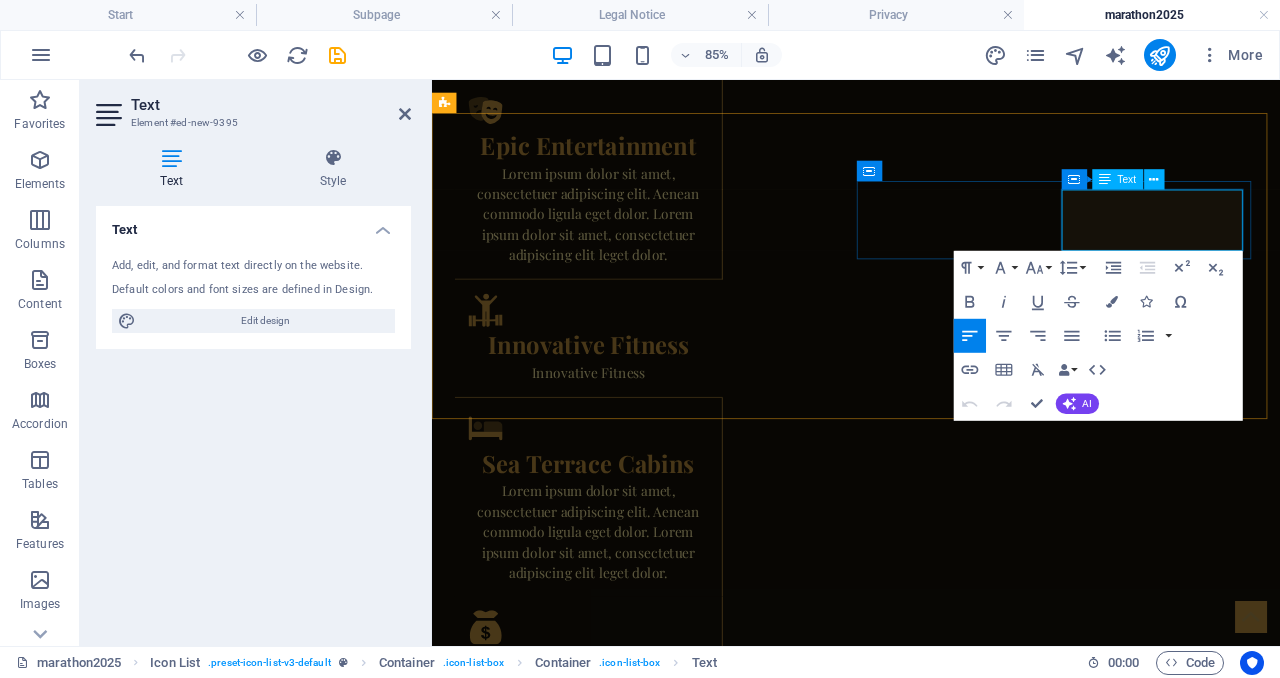 click on "Fill out the form below, call, or email with your preferences." at bounding box center (564, 1760) 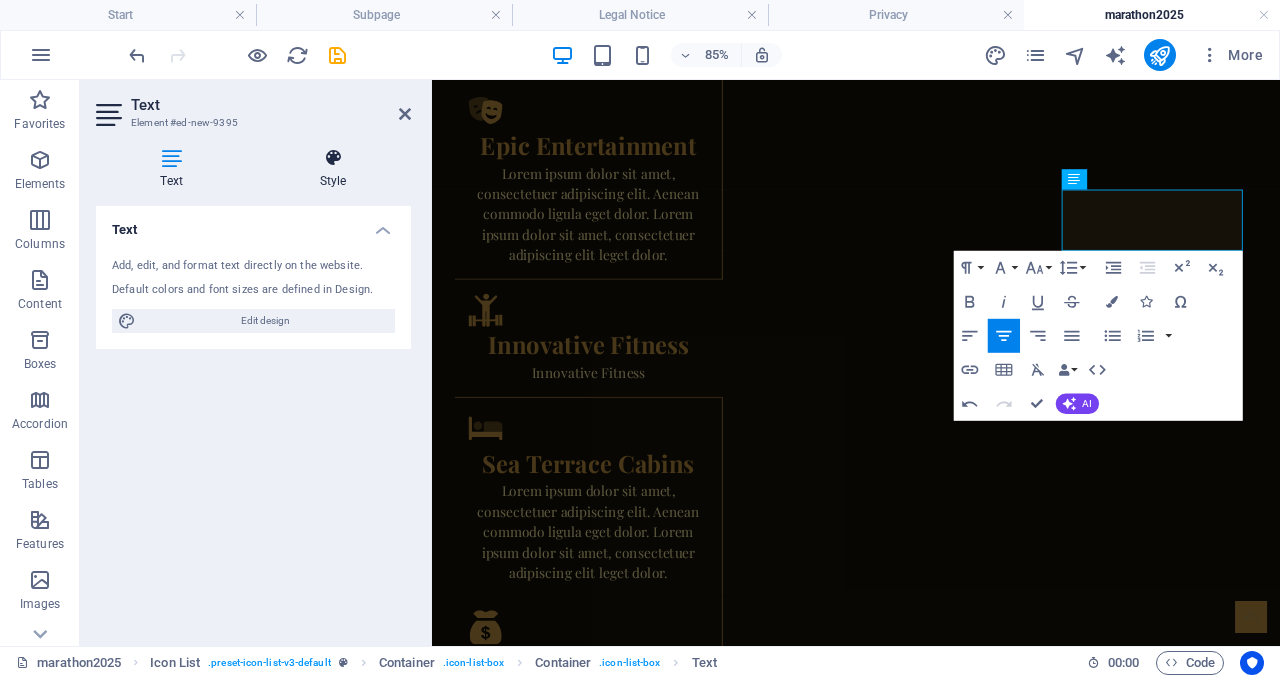click on "Style" at bounding box center (333, 169) 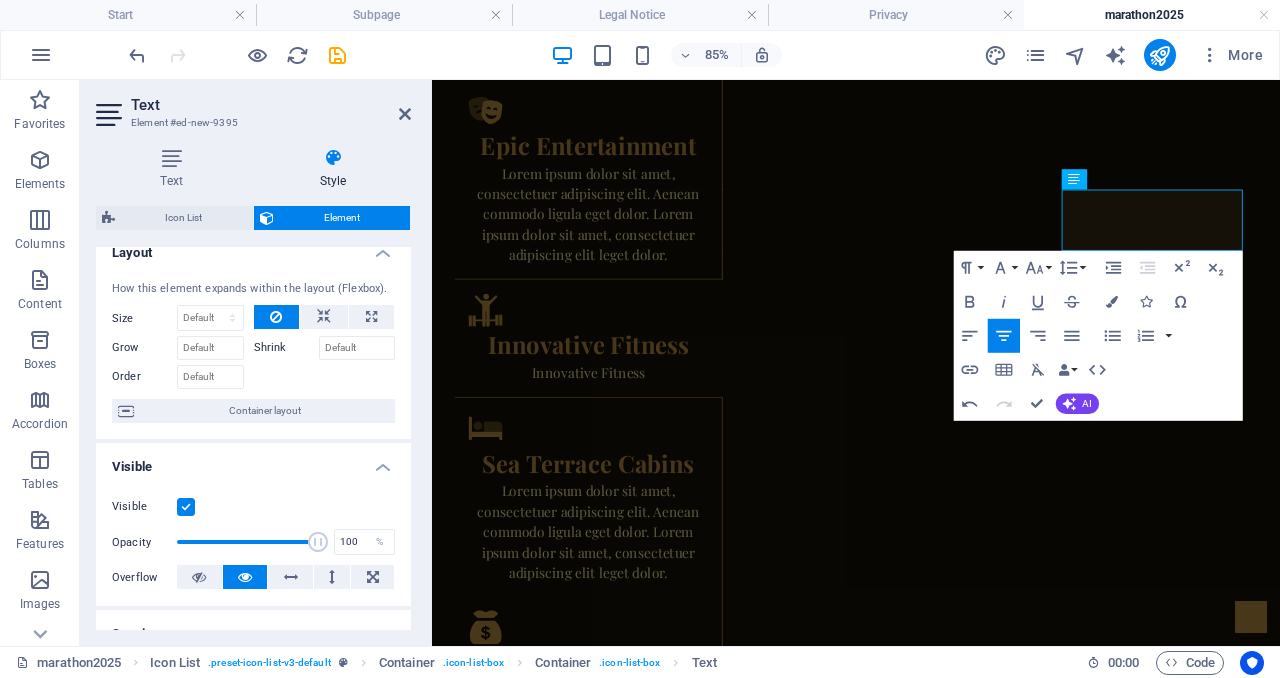 scroll, scrollTop: 17, scrollLeft: 0, axis: vertical 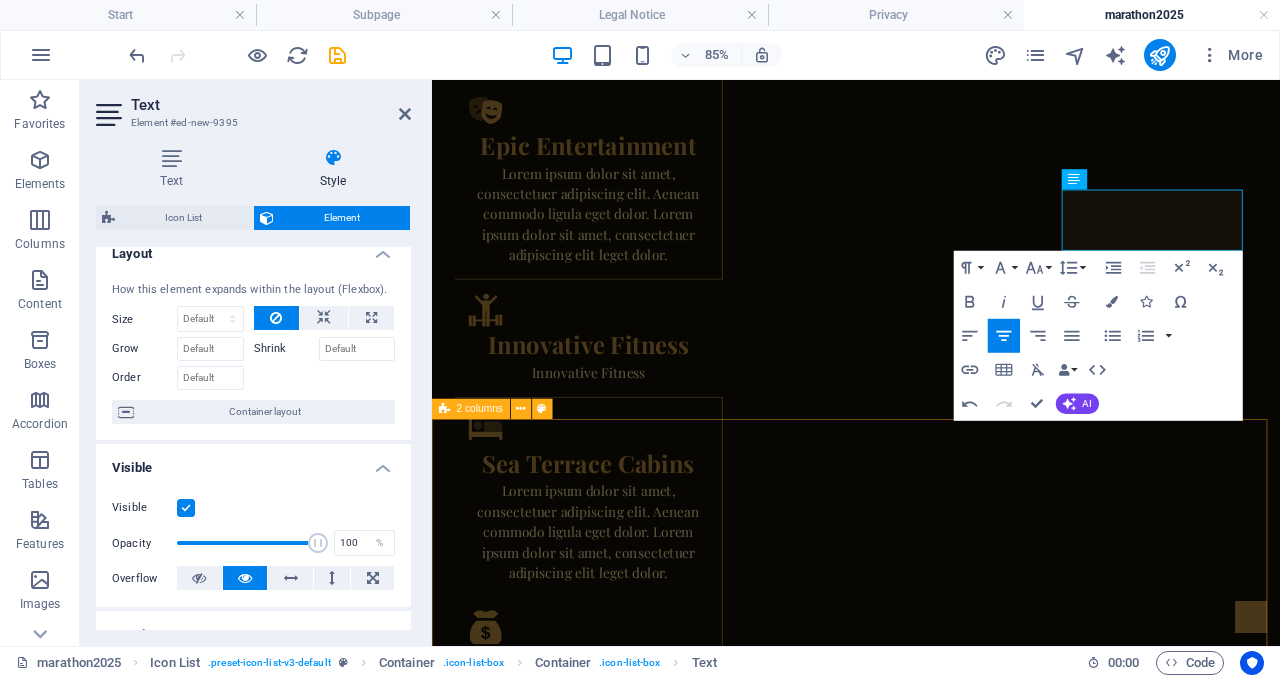 click on "Drop content here or  Add elements  Paste clipboard Drop content here or  Add elements  Paste clipboard" at bounding box center (931, 2524) 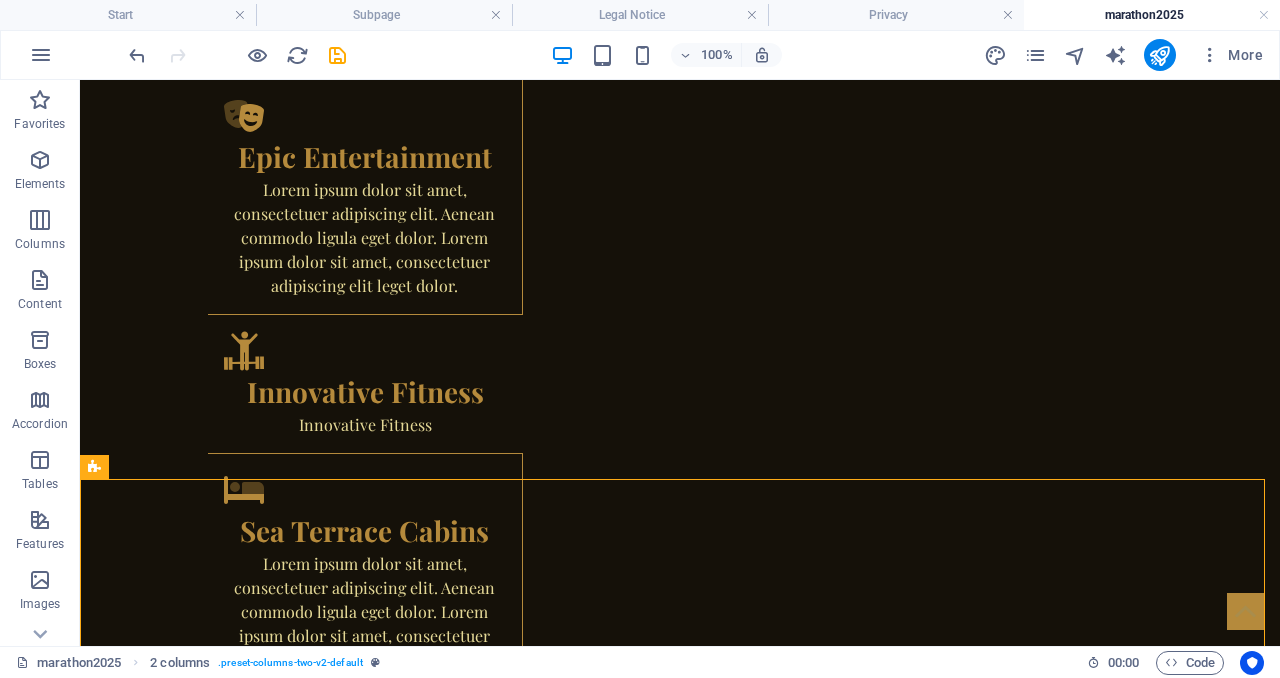 click on "Fill out the form below, call, or email with your preferences." at bounding box center (212, 1556) 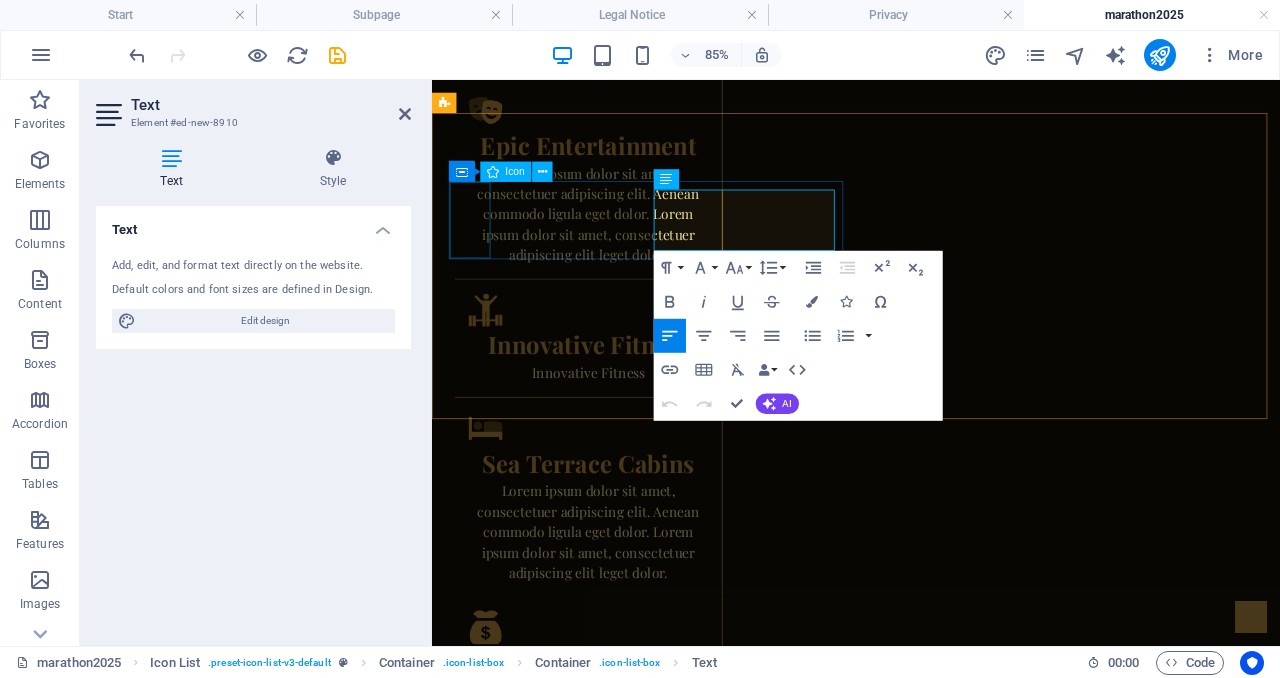 drag, startPoint x: 809, startPoint y: 225, endPoint x: 462, endPoint y: 250, distance: 347.8994 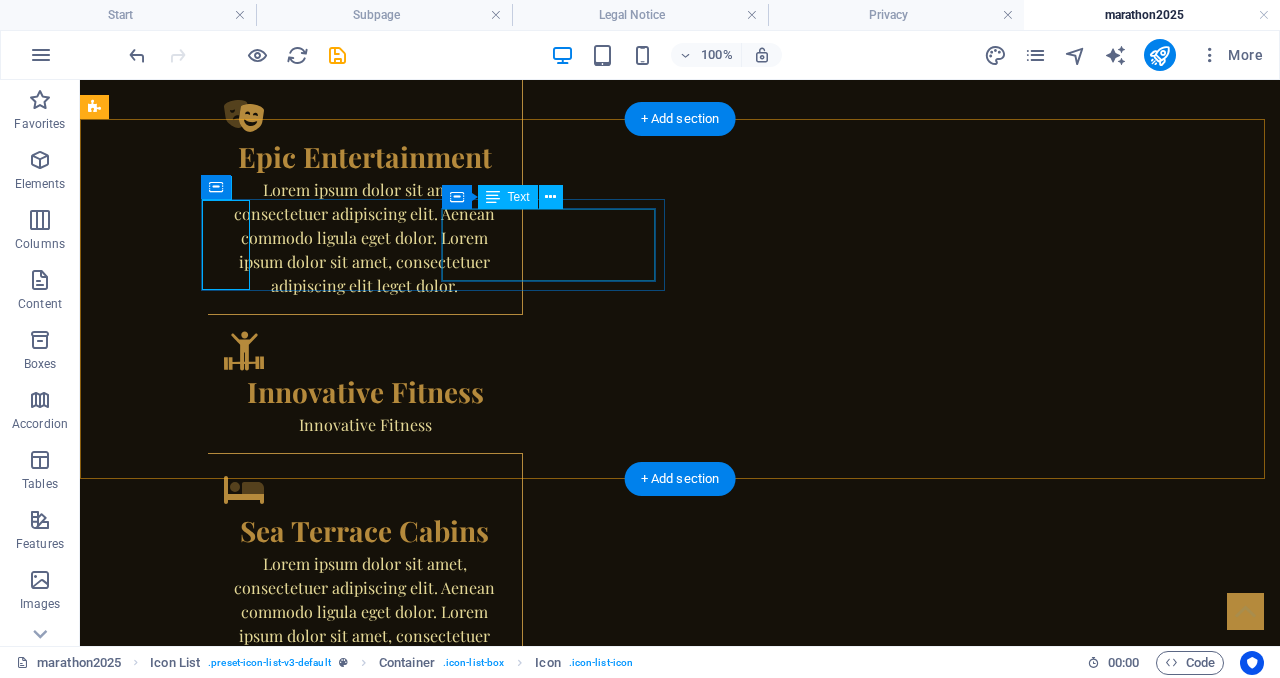 click on "Fill out the form below, call, or email with your preferences." at bounding box center (212, 1556) 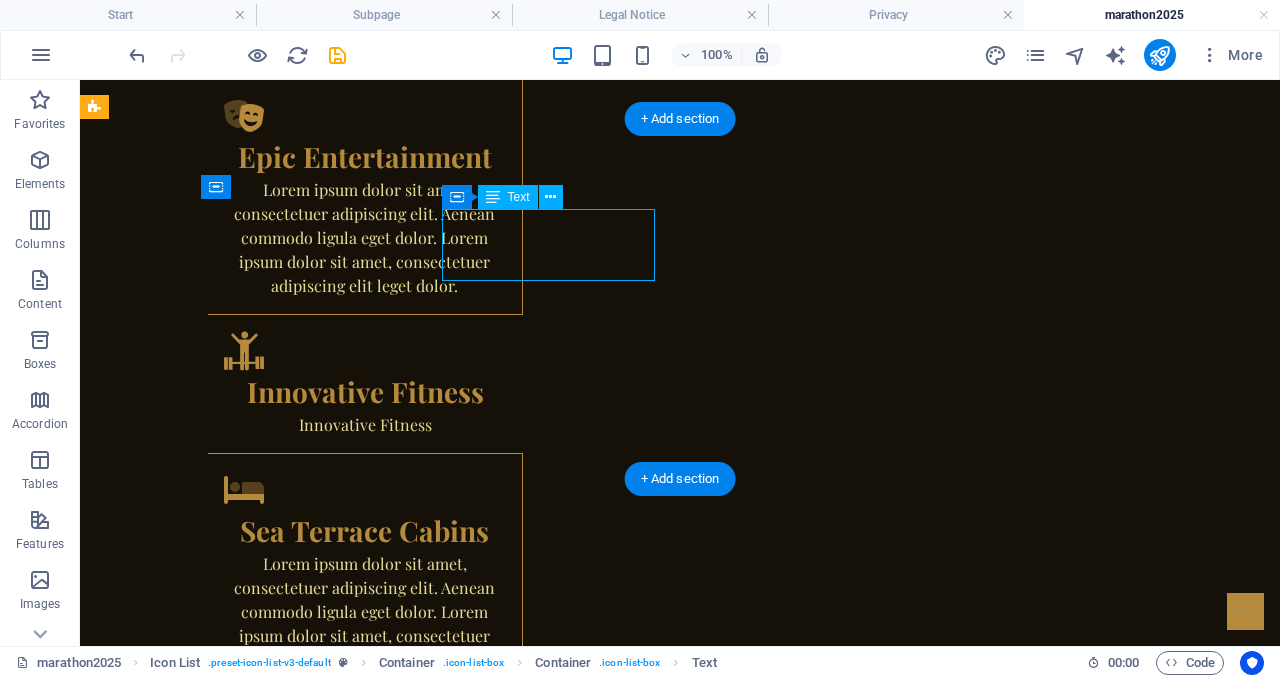 click on "Fill out the form below, call, or email with your preferences." at bounding box center [212, 1556] 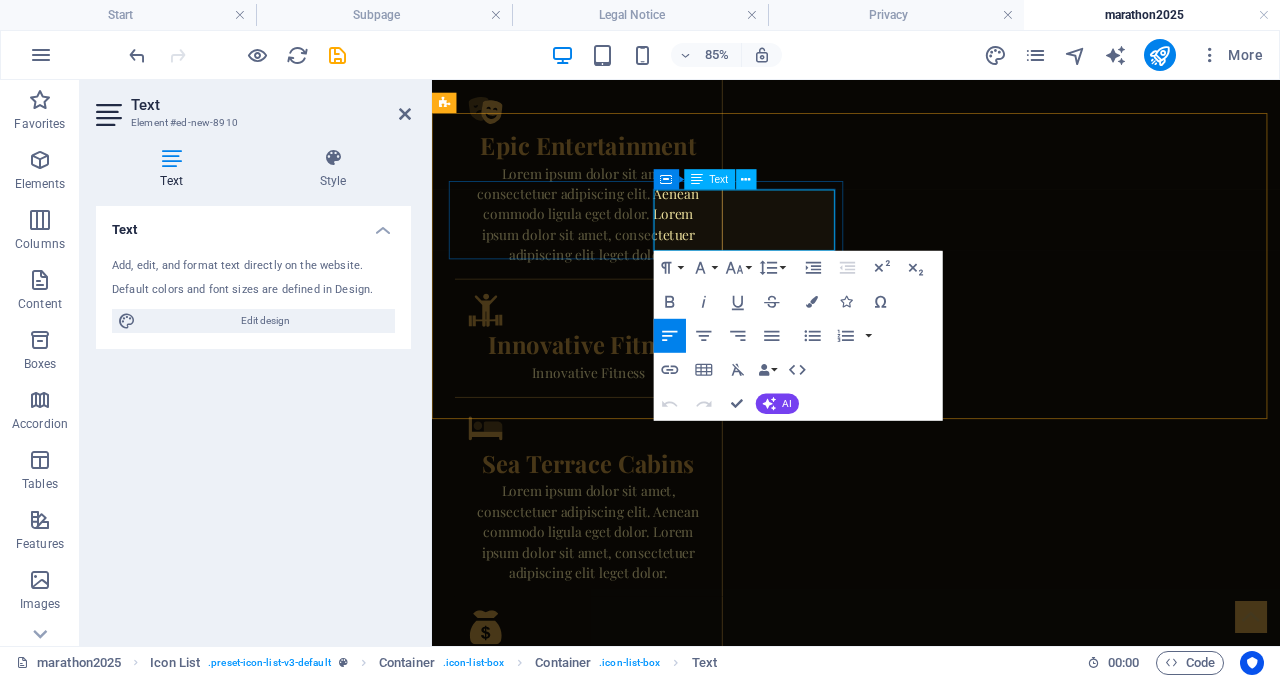 click on "Fill out the form below, call, or email with your preferences." at bounding box center (564, 1556) 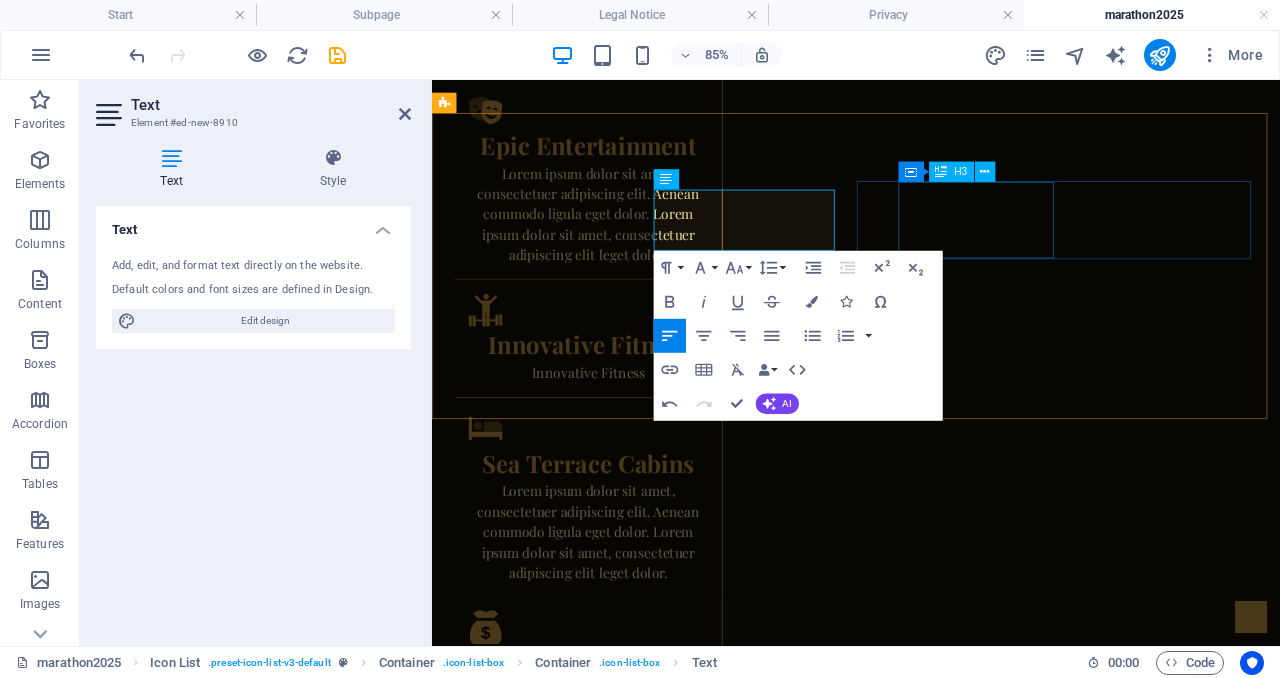click on "Book & Deposit" at bounding box center [655, 1665] 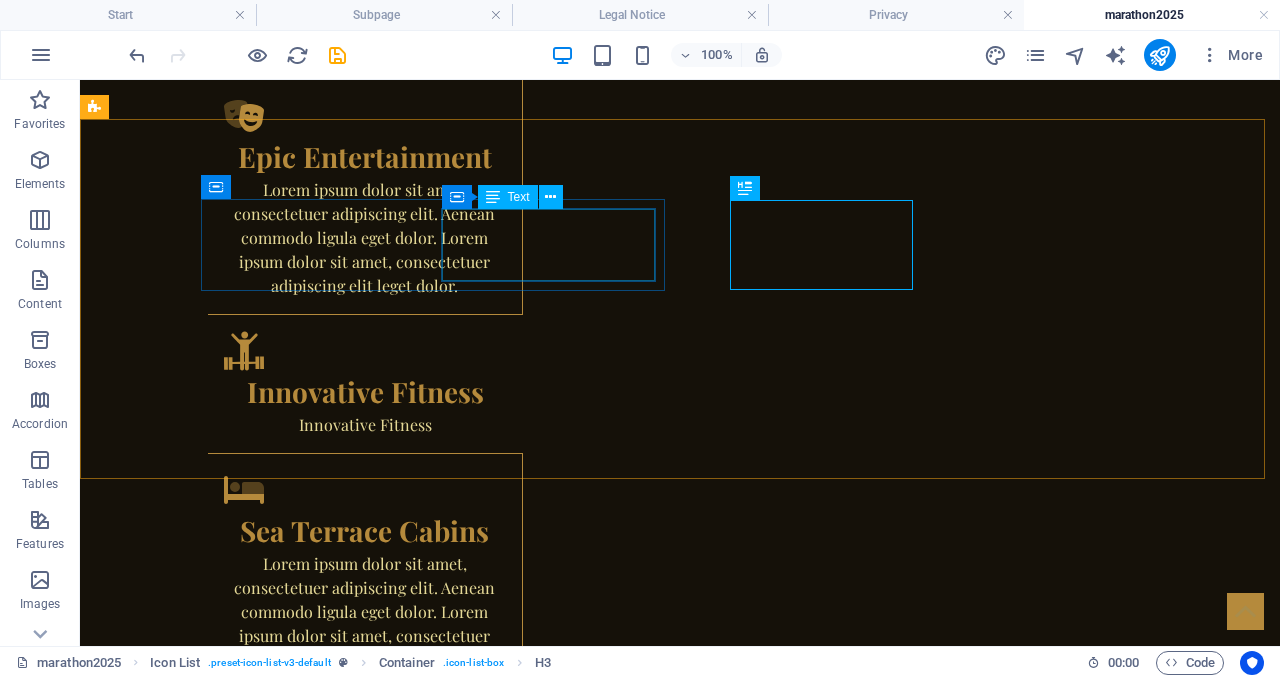 click on "Text" at bounding box center (519, 197) 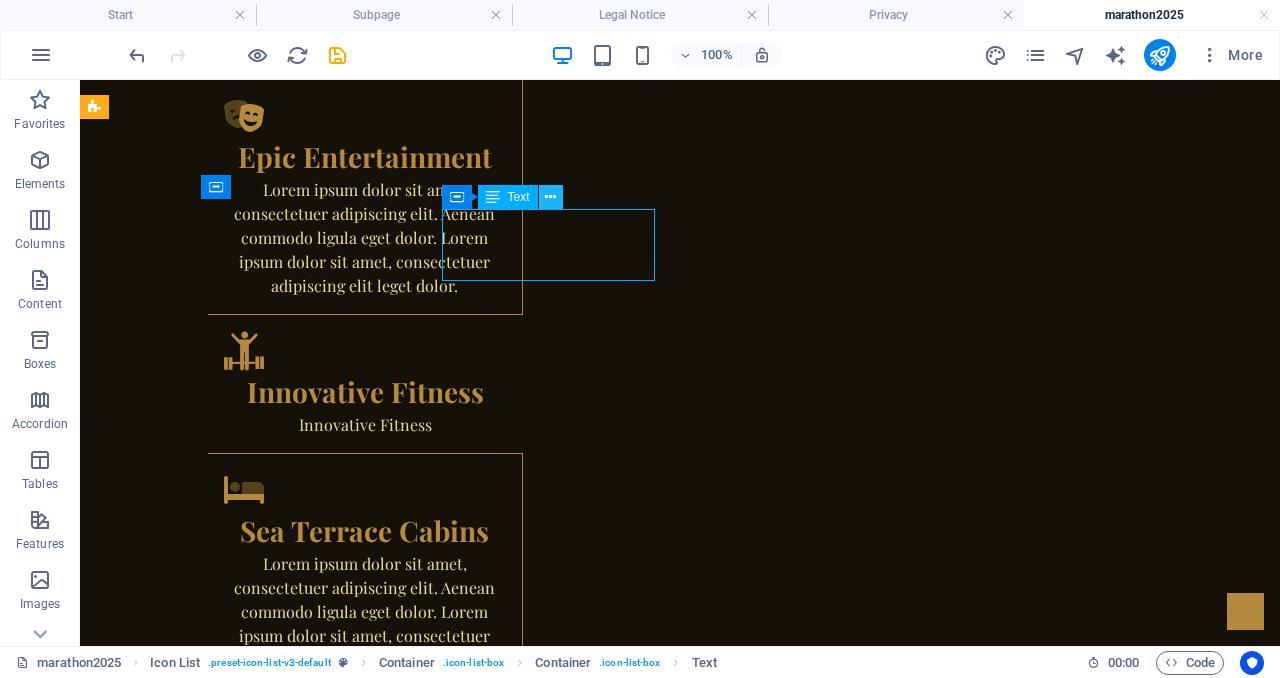 click at bounding box center [550, 197] 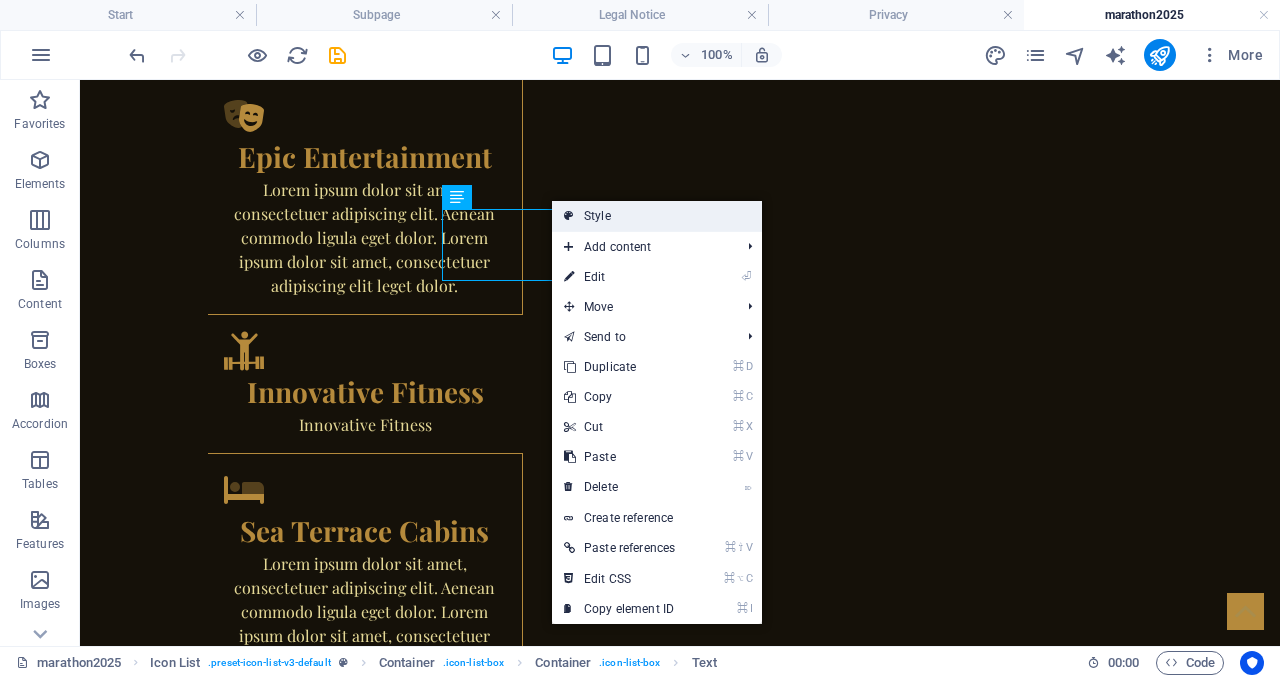 click on "Style" at bounding box center [657, 216] 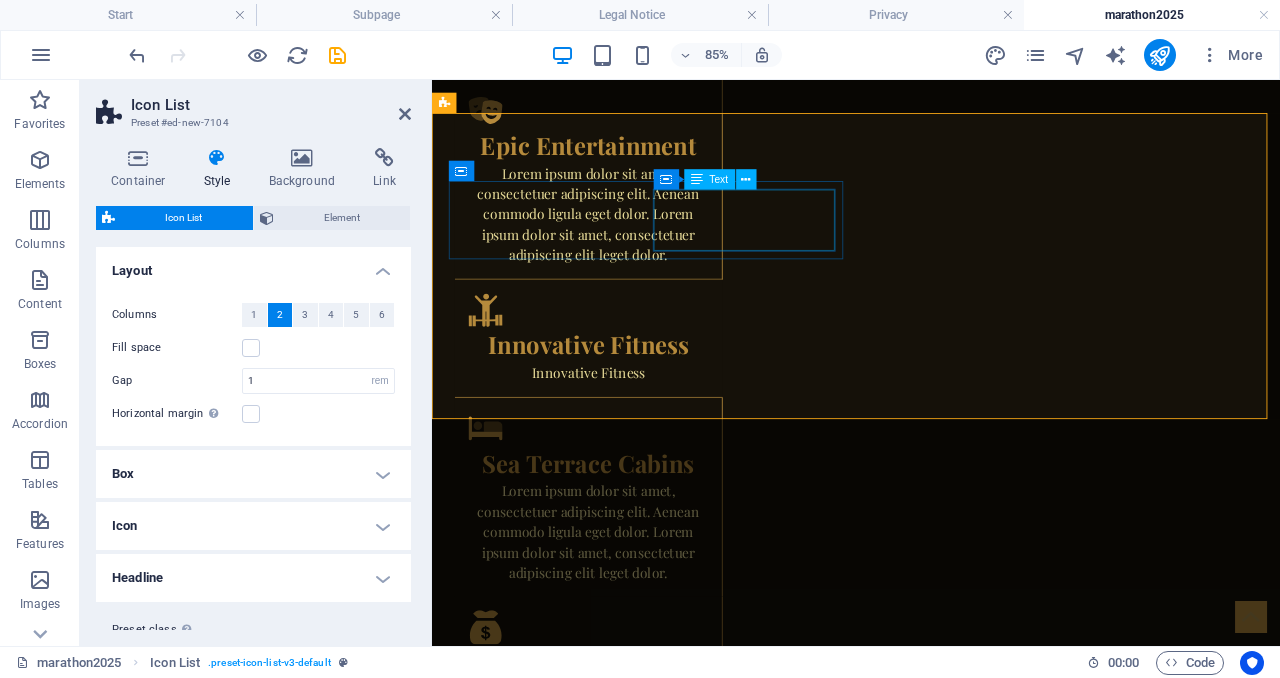 click on "Fill out the form below, call, or email with your preferences" at bounding box center (564, 1545) 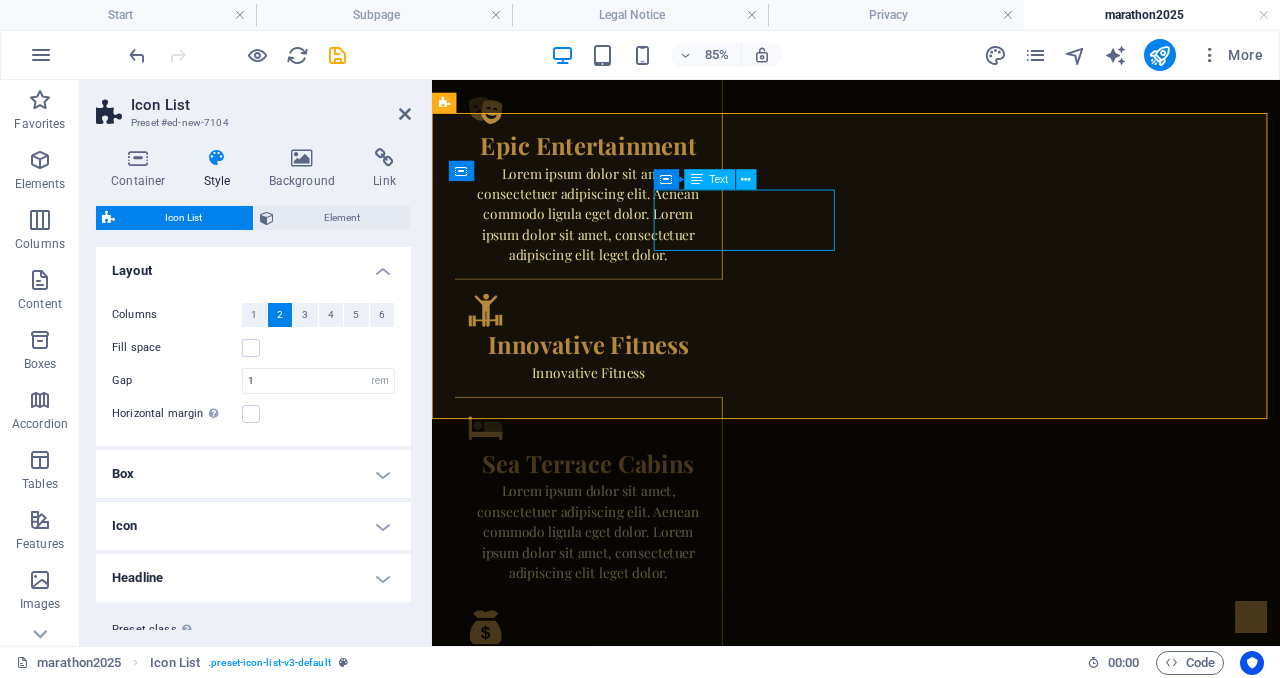 click on "Fill out the form below, call, or email with your preferences" at bounding box center [564, 1545] 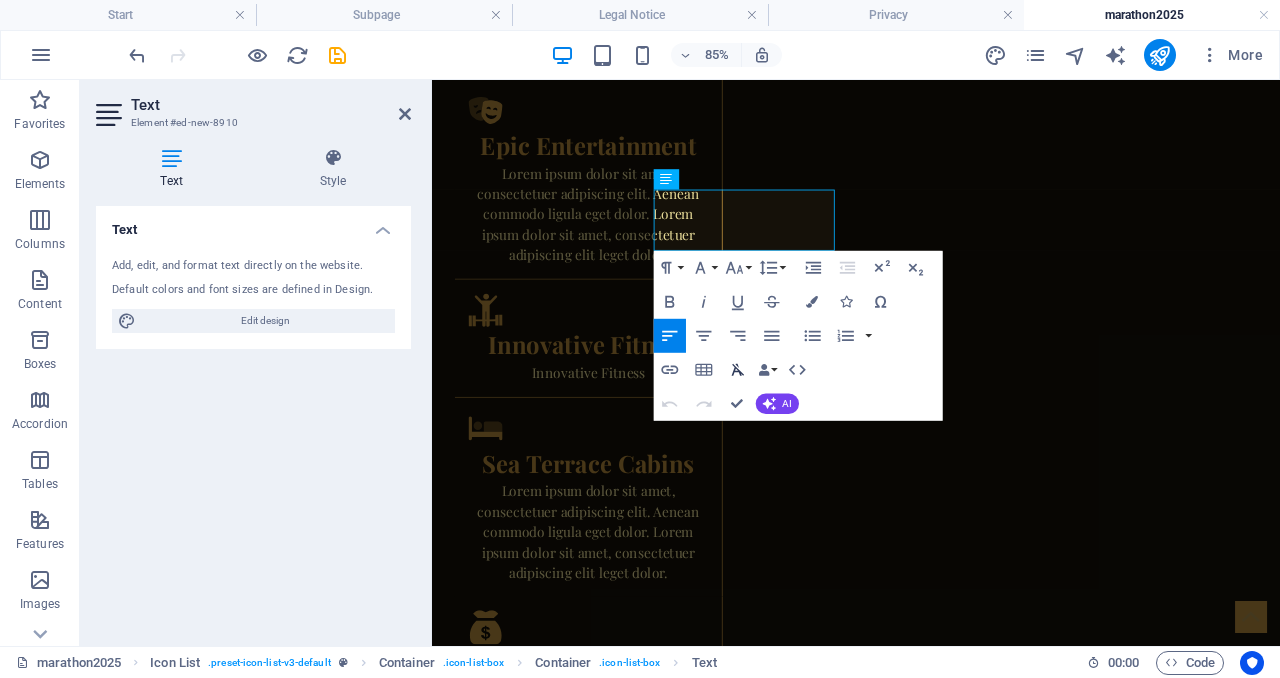 click 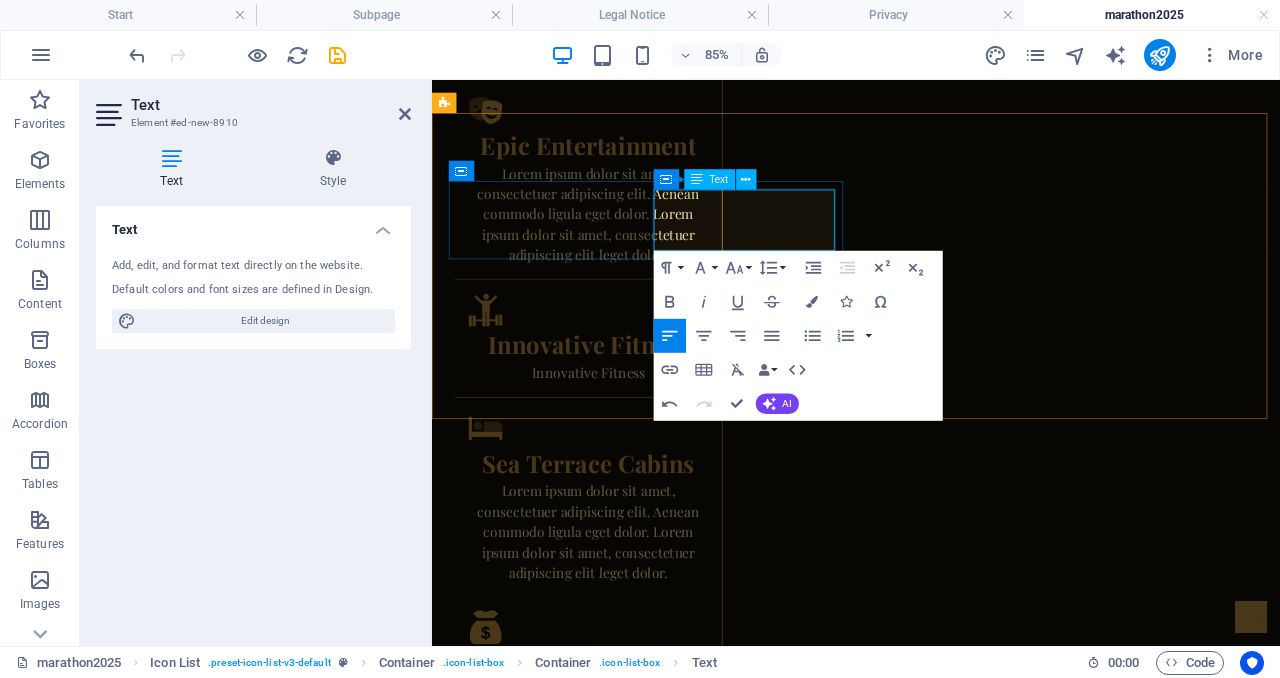 click on "Fill out the form below, call, or email with your preferences" at bounding box center (564, 1545) 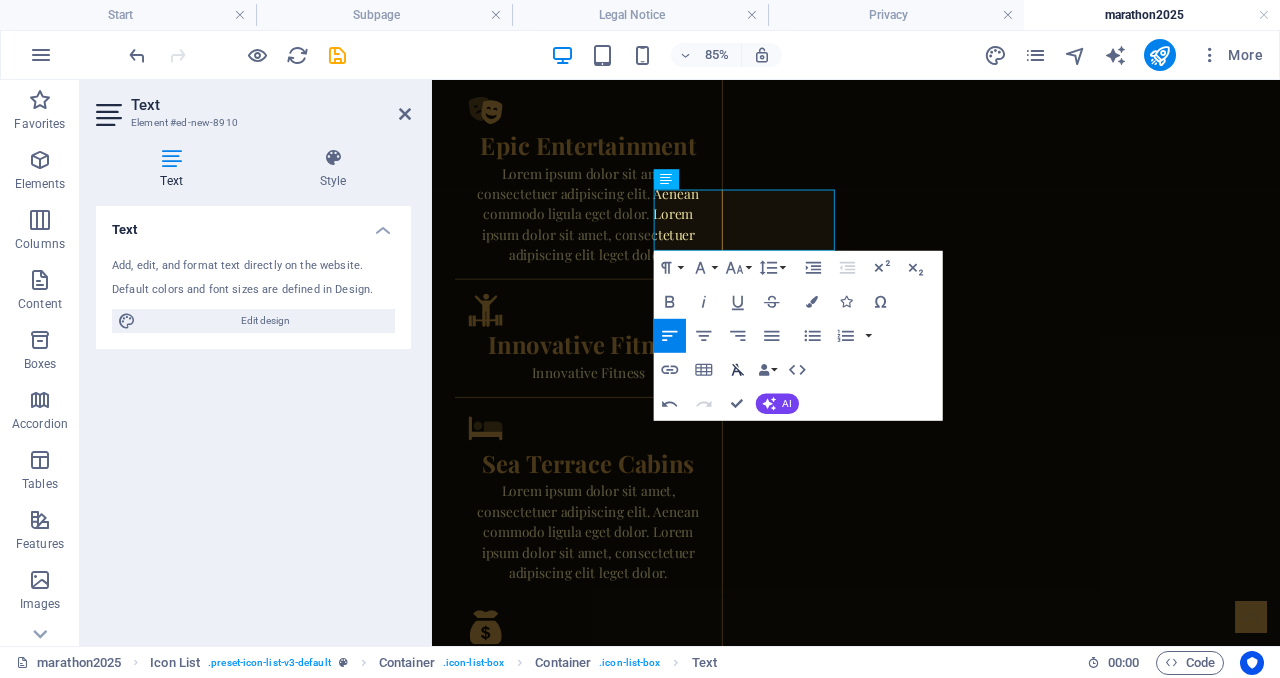 click 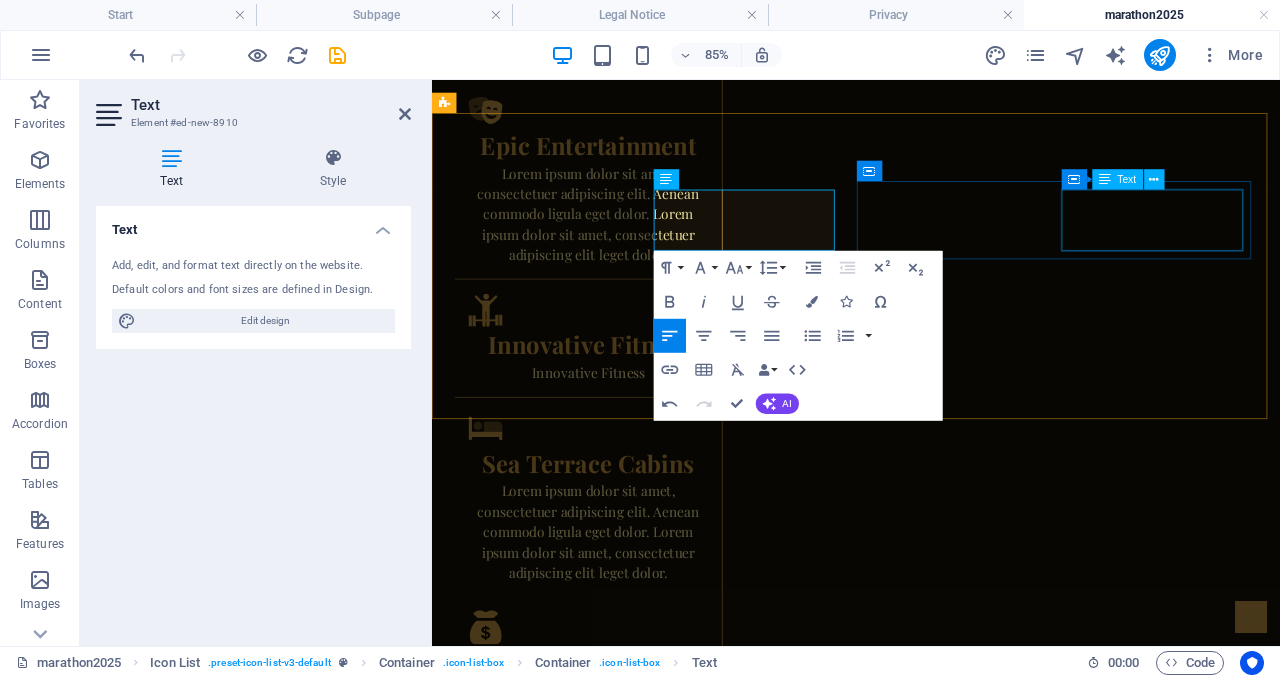 click on "Secure with 20% deposit by September 15, 2025" at bounding box center (564, 1760) 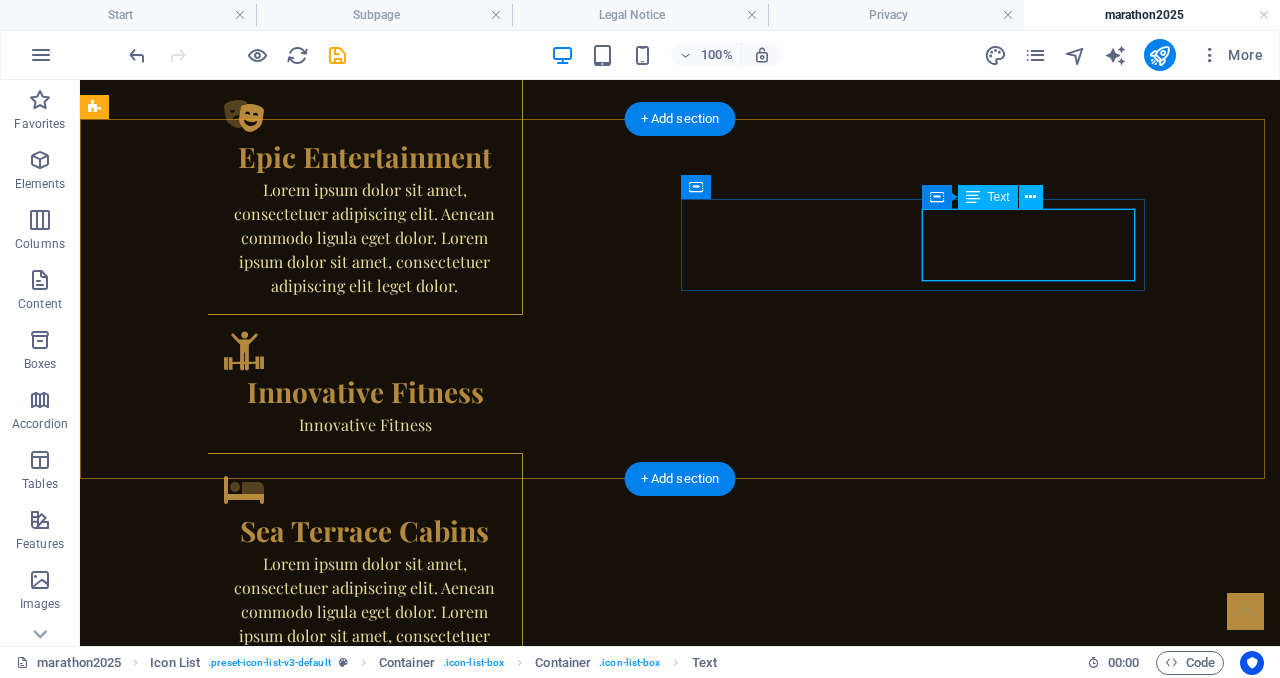click on "Secure with 20% deposit by September 15, 2025" at bounding box center [212, 1760] 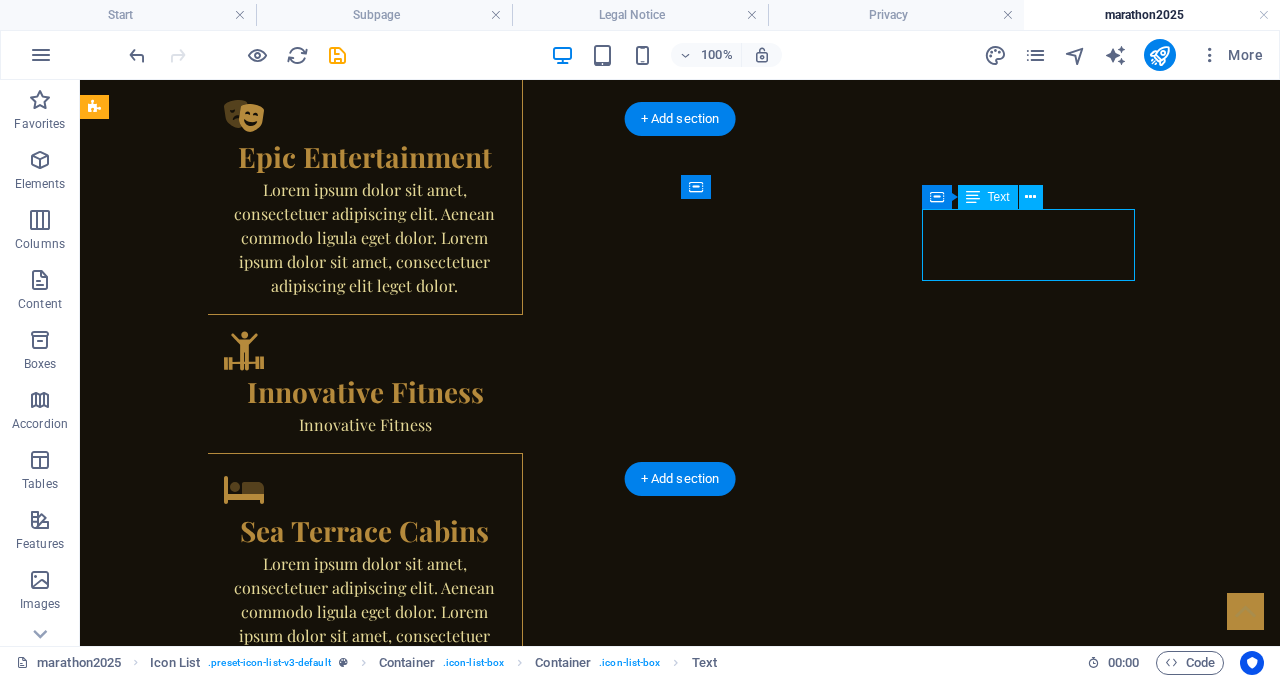 click on "Secure with 20% deposit by September 15, 2025" at bounding box center (212, 1760) 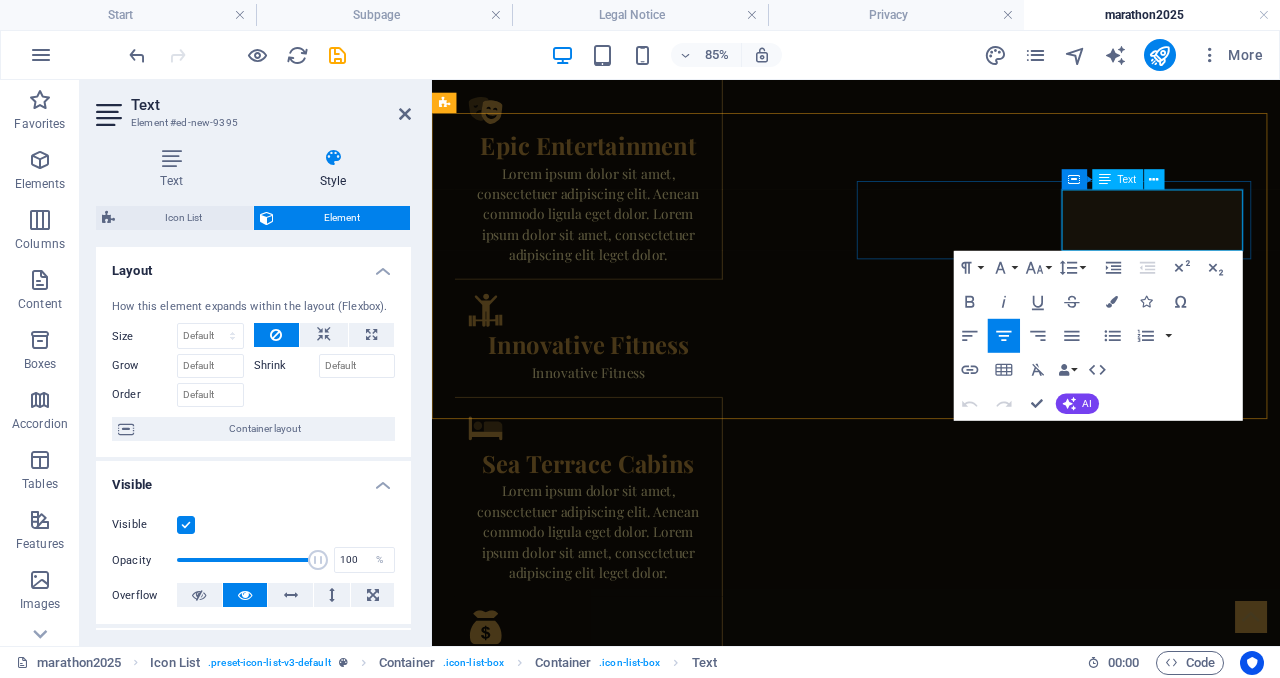 click on "Secure with 20% deposit by September 15, 2025" at bounding box center [564, 1748] 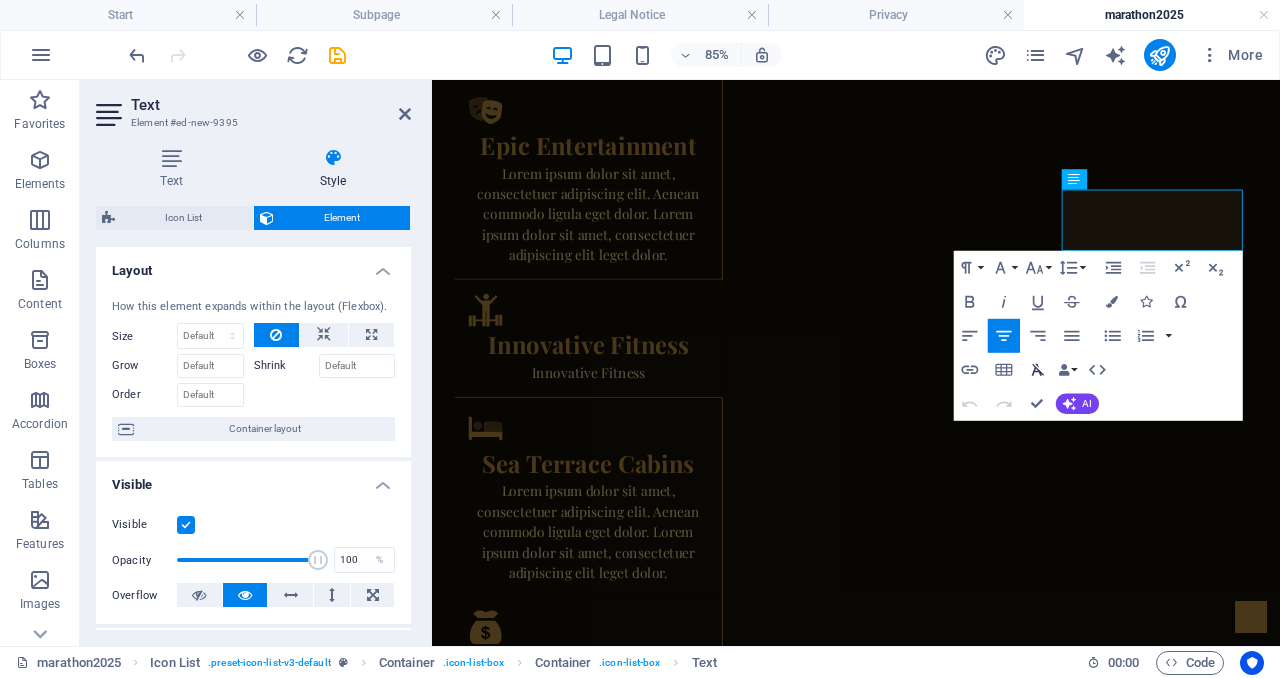 click 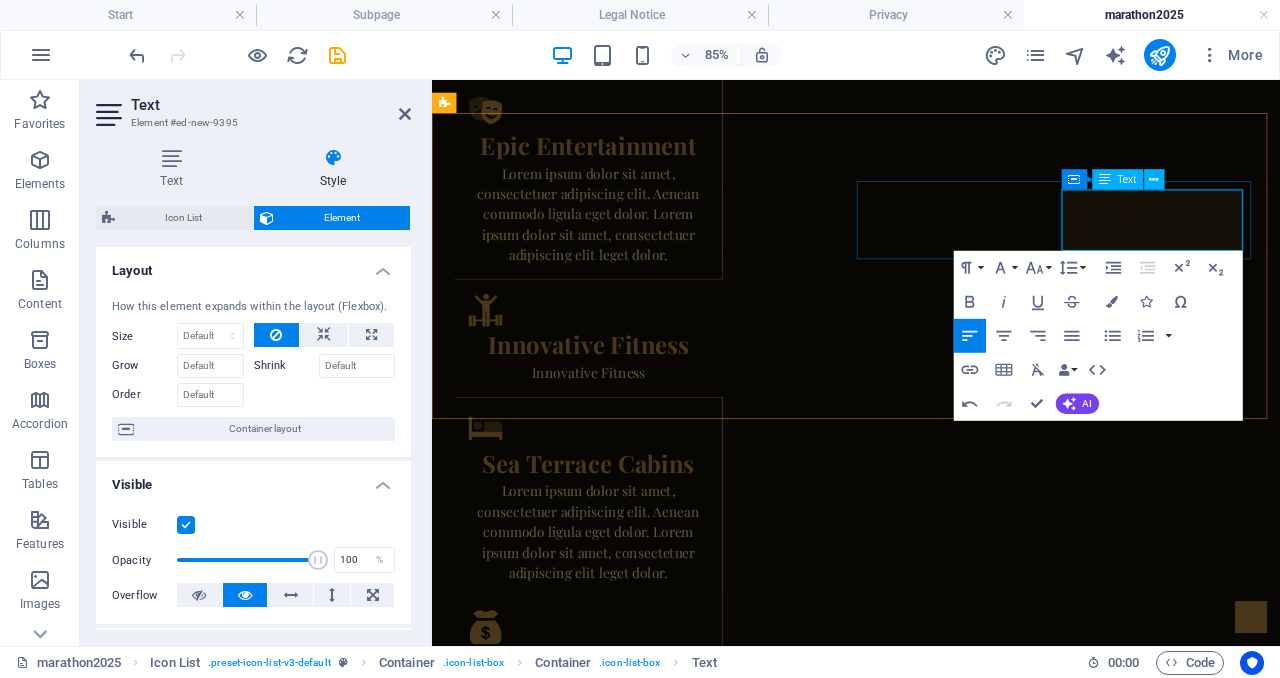 click at bounding box center [564, 1784] 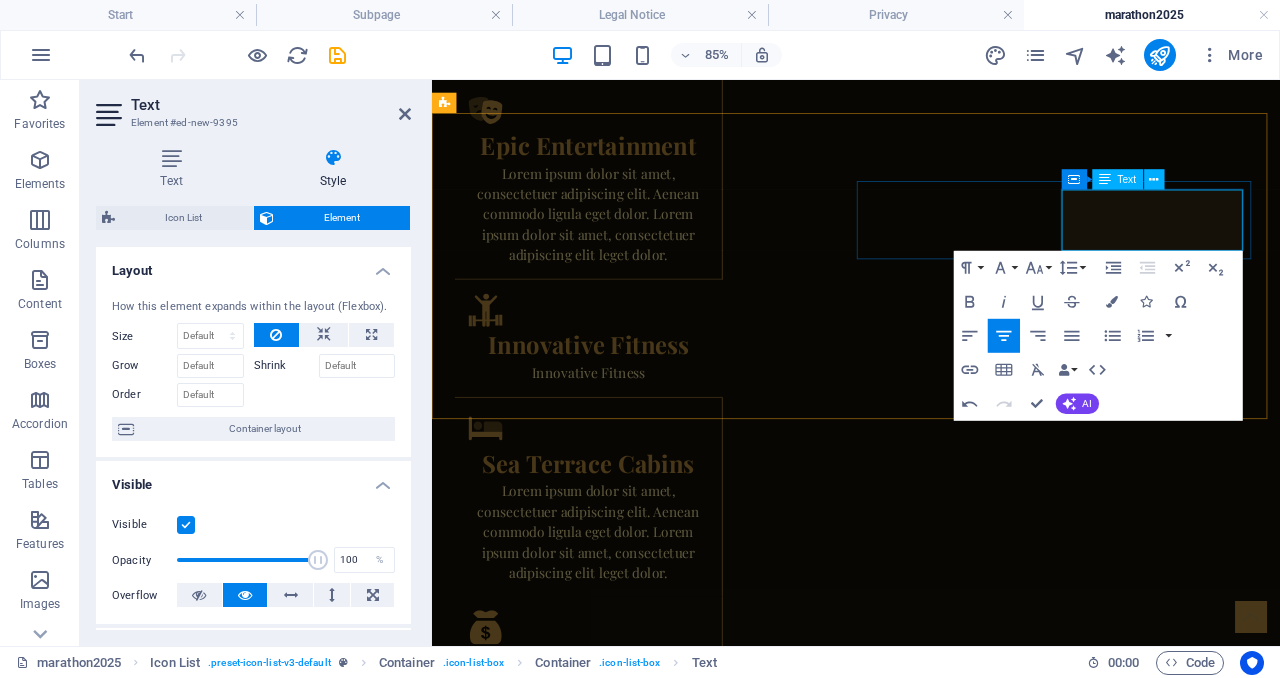click on "Secure with 20% deposit by September 15, 2025" at bounding box center (564, 1748) 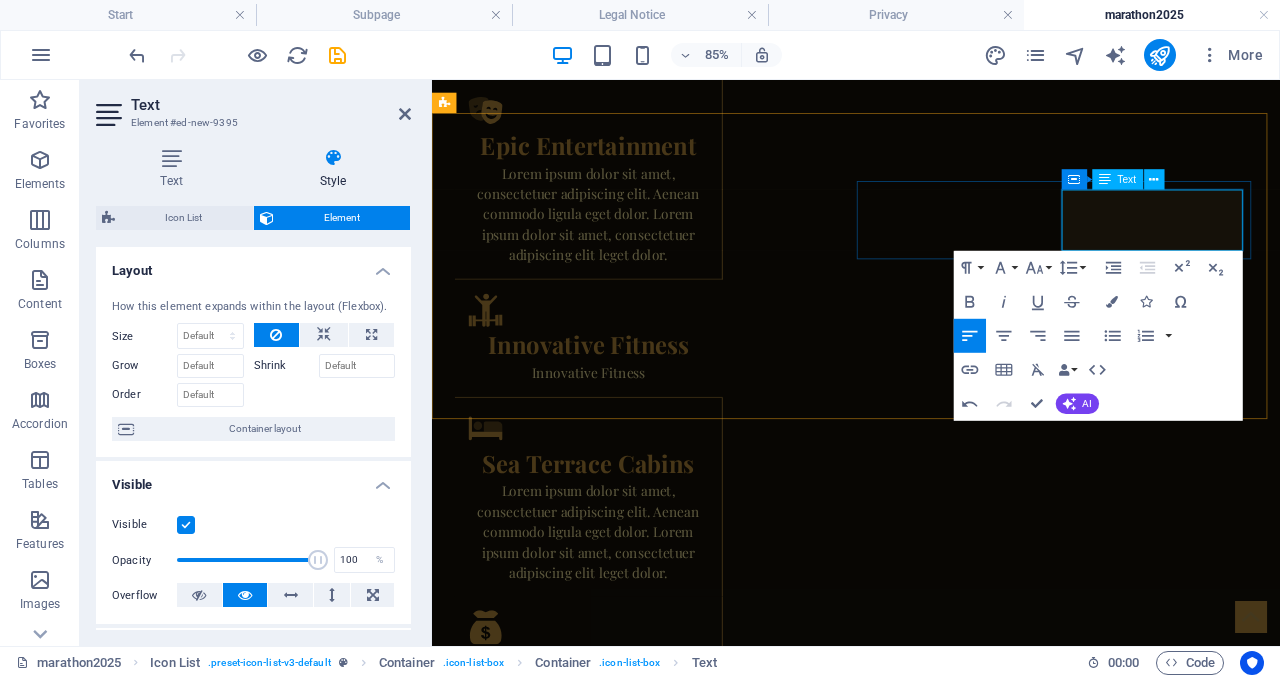 type 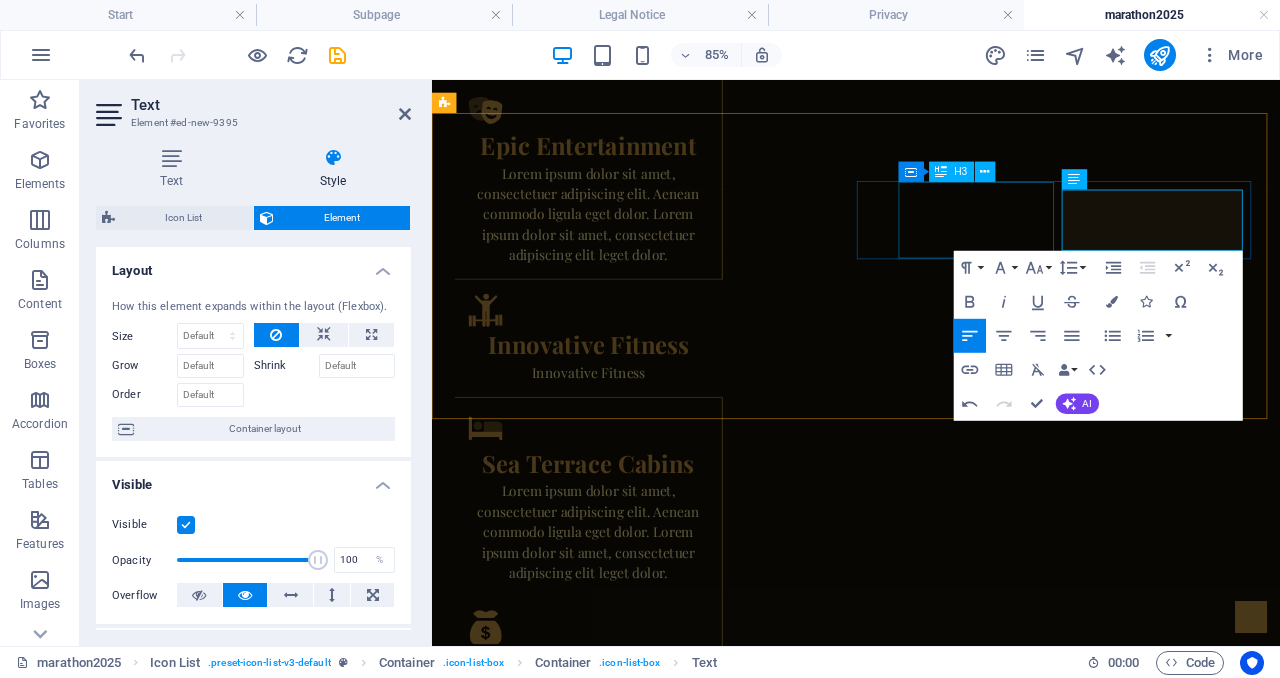 click on "Book & Deposit" at bounding box center (655, 1687) 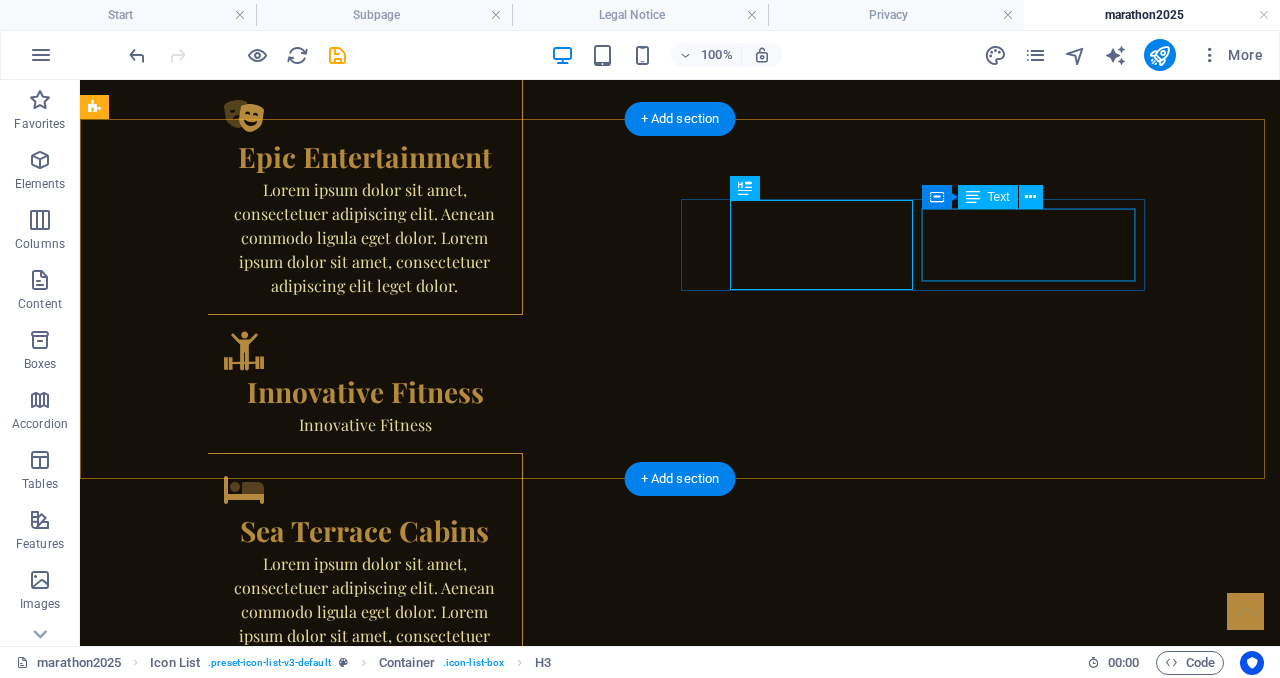 click on "Secure with 20% deposit by September 15, 2025" at bounding box center [212, 1760] 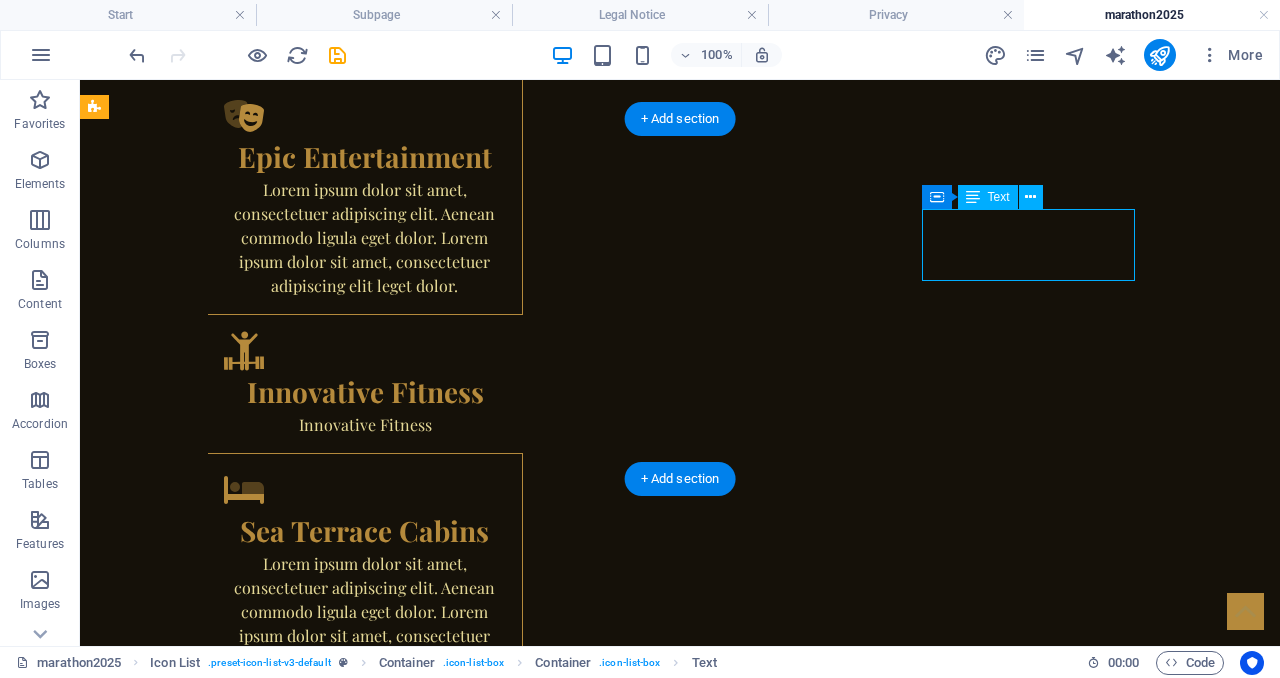 click on "Secure with 20% deposit by September 15, 2025" at bounding box center (212, 1760) 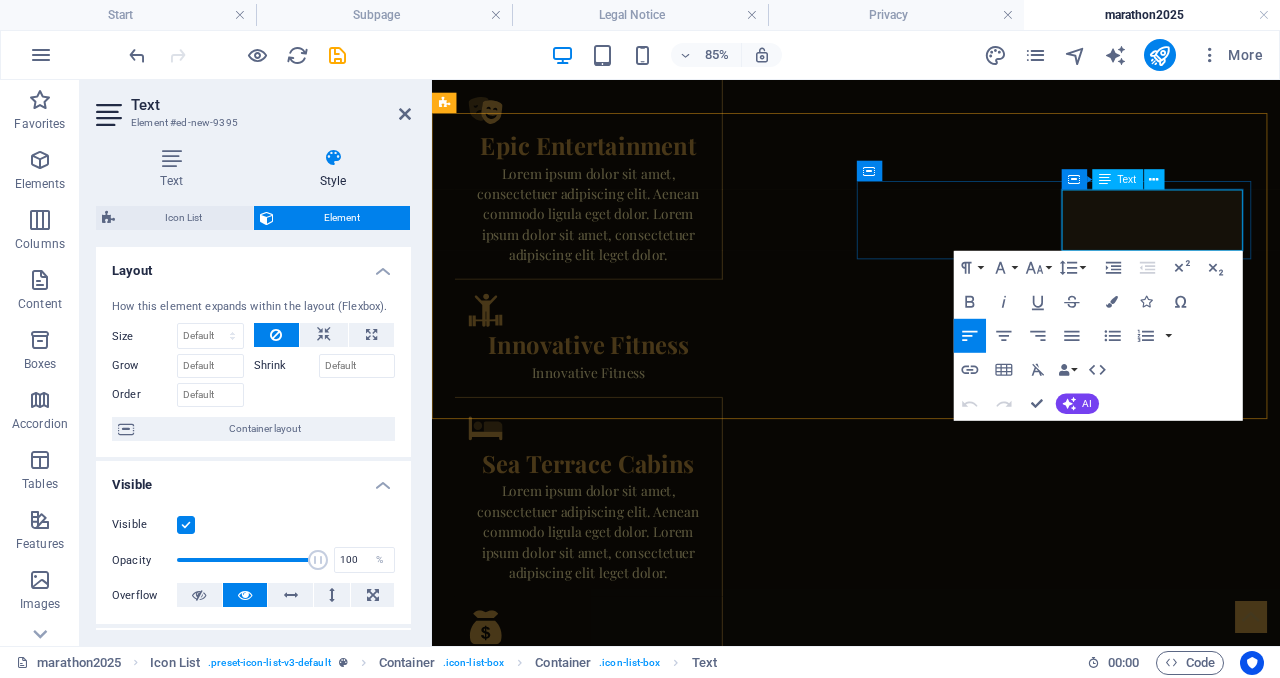 click at bounding box center [564, 1784] 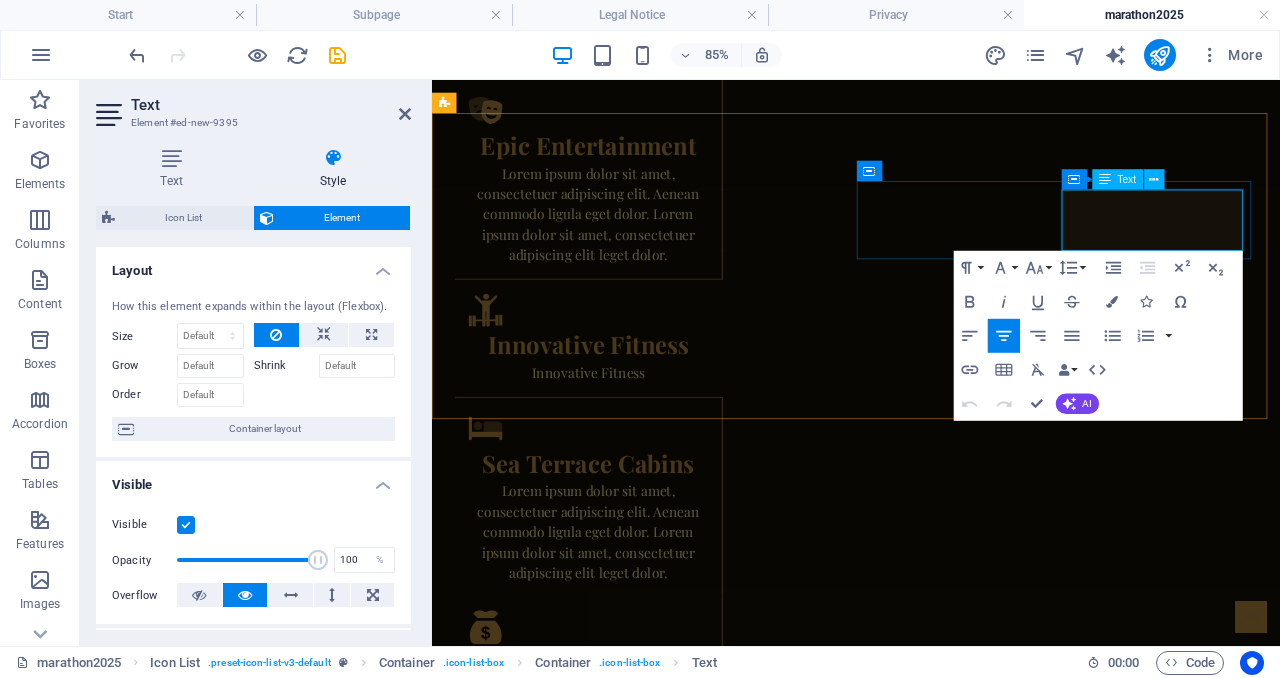 click at bounding box center [564, 1784] 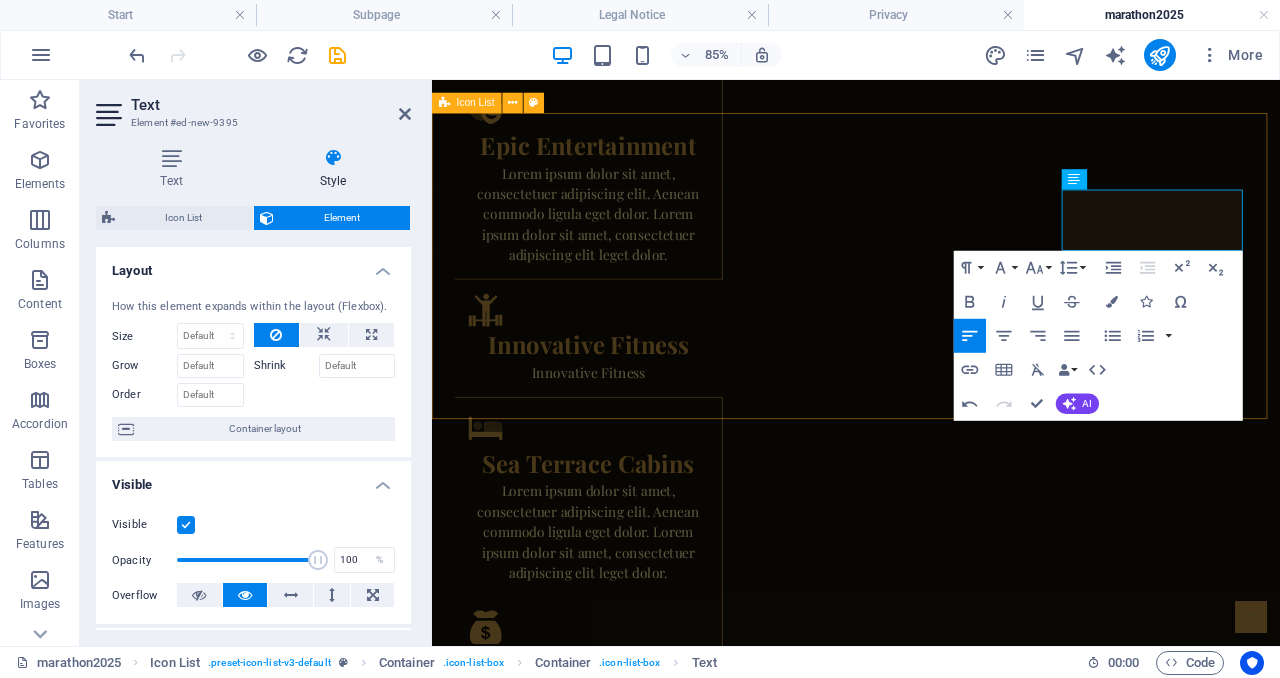 click on "Contact Us Fill out the form below, call, or email with your preferences Book & Deposit Secure with 20% deposit by September 15, 2025 Get Your Quote Complete Pricing within 24 hours, personalized to your needs. Enjoy & Impact Fill out the form below, call, or email with your preferences." at bounding box center [931, 1798] 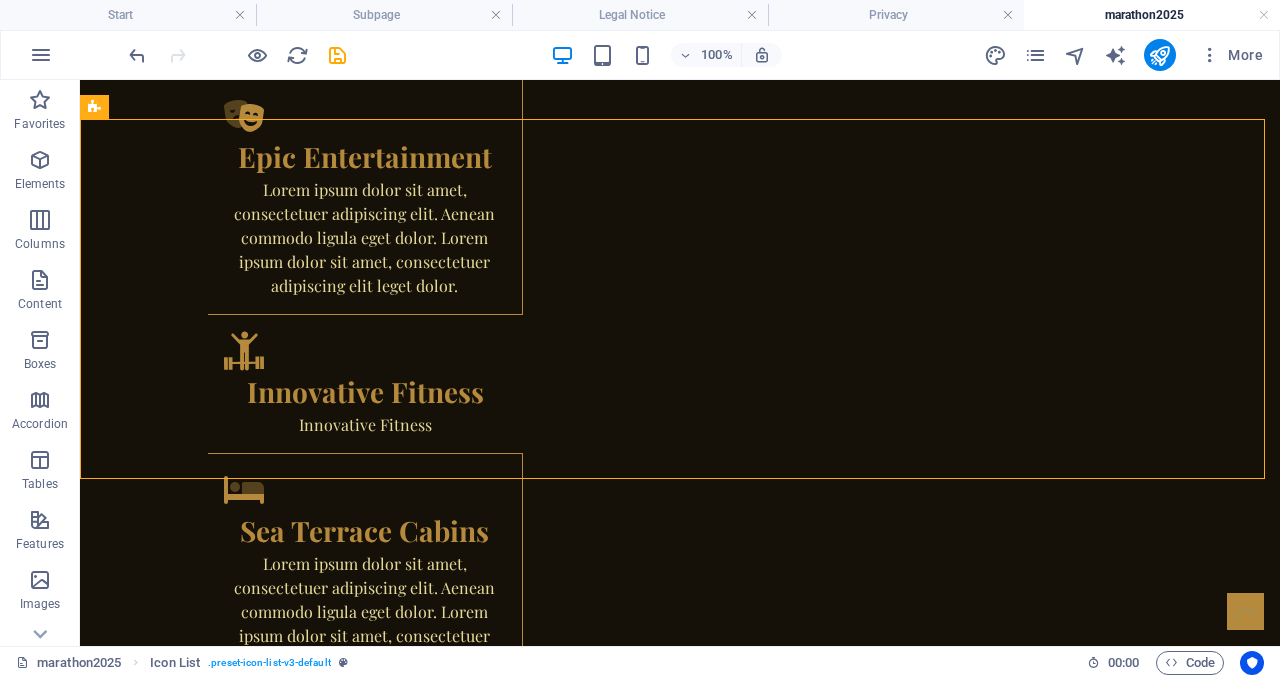 click on "Fill out the form below, call, or email with your preferences." at bounding box center (212, 2144) 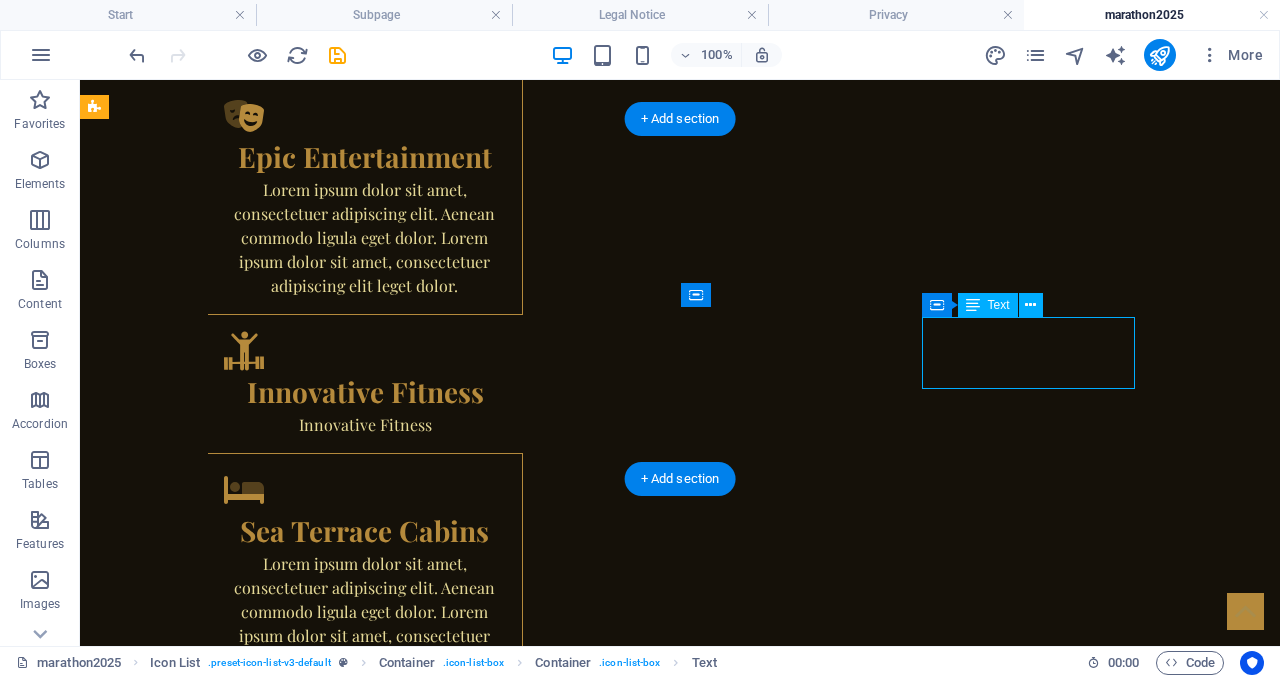 click on "Fill out the form below, call, or email with your preferences." at bounding box center (212, 2144) 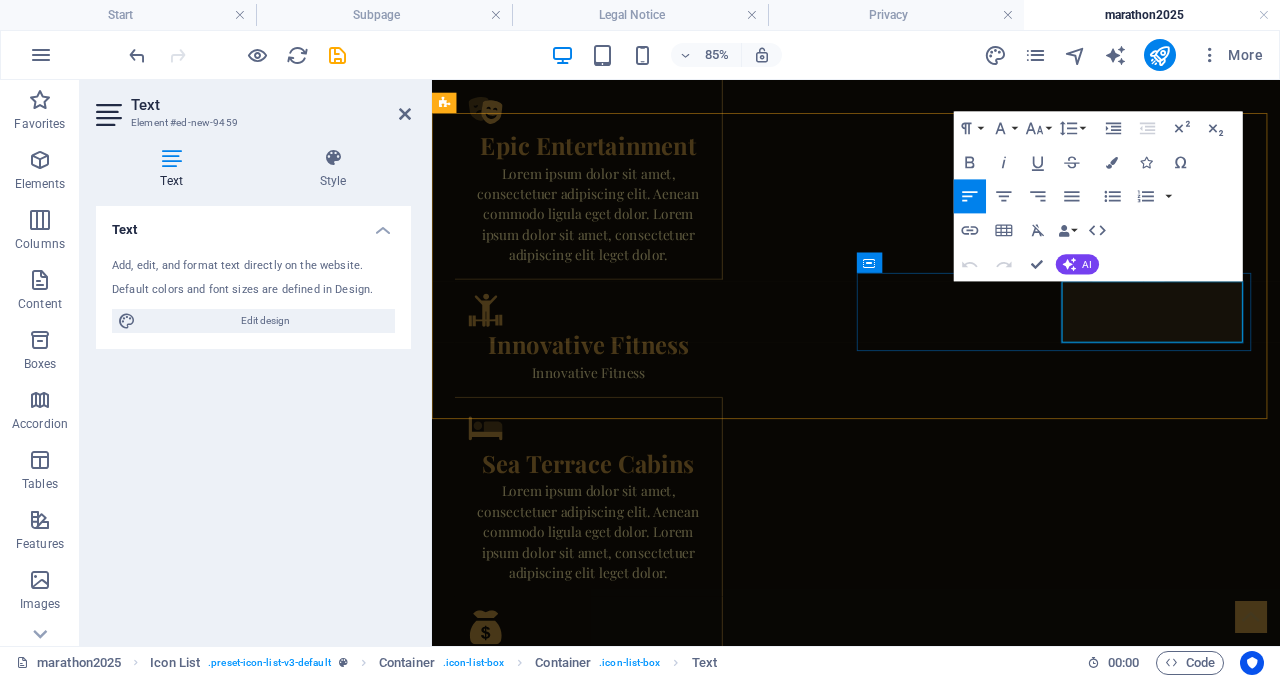 click on "Fill out the form below, call, or email with your preferences." at bounding box center [564, 2144] 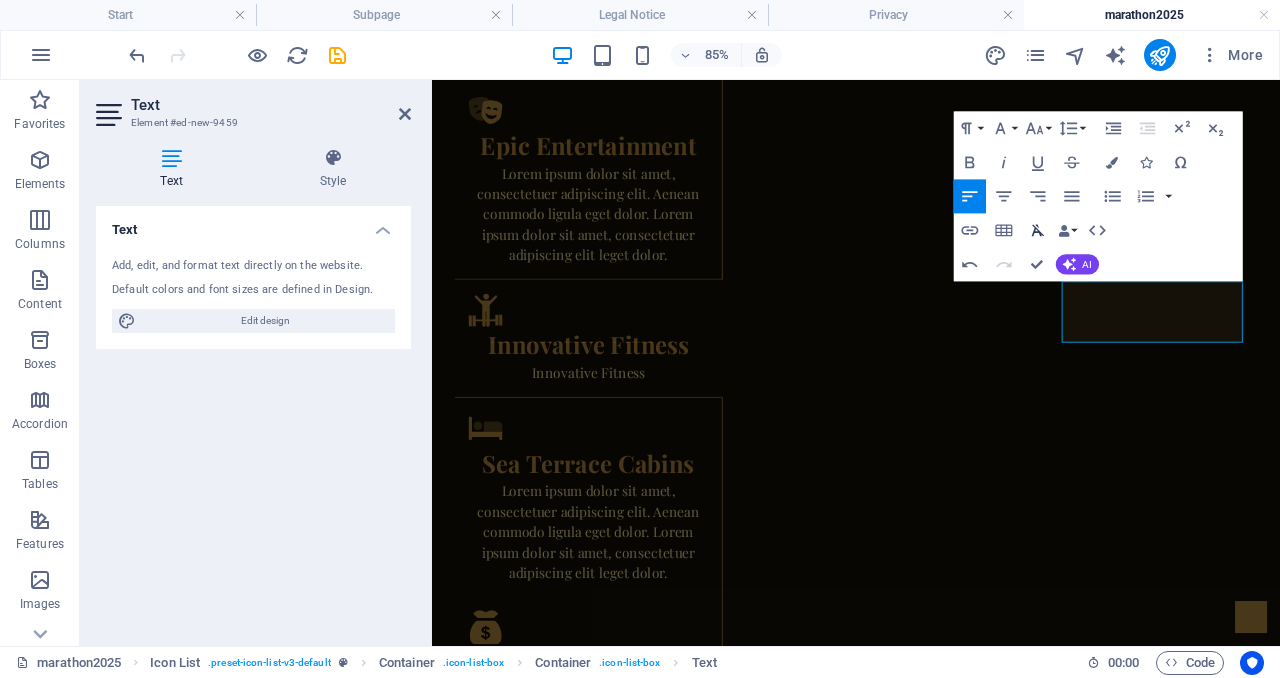 click 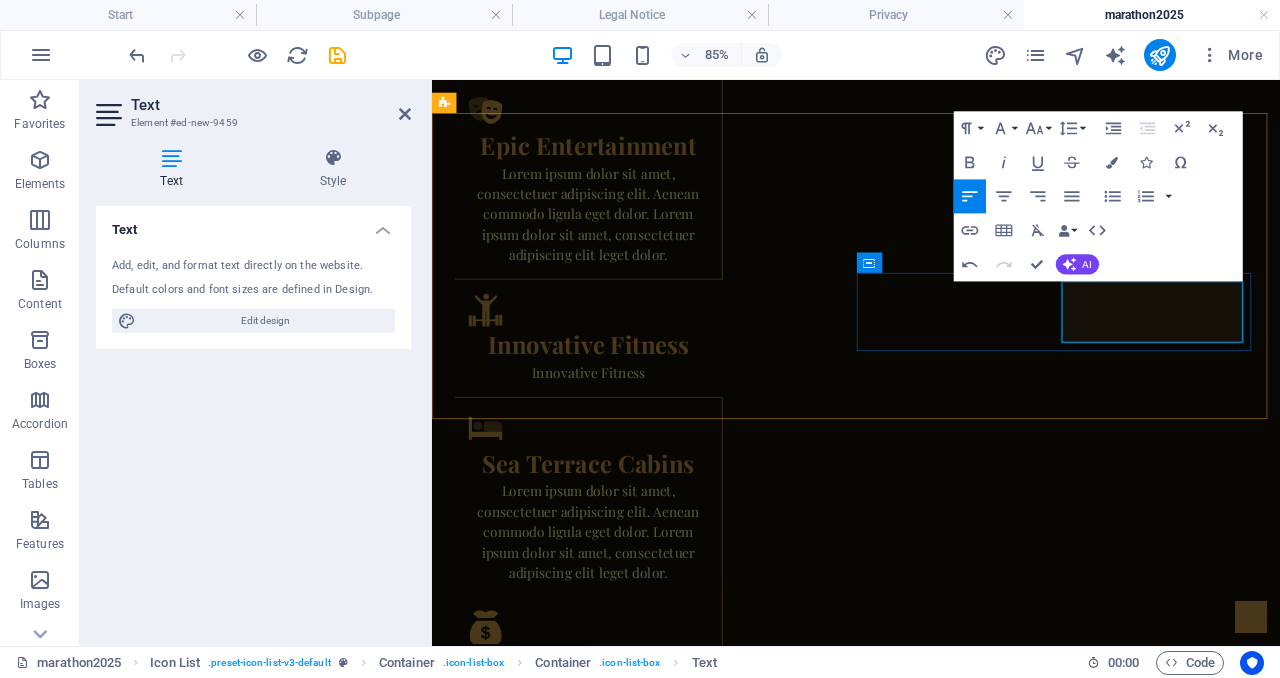click on "After your cruise, we donate $100 to Sara's cause" at bounding box center [557, 2133] 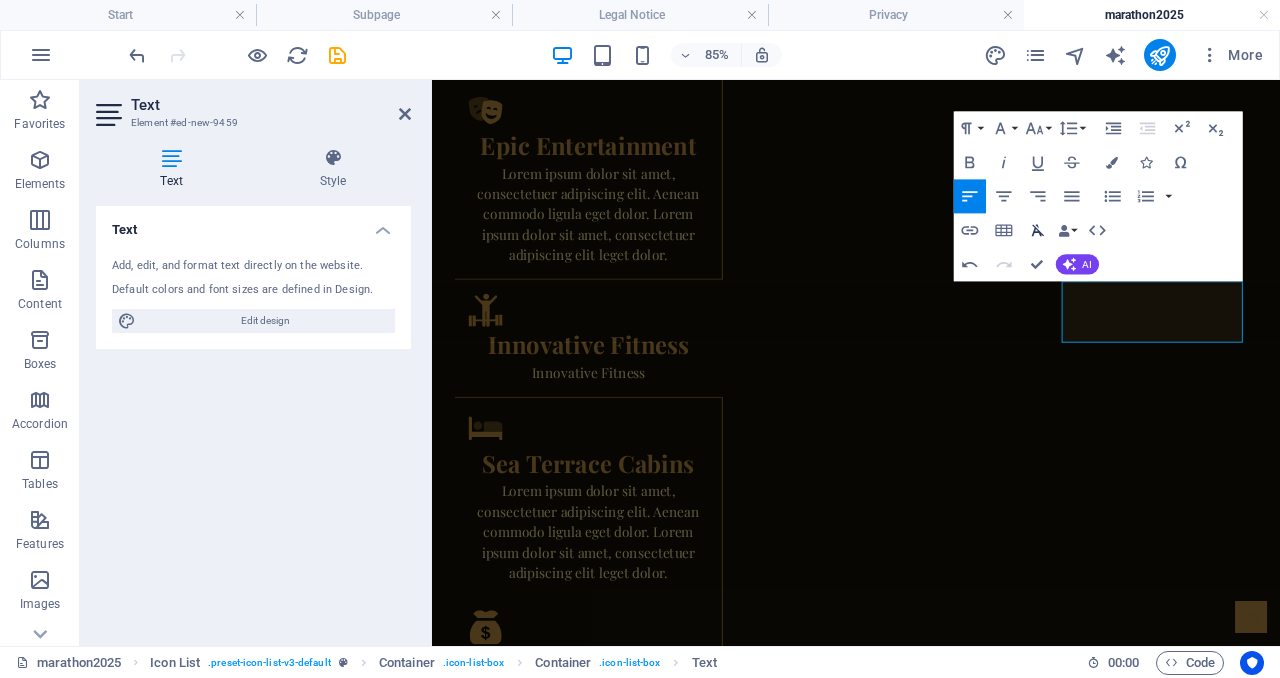 click 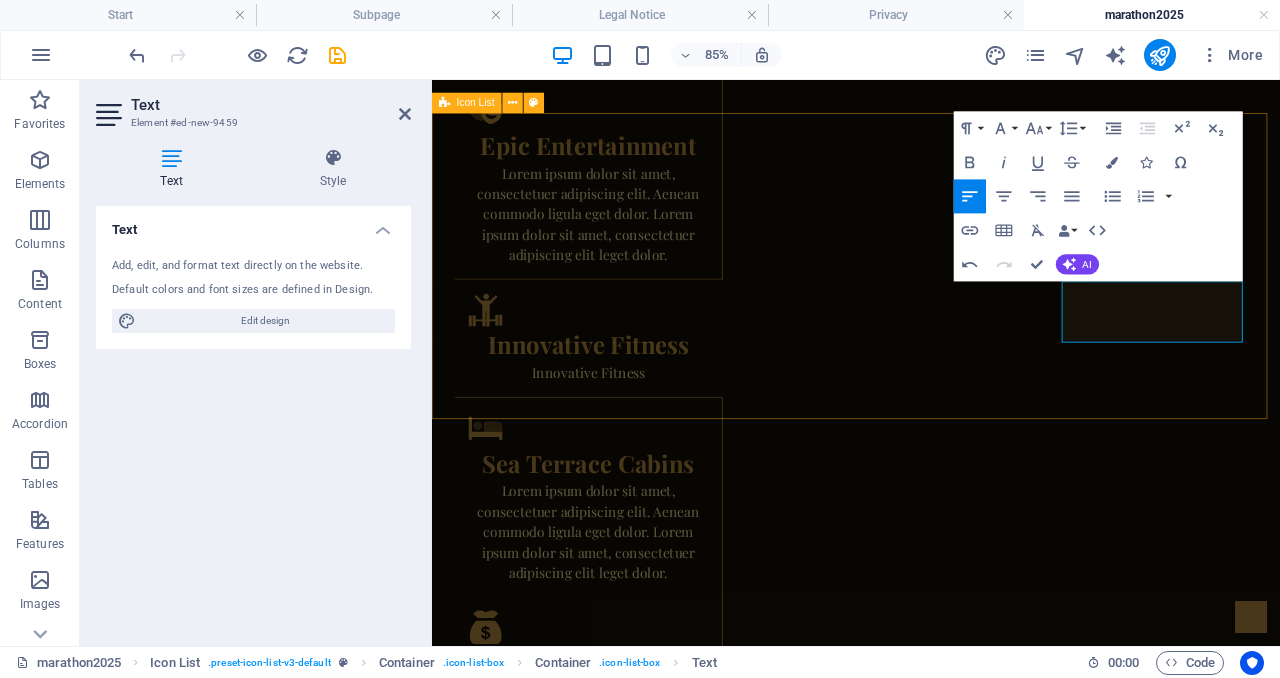 click on "Contact Us Fill out the form below, call, or email with your preferences Book & Deposit Secure with 20% deposit by September 15, 2025 Get Your Quote Complete Pricing within 24 hours, personalized to your needs. Enjoy & Impact After your cruise, we donate $100 to Sara's cause​" at bounding box center [931, 1786] 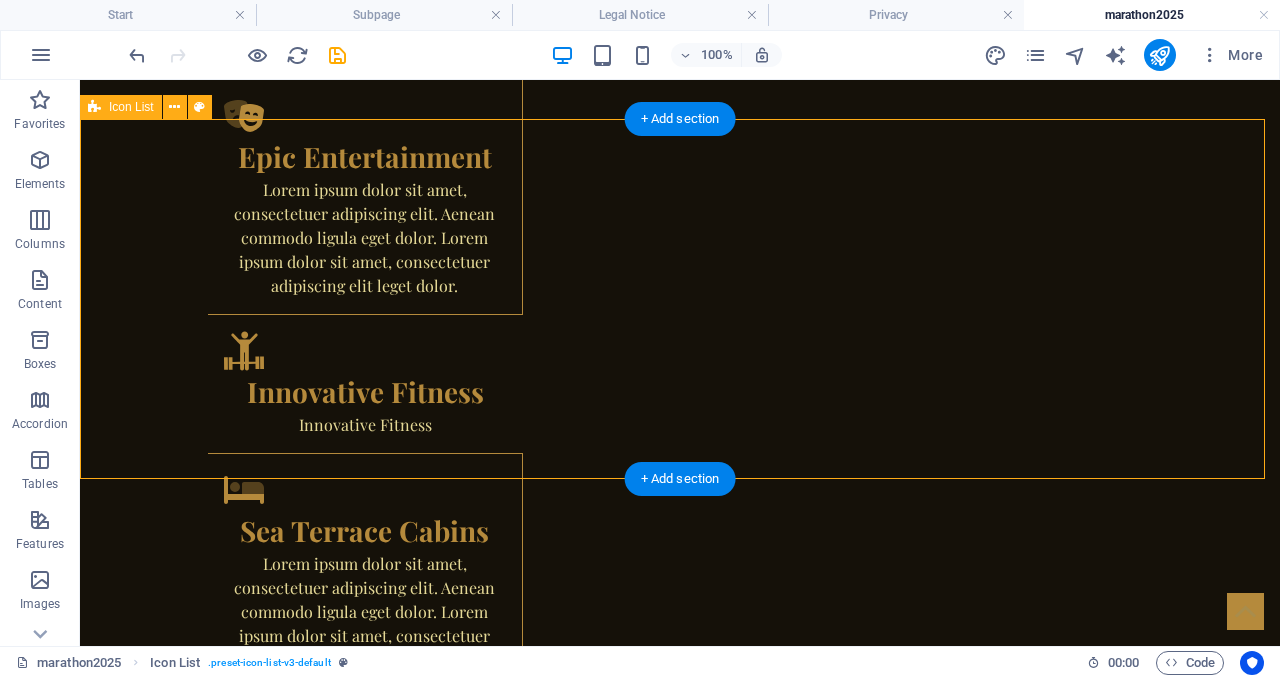 click on "Contact Us Fill out the form below, call, or email with your preferences Book & Deposit Secure with 20% deposit by September 15, 2025 Get Your Quote Complete Pricing within 24 hours, personalized to your needs. Enjoy & Impact After your cruise, we donate $100 to Sara's cause" at bounding box center (680, 1786) 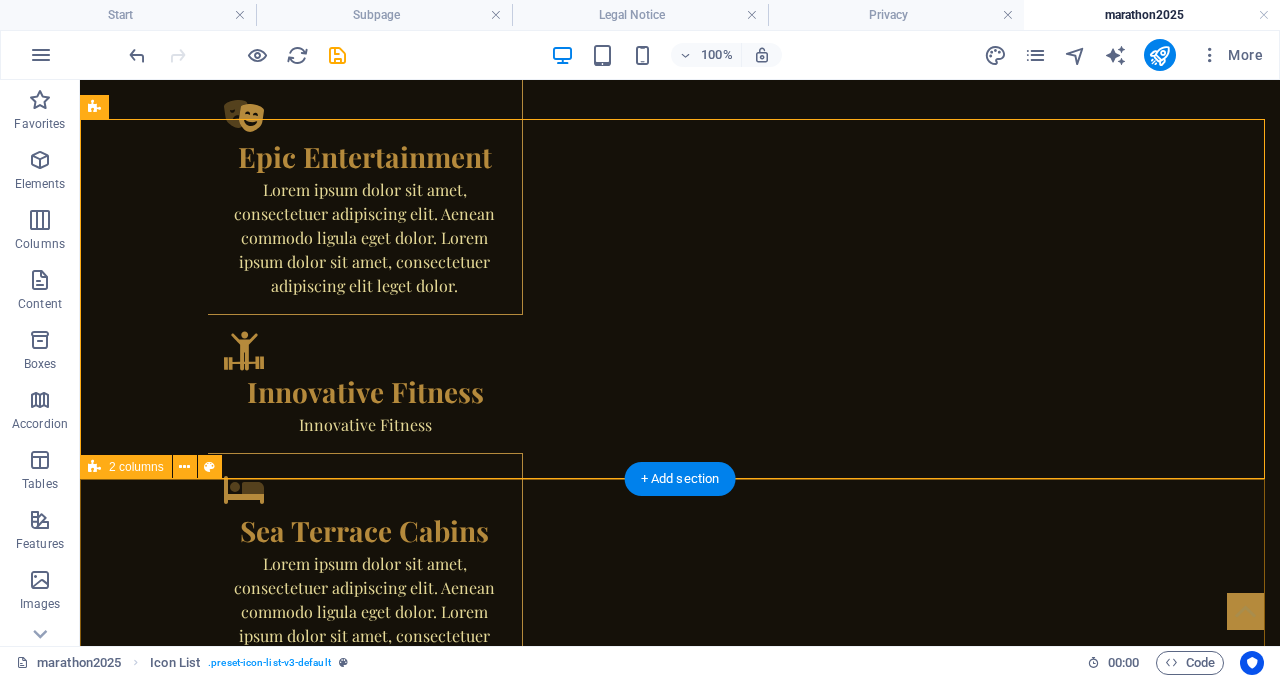 click on "Drop content here or  Add elements  Paste clipboard Drop content here or  Add elements  Paste clipboard" at bounding box center [680, 2476] 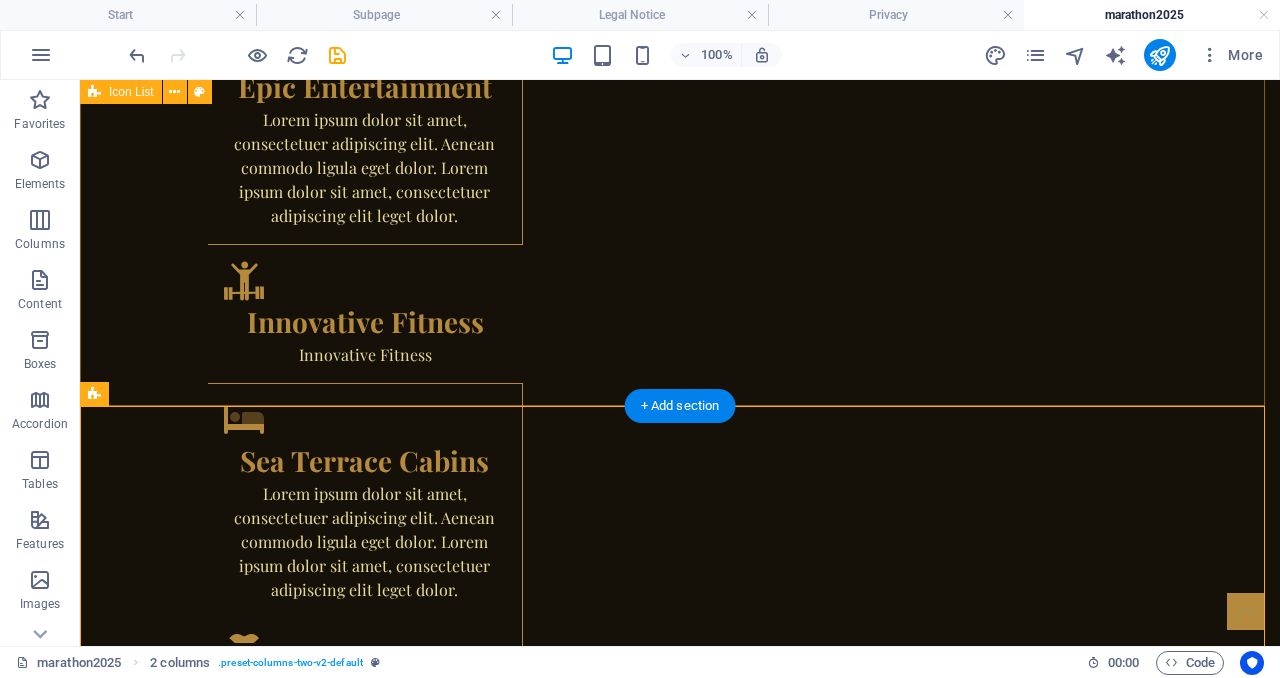 scroll, scrollTop: 2528, scrollLeft: 0, axis: vertical 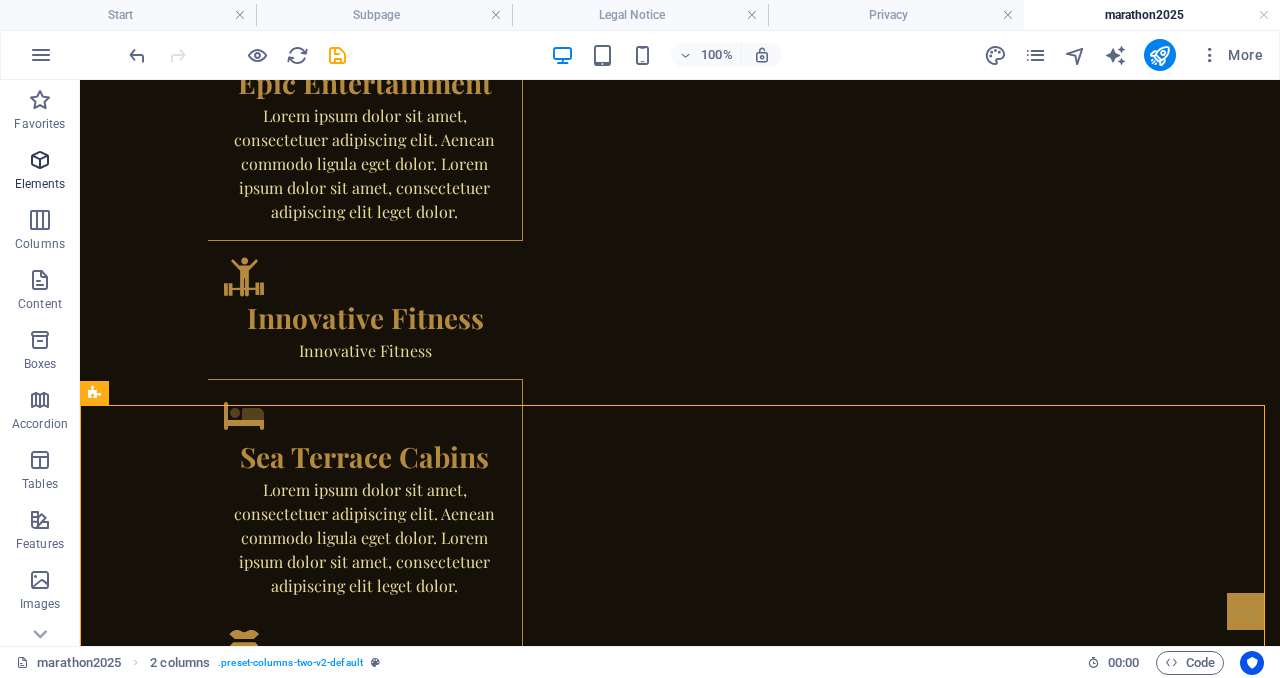click at bounding box center (40, 160) 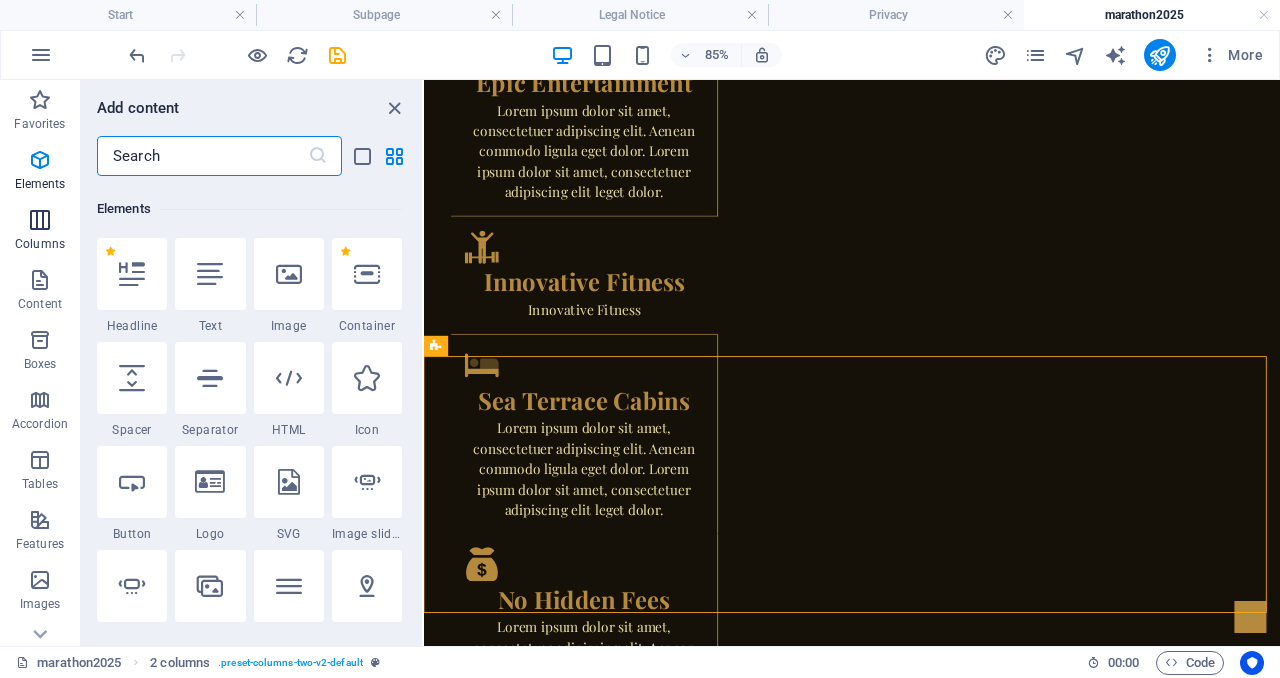 scroll, scrollTop: 213, scrollLeft: 0, axis: vertical 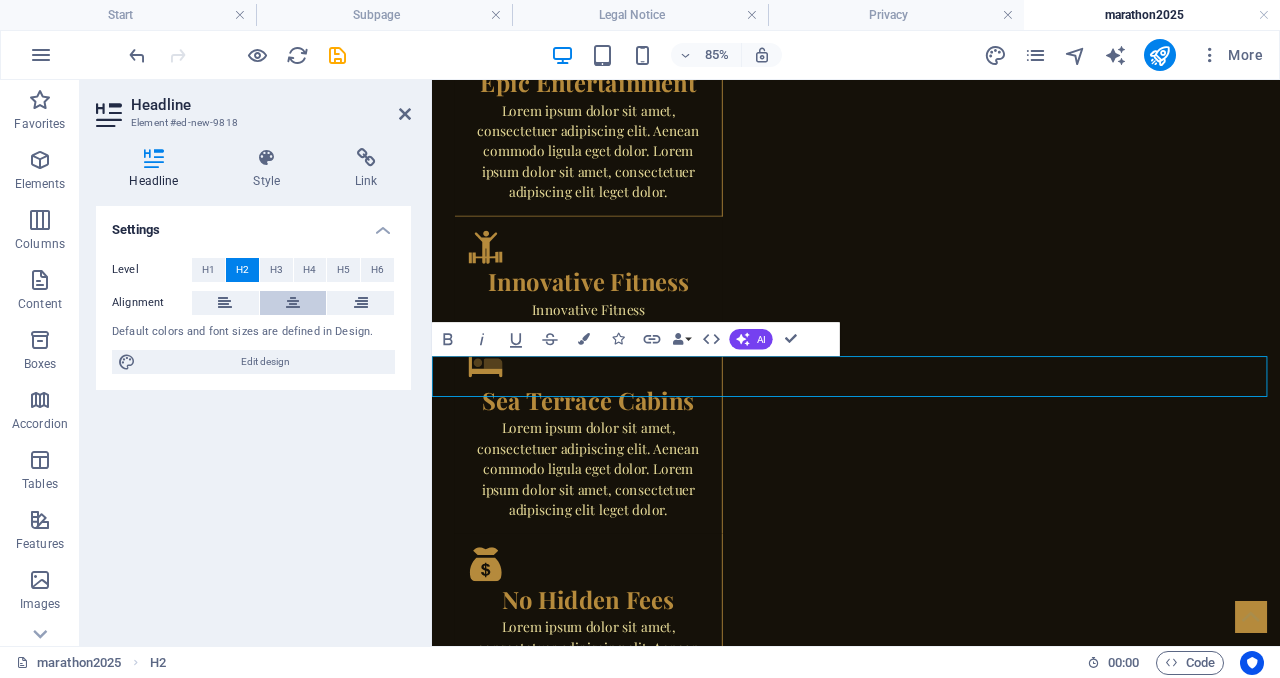 click at bounding box center [293, 303] 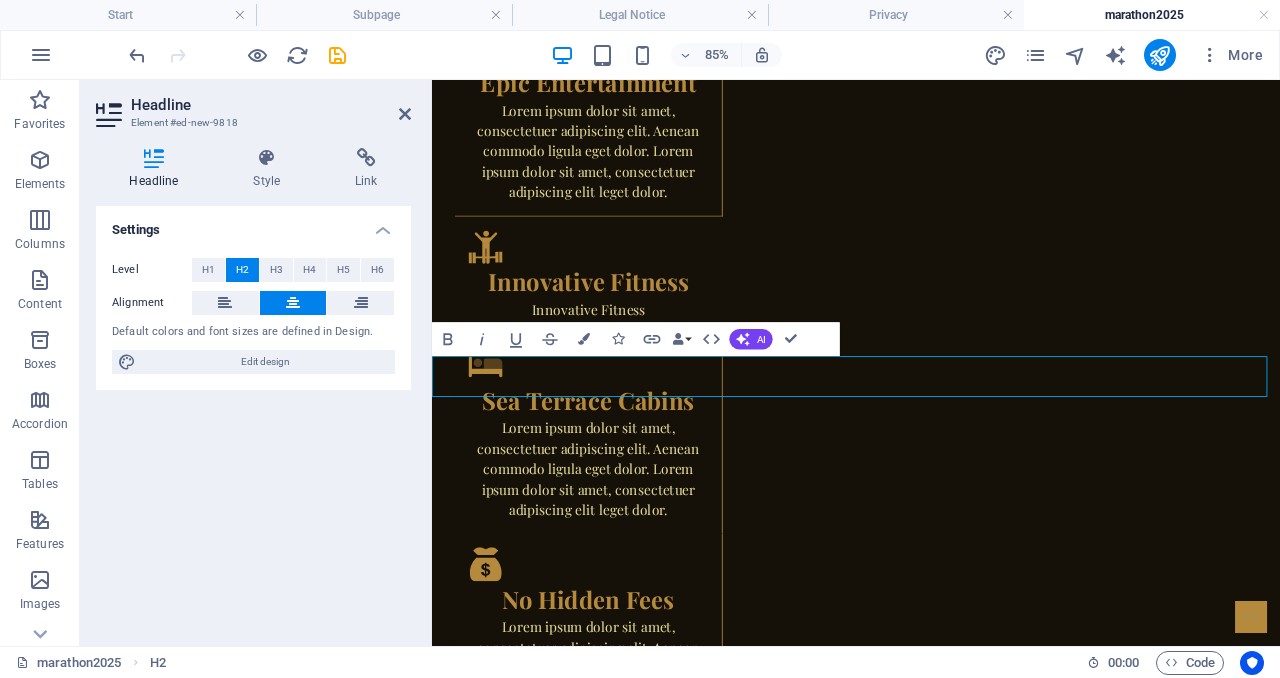click on "New headline" at bounding box center (931, 2196) 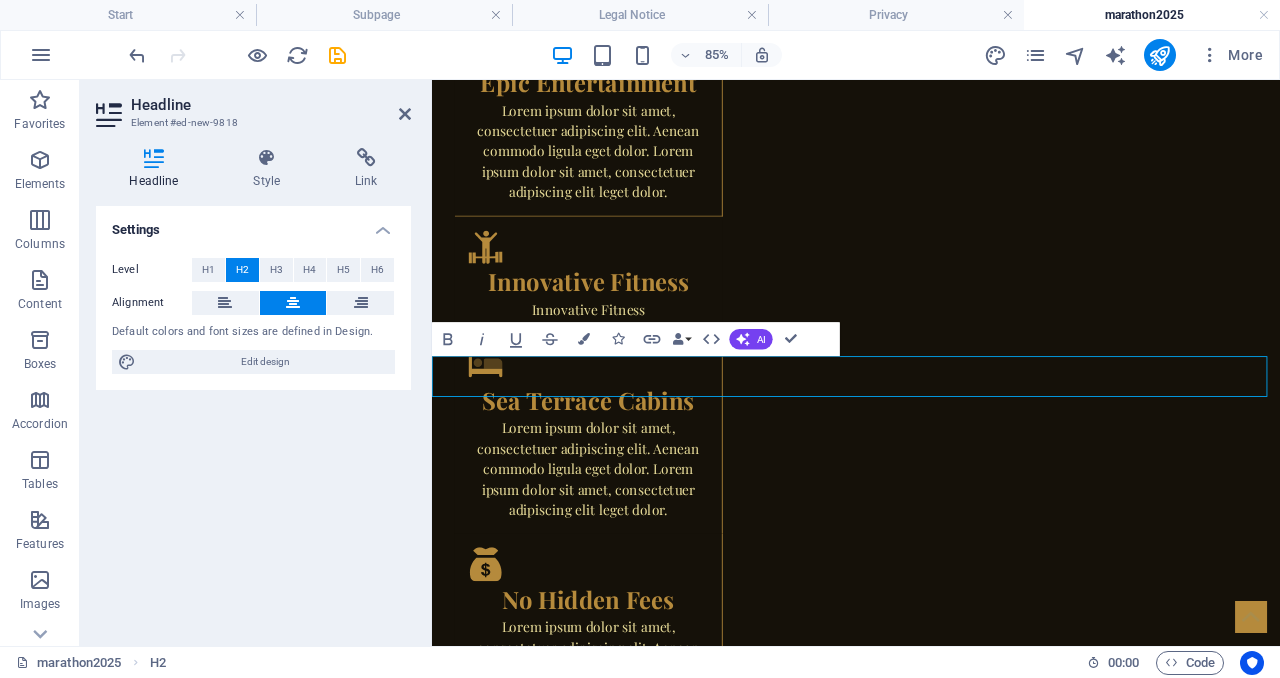 click on "New headline" at bounding box center (931, 2196) 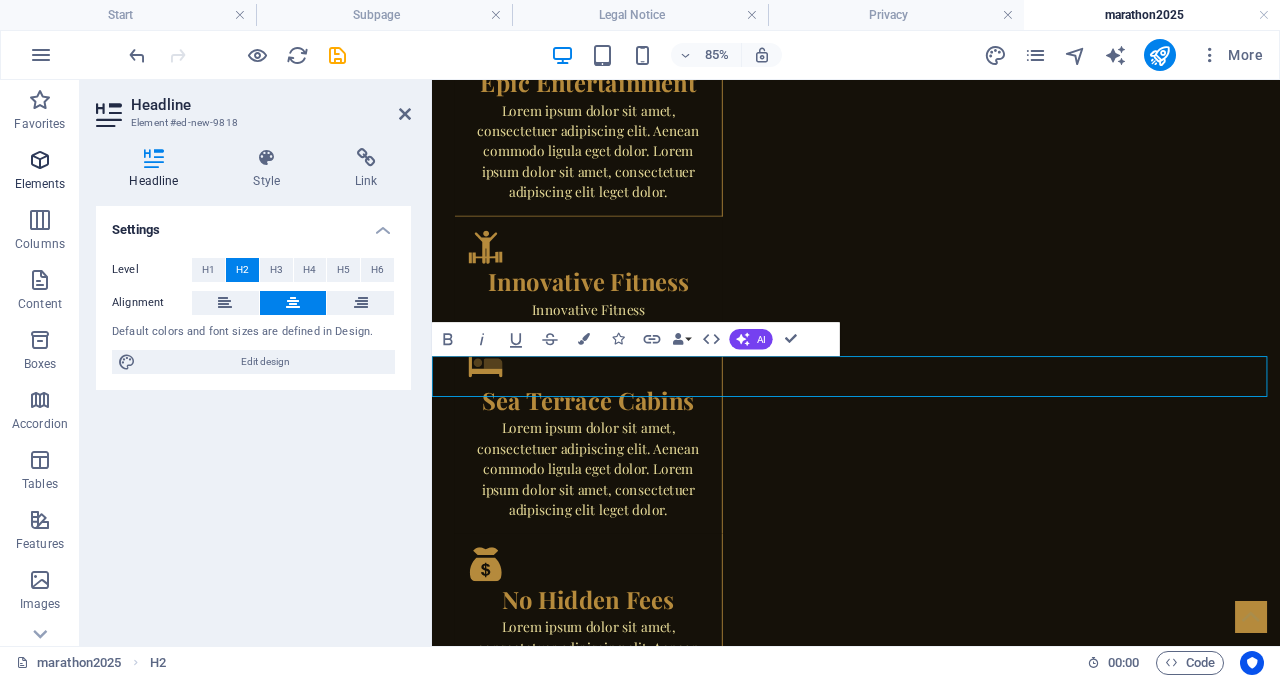 click on "Elements" at bounding box center [40, 172] 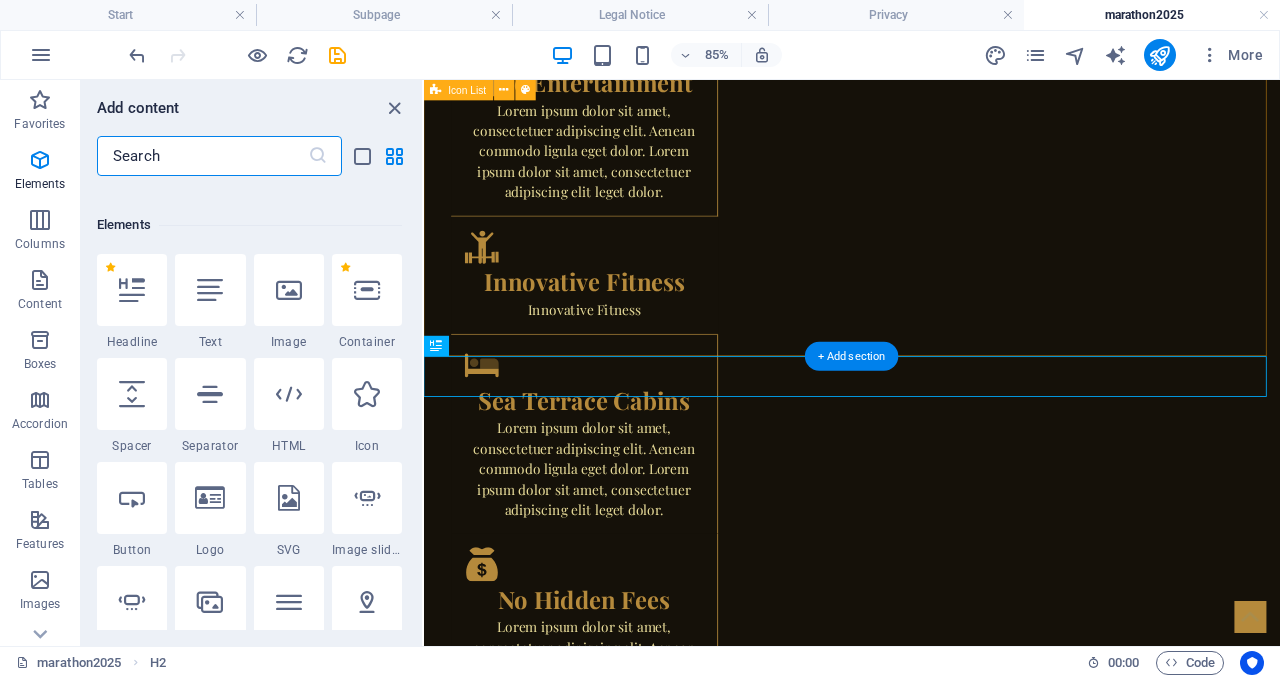 scroll, scrollTop: 213, scrollLeft: 0, axis: vertical 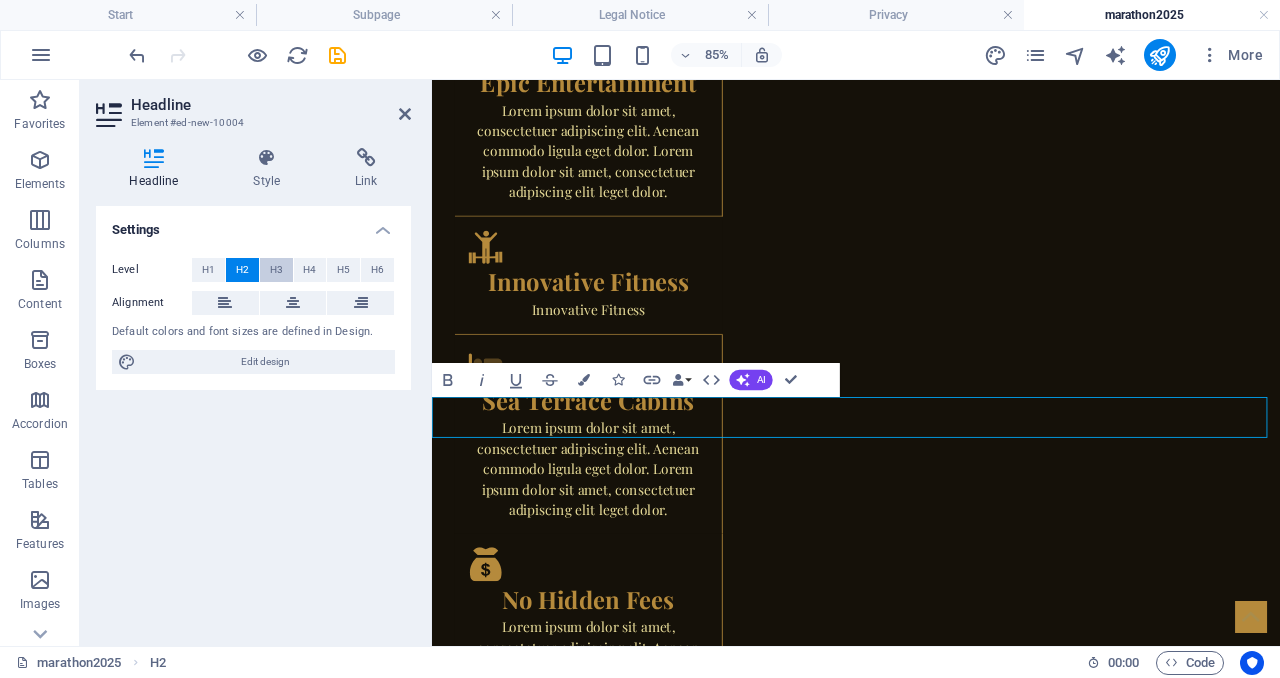 click on "H3" at bounding box center [276, 270] 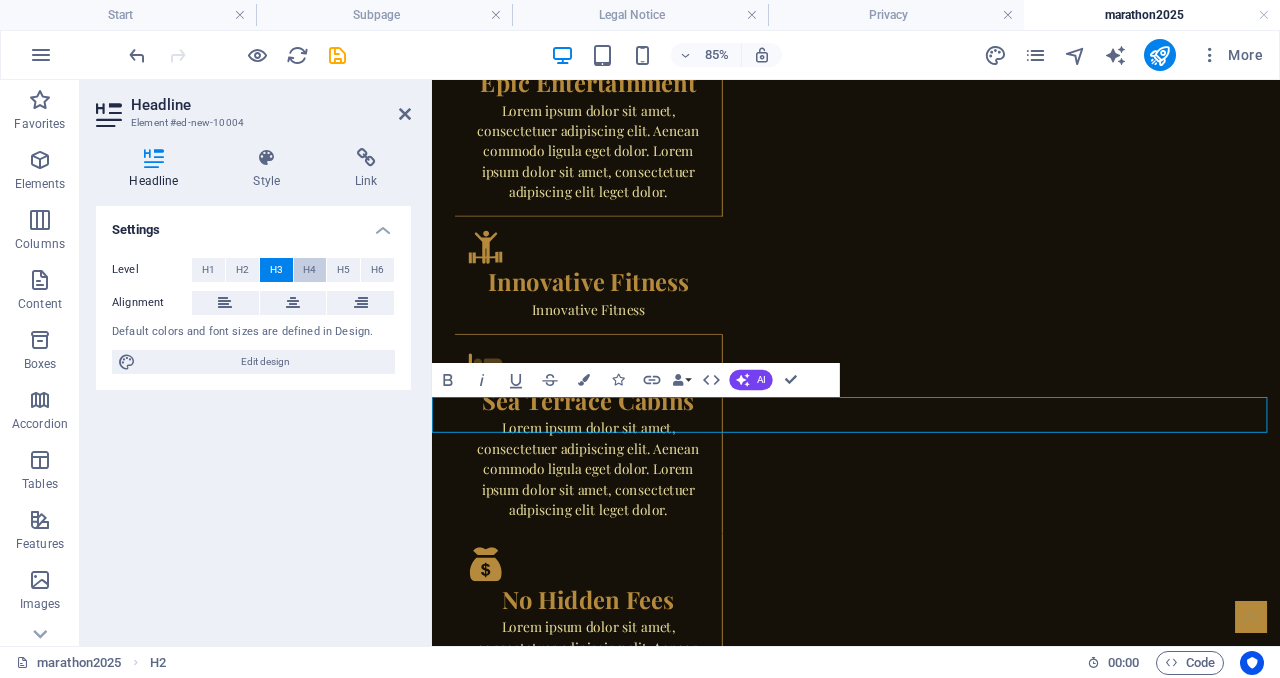 click on "H4" at bounding box center (309, 270) 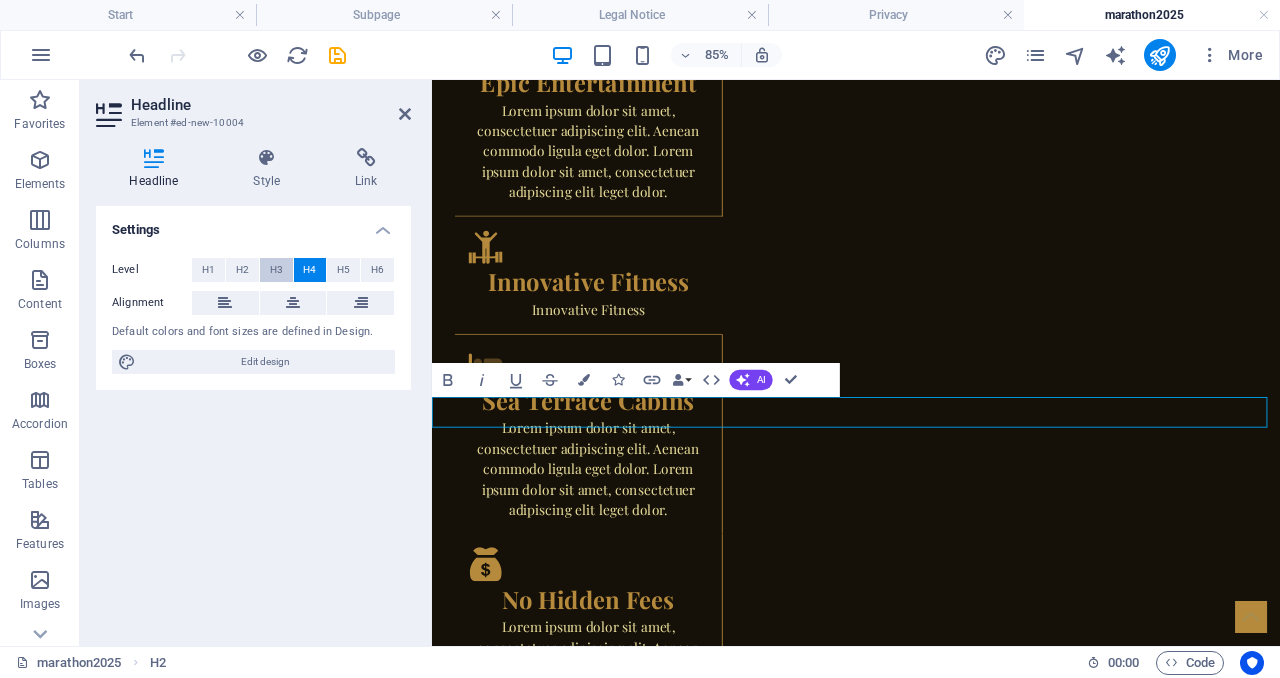 click on "H3" at bounding box center (276, 270) 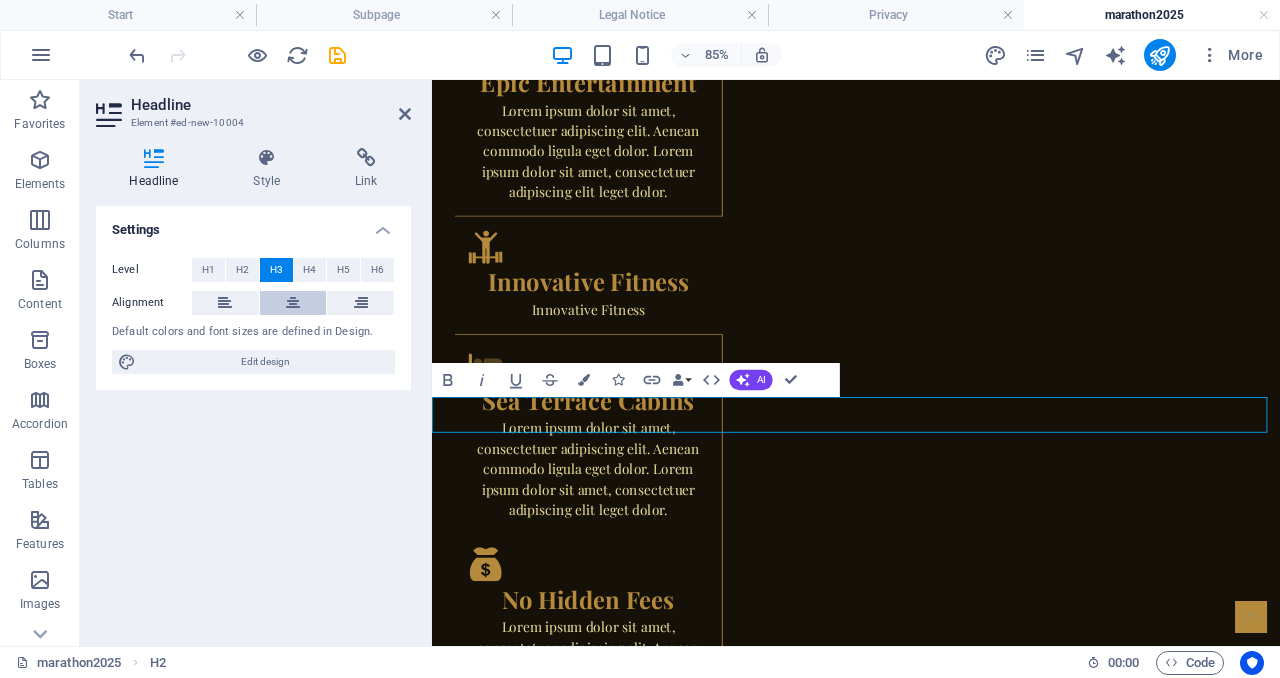 click at bounding box center (293, 303) 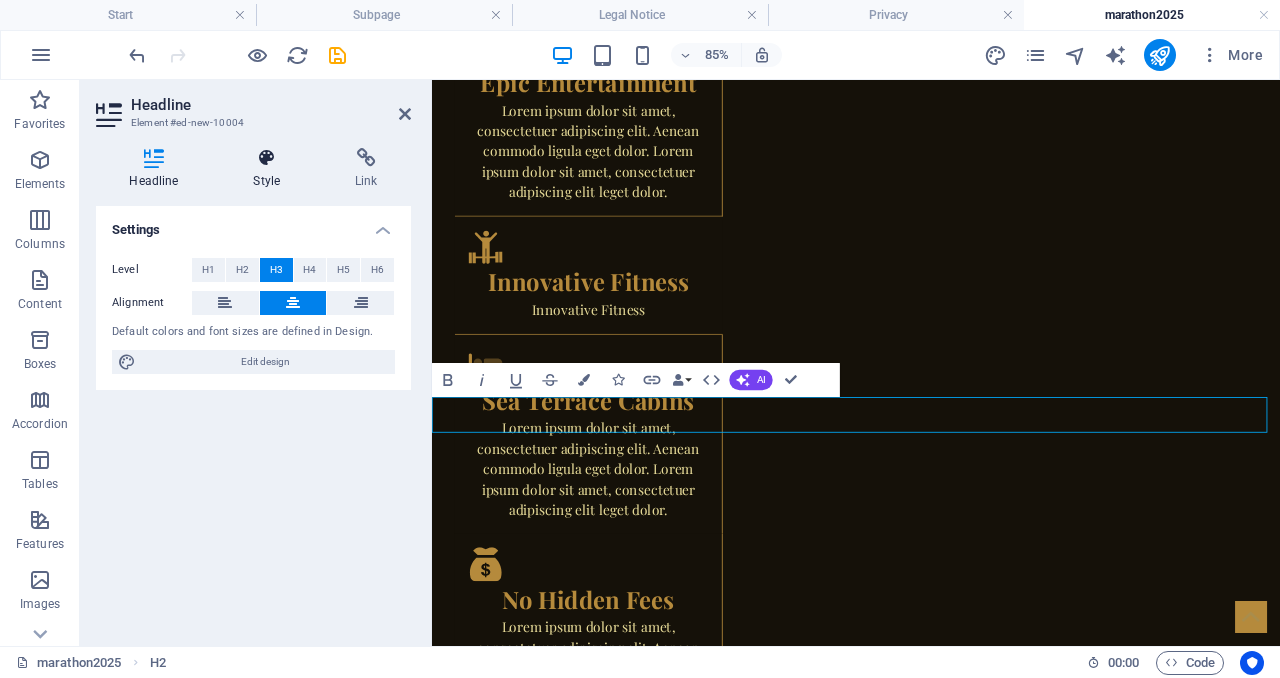click on "Style" at bounding box center [271, 169] 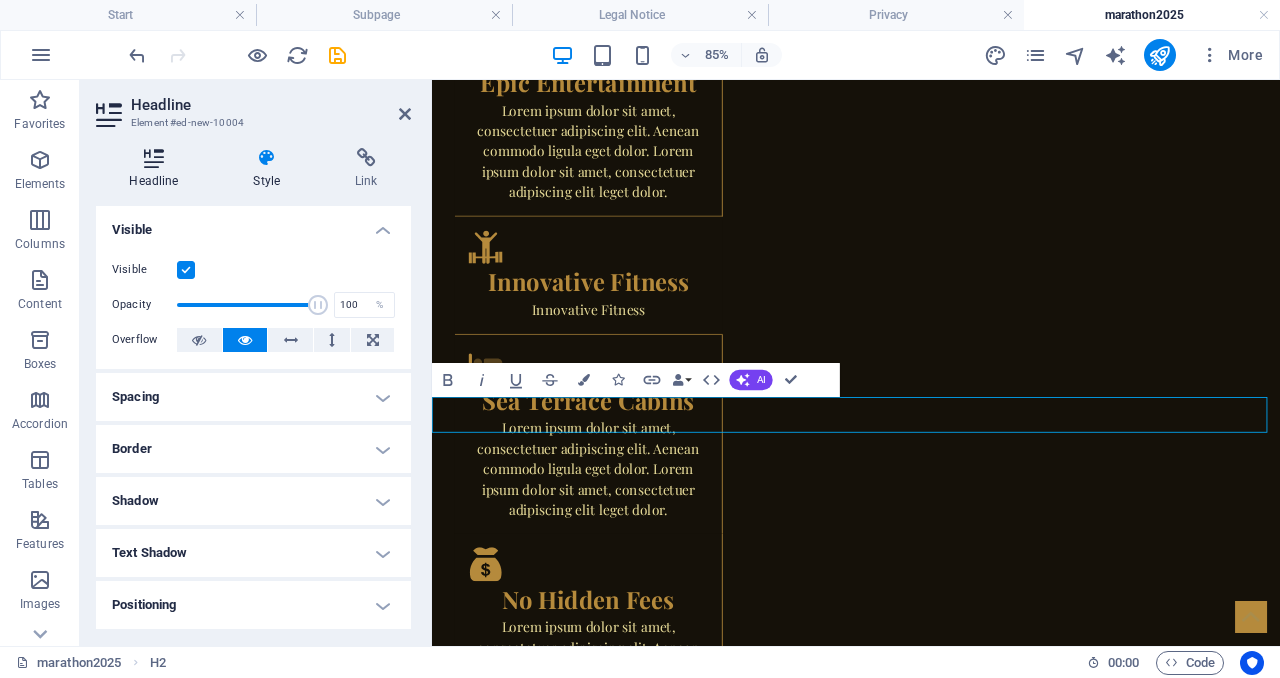 click at bounding box center [154, 158] 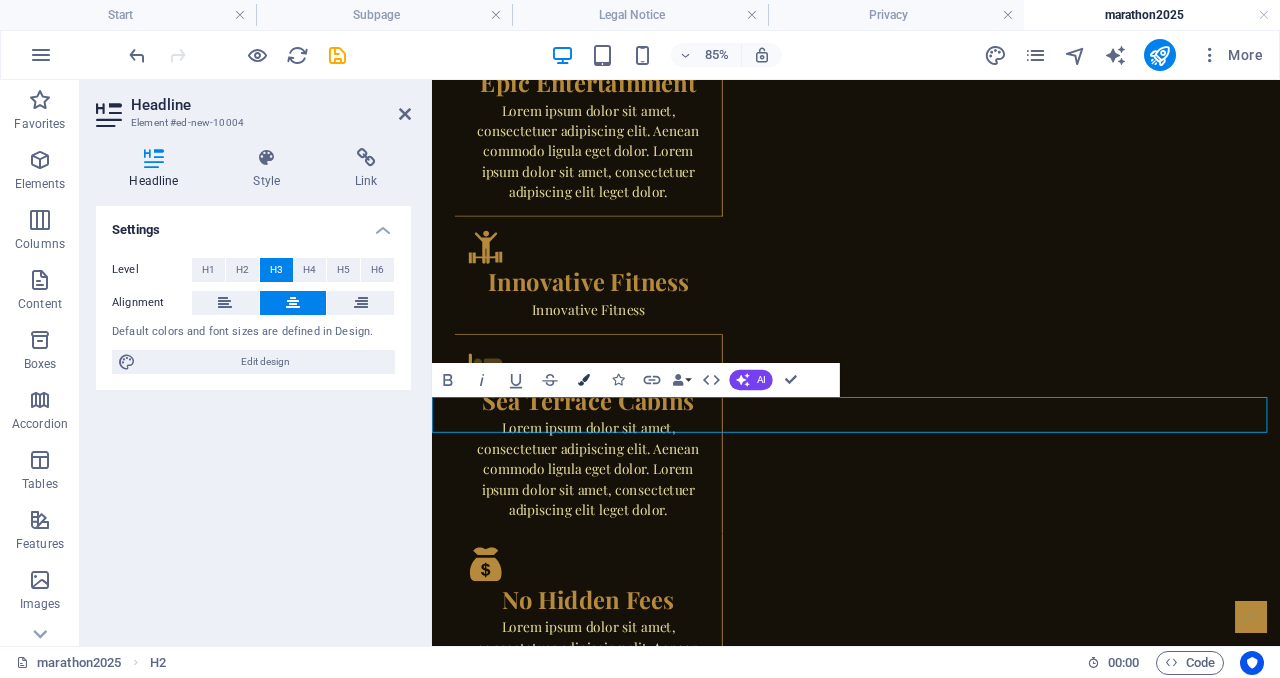 click on "Colors" at bounding box center [584, 380] 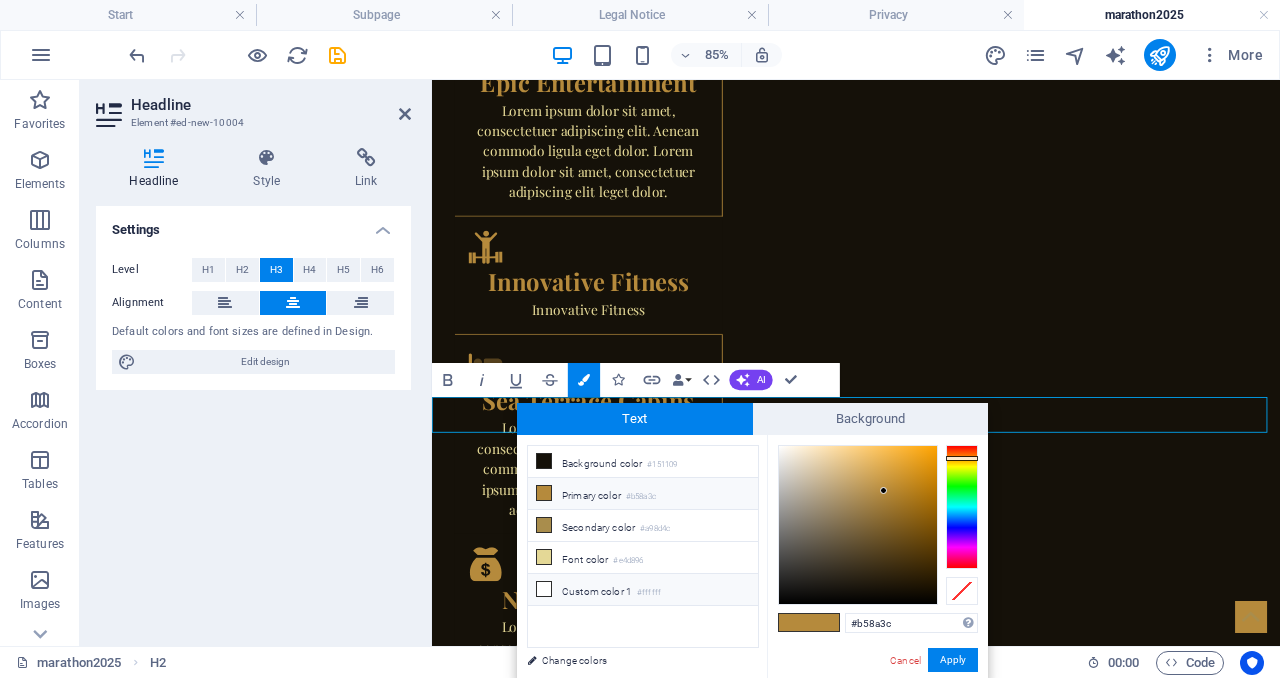 click on "Custom color 1
#ffffff" at bounding box center [643, 590] 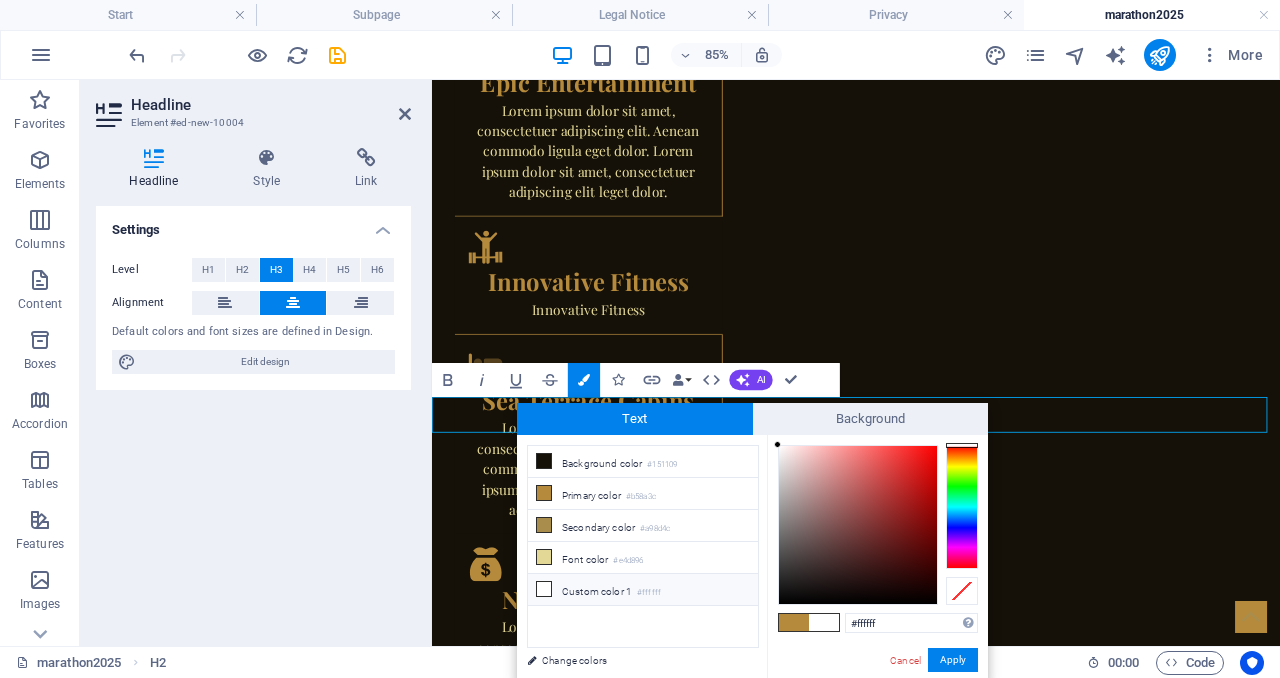 click on "Custom color 1
#ffffff" at bounding box center [643, 590] 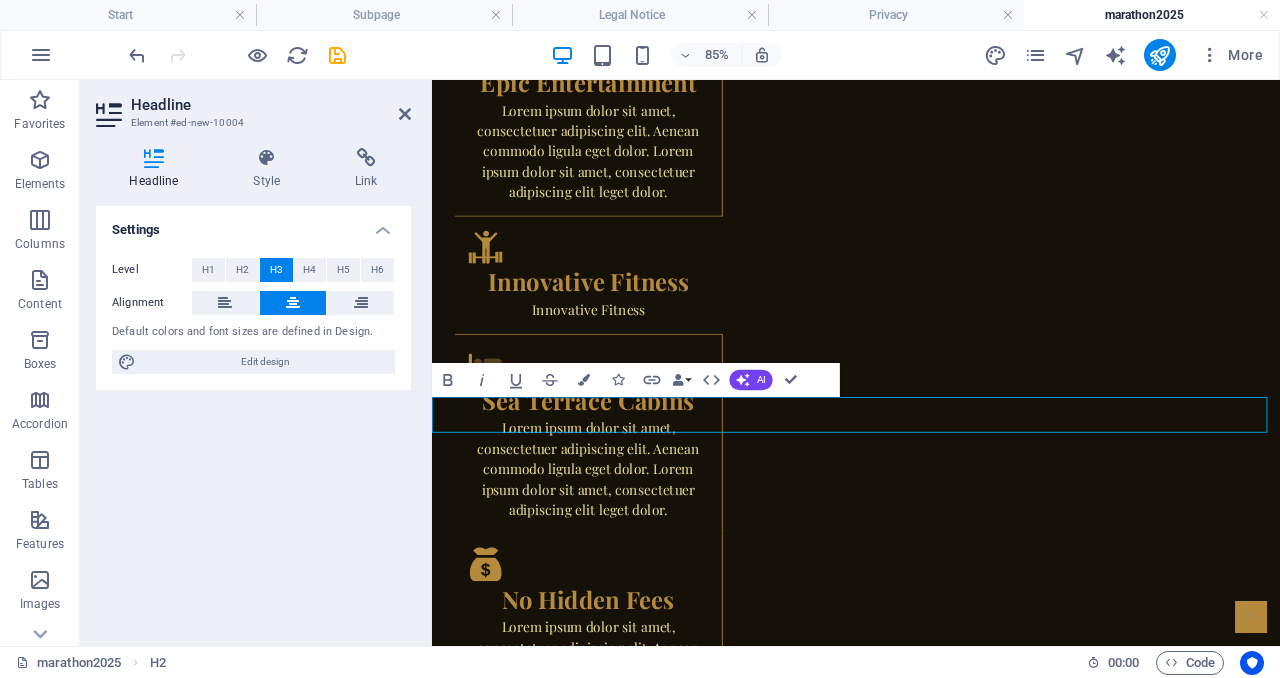 click on "Support Sara's Marathon & Plan Your Dream Cruise" at bounding box center [931, 2241] 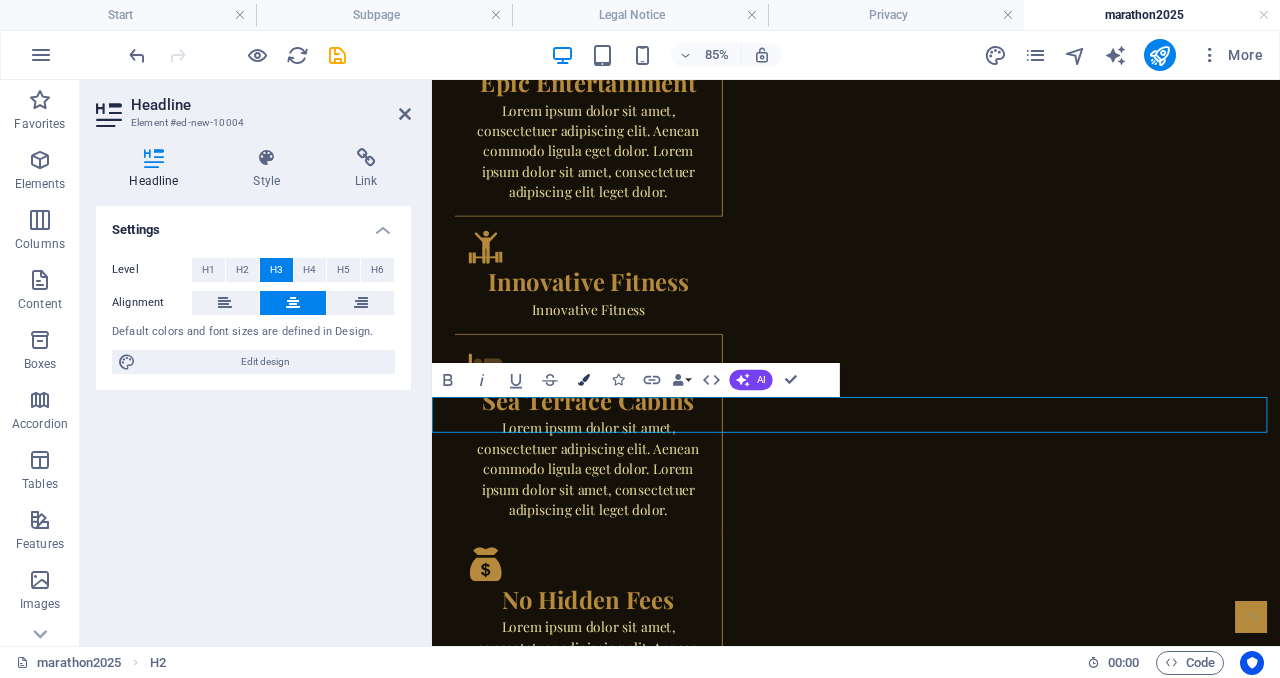 click at bounding box center (584, 380) 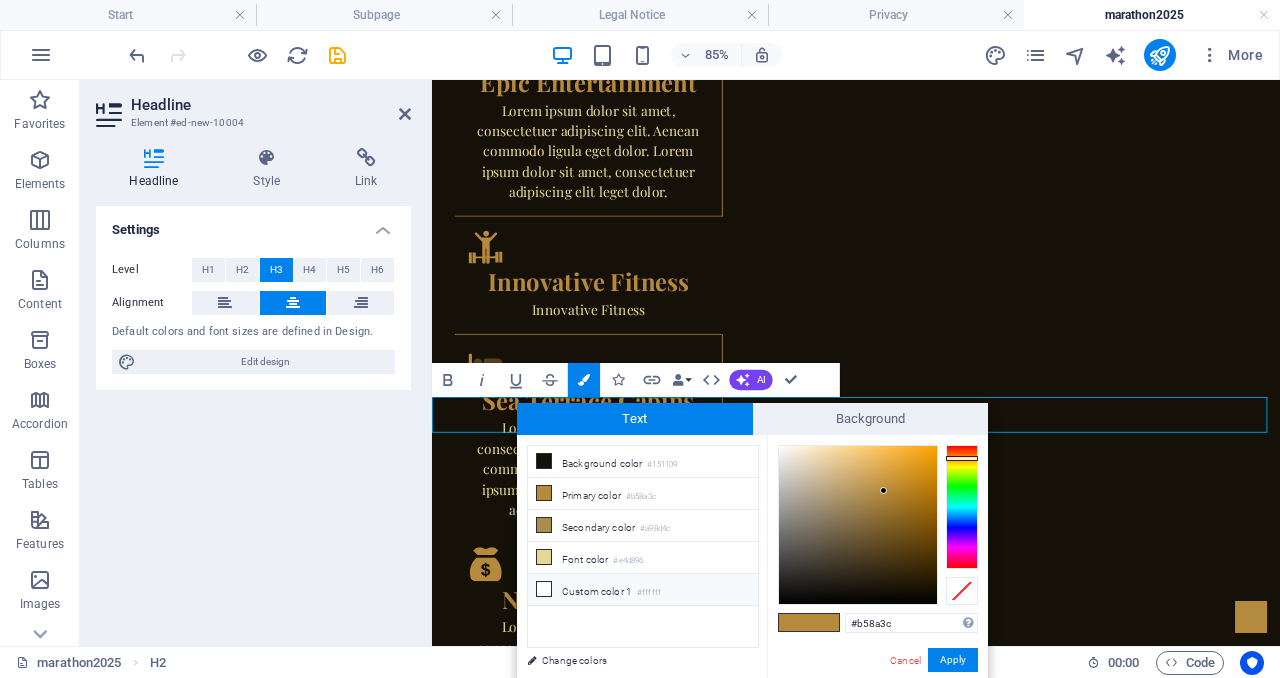 click on "Custom color 1
#ffffff" at bounding box center (643, 590) 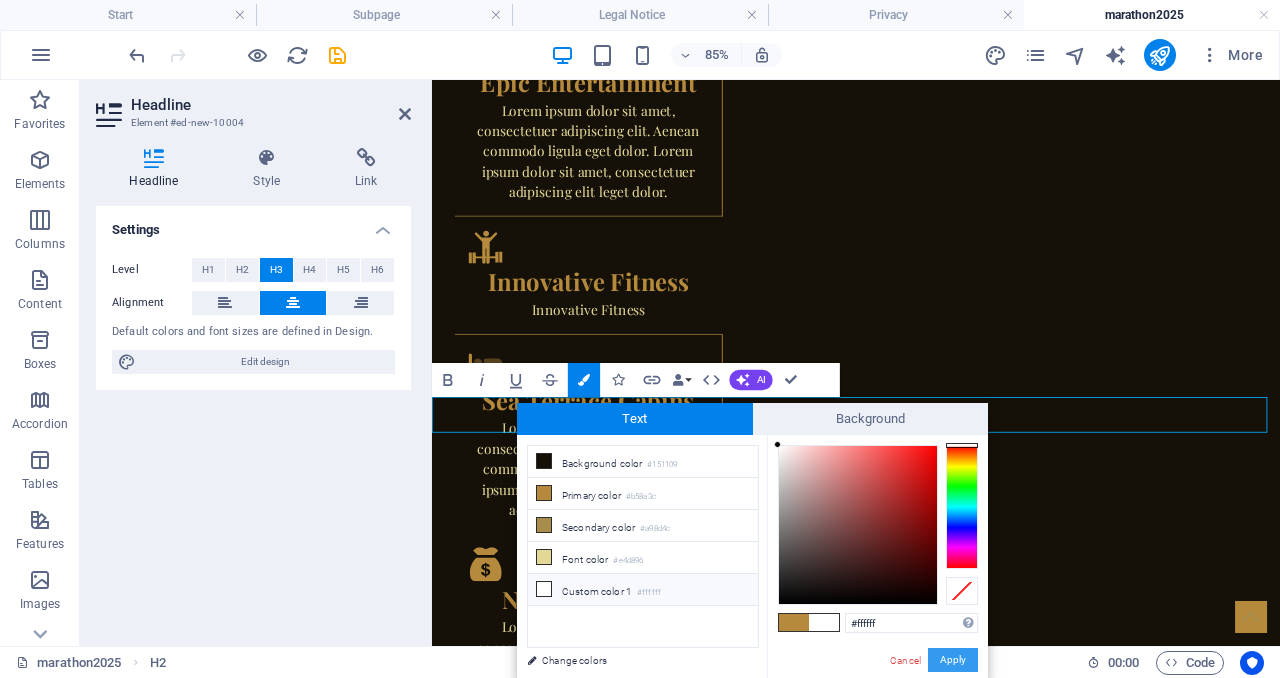 click on "Apply" at bounding box center [953, 660] 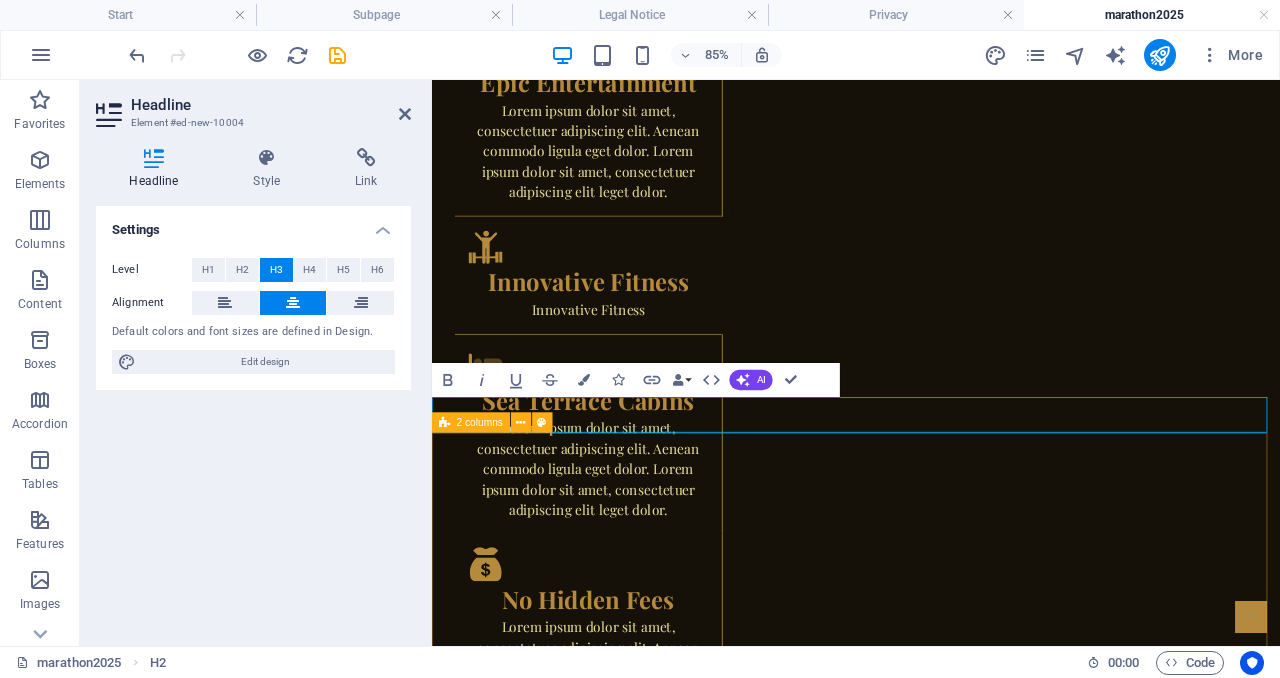 click on "Drop content here or  Add elements  Paste clipboard Drop content here or  Add elements  Paste clipboard" at bounding box center [931, 2492] 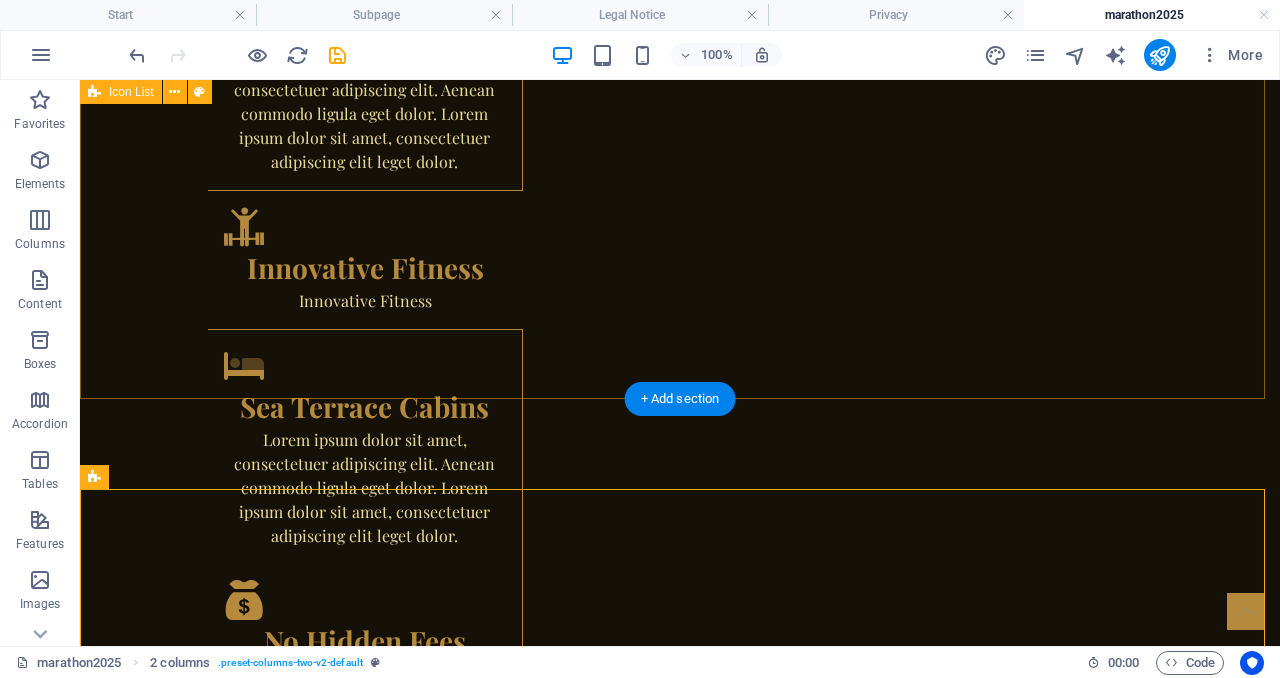 scroll, scrollTop: 2703, scrollLeft: 0, axis: vertical 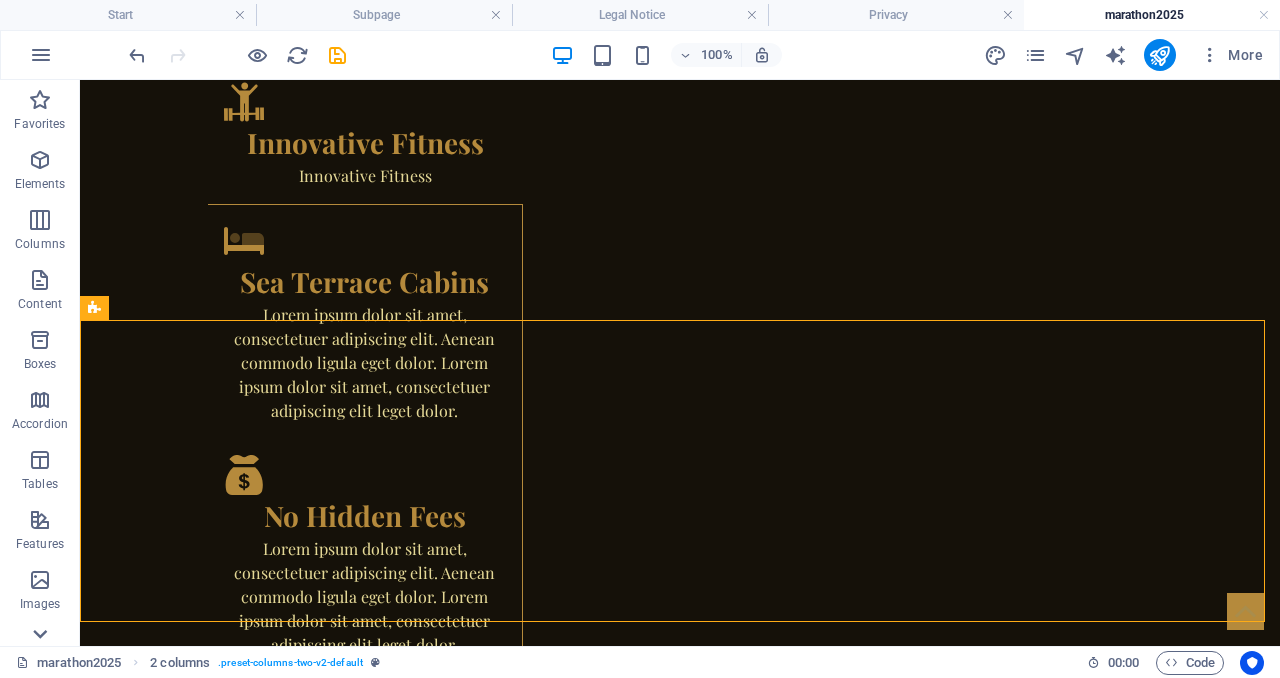 click 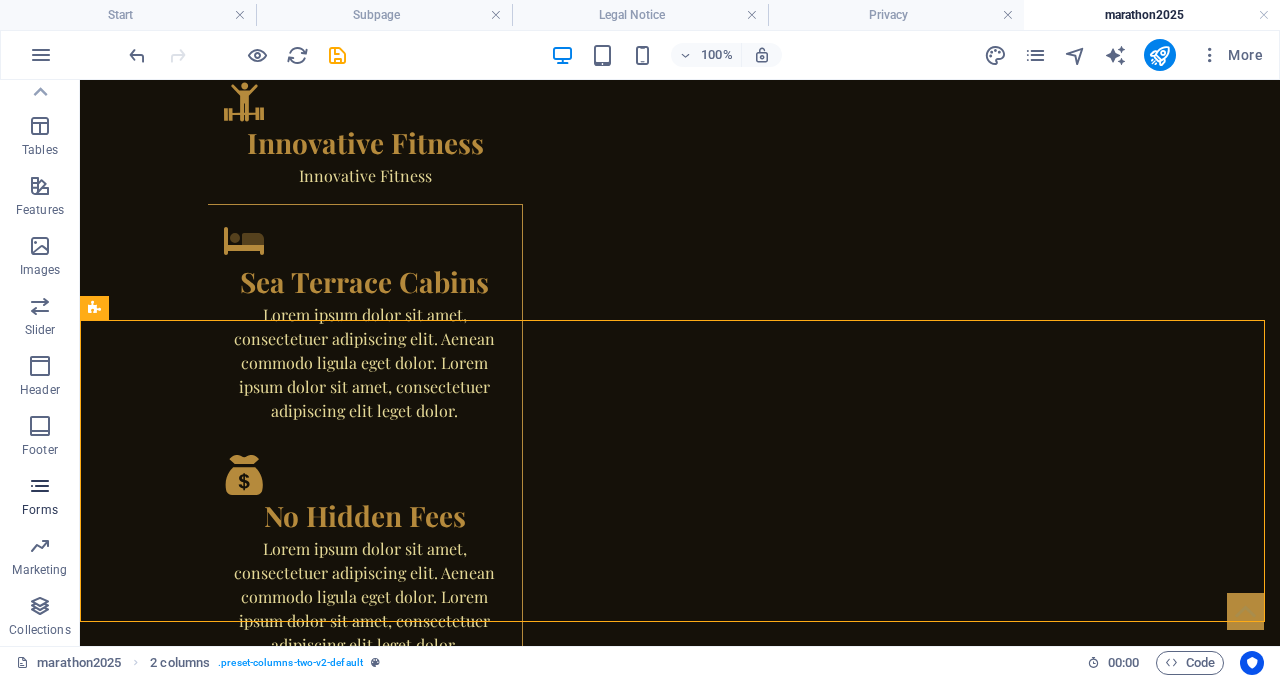 click at bounding box center [40, 486] 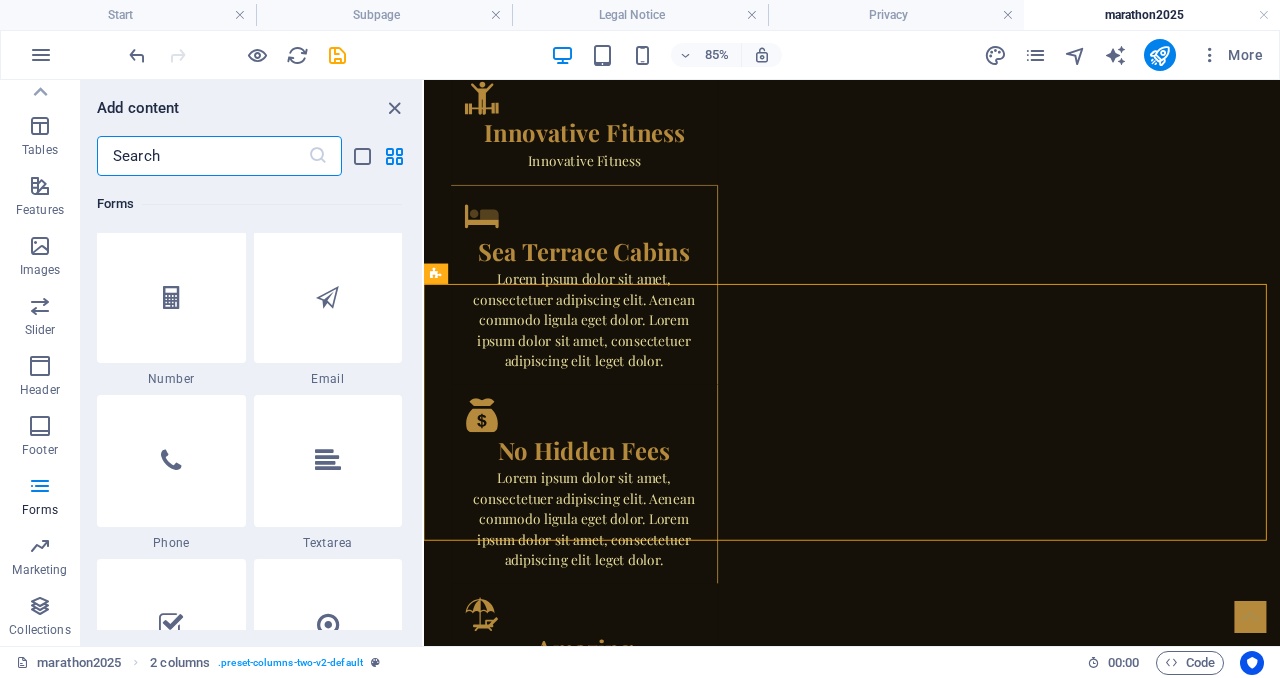 scroll, scrollTop: 15262, scrollLeft: 0, axis: vertical 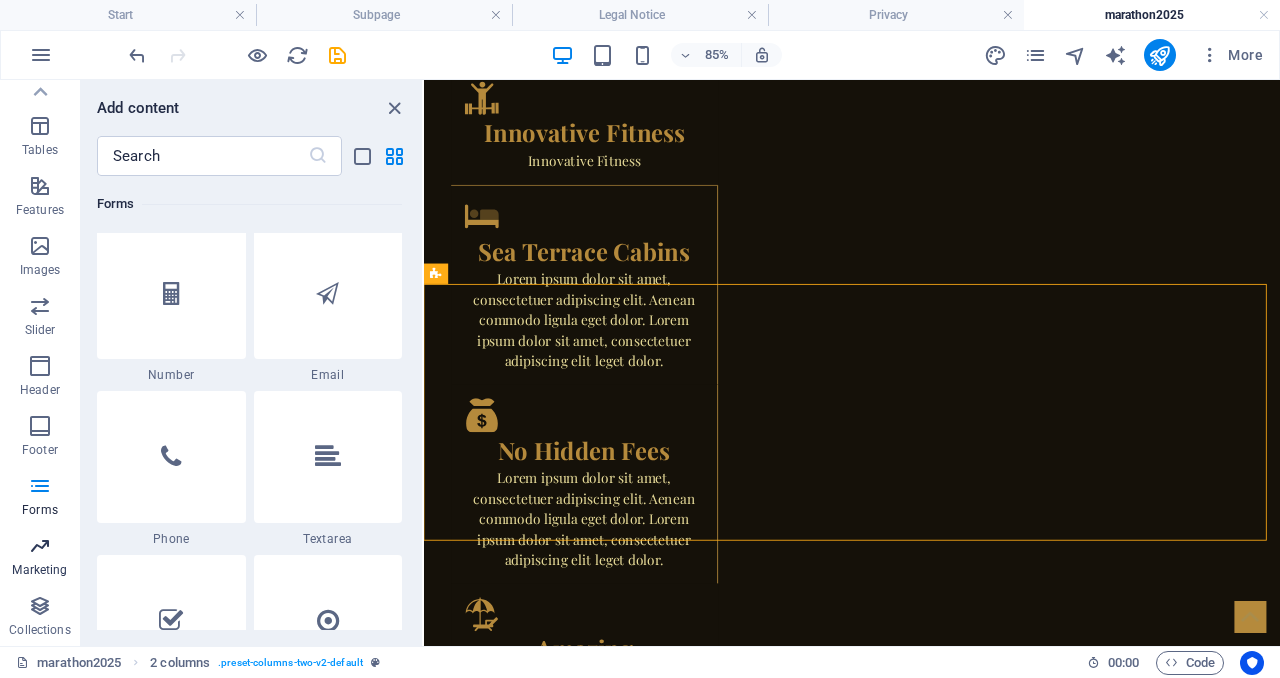 click on "Marketing" at bounding box center [40, 558] 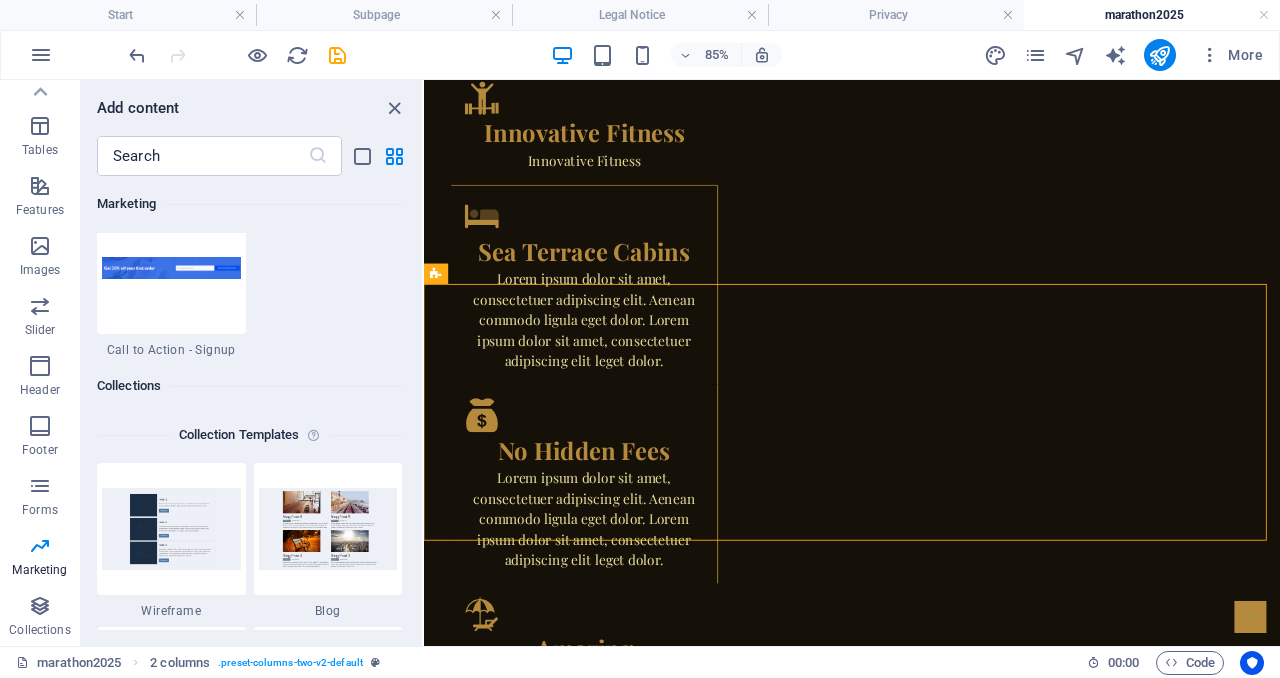 scroll, scrollTop: 18128, scrollLeft: 0, axis: vertical 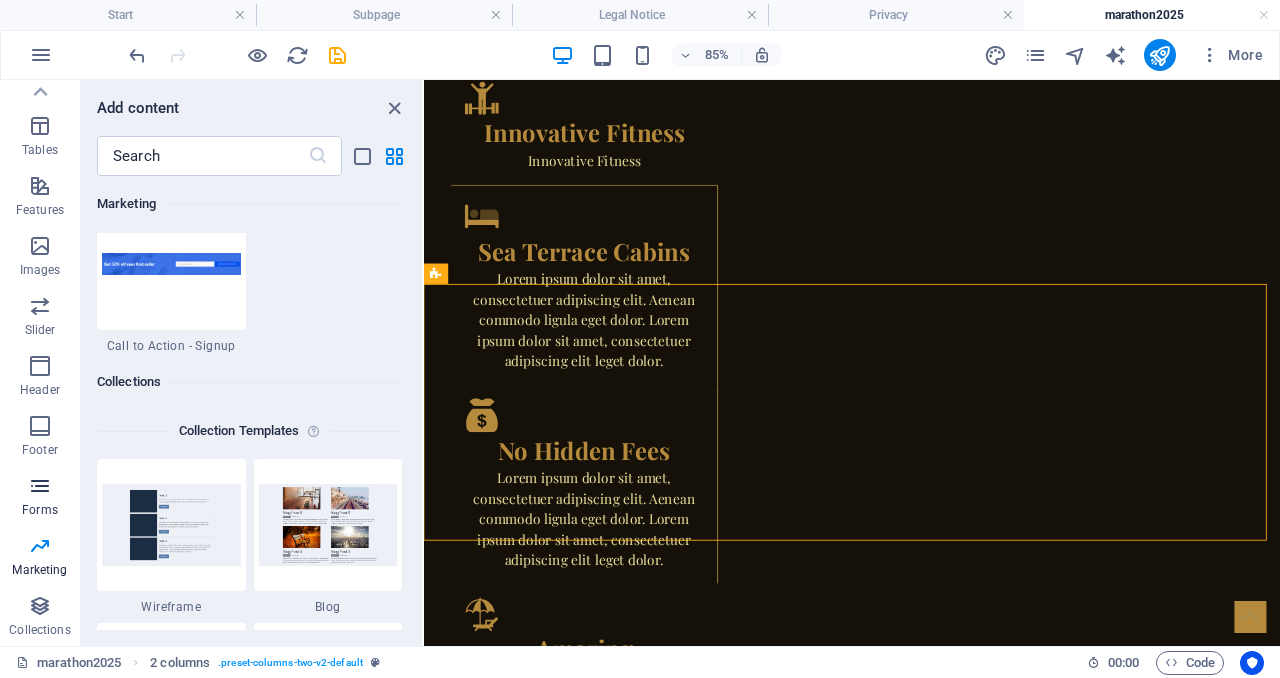 click at bounding box center [40, 486] 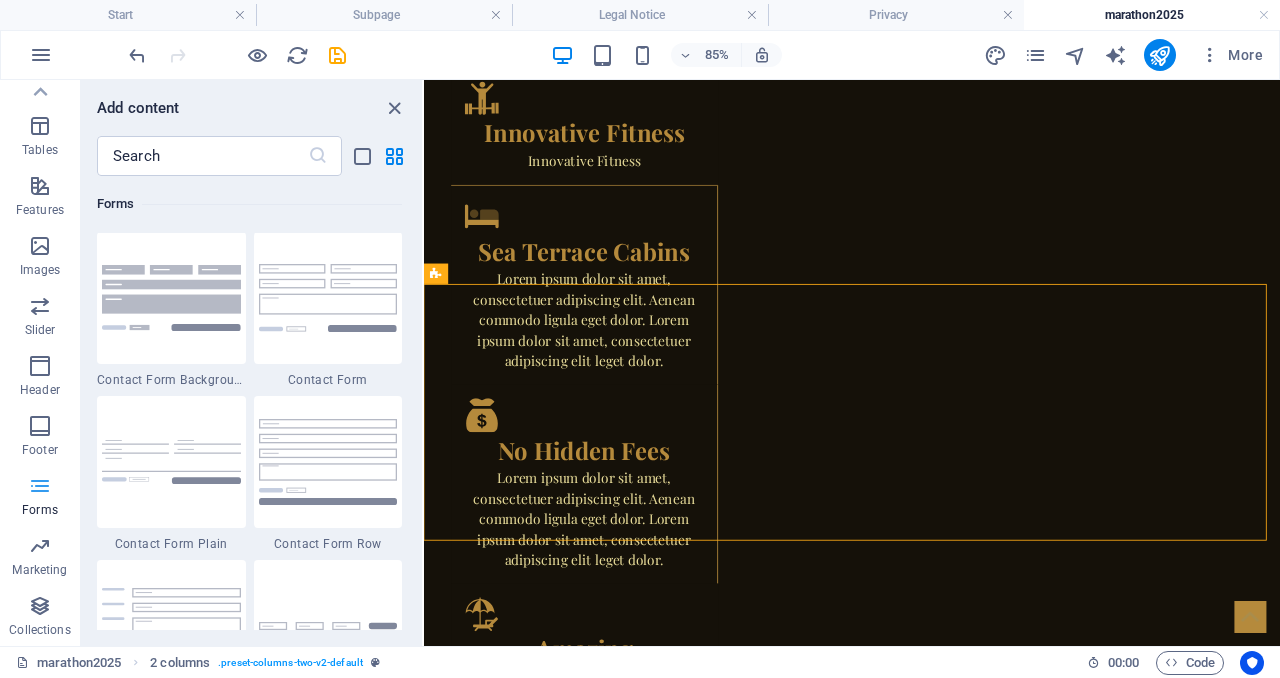 scroll, scrollTop: 14600, scrollLeft: 0, axis: vertical 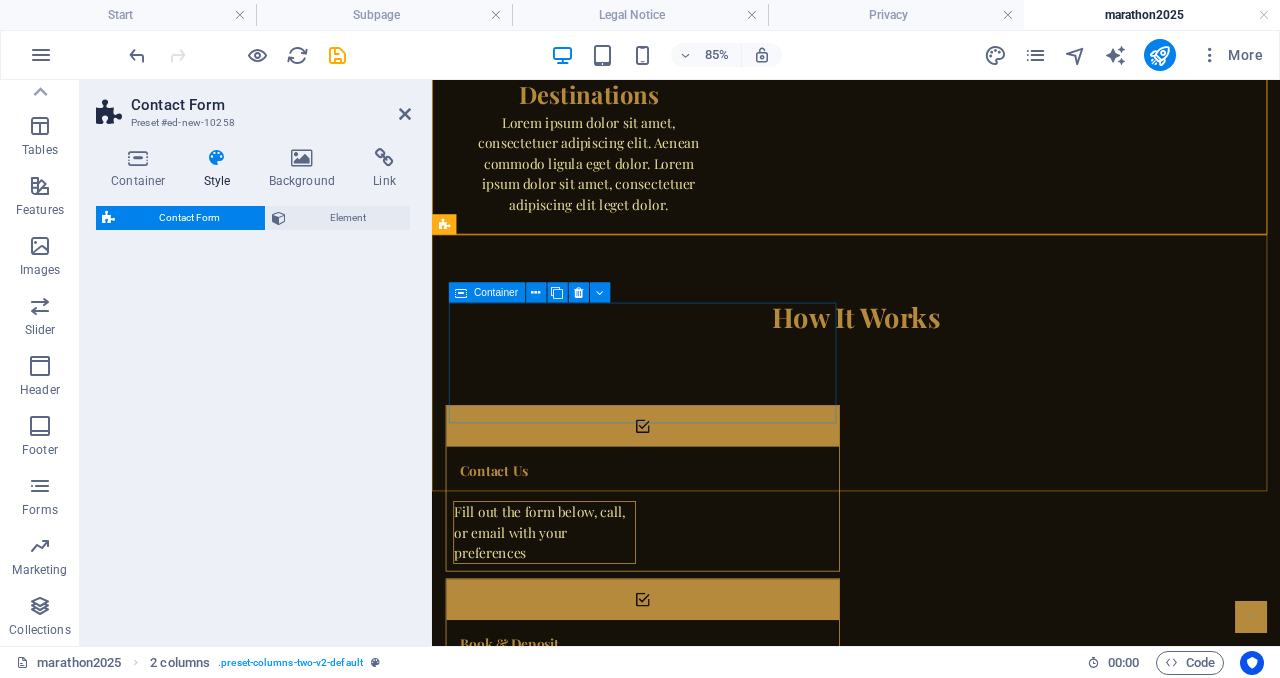 select on "rem" 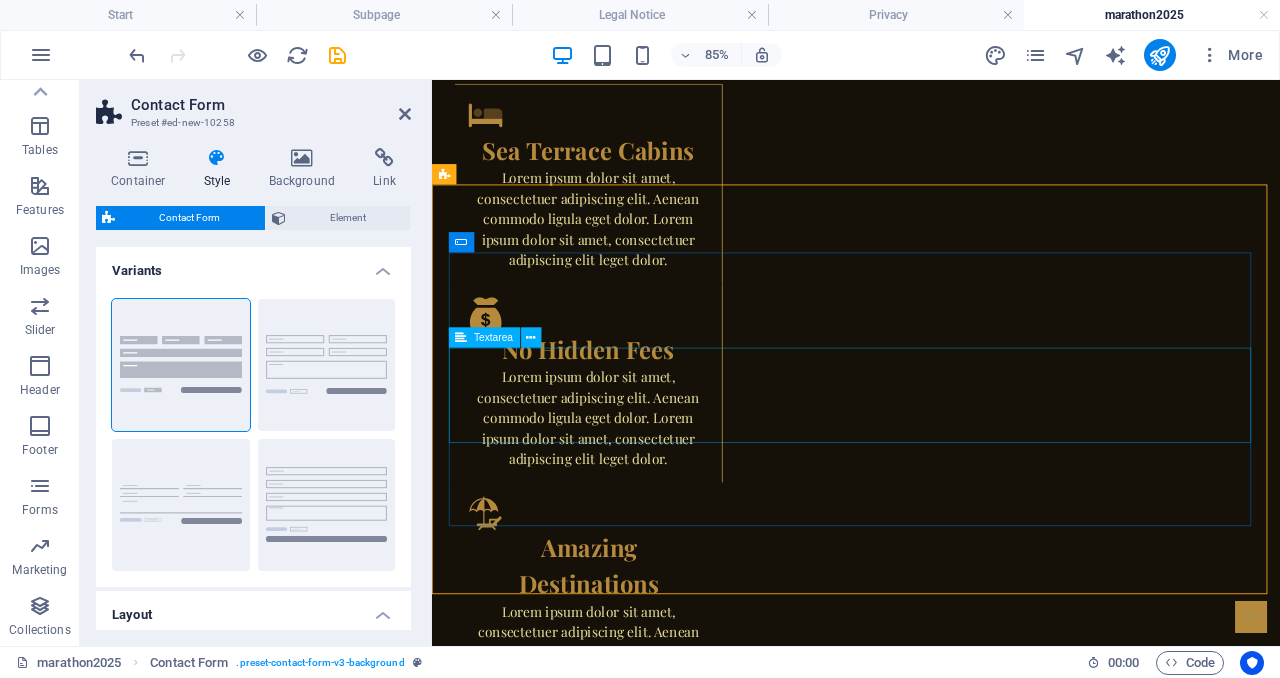 scroll, scrollTop: 2812, scrollLeft: 0, axis: vertical 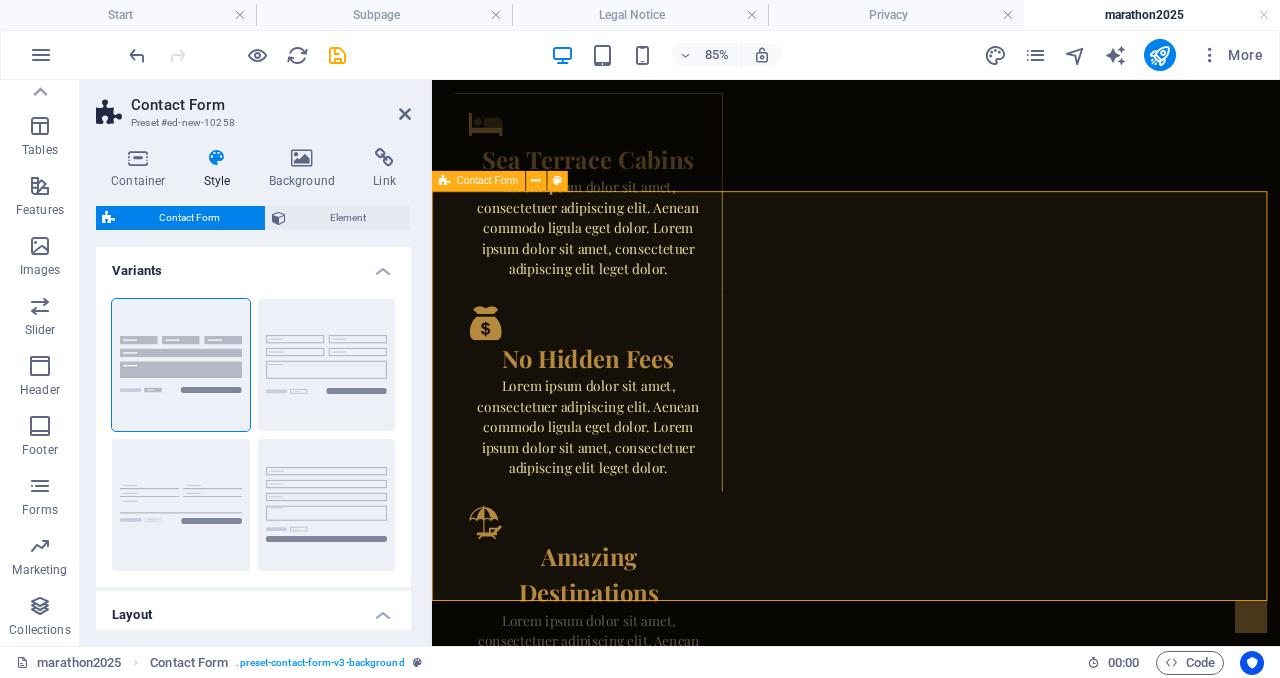 click on "Contact Form" at bounding box center [478, 181] 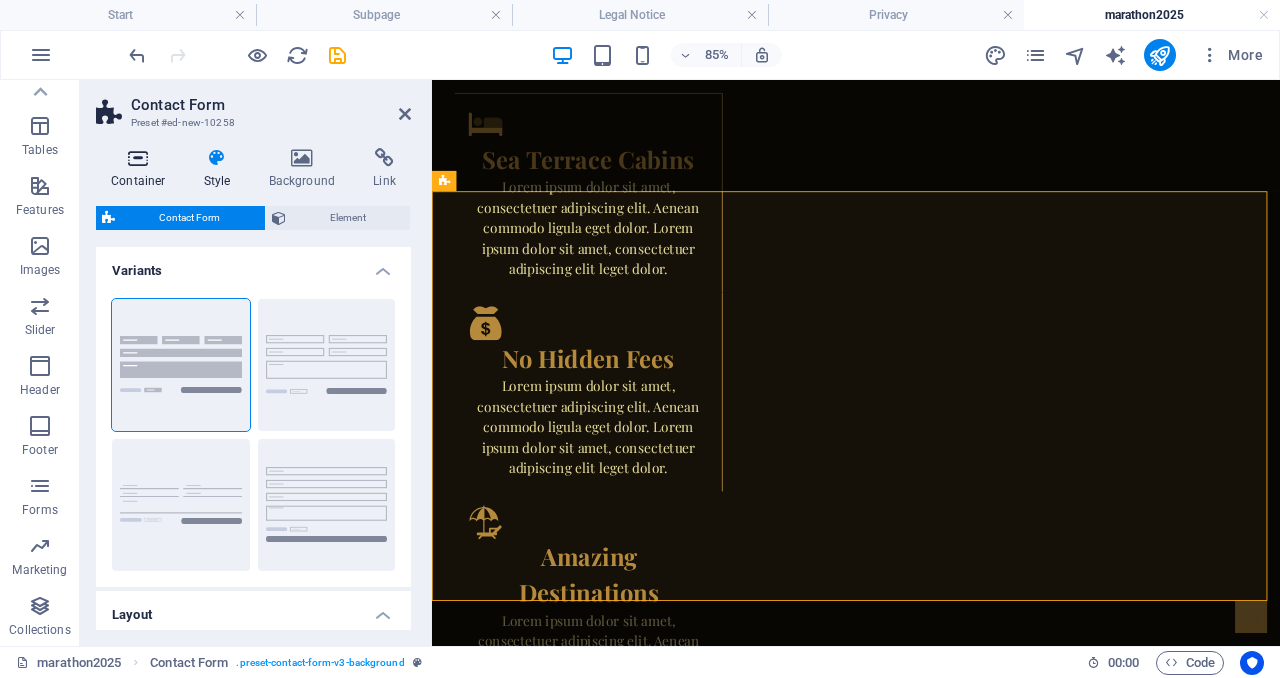 click on "Container" at bounding box center (142, 169) 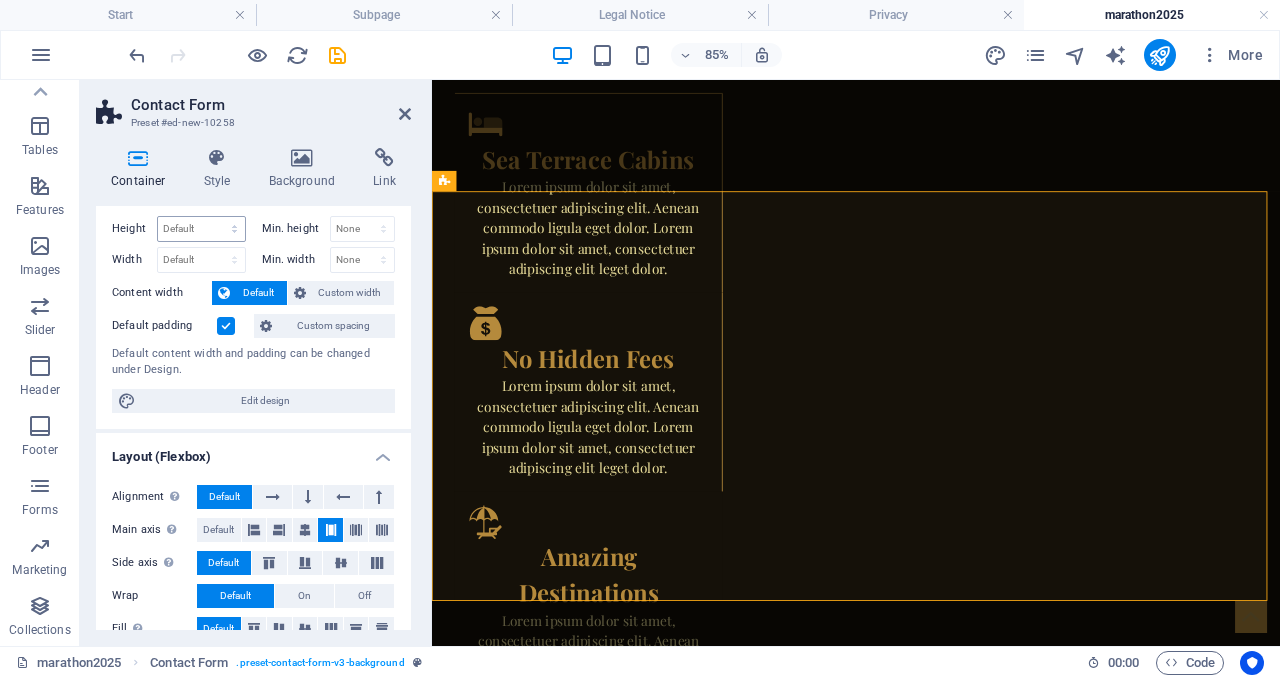 scroll, scrollTop: 28, scrollLeft: 0, axis: vertical 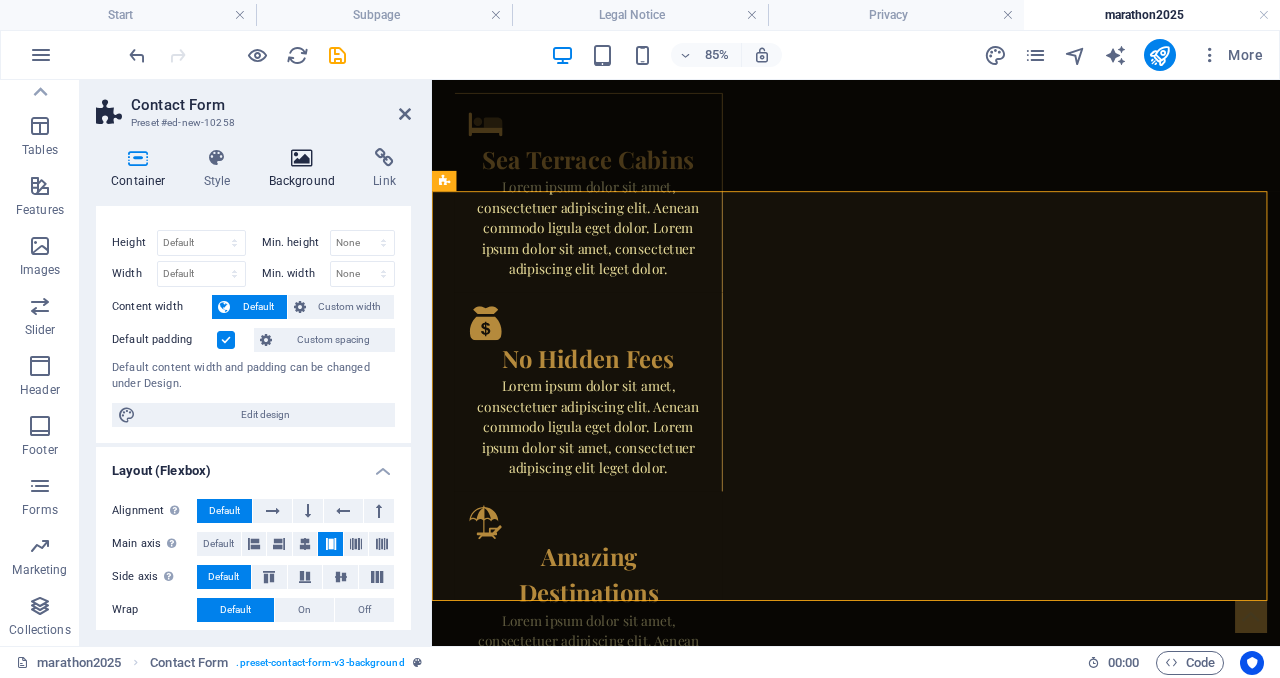 click on "Background" at bounding box center [306, 169] 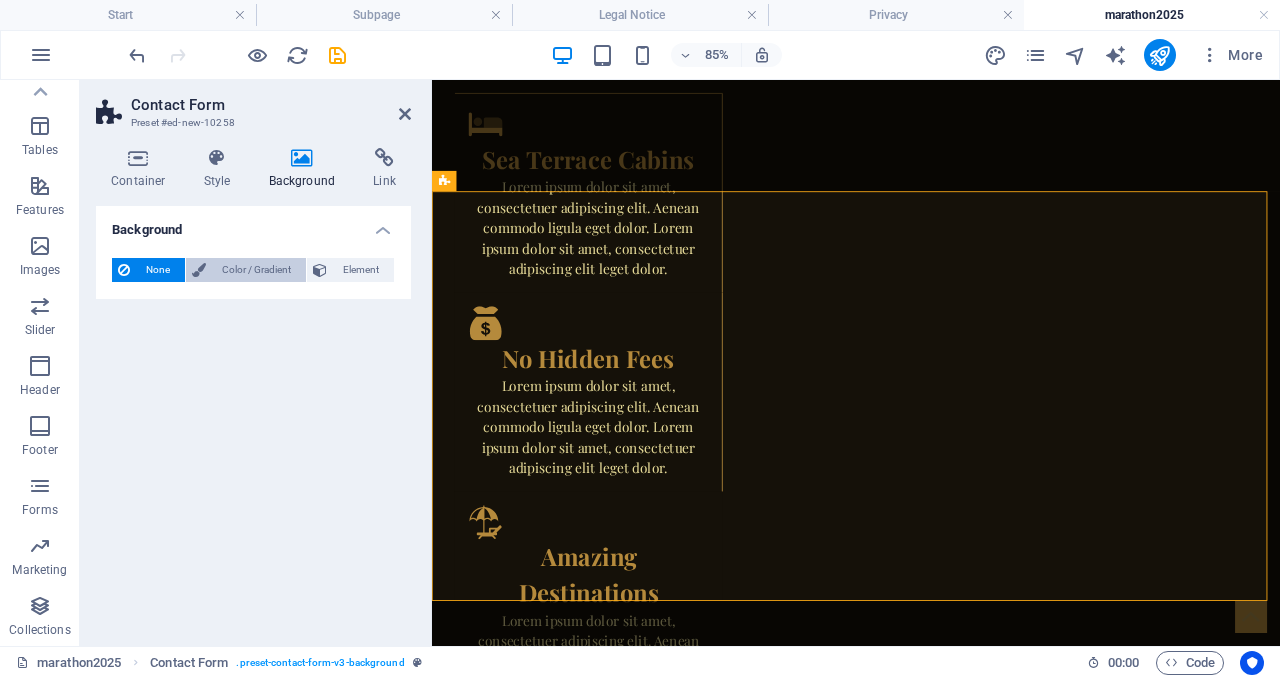 click on "Color / Gradient" at bounding box center (256, 270) 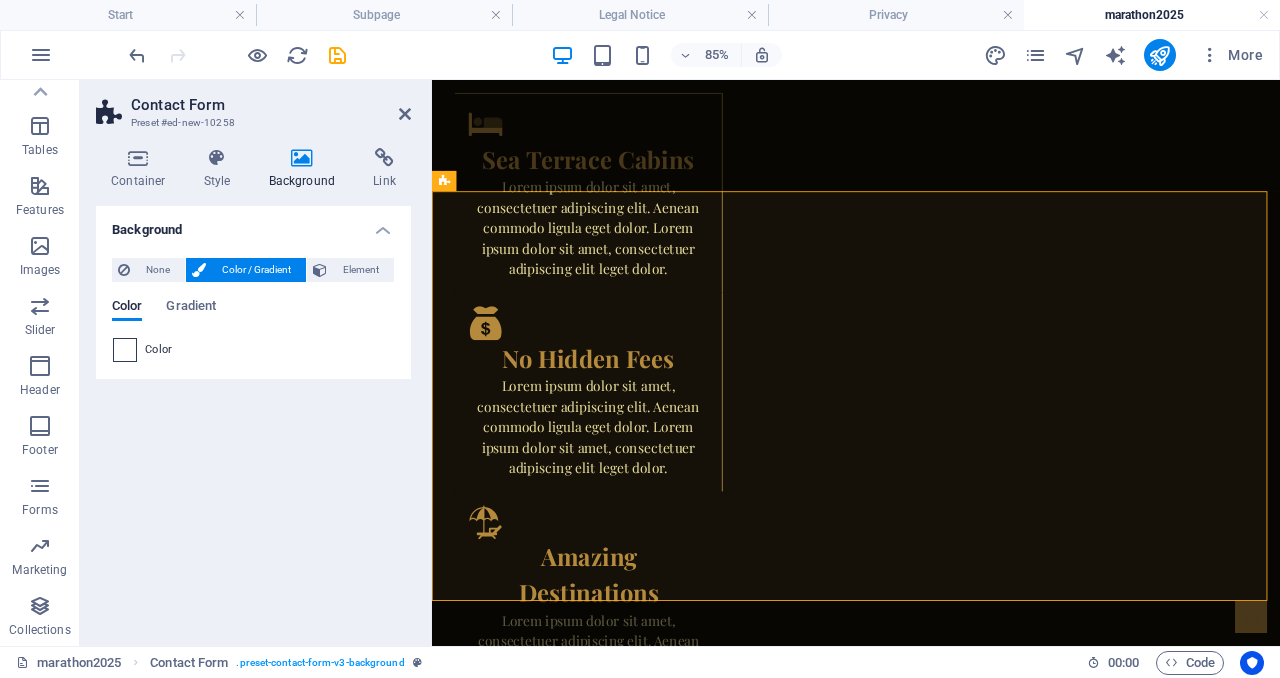 click at bounding box center [125, 350] 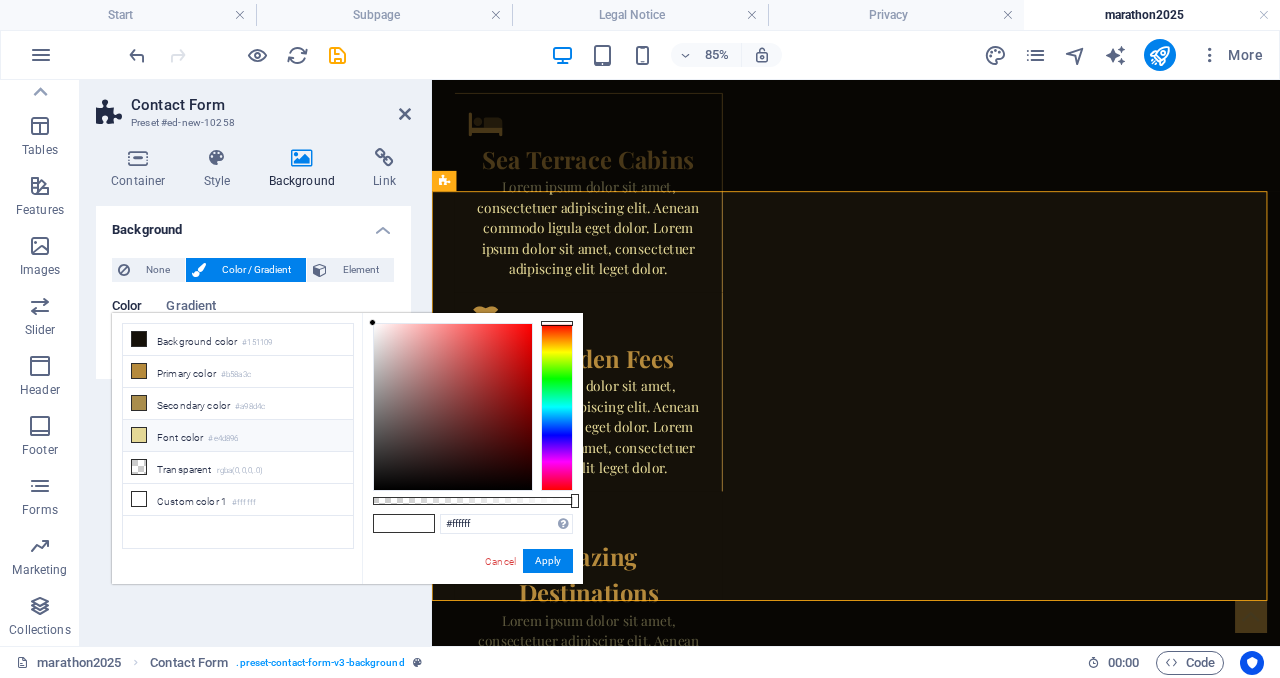 click at bounding box center [139, 435] 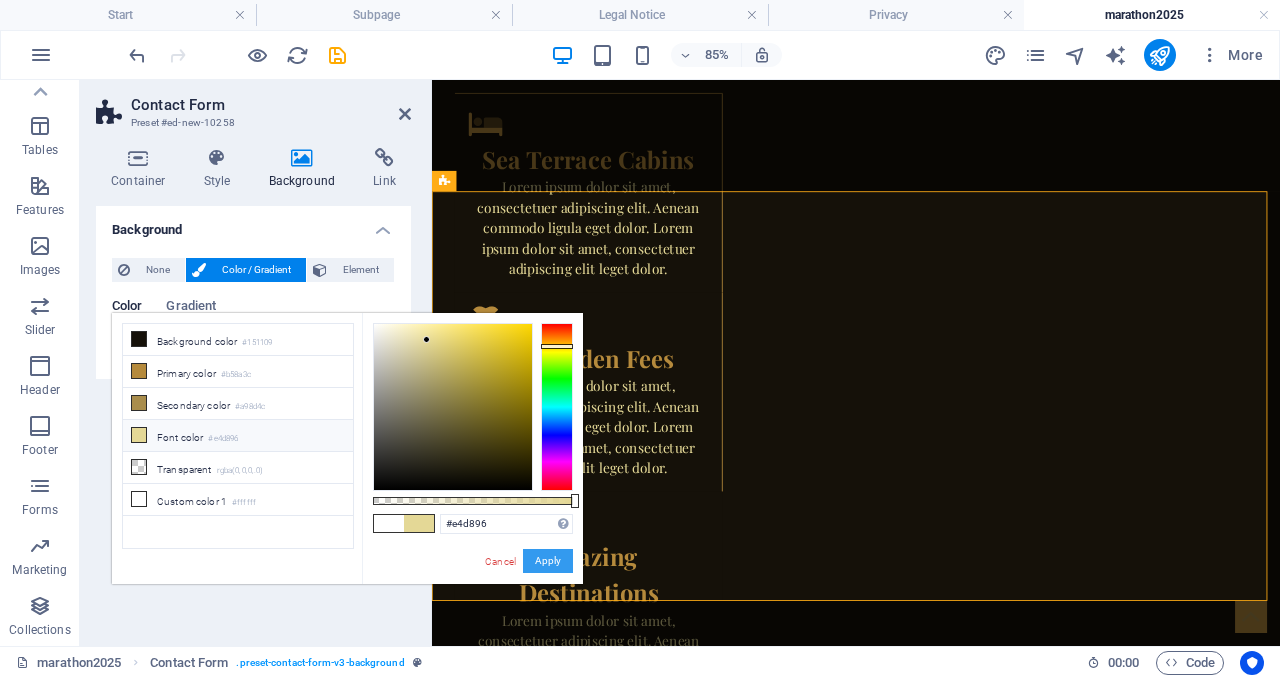 click on "Apply" at bounding box center (548, 561) 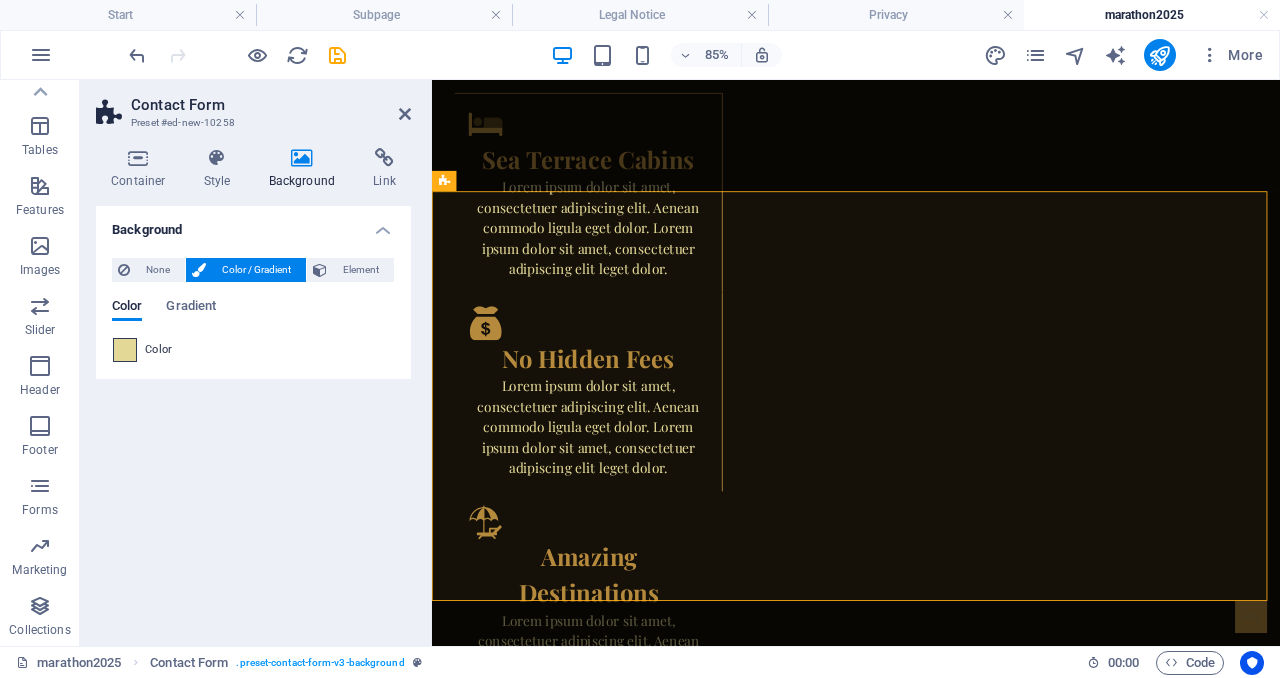 click at bounding box center (125, 350) 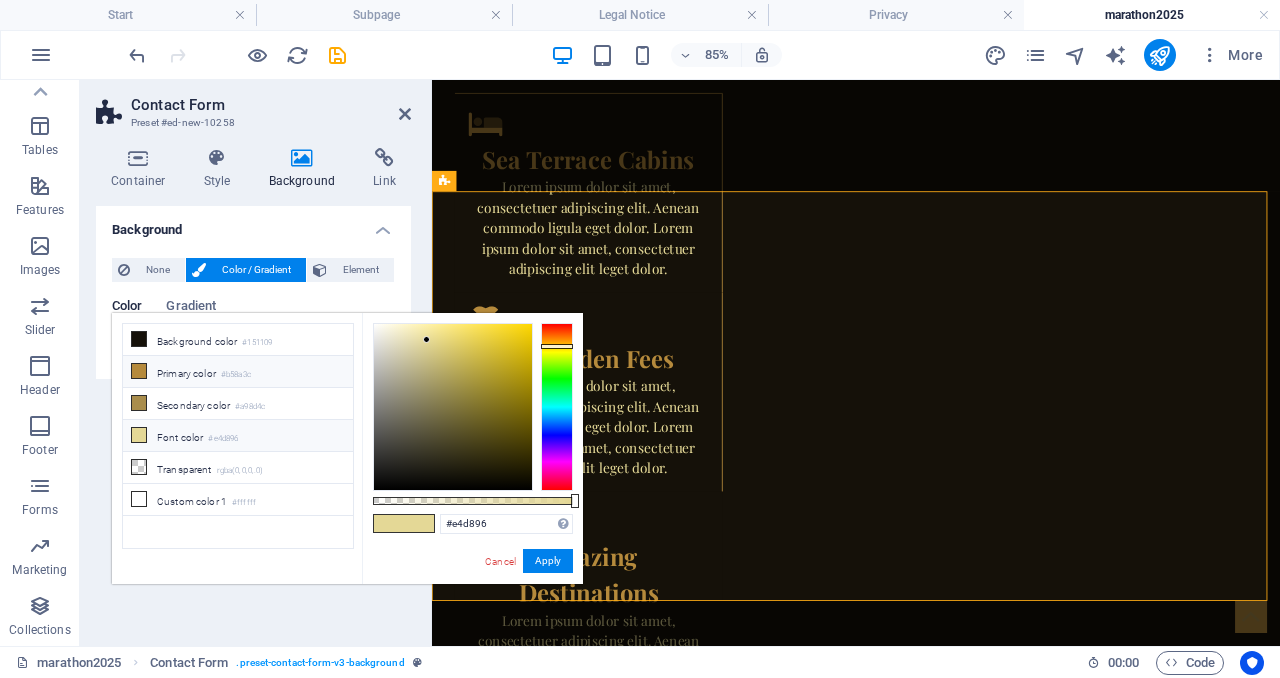click on "Primary color
#b58a3c" at bounding box center (238, 372) 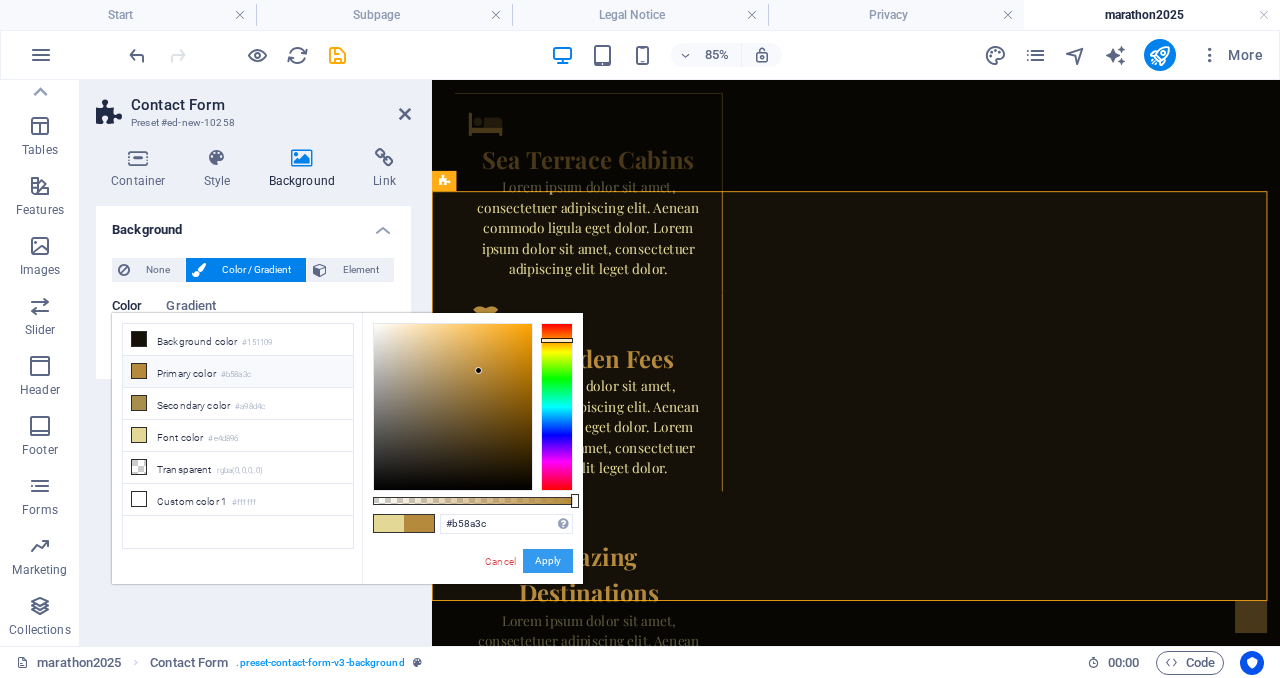 click on "Apply" at bounding box center (548, 561) 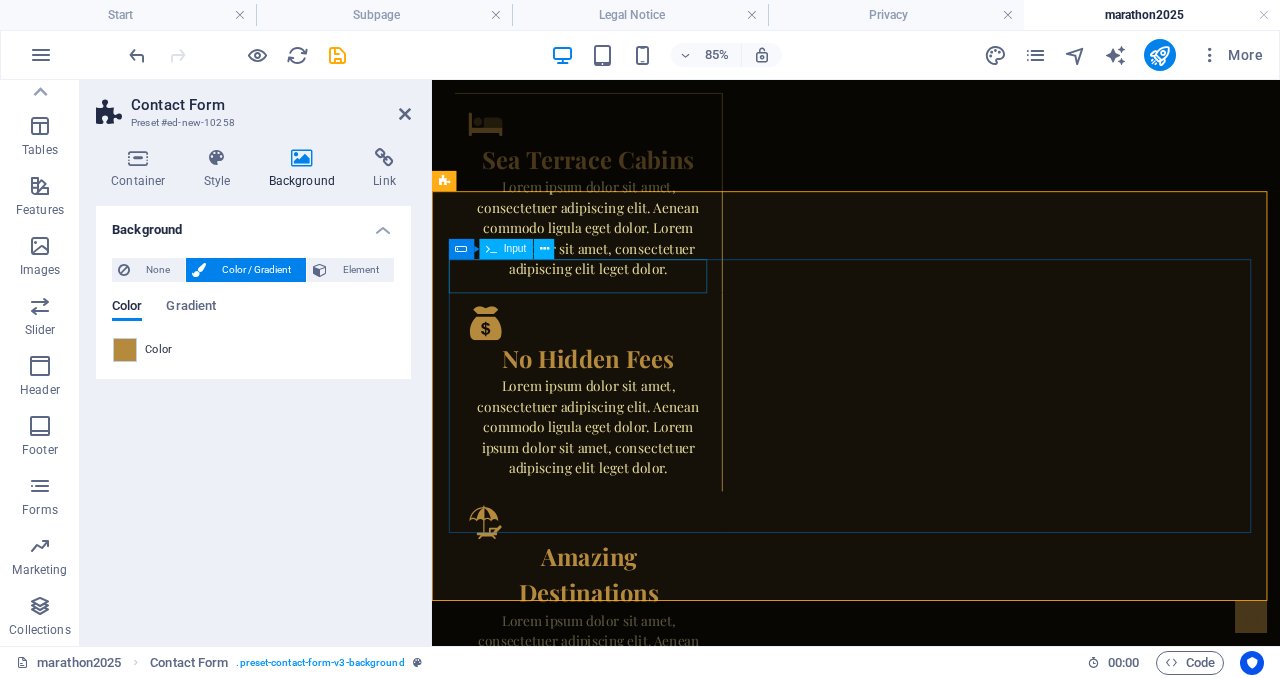 click at bounding box center (575, 2078) 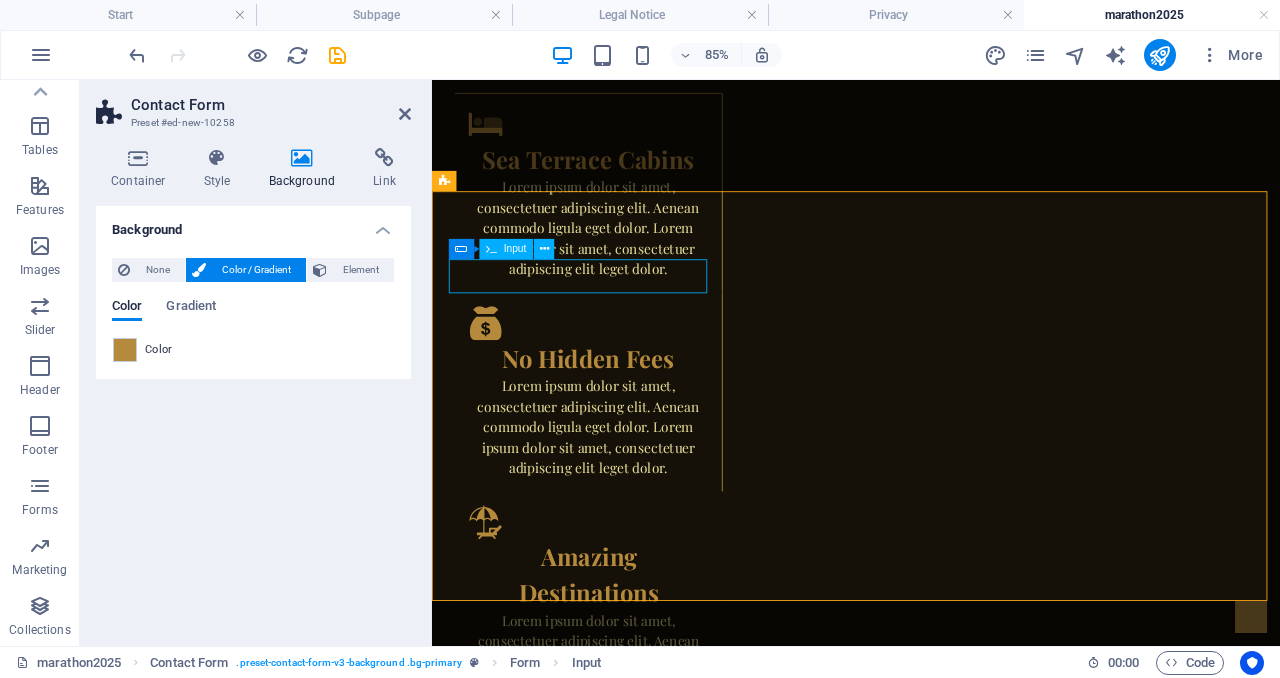 click at bounding box center [575, 2078] 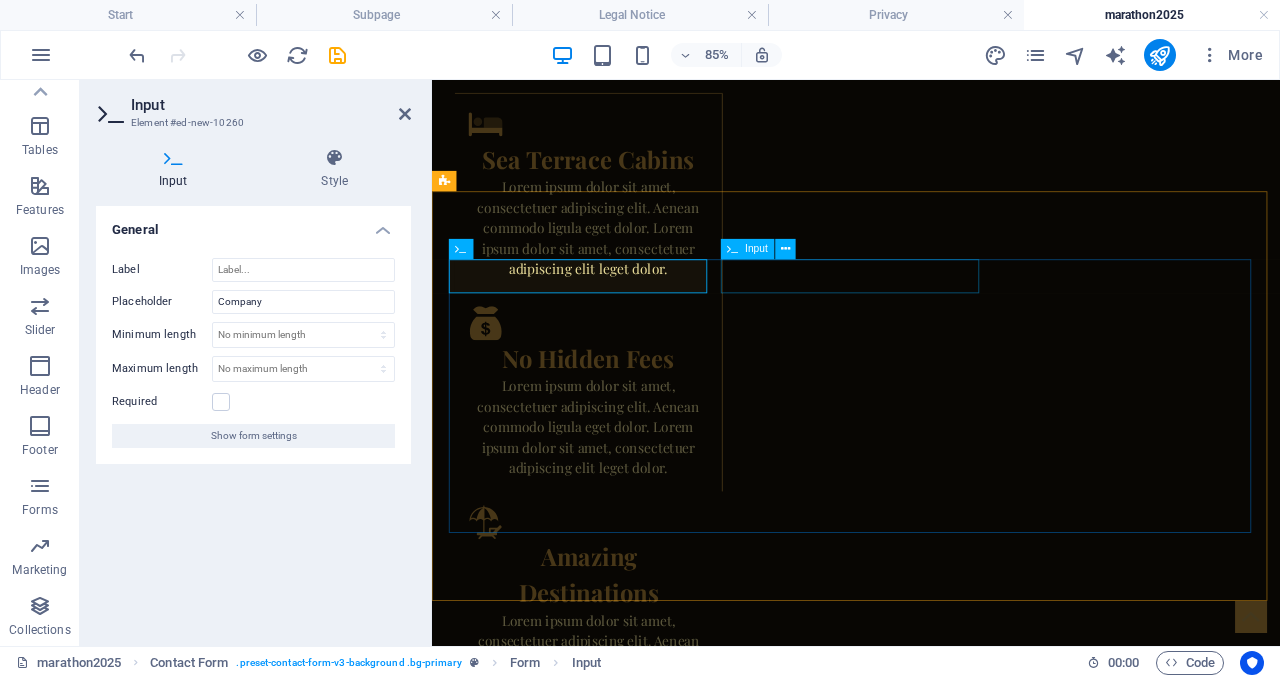 click at bounding box center (931, 2078) 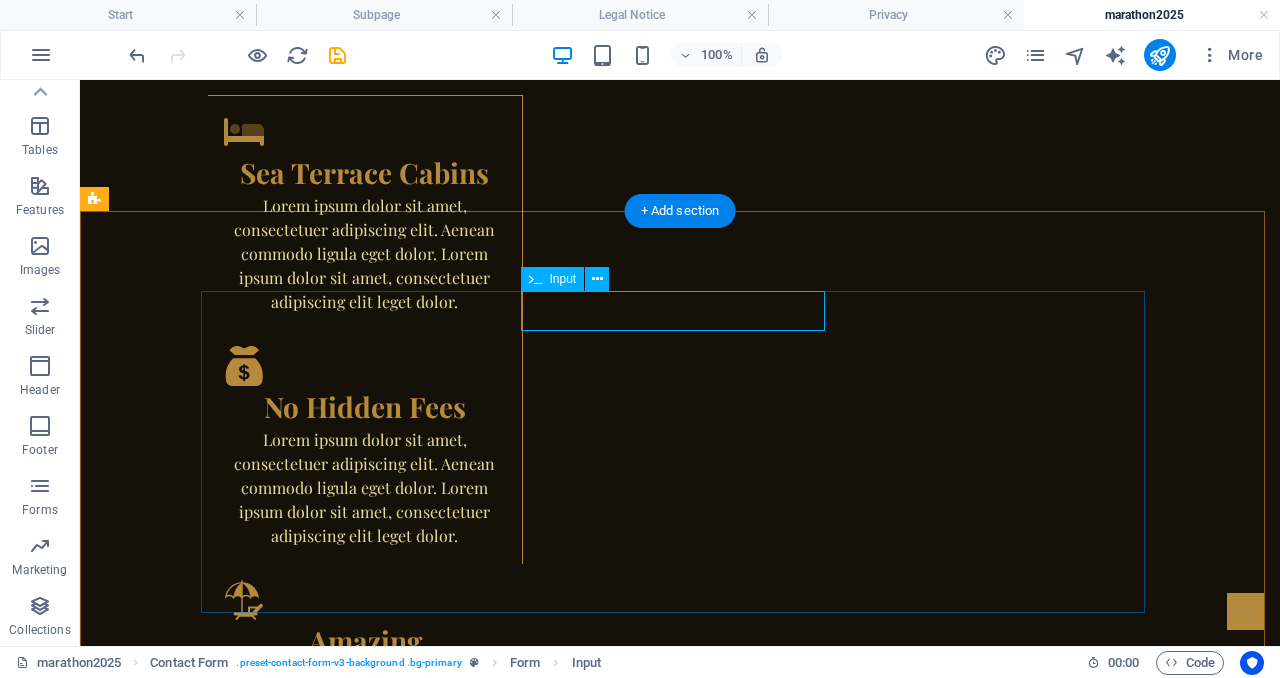 click at bounding box center [680, 2078] 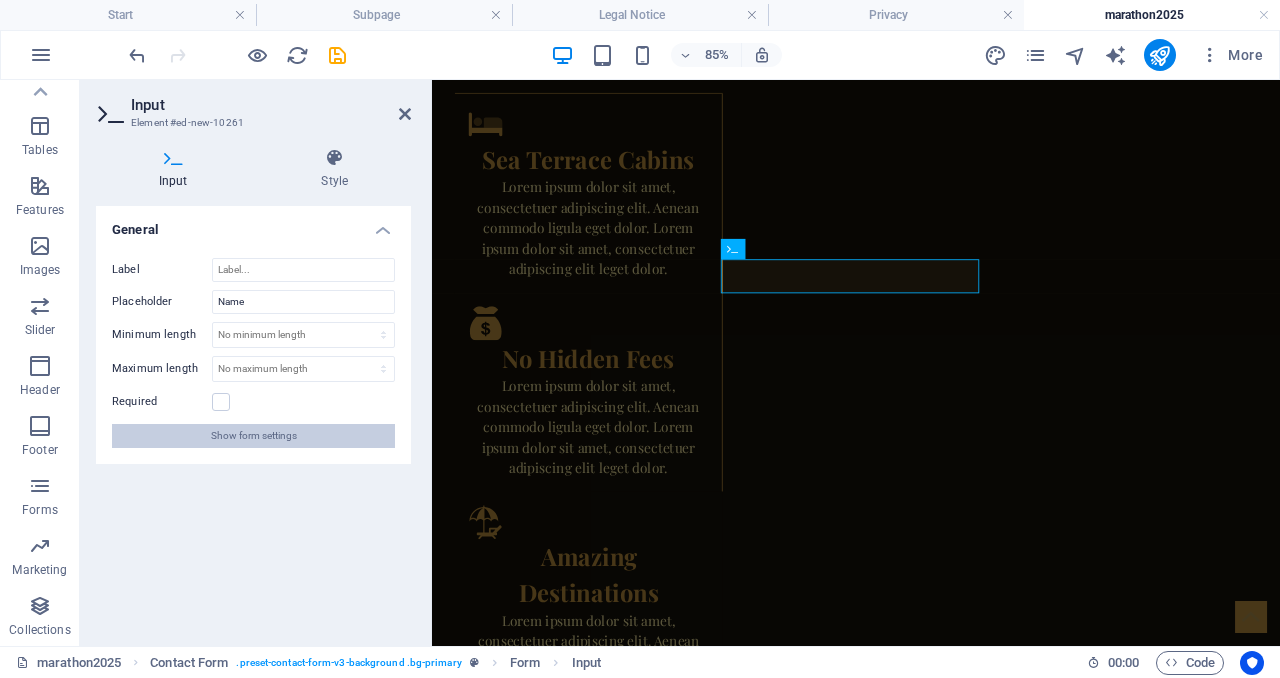 click on "Show form settings" at bounding box center (254, 436) 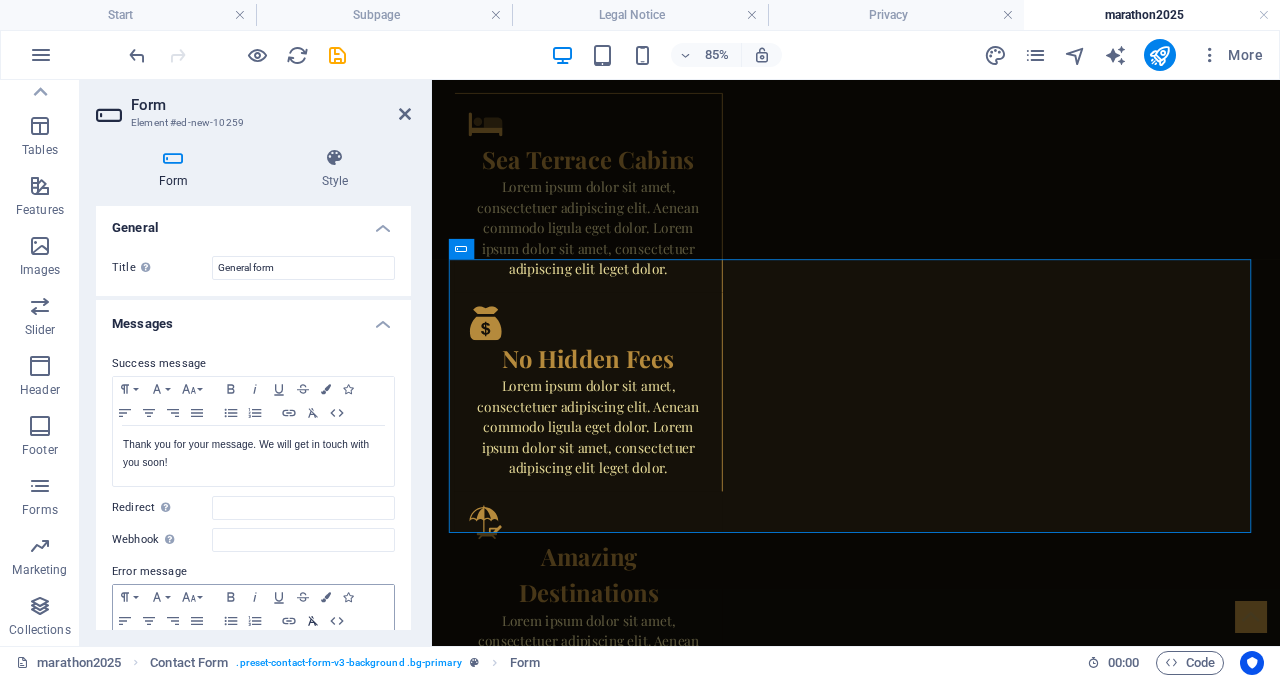 scroll, scrollTop: 0, scrollLeft: 0, axis: both 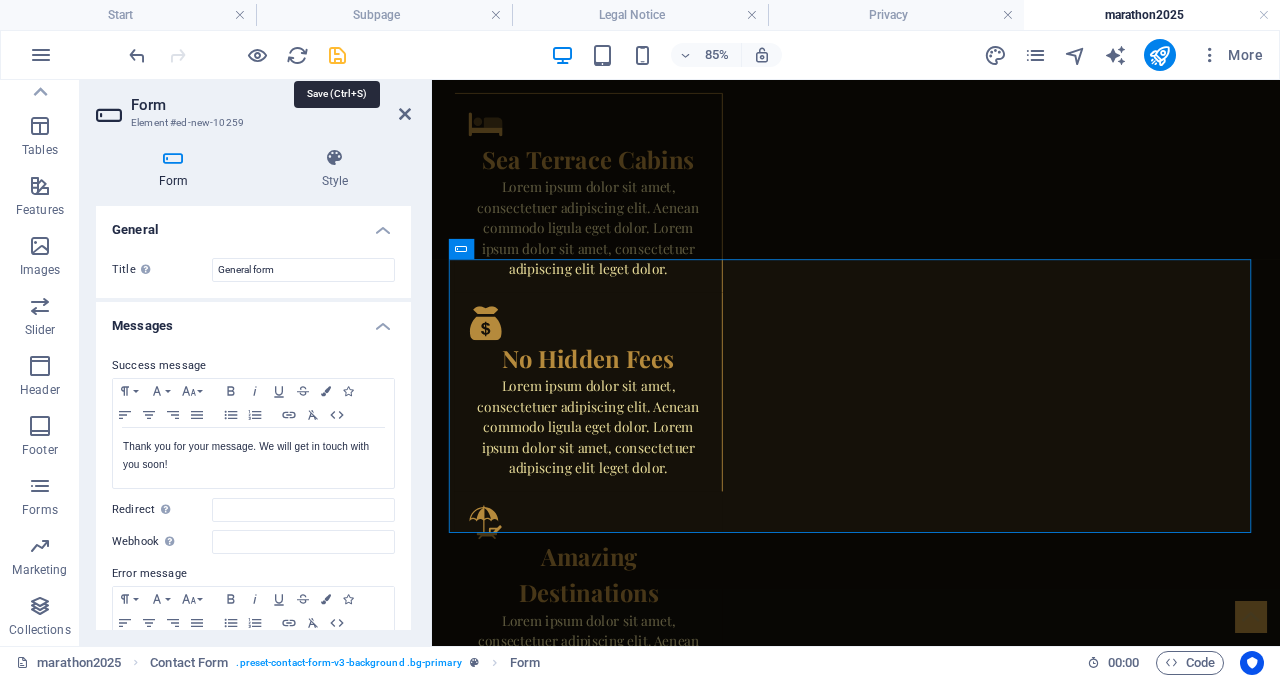 click at bounding box center (337, 55) 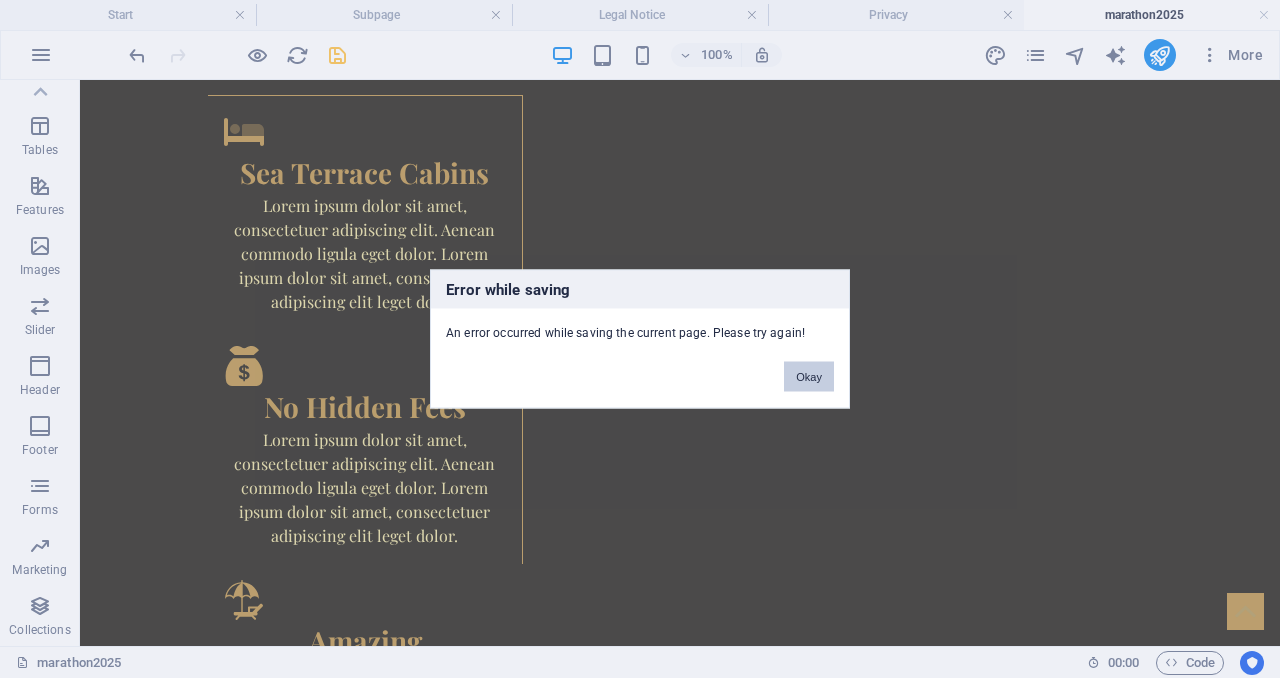 click on "Okay" at bounding box center (809, 377) 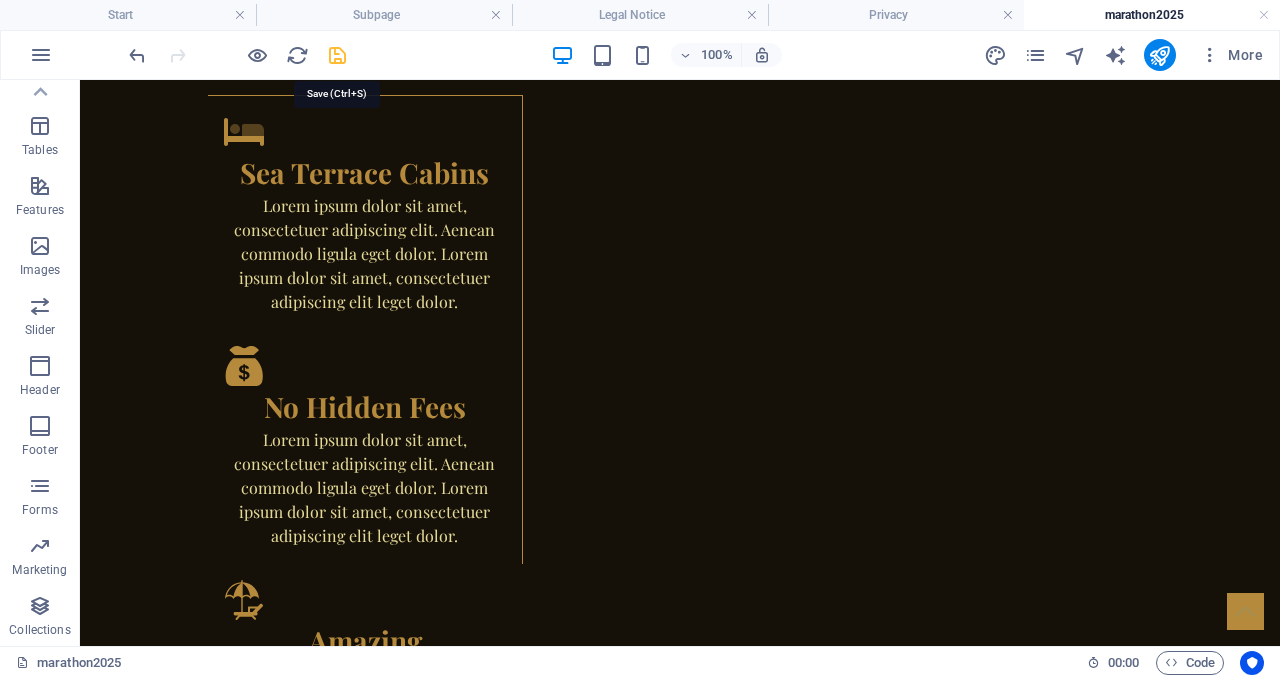 click at bounding box center (337, 55) 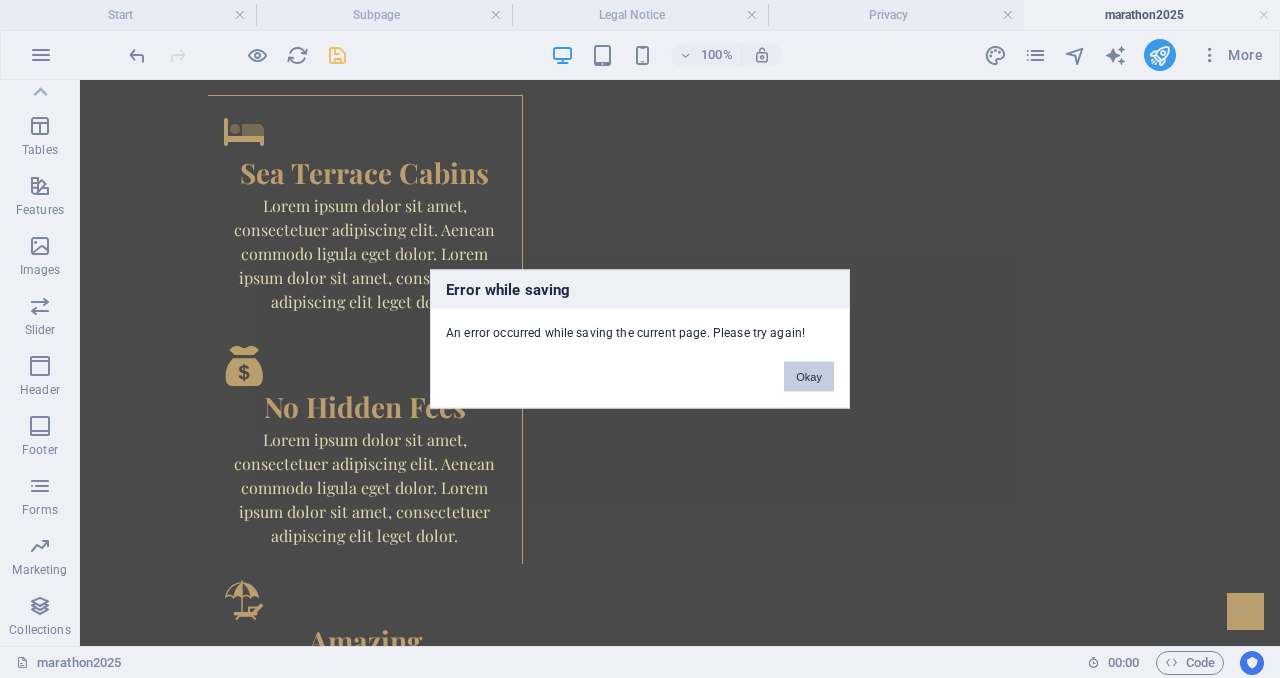 click on "Okay" at bounding box center [809, 377] 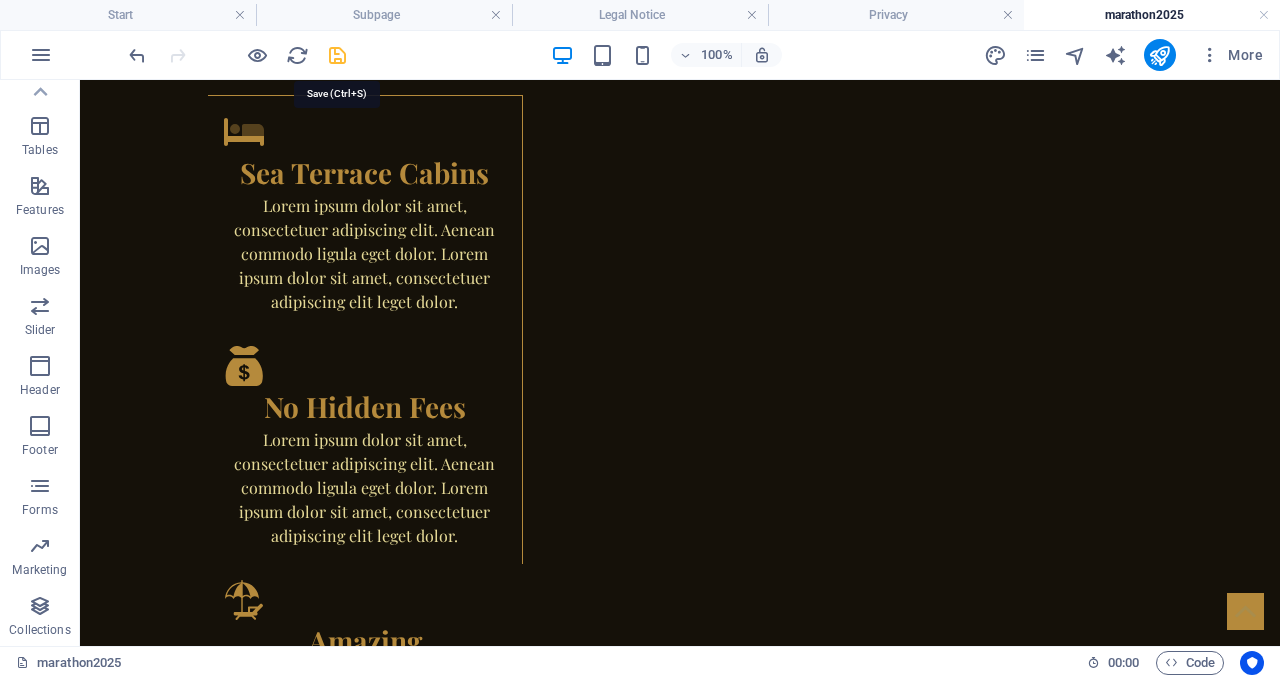 click at bounding box center (337, 55) 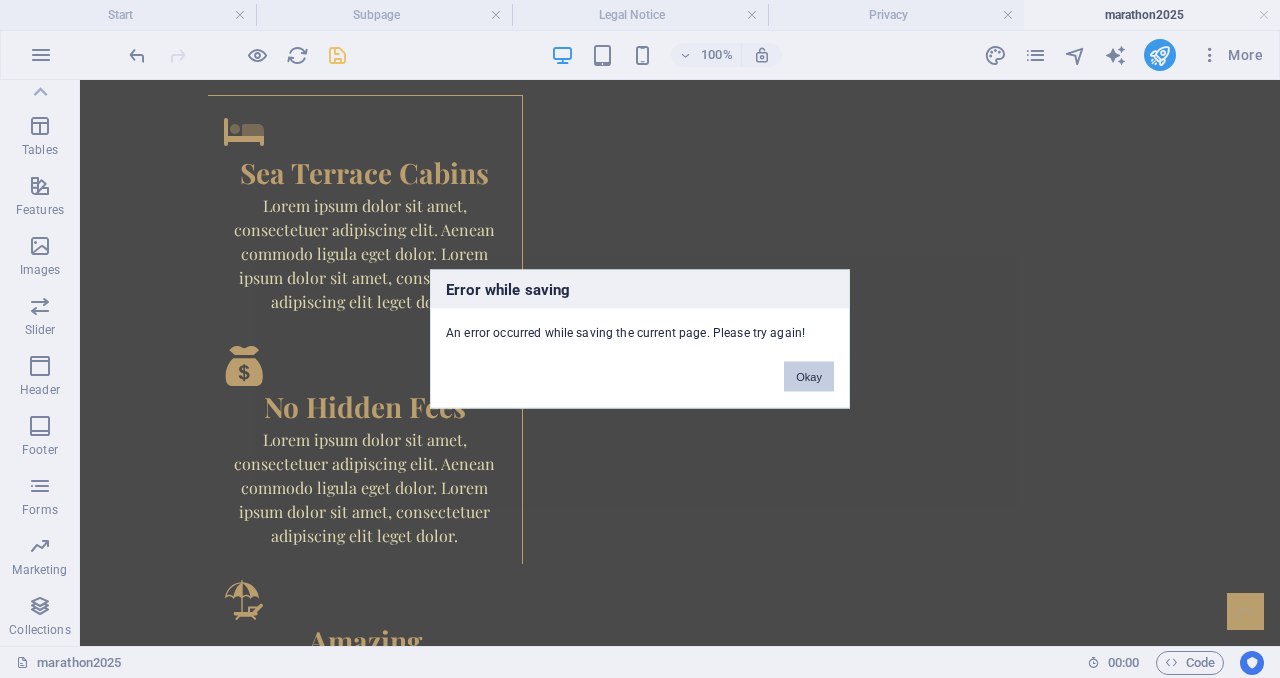 click on "Okay" at bounding box center [809, 377] 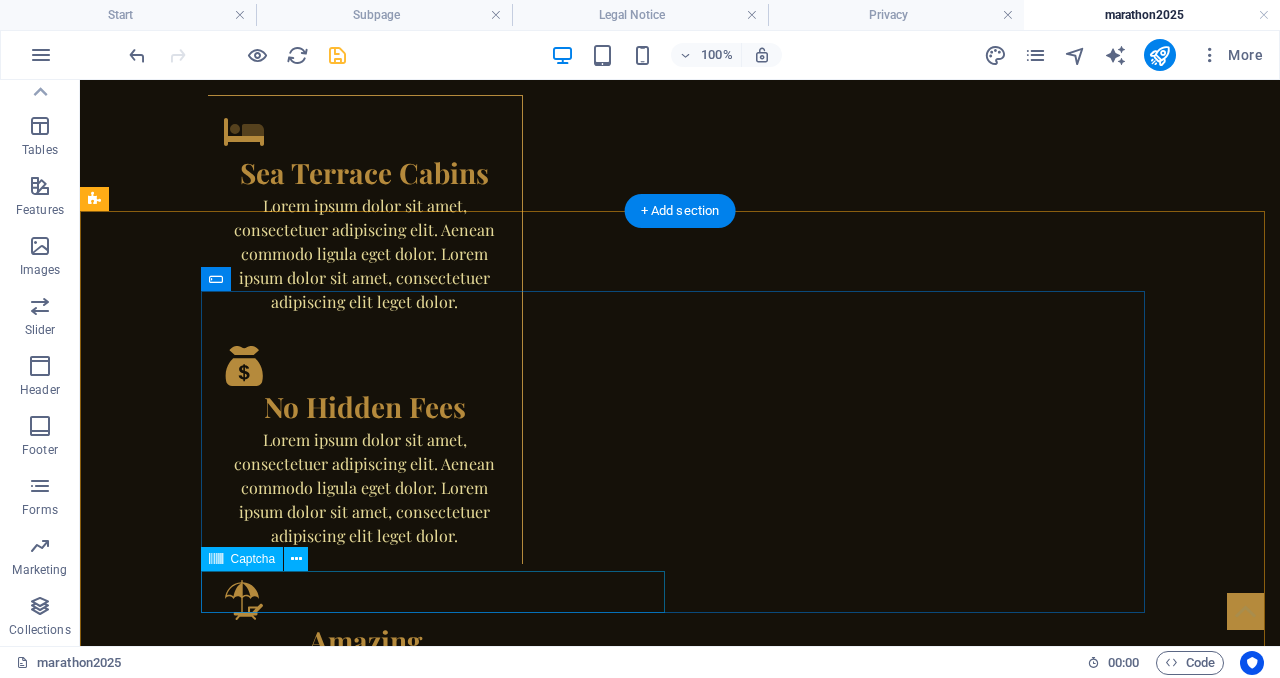 click on "Unreadable? Load new" at bounding box center [440, 2365] 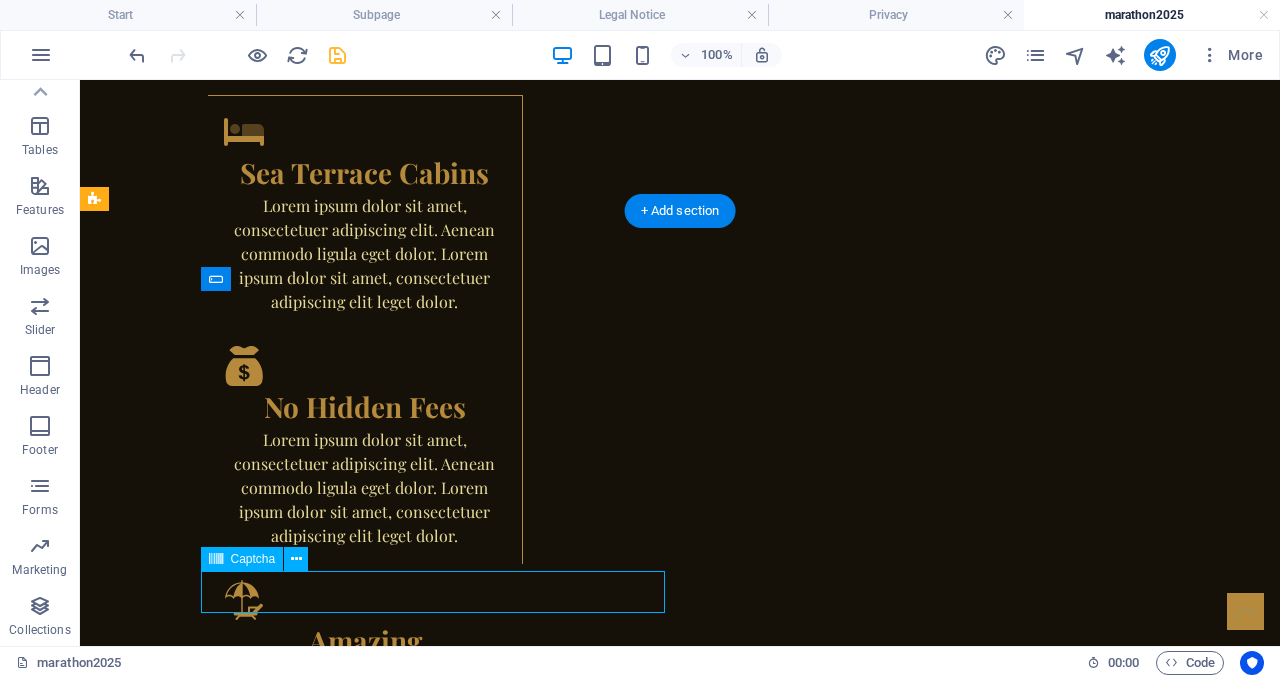 click on "Unreadable? Load new" at bounding box center [440, 2365] 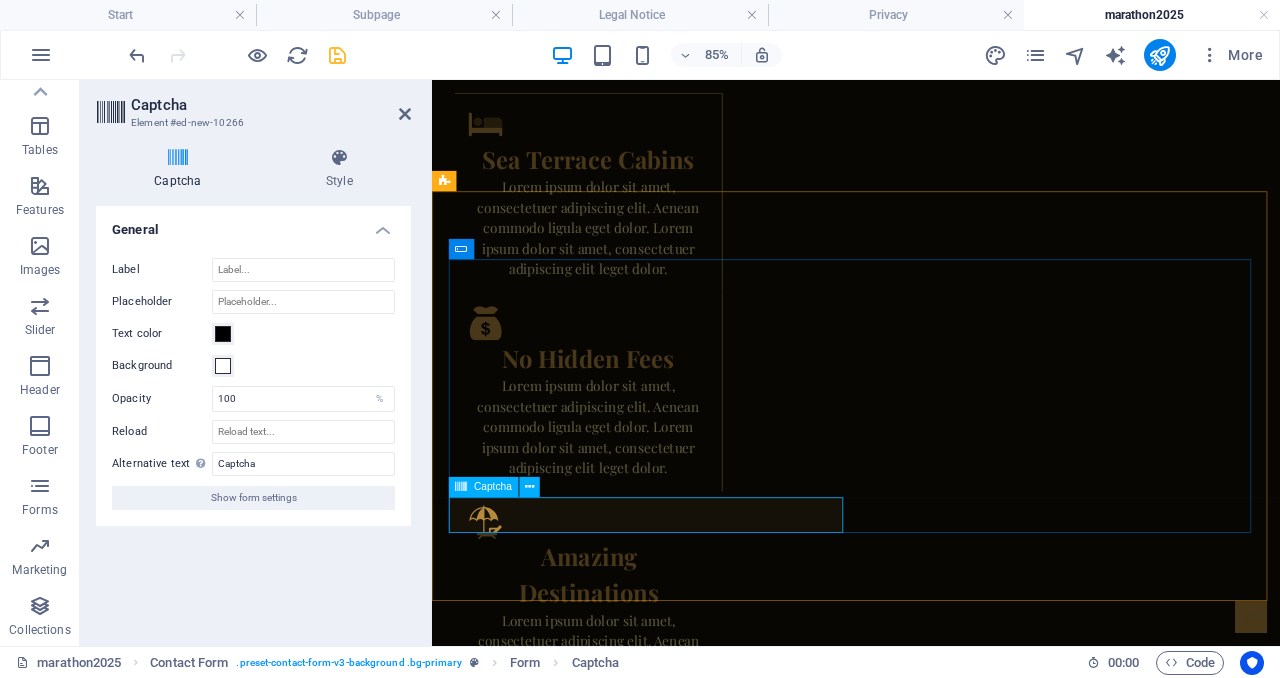 click on "Unreadable? Load new" at bounding box center [691, 2365] 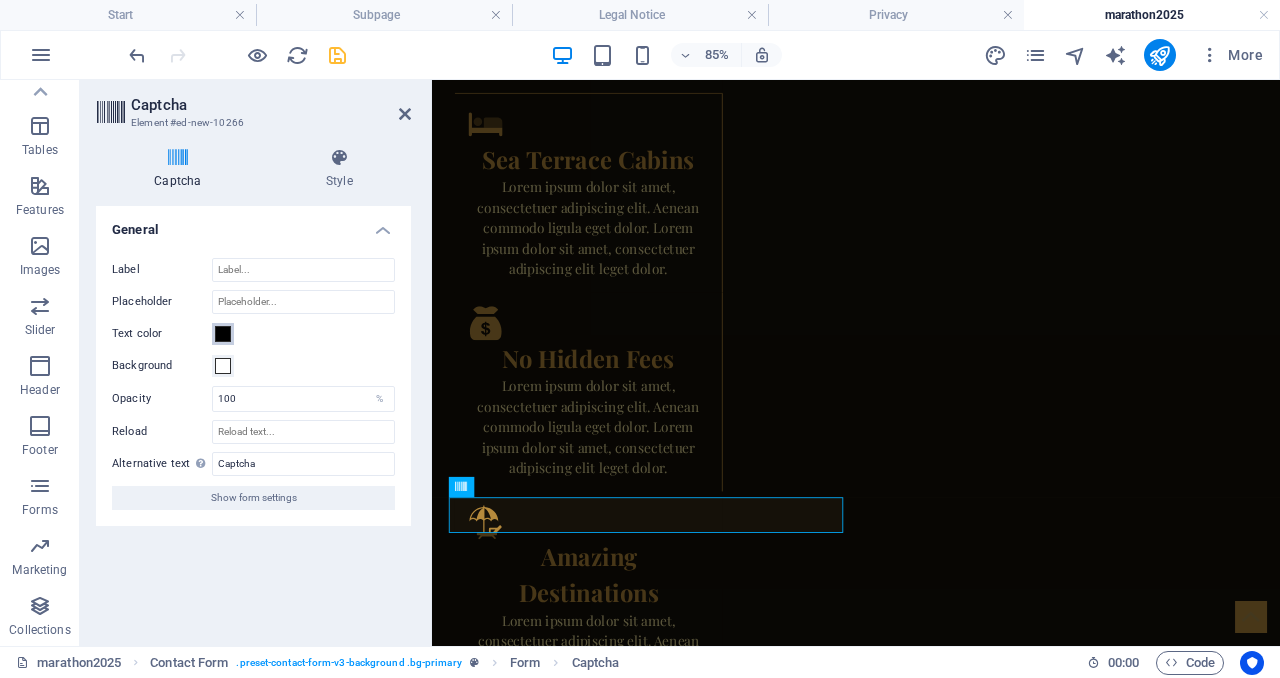 click at bounding box center [223, 334] 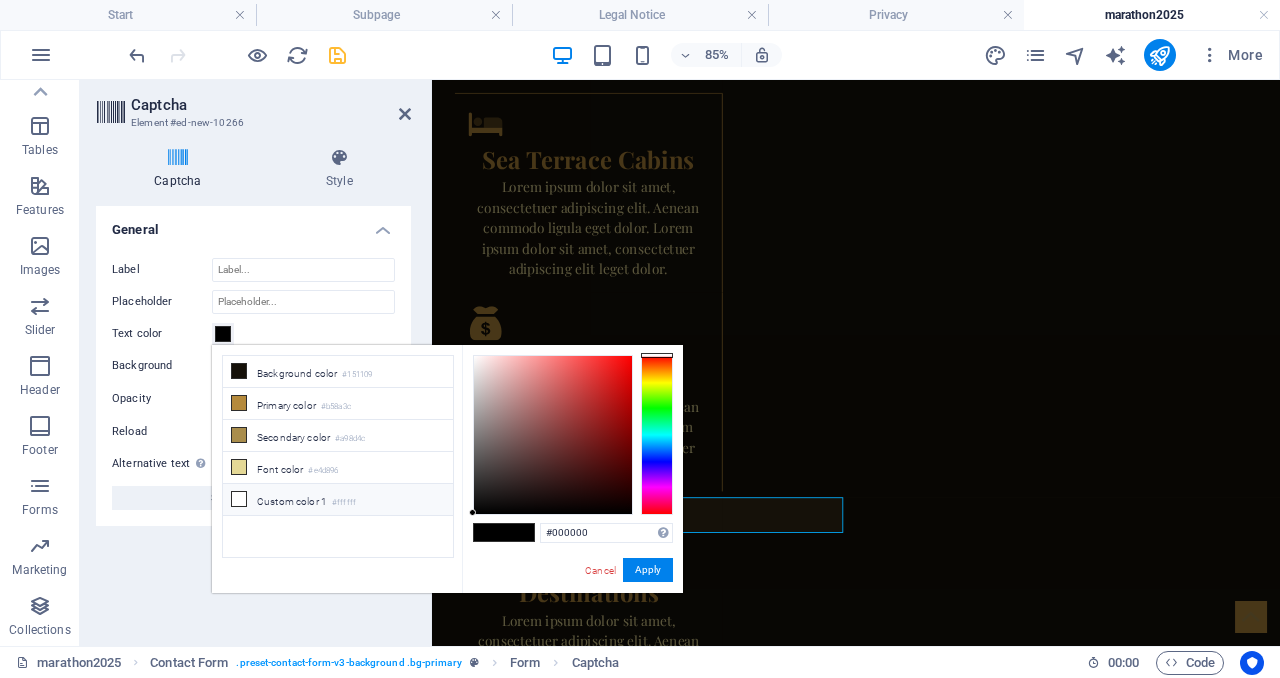 click on "Custom color 1
#ffffff" at bounding box center (338, 500) 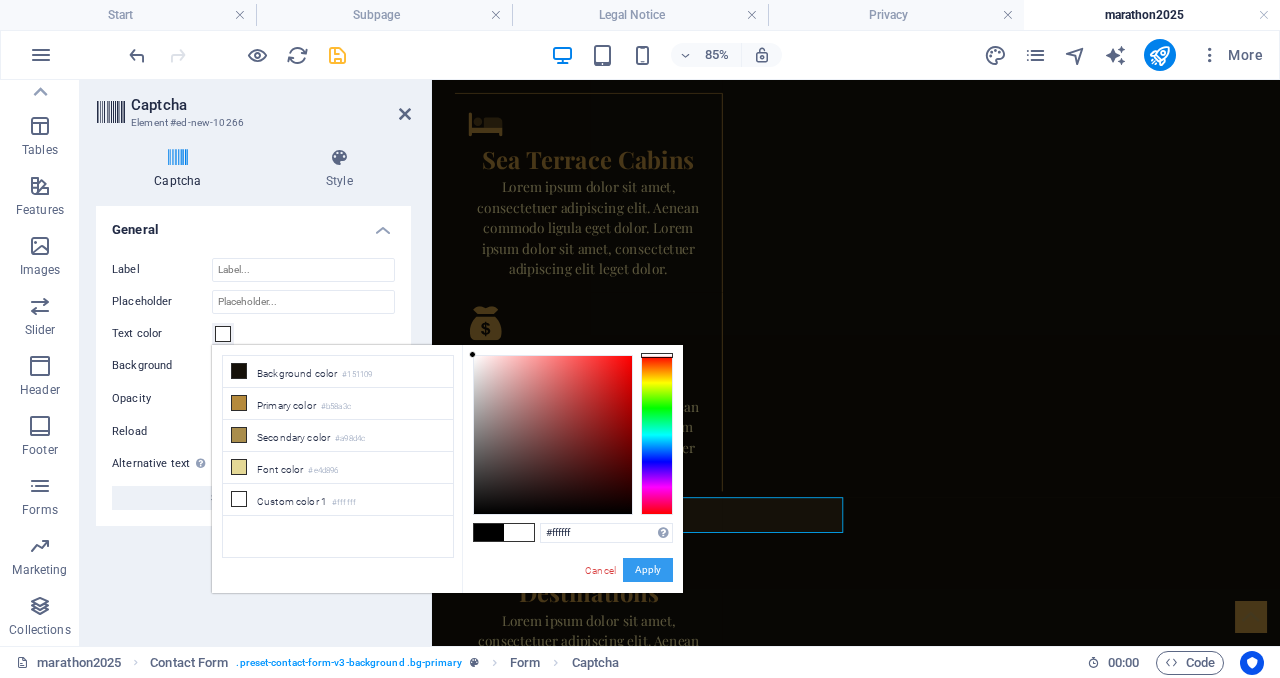 click on "Apply" at bounding box center [648, 570] 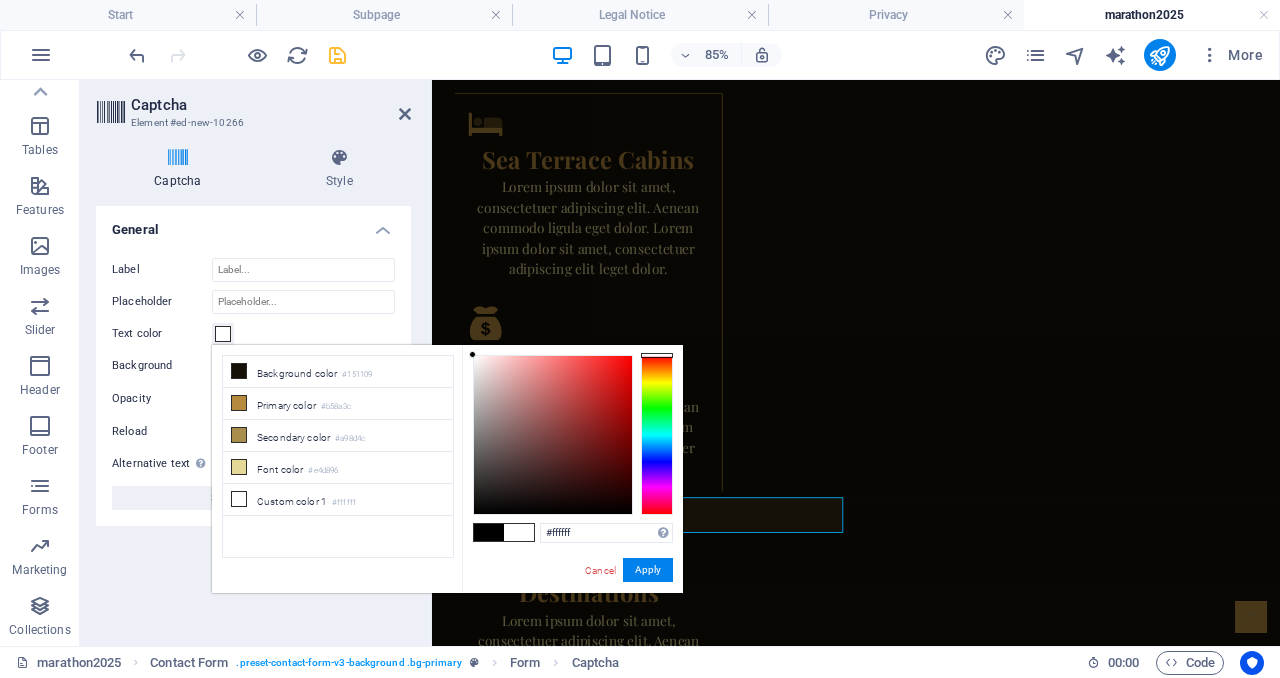 click on "General" at bounding box center (253, 224) 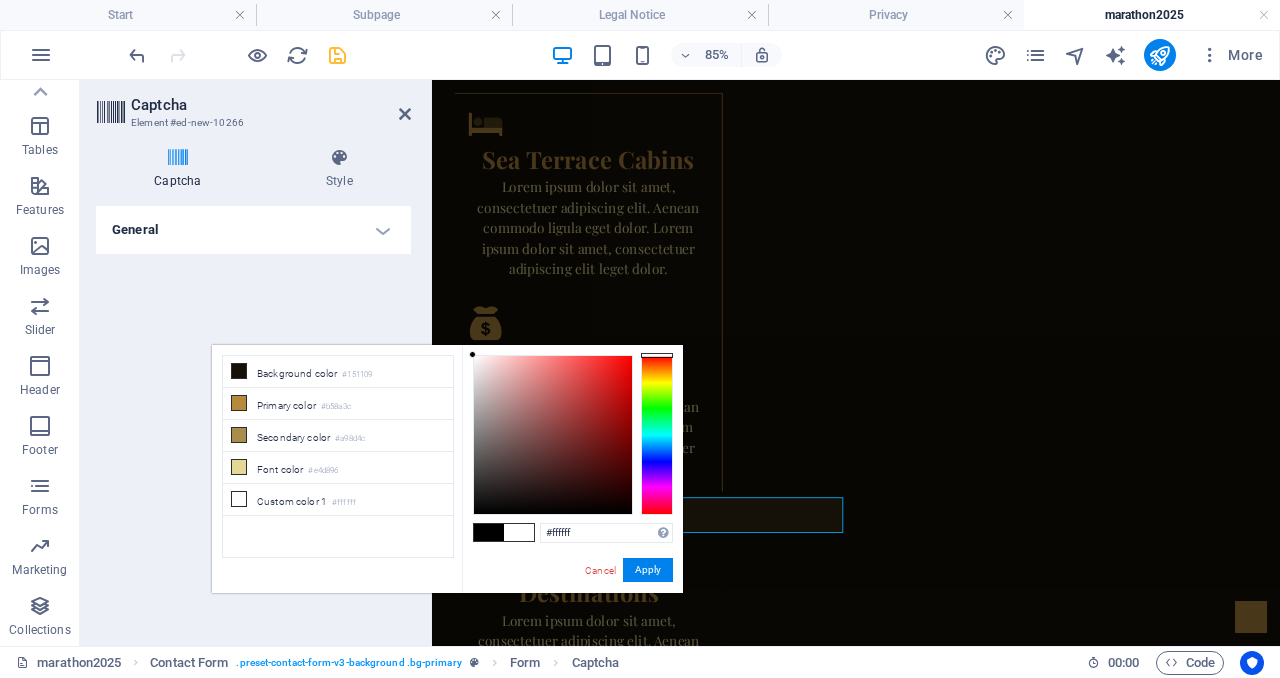 click on "General" at bounding box center [253, 230] 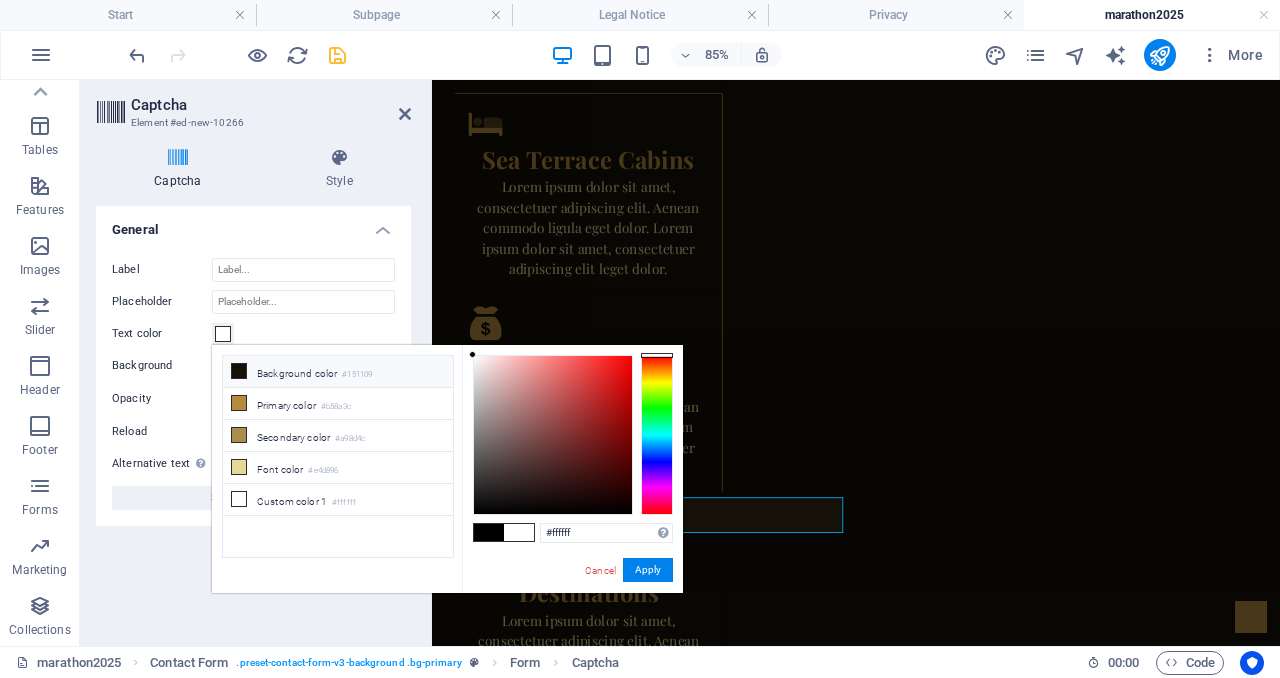 click on "Background color
#151109" at bounding box center [338, 372] 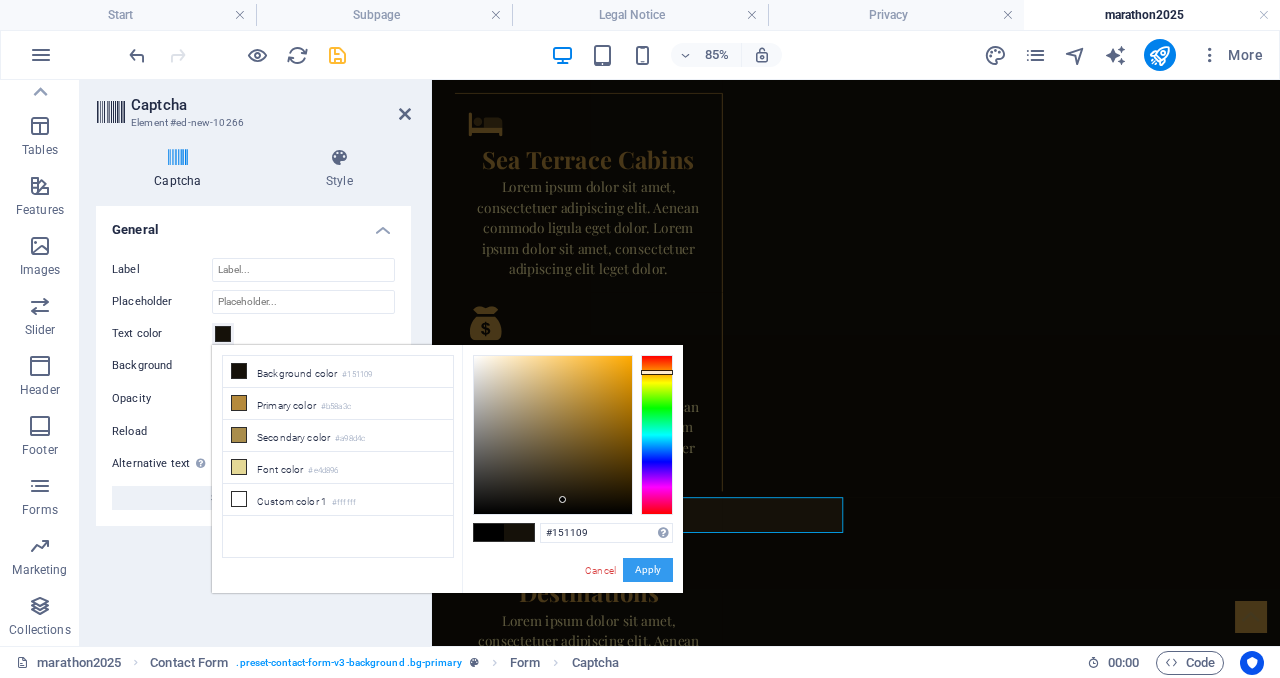 click on "Apply" at bounding box center (648, 570) 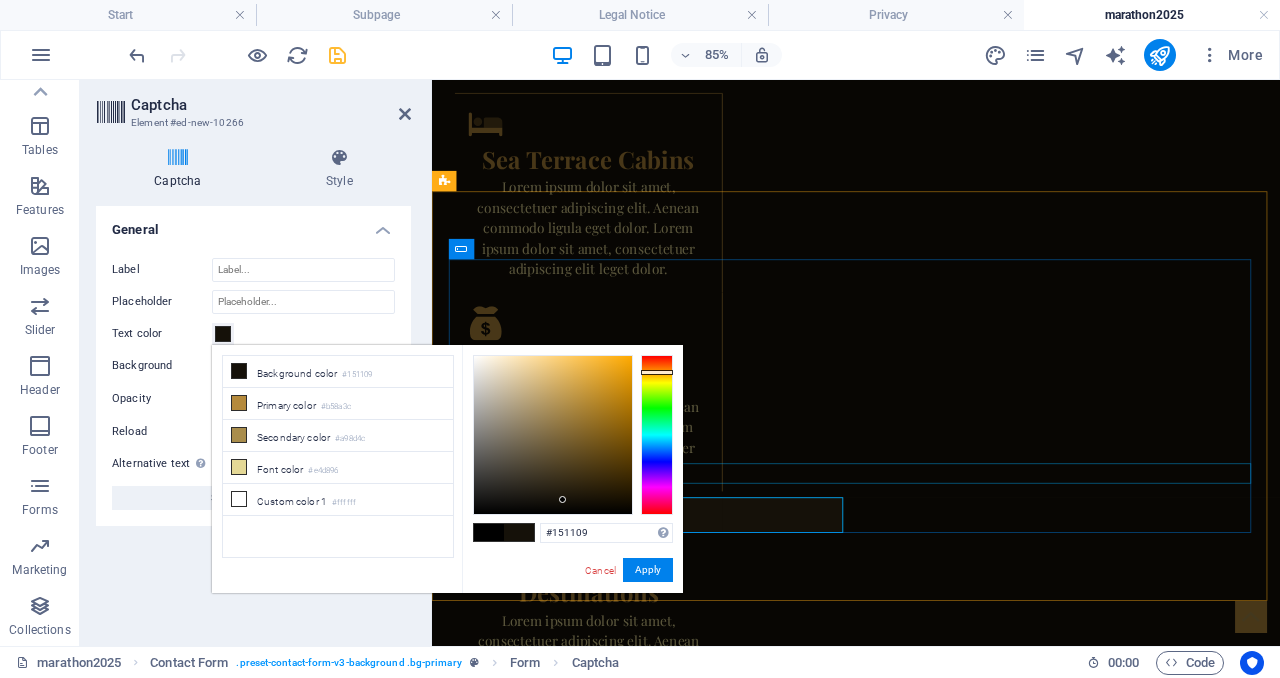 click on "{{ 'content.forms.privacy'|trans }}" at bounding box center (931, 2316) 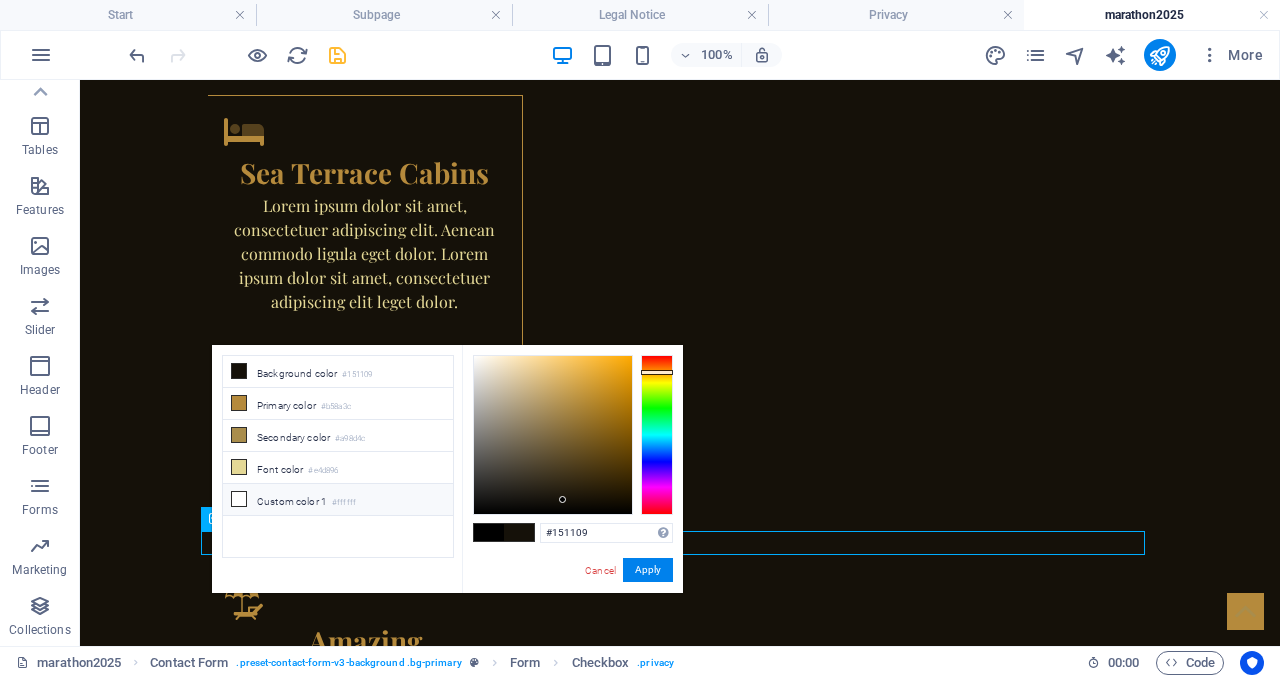 click on "Custom color 1
#ffffff" at bounding box center [338, 500] 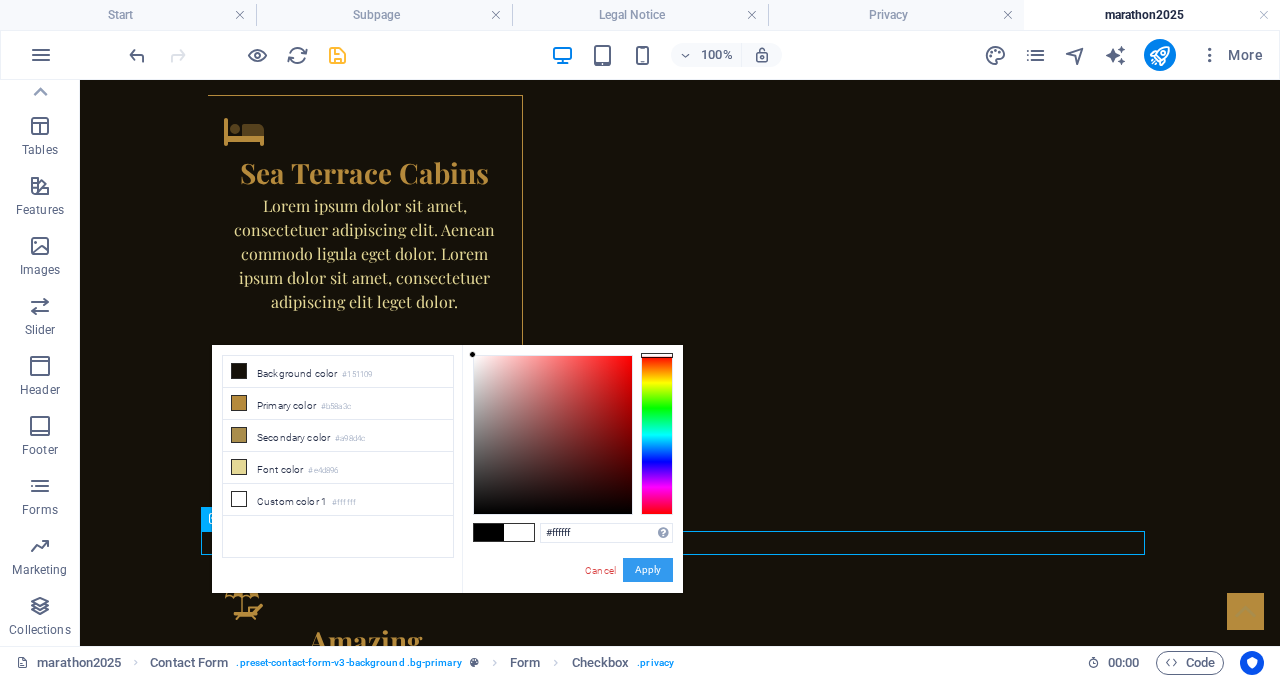 click on "Apply" at bounding box center [648, 570] 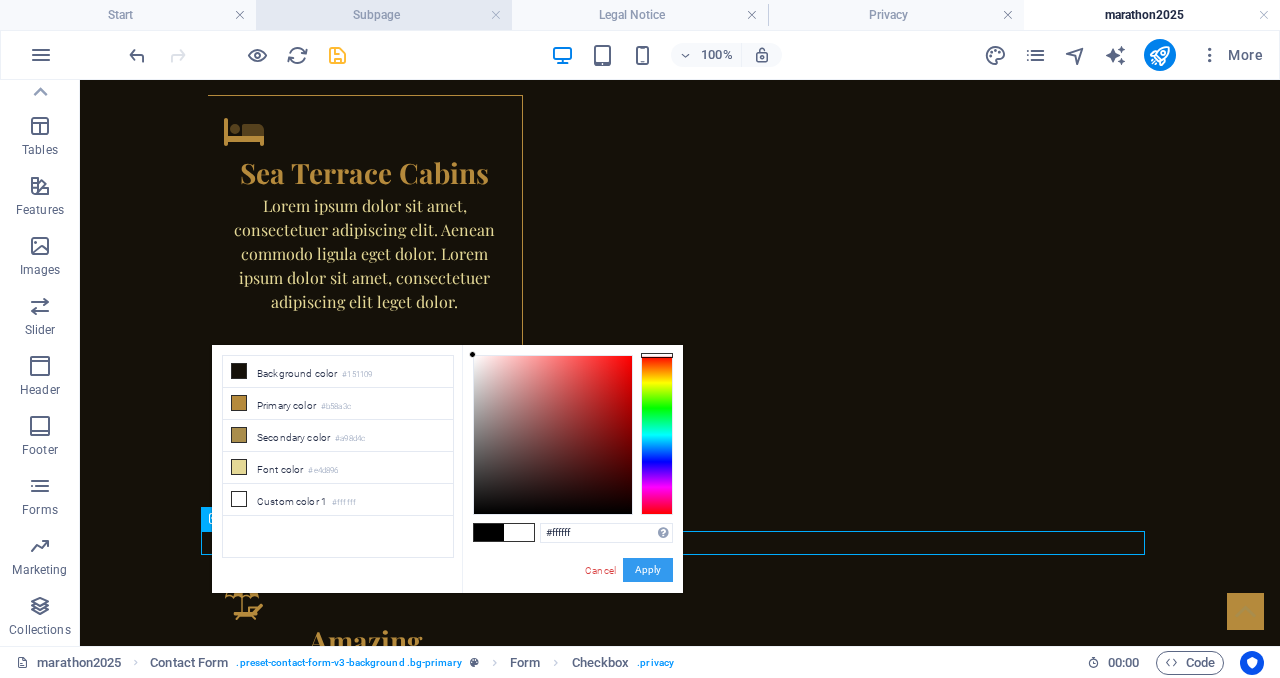 click on "Subpage" at bounding box center (384, 15) 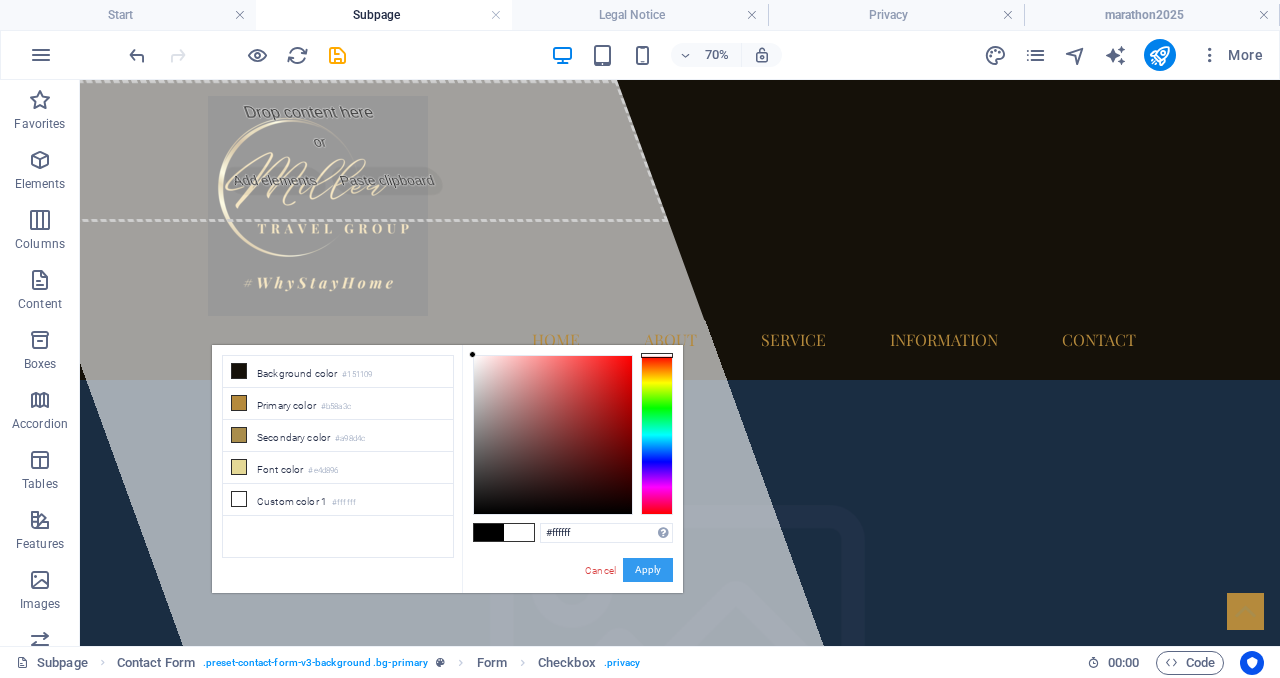 scroll, scrollTop: 0, scrollLeft: 0, axis: both 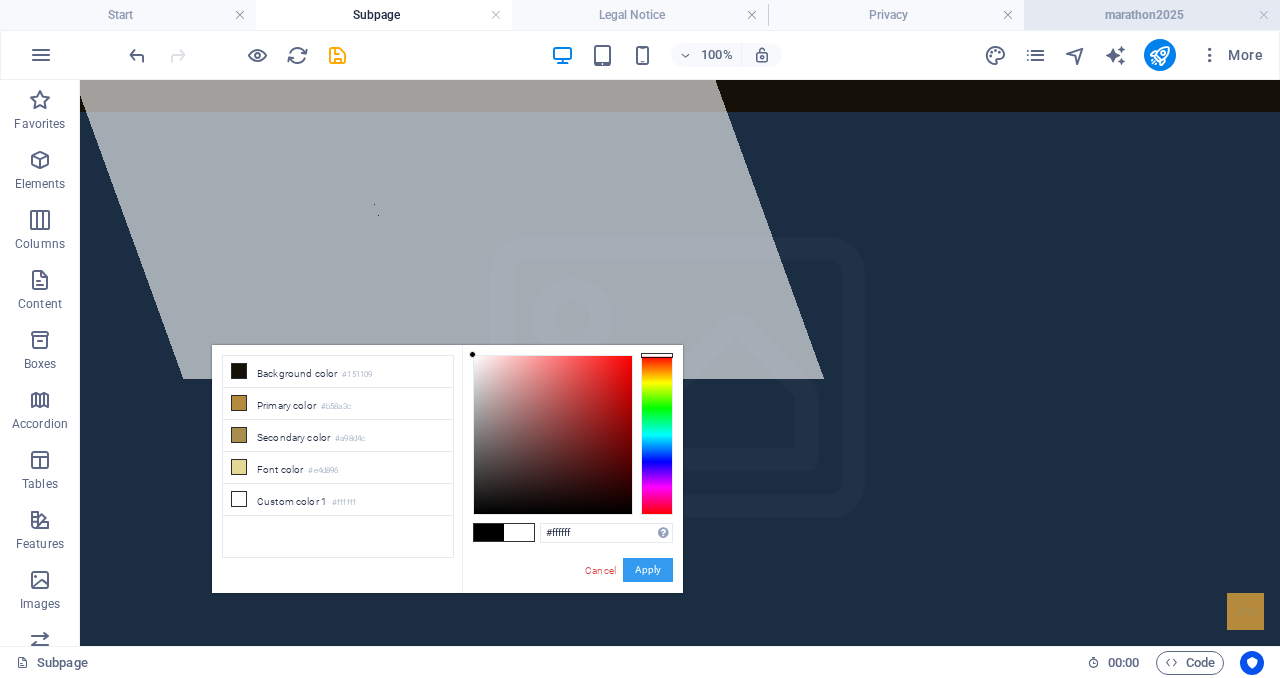 click on "marathon2025" at bounding box center [1152, 15] 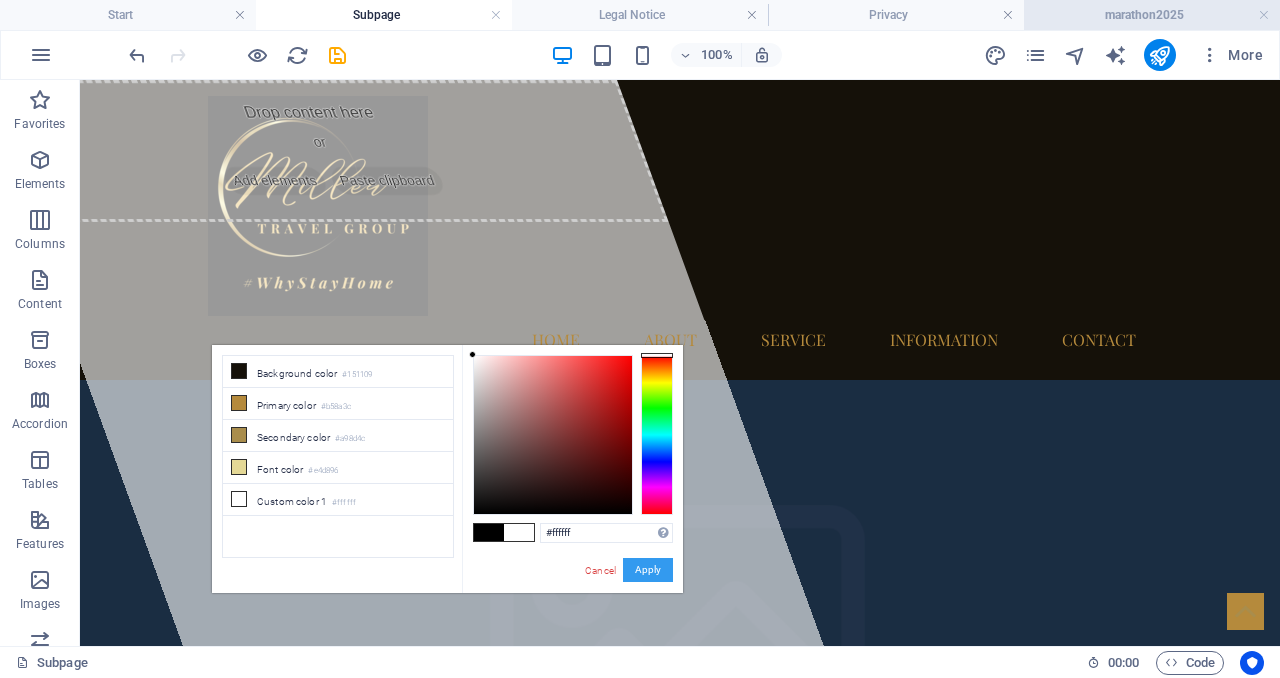 scroll, scrollTop: 2812, scrollLeft: 0, axis: vertical 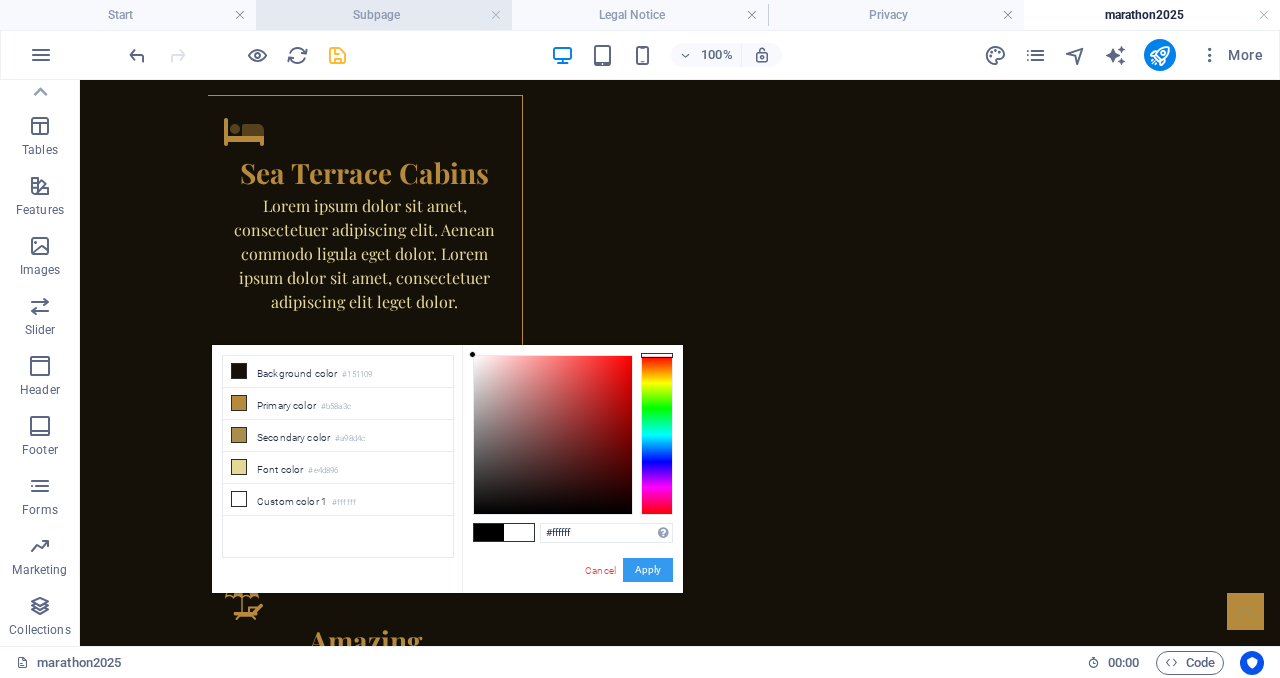 click on "Subpage" at bounding box center (384, 15) 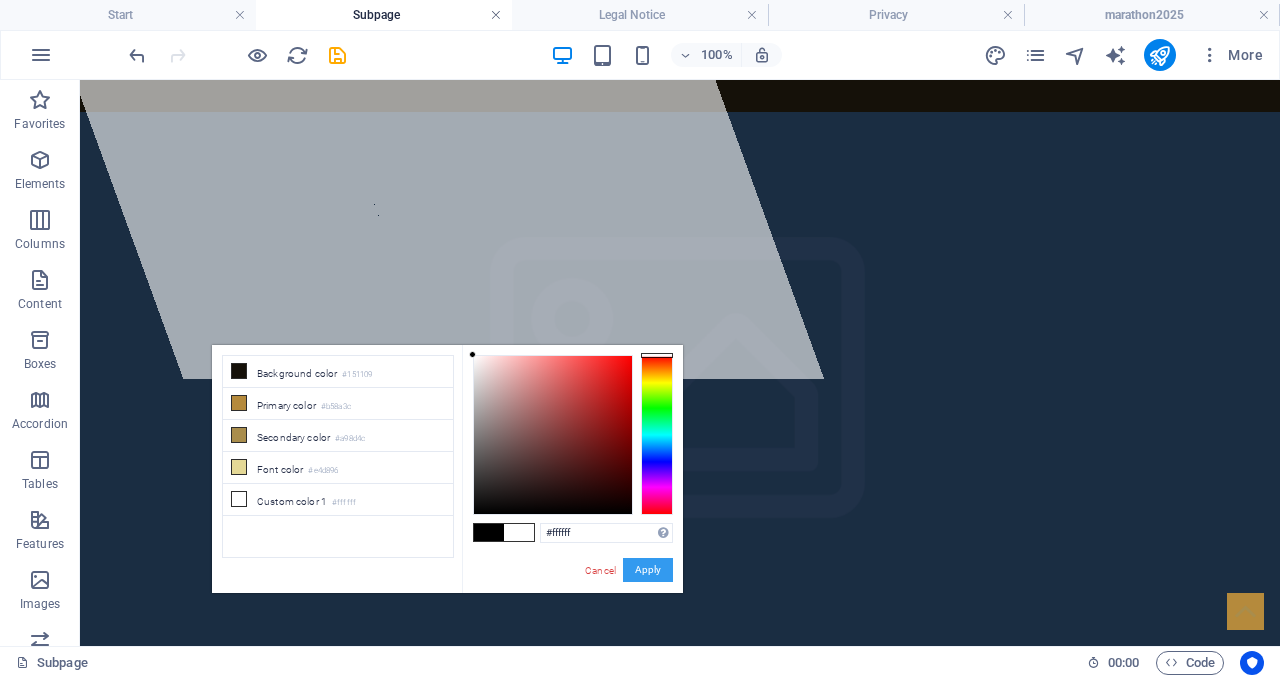 click at bounding box center [496, 15] 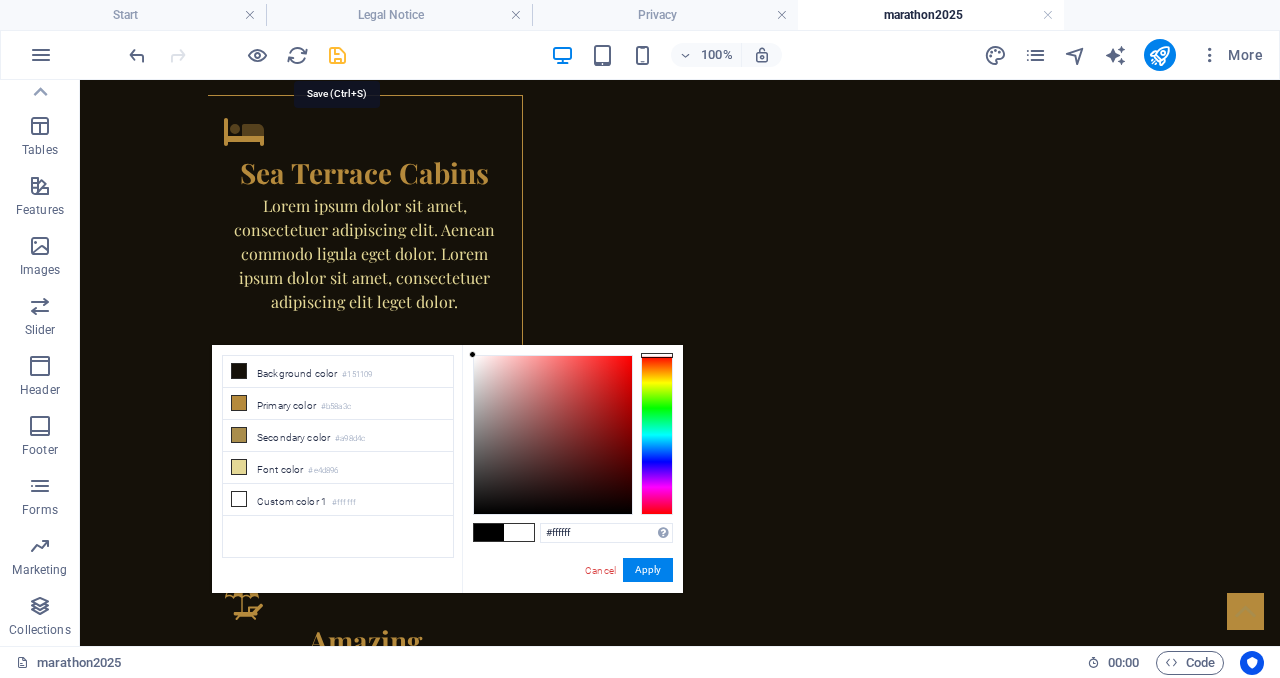 click at bounding box center (337, 55) 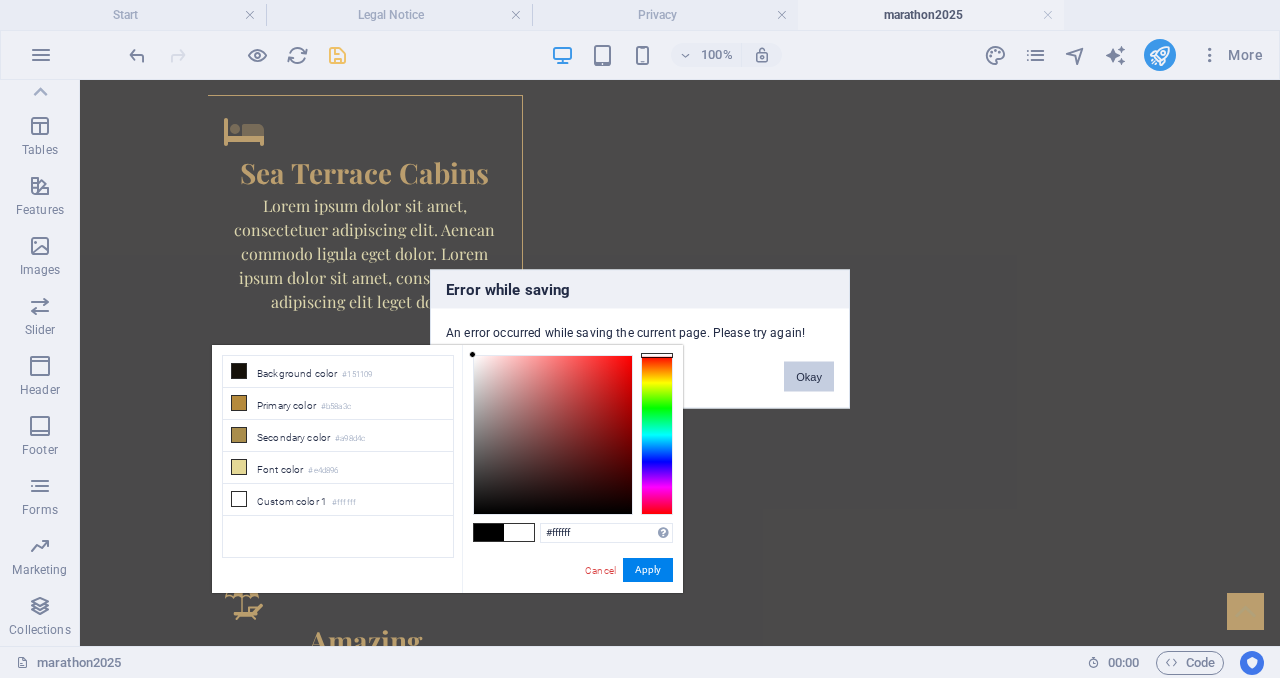 click on "Okay" at bounding box center (809, 377) 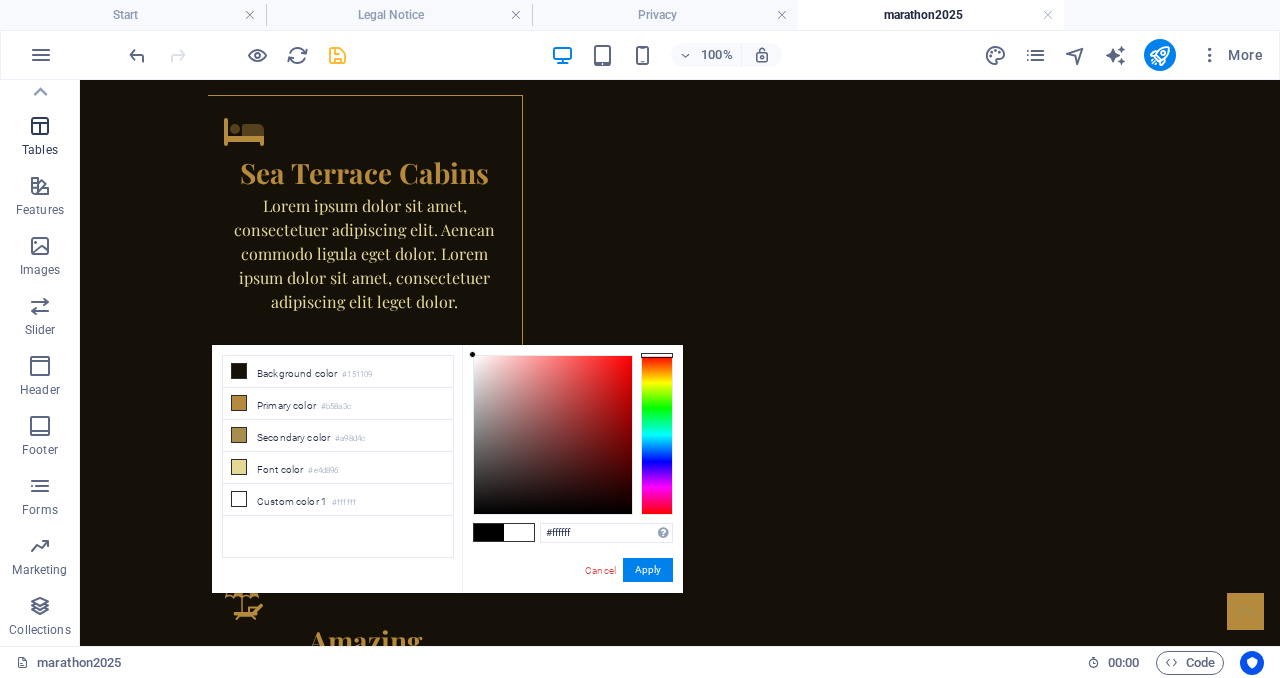 click on "Tables" at bounding box center (40, 150) 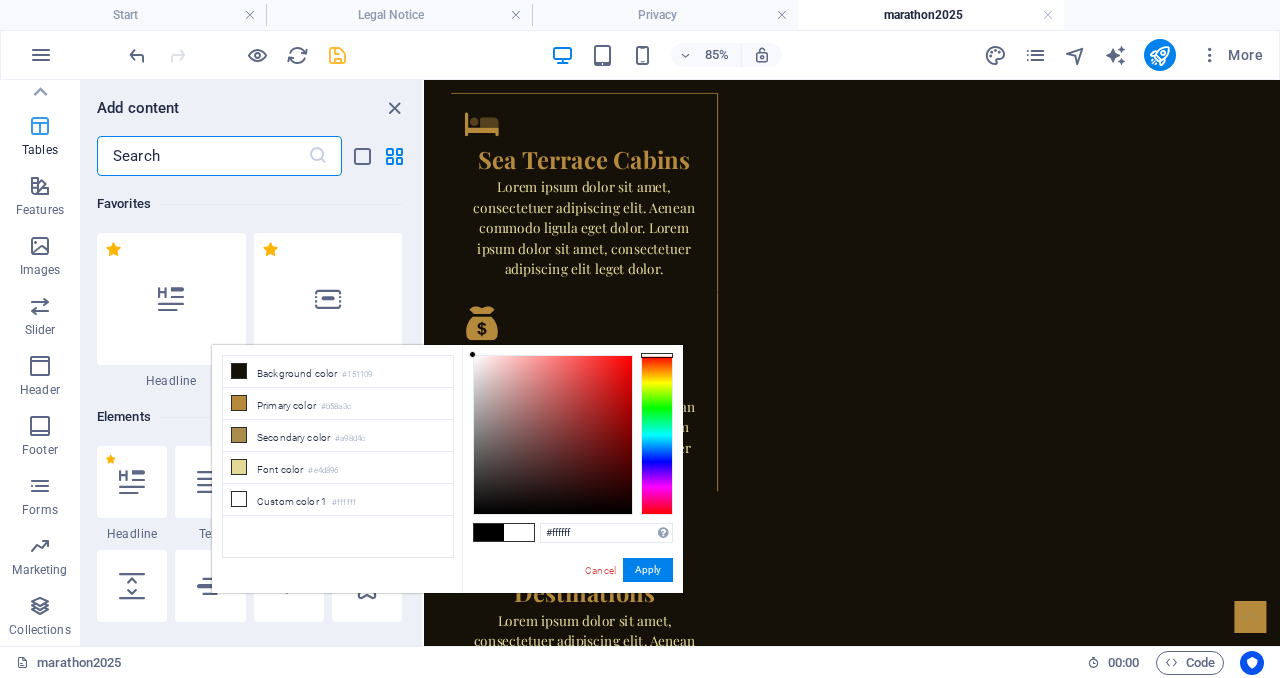 click at bounding box center (40, 126) 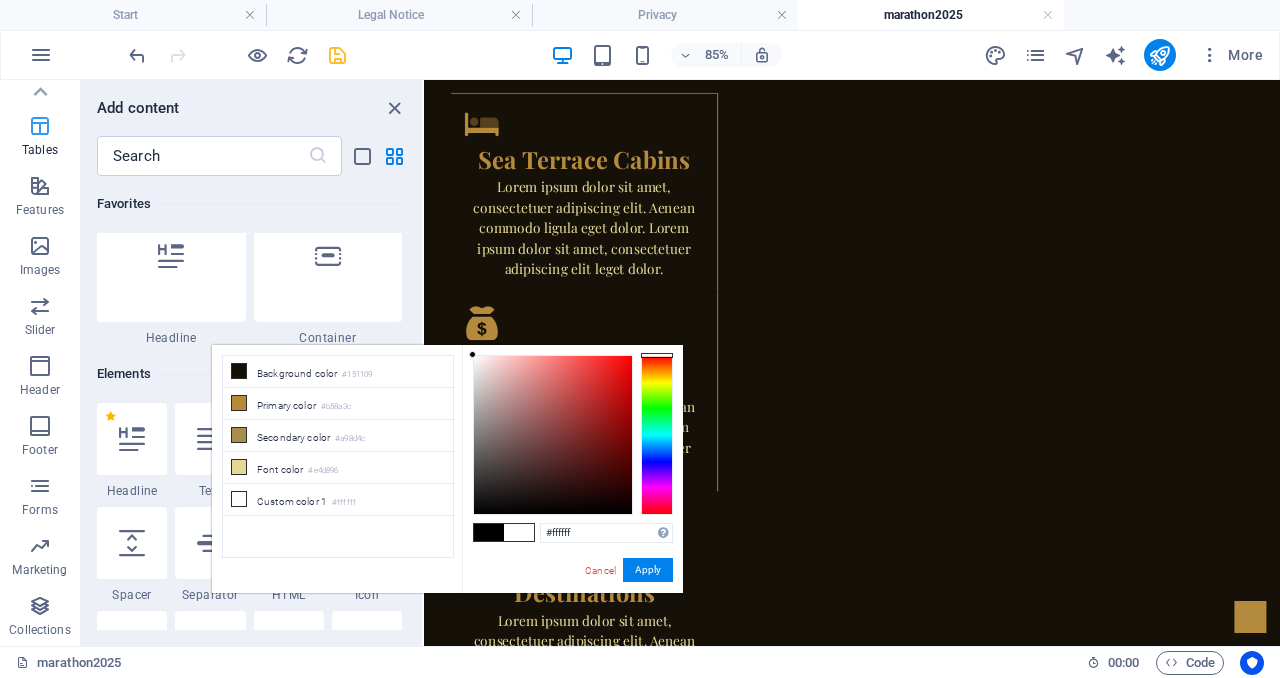 scroll, scrollTop: 0, scrollLeft: 0, axis: both 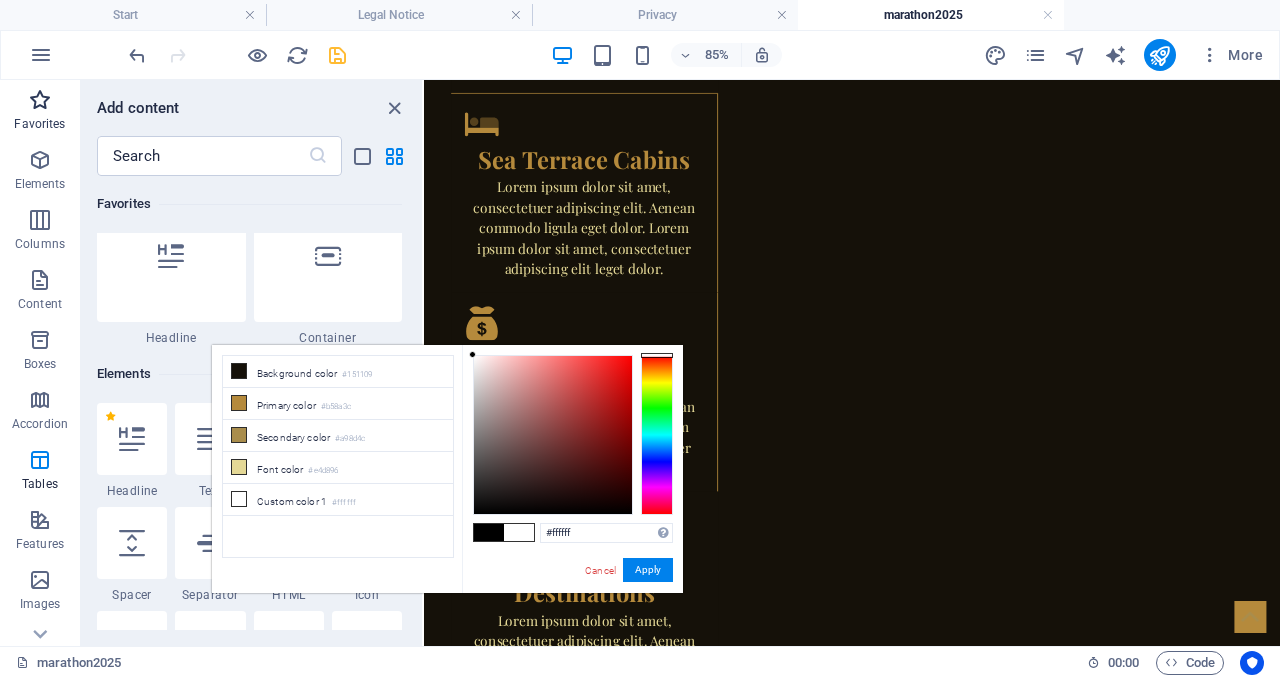 click at bounding box center (40, 100) 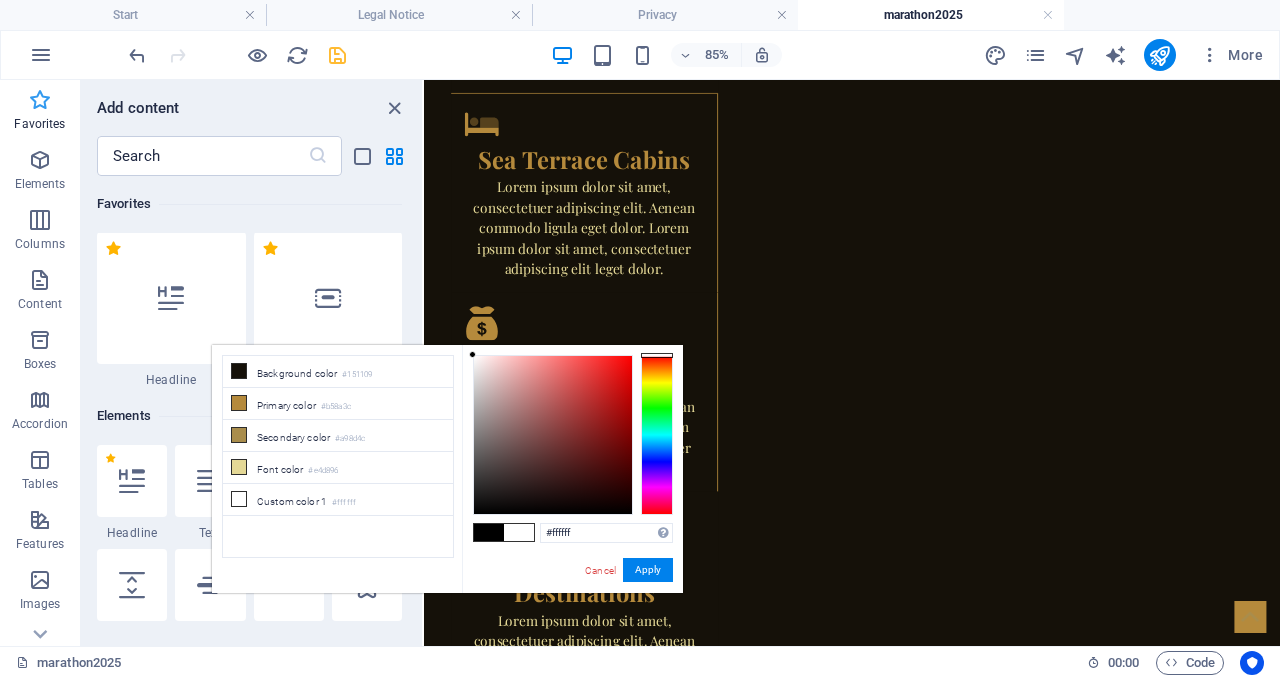 scroll, scrollTop: 0, scrollLeft: 0, axis: both 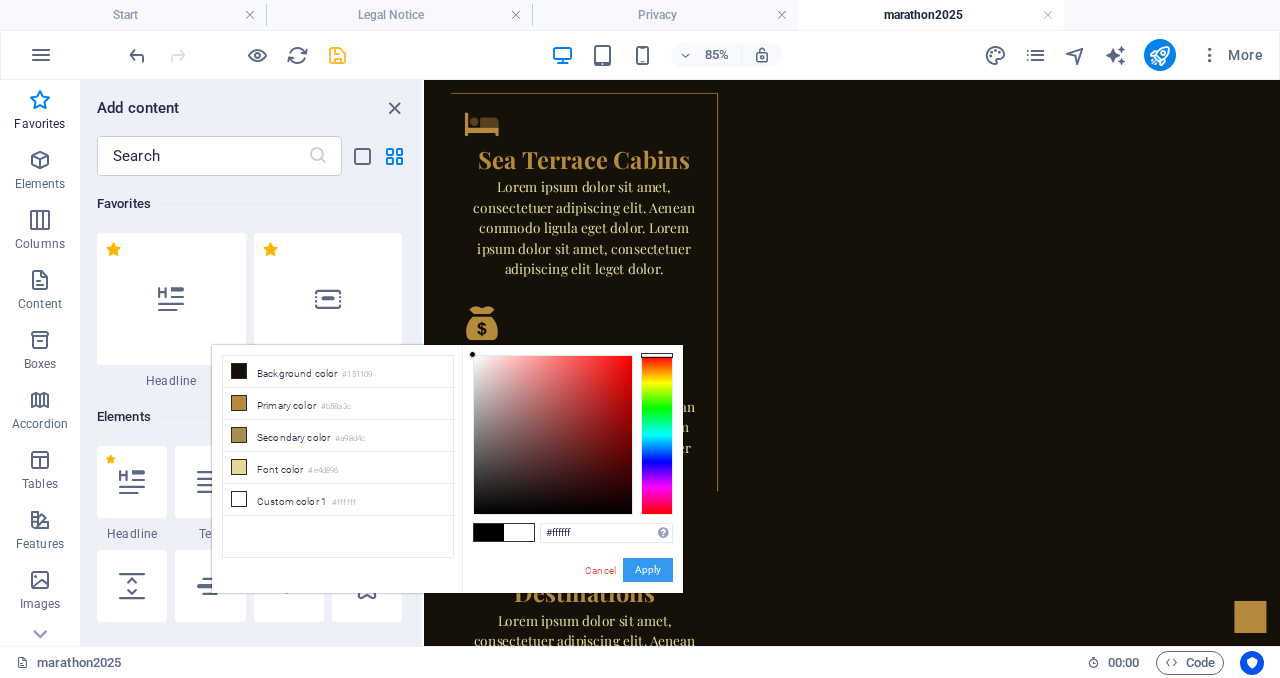 click on "Apply" at bounding box center (648, 570) 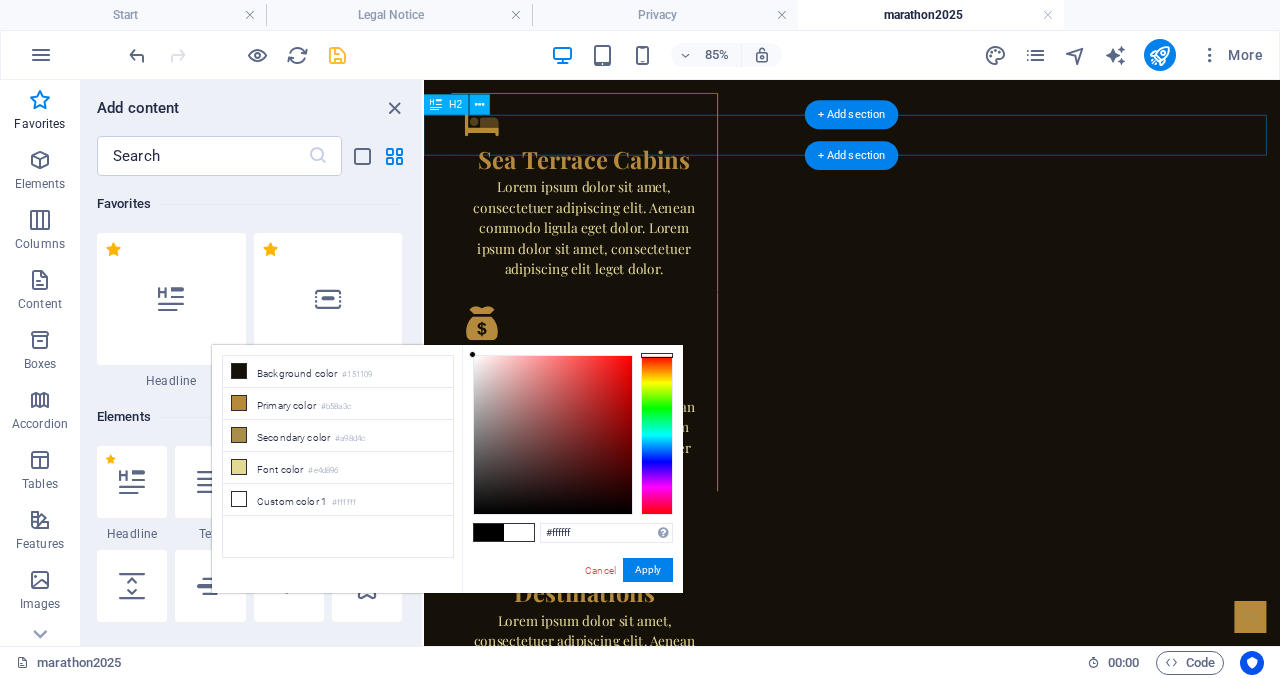 click on "Request Your Virgin Voyages Quote" at bounding box center (927, 1912) 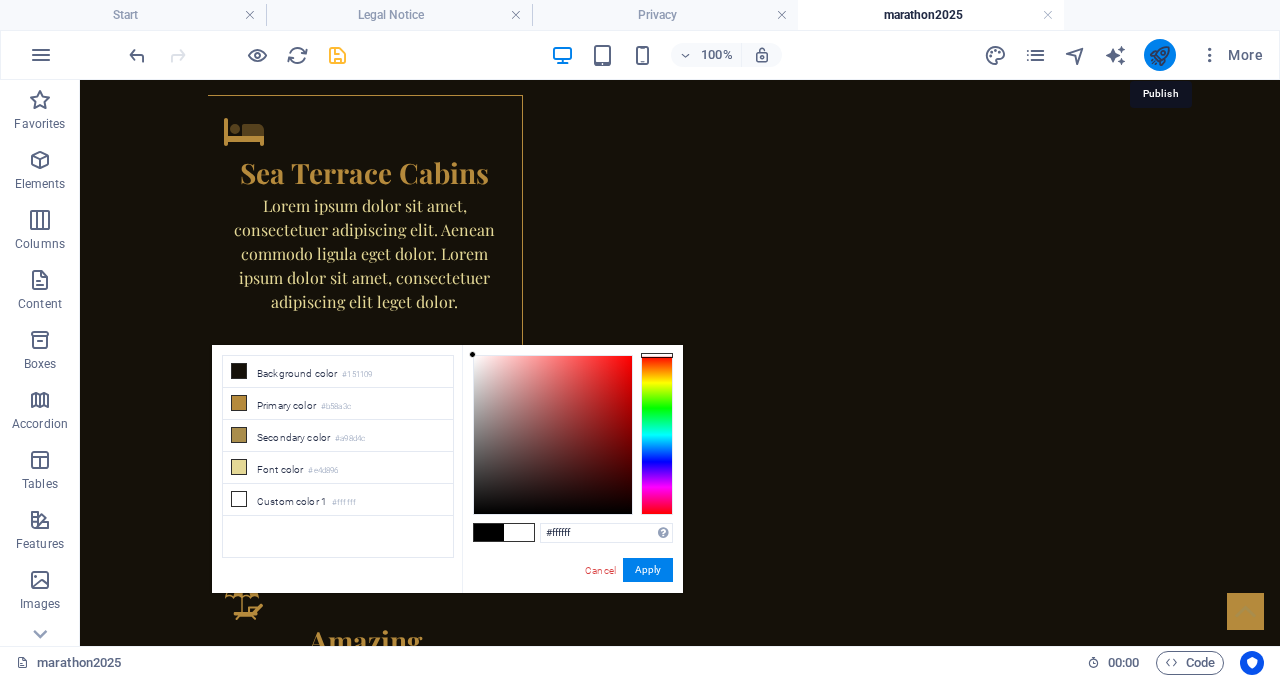 click at bounding box center [1159, 55] 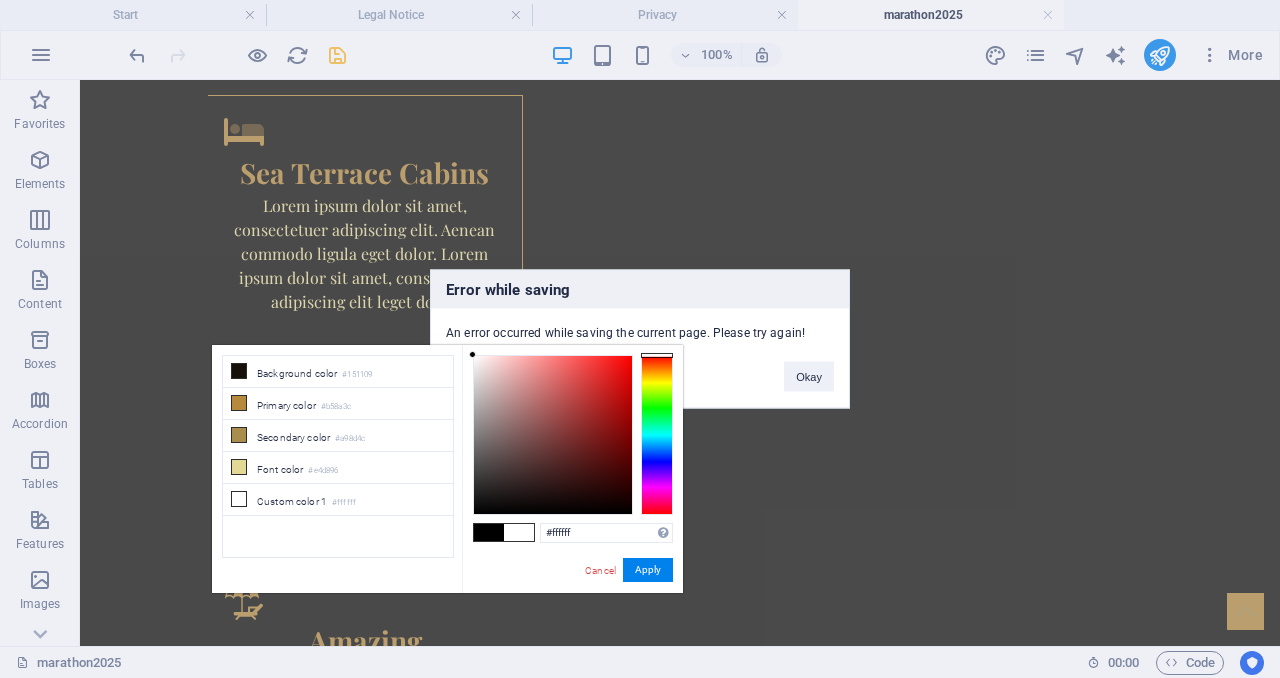 click on "Okay" at bounding box center (809, 367) 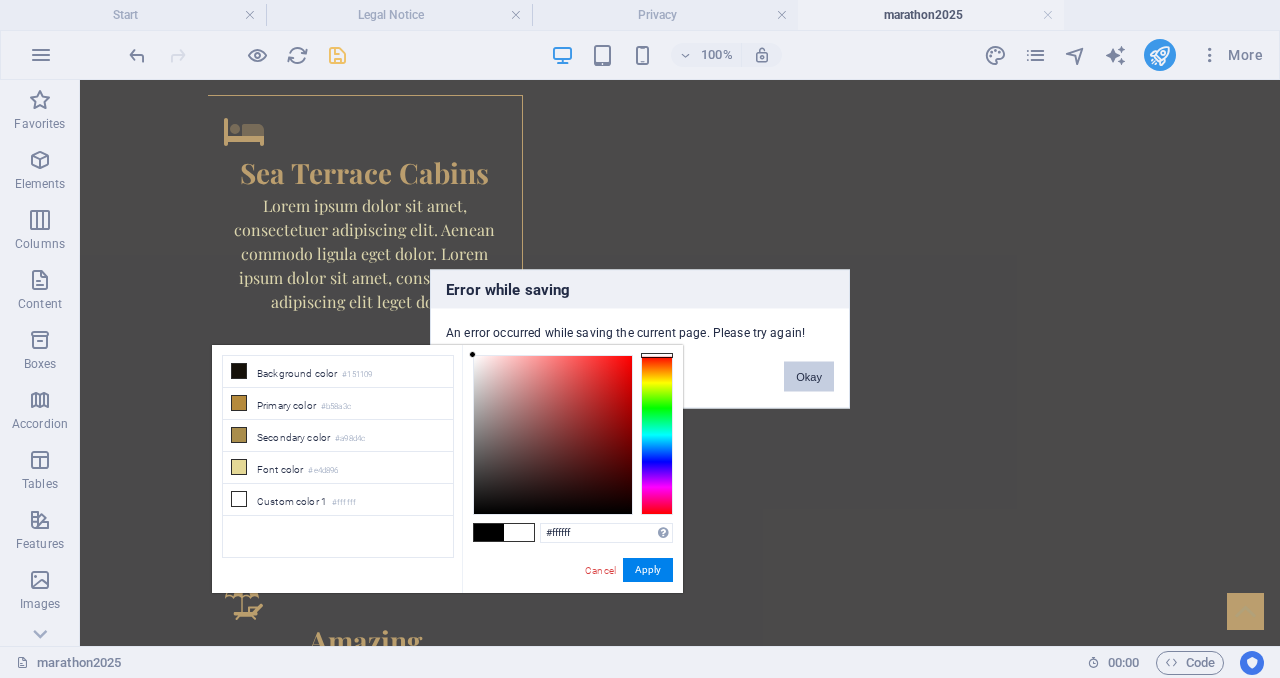 click on "Okay" at bounding box center (809, 377) 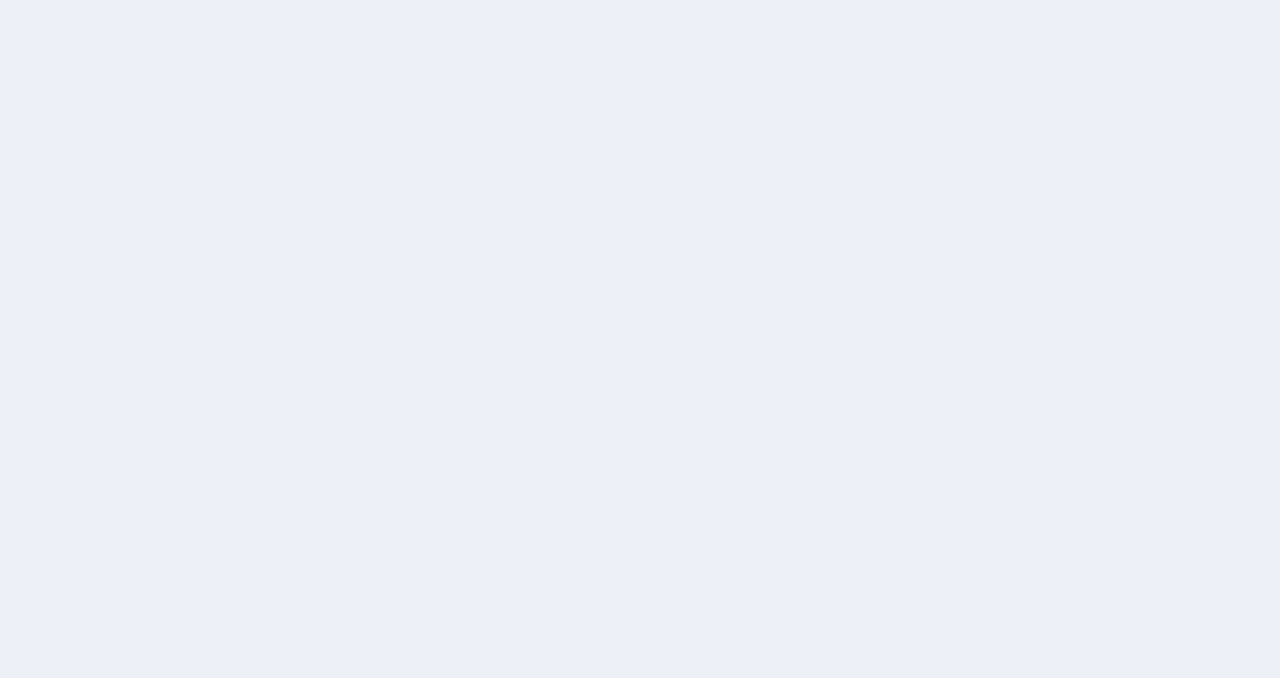 scroll, scrollTop: 0, scrollLeft: 0, axis: both 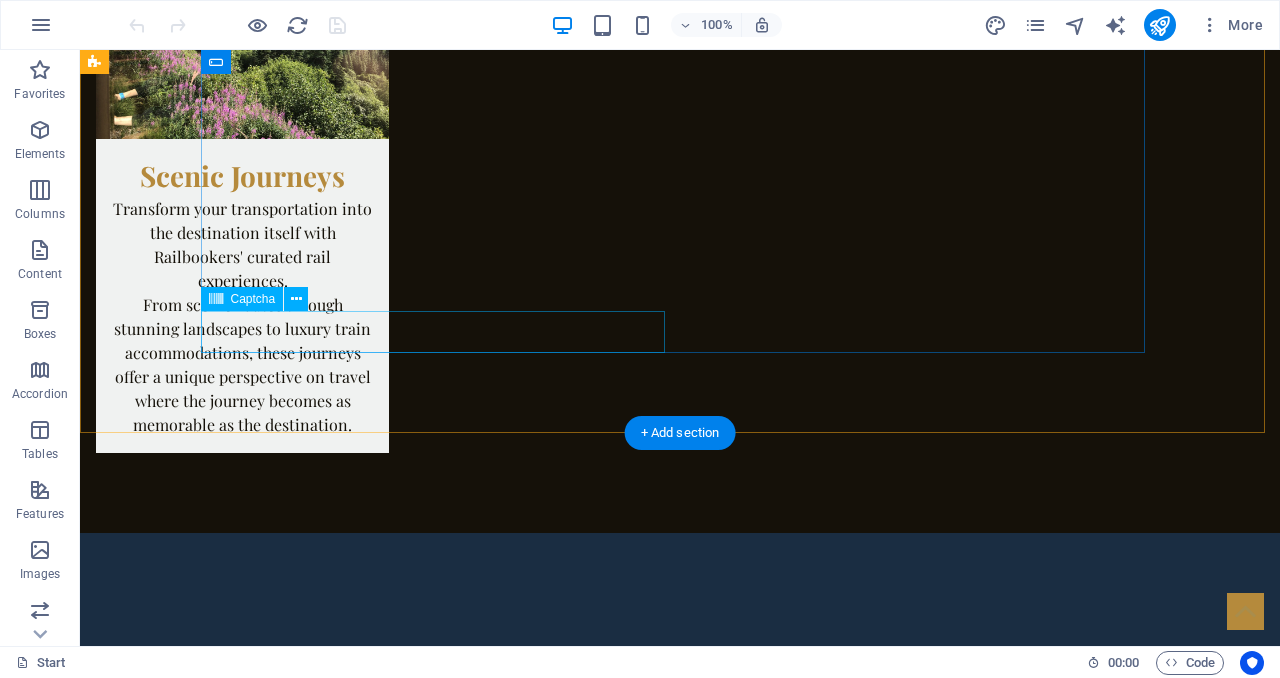click on "Unreadable? Load new" at bounding box center [440, 5527] 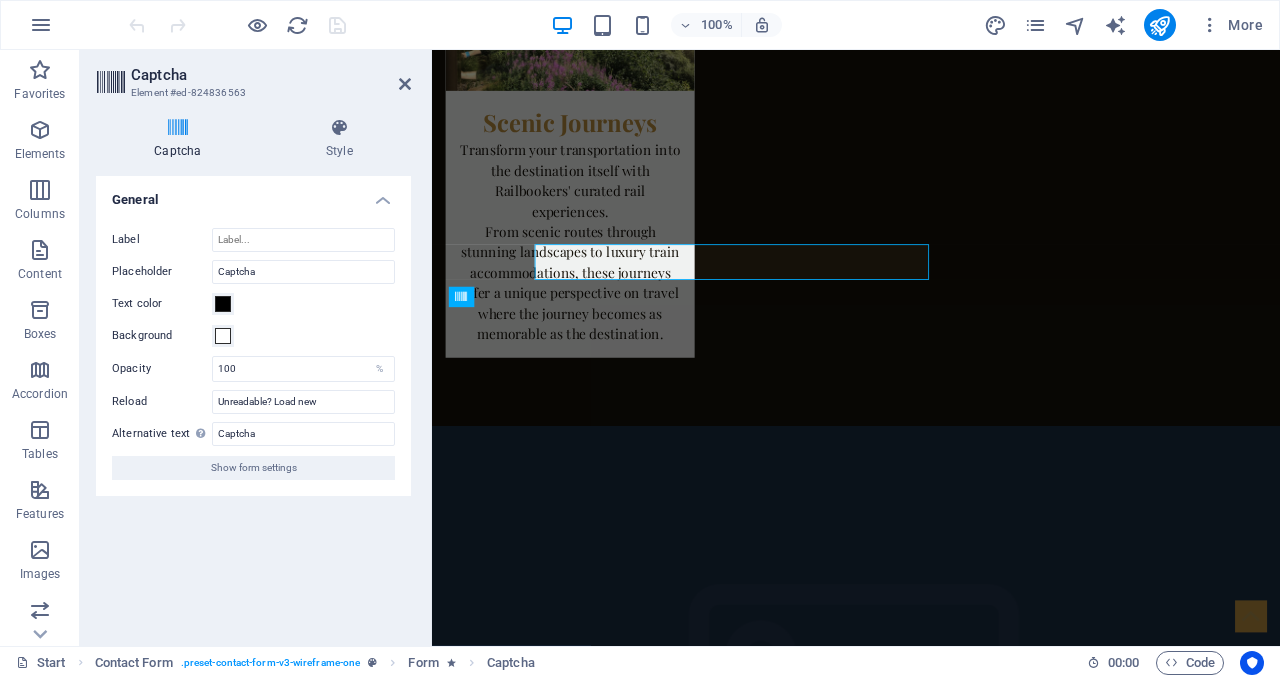 scroll, scrollTop: 5085, scrollLeft: 0, axis: vertical 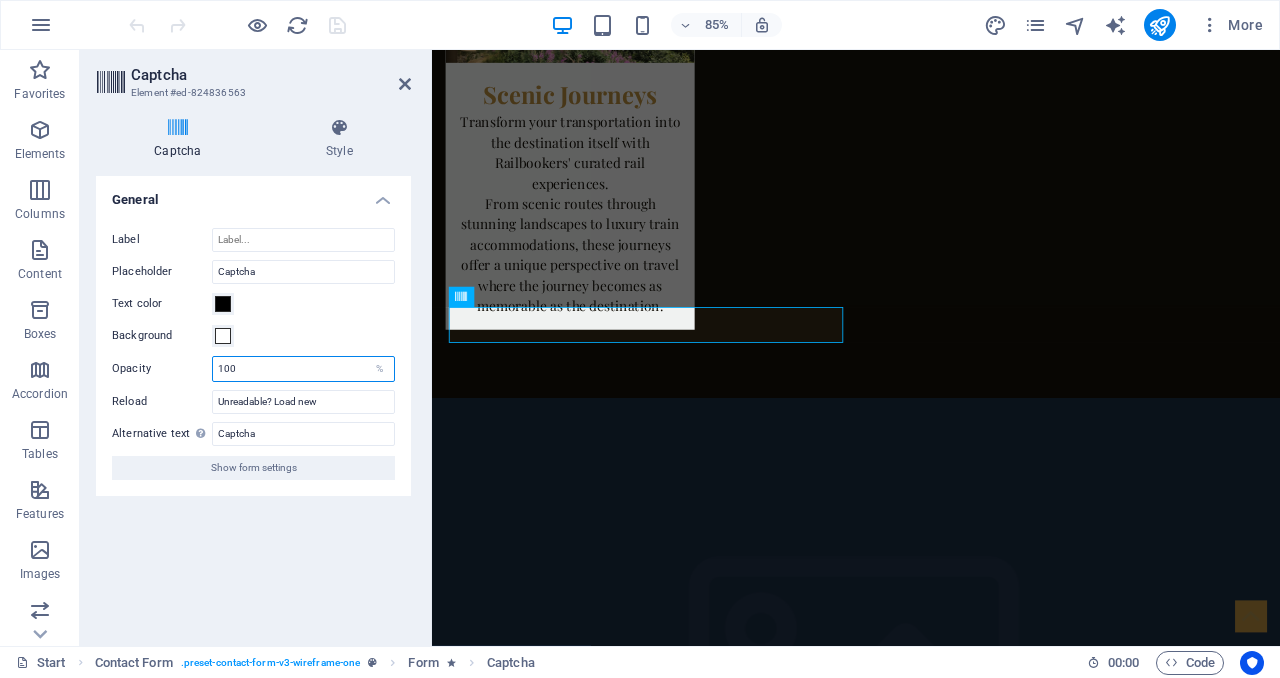 click on "100" at bounding box center (303, 369) 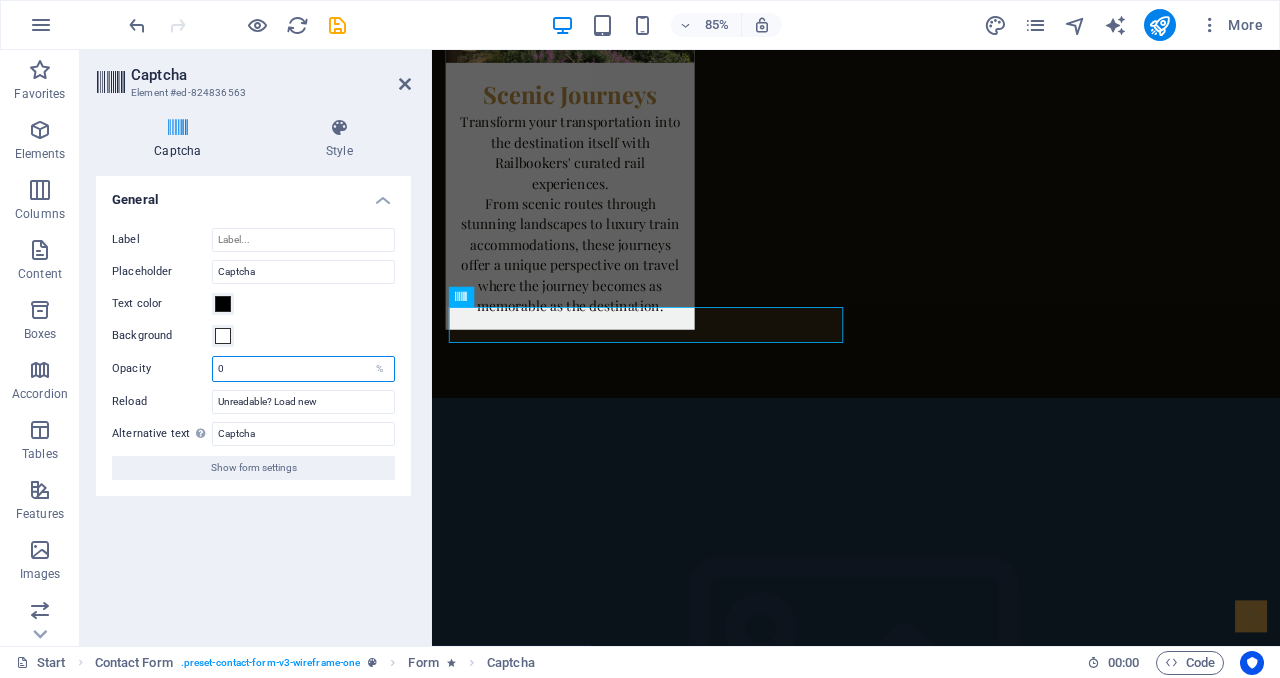 type on "0" 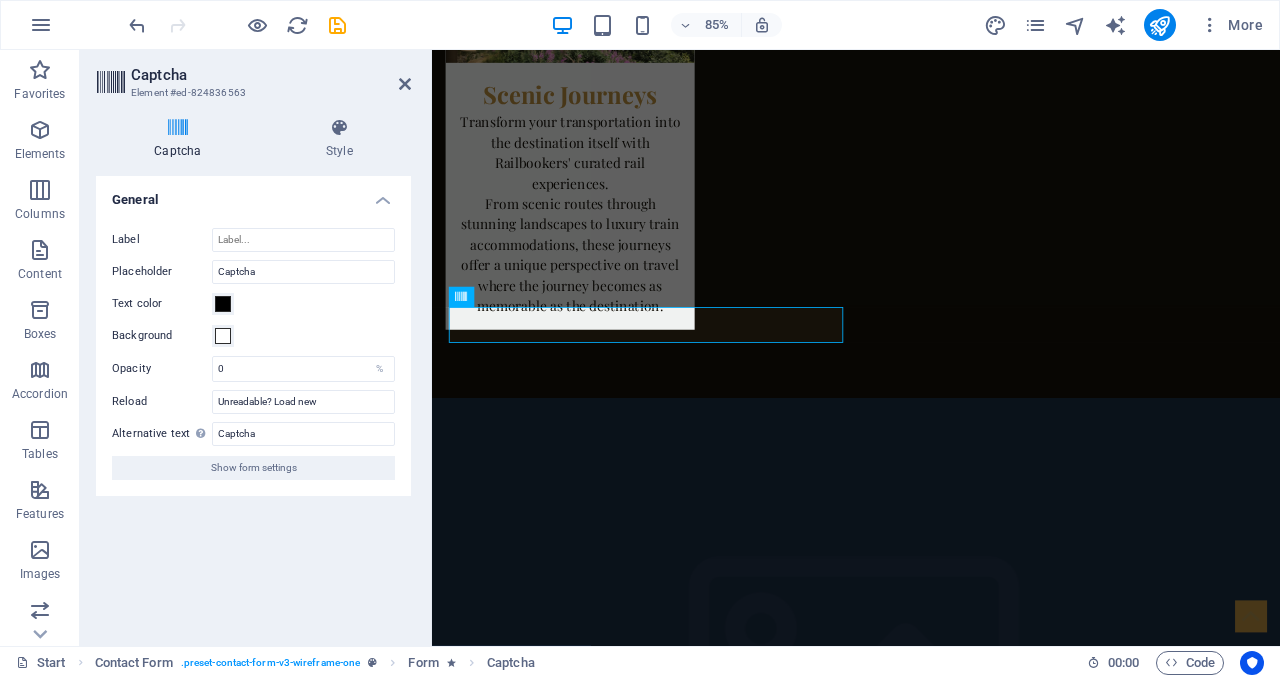 click on "Background" at bounding box center [253, 336] 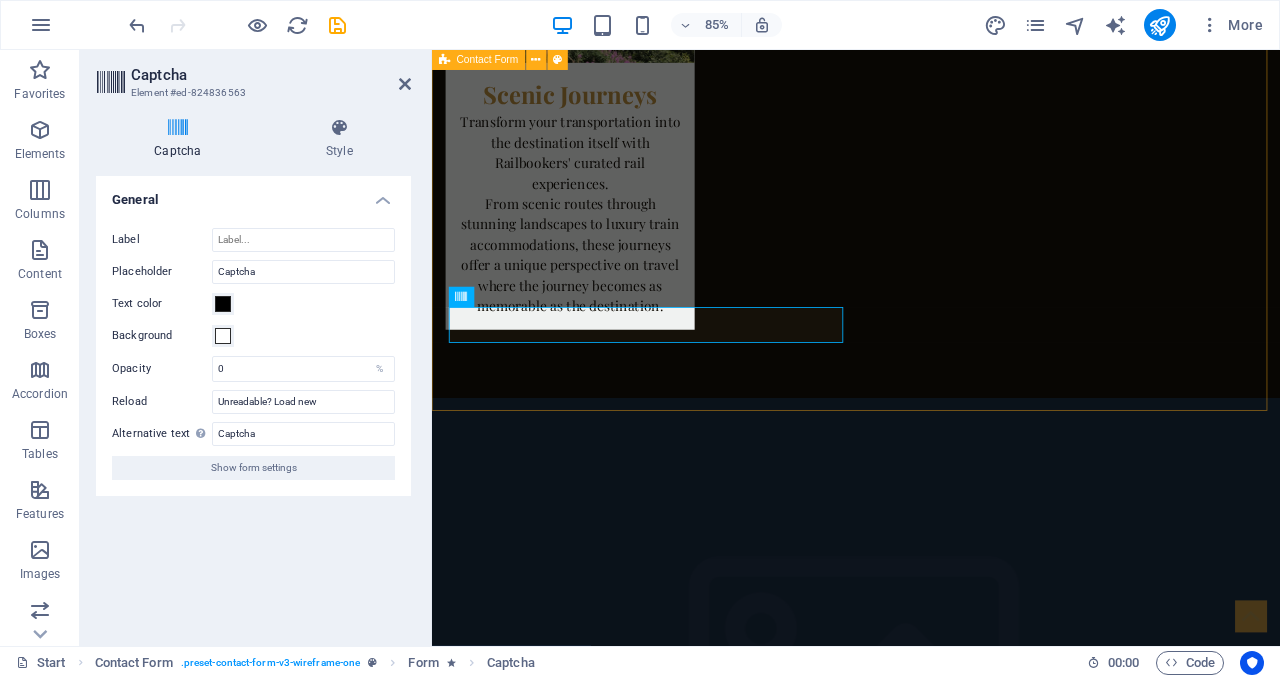 click on "Contact Us   I have read and understand the privacy policy. Unreadable? Load new Submit" at bounding box center (931, 5339) 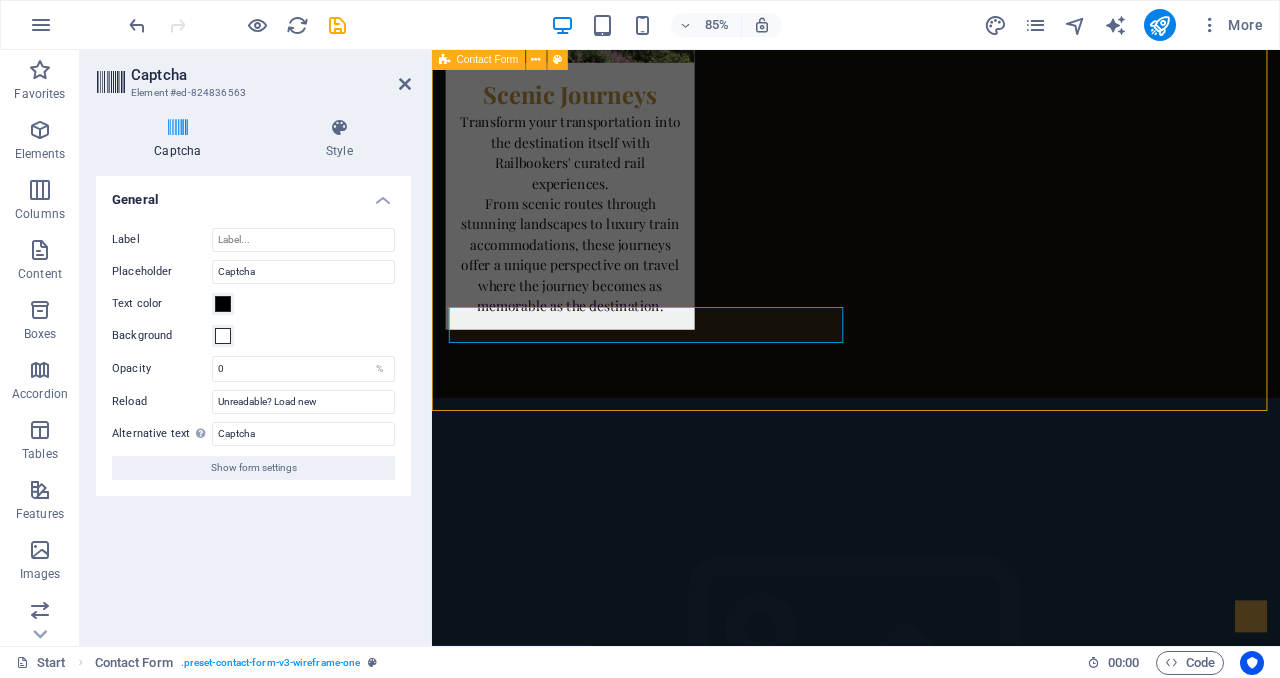 scroll, scrollTop: 5053, scrollLeft: 0, axis: vertical 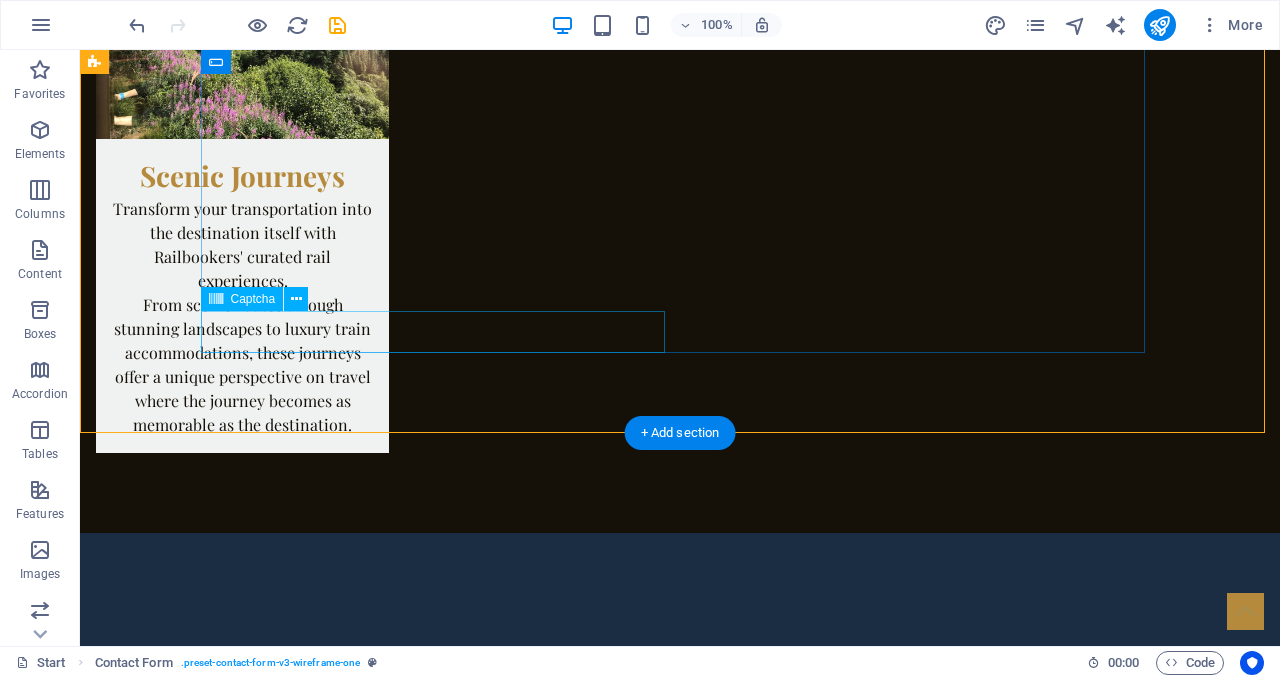 click on "Unreadable? Load new" at bounding box center (440, 5527) 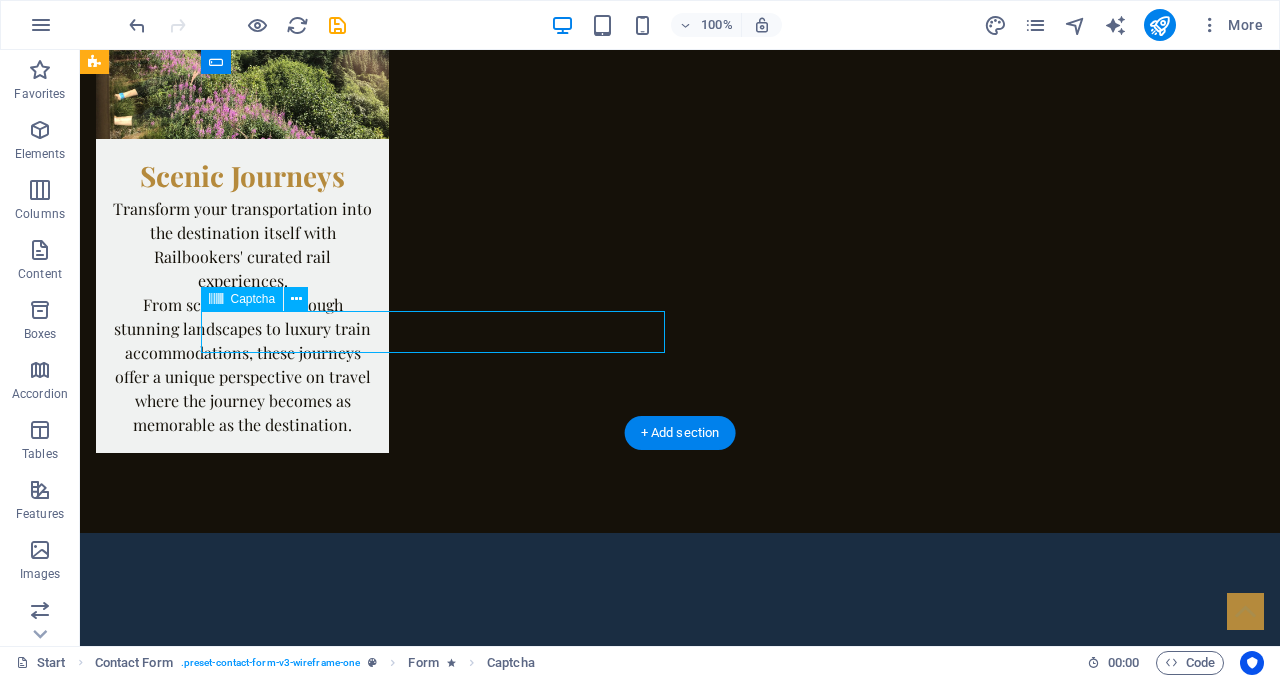click on "Unreadable? Load new" at bounding box center (440, 5527) 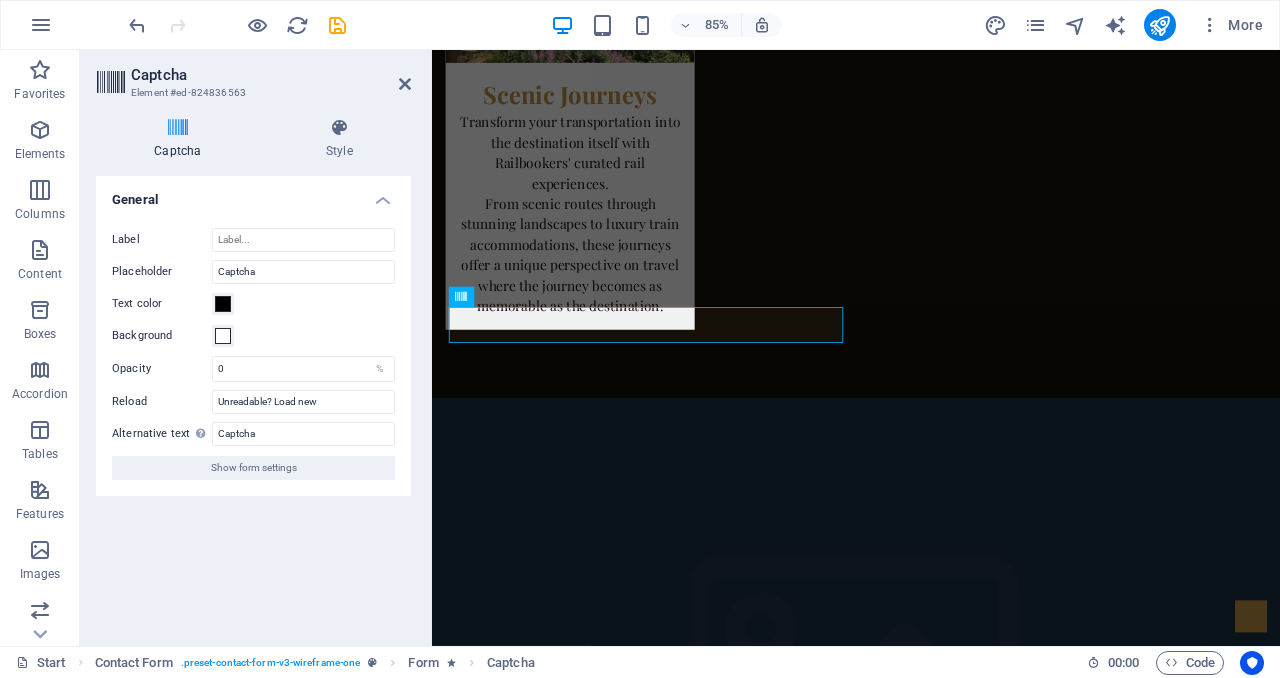 click on "Background" at bounding box center [253, 336] 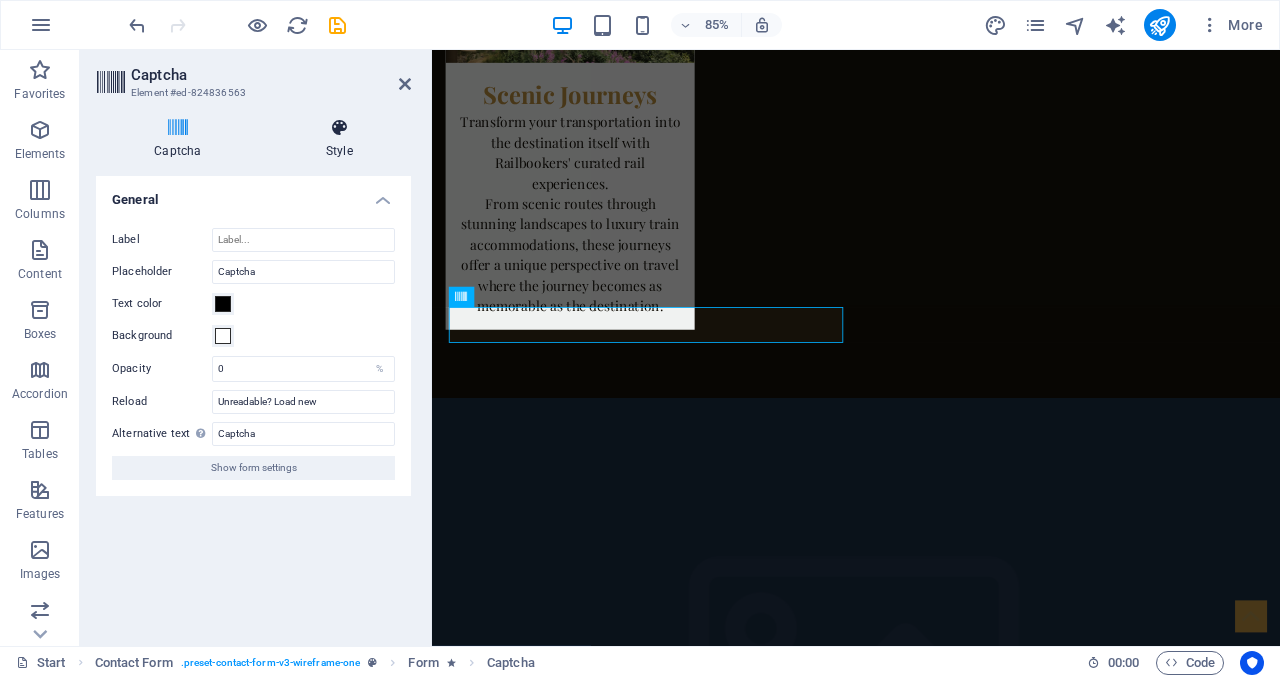 click at bounding box center (339, 128) 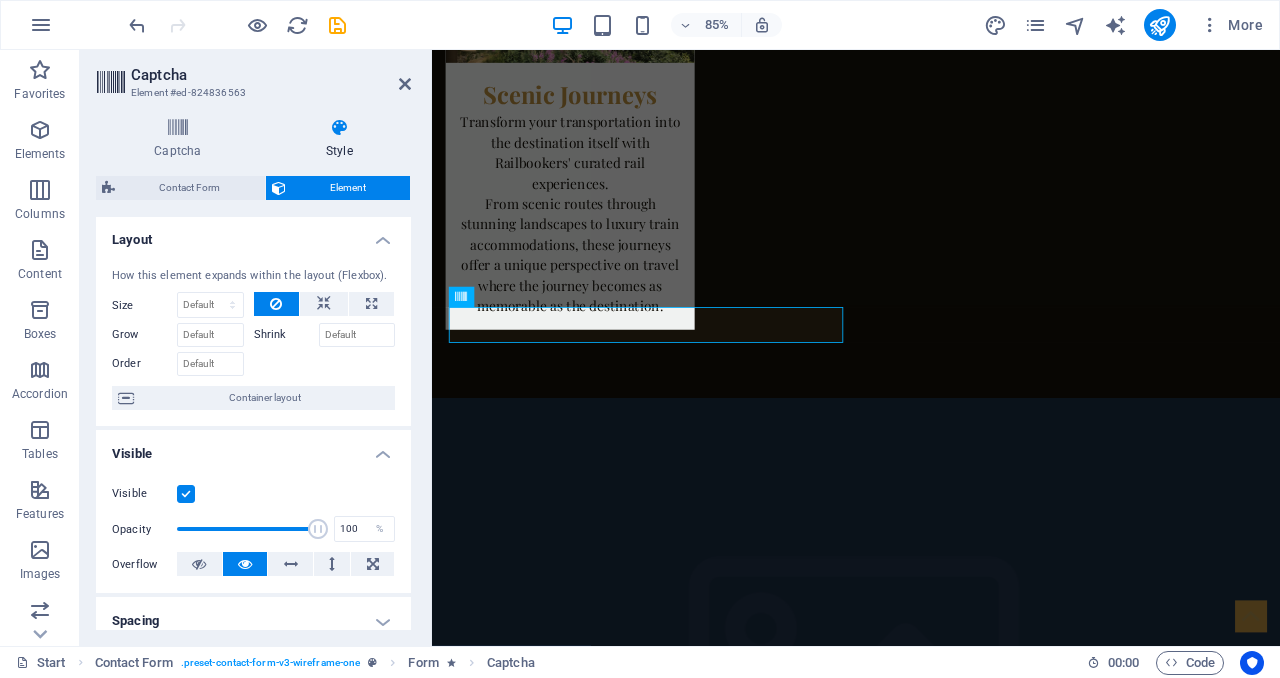 scroll, scrollTop: 0, scrollLeft: 0, axis: both 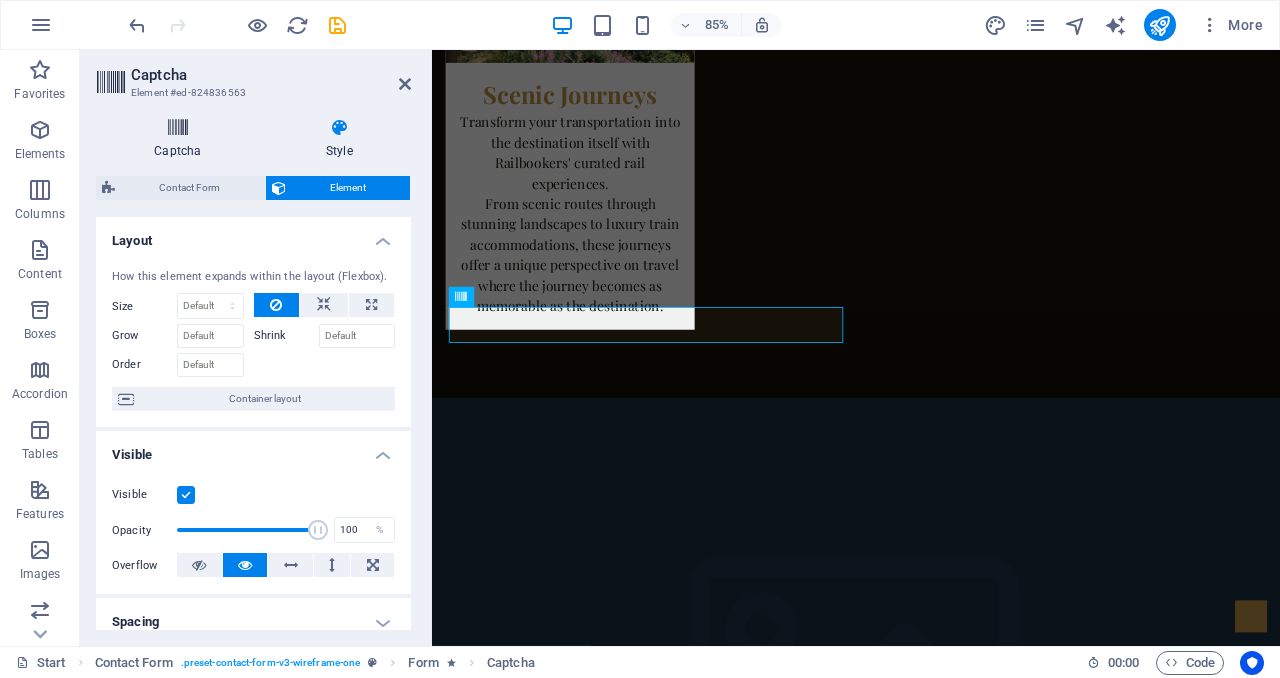 click on "Captcha" at bounding box center [182, 139] 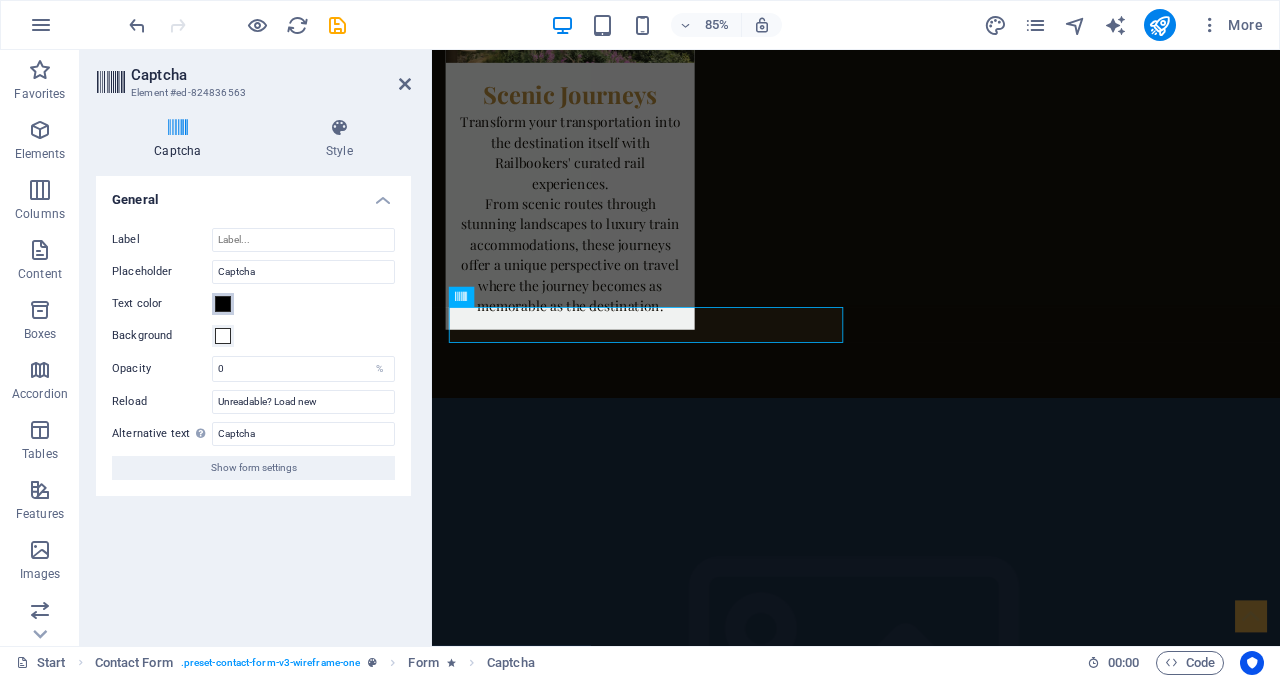 click at bounding box center (223, 304) 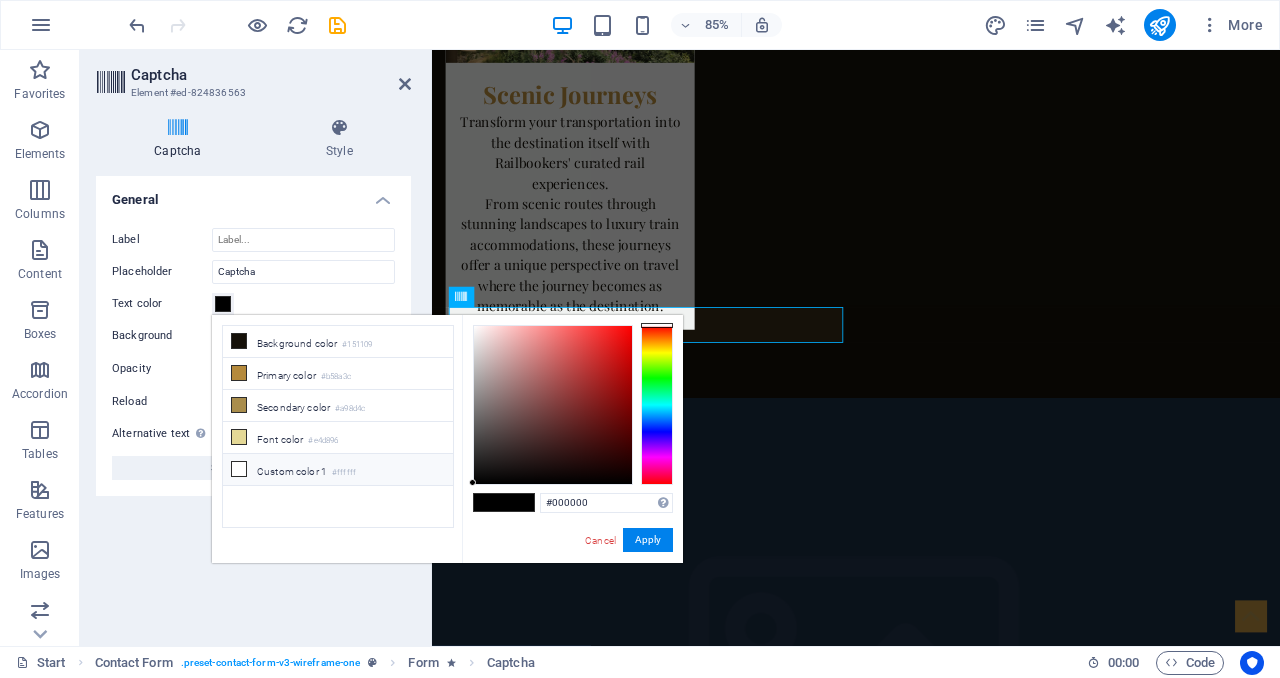 click at bounding box center [239, 469] 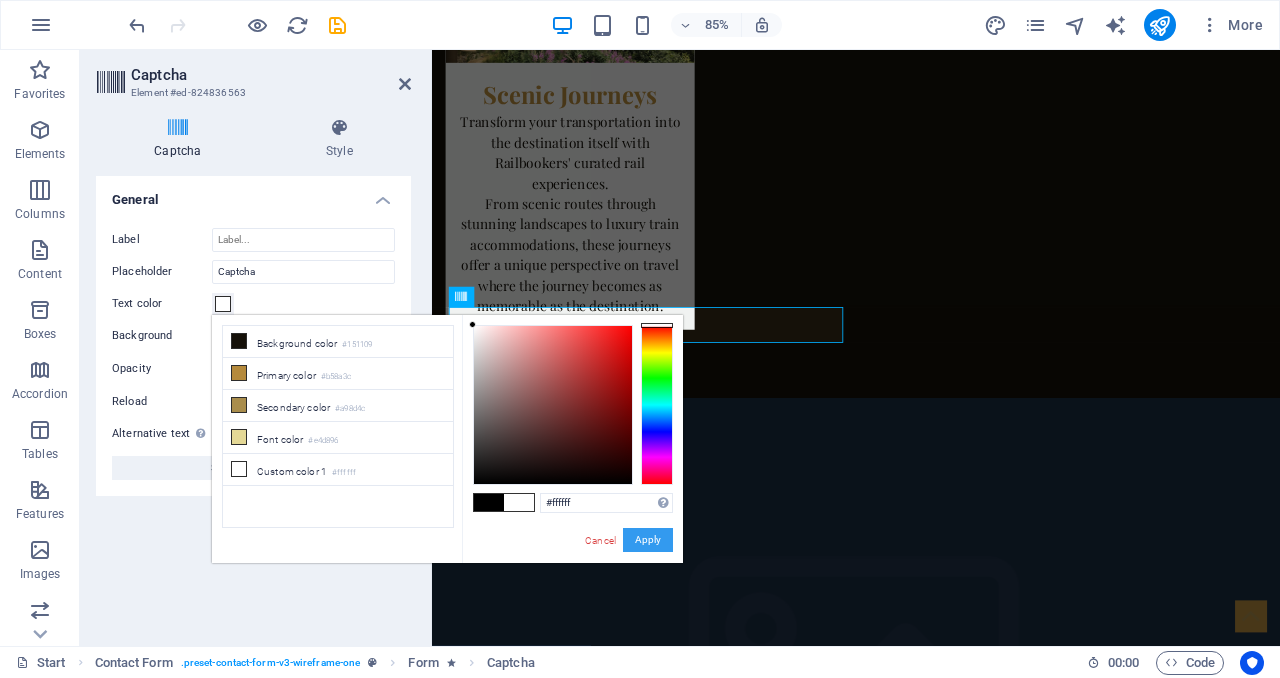 click on "Apply" at bounding box center (648, 540) 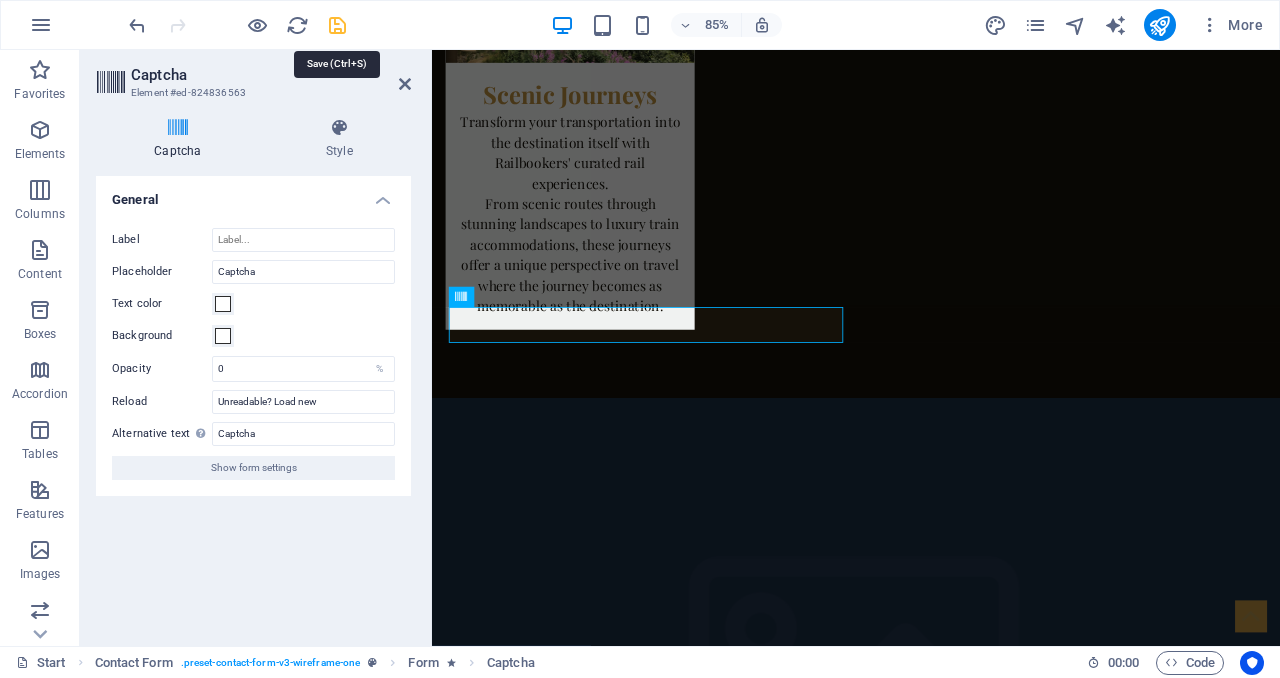 click at bounding box center [337, 25] 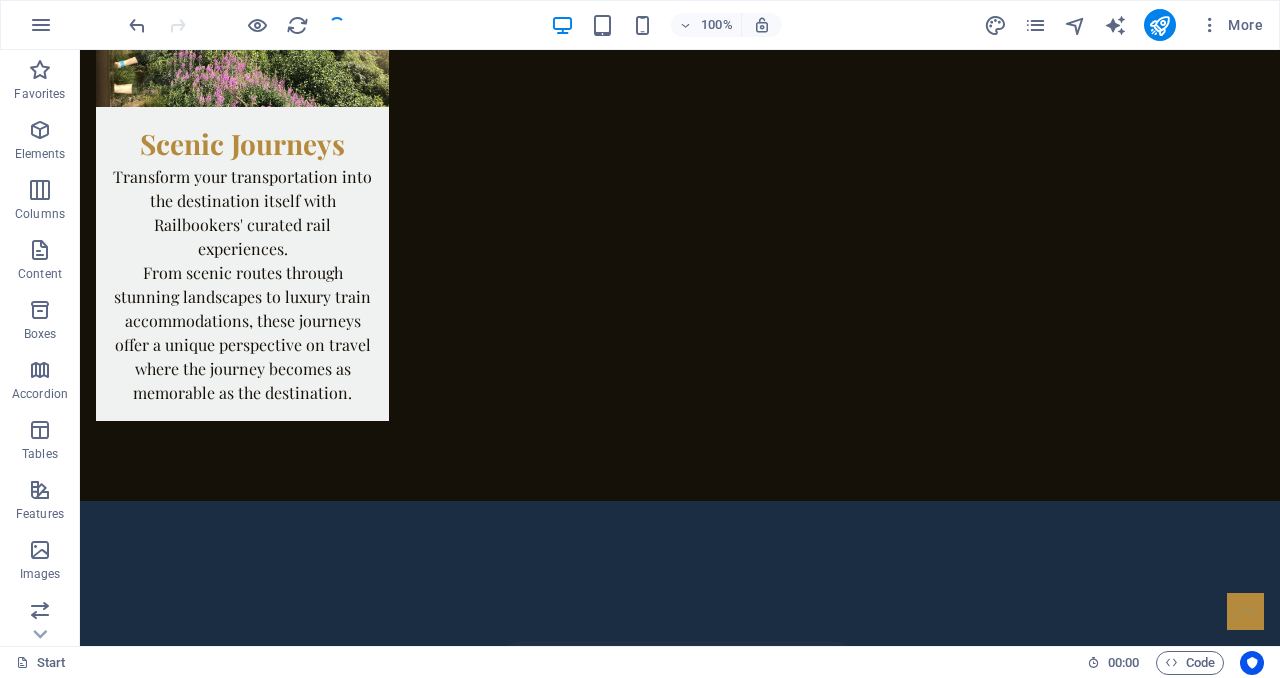 scroll, scrollTop: 5053, scrollLeft: 0, axis: vertical 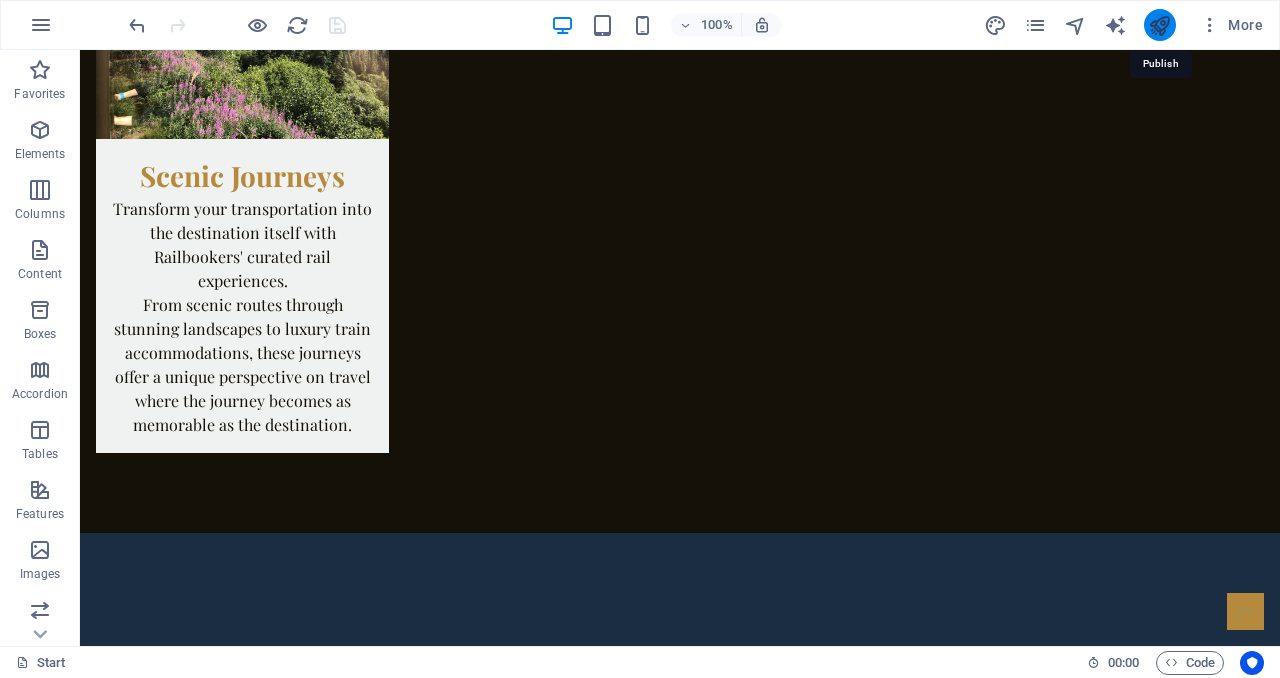 click at bounding box center (1159, 25) 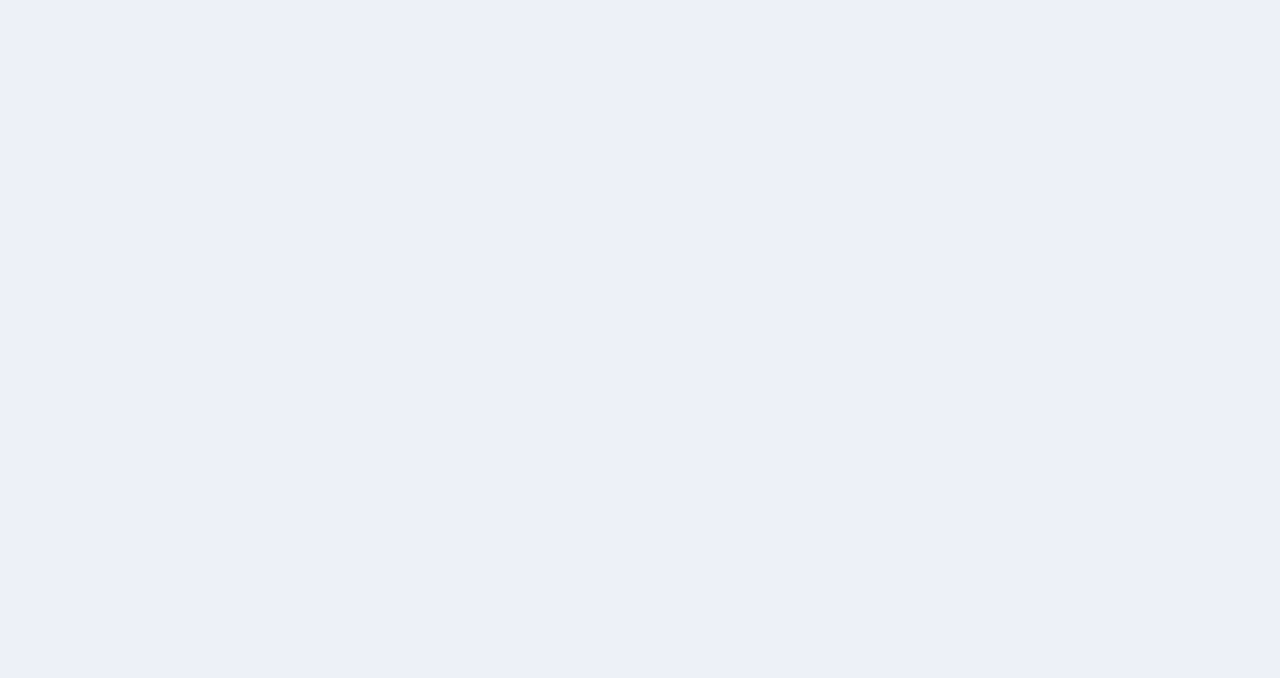 scroll, scrollTop: 0, scrollLeft: 0, axis: both 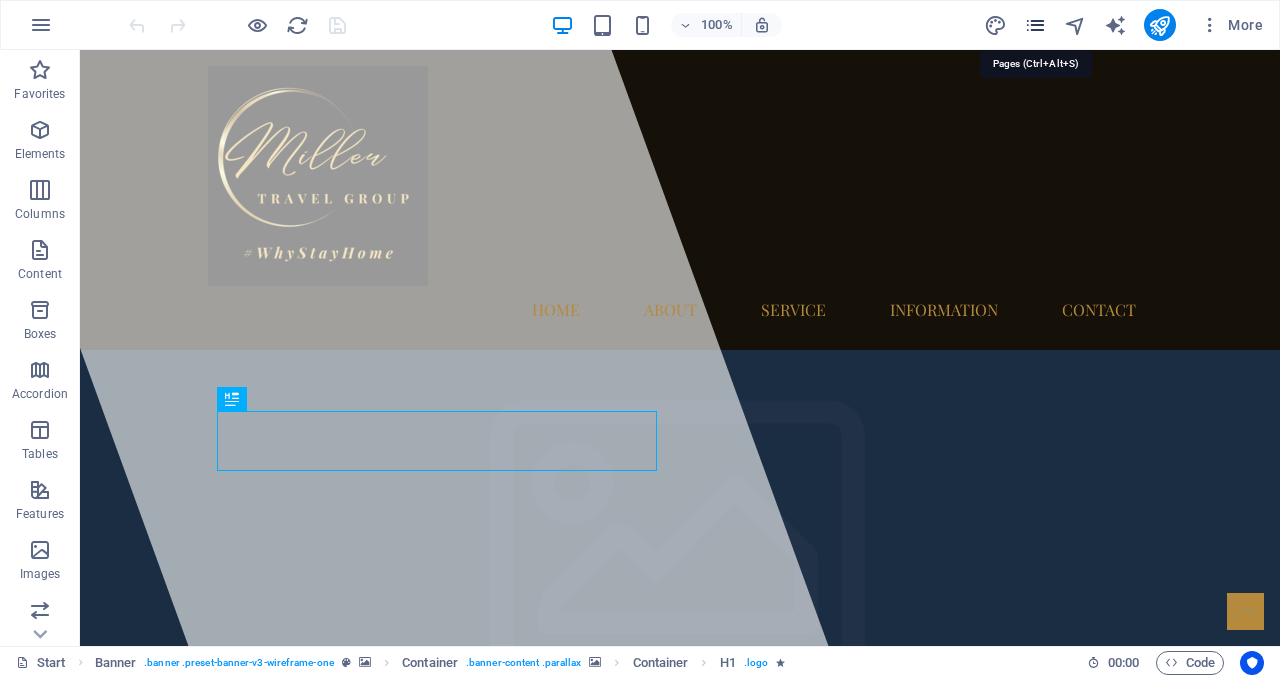 click at bounding box center [1035, 25] 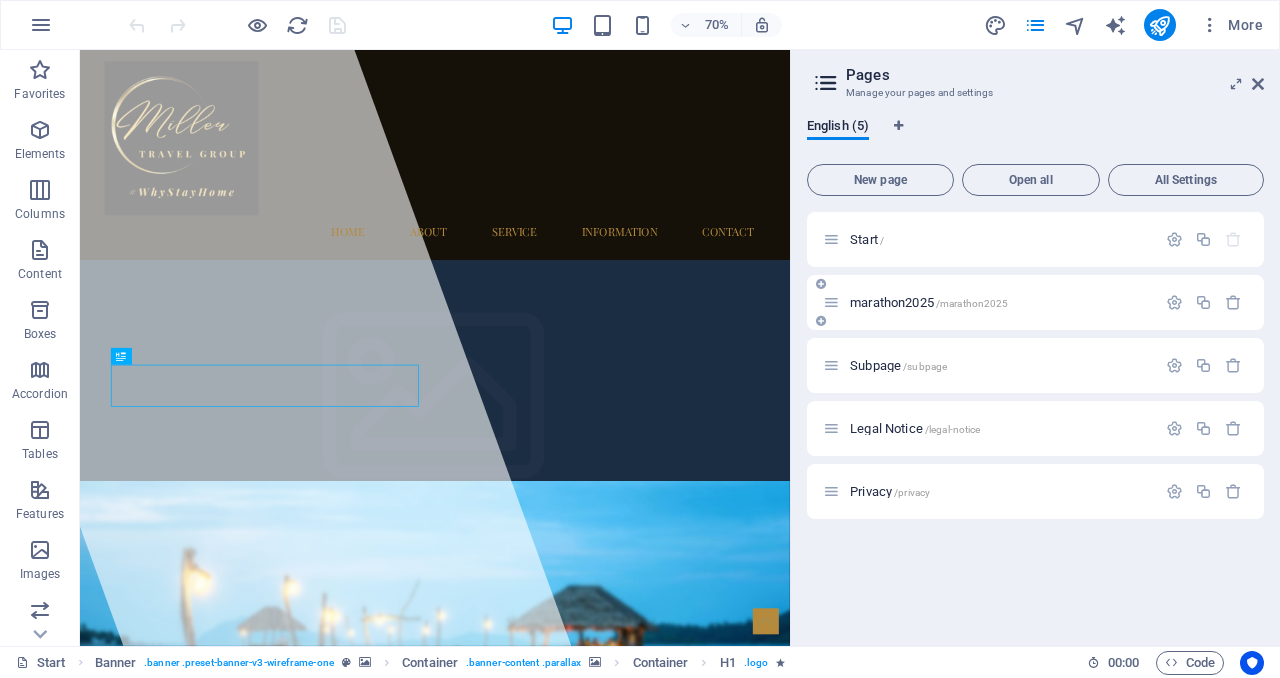 click on "marathon2025 /marathon2025" at bounding box center (929, 302) 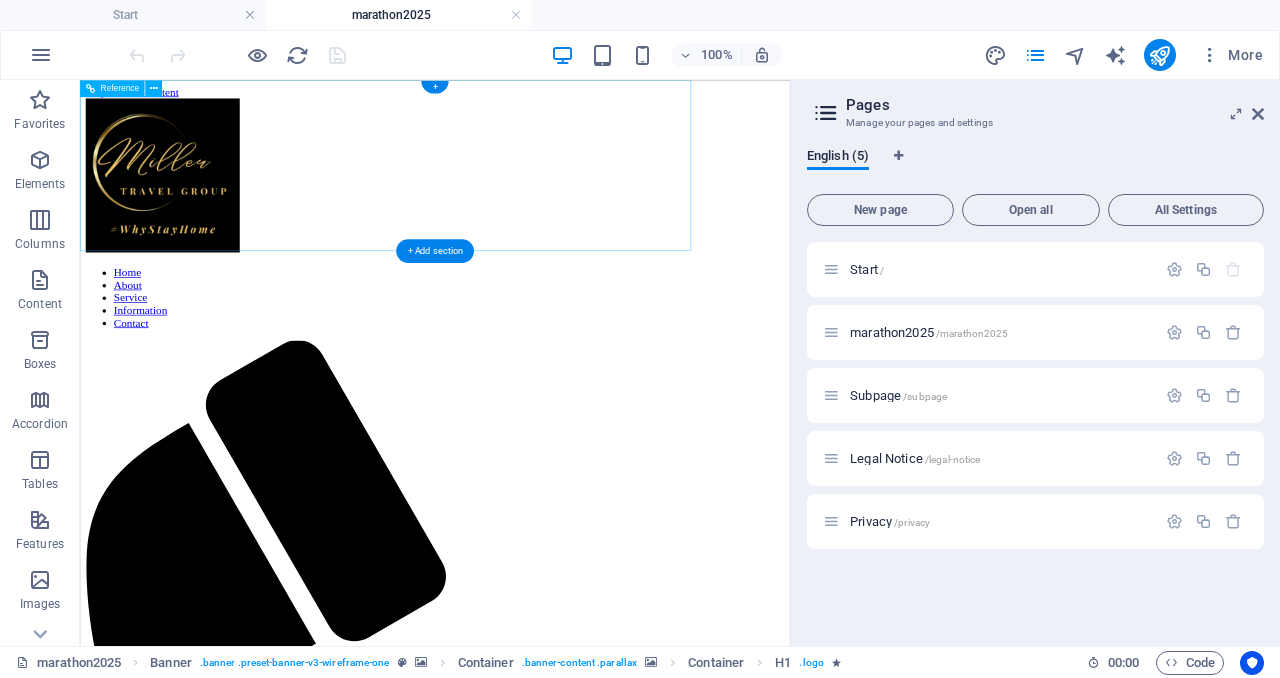 scroll, scrollTop: 0, scrollLeft: 0, axis: both 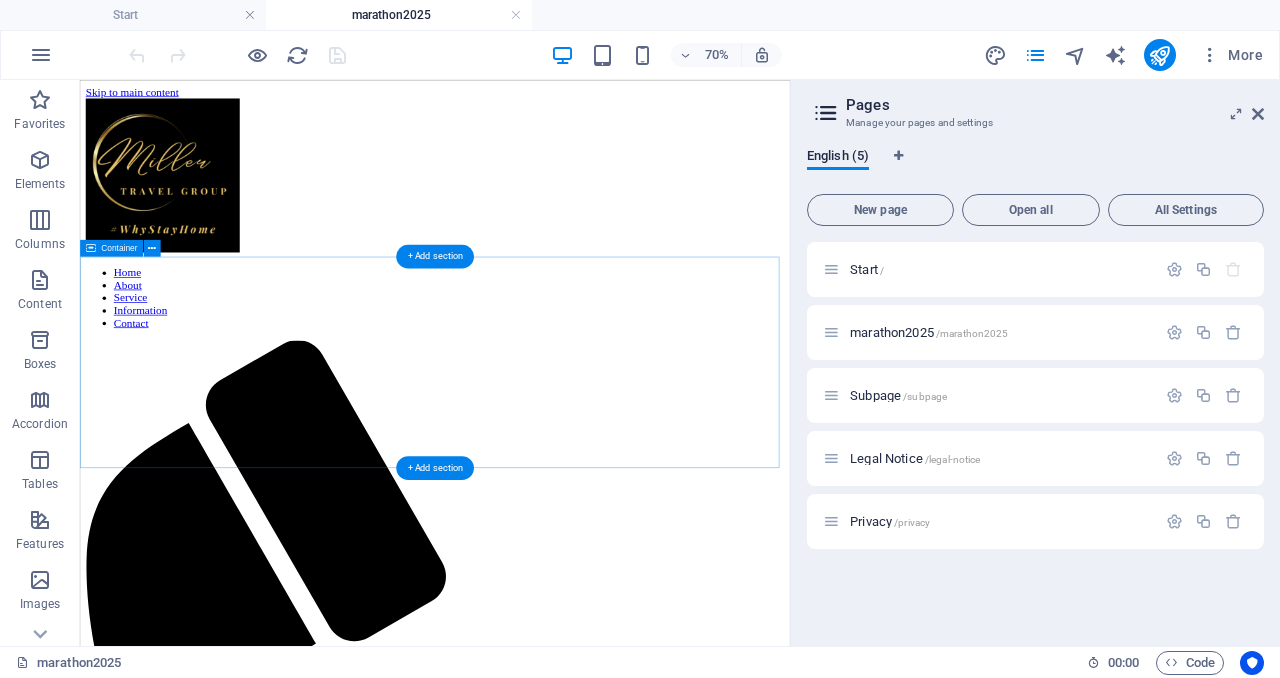 click on "Drop content here or  Add elements  Paste clipboard" at bounding box center [587, 1849] 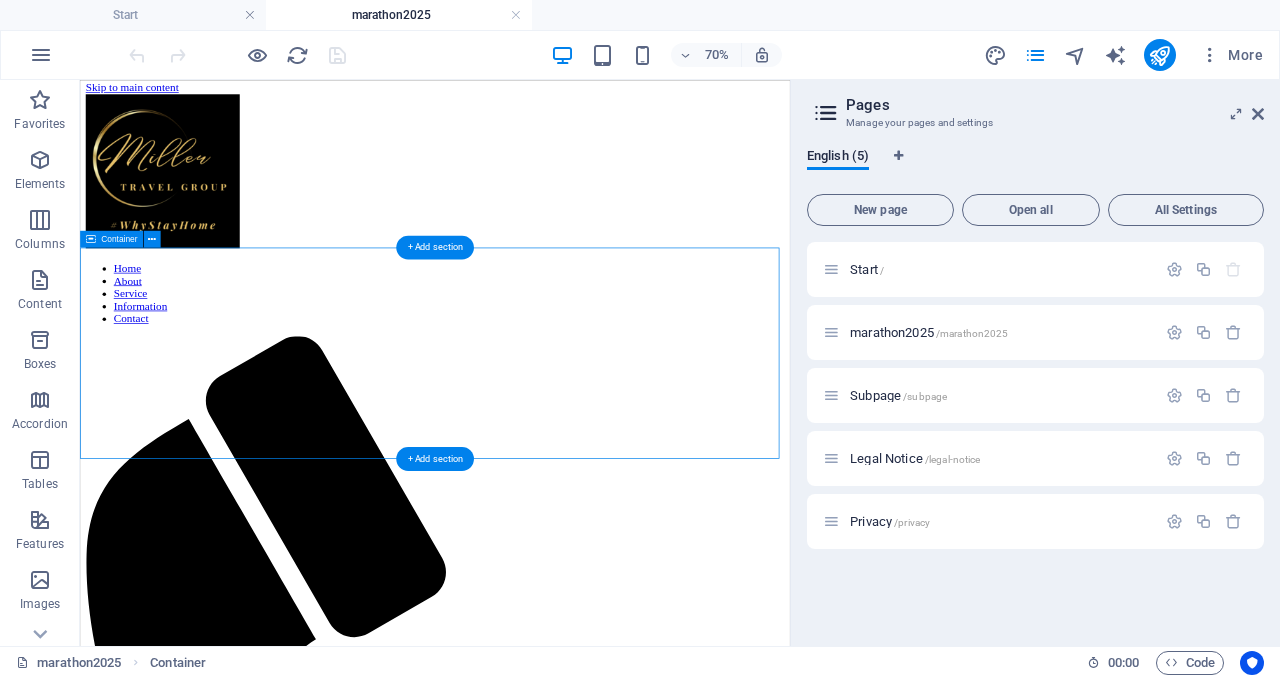 scroll, scrollTop: 0, scrollLeft: 0, axis: both 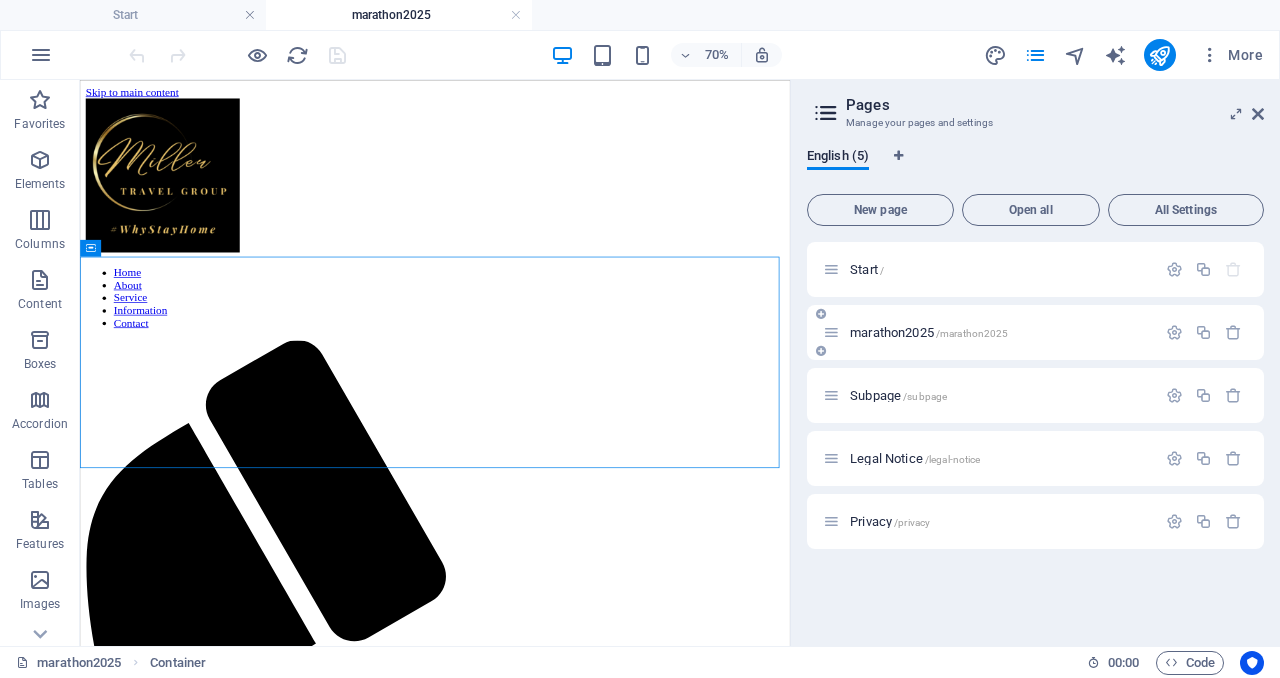 click on "marathon2025 /marathon2025" at bounding box center (989, 332) 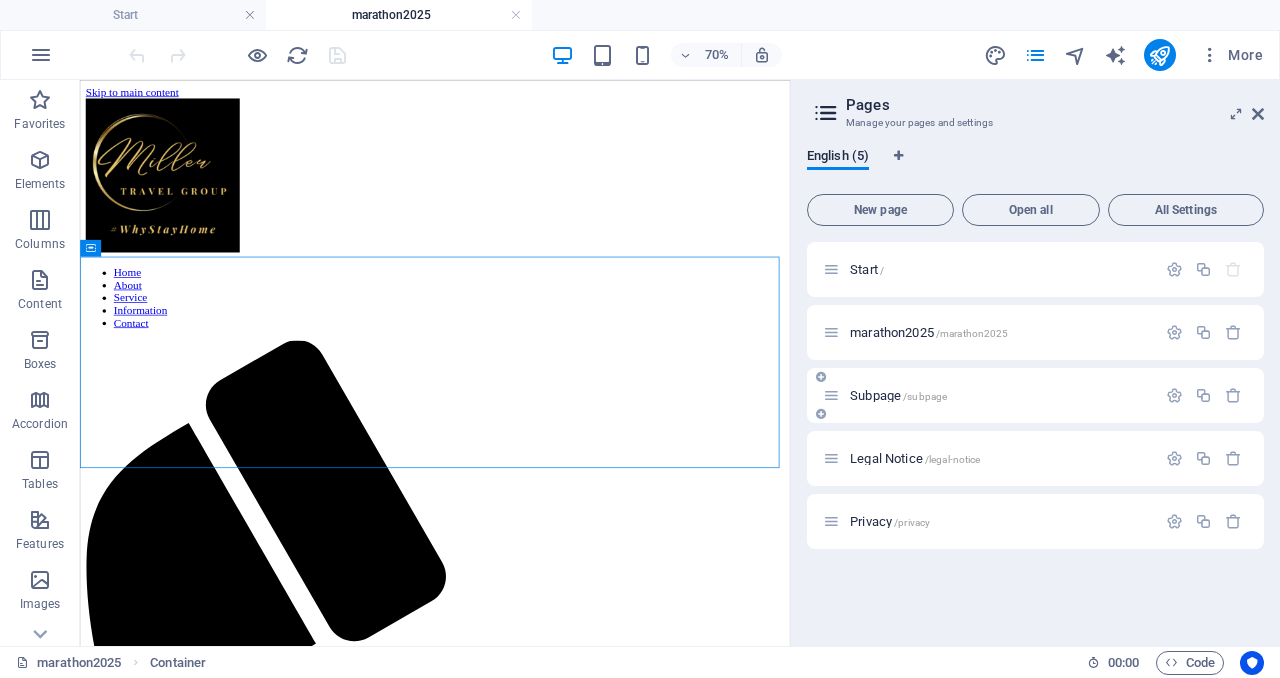 click on "Subpage /subpage" at bounding box center [989, 395] 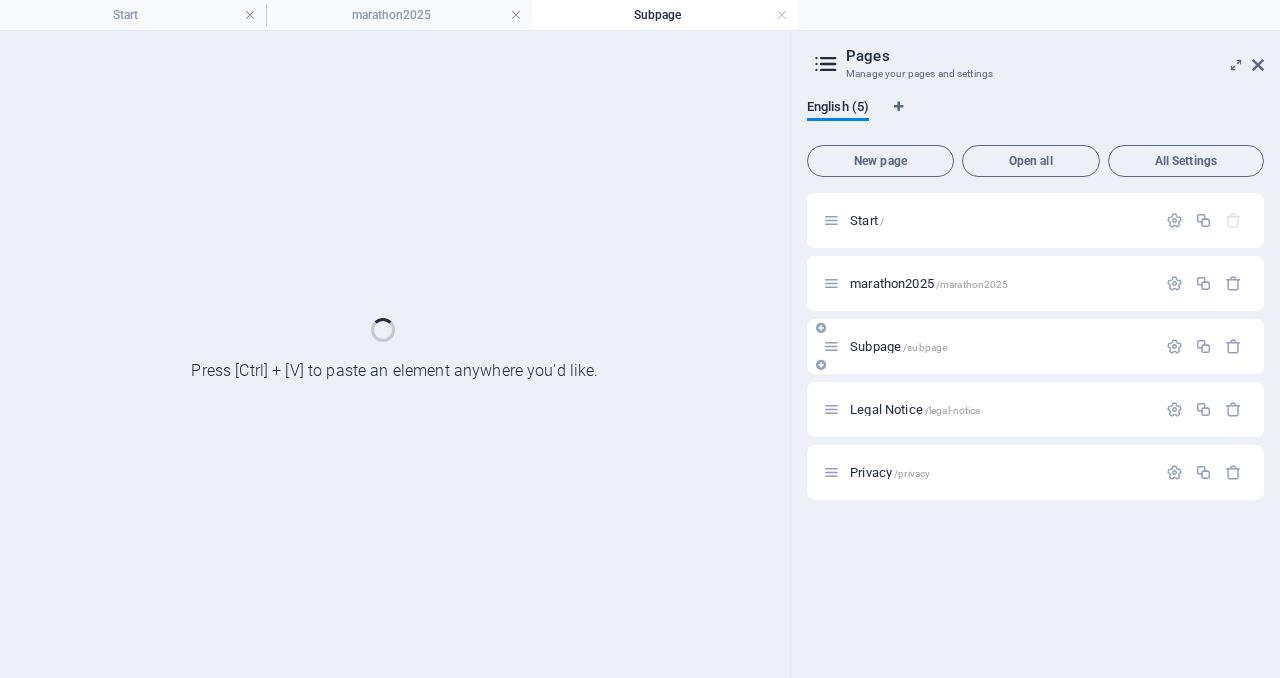 click on "Legal Notice /legal-notice" at bounding box center [1035, 409] 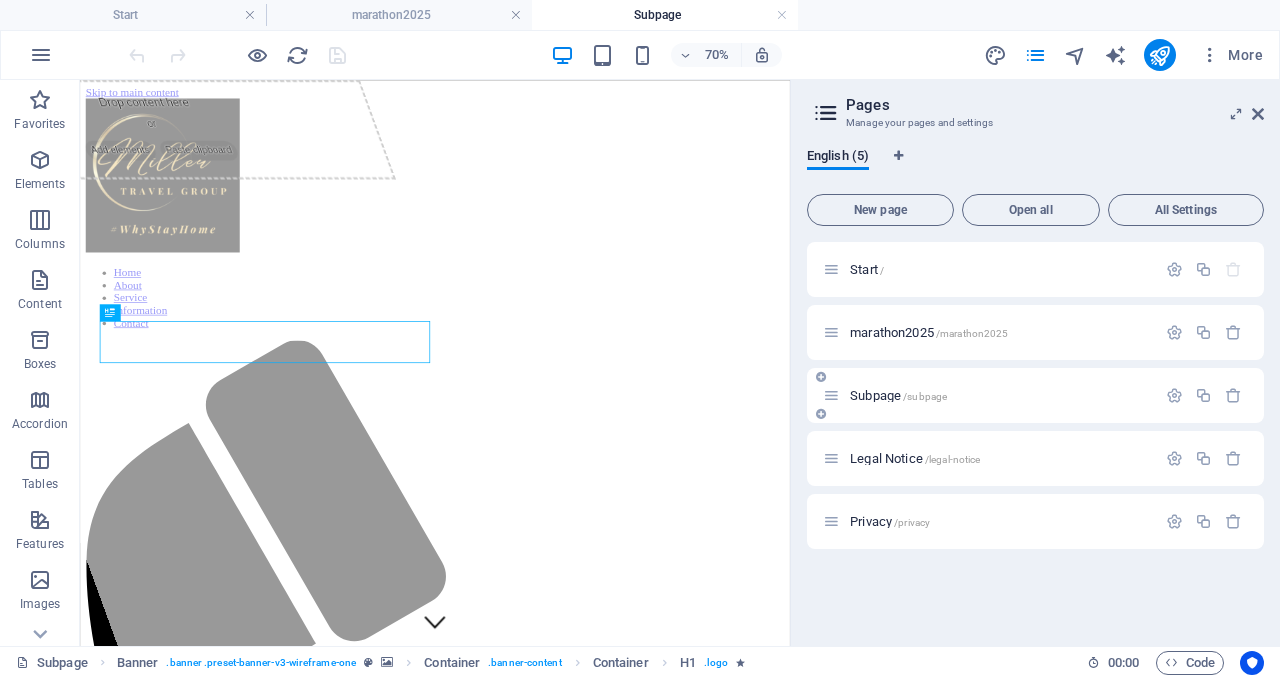 scroll, scrollTop: 0, scrollLeft: 0, axis: both 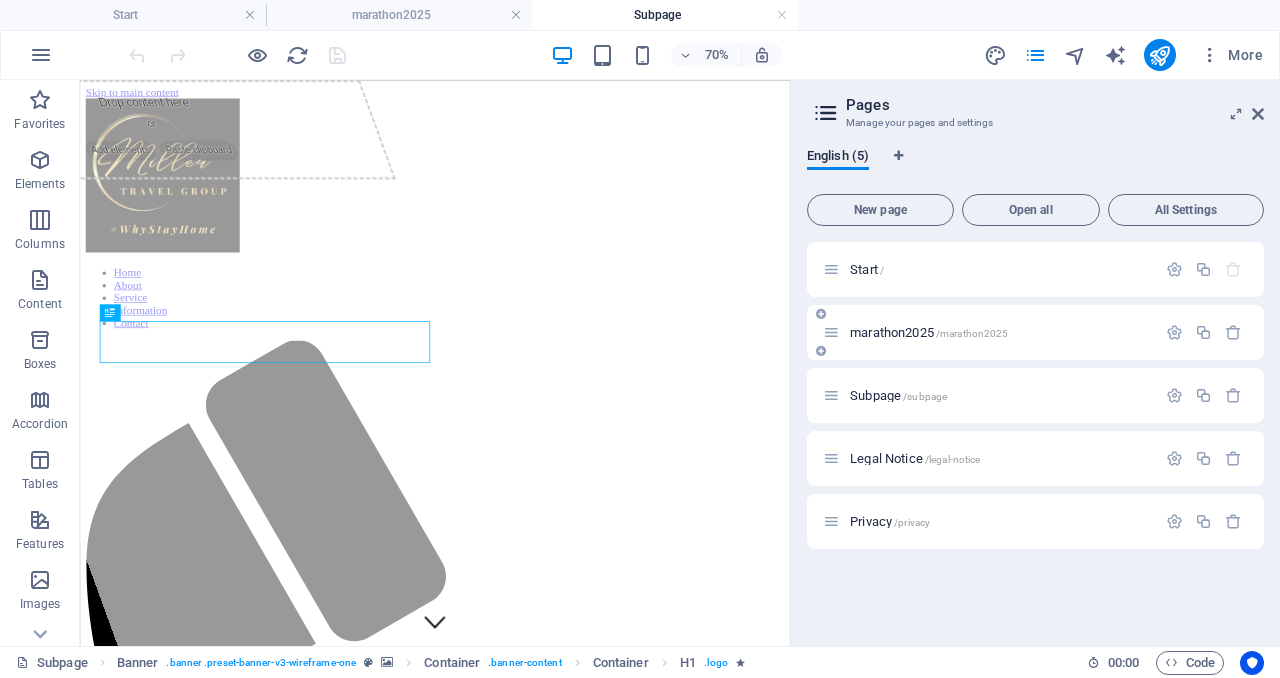 click on "marathon2025 /marathon2025" at bounding box center (989, 332) 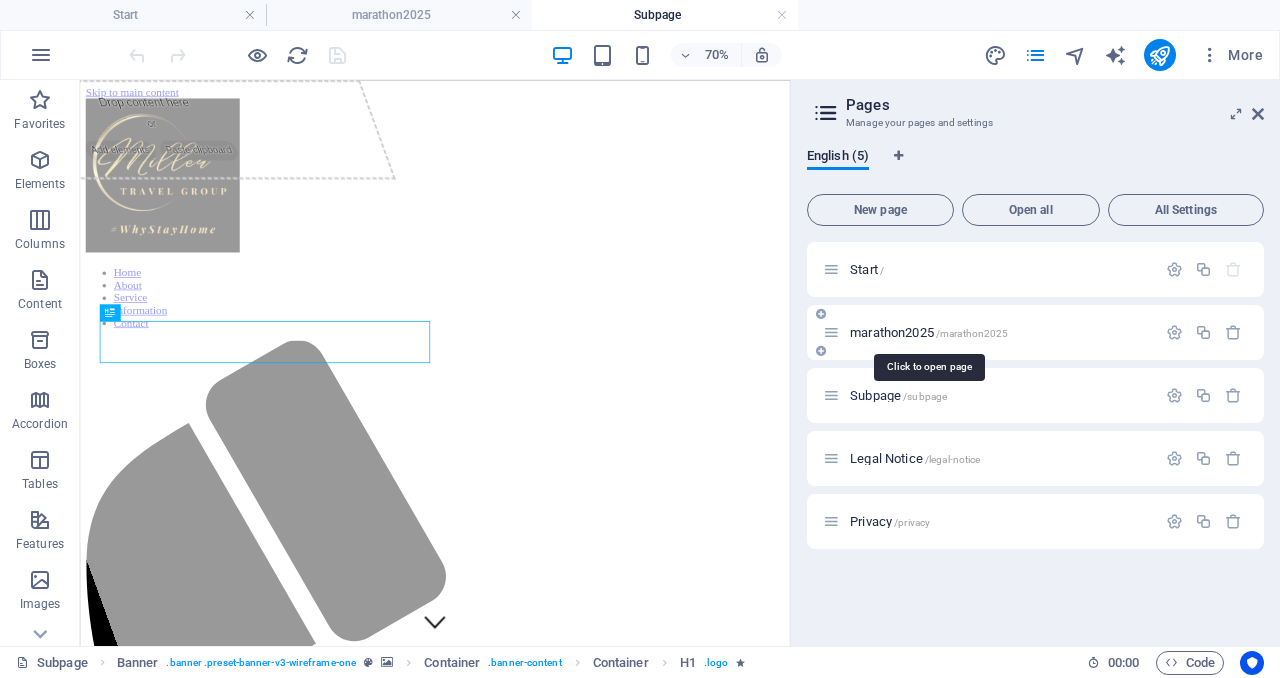 click on "marathon2025 /marathon2025" at bounding box center [929, 332] 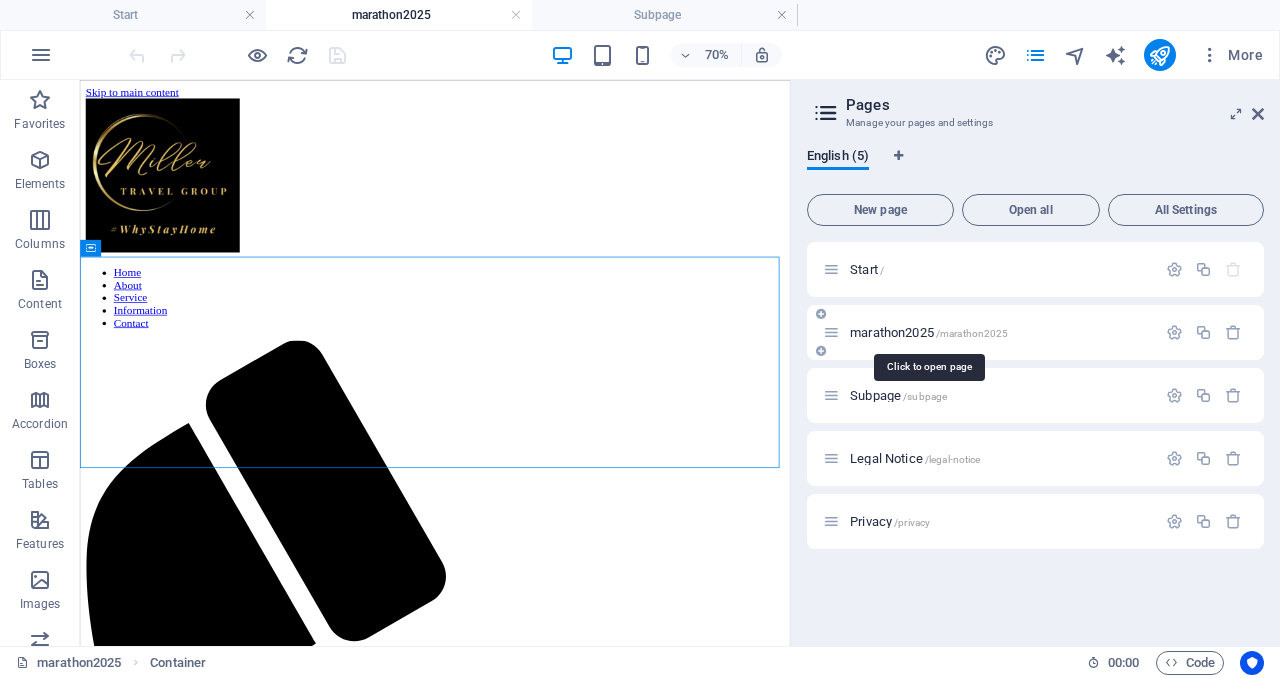 click on "marathon2025 /marathon2025" at bounding box center [929, 332] 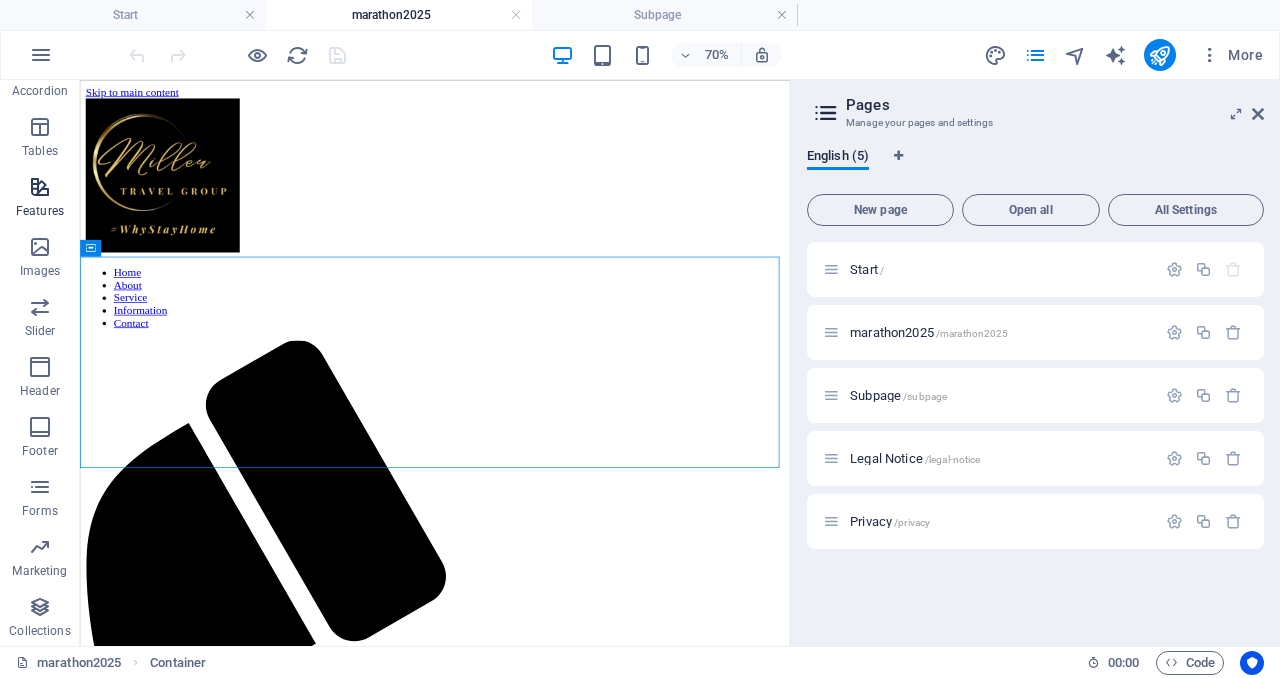scroll, scrollTop: 334, scrollLeft: 0, axis: vertical 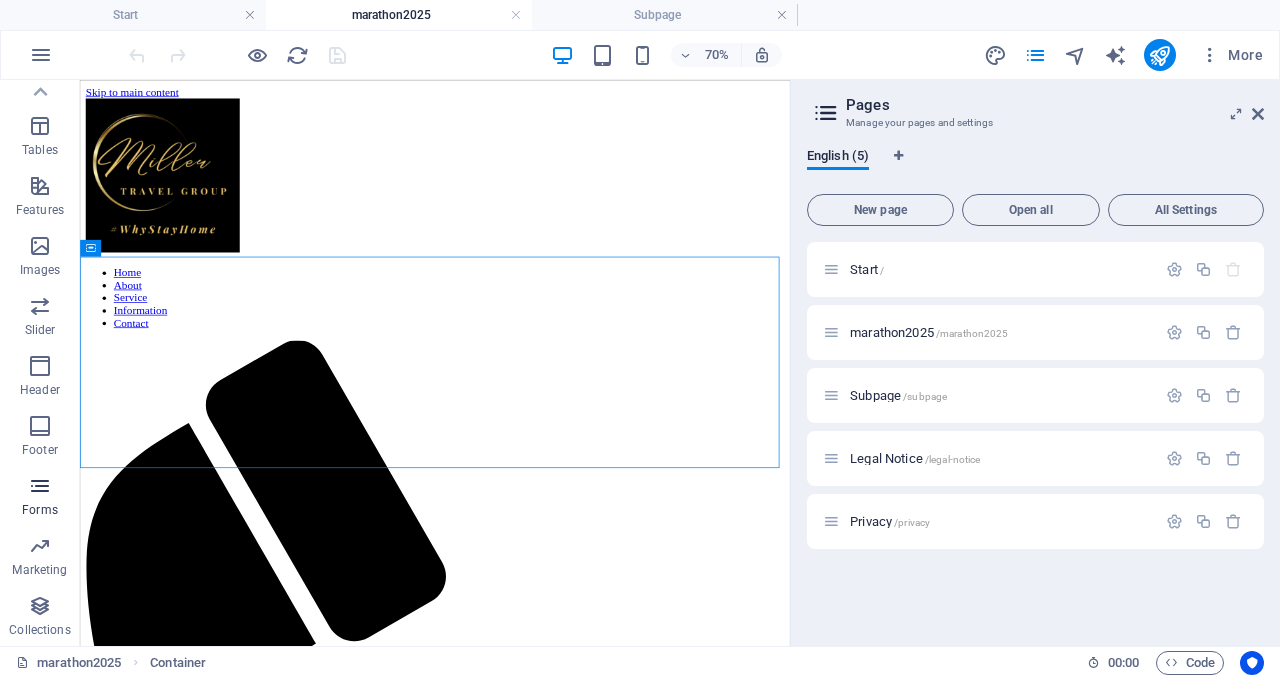 click on "Forms" at bounding box center [40, 496] 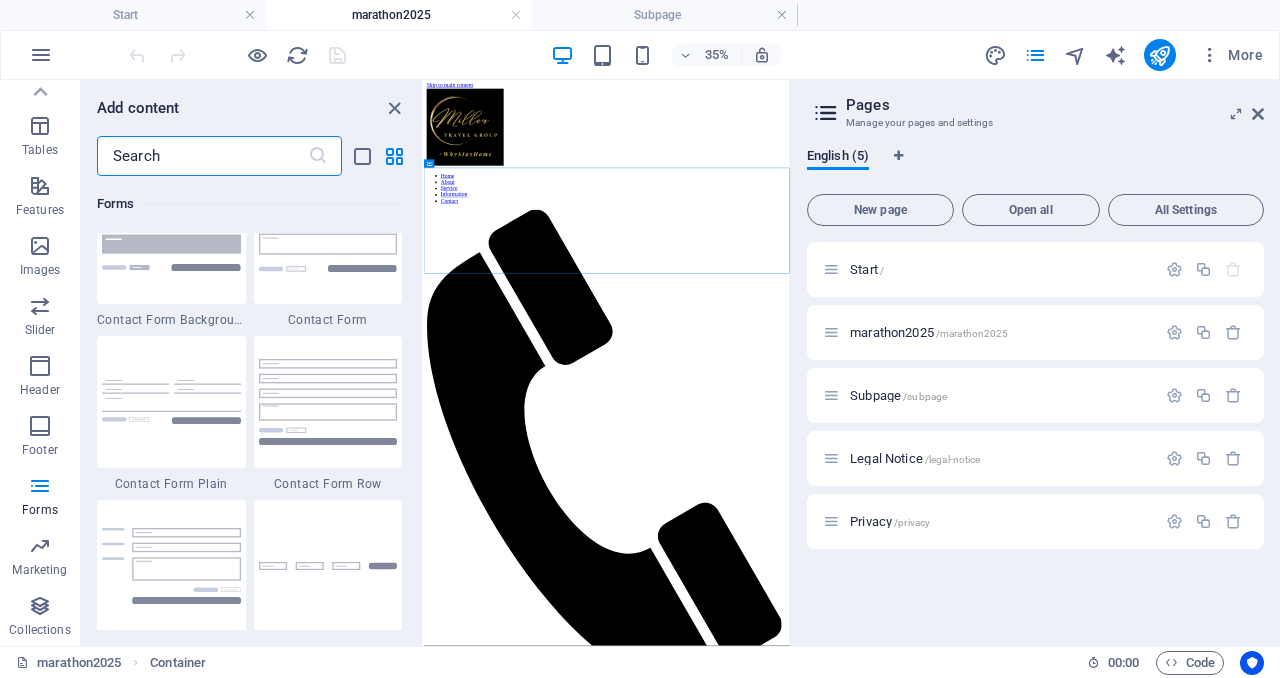 scroll, scrollTop: 14562, scrollLeft: 0, axis: vertical 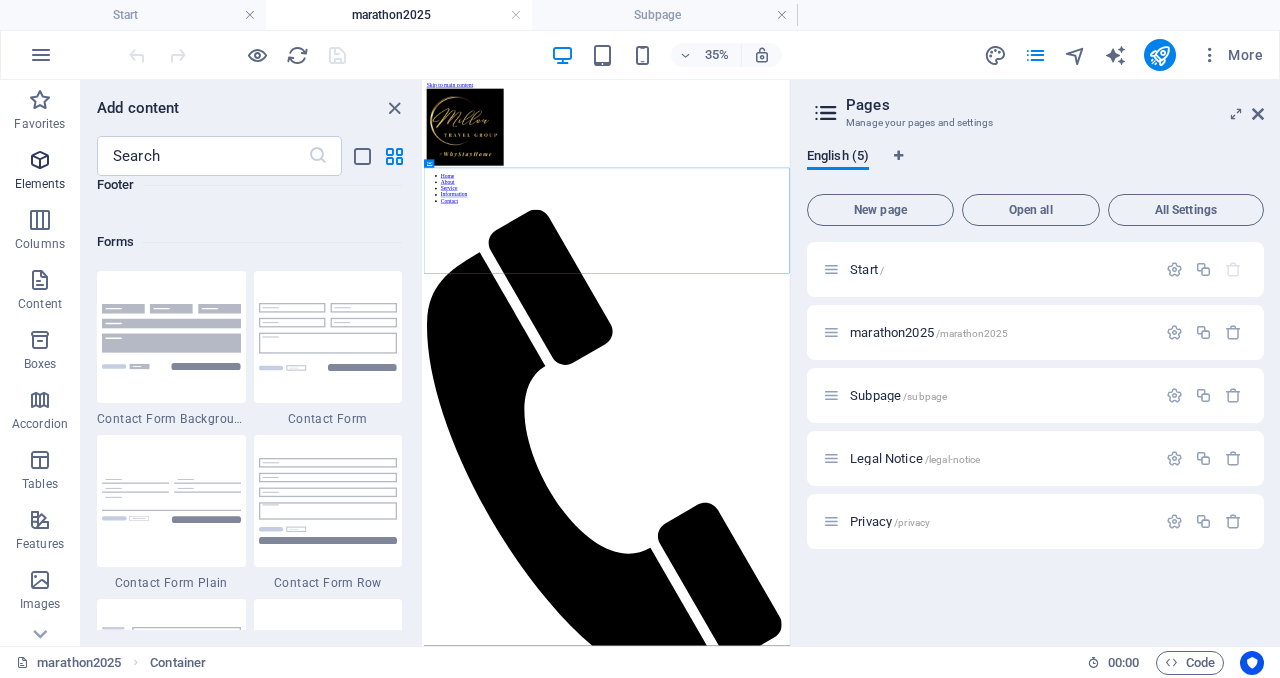 click at bounding box center [40, 160] 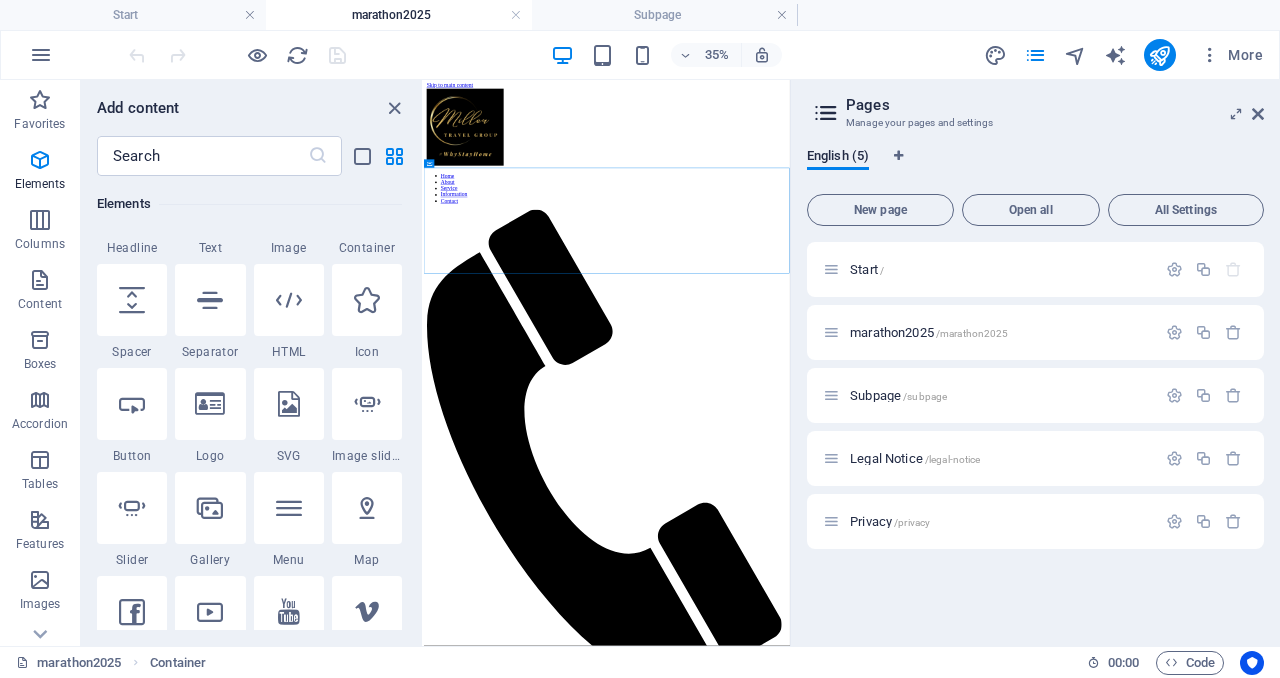 scroll, scrollTop: 284, scrollLeft: 0, axis: vertical 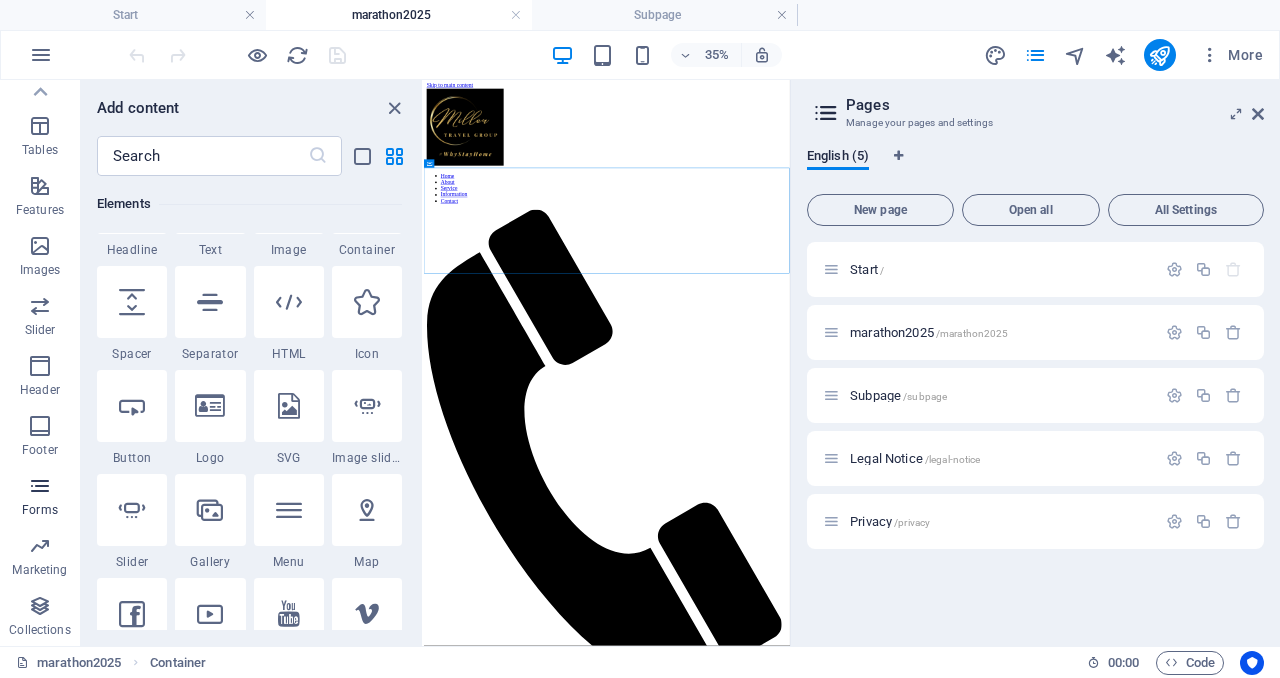 click at bounding box center [40, 486] 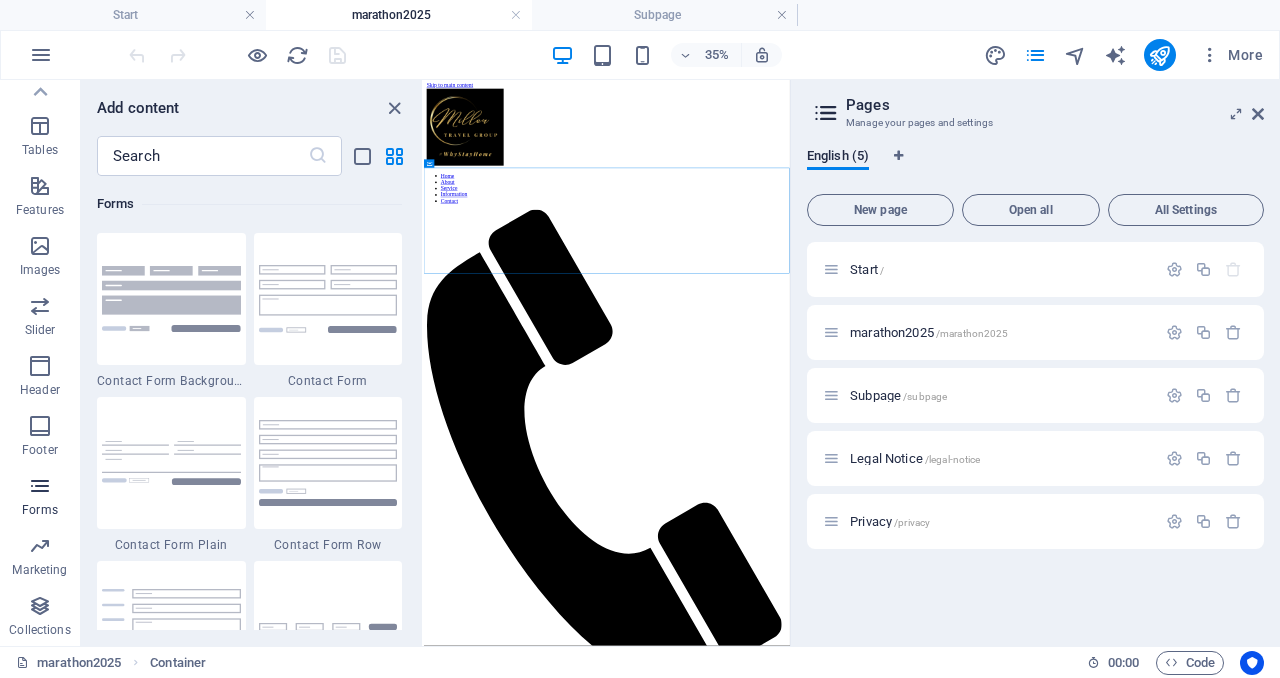 scroll, scrollTop: 14600, scrollLeft: 0, axis: vertical 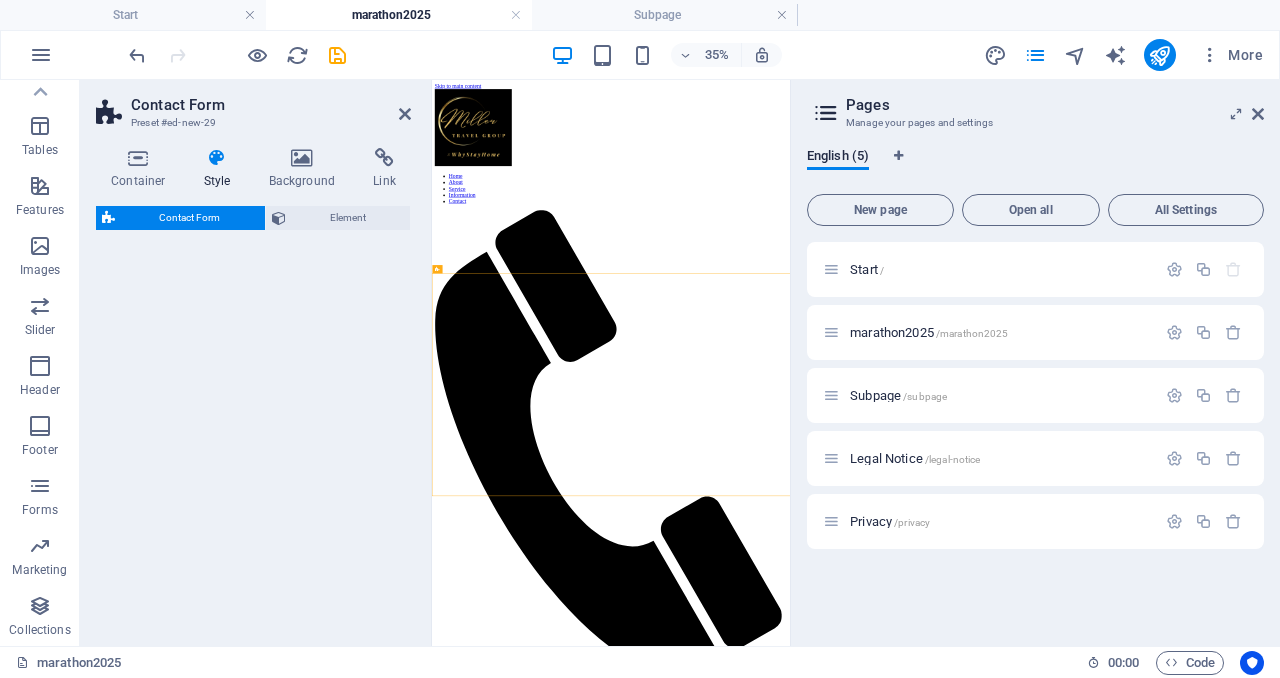 select on "rem" 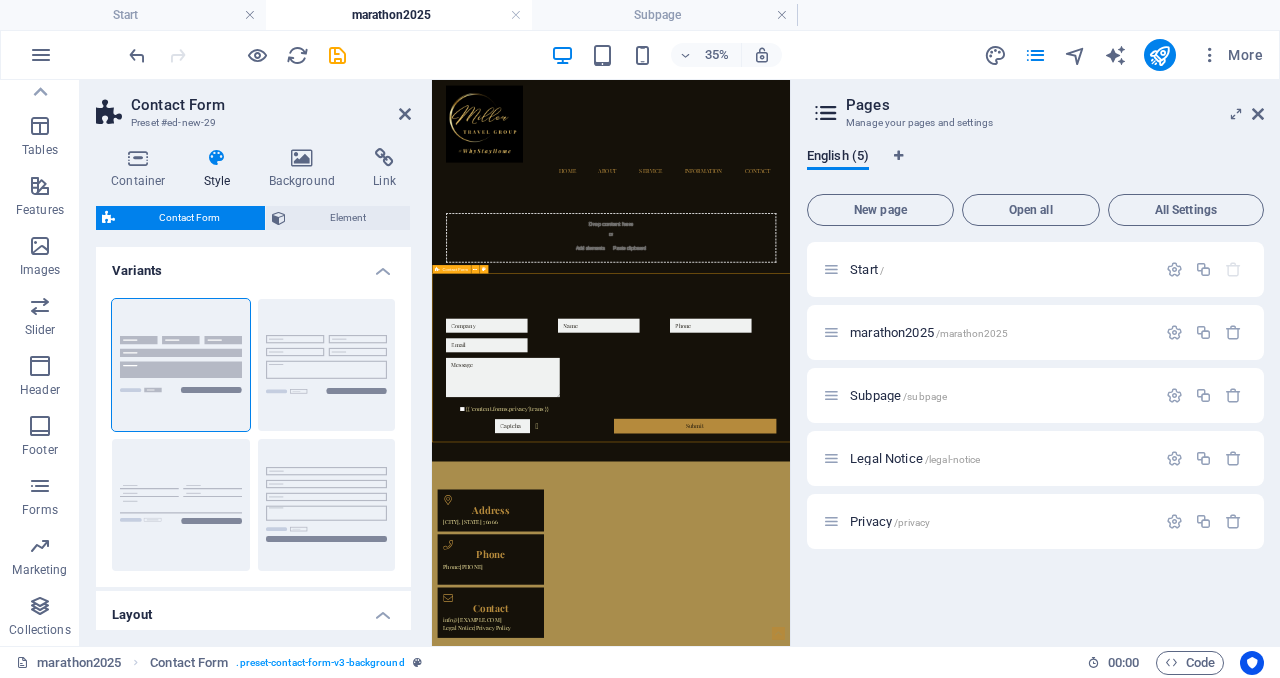 click on "{{ 'content.forms.privacy'|trans }} Unreadable? Load new Submit" at bounding box center [943, 926] 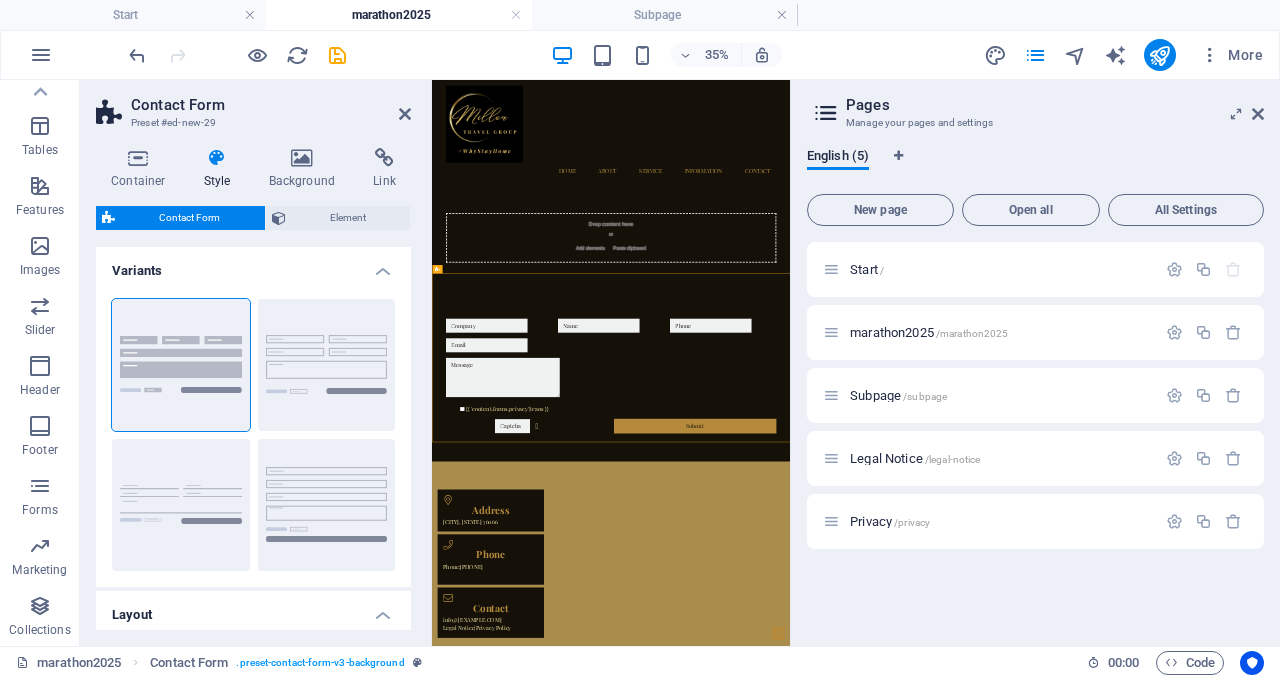 click on "Variants" at bounding box center [253, 265] 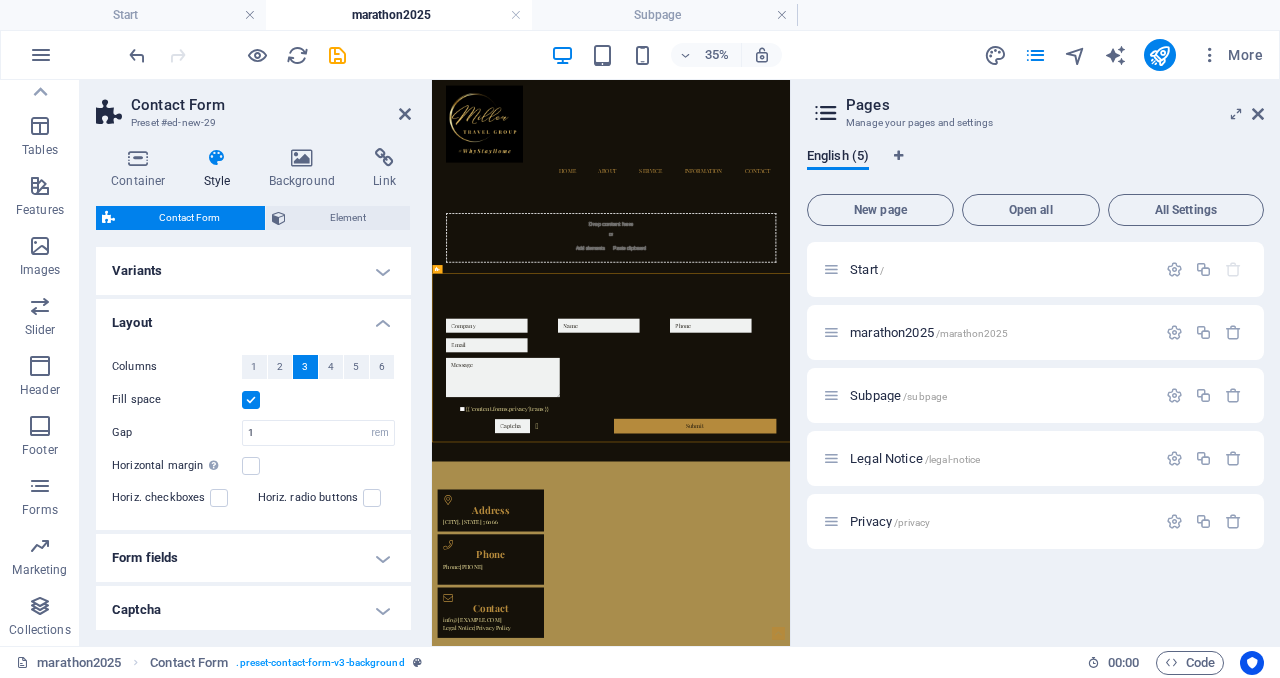 click on "Container Style Background Link Size Height Default px rem % vh vw Min. height None px rem % vh vw Width Default px rem % em vh vw Min. width None px rem % vh vw Content width Default Custom width Width Default px rem % em vh vw Min. width None px rem % vh vw Default padding Custom spacing Default content width and padding can be changed under Design. Edit design Layout (Flexbox) Alignment Determines the flex direction. Default Main axis Determine how elements should behave along the main axis inside this container (justify content). Default Side axis Control the vertical direction of the element inside of the container (align items). Default Wrap Default On Off Fill Controls the distances and direction of elements on the y-axis across several lines (align content). Default Accessibility ARIA helps assistive technologies (like screen readers) to understand the role, state, and behavior of web elements Role The ARIA role defines the purpose of an element.  None Alert Article Banner Comment Fan" at bounding box center [253, 389] 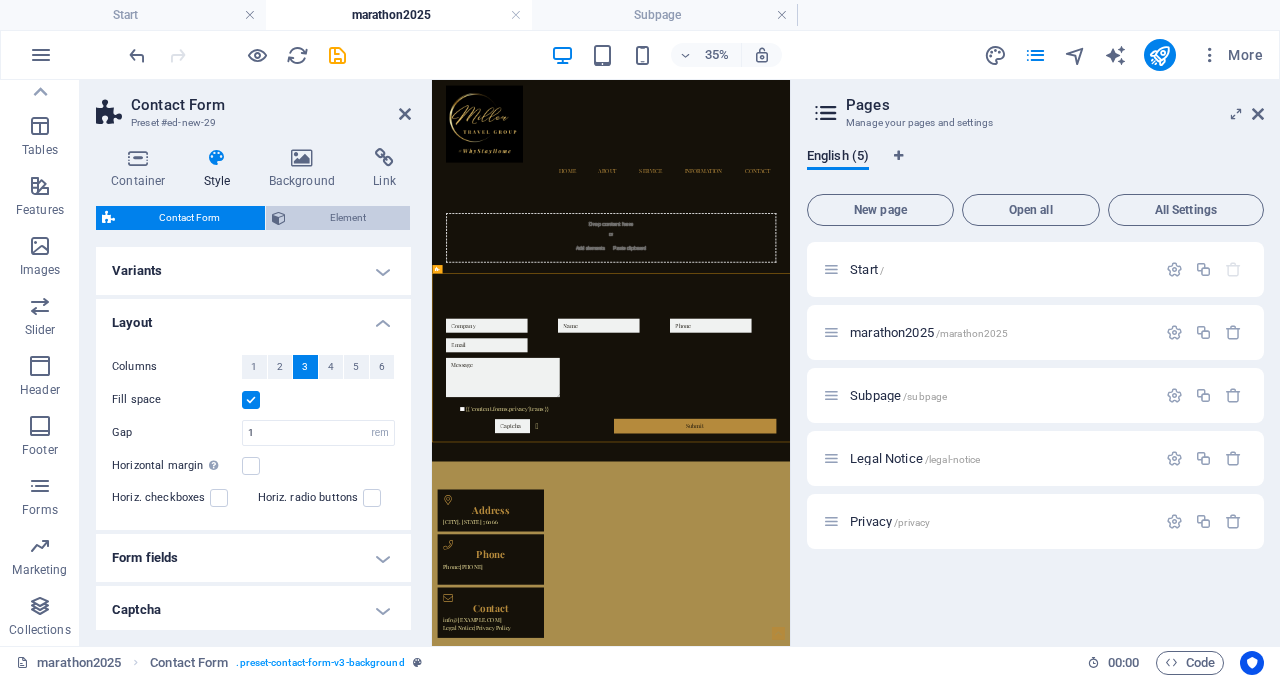 click on "Element" at bounding box center [348, 218] 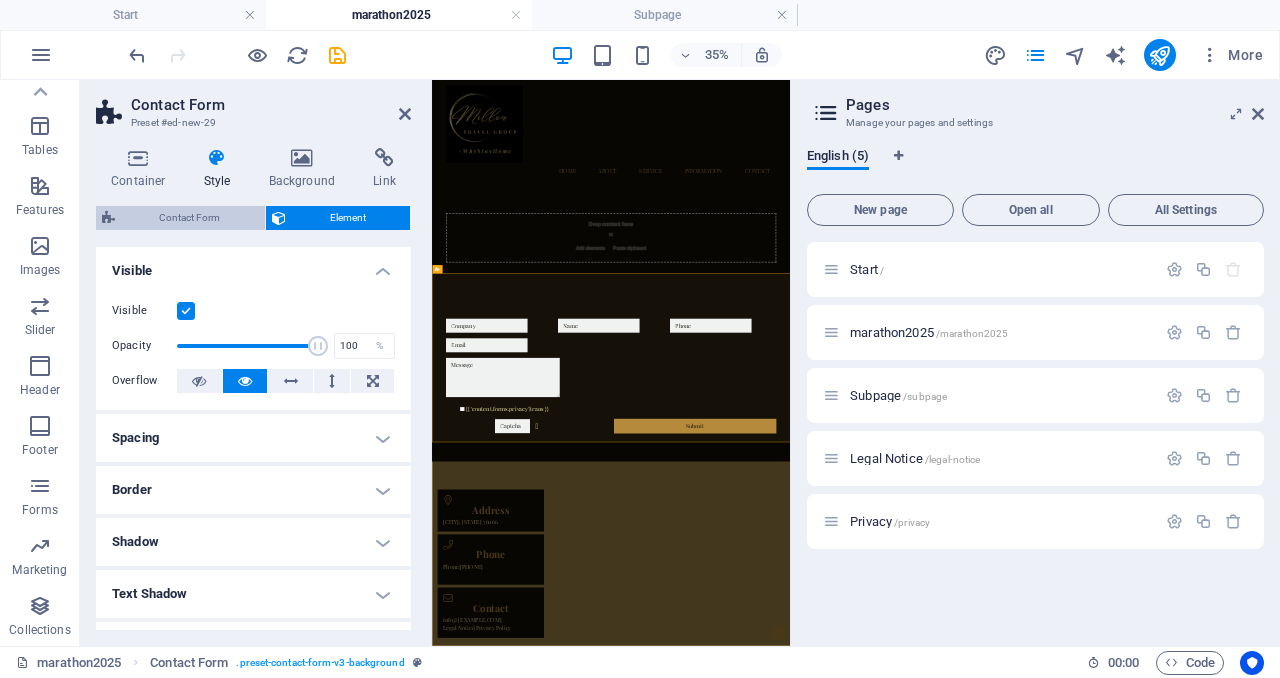 click on "Contact Form" at bounding box center [190, 218] 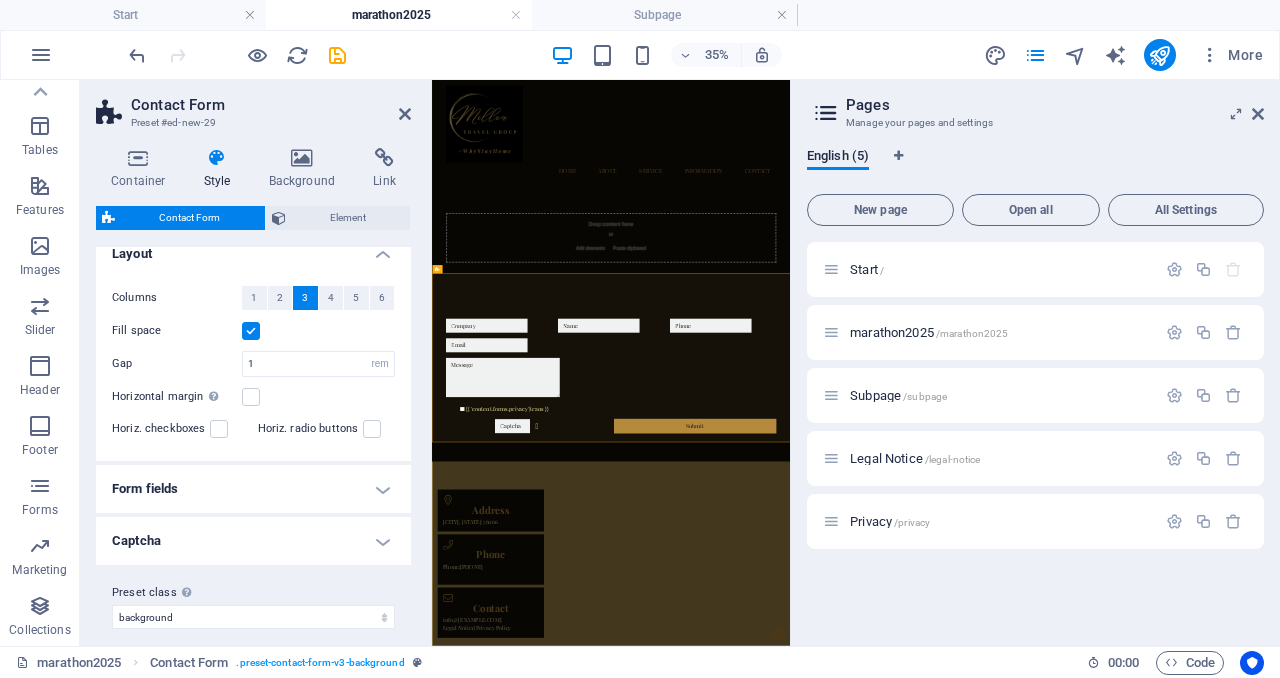 scroll, scrollTop: 84, scrollLeft: 0, axis: vertical 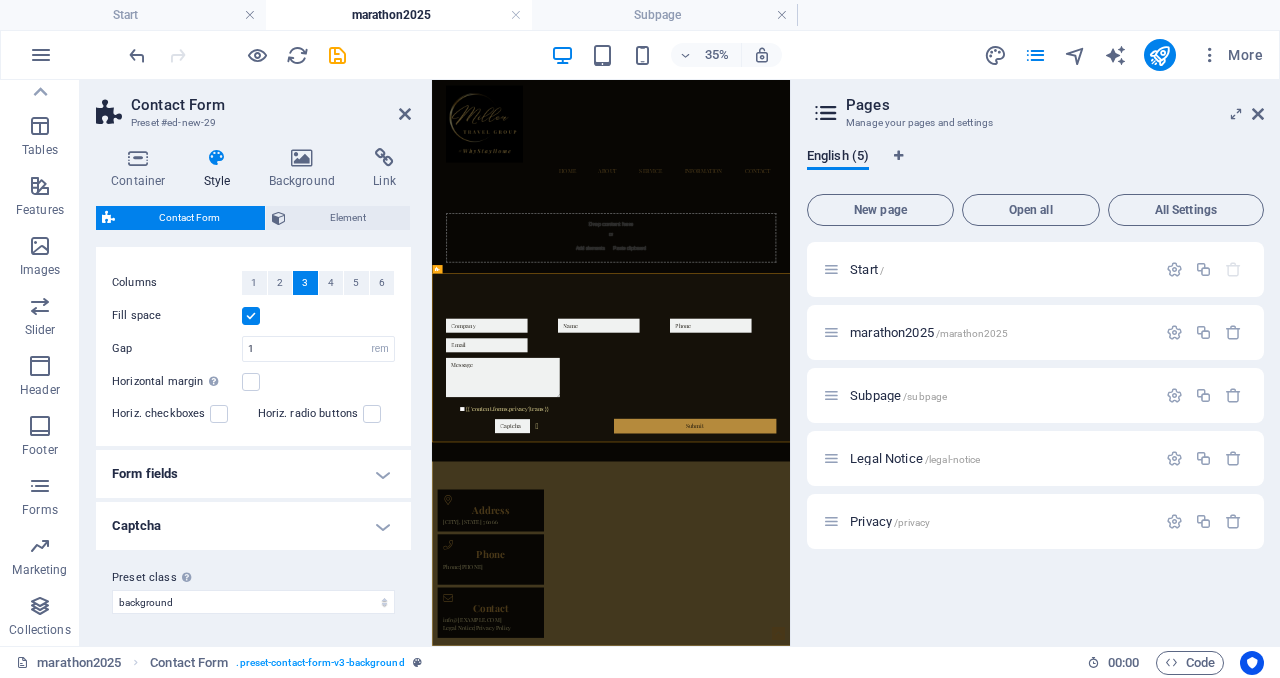 click on "Form fields" at bounding box center [253, 474] 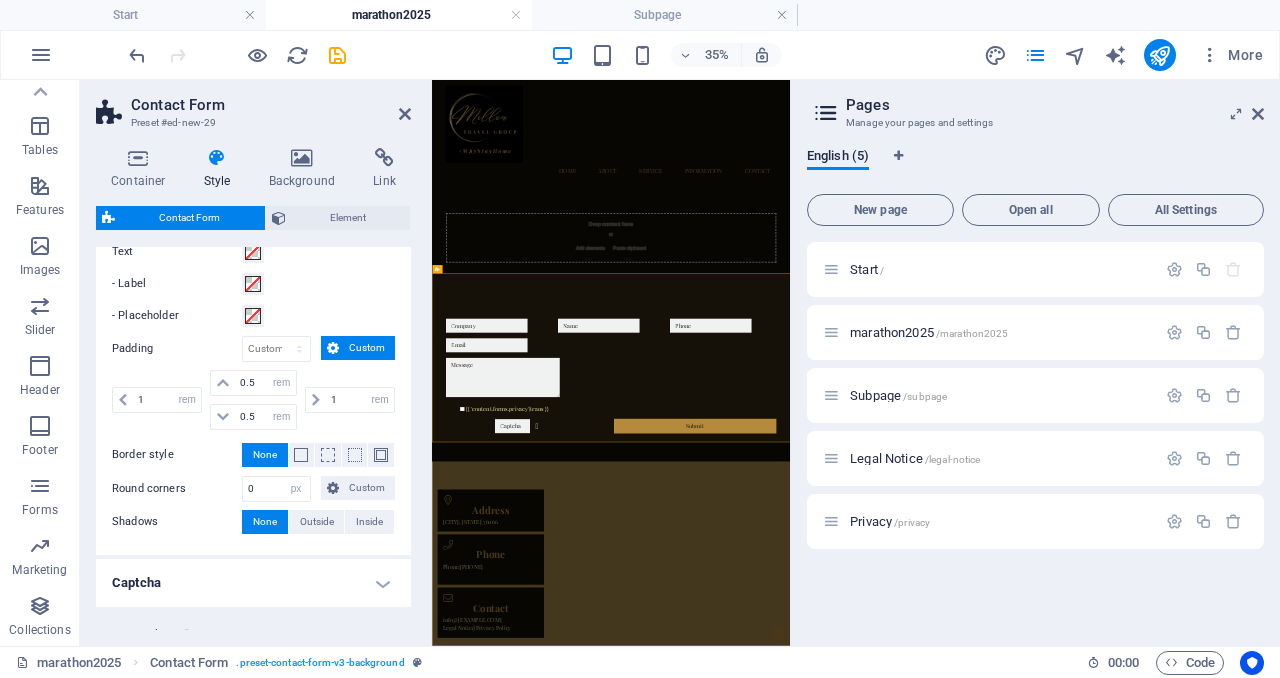 scroll, scrollTop: 486, scrollLeft: 0, axis: vertical 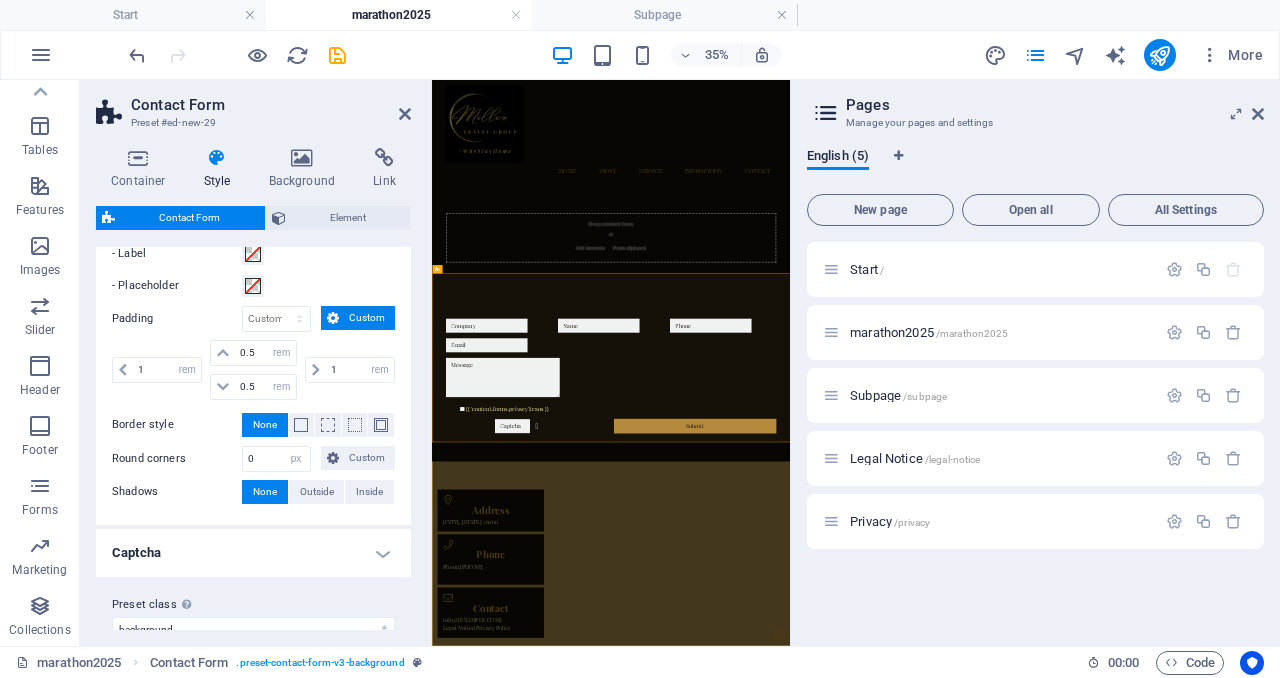 click on "Captcha" at bounding box center (253, 553) 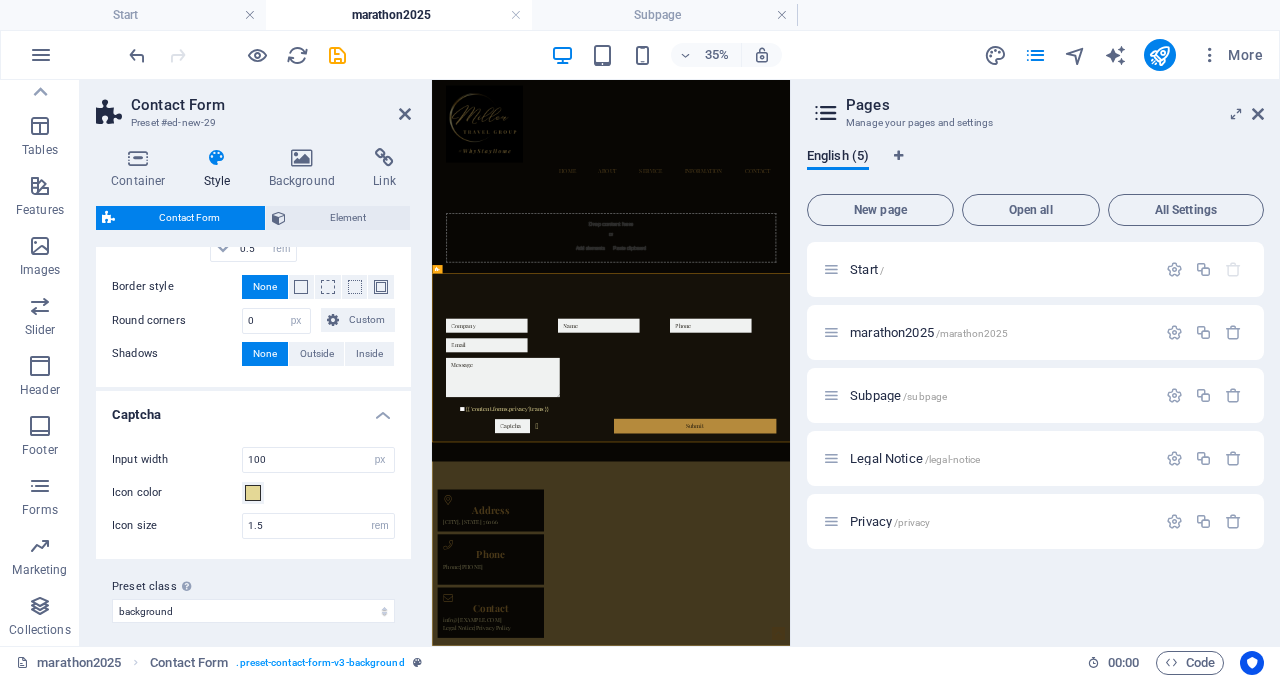 scroll, scrollTop: 633, scrollLeft: 0, axis: vertical 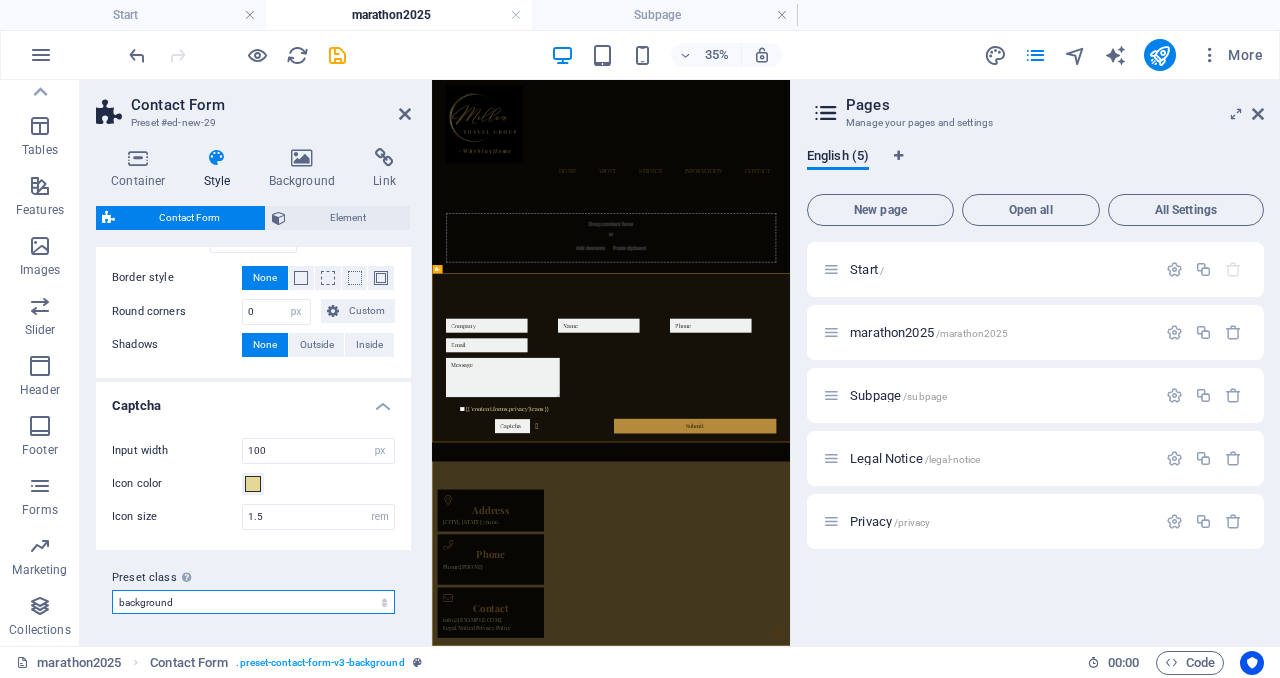 click on "wireframe-one background Add preset class" at bounding box center [253, 602] 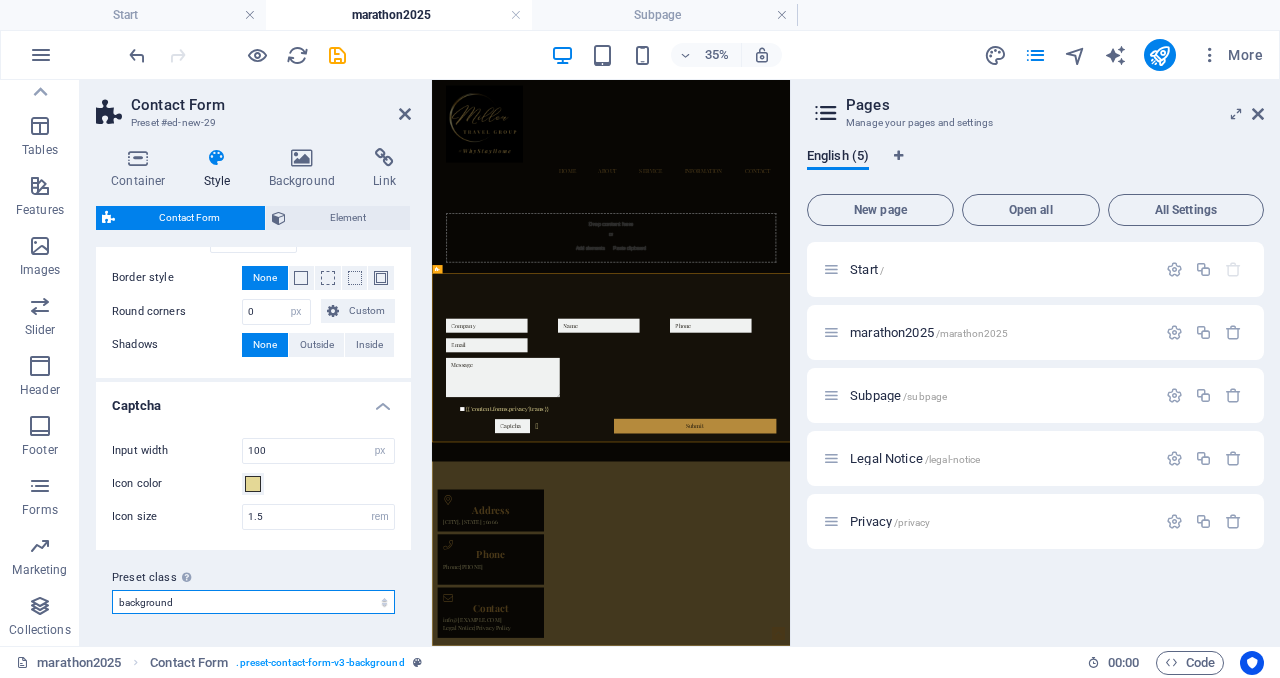 scroll, scrollTop: 629, scrollLeft: 0, axis: vertical 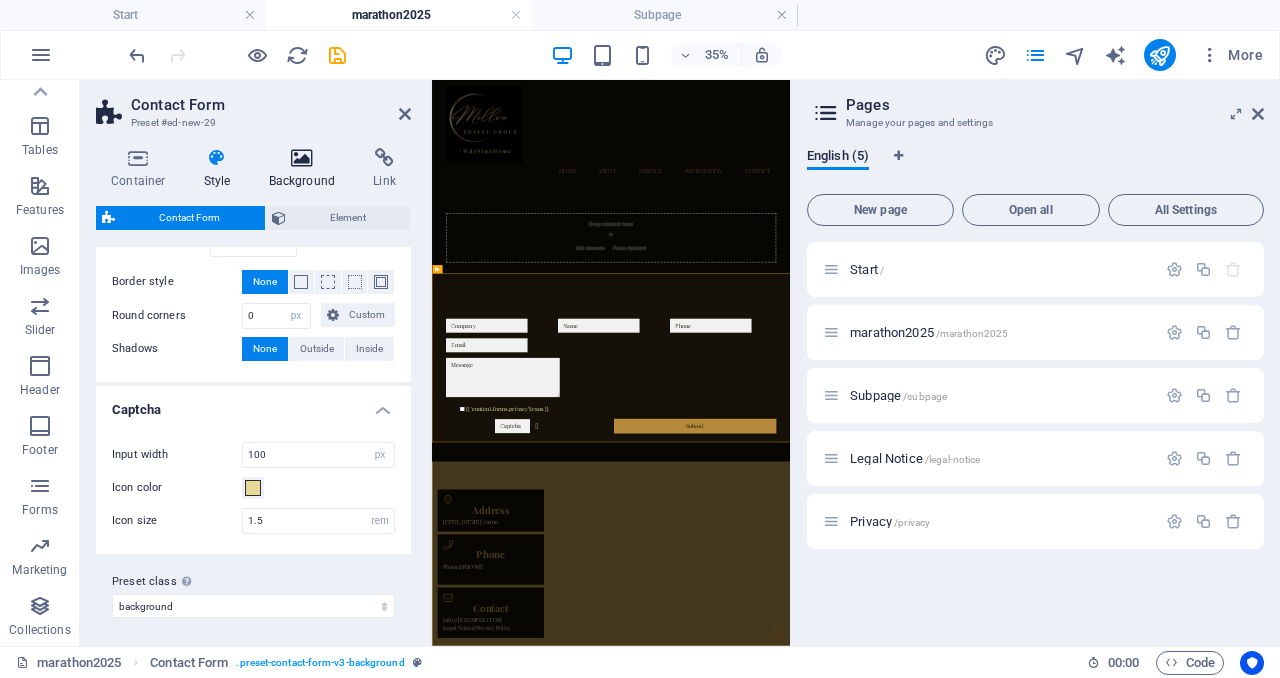 click on "Background" at bounding box center (306, 169) 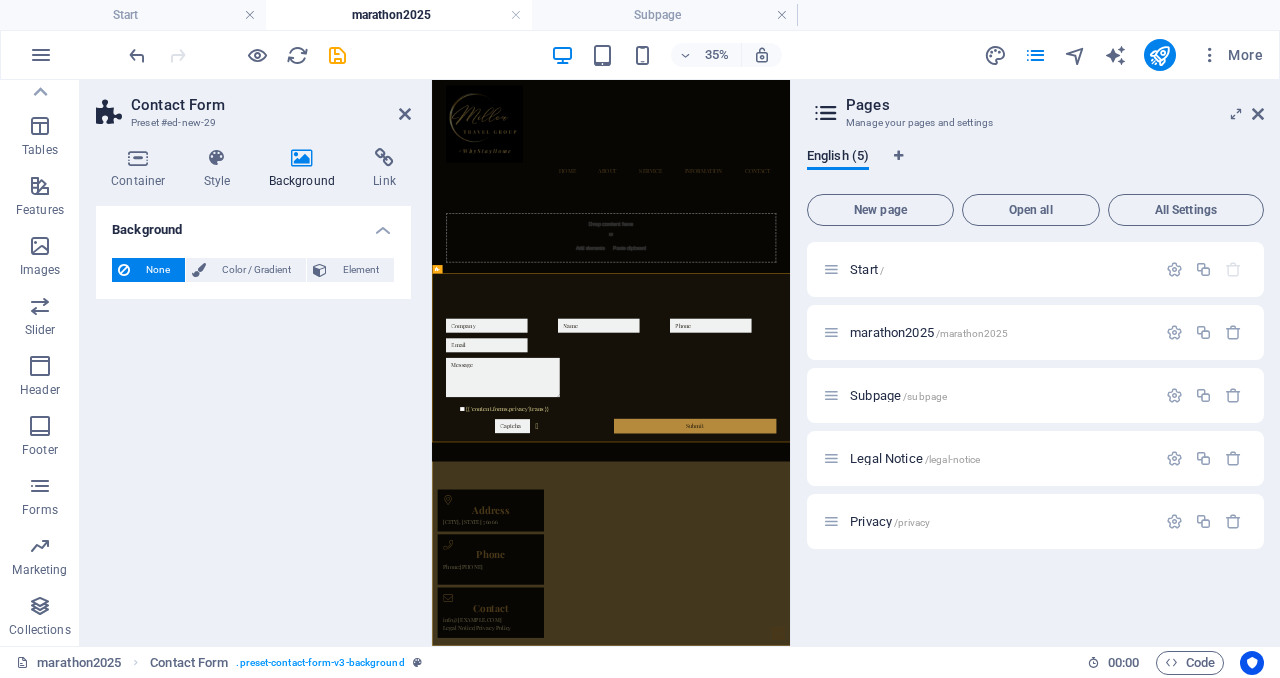 click on "None" at bounding box center [148, 270] 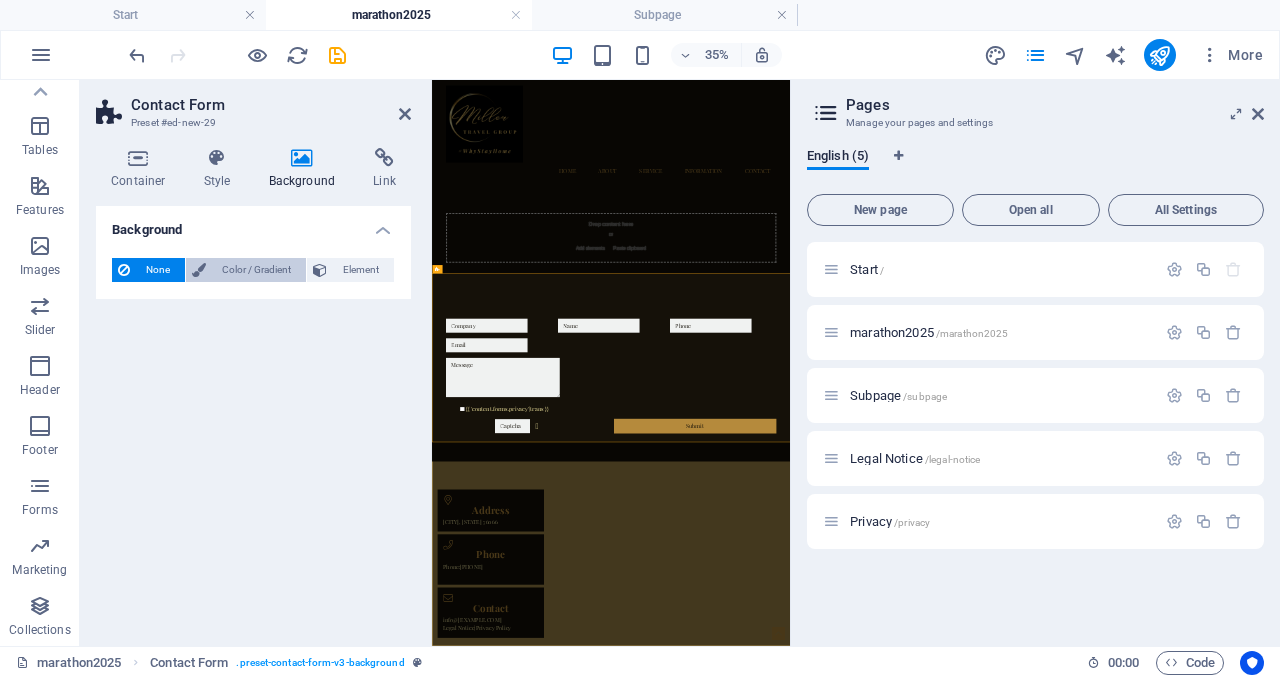 click on "Color / Gradient" at bounding box center (256, 270) 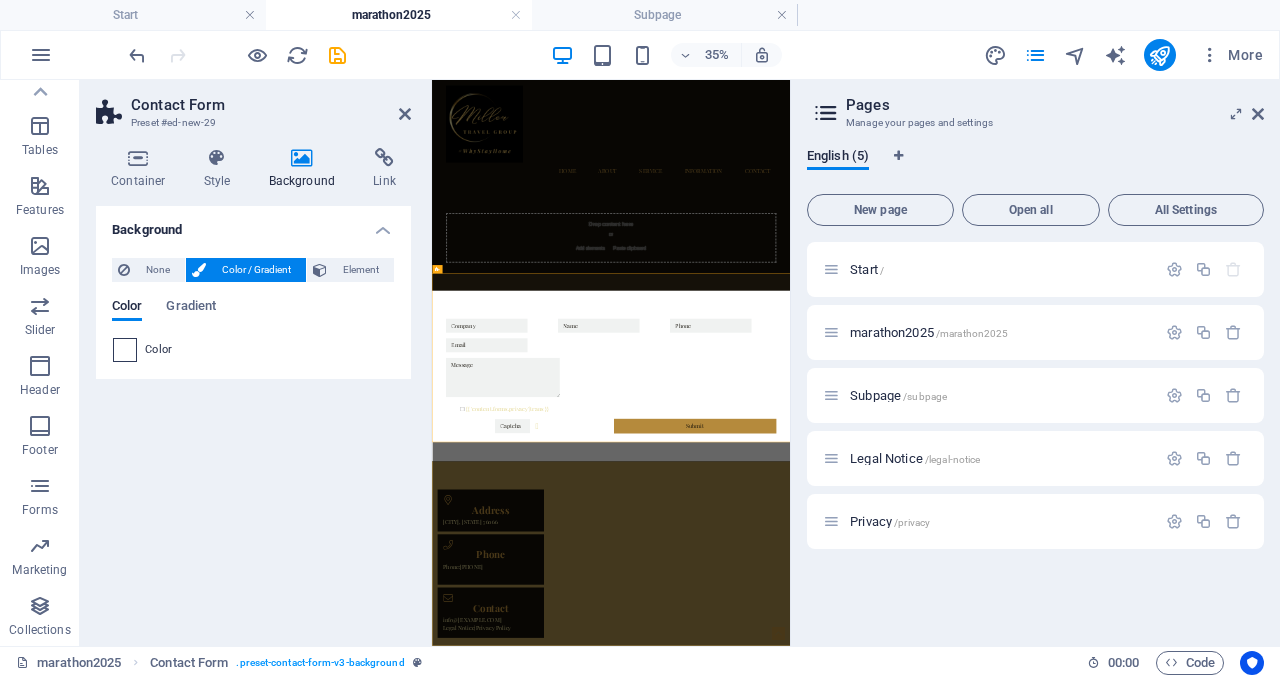 click at bounding box center [125, 350] 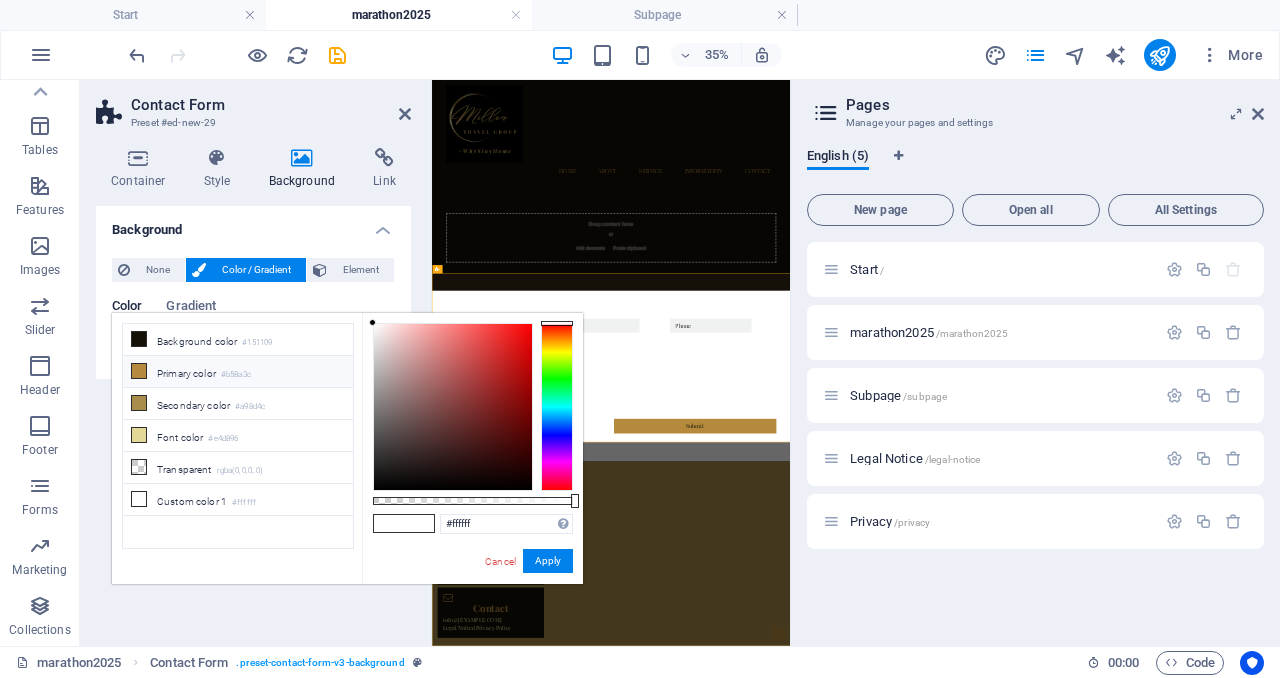 click at bounding box center [139, 371] 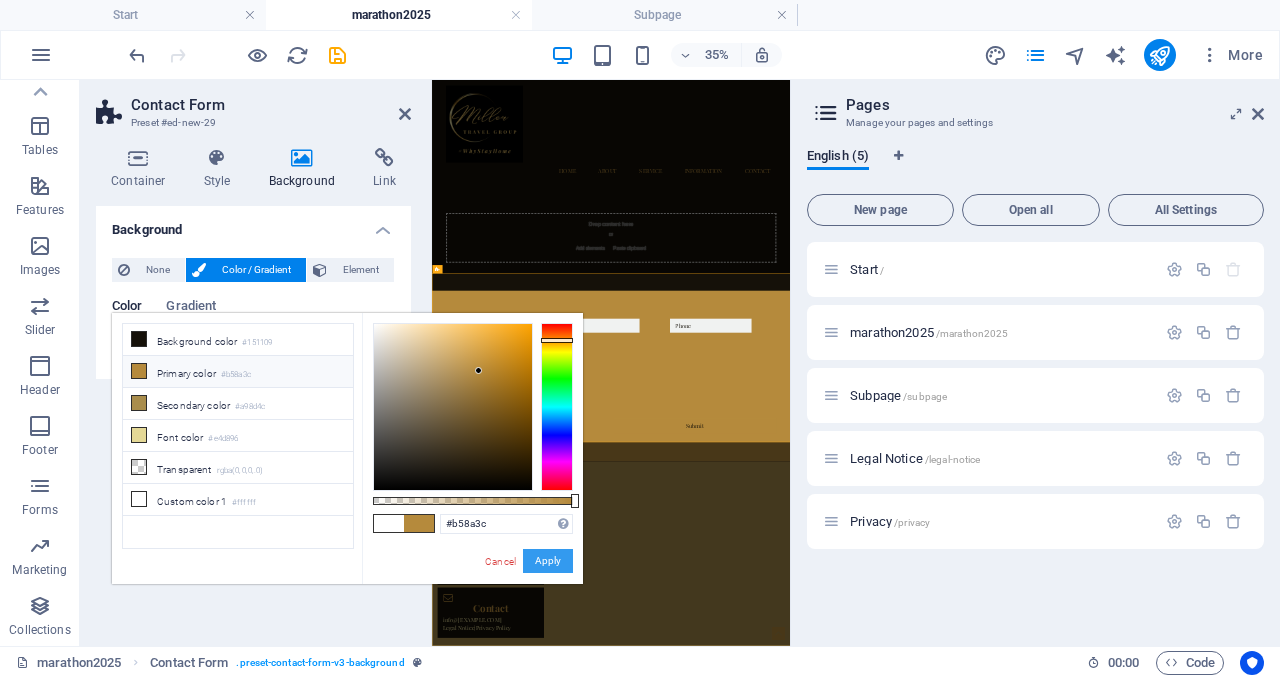 click on "Apply" at bounding box center [548, 561] 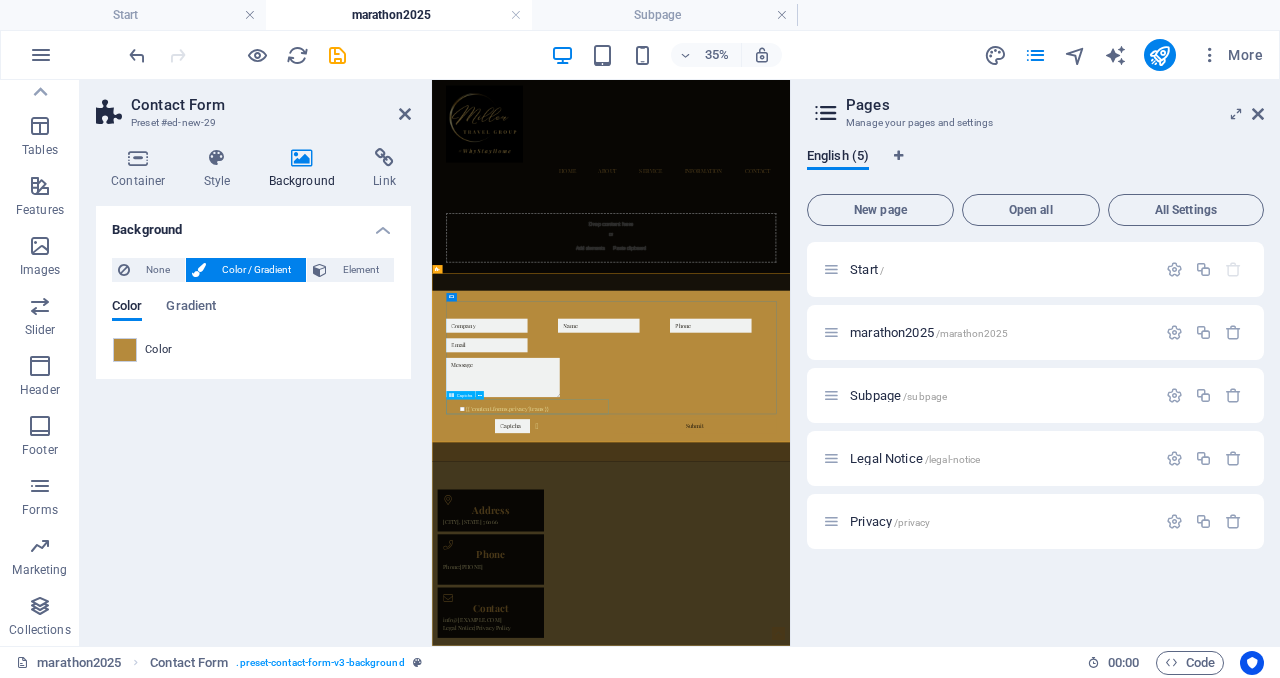 click on "Unreadable? Load new" at bounding box center [704, 1069] 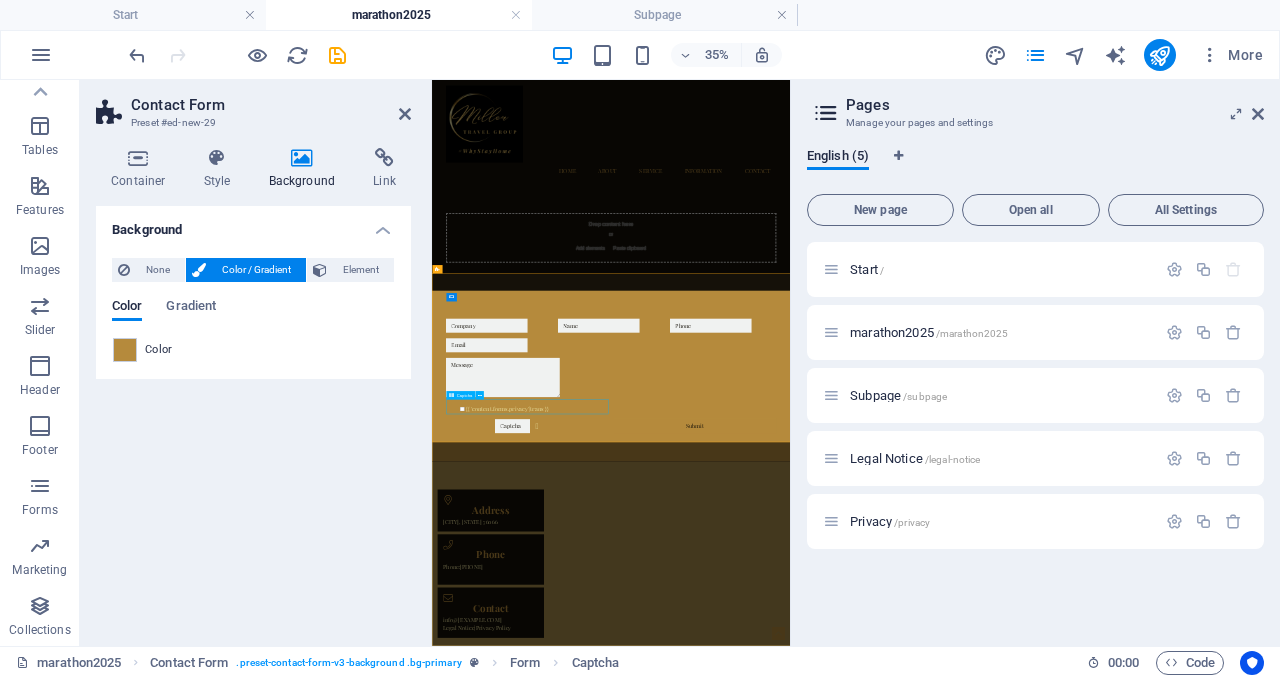 click on "Unreadable? Load new" at bounding box center [704, 1069] 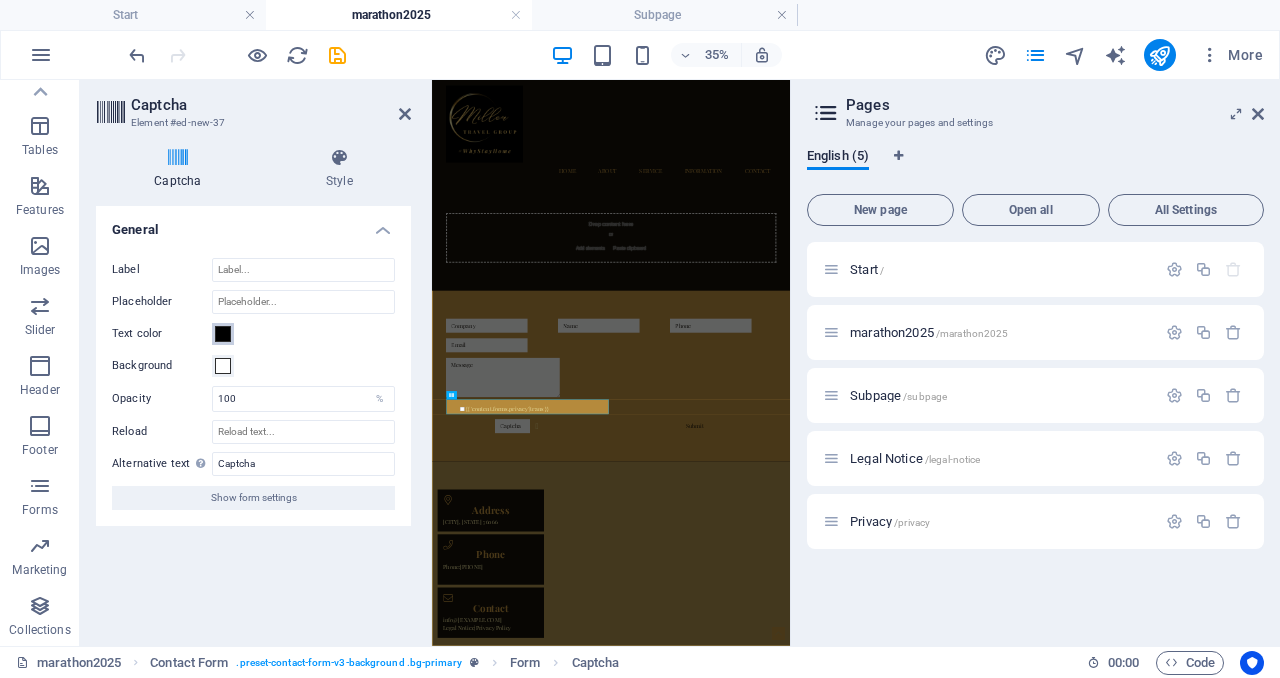 click at bounding box center (223, 334) 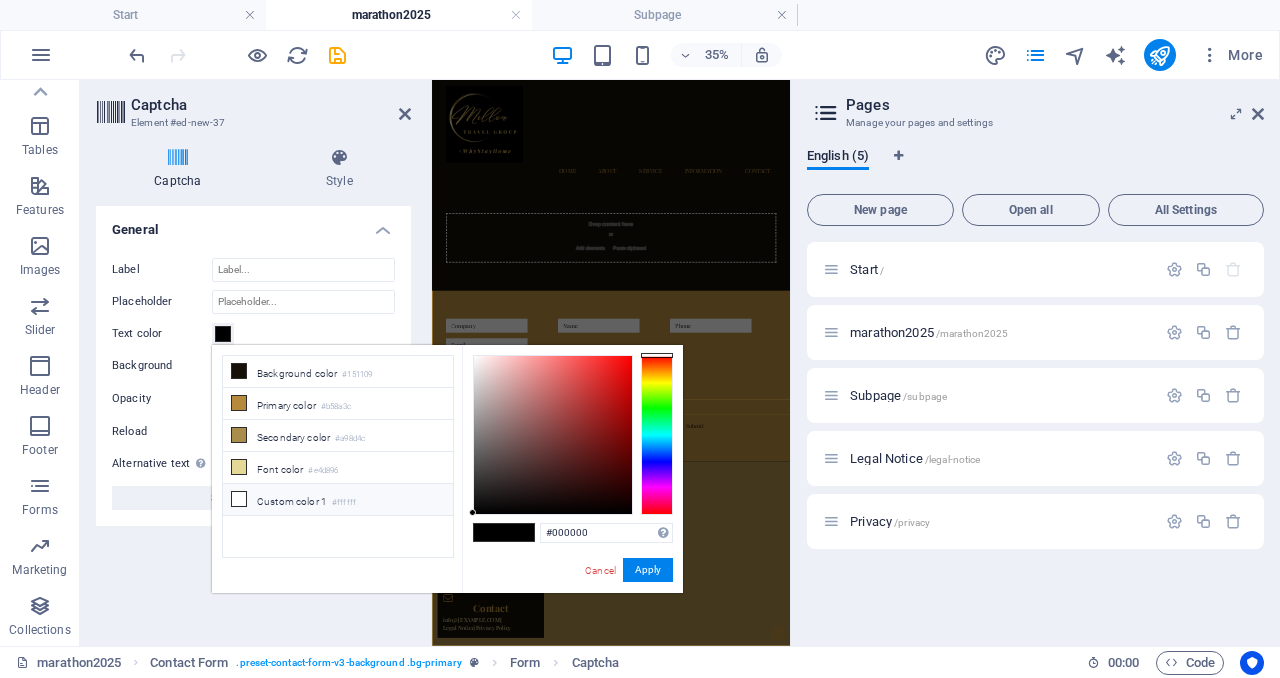 click on "Custom color 1
#ffffff" at bounding box center (338, 500) 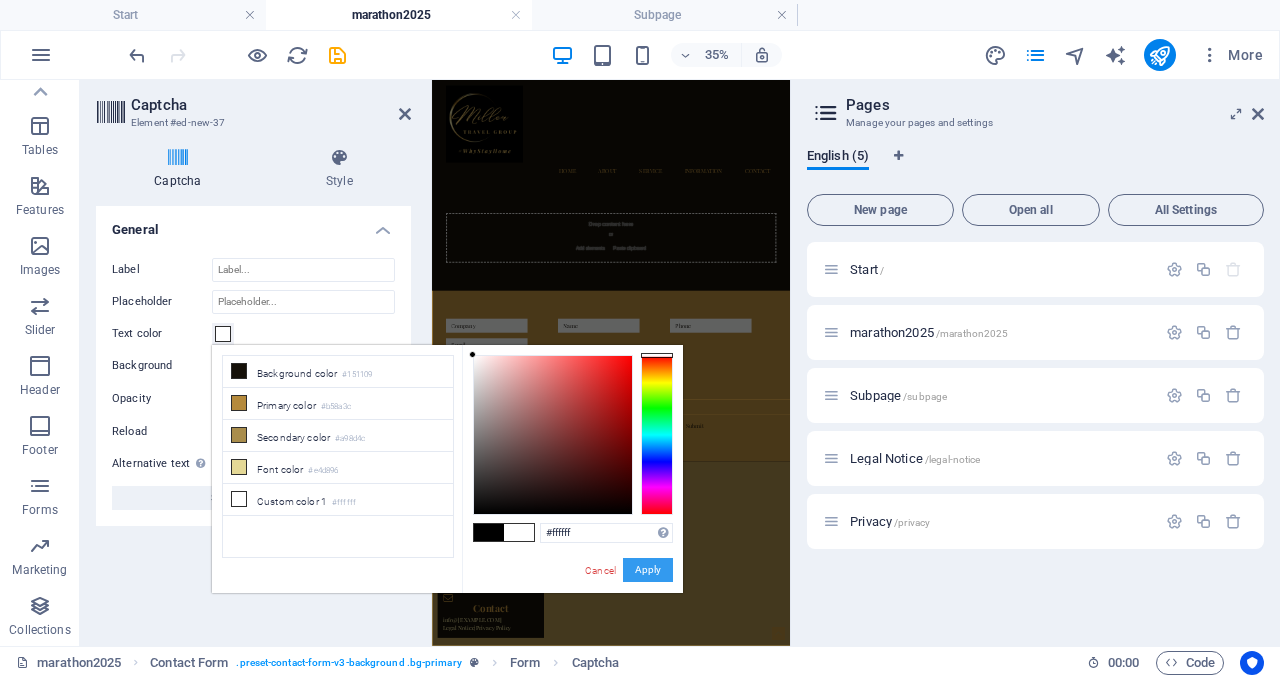 click on "Apply" at bounding box center [648, 570] 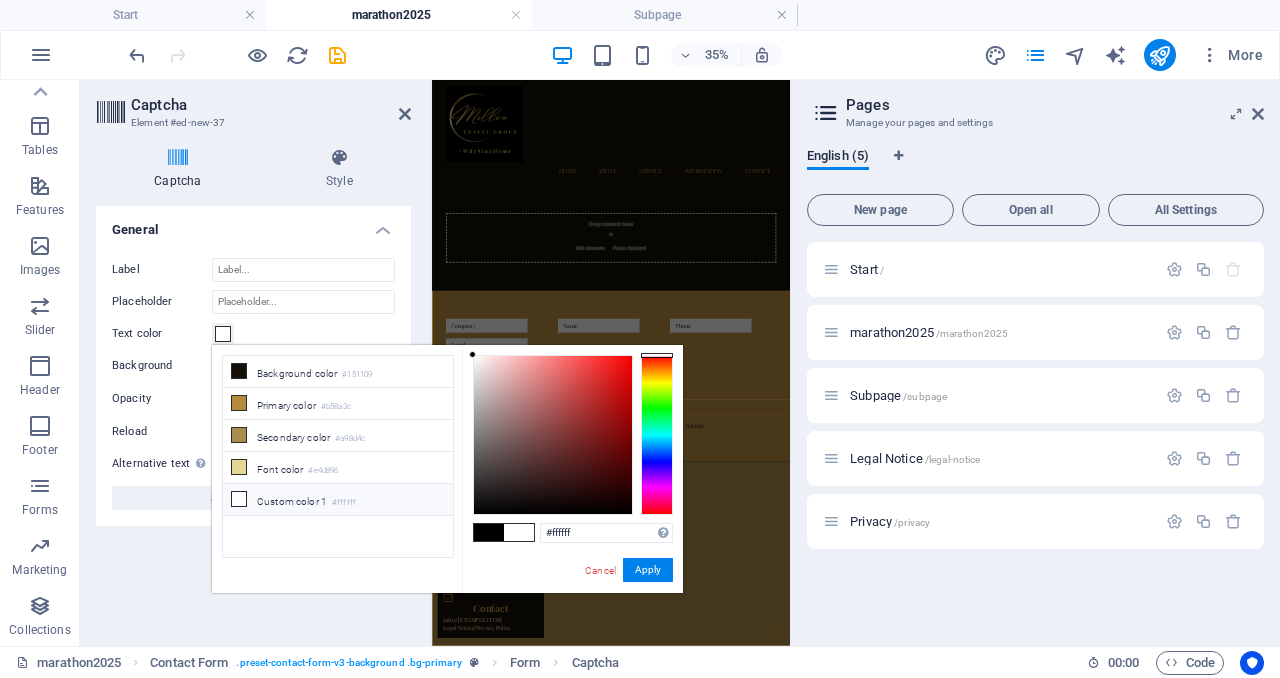 click on "Custom color 1
#ffffff" at bounding box center (338, 500) 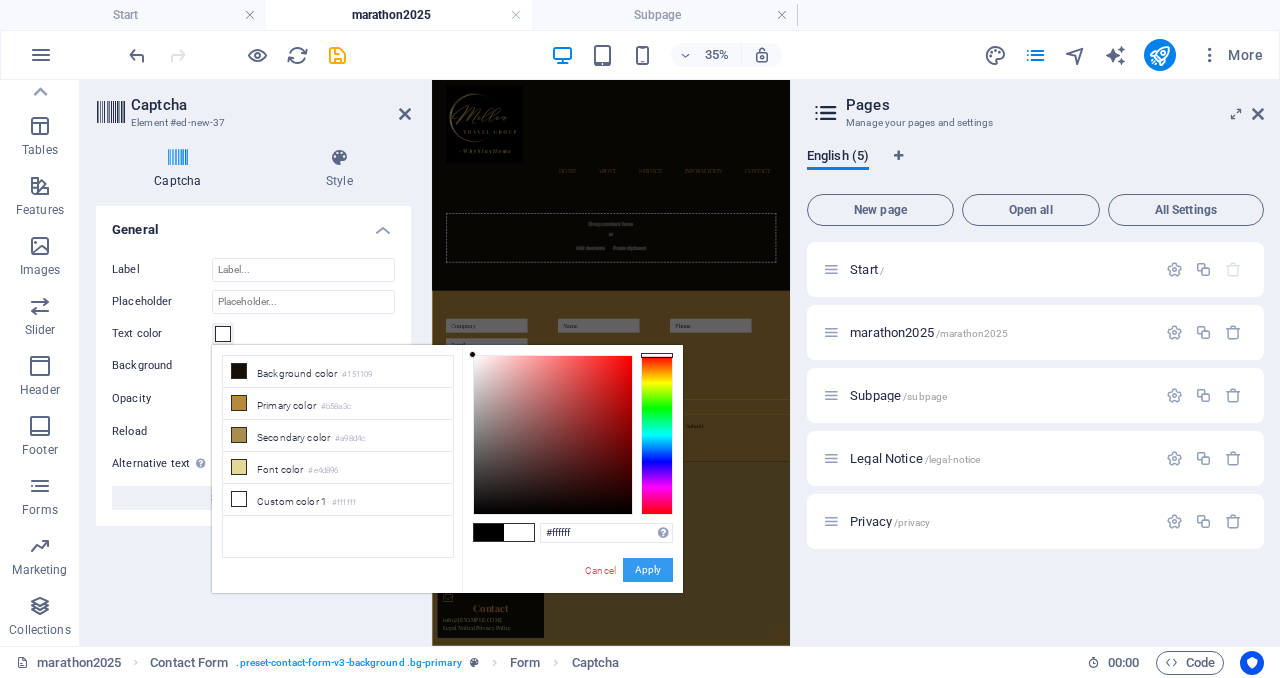 click on "Apply" at bounding box center (648, 570) 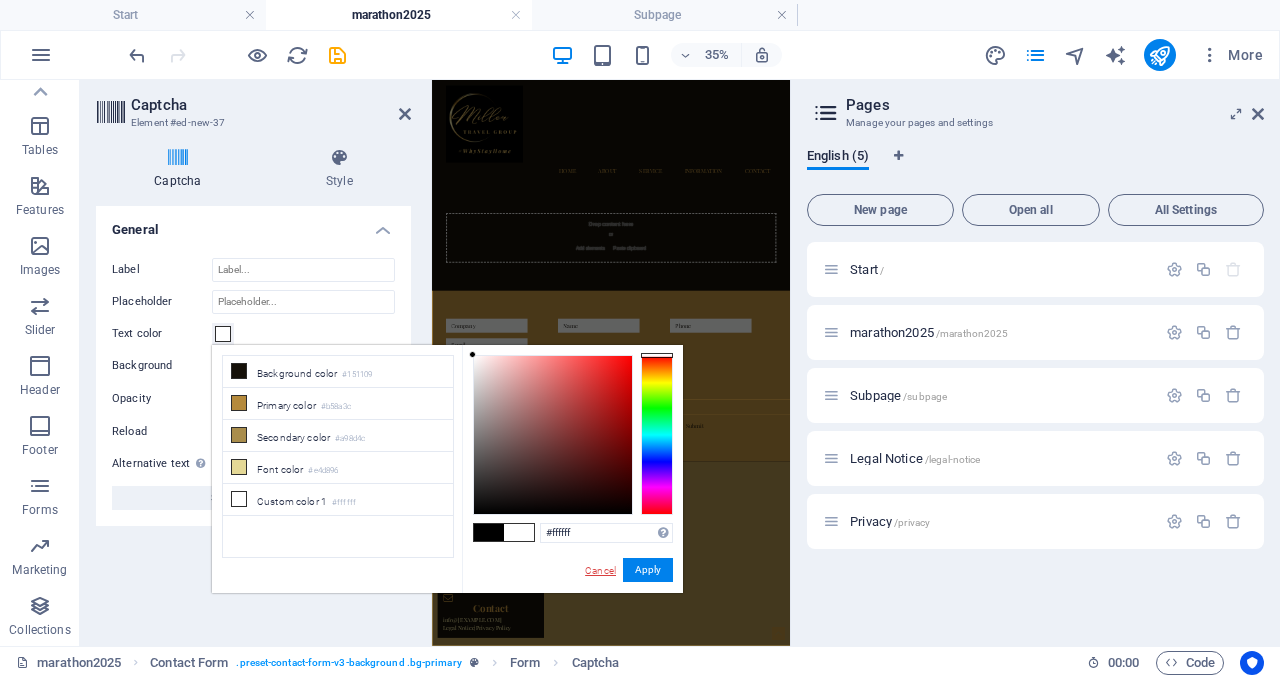 click on "Cancel" at bounding box center (600, 570) 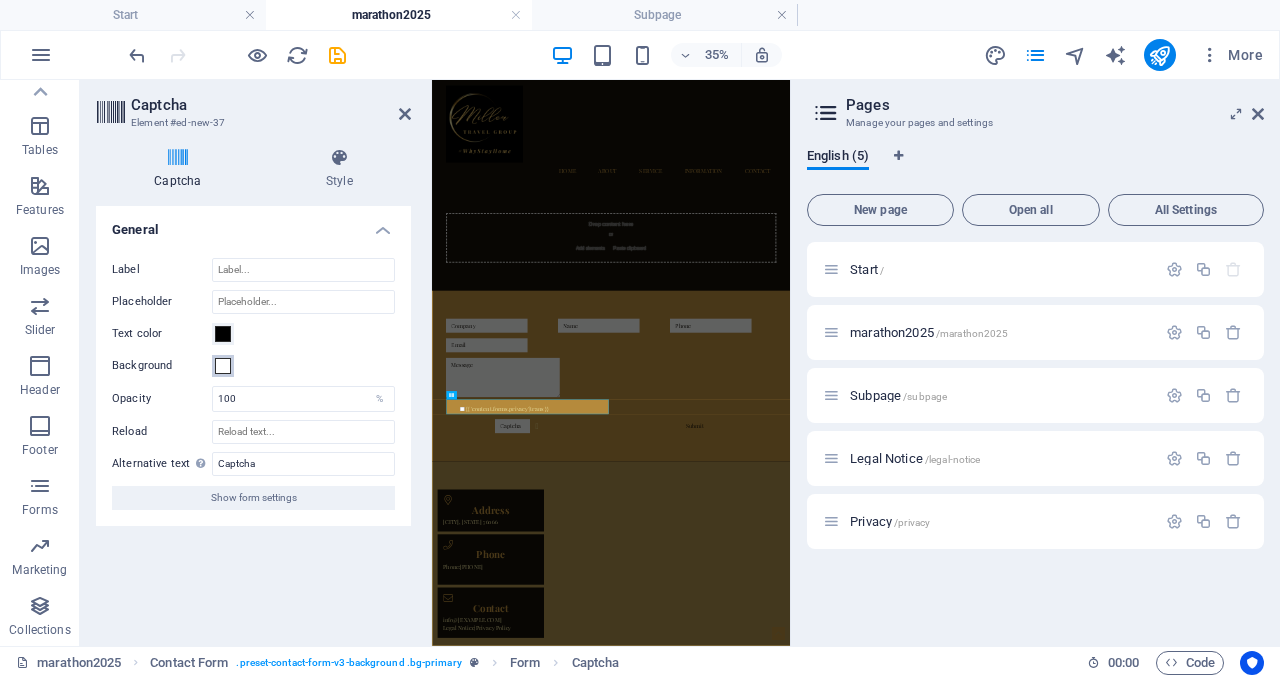 click at bounding box center [223, 366] 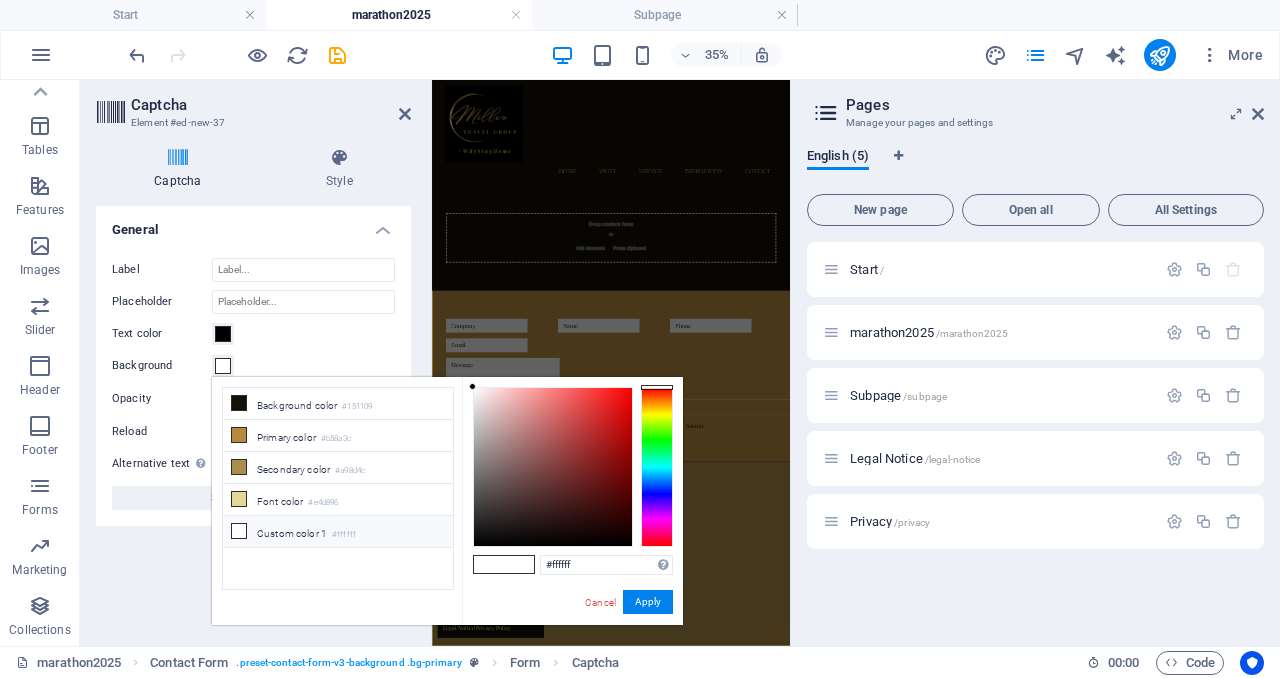 click on "Custom color 1
#ffffff" at bounding box center (338, 532) 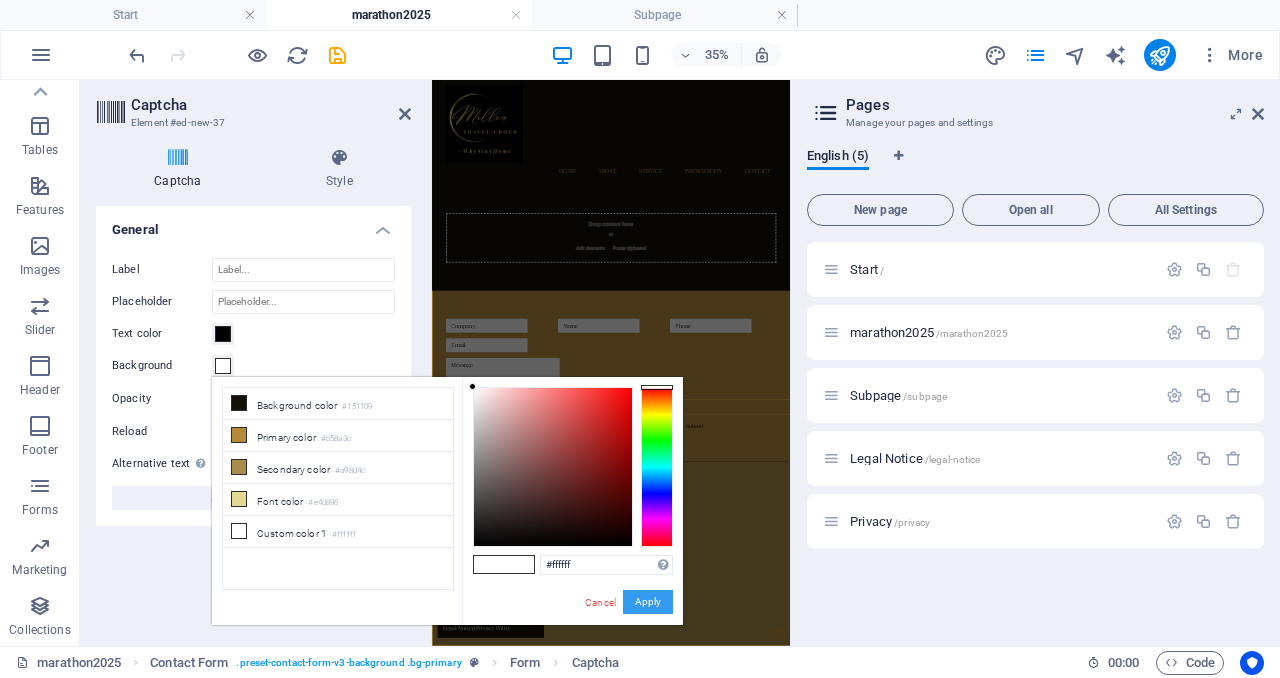 click on "Apply" at bounding box center [648, 602] 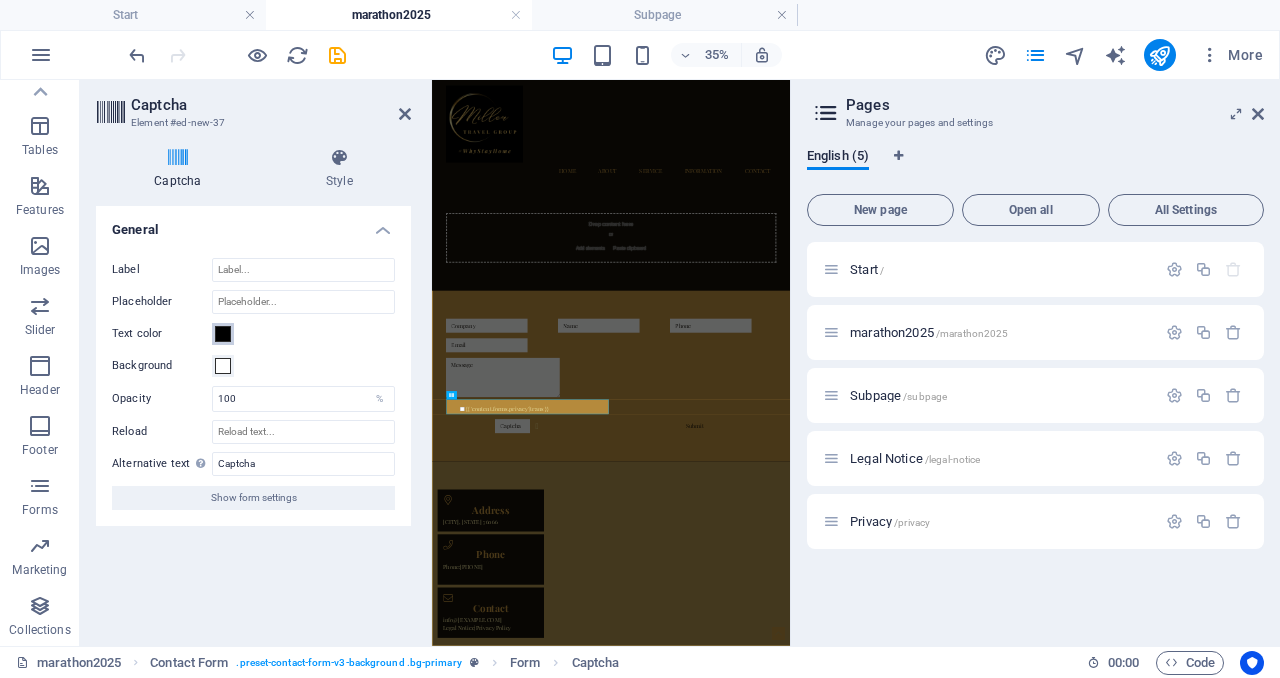 click at bounding box center (223, 334) 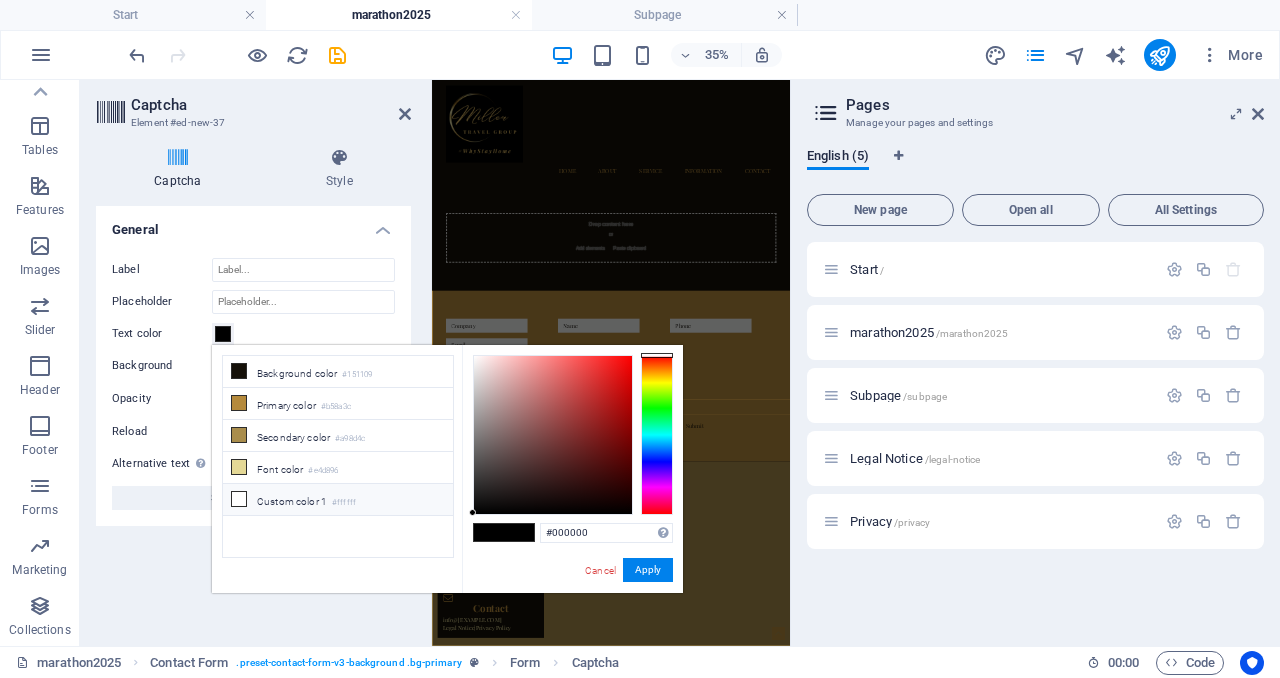 click on "Custom color 1
#ffffff" at bounding box center [338, 500] 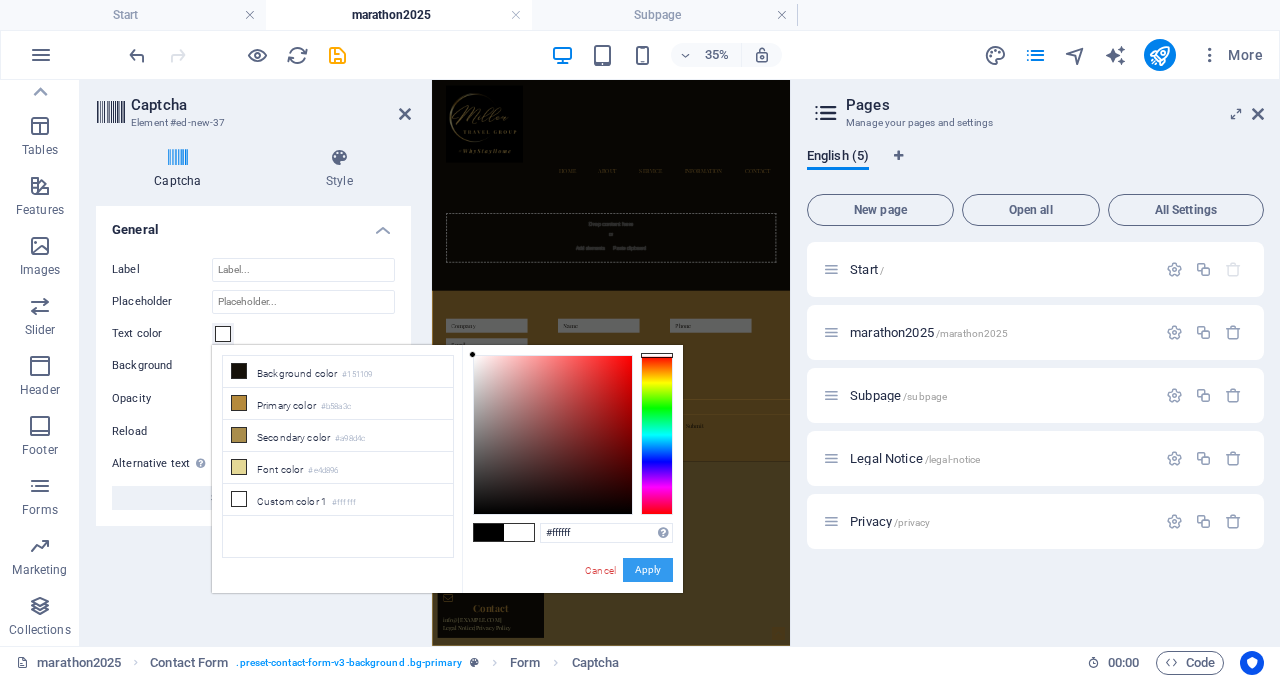 click on "Apply" at bounding box center [648, 570] 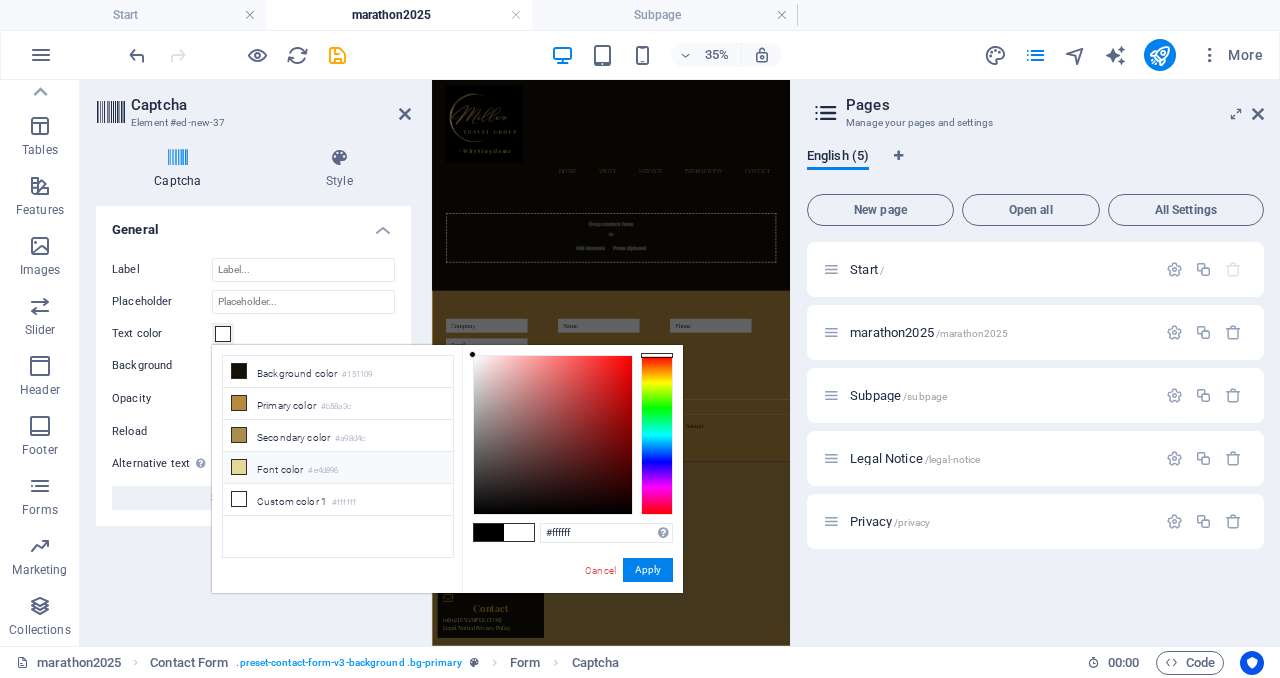 click on "Font color
#e4d896" at bounding box center (338, 468) 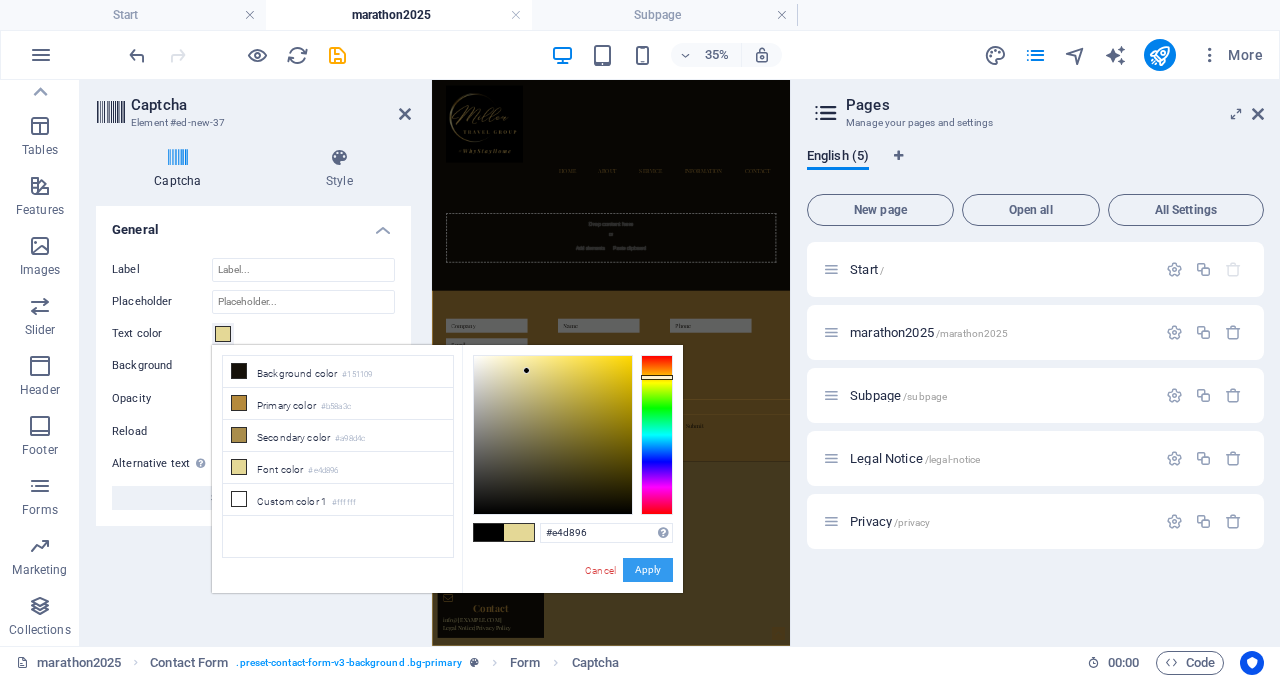 click on "Apply" at bounding box center [648, 570] 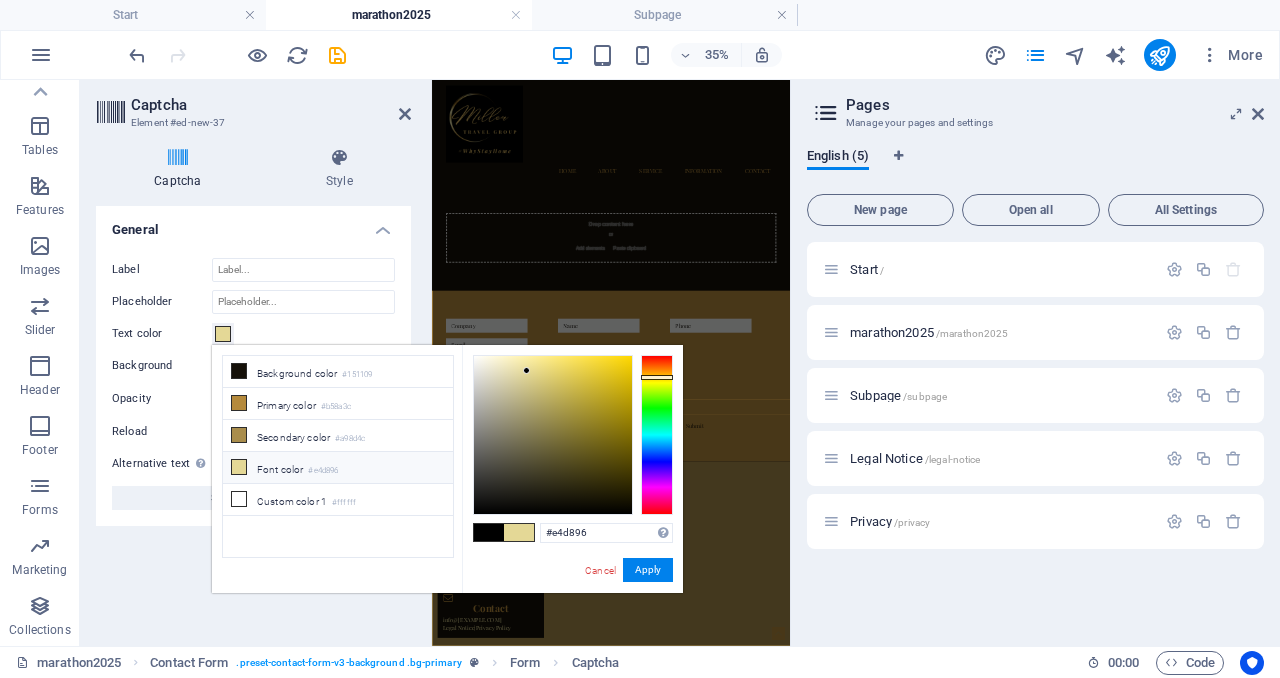 click on "Font color
#e4d896" at bounding box center (338, 468) 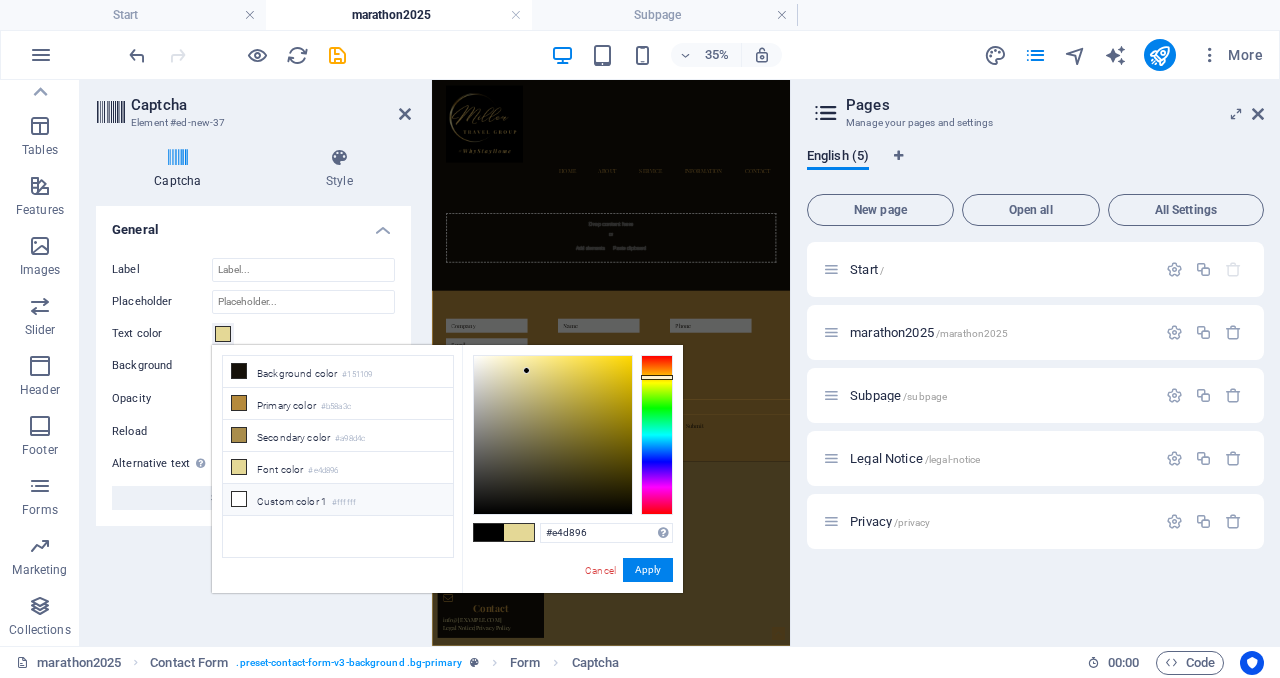 click on "Custom color 1
#ffffff" at bounding box center [338, 500] 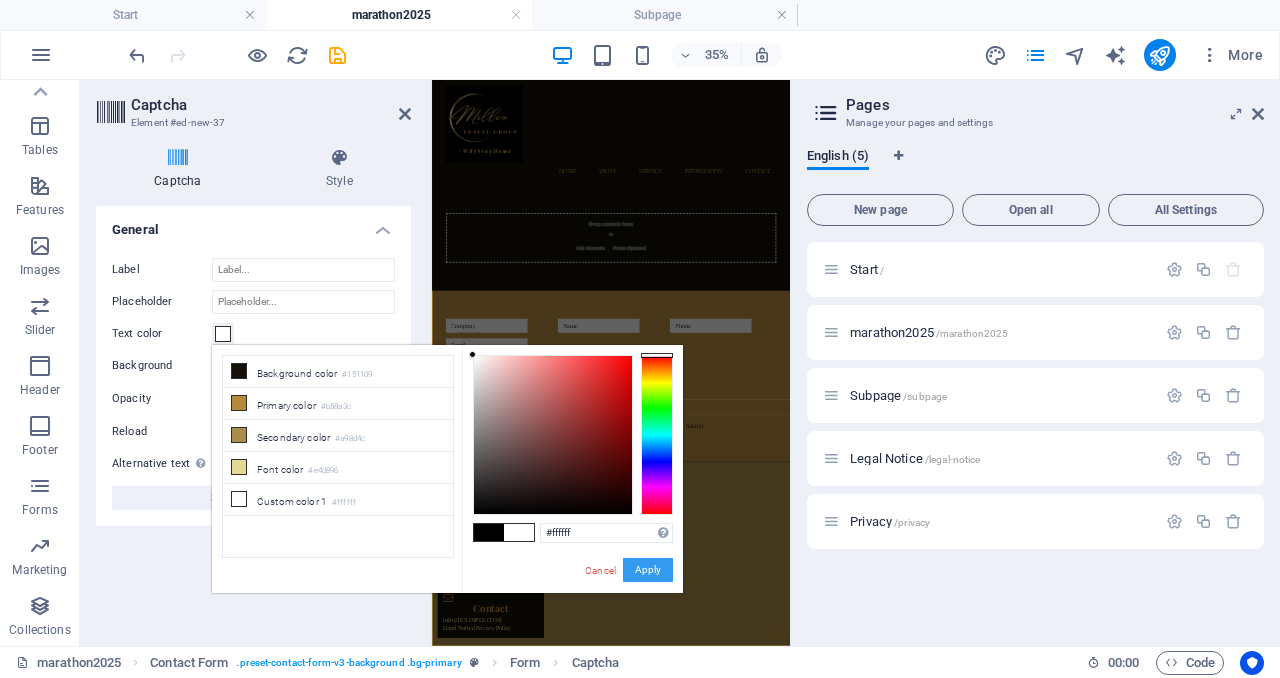 click on "Apply" at bounding box center (648, 570) 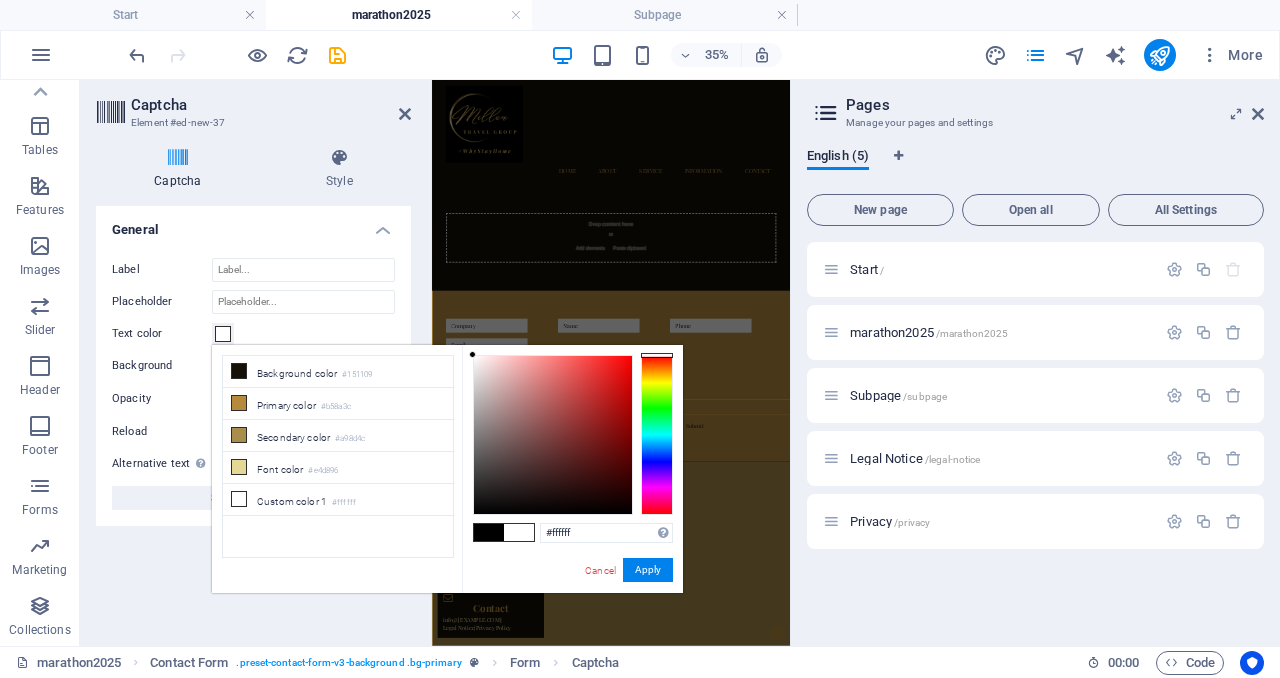 click at bounding box center (573, 435) 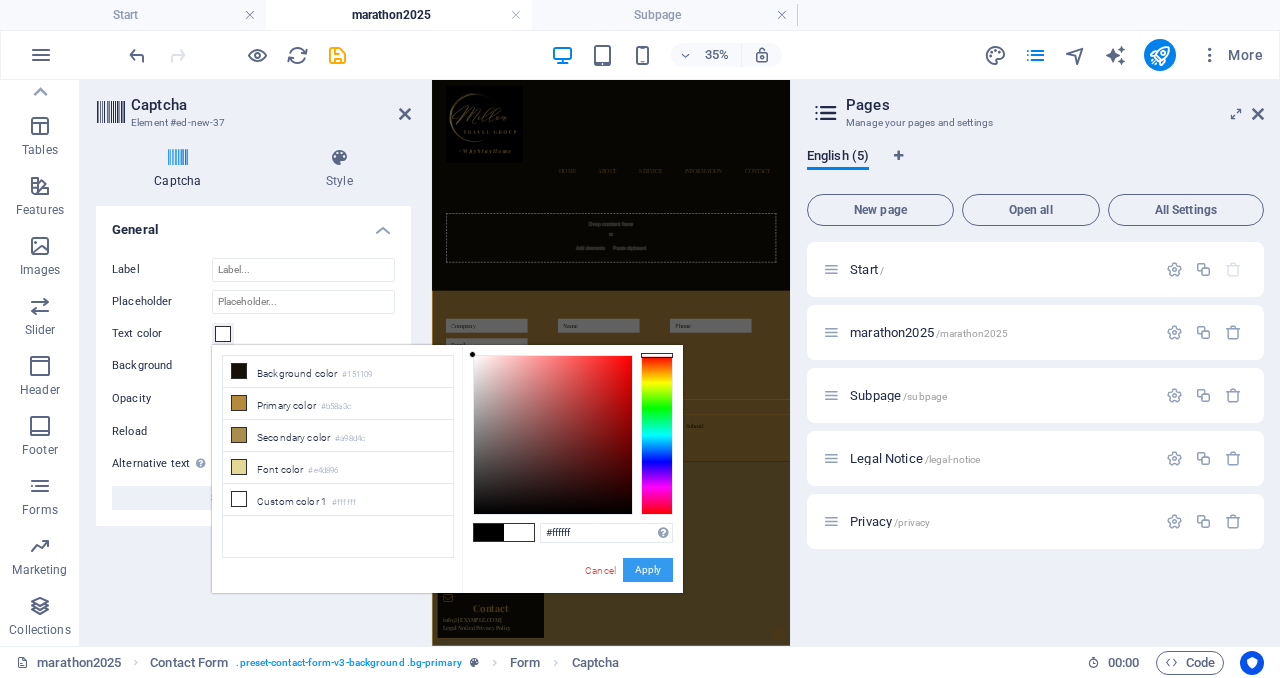 click on "Apply" at bounding box center [648, 570] 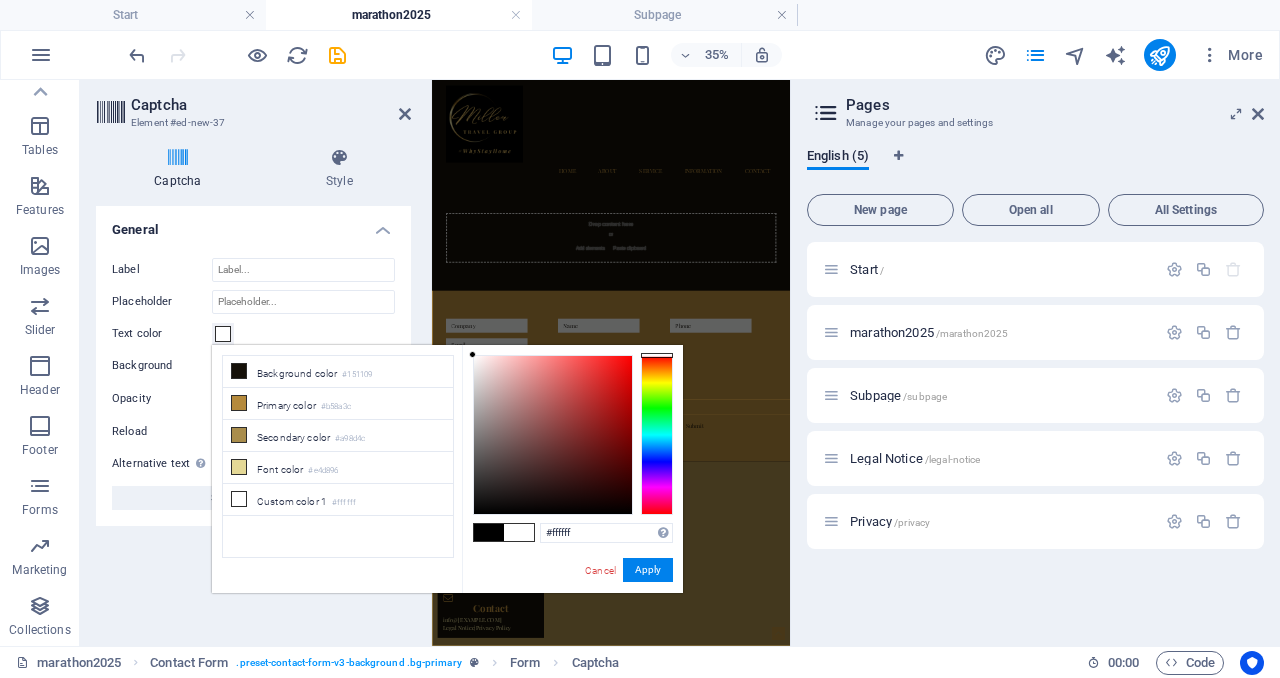 click on "Captcha Style Turnstile Turnstile by Cloudfare is a third-party integration that offers accessible captchas. The integration requires you to set up an account with Cloudflare to create a captcha. Since it is a third-party you will need to ensure that any consent management solution you add to your website recognizes Turnstile as a necessary cookie otherwise the captcha might not work. Turnstile Setup
You need to add the following hostnames to your Turnstile account to make the captcha work on your website. Click on the hostname to copy it to your clipboard.
preview.sitehub.io
The website’s domain
Manage Captcha Add the Site Key and Secret Key that you can find in your Turnstile account to set up the captcha in the form. The captcha will only work if both keys are correct. Site Key Secret Key Test your setup by submitting a form on the website. General Label Theme Auto Dark Light Size Normal : 300 x 65 Flexible : 100% x 65 (300 min width) Compact Normal" at bounding box center (253, 389) 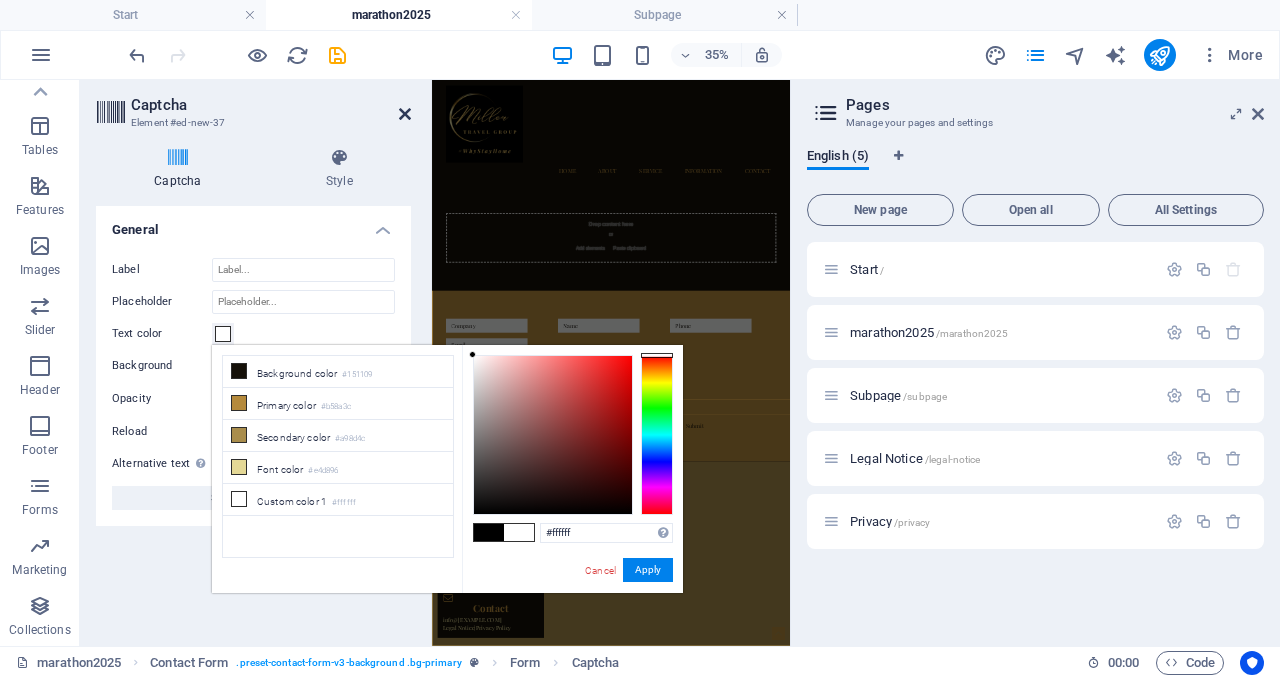 click at bounding box center (405, 114) 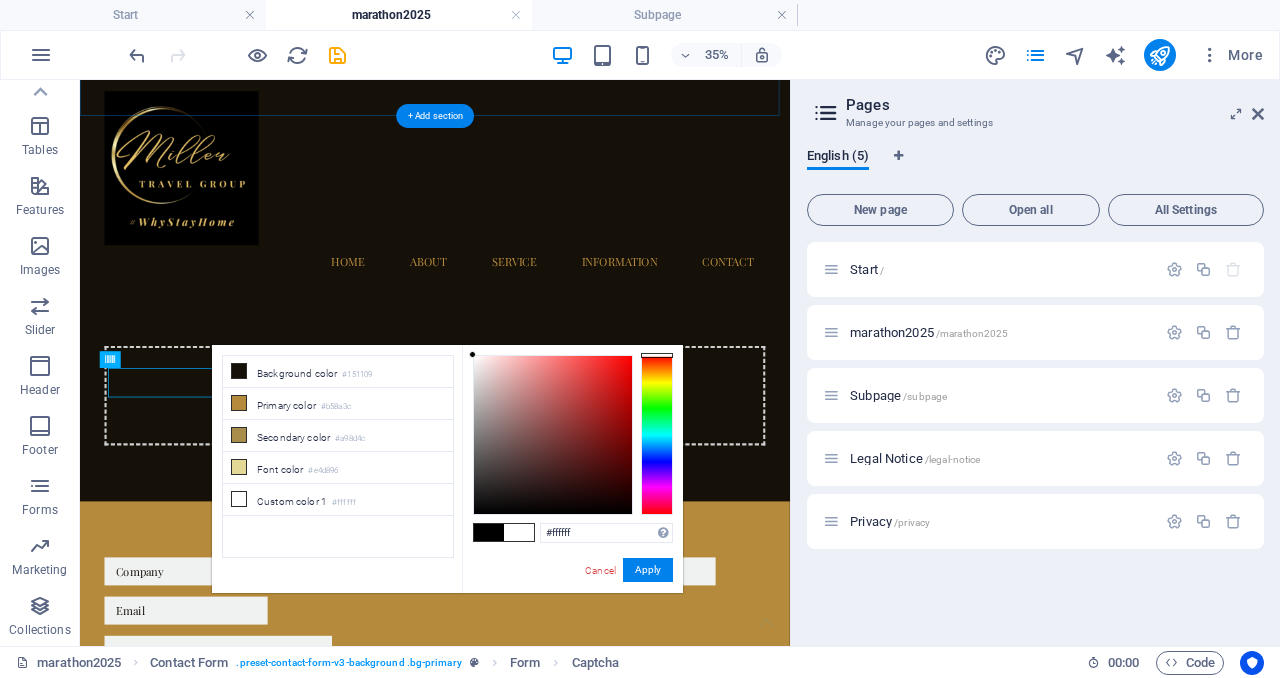 scroll, scrollTop: 503, scrollLeft: 0, axis: vertical 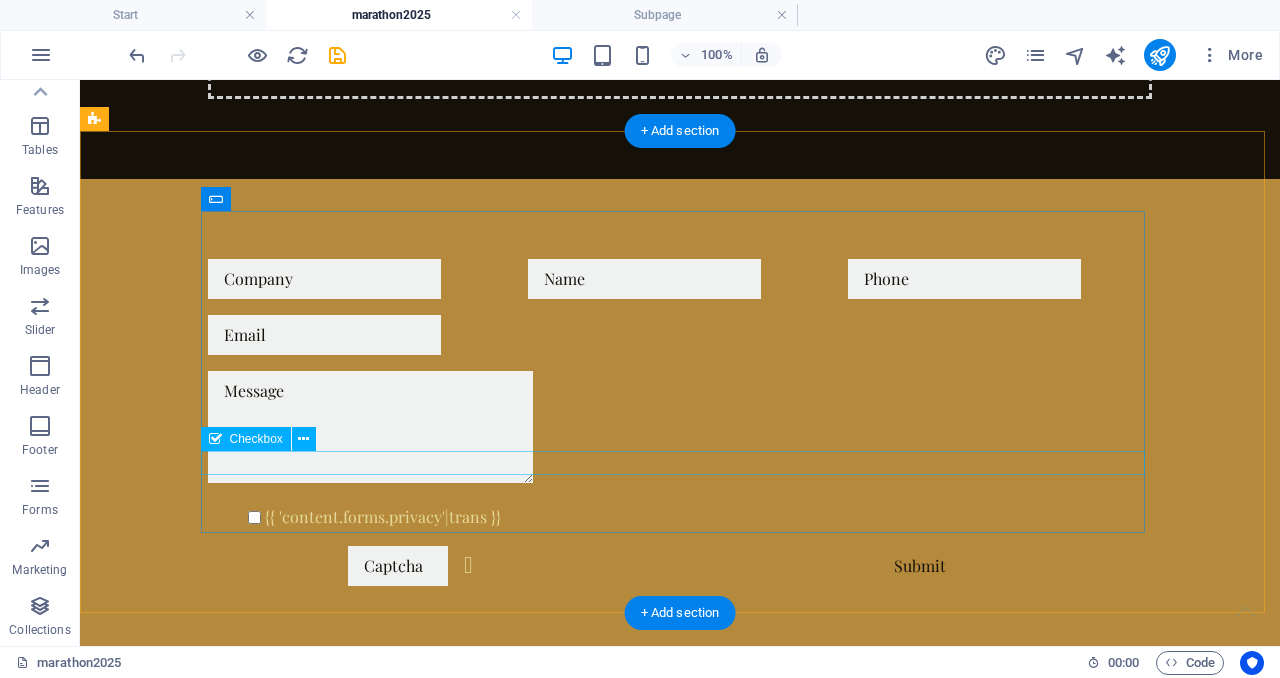 click on "{{ 'content.forms.privacy'|trans }}" at bounding box center (680, 517) 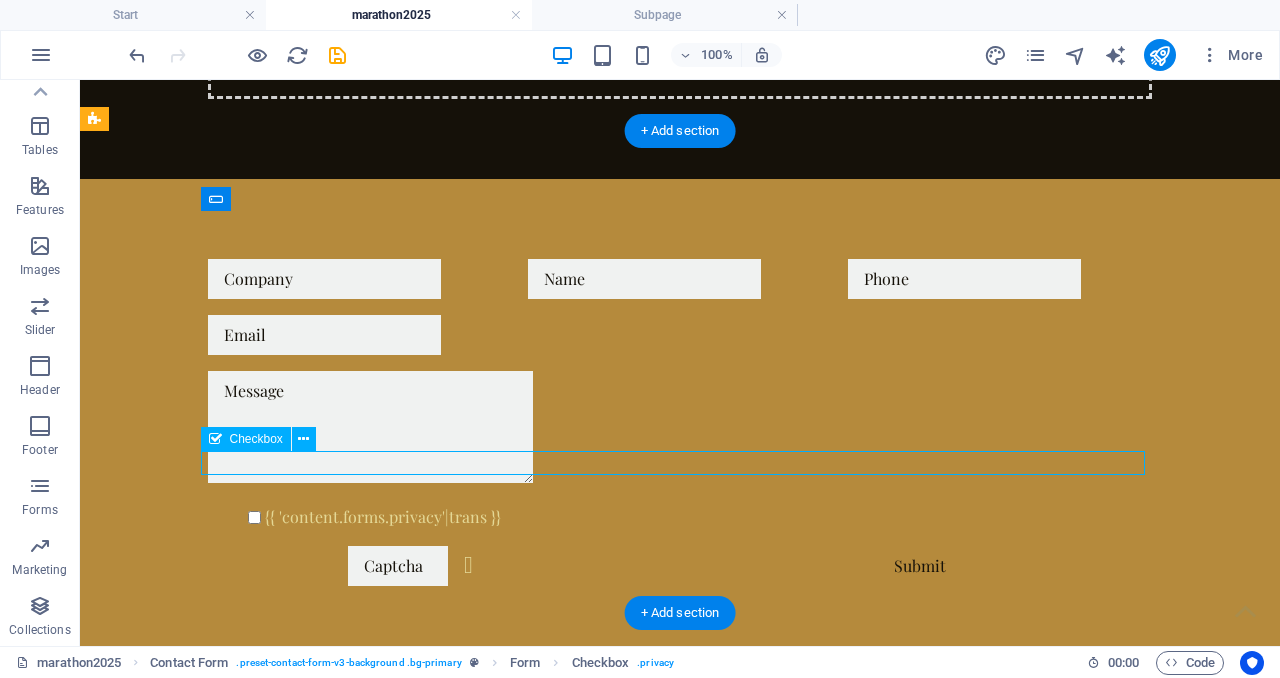 click on "{{ 'content.forms.privacy'|trans }}" at bounding box center (680, 517) 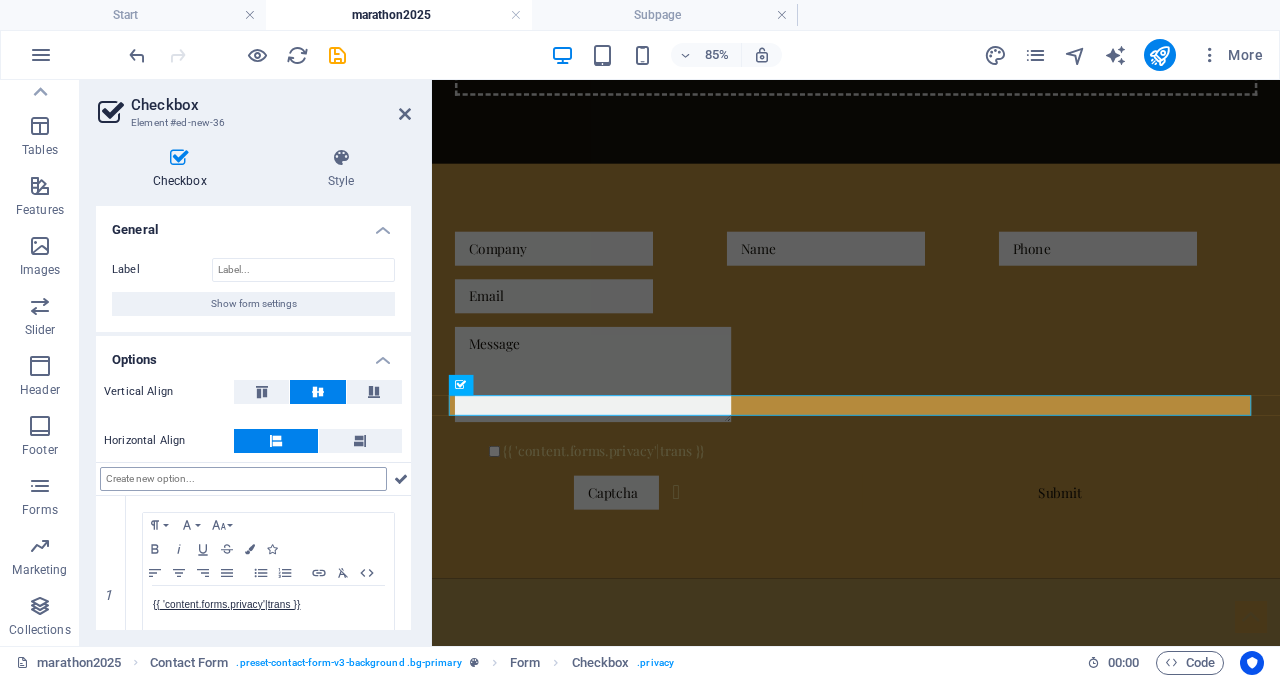 click at bounding box center [243, 479] 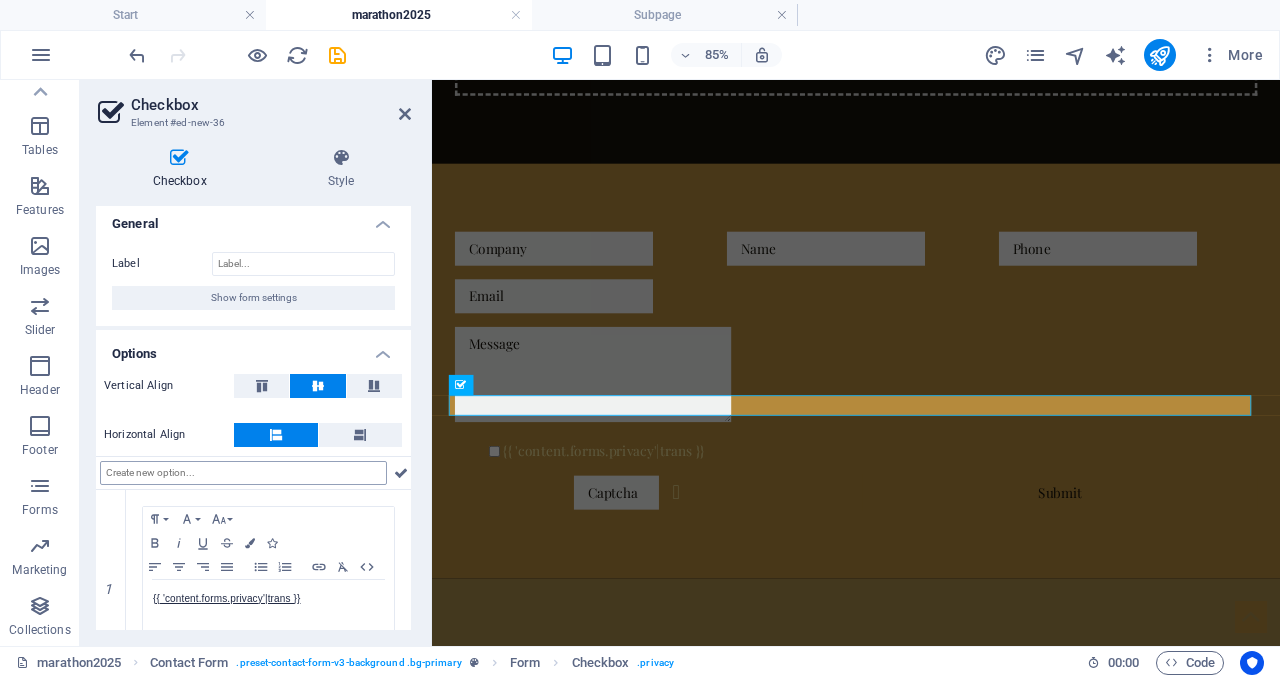 scroll, scrollTop: 0, scrollLeft: 0, axis: both 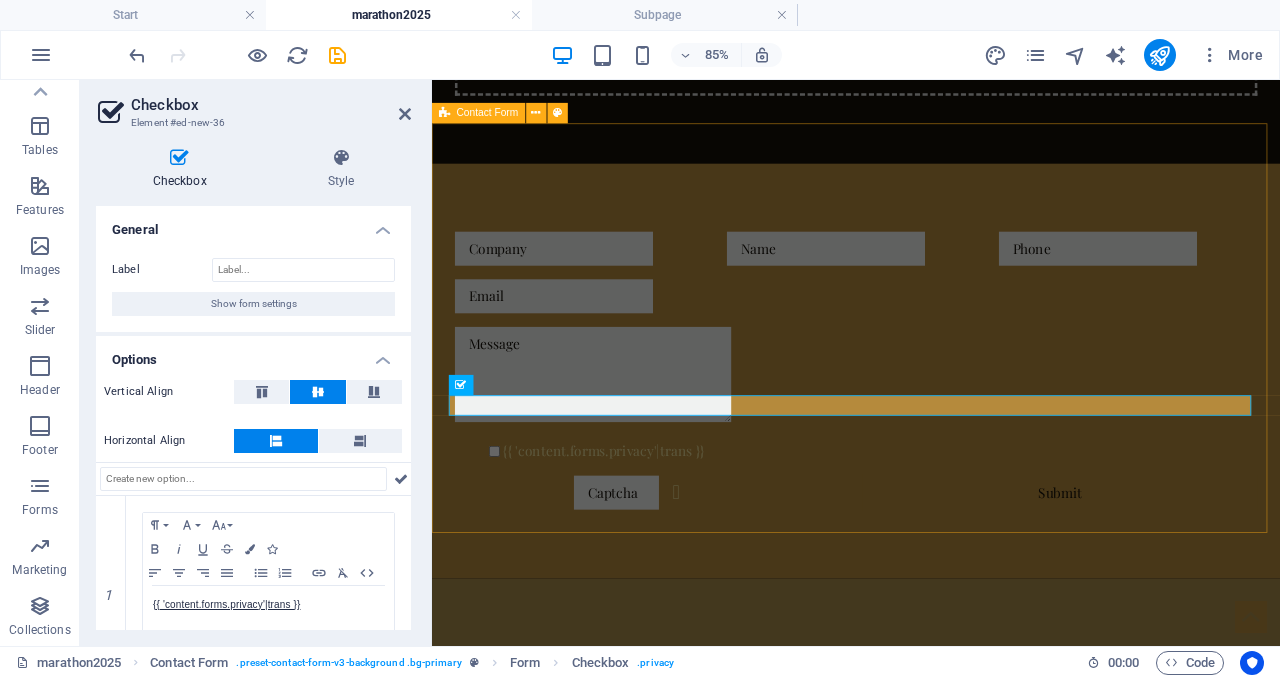 click on "{{ 'content.forms.privacy'|trans }} Unreadable? Load new Submit" at bounding box center [931, 423] 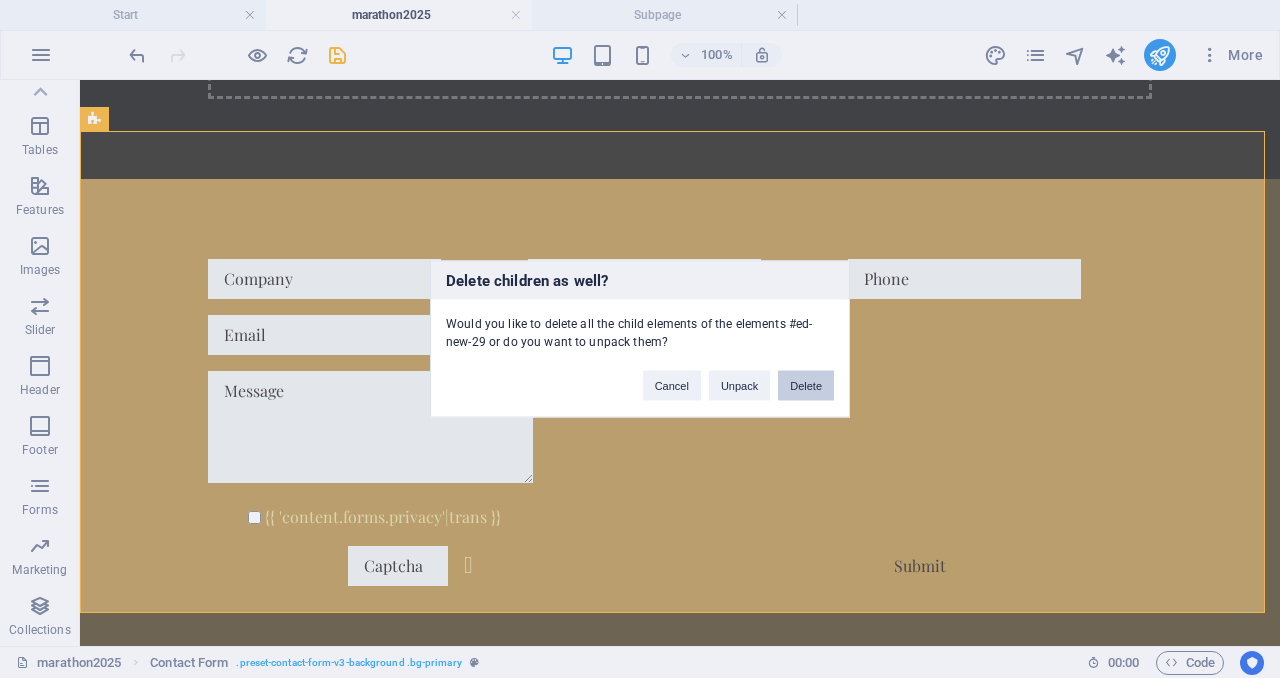 click on "Delete" at bounding box center [806, 386] 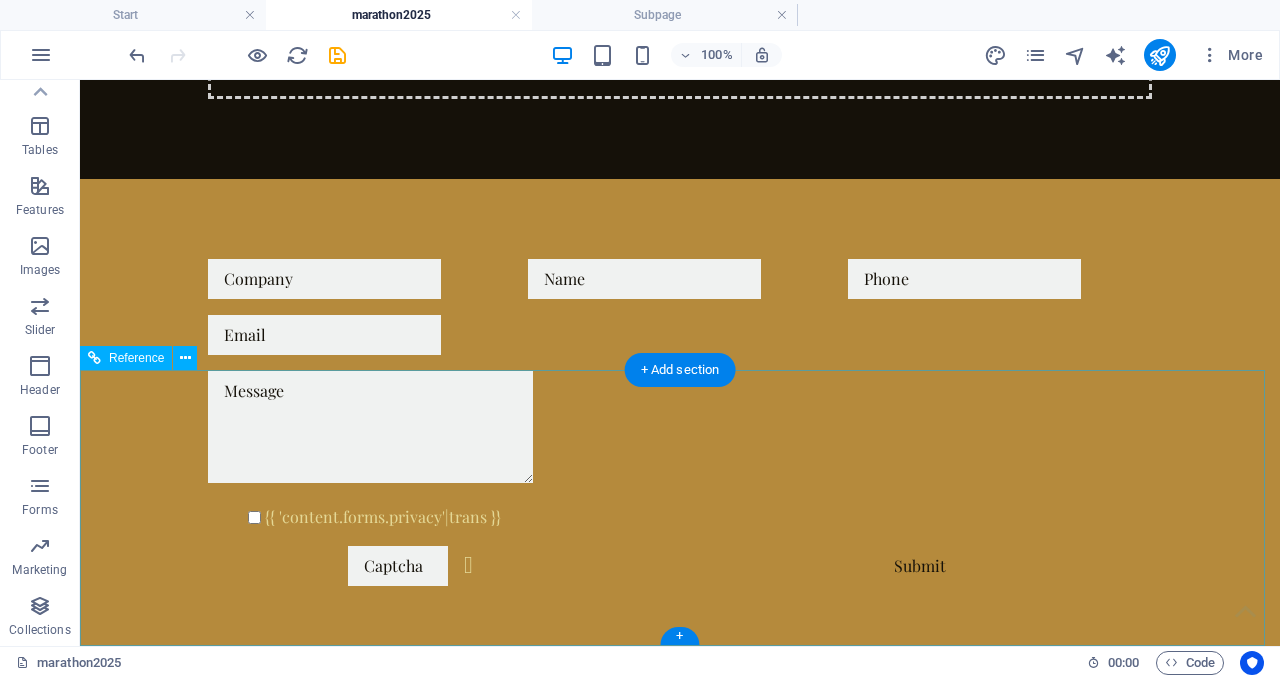 scroll, scrollTop: 264, scrollLeft: 0, axis: vertical 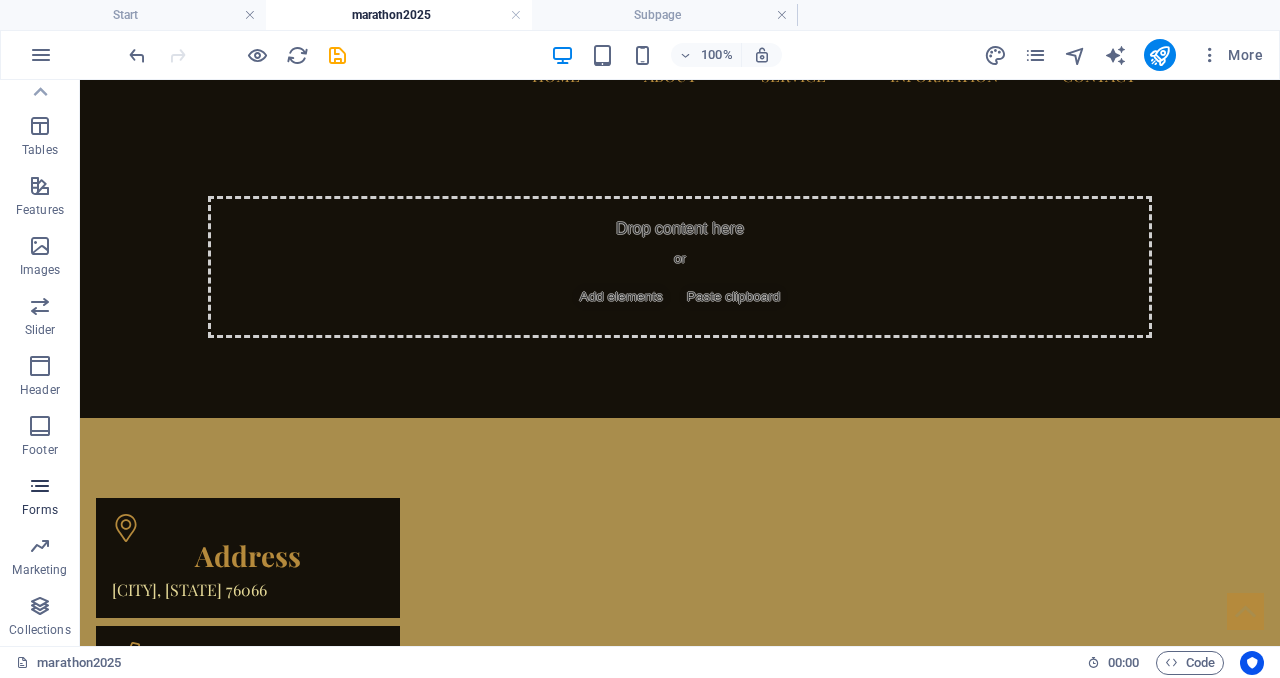 click at bounding box center (40, 486) 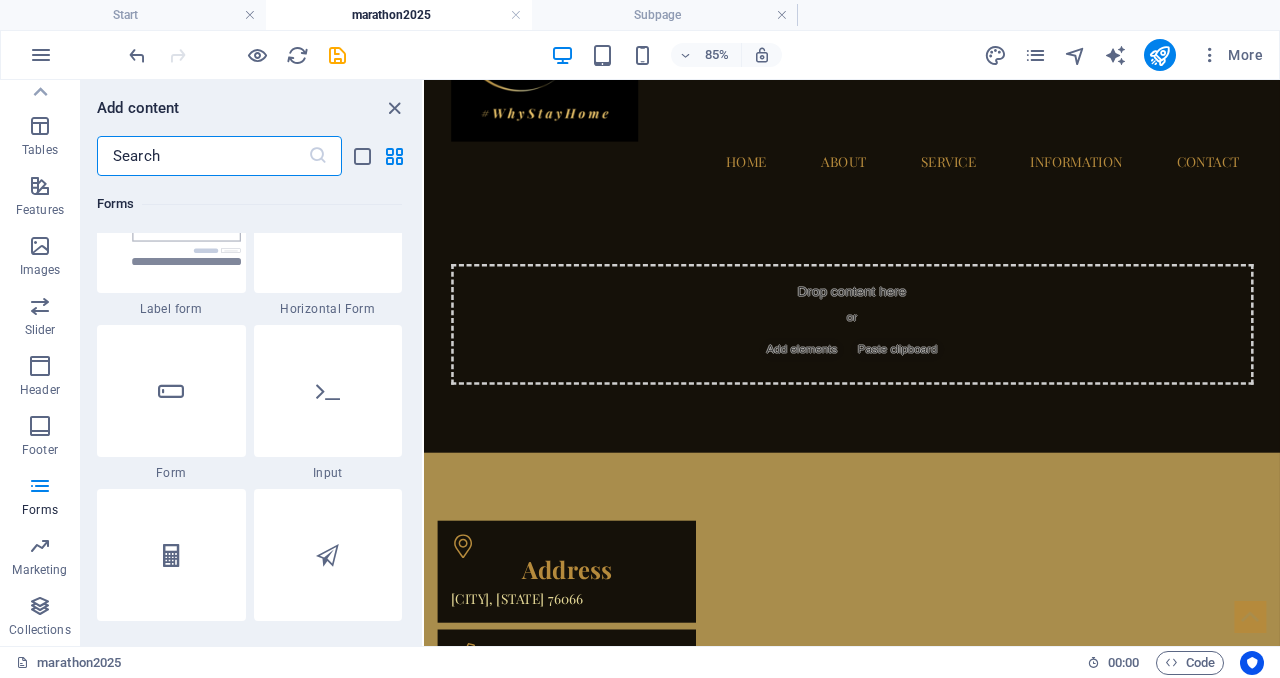 scroll, scrollTop: 15008, scrollLeft: 0, axis: vertical 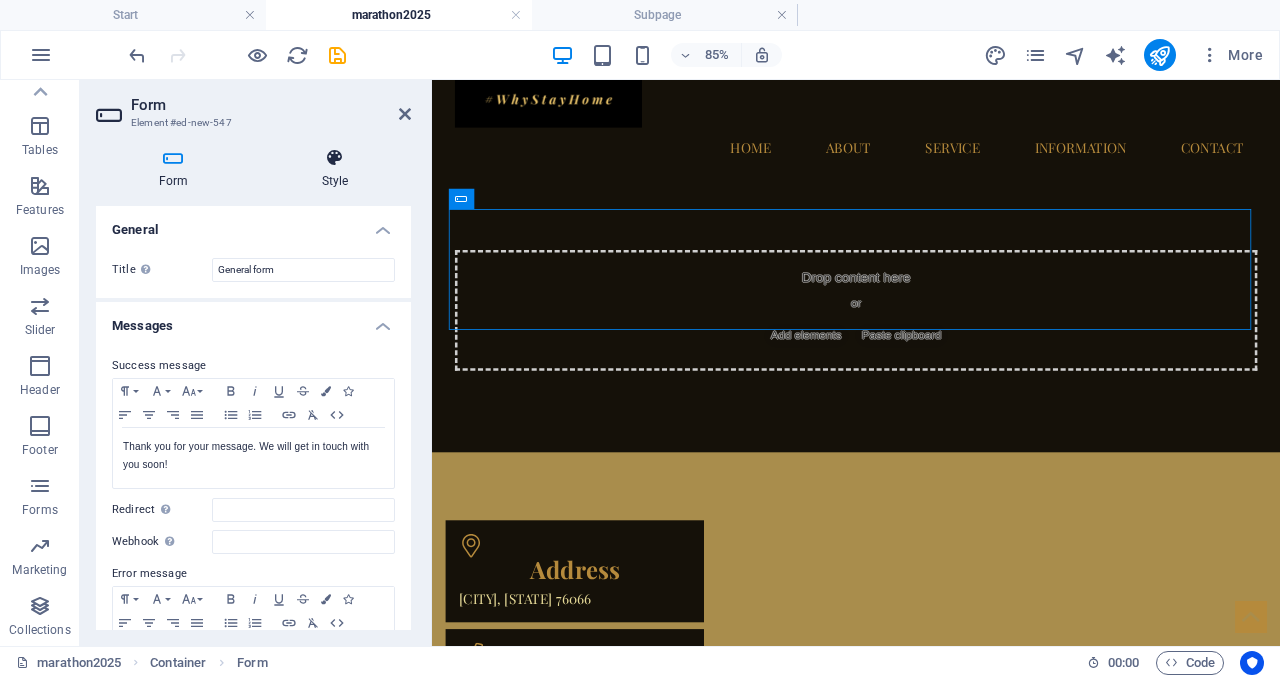 click at bounding box center [335, 158] 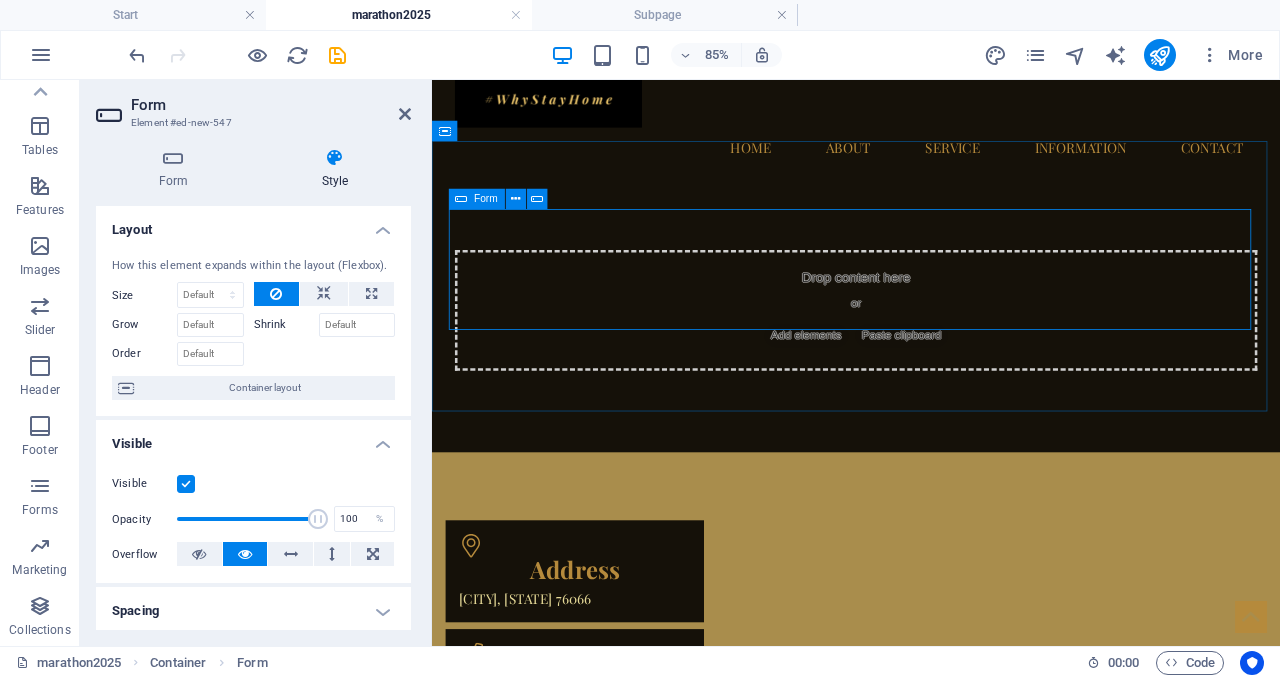 click on "Drop content here or  Add elements  Paste clipboard" at bounding box center [931, 351] 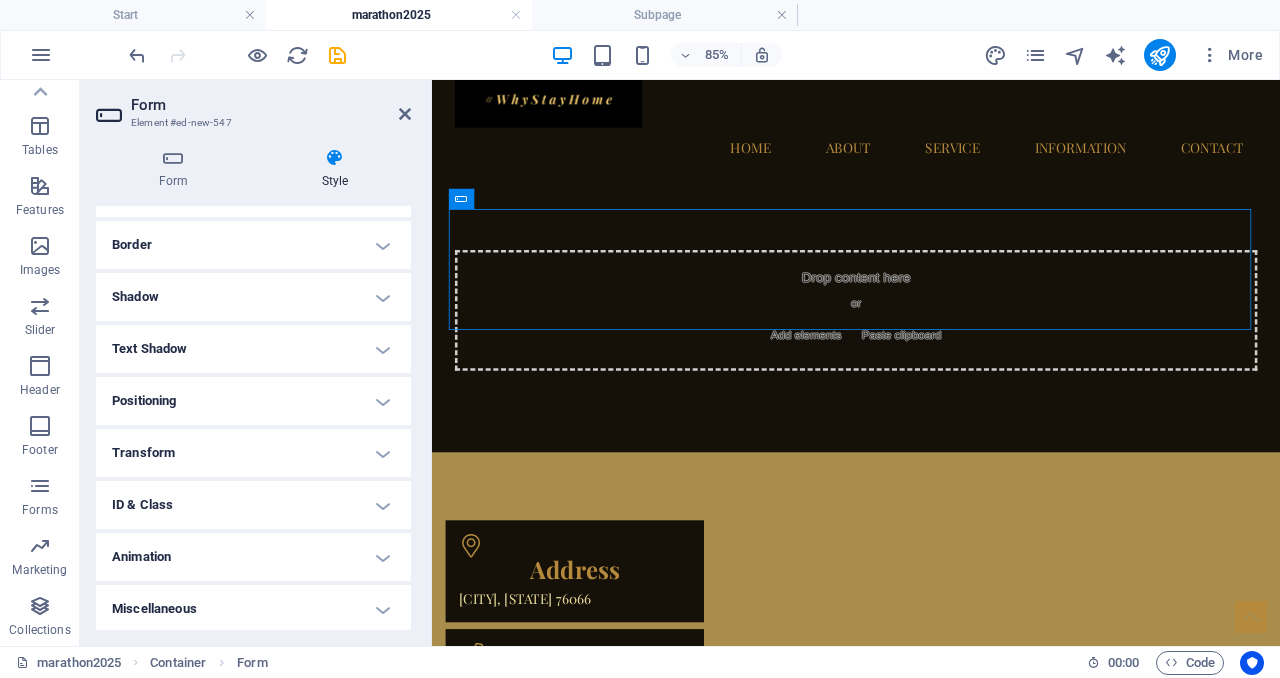 scroll, scrollTop: 421, scrollLeft: 0, axis: vertical 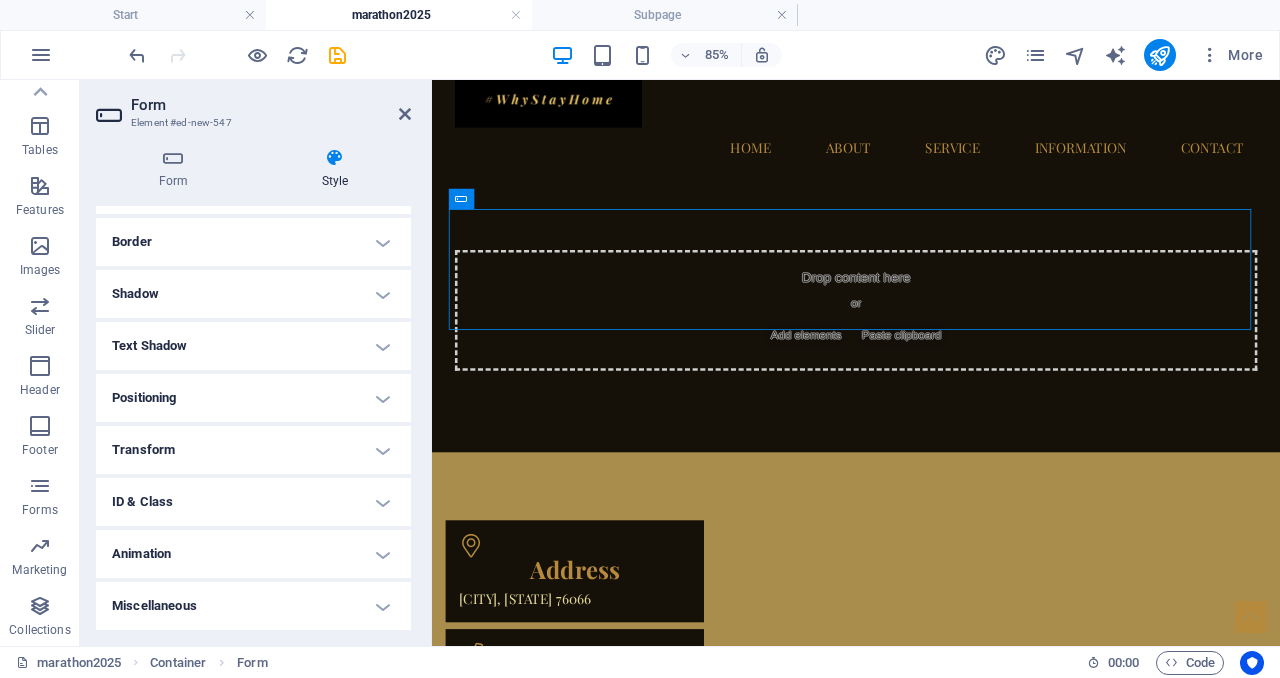 click on "Miscellaneous" at bounding box center (253, 606) 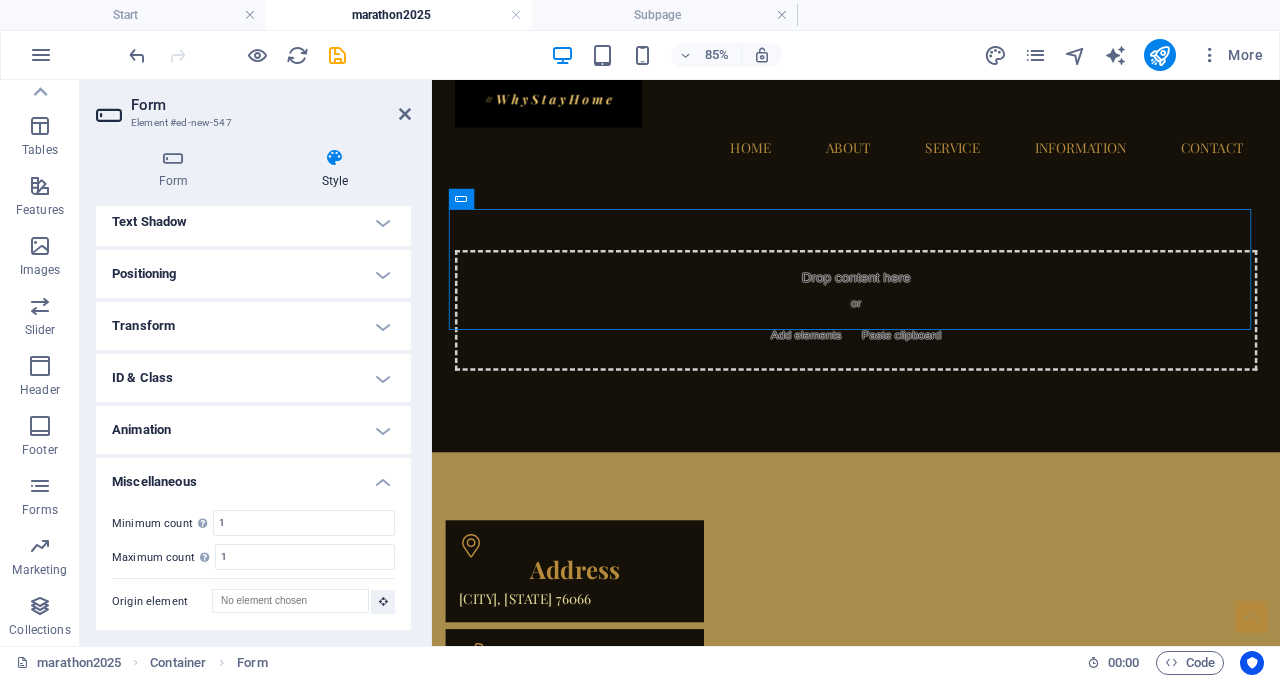 scroll, scrollTop: 0, scrollLeft: 0, axis: both 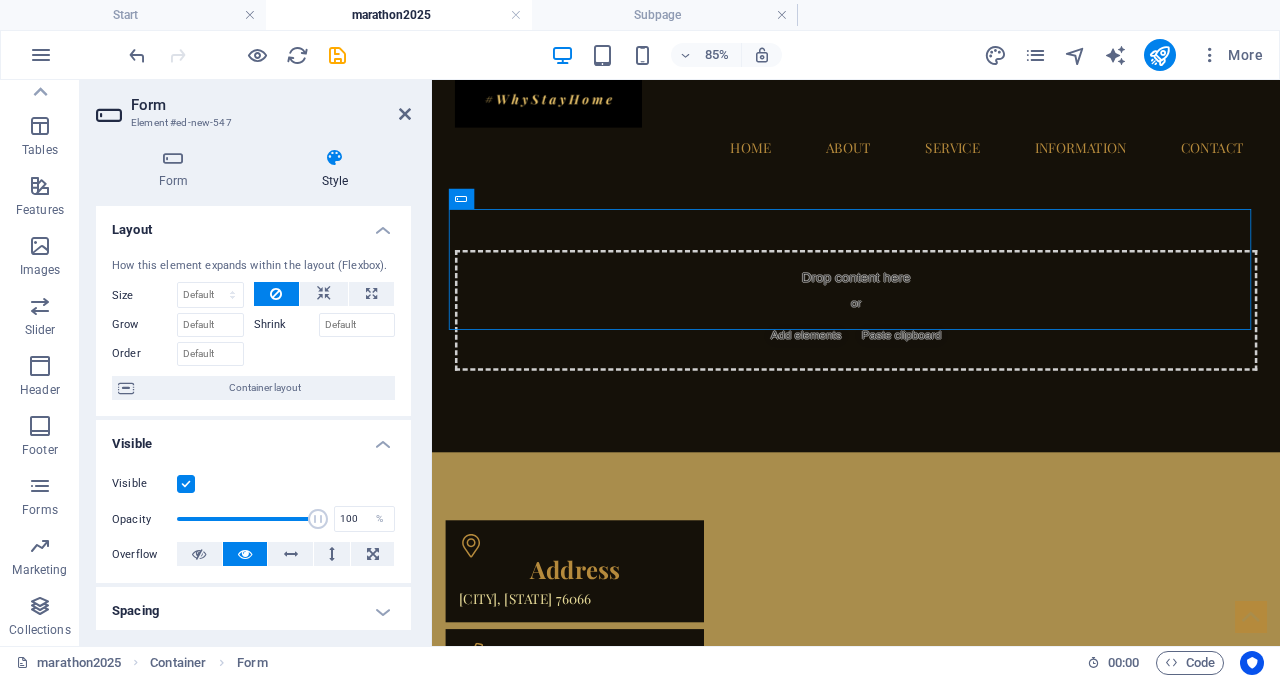 click on "Form Style General Title Define a name for the form. General form Messages Success message Paragraph Format Normal Heading 1 Heading 2 Heading 3 Heading 4 Heading 5 Heading 6 Code Font Family Arial Georgia Impact Tahoma Times New Roman Verdana Font Size 8 9 10 11 12 14 18 24 30 36 48 60 72 96 Bold Italic Underline Strikethrough Colors Icons Align Left Align Center Align Right Align Justify Unordered List Ordered List Insert Link Clear Formatting HTML Thank you for your message. We will get in touch with you soon! Shown after form was submitted successfully... Redirect Define a redirect target upon successful form submission; for example, a success page. Webhook A webhook is a push notification from this form to another server. Every time someone submits this form, the data will be pushed to your server.  Error message Paragraph Format Normal Heading 1 Heading 2 Heading 3 Heading 4 Heading 5 Heading 6 Code Font Family Arial Georgia Impact Tahoma Times New Roman Verdana Font Size 8 9 10 11 12 14 18 24 30 36 48" at bounding box center [253, 389] 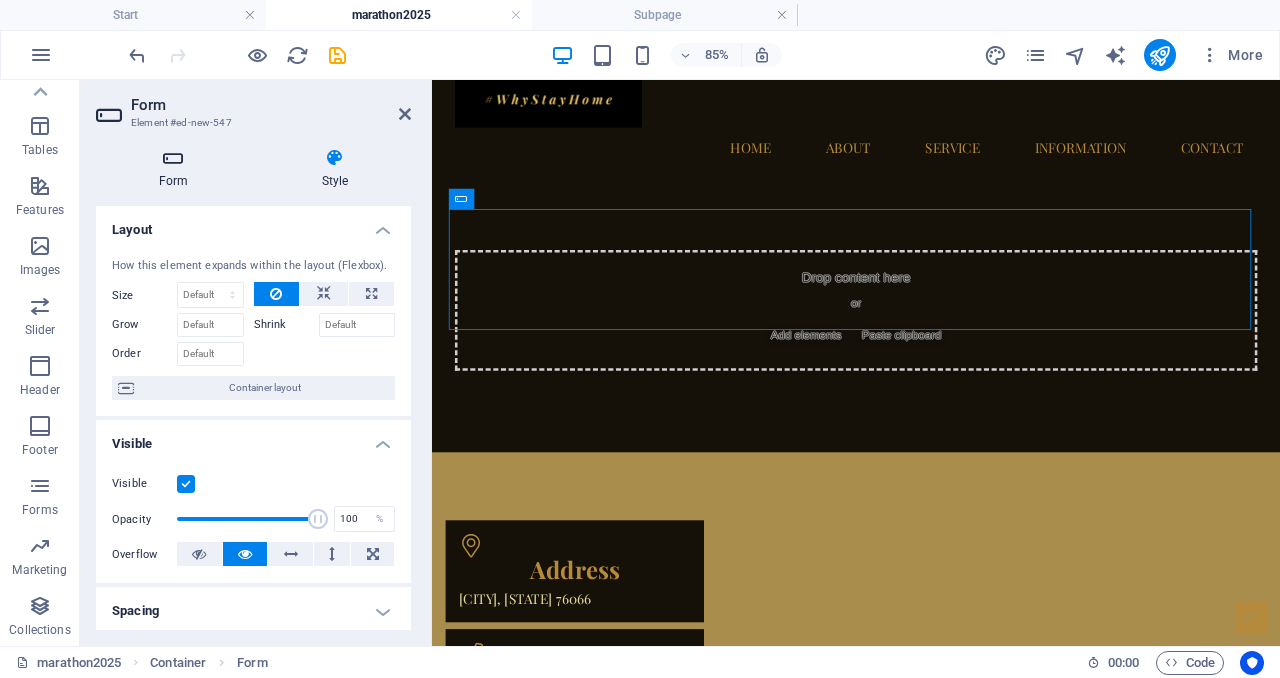 click at bounding box center [173, 158] 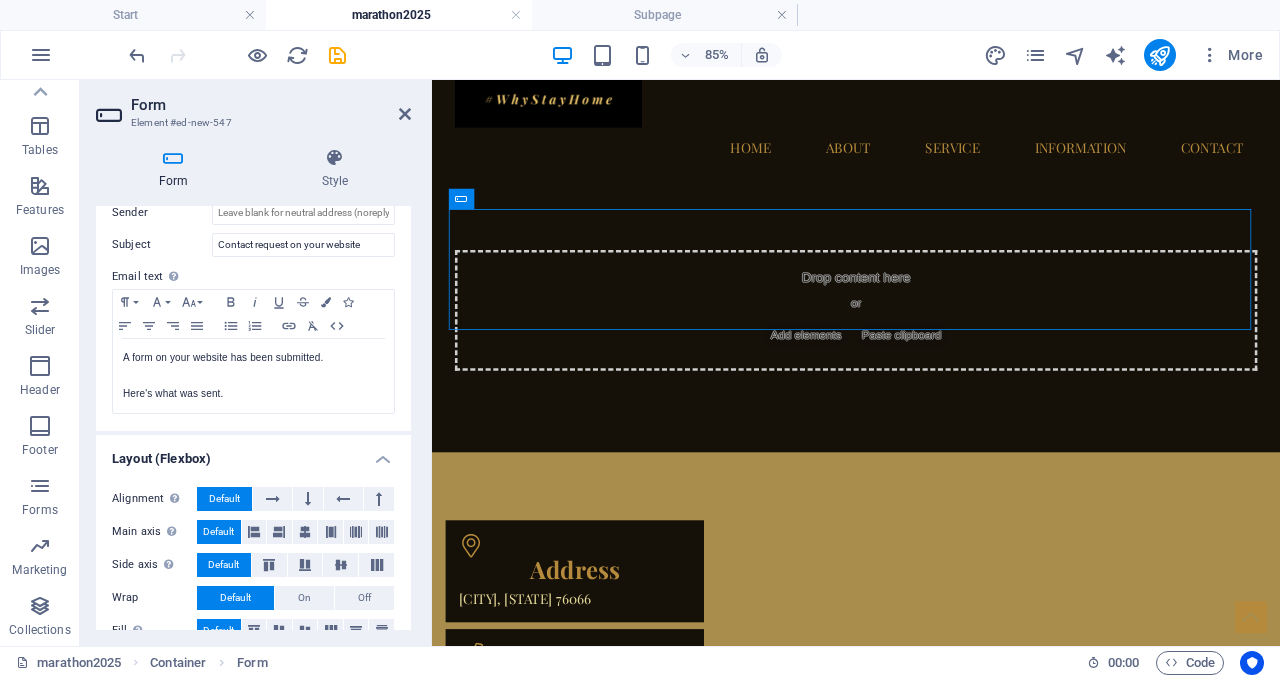 scroll, scrollTop: 695, scrollLeft: 0, axis: vertical 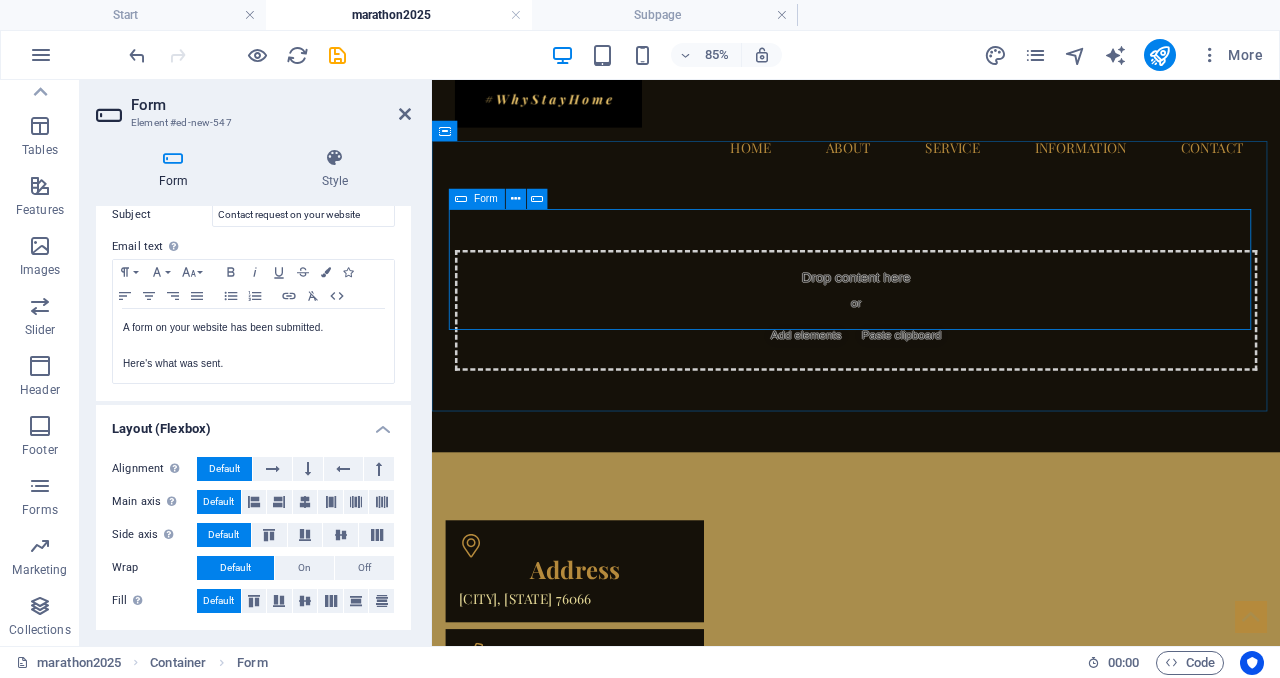click on "Drop content here or  Add elements  Paste clipboard" at bounding box center [931, 351] 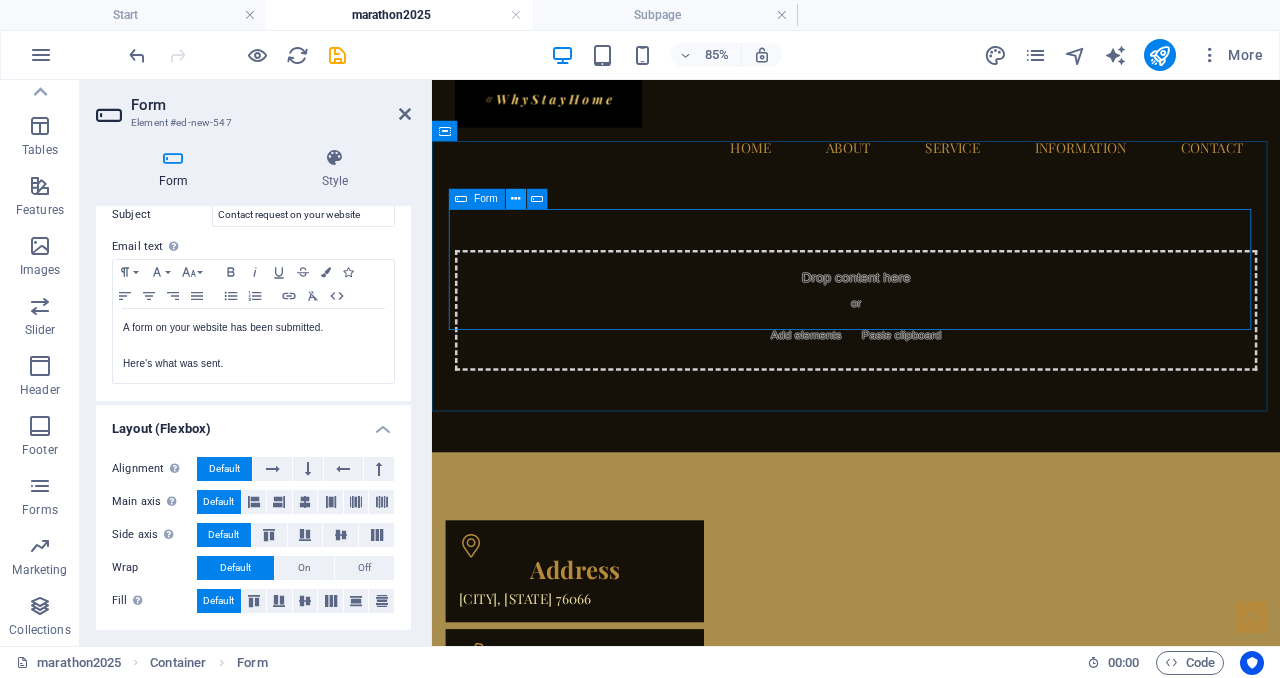 click at bounding box center [515, 199] 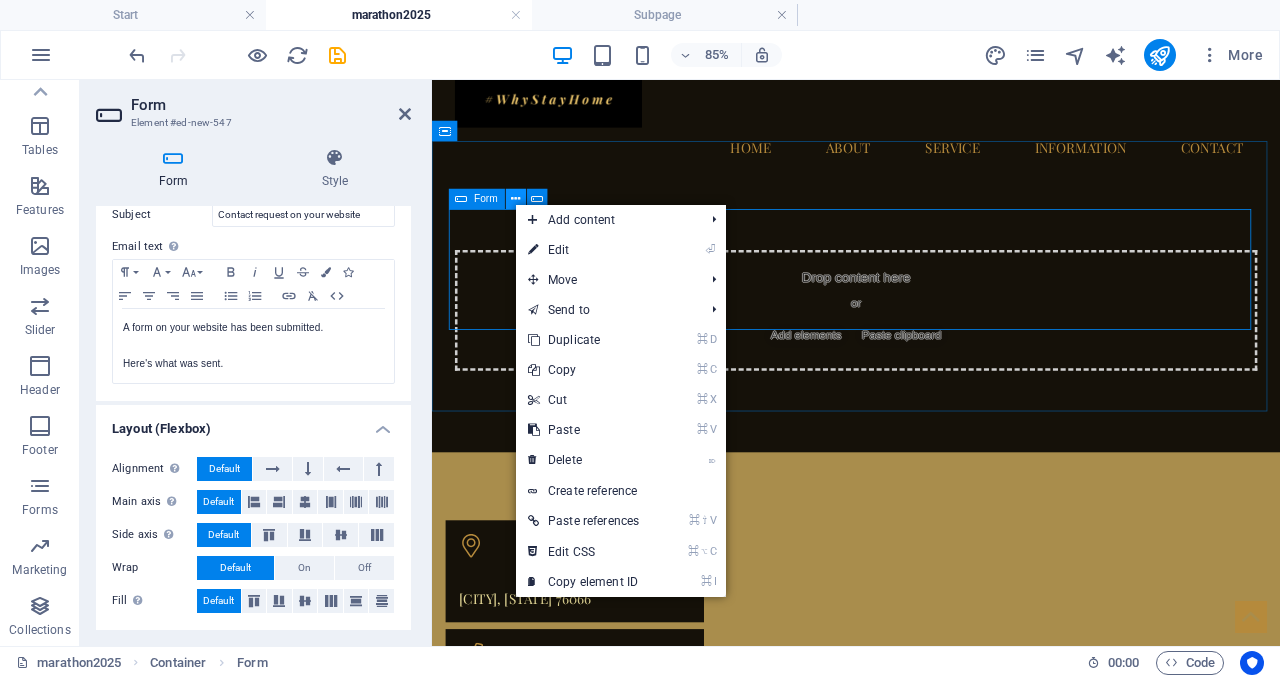 click at bounding box center [515, 199] 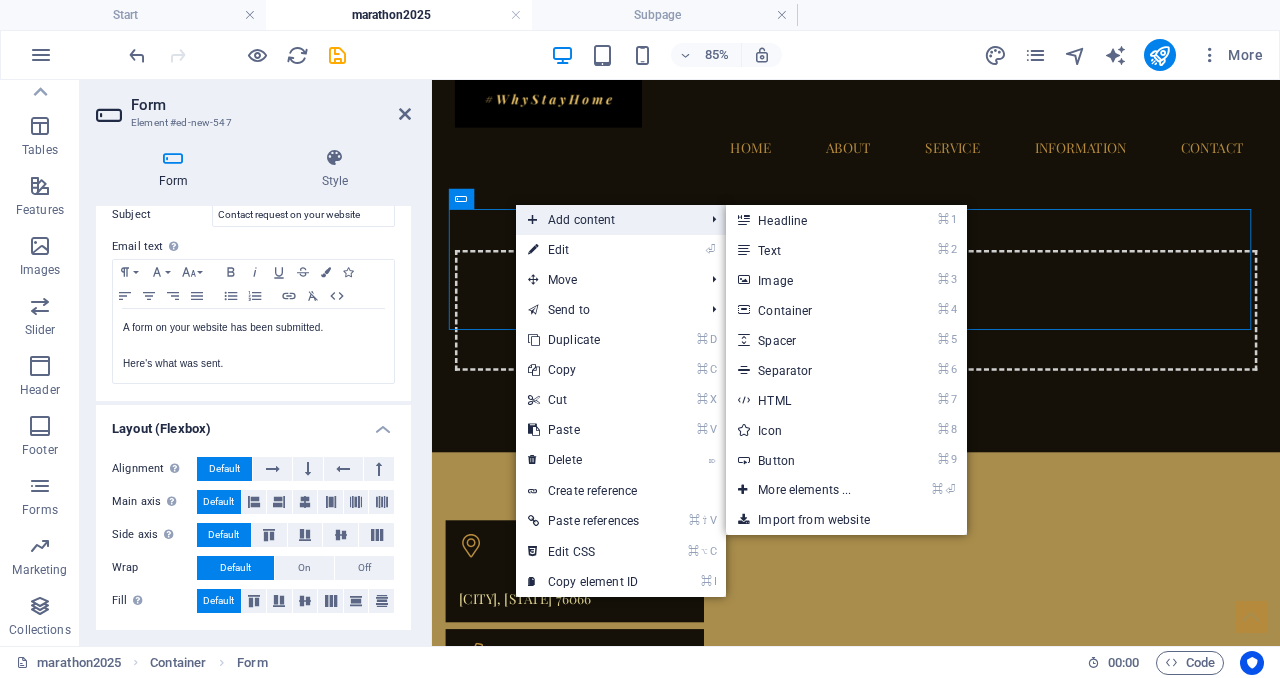 click at bounding box center (533, 220) 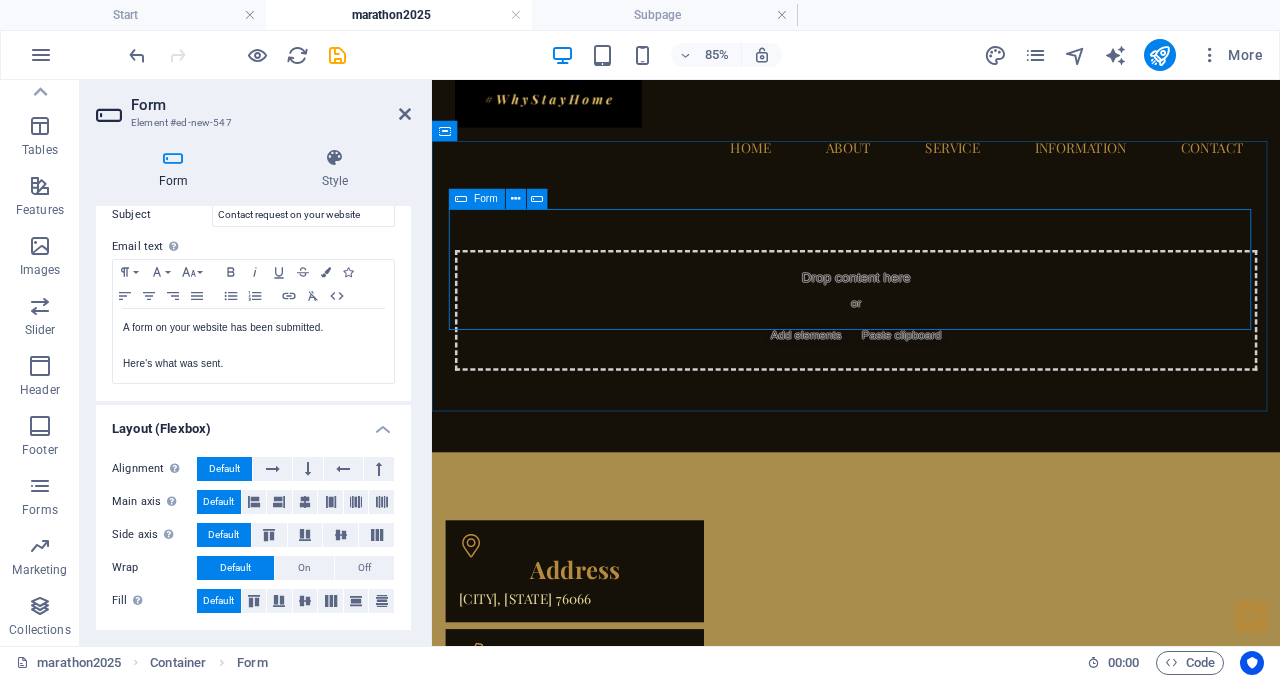 click on "Drop content here or  Add elements  Paste clipboard" at bounding box center (931, 351) 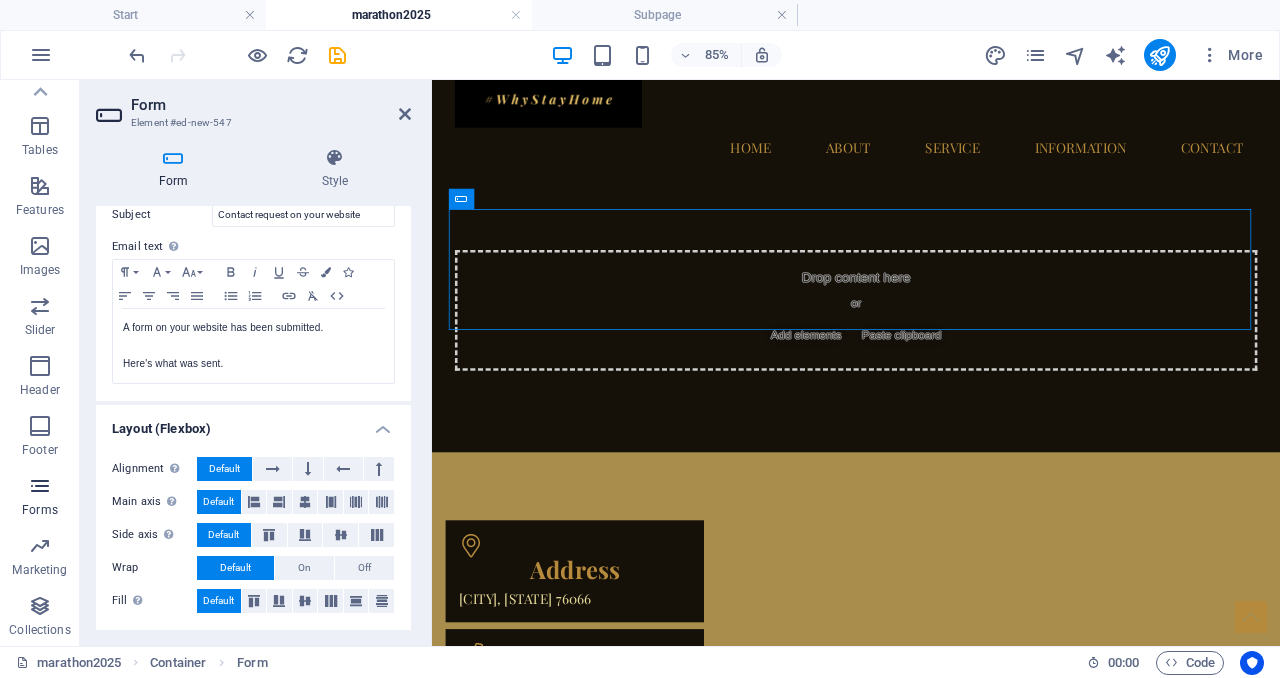 click at bounding box center [40, 486] 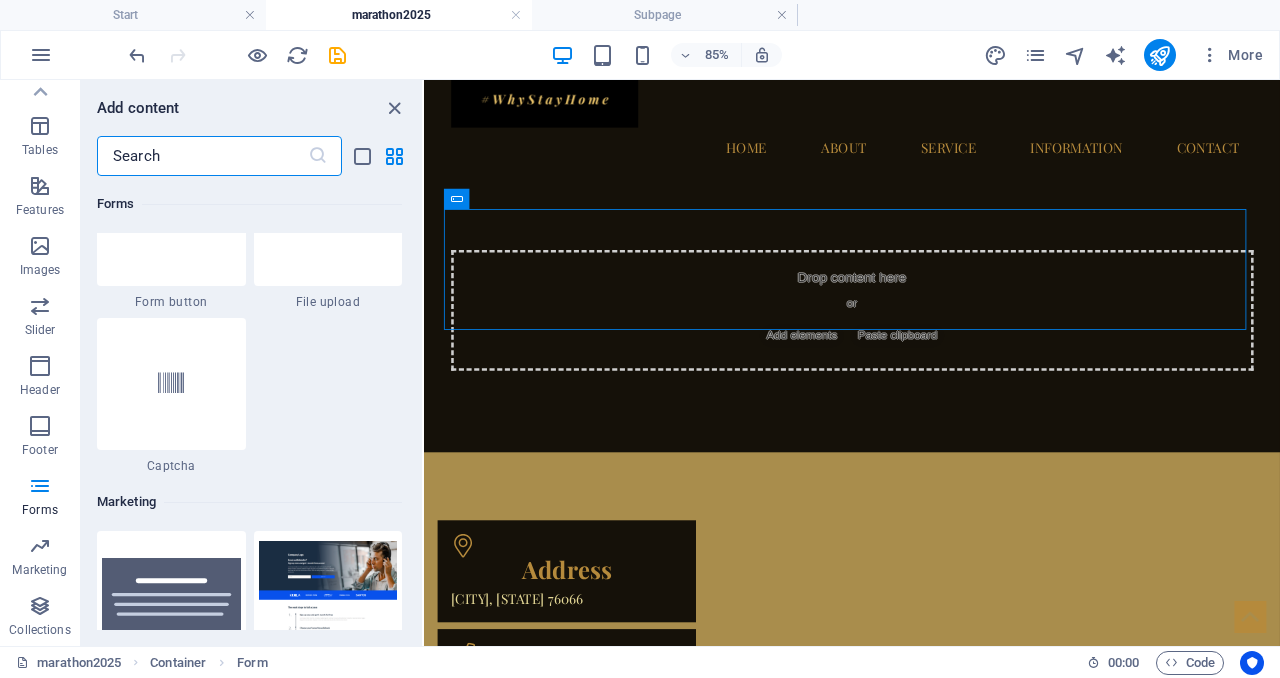scroll, scrollTop: 15989, scrollLeft: 0, axis: vertical 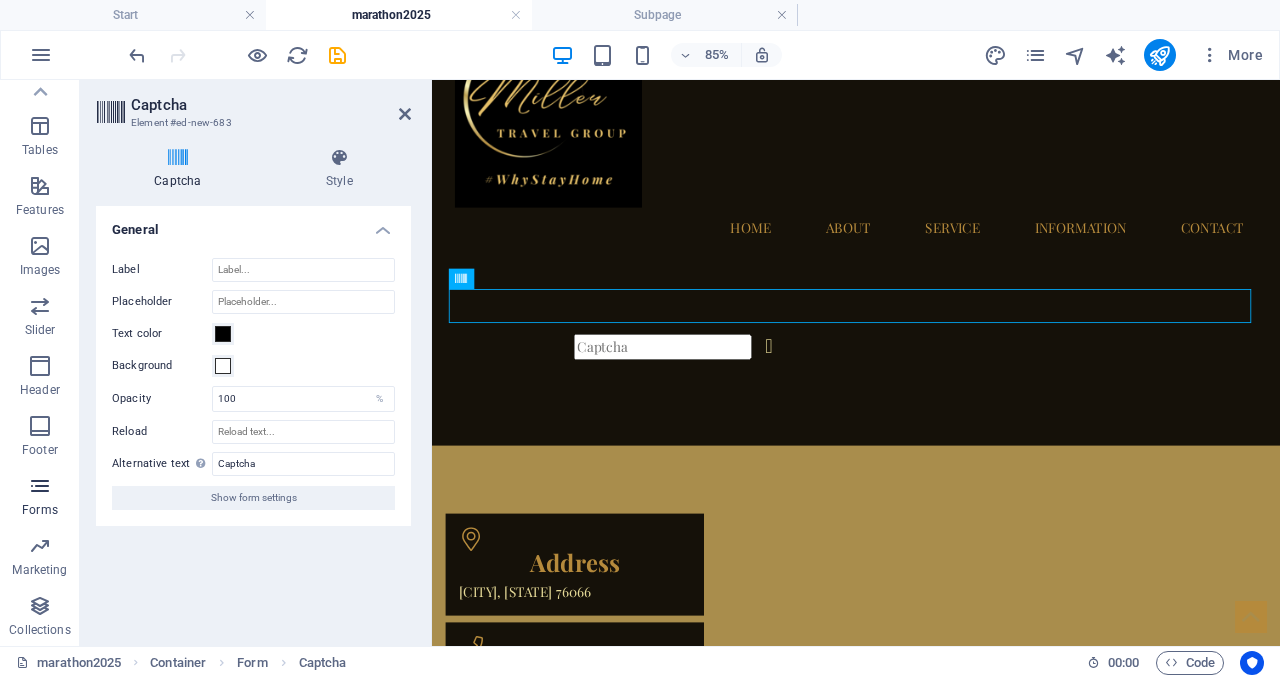 click on "Forms" at bounding box center [40, 510] 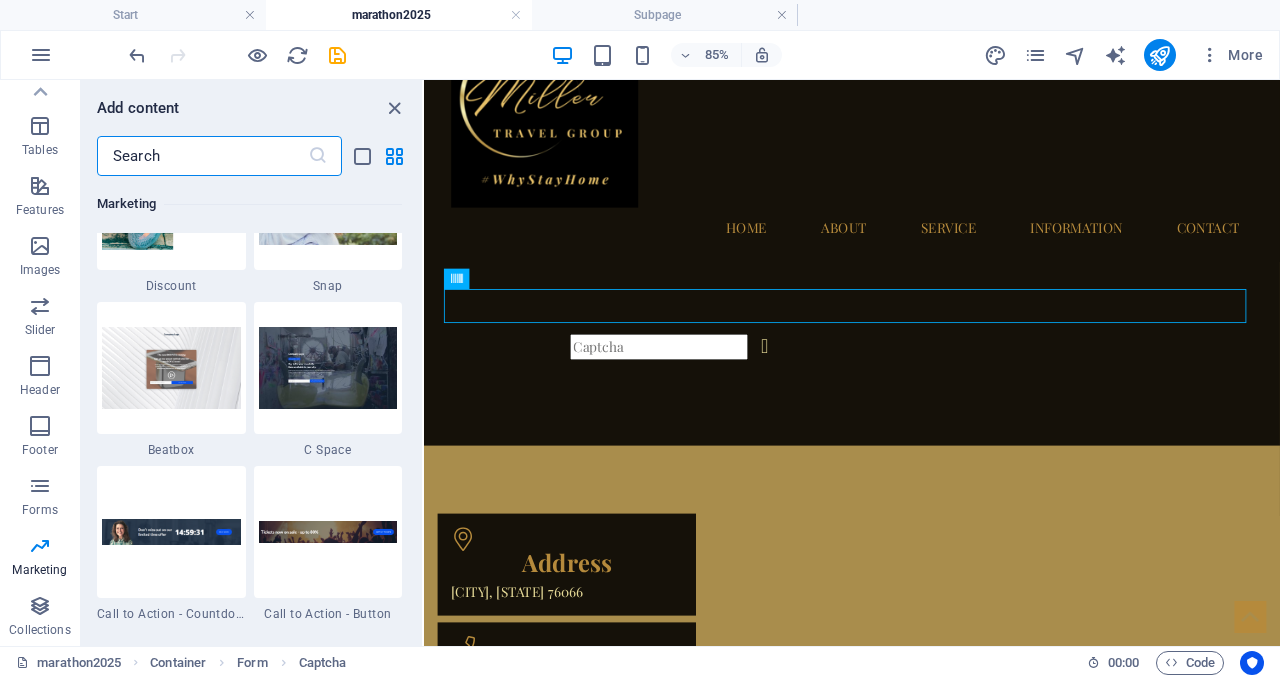 scroll, scrollTop: 17652, scrollLeft: 0, axis: vertical 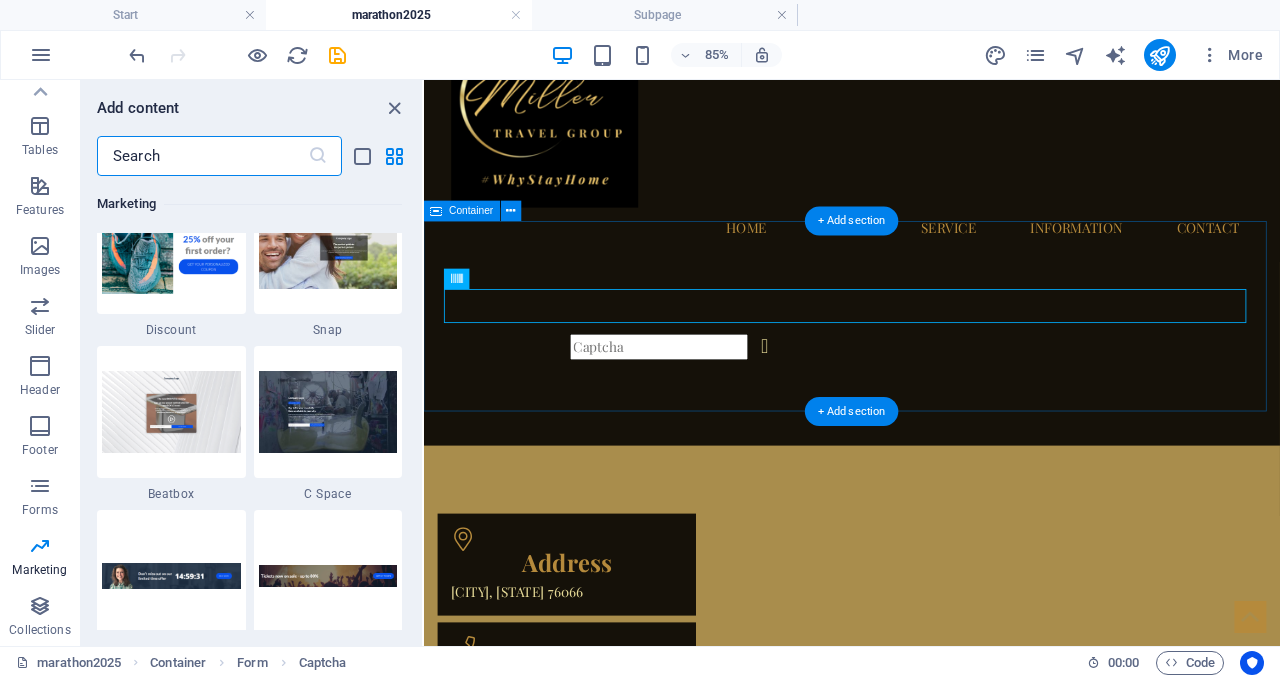 click on "Unreadable? Load new" at bounding box center [927, 402] 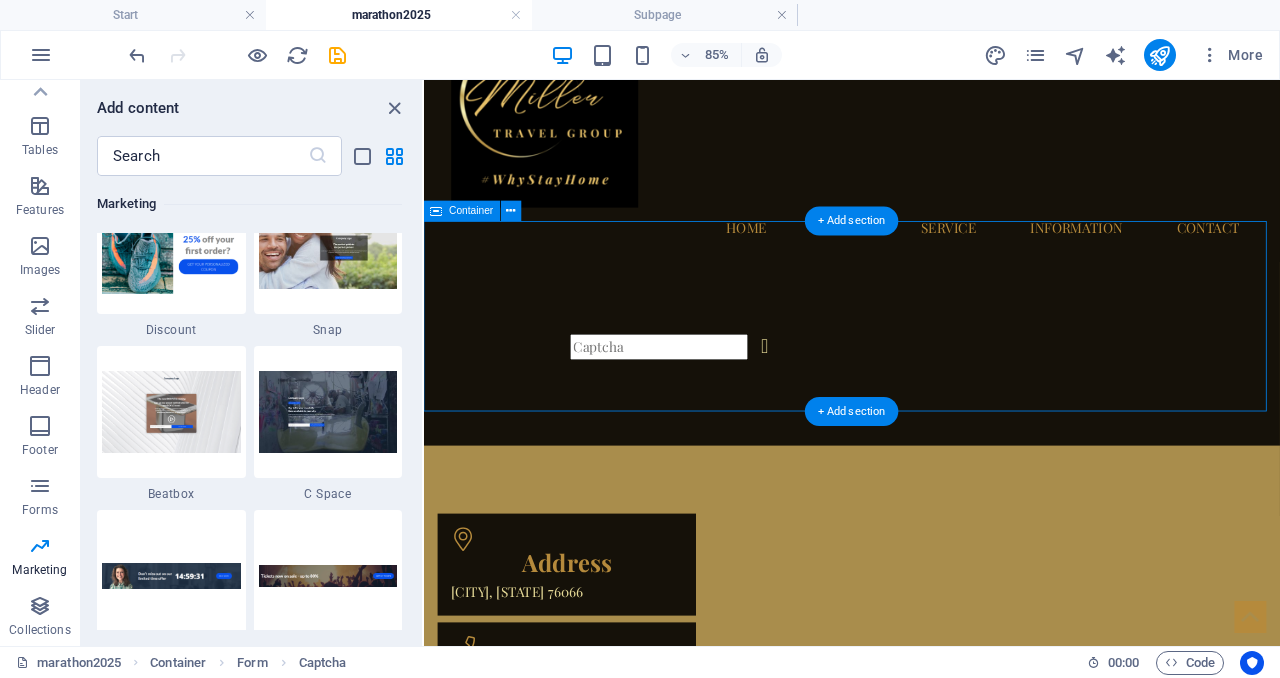 click on "Unreadable? Load new" at bounding box center (927, 402) 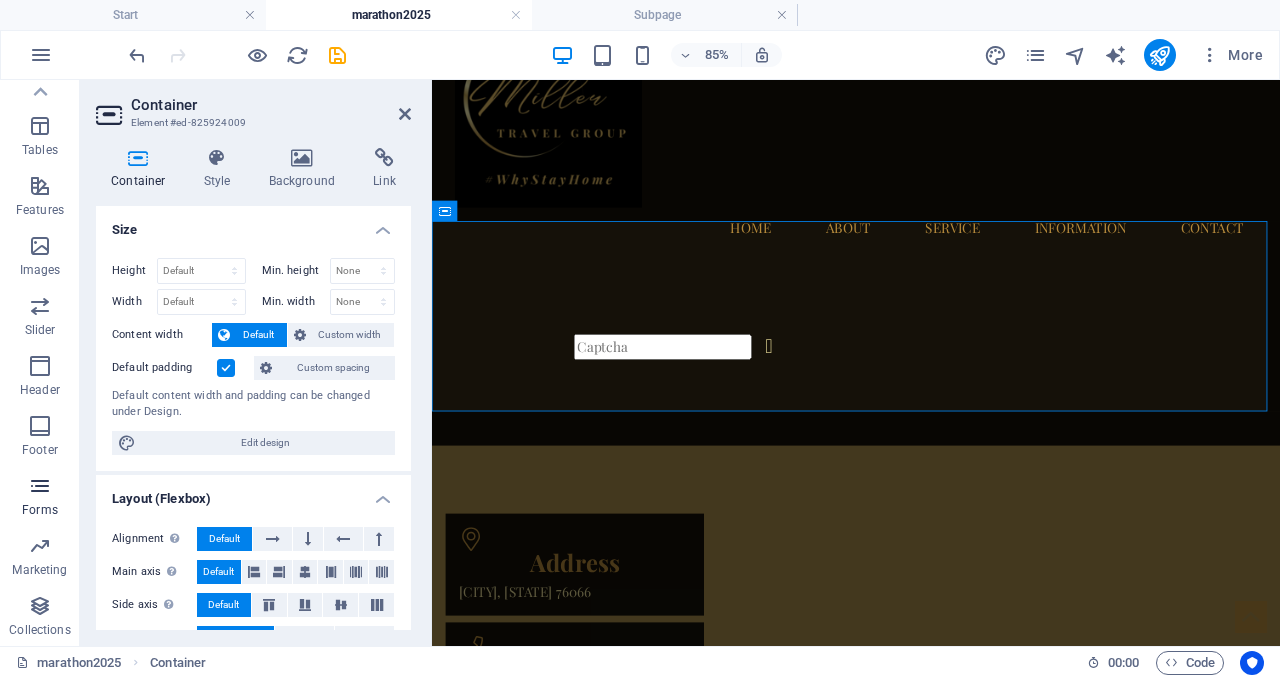 click at bounding box center [40, 486] 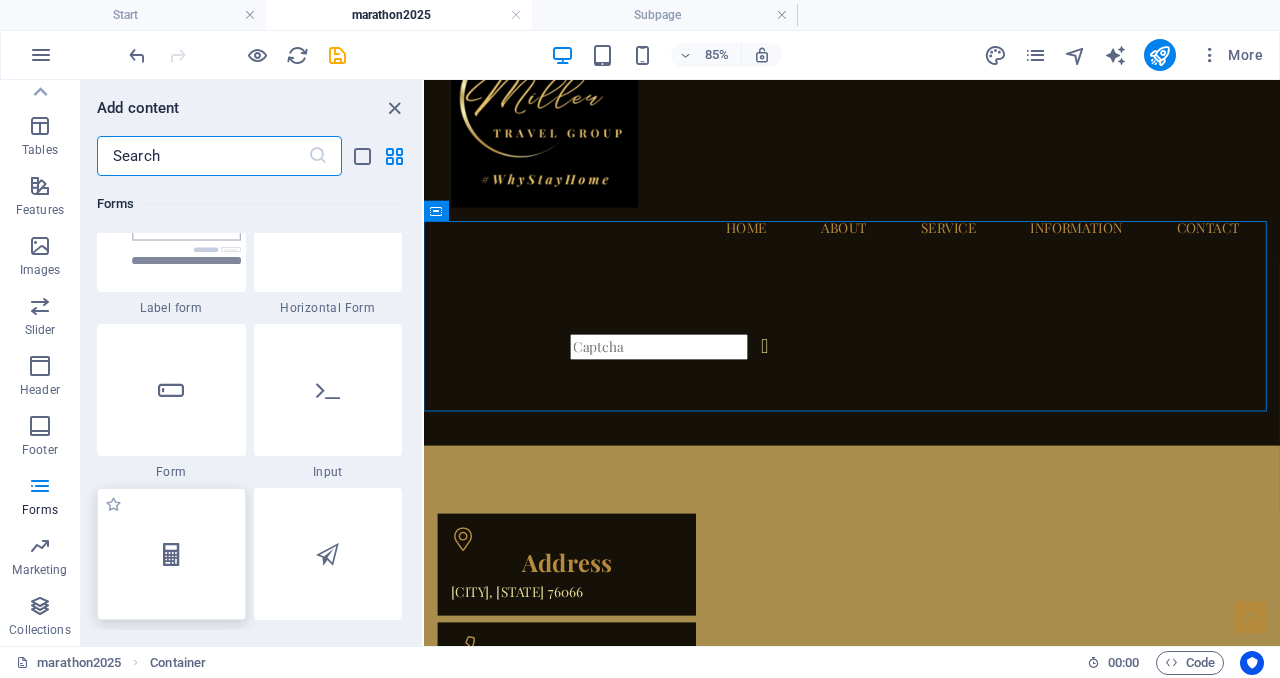 scroll, scrollTop: 15021, scrollLeft: 0, axis: vertical 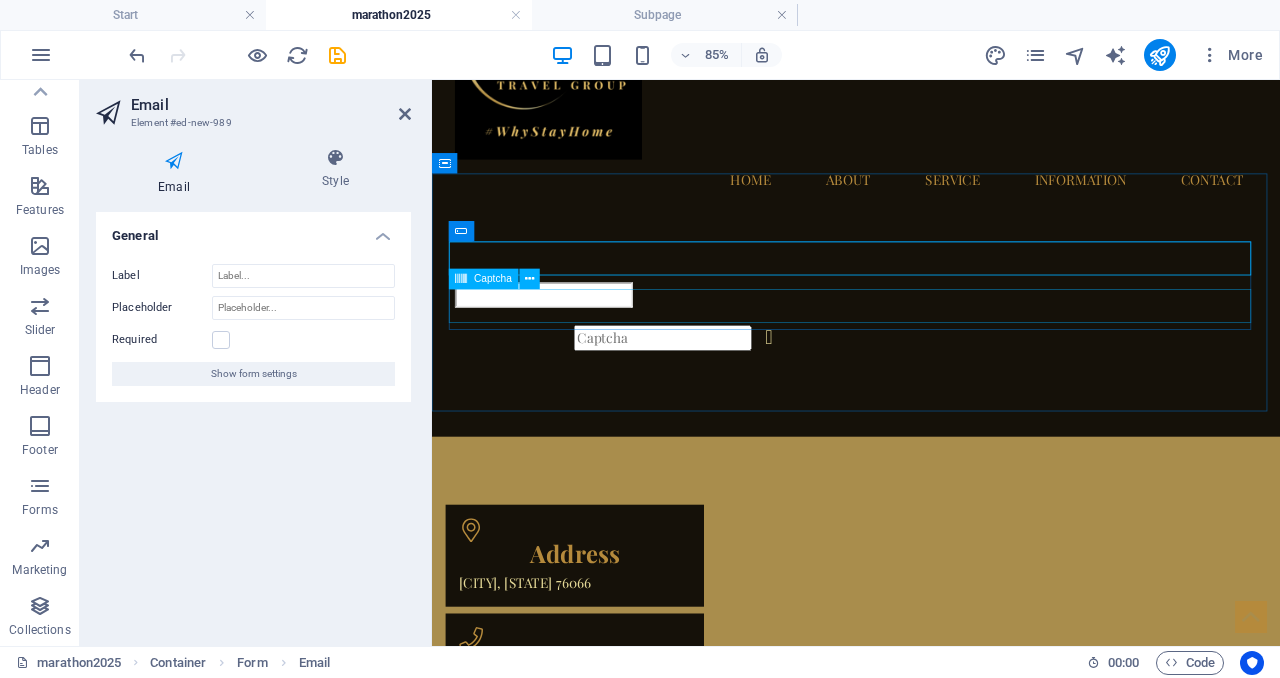 click on "Unreadable? Load new" at bounding box center [931, 384] 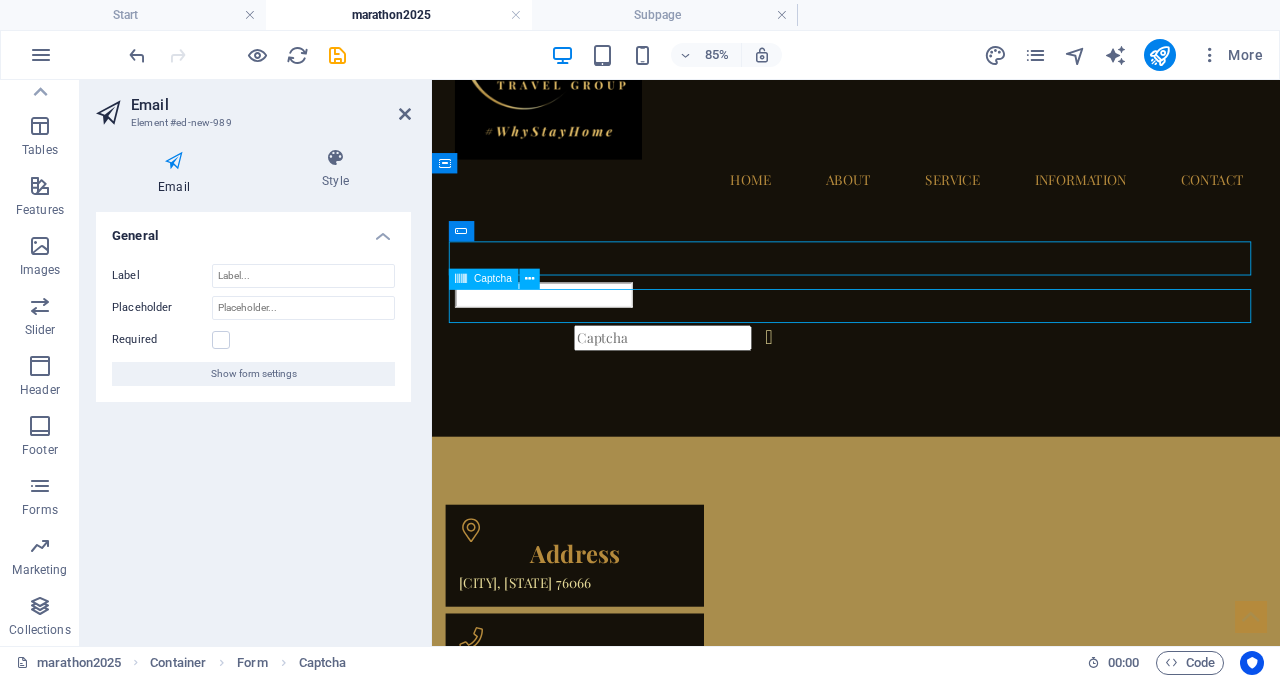 scroll, scrollTop: 242, scrollLeft: 0, axis: vertical 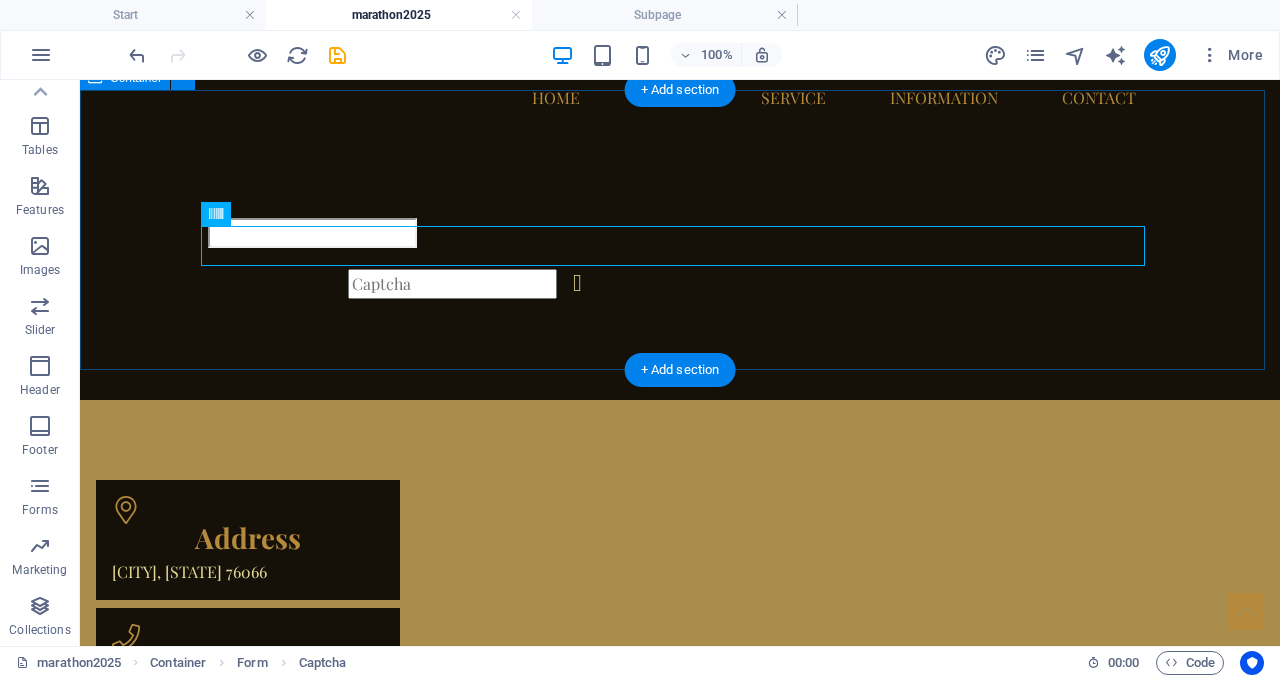 click on "Unreadable? Load new" at bounding box center (680, 269) 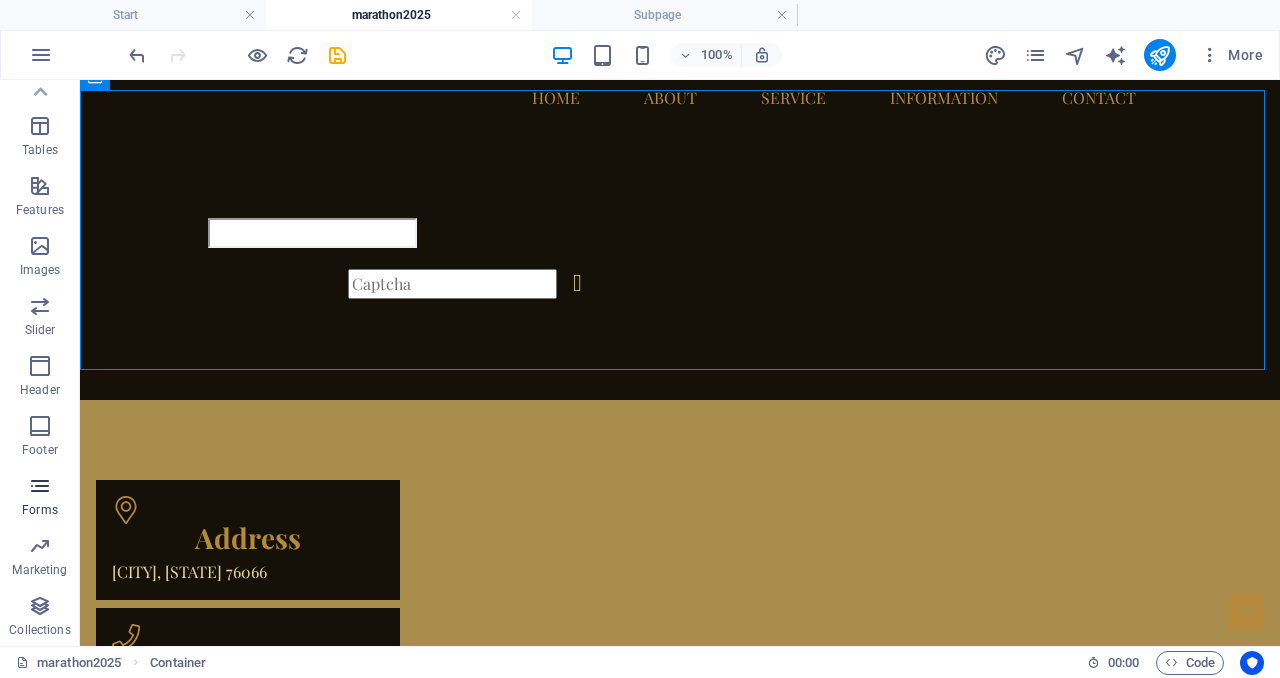 click at bounding box center (40, 486) 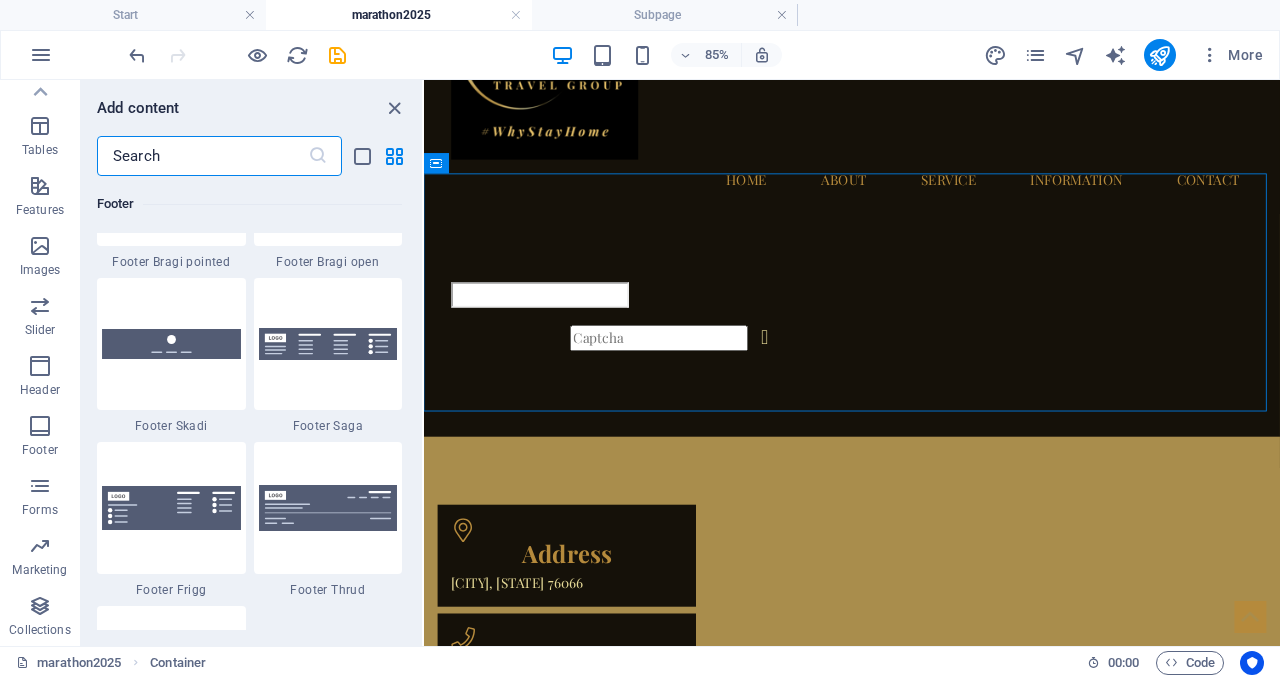 scroll, scrollTop: 14600, scrollLeft: 0, axis: vertical 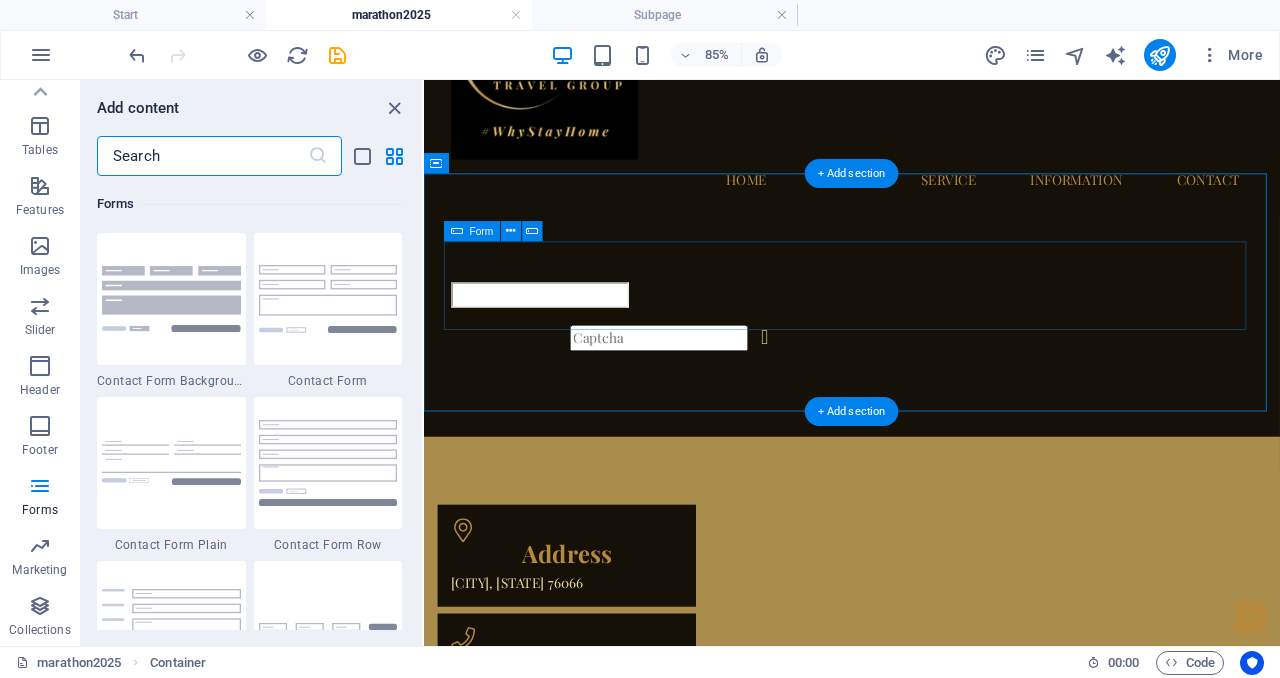 click on "Unreadable? Load new" at bounding box center [928, 361] 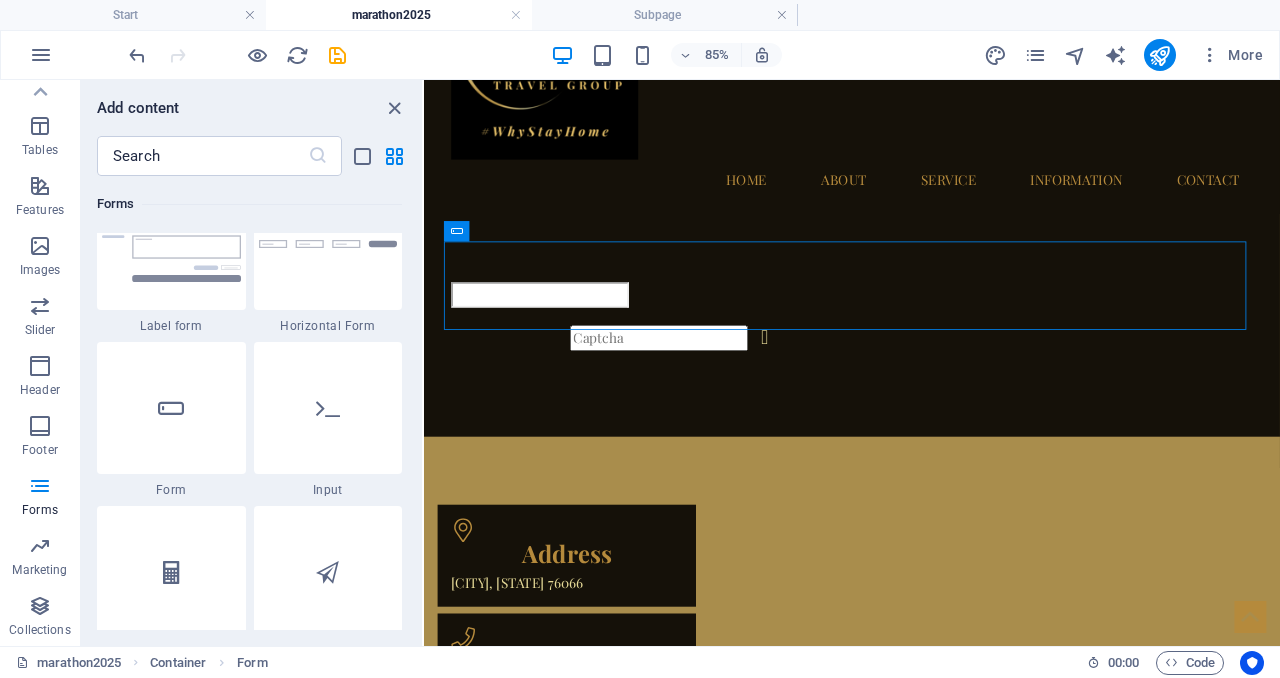 scroll, scrollTop: 14984, scrollLeft: 0, axis: vertical 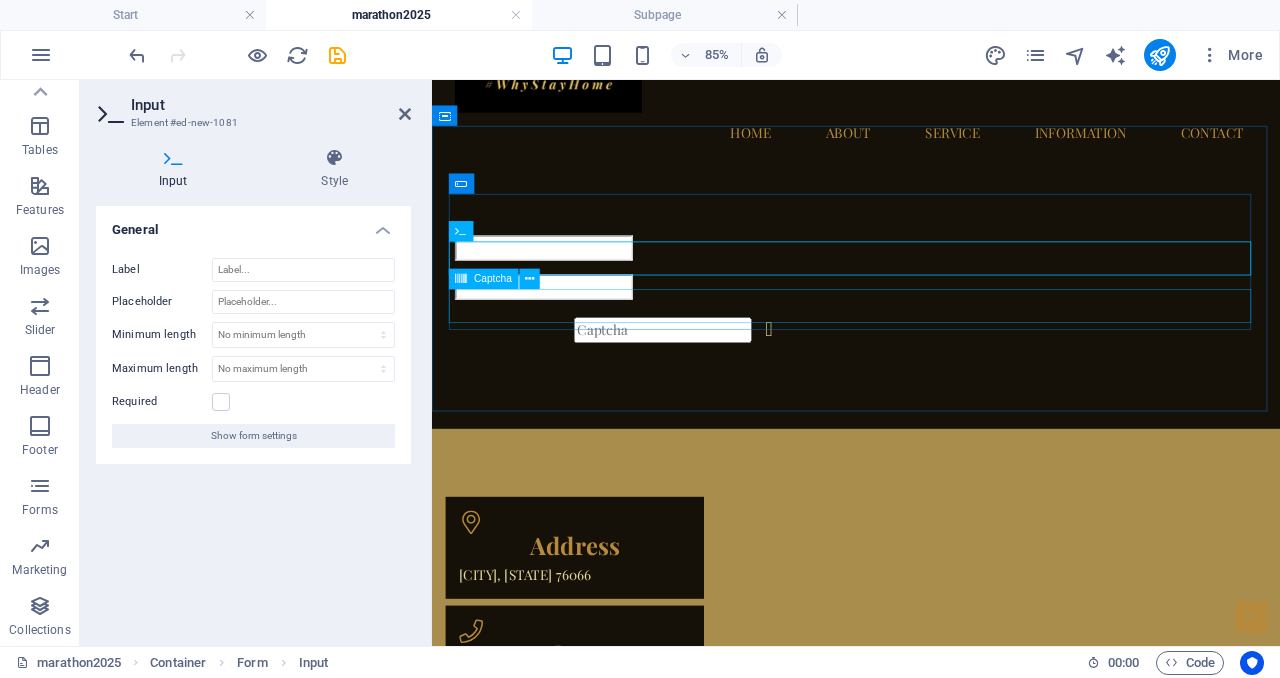 click on "Captcha" at bounding box center (500, 279) 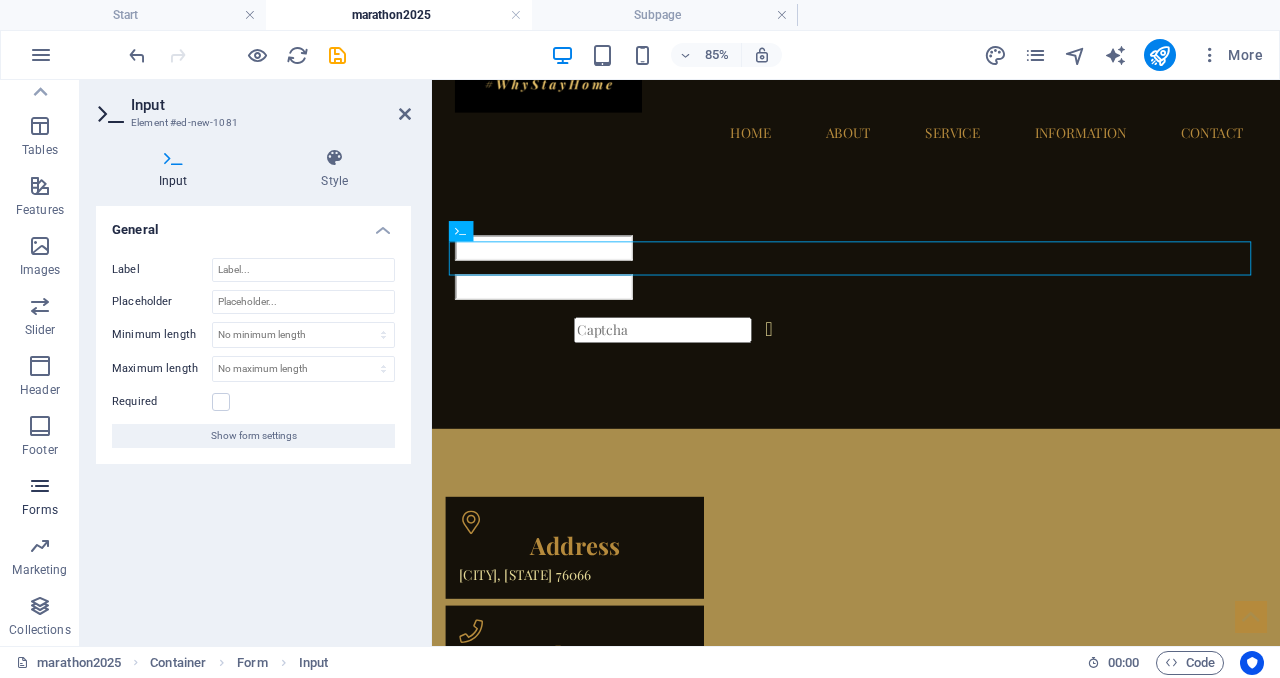 click at bounding box center (40, 486) 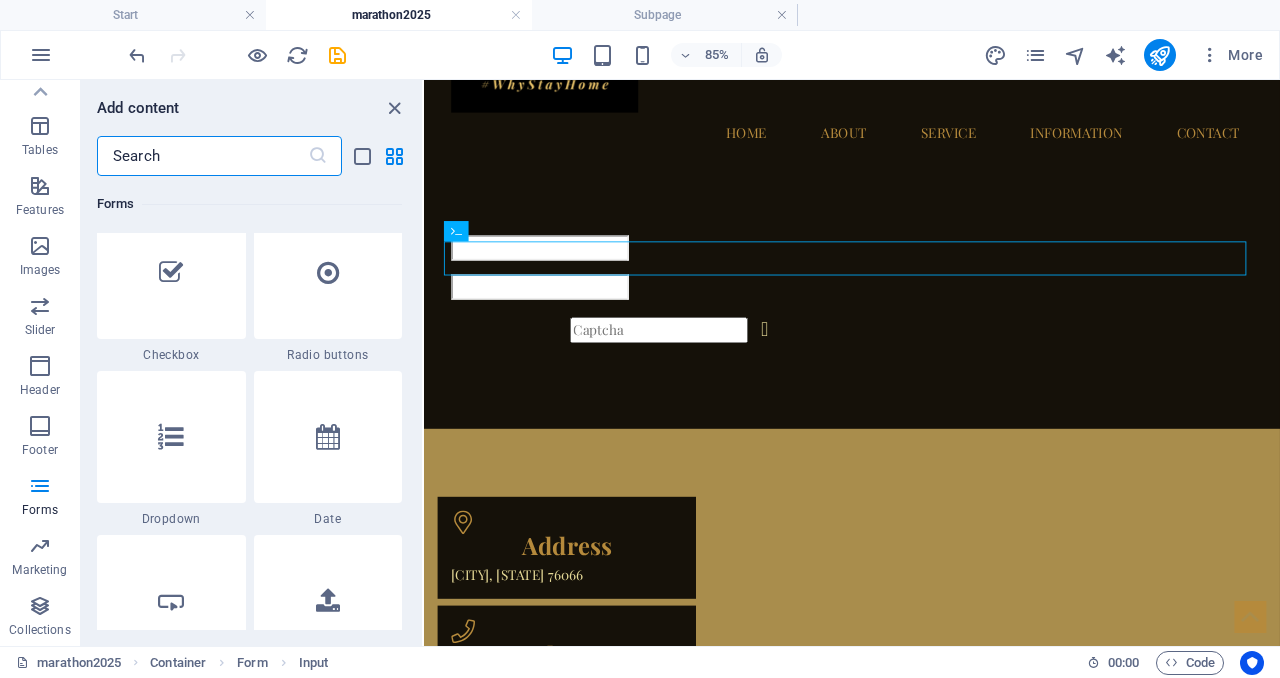 scroll, scrollTop: 15602, scrollLeft: 0, axis: vertical 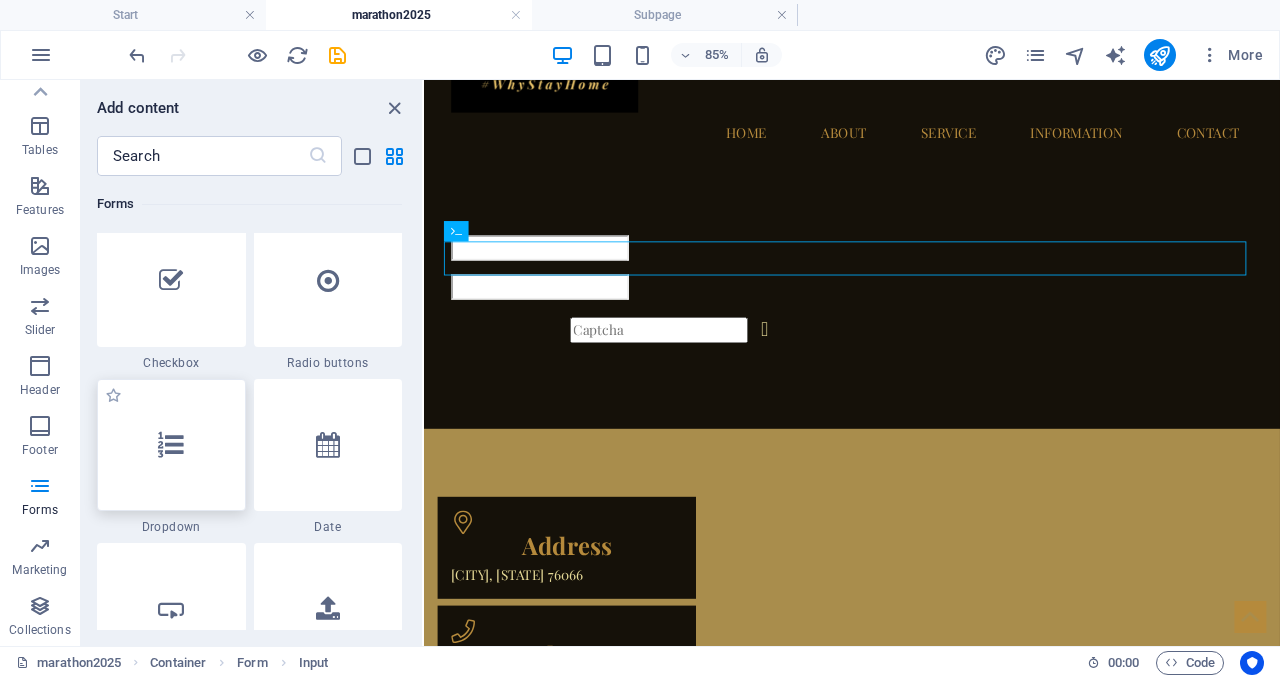 click at bounding box center (171, 445) 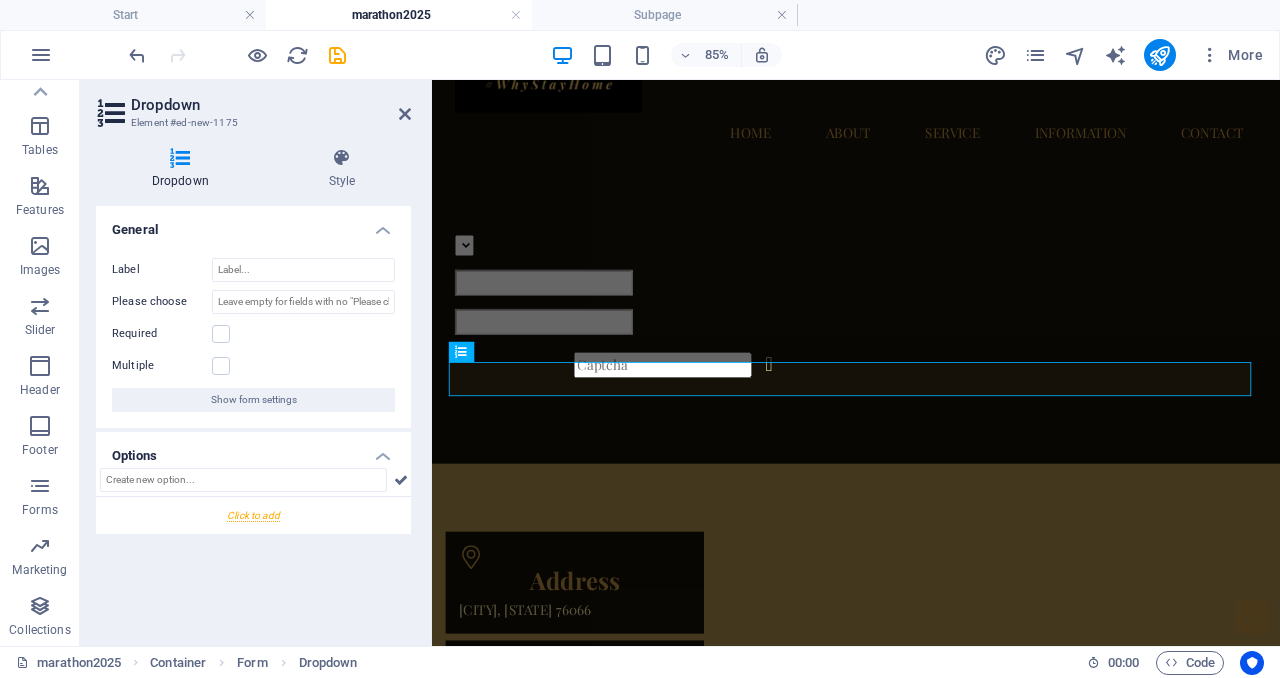 scroll, scrollTop: 0, scrollLeft: 0, axis: both 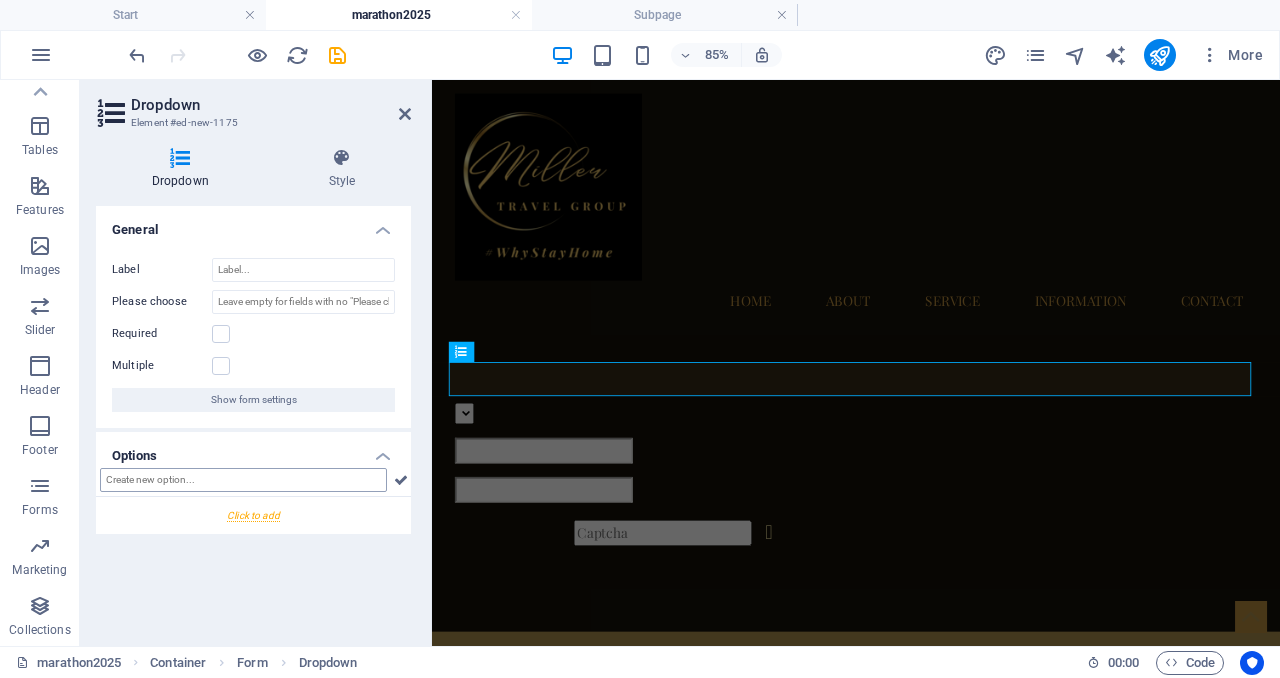 click at bounding box center (243, 480) 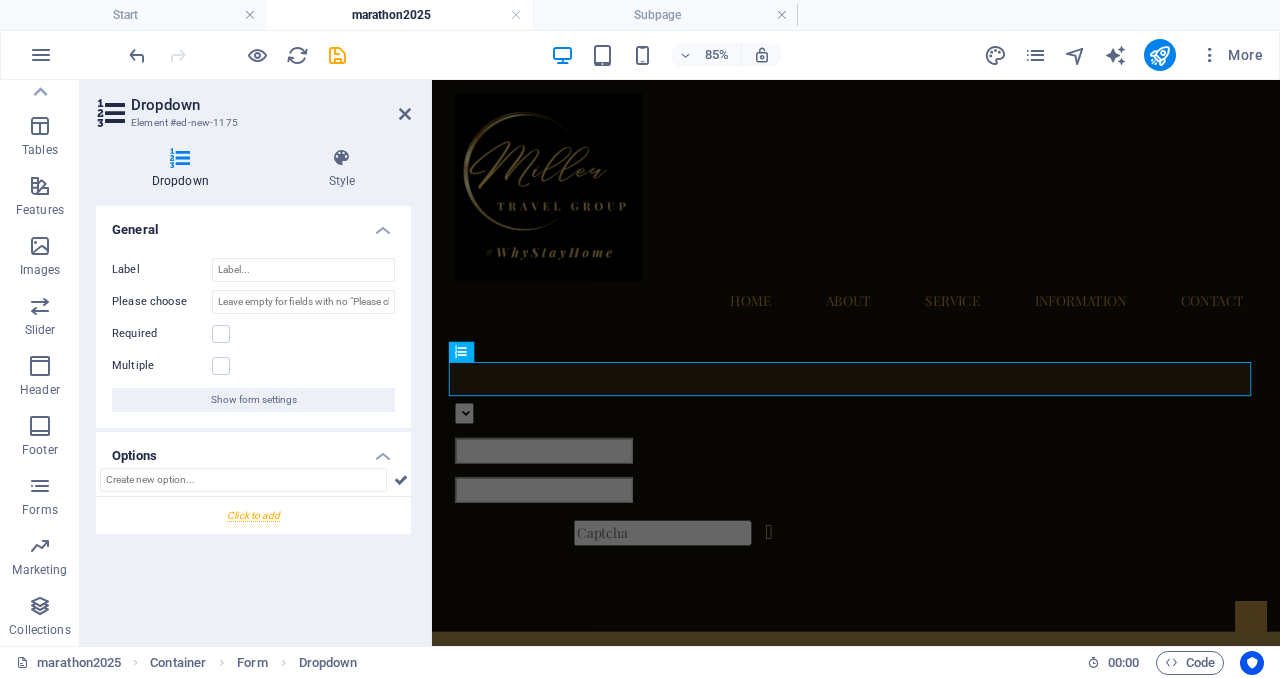 click at bounding box center (253, 515) 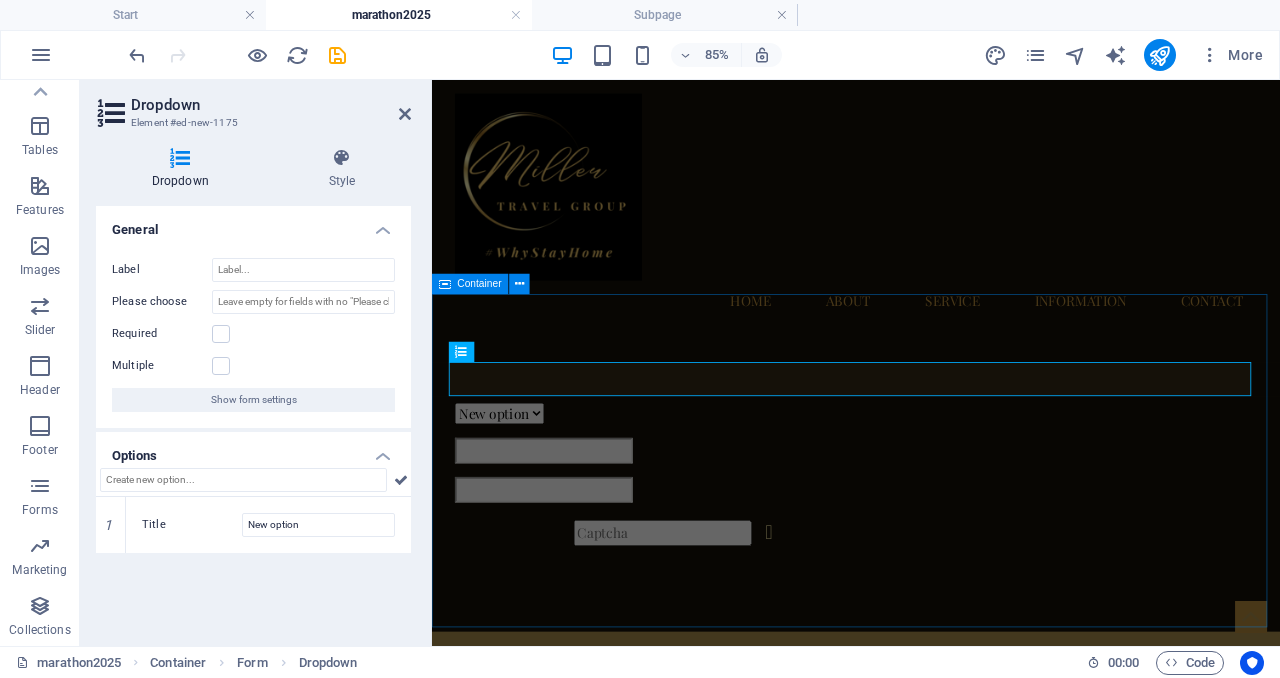 click on "New option Unreadable? Load new" at bounding box center (931, 554) 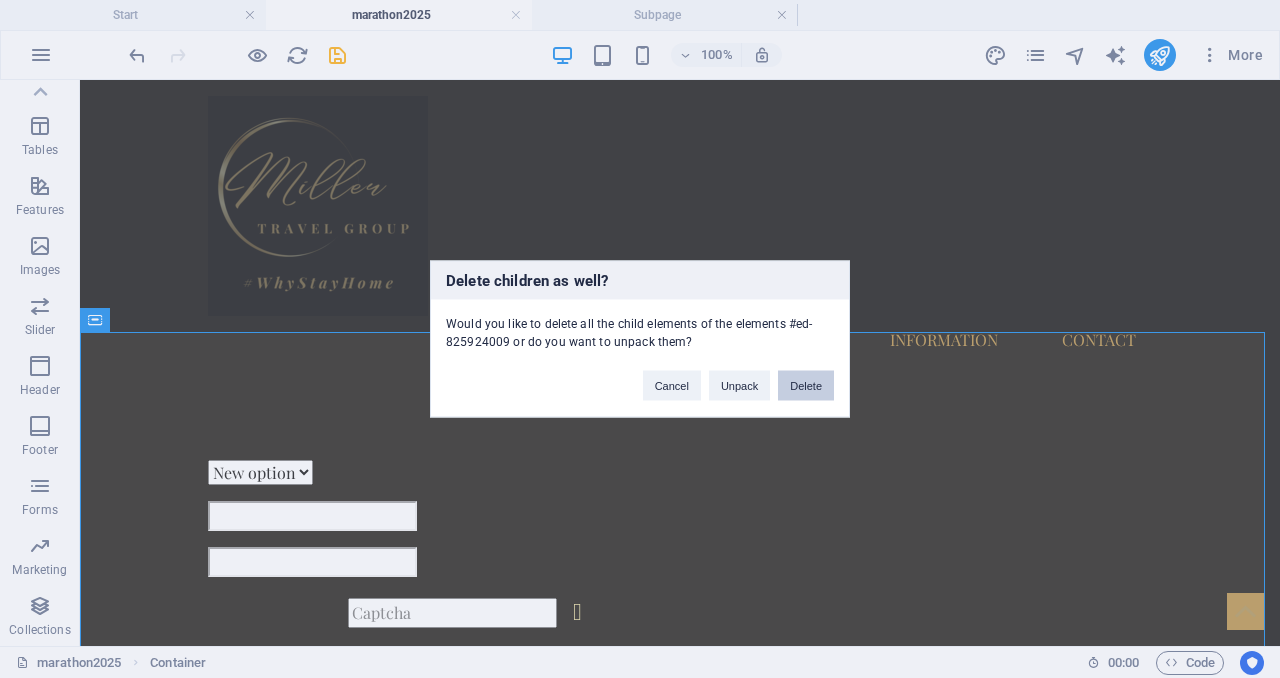 type 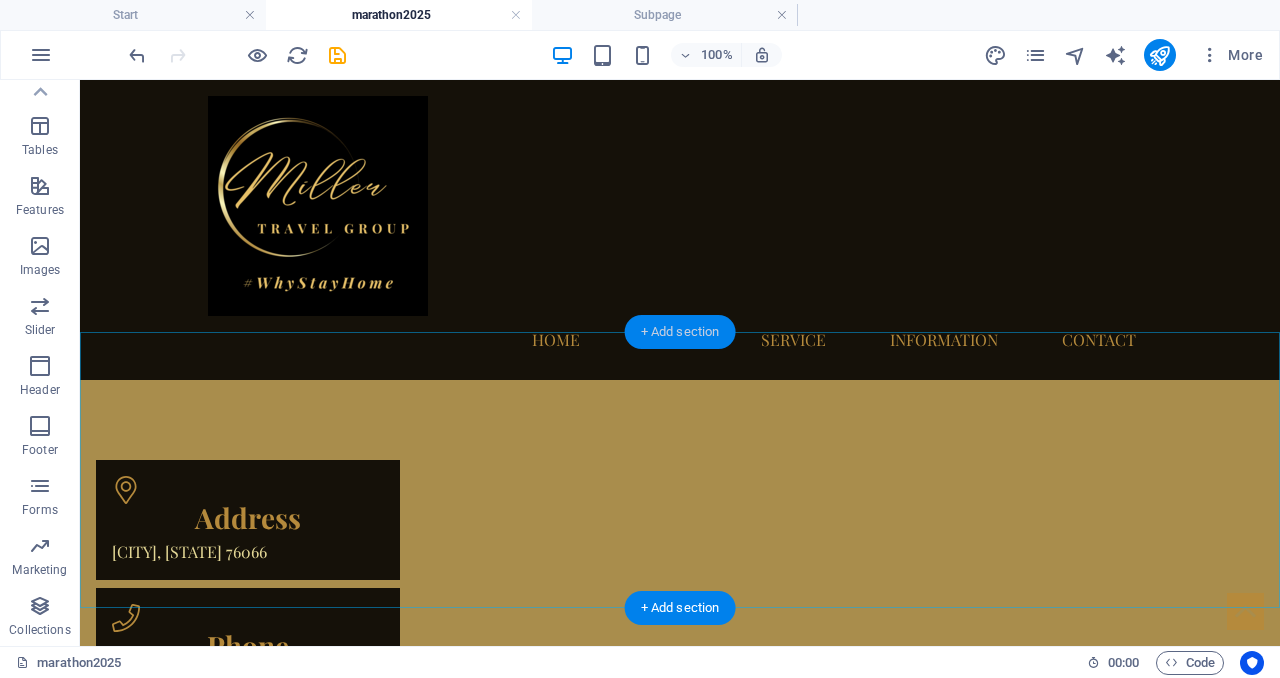 click on "+ Add section" at bounding box center [680, 332] 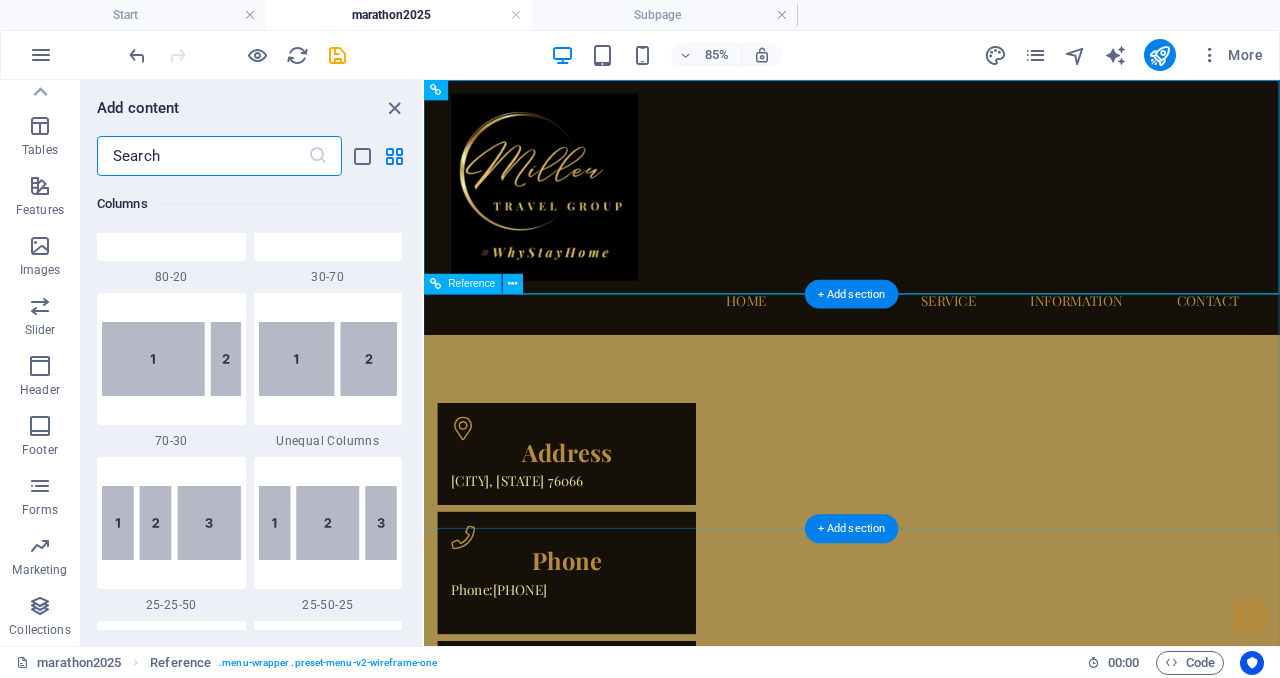 scroll, scrollTop: 3499, scrollLeft: 0, axis: vertical 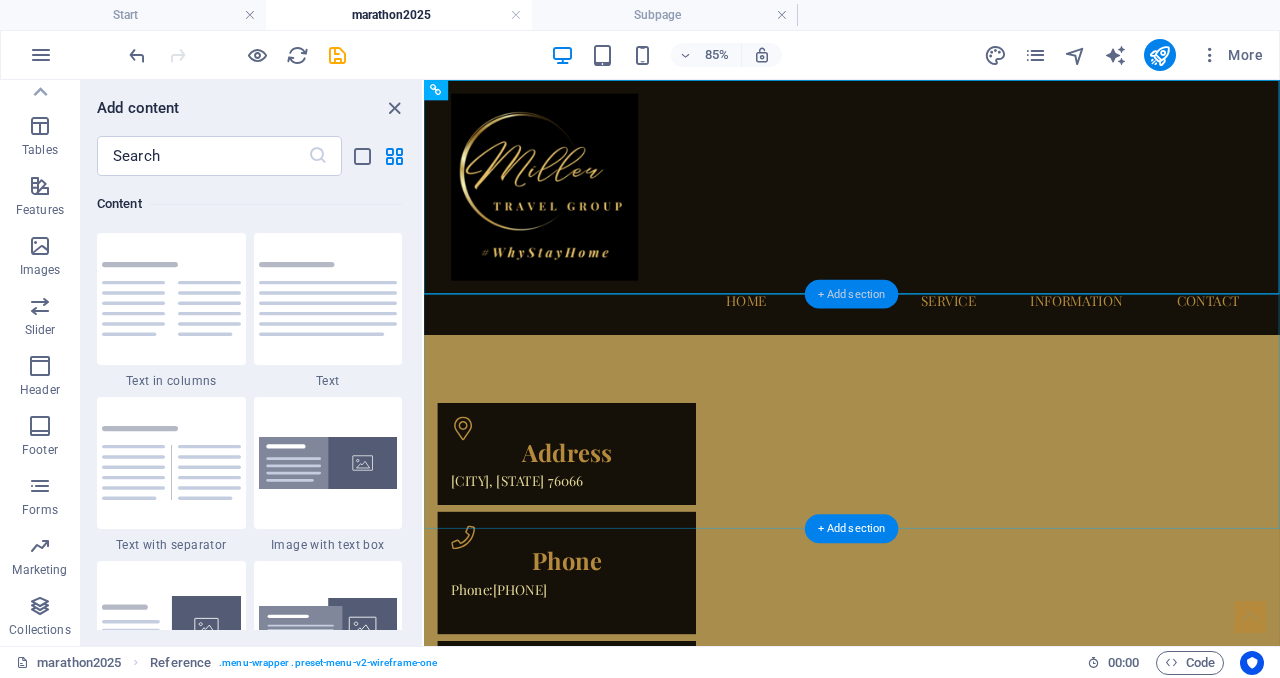 click on "+ Add section" at bounding box center [852, 294] 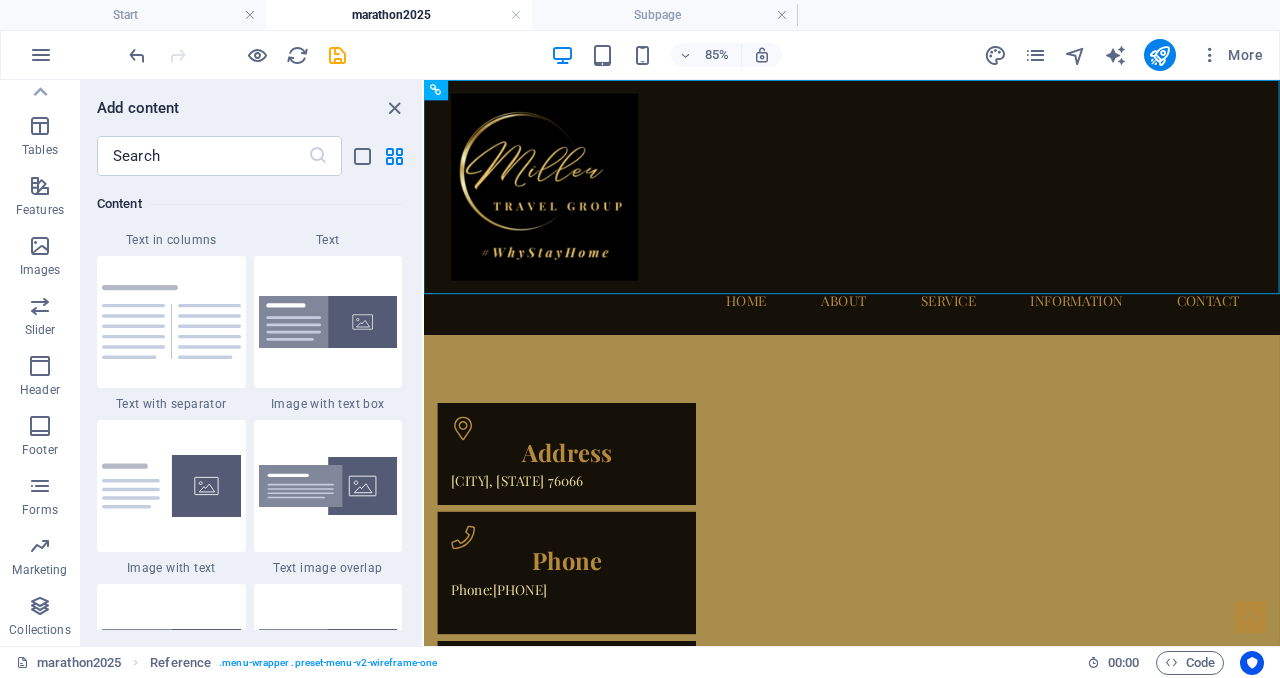 scroll, scrollTop: 3666, scrollLeft: 0, axis: vertical 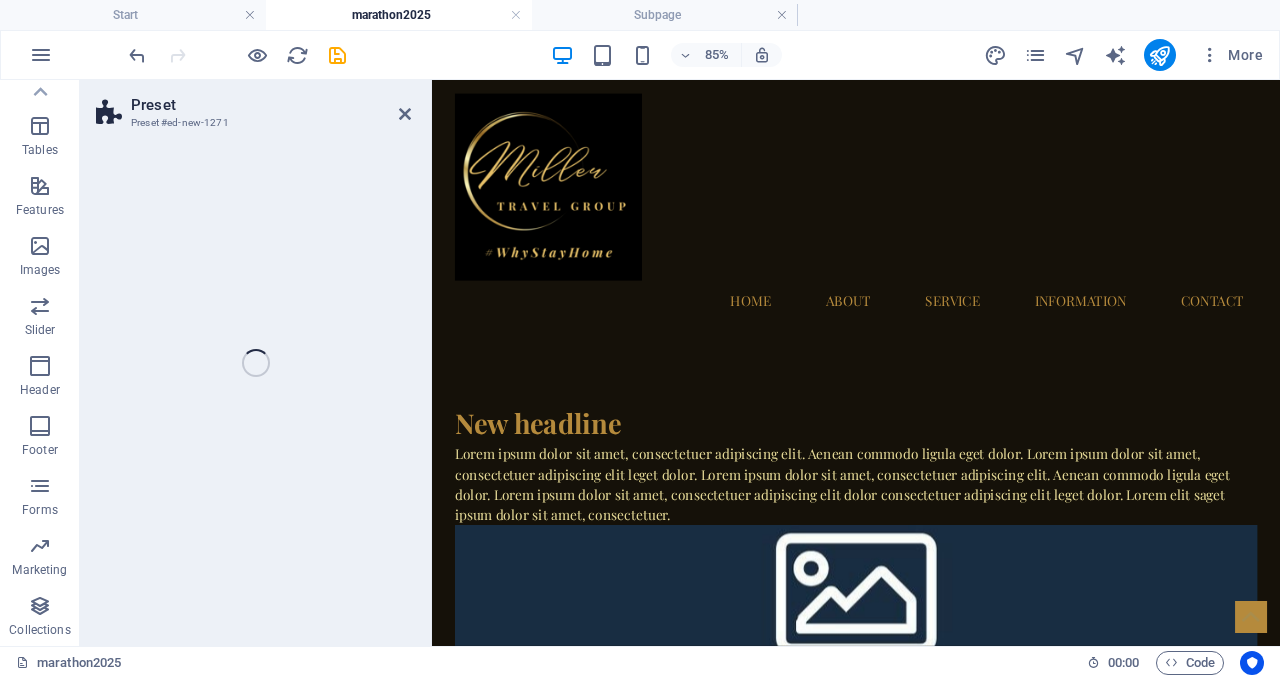 select on "rem" 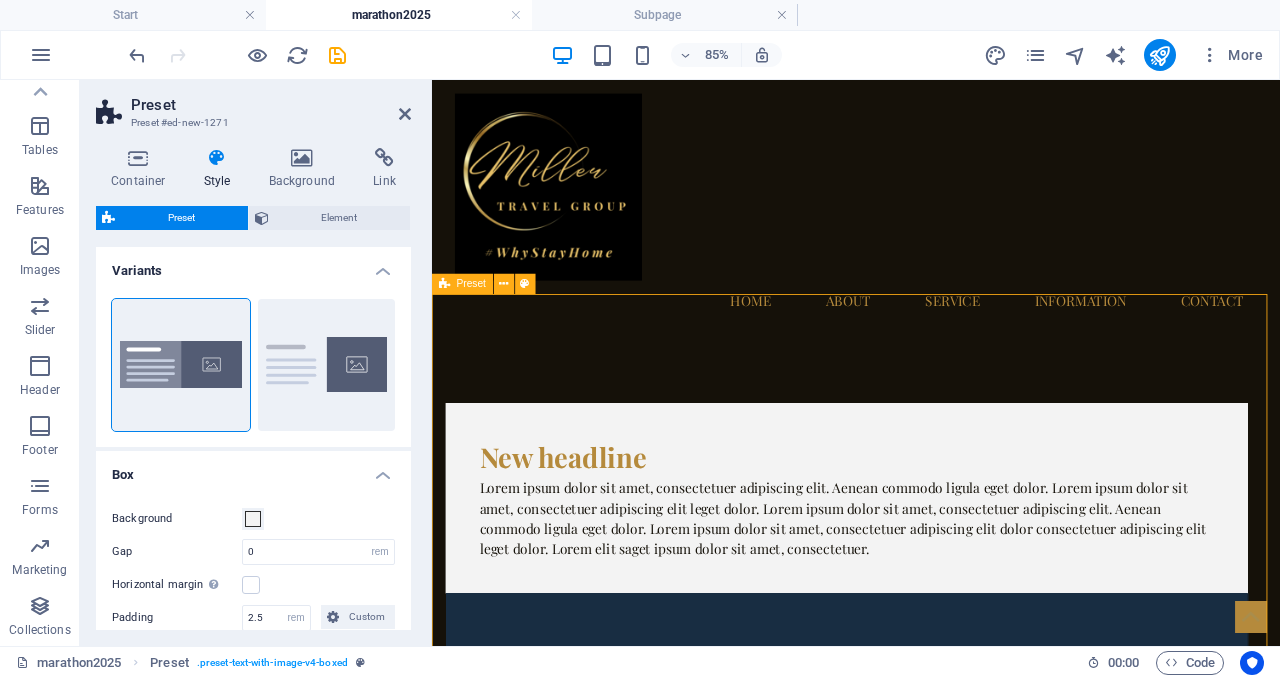 scroll, scrollTop: 37, scrollLeft: 0, axis: vertical 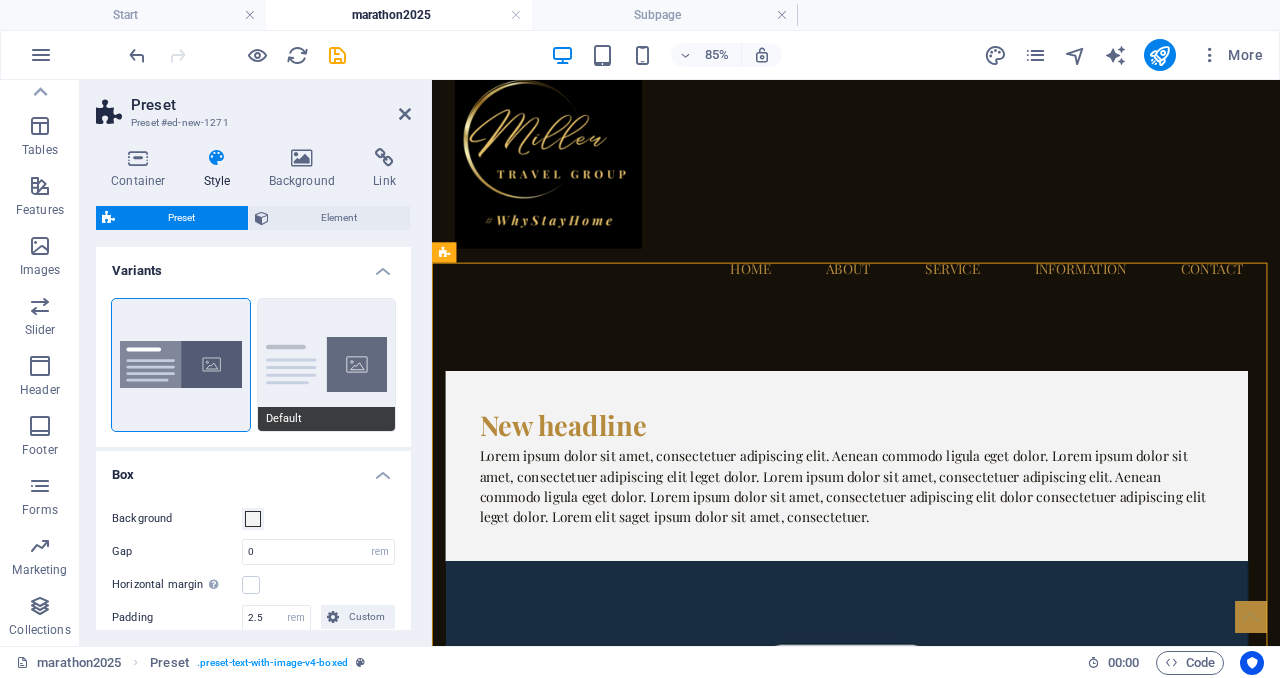 click on "Default" at bounding box center (327, 365) 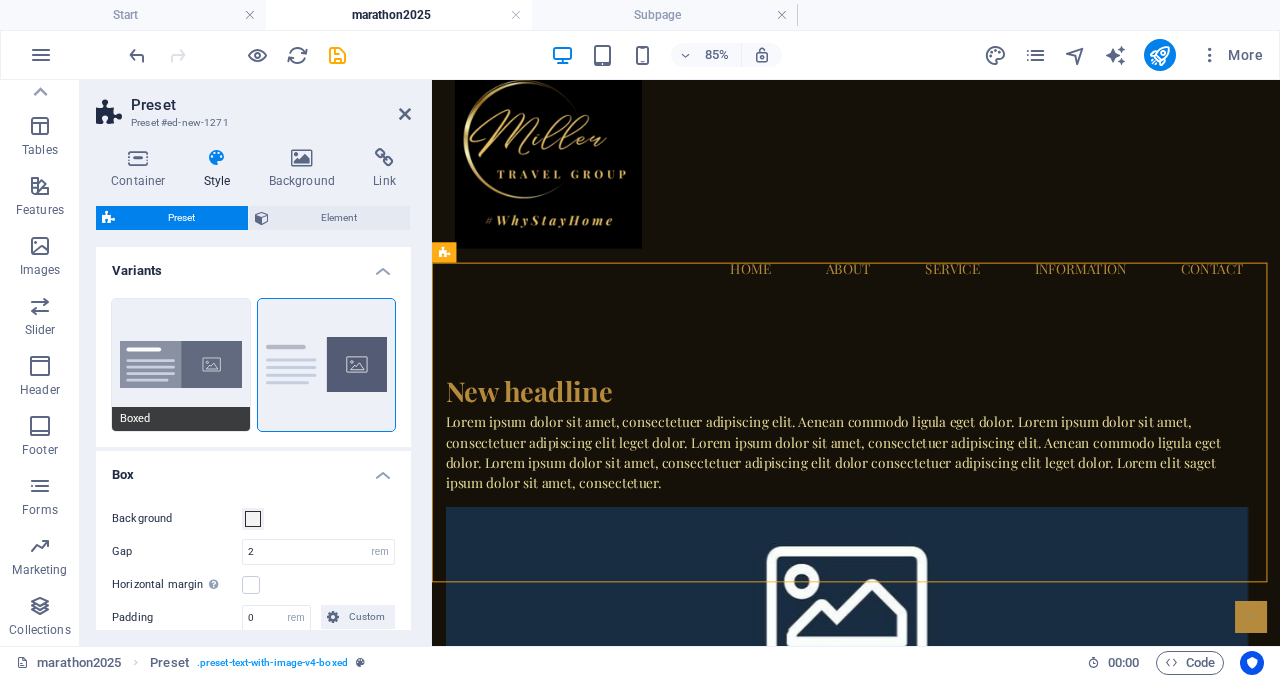 click on "Boxed" at bounding box center [181, 365] 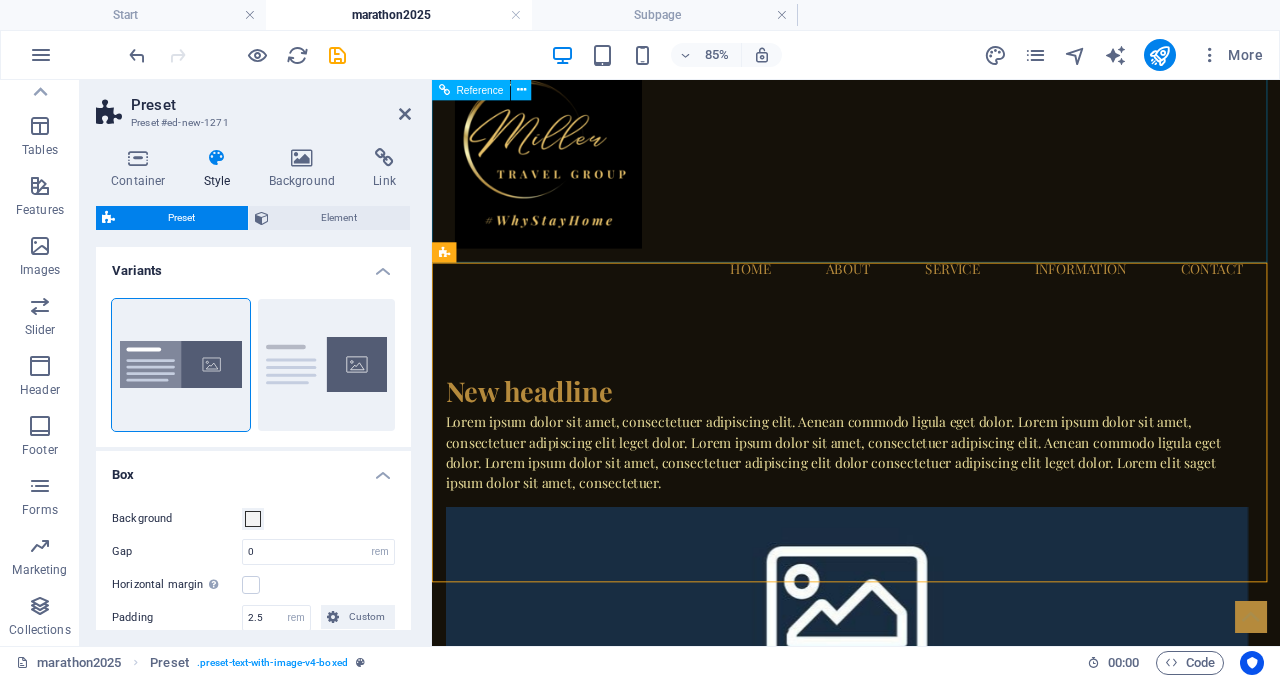 click on "Home About Service Information Contact" at bounding box center [931, 193] 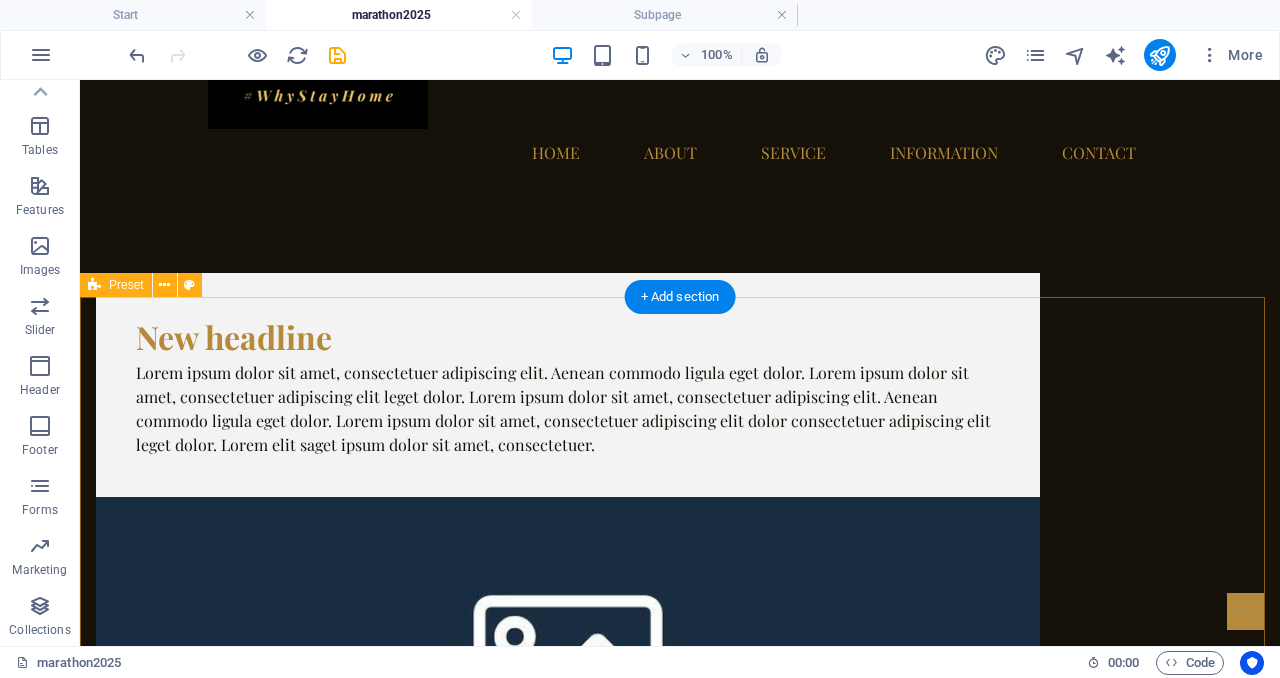 scroll, scrollTop: 189, scrollLeft: 0, axis: vertical 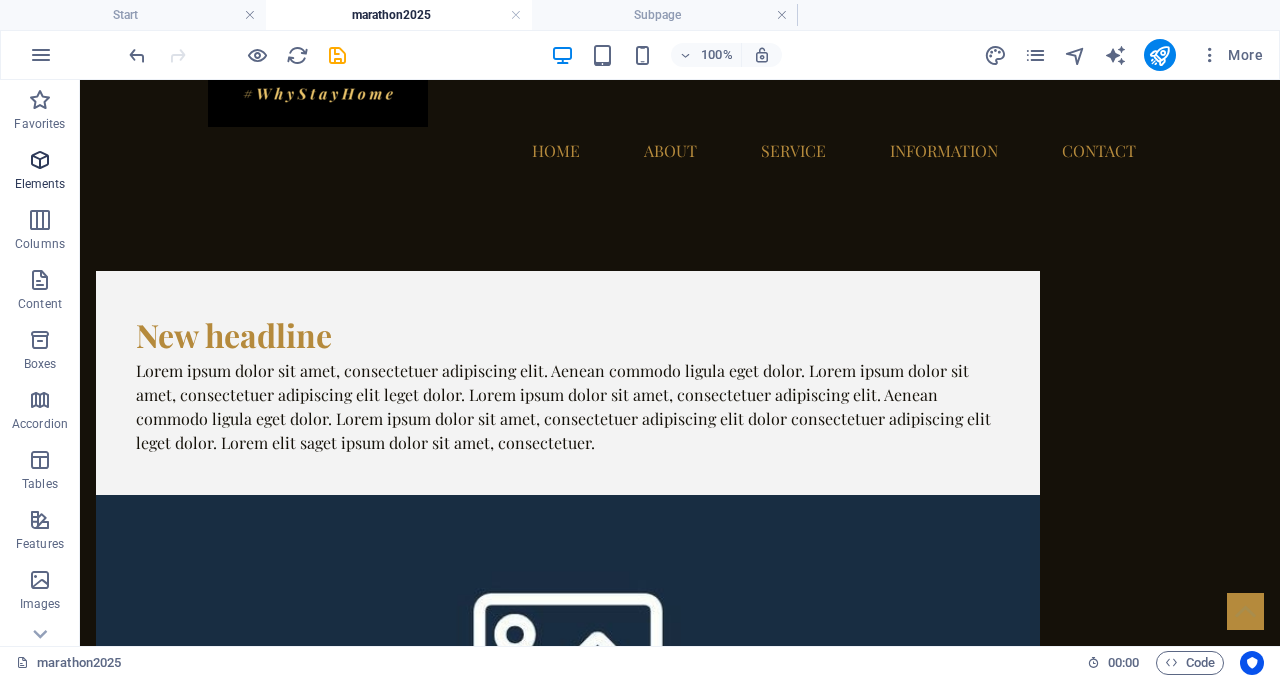 click on "Elements" at bounding box center (40, 172) 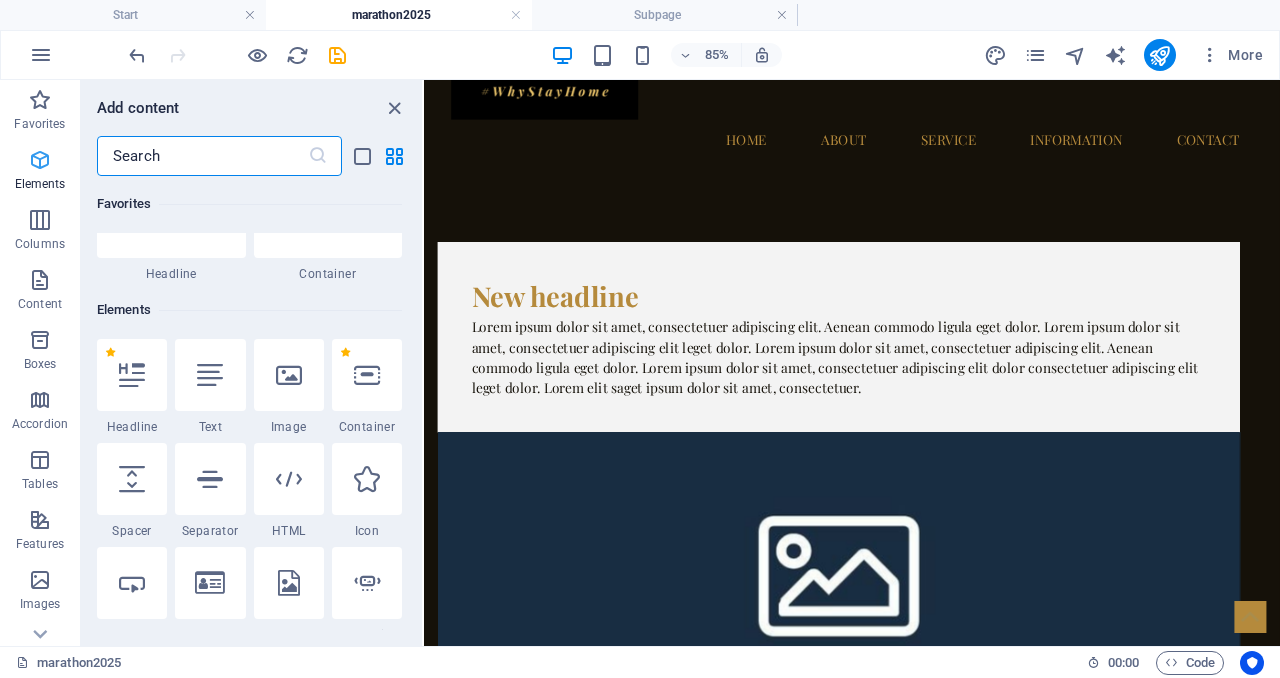 scroll, scrollTop: 213, scrollLeft: 0, axis: vertical 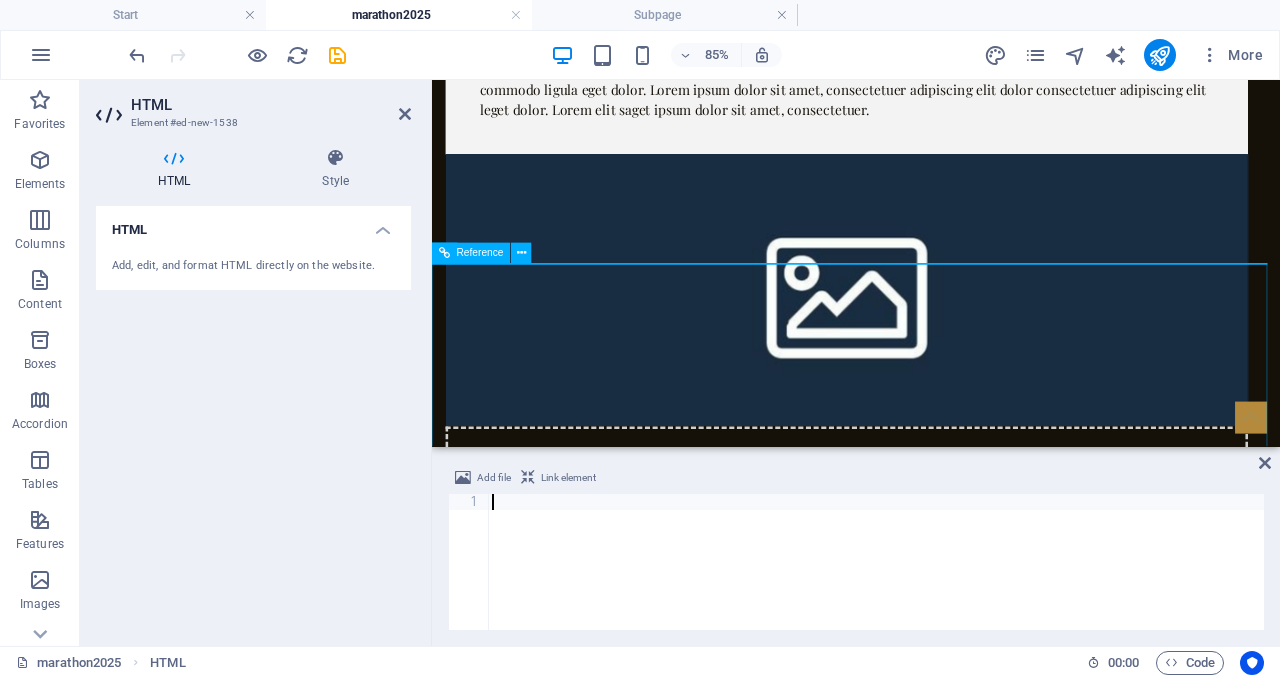 drag, startPoint x: 1024, startPoint y: 609, endPoint x: 612, endPoint y: 395, distance: 464.26285 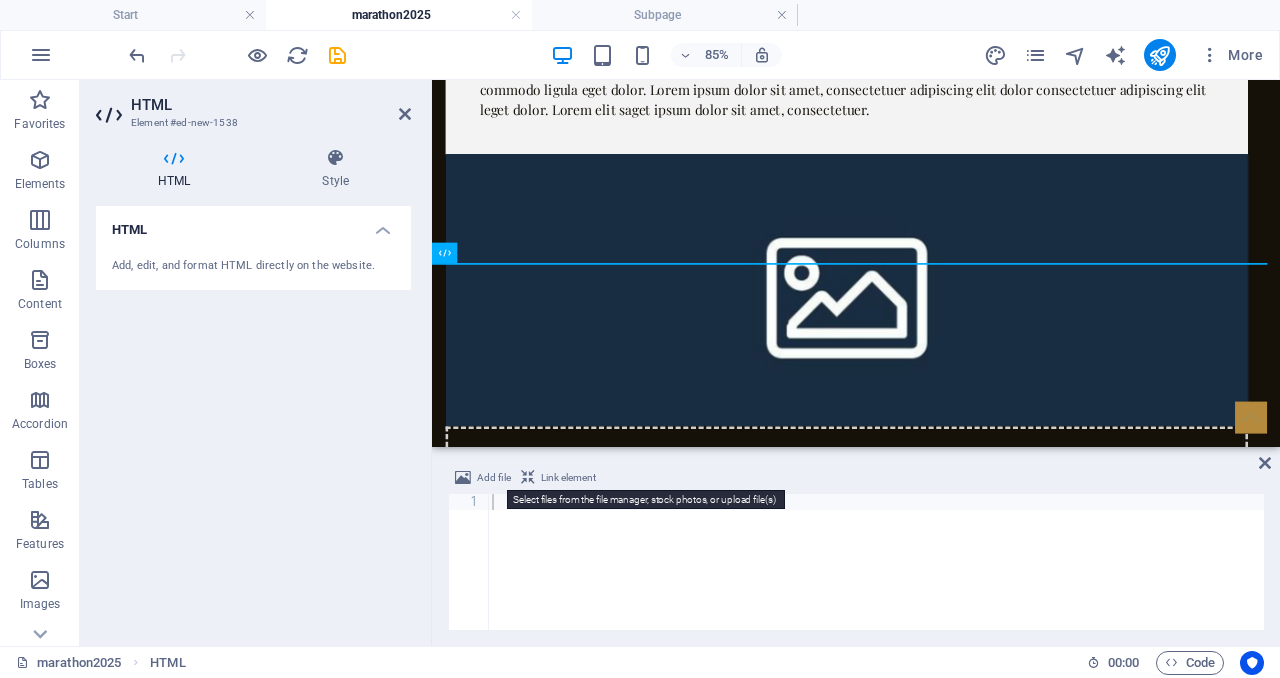 click at bounding box center [463, 478] 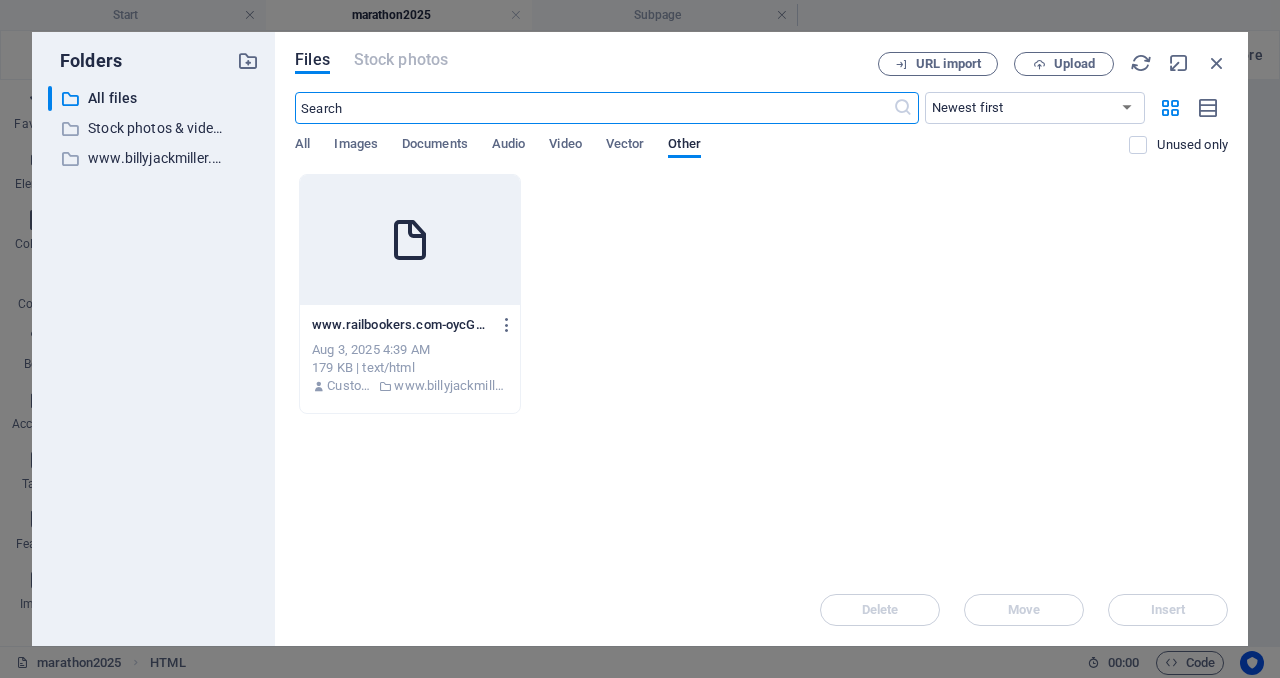 scroll, scrollTop: 0, scrollLeft: 0, axis: both 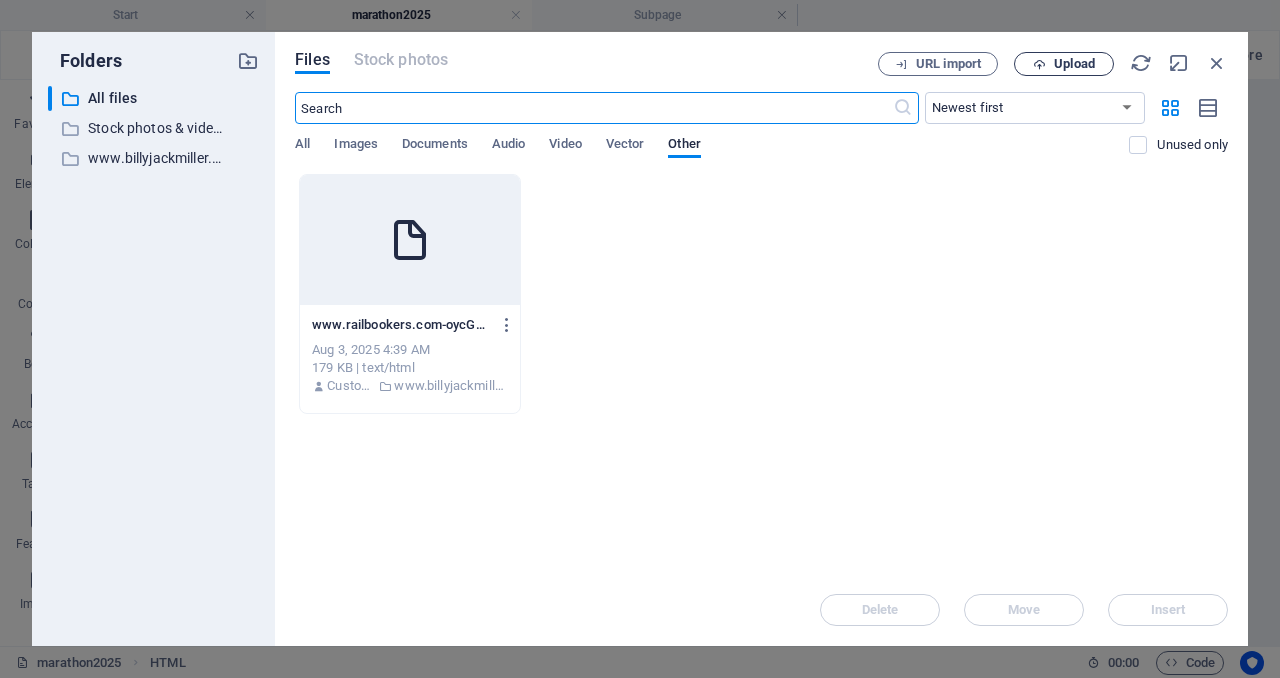 click on "Upload" at bounding box center [1074, 64] 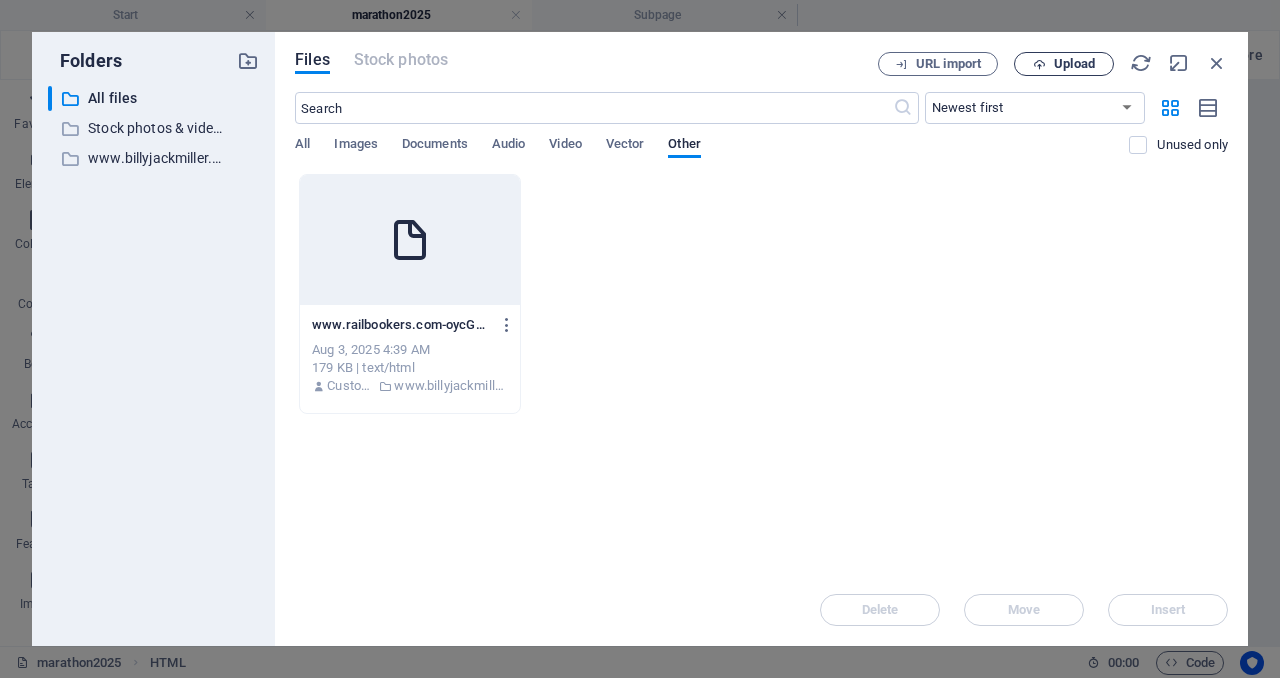 click at bounding box center [1039, 64] 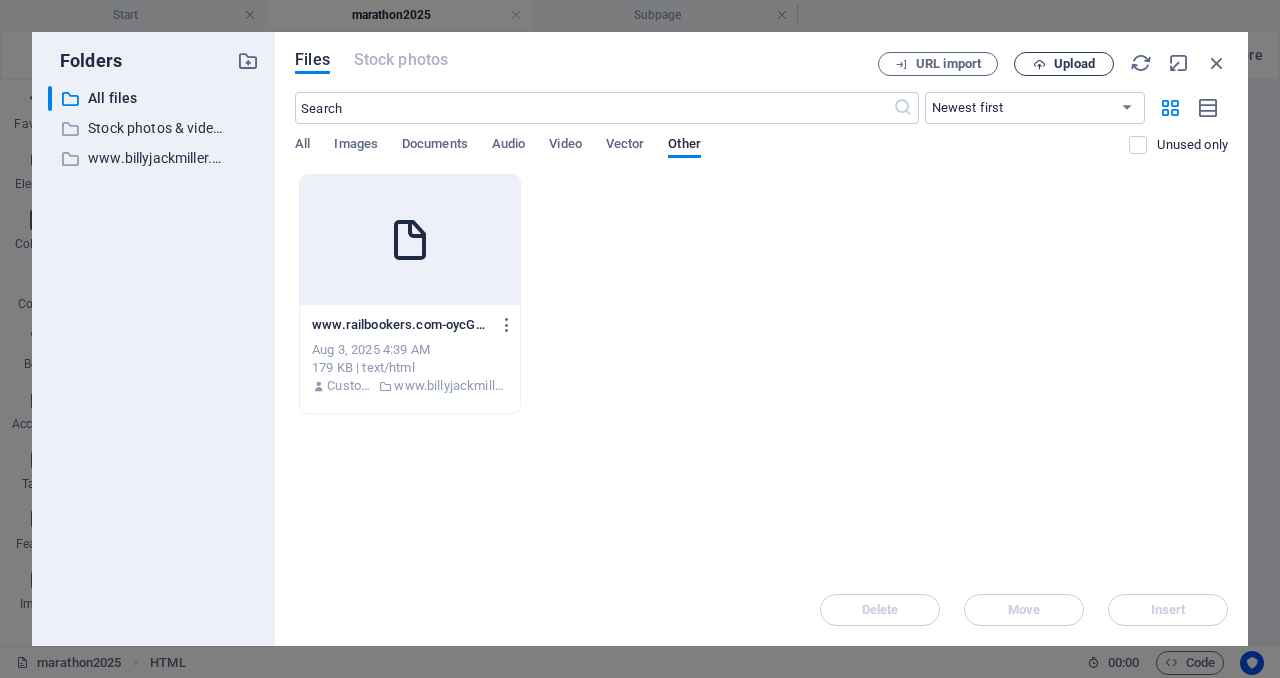 click at bounding box center (1039, 64) 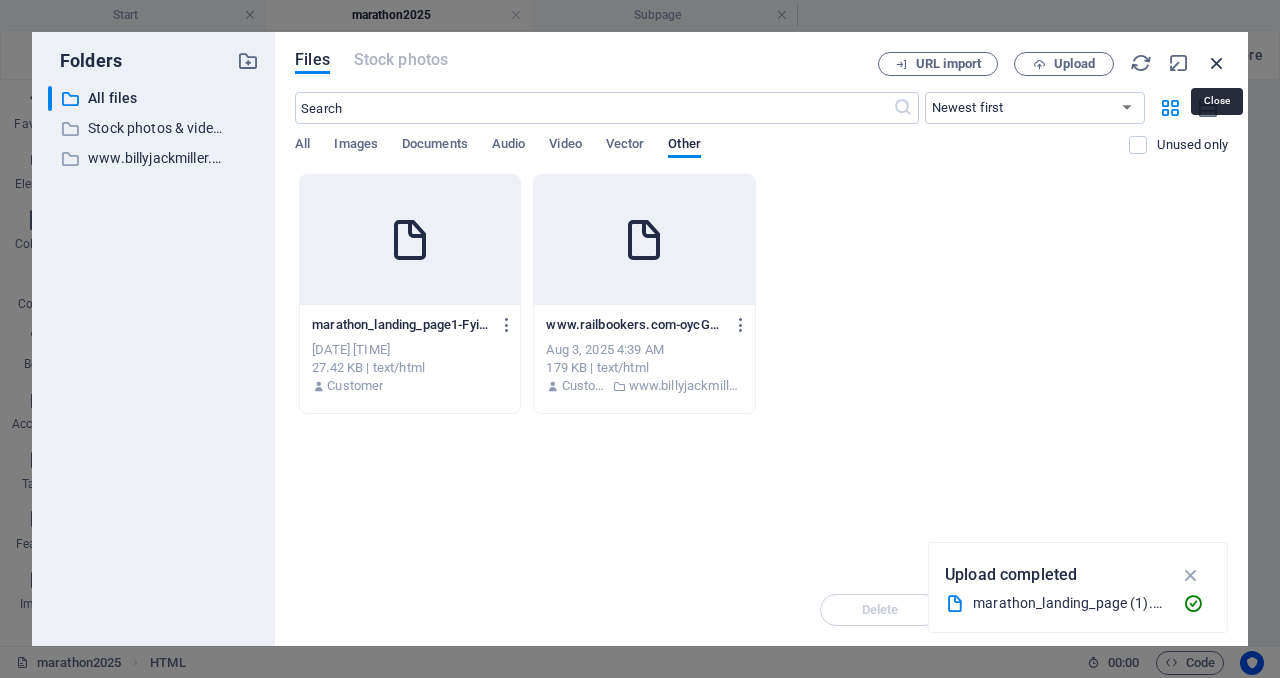 click at bounding box center (1217, 63) 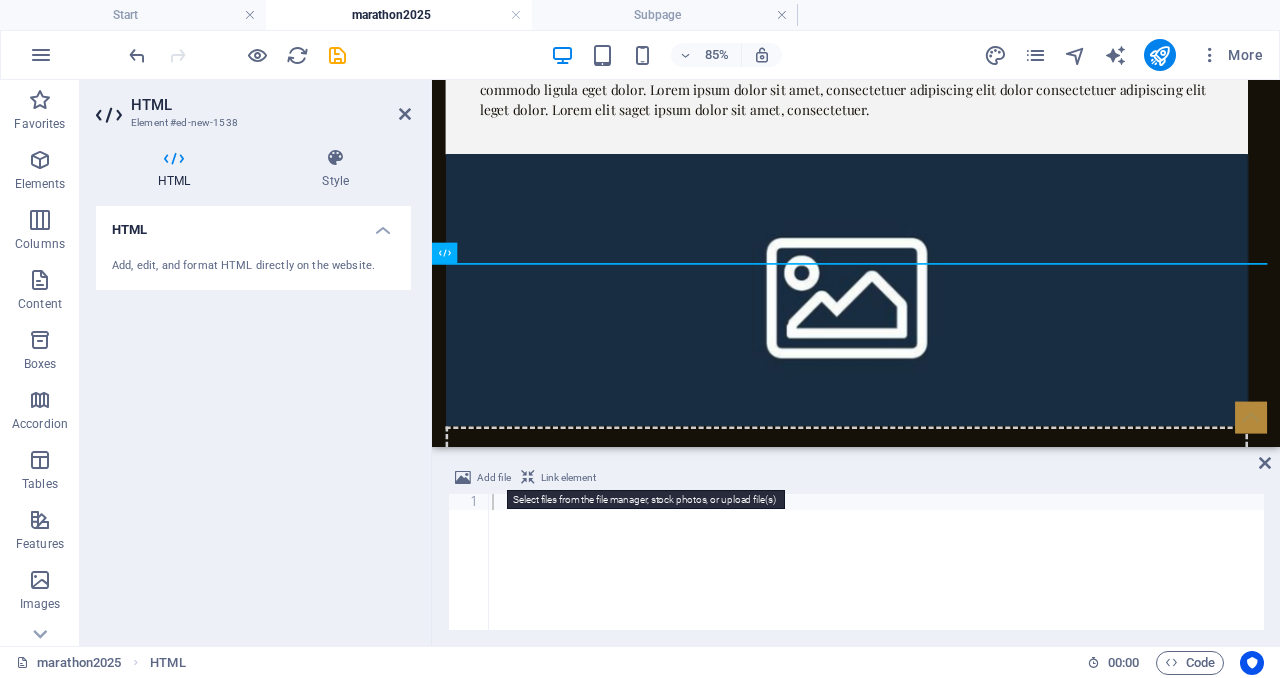 click on "Add file" at bounding box center [494, 478] 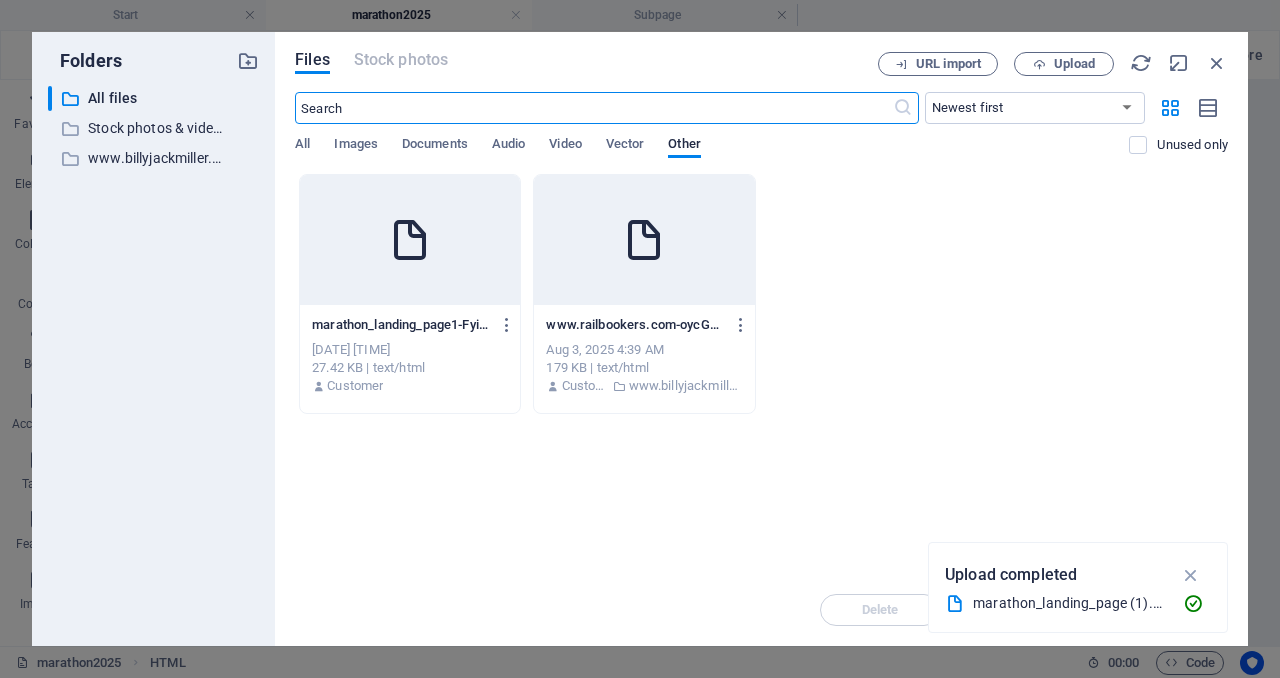 click on "marathon_landing_page1-FyiwkQJH9Lvl6RZ-TIqoKw.html marathon_landing_page1-FyiwkQJH9Lvl6RZ-TIqoKw.html" at bounding box center [410, 325] 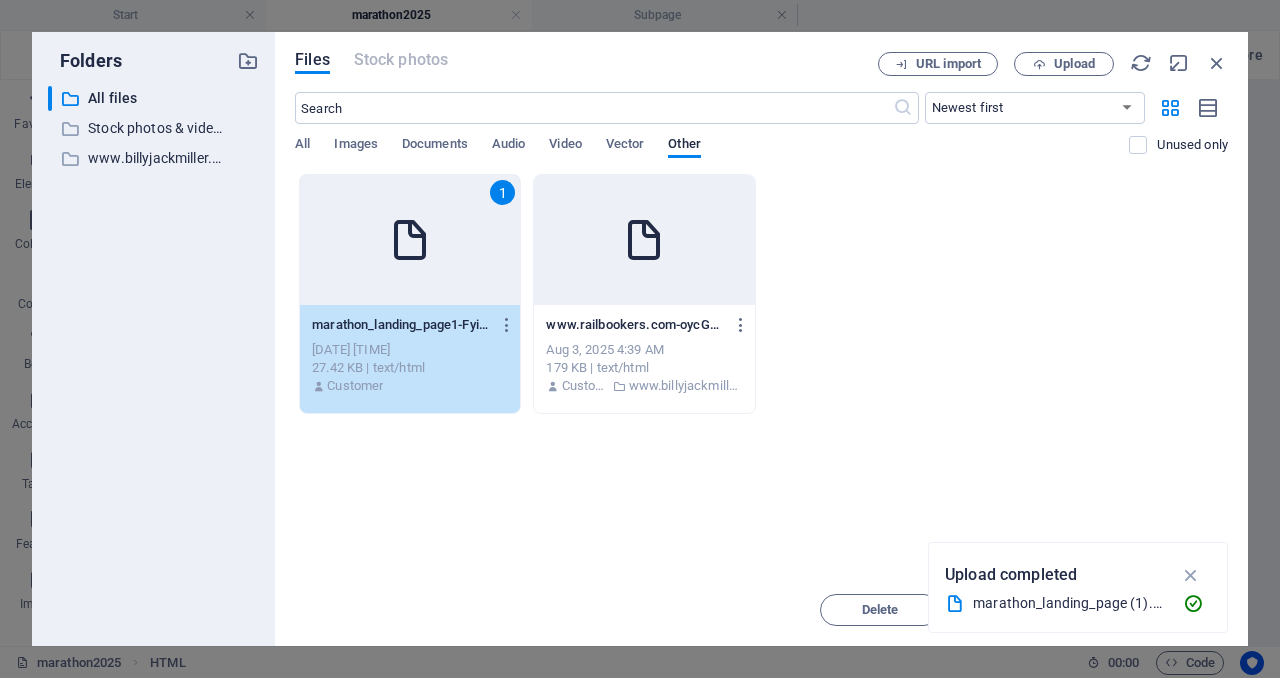 click at bounding box center [1191, 575] 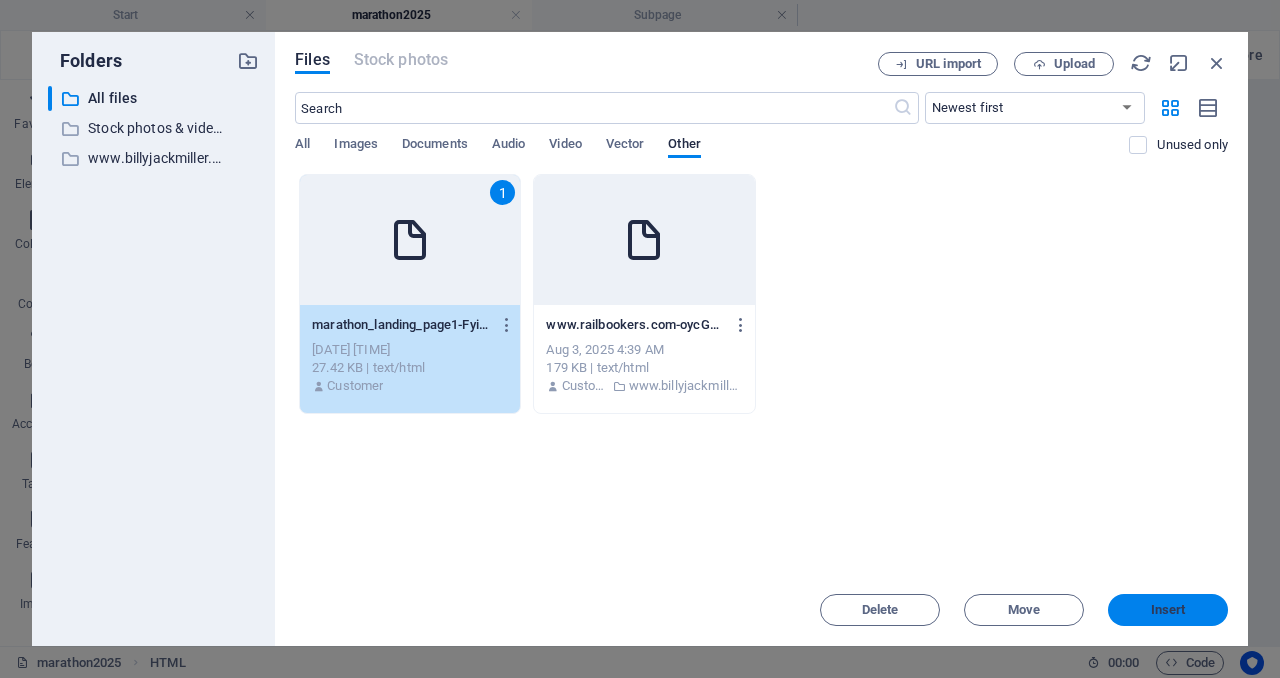 click on "Insert" at bounding box center (1168, 610) 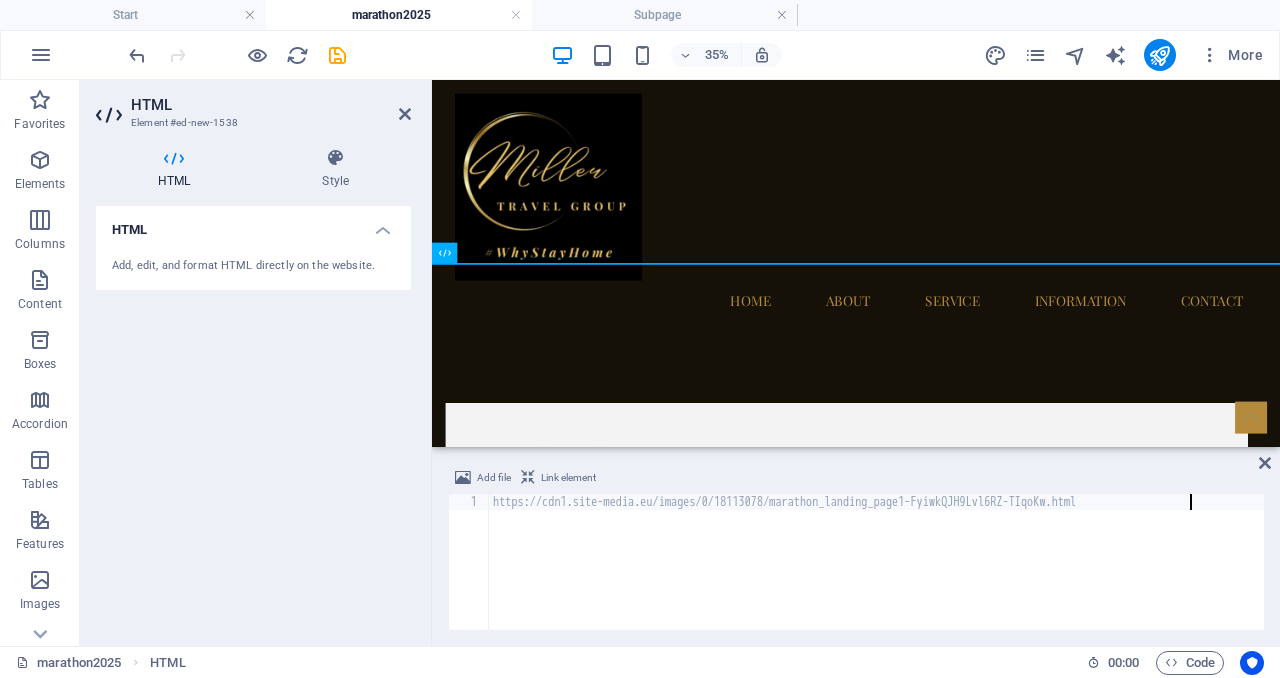 scroll, scrollTop: 517, scrollLeft: 0, axis: vertical 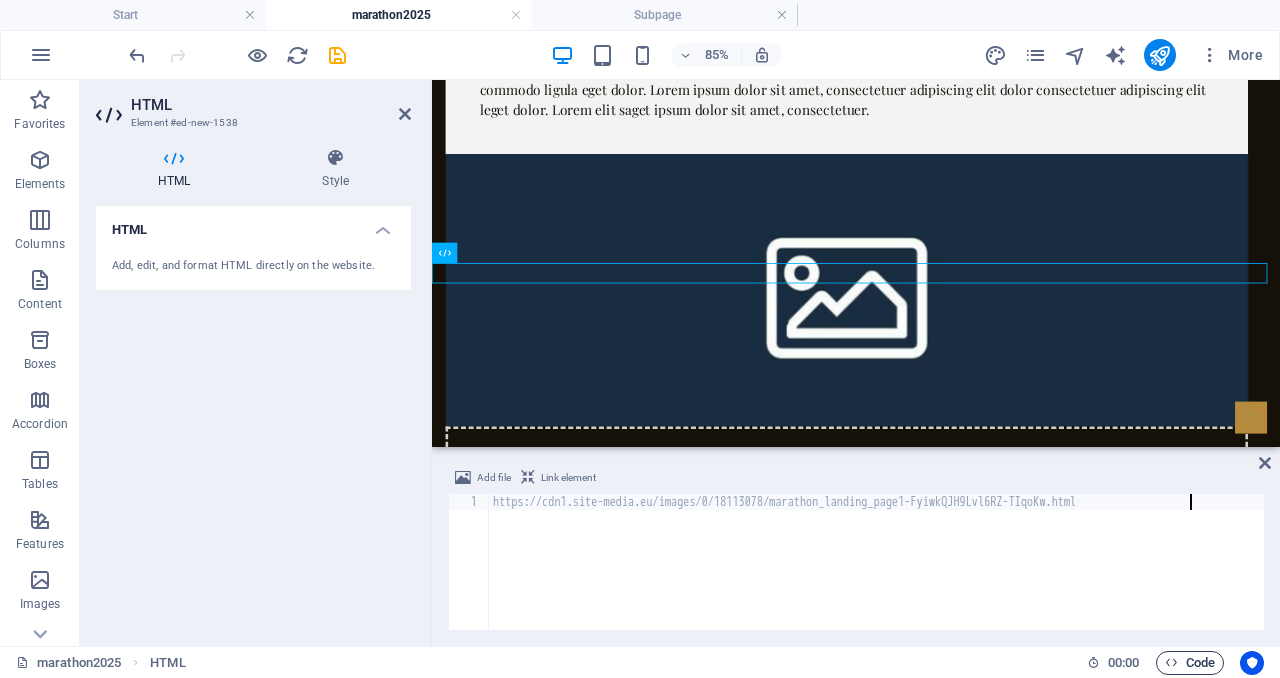 click on "Code" at bounding box center (1190, 663) 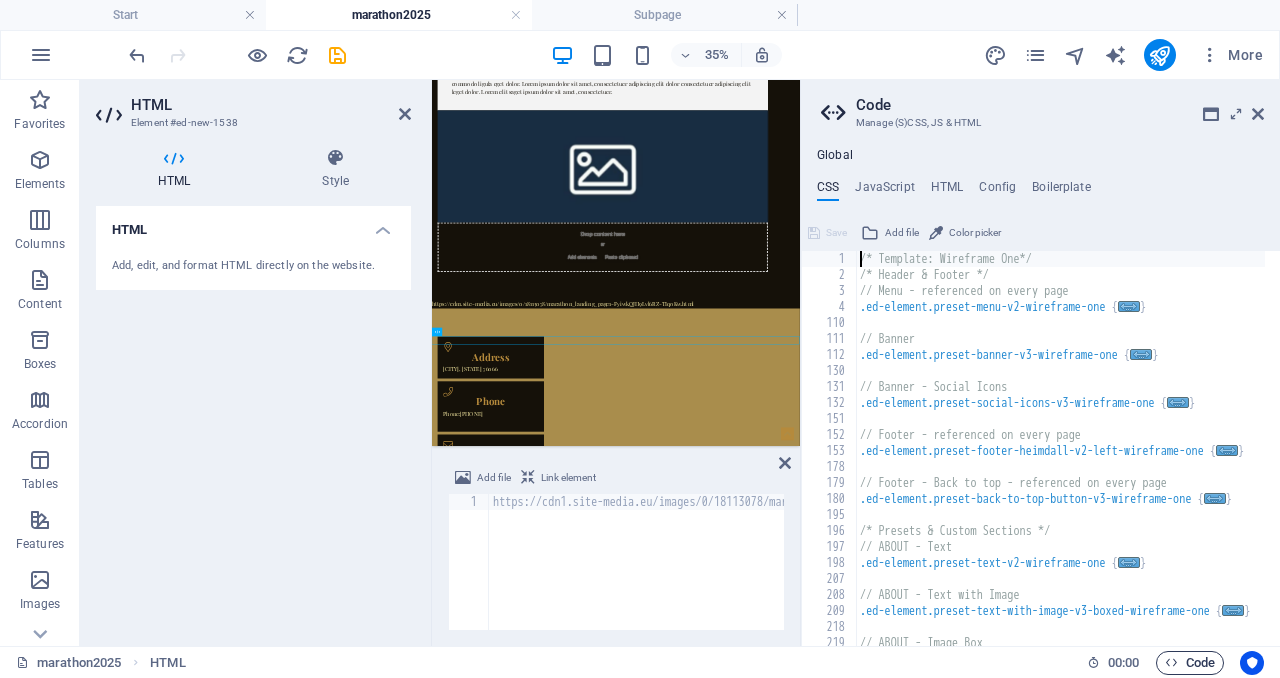 scroll, scrollTop: 0, scrollLeft: 0, axis: both 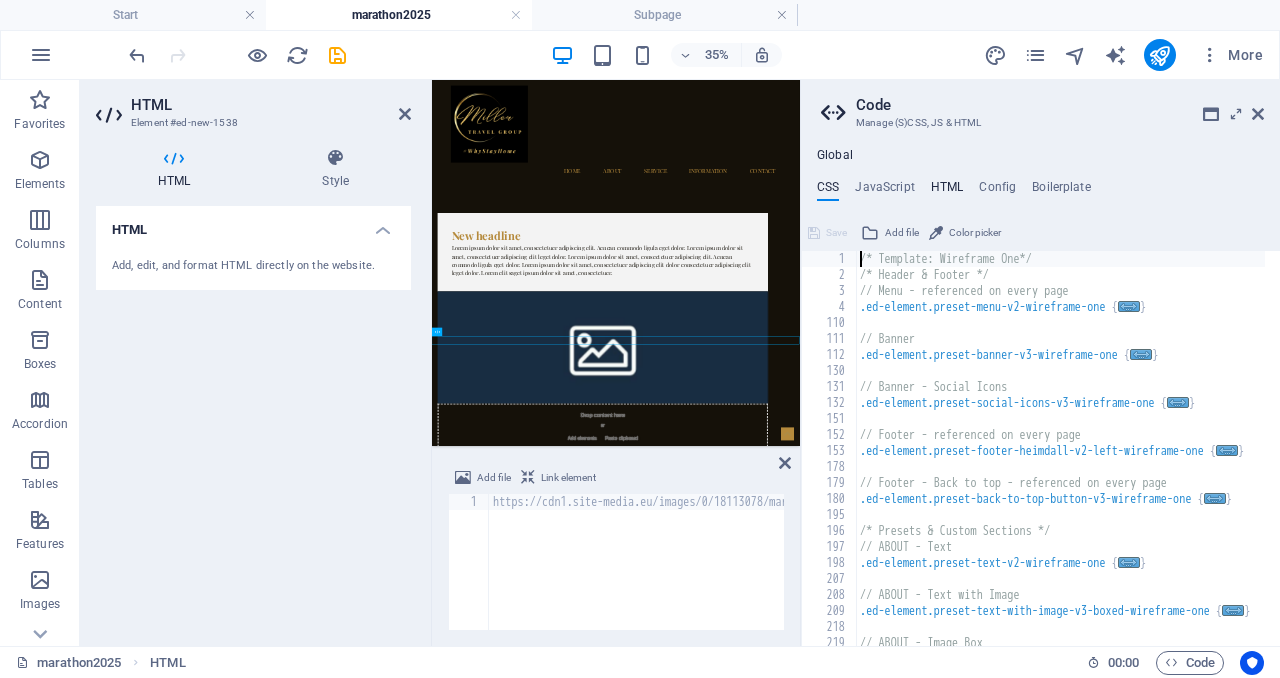 click on "HTML" at bounding box center [947, 191] 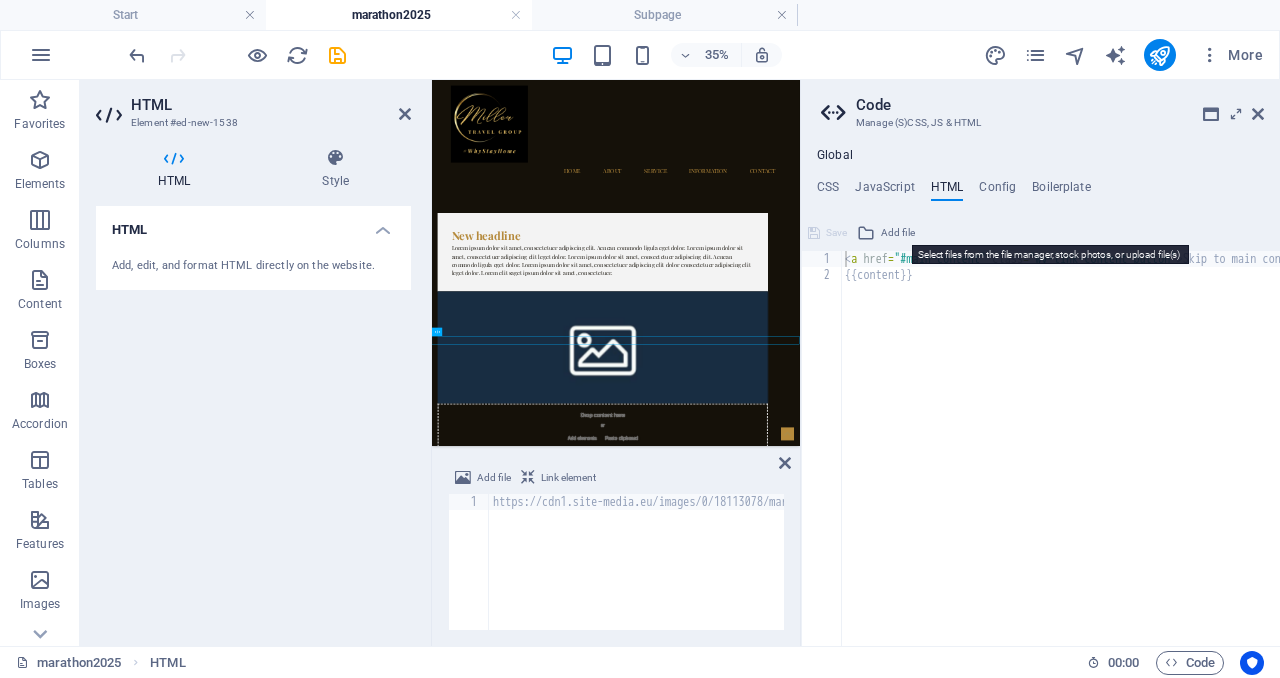 click on "Add file" at bounding box center (898, 233) 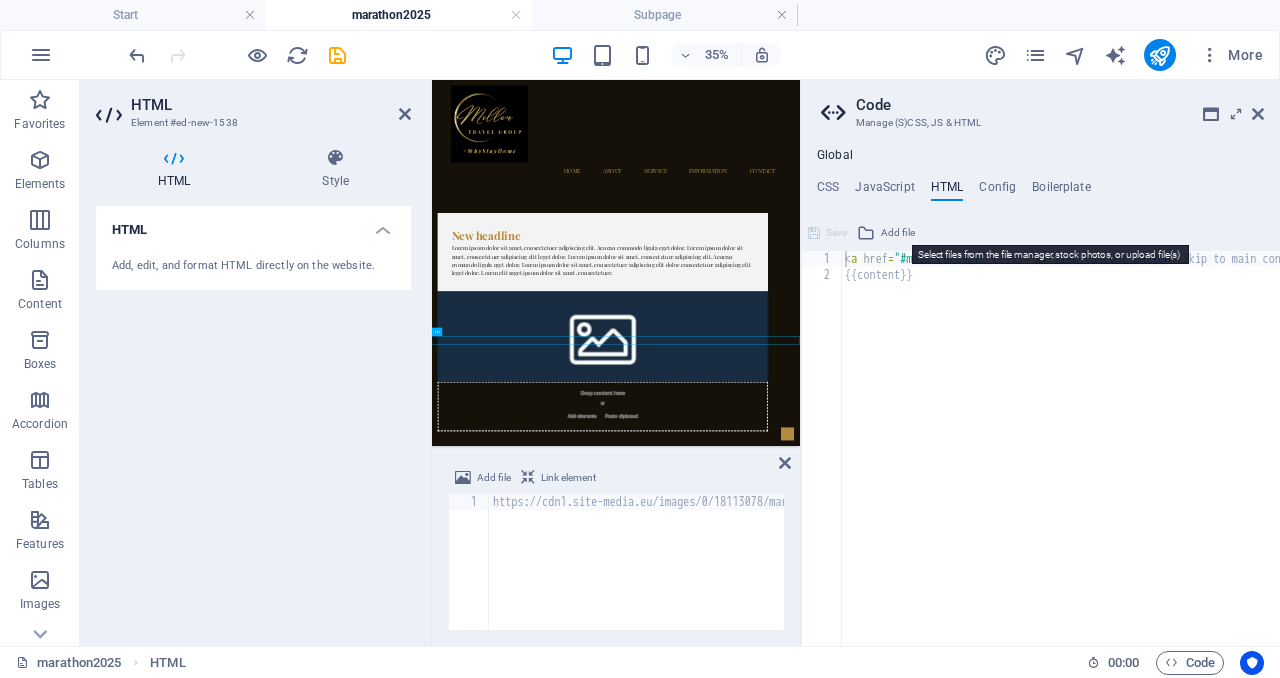scroll, scrollTop: 2078, scrollLeft: 0, axis: vertical 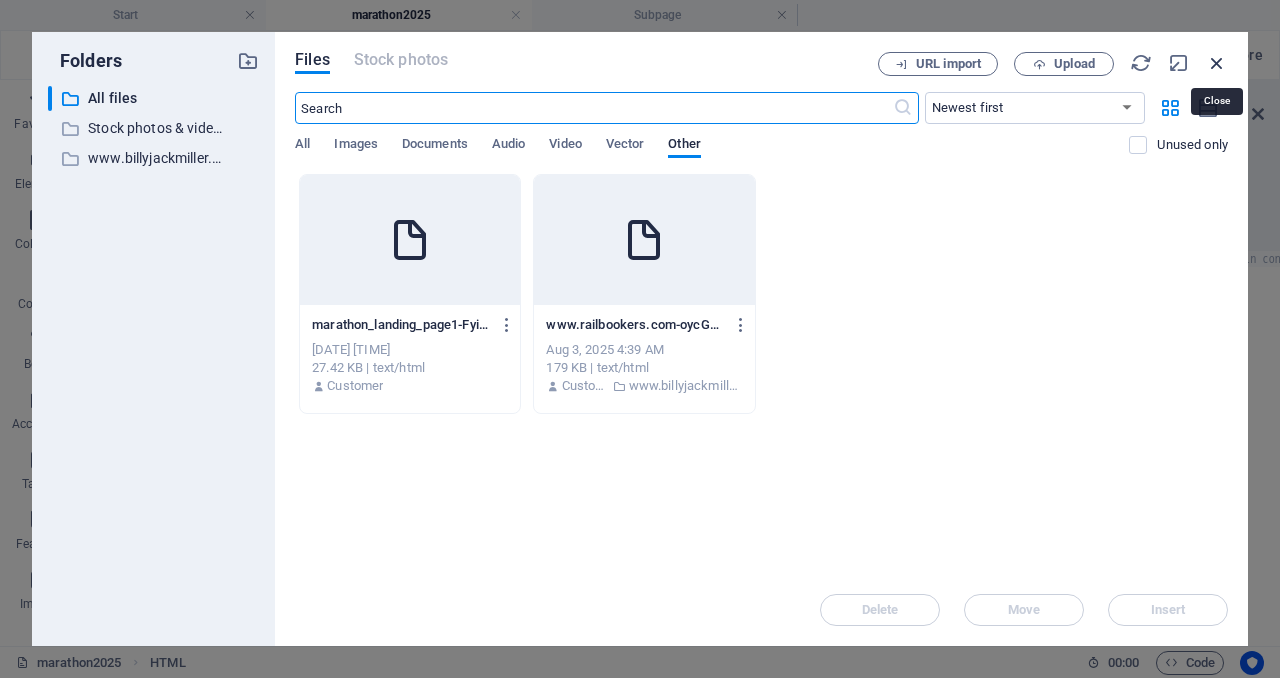 click at bounding box center [1217, 63] 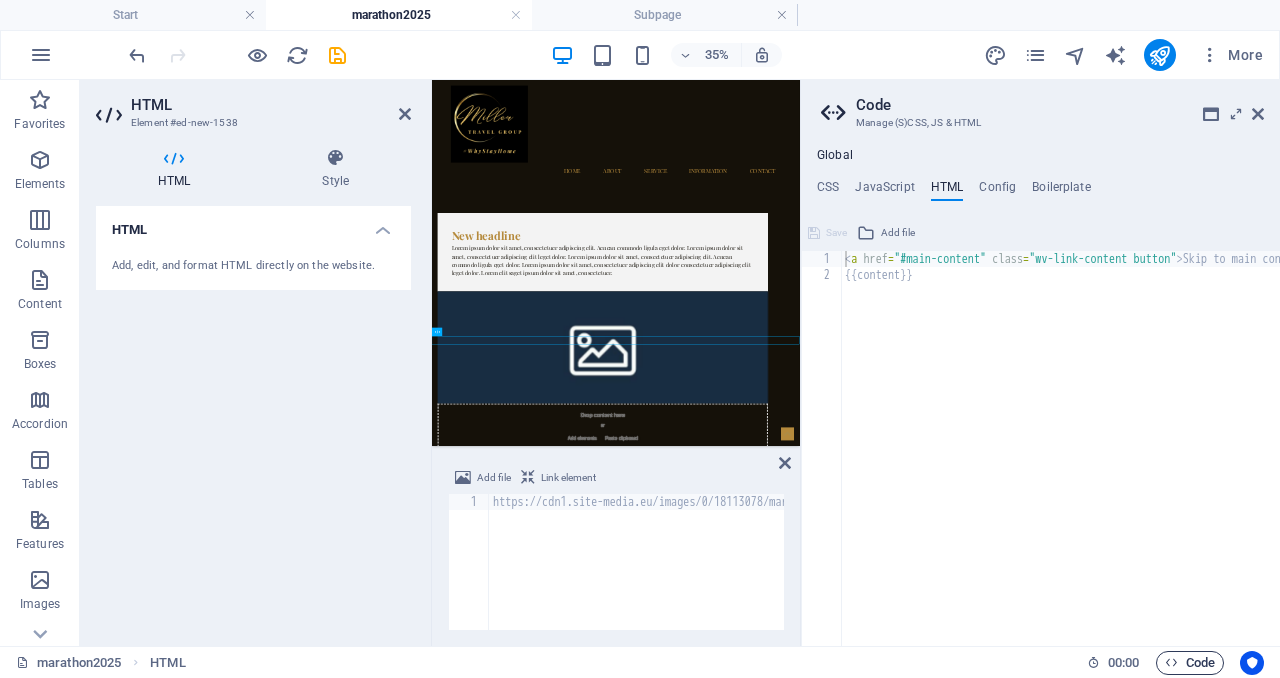 click on "Code" at bounding box center [1190, 663] 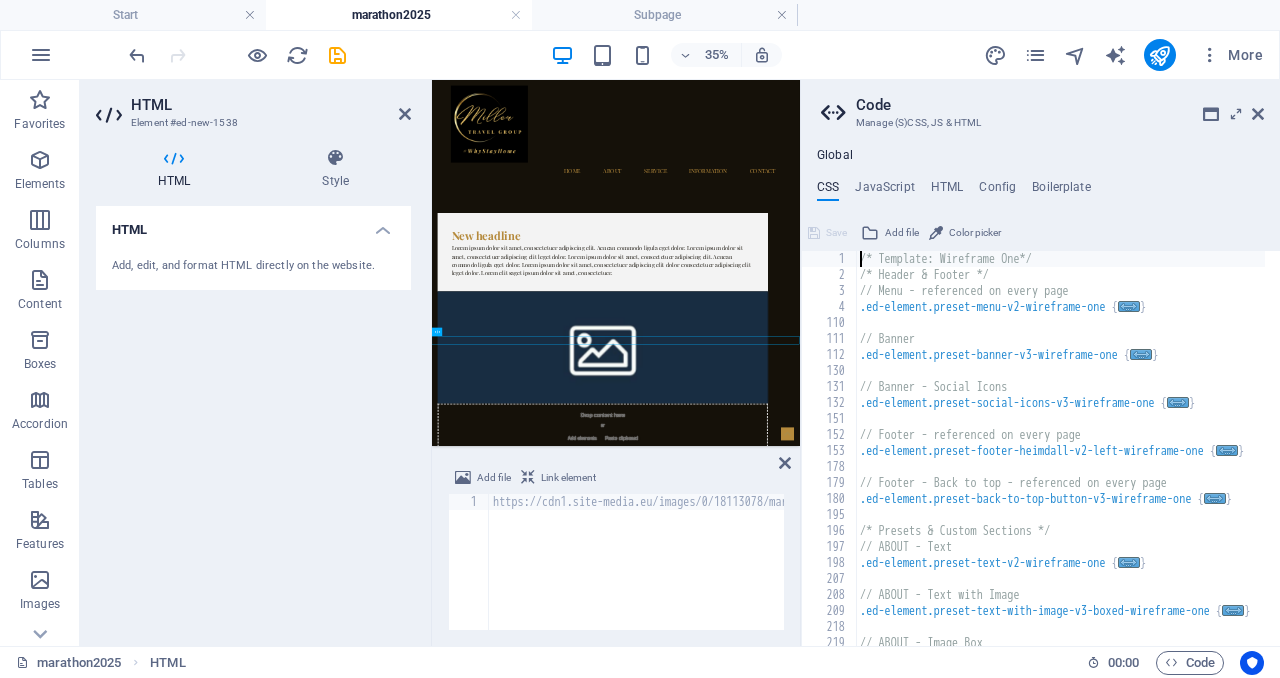 click on "https://cdn1.site-media.eu/images/0/18113078/marathon_landing_page1-FyiwkQJH9Lvl6RZ-TIqoKw.html" at bounding box center [876, 576] 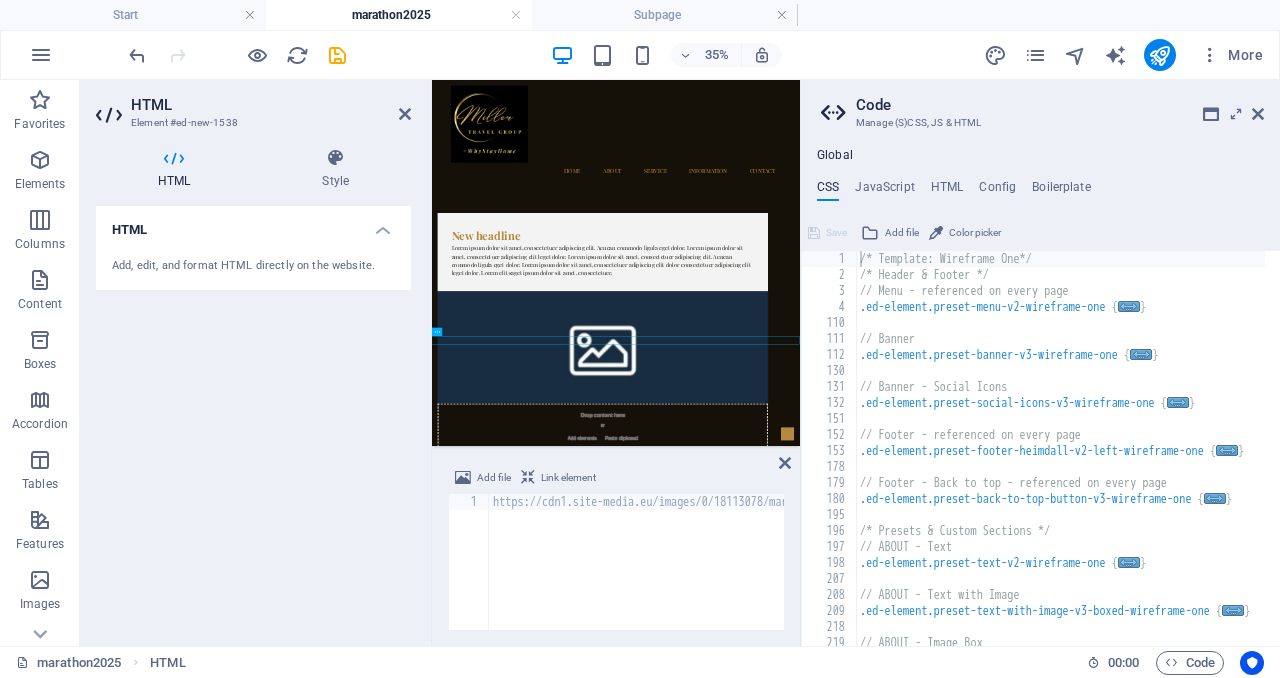 click on "https://cdn1.site-media.eu/images/0/18113078/marathon_landing_page1-FyiwkQJH9Lvl6RZ-TIqoKw.html" at bounding box center [876, 576] 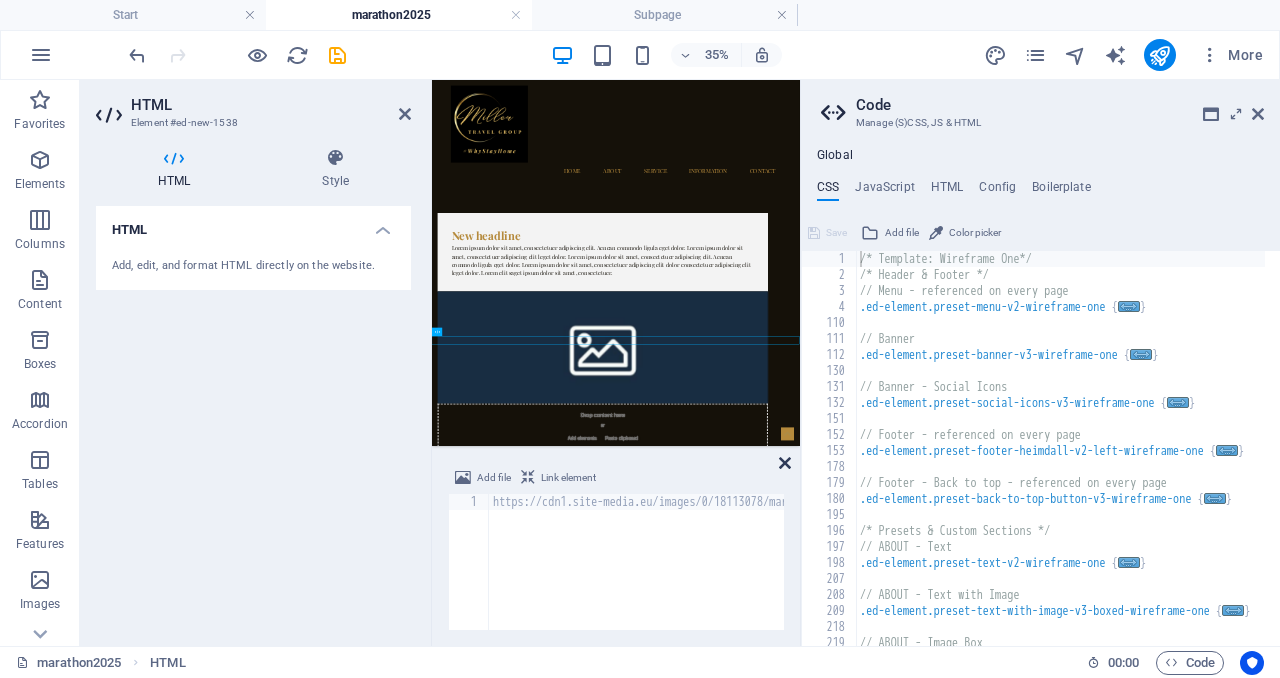 click at bounding box center (785, 463) 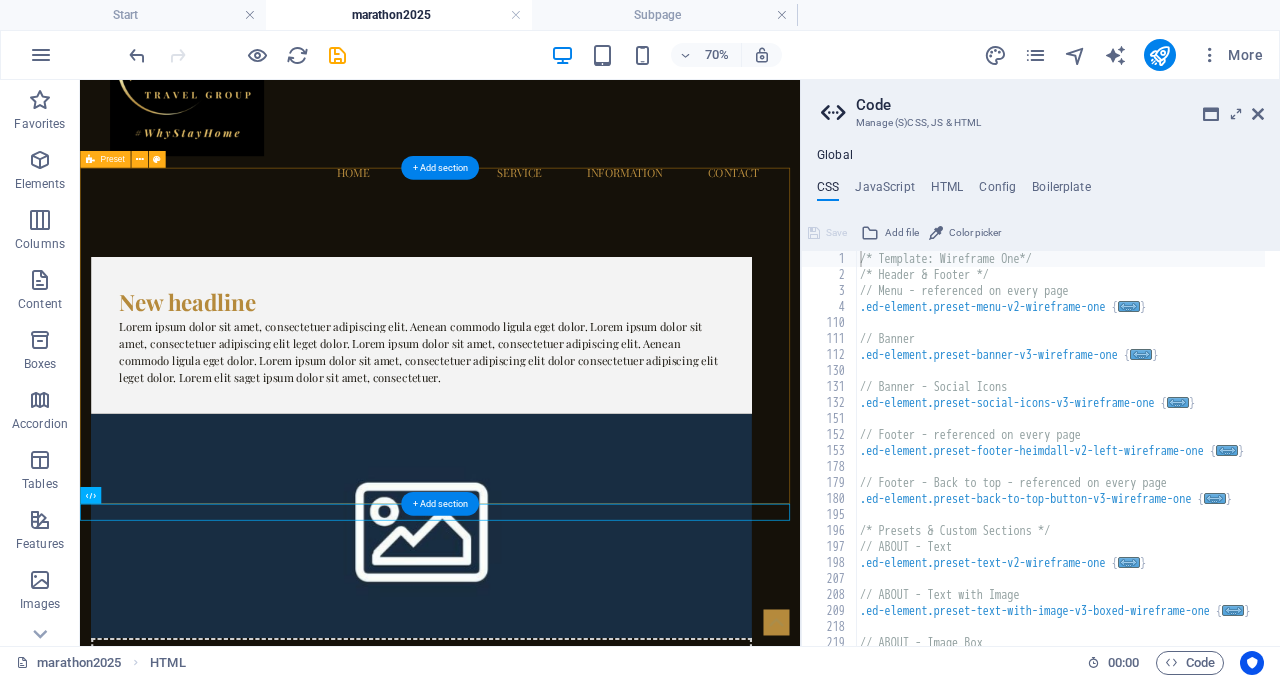 scroll, scrollTop: 155, scrollLeft: 0, axis: vertical 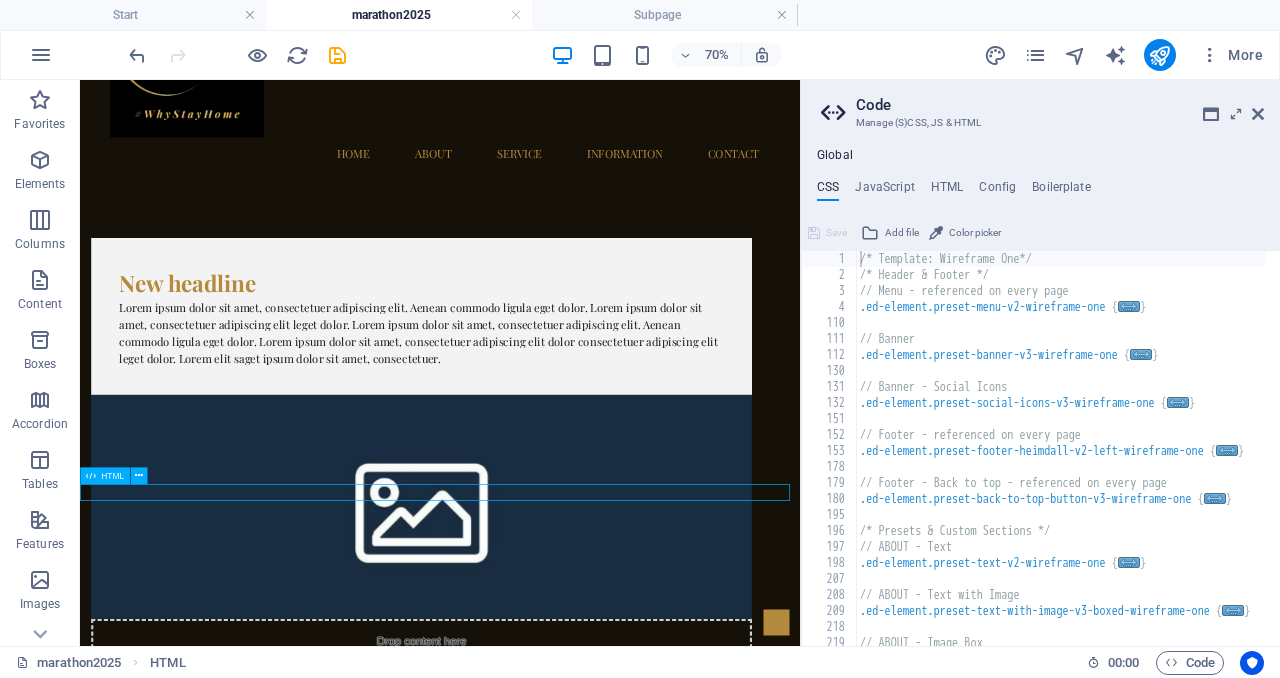 click on "https://cdn1.site-media.eu/images/0/18113078/marathon_landing_page1-FyiwkQJH9Lvl6RZ-TIqoKw.html" at bounding box center (594, 1083) 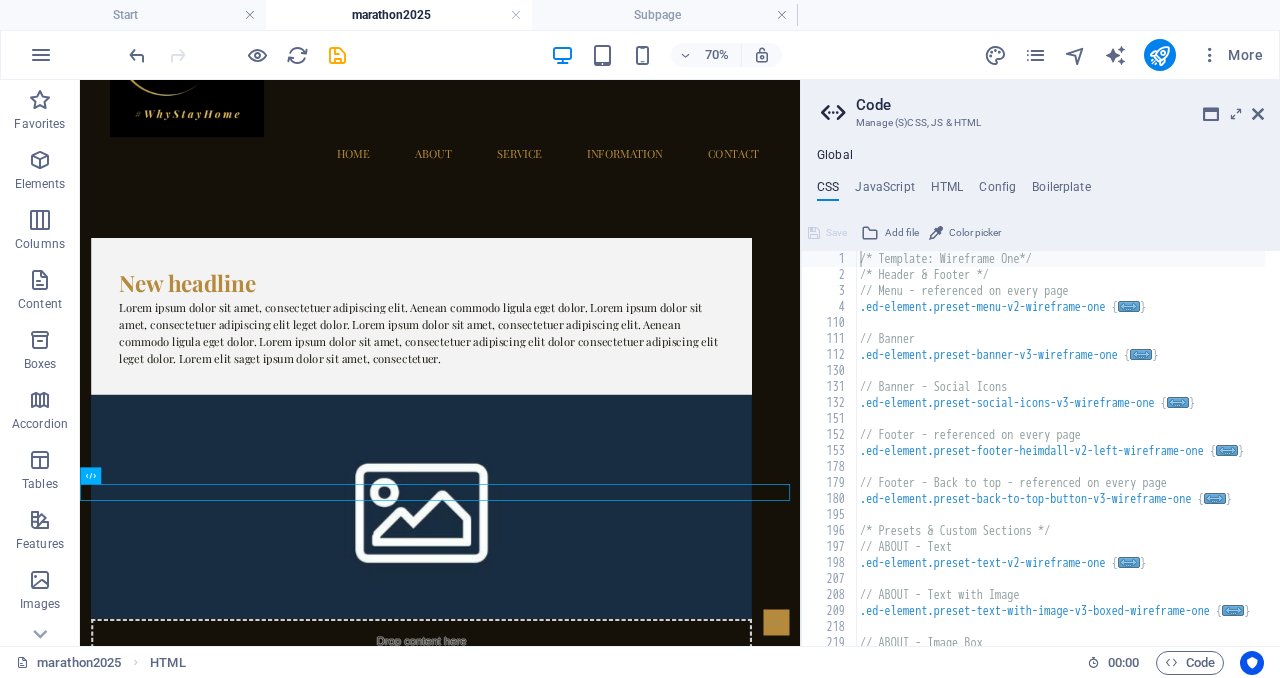 click at bounding box center [237, 55] 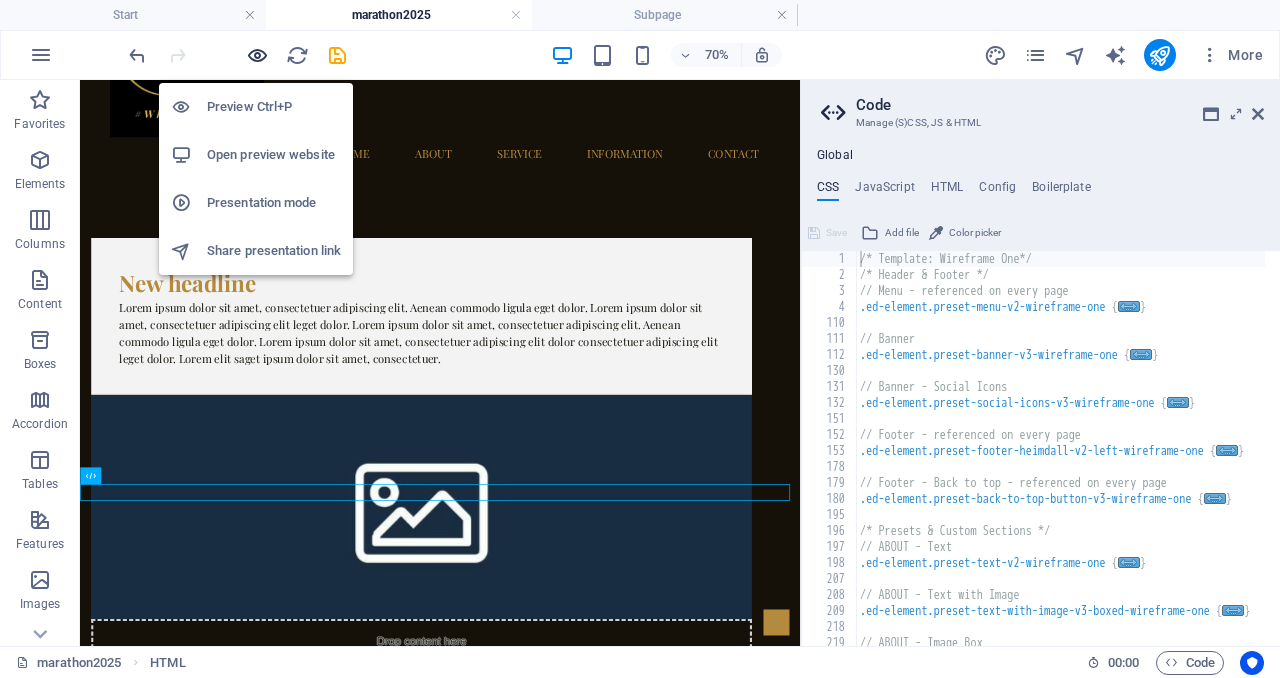 click at bounding box center (257, 55) 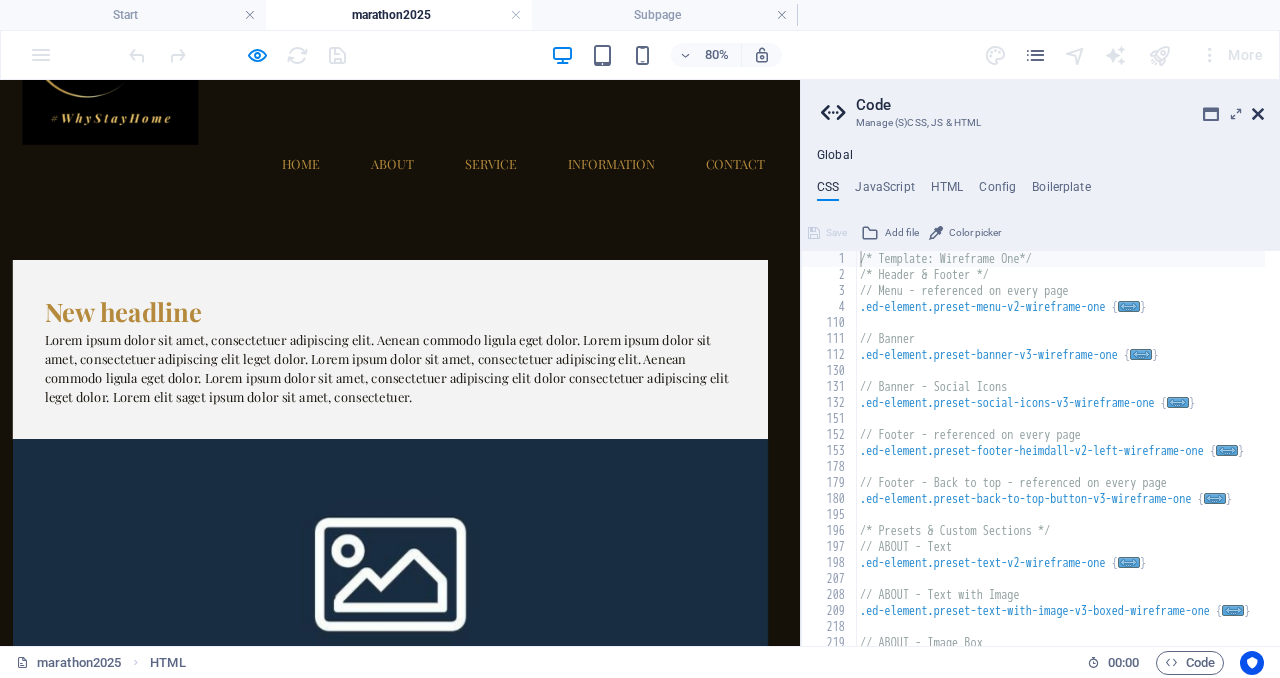 click at bounding box center [1258, 114] 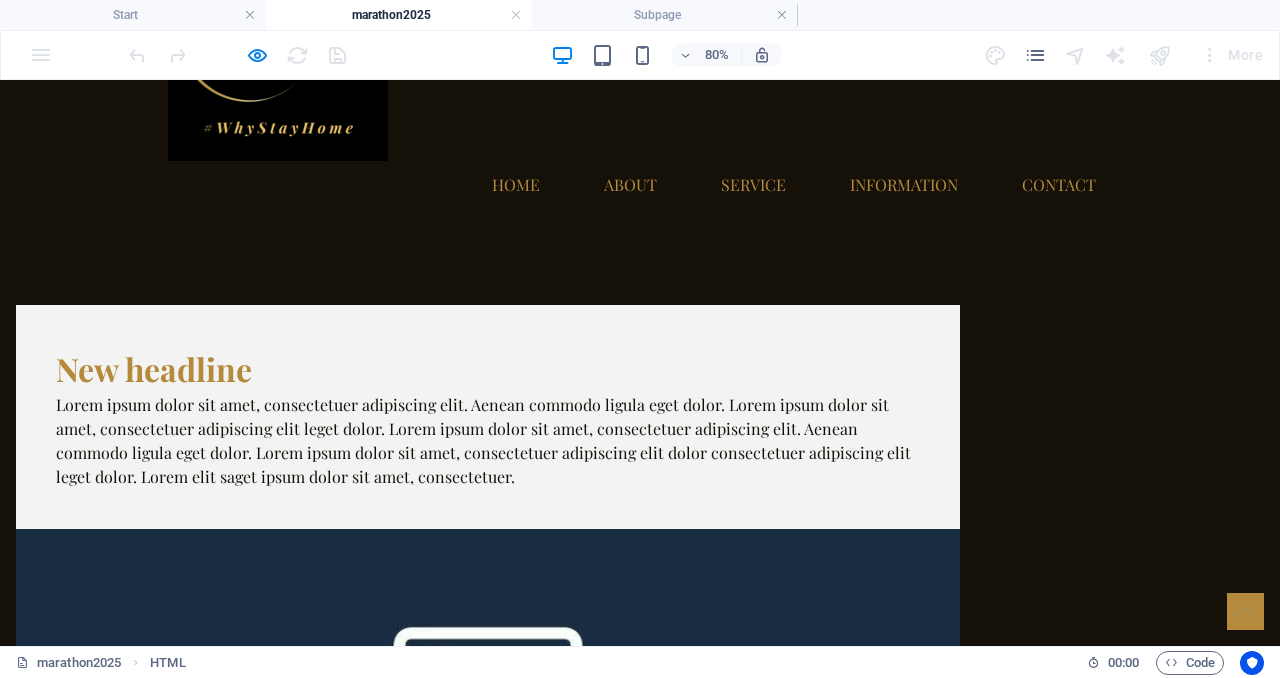 scroll, scrollTop: 461, scrollLeft: 0, axis: vertical 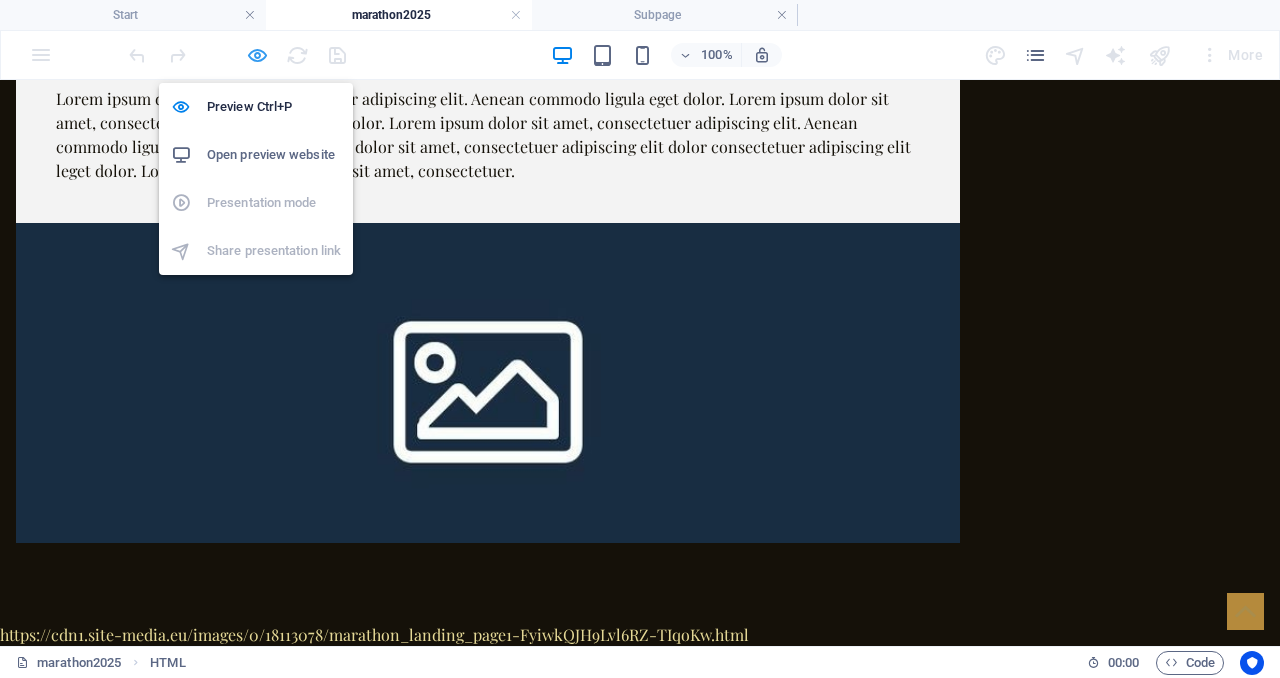 click at bounding box center [257, 55] 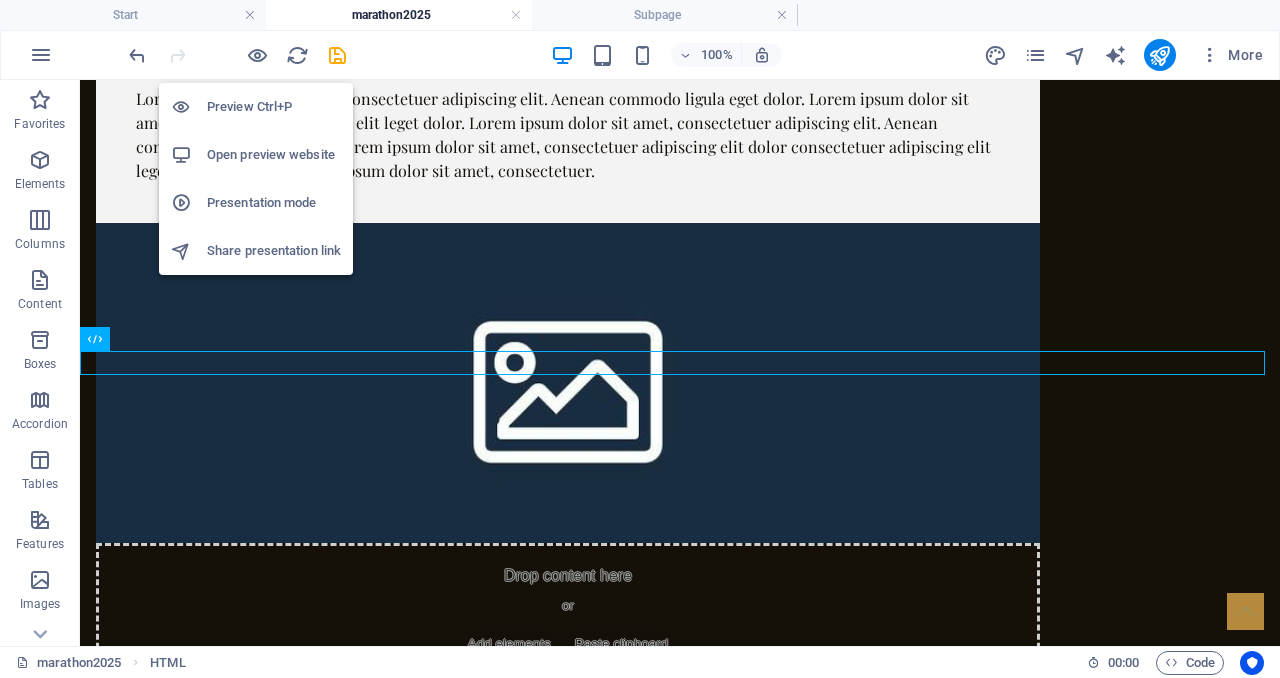 click on "Open preview website" at bounding box center [274, 155] 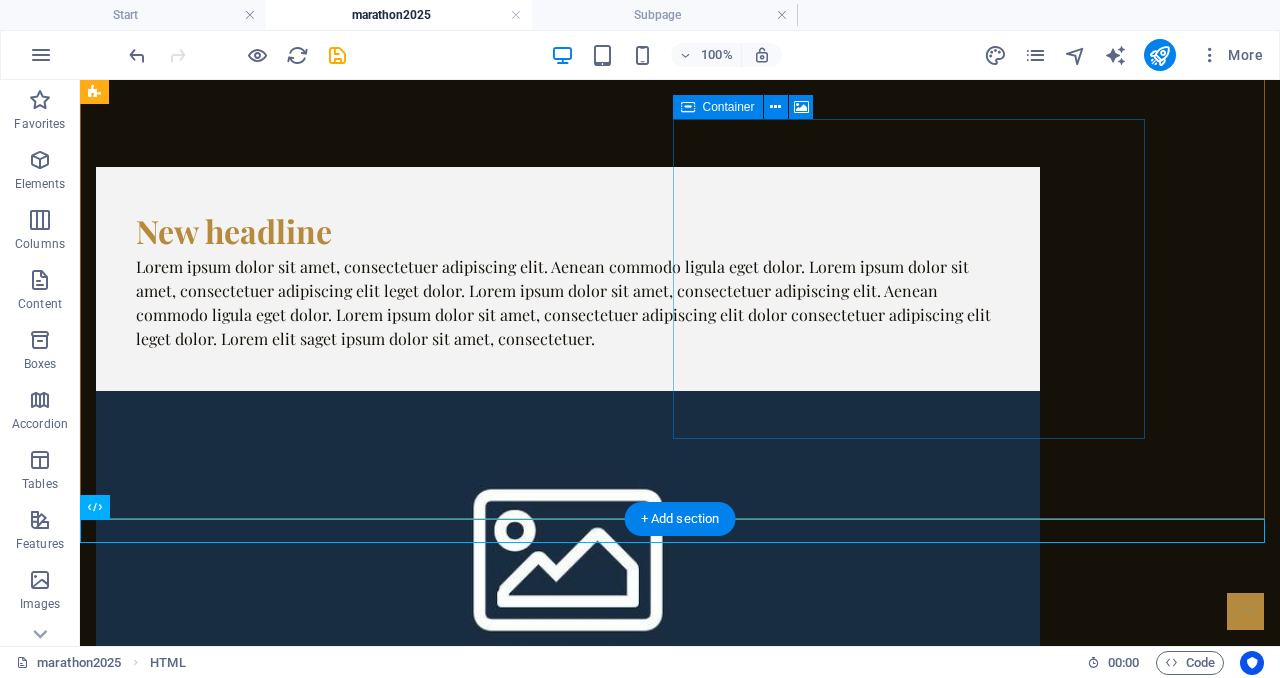 scroll, scrollTop: 0, scrollLeft: 0, axis: both 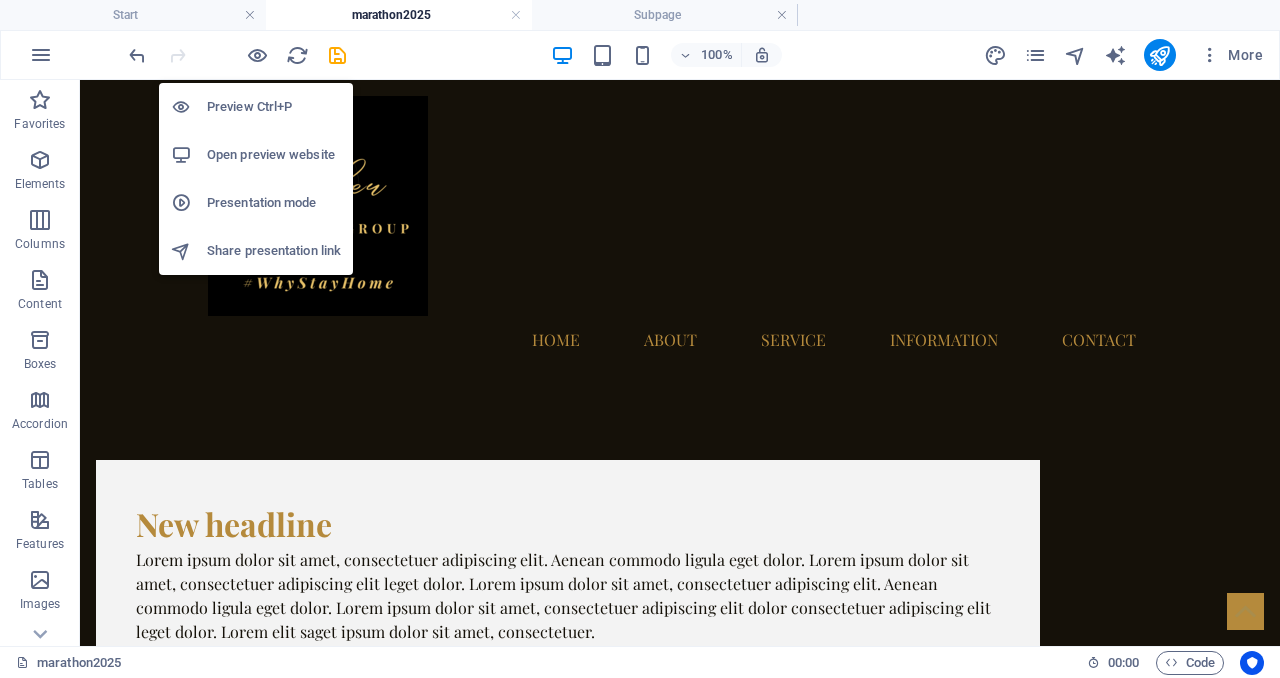 click on "Preview Ctrl+P" at bounding box center [274, 107] 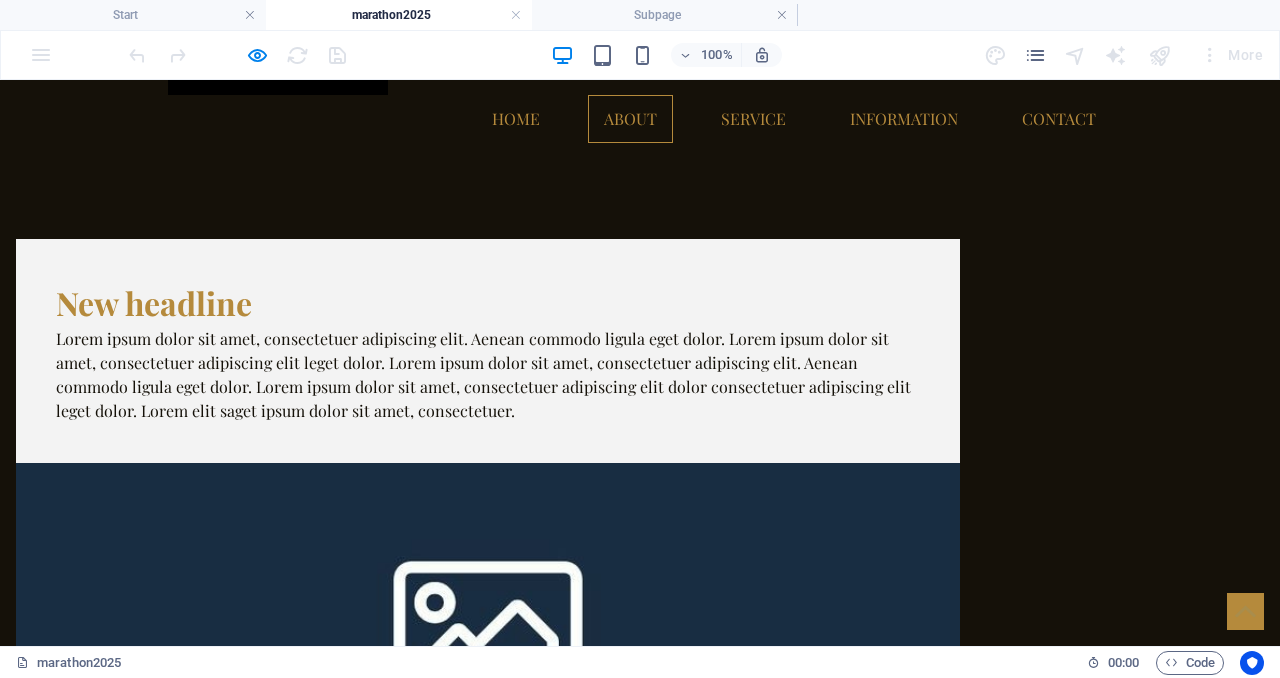 scroll, scrollTop: 0, scrollLeft: 0, axis: both 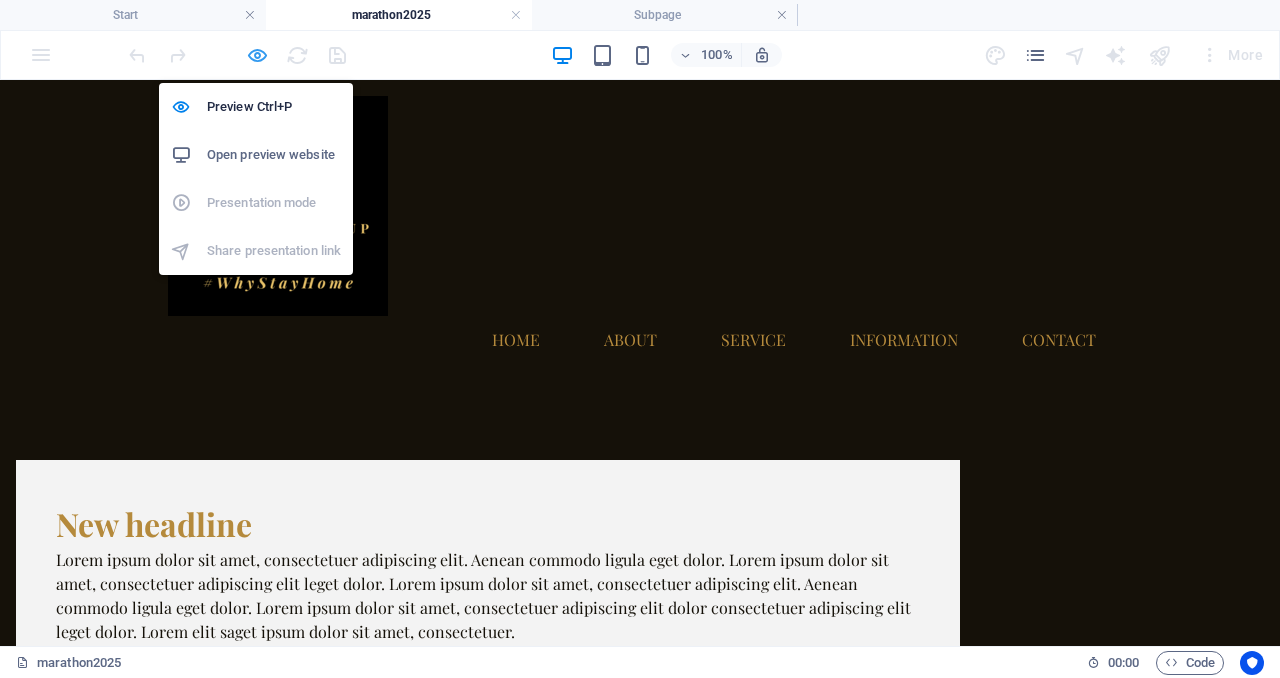 click at bounding box center (257, 55) 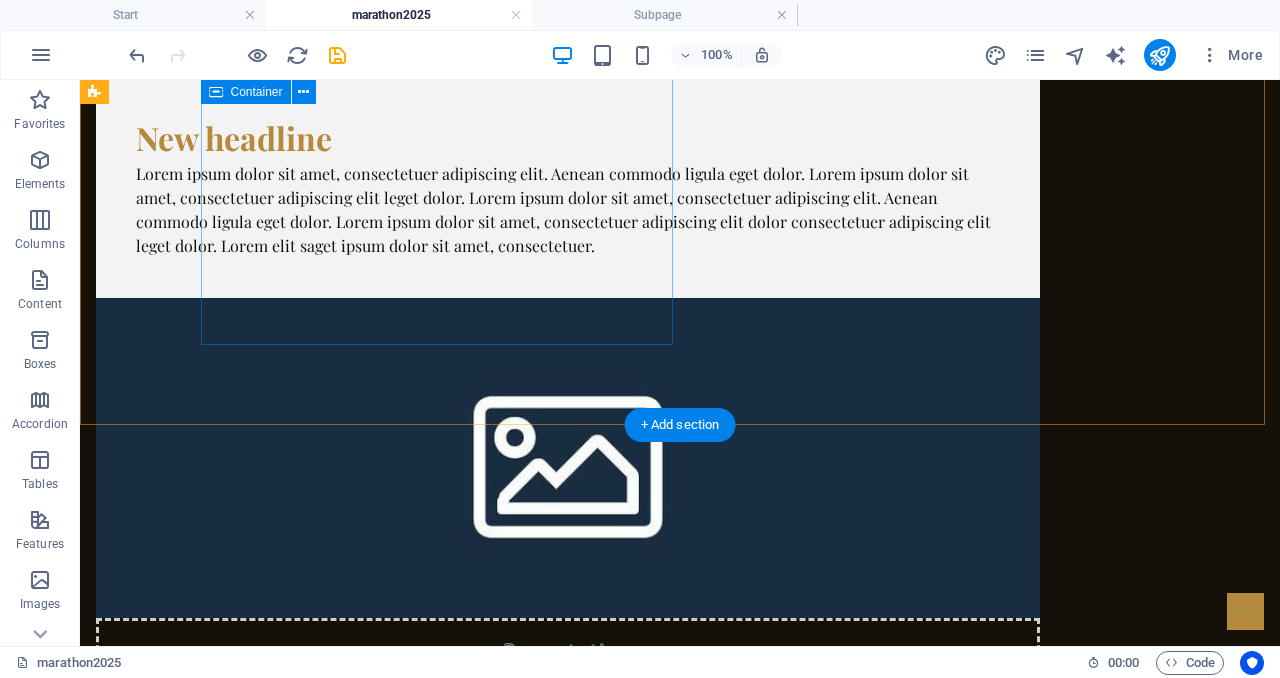 scroll, scrollTop: 387, scrollLeft: 0, axis: vertical 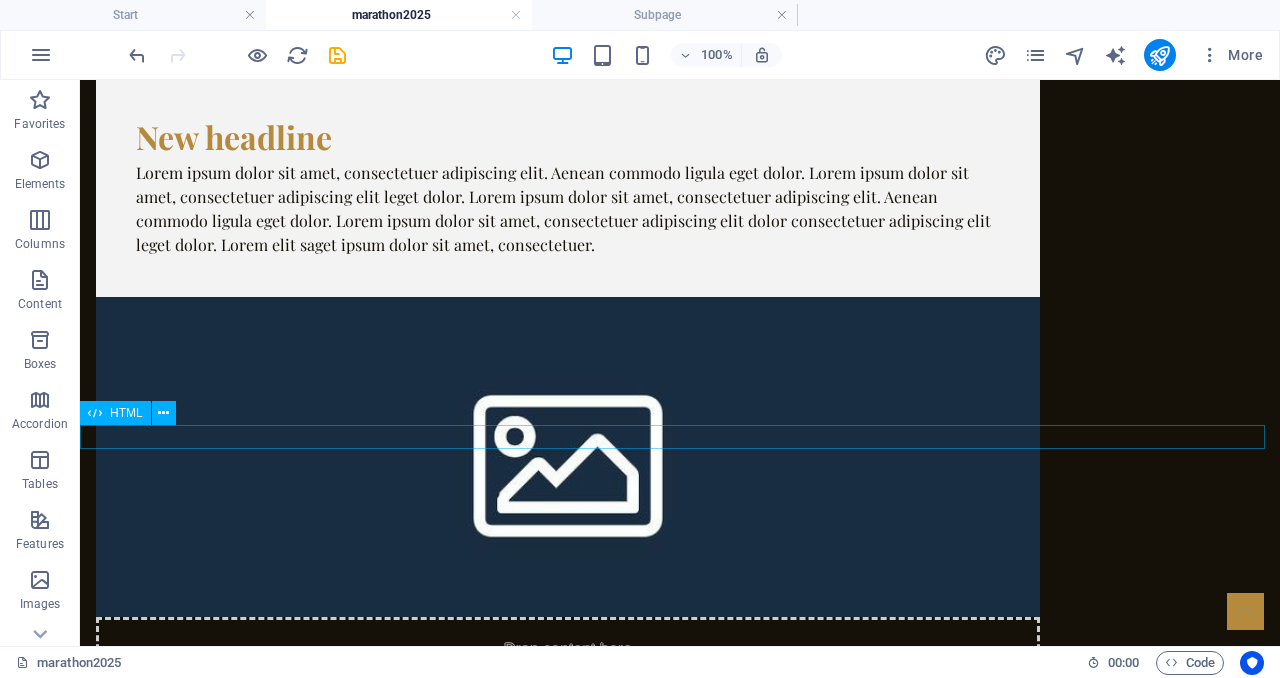 click on "https://cdn1.site-media.eu/images/0/18113078/marathon_landing_page1-FyiwkQJH9Lvl6RZ-TIqoKw.html" at bounding box center (680, 851) 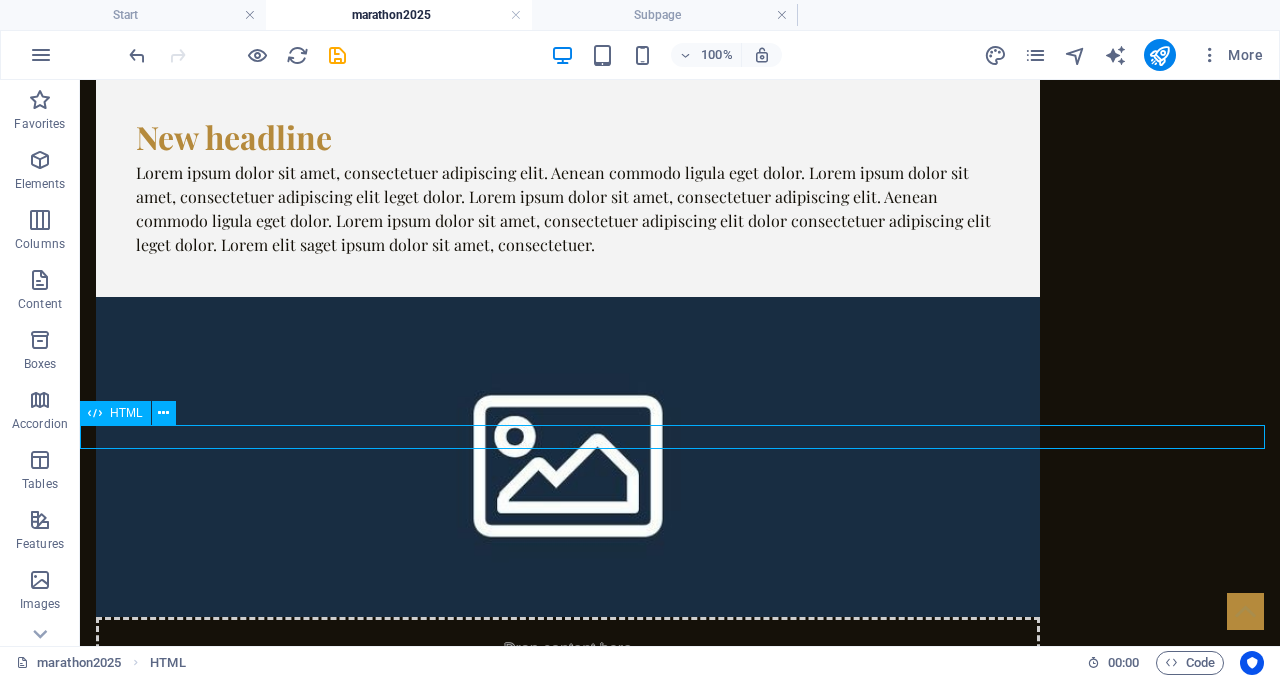 click on "HTML" at bounding box center (126, 413) 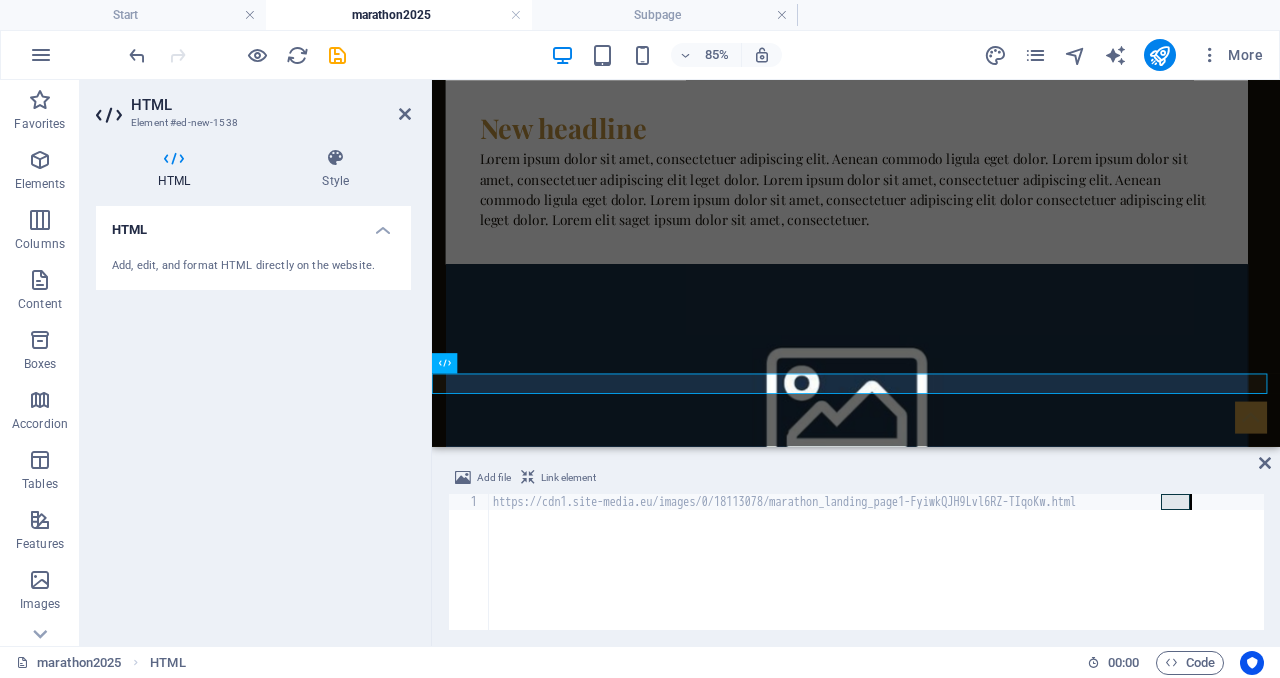 click at bounding box center [174, 158] 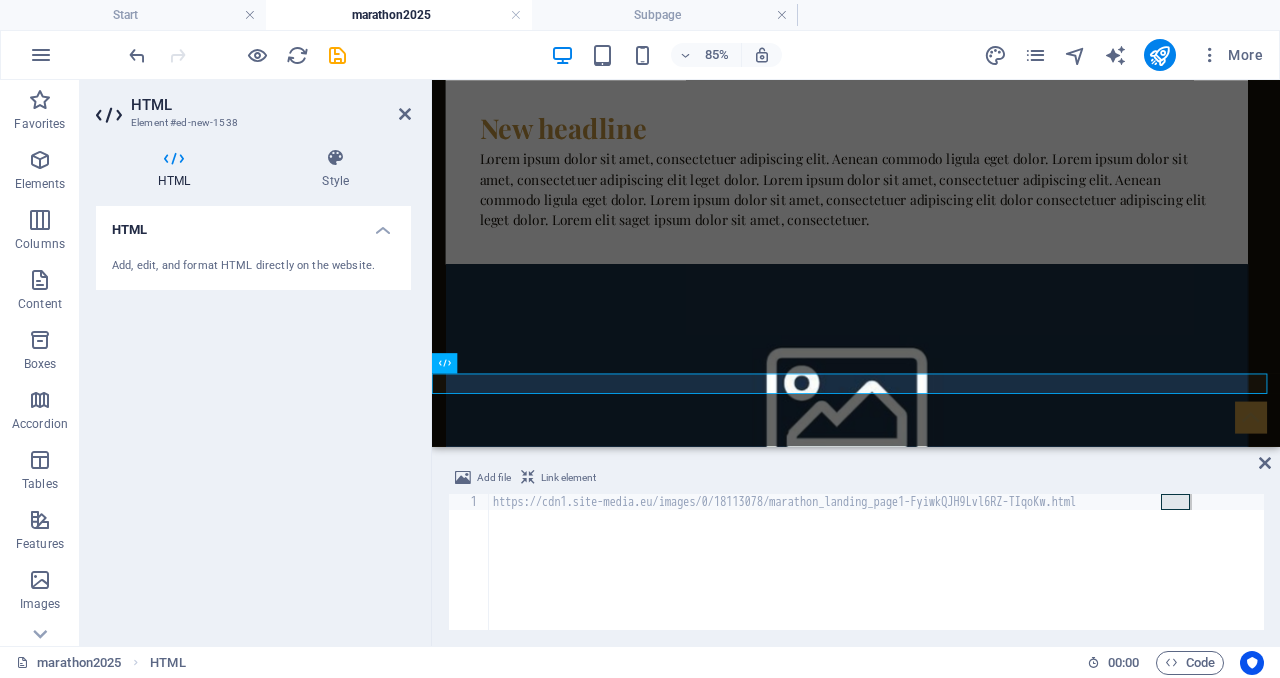 click on "Add, edit, and format HTML directly on the website." at bounding box center (253, 266) 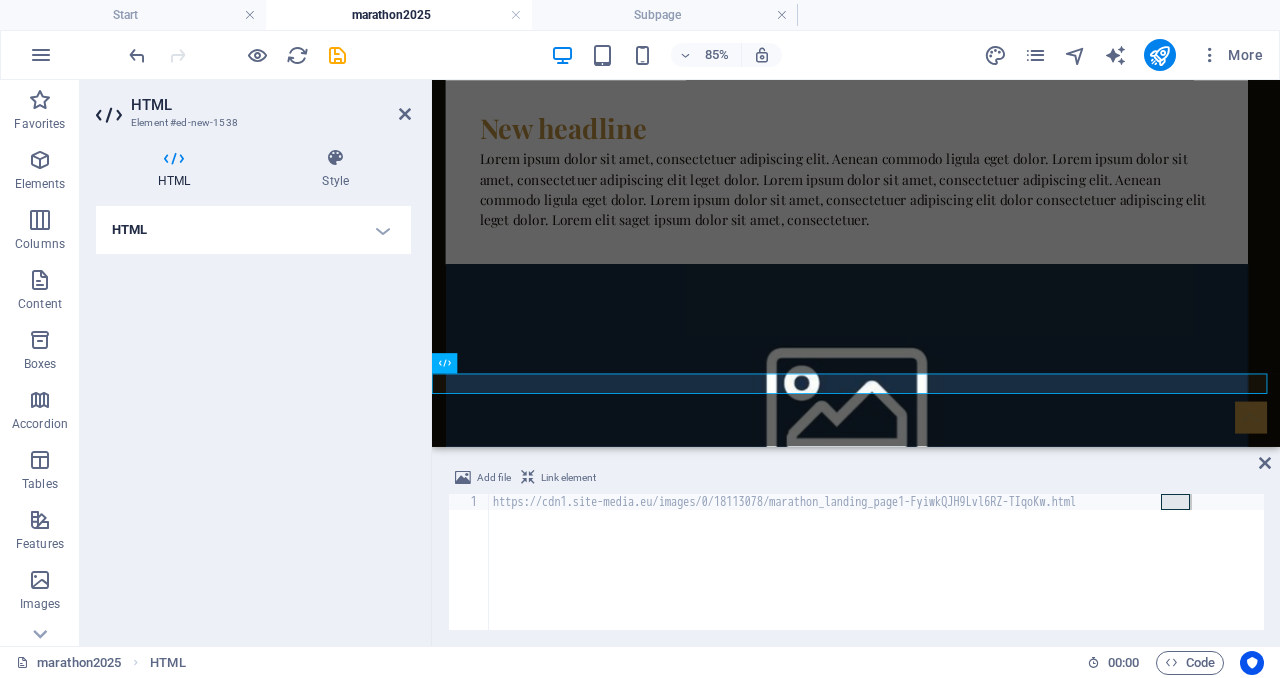 click on "HTML" at bounding box center [253, 230] 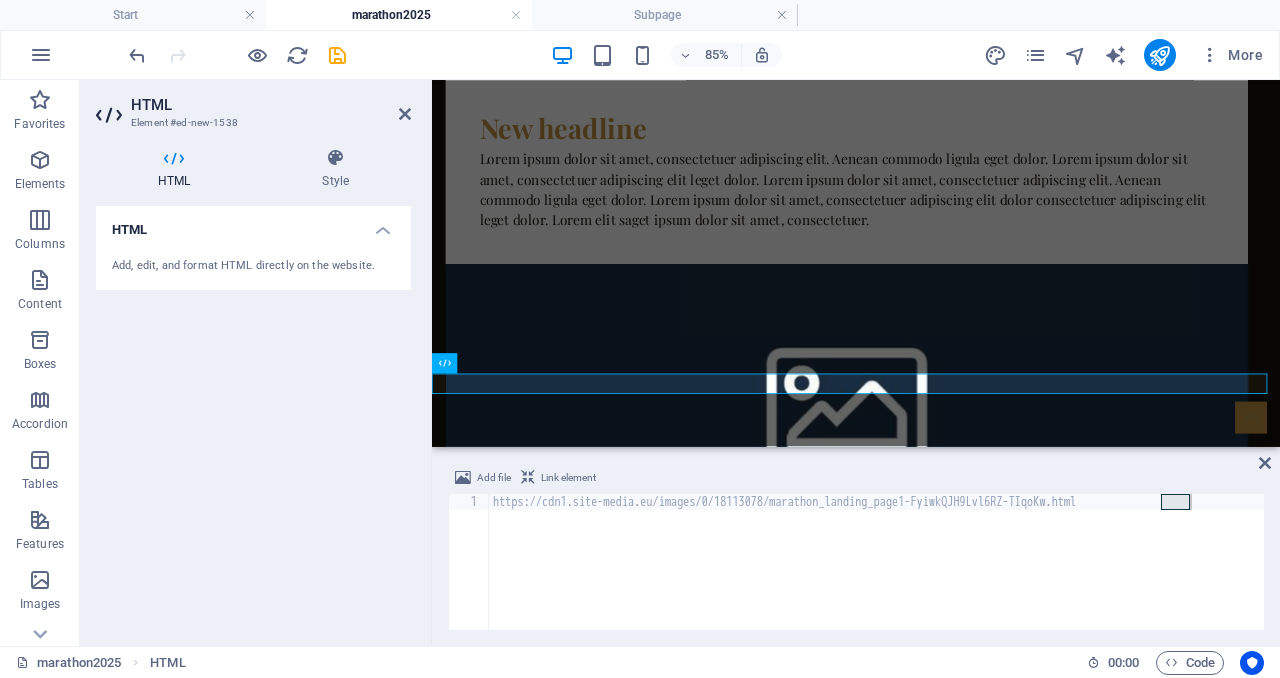 click on "https://cdn1.site-media.eu/images/0/18113078/marathon_landing_page1-FyiwkQJH9Lvl6RZ-TIqoKw.html" at bounding box center [876, 576] 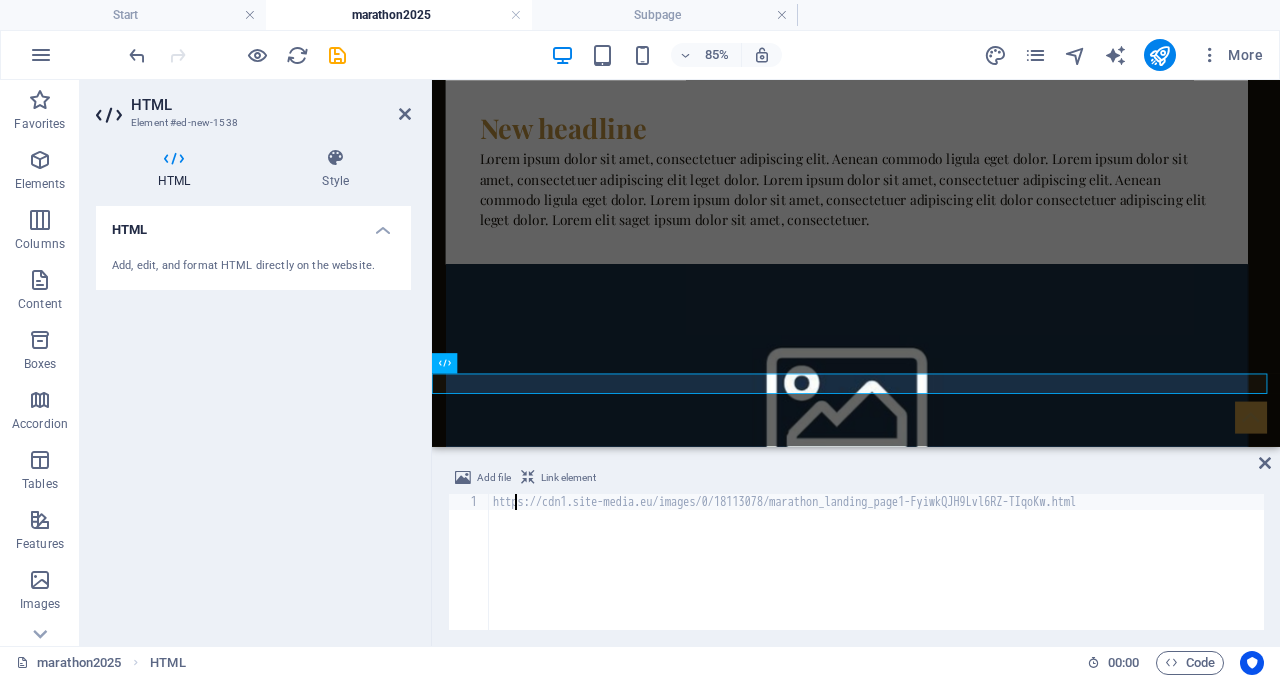 click on "https://cdn1.site-media.eu/images/0/18113078/marathon_landing_page1-FyiwkQJH9Lvl6RZ-TIqoKw.html" at bounding box center [876, 576] 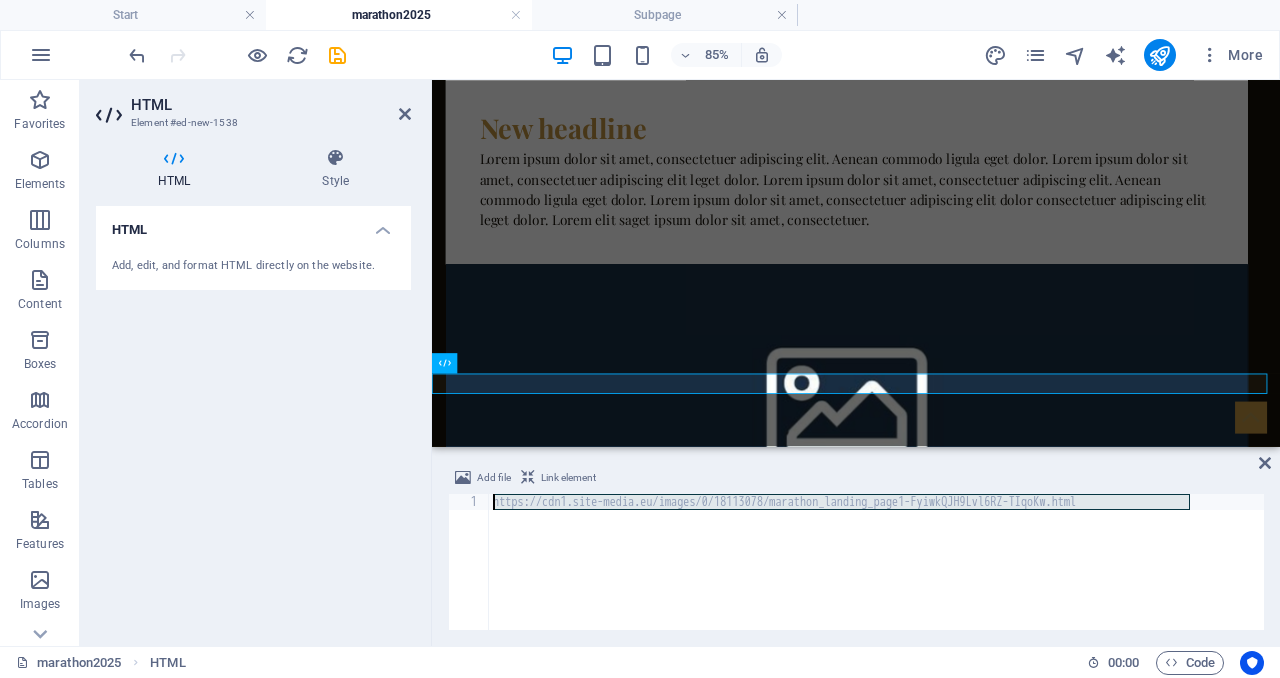click on "https://cdn1.site-media.eu/images/0/18113078/marathon_landing_page1-FyiwkQJH9Lvl6RZ-TIqoKw.html" at bounding box center (876, 576) 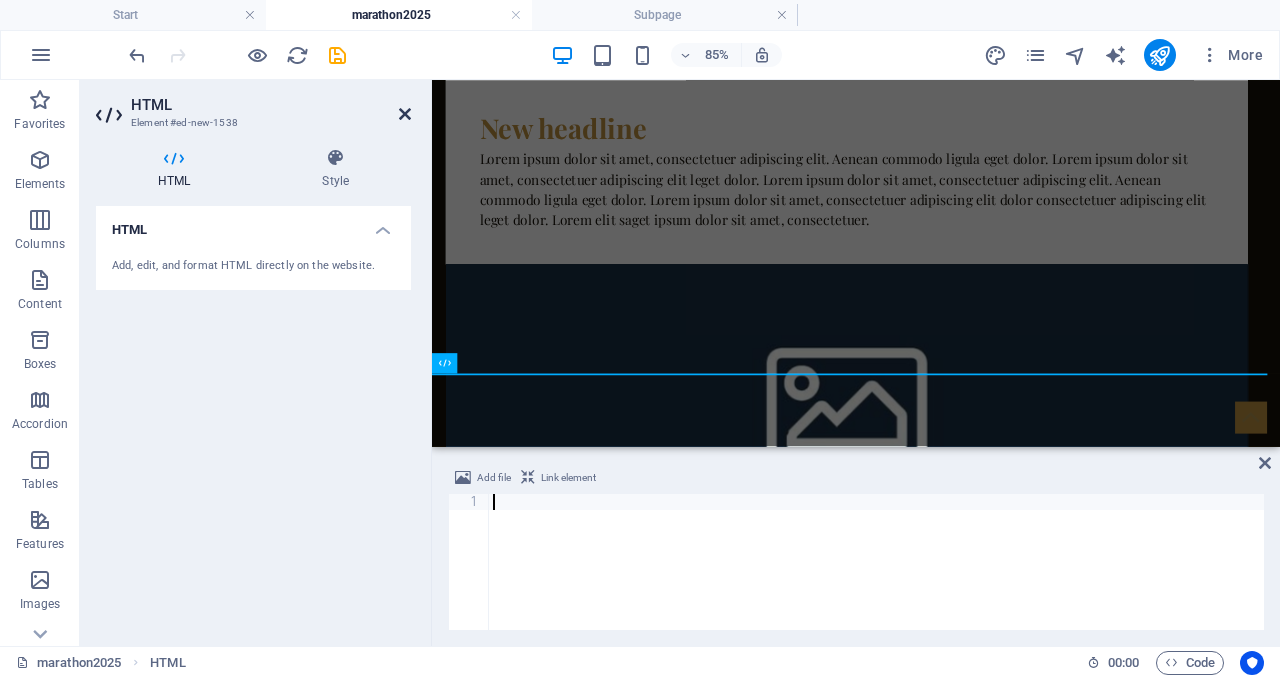click at bounding box center [405, 114] 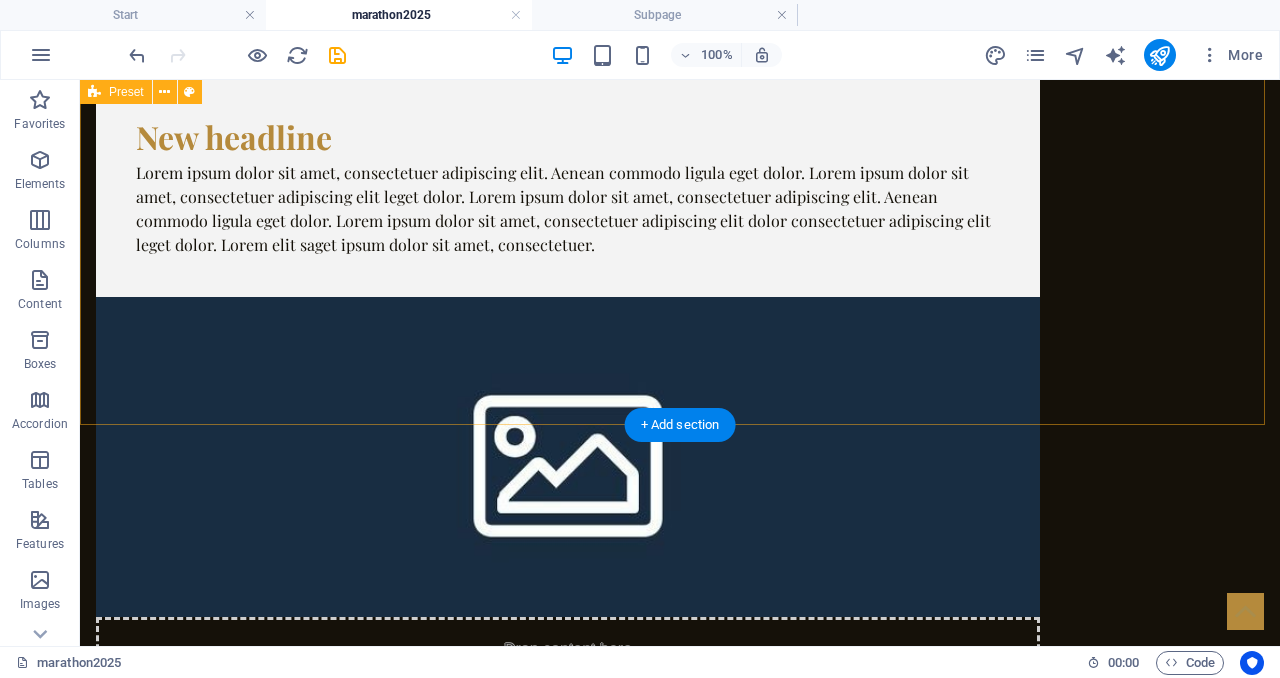 click on "New headline Lorem ipsum dolor sit amet, consectetuer adipiscing elit. Aenean commodo ligula eget dolor. Lorem ipsum dolor sit amet, consectetuer adipiscing elit leget dolor. Lorem ipsum dolor sit amet, consectetuer adipiscing elit. Aenean commodo ligula eget dolor. Lorem ipsum dolor sit amet, consectetuer adipiscing elit dolor consectetuer adipiscing elit leget dolor. Lorem elit saget ipsum dolor sit amet, consectetuer. Drop content here or  Add elements  Paste clipboard" at bounding box center (680, 416) 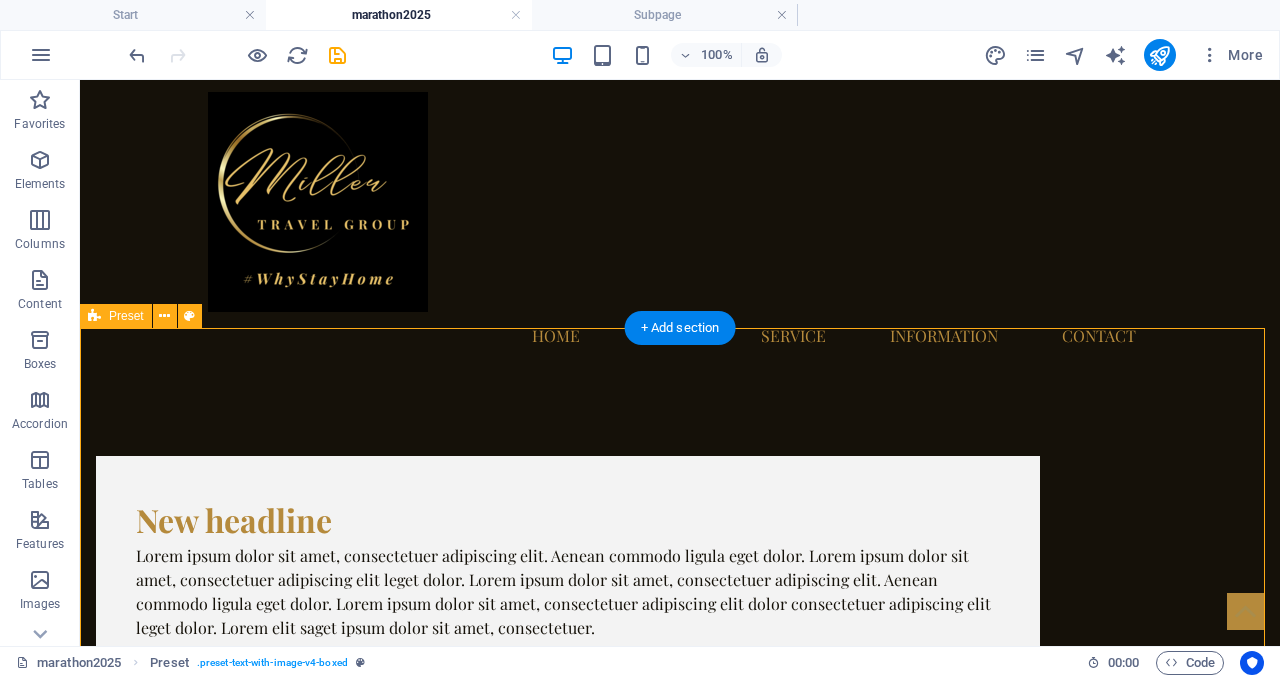 scroll, scrollTop: 0, scrollLeft: 0, axis: both 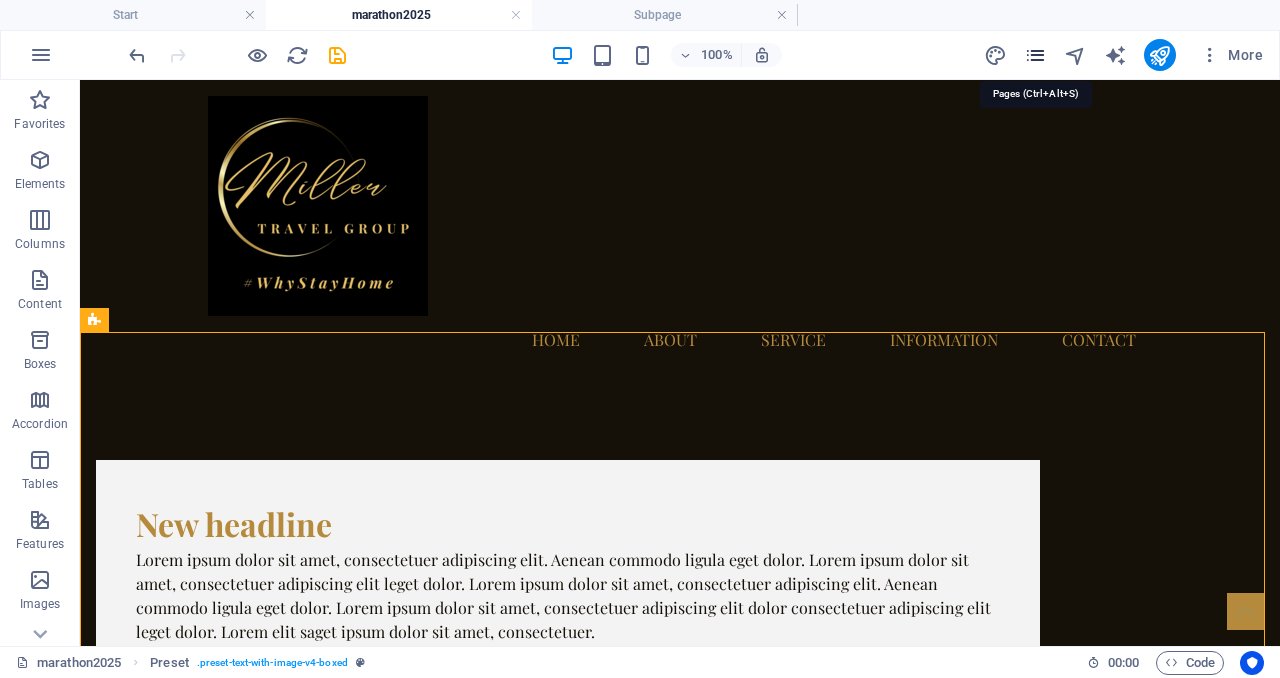 click at bounding box center [1035, 55] 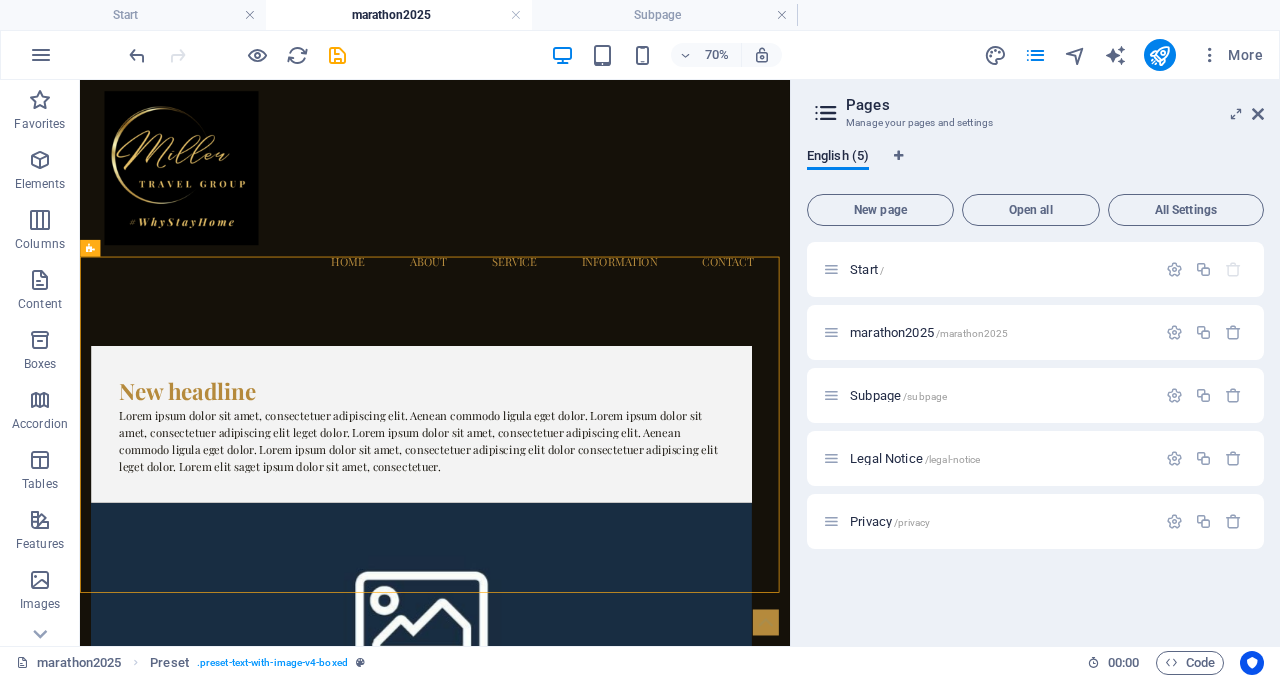 click on "New page Open all All Settings Start / marathon2025 /marathon2025 Subpage /subpage Legal Notice /legal-notice Privacy /privacy" at bounding box center [1035, 408] 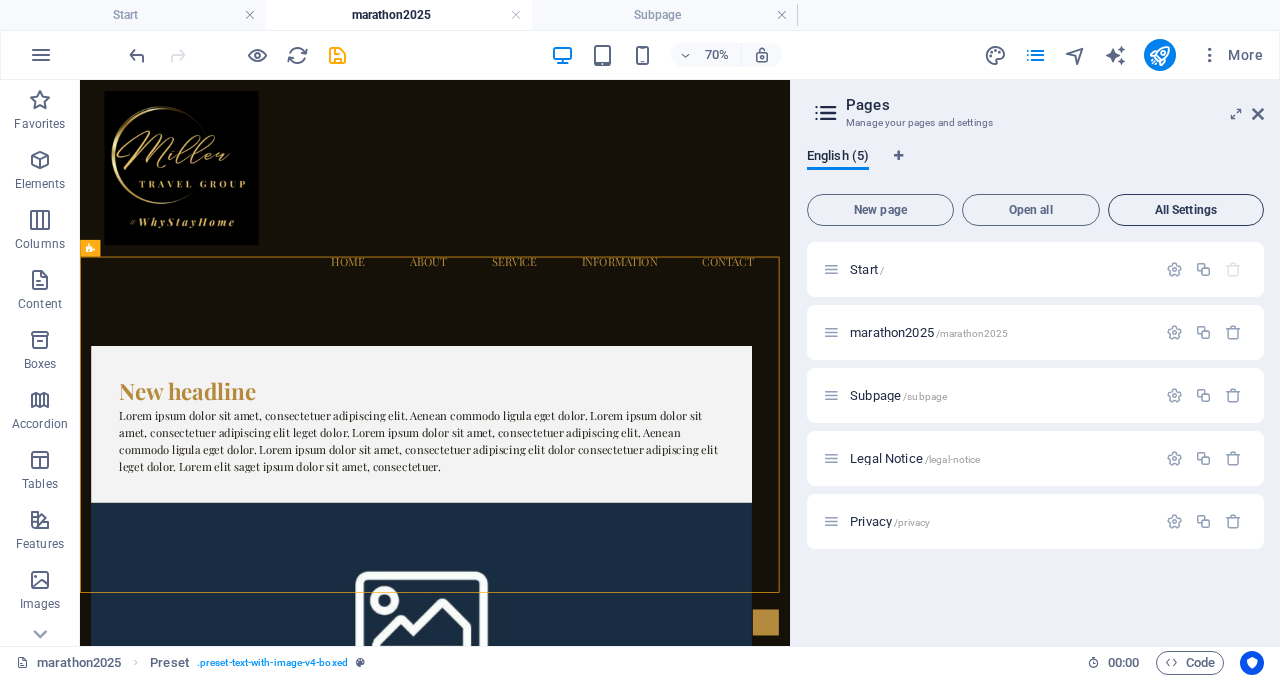 click on "All Settings" at bounding box center (1186, 210) 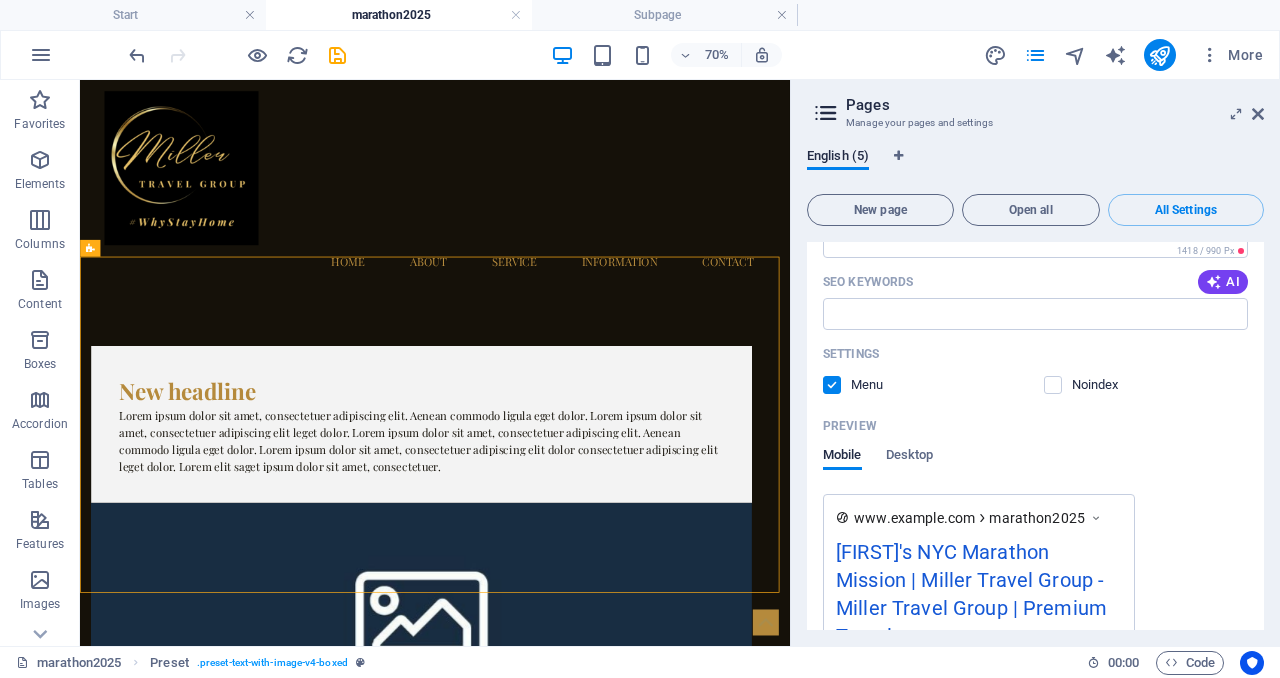 scroll, scrollTop: 0, scrollLeft: 0, axis: both 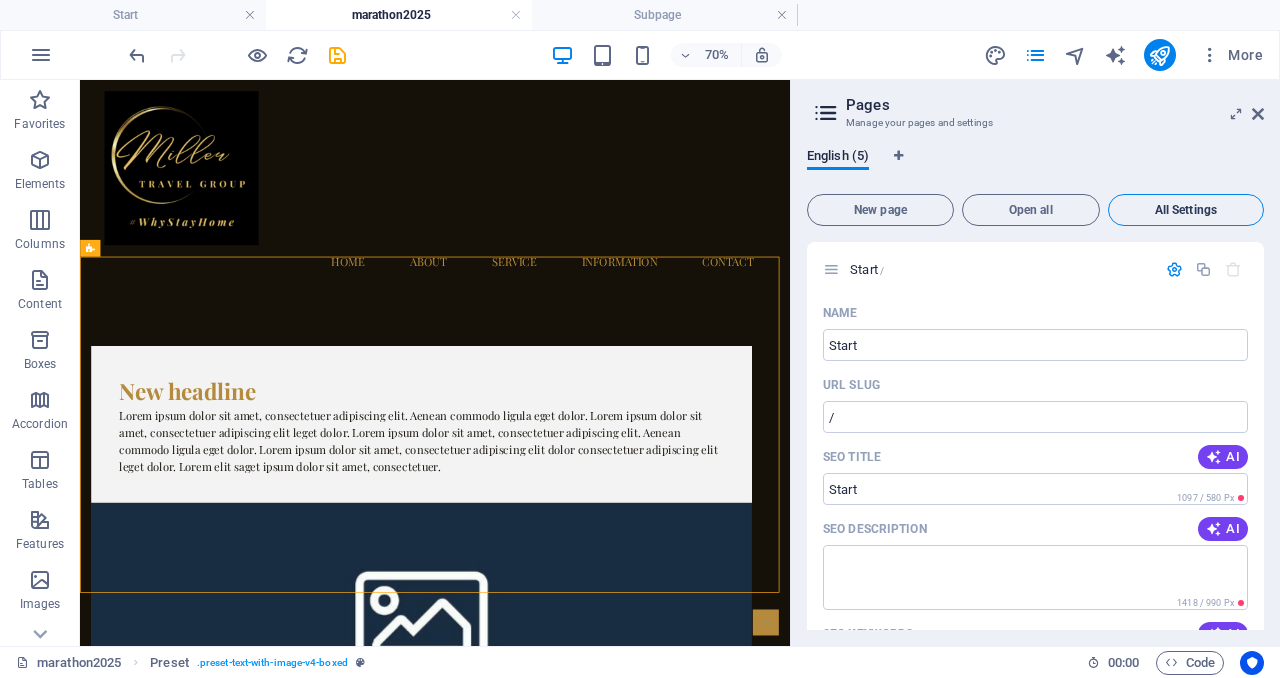 click on "All Settings" at bounding box center [1186, 210] 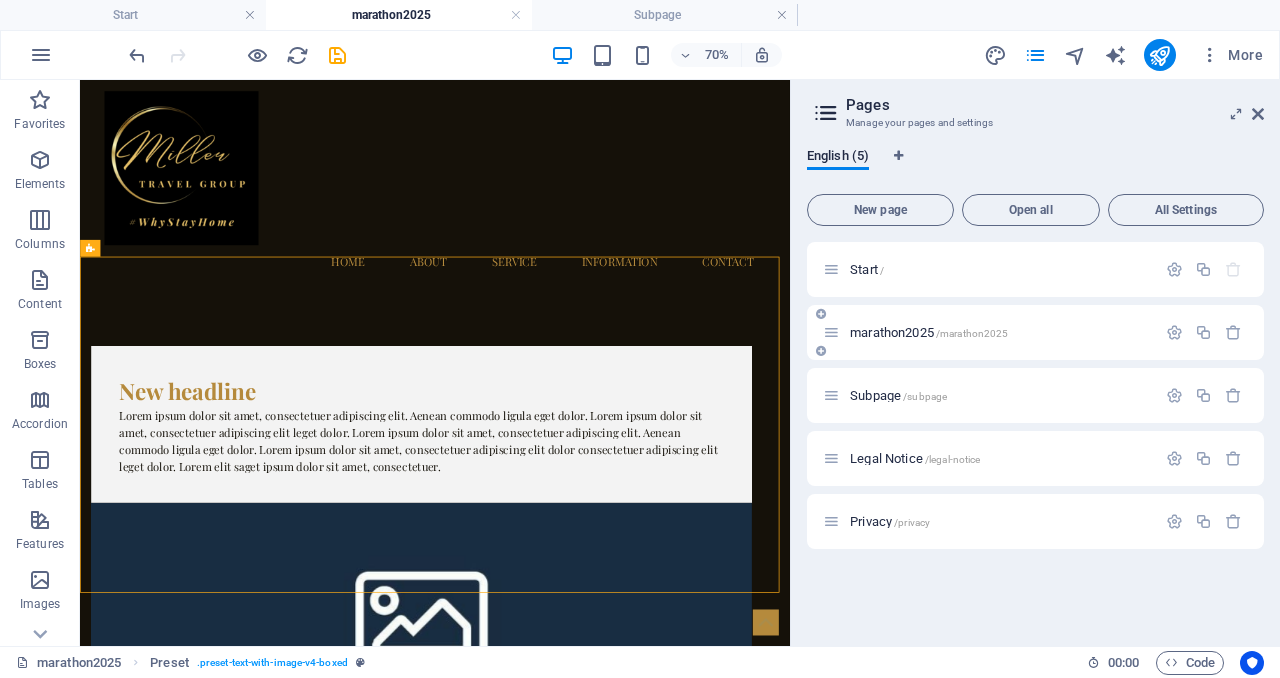 click on "marathon2025 /marathon2025" at bounding box center (1000, 332) 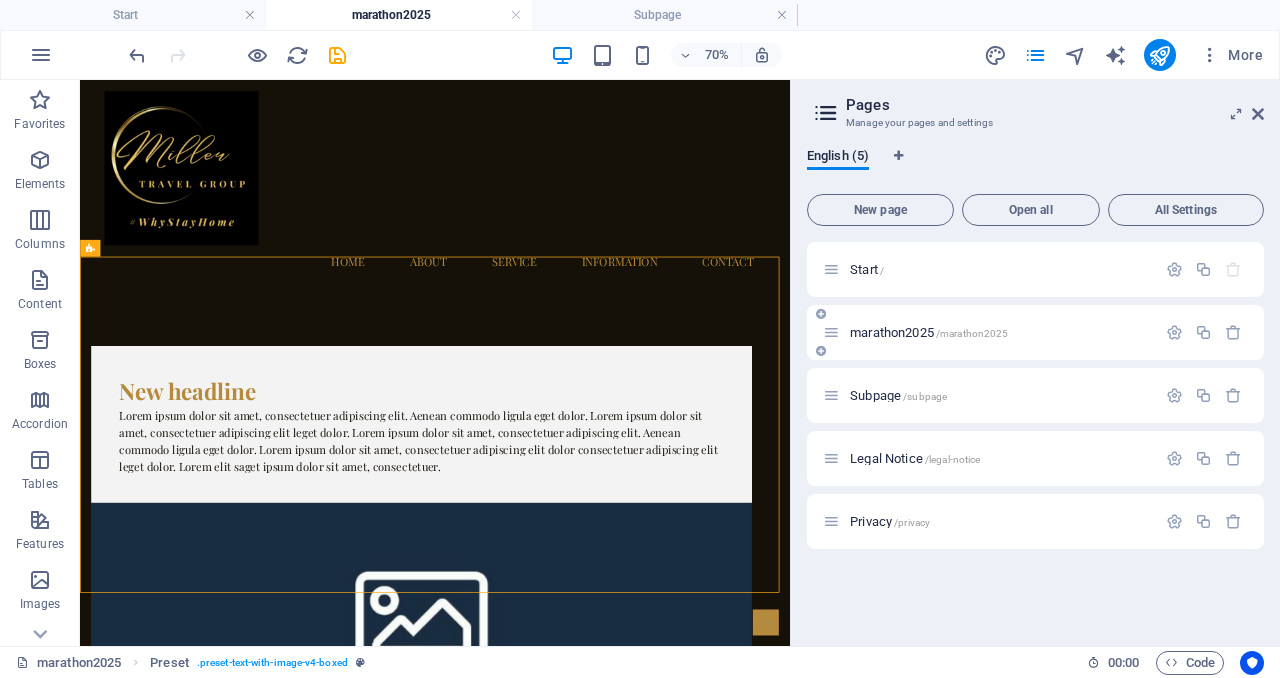 click on "marathon2025 /marathon2025" at bounding box center [929, 332] 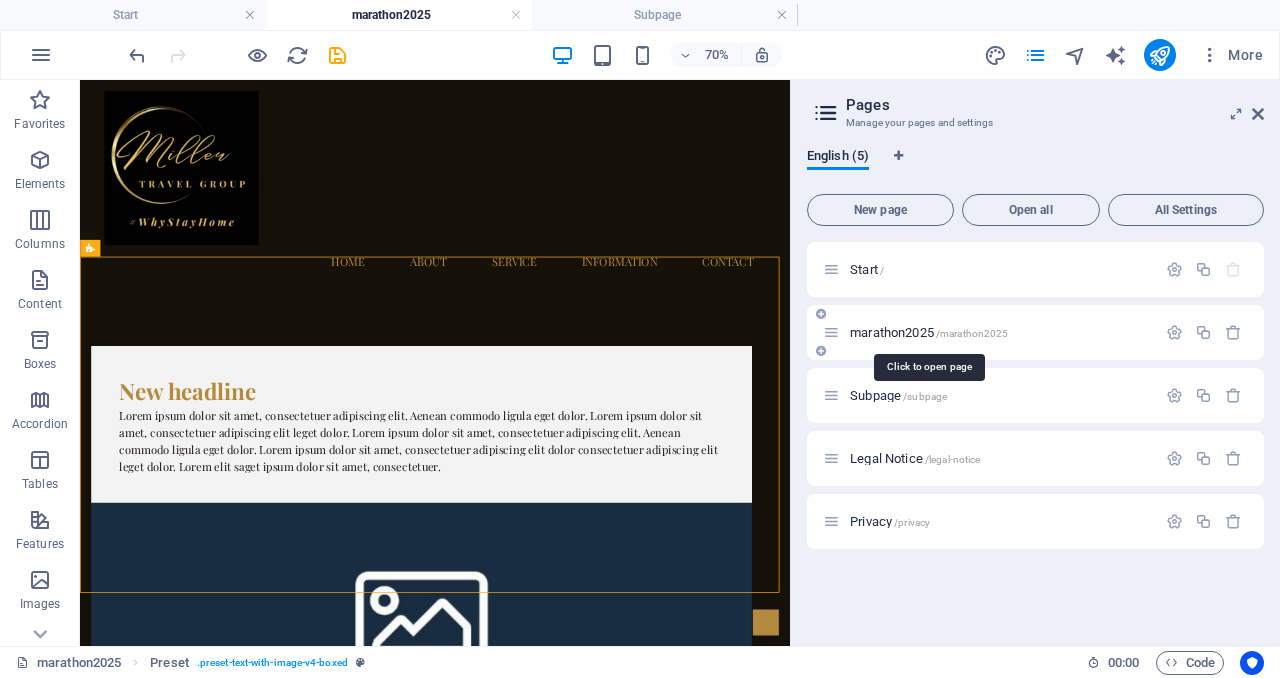 click on "marathon2025 /marathon2025" at bounding box center [929, 332] 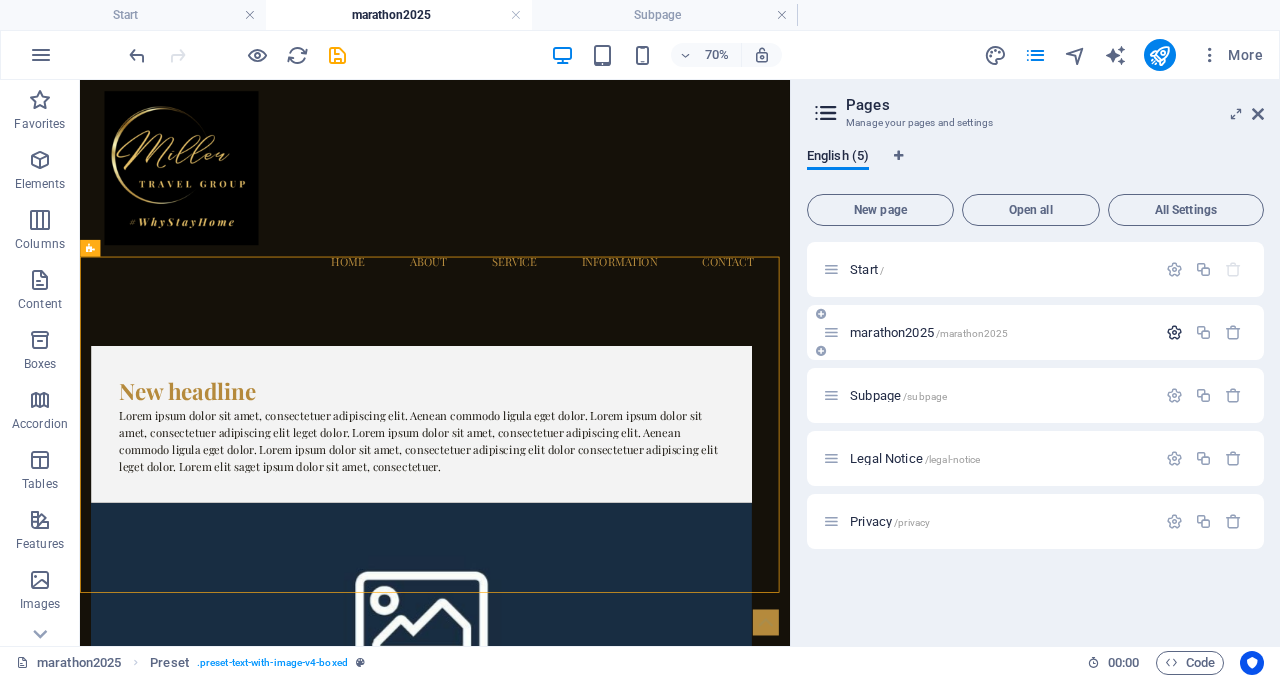 click at bounding box center [1174, 332] 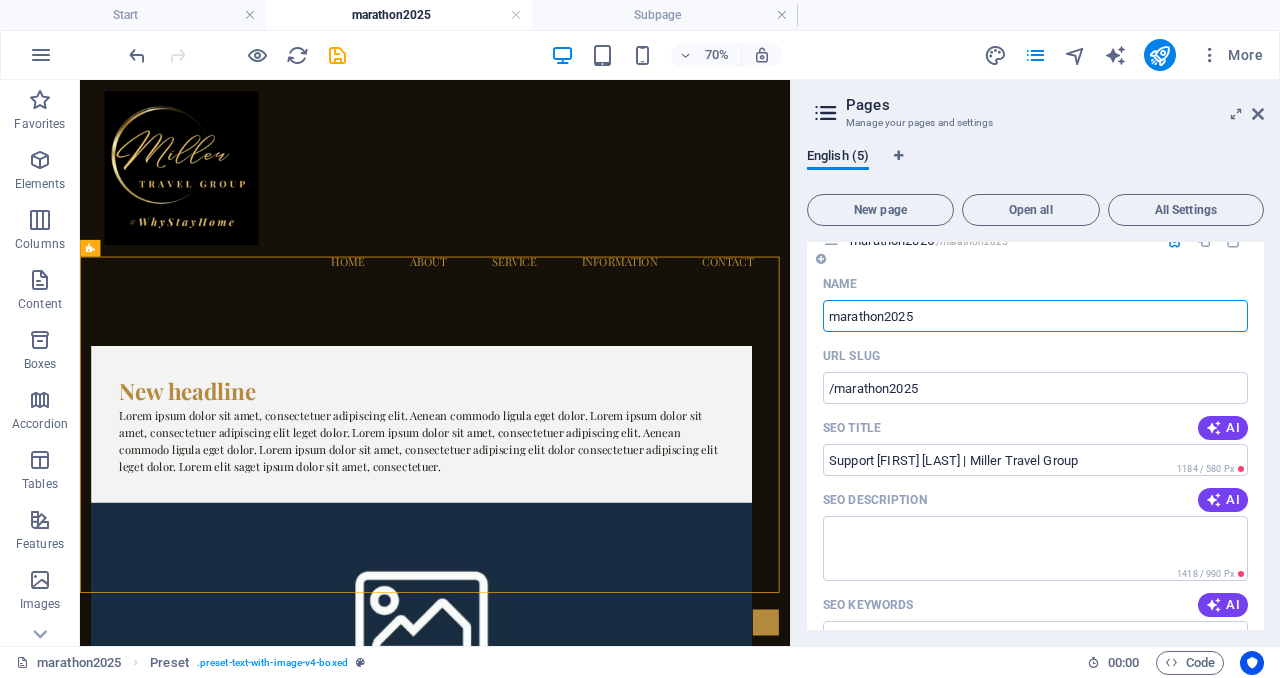 scroll, scrollTop: 108, scrollLeft: 0, axis: vertical 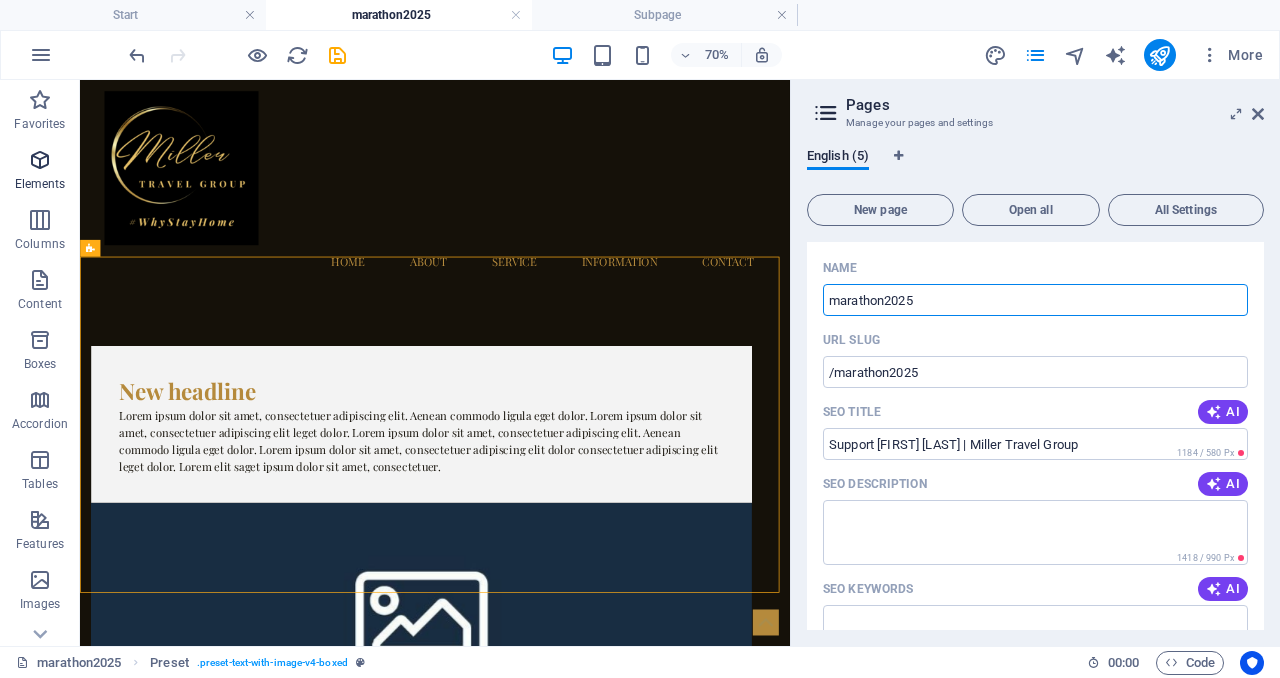 click on "Elements" at bounding box center (40, 172) 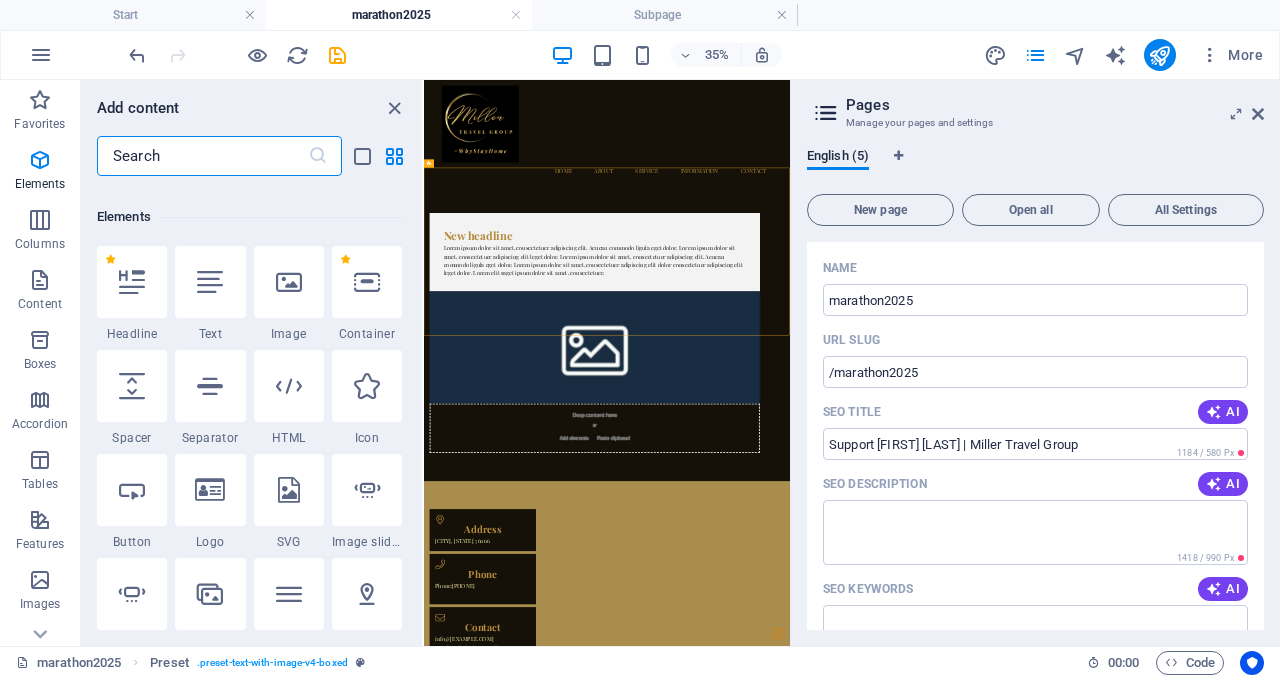 scroll, scrollTop: 213, scrollLeft: 0, axis: vertical 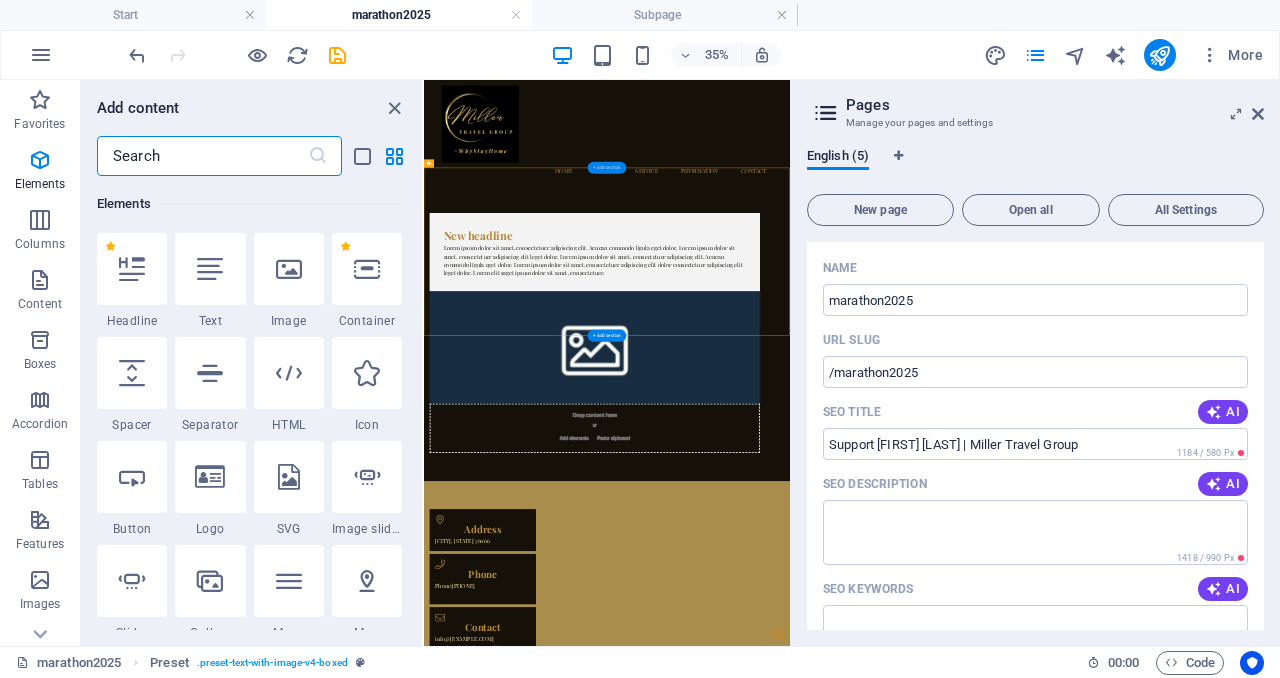click on "+ Add section" at bounding box center [607, 168] 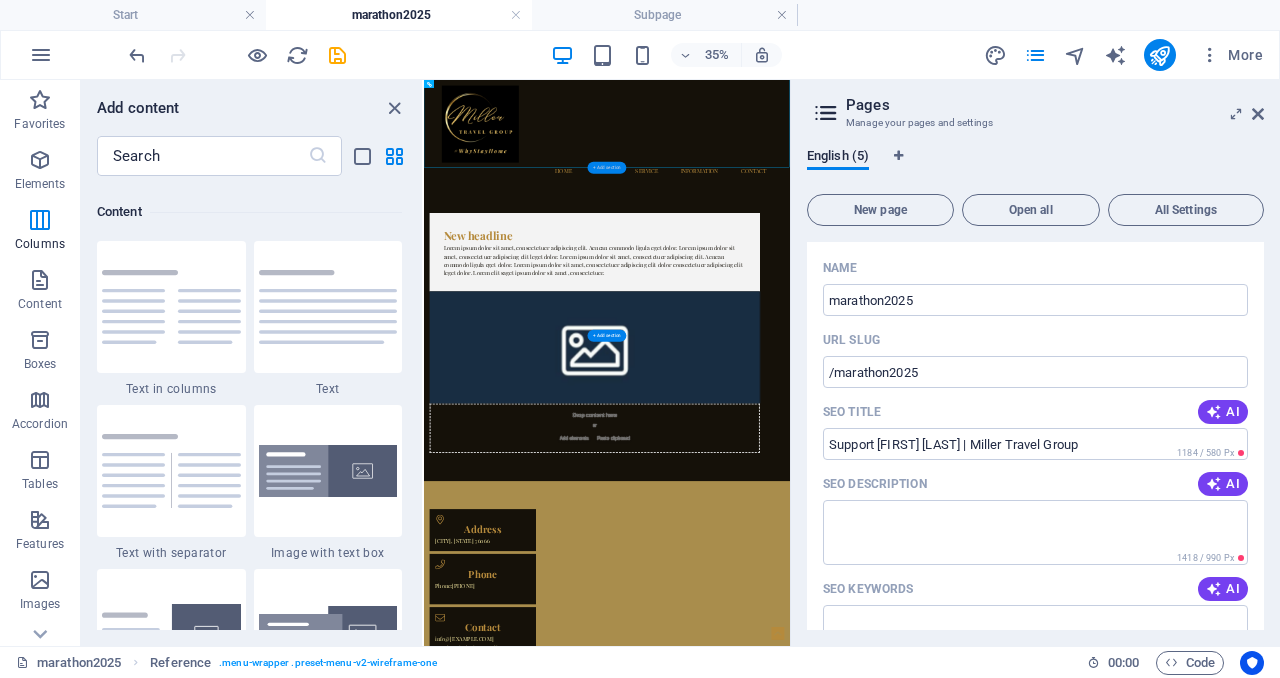 scroll, scrollTop: 3499, scrollLeft: 0, axis: vertical 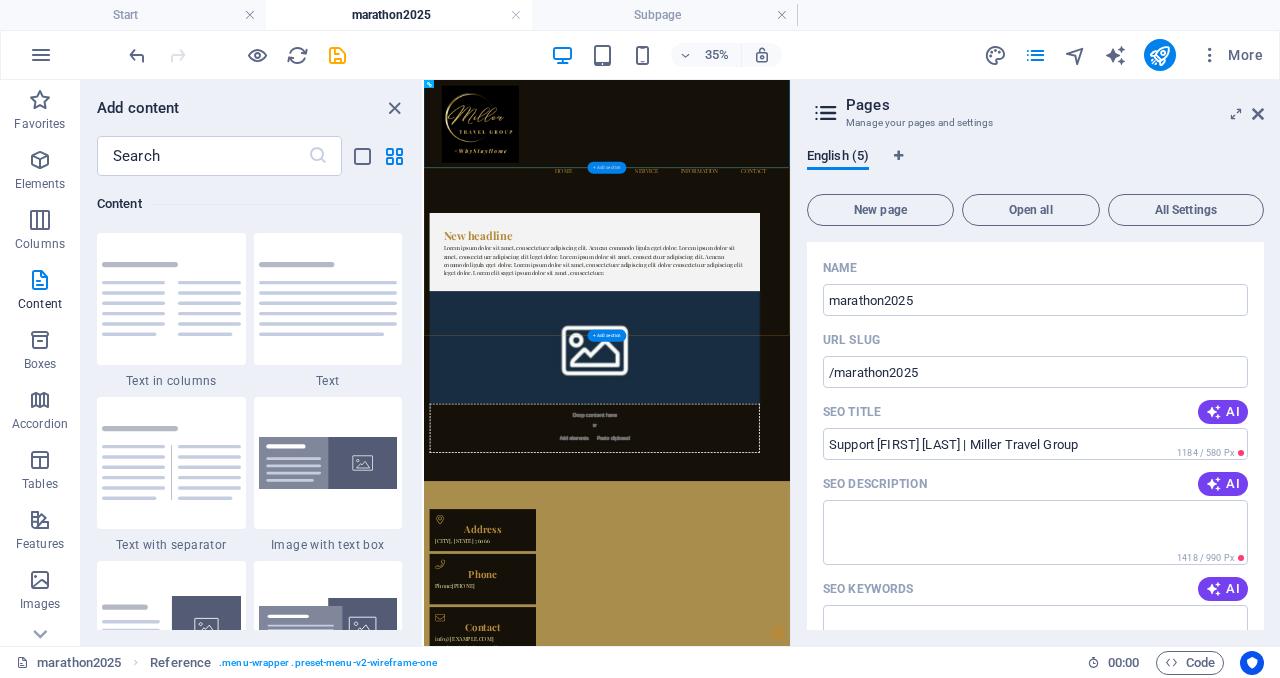 click on "+ Add section" at bounding box center [607, 168] 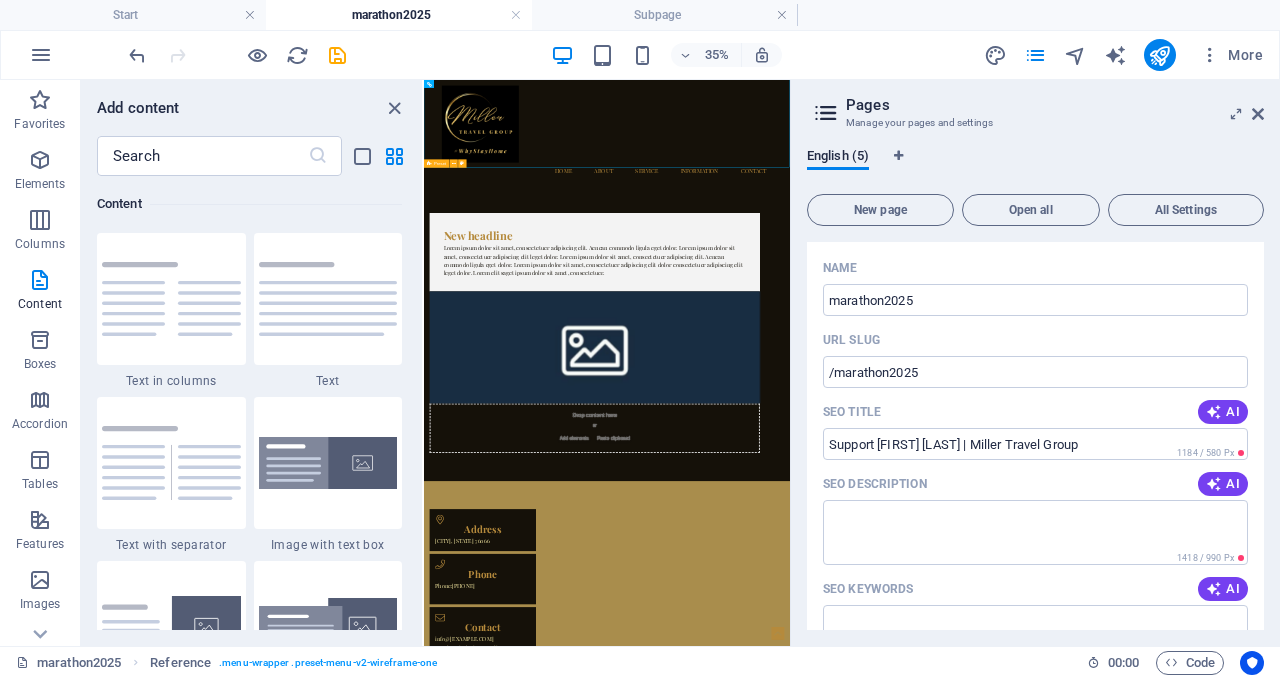 click on "Pages Manage your pages and settings English (5) New page Open all All Settings Start / marathon2025 /marathon2025 Name marathon2025 ​ URL SLUG /marathon2025 ​ SEO Title AI Support Sara's Marathon Journey | Miller Travel Group ​ 1184 / 580 Px SEO Description AI ​ 1418 / 990 Px SEO Keywords AI ​ Settings Menu Noindex Preview Mobile Desktop www.example.com marathon2025 Support Sara's Marathon Journey | Miller Travel Group - Miller Travel Group | Premium Travel ... Curating elevated travel experiences within reach. Specializing in Virgin Voyages cruises, Celebrity Cruises, Majestic Resorts & Railbookers. Premium mid-market travel planning with virtual ... Meta tags ​ Preview Image (Open Graph) Drag files here, click to choose files or select files from Files or our free stock photos & videos More Settings Subpage /subpage Legal Notice /legal-notice Privacy /privacy" at bounding box center [1035, 363] 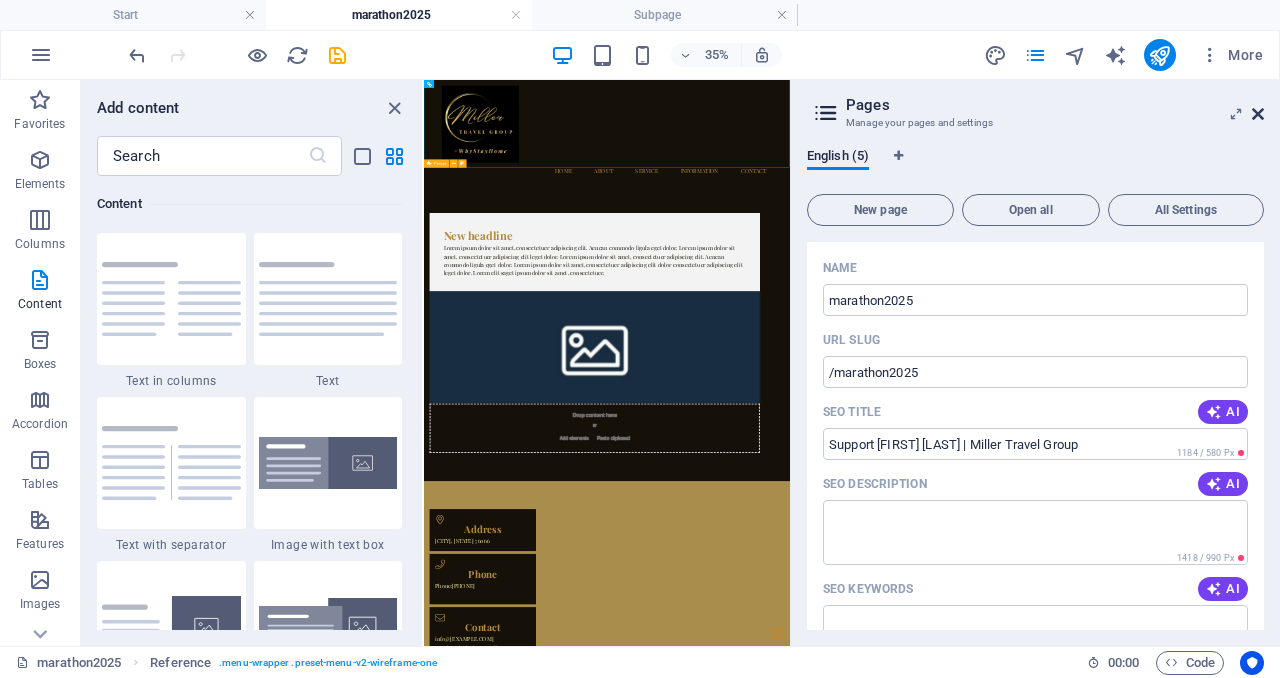 click at bounding box center [1258, 114] 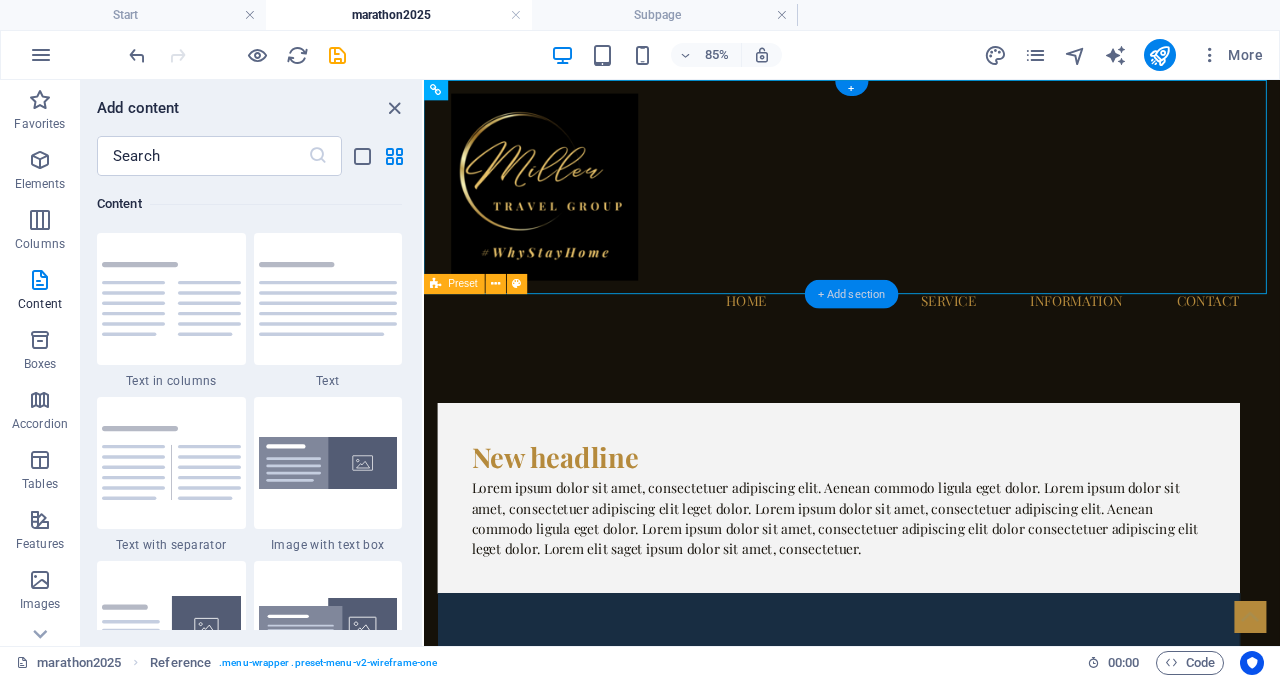 click on "+ Add section" at bounding box center [852, 294] 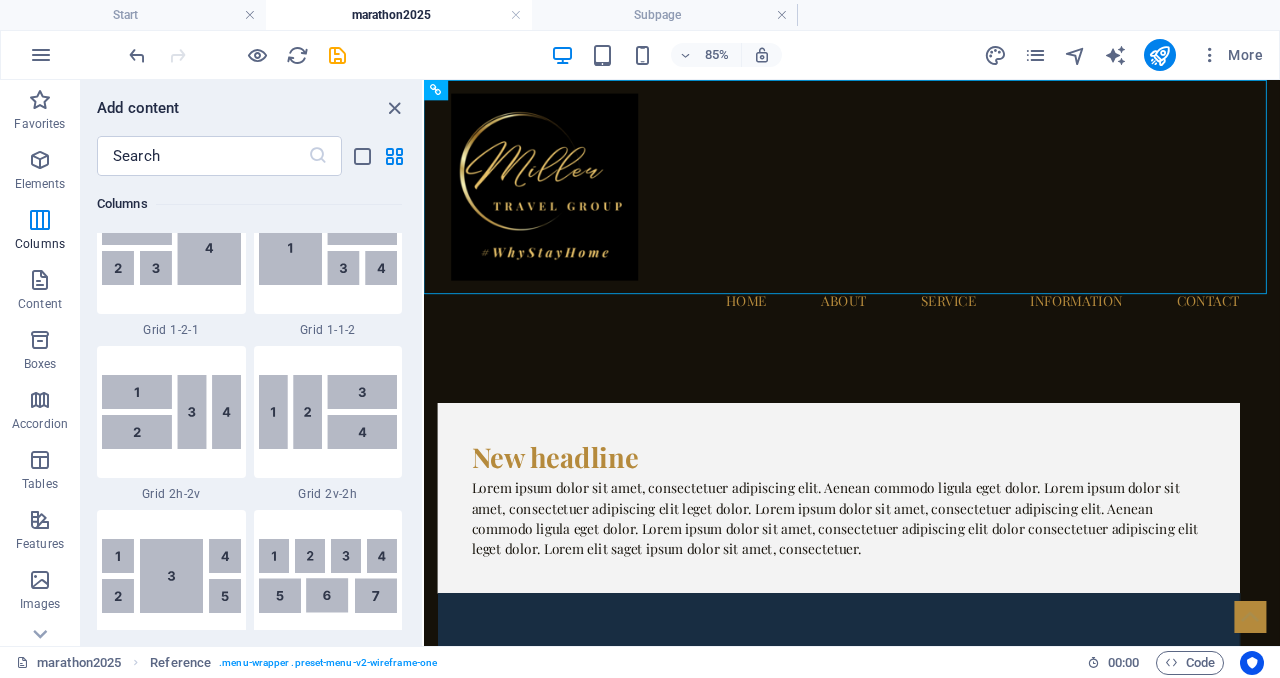 scroll, scrollTop: 3006, scrollLeft: 0, axis: vertical 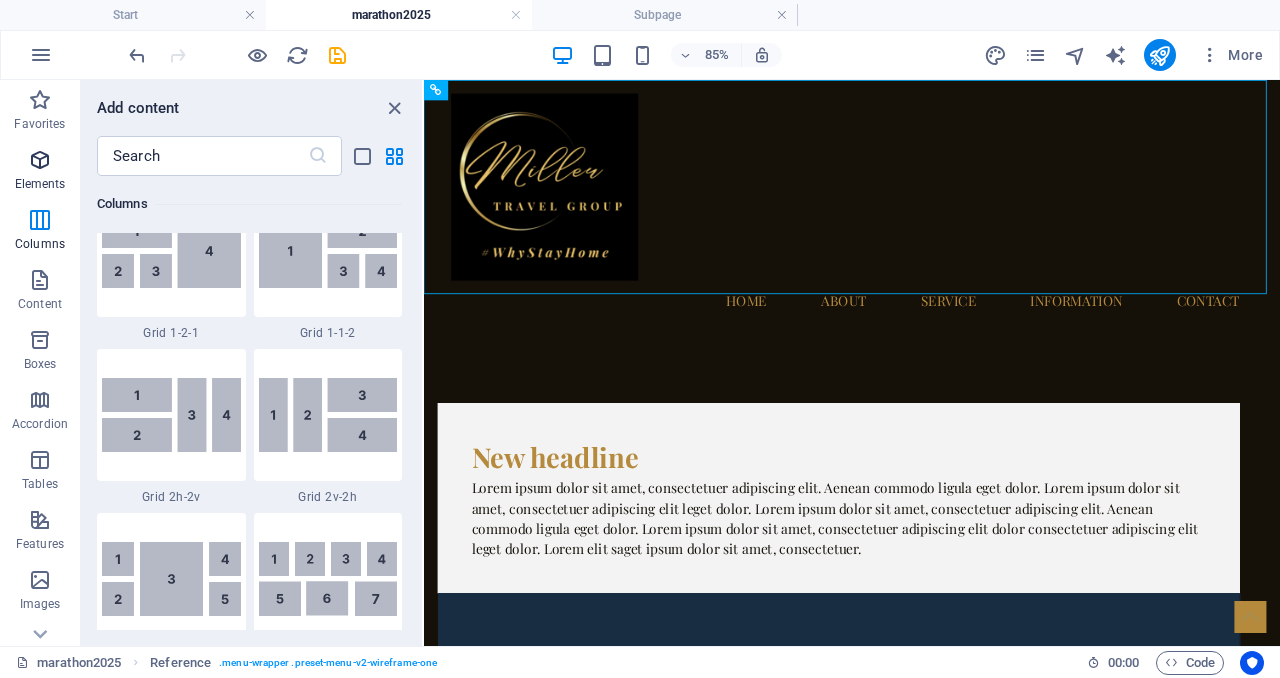 click at bounding box center (40, 160) 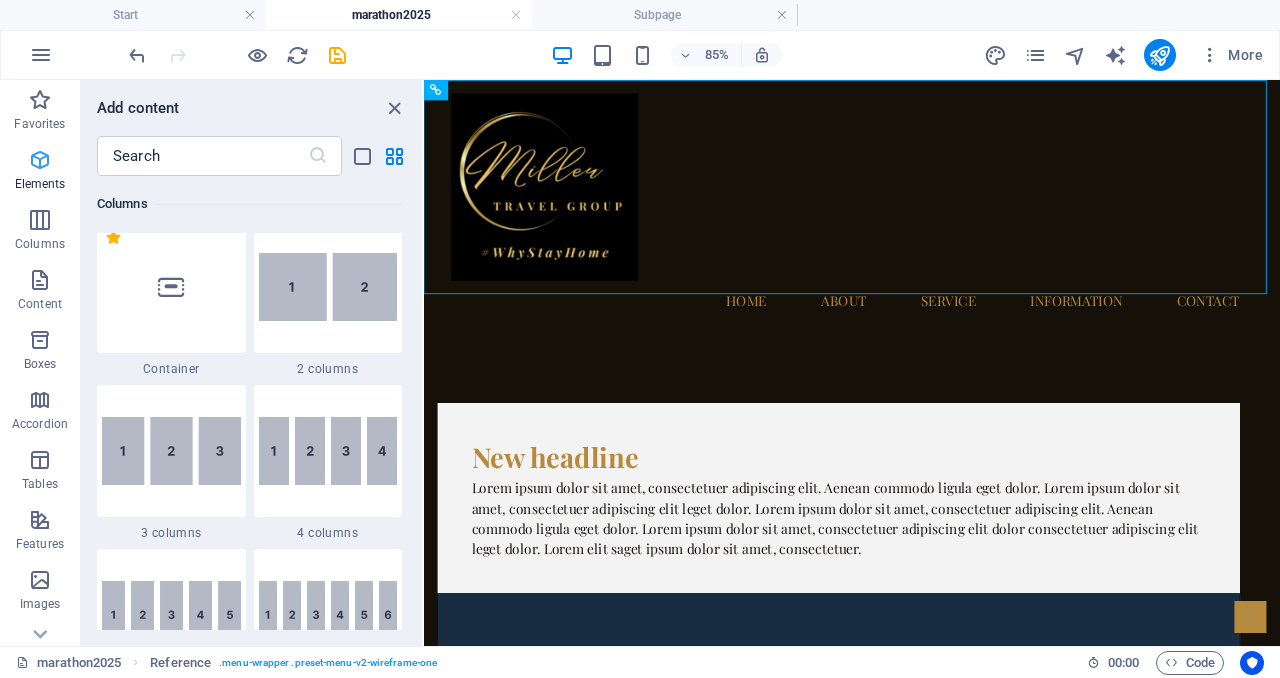 scroll, scrollTop: 213, scrollLeft: 0, axis: vertical 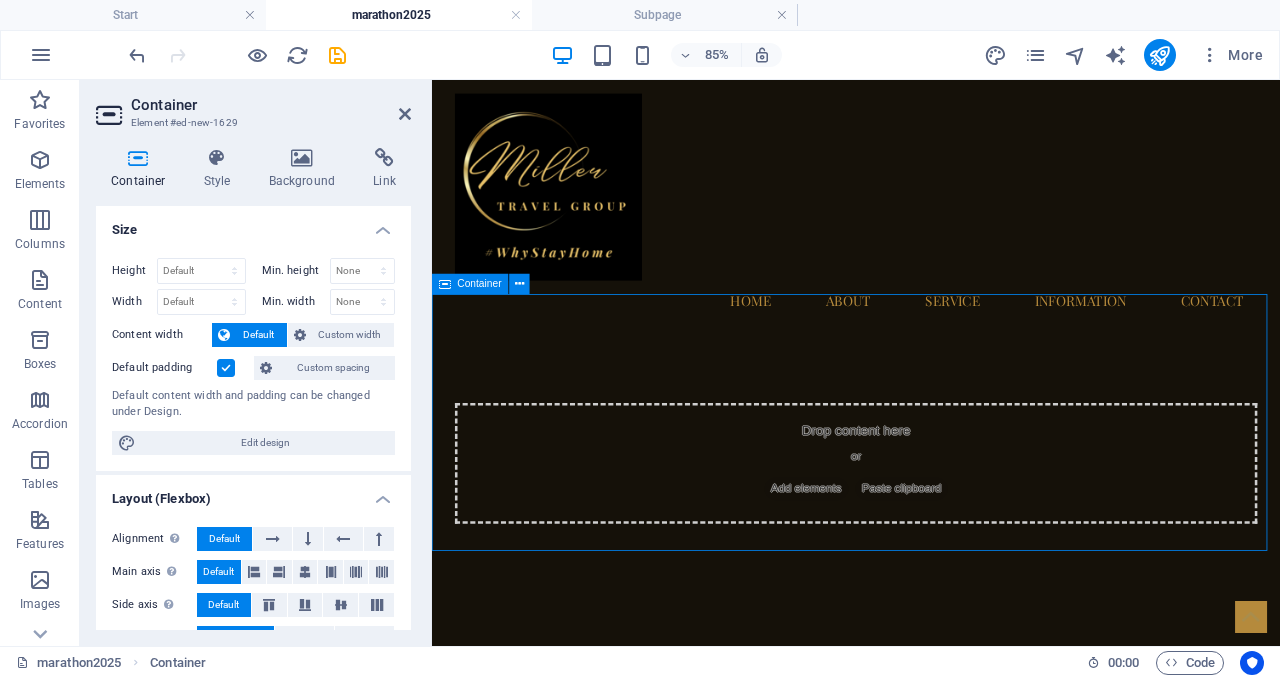 click on "Drop content here or  Add elements  Paste clipboard" at bounding box center (931, 531) 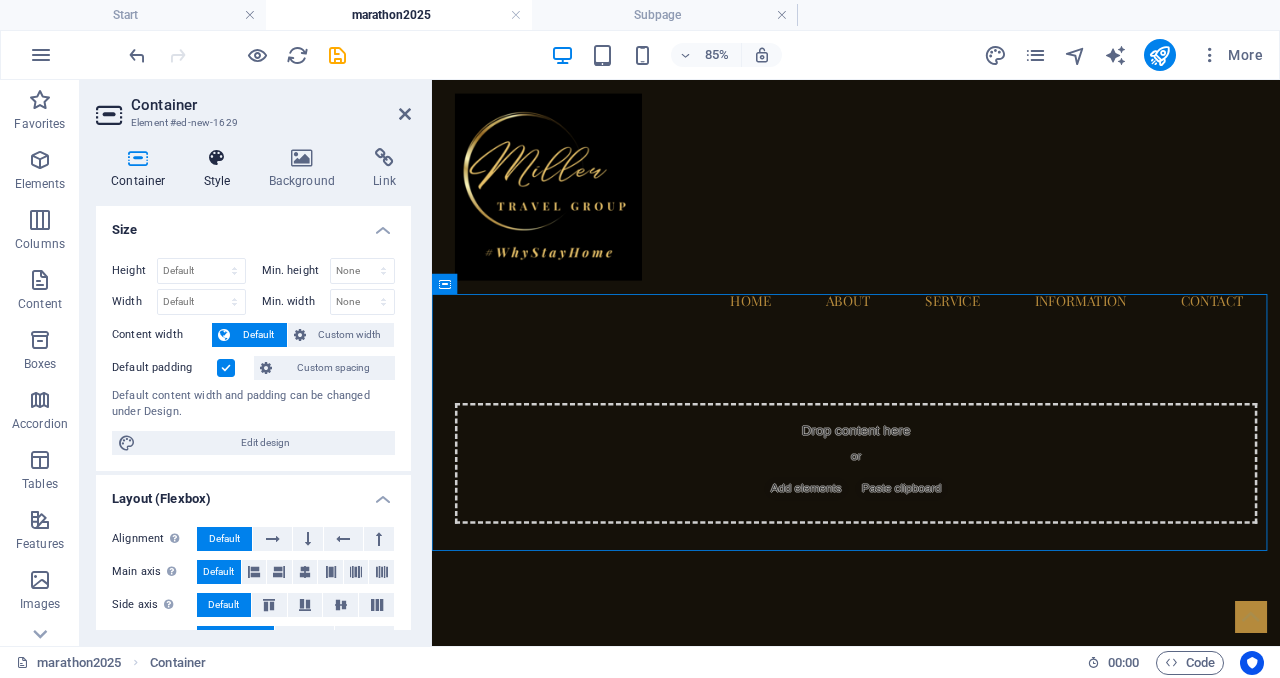 click at bounding box center [217, 158] 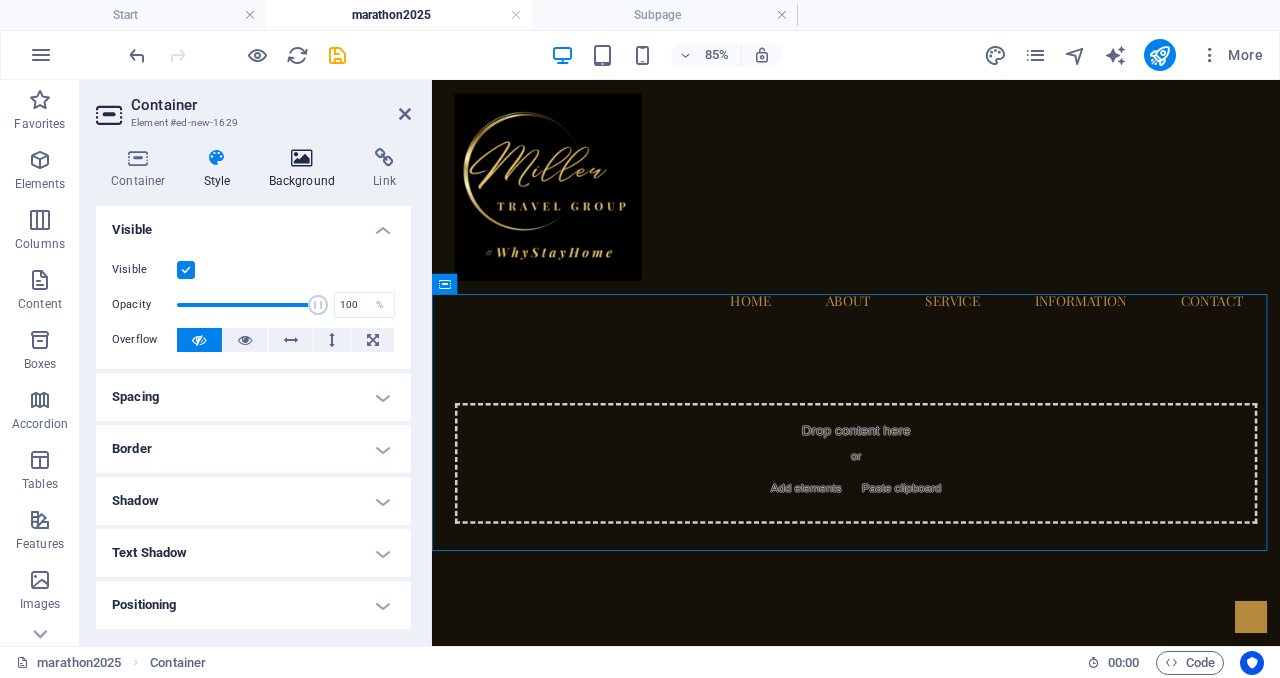 click at bounding box center [302, 158] 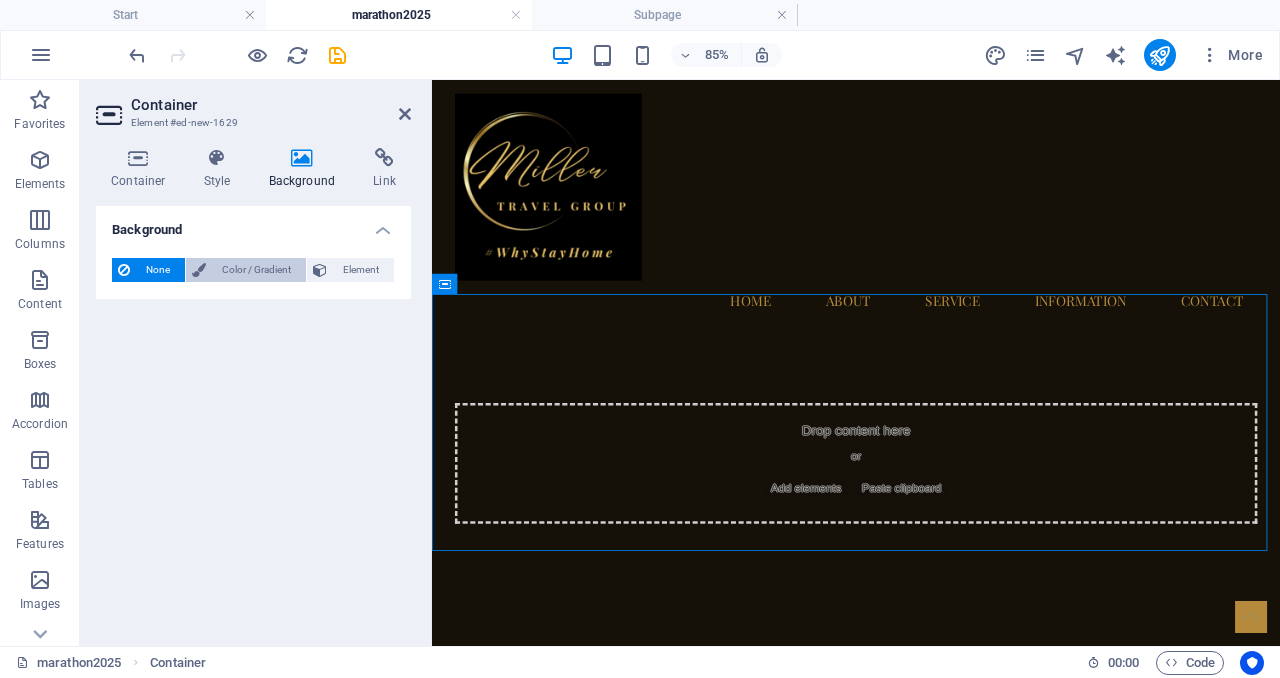 click on "Color / Gradient" at bounding box center [256, 270] 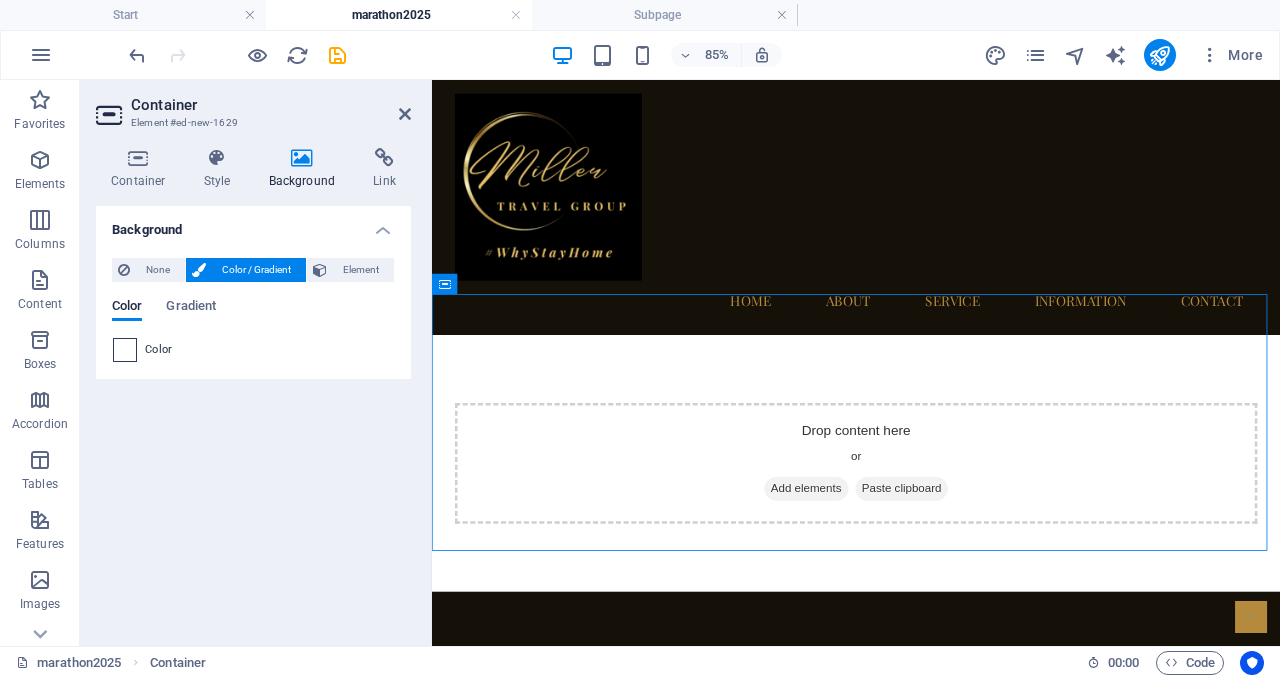 click at bounding box center [125, 350] 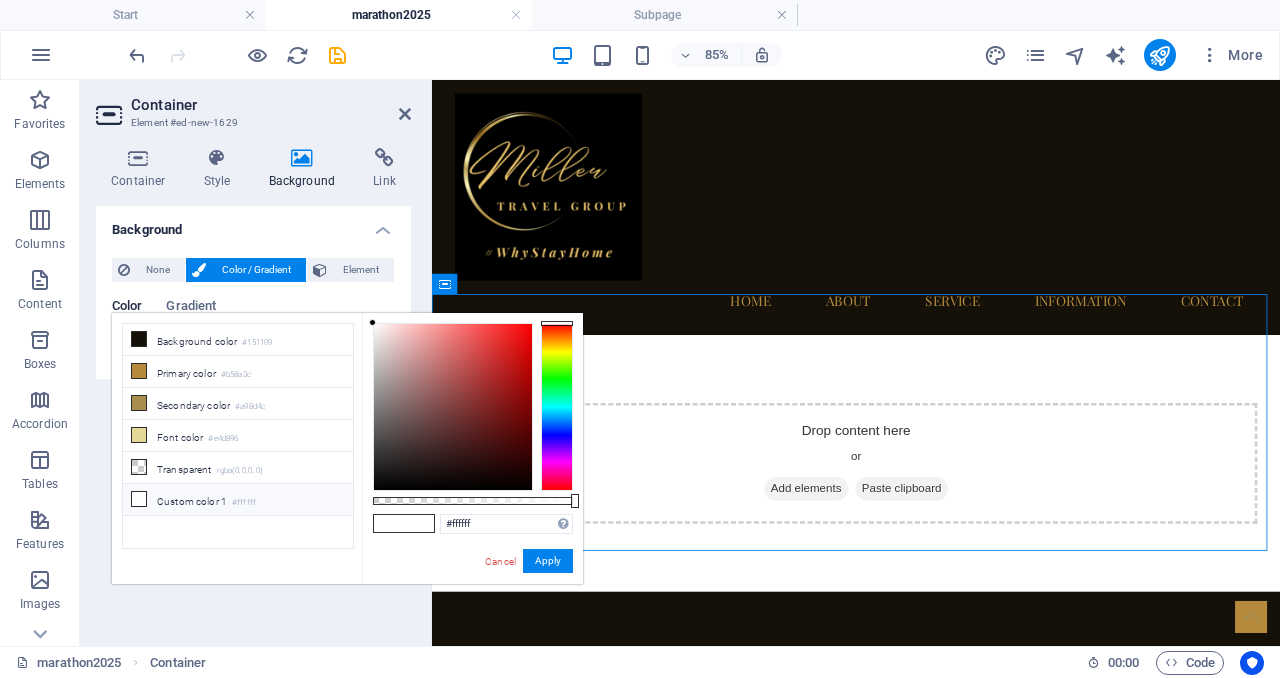 click on "Custom color 1
#ffffff" at bounding box center [238, 500] 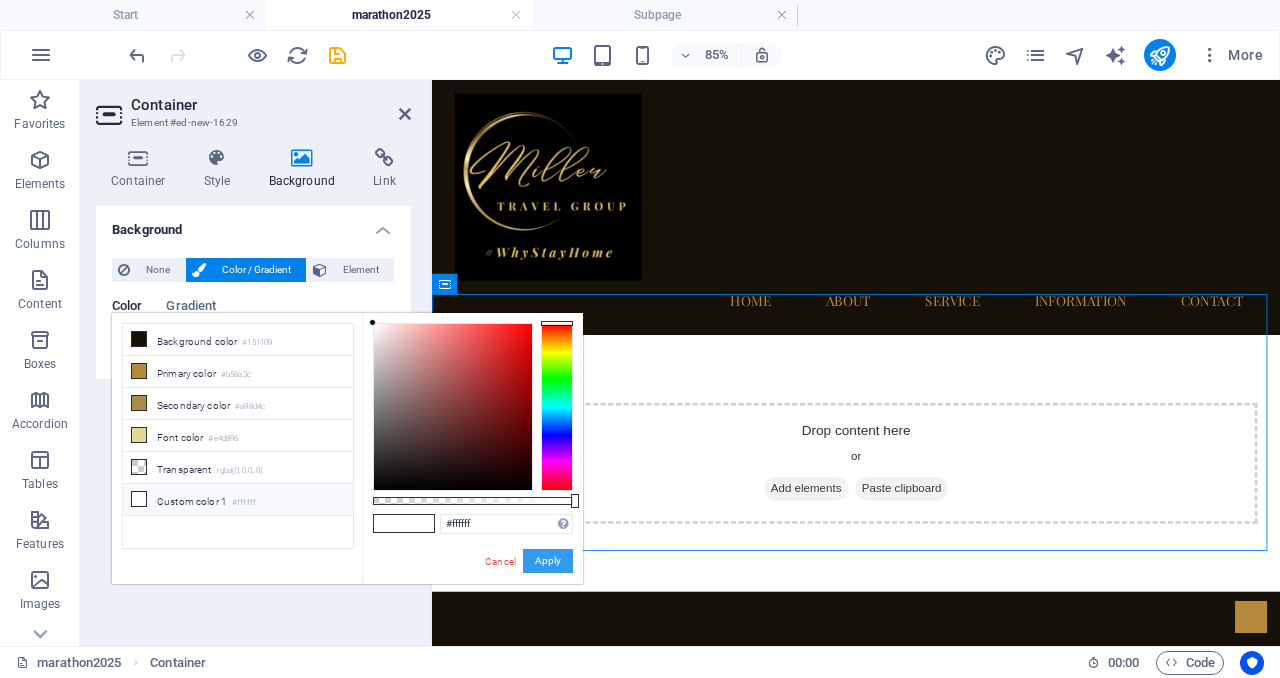 click on "Apply" at bounding box center [548, 561] 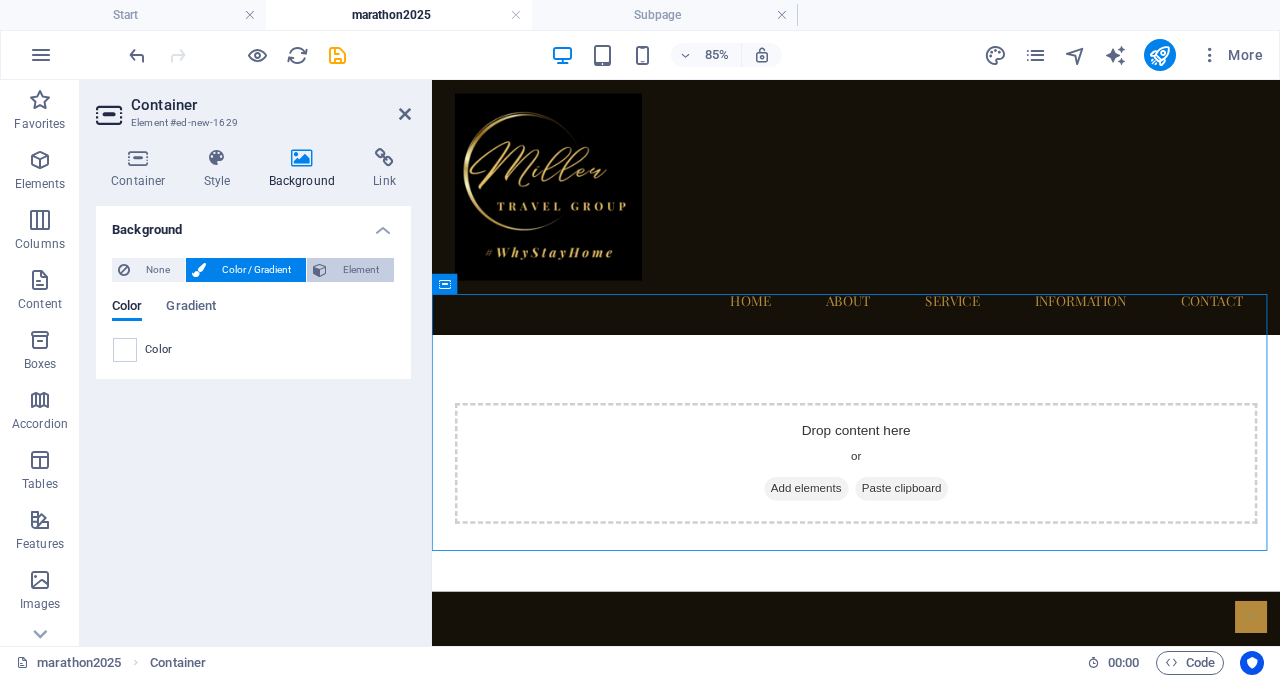 click on "Element" at bounding box center (360, 270) 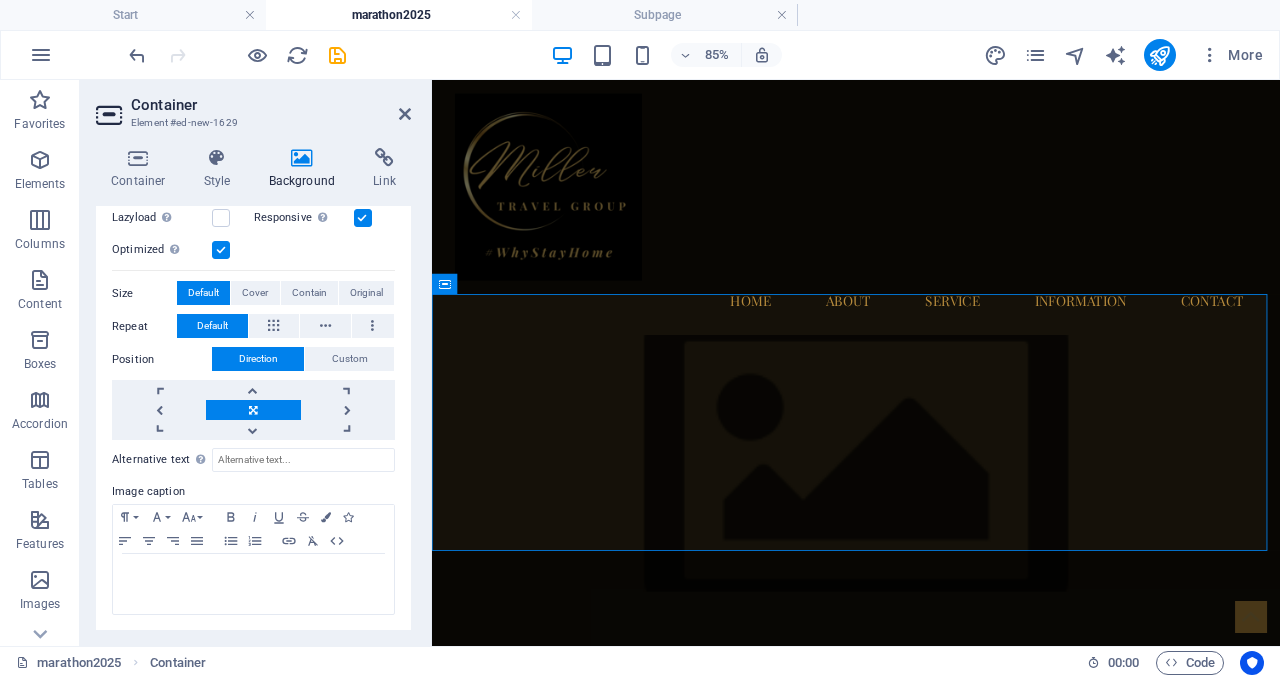 scroll, scrollTop: 0, scrollLeft: 0, axis: both 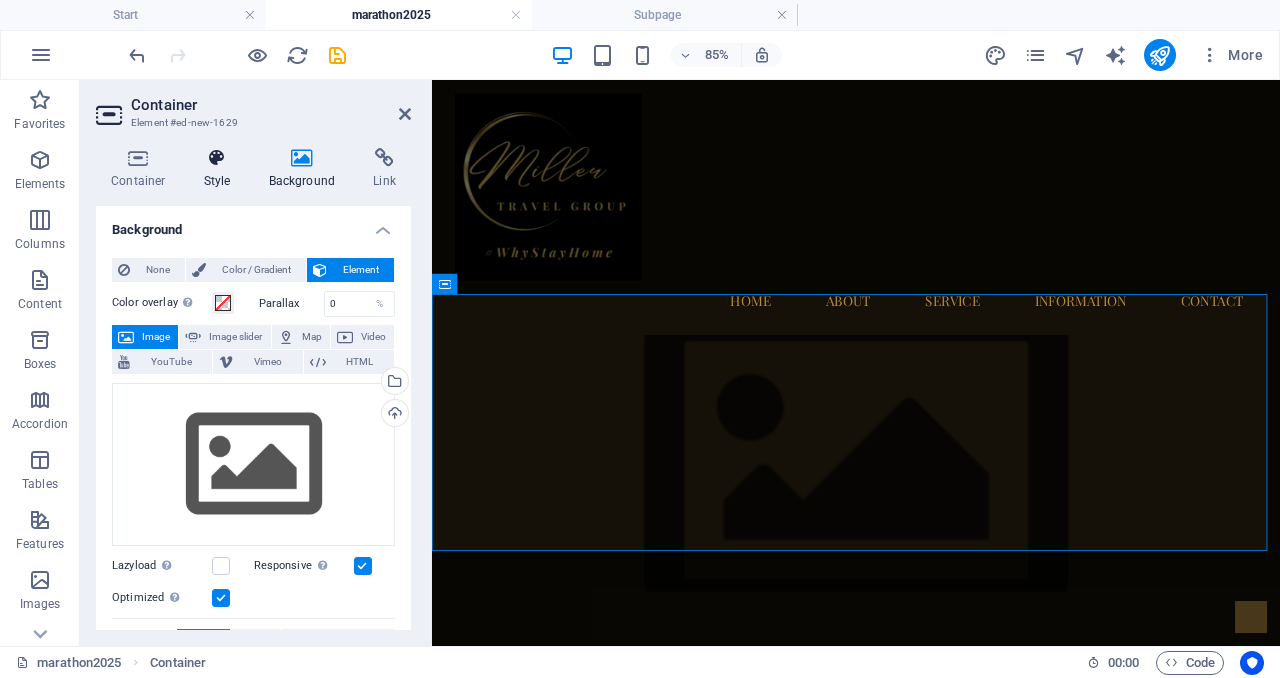 click at bounding box center [217, 158] 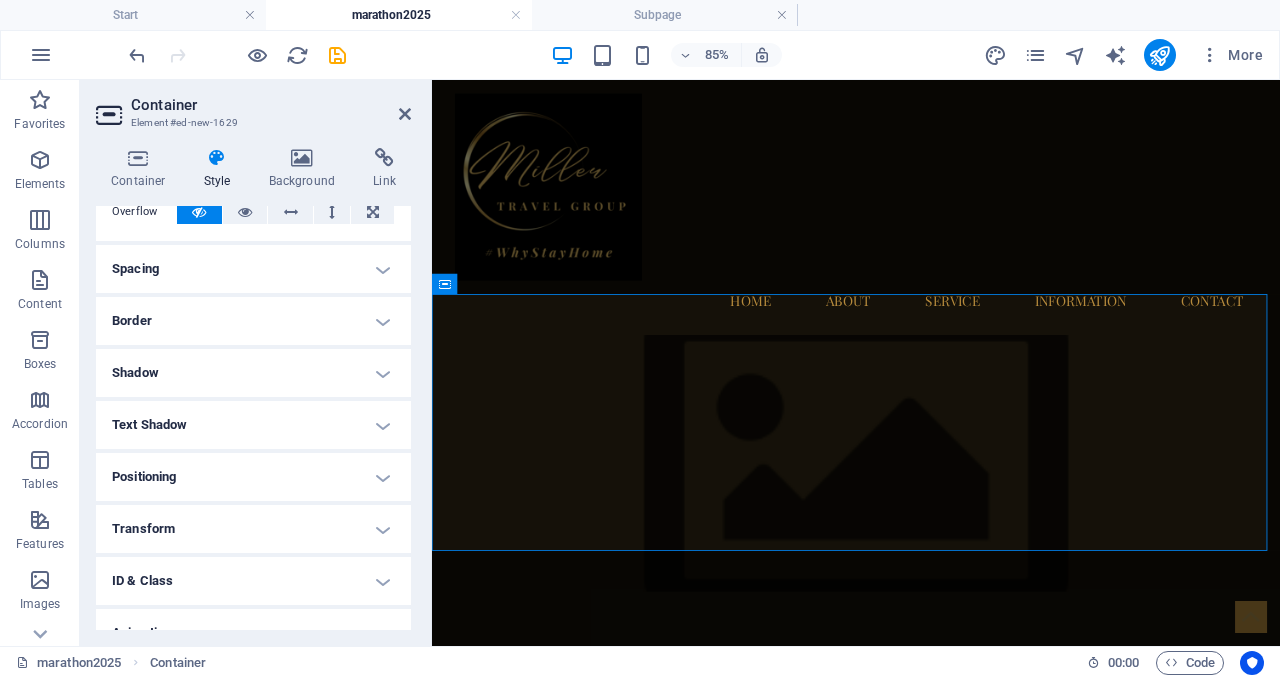 scroll, scrollTop: 162, scrollLeft: 0, axis: vertical 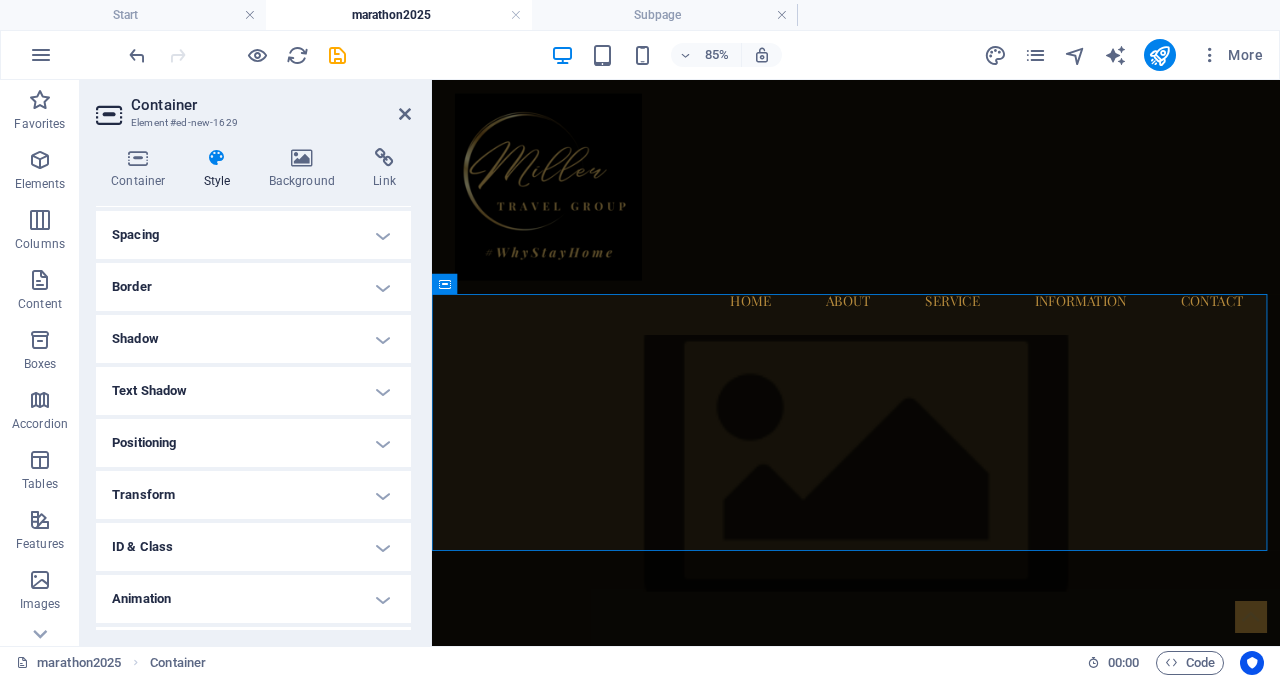 click on "Positioning" at bounding box center (253, 443) 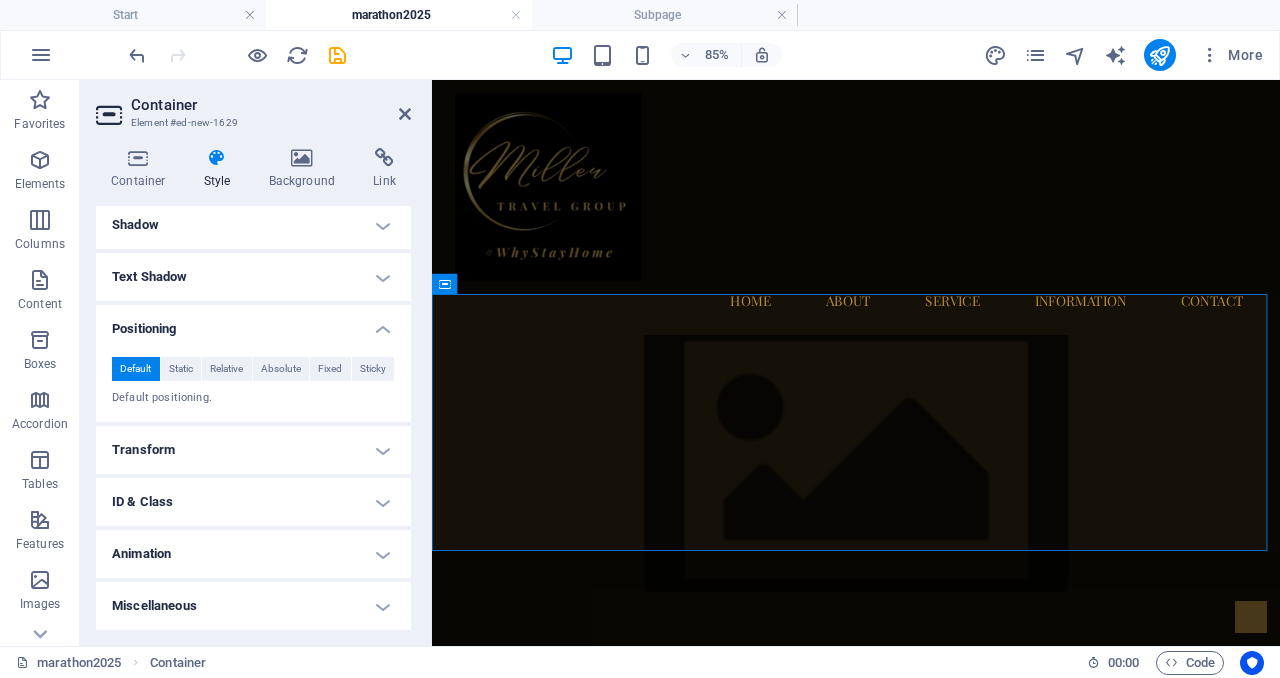 scroll, scrollTop: 0, scrollLeft: 0, axis: both 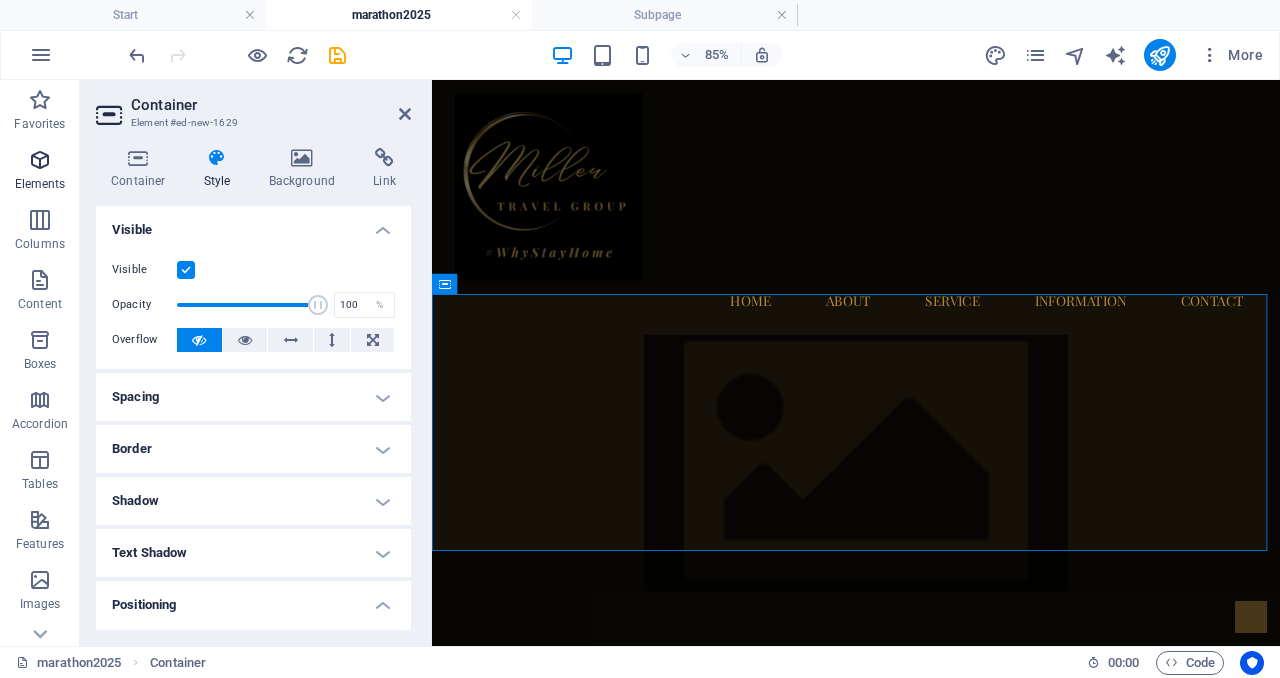 click at bounding box center [40, 160] 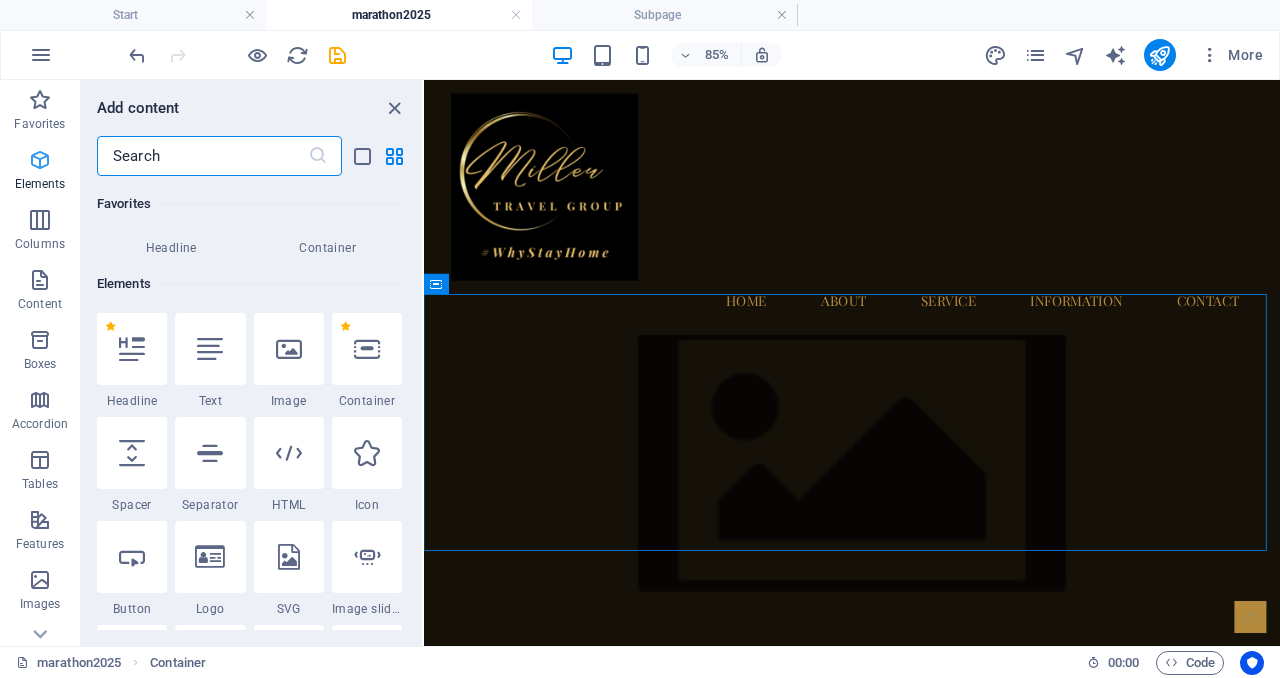 scroll, scrollTop: 213, scrollLeft: 0, axis: vertical 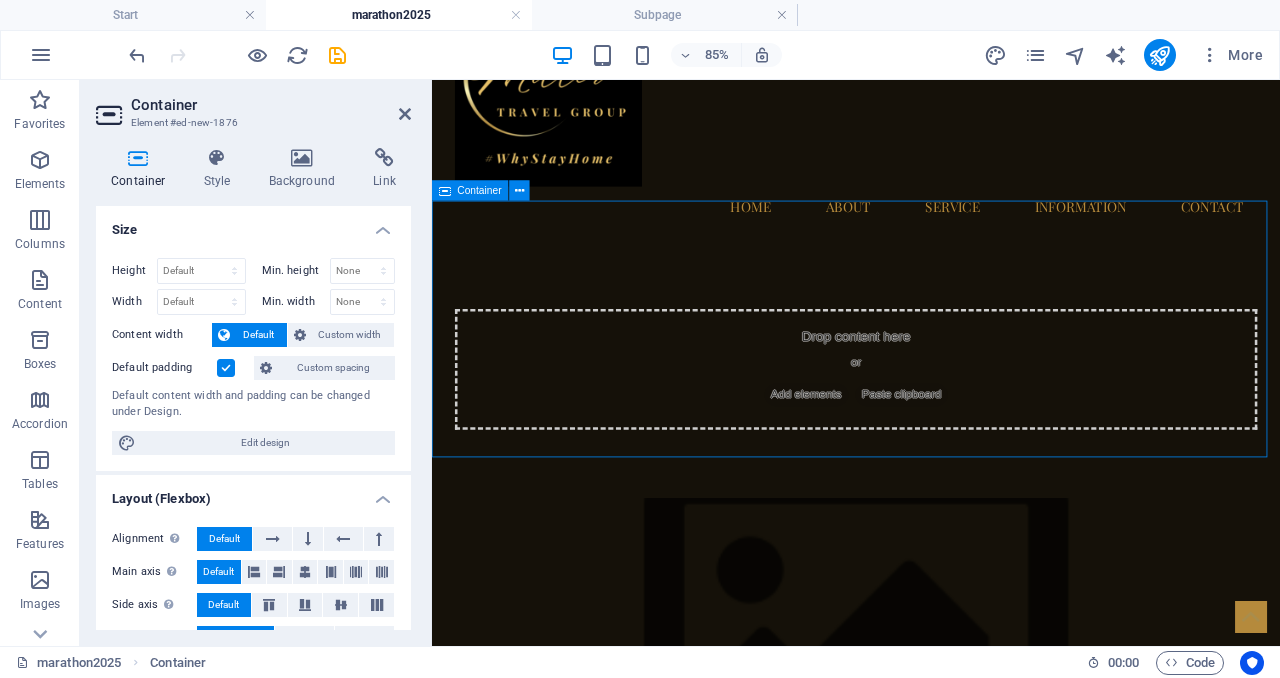 click on "Drop content here or  Add elements  Paste clipboard" at bounding box center [931, 421] 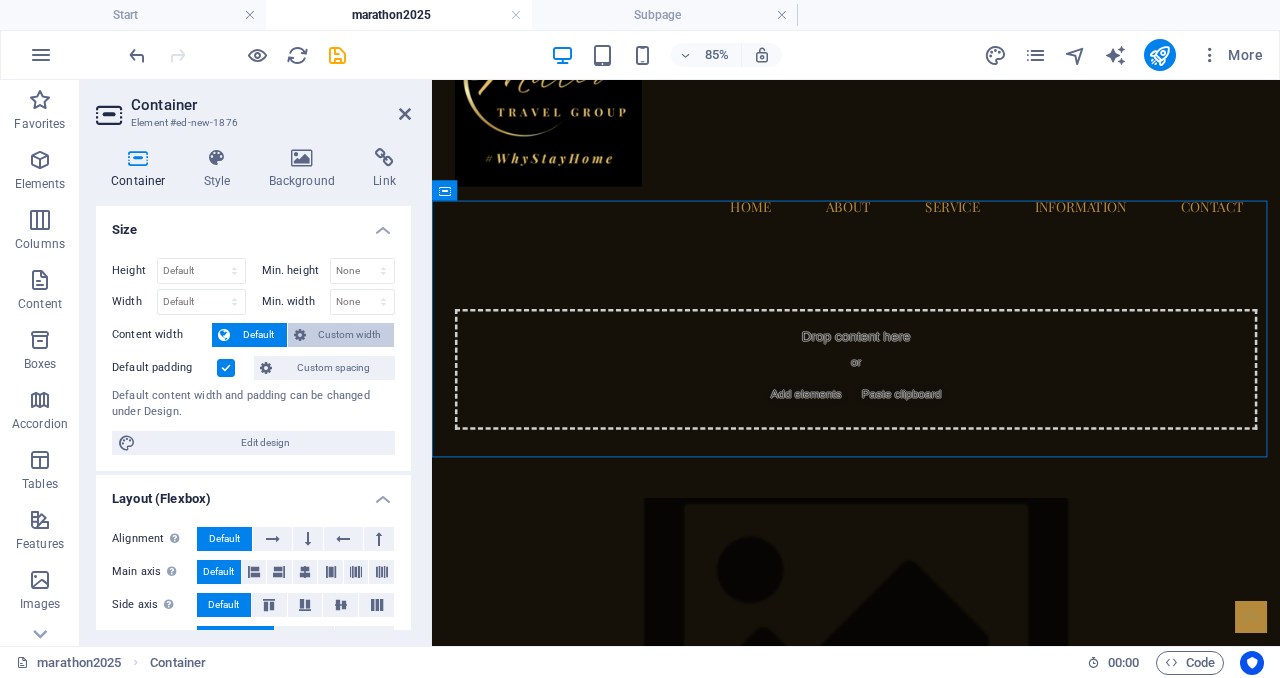 click on "Custom width" at bounding box center (350, 335) 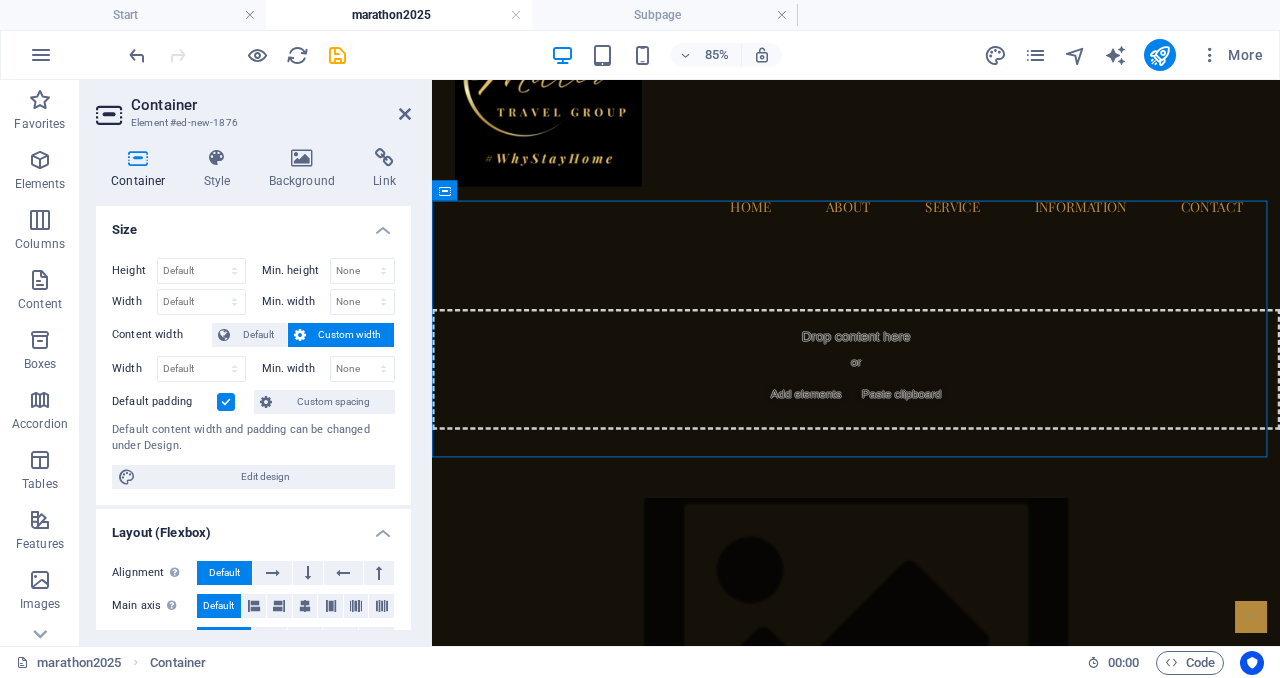 click on "Custom width" at bounding box center (341, 335) 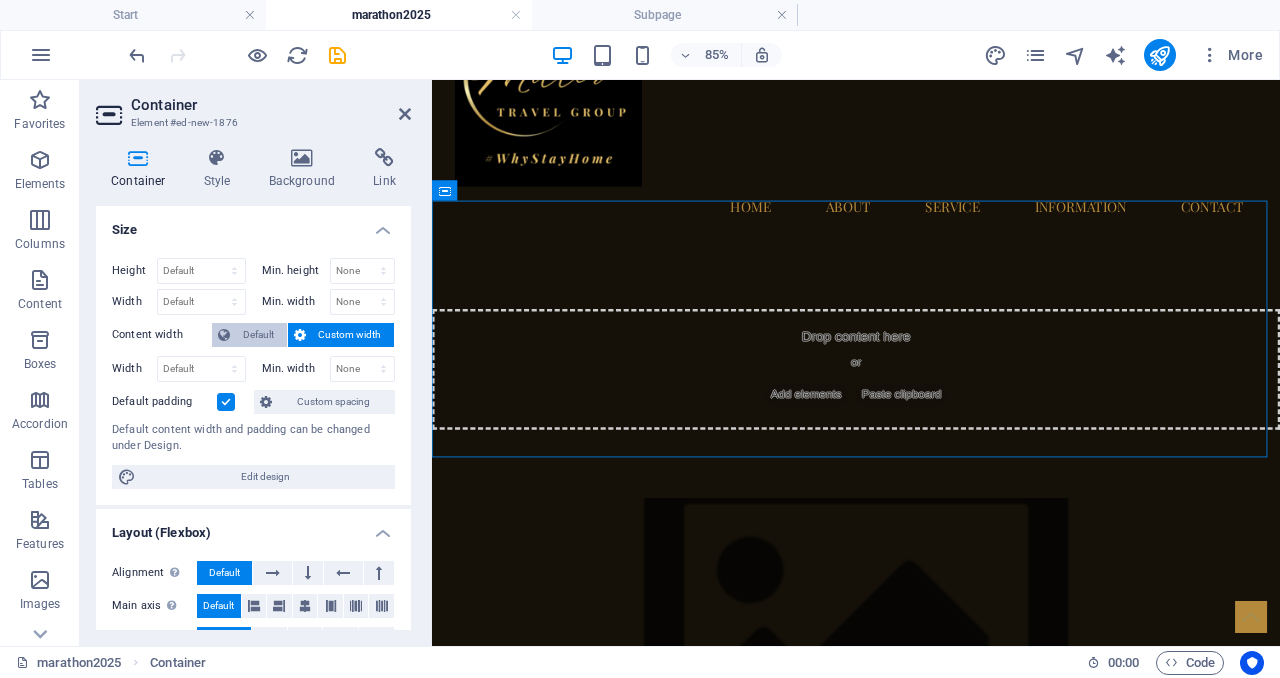 click on "Default" at bounding box center [258, 335] 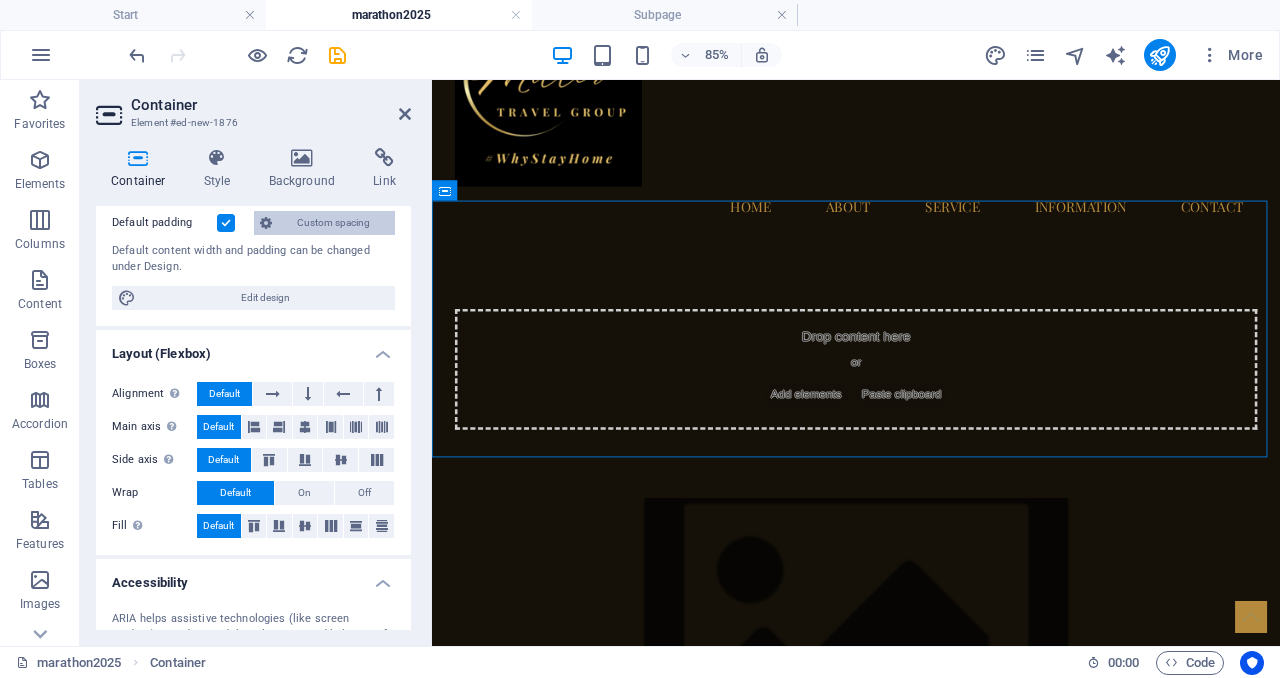 scroll, scrollTop: 0, scrollLeft: 0, axis: both 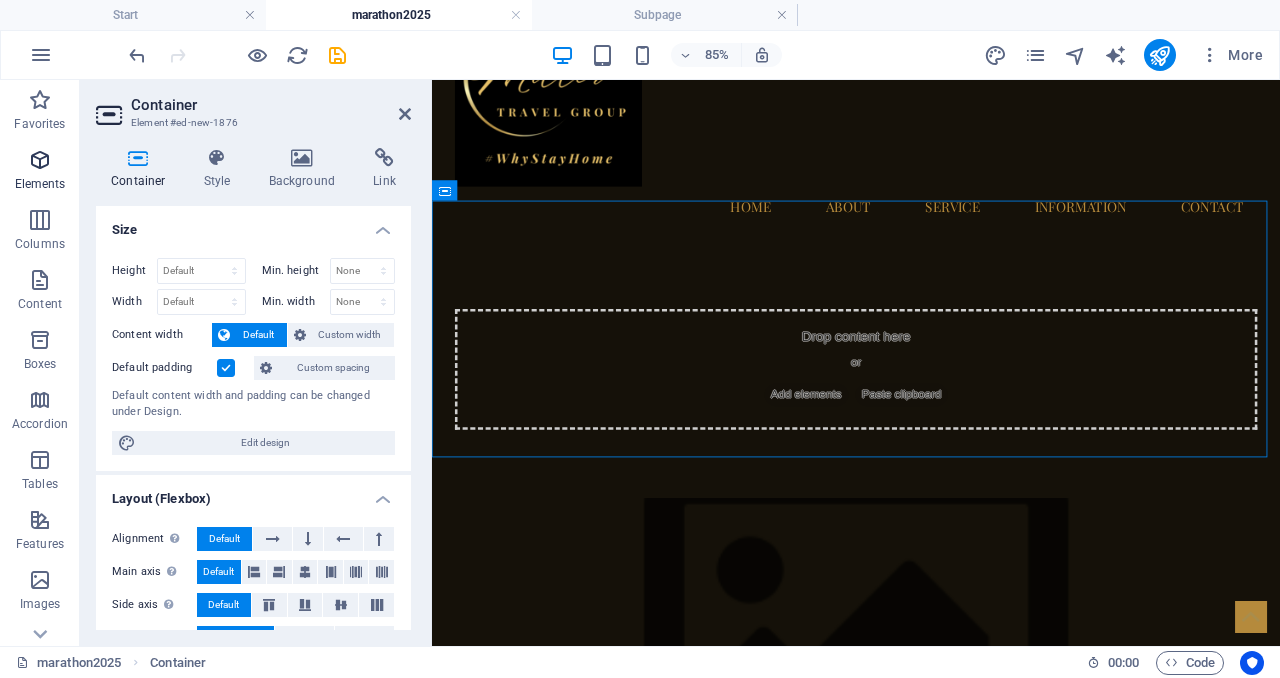 click at bounding box center (40, 160) 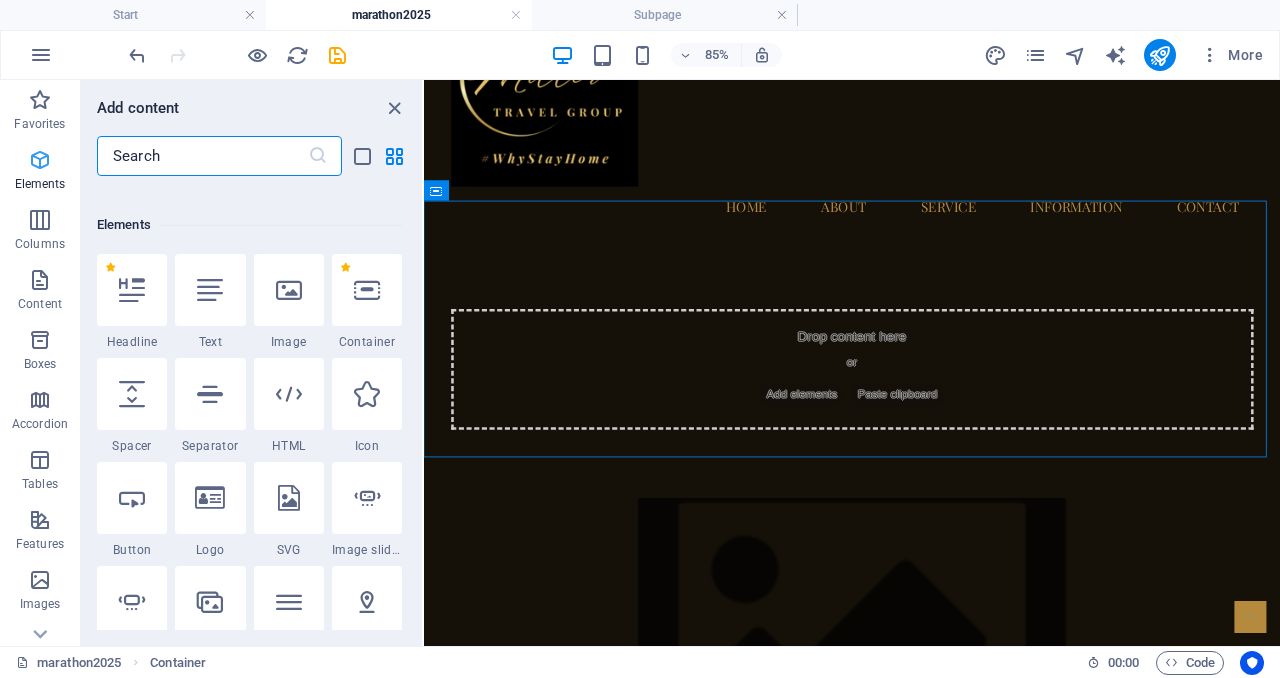 scroll, scrollTop: 213, scrollLeft: 0, axis: vertical 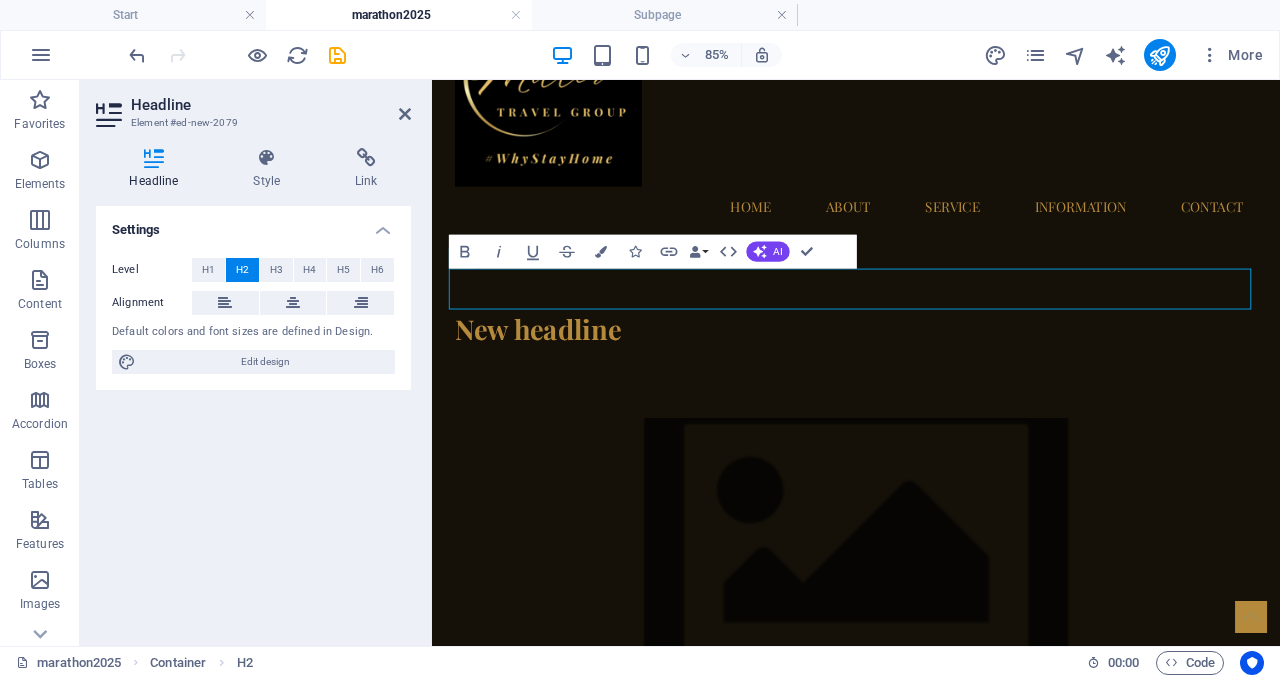 click on "New headline" at bounding box center (931, 374) 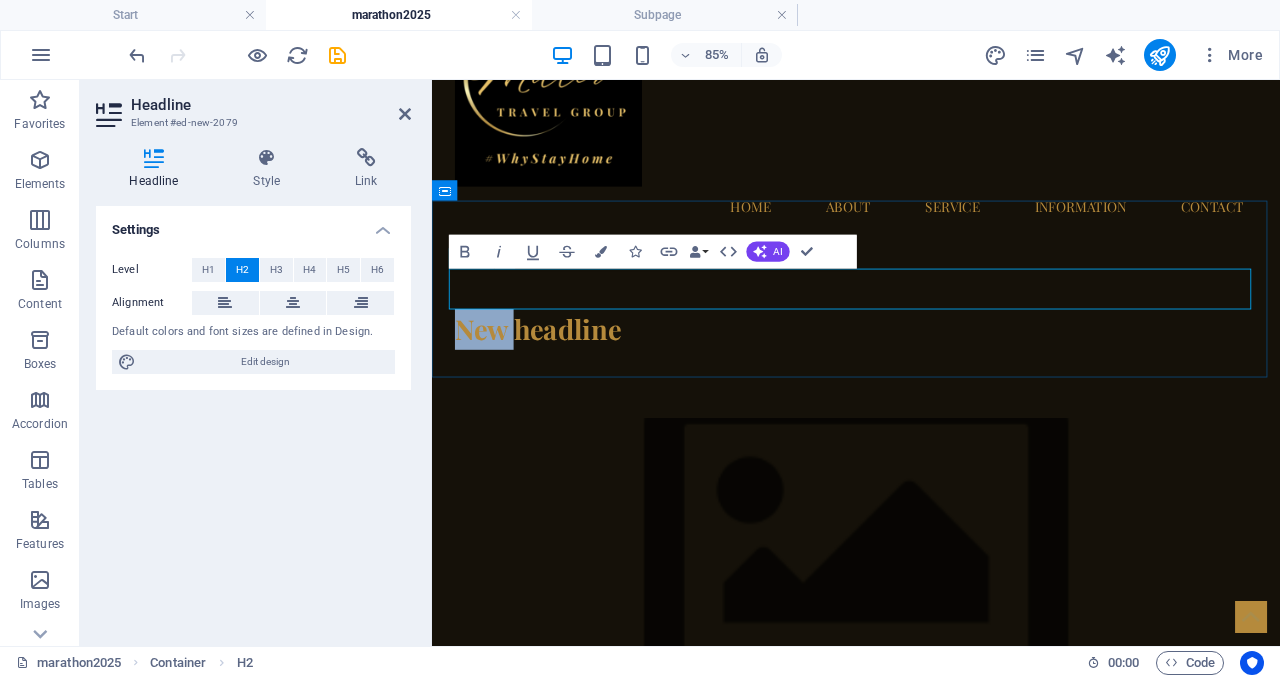 drag, startPoint x: 506, startPoint y: 324, endPoint x: 493, endPoint y: 326, distance: 13.152946 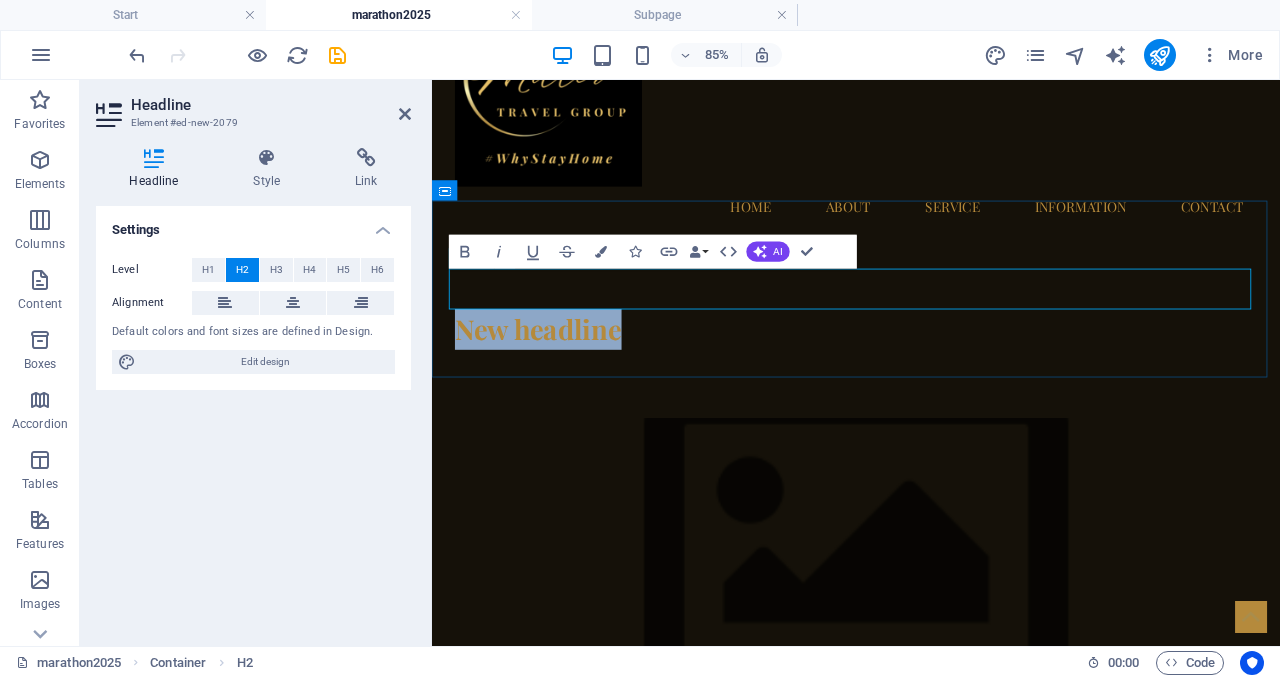drag, startPoint x: 493, startPoint y: 326, endPoint x: 560, endPoint y: 328, distance: 67.02985 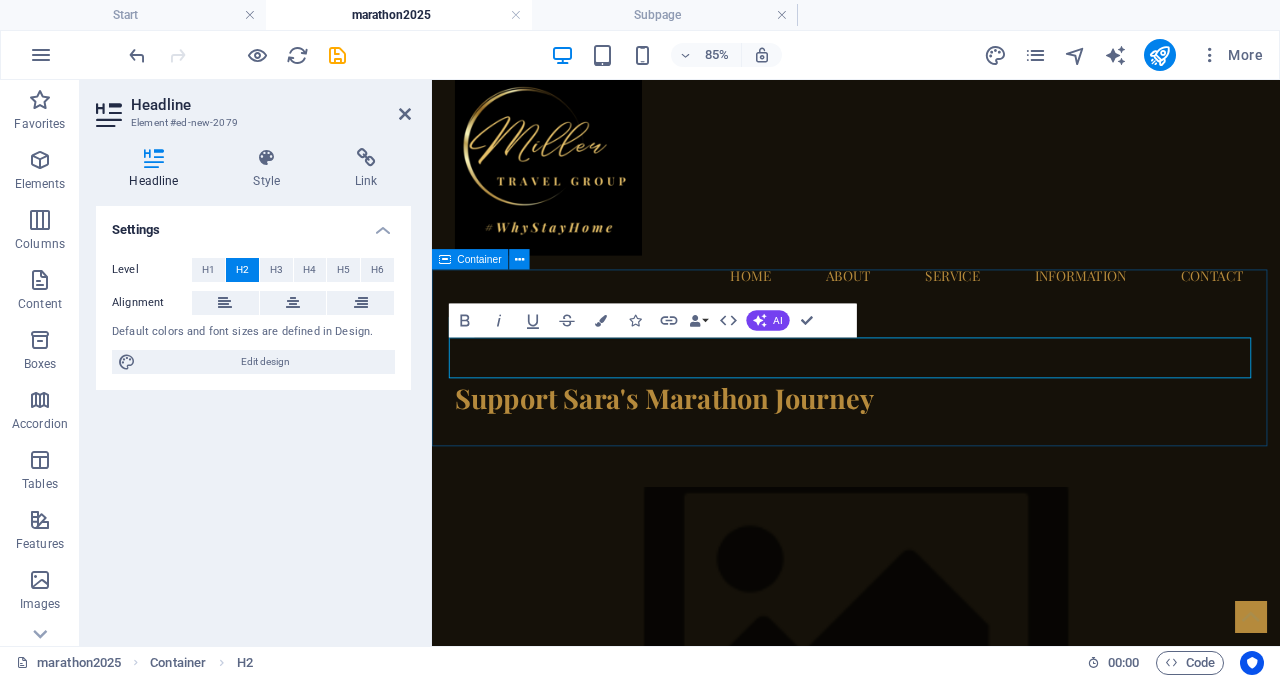 scroll, scrollTop: 30, scrollLeft: 0, axis: vertical 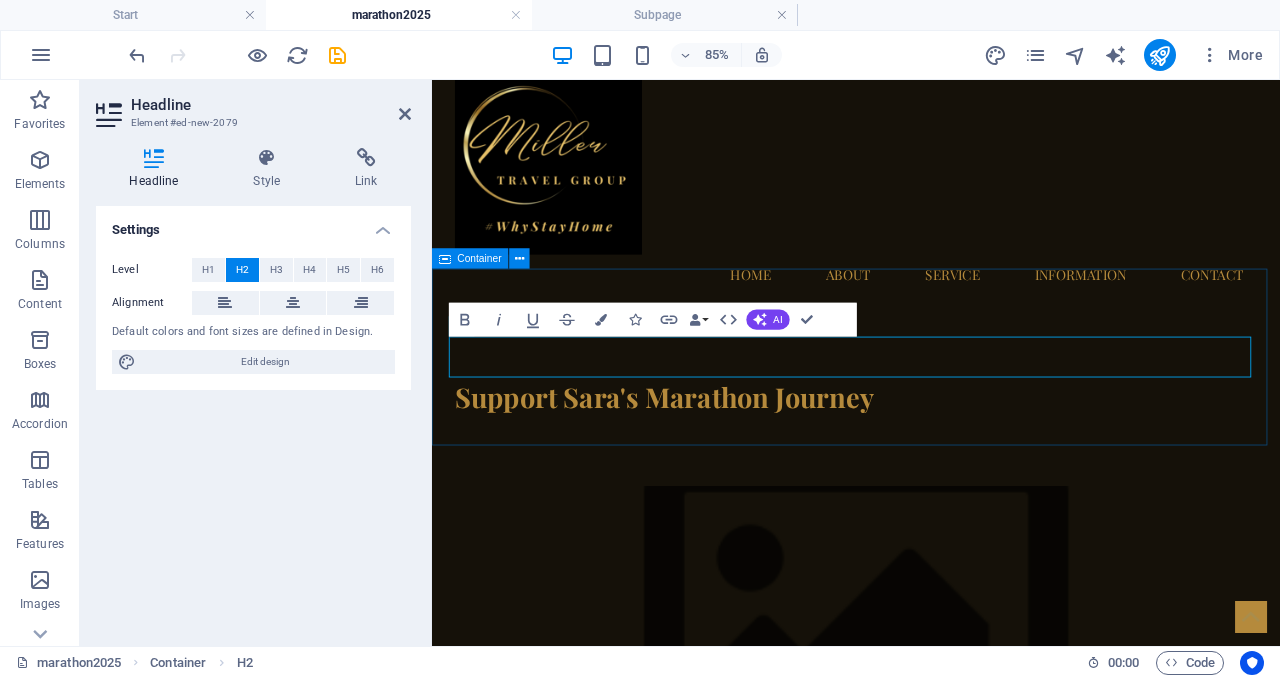 click on "Support Sara's Marathon Journey" at bounding box center [931, 454] 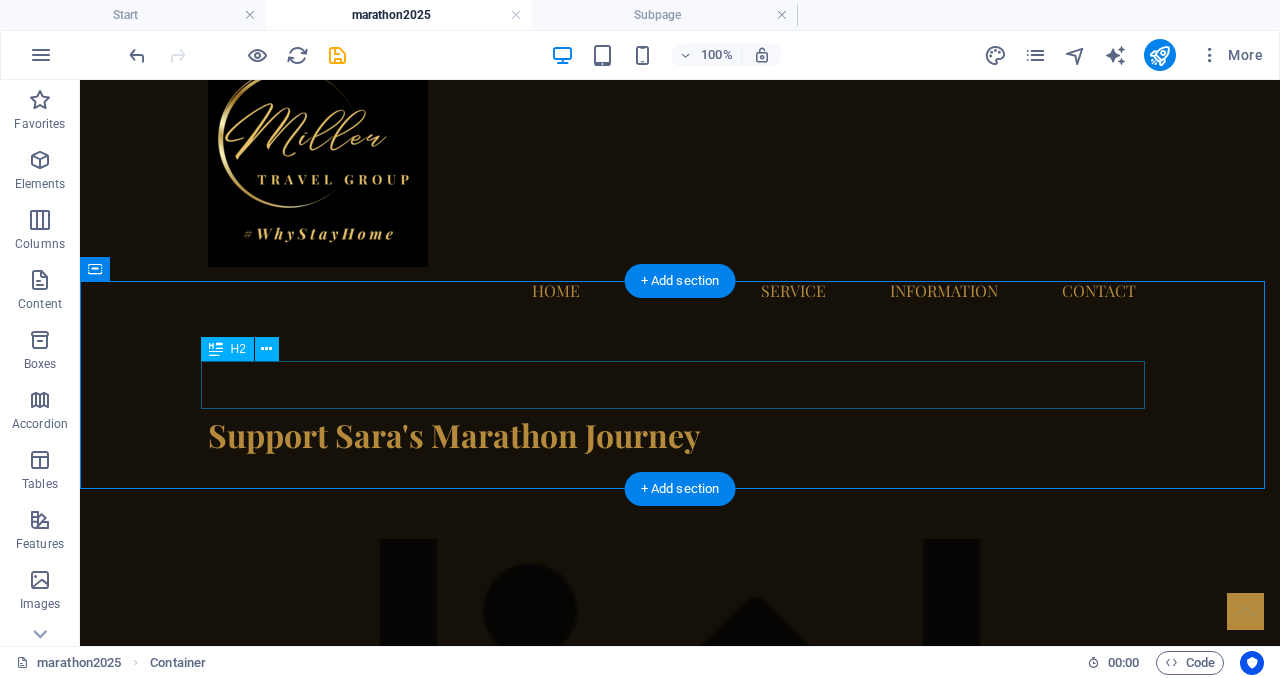 scroll, scrollTop: 51, scrollLeft: 0, axis: vertical 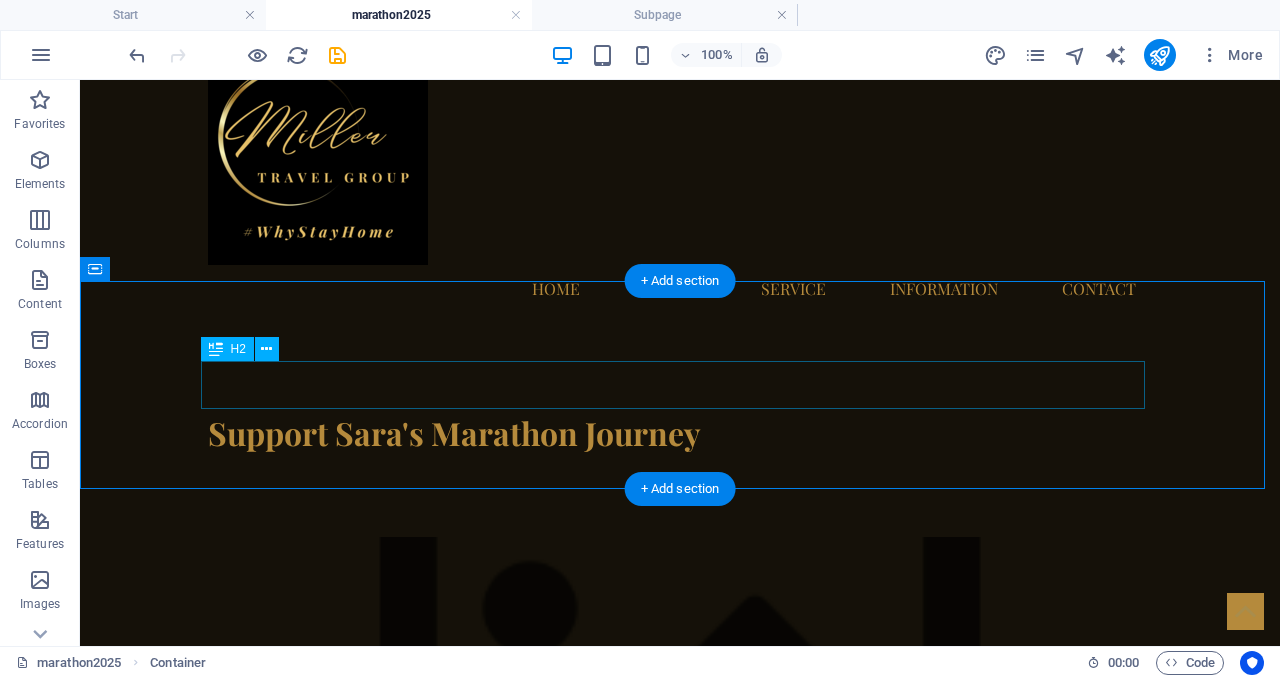 click on "Support Sara's Marathon Journey" at bounding box center [680, 433] 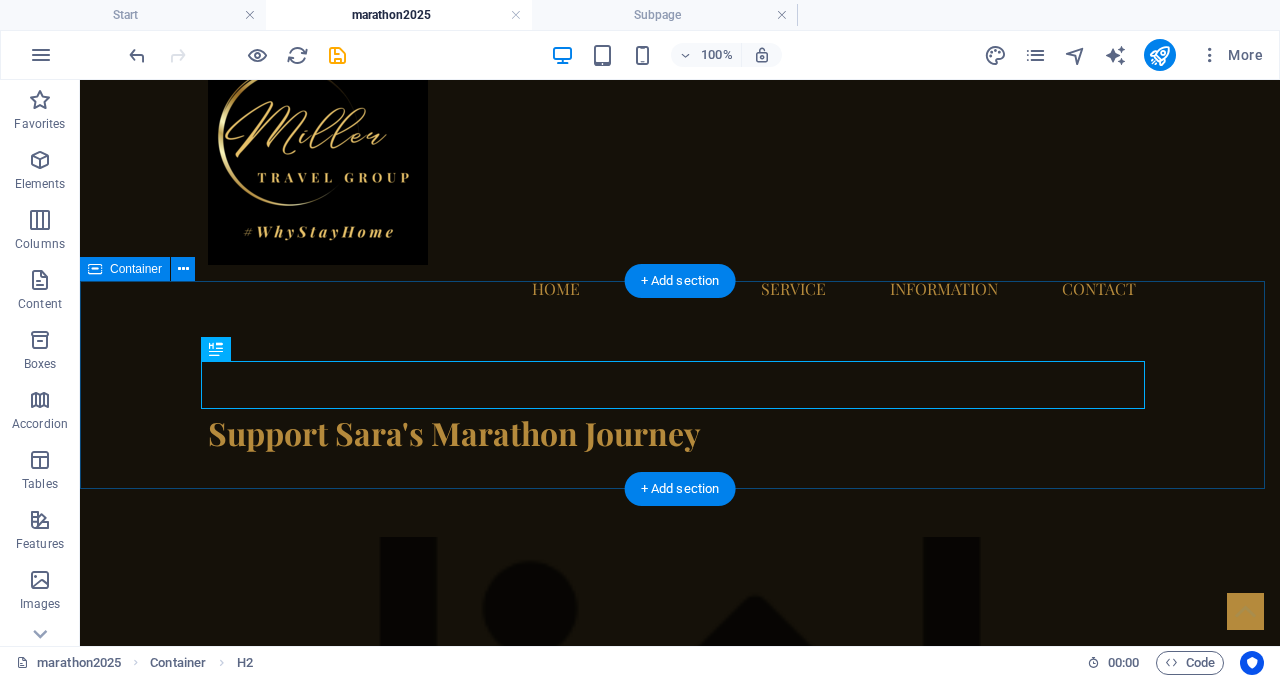 click on "Support Sara's Marathon Journey" at bounding box center (680, 433) 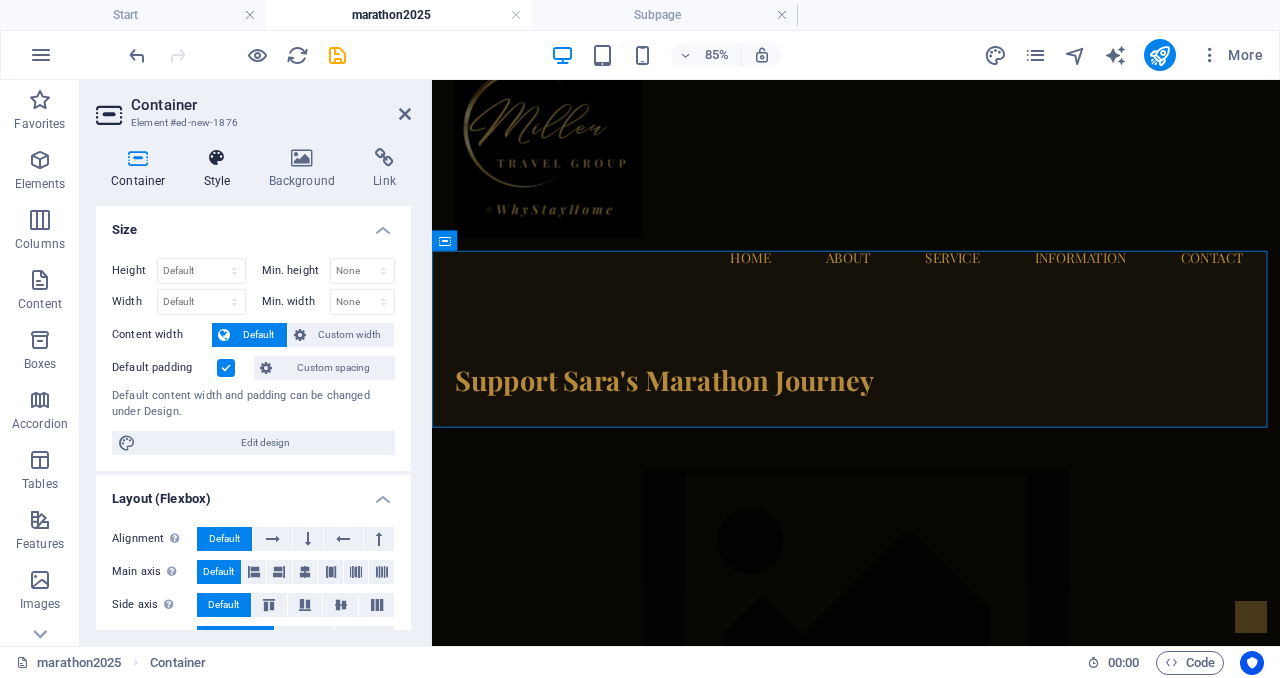 click on "Style" at bounding box center (221, 169) 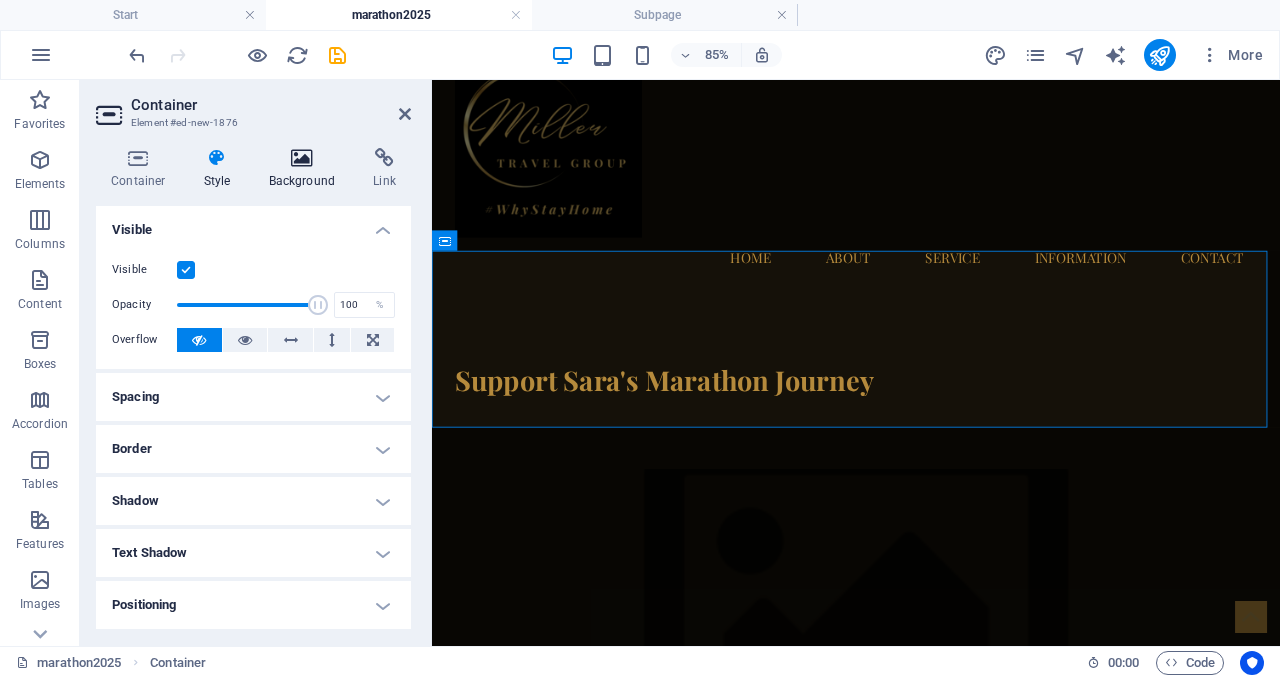 click on "Background" at bounding box center (306, 169) 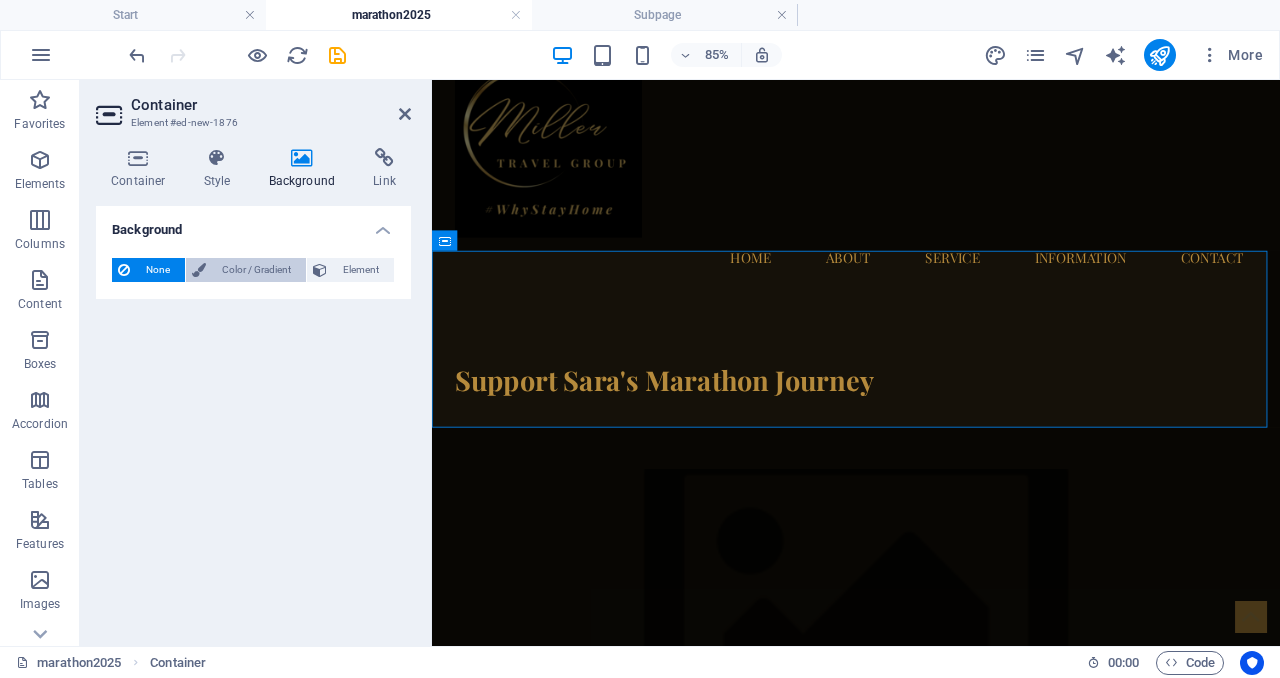 click on "Color / Gradient" at bounding box center [256, 270] 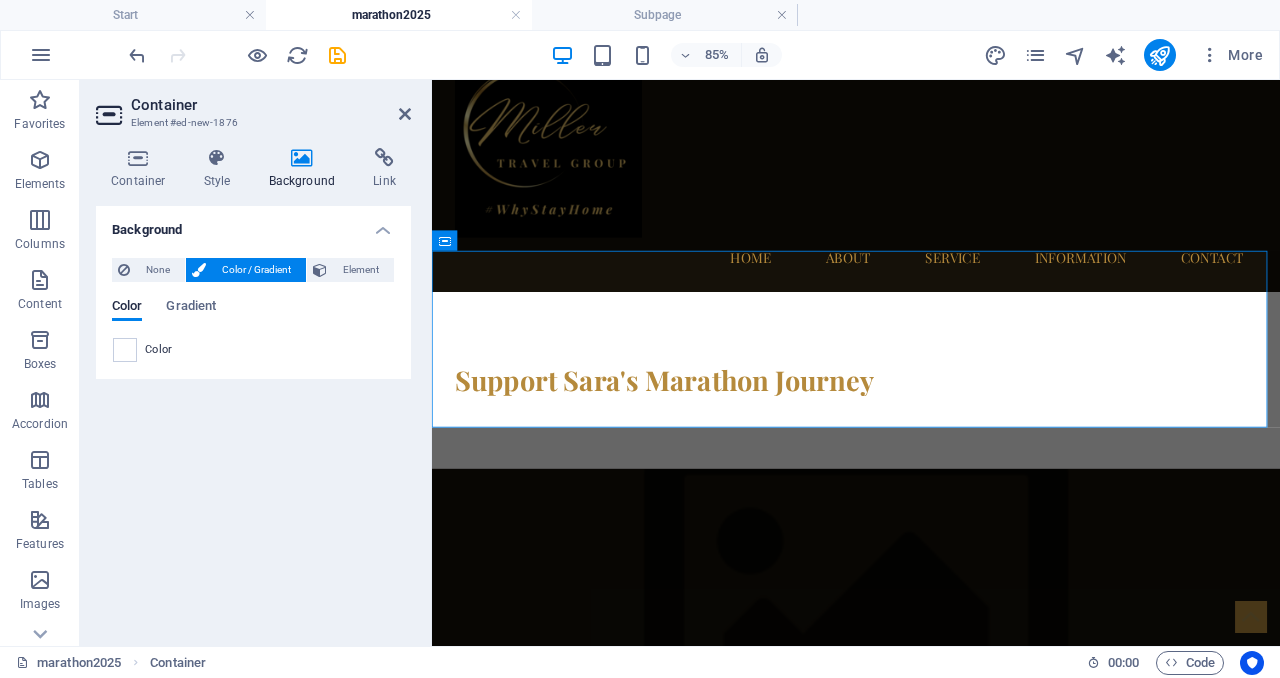 click on "Color" at bounding box center (159, 350) 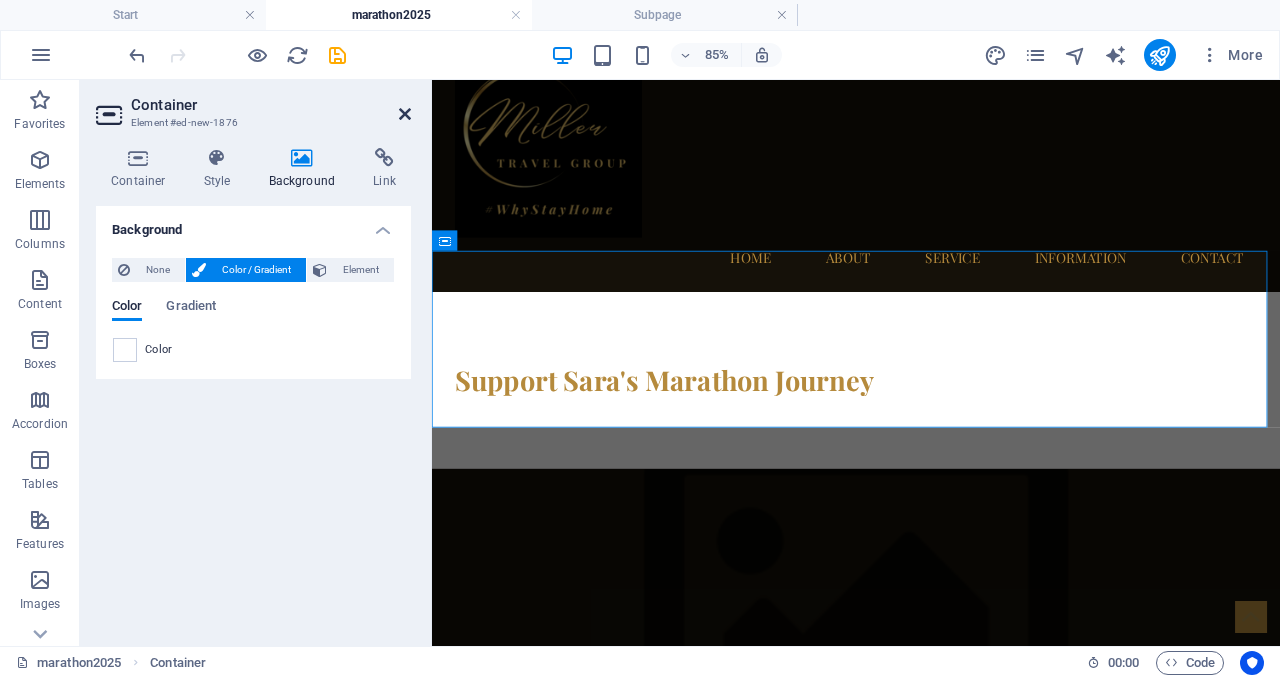 click at bounding box center (405, 114) 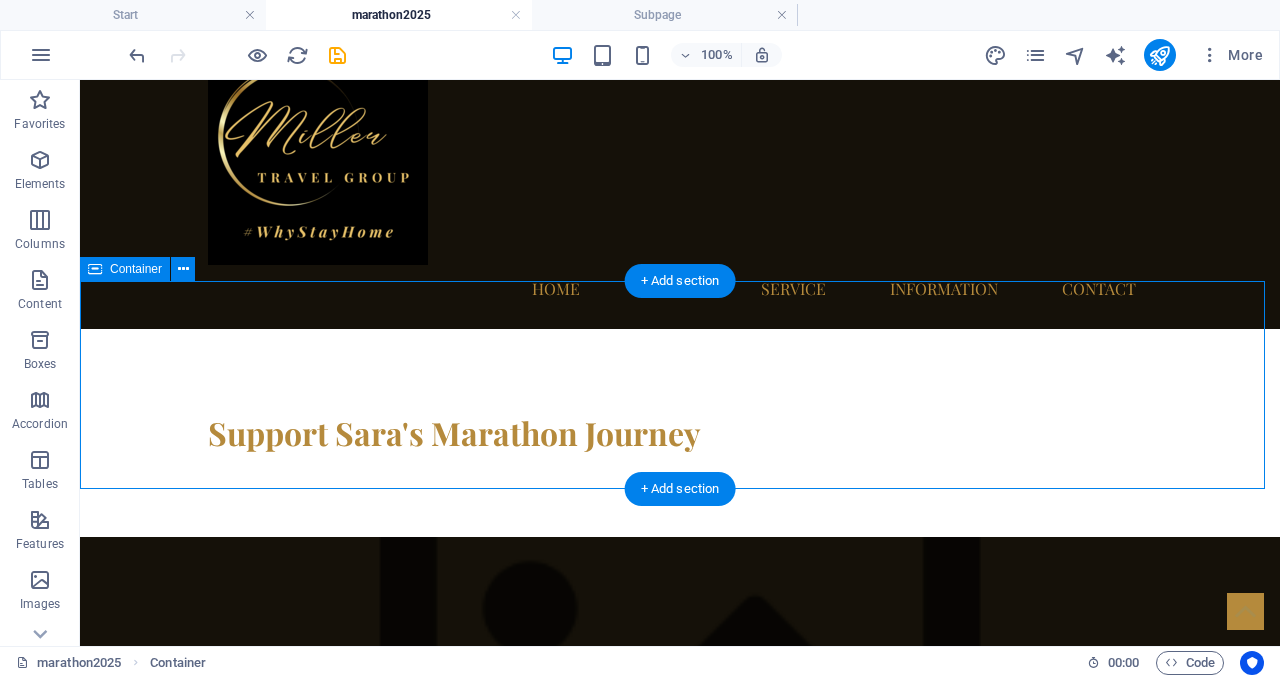 click on "Support Sara's Marathon Journey" at bounding box center (680, 433) 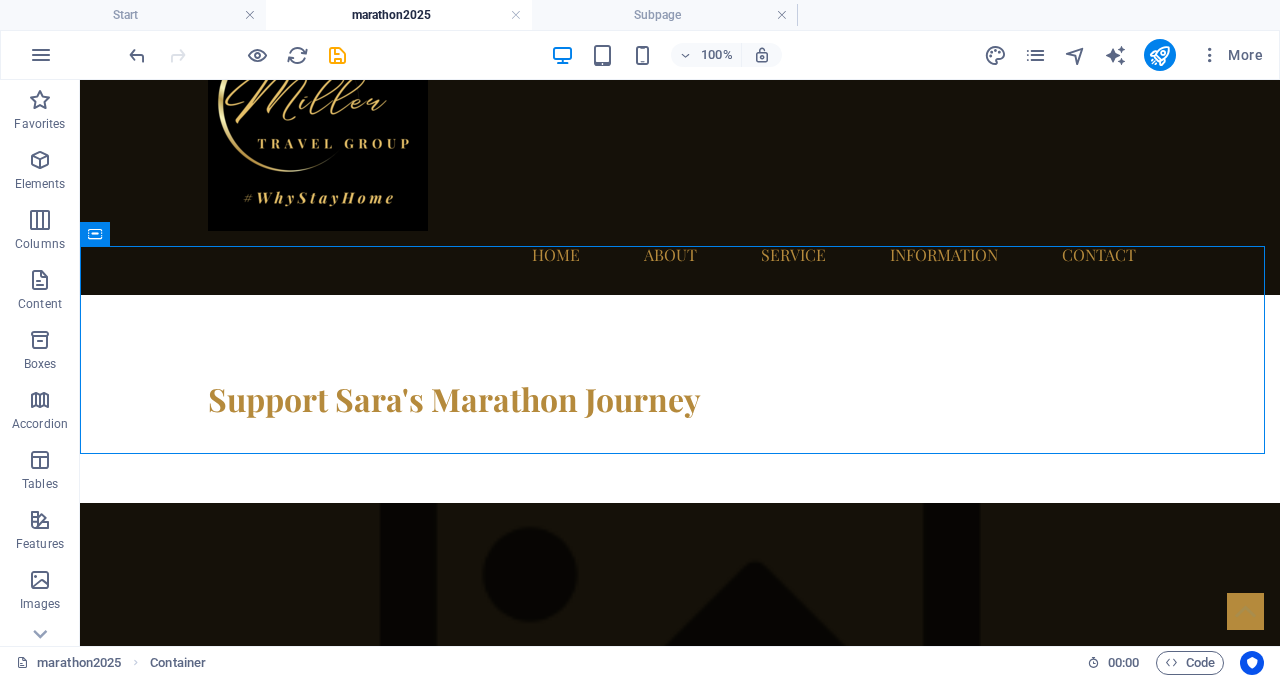 scroll, scrollTop: 86, scrollLeft: 0, axis: vertical 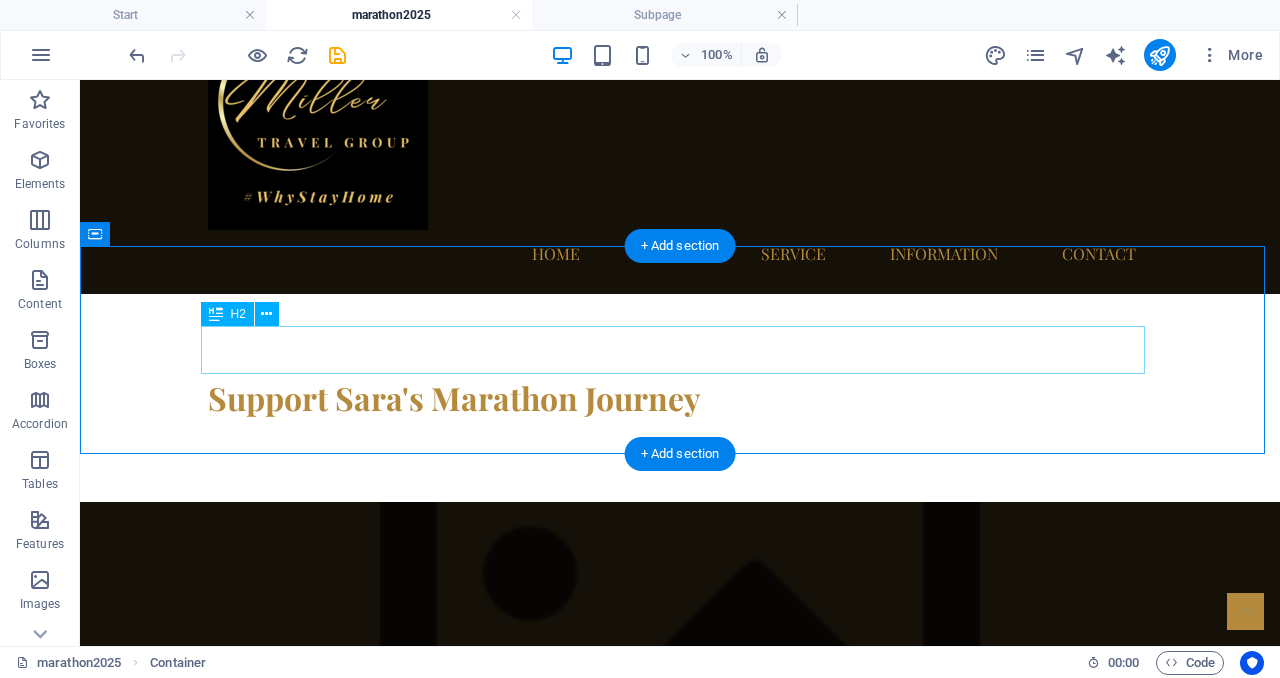 click on "Support Sara's Marathon Journey" at bounding box center [680, 398] 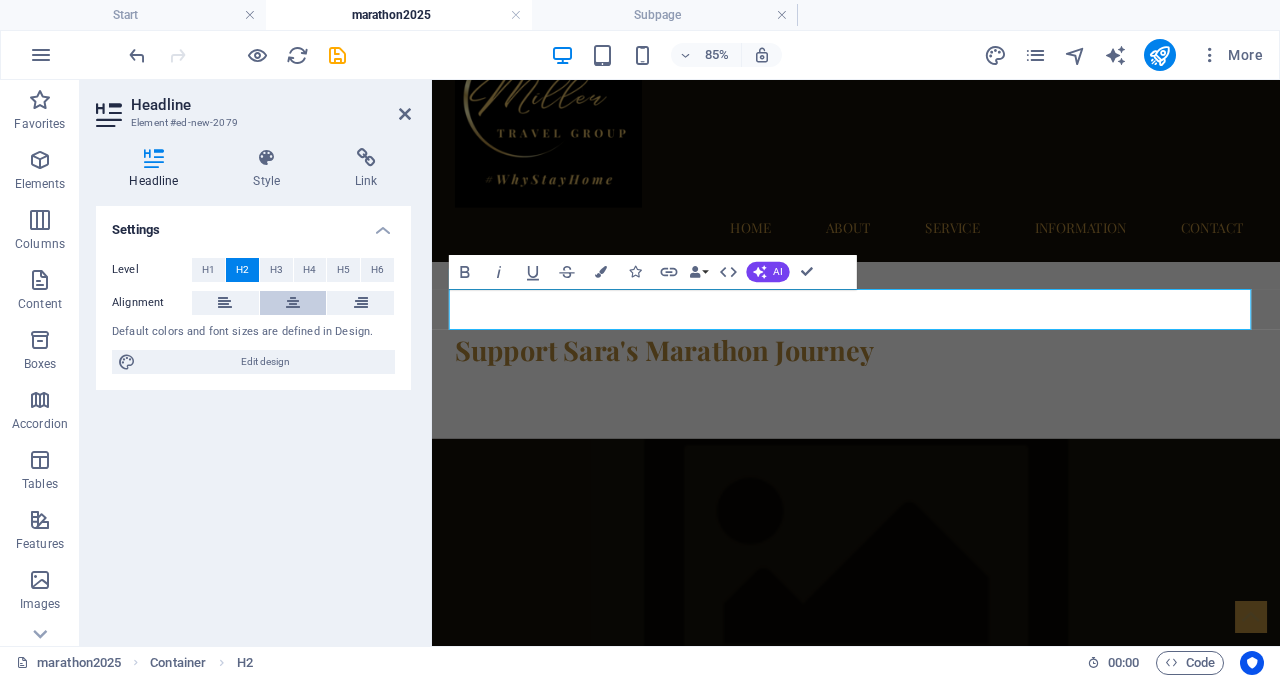 click at bounding box center (293, 303) 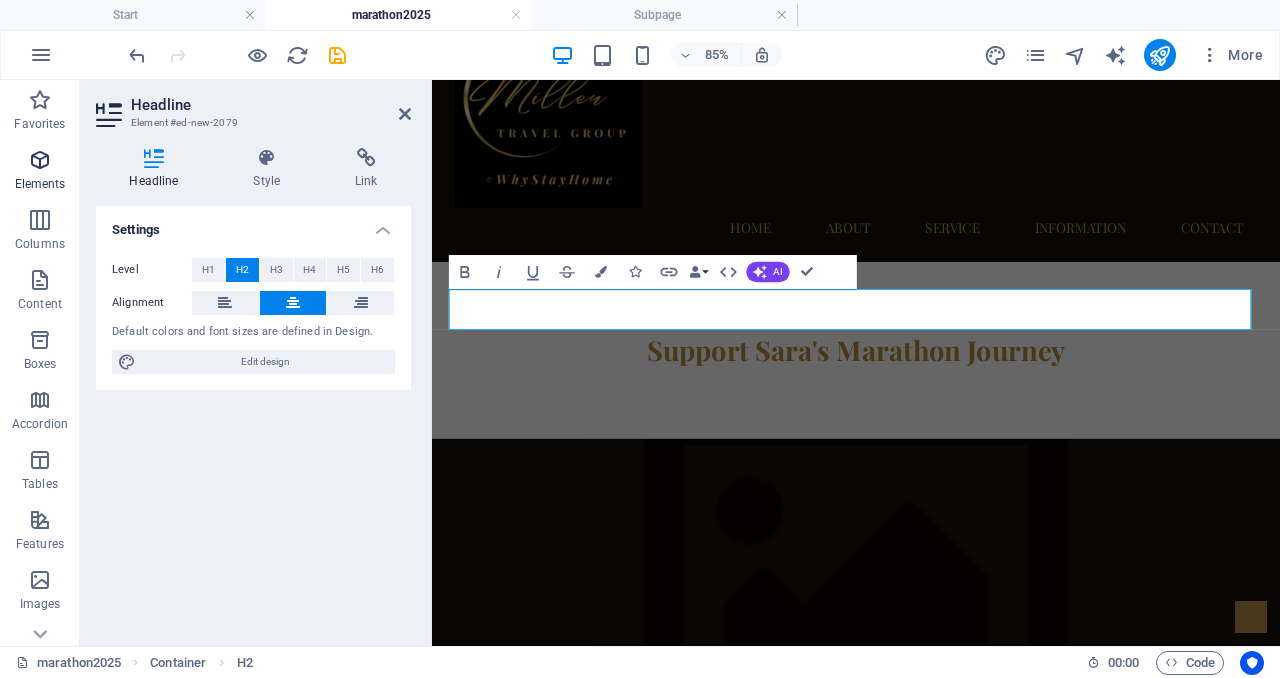 click at bounding box center (40, 160) 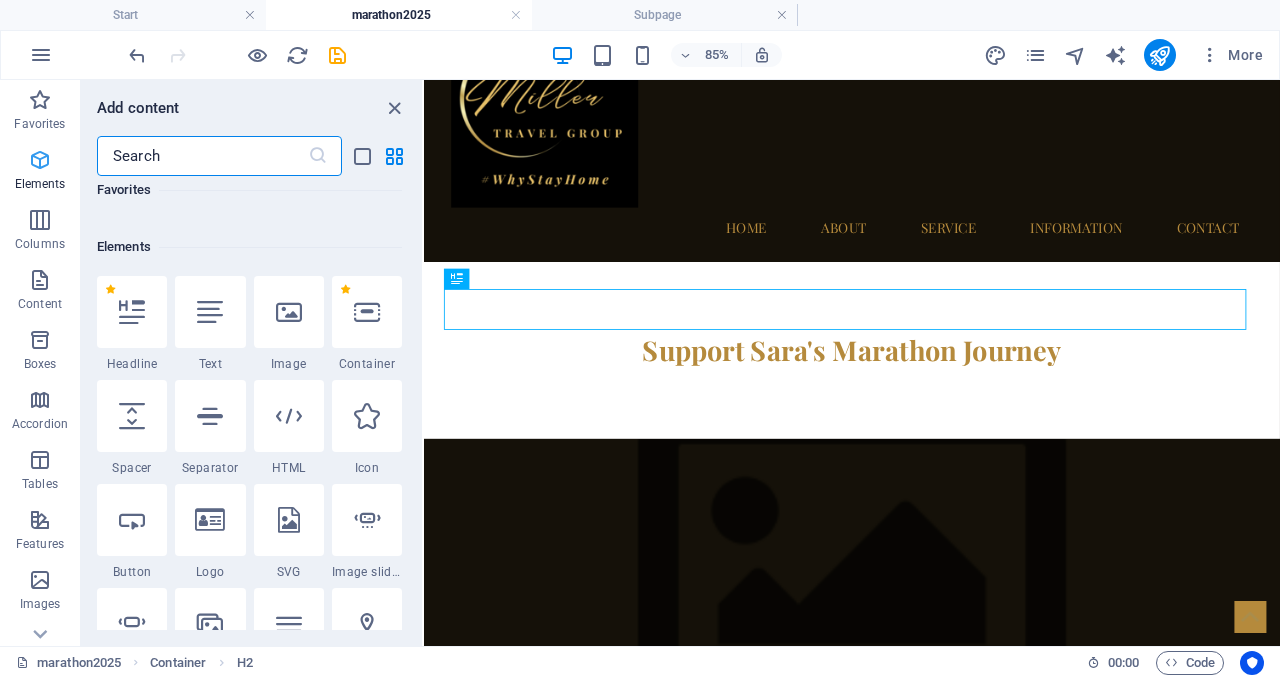 scroll, scrollTop: 213, scrollLeft: 0, axis: vertical 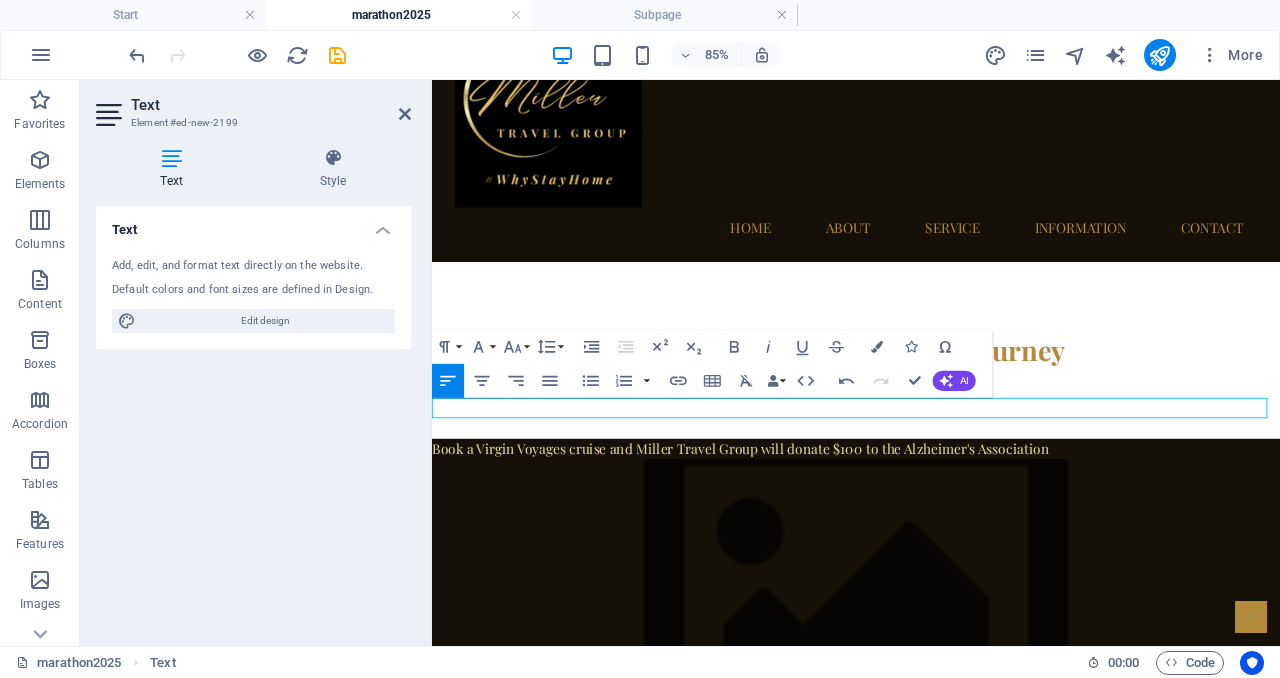 click on "Book a Virgin Voyages cruise and Miller Travel Group will donate $100 to the Alzheimer's Association" at bounding box center [931, 514] 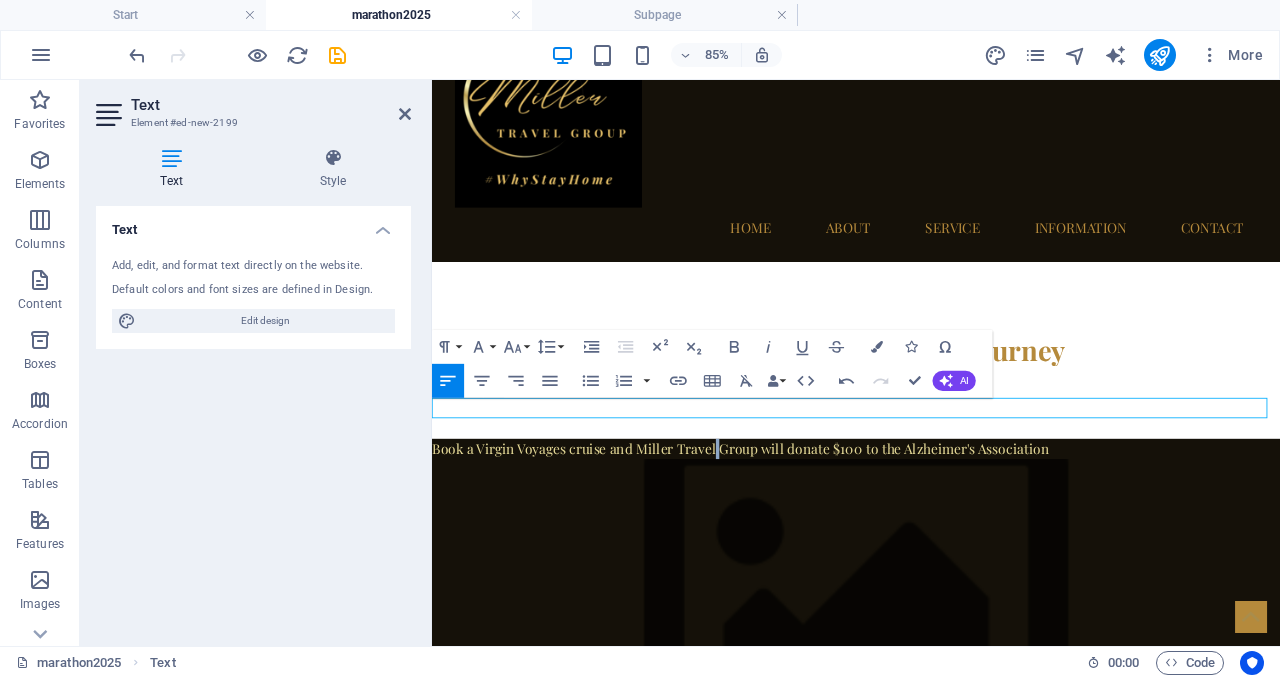 click on "Book a Virgin Voyages cruise and Miller Travel Group will donate $100 to the Alzheimer's Association" at bounding box center [931, 514] 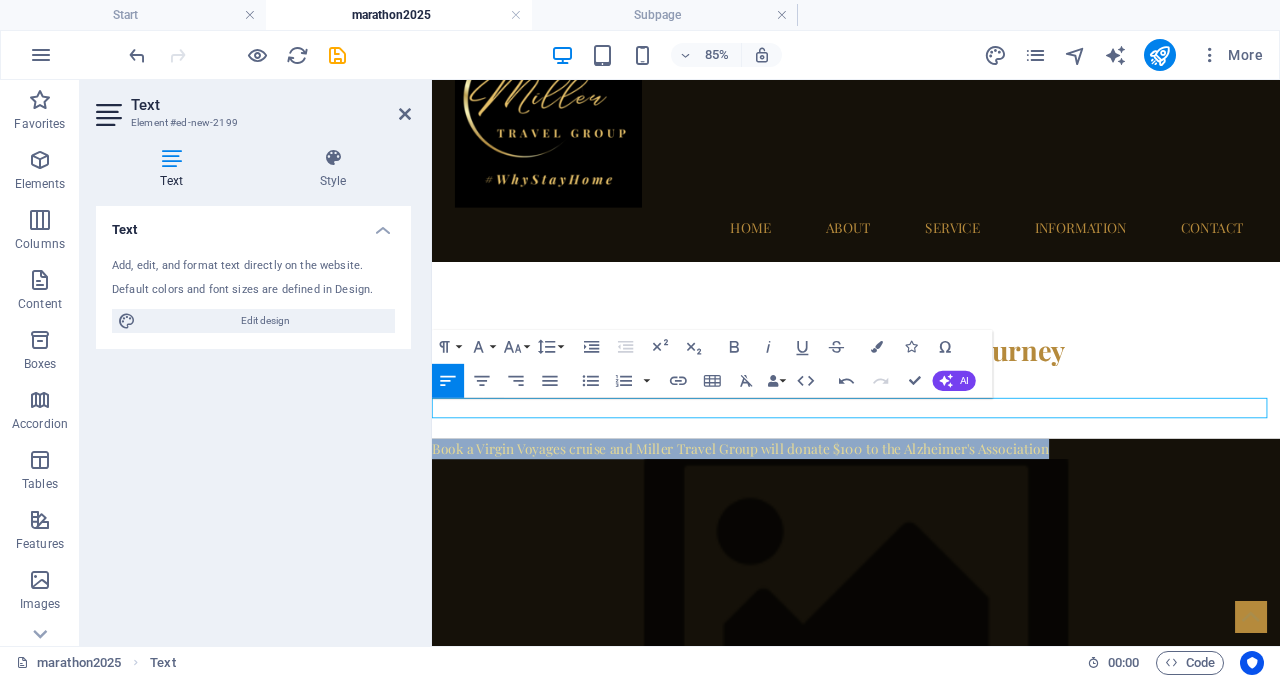 click on "Book a Virgin Voyages cruise and Miller Travel Group will donate $100 to the Alzheimer's Association" at bounding box center (931, 514) 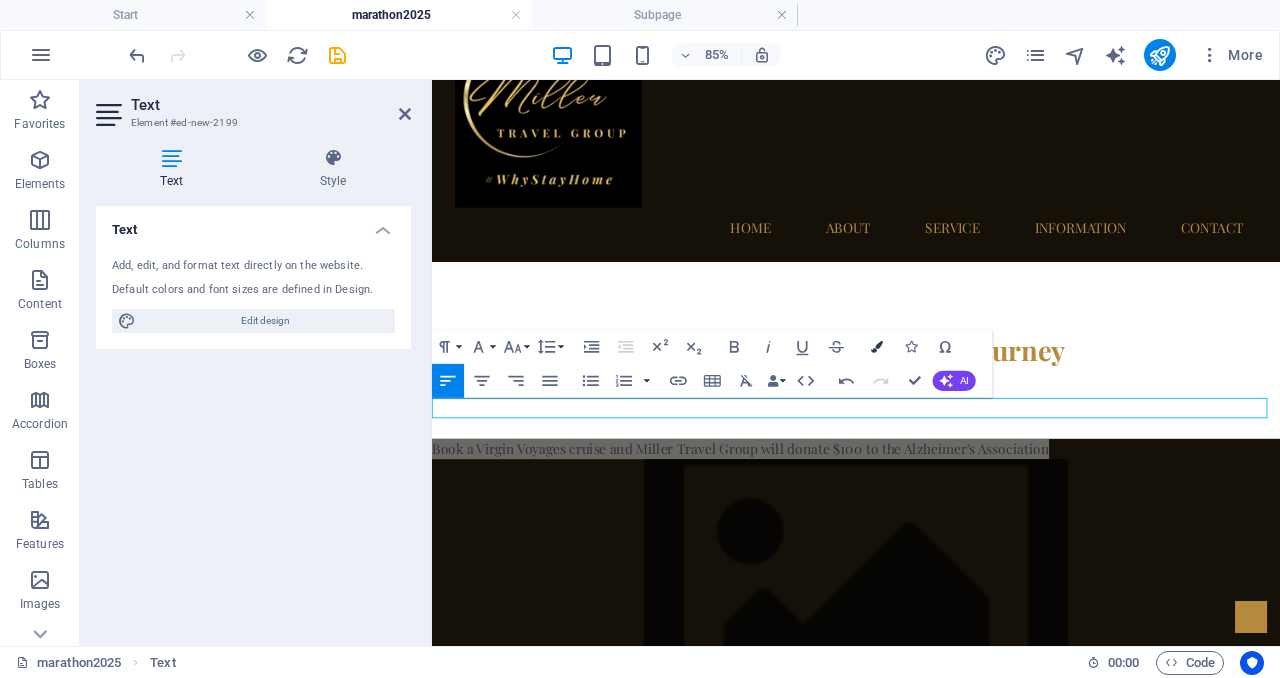 click at bounding box center [877, 347] 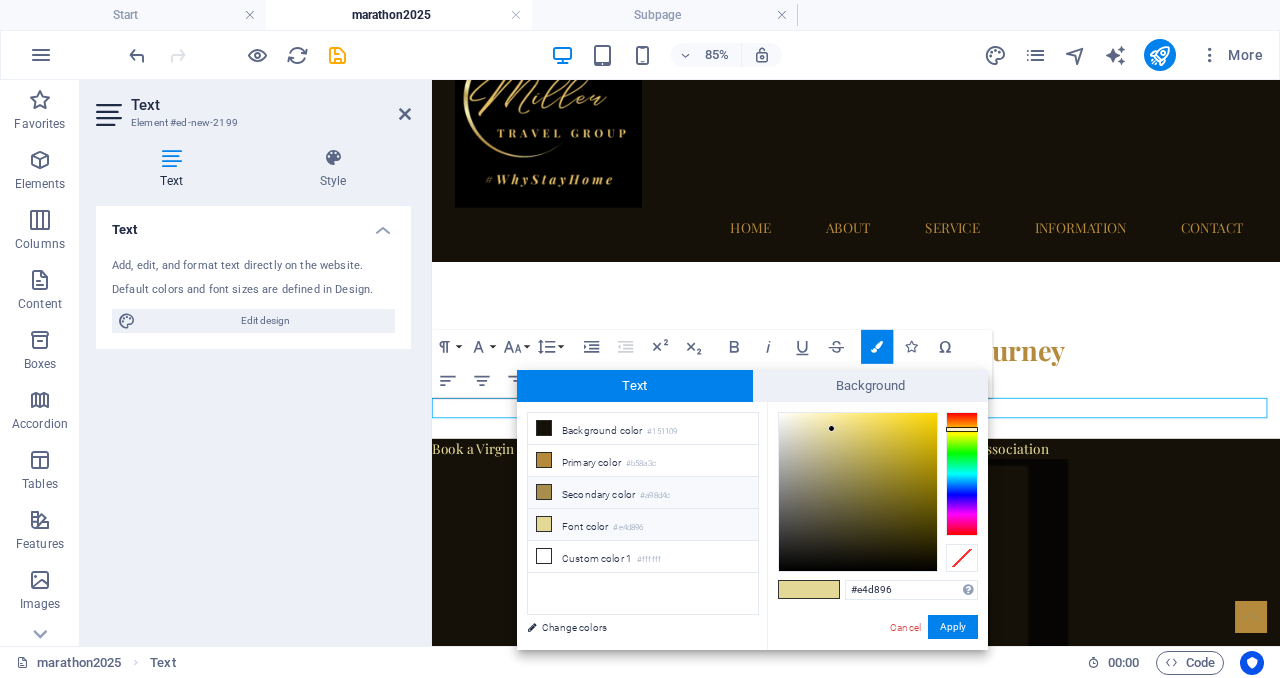 click on "Secondary color
#a98d4c" at bounding box center [643, 493] 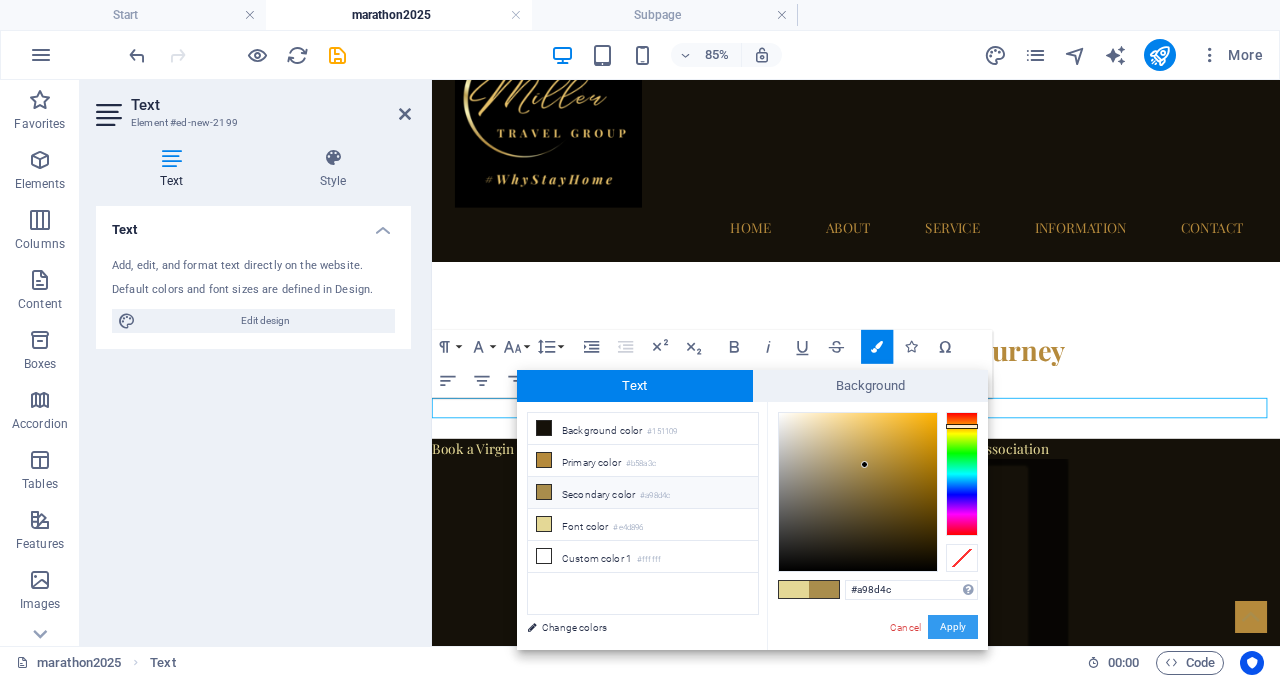 click on "Apply" at bounding box center [953, 627] 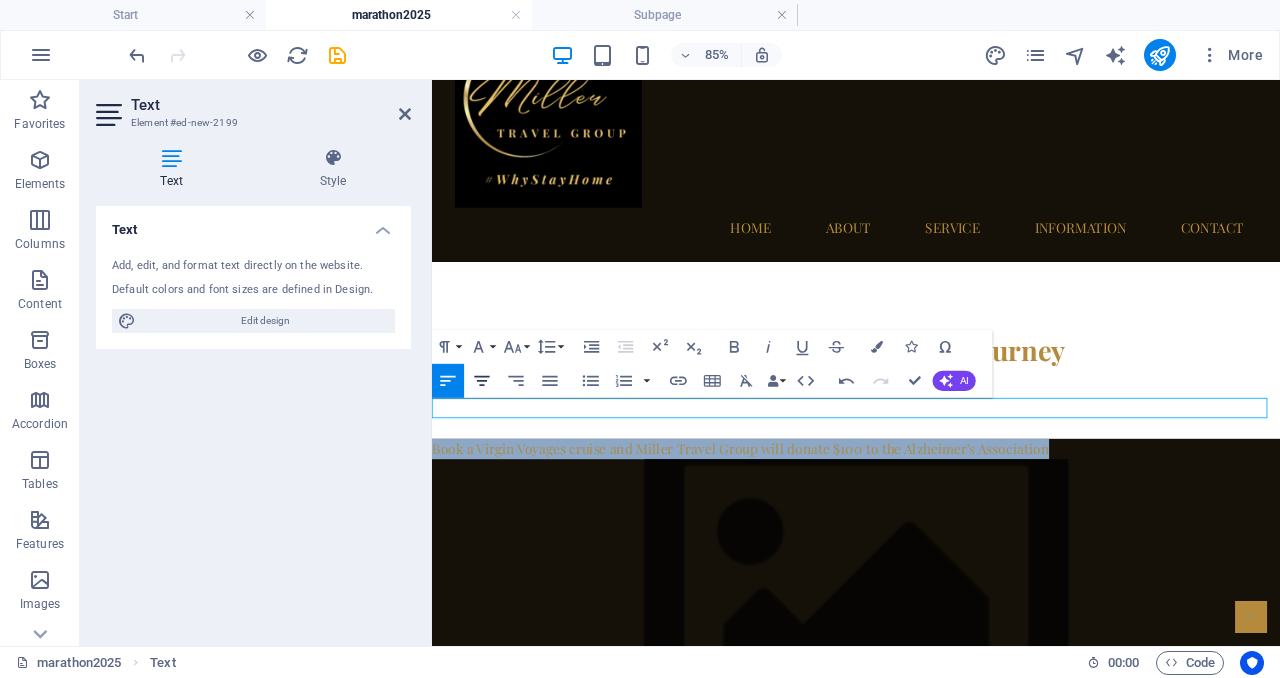 click 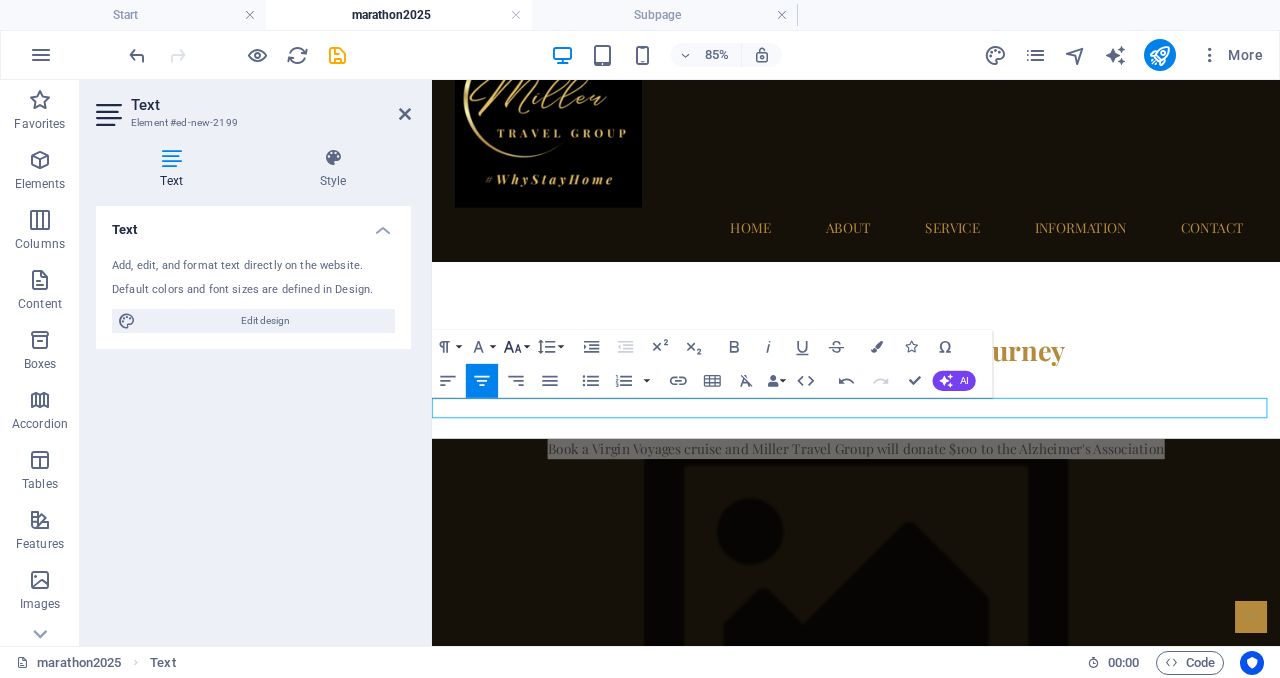 click on "Font Size" at bounding box center [516, 347] 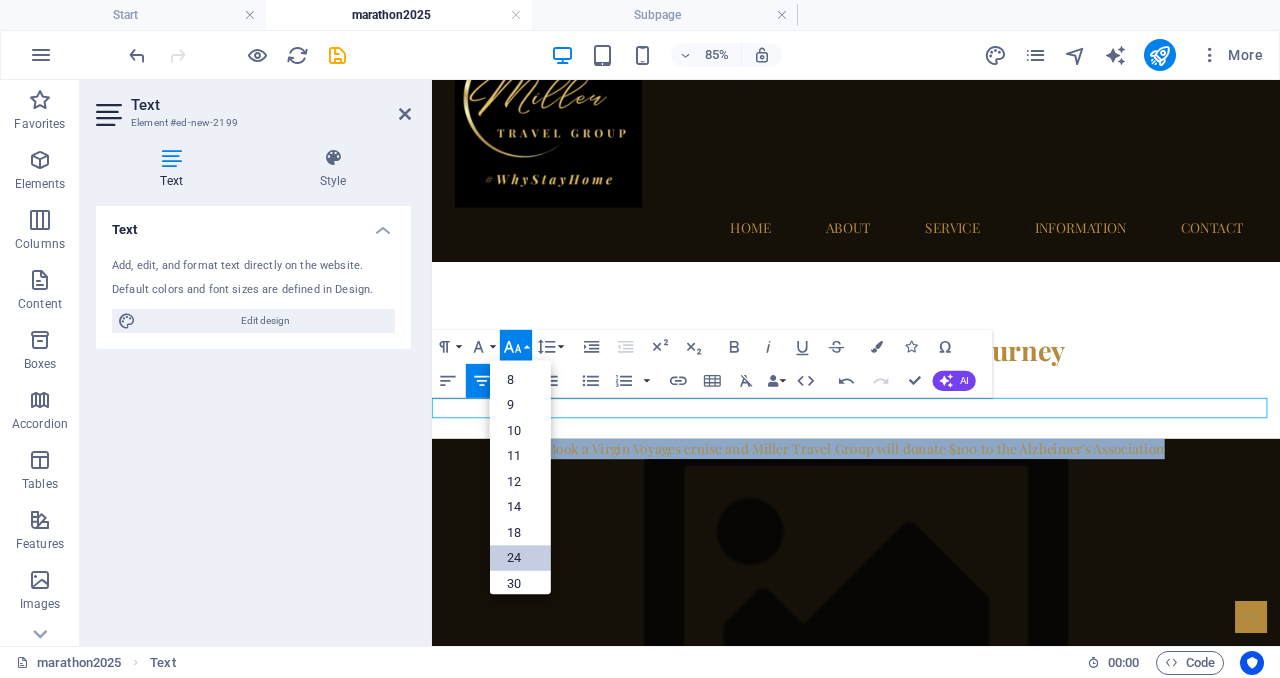click on "24" at bounding box center (520, 559) 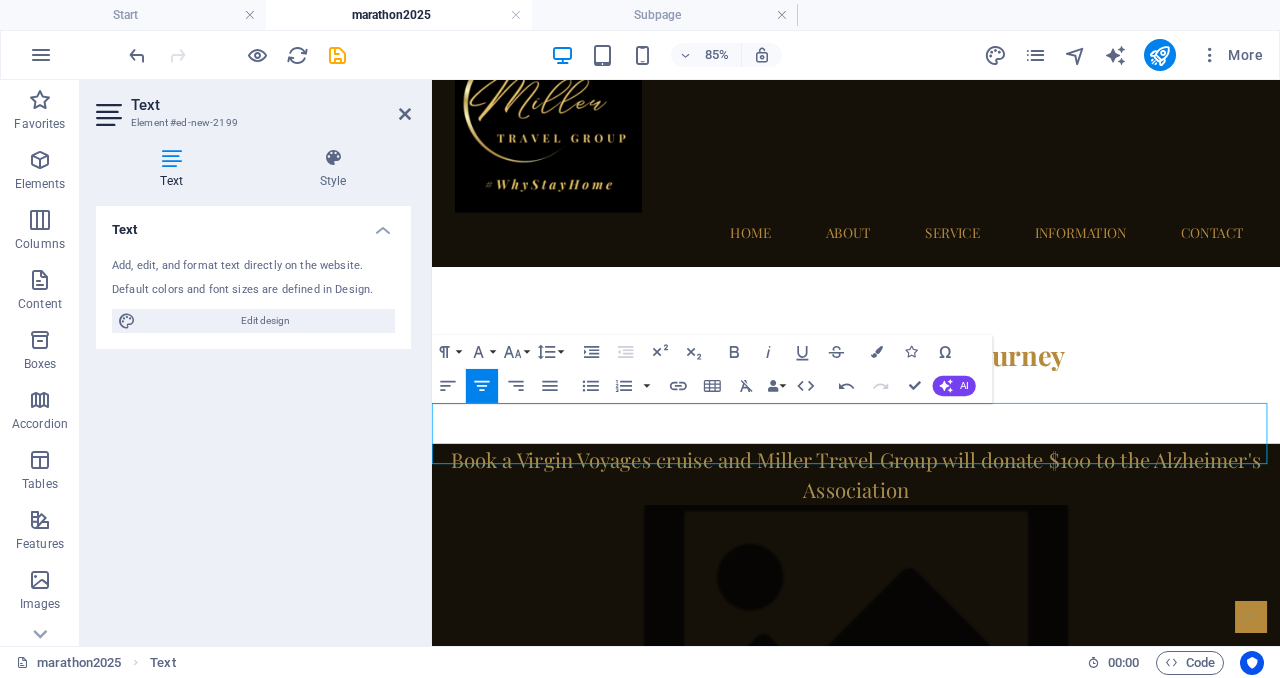 scroll, scrollTop: 74, scrollLeft: 0, axis: vertical 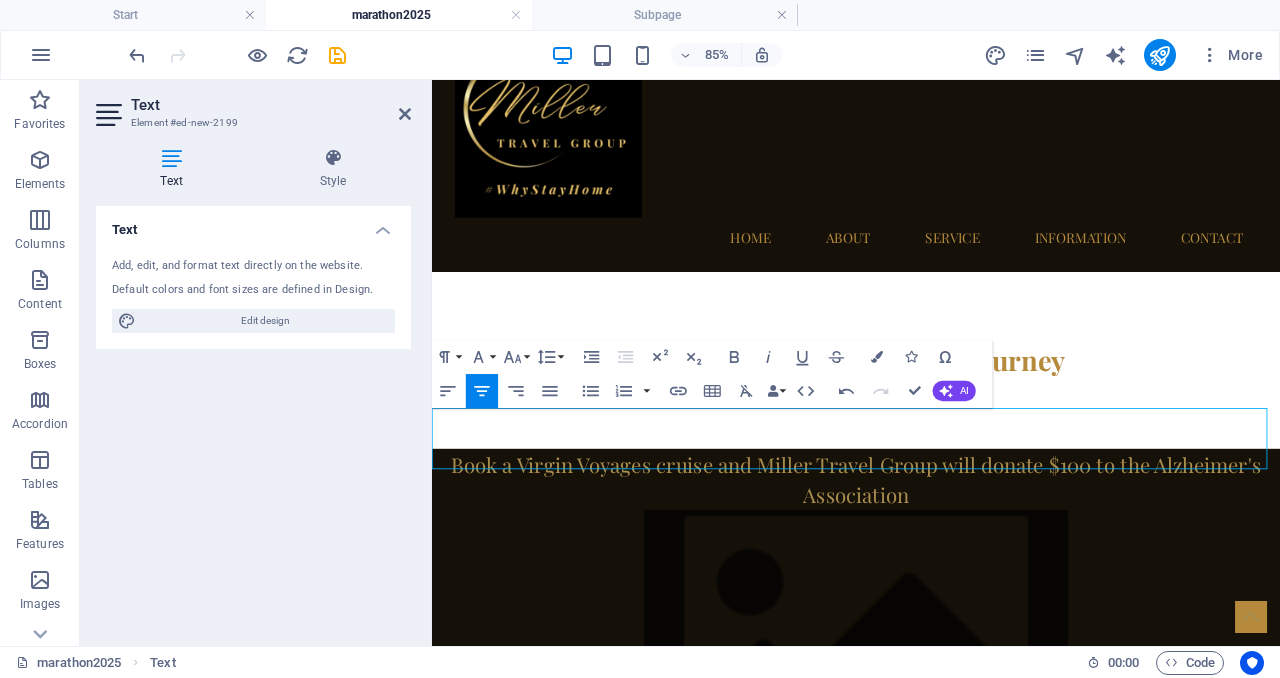 click on "Book a Virgin Voyages cruise and Miller Travel Group will donate $100 to the Alzheimer's Association" at bounding box center (931, 550) 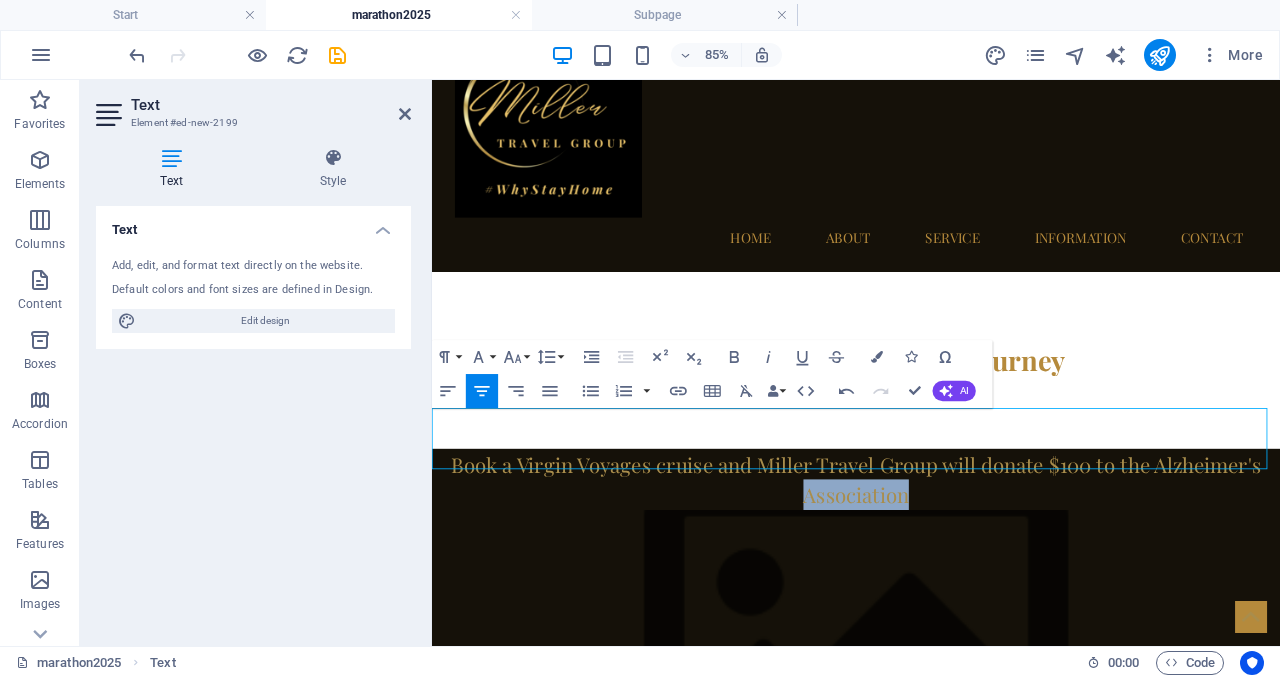 click on "Book a Virgin Voyages cruise and Miller Travel Group will donate $100 to the Alzheimer's Association" at bounding box center [931, 550] 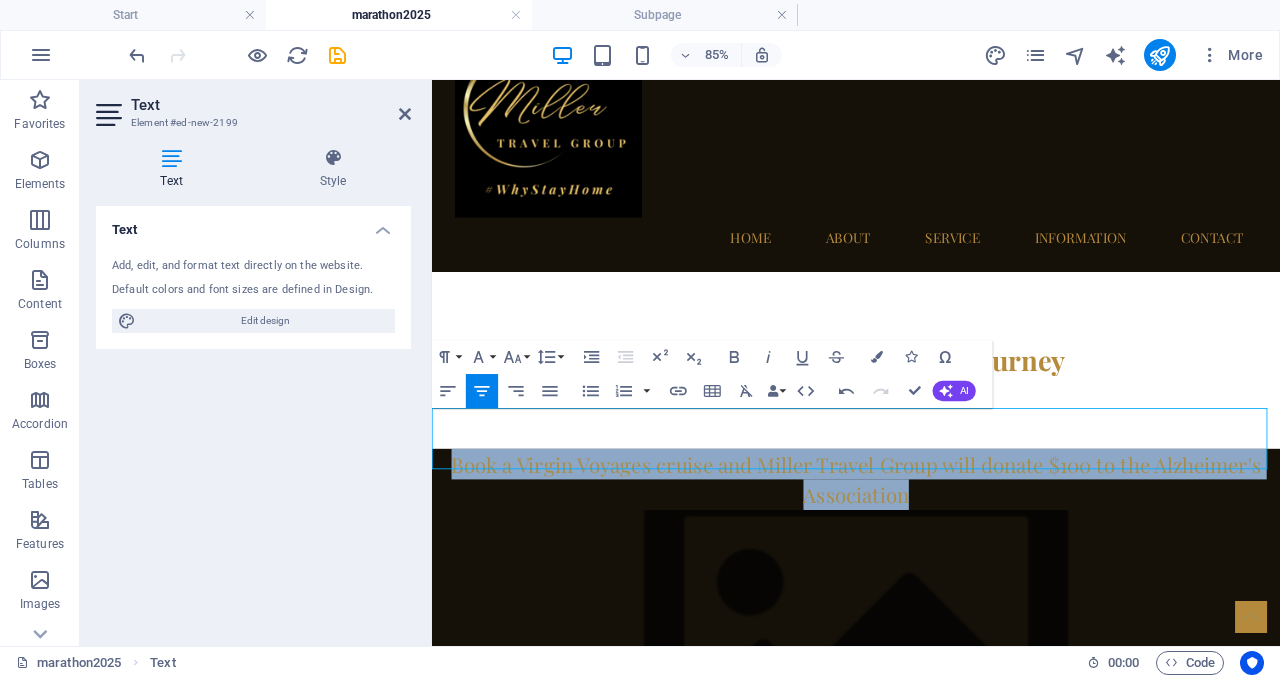 click on "Book a Virgin Voyages cruise and Miller Travel Group will donate $100 to the Alzheimer's Association" at bounding box center (931, 550) 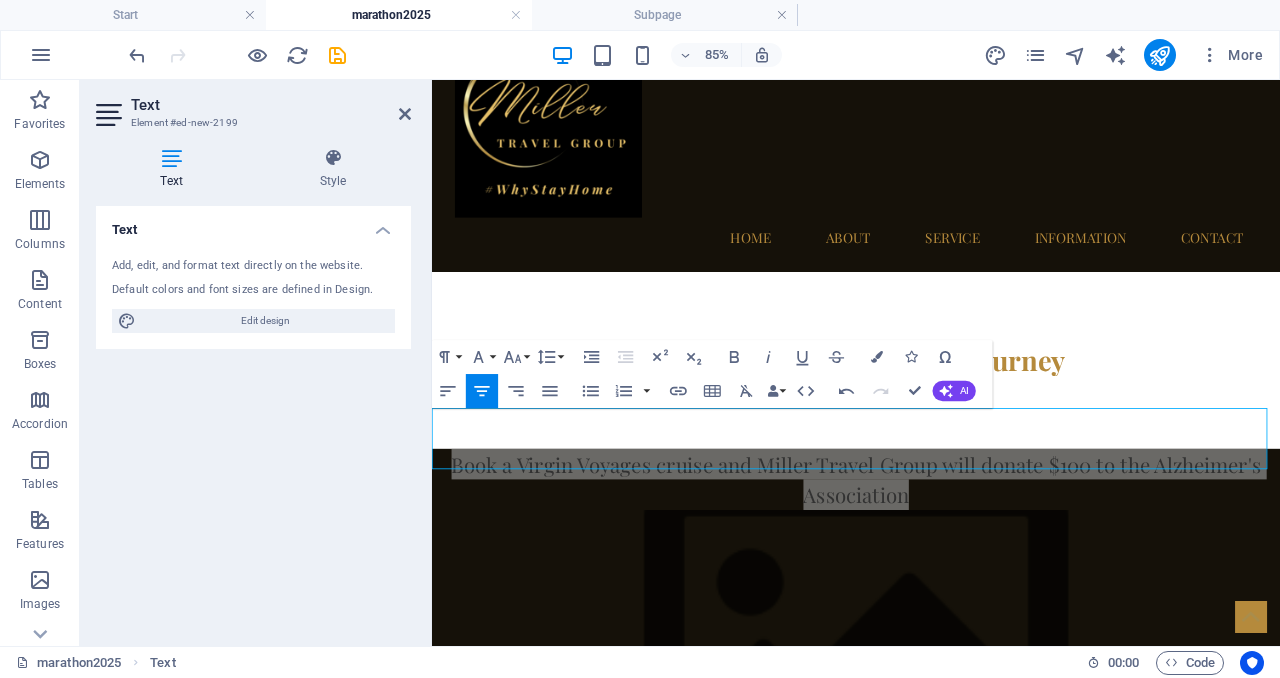 click on "Text" at bounding box center (175, 169) 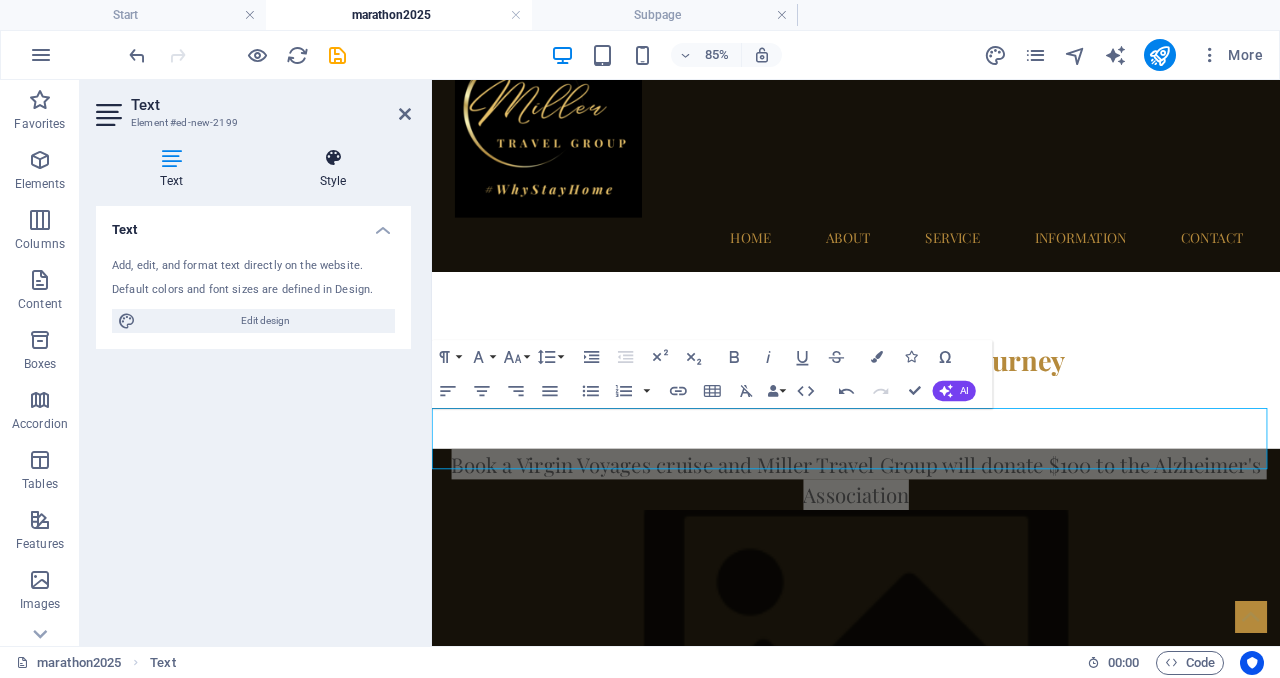 click on "Style" at bounding box center (333, 169) 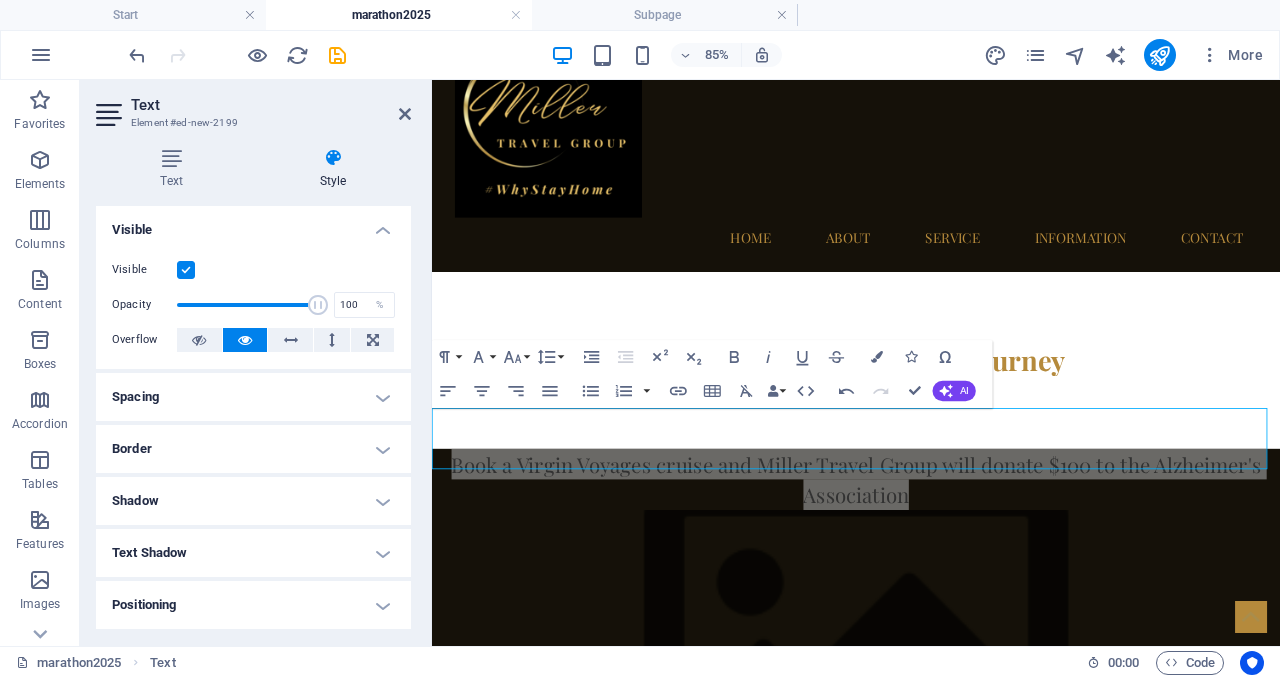 click on "Spacing" at bounding box center (253, 397) 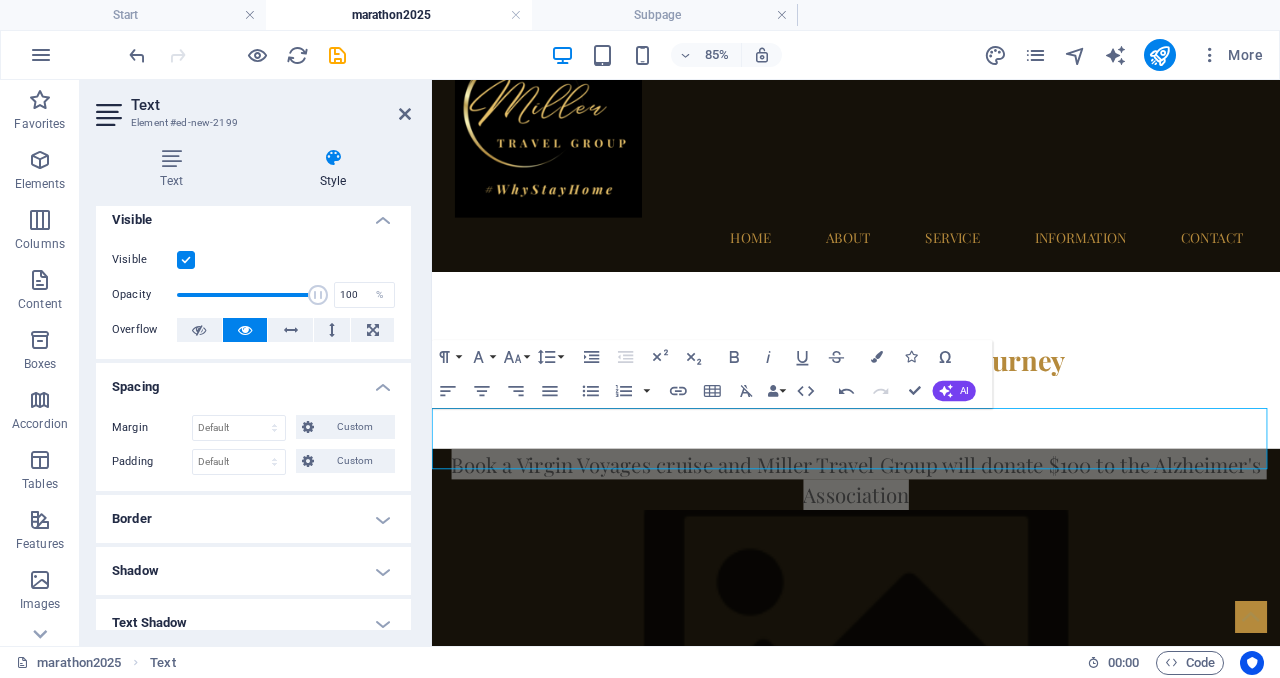 scroll, scrollTop: 27, scrollLeft: 0, axis: vertical 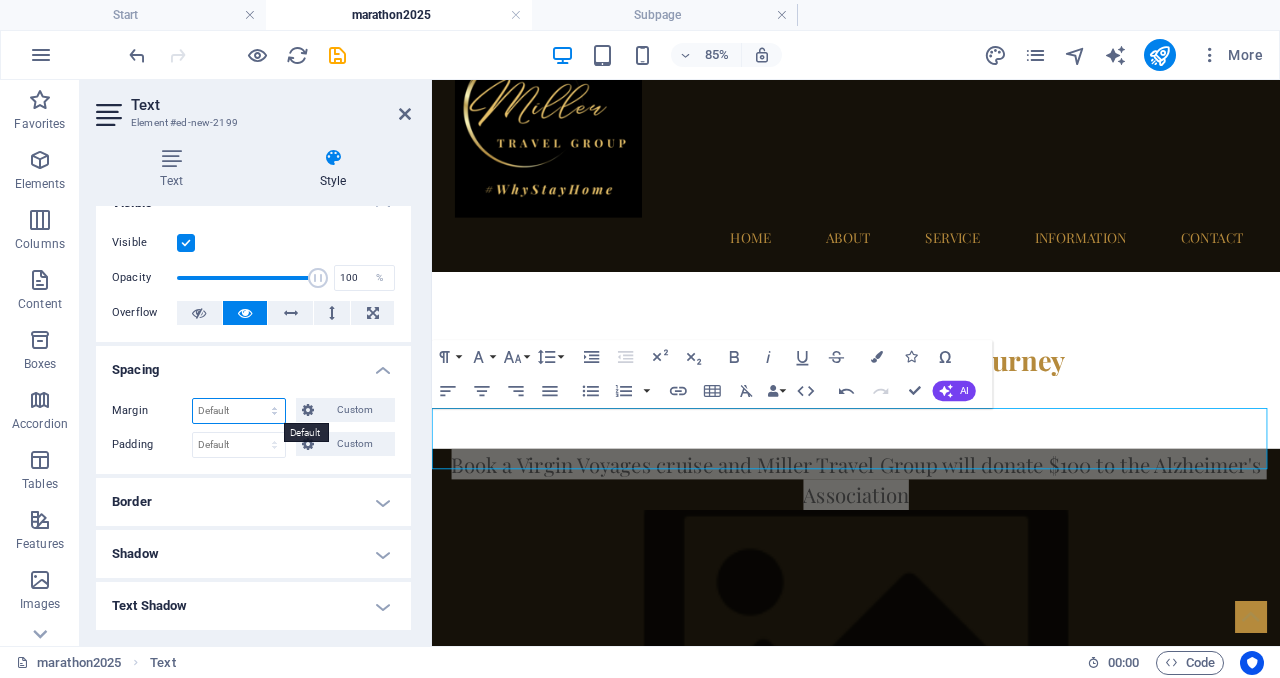 click on "Default auto px % rem vw vh Custom" at bounding box center (239, 411) 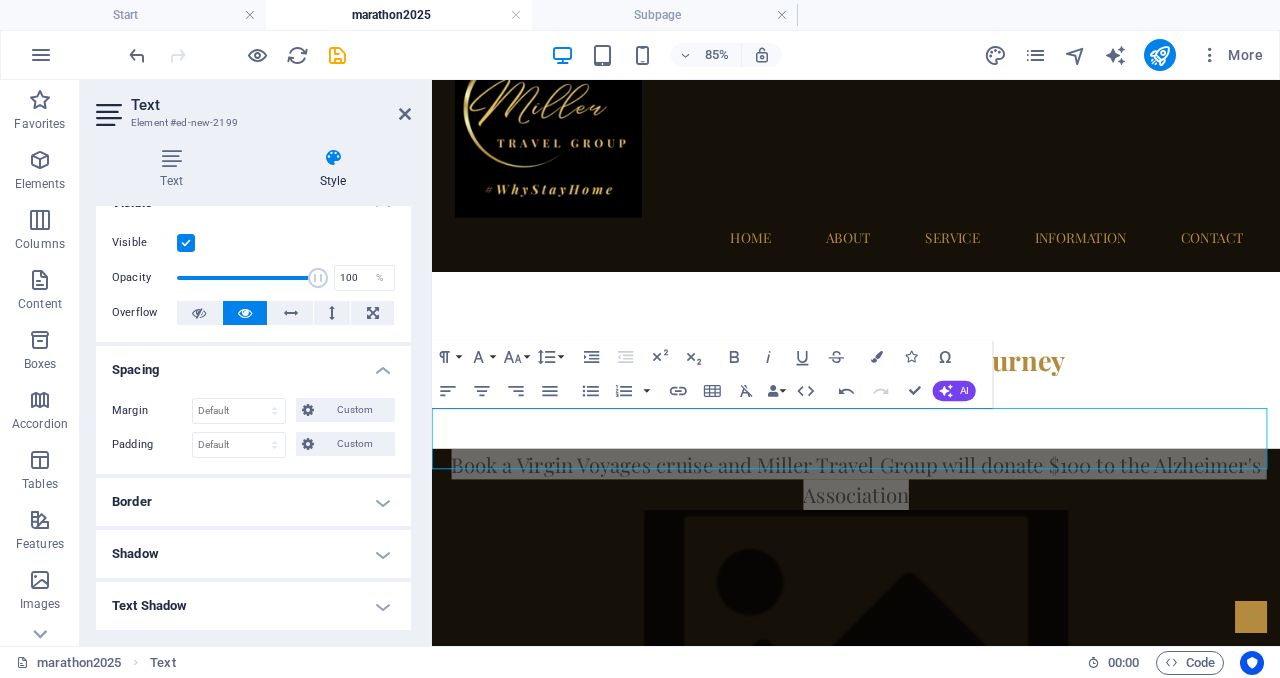 click on "Border" at bounding box center [253, 502] 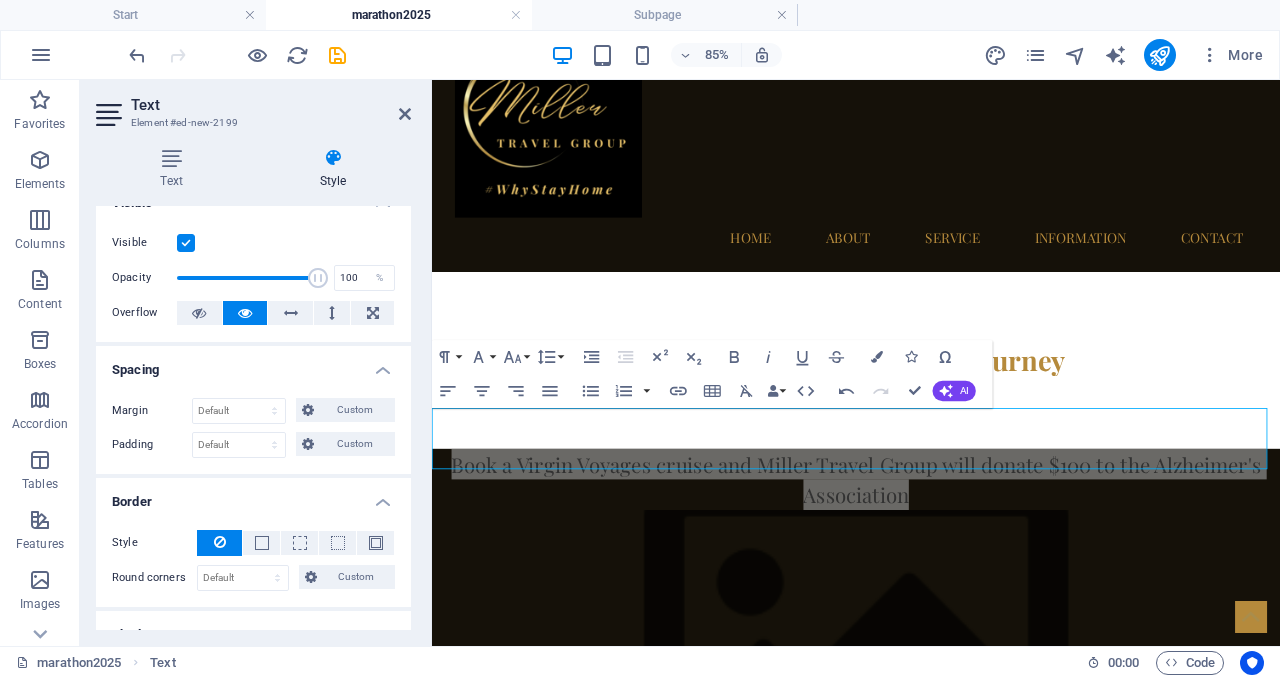 click on "Border" at bounding box center [253, 496] 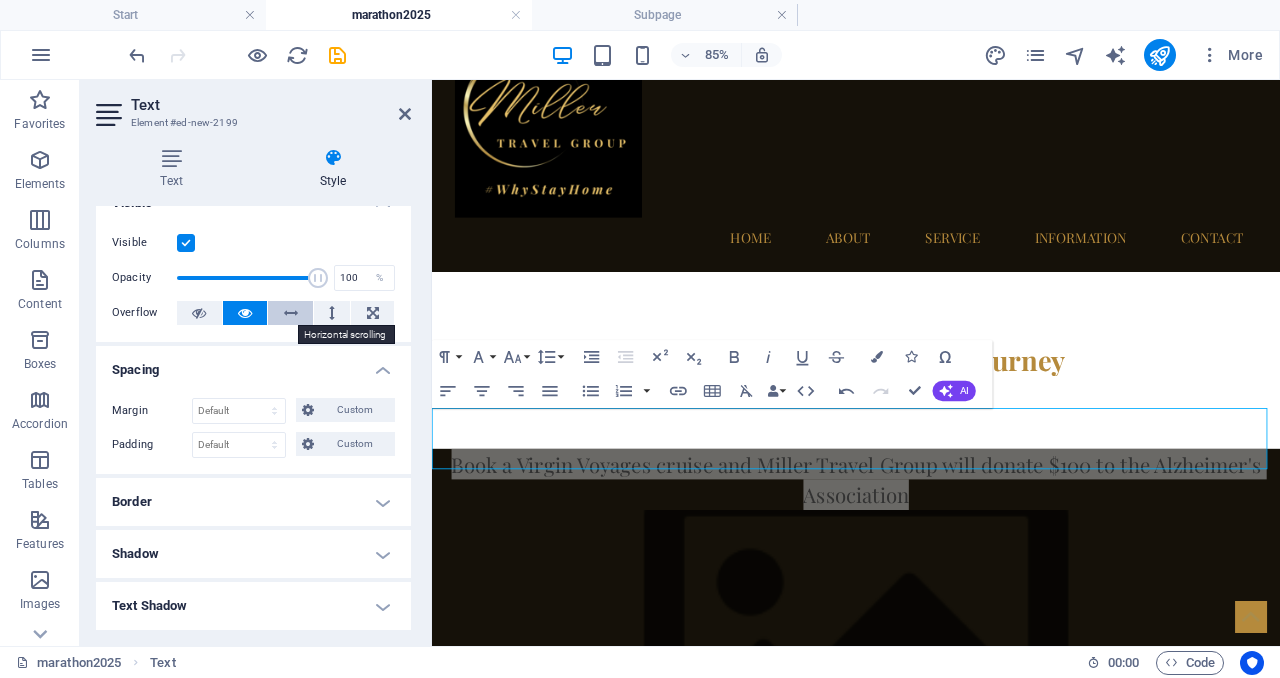 scroll, scrollTop: 0, scrollLeft: 0, axis: both 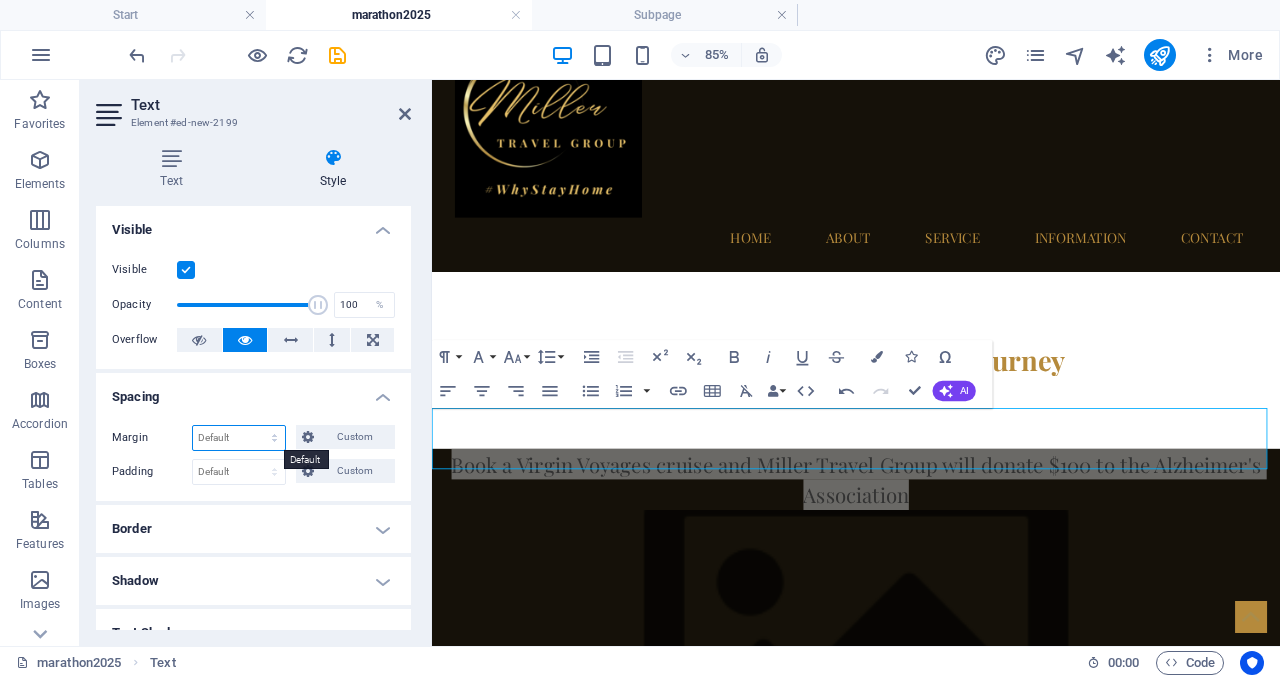 click on "Default auto px % rem vw vh Custom" at bounding box center [239, 438] 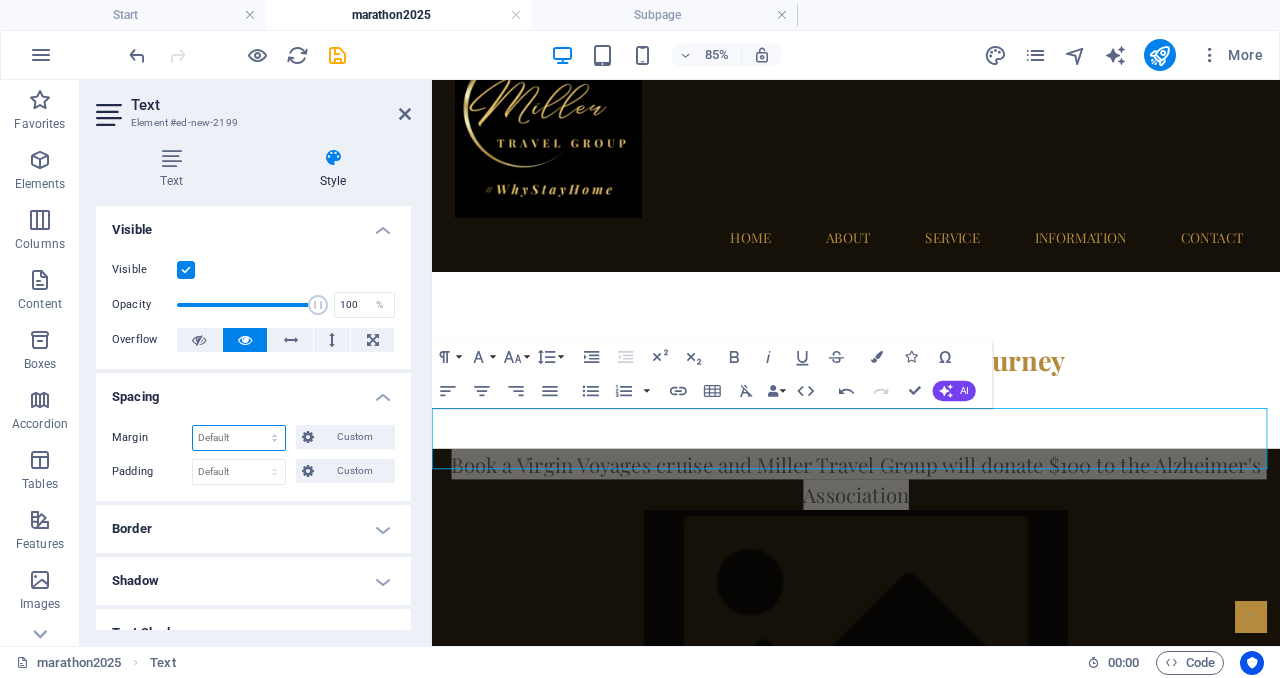 select on "px" 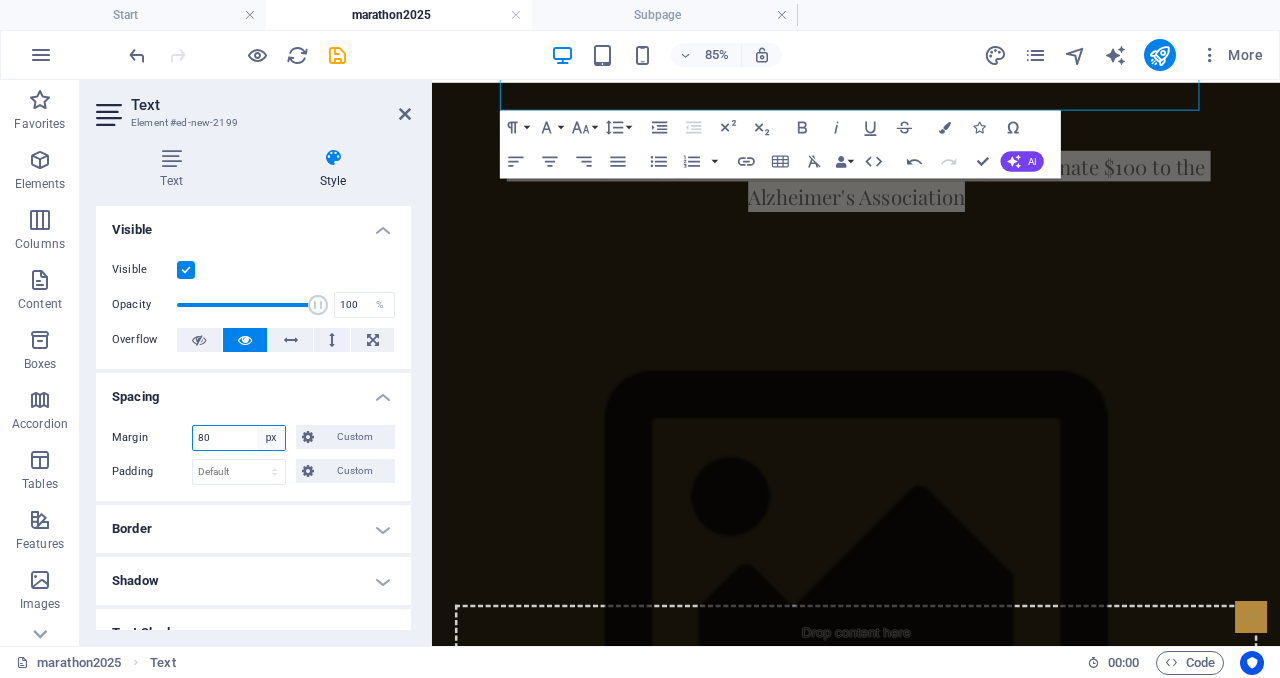 scroll, scrollTop: 243, scrollLeft: 0, axis: vertical 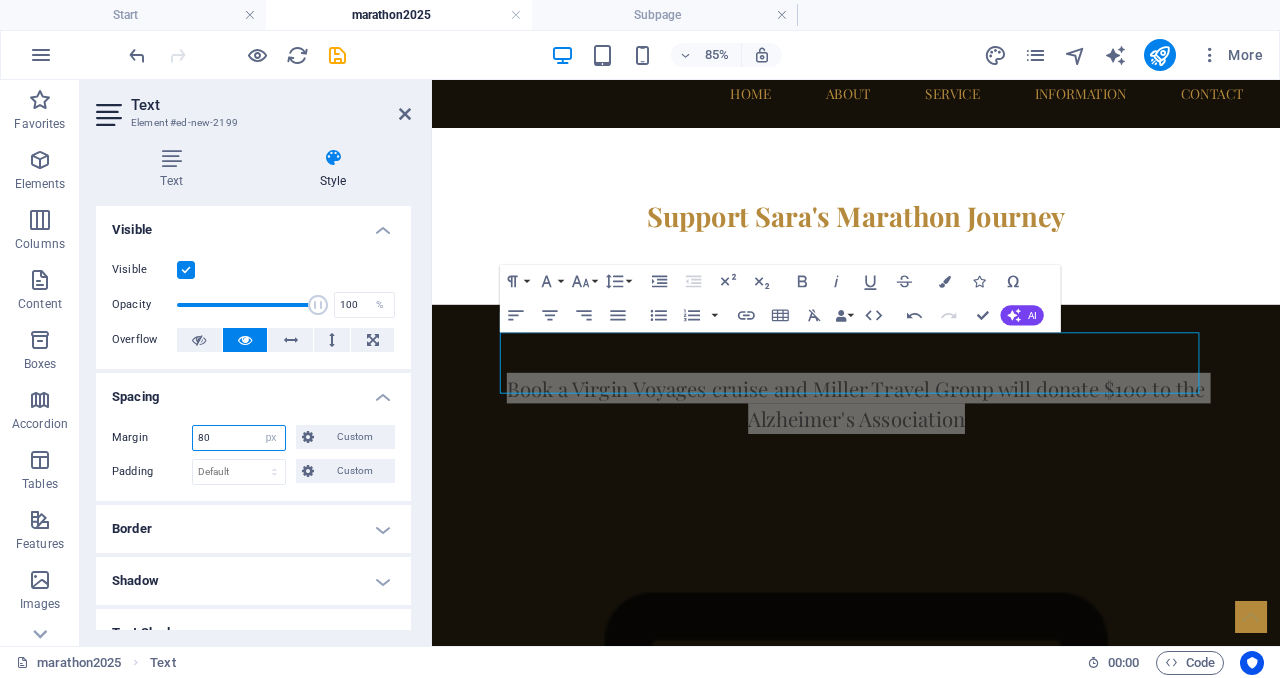 type on "8" 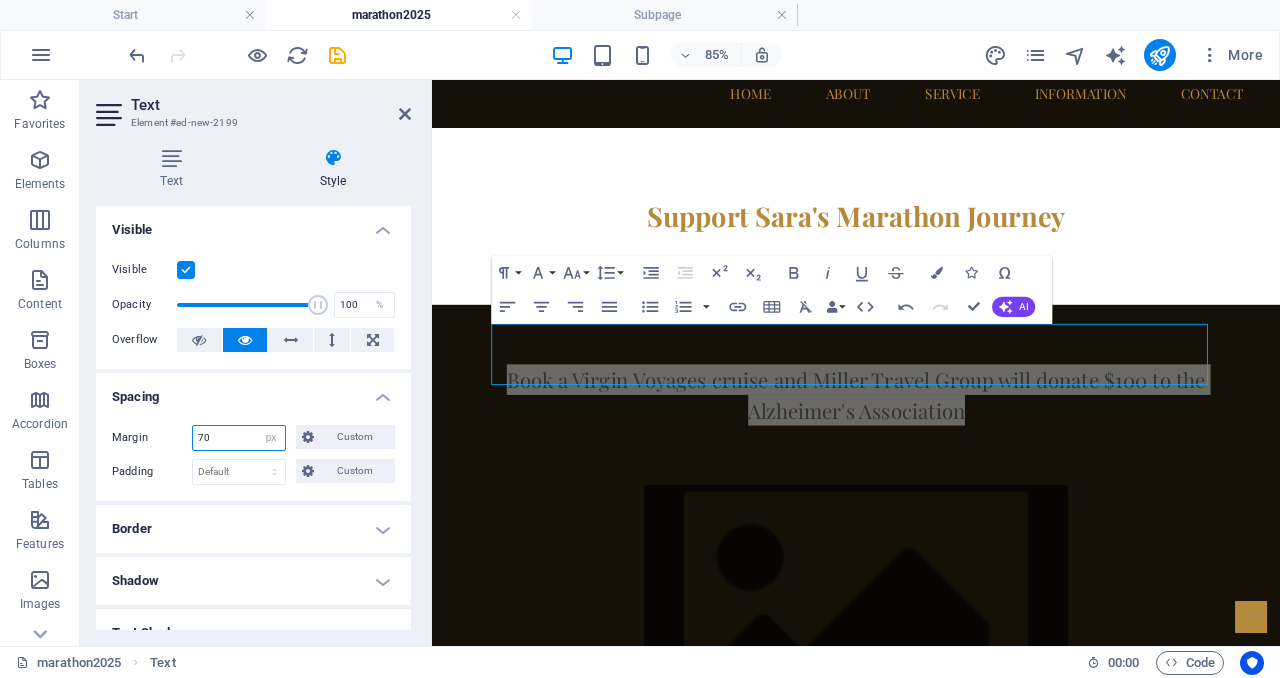 type on "7" 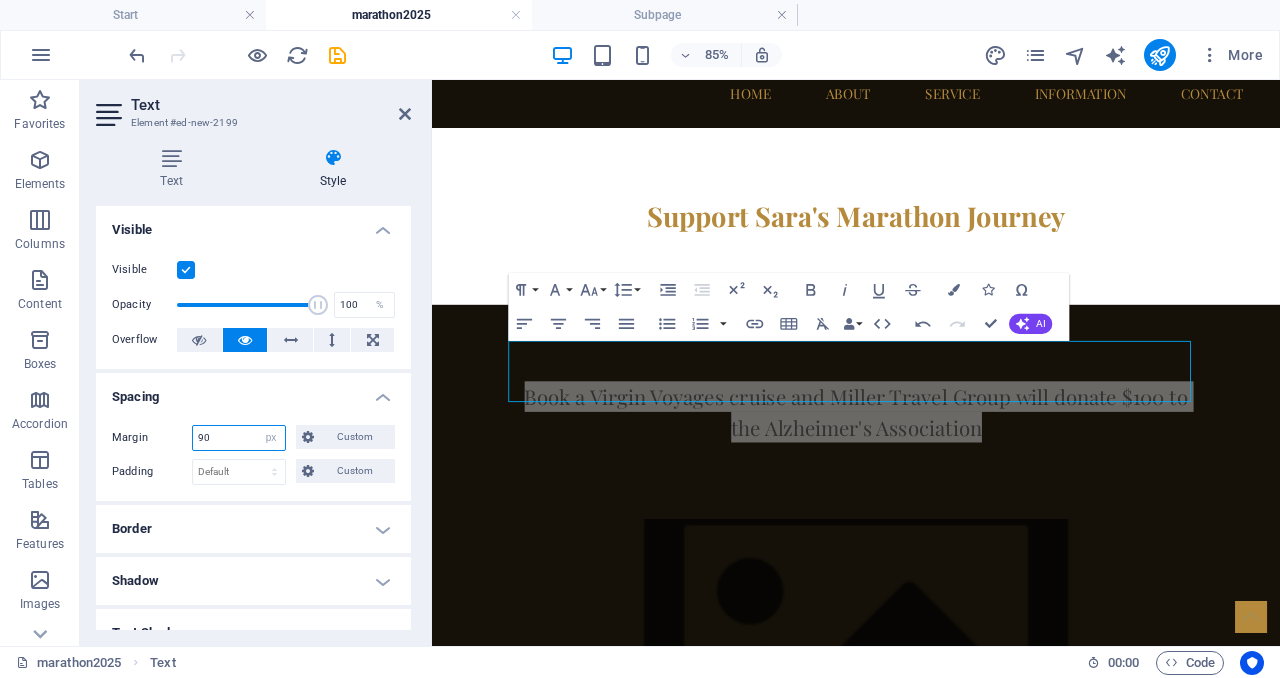 type on "90" 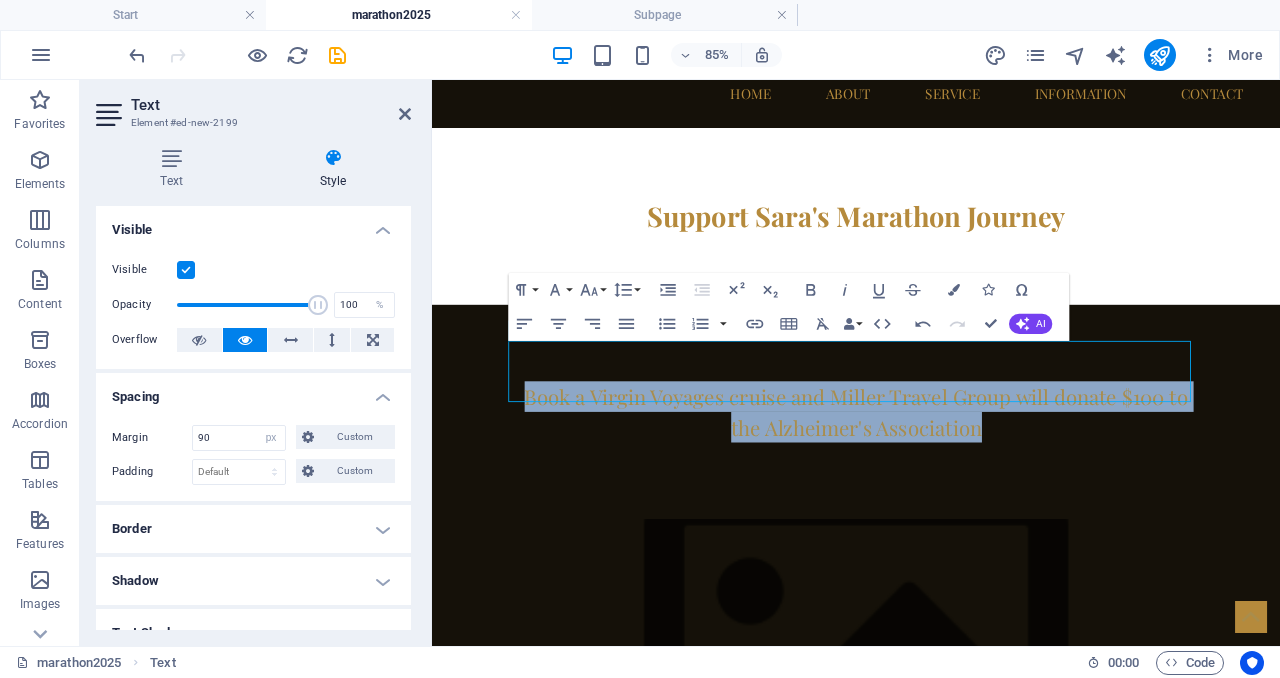 click on "Home About Service Information Contact Support Sara's Marathon Journey Book a Virgin Voyages cruise and Miller Travel Group will donate $100 to the Alzheimer's Association Drop content here or  Add elements  Paste clipboard New headline Lorem ipsum dolor sit amet, consectetuer adipiscing elit. Aenean commodo ligula eget dolor. Lorem ipsum dolor sit amet, consectetuer adipiscing elit leget dolor. Lorem ipsum dolor sit amet, consectetuer adipiscing elit. Aenean commodo ligula eget dolor. Lorem ipsum dolor sit amet, consectetuer adipiscing elit dolor consectetuer adipiscing elit leget dolor. Lorem elit saget ipsum dolor sit amet, consectetuer. Drop content here or  Add elements  Paste clipboard Address   Millsap, TX   76066 Phone Phone:  817-386-7086   Contact info@millertravelgroup.com Legal Notice  |  Privacy Policy" at bounding box center (931, 1234) 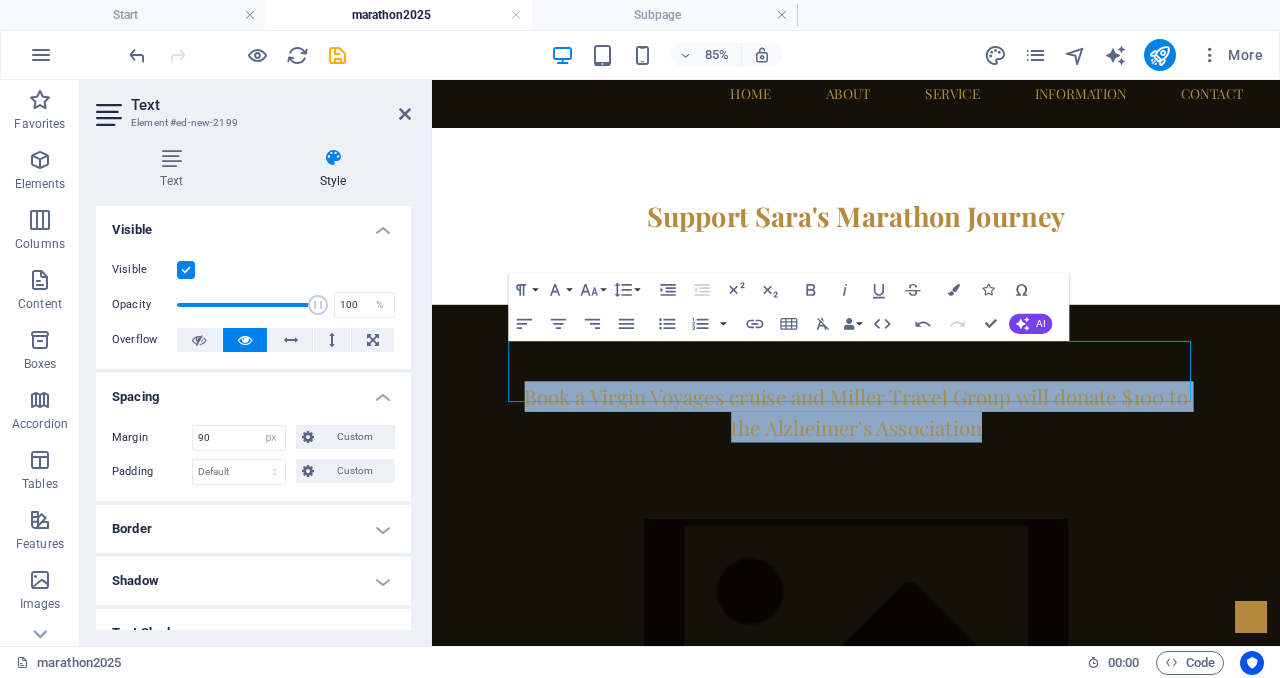 click on "Home About Service Information Contact Support Sara's Marathon Journey Book a Virgin Voyages cruise and Miller Travel Group will donate $100 to the Alzheimer's Association Drop content here or  Add elements  Paste clipboard New headline Lorem ipsum dolor sit amet, consectetuer adipiscing elit. Aenean commodo ligula eget dolor. Lorem ipsum dolor sit amet, consectetuer adipiscing elit leget dolor. Lorem ipsum dolor sit amet, consectetuer adipiscing elit. Aenean commodo ligula eget dolor. Lorem ipsum dolor sit amet, consectetuer adipiscing elit dolor consectetuer adipiscing elit leget dolor. Lorem elit saget ipsum dolor sit amet, consectetuer. Drop content here or  Add elements  Paste clipboard Address   Millsap, TX   76066 Phone Phone:  817-386-7086   Contact info@millertravelgroup.com Legal Notice  |  Privacy Policy" at bounding box center (931, 1234) 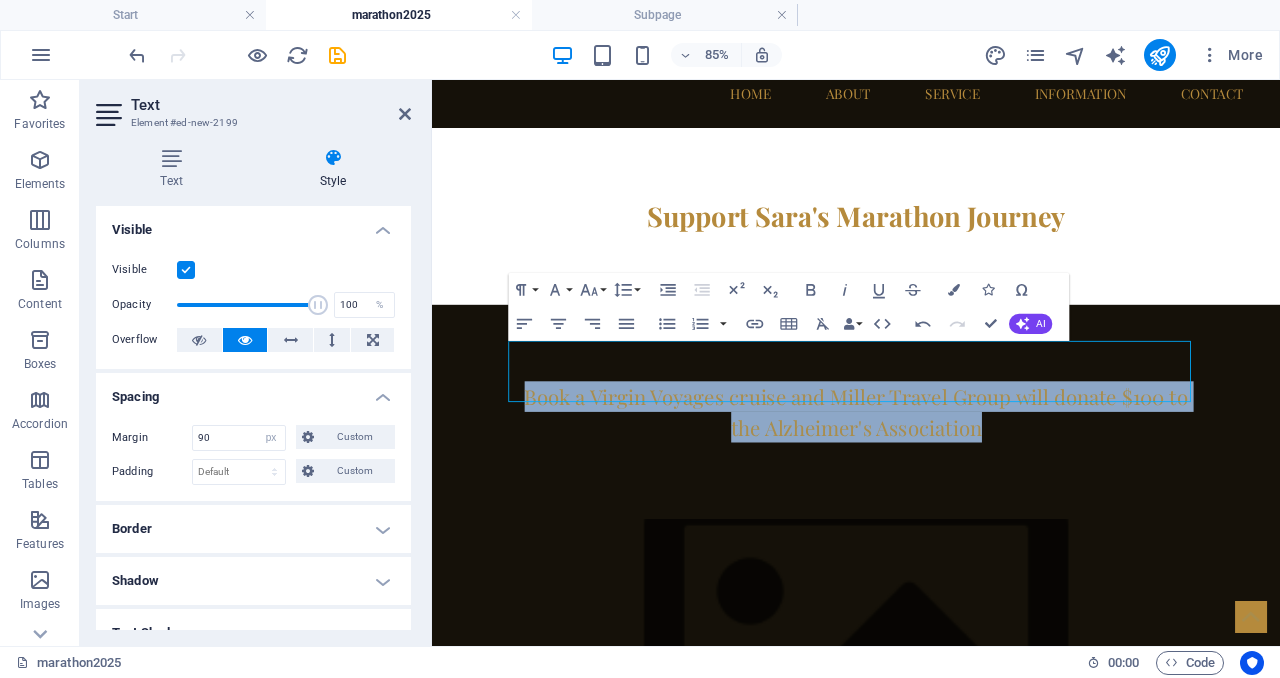 click on "Home About Service Information Contact Support Sara's Marathon Journey Book a Virgin Voyages cruise and Miller Travel Group will donate $100 to the Alzheimer's Association Drop content here or  Add elements  Paste clipboard New headline Lorem ipsum dolor sit amet, consectetuer adipiscing elit. Aenean commodo ligula eget dolor. Lorem ipsum dolor sit amet, consectetuer adipiscing elit leget dolor. Lorem ipsum dolor sit amet, consectetuer adipiscing elit. Aenean commodo ligula eget dolor. Lorem ipsum dolor sit amet, consectetuer adipiscing elit dolor consectetuer adipiscing elit leget dolor. Lorem elit saget ipsum dolor sit amet, consectetuer. Drop content here or  Add elements  Paste clipboard Address   Millsap, TX   76066 Phone Phone:  817-386-7086   Contact info@millertravelgroup.com Legal Notice  |  Privacy Policy" at bounding box center (931, 1234) 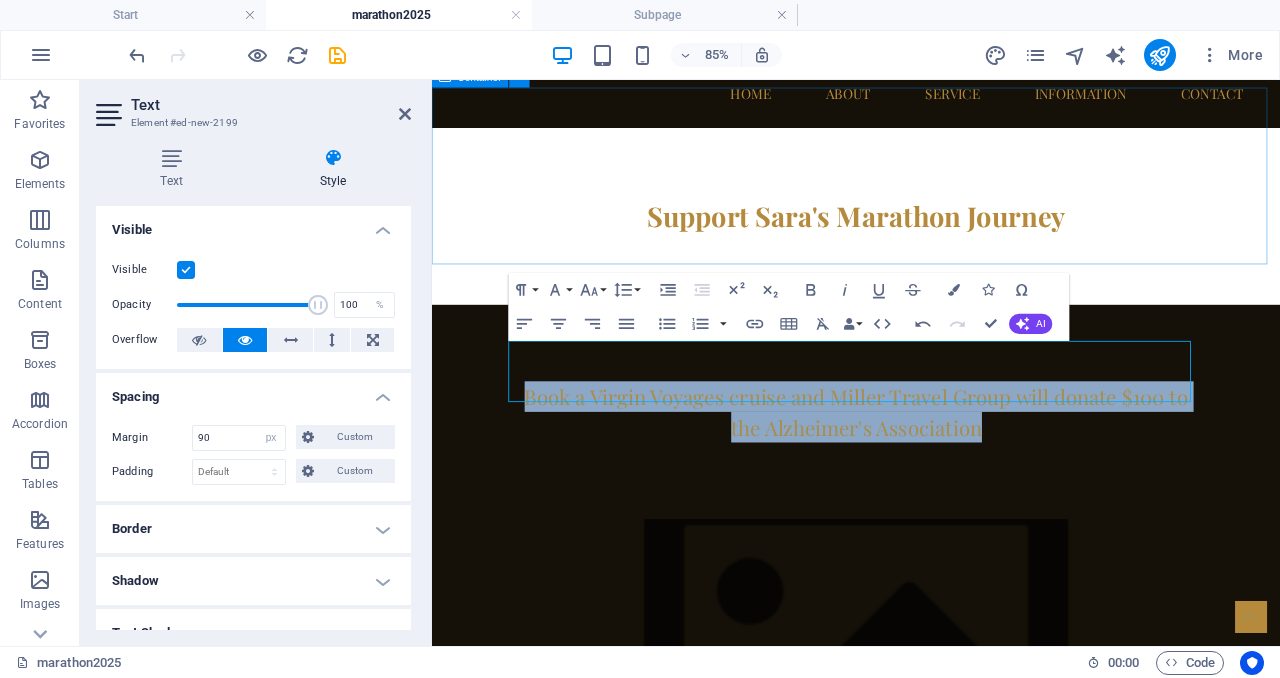 click on "Support Sara's Marathon Journey" at bounding box center [931, 241] 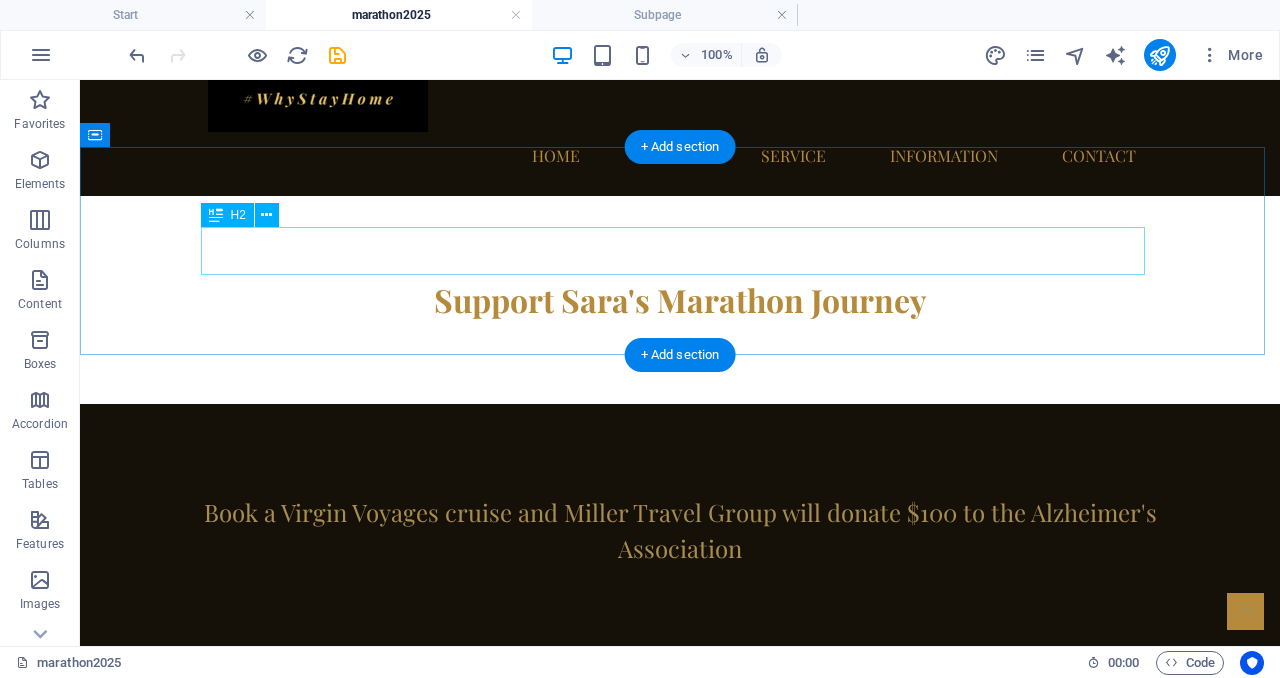 scroll, scrollTop: 192, scrollLeft: 0, axis: vertical 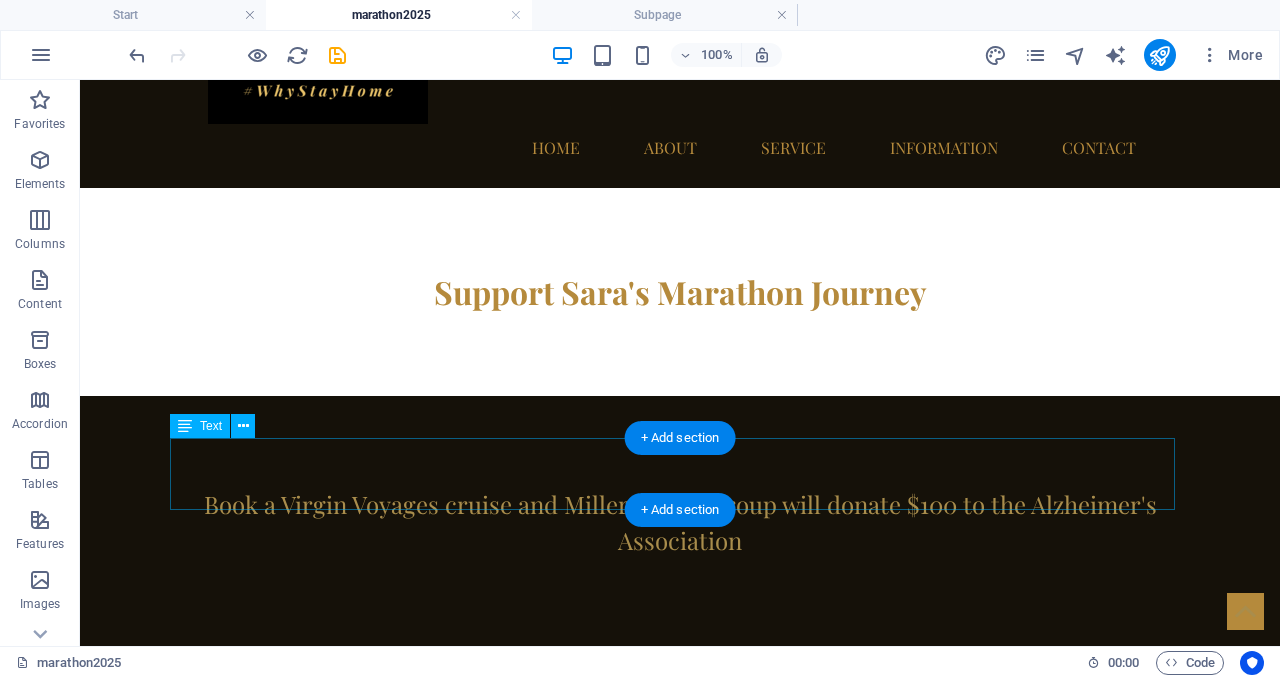 click on "Book a Virgin Voyages cruise and Miller Travel Group will donate $100 to the Alzheimer's Association" at bounding box center [680, 522] 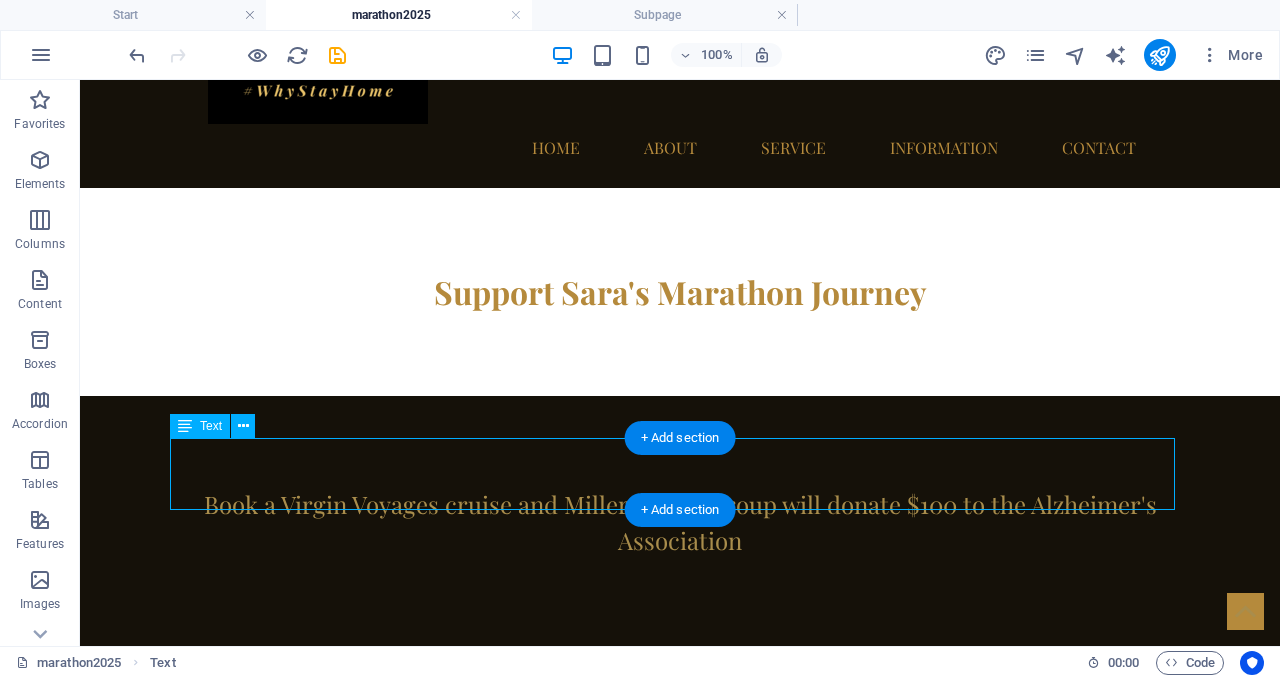 click on "Book a Virgin Voyages cruise and Miller Travel Group will donate $100 to the Alzheimer's Association" at bounding box center (680, 522) 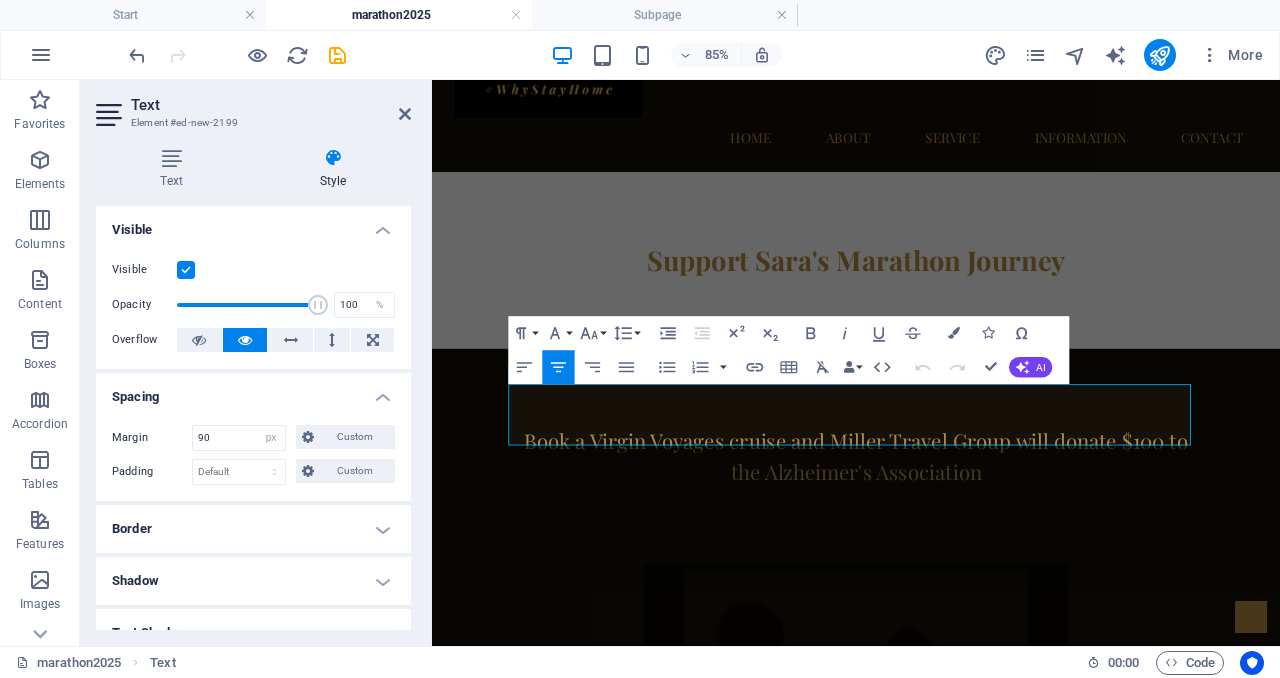 click on "Book a Virgin Voyages cruise and Miller Travel Group will donate $100 to the Alzheimer's Association" at bounding box center (931, 522) 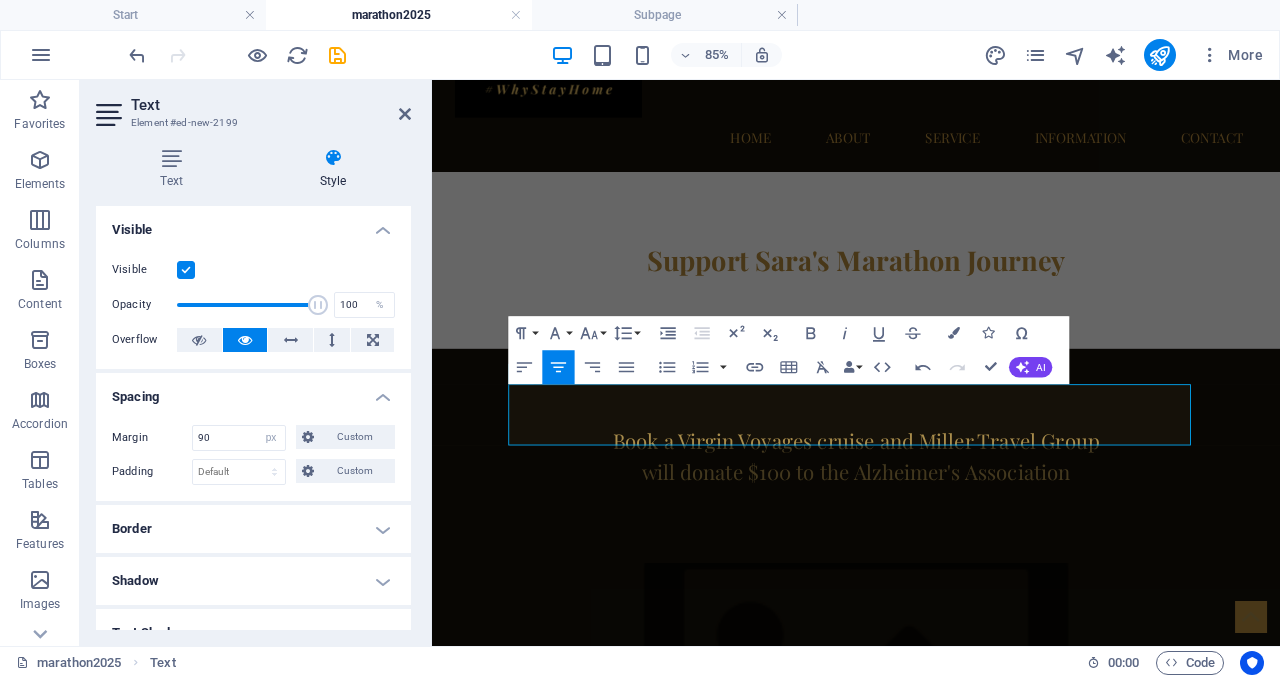 click on "Home About Service Information Contact Support Sara's Marathon Journey Book a Virgin Voyages cruise and Miller Travel Group  will donate $100 to the Alzheimer's Association Drop content here or  Add elements  Paste clipboard New headline Lorem ipsum dolor sit amet, consectetuer adipiscing elit. Aenean commodo ligula eget dolor. Lorem ipsum dolor sit amet, consectetuer adipiscing elit leget dolor. Lorem ipsum dolor sit amet, consectetuer adipiscing elit. Aenean commodo ligula eget dolor. Lorem ipsum dolor sit amet, consectetuer adipiscing elit dolor consectetuer adipiscing elit leget dolor. Lorem elit saget ipsum dolor sit amet, consectetuer. Drop content here or  Add elements  Paste clipboard Address   Millsap, TX   76066 Phone Phone:  817-386-7086   Contact info@millertravelgroup.com Legal Notice  |  Privacy Policy" at bounding box center [931, 1285] 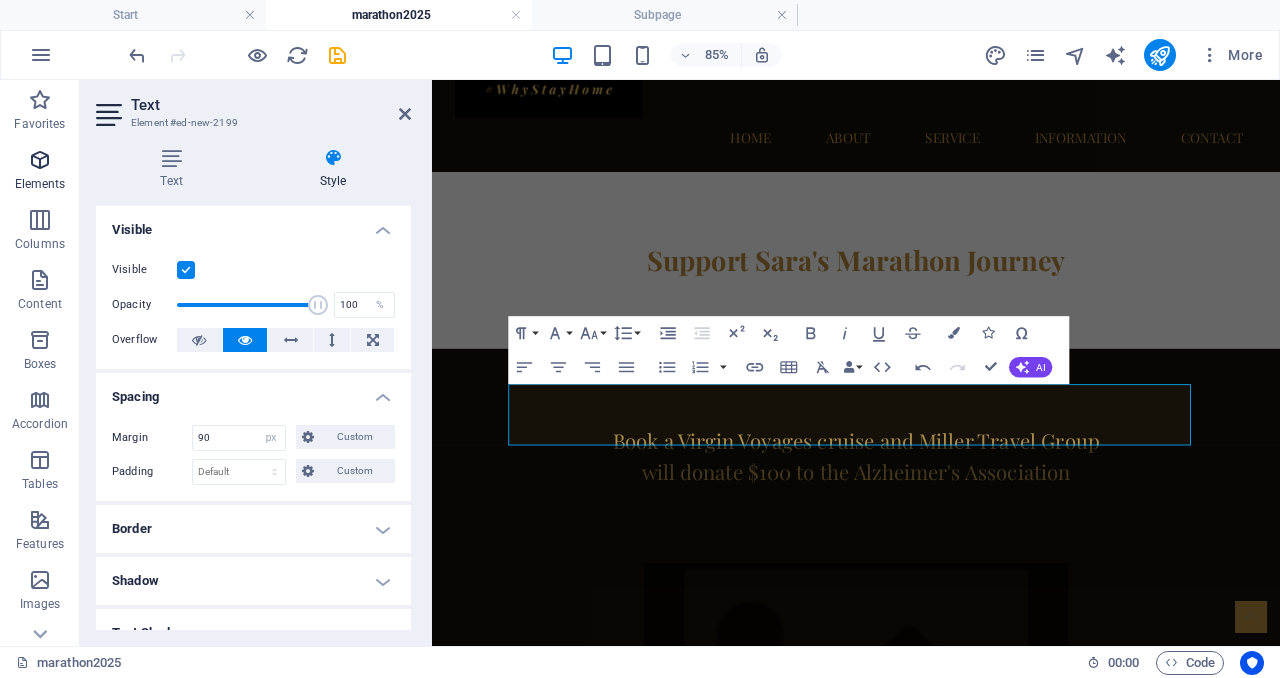click on "Elements" at bounding box center [40, 172] 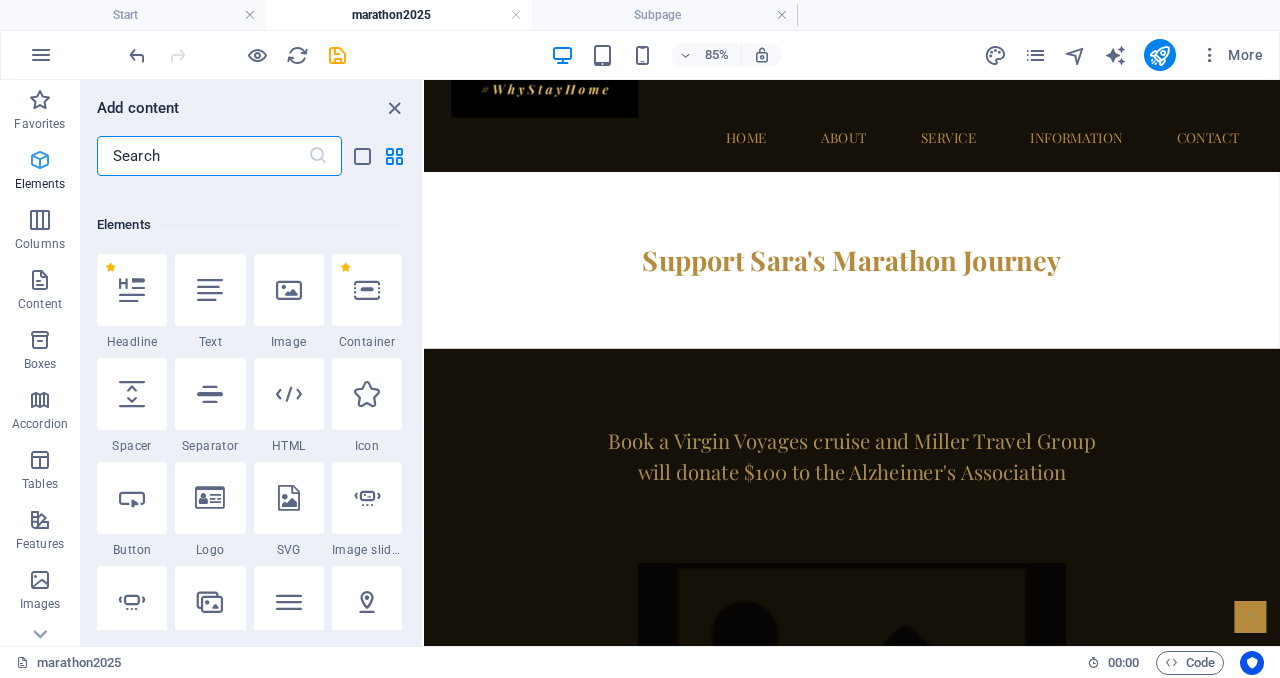 scroll, scrollTop: 213, scrollLeft: 0, axis: vertical 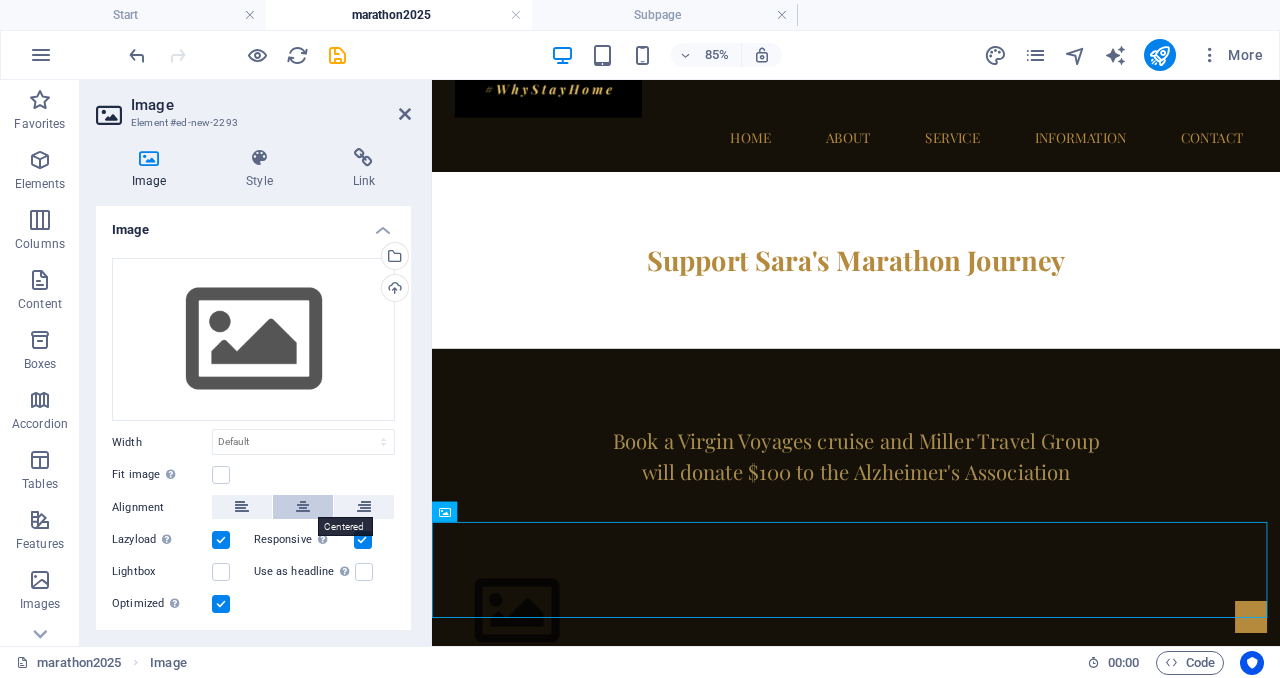 click at bounding box center [303, 507] 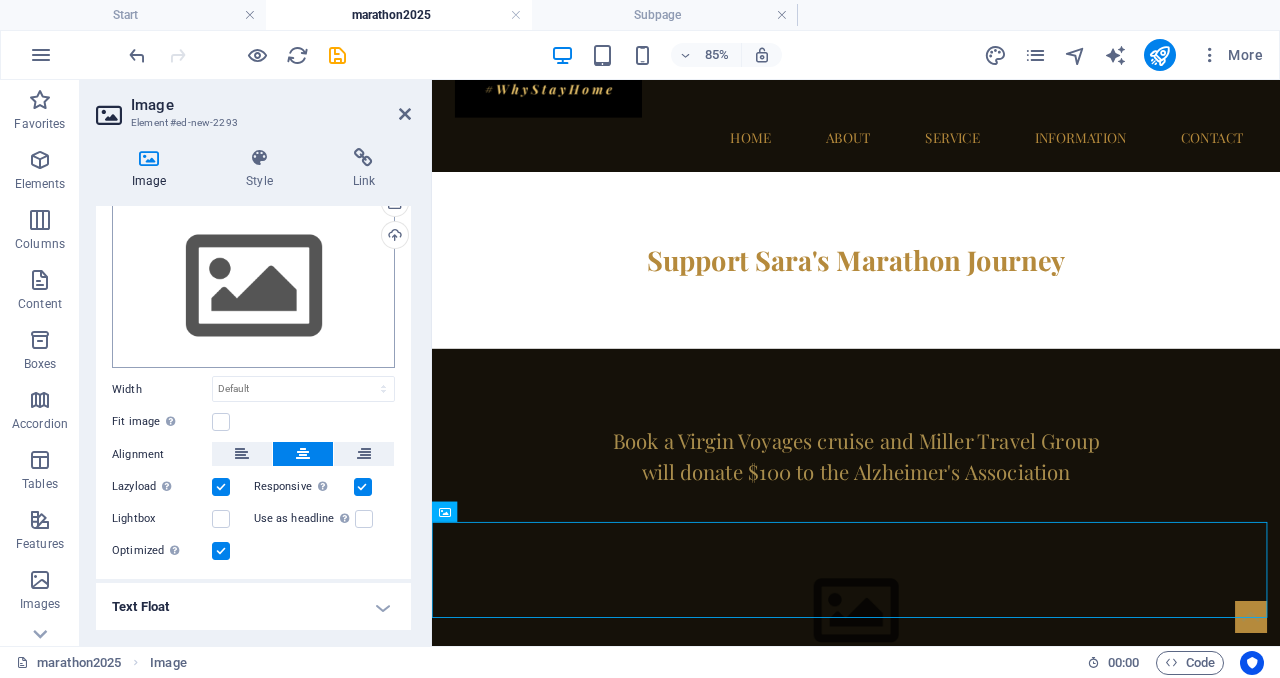 scroll, scrollTop: 52, scrollLeft: 0, axis: vertical 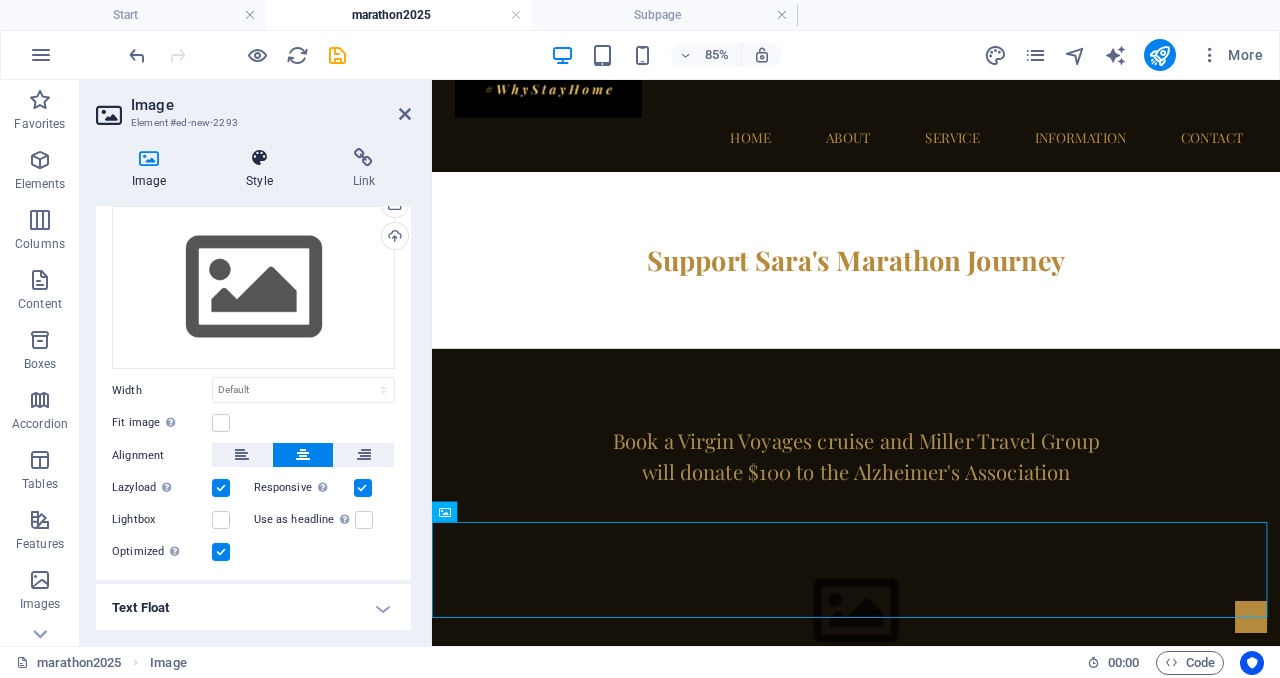 click at bounding box center [259, 158] 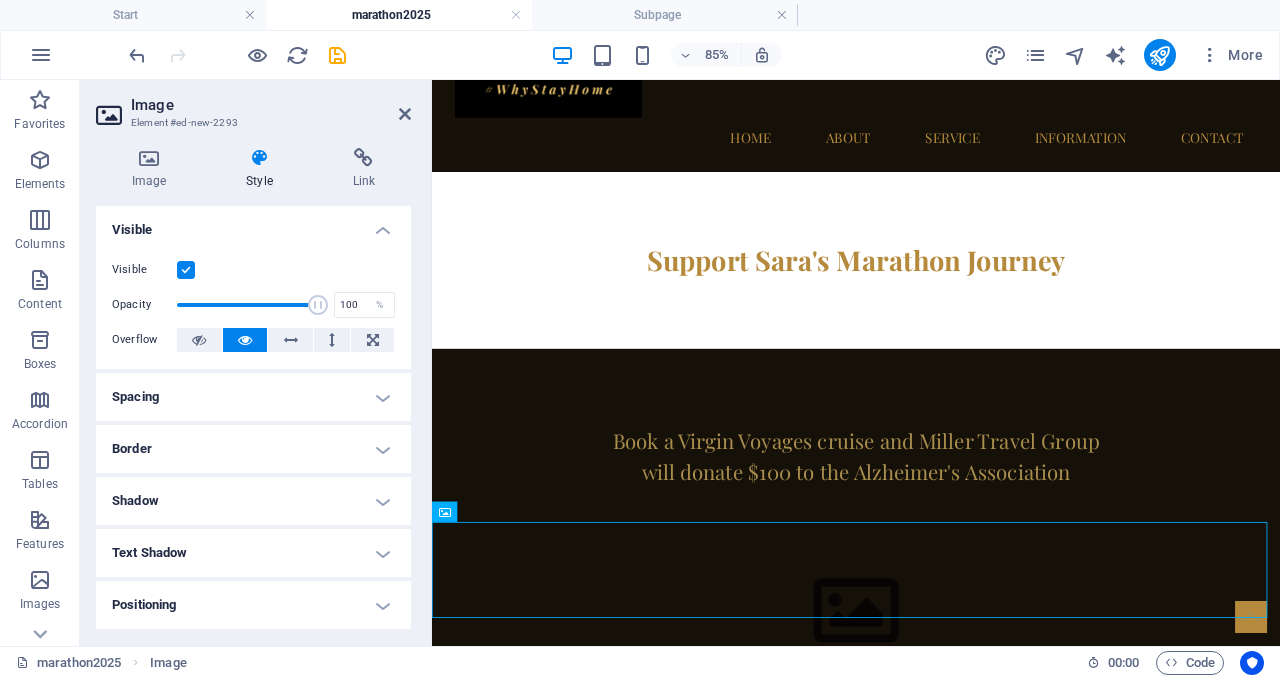 click on "Border" at bounding box center [253, 449] 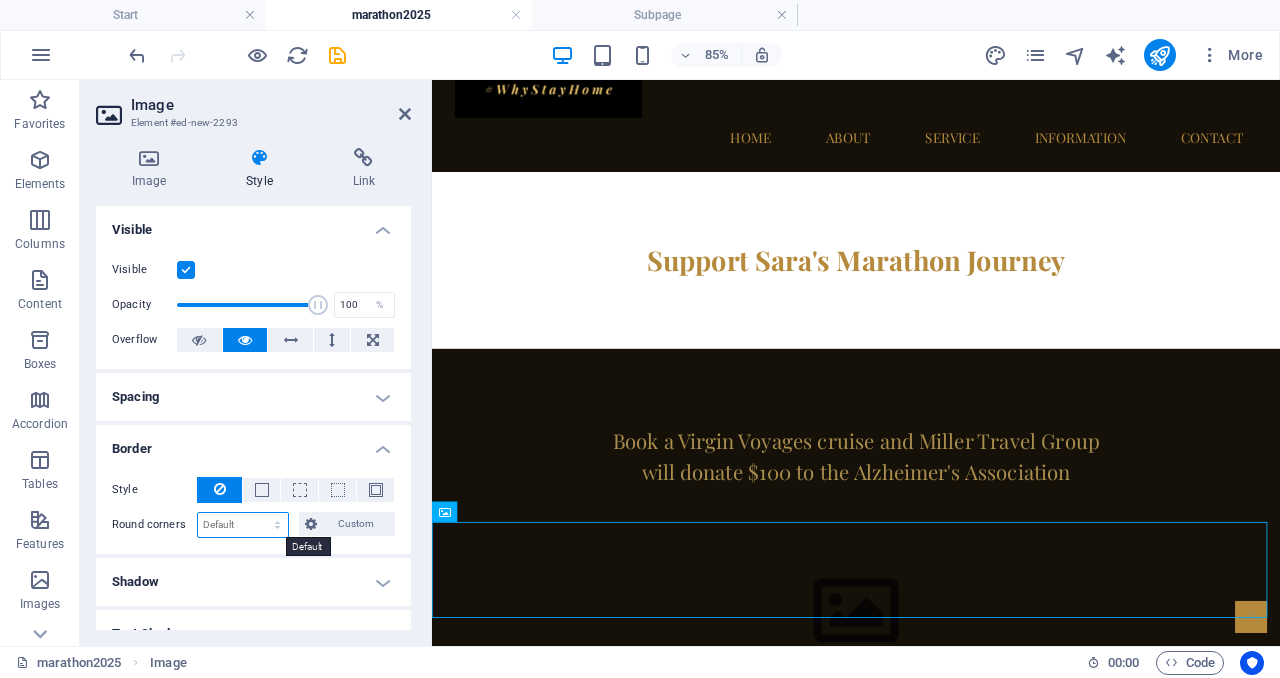 click on "Default px rem % vh vw Custom" at bounding box center (243, 525) 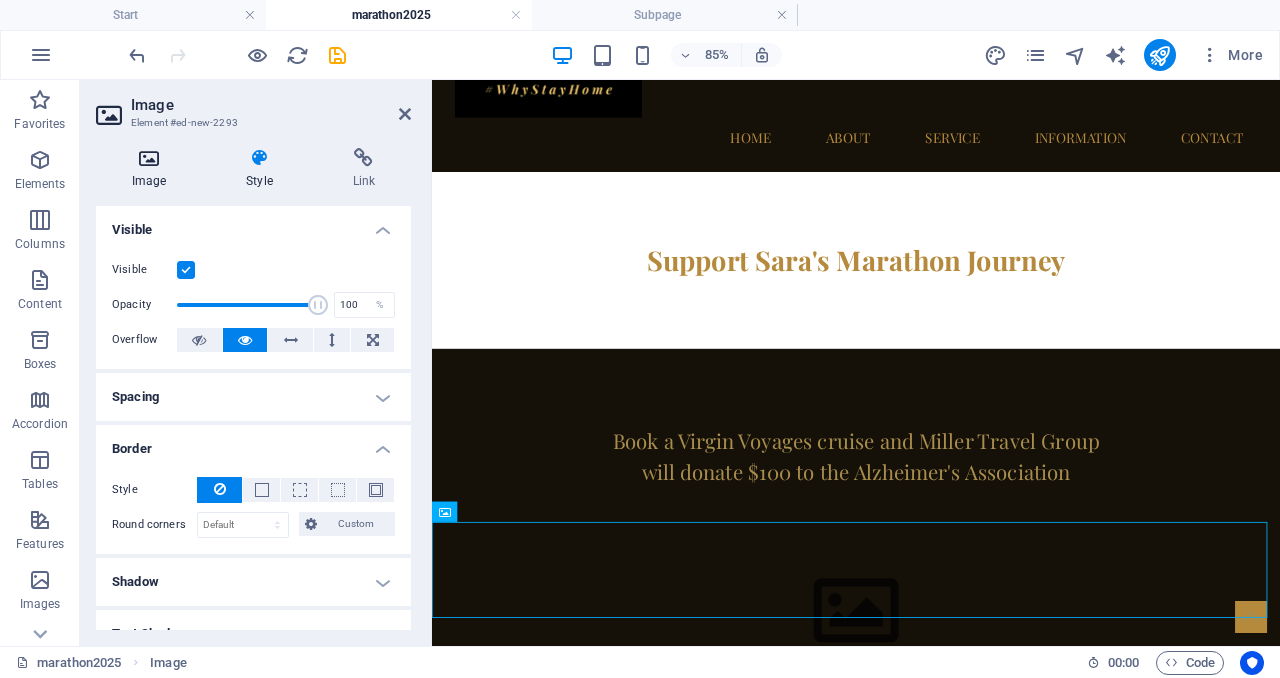 click on "Image" at bounding box center (153, 169) 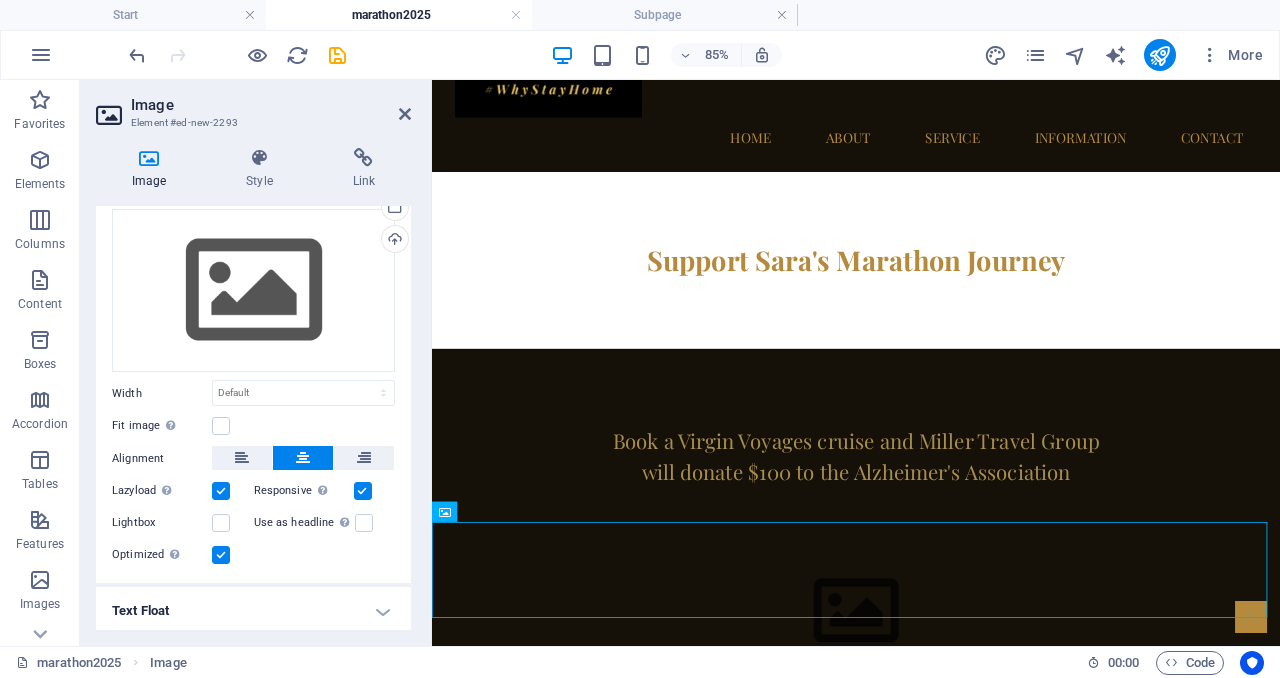 scroll, scrollTop: 0, scrollLeft: 0, axis: both 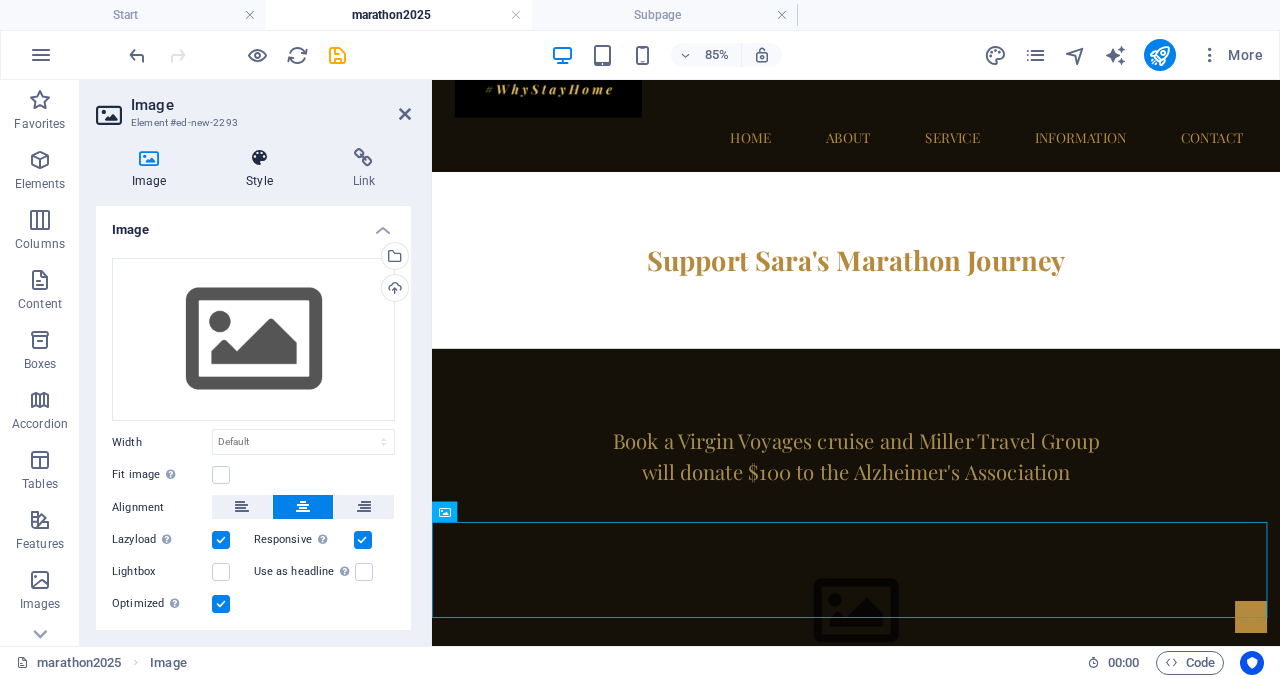 click on "Style" at bounding box center [263, 169] 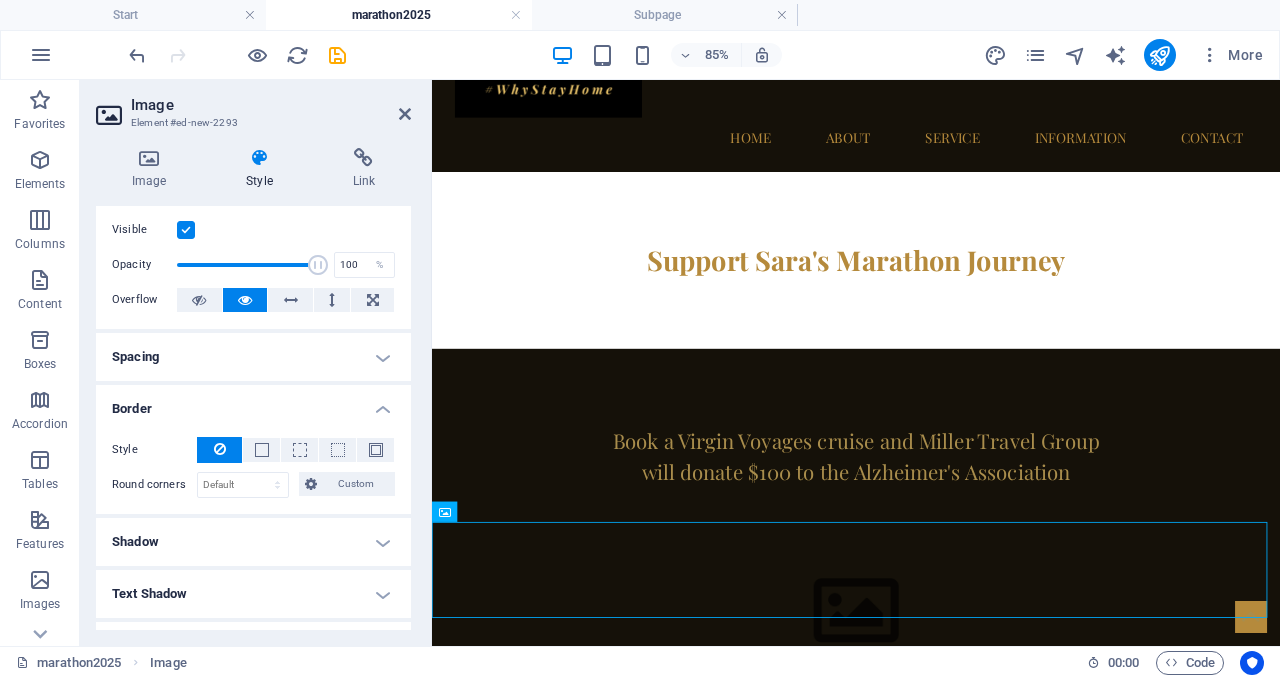 scroll, scrollTop: 77, scrollLeft: 0, axis: vertical 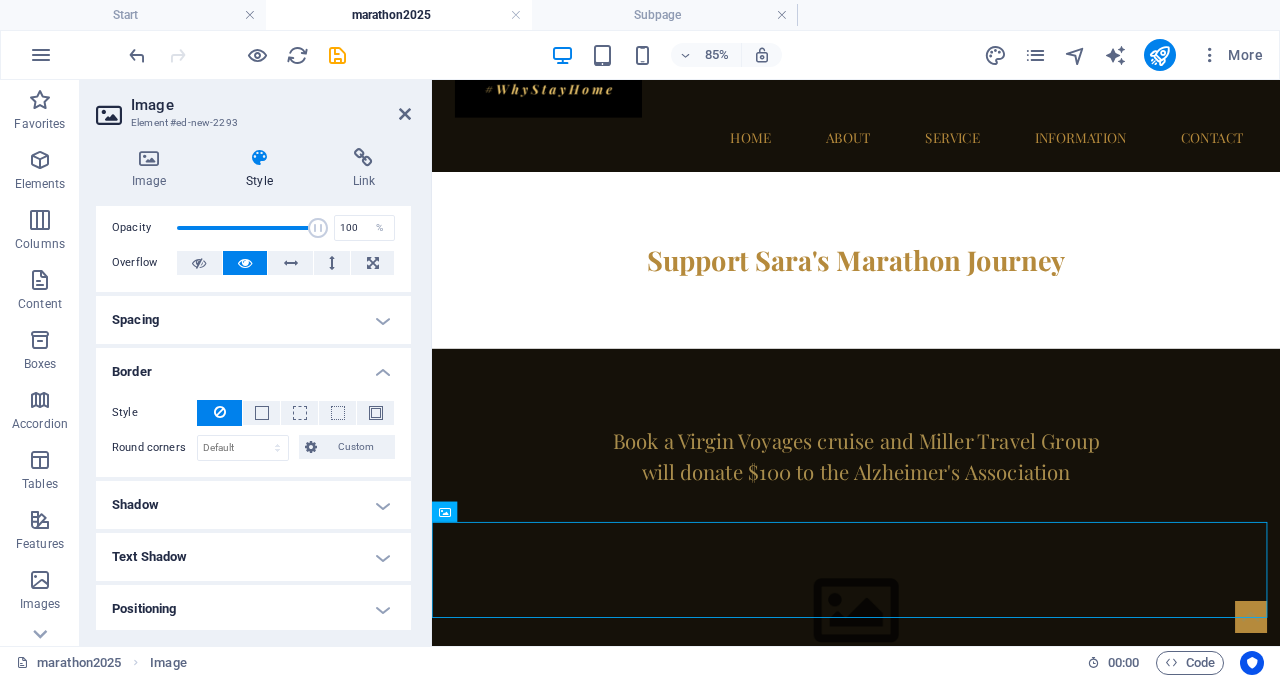 click on "Spacing" at bounding box center [253, 320] 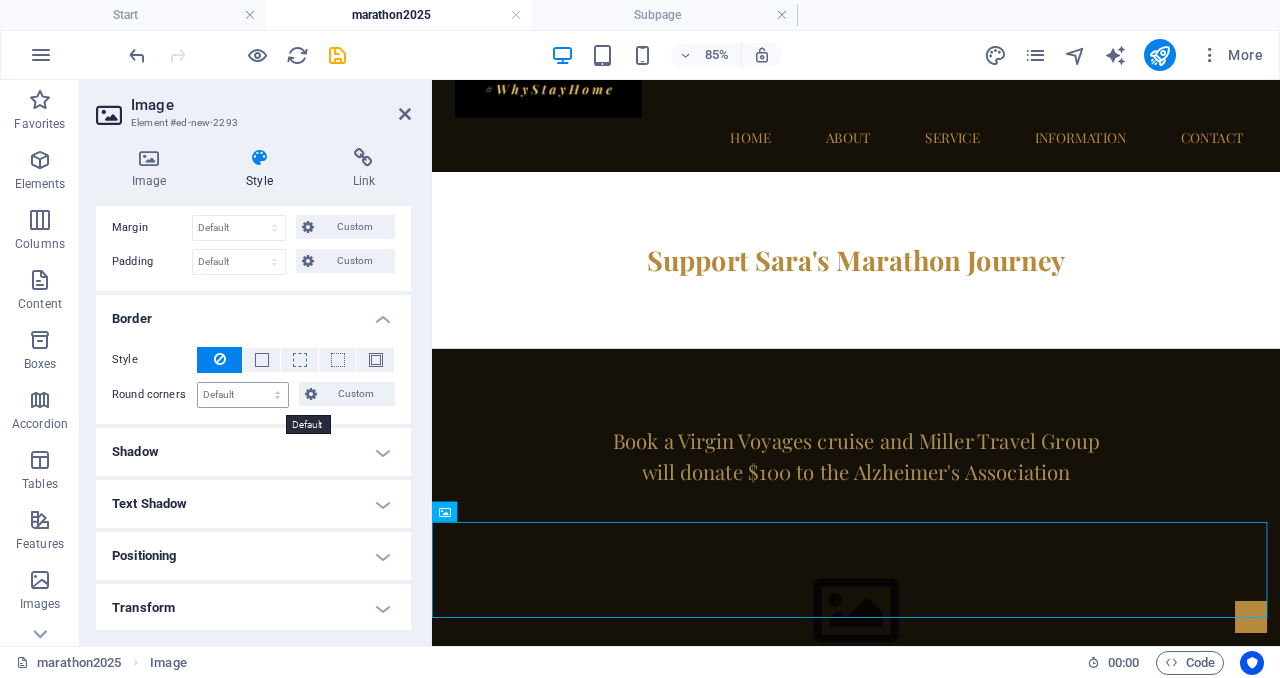 scroll, scrollTop: 223, scrollLeft: 0, axis: vertical 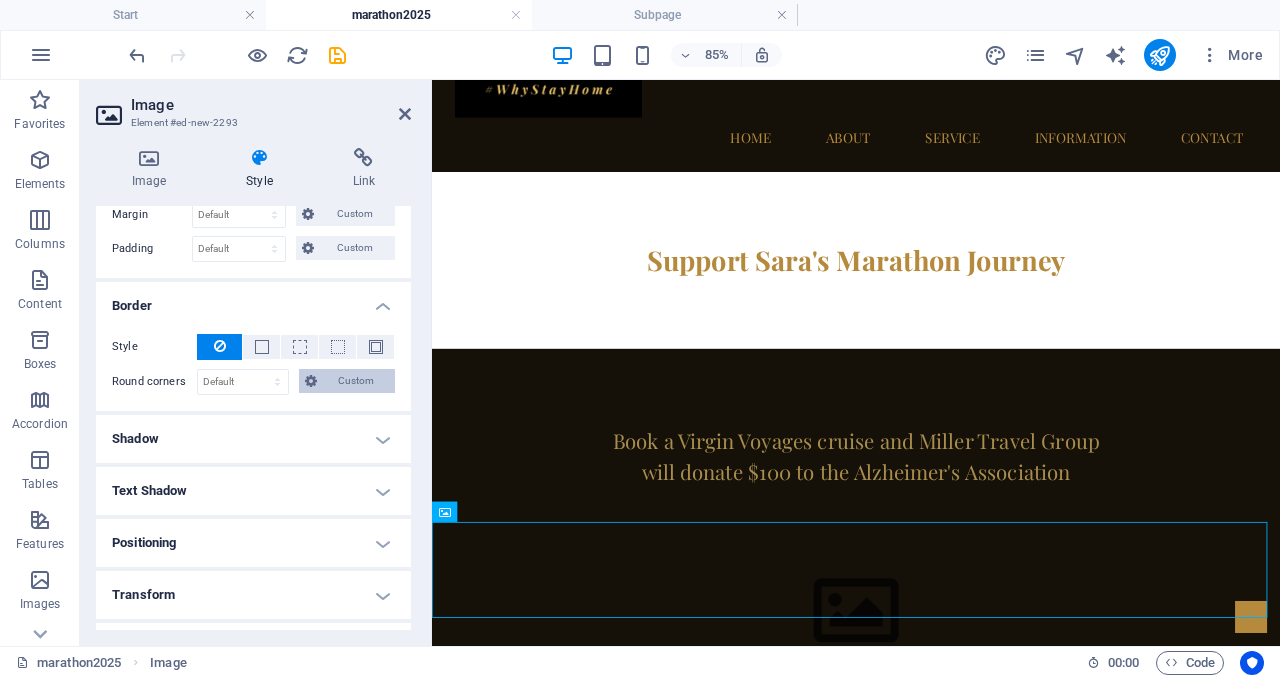 click on "Custom" at bounding box center [356, 381] 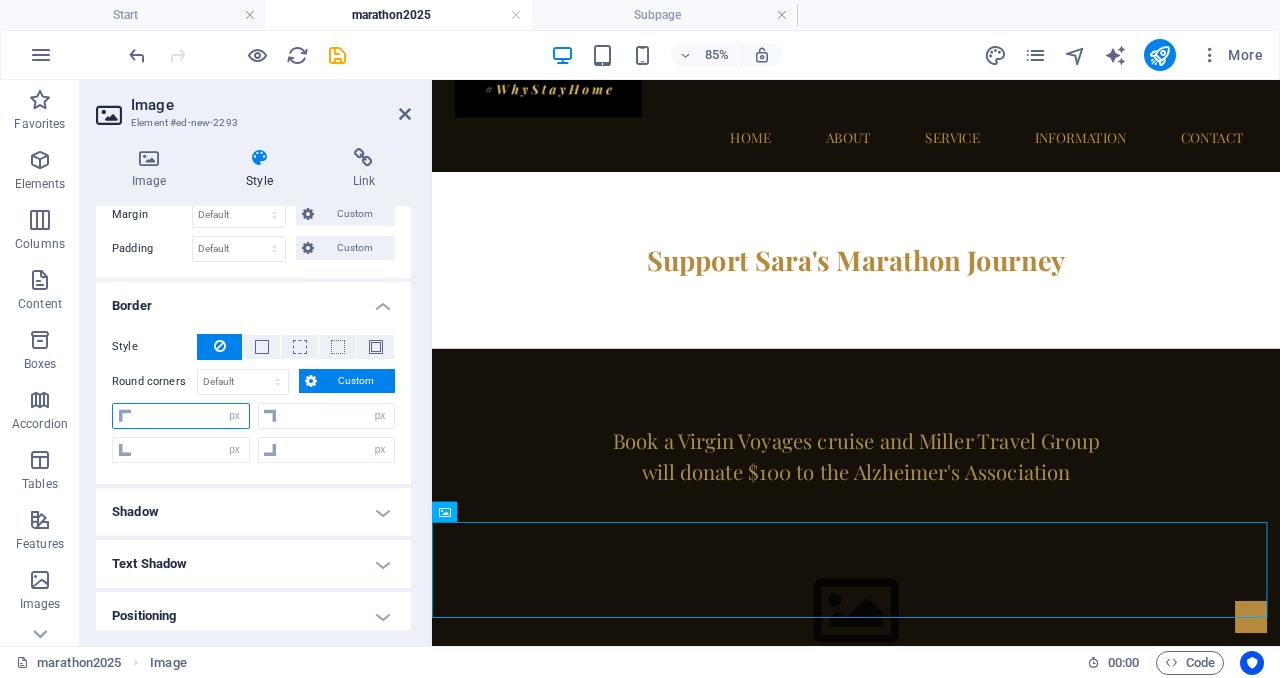 click at bounding box center [193, 416] 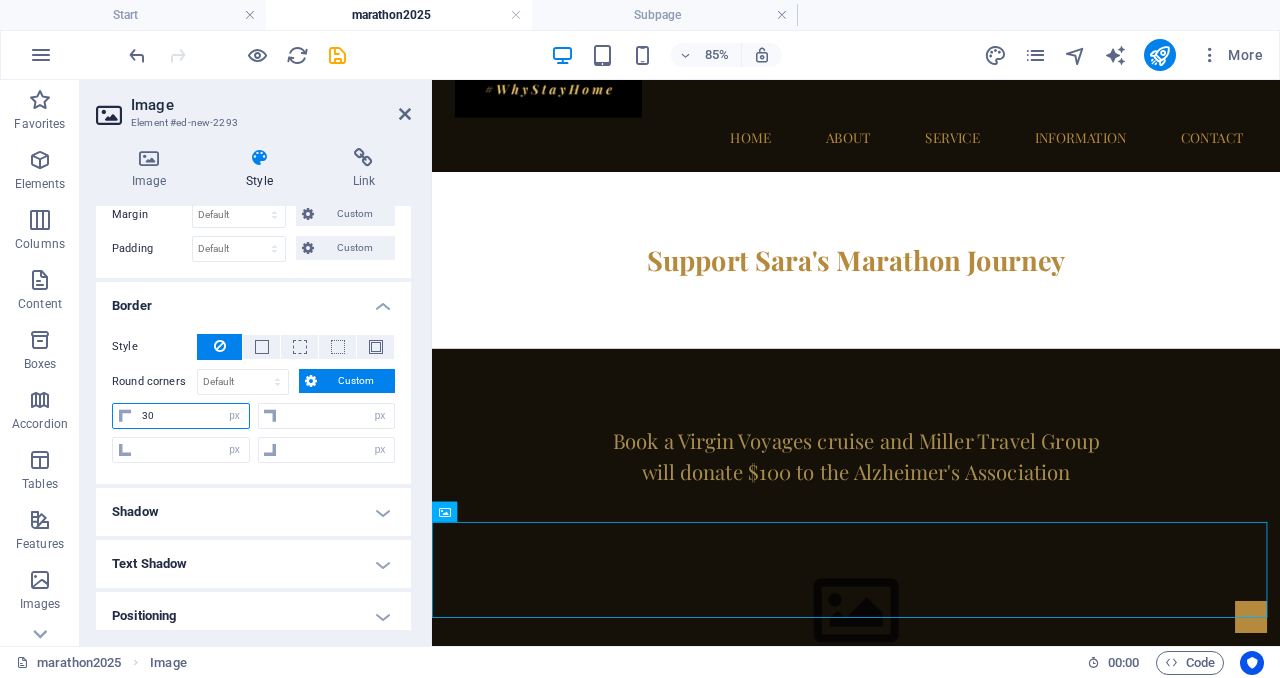 type on "300" 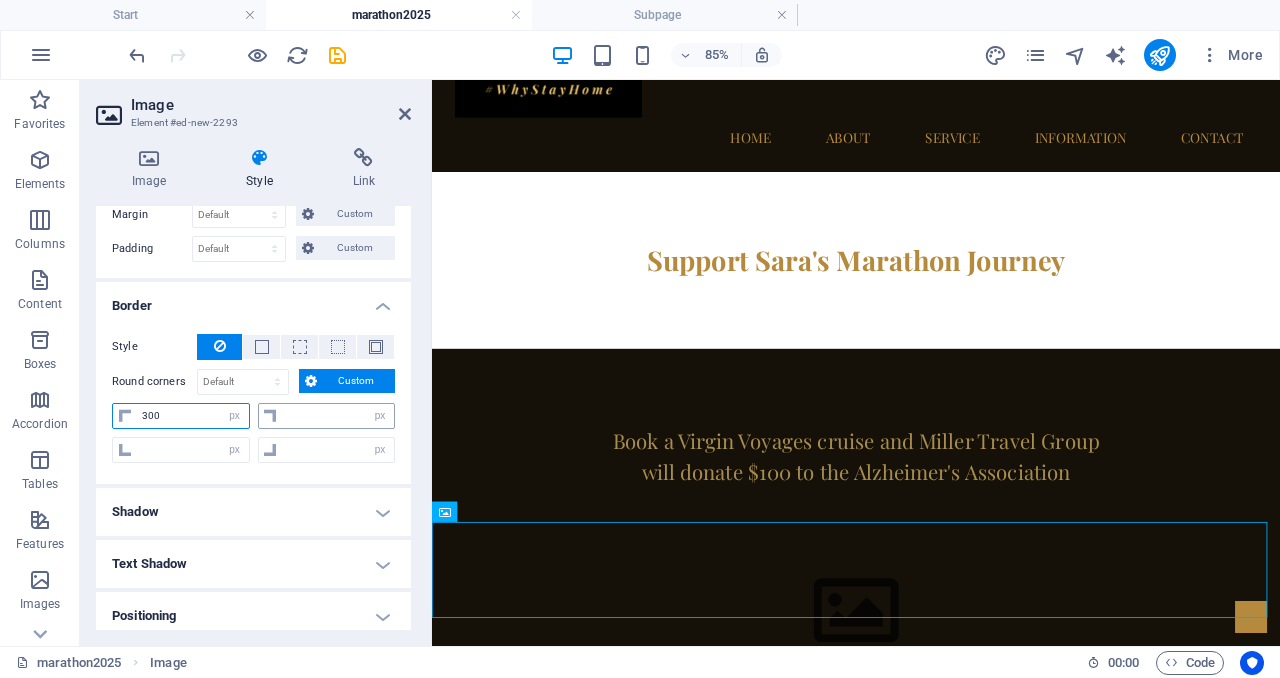 type on "0" 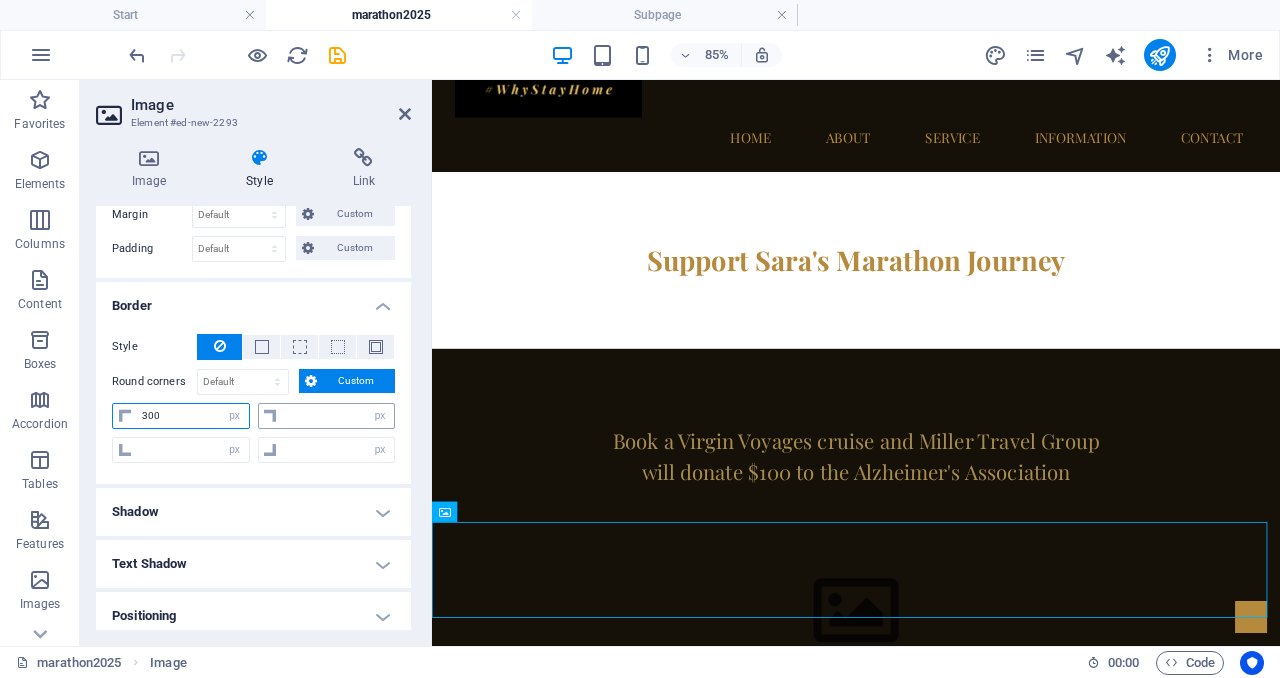 type on "0" 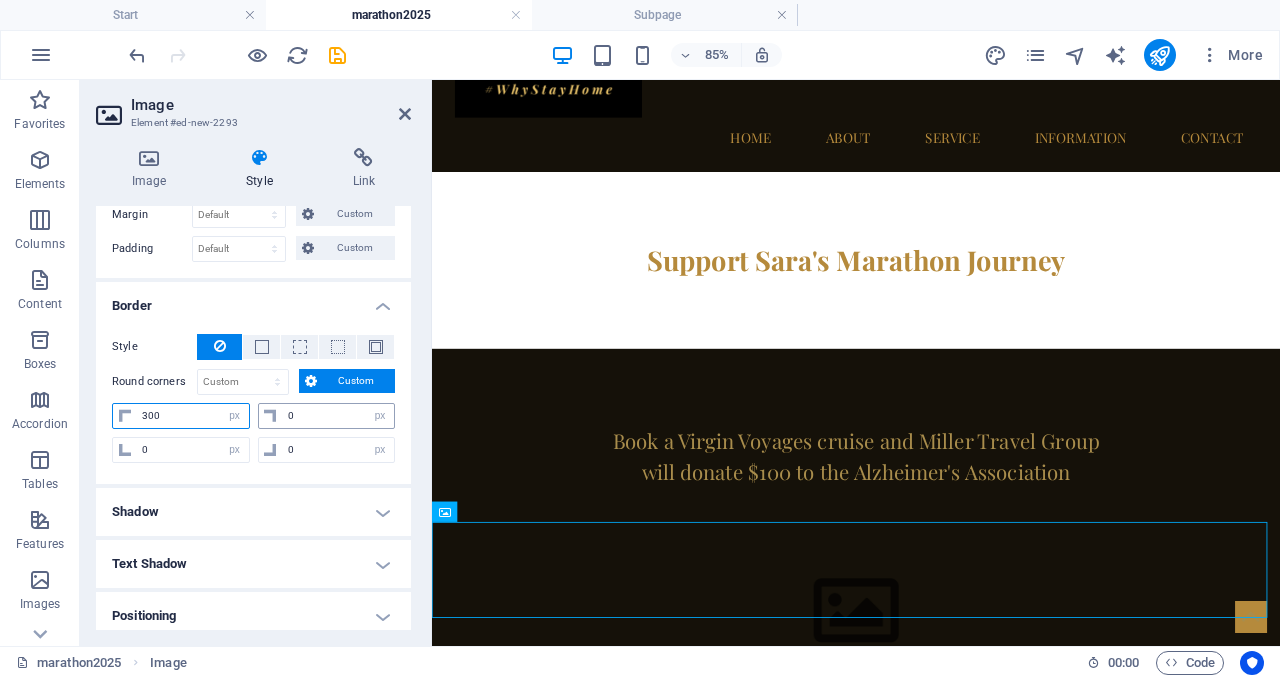 type on "300" 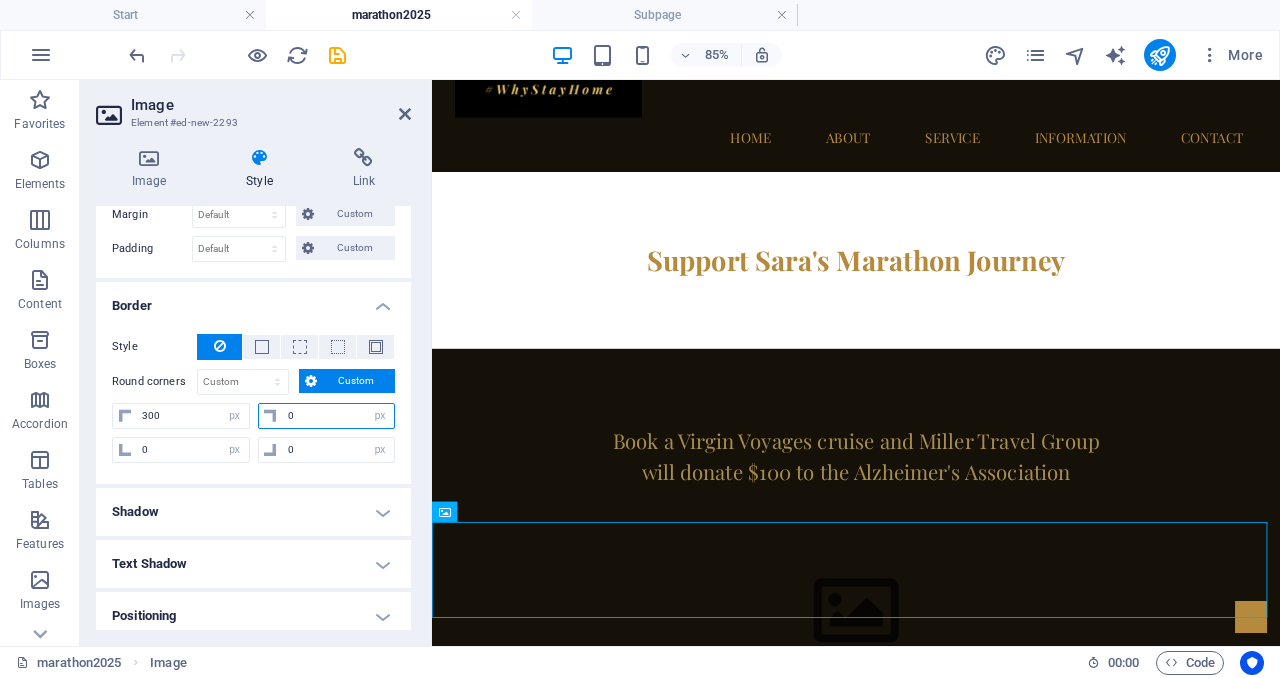 click on "0" at bounding box center (339, 416) 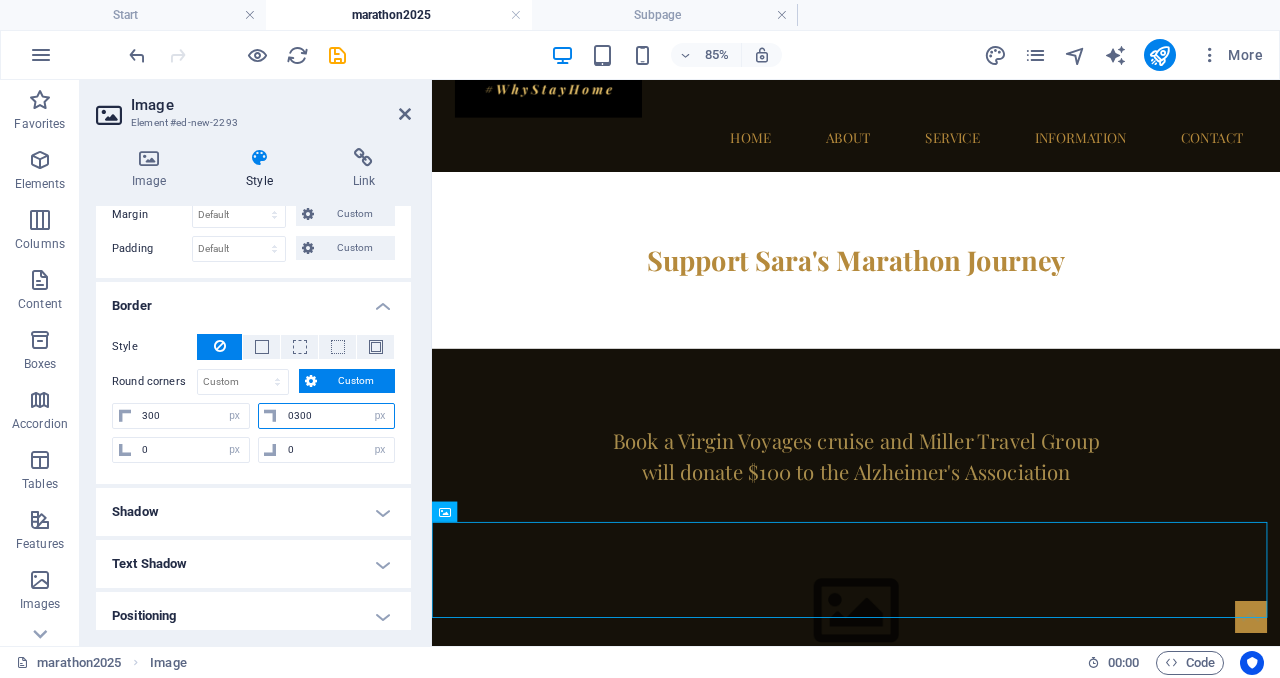 click on "0300" at bounding box center [339, 416] 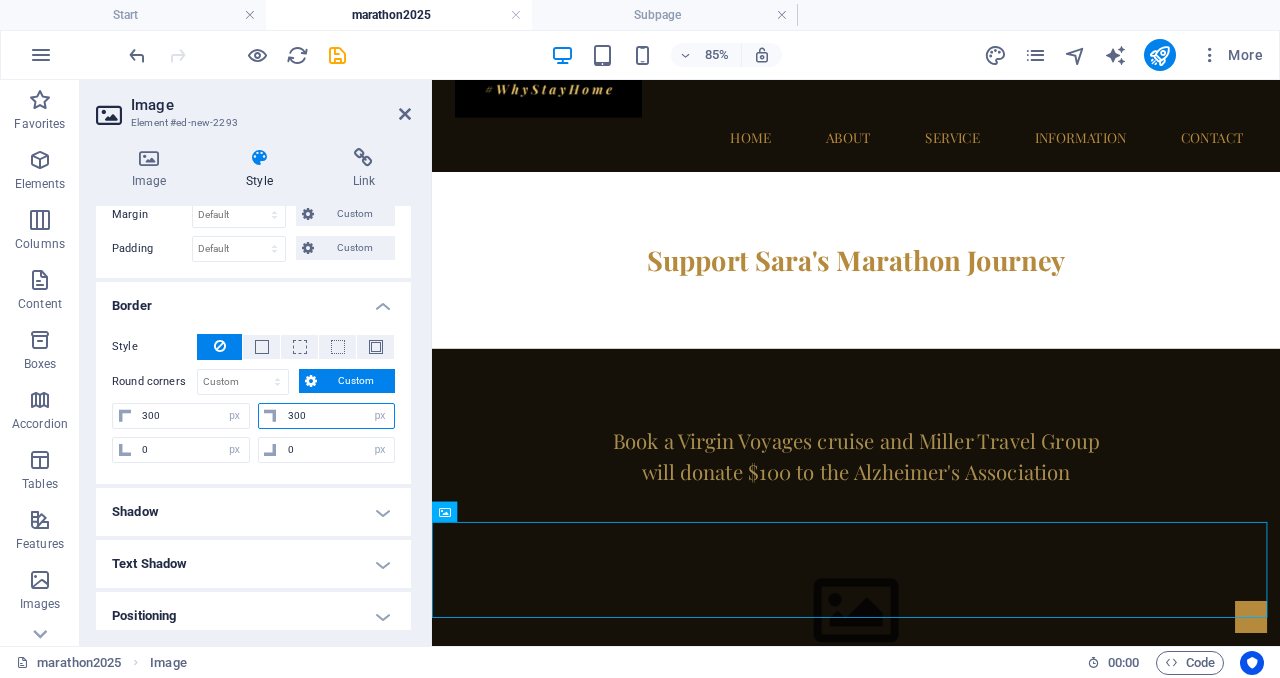 click on "300" at bounding box center (339, 416) 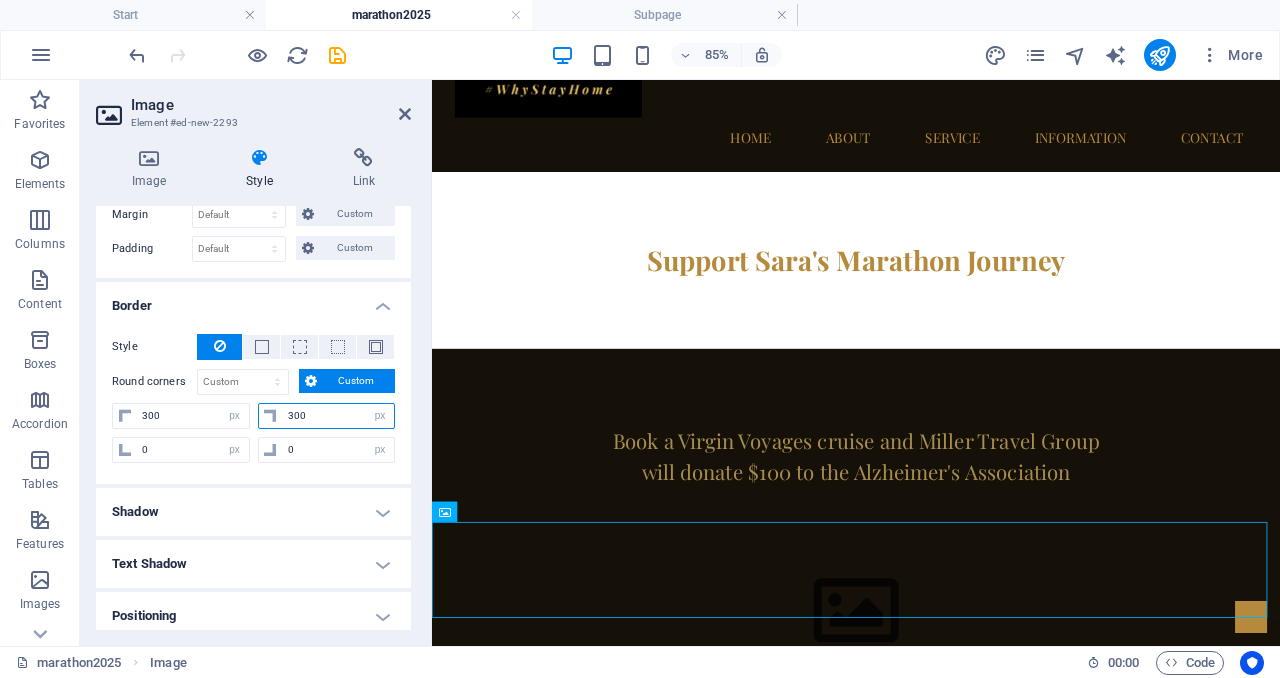 type on "300" 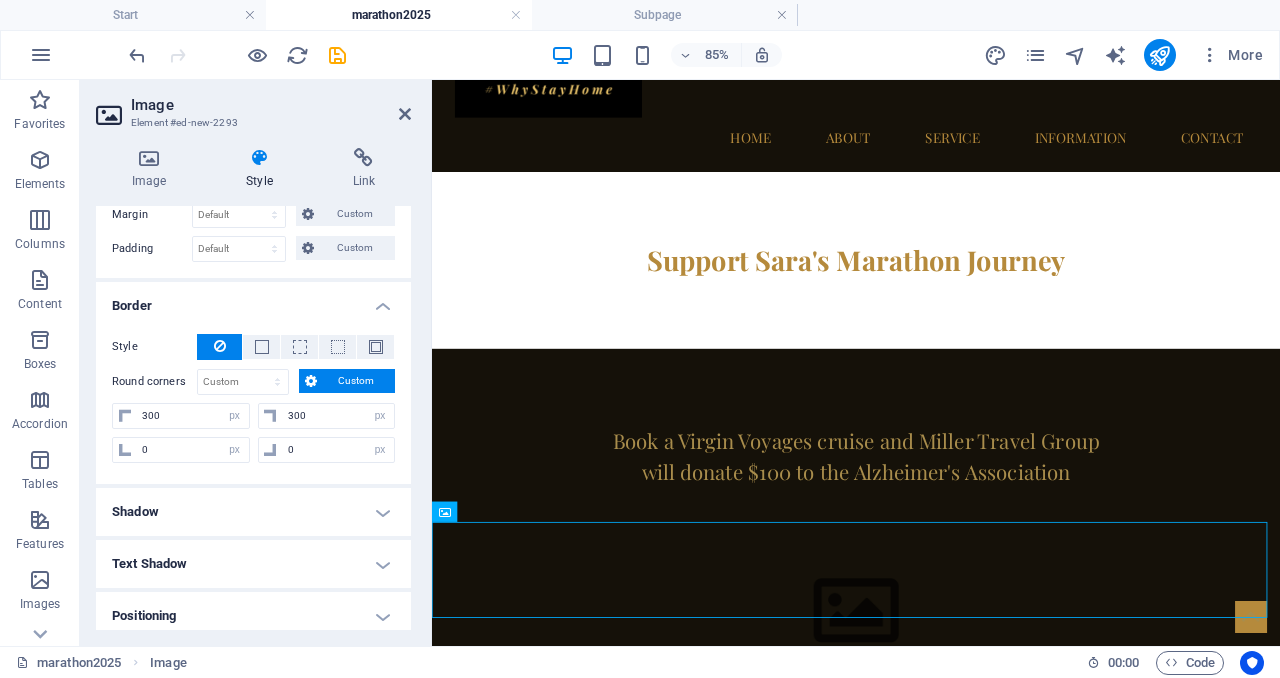 click on "300 px rem % vh vw 300 px rem % vh vw 0 px rem % vh vw 0 px rem % vh vw" at bounding box center [253, 435] 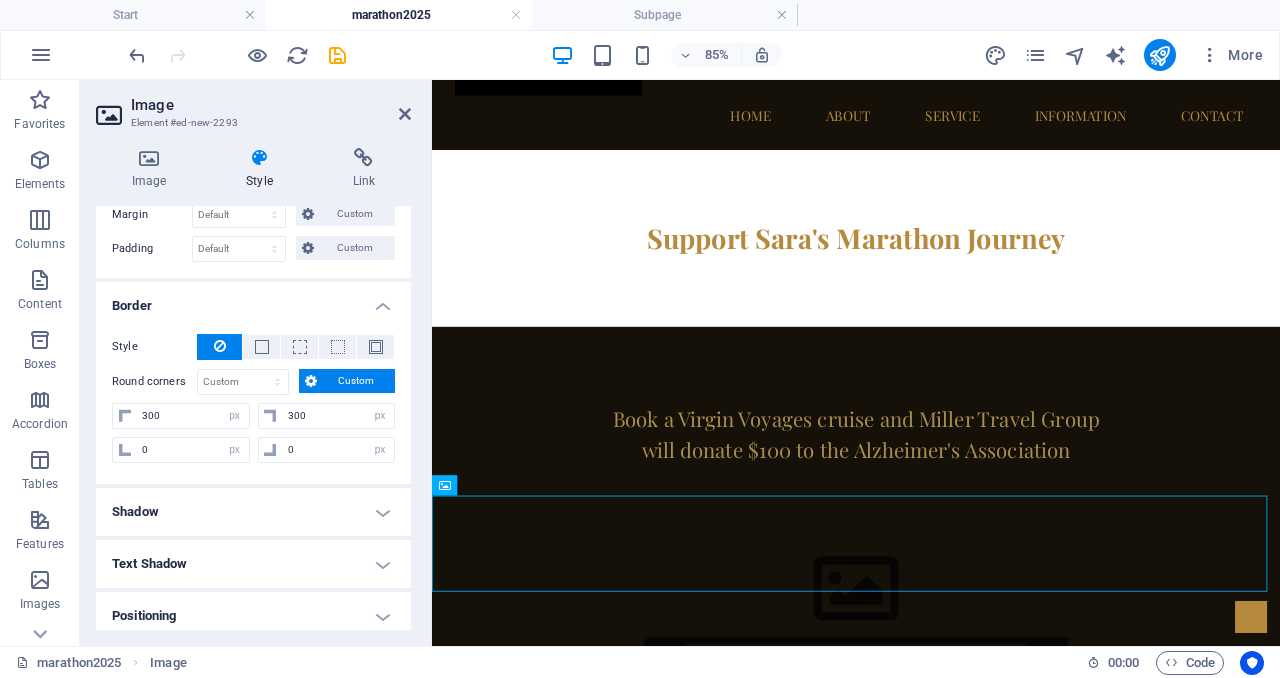 scroll, scrollTop: 224, scrollLeft: 0, axis: vertical 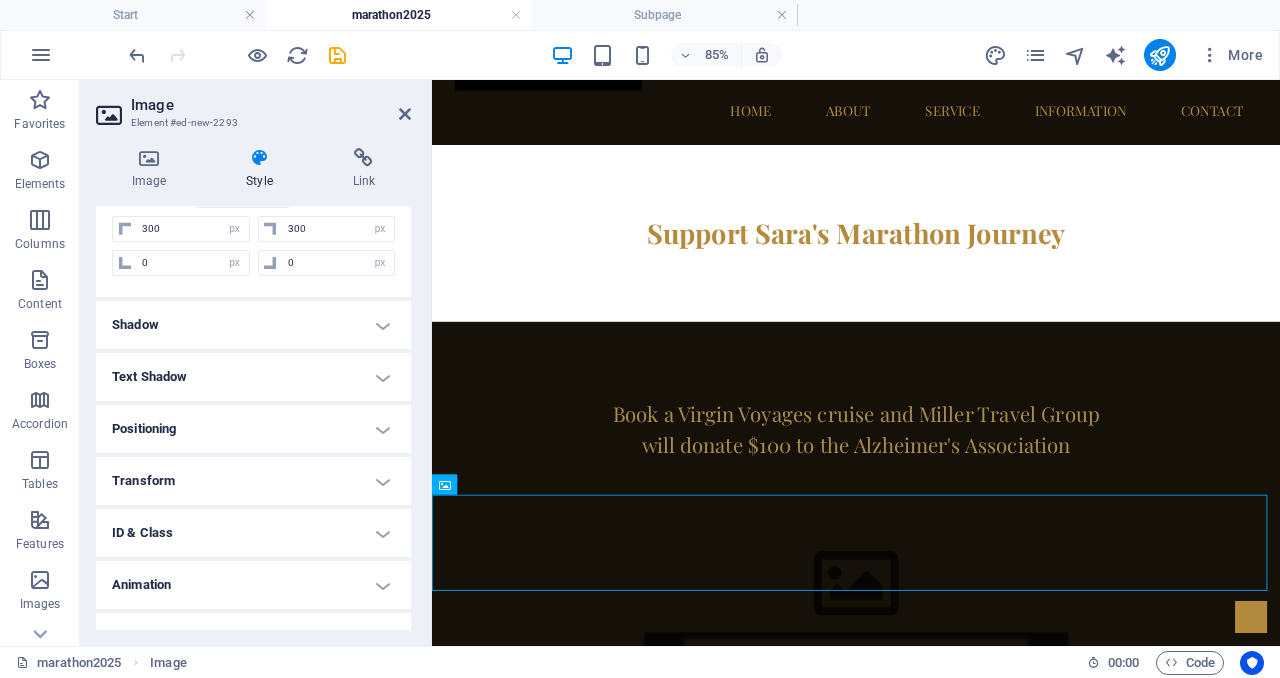 click on "Positioning" at bounding box center (253, 429) 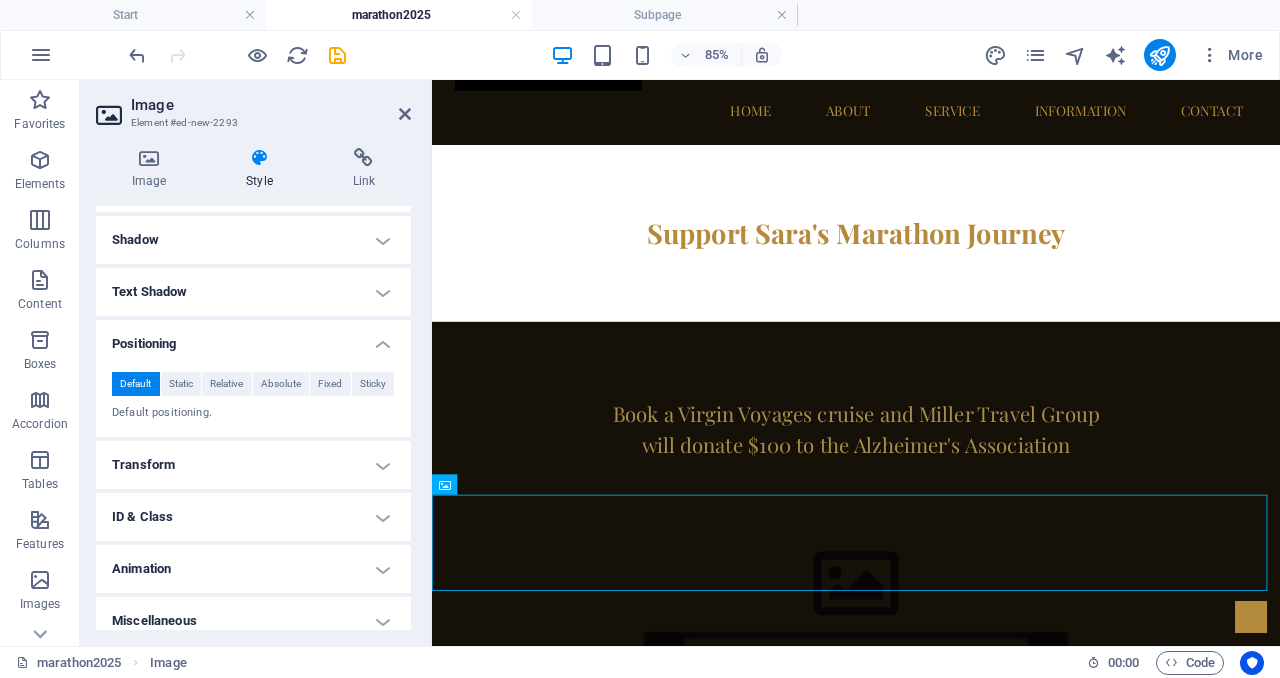 scroll, scrollTop: 510, scrollLeft: 0, axis: vertical 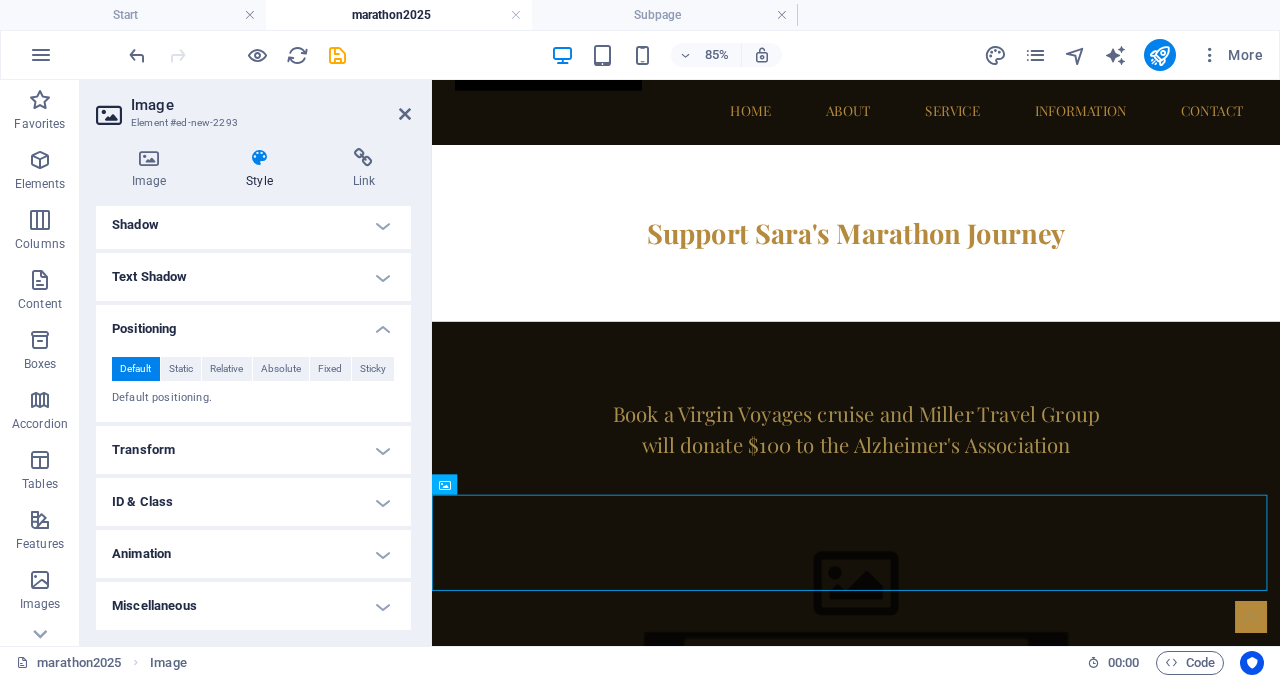 click on "Transform" at bounding box center (253, 450) 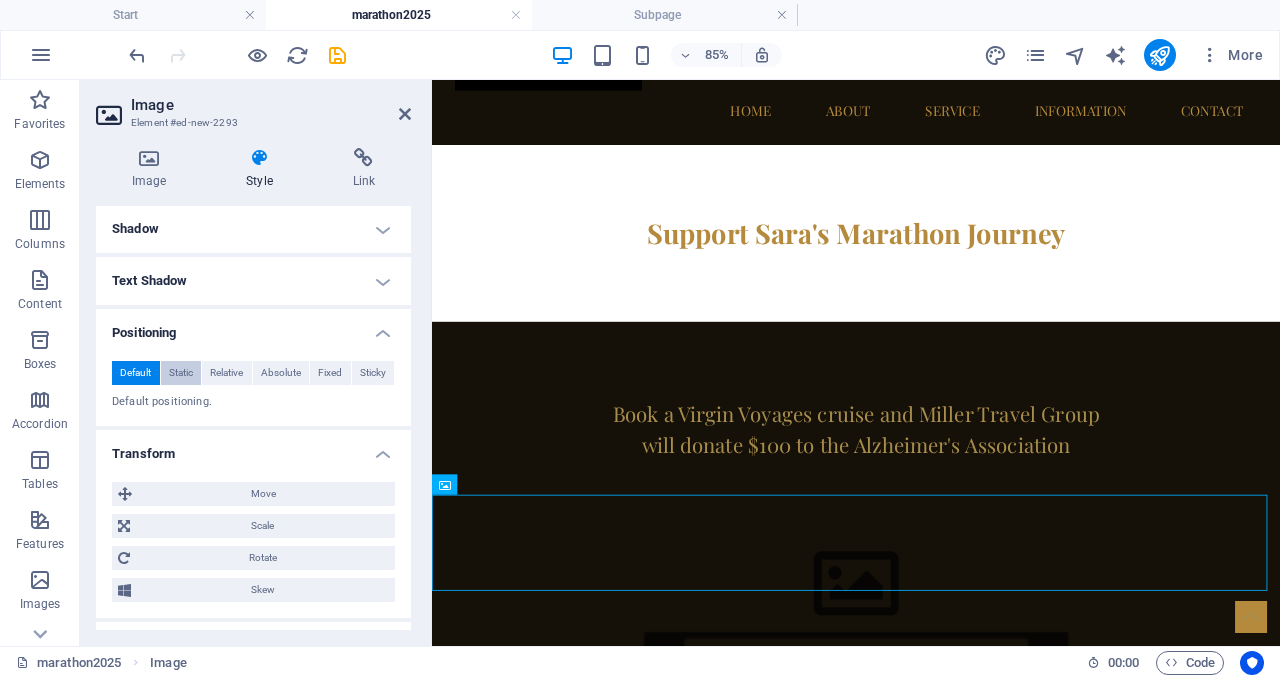 scroll, scrollTop: 268, scrollLeft: 0, axis: vertical 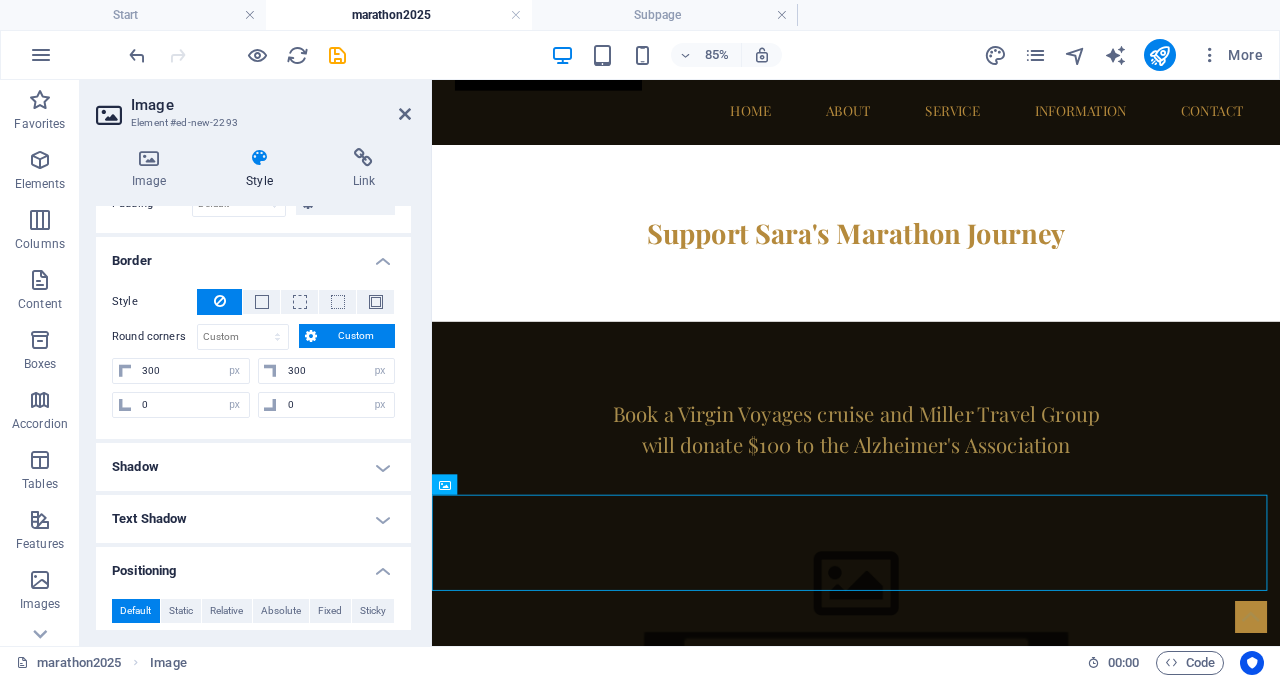 click at bounding box center (311, 336) 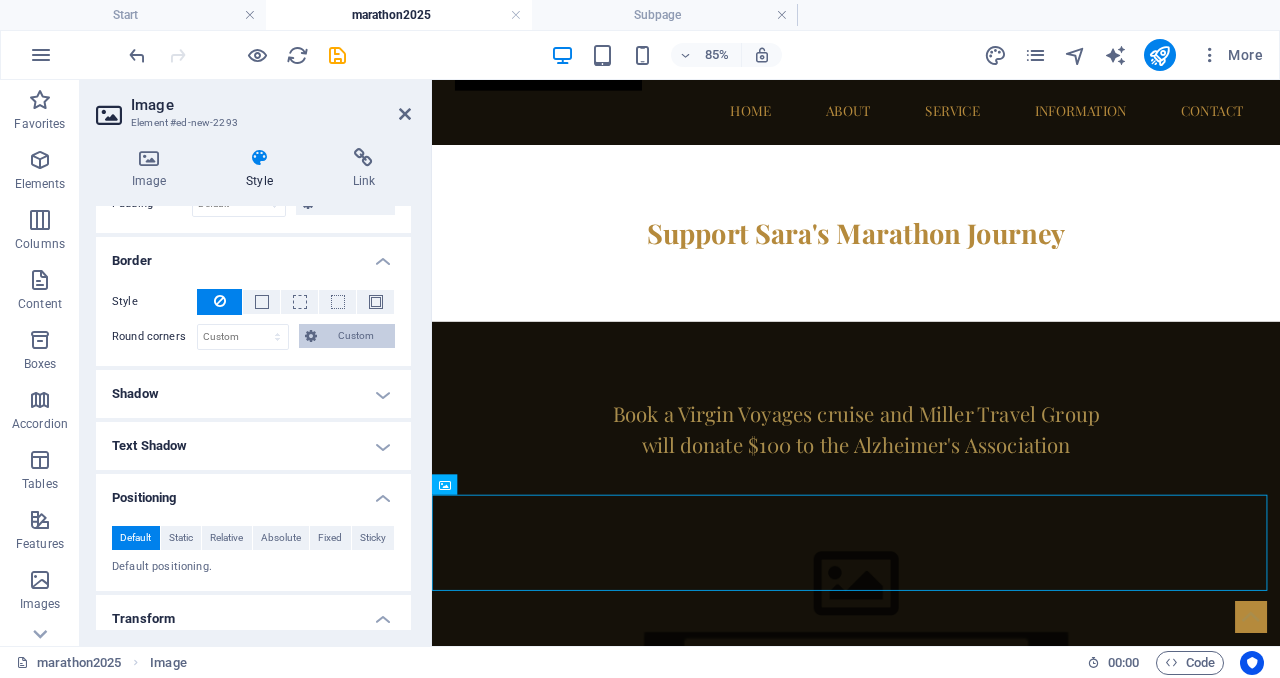 click at bounding box center (311, 336) 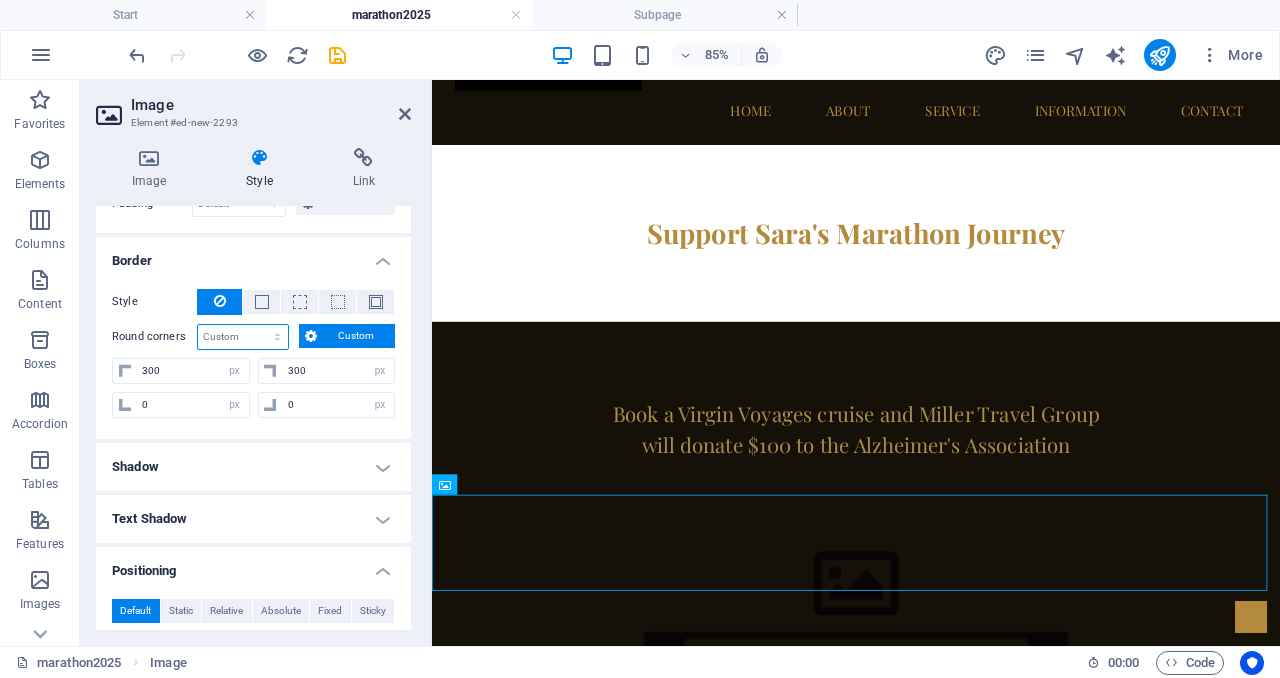 click on "Default px rem % vh vw Custom" at bounding box center (243, 337) 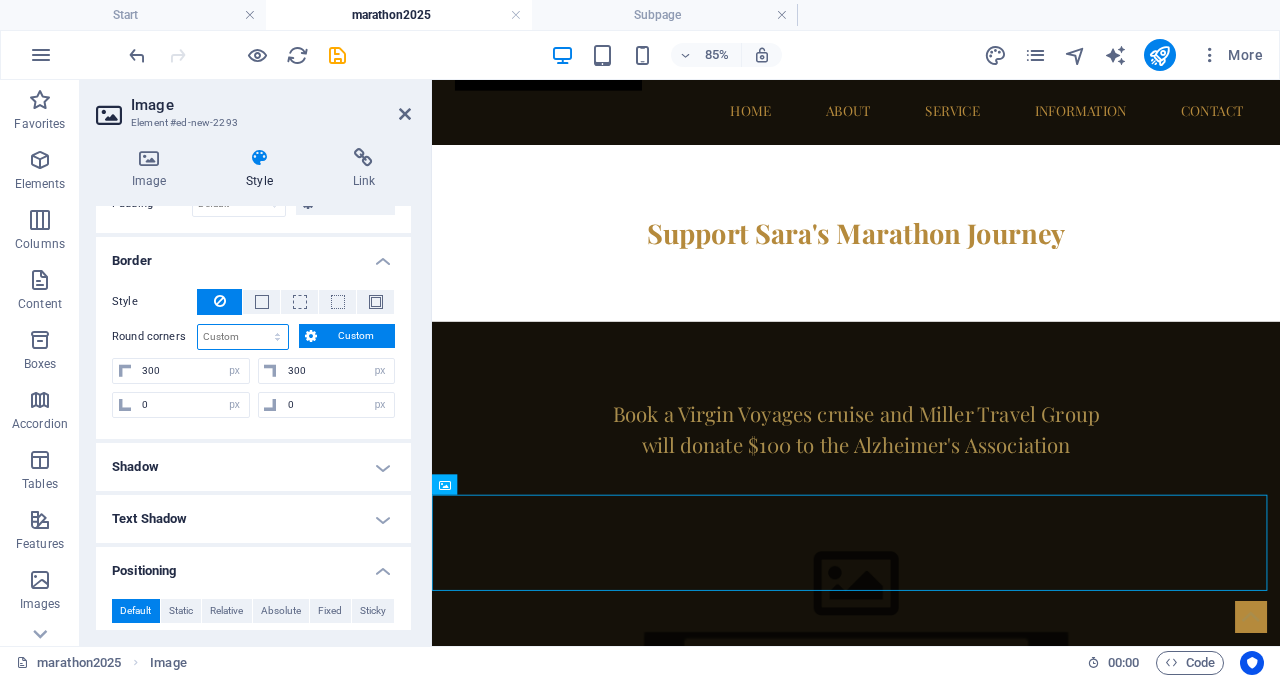 select on "%" 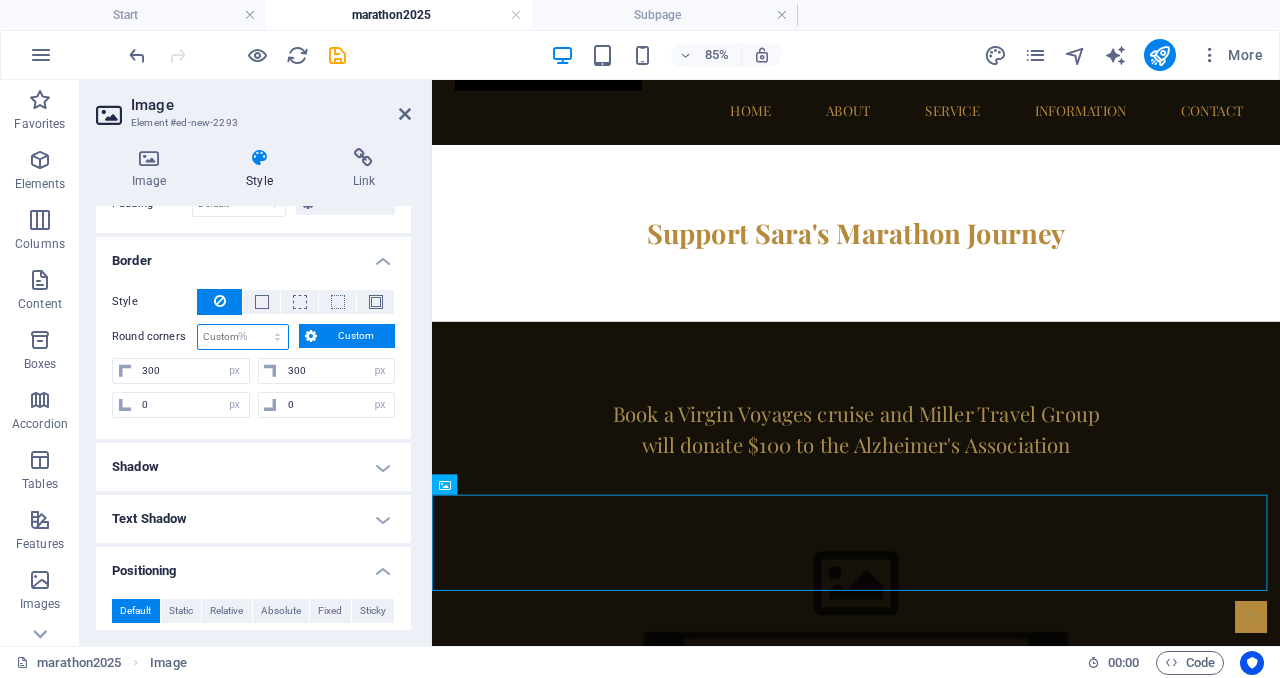type on "100" 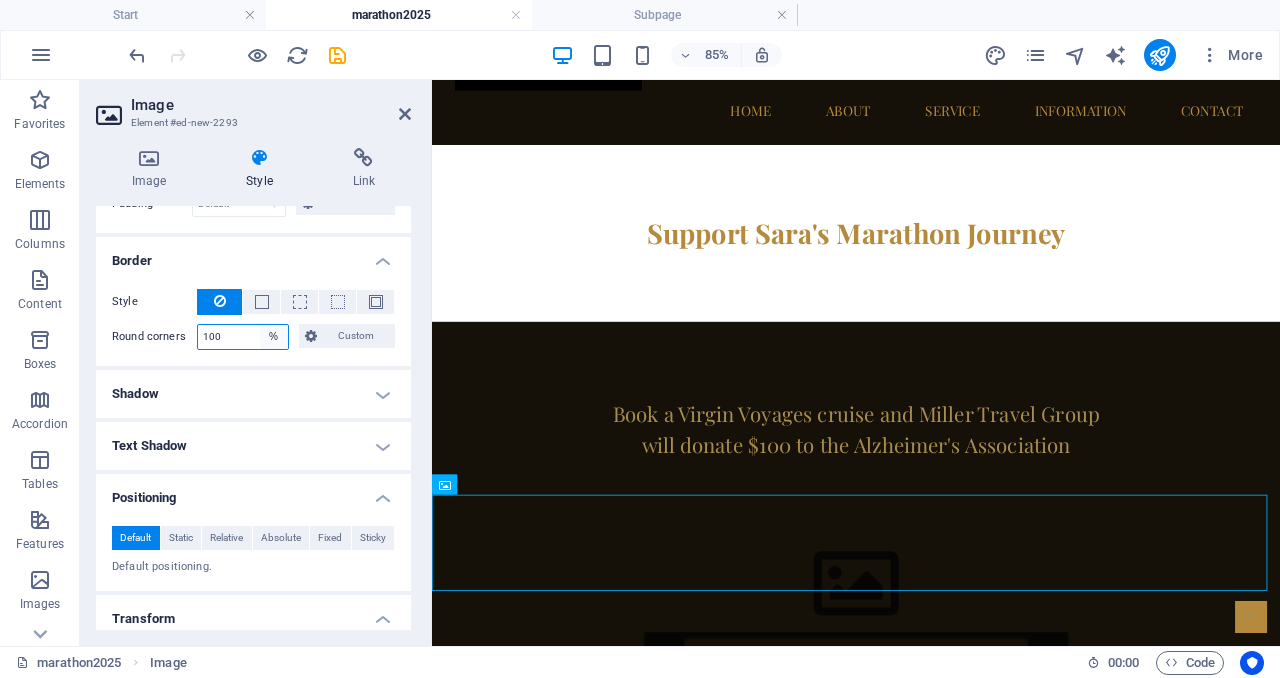 click on "Default px rem % vh vw Custom" at bounding box center (274, 337) 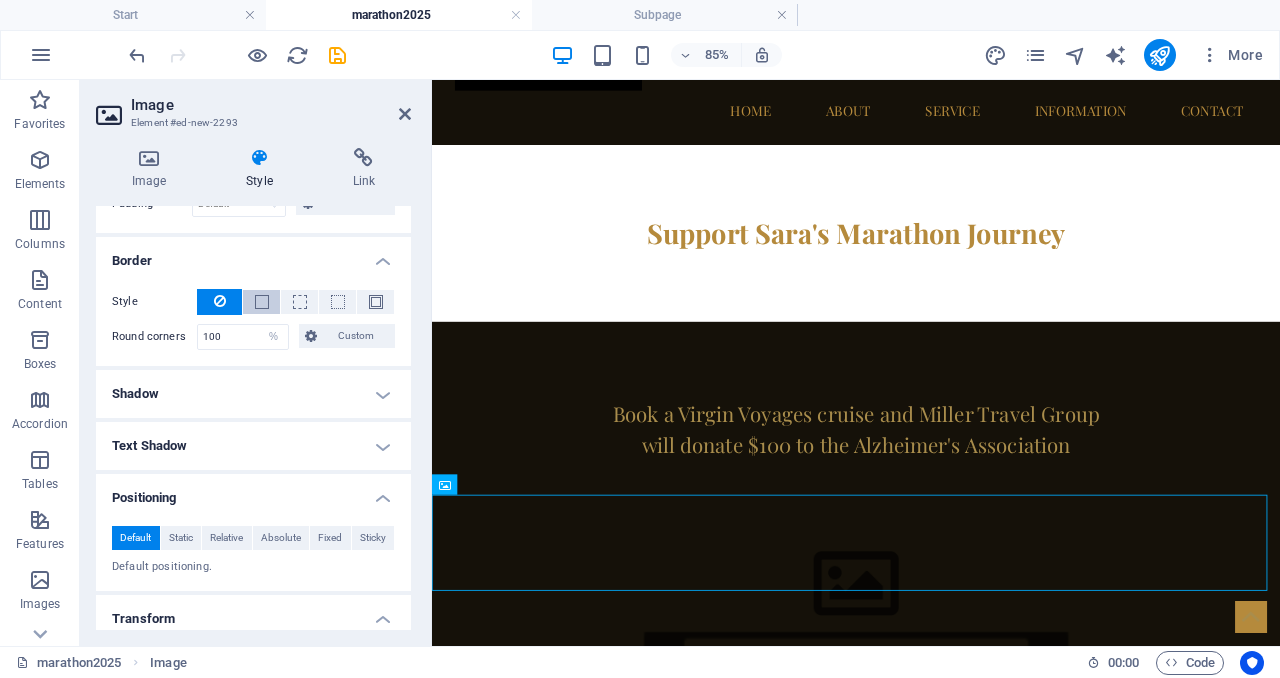 click at bounding box center (261, 302) 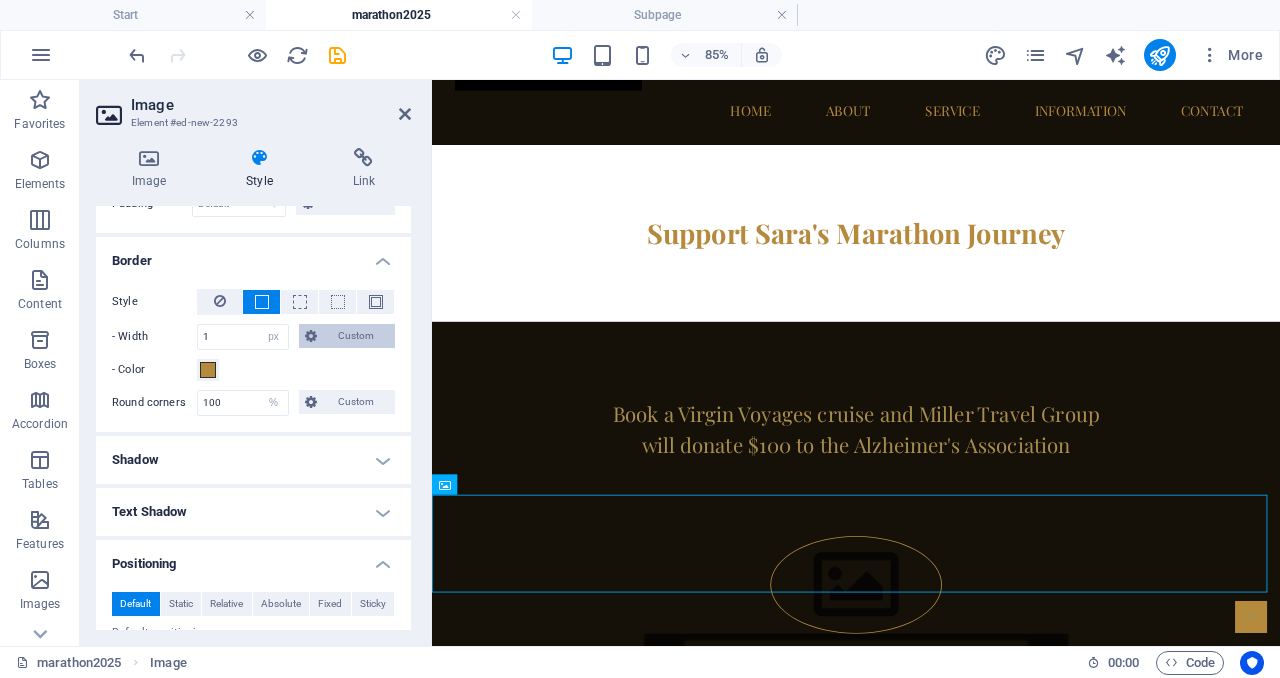click on "Custom" at bounding box center [356, 336] 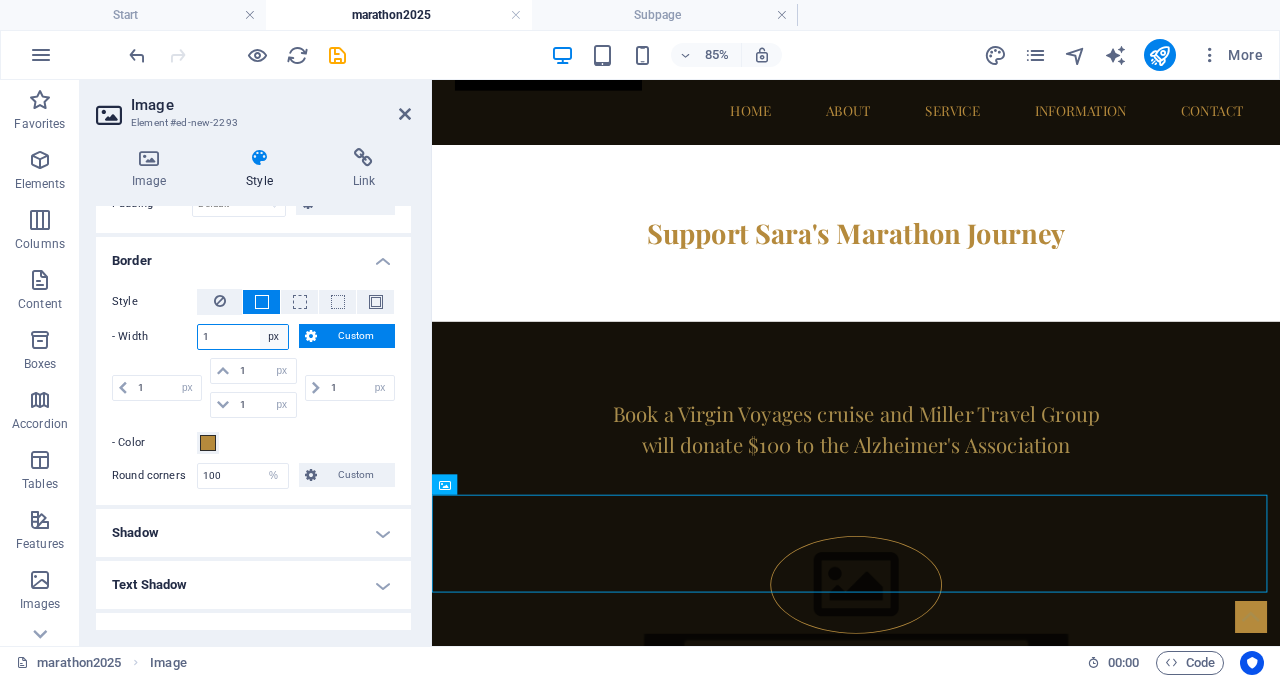 click on "auto px rem % vh vw Custom" at bounding box center (274, 337) 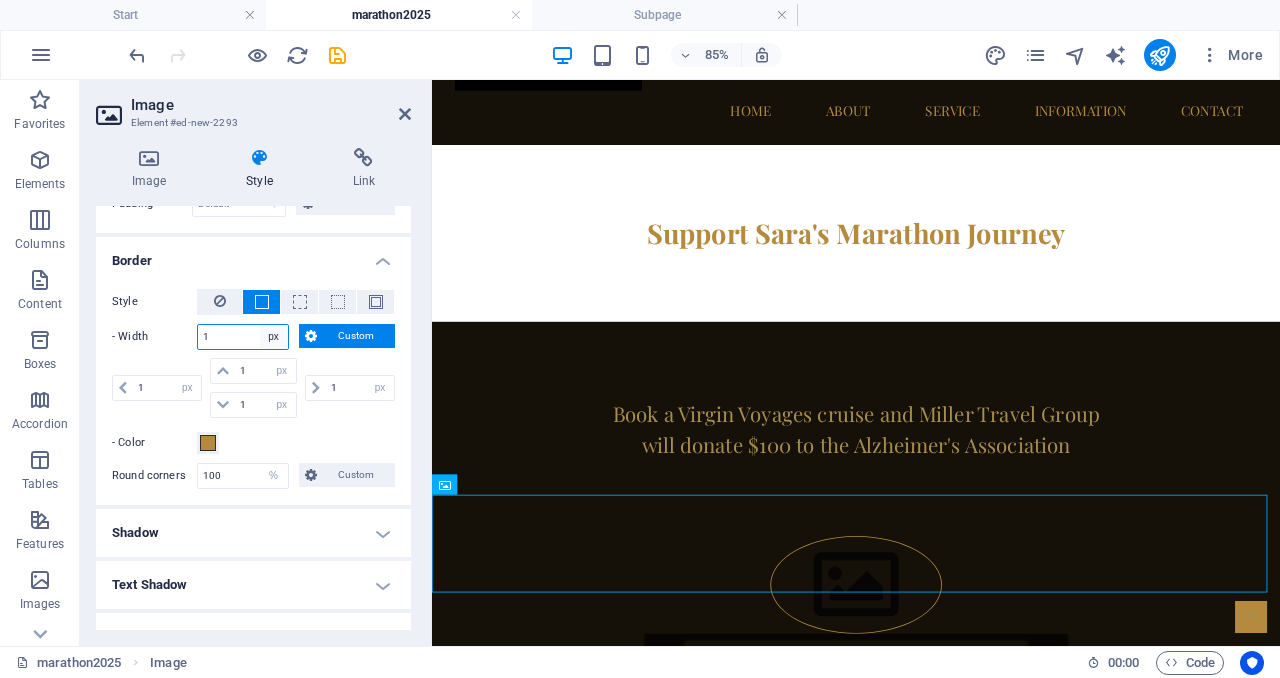 select on "auto" 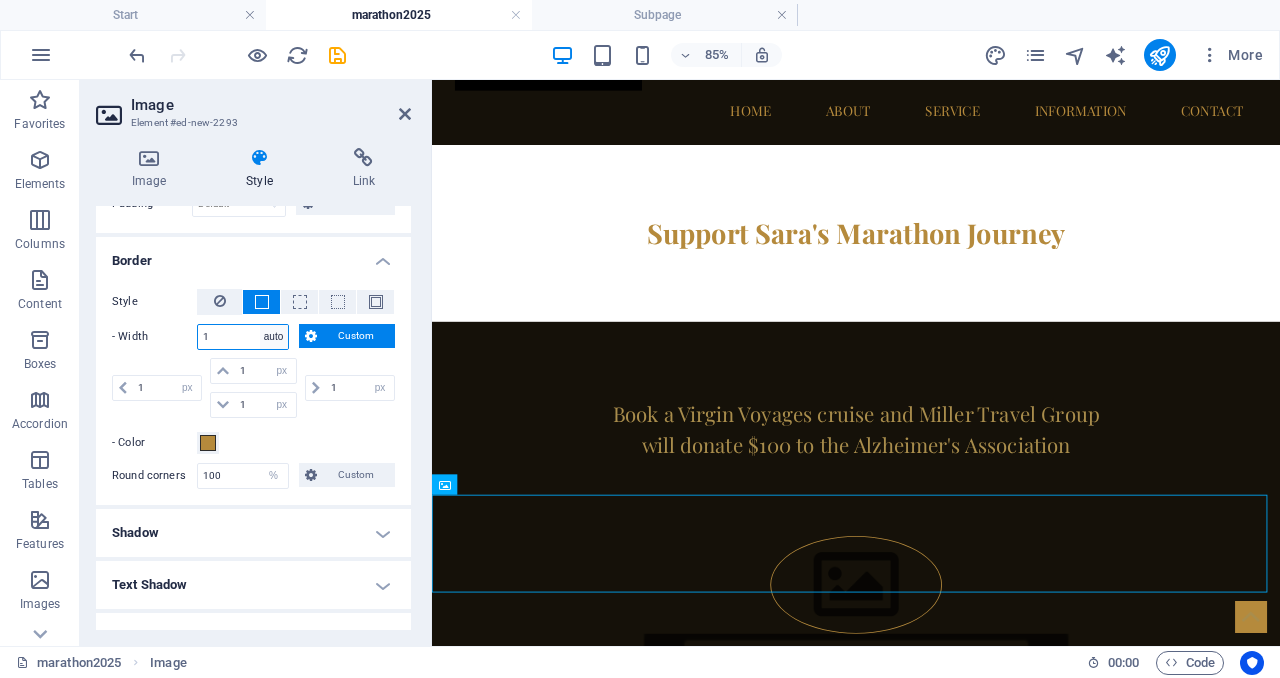 type on "1" 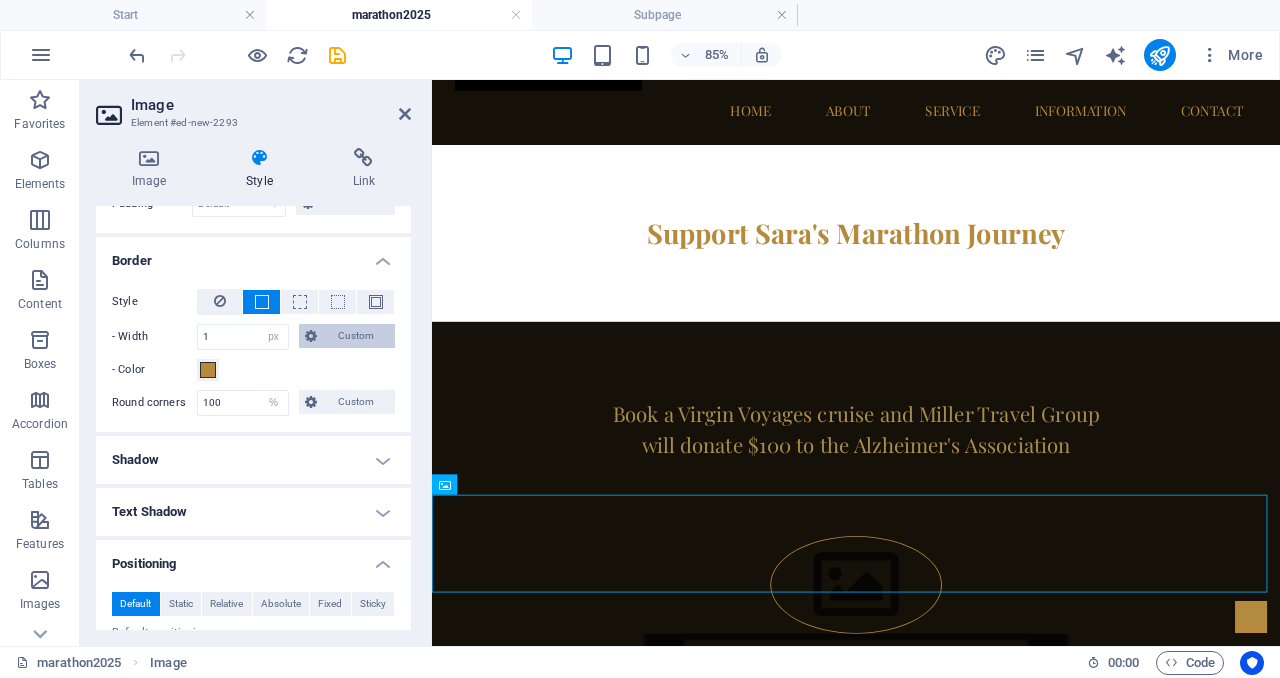 click on "Custom" at bounding box center (356, 336) 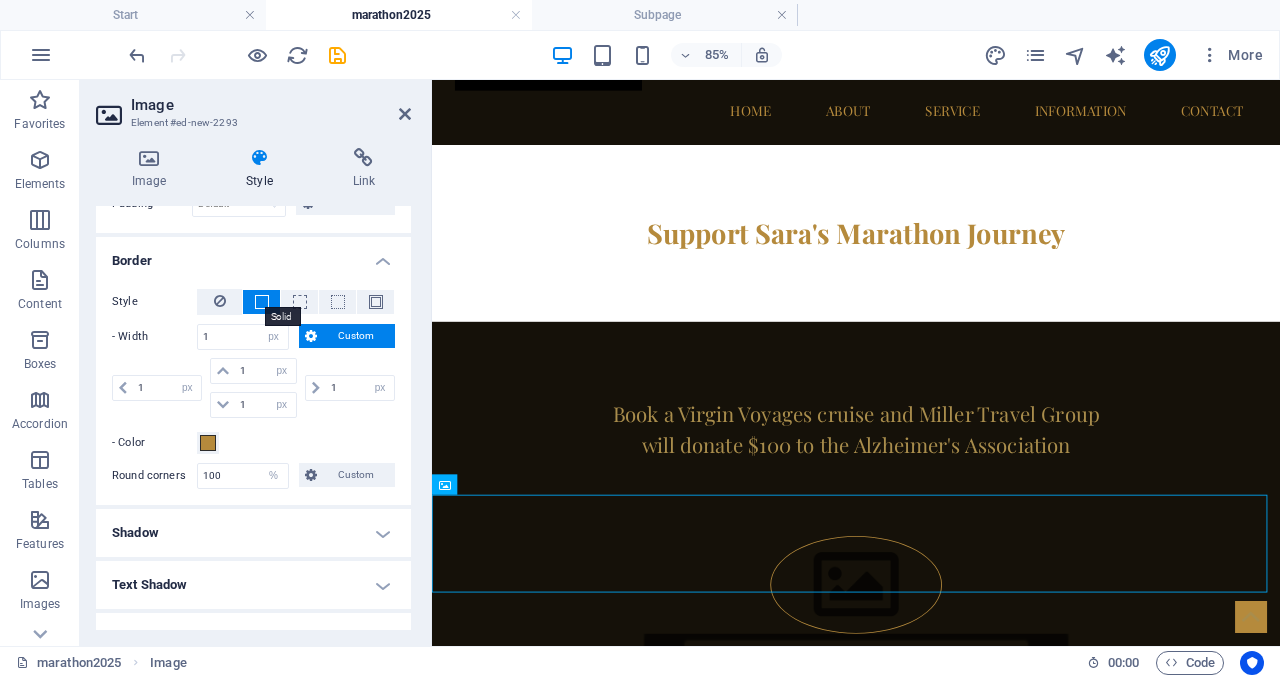 click at bounding box center [262, 302] 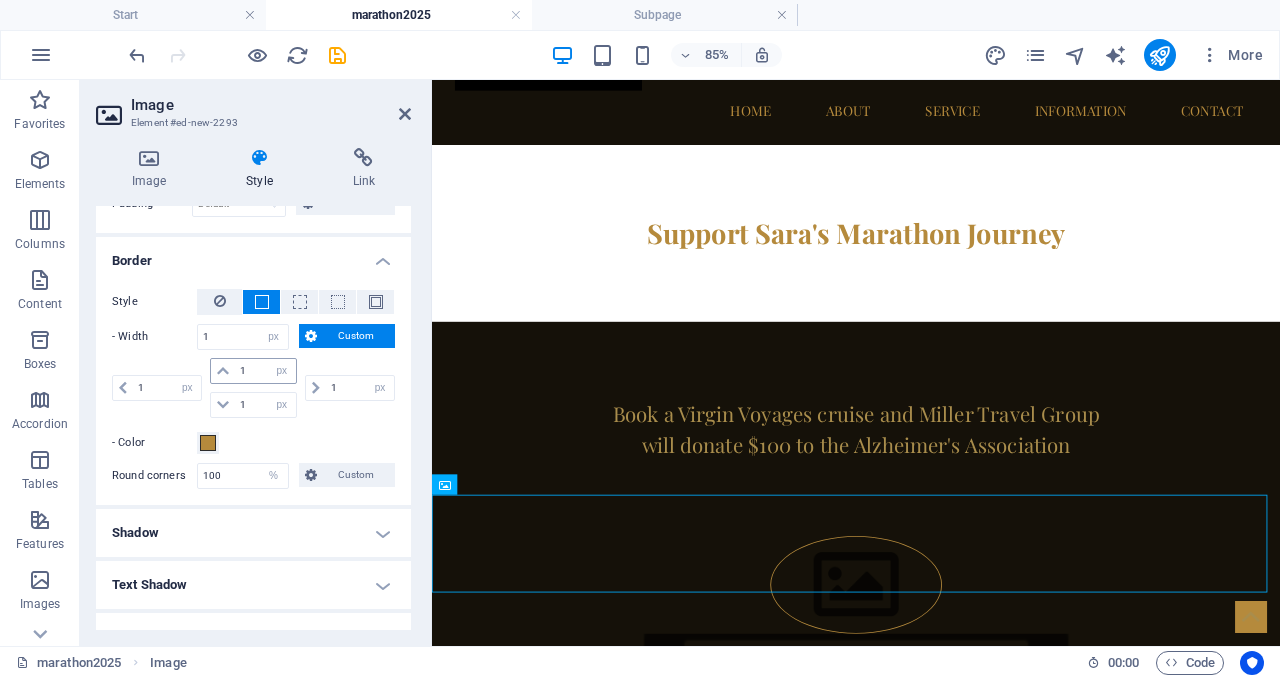click at bounding box center [223, 371] 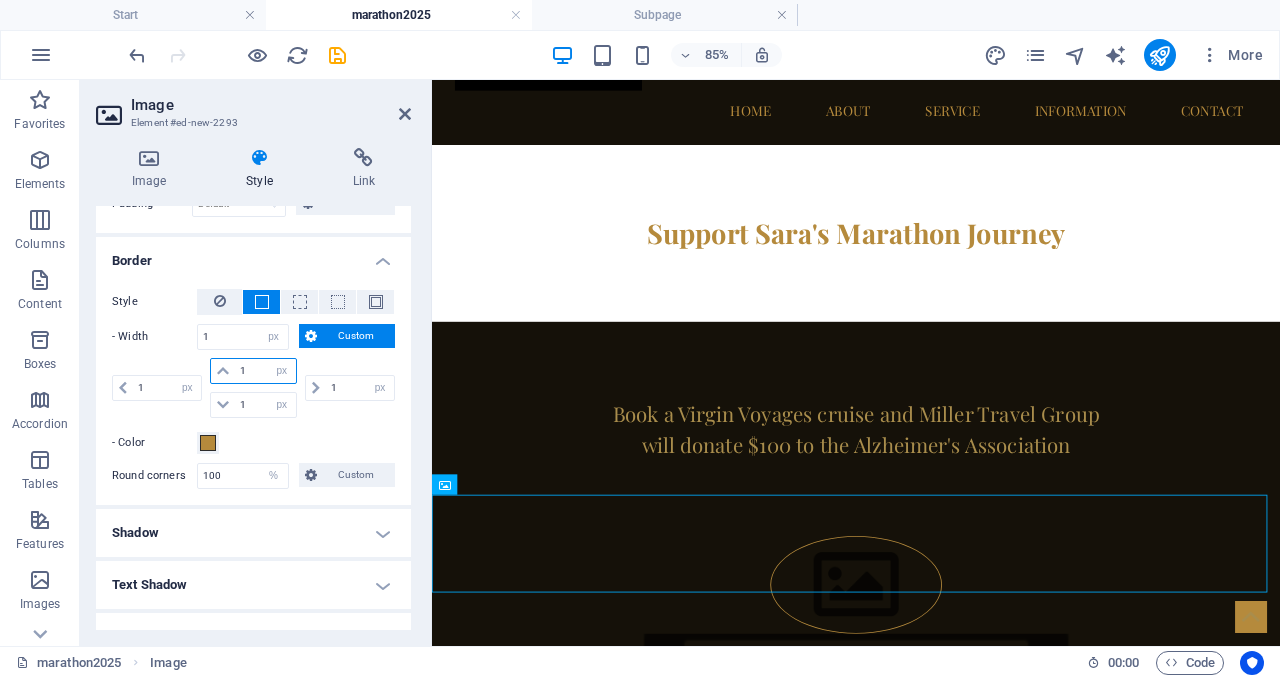 click on "1" at bounding box center [265, 371] 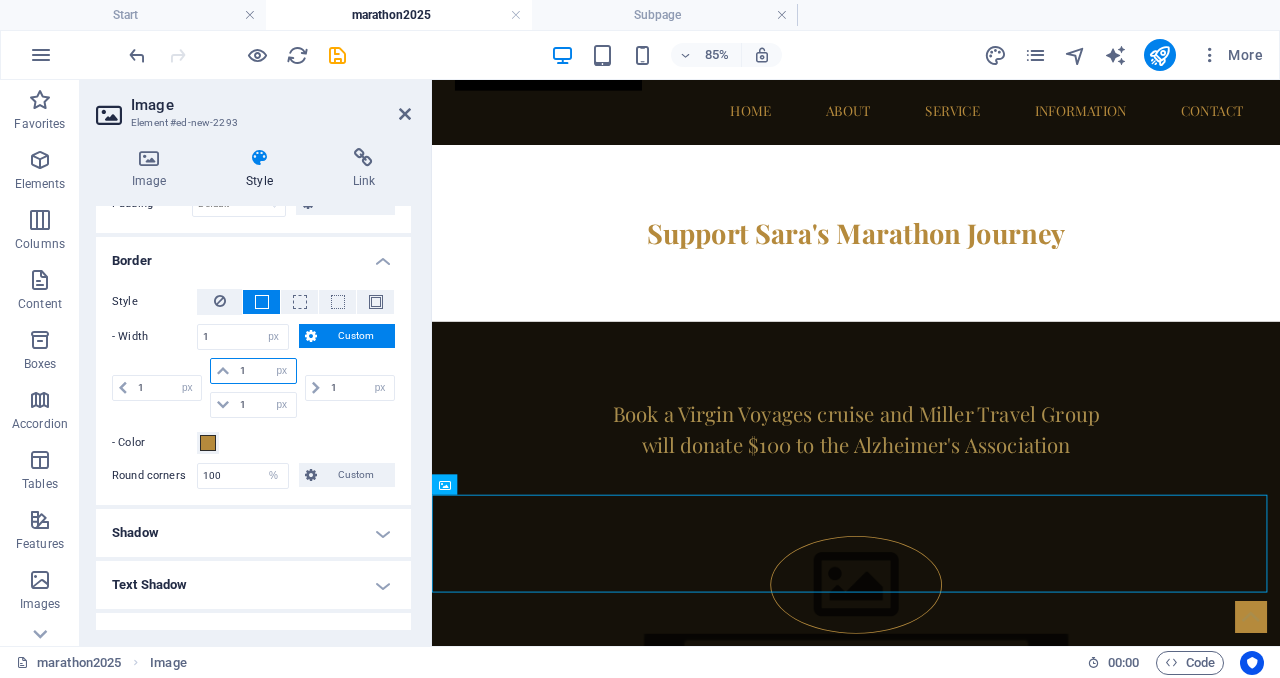 type on "3" 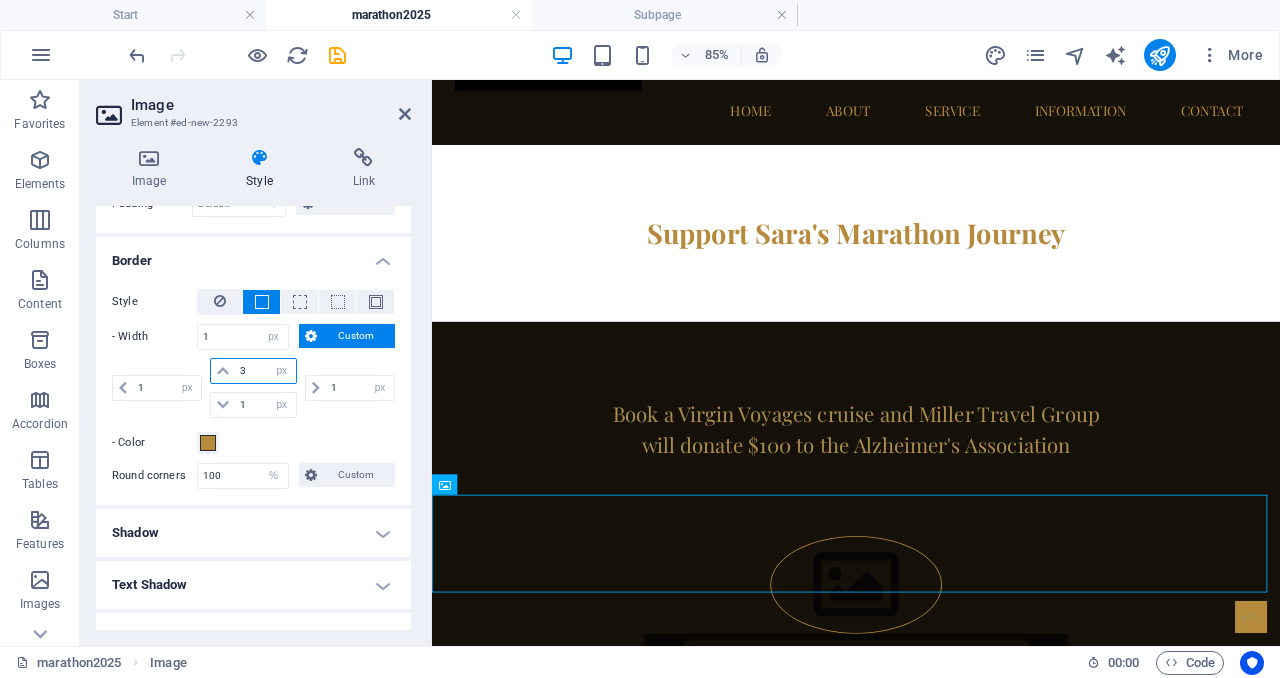 type 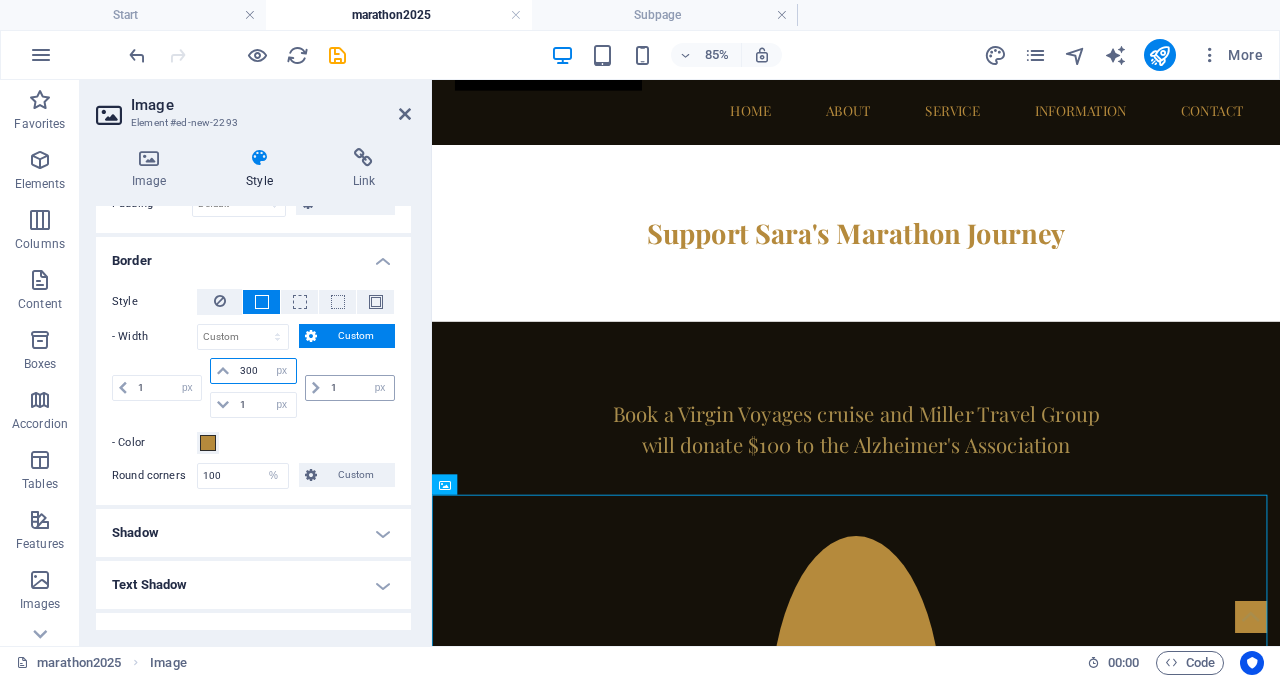 type on "300" 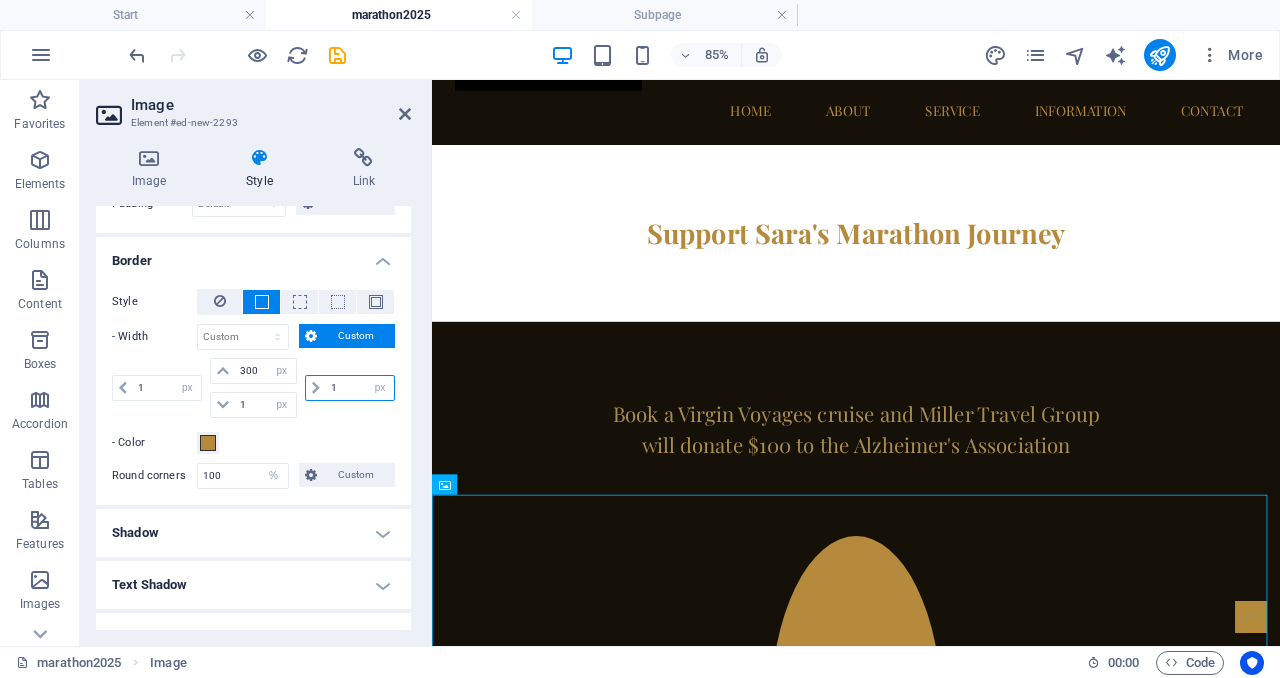 click on "1" at bounding box center [360, 388] 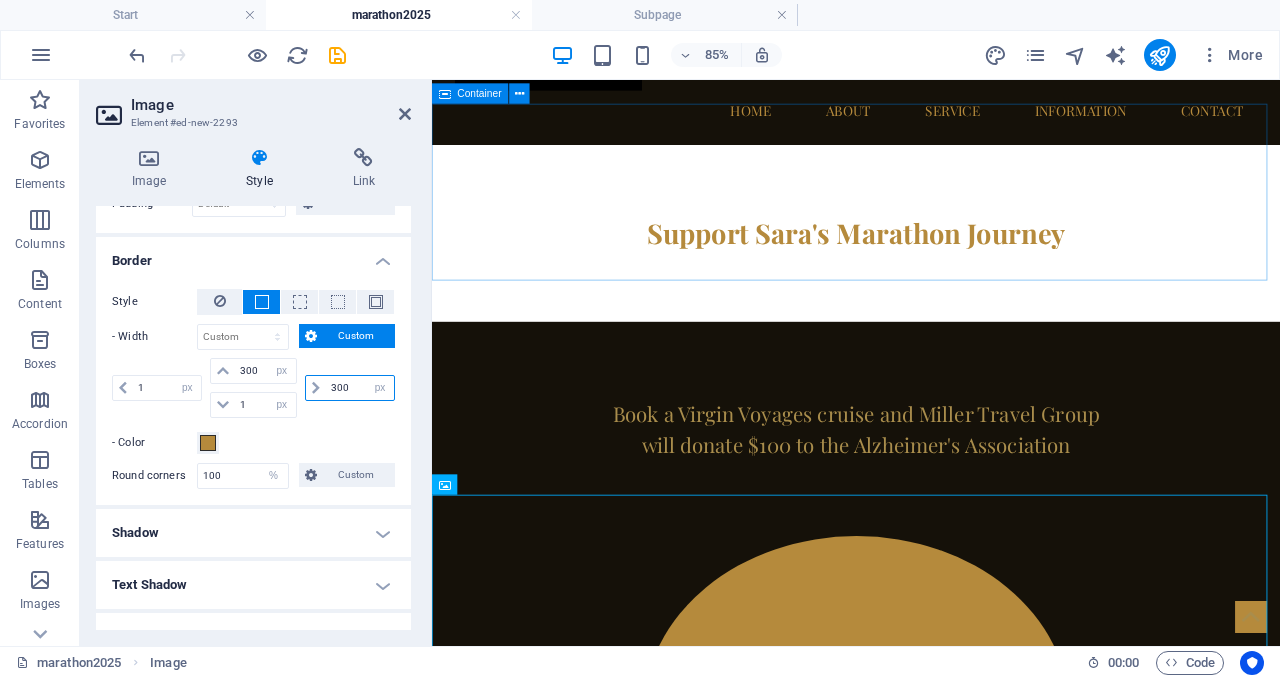 type on "300" 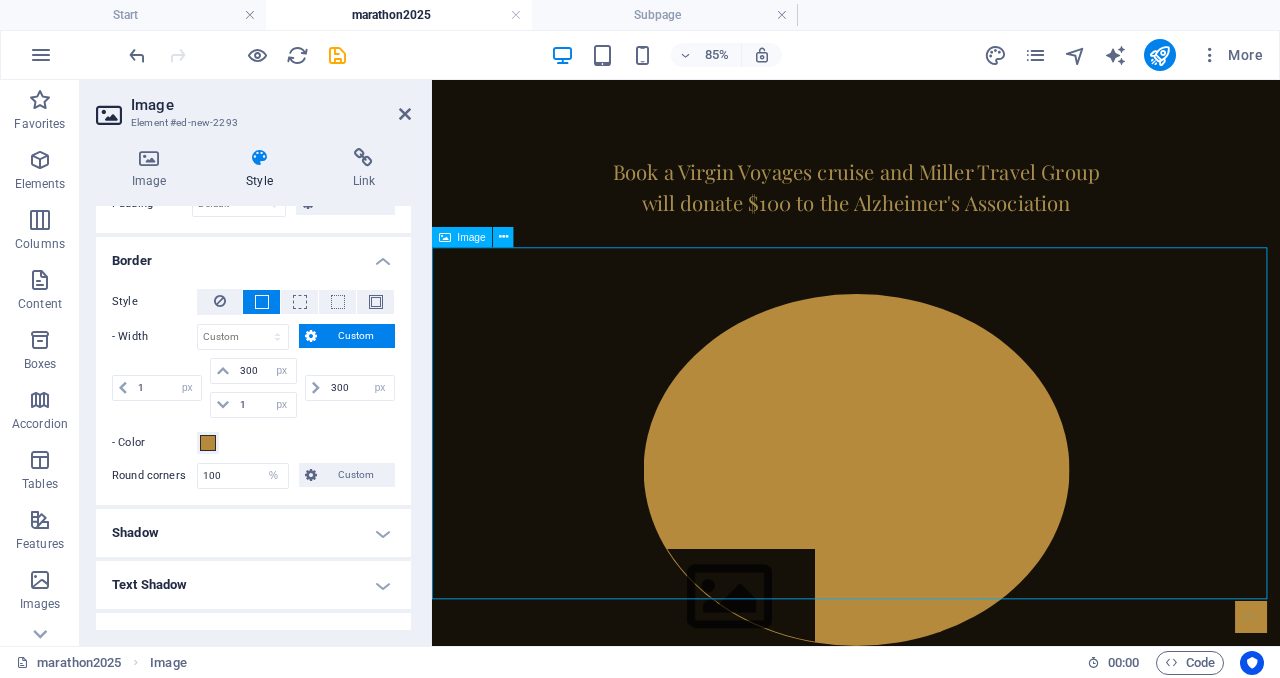 scroll, scrollTop: 515, scrollLeft: 0, axis: vertical 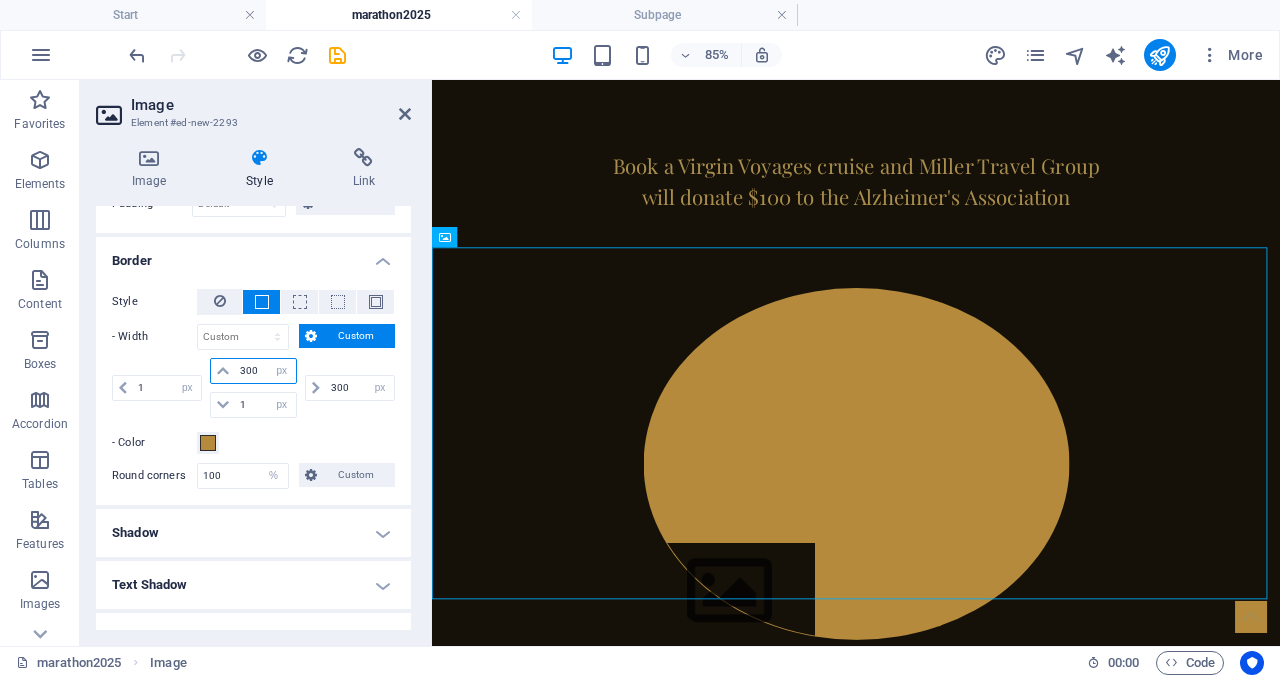 click on "300" at bounding box center [265, 371] 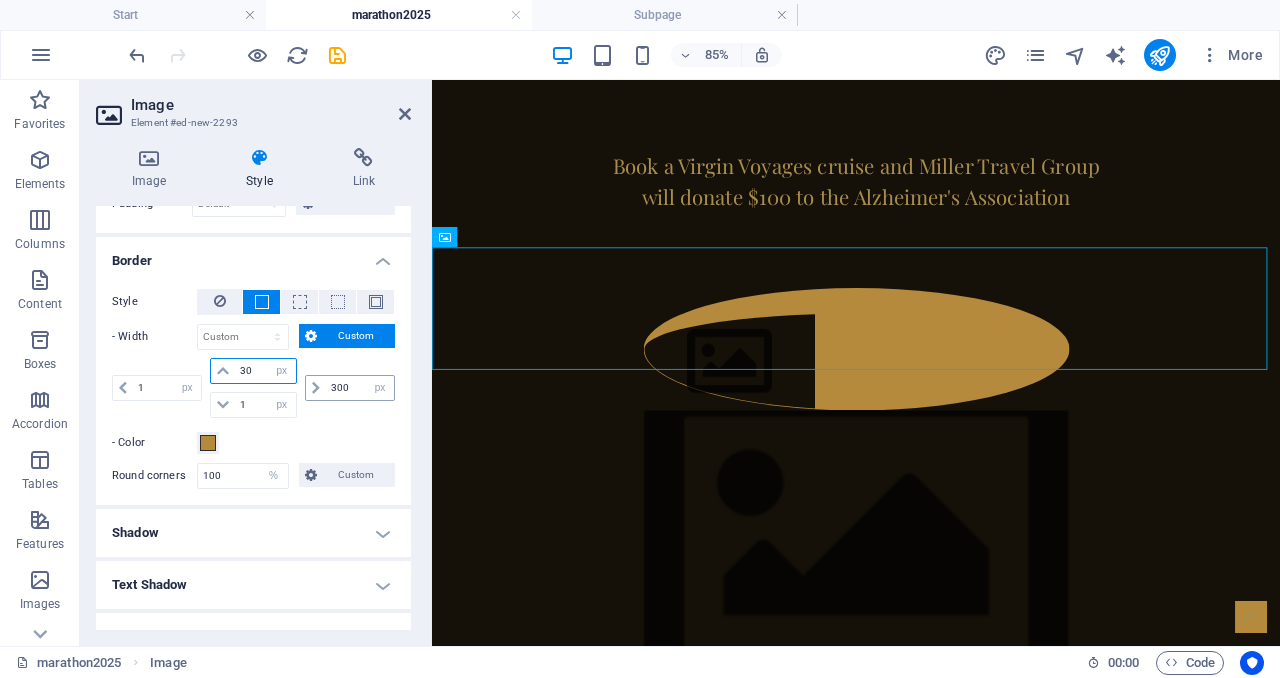 type on "30" 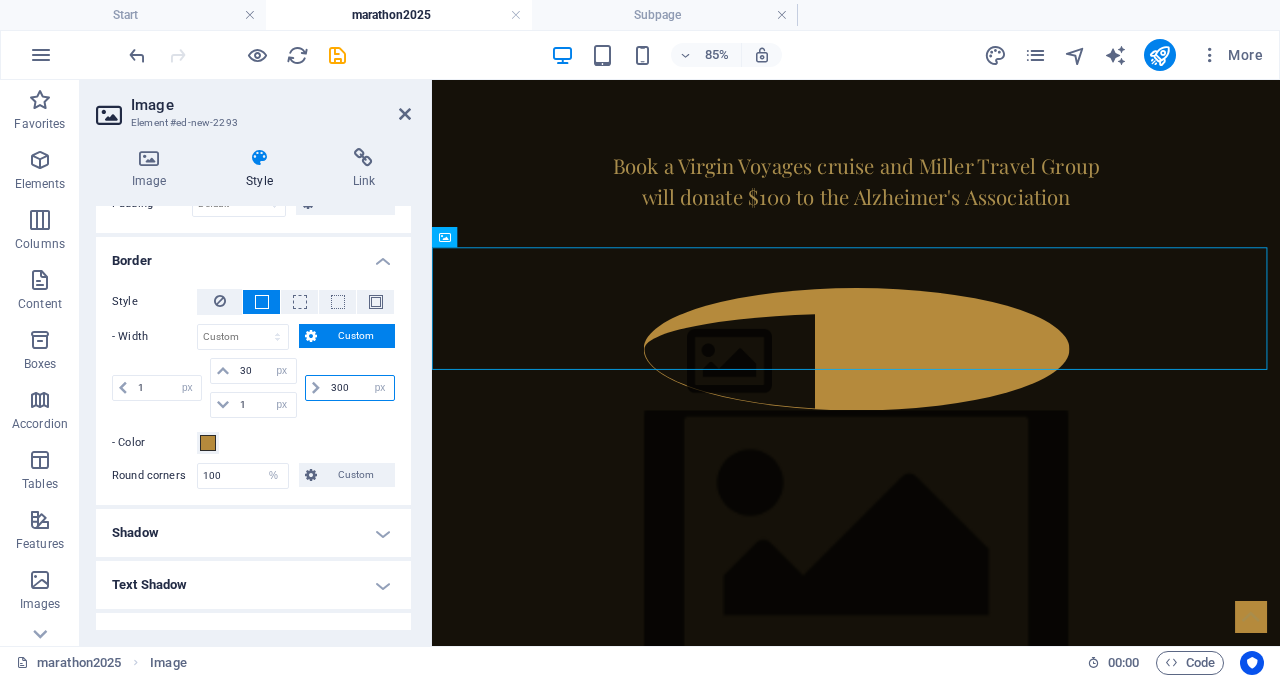 click on "300" at bounding box center [360, 388] 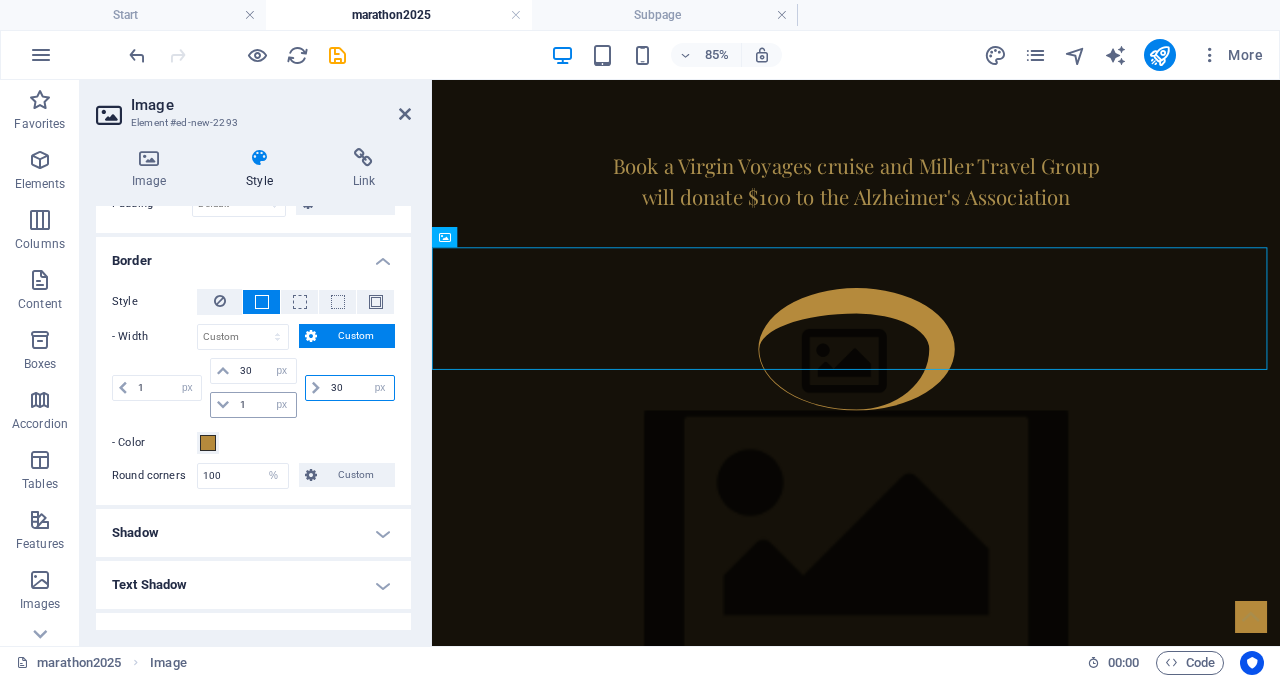 type on "30" 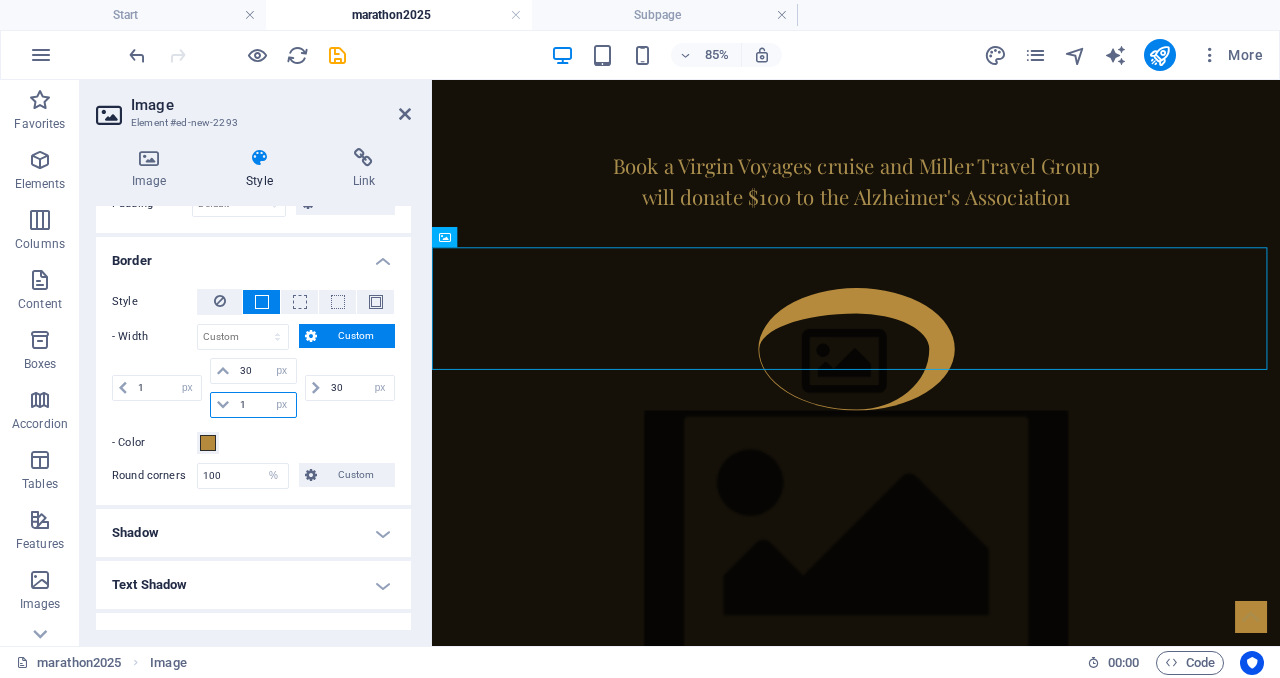 click on "1" at bounding box center [265, 405] 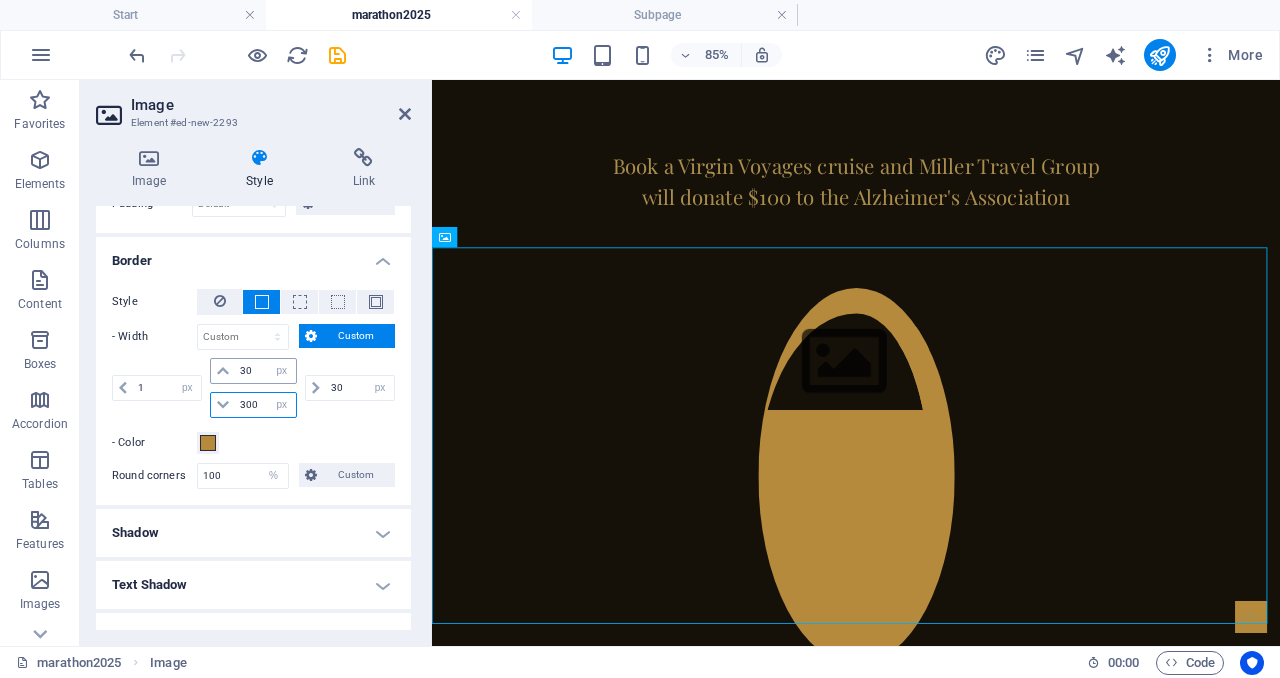 type on "300" 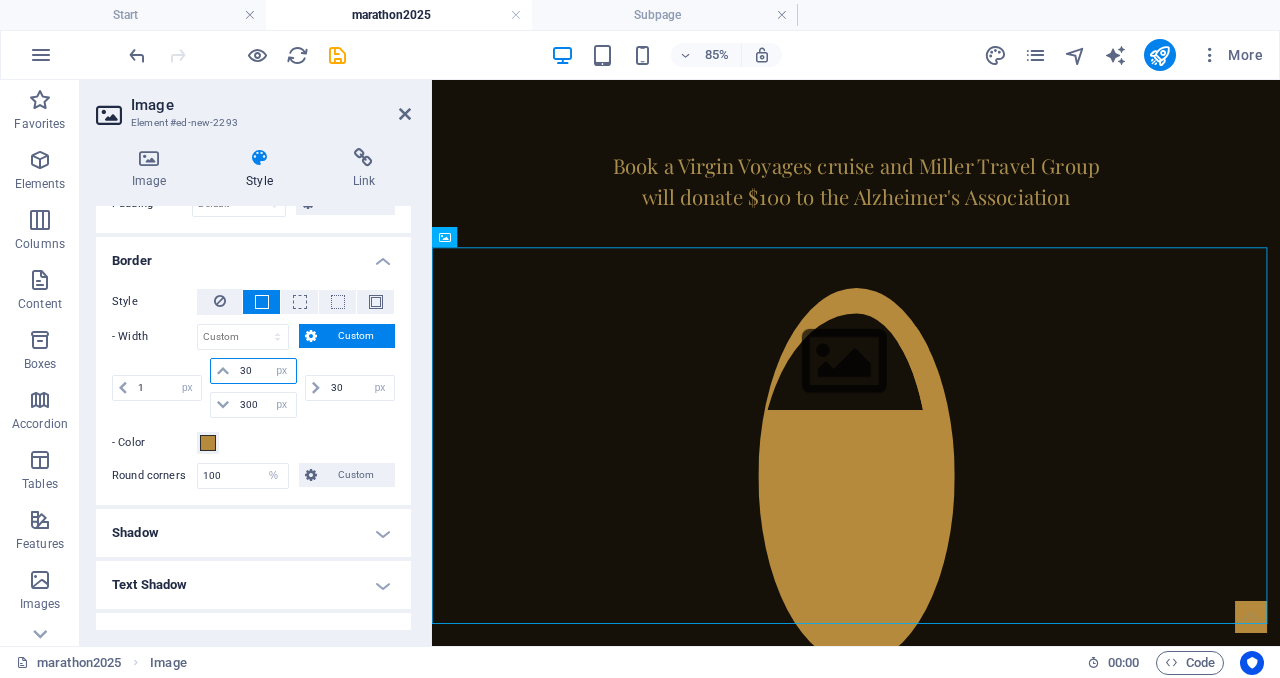 click on "30" at bounding box center (265, 371) 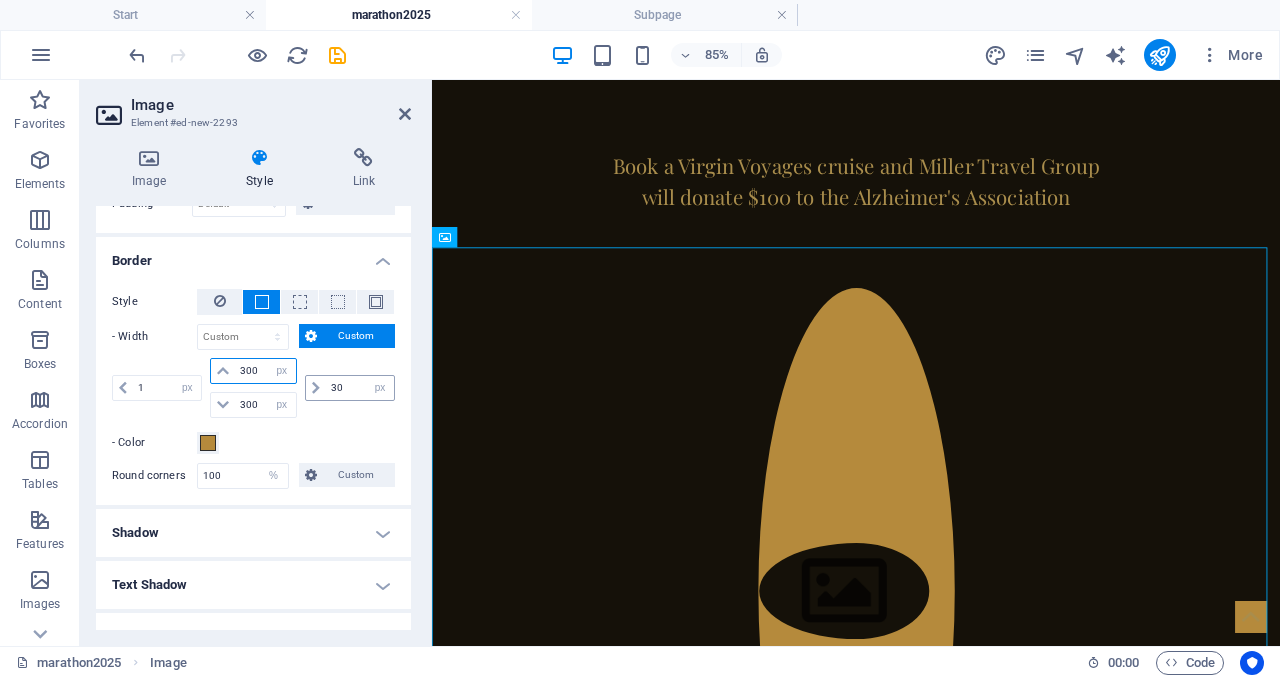 type on "300" 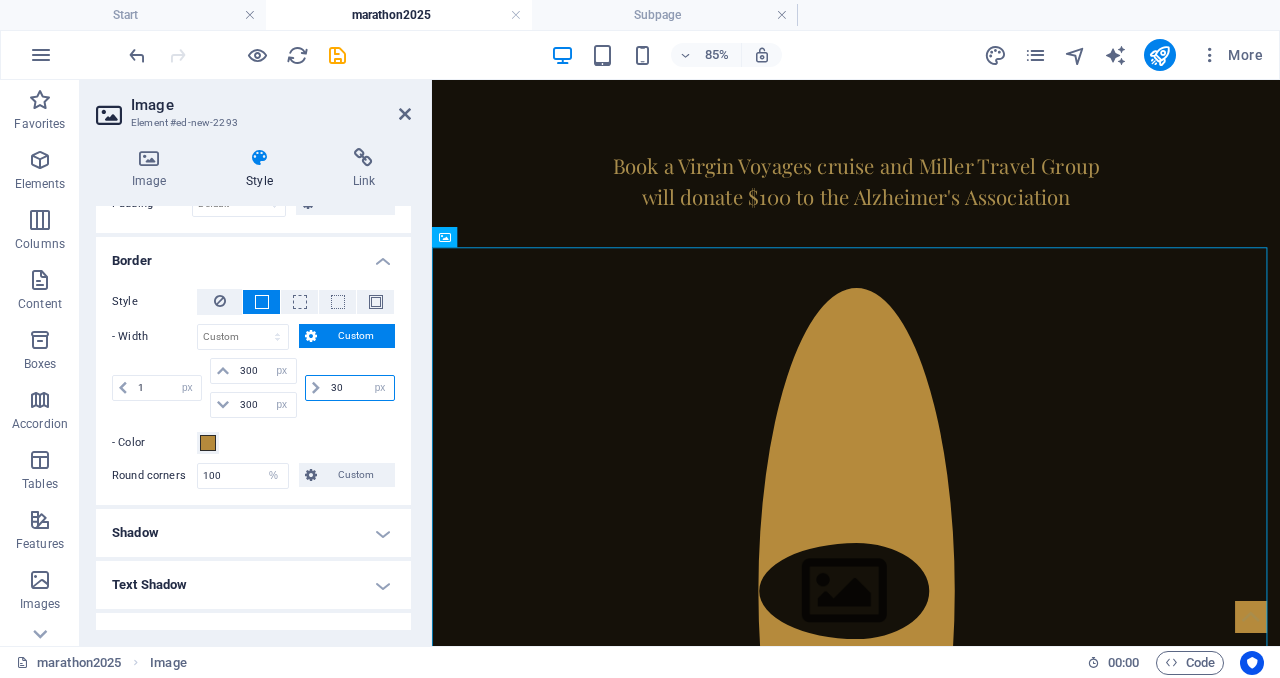 click on "30" at bounding box center (360, 388) 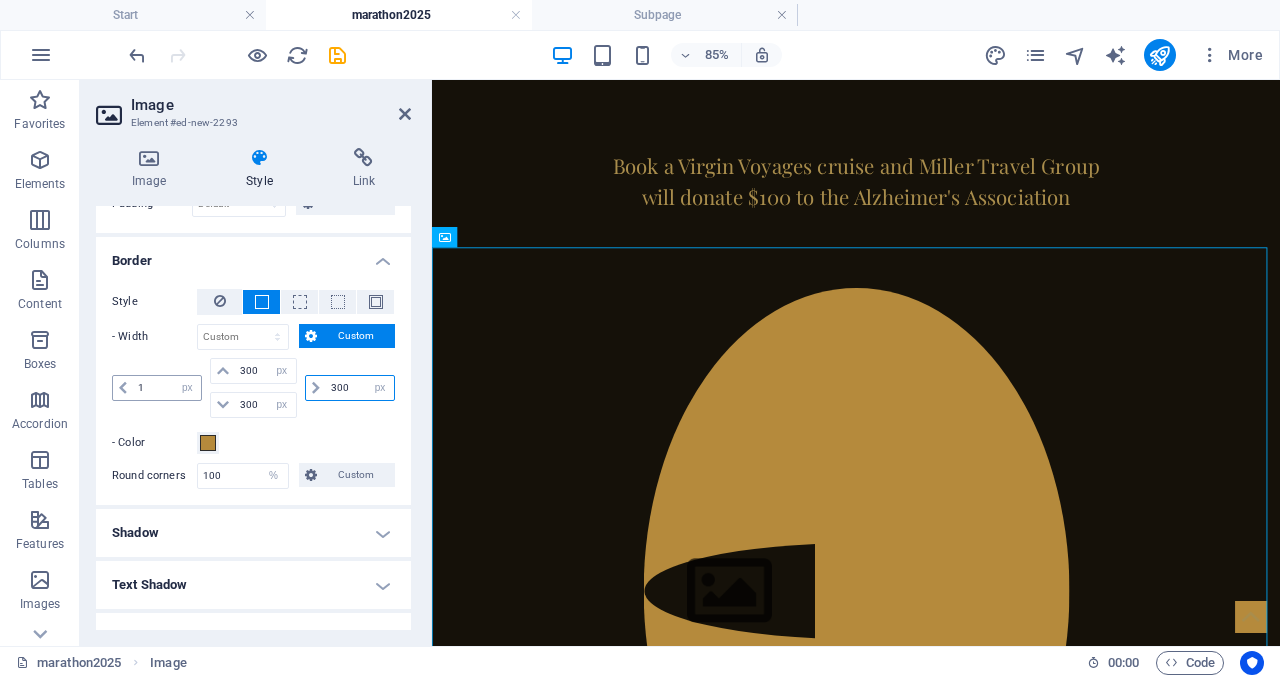 type on "300" 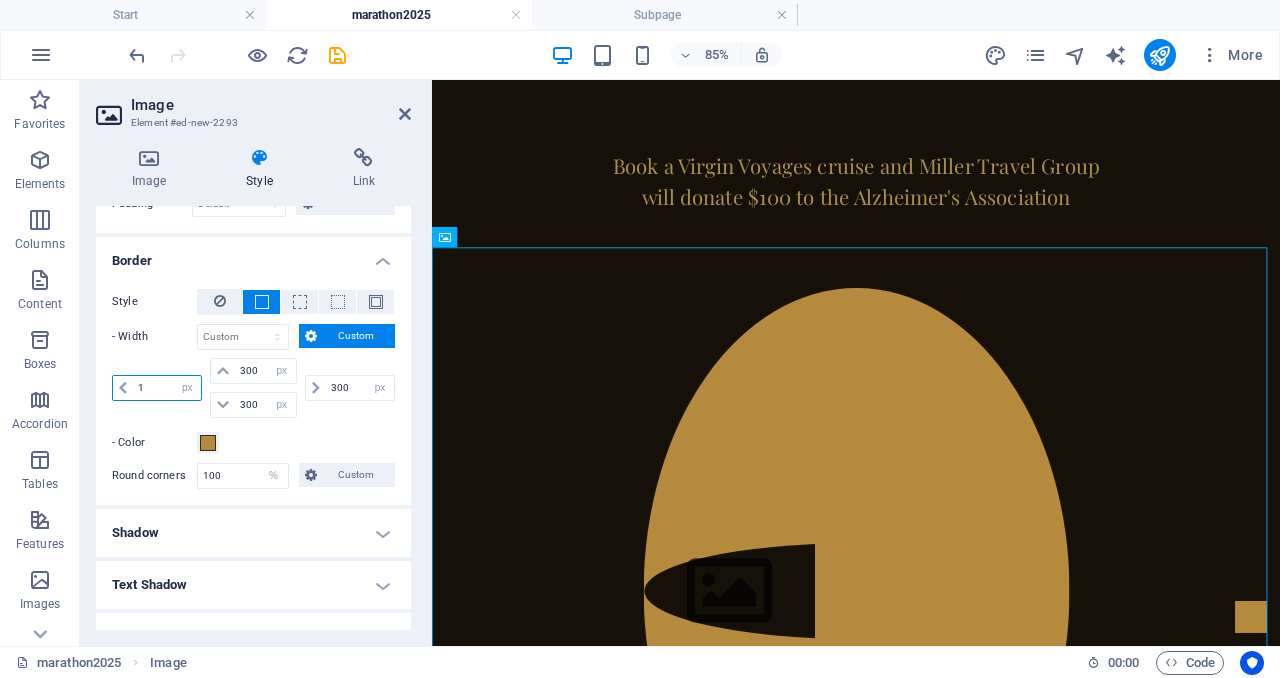 click on "1" at bounding box center (167, 388) 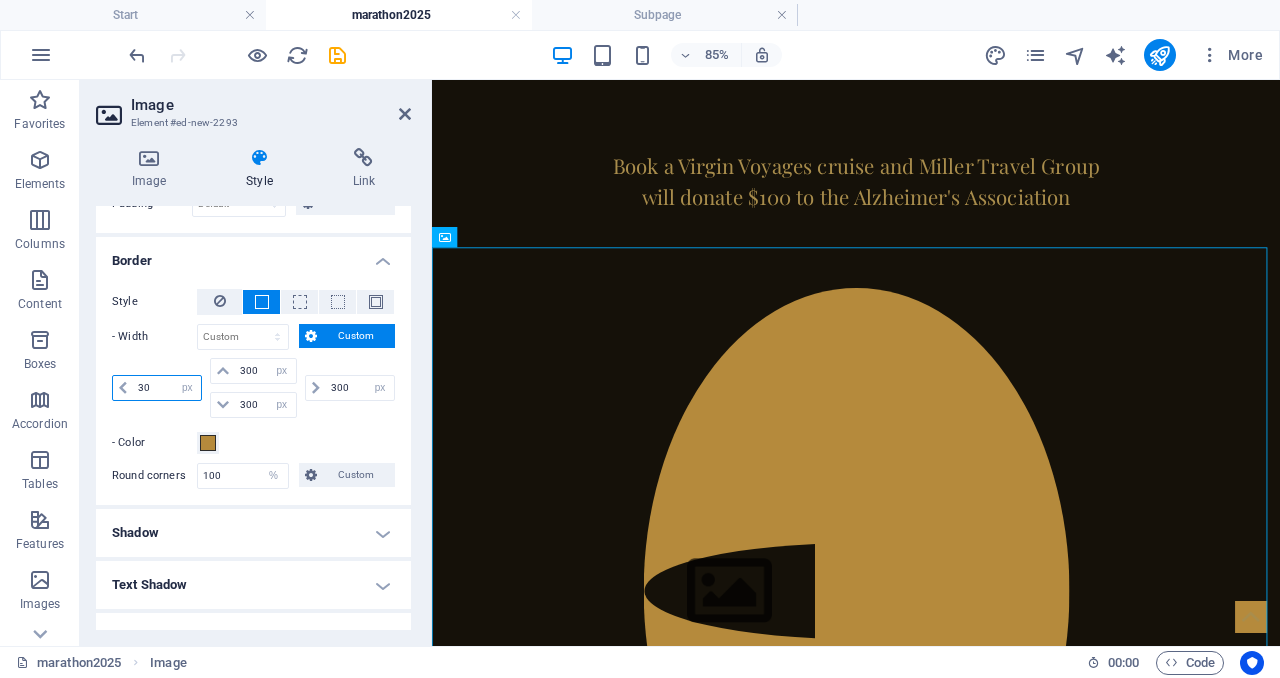 type on "300" 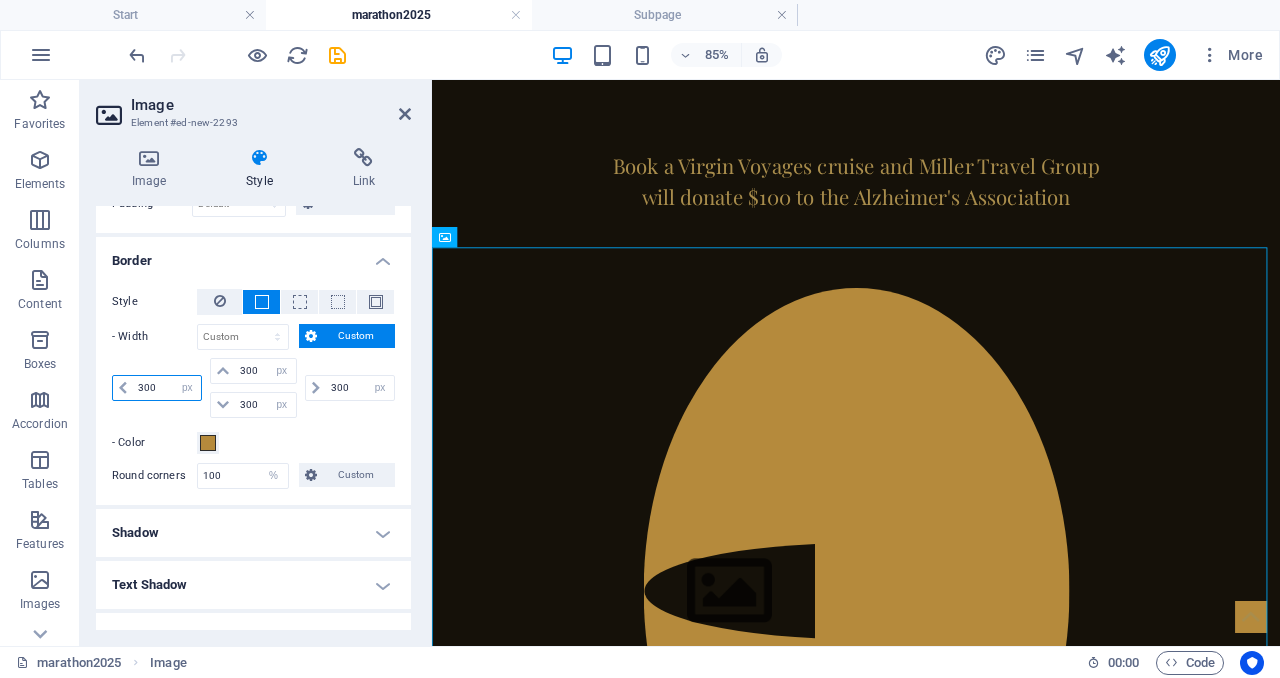 type on "300" 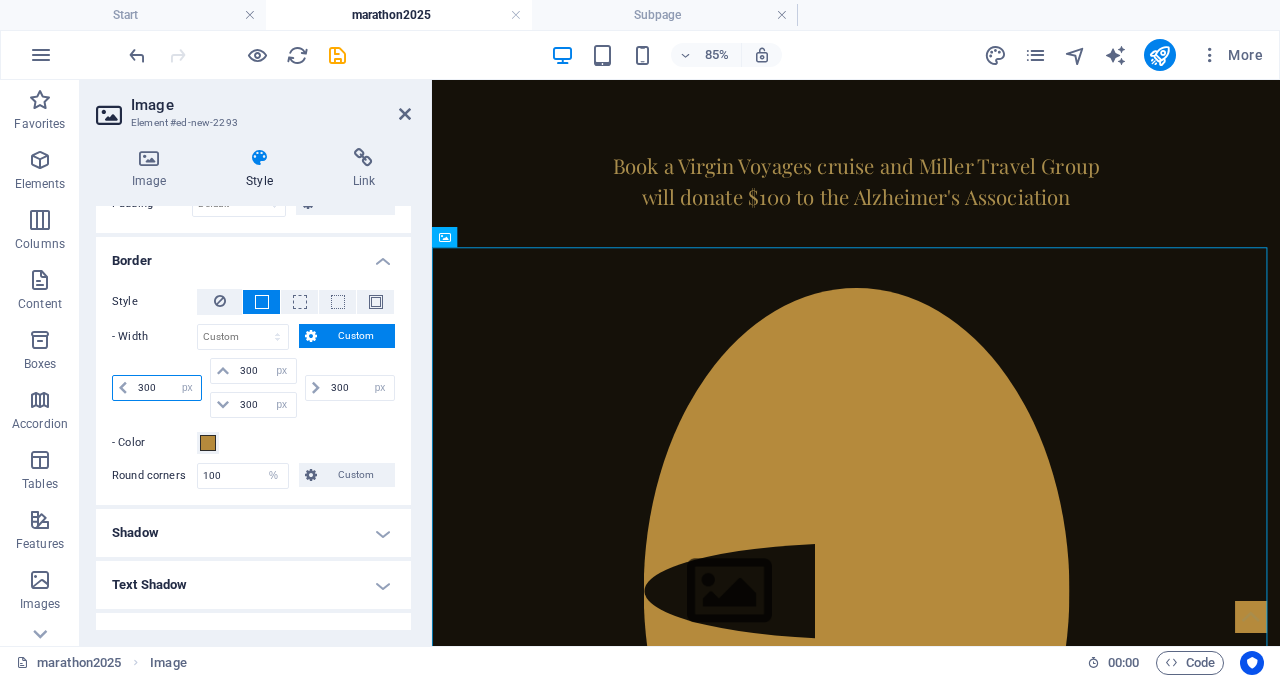 select on "px" 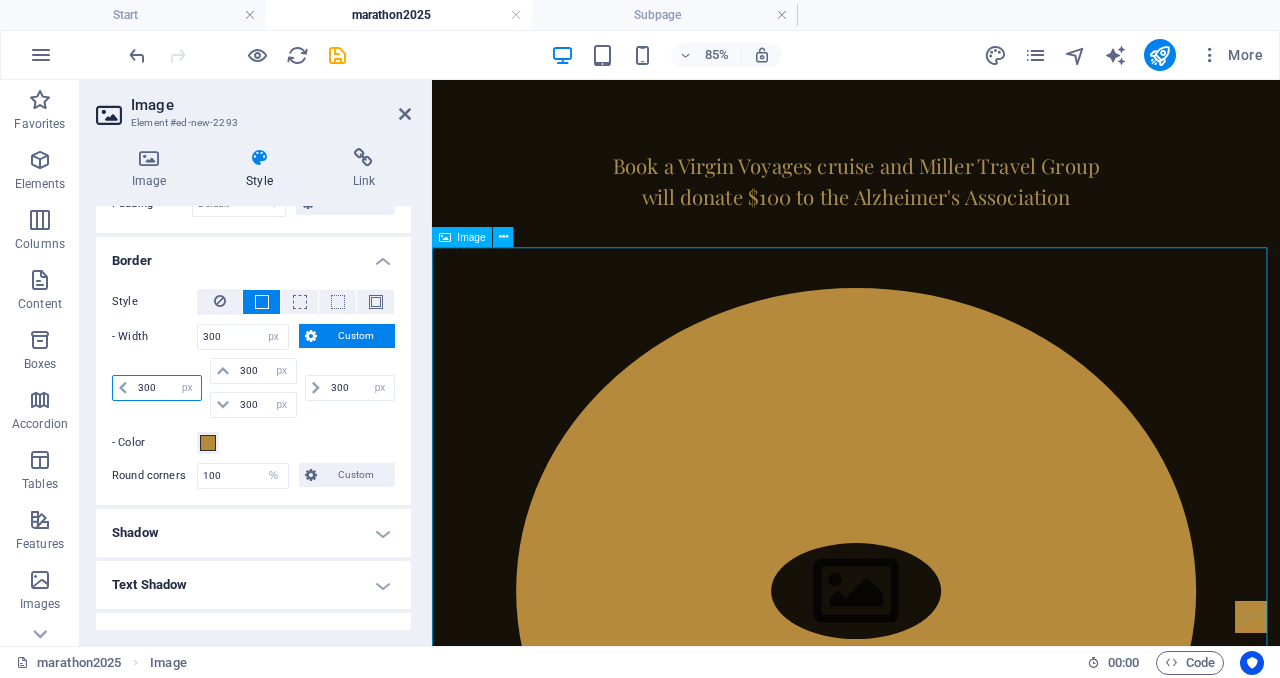 type on "300" 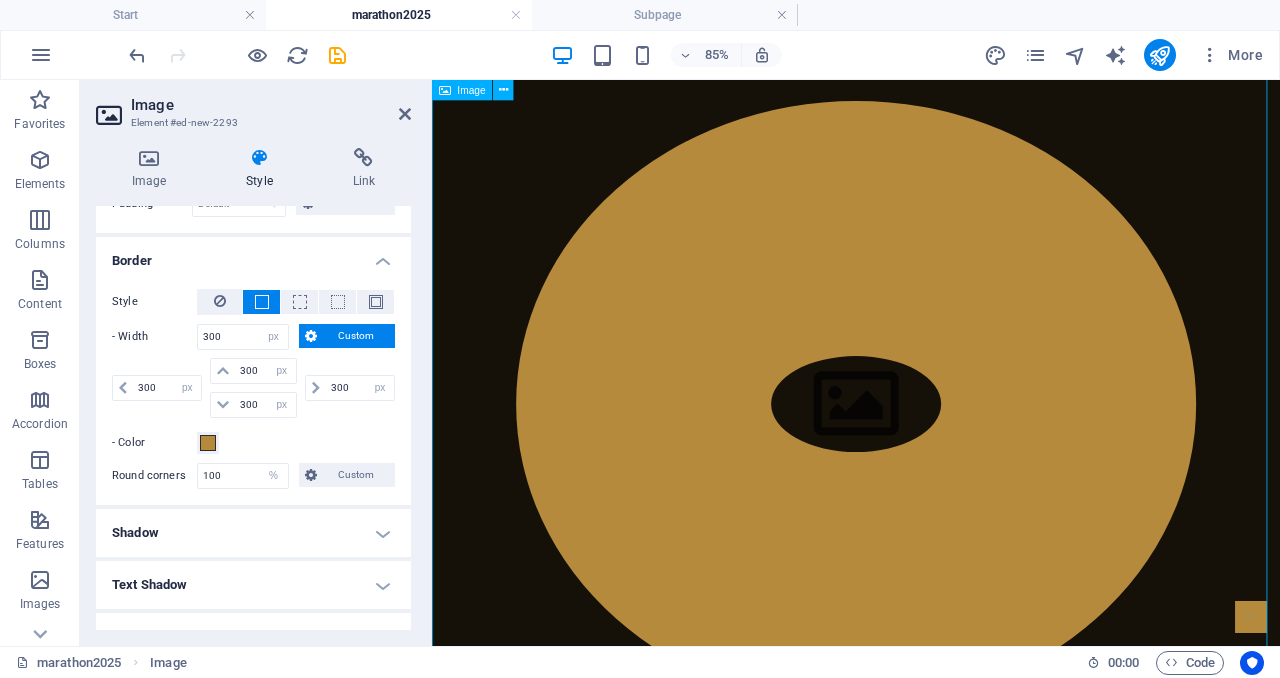 scroll, scrollTop: 739, scrollLeft: 0, axis: vertical 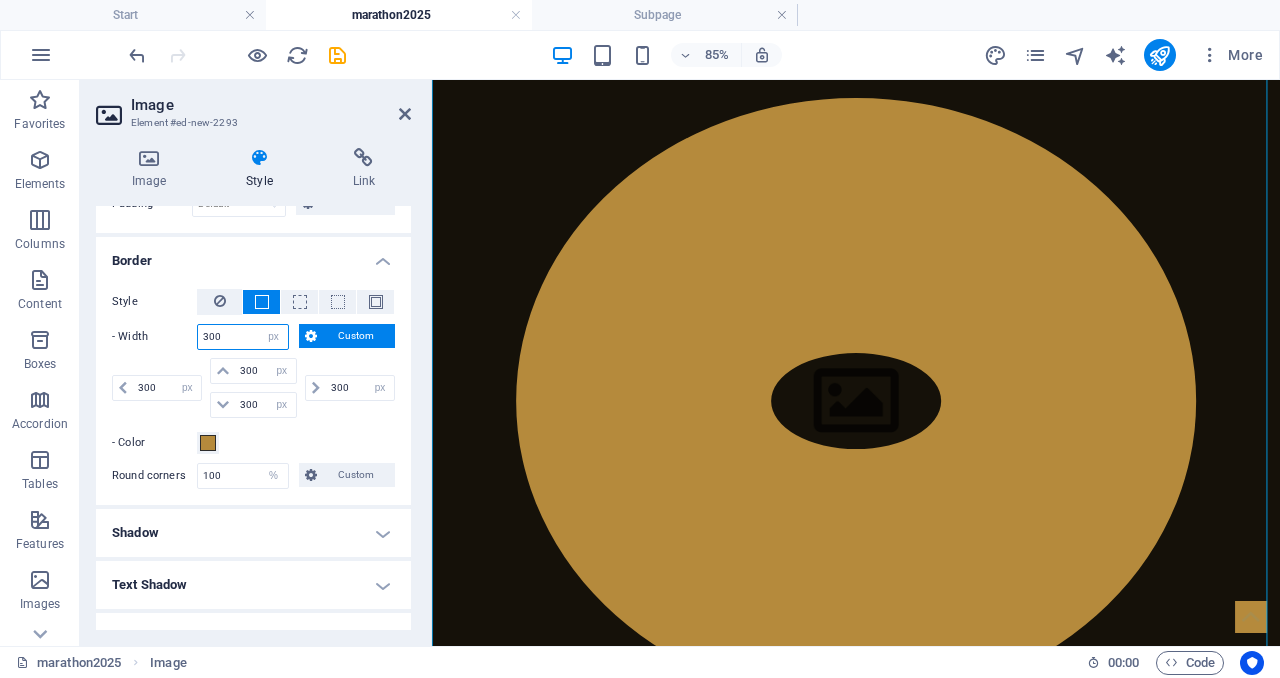 click on "300" at bounding box center [243, 337] 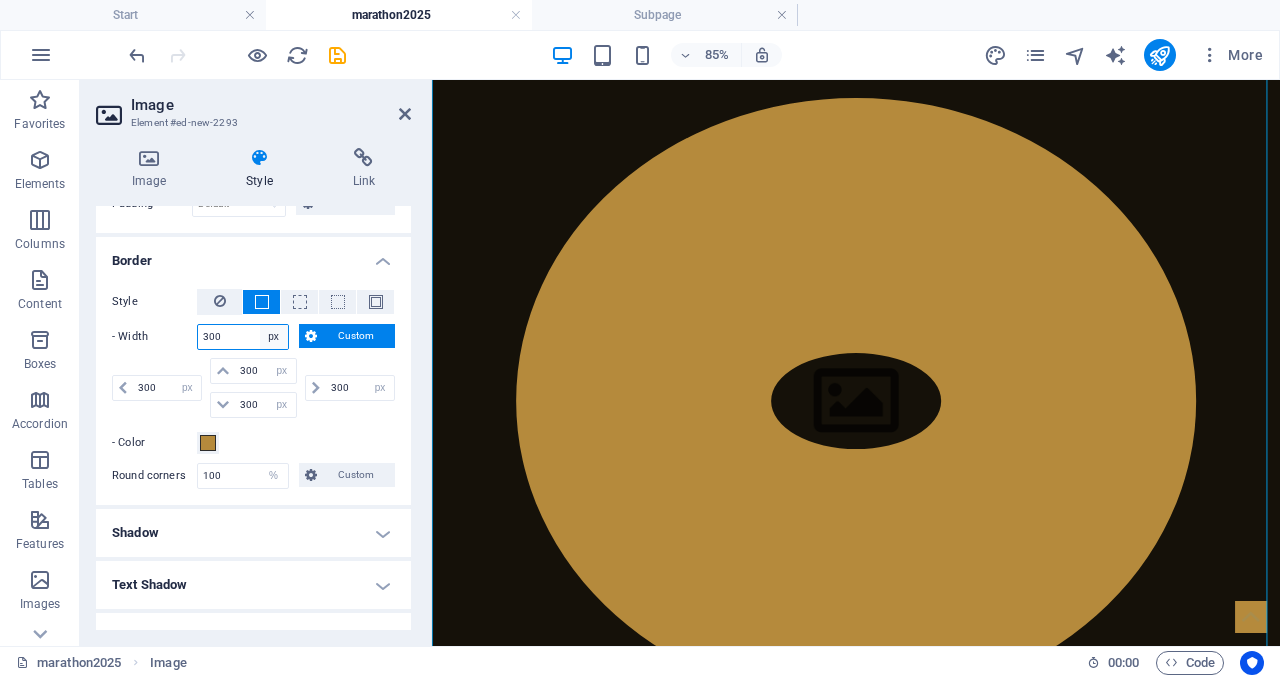 click on "auto px rem % vh vw Custom" at bounding box center [274, 337] 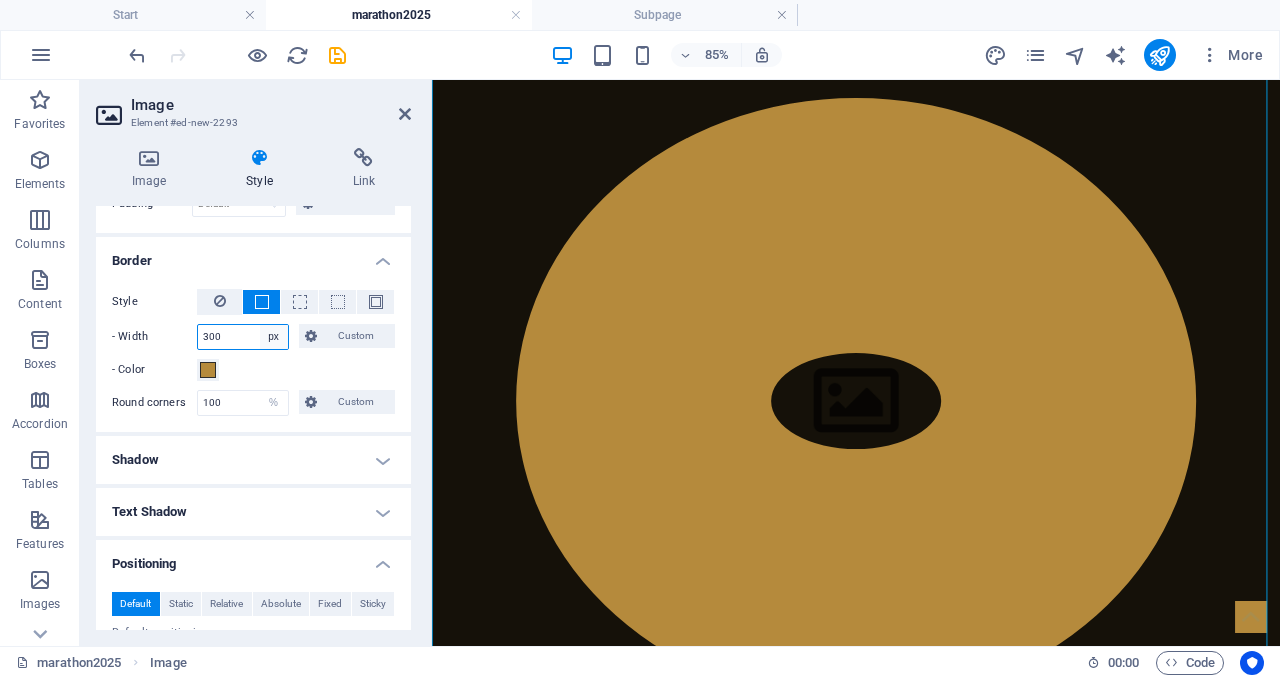 select on "%" 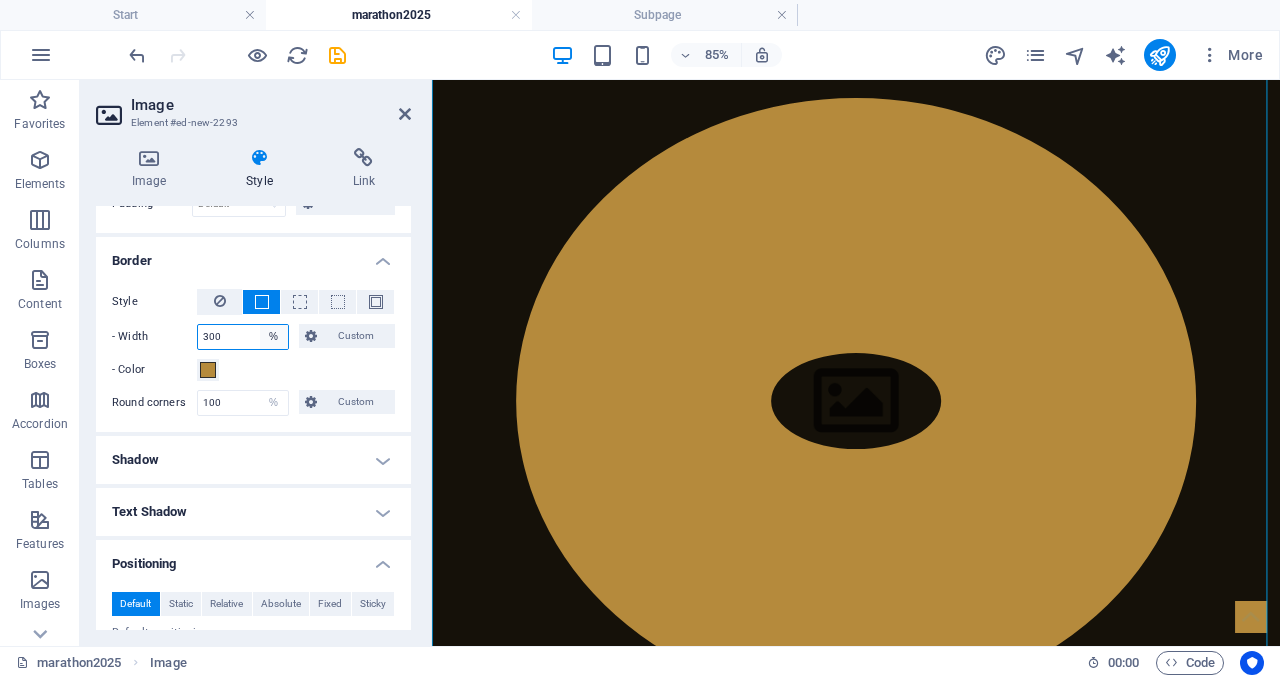 type on "300" 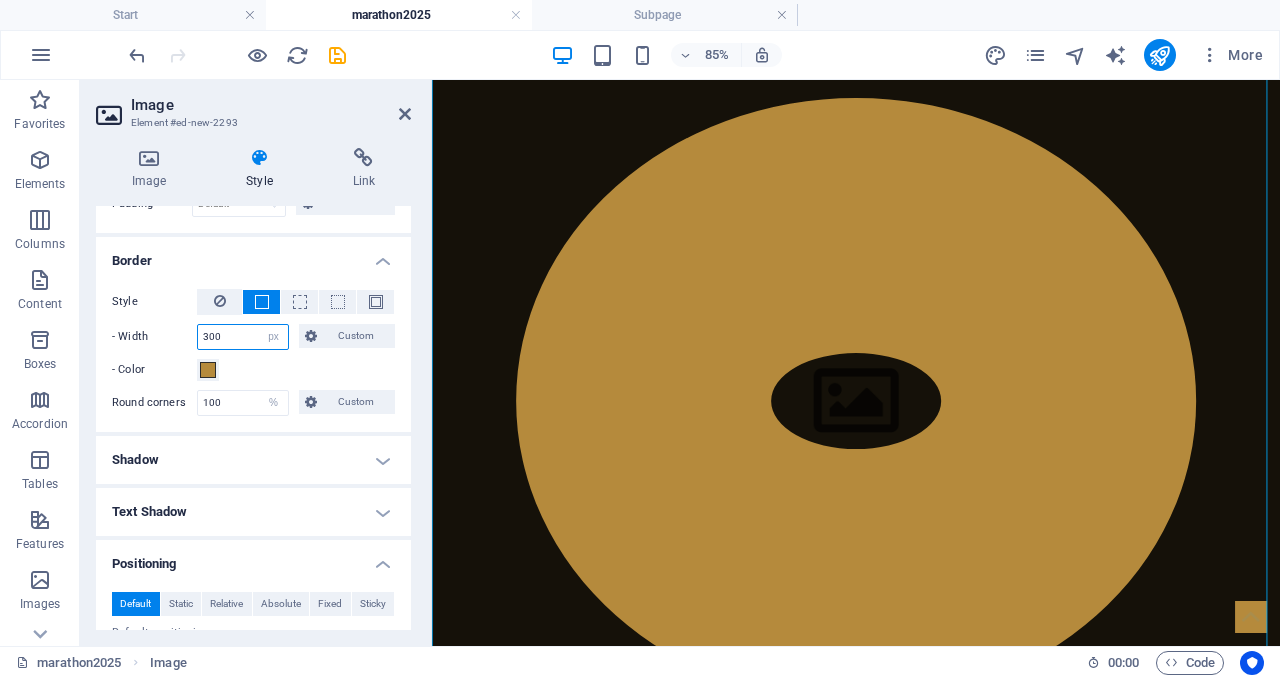 type on "4" 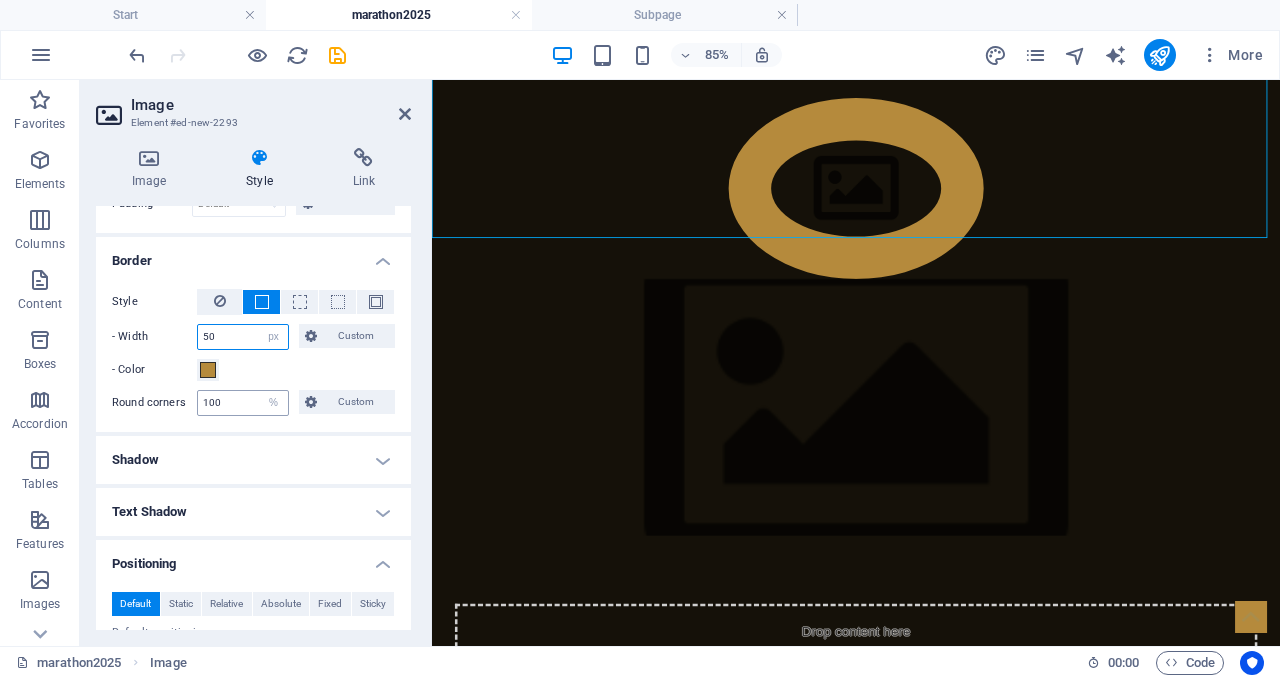 type on "50" 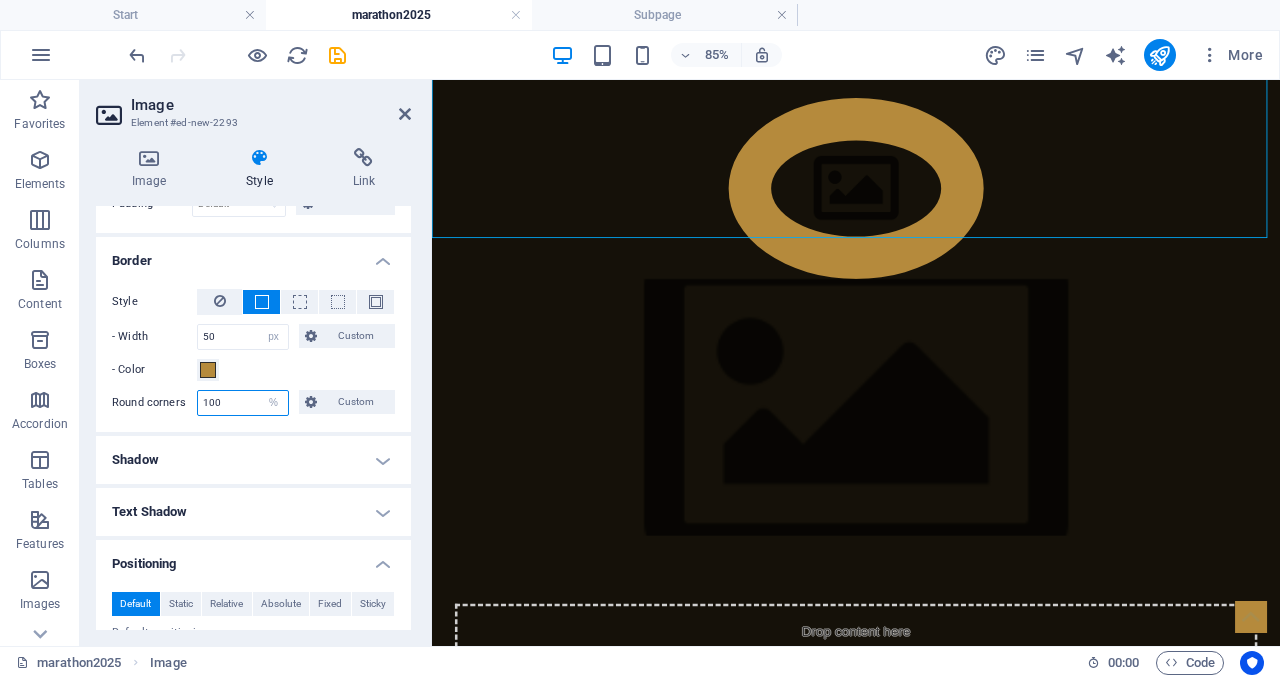 click on "100" at bounding box center (243, 403) 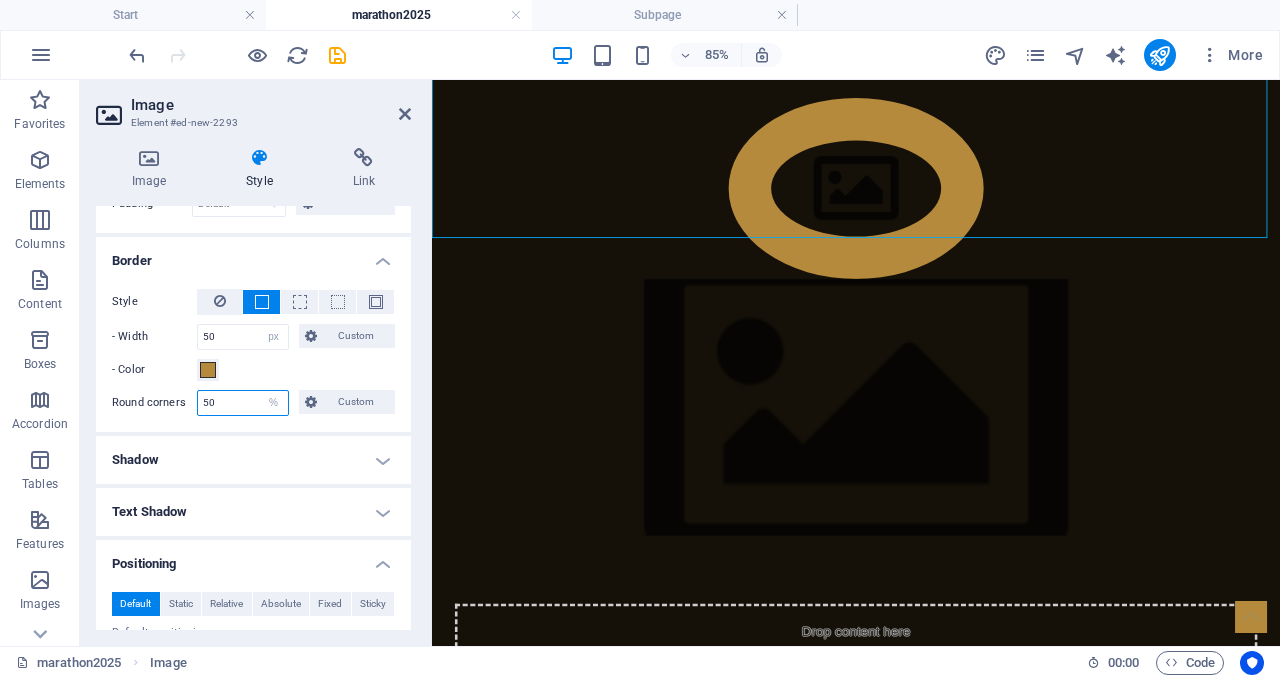 type on "50" 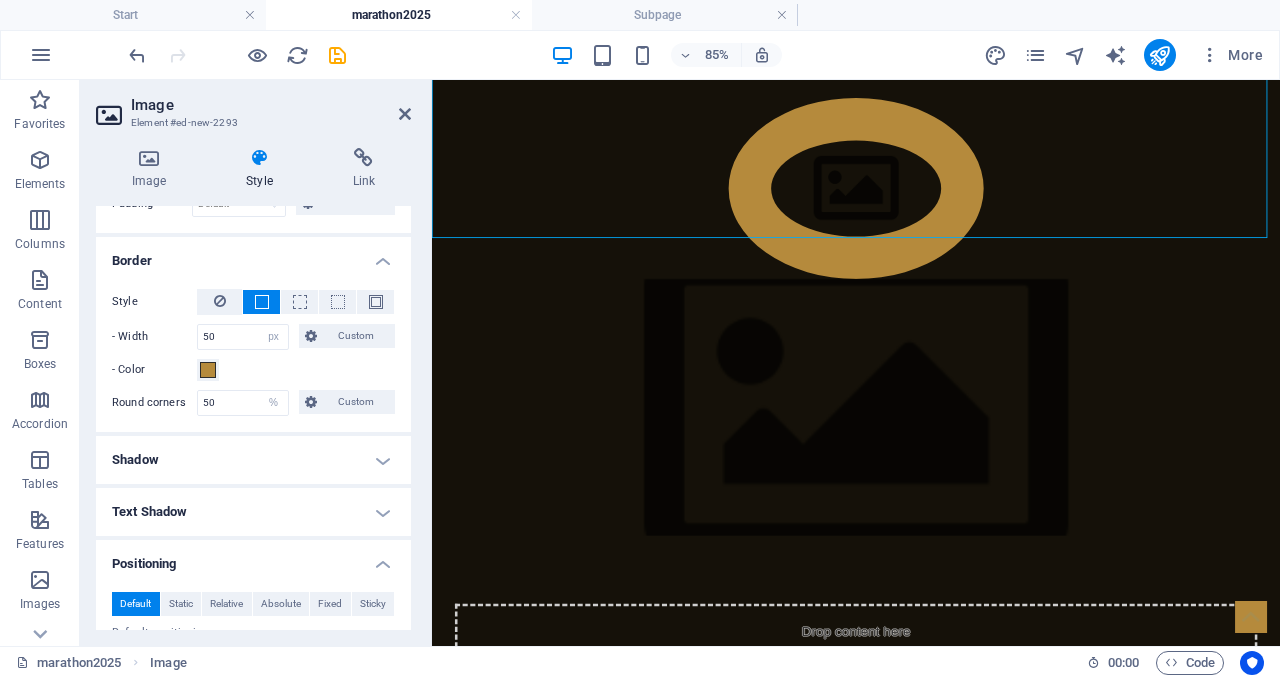 click on "- Color" at bounding box center [253, 370] 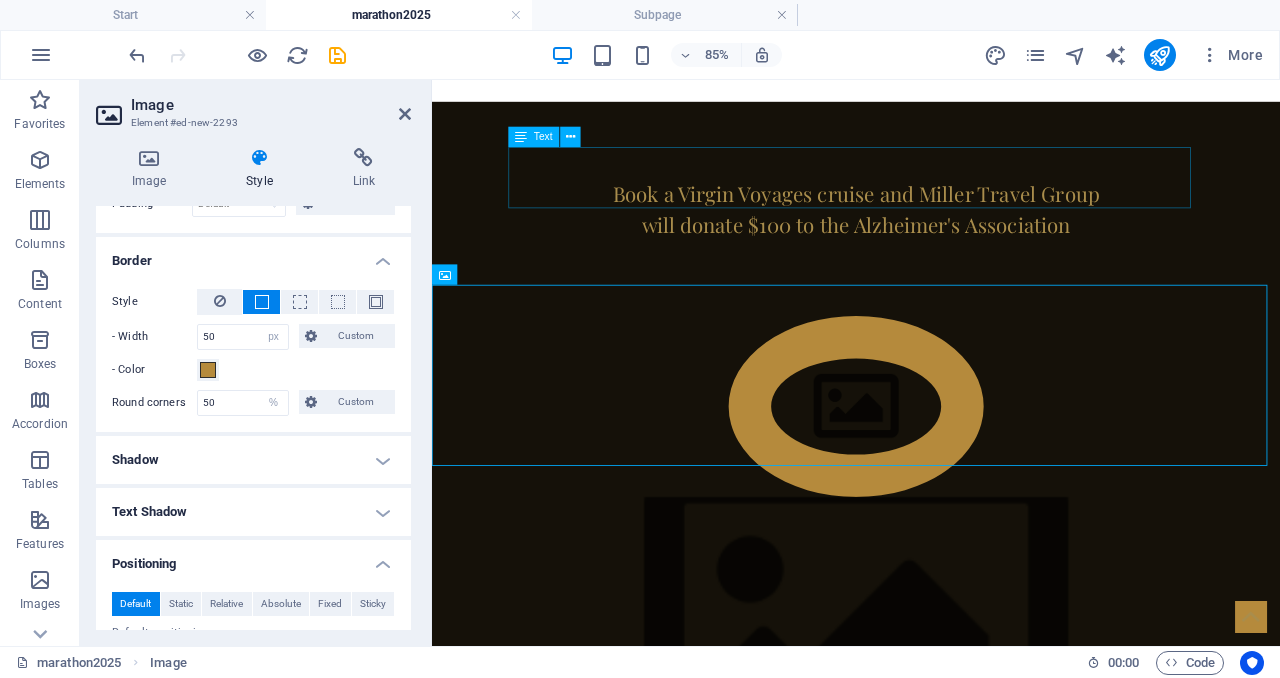 scroll, scrollTop: 483, scrollLeft: 0, axis: vertical 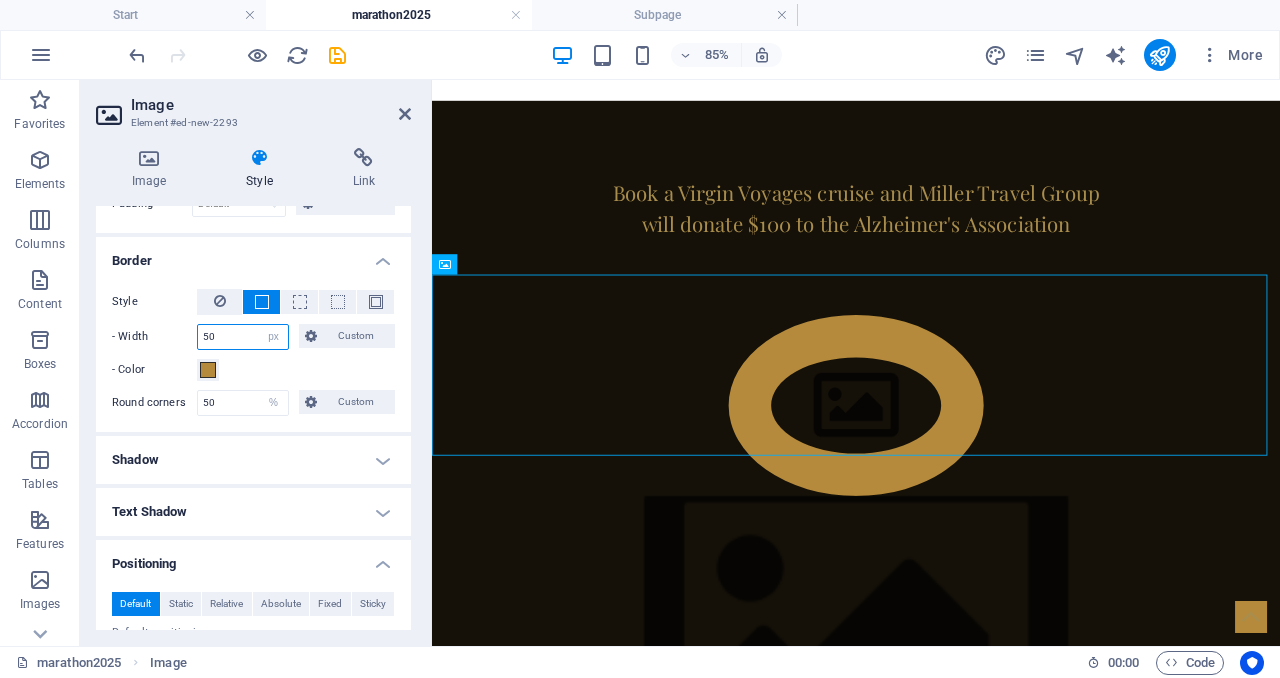 click on "50" at bounding box center (243, 337) 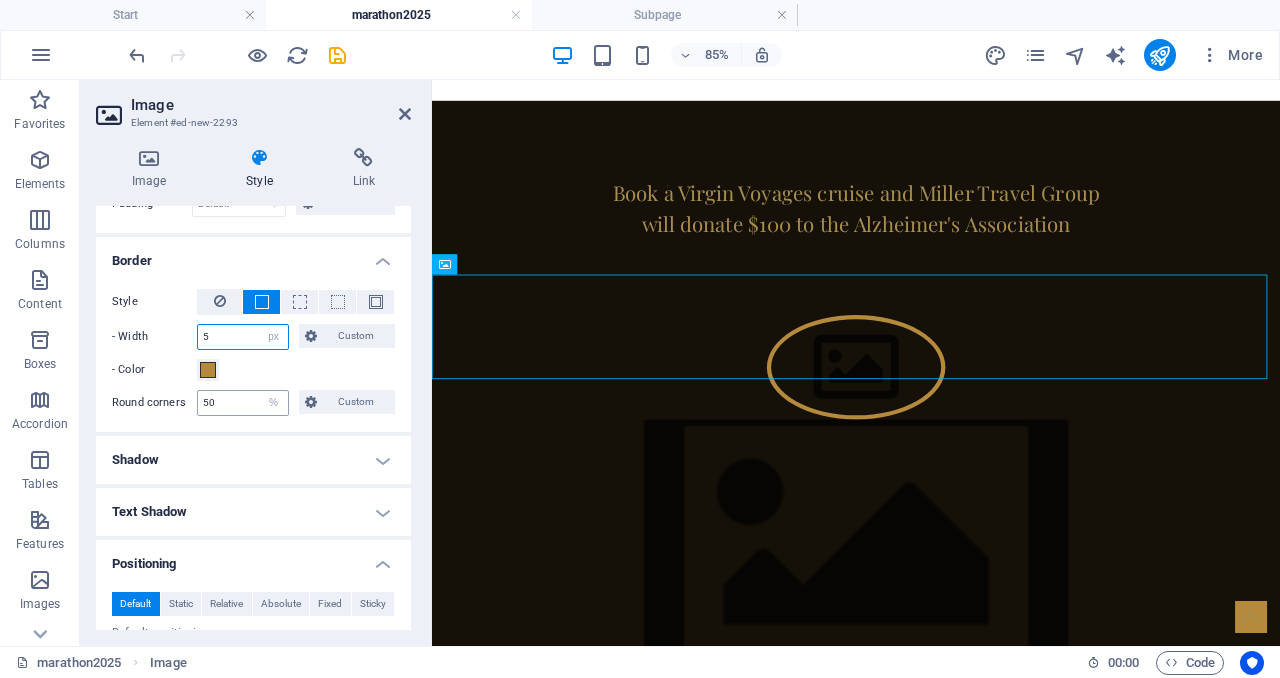 type on "5" 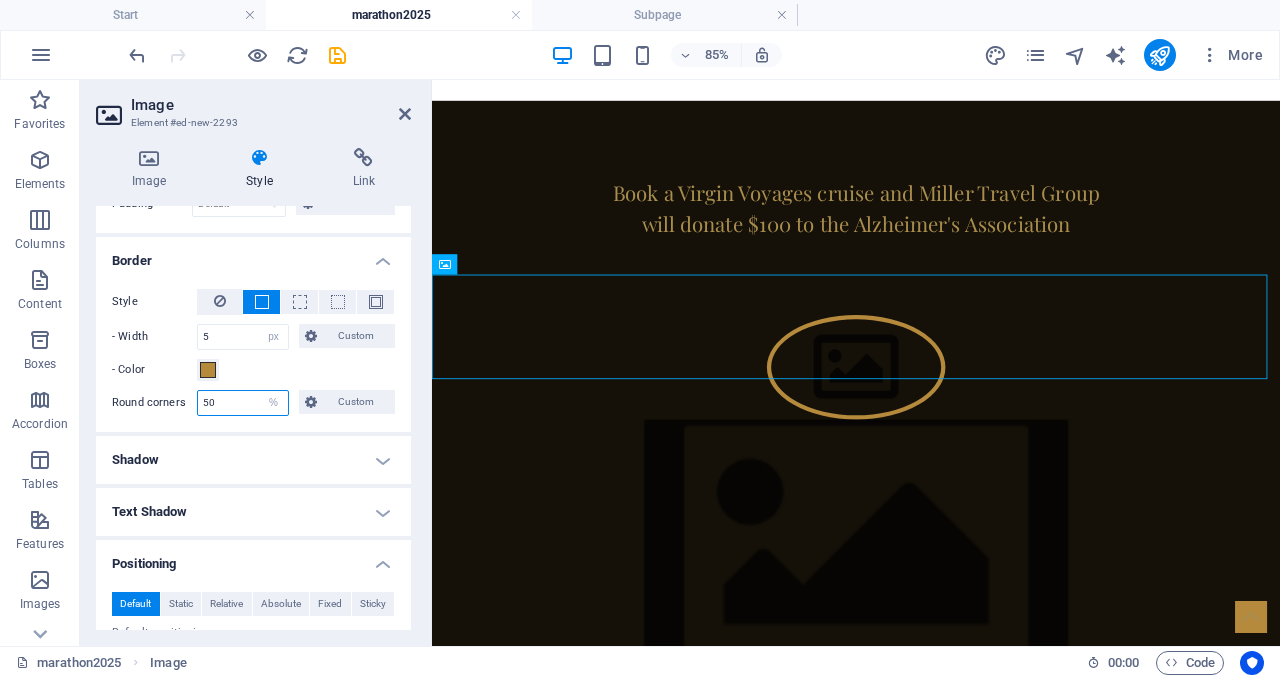 click on "50" at bounding box center [243, 403] 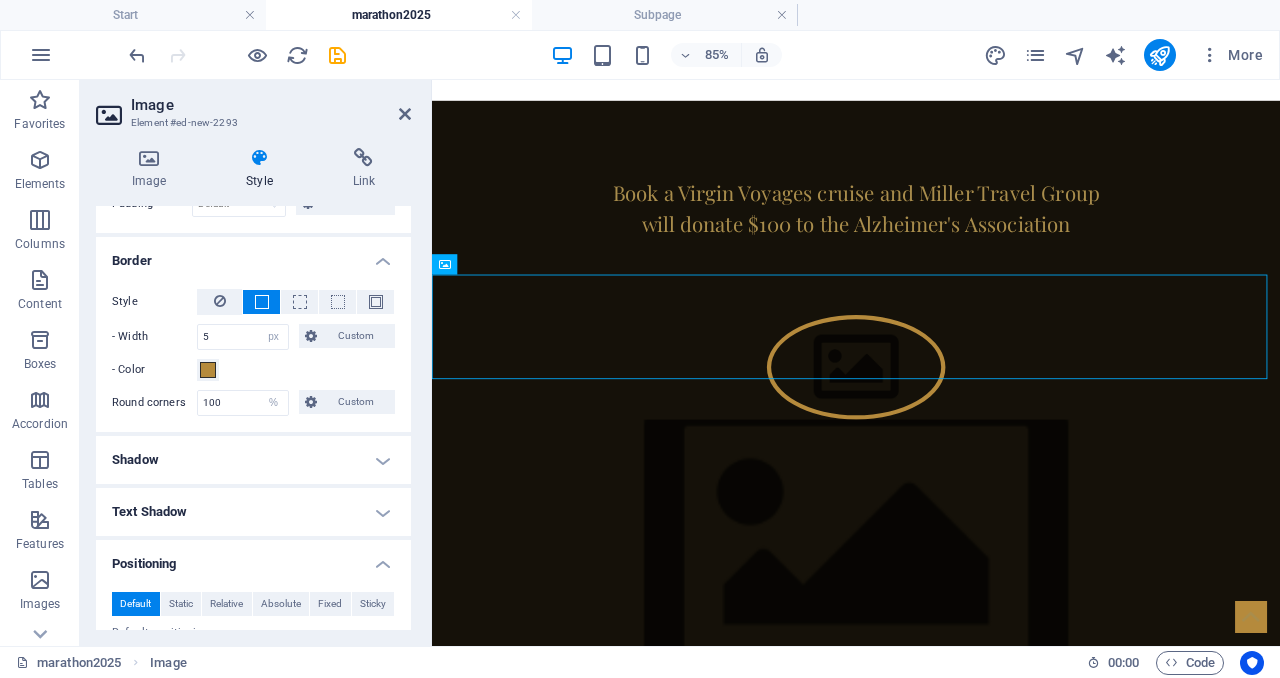 click on "- Color" at bounding box center [253, 370] 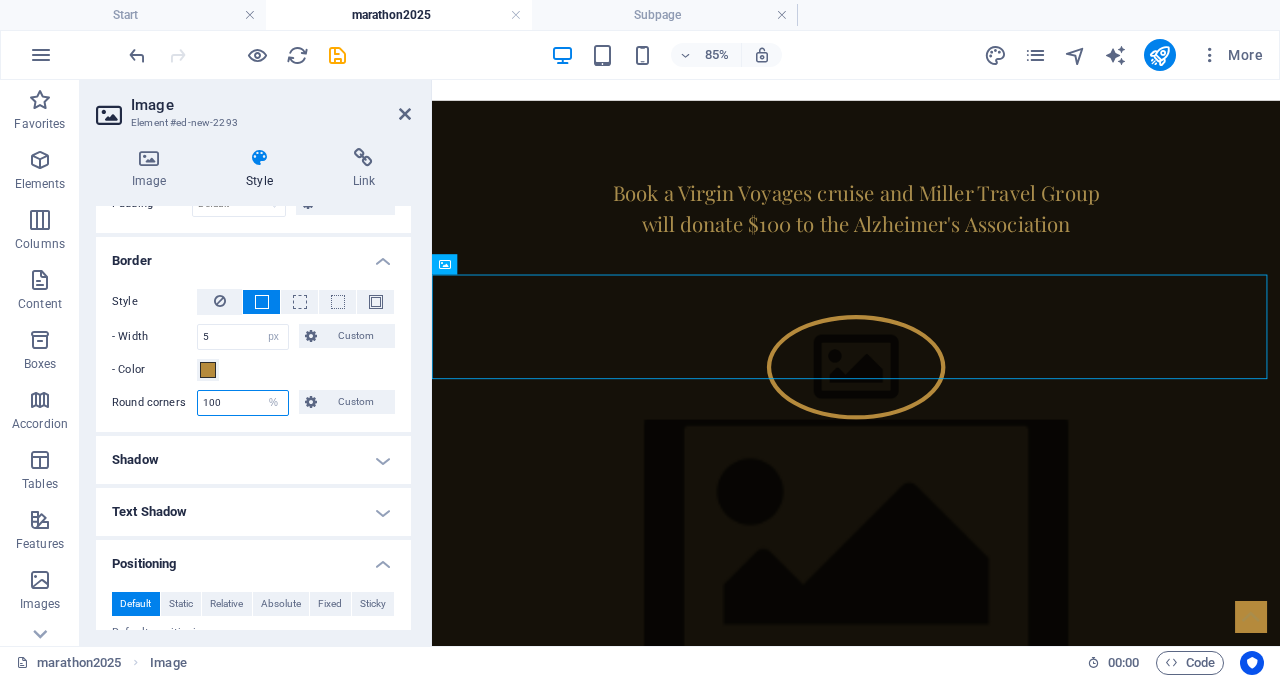 click on "100" at bounding box center [243, 403] 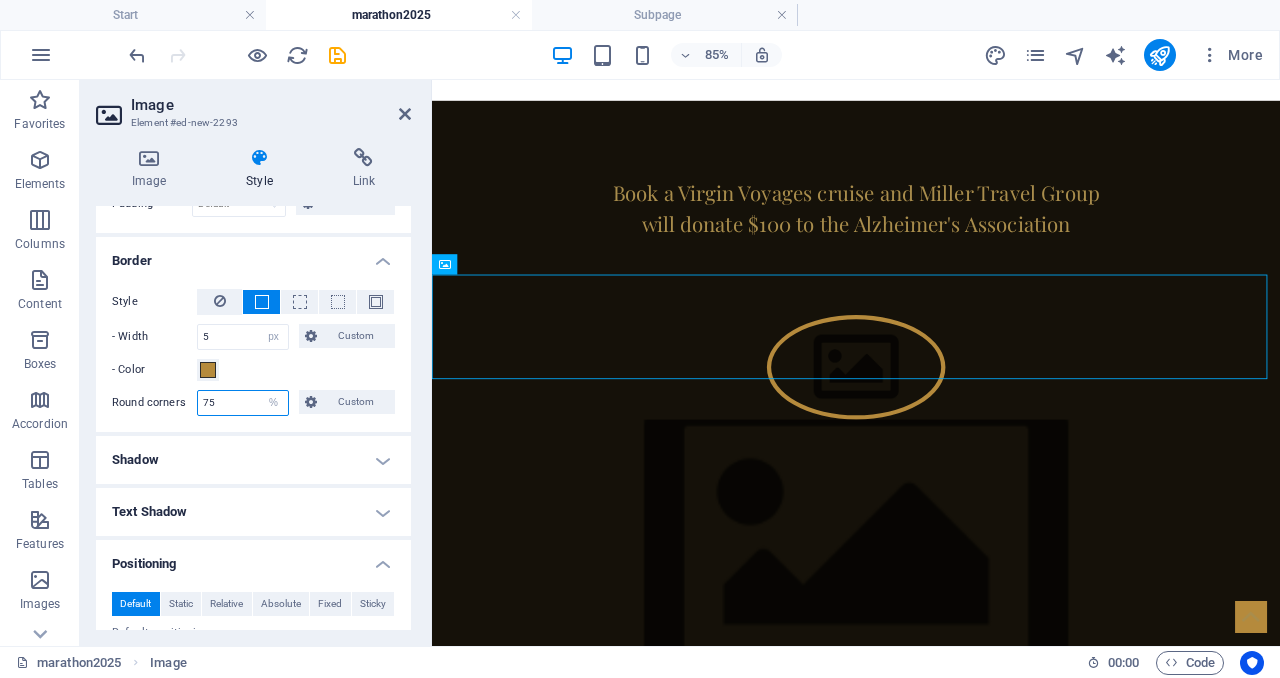 type on "75" 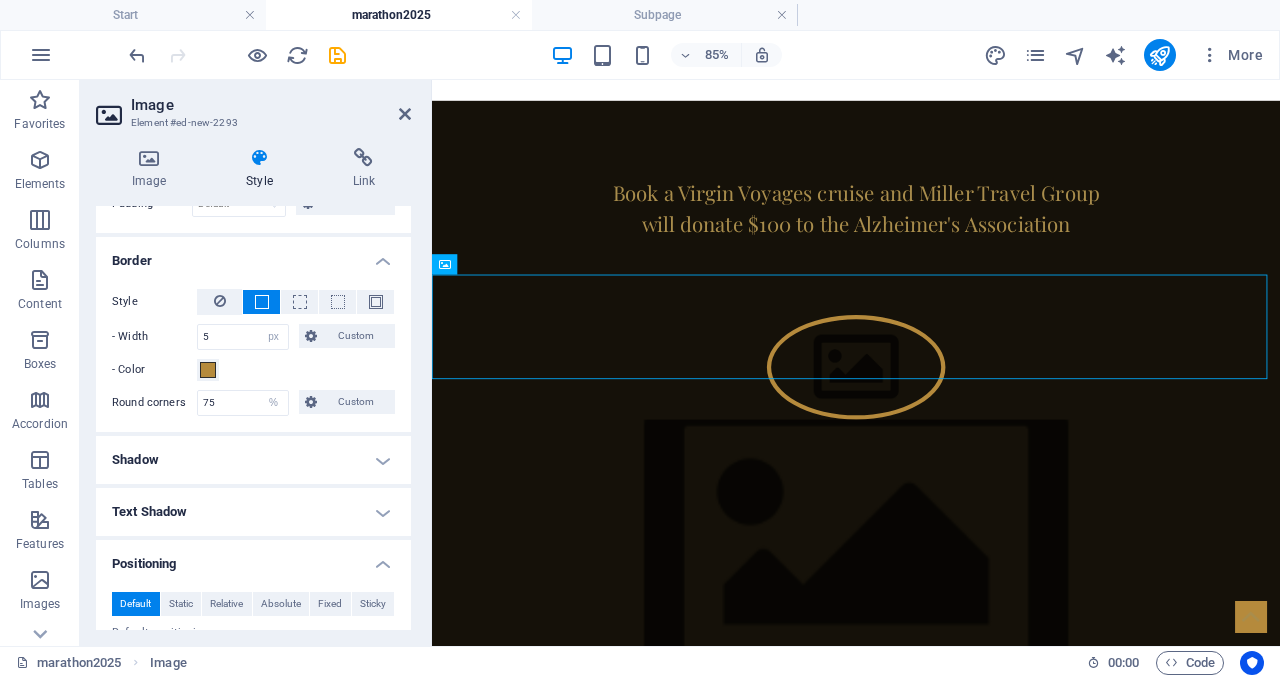 click on "- Color" at bounding box center (253, 370) 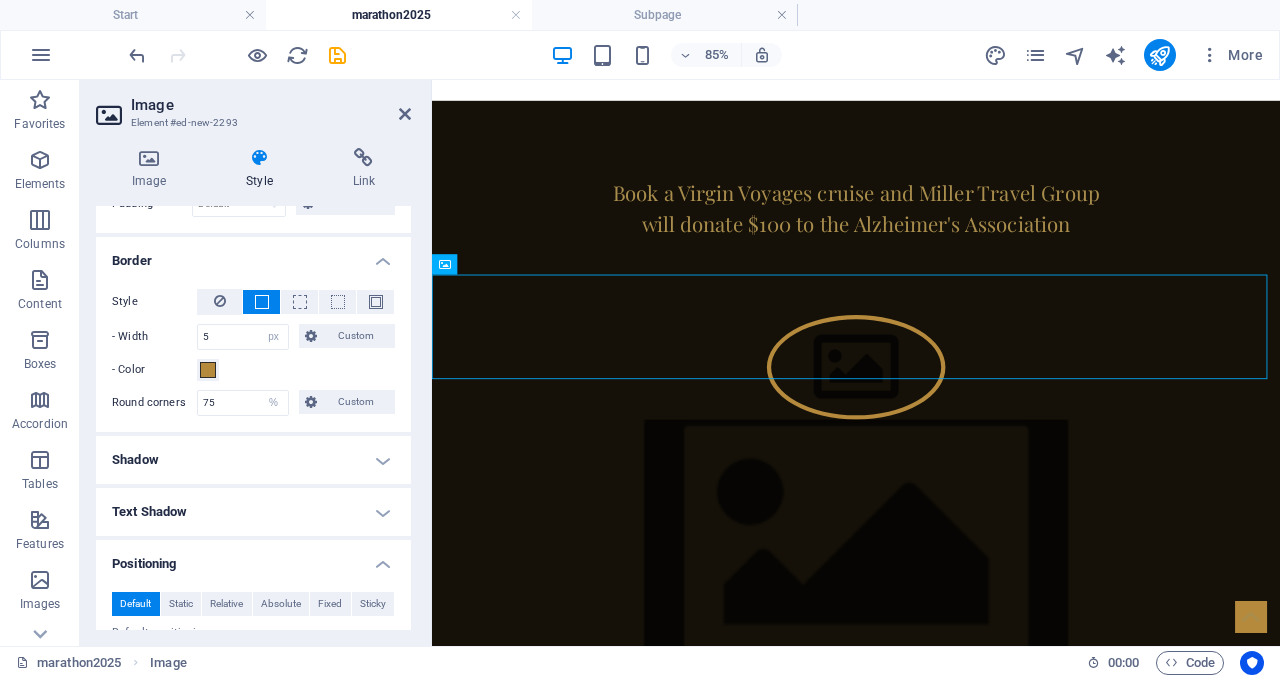 click at bounding box center (931, 631) 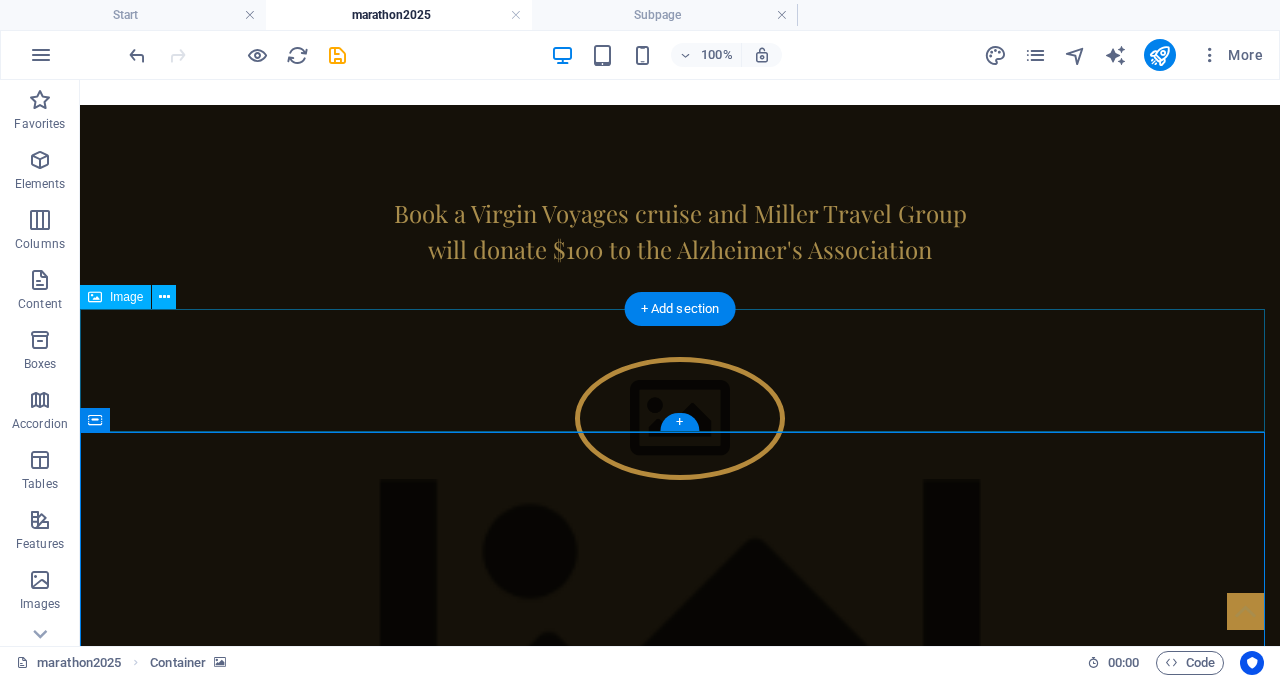 scroll, scrollTop: 487, scrollLeft: 0, axis: vertical 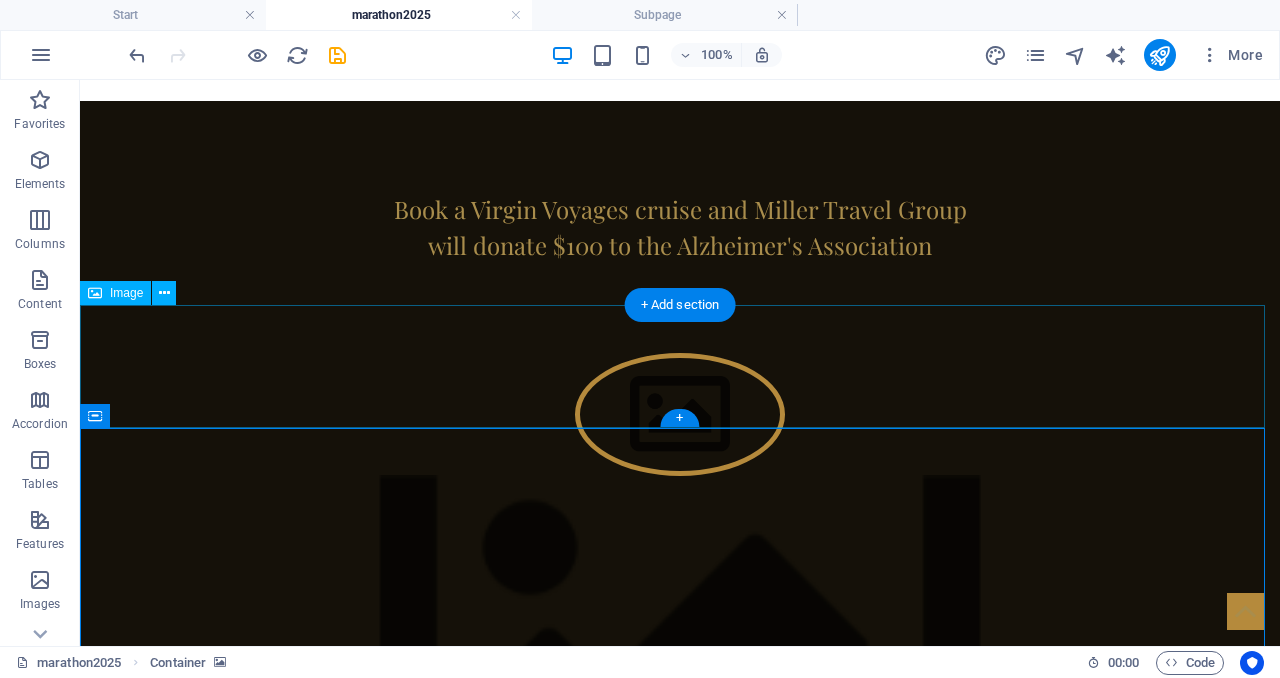 click at bounding box center (680, 414) 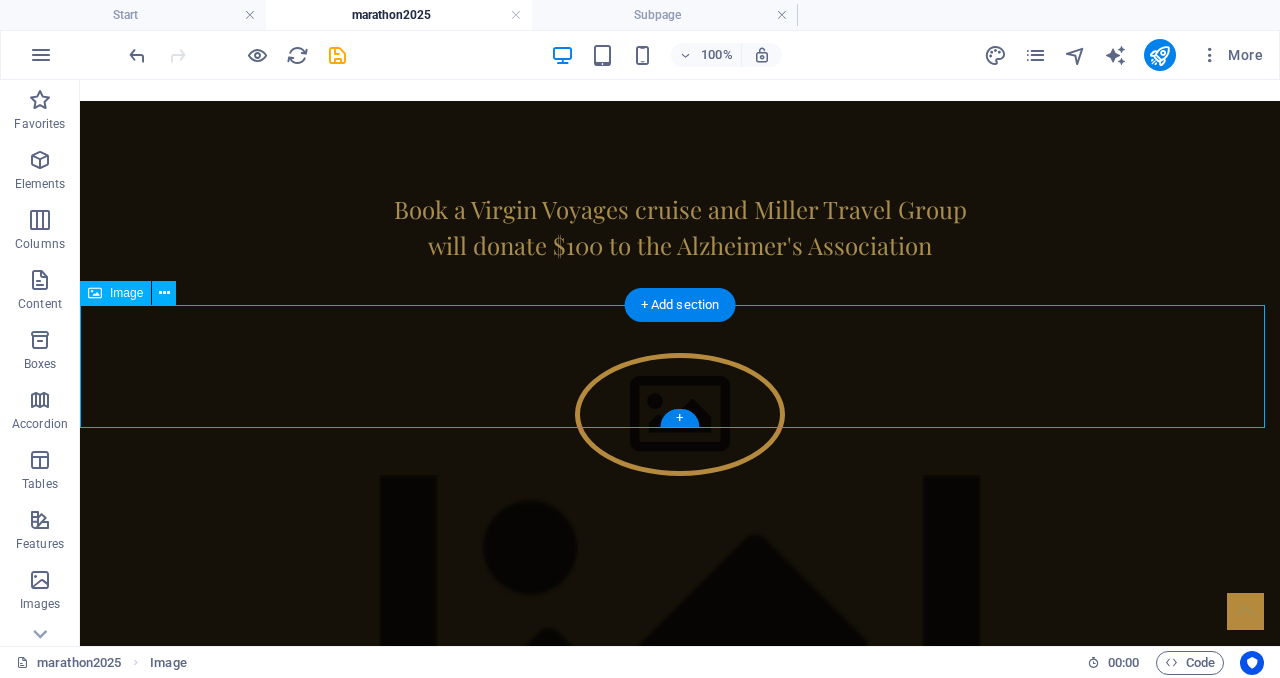 click at bounding box center (680, 414) 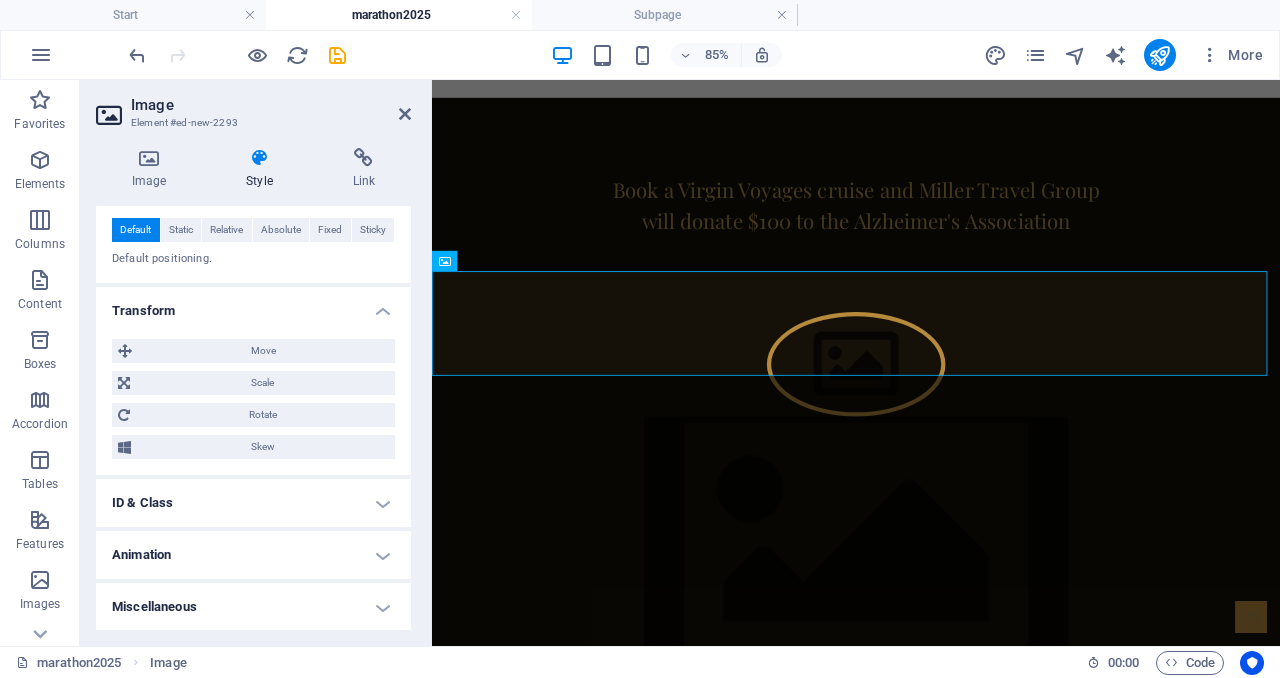 scroll, scrollTop: 643, scrollLeft: 0, axis: vertical 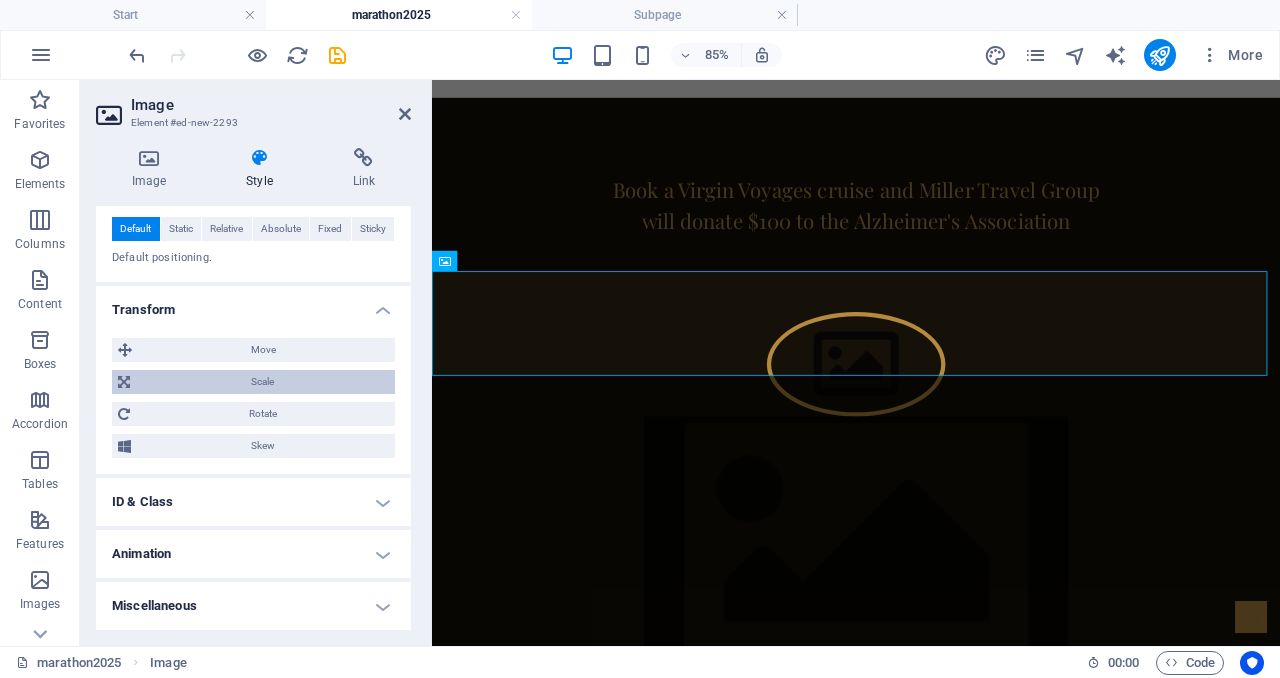 click on "Scale" at bounding box center (262, 382) 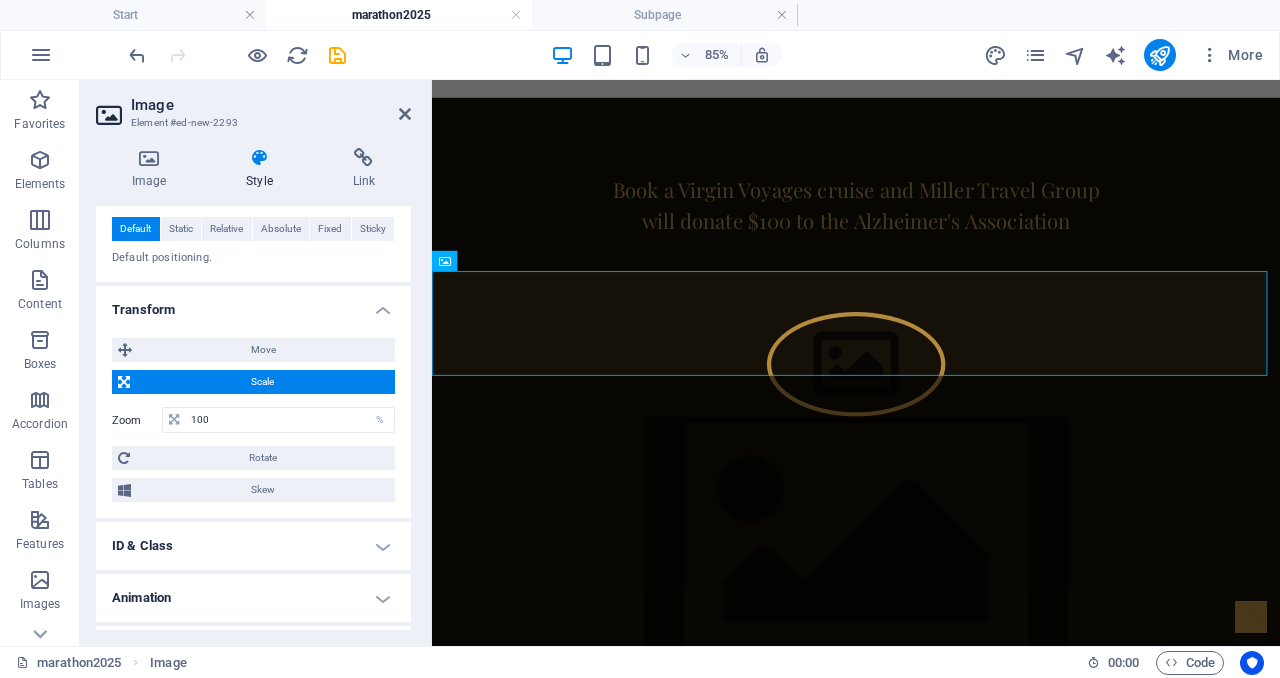 click on "Scale" at bounding box center (262, 382) 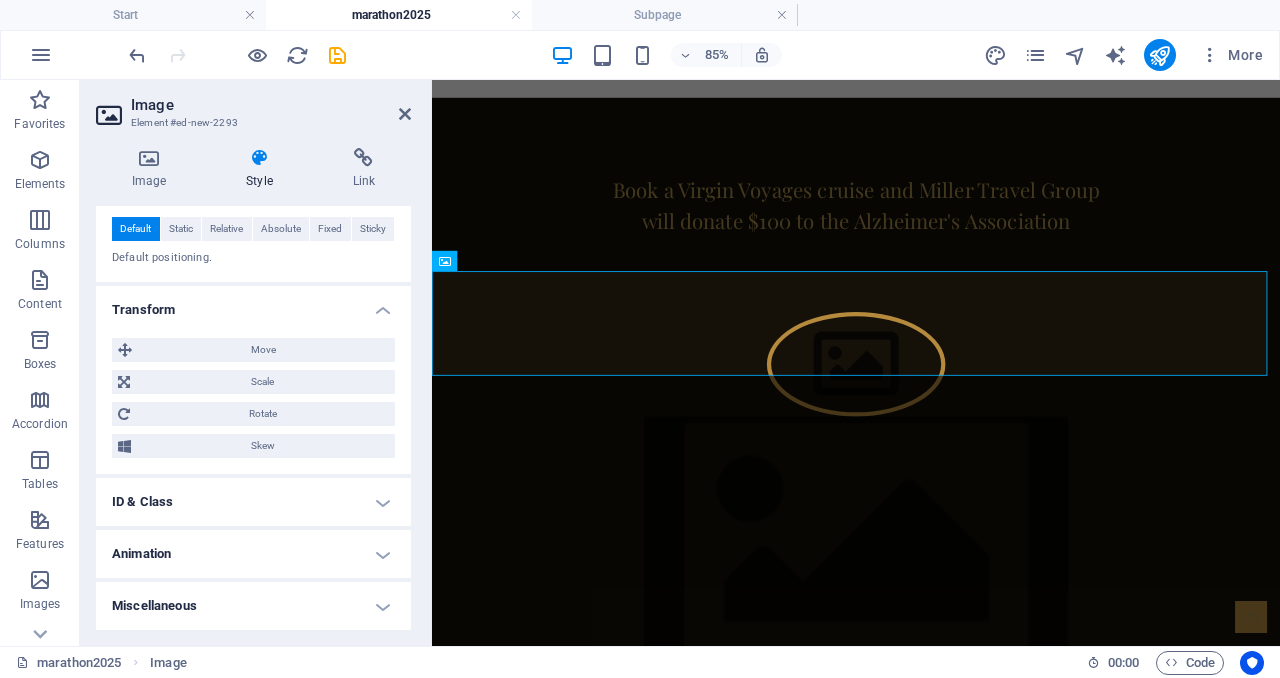 click on "ID & Class" at bounding box center (253, 502) 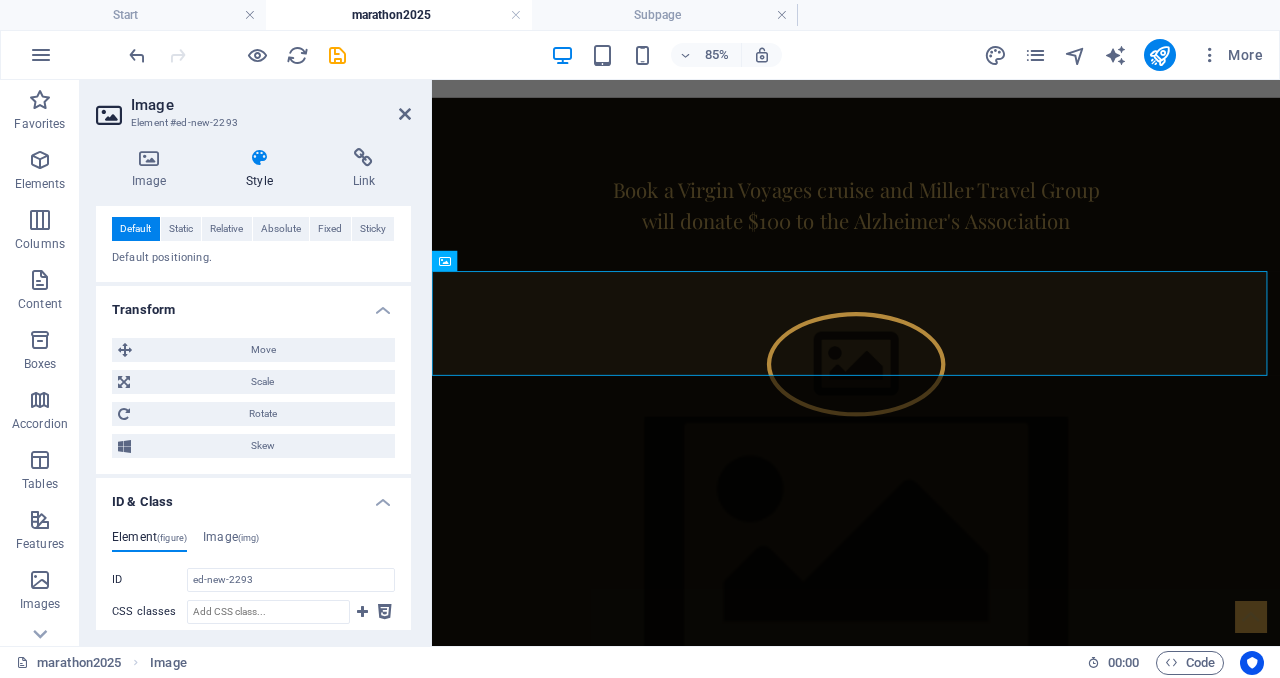 click on "ID & Class" at bounding box center [253, 496] 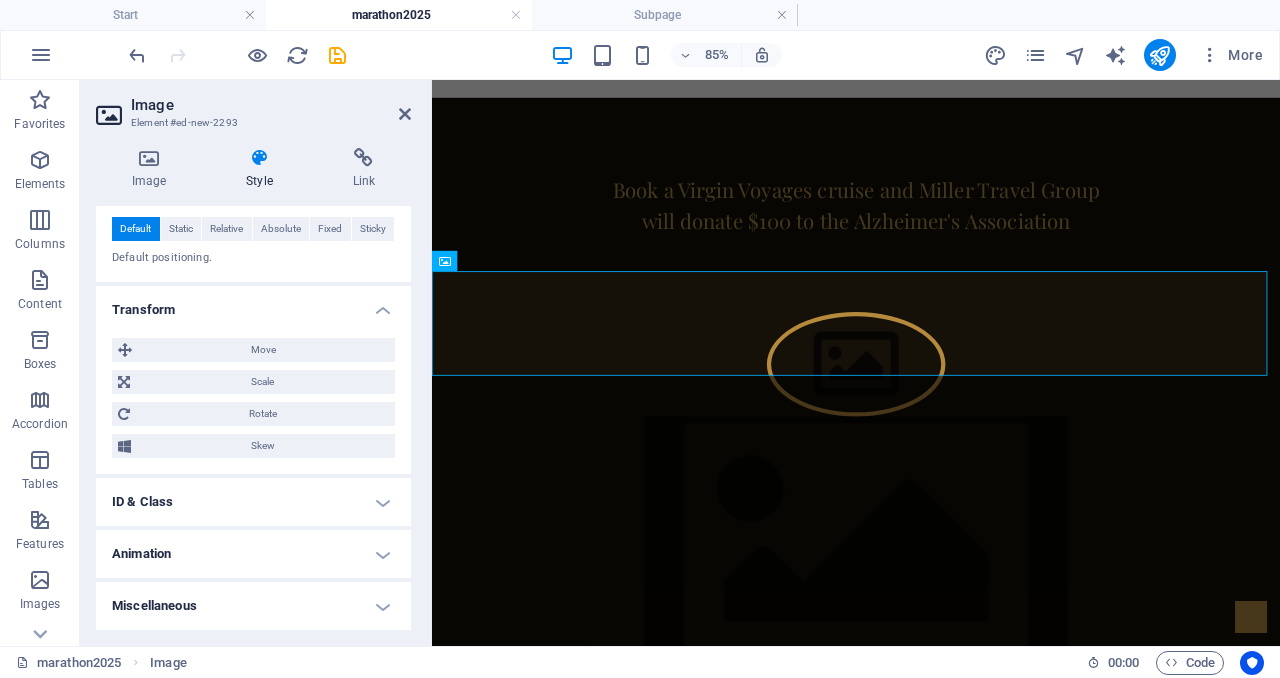 click on "Miscellaneous" at bounding box center [253, 606] 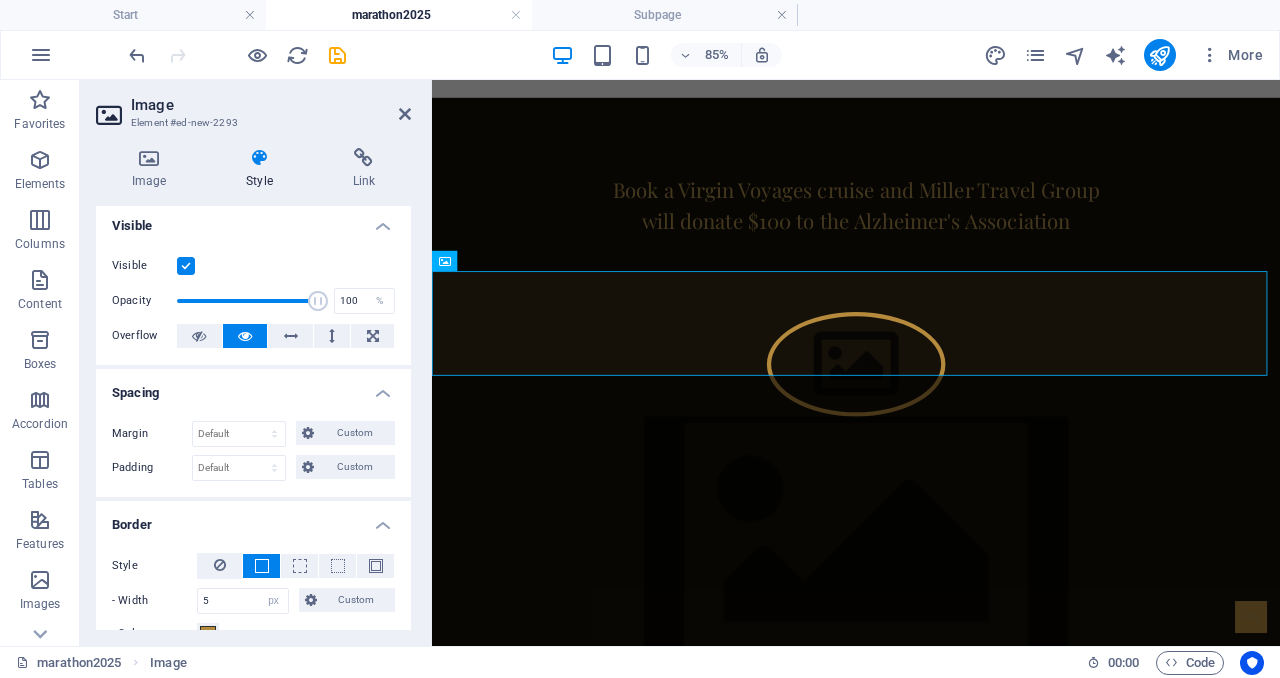 scroll, scrollTop: 0, scrollLeft: 0, axis: both 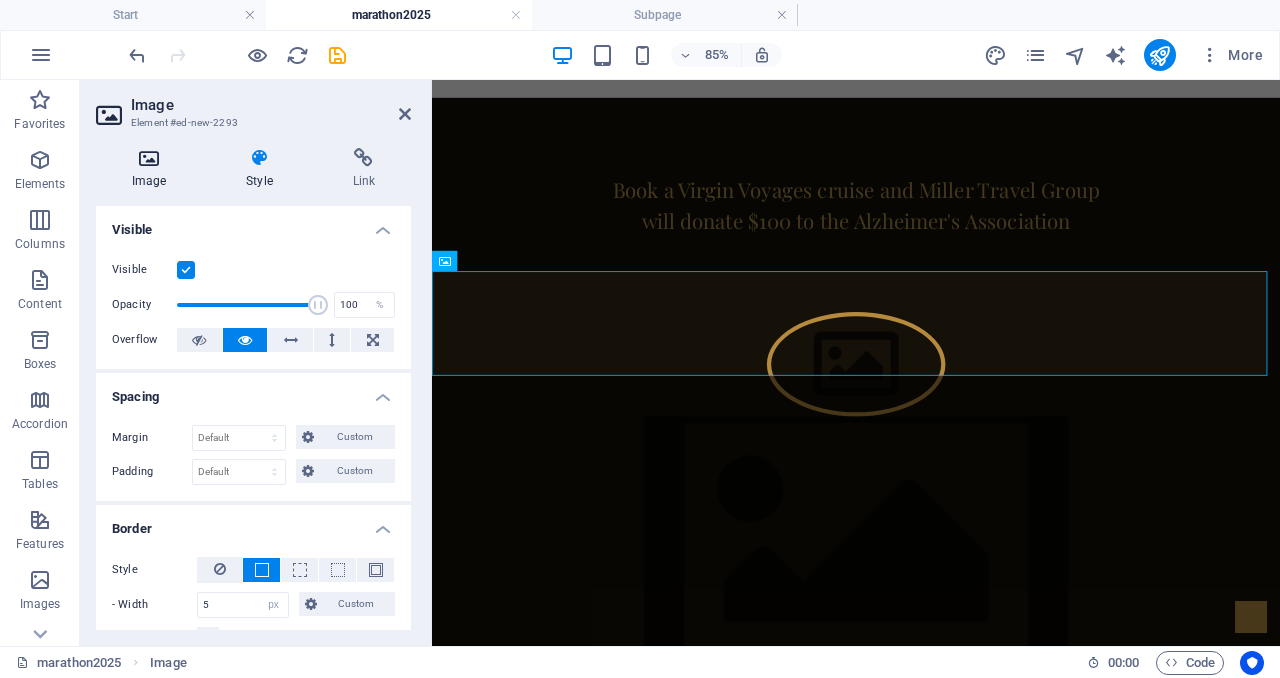 click on "Image" at bounding box center (153, 169) 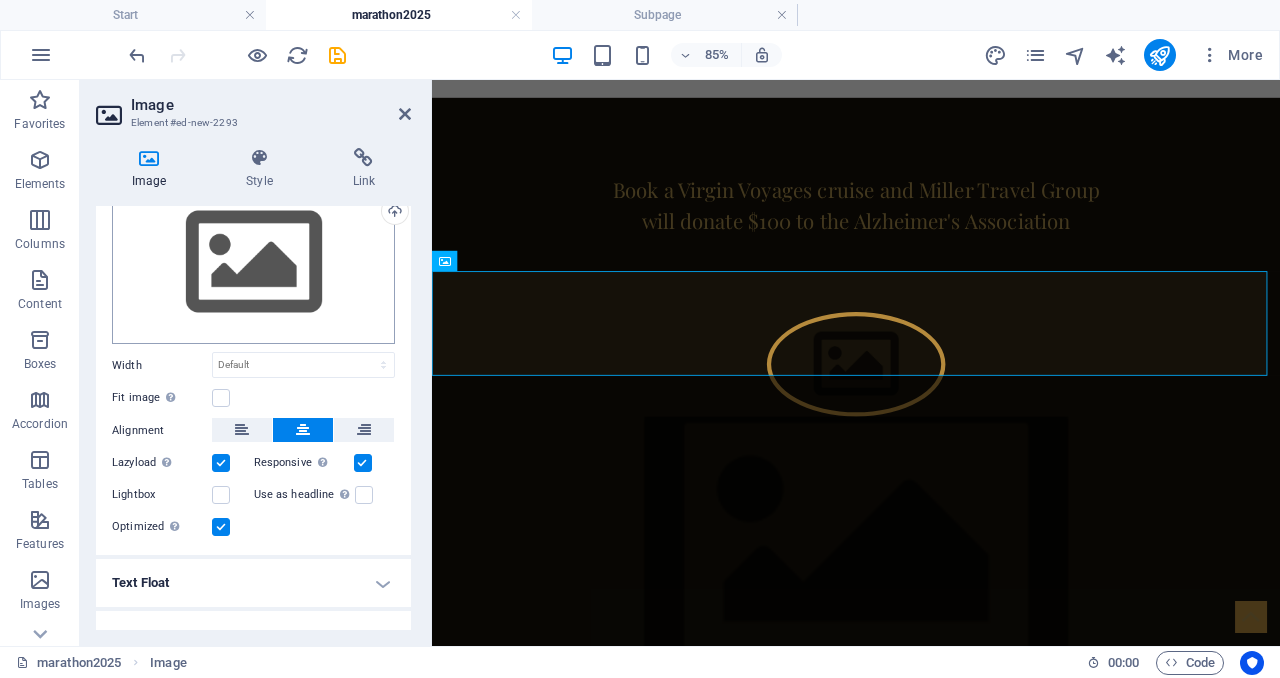 scroll, scrollTop: 104, scrollLeft: 0, axis: vertical 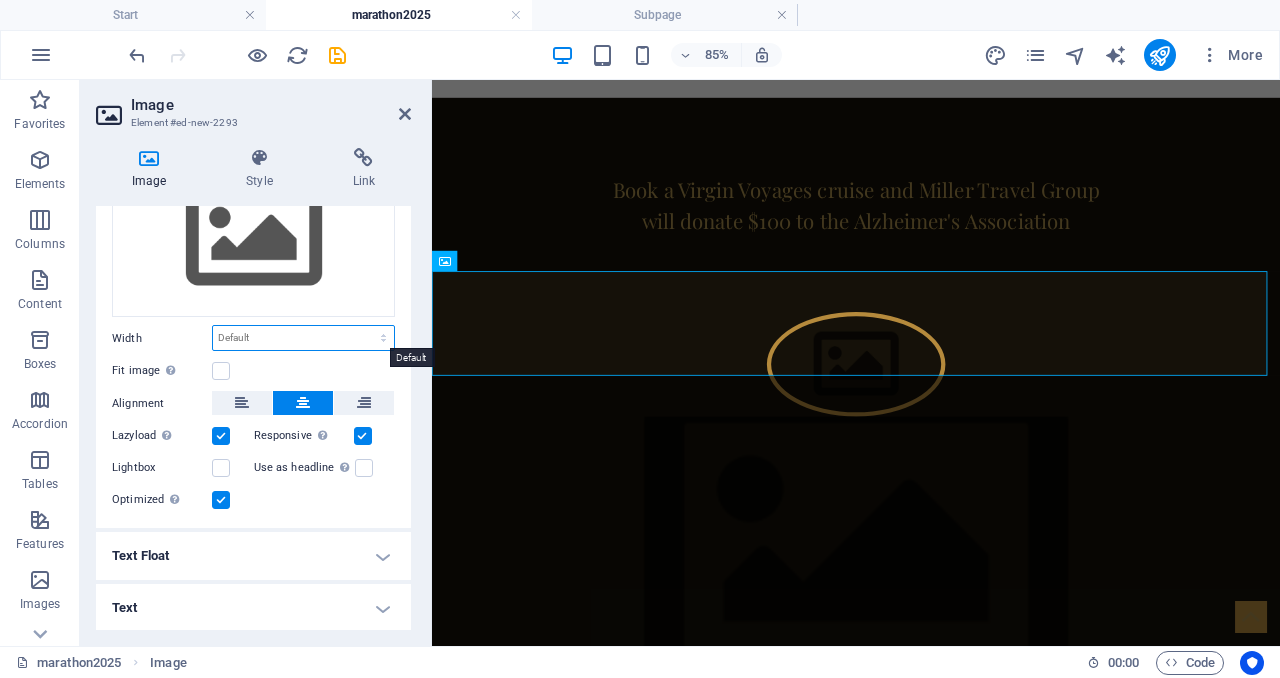 click on "Default auto px rem % em vh vw" at bounding box center (303, 338) 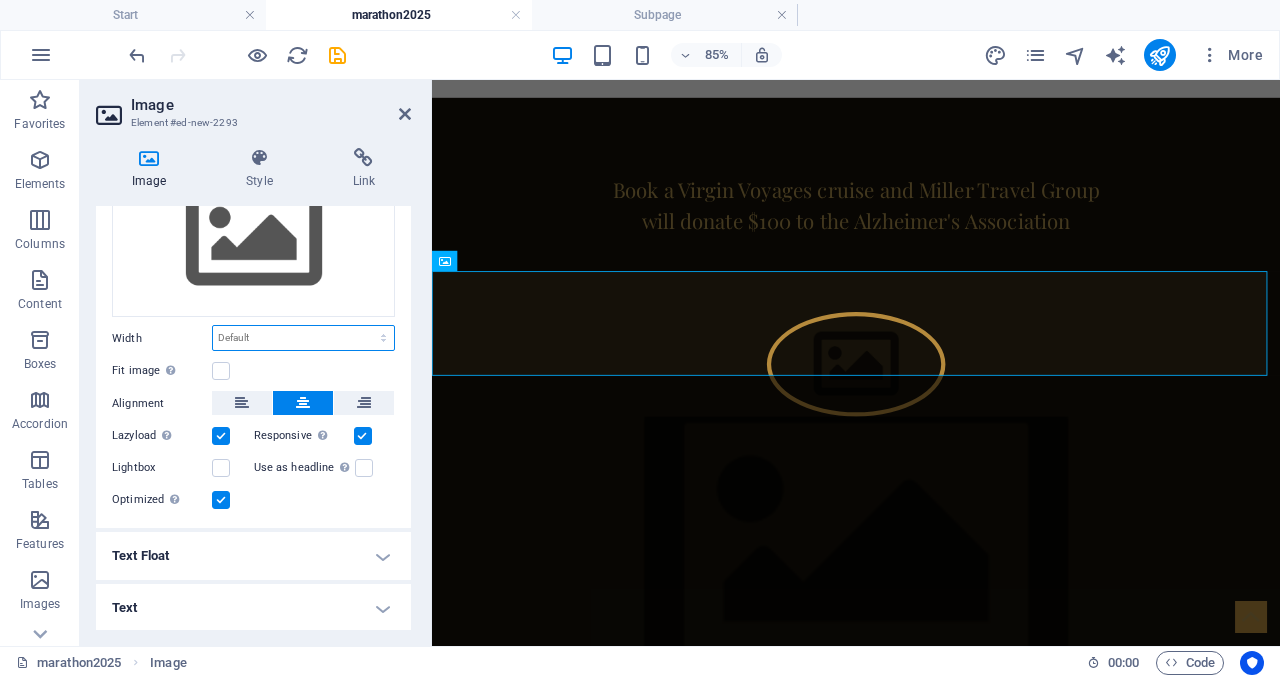 select on "px" 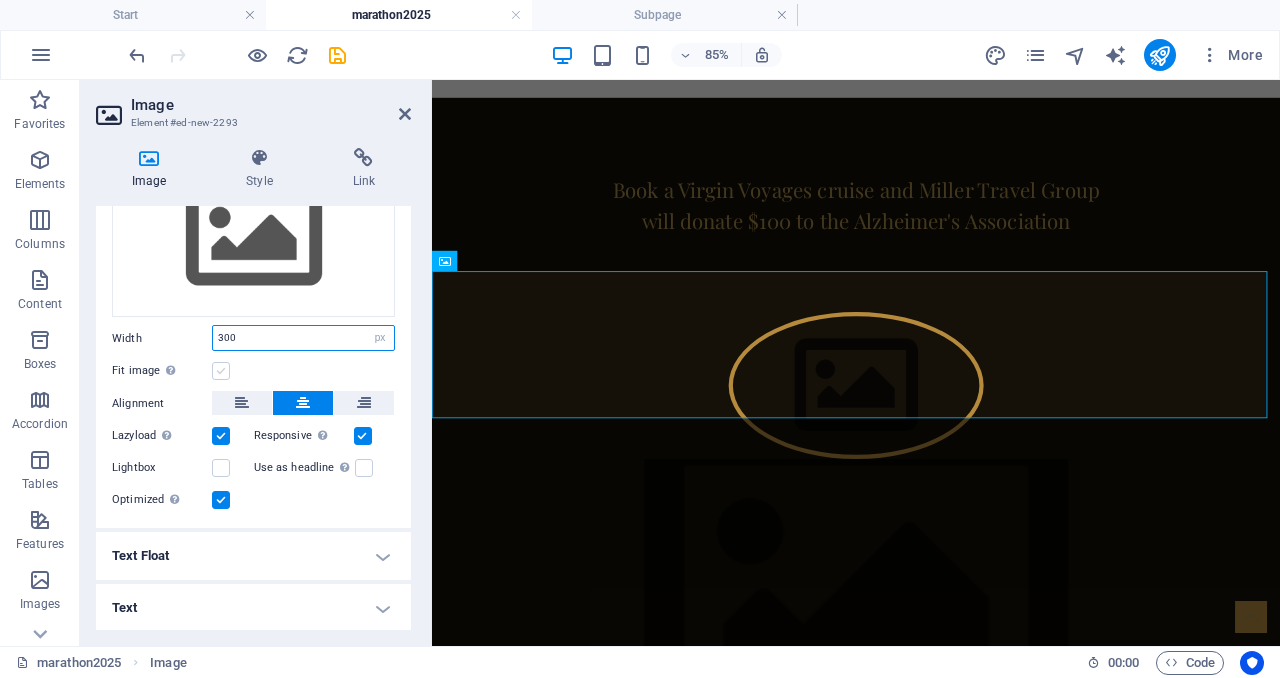 type on "300" 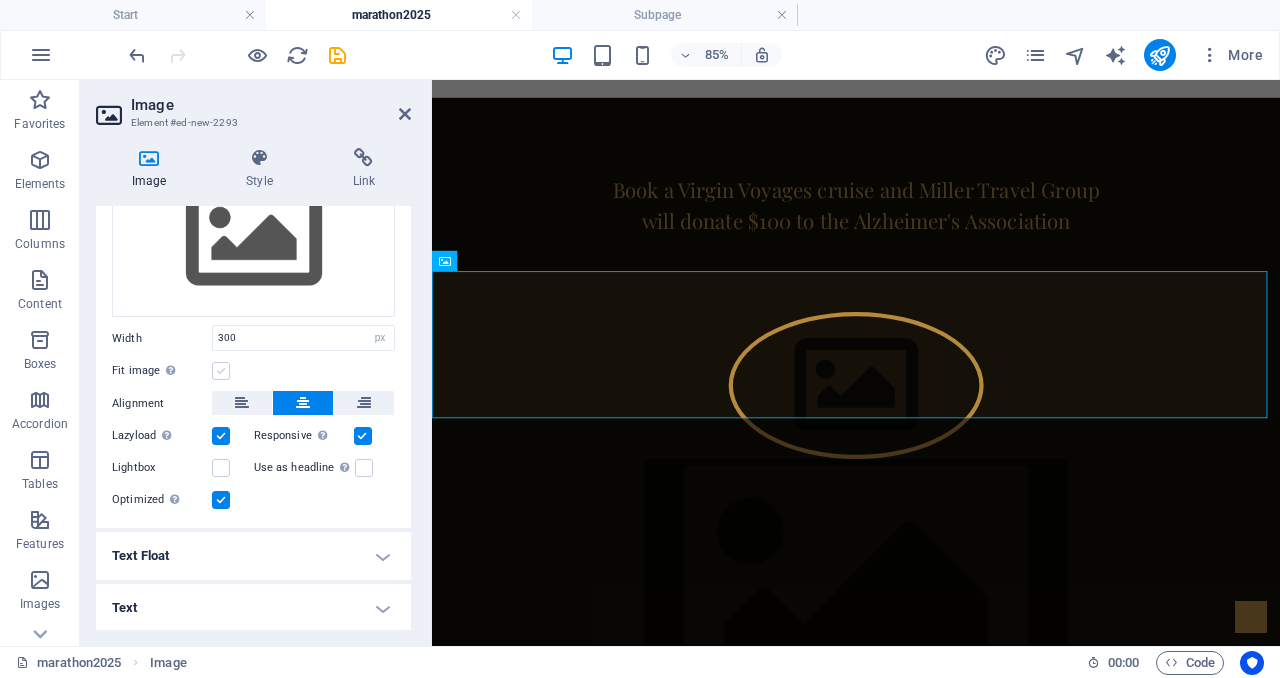 click at bounding box center [221, 371] 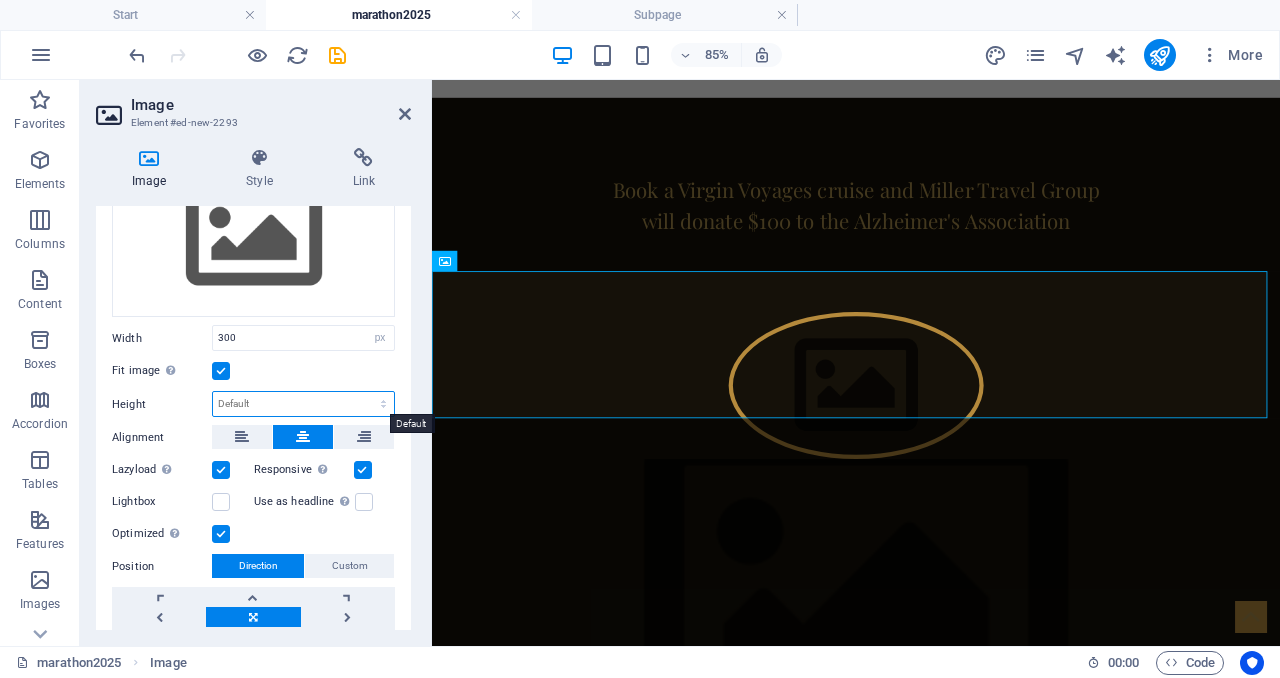 click on "Default auto px" at bounding box center [303, 404] 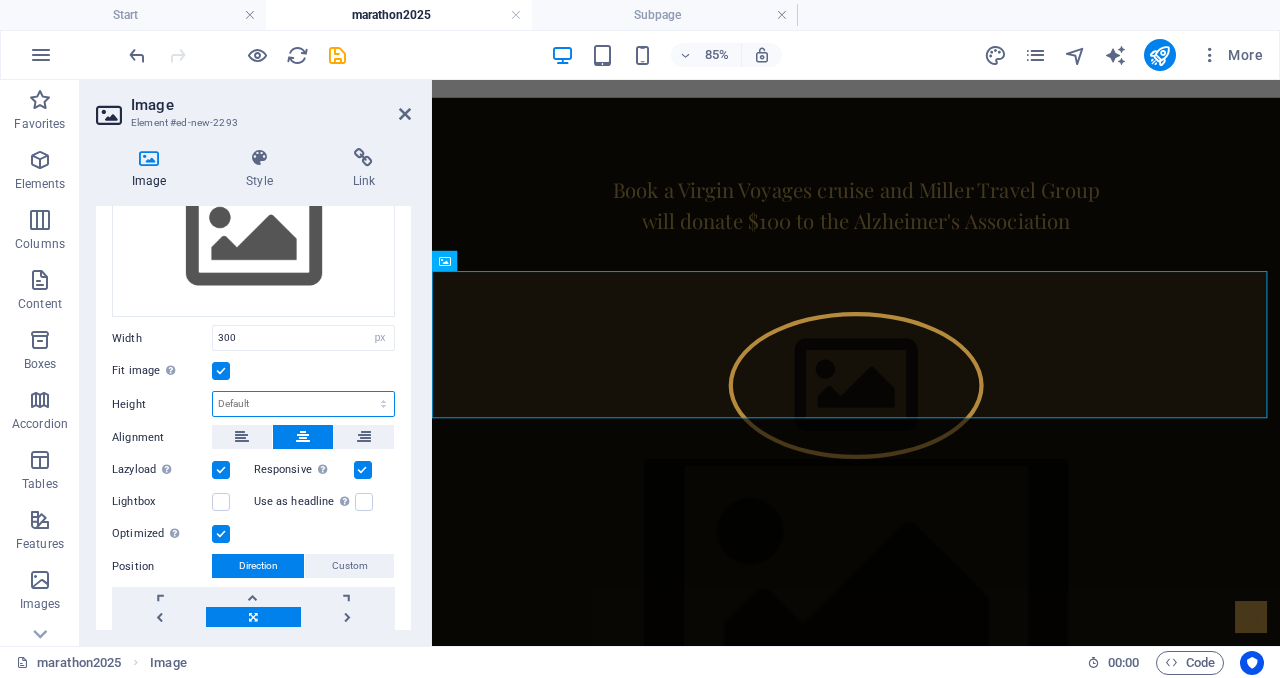 click on "Default auto px" at bounding box center (303, 404) 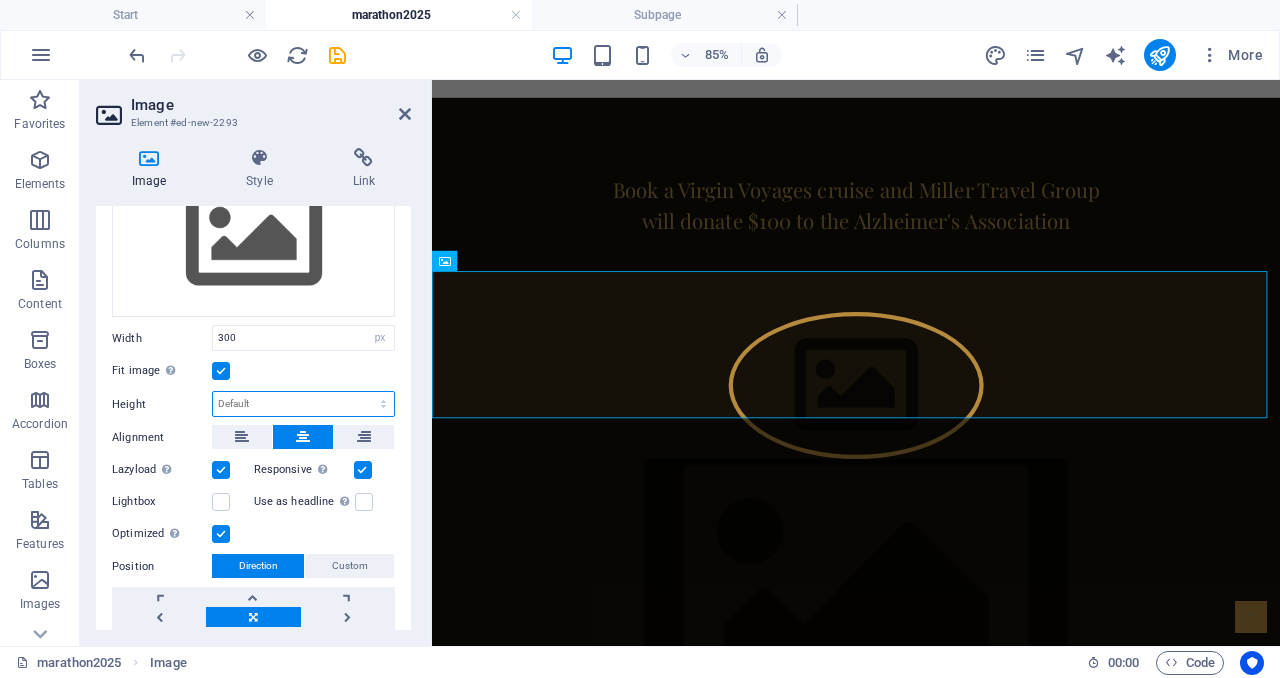select on "px" 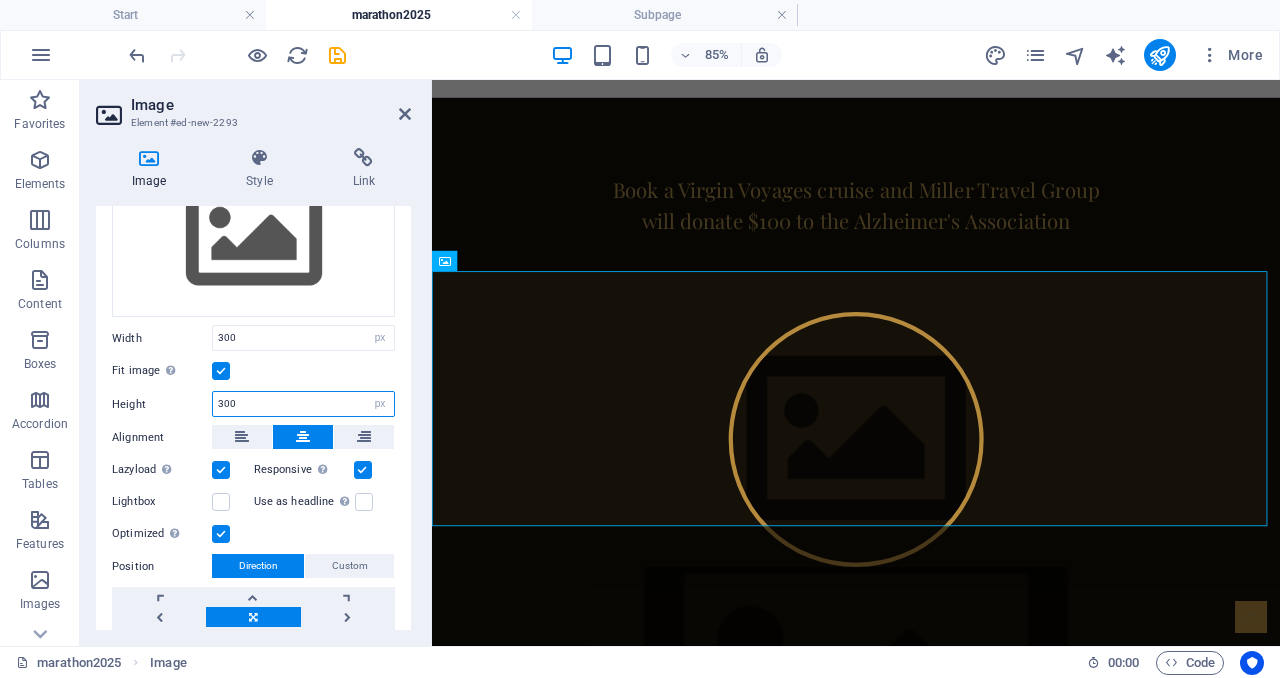 type on "300" 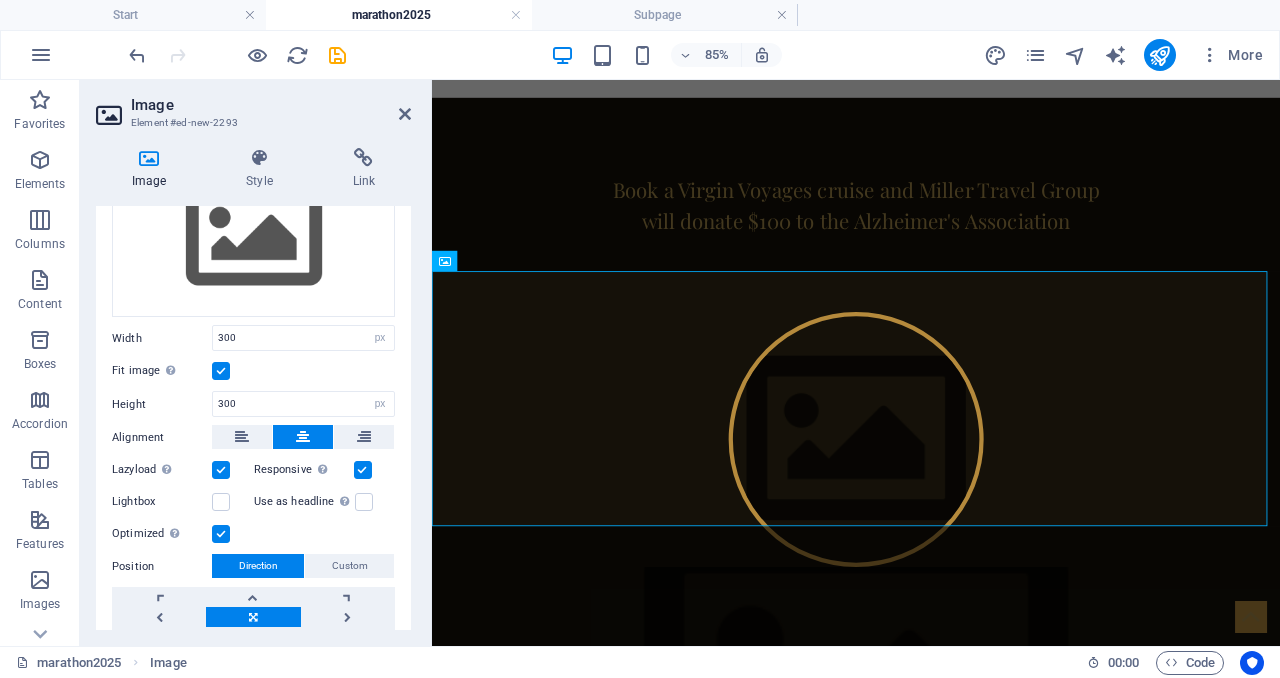 click on "Drag files here, click to choose files or select files from Files or our free stock photos & videos Select files from the file manager, stock photos, or upload file(s) Upload Width 300 Default auto px rem % em vh vw Fit image Automatically fit image to a fixed width and height Height 300 Default auto px Alignment Lazyload Loading images after the page loads improves page speed. Responsive Automatically load retina image and smartphone optimized sizes. Lightbox Use as headline The image will be wrapped in an H1 headline tag. Useful for giving alternative text the weight of an H1 headline, e.g. for the logo. Leave unchecked if uncertain. Optimized Images are compressed to improve page speed. Position Direction Custom X offset 50 px rem % vh vw Y offset 50 px rem % vh vw" at bounding box center (253, 401) 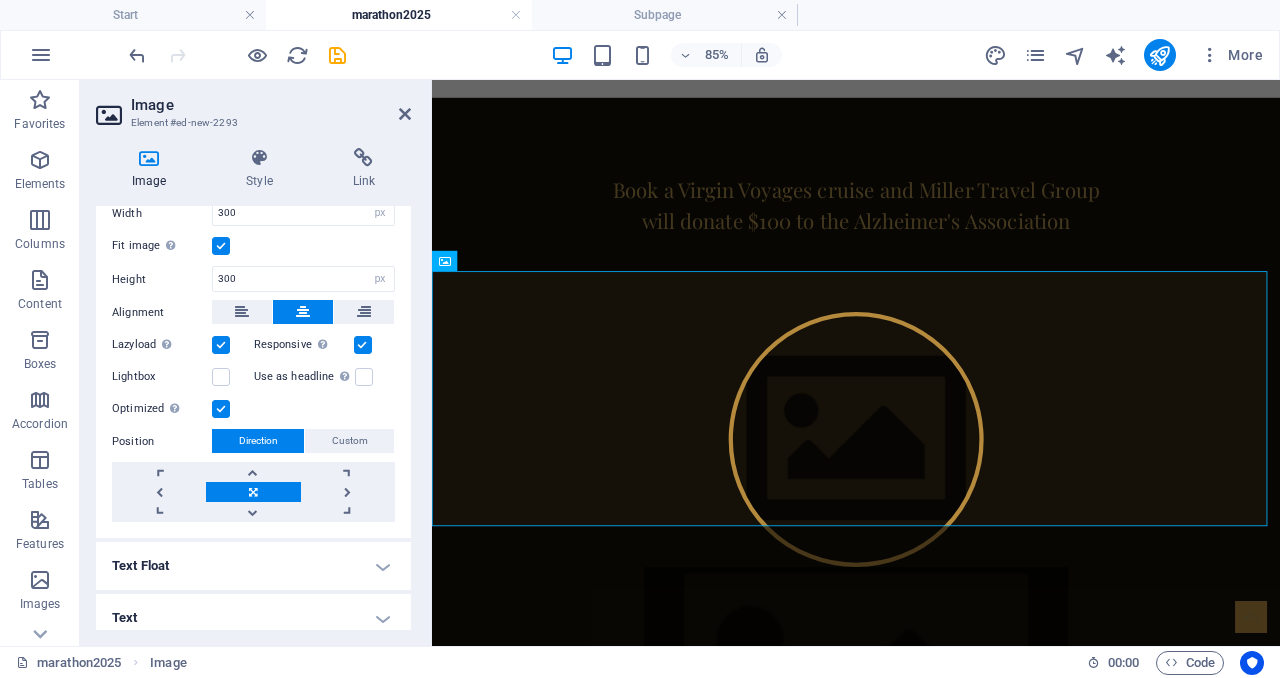 scroll, scrollTop: 239, scrollLeft: 0, axis: vertical 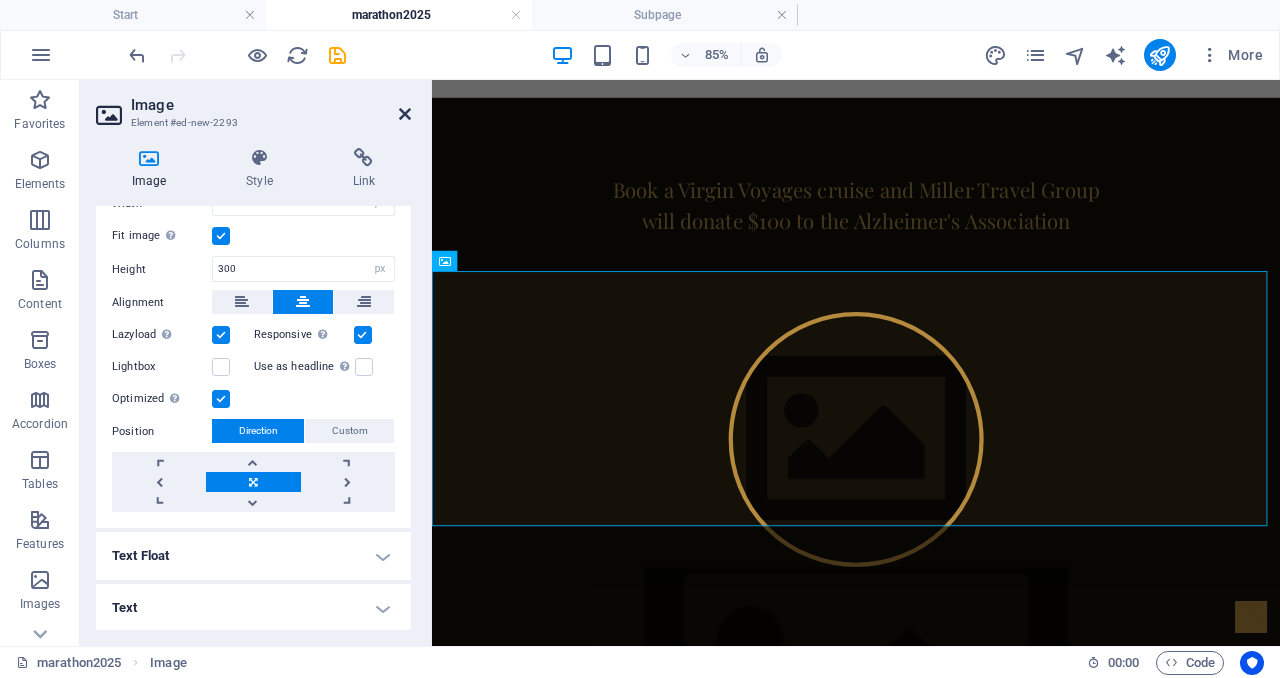 click at bounding box center (405, 114) 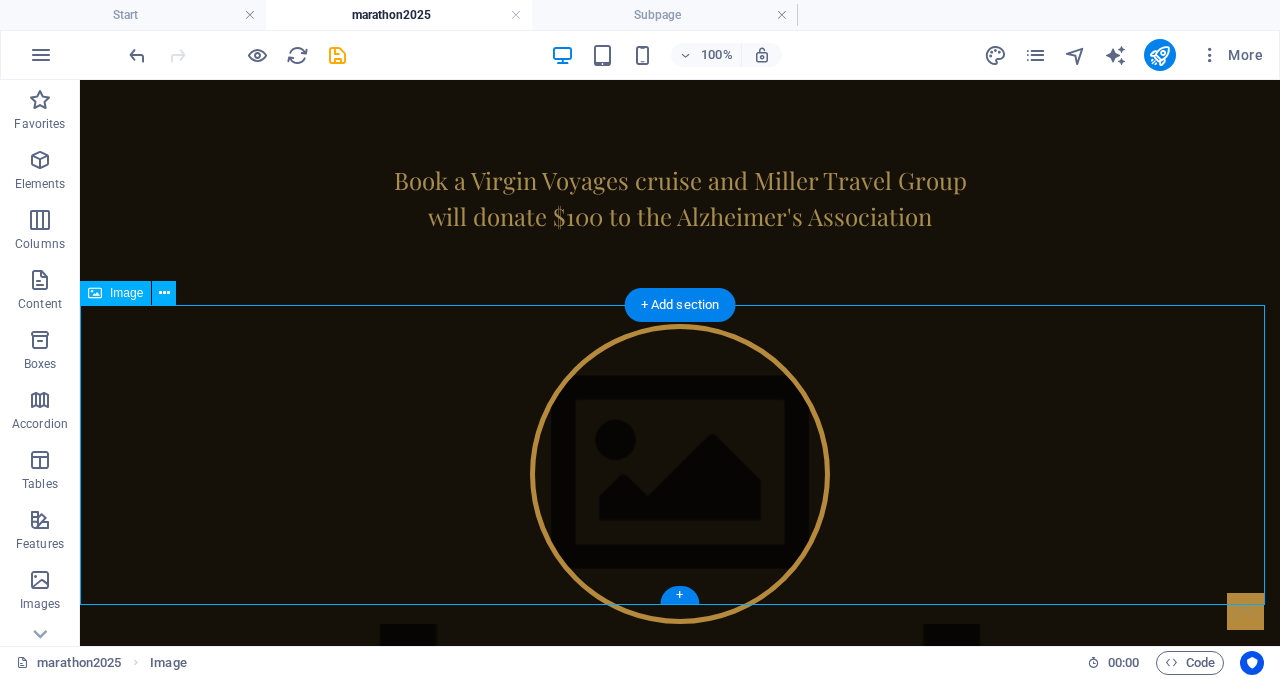 scroll, scrollTop: 639, scrollLeft: 0, axis: vertical 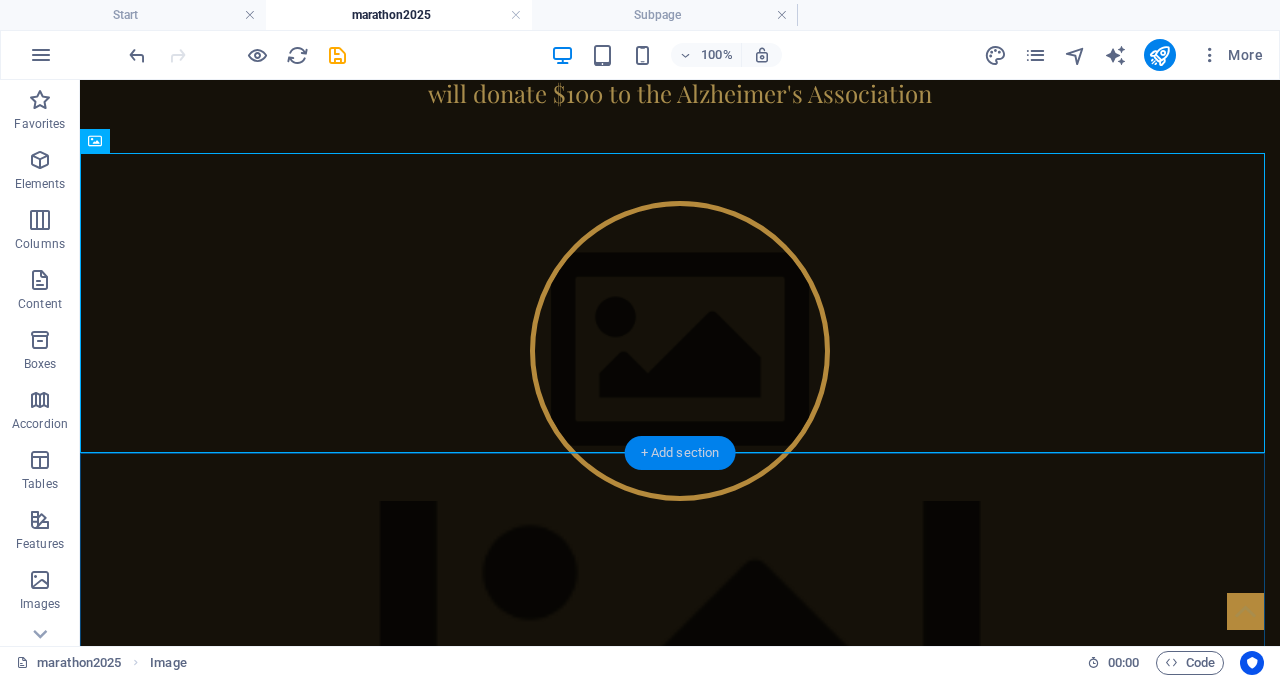click on "+ Add section" at bounding box center [680, 453] 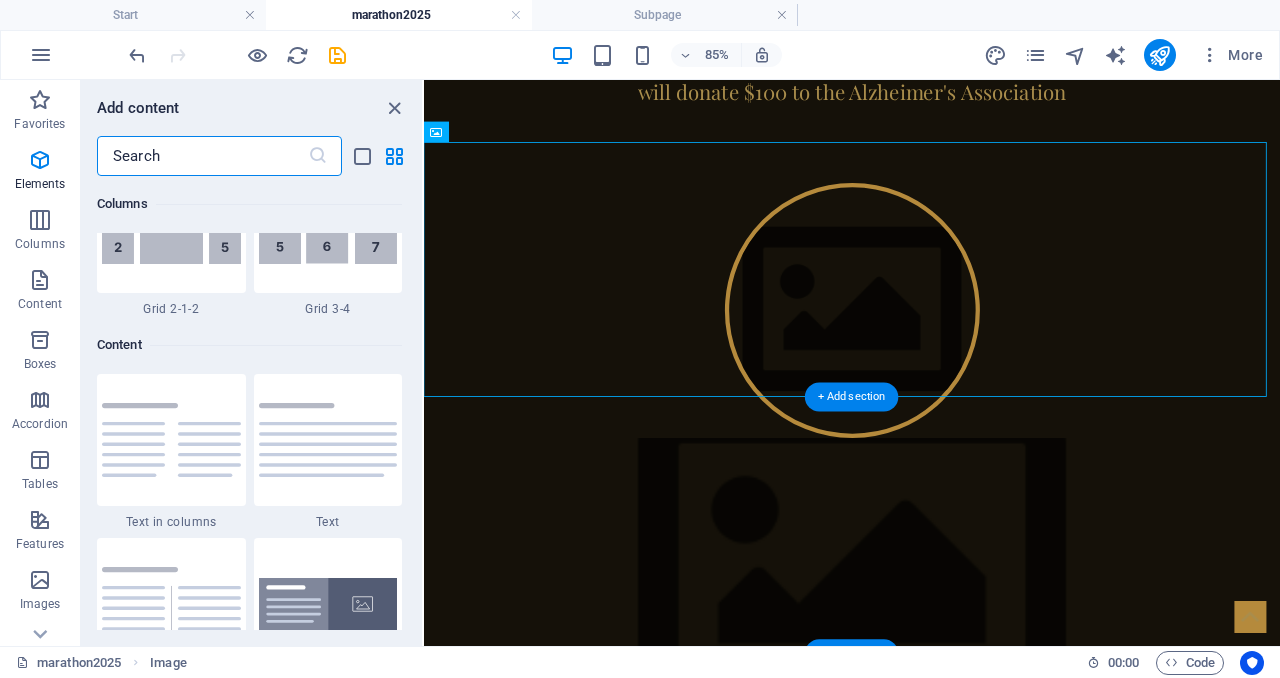 scroll, scrollTop: 3499, scrollLeft: 0, axis: vertical 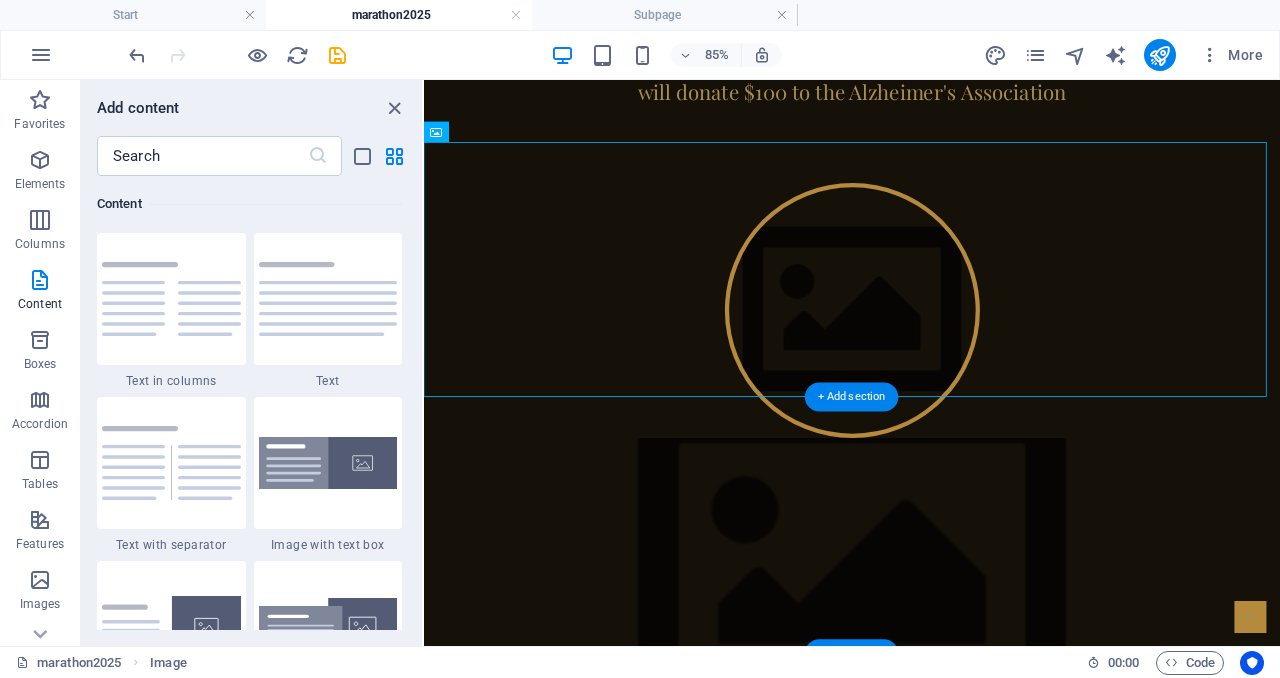 click at bounding box center (927, 652) 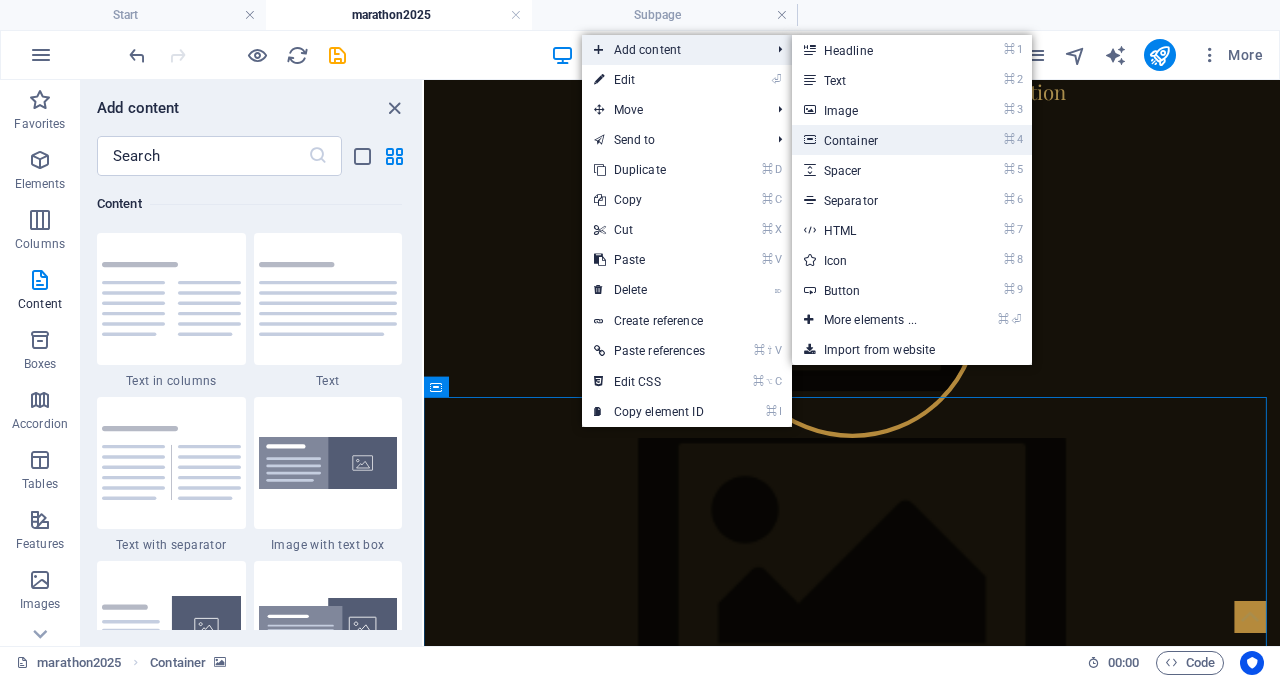 click on "⌘ 4  Container" at bounding box center [874, 140] 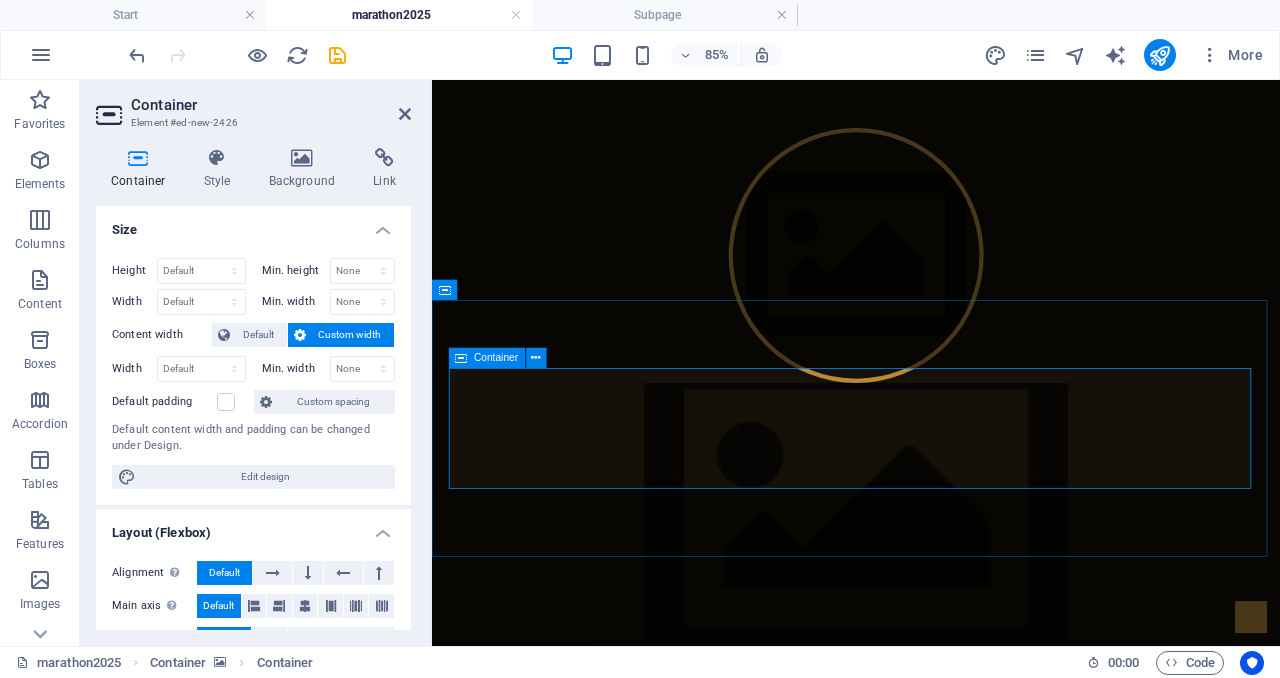 scroll, scrollTop: 816, scrollLeft: 0, axis: vertical 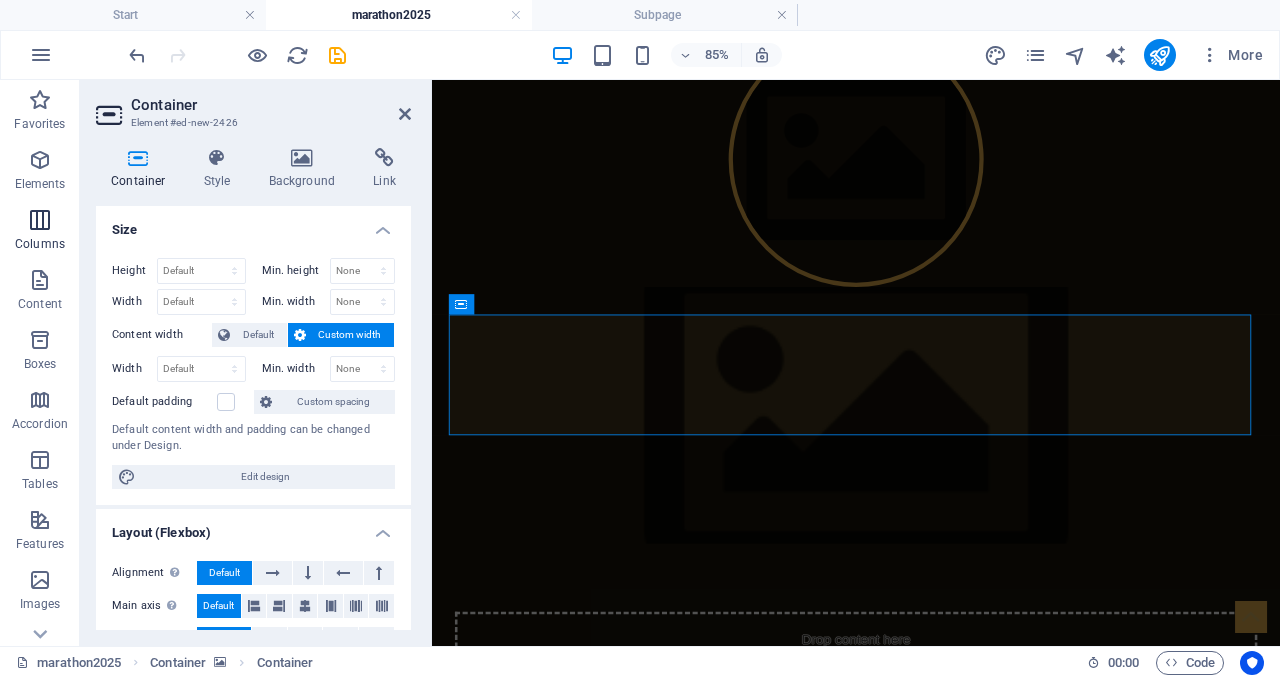click on "Columns" at bounding box center (40, 244) 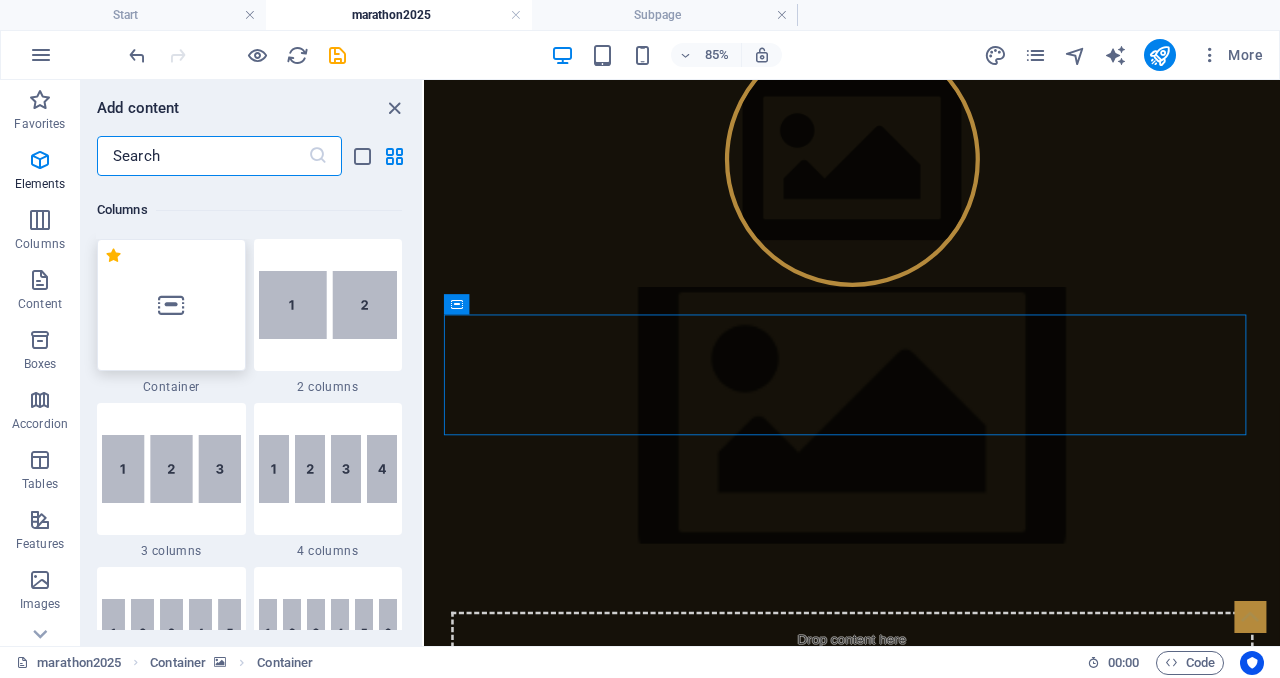 scroll, scrollTop: 990, scrollLeft: 0, axis: vertical 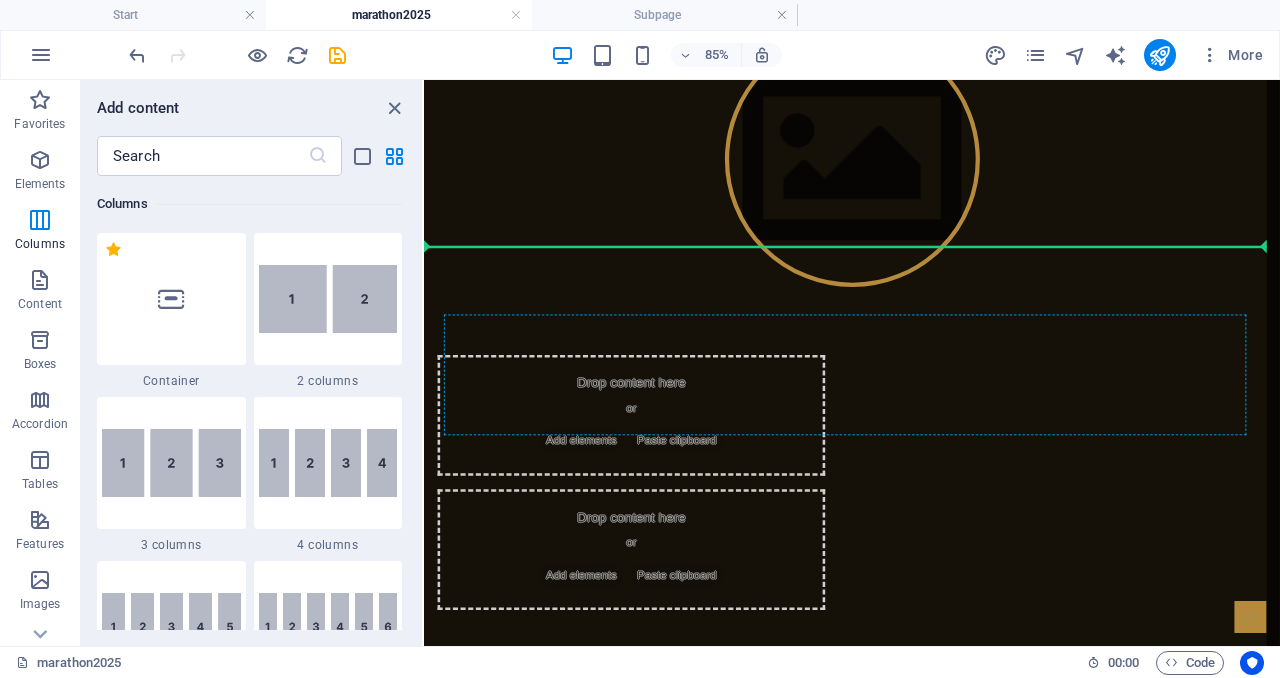 select on "rem" 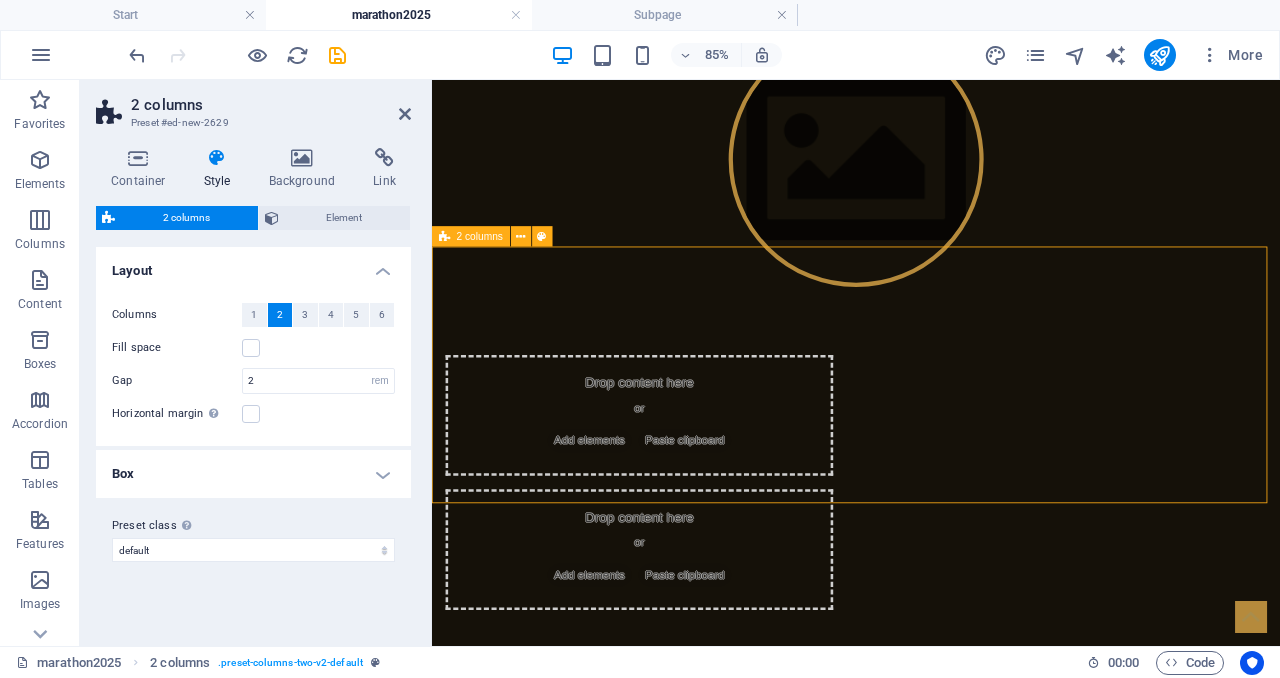 click on "Drop content here or  Add elements  Paste clipboard Drop content here or  Add elements  Paste clipboard" at bounding box center (931, 554) 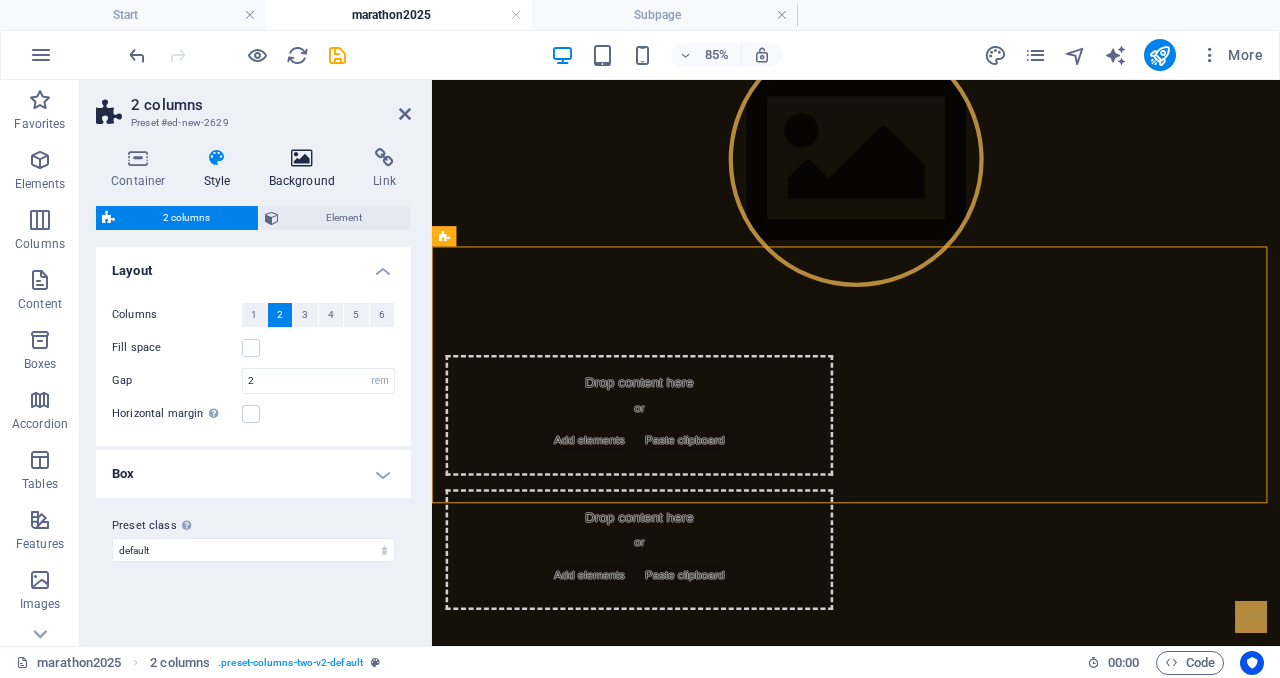 click at bounding box center (302, 158) 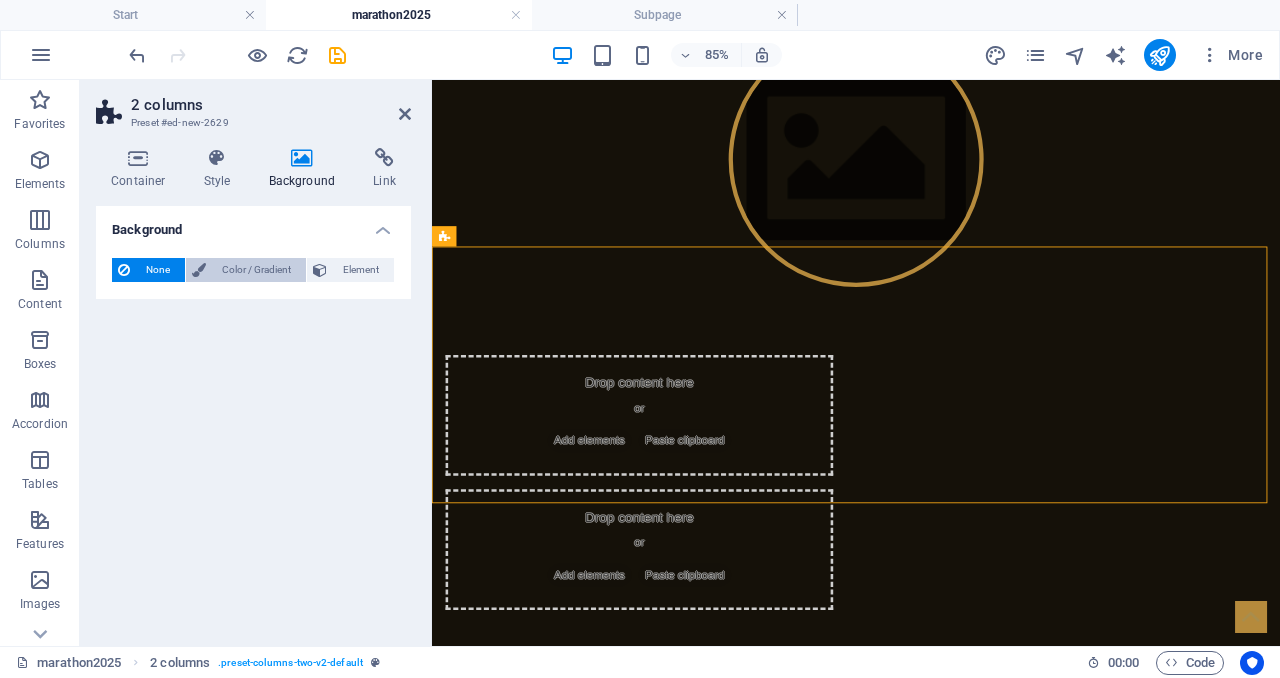click on "Color / Gradient" at bounding box center (256, 270) 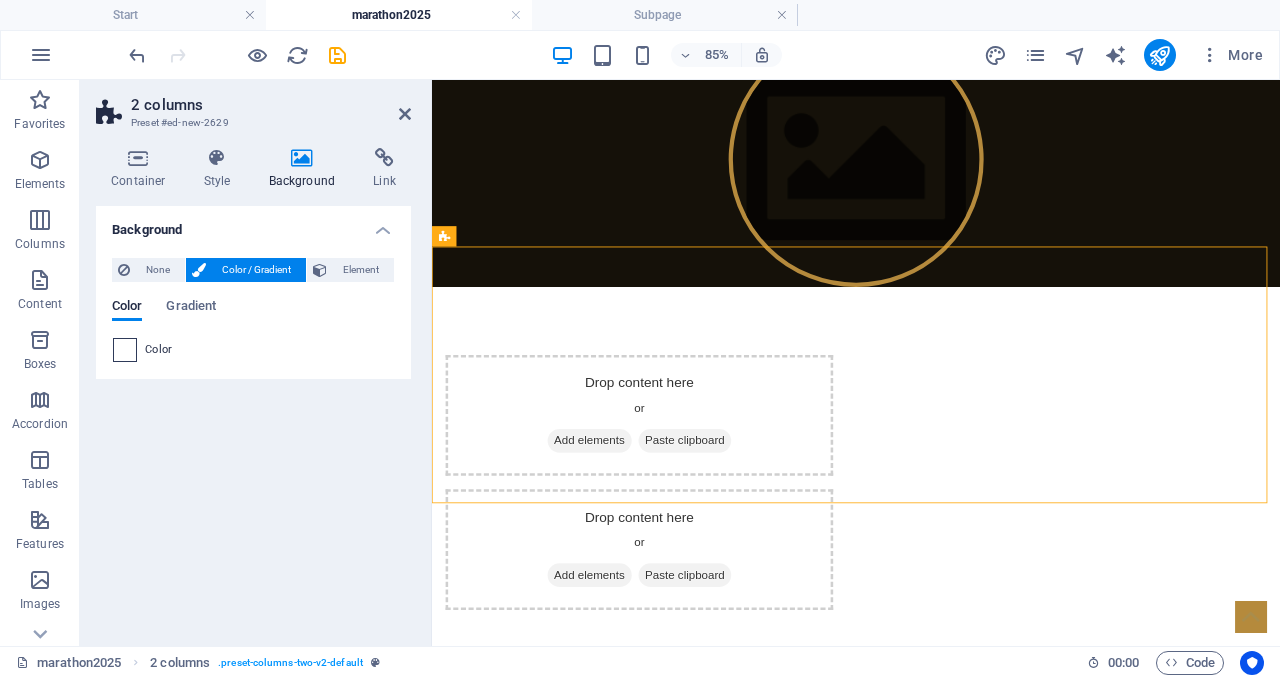 click at bounding box center (125, 350) 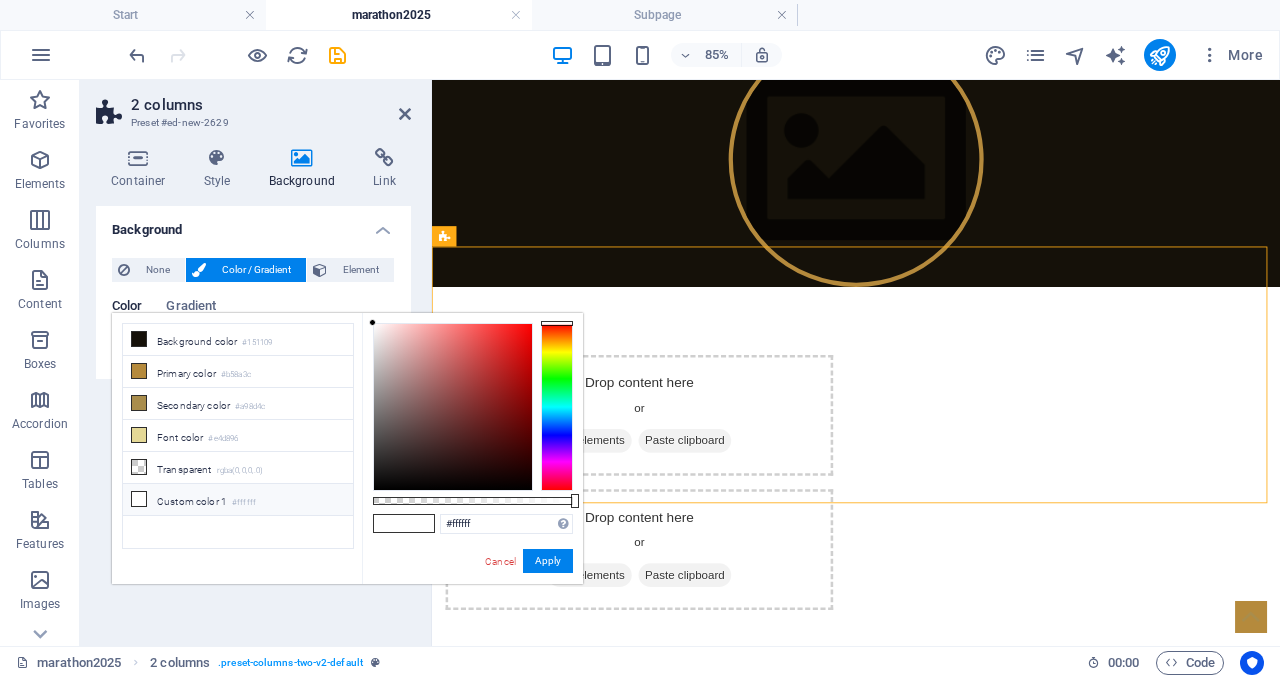 click on "Custom color 1
#ffffff" at bounding box center [238, 500] 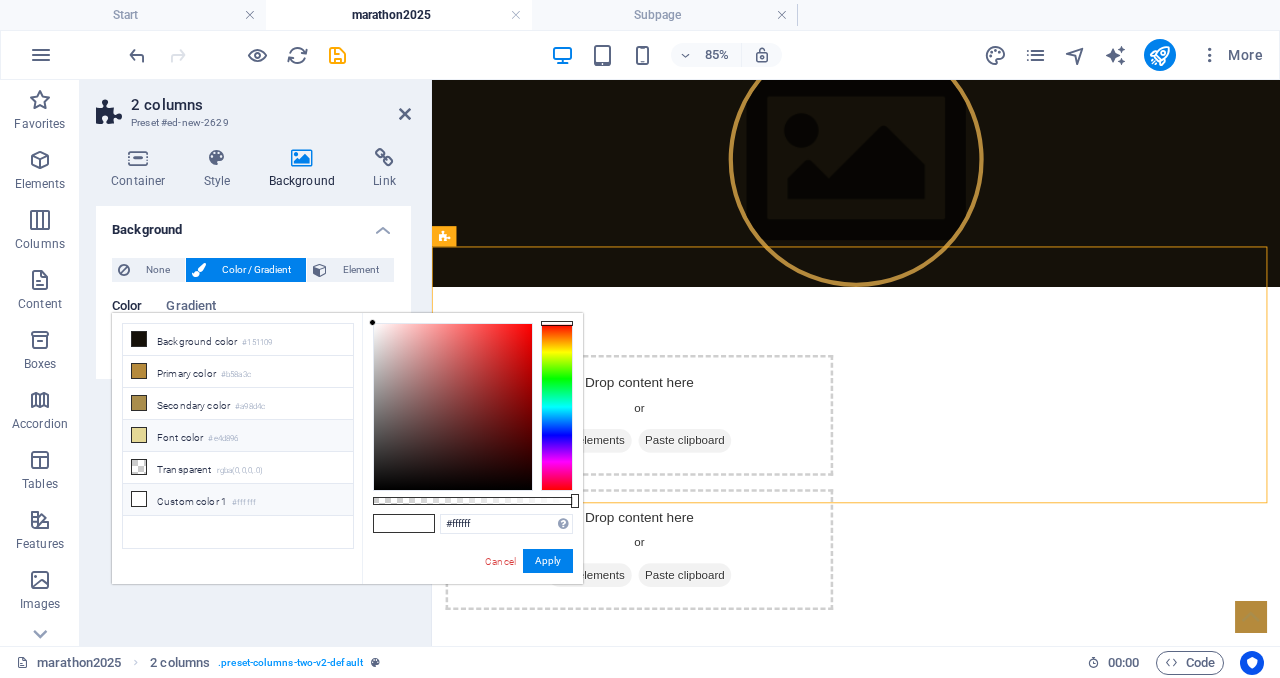 click on "Font color
#e4d896" at bounding box center (238, 436) 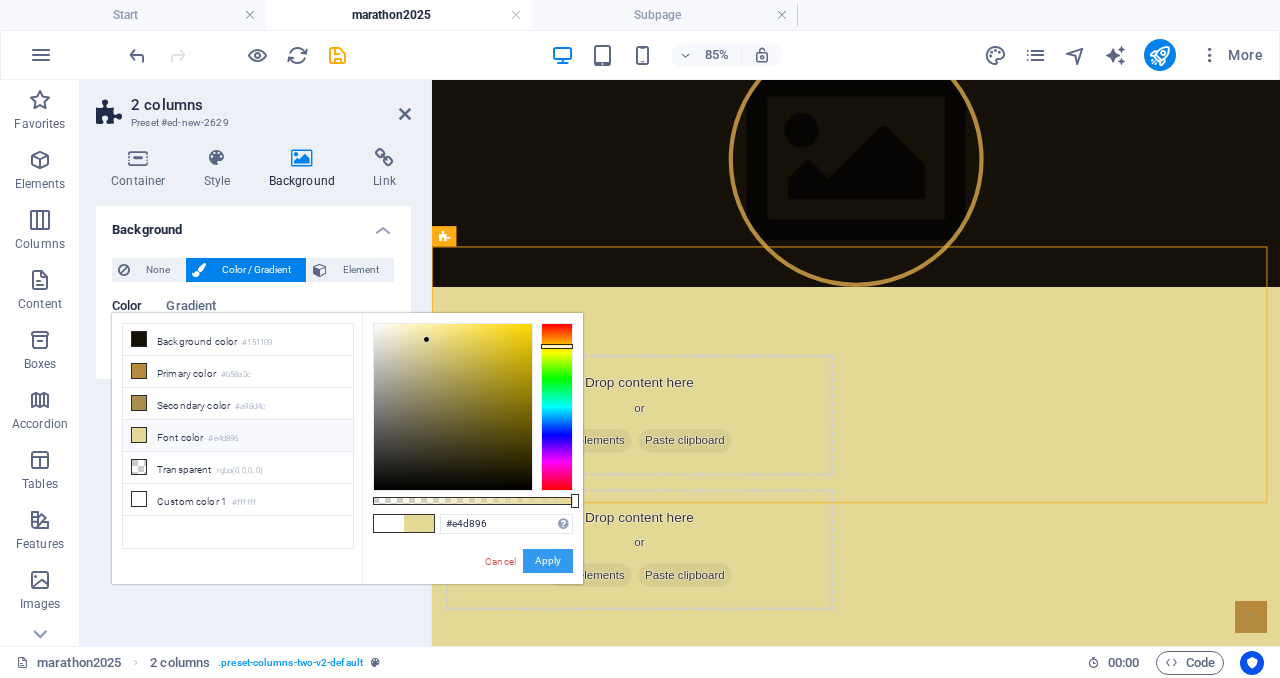 click on "Apply" at bounding box center (548, 561) 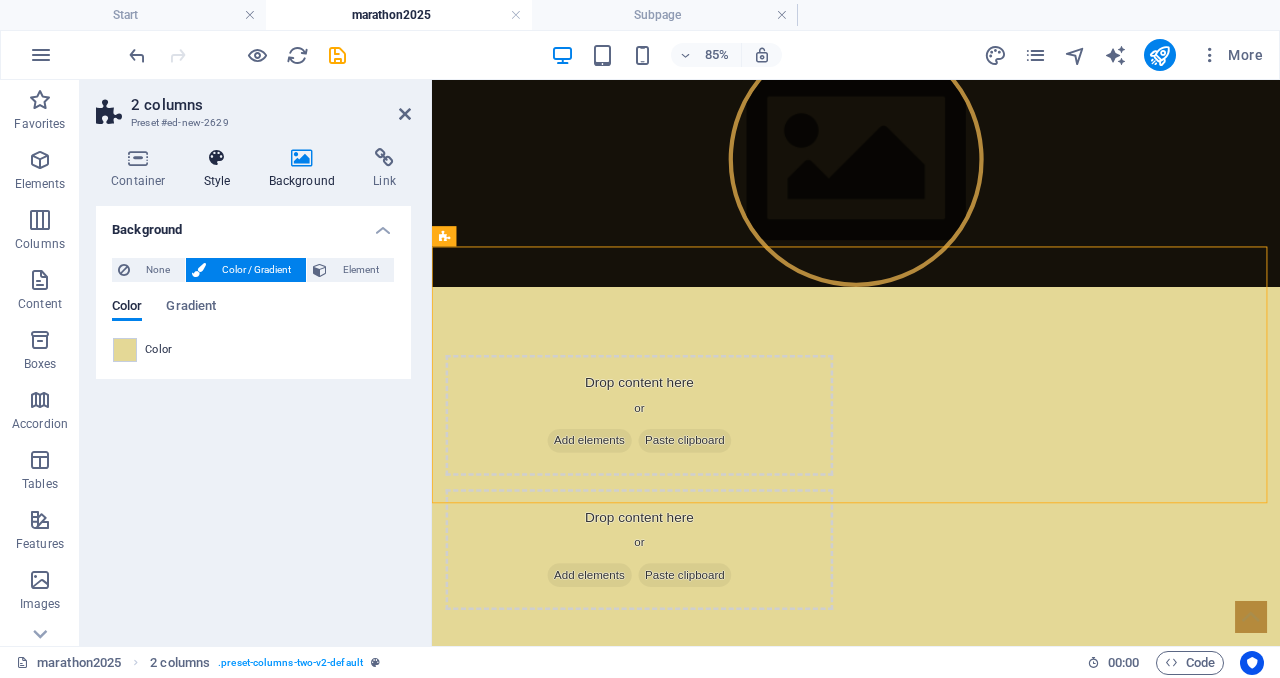 click on "Style" at bounding box center [221, 169] 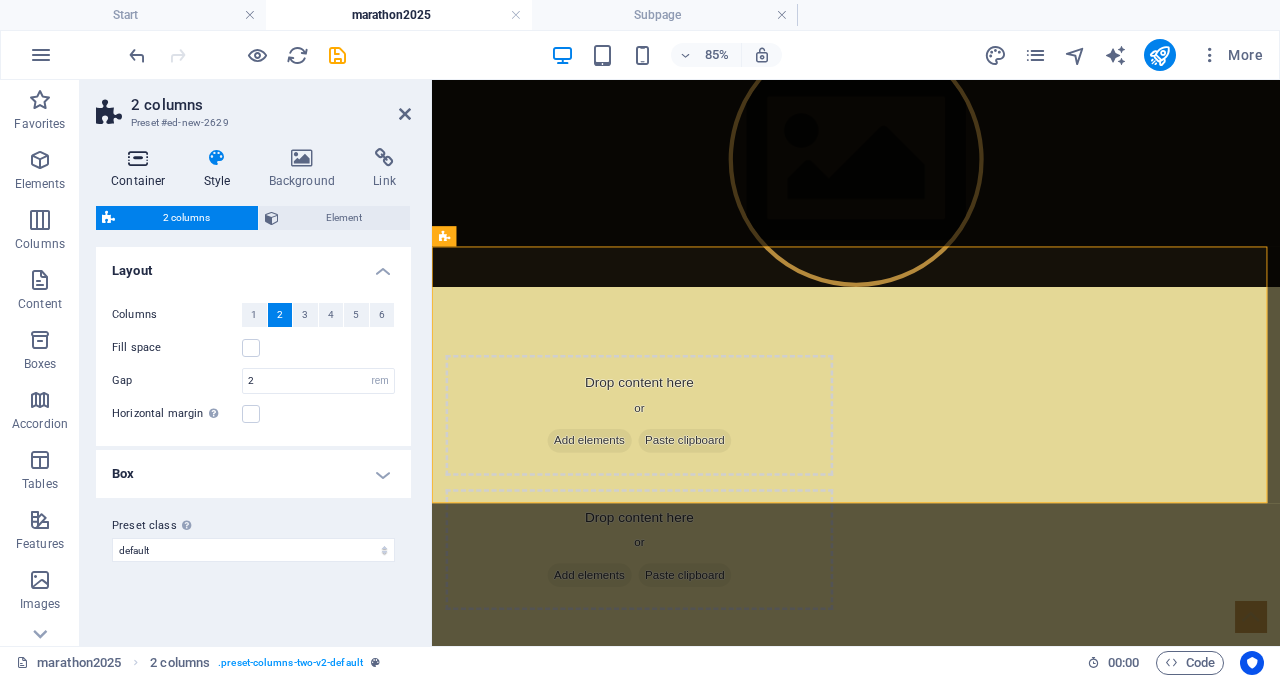 click on "Container" at bounding box center [142, 169] 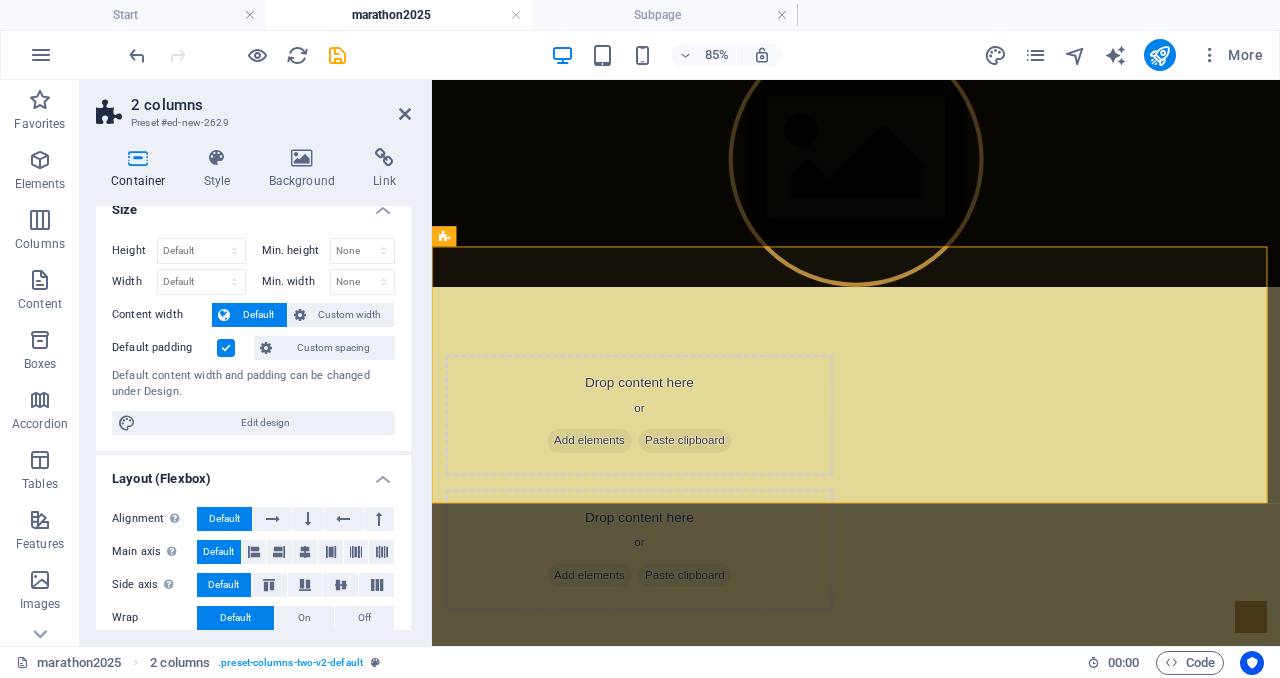 scroll, scrollTop: 28, scrollLeft: 0, axis: vertical 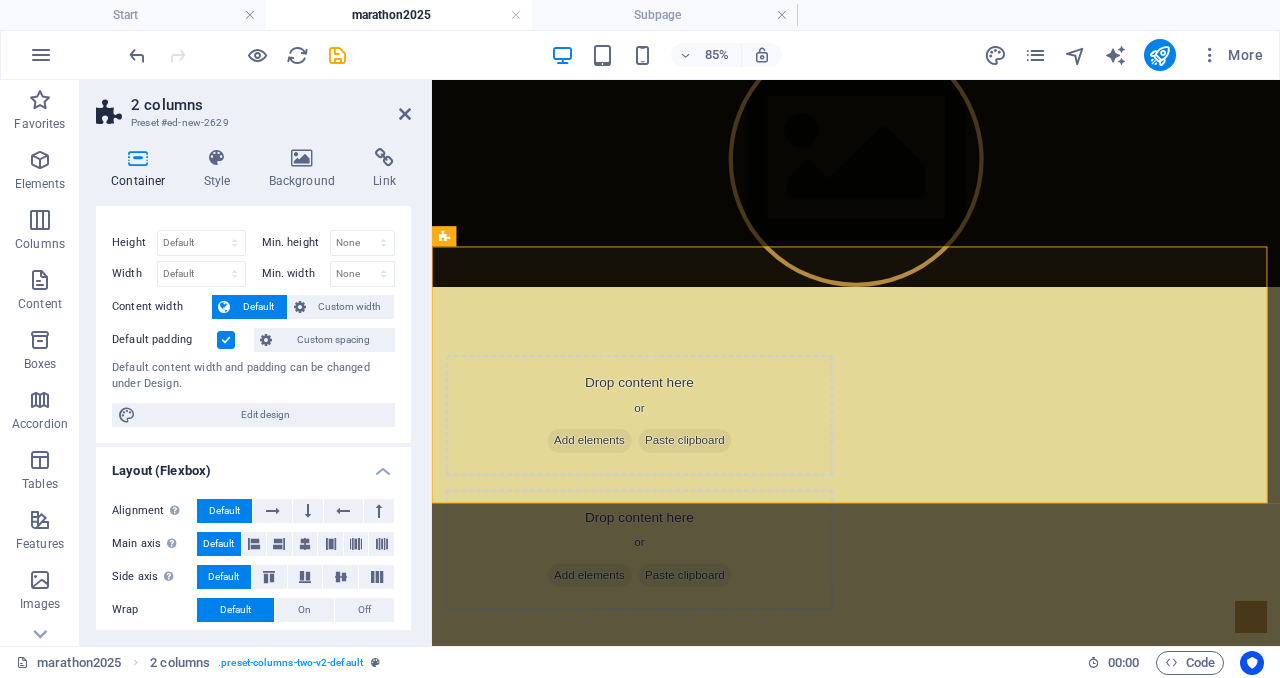 click on "Custom spacing" at bounding box center [333, 340] 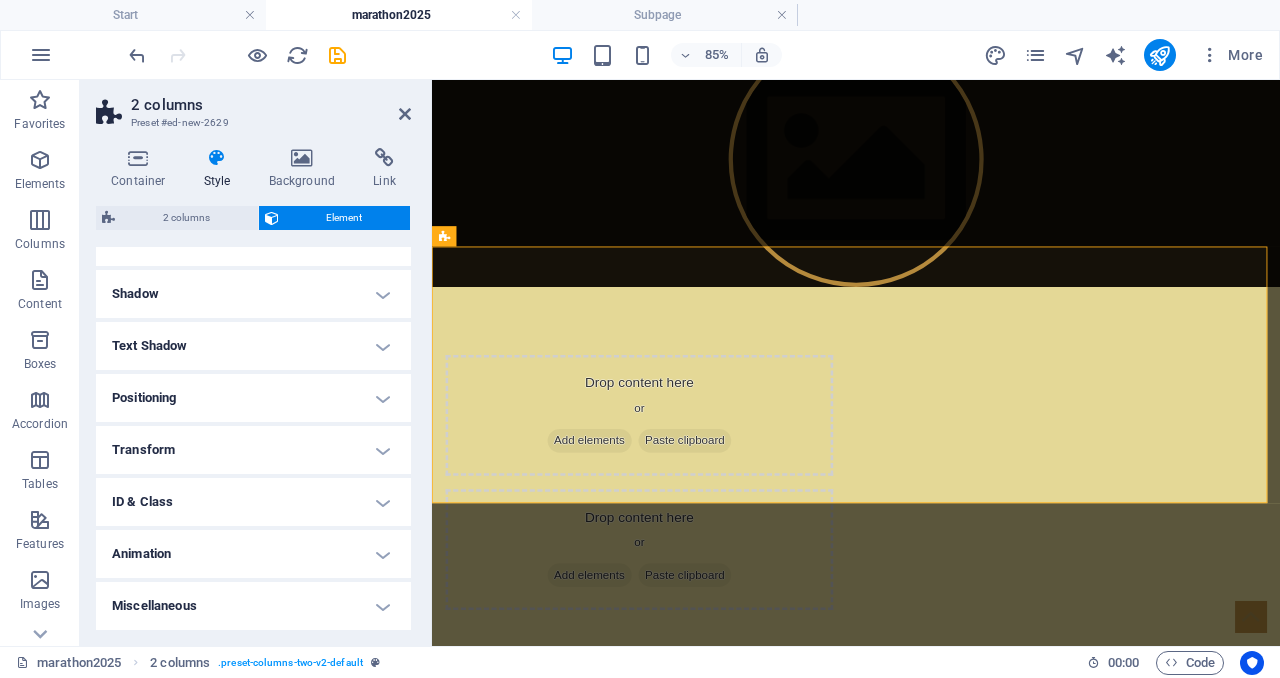 scroll, scrollTop: 0, scrollLeft: 0, axis: both 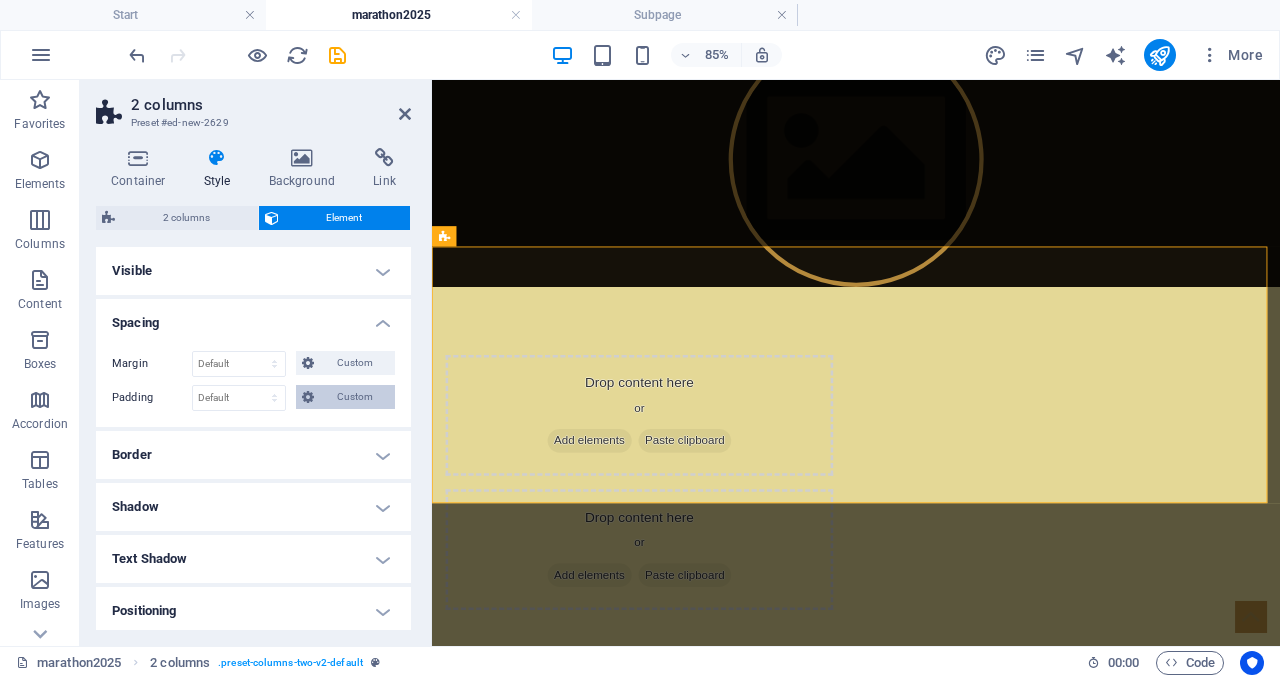 click on "Custom" at bounding box center (354, 397) 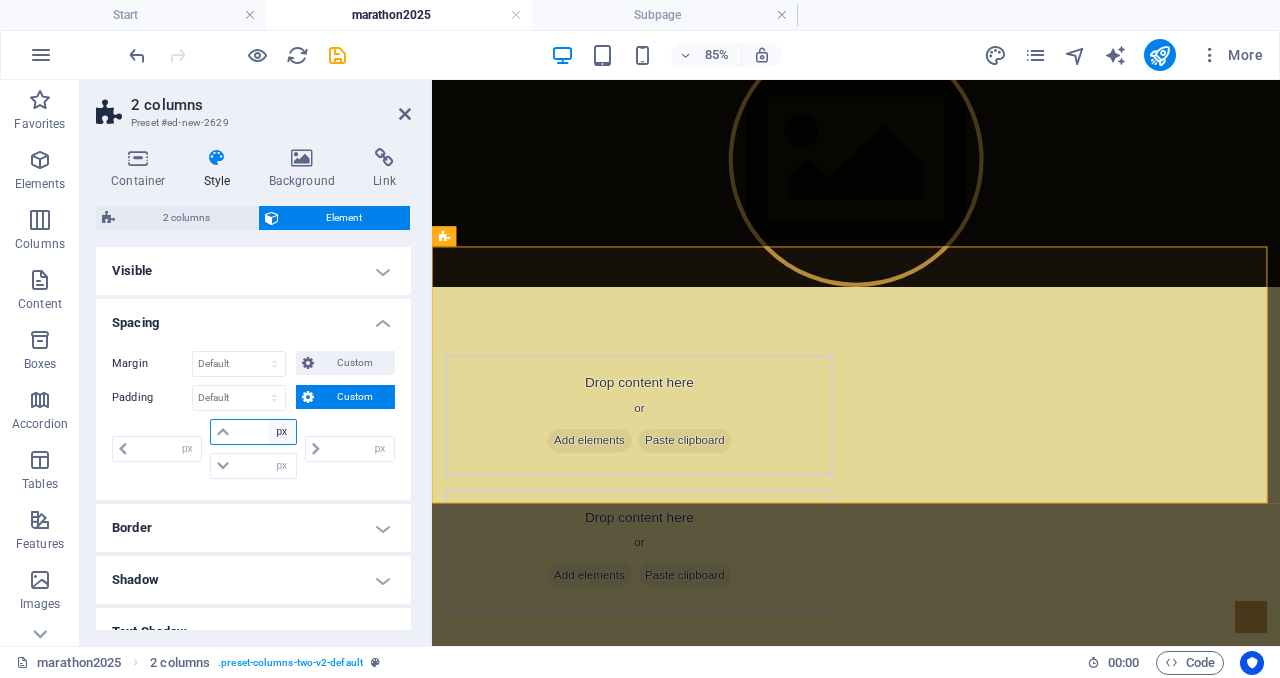 click on "px rem % vh vw" at bounding box center [282, 432] 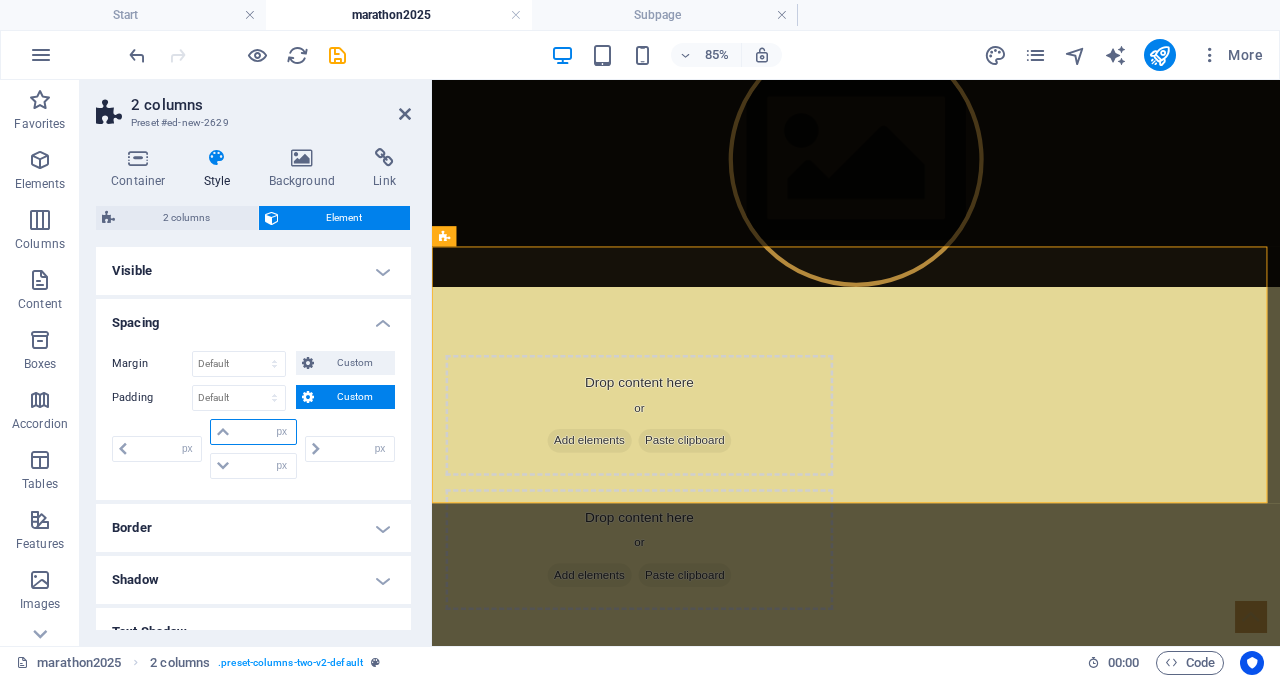 click at bounding box center [265, 432] 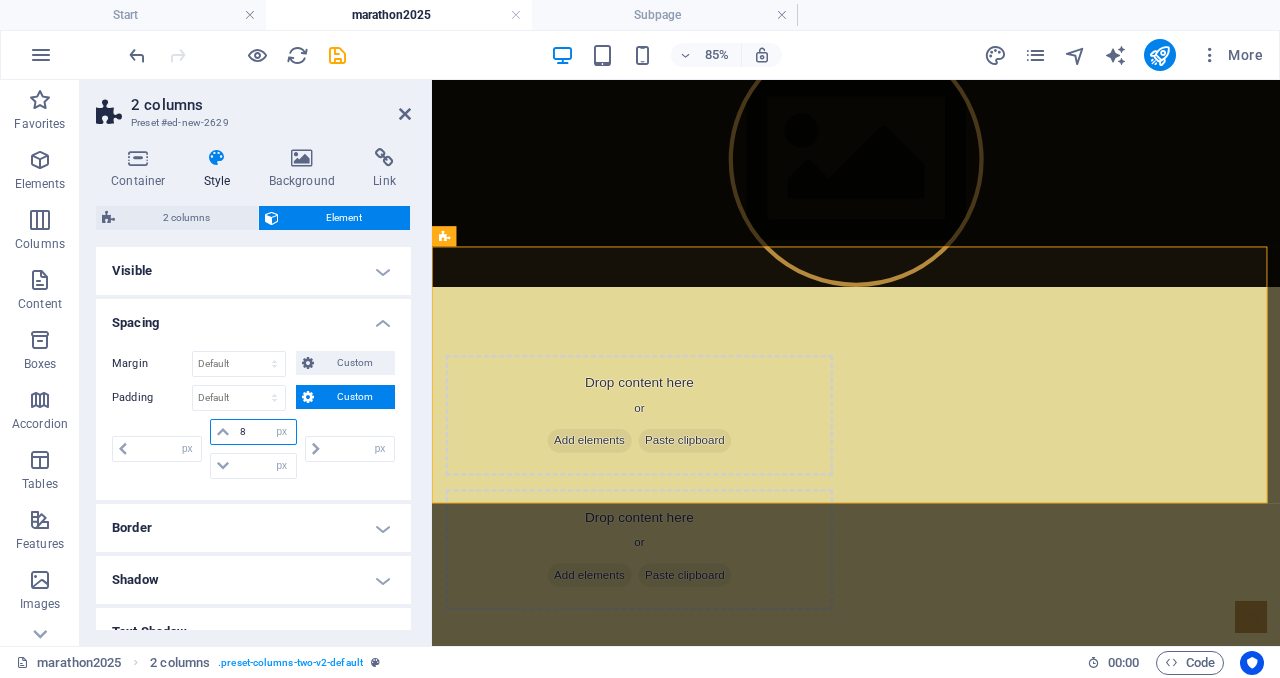 type on "80" 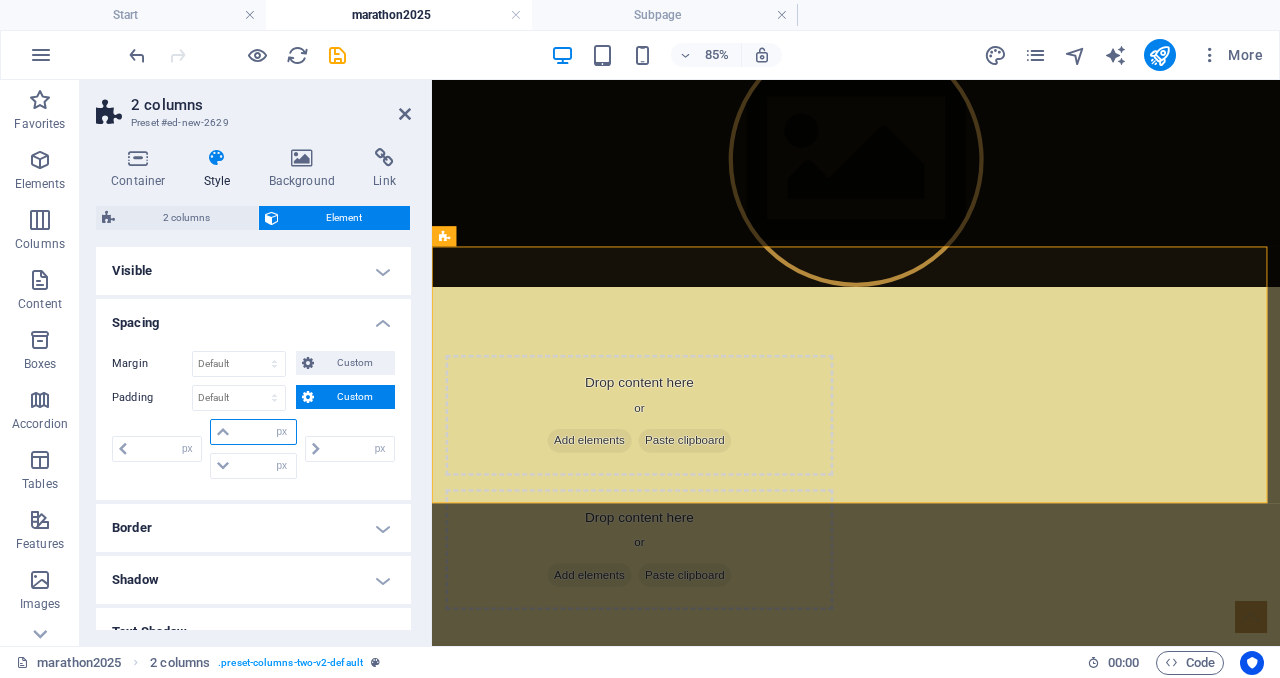 type on "80" 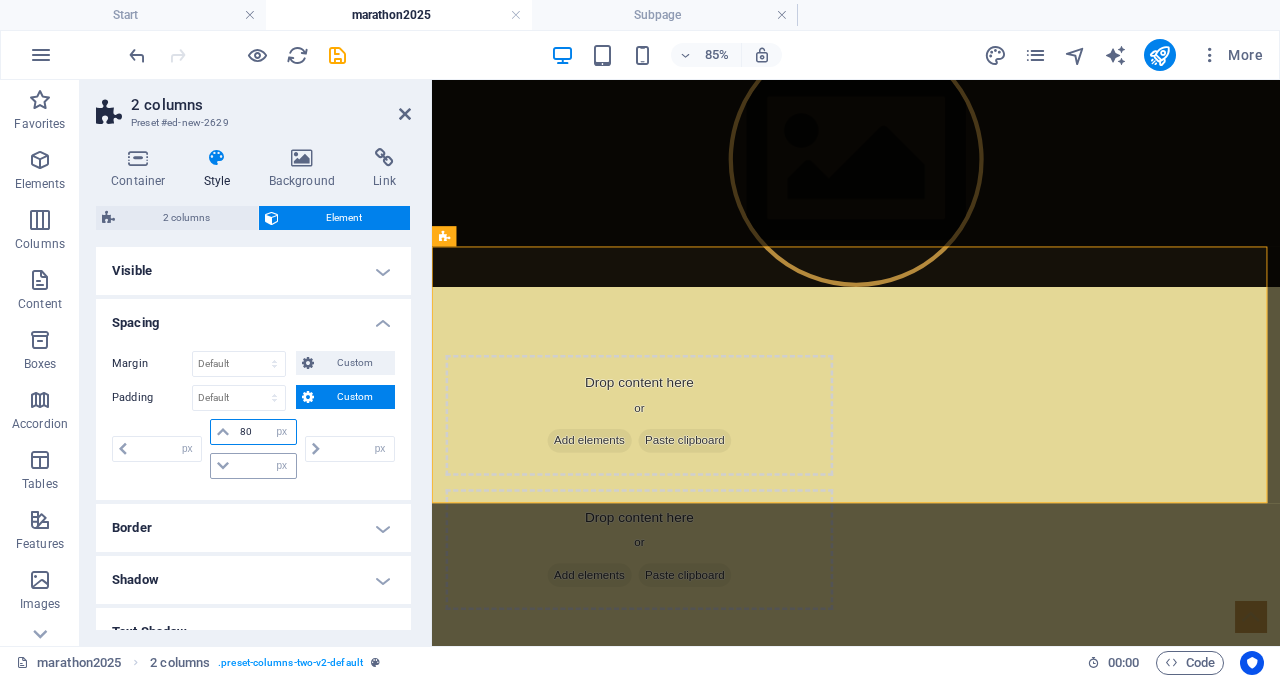 type on "0" 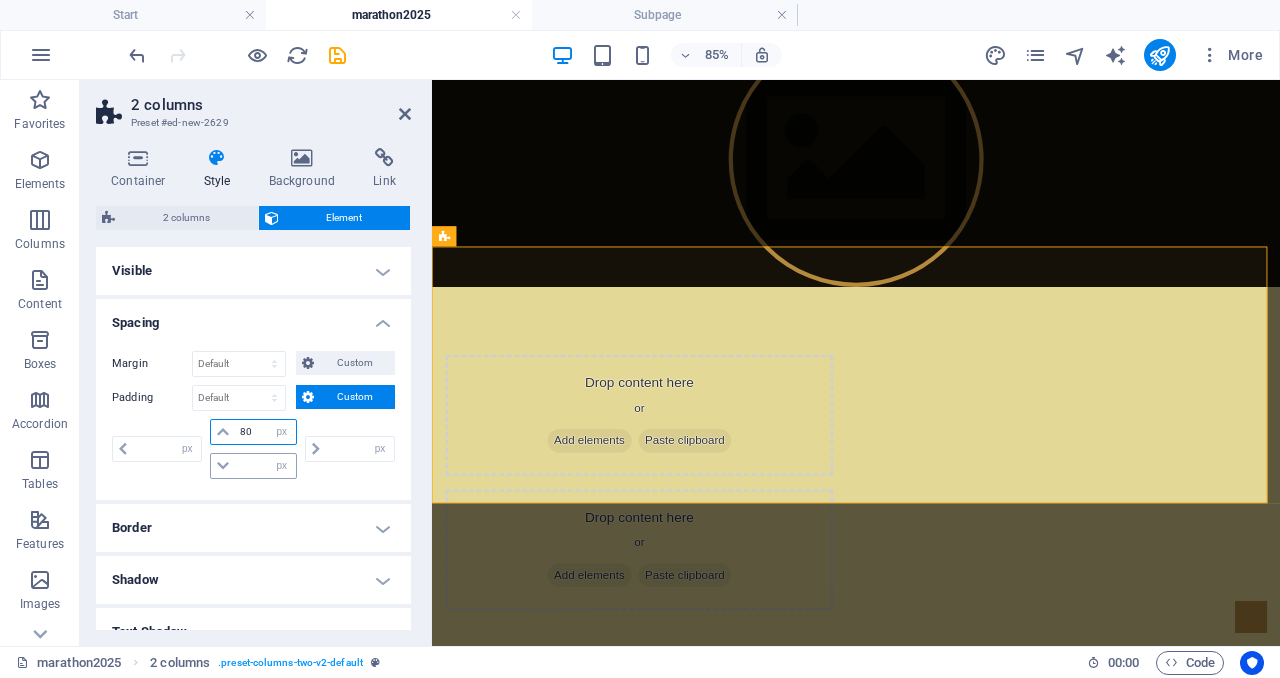 type on "0" 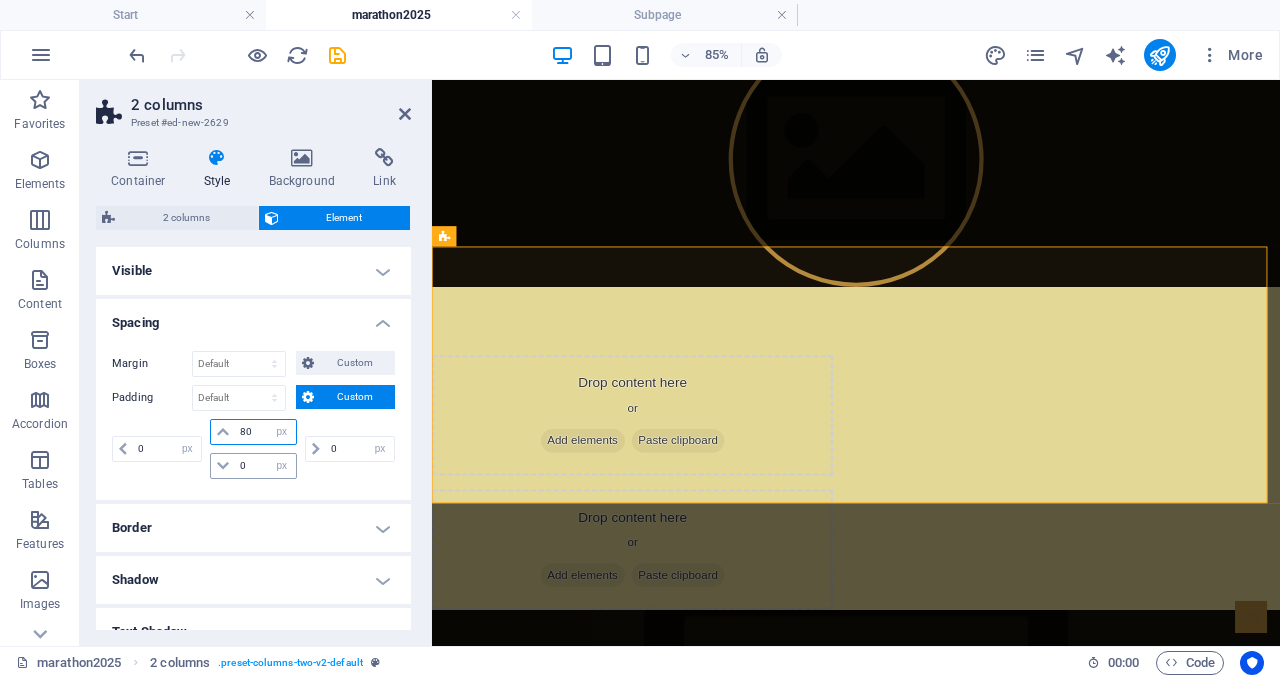 type on "80" 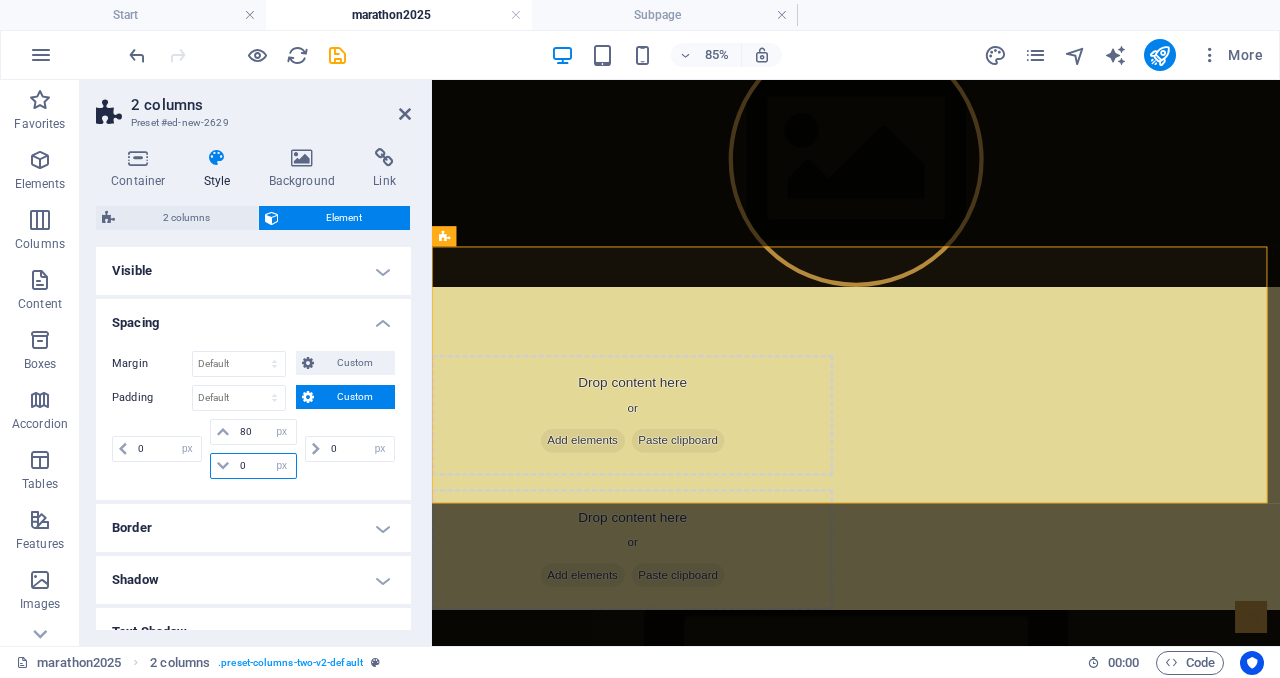 click on "0" at bounding box center [265, 466] 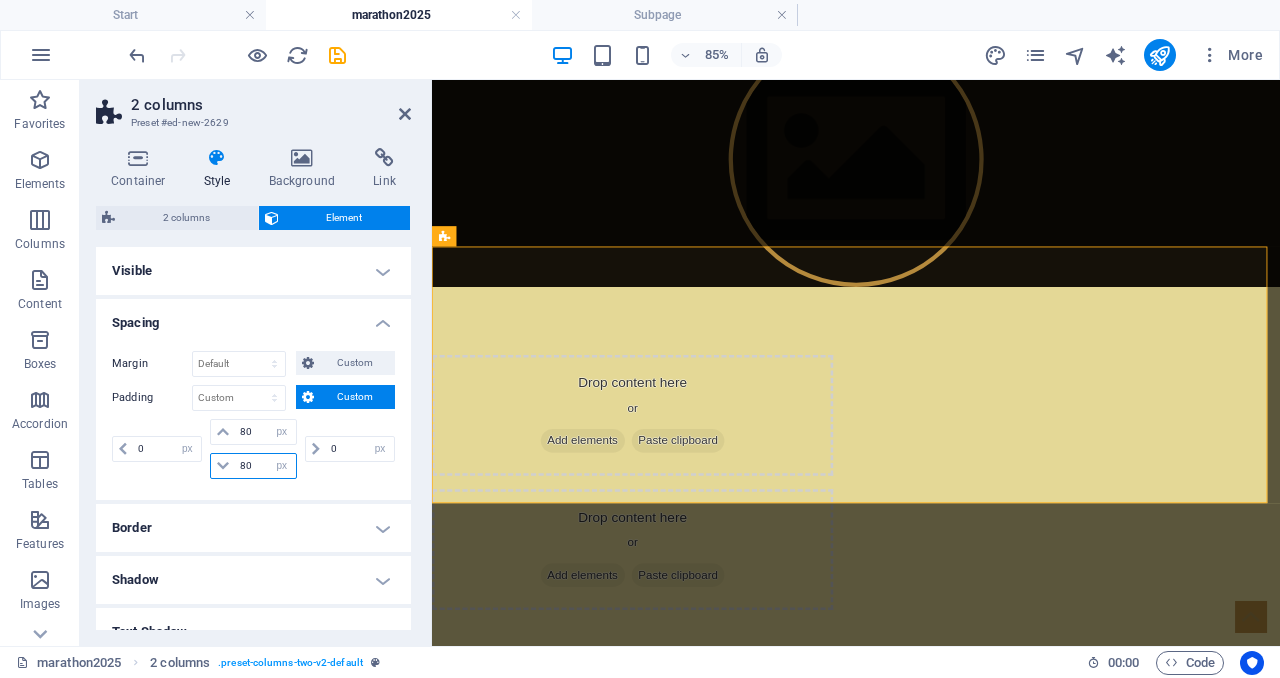 type on "80" 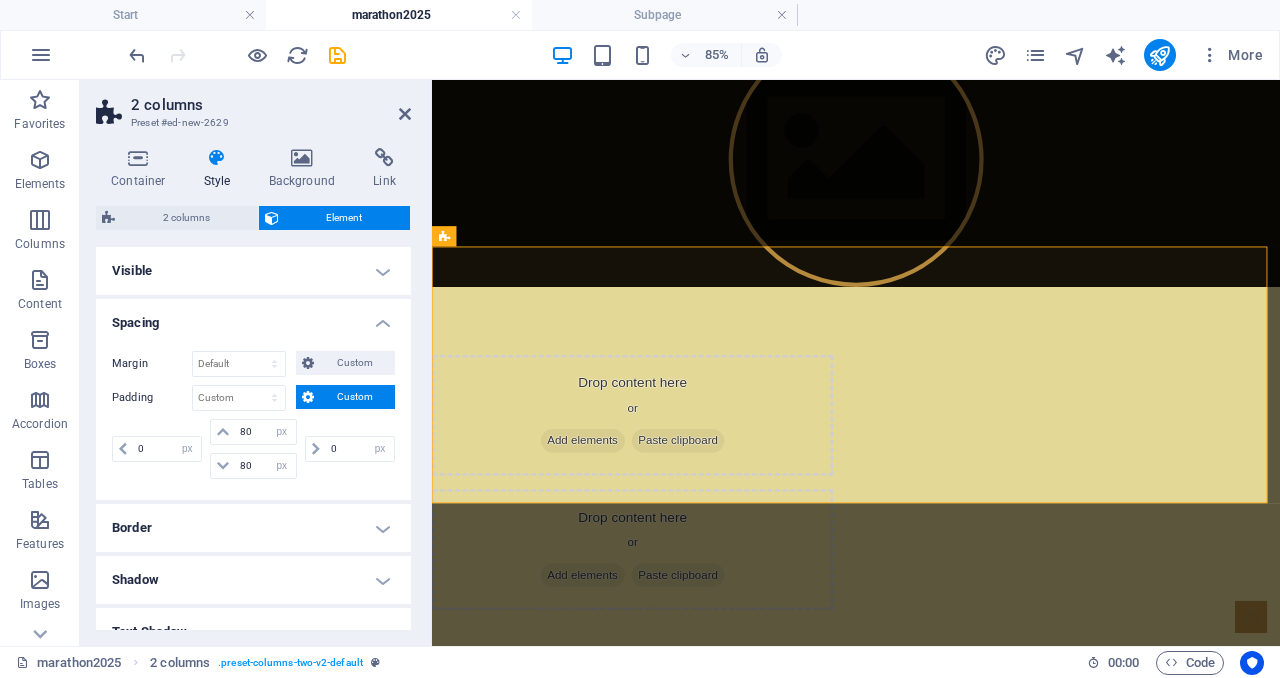 click on "Margin Default auto px % rem vw vh Custom Custom auto px % rem vw vh auto px % rem vw vh auto px % rem vw vh auto px % rem vw vh Padding Default px rem % vh vw Custom Custom 0 px rem % vh vw 80 px rem % vh vw 80 px rem % vh vw 0 px rem % vh vw" at bounding box center (253, 417) 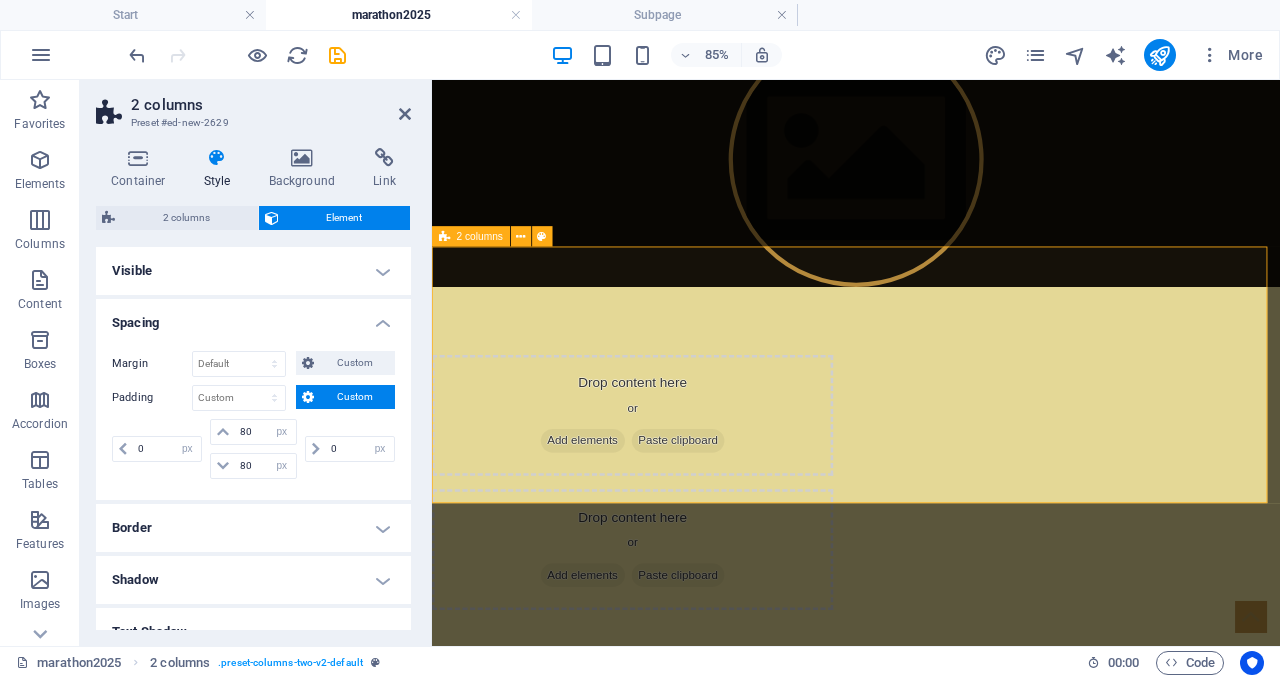click on "Drop content here or  Add elements  Paste clipboard Drop content here or  Add elements  Paste clipboard" at bounding box center [931, 554] 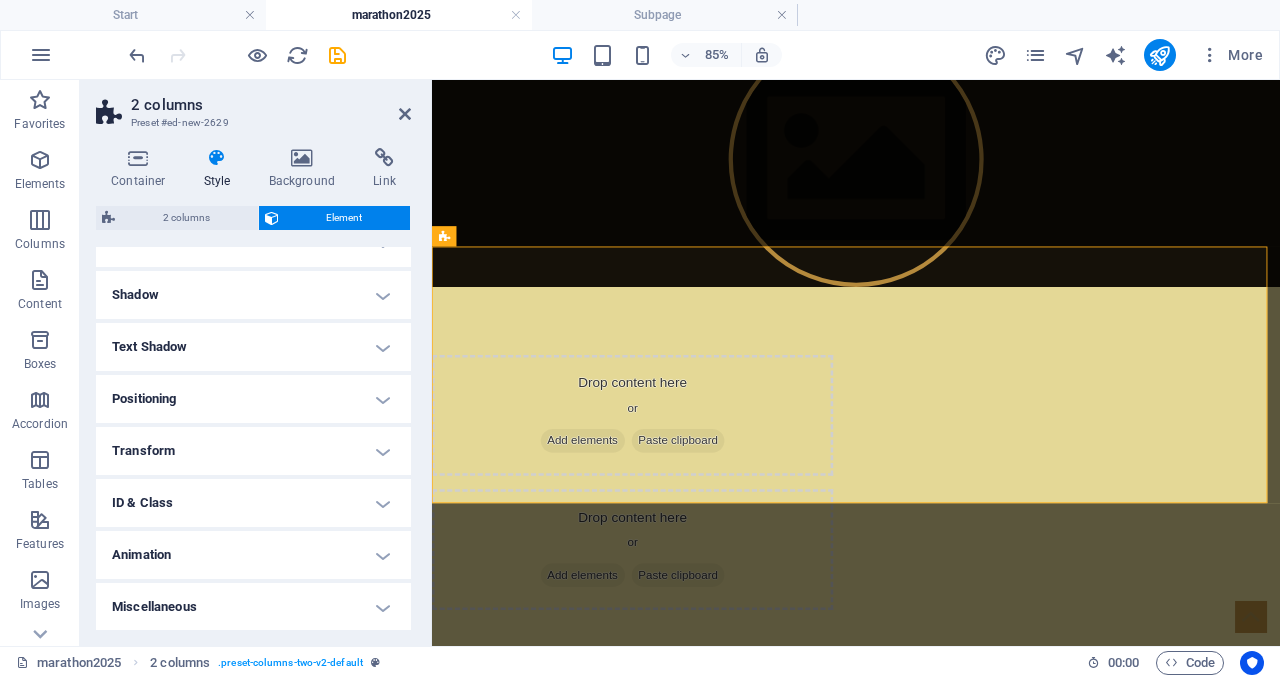 scroll, scrollTop: 286, scrollLeft: 0, axis: vertical 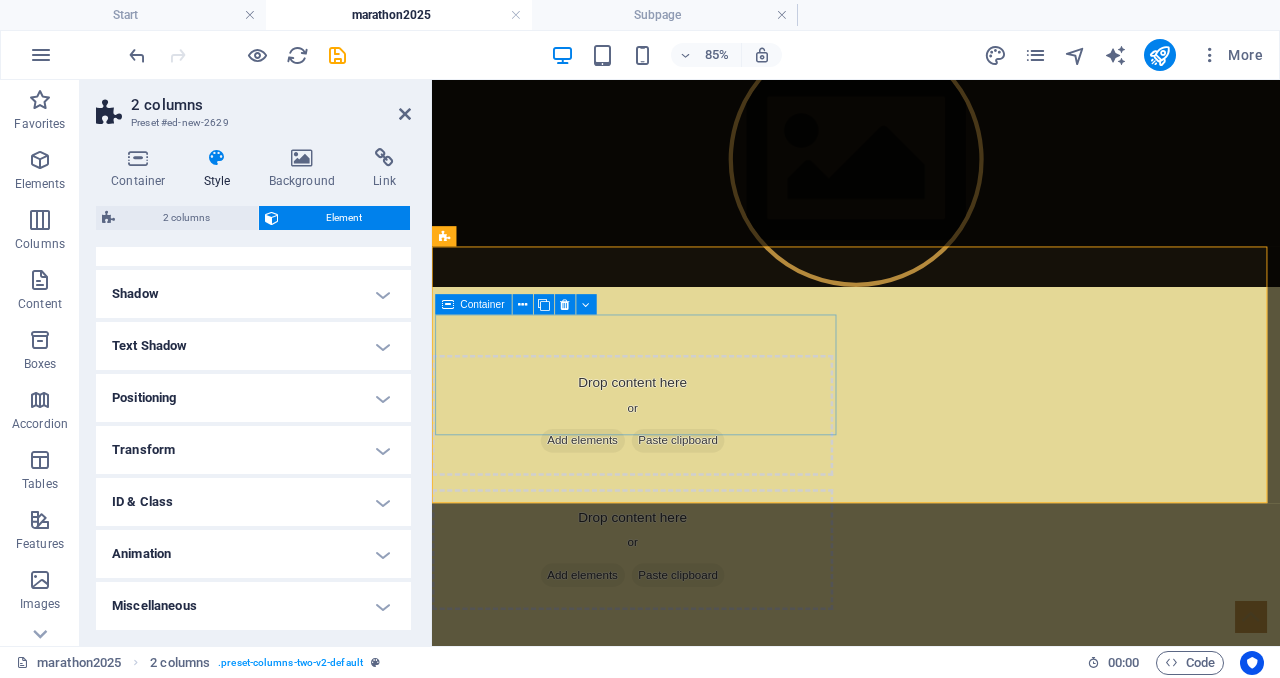 click on "Drop content here or  Add elements  Paste clipboard" at bounding box center [668, 475] 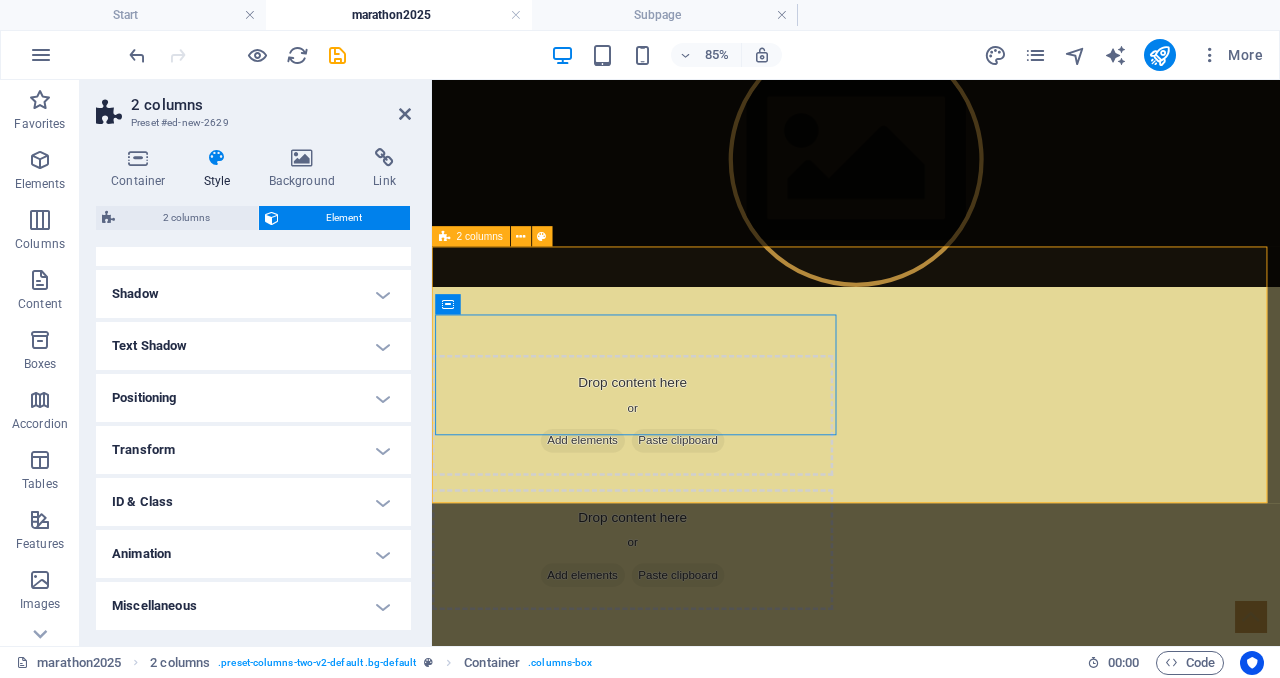 click on "Drop content here or  Add elements  Paste clipboard Drop content here or  Add elements  Paste clipboard" at bounding box center (931, 554) 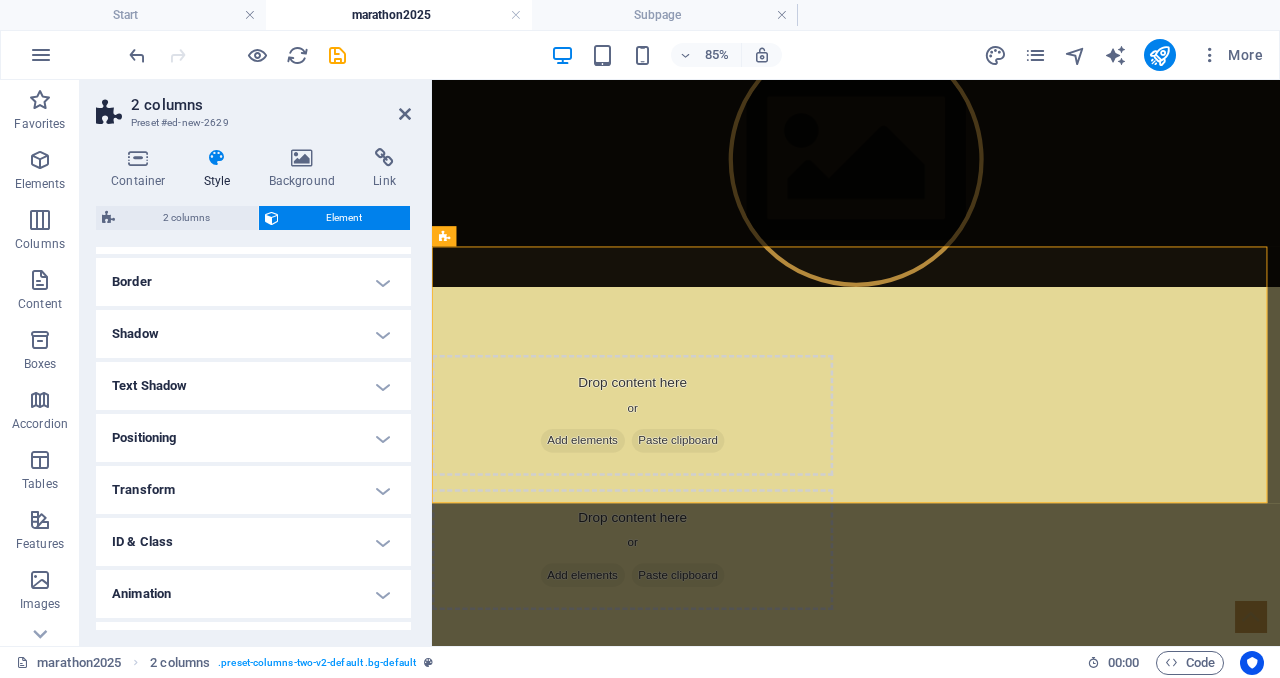 scroll, scrollTop: 244, scrollLeft: 0, axis: vertical 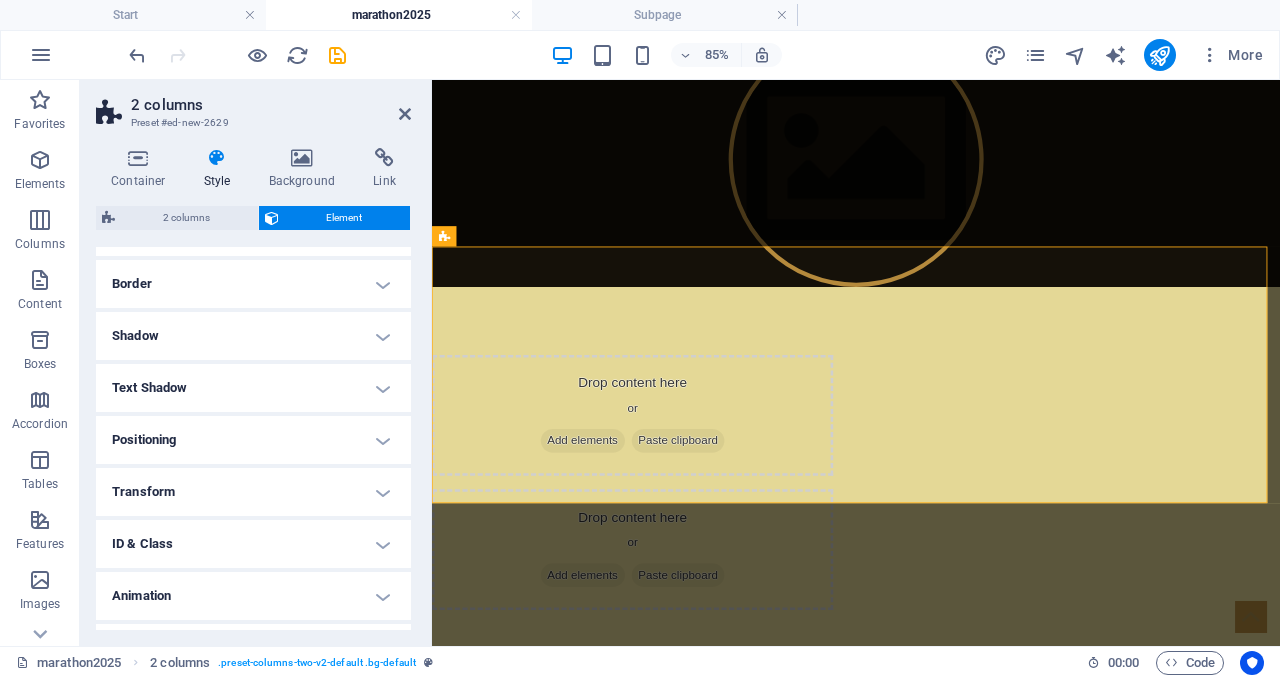 click on "Positioning" at bounding box center [253, 440] 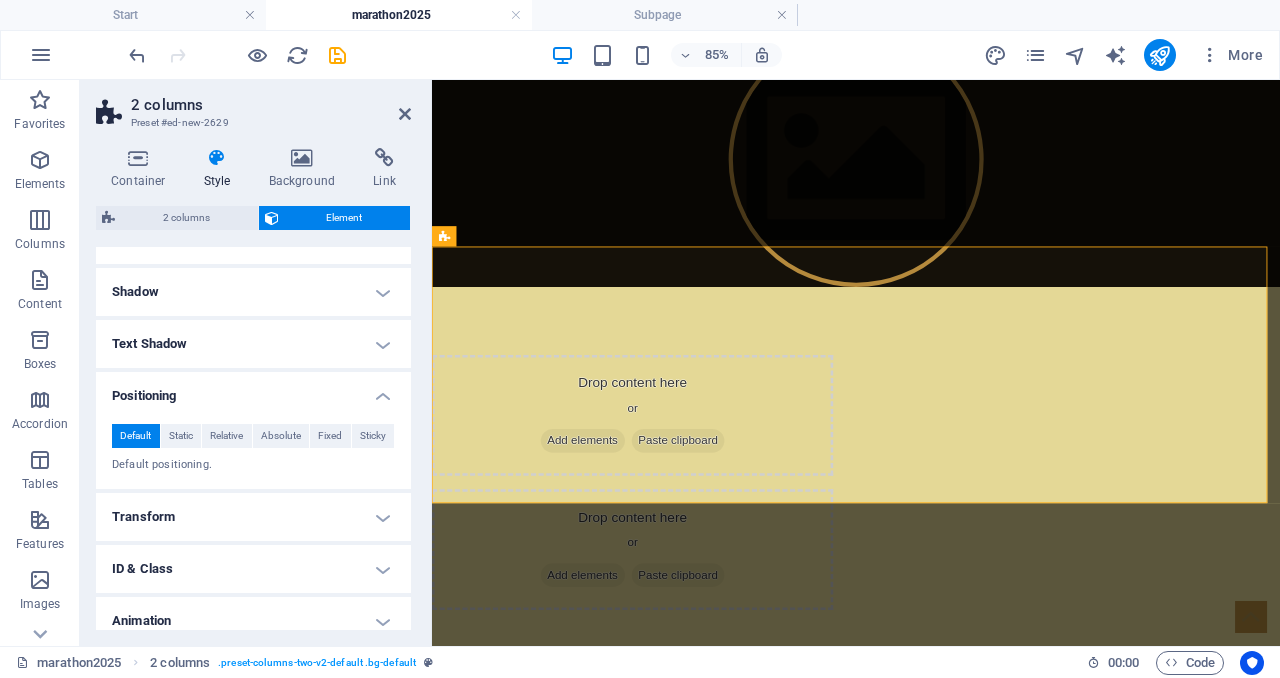 scroll, scrollTop: 304, scrollLeft: 0, axis: vertical 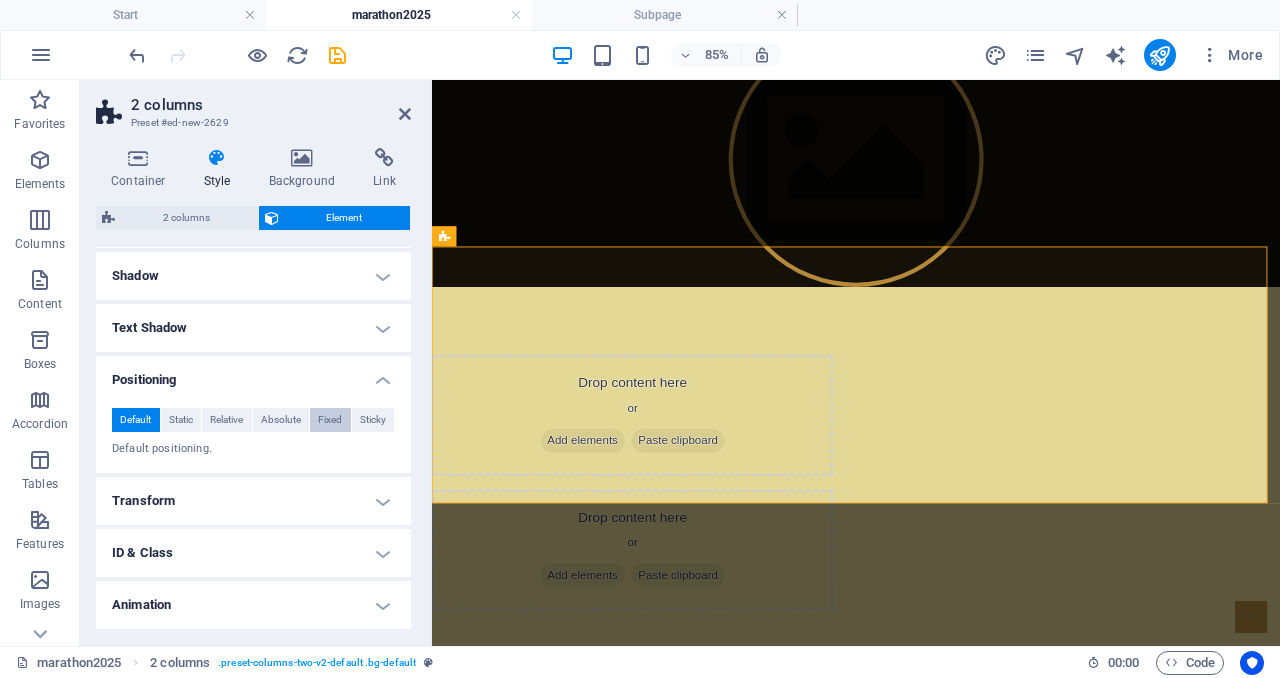 click on "Fixed" at bounding box center [330, 420] 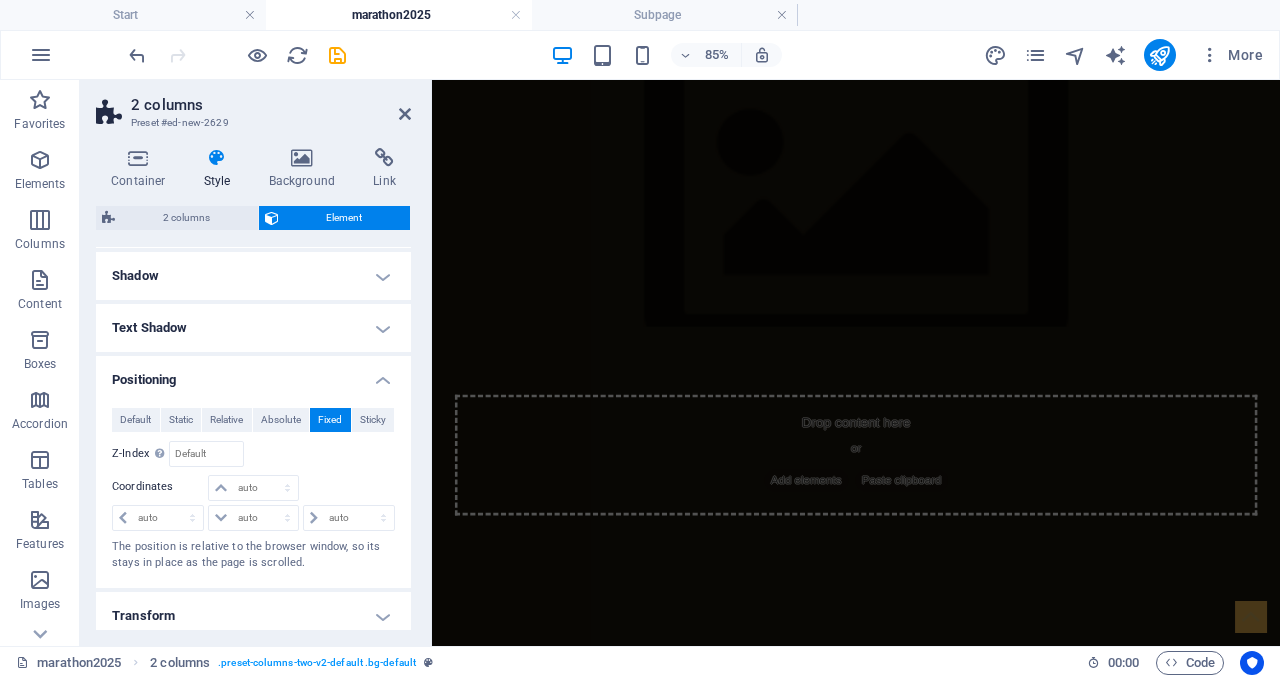 scroll, scrollTop: 1404, scrollLeft: 0, axis: vertical 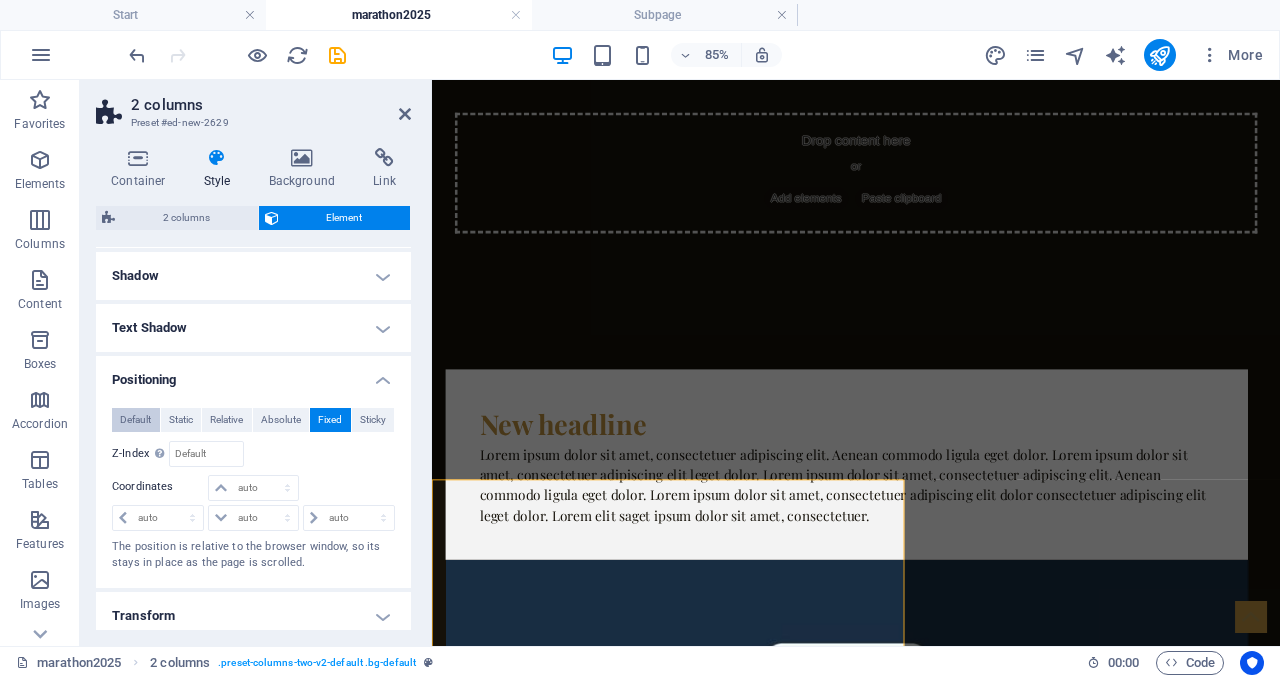 click on "Default" at bounding box center (135, 420) 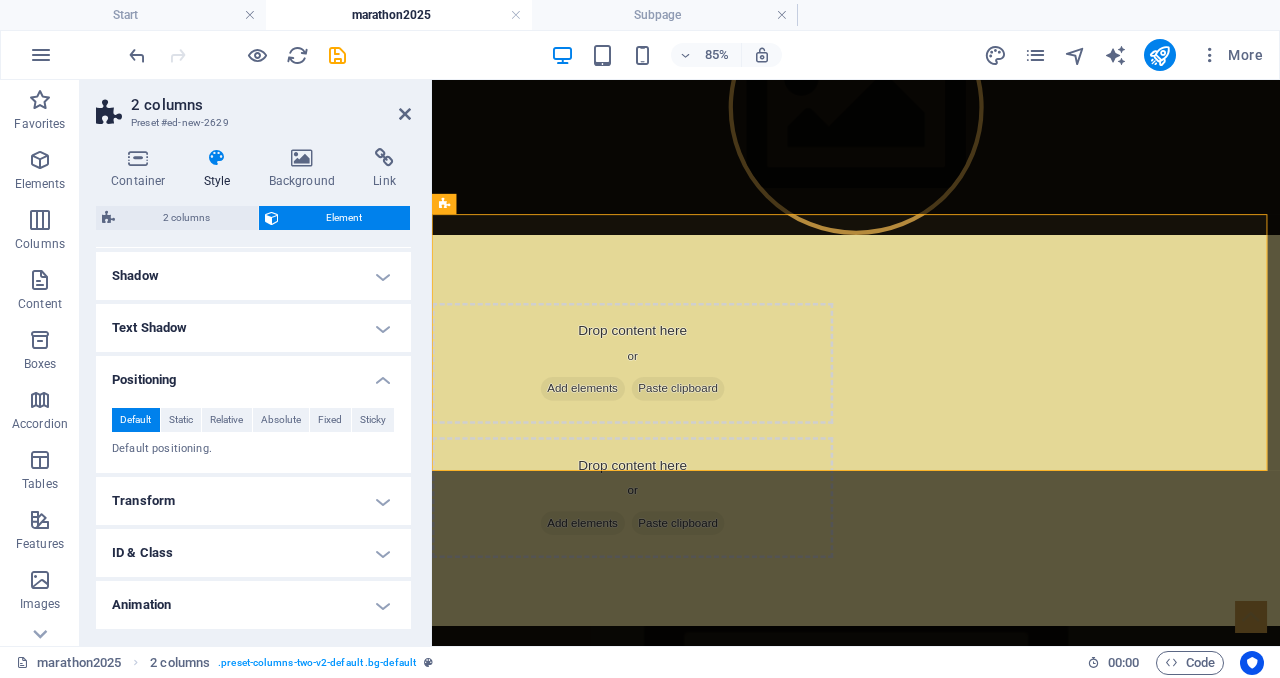 scroll, scrollTop: 830, scrollLeft: 0, axis: vertical 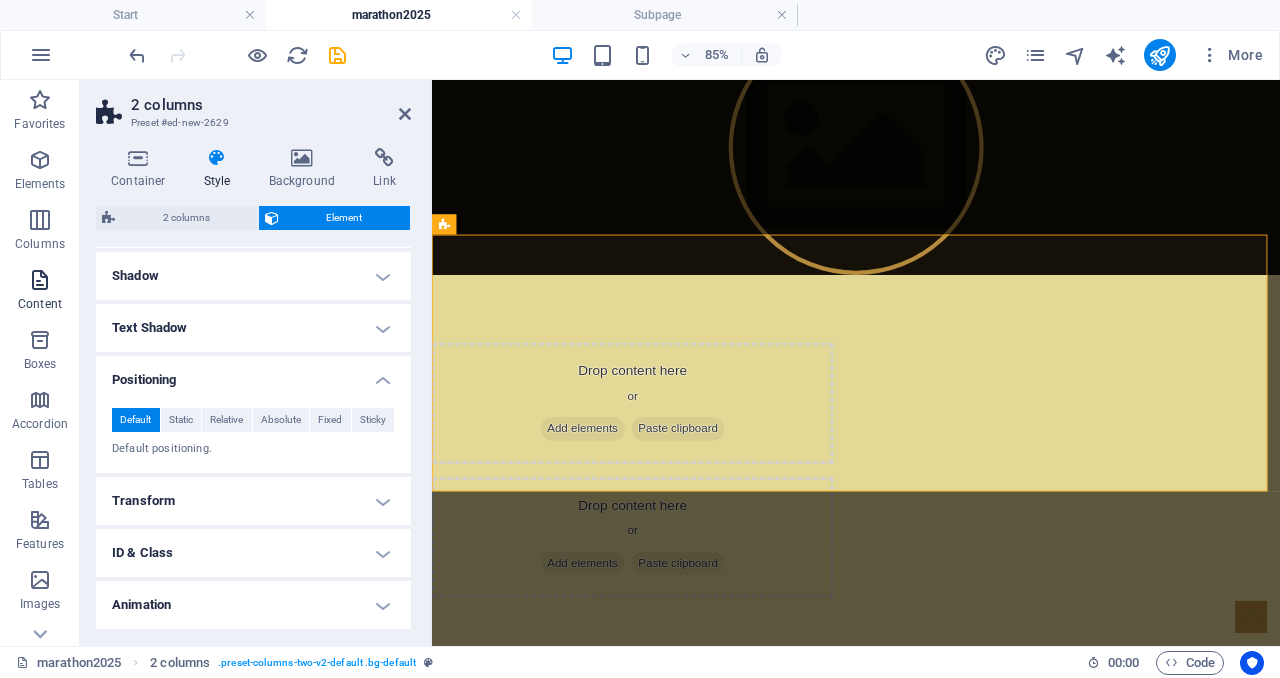 click at bounding box center (40, 280) 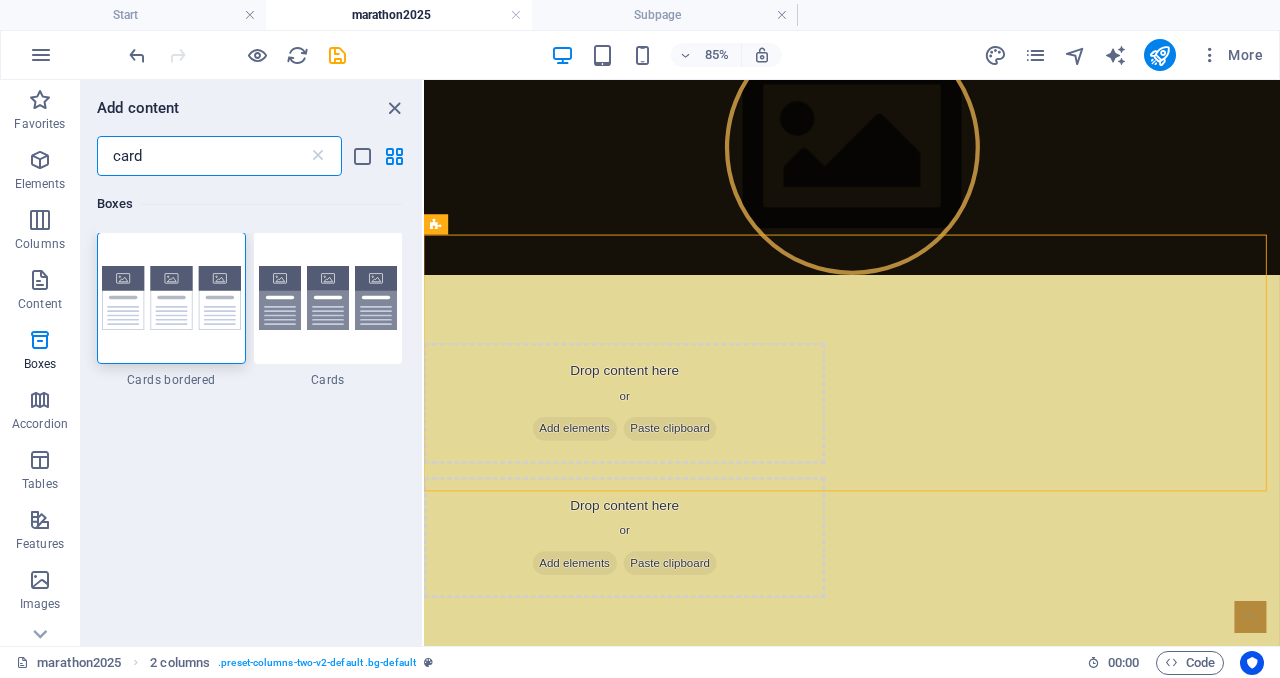scroll, scrollTop: 0, scrollLeft: 0, axis: both 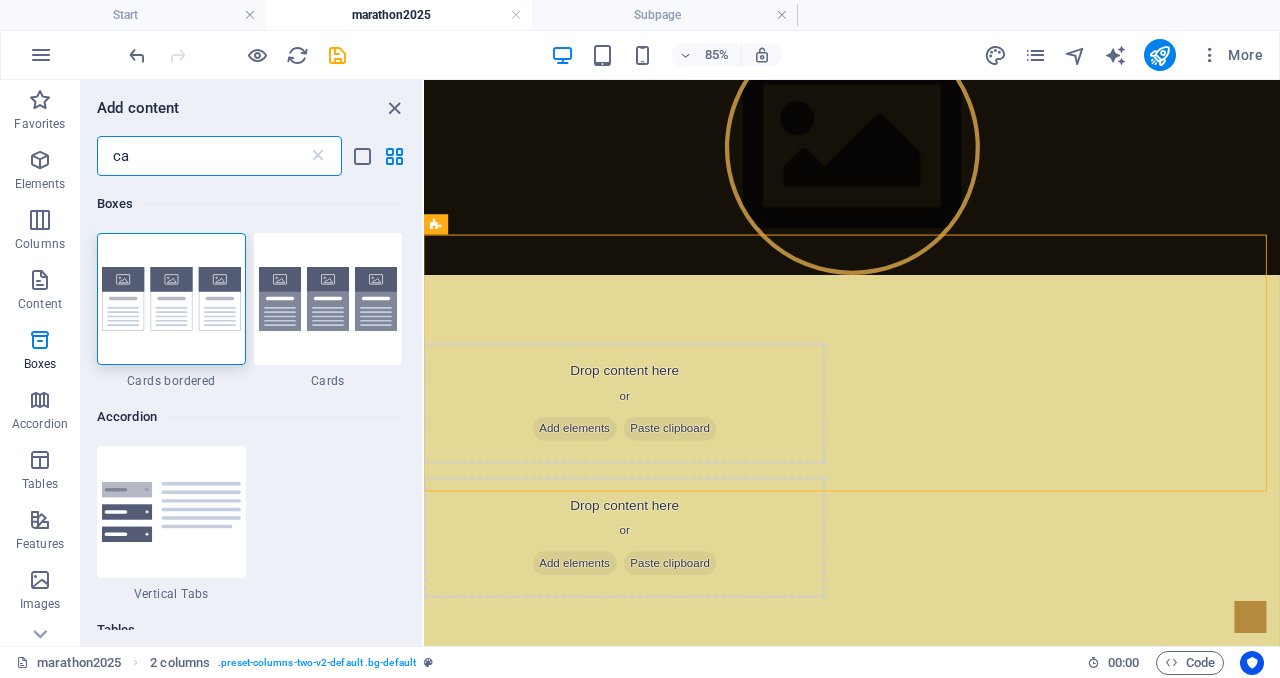 type on "c" 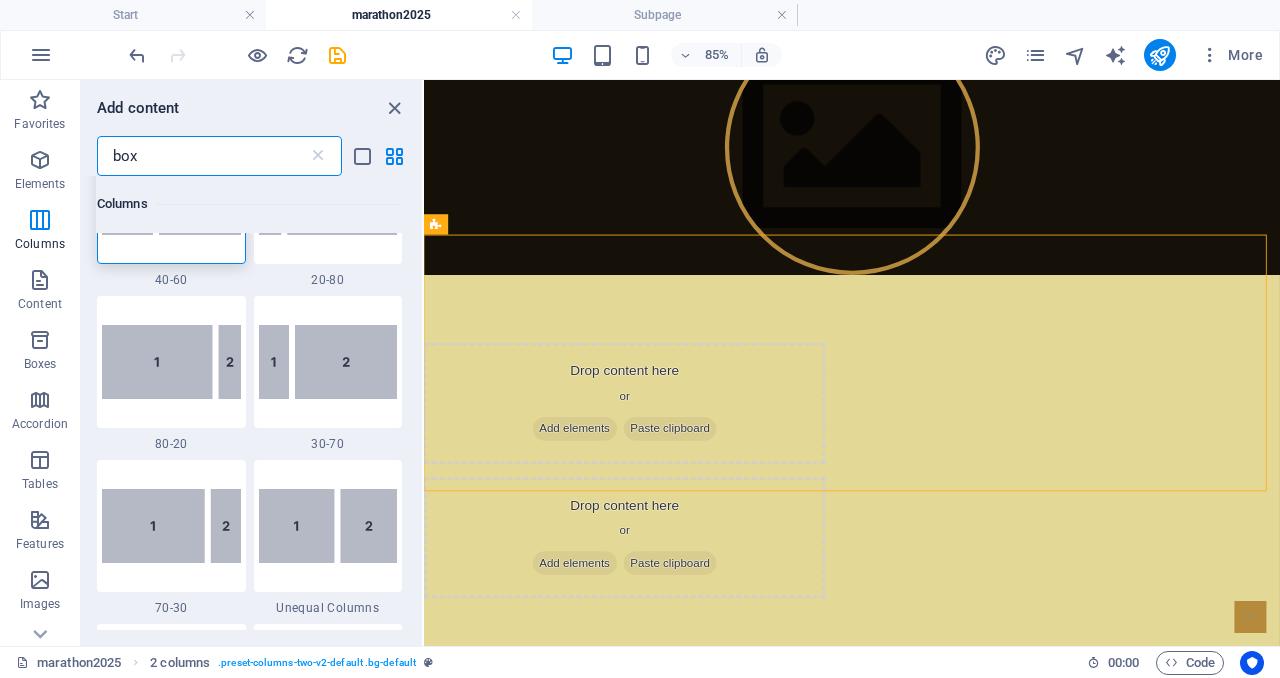 scroll, scrollTop: 0, scrollLeft: 0, axis: both 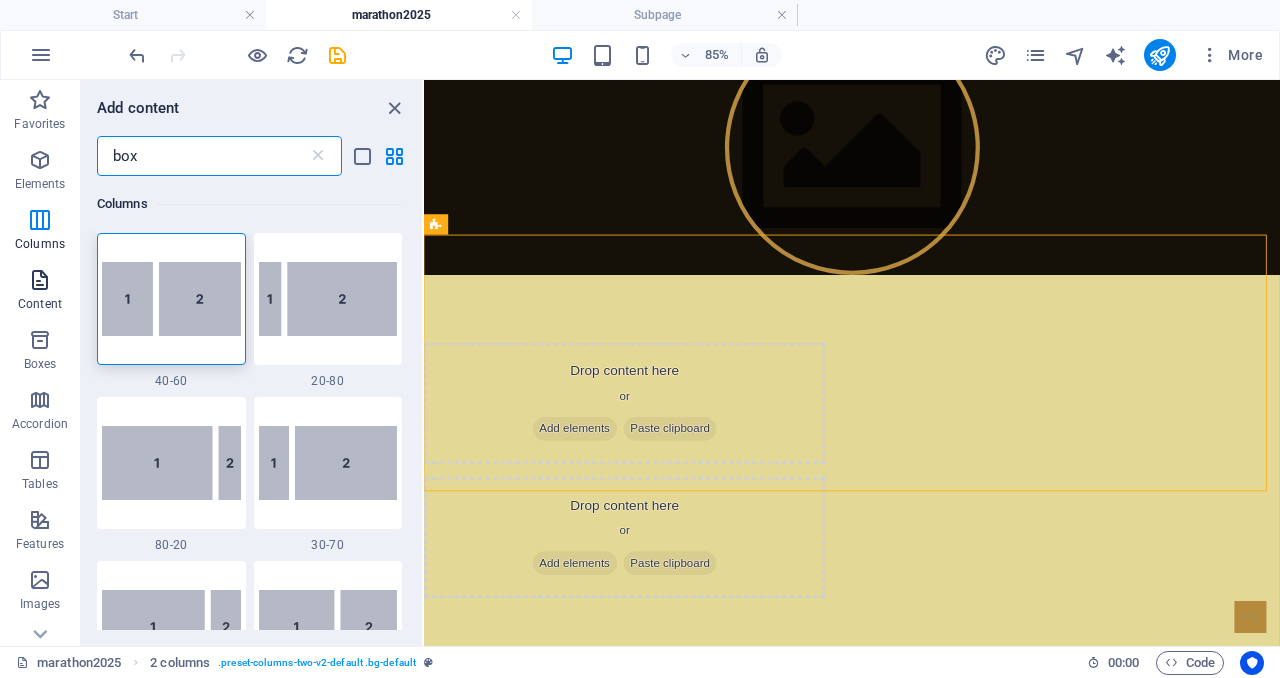 type on "box" 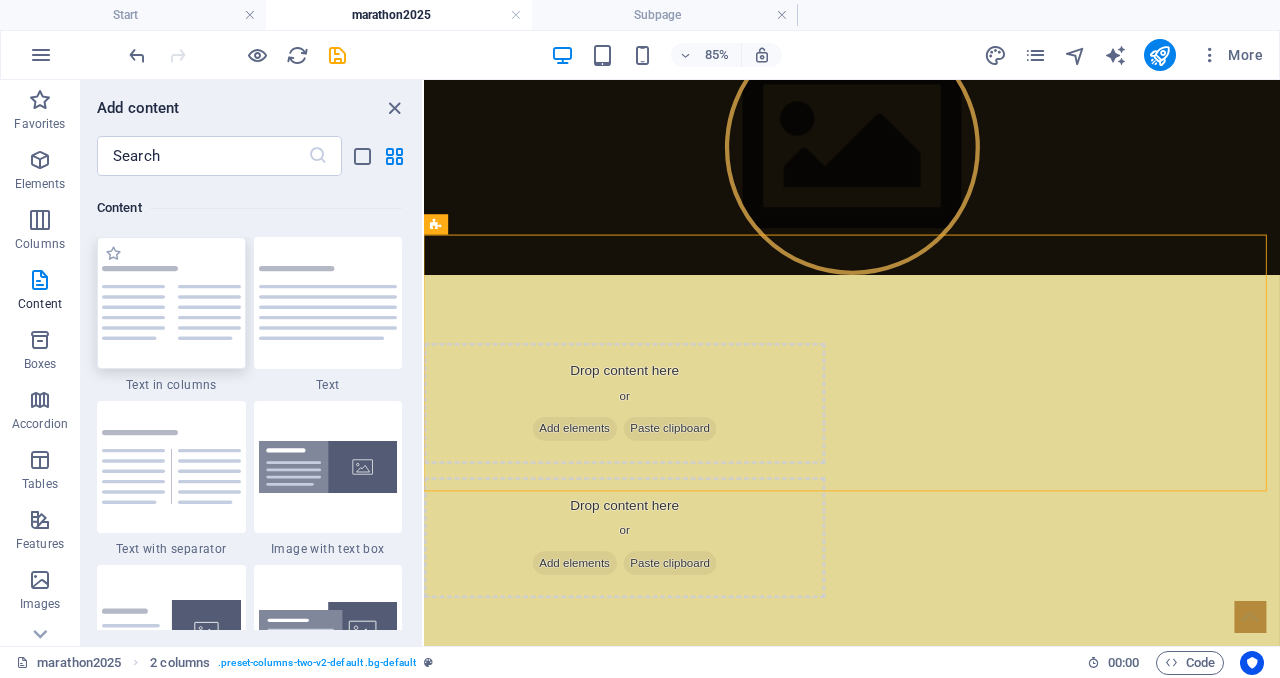 scroll, scrollTop: 3494, scrollLeft: 0, axis: vertical 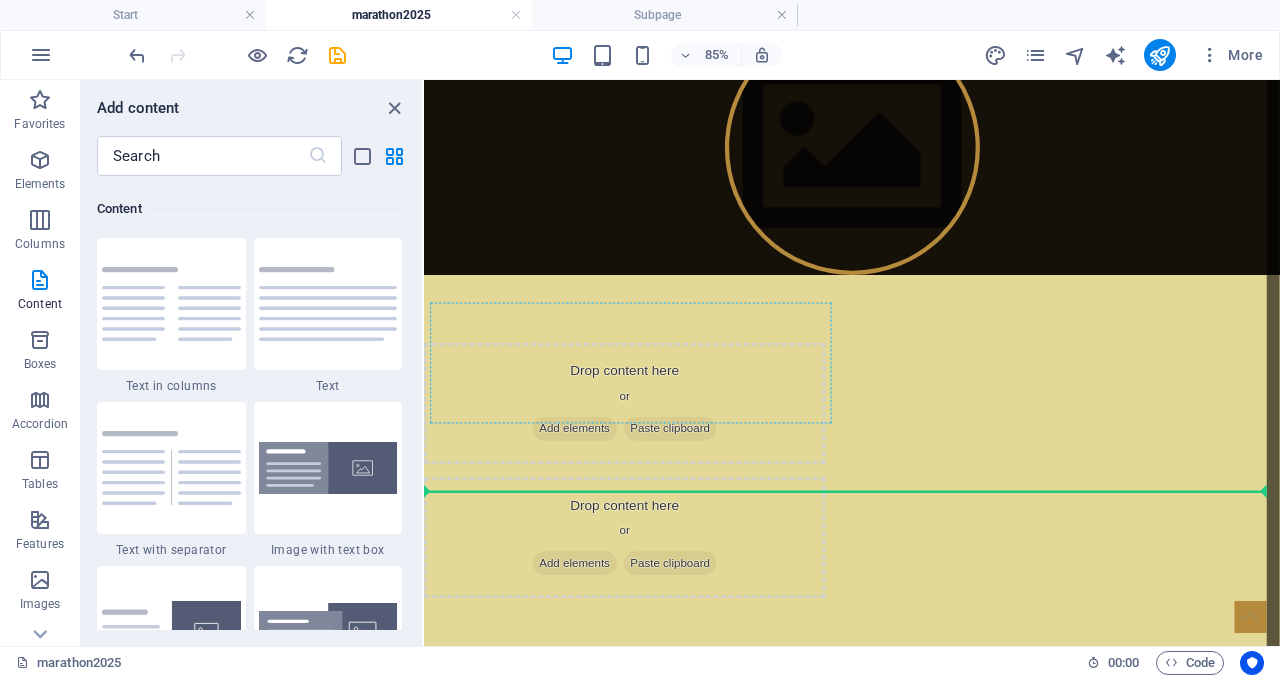 select on "preset-text-v2-default" 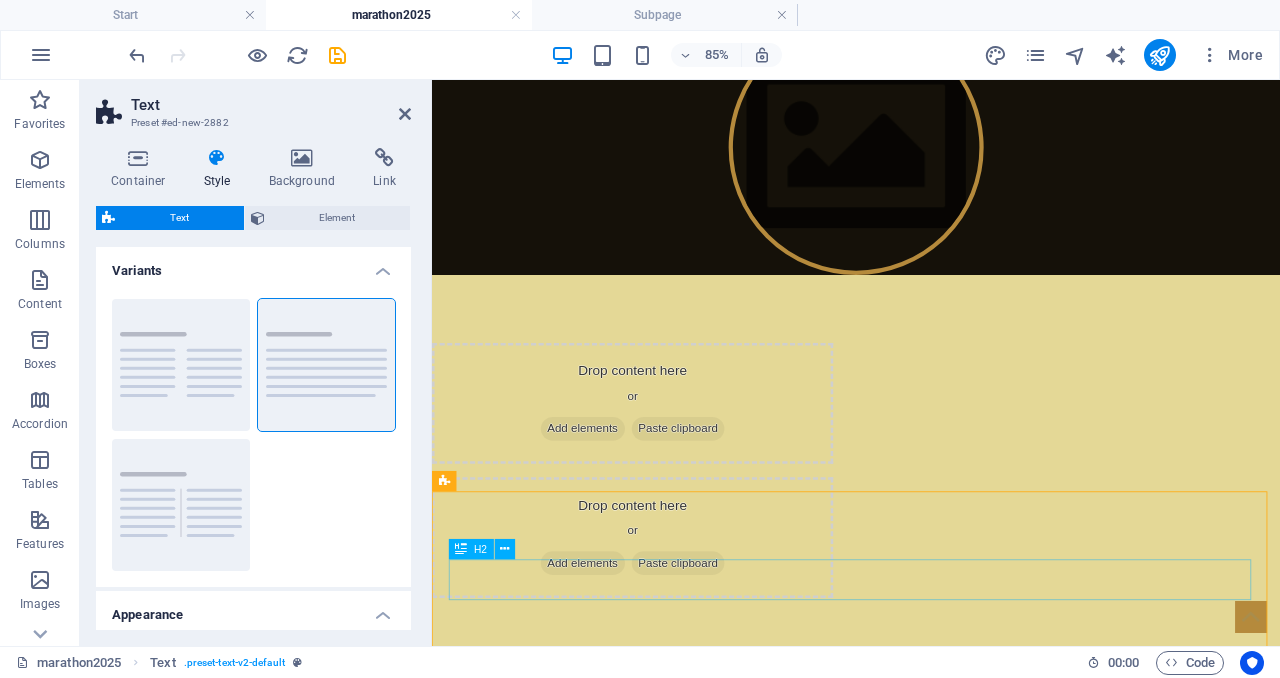 click on "Headline" at bounding box center [931, 874] 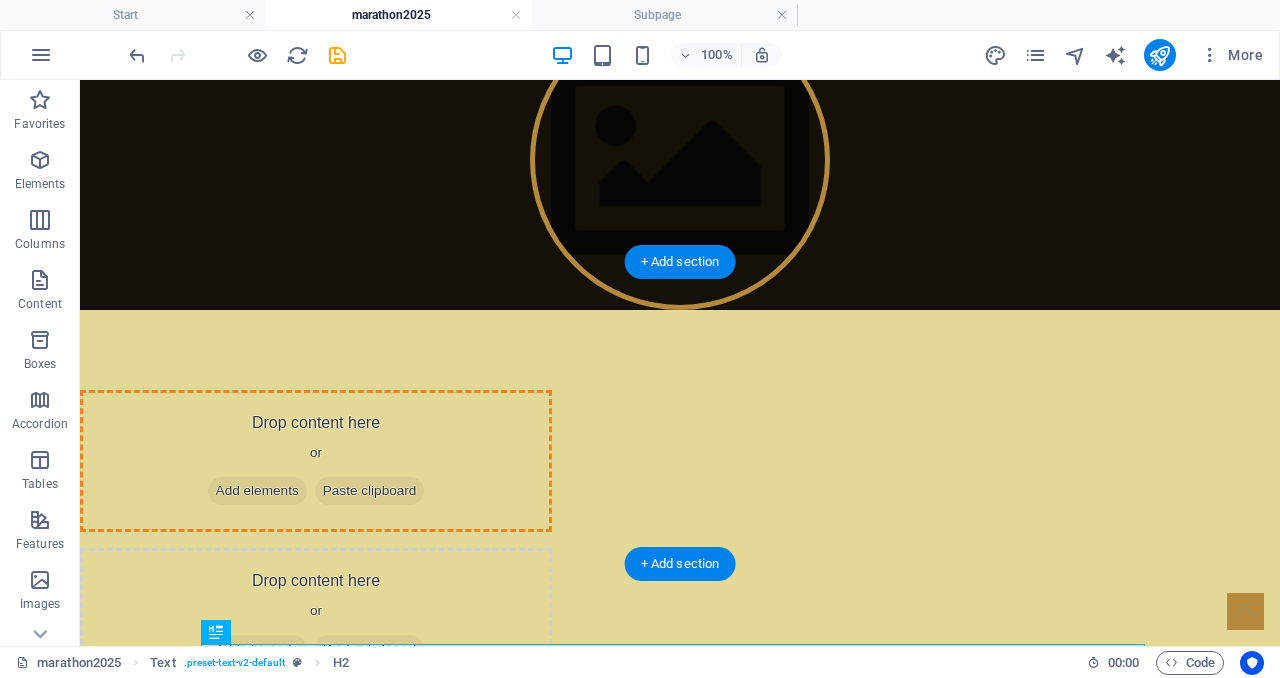drag, startPoint x: 304, startPoint y: 661, endPoint x: 583, endPoint y: 388, distance: 390.346 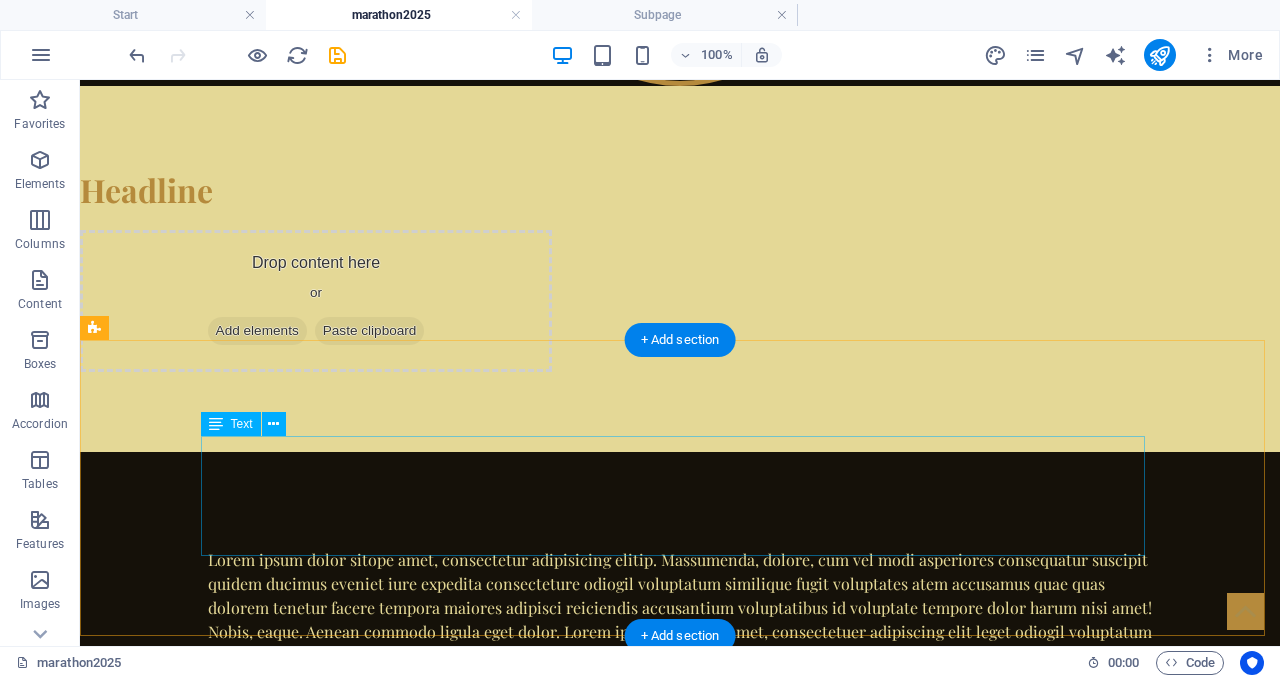 scroll, scrollTop: 1053, scrollLeft: 0, axis: vertical 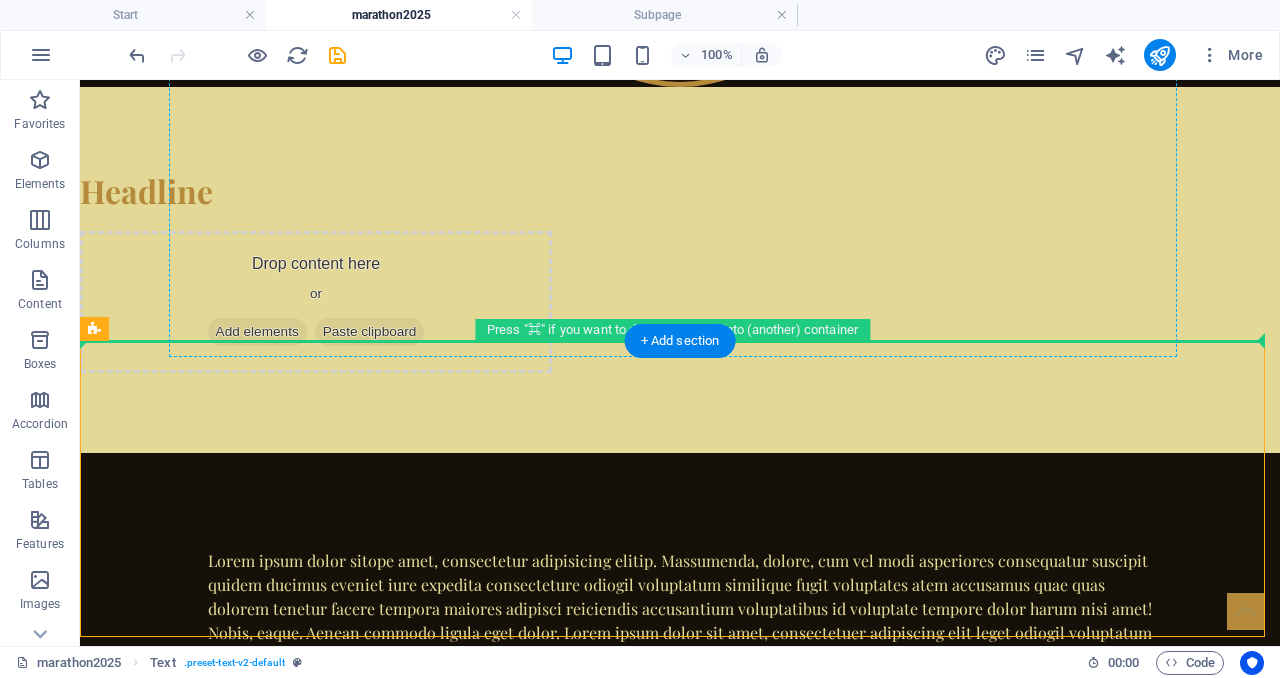 drag, startPoint x: 508, startPoint y: 505, endPoint x: 338, endPoint y: 211, distance: 339.61154 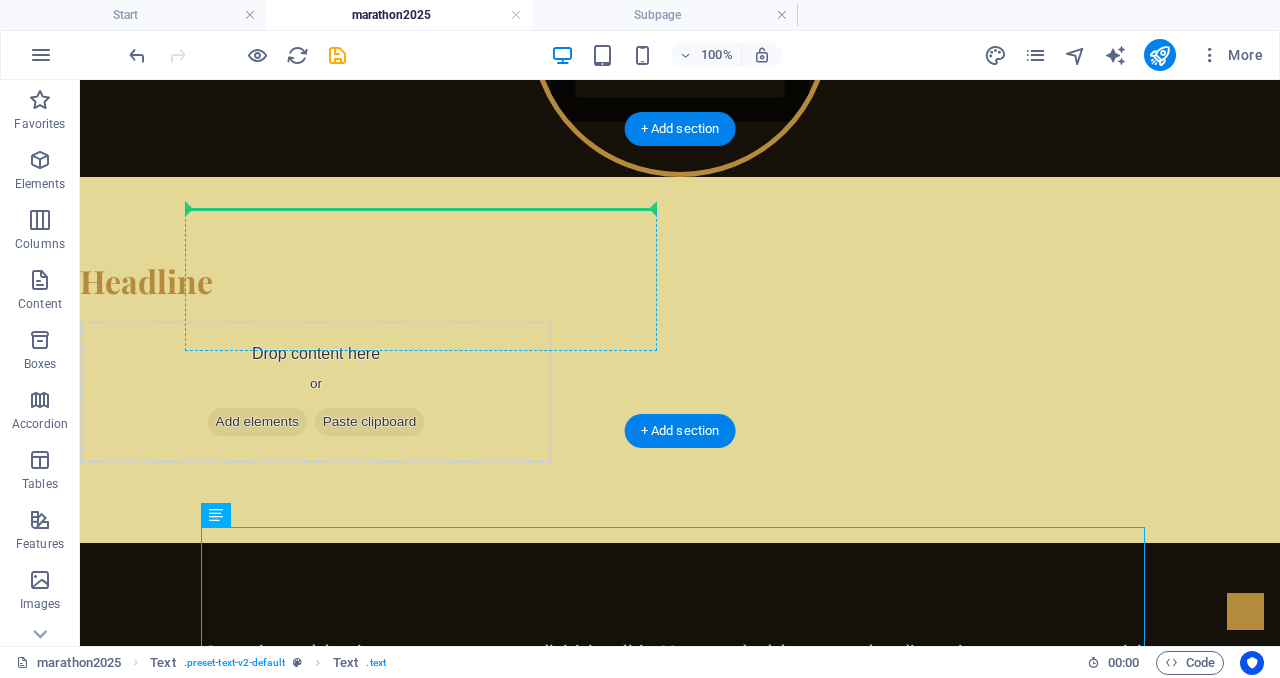scroll, scrollTop: 931, scrollLeft: 0, axis: vertical 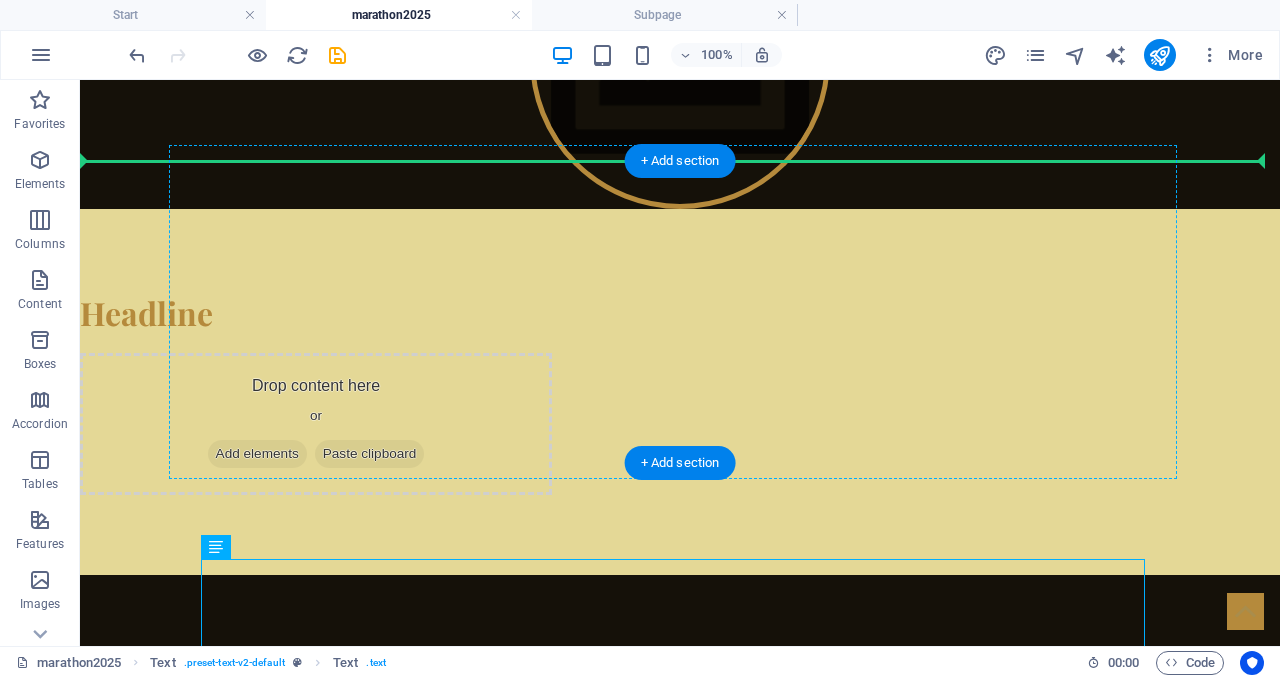 drag, startPoint x: 364, startPoint y: 472, endPoint x: 272, endPoint y: 289, distance: 204.82431 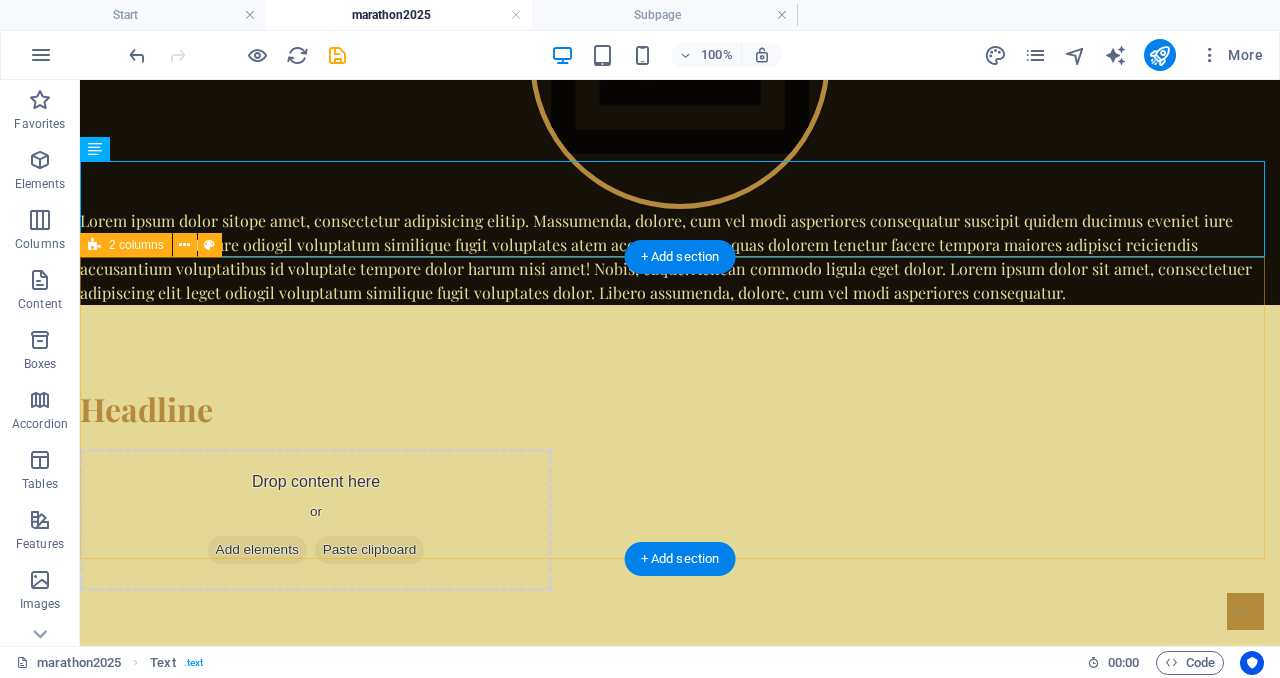 click on "Headline Drop content here or  Add elements  Paste clipboard" at bounding box center [680, 488] 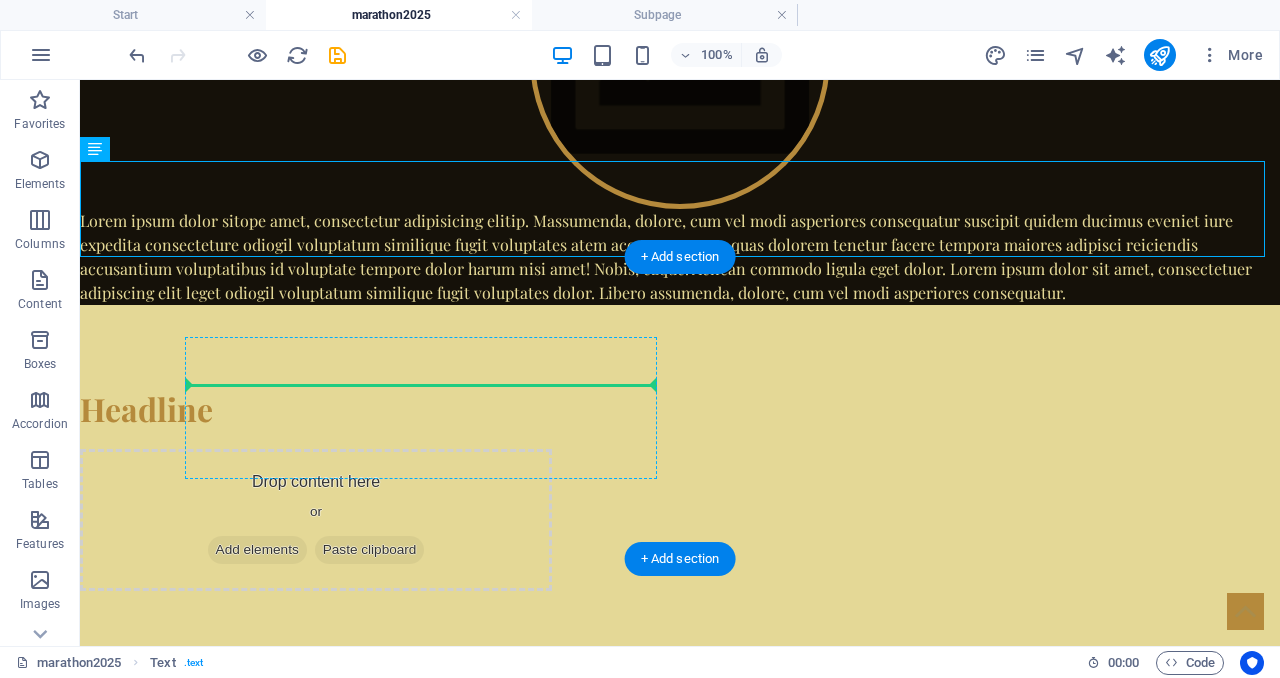 drag, startPoint x: 447, startPoint y: 187, endPoint x: 413, endPoint y: 365, distance: 181.2181 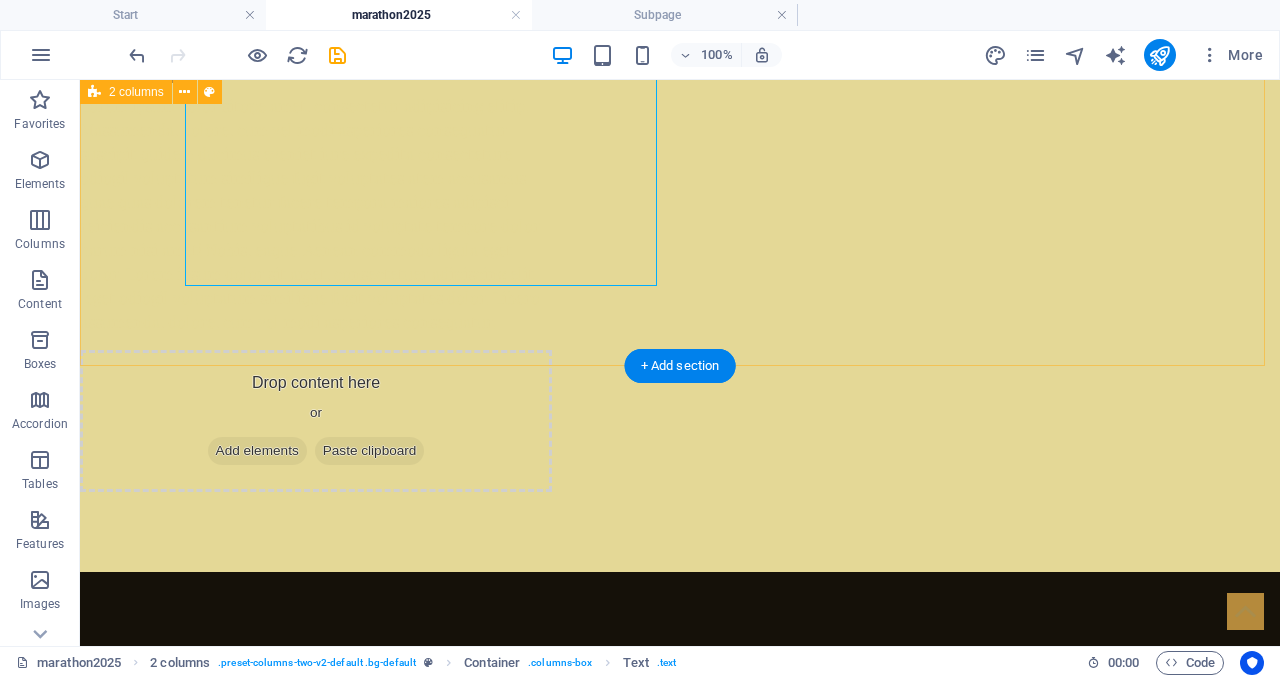 scroll, scrollTop: 1089, scrollLeft: 0, axis: vertical 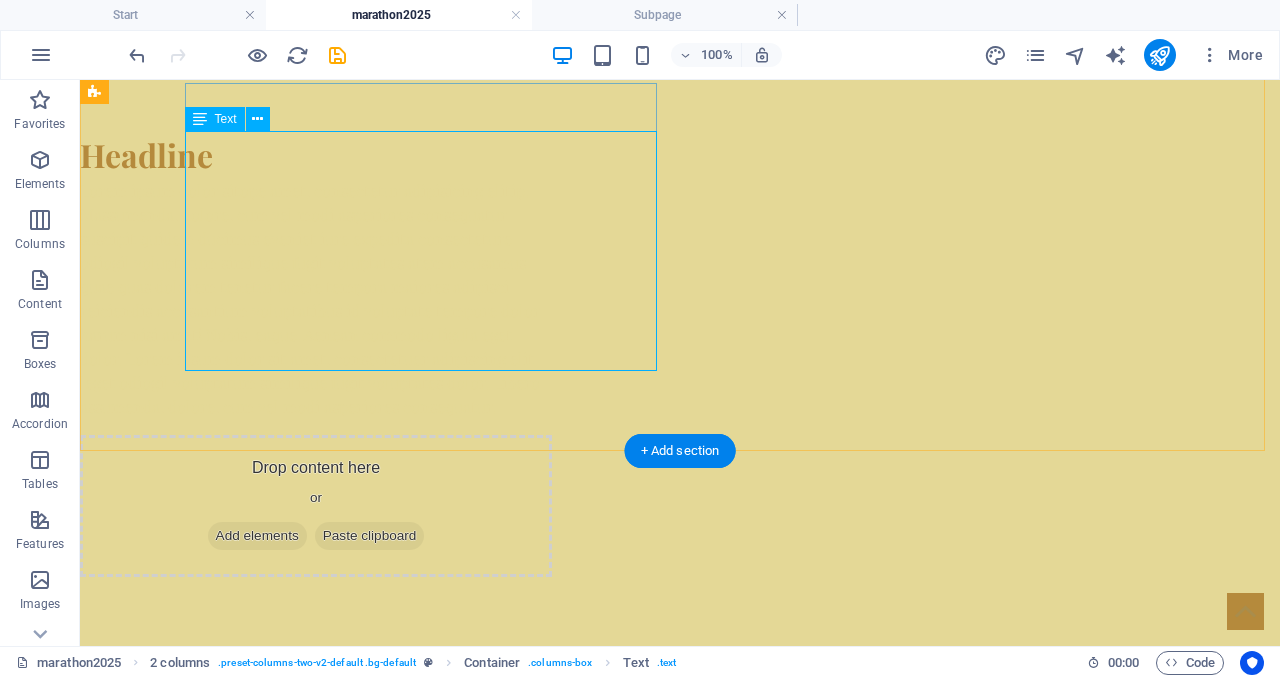 click on "Lorem ipsum dolor sitope amet, consectetur adipisicing elitip. Massumenda, dolore, cum vel modi asperiores consequatur suscipit quidem ducimus eveniet iure expedita consecteture odiogil voluptatum similique fugit voluptates atem accusamus quae quas dolorem tenetur facere tempora maiores adipisci reiciendis accusantium voluptatibus id voluptate tempore dolor harum nisi amet! Nobis, eaque. Aenean commodo ligula eget dolor. Lorem ipsum dolor sit amet, consectetuer adipiscing elit leget odiogil voluptatum similique fugit voluptates dolor. Libero assumenda, dolore, cum vel modi asperiores consequatur." at bounding box center [316, 299] 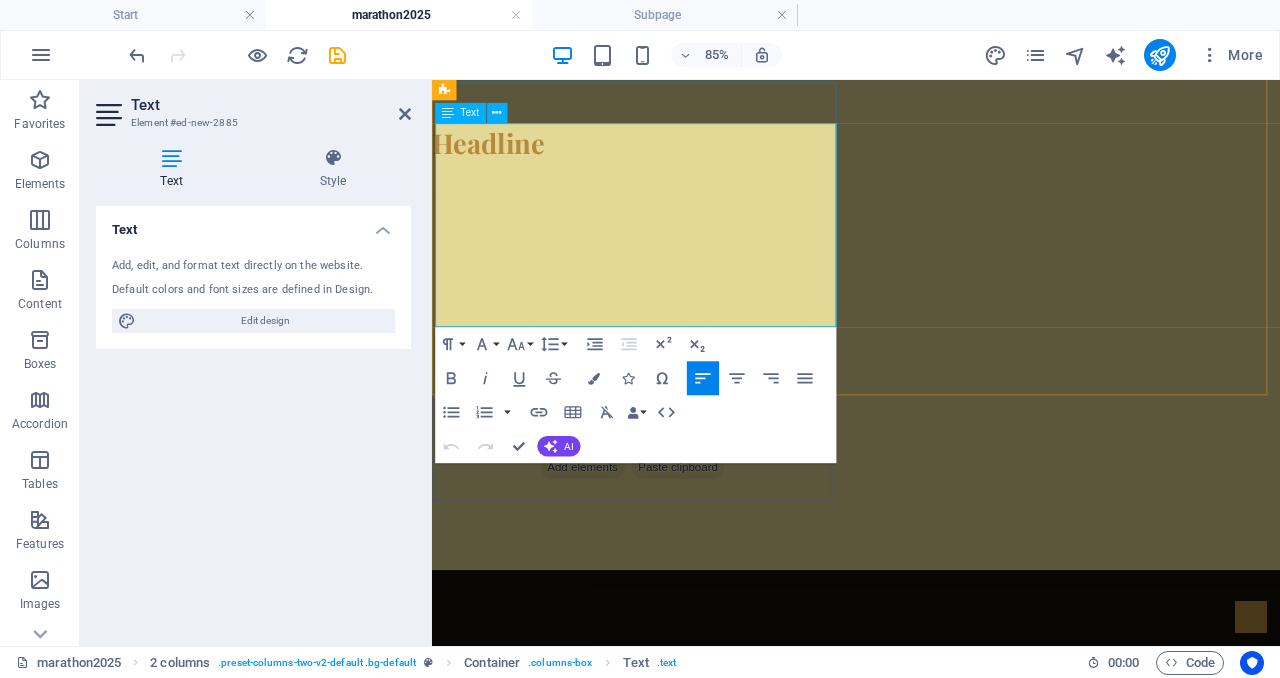 click on "Lorem ipsum dolor sitope amet, consectetur adipisicing elitip. Massumenda, dolore, cum vel modi asperiores consequatur suscipit quidem ducimus eveniet iure expedita consecteture odiogil voluptatum similique fugit voluptates atem accusamus quae quas dolorem tenetur facere tempora maiores adipisci reiciendis accusantium voluptatibus id voluptate tempore dolor harum nisi amet! Nobis, eaque. Aenean commodo ligula eget dolor. Lorem ipsum dolor sit amet, consectetuer adipiscing elit leget odiogil voluptatum similique fugit voluptates dolor. Libero assumenda, dolore, cum vel modi asperiores consequatur." at bounding box center (668, 299) 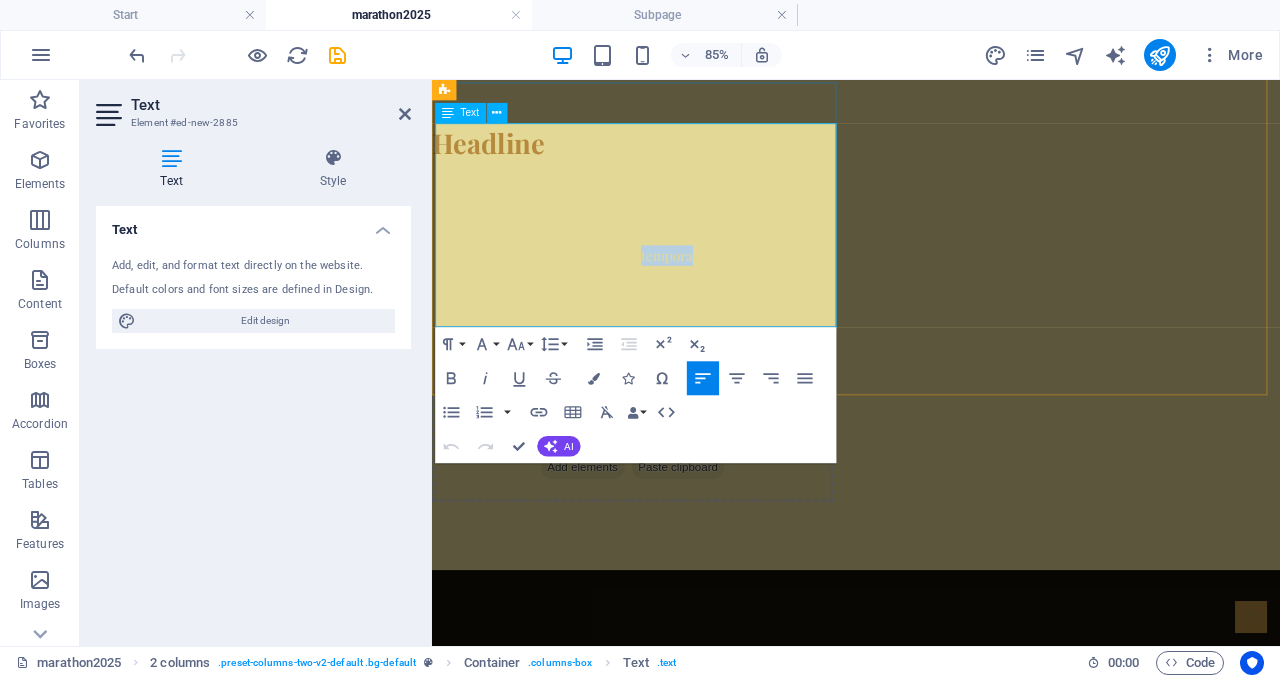 click on "Lorem ipsum dolor sitope amet, consectetur adipisicing elitip. Massumenda, dolore, cum vel modi asperiores consequatur suscipit quidem ducimus eveniet iure expedita consecteture odiogil voluptatum similique fugit voluptates atem accusamus quae quas dolorem tenetur facere tempora maiores adipisci reiciendis accusantium voluptatibus id voluptate tempore dolor harum nisi amet! Nobis, eaque. Aenean commodo ligula eget dolor. Lorem ipsum dolor sit amet, consectetuer adipiscing elit leget odiogil voluptatum similique fugit voluptates dolor. Libero assumenda, dolore, cum vel modi asperiores consequatur." at bounding box center [668, 299] 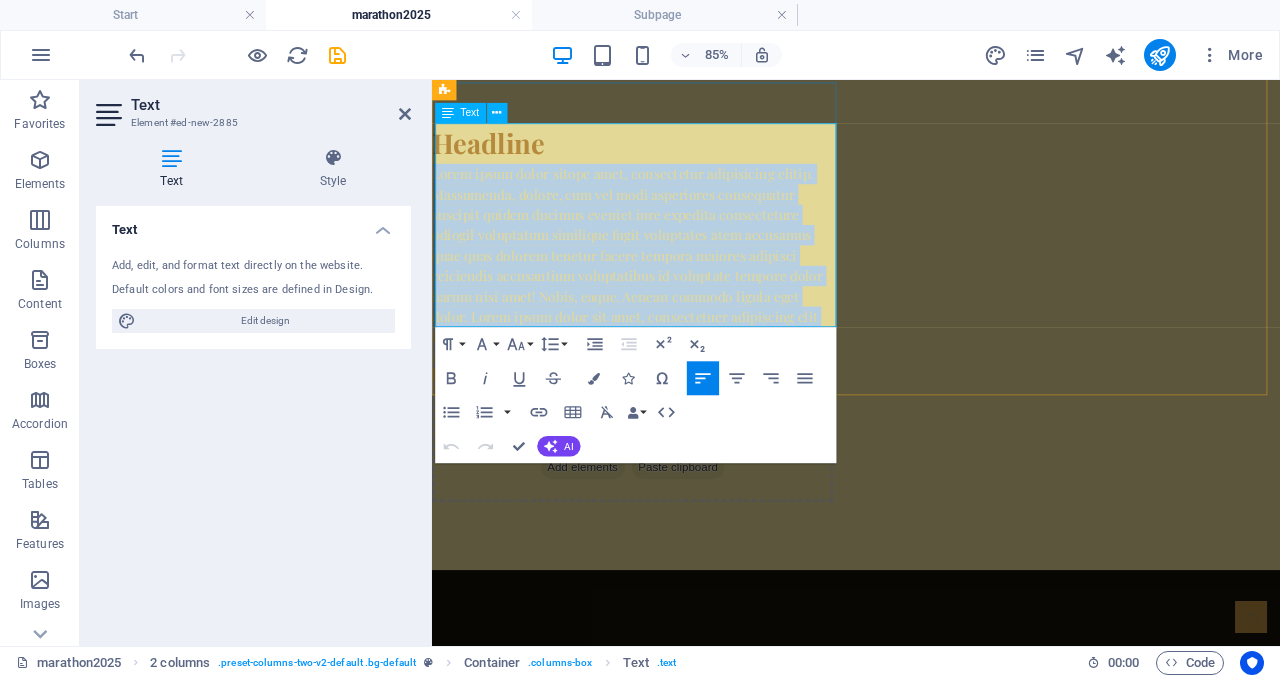 click on "Lorem ipsum dolor sitope amet, consectetur adipisicing elitip. Massumenda, dolore, cum vel modi asperiores consequatur suscipit quidem ducimus eveniet iure expedita consecteture odiogil voluptatum similique fugit voluptates atem accusamus quae quas dolorem tenetur facere tempora maiores adipisci reiciendis accusantium voluptatibus id voluptate tempore dolor harum nisi amet! Nobis, eaque. Aenean commodo ligula eget dolor. Lorem ipsum dolor sit amet, consectetuer adipiscing elit leget odiogil voluptatum similique fugit voluptates dolor. Libero assumenda, dolore, cum vel modi asperiores consequatur." at bounding box center (668, 299) 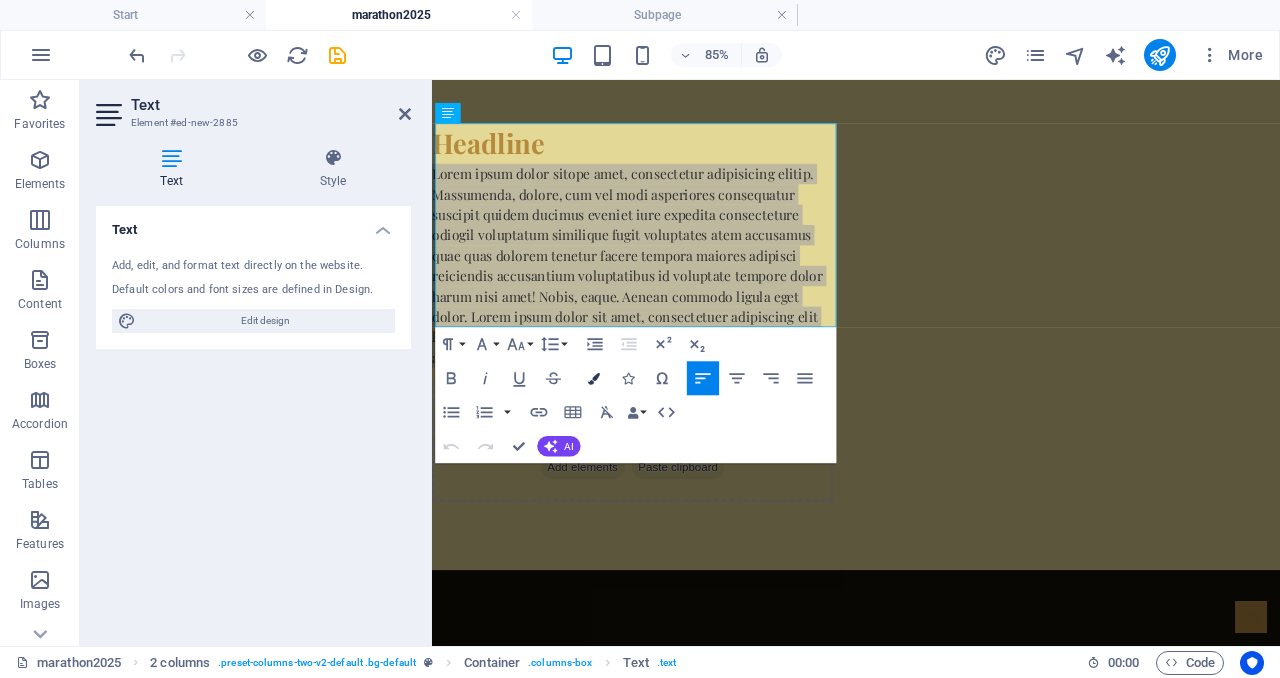 click at bounding box center [594, 378] 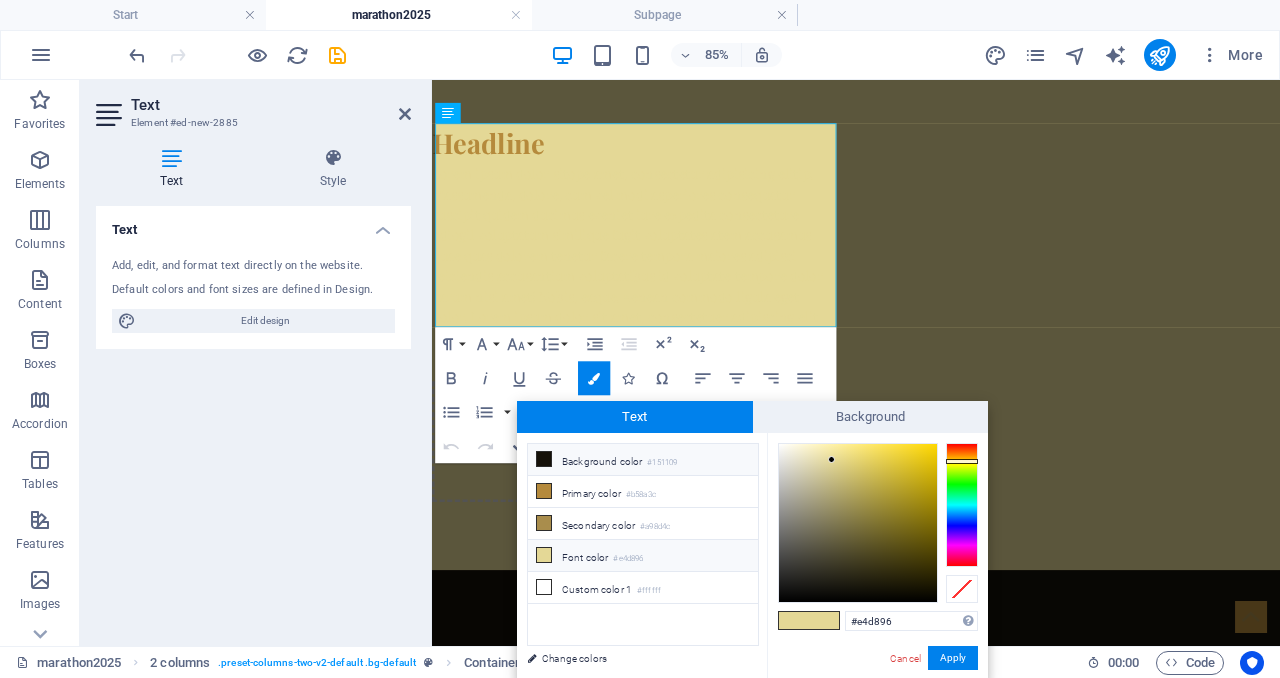 click on "Background color
#151109" at bounding box center (643, 460) 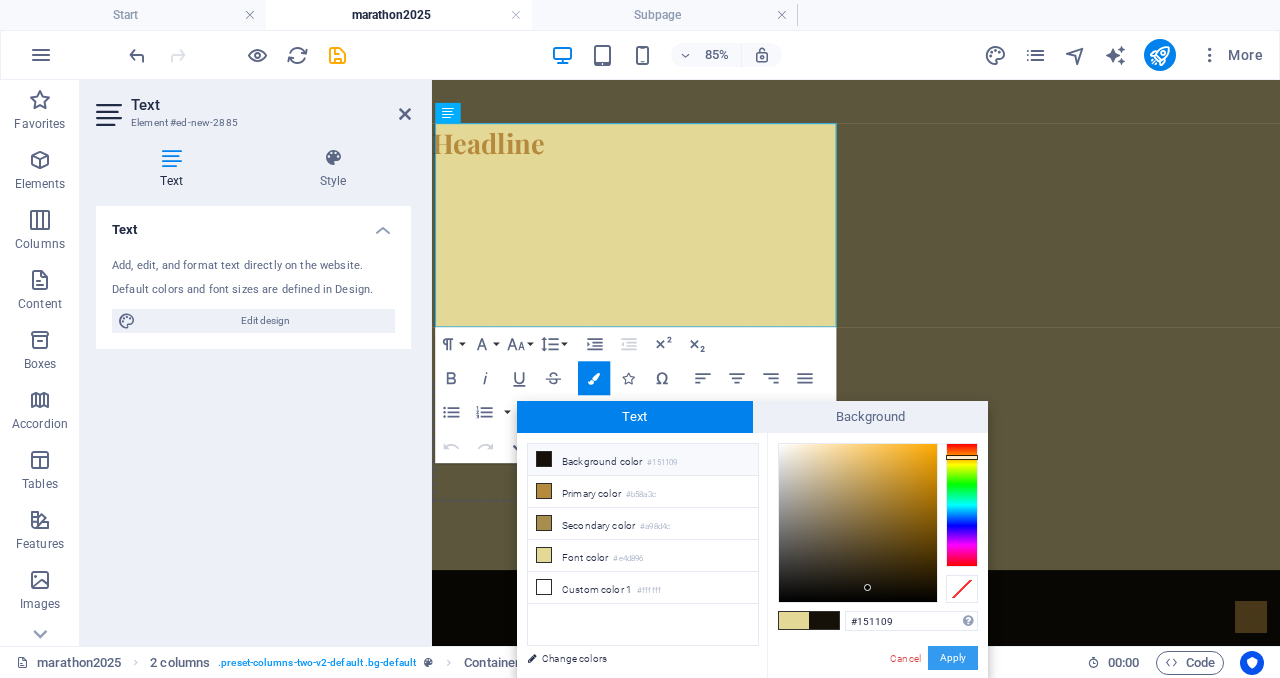 click on "Apply" at bounding box center [953, 658] 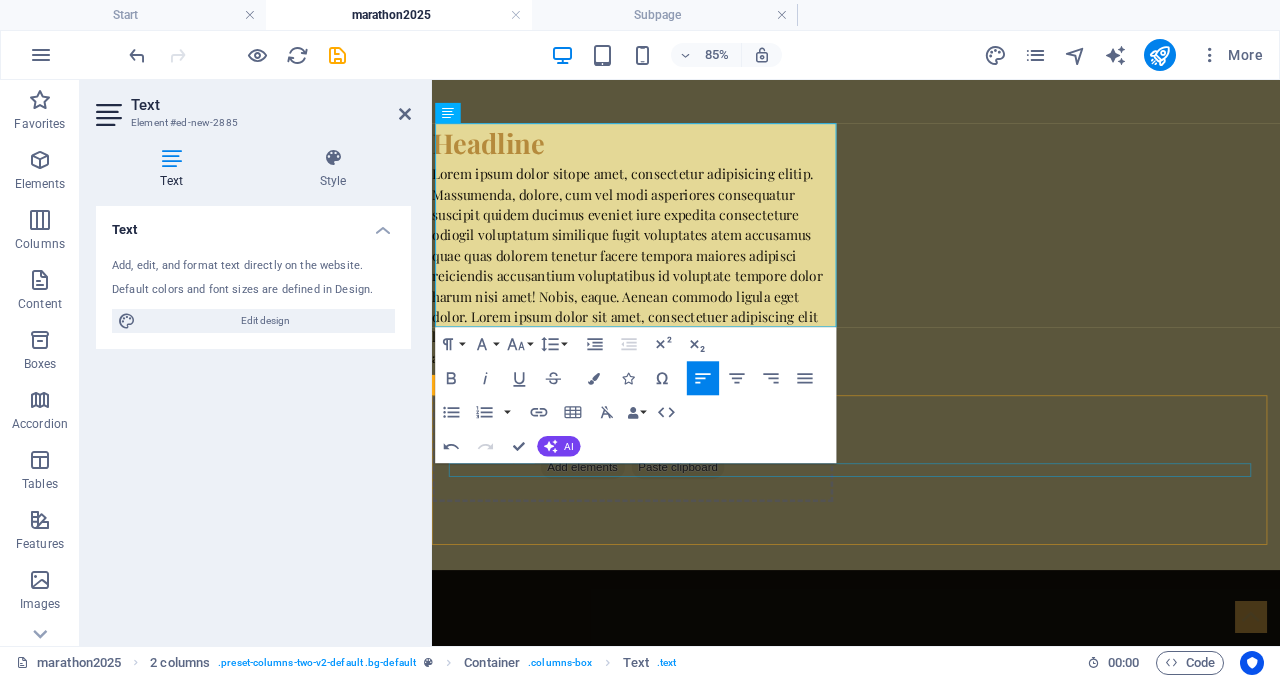 click at bounding box center [931, 745] 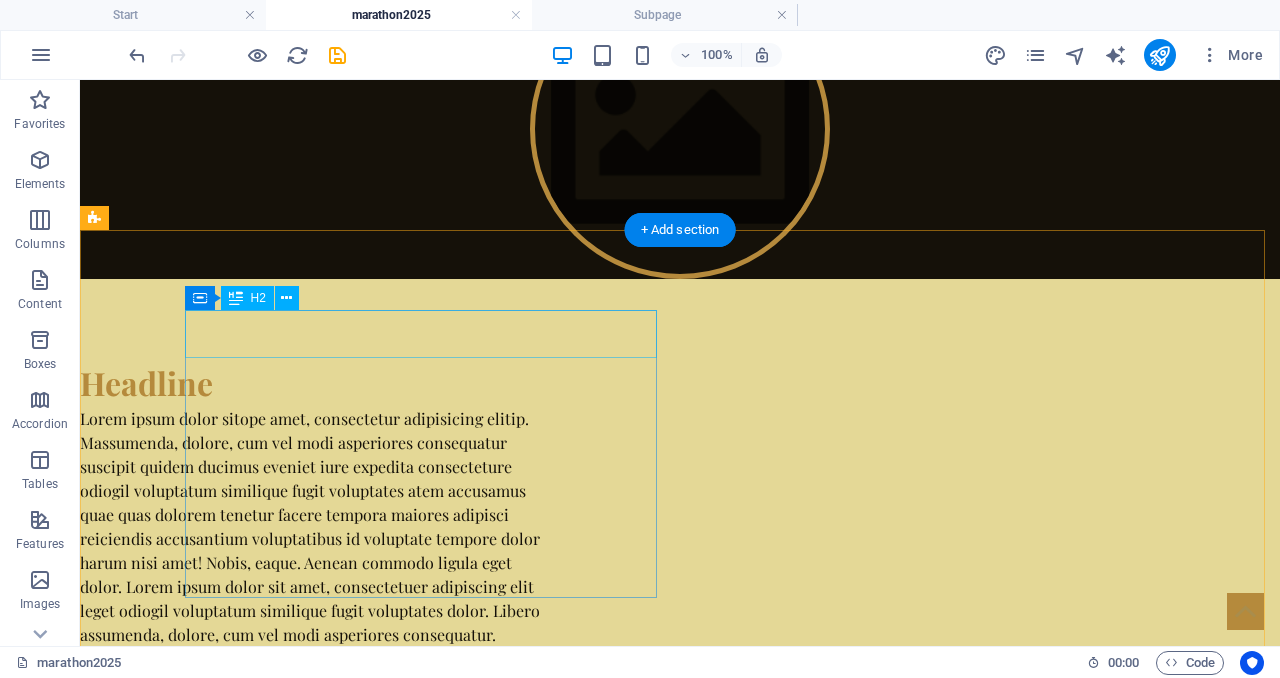 scroll, scrollTop: 865, scrollLeft: 0, axis: vertical 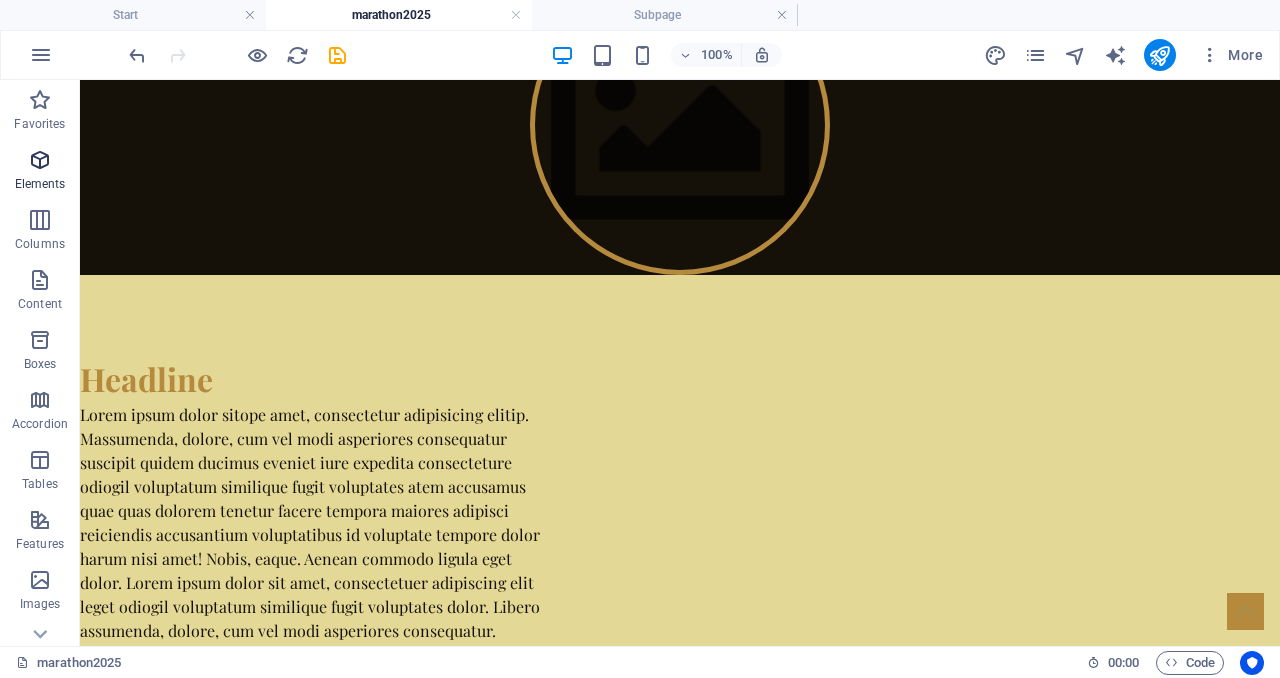 click on "Elements" at bounding box center [40, 172] 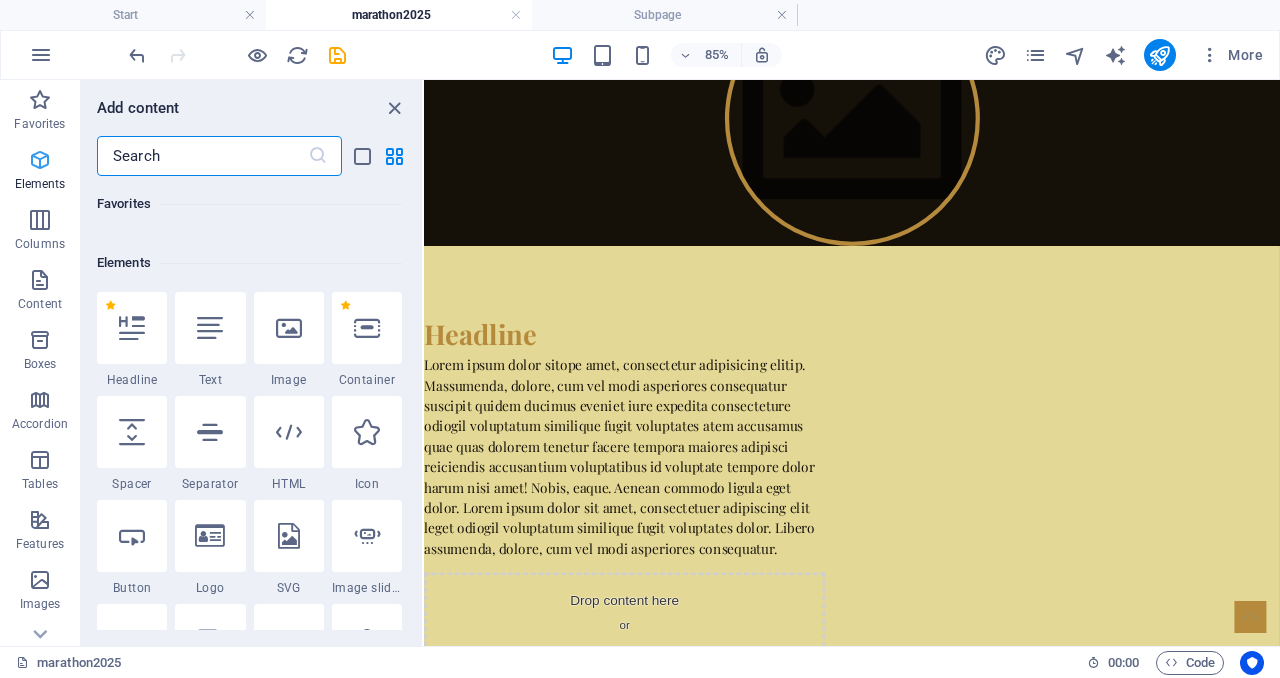 scroll, scrollTop: 213, scrollLeft: 0, axis: vertical 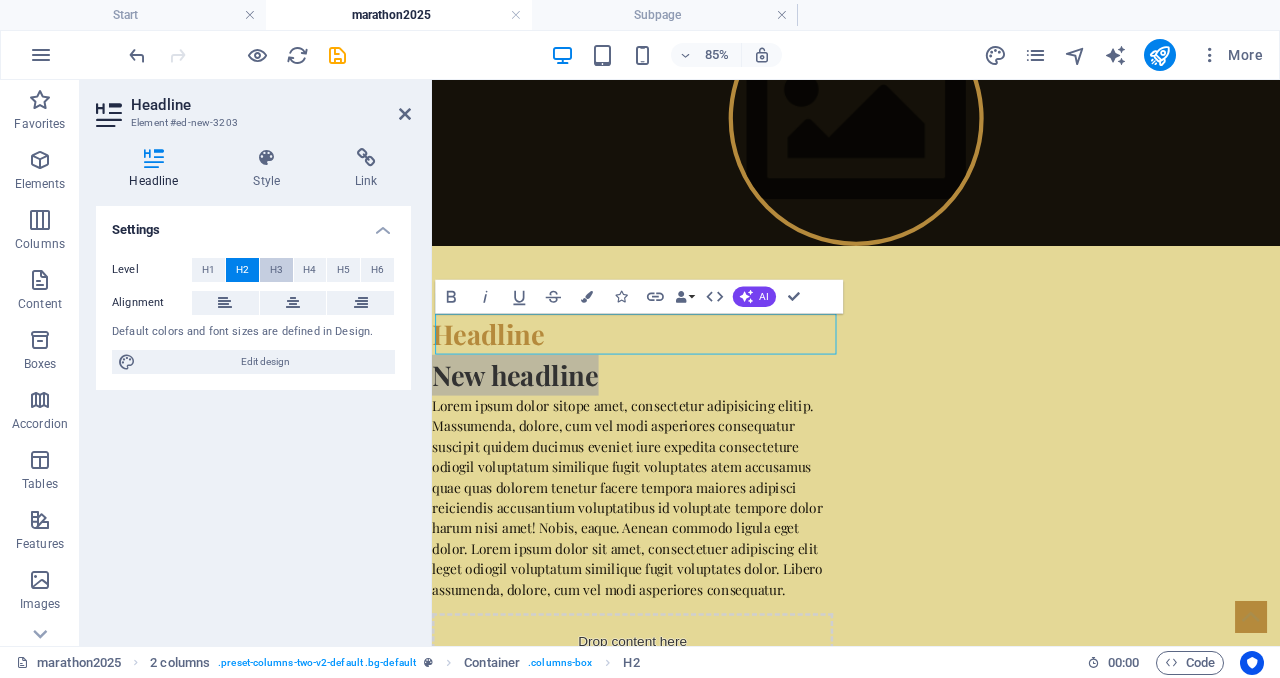 click on "H3" at bounding box center [276, 270] 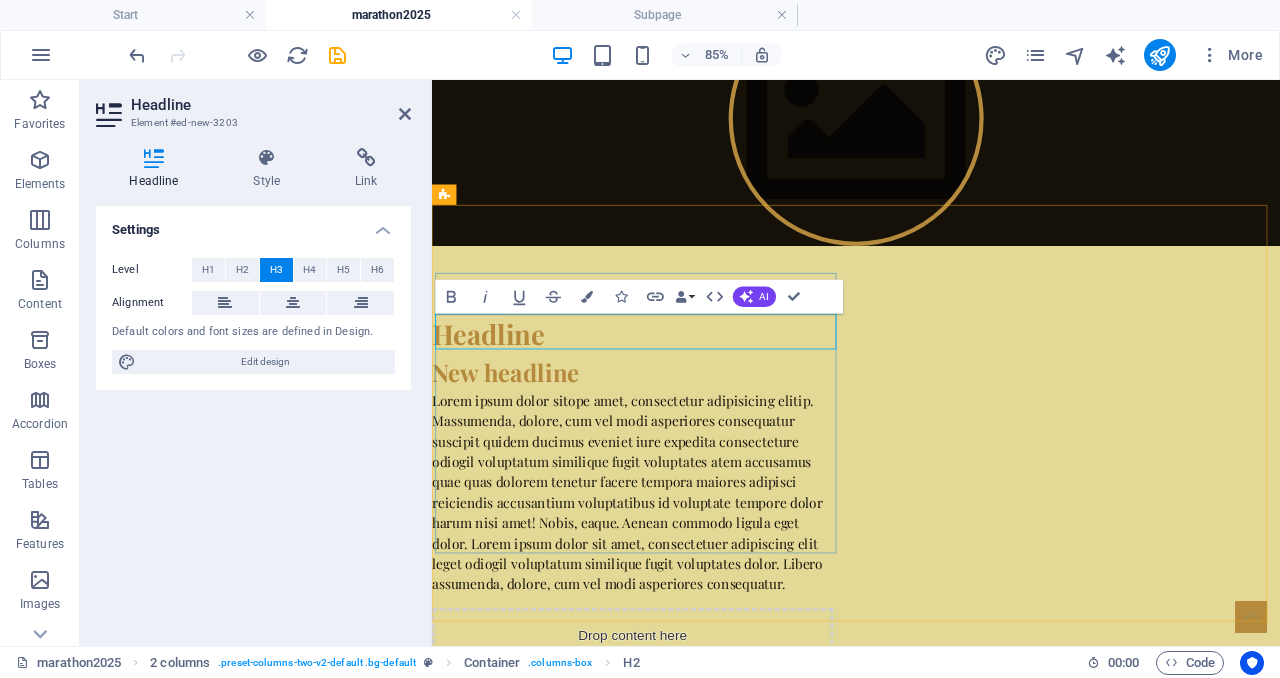 click on "New headline" at bounding box center (668, 424) 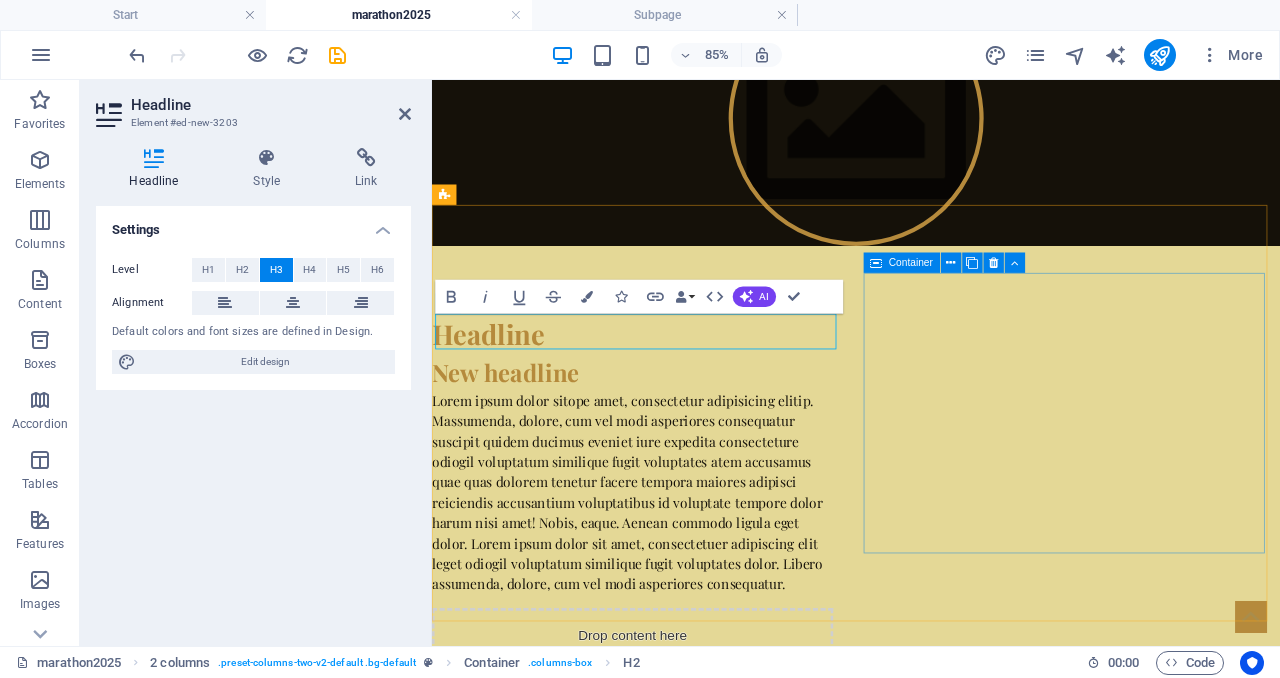 click on "Drop content here or  Add elements  Paste clipboard" at bounding box center [668, 772] 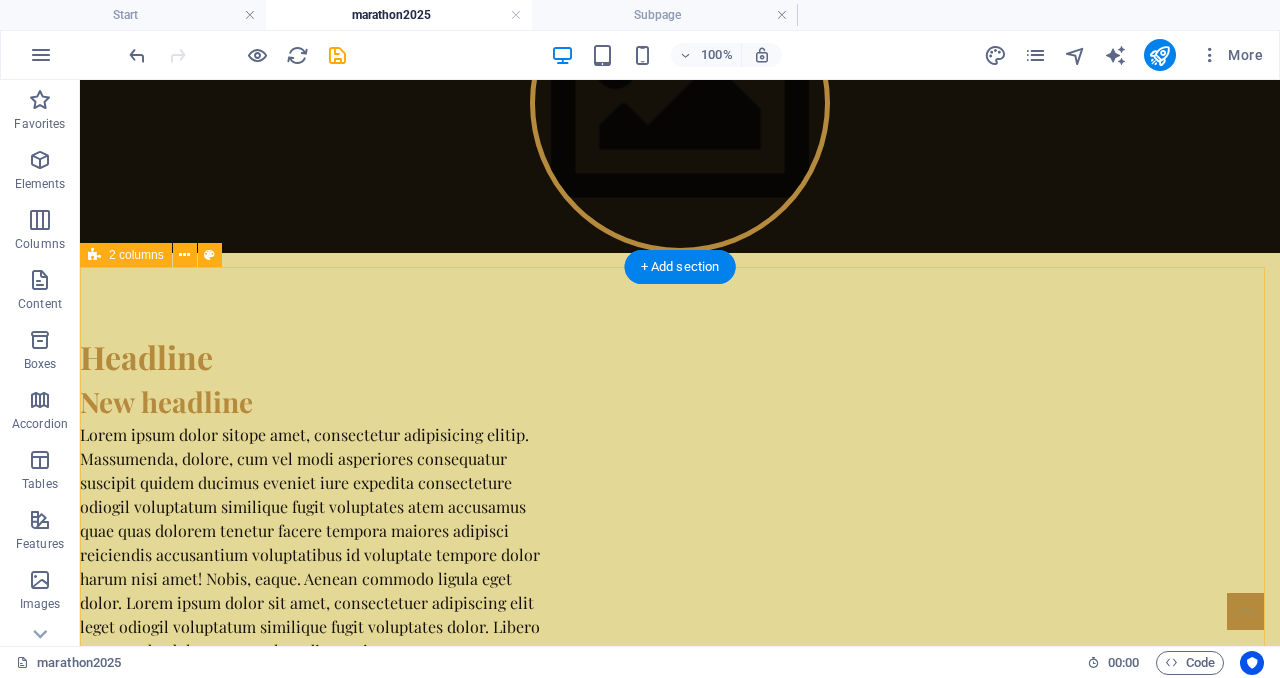 scroll, scrollTop: 965, scrollLeft: 0, axis: vertical 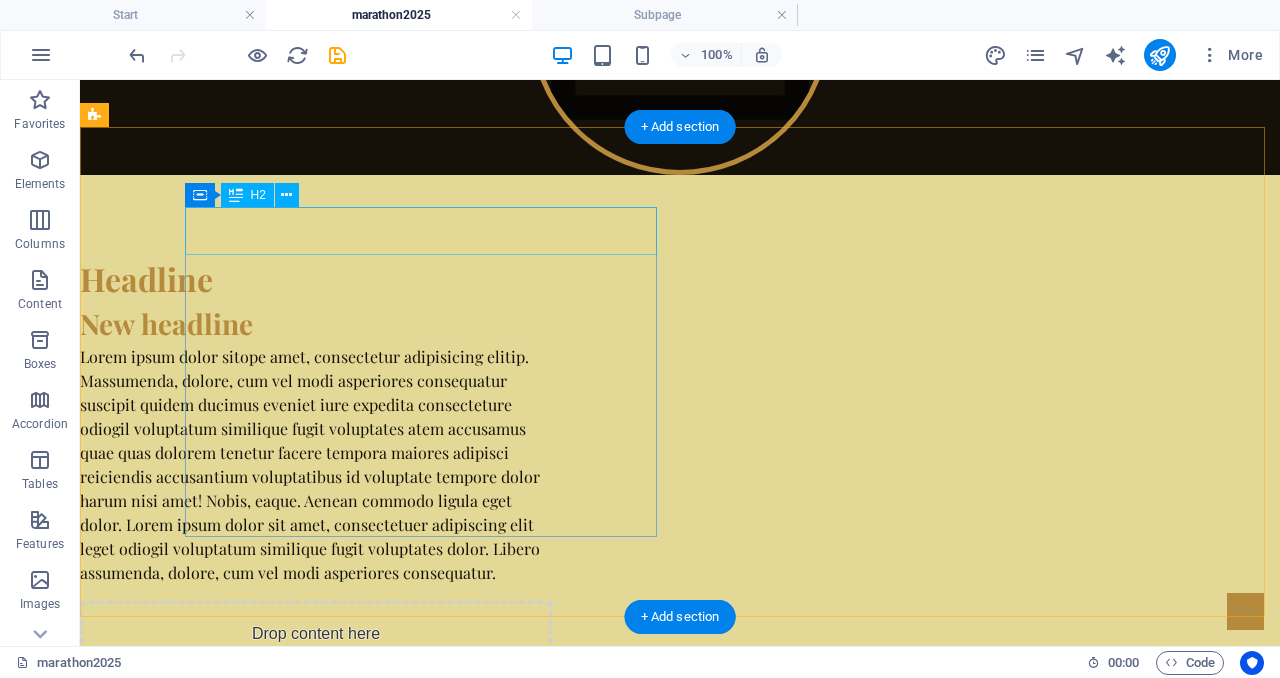 click on "Headline" at bounding box center [316, 279] 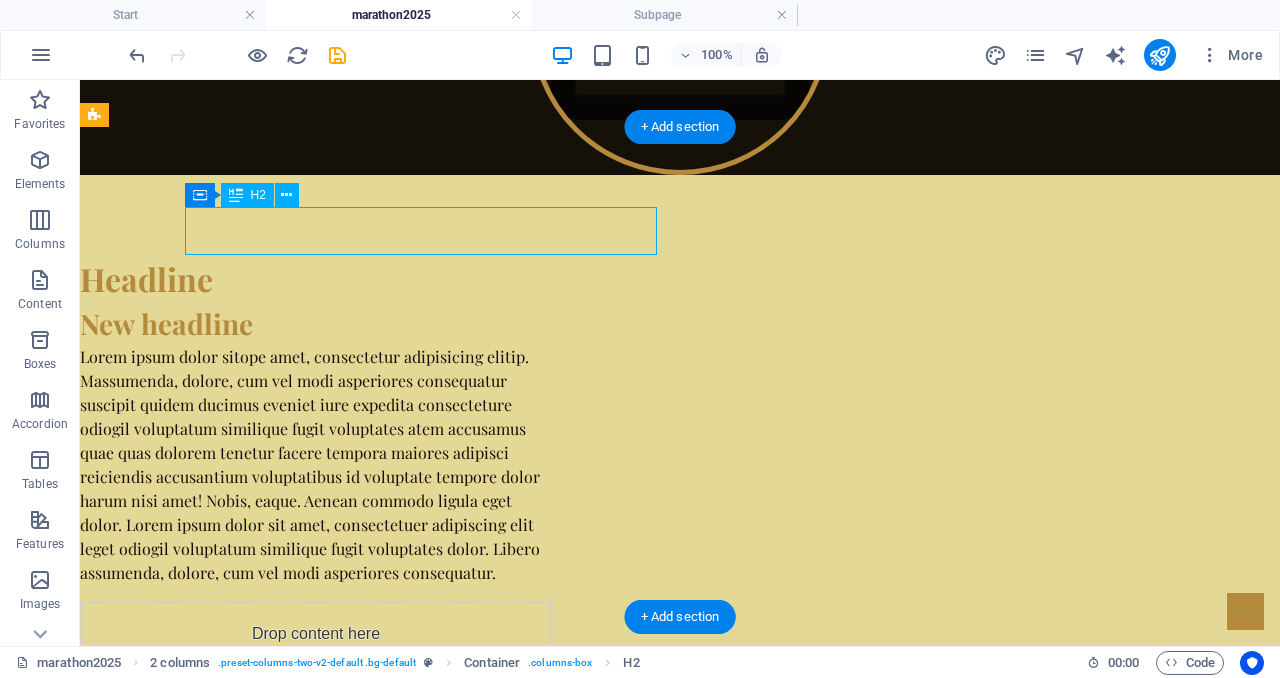 click on "Headline" at bounding box center [316, 279] 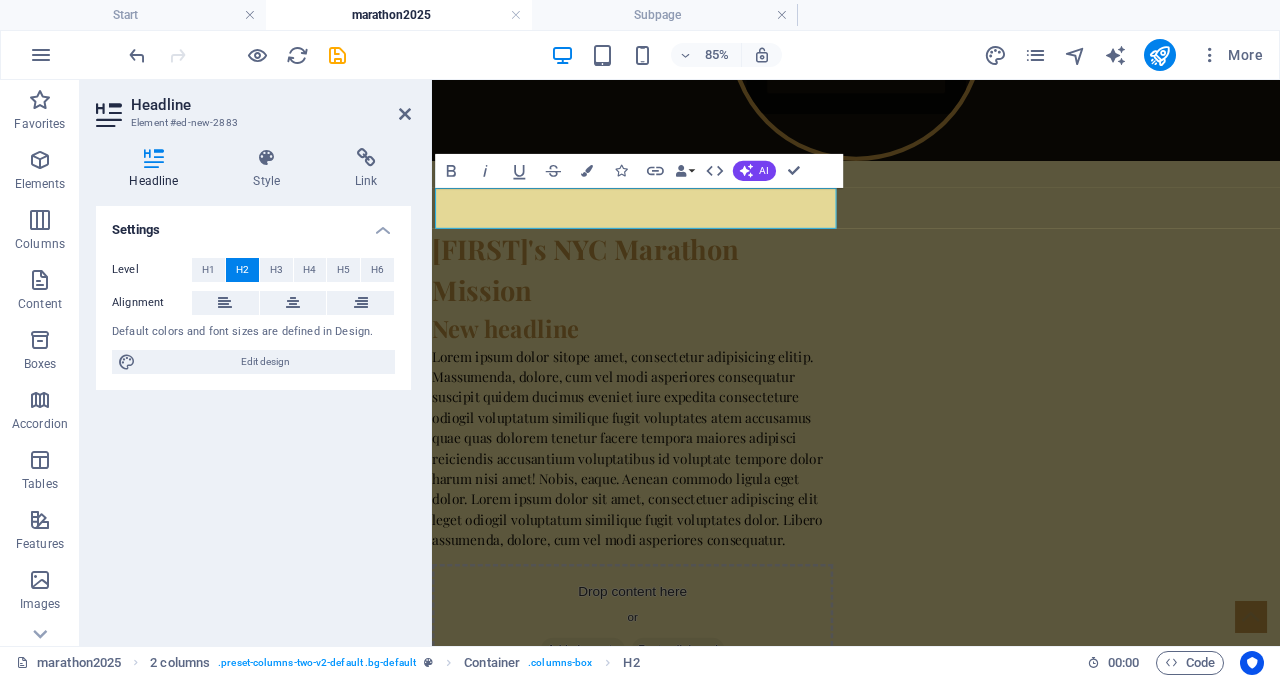 click on "New headline" at bounding box center [668, 372] 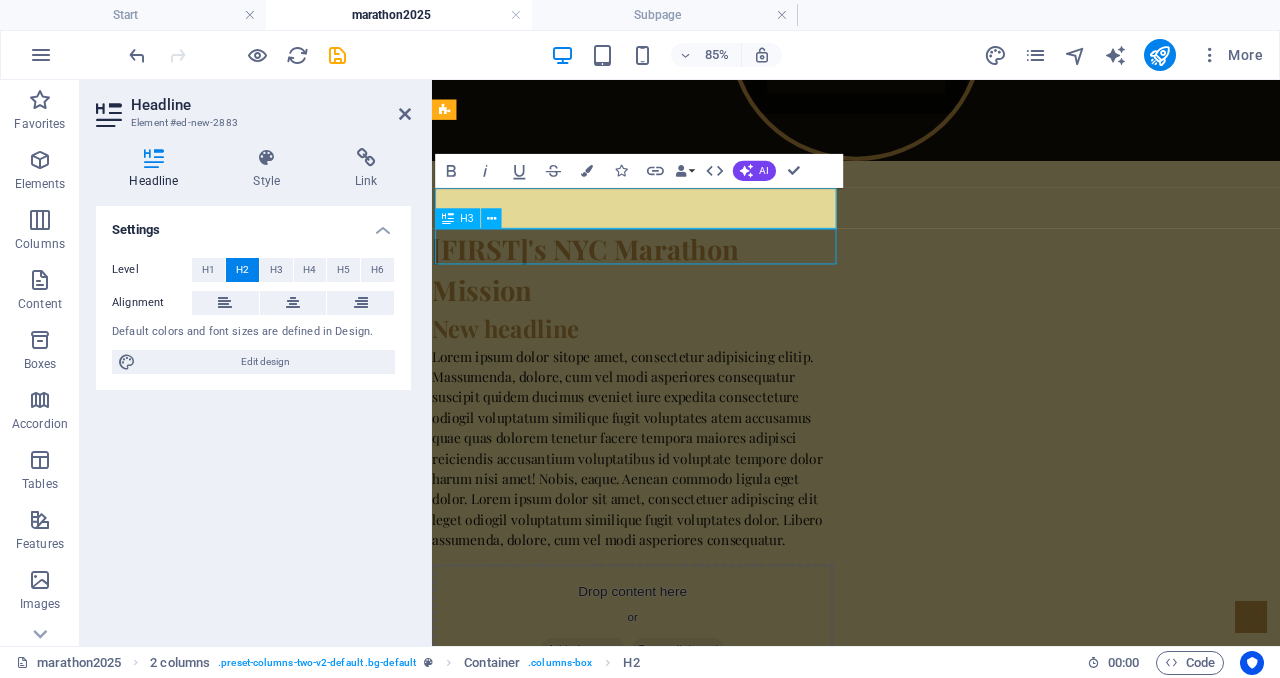 click on "New headline" at bounding box center (668, 372) 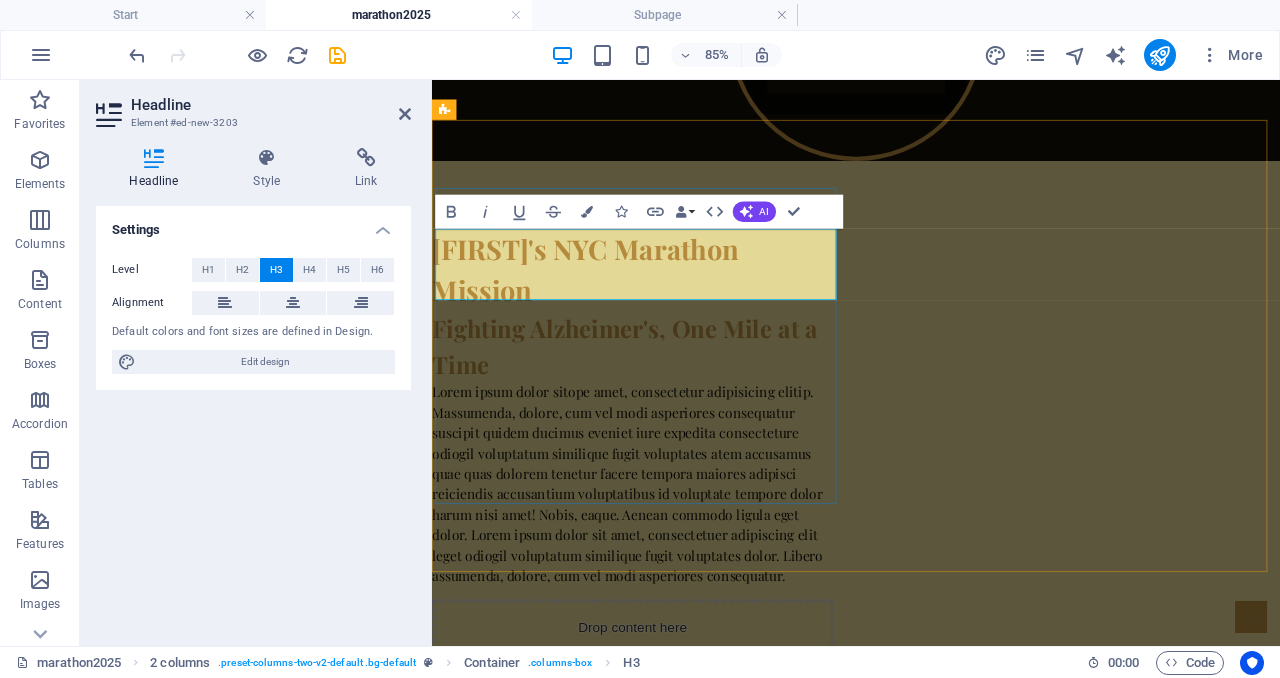 click on "Fighting Alzheimer's, One Mile at a Time" at bounding box center (668, 393) 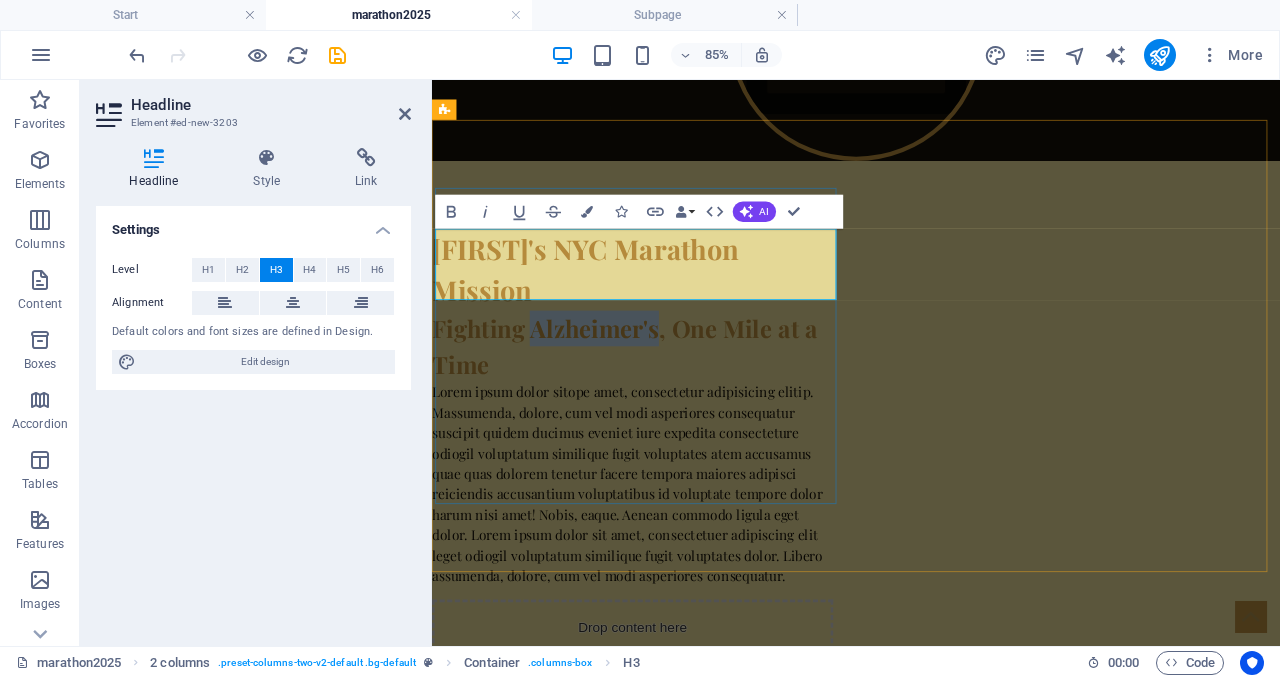 click on "Fighting Alzheimer's, One Mile at a Time" at bounding box center (668, 393) 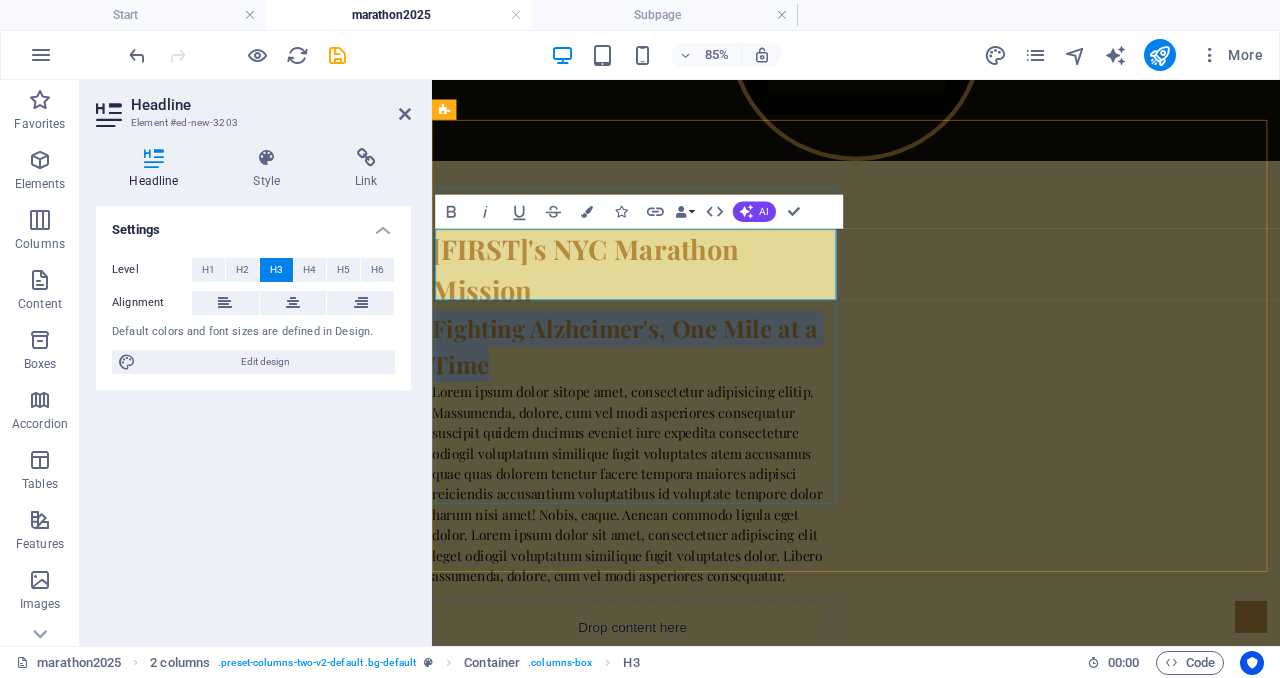 click on "Fighting Alzheimer's, One Mile at a Time" at bounding box center [668, 393] 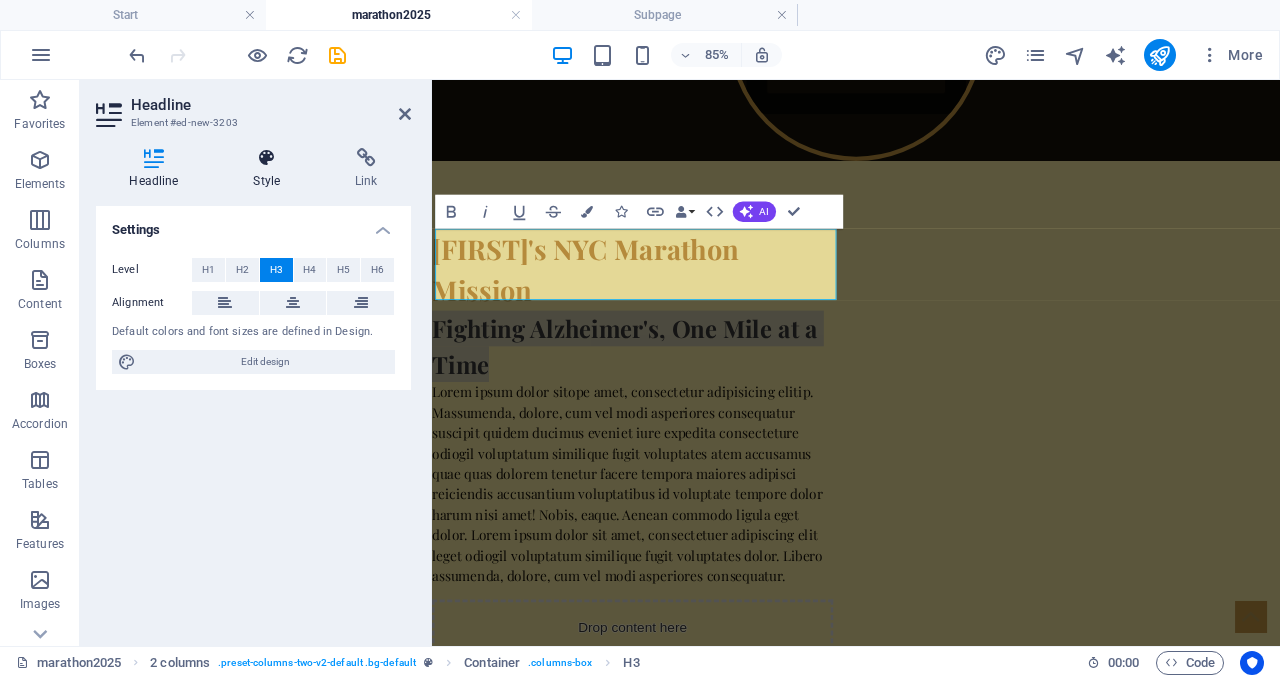 click at bounding box center [267, 158] 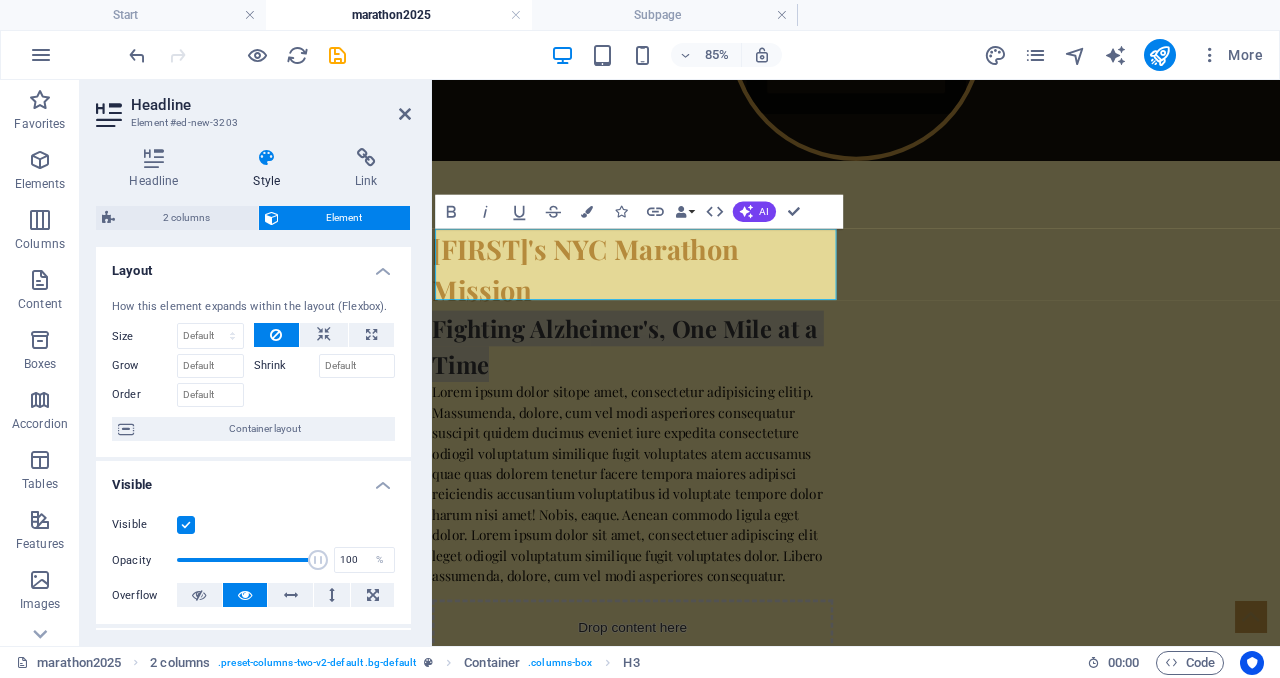 click at bounding box center (267, 158) 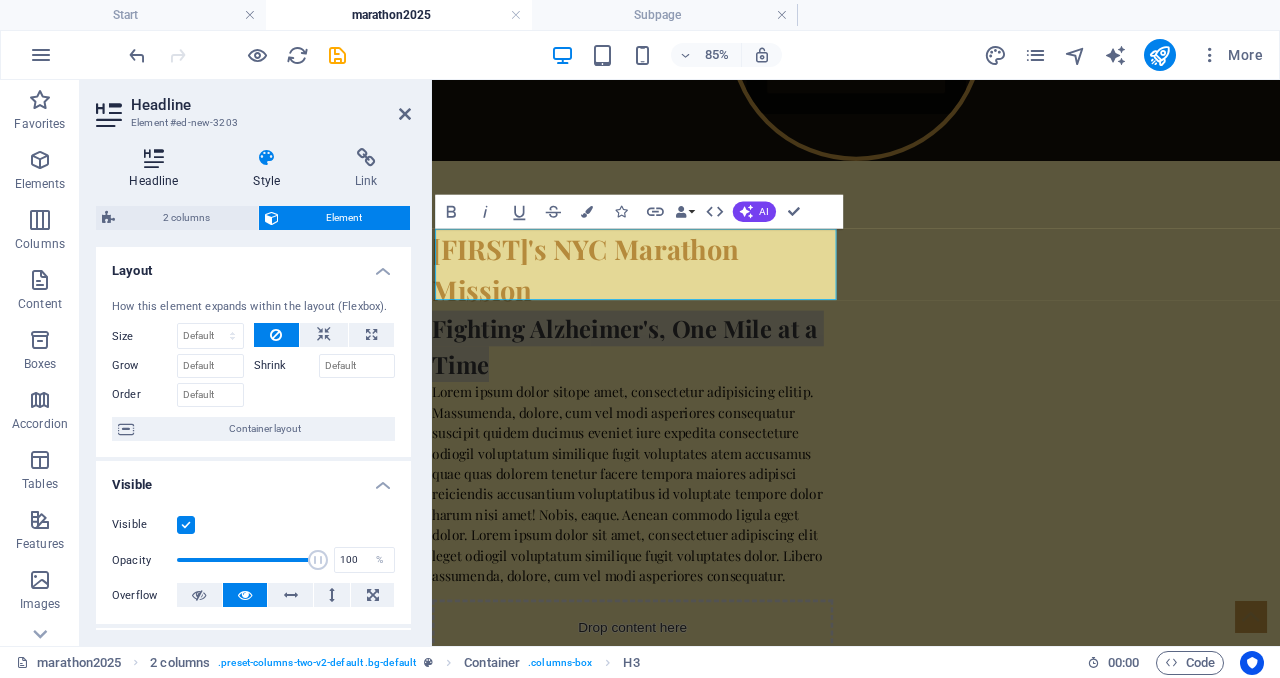 click at bounding box center (154, 158) 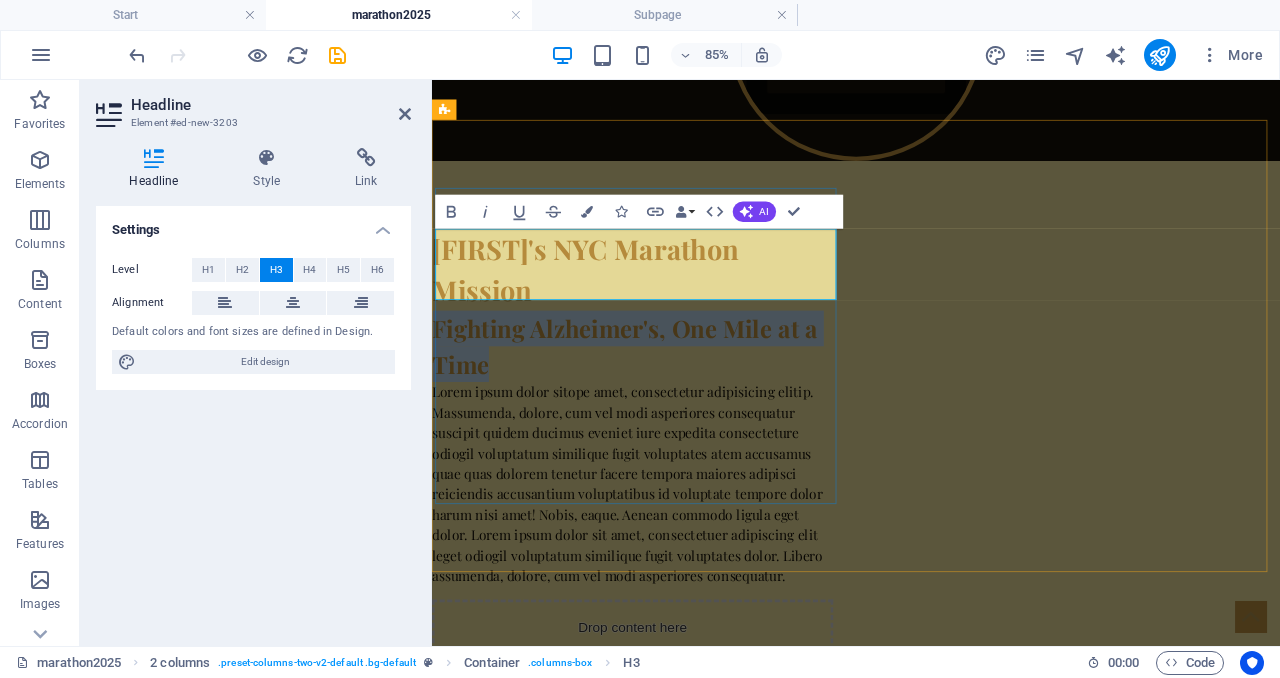 click on "Fighting Alzheimer's, One Mile at a Time" at bounding box center (668, 393) 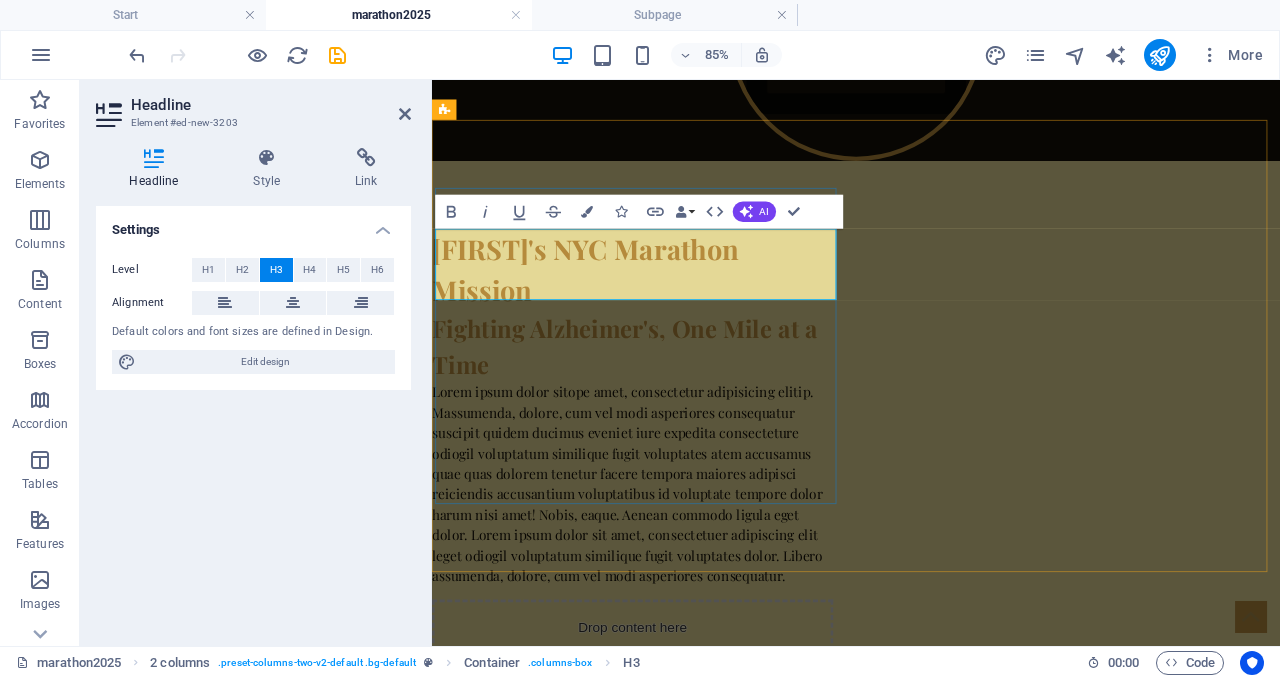 click on "Fighting Alzheimer's, One Mile at a Time" at bounding box center [668, 393] 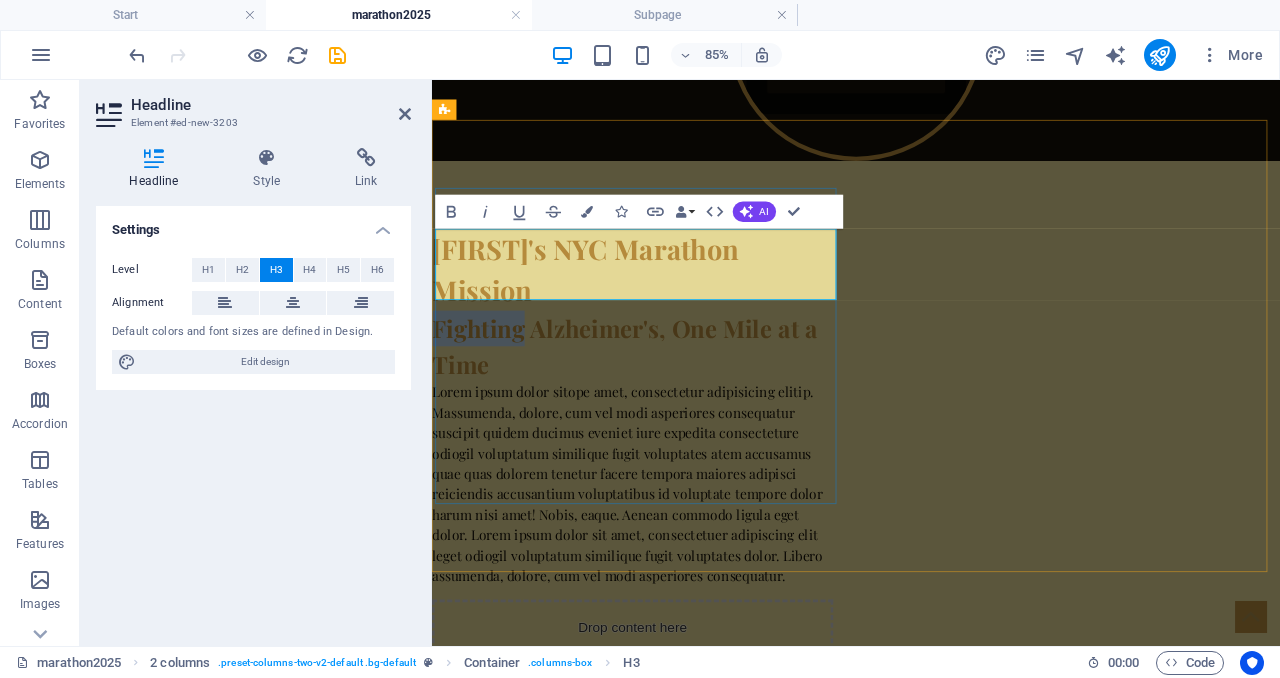 click on "Fighting Alzheimer's, One Mile at a Time" at bounding box center (668, 393) 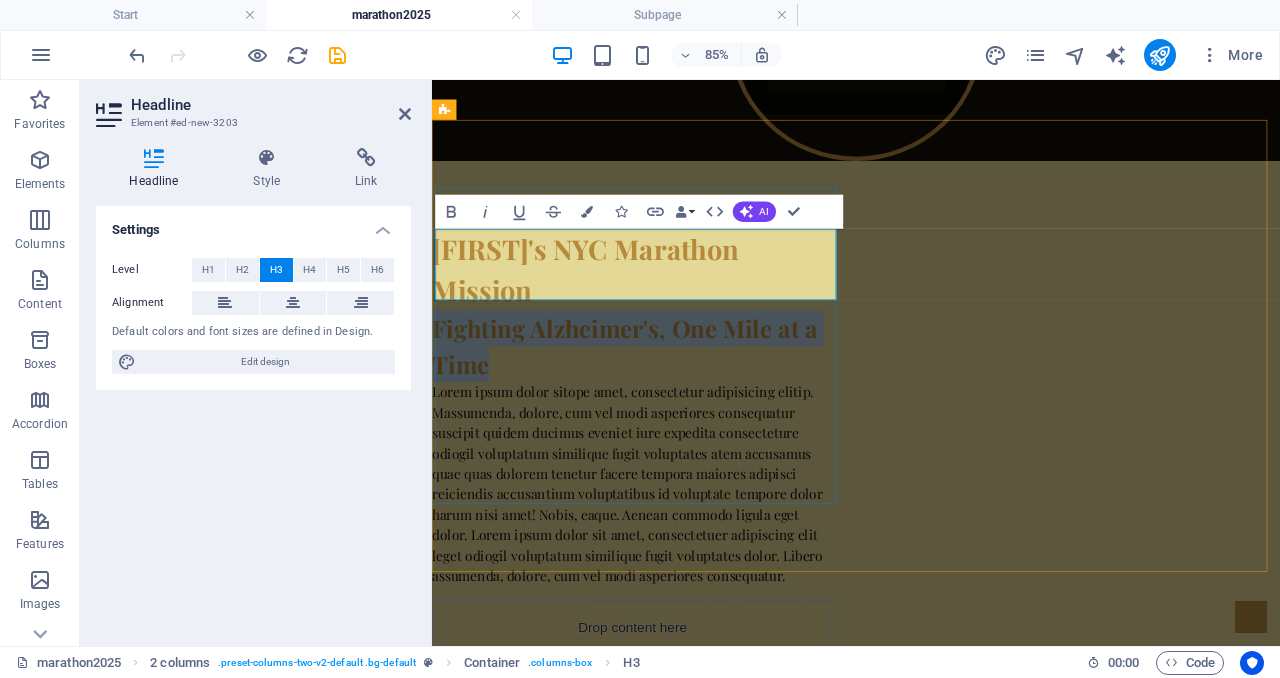 click on "Fighting Alzheimer's, One Mile at a Time" at bounding box center (668, 393) 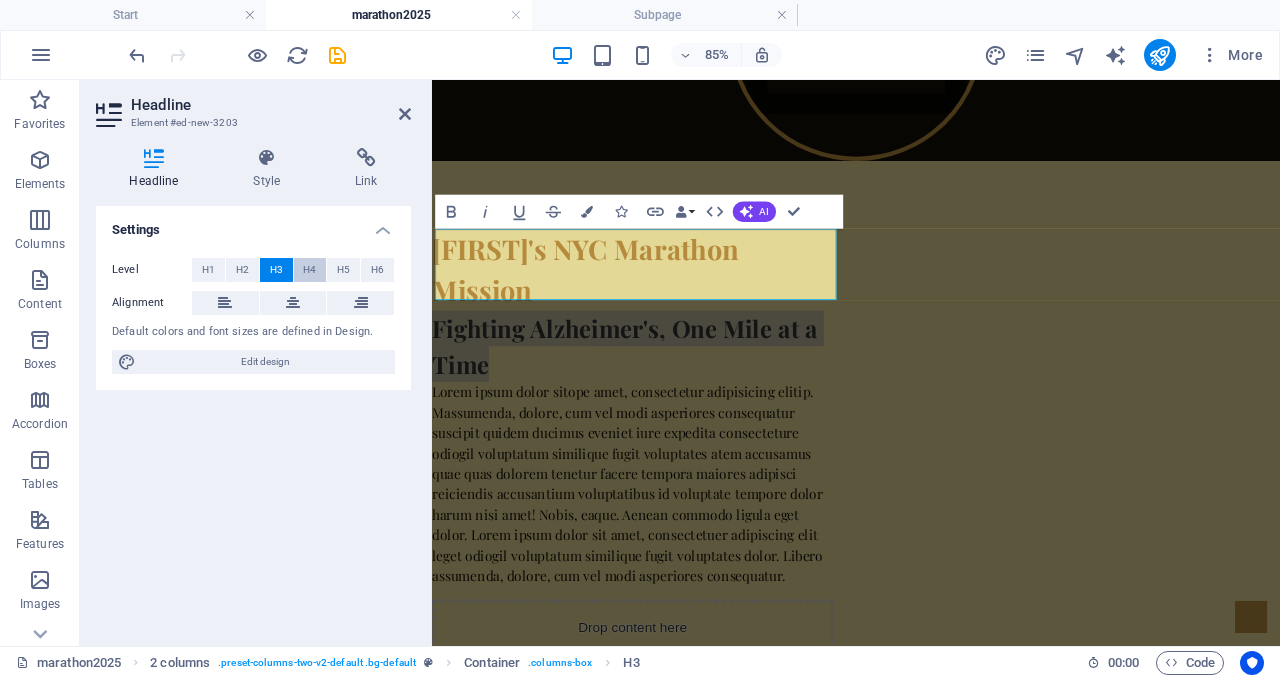 click on "H4" at bounding box center (309, 270) 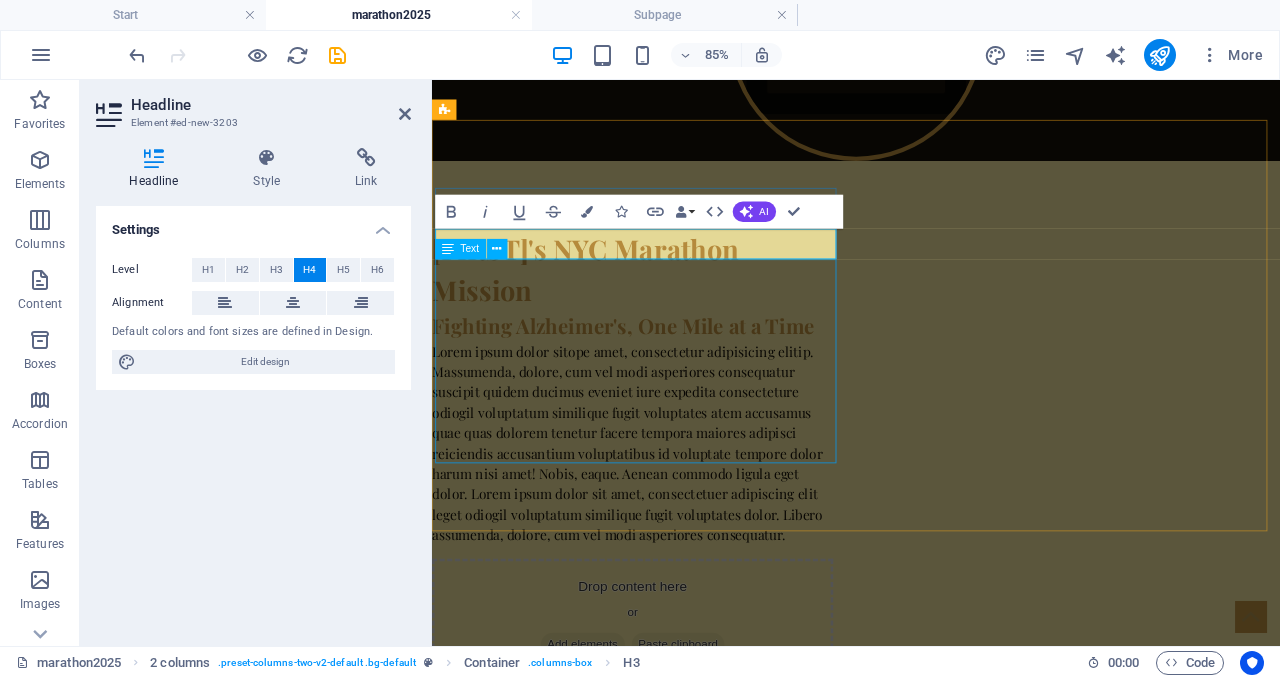 click on "Lorem ipsum dolor sitope amet, consectetur adipisicing elitip. Massumenda, dolore, cum vel modi asperiores consequatur suscipit quidem ducimus eveniet iure expedita consecteture odiogil voluptatum similique fugit voluptates atem accusamus quae quas dolorem tenetur facere tempora maiores adipisci reiciendis accusantium voluptatibus id voluptate tempore dolor harum nisi amet! Nobis, eaque. Aenean commodo ligula eget dolor. Lorem ipsum dolor sit amet, consectetuer adipiscing elit leget odiogil voluptatum similique fugit voluptates dolor. Libero assumenda, dolore, cum vel modi asperiores consequatur." at bounding box center (668, 507) 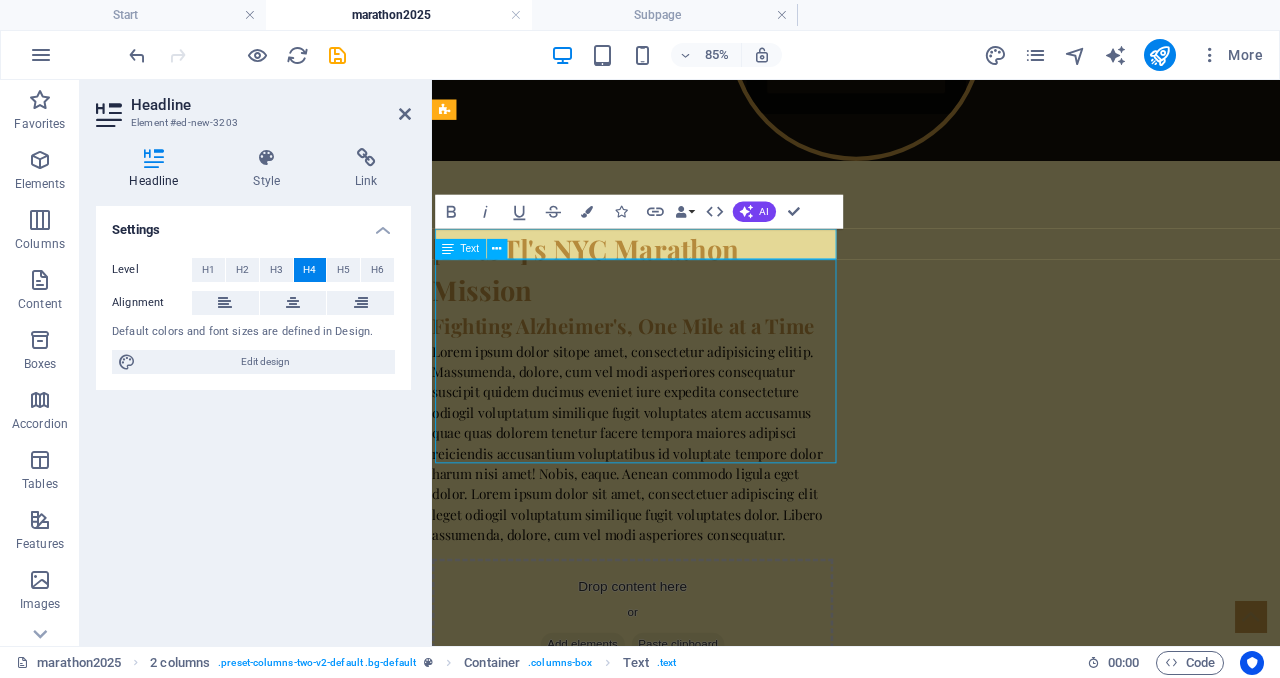 click on "Lorem ipsum dolor sitope amet, consectetur adipisicing elitip. Massumenda, dolore, cum vel modi asperiores consequatur suscipit quidem ducimus eveniet iure expedita consecteture odiogil voluptatum similique fugit voluptates atem accusamus quae quas dolorem tenetur facere tempora maiores adipisci reiciendis accusantium voluptatibus id voluptate tempore dolor harum nisi amet! Nobis, eaque. Aenean commodo ligula eget dolor. Lorem ipsum dolor sit amet, consectetuer adipiscing elit leget odiogil voluptatum similique fugit voluptates dolor. Libero assumenda, dolore, cum vel modi asperiores consequatur." at bounding box center [668, 507] 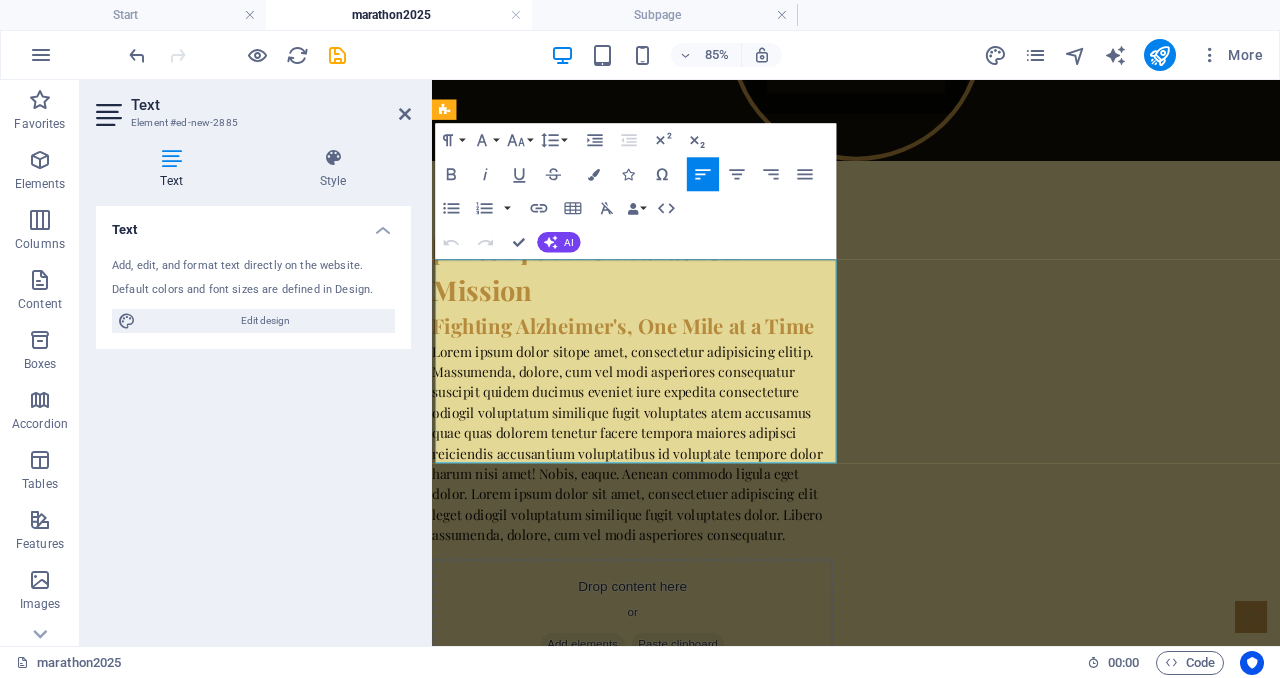 click on "Lorem ipsum dolor sitope amet, consectetur adipisicing elitip. Massumenda, dolore, cum vel modi asperiores consequatur suscipit quidem ducimus eveniet iure expedita consecteture odiogil voluptatum similique fugit voluptates atem accusamus quae quas dolorem tenetur facere tempora maiores adipisci reiciendis accusantium voluptatibus id voluptate tempore dolor harum nisi amet! Nobis, eaque. Aenean commodo ligula eget dolor. Lorem ipsum dolor sit amet, consectetuer adipiscing elit leget odiogil voluptatum similique fugit voluptates dolor. Libero assumenda, dolore, cum vel modi asperiores consequatur." at bounding box center [668, 507] 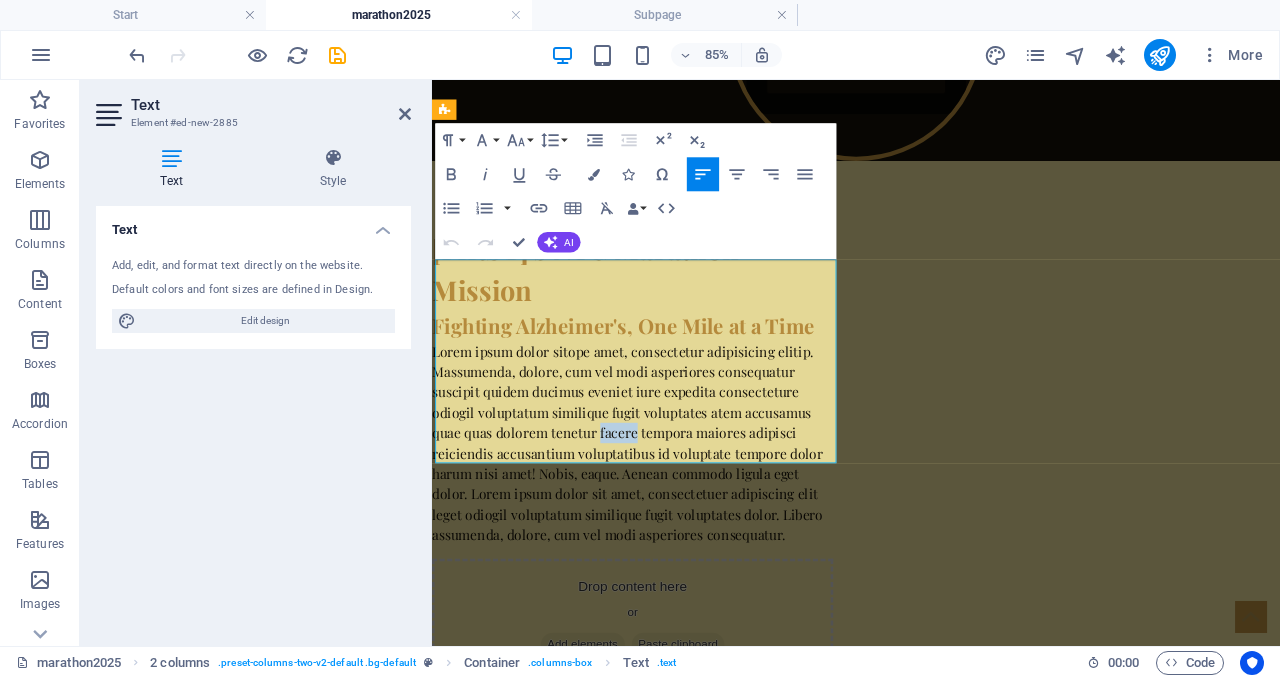 click on "Lorem ipsum dolor sitope amet, consectetur adipisicing elitip. Massumenda, dolore, cum vel modi asperiores consequatur suscipit quidem ducimus eveniet iure expedita consecteture odiogil voluptatum similique fugit voluptates atem accusamus quae quas dolorem tenetur facere tempora maiores adipisci reiciendis accusantium voluptatibus id voluptate tempore dolor harum nisi amet! Nobis, eaque. Aenean commodo ligula eget dolor. Lorem ipsum dolor sit amet, consectetuer adipiscing elit leget odiogil voluptatum similique fugit voluptates dolor. Libero assumenda, dolore, cum vel modi asperiores consequatur." at bounding box center (668, 507) 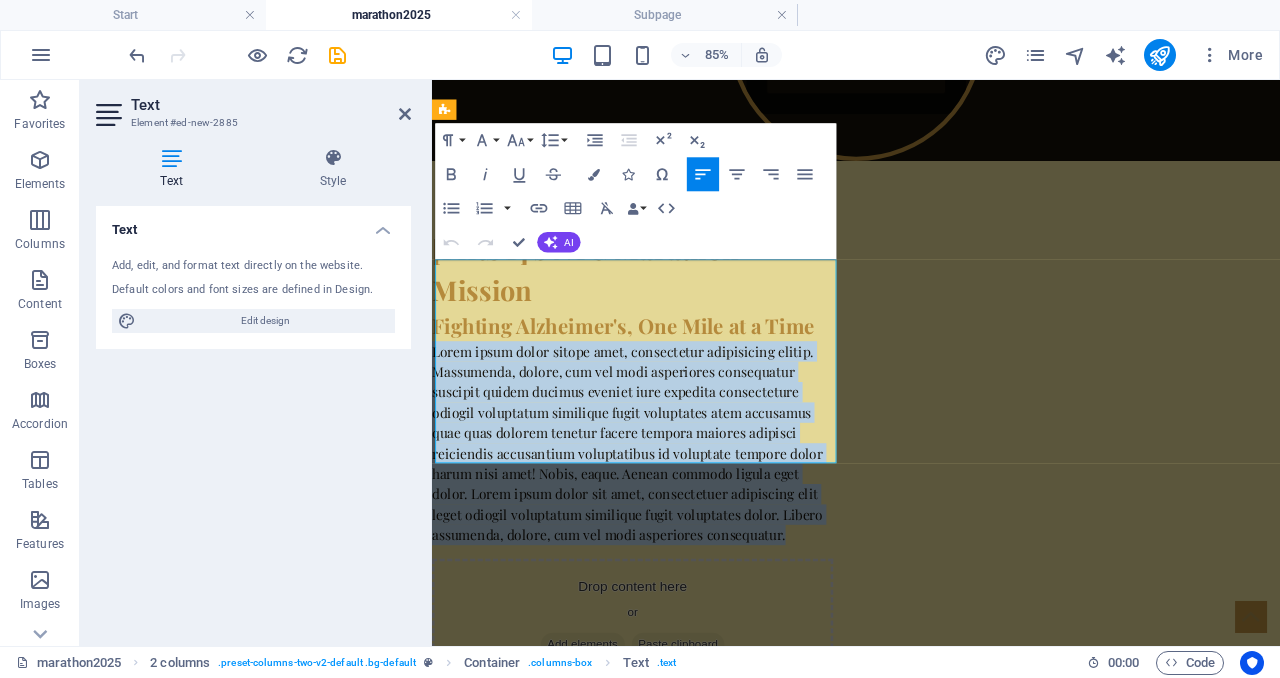 click on "Lorem ipsum dolor sitope amet, consectetur adipisicing elitip. Massumenda, dolore, cum vel modi asperiores consequatur suscipit quidem ducimus eveniet iure expedita consecteture odiogil voluptatum similique fugit voluptates atem accusamus quae quas dolorem tenetur facere tempora maiores adipisci reiciendis accusantium voluptatibus id voluptate tempore dolor harum nisi amet! Nobis, eaque. Aenean commodo ligula eget dolor. Lorem ipsum dolor sit amet, consectetuer adipiscing elit leget odiogil voluptatum similique fugit voluptates dolor. Libero assumenda, dolore, cum vel modi asperiores consequatur." at bounding box center (668, 507) 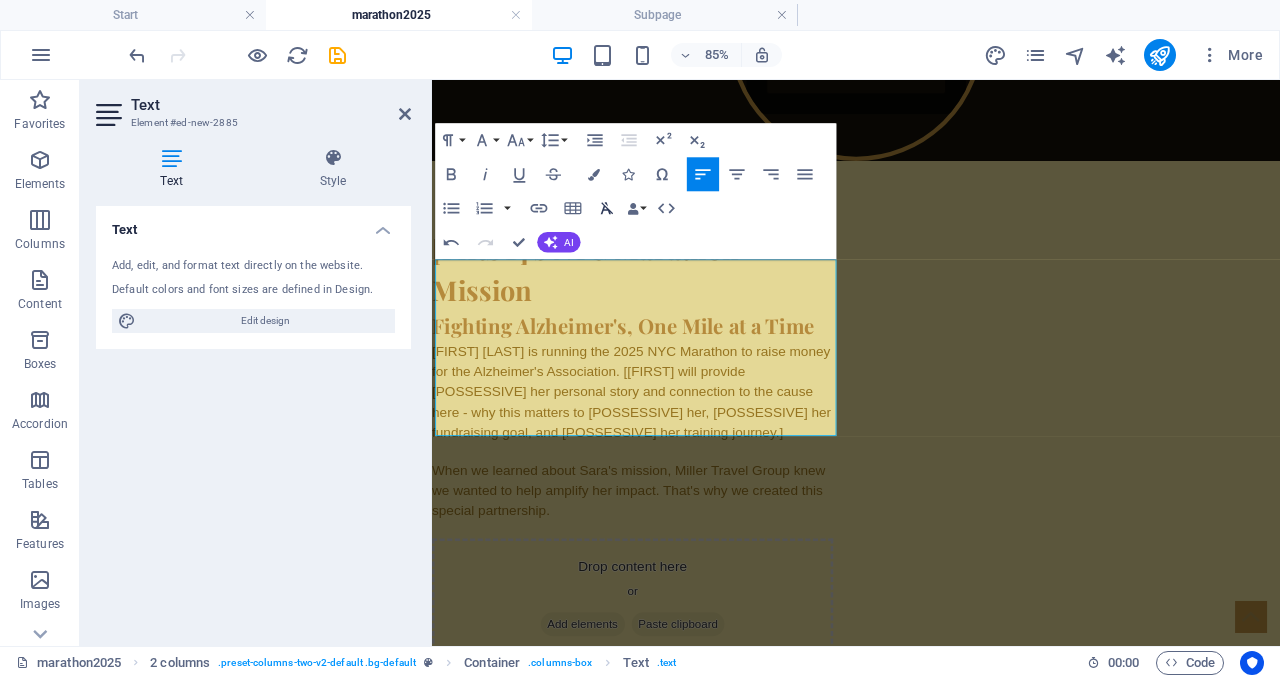 click 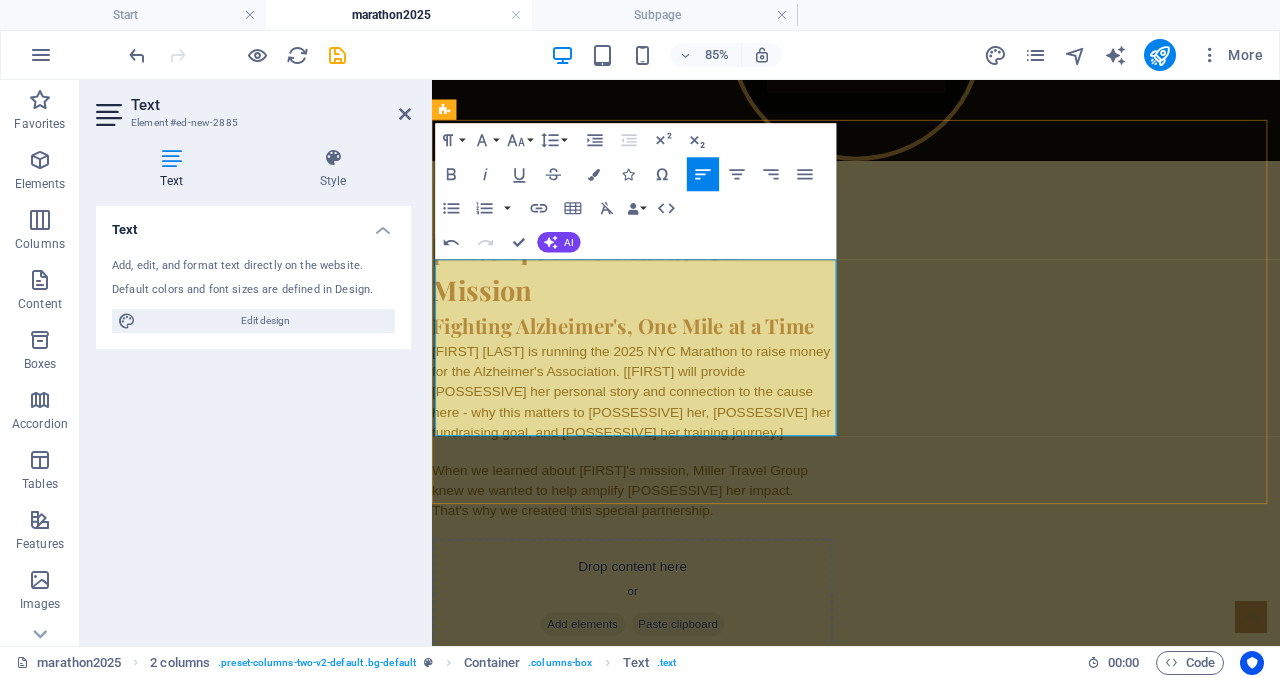 click on "Sara Beedy is running the 2025 NYC Marathon to raise money for the Alzheimer's Association. [Sara will provide her personal story and connection to the cause here - why this matters to her, her fundraising goal, and her training journey.]" at bounding box center (668, 447) 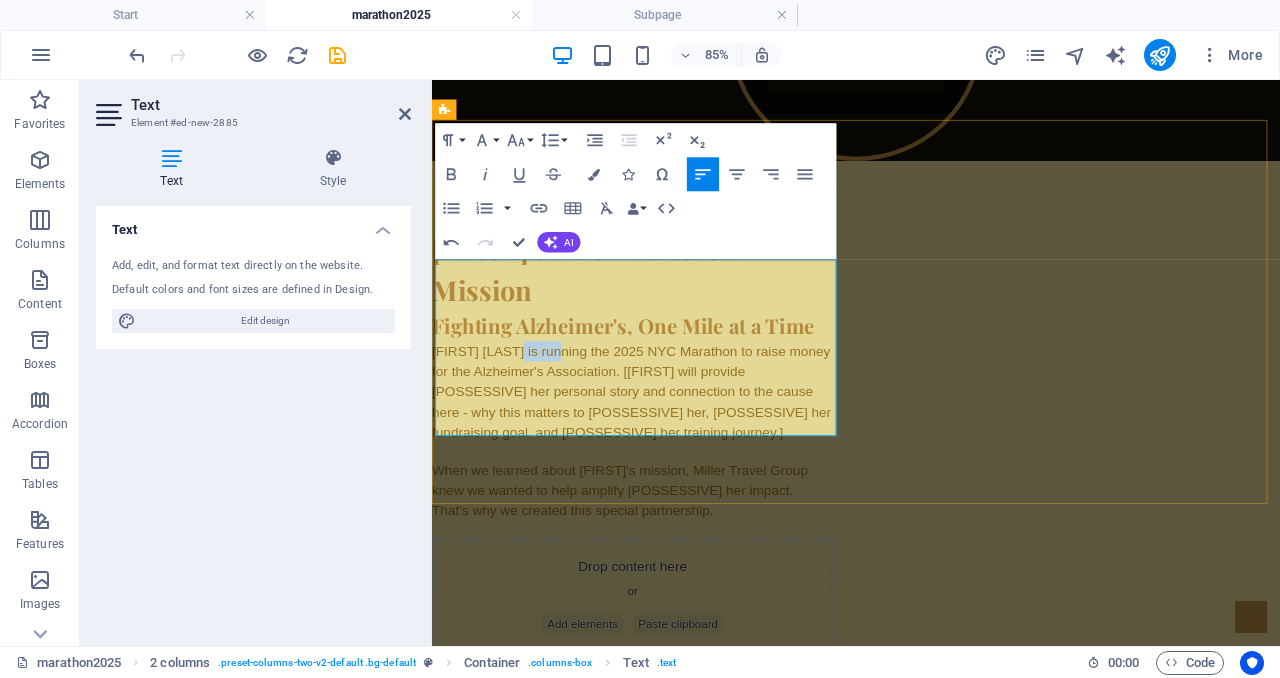 click on "Sara Beedy is running the 2025 NYC Marathon to raise money for the Alzheimer's Association. [Sara will provide her personal story and connection to the cause here - why this matters to her, her fundraising goal, and her training journey.]" at bounding box center (668, 447) 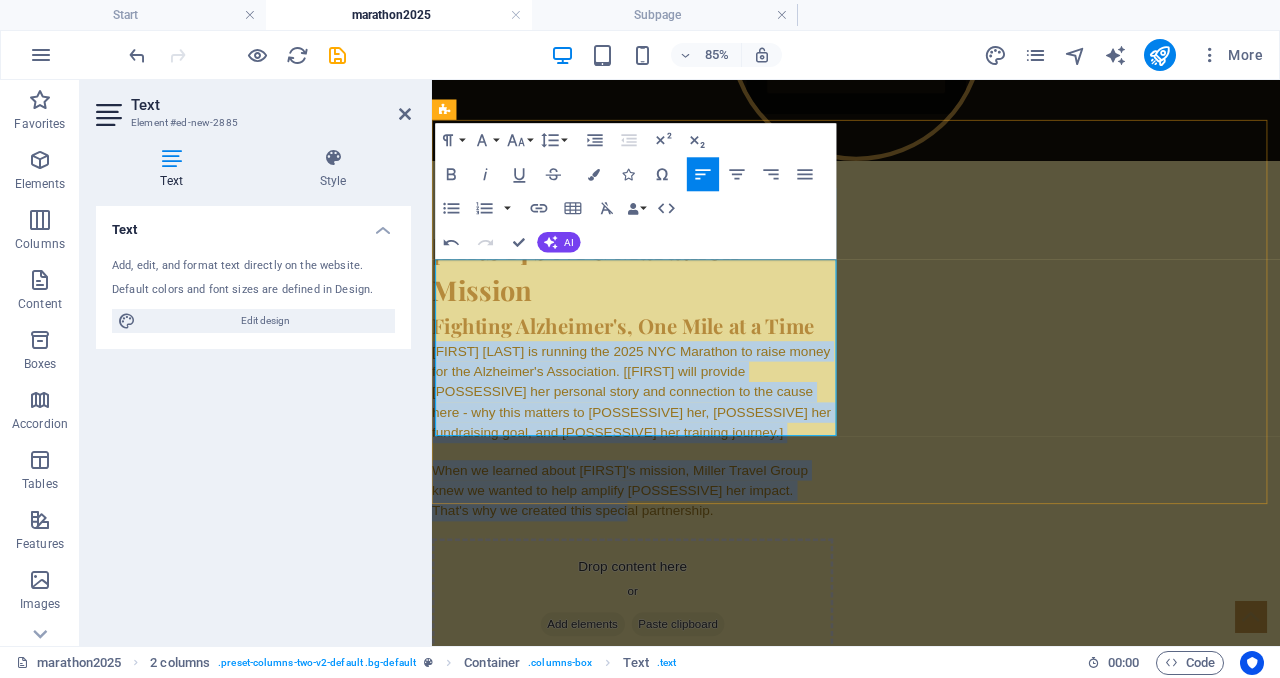 drag, startPoint x: 551, startPoint y: 295, endPoint x: 542, endPoint y: 450, distance: 155.26108 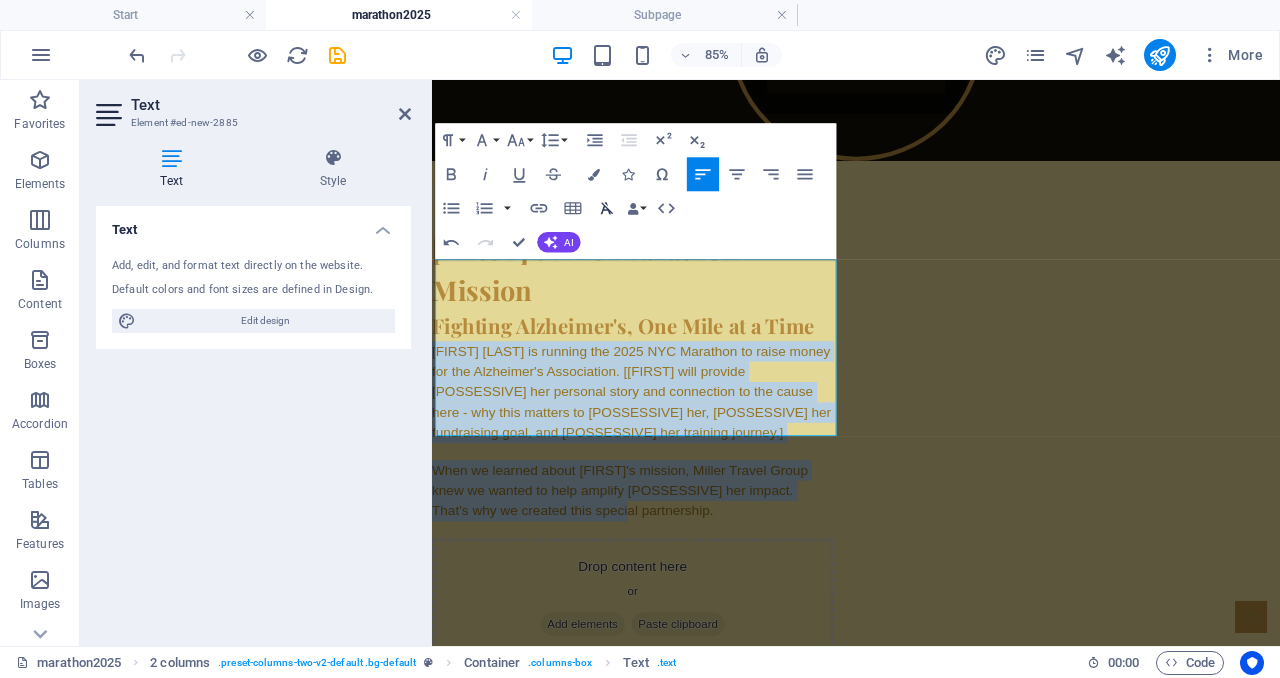 click 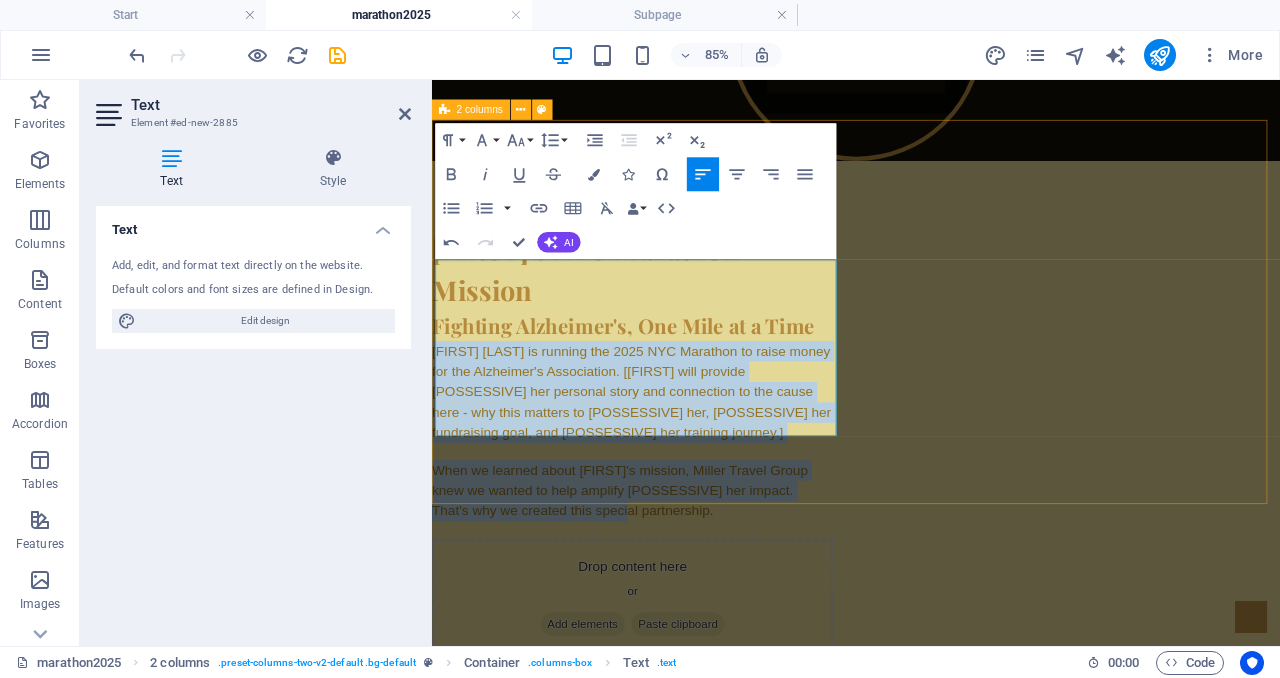 click on "Sara's NYC Marathon Mission Fighting Alzheimer's, One Mile at a Time Sara Beedy is running the 2025 NYC Marathon to raise money for the Alzheimer's Association. [Sara will provide her personal story and connection to the cause here - why this matters to her, her fundraising goal, and her training journey.] When we learned about Sara's mission, Miller Travel Group knew we wanted to help amplify her impact. That's why we created this special partnership.​ Drop content here or  Add elements  Paste clipboard" at bounding box center (931, 508) 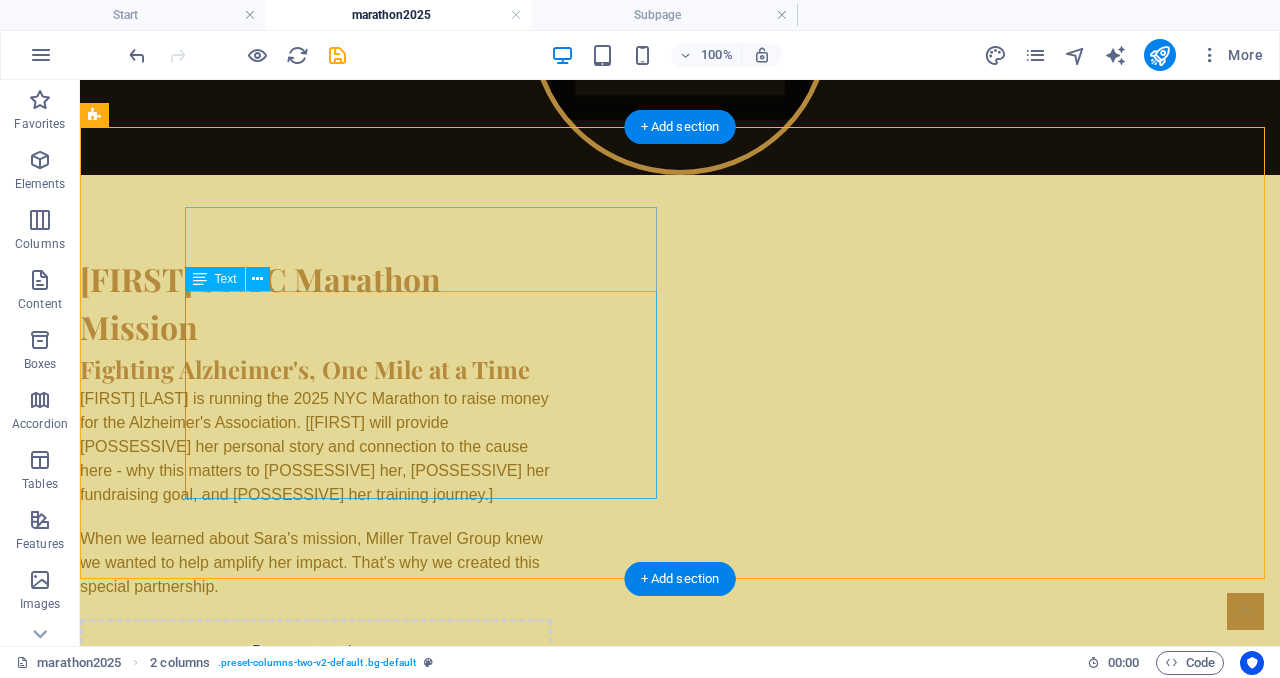 click on "Sara Beedy is running the 2025 NYC Marathon to raise money for the Alzheimer's Association. [Sara will provide her personal story and connection to the cause here - why this matters to her, her fundraising goal, and her training journey.] When we learned about Sara's mission, Miller Travel Group knew we wanted to help amplify her impact. That's why we created this special partnership." at bounding box center (316, 493) 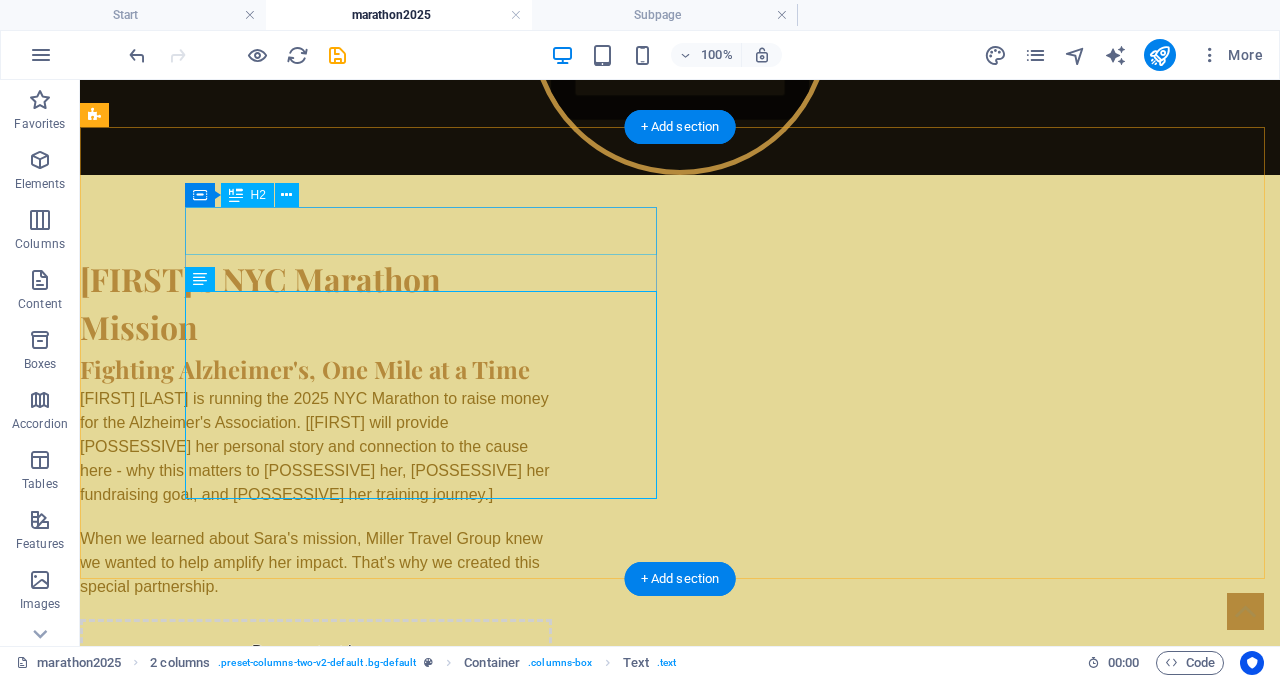 click on "Sara's NYC Marathon Mission" at bounding box center [316, 303] 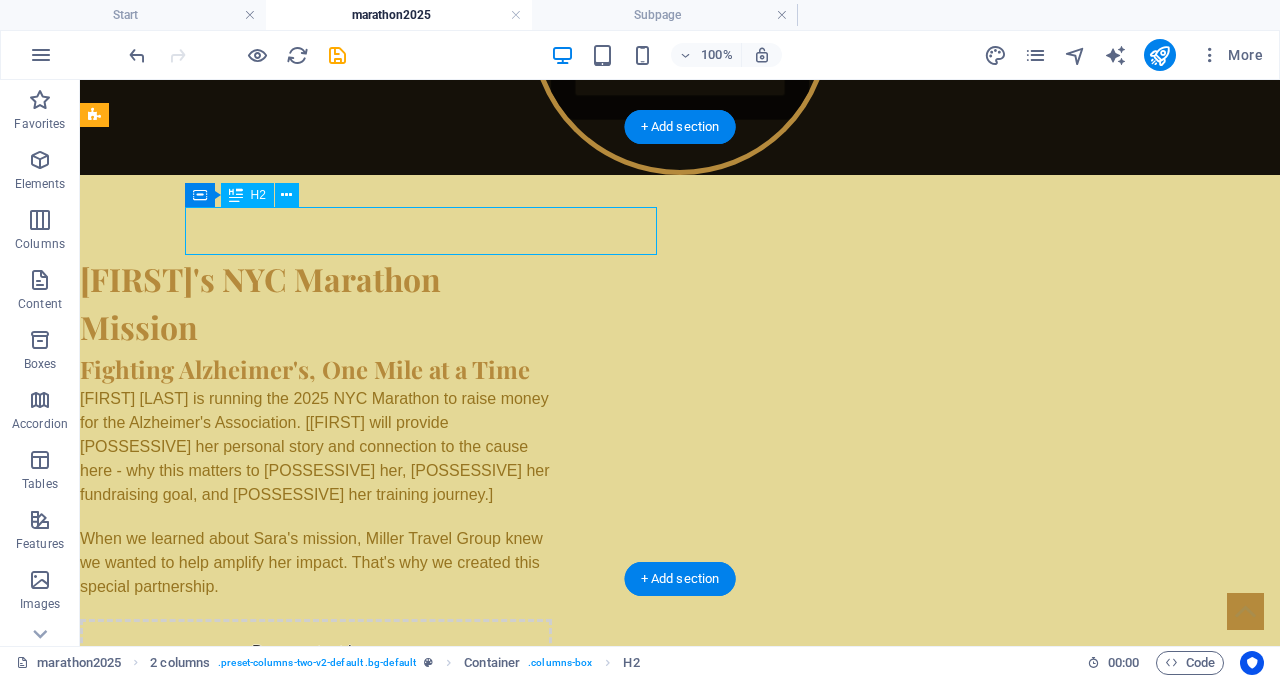 click on "Sara's NYC Marathon Mission" at bounding box center (316, 303) 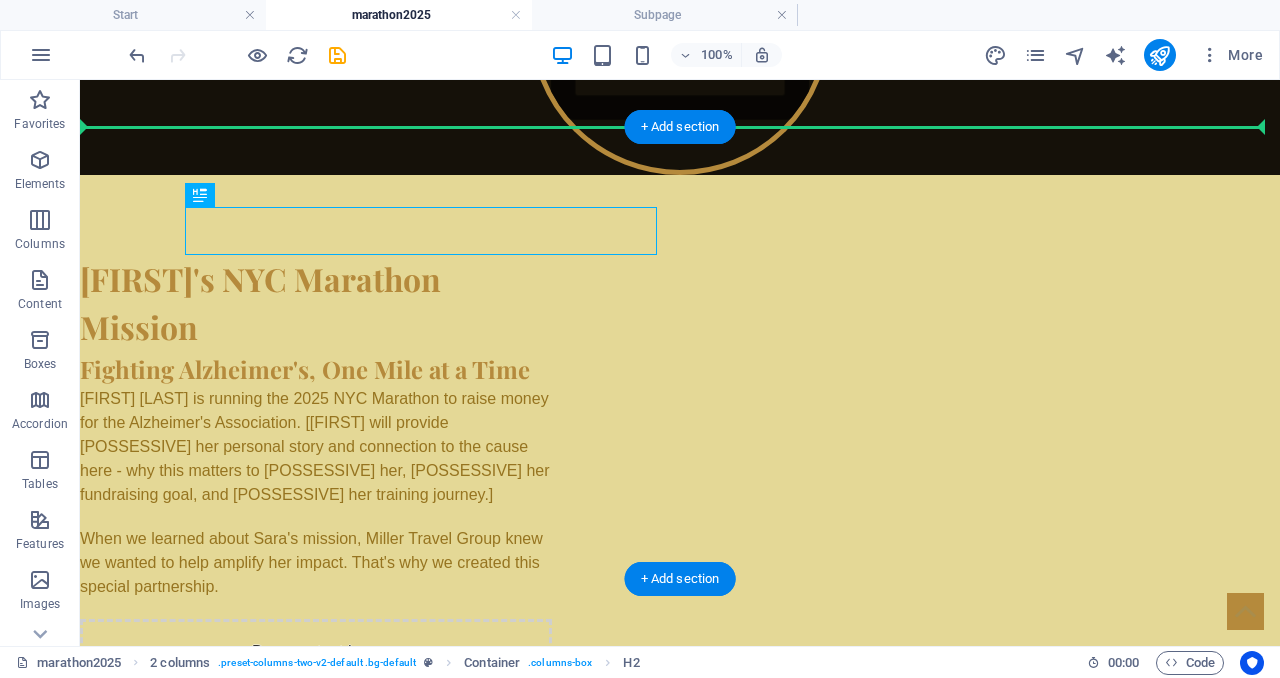 drag, startPoint x: 363, startPoint y: 224, endPoint x: 365, endPoint y: 179, distance: 45.044422 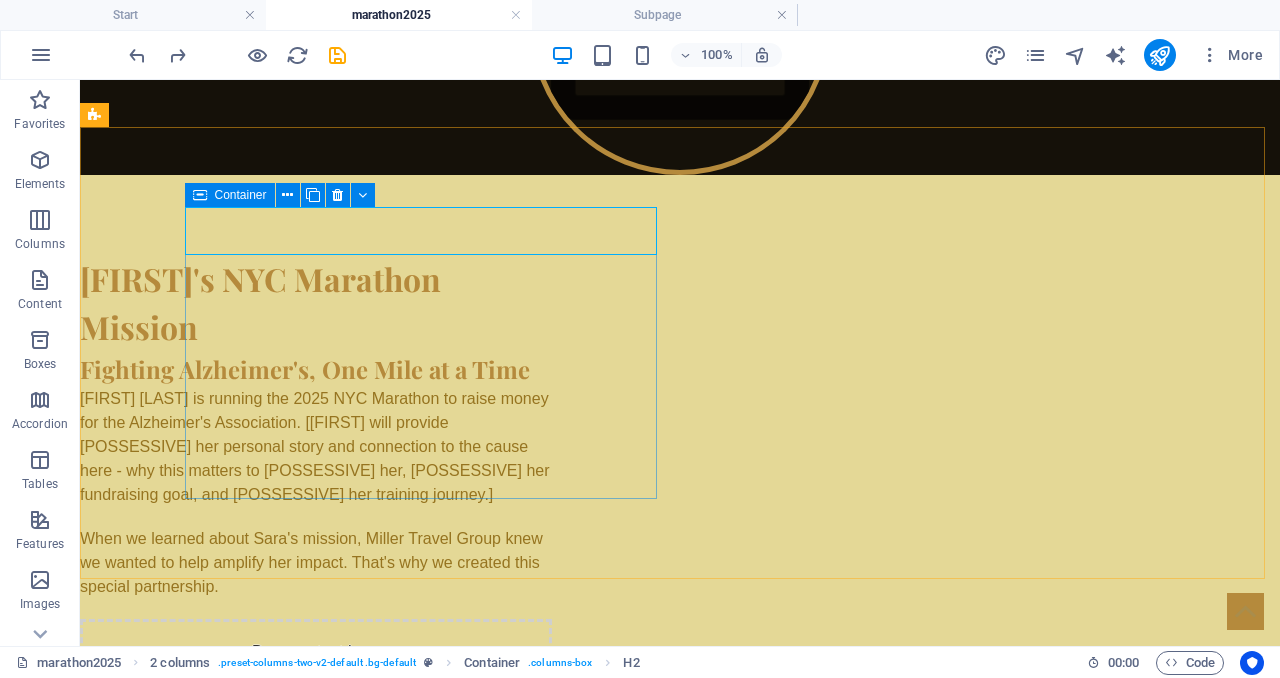click on "Container" at bounding box center (230, 195) 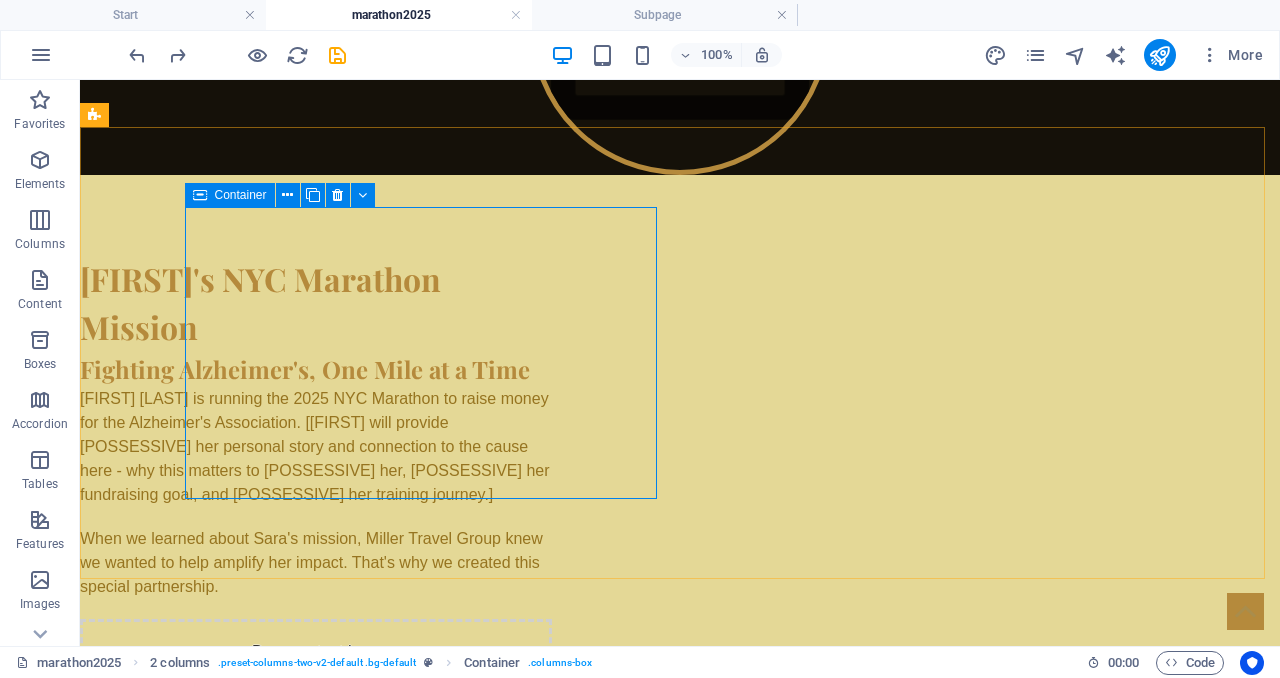 click at bounding box center (200, 195) 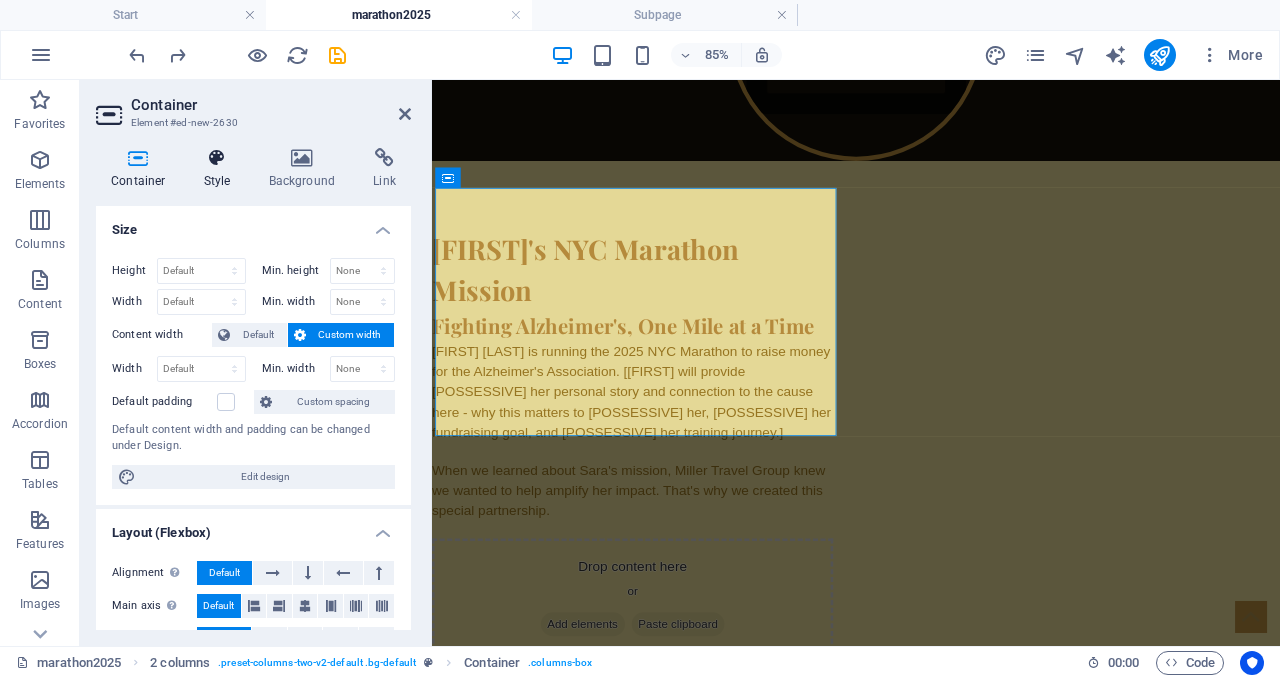 click on "Style" at bounding box center (221, 169) 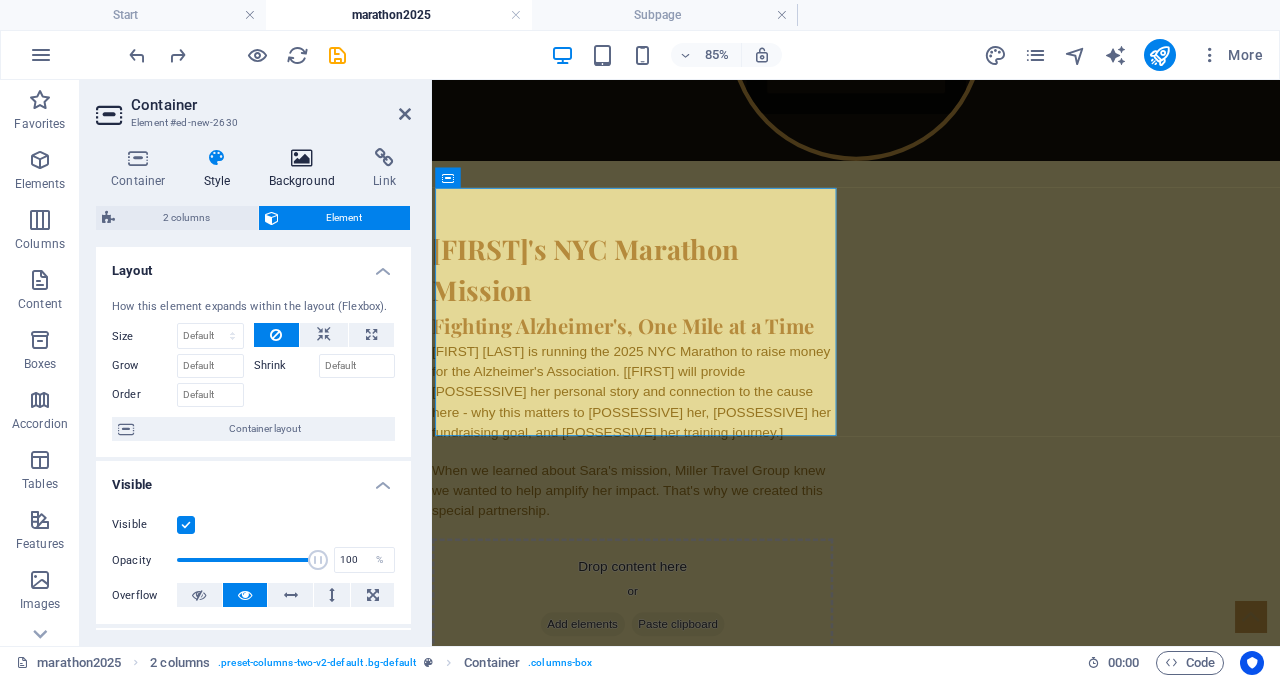 click on "Background" at bounding box center (306, 169) 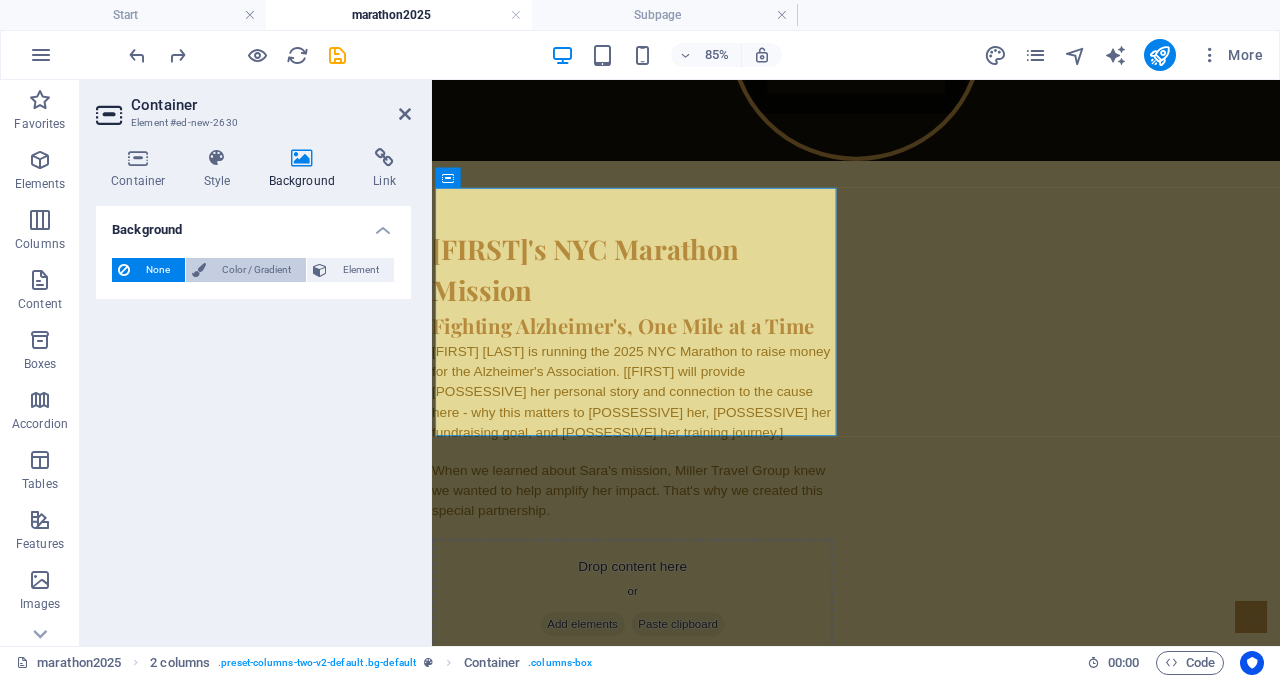 click on "Color / Gradient" at bounding box center (256, 270) 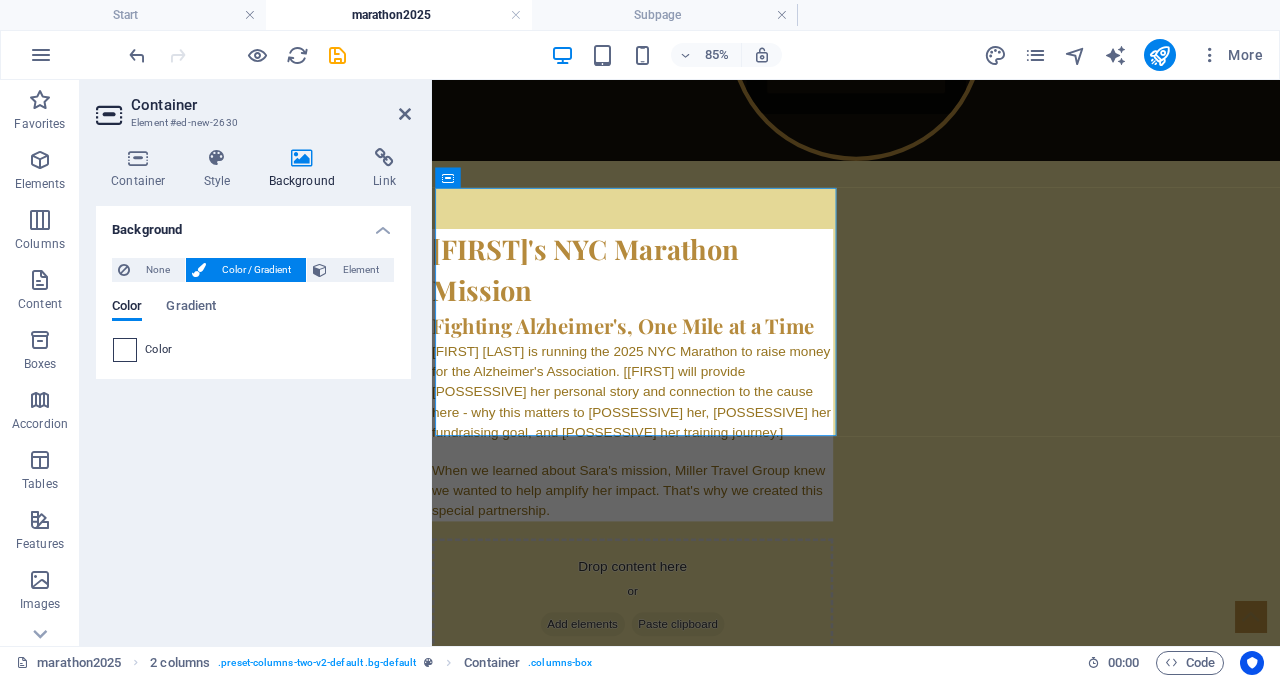 click at bounding box center (125, 350) 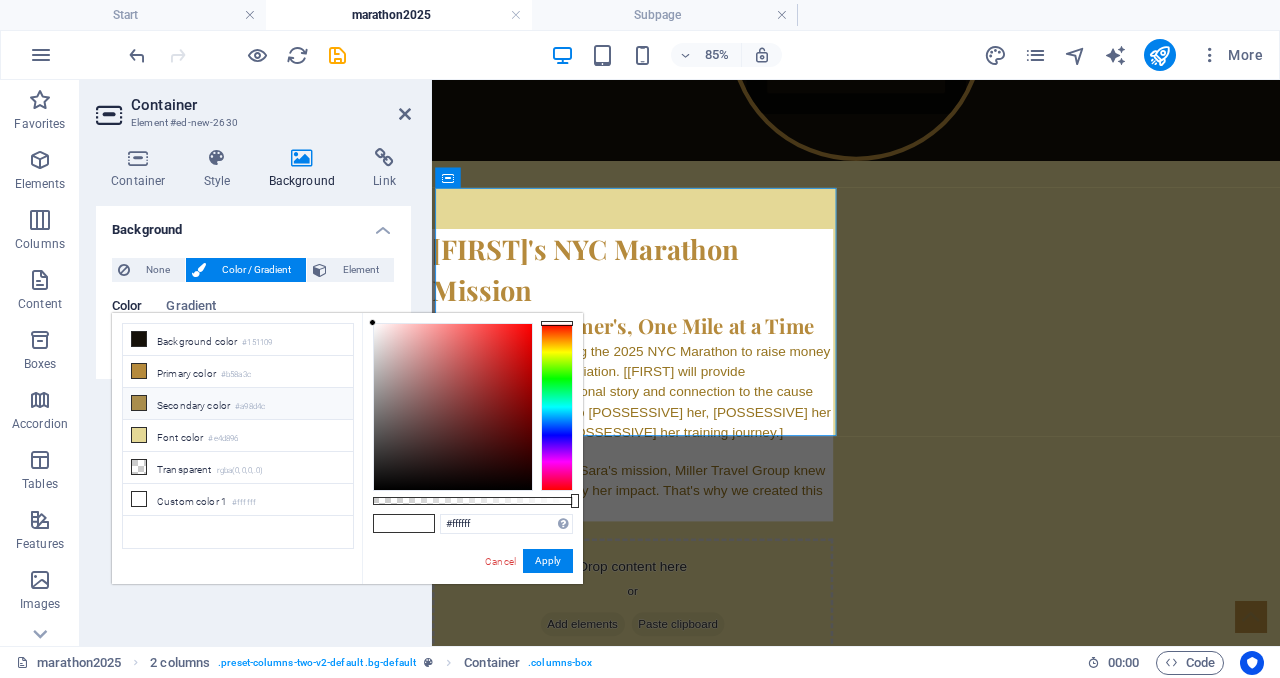 click on "Secondary color
#a98d4c" at bounding box center (238, 404) 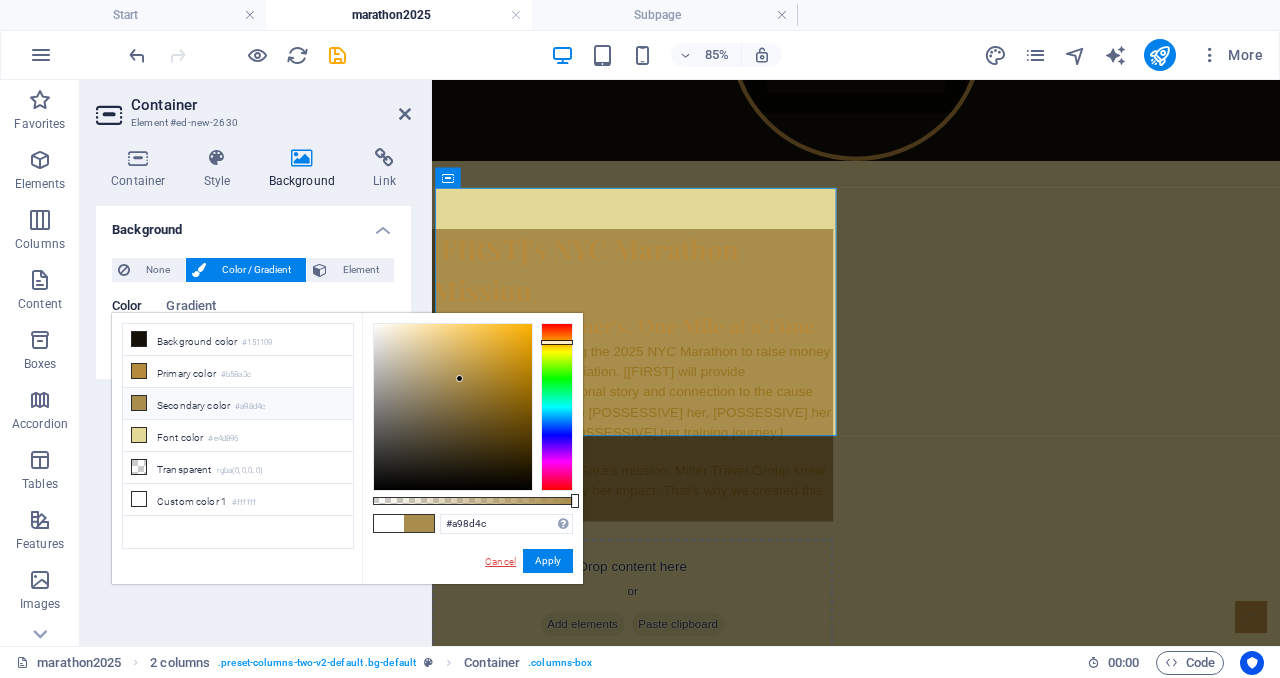 click on "Cancel" at bounding box center (500, 561) 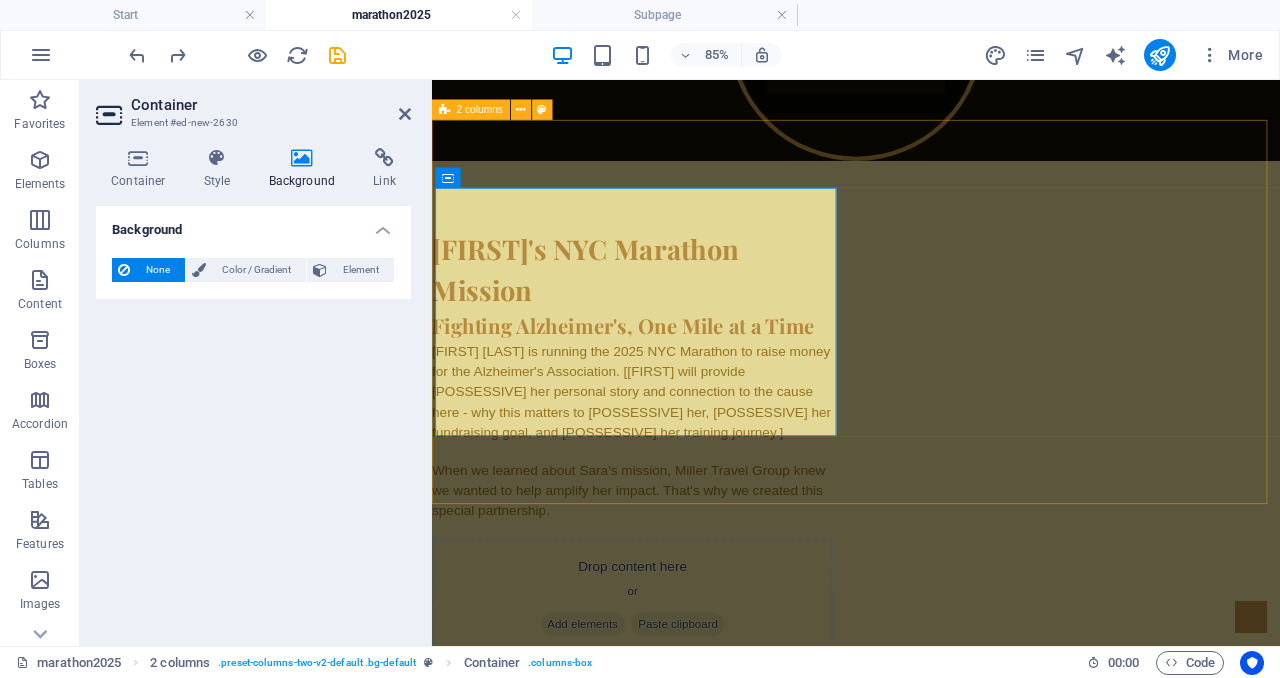 click on "Sara's NYC Marathon Mission Fighting Alzheimer's, One Mile at a Time Sara Beedy is running the 2025 NYC Marathon to raise money for the Alzheimer's Association. [Sara will provide her personal story and connection to the cause here - why this matters to her, her fundraising goal, and her training journey.] When we learned about Sara's mission, Miller Travel Group knew we wanted to help amplify her impact. That's why we created this special partnership. Drop content here or  Add elements  Paste clipboard" at bounding box center [931, 508] 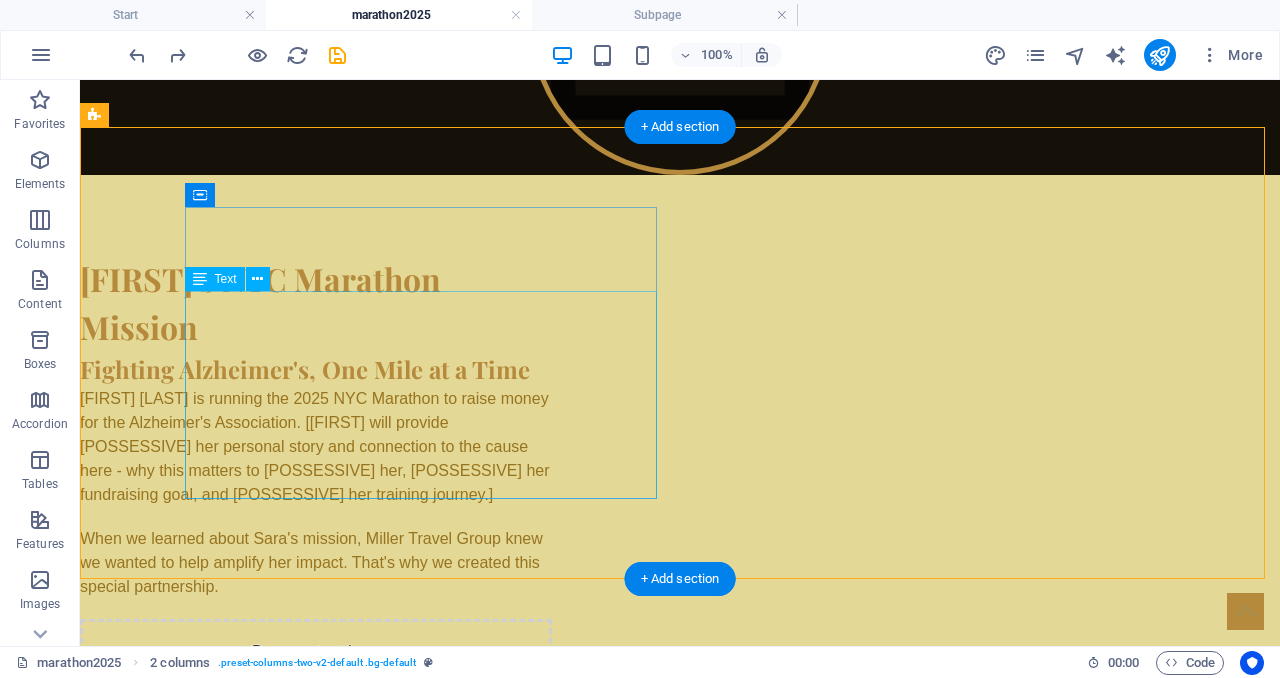 click on "Sara Beedy is running the 2025 NYC Marathon to raise money for the Alzheimer's Association. [Sara will provide her personal story and connection to the cause here - why this matters to her, her fundraising goal, and her training journey.] When we learned about Sara's mission, Miller Travel Group knew we wanted to help amplify her impact. That's why we created this special partnership." at bounding box center (316, 493) 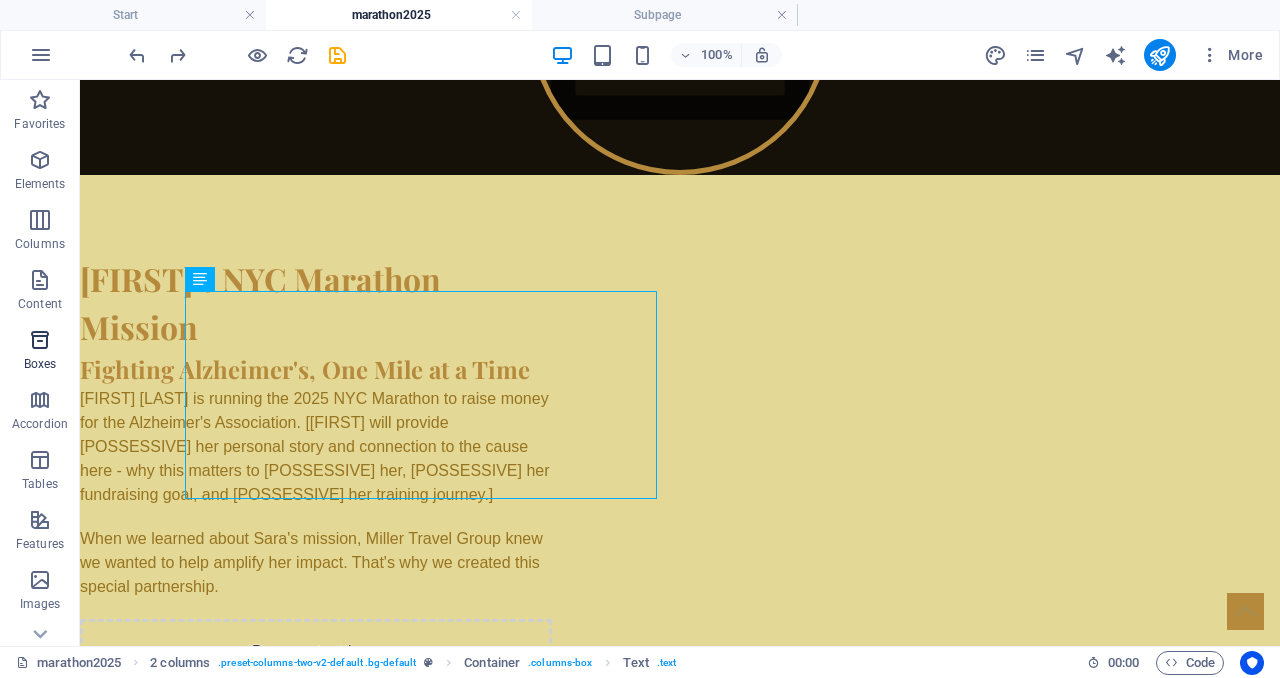 click at bounding box center (40, 340) 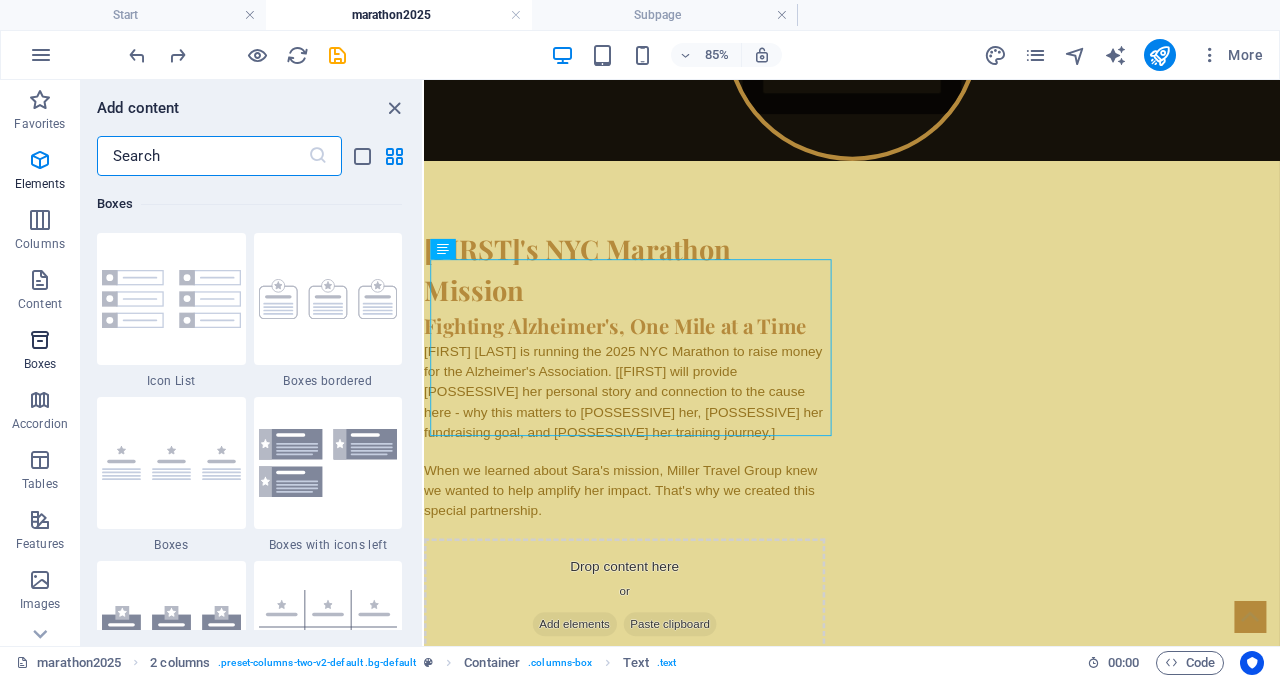 scroll, scrollTop: 5516, scrollLeft: 0, axis: vertical 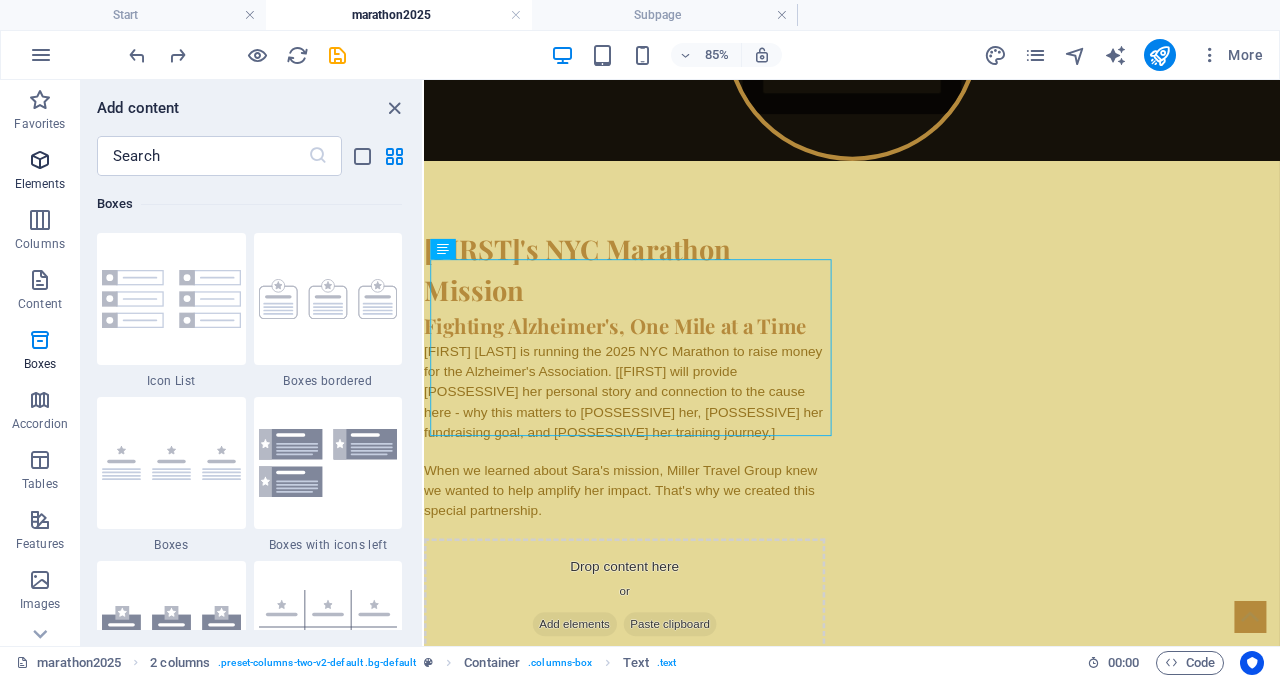 click at bounding box center (40, 160) 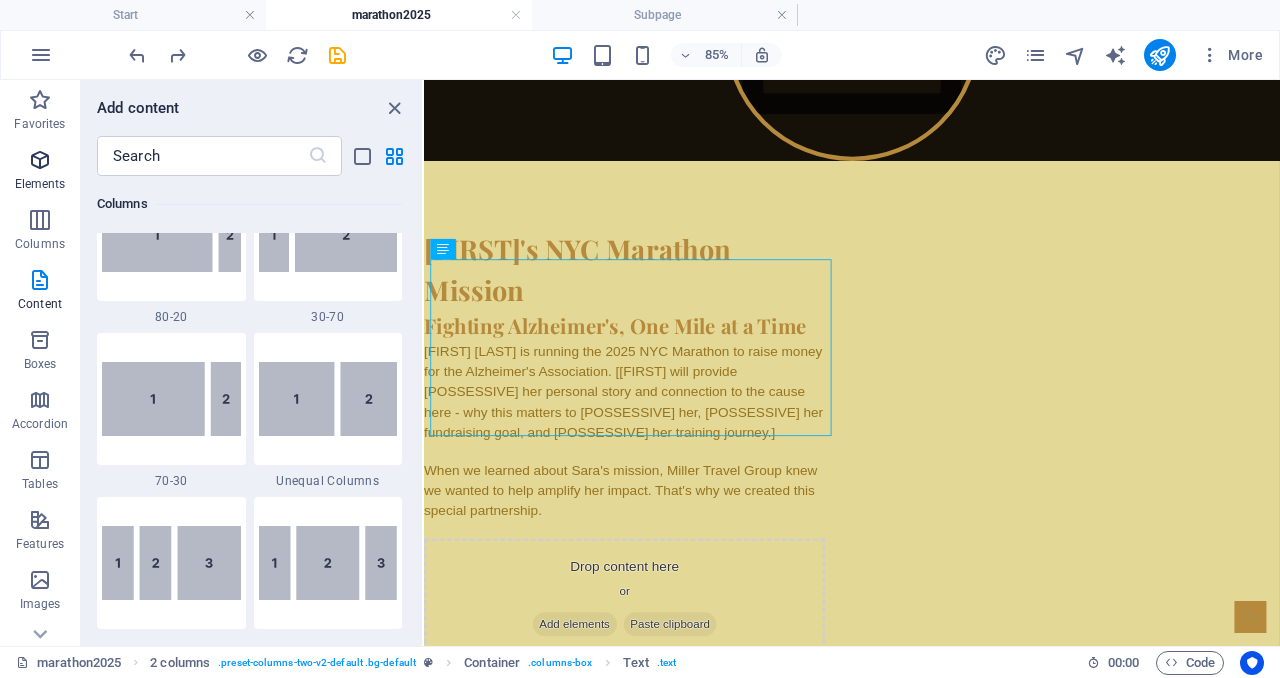 scroll, scrollTop: 213, scrollLeft: 0, axis: vertical 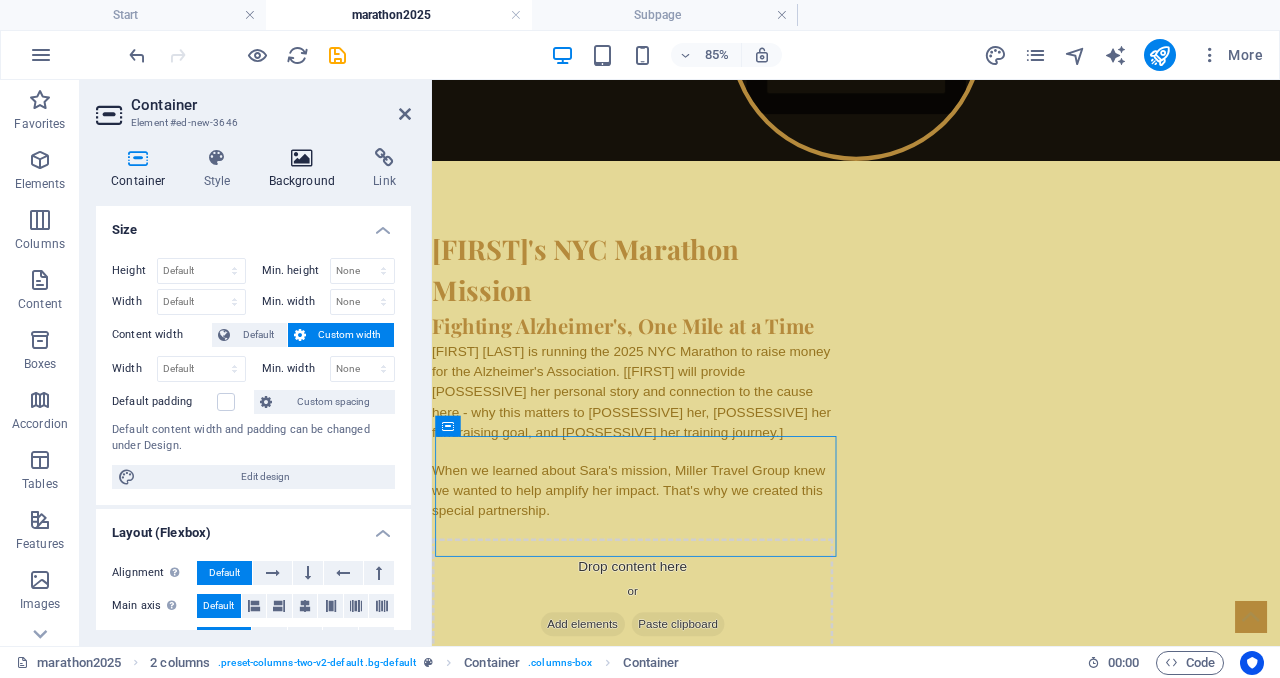 click at bounding box center [302, 158] 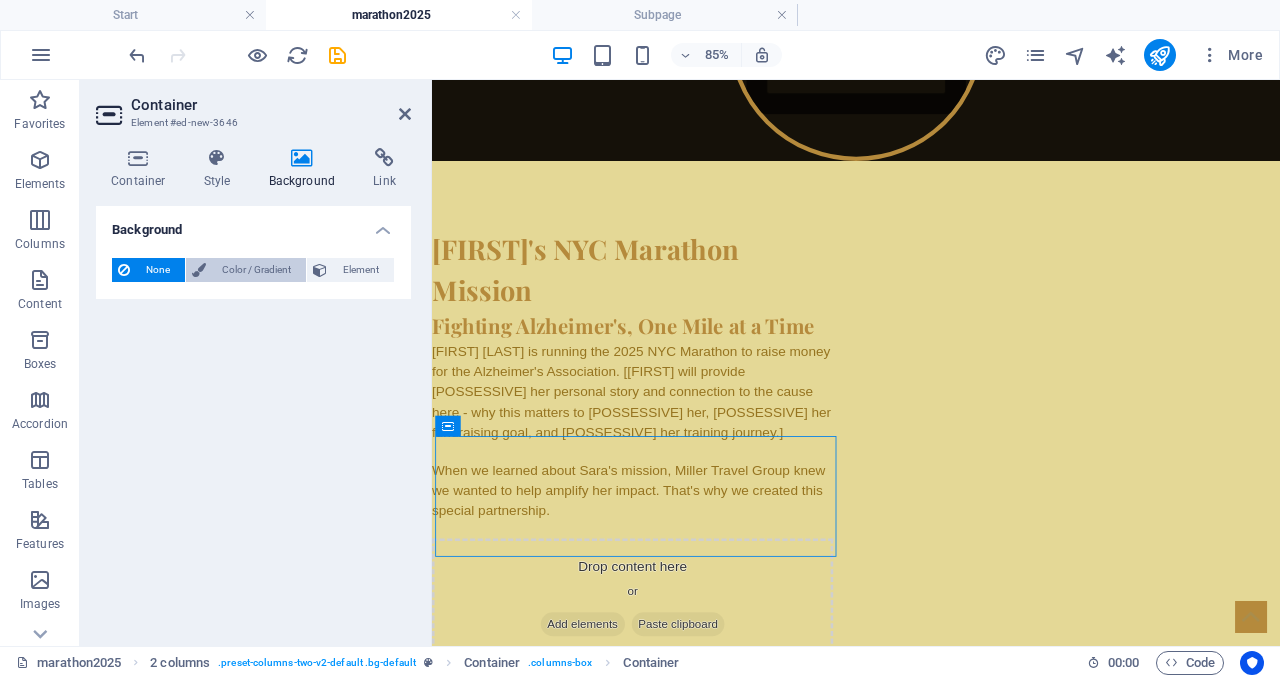 click on "Color / Gradient" at bounding box center (246, 270) 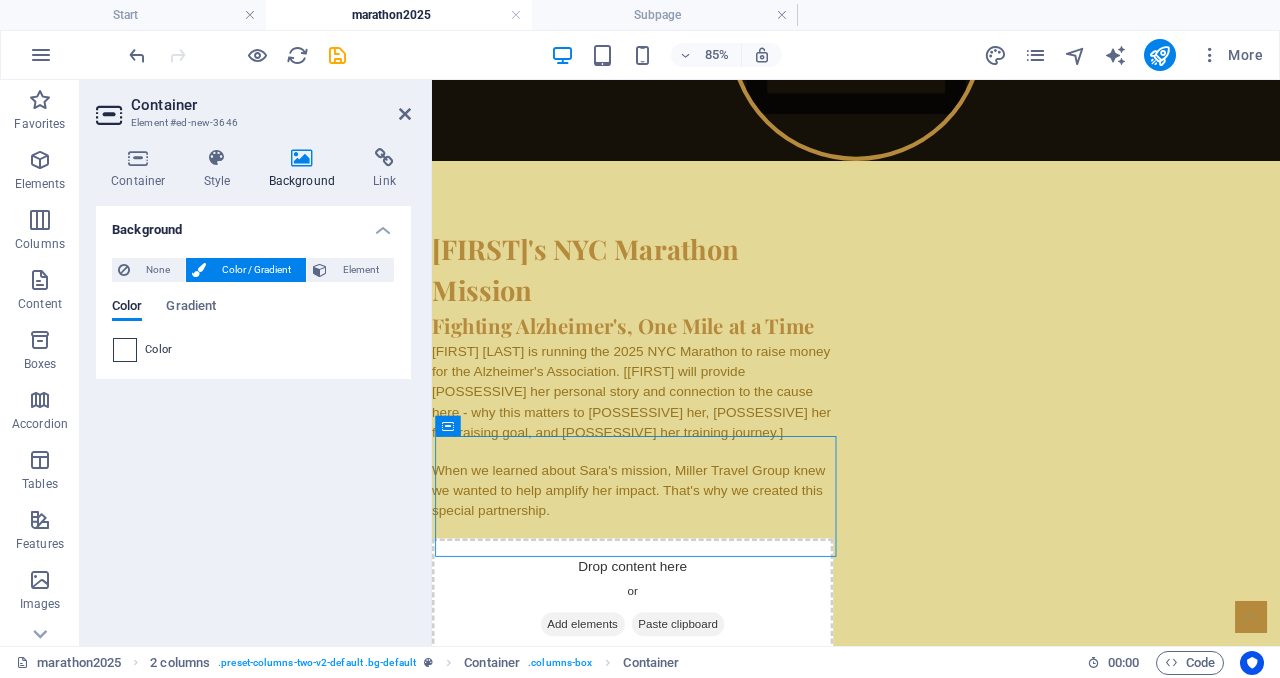 click at bounding box center (125, 350) 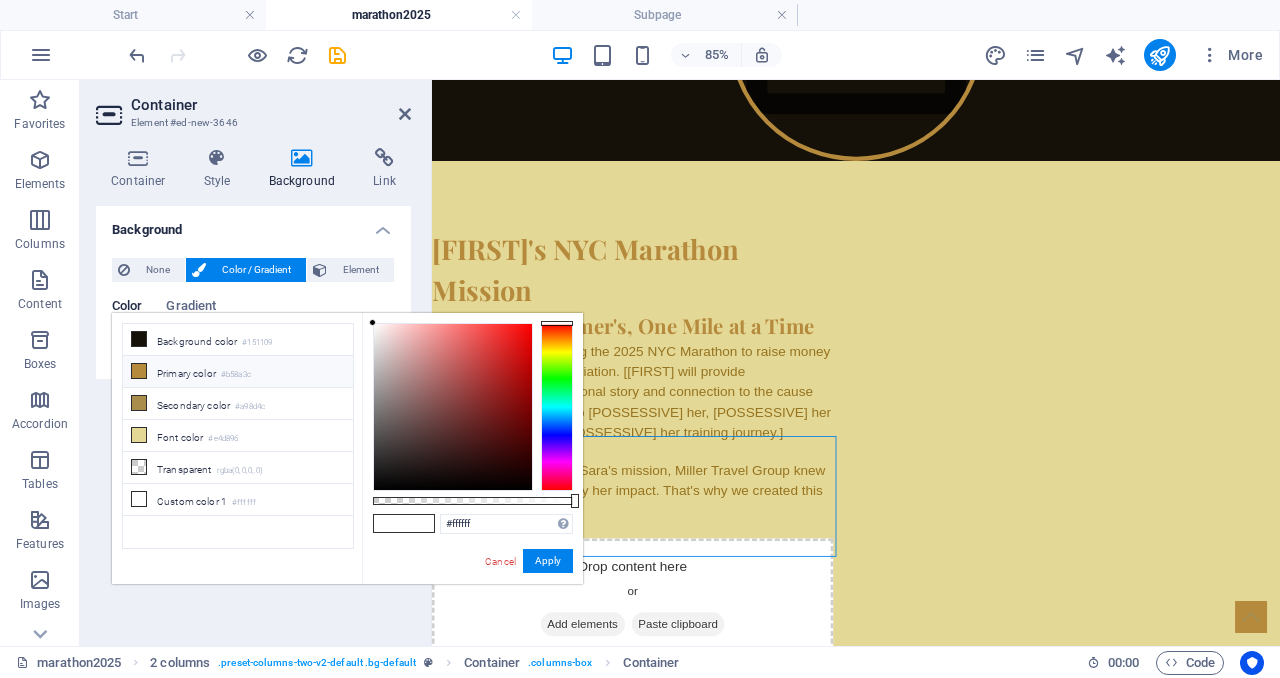 click on "Primary color
#b58a3c" at bounding box center [238, 372] 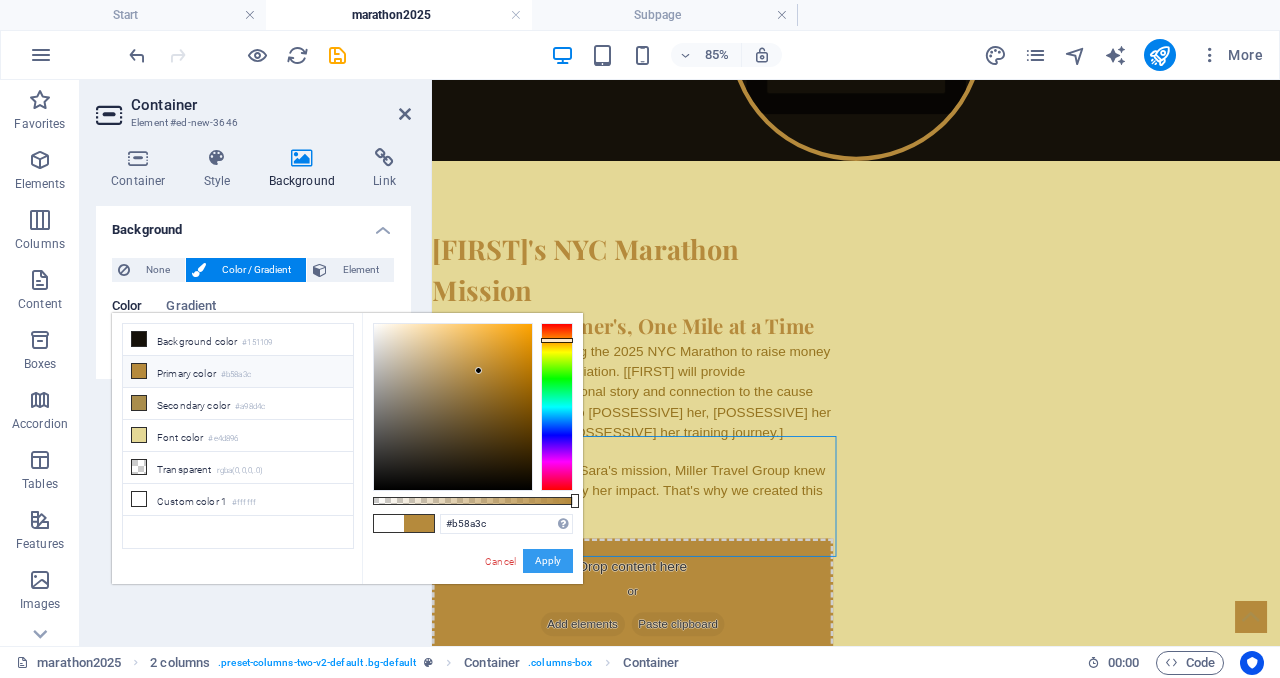 click on "Apply" at bounding box center (548, 561) 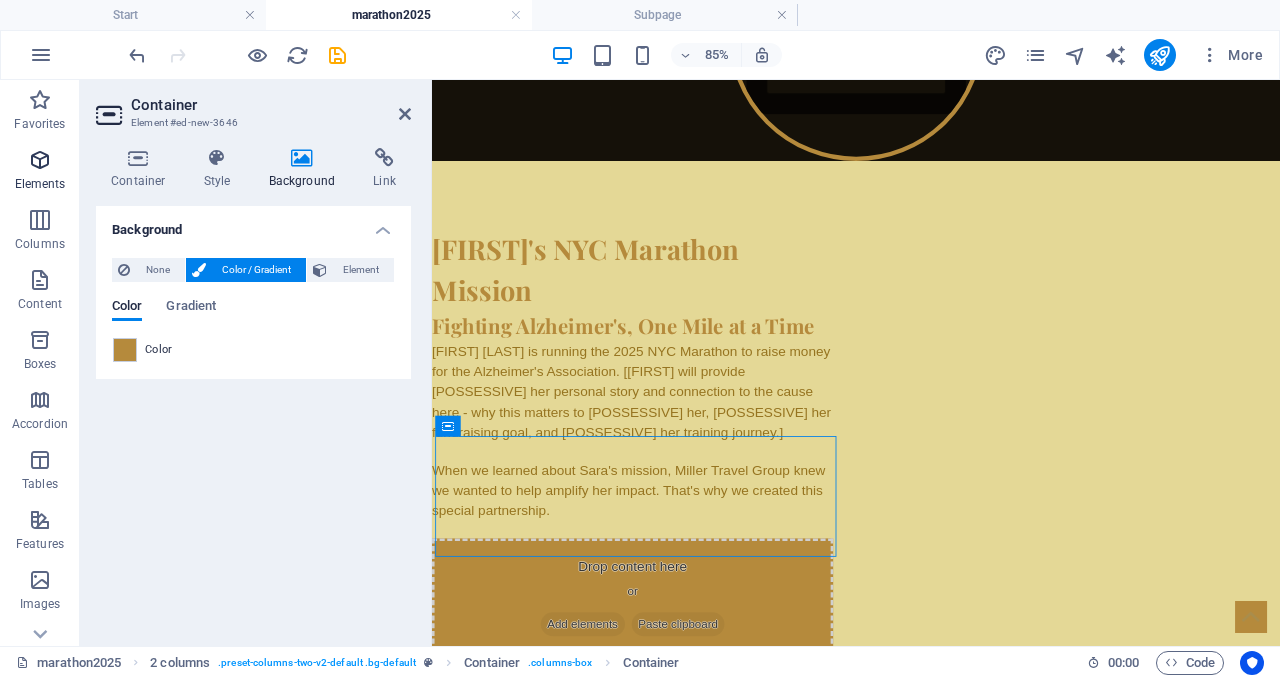 click at bounding box center (40, 160) 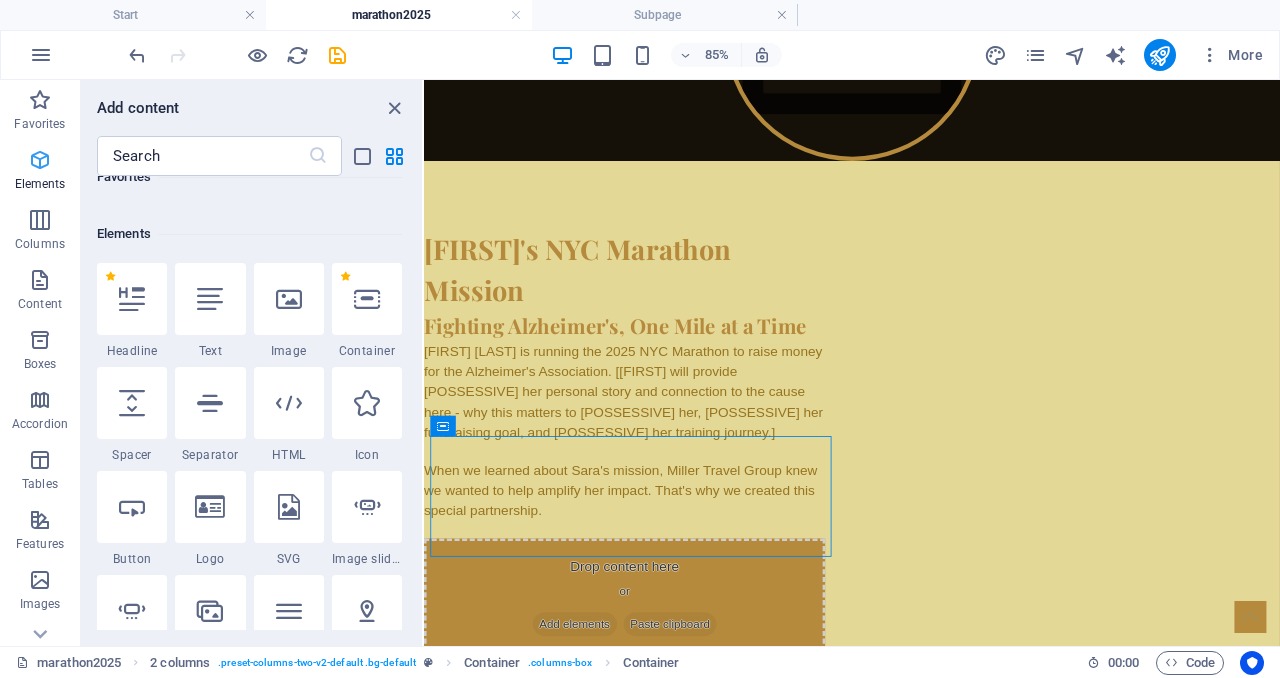 scroll, scrollTop: 213, scrollLeft: 0, axis: vertical 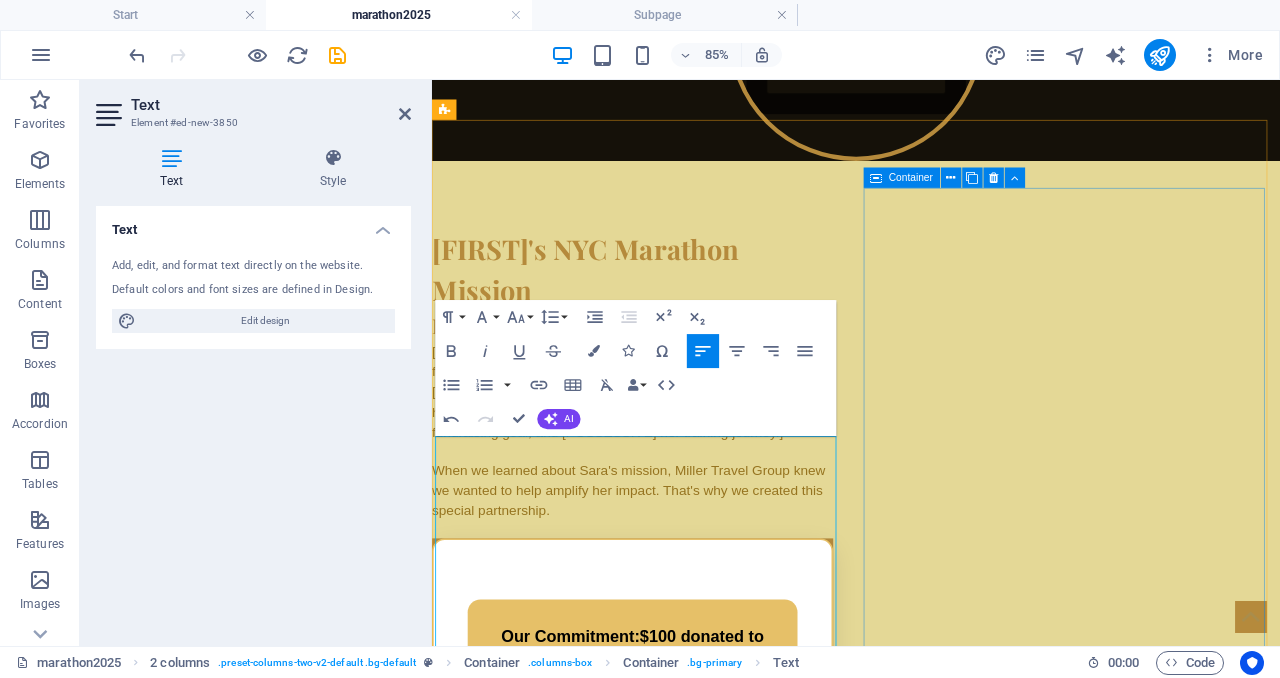 click on "Drop content here or  Add elements  Paste clipboard" at bounding box center (668, 1078) 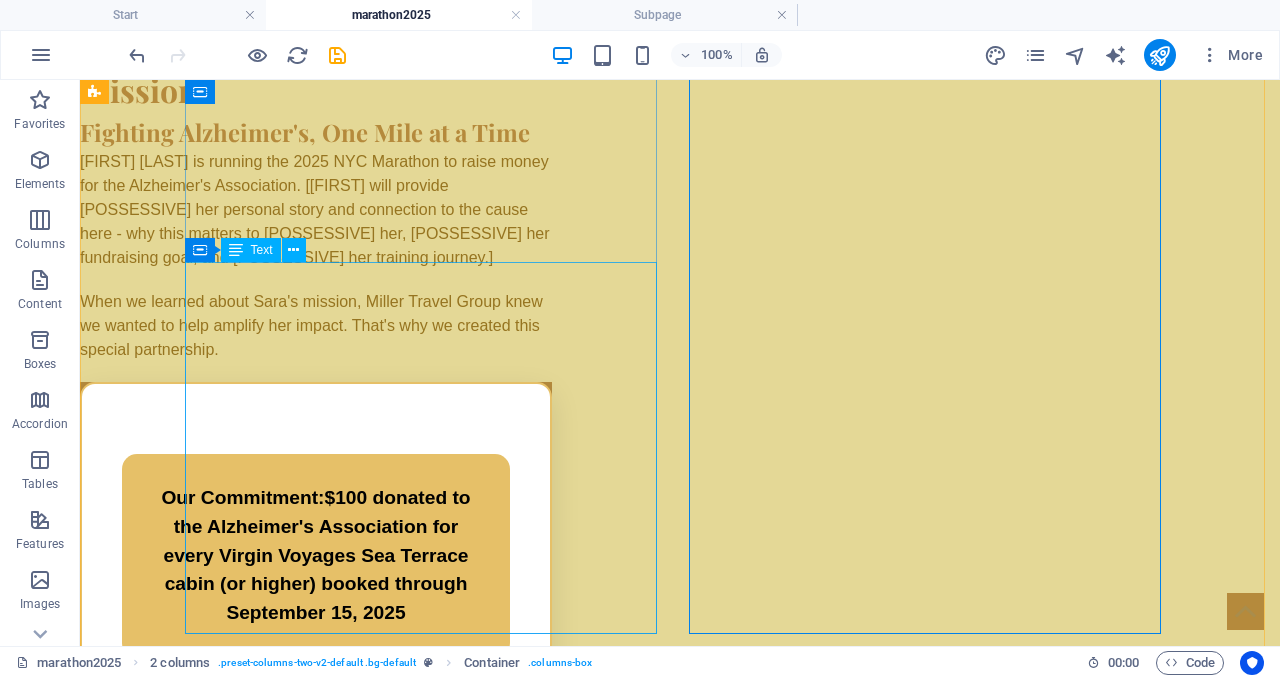 scroll, scrollTop: 1213, scrollLeft: 0, axis: vertical 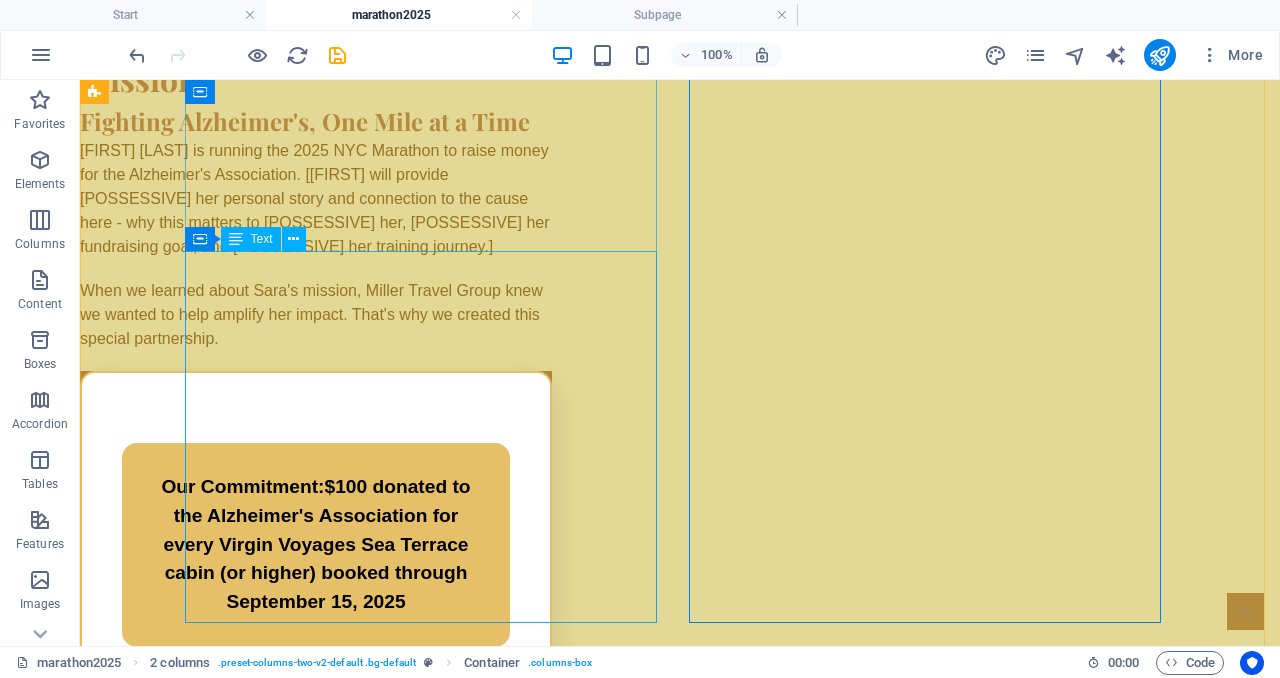 click on "Our Commitment:  $100 donated to the Alzheimer's Association for every Virgin Voyages Sea Terrace cabin (or higher) booked through September 15, 2025" at bounding box center (316, 557) 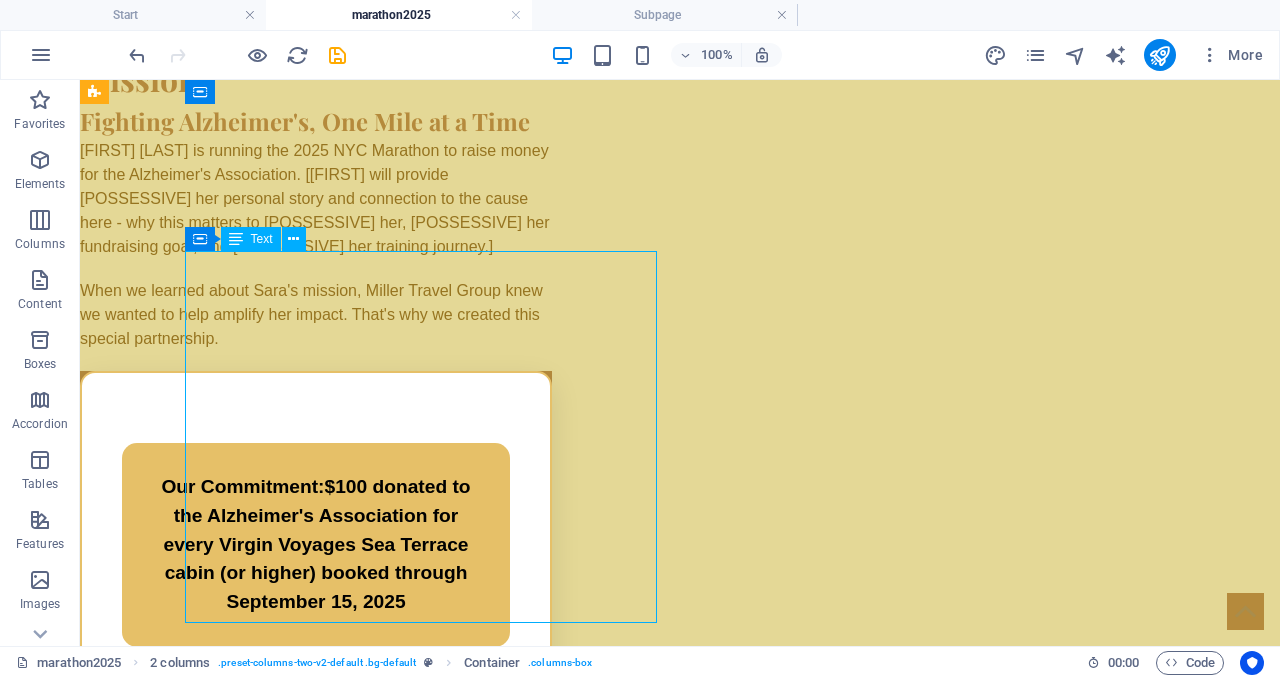 click on "Our Commitment:  $100 donated to the Alzheimer's Association for every Virgin Voyages Sea Terrace cabin (or higher) booked through September 15, 2025" at bounding box center (316, 557) 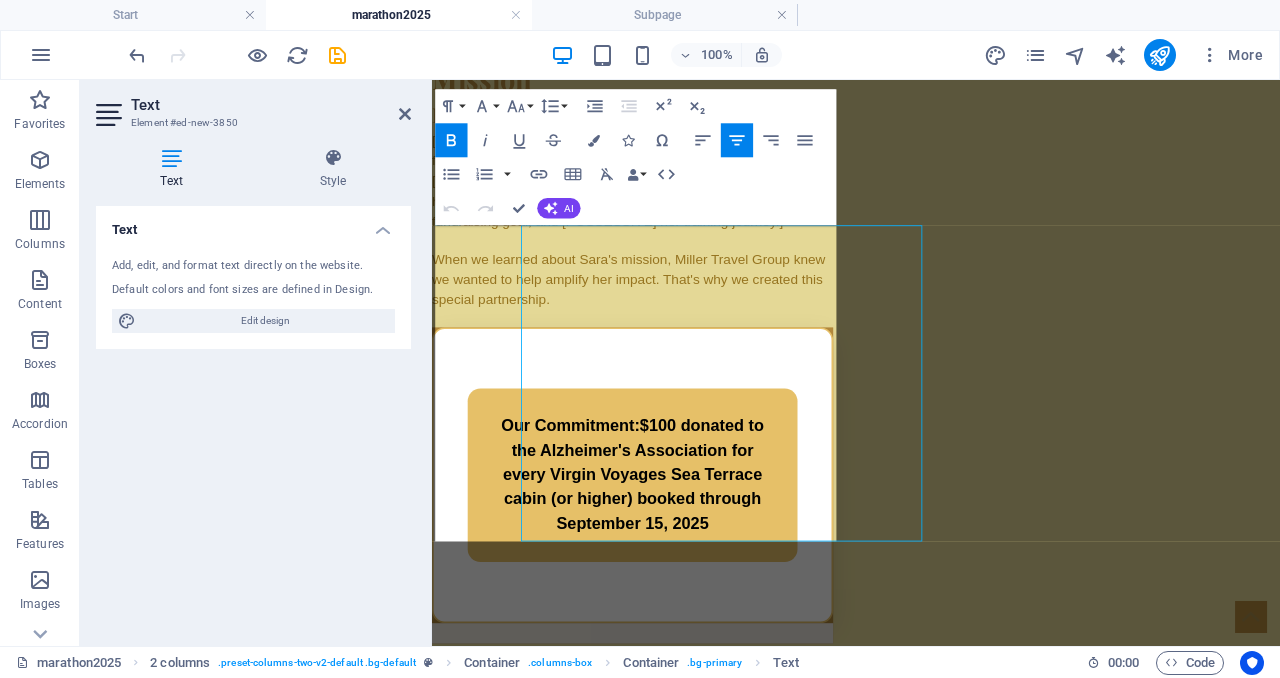 click on "Edit design" at bounding box center (265, 321) 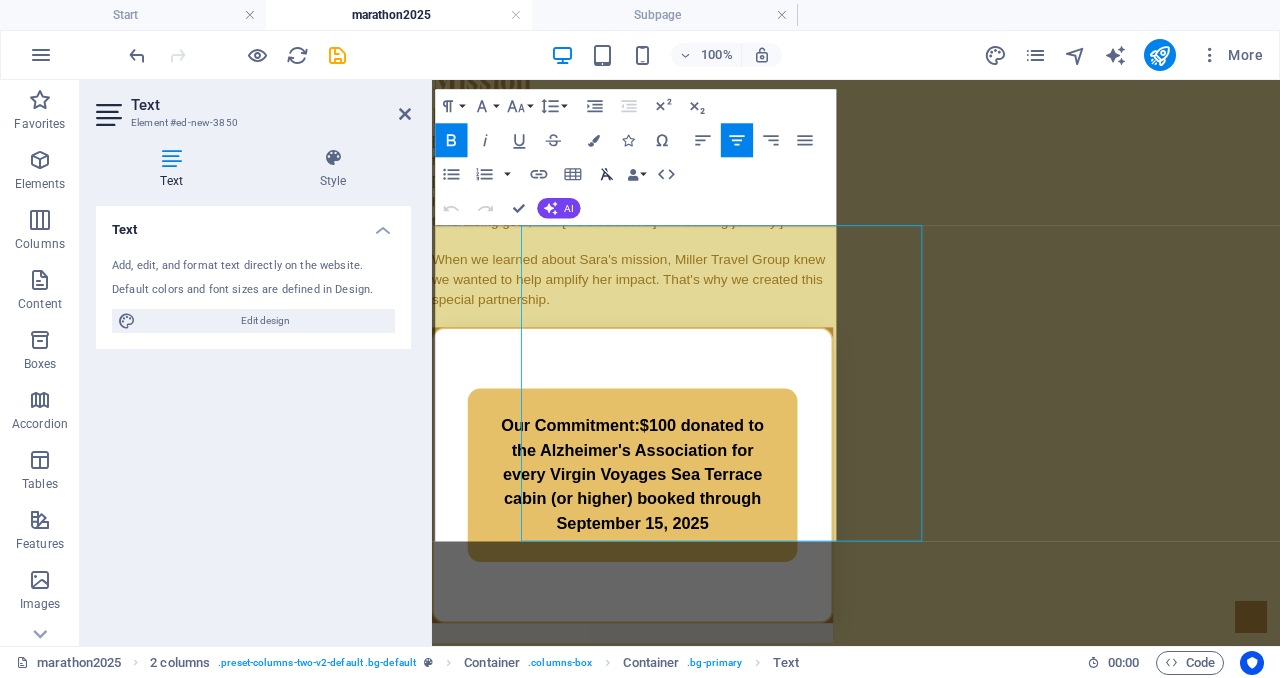 click 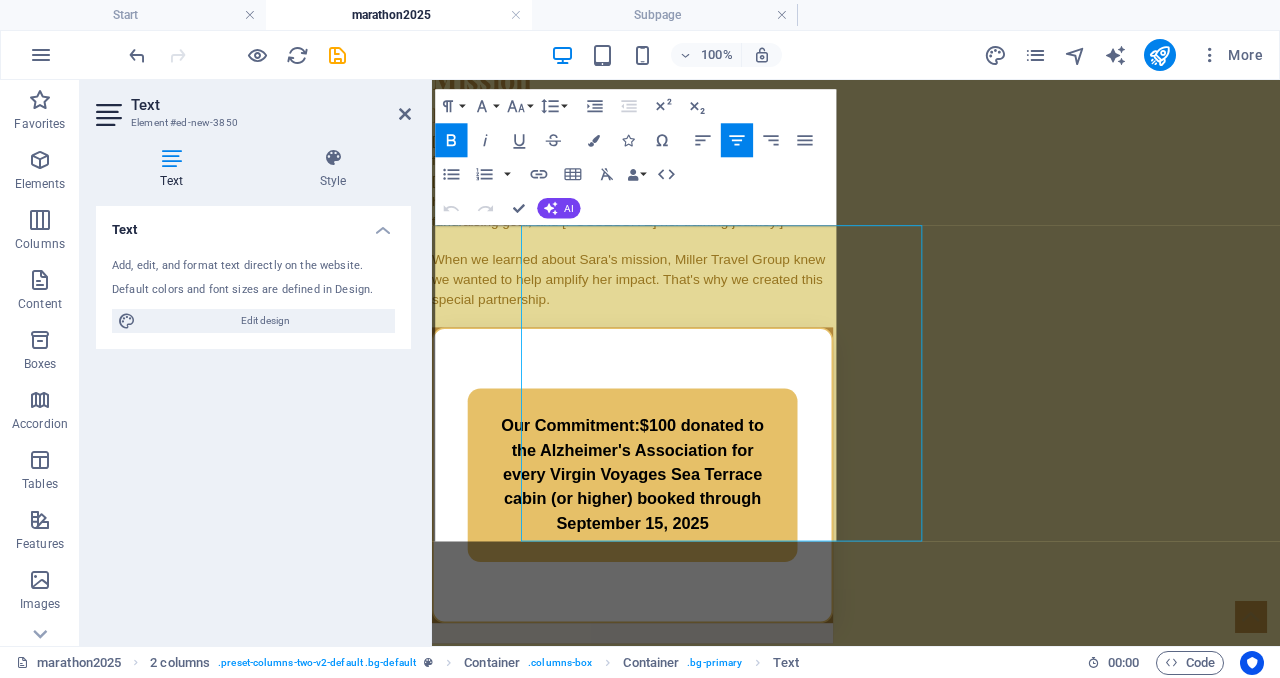 select on "px" 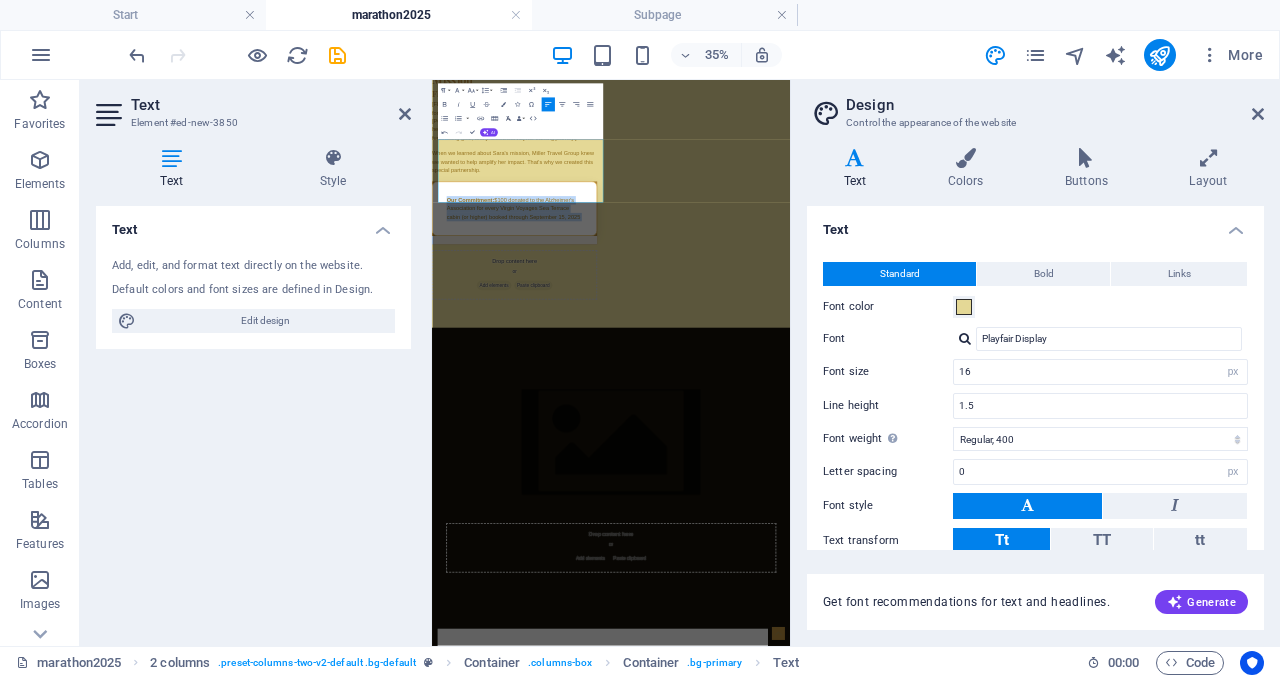 click 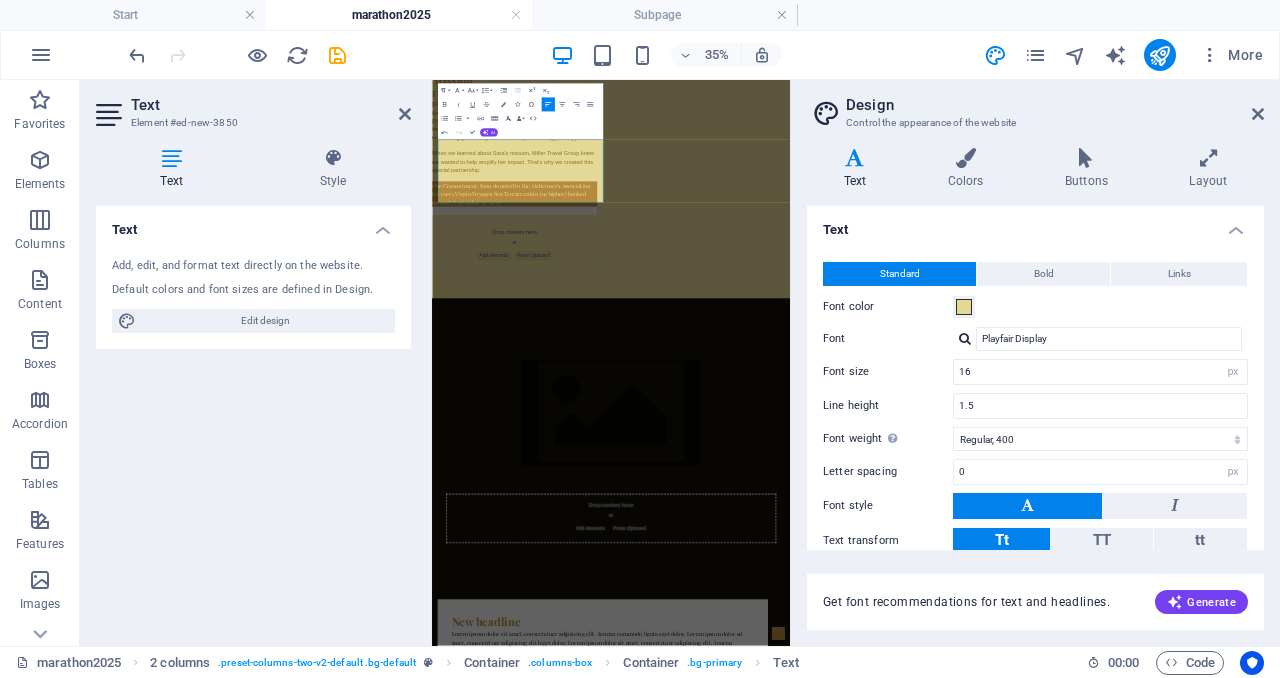 scroll, scrollTop: 1177, scrollLeft: 0, axis: vertical 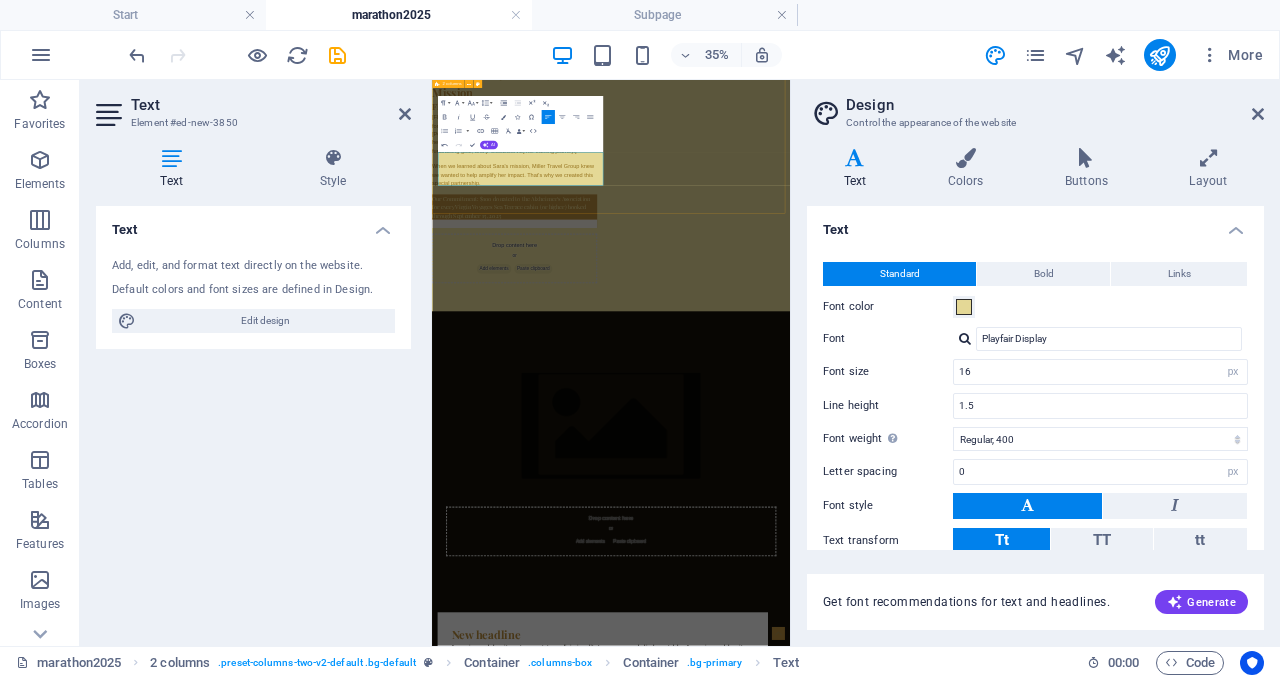 click on "Sara's NYC Marathon Mission Fighting Alzheimer's, One Mile at a Time Sara Beedy is running the 2025 NYC Marathon to raise money for the Alzheimer's Association. [Sara will provide her personal story and connection to the cause here - why this matters to her, her fundraising goal, and her training journey.] When we learned about Sara's mission, Miller Travel Group knew we wanted to help amplify her impact. That's why we created this special partnership. ​Our Commitment: $100 donated to the Alzheimer's Association for every Virgin Voyages Sea Terrace cabin (or higher) booked through September 15, 2025 Drop content here or  Add elements  Paste clipboard" at bounding box center (943, 352) 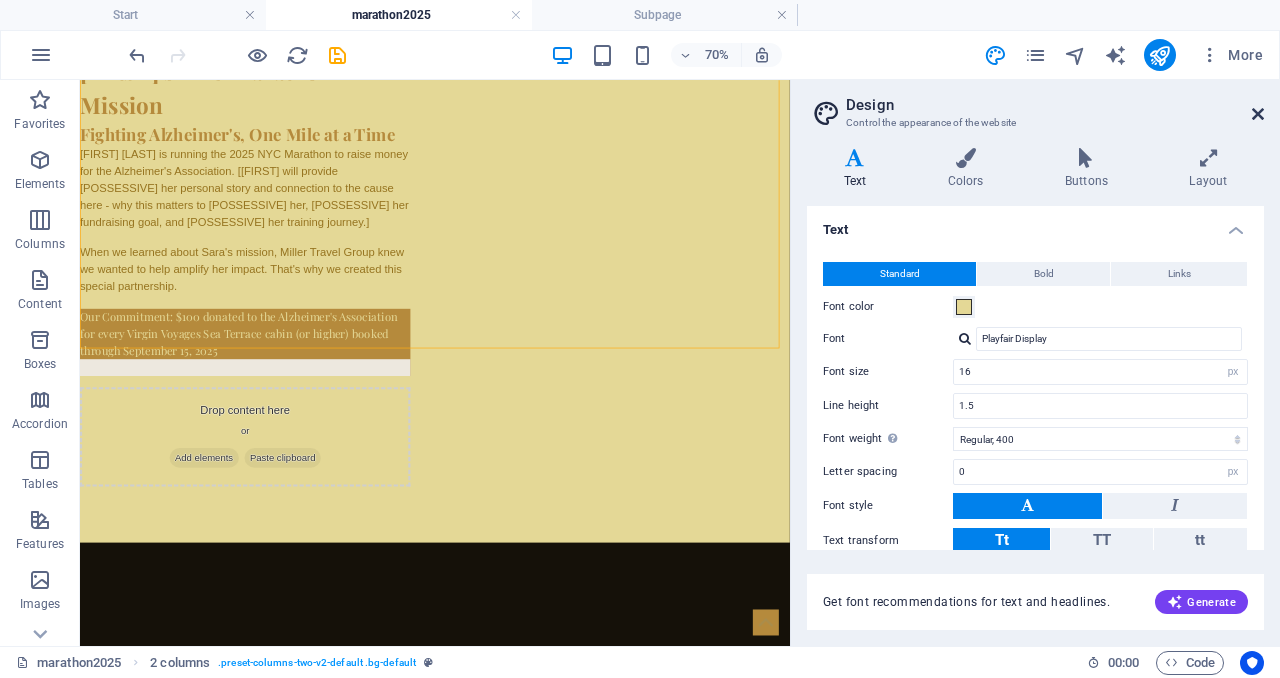 click at bounding box center [1258, 114] 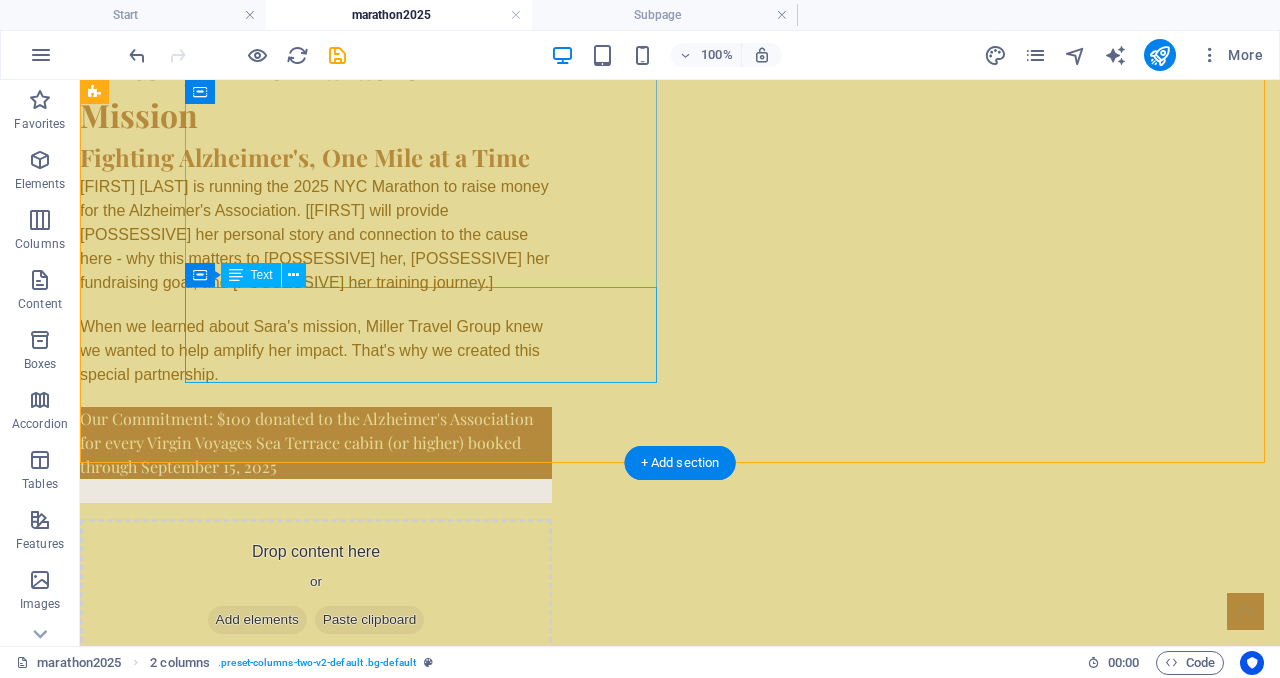 click on "Our Commitment: $100 donated to the Alzheimer's Association for every Virgin Voyages Sea Terrace cabin (or higher) booked through [DATE]" at bounding box center (316, 455) 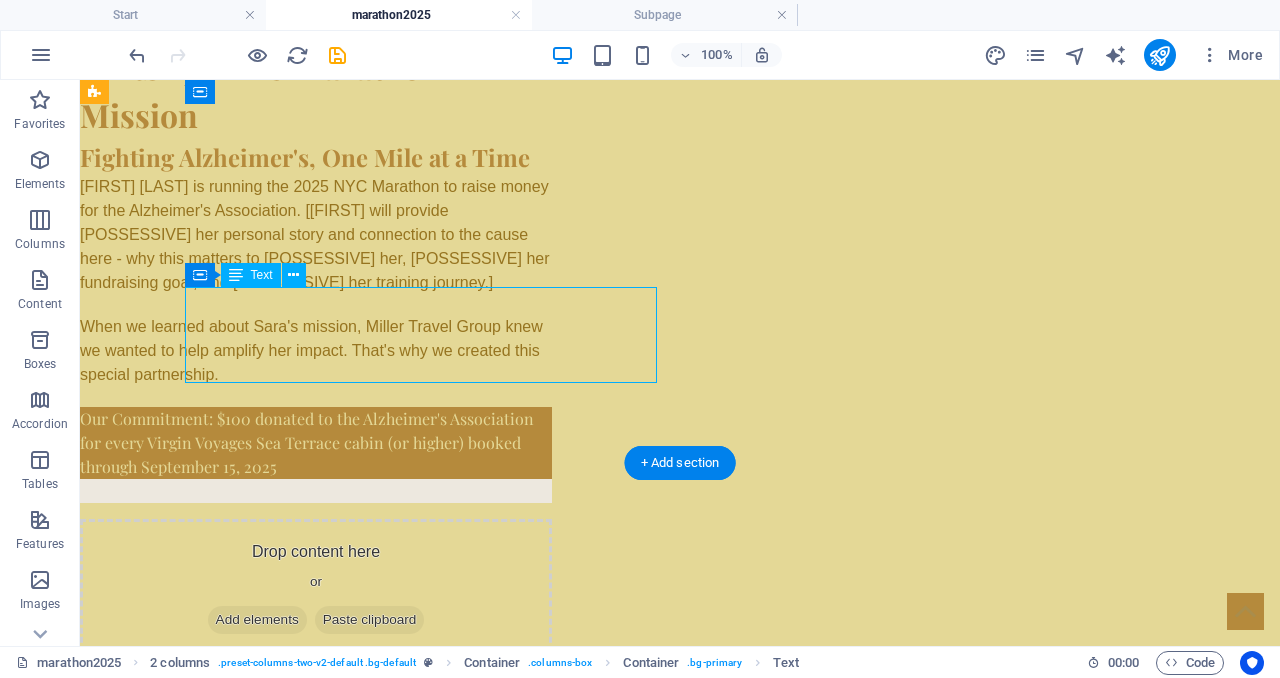 click on "Our Commitment: $100 donated to the Alzheimer's Association for every Virgin Voyages Sea Terrace cabin (or higher) booked through [DATE]" at bounding box center (316, 455) 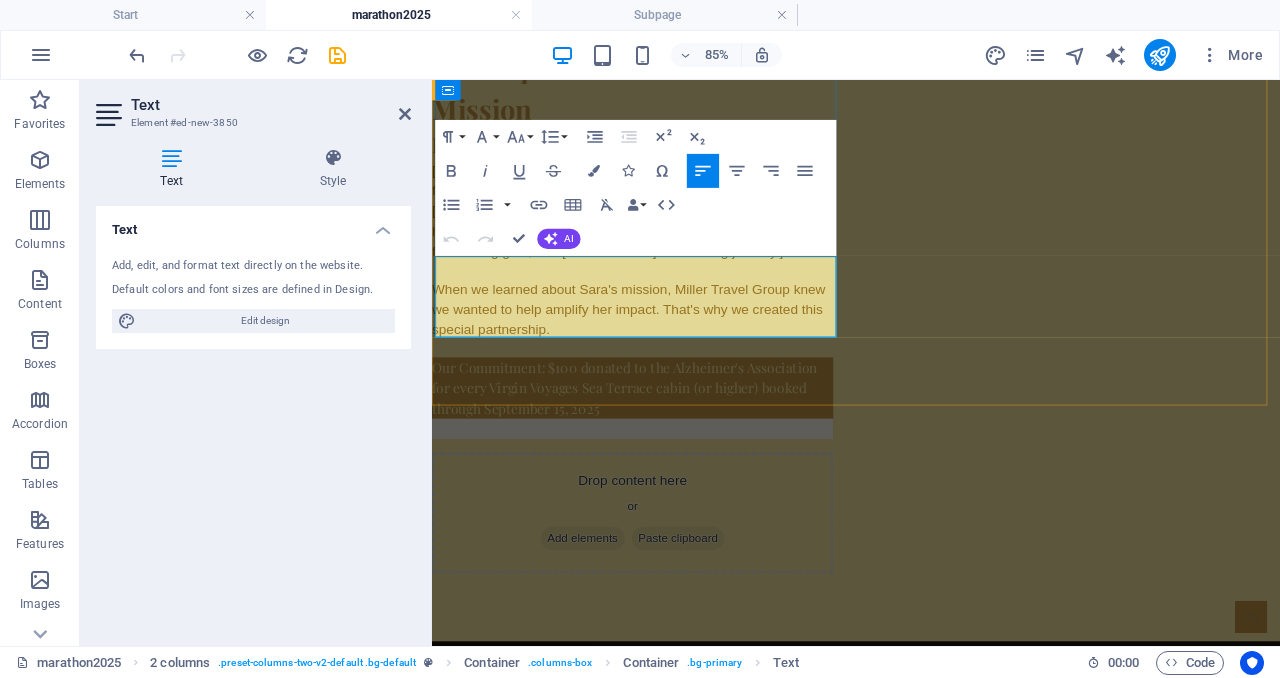 click at bounding box center [668, 491] 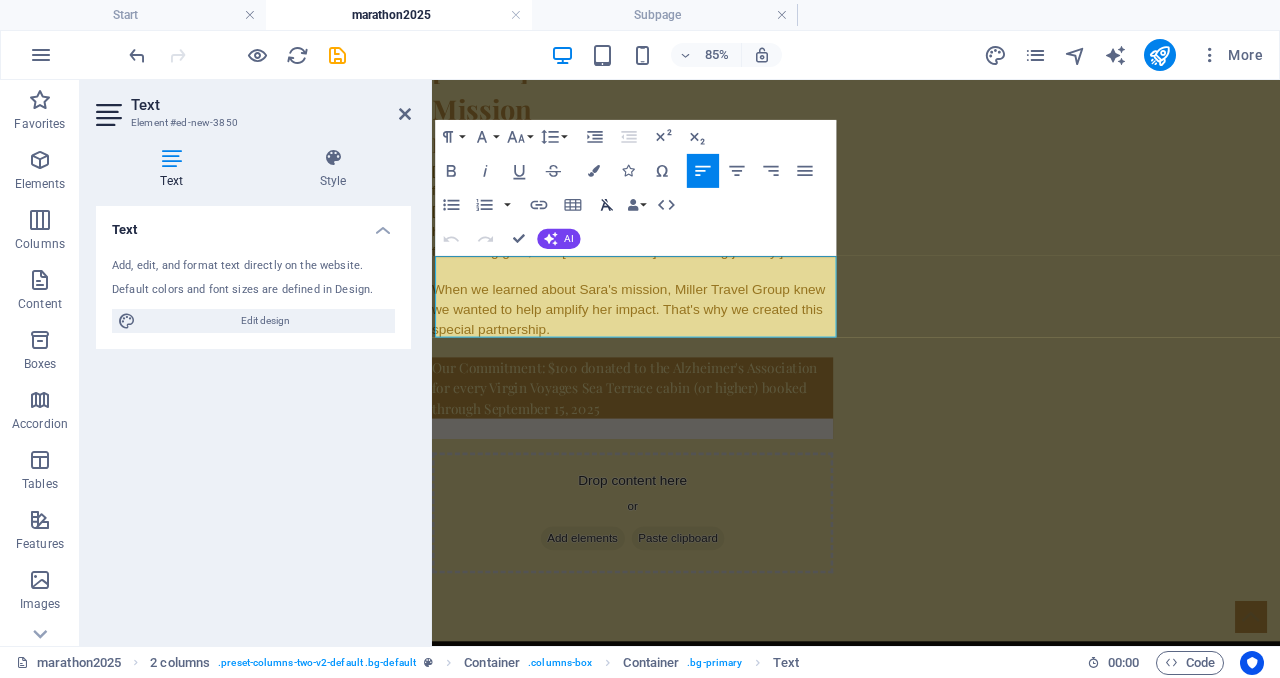 click 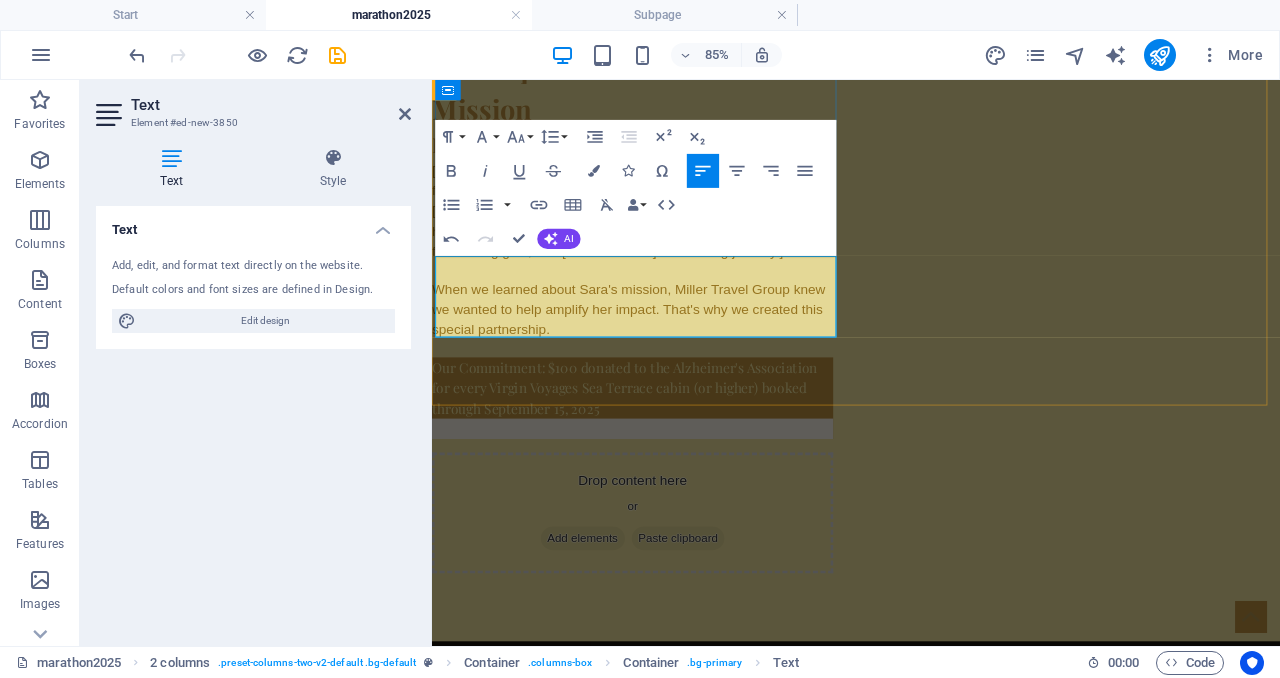 click on "Our Commitment: $100 donated to the Alzheimer's Association for every Virgin Voyages Sea Terrace cabin (or higher) booked through [DATE]" at bounding box center (668, 443) 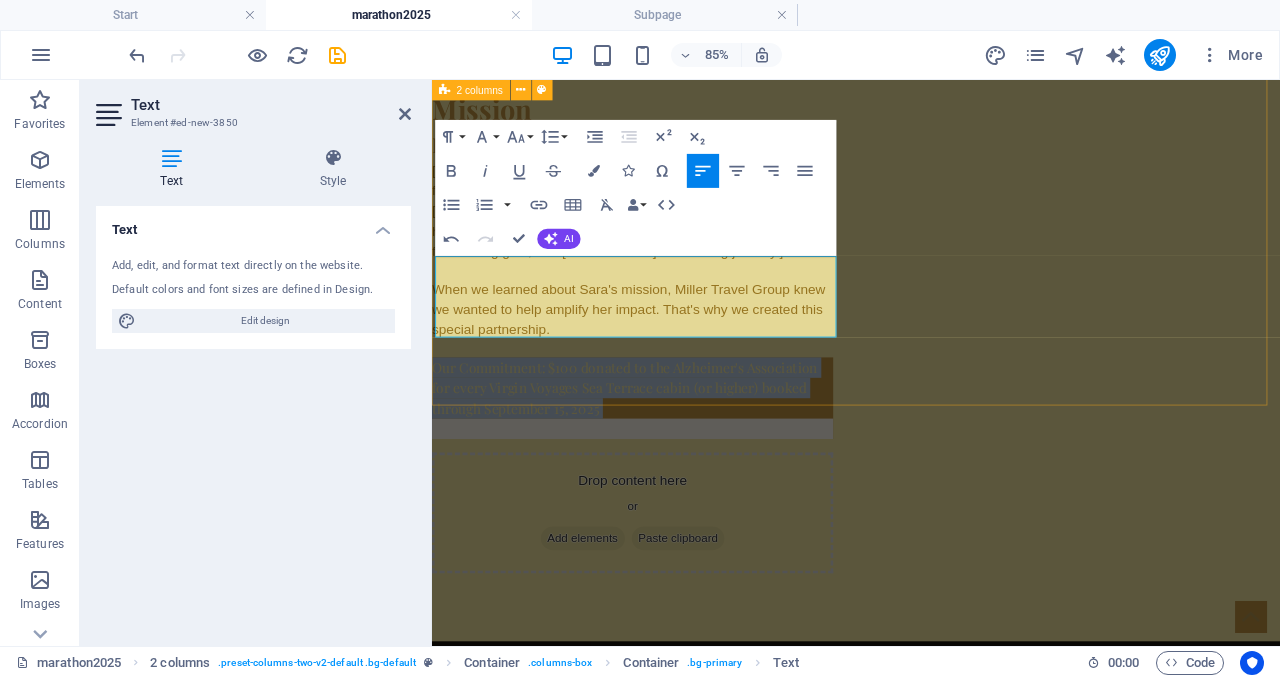 drag, startPoint x: 442, startPoint y: 305, endPoint x: 648, endPoint y: 424, distance: 237.90125 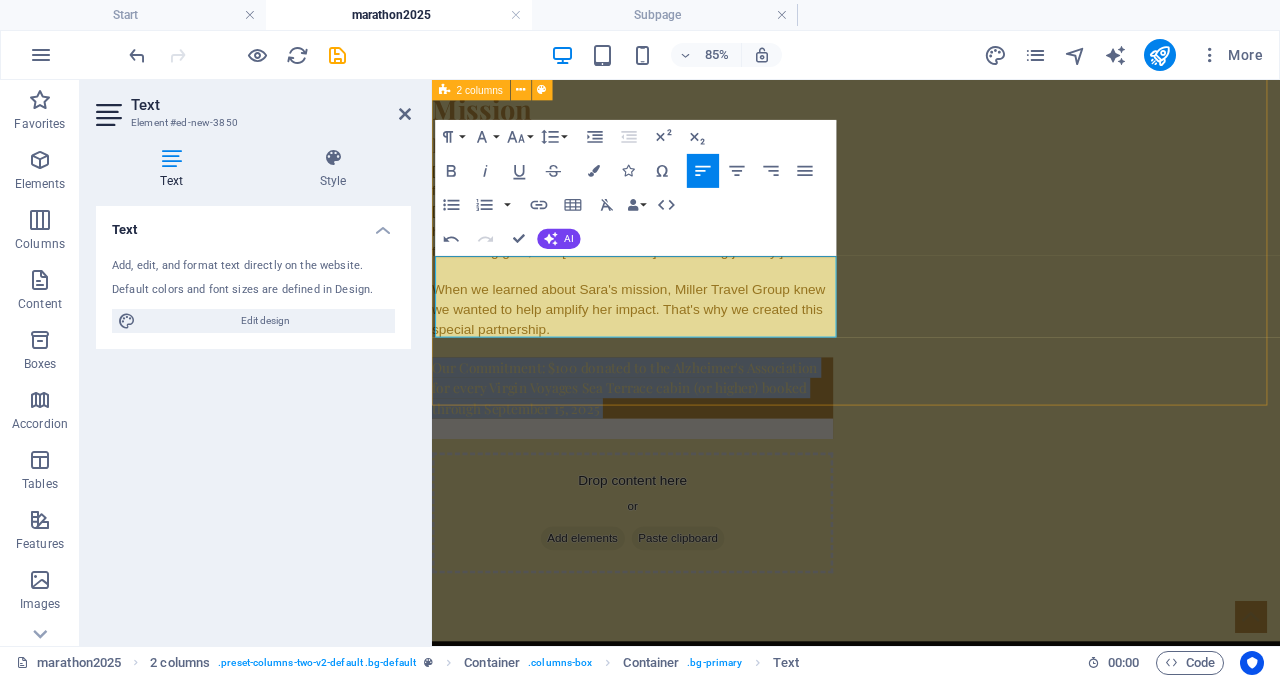 click on "Sara's NYC Marathon Mission Fighting Alzheimer's, One Mile at a Time Sara Beedy is running the 2025 NYC Marathon to raise money for the Alzheimer's Association. [Sara will provide her personal story and connection to the cause here - why this matters to her, her fundraising goal, and her training journey.] When we learned about Sara's mission, Miller Travel Group knew we wanted to help amplify her impact. That's why we created this special partnership. Our Commitment: $100 donated to the Alzheimer's Association for every Virgin Voyages Sea Terrace cabin (or higher) booked through September 15, 2025 ​ Drop content here or  Add elements  Paste clipboard" at bounding box center (931, 352) 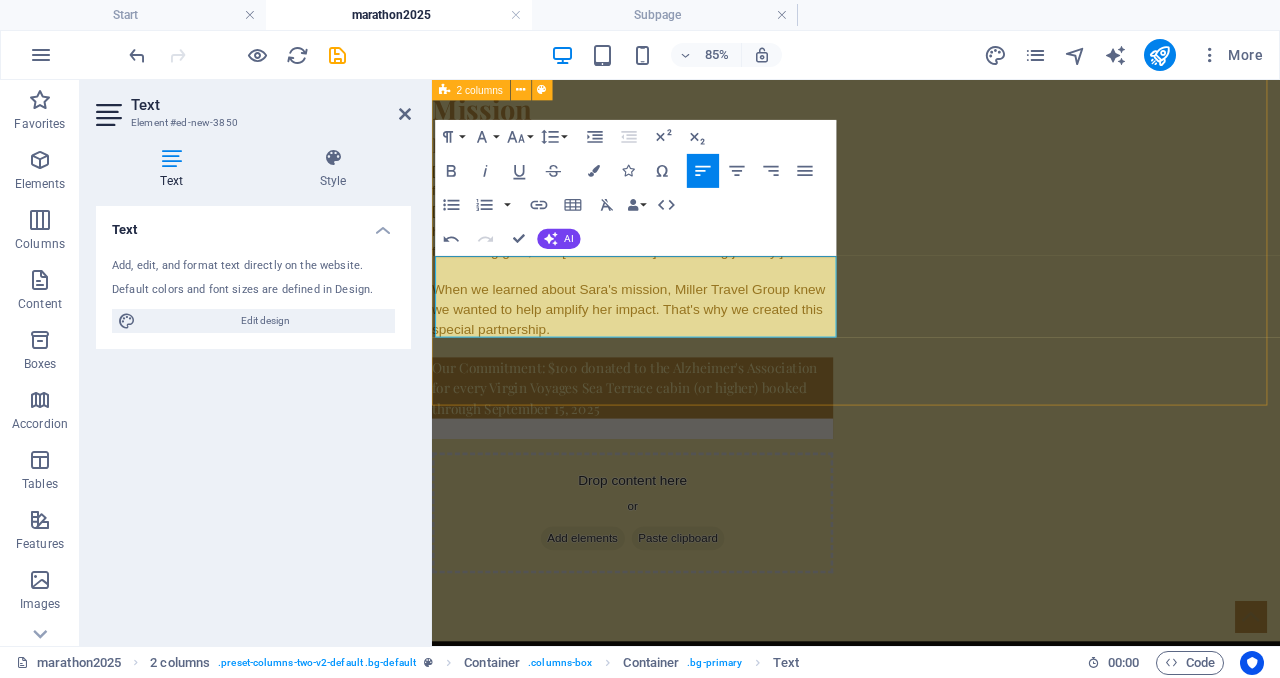 select on "px" 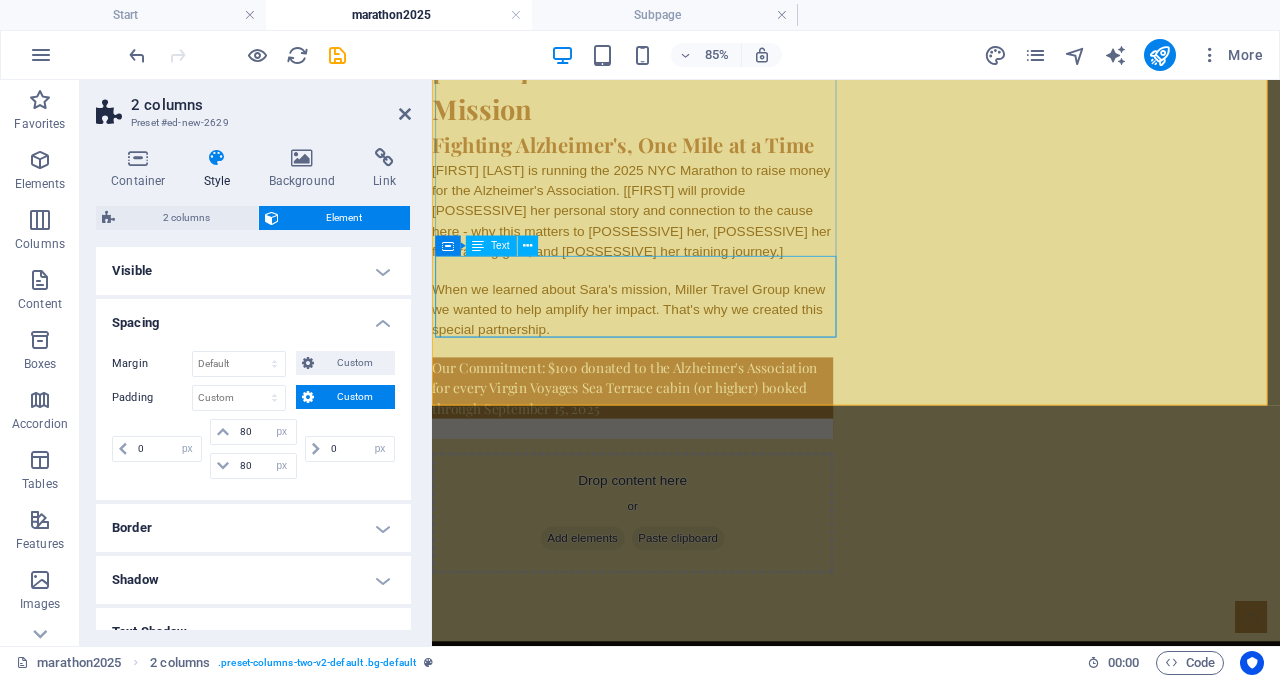 click on "Our Commitment: $100 donated to the Alzheimer's Association for every Virgin Voyages Sea Terrace cabin (or higher) booked through [DATE]" at bounding box center [668, 455] 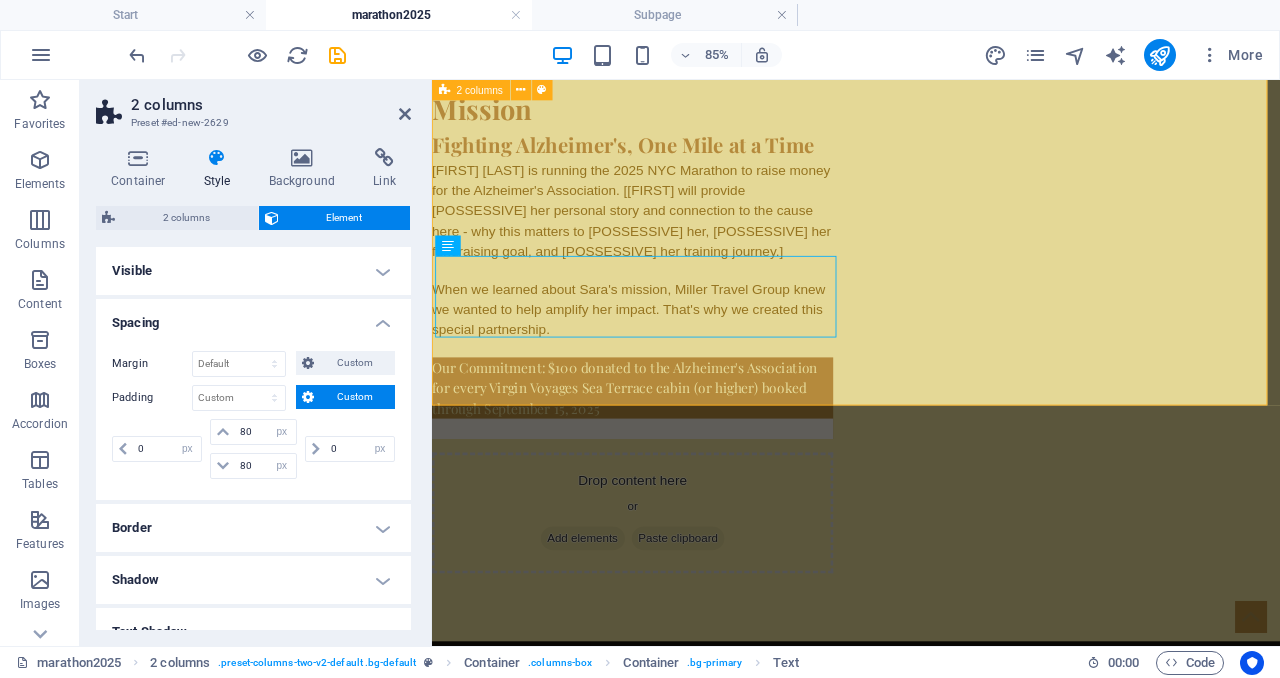 click on "Sara's NYC Marathon Mission Fighting Alzheimer's, One Mile at a Time Sara Beedy is running the 2025 NYC Marathon to raise money for the Alzheimer's Association. [Sara will provide her personal story and connection to the cause here - why this matters to her, her fundraising goal, and her training journey.] When we learned about Sara's mission, Miller Travel Group knew we wanted to help amplify her impact. That's why we created this special partnership. Our Commitment: $100 donated to the Alzheimer's Association for every Virgin Voyages Sea Terrace cabin (or higher) booked through September 15, 2025 Drop content here or  Add elements  Paste clipboard" at bounding box center [931, 352] 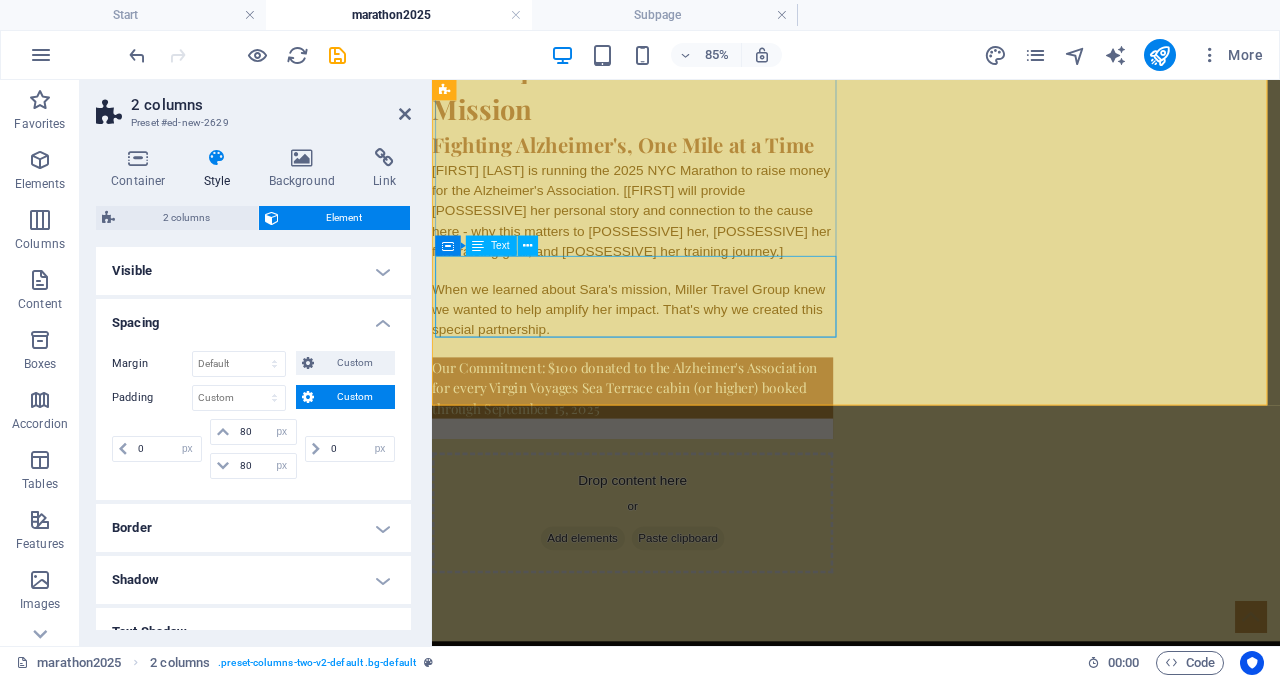 click on "Our Commitment: $100 donated to the Alzheimer's Association for every Virgin Voyages Sea Terrace cabin (or higher) booked through [DATE]" at bounding box center [668, 455] 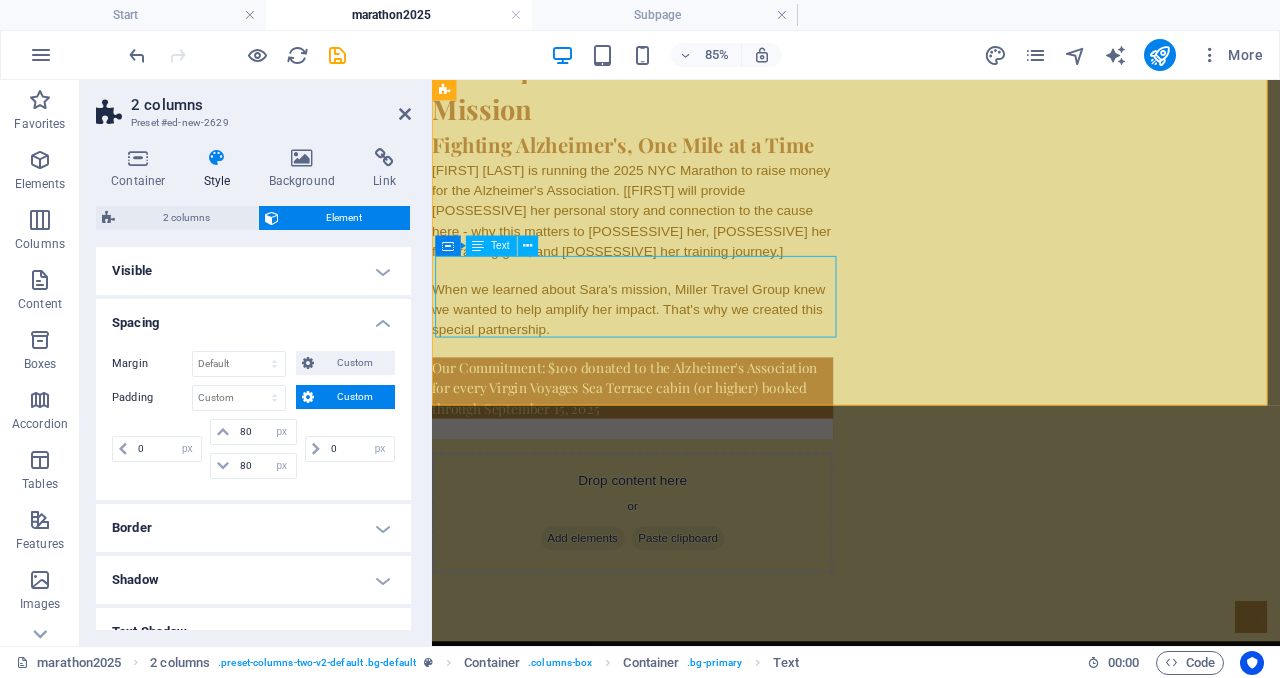 click on "Our Commitment: $100 donated to the Alzheimer's Association for every Virgin Voyages Sea Terrace cabin (or higher) booked through [DATE]" at bounding box center [668, 455] 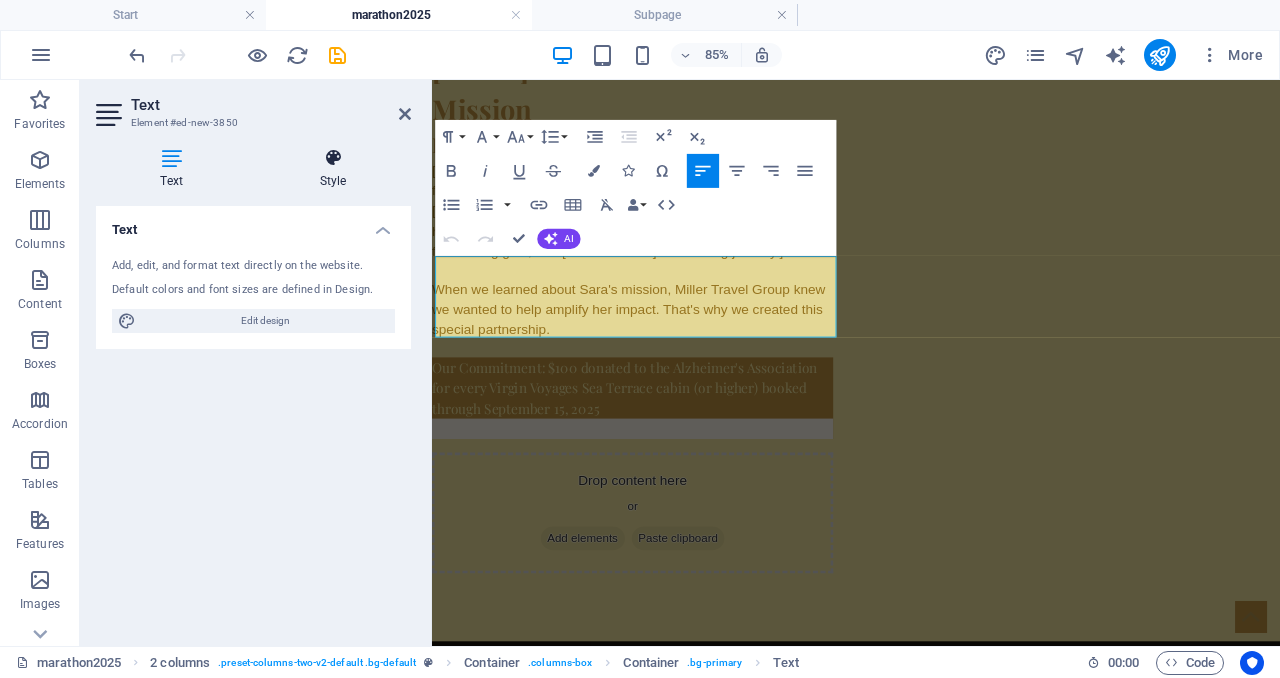 click on "Style" at bounding box center [333, 169] 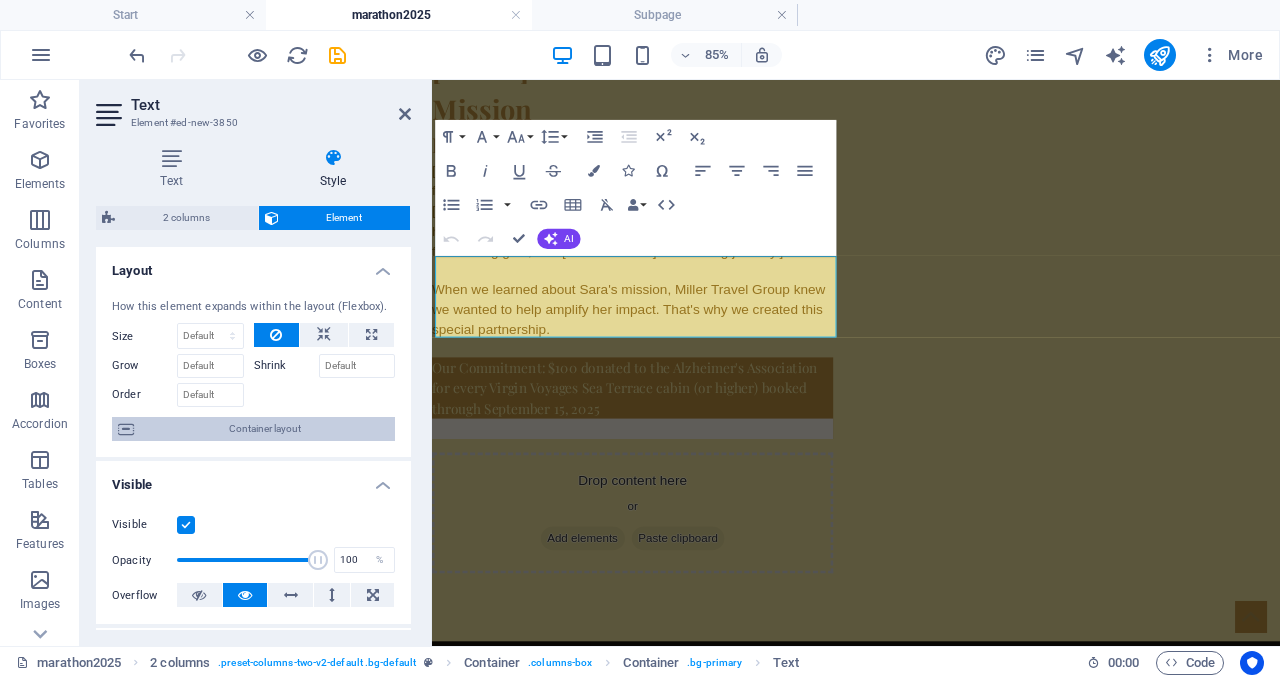 click on "Container layout" at bounding box center [264, 429] 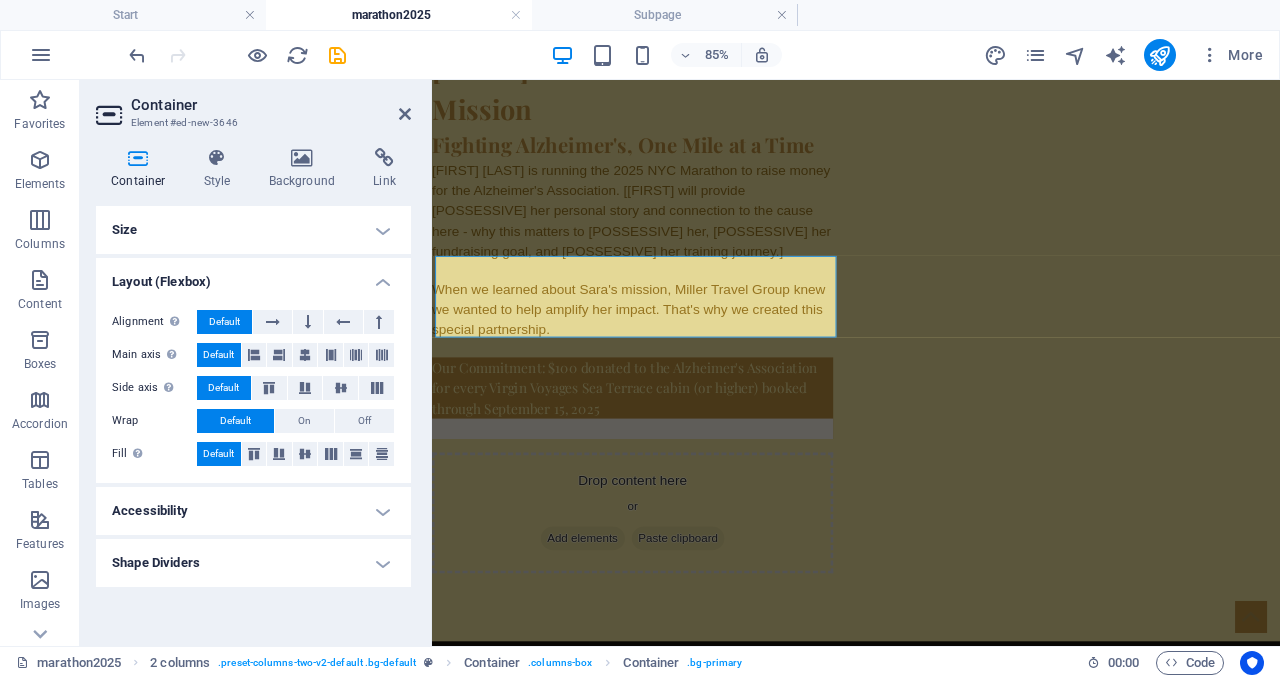 click on "Shape Dividers" at bounding box center [253, 563] 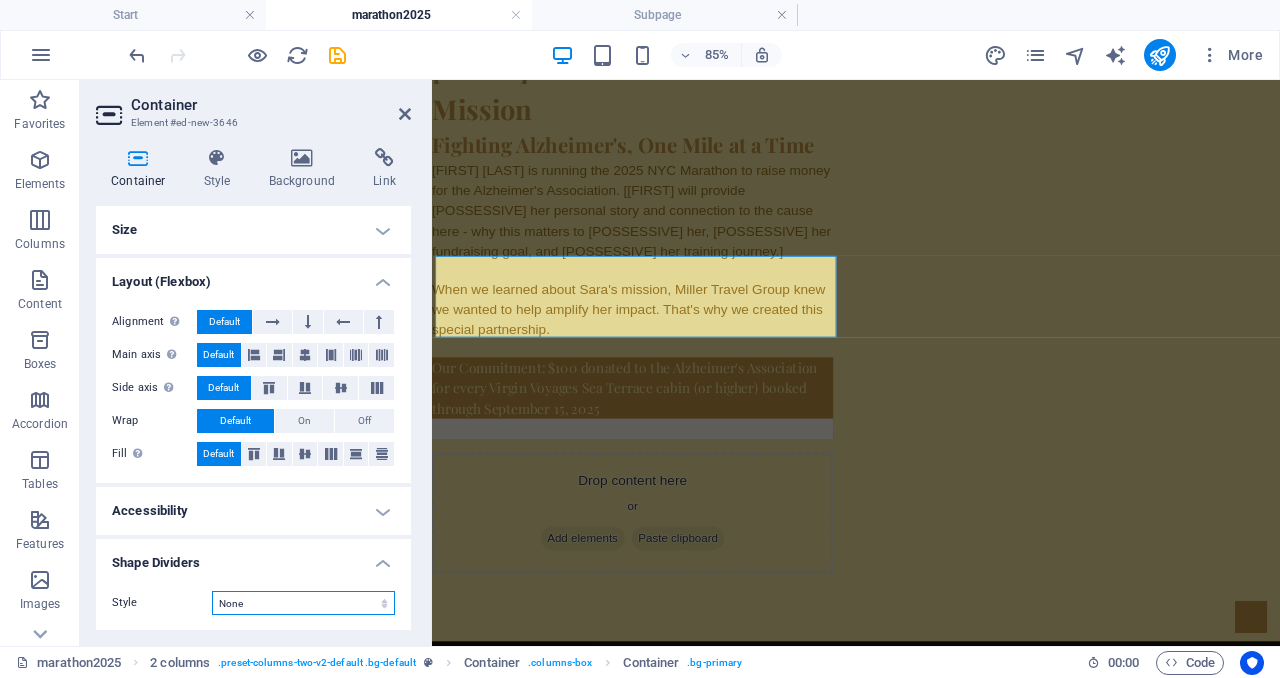 click on "None Triangle Square Diagonal Polygon 1 Polygon 2 Zigzag Multiple Zigzags Waves Multiple Waves Half Circle Circle Circle Shadow Blocks Hexagons Clouds Multiple Clouds Fan Pyramids Book Paint Drip Fire Shredded Paper Arrow" at bounding box center (303, 603) 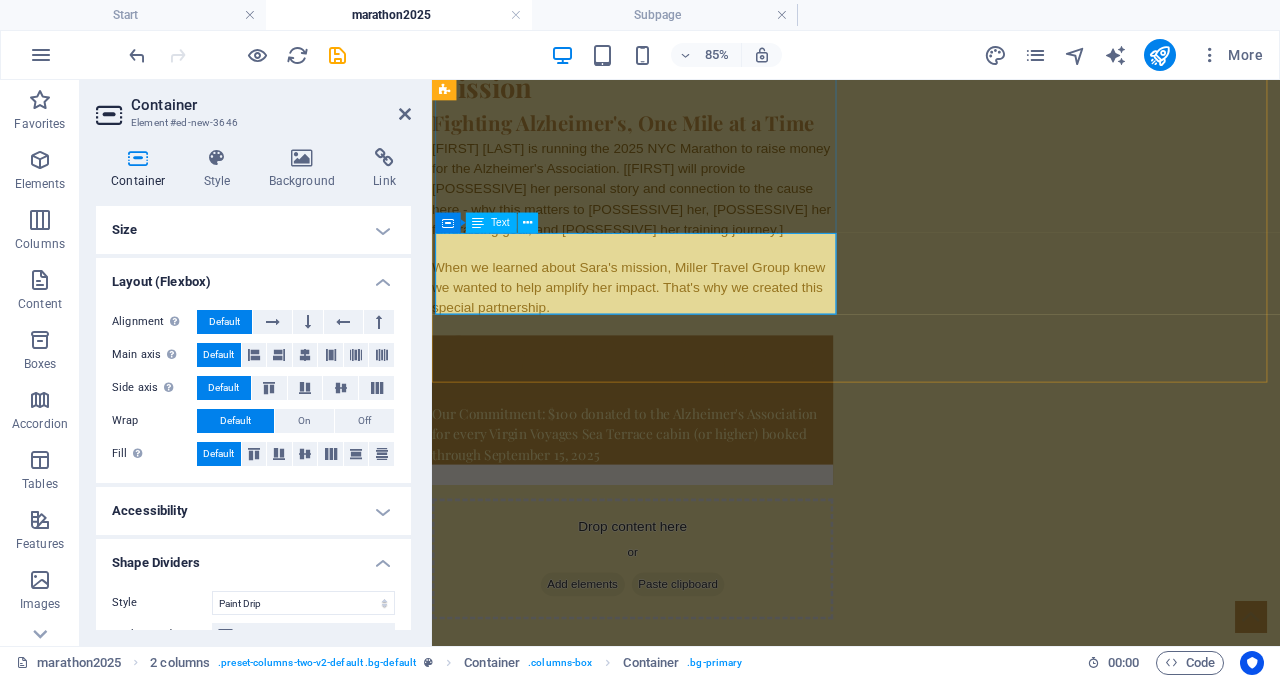 scroll, scrollTop: 1205, scrollLeft: 0, axis: vertical 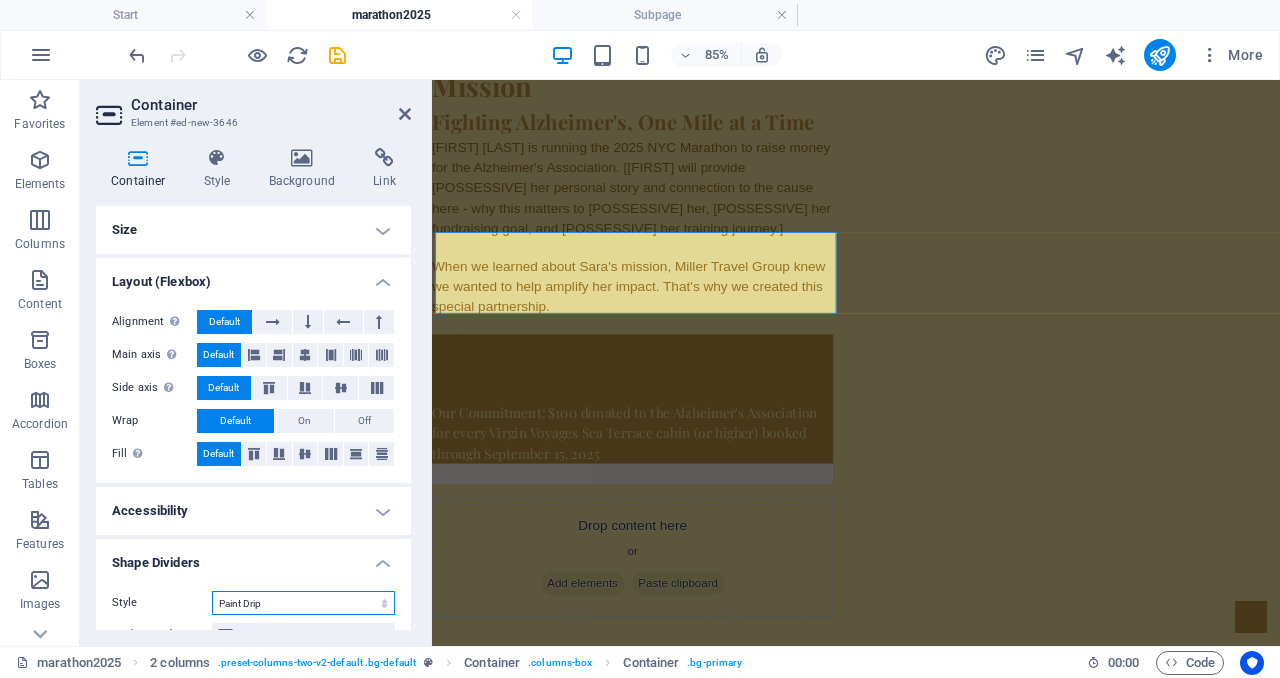 click on "None Triangle Square Diagonal Polygon 1 Polygon 2 Zigzag Multiple Zigzags Waves Multiple Waves Half Circle Circle Circle Shadow Blocks Hexagons Clouds Multiple Clouds Fan Pyramids Book Paint Drip Fire Shredded Paper Arrow" at bounding box center (303, 603) 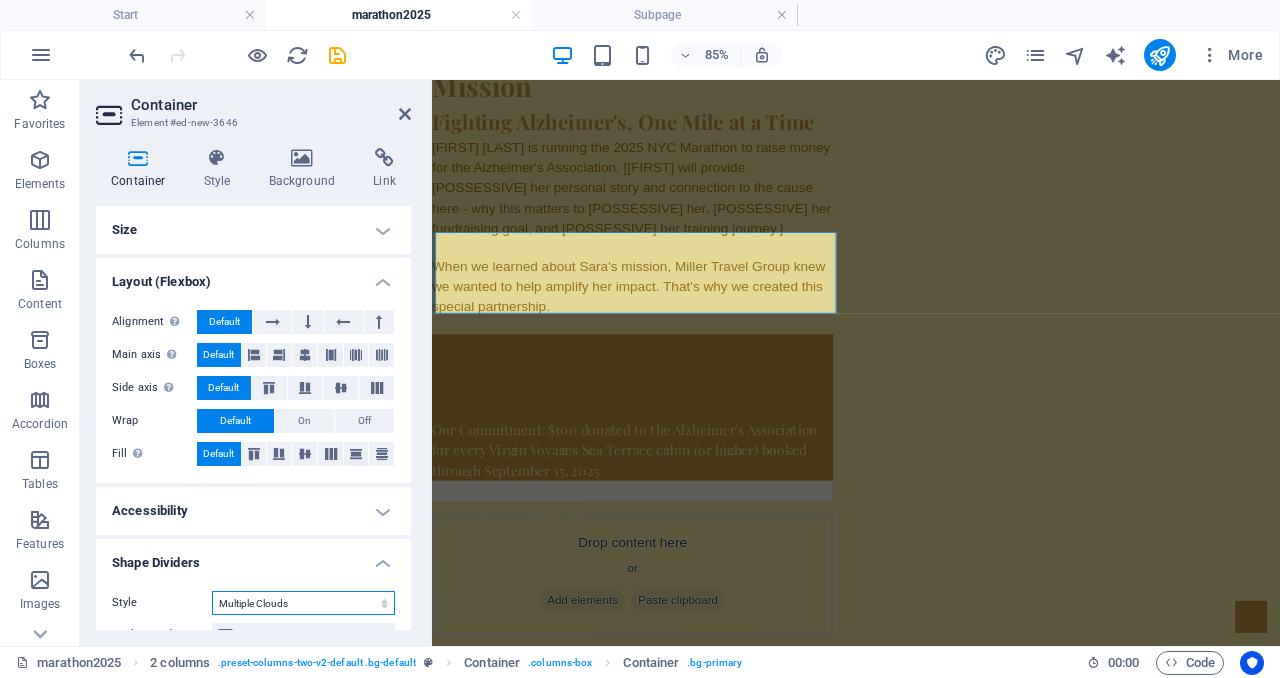 click on "None Triangle Square Diagonal Polygon 1 Polygon 2 Zigzag Multiple Zigzags Waves Multiple Waves Half Circle Circle Circle Shadow Blocks Hexagons Clouds Multiple Clouds Fan Pyramids Book Paint Drip Fire Shredded Paper Arrow" at bounding box center [303, 603] 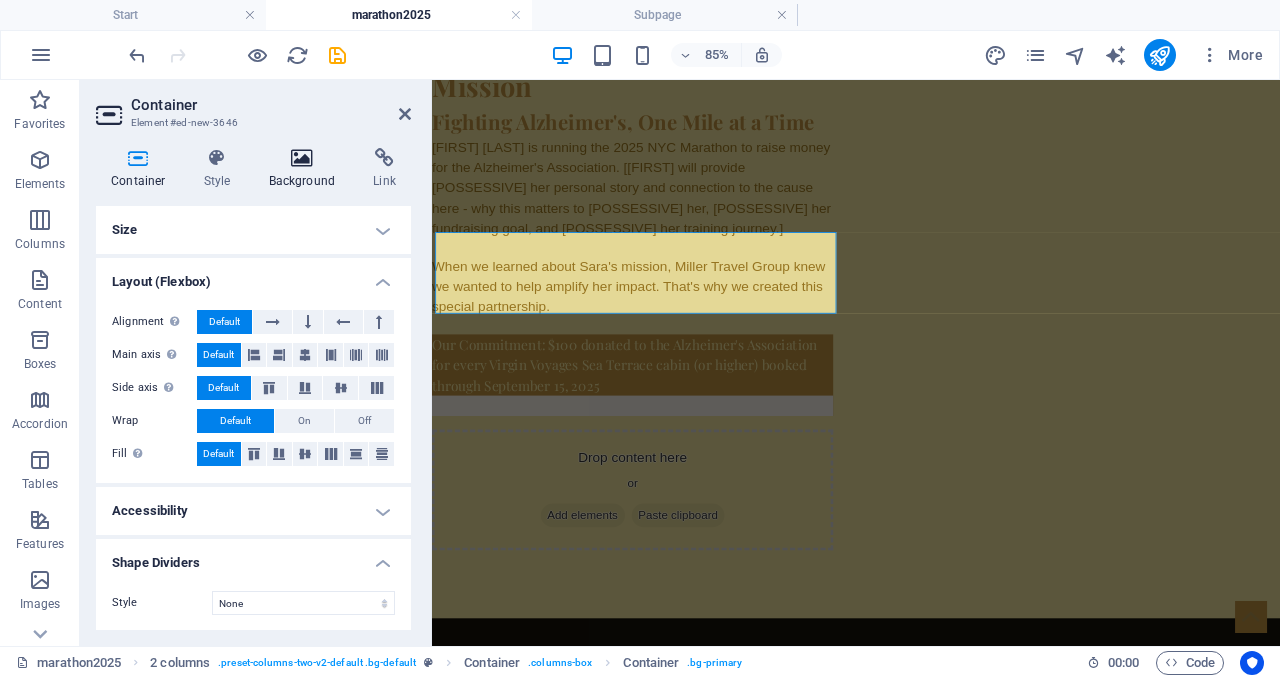click on "Background" at bounding box center (306, 169) 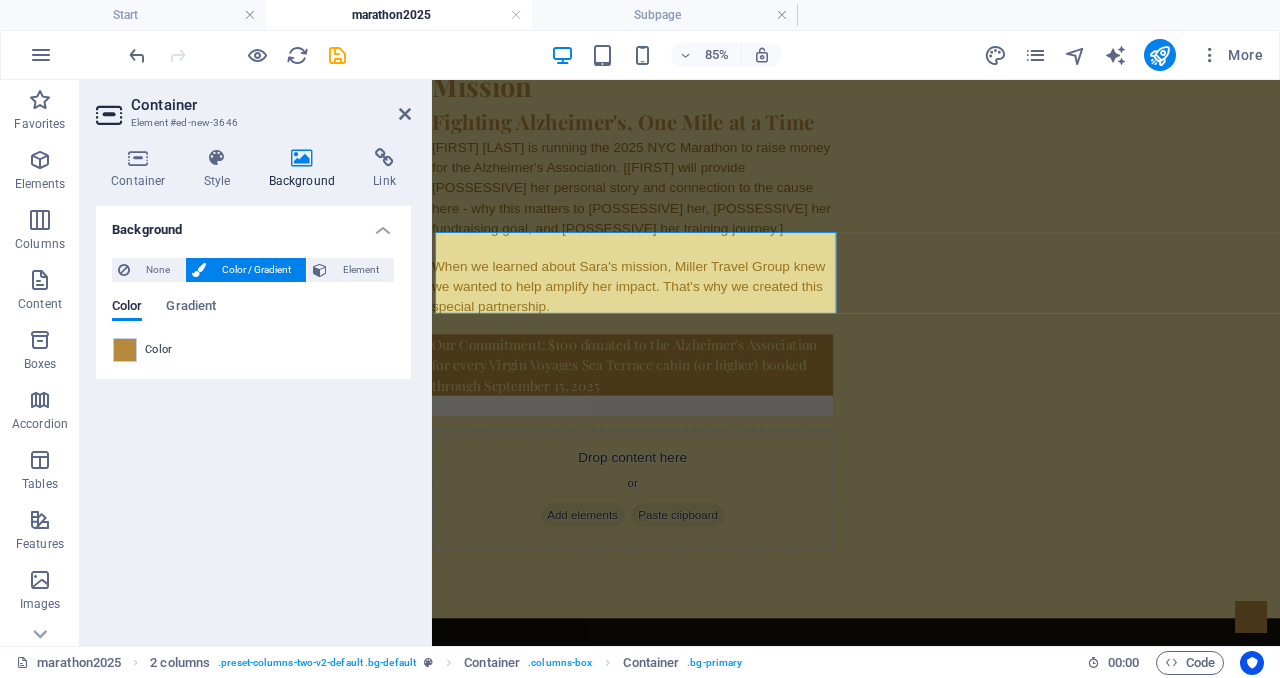 click on "Color / Gradient" at bounding box center (256, 270) 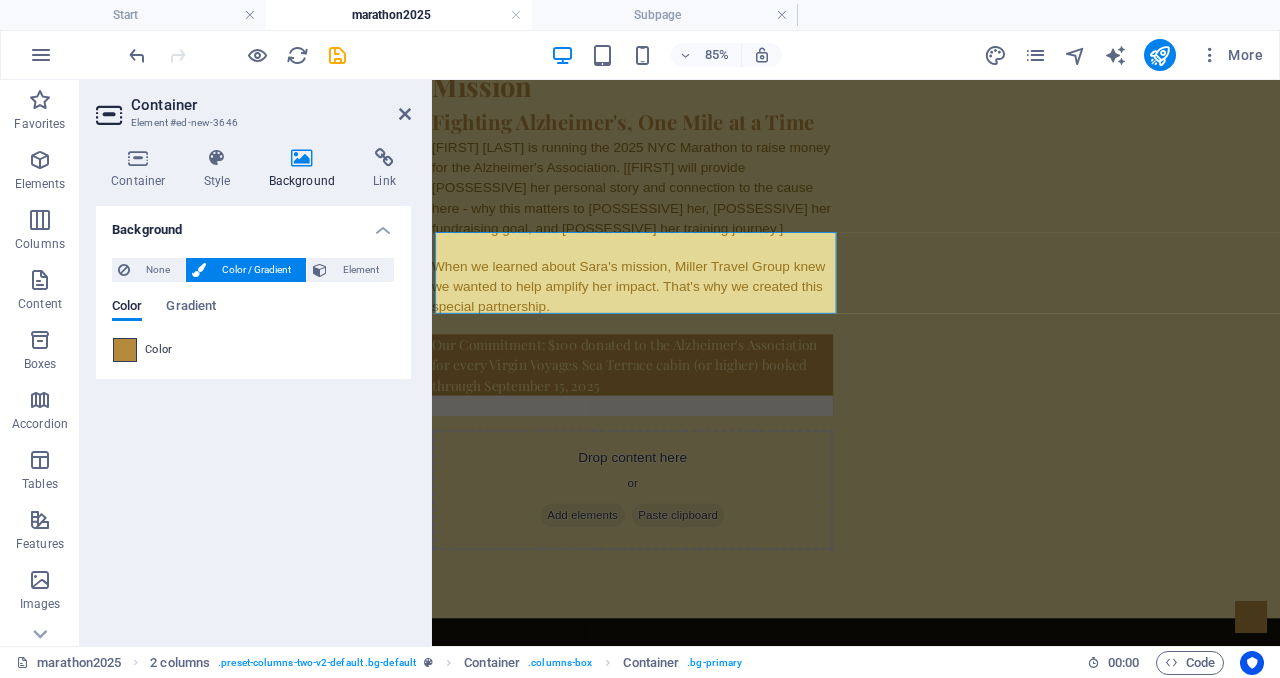 click at bounding box center [125, 350] 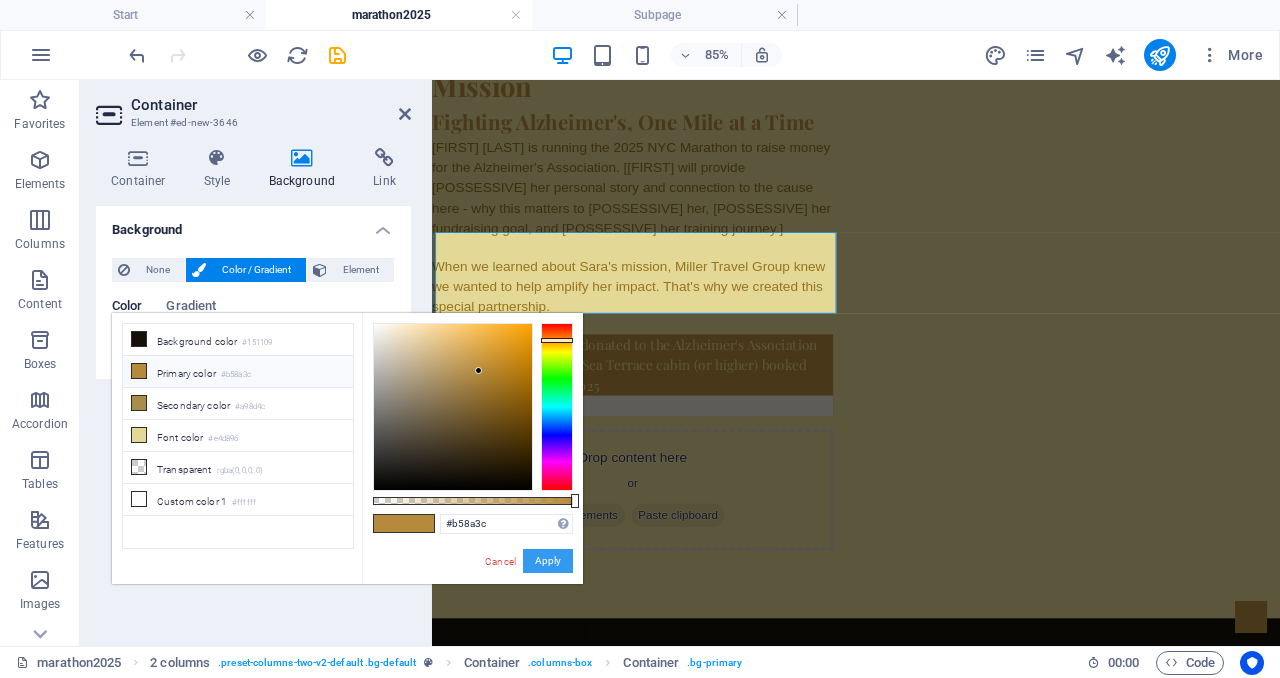 click on "Apply" at bounding box center [548, 561] 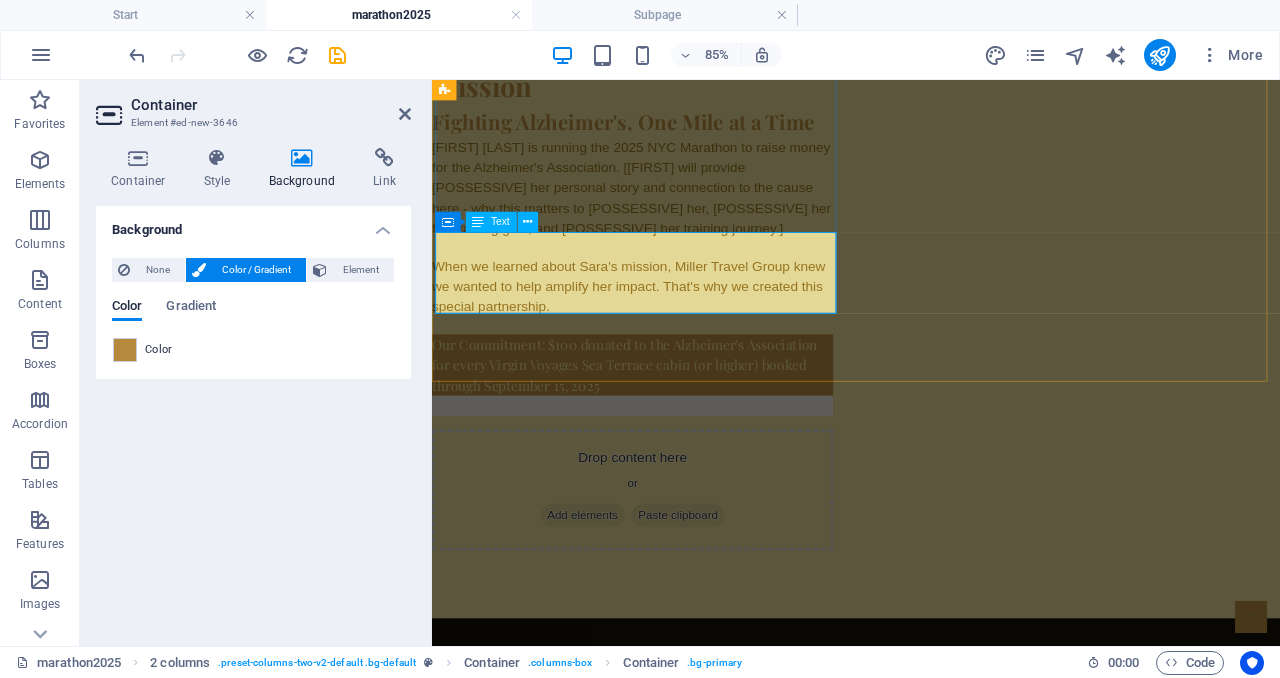 click on "Our Commitment: $100 donated to the Alzheimer's Association for every Virgin Voyages Sea Terrace cabin (or higher) booked through [DATE]" at bounding box center (668, 427) 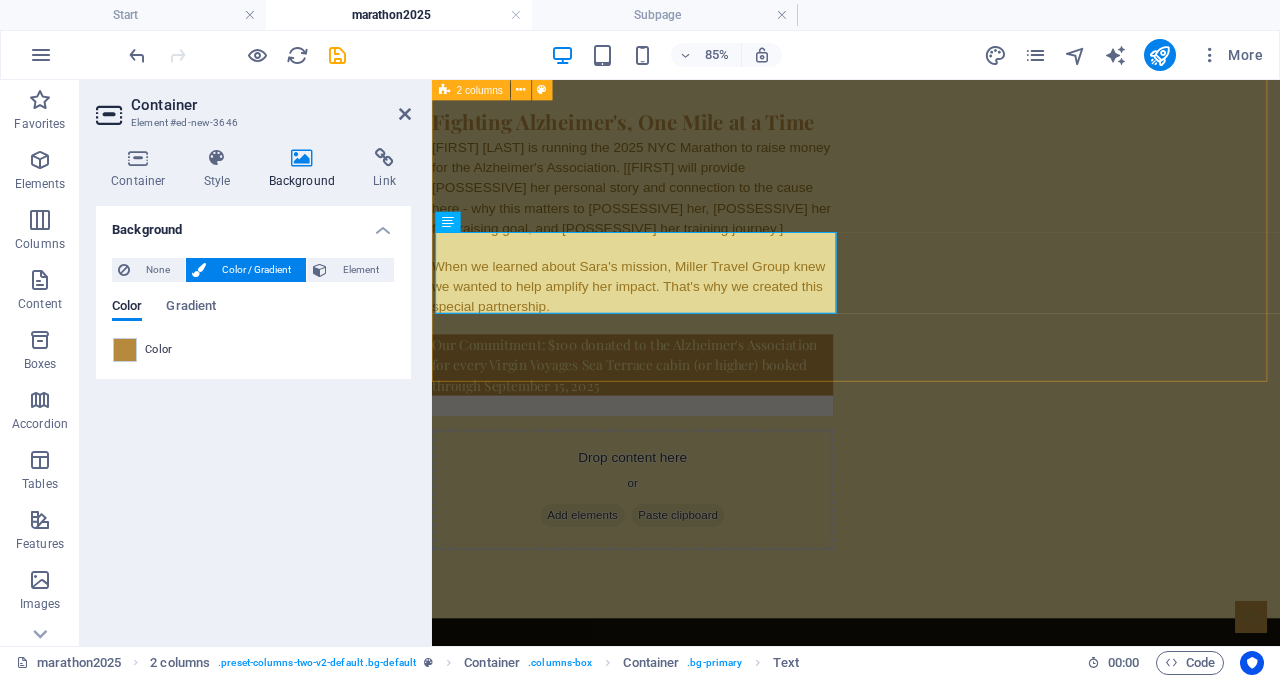click on "Sara's NYC Marathon Mission Fighting Alzheimer's, One Mile at a Time Sara Beedy is running the 2025 NYC Marathon to raise money for the Alzheimer's Association. [Sara will provide her personal story and connection to the cause here - why this matters to her, her fundraising goal, and her training journey.] When we learned about Sara's mission, Miller Travel Group knew we wanted to help amplify her impact. That's why we created this special partnership. Our Commitment: $100 donated to the Alzheimer's Association for every Virgin Voyages Sea Terrace cabin (or higher) booked through September 15, 2025 Drop content here or  Add elements  Paste clipboard" at bounding box center (931, 324) 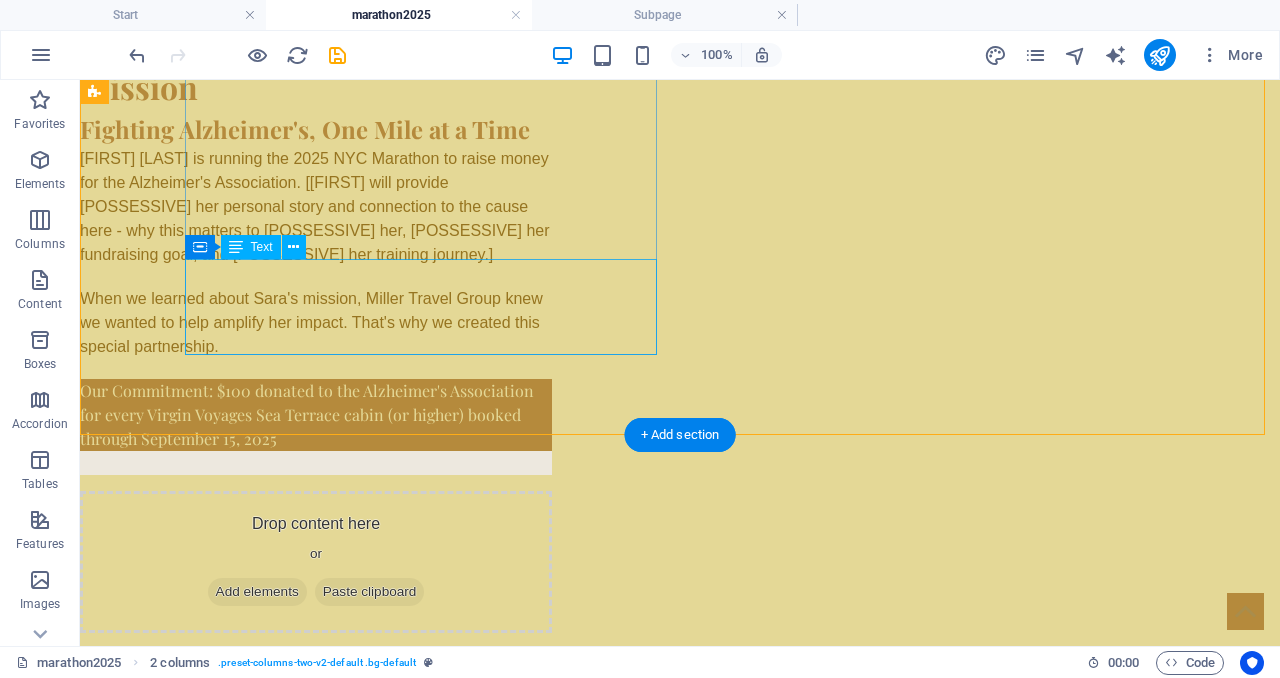 click on "Our Commitment: $100 donated to the Alzheimer's Association for every Virgin Voyages Sea Terrace cabin (or higher) booked through [DATE]" at bounding box center (316, 427) 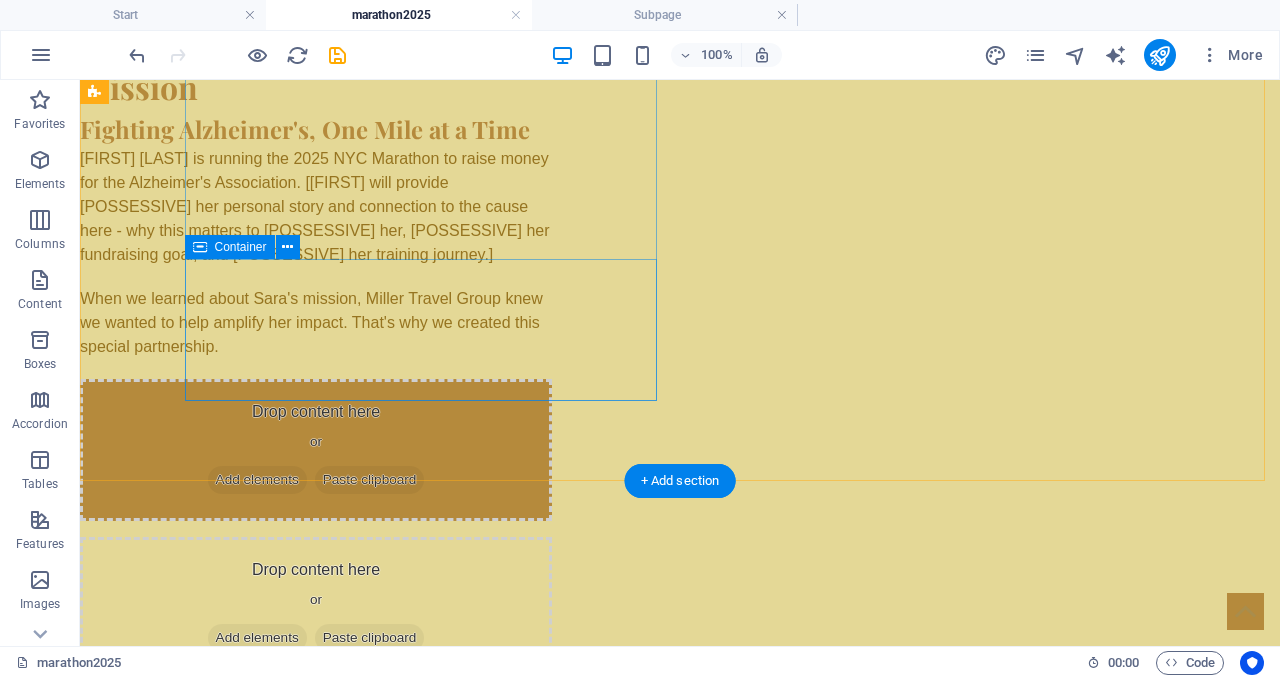 click on "Paste clipboard" at bounding box center [370, 480] 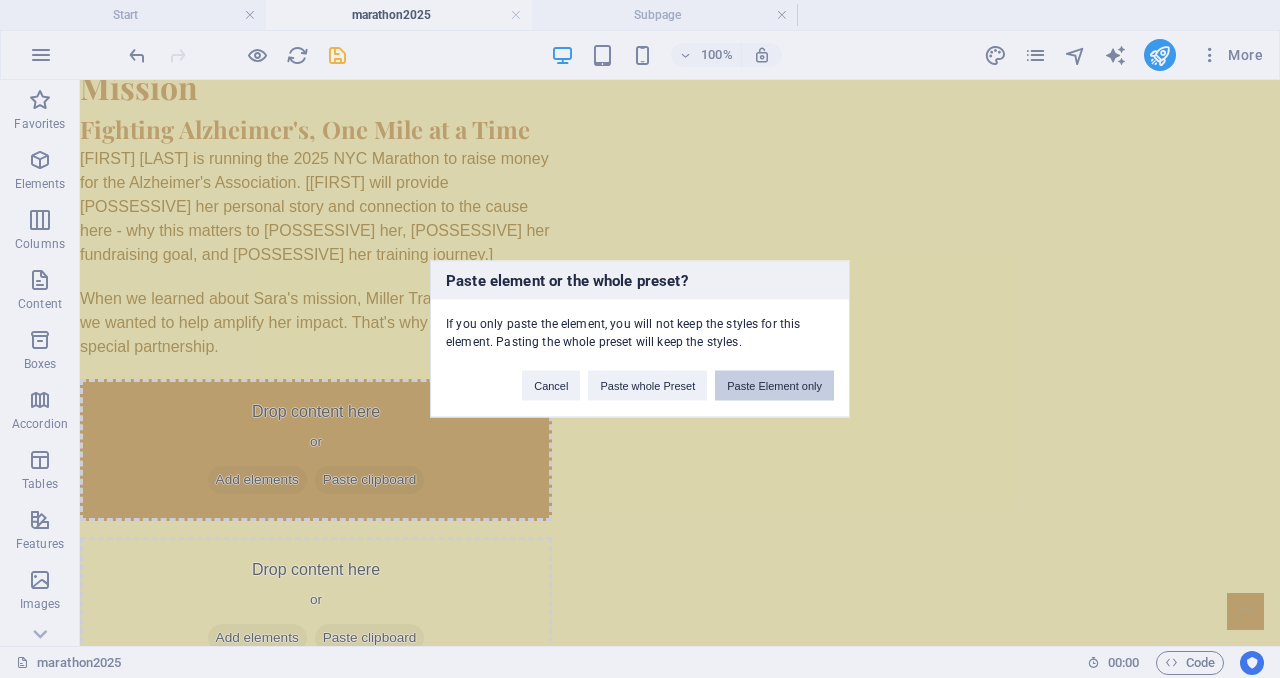 drag, startPoint x: 746, startPoint y: 379, endPoint x: 665, endPoint y: 299, distance: 113.84639 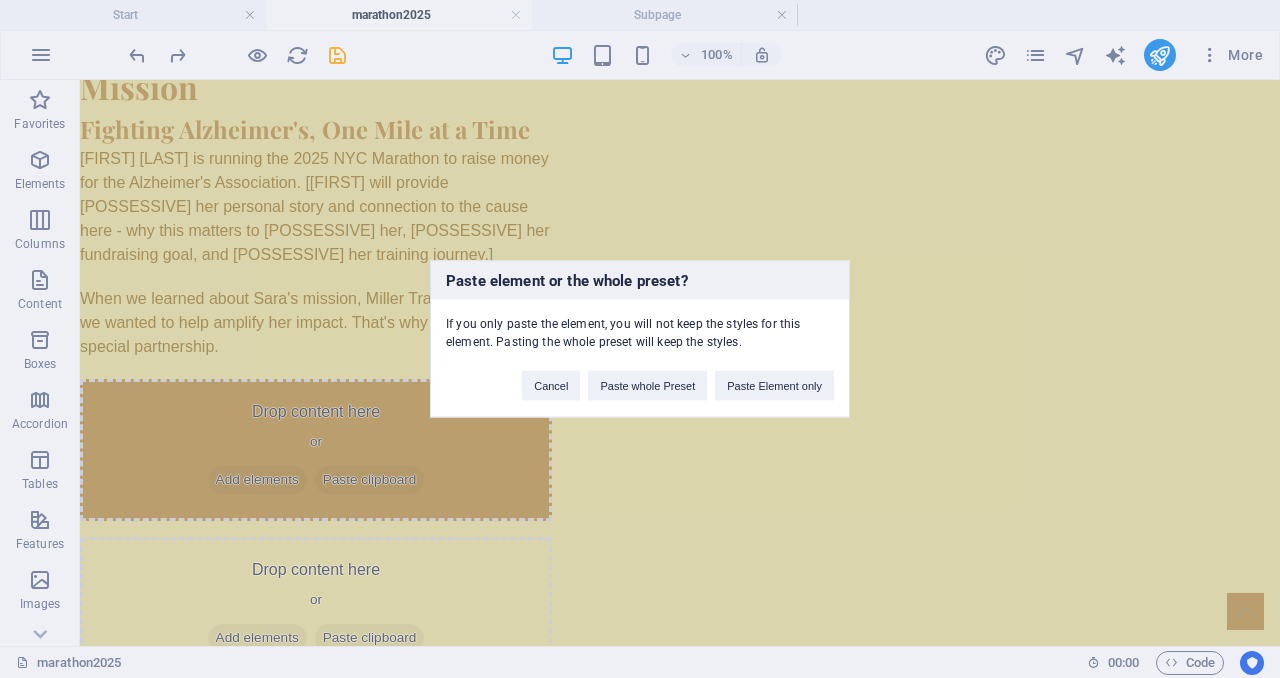 type 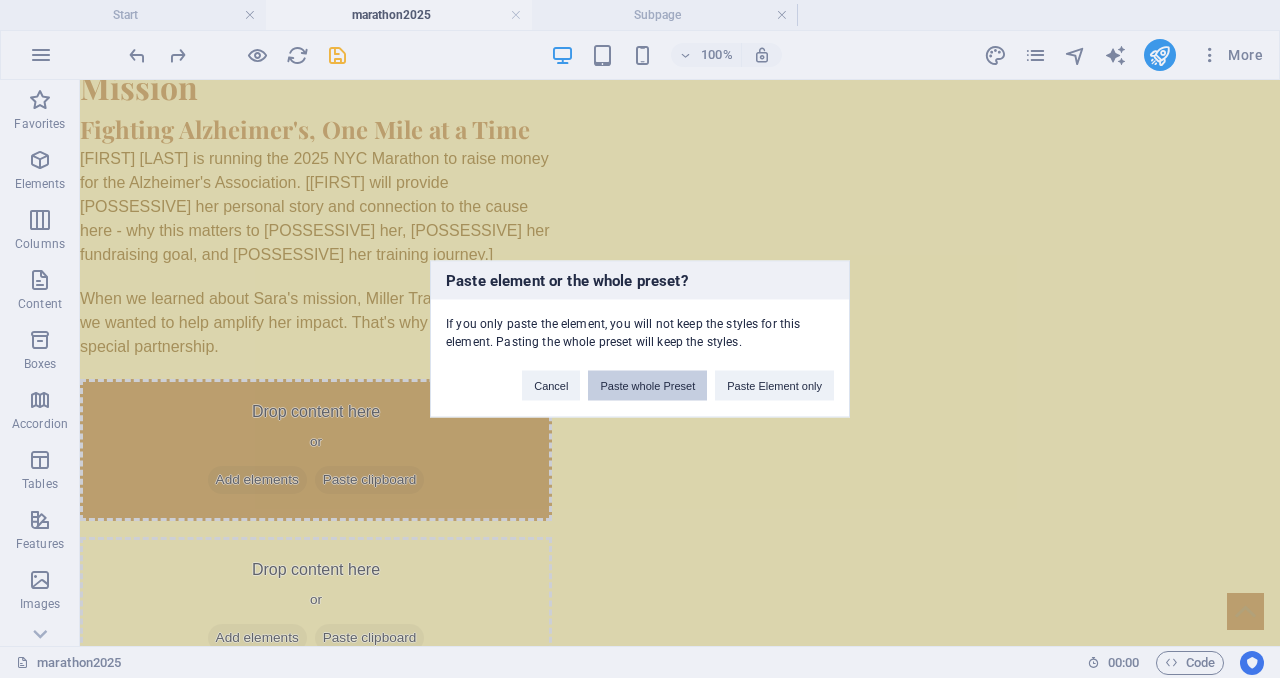 click on "Paste whole Preset" at bounding box center (647, 386) 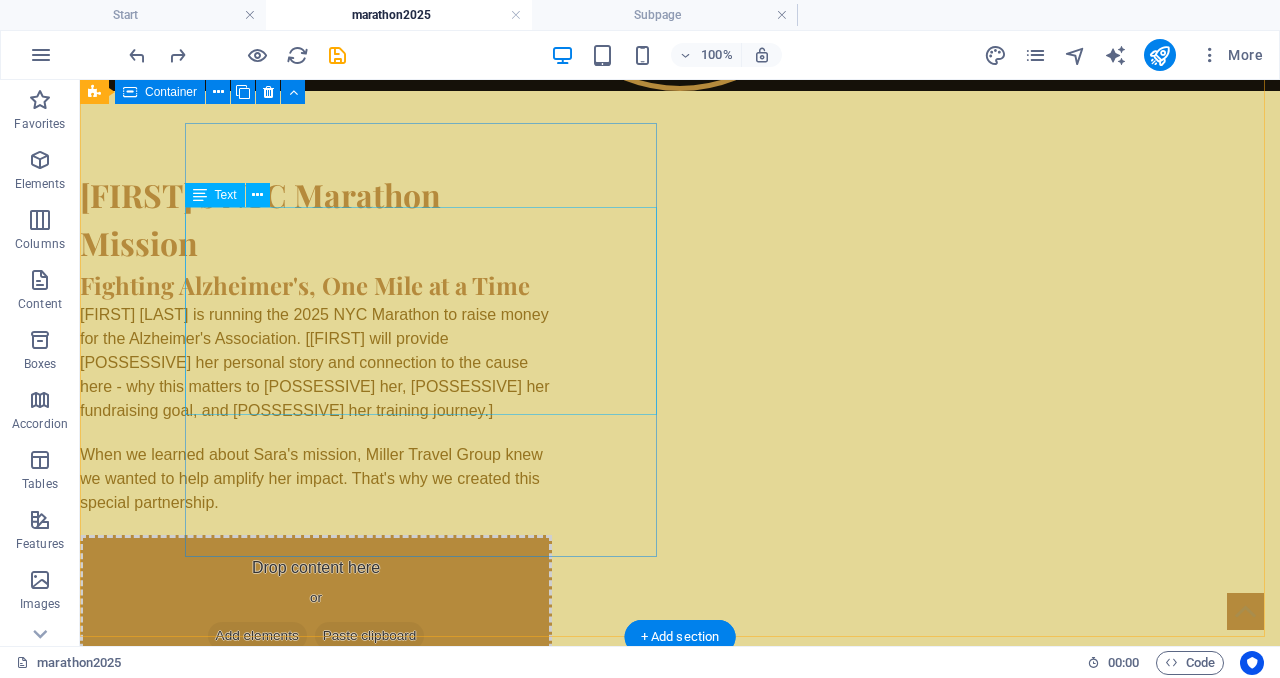 scroll, scrollTop: 1053, scrollLeft: 0, axis: vertical 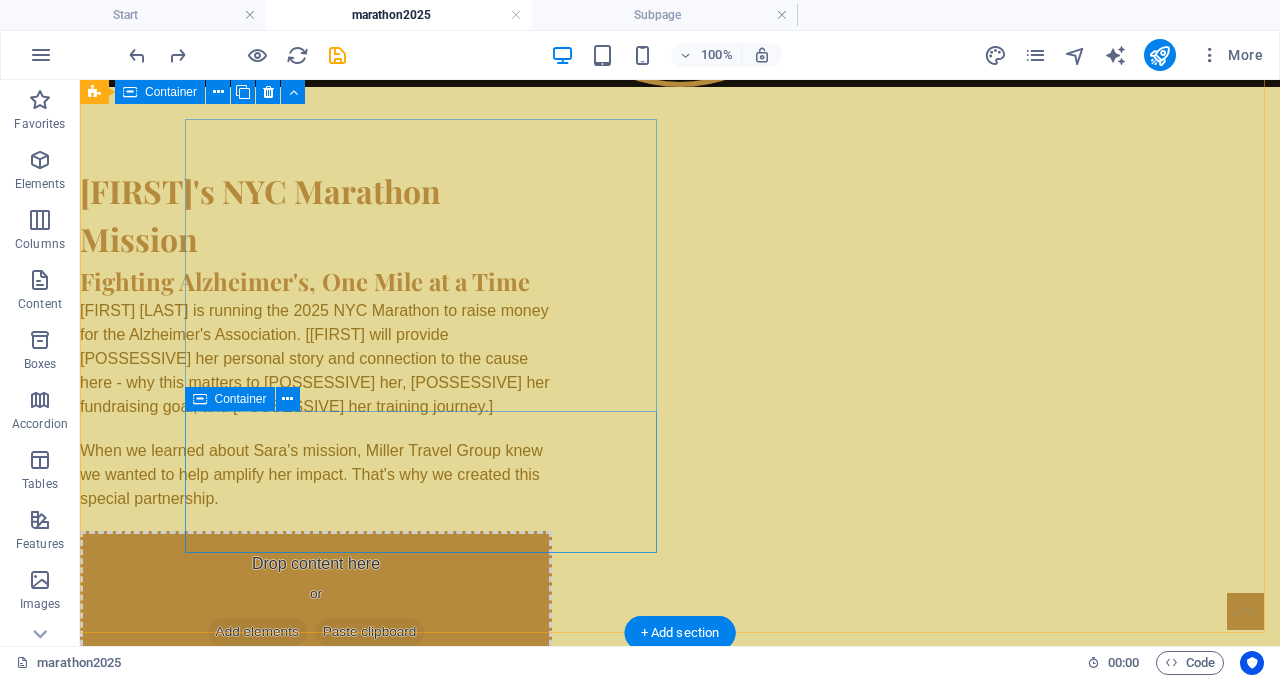 click on "Drop content here or  Add elements  Paste clipboard" at bounding box center [316, 602] 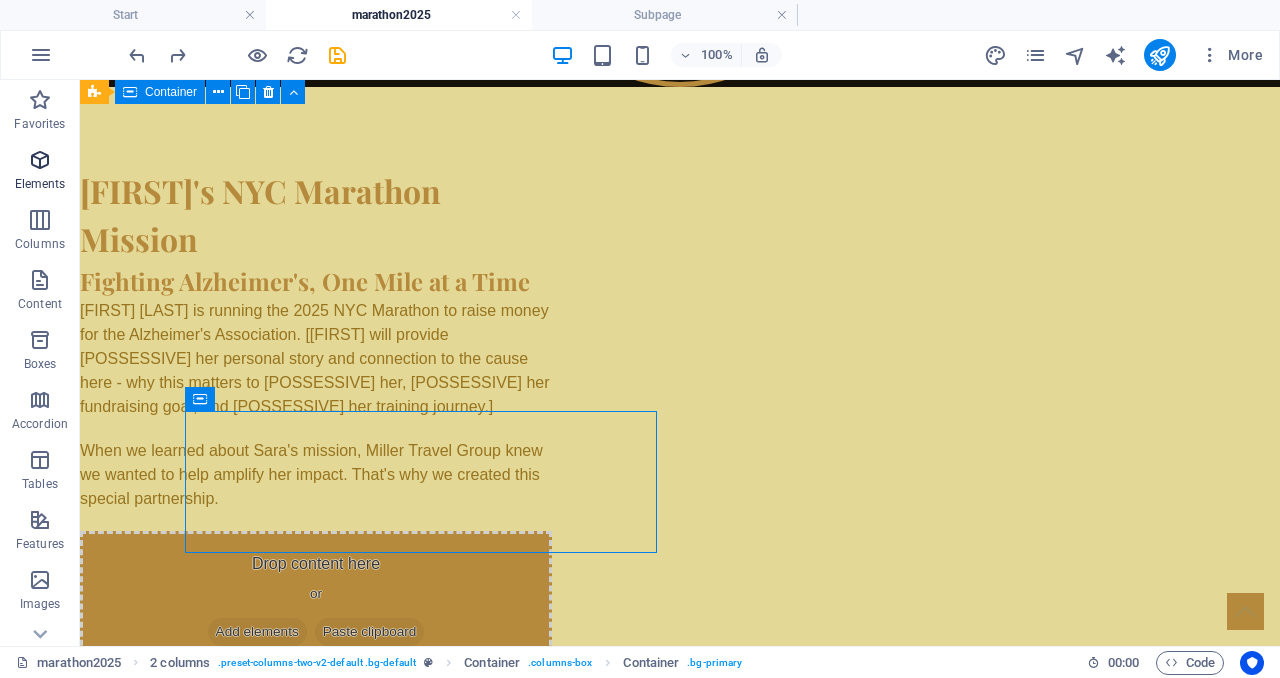 click at bounding box center (40, 160) 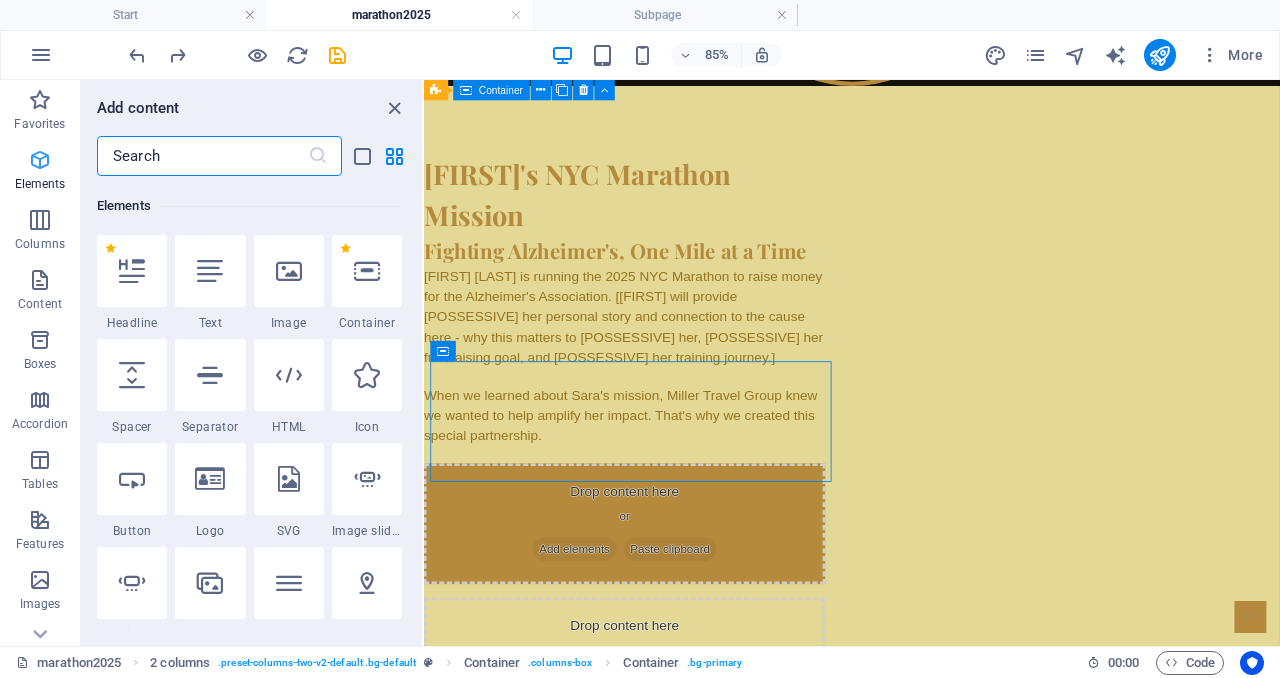scroll, scrollTop: 213, scrollLeft: 0, axis: vertical 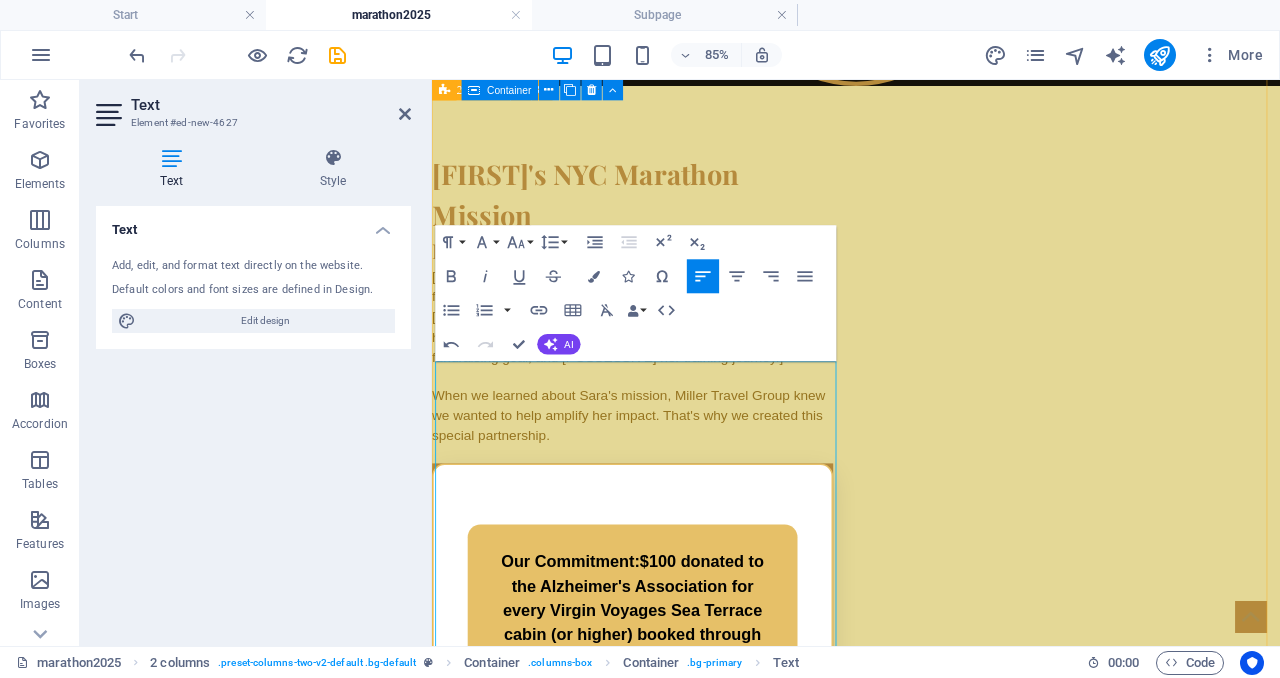 click on "Sara's NYC Marathon Mission Fighting Alzheimer's, One Mile at a Time Sara Beedy is running the 2025 NYC Marathon to raise money for the Alzheimer's Association. [Sara will provide her personal story and connection to the cause here - why this matters to her, her fundraising goal, and her training journey.] When we learned about Sara's mission, Miller Travel Group knew we wanted to help amplify her impact. That's why we created this special partnership. Our Commitment:  $100 donated to the Alzheimer's Association for every Virgin Voyages Sea Terrace cabin (or higher) booked through September 15, 2025 Drop content here or  Add elements  Paste clipboard" at bounding box center [931, 614] 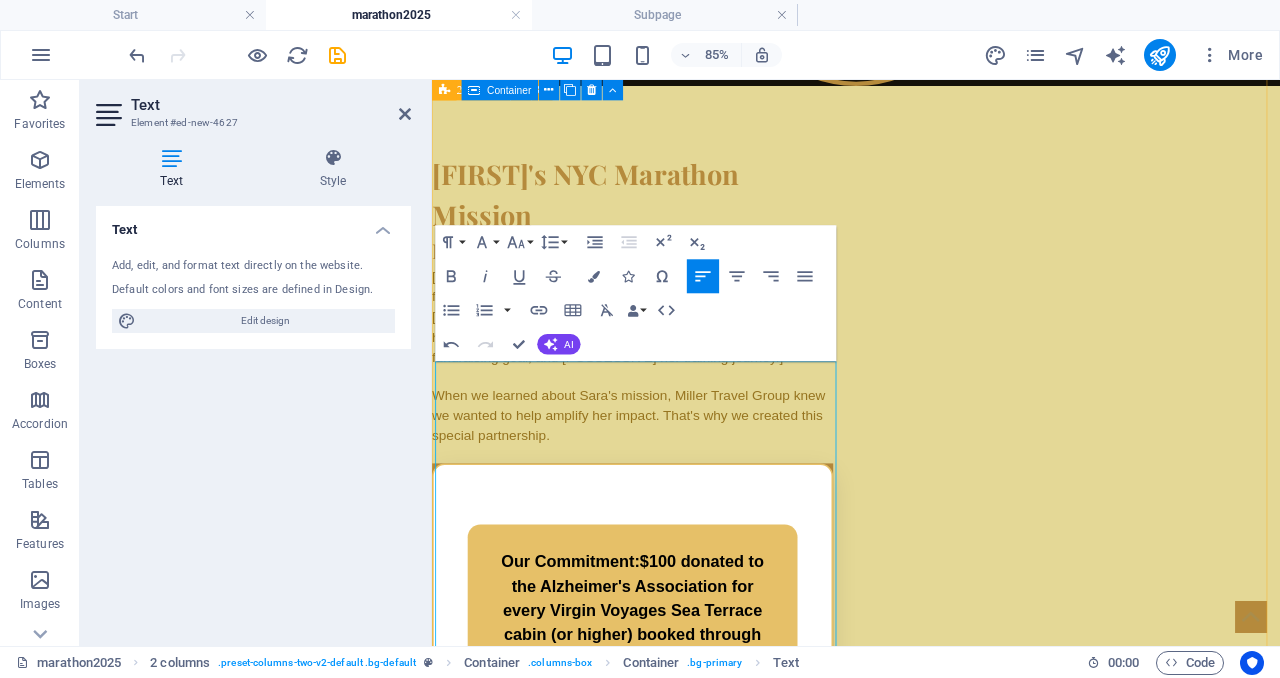 click on "Sara's NYC Marathon Mission Fighting Alzheimer's, One Mile at a Time Sara Beedy is running the 2025 NYC Marathon to raise money for the Alzheimer's Association. [Sara will provide her personal story and connection to the cause here - why this matters to her, her fundraising goal, and her training journey.] When we learned about Sara's mission, Miller Travel Group knew we wanted to help amplify her impact. That's why we created this special partnership. Our Commitment:  $100 donated to the Alzheimer's Association for every Virgin Voyages Sea Terrace cabin (or higher) booked through September 15, 2025 Drop content here or  Add elements  Paste clipboard" at bounding box center [931, 614] 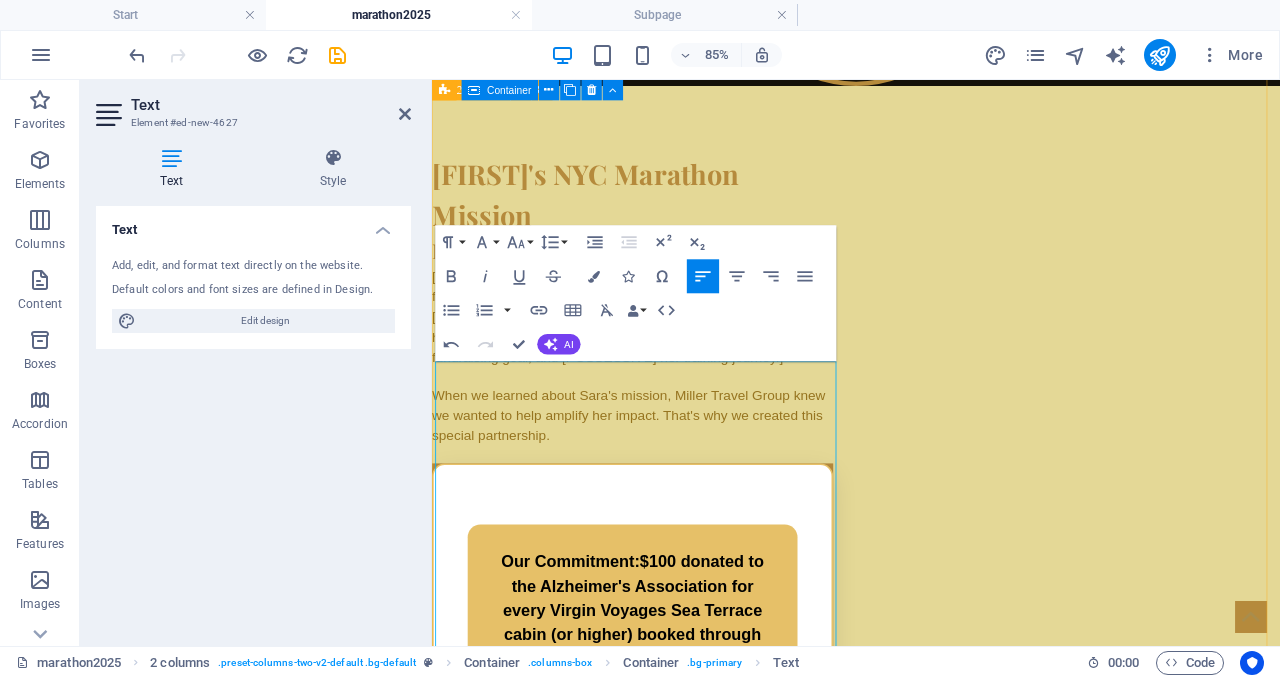 select on "px" 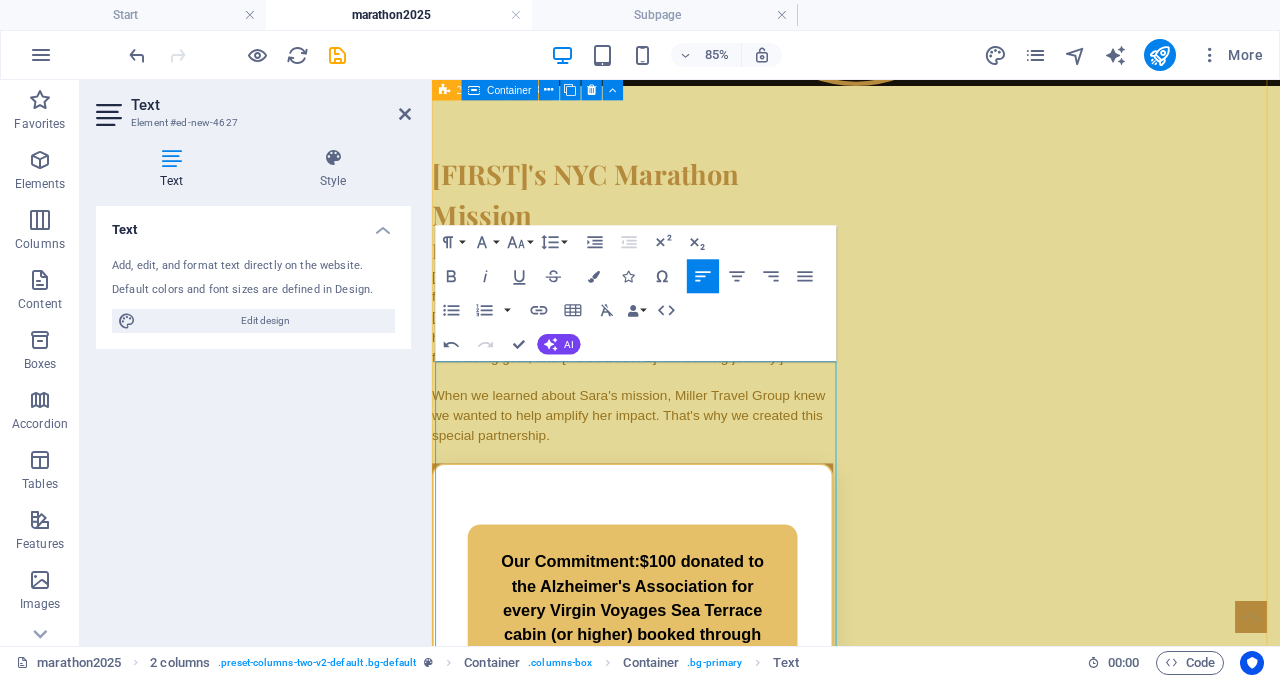 select on "px" 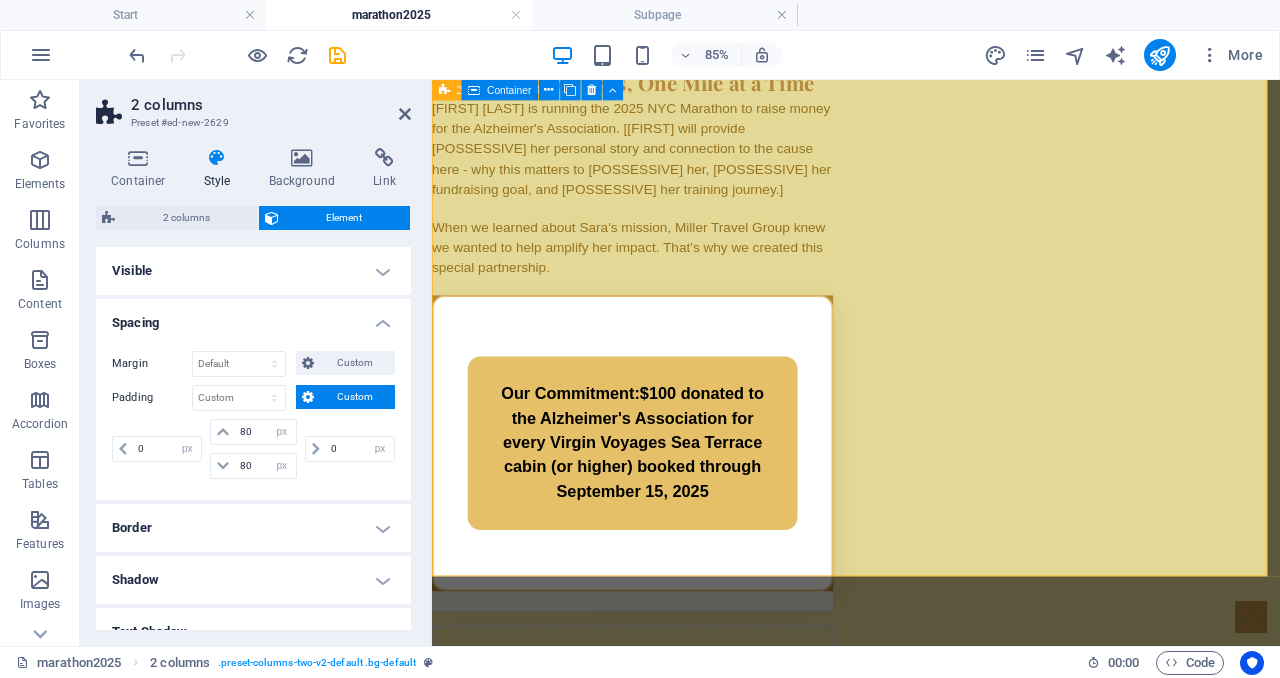 scroll, scrollTop: 1254, scrollLeft: 0, axis: vertical 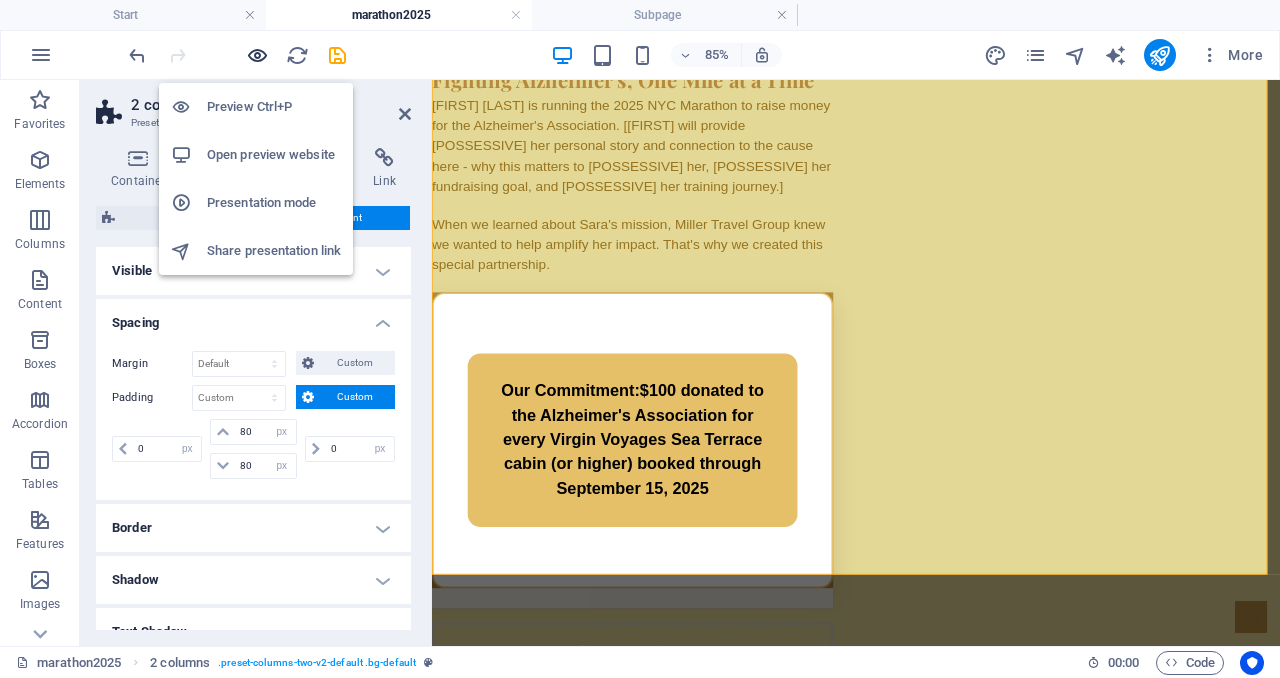 click at bounding box center [257, 55] 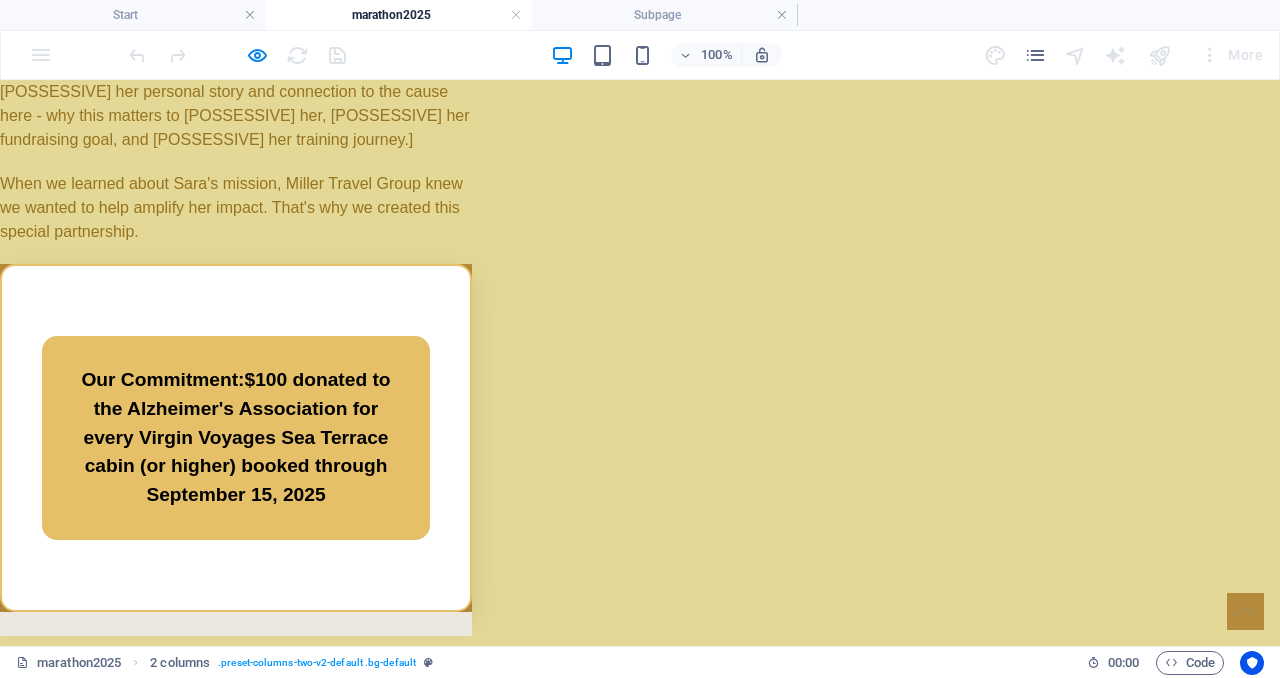 scroll, scrollTop: 1306, scrollLeft: 0, axis: vertical 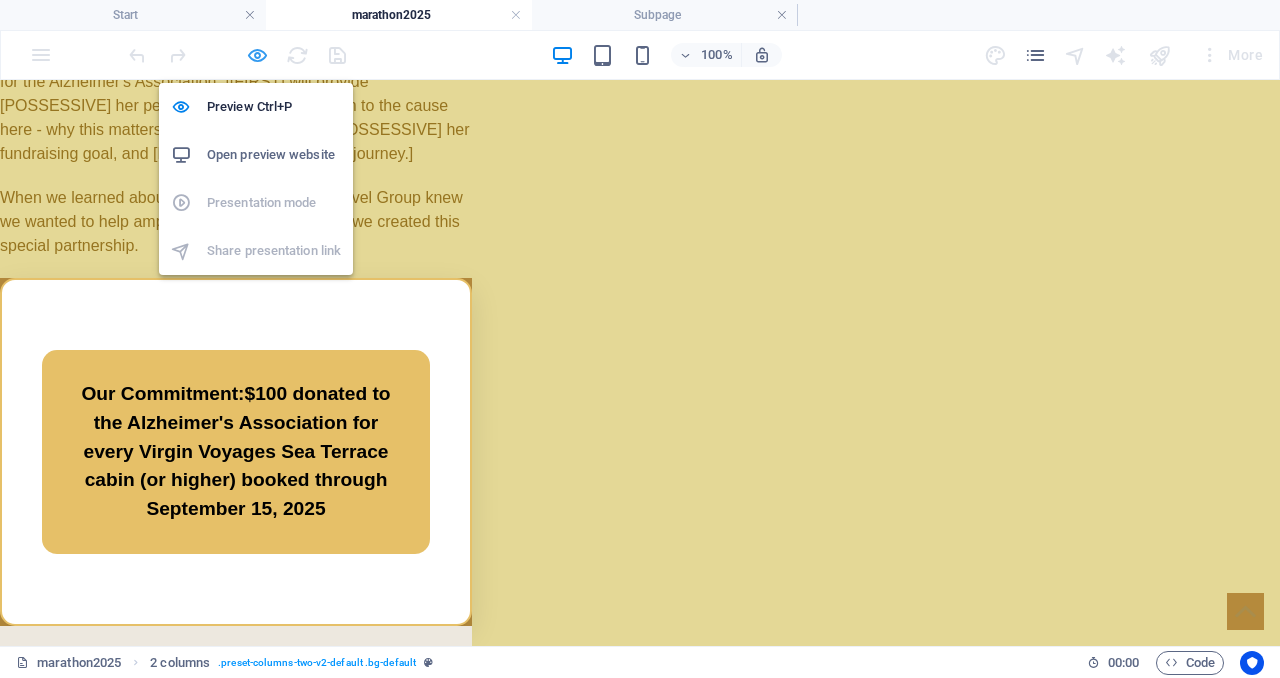 click at bounding box center (257, 55) 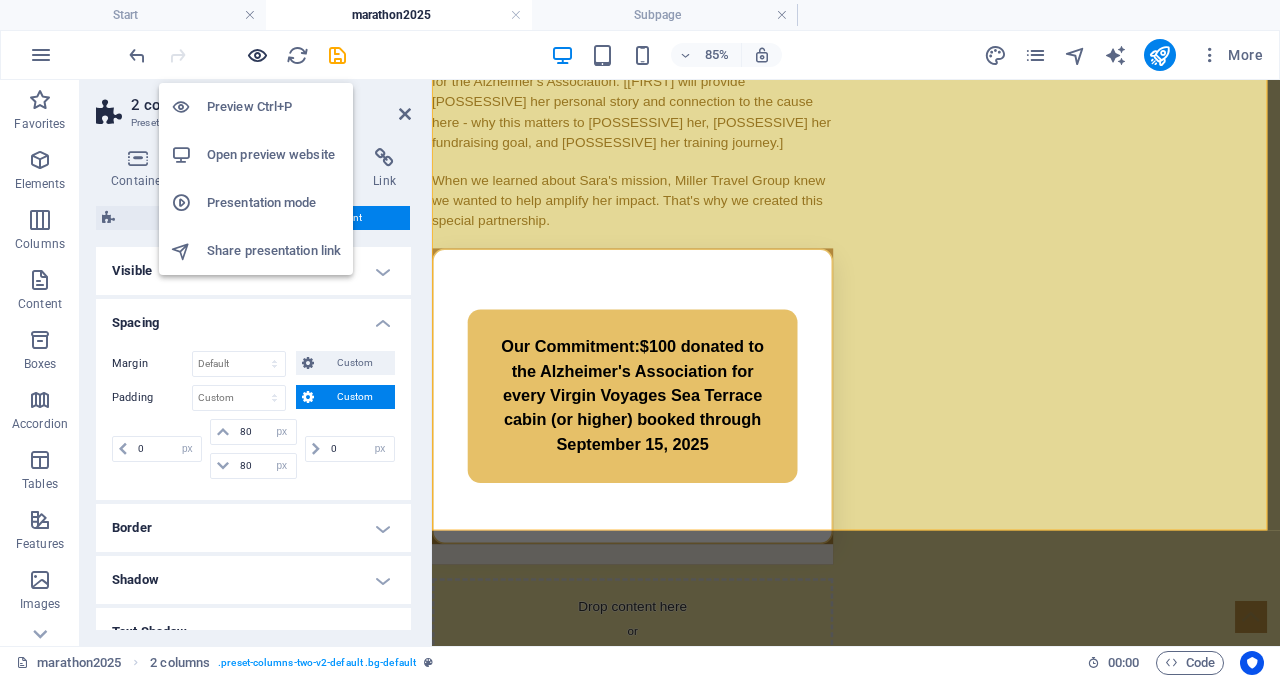 type 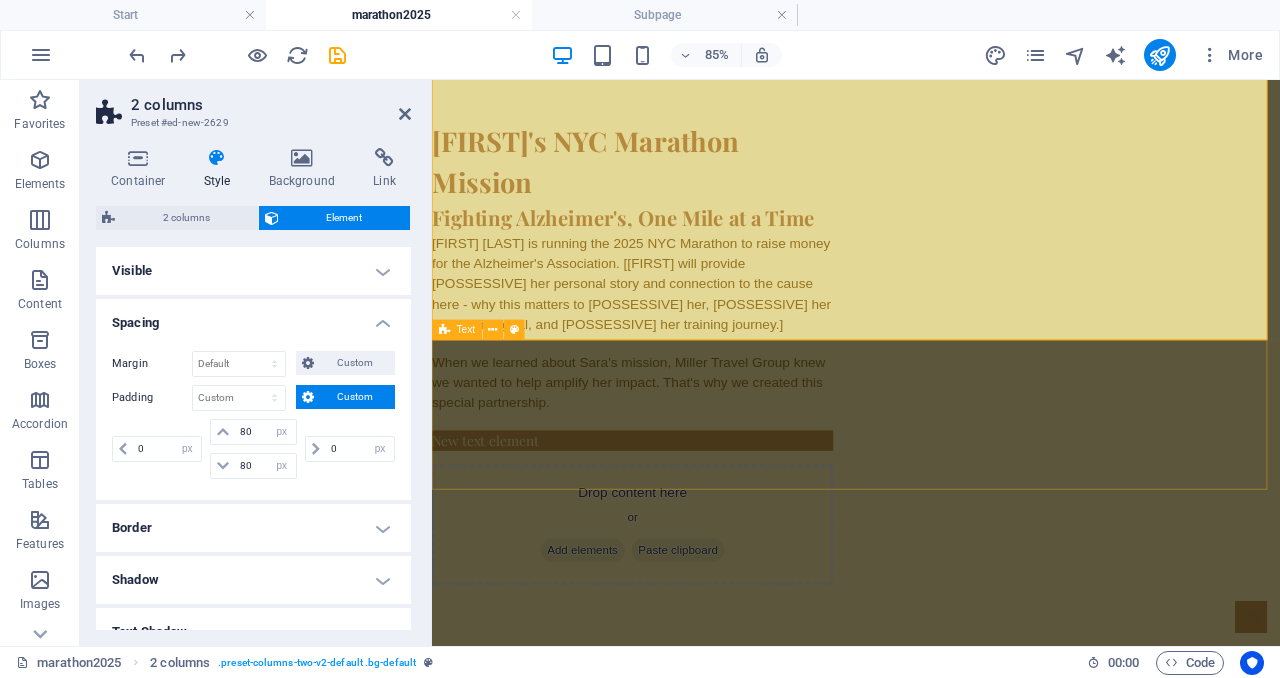 scroll, scrollTop: 857, scrollLeft: 0, axis: vertical 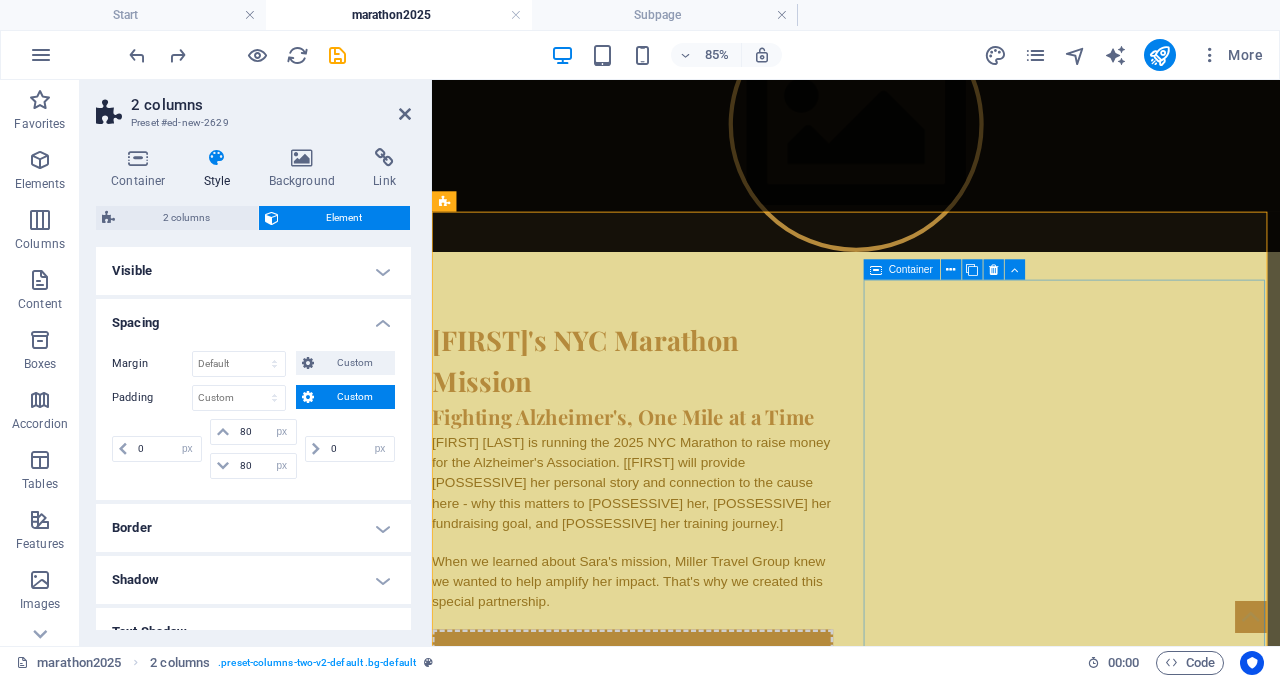click on "Drop content here or  Add elements  Paste clipboard" at bounding box center [668, 956] 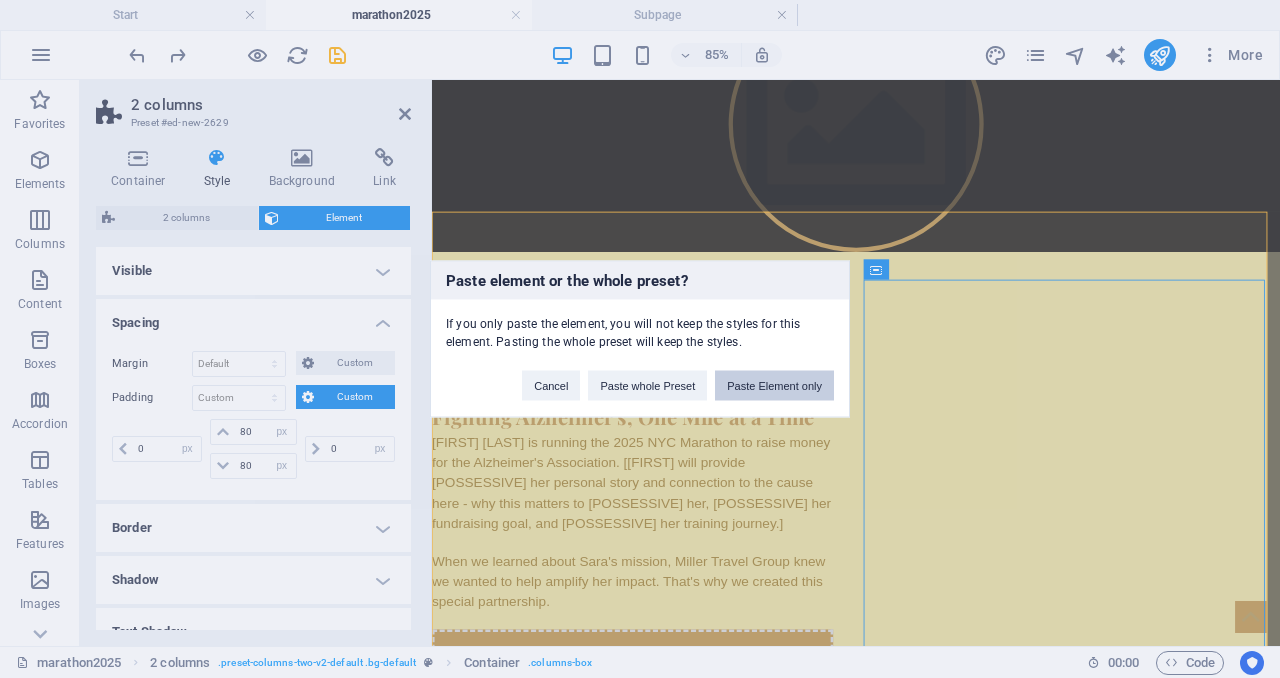 type 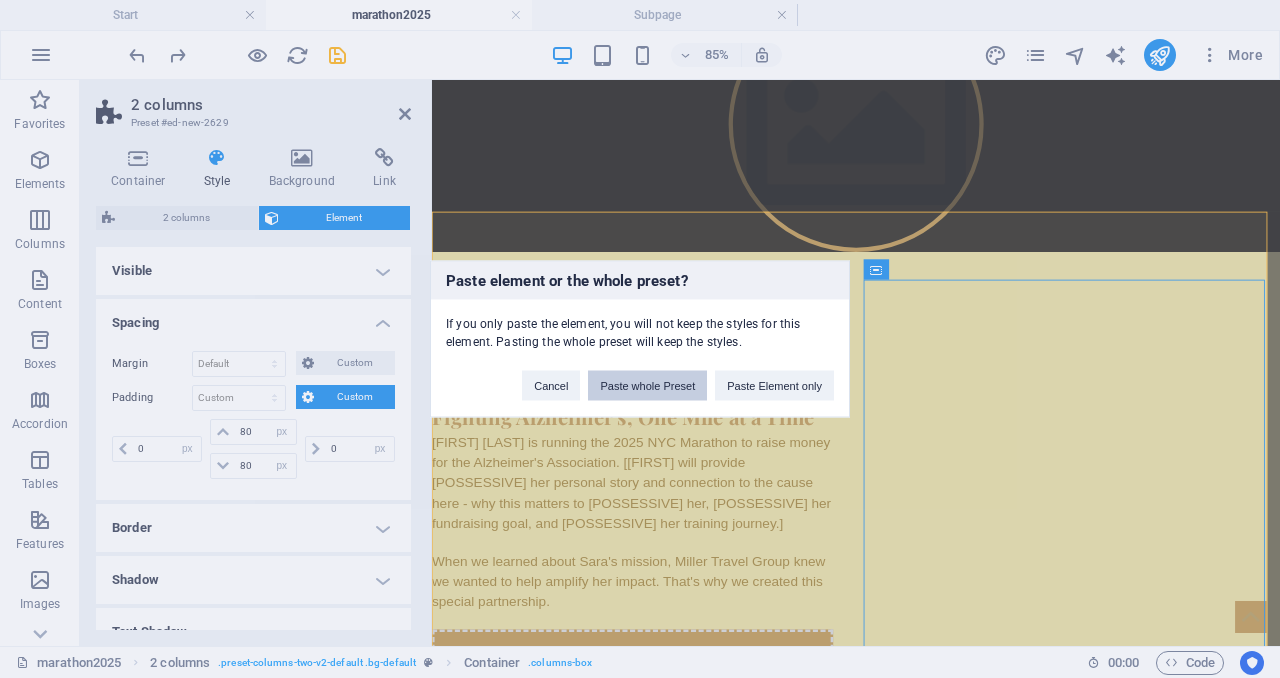 click on "Paste whole Preset" at bounding box center (647, 386) 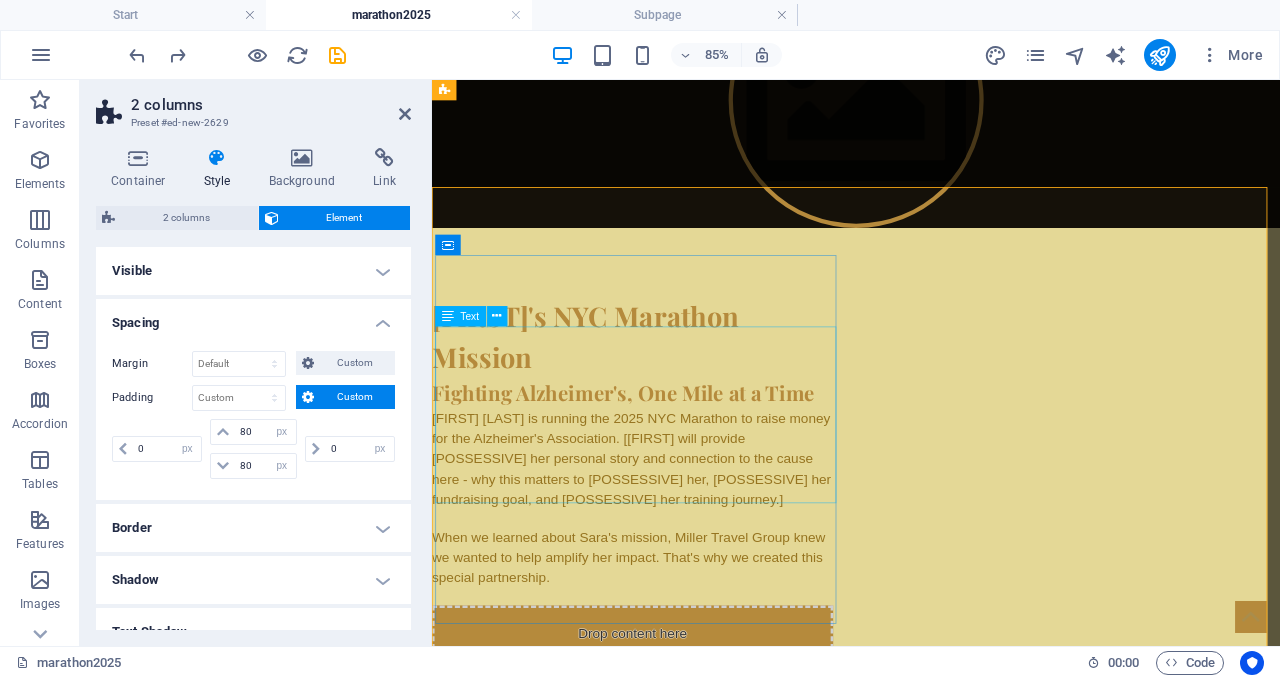scroll, scrollTop: 703, scrollLeft: 0, axis: vertical 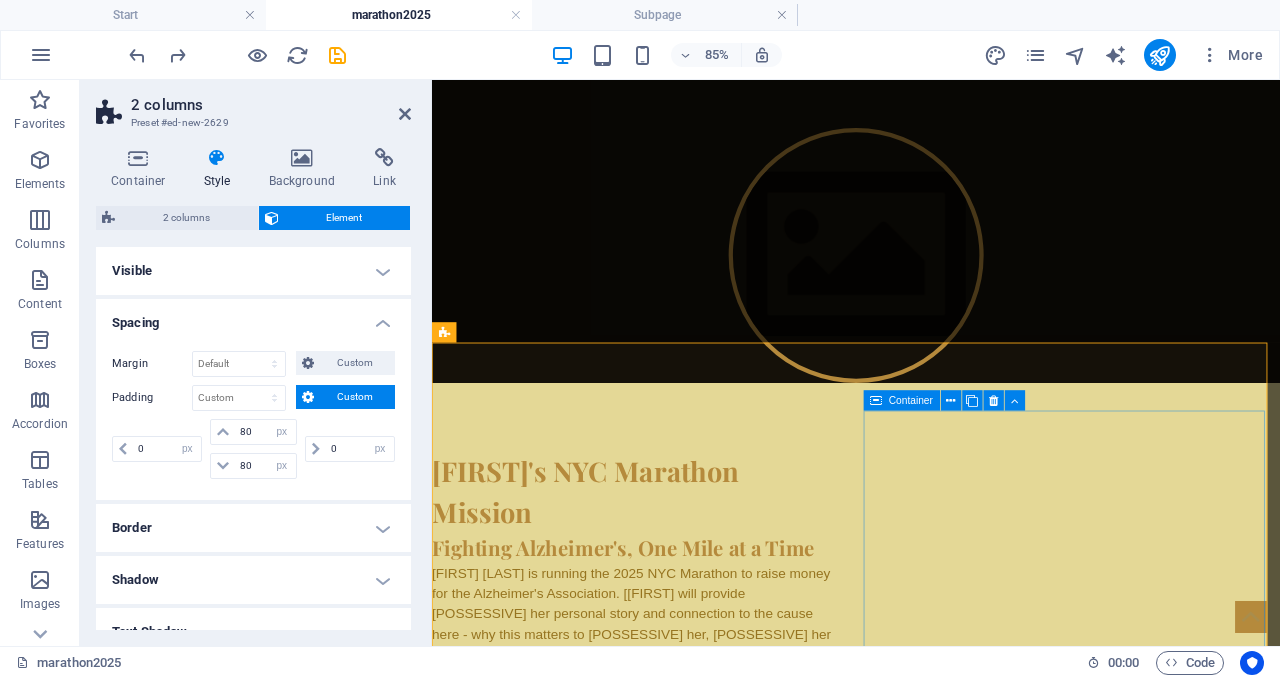 click on "Paste clipboard" at bounding box center (722, 1140) 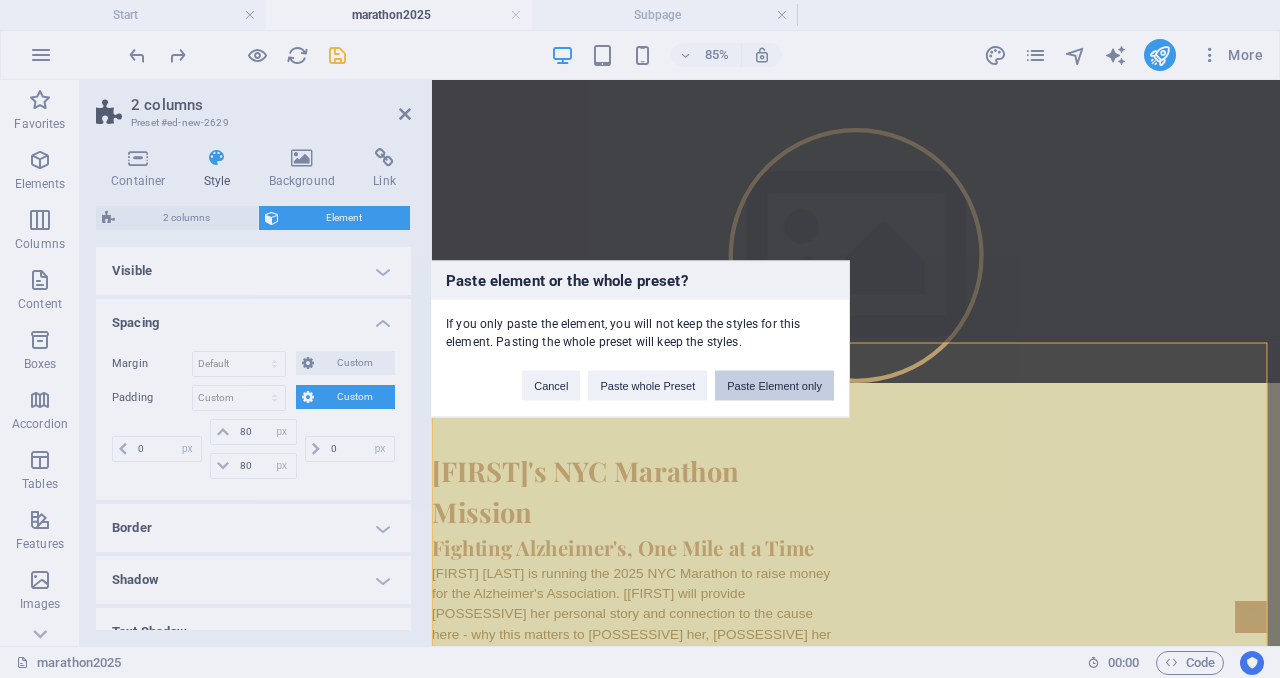 click on "Paste Element only" at bounding box center (774, 386) 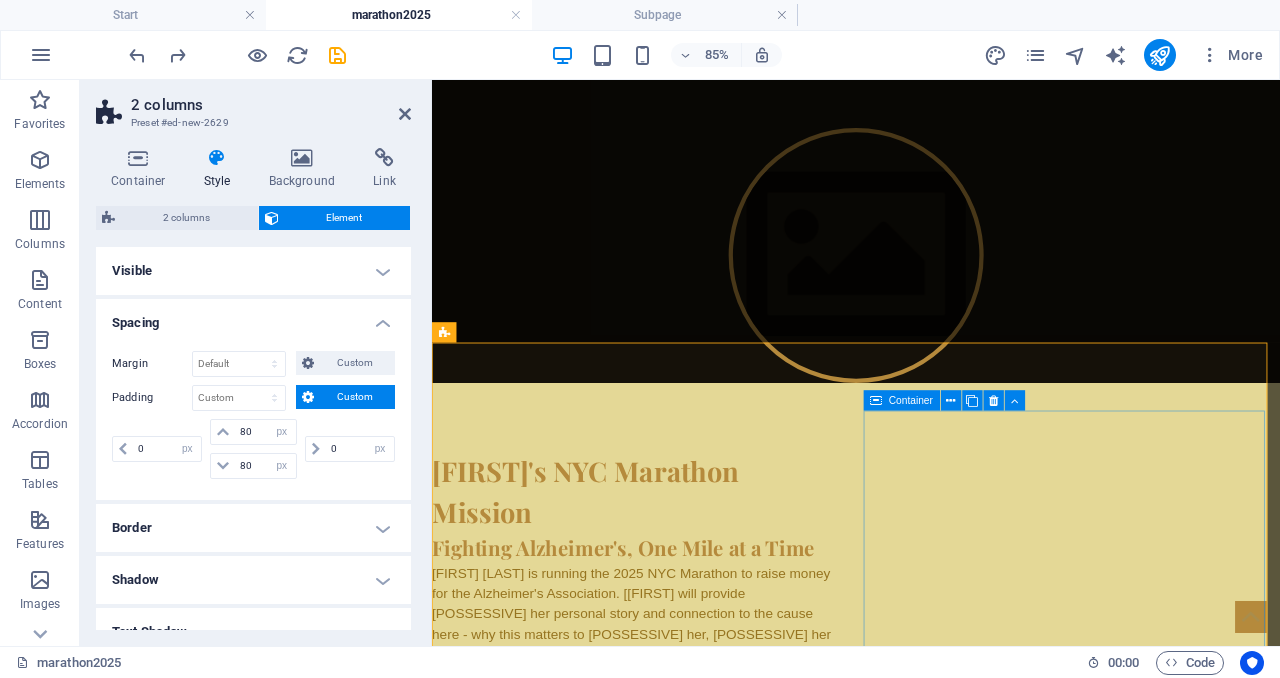 click on "Drop content here or  Add elements  Paste clipboard" at bounding box center [668, 1110] 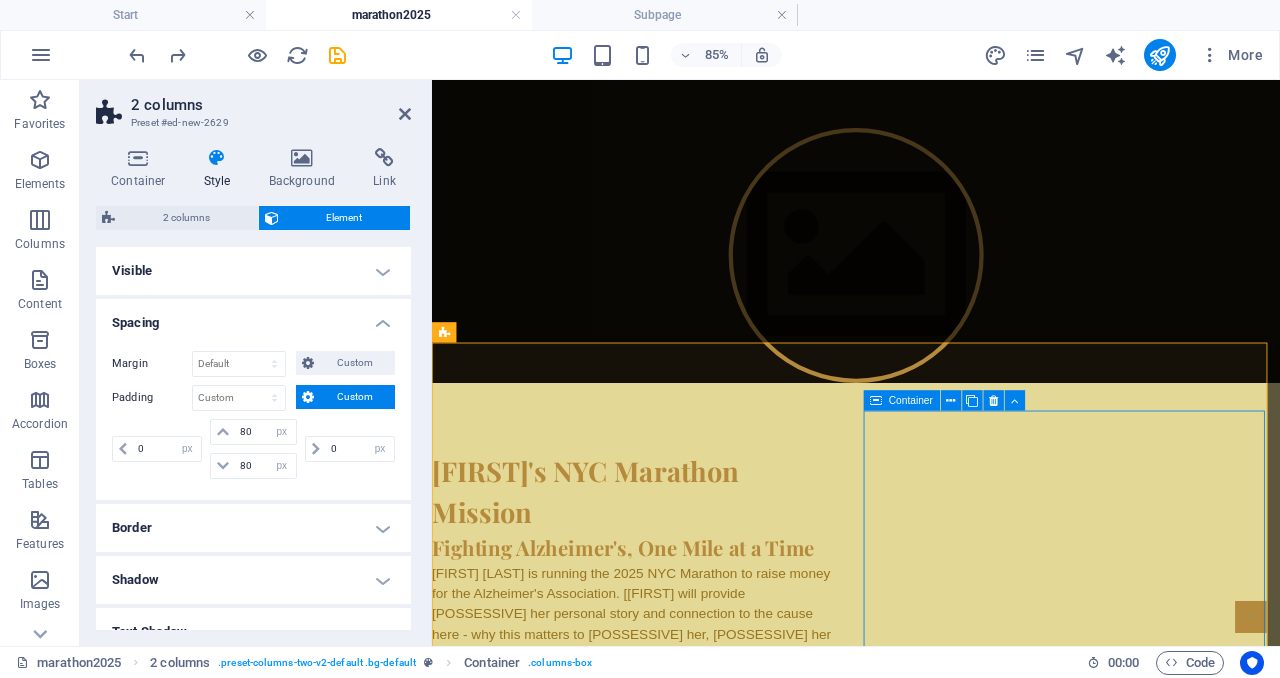 drag, startPoint x: 570, startPoint y: 240, endPoint x: 1130, endPoint y: 547, distance: 638.63055 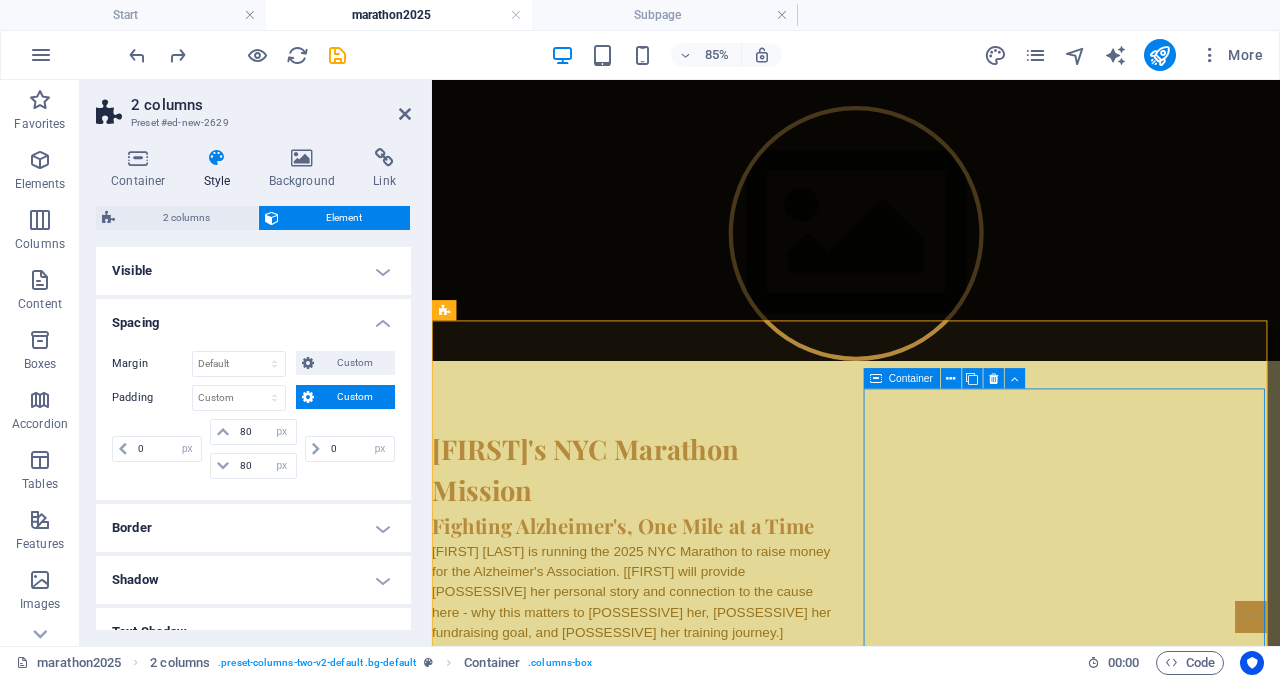 scroll, scrollTop: 731, scrollLeft: 0, axis: vertical 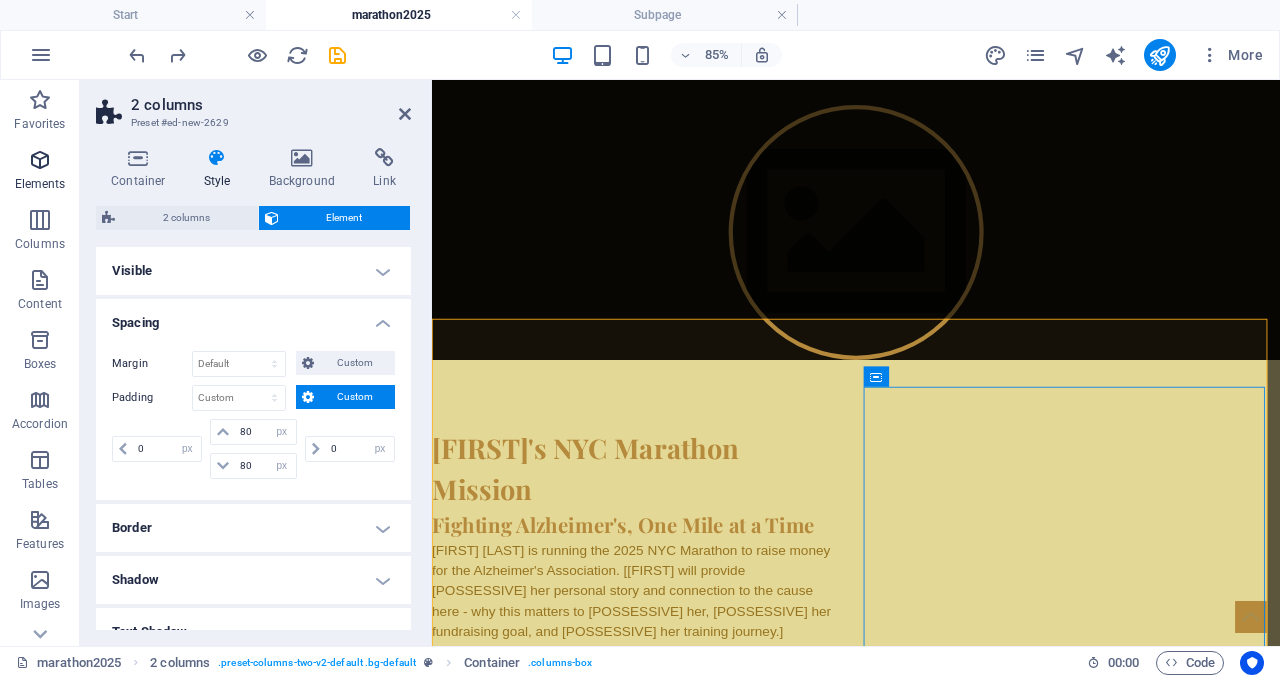 click at bounding box center [40, 160] 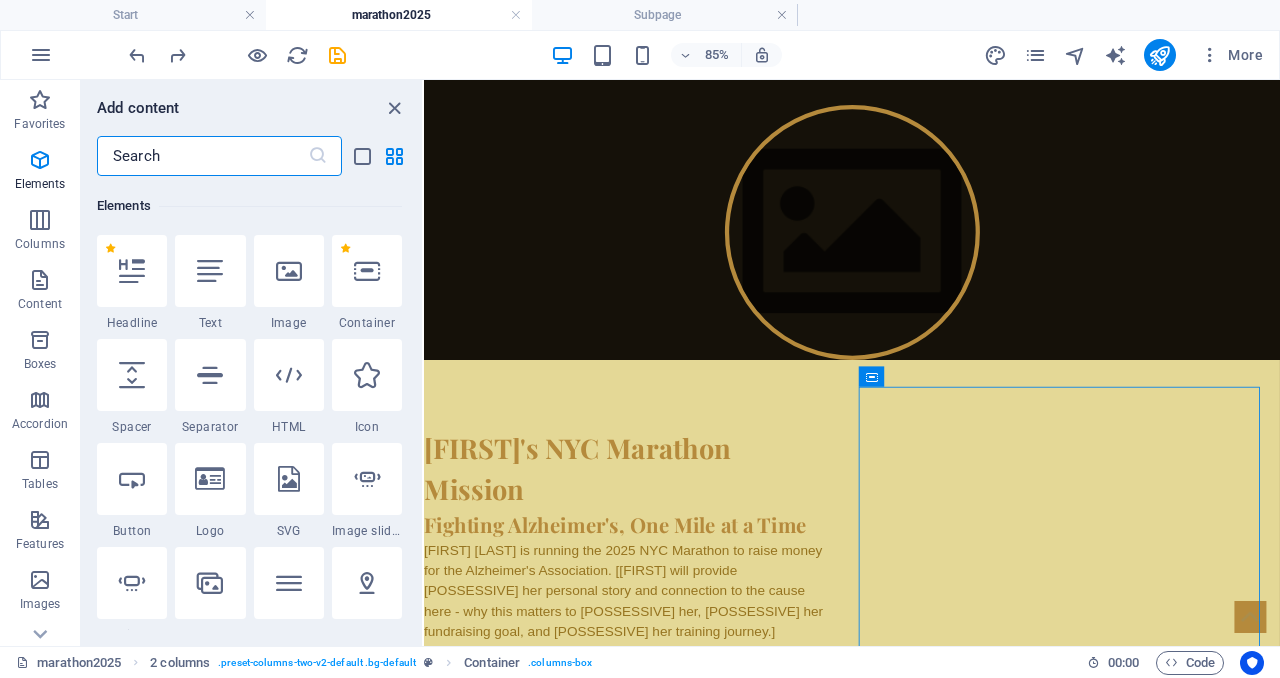 scroll, scrollTop: 213, scrollLeft: 0, axis: vertical 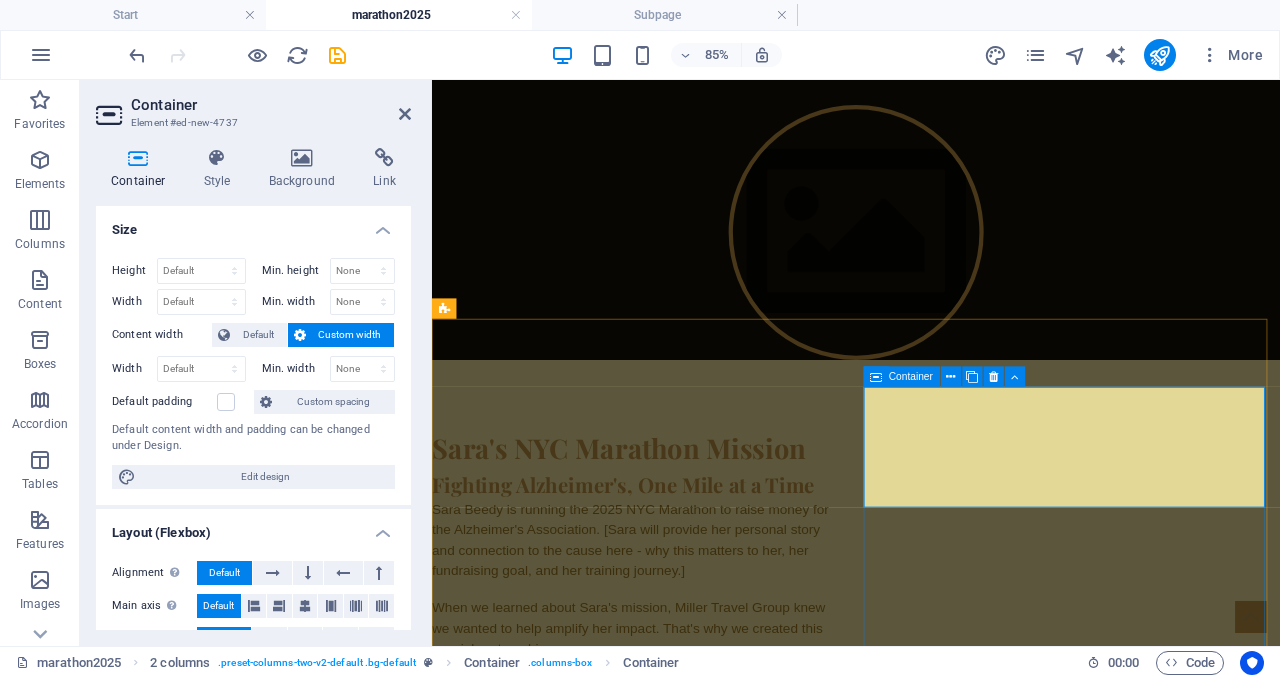 click on "Drop content here or  Add elements  Paste clipboard" at bounding box center (668, 1010) 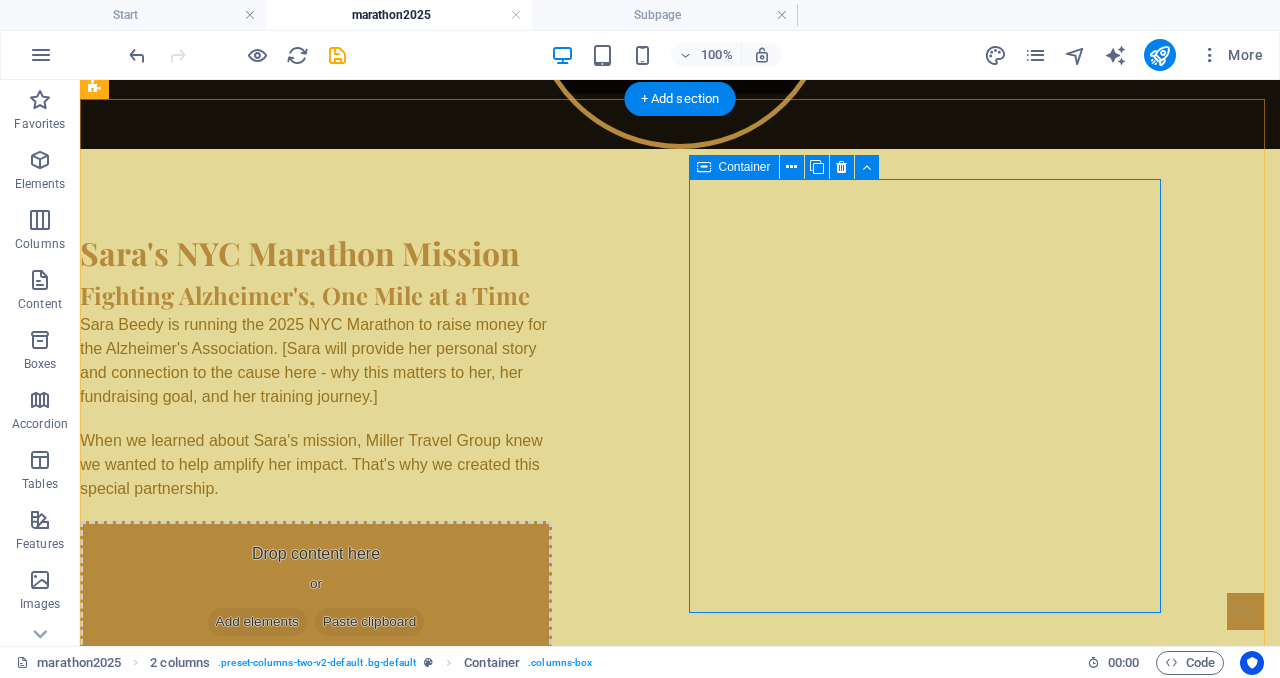 scroll, scrollTop: 1002, scrollLeft: 0, axis: vertical 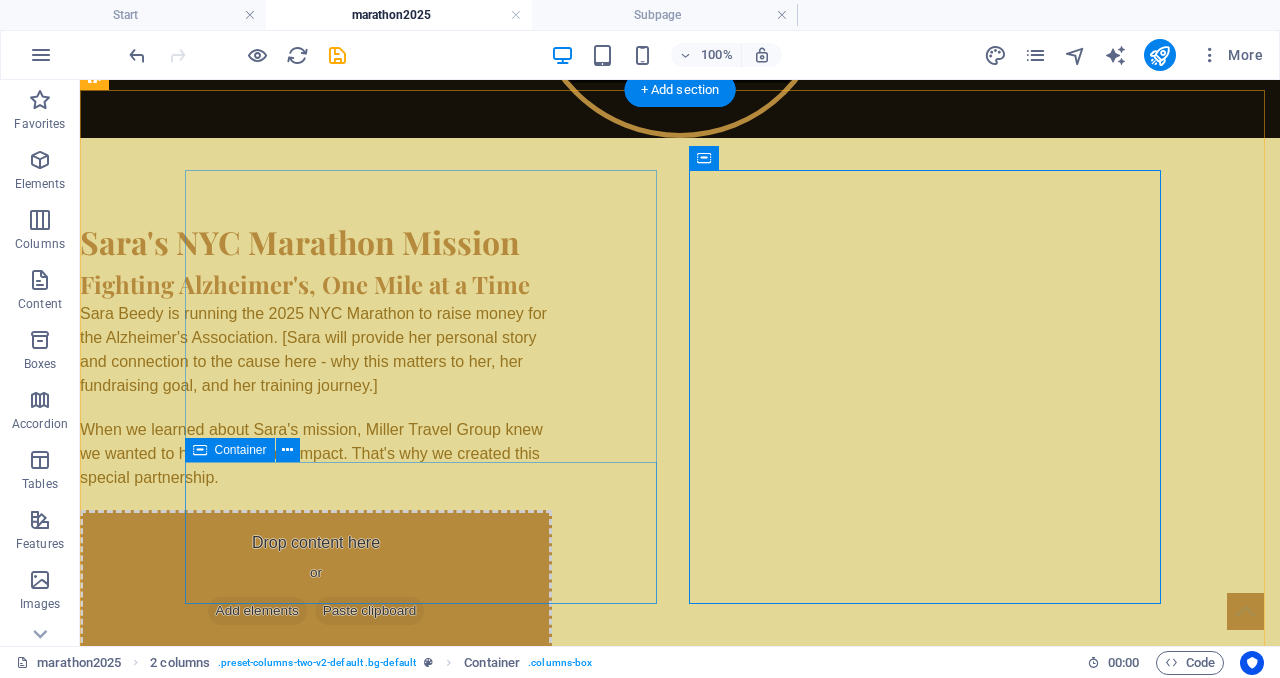 click on "Drop content here or  Add elements  Paste clipboard" at bounding box center [316, 581] 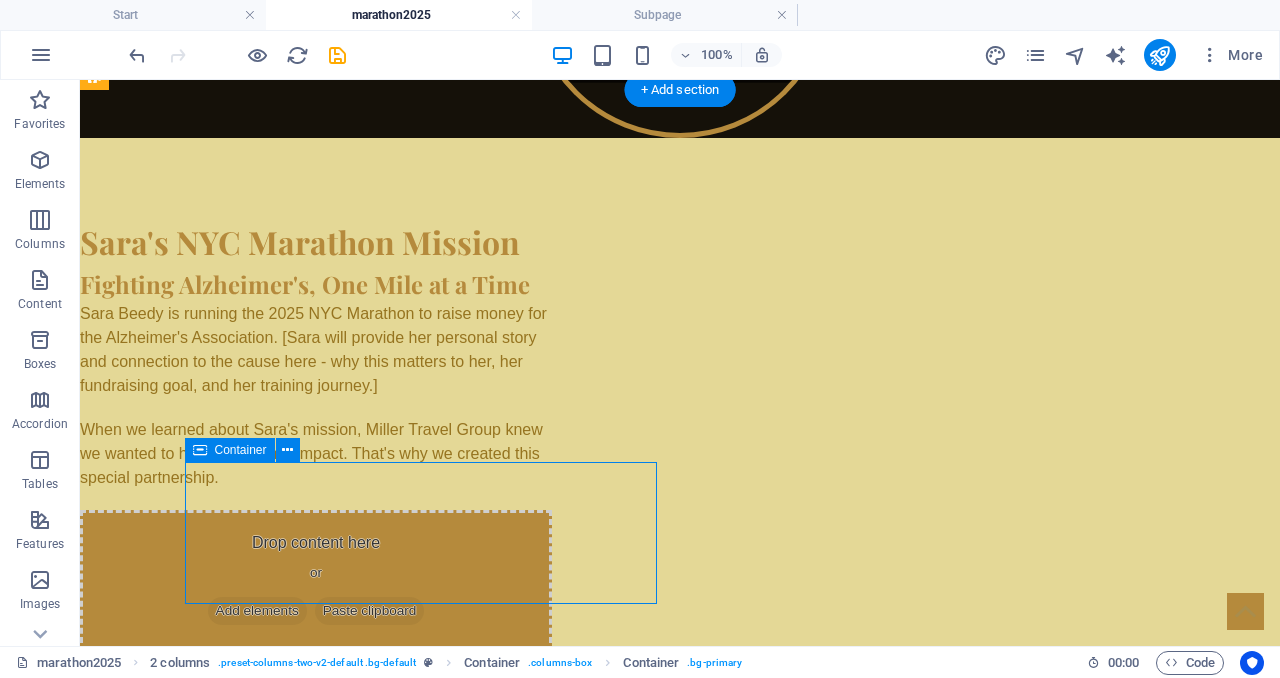 click on "Add elements" at bounding box center [257, 611] 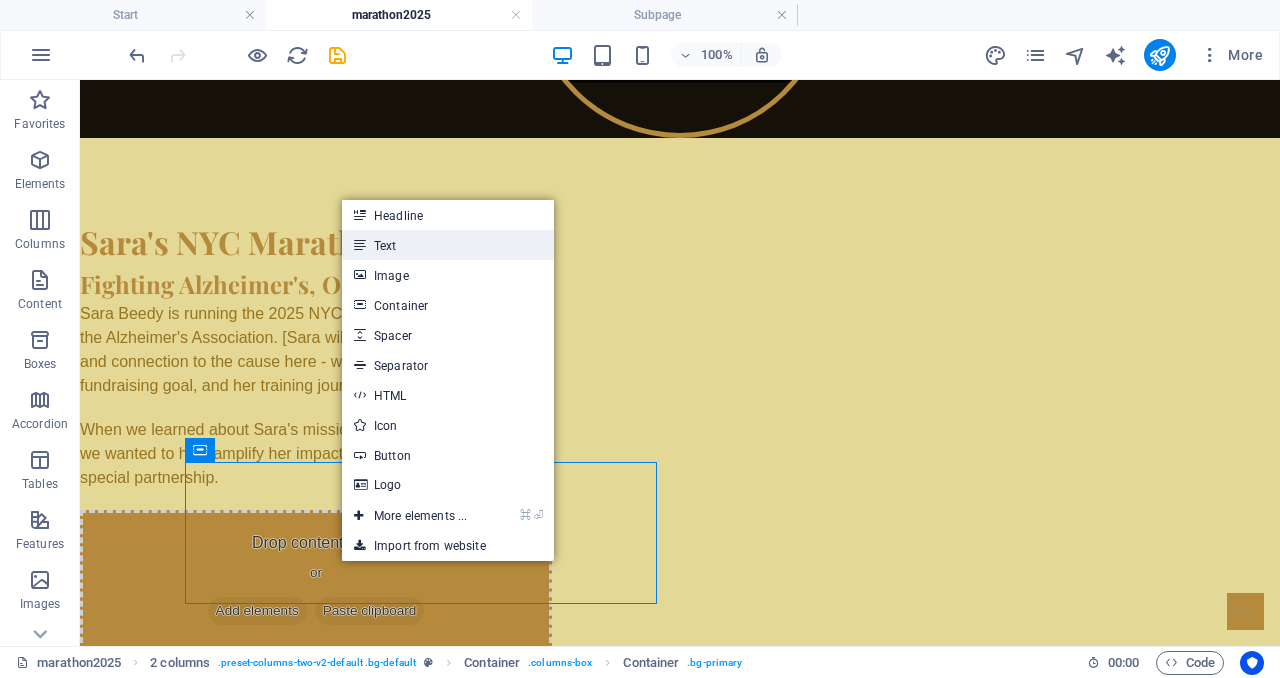 click on "Text" at bounding box center (448, 245) 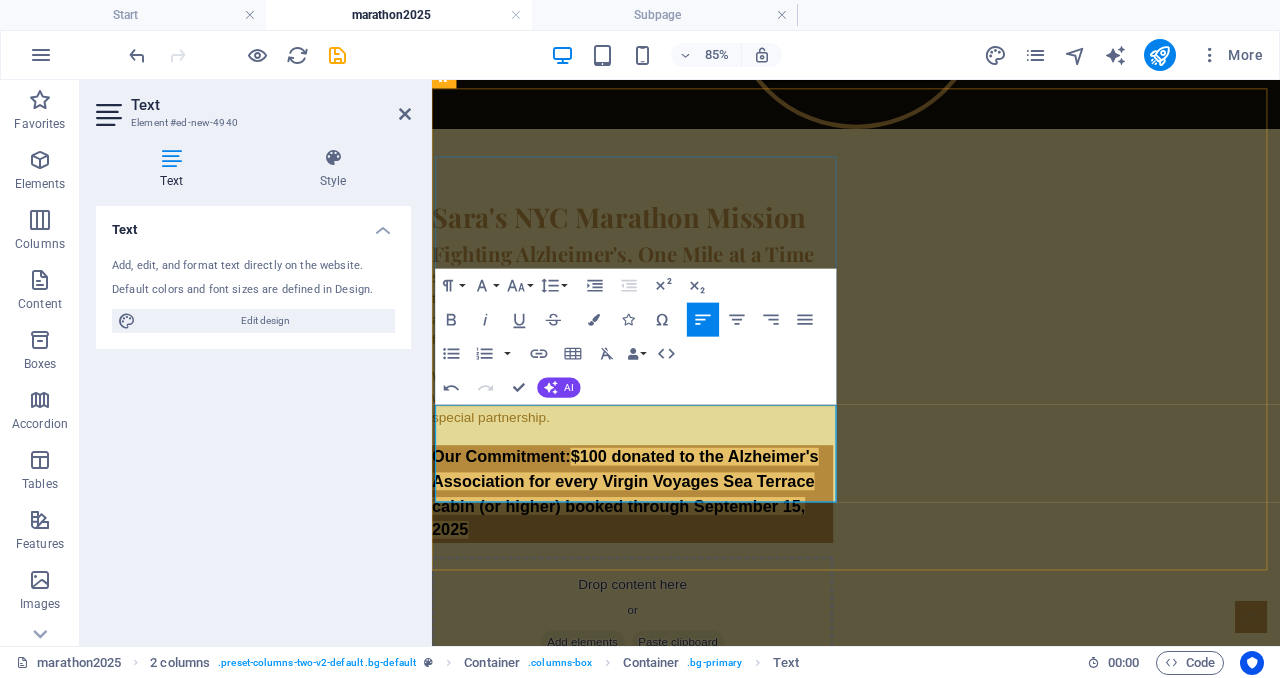 click on "Our Commitment:  $100 donated to the Alzheimer's Association for every Virgin Voyages Sea Terrace cabin (or higher) booked through September 15, 2025" at bounding box center (668, 567) 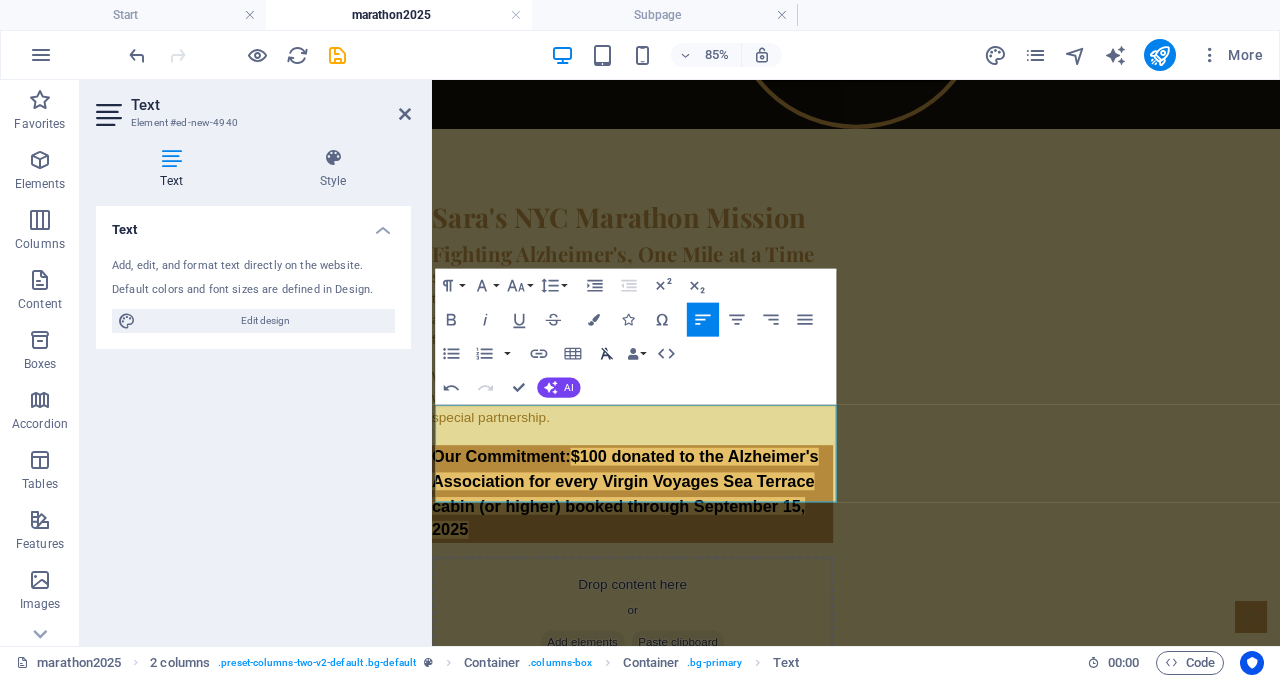 click 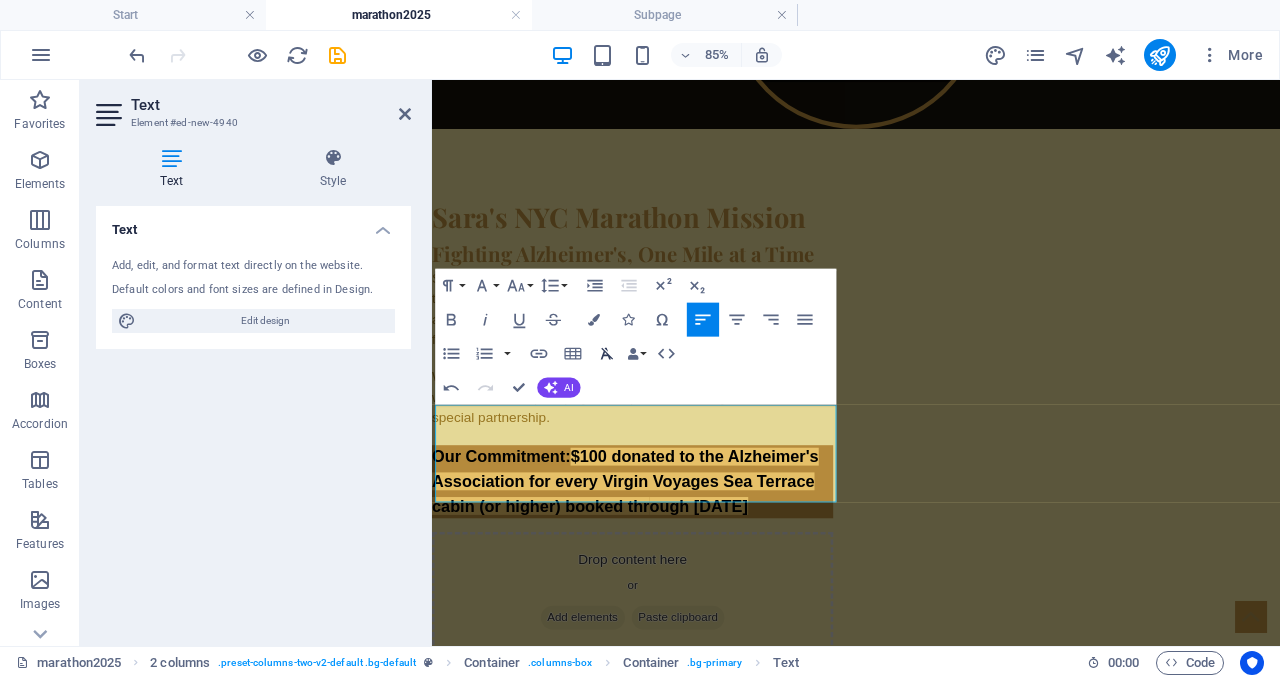 click 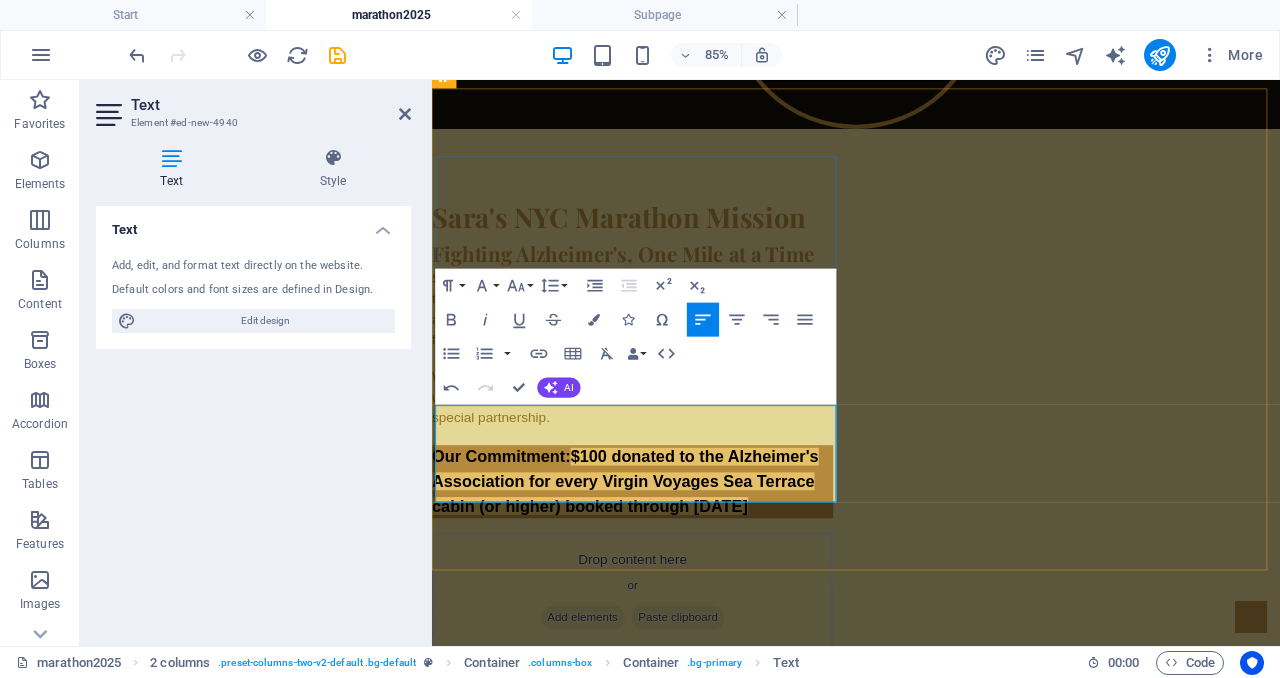 click on "Our Commitment:" at bounding box center (513, 523) 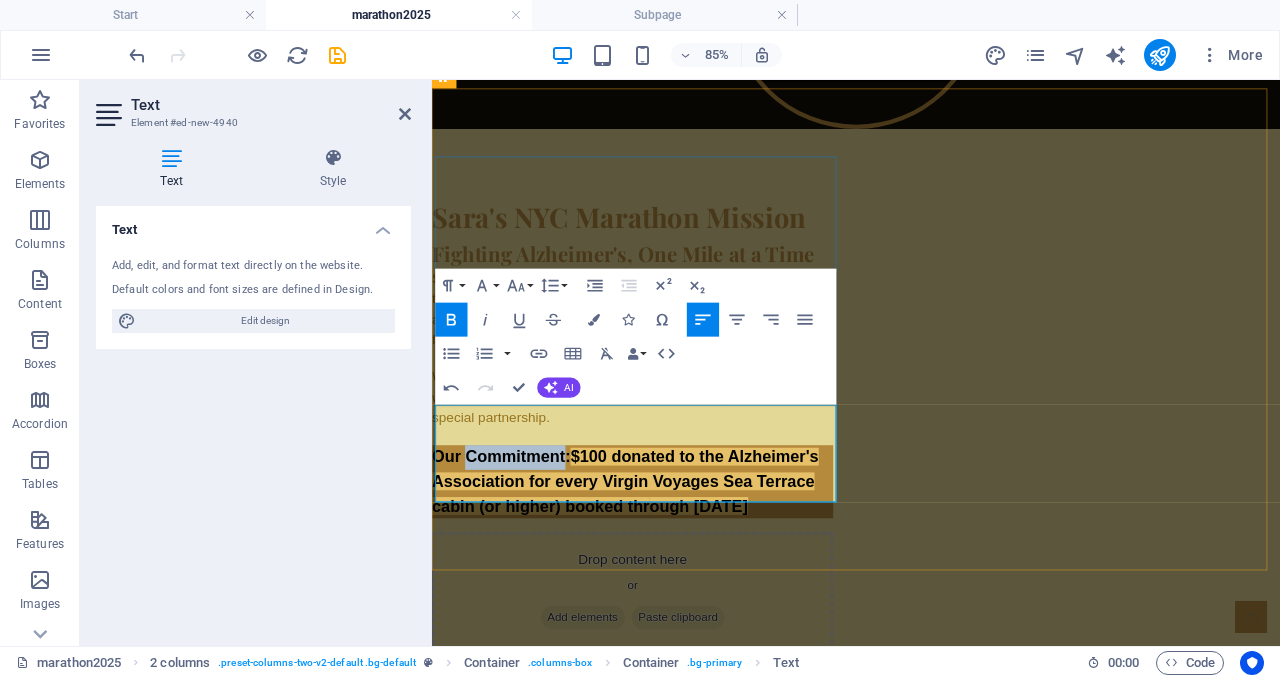 click on "Our Commitment:" at bounding box center [513, 523] 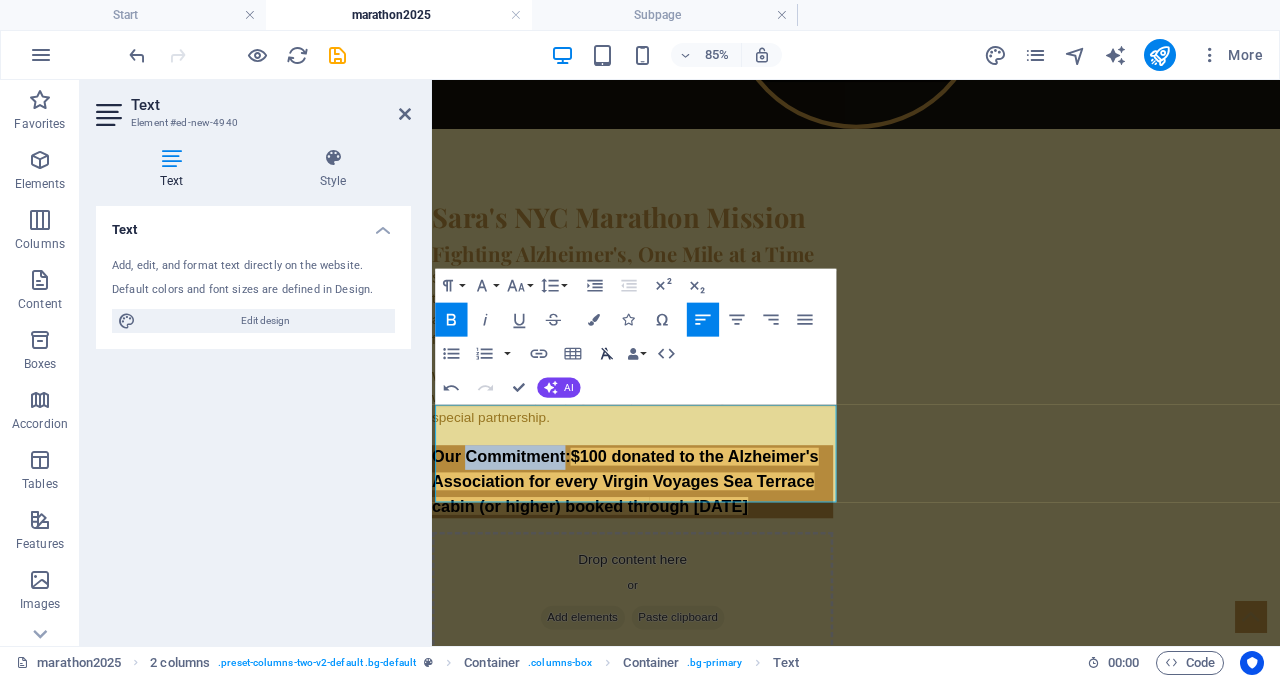 click 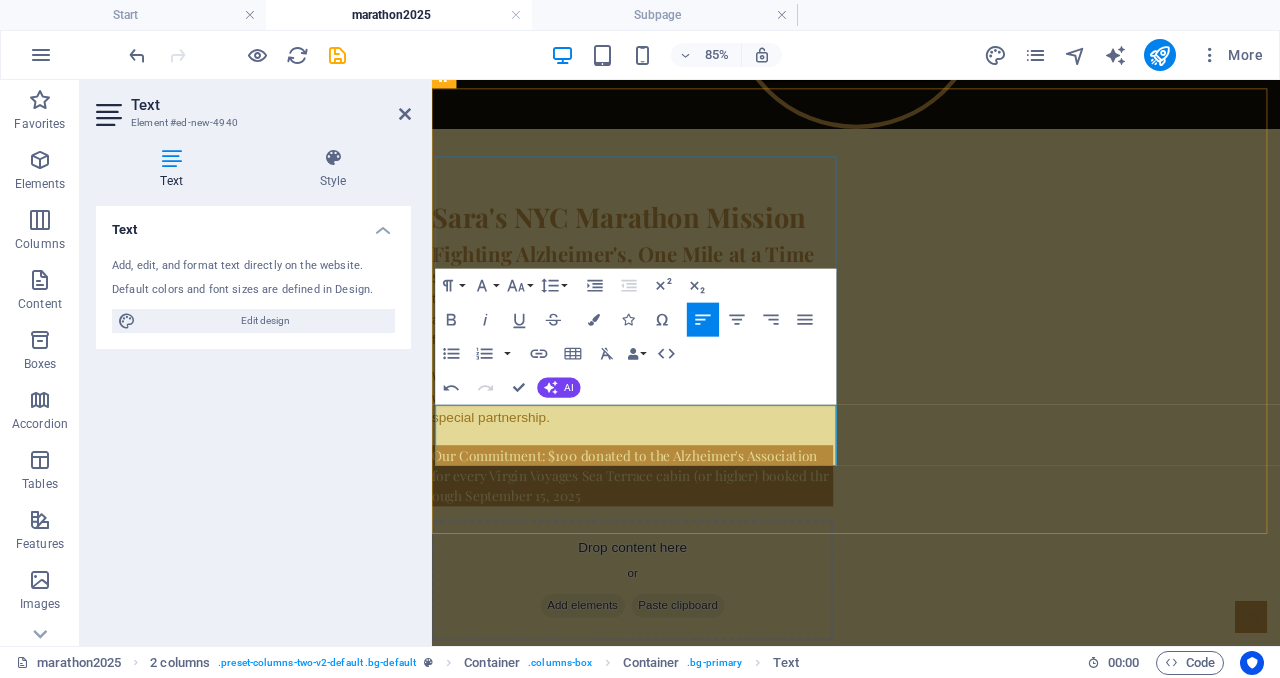 click on "Our Commitment: $100 donated to the Alzheimer's Association for every Virgin Voyages Sea Terrace cabin (or higher) booked thr​ough September 15, 2025" at bounding box center [668, 546] 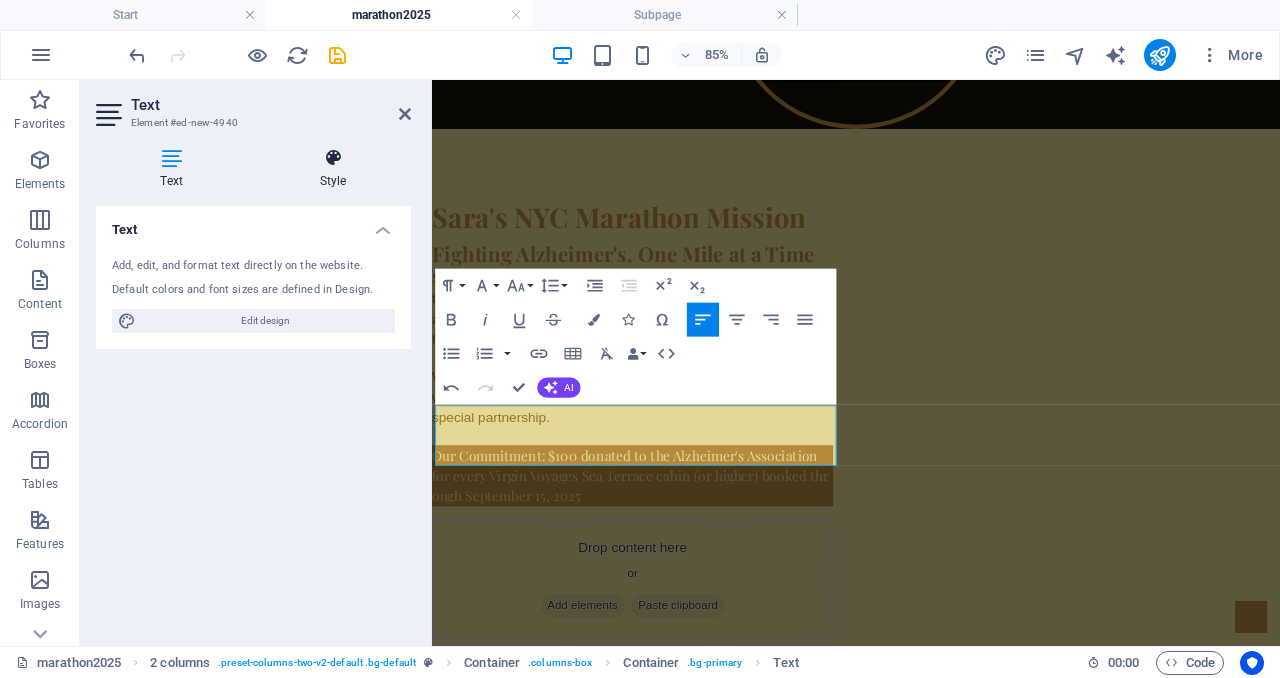 click at bounding box center [333, 158] 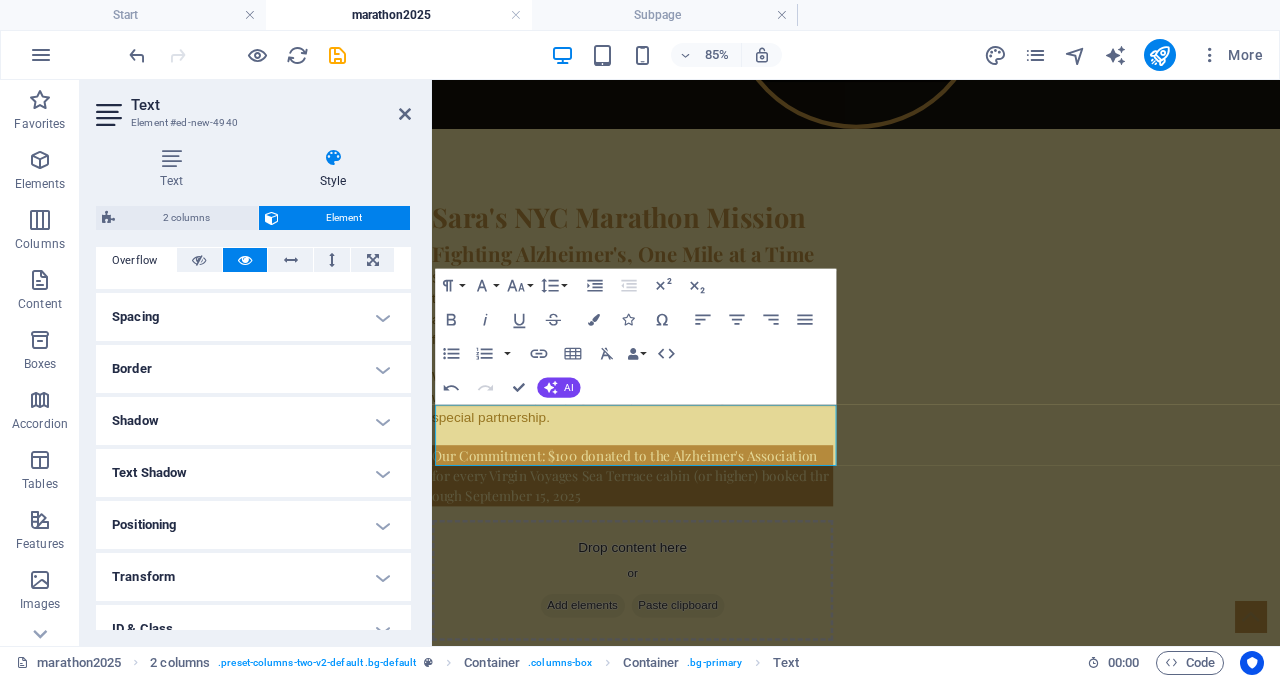 scroll, scrollTop: 339, scrollLeft: 0, axis: vertical 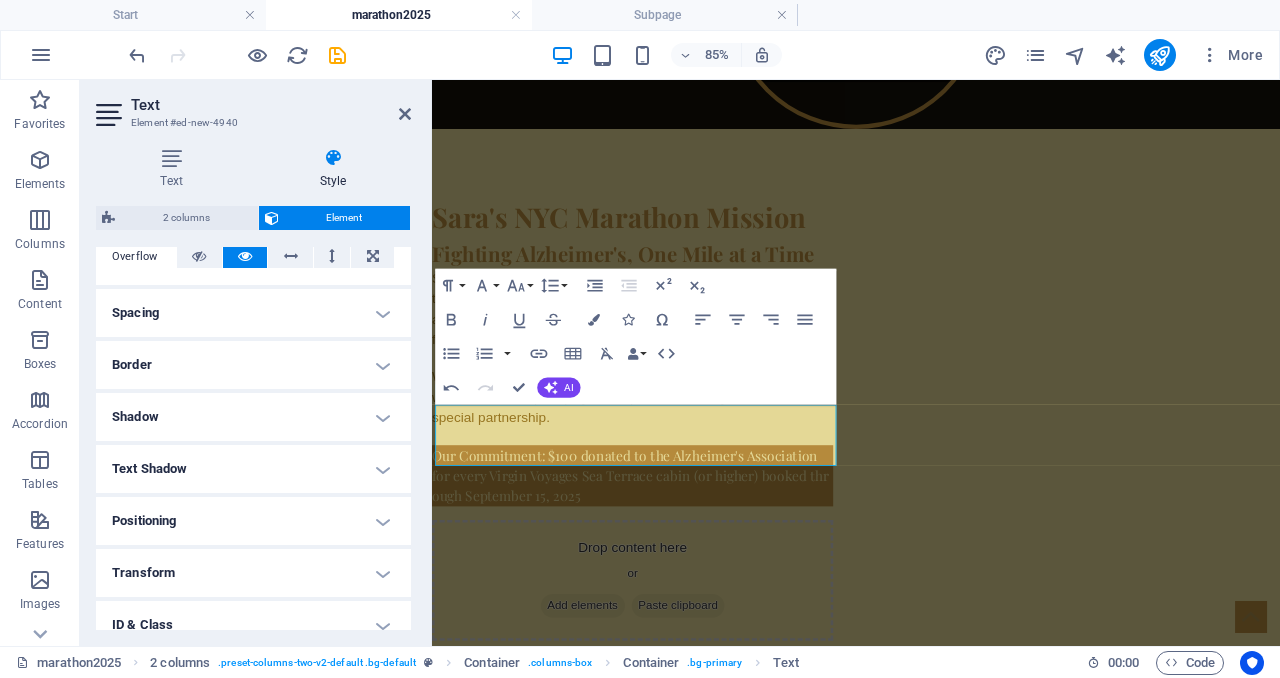 click on "Spacing" at bounding box center [253, 313] 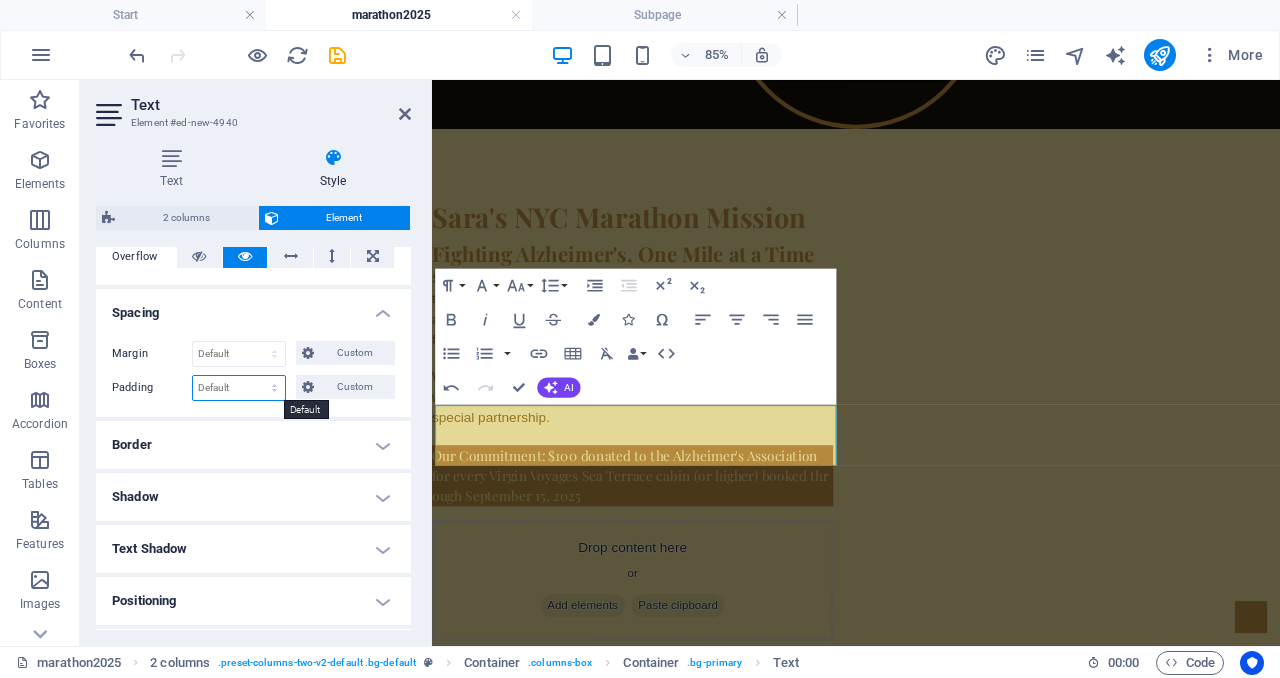click on "Default px rem % vh vw Custom" at bounding box center (239, 388) 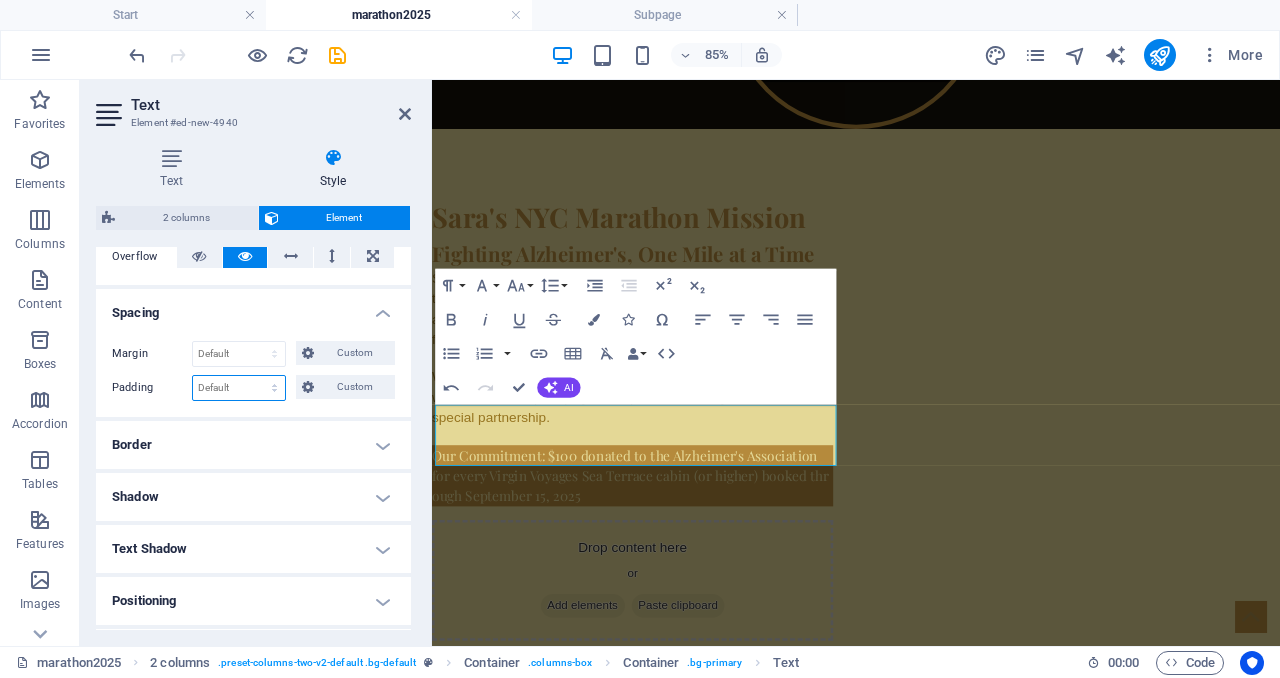 select on "px" 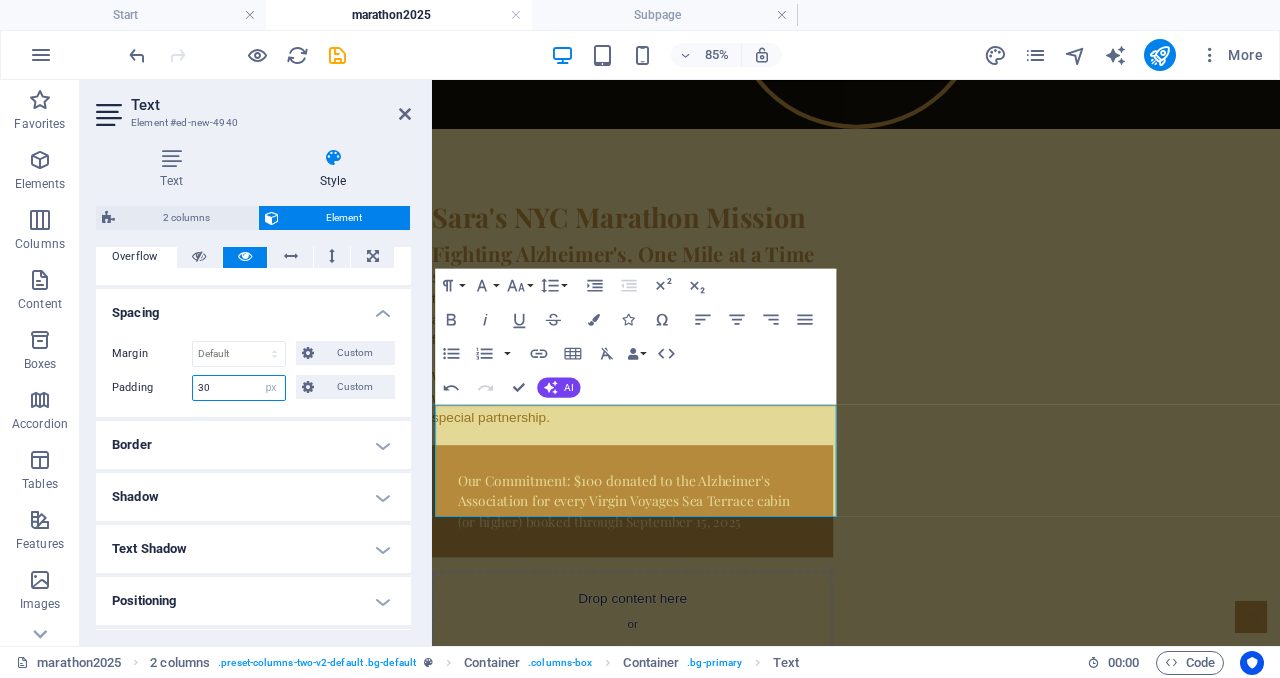 type on "30" 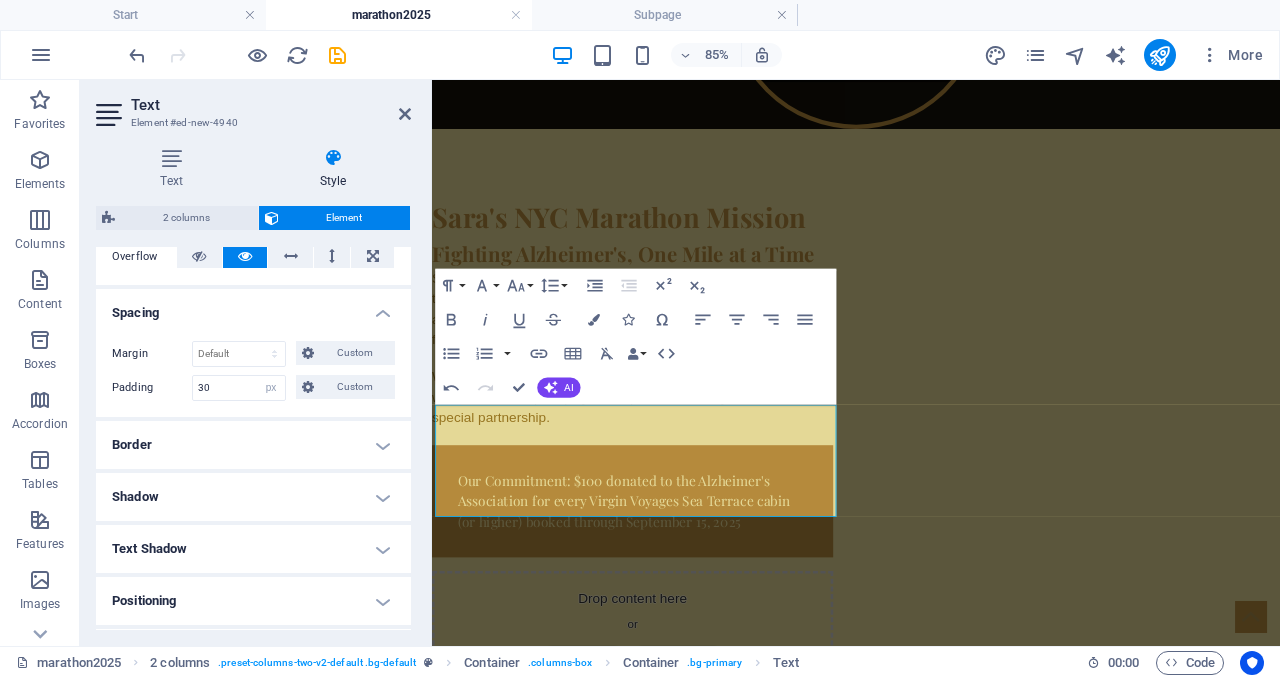click on "Border" at bounding box center [253, 445] 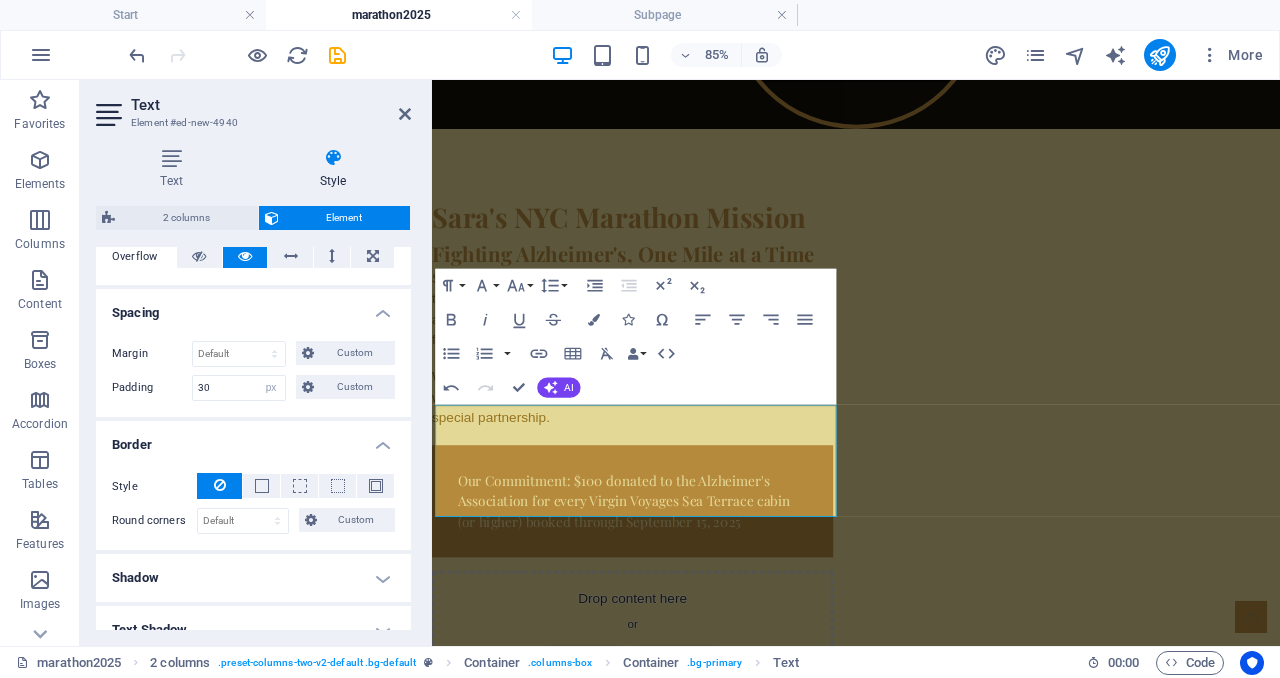 click at bounding box center (220, 485) 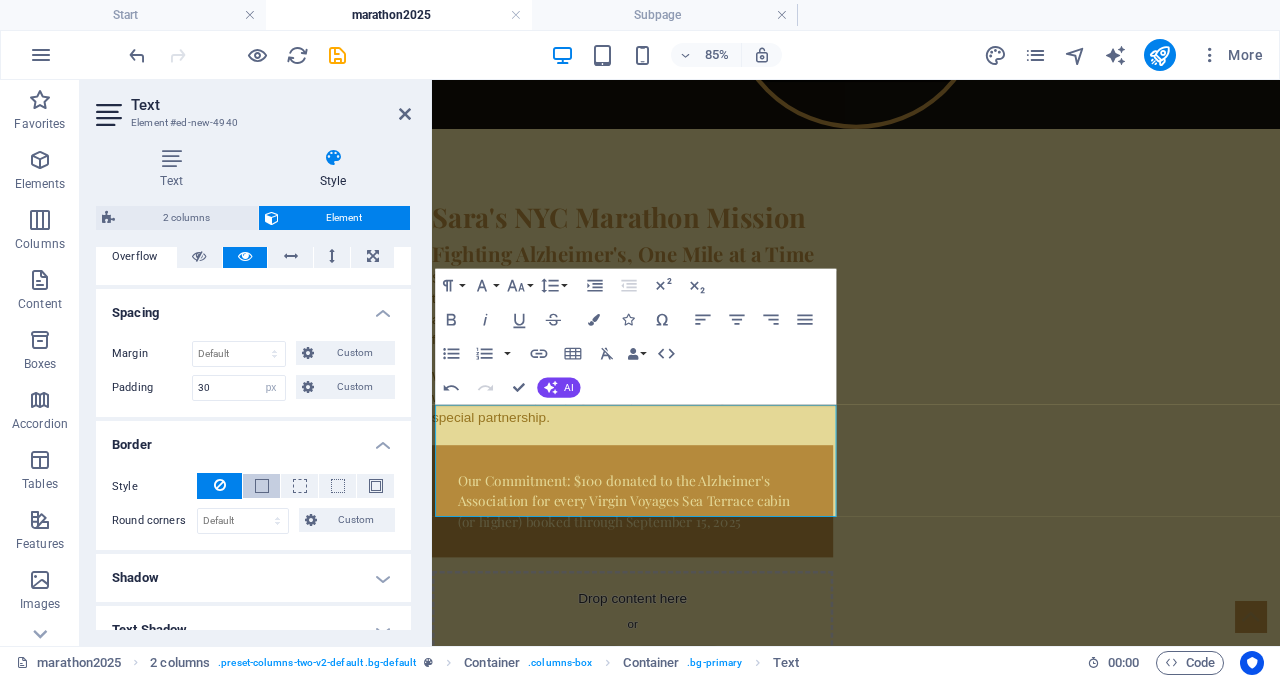 click at bounding box center (261, 486) 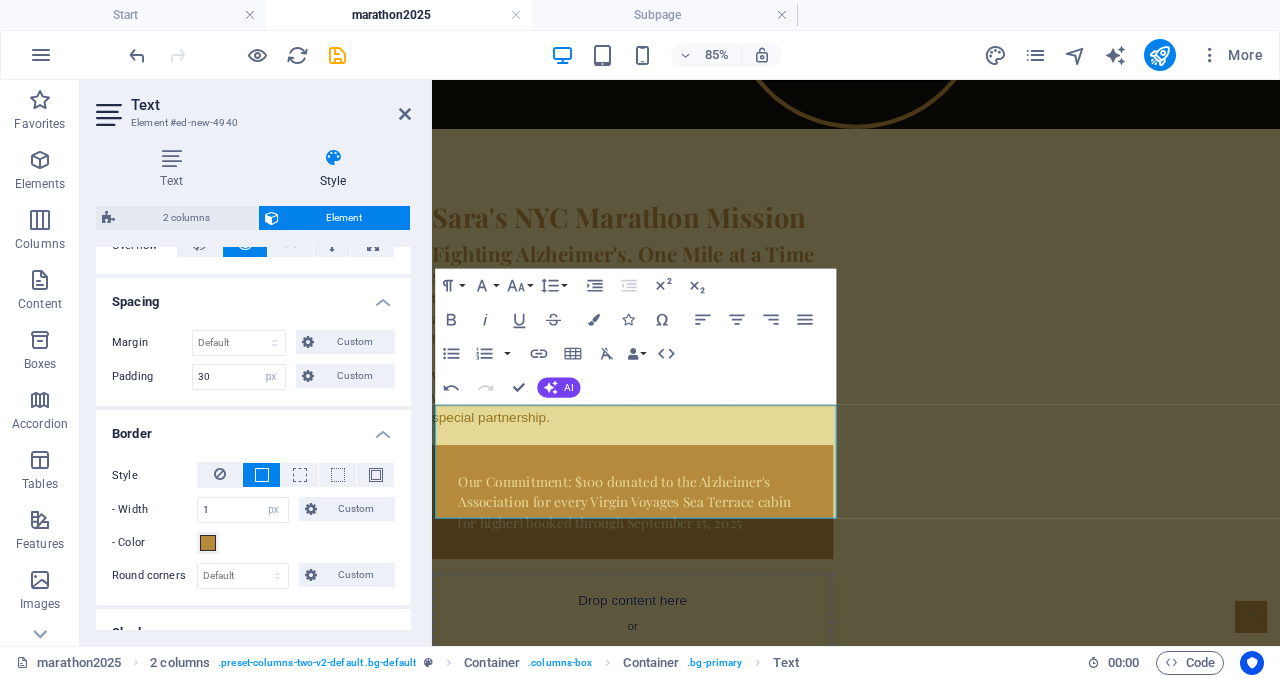 scroll, scrollTop: 363, scrollLeft: 0, axis: vertical 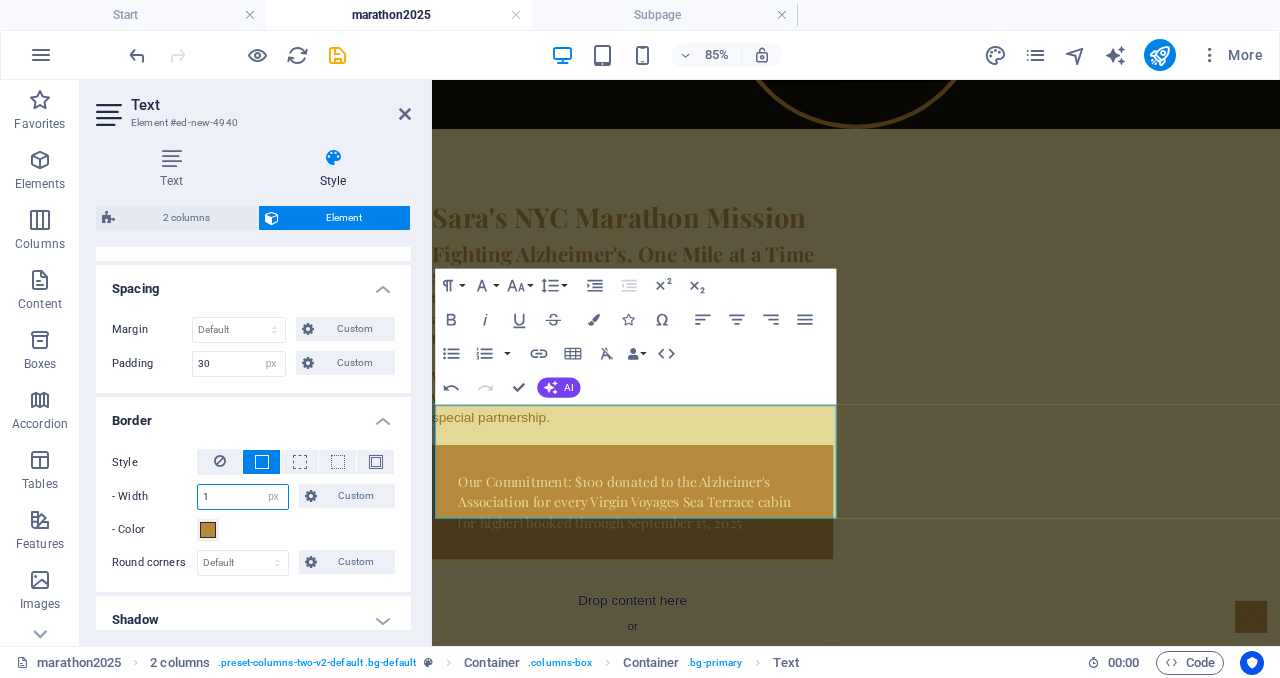 click on "1" at bounding box center [243, 497] 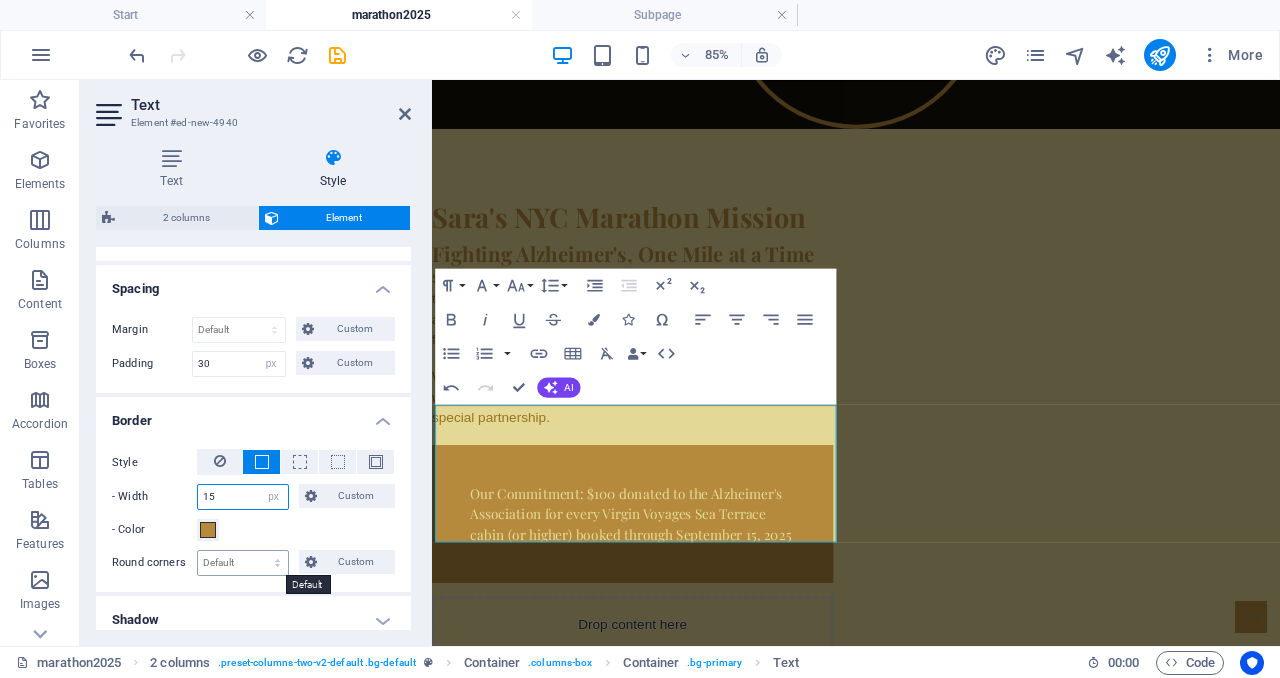 type on "15" 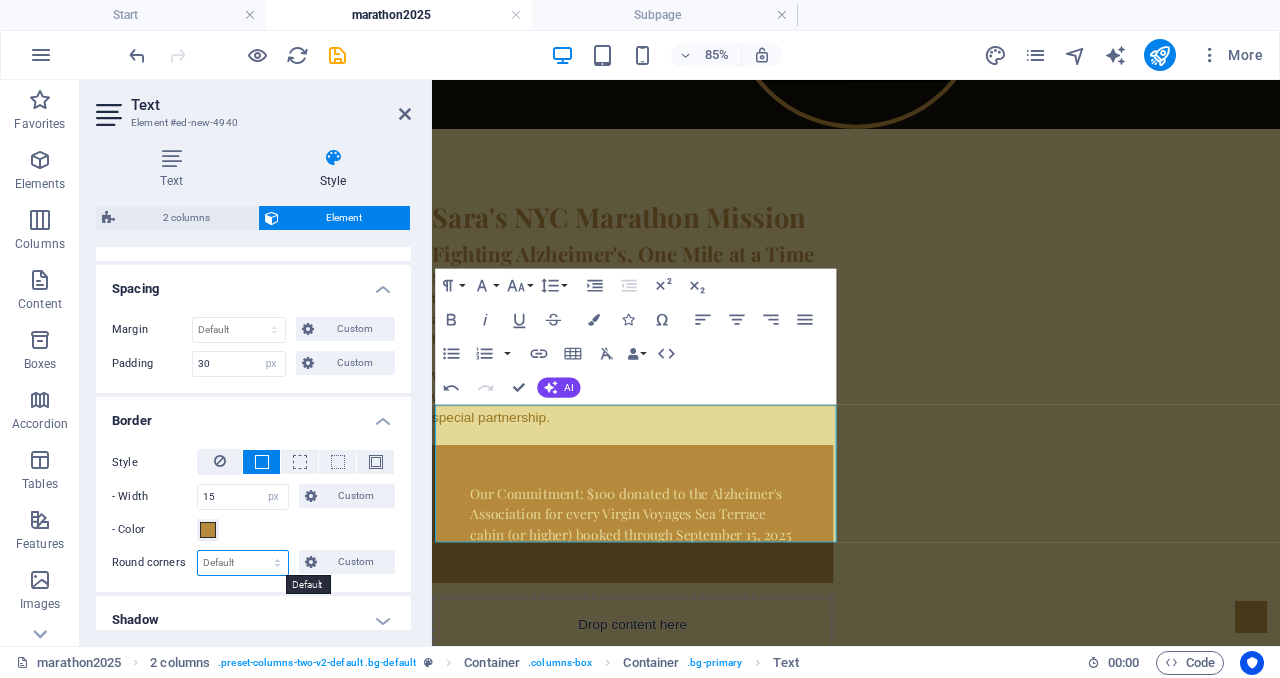 click on "Default px rem % vh vw Custom" at bounding box center [243, 563] 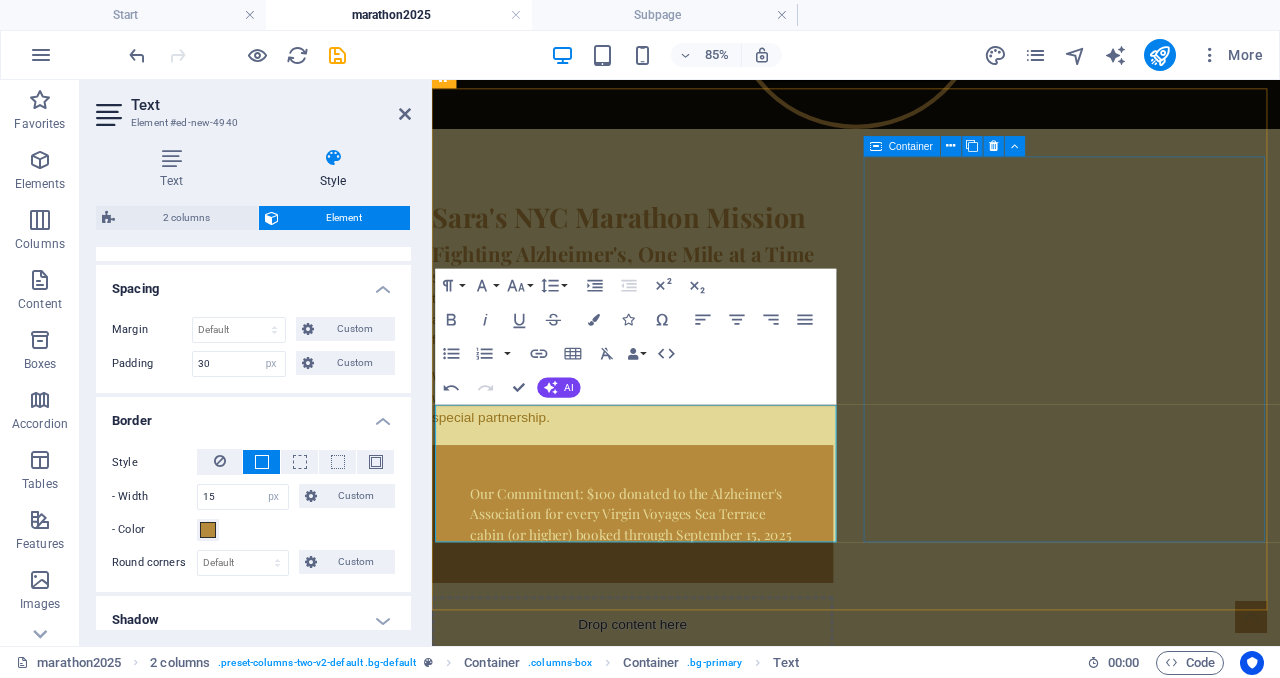 click on "Drop content here or  Add elements  Paste clipboard" at bounding box center [668, 759] 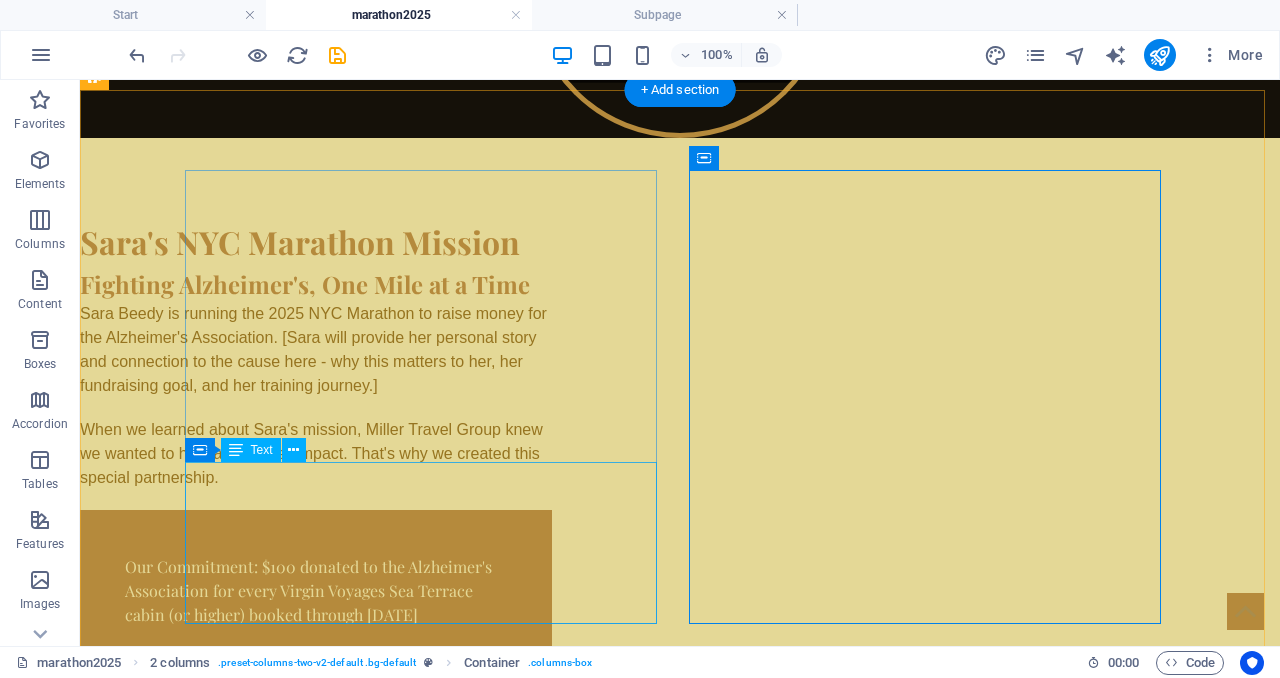 click on "Our Commitment: $100 donated to the Alzheimer's Association for every Virgin Voyages Sea Terrace cabin (or higher) booked through [DATE]" at bounding box center (316, 591) 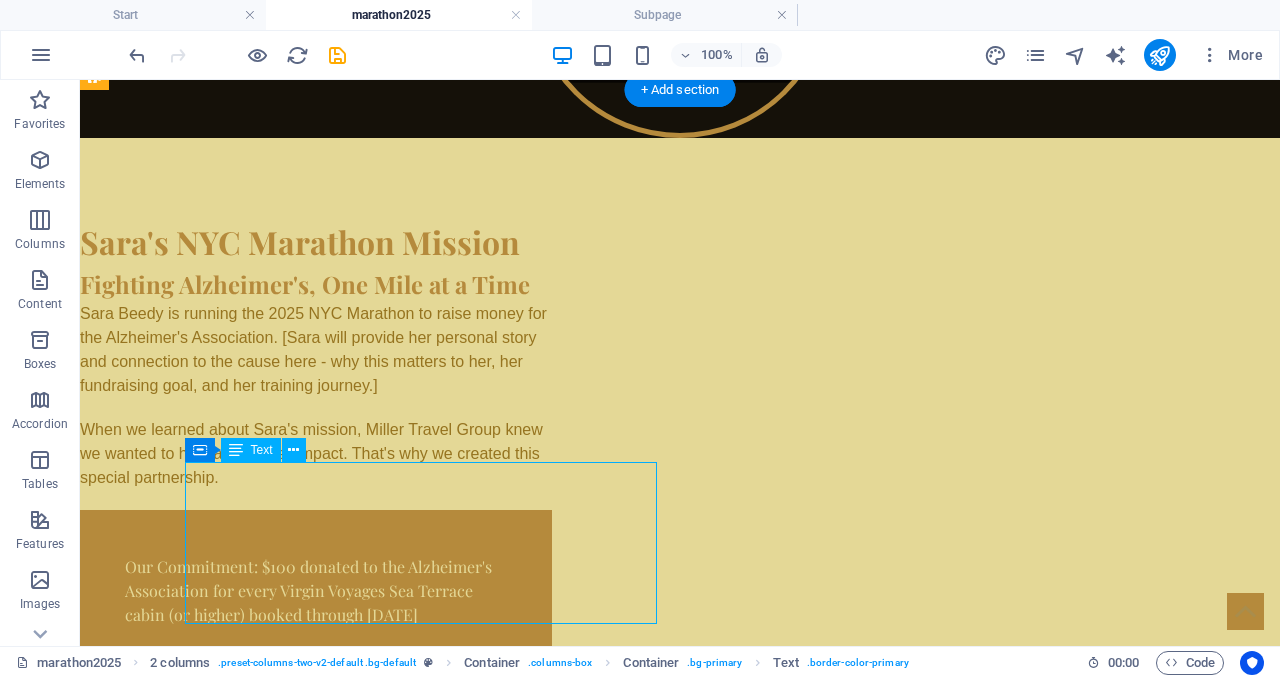 click on "Our Commitment: $100 donated to the Alzheimer's Association for every Virgin Voyages Sea Terrace cabin (or higher) booked through [DATE]" at bounding box center (316, 591) 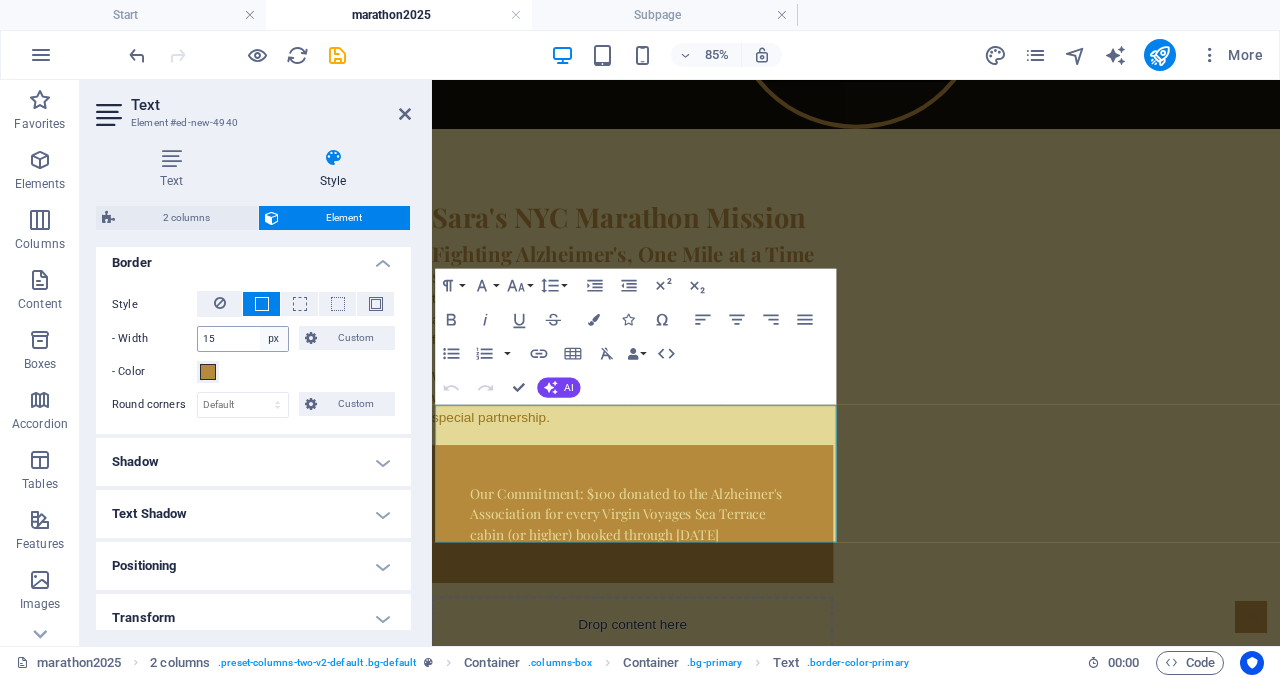 scroll, scrollTop: 554, scrollLeft: 0, axis: vertical 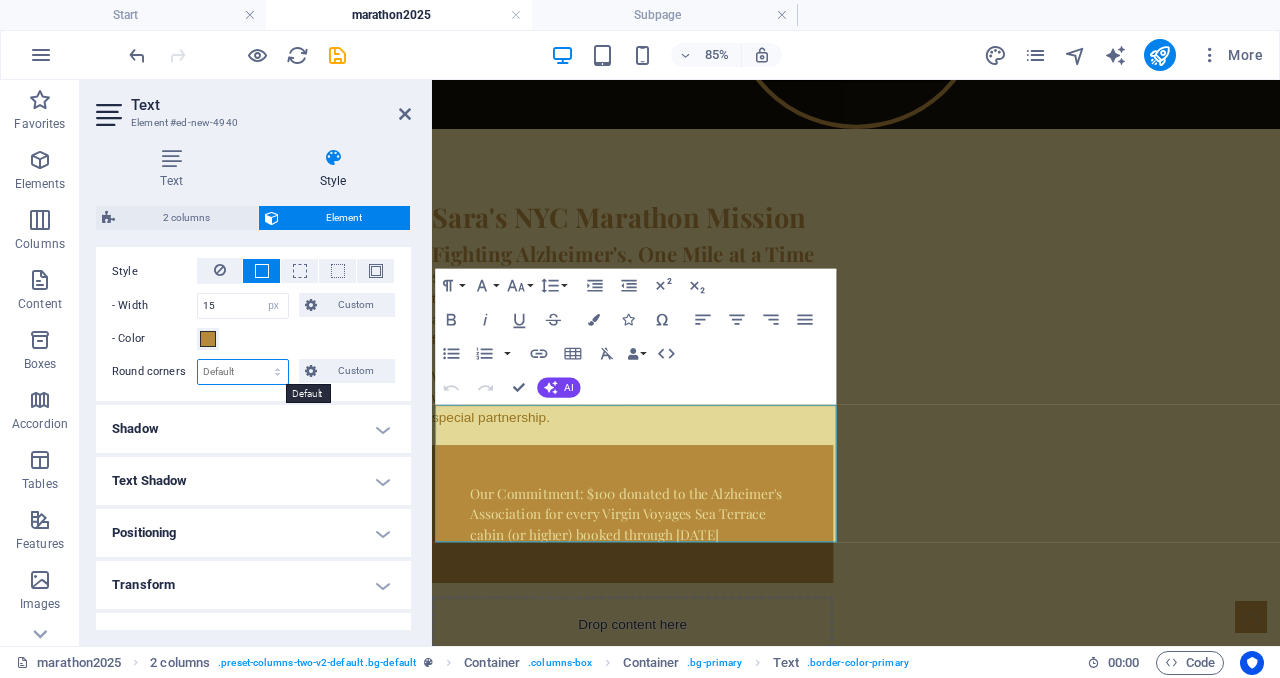 click on "Default px rem % vh vw Custom" at bounding box center [243, 372] 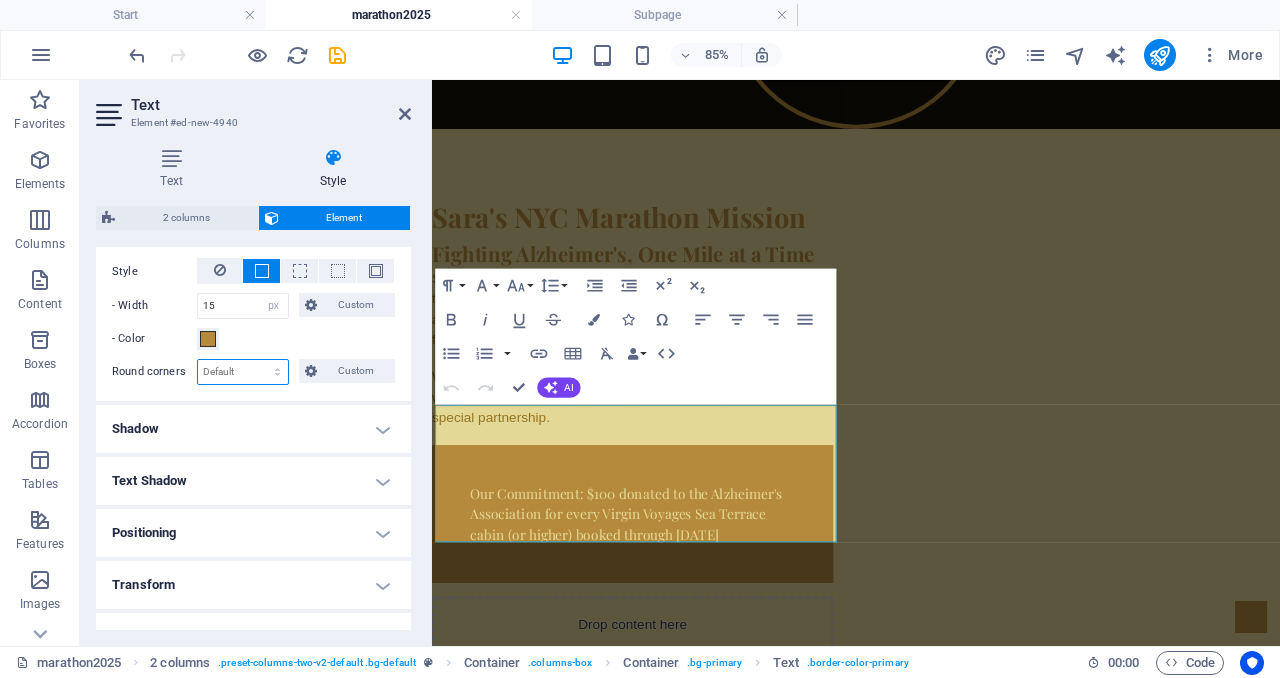 select on "%" 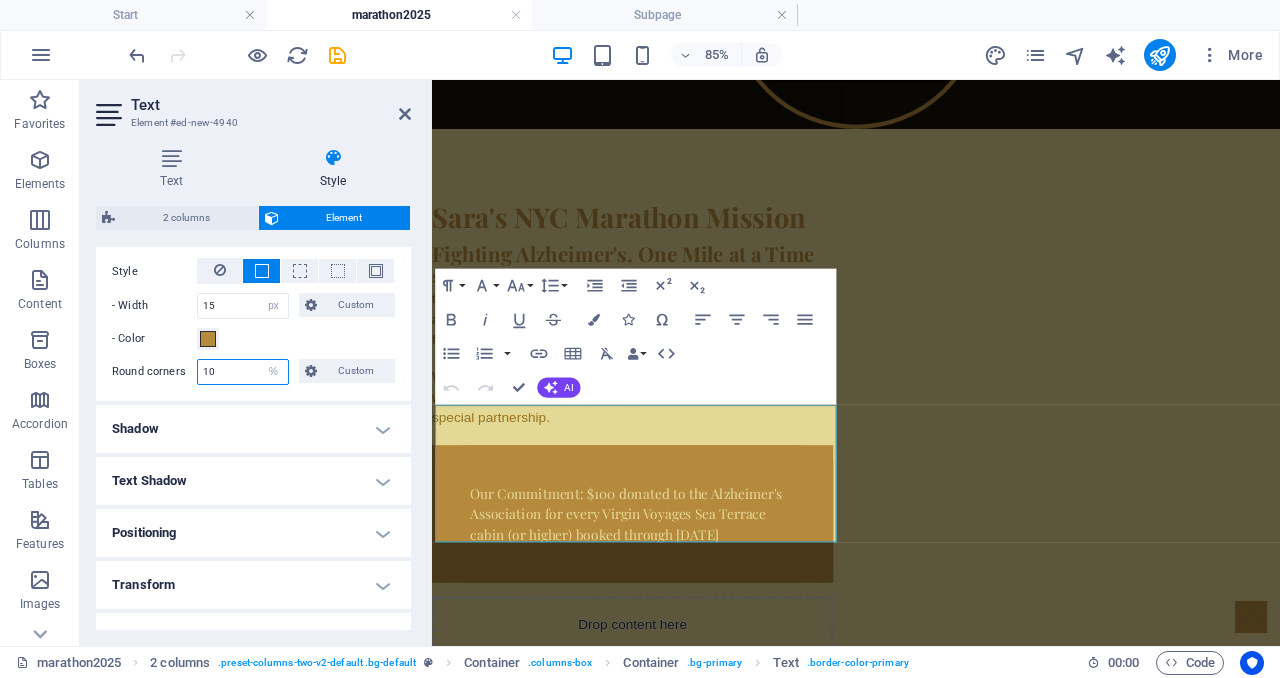 type on "10" 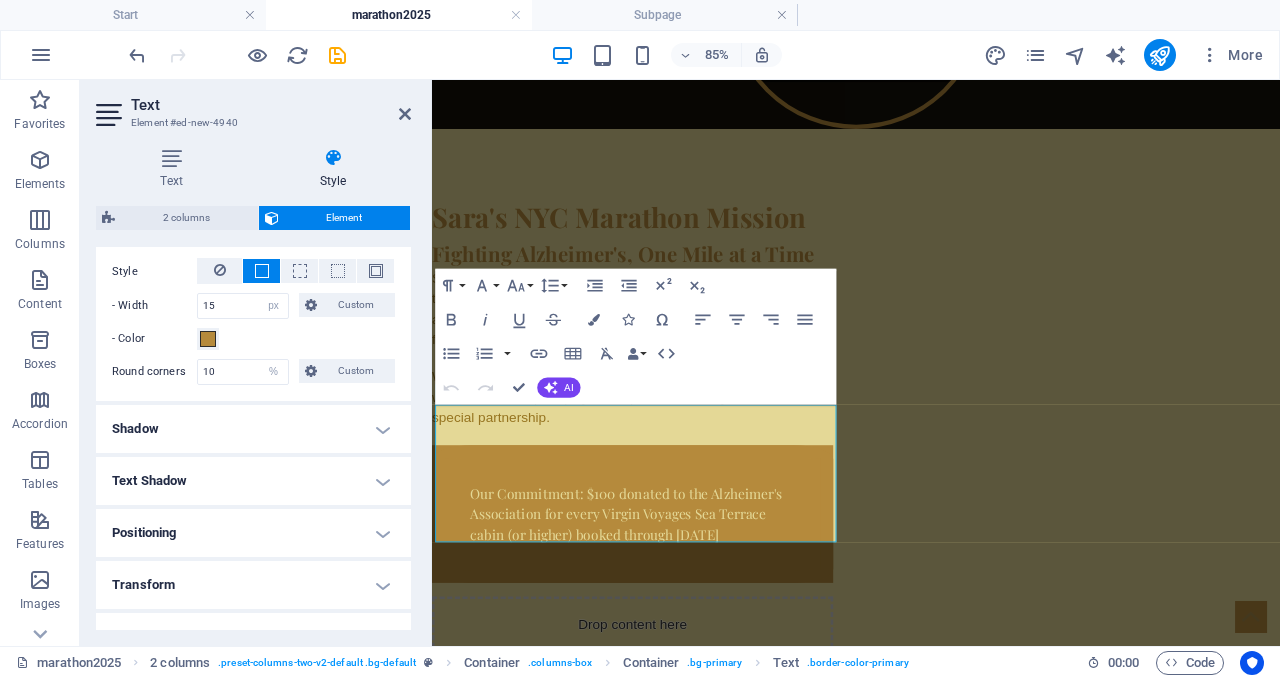 click on "Style              - Width 15 auto px rem % vh vw Custom Custom 15 auto px rem % vh vw 15 auto px rem % vh vw 15 auto px rem % vh vw 15 auto px rem % vh vw  - Color Round corners 10 Default px rem % vh vw Custom Custom 10 px rem % vh vw 10 px rem % vh vw 10 px rem % vh vw 10 px rem % vh vw" at bounding box center [253, 321] 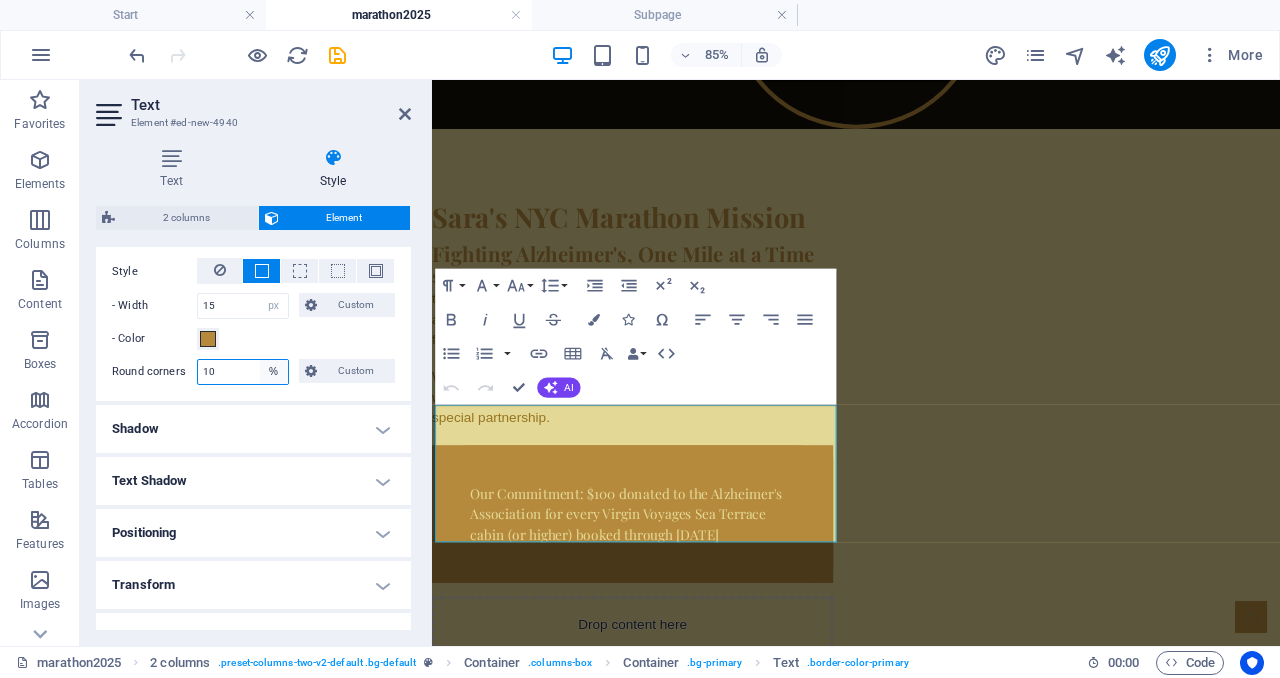 click on "Default px rem % vh vw Custom" at bounding box center (274, 372) 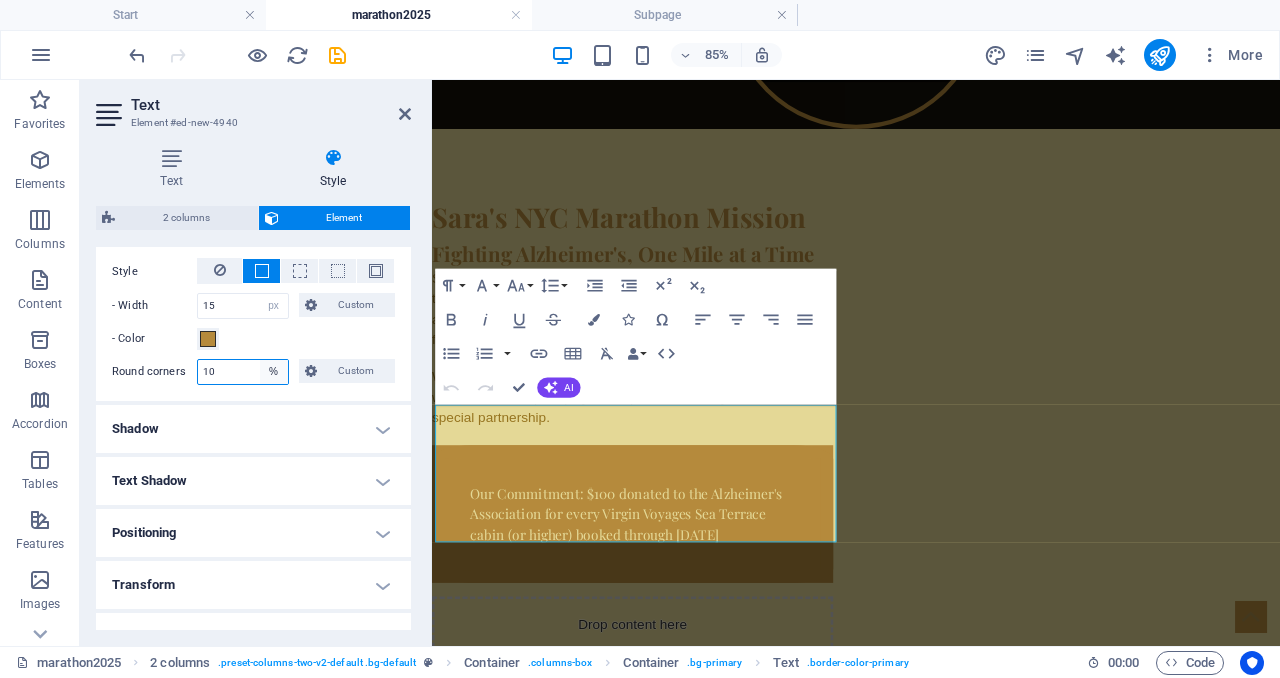 select on "px" 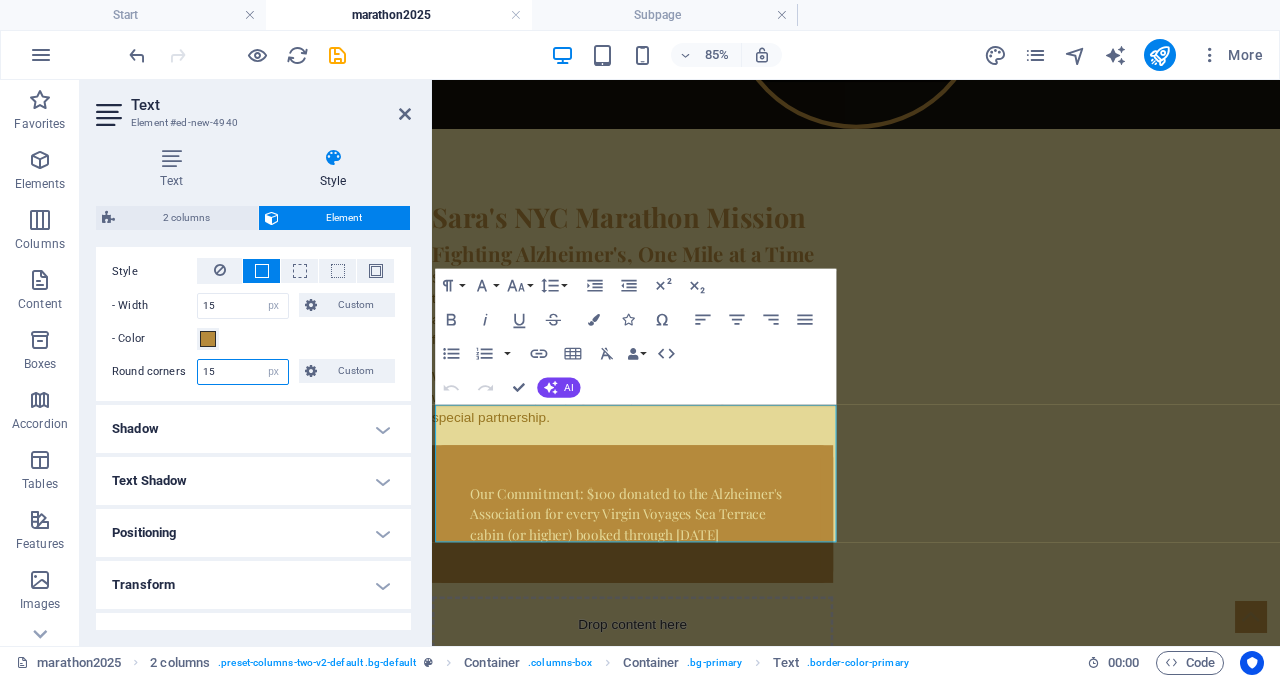 type on "15" 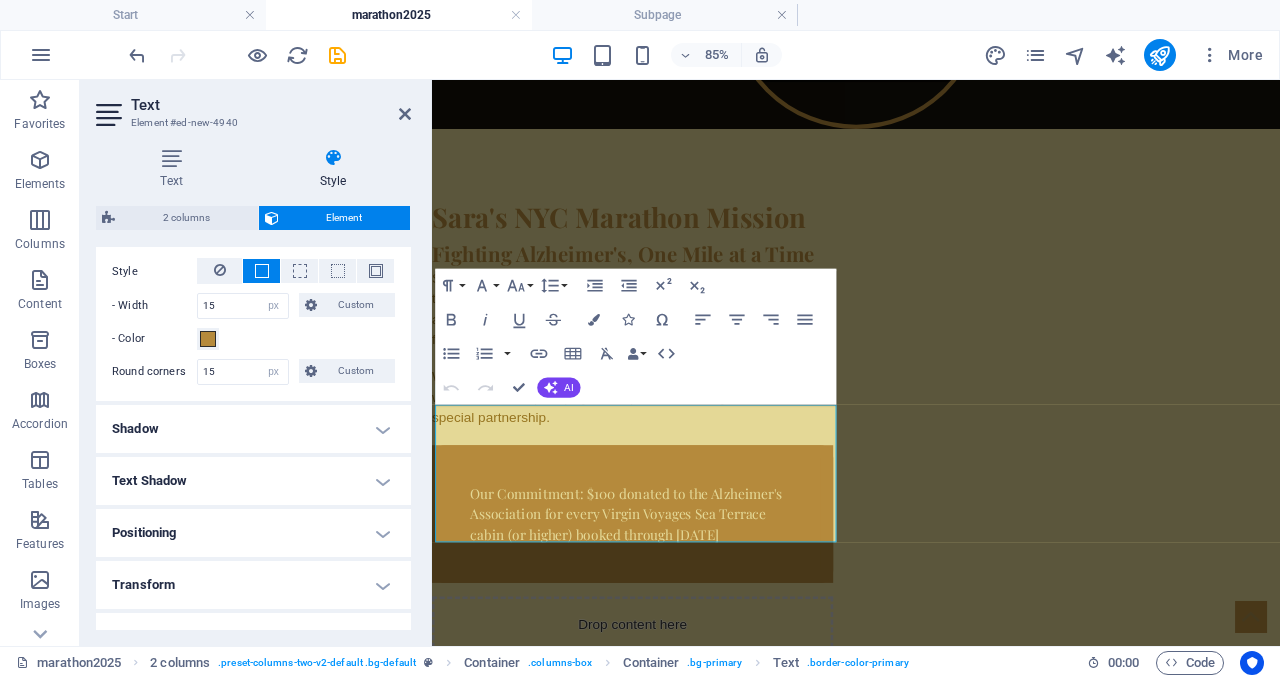 click on "Style              - Width 15 auto px rem % vh vw Custom Custom 15 auto px rem % vh vw 15 auto px rem % vh vw 15 auto px rem % vh vw 15 auto px rem % vh vw  - Color Round corners 15 Default px rem % vh vw Custom Custom 15 px rem % vh vw 15 px rem % vh vw 15 px rem % vh vw 15 px rem % vh vw" at bounding box center [253, 321] 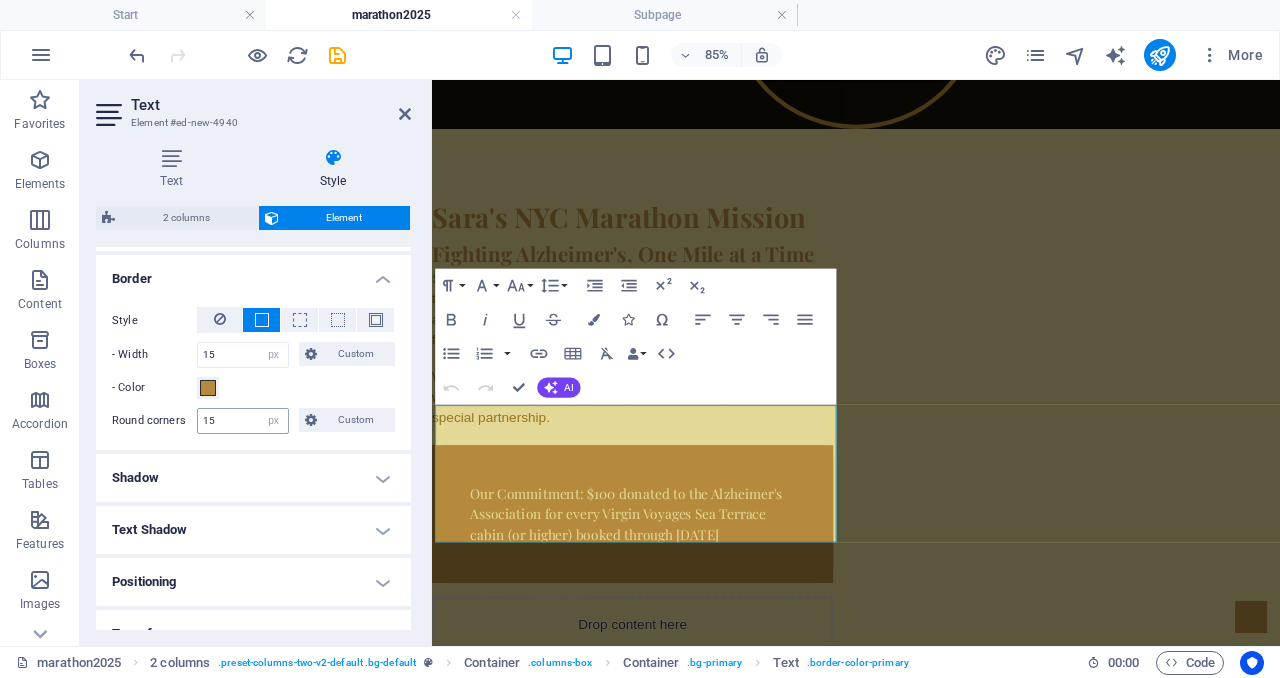 scroll, scrollTop: 501, scrollLeft: 0, axis: vertical 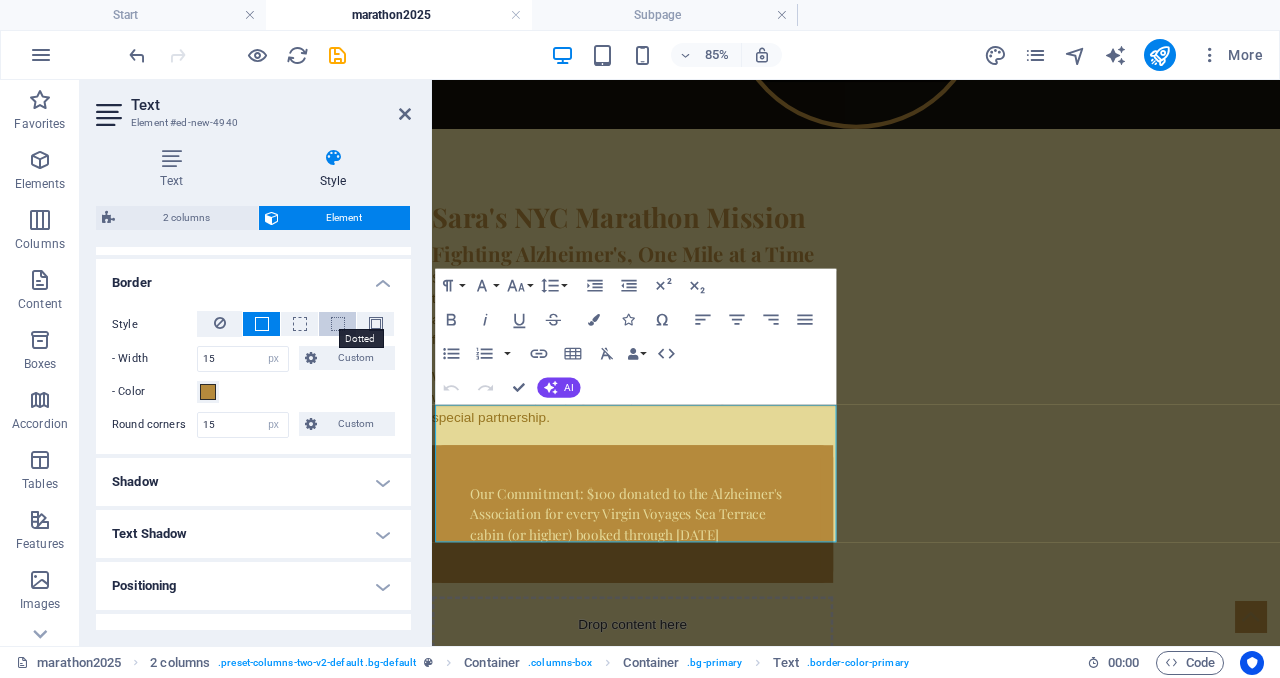 click at bounding box center [338, 324] 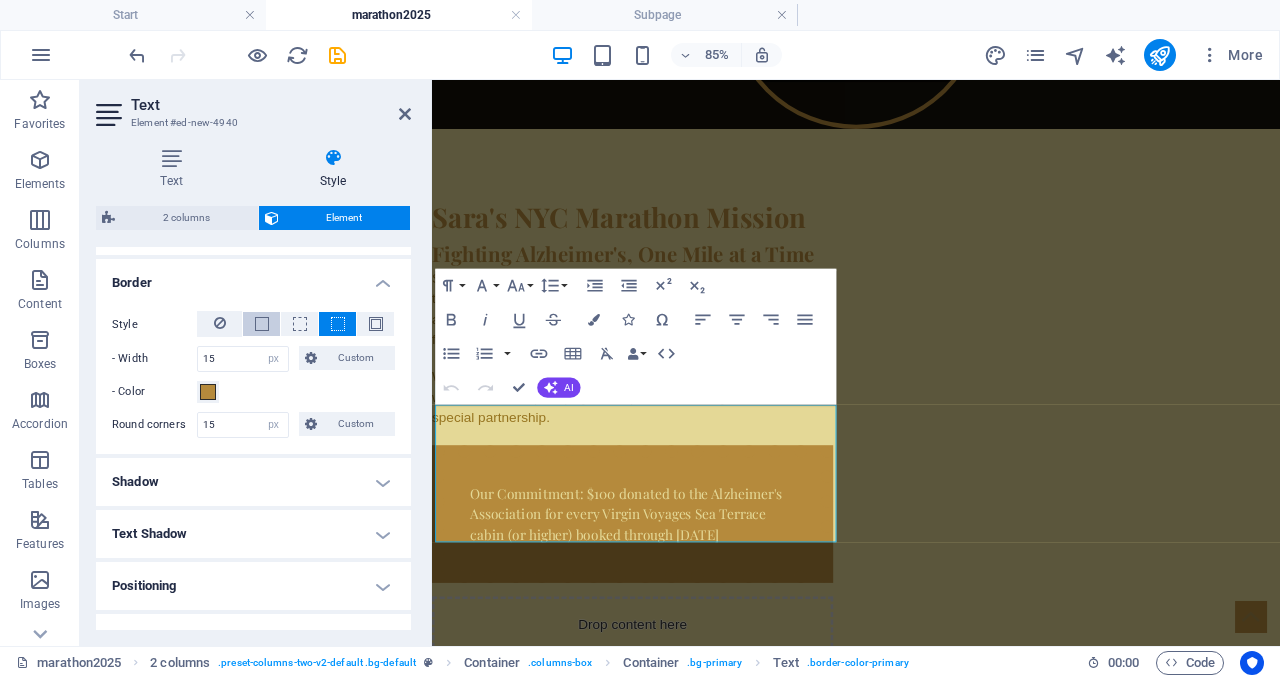 click at bounding box center [261, 324] 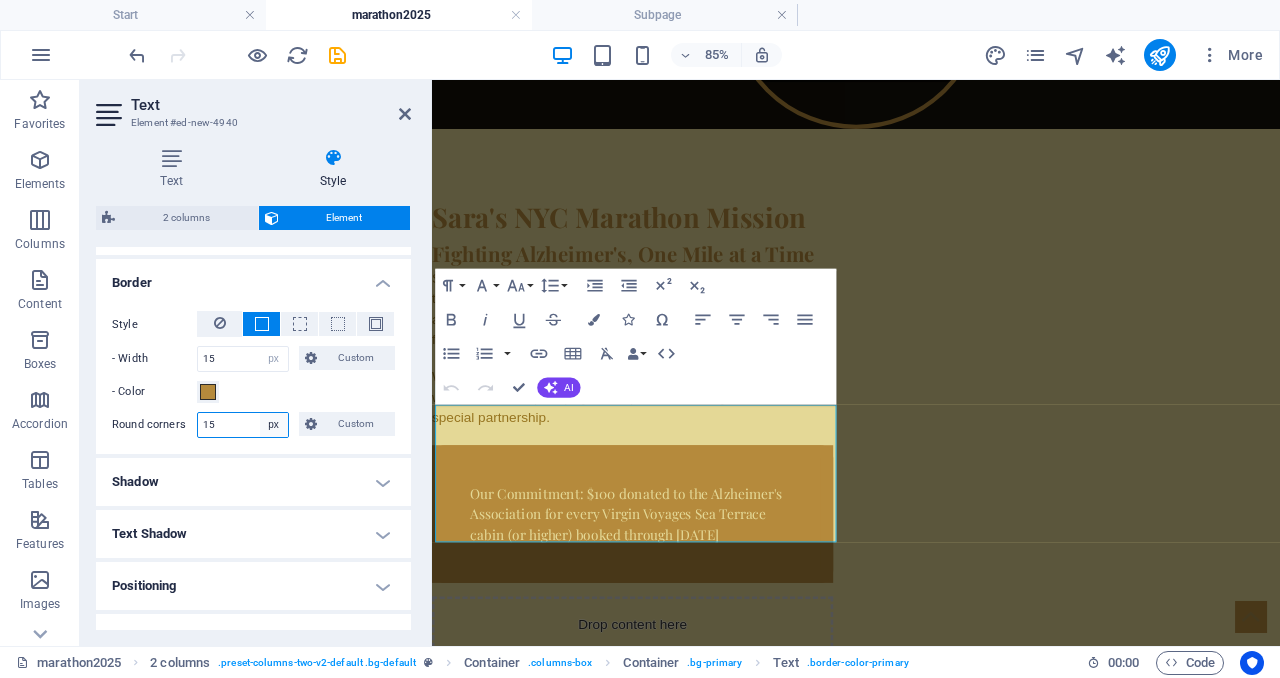 click on "Default px rem % vh vw Custom" at bounding box center (274, 425) 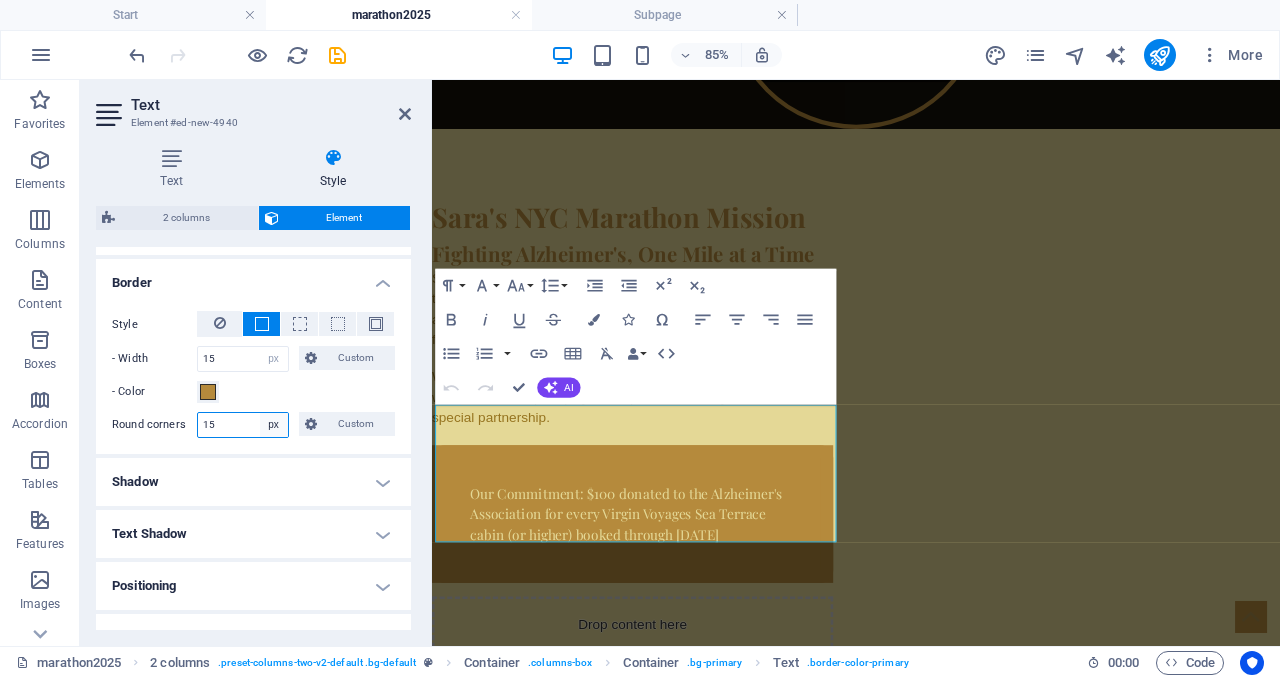 select on "%" 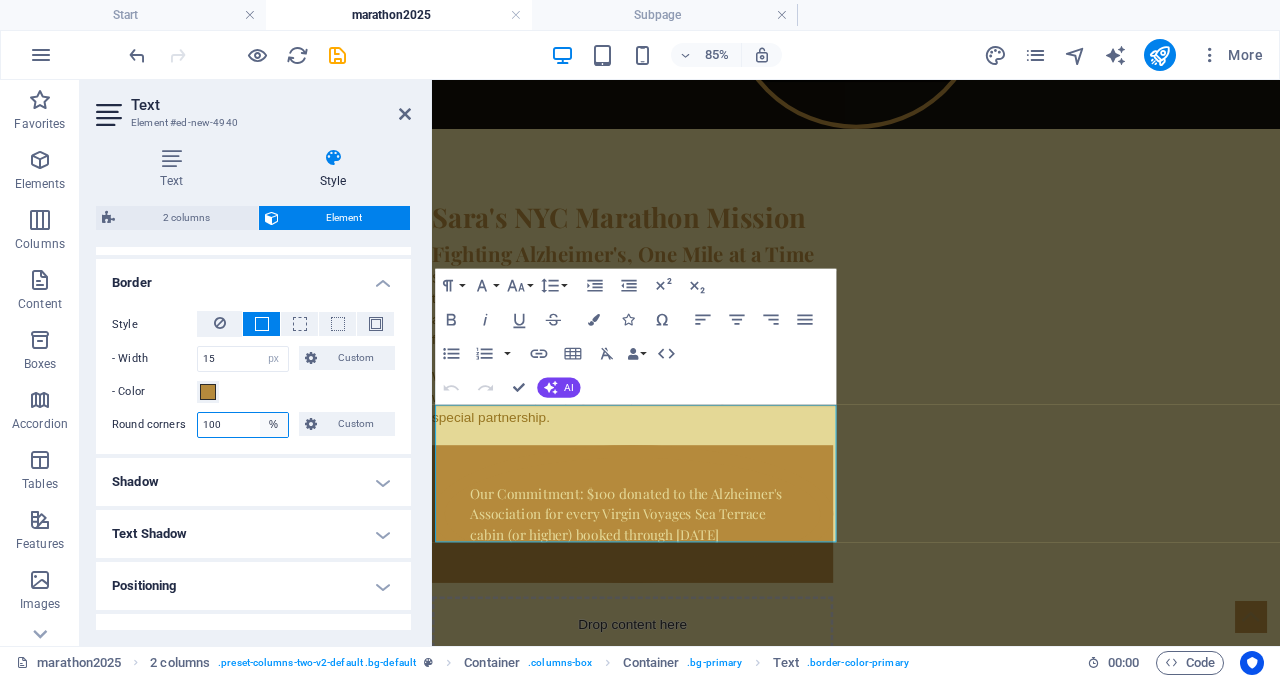 click on "Default px rem % vh vw Custom" at bounding box center (274, 425) 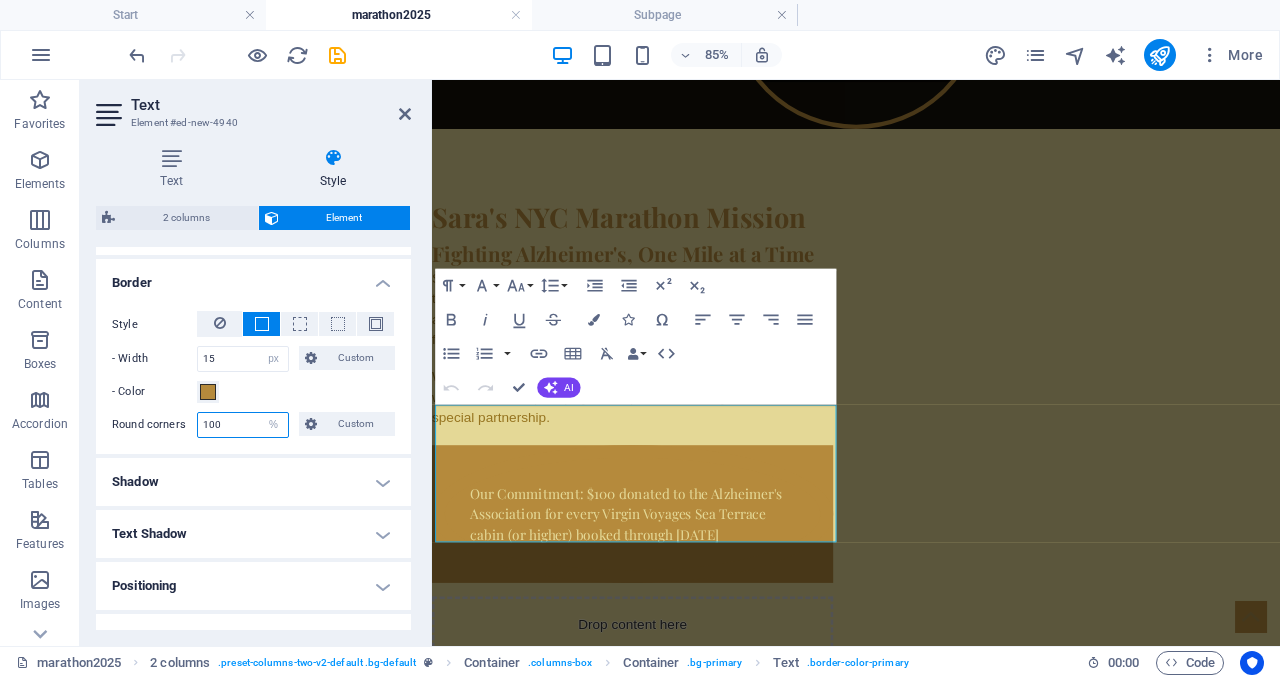click on "100" at bounding box center [243, 425] 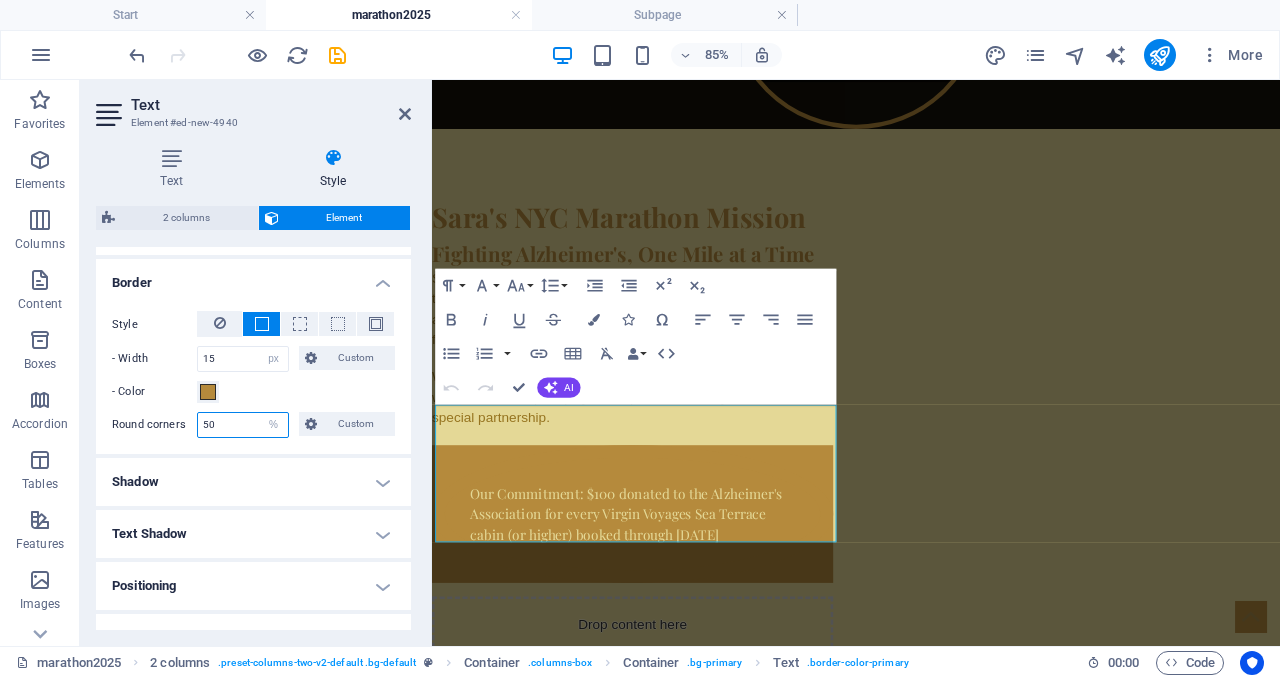 type on "50" 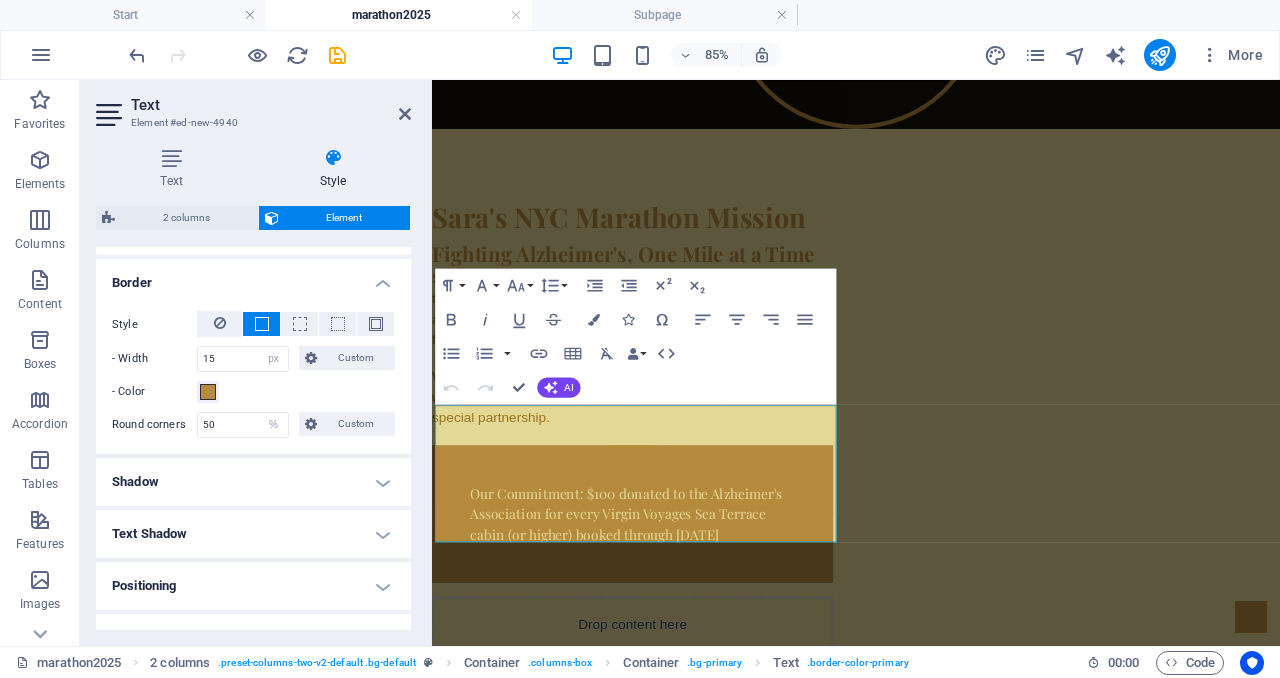 click on "Style              - Width 15 auto px rem % vh vw Custom Custom 15 auto px rem % vh vw 15 auto px rem % vh vw 15 auto px rem % vh vw 15 auto px rem % vh vw  - Color Round corners 50 Default px rem % vh vw Custom Custom 50 px rem % vh vw 50 px rem % vh vw 50 px rem % vh vw 50 px rem % vh vw" at bounding box center (253, 374) 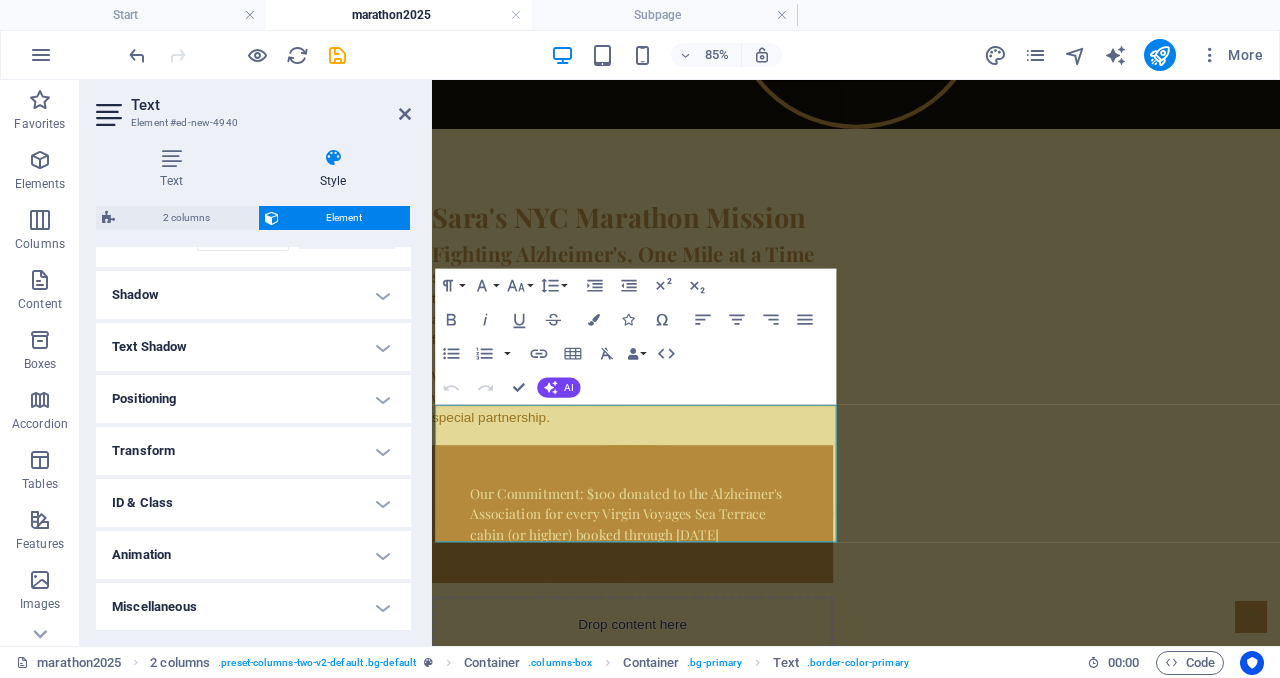 scroll, scrollTop: 689, scrollLeft: 0, axis: vertical 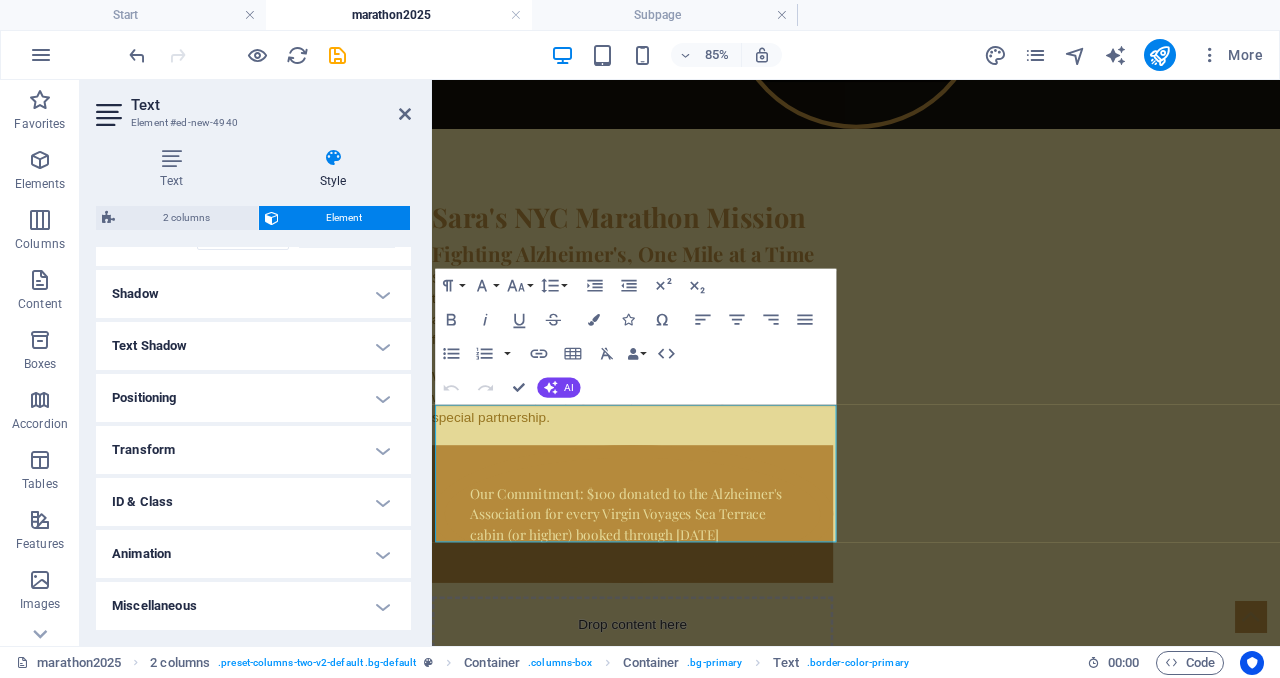 click on "Miscellaneous" at bounding box center (253, 606) 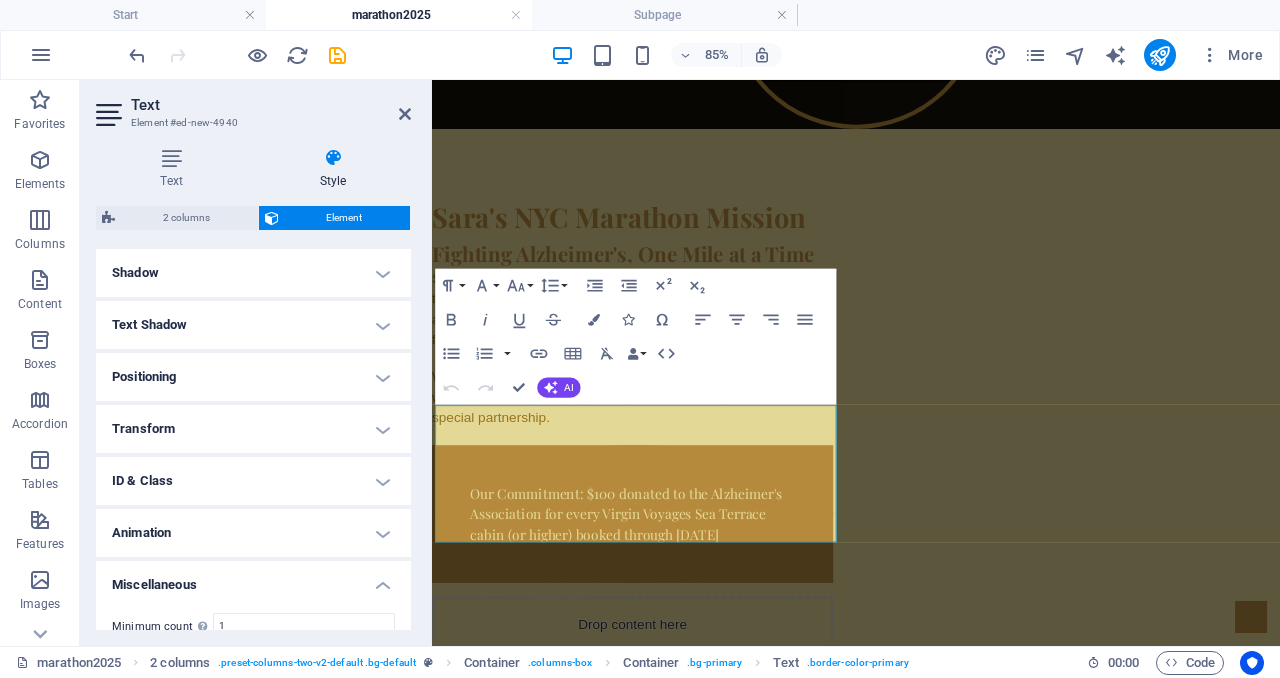 scroll, scrollTop: 813, scrollLeft: 0, axis: vertical 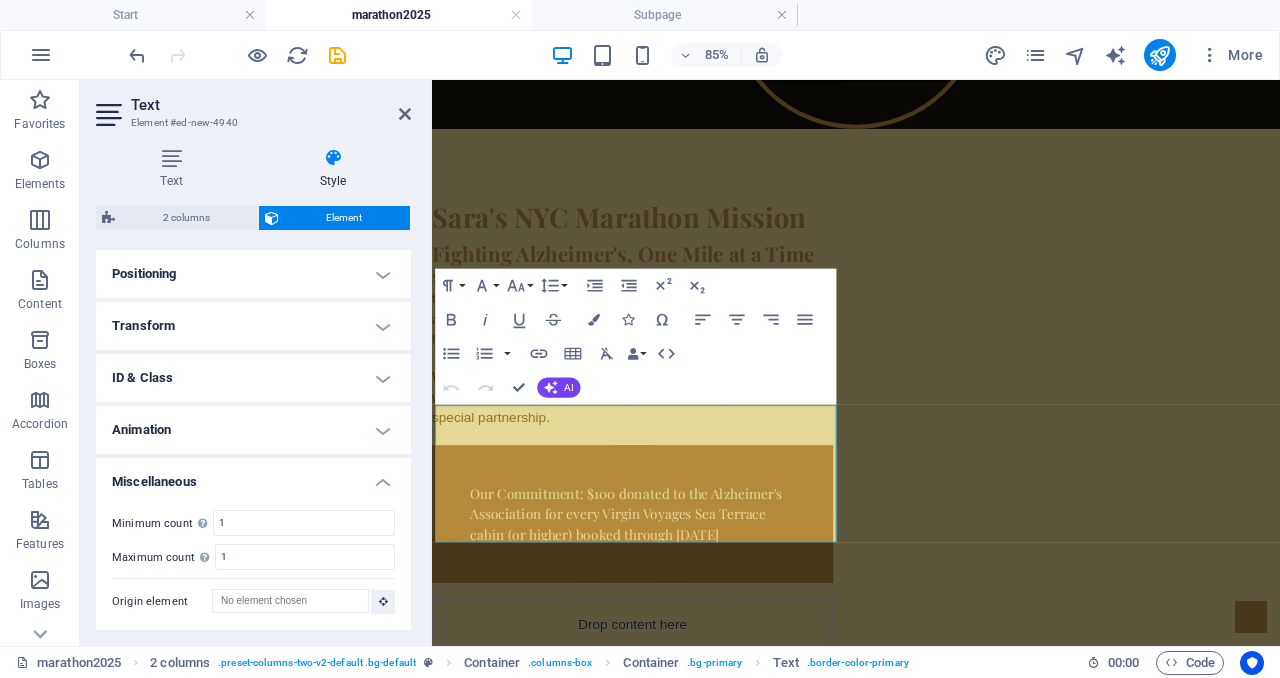 click on "Animation" at bounding box center (253, 430) 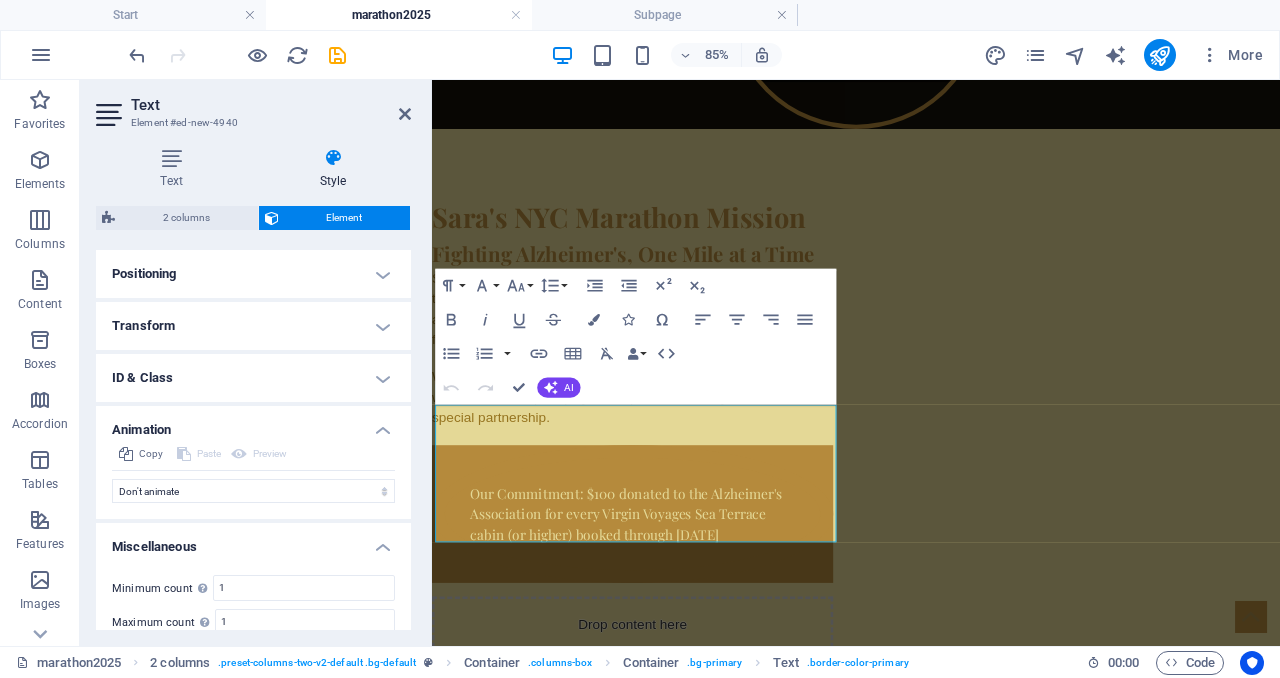 click on "ID & Class" at bounding box center [253, 378] 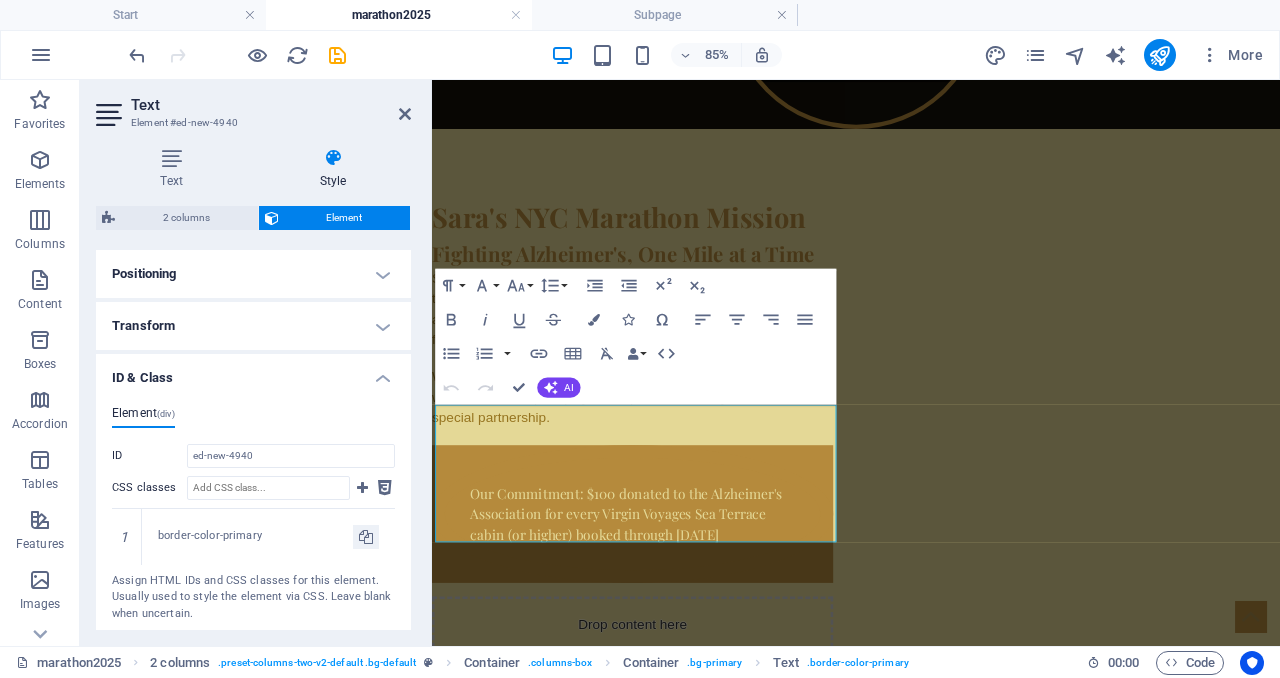 click on "Transform" at bounding box center [253, 326] 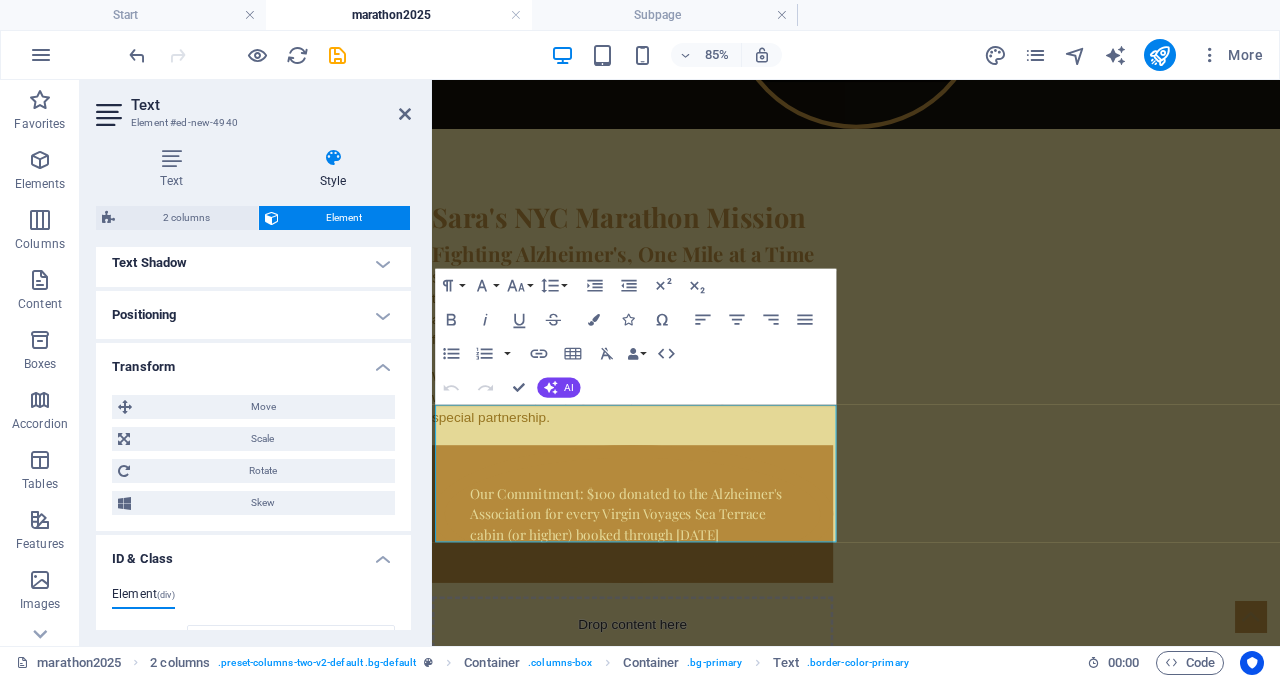 scroll, scrollTop: 749, scrollLeft: 0, axis: vertical 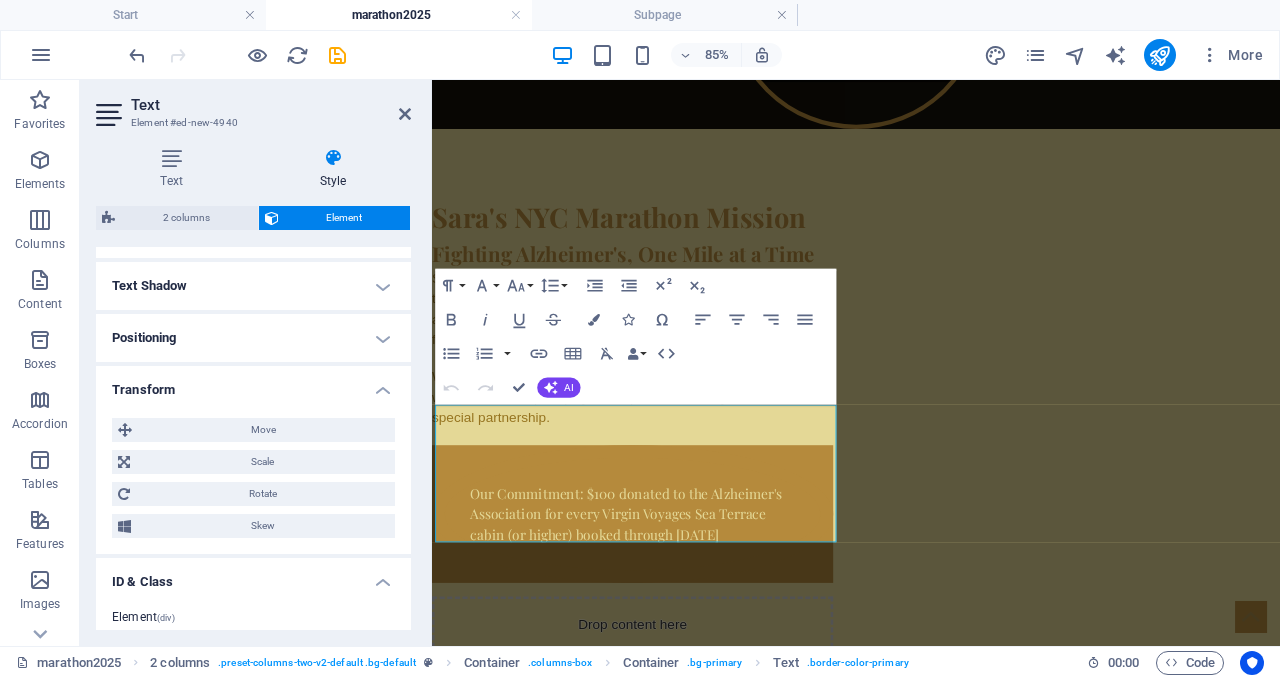 click on "Positioning" at bounding box center (253, 338) 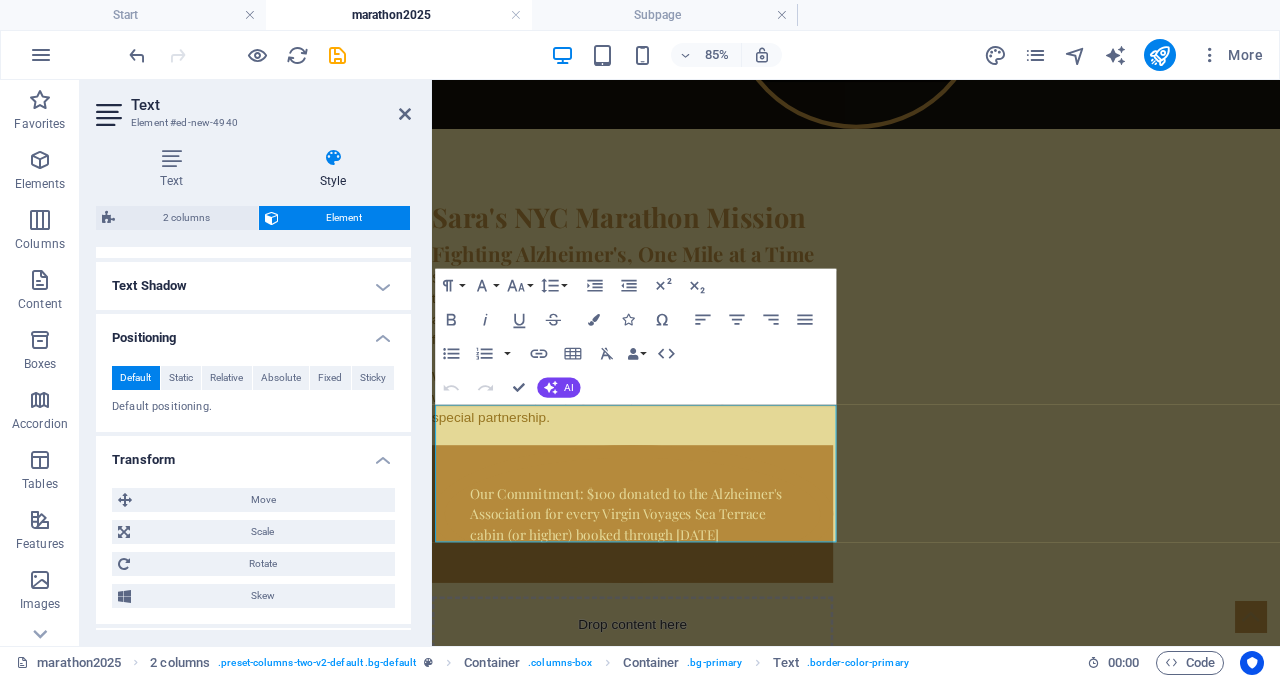 scroll, scrollTop: 714, scrollLeft: 0, axis: vertical 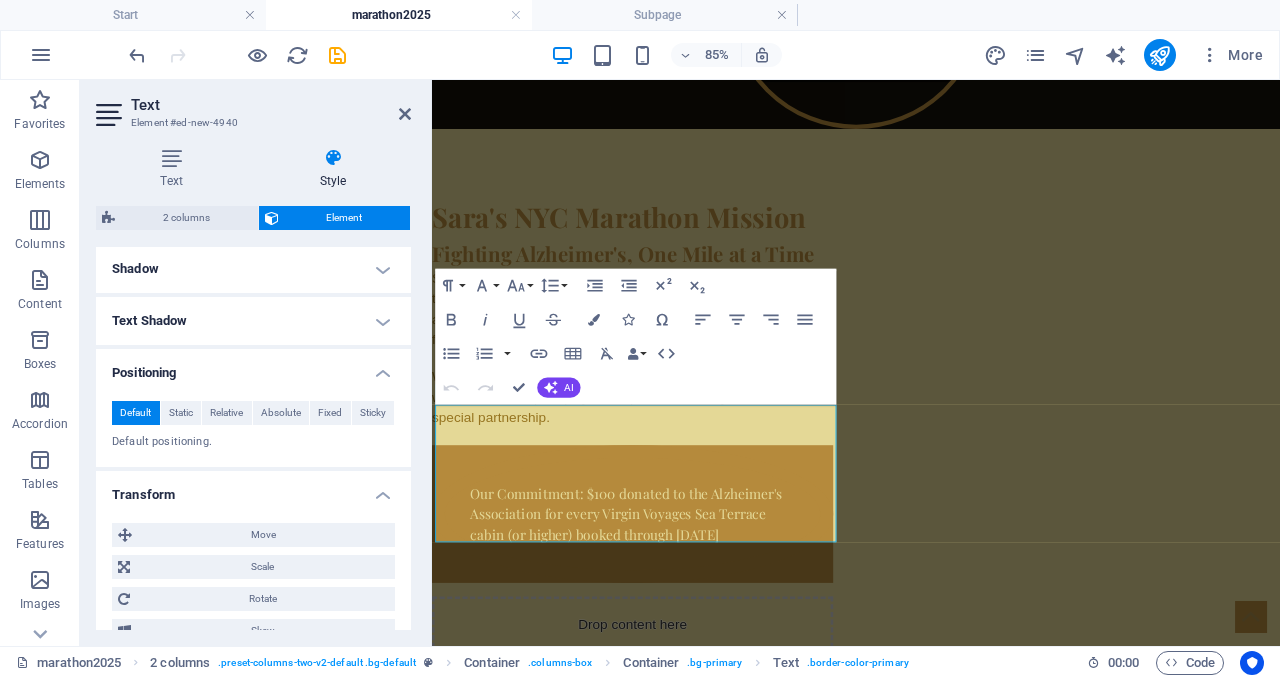 click on "Text Shadow" at bounding box center (253, 321) 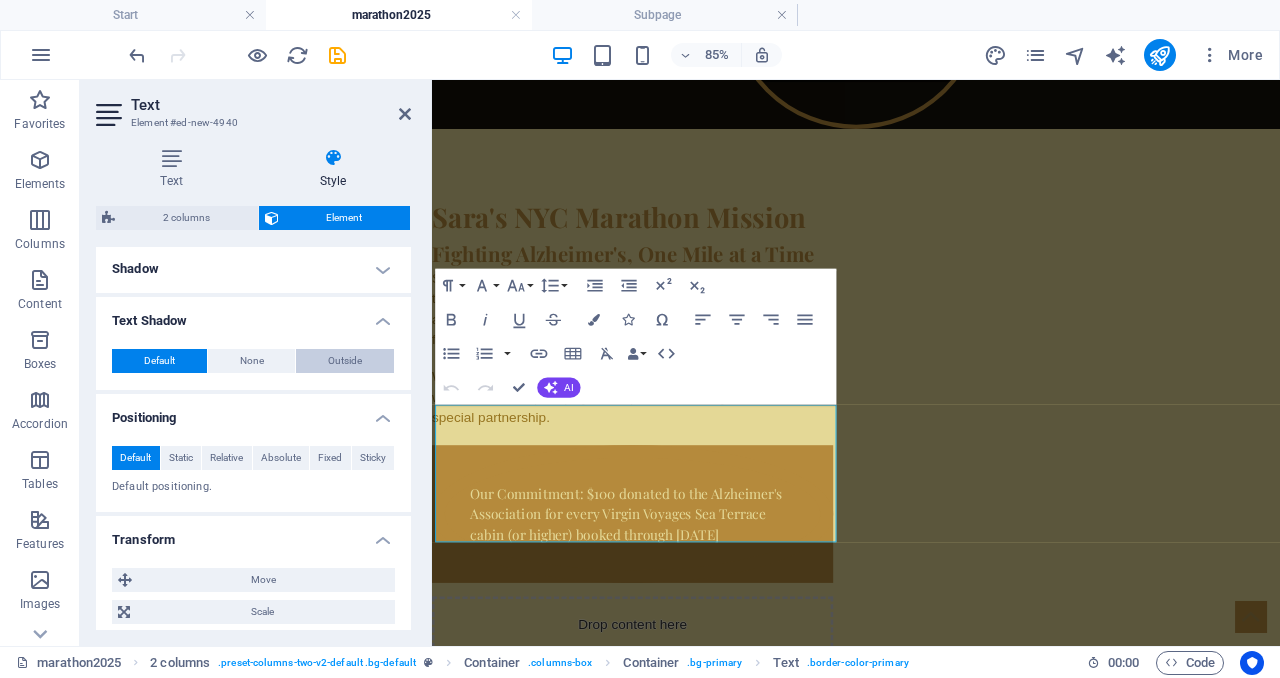 click on "Outside" at bounding box center [345, 361] 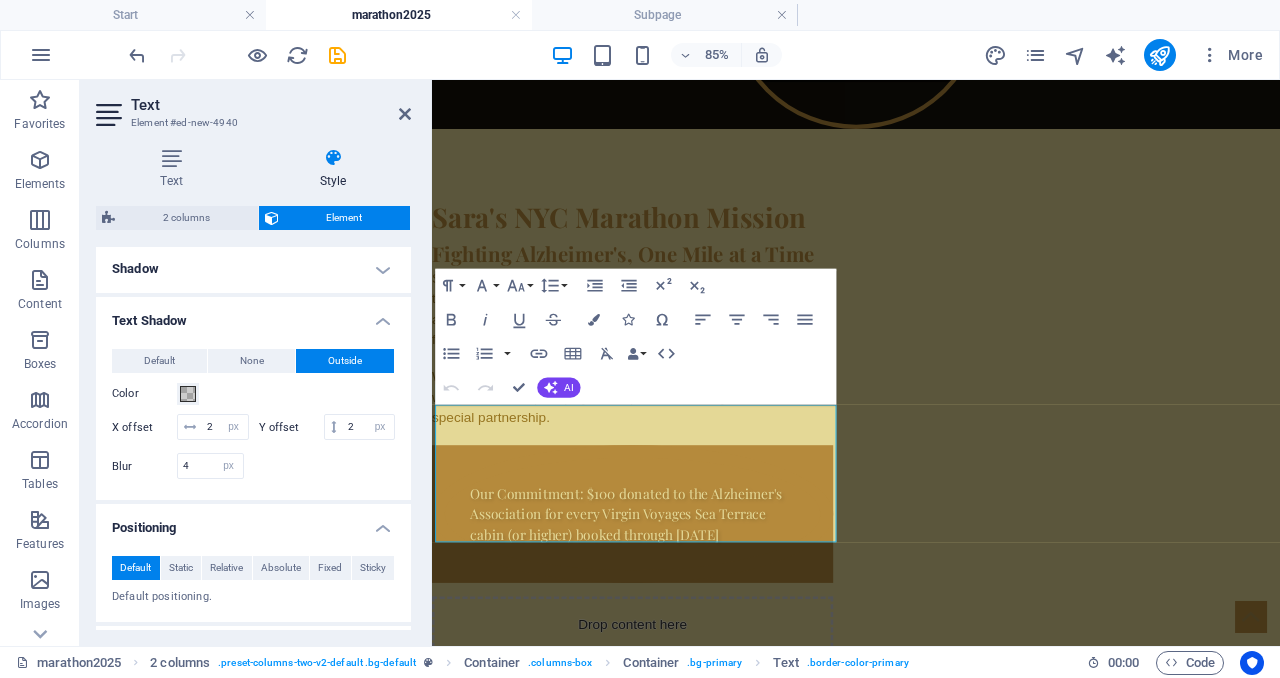 scroll, scrollTop: 674, scrollLeft: 0, axis: vertical 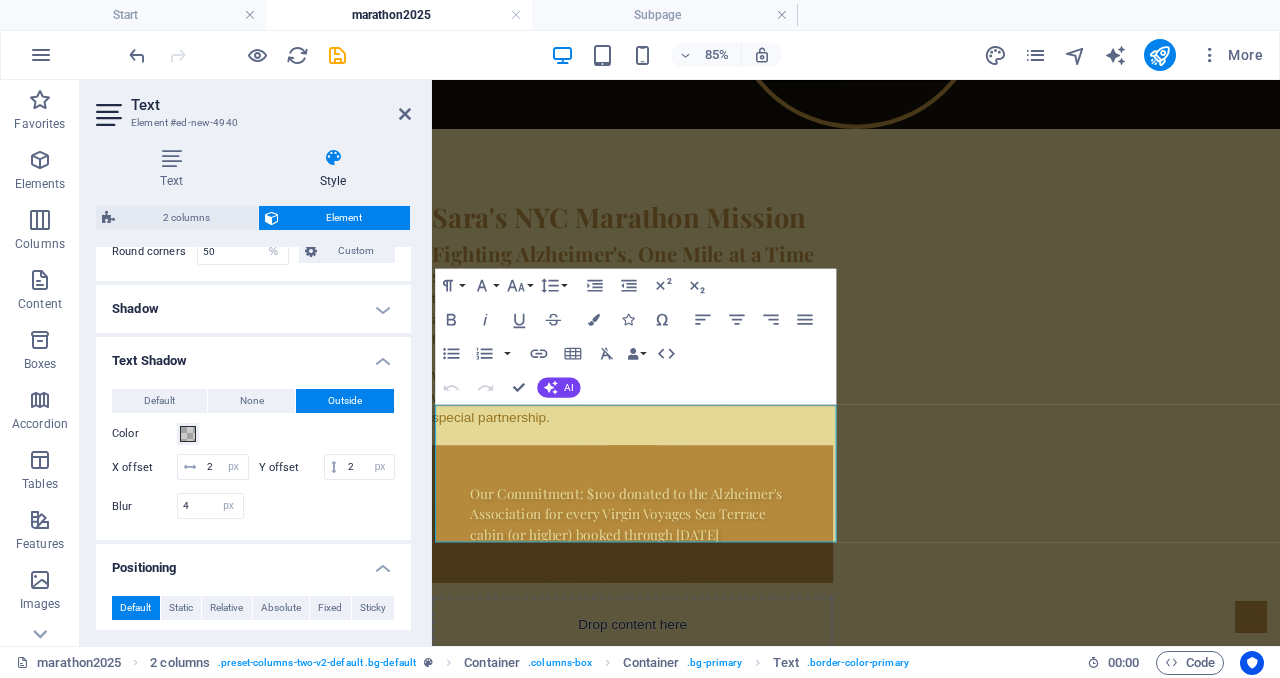 click on "Shadow" at bounding box center (253, 309) 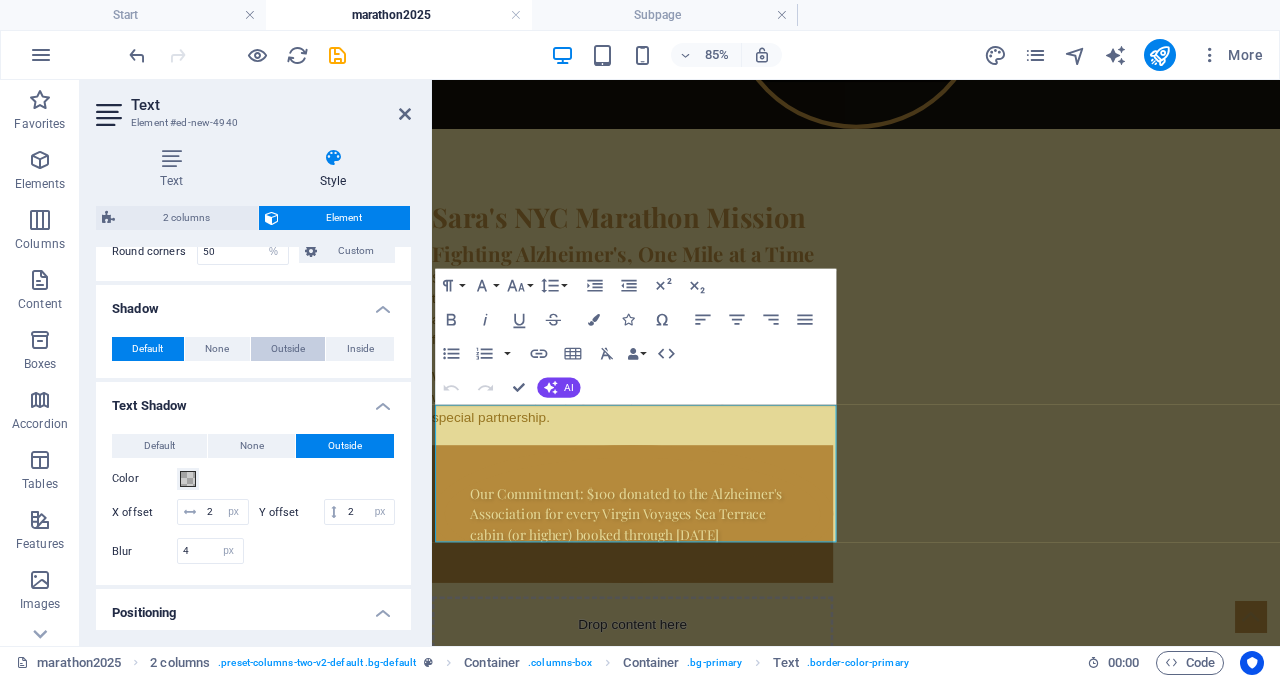 click on "Outside" at bounding box center [288, 349] 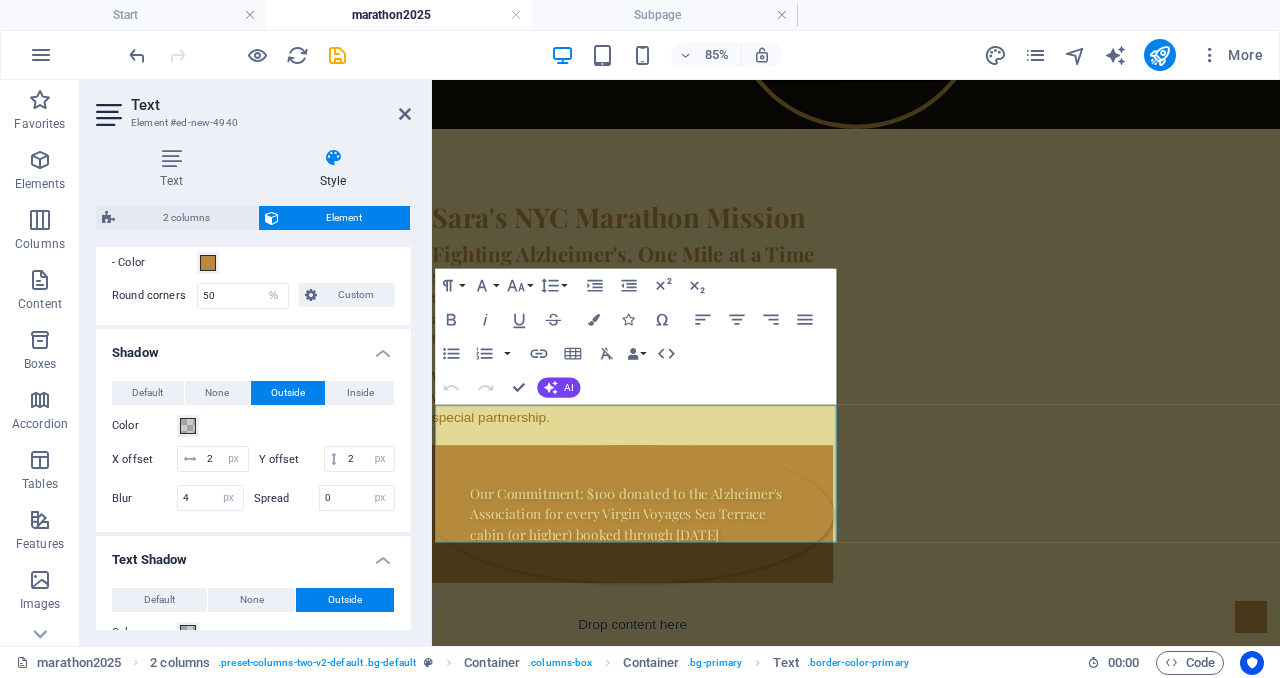scroll, scrollTop: 629, scrollLeft: 0, axis: vertical 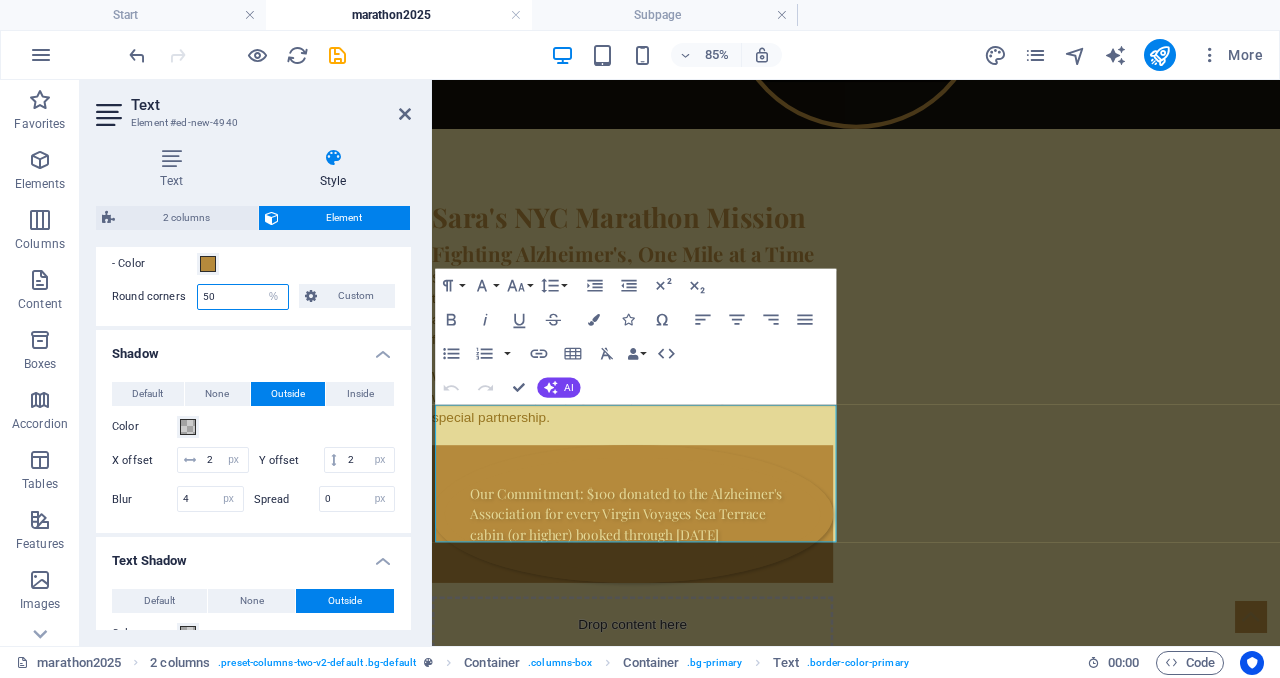 click on "50" at bounding box center (243, 297) 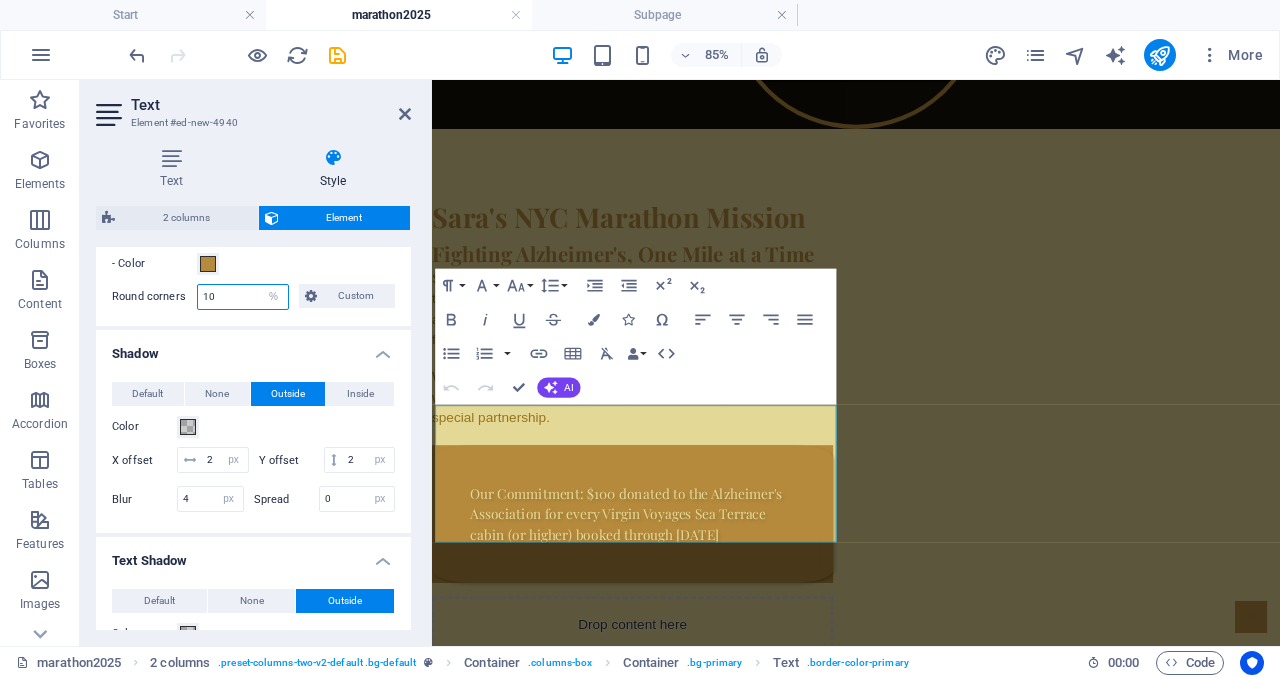 type on "10" 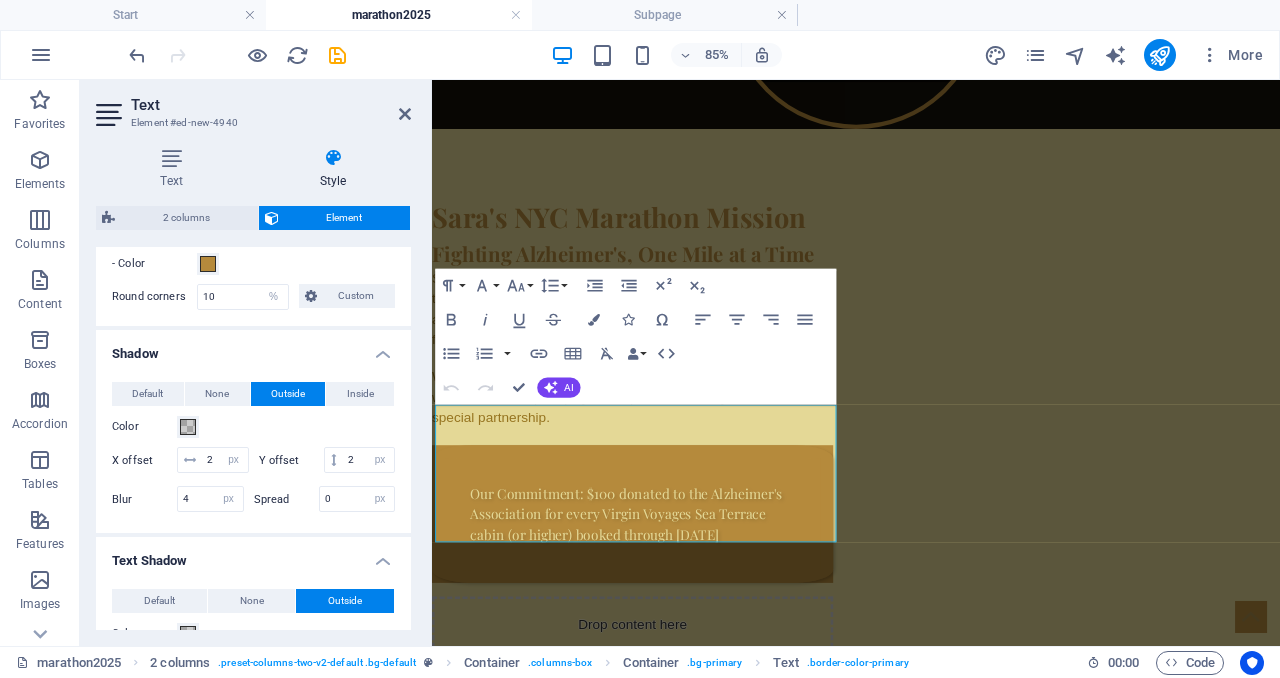 click on "Shadow" at bounding box center [253, 348] 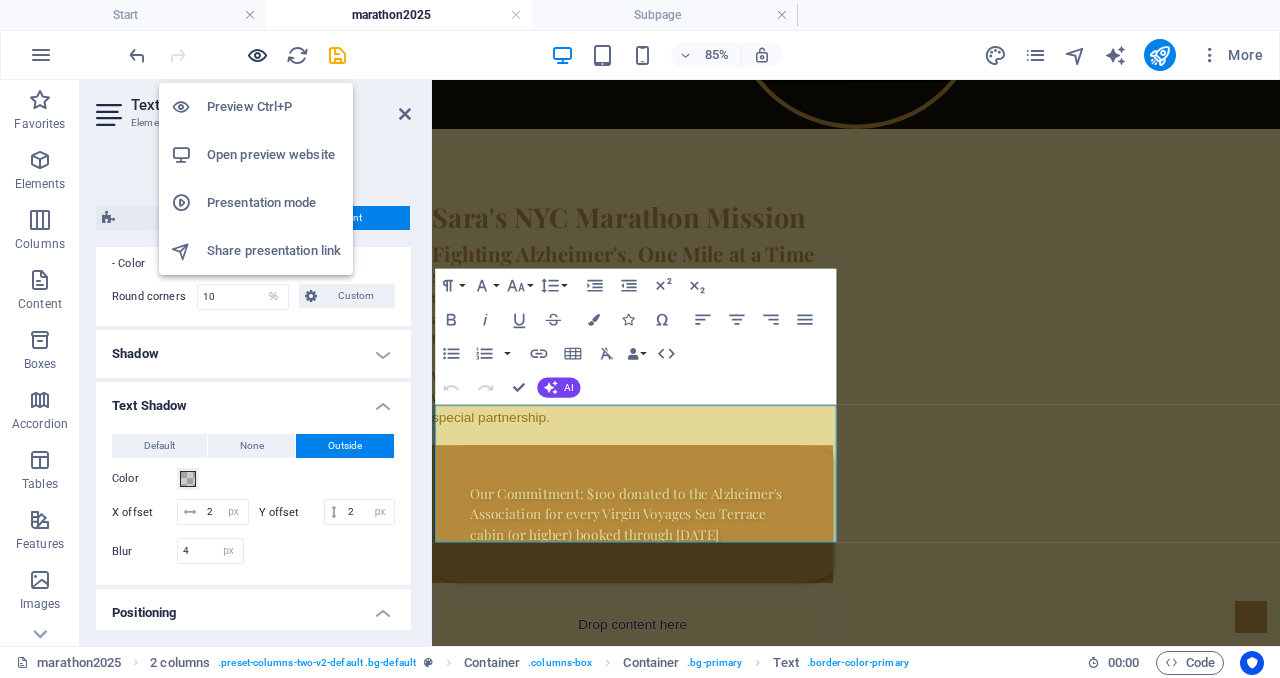 click at bounding box center [257, 55] 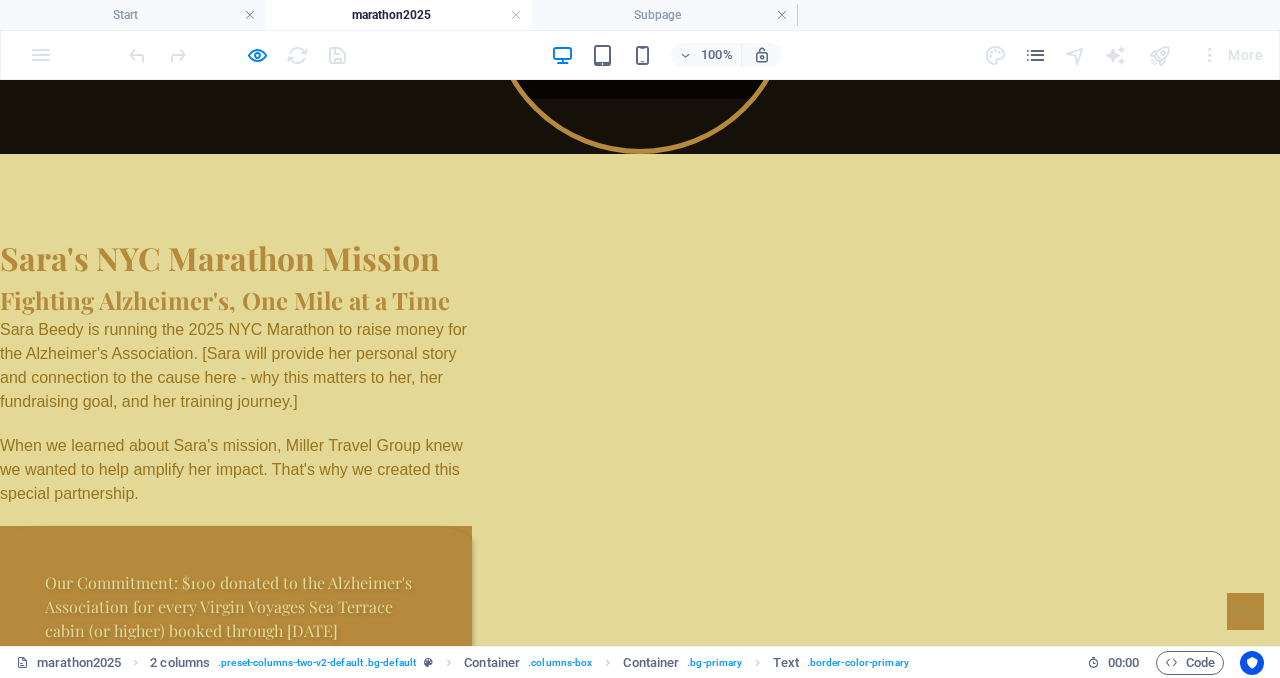 scroll, scrollTop: 941, scrollLeft: 0, axis: vertical 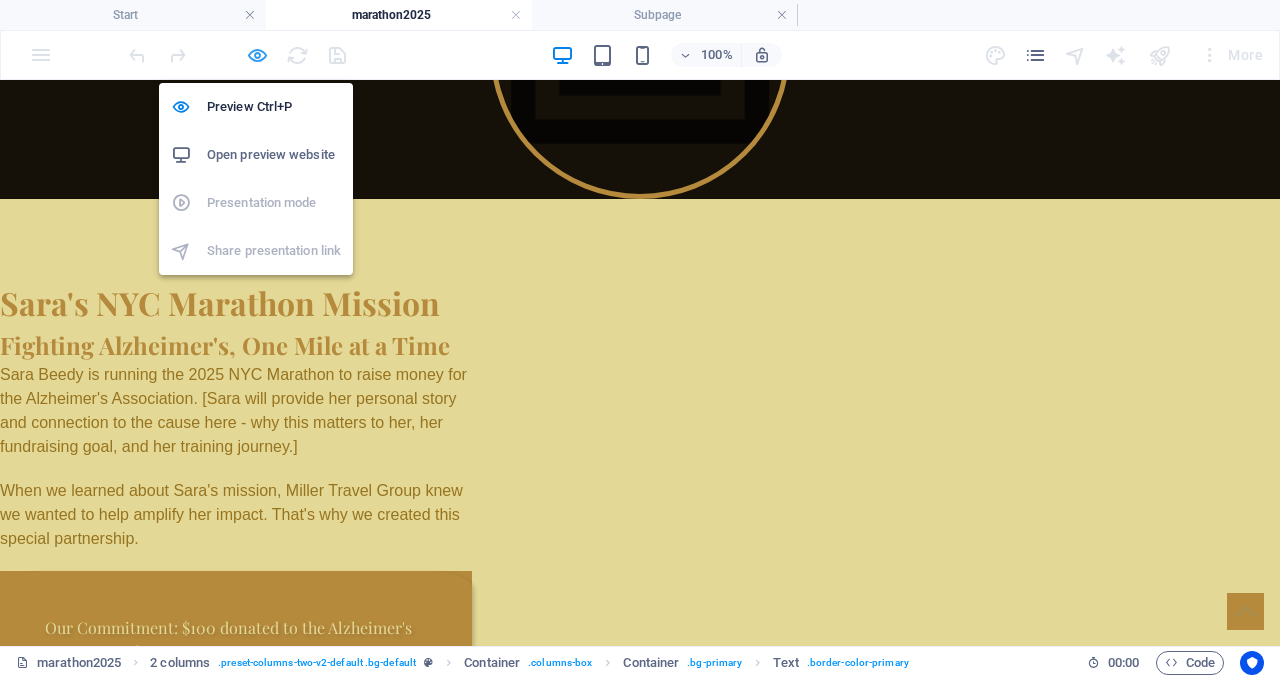 click at bounding box center (257, 55) 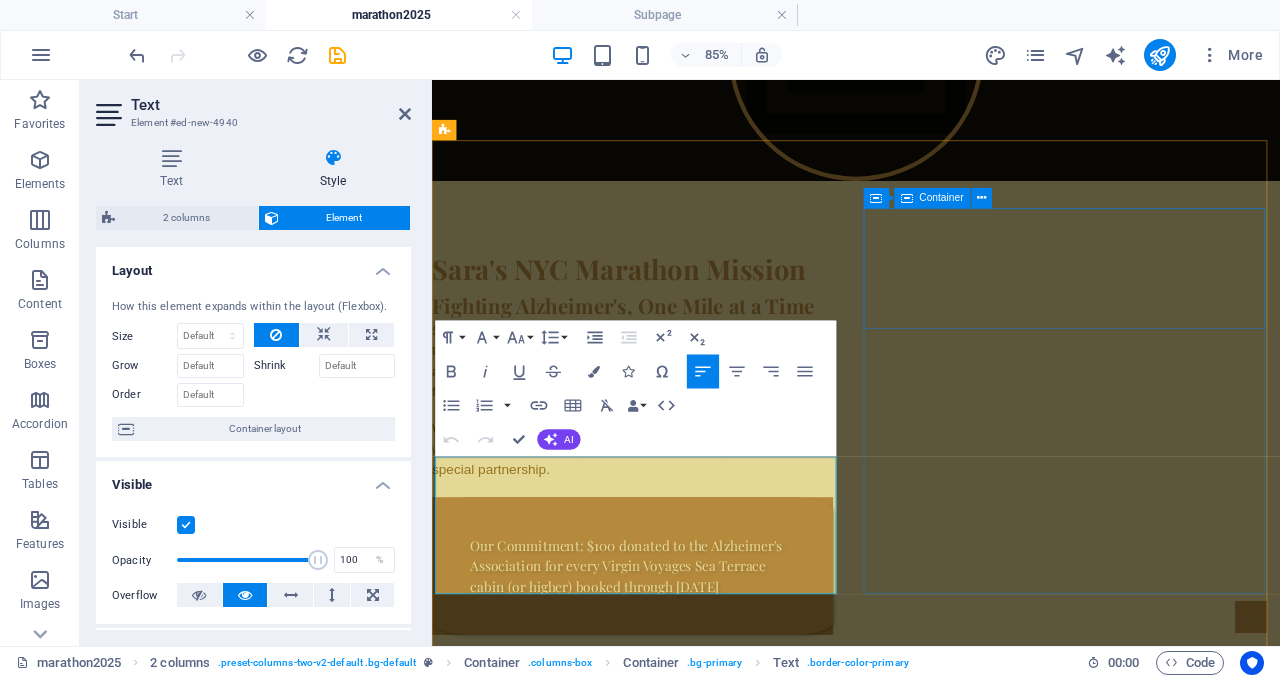 click on "Drop content here or  Add elements  Paste clipboard" at bounding box center (668, 820) 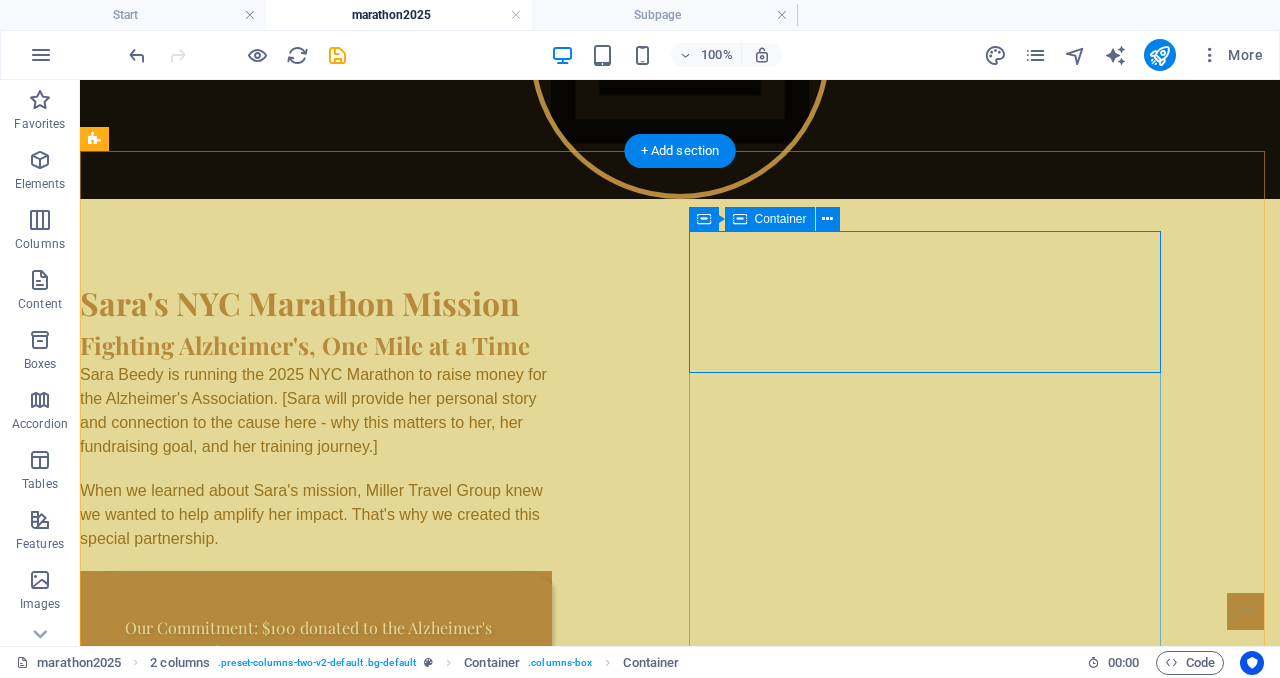 click on "Drop content here or  Add elements  Paste clipboard" at bounding box center (316, 820) 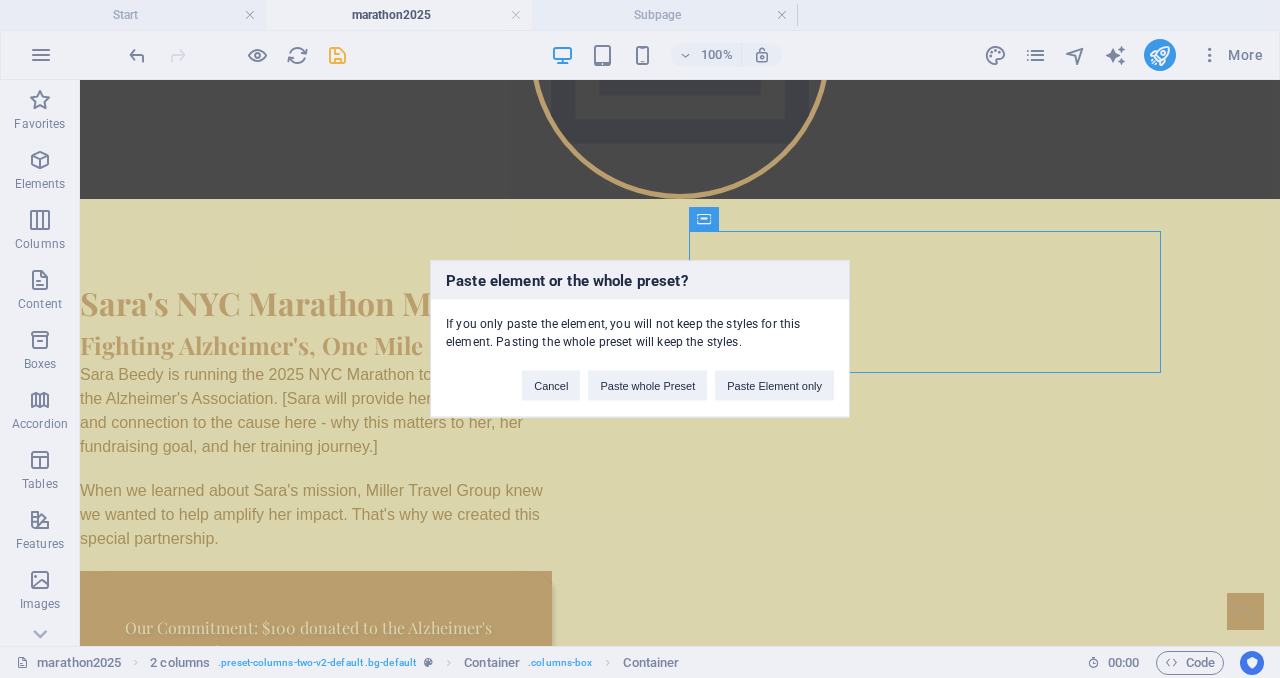type 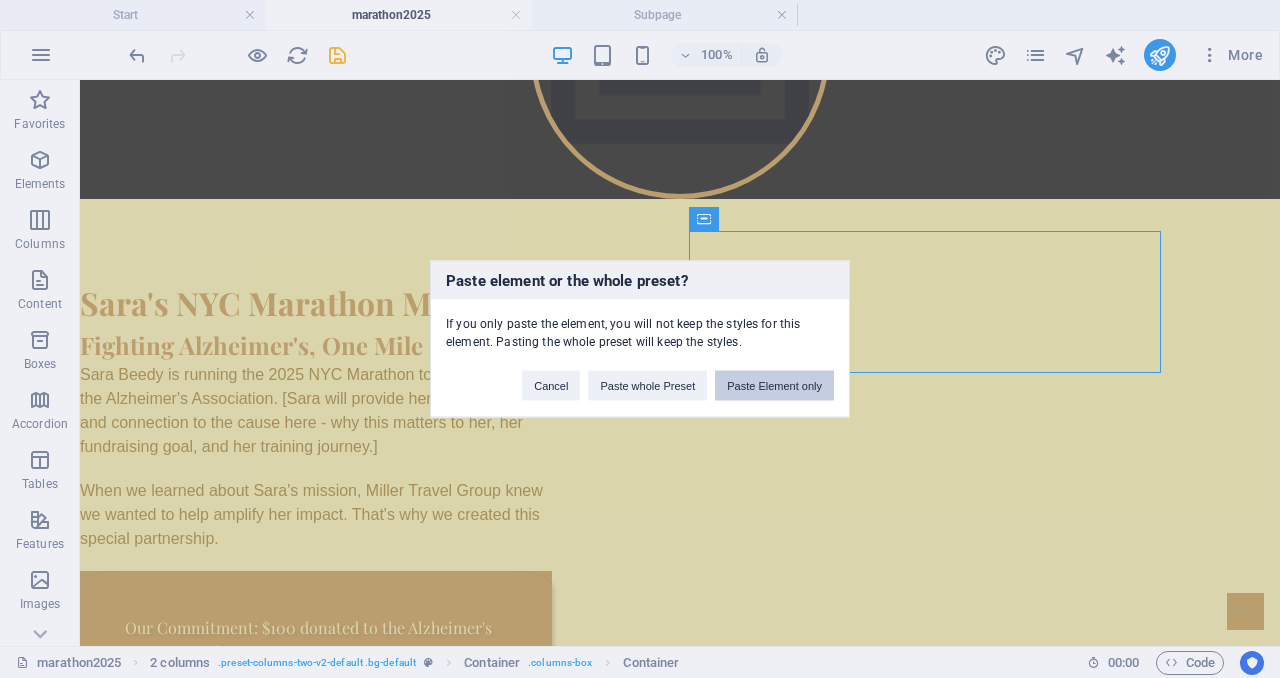 click on "Paste Element only" at bounding box center [774, 386] 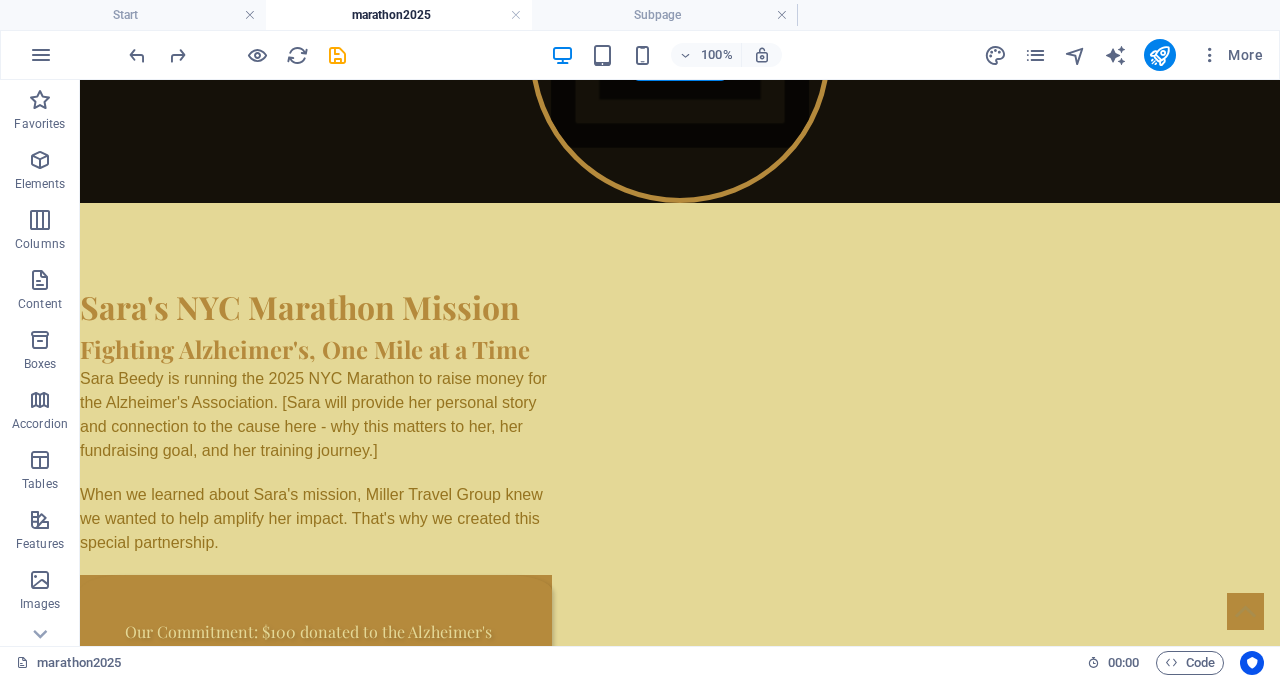 scroll, scrollTop: 821, scrollLeft: 0, axis: vertical 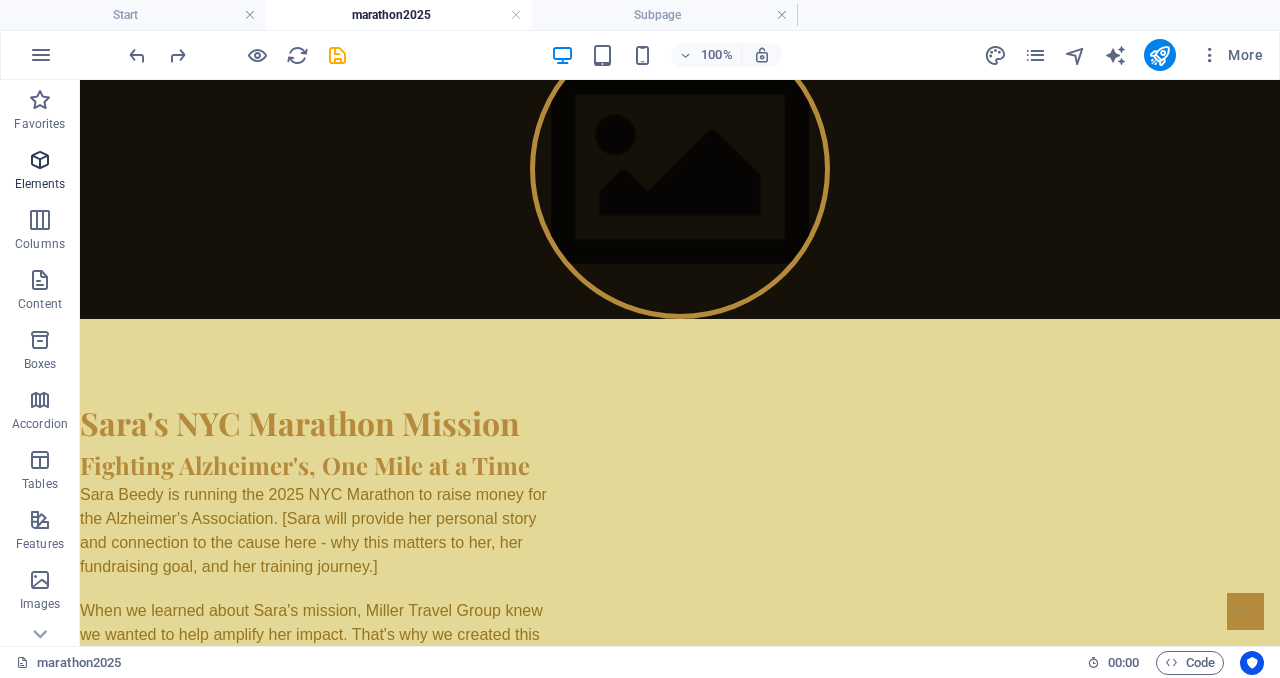 click at bounding box center (40, 160) 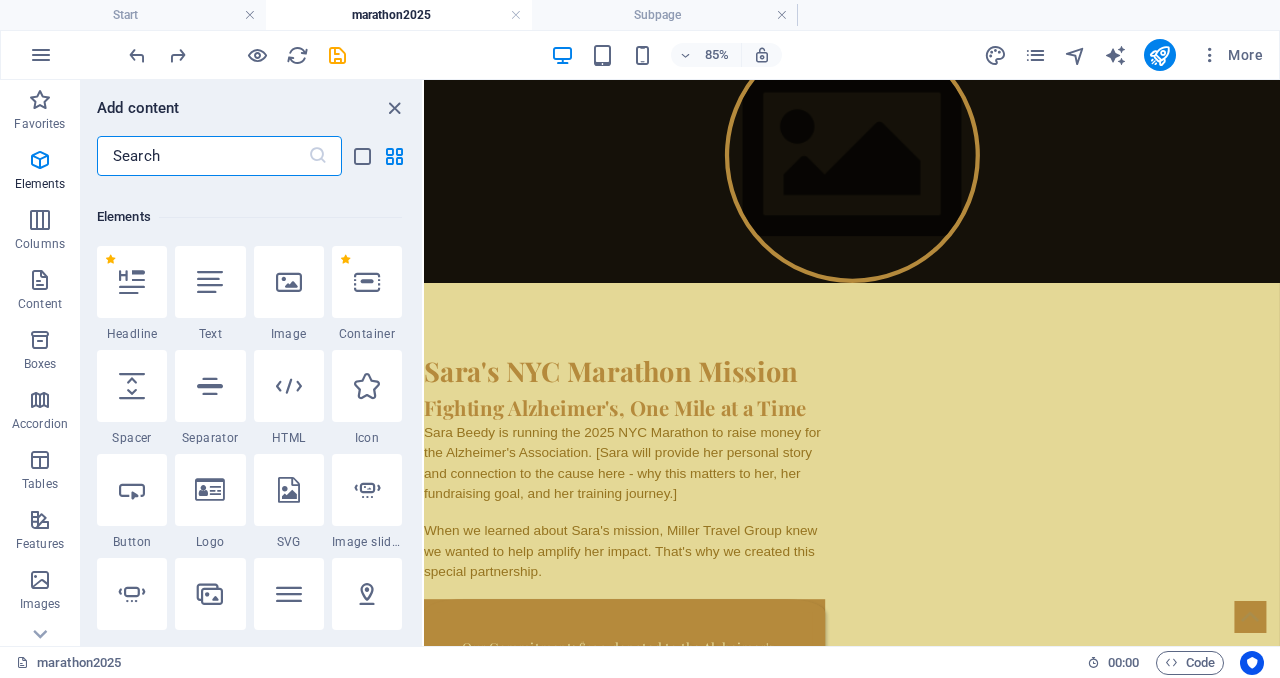 scroll, scrollTop: 213, scrollLeft: 0, axis: vertical 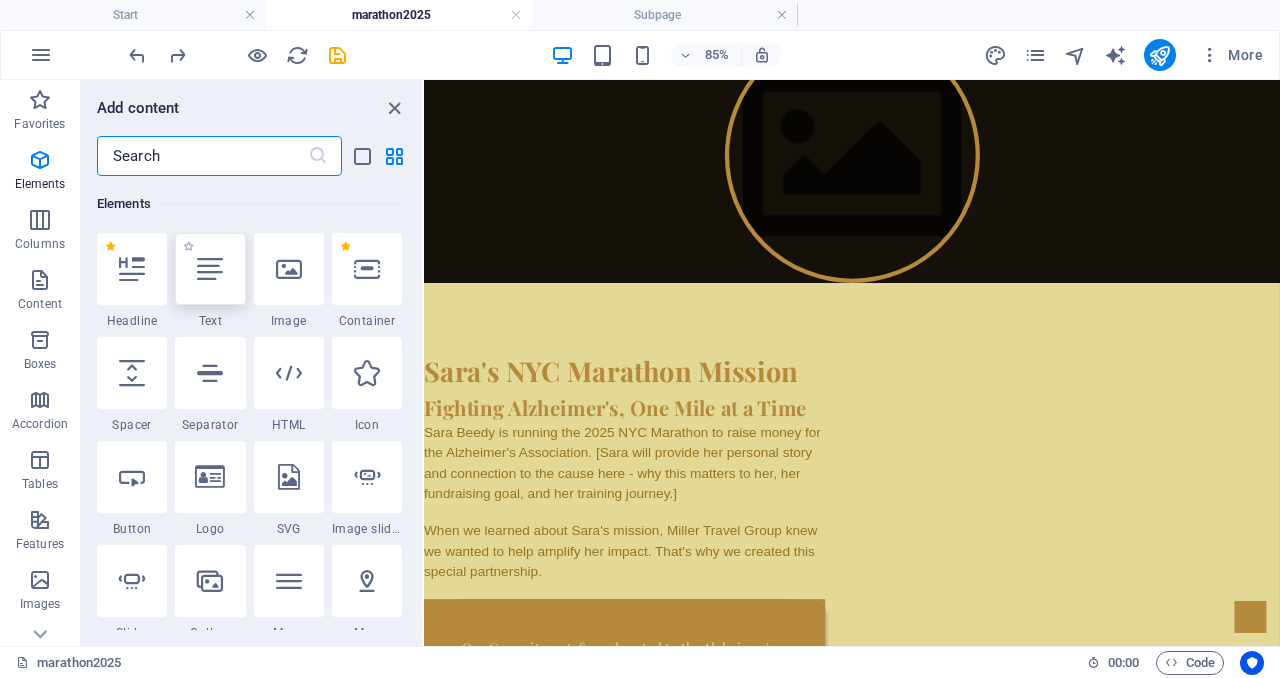 click at bounding box center (210, 269) 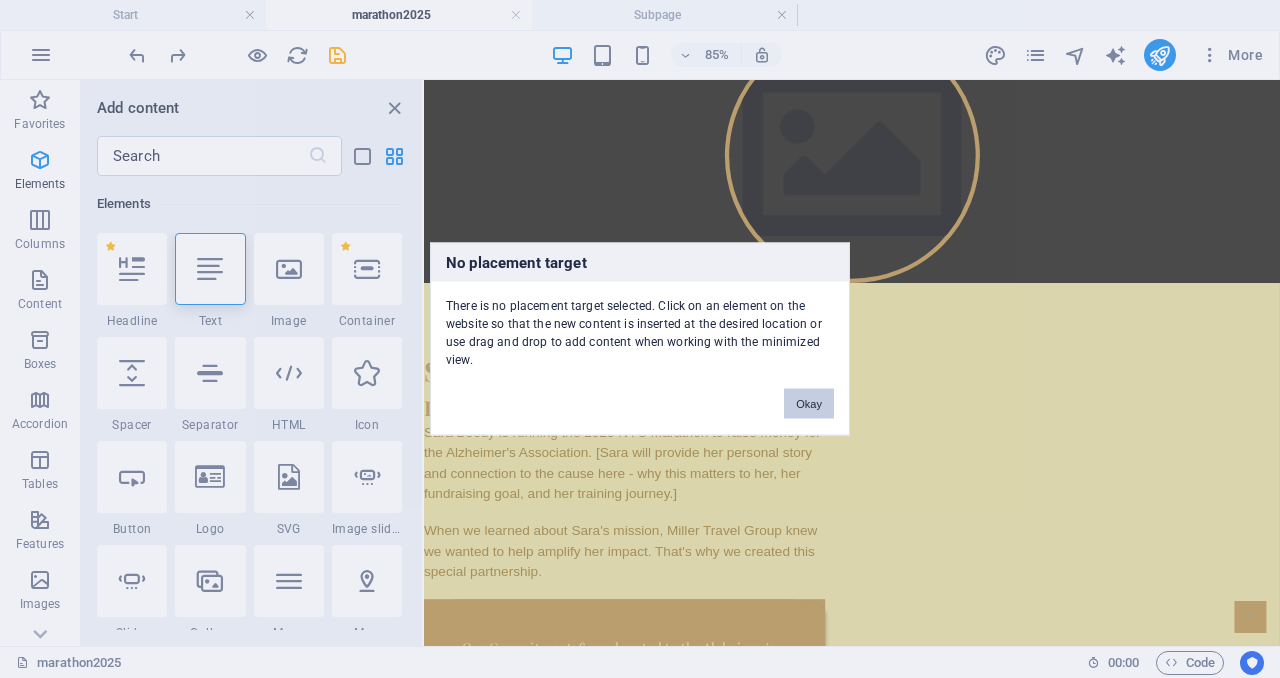 click on "Okay" at bounding box center [809, 404] 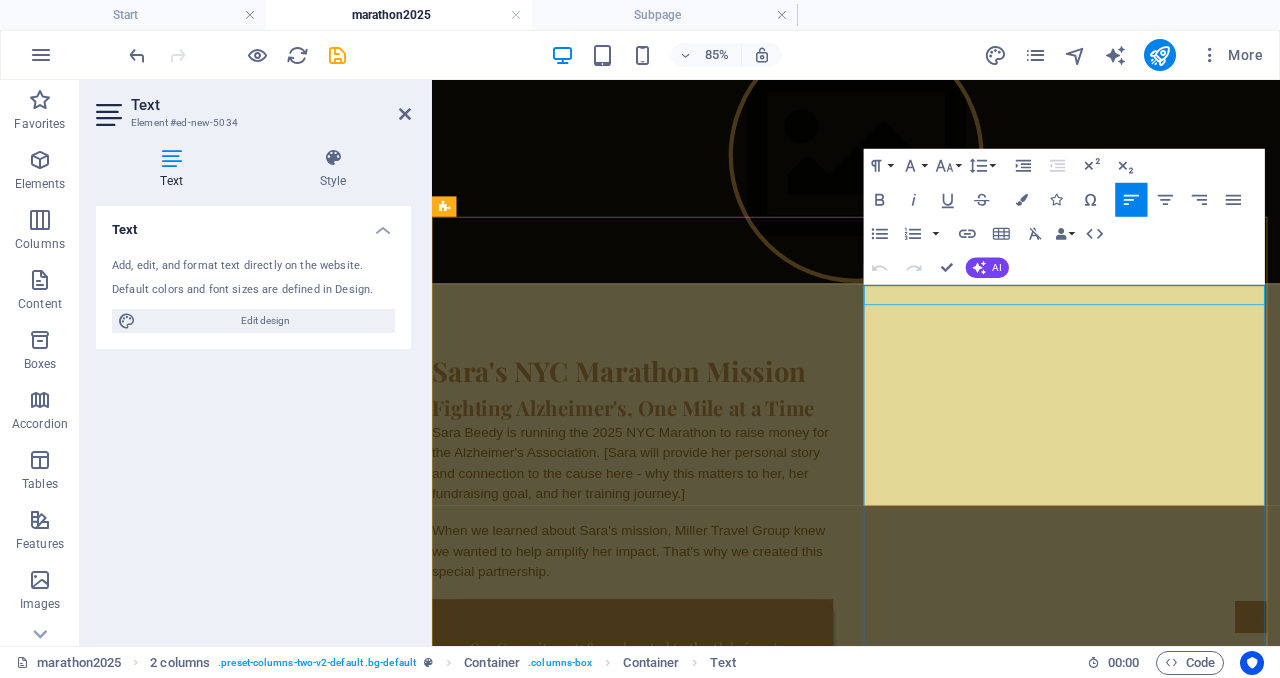 scroll, scrollTop: 851, scrollLeft: 0, axis: vertical 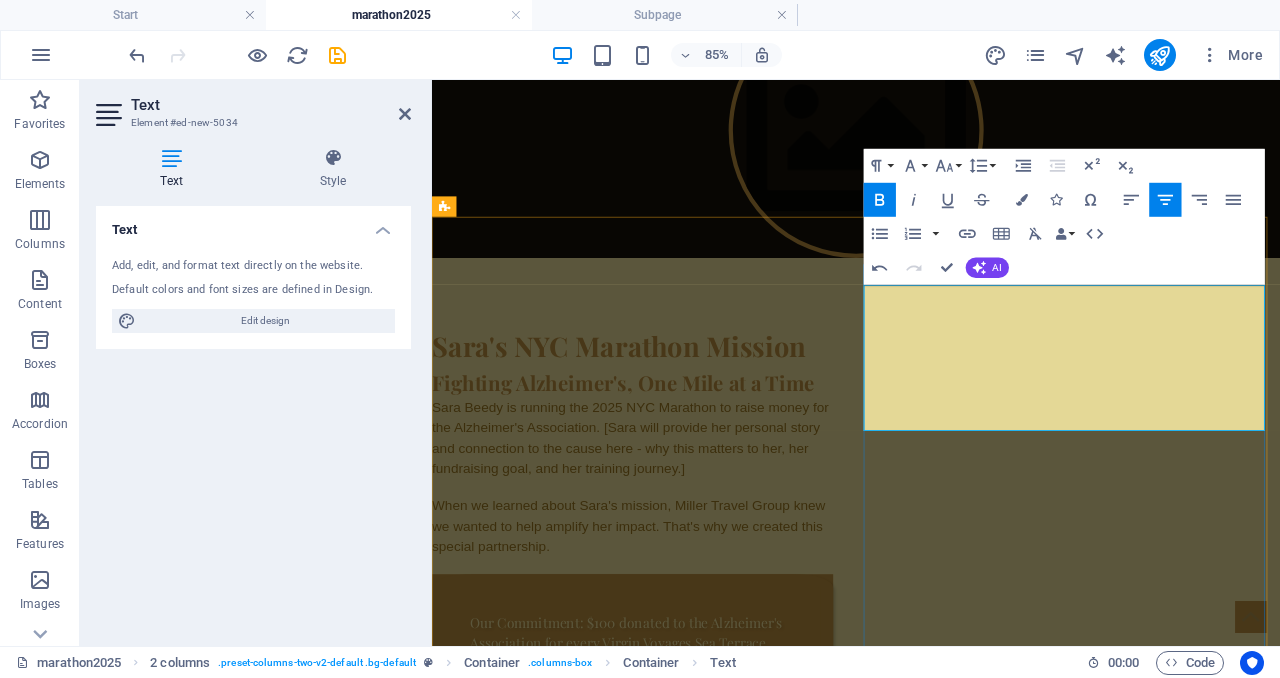 click on "⏰ DEADLINE ALERT Must book AND deposit by [DATE] Use promo code: MARATHON2025" at bounding box center [668, 909] 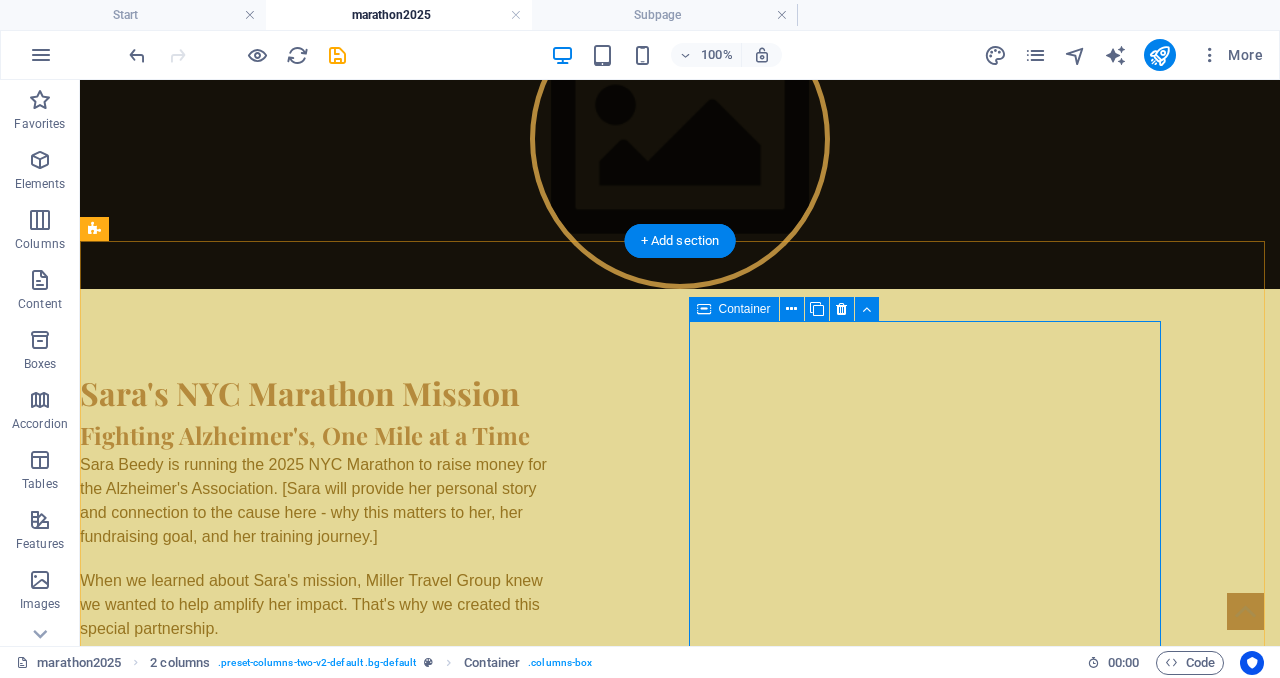 click on "⏰ DEADLINE ALERT Must book AND deposit by [DATE] Use promo code: MARATHON2025" at bounding box center (316, 909) 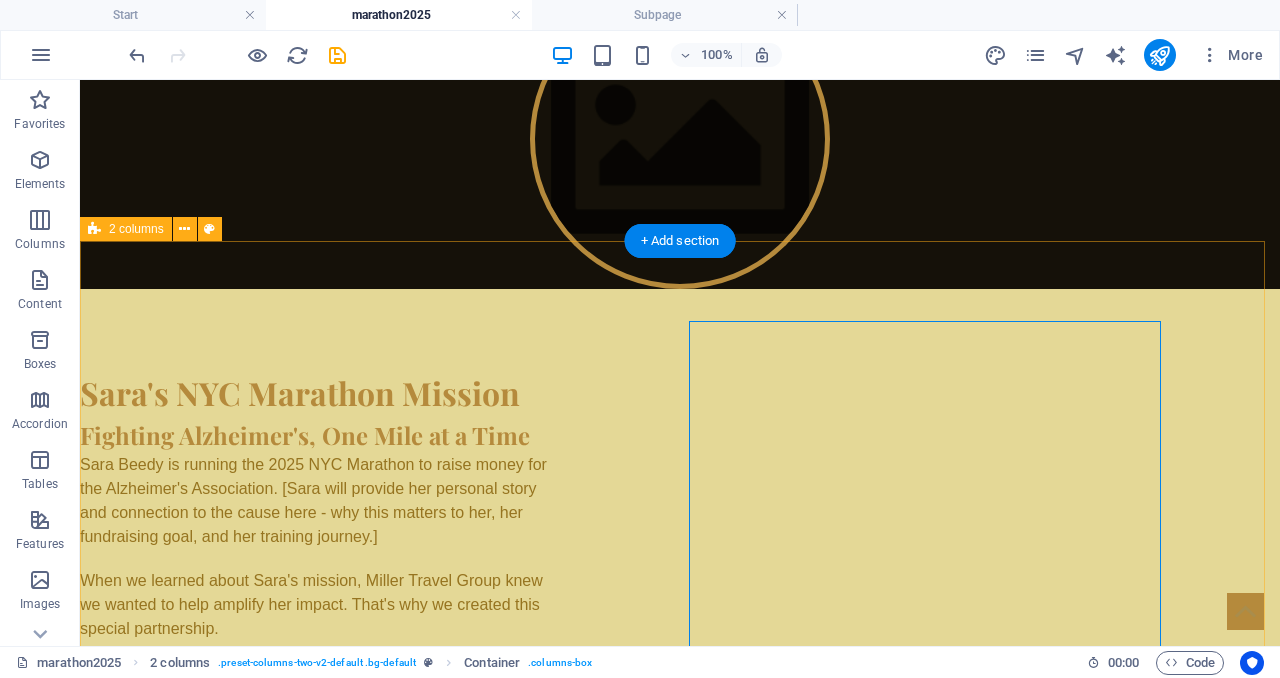 click on "Sara's NYC Marathon Mission Fighting Alzheimer's, One Mile at a Time Sara Beedy is running the 2025 NYC Marathon to raise money for the Alzheimer's Association. [Sara will provide her personal story and connection to the cause here - why this matters to her, her fundraising goal, and her training journey.] When we learned about Sara's mission, Miller Travel Group knew we wanted to help amplify her impact. That's why we created this special partnership. Our Commitment: $100 donated to the Alzheimer's Association for every Virgin Voyages Sea Terrace cabin (or higher) booked through [DATE] ⏰ DEADLINE ALERT Must book AND deposit by [DATE] Use promo code: MARATHON2025" at bounding box center (680, 674) 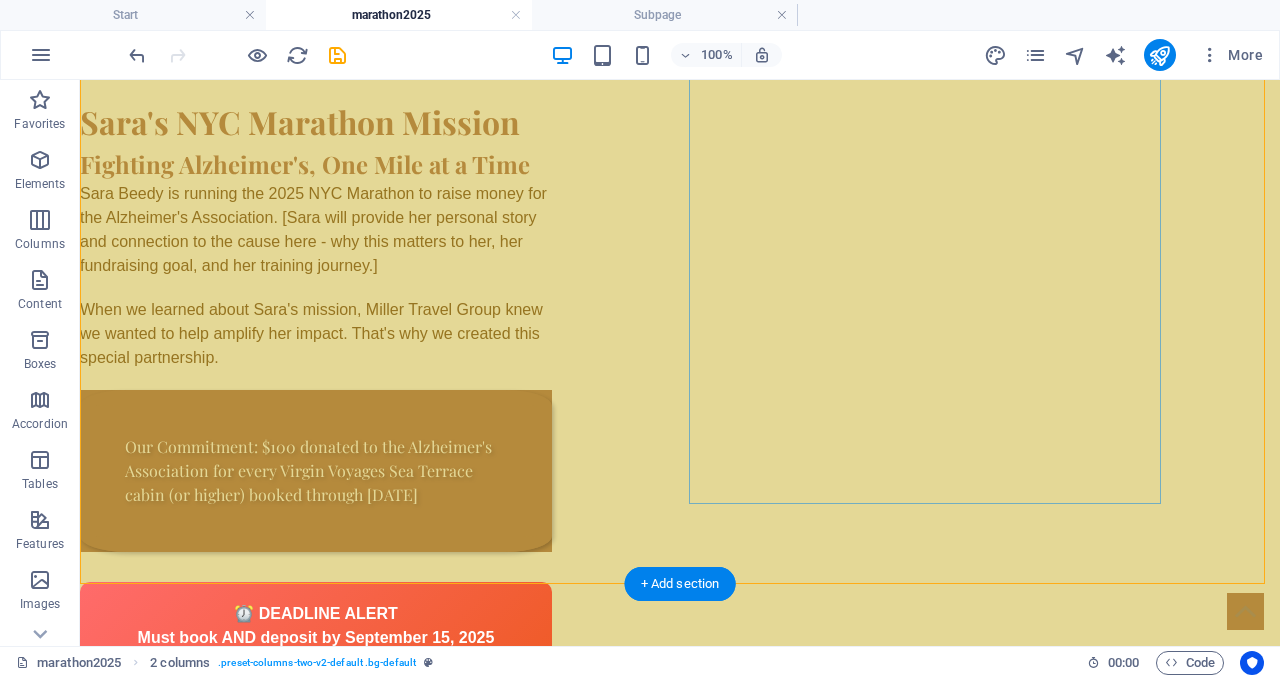 scroll, scrollTop: 1127, scrollLeft: 0, axis: vertical 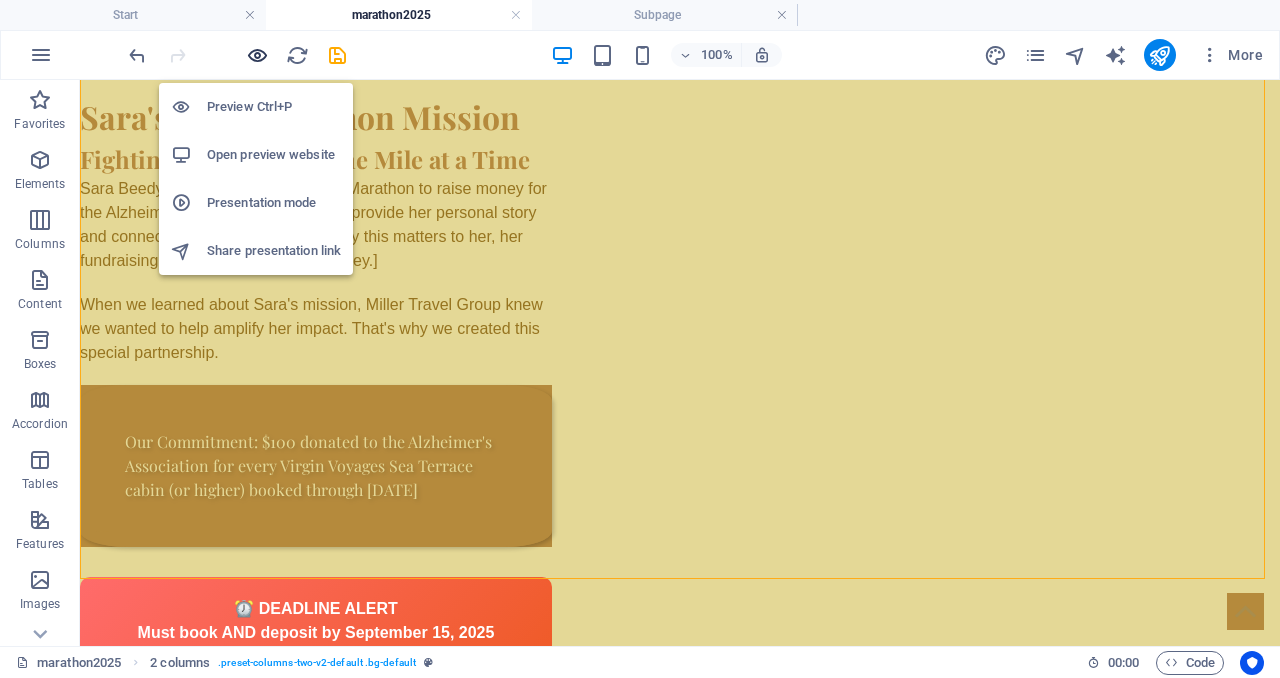 click at bounding box center [257, 55] 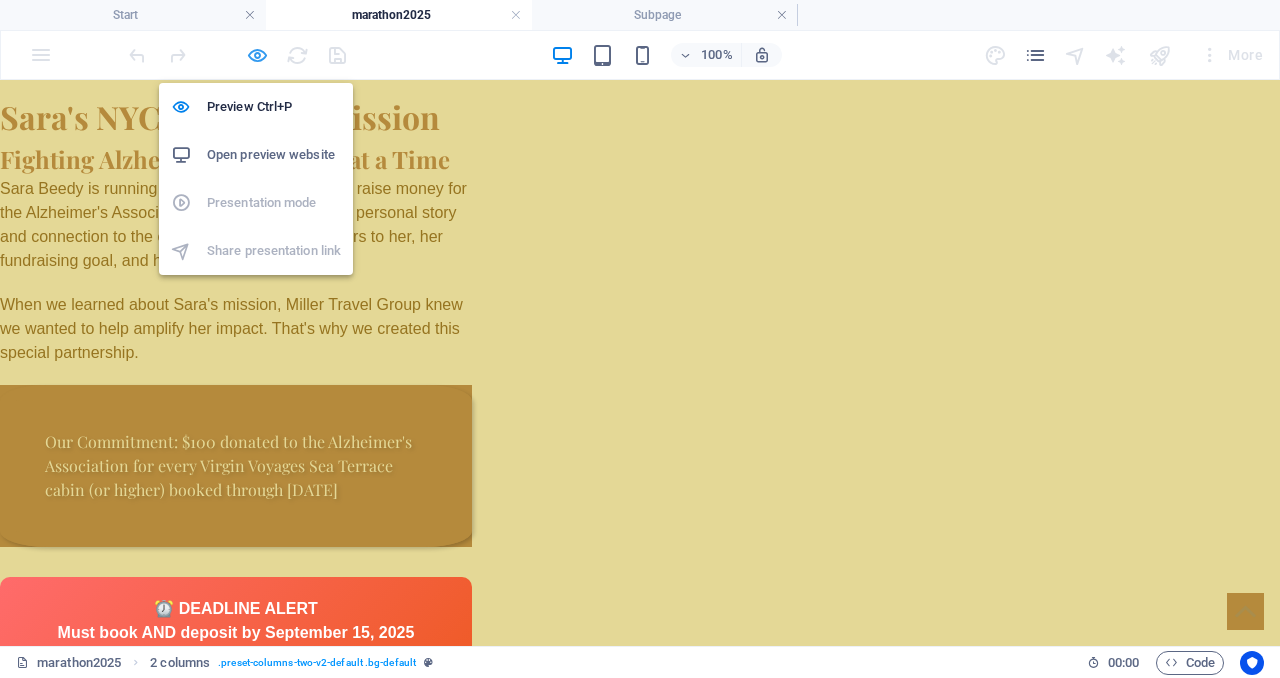 click at bounding box center [257, 55] 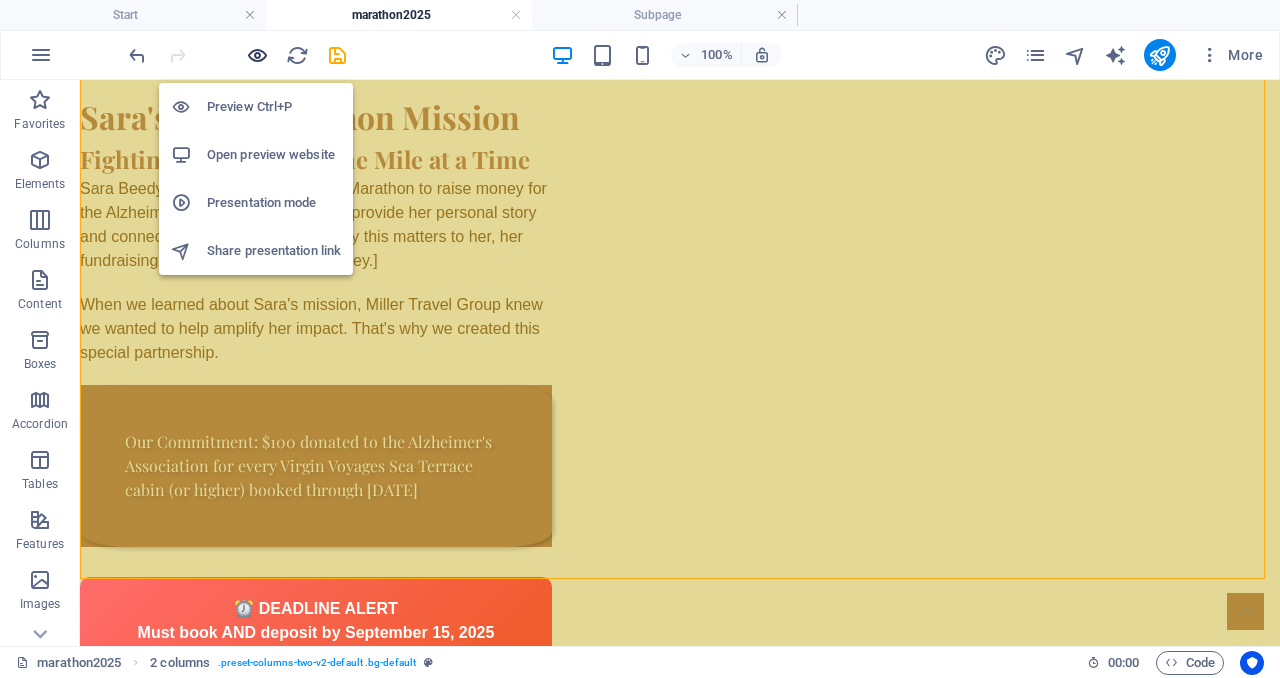 click at bounding box center [257, 55] 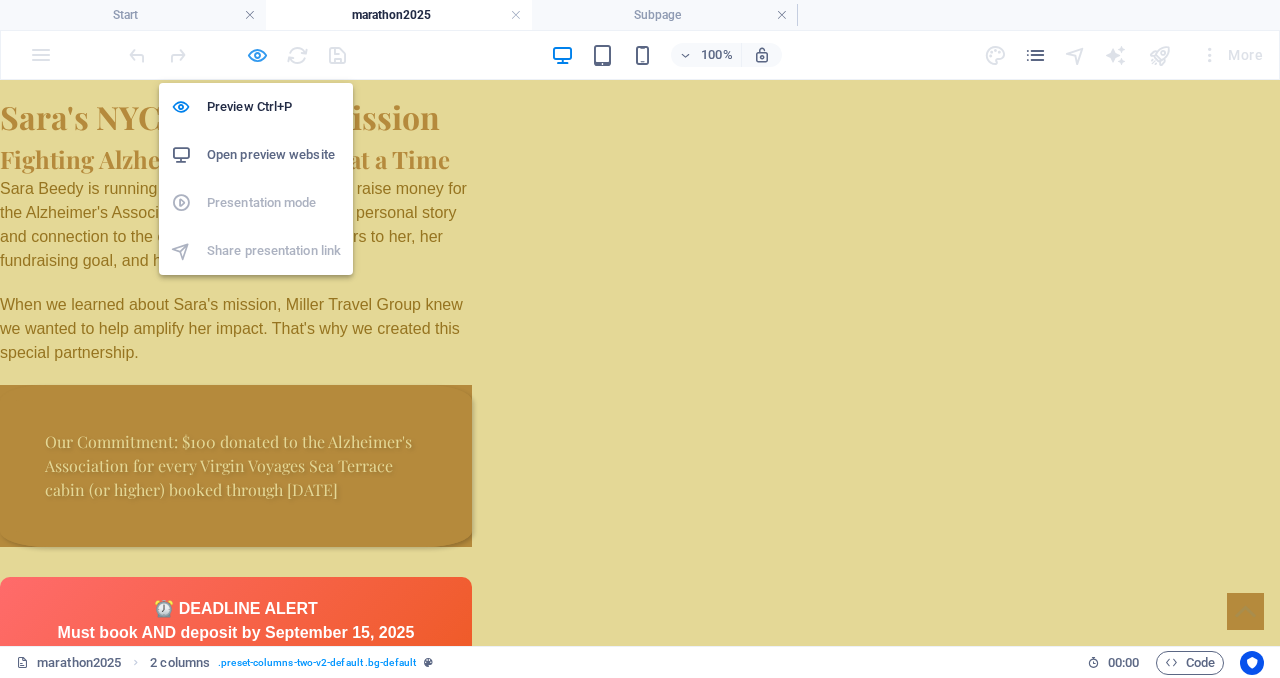click at bounding box center [257, 55] 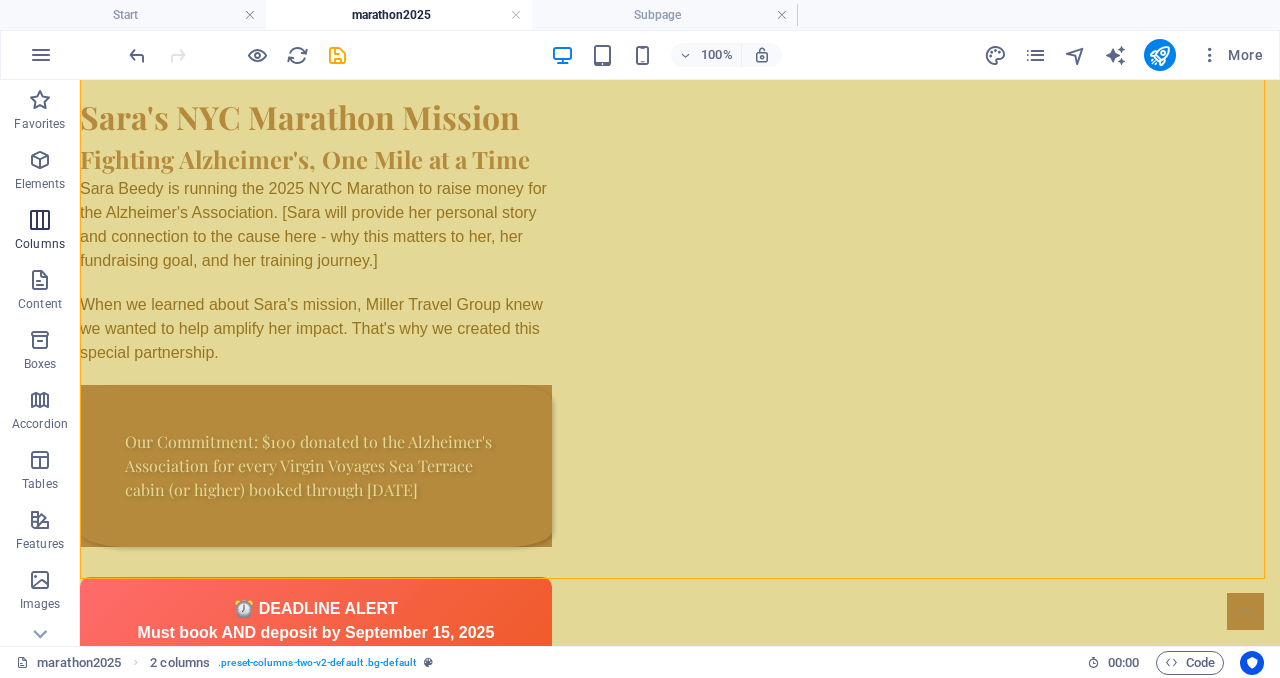 drag, startPoint x: 37, startPoint y: 228, endPoint x: 37, endPoint y: 172, distance: 56 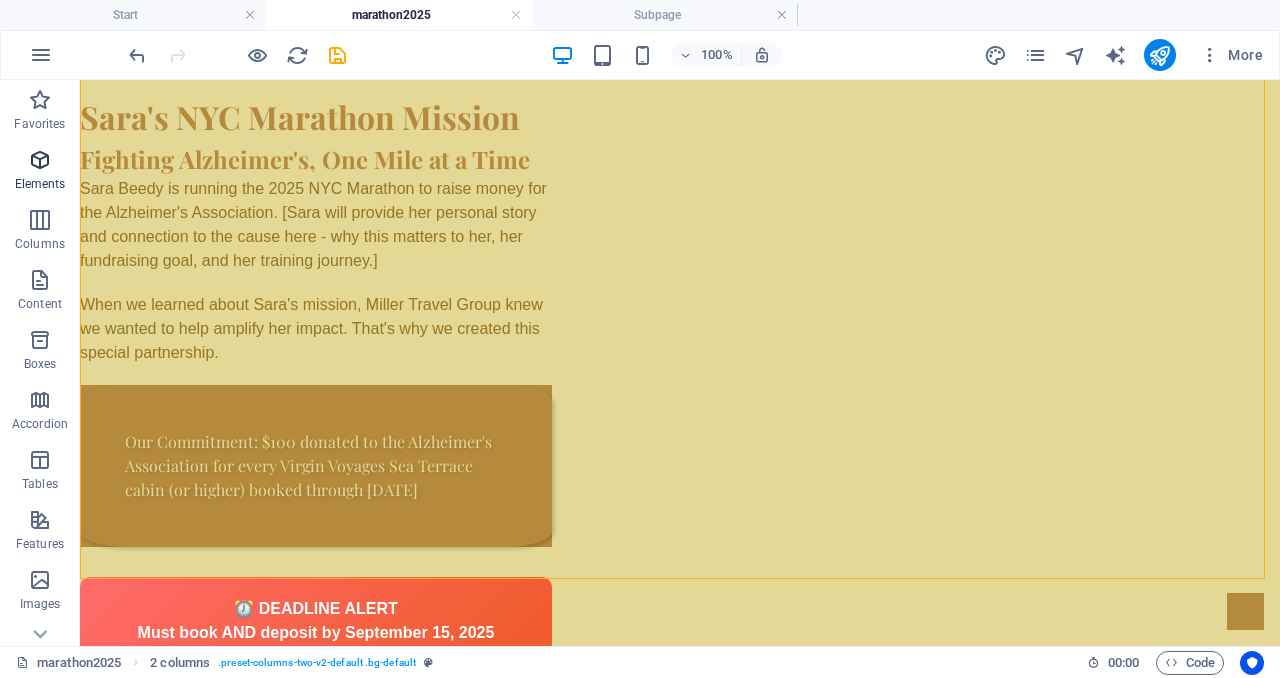 click at bounding box center [40, 220] 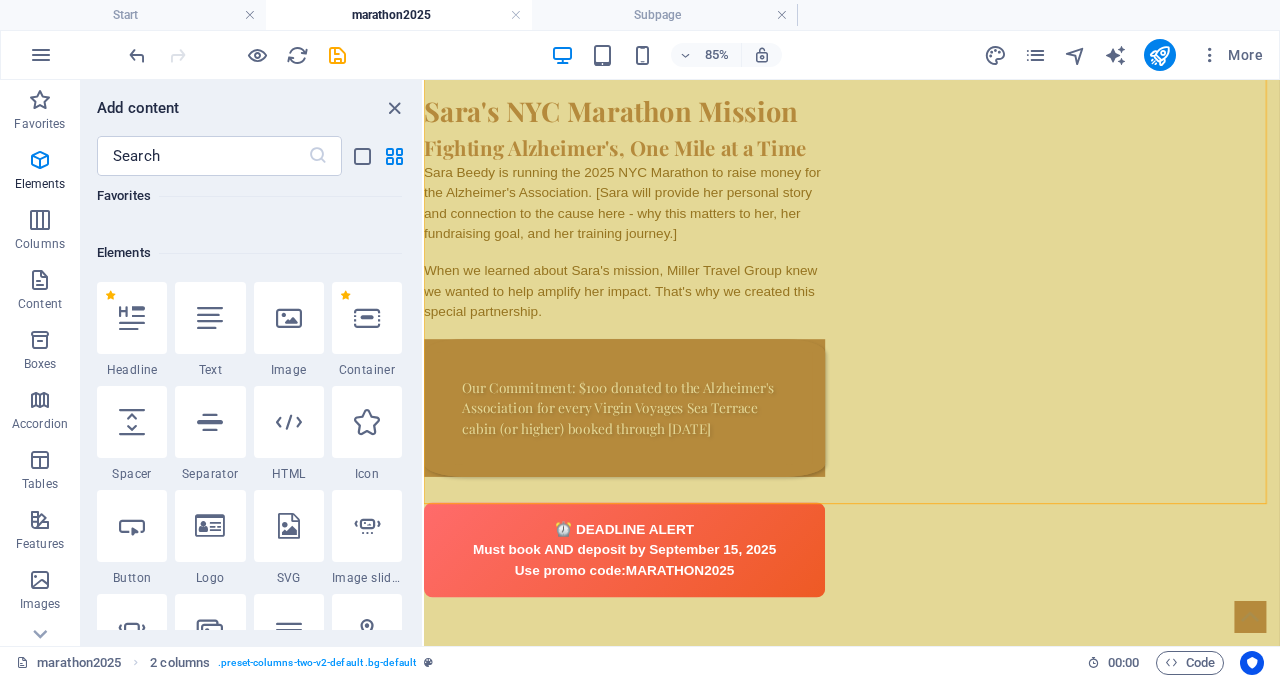 scroll, scrollTop: 213, scrollLeft: 0, axis: vertical 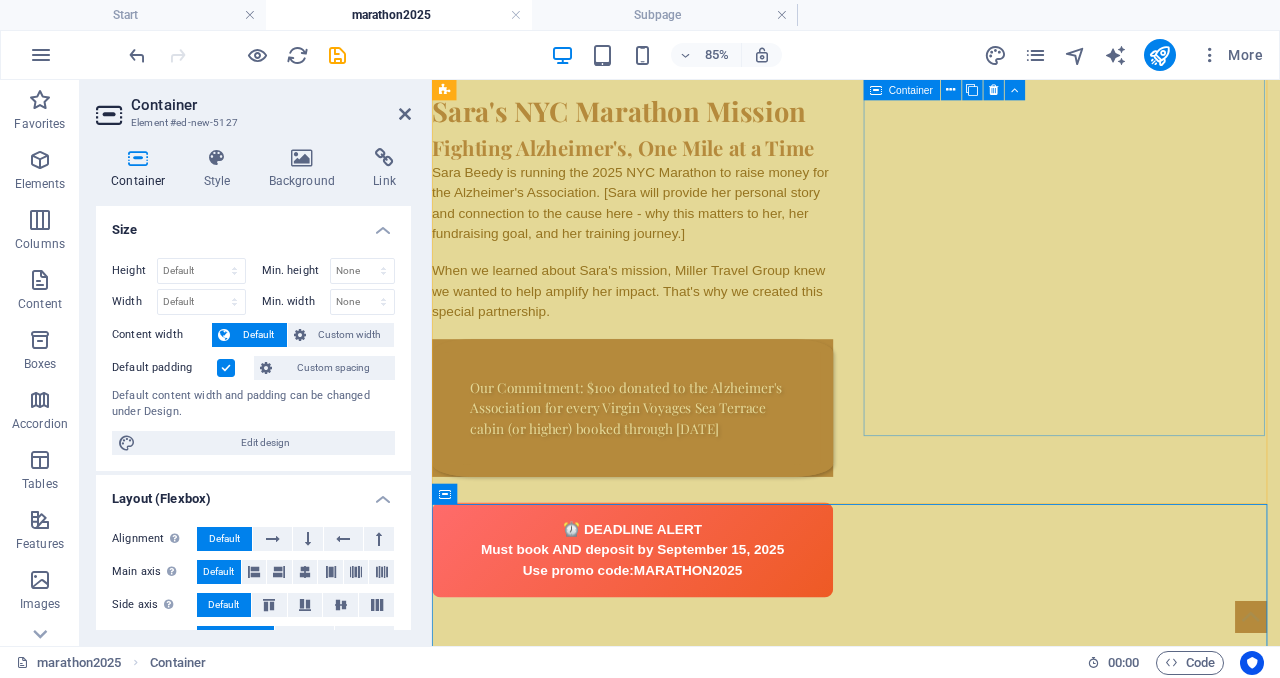 drag, startPoint x: 1146, startPoint y: 551, endPoint x: 1178, endPoint y: 333, distance: 220.3361 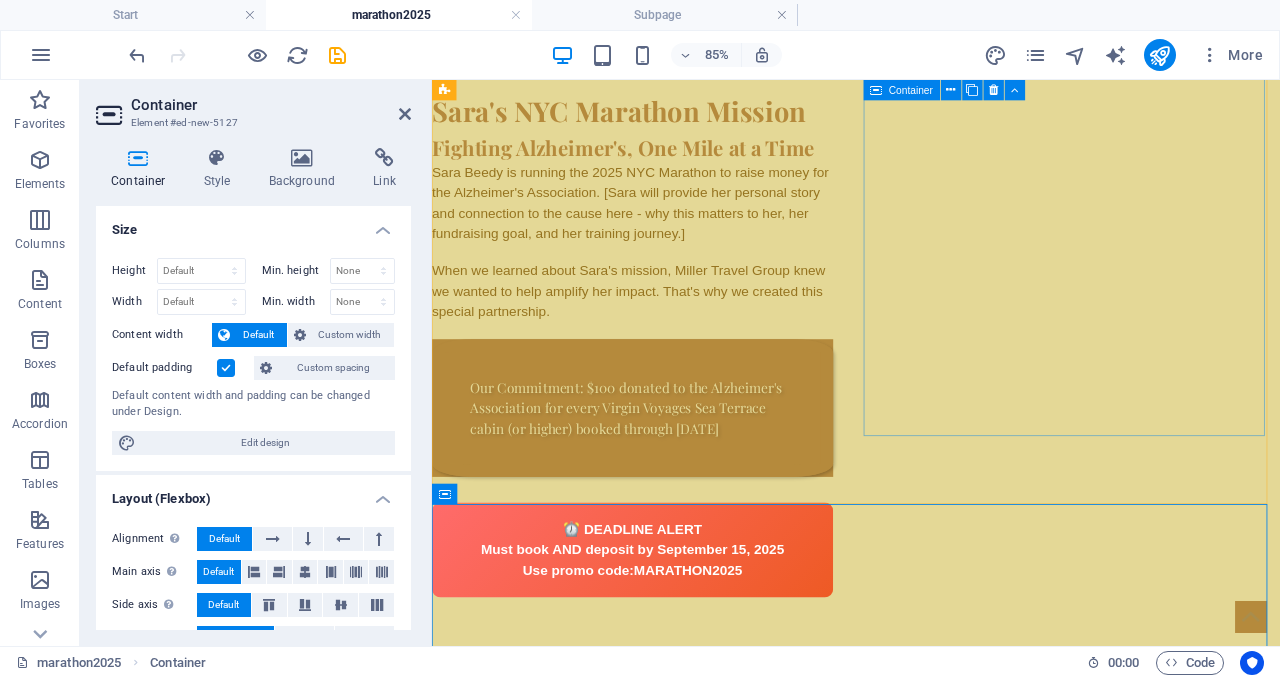 click on "Home About Service Information Contact Support Sara's Marathon Journey Book a Virgin Voyages cruise and Miller Travel Group will donate $100 to the Alzheimer's Association Sara's NYC Marathon Mission Fighting Alzheimer's, One Mile at a Time Sara Beedy is running the 2025 NYC Marathon to raise money for the Alzheimer's Association. [Sara will provide her personal story and connection to the cause here - why this matters to her, her fundraising goal, and her training journey.] When we learned about Sara's mission, Miller Travel Group knew we wanted to help amplify her impact. That's why we created this special partnership. Our Commitment: $100 donated to the Alzheimer's Association for every Virgin Voyages Sea Terrace cabin (or higher) booked through [DATE] ⏰ DEADLINE ALERT Must book AND deposit by [DATE] Use promo code: MARATHON2025 Drop content here or Add elements Paste clipboard Drop content here or Add elements Paste clipboard New headline Drop content here or Address" at bounding box center (931, 1124) 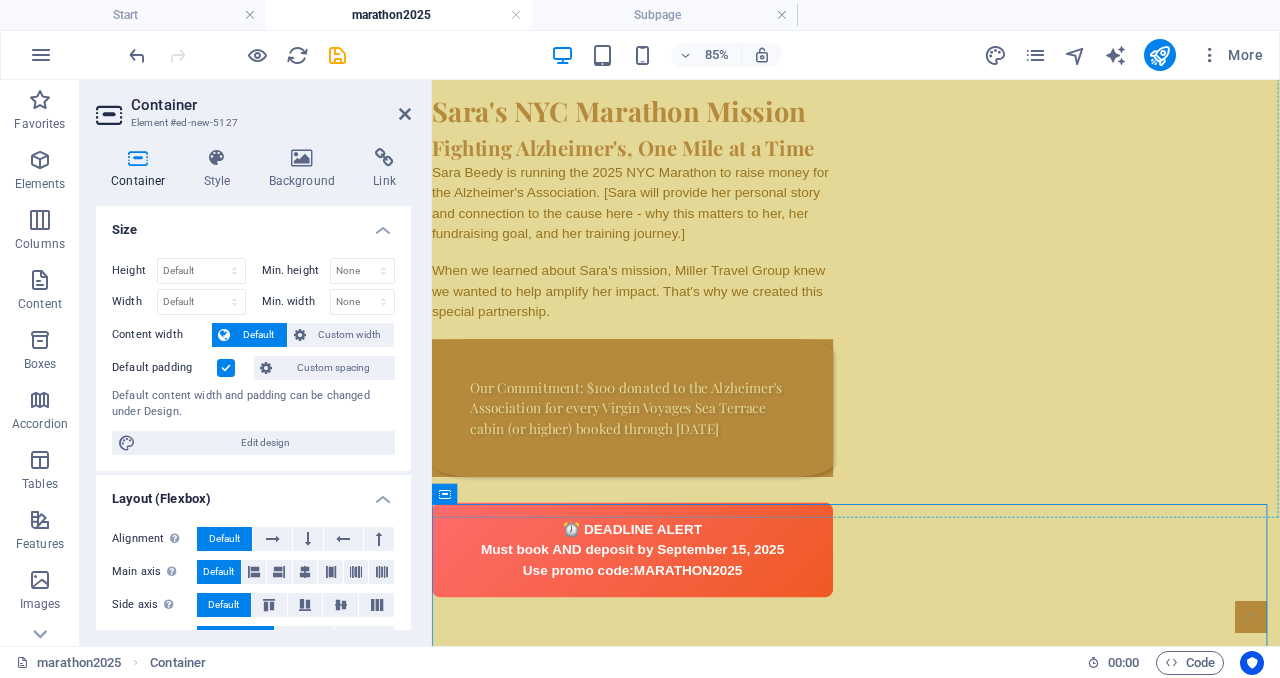 drag, startPoint x: 947, startPoint y: 711, endPoint x: 1101, endPoint y: 240, distance: 495.53708 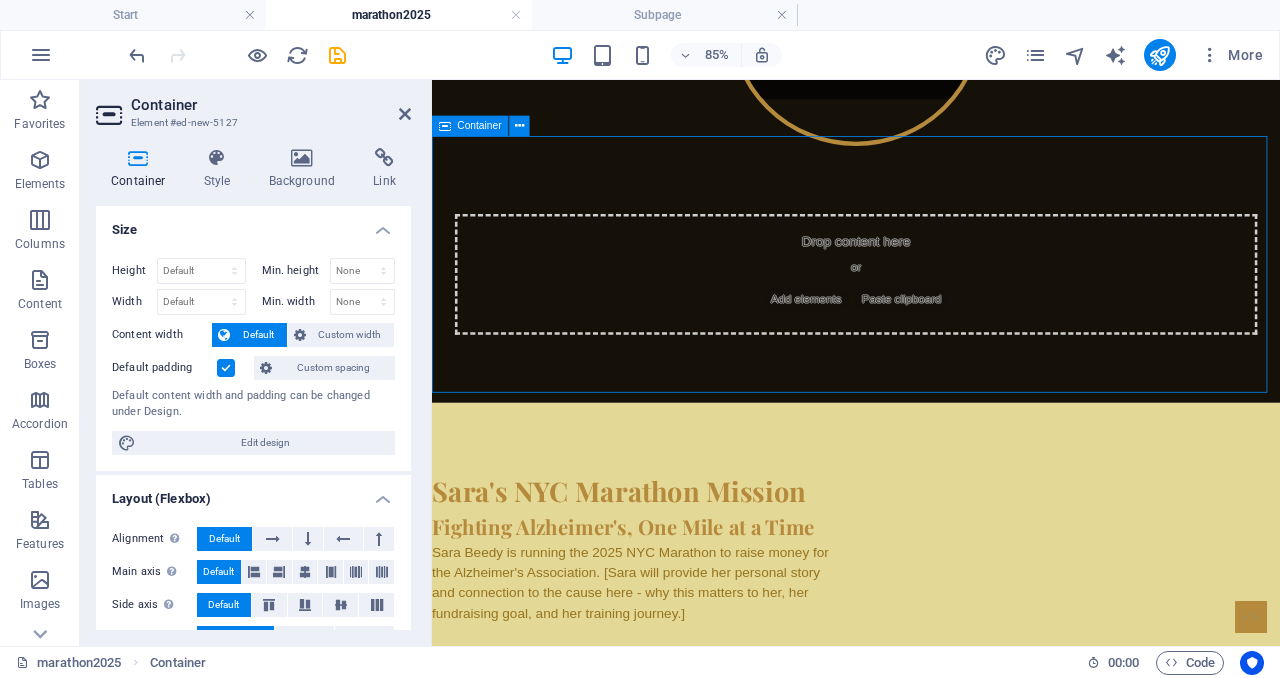 scroll, scrollTop: 998, scrollLeft: 0, axis: vertical 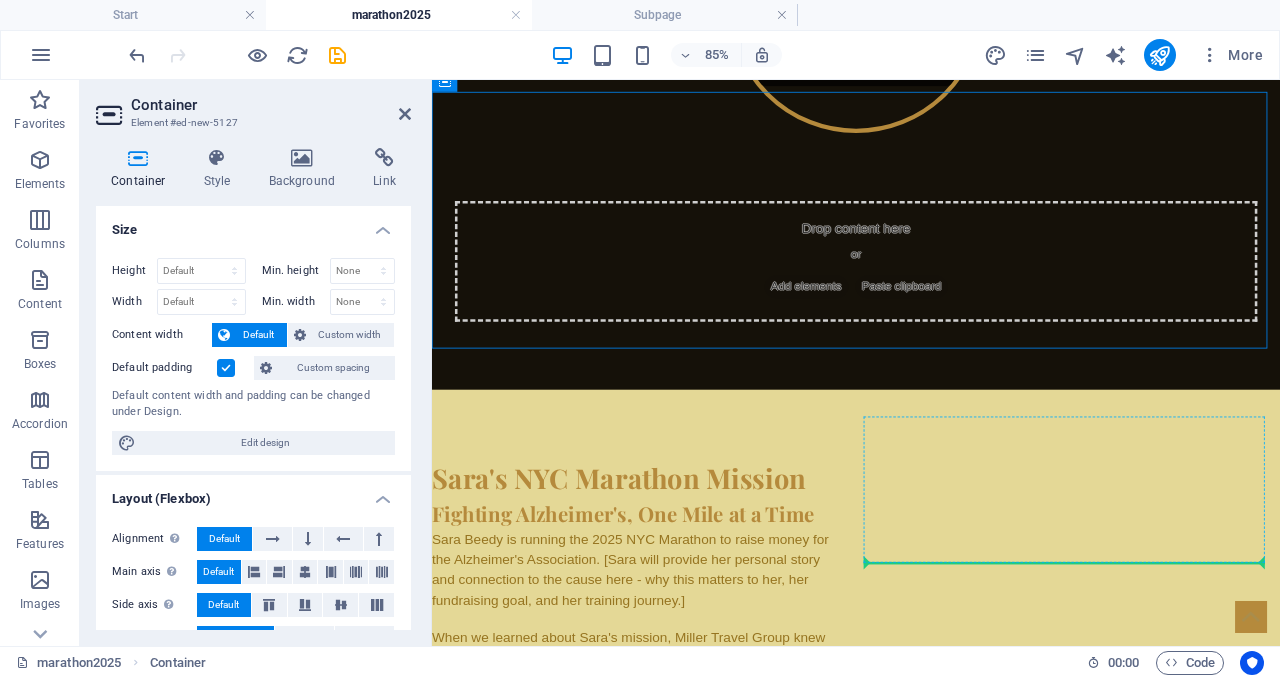 drag, startPoint x: 1089, startPoint y: 235, endPoint x: 1162, endPoint y: 613, distance: 384.9844 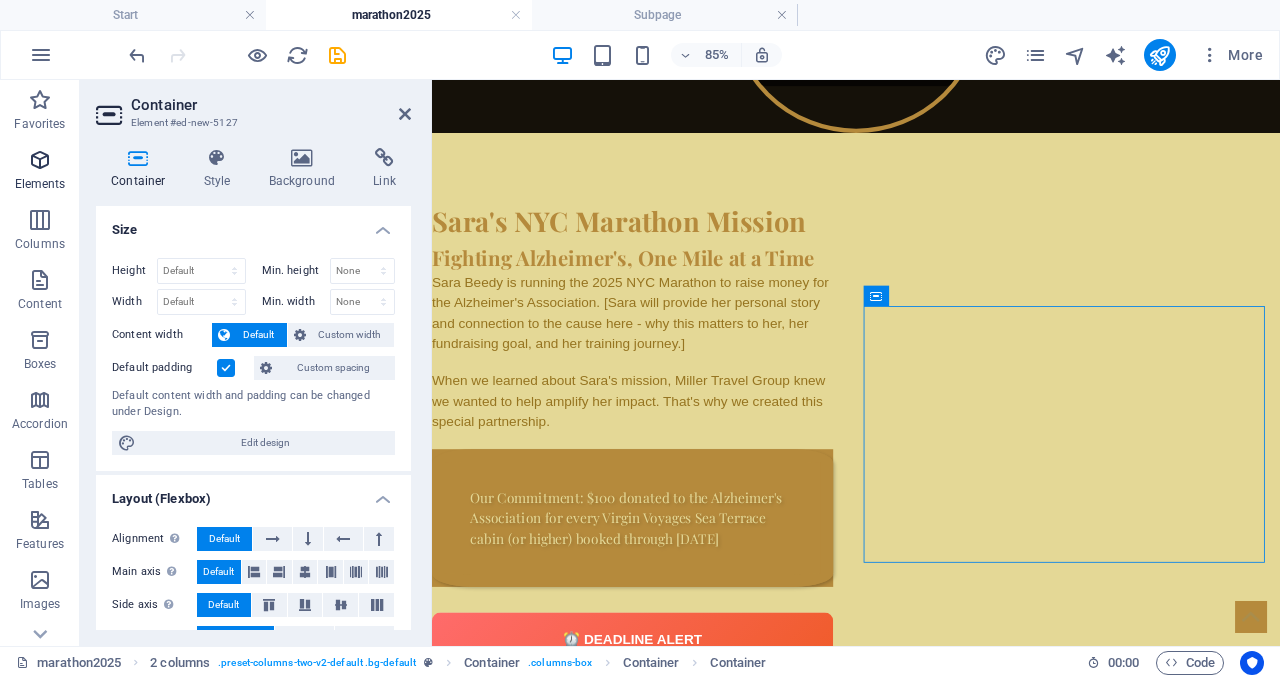 click at bounding box center [40, 160] 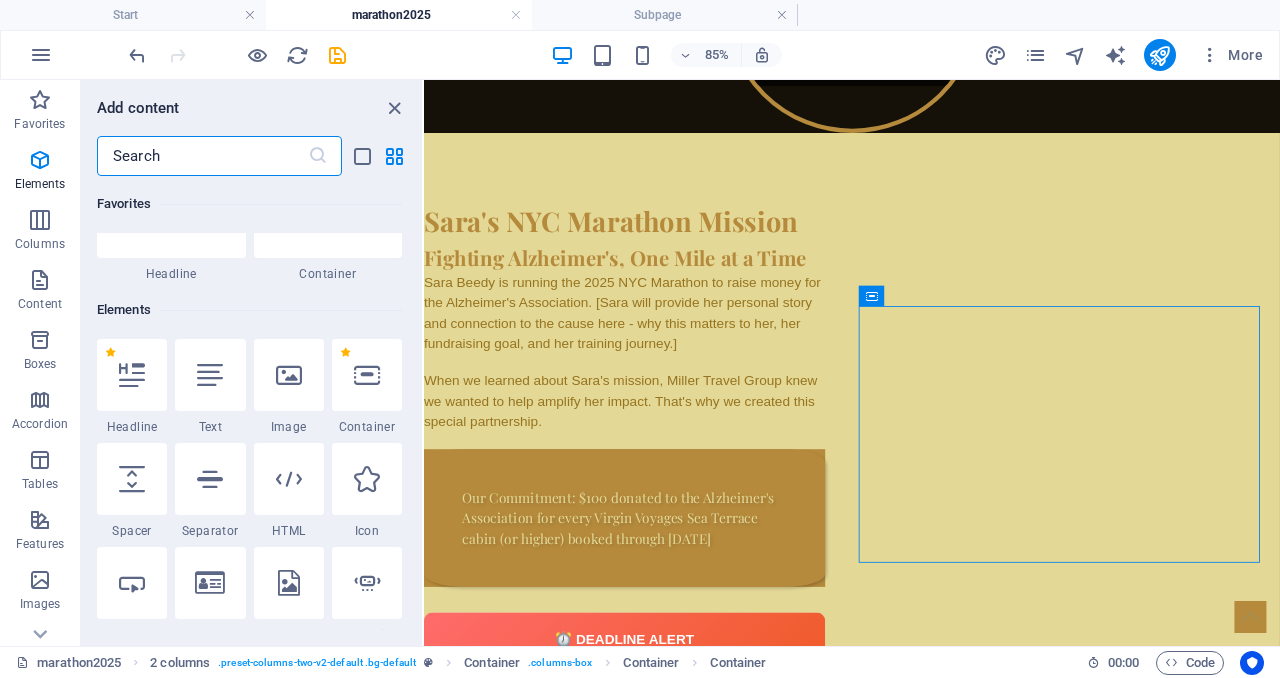 scroll, scrollTop: 213, scrollLeft: 0, axis: vertical 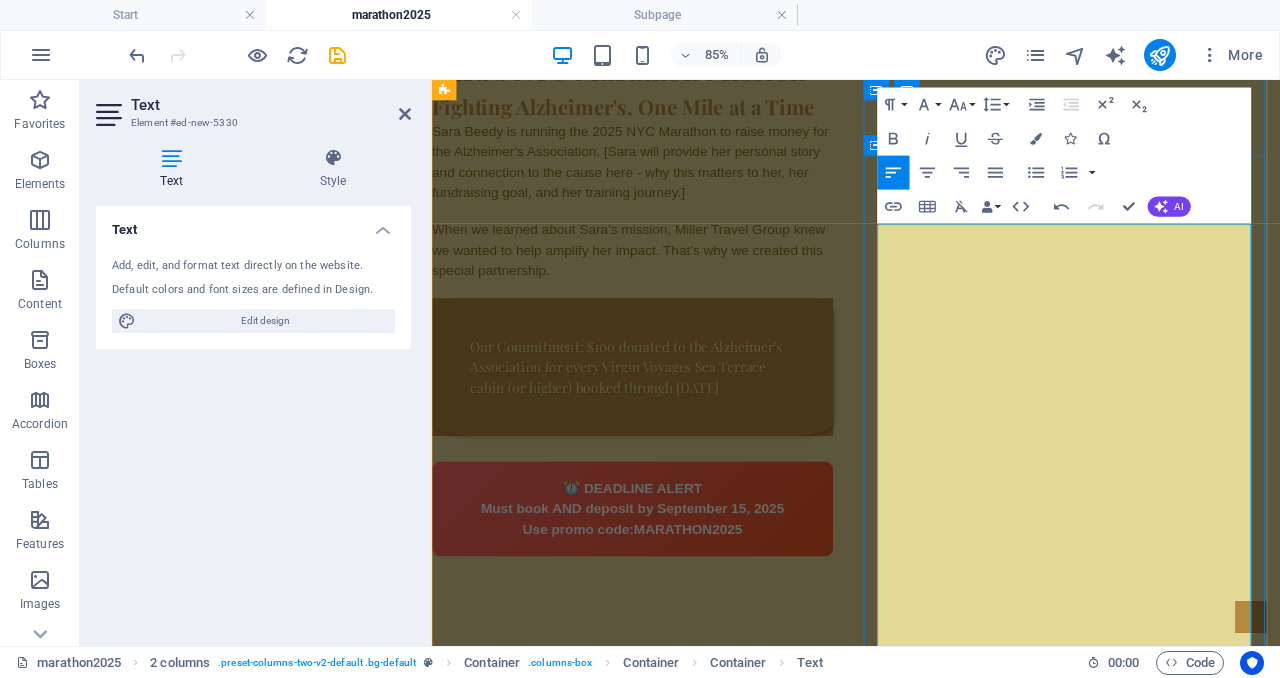 click on "Campaign Impact Sara's Fundraising Goal: $[Amount] Current Progress: $[Current Amount] Virgin Voyages Donations: $[VV Donations Total]" at bounding box center (565, 981) 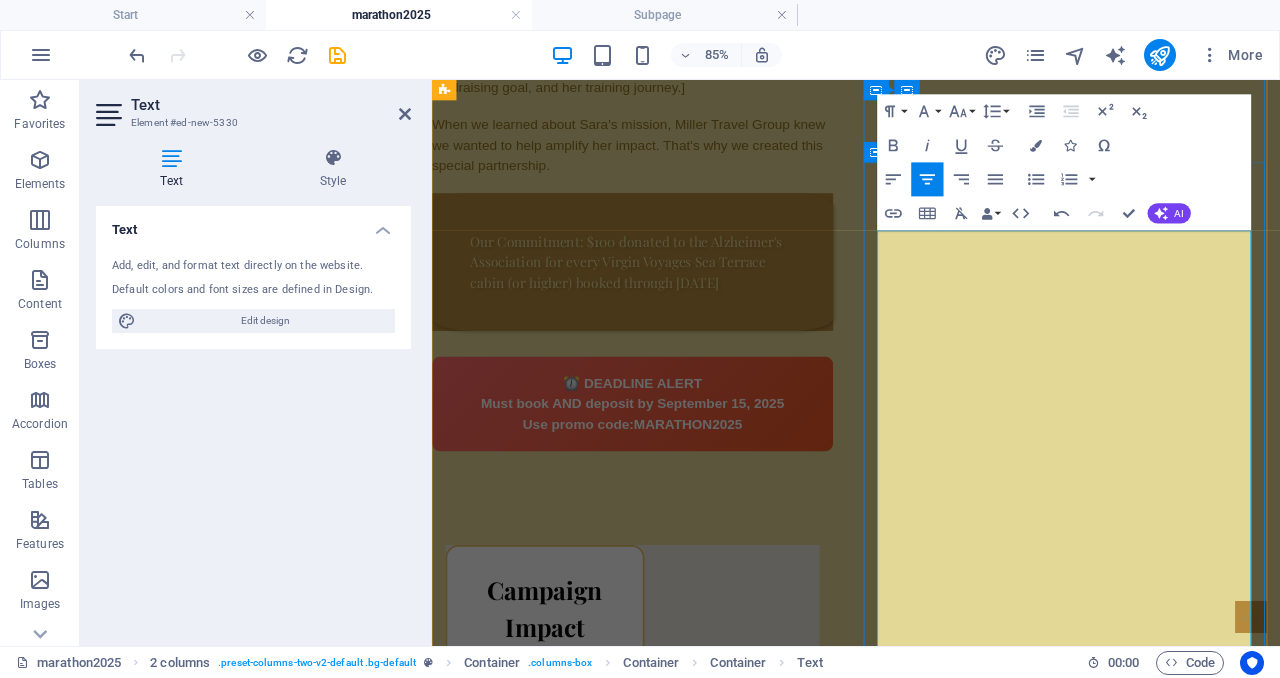 scroll, scrollTop: 1464, scrollLeft: 0, axis: vertical 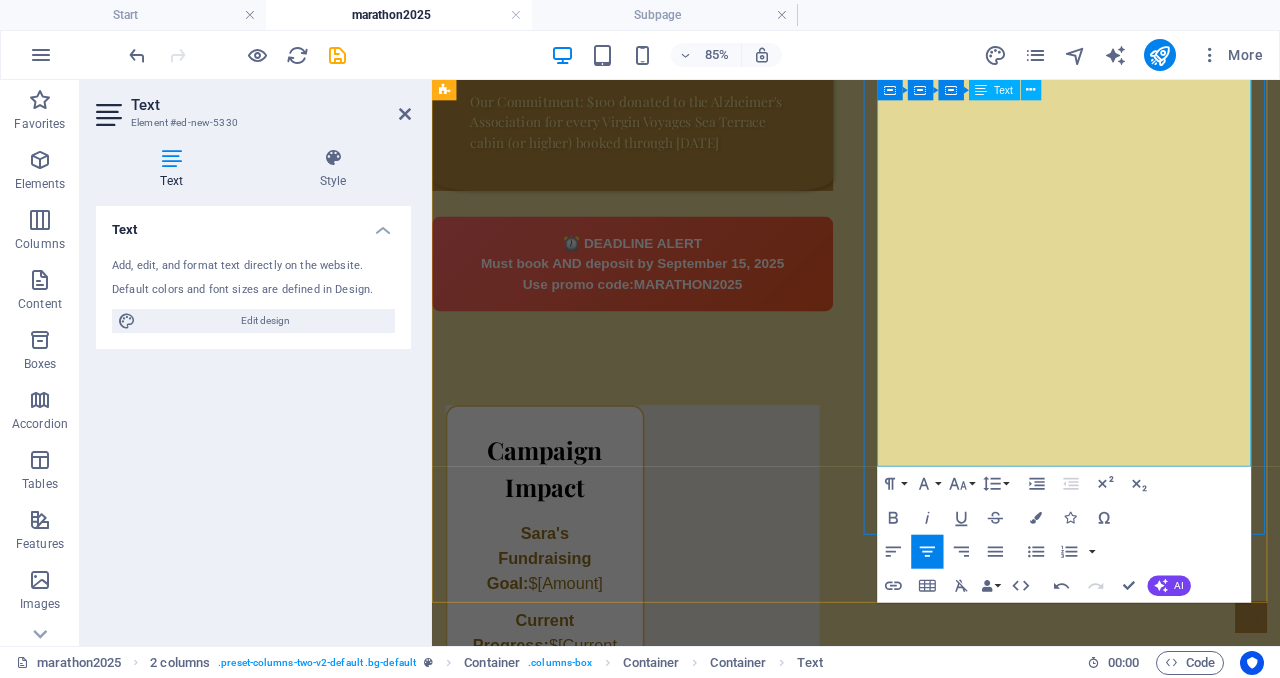 click on "Campaign Impact Sara's Fundraising Goal: $[Amount] Current Progress: $[Current Amount] Virgin Voyages Donations: $[VV Donations Total]" at bounding box center [668, 734] 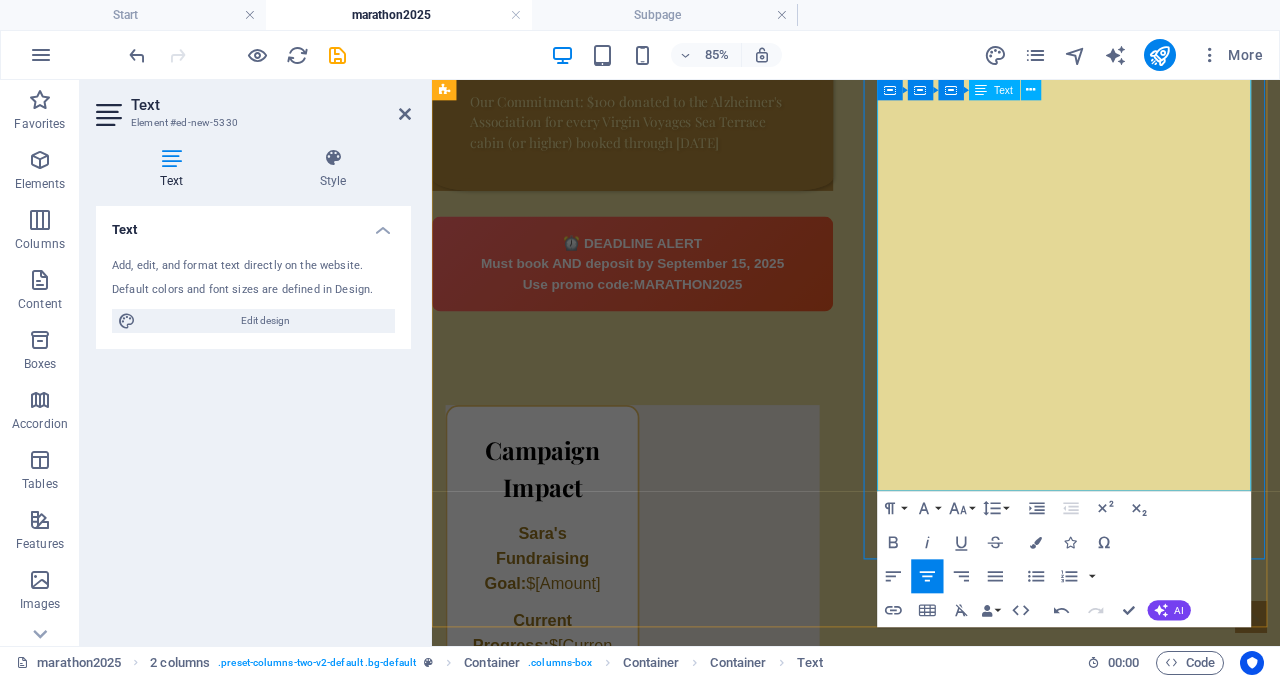 click on "Campaign Impact Sara's Fundraising Goal: $[Amount] Current Progress: $[Curren Amount] Virgin Voyages Donations: $[VV Donations Total]" at bounding box center (668, 692) 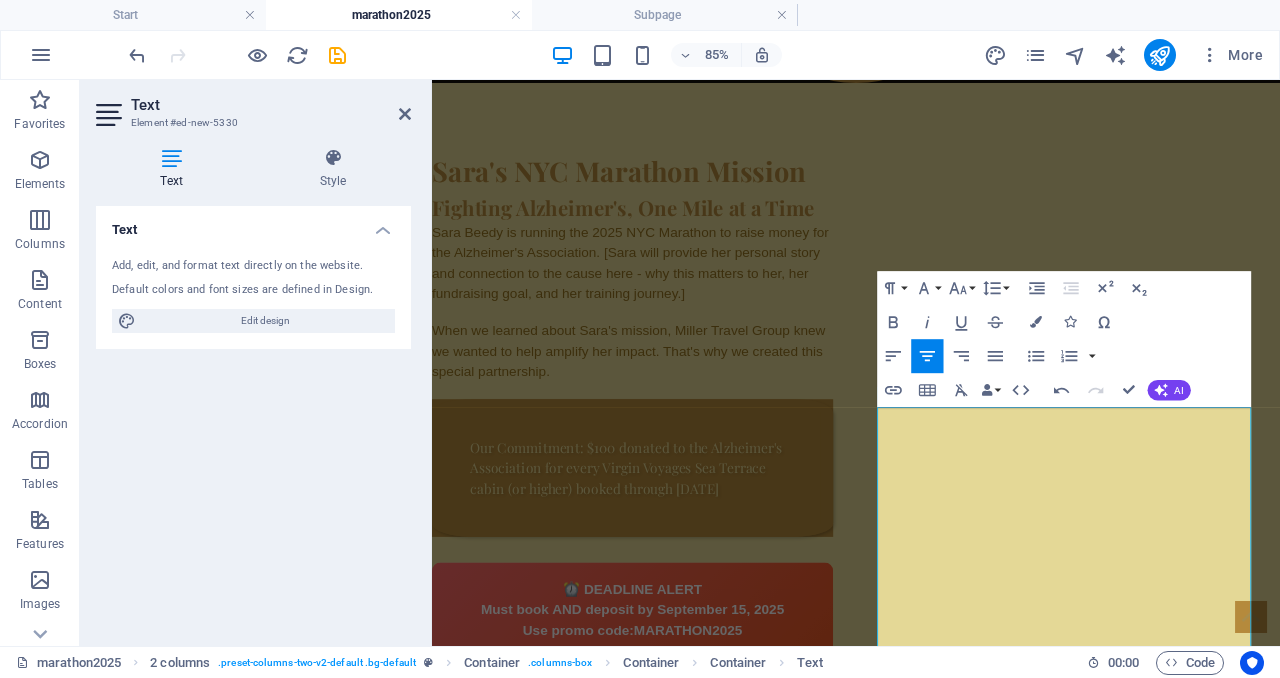 scroll, scrollTop: 959, scrollLeft: 0, axis: vertical 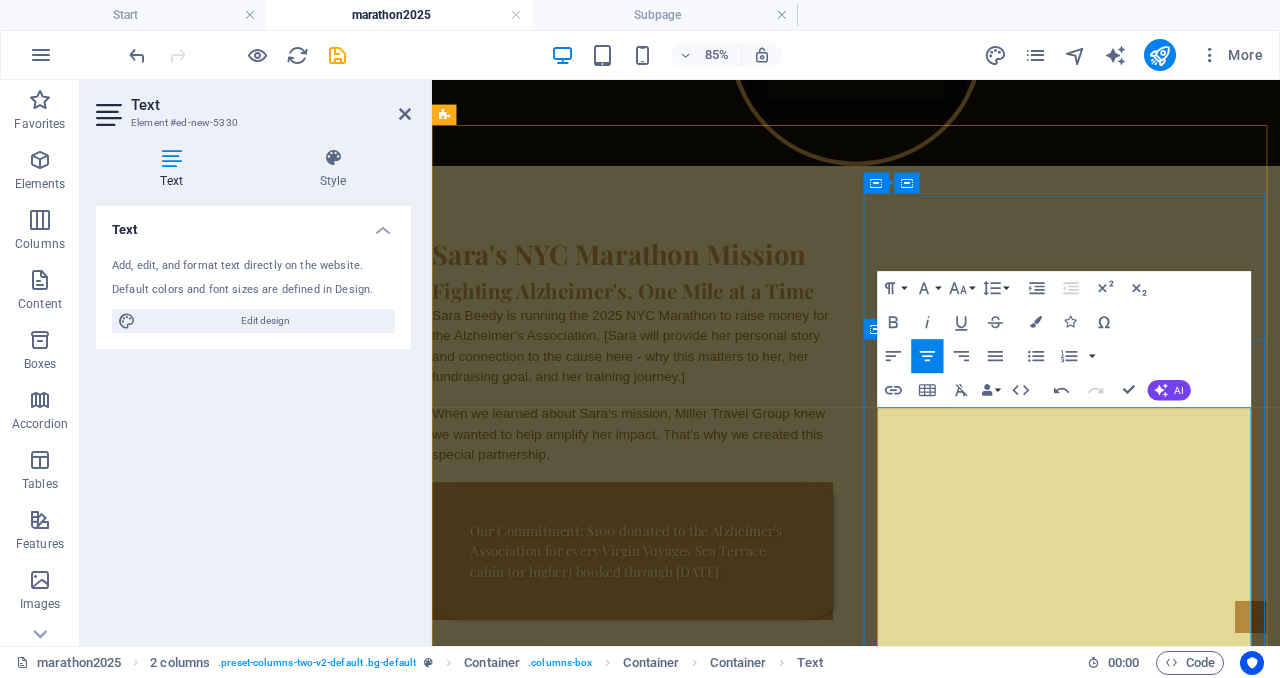 click on "Campaign Impact Sara's Fundraising Goal: $[Amount] Current Progress: $[Curren Amount] Virgin Voyages Donations: $[VV Donations Total]t" at bounding box center (668, 1197) 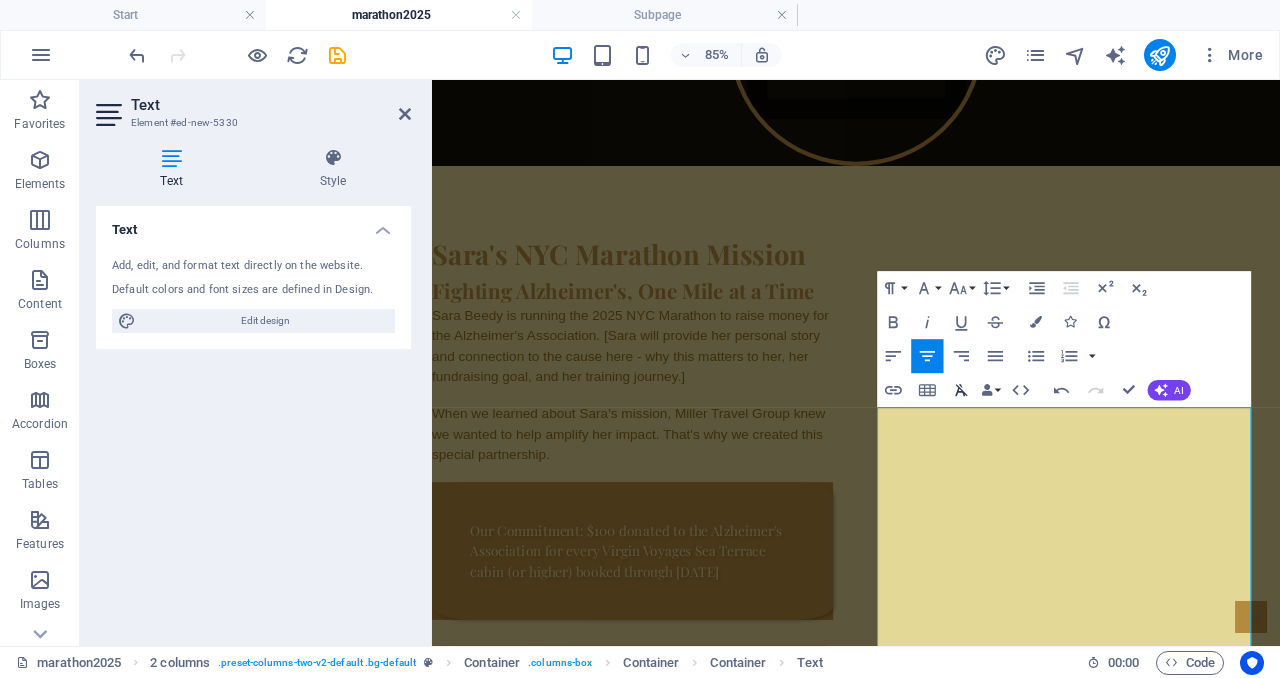 click 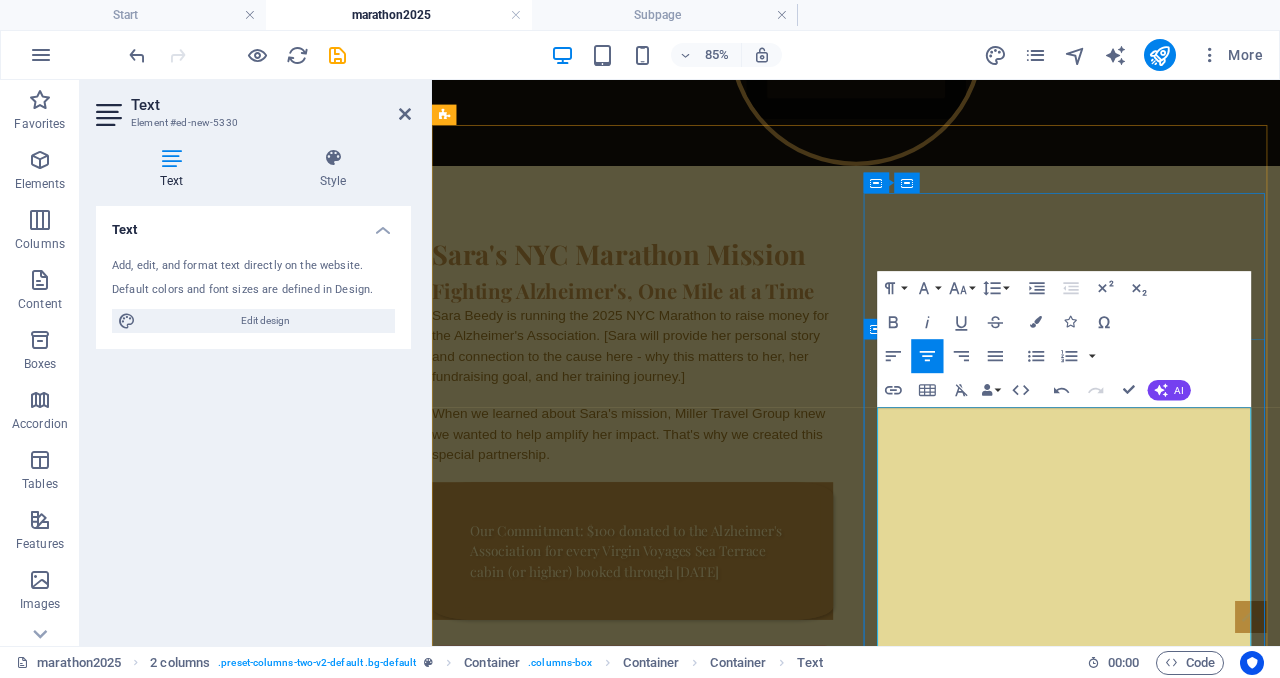 click on "​Campaign Impact" at bounding box center [562, 1042] 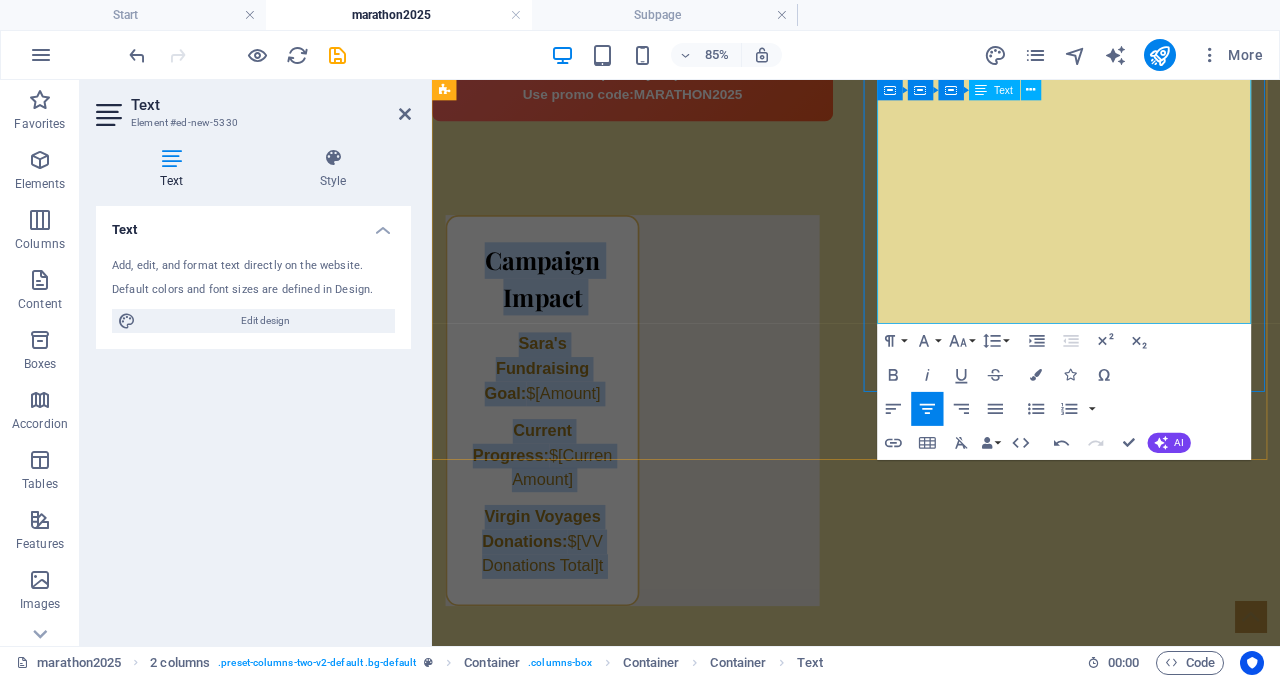 scroll, scrollTop: 1661, scrollLeft: 0, axis: vertical 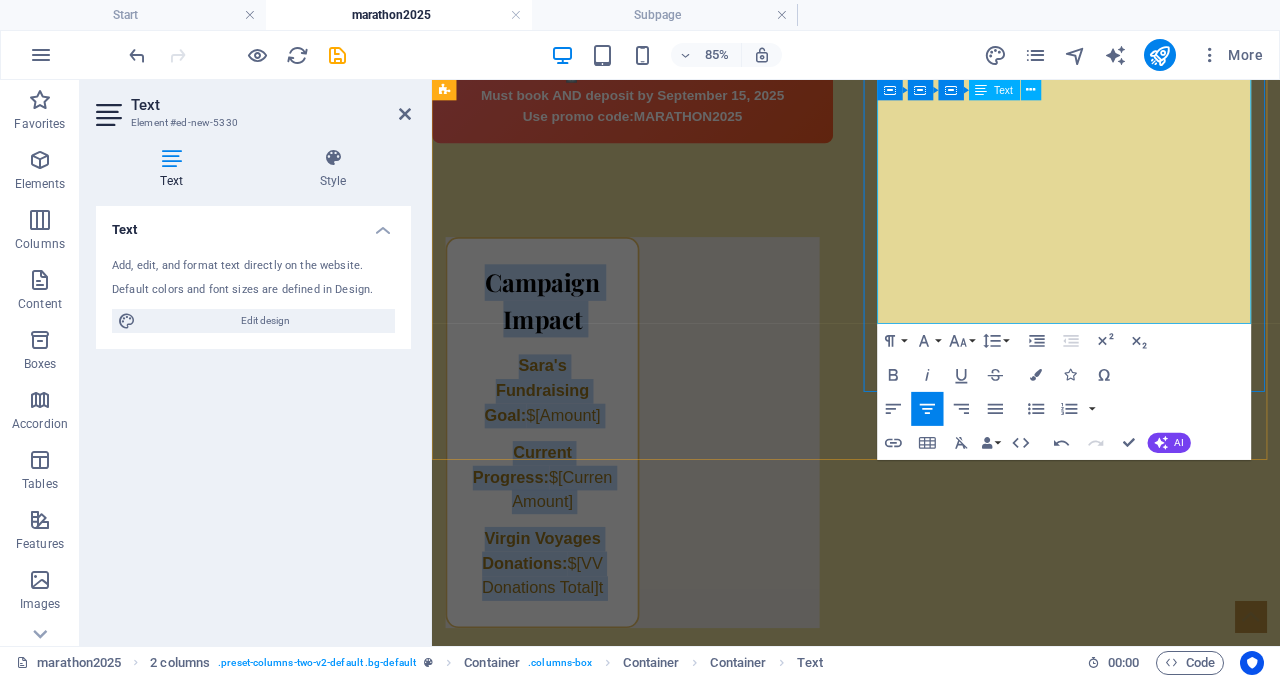 drag, startPoint x: 1044, startPoint y: 518, endPoint x: 994, endPoint y: 236, distance: 286.39832 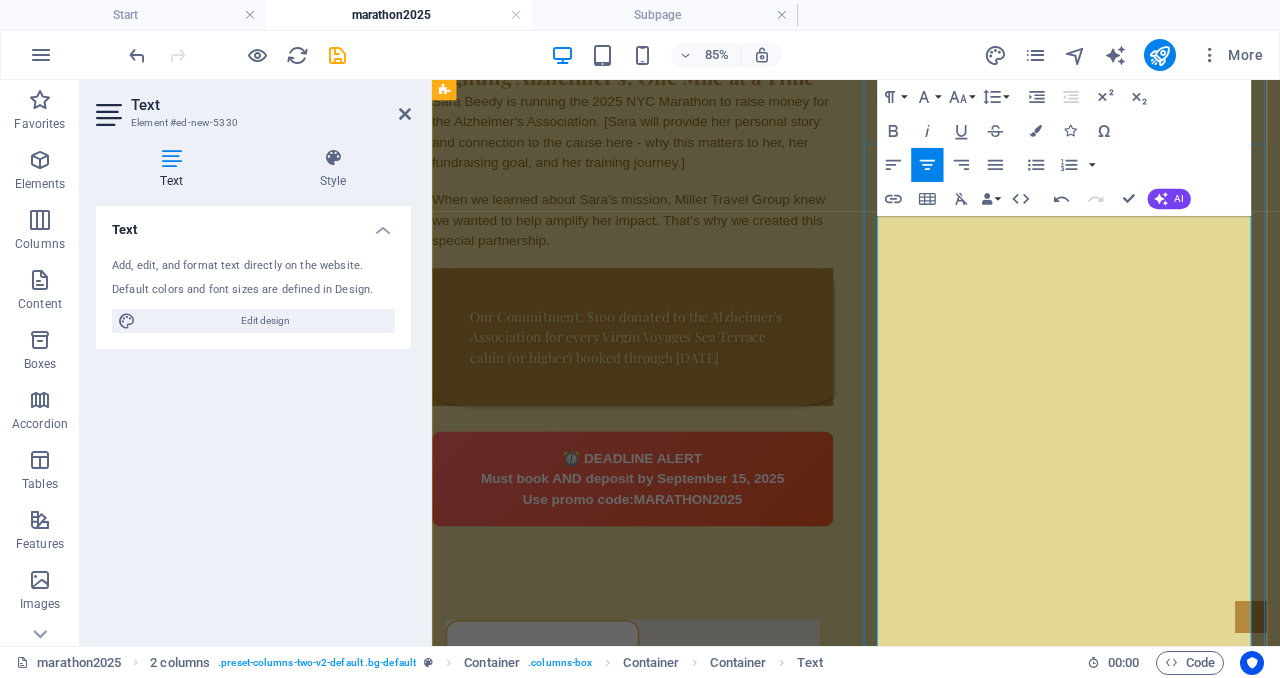 scroll, scrollTop: 1189, scrollLeft: 0, axis: vertical 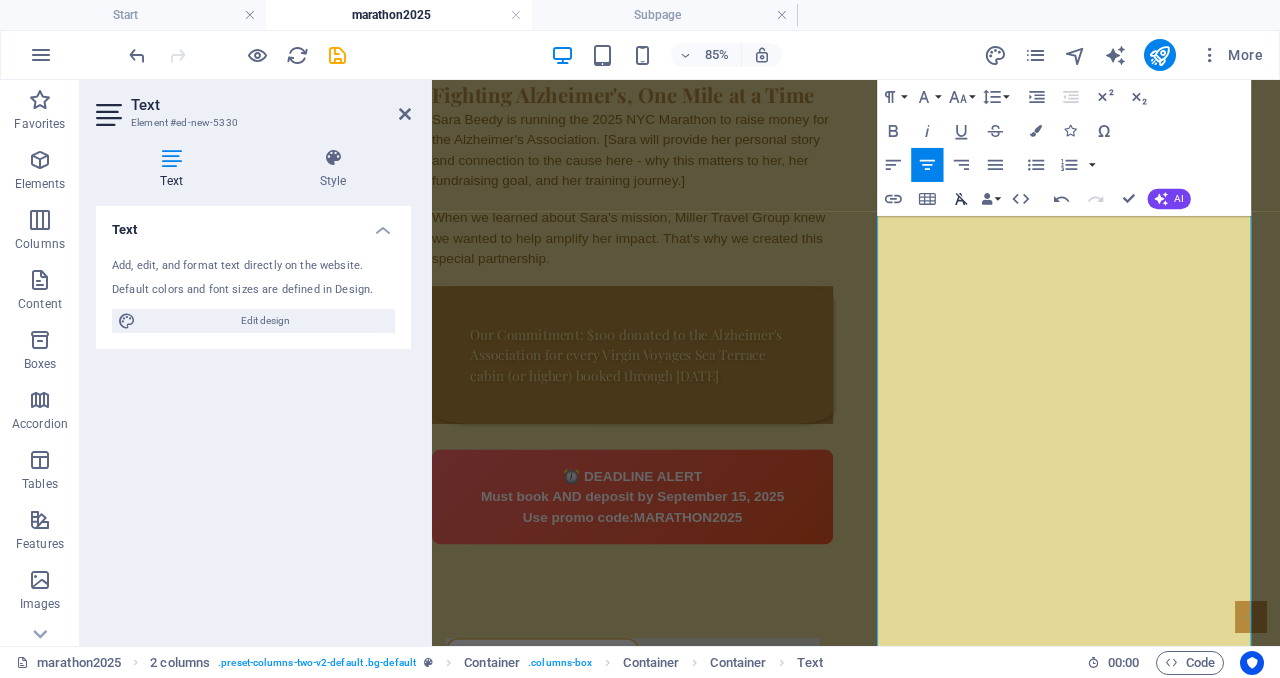 click 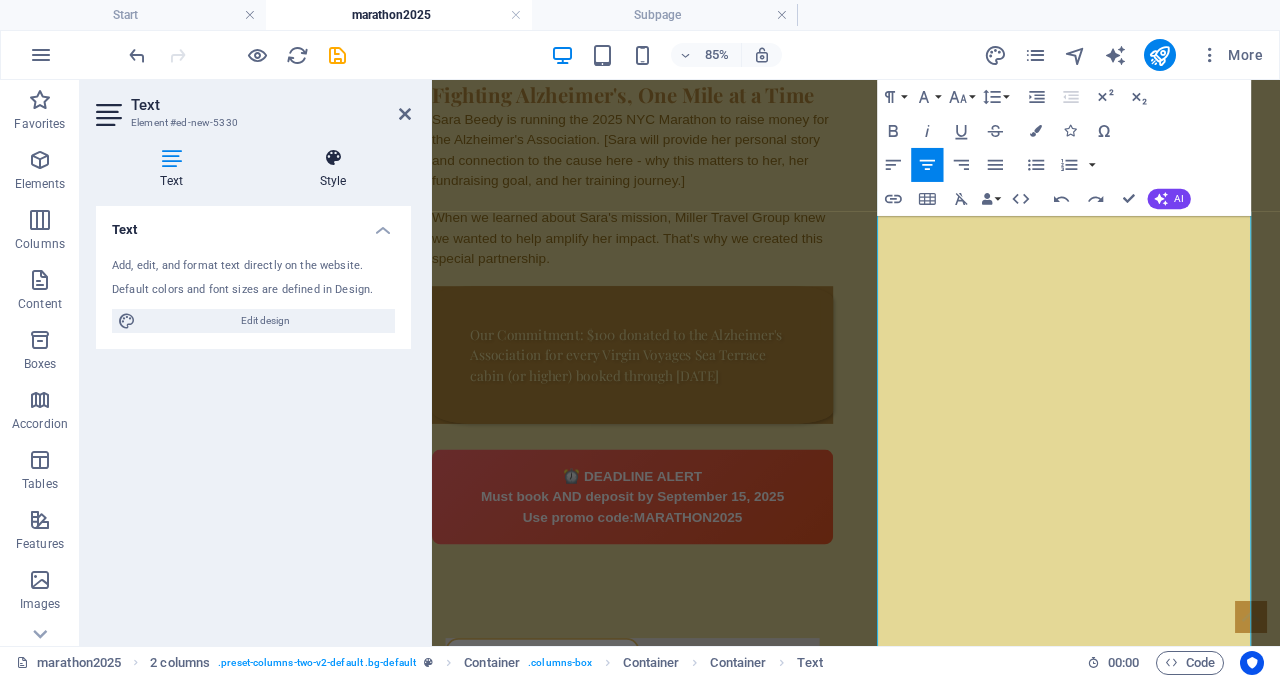 click at bounding box center [333, 158] 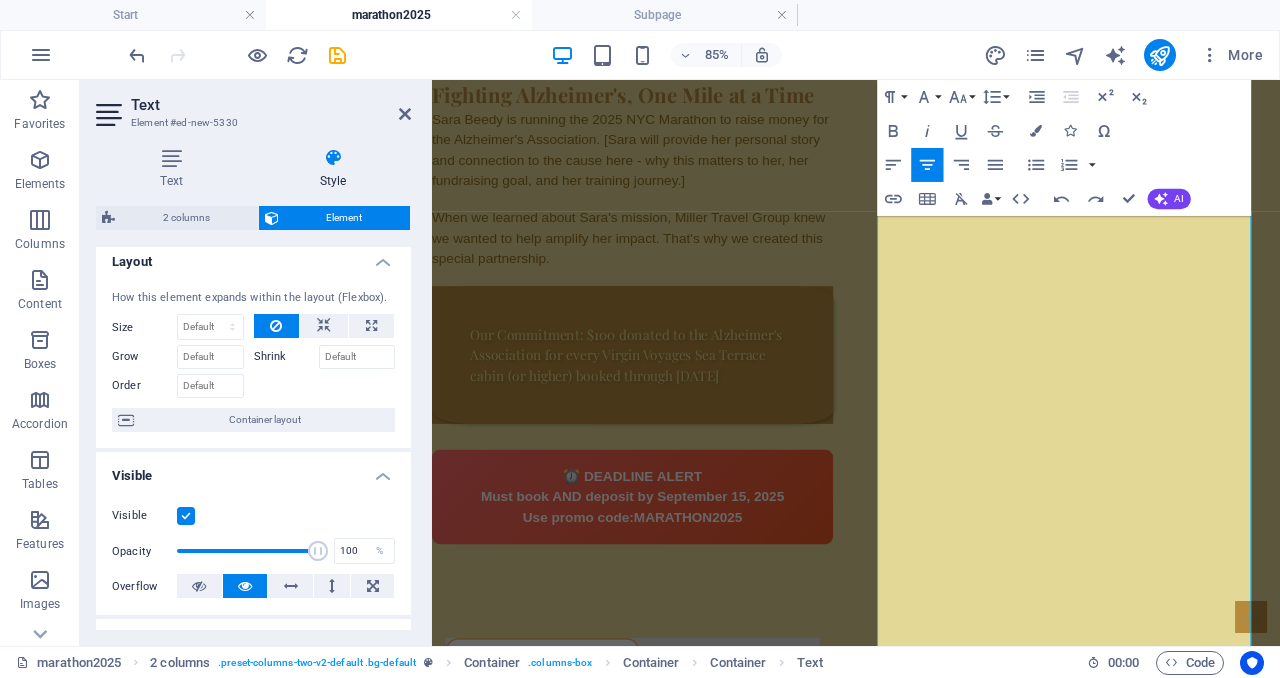 scroll, scrollTop: 22, scrollLeft: 0, axis: vertical 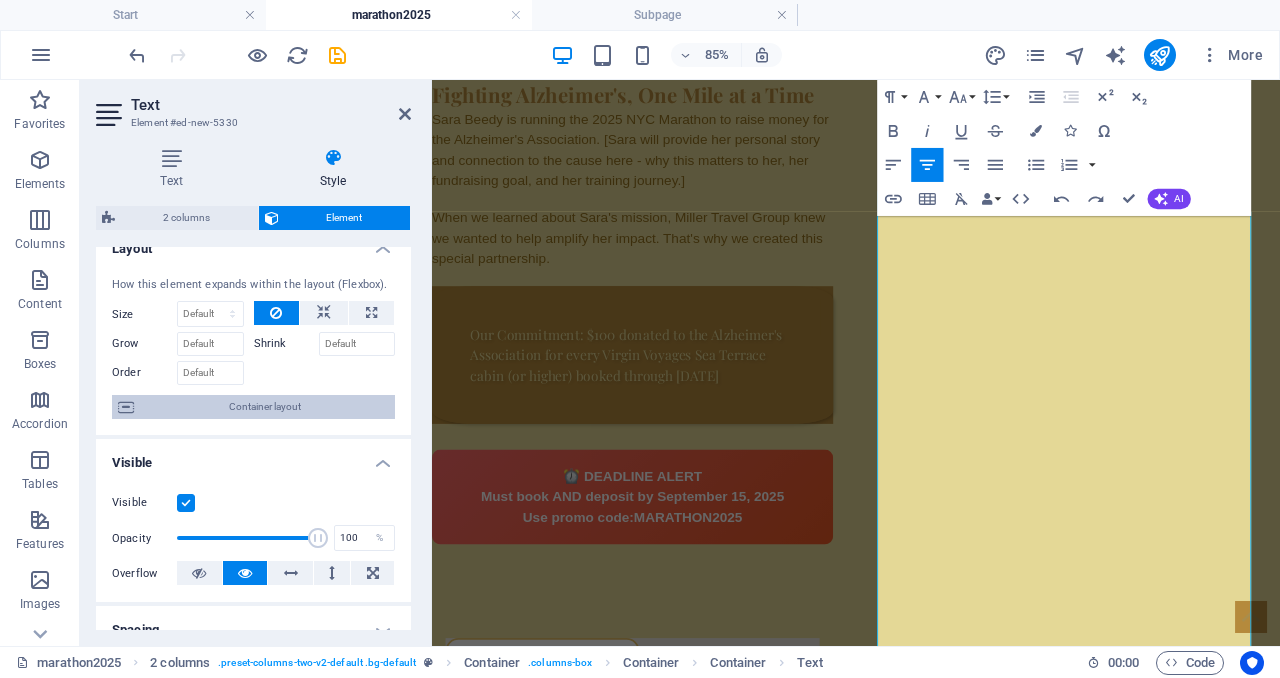 click on "Container layout" at bounding box center [264, 407] 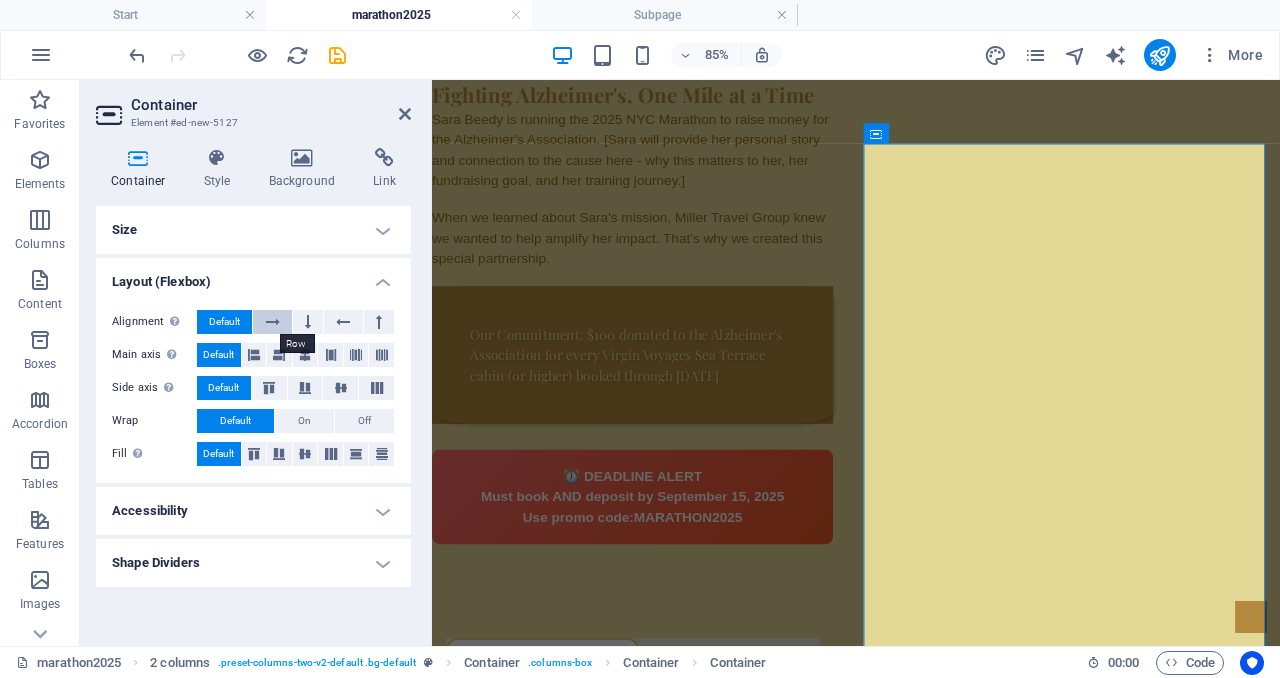 click at bounding box center (273, 322) 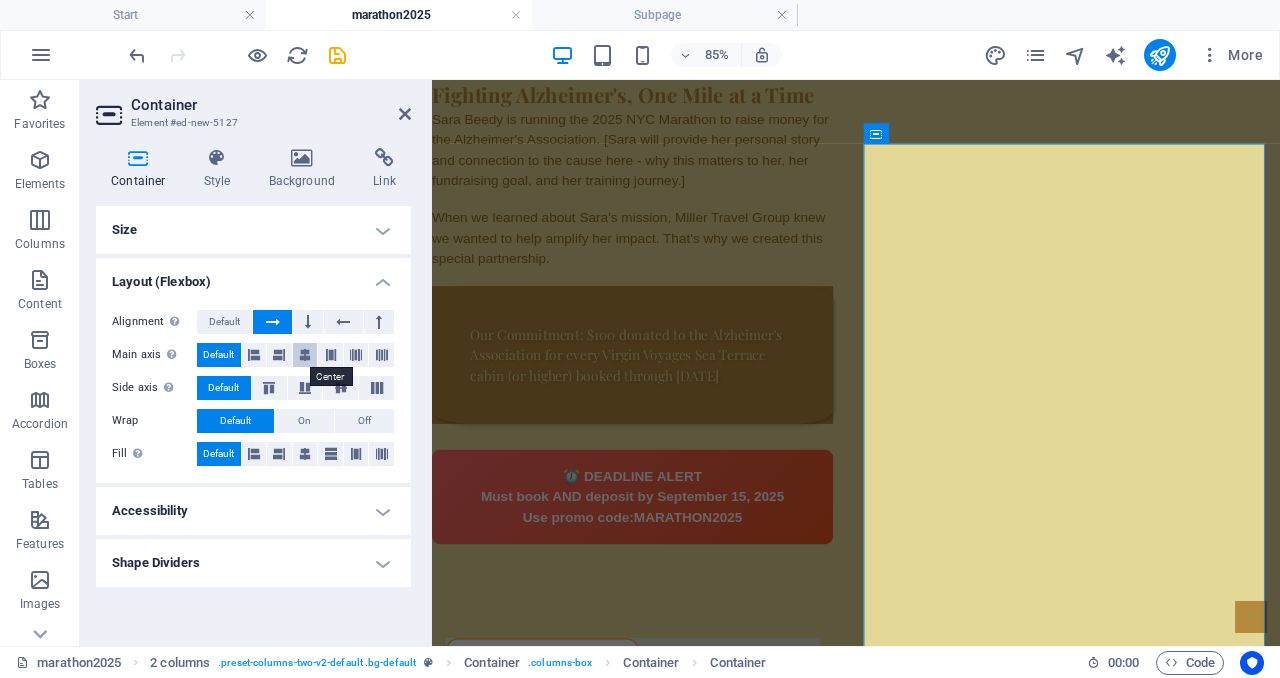 click at bounding box center (305, 355) 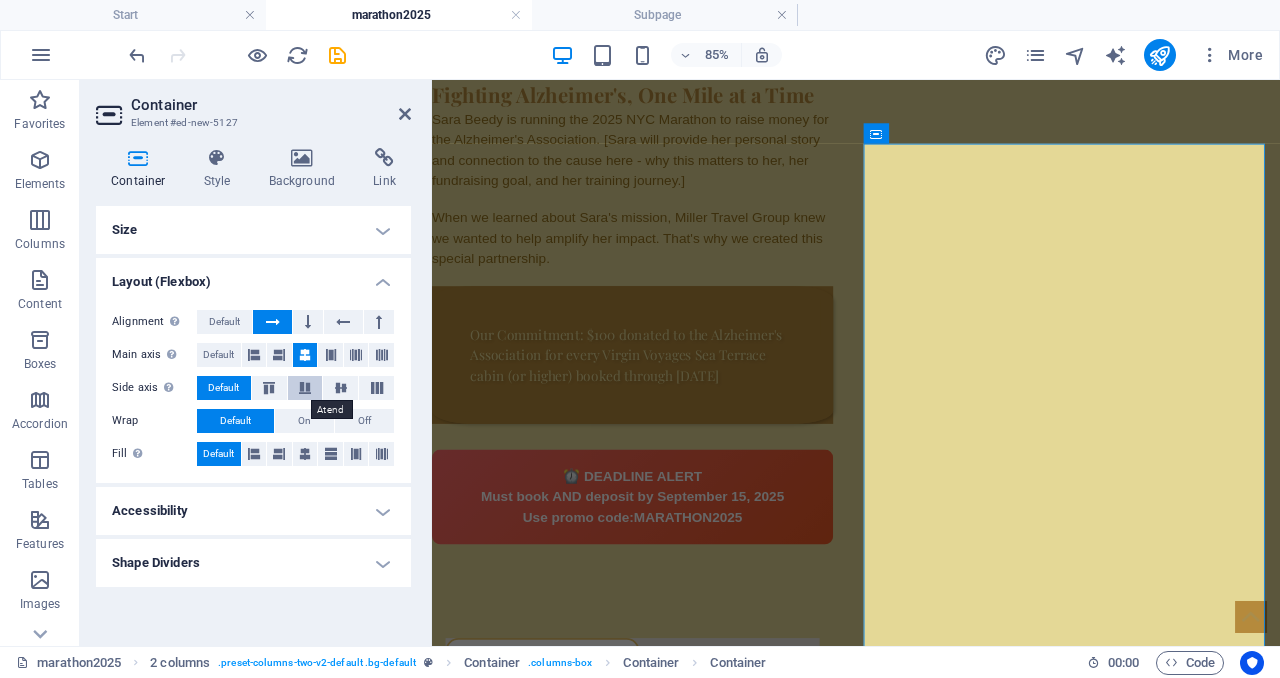 click at bounding box center [305, 388] 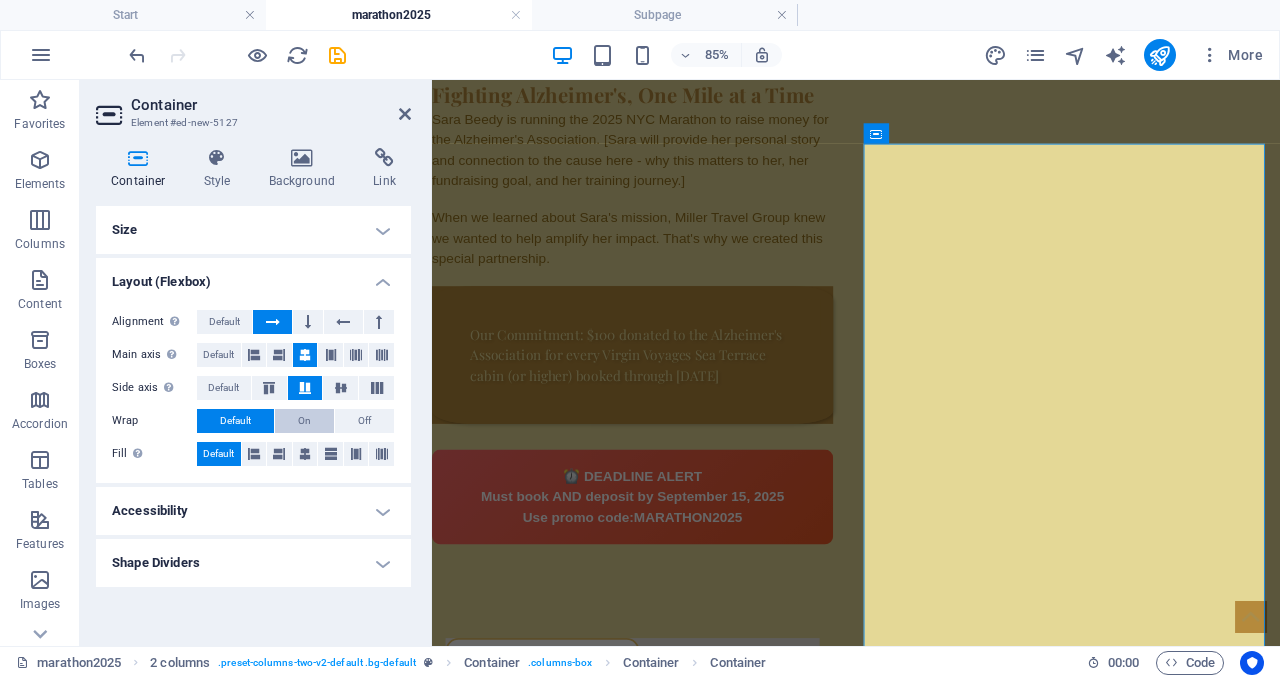 click on "On" at bounding box center (304, 421) 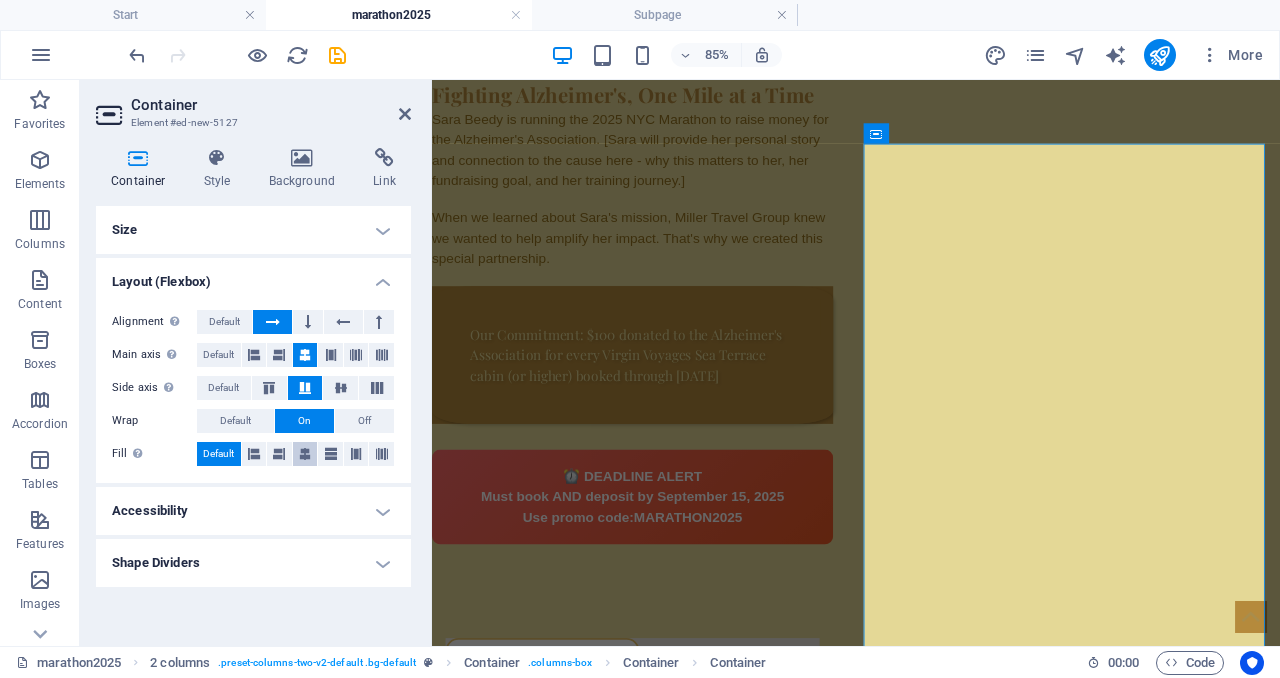 click at bounding box center [305, 454] 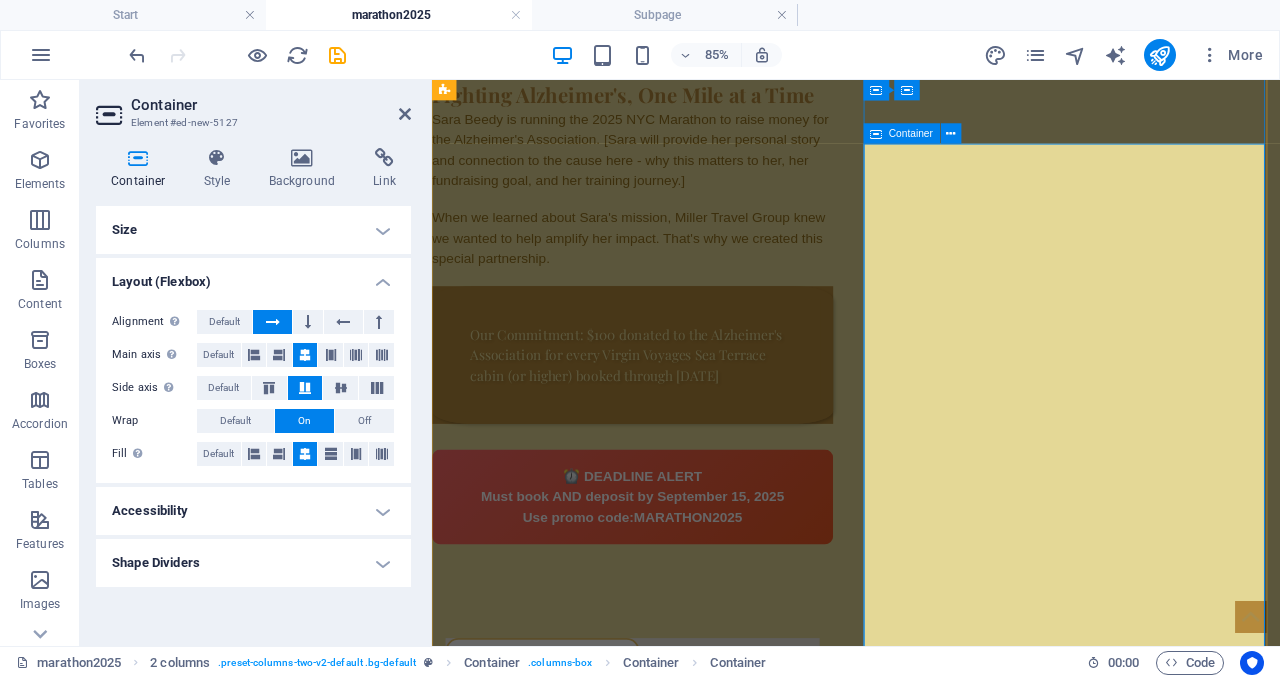 click on "Campaign Impact Sara's Fundraising Goal: $[Amount] Current Progress: $[Curren Amount] Virgin Voyages Donations: $[VV Donations Total]t" at bounding box center (668, 1039) 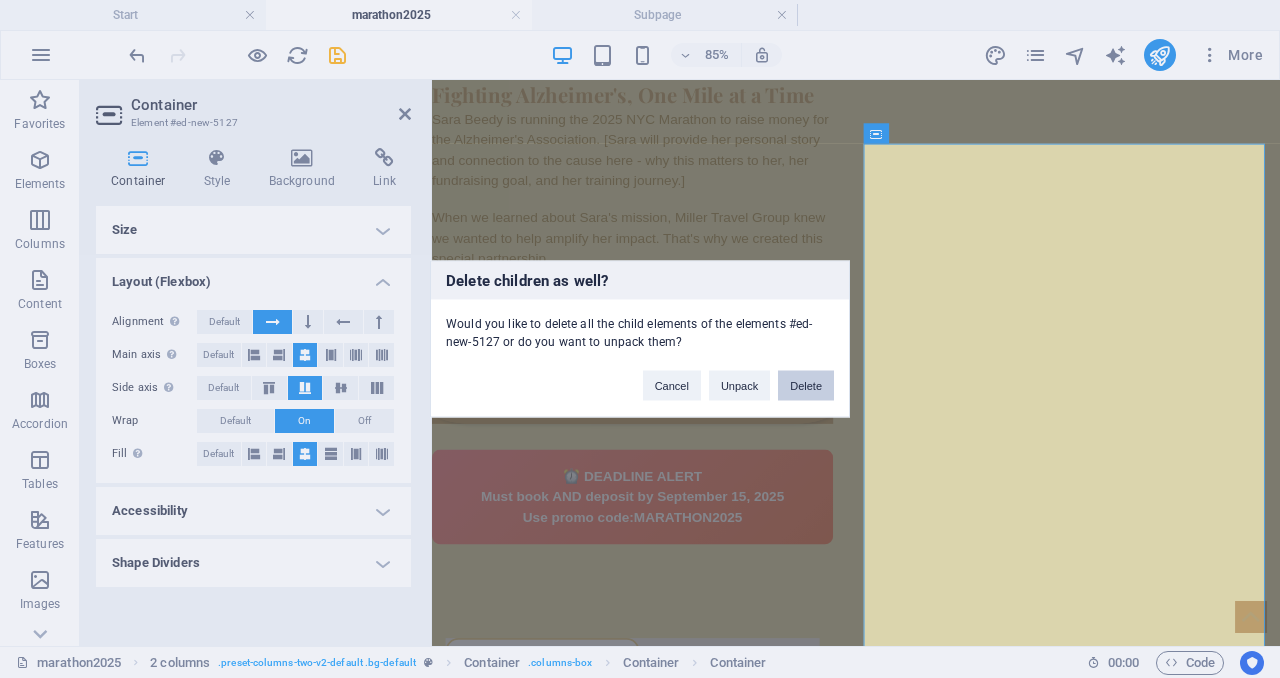 click on "Delete" at bounding box center [806, 386] 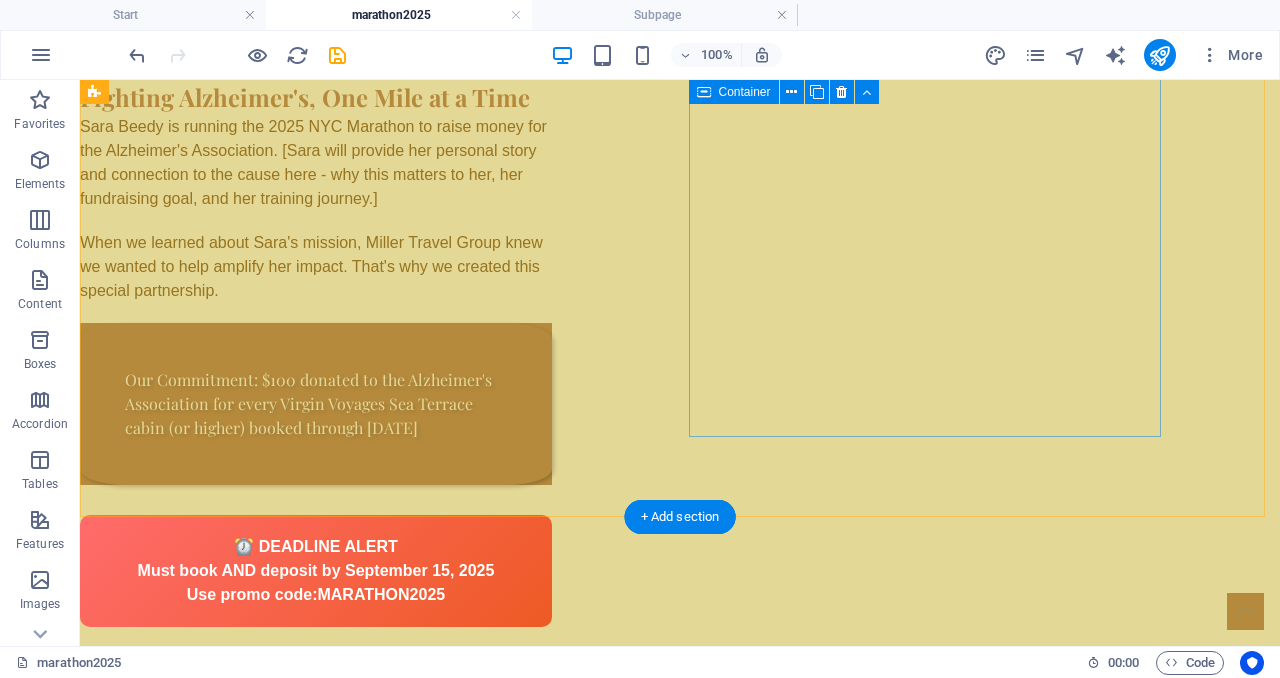 click on "⏰ DEADLINE ALERT Must book AND deposit by [DATE] Use promo code: MARATHON2025" at bounding box center (316, 571) 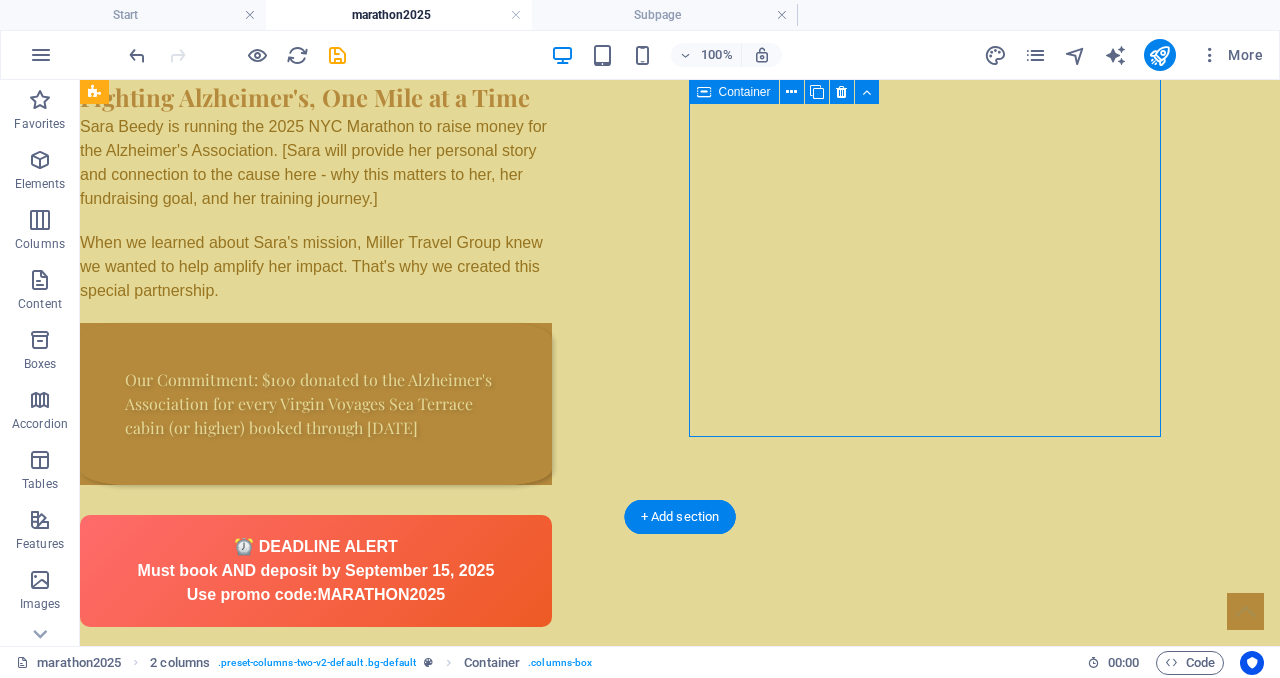 click on "⏰ DEADLINE ALERT Must book AND deposit by [DATE] Use promo code: MARATHON2025" at bounding box center [316, 571] 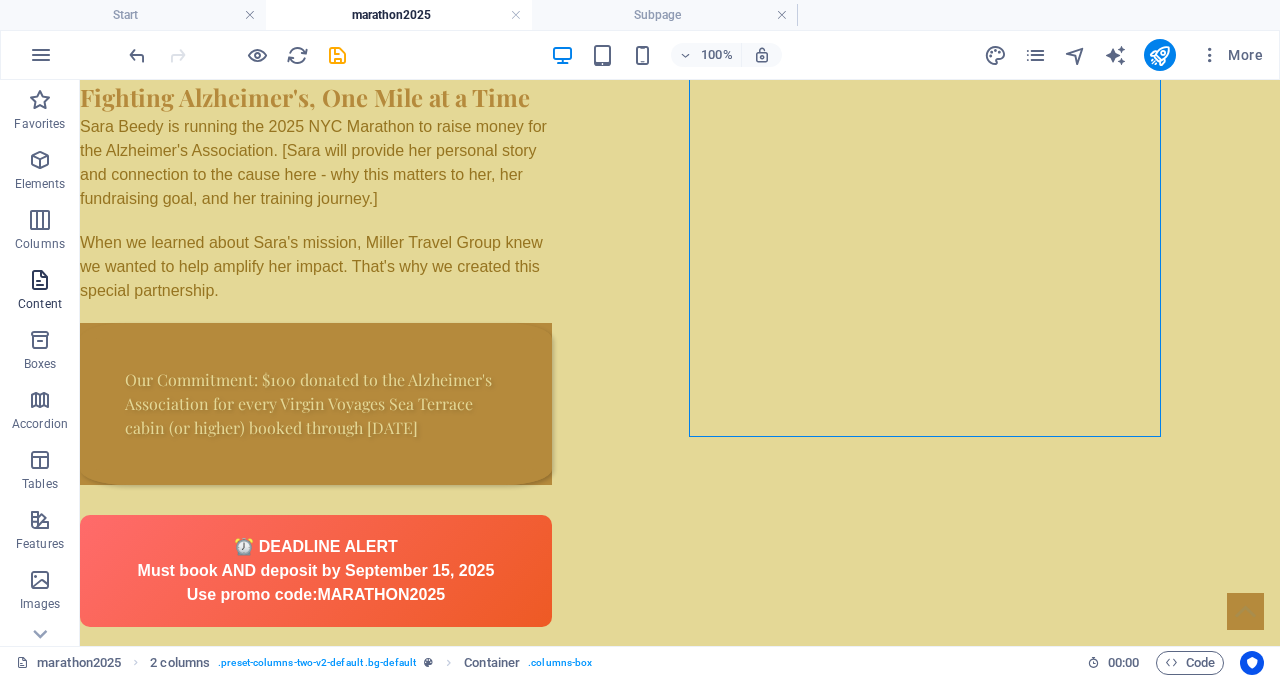 click on "Content" at bounding box center (40, 292) 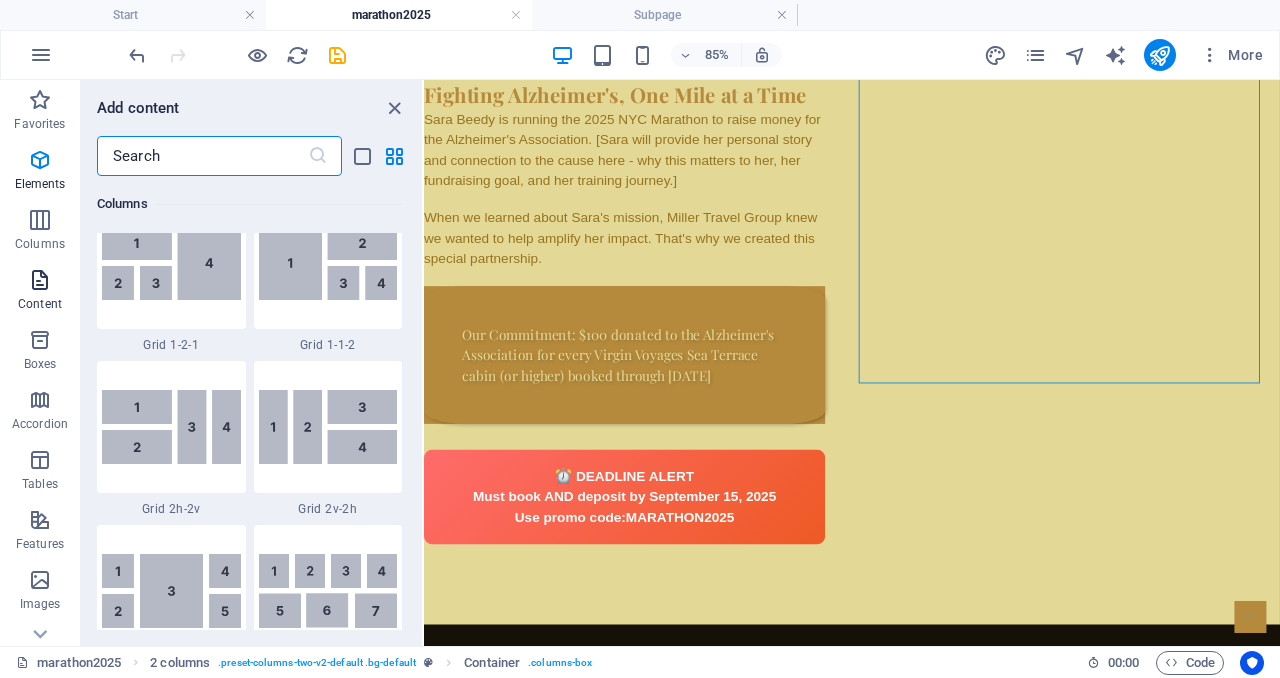 scroll, scrollTop: 3499, scrollLeft: 0, axis: vertical 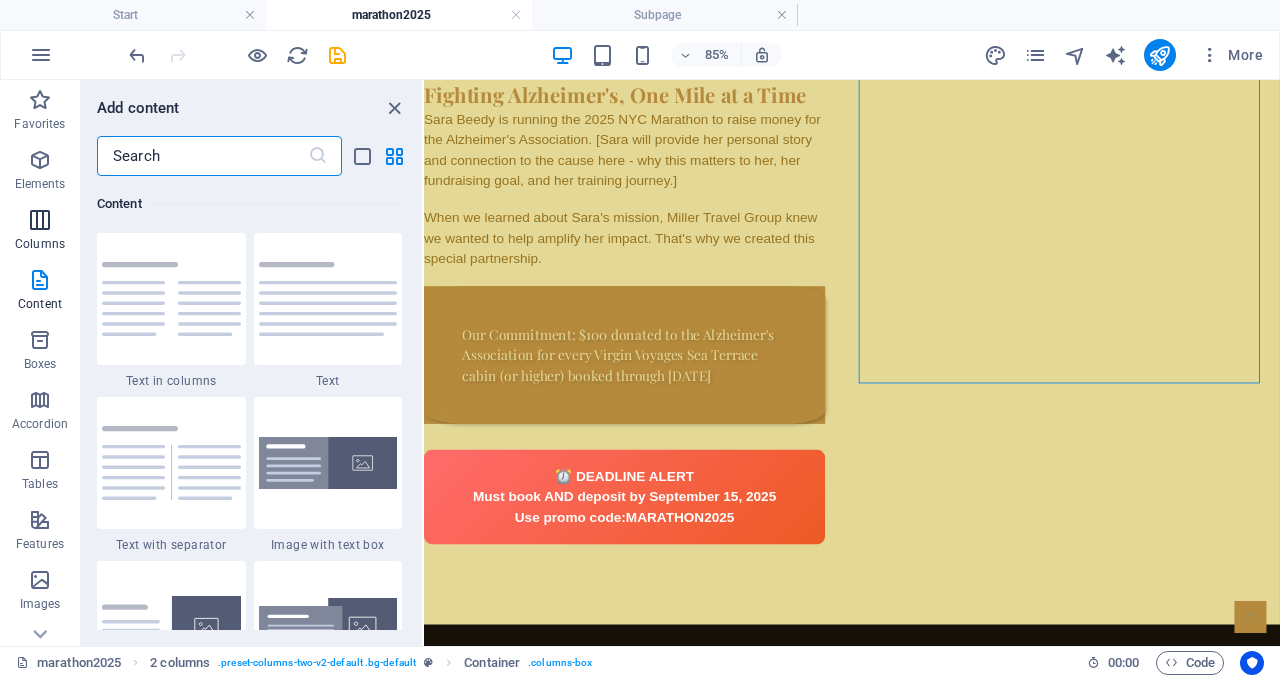click at bounding box center (40, 220) 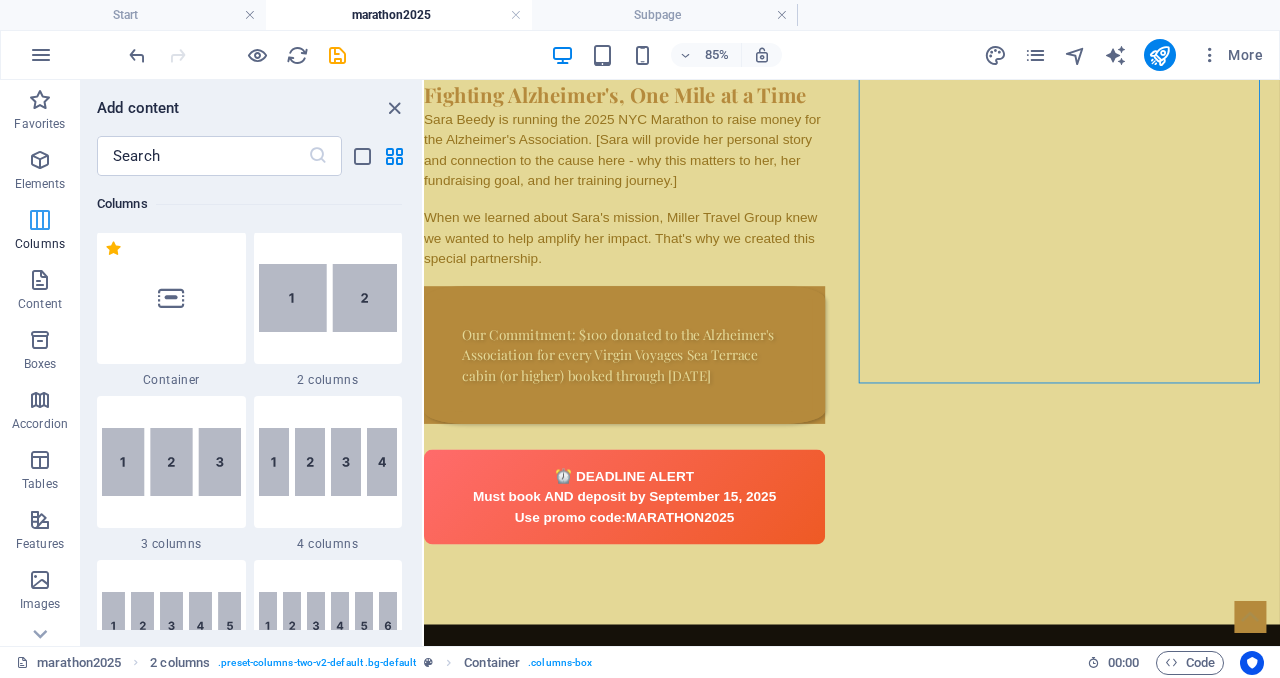 scroll, scrollTop: 990, scrollLeft: 0, axis: vertical 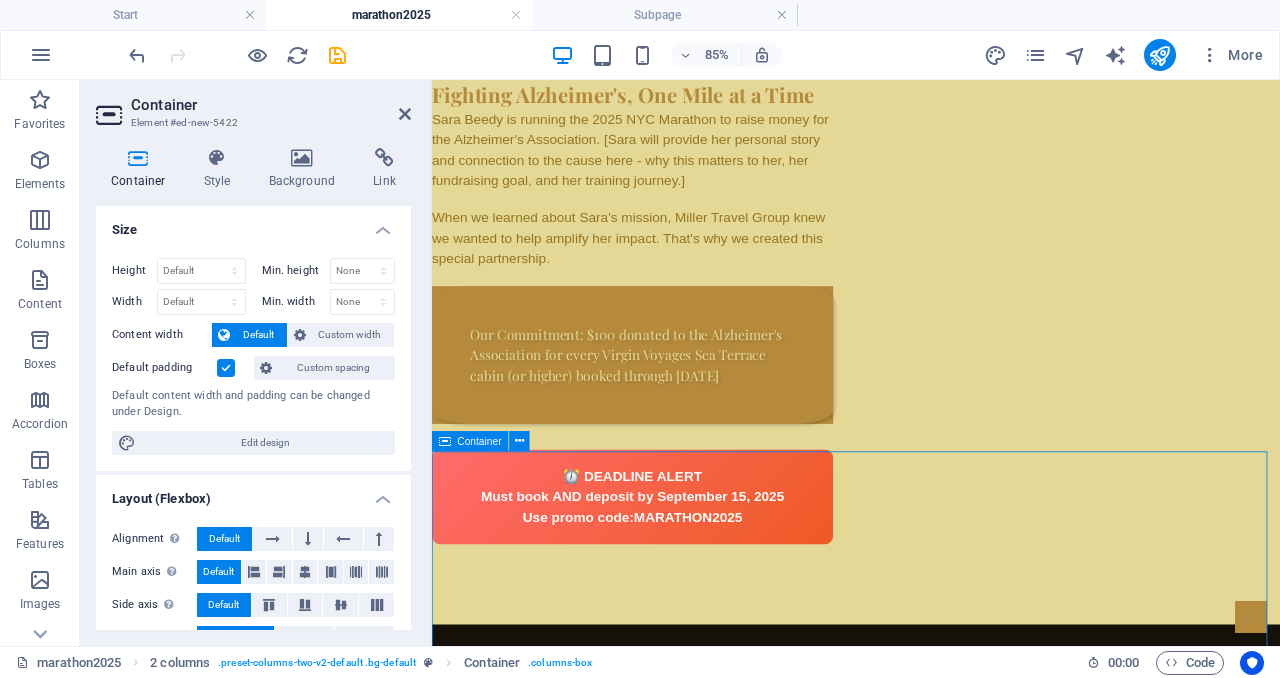 click on "Drop content here or  Add elements  Paste clipboard" at bounding box center (931, 872) 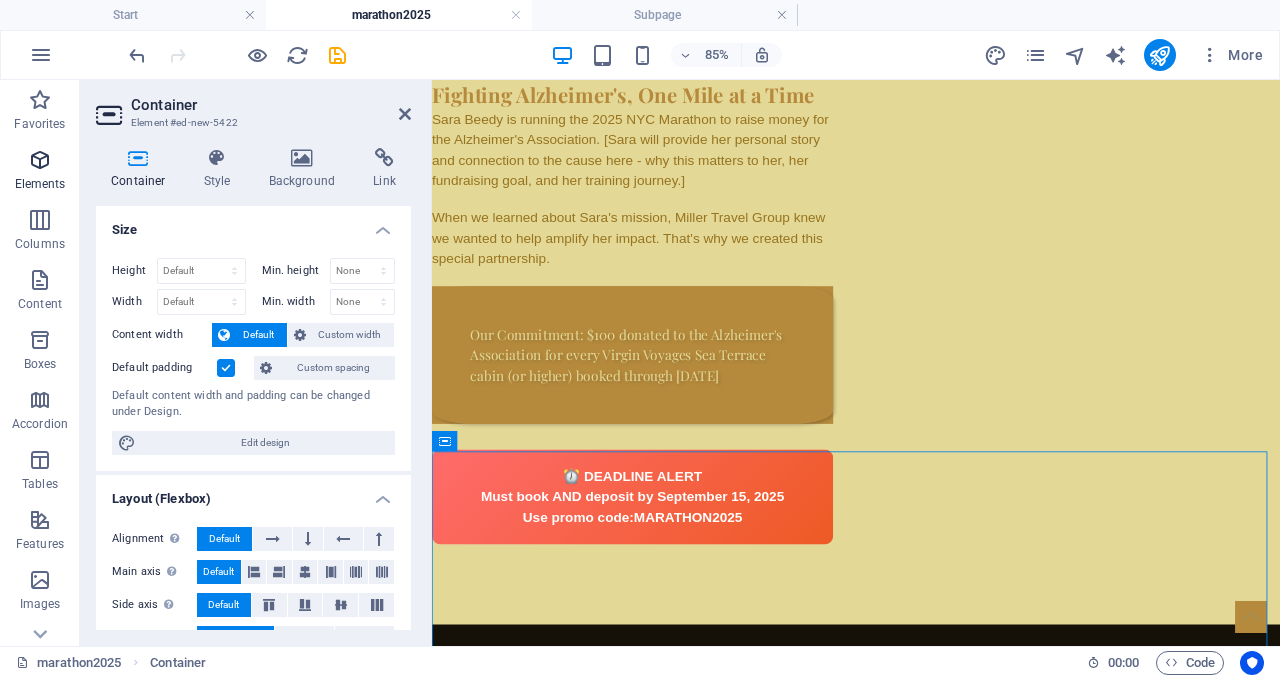 click at bounding box center [40, 160] 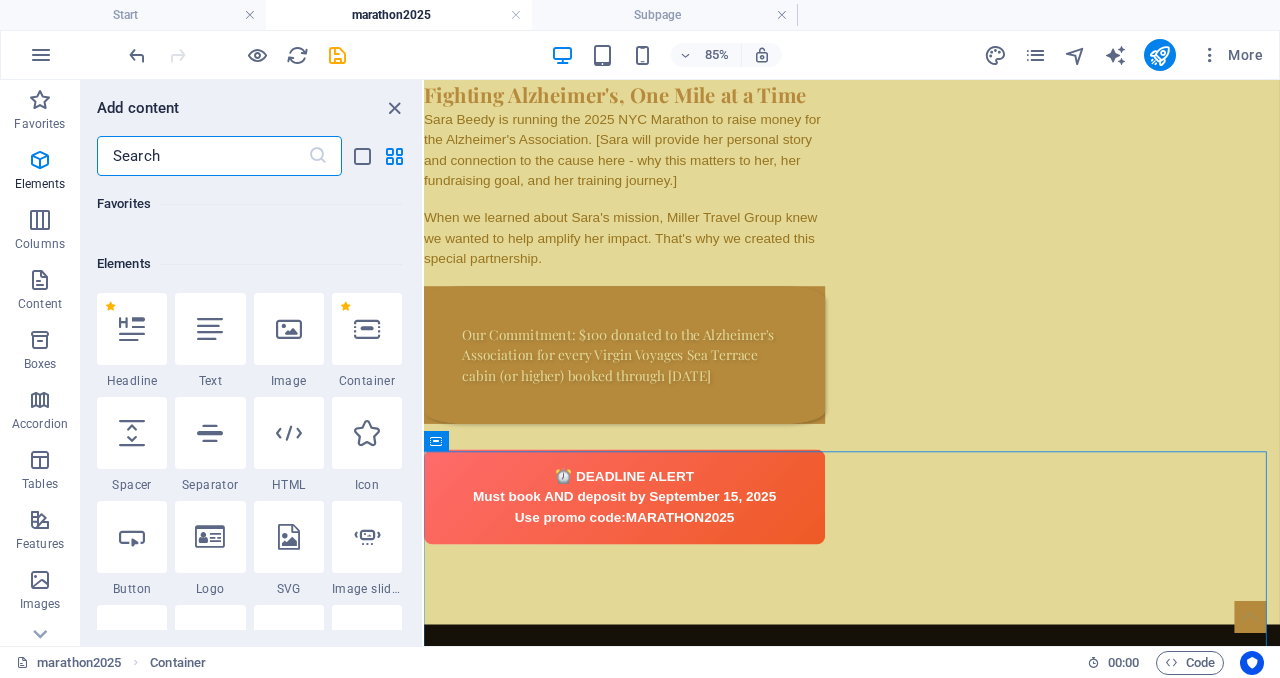 scroll, scrollTop: 213, scrollLeft: 0, axis: vertical 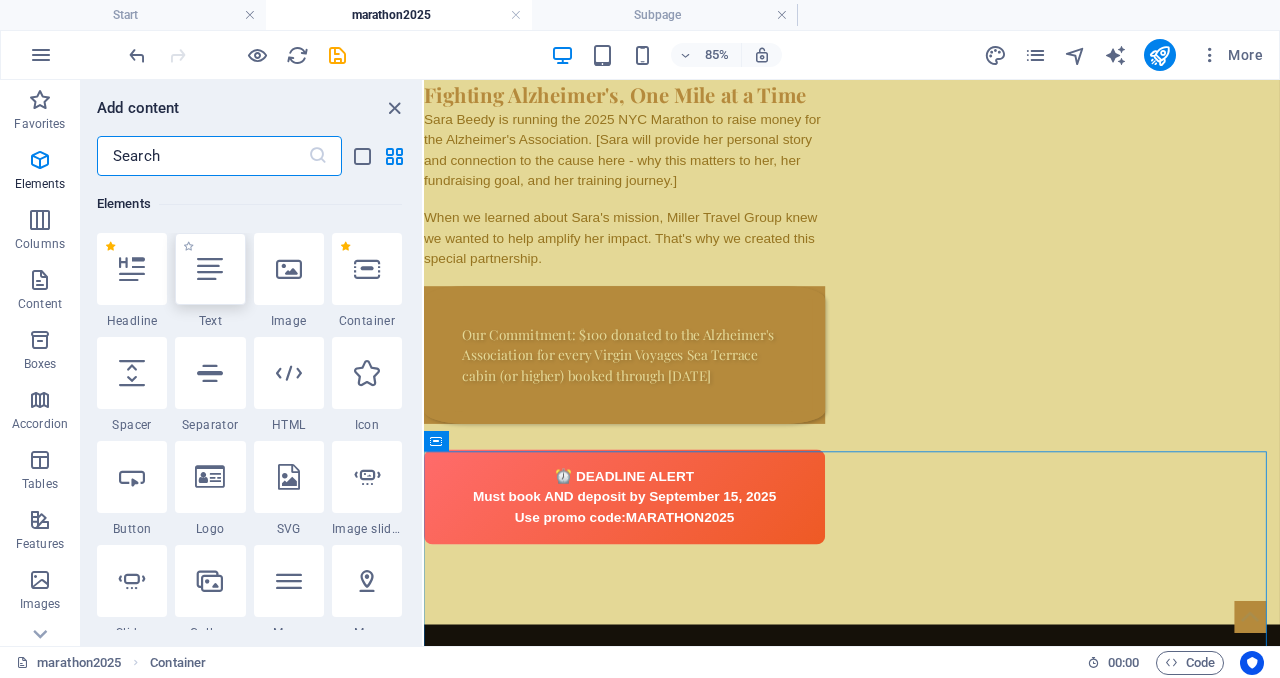 click at bounding box center (210, 269) 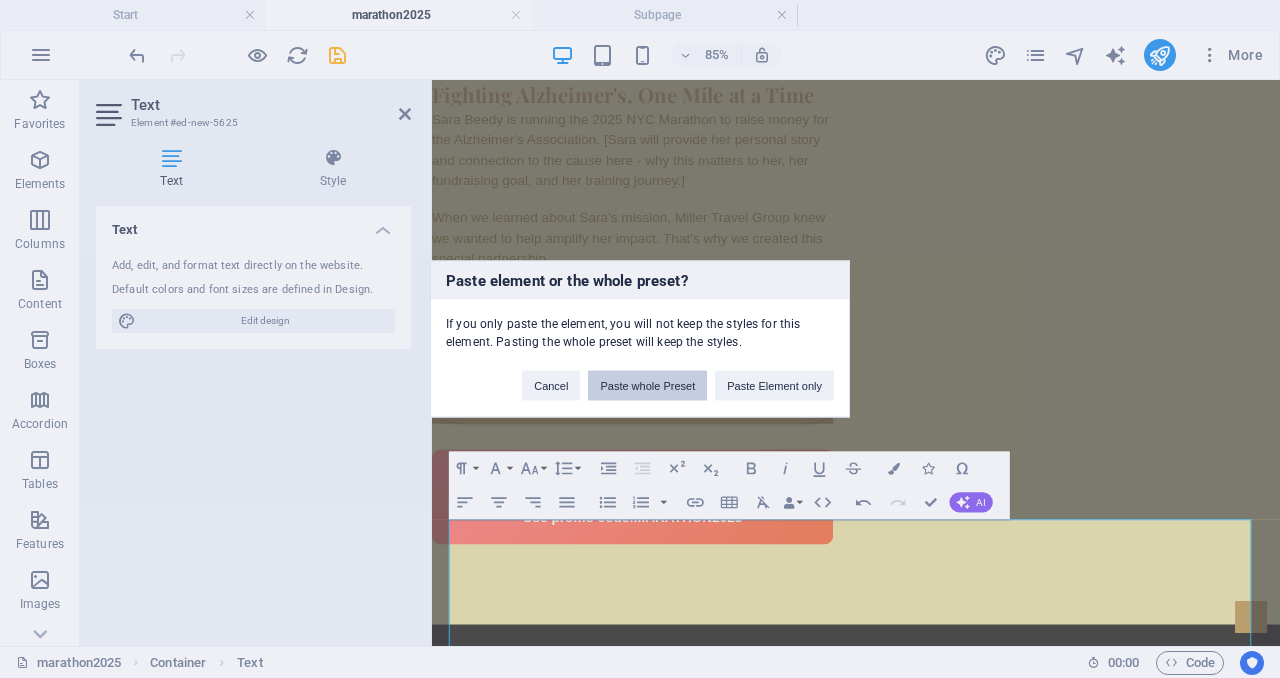 click on "Paste whole Preset" at bounding box center (647, 386) 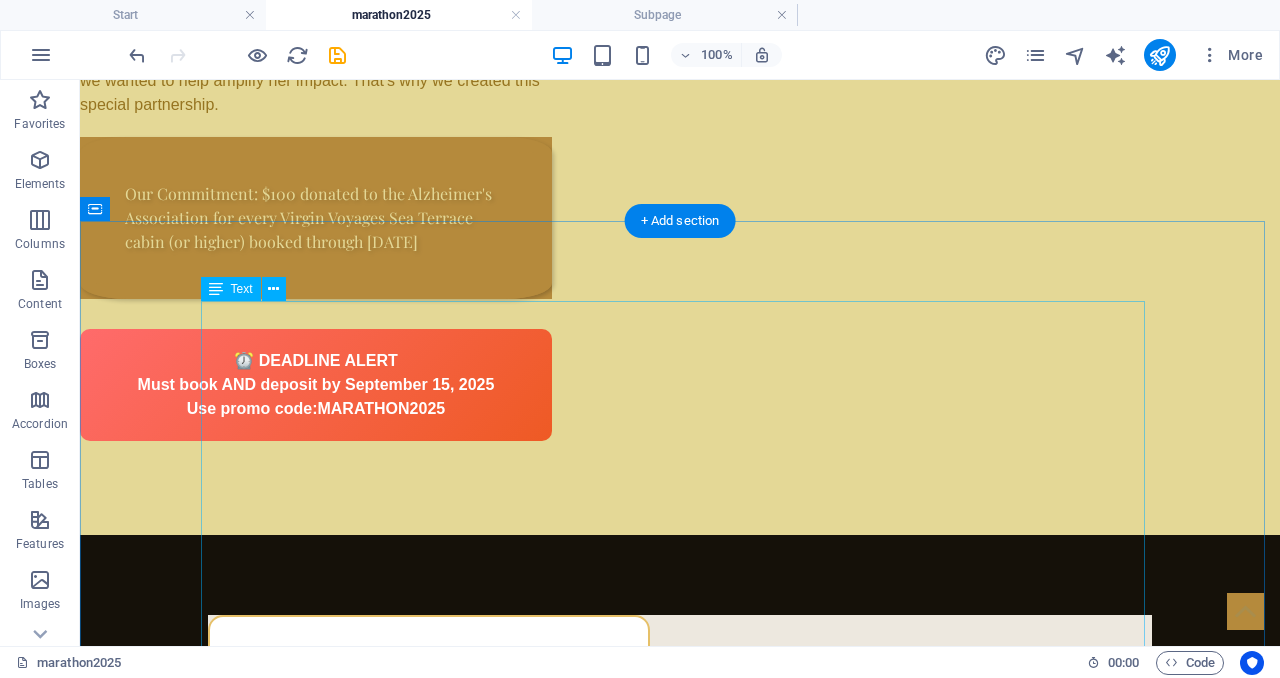 scroll, scrollTop: 1485, scrollLeft: 0, axis: vertical 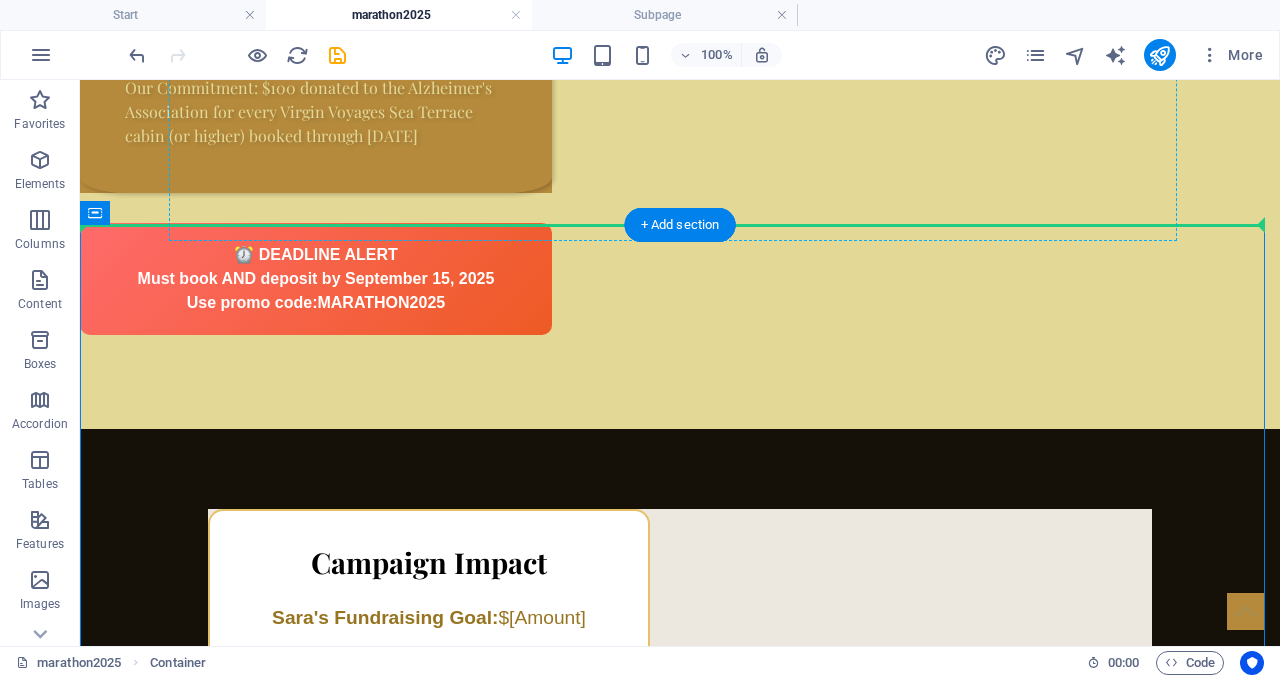 drag, startPoint x: 578, startPoint y: 381, endPoint x: 939, endPoint y: 140, distance: 434.05298 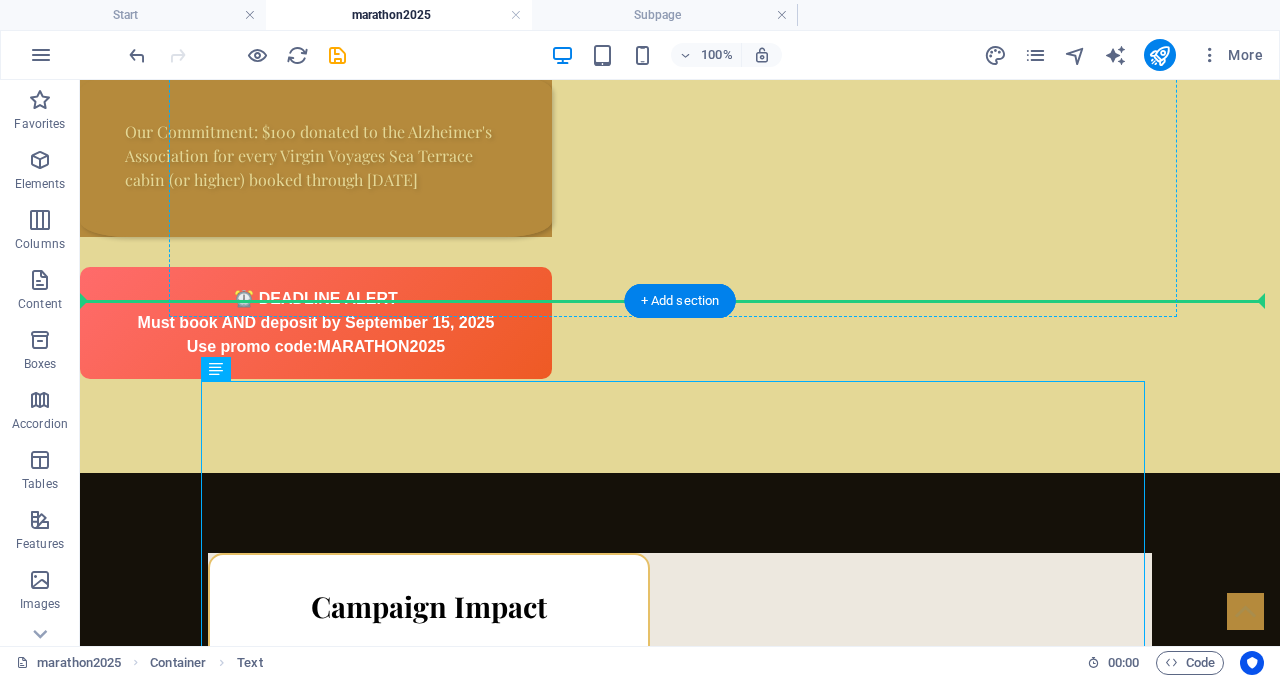 drag, startPoint x: 465, startPoint y: 386, endPoint x: 831, endPoint y: 119, distance: 453.03973 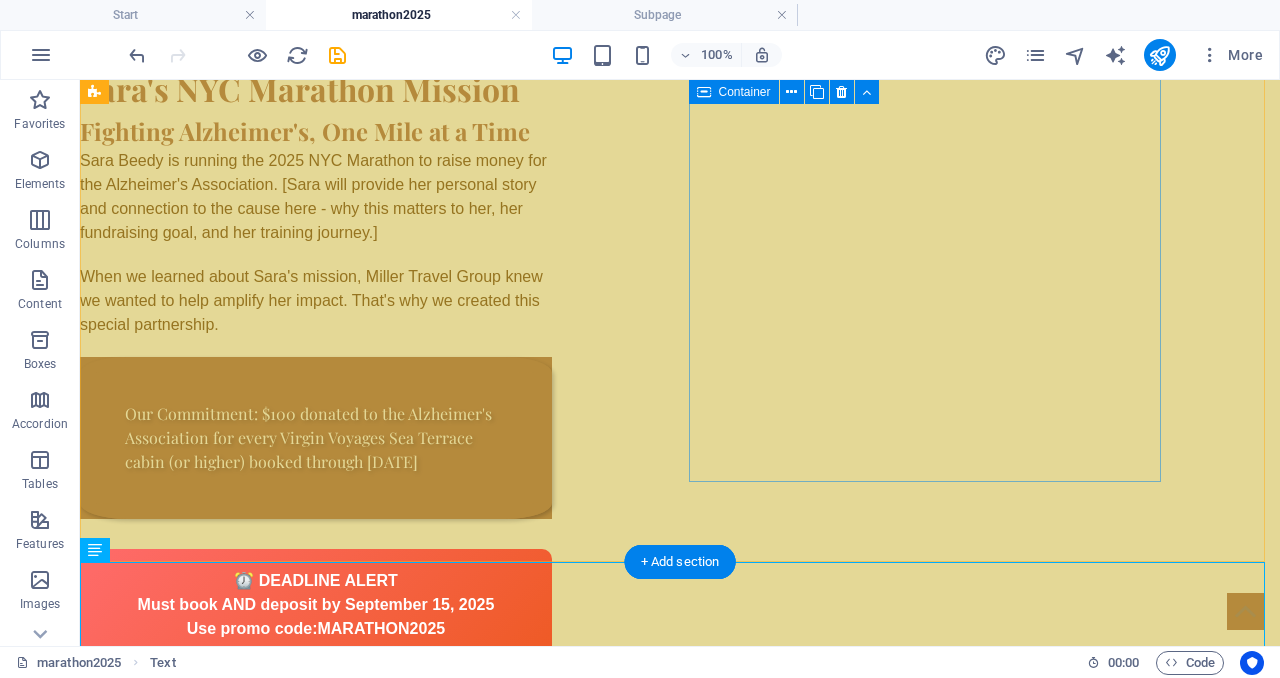 scroll, scrollTop: 1157, scrollLeft: 0, axis: vertical 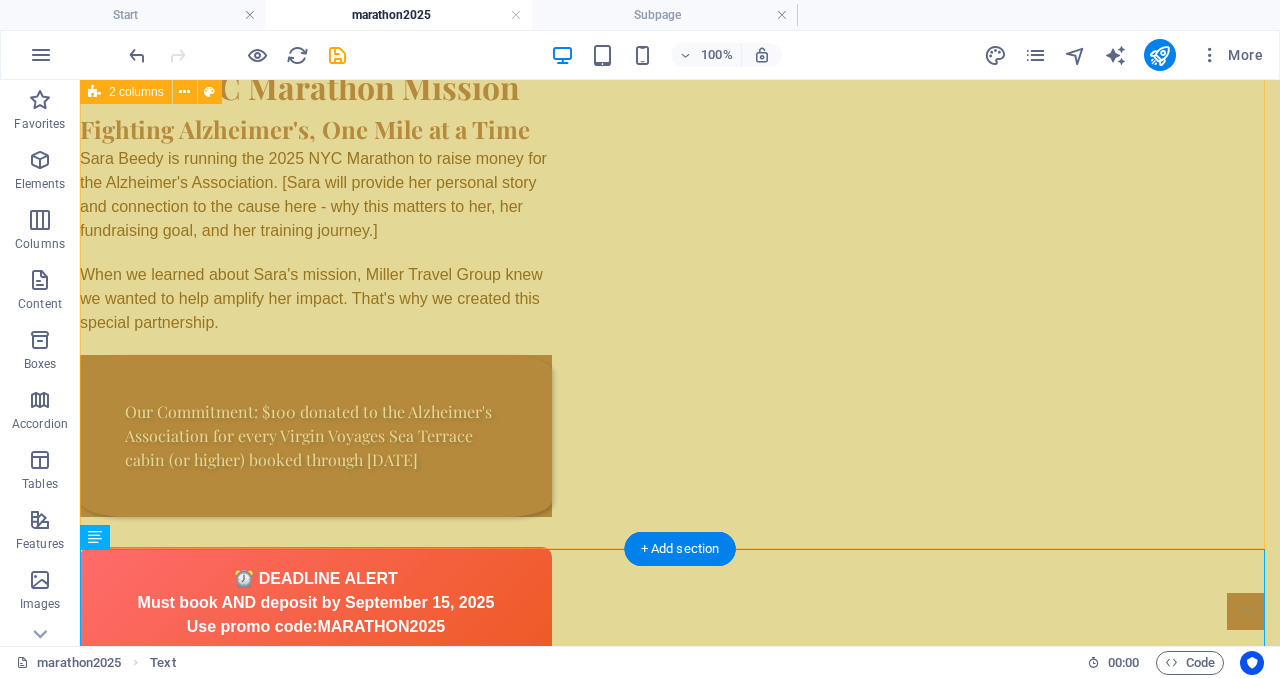 click on "Sara's NYC Marathon Mission Fighting Alzheimer's, One Mile at a Time Sara Beedy is running the 2025 NYC Marathon to raise money for the Alzheimer's Association. [Sara will provide her personal story and connection to the cause here - why this matters to her, her fundraising goal, and her training journey.] When we learned about Sara's mission, Miller Travel Group knew we wanted to help amplify her impact. That's why we created this special partnership. Our Commitment: $100 donated to the Alzheimer's Association for every Virgin Voyages Sea Terrace cabin (or higher) booked through [DATE] ⏰ DEADLINE ALERT Must book AND deposit by [DATE] Use promo code: MARATHON2025" at bounding box center [680, 368] 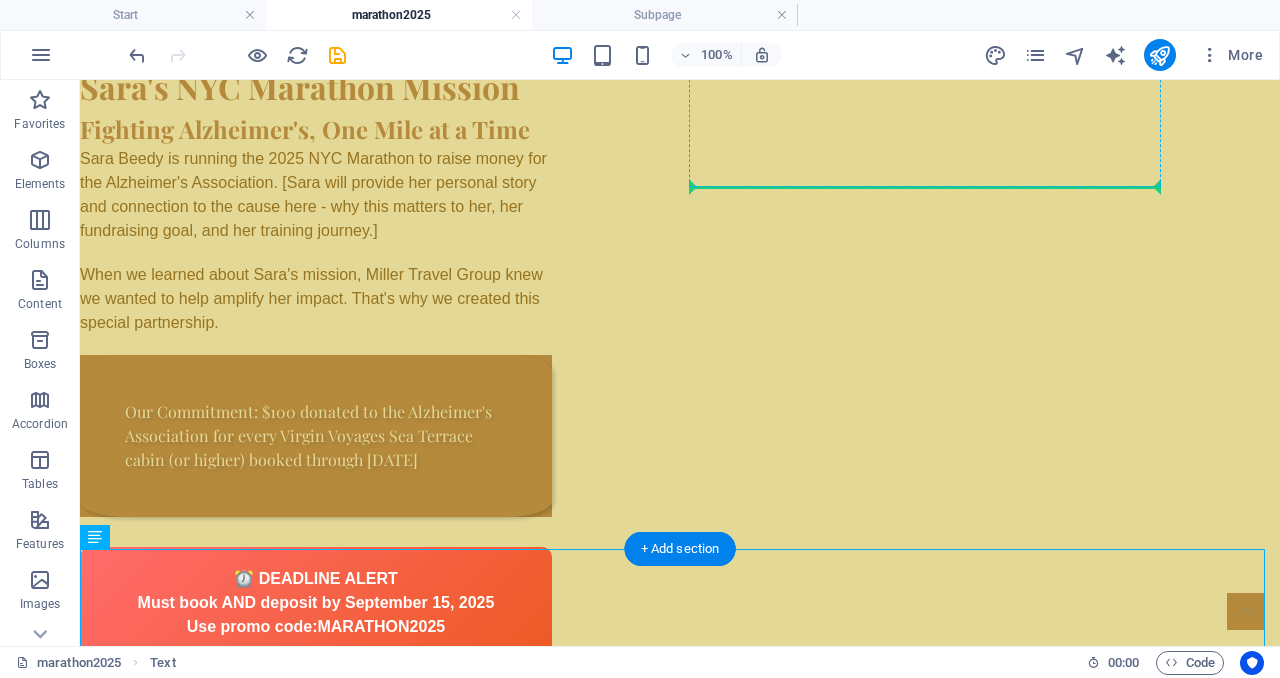 drag, startPoint x: 357, startPoint y: 594, endPoint x: 875, endPoint y: 169, distance: 670.03656 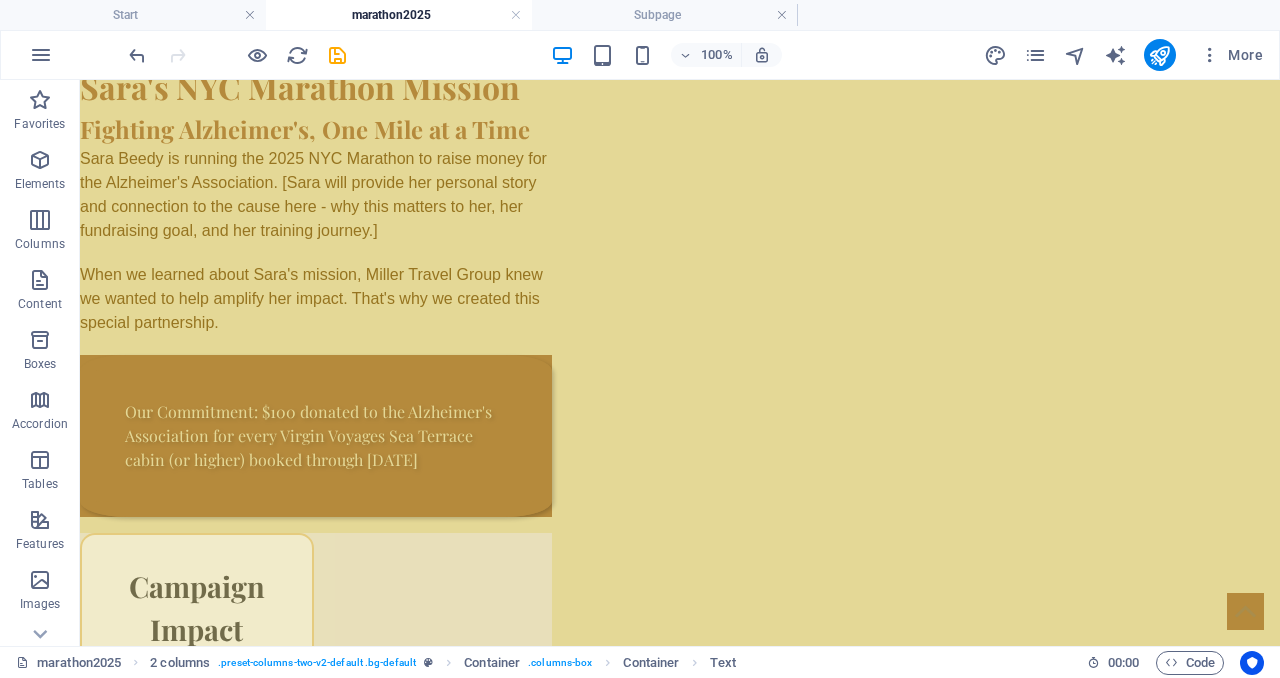 drag, startPoint x: 889, startPoint y: 239, endPoint x: 884, endPoint y: 165, distance: 74.168724 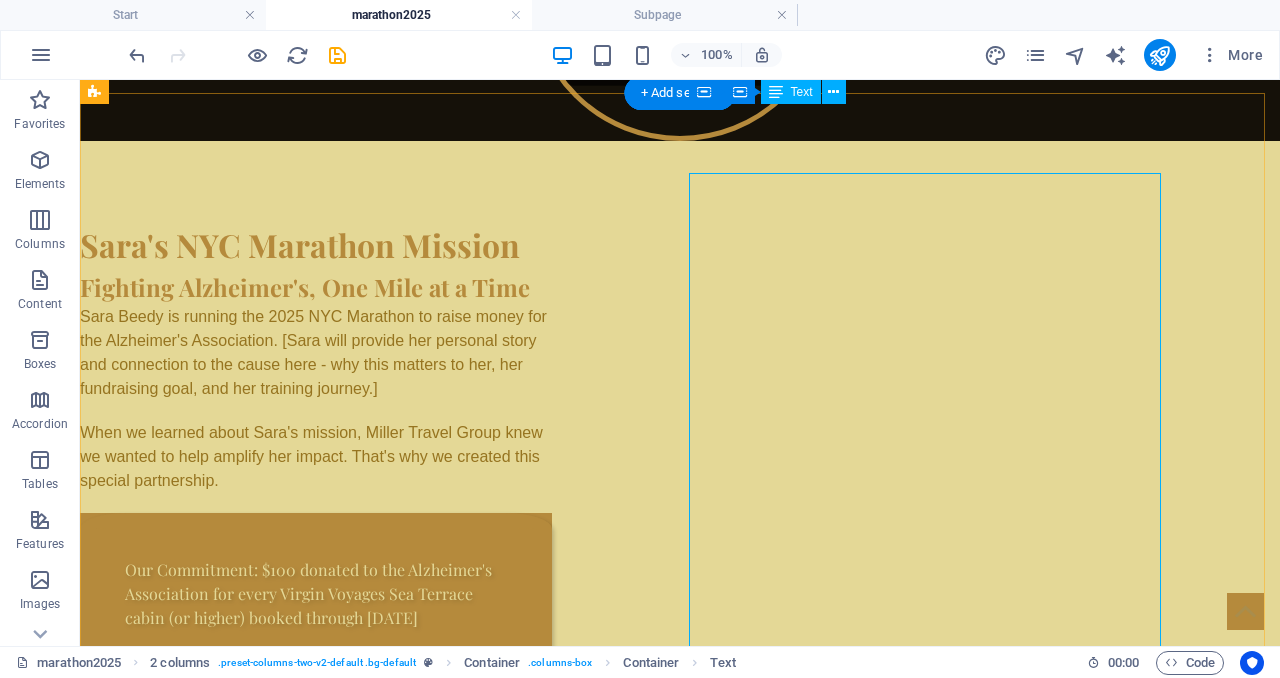 scroll, scrollTop: 995, scrollLeft: 0, axis: vertical 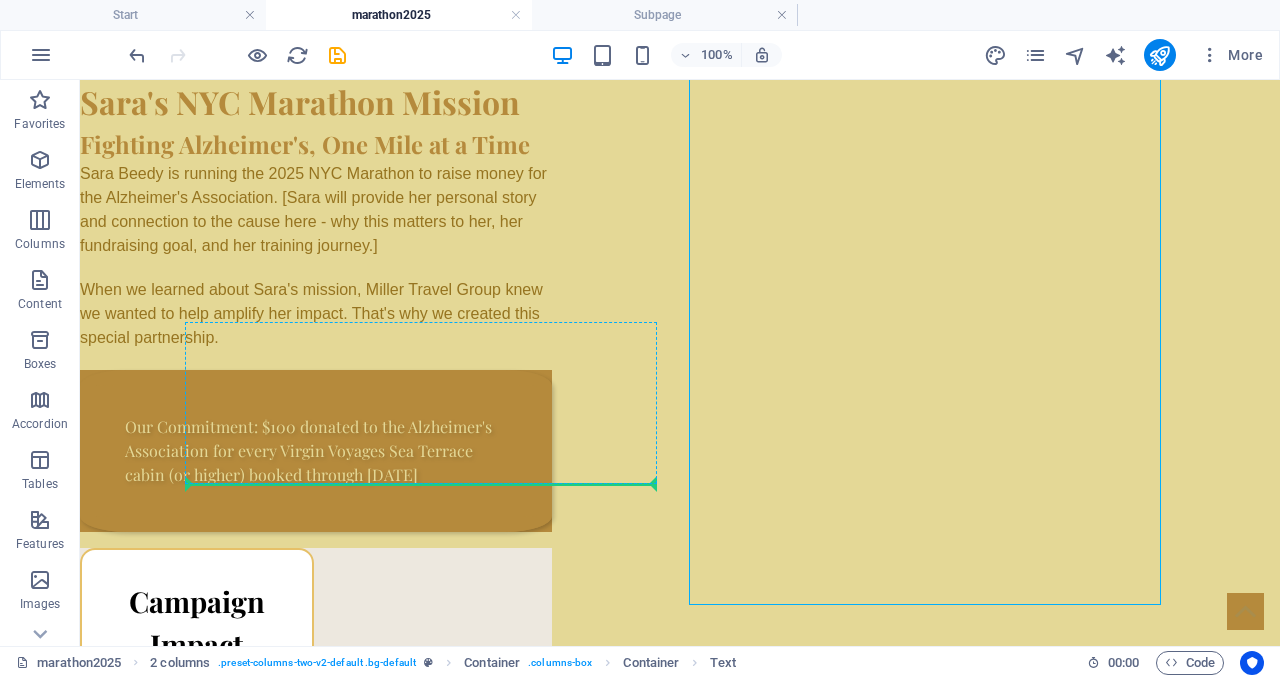 drag, startPoint x: 878, startPoint y: 199, endPoint x: 449, endPoint y: 462, distance: 503.19977 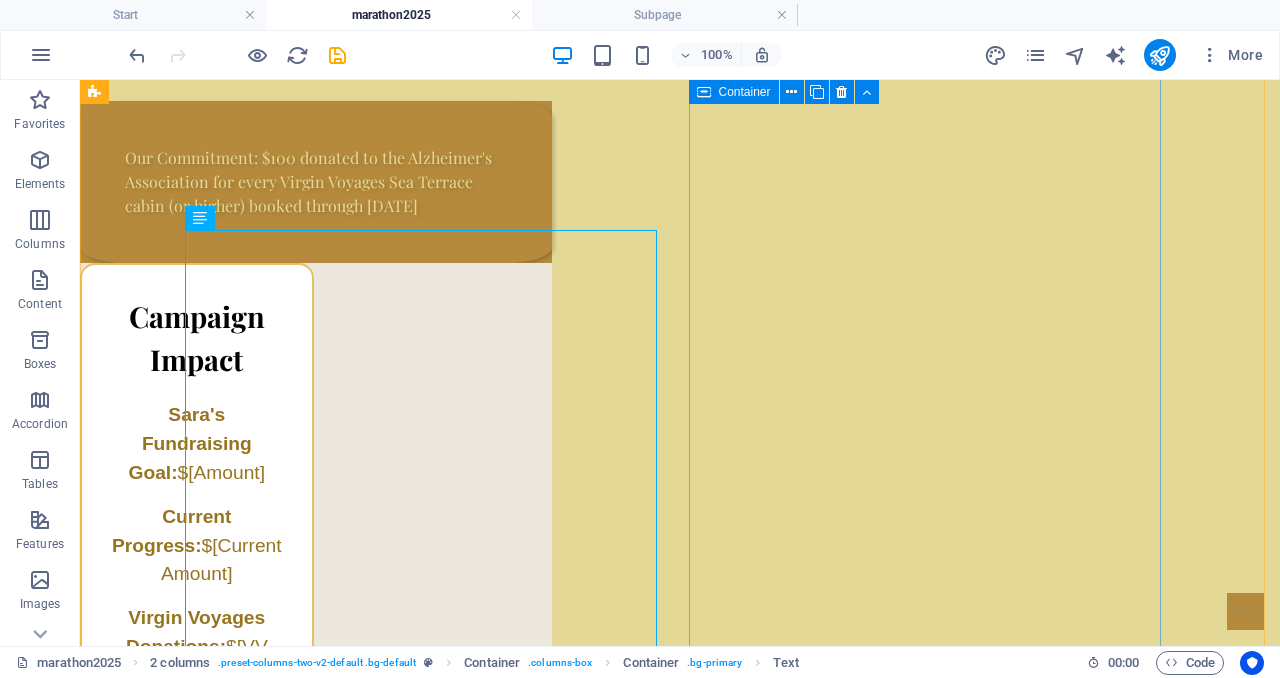 scroll, scrollTop: 1440, scrollLeft: 0, axis: vertical 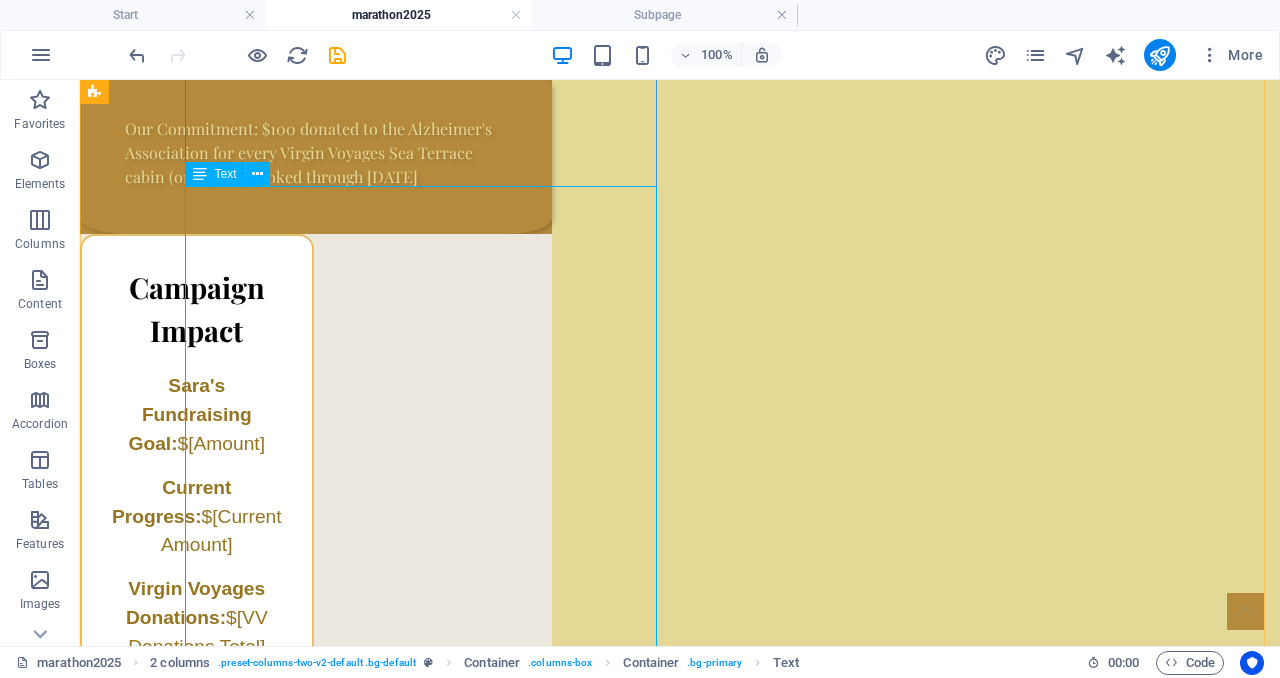 click on "Campaign Impact Sara's Fundraising Goal: $[Amount] Current Progress: $[Current Amount] Virgin Voyages Donations: $[VV Donations Total]" at bounding box center (316, 506) 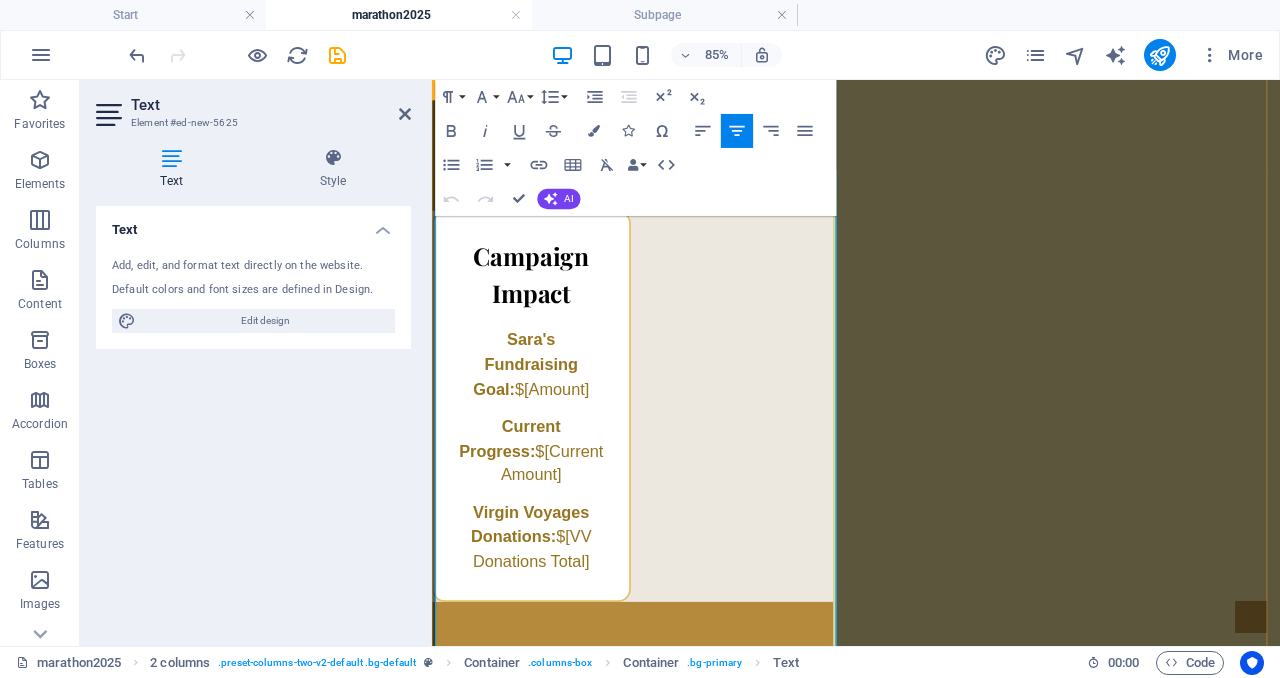 click on "Campaign Impact Sara's Fundraising Goal: $[Amount] Current Progress: $[Current Amount] Virgin Voyages Donations: $[VV Donations Total]" at bounding box center (549, 464) 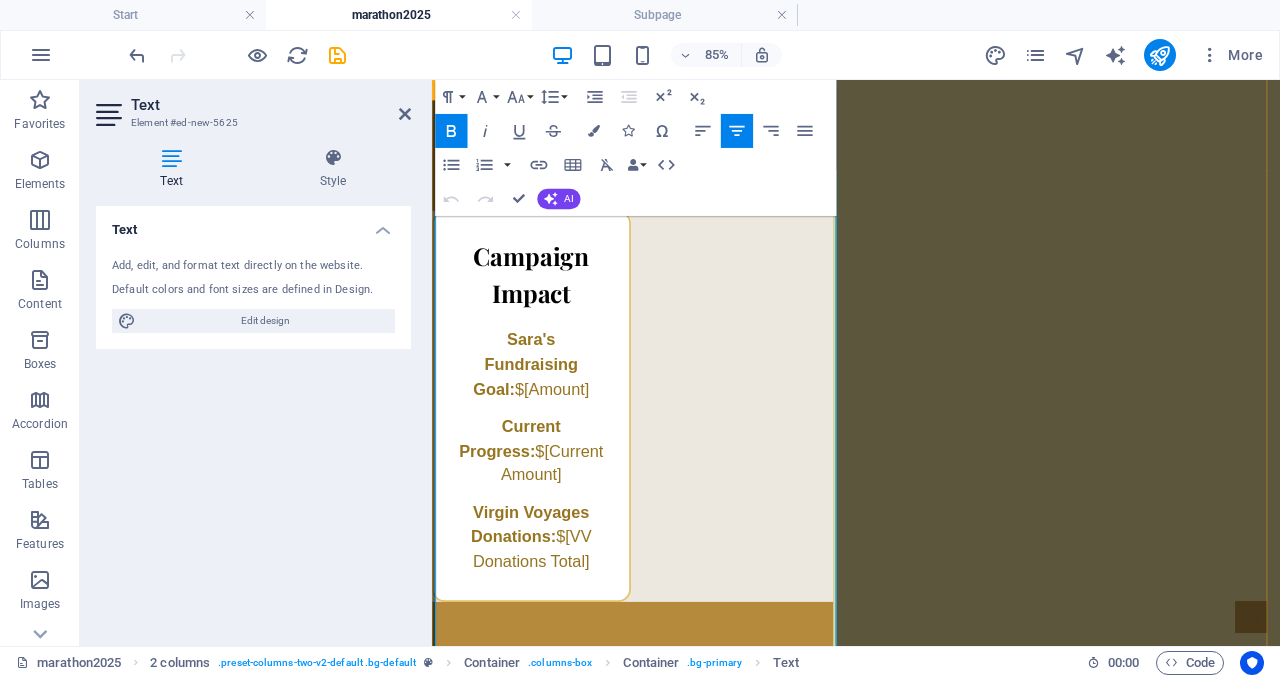 click on "Campaign Impact Sara's Fundraising Goal: $[Amount] Current Progress: $[Current Amount] Virgin Voyages Donations: $[VV Donations Total]" at bounding box center (549, 464) 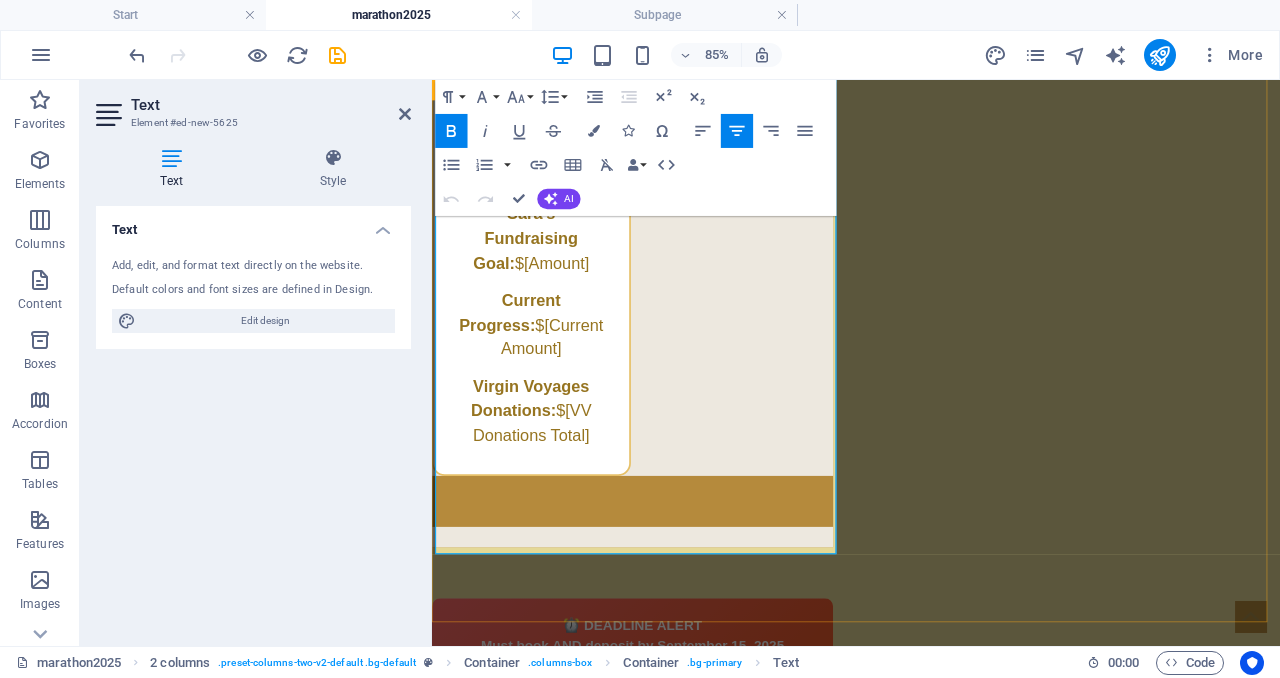 scroll, scrollTop: 1589, scrollLeft: 0, axis: vertical 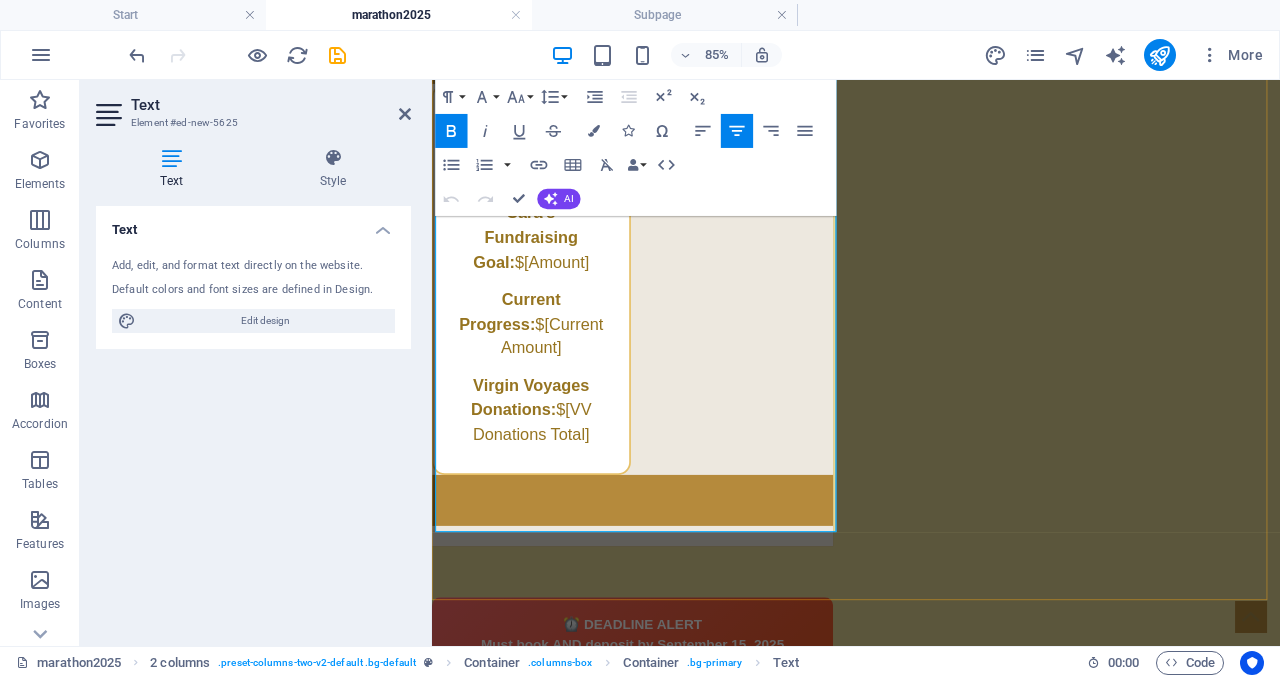 click on "Campaign Impact Sara's Fundraising Goal: $[Amount] Current Progress: $[Current Amount] Virgin Voyages Donations: $[VV Donations Total]" at bounding box center (668, 357) 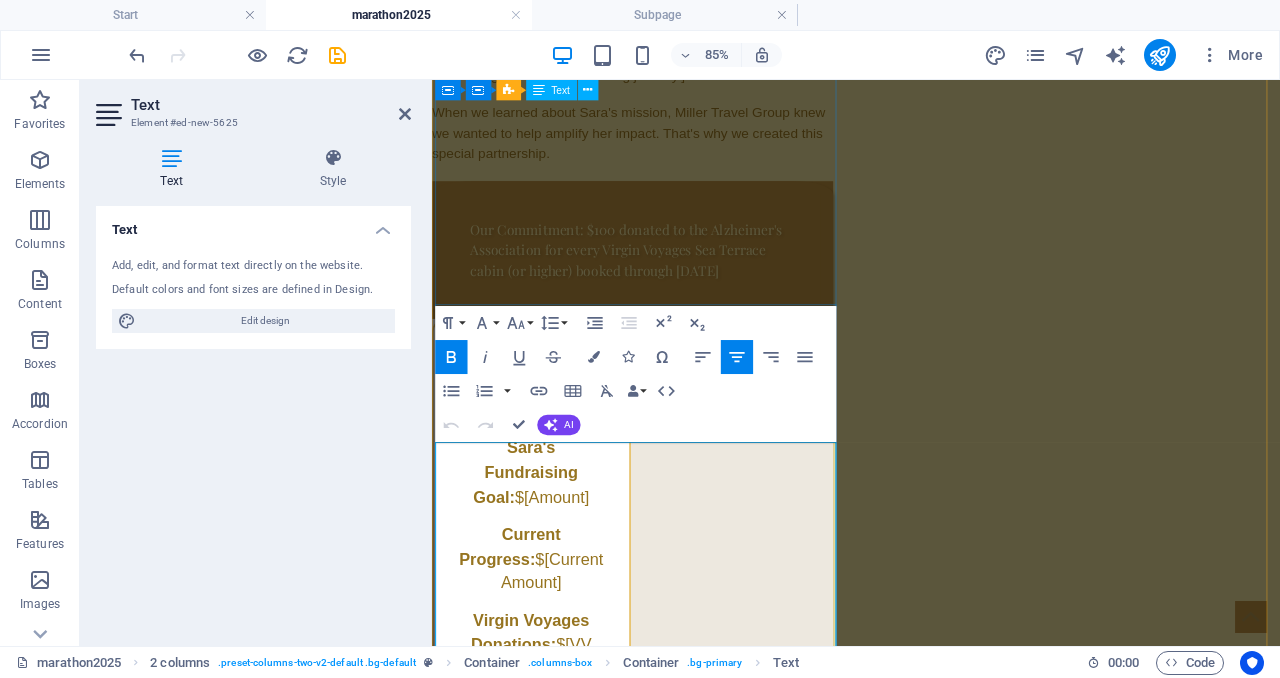 scroll, scrollTop: 1119, scrollLeft: 0, axis: vertical 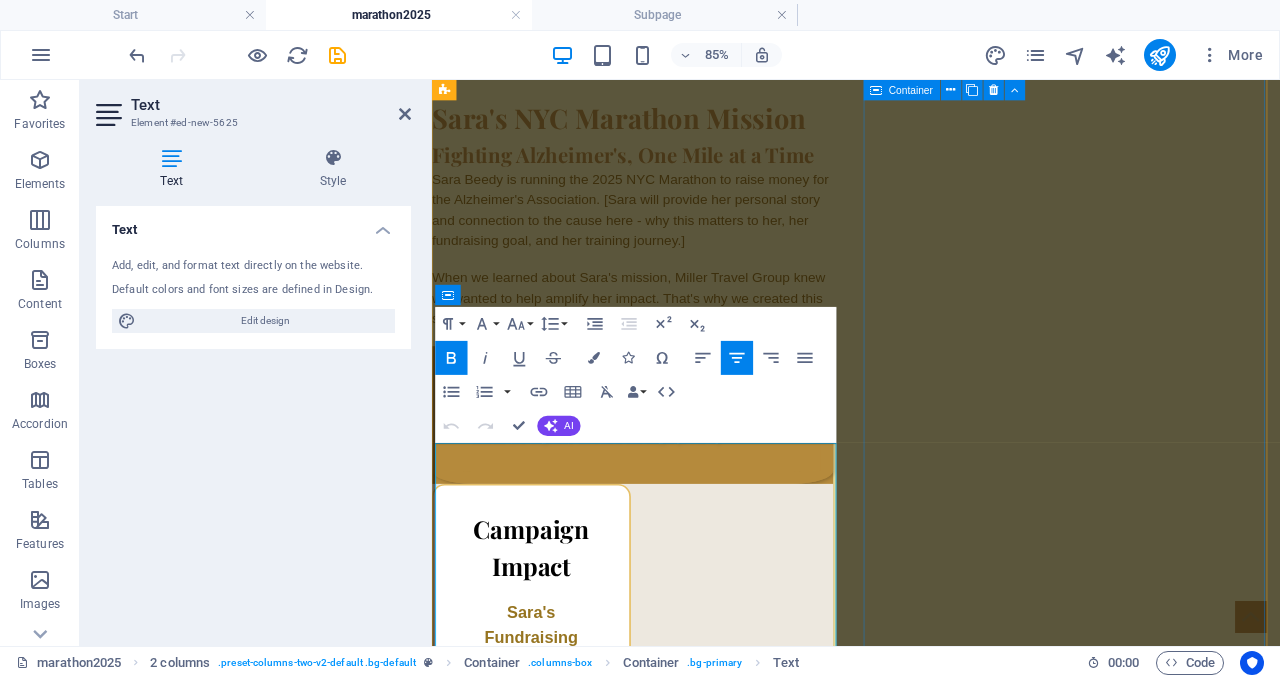click on "⏰ DEADLINE ALERT Must book AND deposit by [DATE] Use promo code: MARATHON2025" at bounding box center (668, 1215) 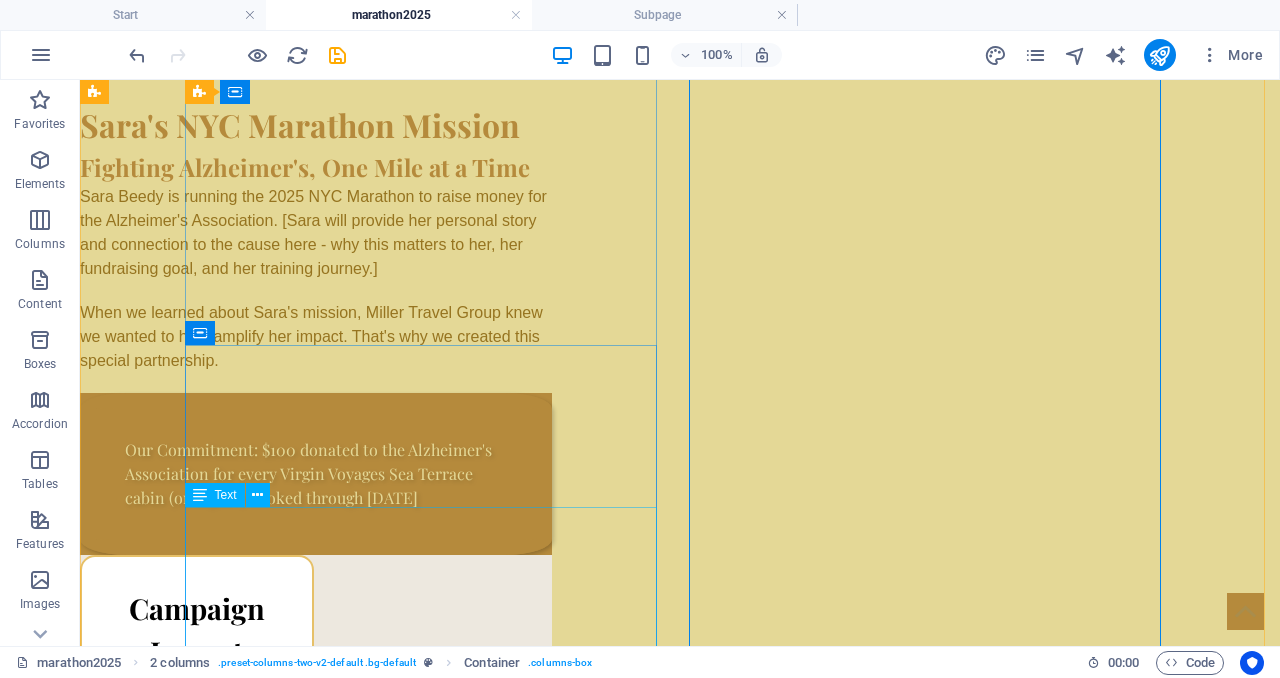 click on "Campaign Impact Sara's Fundraising Goal: $[Amount] Current Progress: $[Current Amount] Virgin Voyages Donations: $[VV Donations Total]" at bounding box center (316, 827) 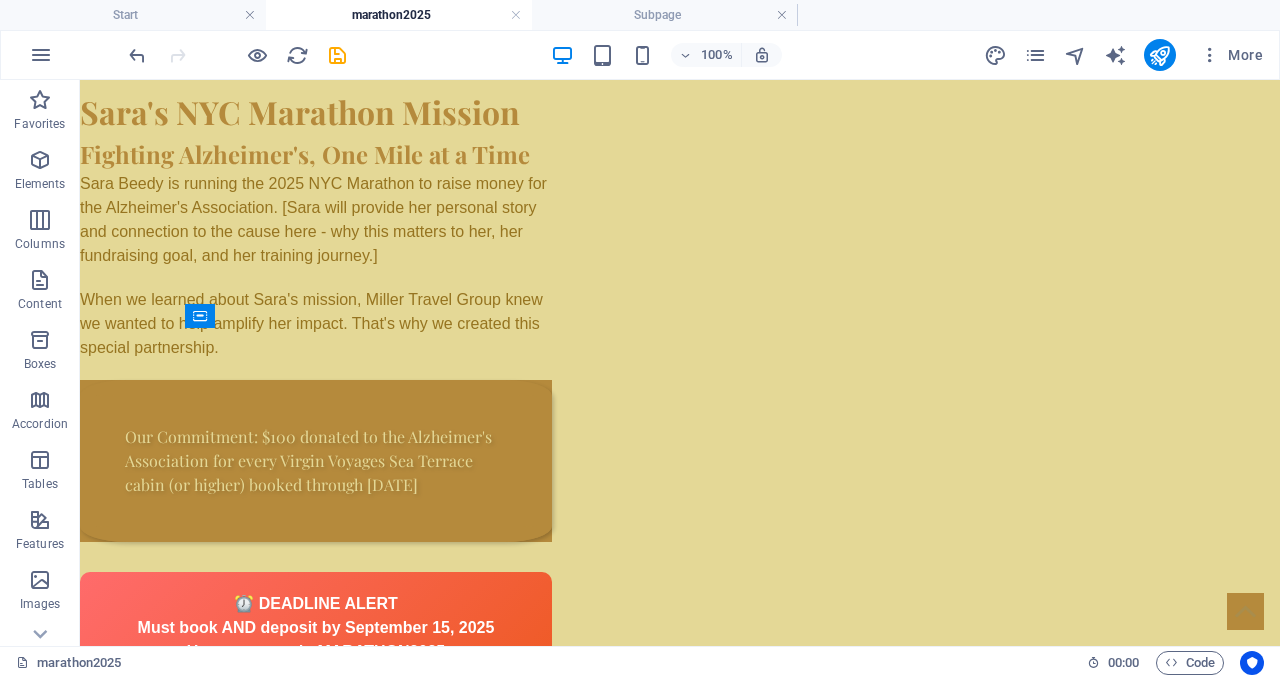 scroll, scrollTop: 1136, scrollLeft: 0, axis: vertical 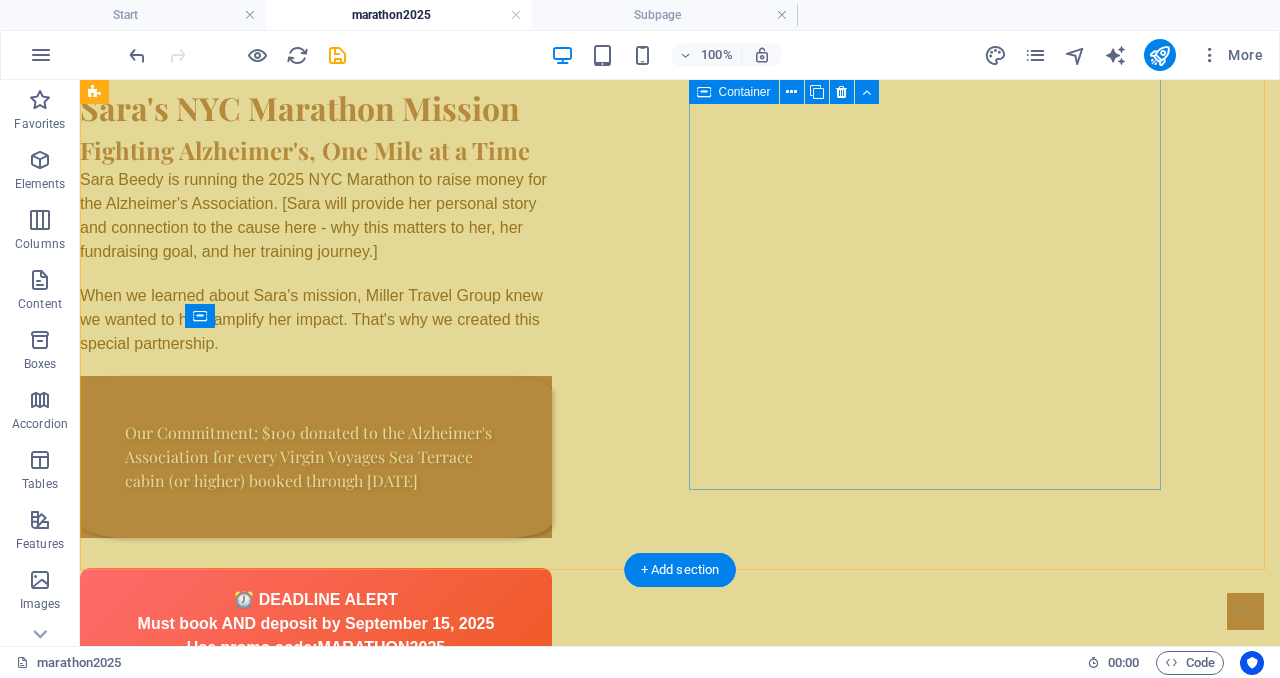 click on "⏰ DEADLINE ALERT Must book AND deposit by [DATE] Use promo code: MARATHON2025" at bounding box center (316, 624) 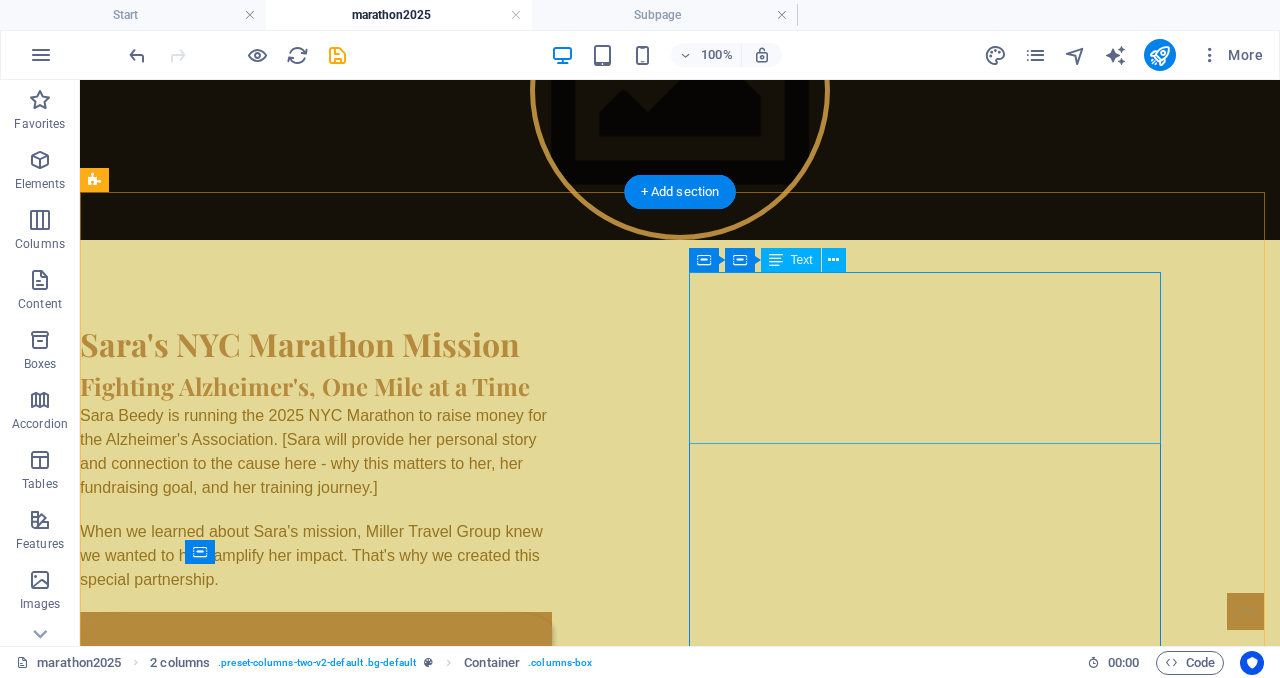 scroll, scrollTop: 903, scrollLeft: 0, axis: vertical 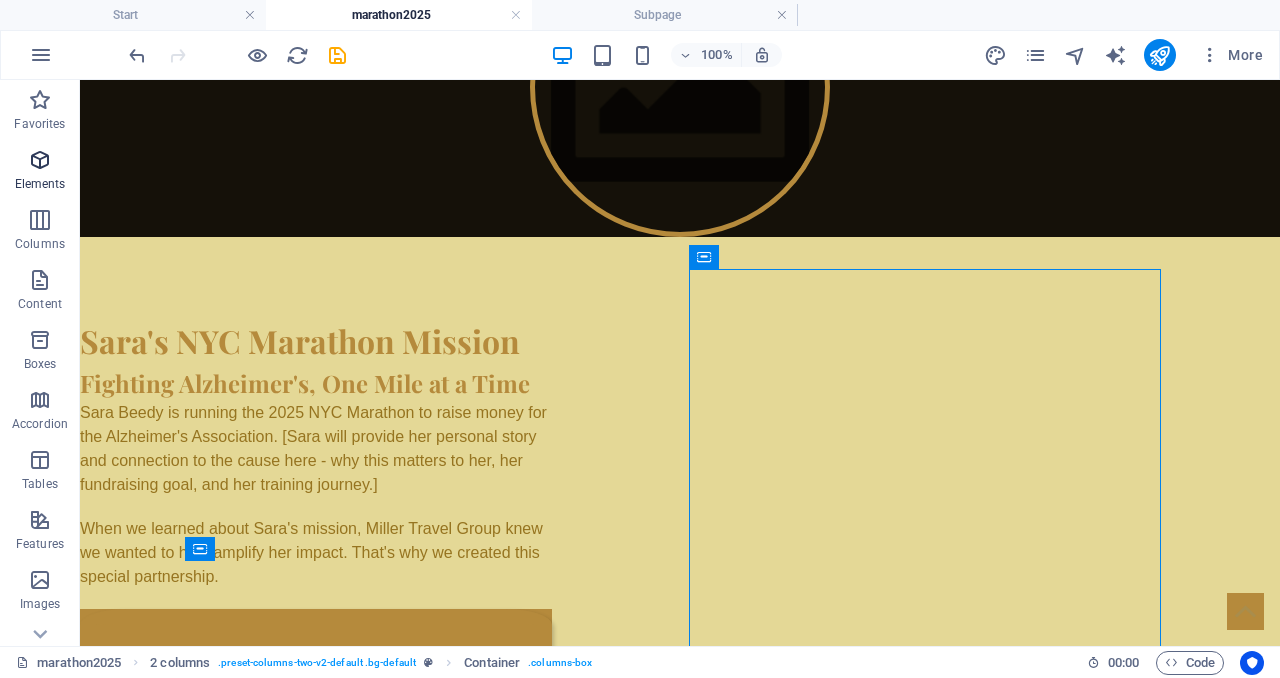 click at bounding box center [40, 160] 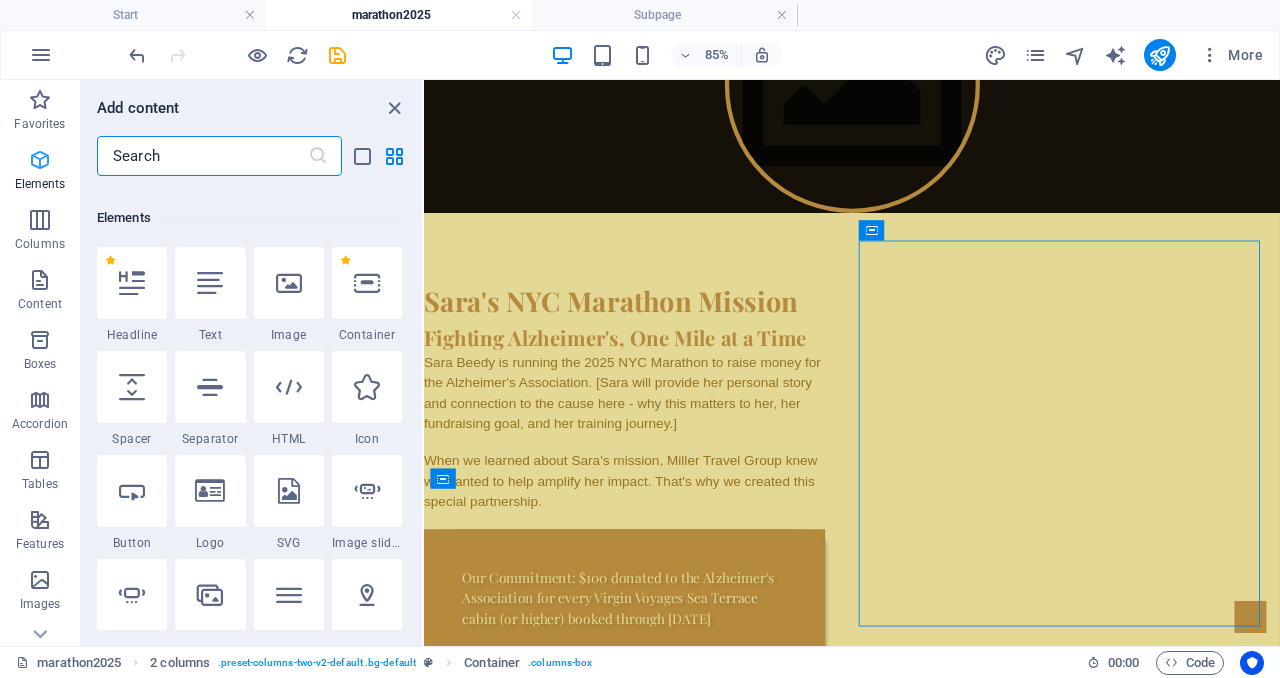scroll, scrollTop: 213, scrollLeft: 0, axis: vertical 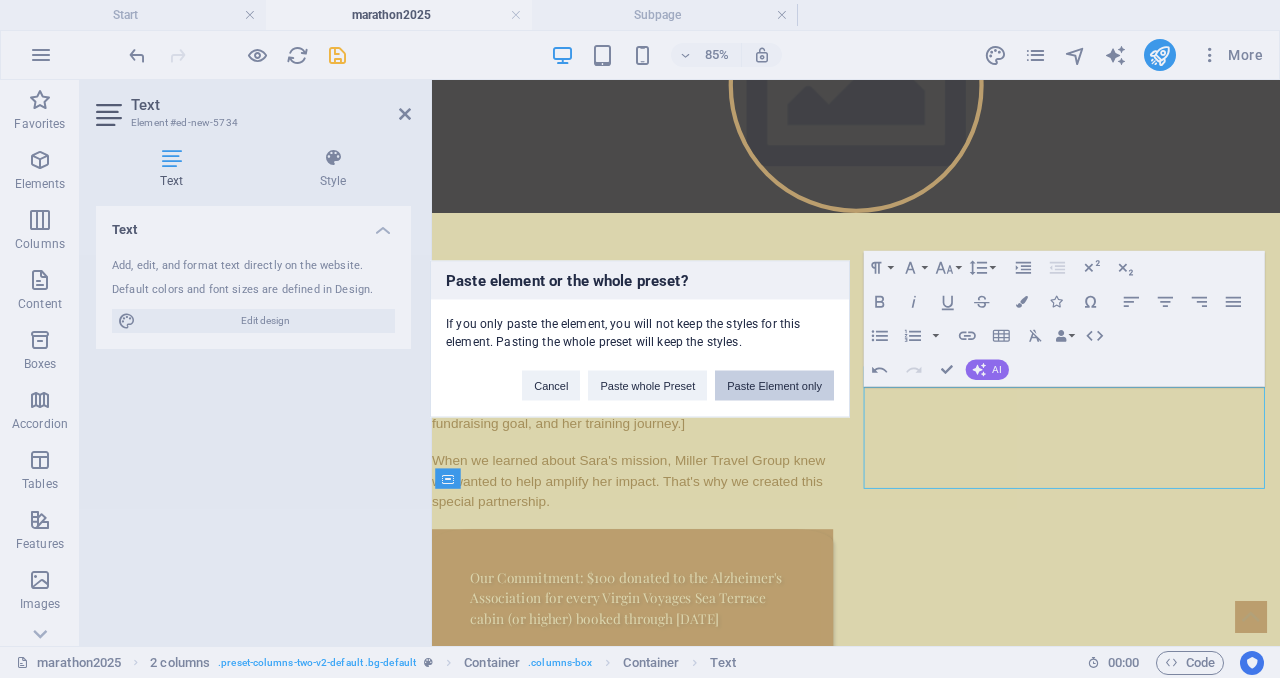 click on "Paste Element only" at bounding box center (774, 386) 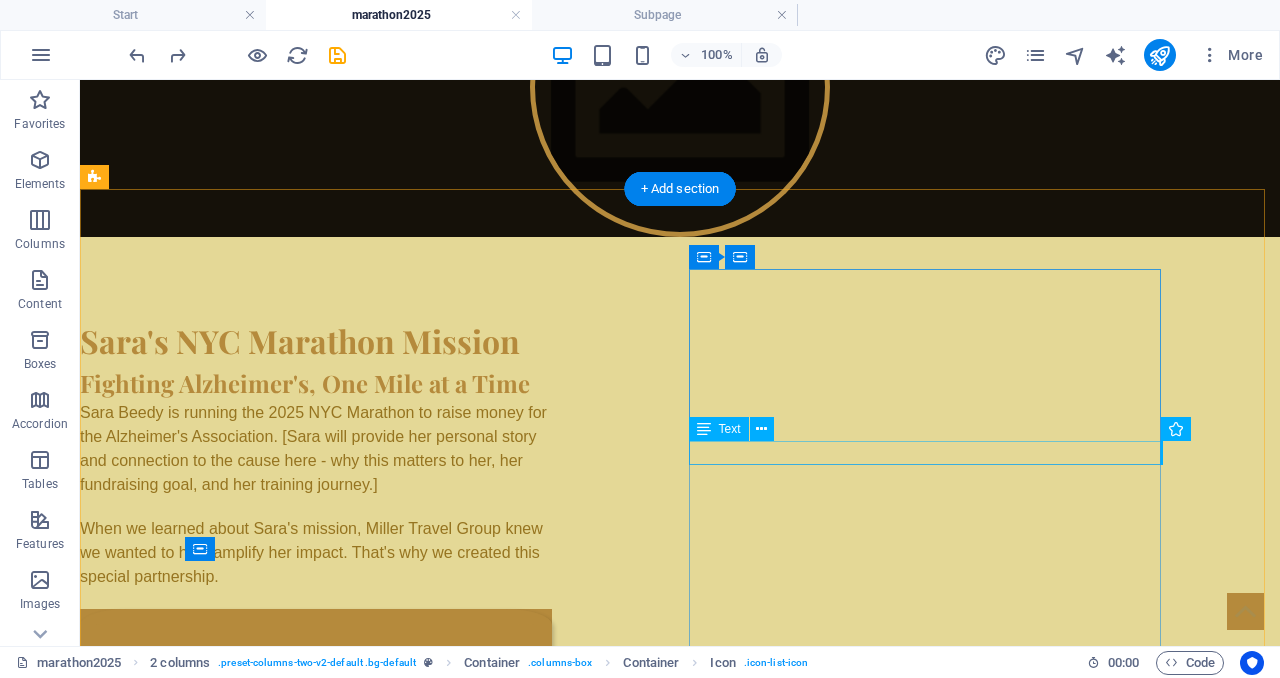 click on "New text element" at bounding box center [316, 955] 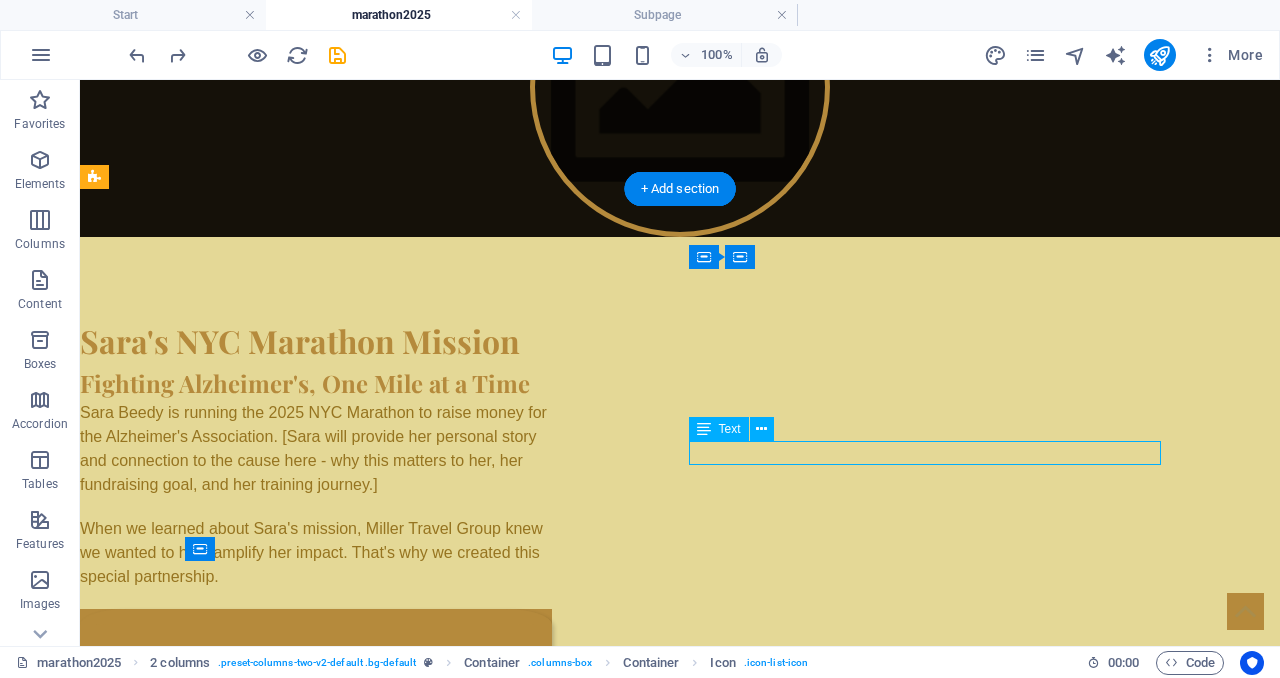 click on "New text element" at bounding box center (316, 955) 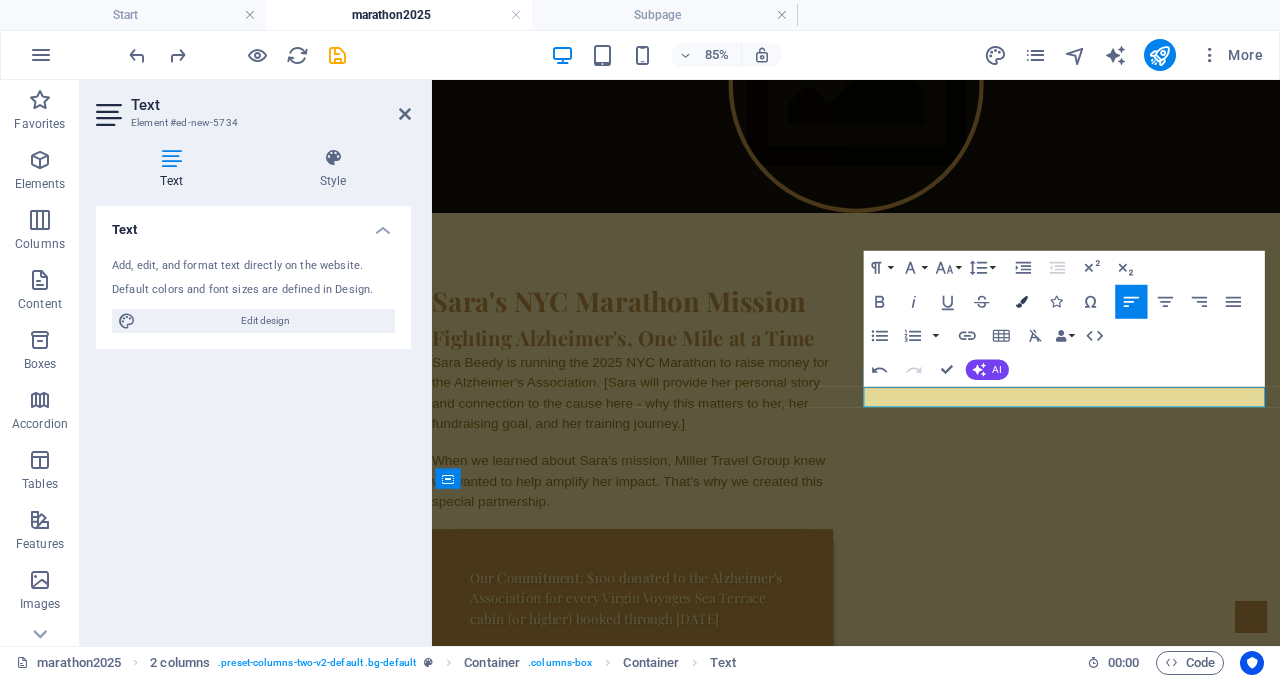 click at bounding box center (1022, 302) 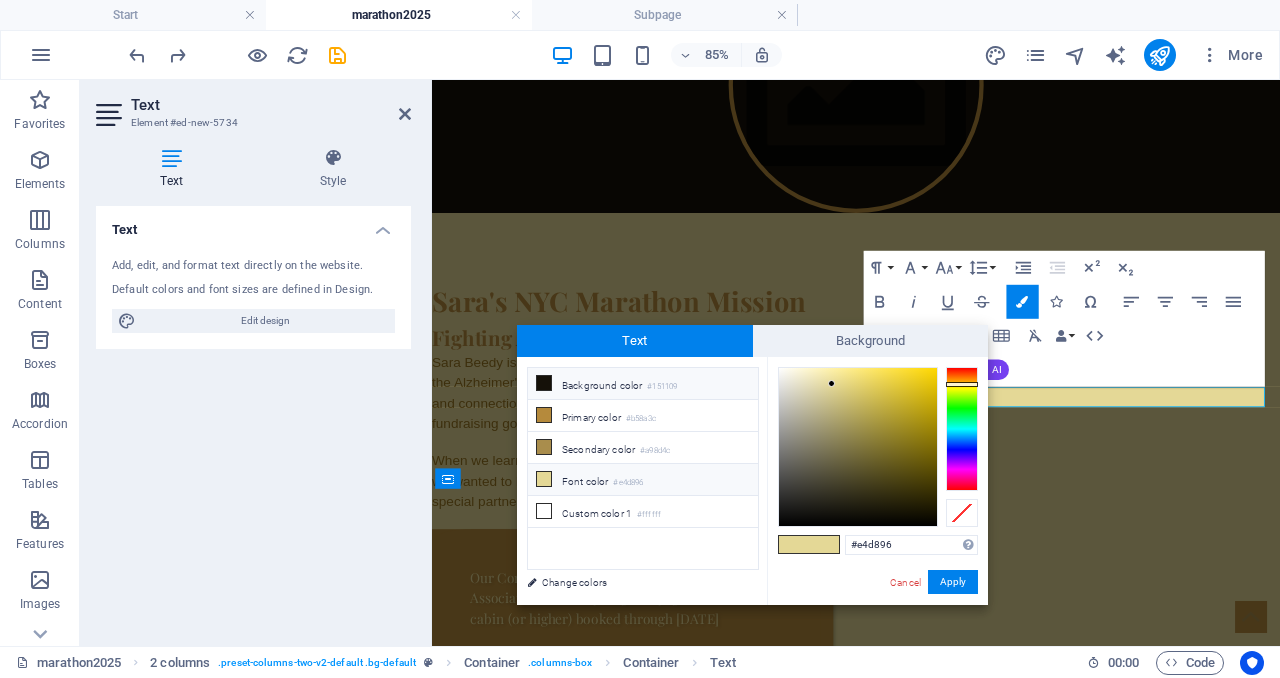 click on "Background color
#151109" at bounding box center [643, 384] 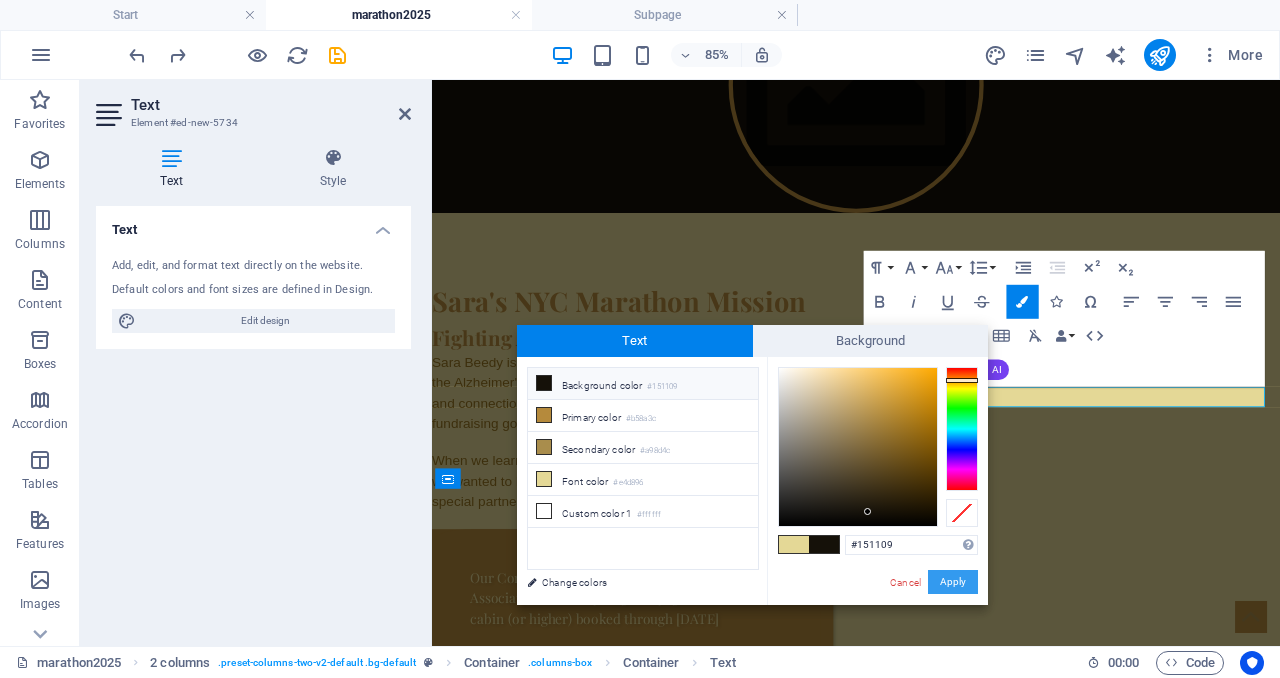 click on "Apply" at bounding box center [953, 582] 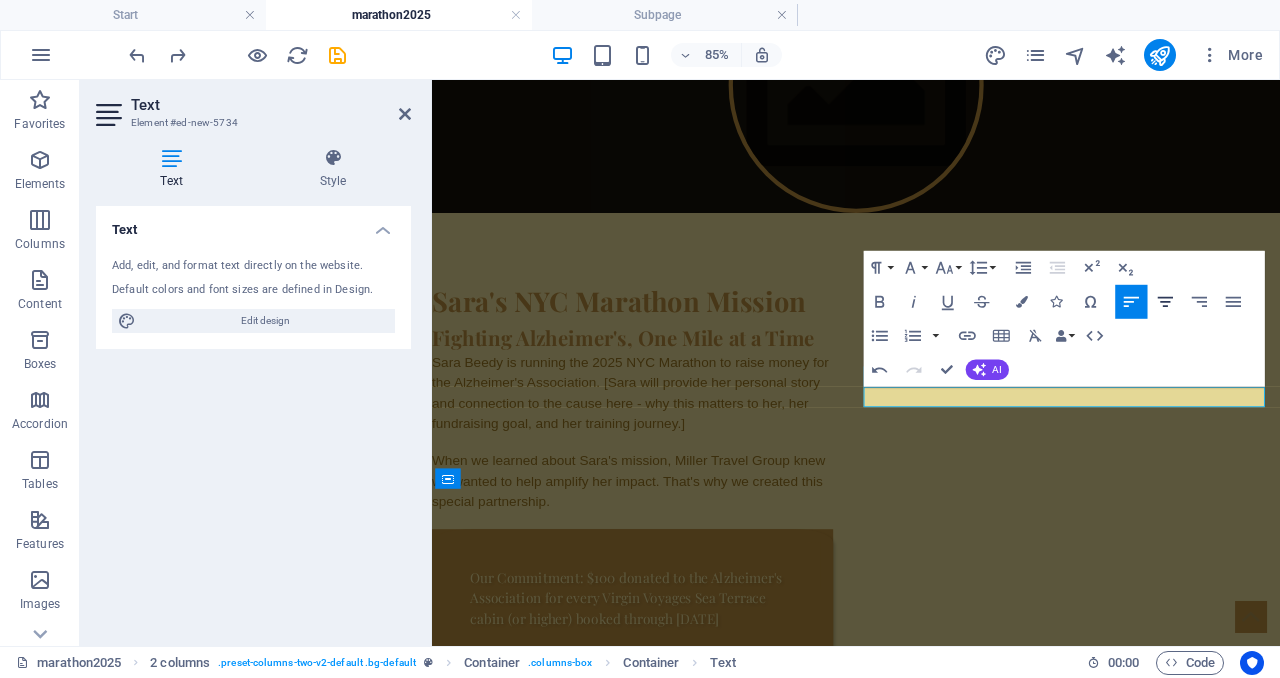 click on "Align Center" at bounding box center [1165, 302] 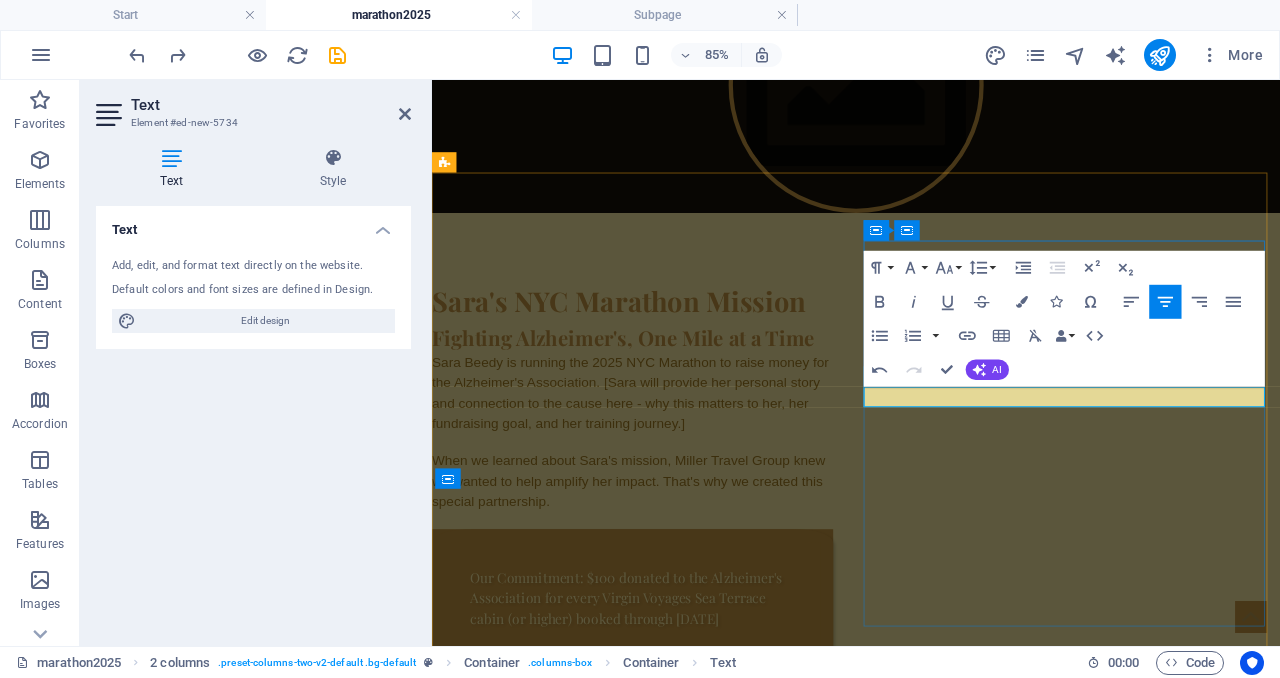 click on "Campaign Impact​ ​" at bounding box center [668, 955] 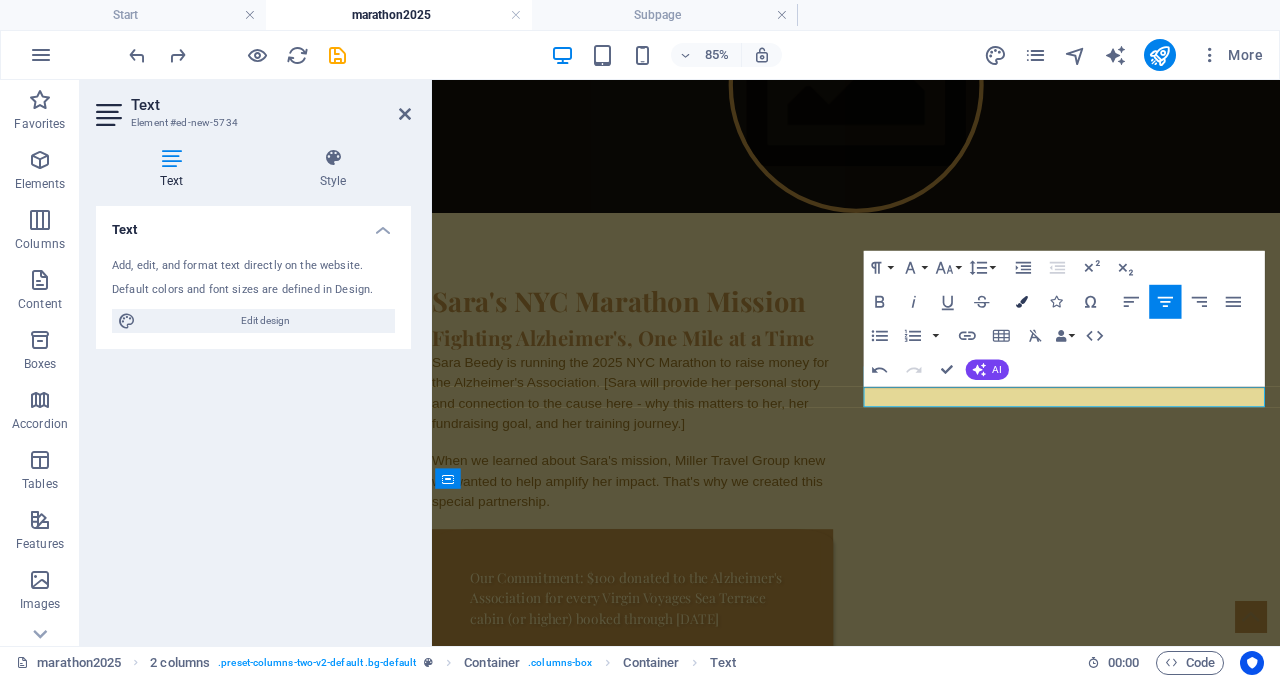 click on "Colors" at bounding box center (1022, 302) 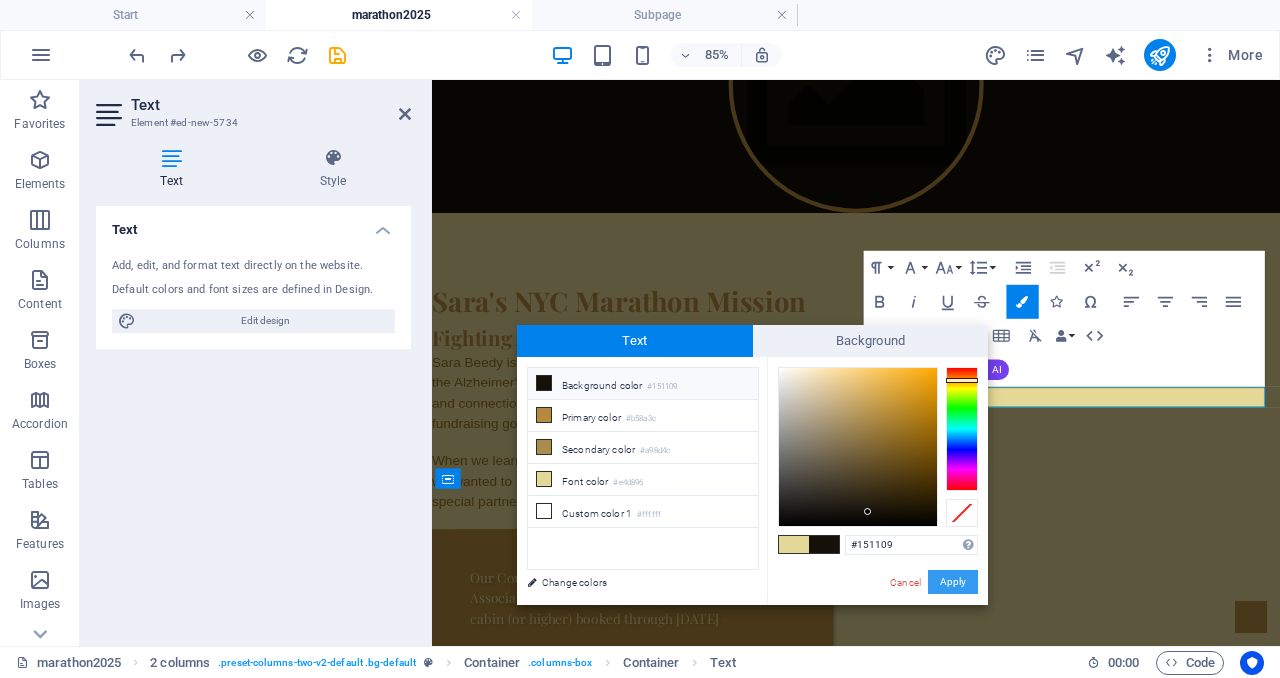 click on "Apply" at bounding box center (953, 582) 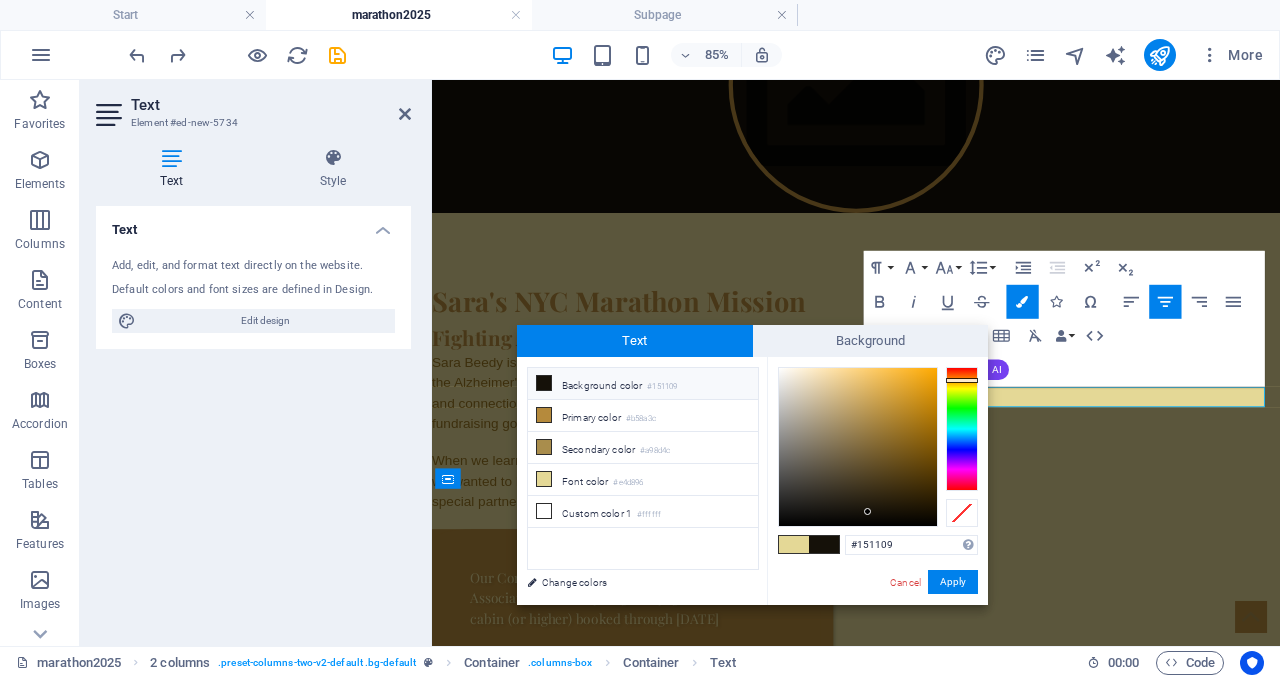 click on "Background color
#151109" at bounding box center (643, 384) 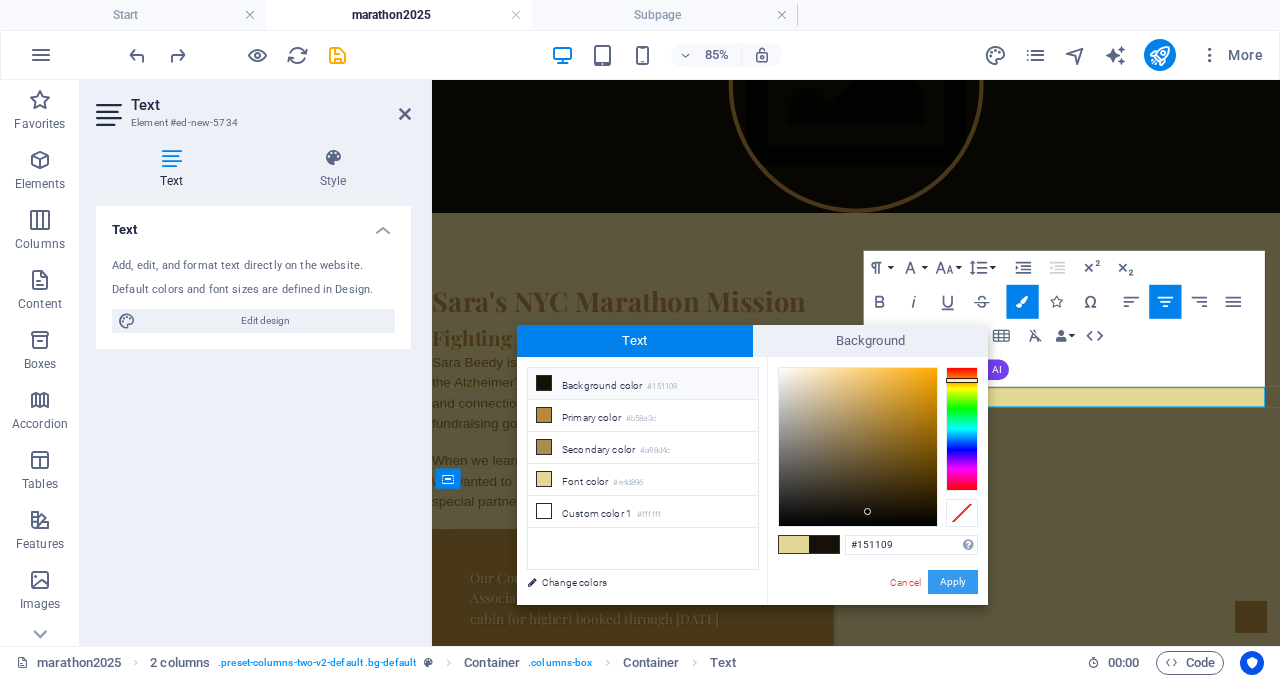 click on "Apply" at bounding box center (953, 582) 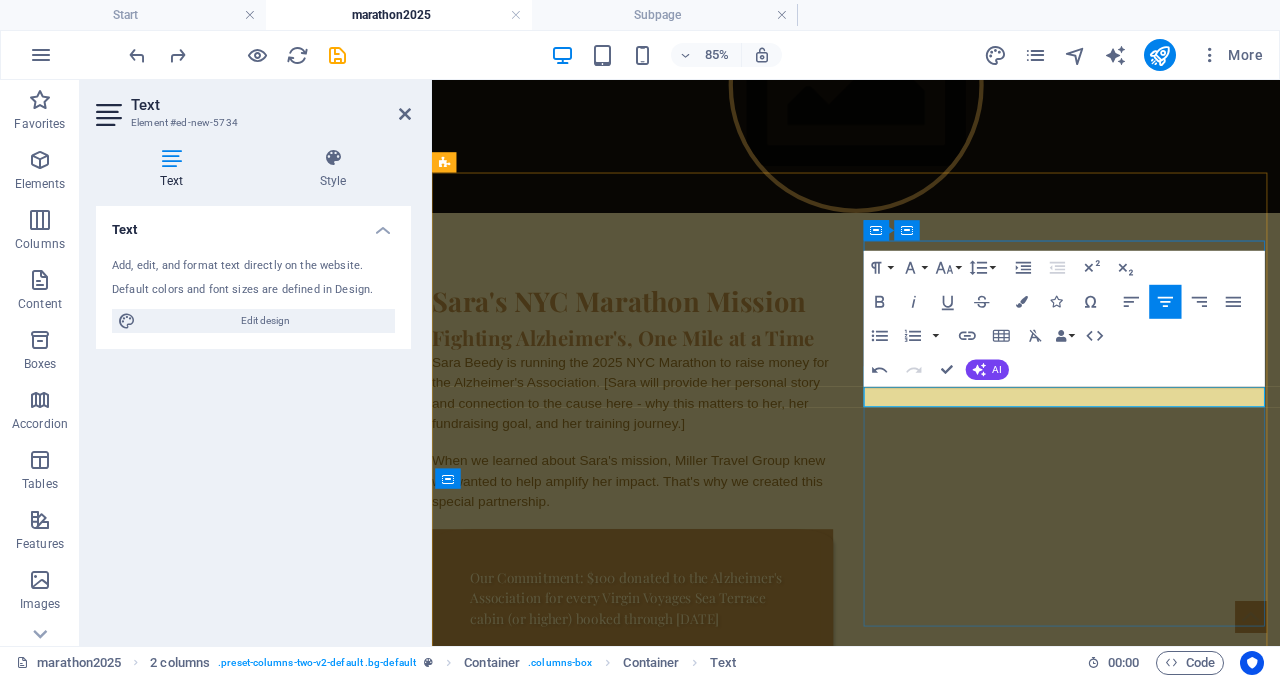 click on "​Campaign Impact​​" at bounding box center (668, 955) 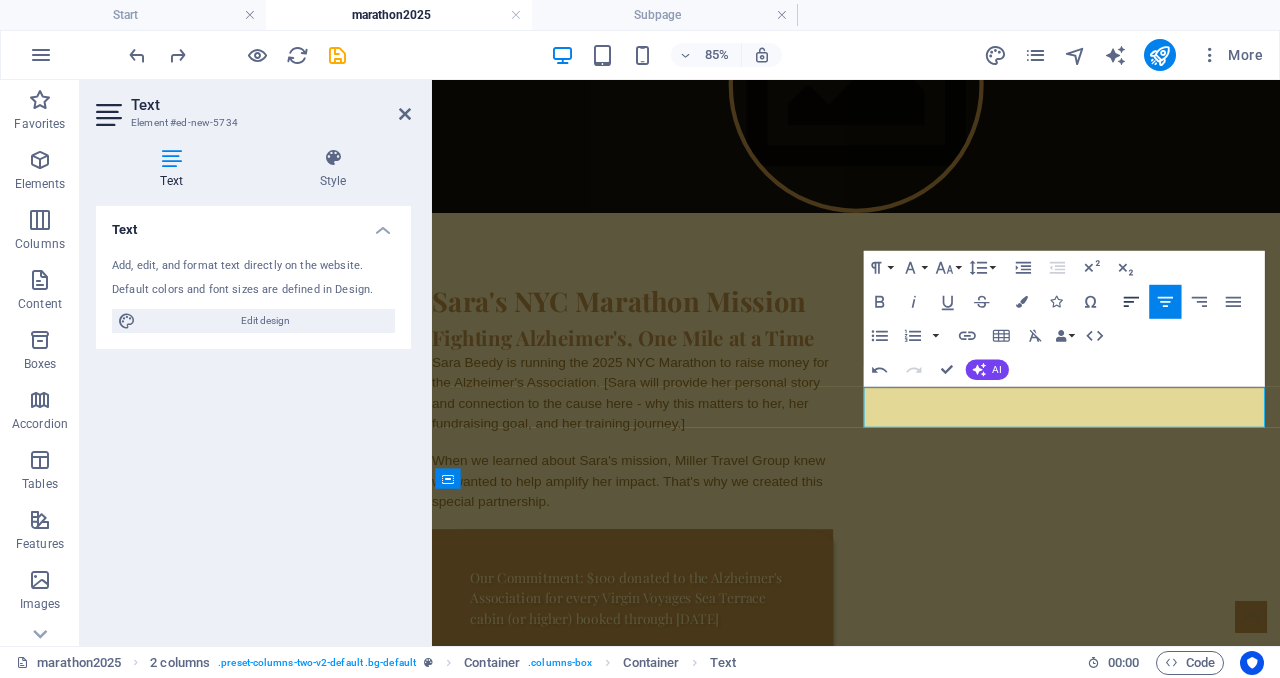 click 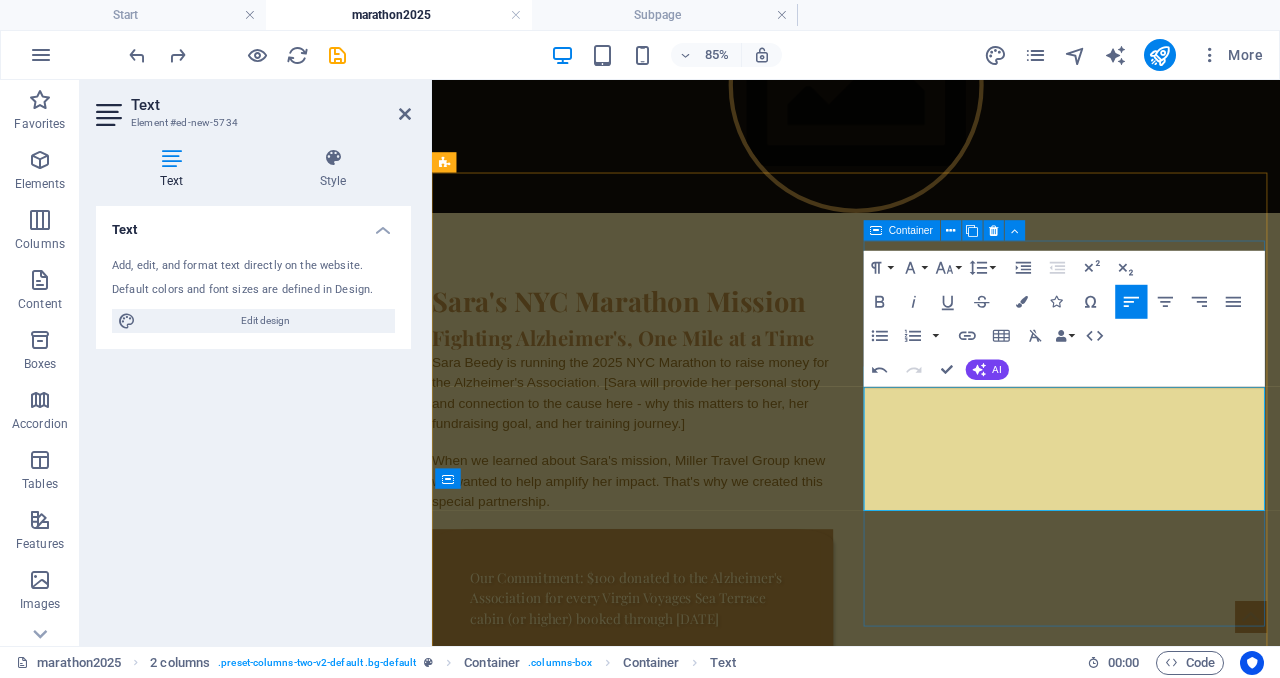 click on "⏰ DEADLINE ALERT Must book AND deposit by [DATE] Use promo code: MARATHON2025 ​Campaign Impact​​ Sara's Fundraising Goal: $[Amount] Current Progress: $[Current Amount] Virgin Voyages Donations: $[VV Donations Total]" at bounding box center (668, 1184) 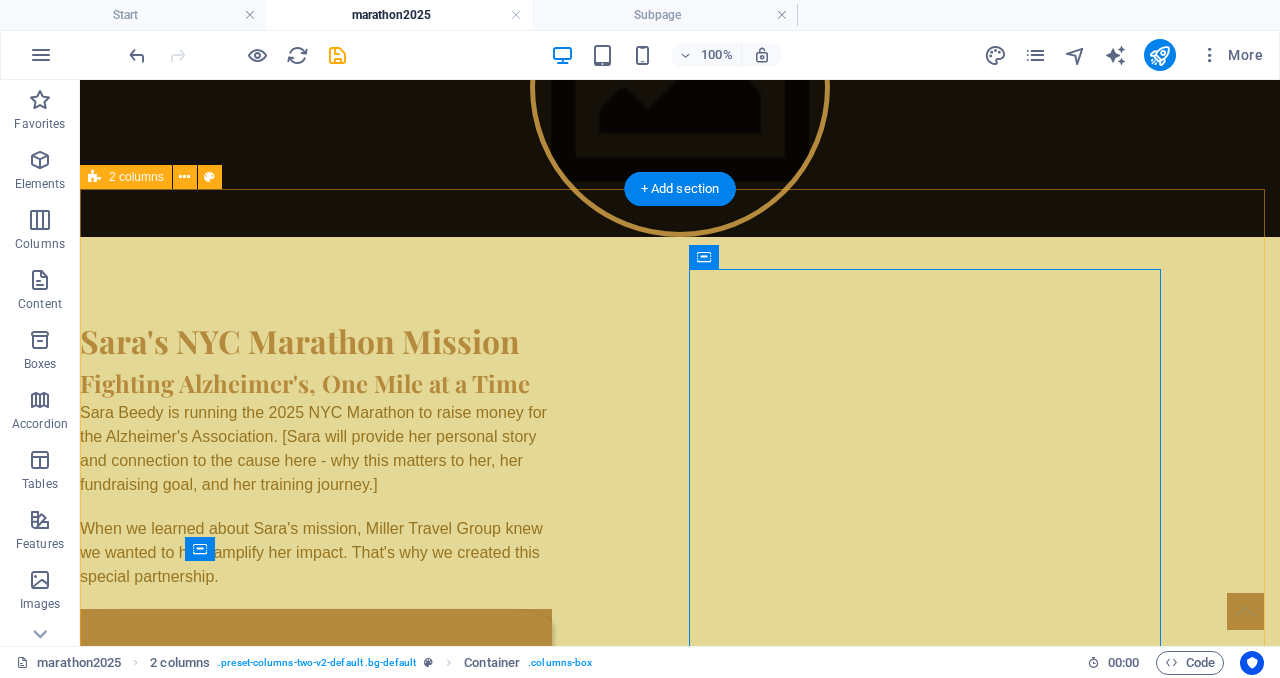 click on "Sara's NYC Marathon Mission Fighting Alzheimer's, One Mile at a Time Sara Beedy is running the 2025 NYC Marathon to raise money for the Alzheimer's Association. [Sara will provide her personal story and connection to the cause here - why this matters to her, her fundraising goal, and her training journey.] When we learned about Sara's mission, Miller Travel Group knew we wanted to help amplify her impact. That's why we created this special partnership. Our Commitment: $100 donated to the Alzheimer's Association for every Virgin Voyages Sea Terrace cabin (or higher) booked through [DATE] ⏰ DEADLINE ALERT Must book AND deposit by [DATE] Use promo code: MARATHON2025 Campaign Impact Sara's Fundraising Goal: $[Amount] Current Progress: $[Current Amount] Virgin Voyages Donations: $[VV Donations Total]" at bounding box center [680, 942] 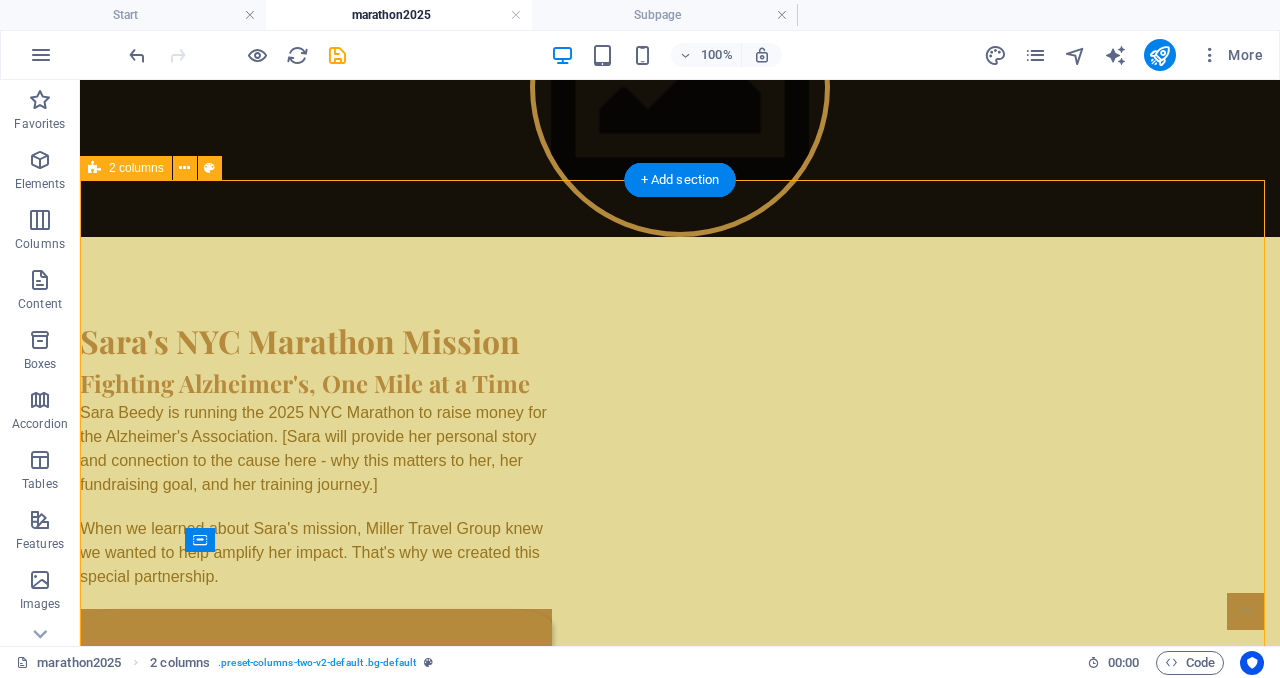 scroll, scrollTop: 1017, scrollLeft: 0, axis: vertical 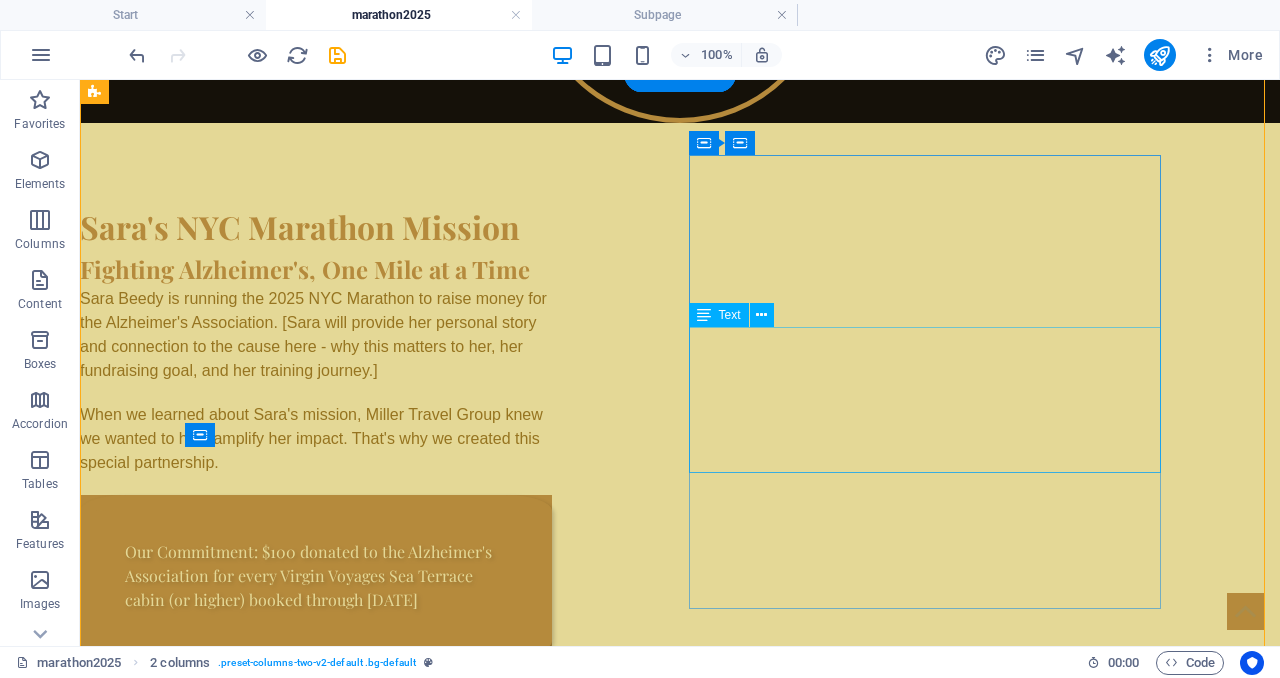 click on "Campaign Impact Sara's Fundraising Goal: $[Amount] Current Progress: $[Current Amount] Virgin Voyages Donations: $[VV Donations Total]" at bounding box center [316, 898] 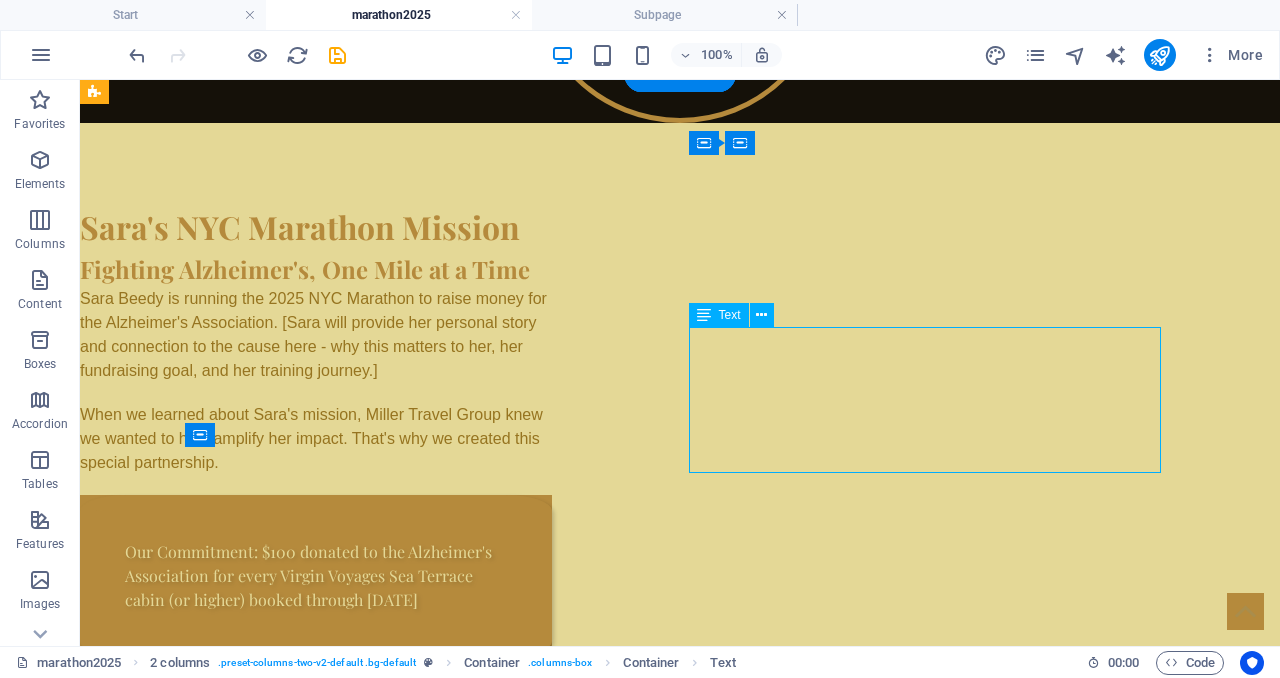 click on "Campaign Impact Sara's Fundraising Goal: $[Amount] Current Progress: $[Current Amount] Virgin Voyages Donations: $[VV Donations Total]" at bounding box center (316, 898) 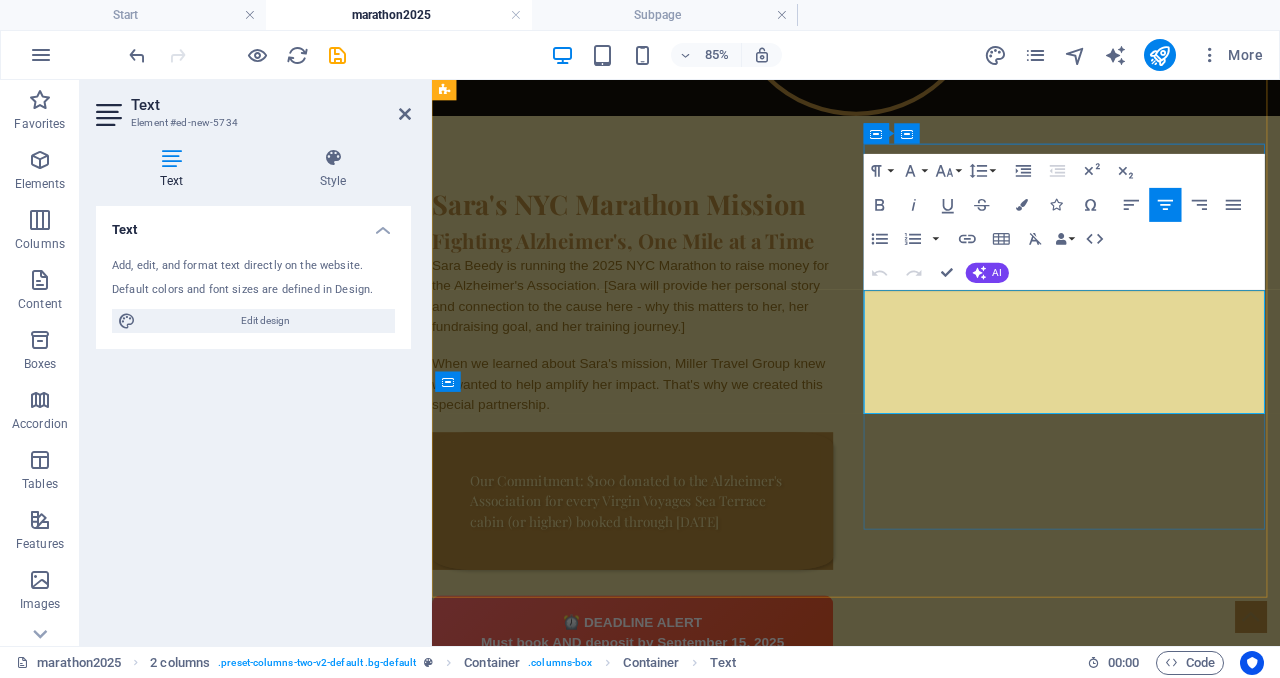 click on "Campaign Impact Sara's Fundraising Goal: $[Amount] Current Progress: $[Current Amount] Virgin Voyages Donations: $[VV Donations Total]" at bounding box center (668, 898) 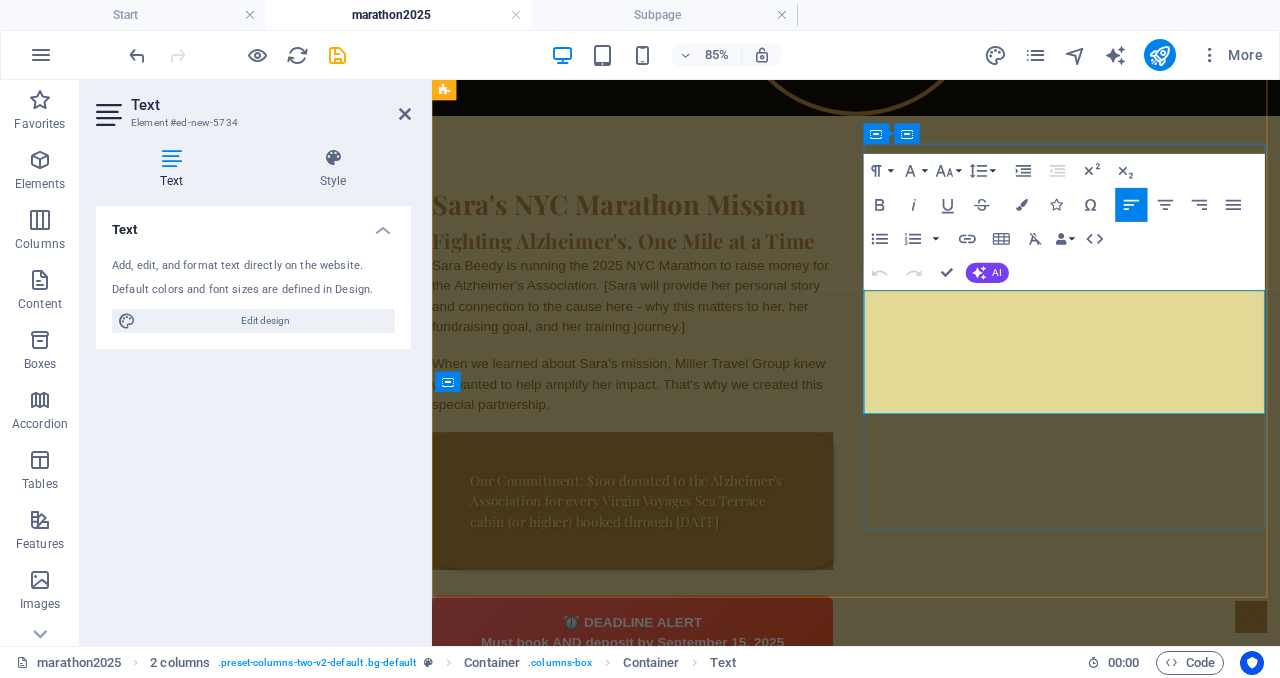 click on "Campaign Impact Sara's Fundraising Goal: $[Amount] Current Progress: $[Current Amount] Virgin Voyages Donations: $[VV Donations Total]" at bounding box center (668, 898) 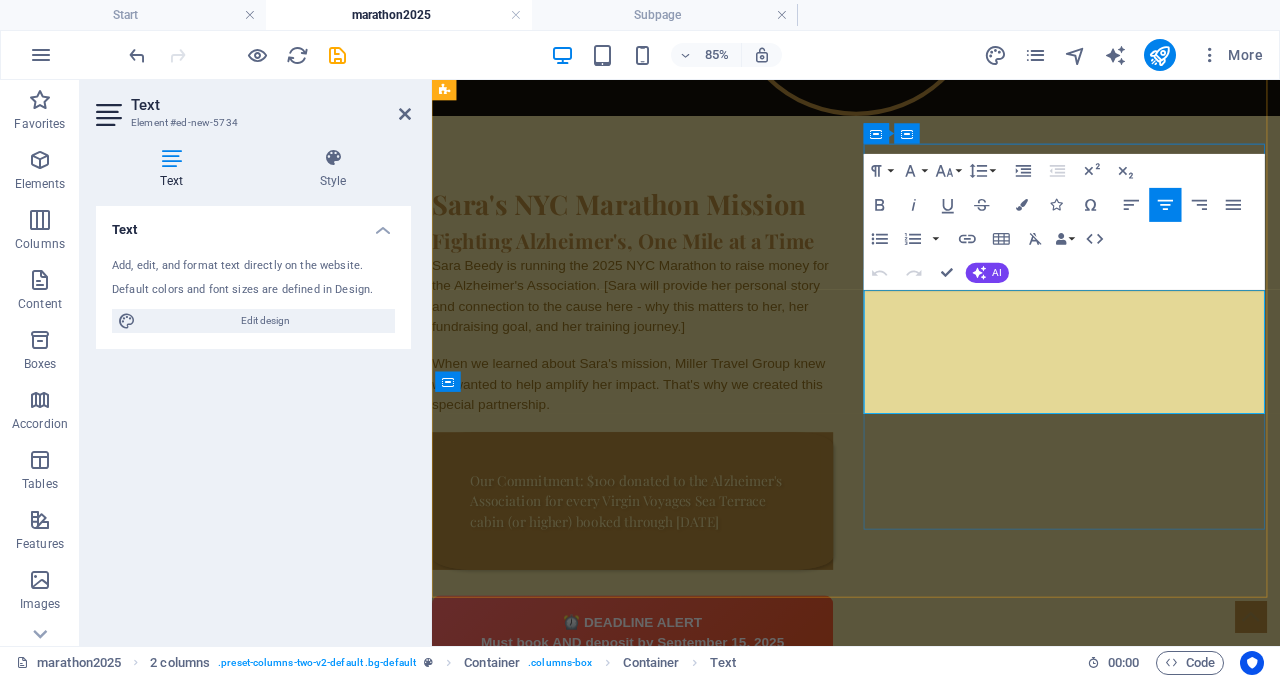 click on "Campaign Impact" at bounding box center (668, 840) 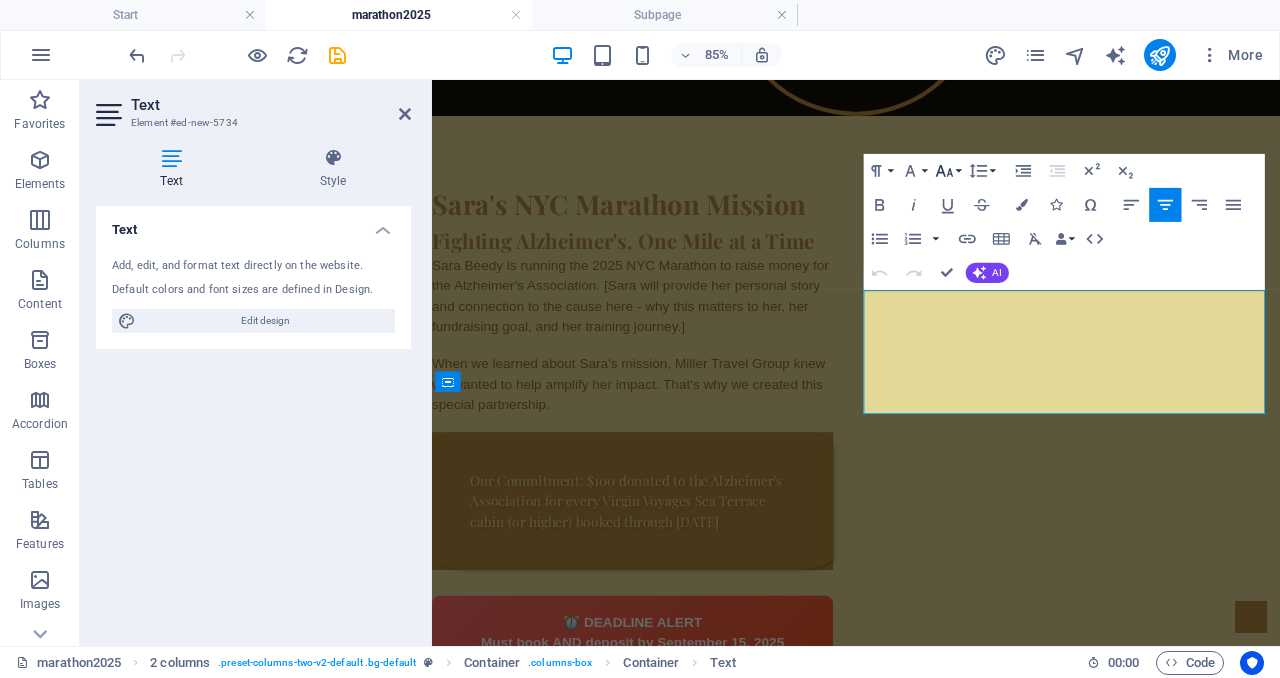 click on "Font Size" at bounding box center (947, 171) 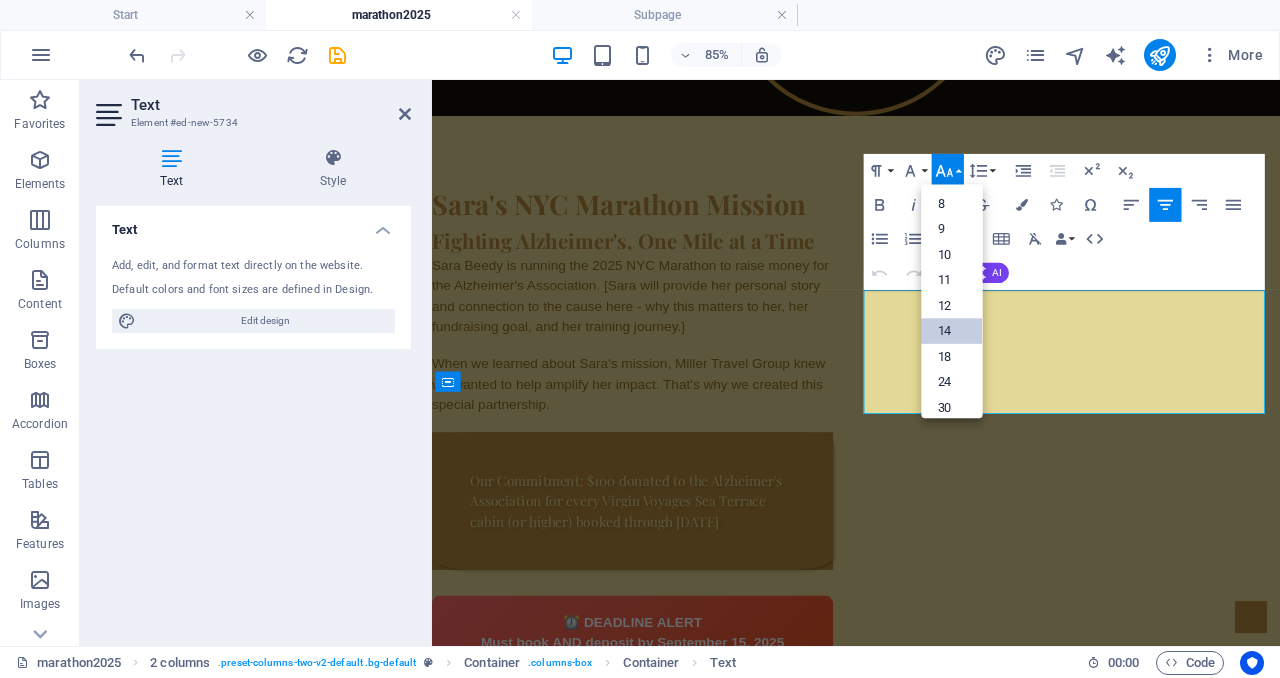 click on "14" at bounding box center (951, 332) 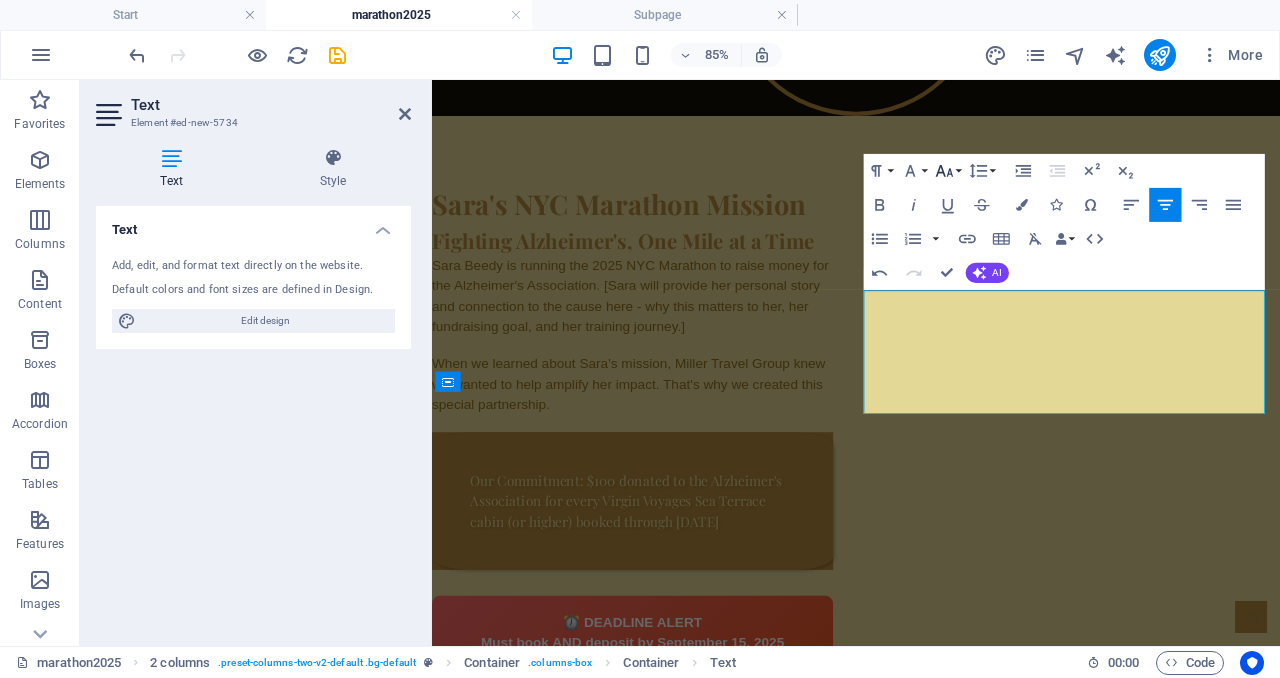 click 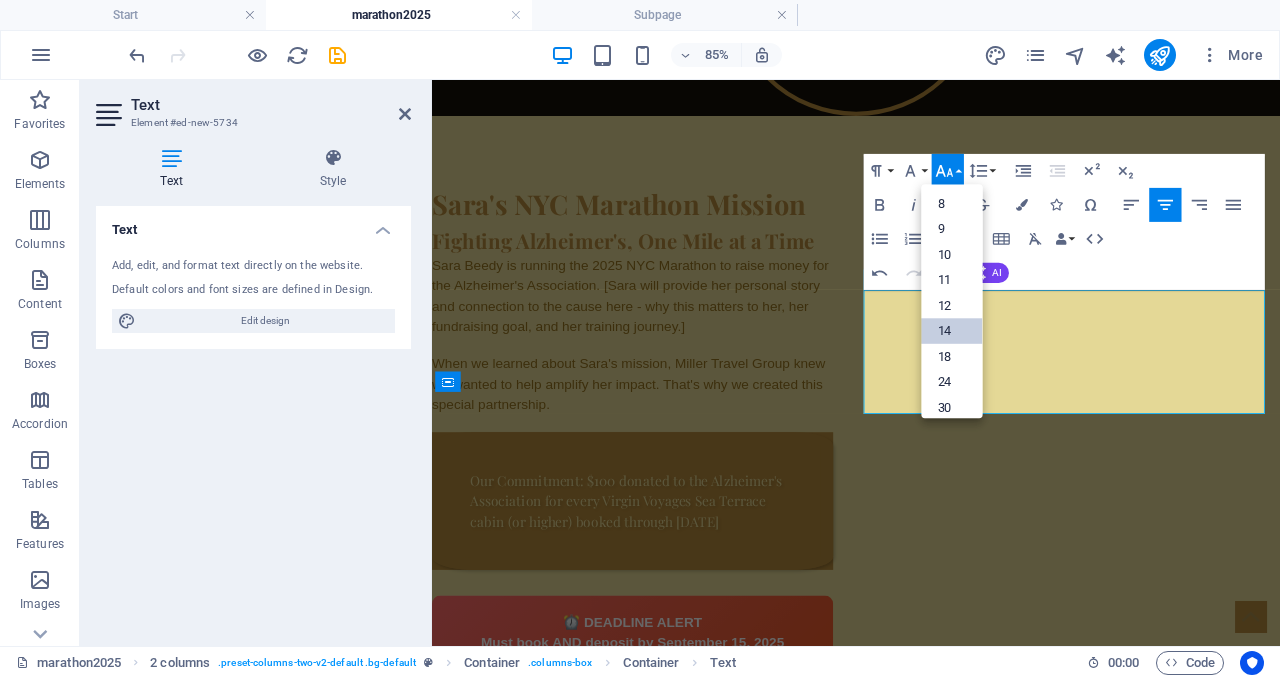 scroll, scrollTop: 161, scrollLeft: 0, axis: vertical 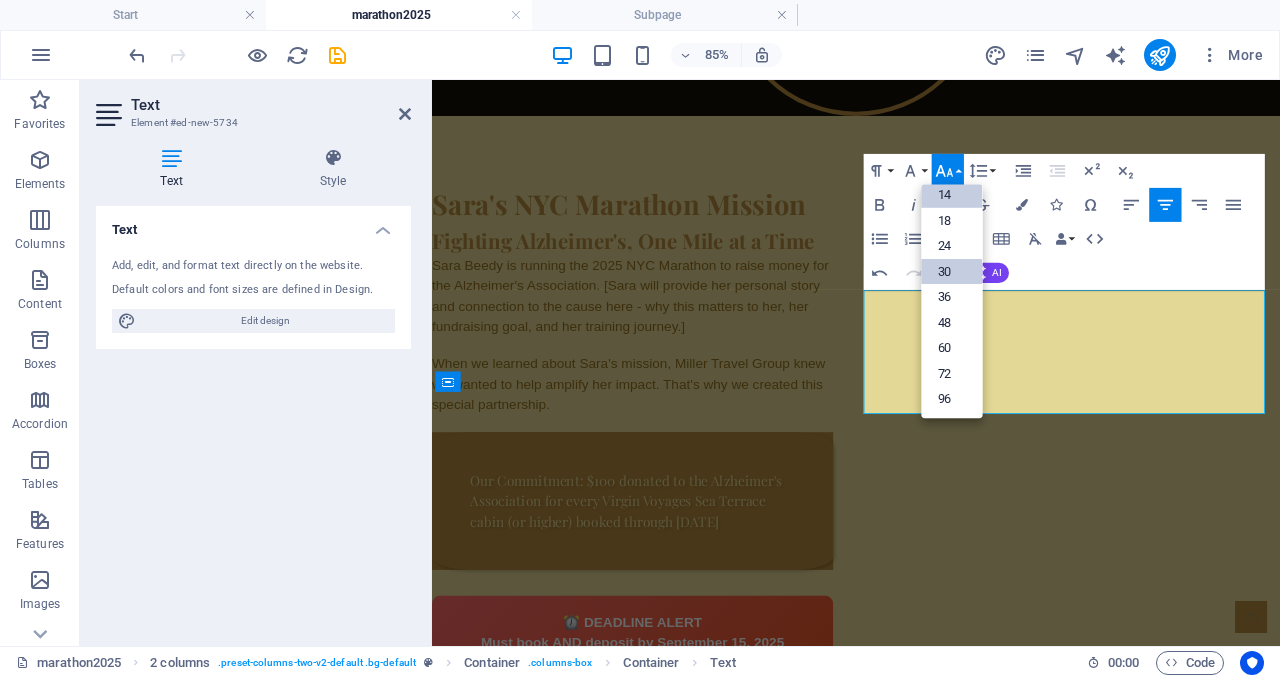 click on "30" at bounding box center [951, 272] 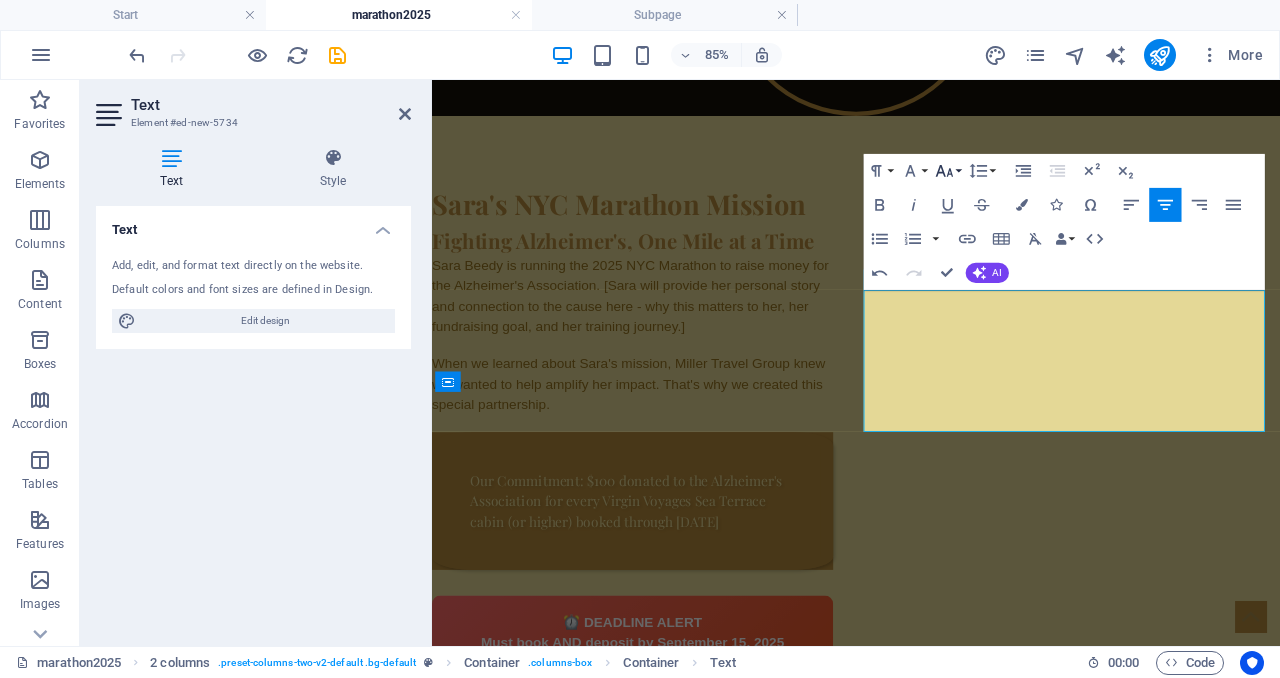 click 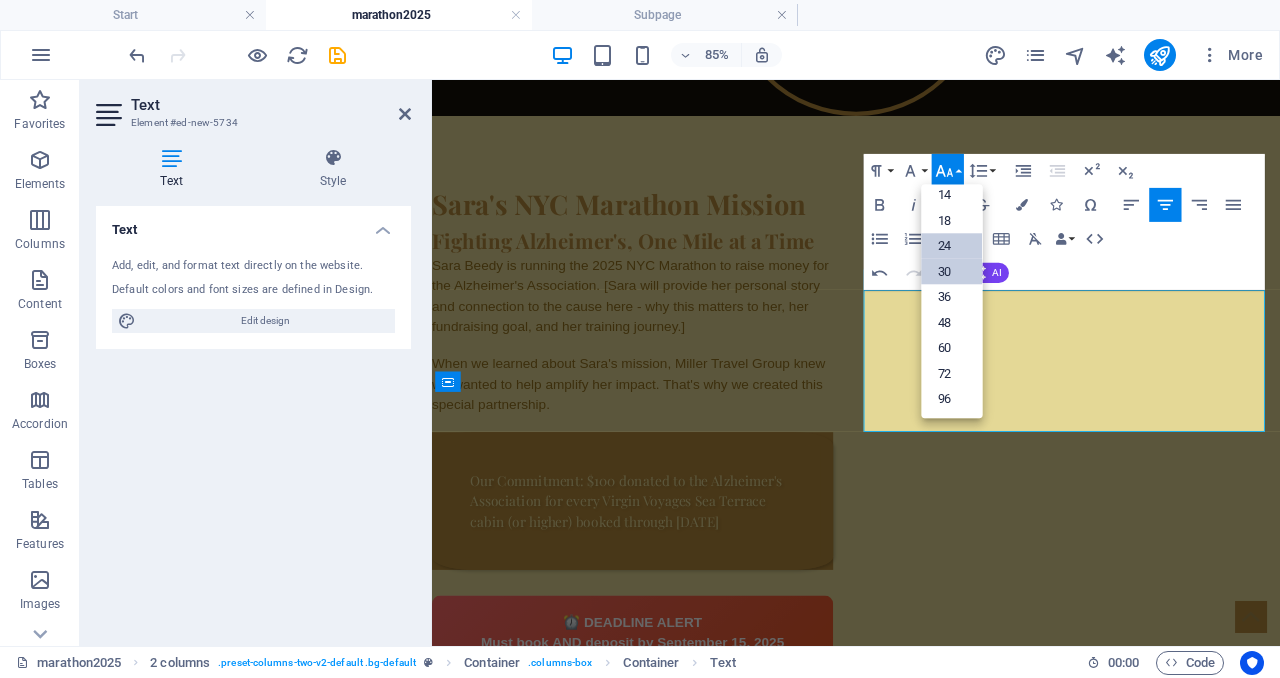 scroll, scrollTop: 161, scrollLeft: 0, axis: vertical 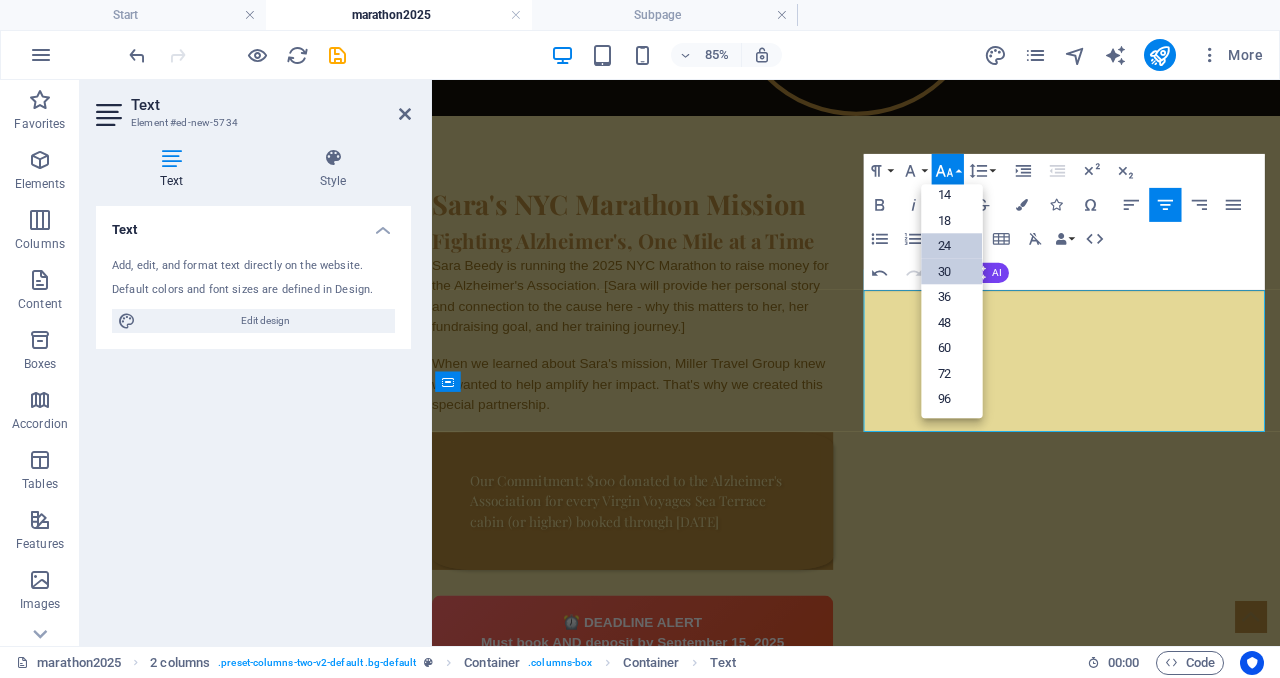 click on "24" at bounding box center (951, 246) 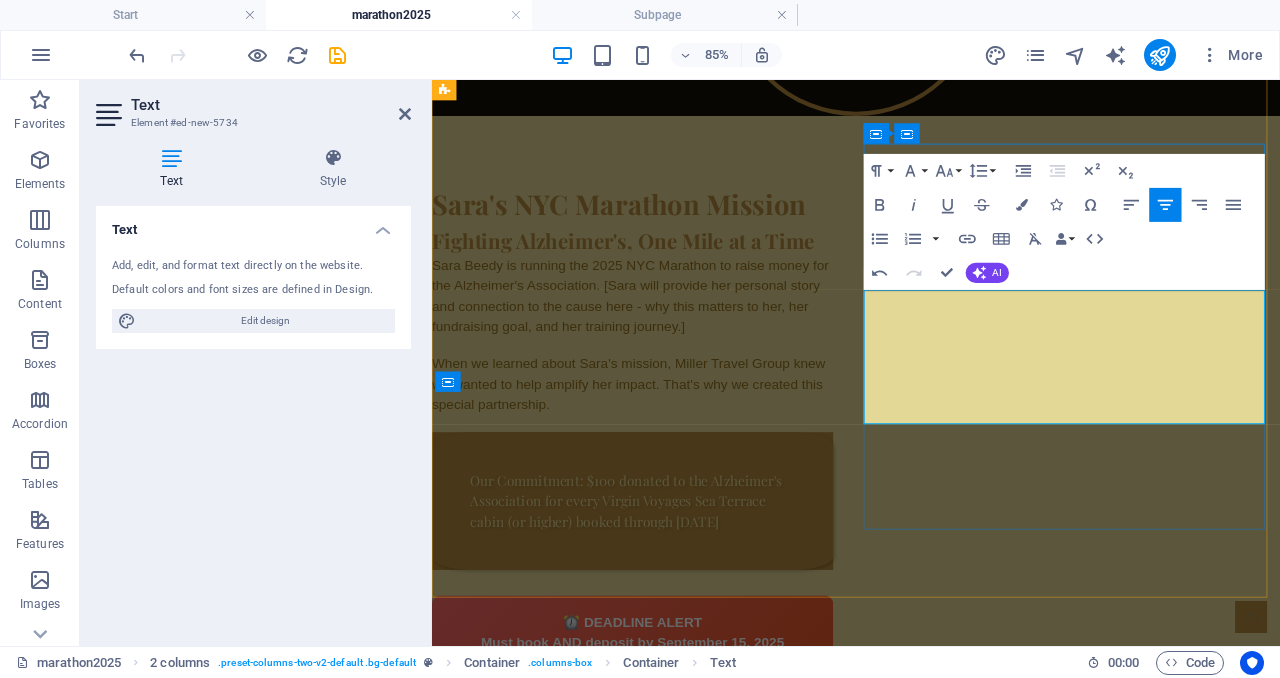 click on "Sara's Fundraising Goal: $[Amount] Current Progress: $[Current Amount] Virgin Voyages Donations: $[VV Donations Total]" at bounding box center [599, 926] 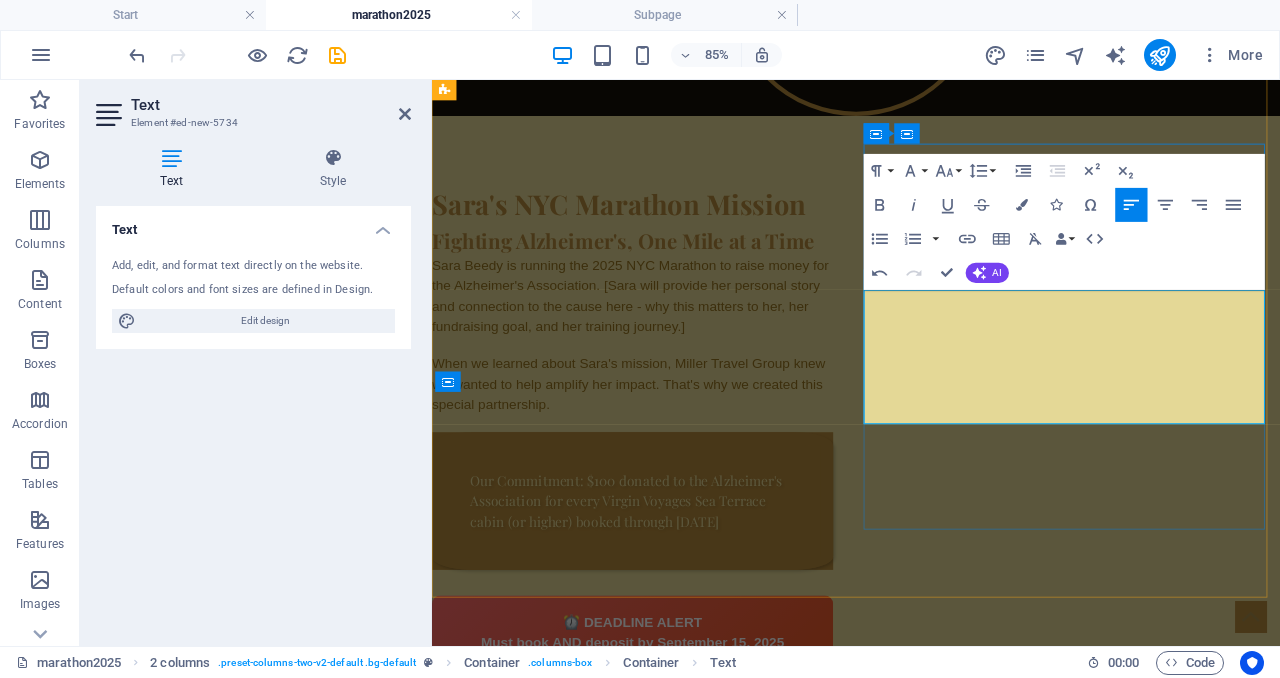 click on "Sara's Fundraising Goal: $[Amount] Current Progress: $[Current Amount] Virgin Voyages Donations: $[VV Donations Total]" at bounding box center [599, 926] 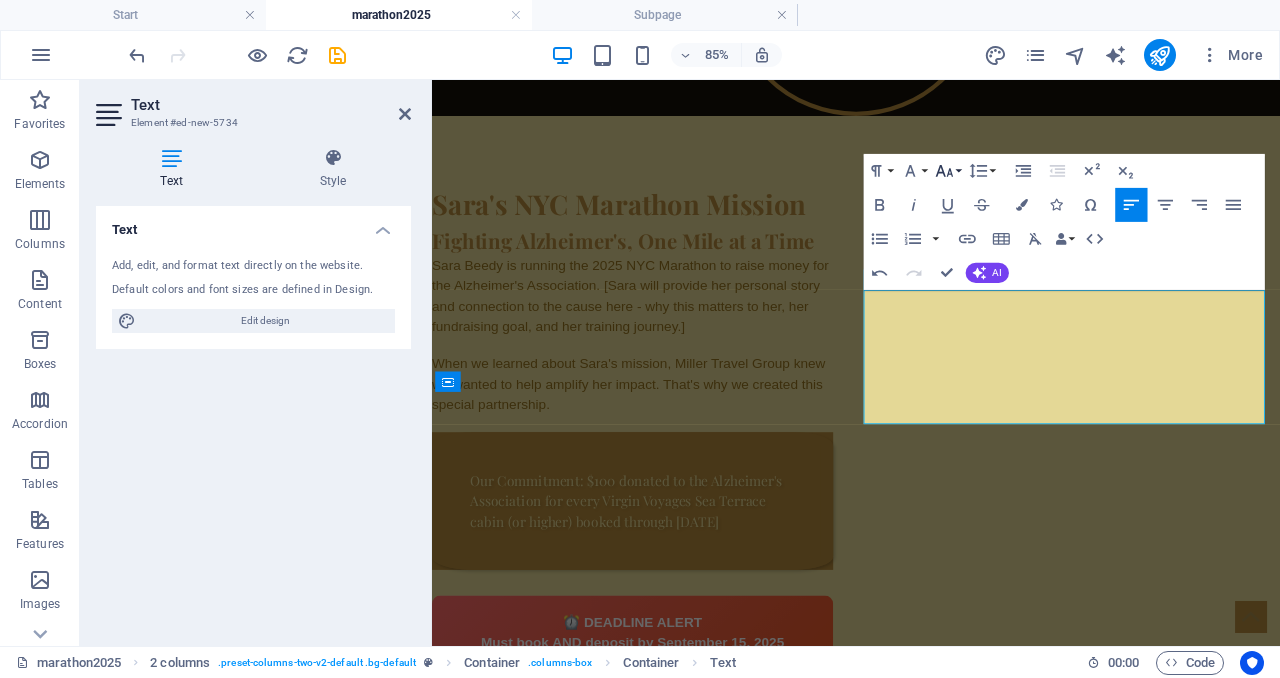 click 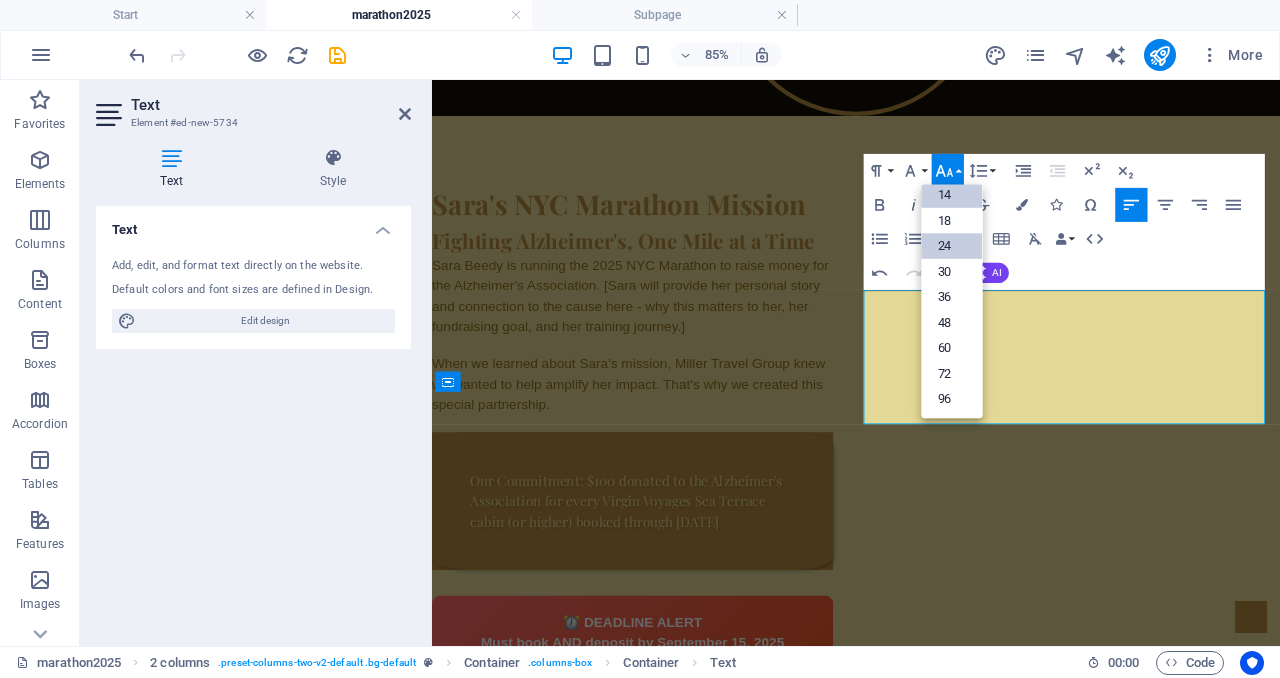 click on "24" at bounding box center [951, 246] 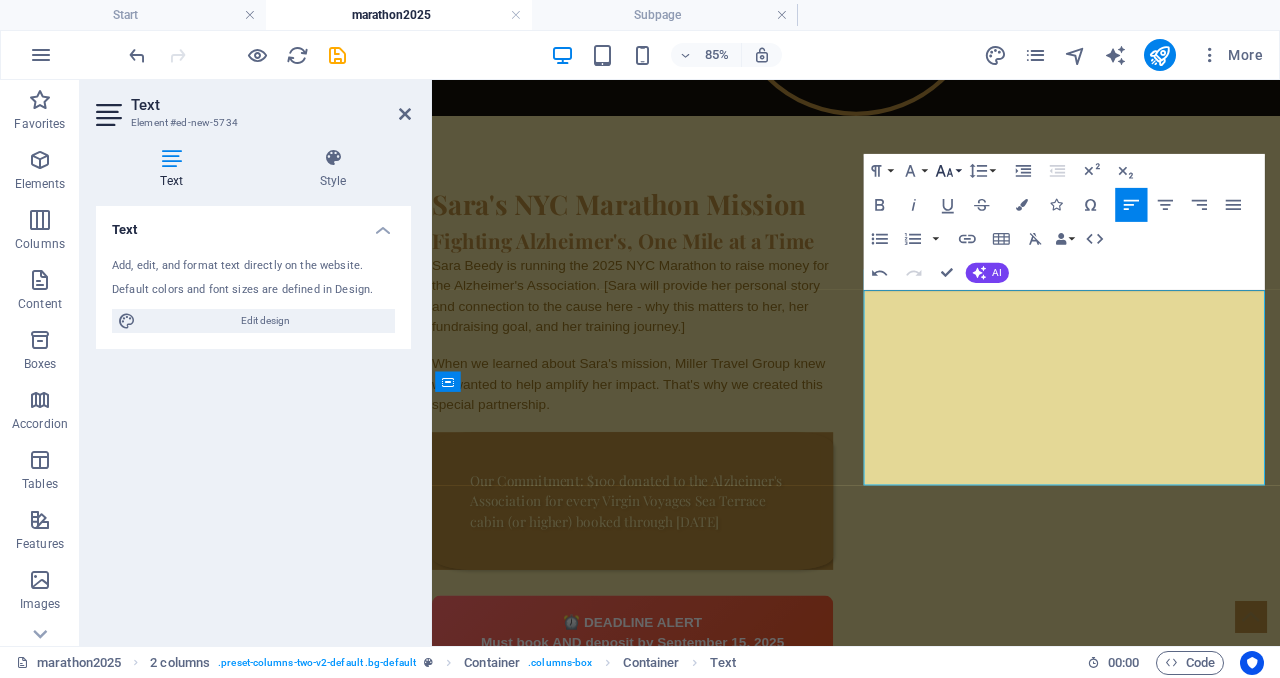click on "Font Size" at bounding box center [947, 171] 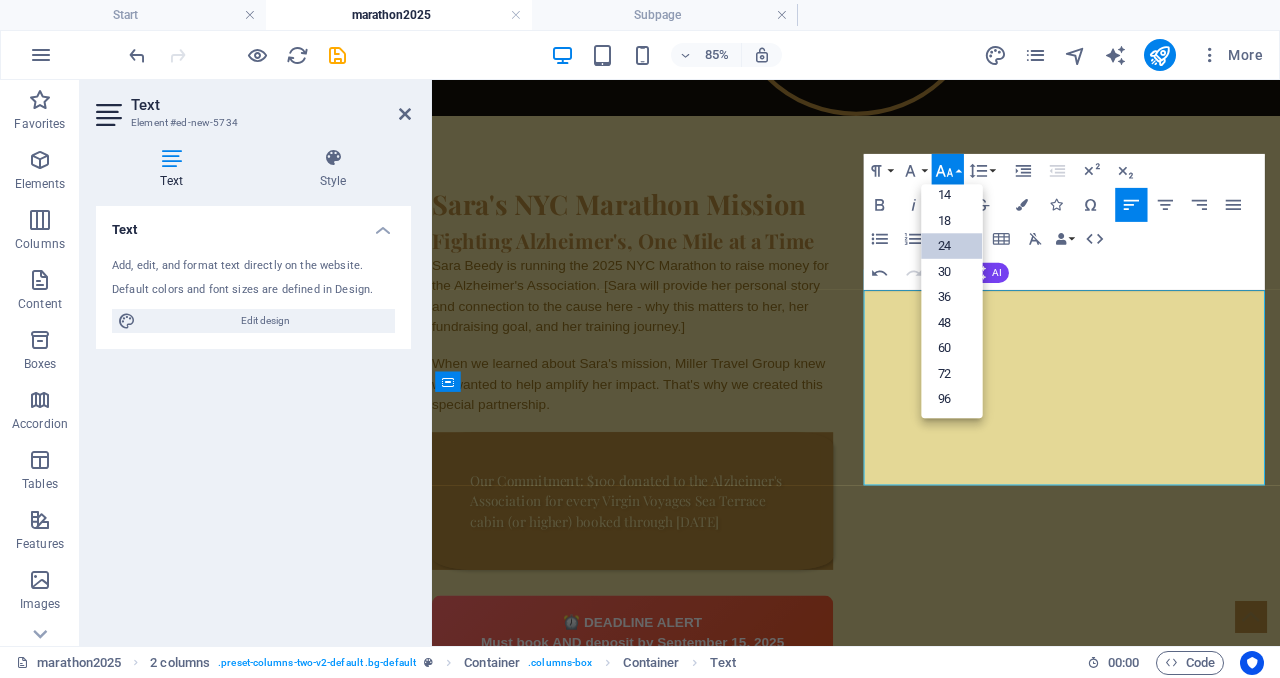 scroll, scrollTop: 161, scrollLeft: 0, axis: vertical 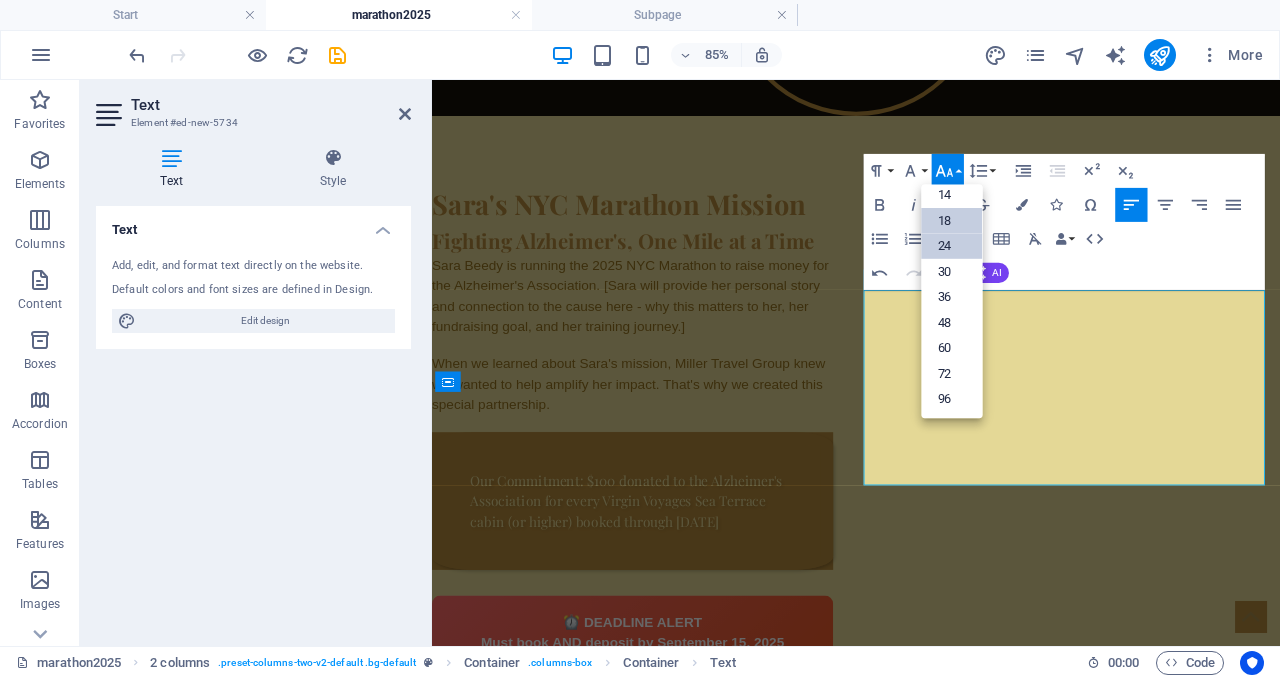 click on "18" at bounding box center [951, 221] 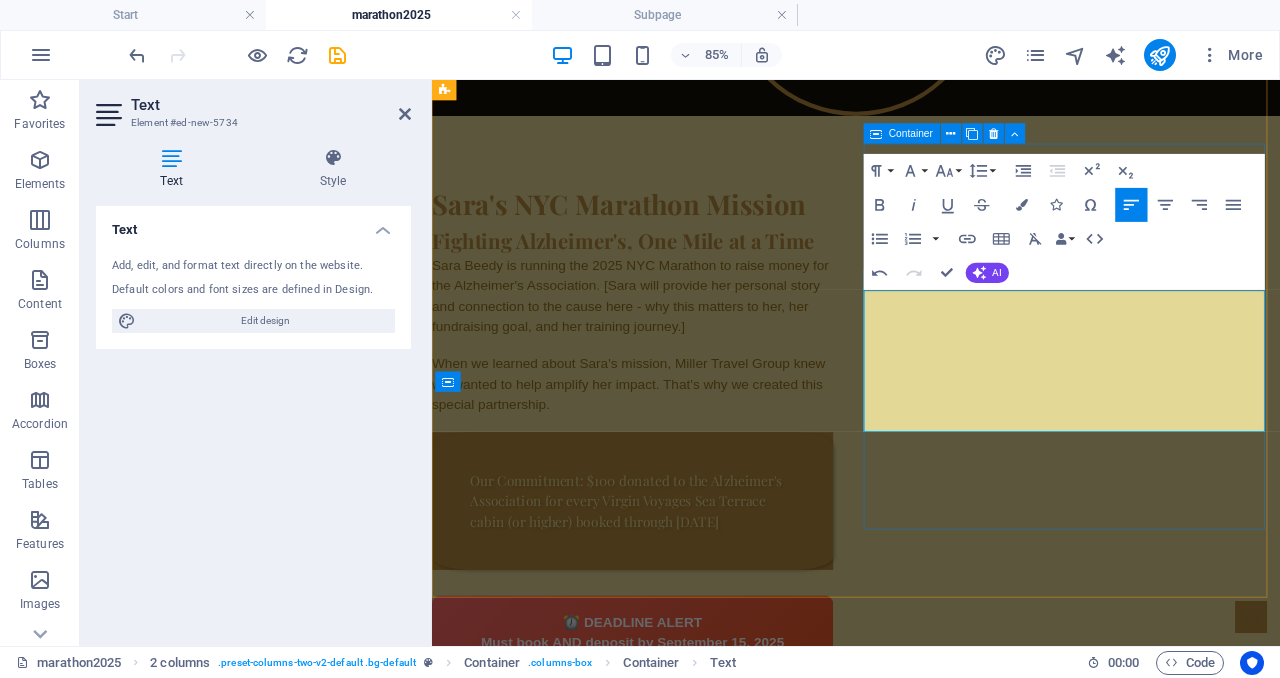 click on "⏰ DEADLINE ALERT Must book AND deposit by [DATE] Use promo code: MARATHON2025 Campaign Impact Sara's Fundraising Goal: $[Amount] Current Progress: $[Current Amount] Virgin Voyages Donations: $[VV Donations Total]" at bounding box center [668, 1080] 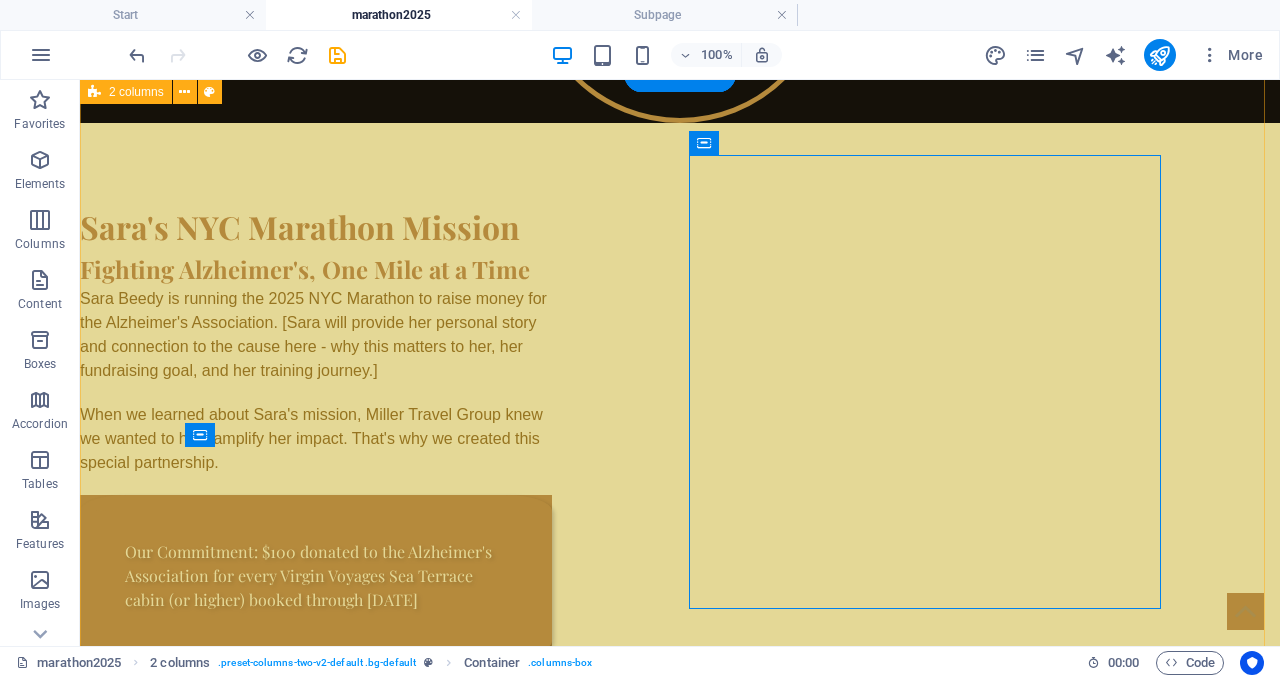 click on "Sara's NYC Marathon Mission Fighting Alzheimer's, One Mile at a Time Sara Beedy is running the 2025 NYC Marathon to raise money for the Alzheimer's Association. [Sara will provide her personal story and connection to the cause here - why this matters to her, her fundraising goal, and her training journey.] When we learned about Sara's mission, Miller Travel Group knew we wanted to help amplify her impact. That's why we created this special partnership. Our Commitment: $100 donated to the Alzheimer's Association for every Virgin Voyages Sea Terrace cabin (or higher) booked through [DATE] ⏰ DEADLINE ALERT Must book AND deposit by [DATE] Use promo code: MARATHON2025 Campaign Impact Sara's Fundraising Goal: $[Amount] Current Progress: $[Current Amount] Virgin Voyages Donations: $[VV Donations Total]" at bounding box center (680, 838) 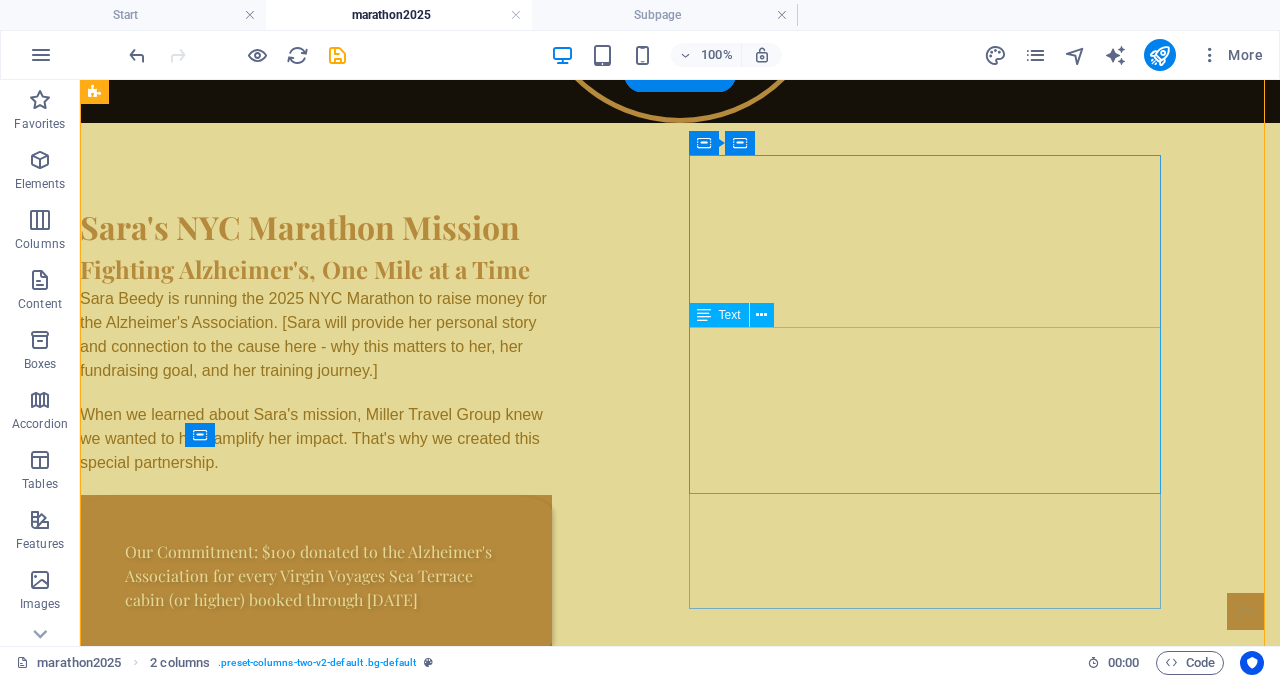 click on "Campaign Impact Sara's Fundraising Goal: $[Amount] Current Progress: $[Current Amount] Virgin Voyages Donations: $[VV Donations Total]" at bounding box center (316, 908) 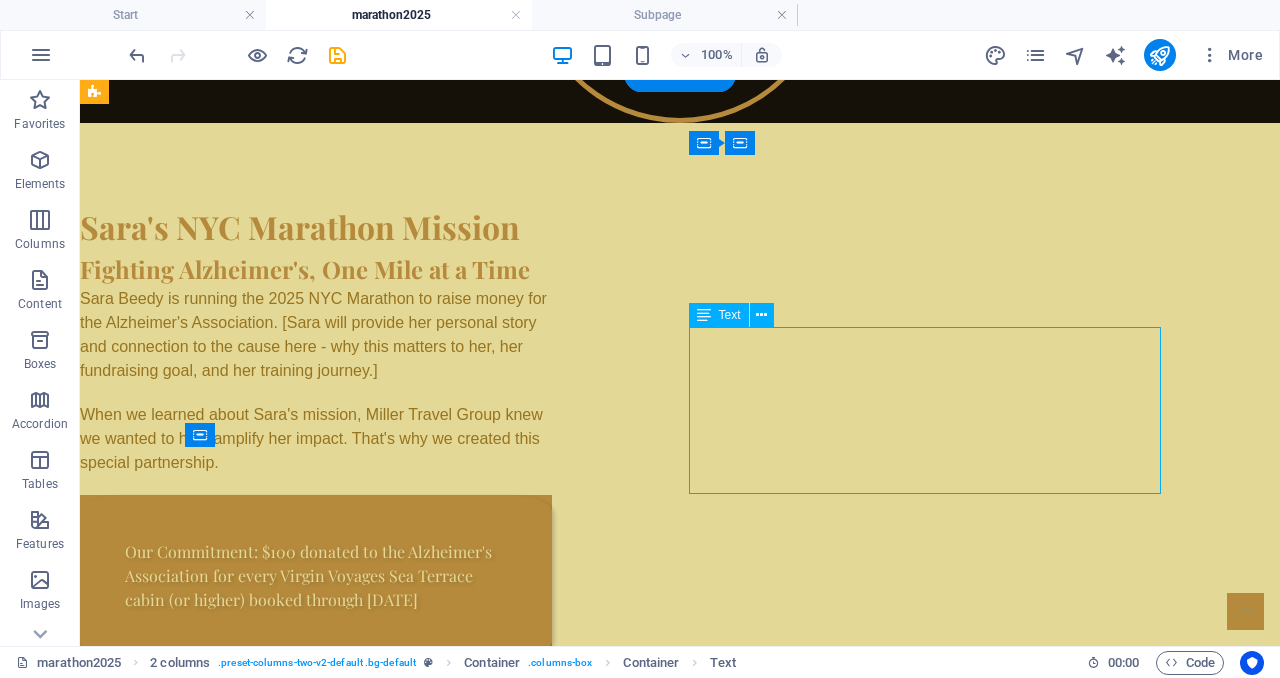 click on "Campaign Impact Sara's Fundraising Goal: $[Amount] Current Progress: $[Current Amount] Virgin Voyages Donations: $[VV Donations Total]" at bounding box center (316, 908) 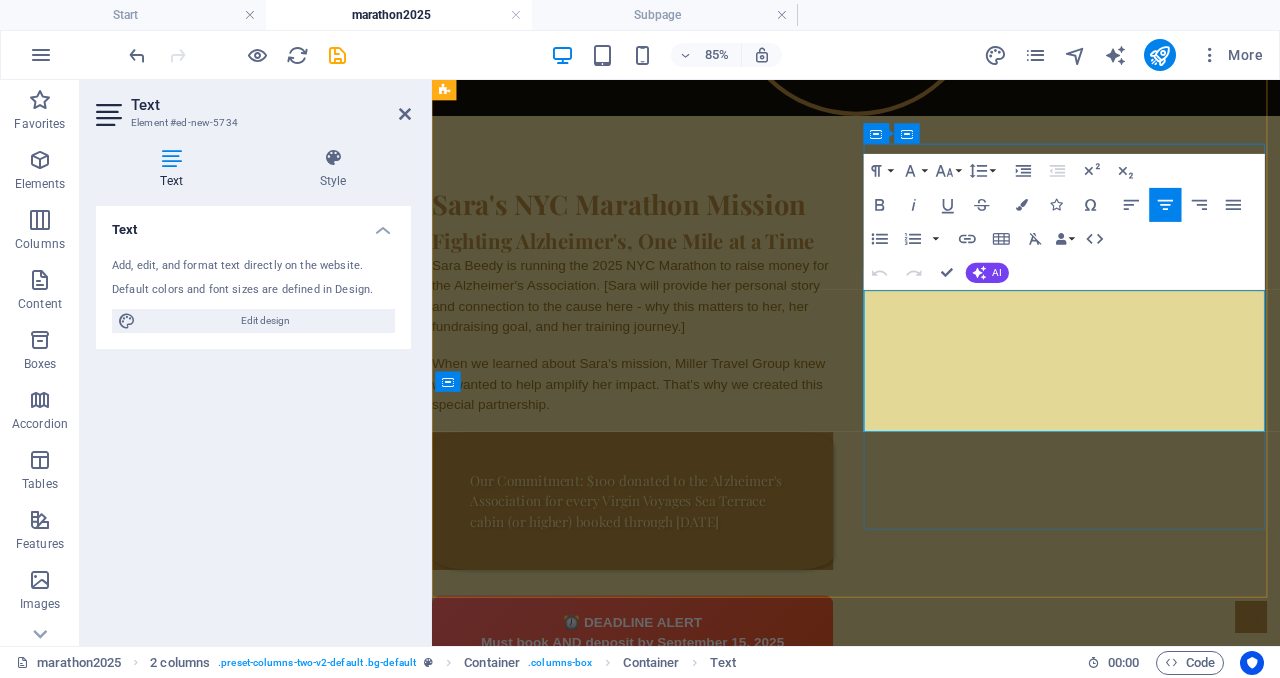 click on "Sara's Fundraising Goal: $[Amount] Current Progress: $[Current Amount] Virgin Voyages Donations: $[VV Donations Total]" at bounding box center [641, 930] 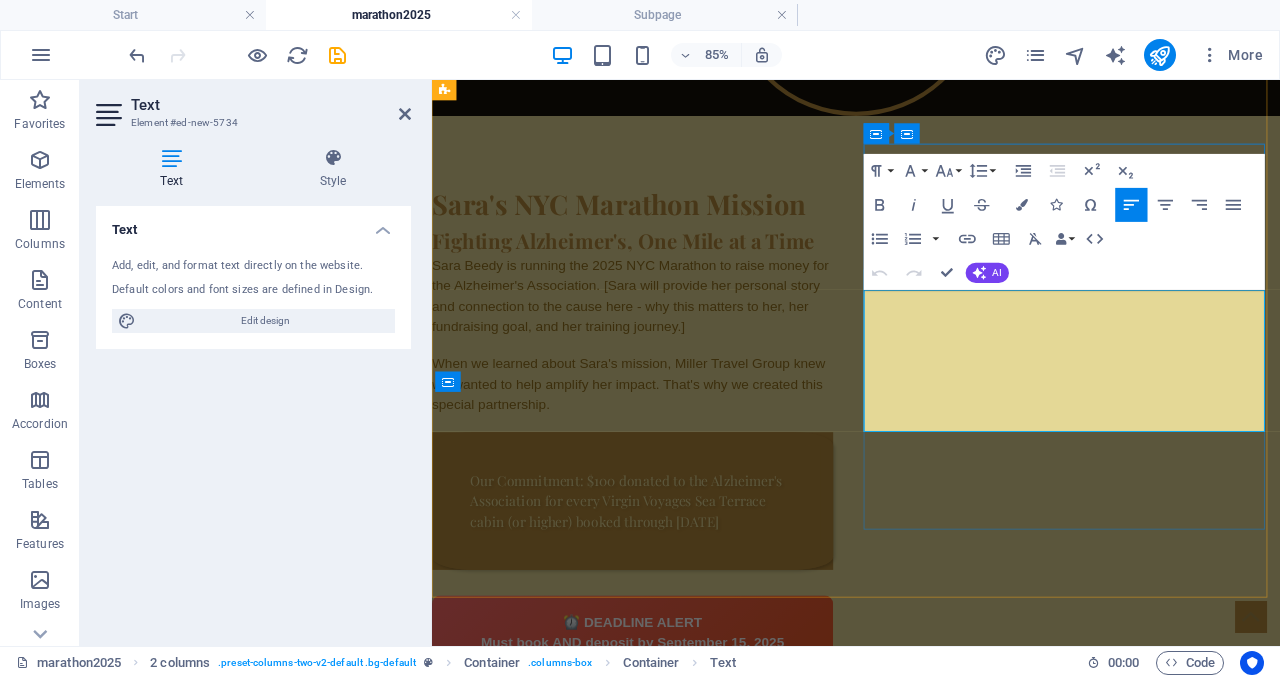 click on "Sara's Fundraising Goal: $[Amount] Current Progress: $[Current Amount] Virgin Voyages Donations: $[VV Donations Total]" at bounding box center (641, 930) 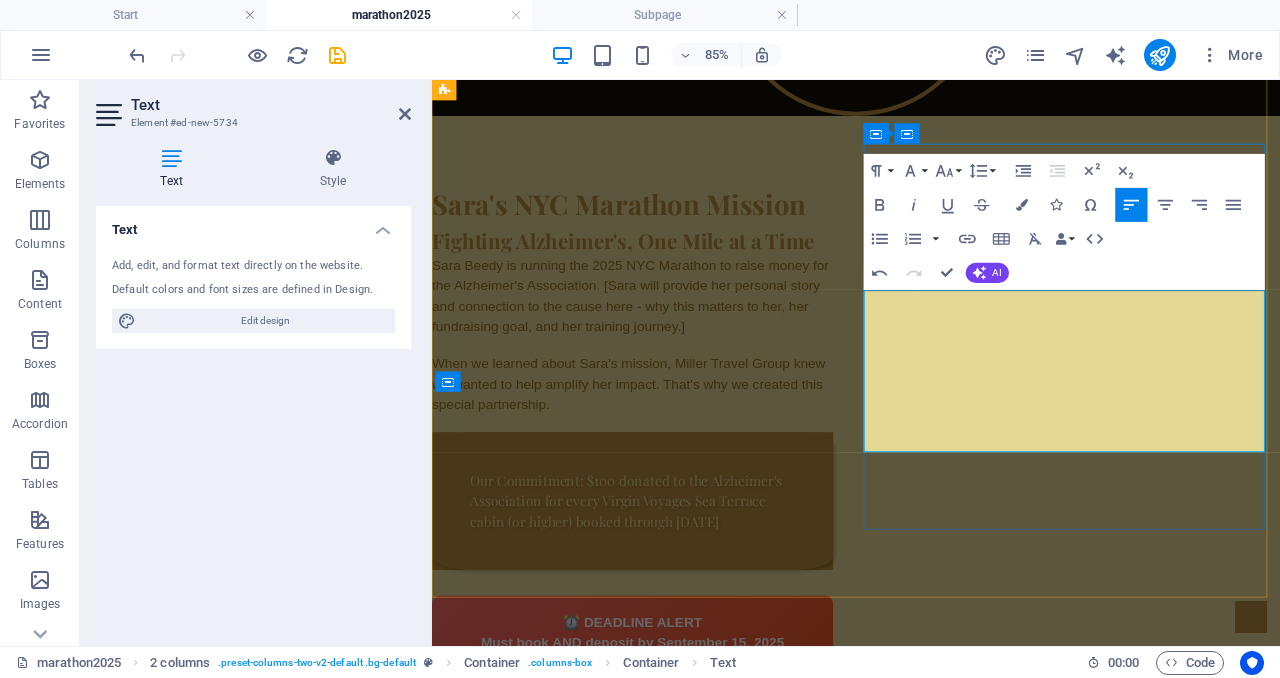 click on "Campaign Impact" at bounding box center [668, 847] 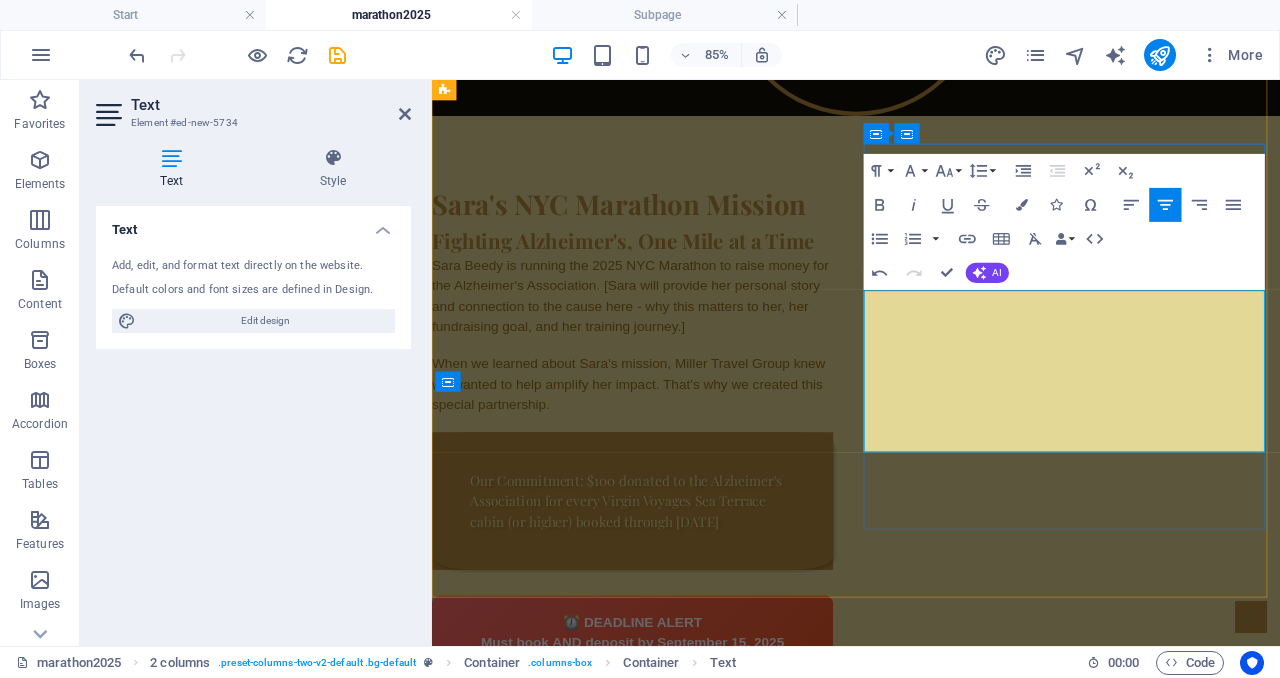 drag, startPoint x: 1082, startPoint y: 336, endPoint x: 1208, endPoint y: 338, distance: 126.01587 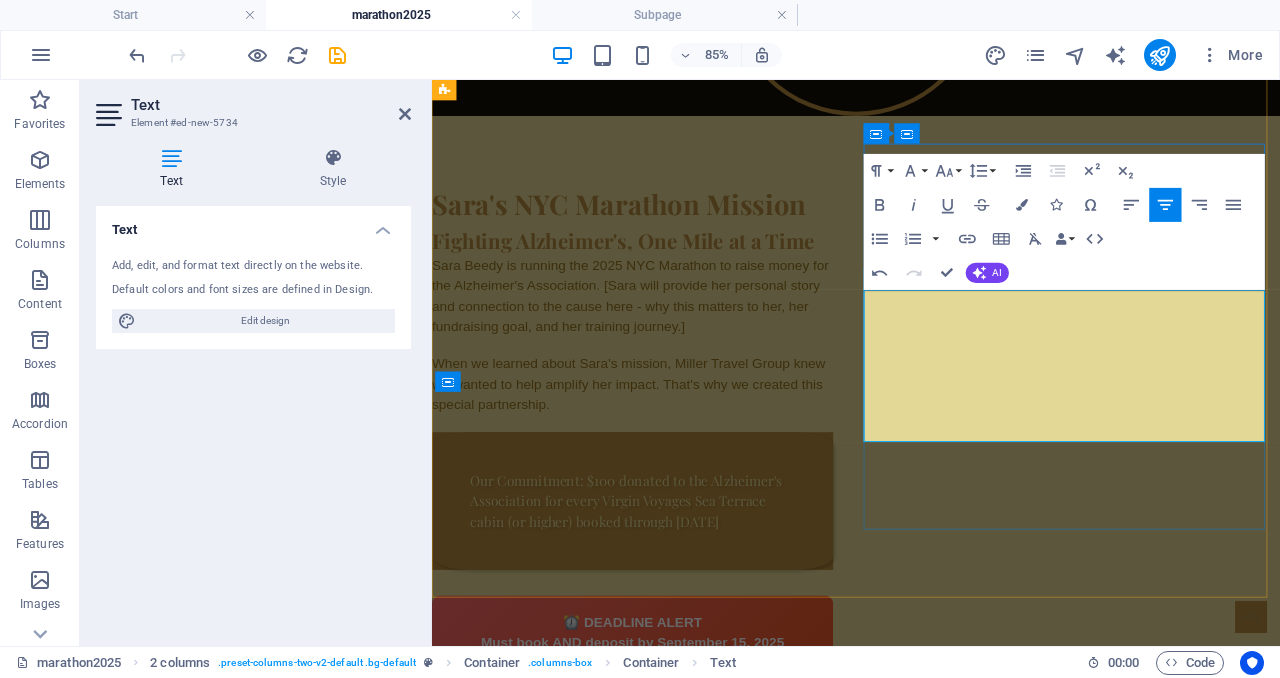 click on "Sara's Fundraising Goal: $[Amount] Current Progress: $[Current Amount] Virgin Voyages Donations: $[VV Donations Total]" at bounding box center (668, 930) 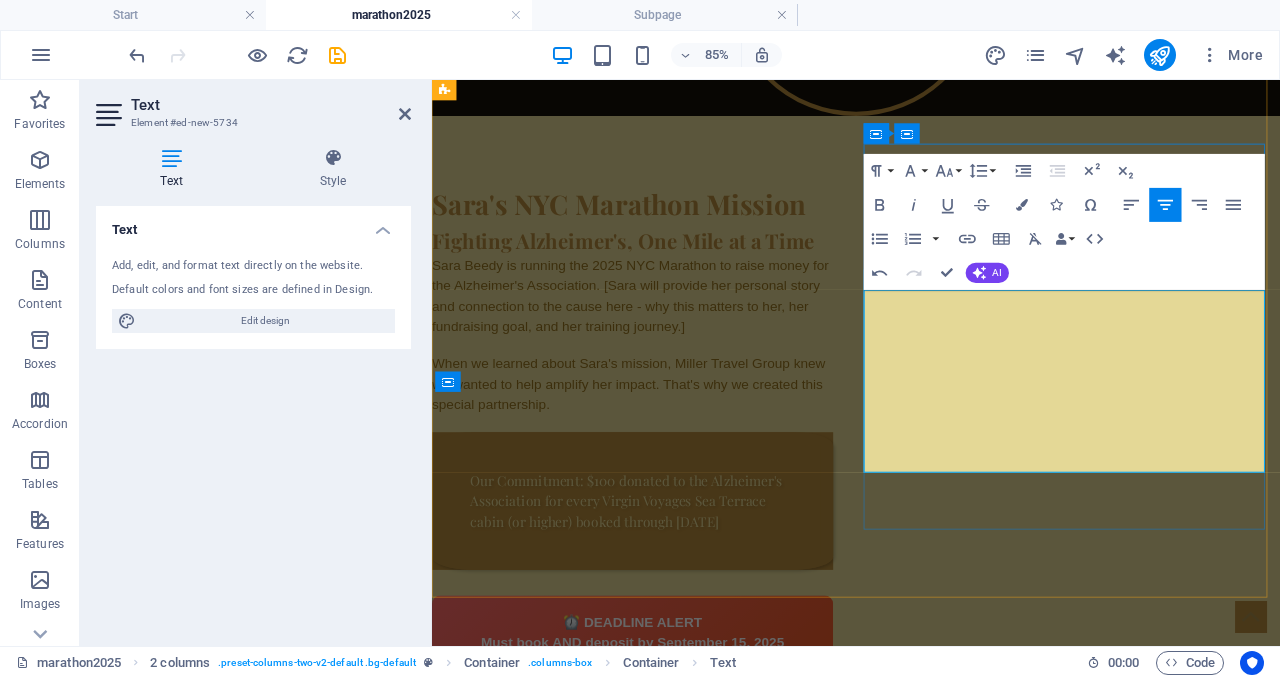 click on "Sara's Fundraising Goal: $[Amount] Current Progress: $[Current Amount] Virgin Voyages Donations: $[VV Donations Total]" at bounding box center (668, 966) 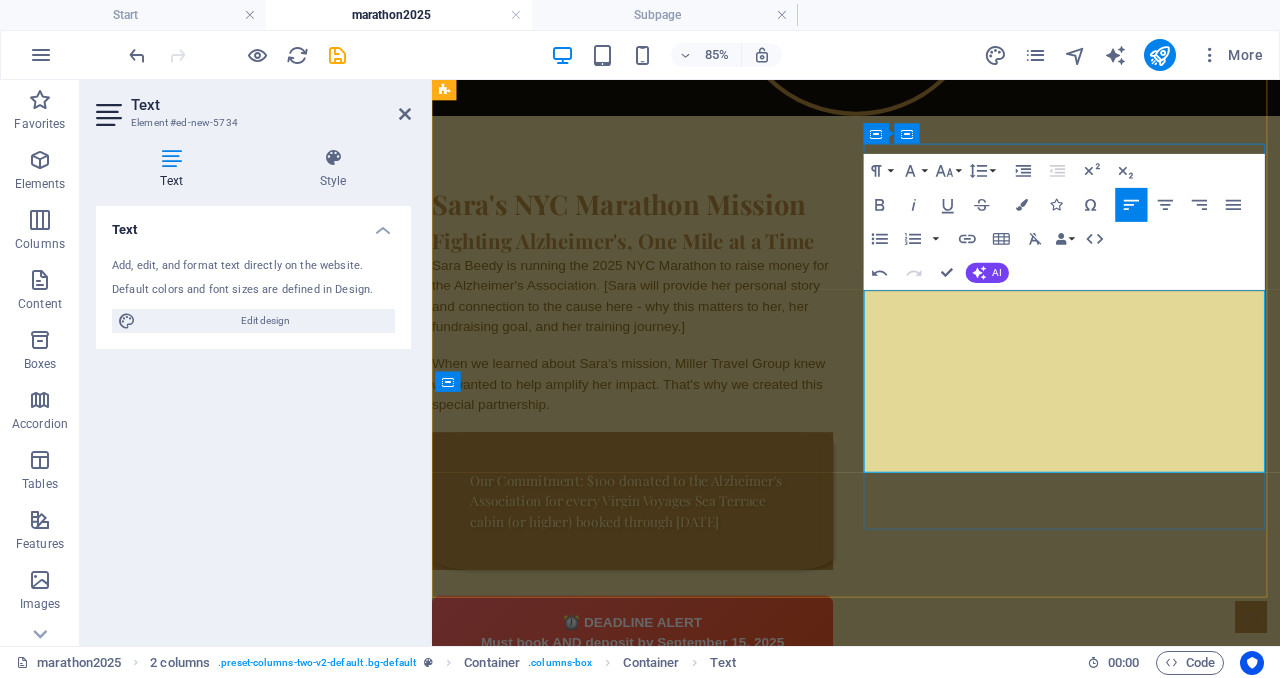 click on "Sara's Fundraising Goal: $[Amount] Current Progress: $[Current Amount] Virgin Voyages Donations: $[VV Donations Total]" at bounding box center [668, 966] 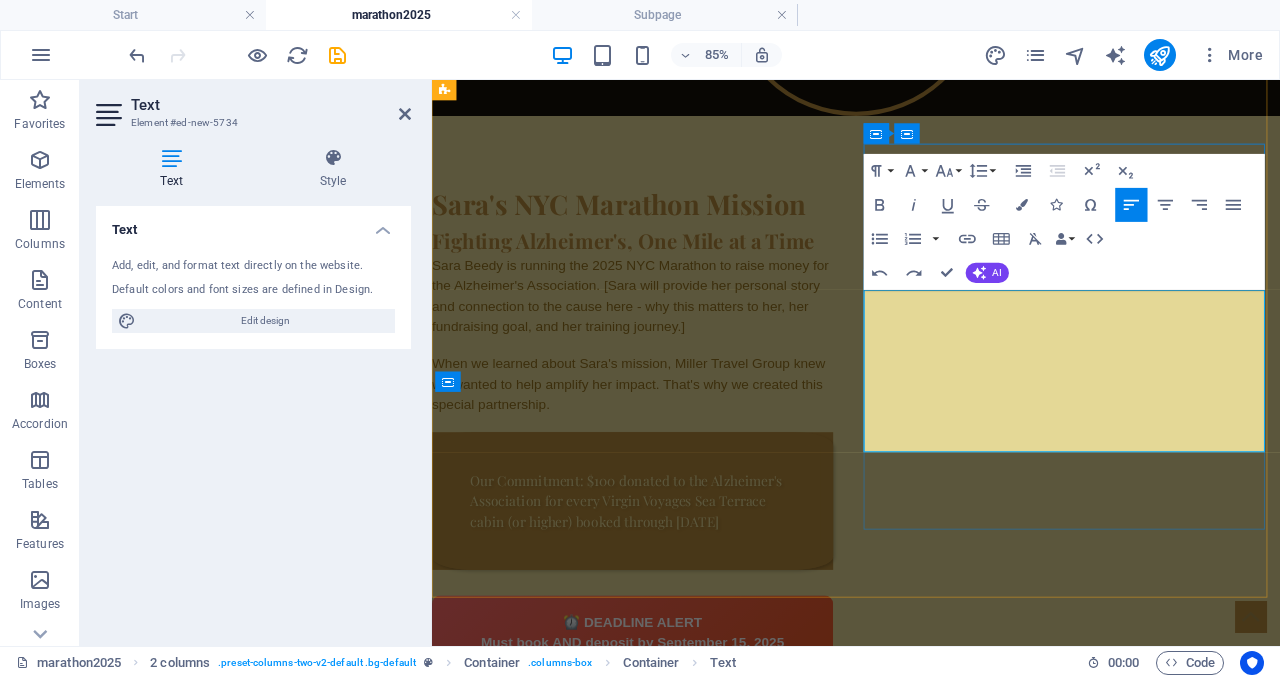 drag, startPoint x: 1076, startPoint y: 347, endPoint x: 1271, endPoint y: 346, distance: 195.00256 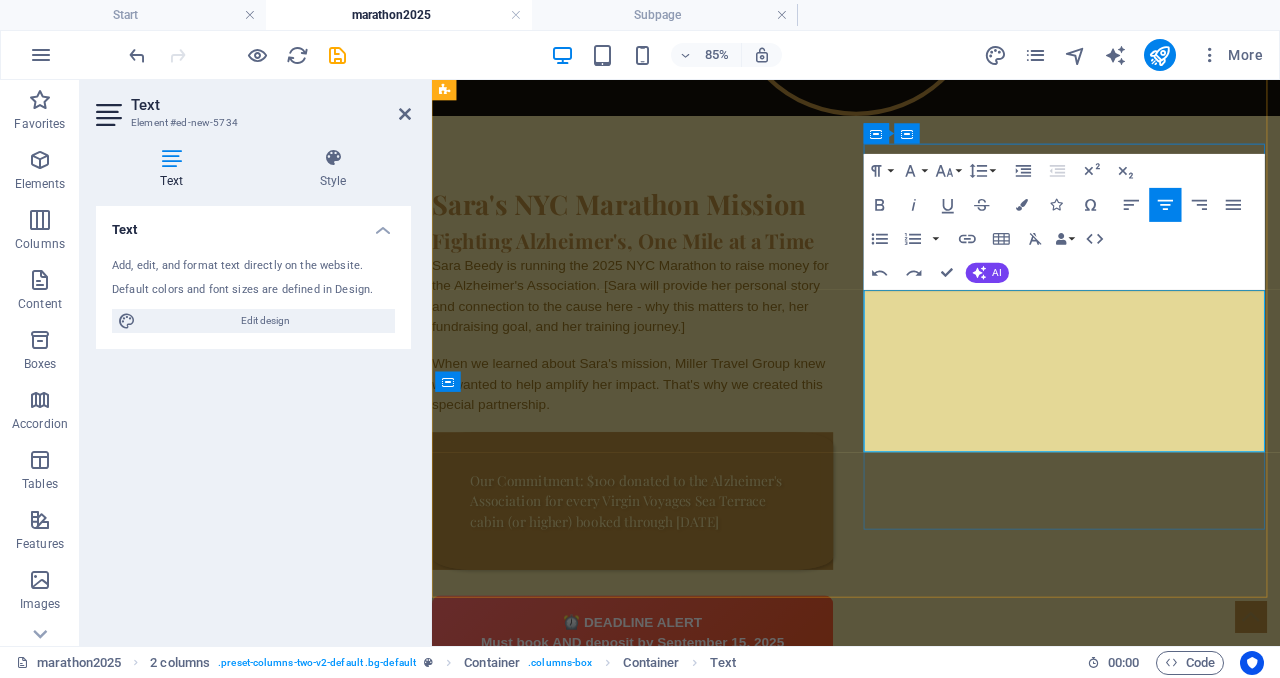click on "Sara's Fundraising Goal: $[Amount] Current Progress: $[Current Amount] Virgin Voyages Donations: $[VV Donations Total]" at bounding box center (668, 942) 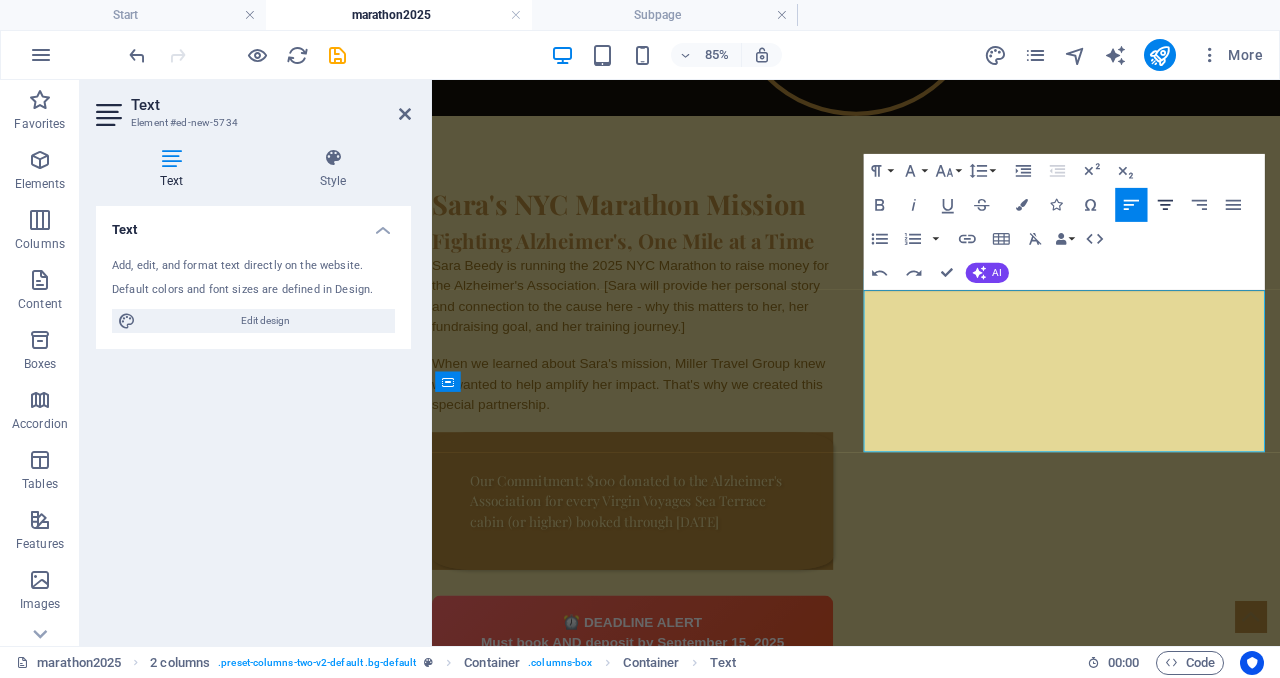 click 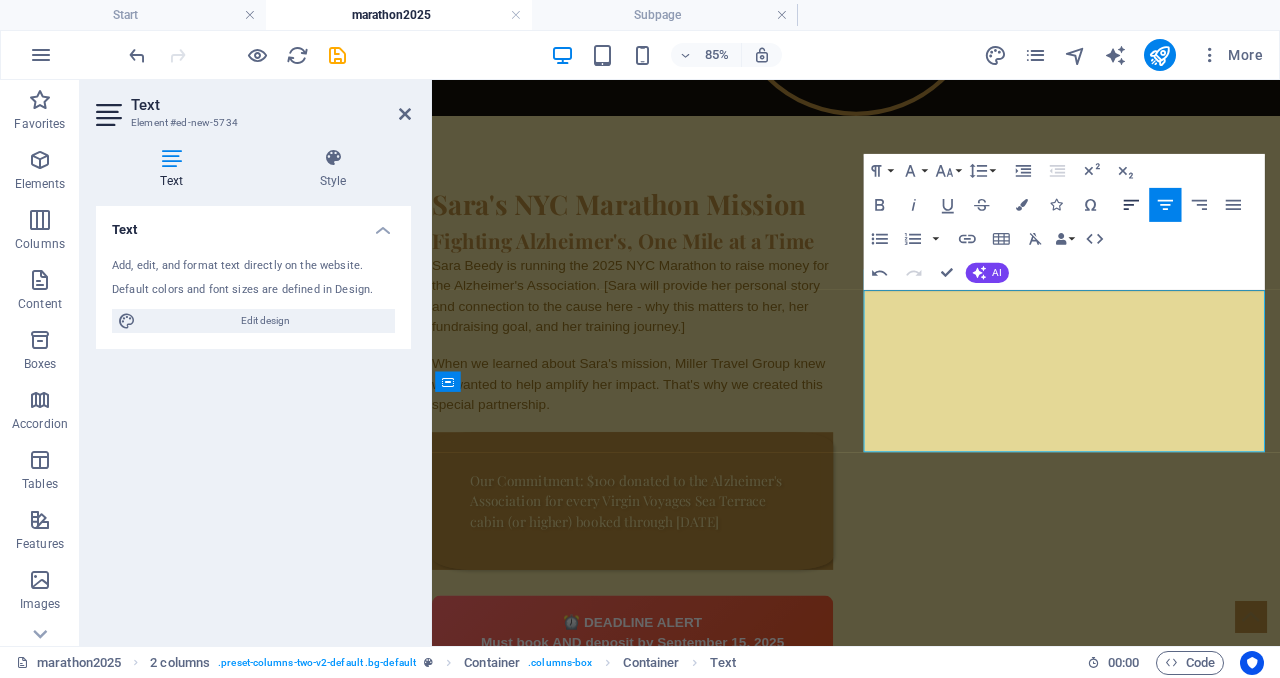 click 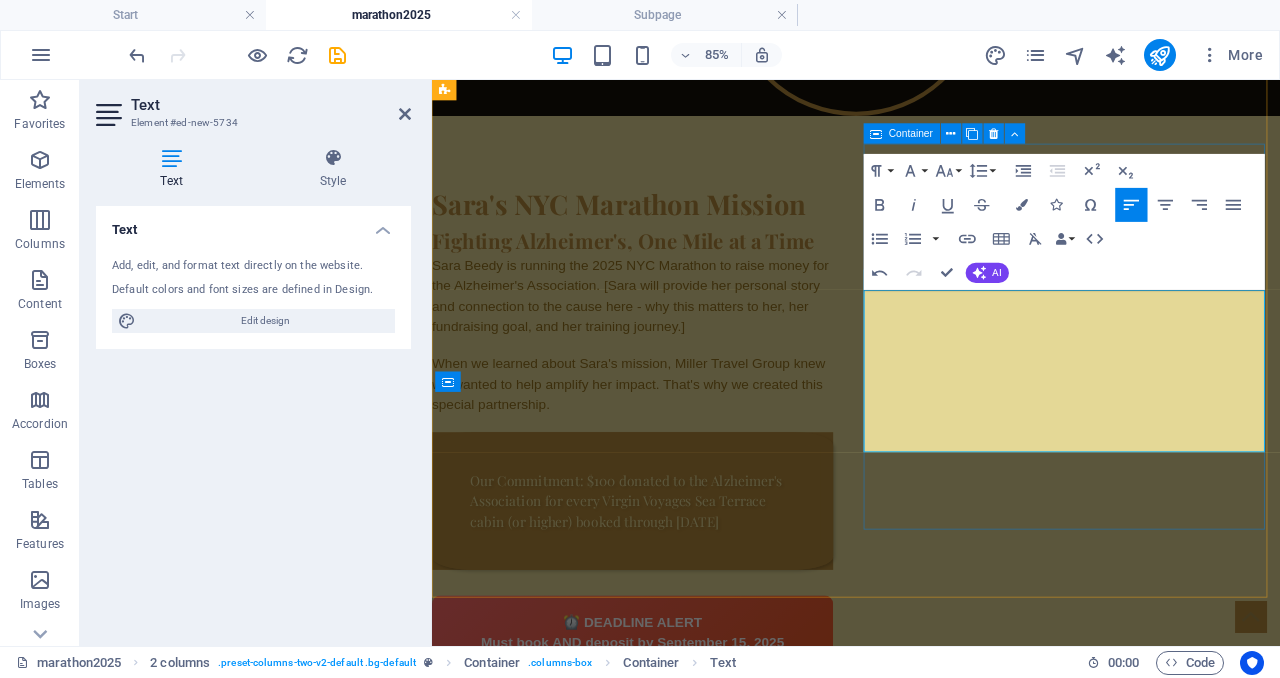 click on "⏰ DEADLINE ALERT Must book AND deposit by [DATE] Use promo code: MARATHON2025 Campaign Impact Sara's Fundraising Goal: $[Amount] Current Progress: $[Current Amount] Virgin Voyages Donations: $[VV Donations Total]" at bounding box center (668, 1092) 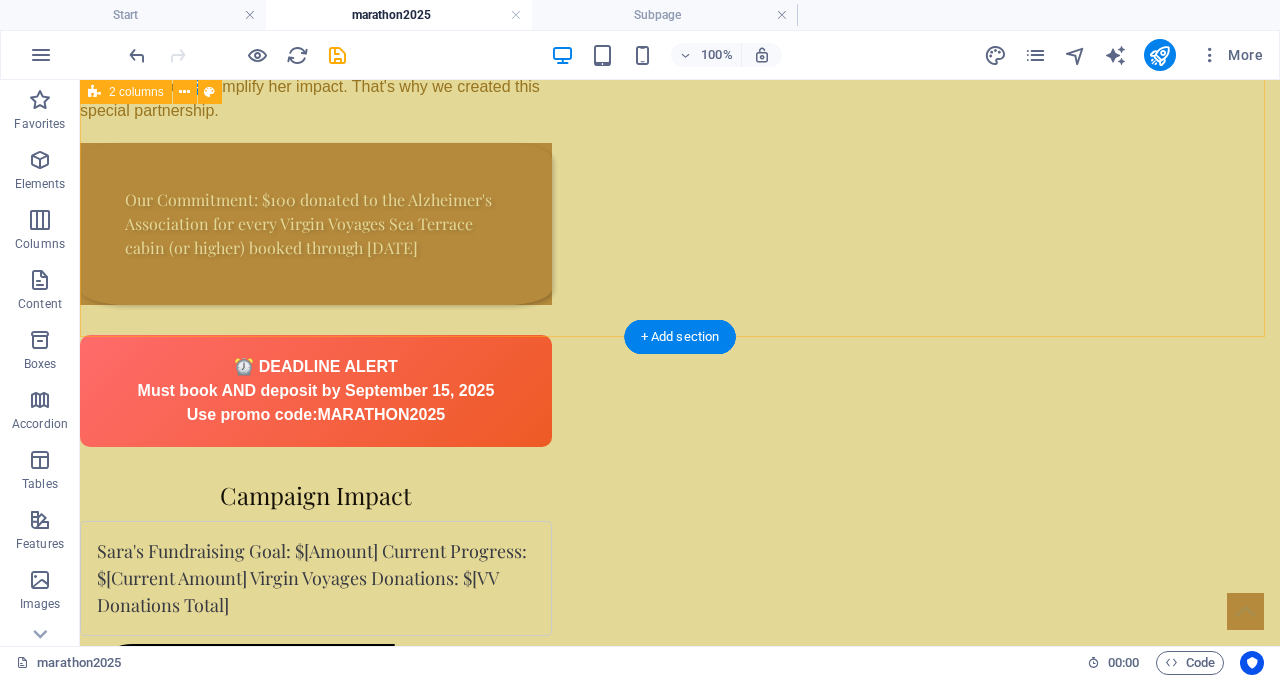 scroll, scrollTop: 1406, scrollLeft: 0, axis: vertical 